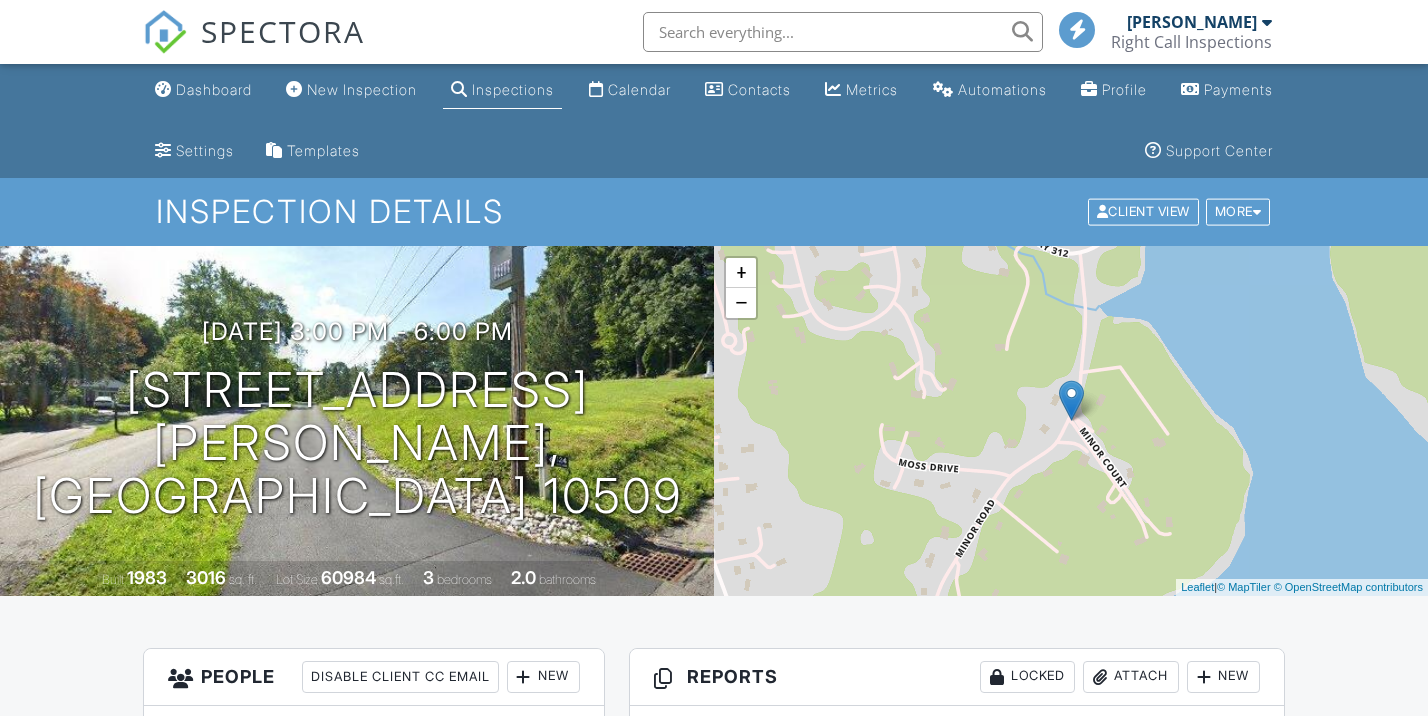 scroll, scrollTop: 0, scrollLeft: 0, axis: both 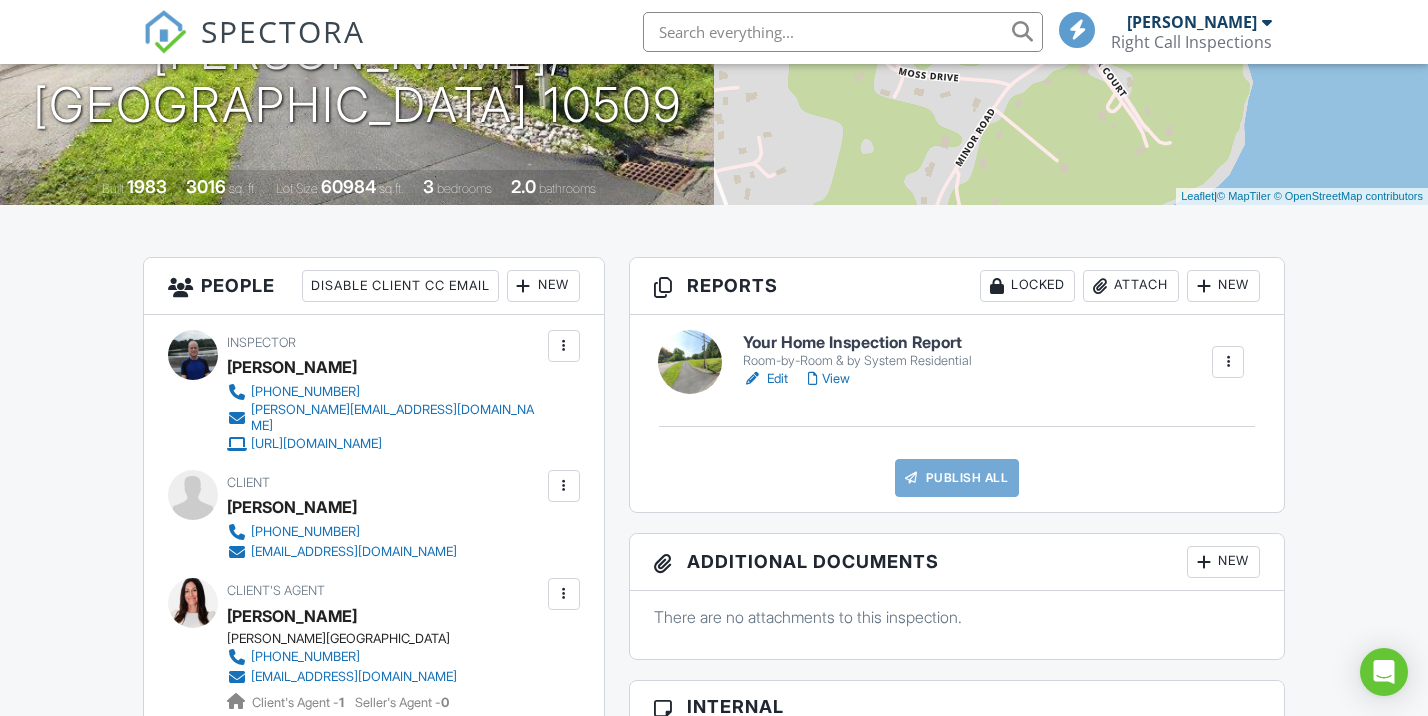 click on "Edit" at bounding box center [765, 379] 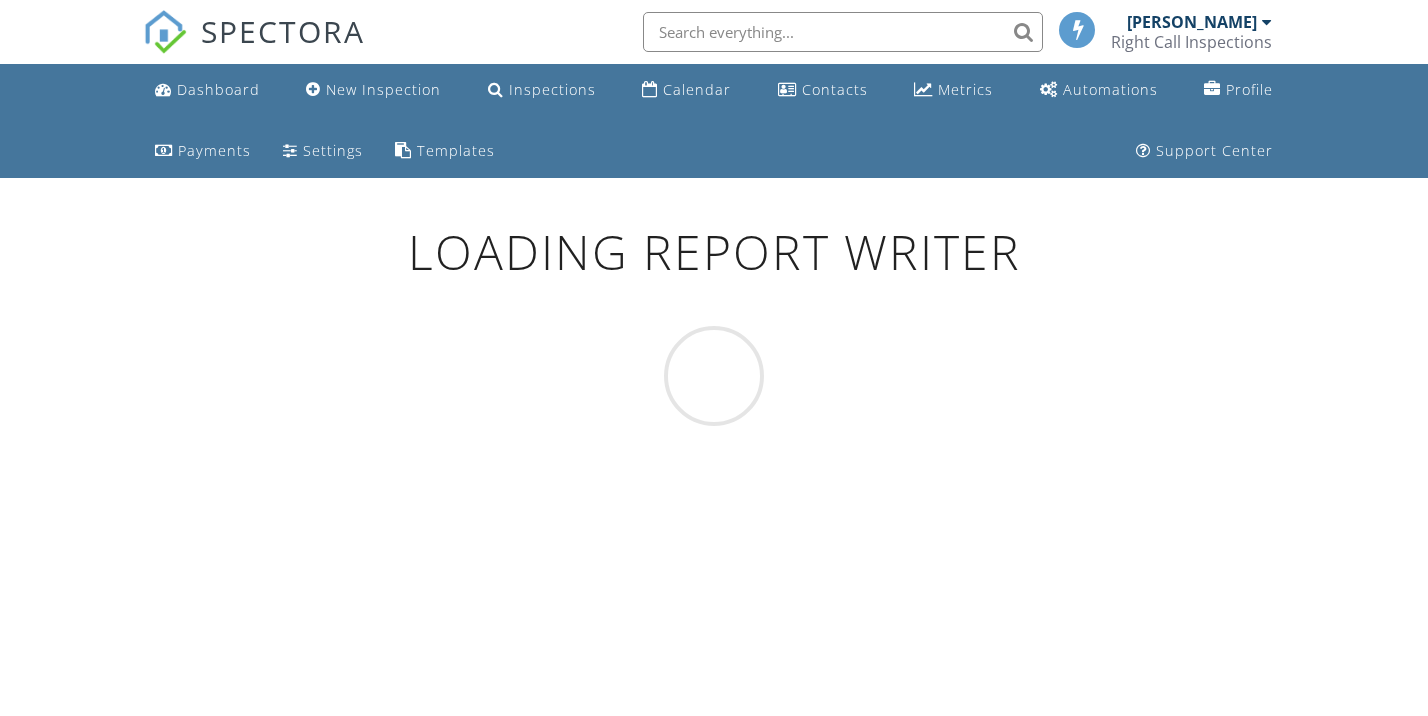 scroll, scrollTop: 0, scrollLeft: 0, axis: both 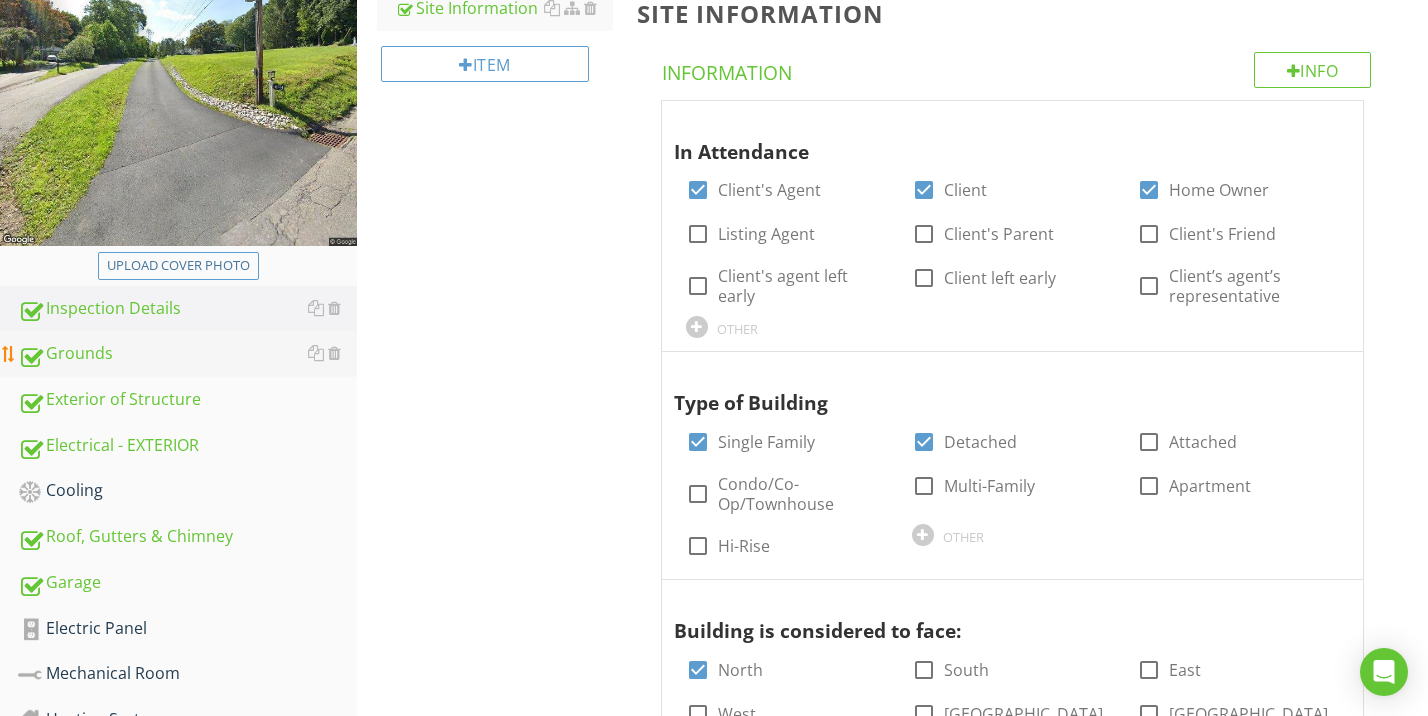 click on "Grounds" at bounding box center (187, 354) 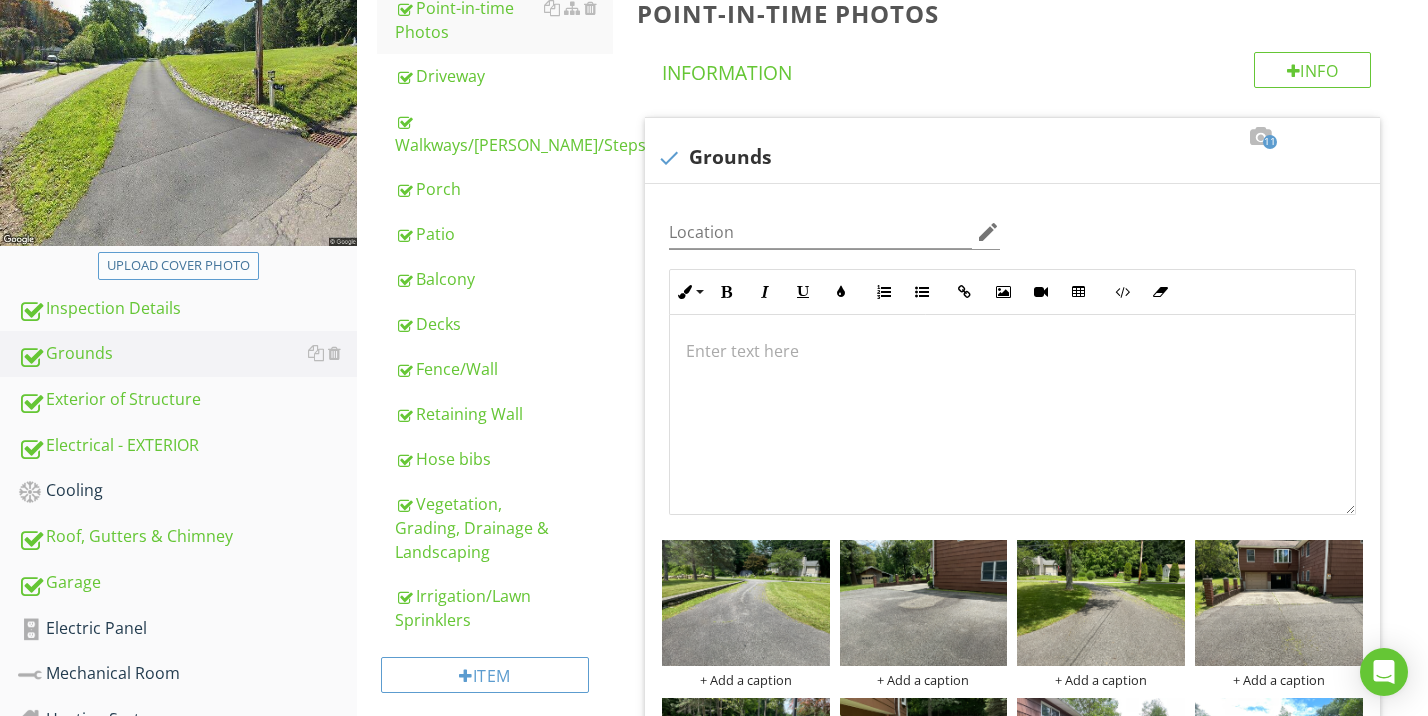 click on "Upload cover photo" at bounding box center (178, 266) 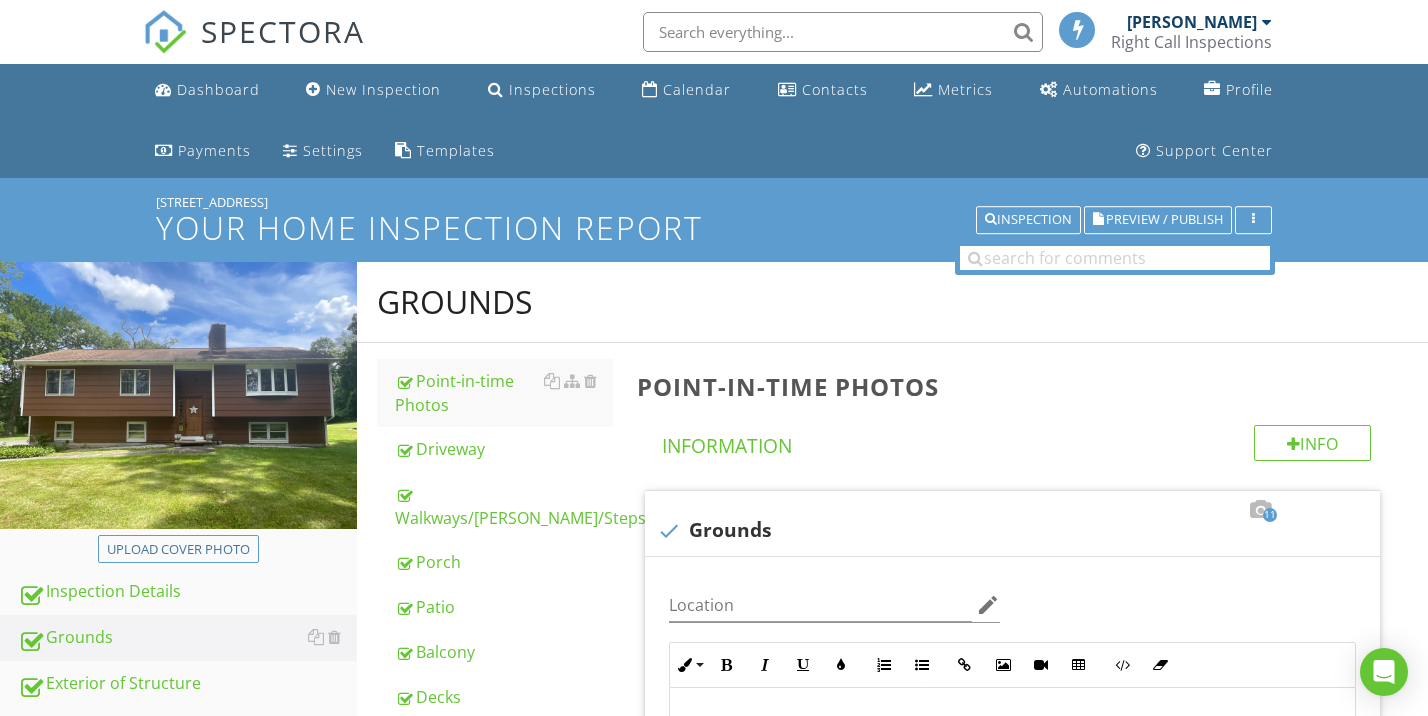 scroll, scrollTop: 351, scrollLeft: 0, axis: vertical 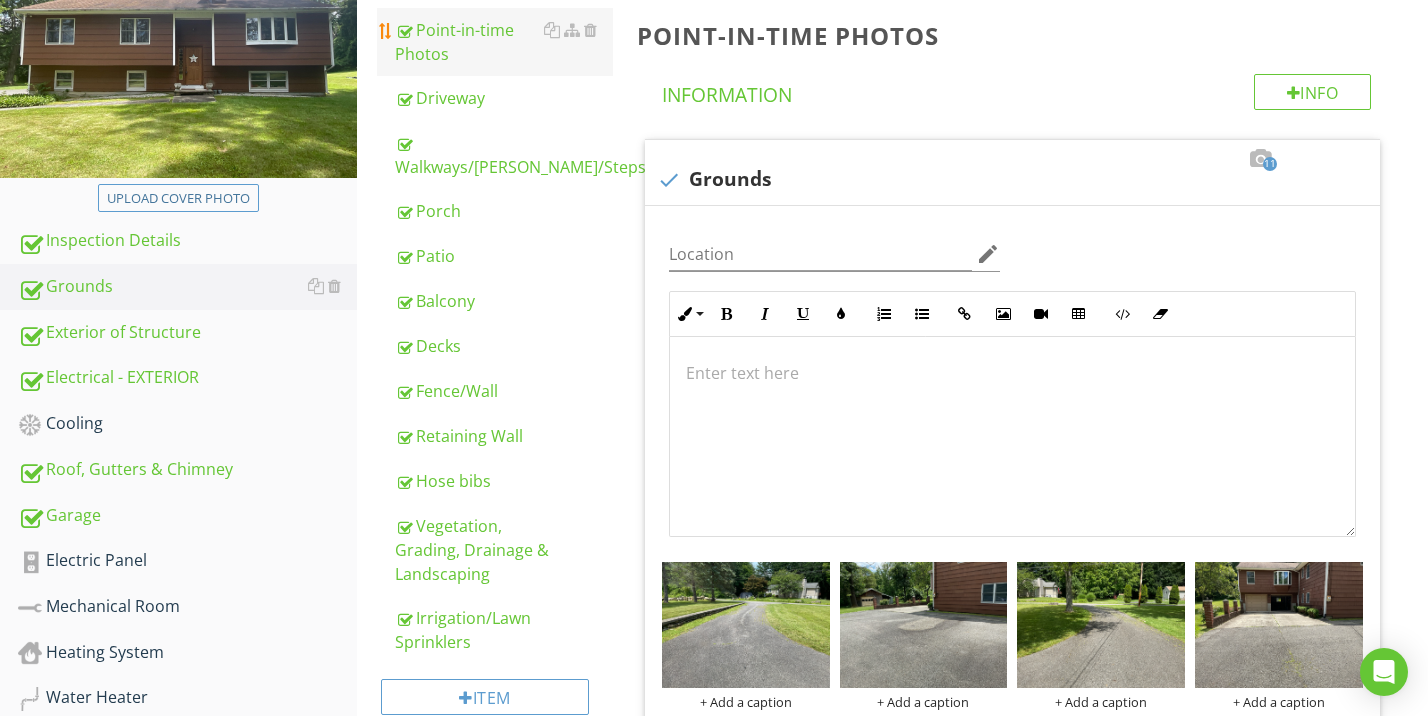 click on "Point-in-time Photos" at bounding box center [504, 42] 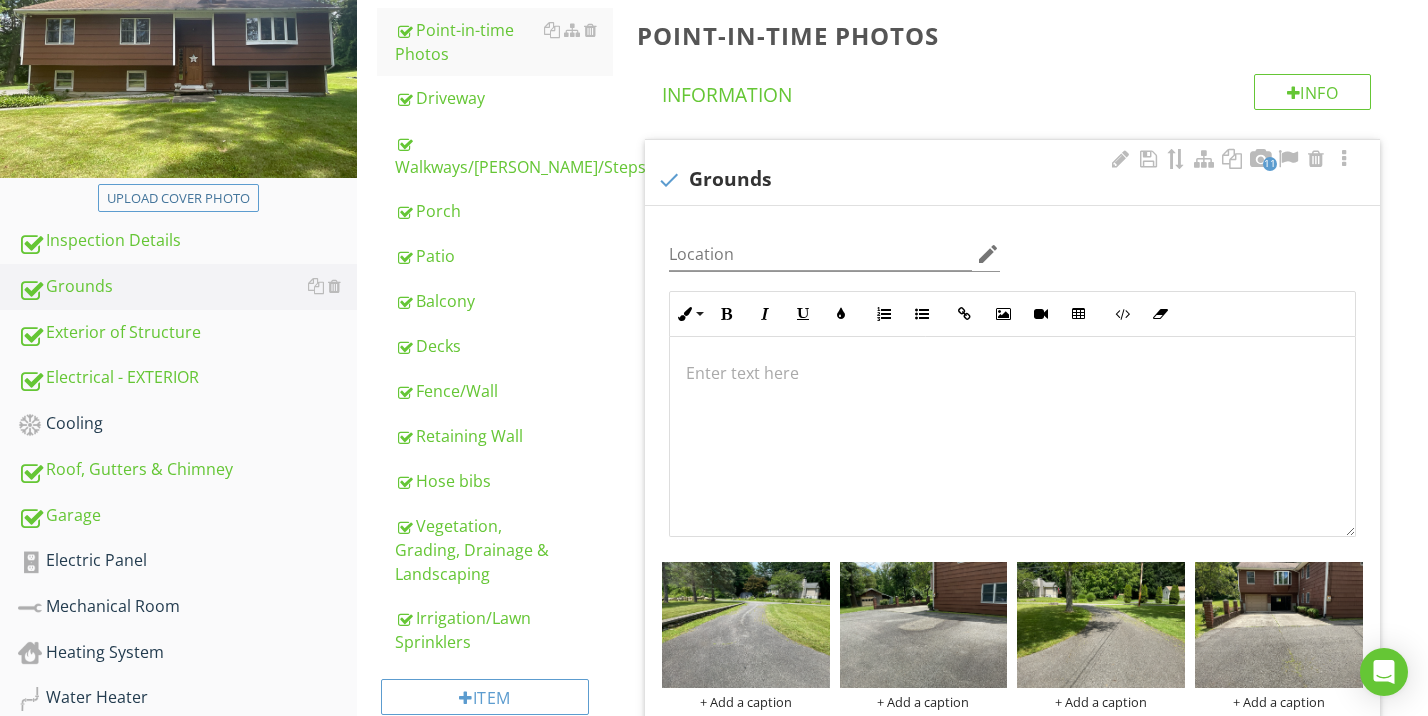 scroll, scrollTop: 1, scrollLeft: 0, axis: vertical 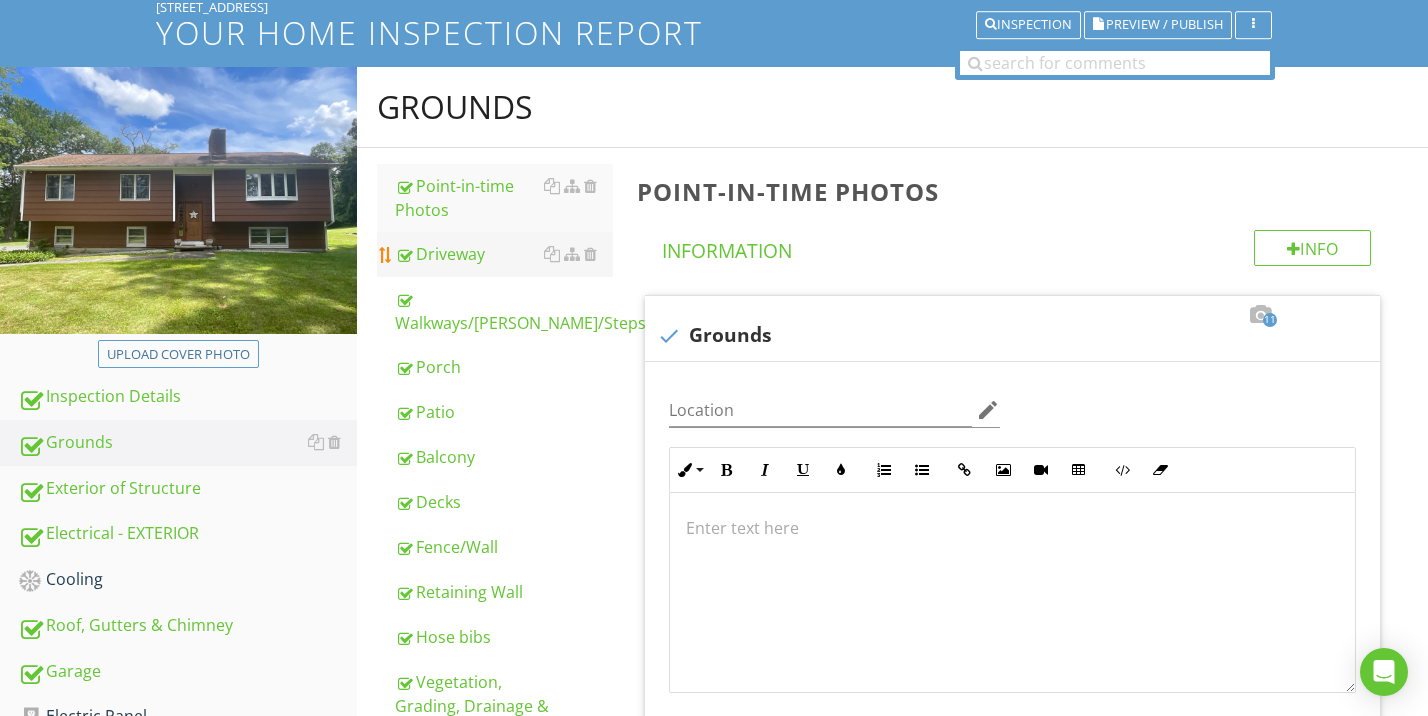 click on "Driveway" at bounding box center (504, 254) 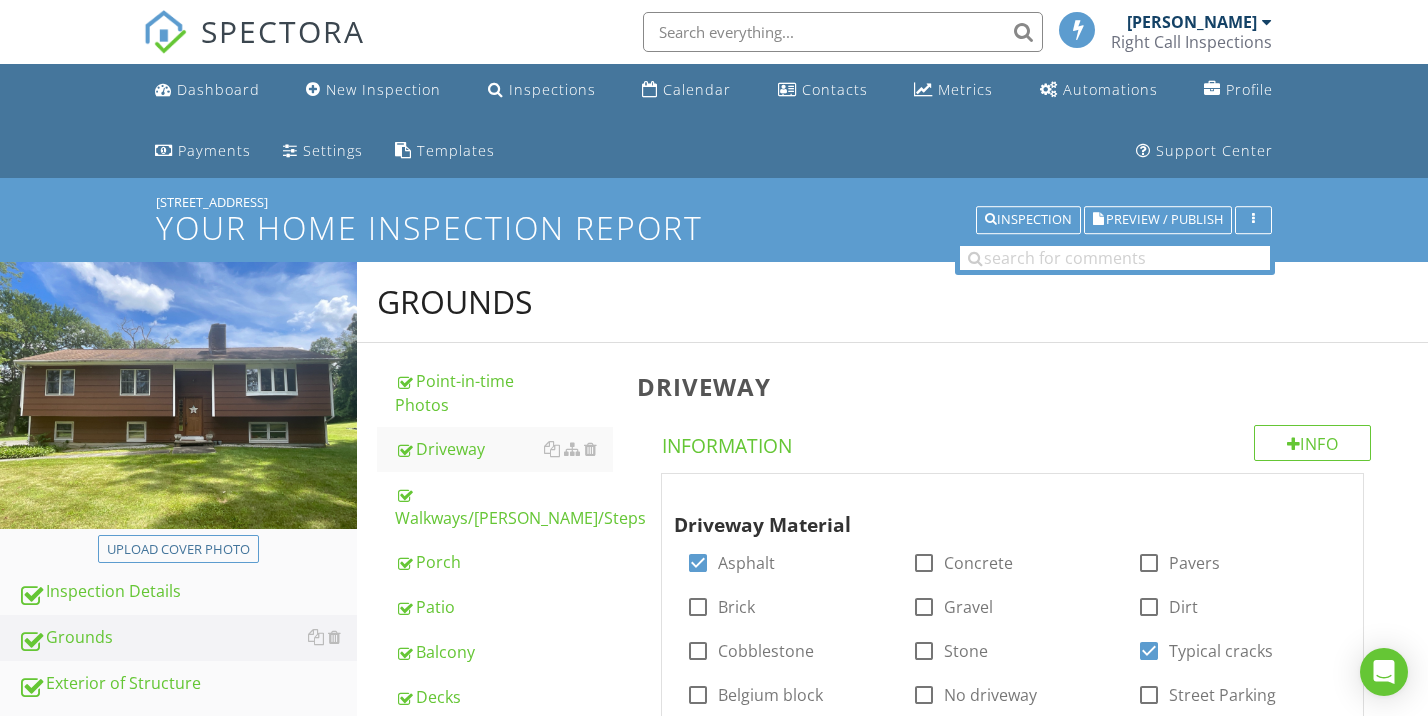 scroll, scrollTop: 427, scrollLeft: 0, axis: vertical 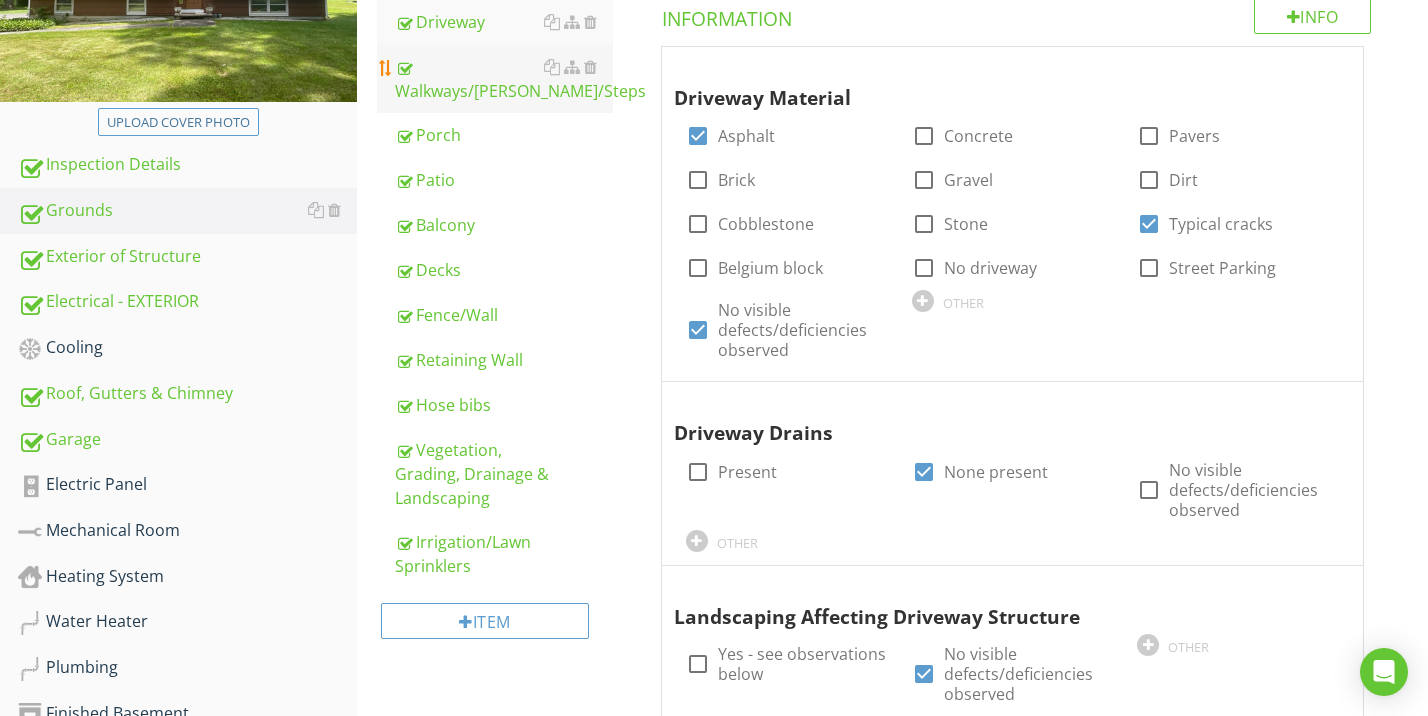 click on "Walkways/Stoops/Steps" at bounding box center [504, 79] 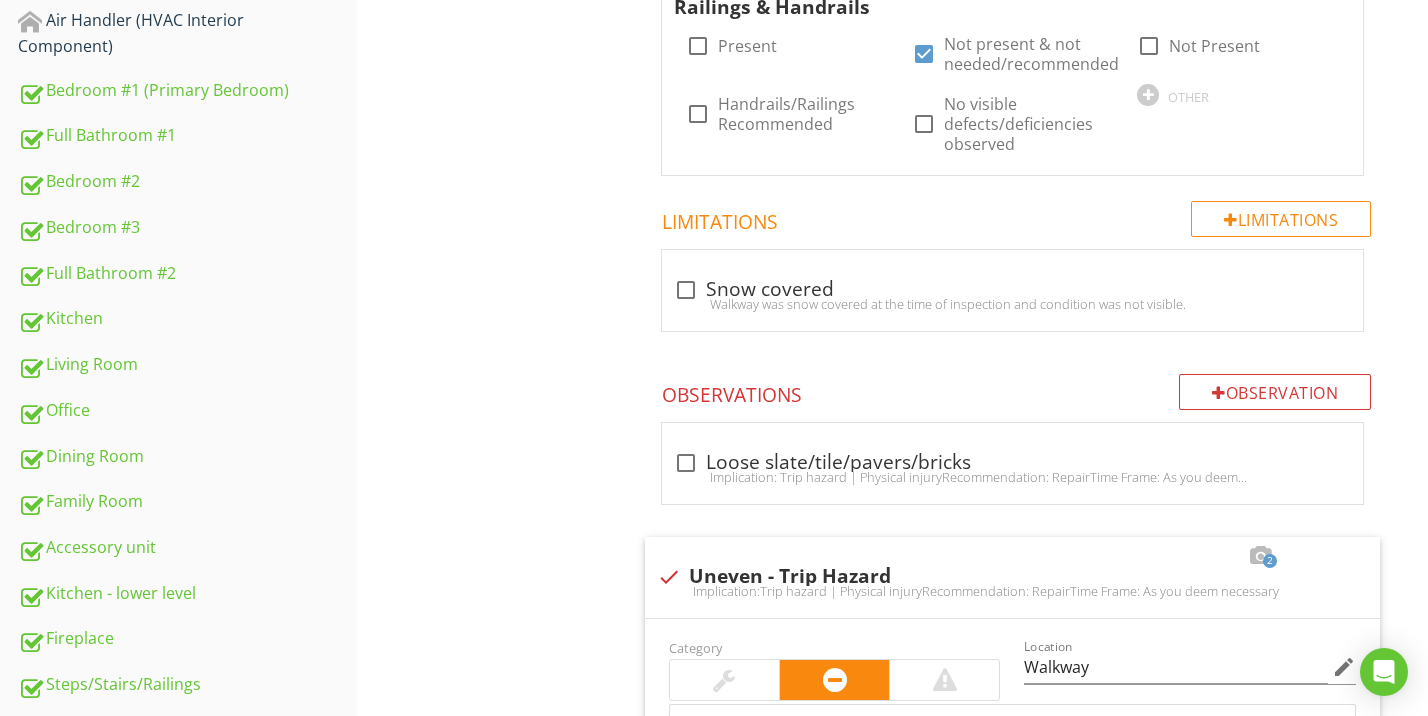 scroll, scrollTop: 1765, scrollLeft: 0, axis: vertical 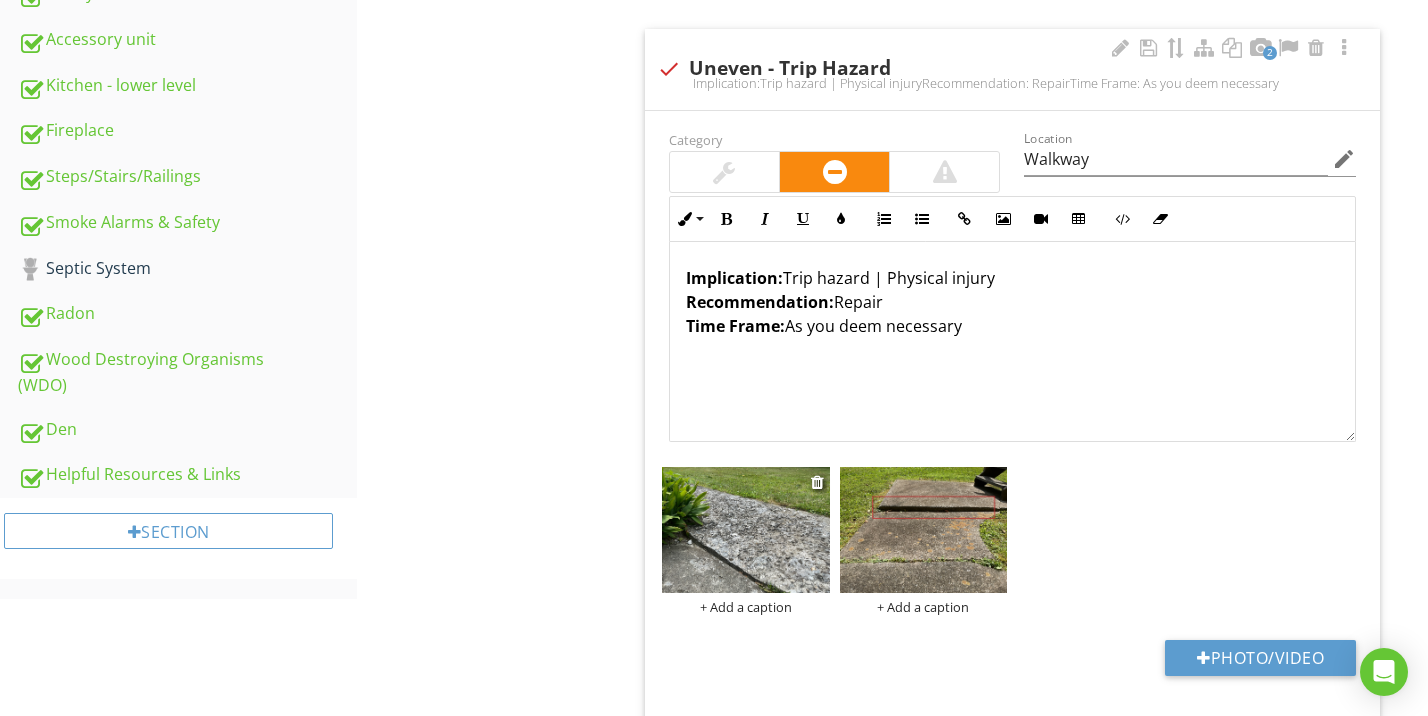 click at bounding box center [746, 530] 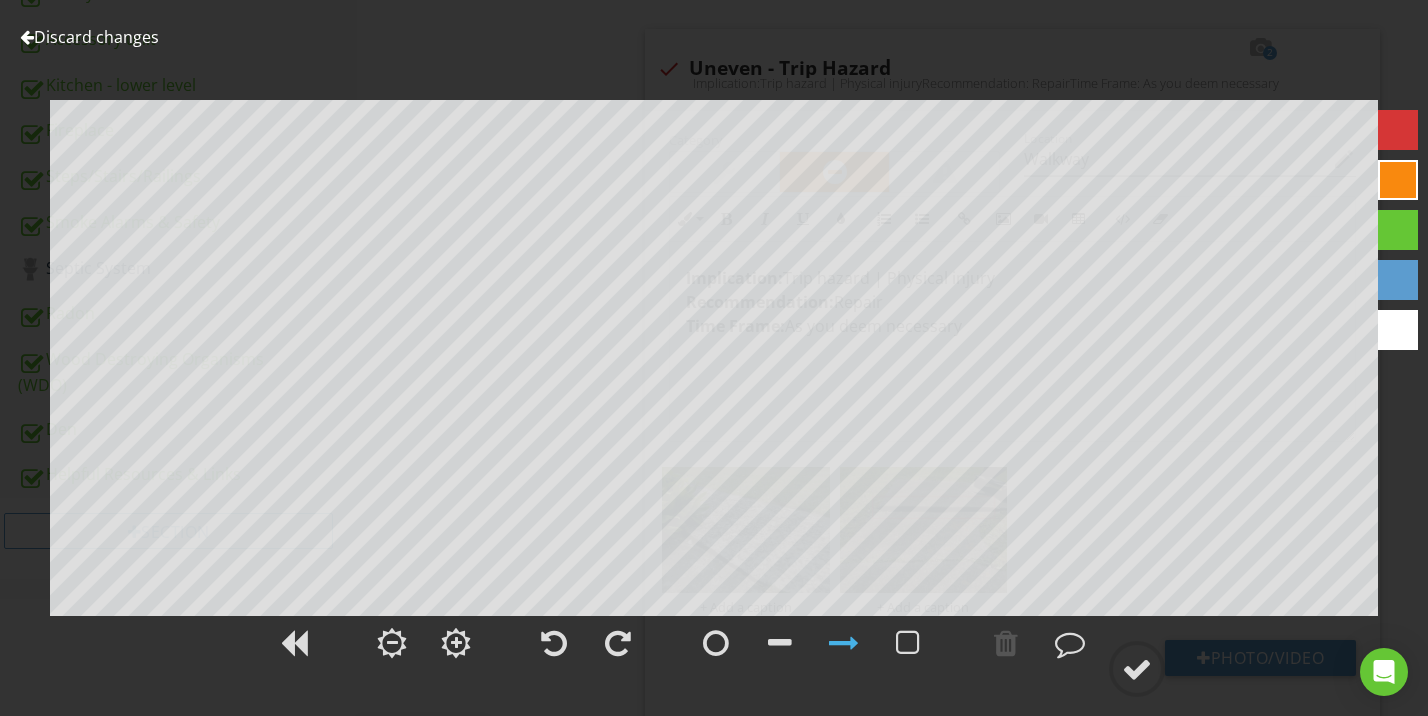 click at bounding box center [1398, 130] 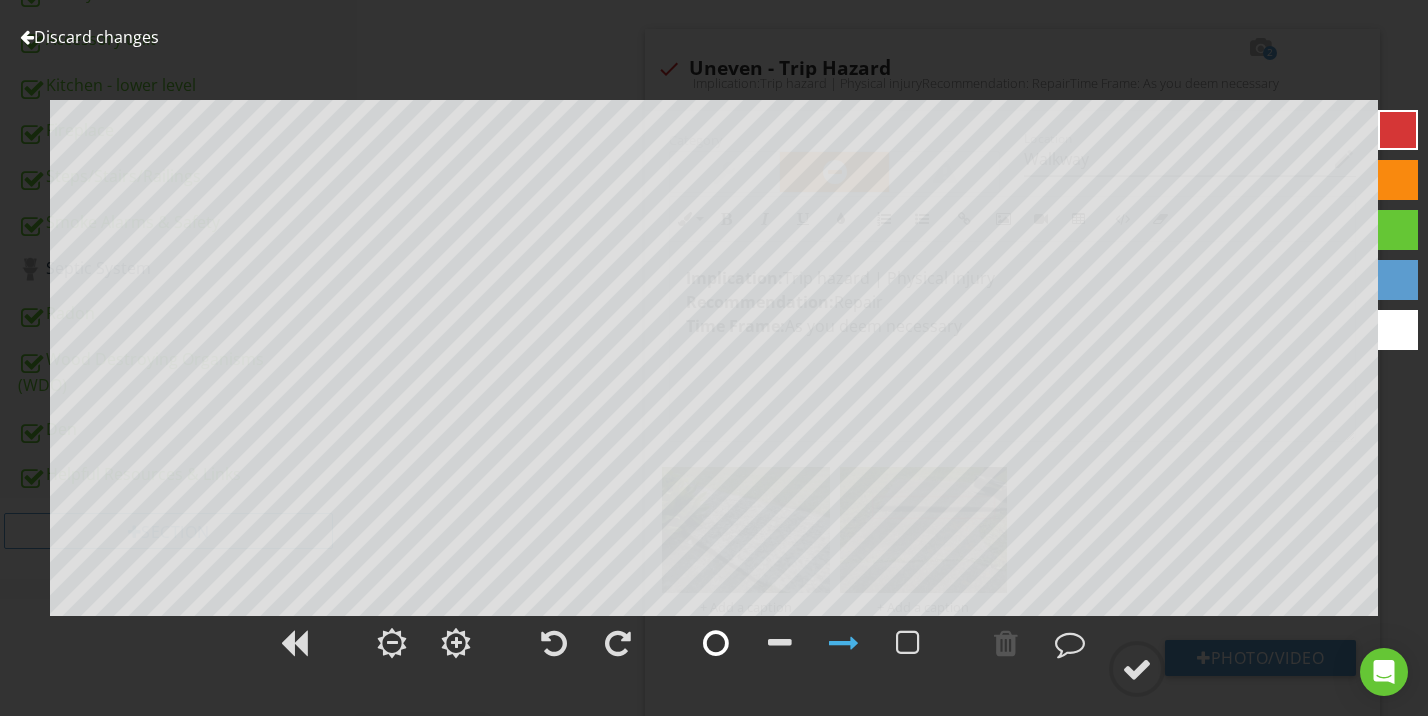 click at bounding box center (716, 643) 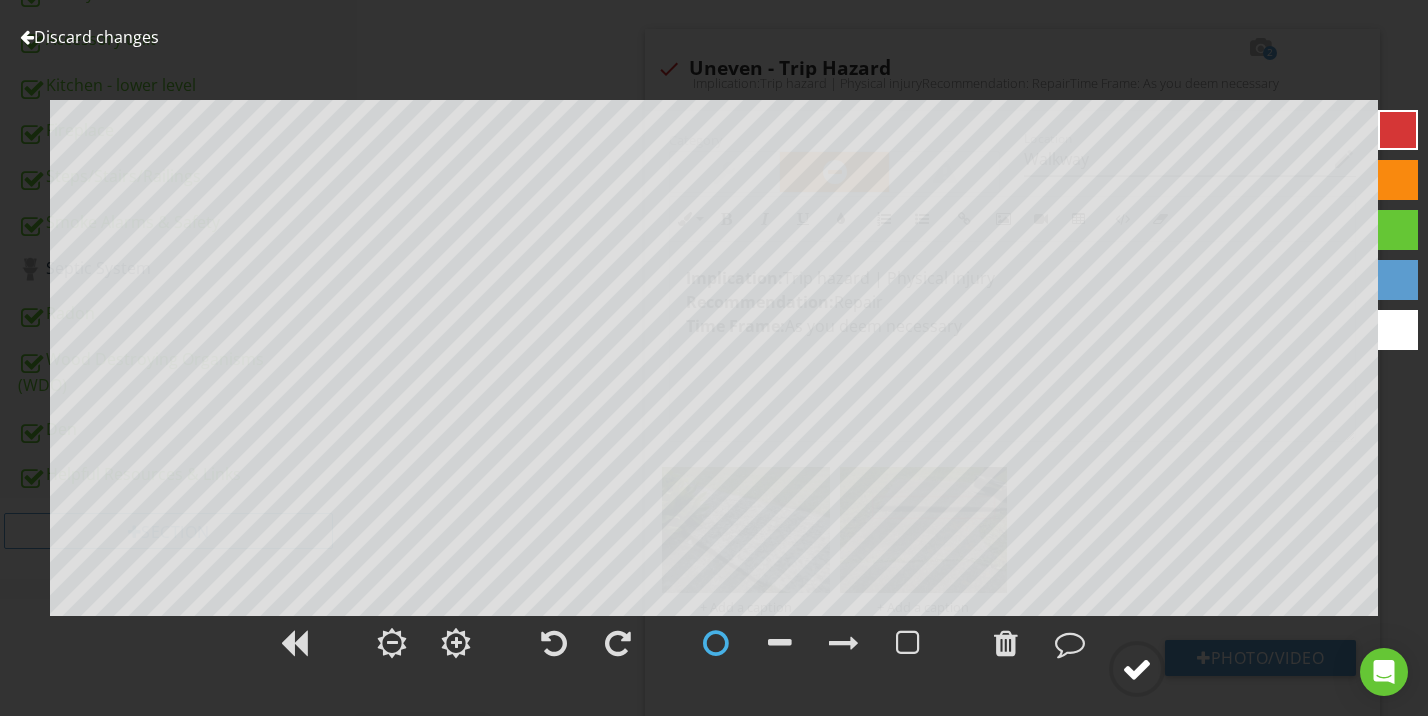 click at bounding box center (1137, 669) 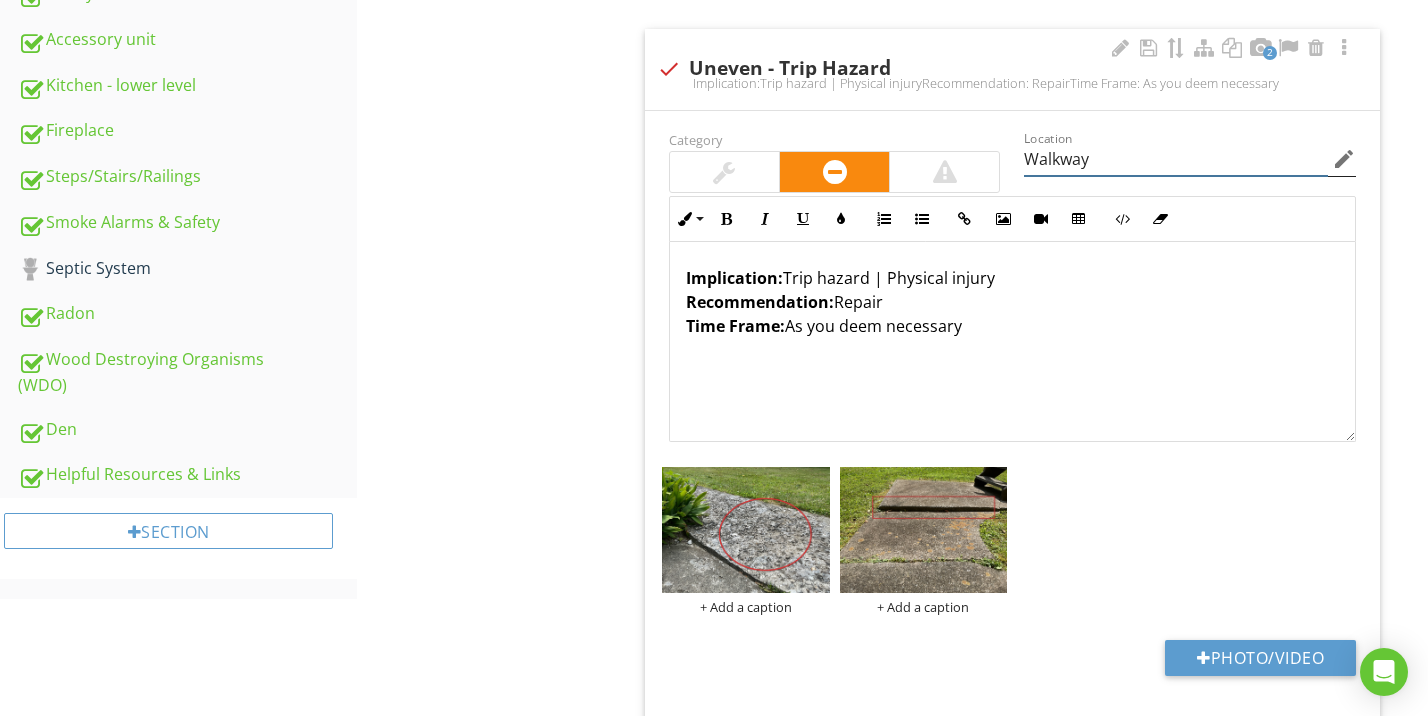 click on "Walkway" at bounding box center (1176, 159) 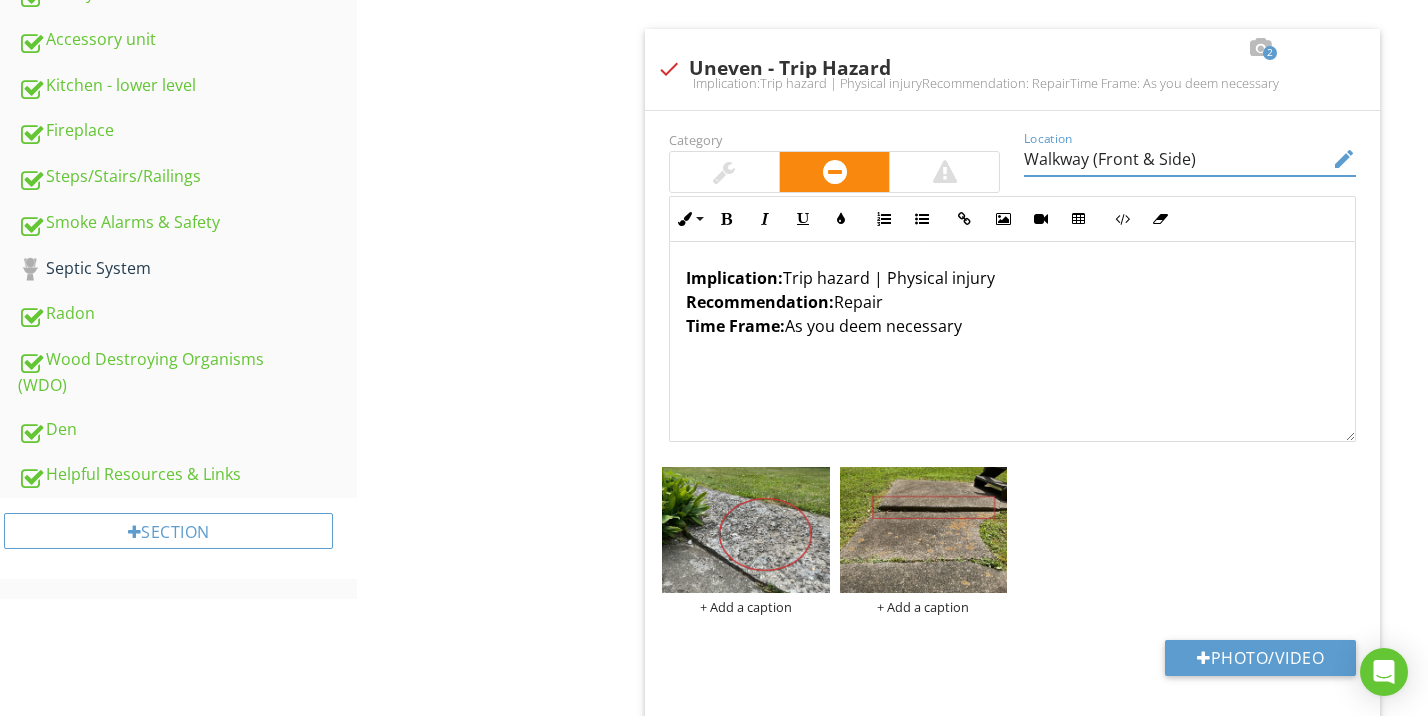 type on "Walkway (Front & Side)" 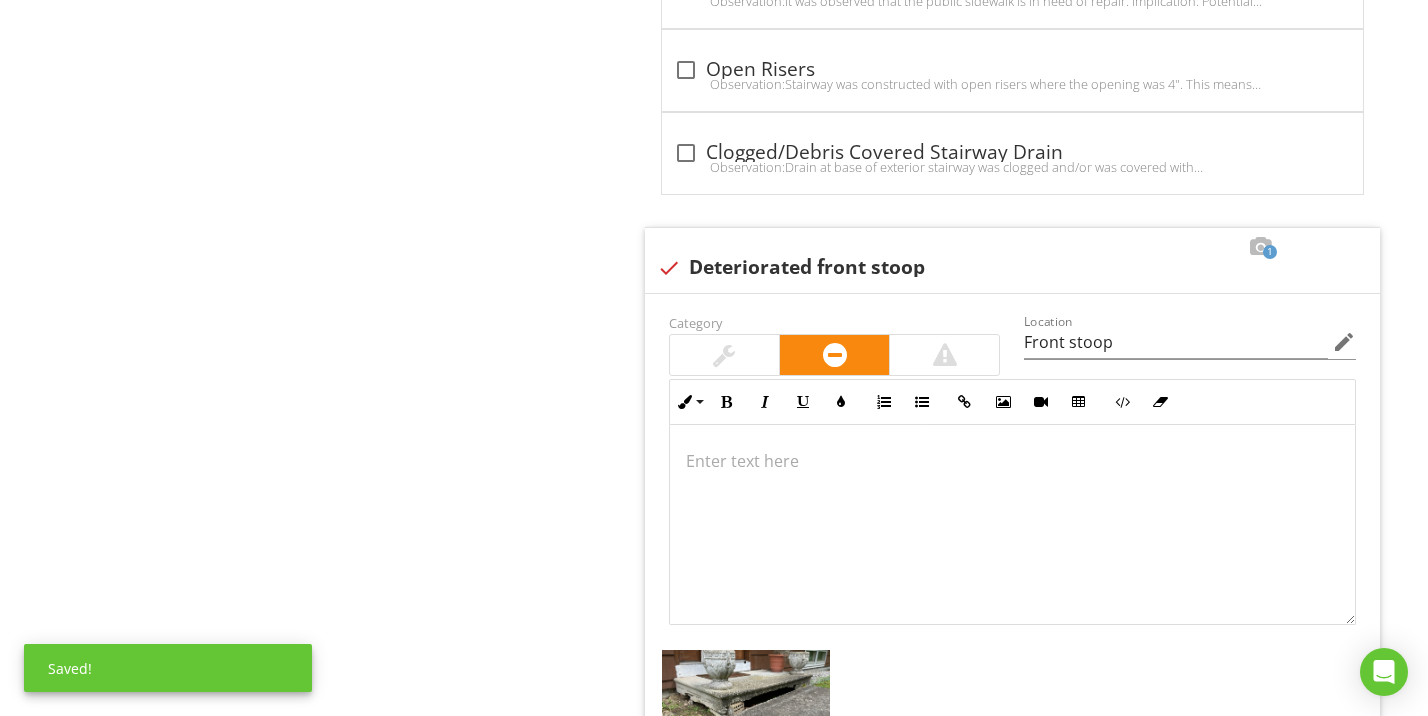 scroll, scrollTop: 3498, scrollLeft: 0, axis: vertical 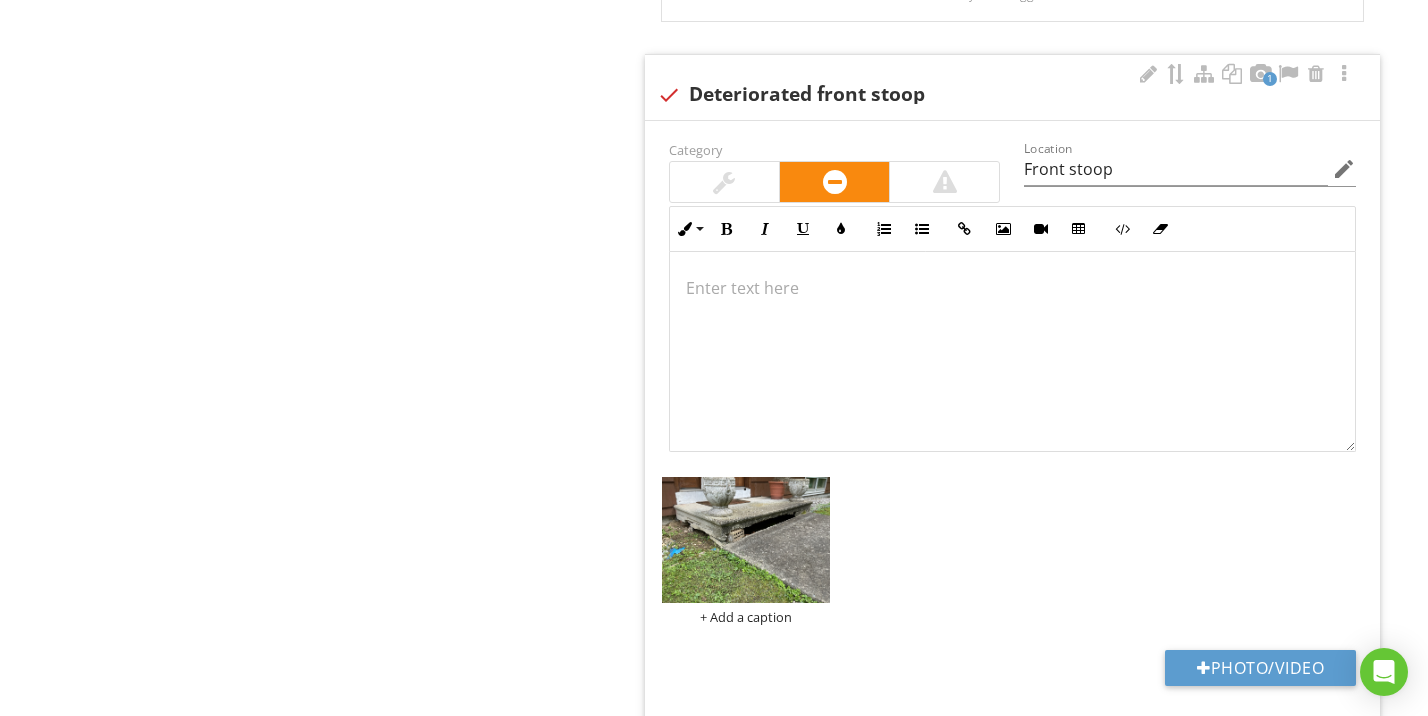 click at bounding box center [1012, 288] 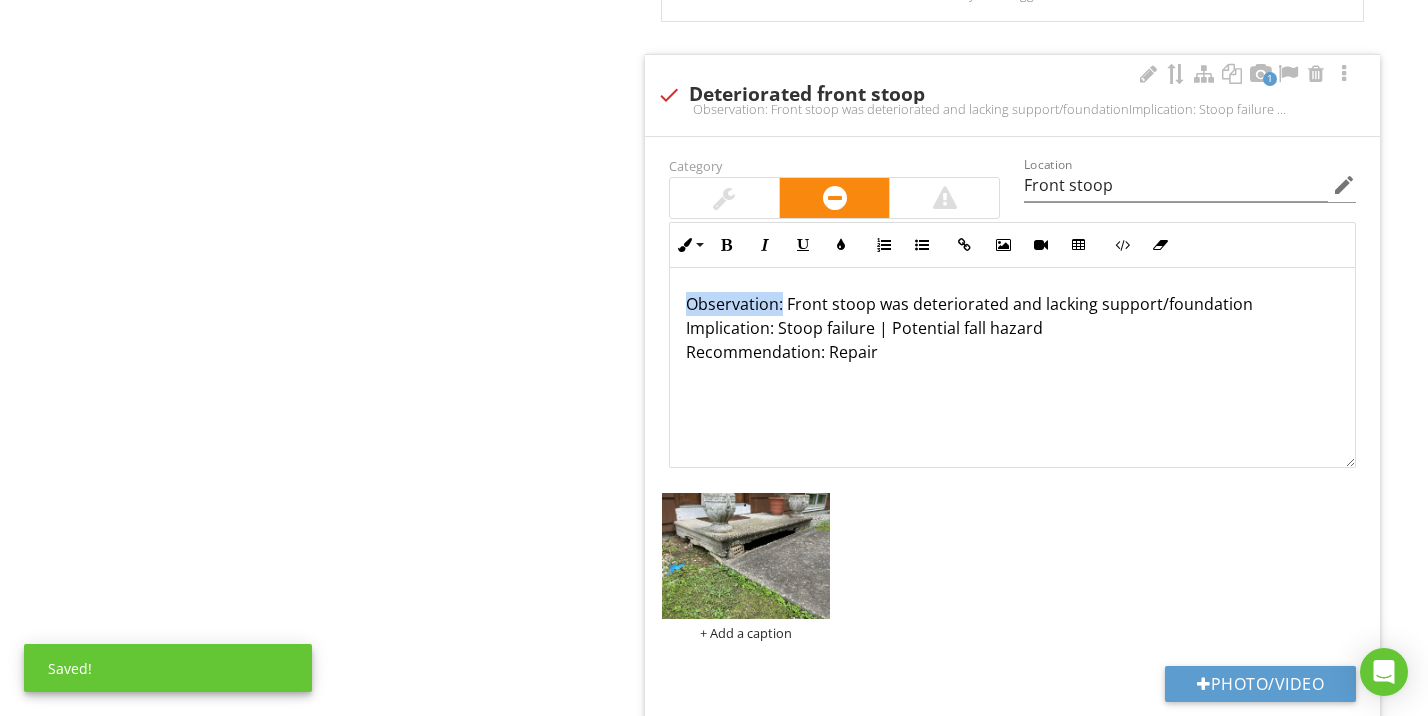 drag, startPoint x: 780, startPoint y: 296, endPoint x: 675, endPoint y: 294, distance: 105.01904 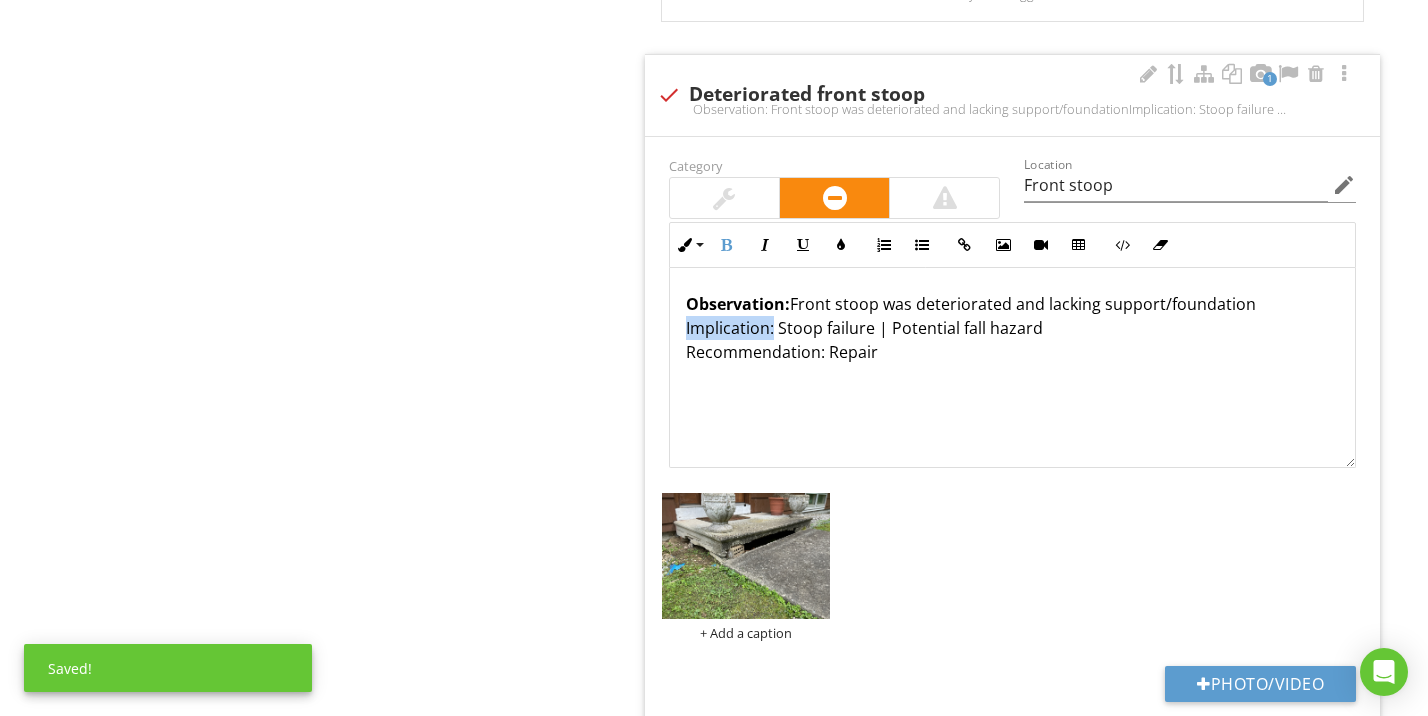 drag, startPoint x: 771, startPoint y: 318, endPoint x: 677, endPoint y: 323, distance: 94.13288 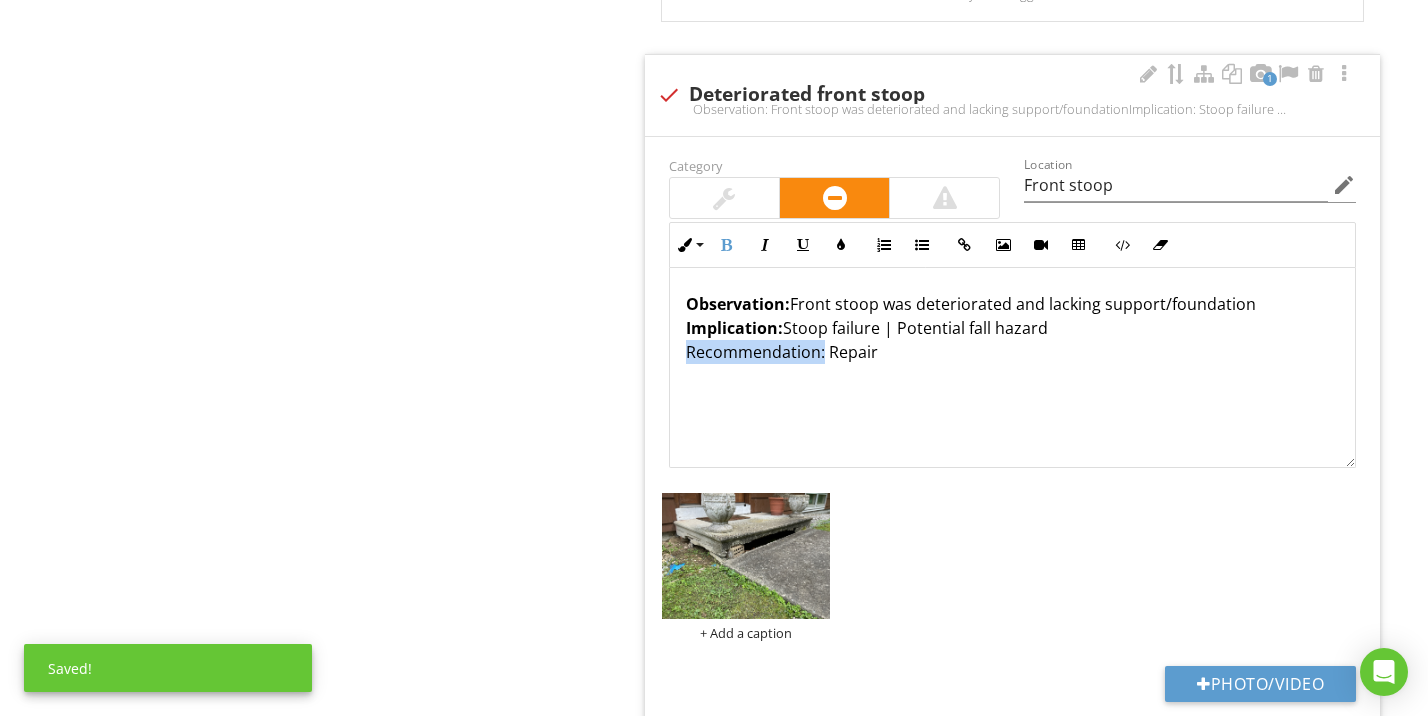 drag, startPoint x: 823, startPoint y: 347, endPoint x: 690, endPoint y: 348, distance: 133.00375 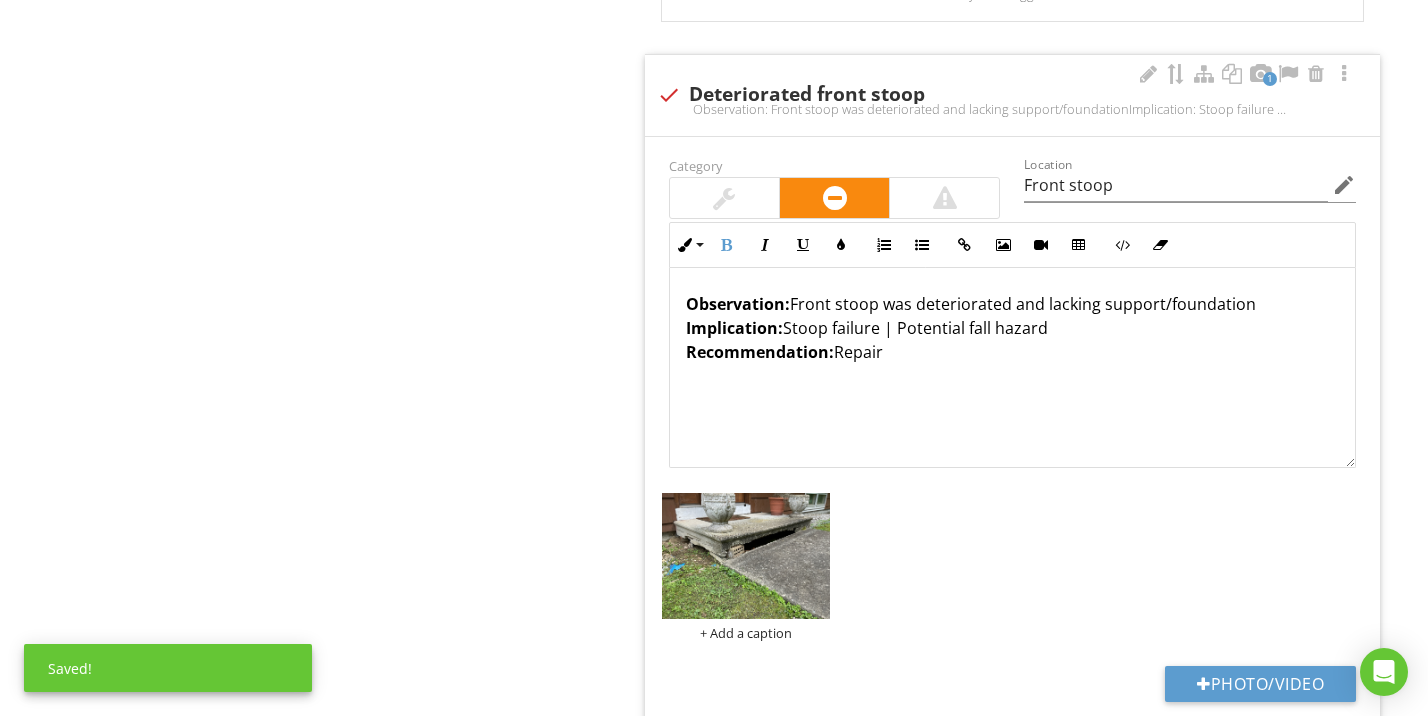 click on "Observation:  Front stoop was deteriorated and lacking support/foundation Implication:  Stoop failure | Potential fall hazard Recommendation:  Repair" at bounding box center [1012, 328] 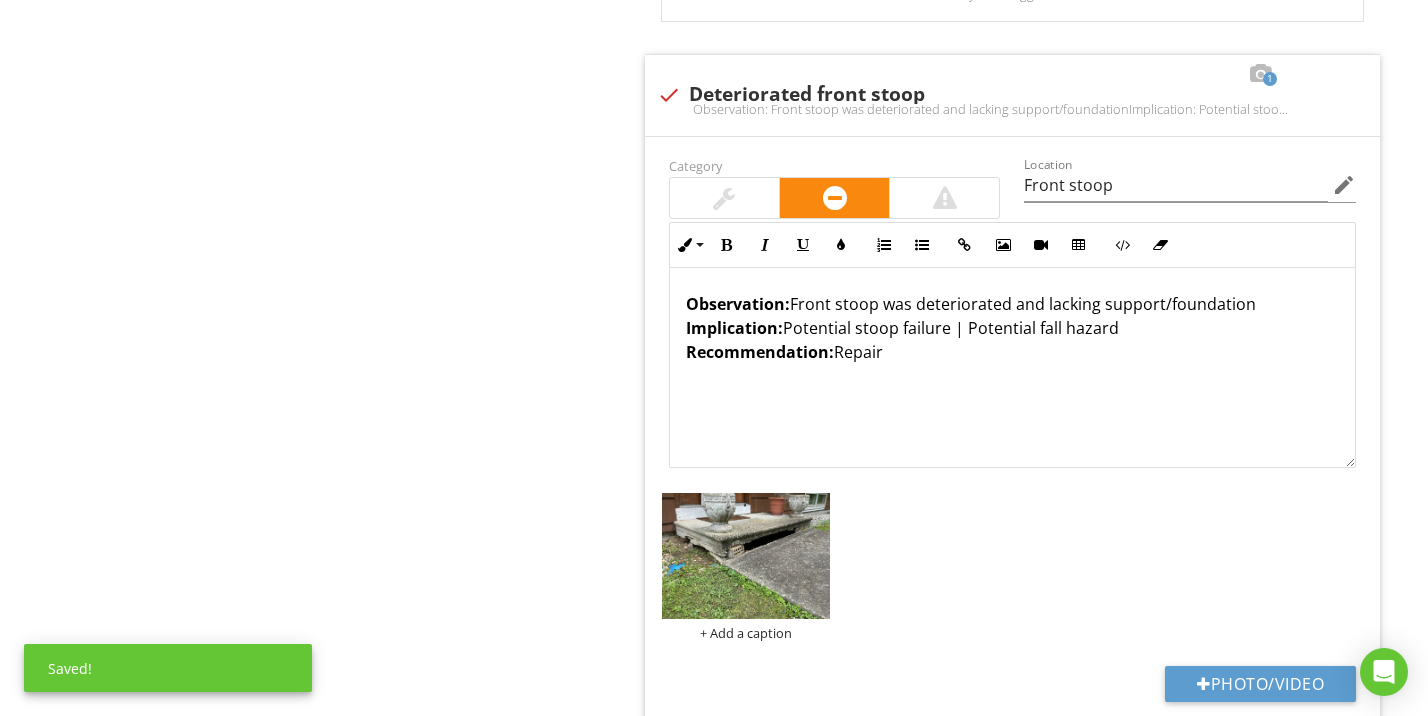 click on "Grounds
Point-in-time Photos
Driveway
Walkways/Stoops/Steps
Porch
Patio
Balcony
Decks
Fence/Wall
Retaining Wall
Hose bibs
Vegetation, Grading, Drainage & Landscaping
Irrigation/Lawn Sprinklers
Item
Walkways/Stoops/Steps
Info
Information
Walkway Material
check_box_outline_blank Asphalt   check_box_outline_blank Brick   check_box_outline_blank Pavers   check_box Concrete   check_box_outline_blank Slate/Stone   check_box_outline_blank Cobblestone   check_box_outline_blank Dirt   check_box_outline_blank Flagstone" at bounding box center [892, -1201] 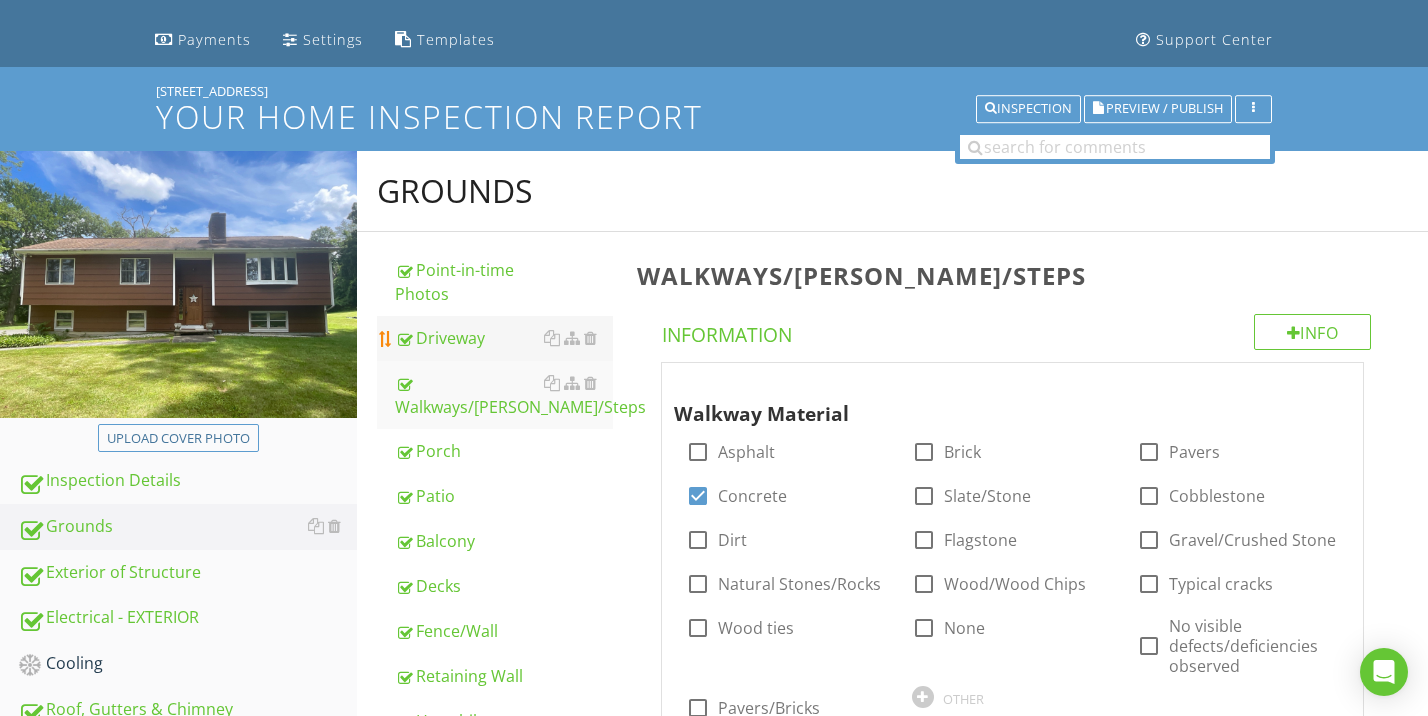 scroll, scrollTop: 151, scrollLeft: 0, axis: vertical 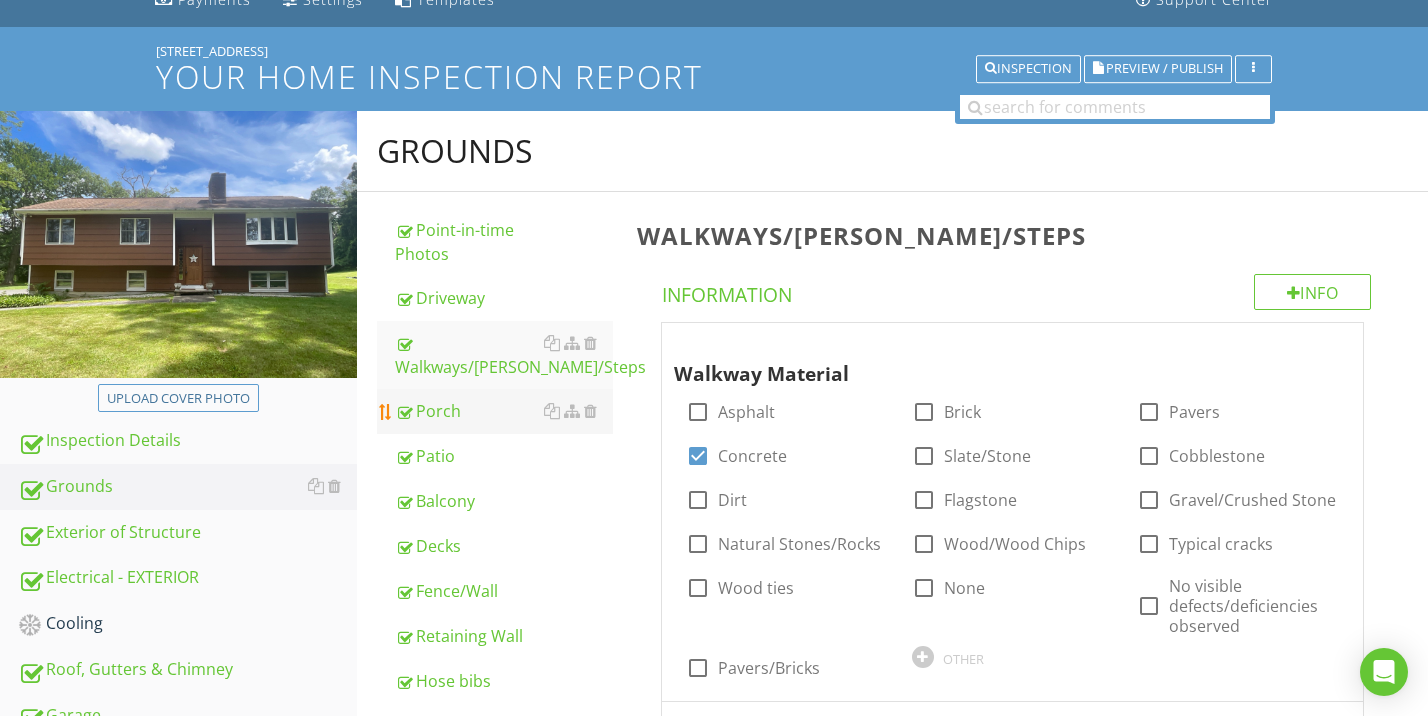 click on "Porch" at bounding box center (504, 411) 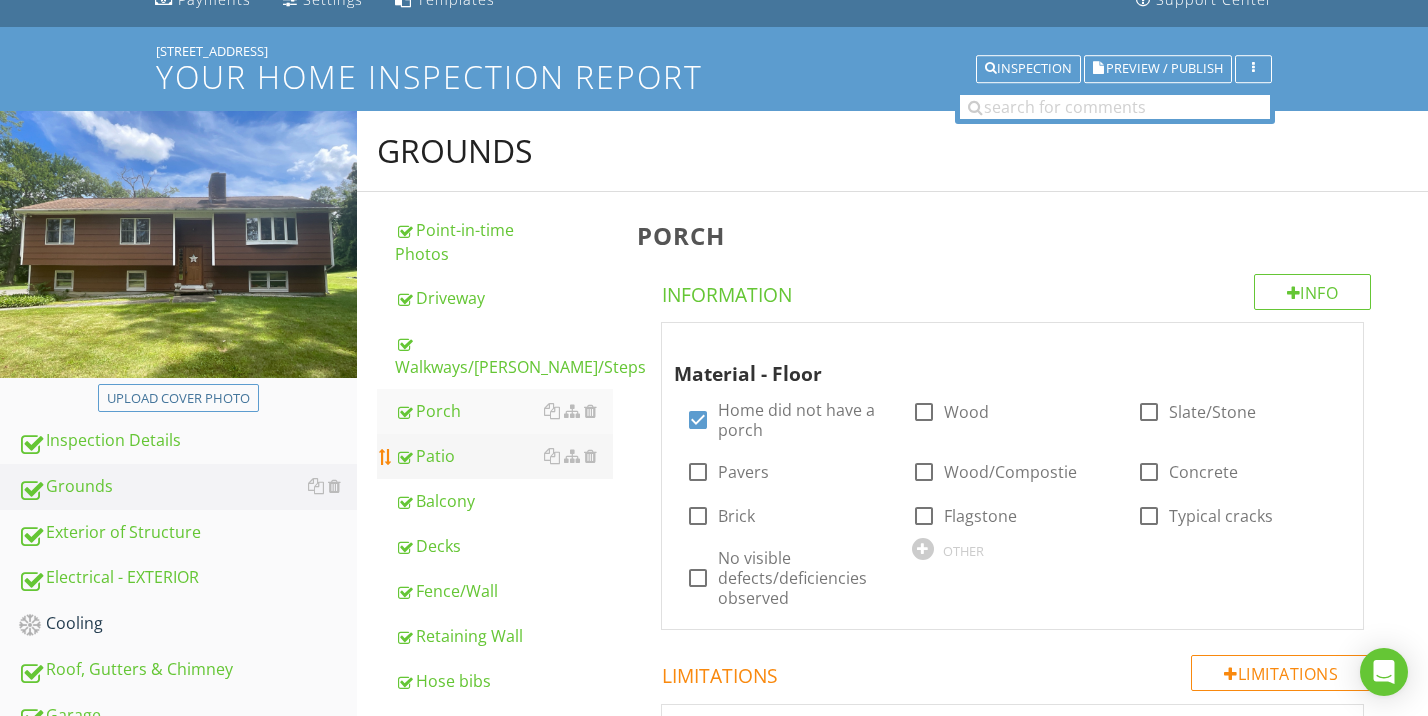 click on "Patio" at bounding box center [504, 456] 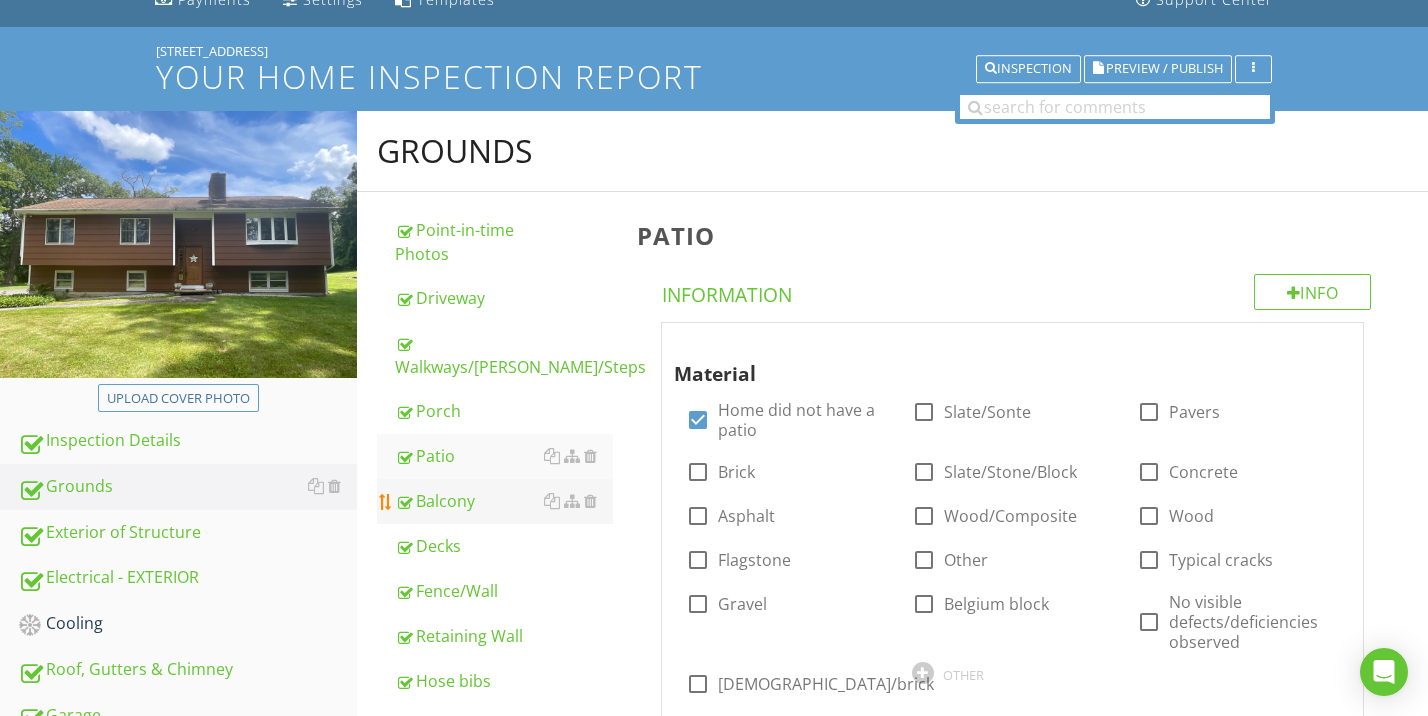 click on "Balcony" at bounding box center (504, 501) 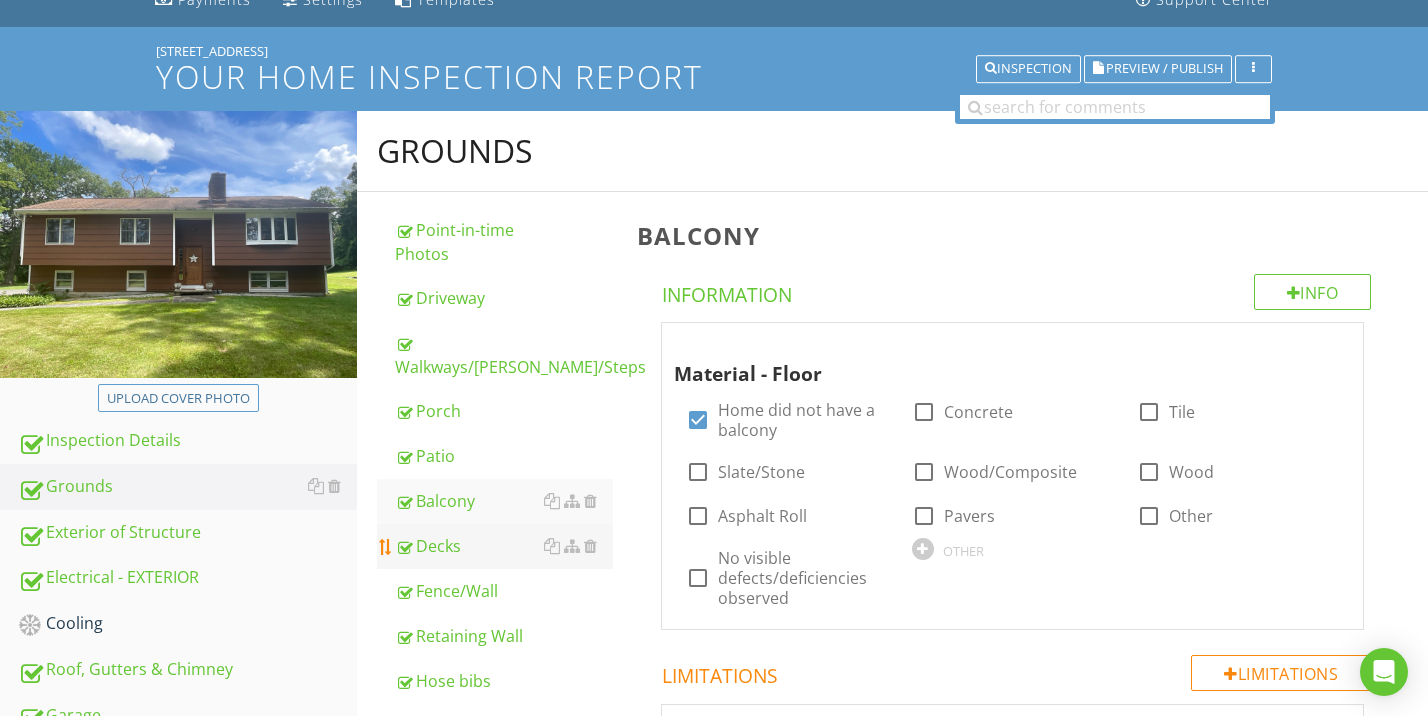 click on "Decks" at bounding box center (504, 546) 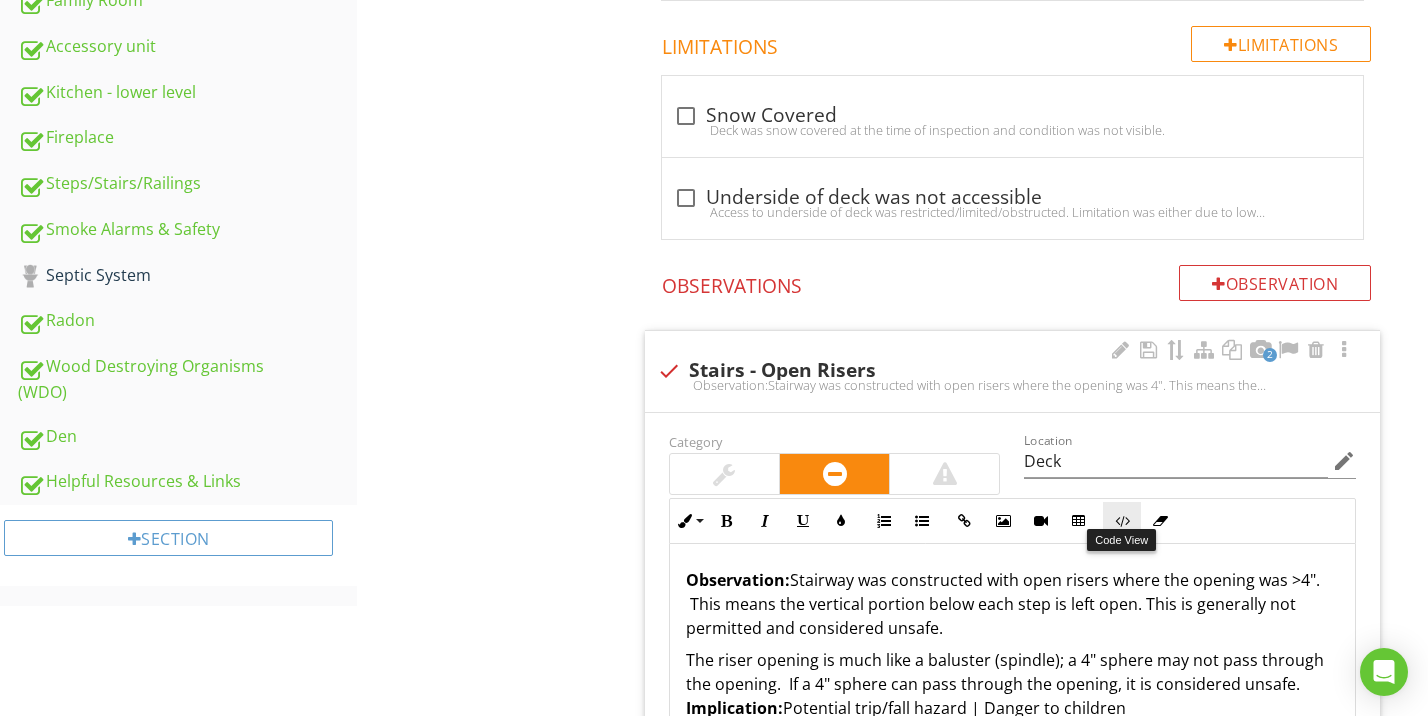 scroll, scrollTop: 1978, scrollLeft: 0, axis: vertical 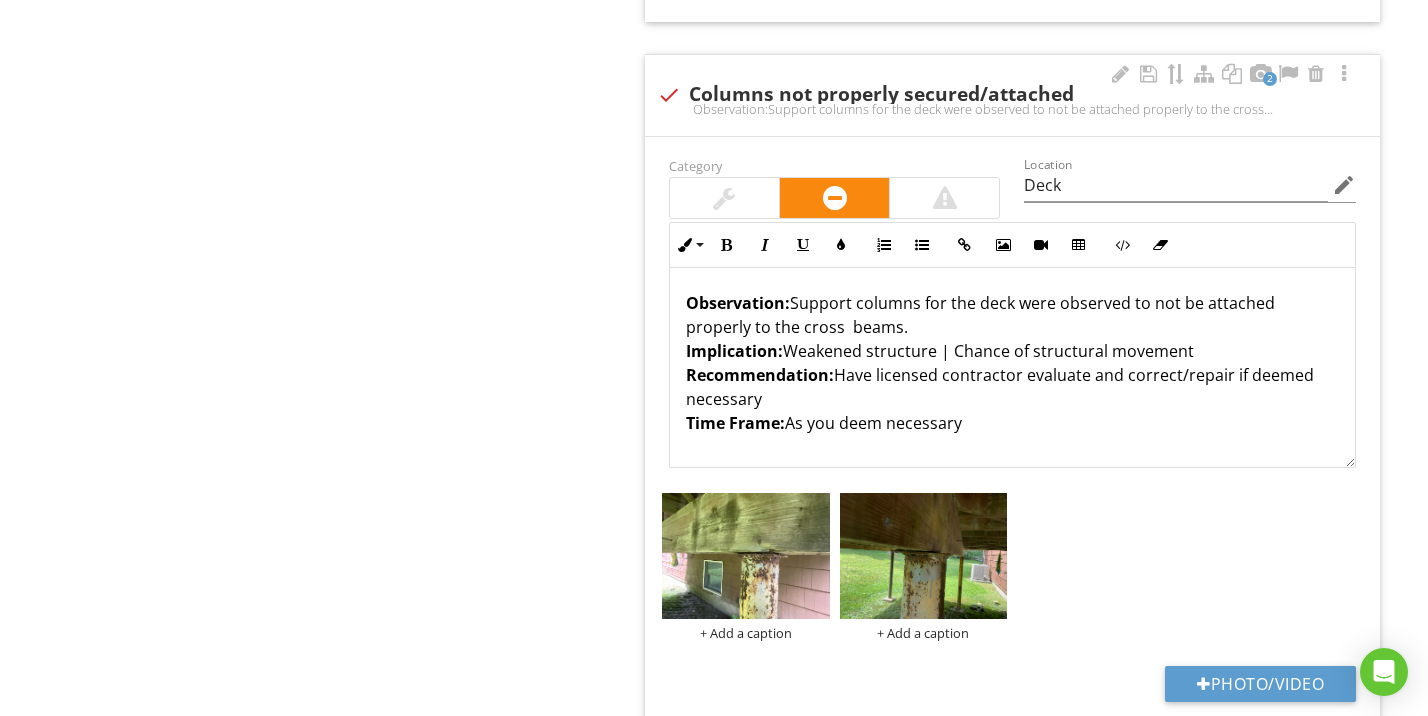 click on "Observation:  Support columns for the deck were observed to not be attached properly to the cross  beams. Implication:  Weakened structure | Chance of structural movement Recommendation:  Have licensed contractor evaluate and correct/repair if deemed necessary Time Frame:  As you deem necessary" at bounding box center [1012, 363] 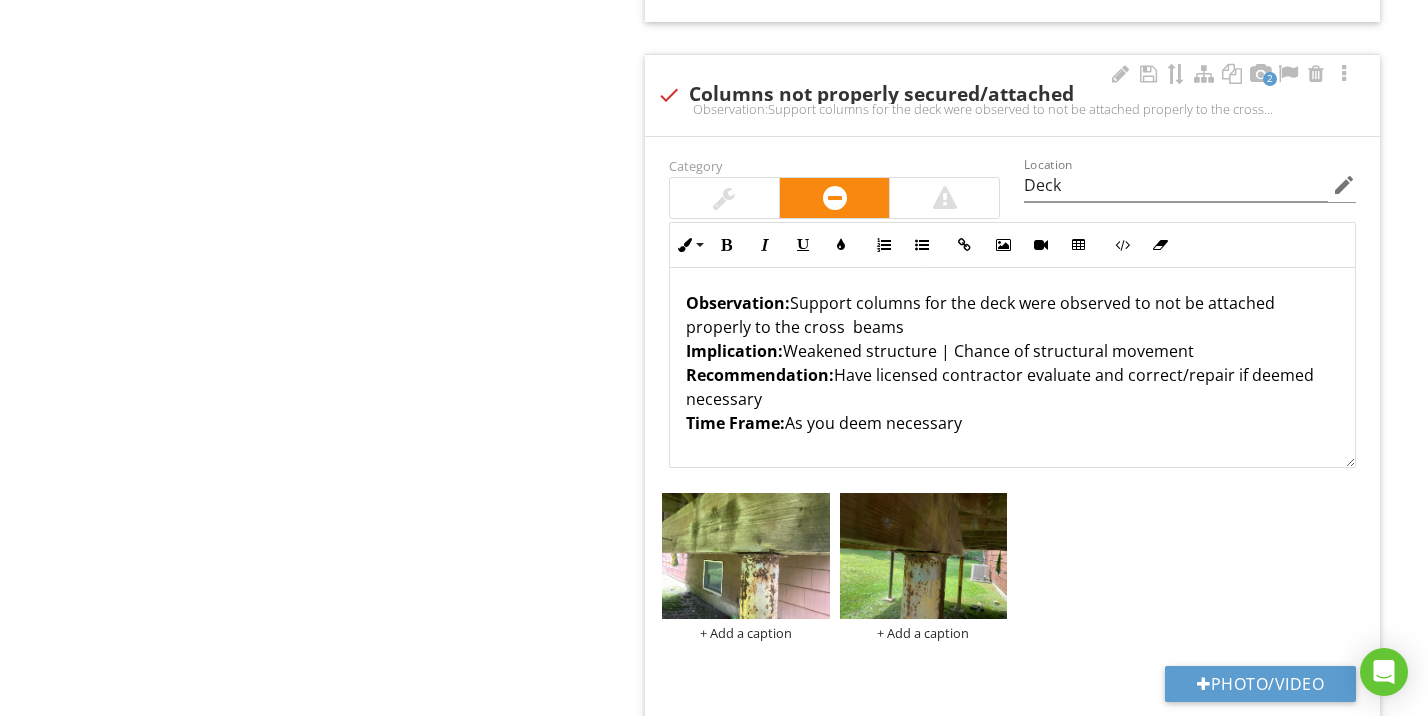 type 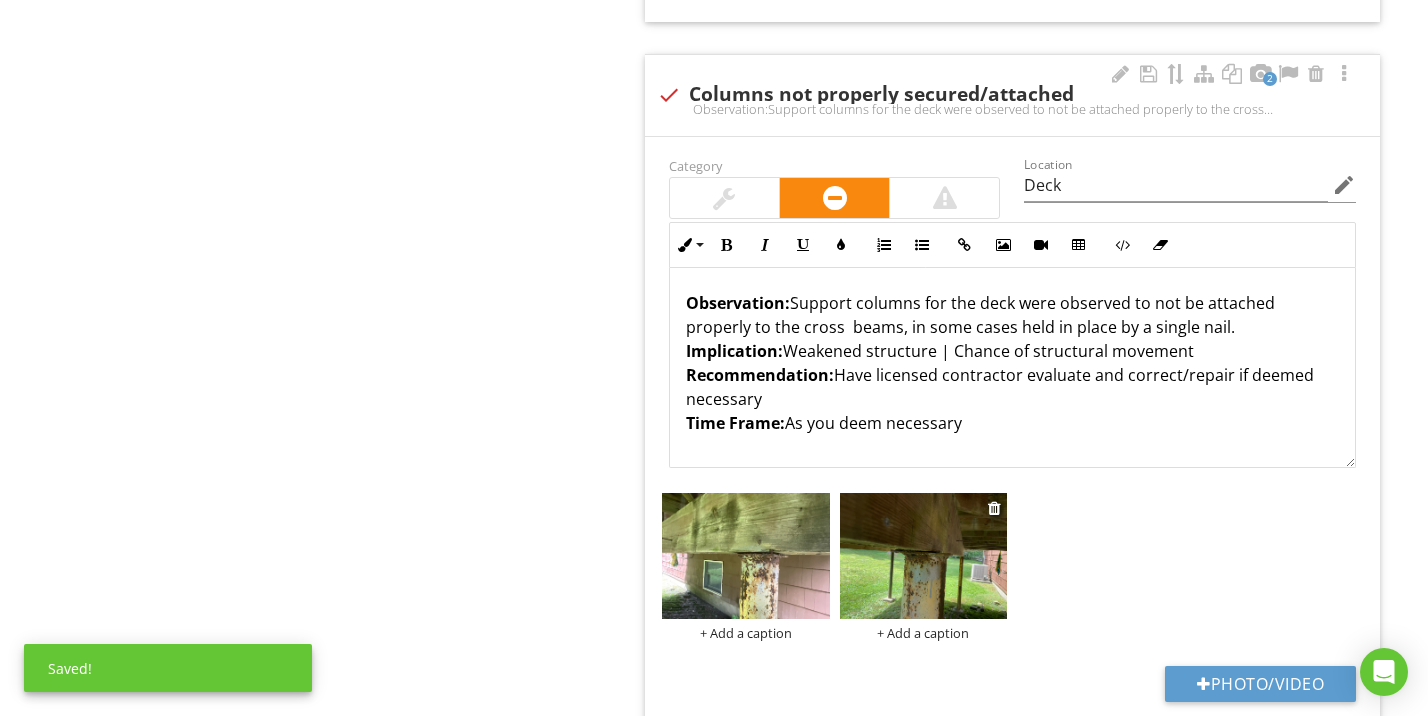 click at bounding box center (924, 556) 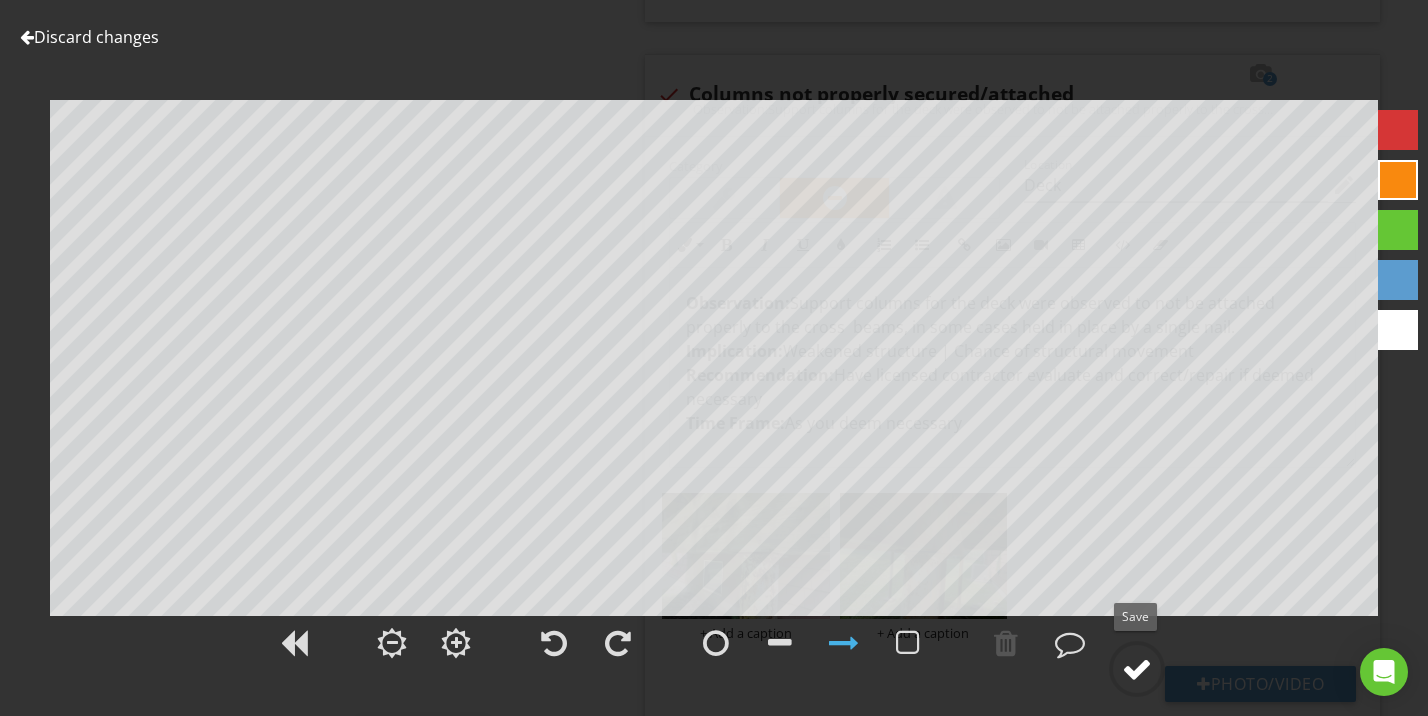 click at bounding box center [1137, 669] 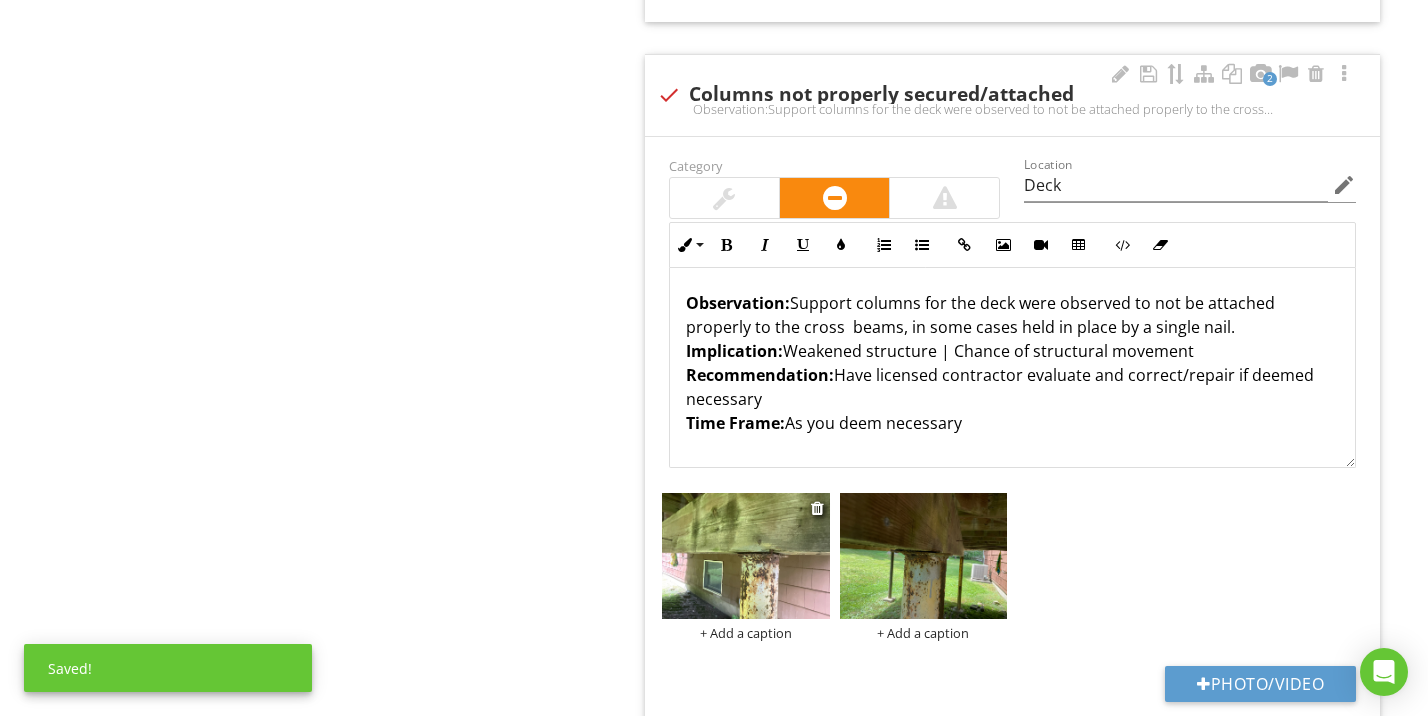 click at bounding box center (746, 556) 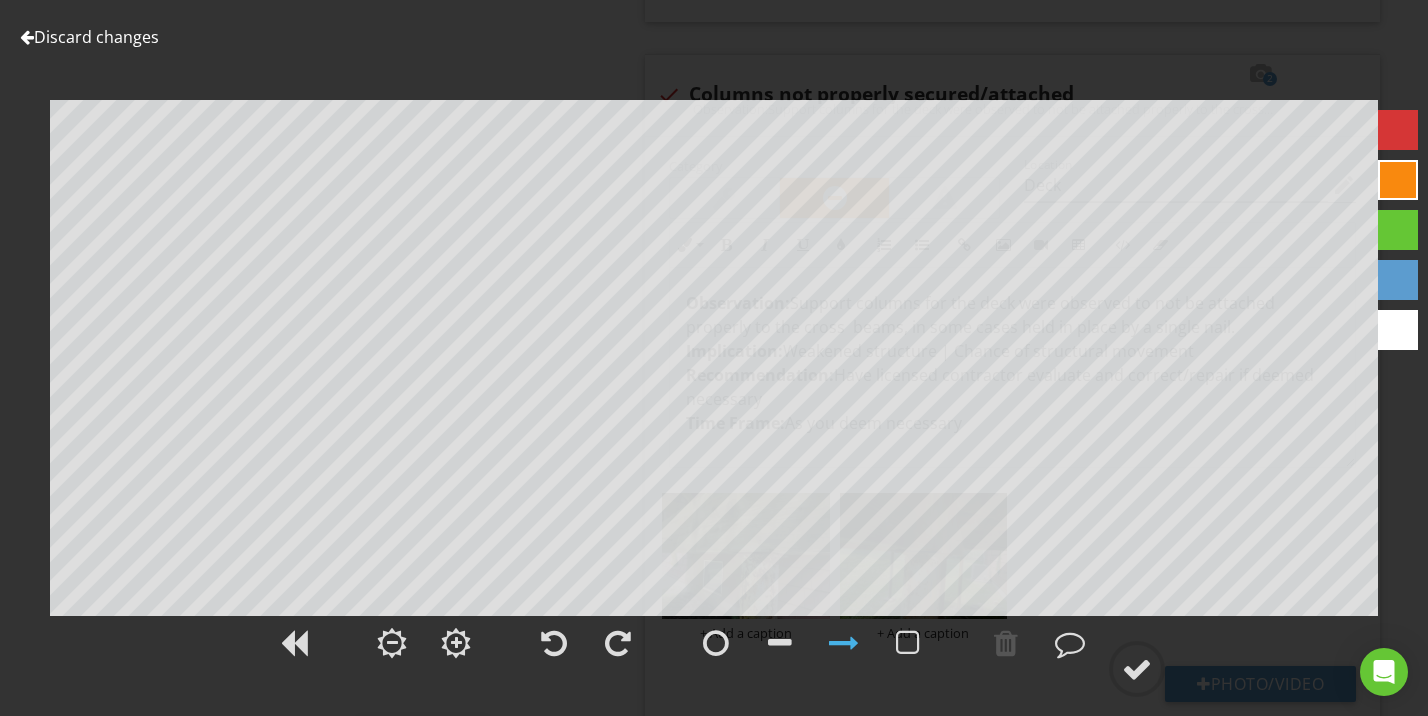 click at bounding box center (1398, 130) 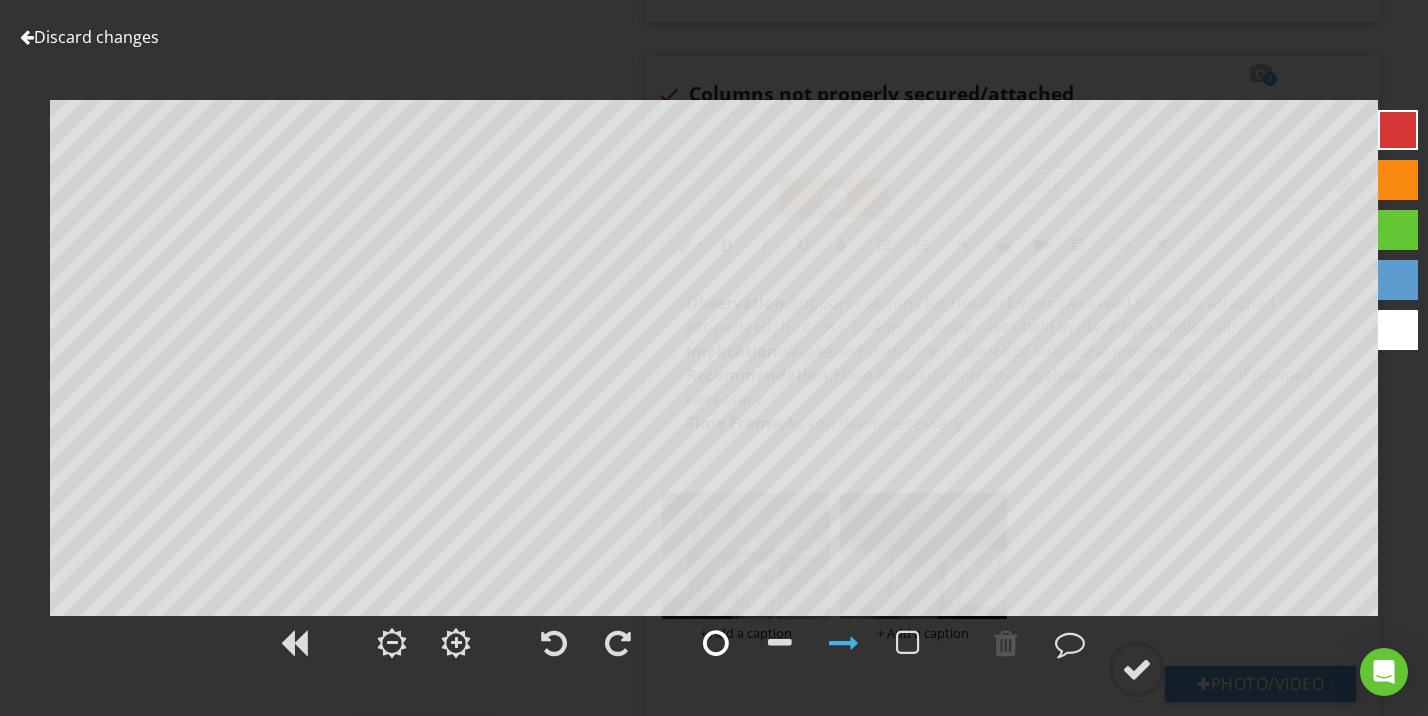 click at bounding box center [716, 643] 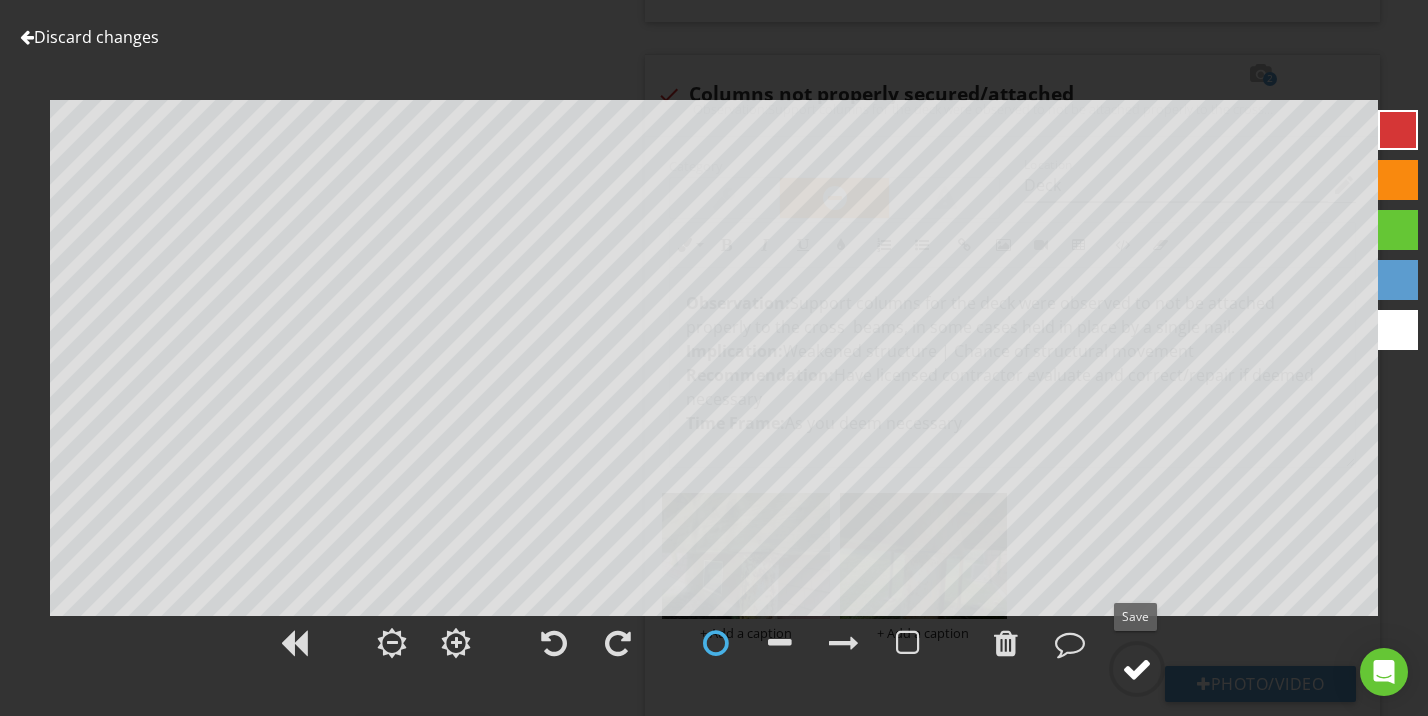 click at bounding box center [1137, 669] 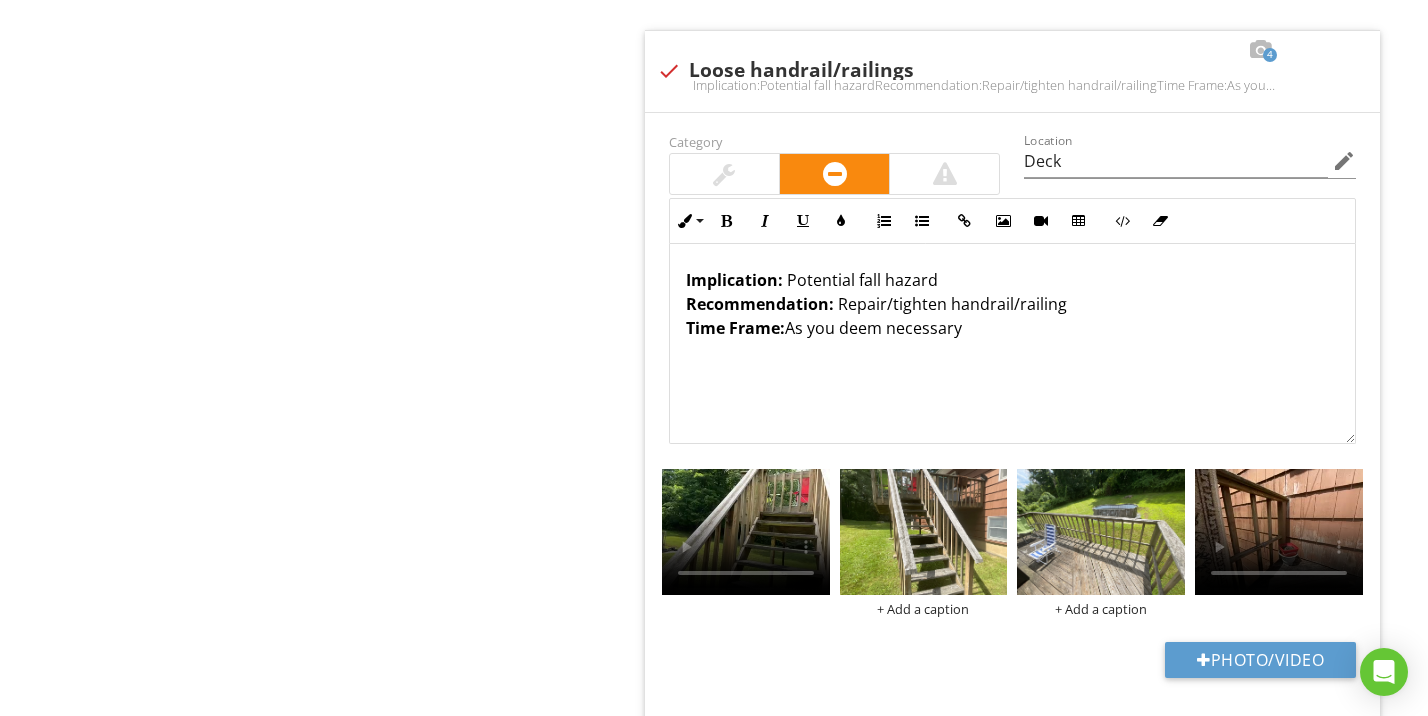 scroll, scrollTop: 4658, scrollLeft: 0, axis: vertical 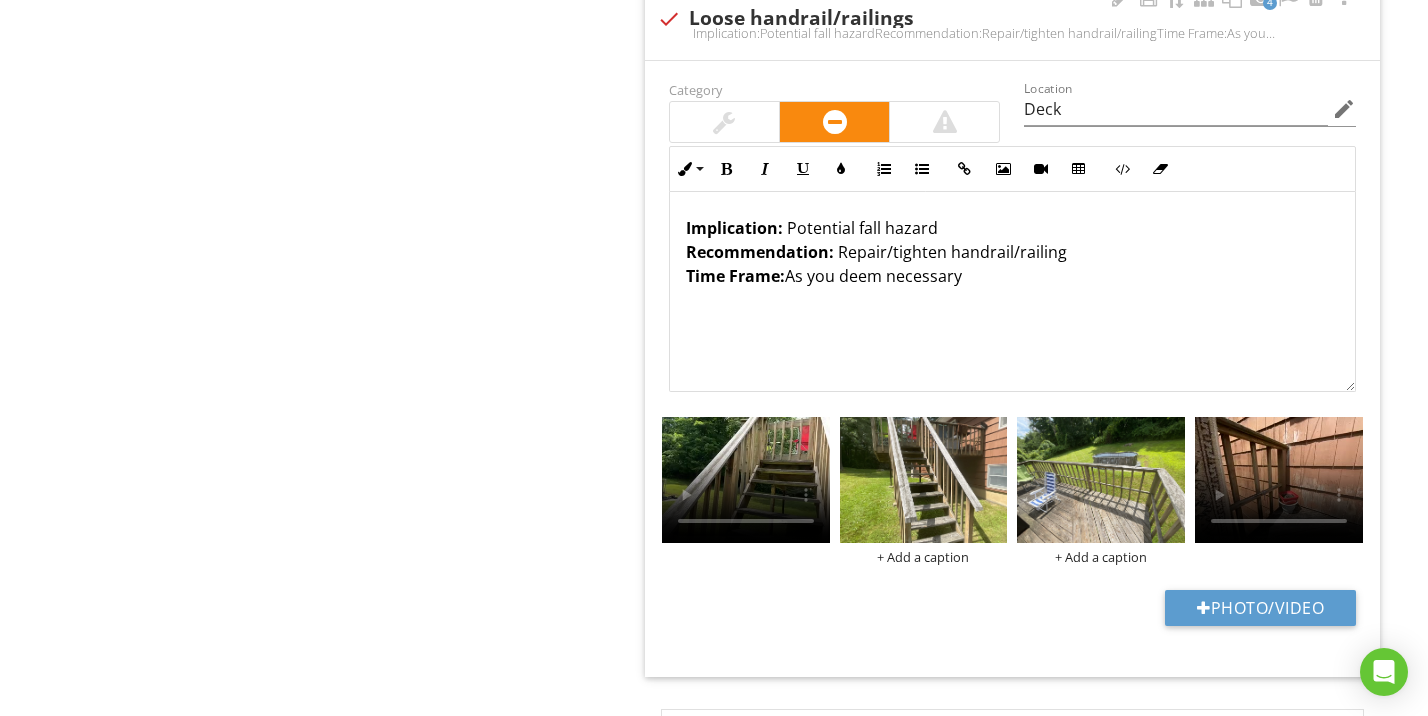 click on "Implication:   Potential fall hazard Recommendation:   Repair/tighten handrail/railing Time Frame:  As you deem necessary" at bounding box center [1012, 292] 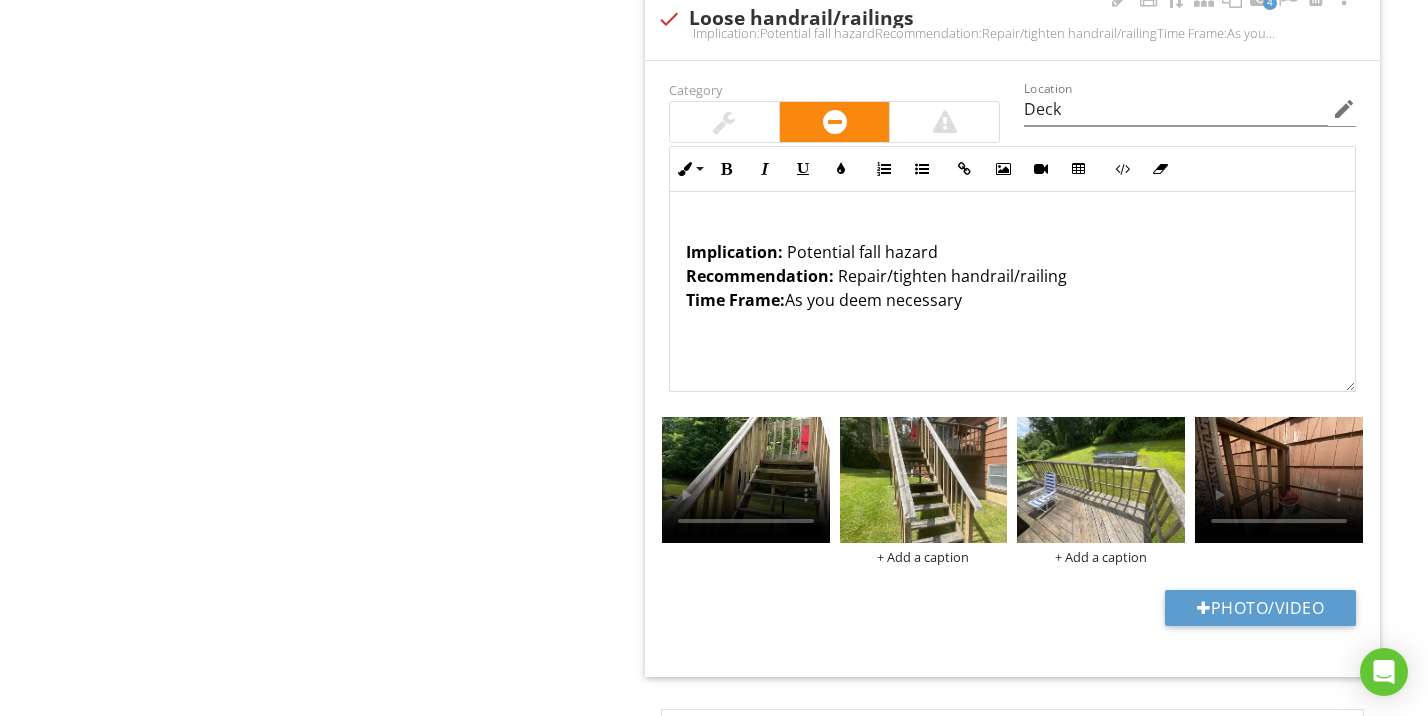 type 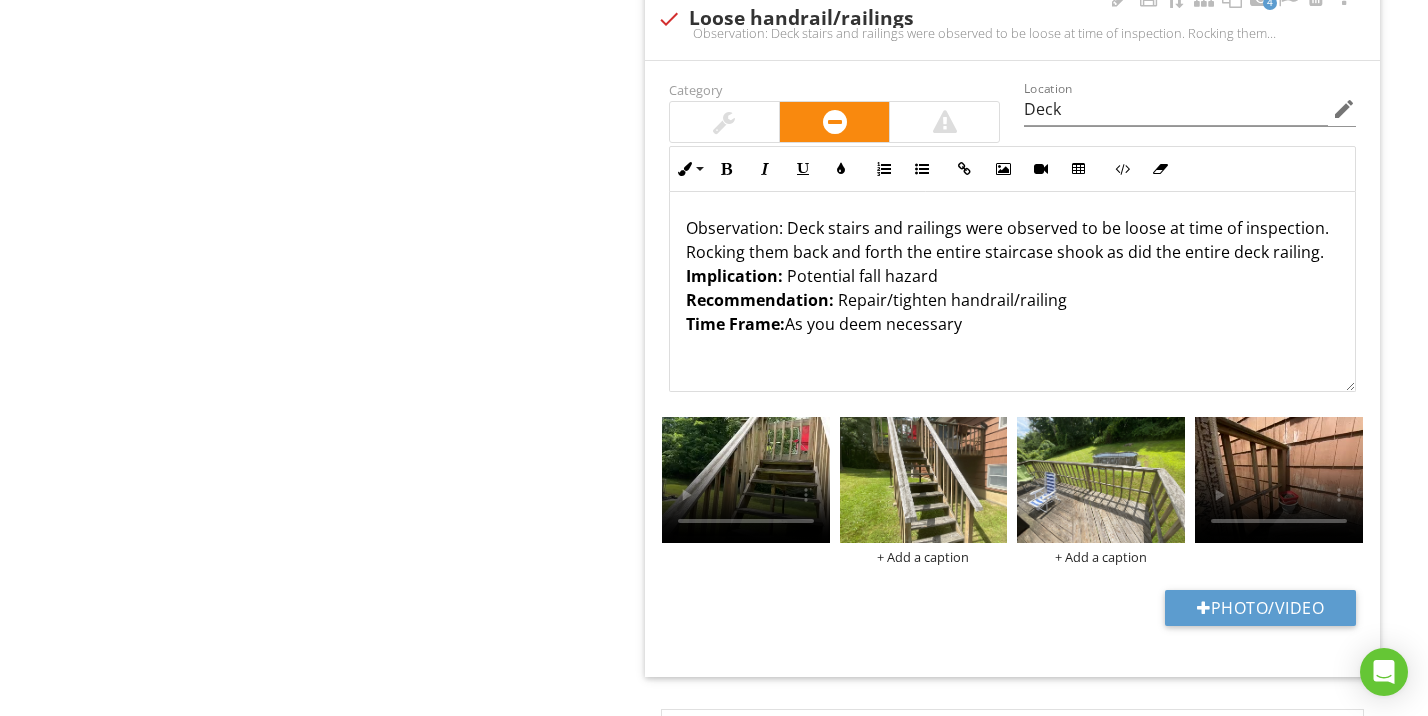 click on "Observation: Deck stairs and railings were observed to be loose at time of inspection. Rocking them back and forth the entire staircase shook as did the entire deck railing. Implication:   Potential fall hazard Recommendation:   Repair/tighten handrail/railing Time Frame:  As you deem necessary" at bounding box center (1012, 276) 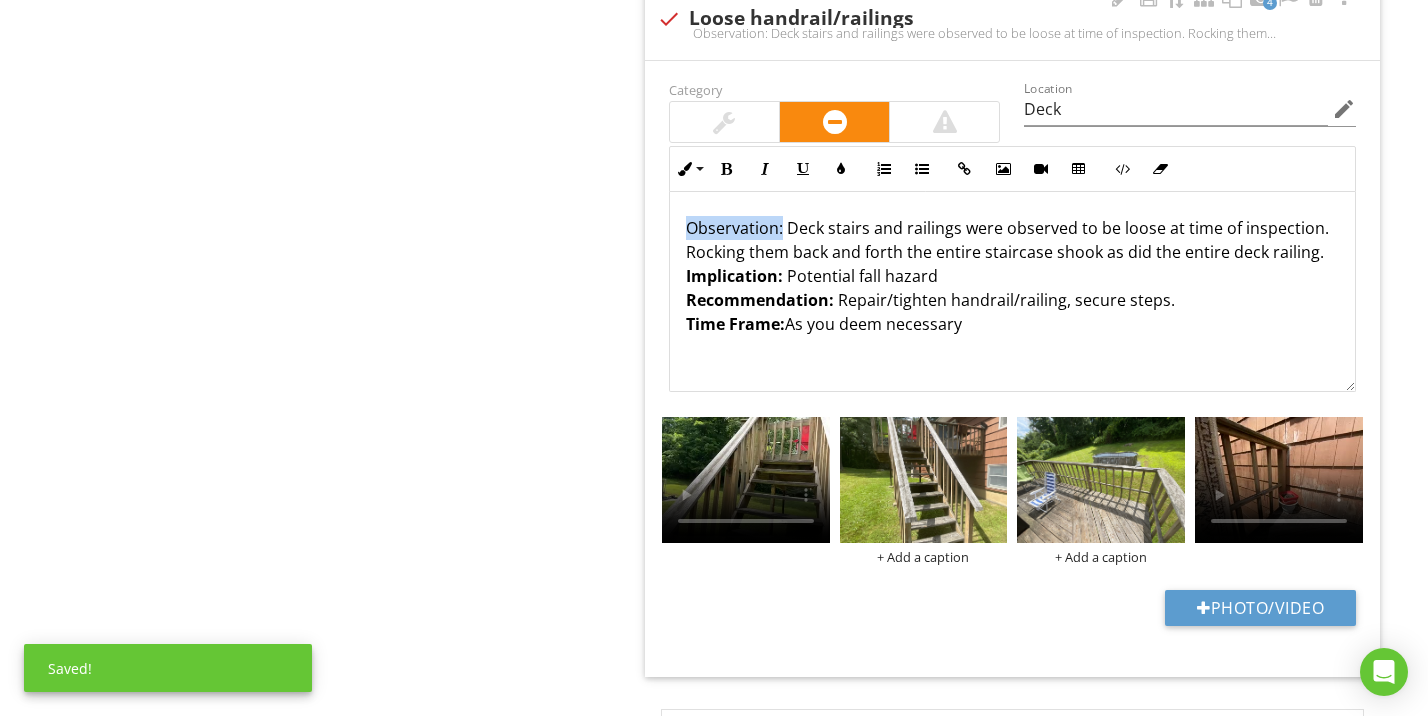 drag, startPoint x: 780, startPoint y: 219, endPoint x: 651, endPoint y: 219, distance: 129 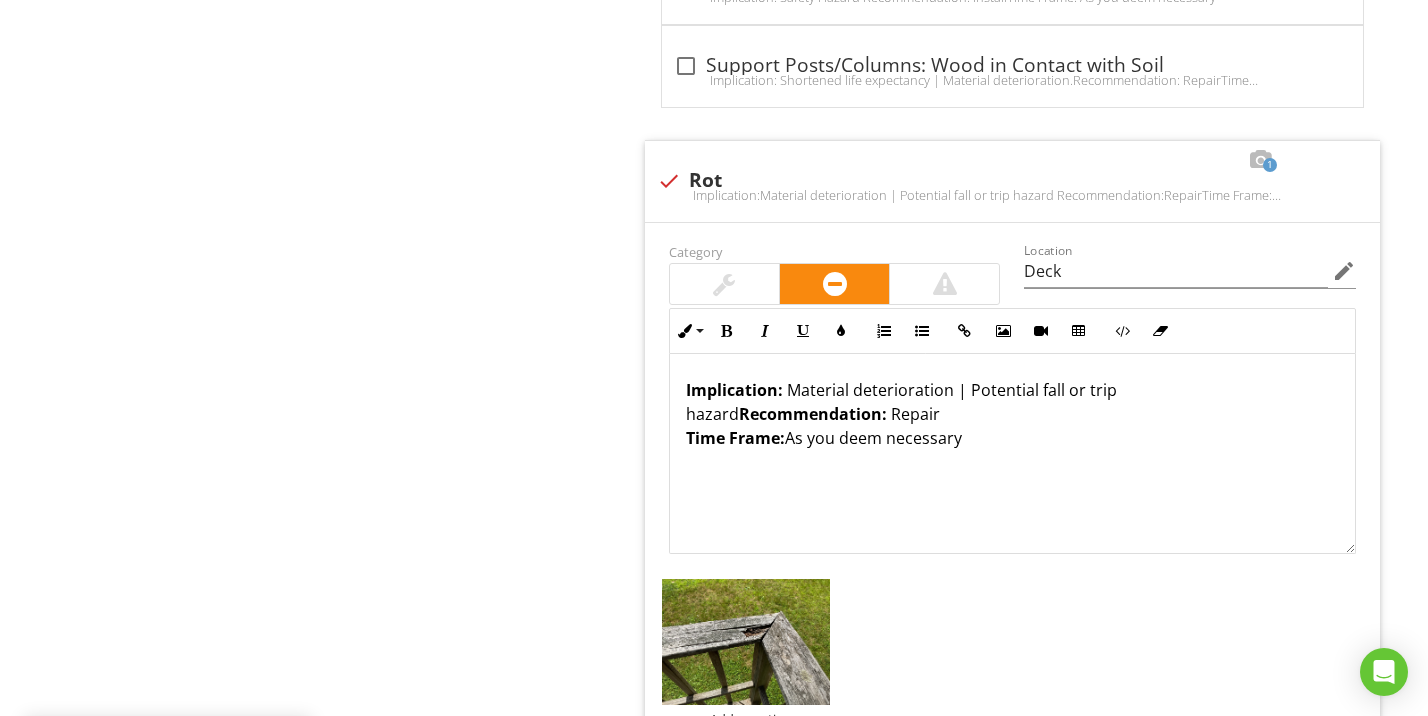 scroll, scrollTop: 6765, scrollLeft: 0, axis: vertical 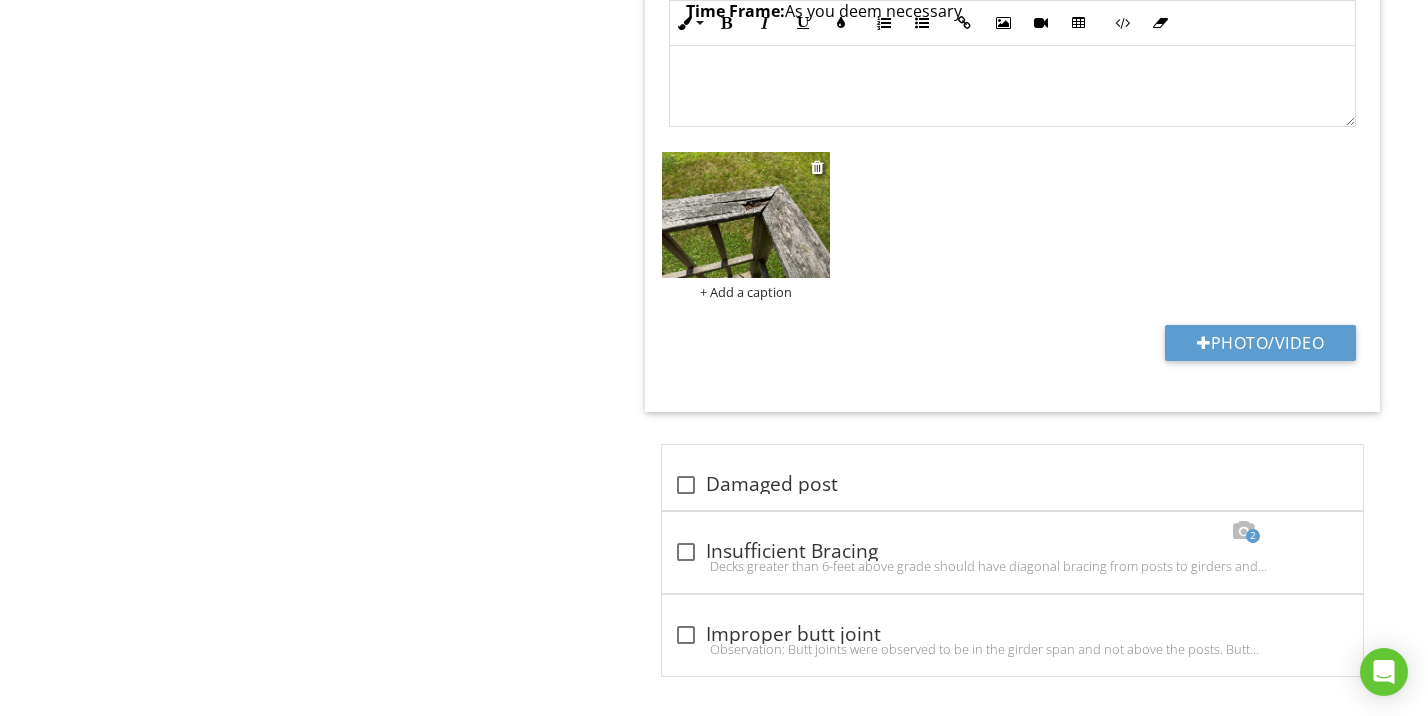 click at bounding box center (746, 215) 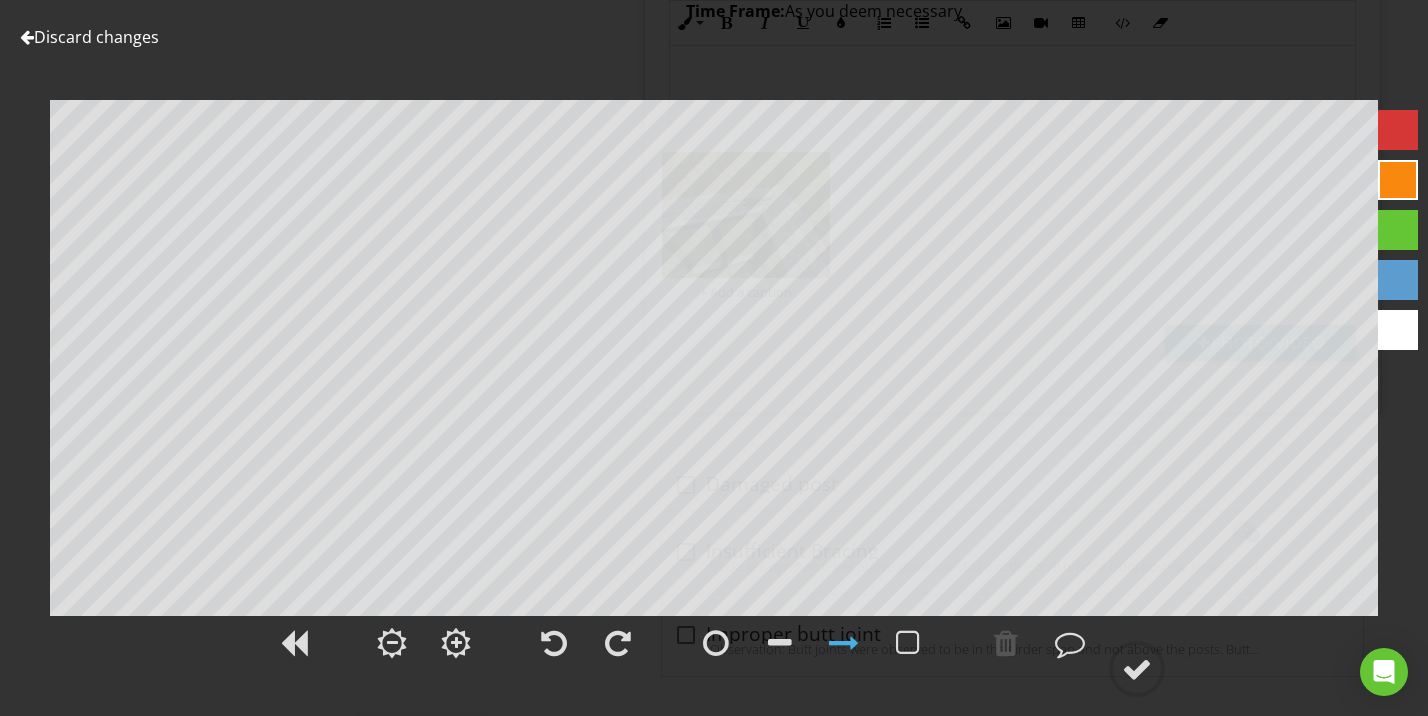click at bounding box center (1398, 130) 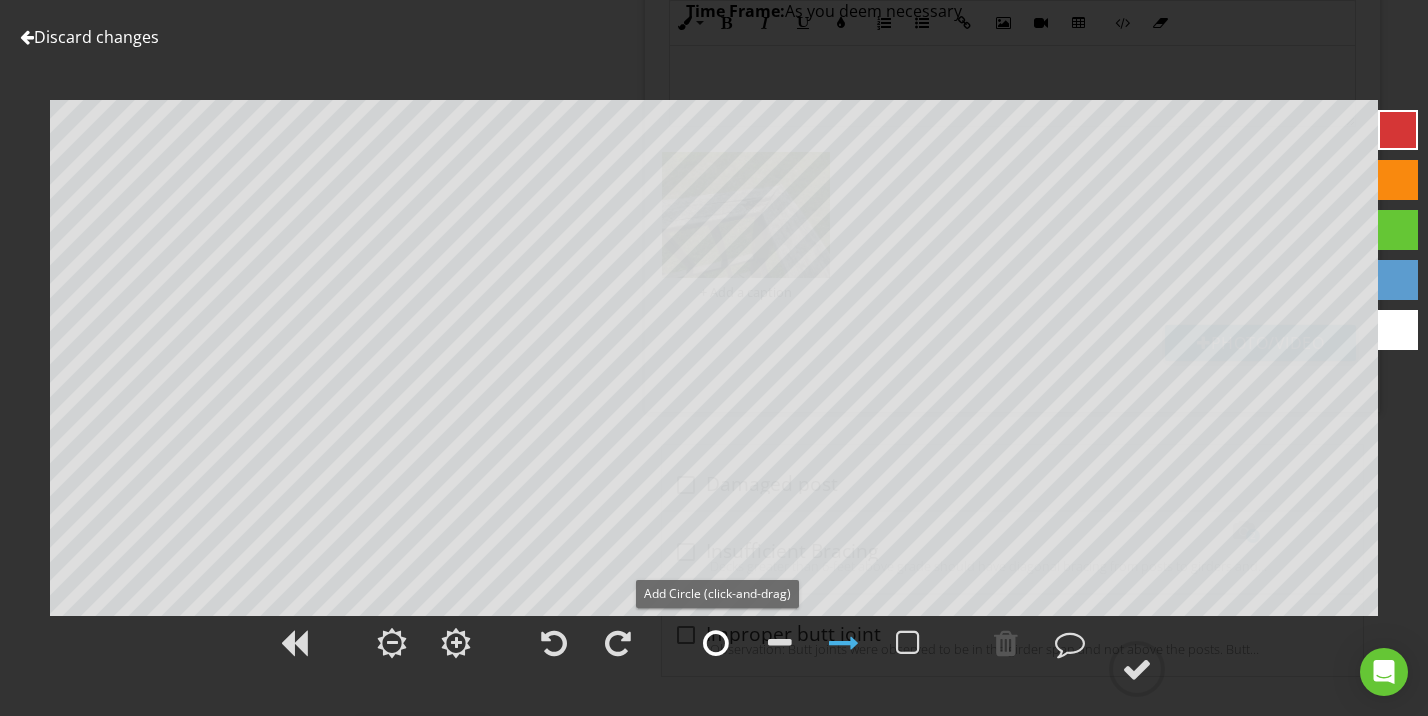 click at bounding box center [716, 643] 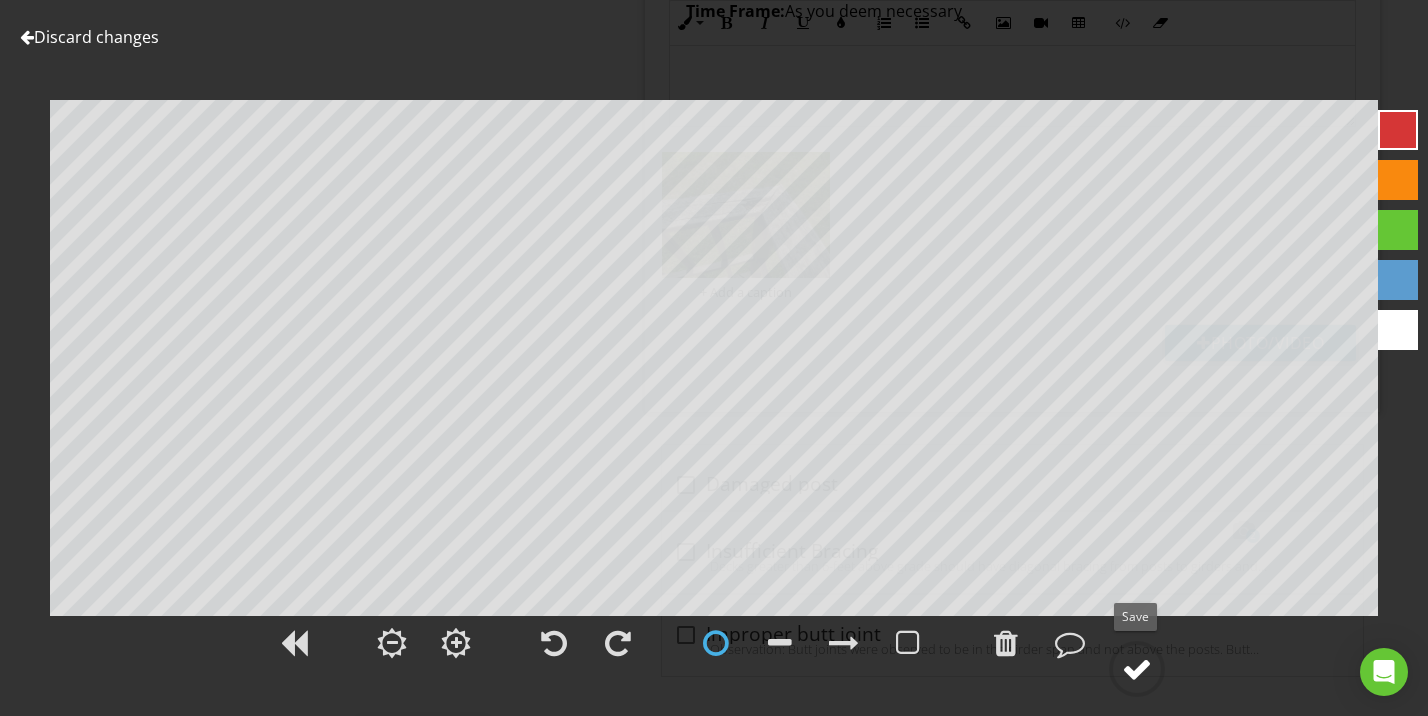 click at bounding box center (1137, 669) 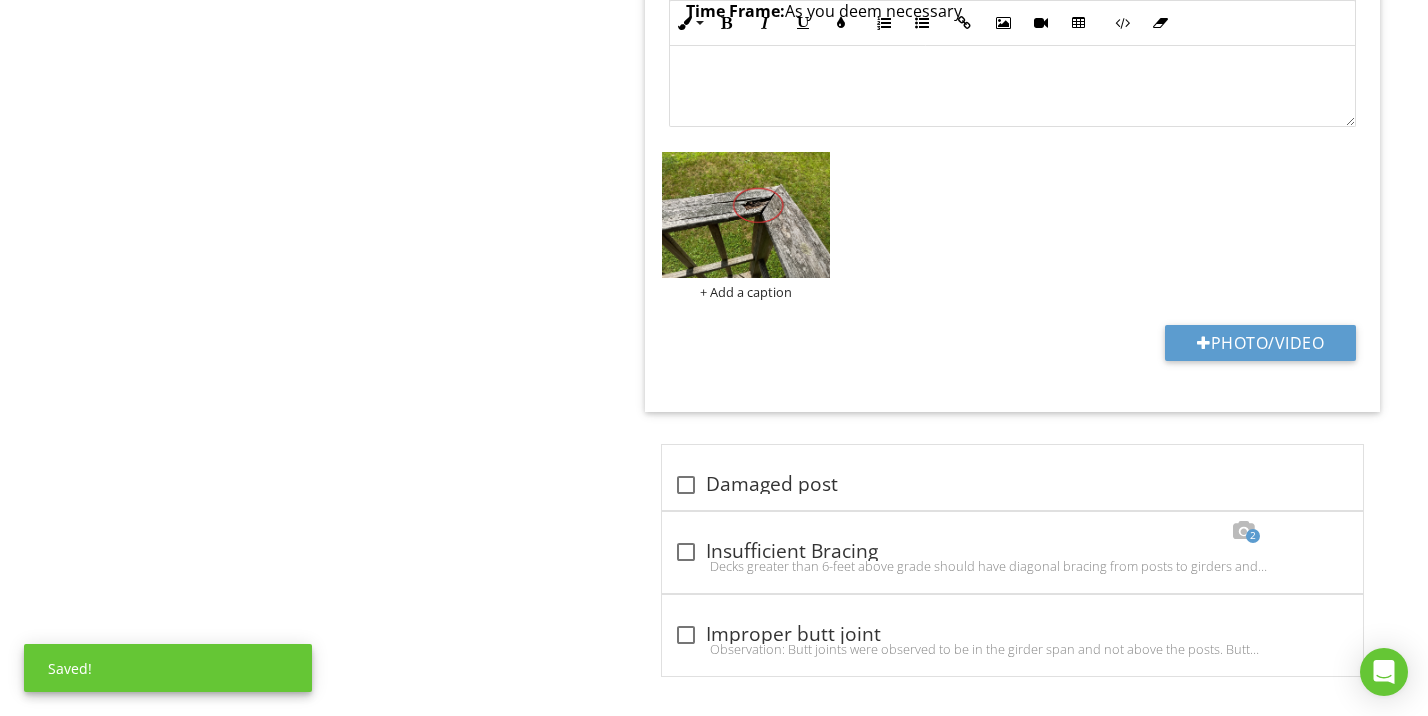 scroll, scrollTop: 6358, scrollLeft: 0, axis: vertical 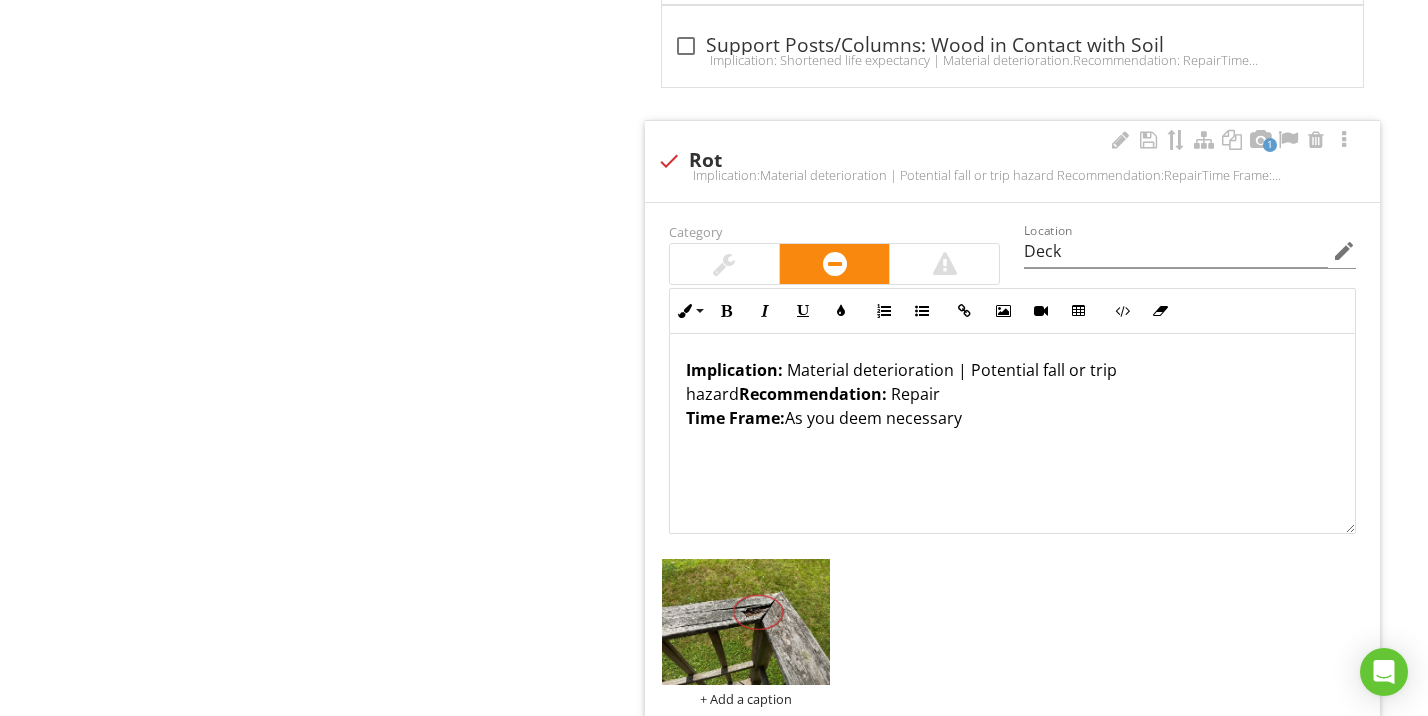 click on "Implication:   Material deterioration | Potential fall or trip hazard  Recommendation:   Repair Time Frame:  As you deem necessary" at bounding box center (1012, 394) 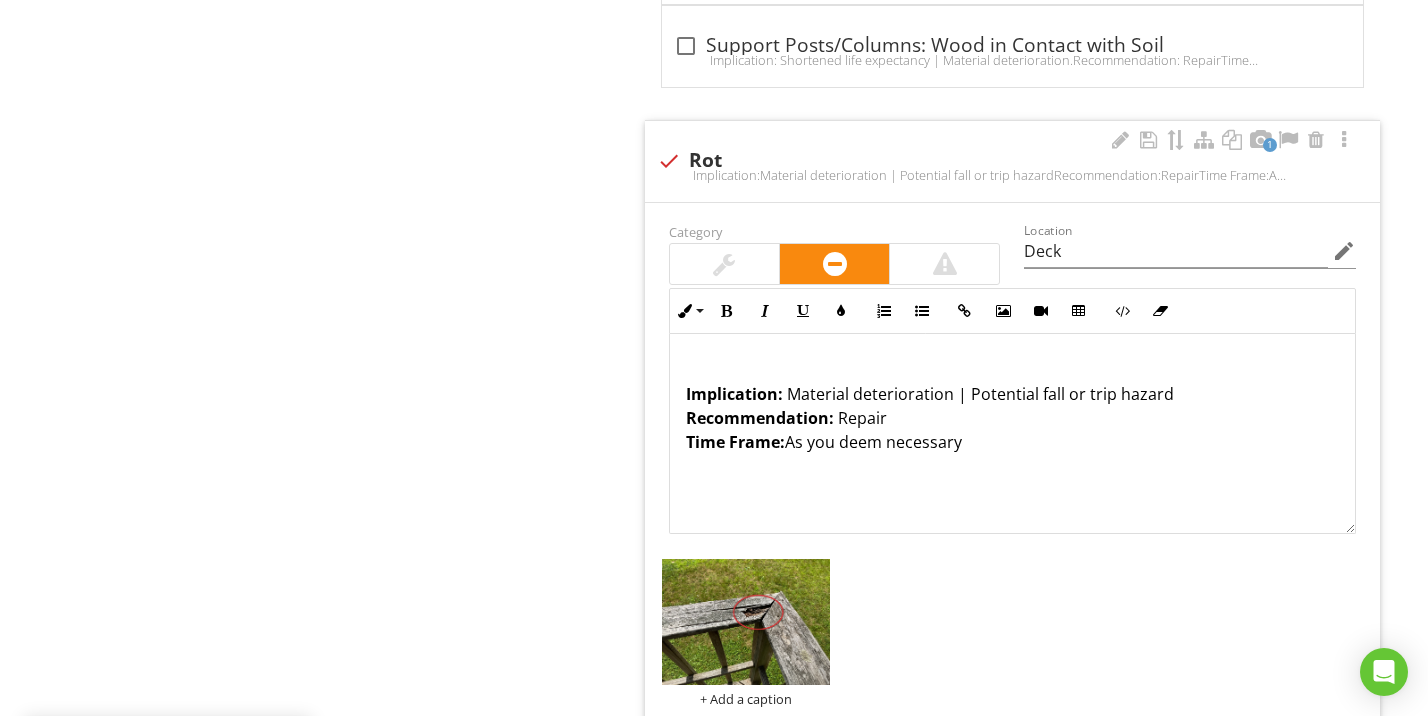 type 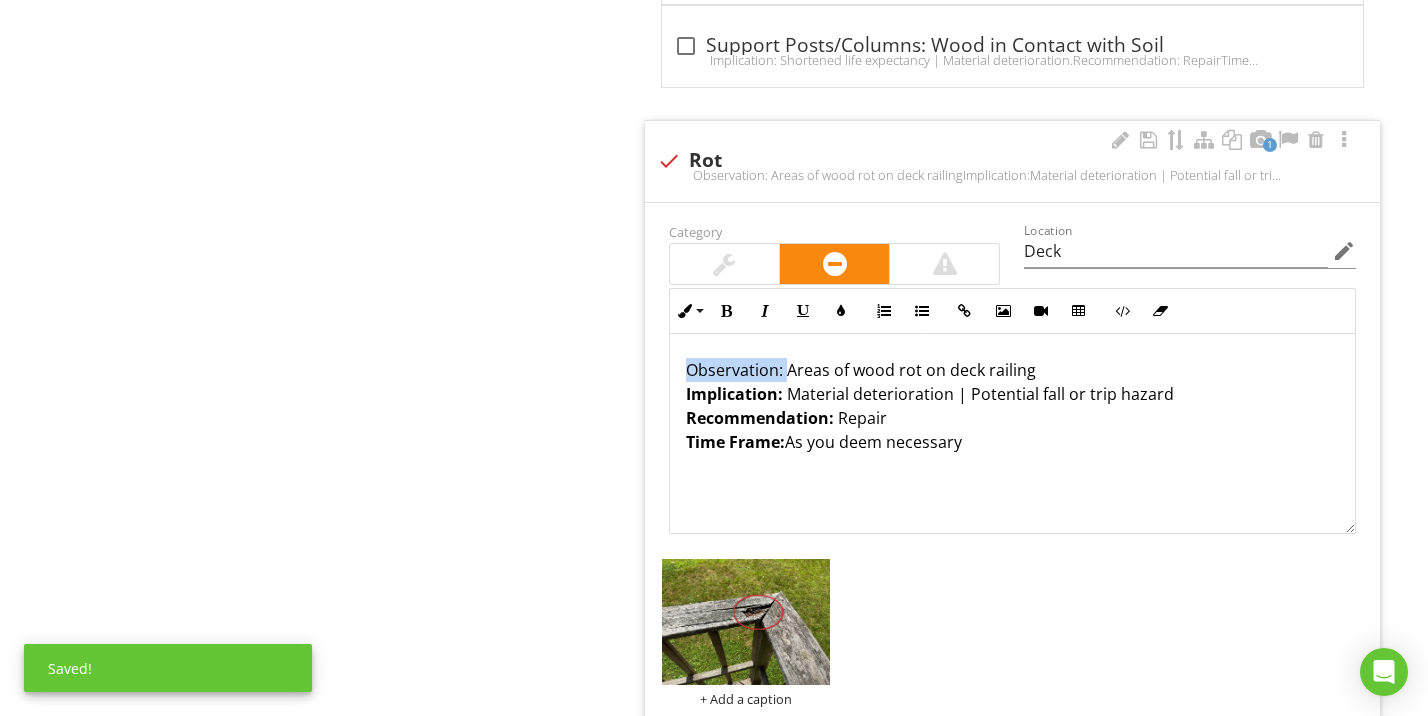 drag, startPoint x: 784, startPoint y: 359, endPoint x: 659, endPoint y: 362, distance: 125.035995 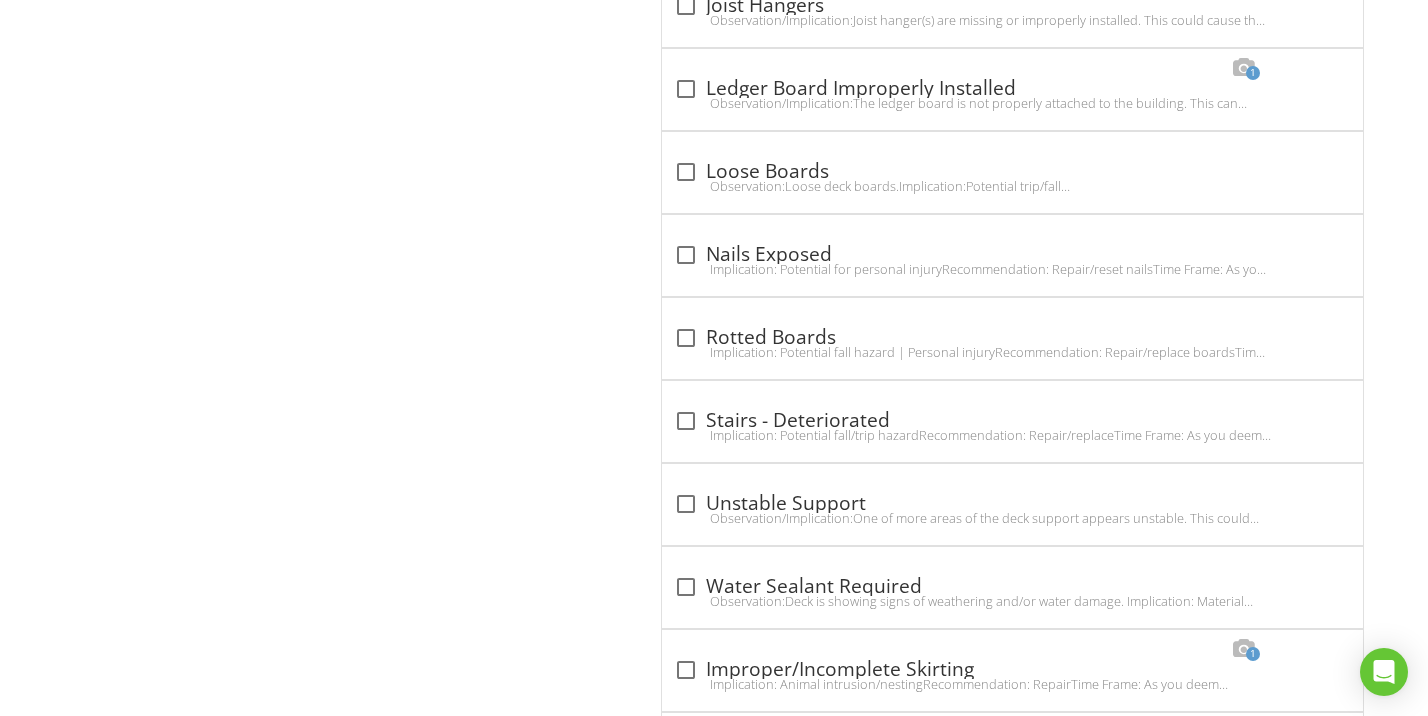 scroll, scrollTop: 5572, scrollLeft: 0, axis: vertical 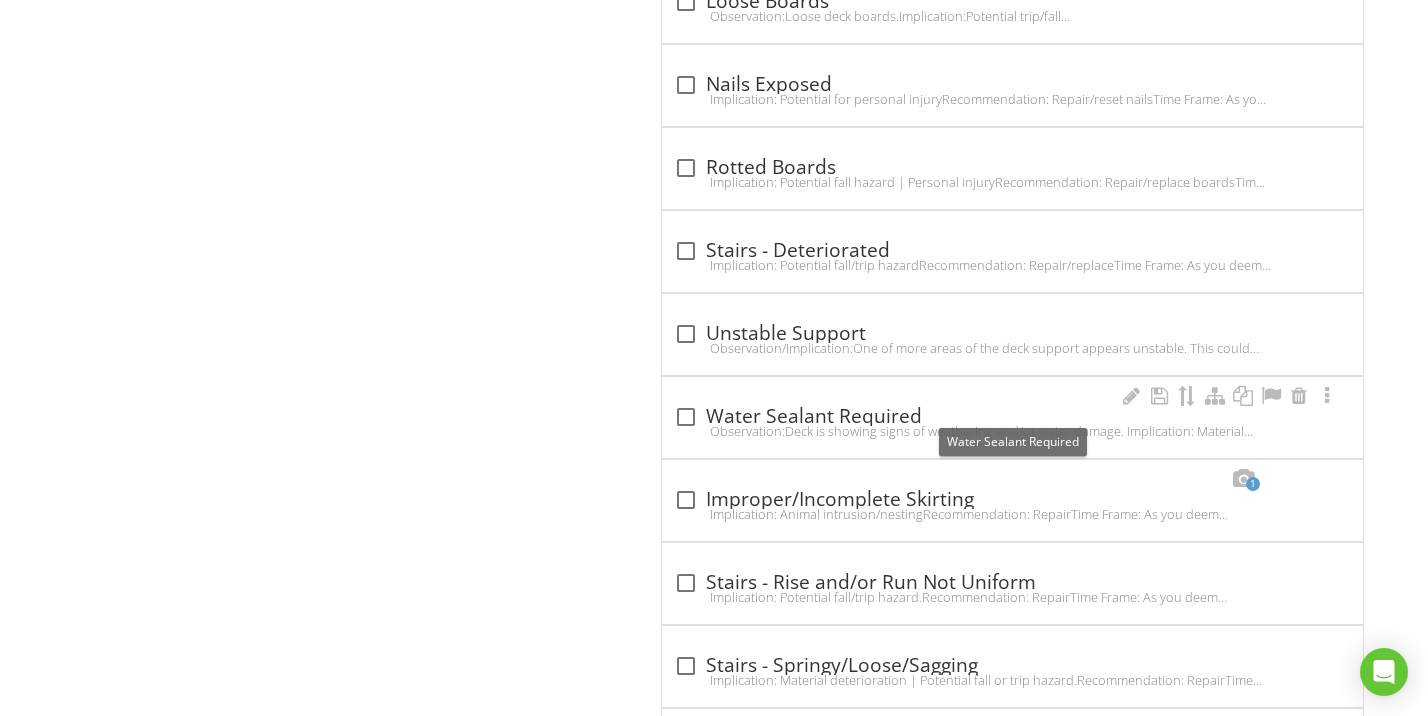 click at bounding box center (686, 417) 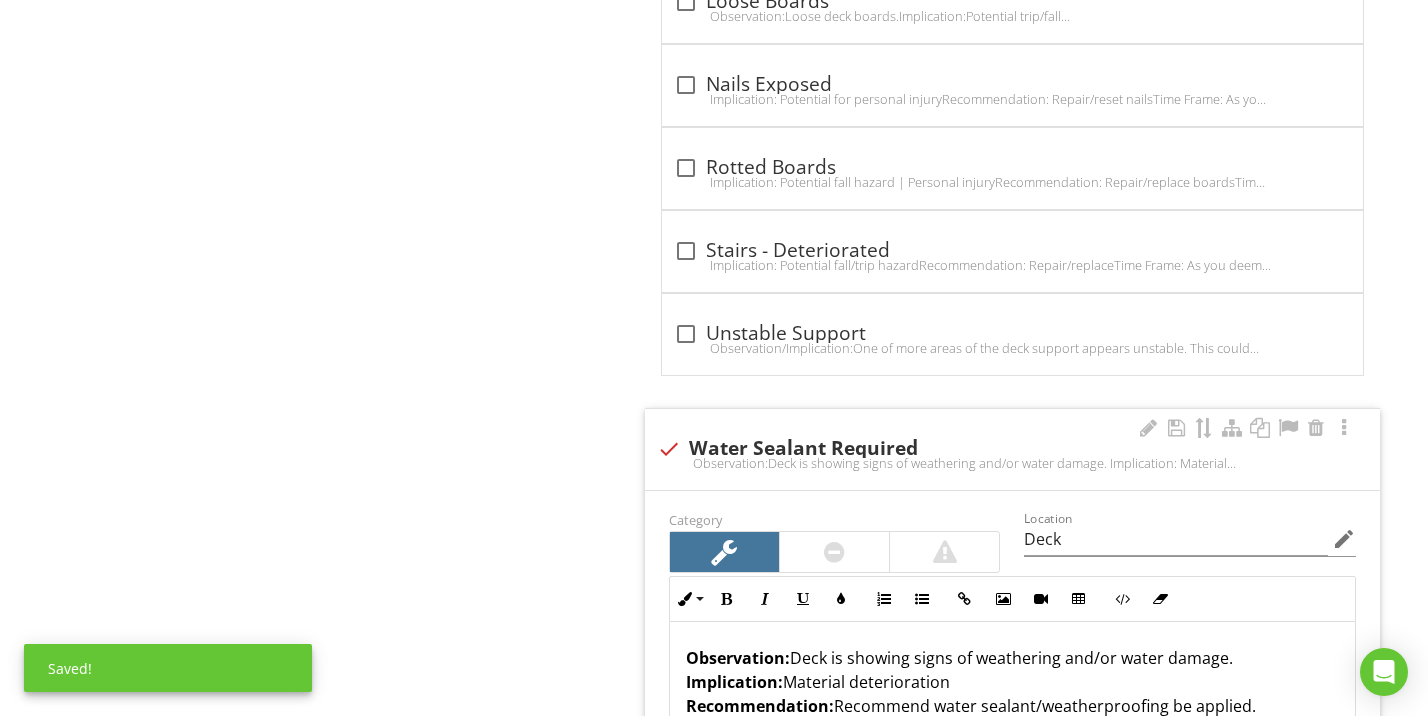 scroll, scrollTop: 5774, scrollLeft: 0, axis: vertical 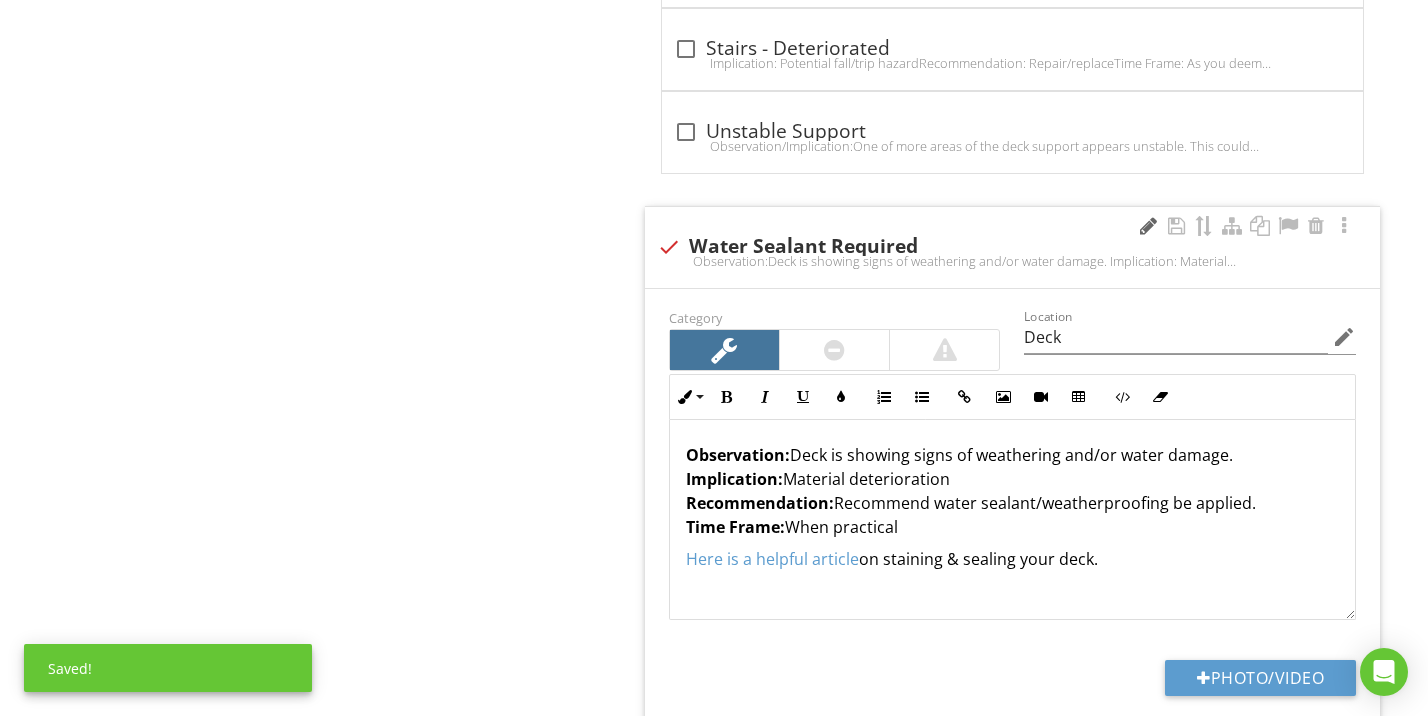 click at bounding box center (1148, 226) 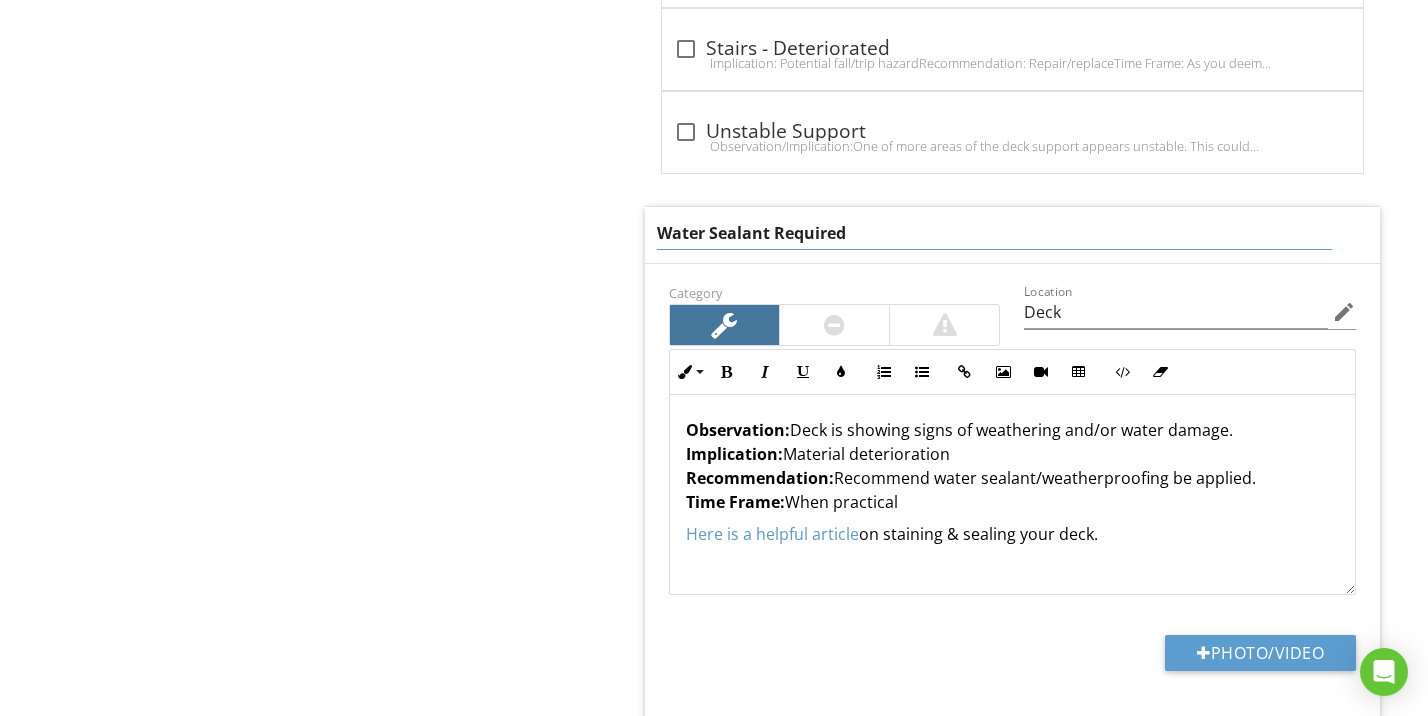 drag, startPoint x: 896, startPoint y: 228, endPoint x: 797, endPoint y: 226, distance: 99.0202 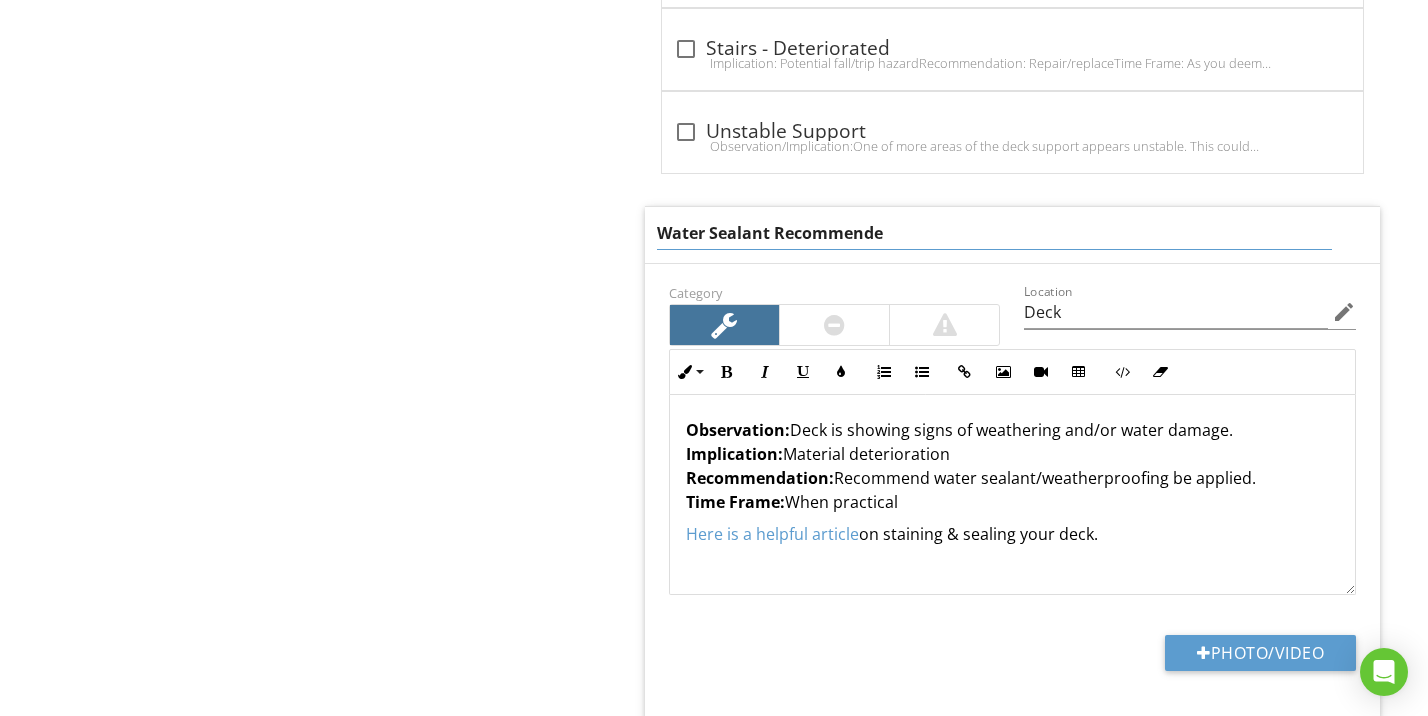 type on "Water Sealant Recommended" 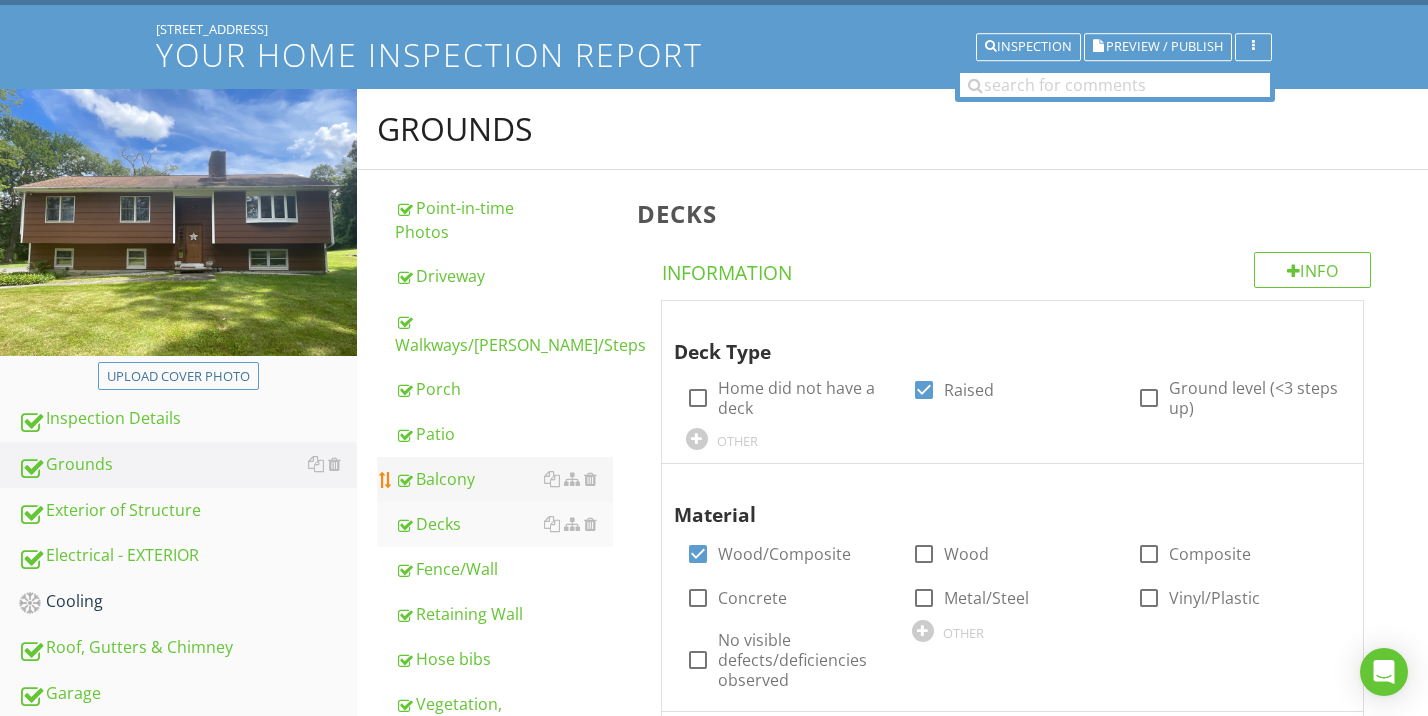 scroll, scrollTop: 529, scrollLeft: 0, axis: vertical 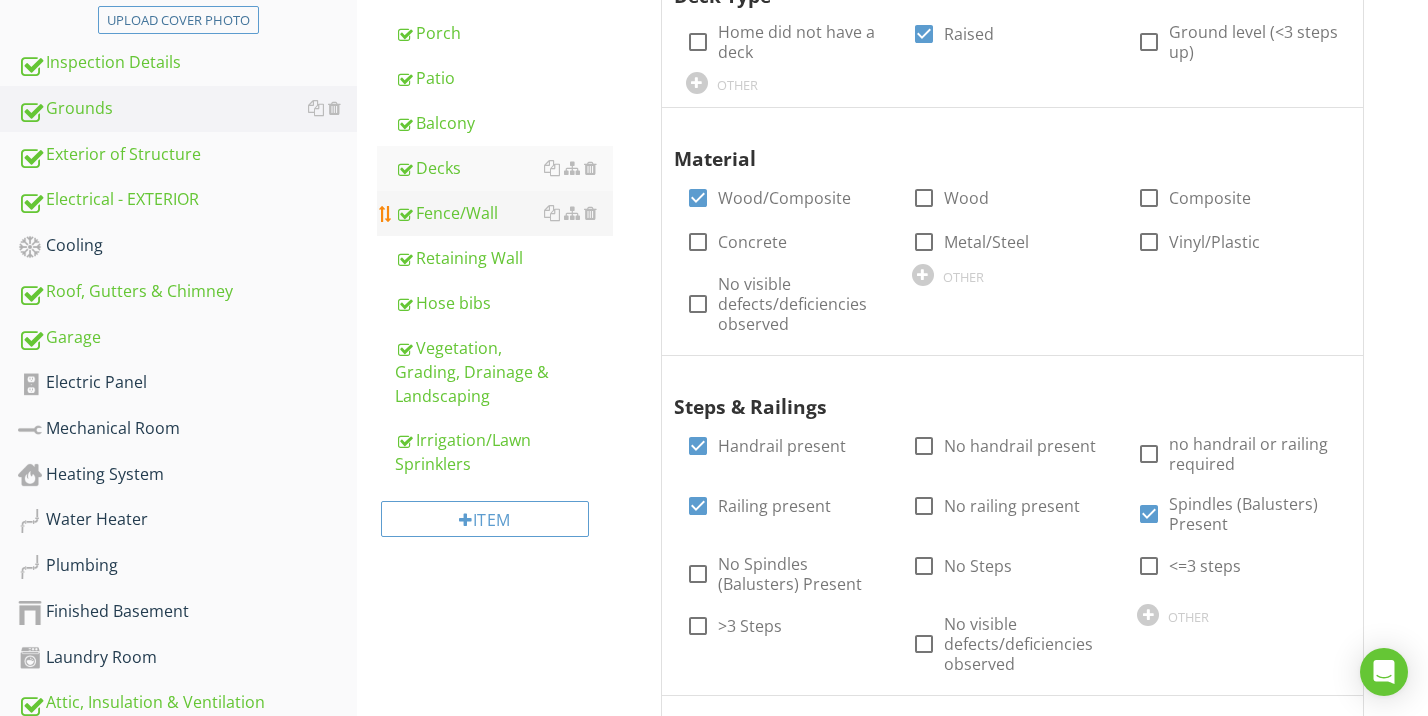 click on "Fence/Wall" at bounding box center (504, 213) 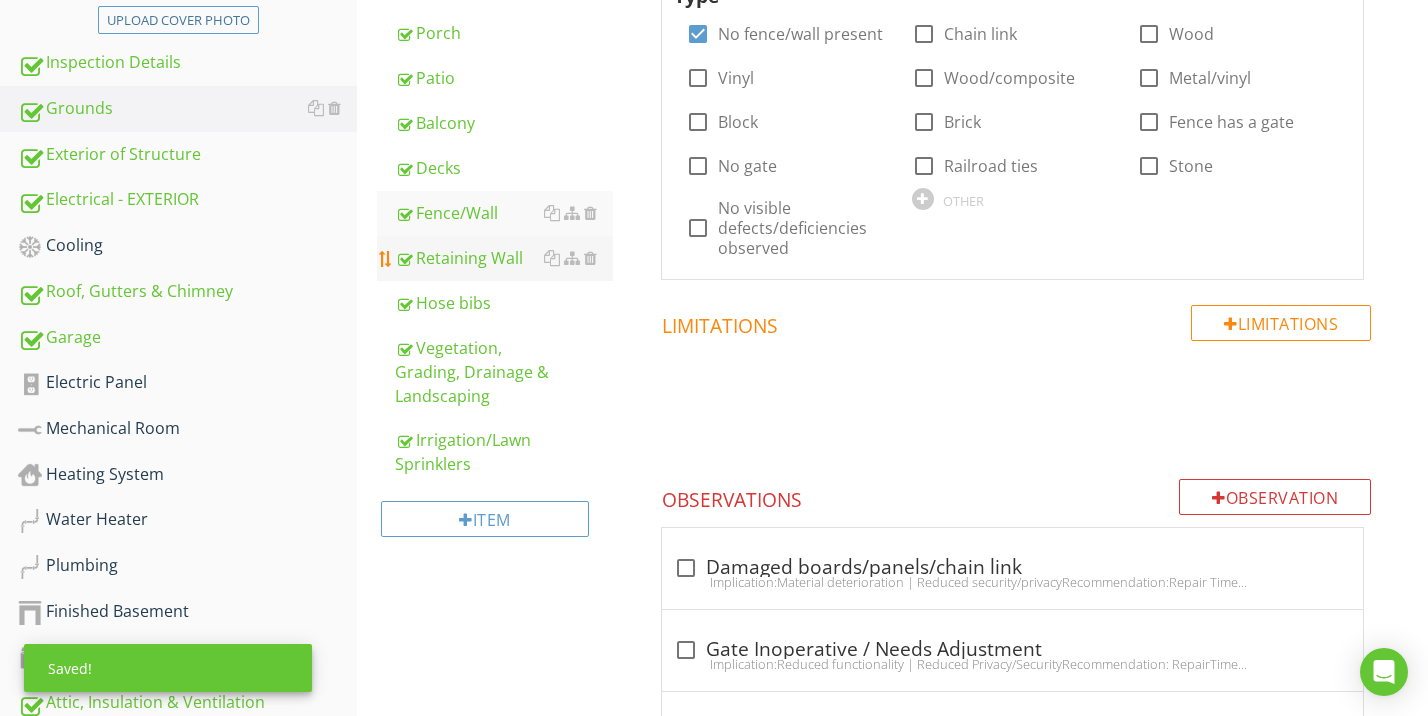 click on "Retaining Wall" at bounding box center [504, 258] 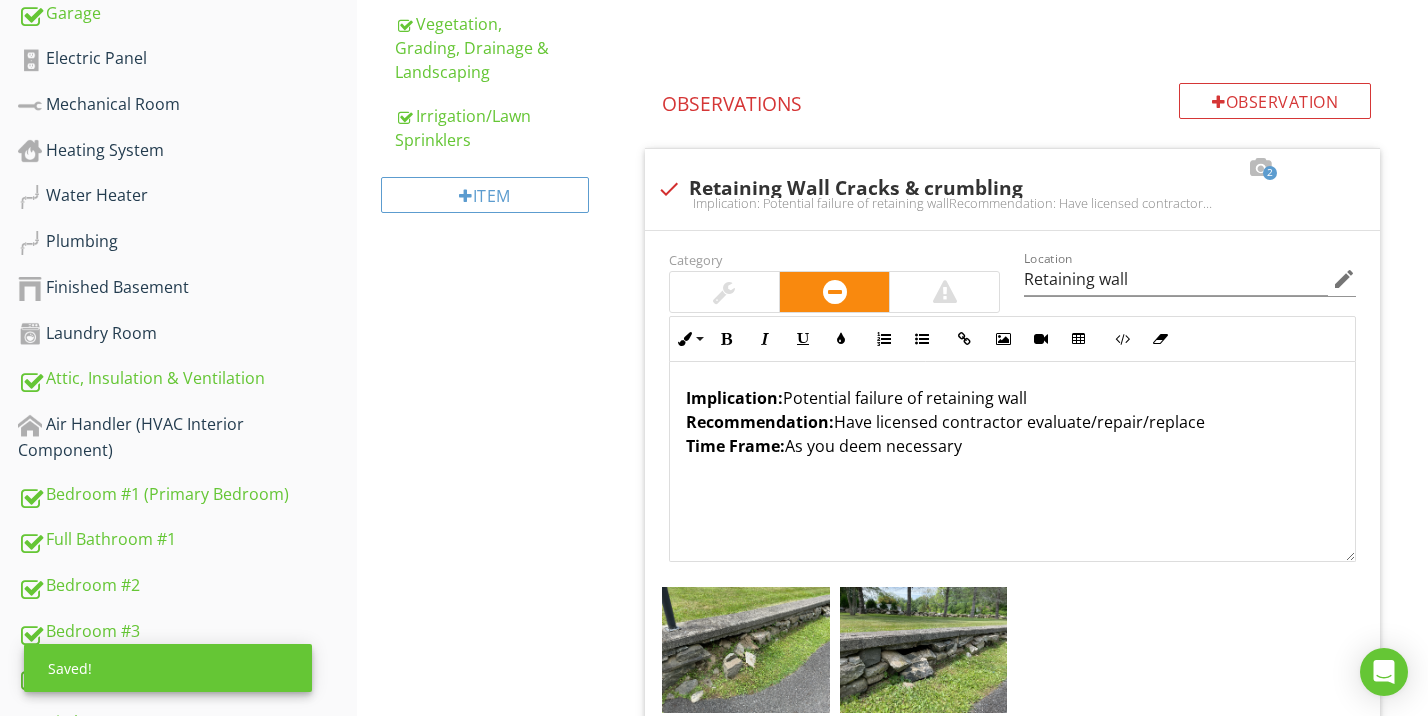 scroll, scrollTop: 1022, scrollLeft: 0, axis: vertical 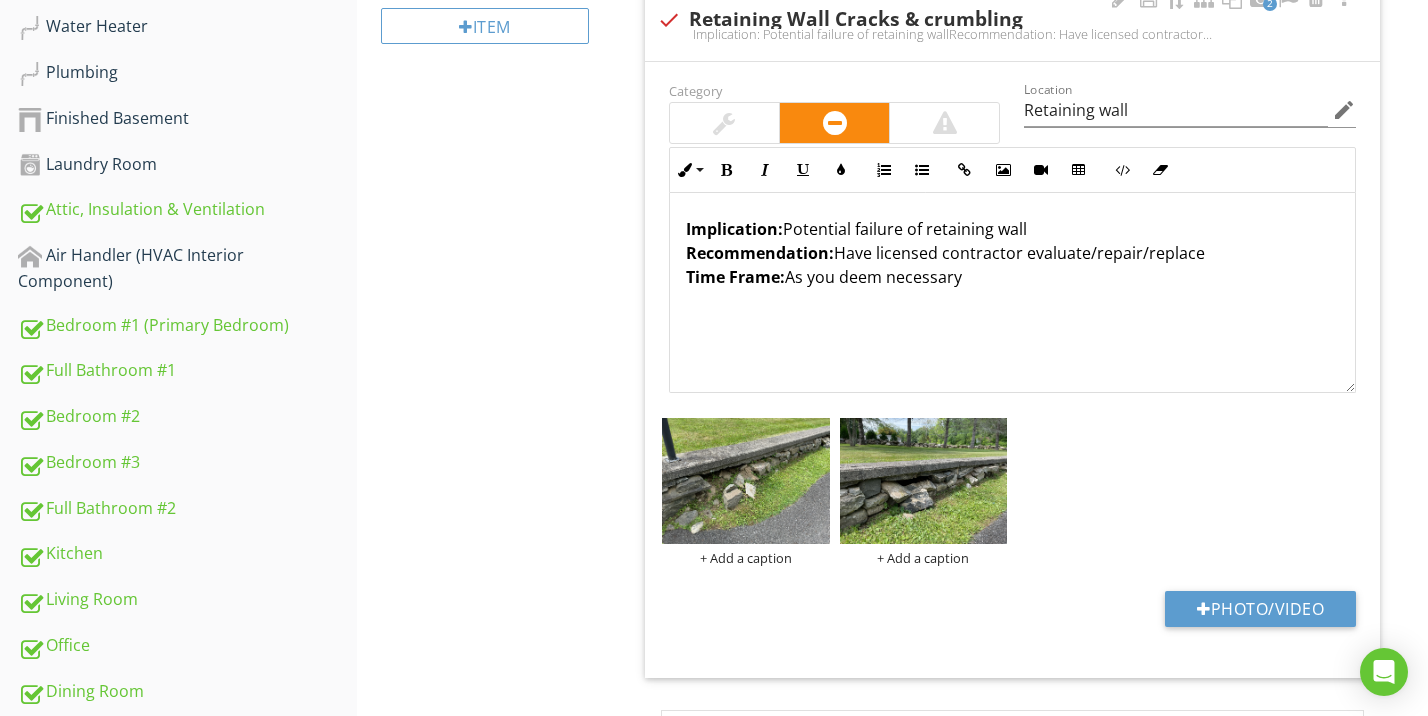 click on "Implication:" at bounding box center [734, 229] 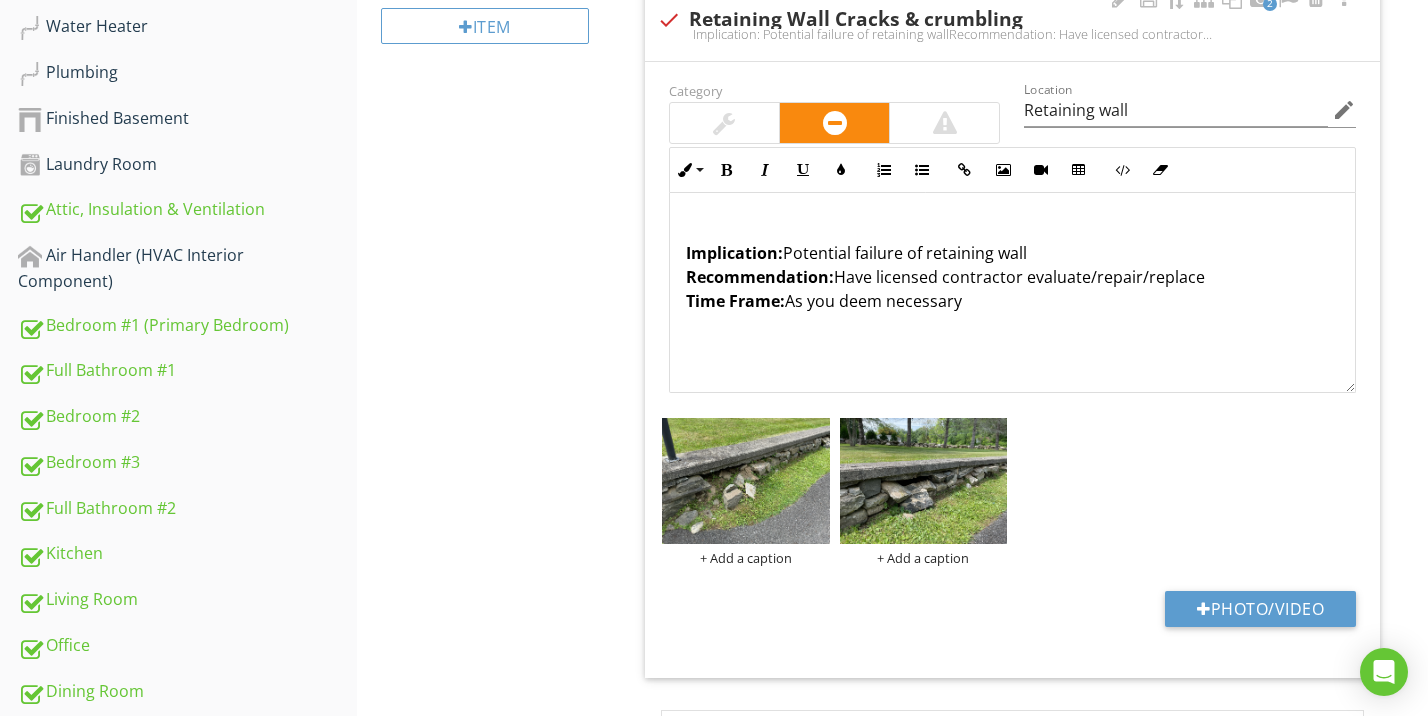 type 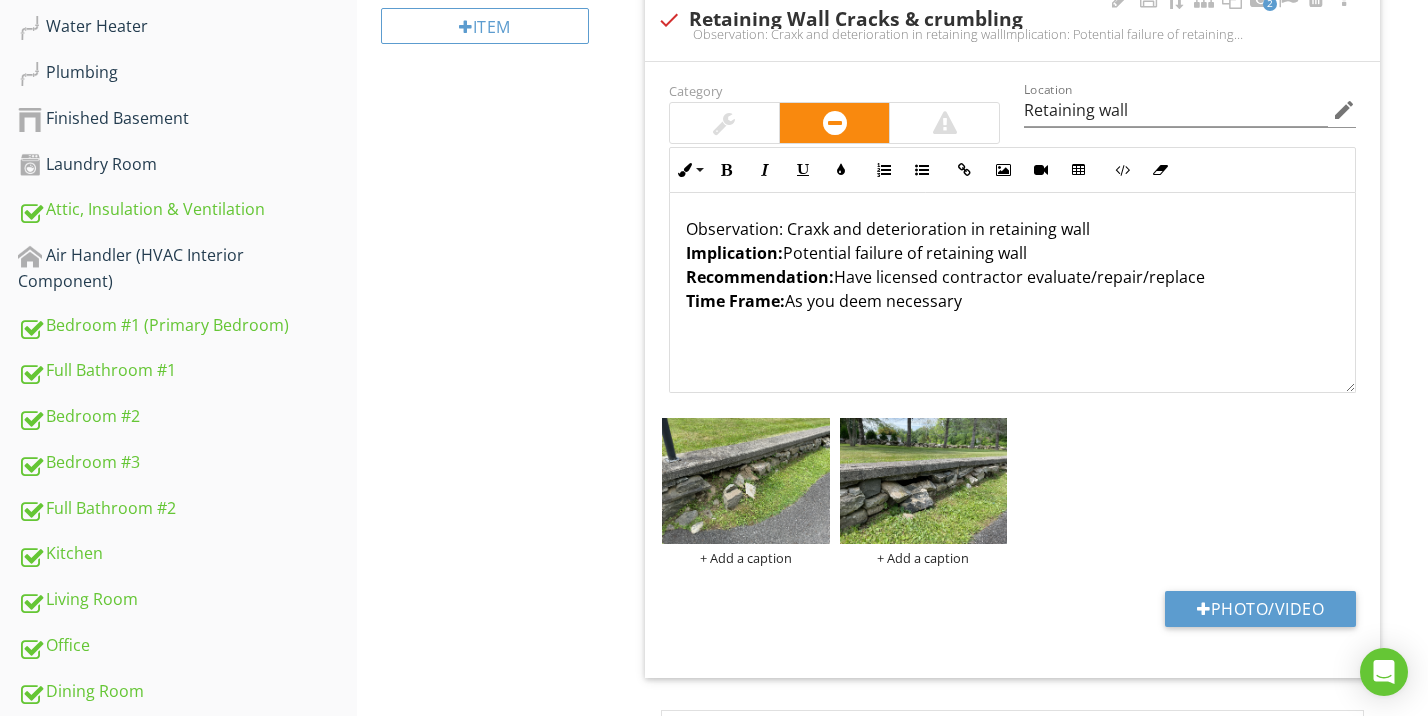 click on "Observation: Craxk and deterioration in retaining wall Implication:  Potential failure of retaining wall Recommendation:  Have licensed contractor evaluate/repair/replace Time Frame:  As you deem necessary" at bounding box center (1012, 265) 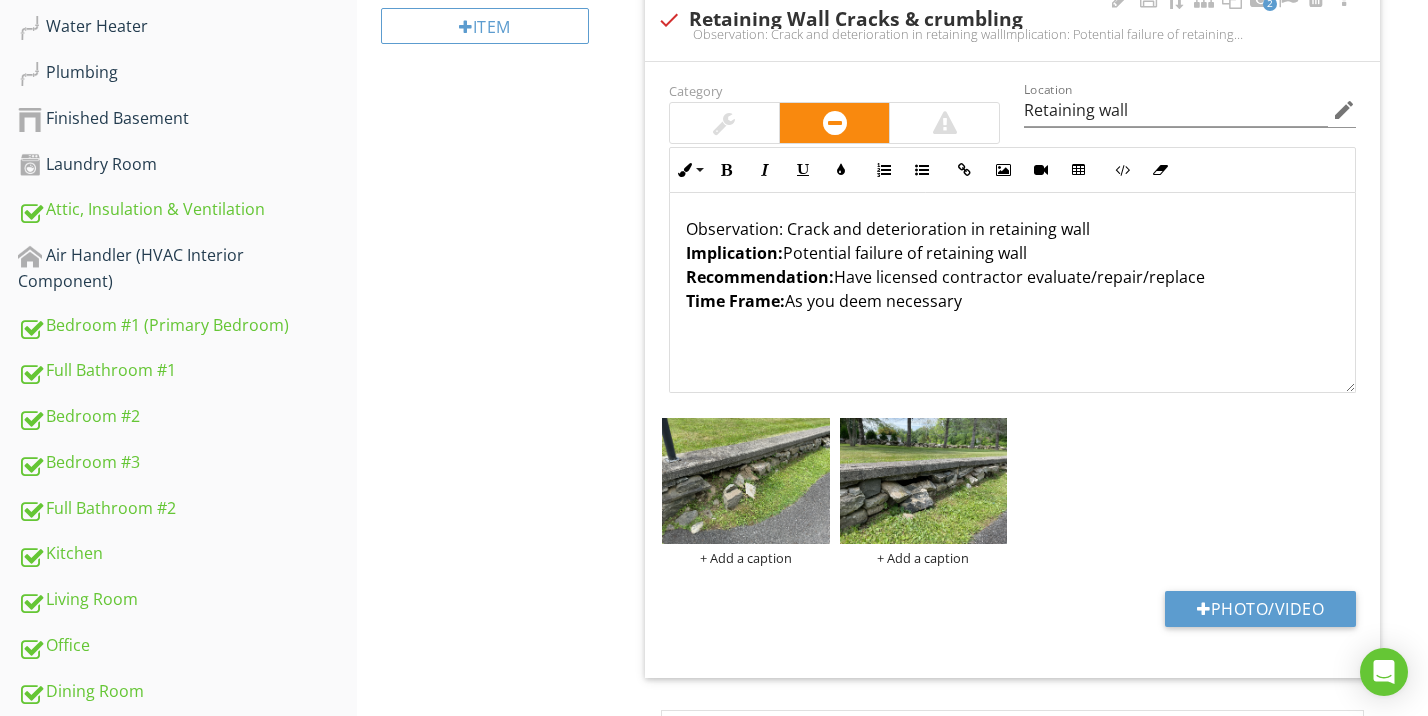 click on "Observation: Crack and deterioration in retaining wall Implication:  Potential failure of retaining wall Recommendation:  Have licensed contractor evaluate/repair/replace Time Frame:  As you deem necessary" at bounding box center (1012, 265) 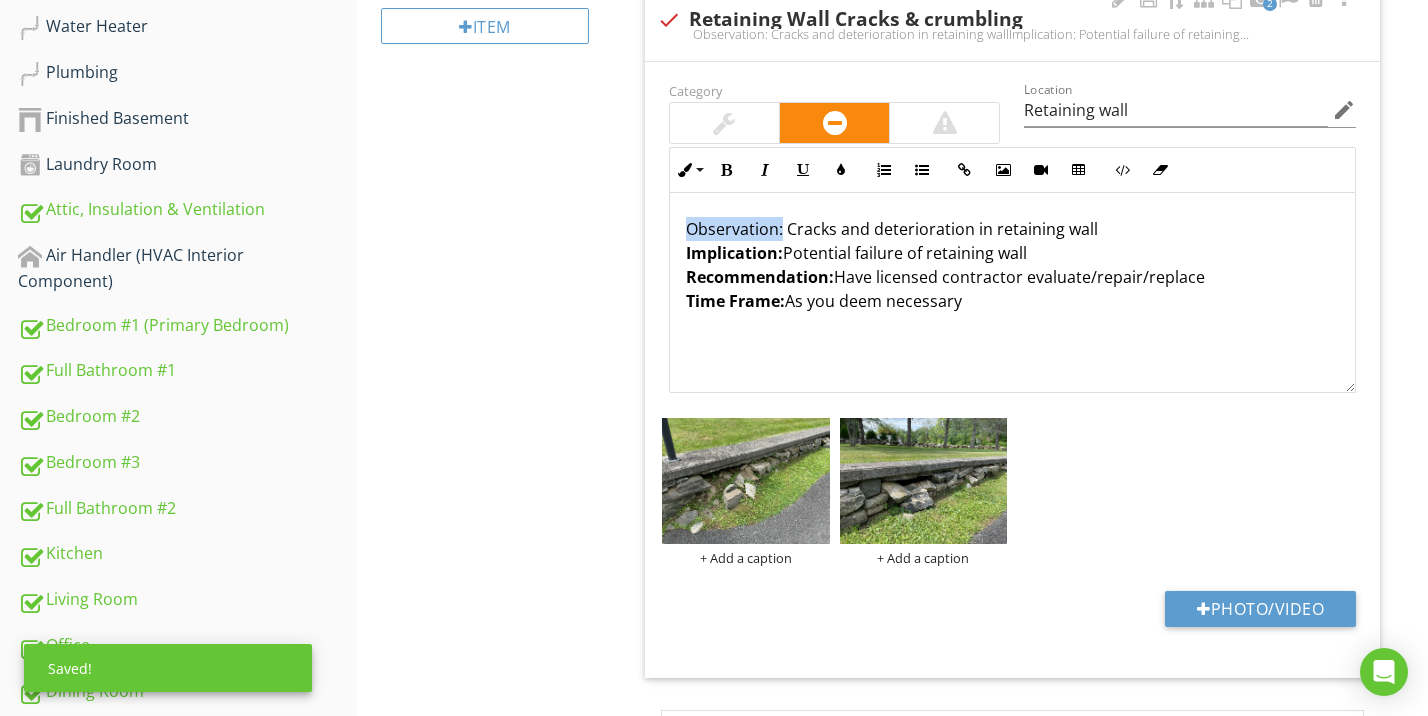 drag, startPoint x: 780, startPoint y: 222, endPoint x: 685, endPoint y: 223, distance: 95.005264 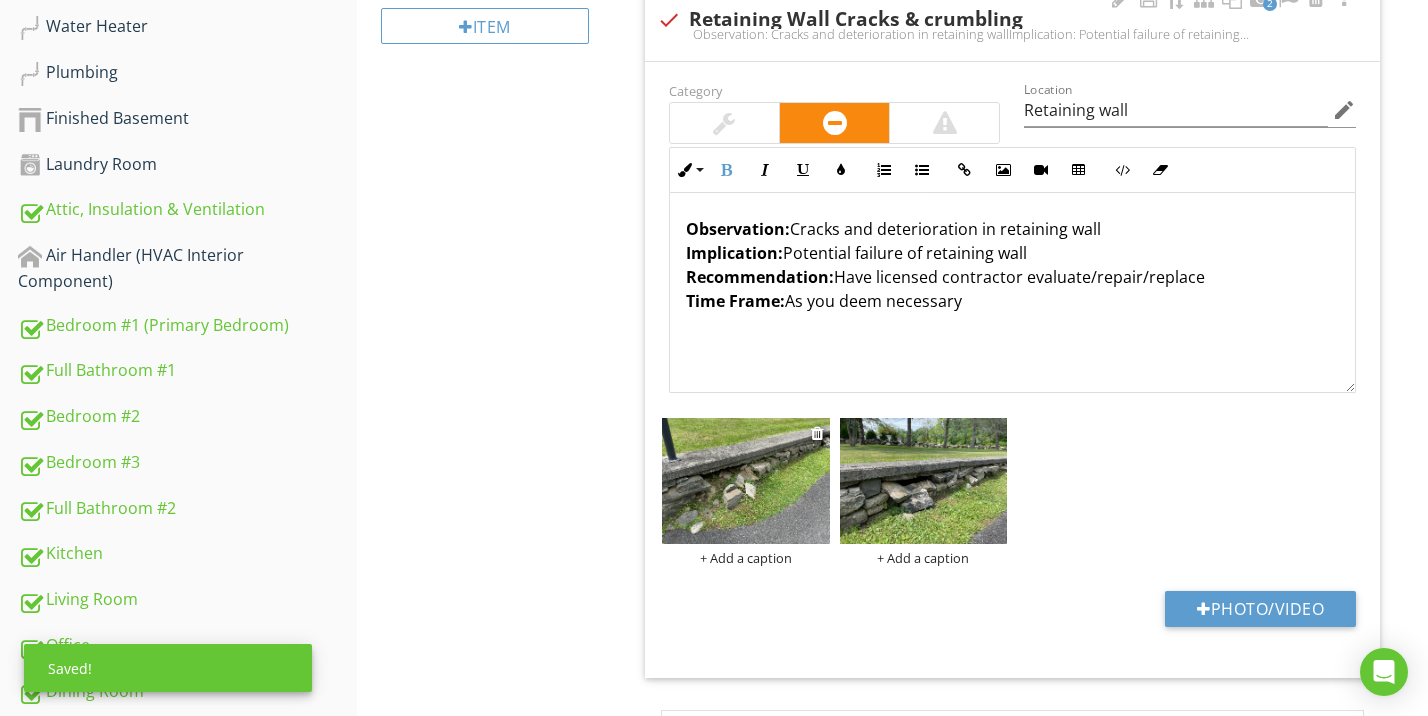 click at bounding box center (746, 481) 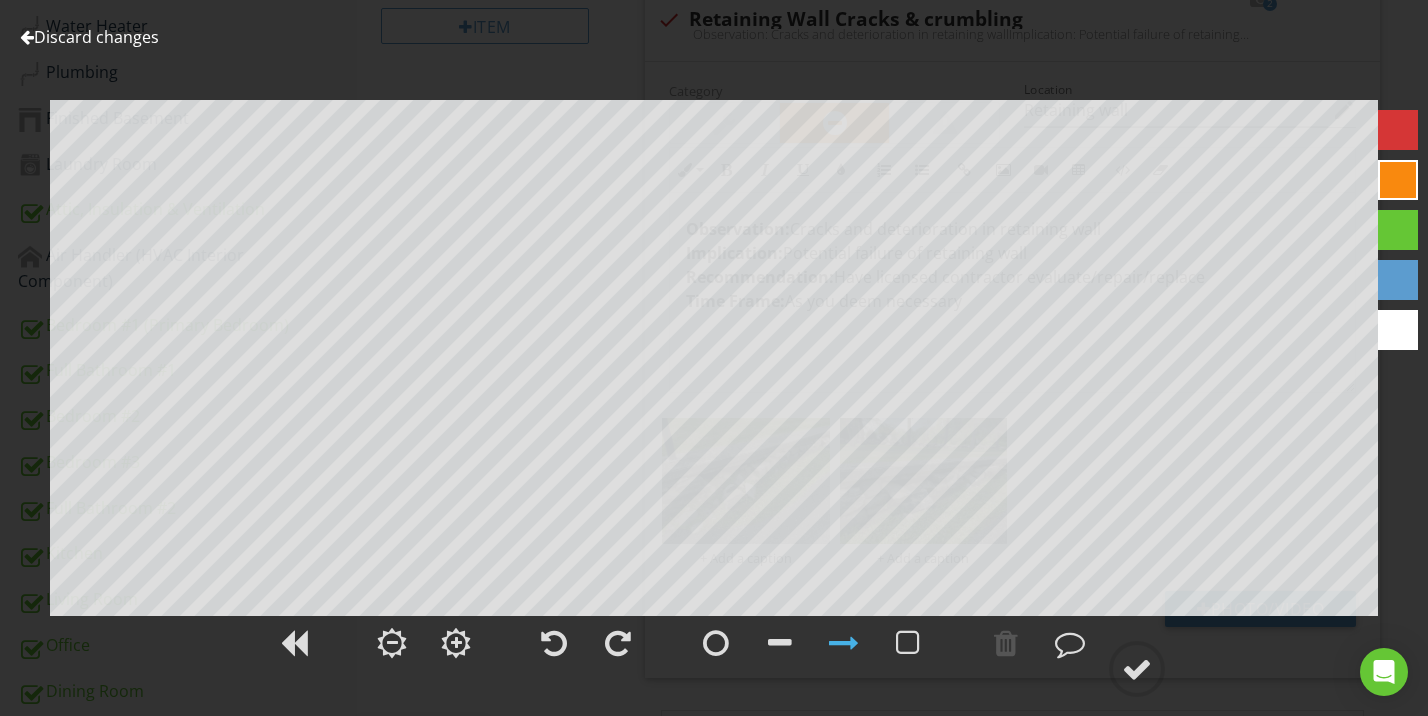 click at bounding box center [1398, 130] 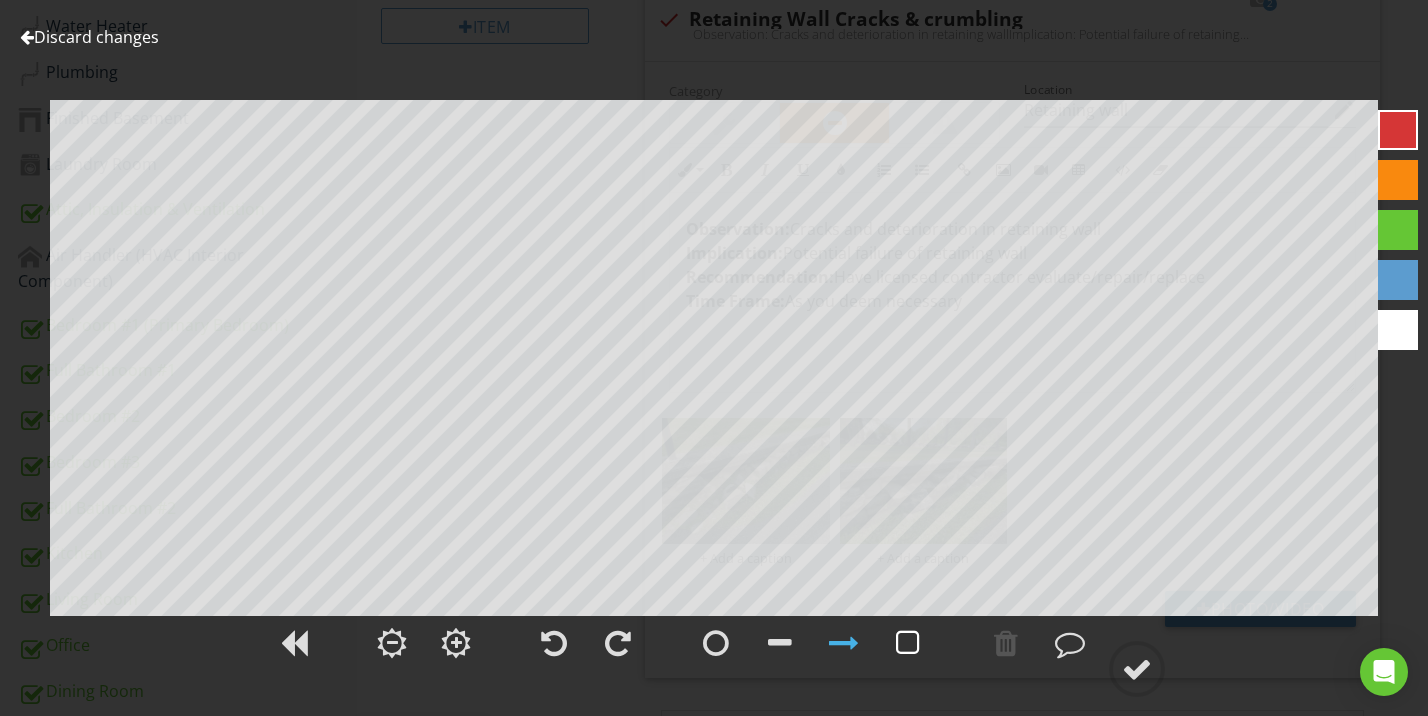click at bounding box center (908, 643) 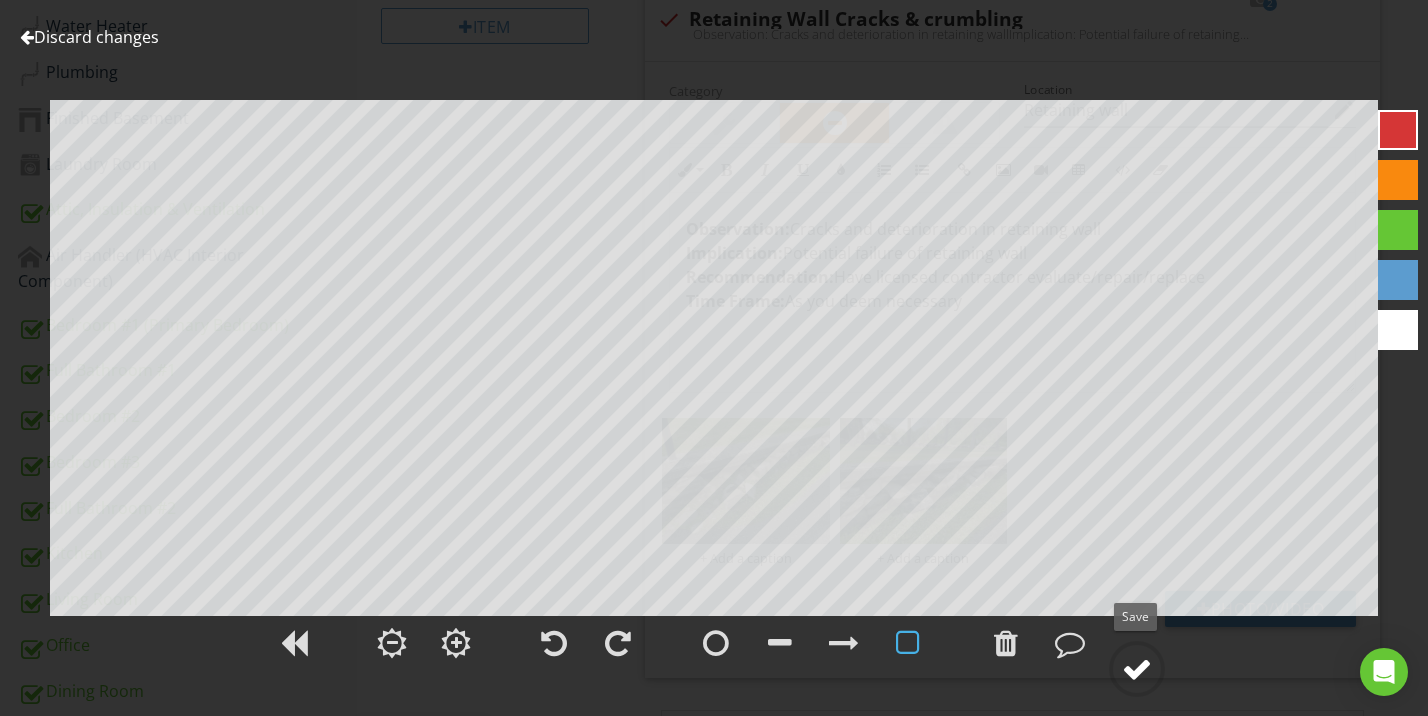 click at bounding box center [1137, 669] 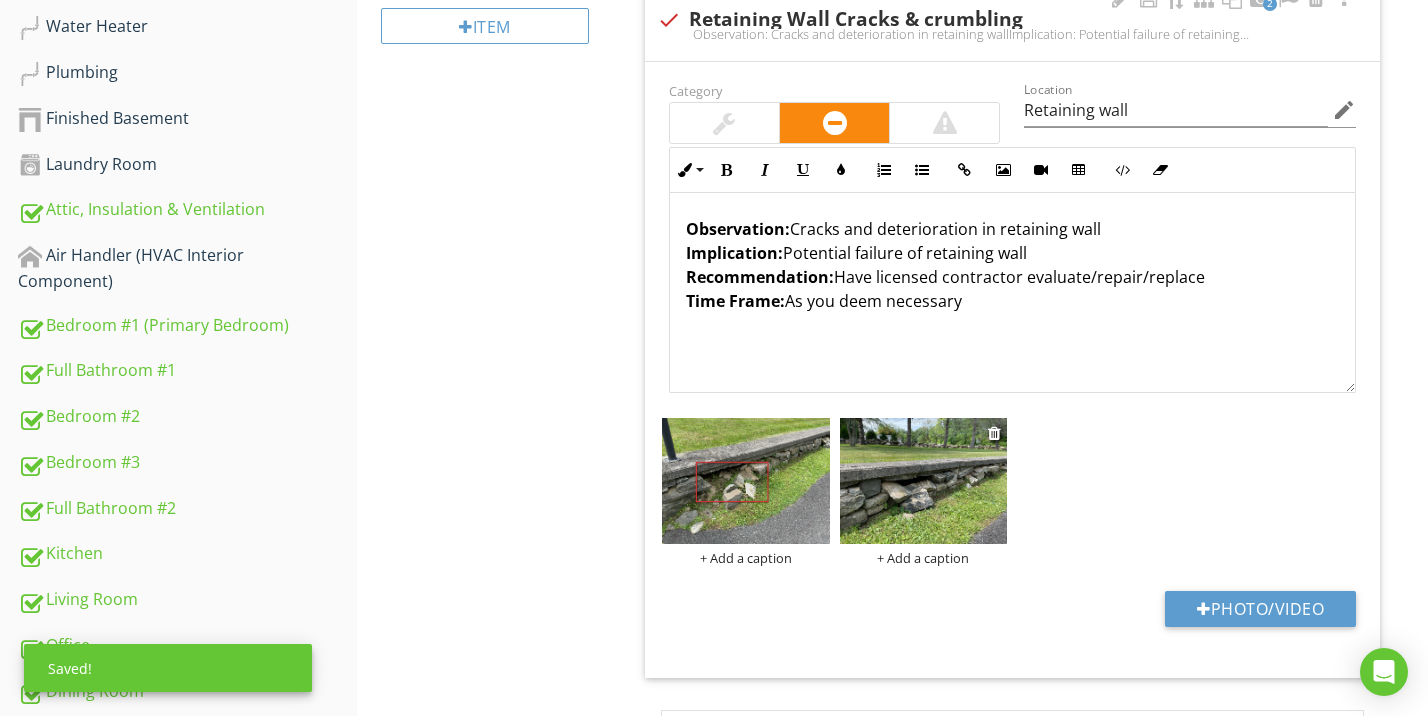 click at bounding box center (924, 481) 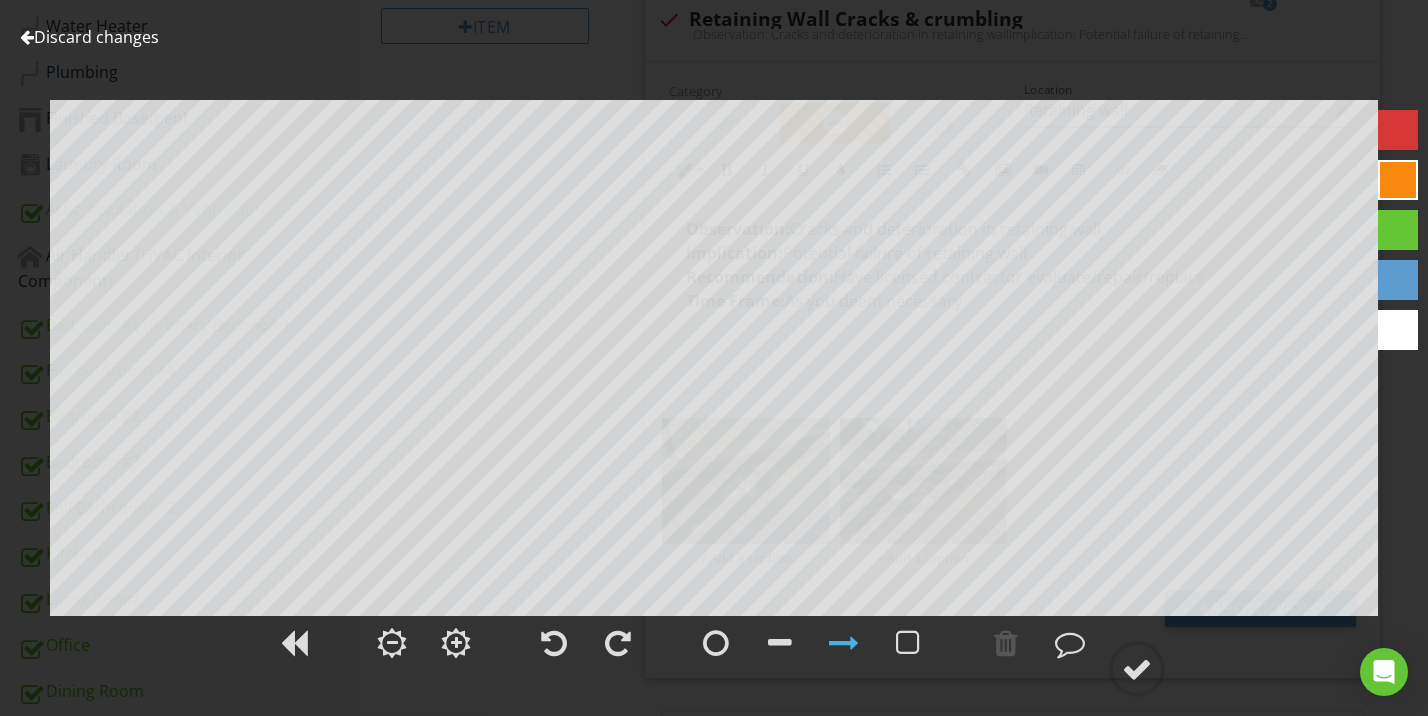 click at bounding box center [1398, 130] 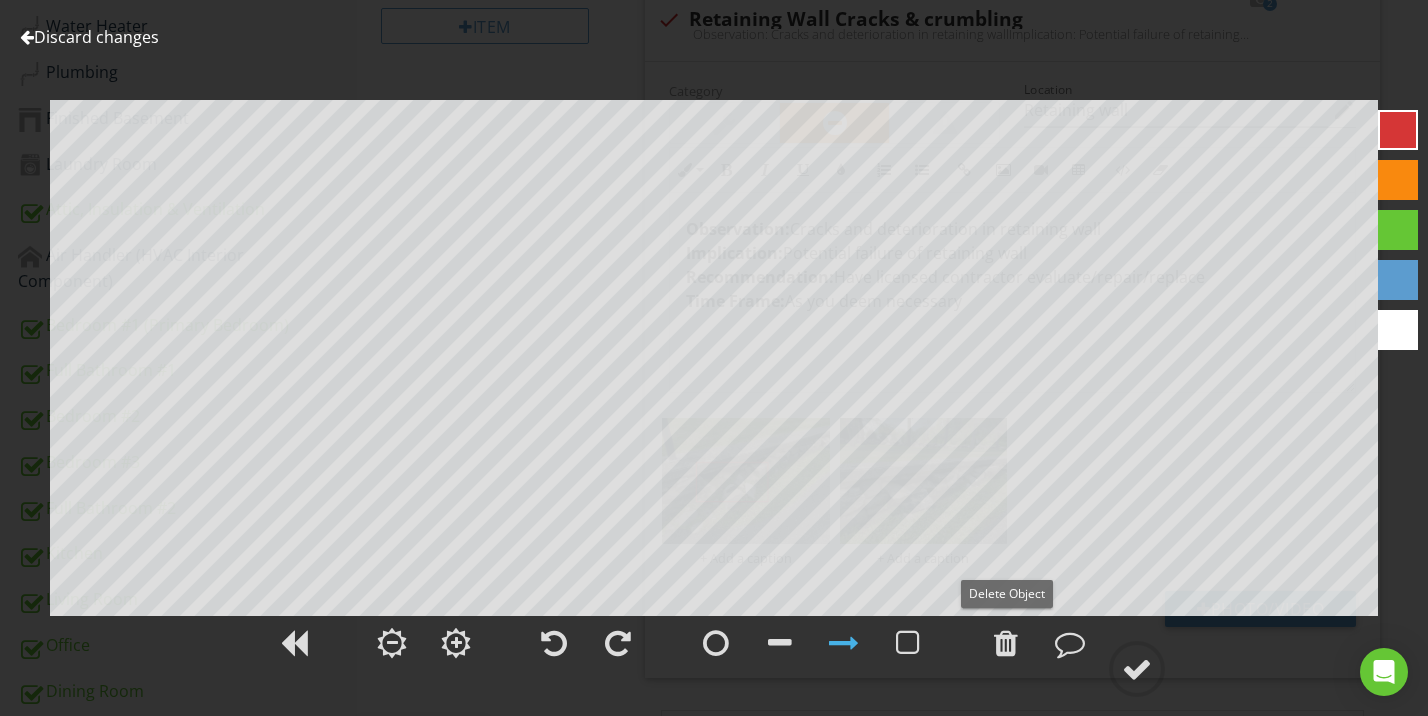 drag, startPoint x: 995, startPoint y: 647, endPoint x: 971, endPoint y: 647, distance: 24 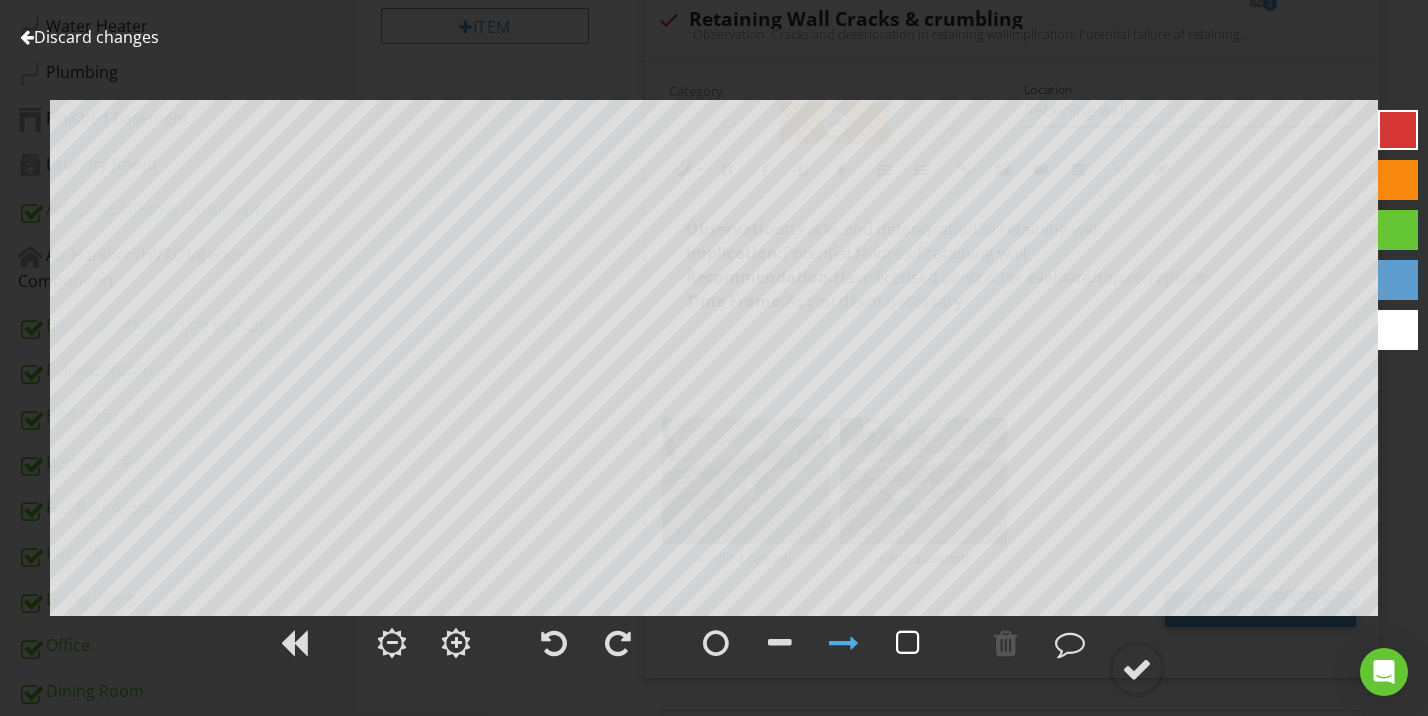 click at bounding box center [908, 643] 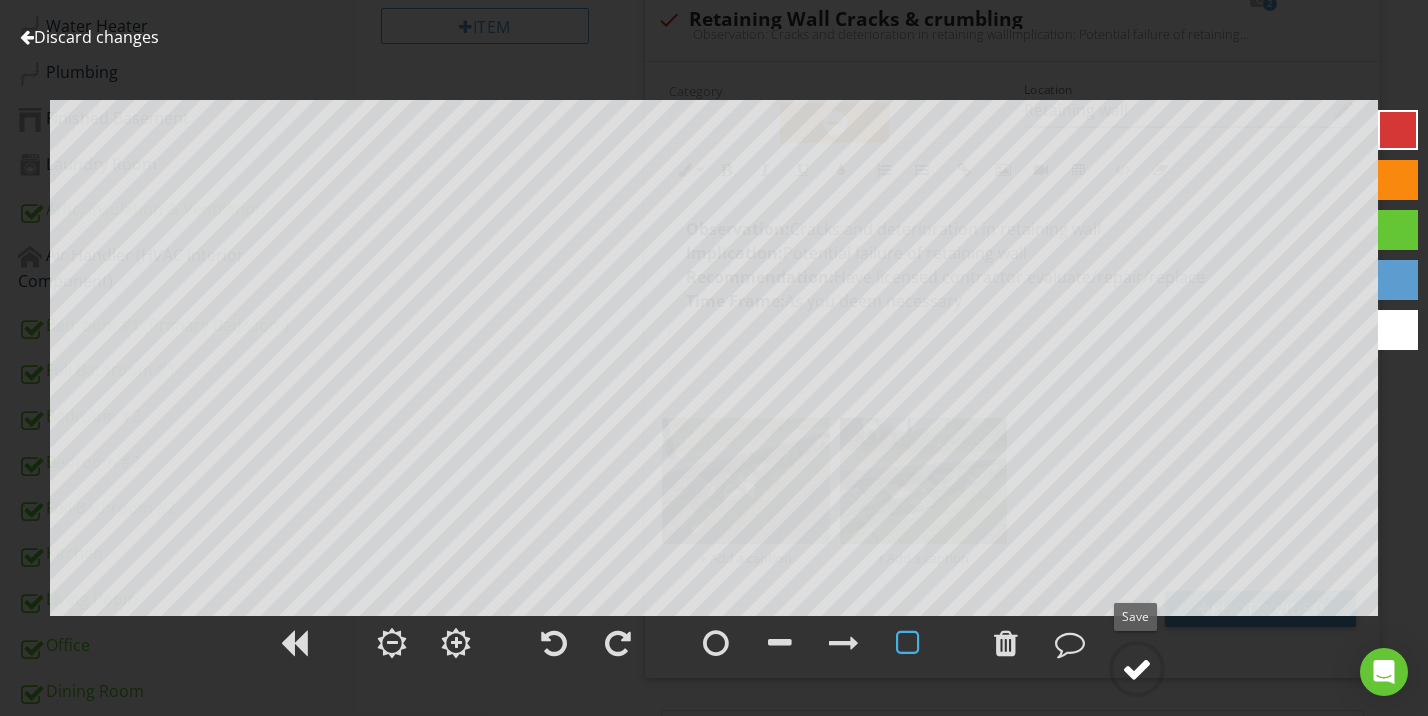 click at bounding box center (1137, 669) 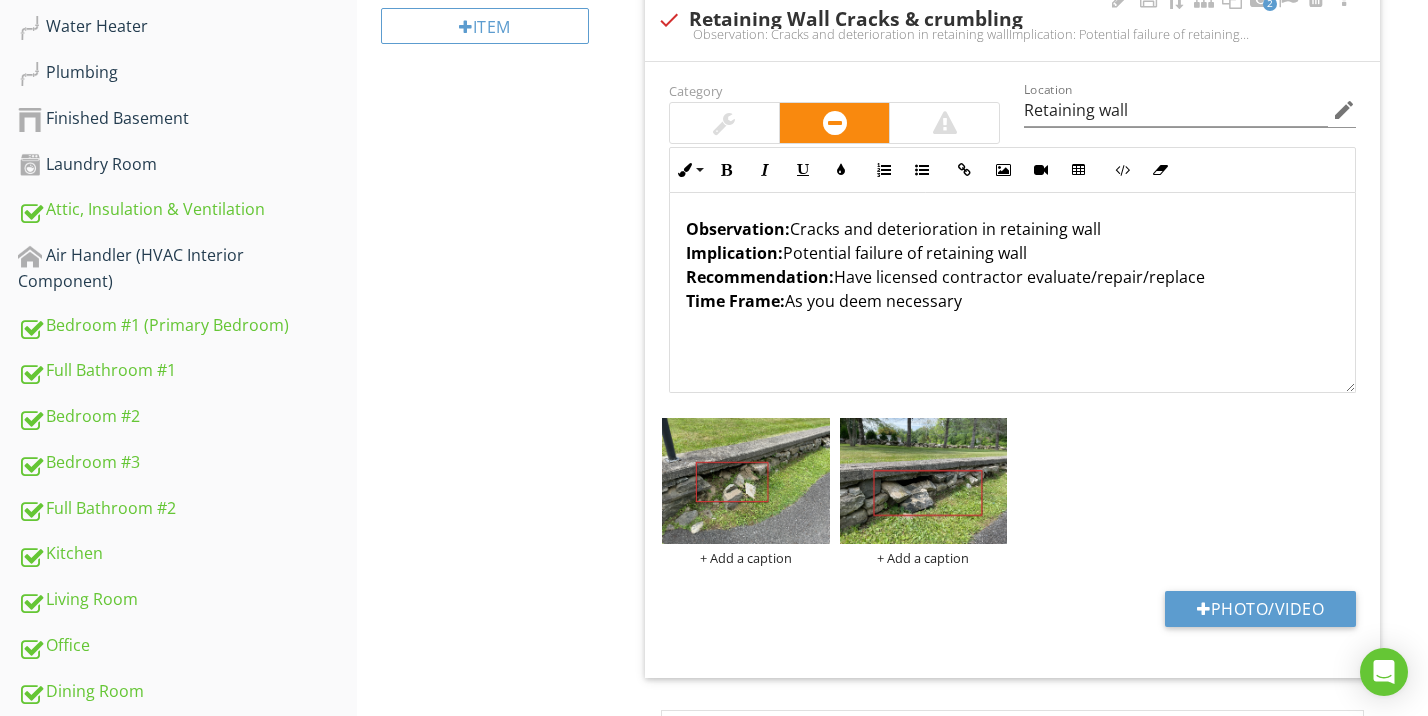 scroll, scrollTop: 1, scrollLeft: 0, axis: vertical 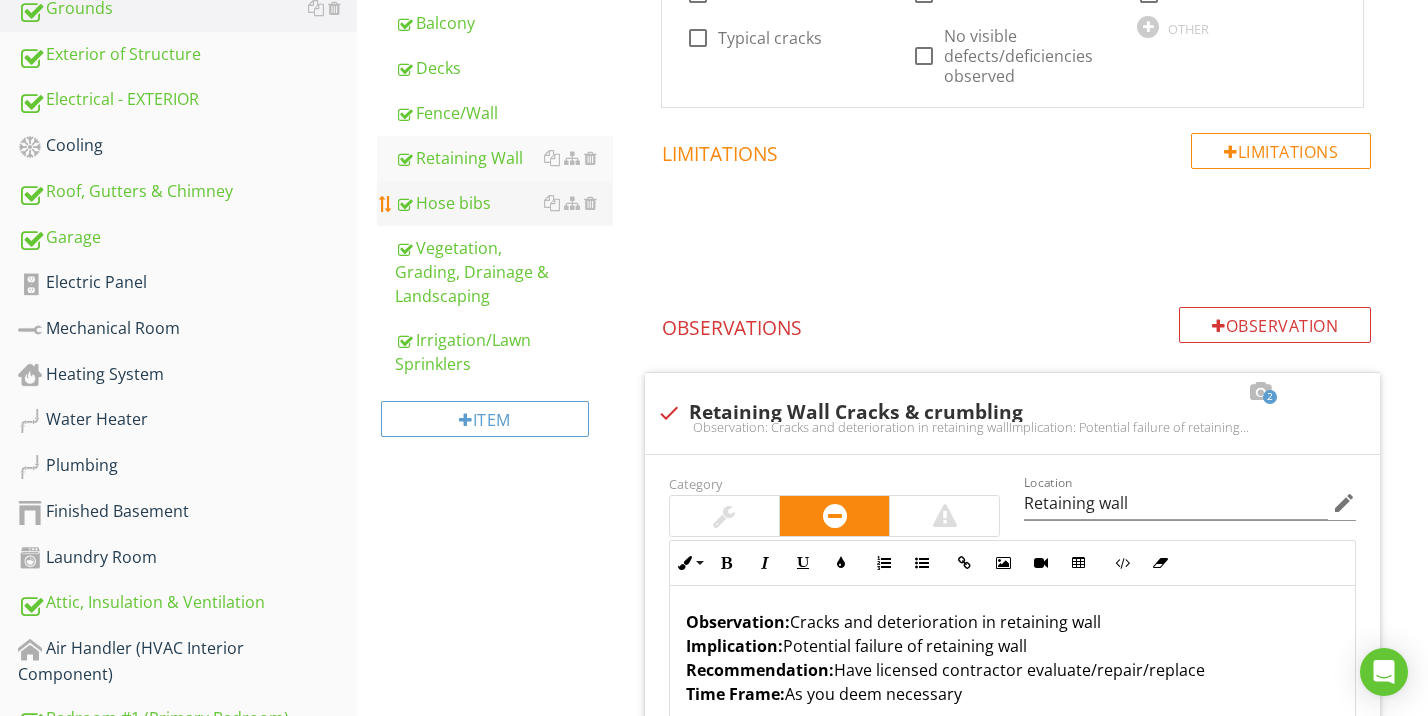click on "Hose bibs" at bounding box center (504, 203) 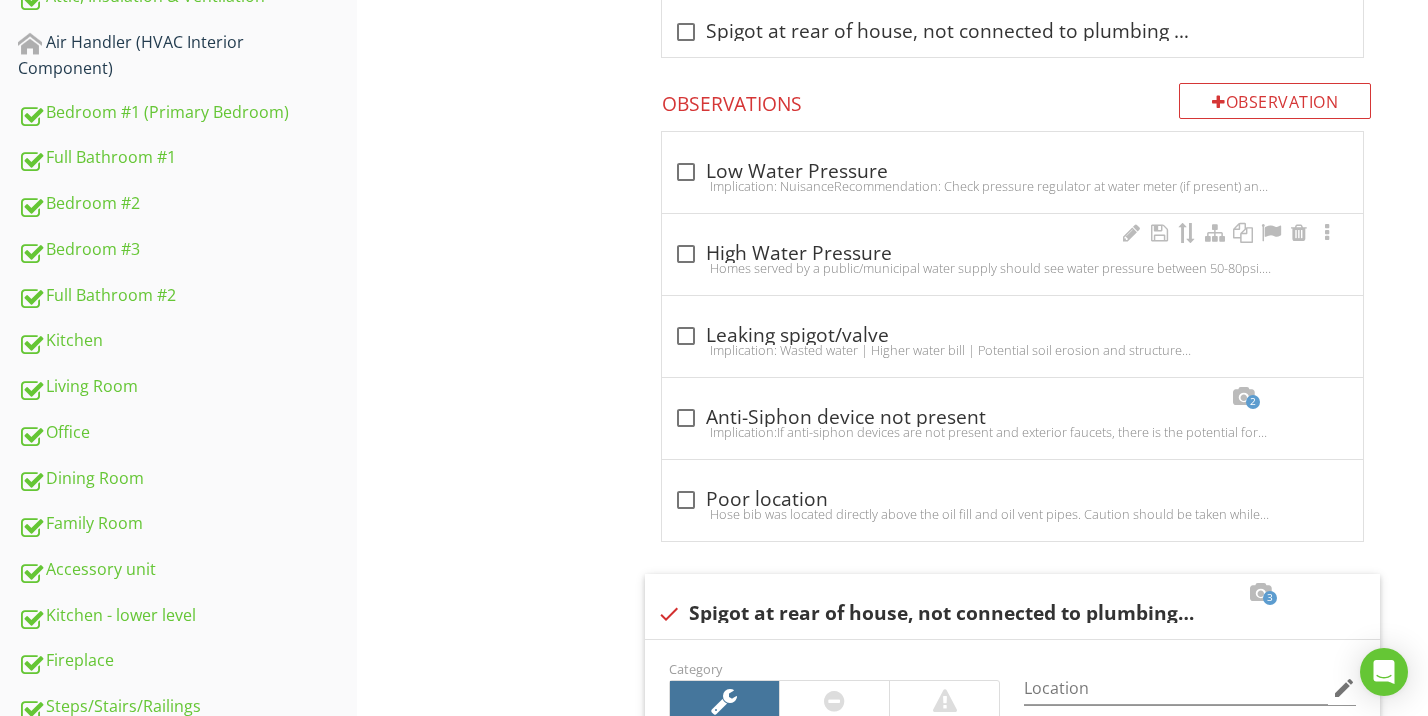 scroll, scrollTop: 1625, scrollLeft: 0, axis: vertical 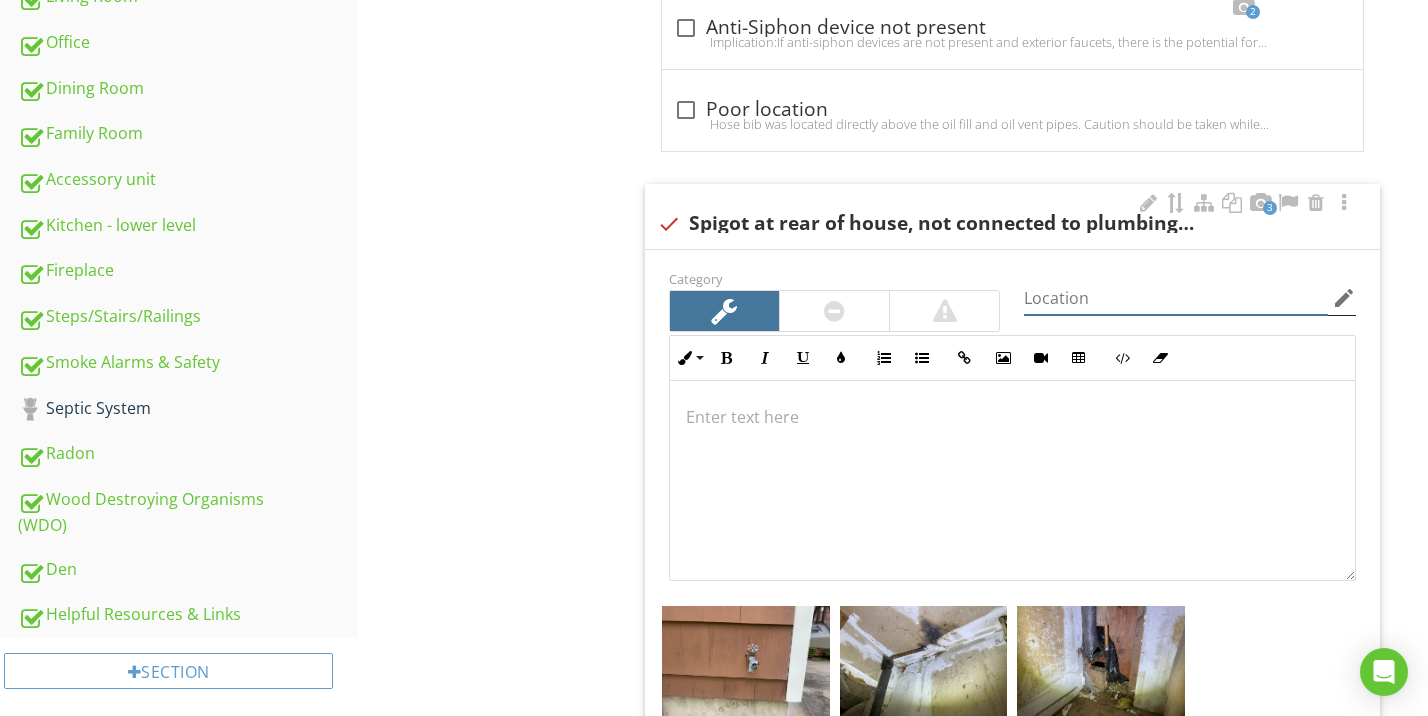 click at bounding box center (1176, 298) 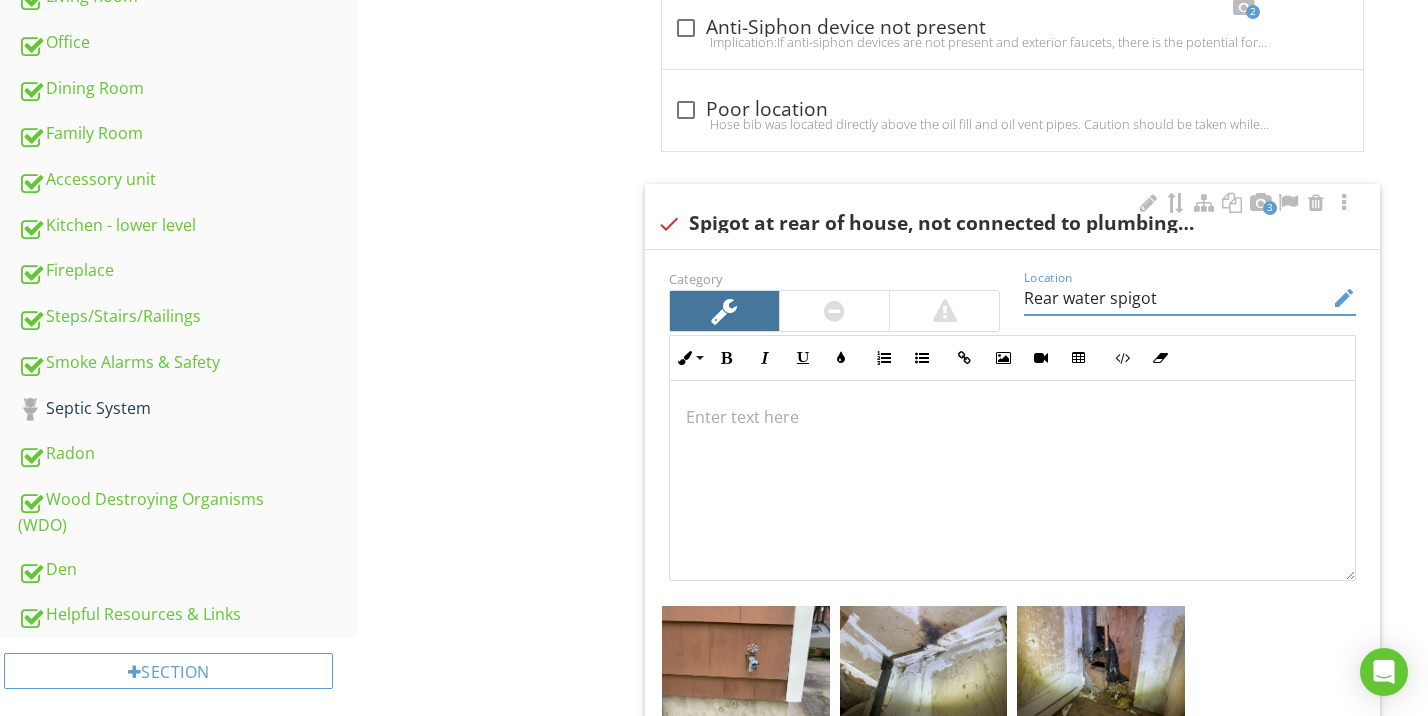 type on "Rear water spigot" 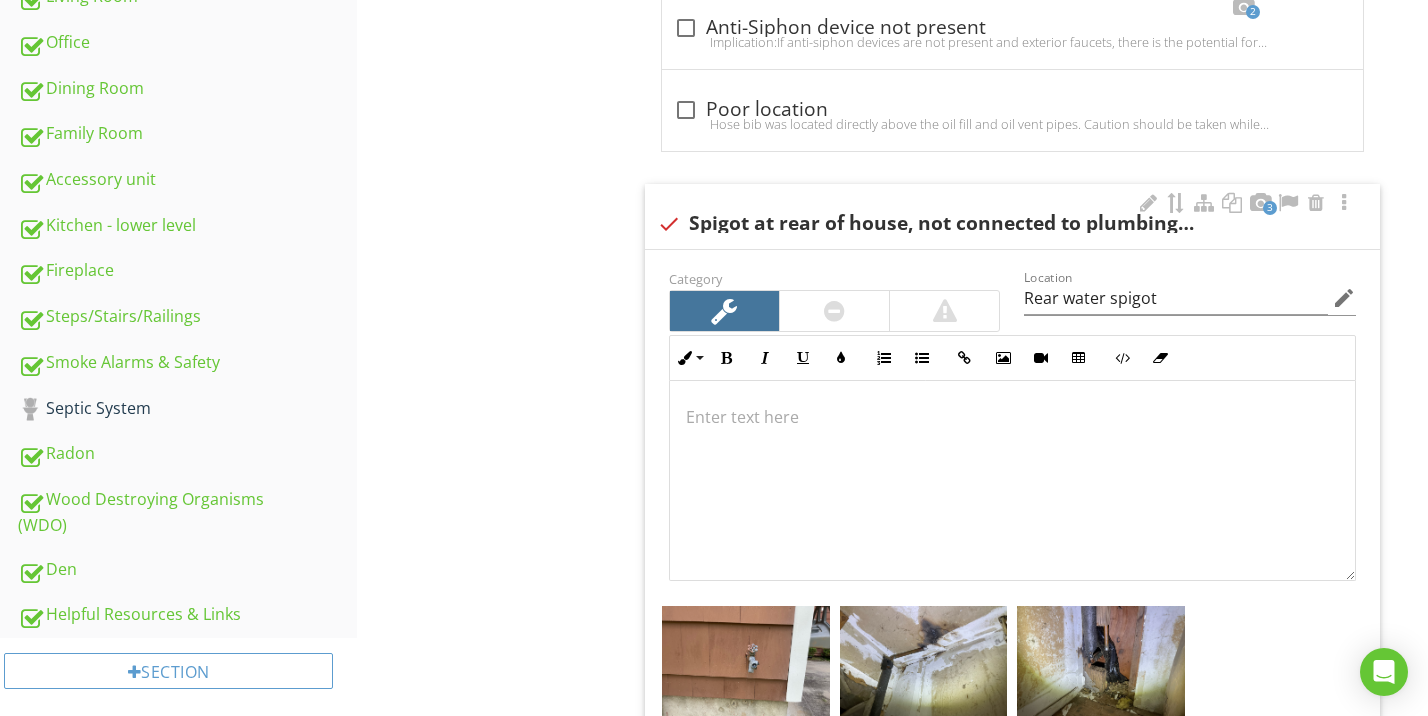 type 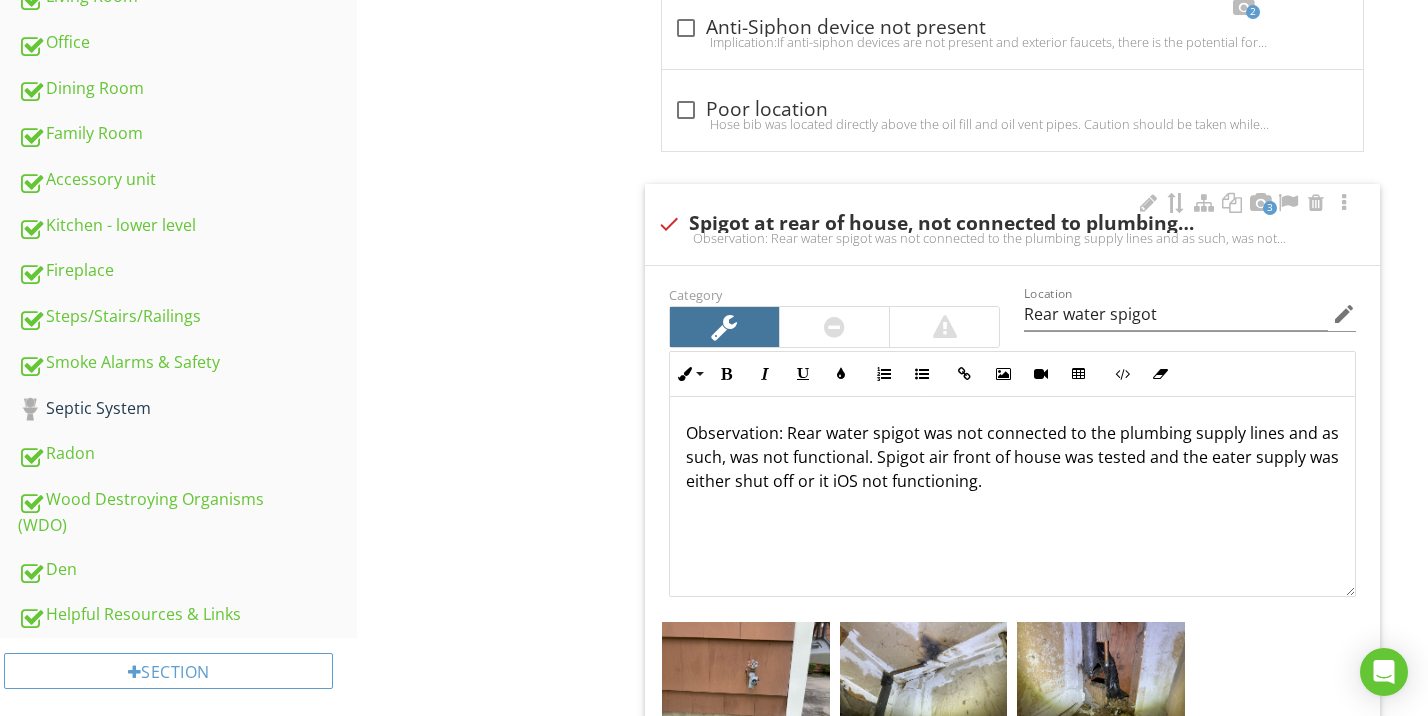 drag, startPoint x: 881, startPoint y: 485, endPoint x: 892, endPoint y: 482, distance: 11.401754 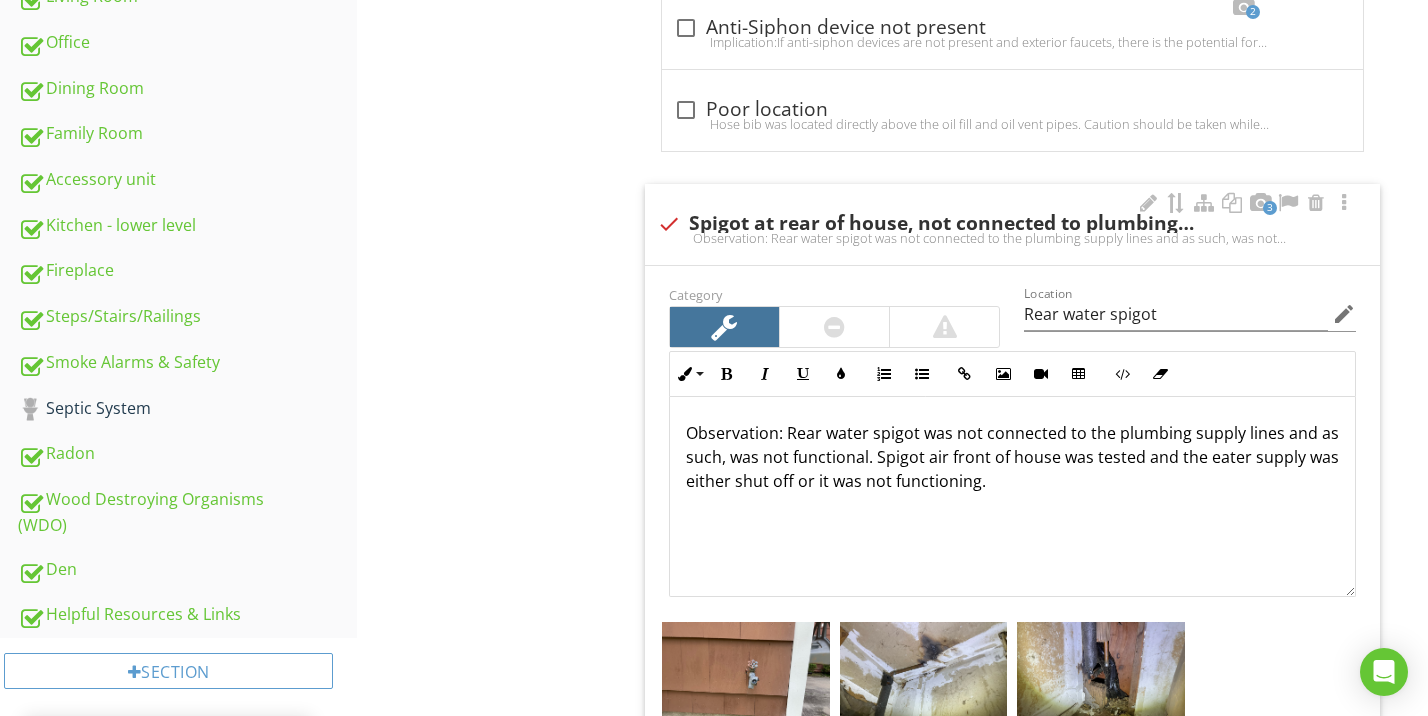 drag, startPoint x: 958, startPoint y: 446, endPoint x: 969, endPoint y: 450, distance: 11.7046995 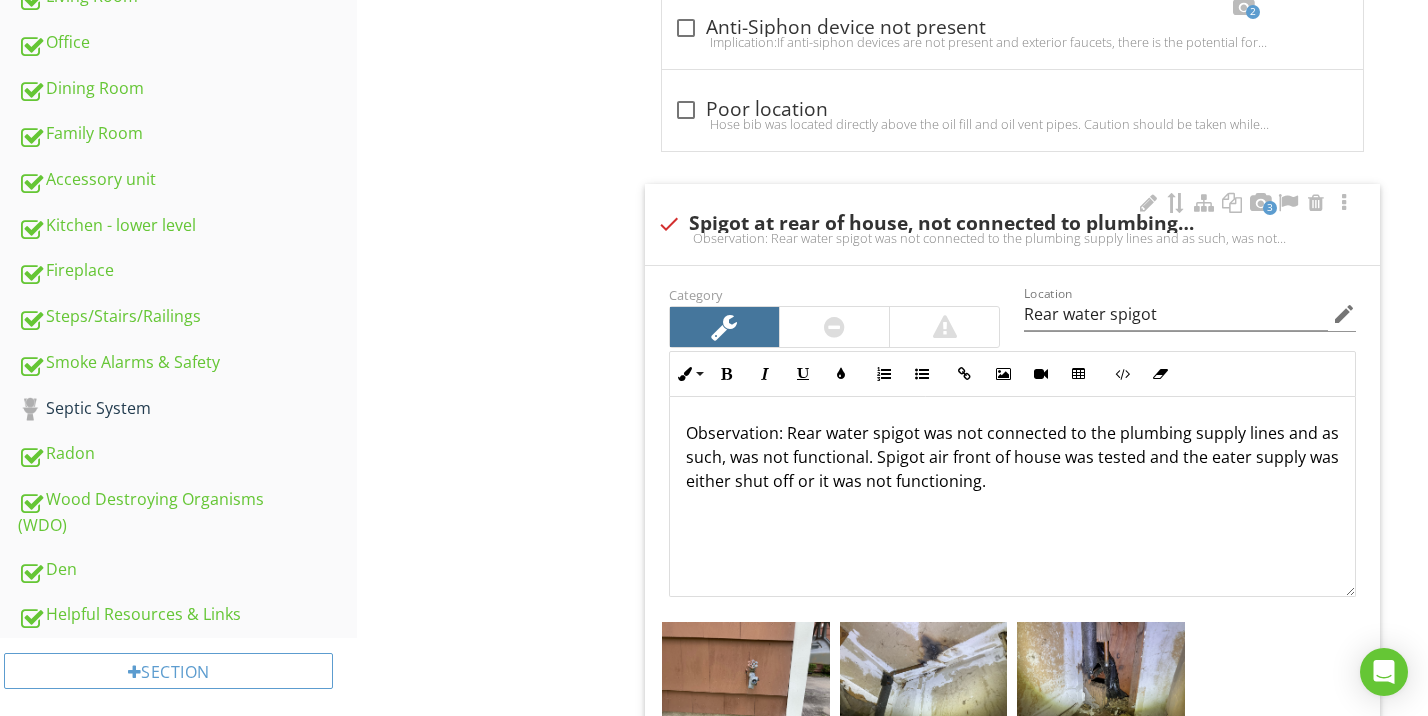 click on "Observation: Rear water spigot was not connected to the plumbing supply lines and as such, was not functional. Spigot air front of house was tested and the eater supply was either shut off or it was not functioning." at bounding box center [1012, 457] 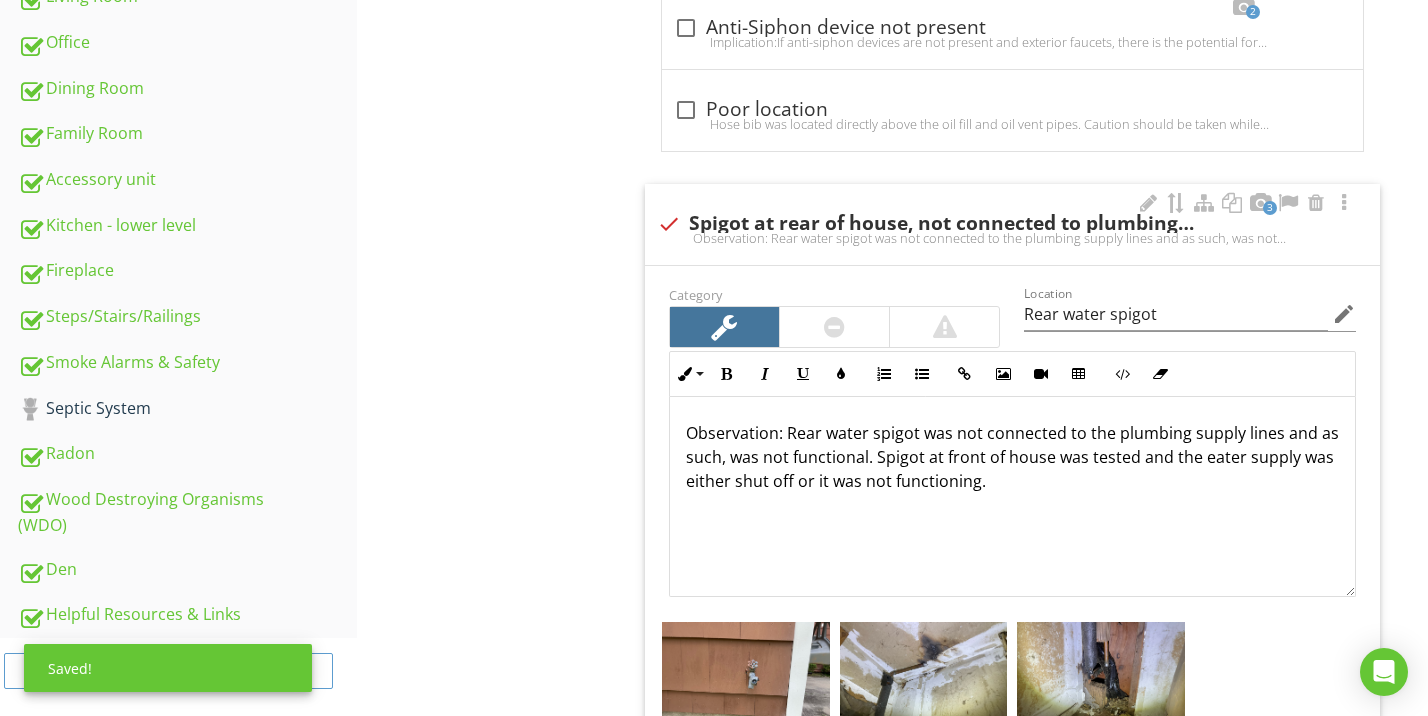click on "Observation: Rear water spigot was not connected to the plumbing supply lines and as such, was not functional. Spigot at front of house was tested and the eater supply was either shut off or it was not functioning." at bounding box center [1012, 457] 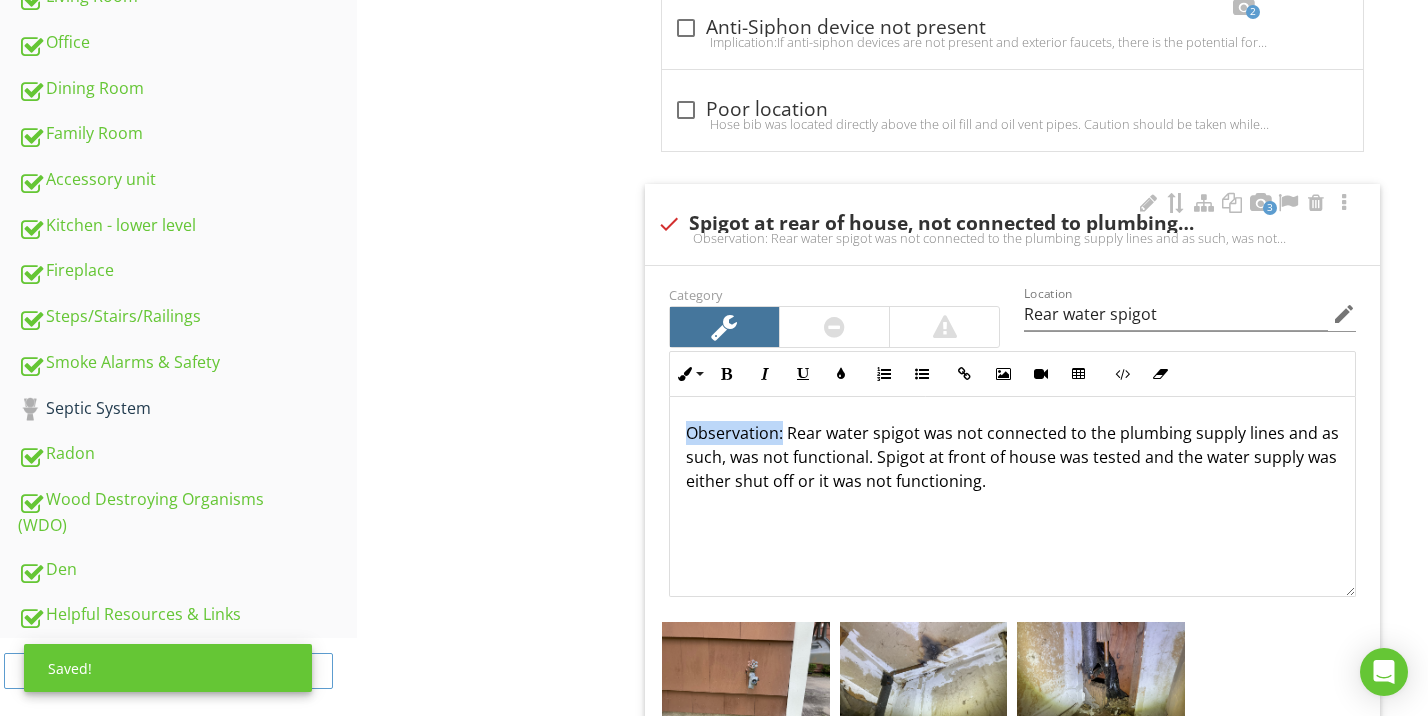 drag, startPoint x: 783, startPoint y: 428, endPoint x: 667, endPoint y: 428, distance: 116 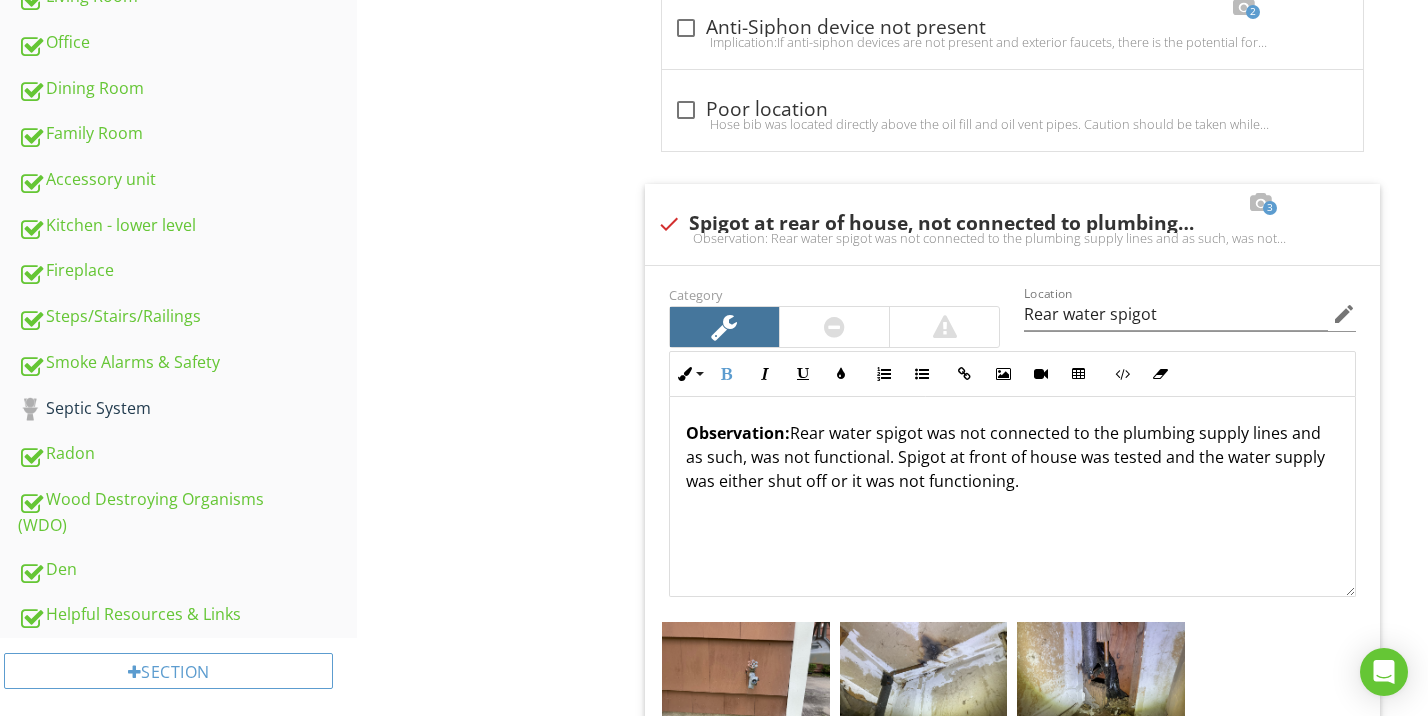 click on "Grounds
Point-in-time Photos
Driveway
Walkways/Stoops/Steps
Porch
Patio
Balcony
Decks
Fence/Wall
Retaining Wall
Hose bibs
Vegetation, Grading, Drainage & Landscaping
Irrigation/Lawn Sprinklers
Item
Hose bibs
Info
Information
Present
check_box Yes   check_box_outline_blank No   check_box_outline_blank Functional   check_box Not functional   check_box_outline_blank None visible         OTHER
Test Location
check_box Front   check_box_outline_blank Right" at bounding box center (892, -199) 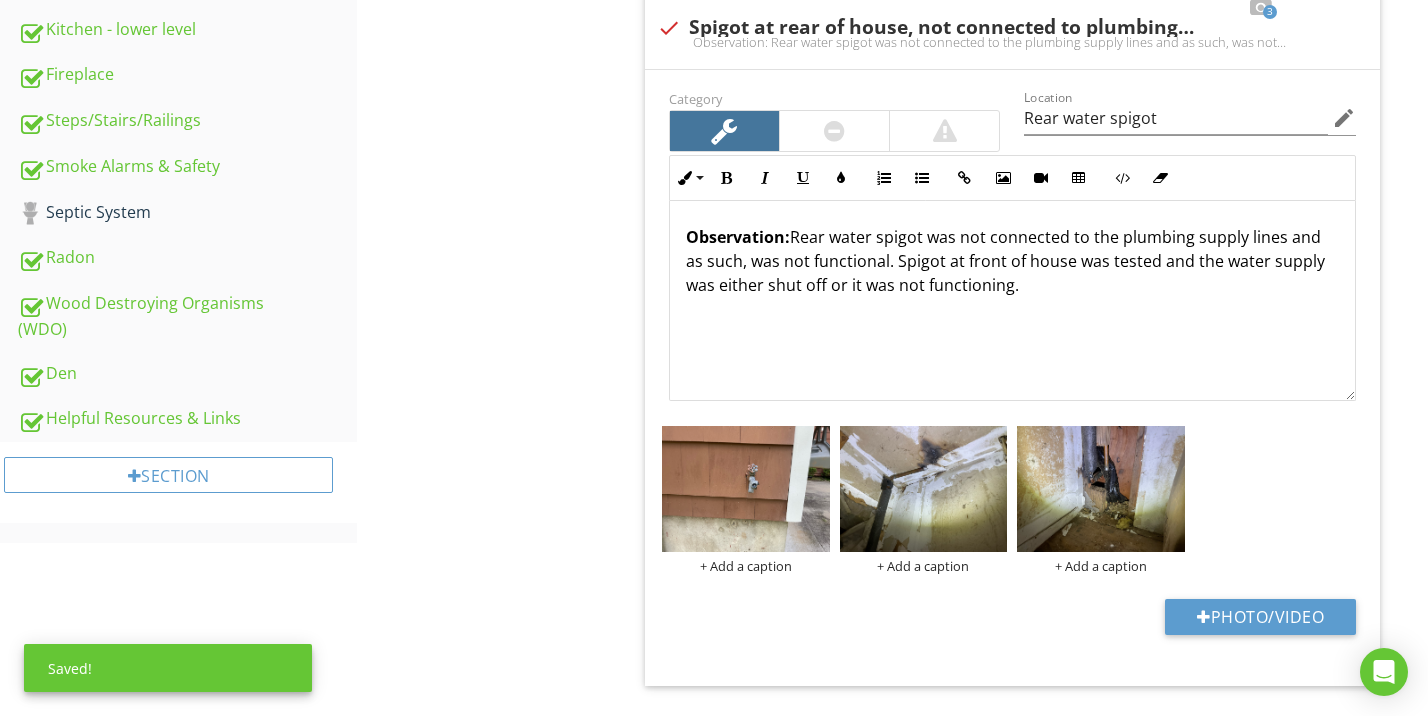 scroll, scrollTop: 1459, scrollLeft: 0, axis: vertical 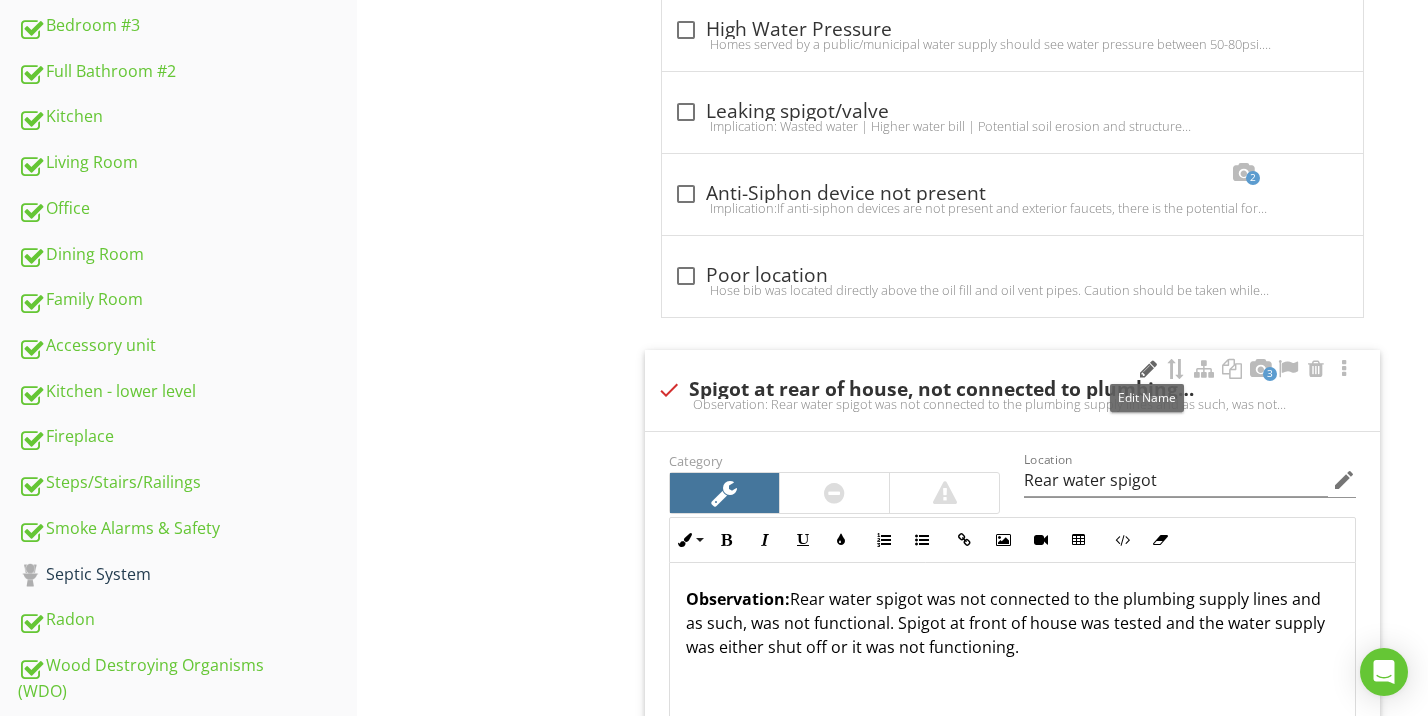 click at bounding box center (1148, 369) 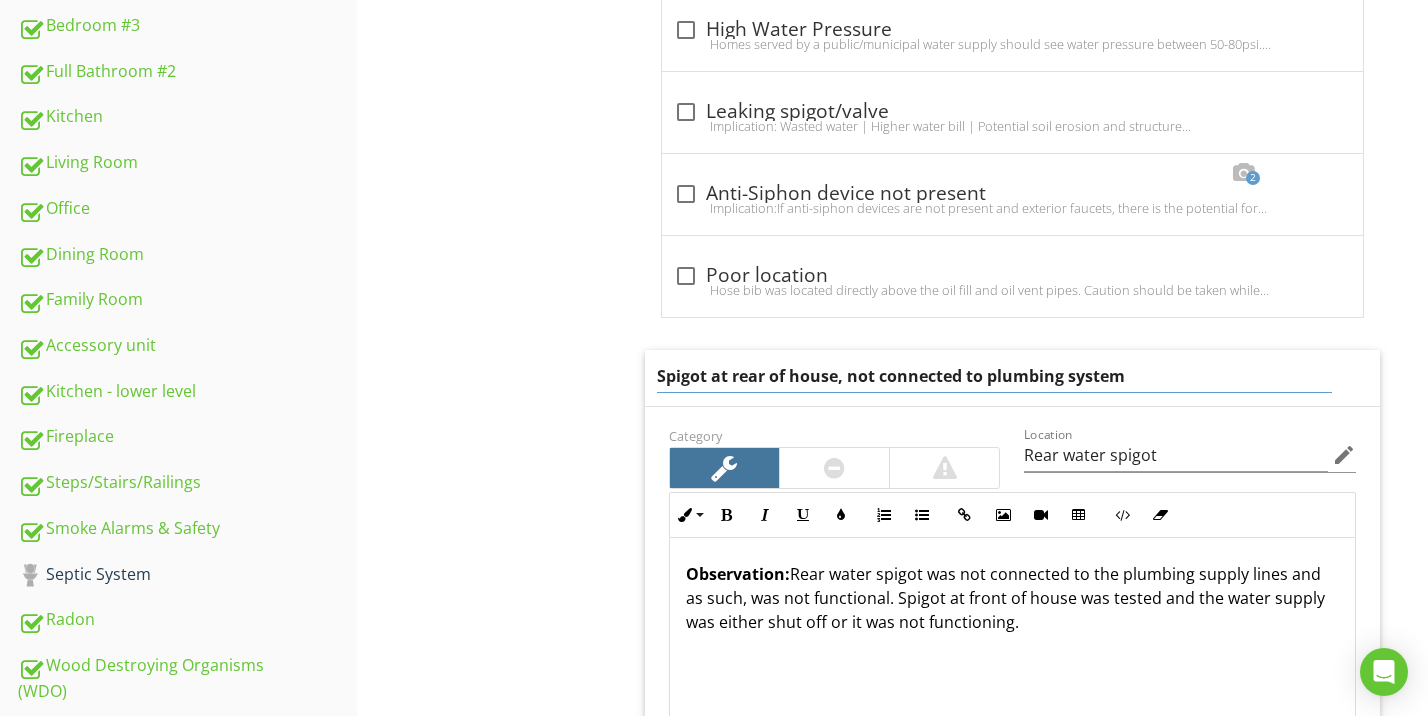 click on "Spigot at rear of house, not connected to plumbing system" at bounding box center (995, 376) 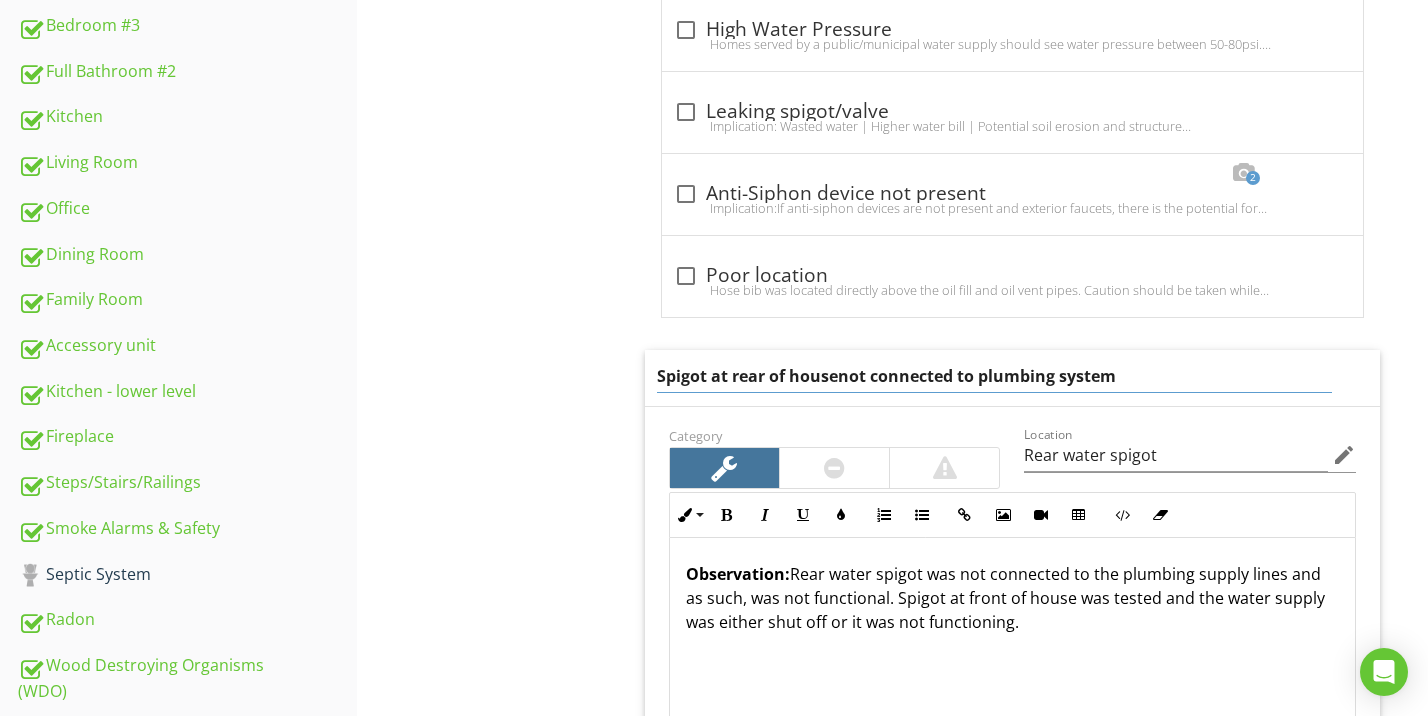 type on "Spigot at rear of house not connected to plumbing system" 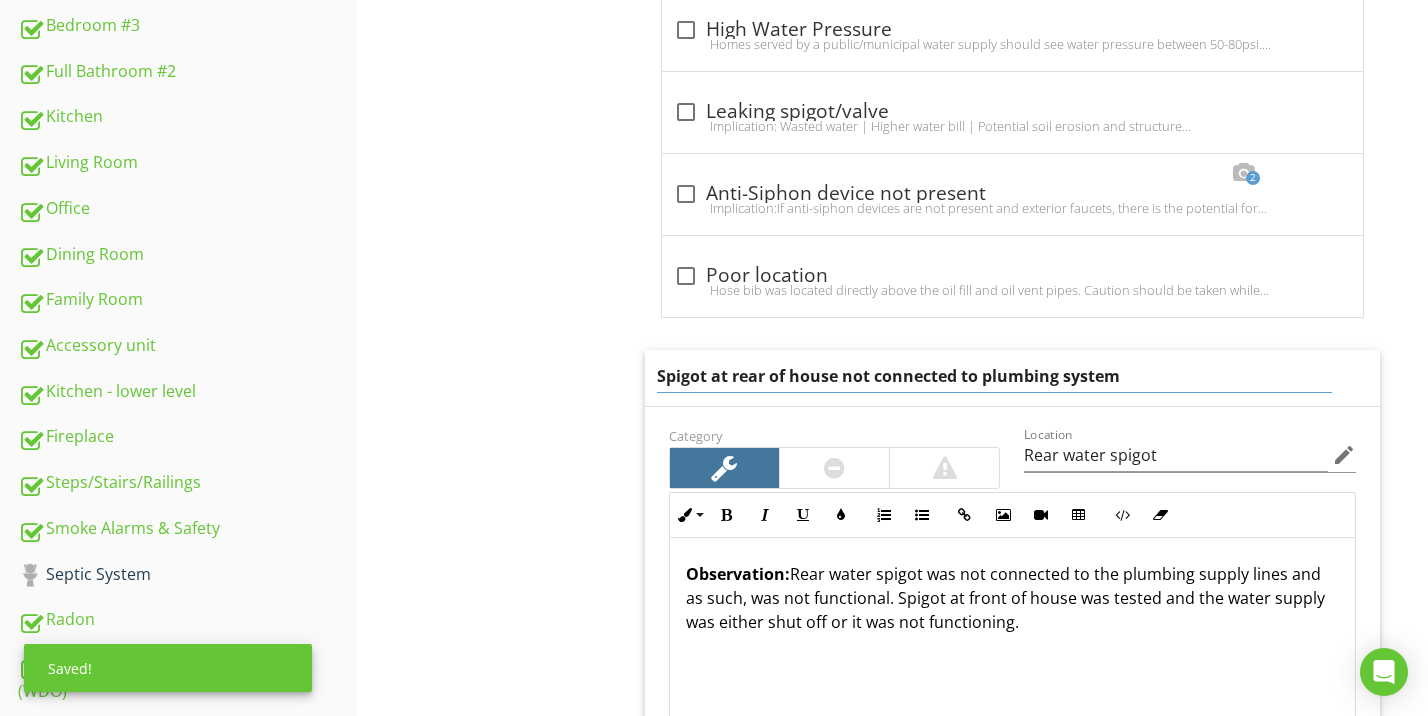 click on "Grounds
Point-in-time Photos
Driveway
Walkways/Stoops/Steps
Porch
Patio
Balcony
Decks
Fence/Wall
Retaining Wall
Hose bibs
Vegetation, Grading, Drainage & Landscaping
Irrigation/Lawn Sprinklers
Item
Hose bibs
Info
Information
Present
check_box Yes   check_box_outline_blank No   check_box_outline_blank Functional   check_box Not functional   check_box_outline_blank None visible         OTHER
Test Location
check_box Front   check_box_outline_blank Right" at bounding box center [892, -46] 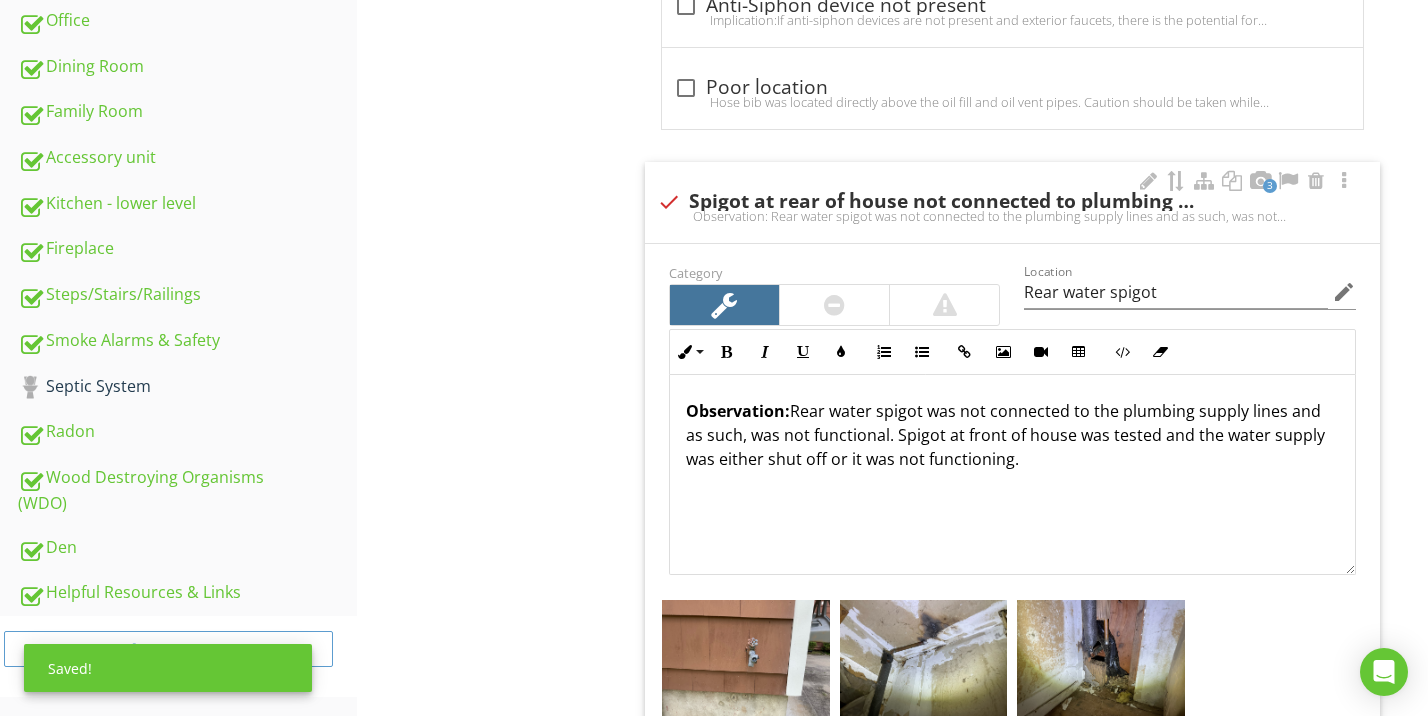 scroll, scrollTop: 1488, scrollLeft: 0, axis: vertical 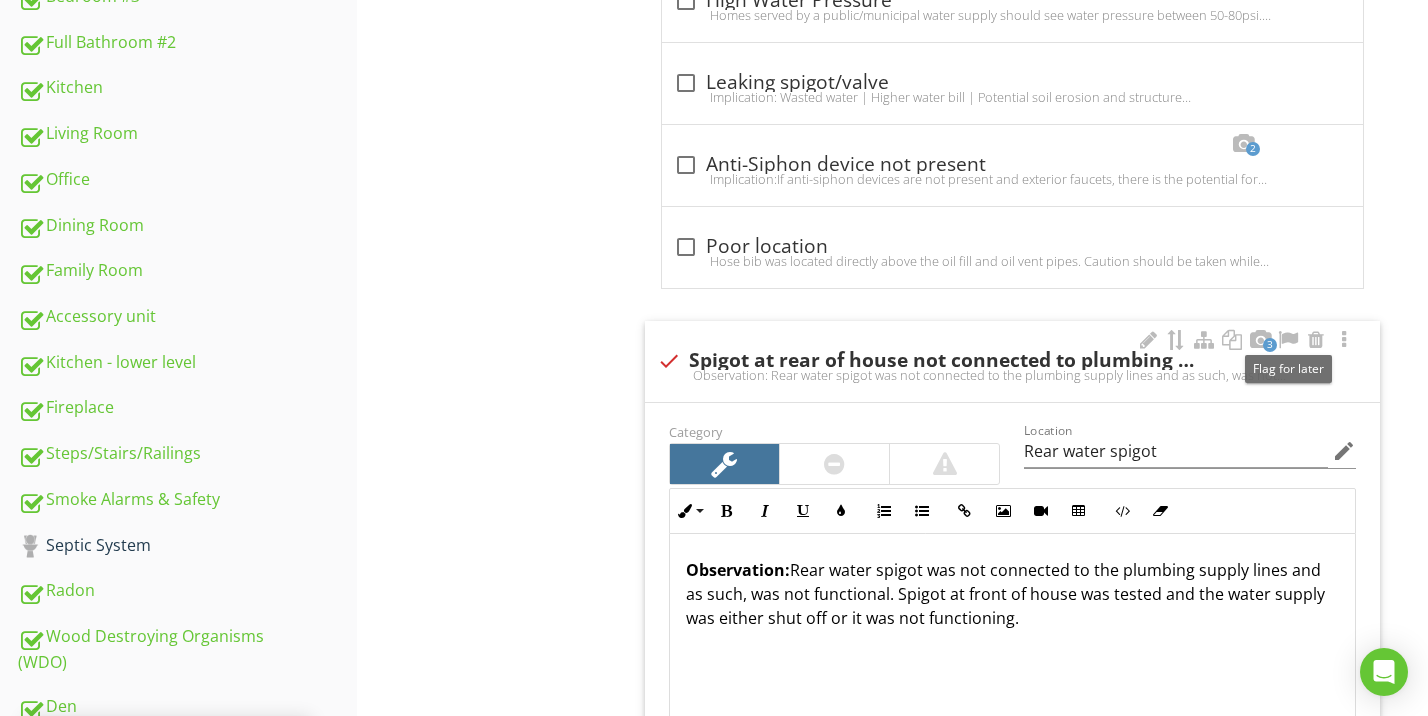 click on "3" at bounding box center (1270, 345) 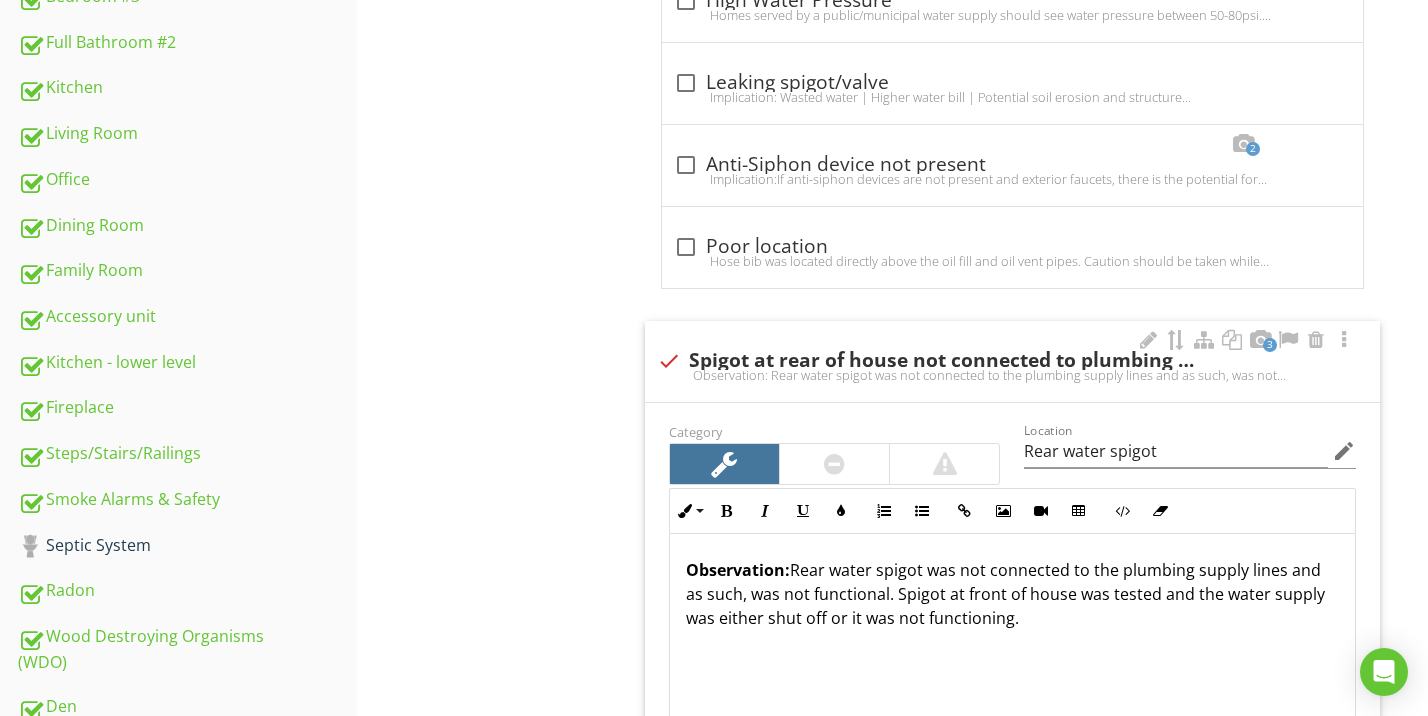 scroll, scrollTop: 1868, scrollLeft: 0, axis: vertical 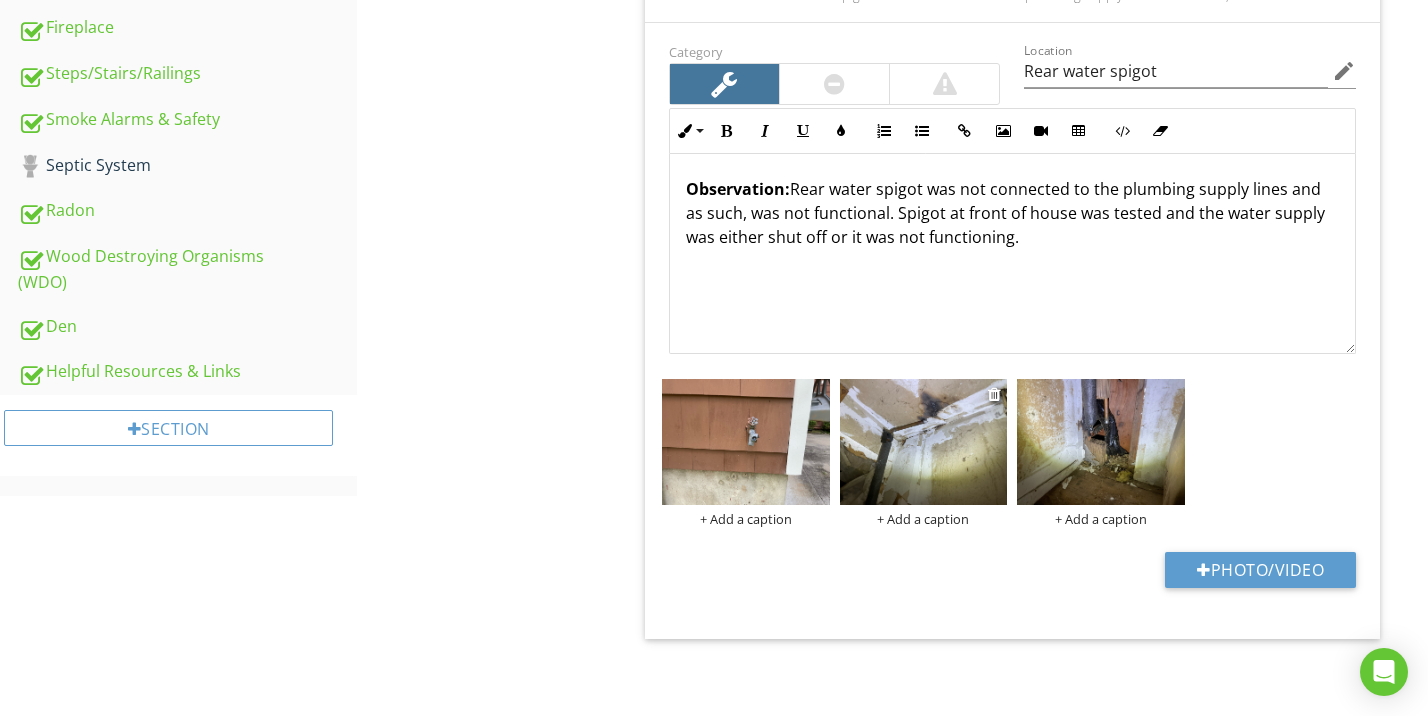 click at bounding box center [924, 442] 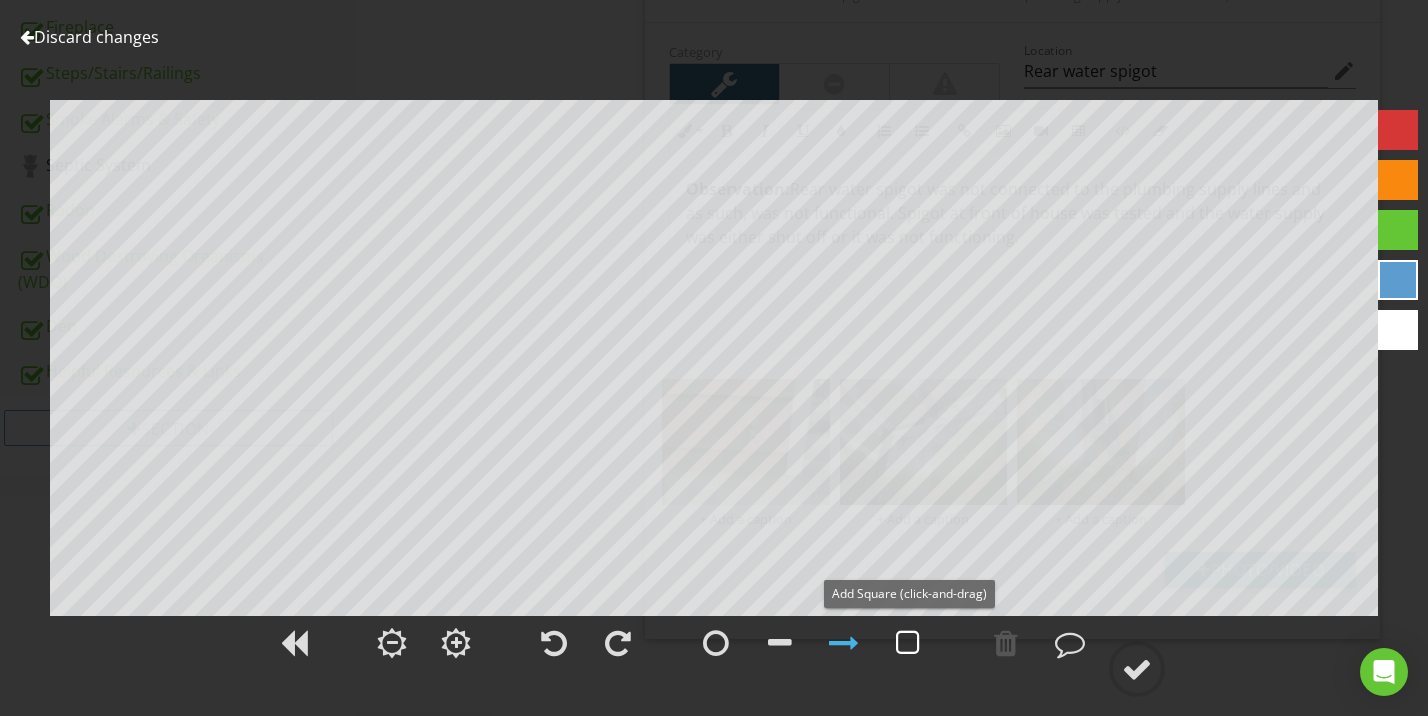 click at bounding box center (908, 643) 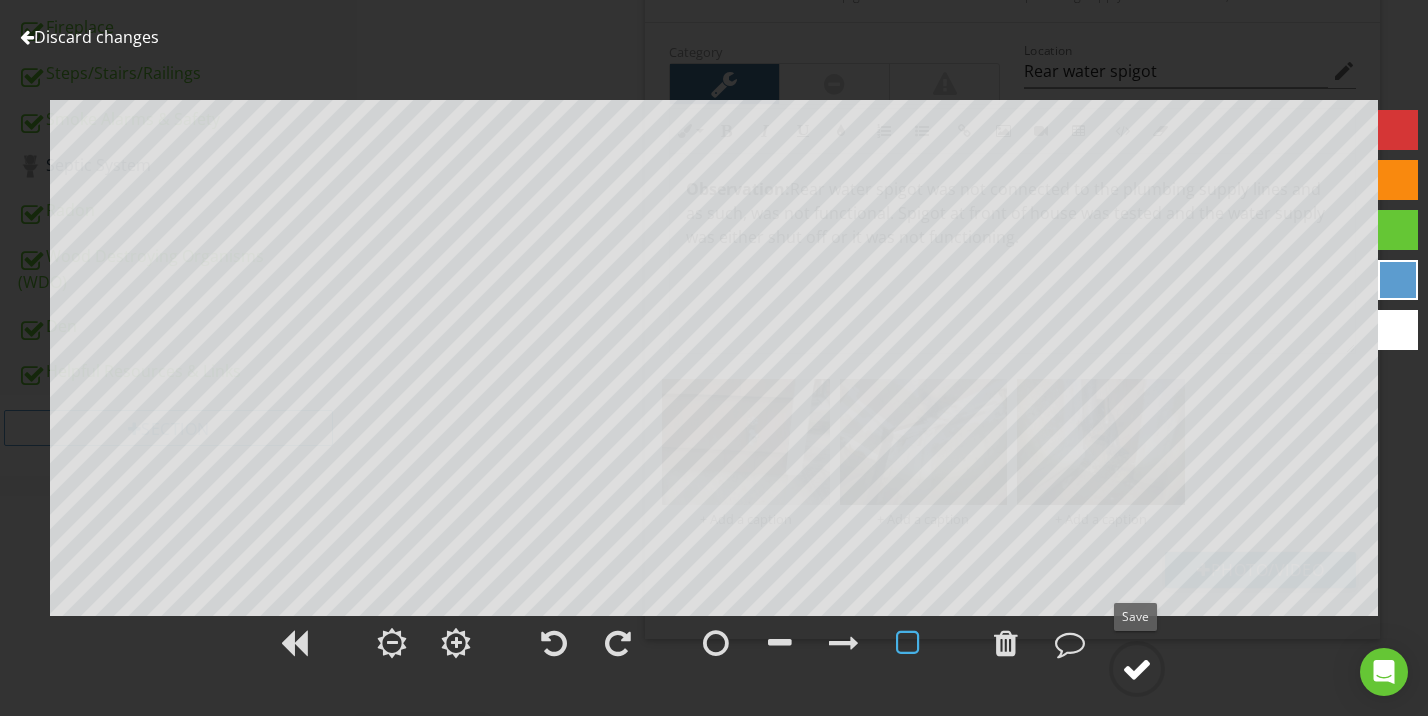 click at bounding box center (1137, 669) 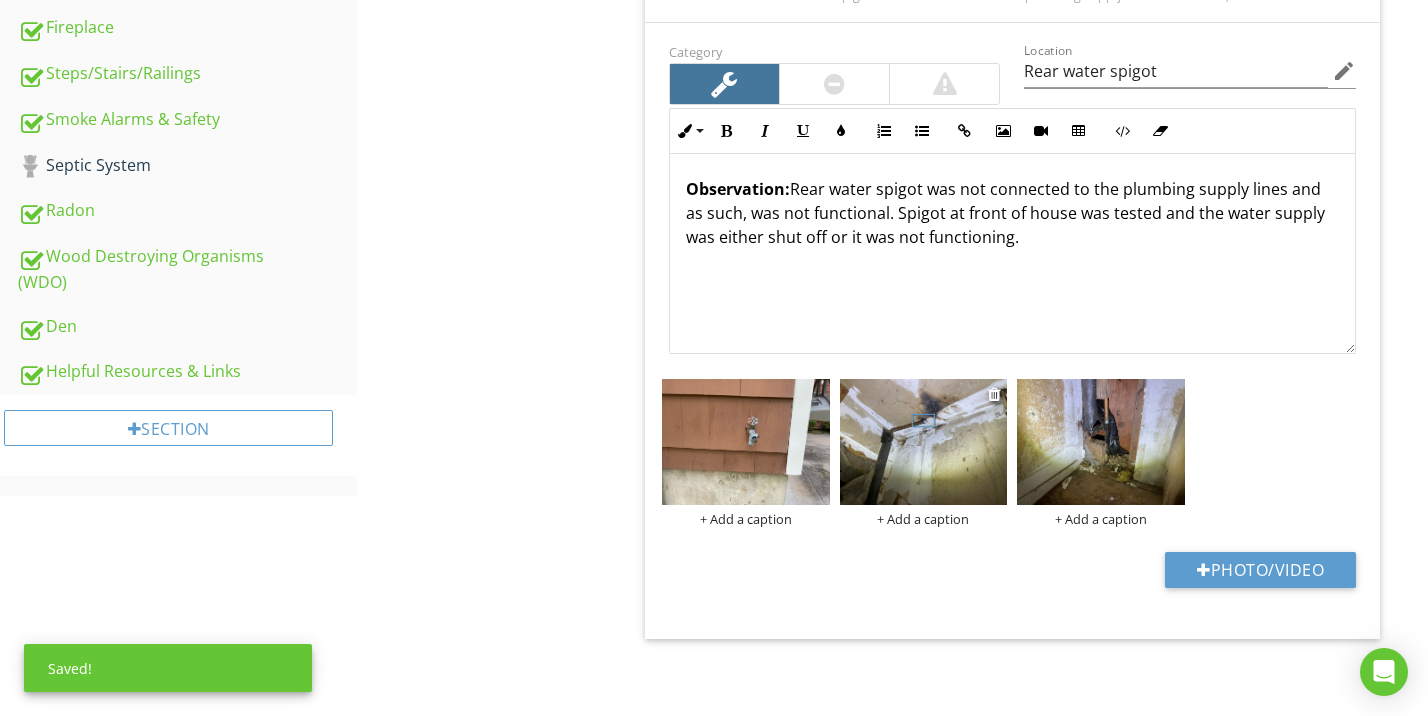 click at bounding box center (924, 442) 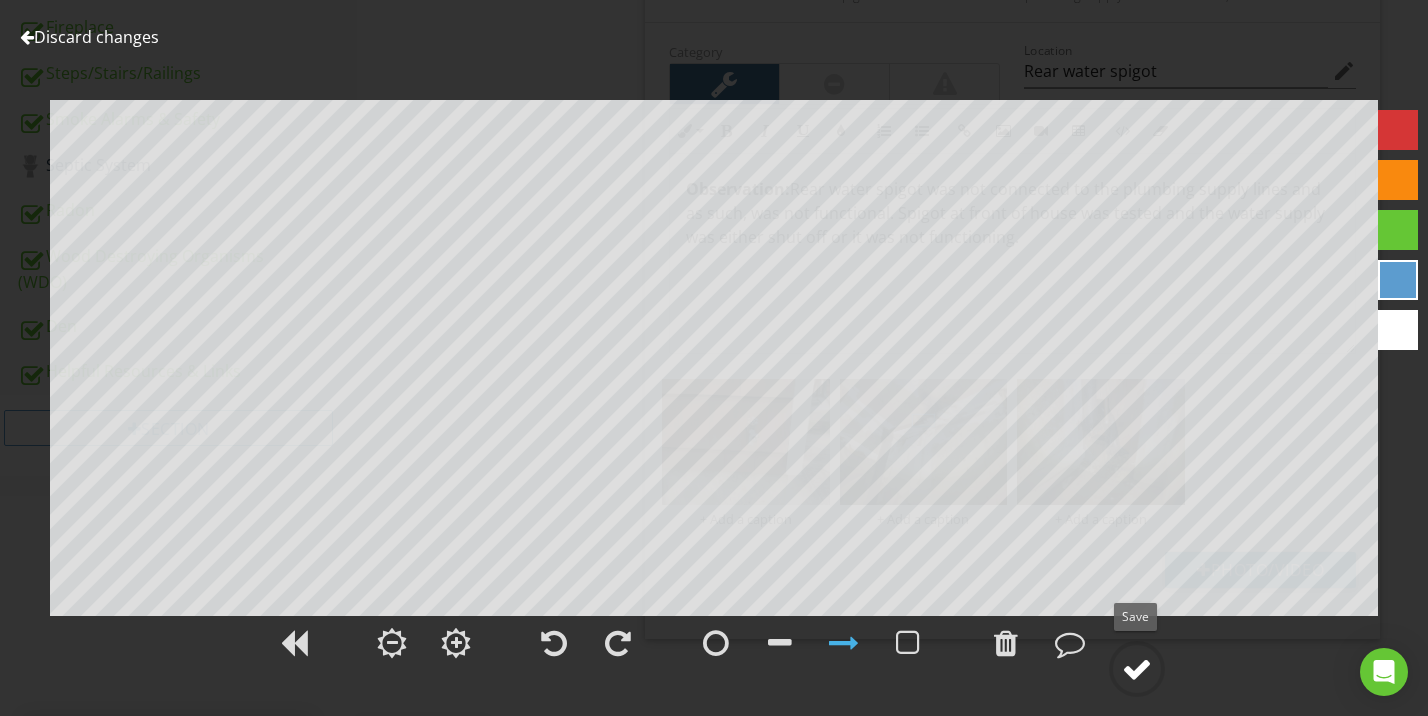 click at bounding box center [1137, 669] 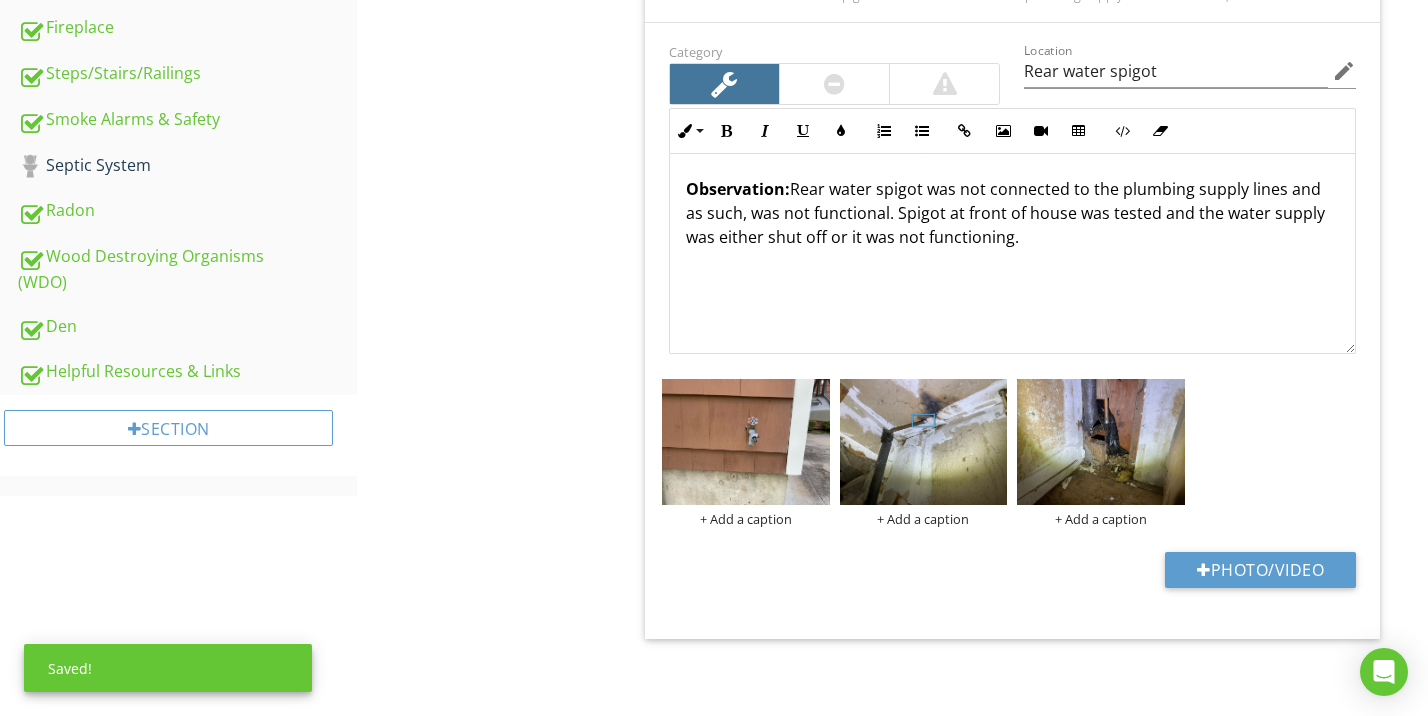 click at bounding box center [1101, 442] 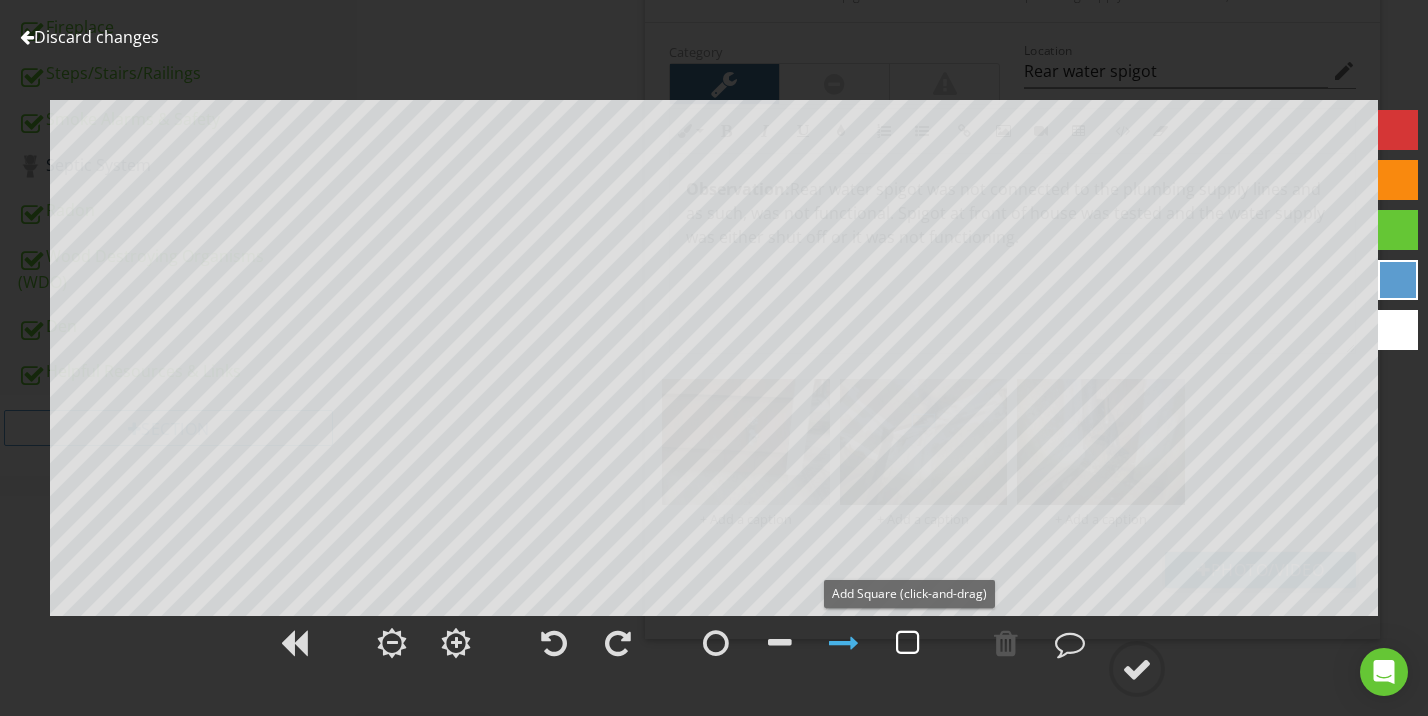 click at bounding box center (908, 643) 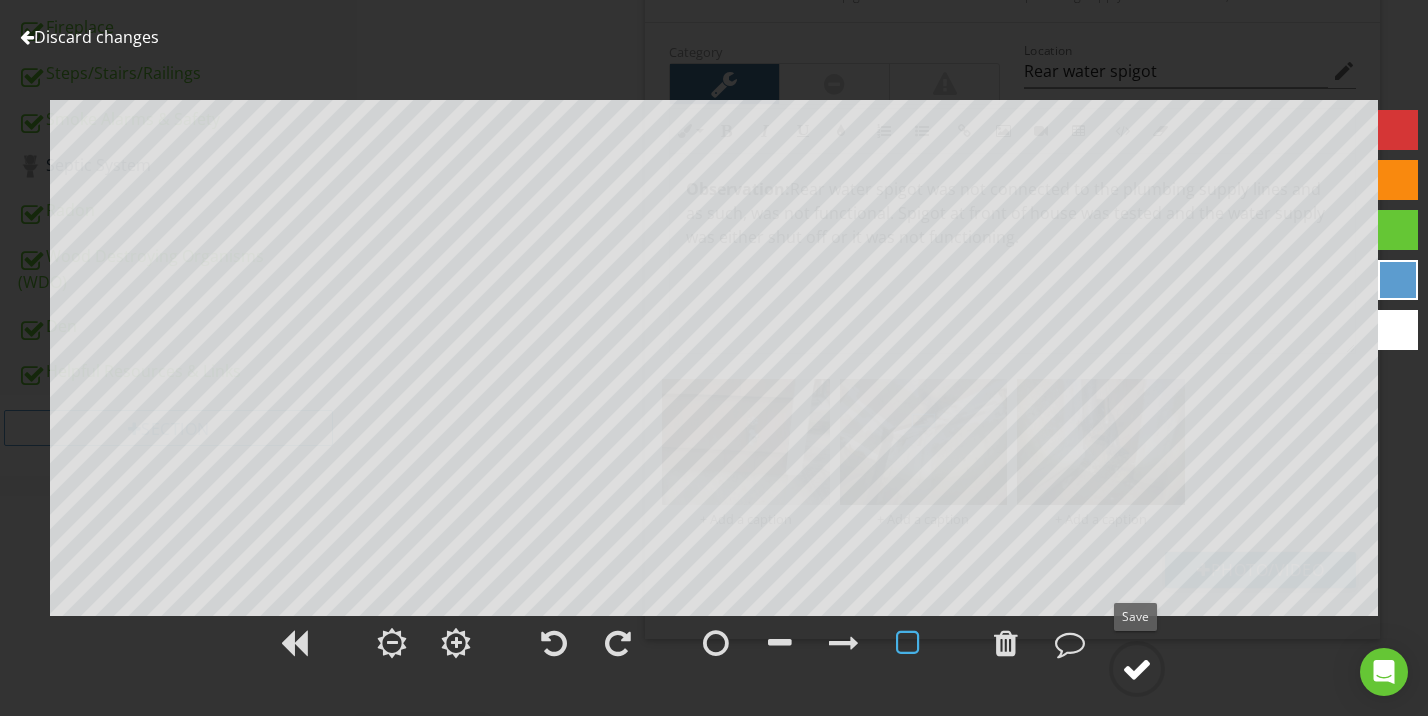 click at bounding box center [1137, 669] 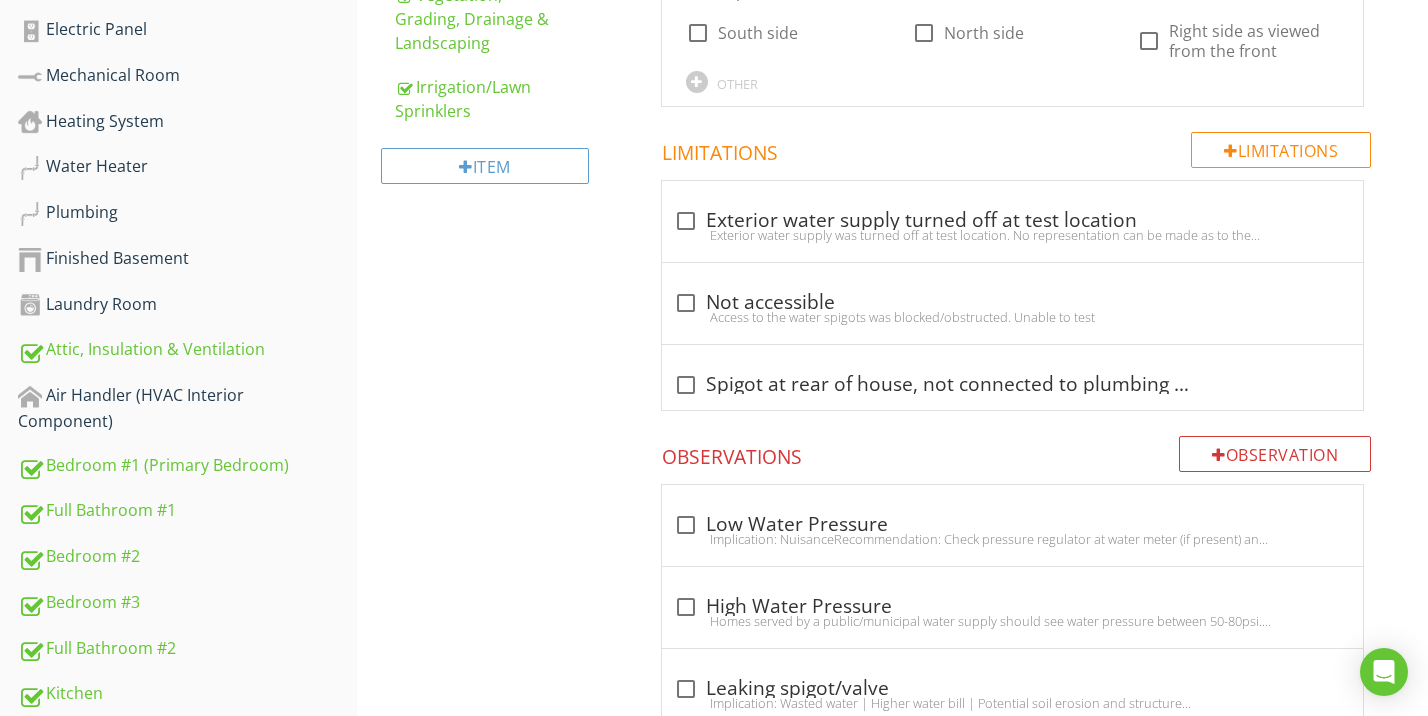 scroll, scrollTop: 463, scrollLeft: 0, axis: vertical 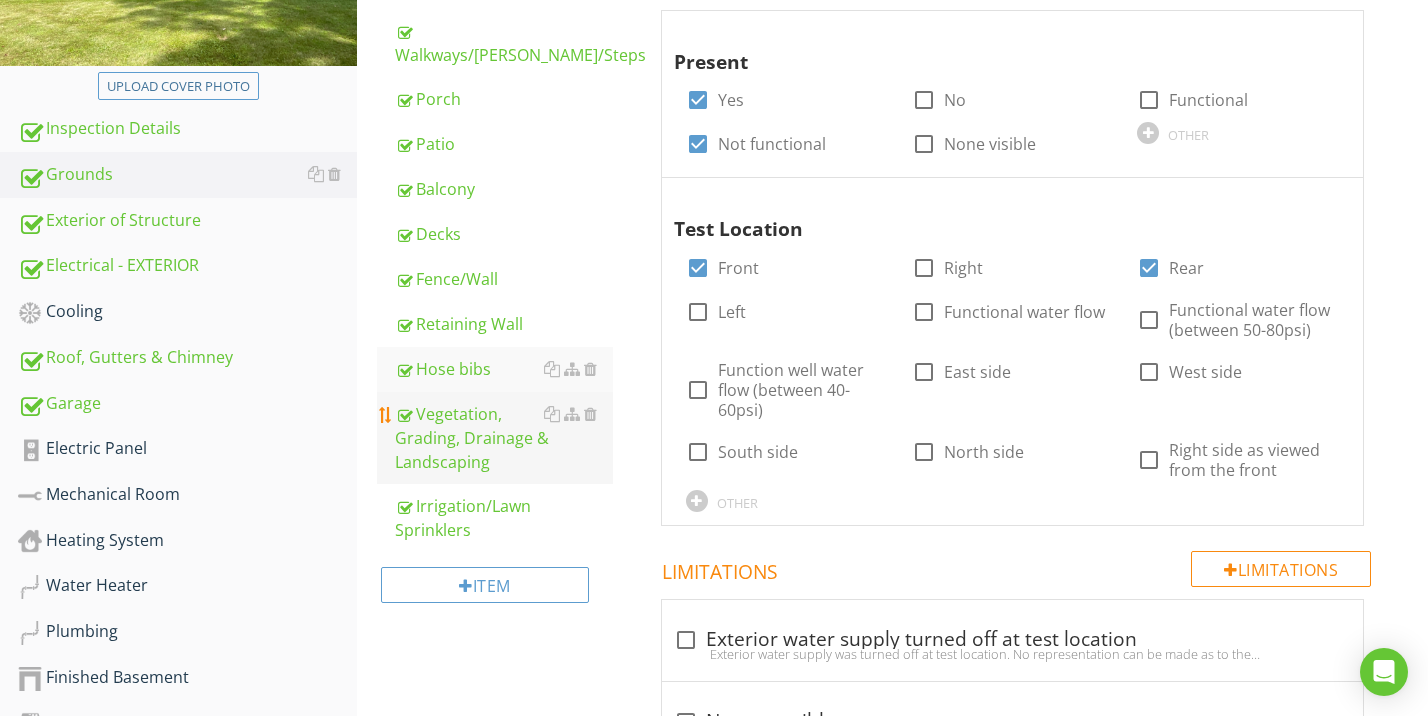 click on "Vegetation, Grading, Drainage & Landscaping" at bounding box center [504, 438] 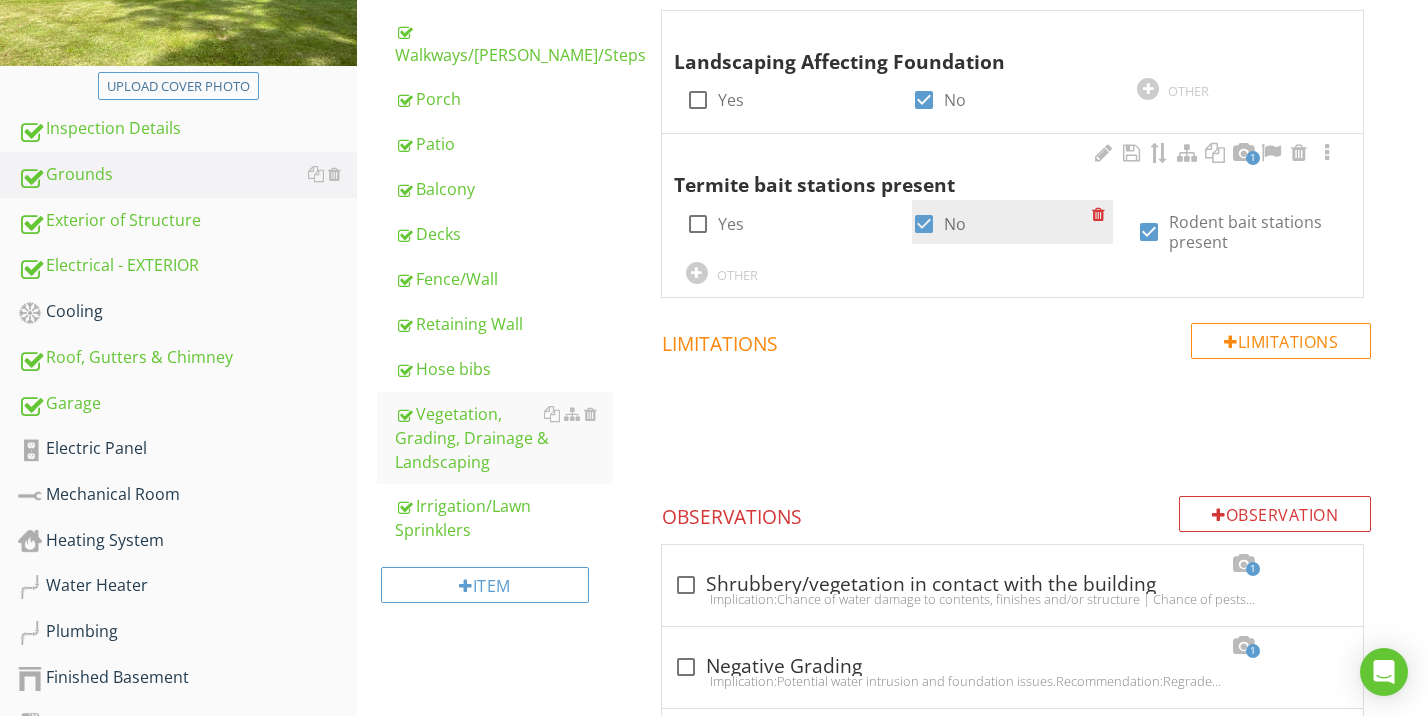 click at bounding box center [924, 224] 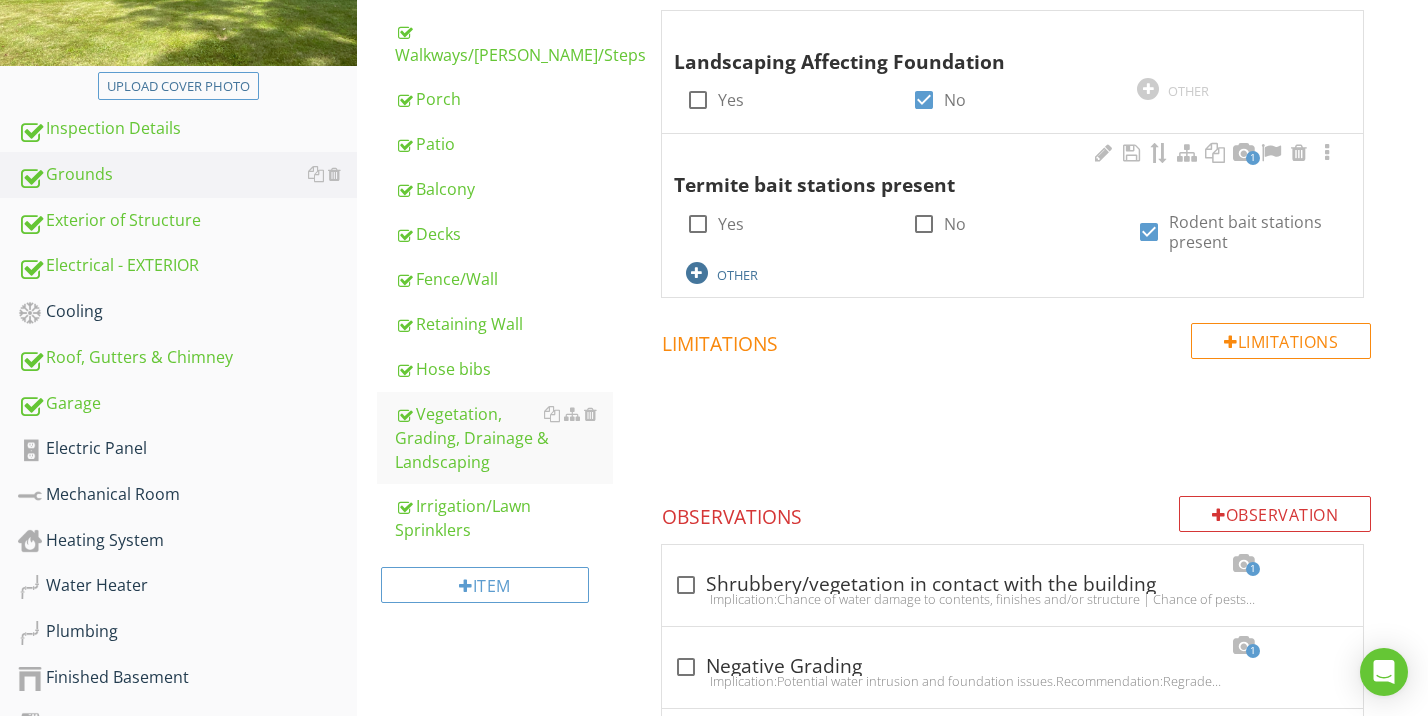 click at bounding box center [697, 273] 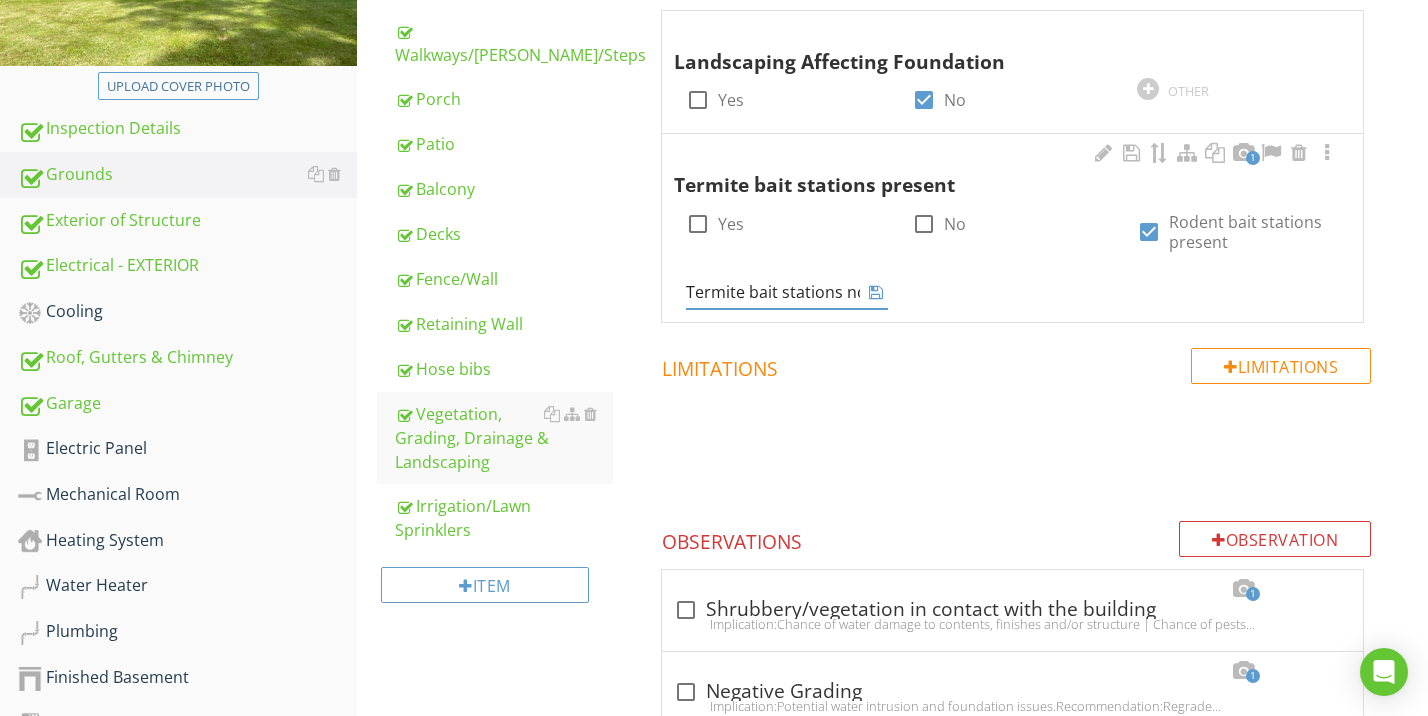 type on "Termite bait stations not present or not visible" 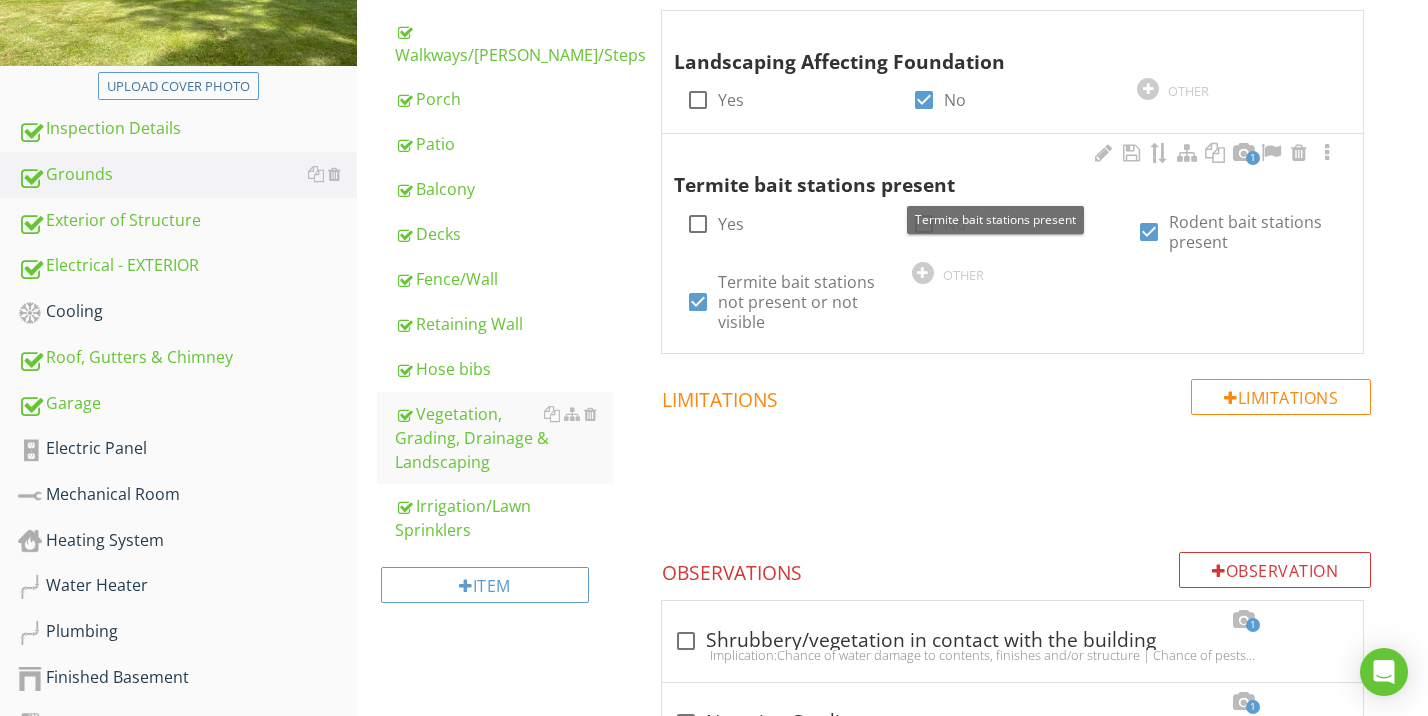click on "1" at bounding box center [1253, 158] 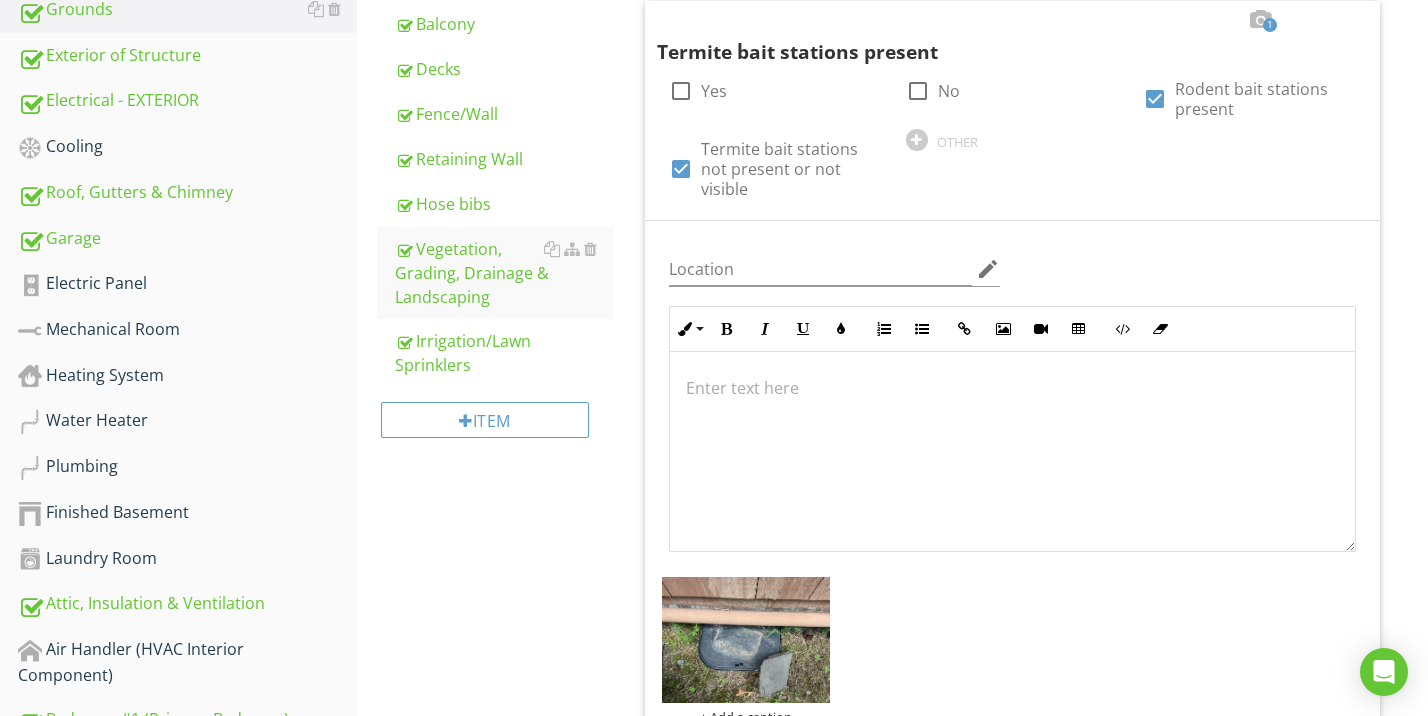 scroll, scrollTop: 807, scrollLeft: 0, axis: vertical 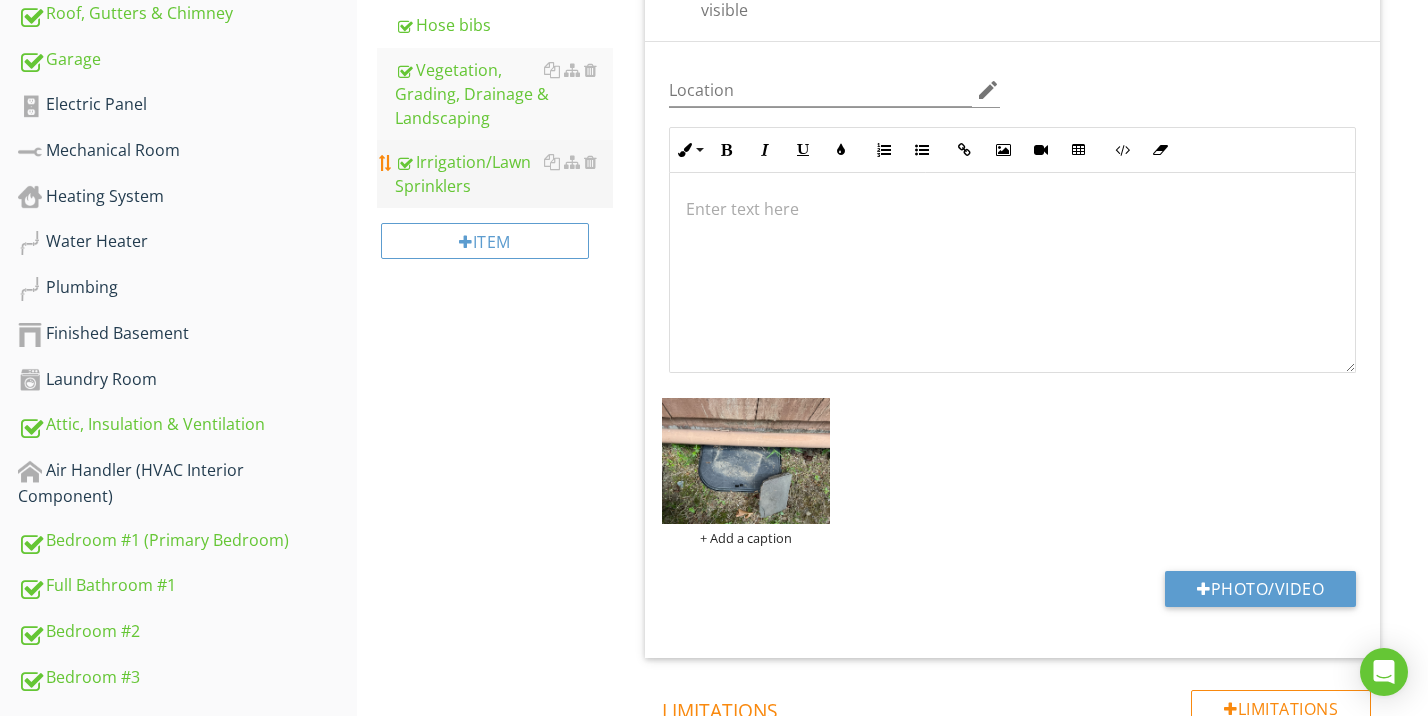 click on "Irrigation/Lawn Sprinklers" at bounding box center [504, 174] 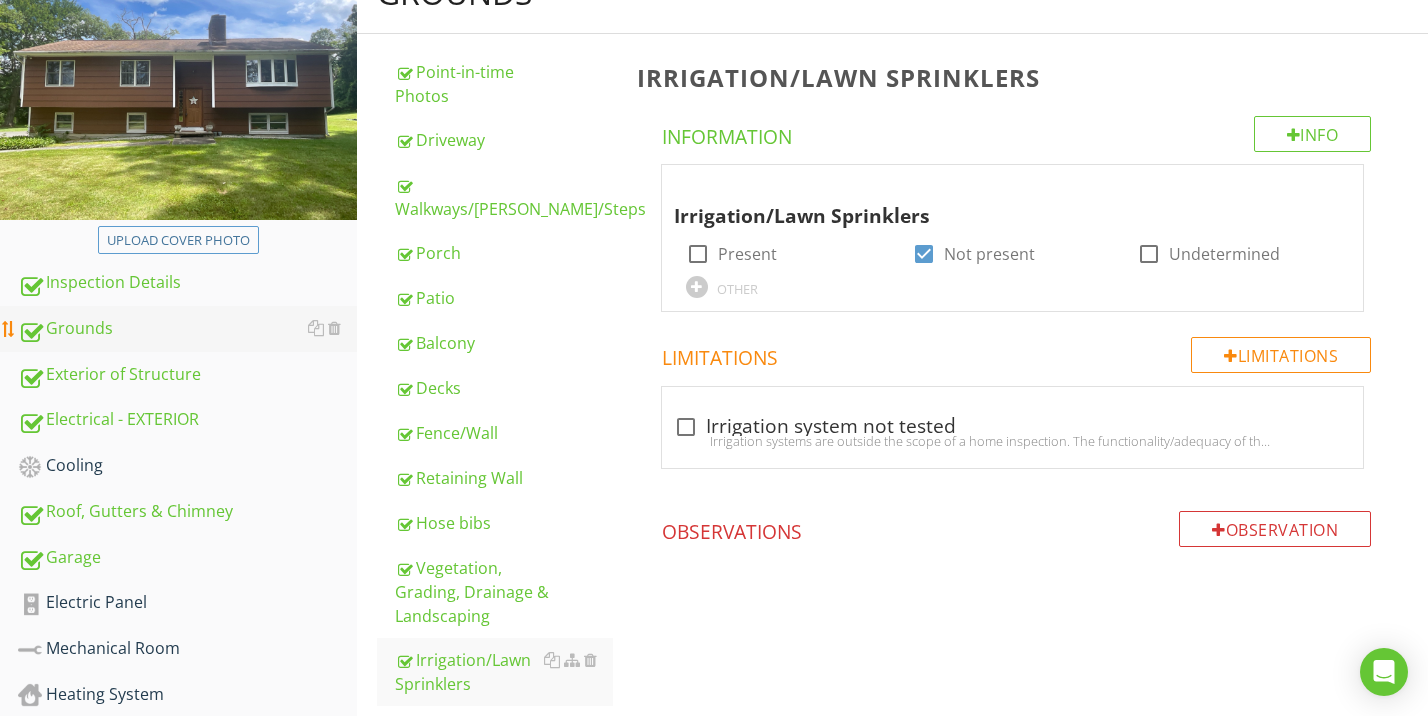 scroll, scrollTop: 318, scrollLeft: 0, axis: vertical 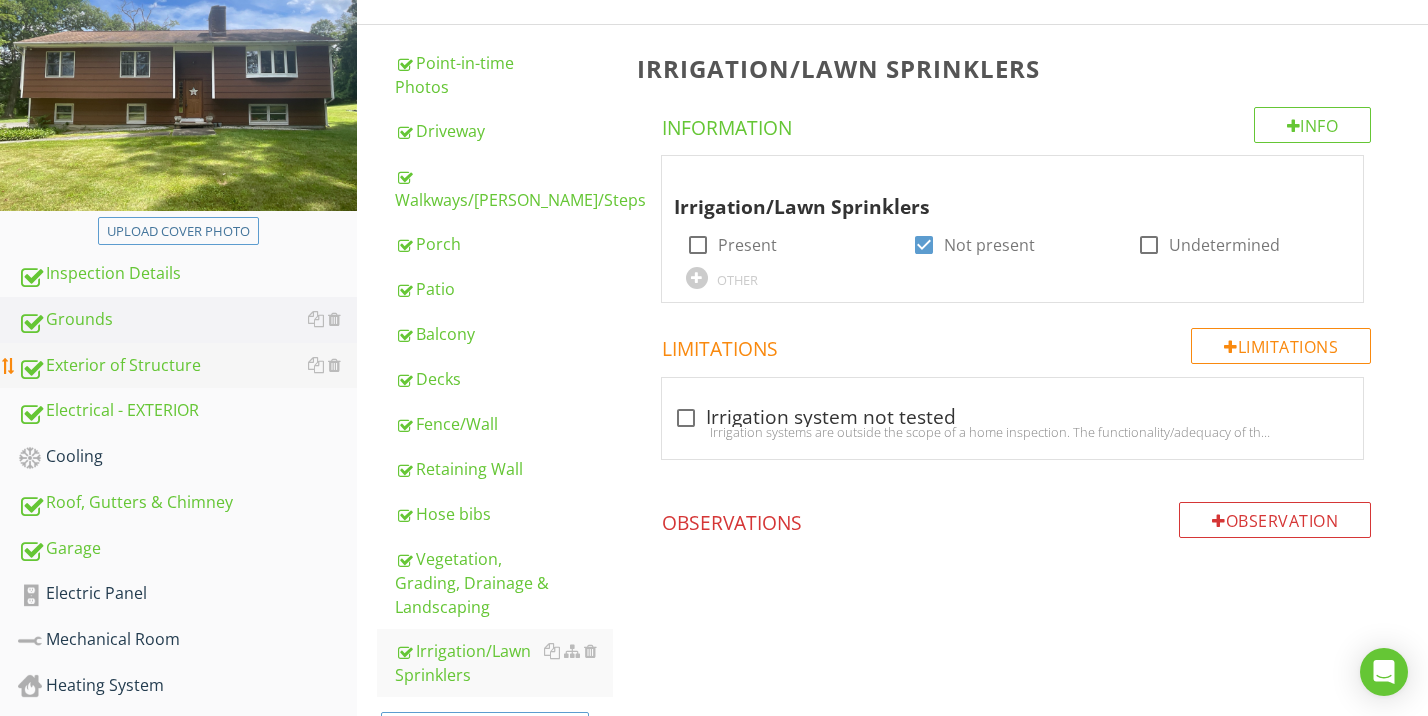 click on "Exterior of Structure" at bounding box center [187, 366] 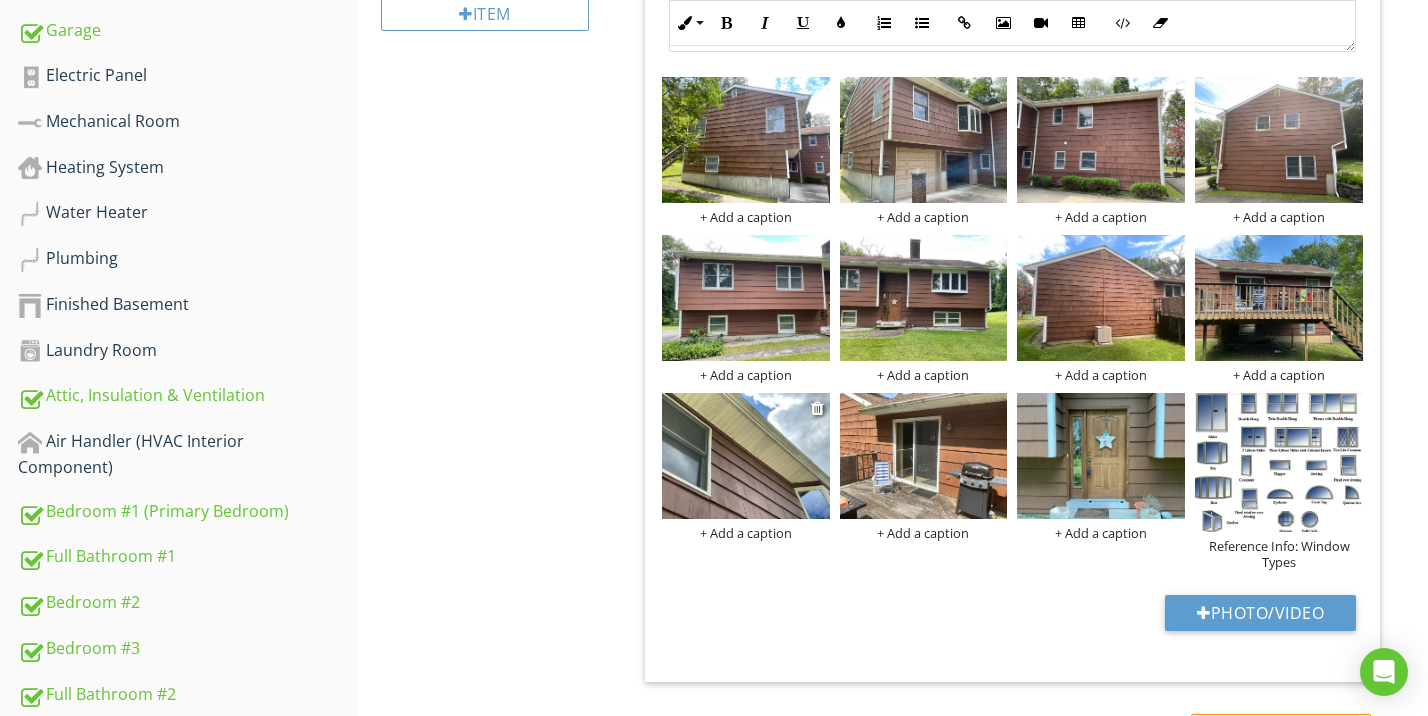 scroll, scrollTop: 996, scrollLeft: 0, axis: vertical 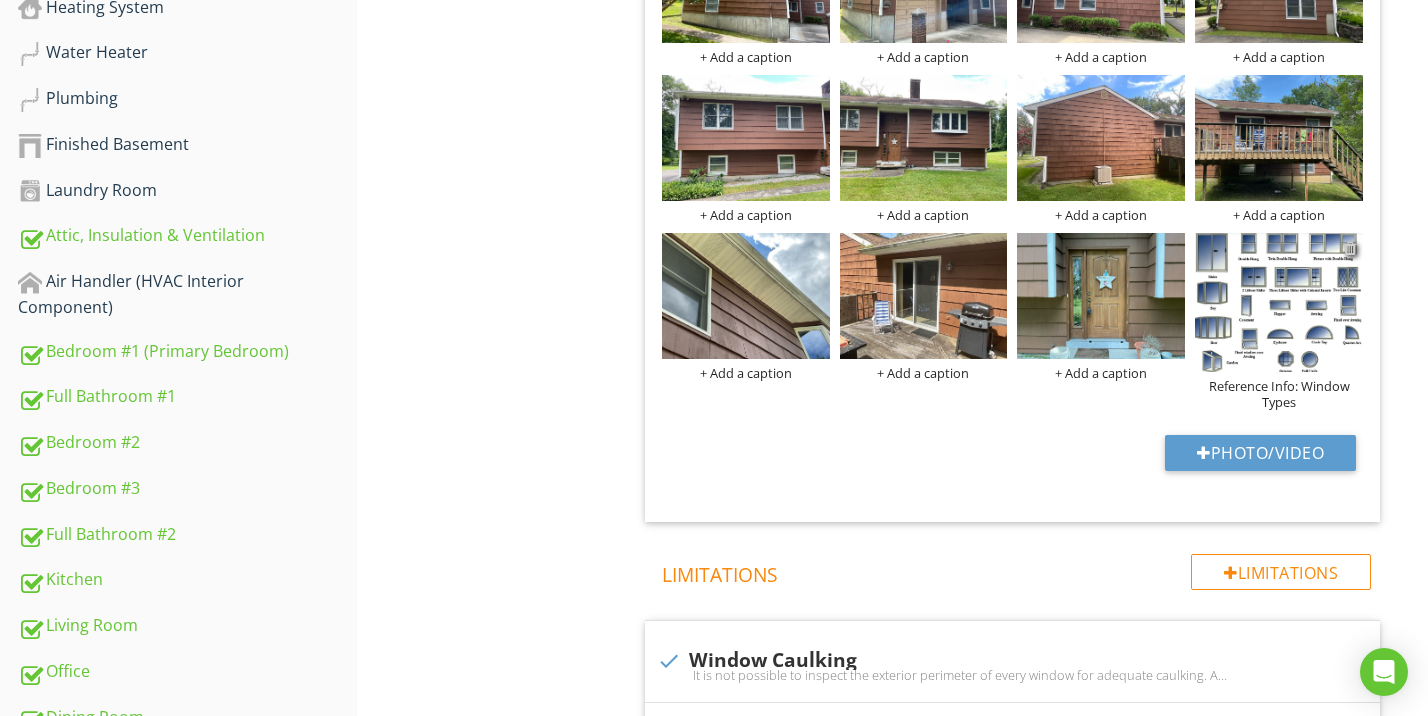 click at bounding box center [1350, 248] 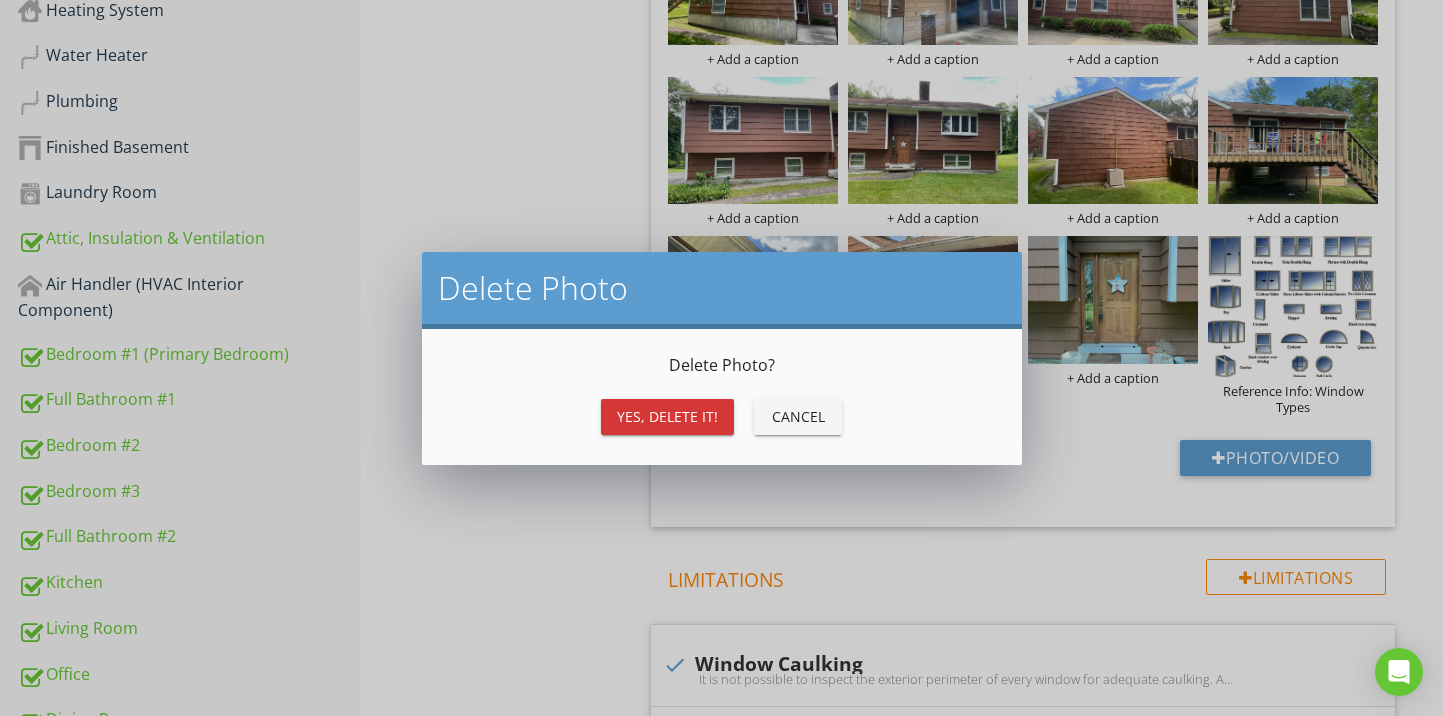 click on "Yes, Delete it!" at bounding box center [667, 416] 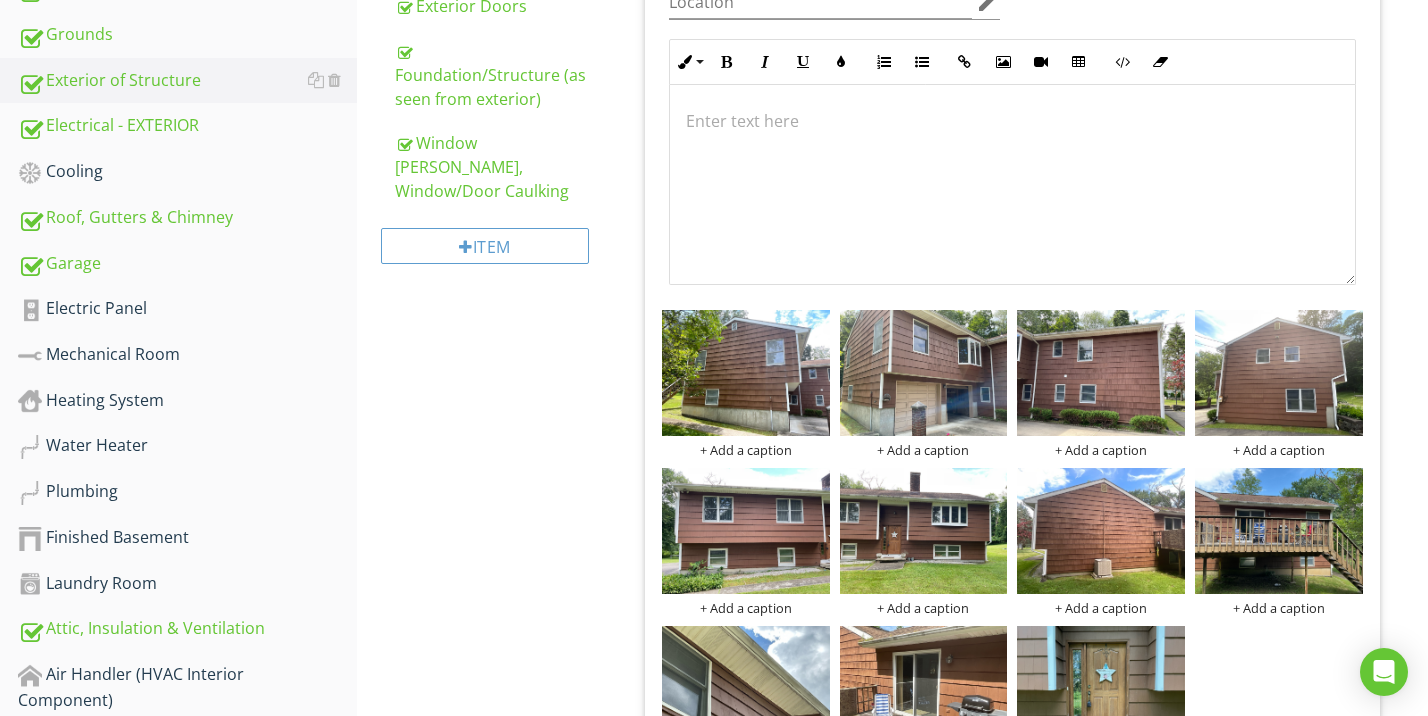 scroll, scrollTop: 669, scrollLeft: 0, axis: vertical 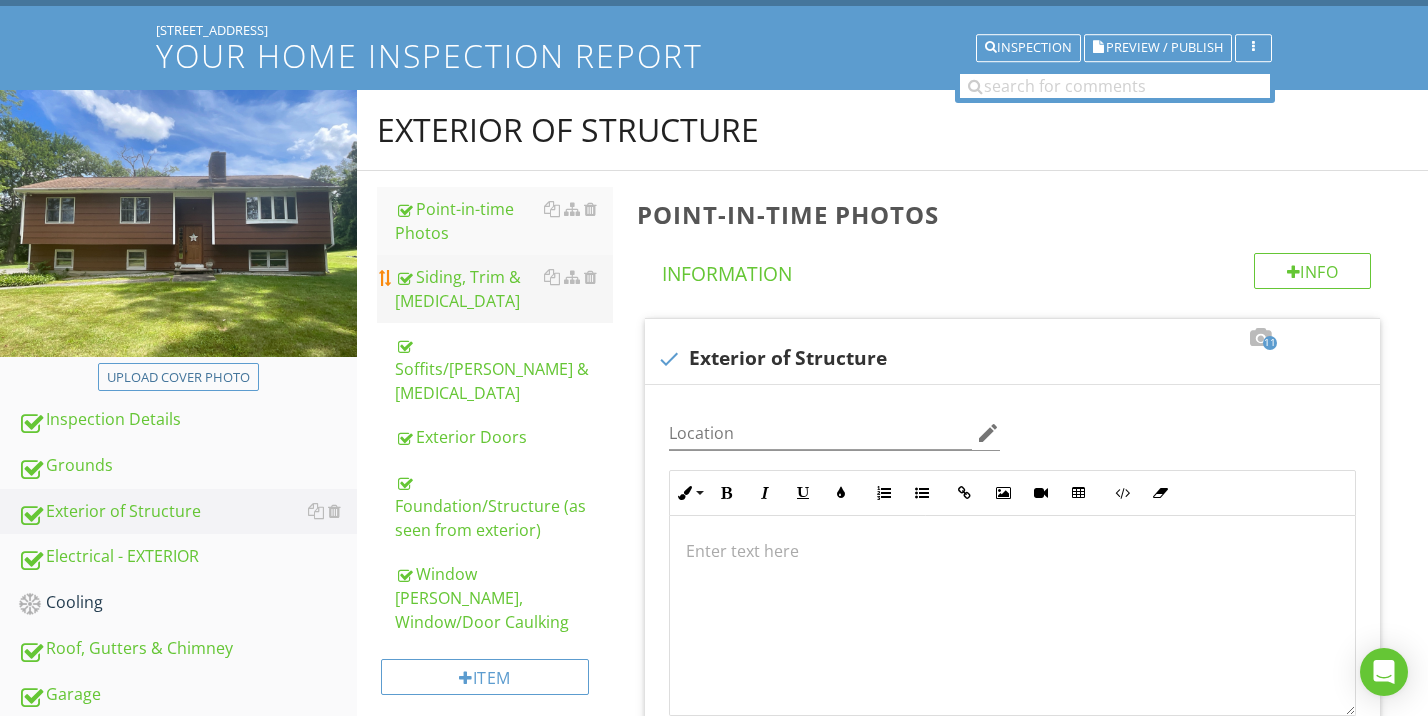 click on "Siding, Trim & Flashing" at bounding box center [504, 289] 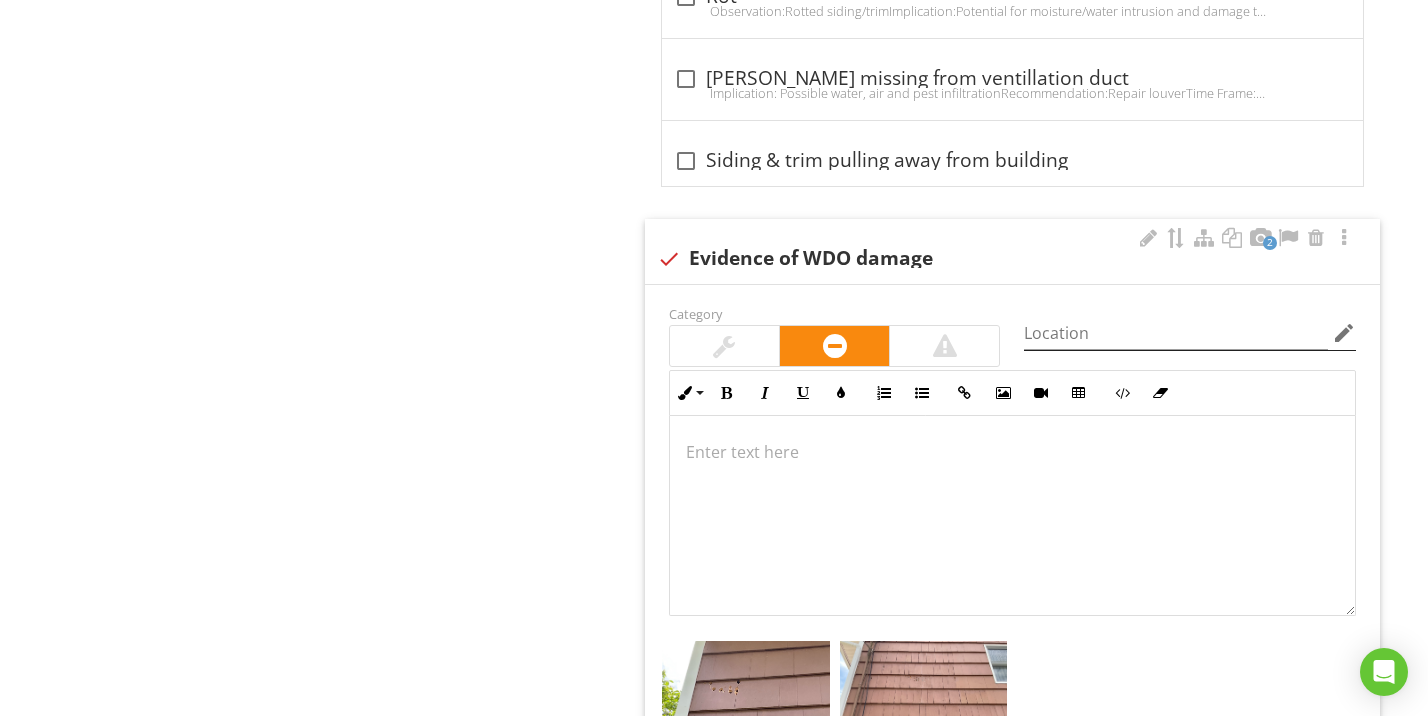 scroll, scrollTop: 3693, scrollLeft: 0, axis: vertical 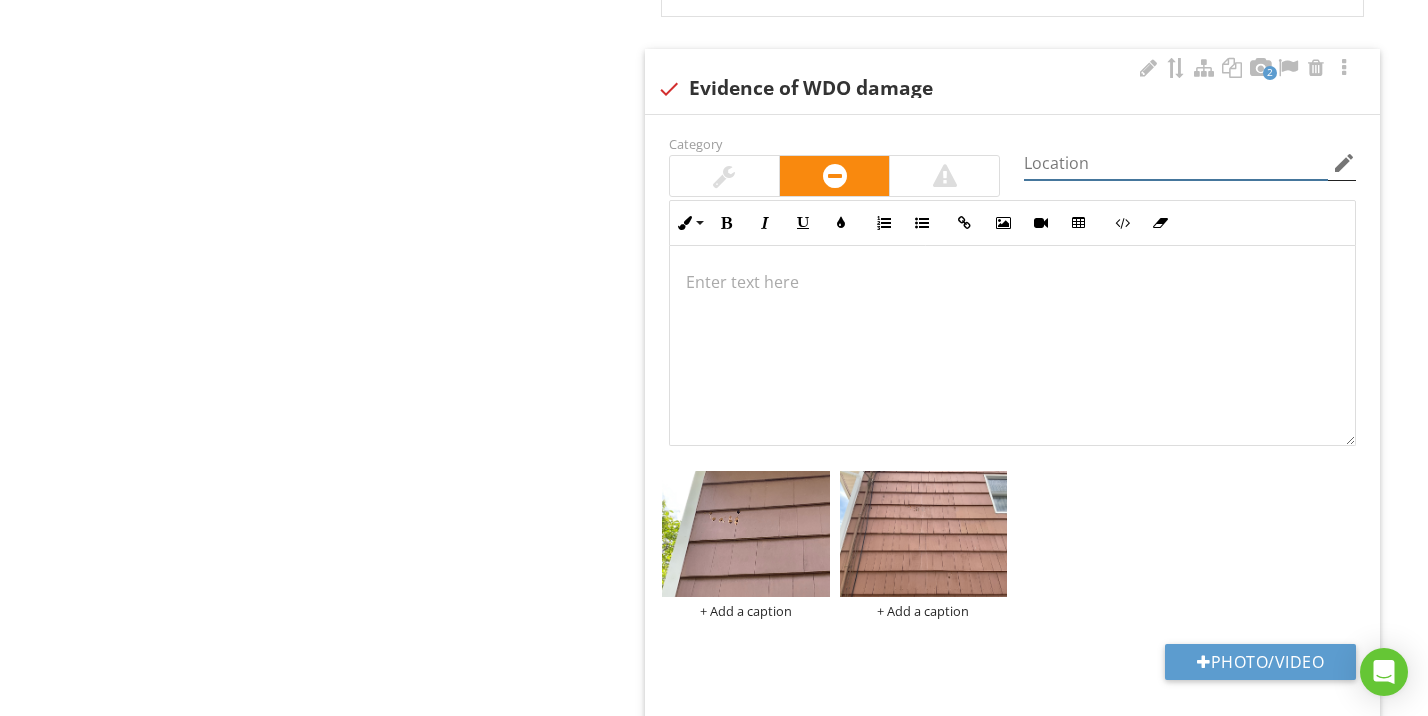 click at bounding box center (1176, 163) 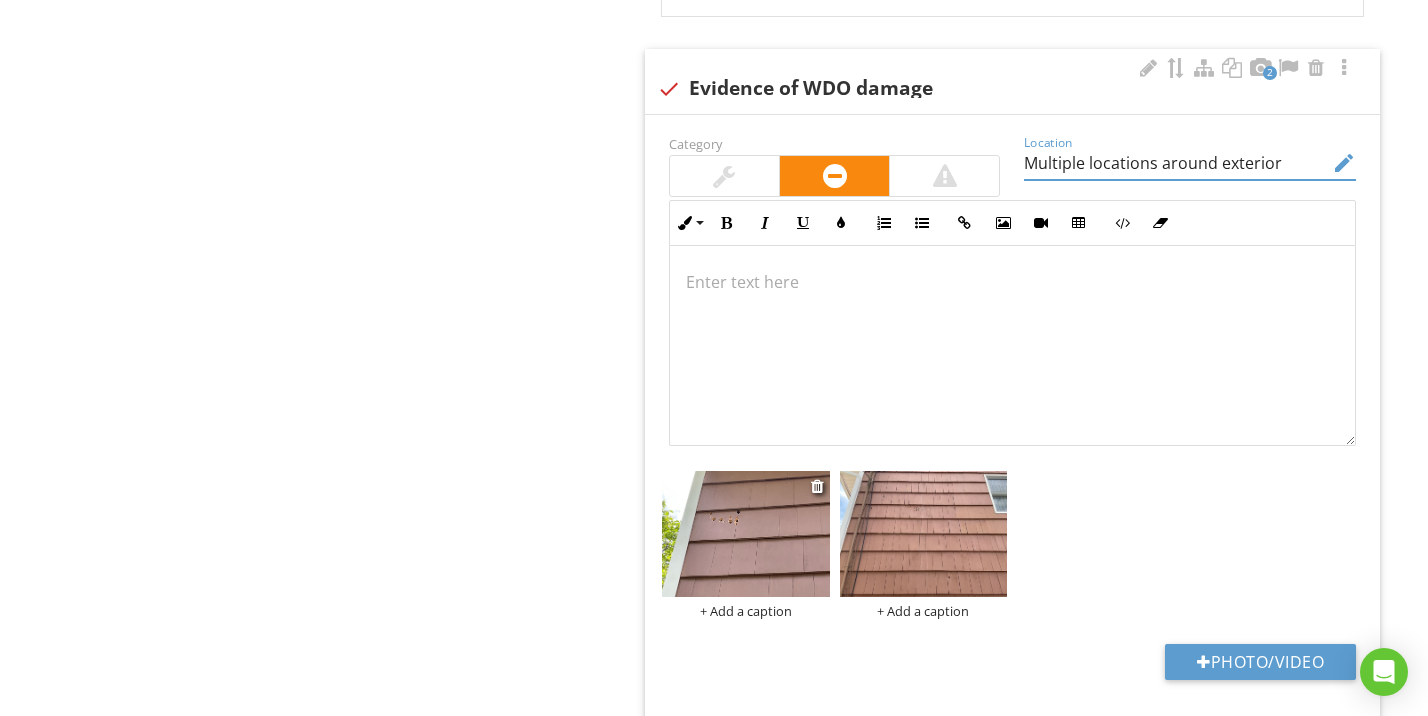type on "Multiple locations around exterior" 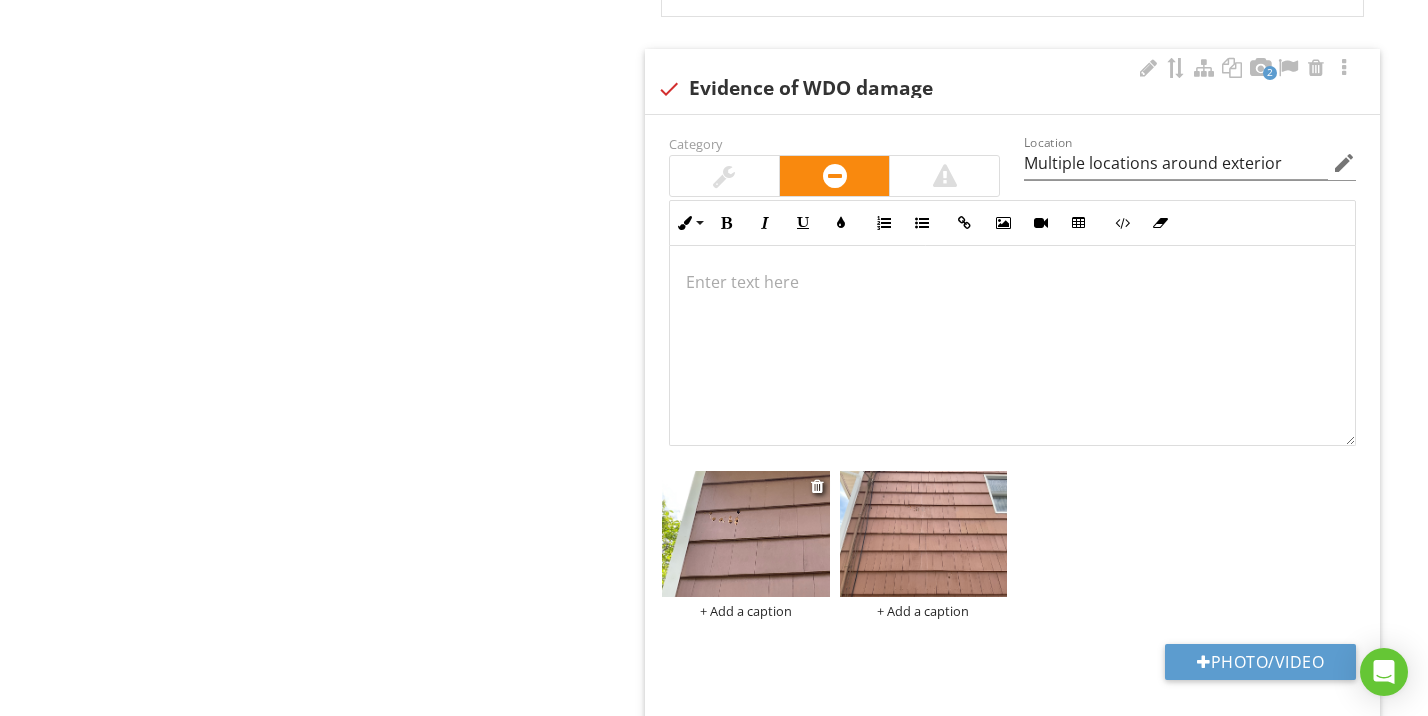 click at bounding box center (746, 534) 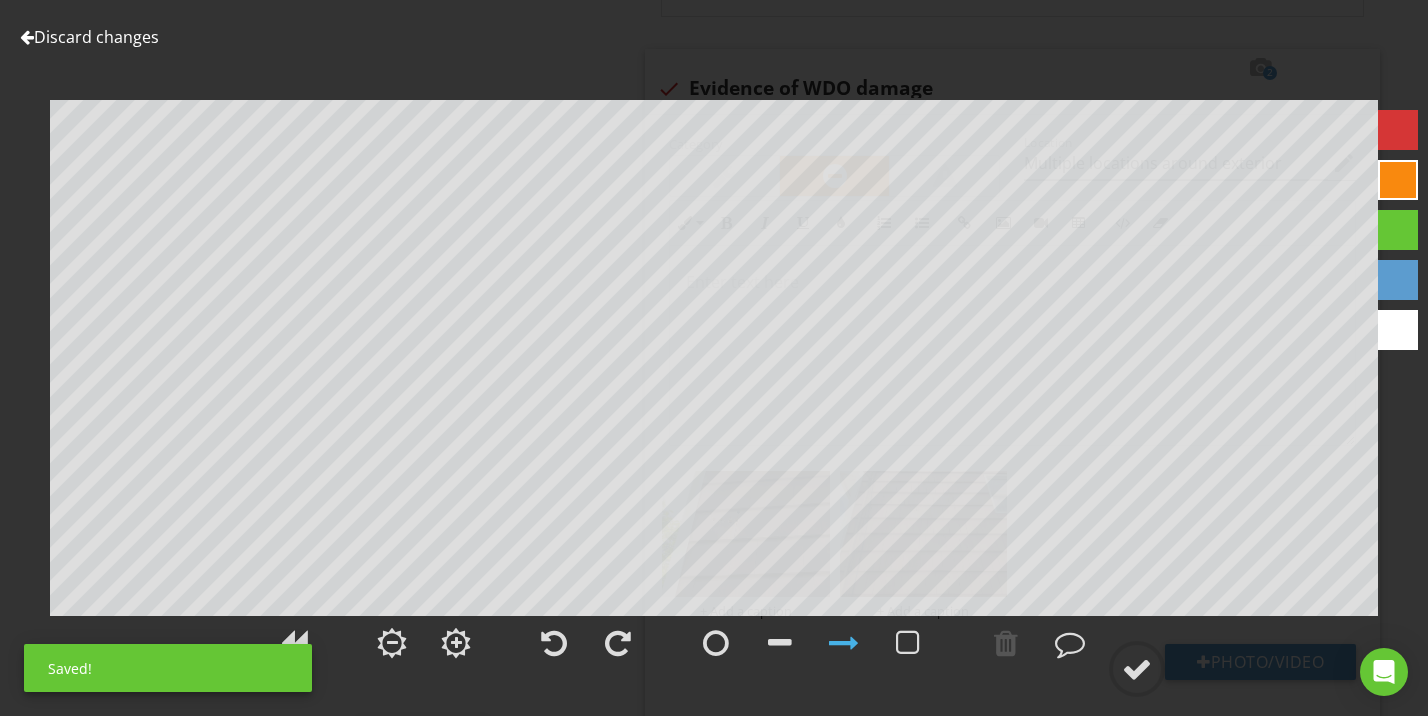 click at bounding box center (1398, 230) 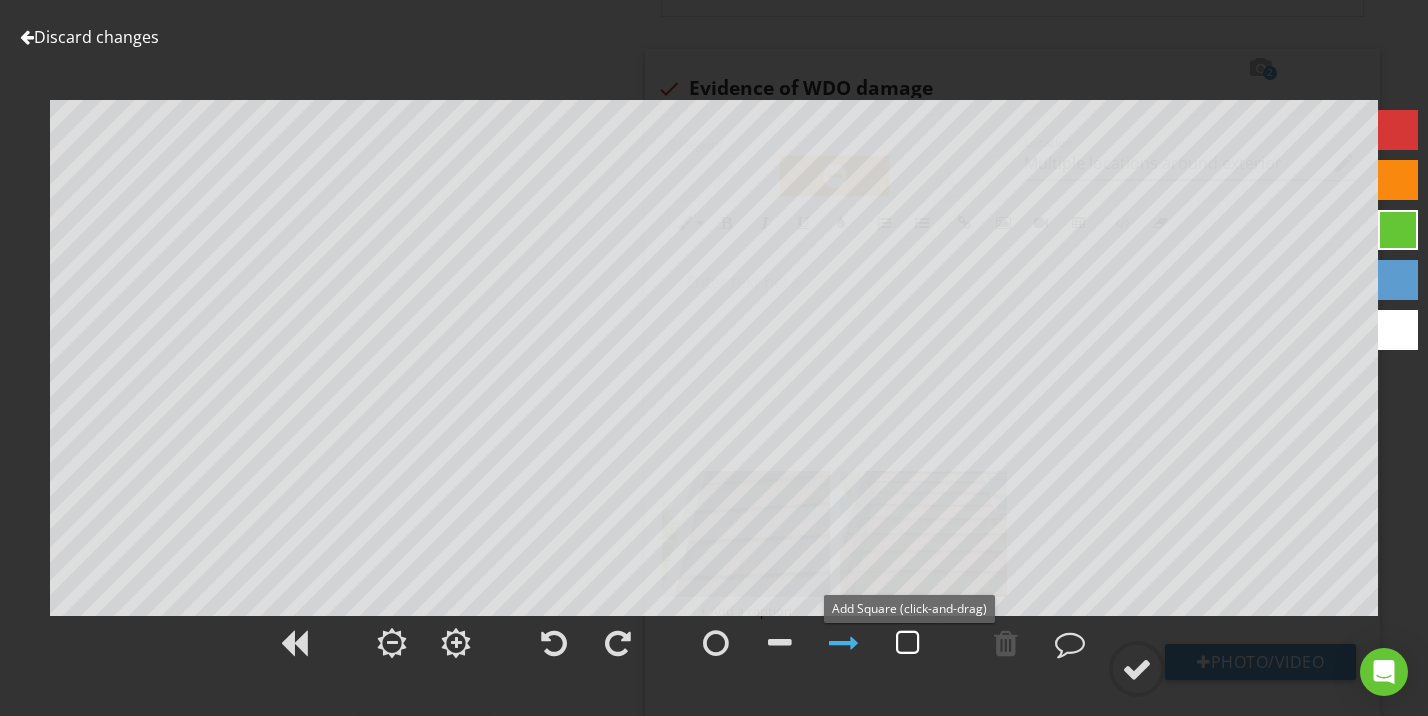 click at bounding box center (908, 643) 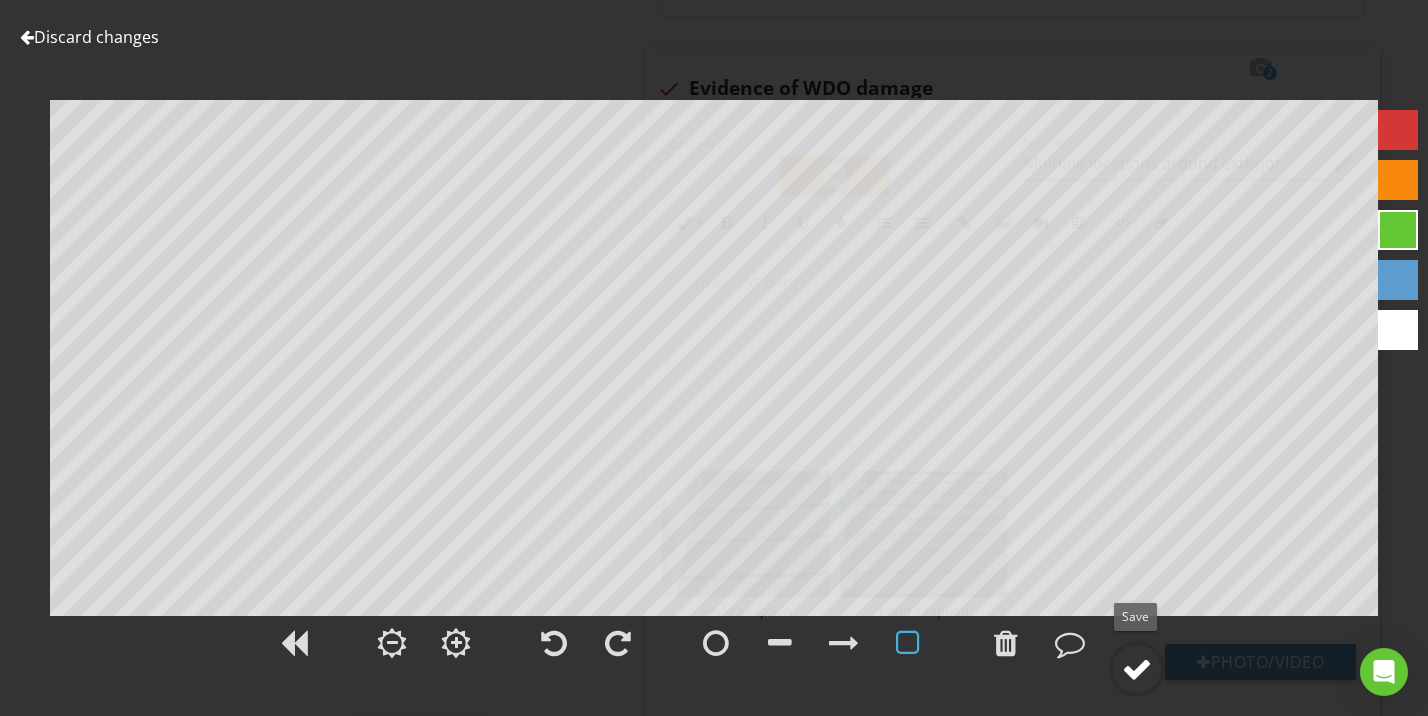 click at bounding box center [1137, 669] 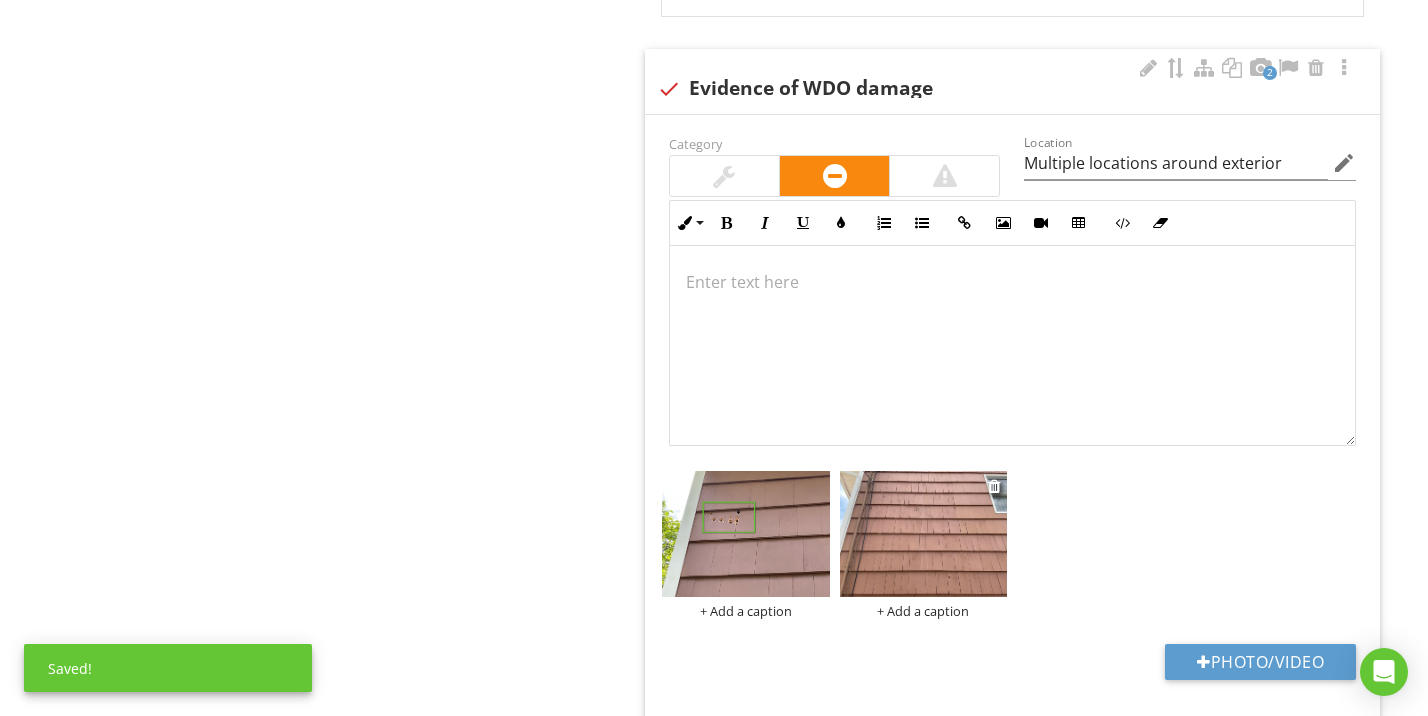 click at bounding box center [924, 534] 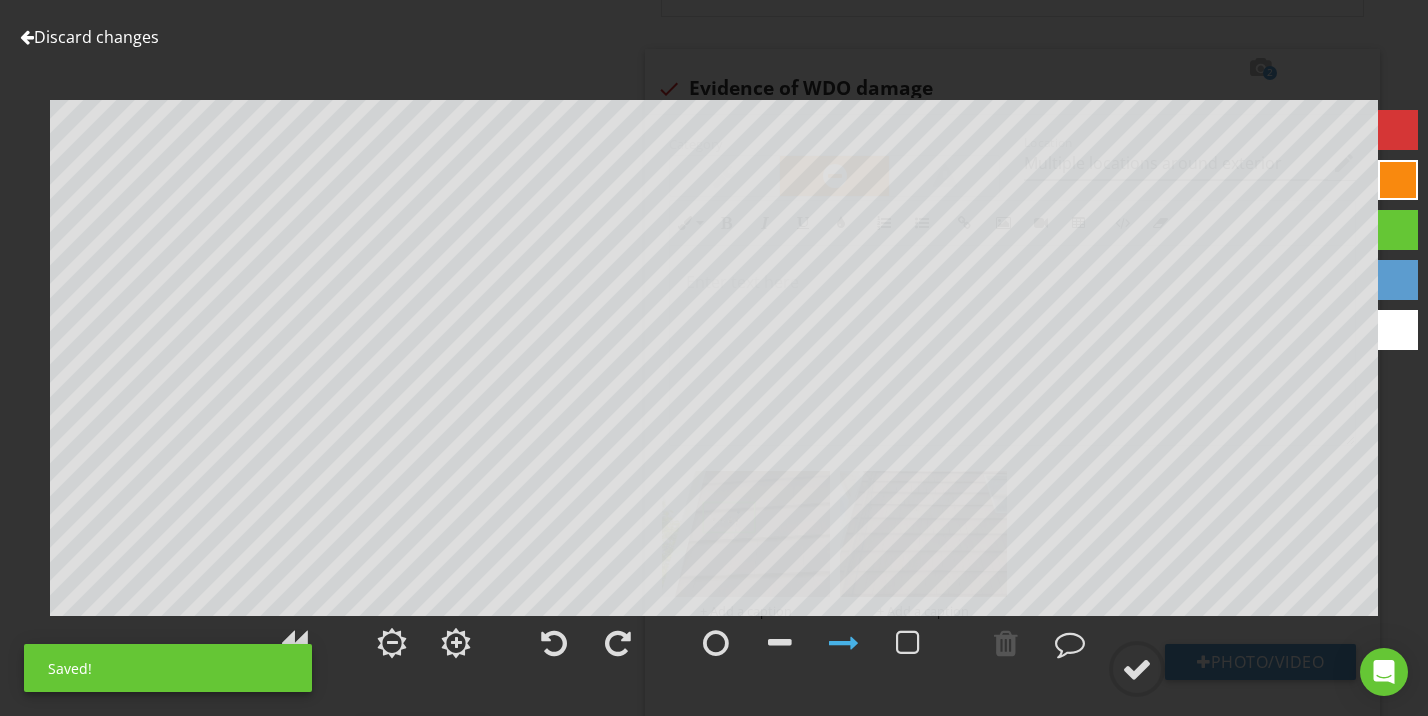 click at bounding box center (1398, 230) 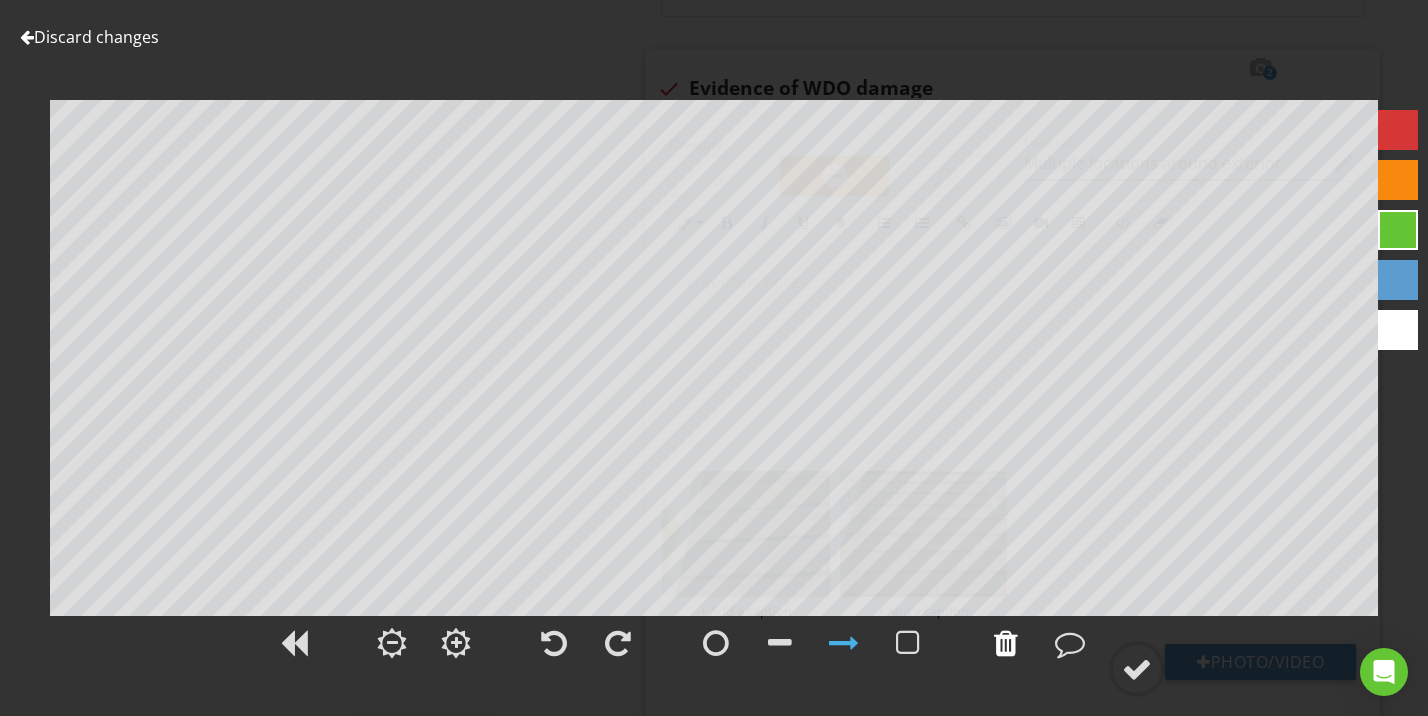click at bounding box center [1006, 643] 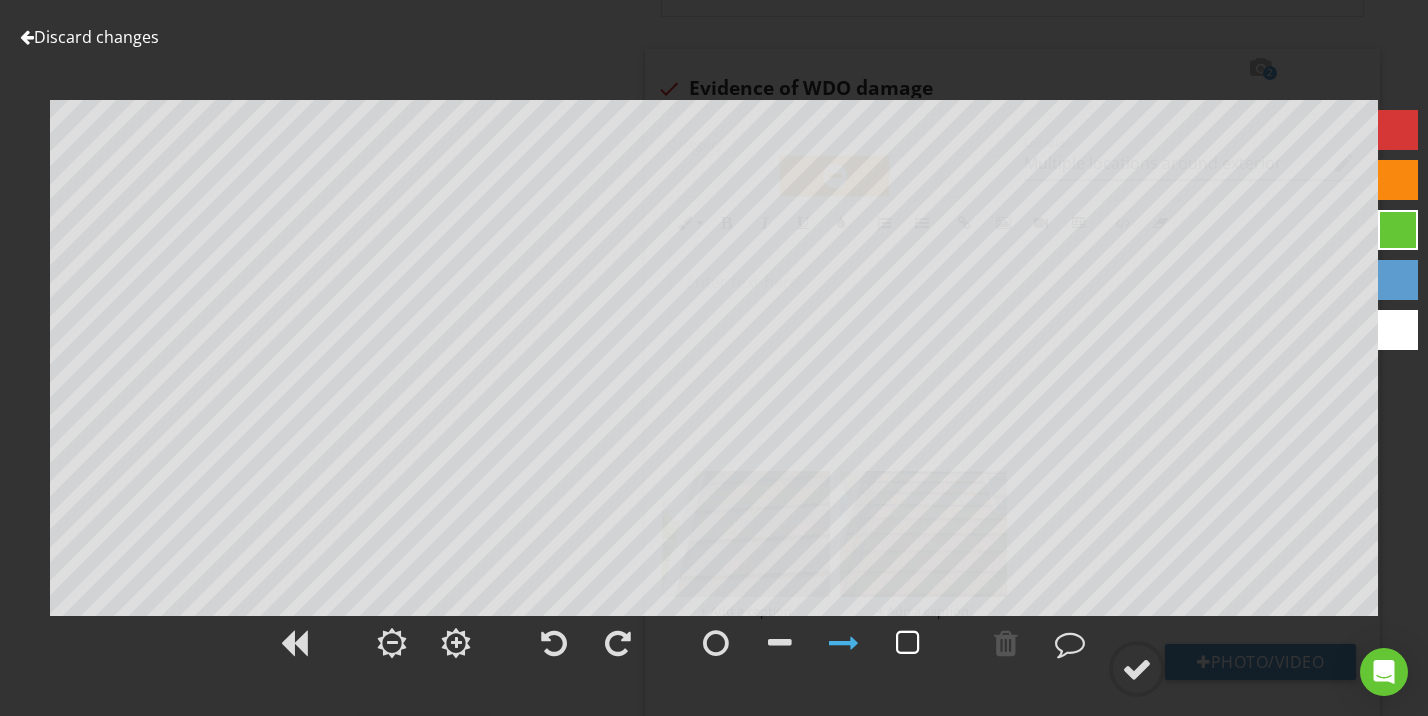 click at bounding box center [908, 643] 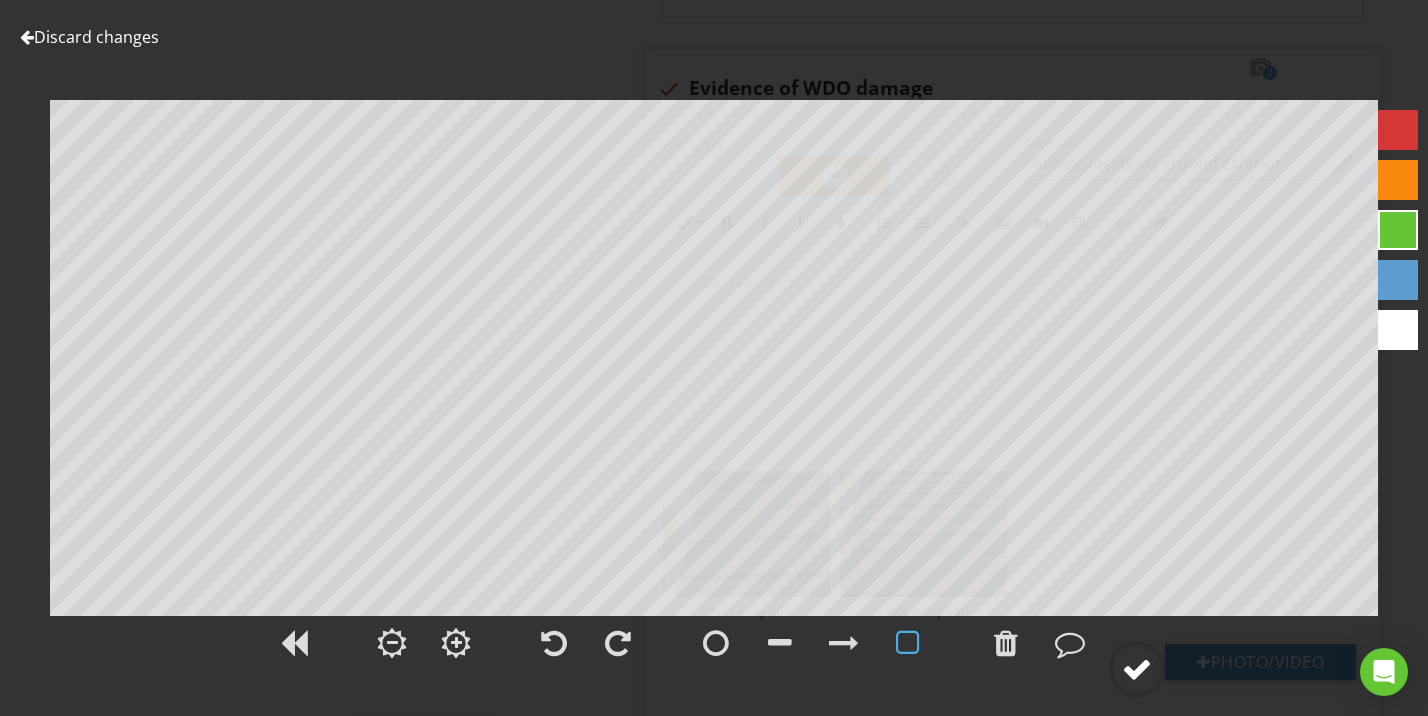 click 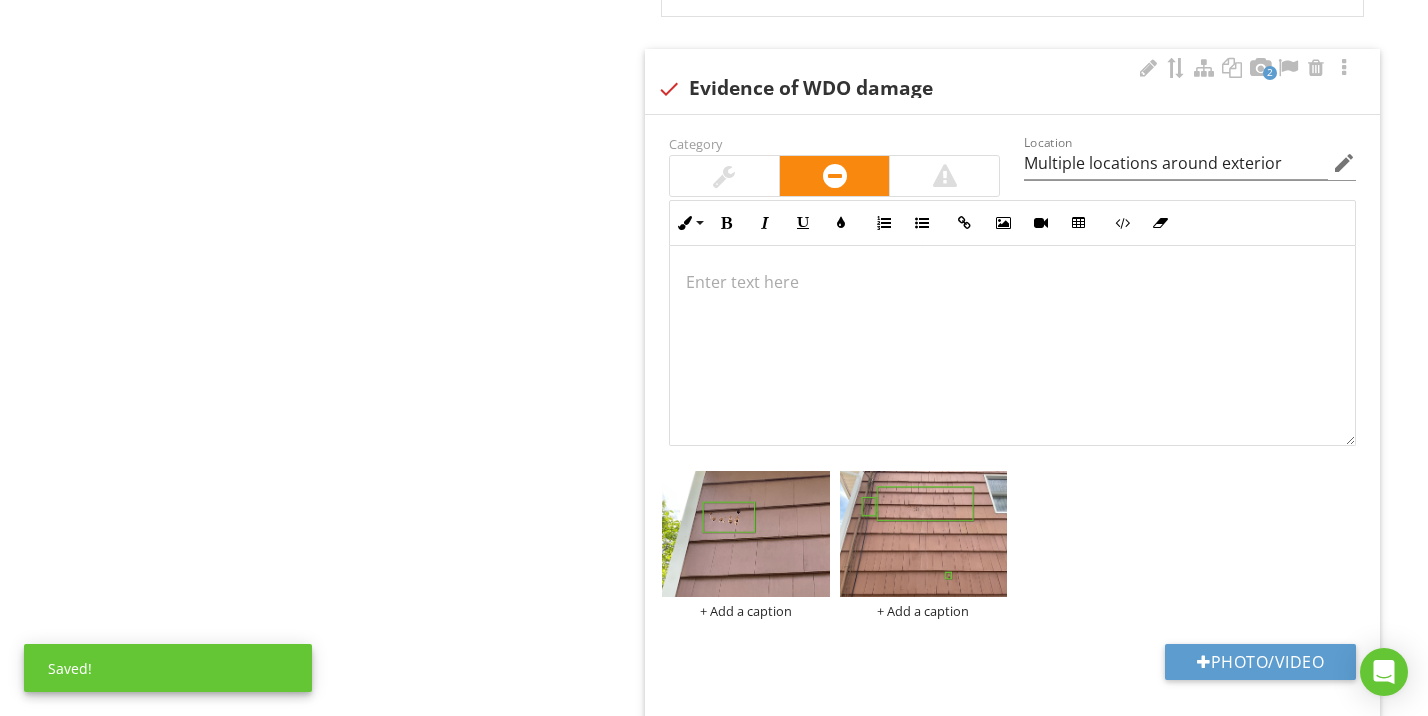 click at bounding box center (1012, 346) 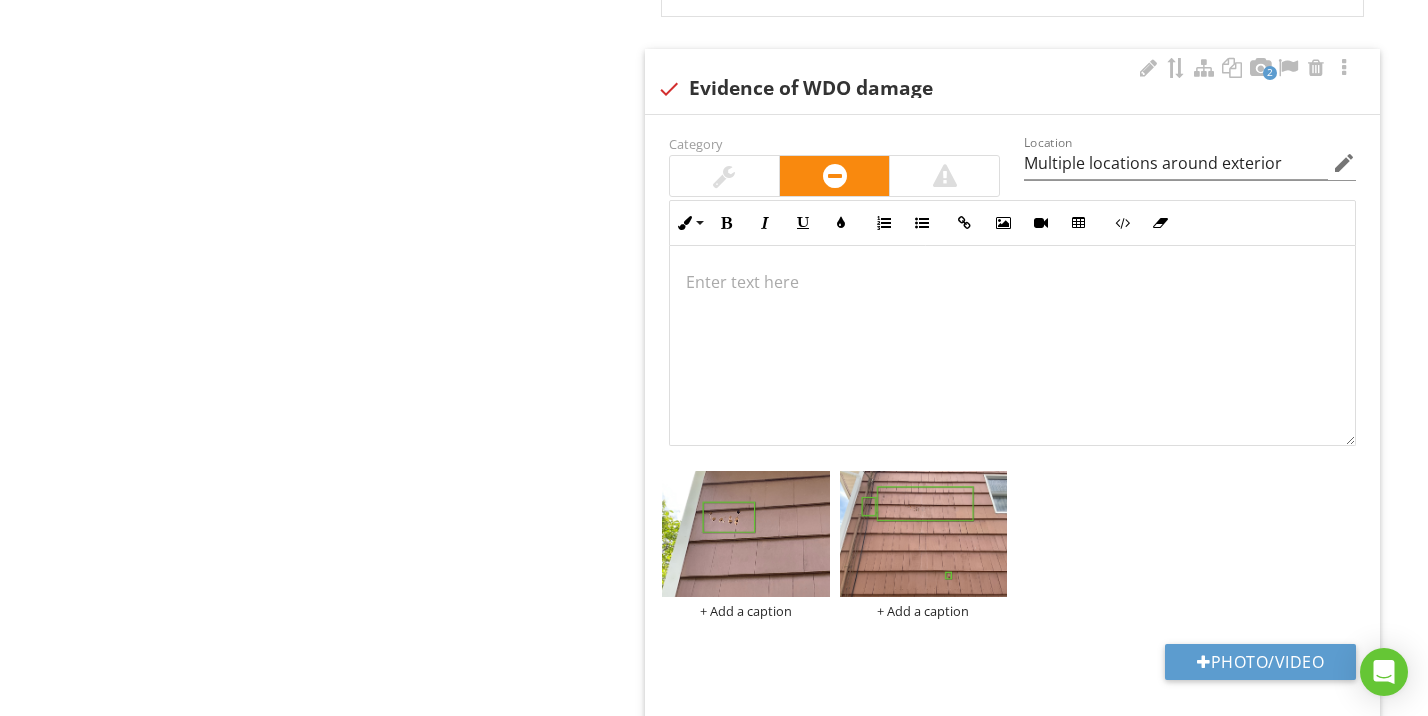 type 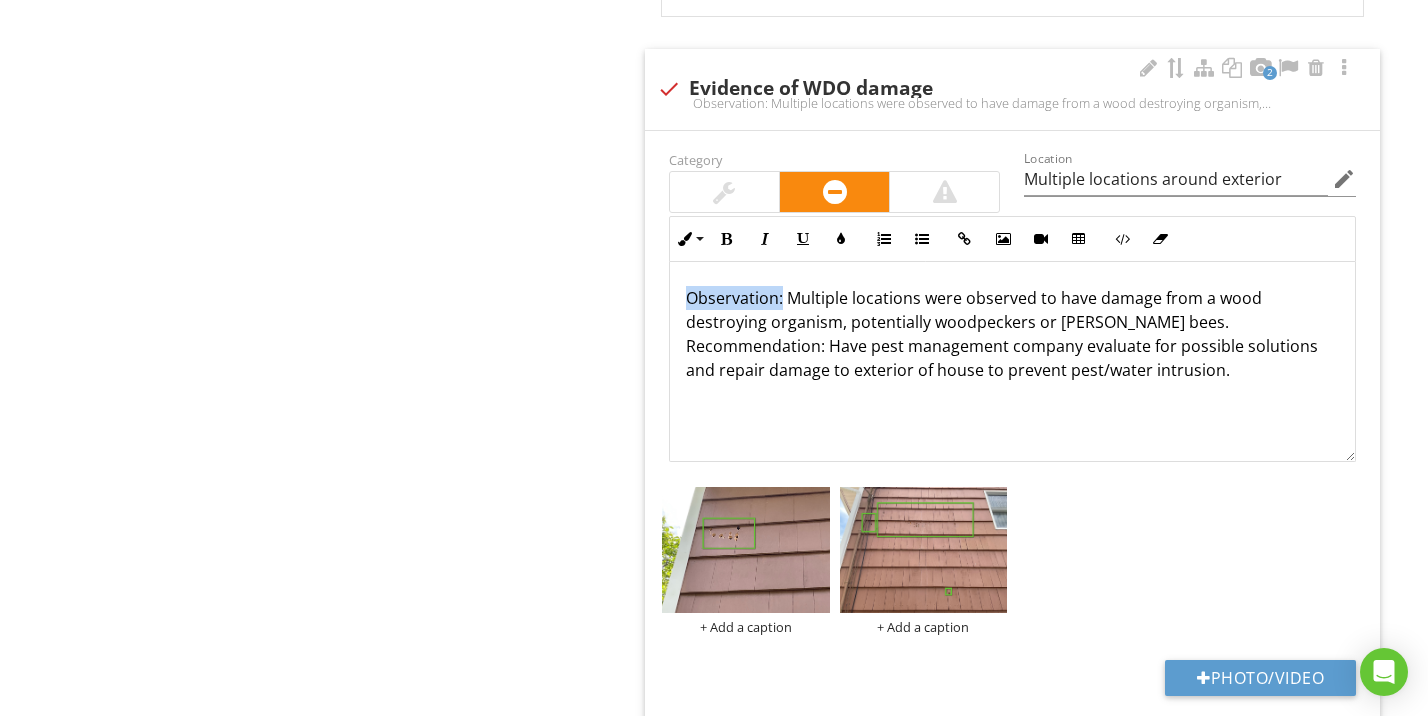 drag, startPoint x: 780, startPoint y: 290, endPoint x: 679, endPoint y: 298, distance: 101.31634 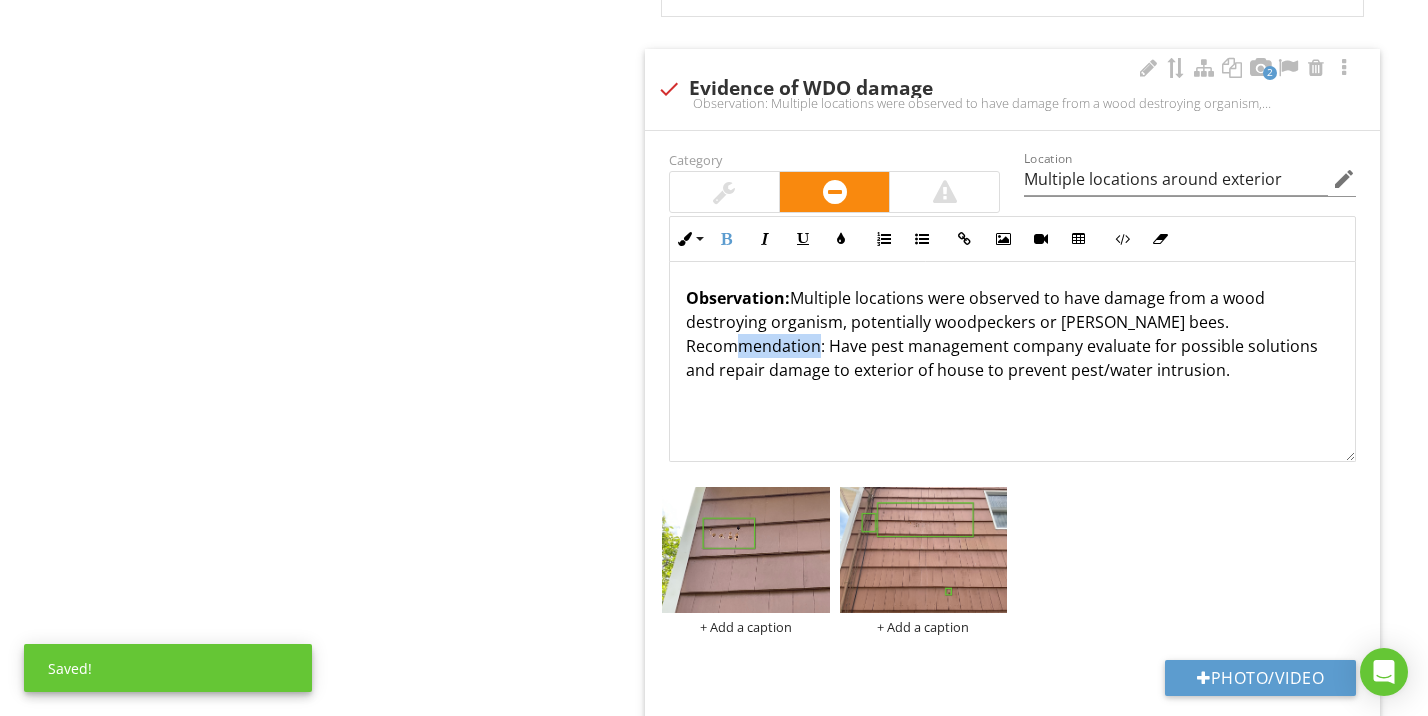 drag, startPoint x: 820, startPoint y: 340, endPoint x: 736, endPoint y: 349, distance: 84.48077 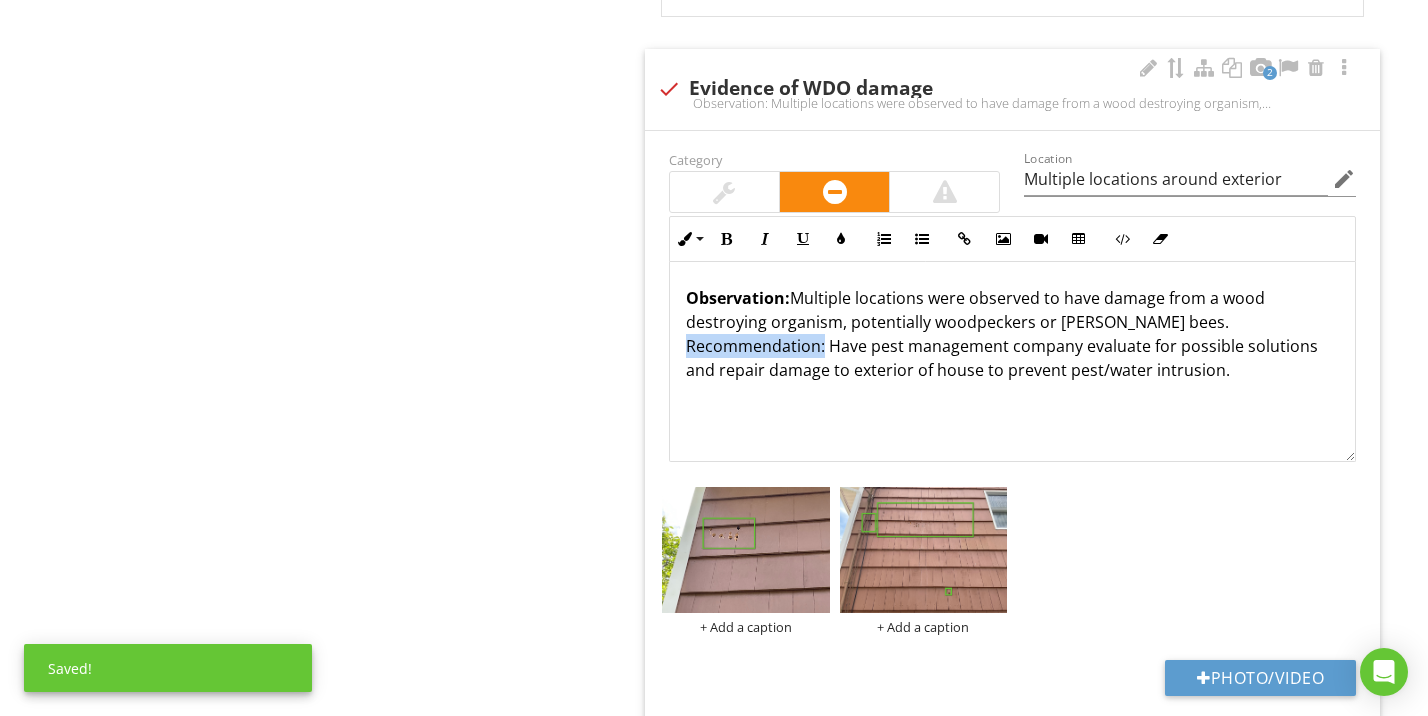 drag, startPoint x: 821, startPoint y: 338, endPoint x: 678, endPoint y: 345, distance: 143.17122 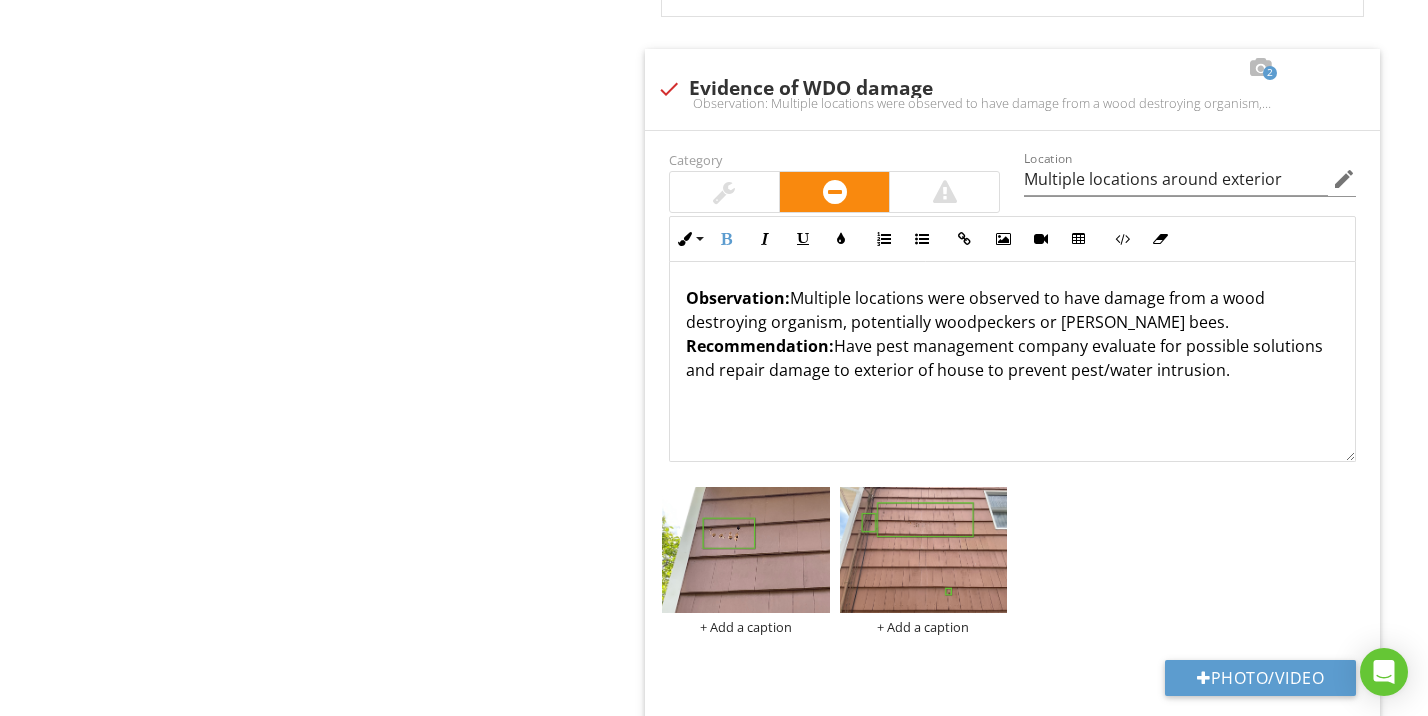 drag, startPoint x: 416, startPoint y: 333, endPoint x: 428, endPoint y: 311, distance: 25.059929 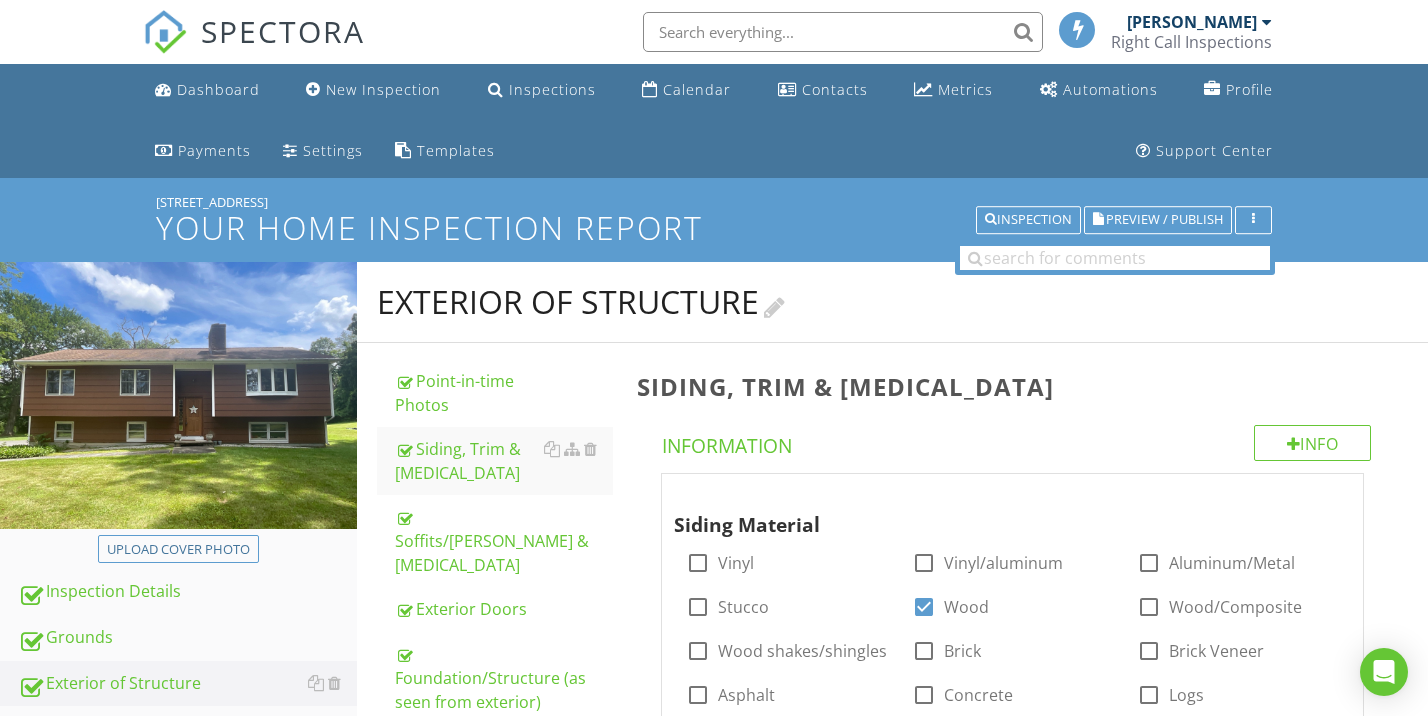 scroll, scrollTop: 404, scrollLeft: 0, axis: vertical 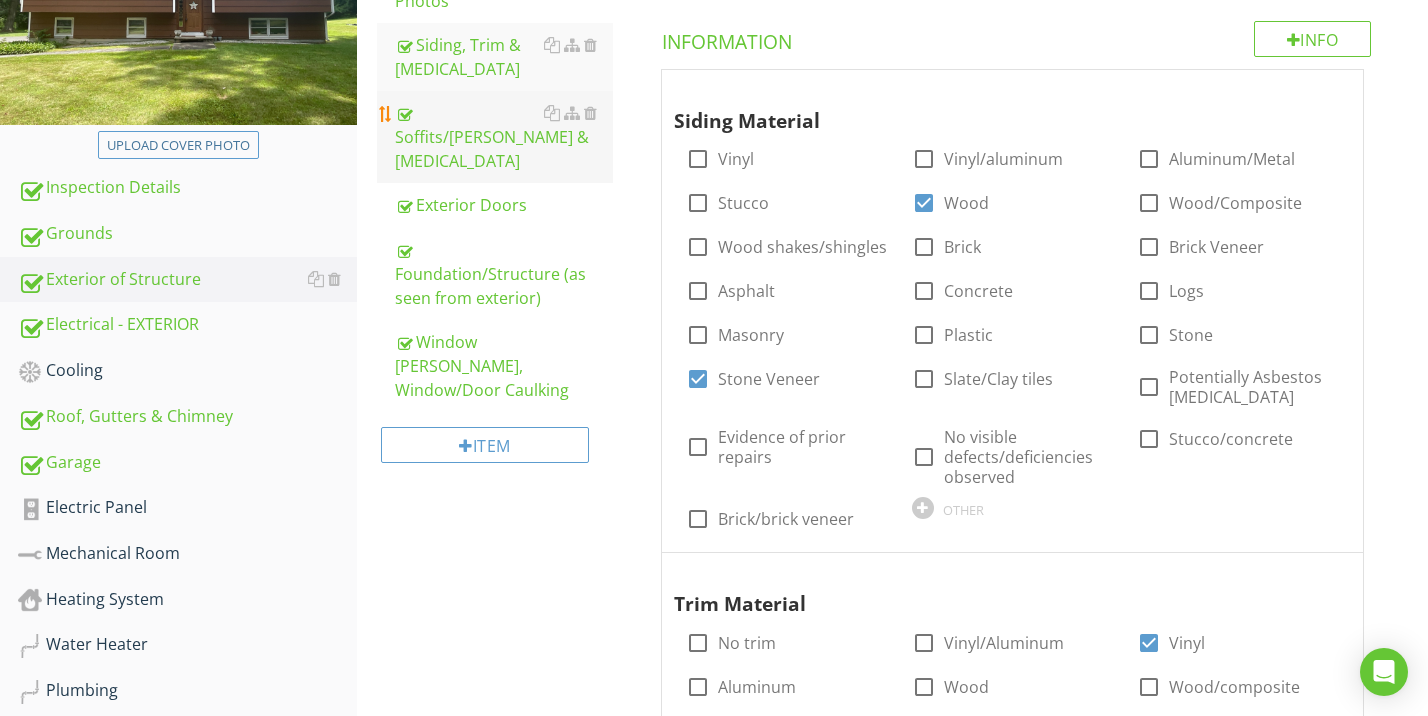 click on "Soffits/Eaves & Fascia" at bounding box center (504, 137) 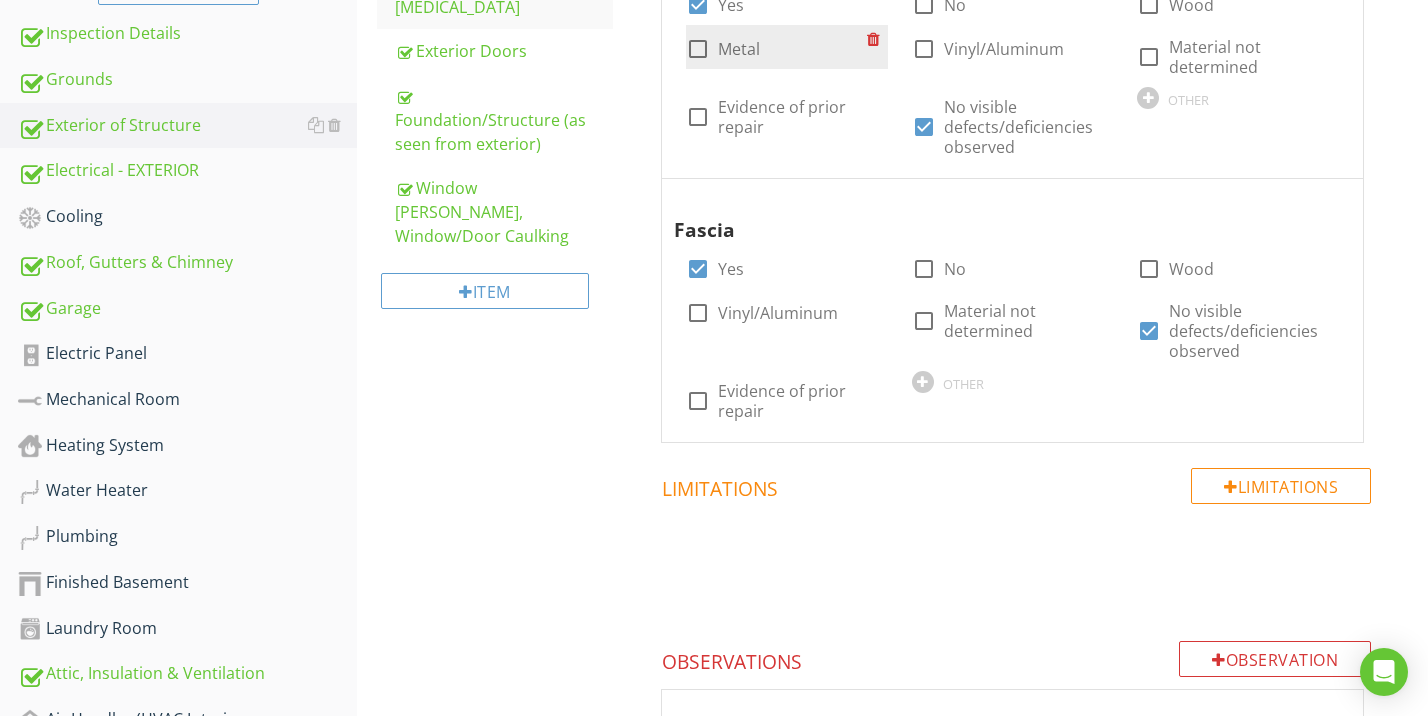scroll, scrollTop: 440, scrollLeft: 0, axis: vertical 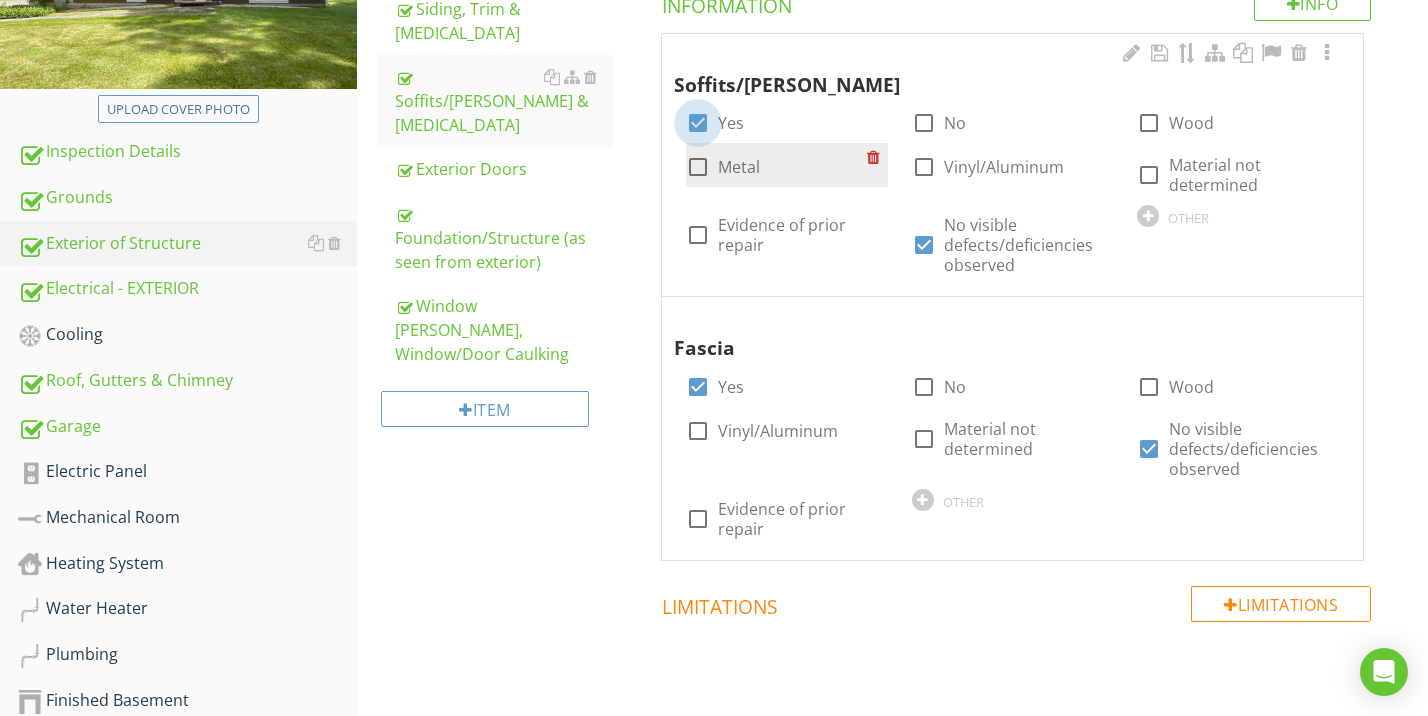 drag, startPoint x: 697, startPoint y: 114, endPoint x: 707, endPoint y: 143, distance: 30.675724 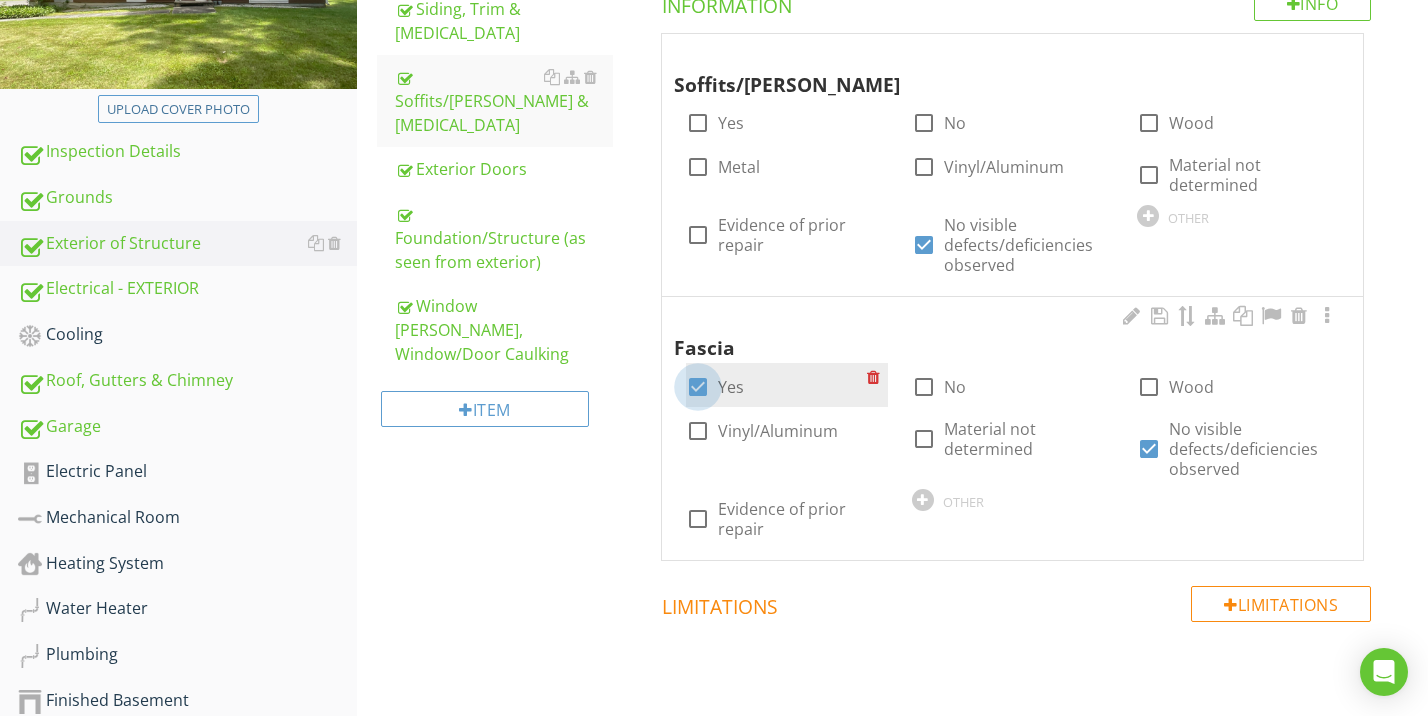 click at bounding box center [698, 387] 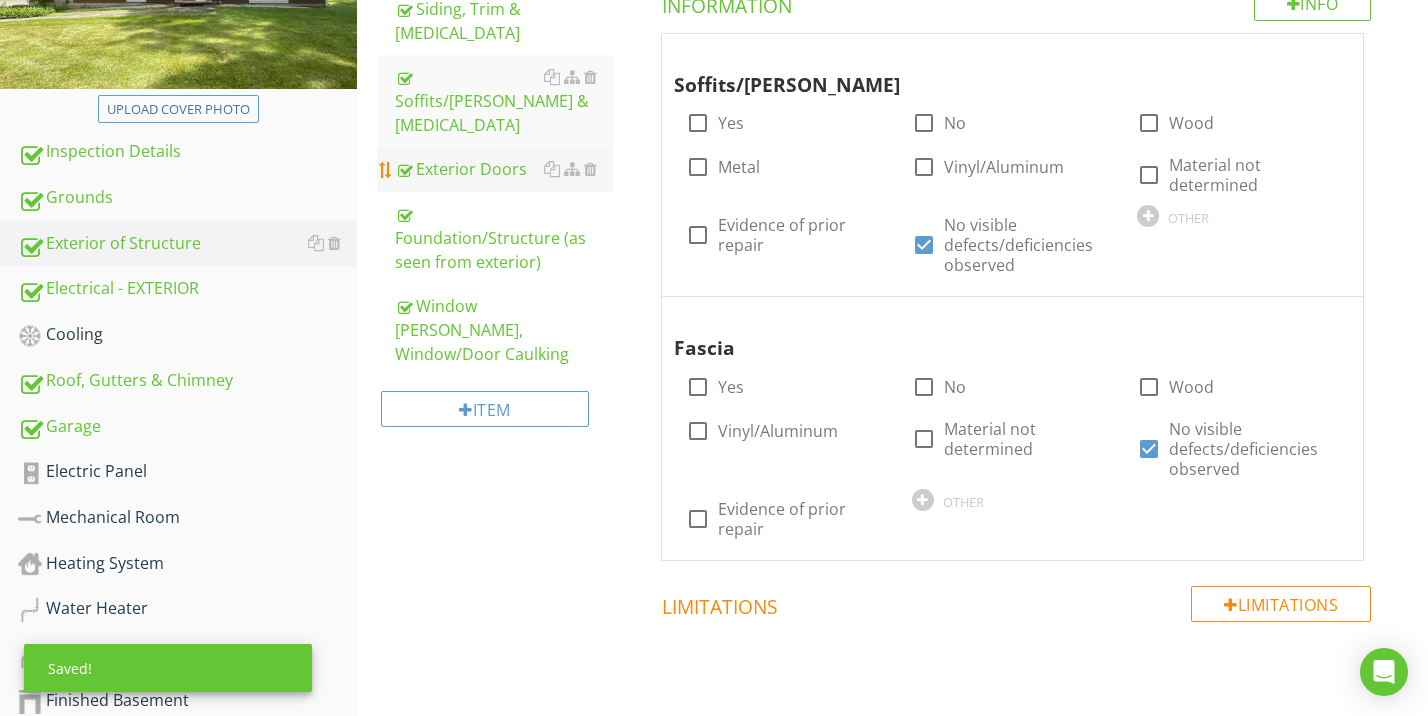 click on "Exterior Doors" at bounding box center [504, 169] 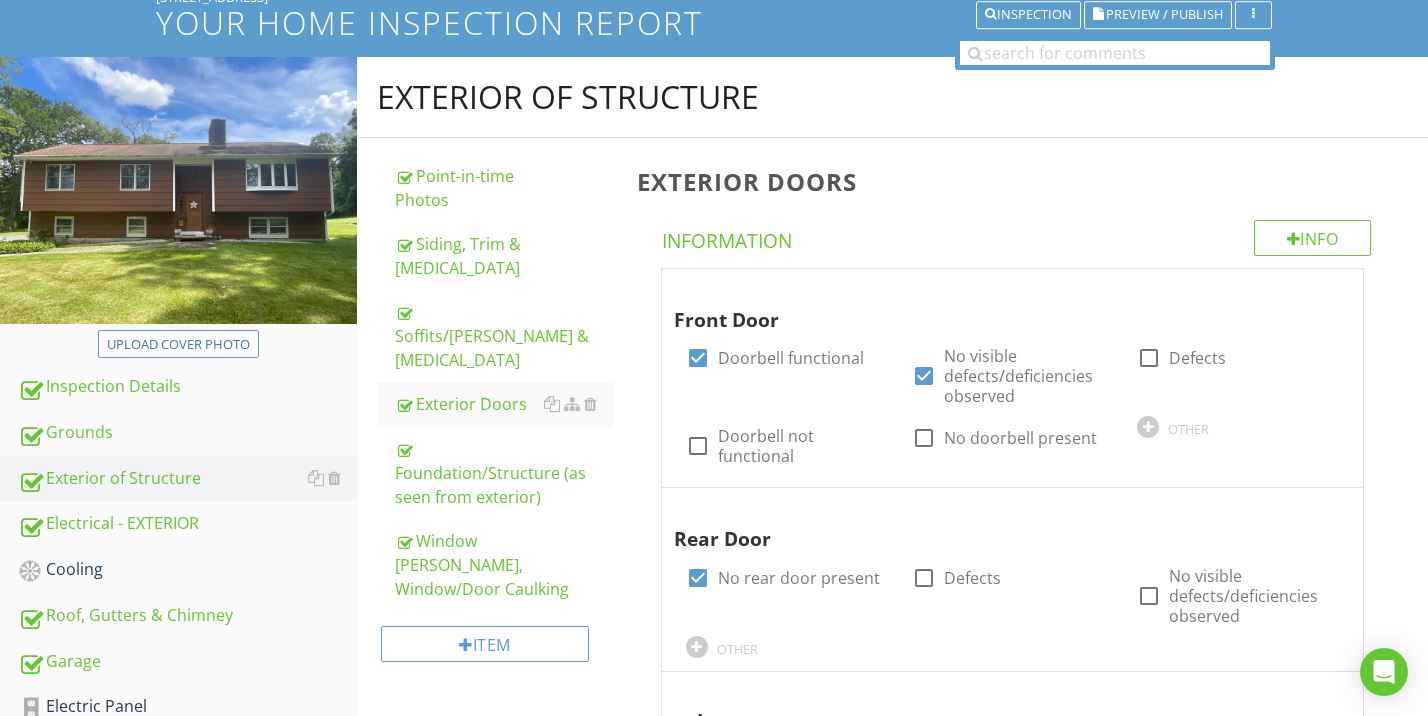 scroll, scrollTop: 558, scrollLeft: 0, axis: vertical 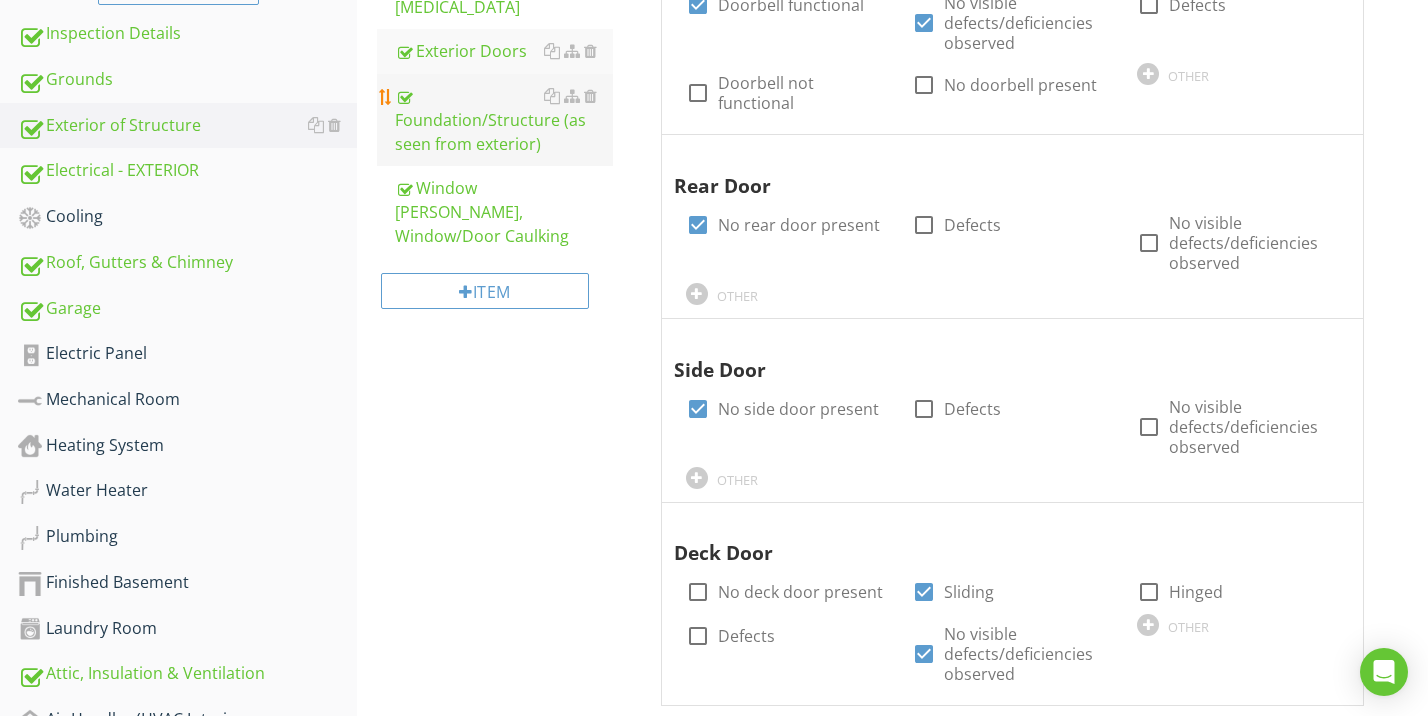 click on "Foundation/Structure (as seen from exterior)" at bounding box center (504, 120) 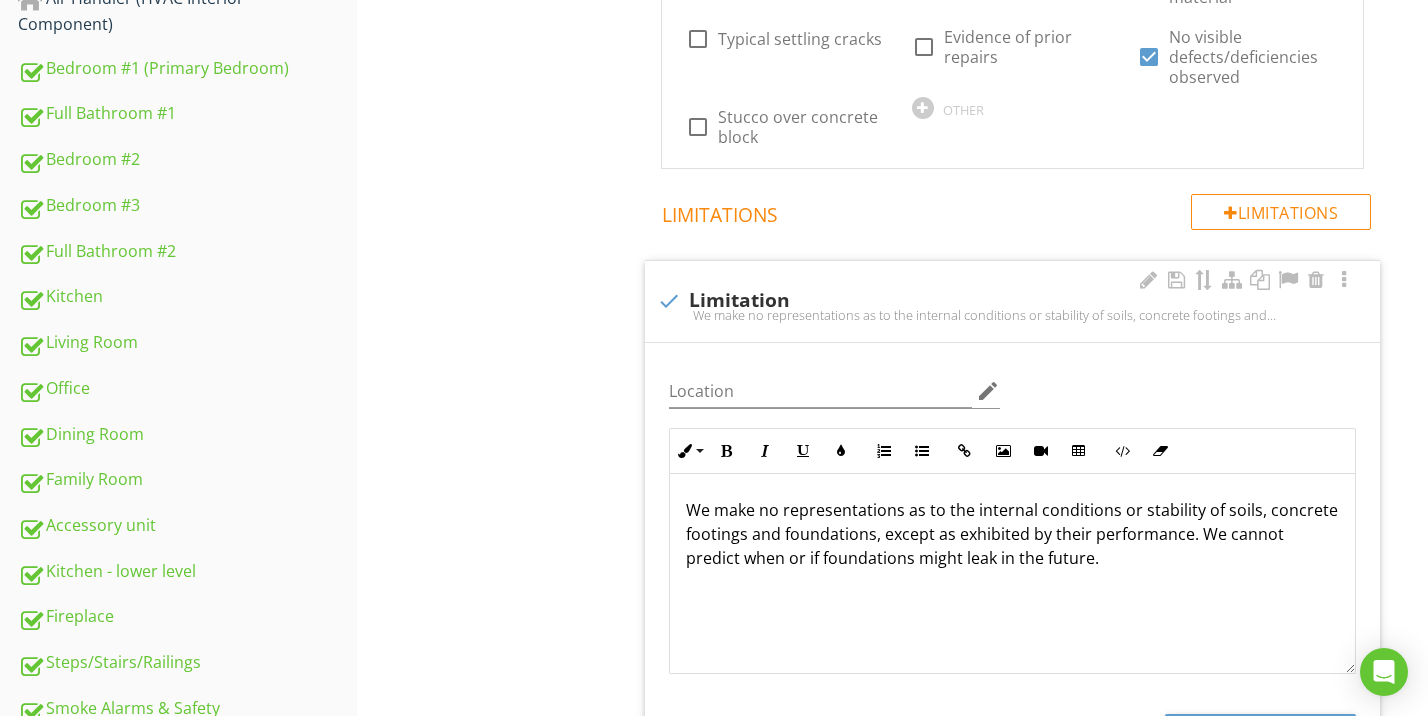 scroll, scrollTop: 2082, scrollLeft: 0, axis: vertical 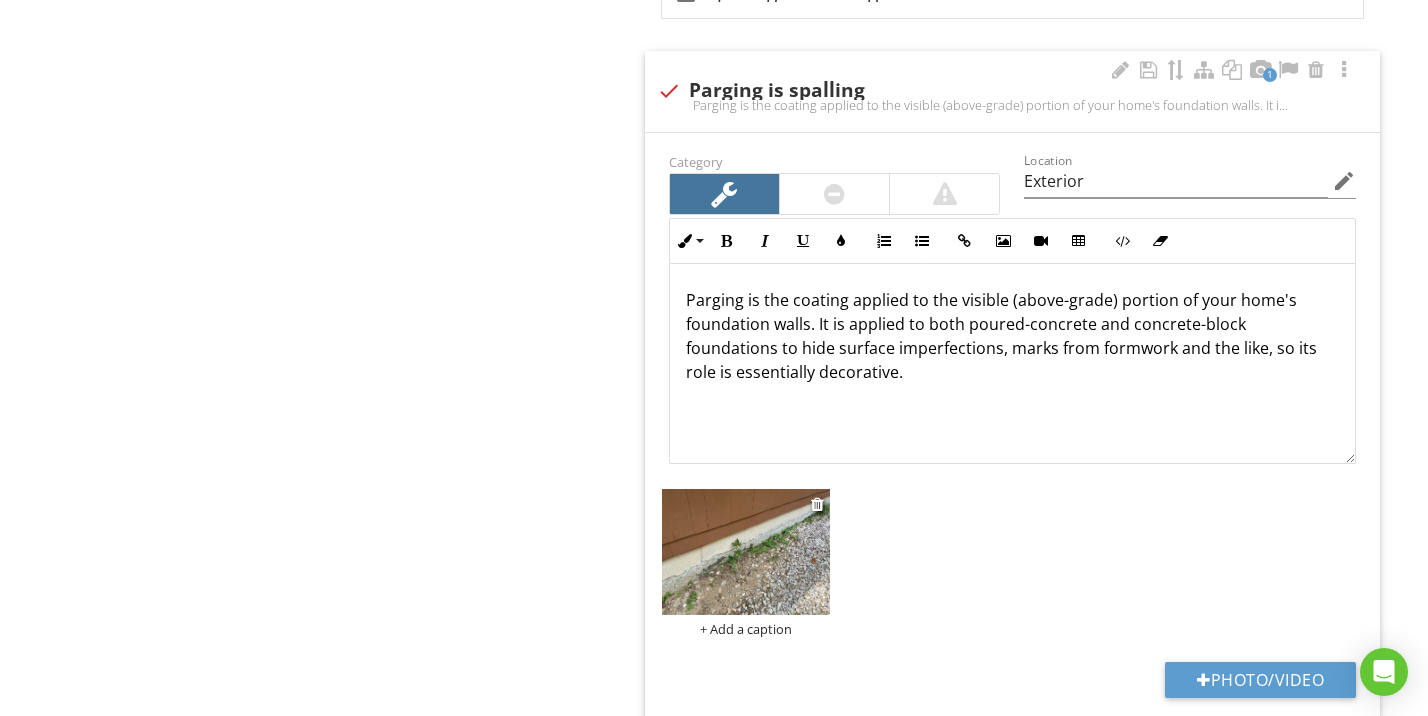 click at bounding box center (746, 552) 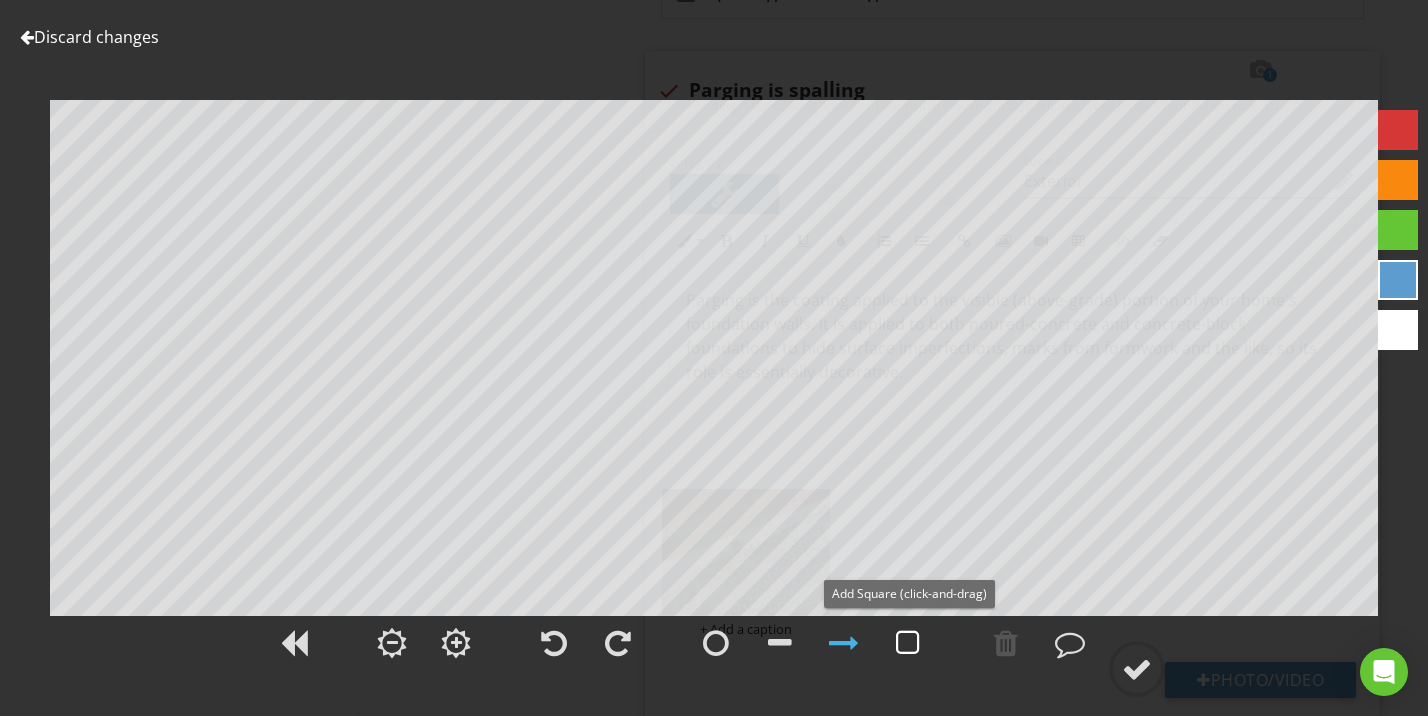 click at bounding box center [908, 643] 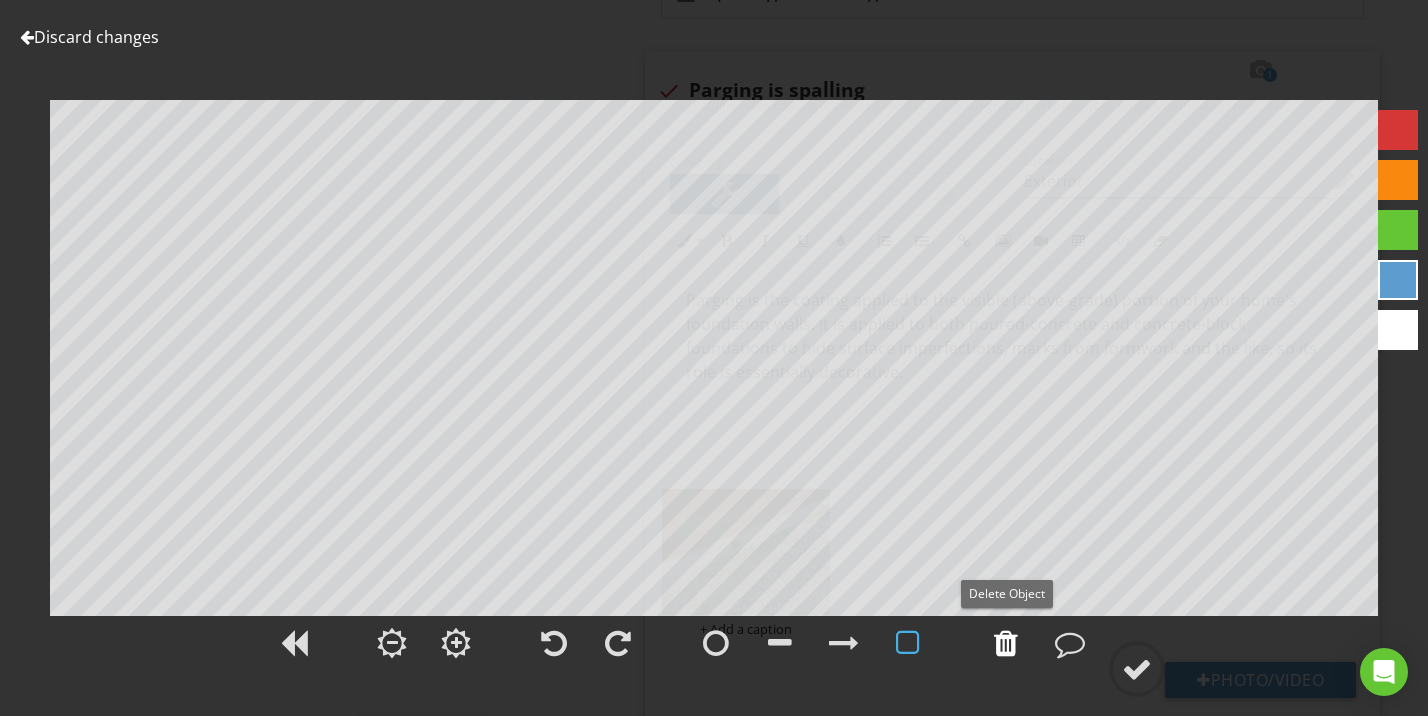 click at bounding box center [1006, 643] 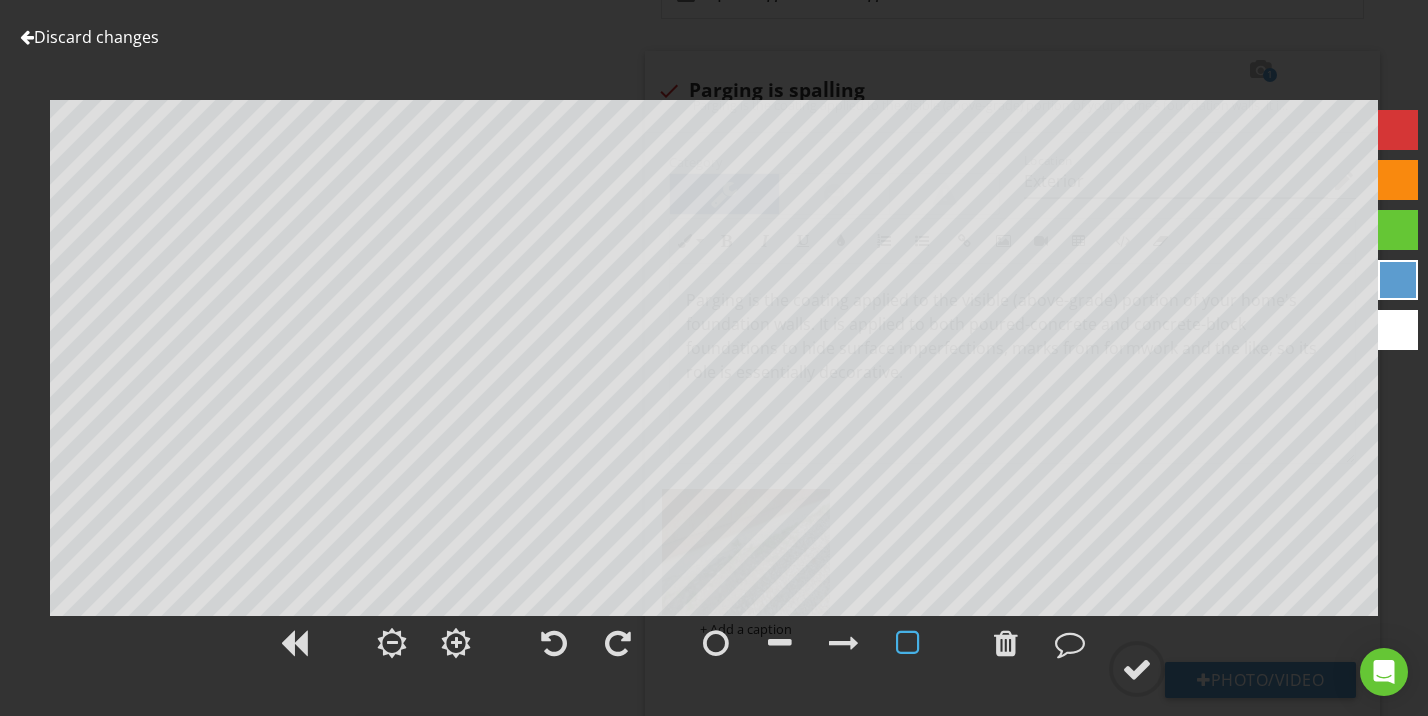 click at bounding box center [908, 643] 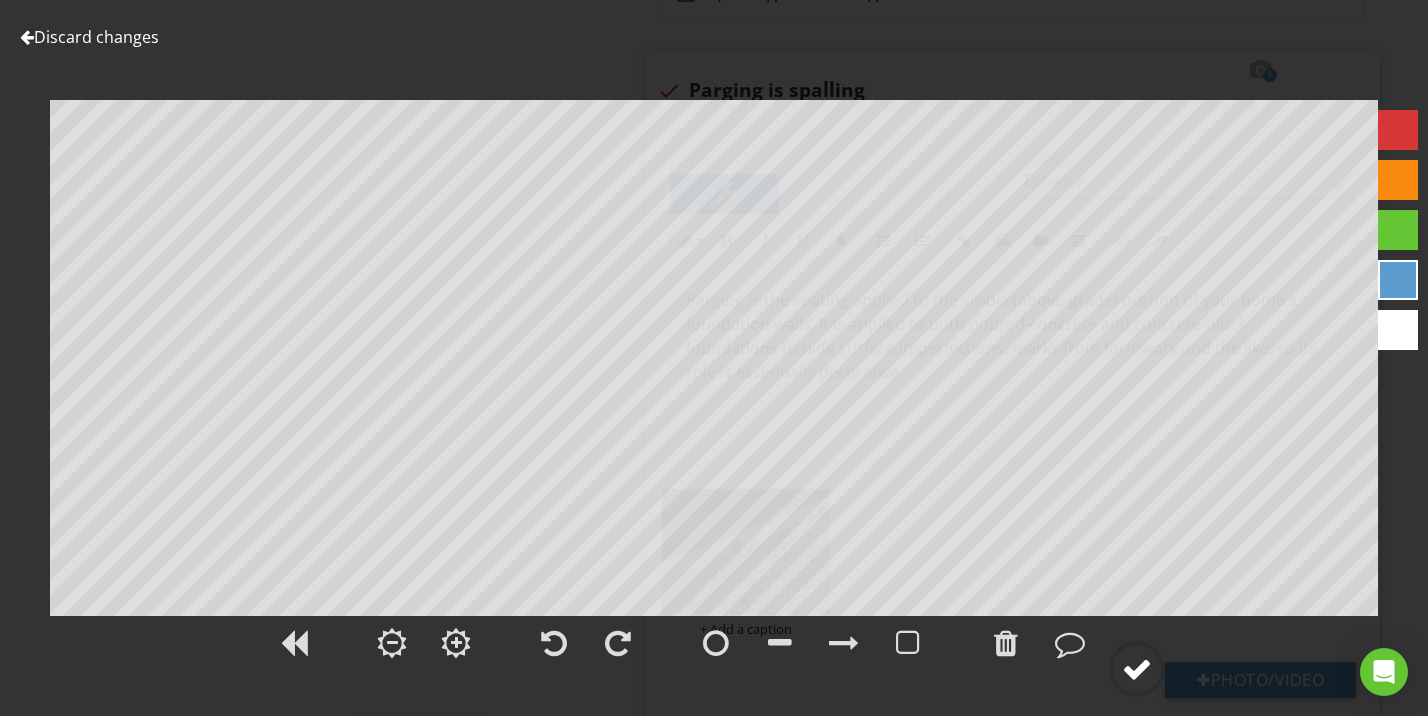 click 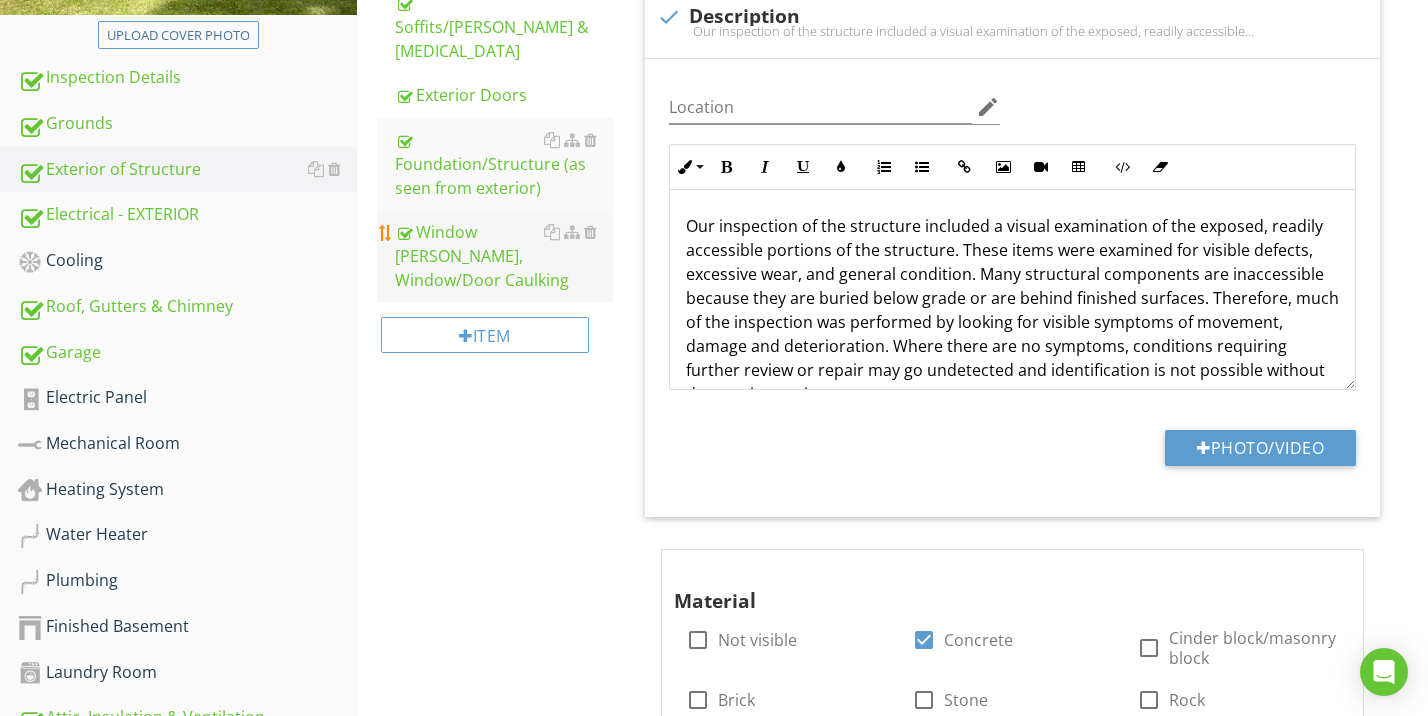 scroll, scrollTop: 510, scrollLeft: 0, axis: vertical 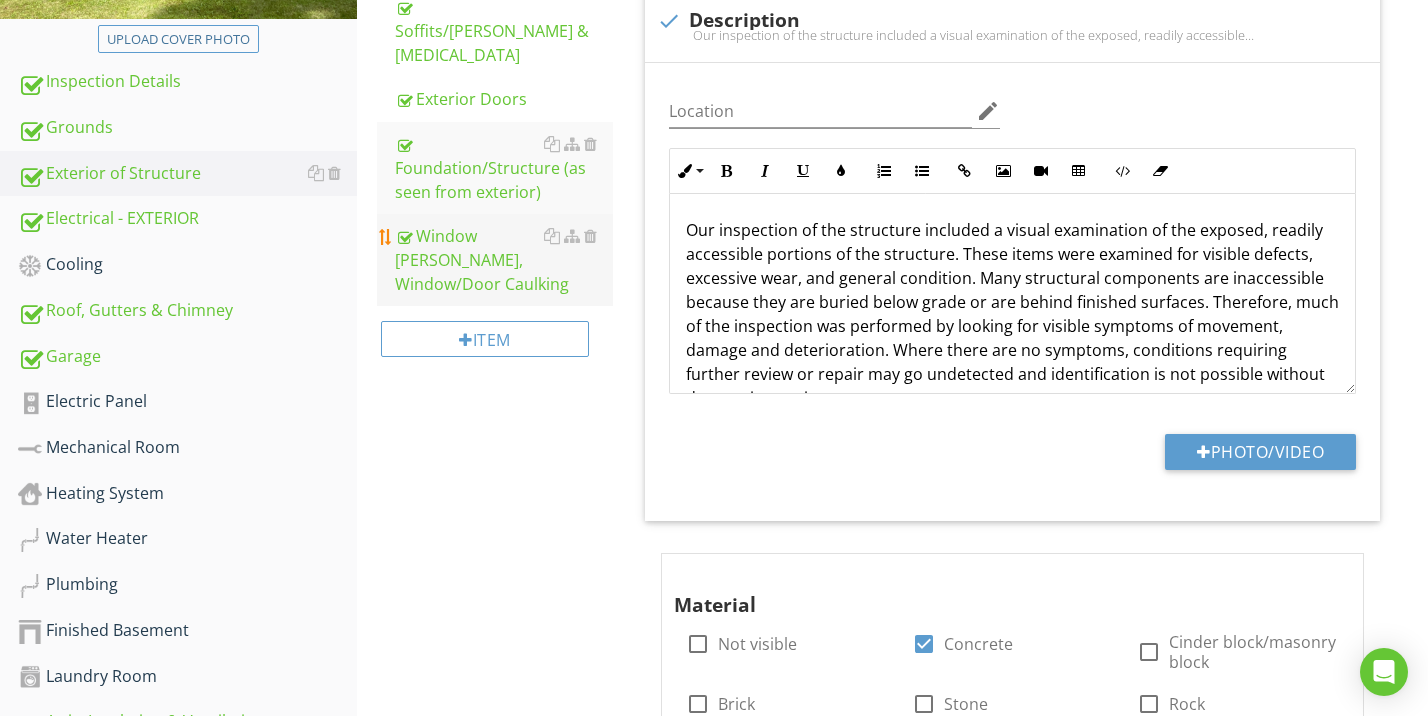 click on "Window Wells, Window/Door Caulking" at bounding box center [504, 260] 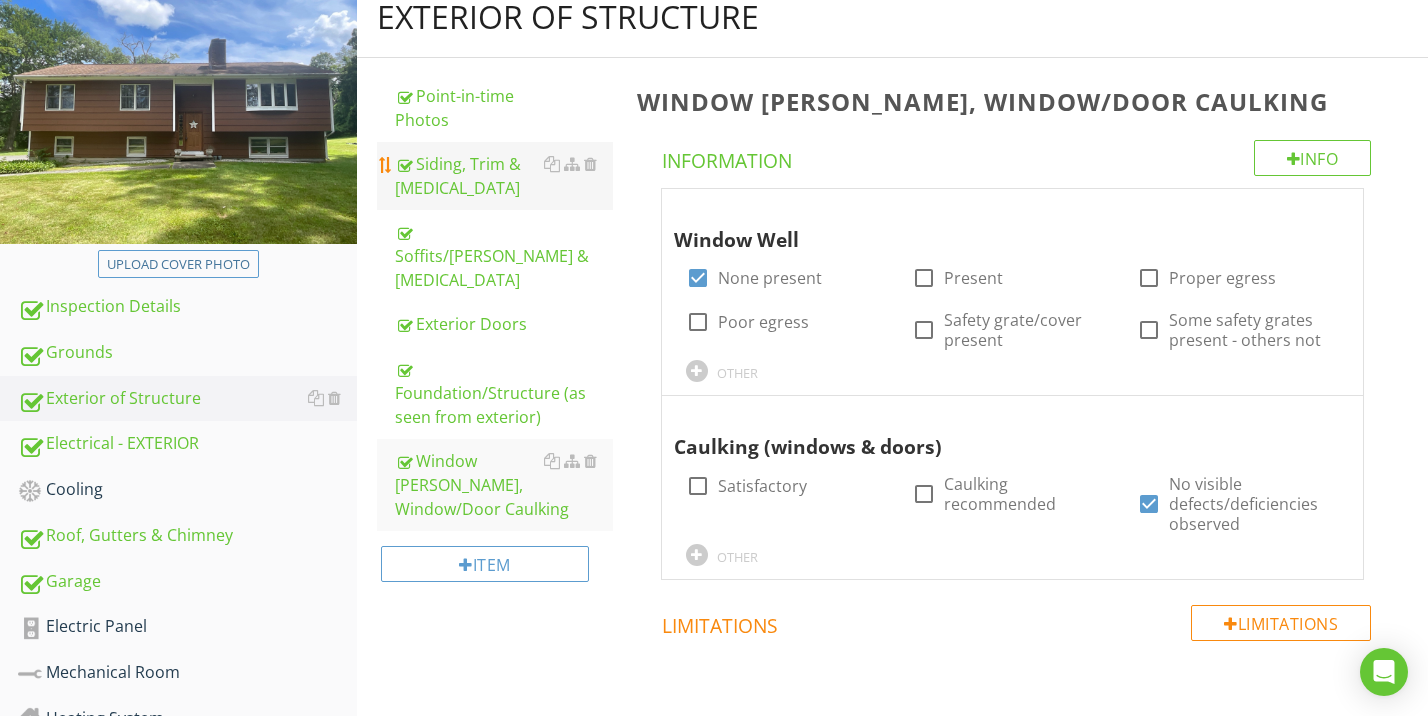 scroll, scrollTop: 553, scrollLeft: 0, axis: vertical 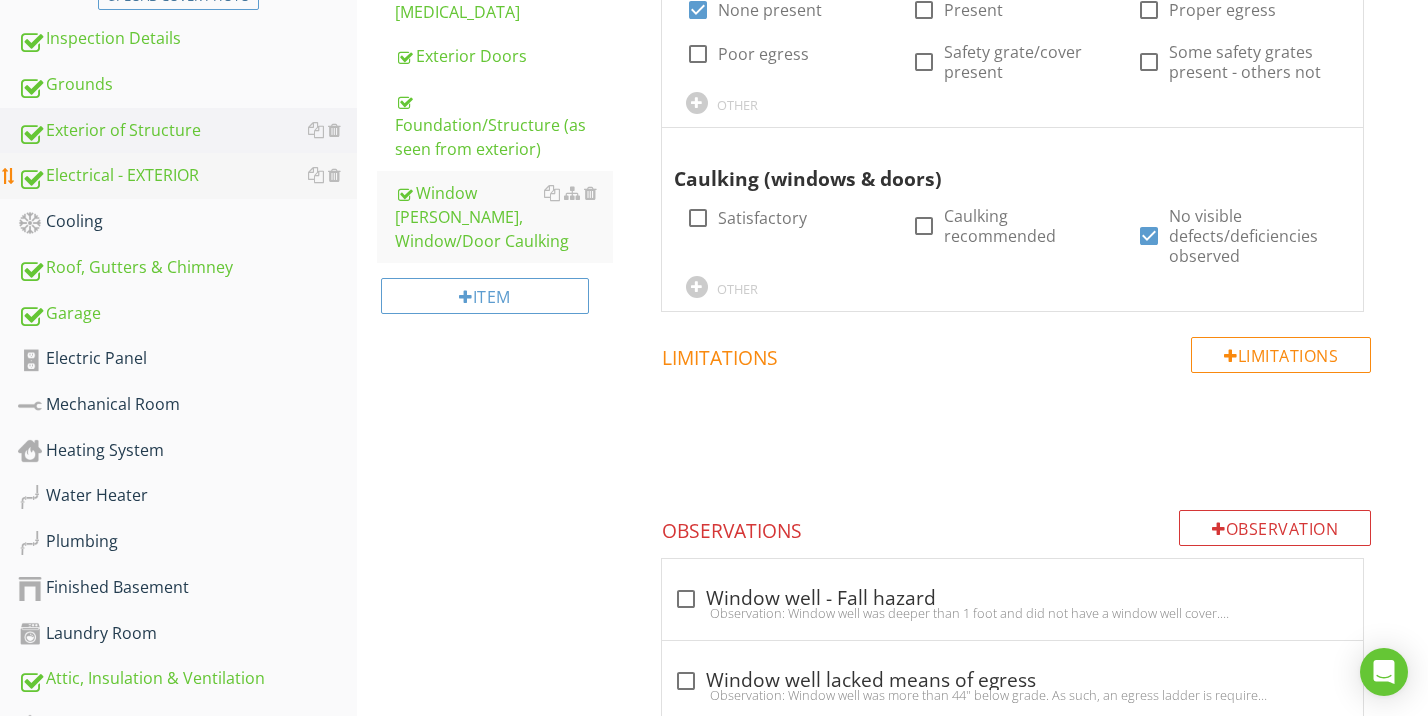 click on "Electrical - EXTERIOR" at bounding box center (187, 176) 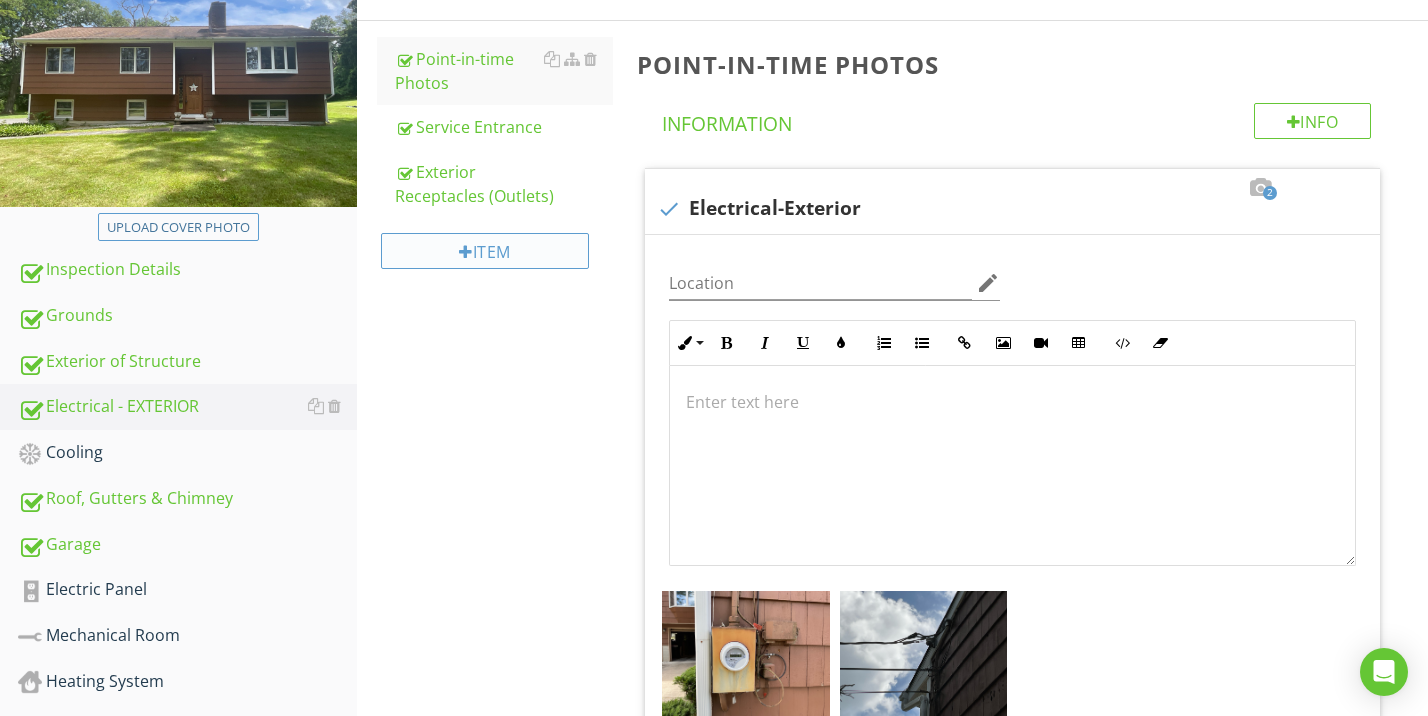scroll, scrollTop: 180, scrollLeft: 0, axis: vertical 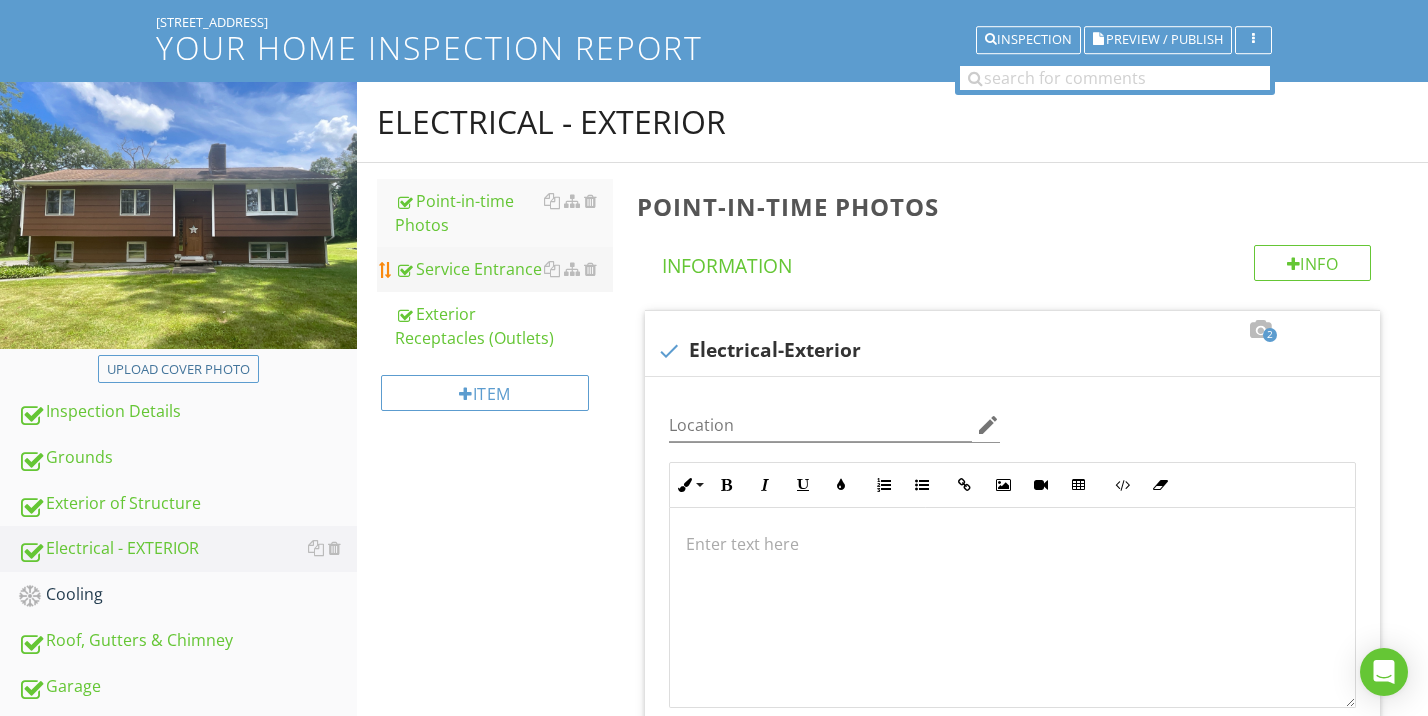 click on "Service Entrance" at bounding box center (504, 269) 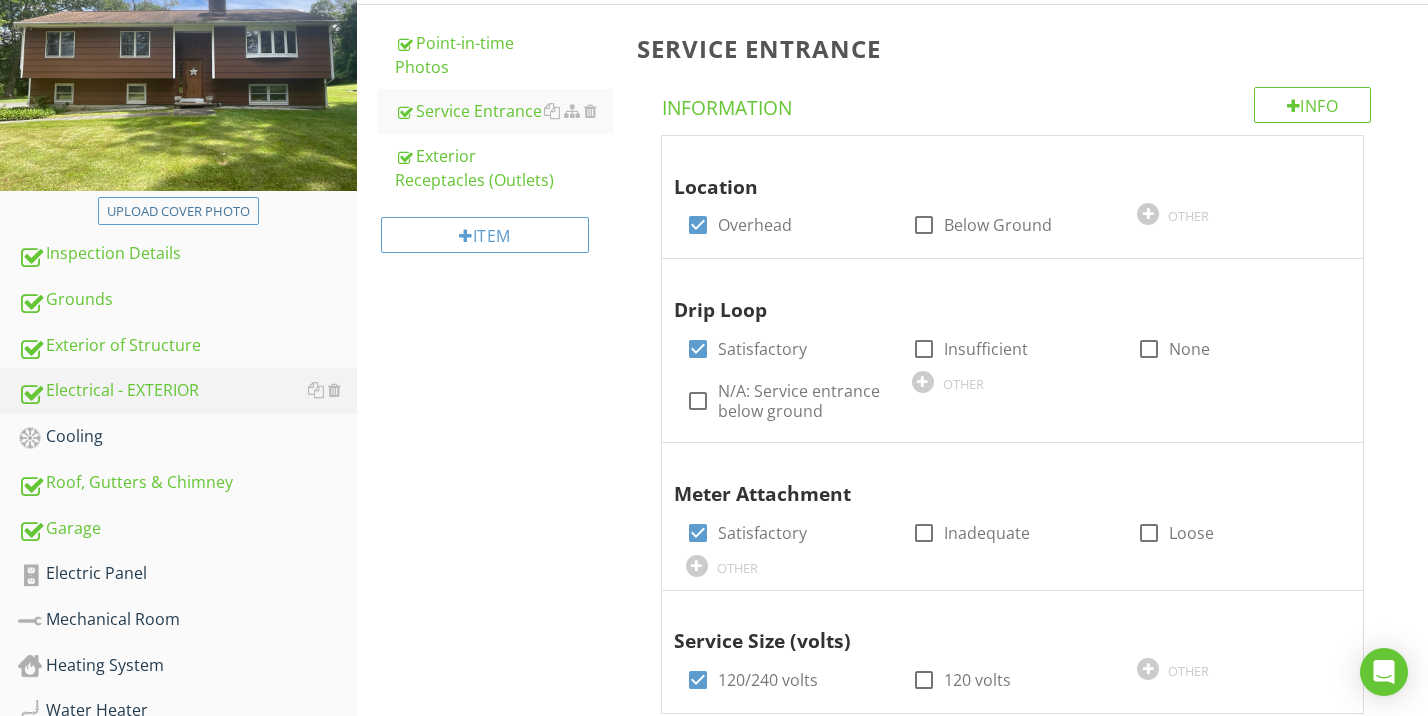 scroll, scrollTop: 151, scrollLeft: 0, axis: vertical 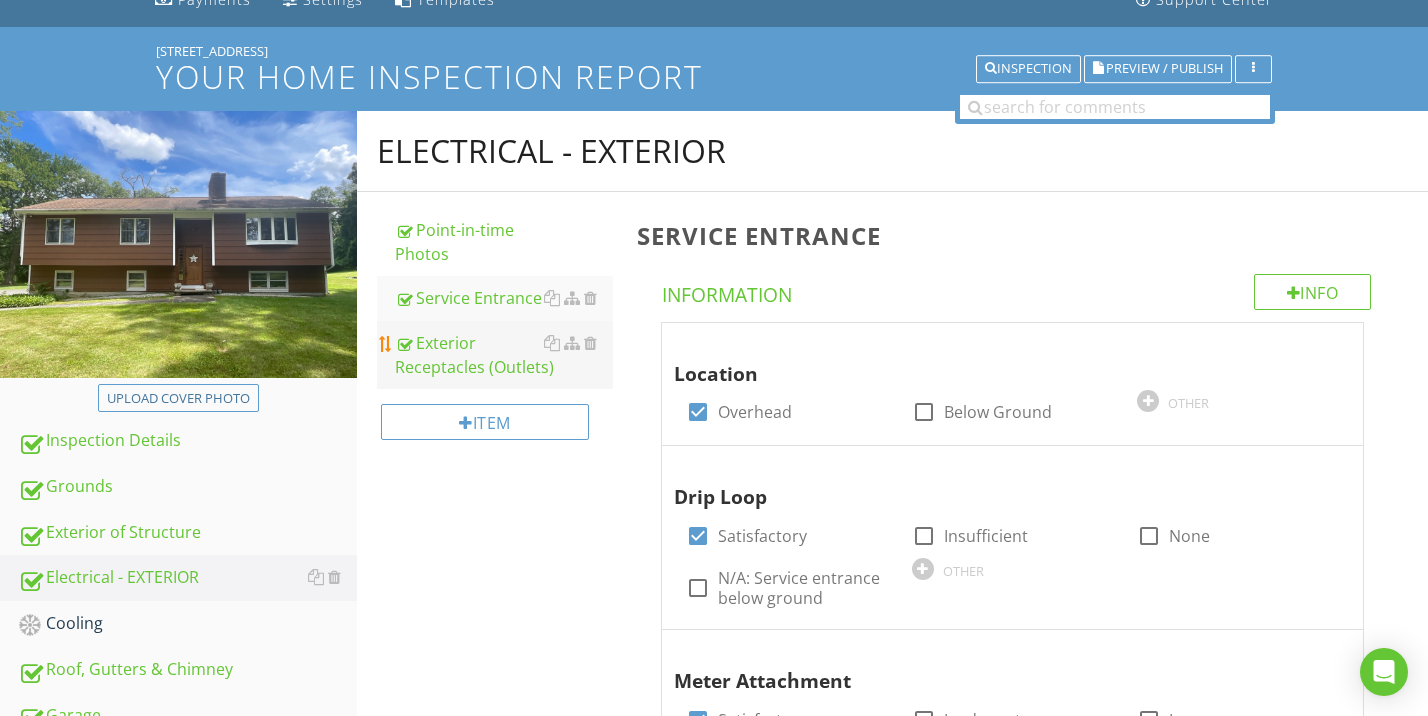 click on "Exterior Receptacles (Outlets)" at bounding box center [504, 355] 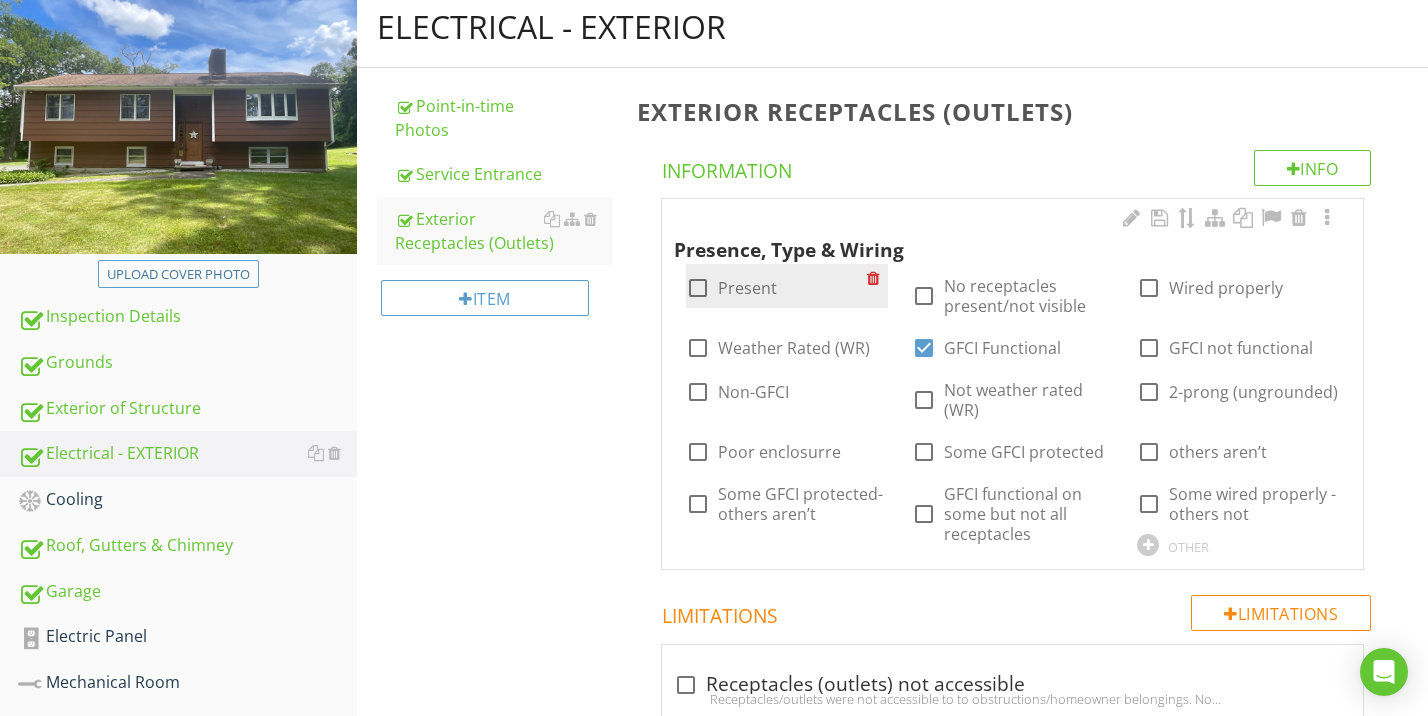 scroll, scrollTop: 384, scrollLeft: 0, axis: vertical 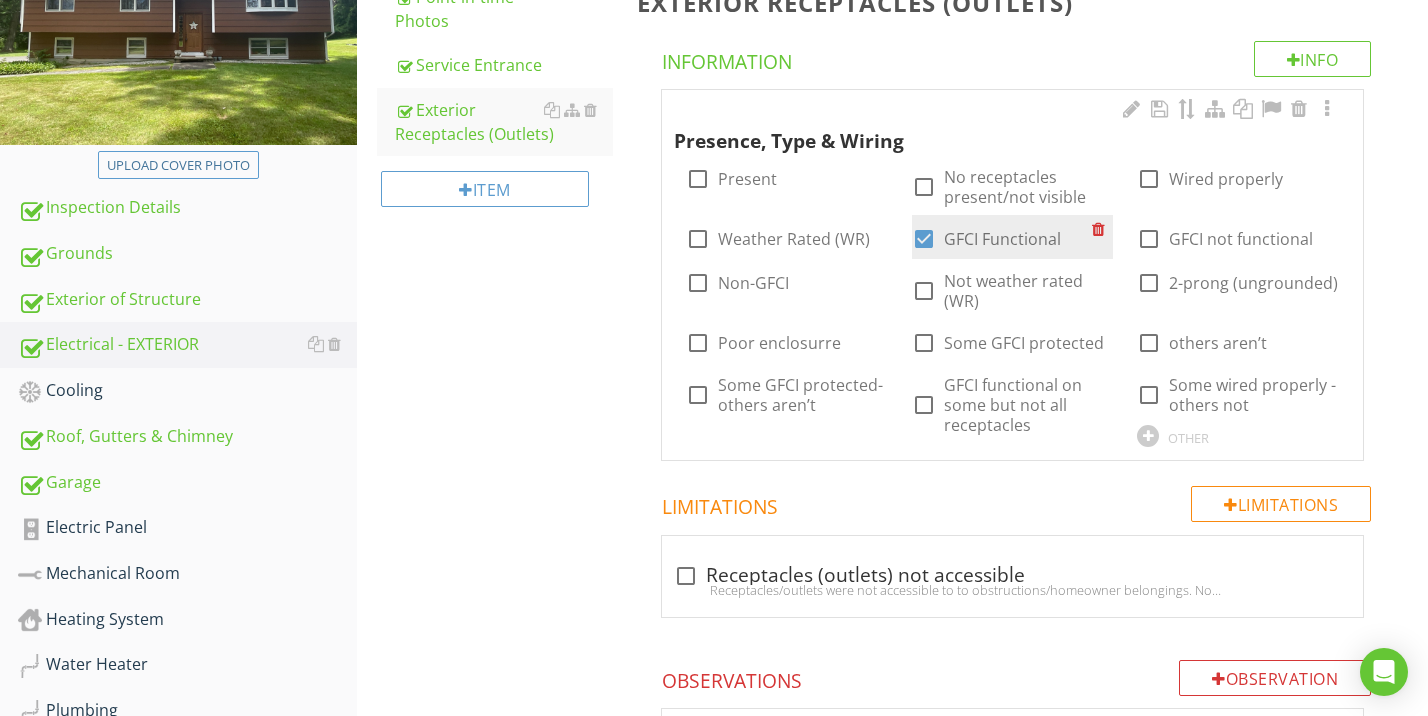 click at bounding box center [924, 239] 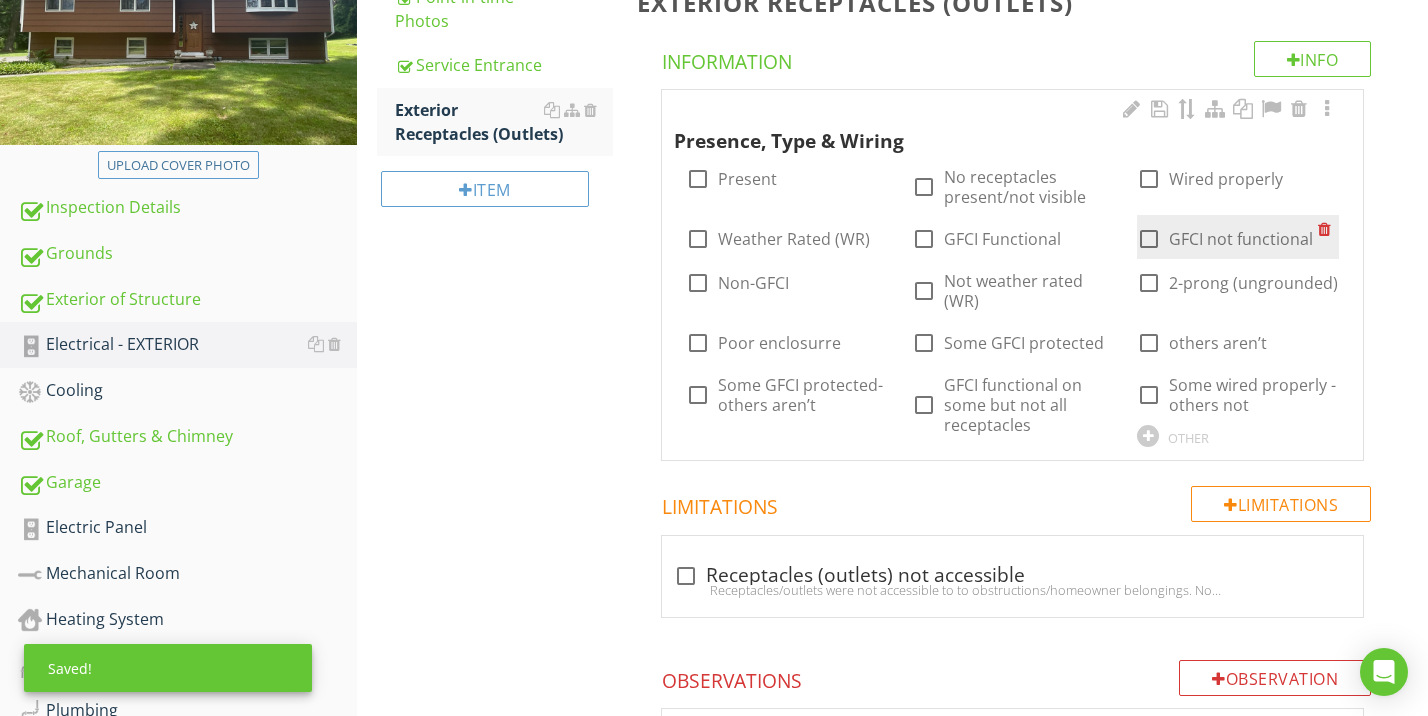 click on "GFCI not functional" at bounding box center [1241, 239] 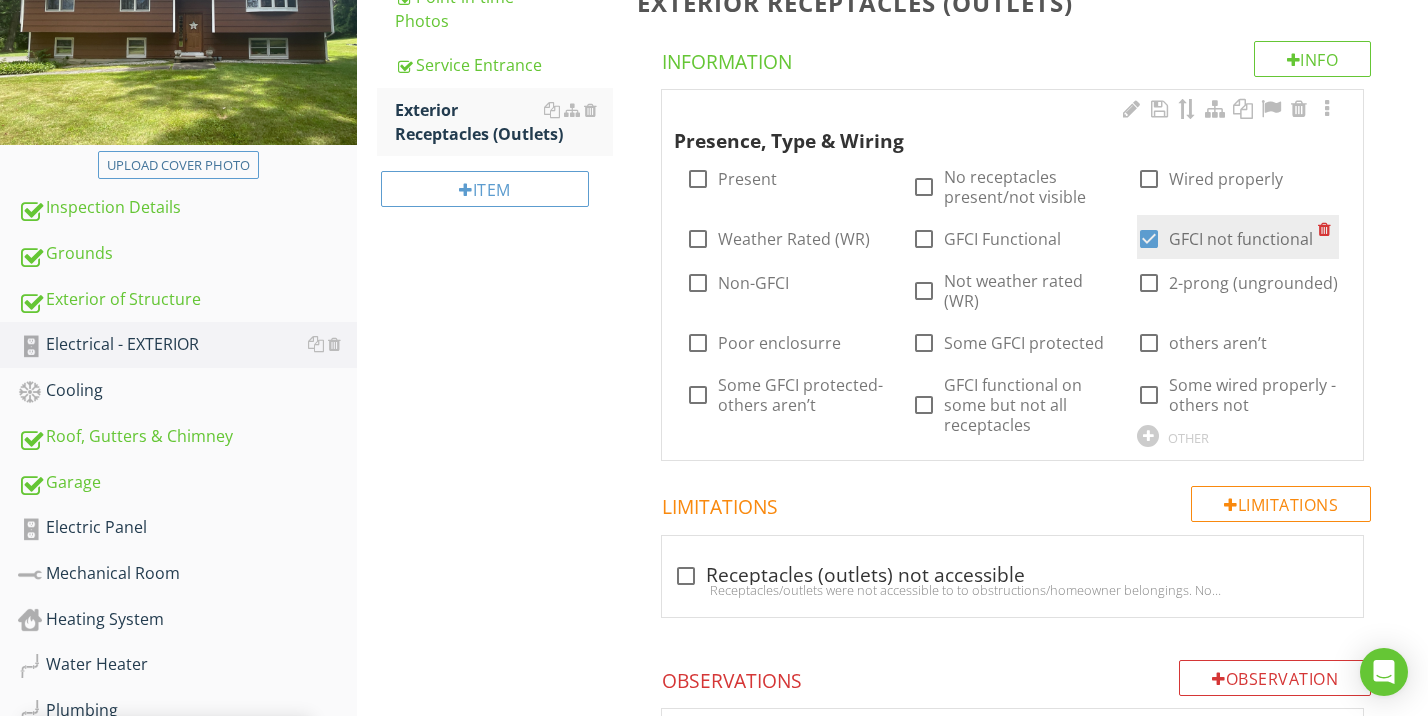 click on "GFCI not functional" at bounding box center [1241, 239] 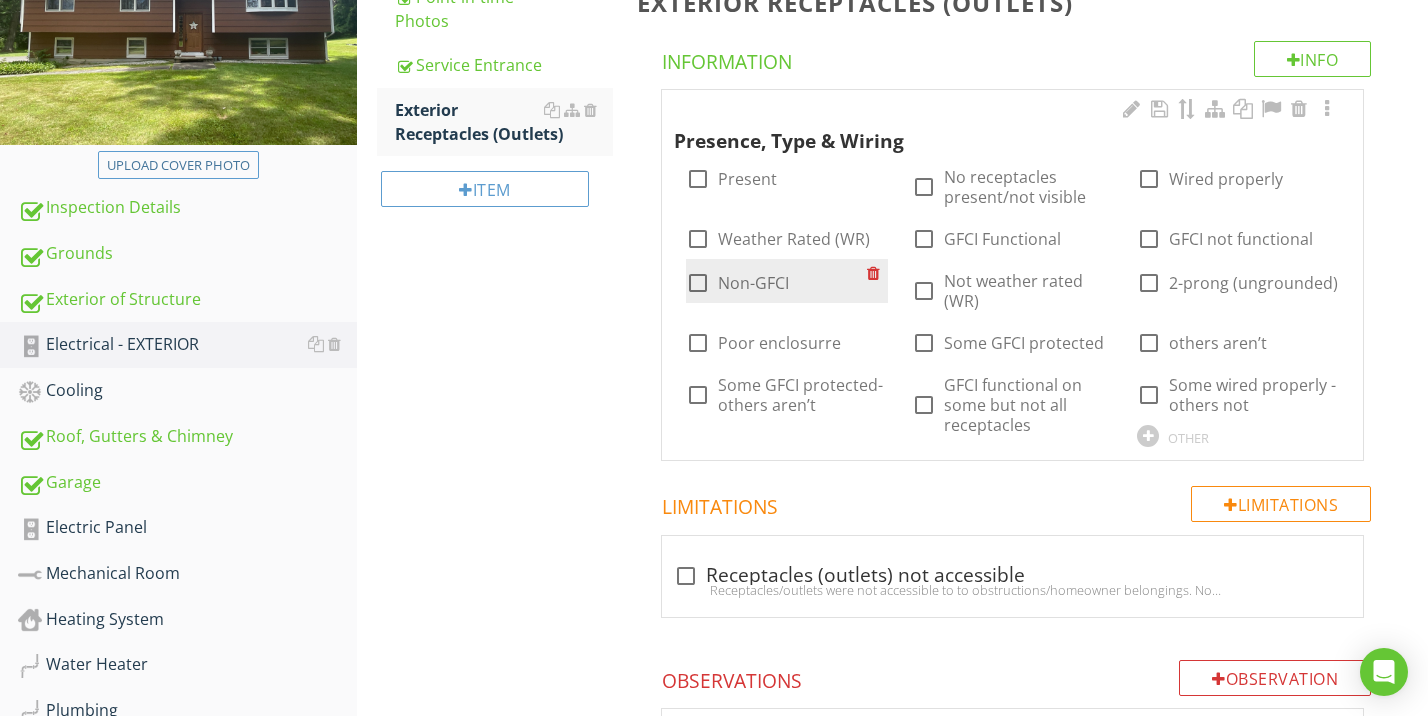 click on "Non-GFCI" at bounding box center (753, 283) 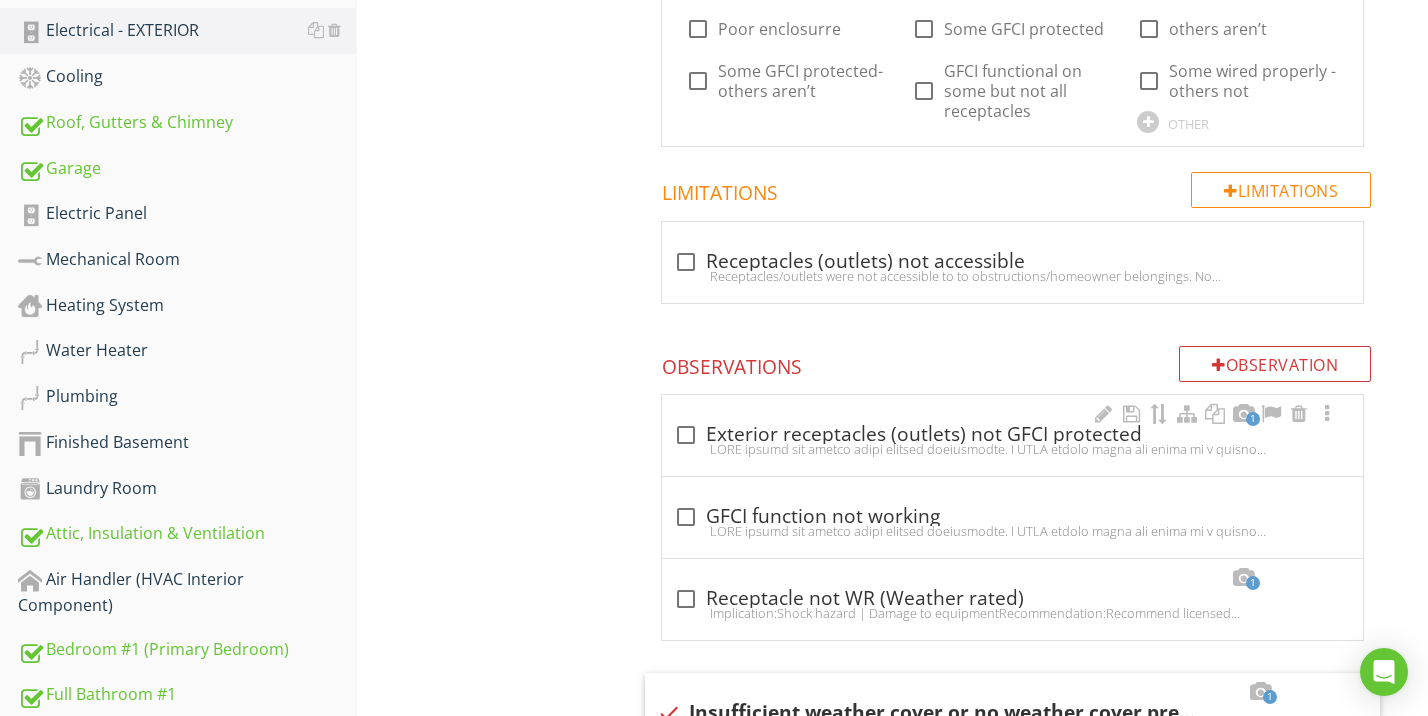 scroll, scrollTop: 860, scrollLeft: 0, axis: vertical 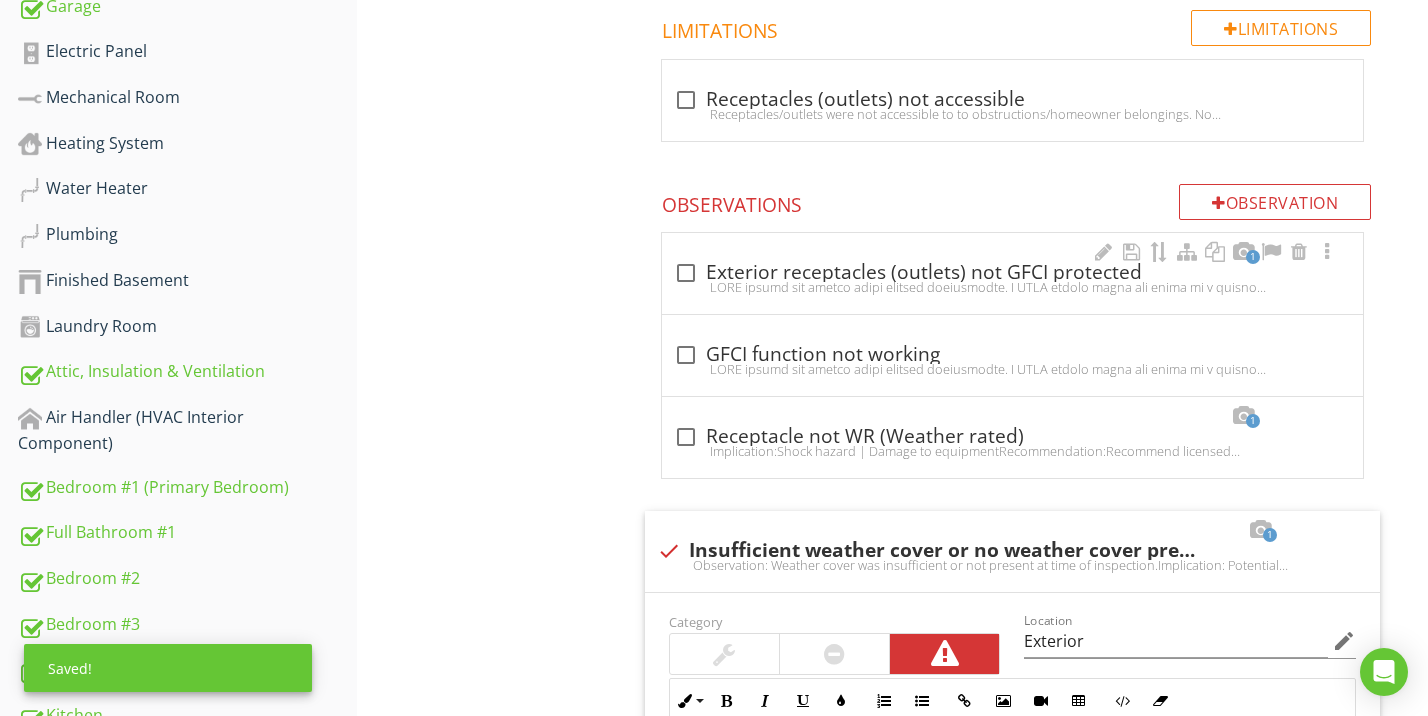 click at bounding box center (1012, 287) 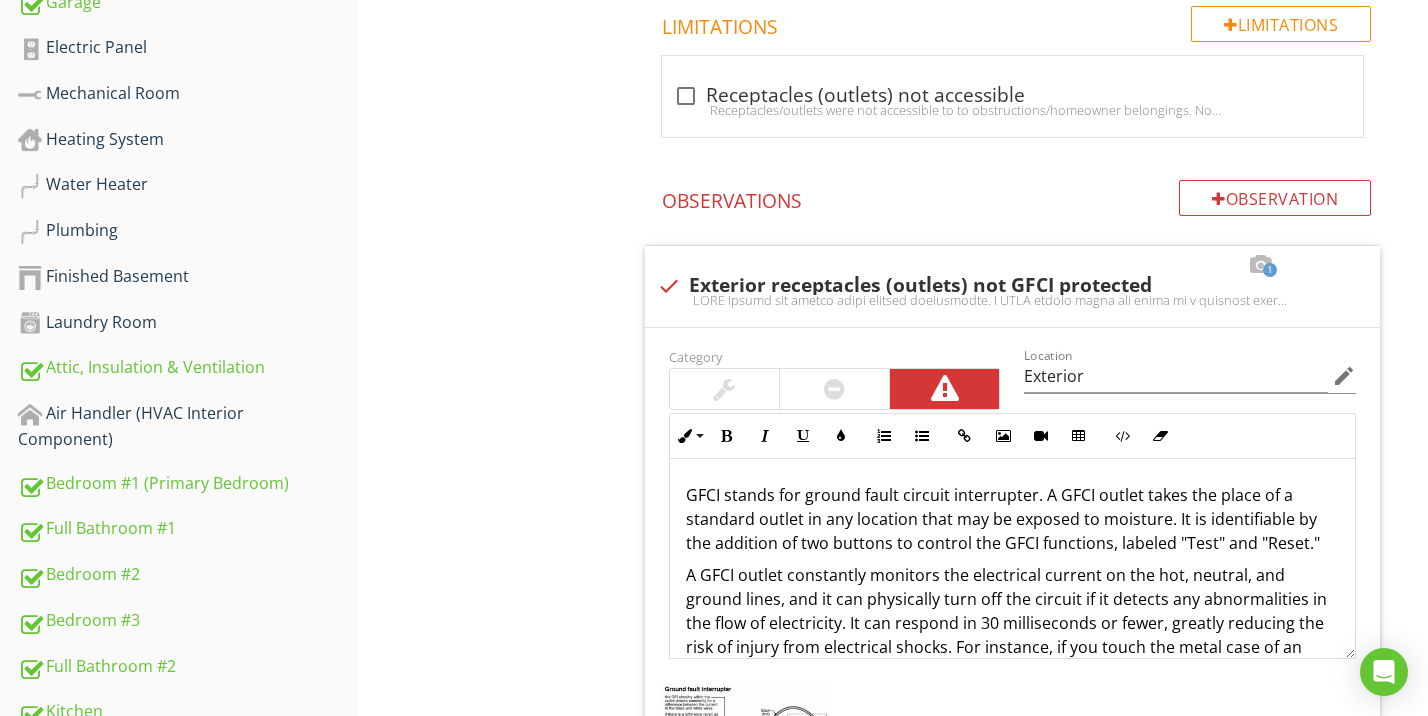 scroll, scrollTop: 897, scrollLeft: 0, axis: vertical 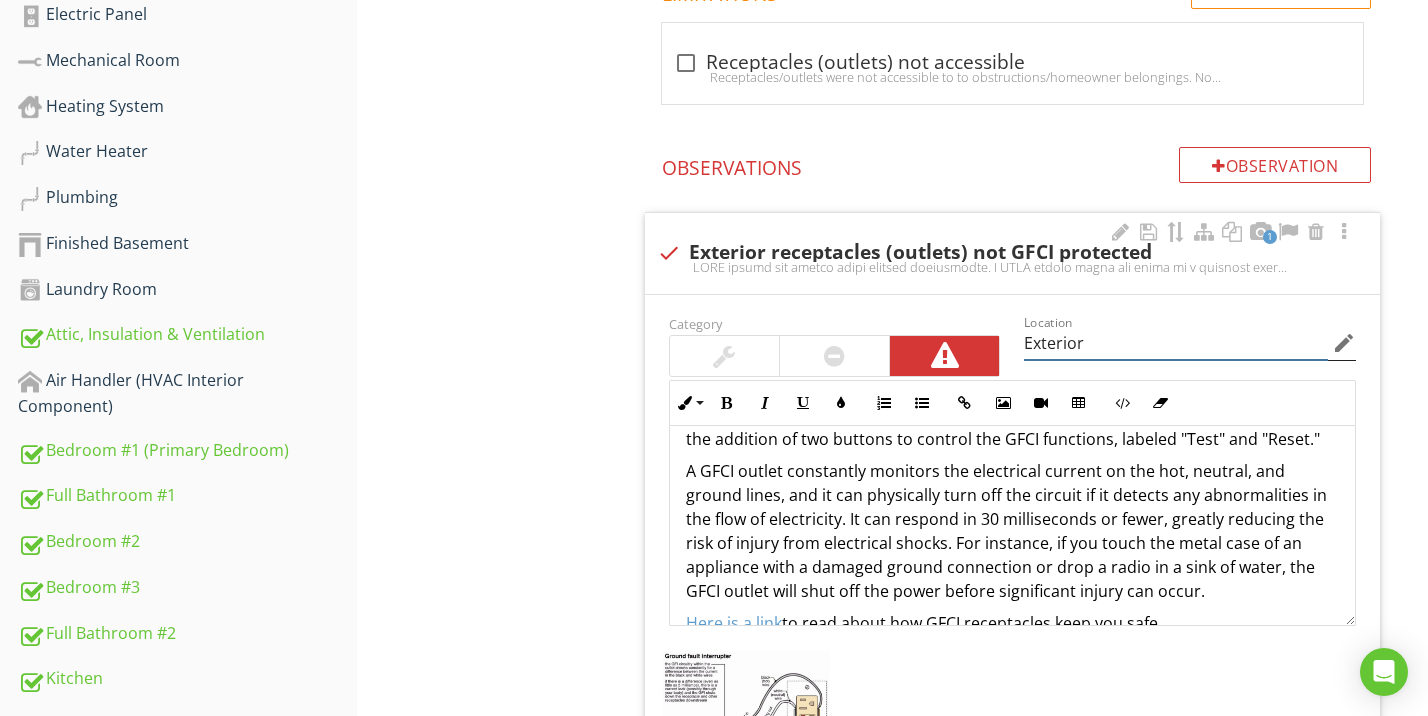 click on "Exterior" at bounding box center [1176, 343] 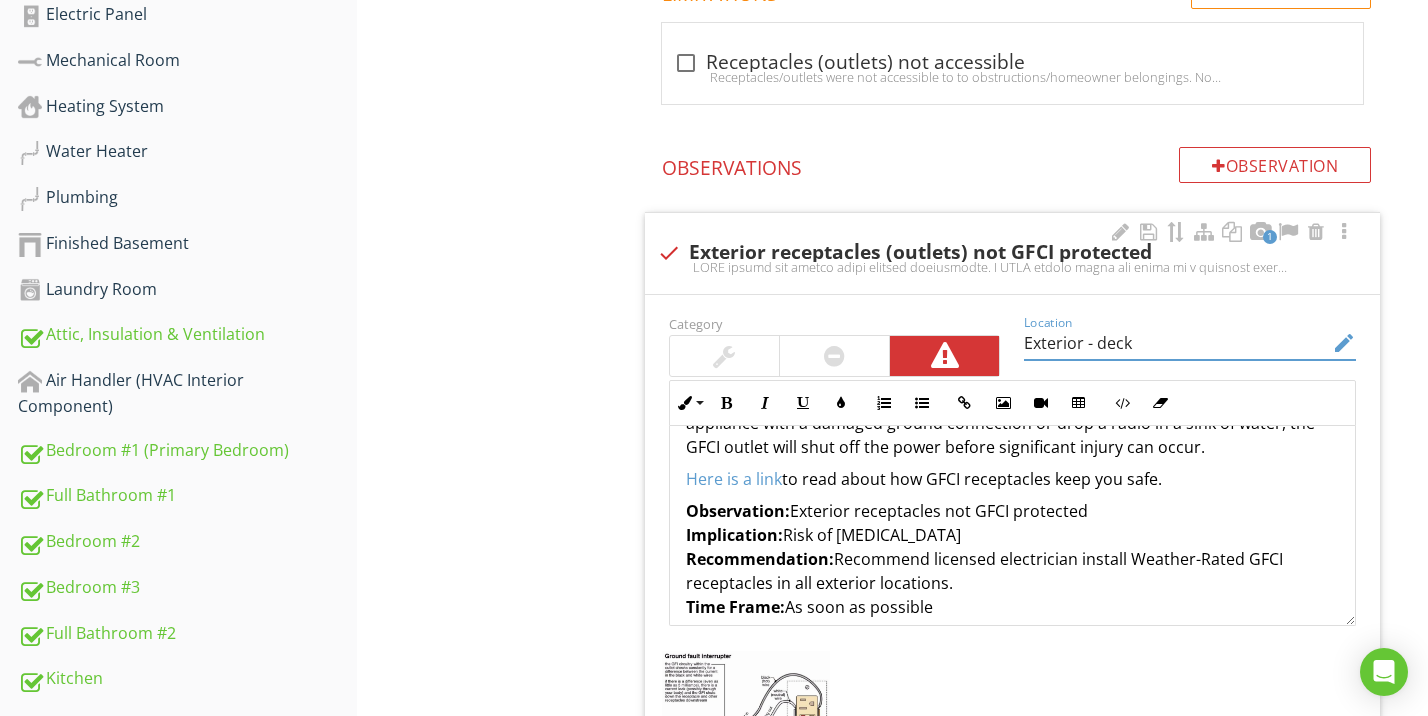 scroll, scrollTop: 289, scrollLeft: 0, axis: vertical 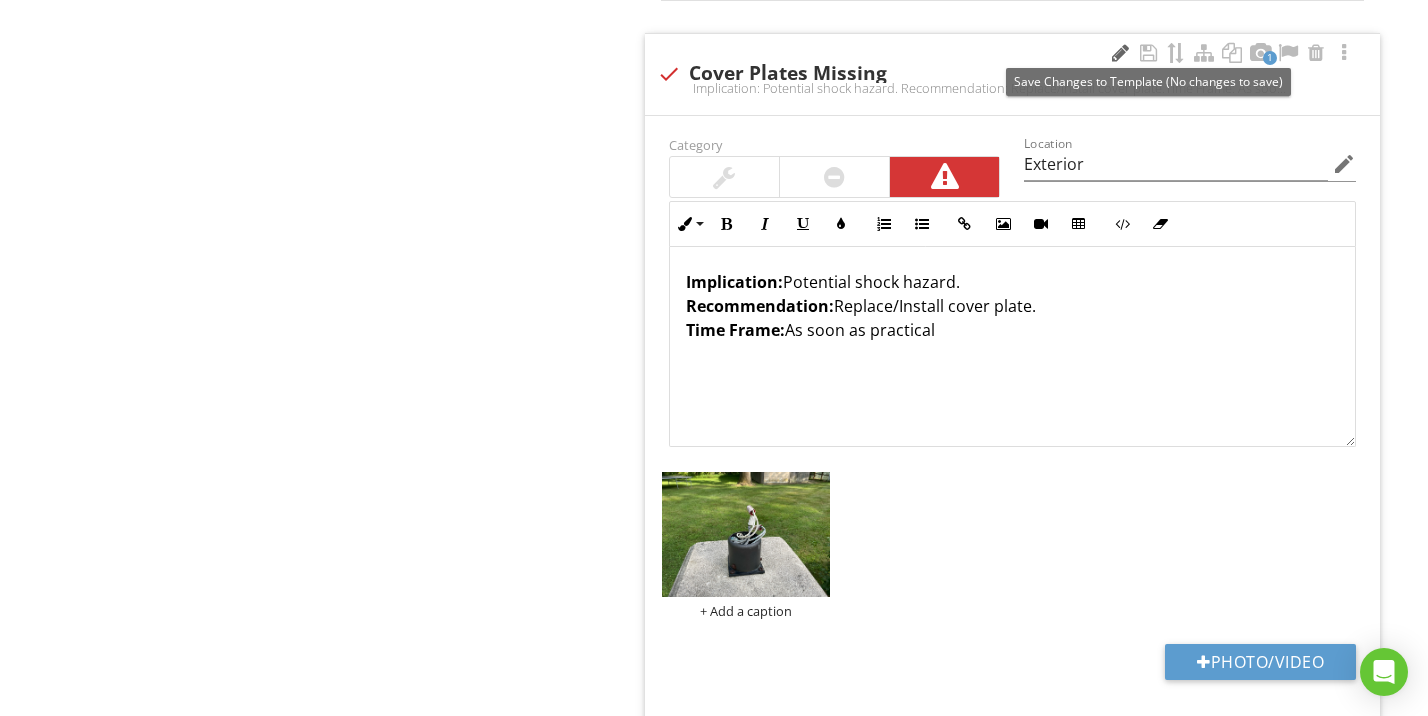 type on "Exterior - deck" 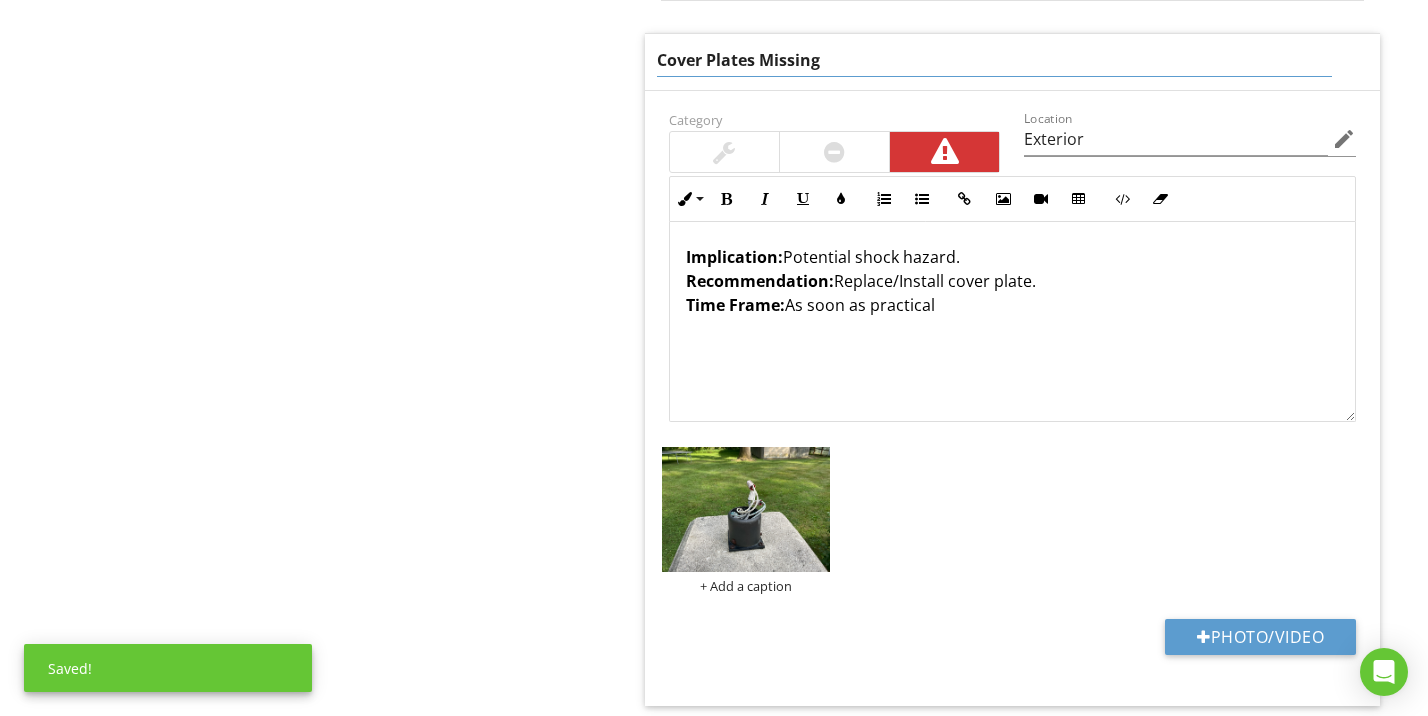 drag, startPoint x: 758, startPoint y: 56, endPoint x: 785, endPoint y: 48, distance: 28.160255 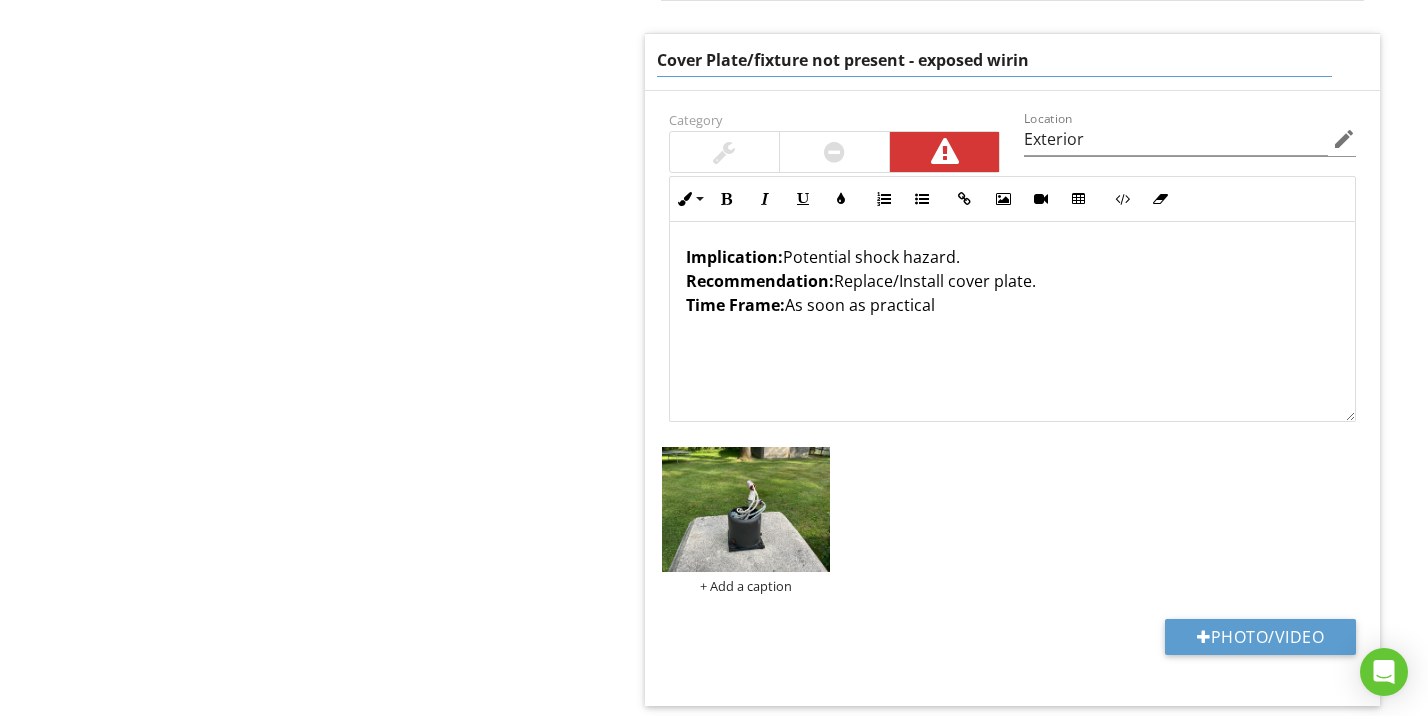 type on "Cover Plate/fixture not present - exposed wiring" 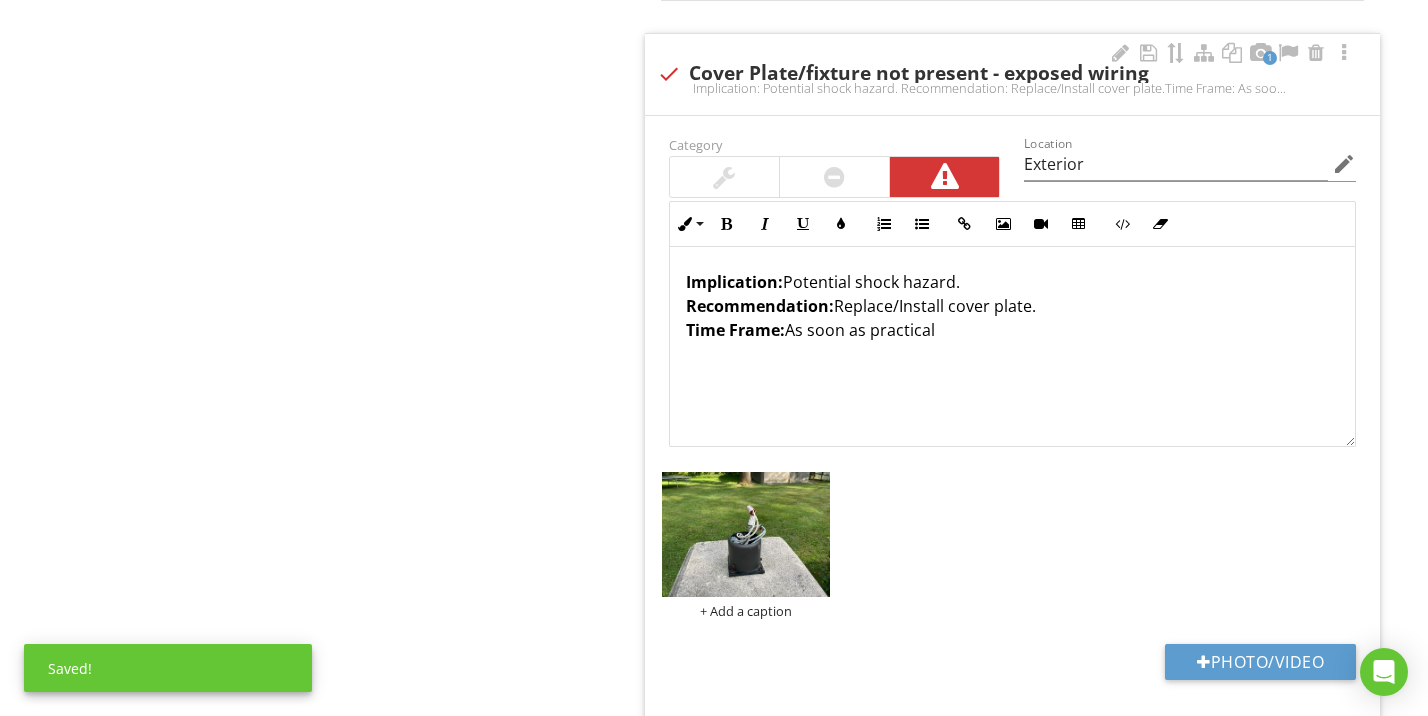 click on "Implication:  Potential shock hazard.   Recommendation:  Replace/Install cover plate. Time Frame:  As soon as practical" at bounding box center (1012, 346) 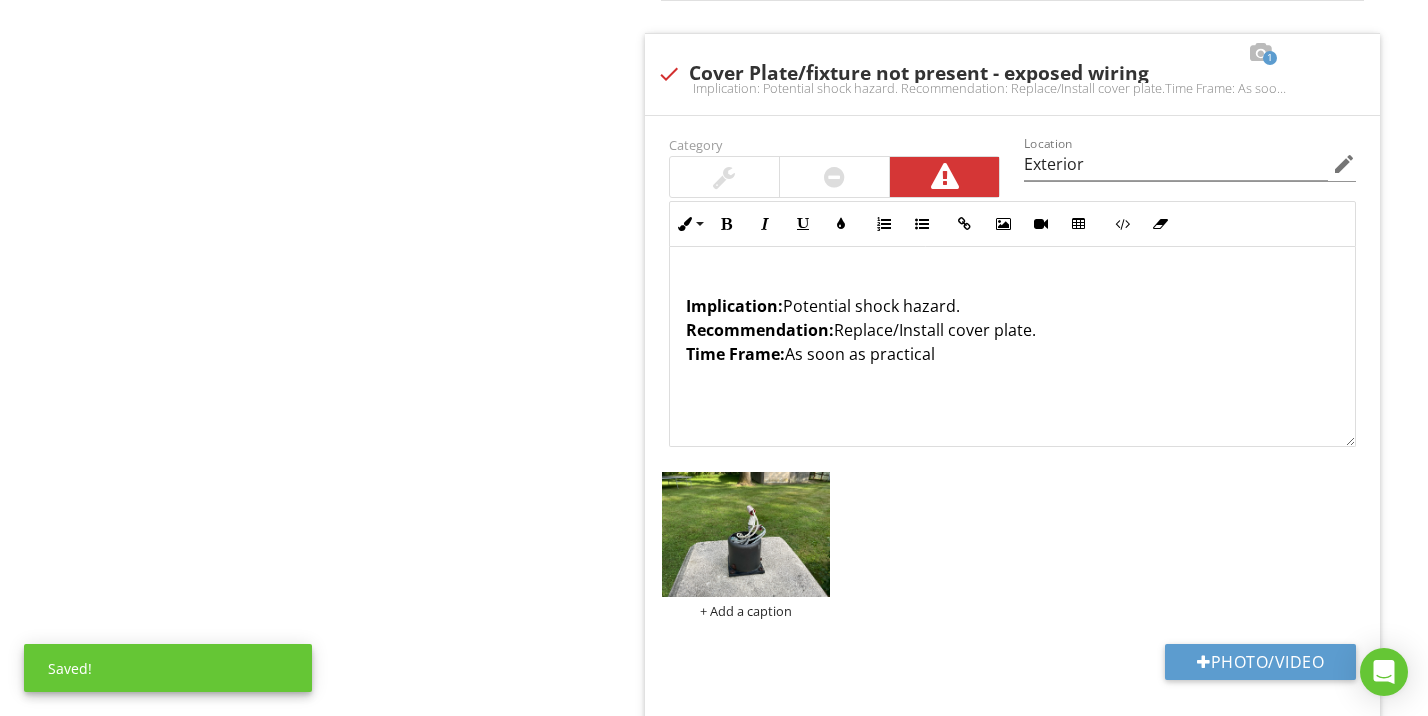 type 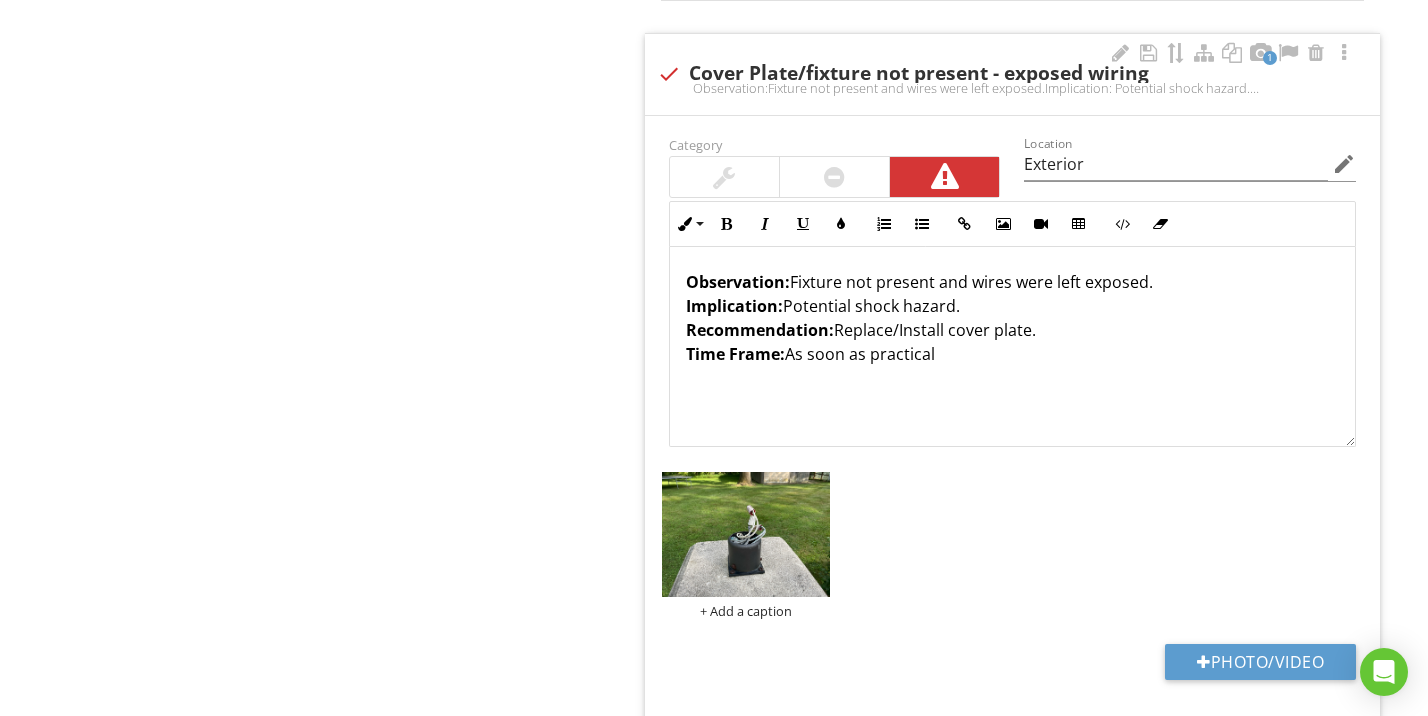 click on "Observation:  Fixture not present and wires were left exposed.  Implication:  Potential shock hazard.   Recommendation:  Replace/Install cover plate. Time Frame:  As soon as practical" at bounding box center [1012, 318] 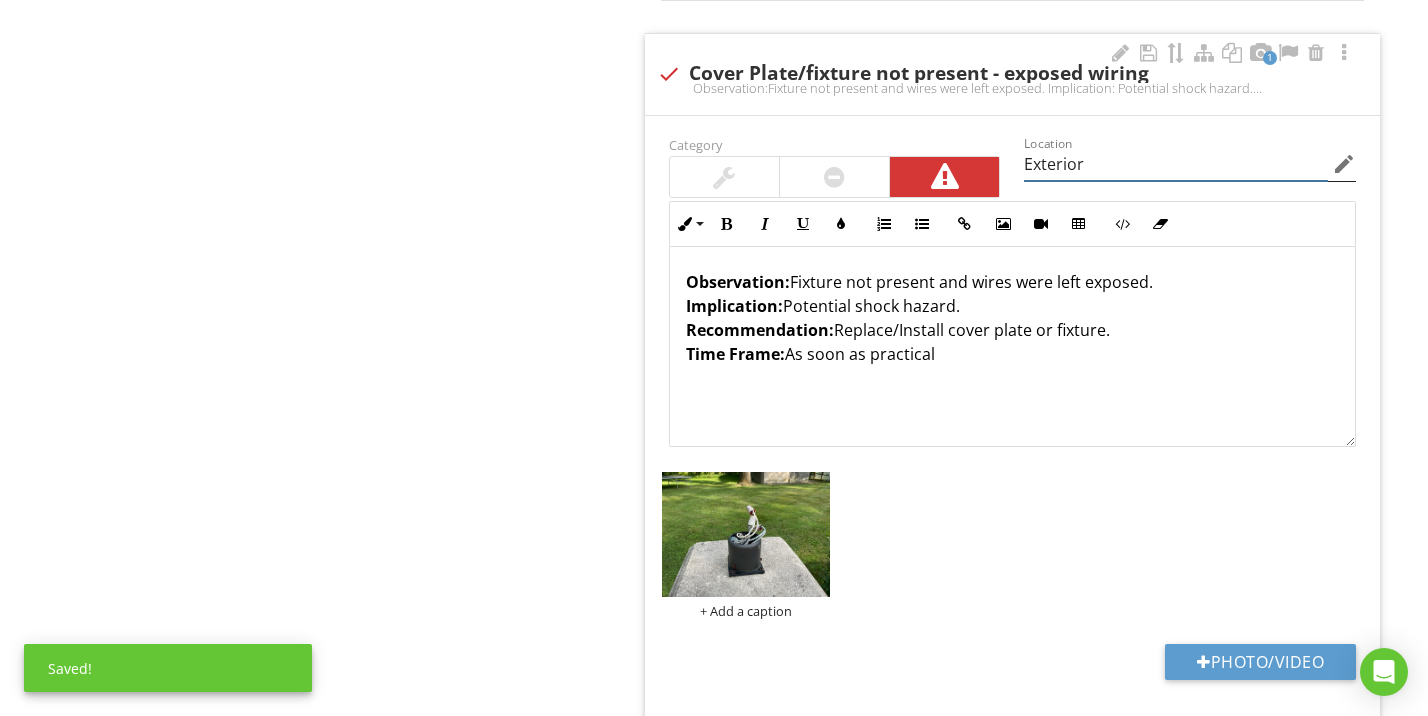 click on "Exterior" at bounding box center [1176, 164] 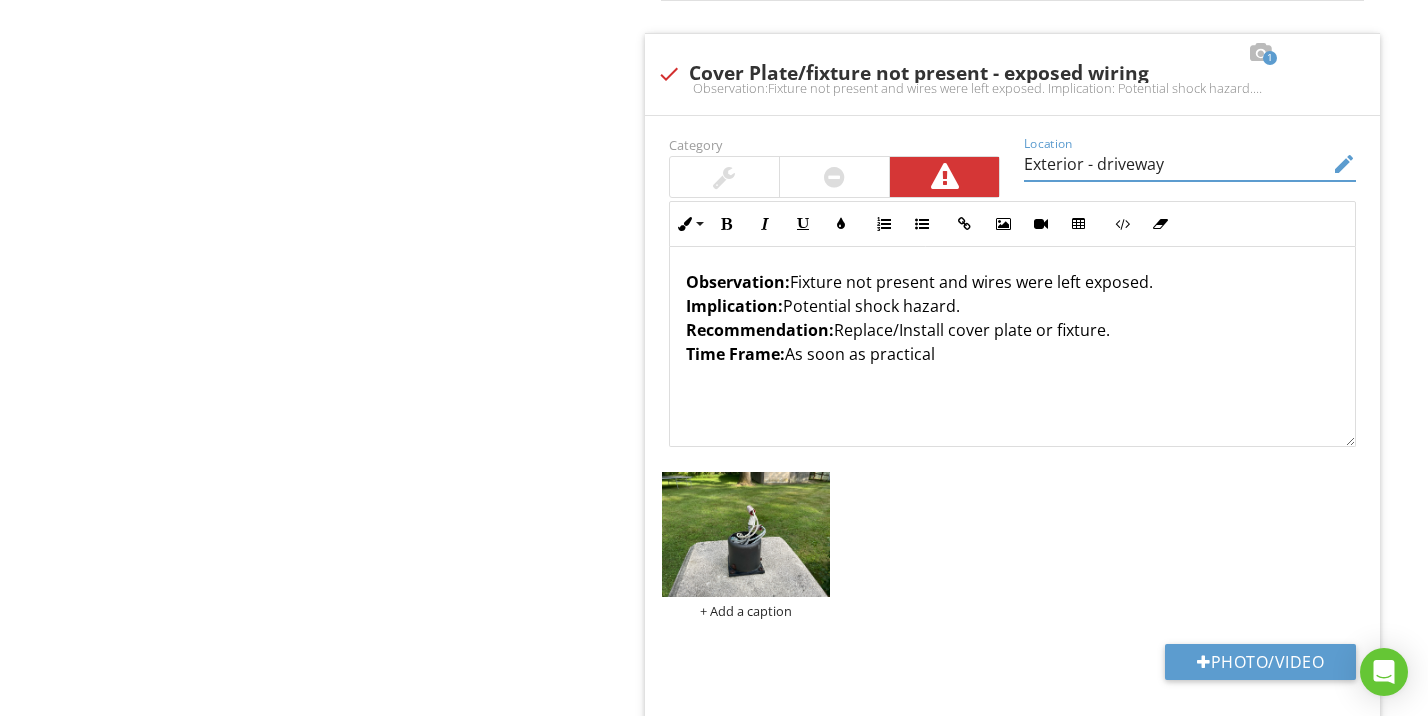 type on "Exterior - driveway" 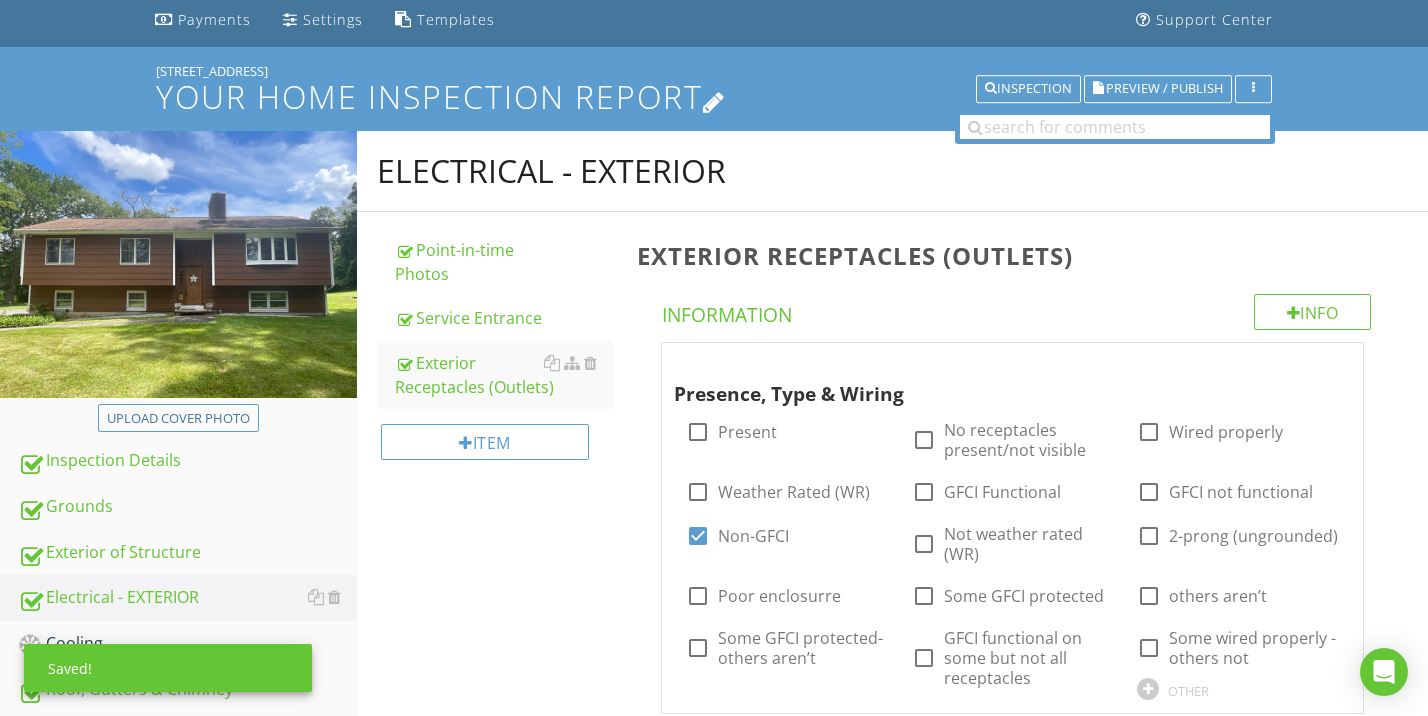 scroll, scrollTop: 508, scrollLeft: 0, axis: vertical 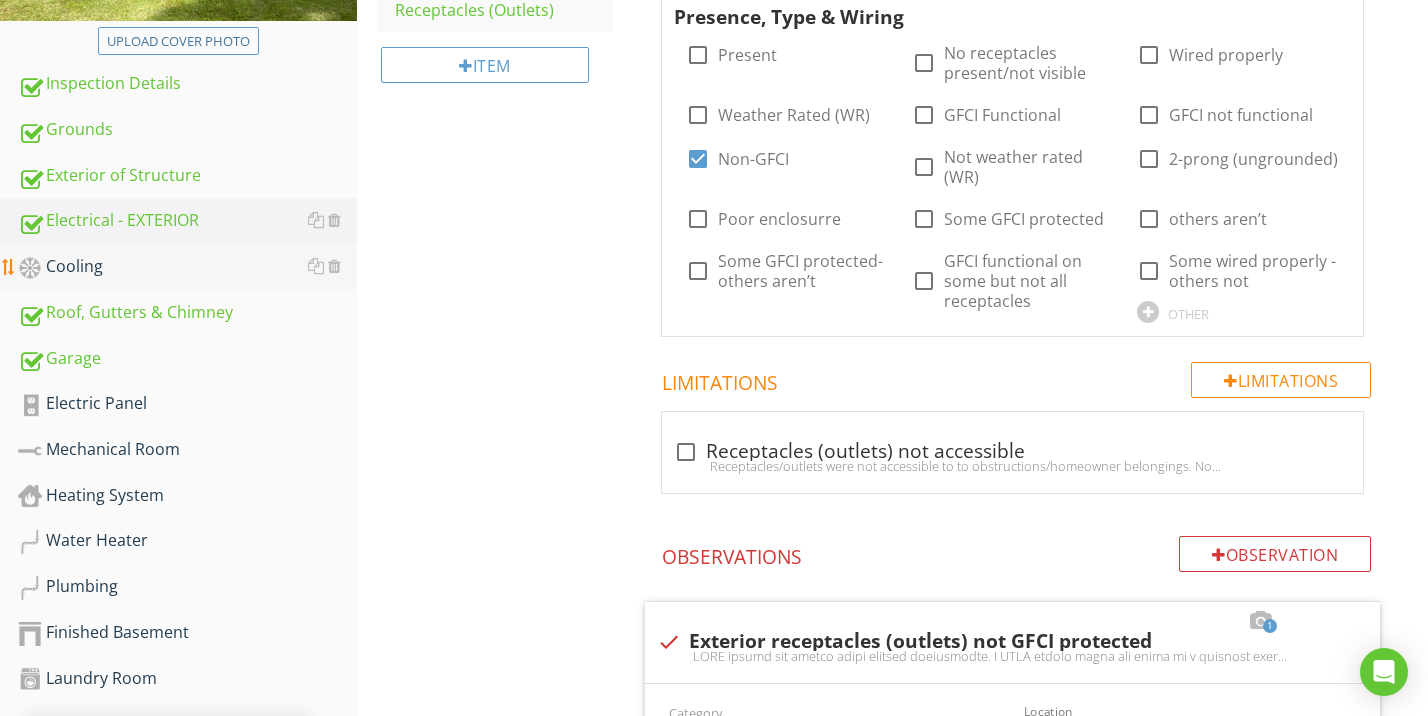 click on "Cooling" at bounding box center (187, 267) 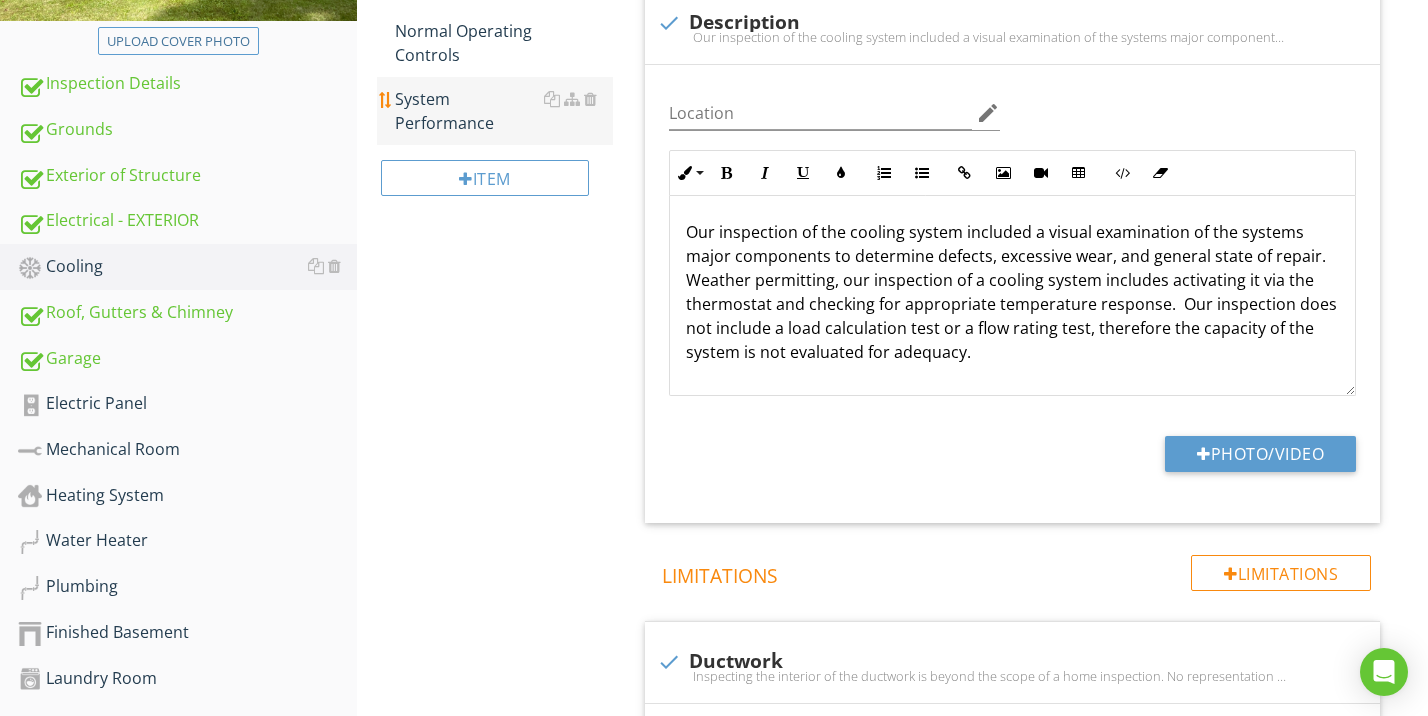 click on "System Performance" at bounding box center (504, 111) 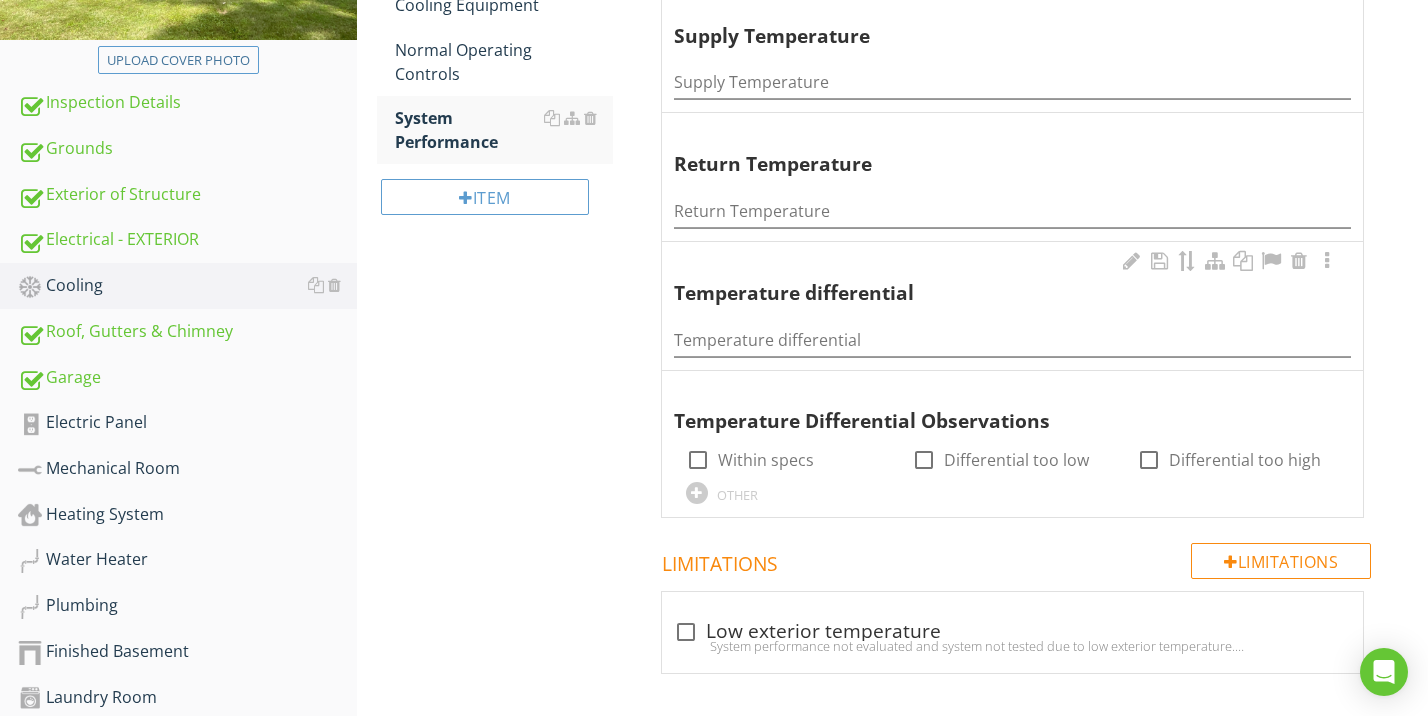 scroll, scrollTop: 342, scrollLeft: 0, axis: vertical 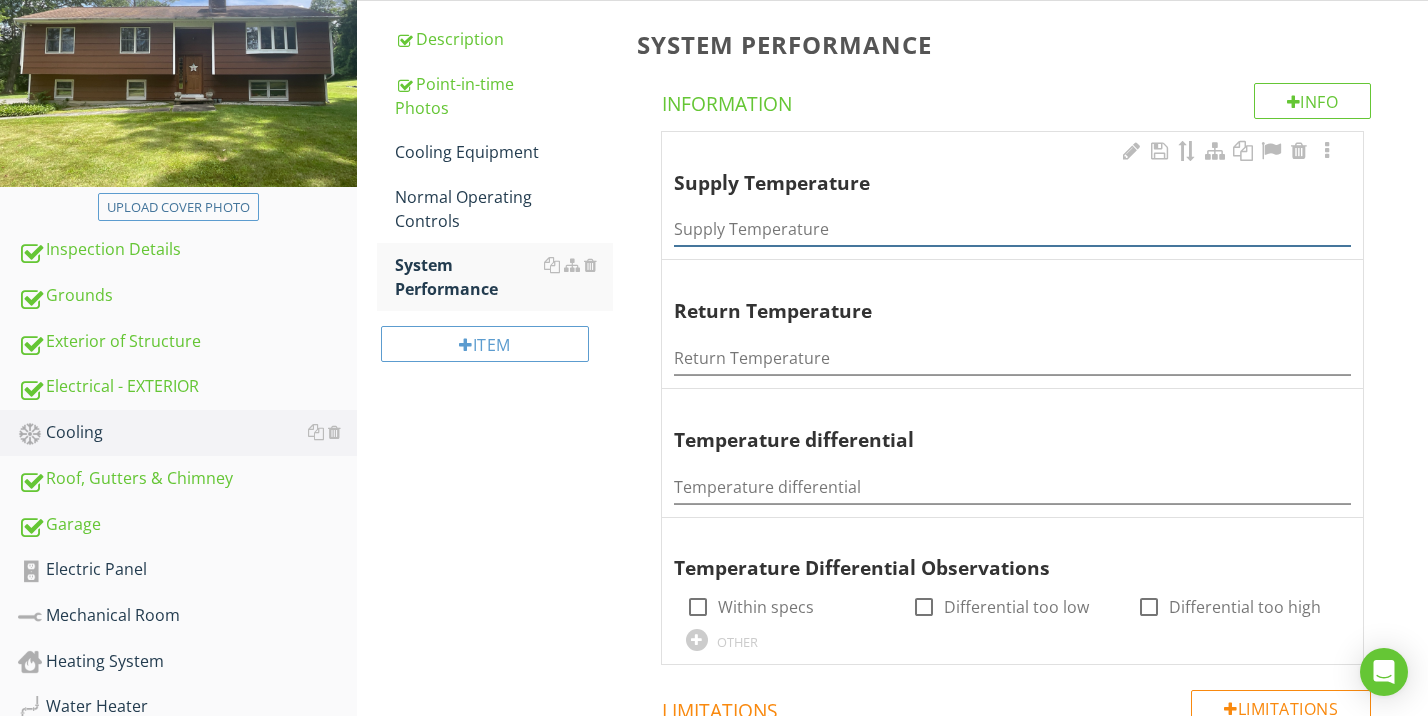 click at bounding box center (1012, 229) 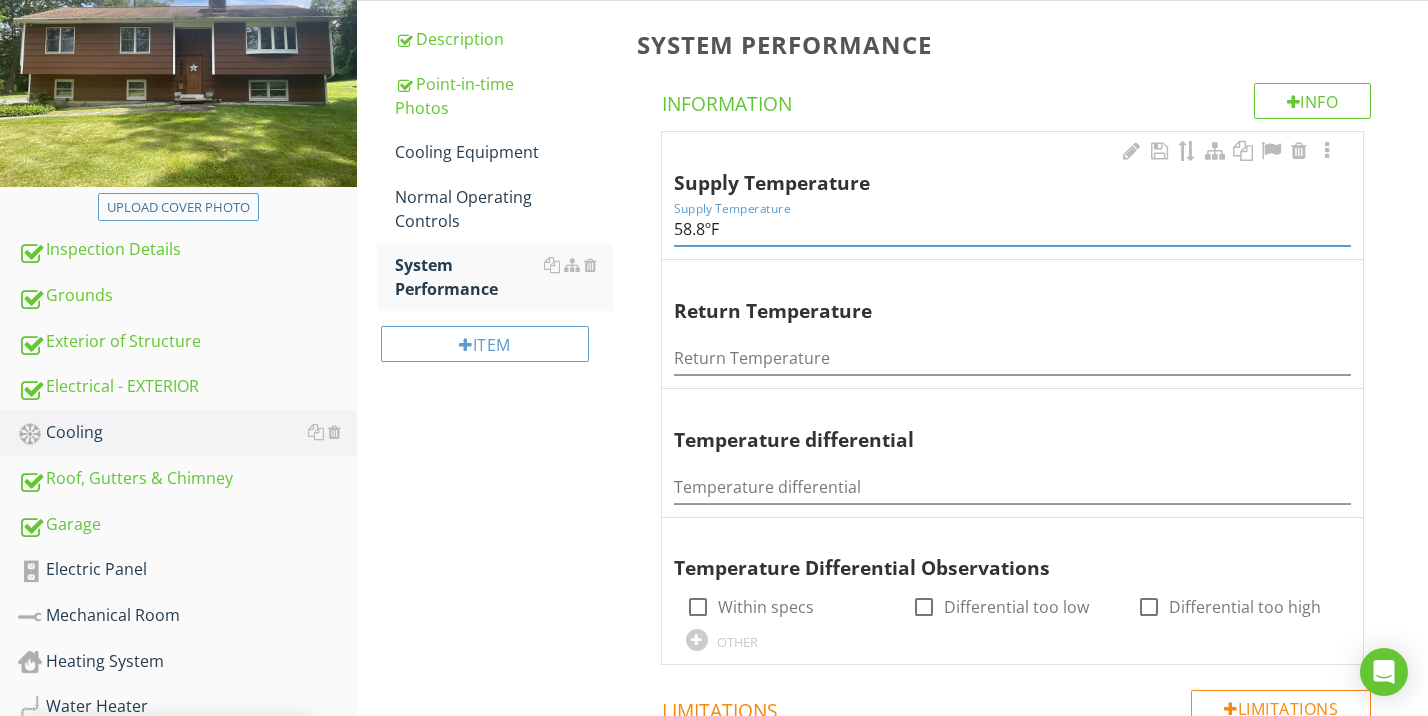 type on "58.8ºF" 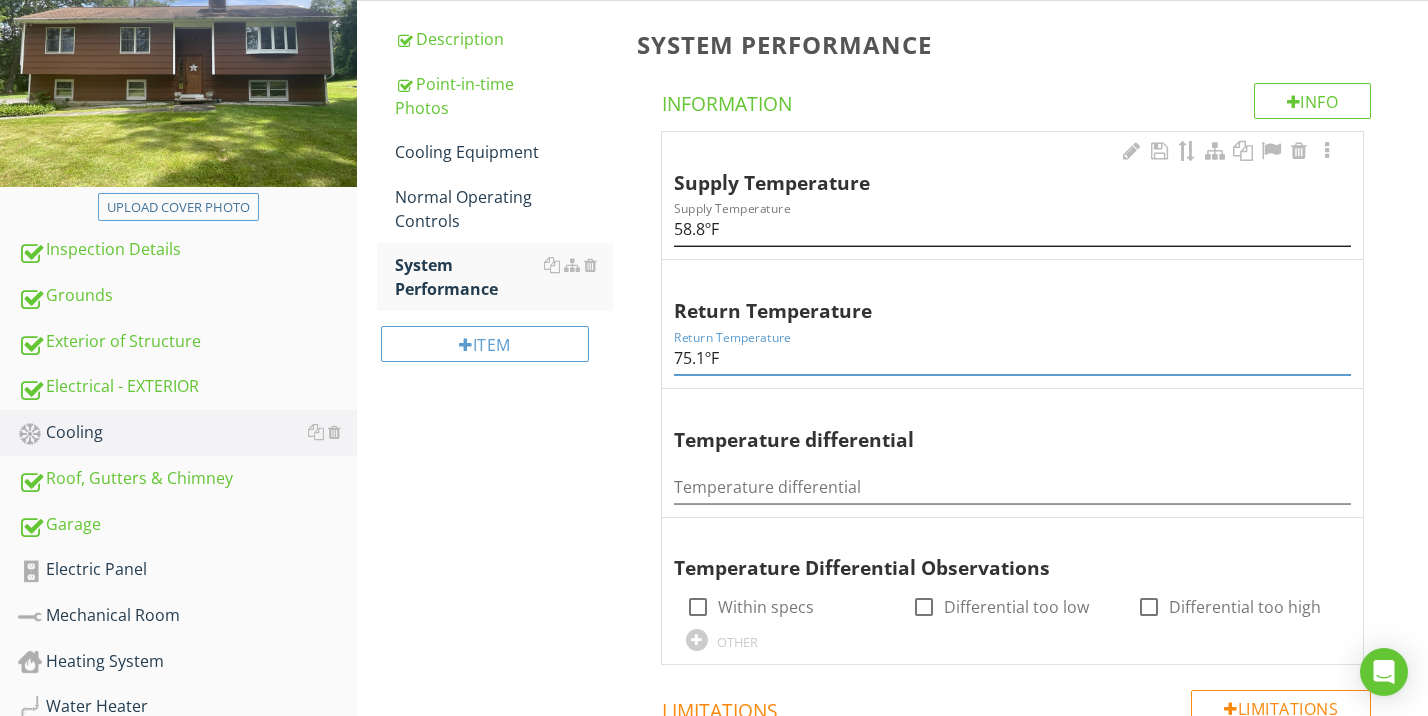 type on "75.1ºF" 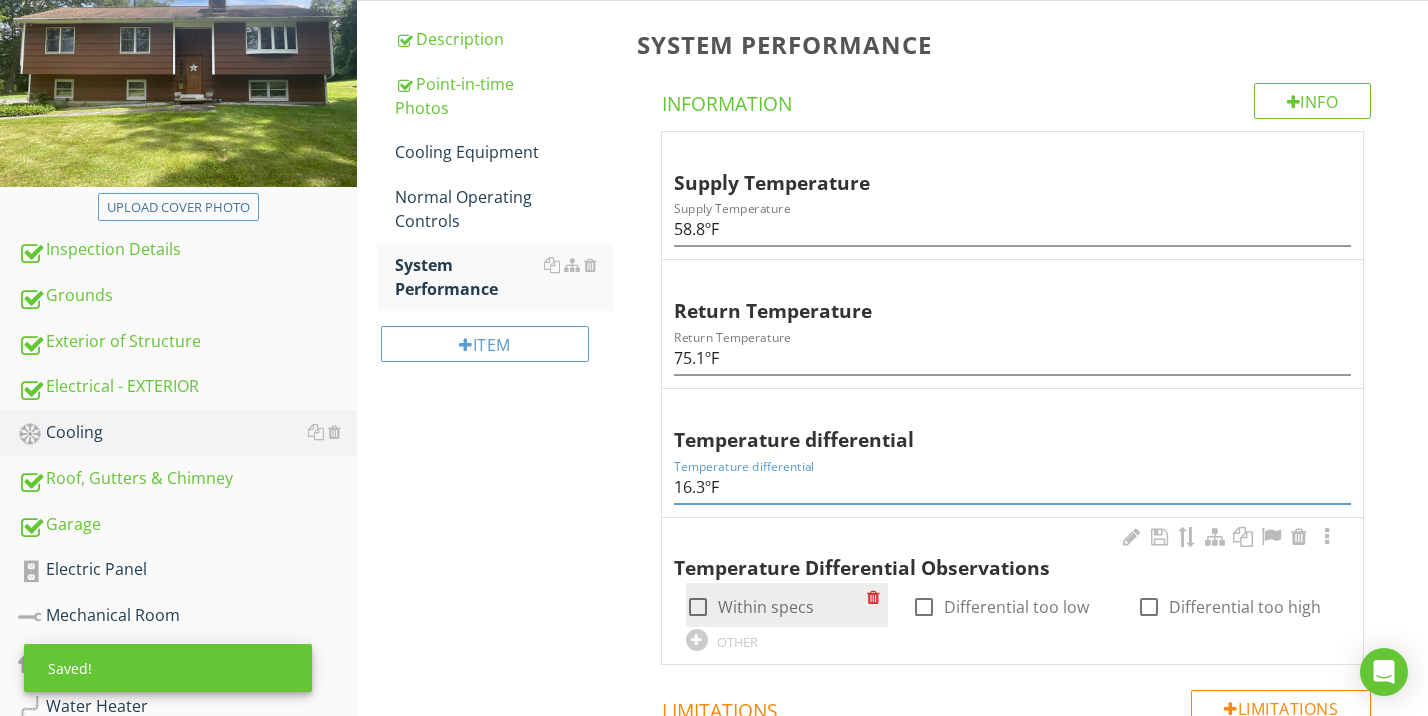 type on "16.3ºF" 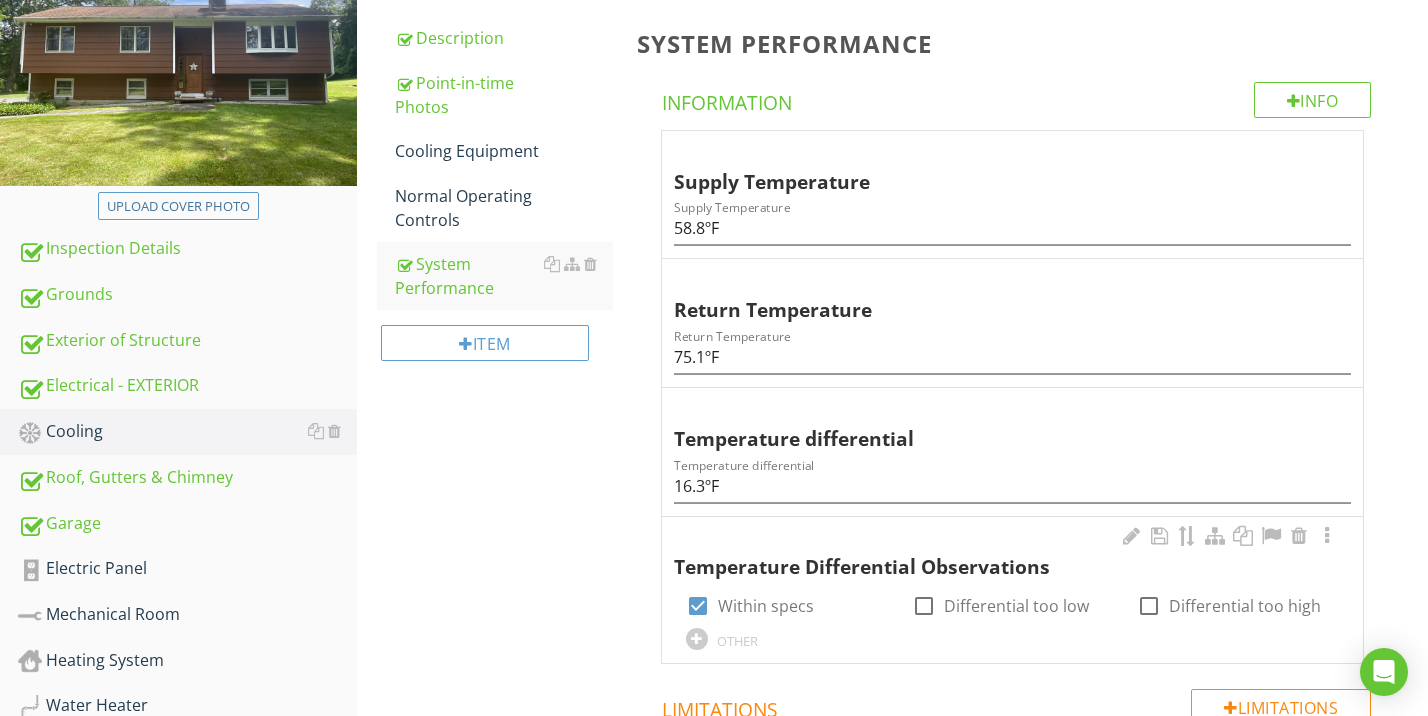 scroll, scrollTop: 306, scrollLeft: 0, axis: vertical 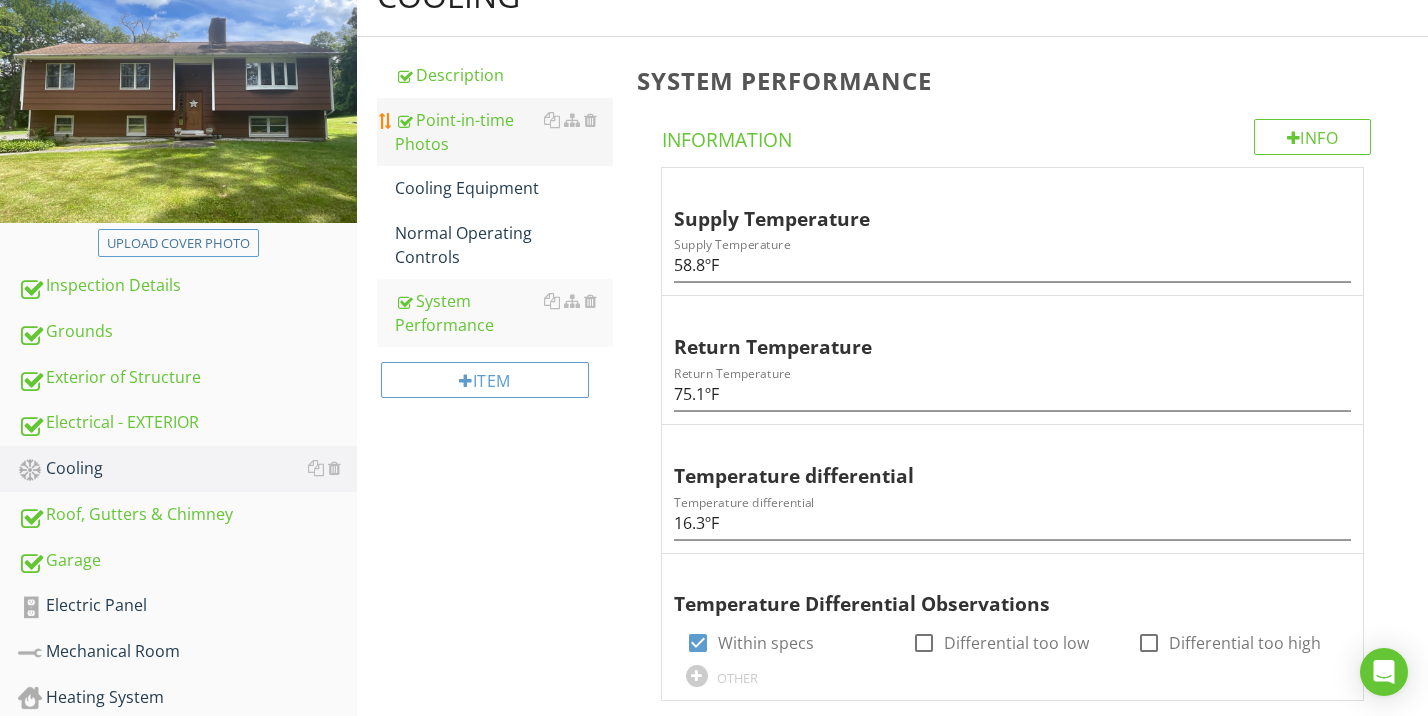 click on "Point-in-time Photos" at bounding box center (504, 132) 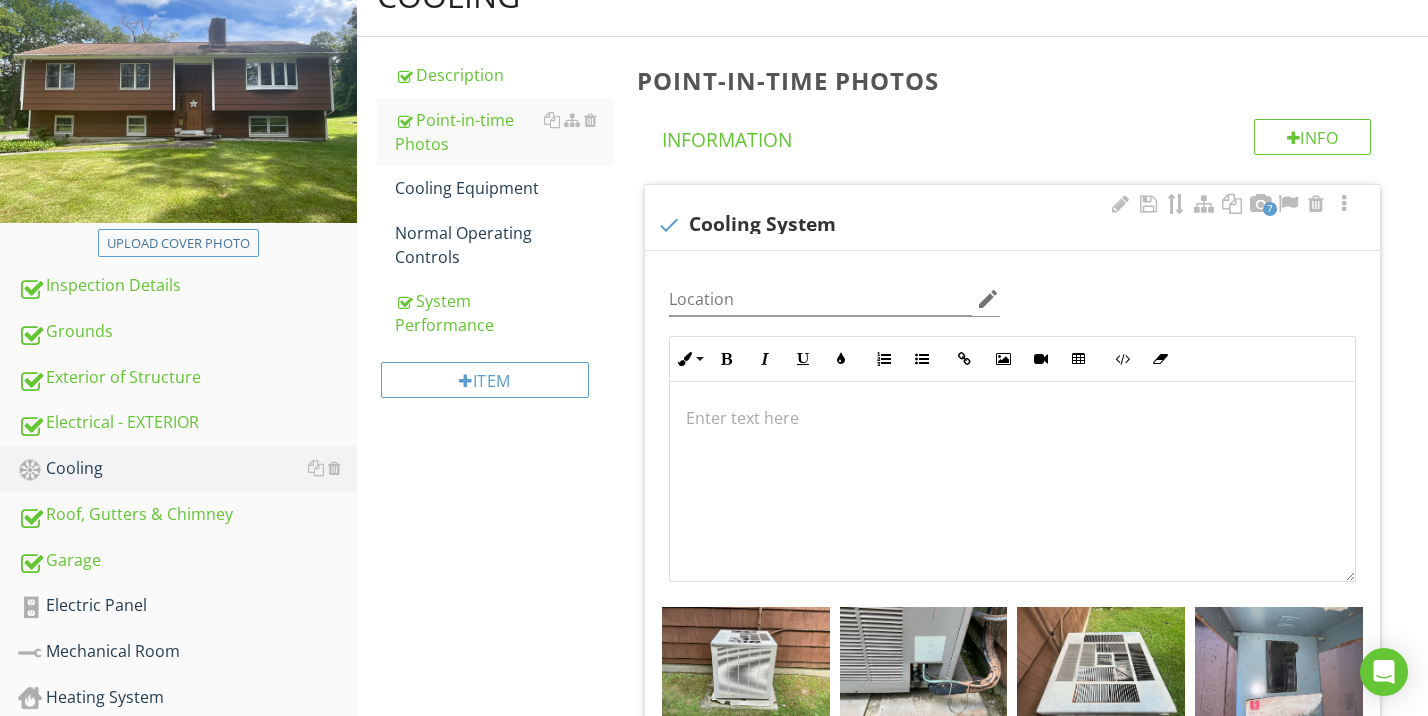 scroll, scrollTop: 956, scrollLeft: 0, axis: vertical 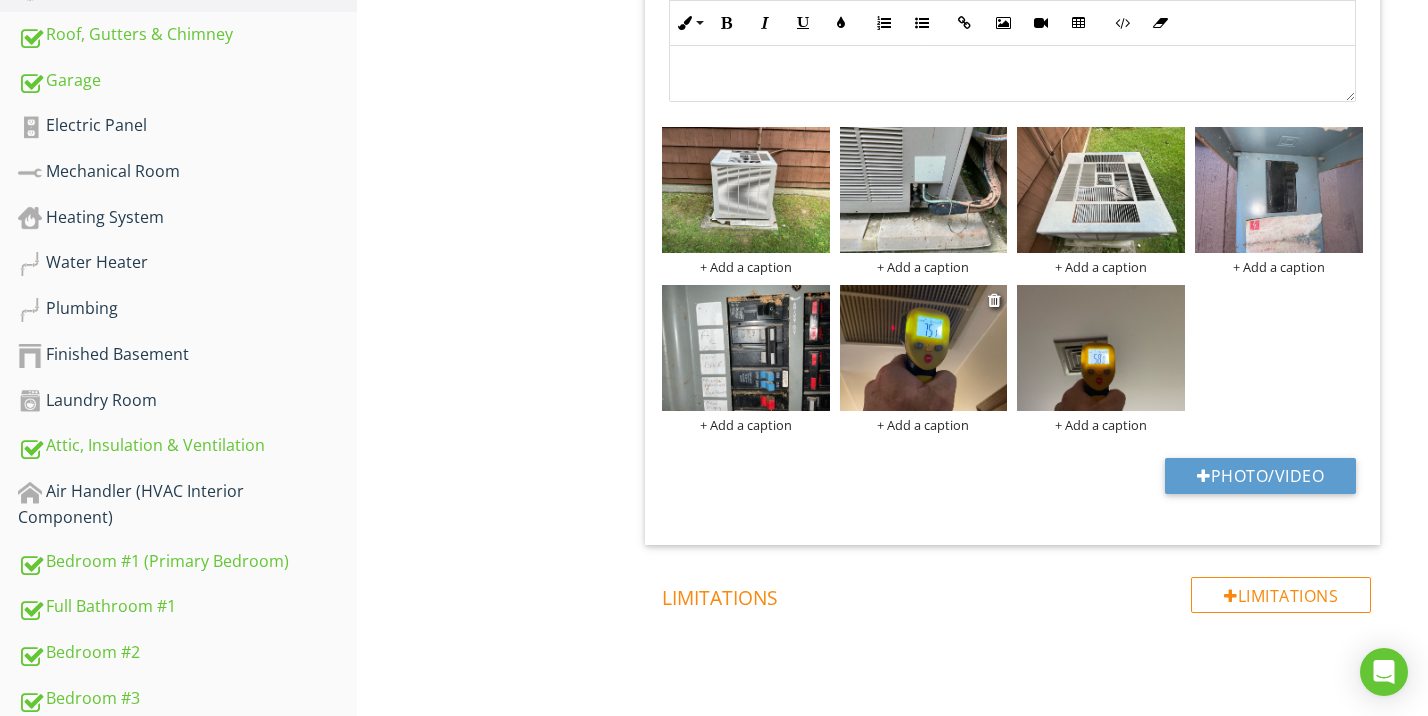 click on "+ Add a caption" at bounding box center (924, 425) 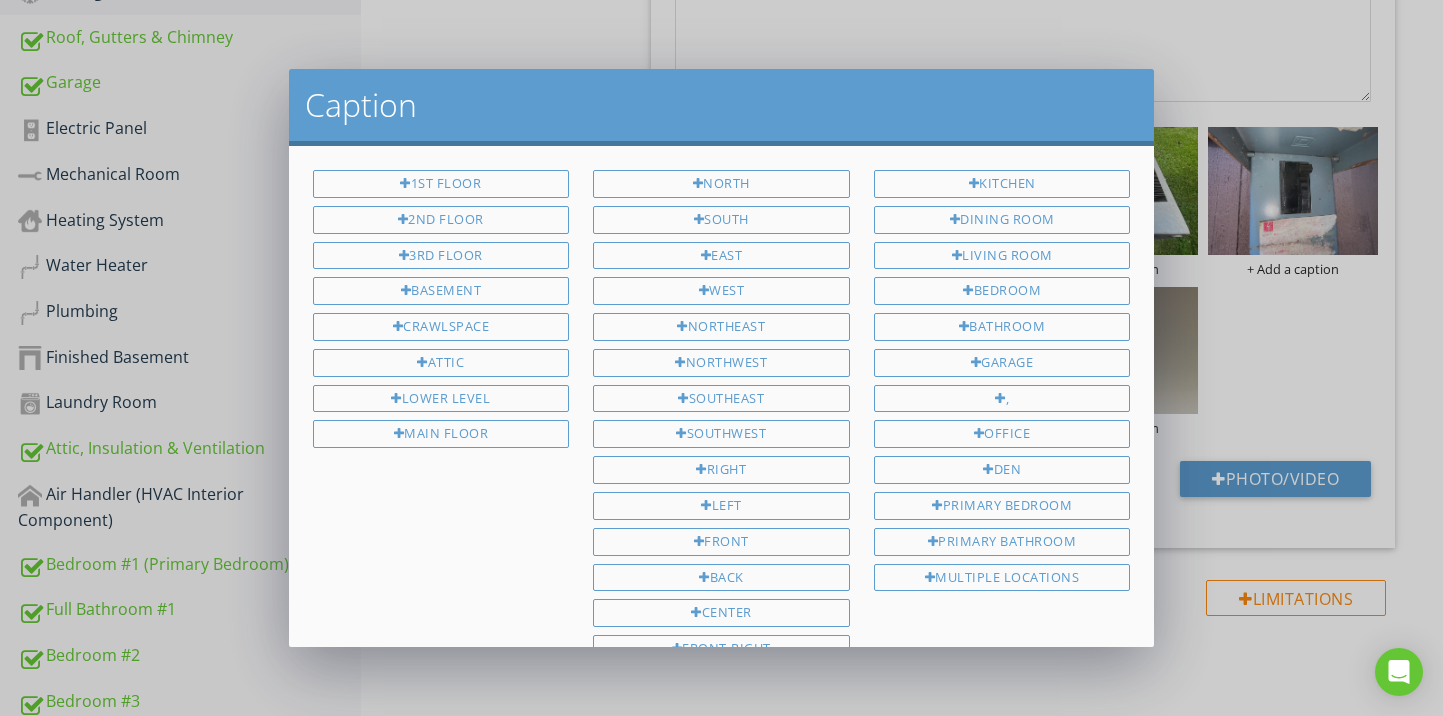 scroll, scrollTop: 389, scrollLeft: 0, axis: vertical 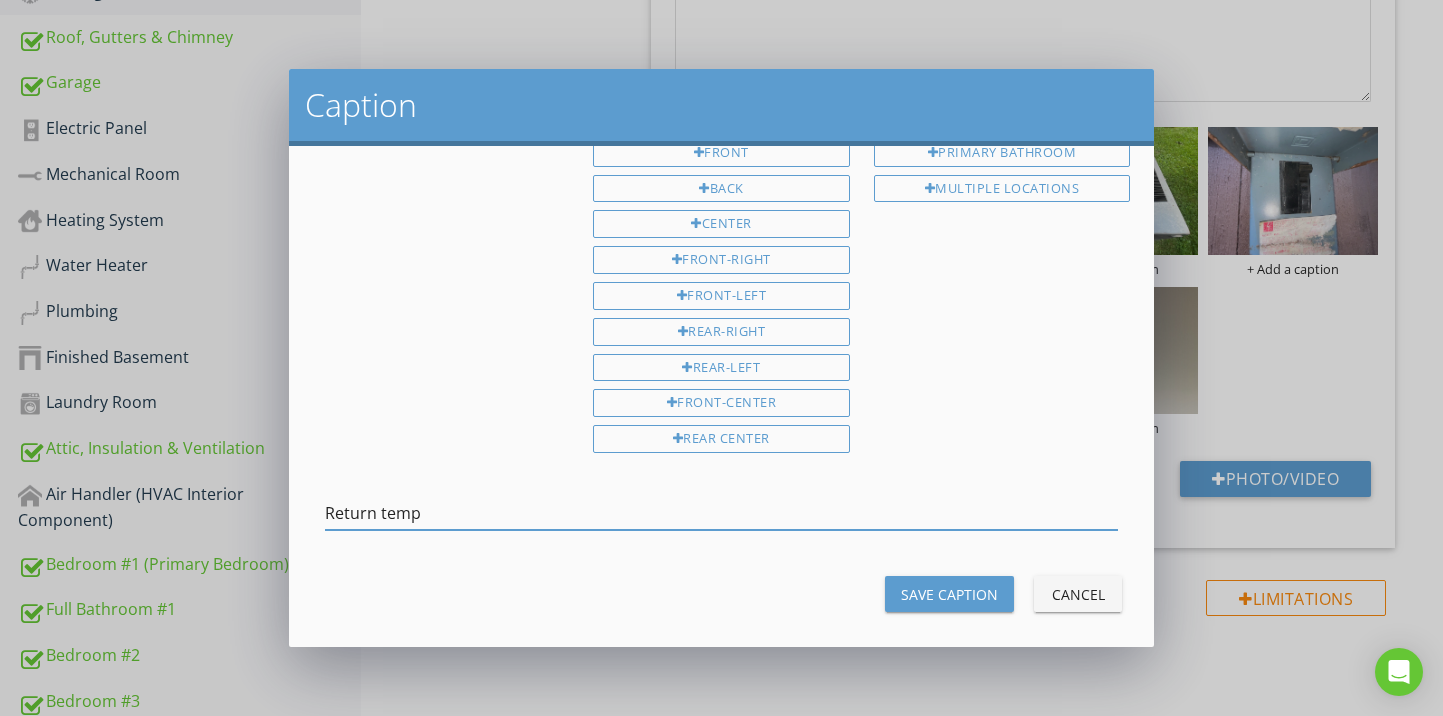 type on "Return temp" 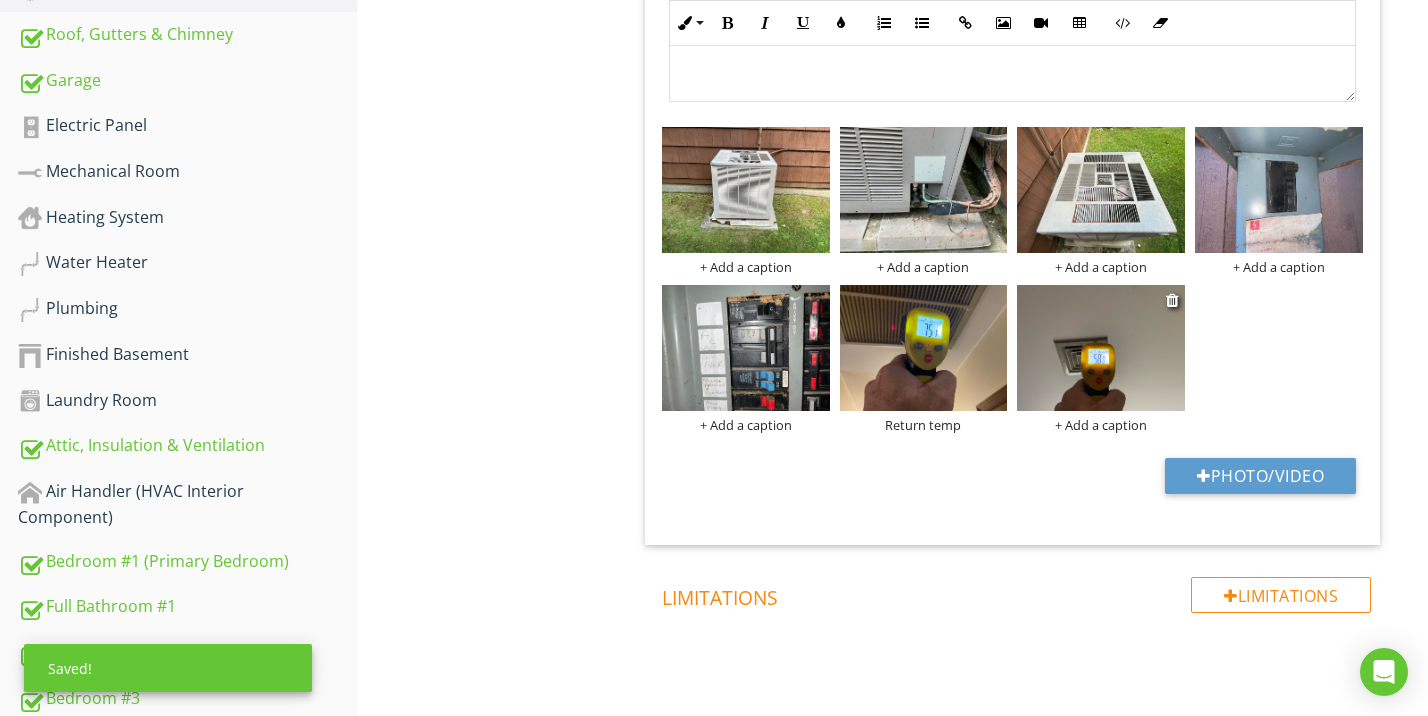 click on "+ Add a caption" at bounding box center (1101, 425) 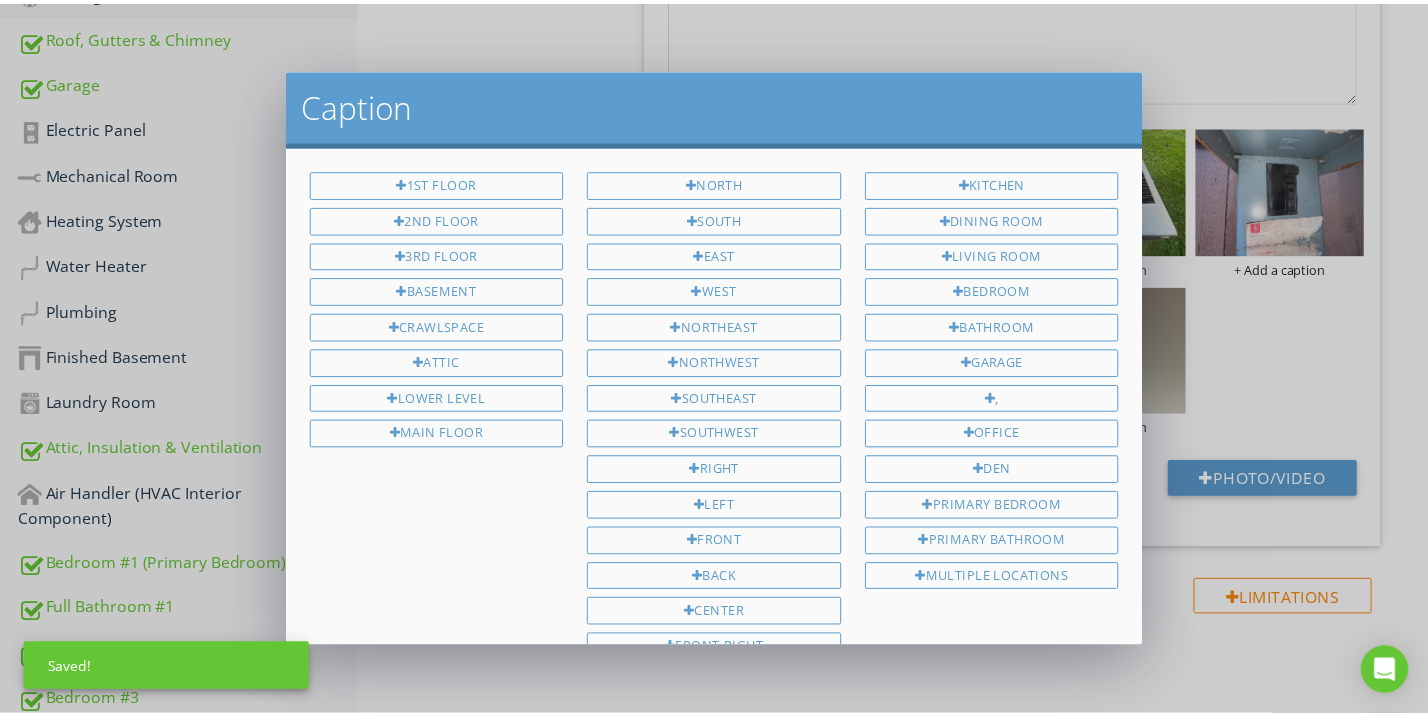 scroll, scrollTop: 389, scrollLeft: 0, axis: vertical 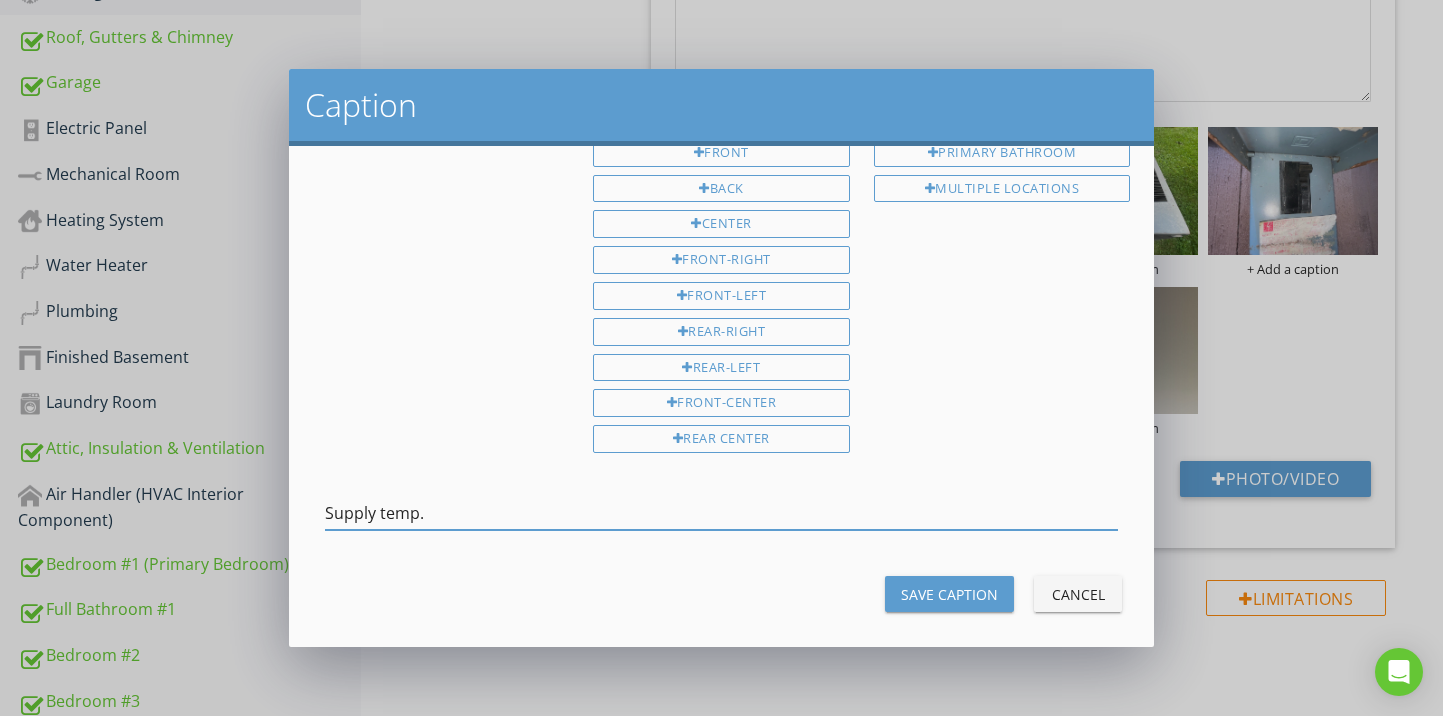type on "Supply temp." 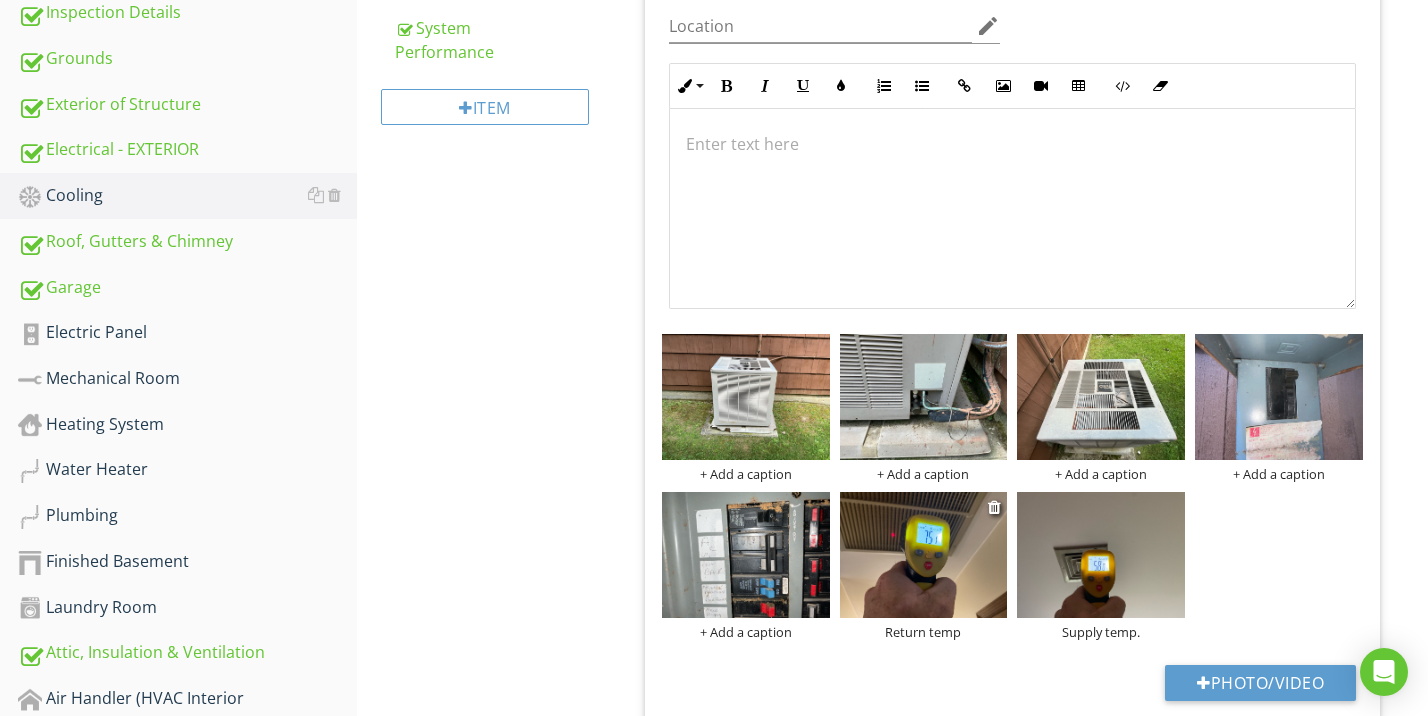 scroll, scrollTop: 676, scrollLeft: 0, axis: vertical 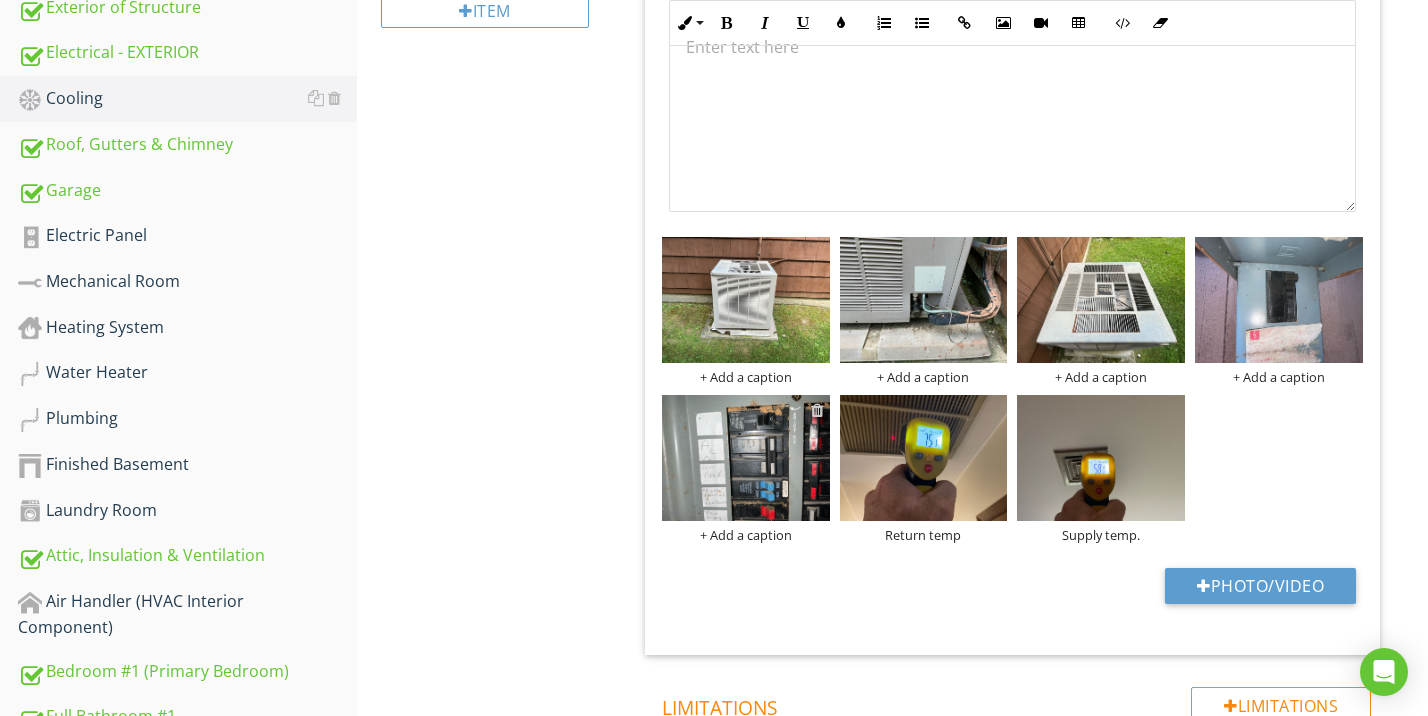 click at bounding box center [817, 410] 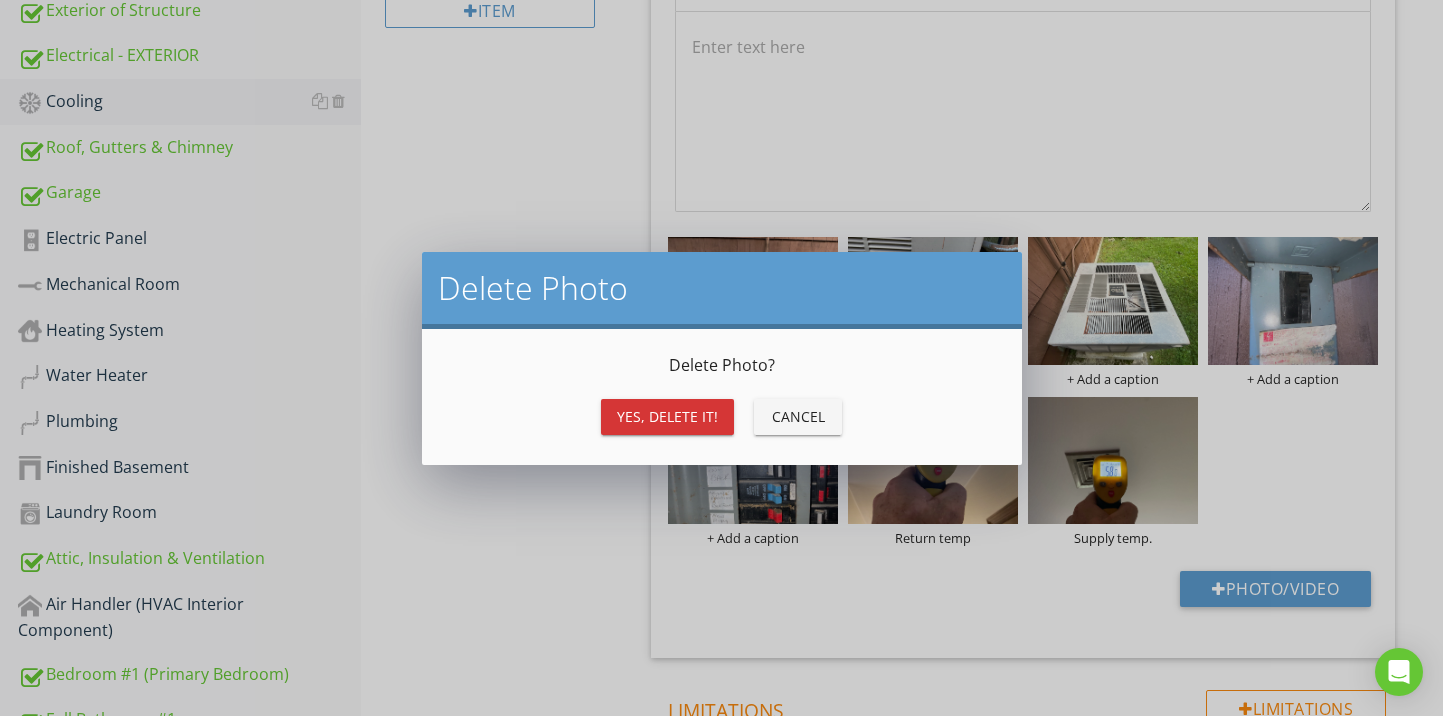 click on "Yes, Delete it!" at bounding box center [667, 417] 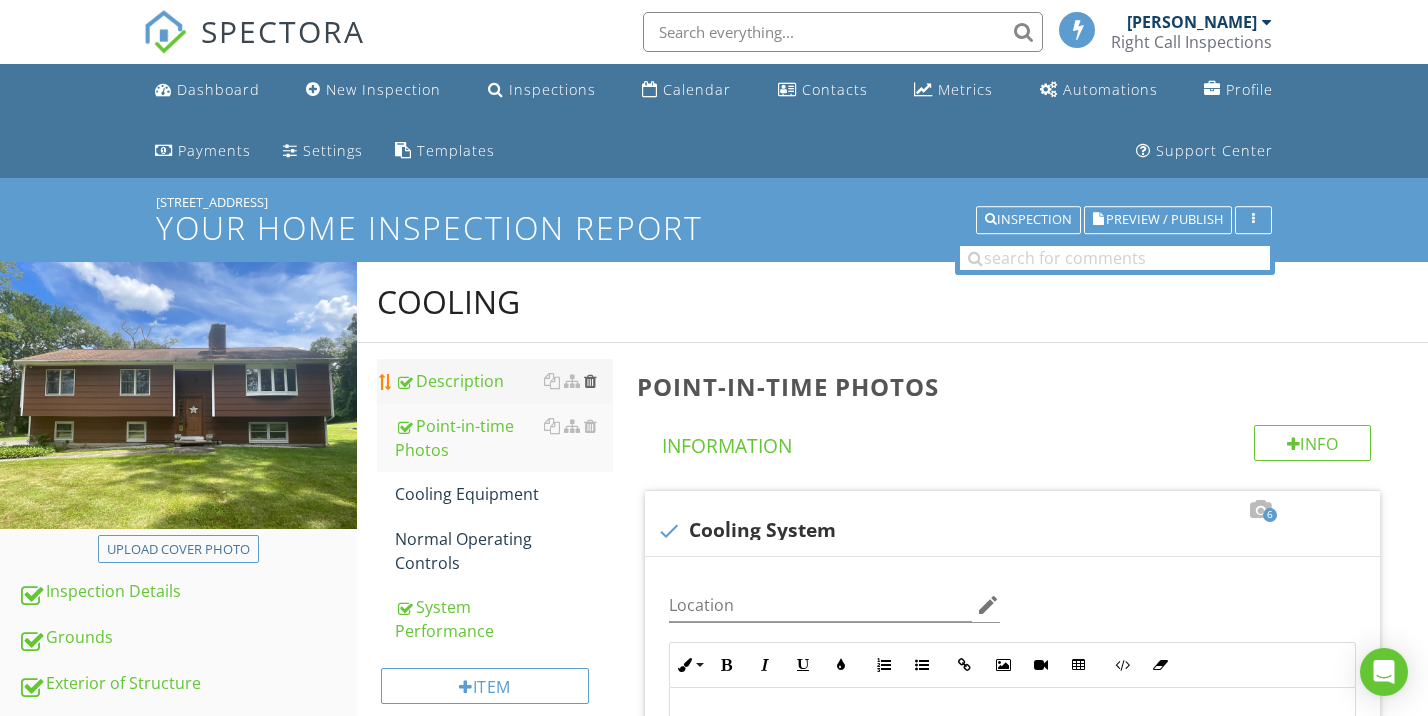 scroll, scrollTop: 156, scrollLeft: 0, axis: vertical 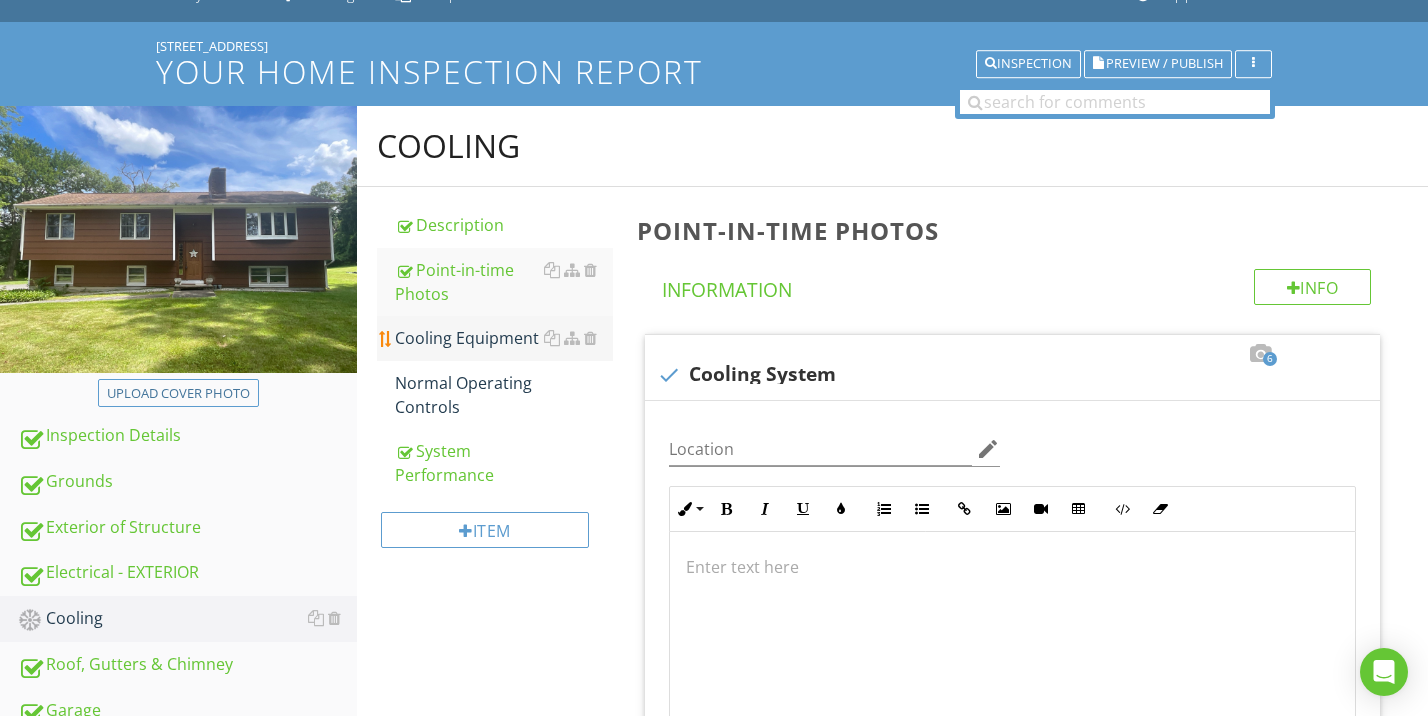 click on "Cooling Equipment" at bounding box center (504, 338) 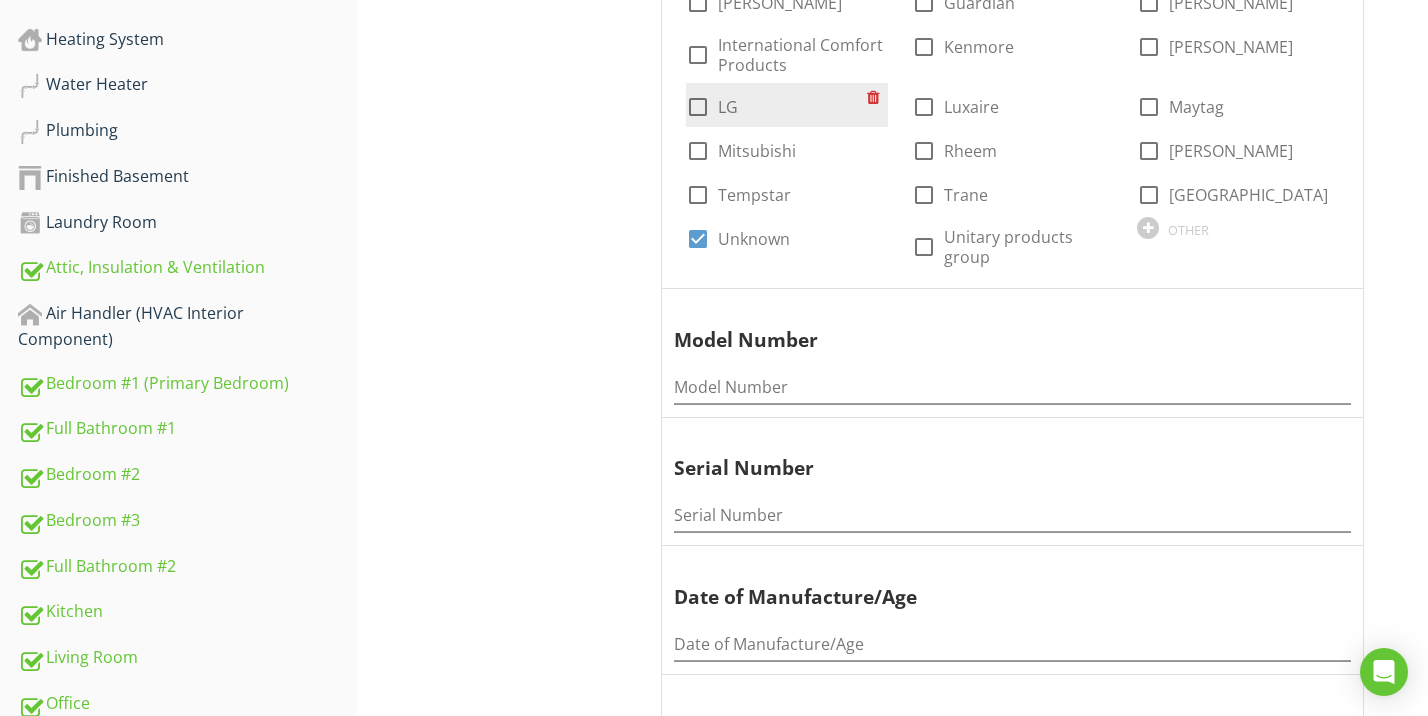 scroll, scrollTop: 994, scrollLeft: 0, axis: vertical 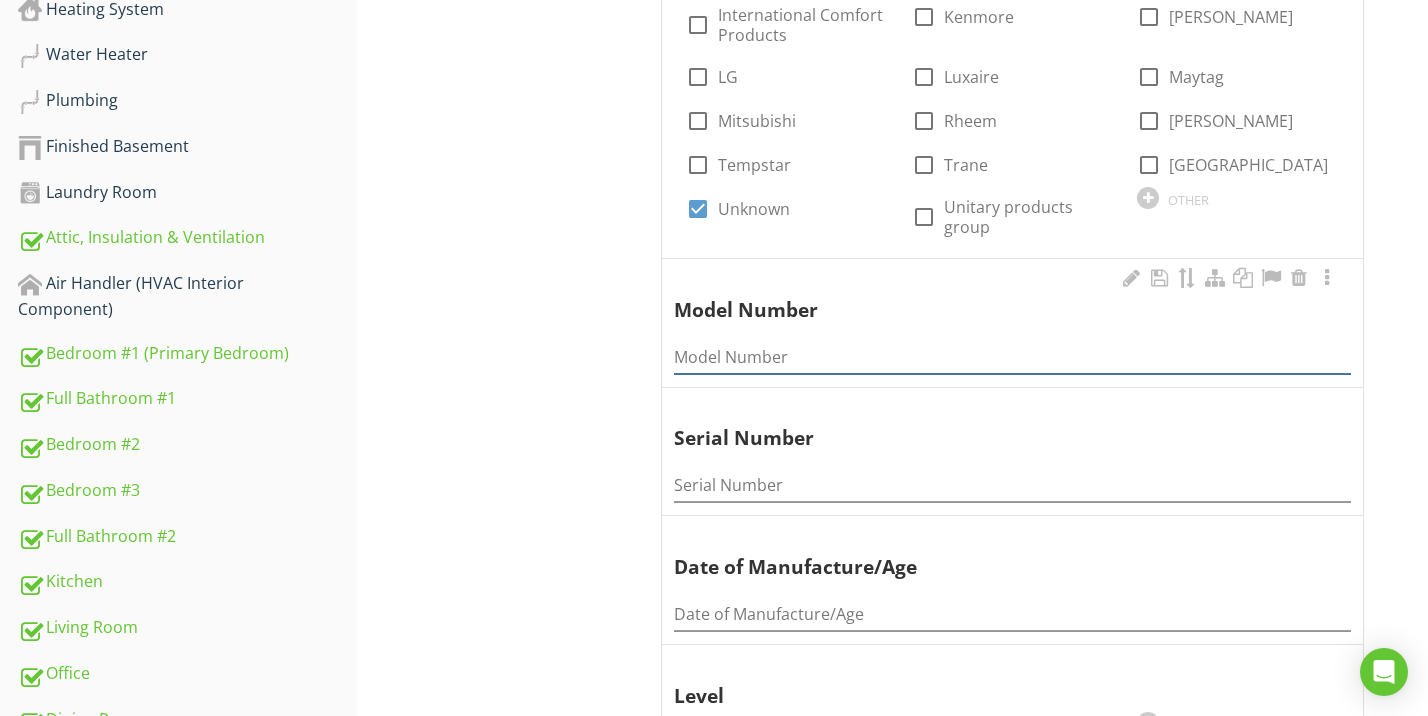 click at bounding box center (1012, 357) 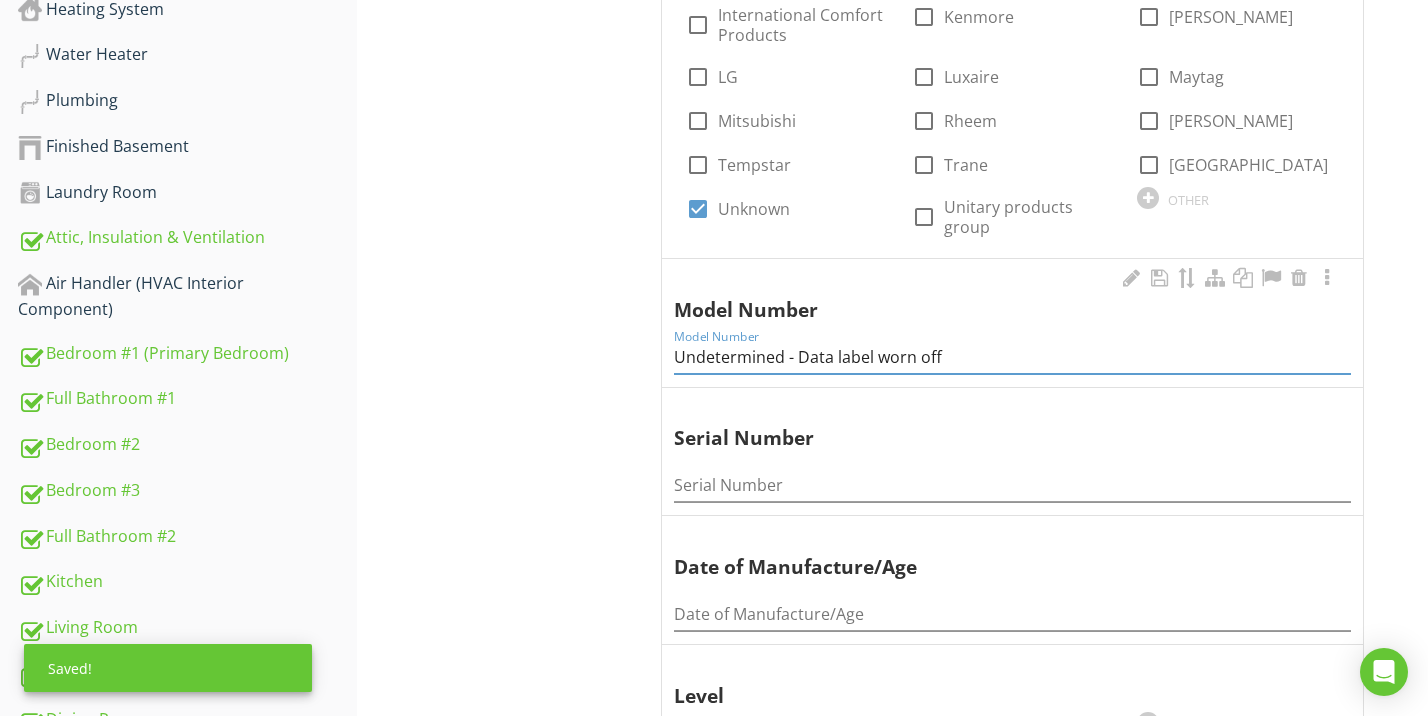 drag, startPoint x: 959, startPoint y: 351, endPoint x: 661, endPoint y: 357, distance: 298.0604 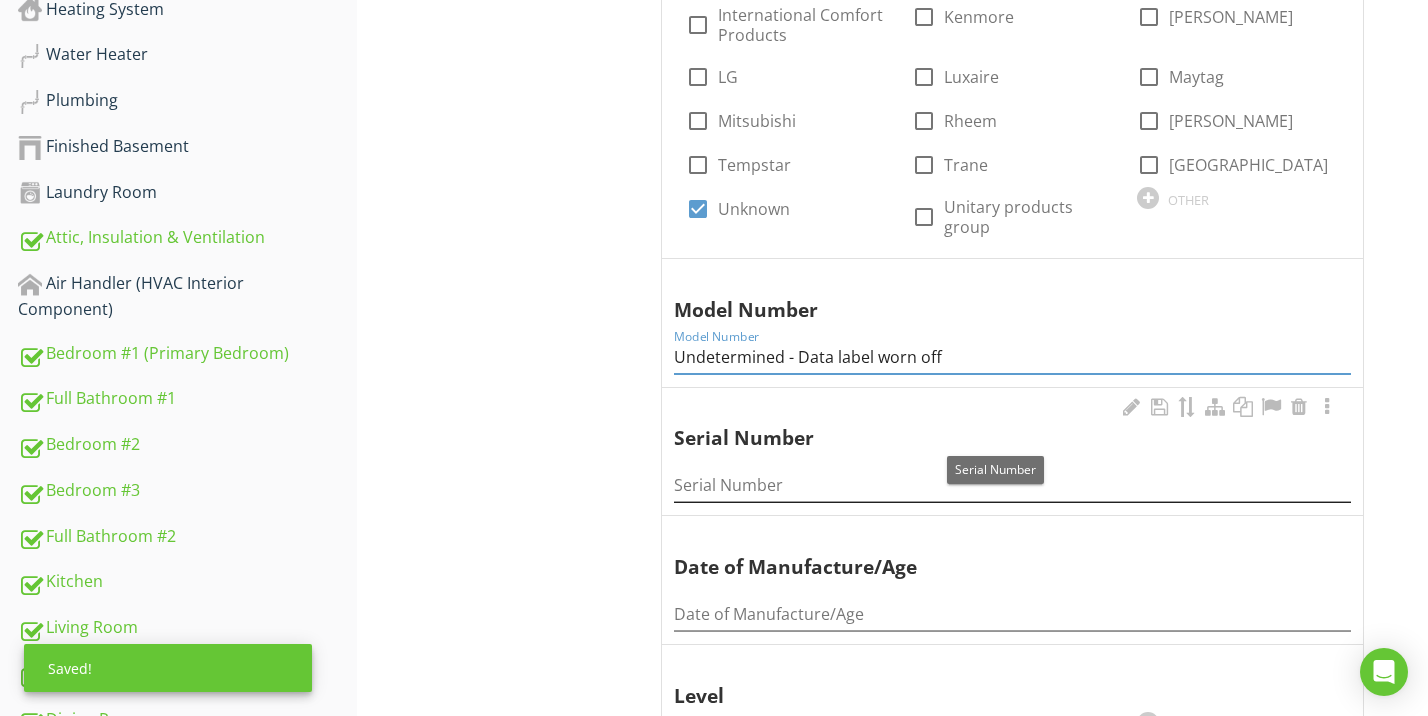 type on "Undetermined - Data label worn off" 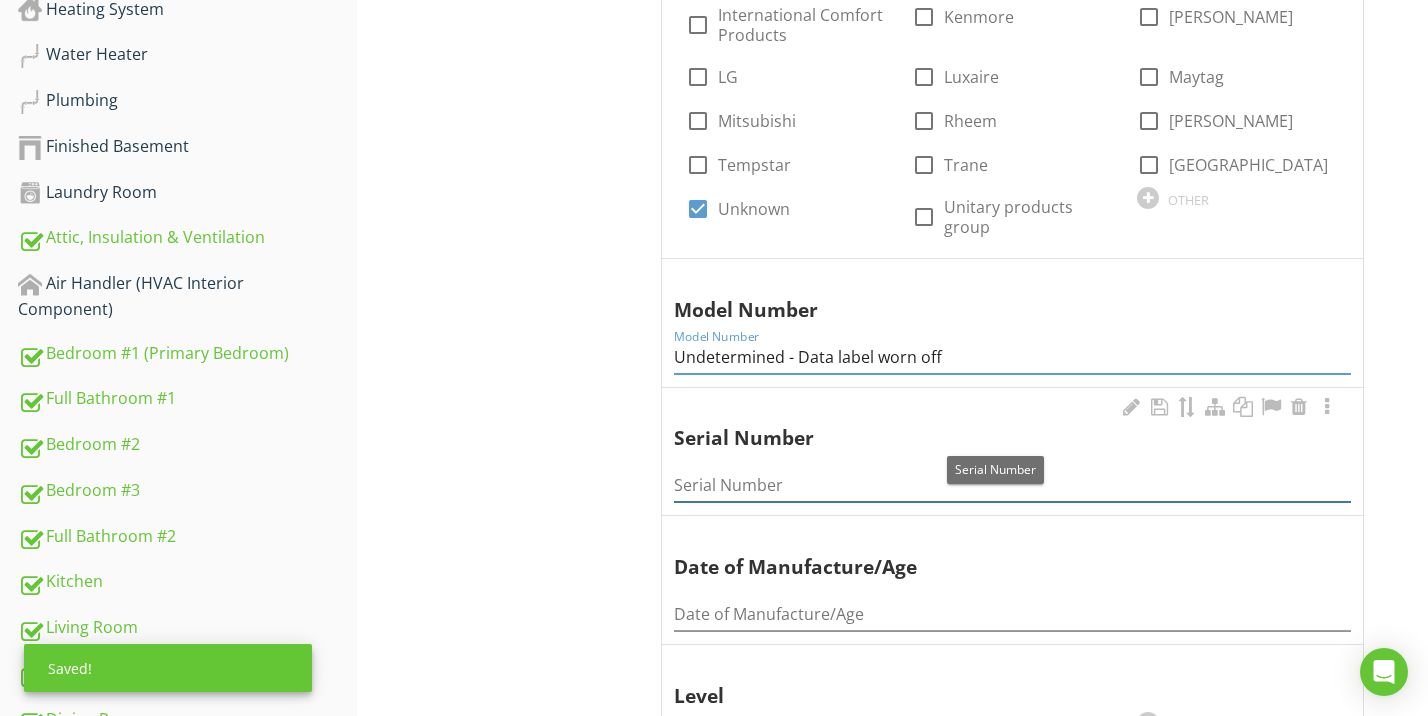 click at bounding box center [1012, 485] 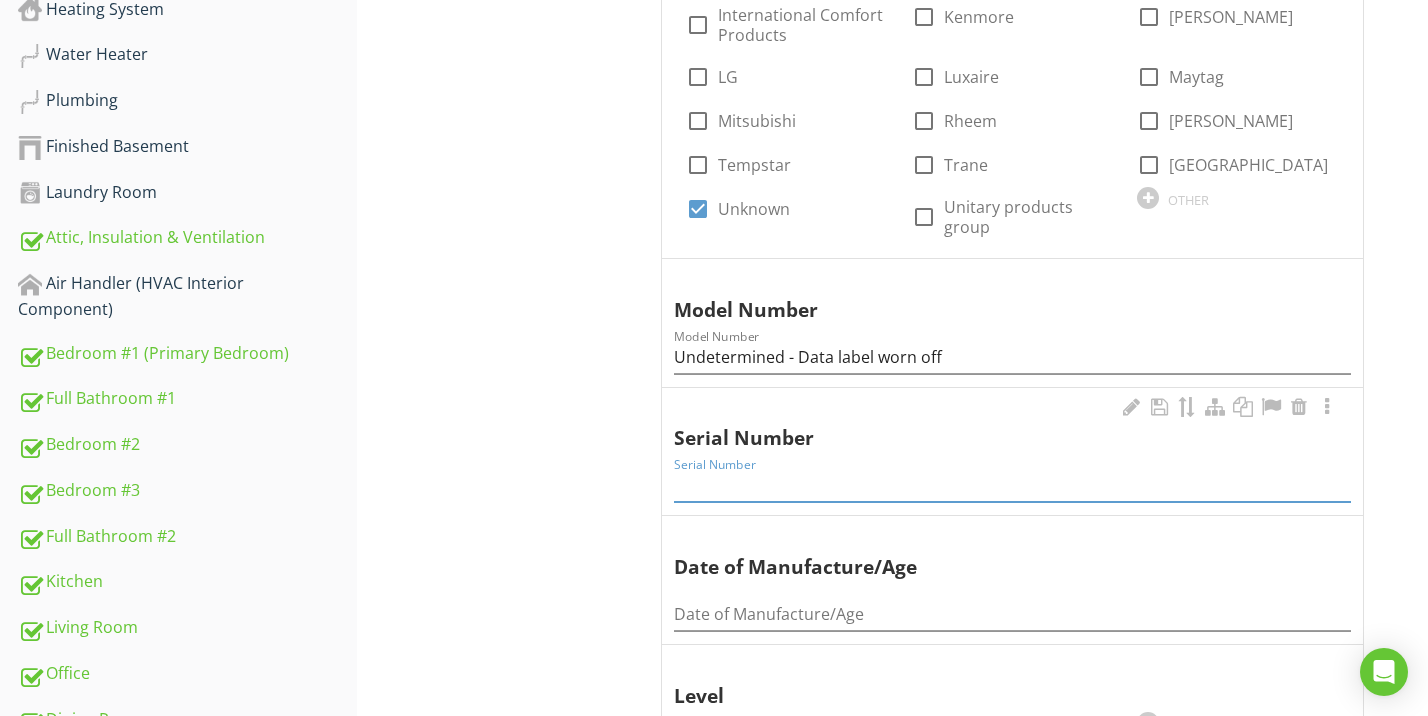 paste on "Undetermined - Data label worn off" 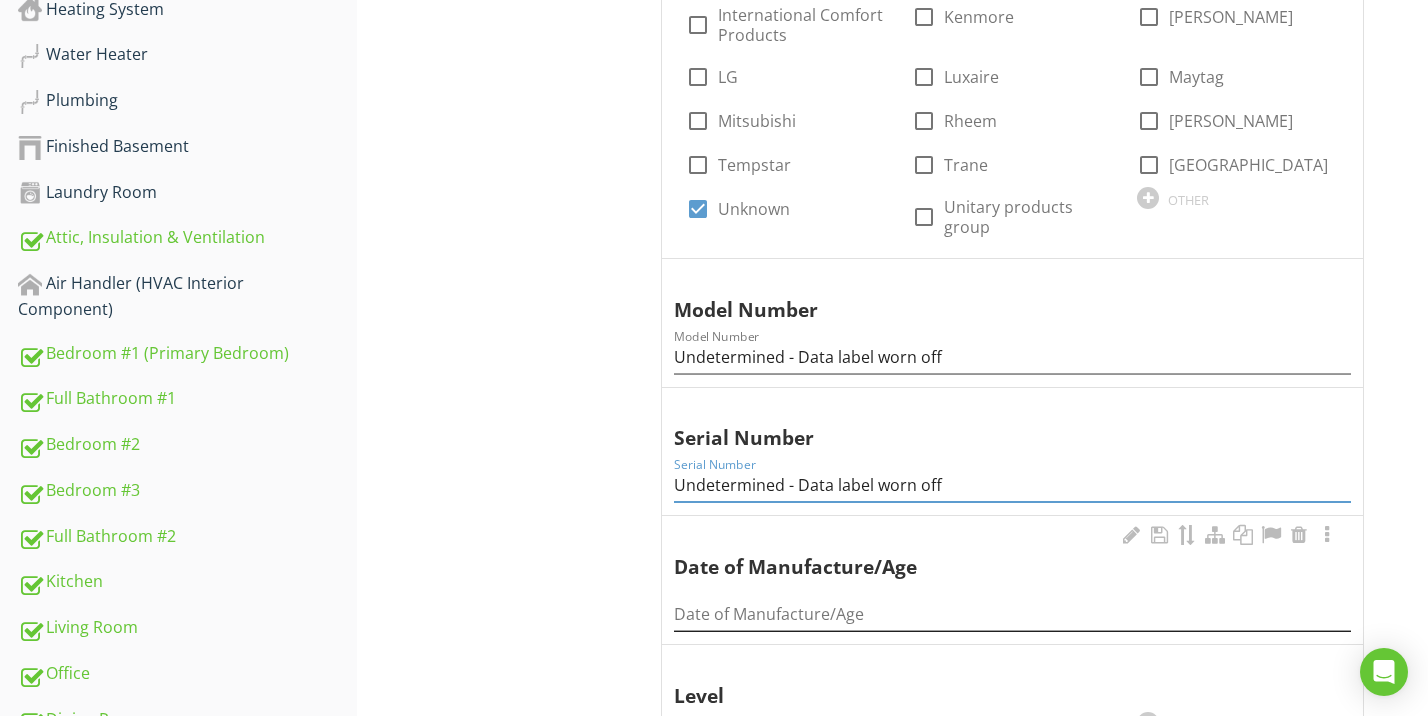 type on "Undetermined - Data label worn off" 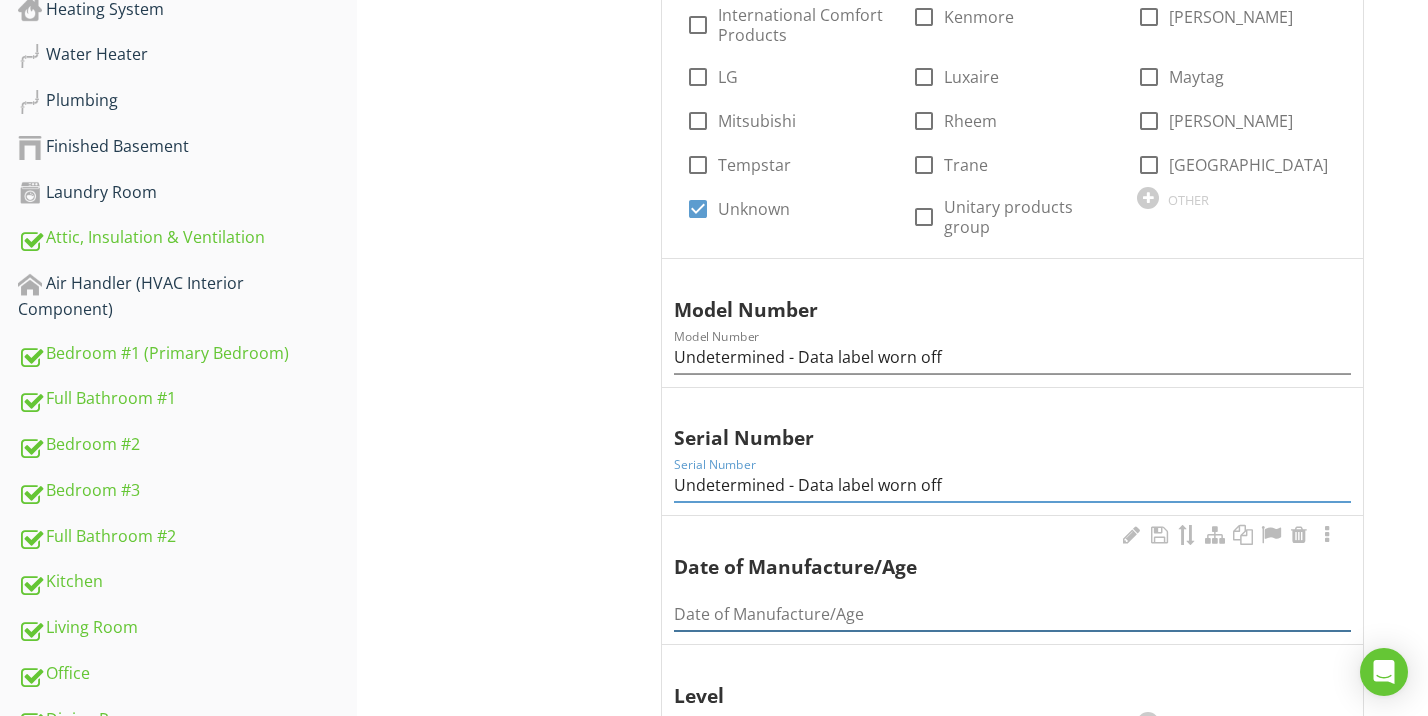 click at bounding box center [1012, 614] 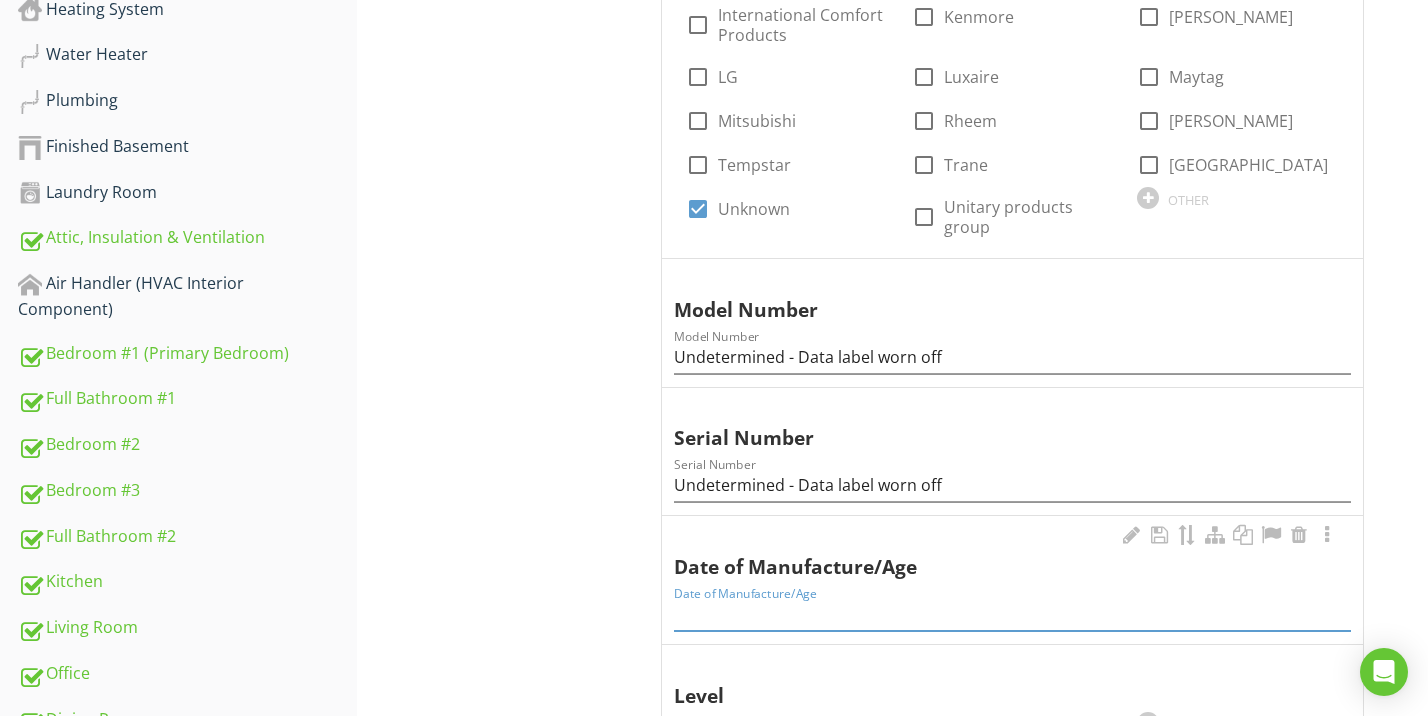 paste on "Undetermined - Data label worn off" 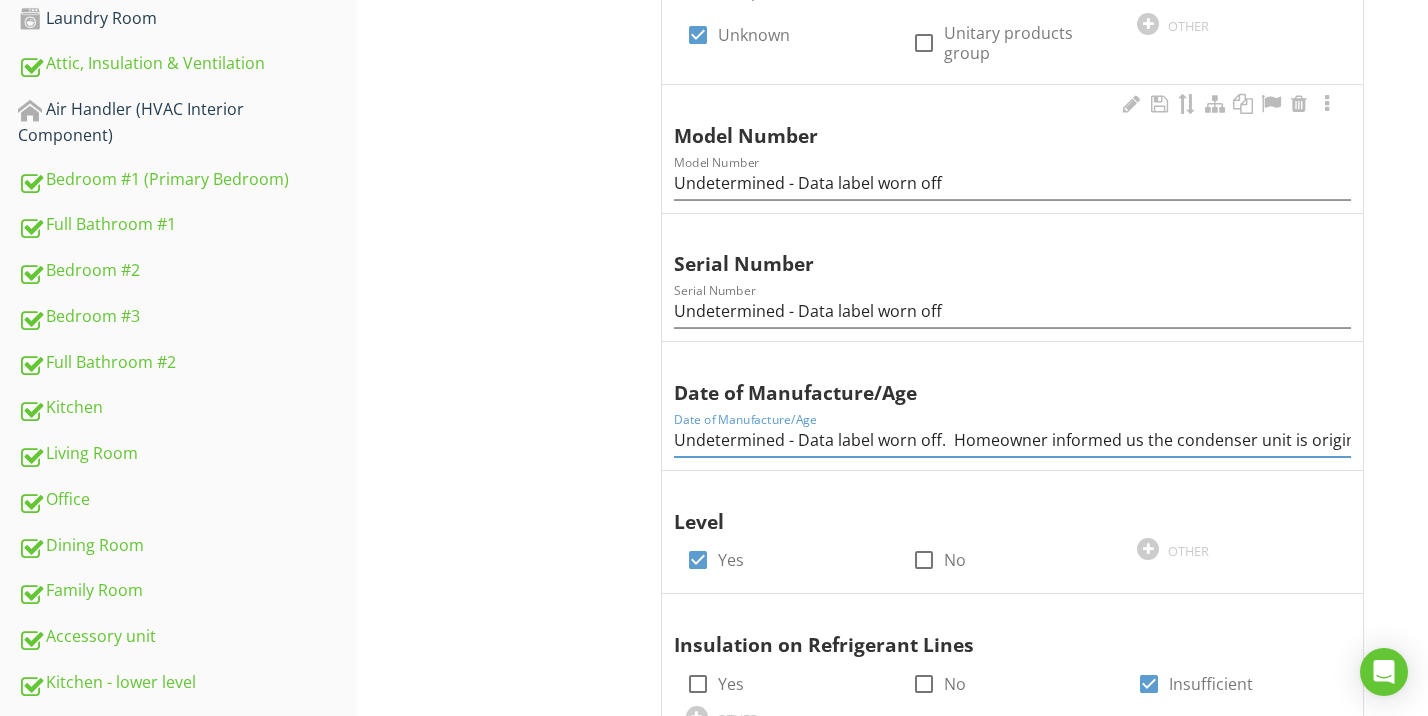 scroll, scrollTop: 918, scrollLeft: 0, axis: vertical 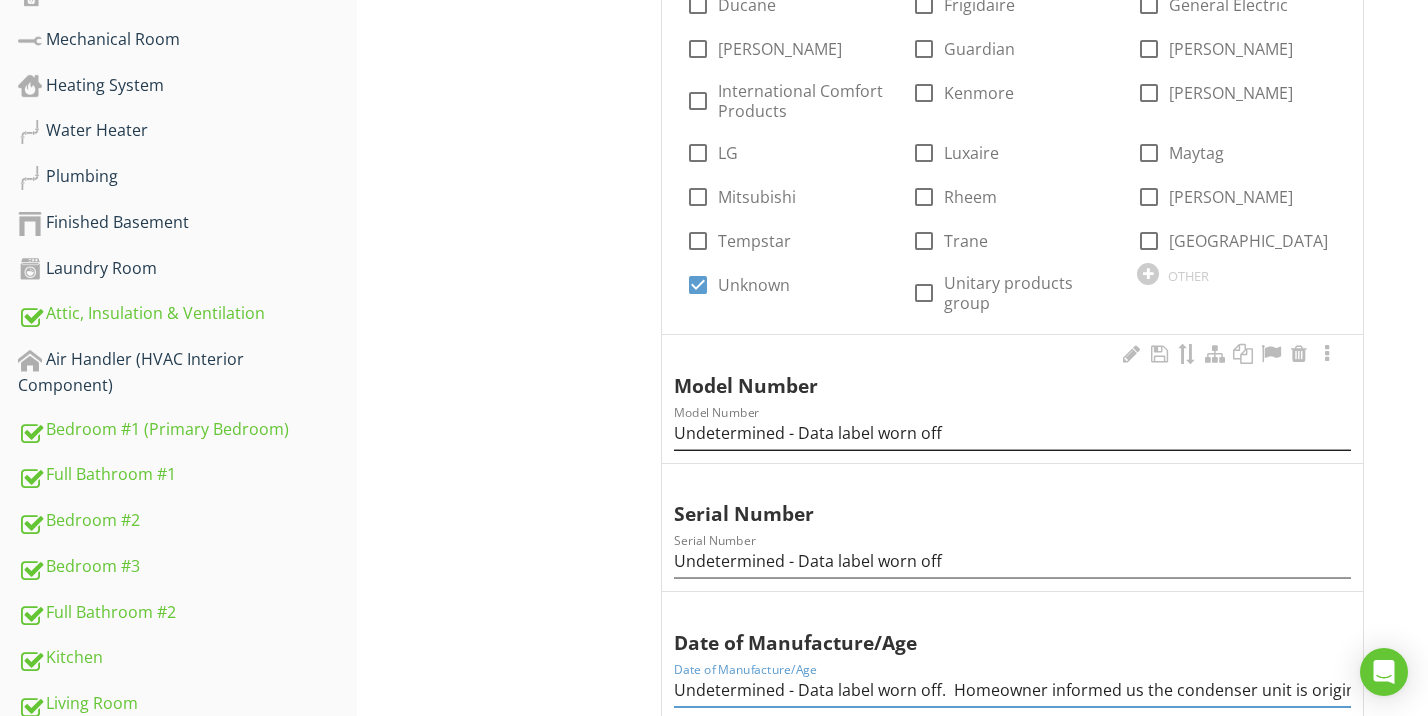 type on "Undetermined - Data label worn off.  Homeowner informed us the condenser unit is original to the house" 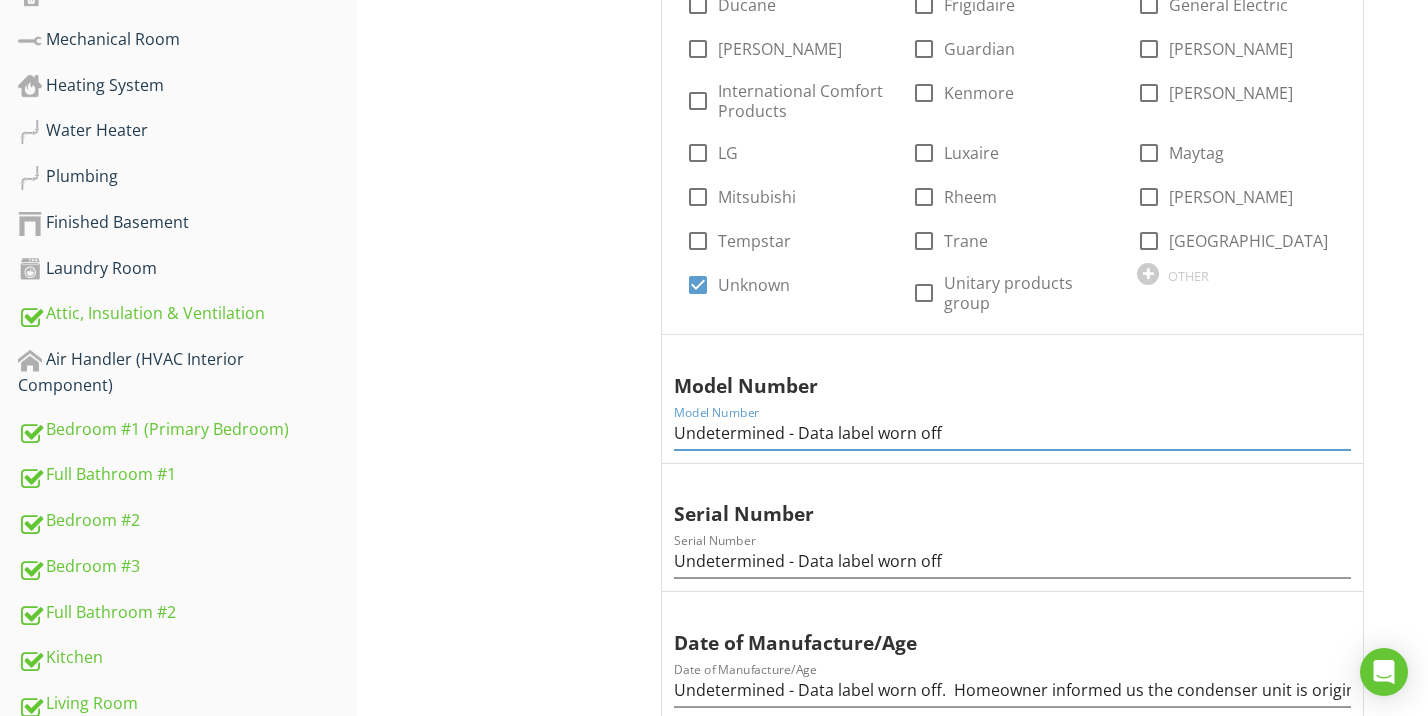 drag, startPoint x: 939, startPoint y: 433, endPoint x: 655, endPoint y: 434, distance: 284.00177 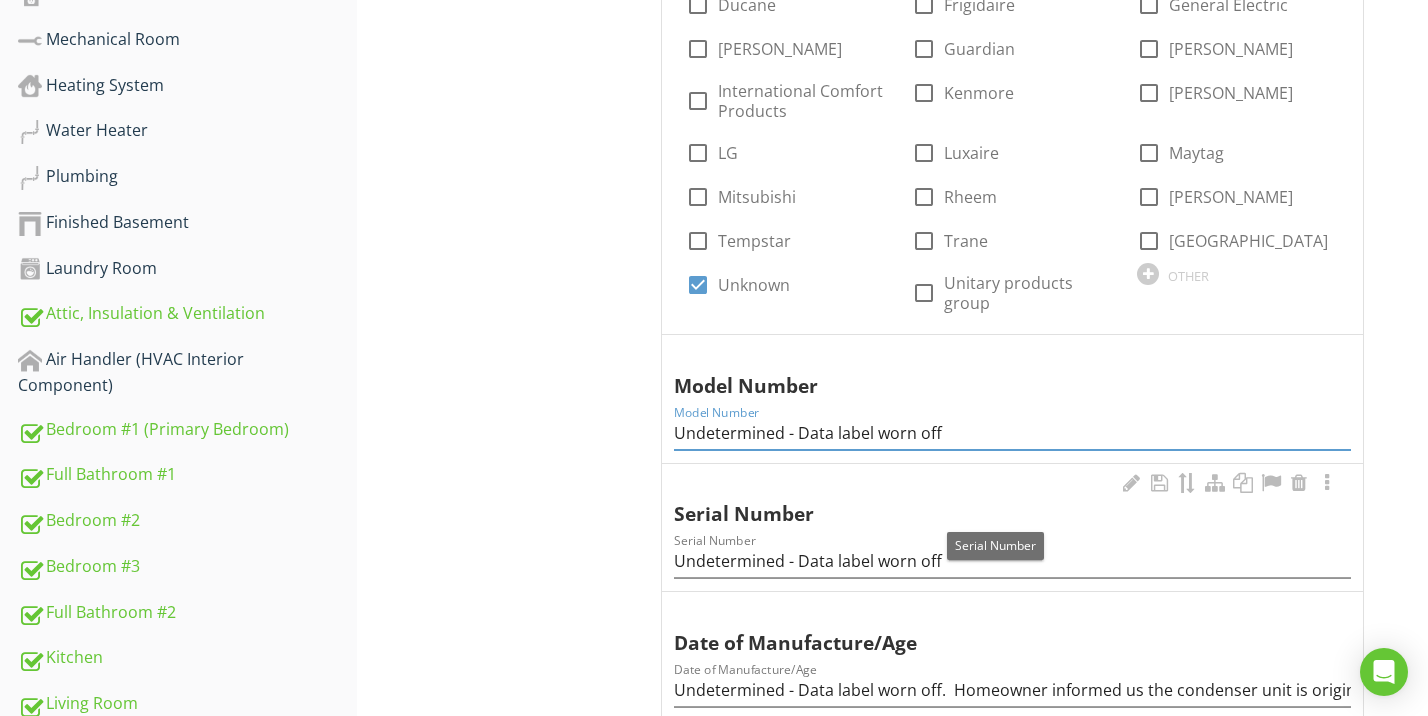 scroll, scrollTop: 1902, scrollLeft: 0, axis: vertical 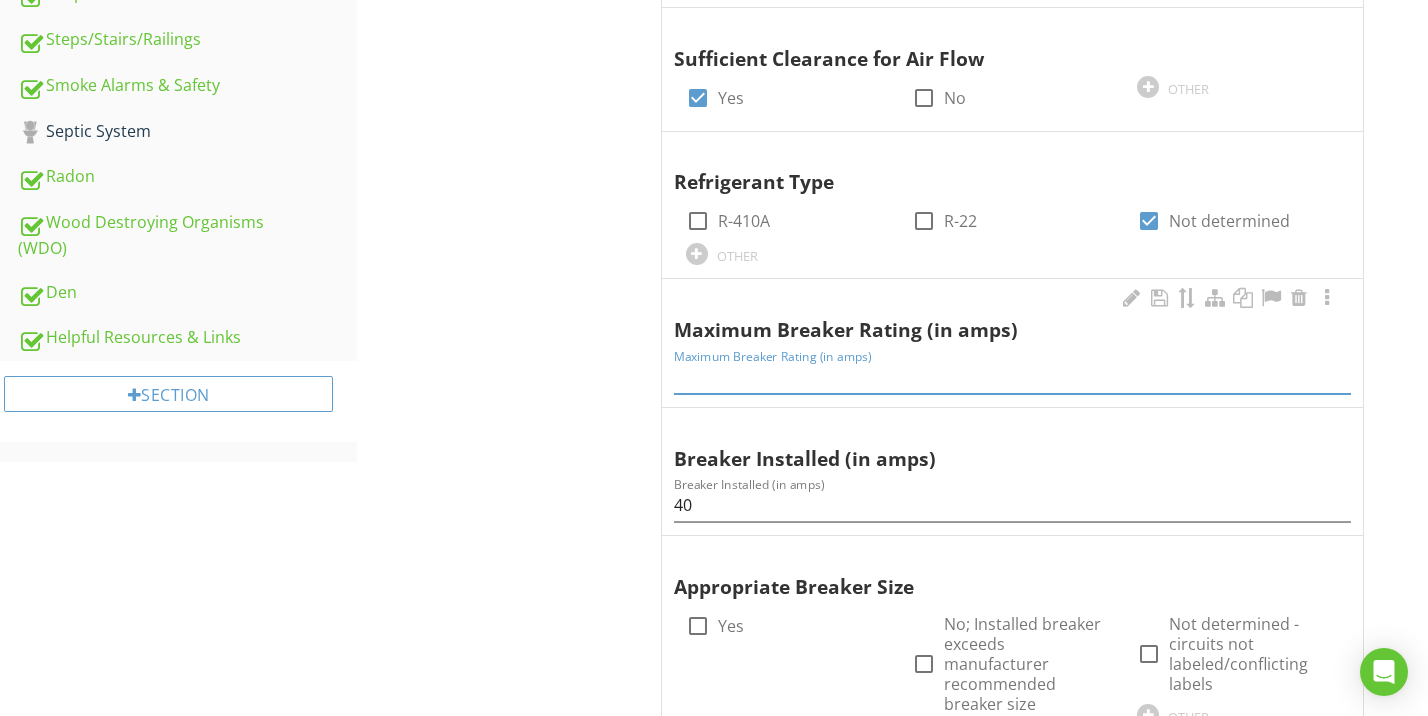 click at bounding box center [1012, 377] 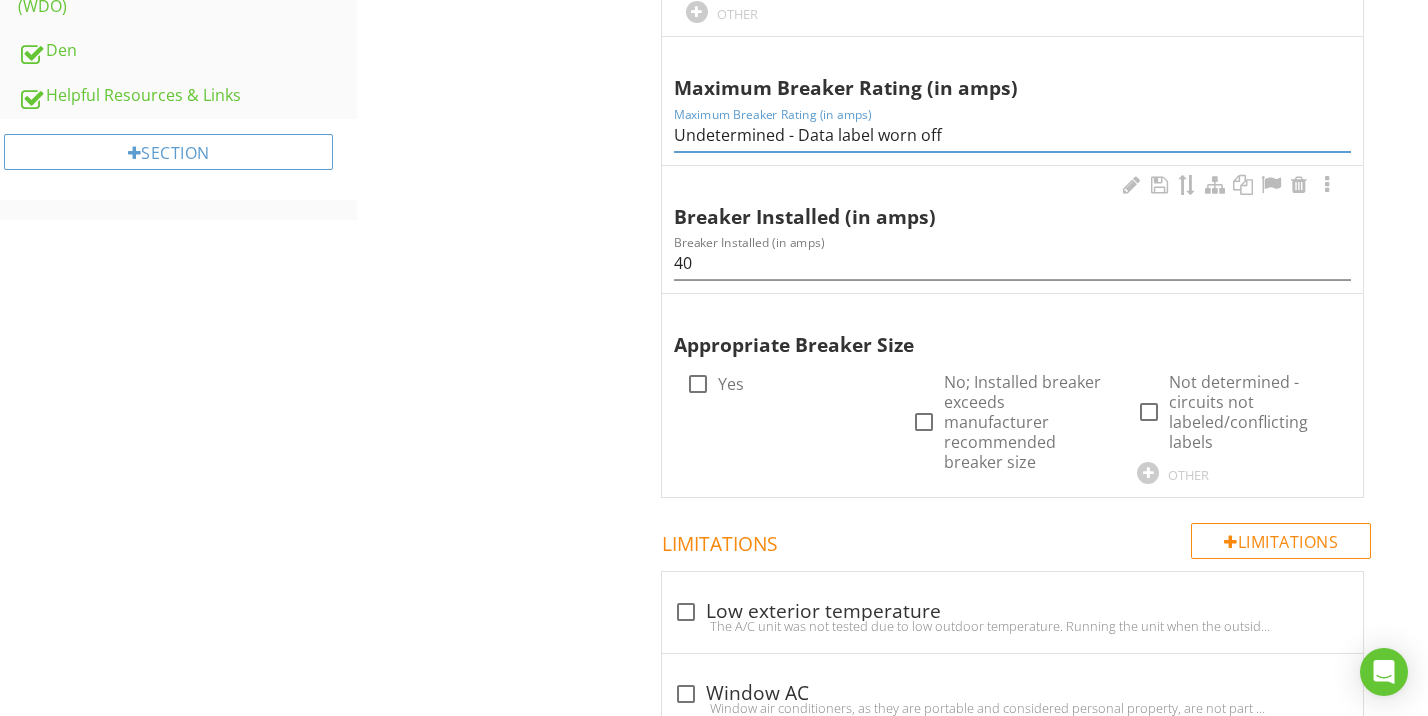 scroll, scrollTop: 2314, scrollLeft: 0, axis: vertical 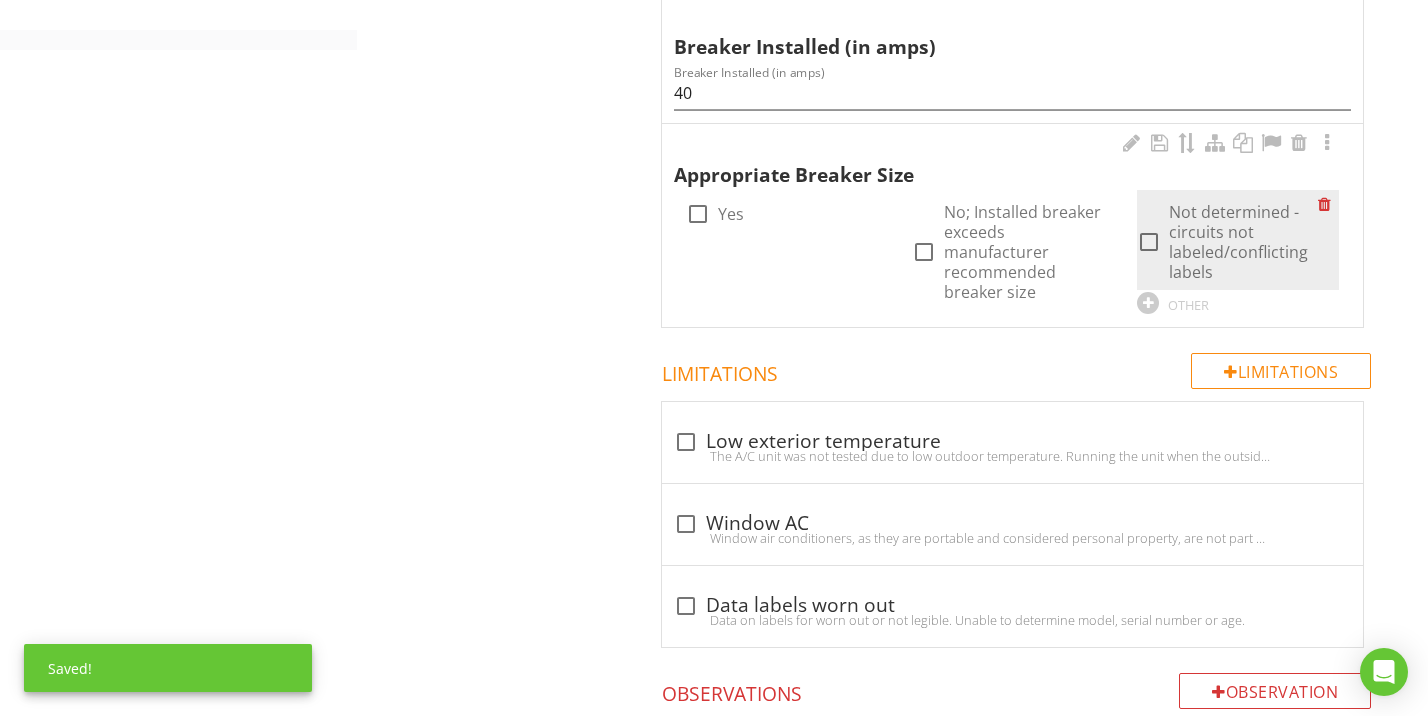 type on "Undetermined - Data label worn off" 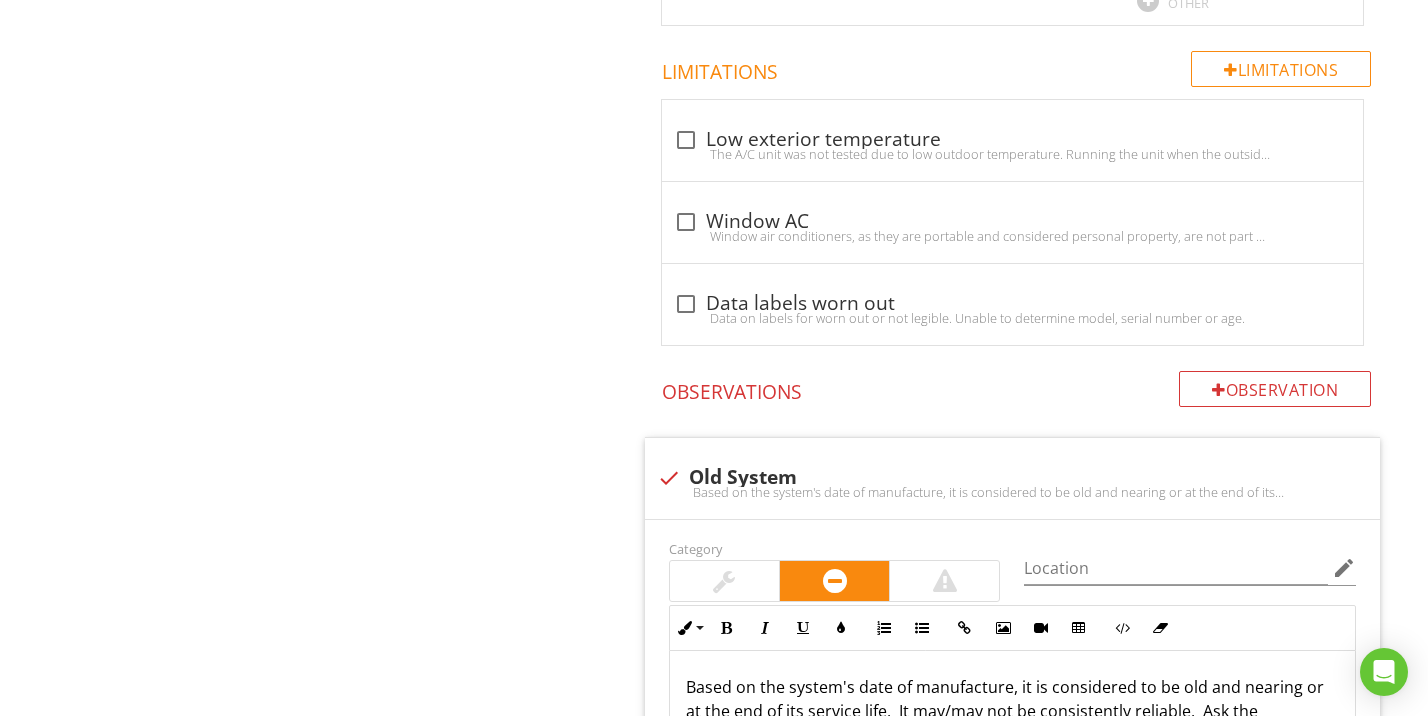scroll, scrollTop: 2883, scrollLeft: 0, axis: vertical 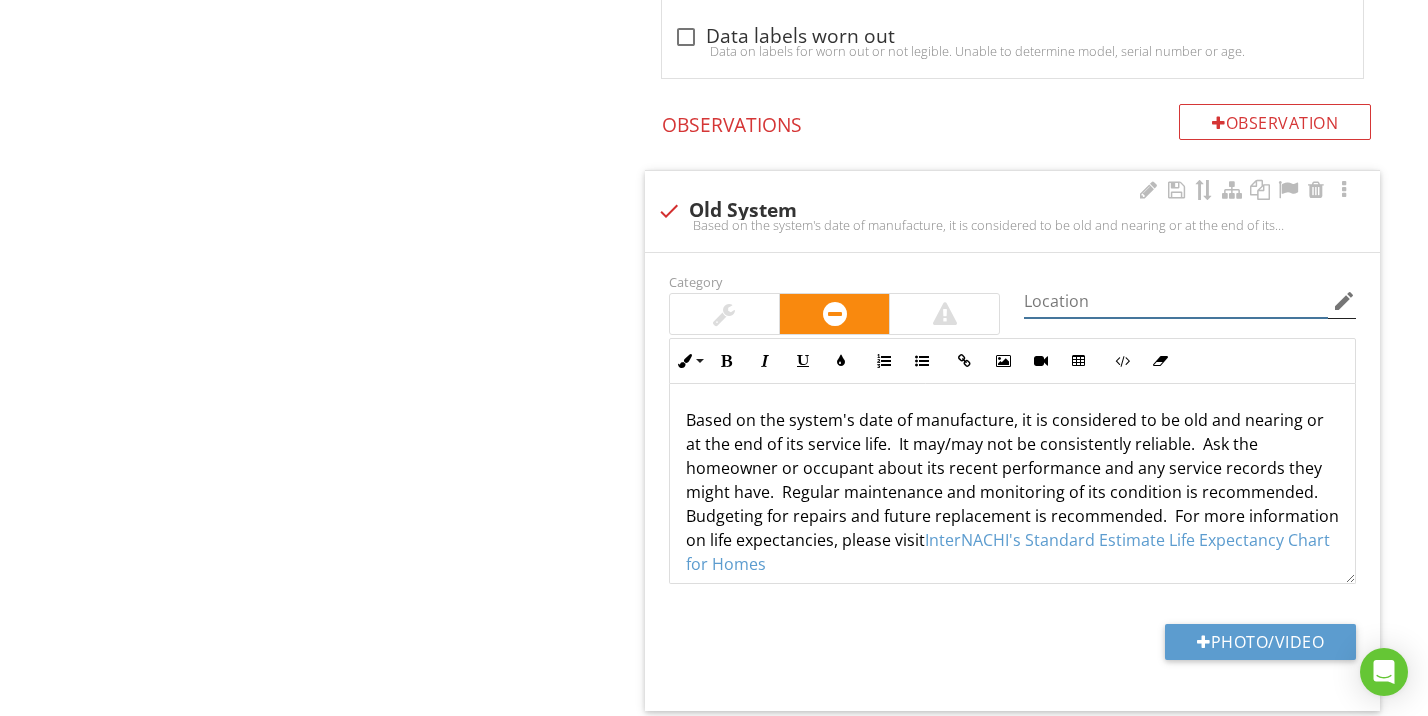 click at bounding box center (1176, 301) 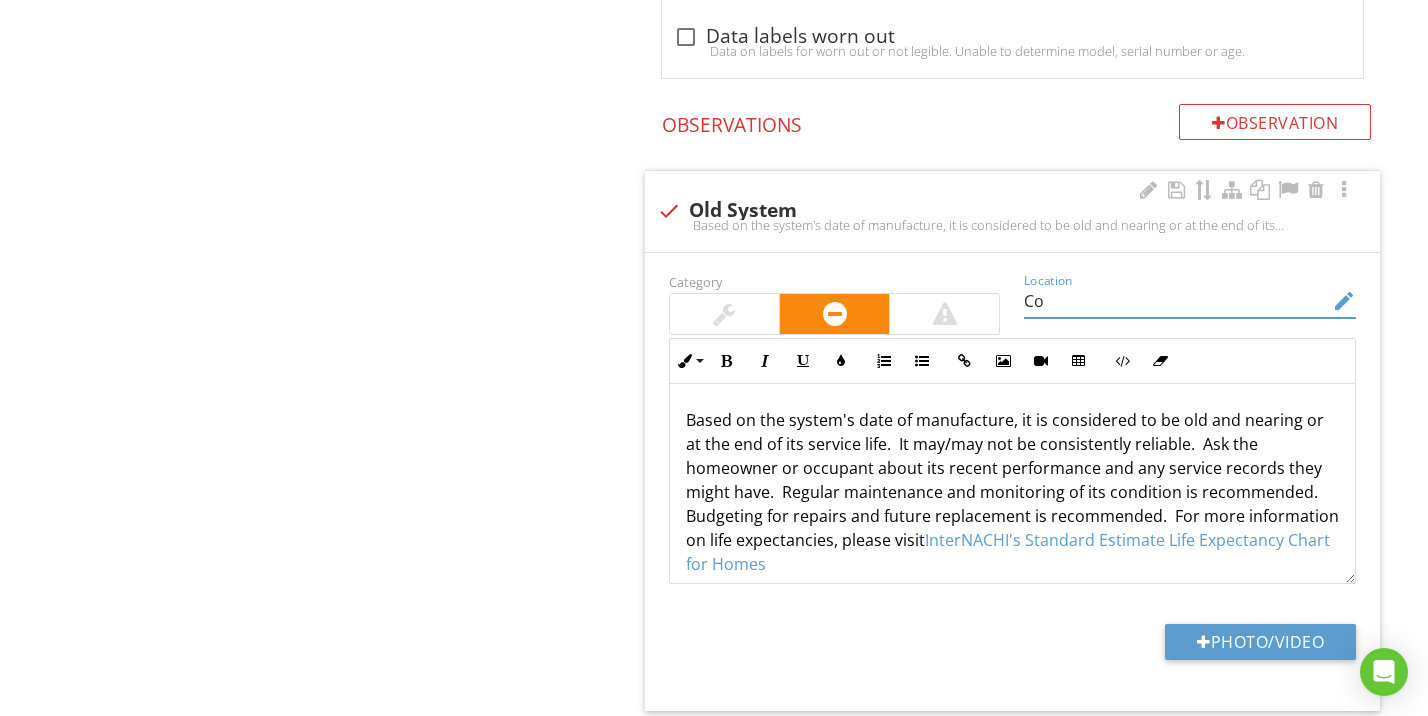 type on "C" 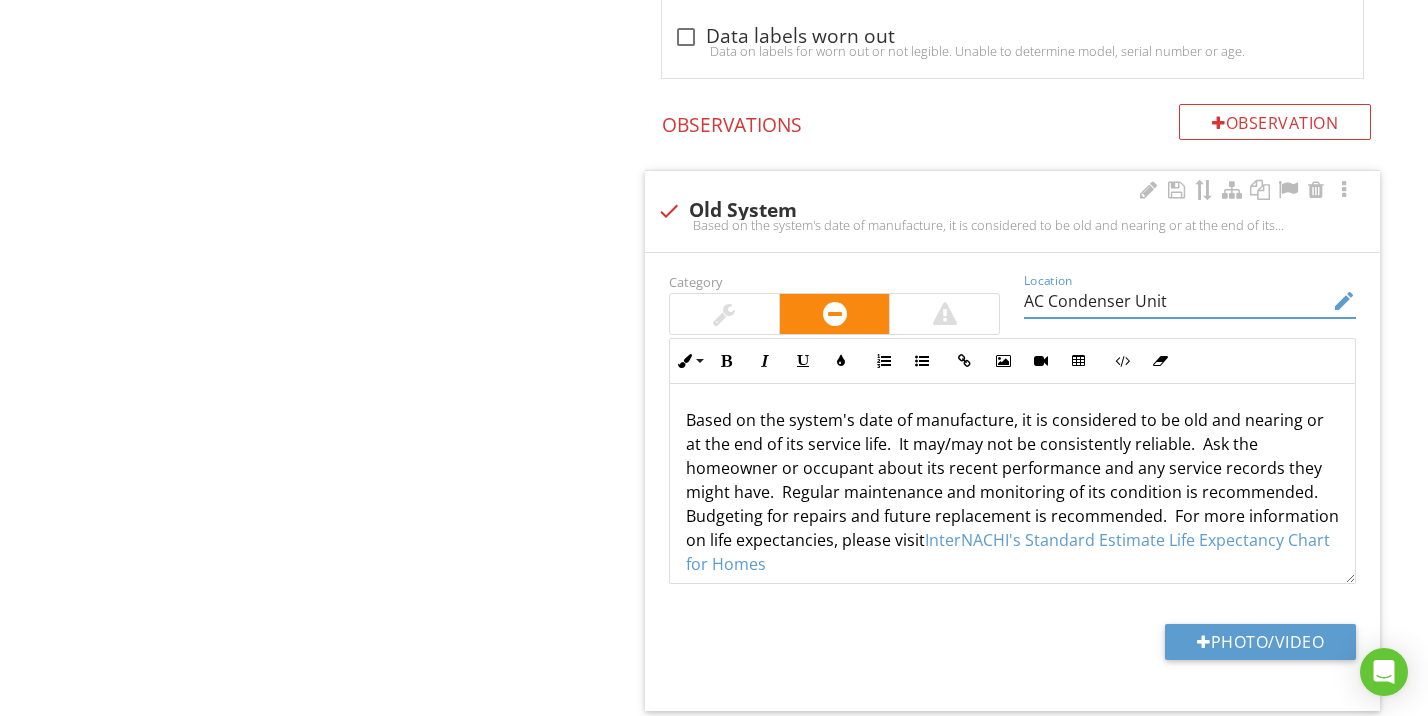 type on "AC Condenser Unit" 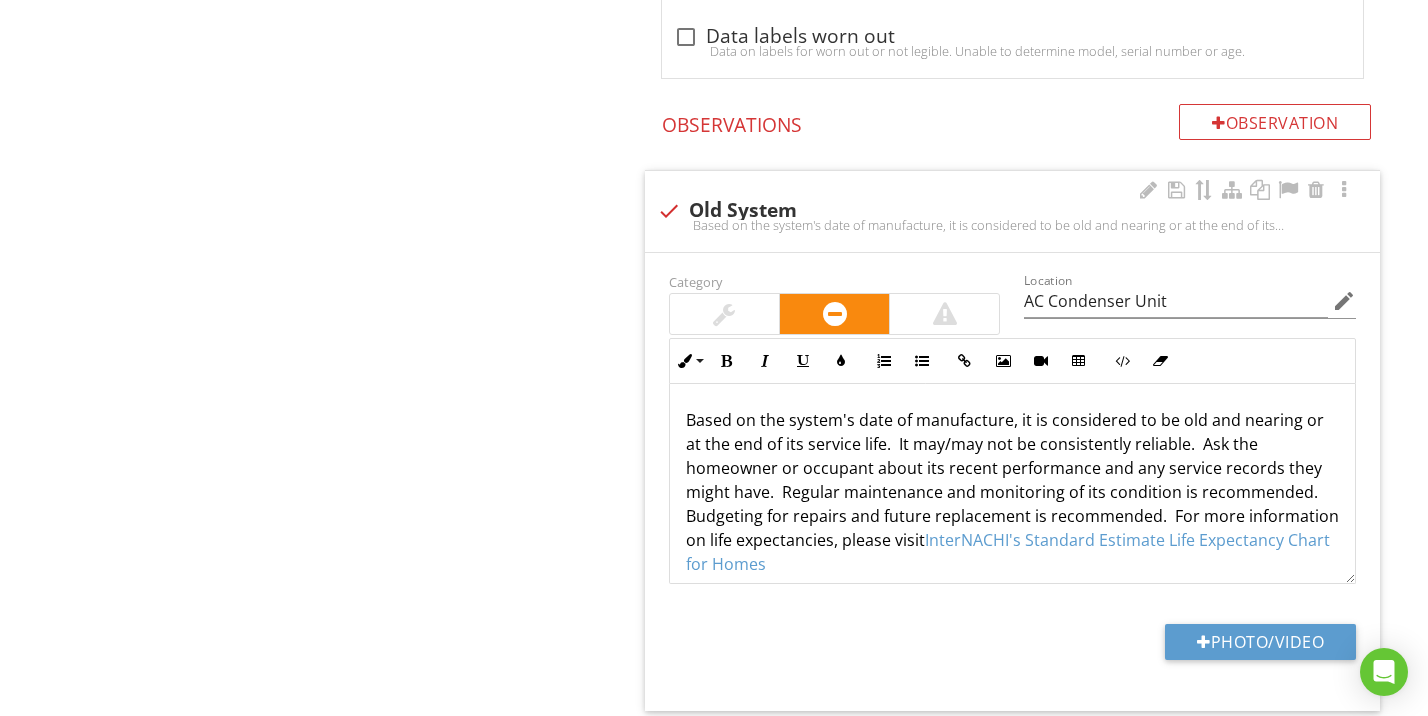 click at bounding box center (724, 314) 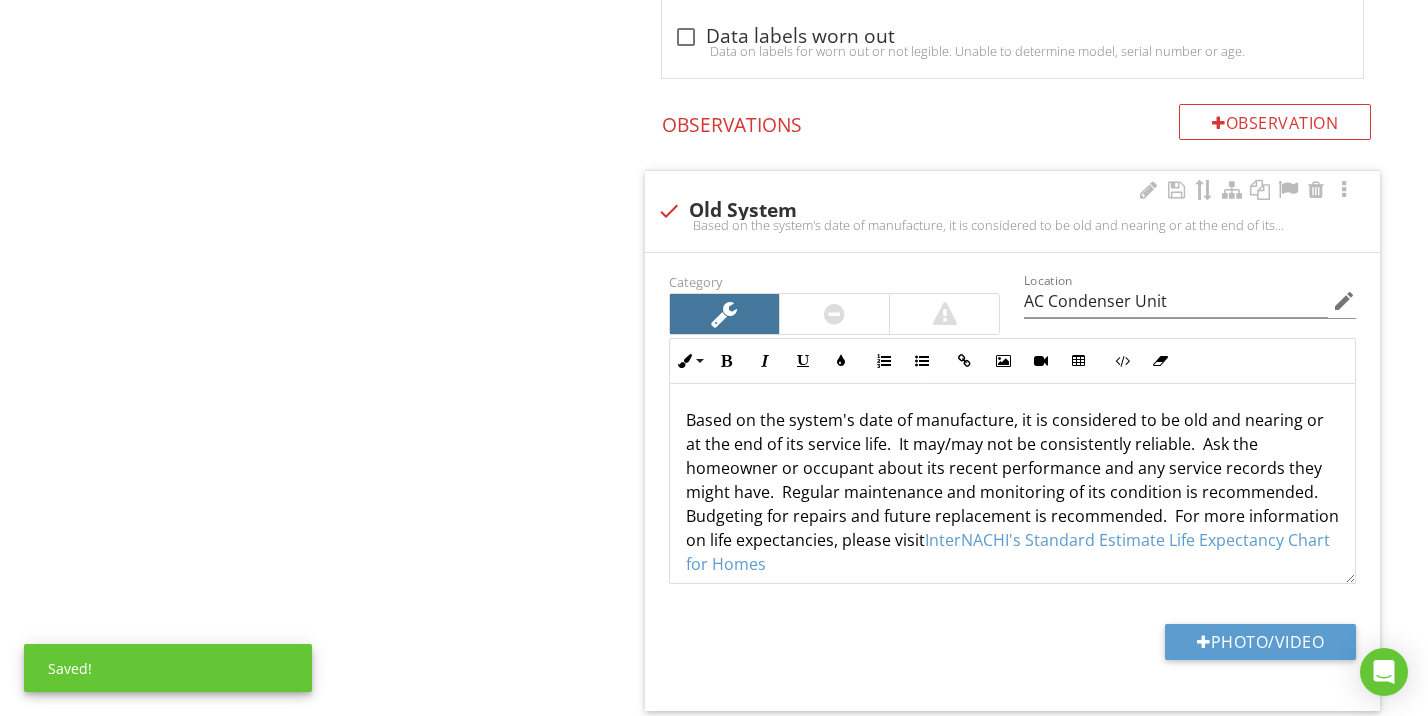 click at bounding box center [834, 314] 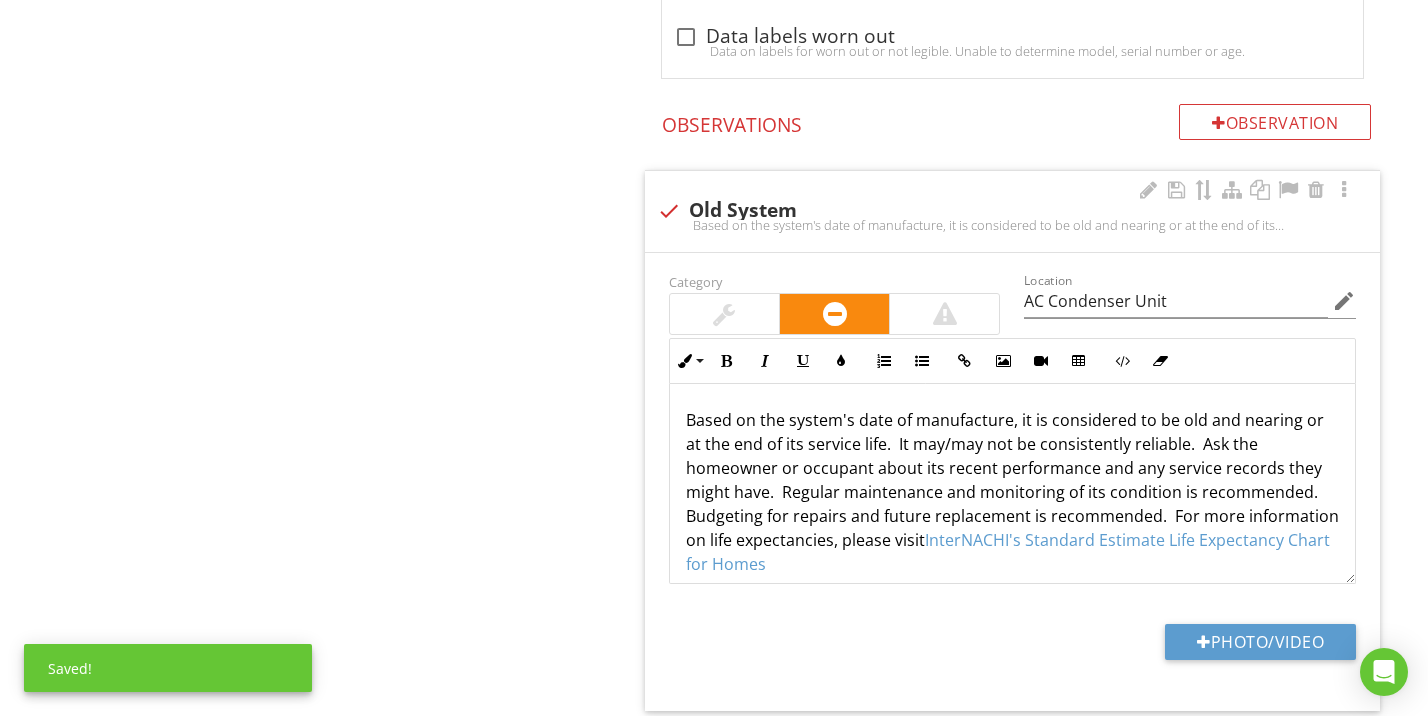 scroll, scrollTop: 17, scrollLeft: 0, axis: vertical 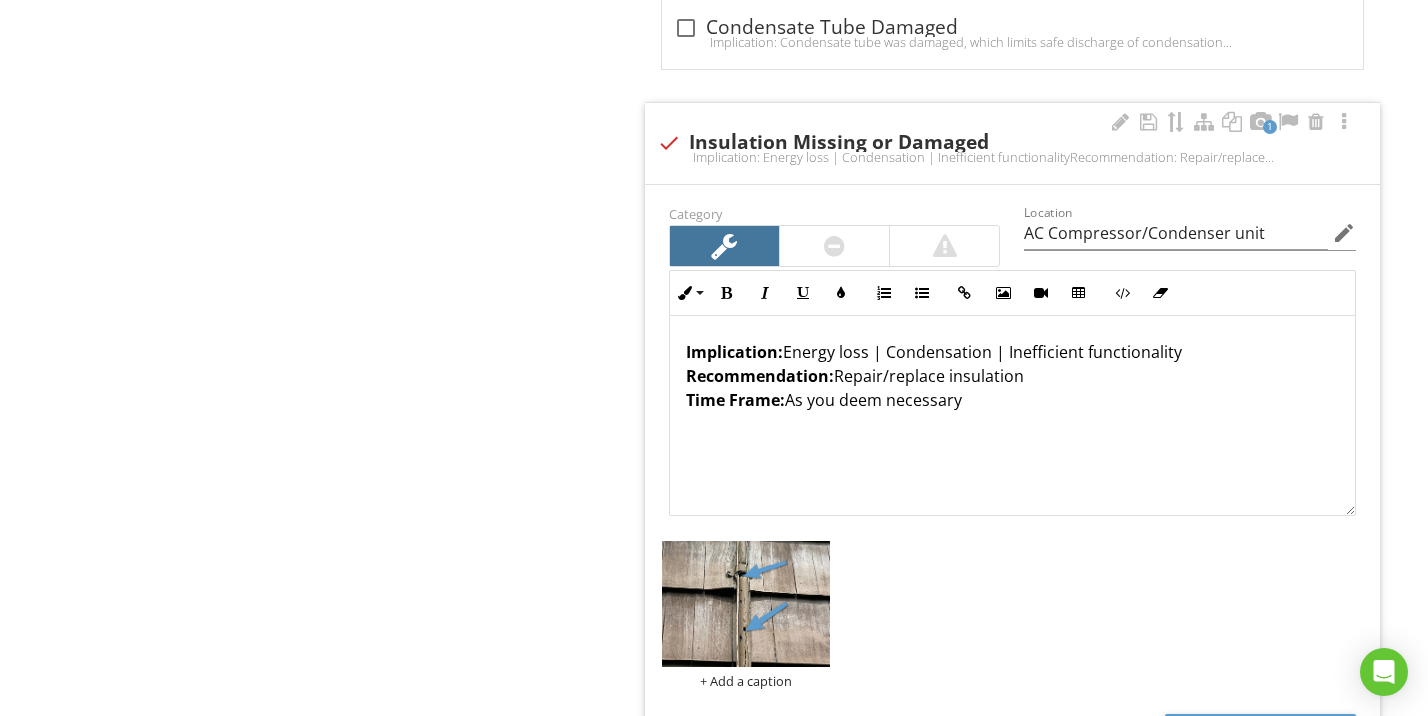 click on "Implication:" at bounding box center (734, 352) 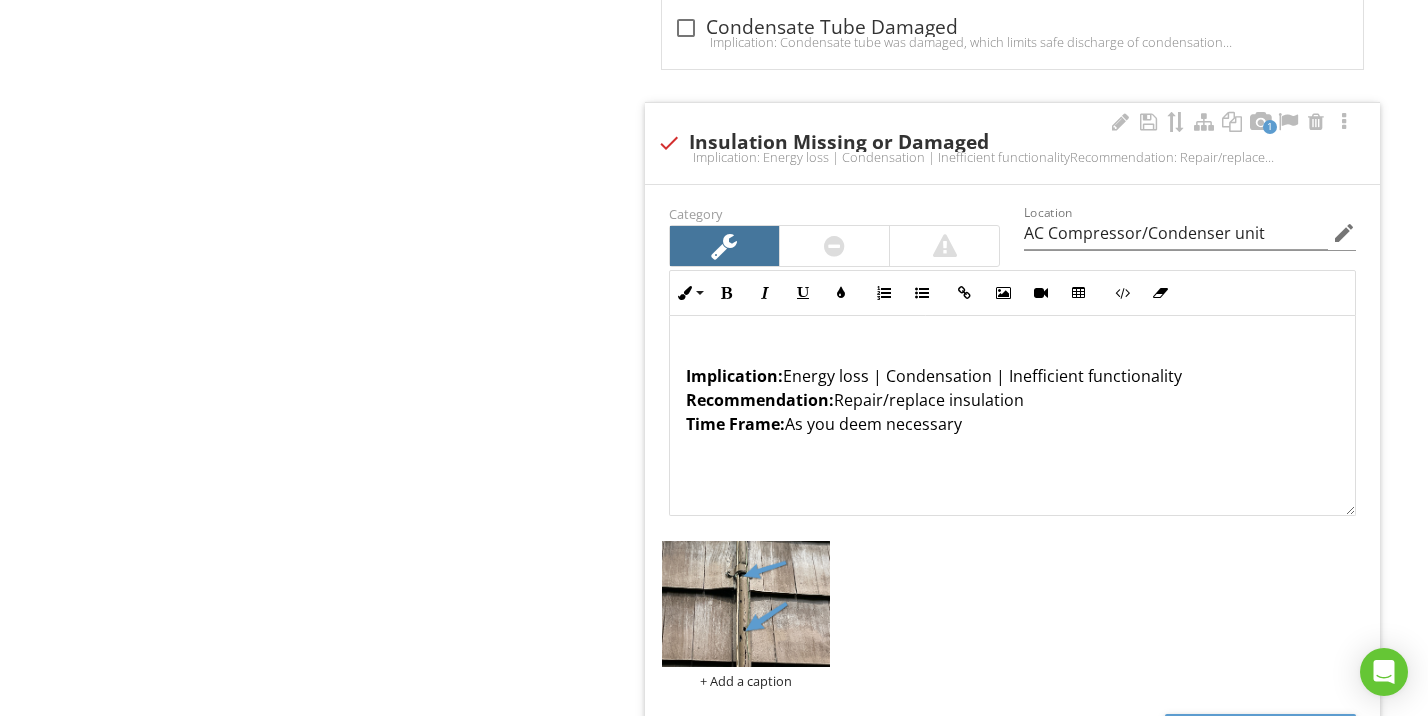 type 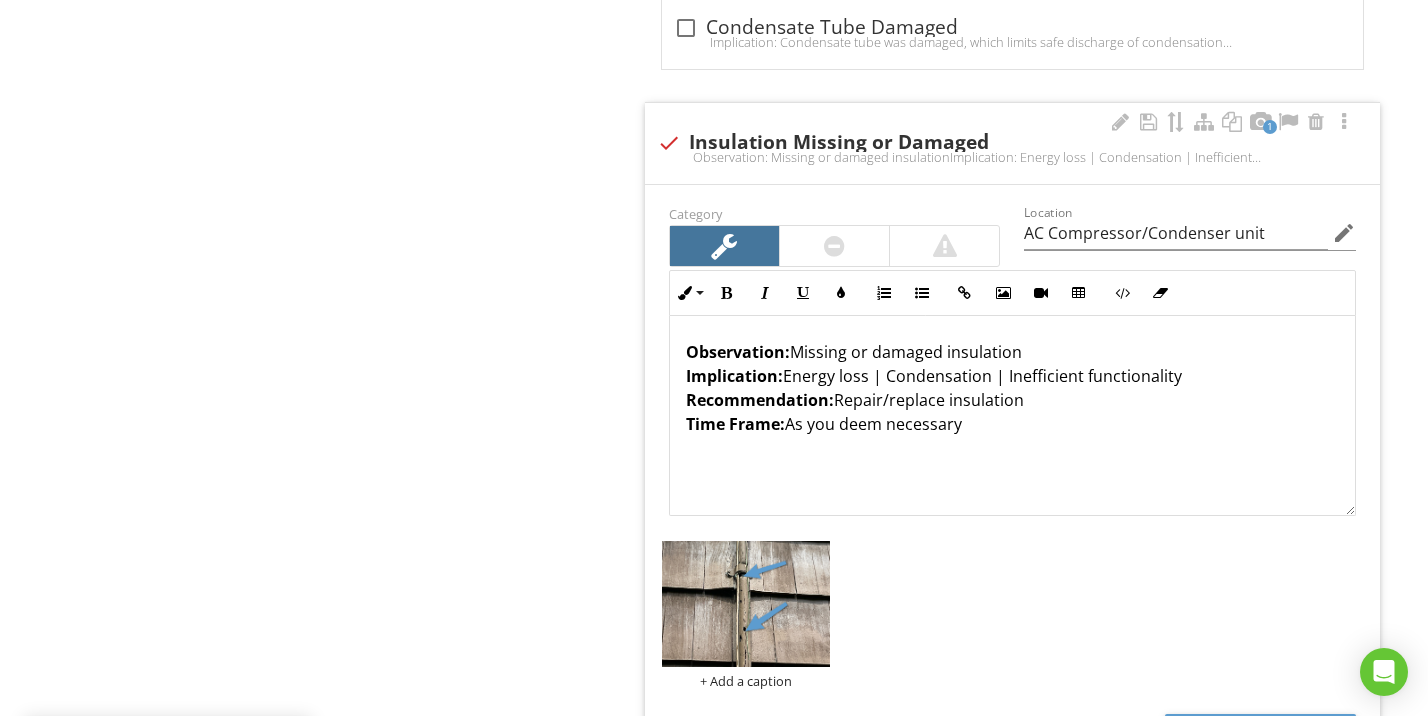 click on "Cooling
Description
Point-in-time Photos
Cooling Equipment
Normal Operating Controls
System Performance
Item
Cooling Equipment
Info
Information
Type
check_box Central Air Conditioner   check_box_outline_blank Heat Pump   check_box_outline_blank Mini-Split   check_box_outline_blank Window Units   check_box_outline_blank Thru-wall units   check_box_outline_blank Whole House Fan   check_box_outline_blank Attic Fan   check_box_outline_blank None         OTHER
Brand
check_box_outline_blank Amana   check_box_outline_blank American Standard   check_box_outline_blank Ameristar   check_box_outline_blank Arco" at bounding box center (892, -459) 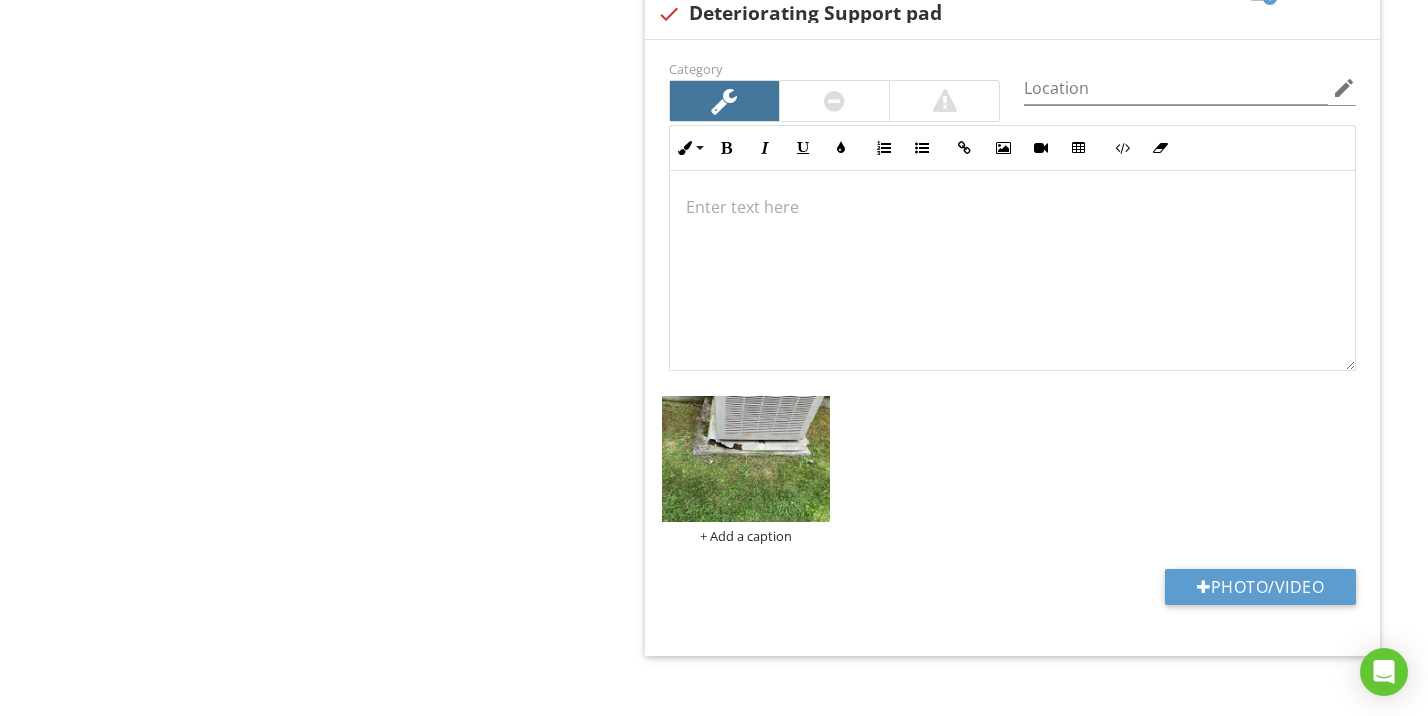 scroll, scrollTop: 5374, scrollLeft: 0, axis: vertical 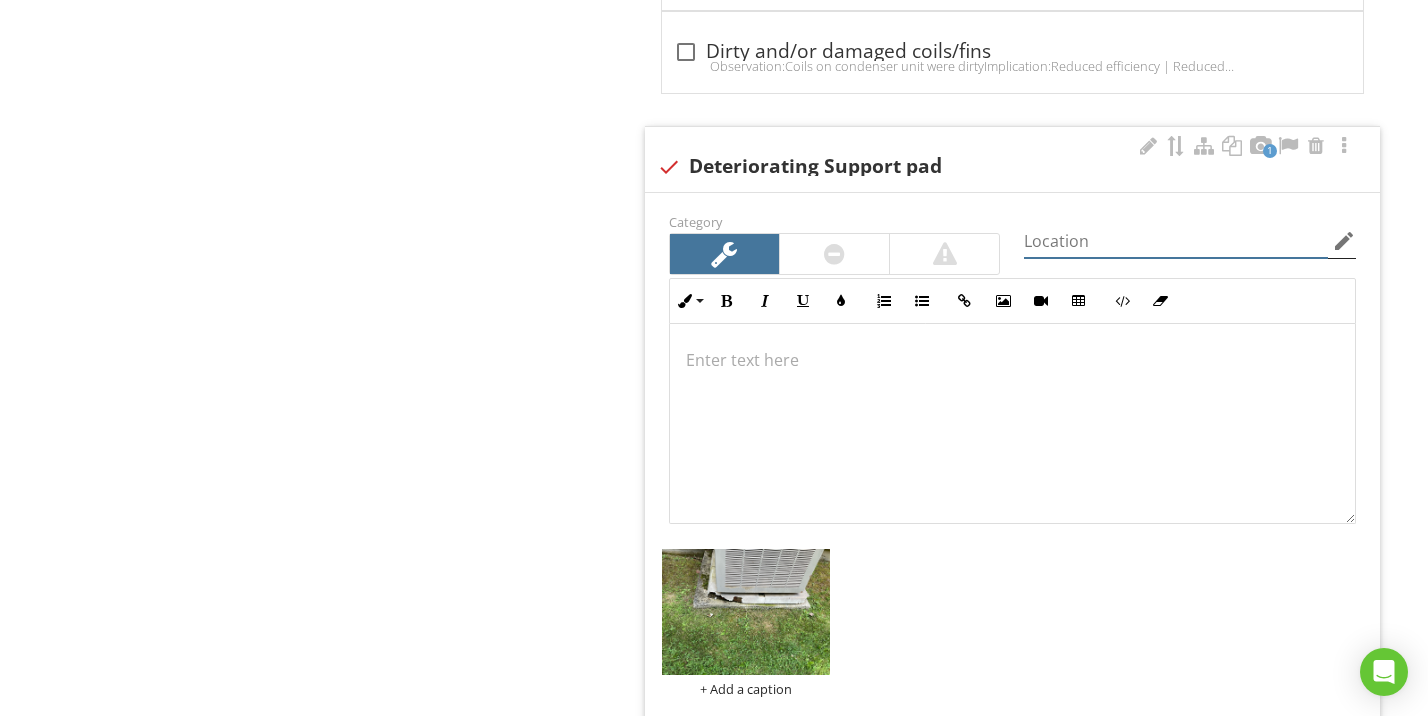 click at bounding box center (1176, 241) 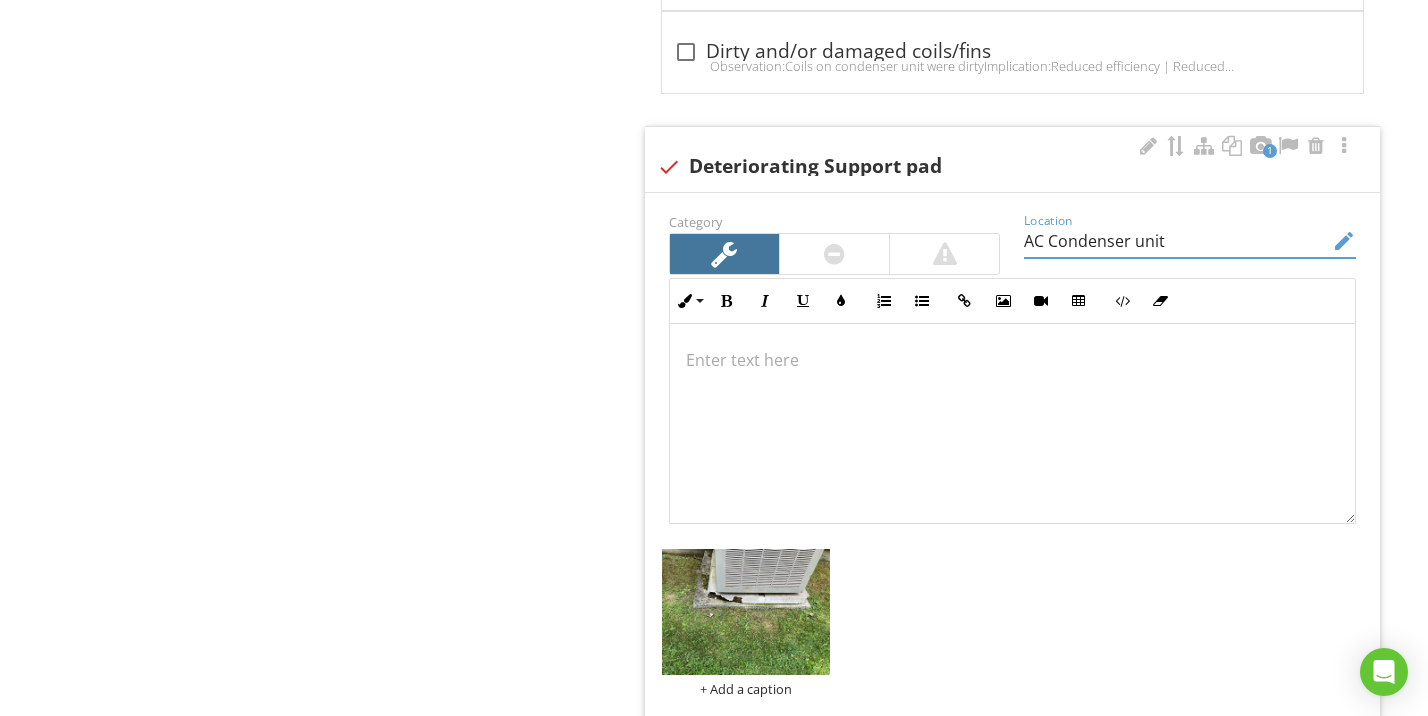 type on "AC Condenser unit" 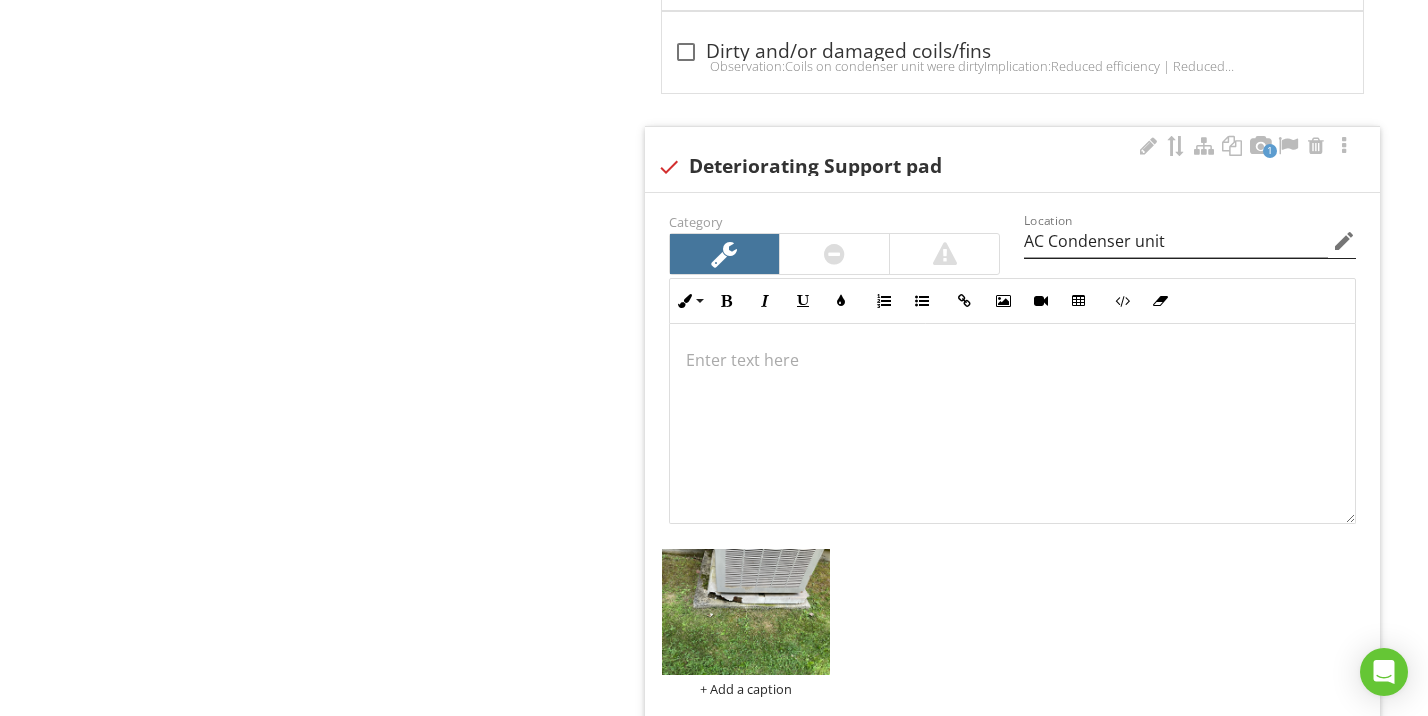 type 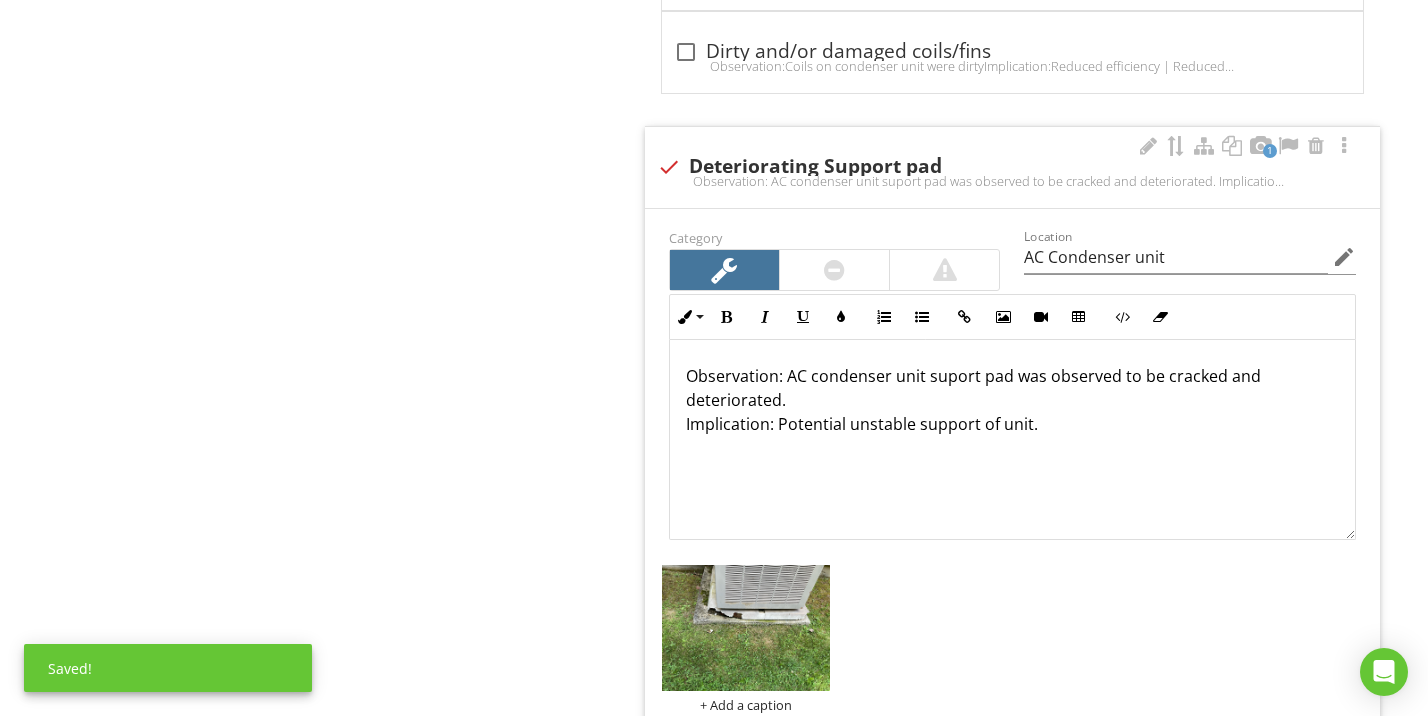 click on "Observation: AC condenser unit suport pad was observed to be cracked and deteriorated.   Implication: Potential unstable support of unit." at bounding box center [1012, 400] 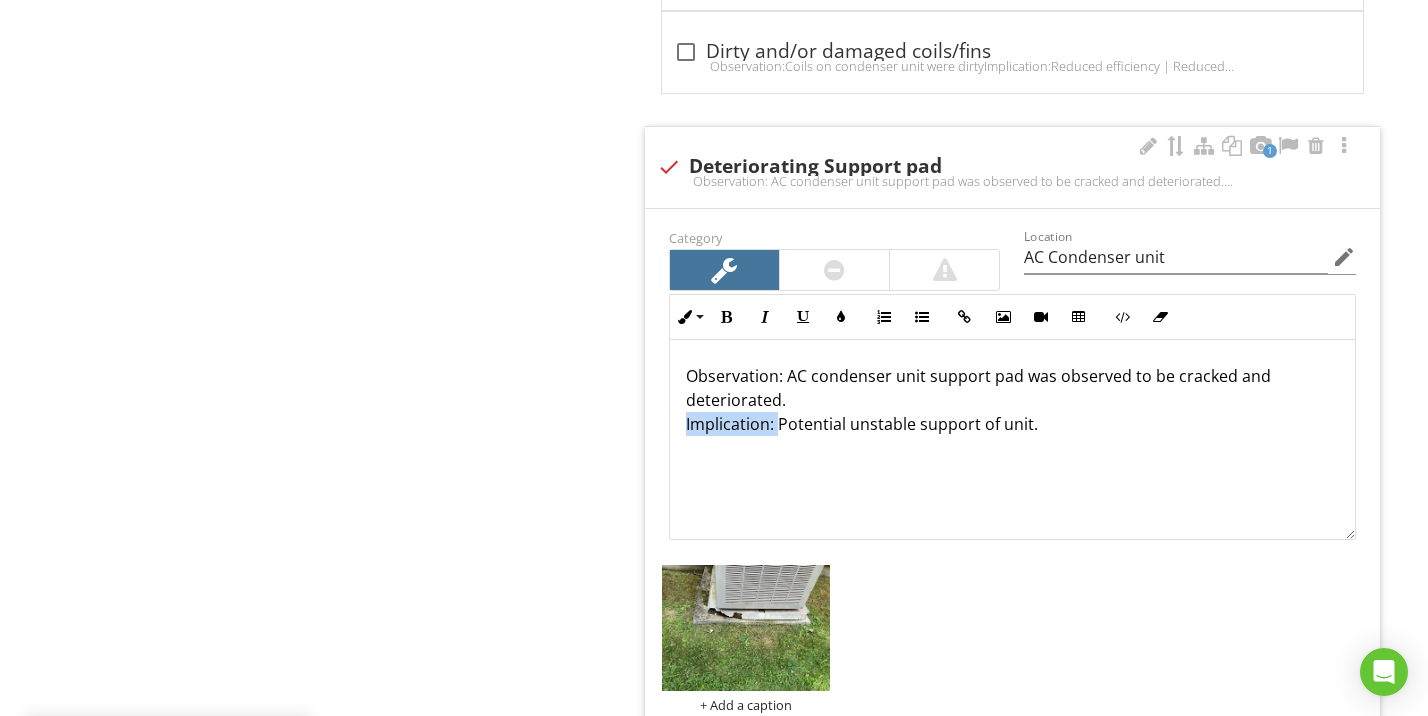 drag, startPoint x: 776, startPoint y: 404, endPoint x: 657, endPoint y: 404, distance: 119 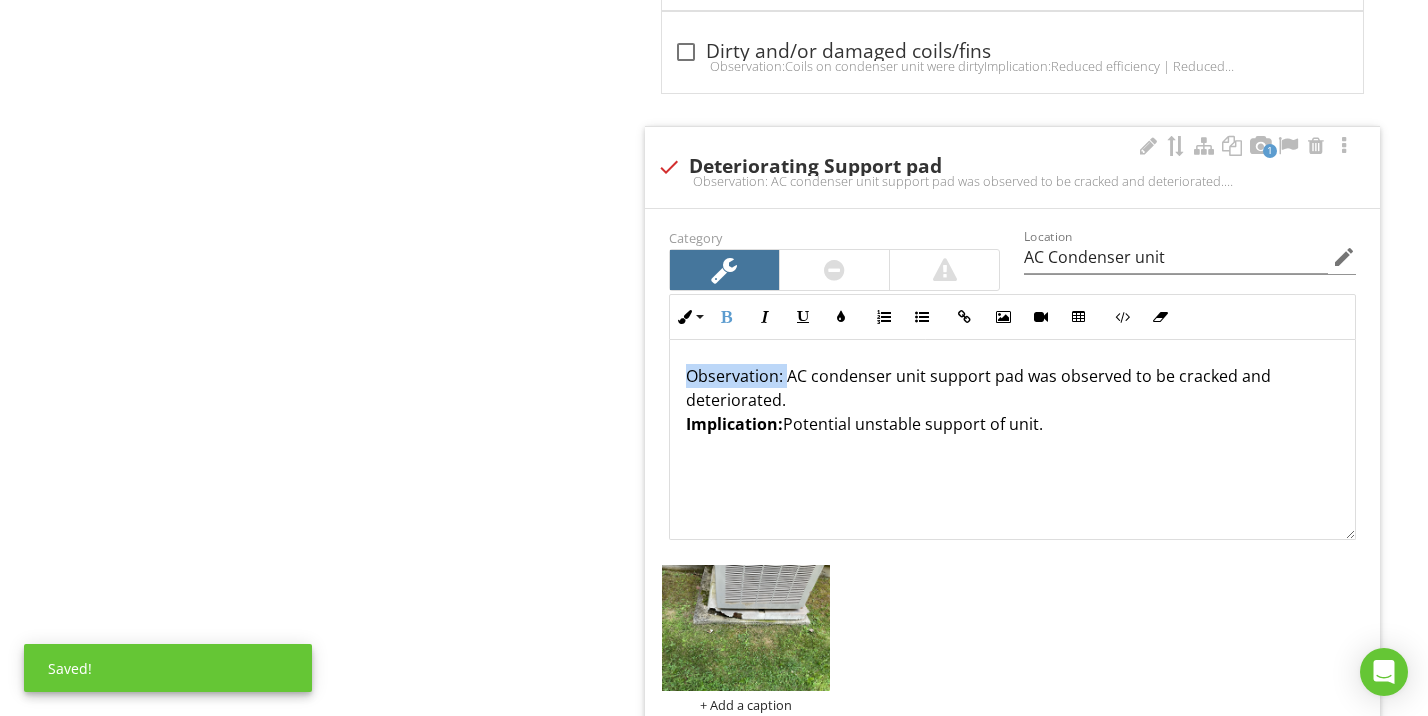 drag, startPoint x: 786, startPoint y: 354, endPoint x: 669, endPoint y: 353, distance: 117.00427 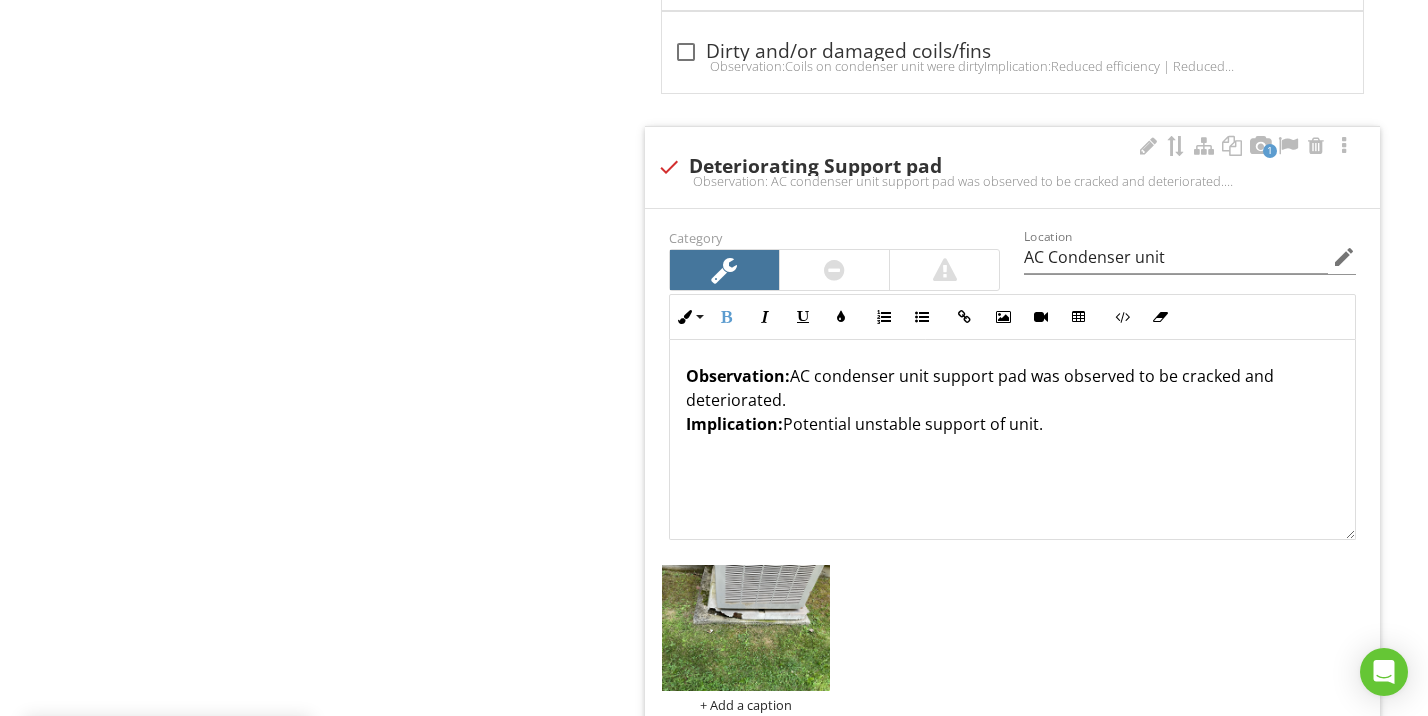 click on "Observation:  AC condenser unit support pad was observed to be cracked and deteriorated.   Implication:  Potential unstable support of unit." at bounding box center [1012, 400] 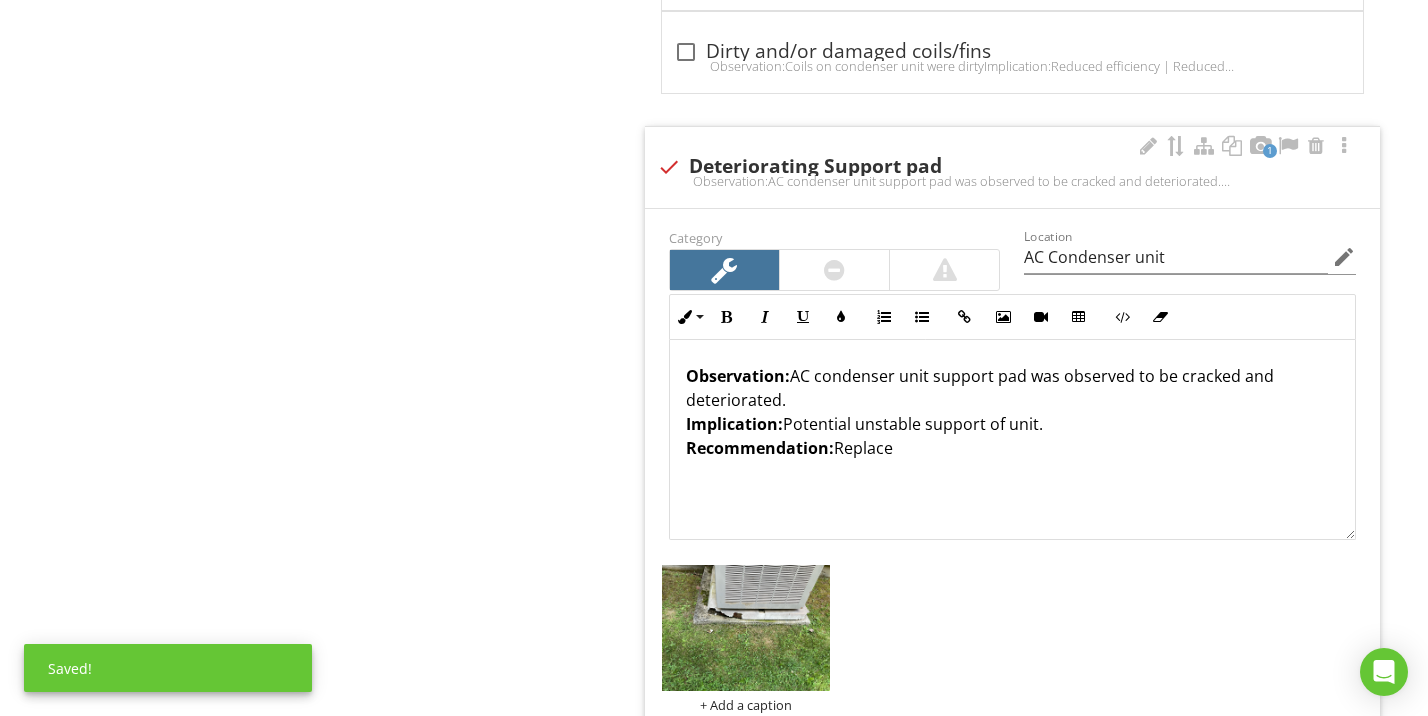scroll, scrollTop: 1, scrollLeft: 0, axis: vertical 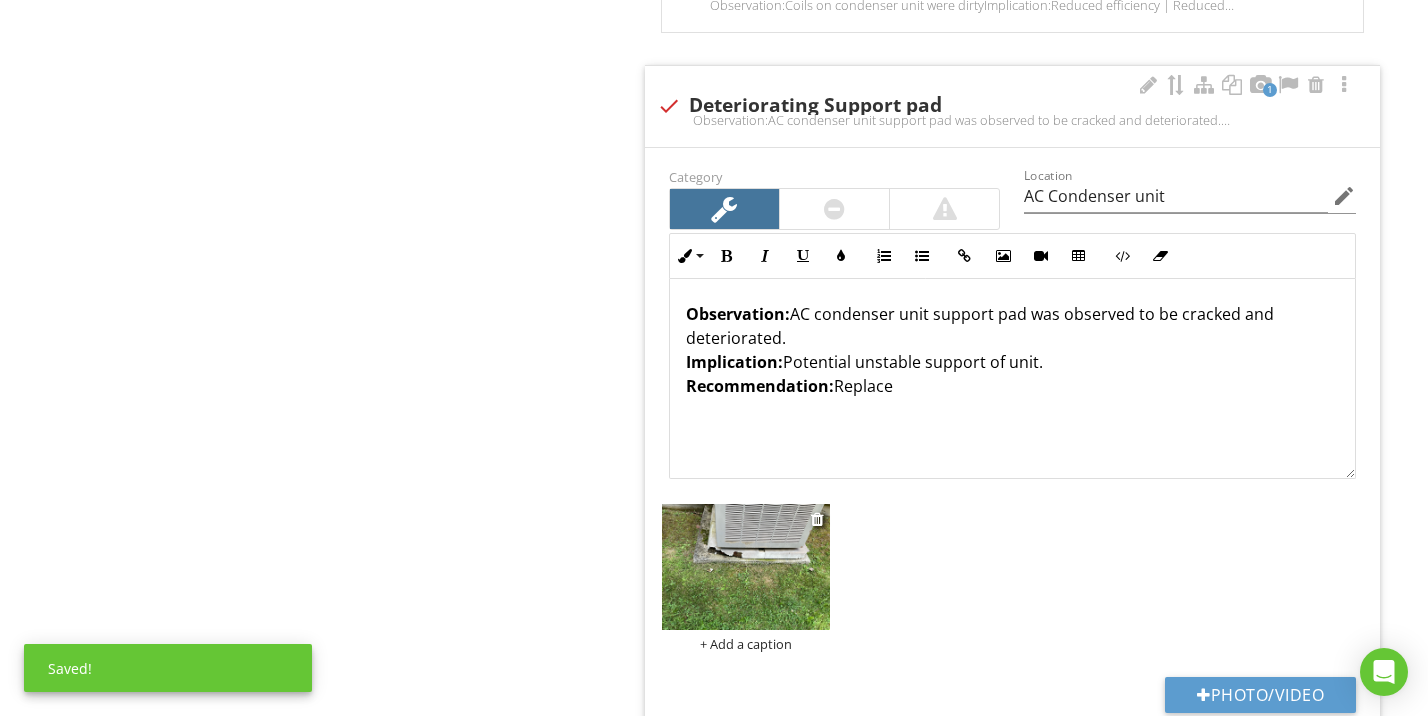 click at bounding box center (746, 567) 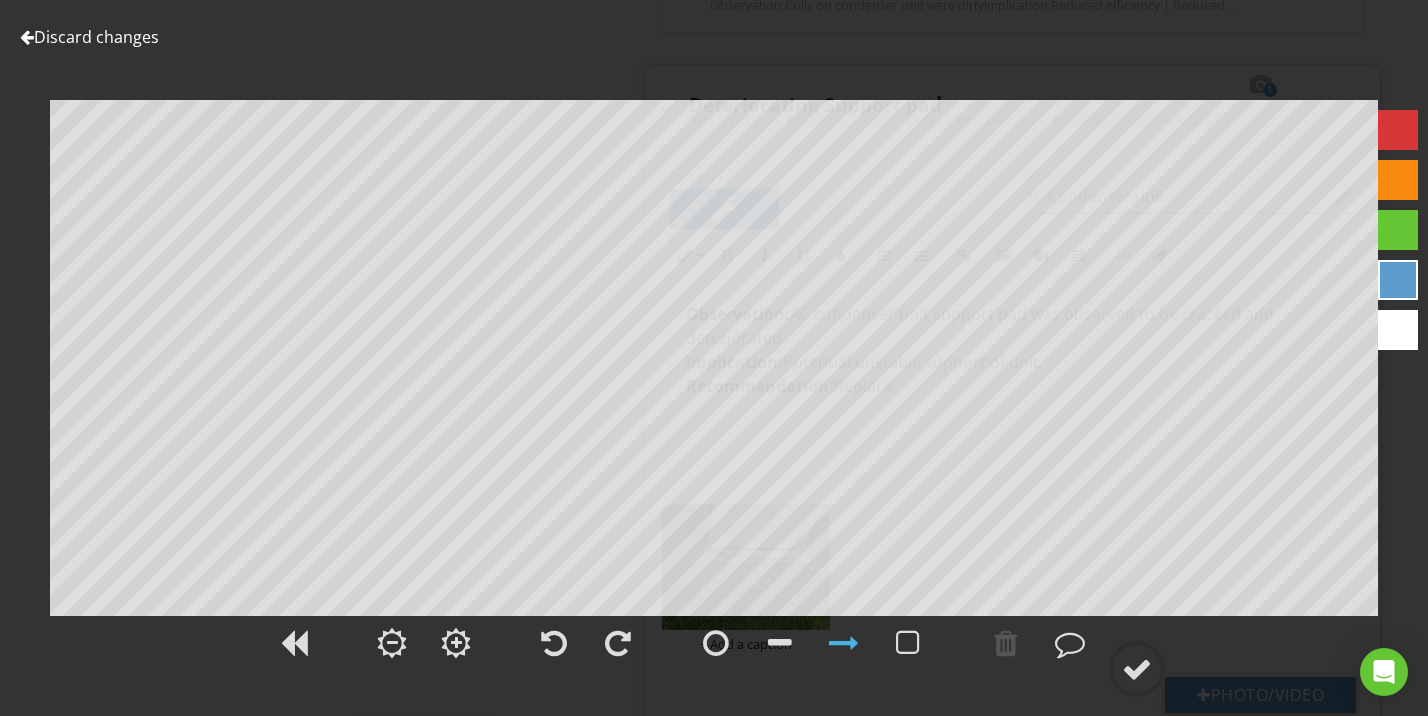 click at bounding box center [1398, 130] 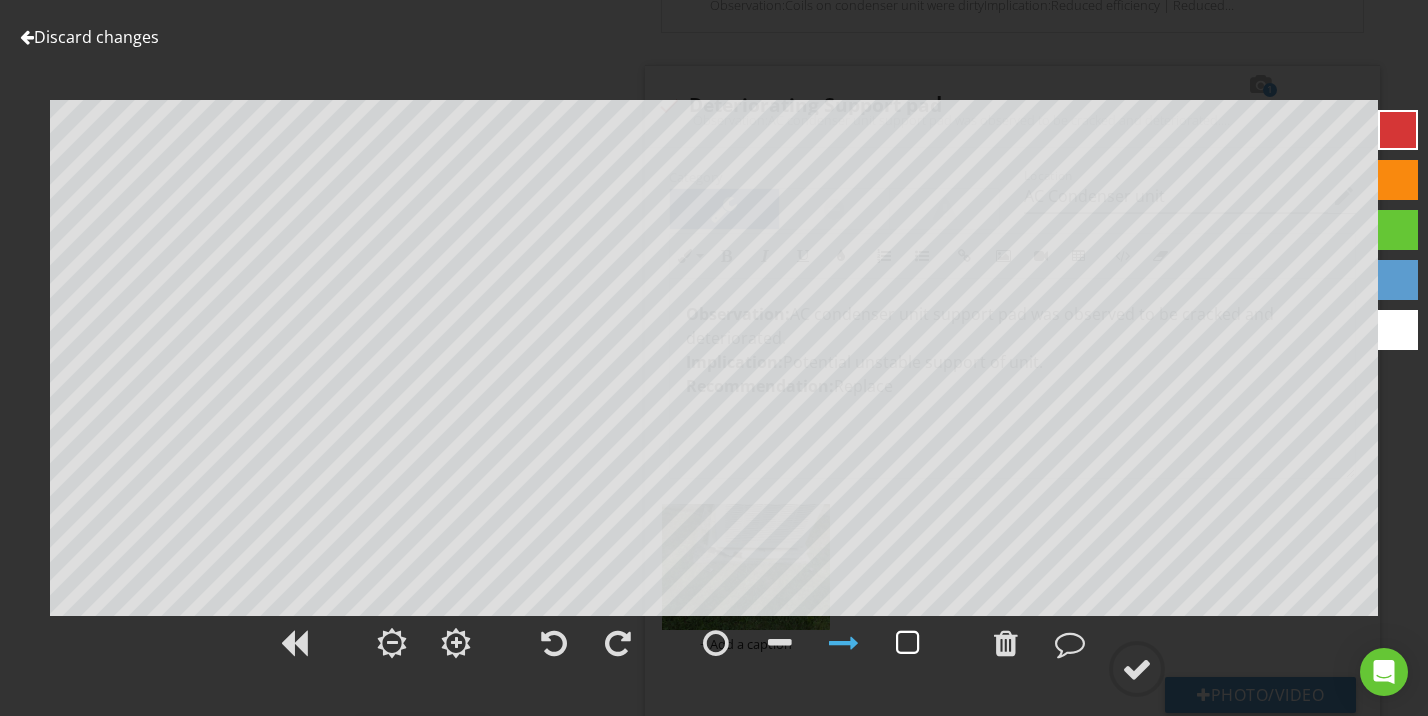 click at bounding box center [908, 643] 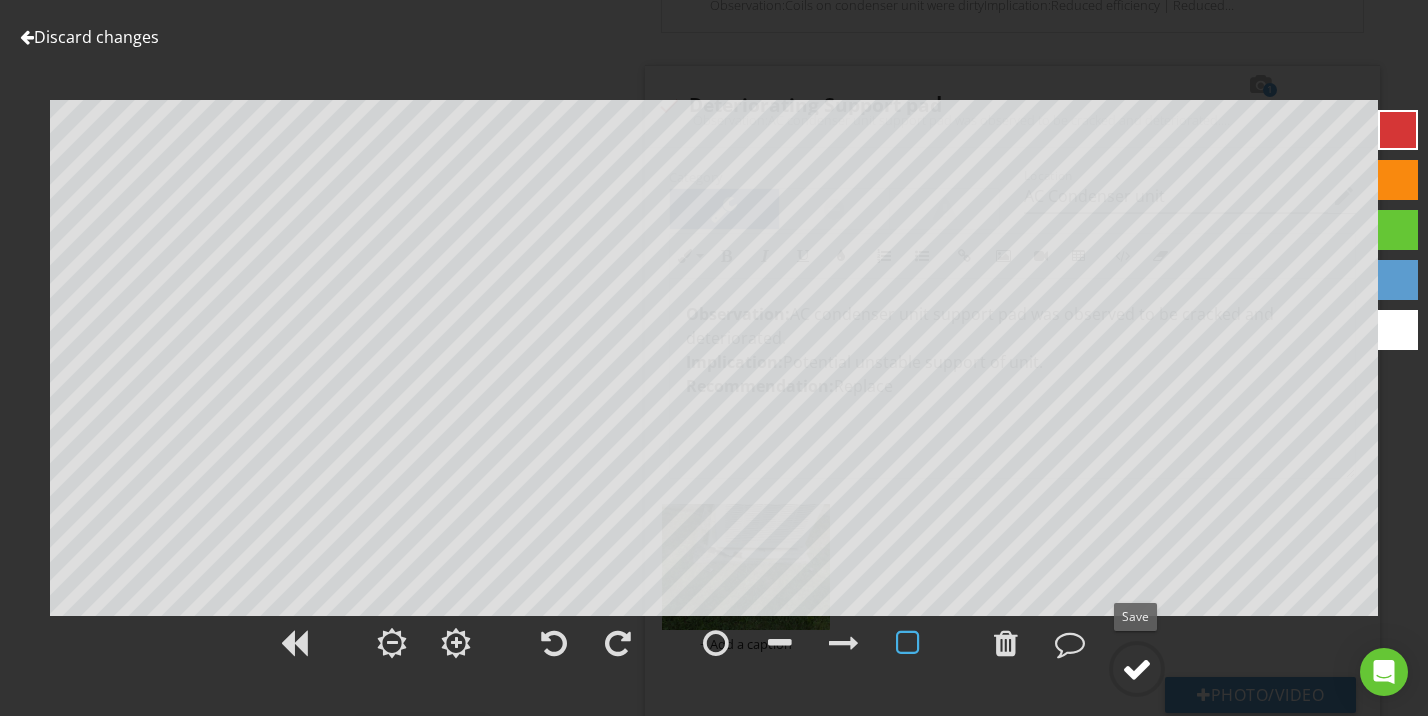 click at bounding box center (1137, 669) 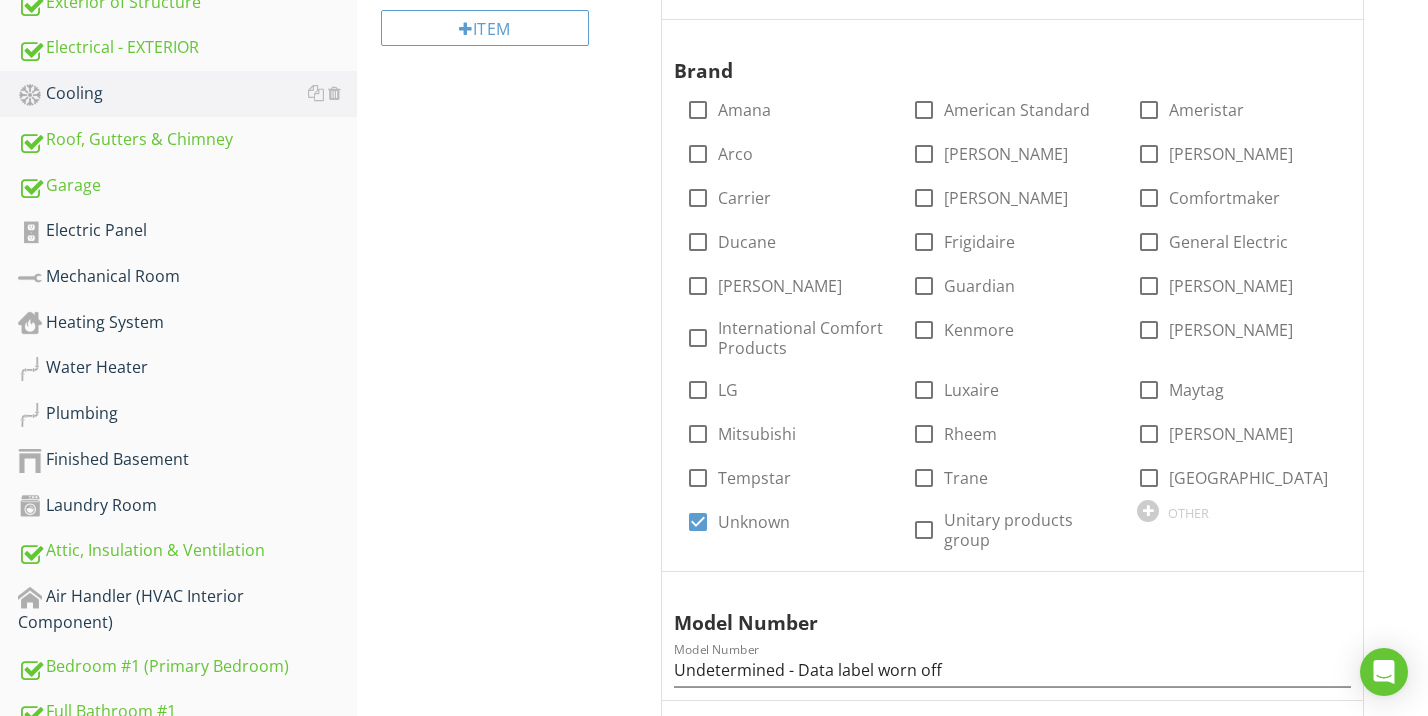 scroll, scrollTop: 275, scrollLeft: 0, axis: vertical 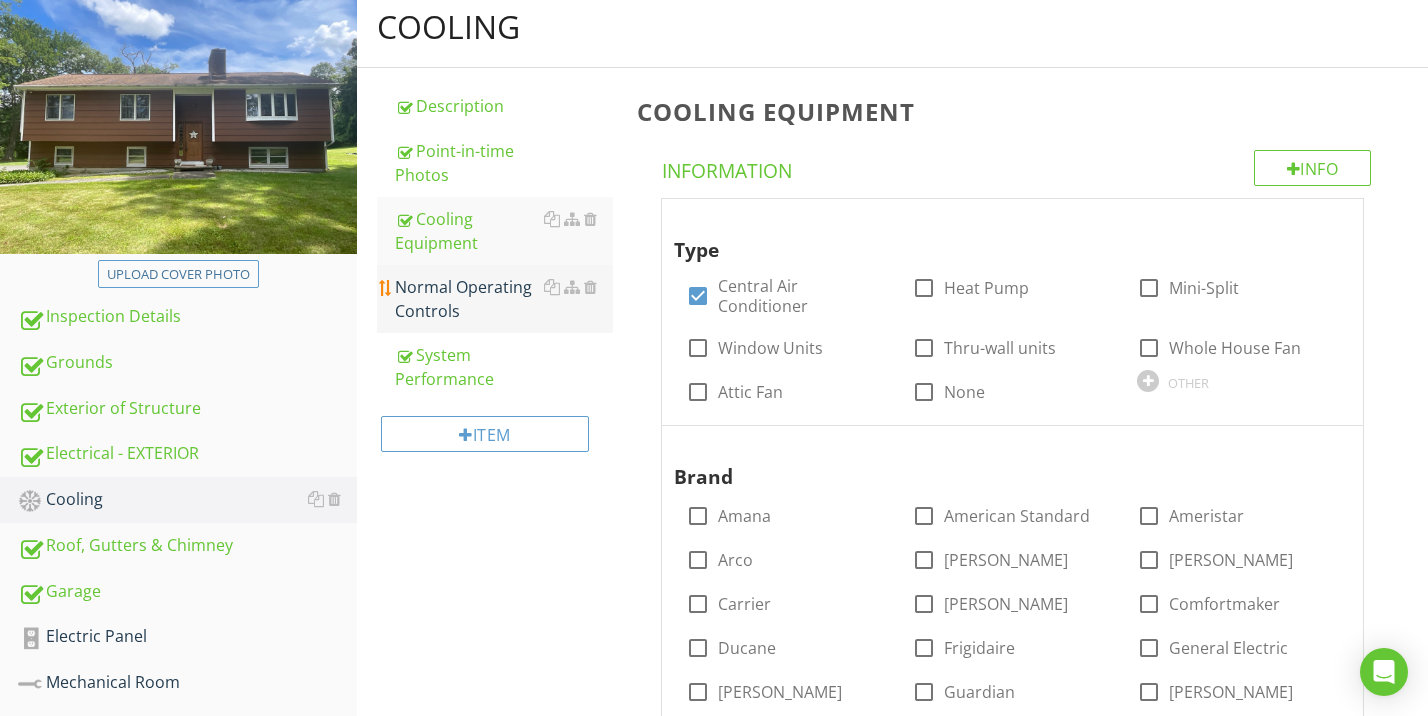 click on "Normal Operating Controls" at bounding box center (504, 299) 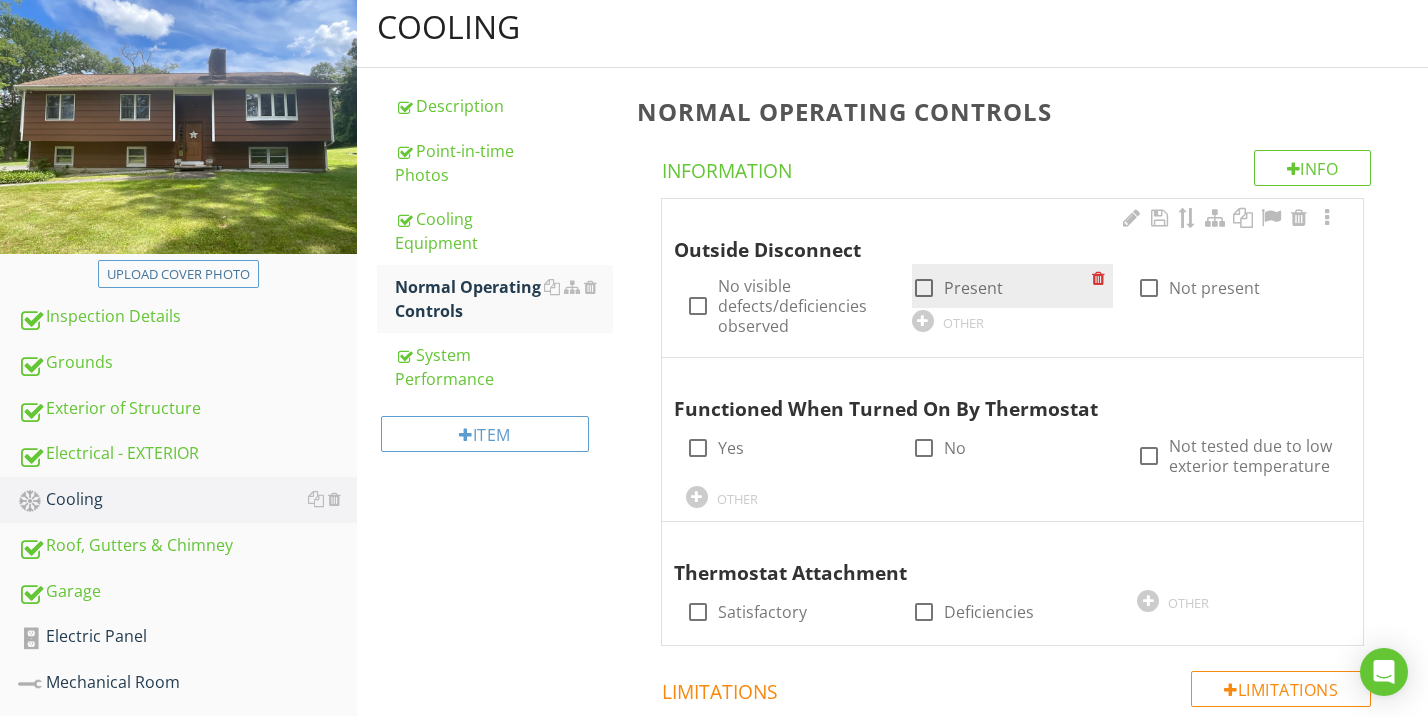 click on "Present" at bounding box center (973, 288) 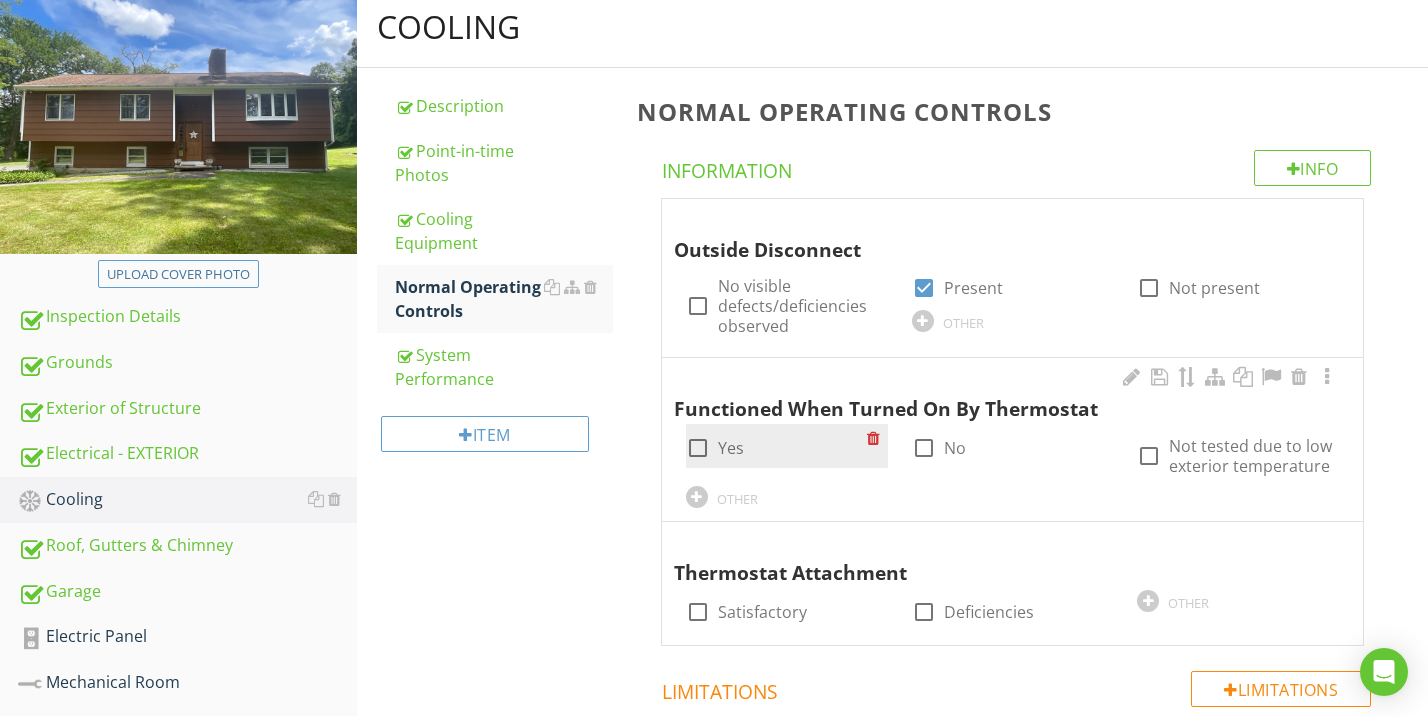 click at bounding box center (698, 448) 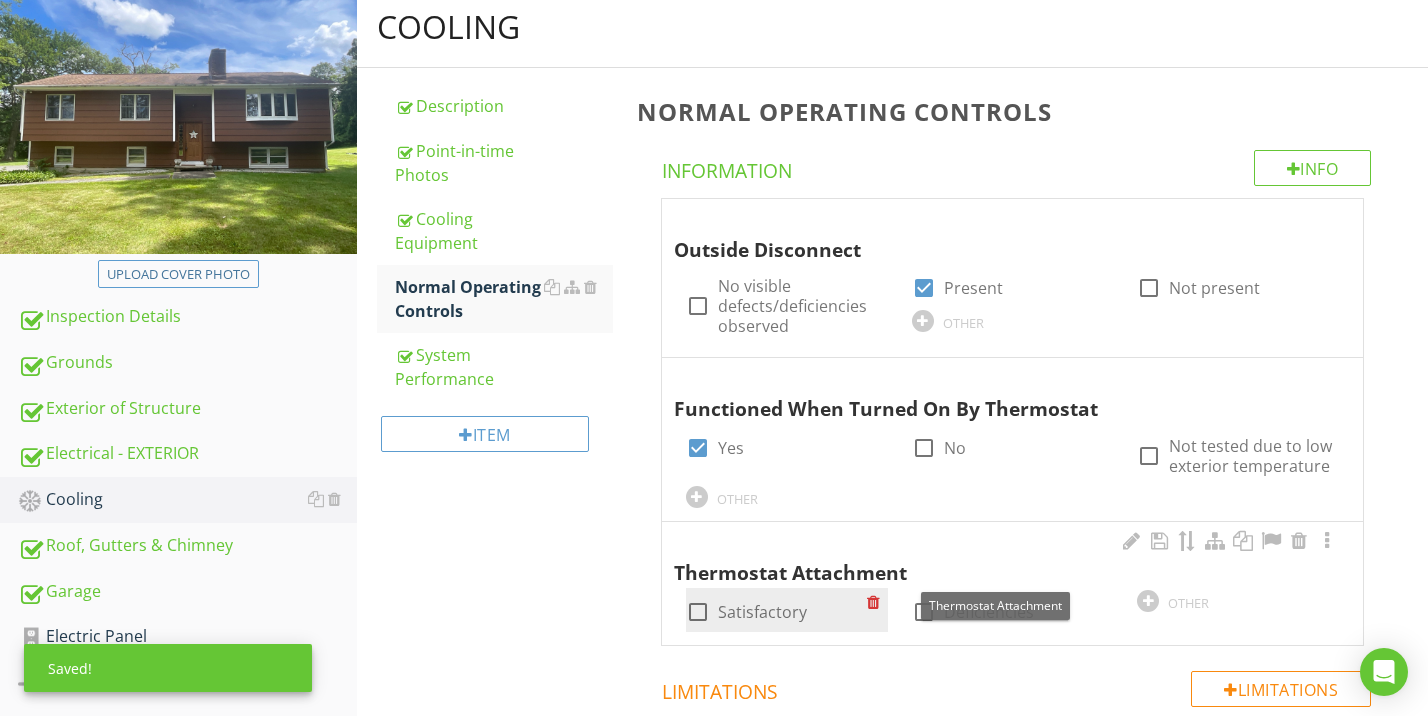click on "check_box_outline_blank Satisfactory" at bounding box center [787, 610] 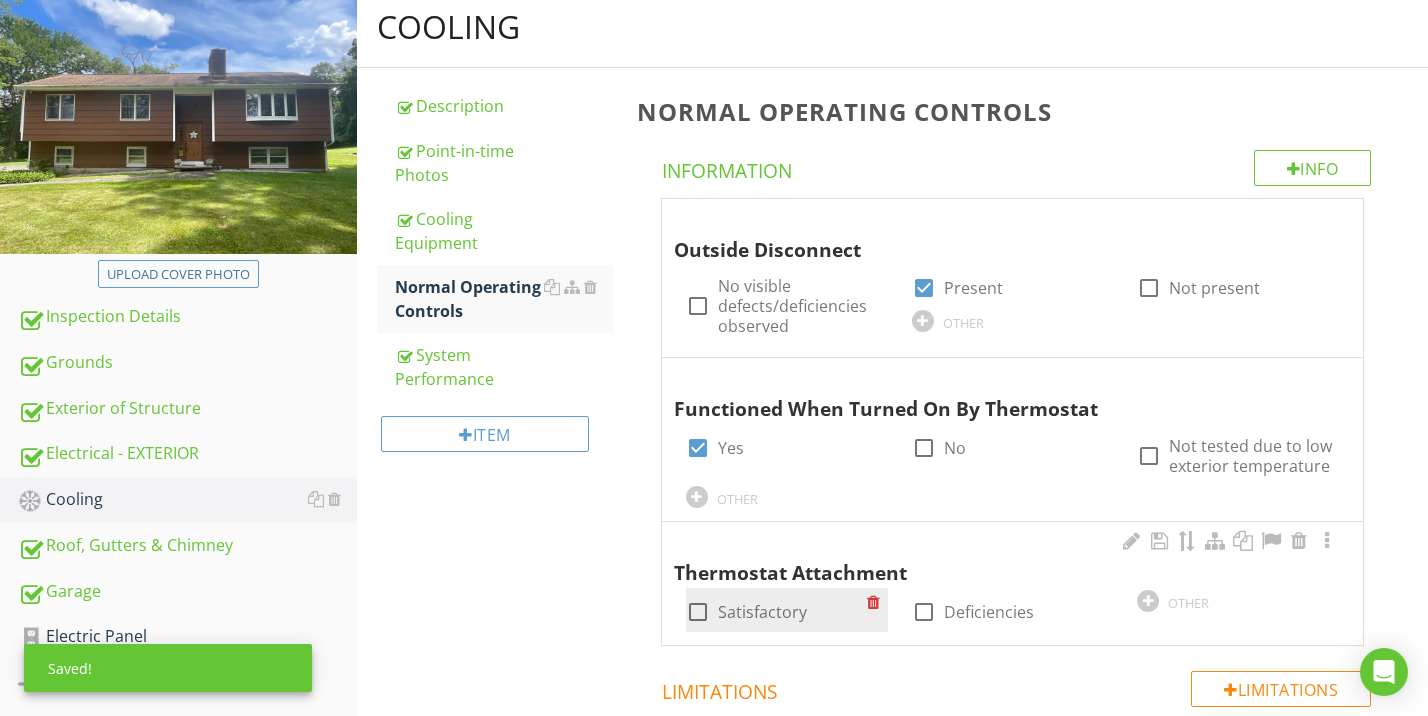click at bounding box center [698, 612] 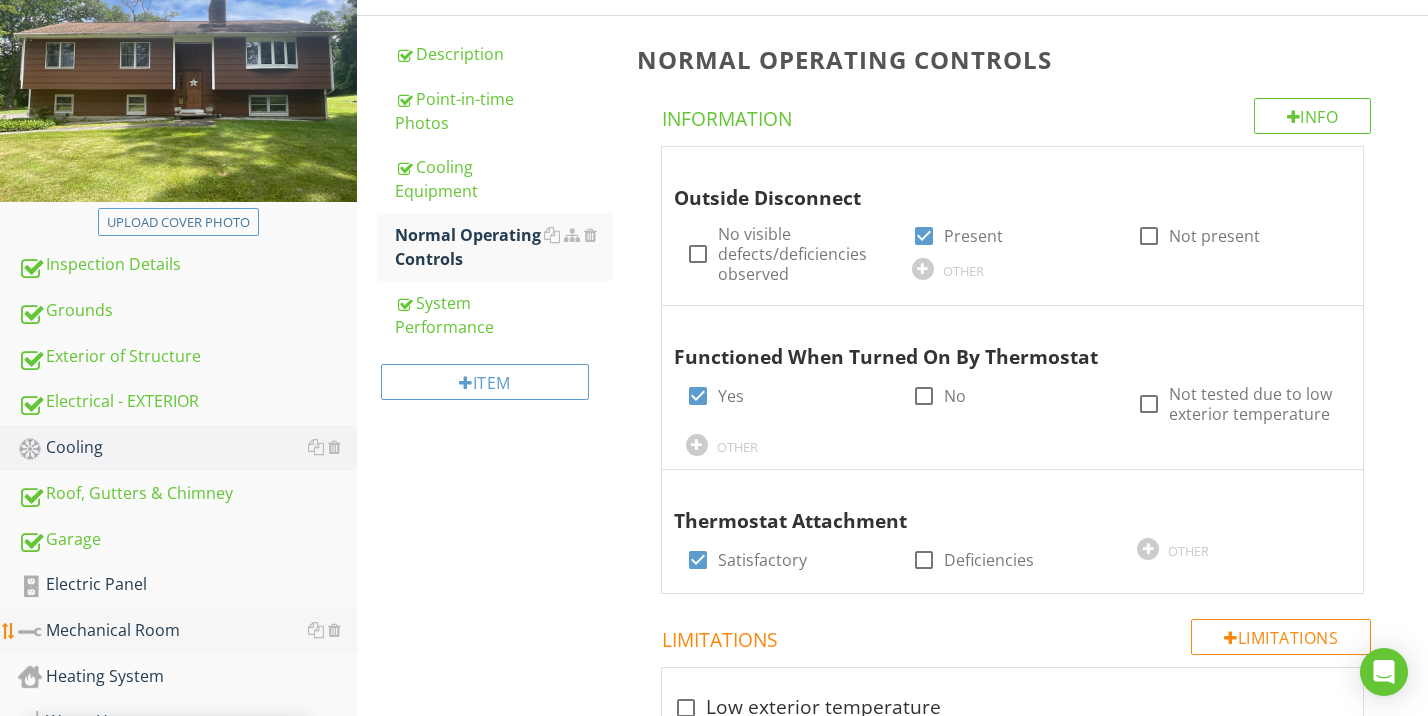 scroll, scrollTop: 505, scrollLeft: 0, axis: vertical 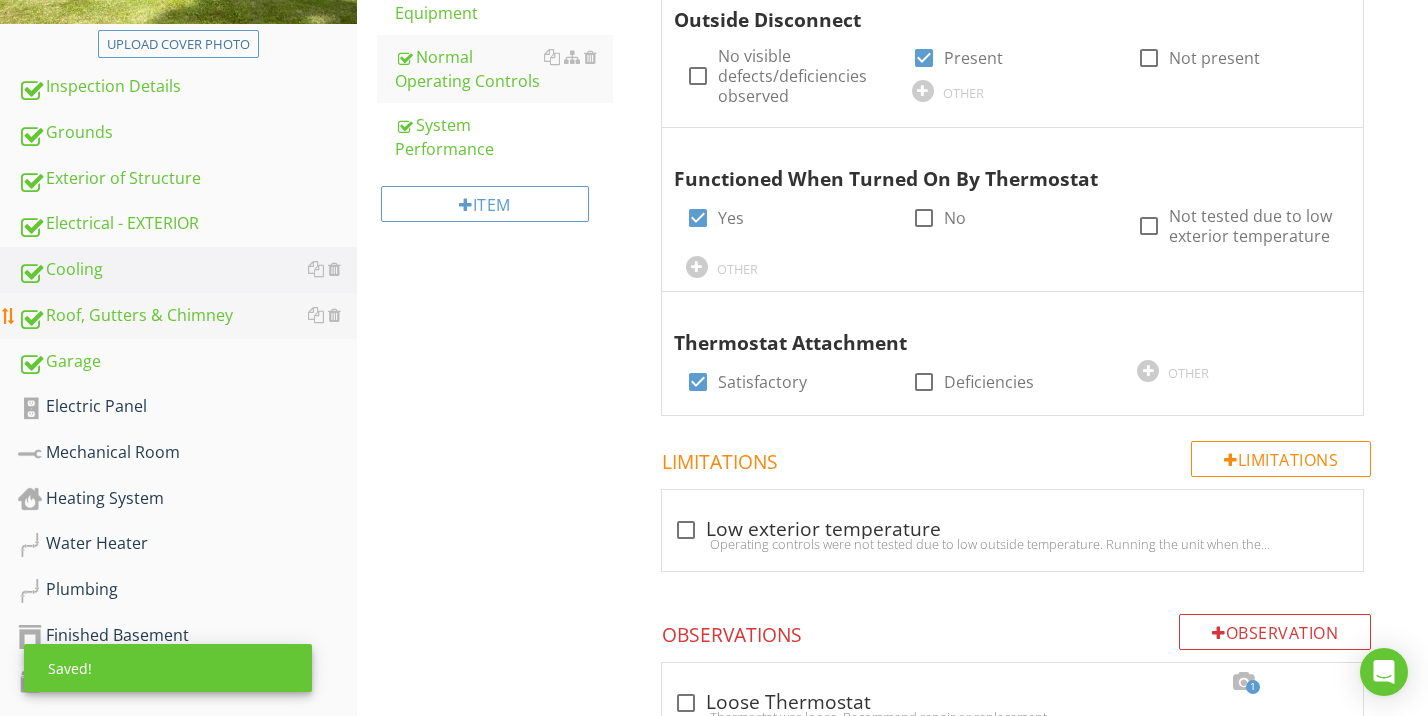 click on "Roof, Gutters & Chimney" at bounding box center [187, 316] 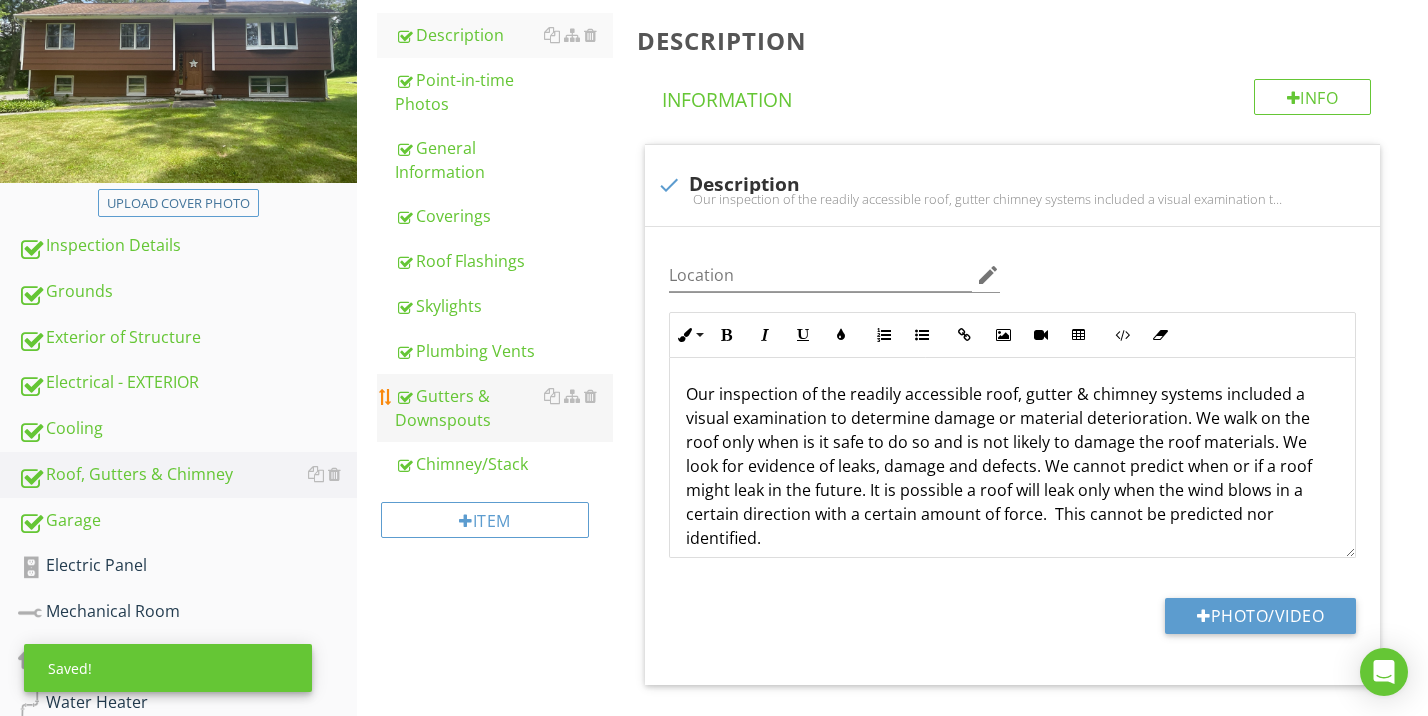 scroll, scrollTop: 0, scrollLeft: 0, axis: both 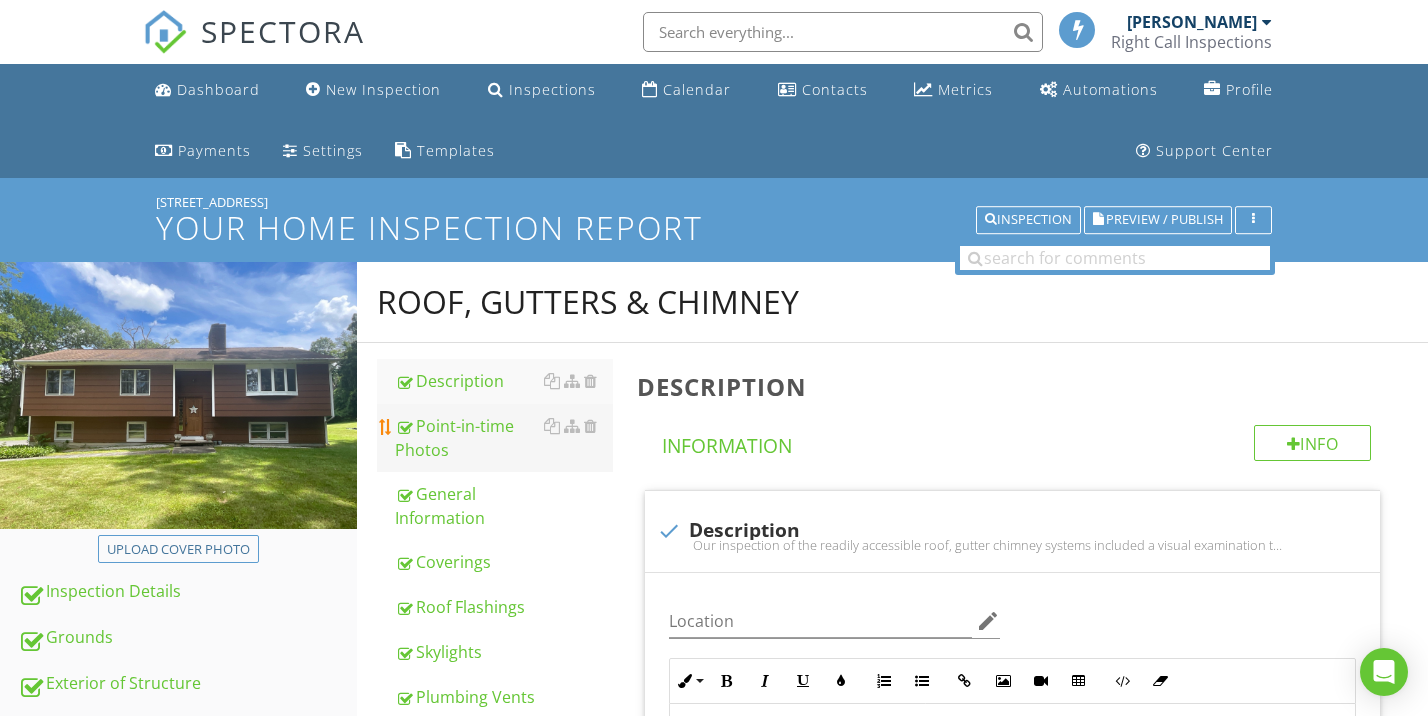 click on "Point-in-time Photos" at bounding box center (504, 438) 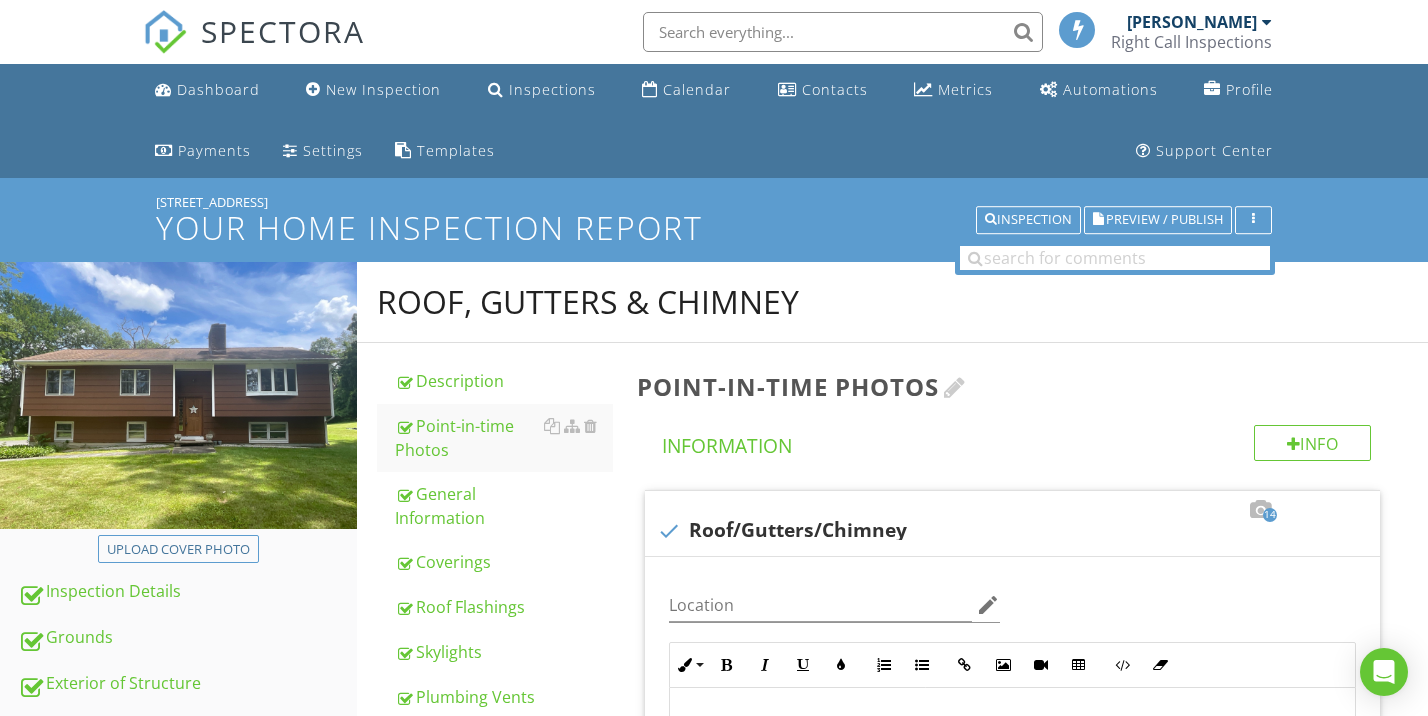 scroll, scrollTop: 315, scrollLeft: 0, axis: vertical 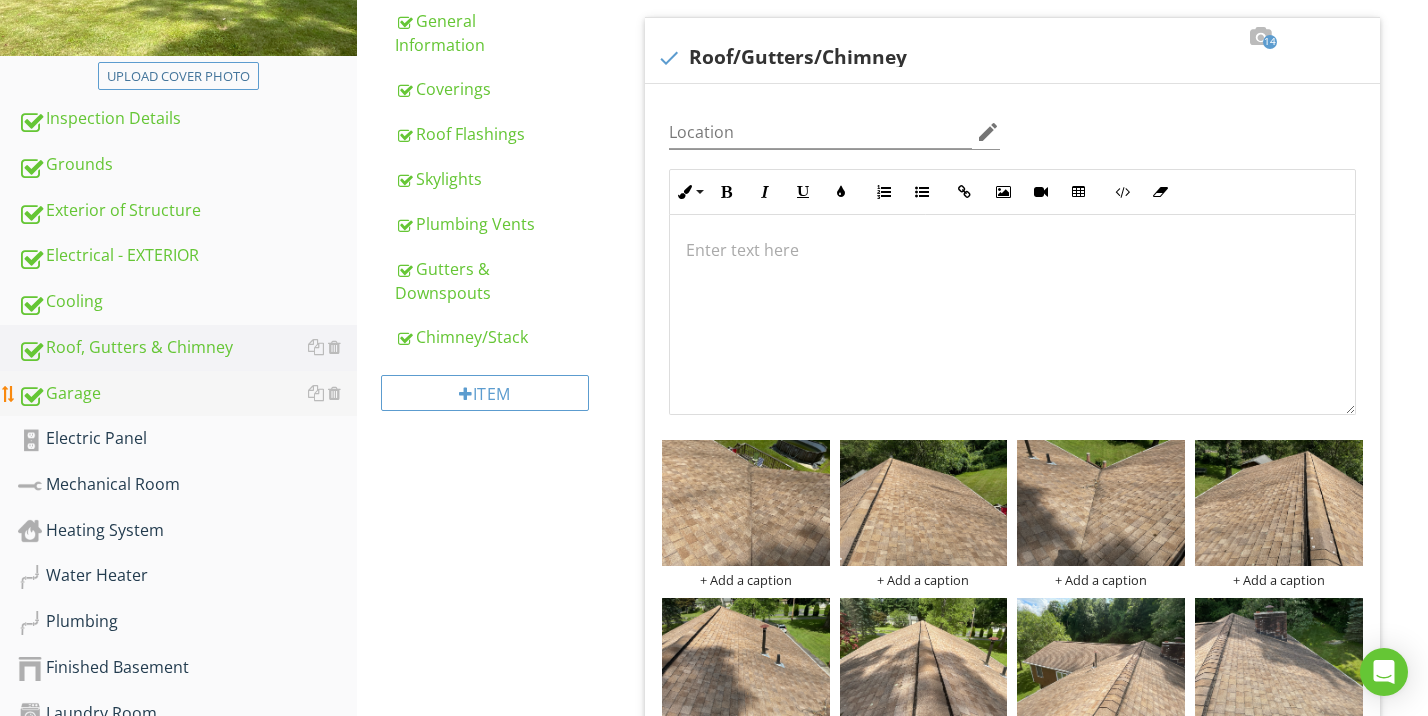 click on "Garage" at bounding box center [187, 394] 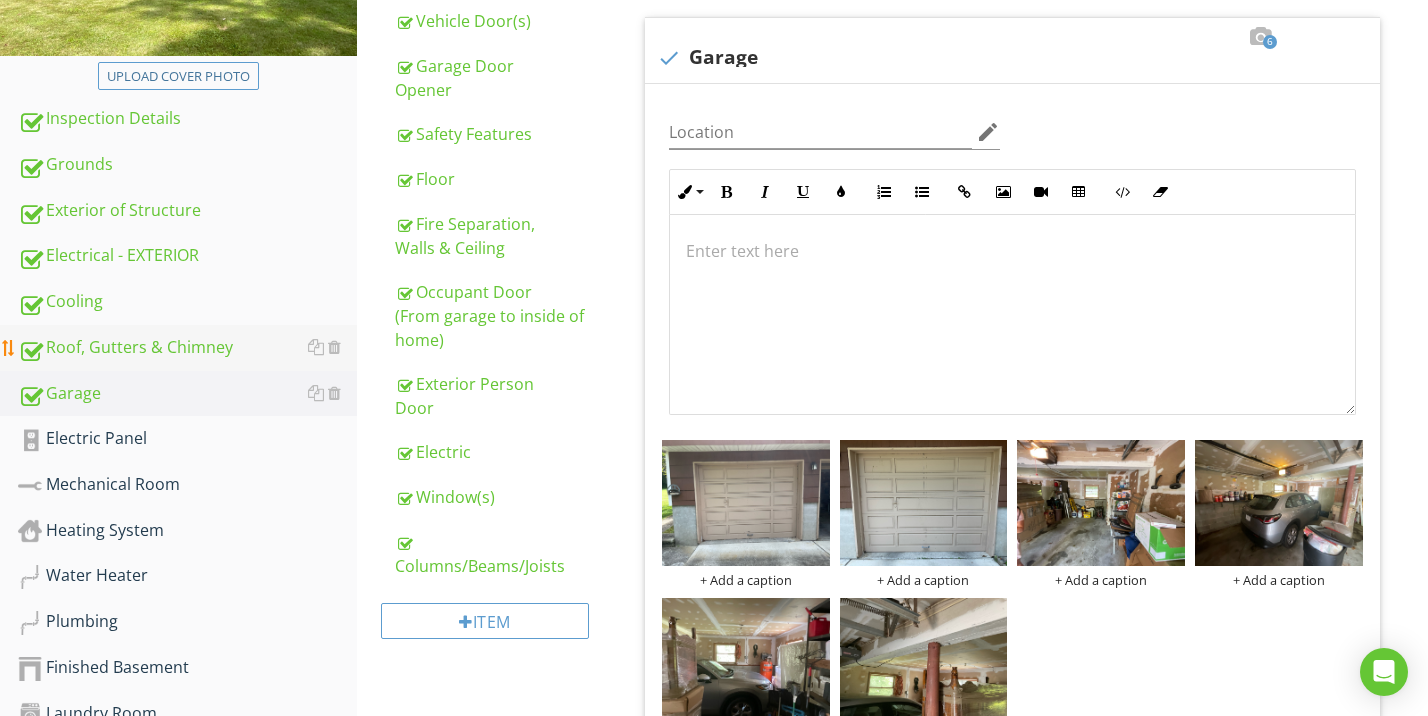 click on "Roof, Gutters & Chimney" at bounding box center [187, 348] 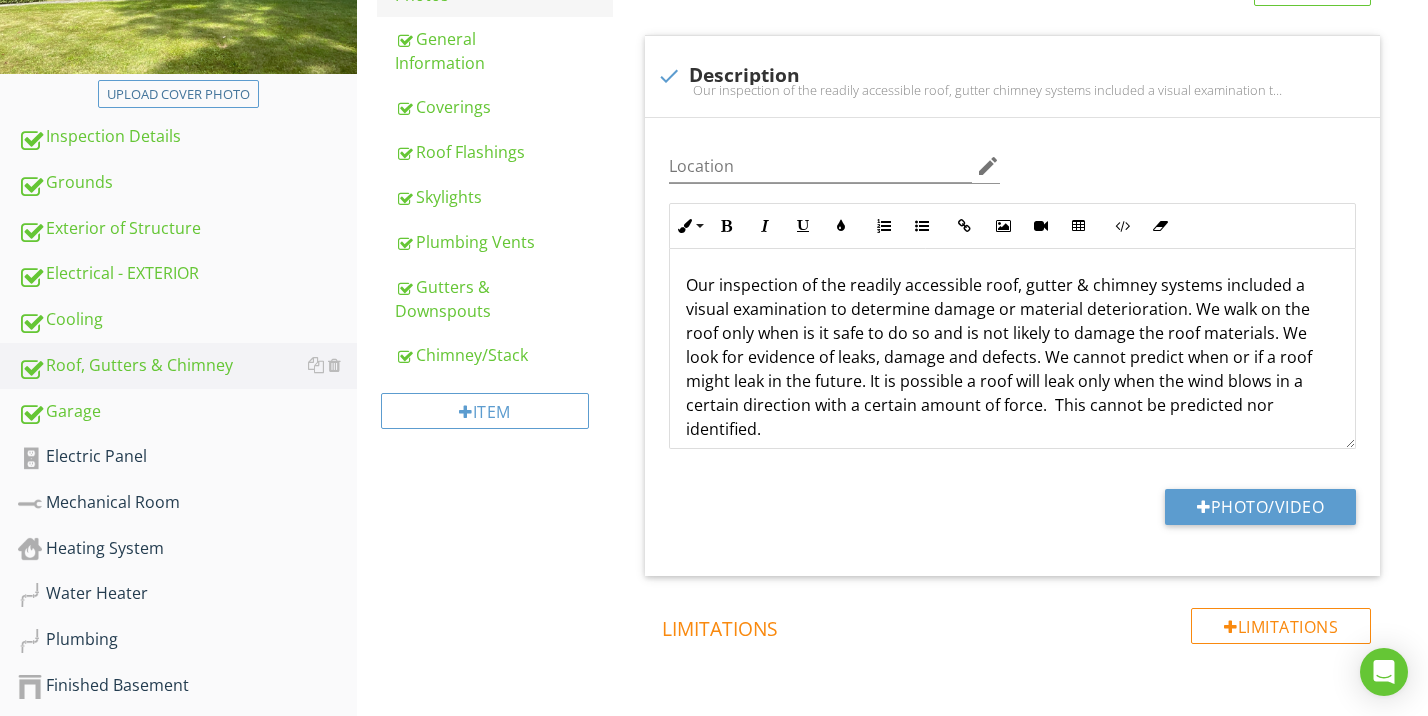 scroll, scrollTop: 264, scrollLeft: 0, axis: vertical 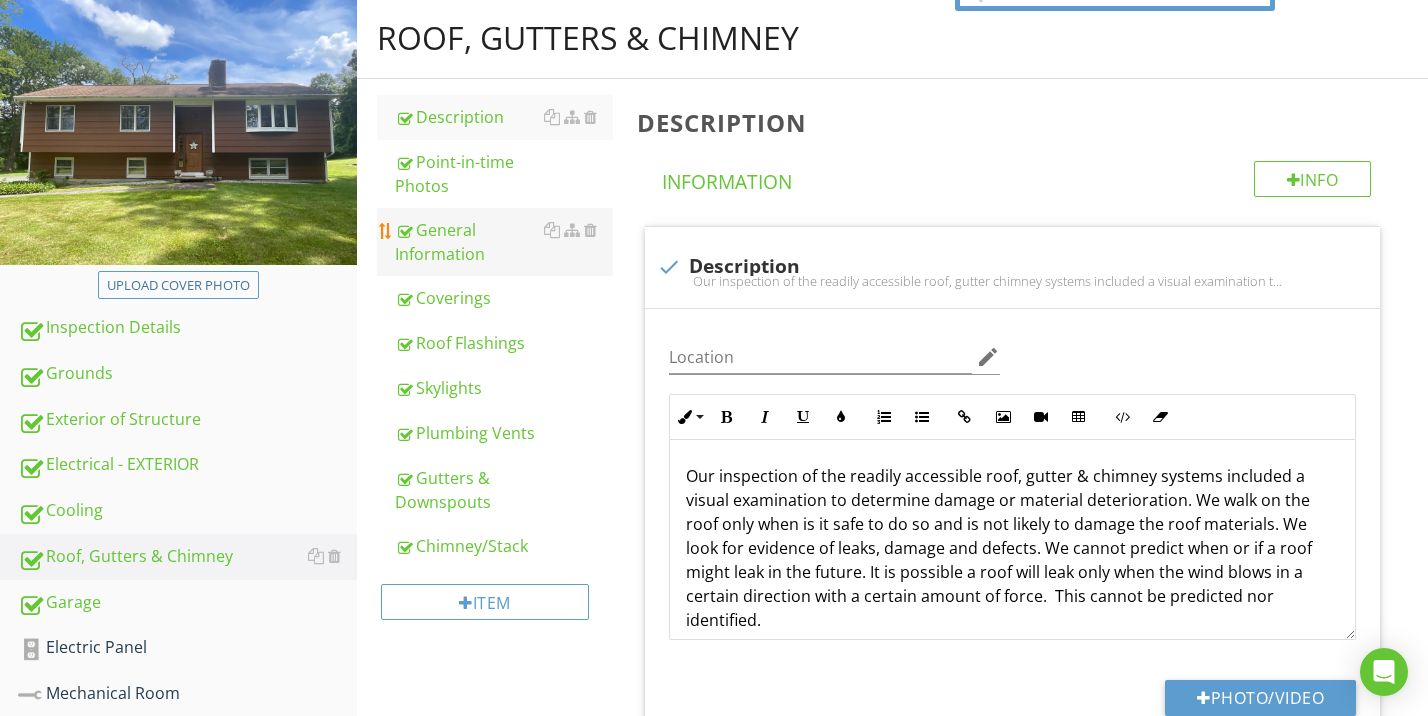 click on "General Information" at bounding box center [504, 242] 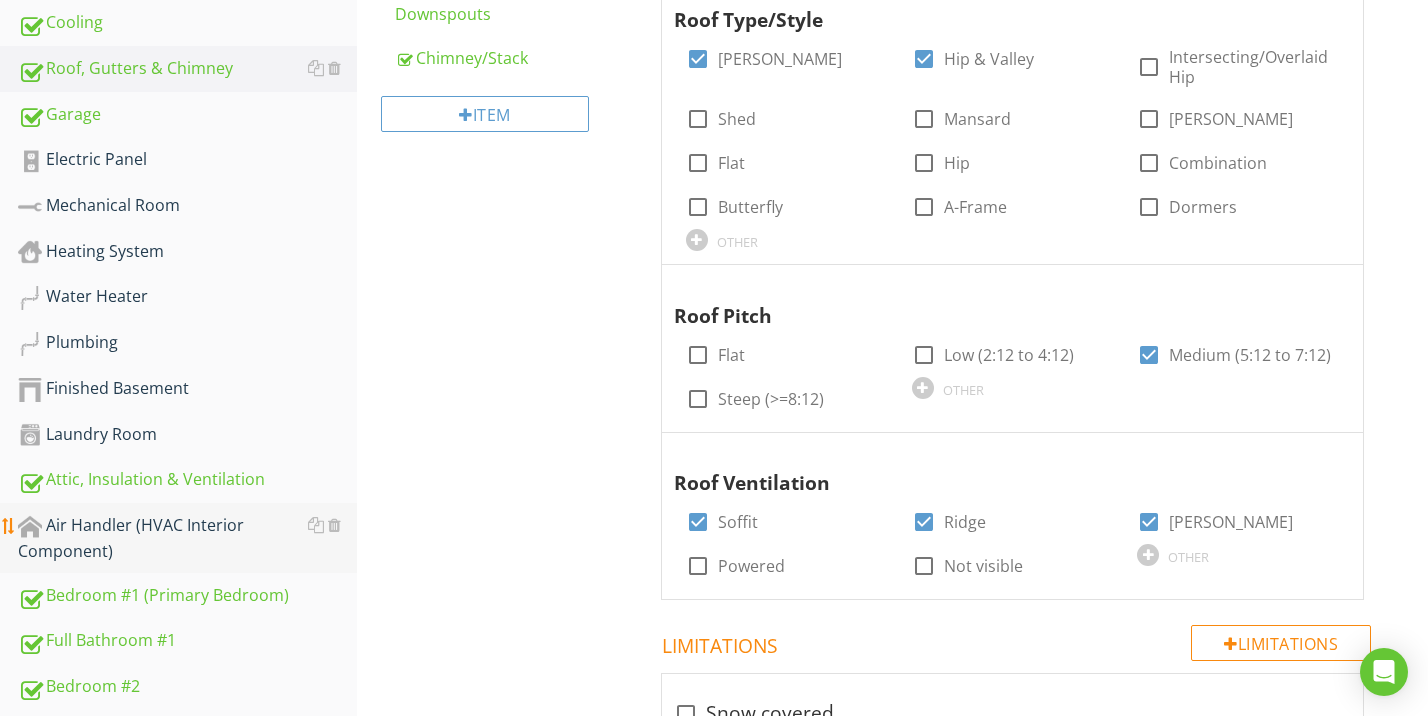 scroll, scrollTop: 268, scrollLeft: 0, axis: vertical 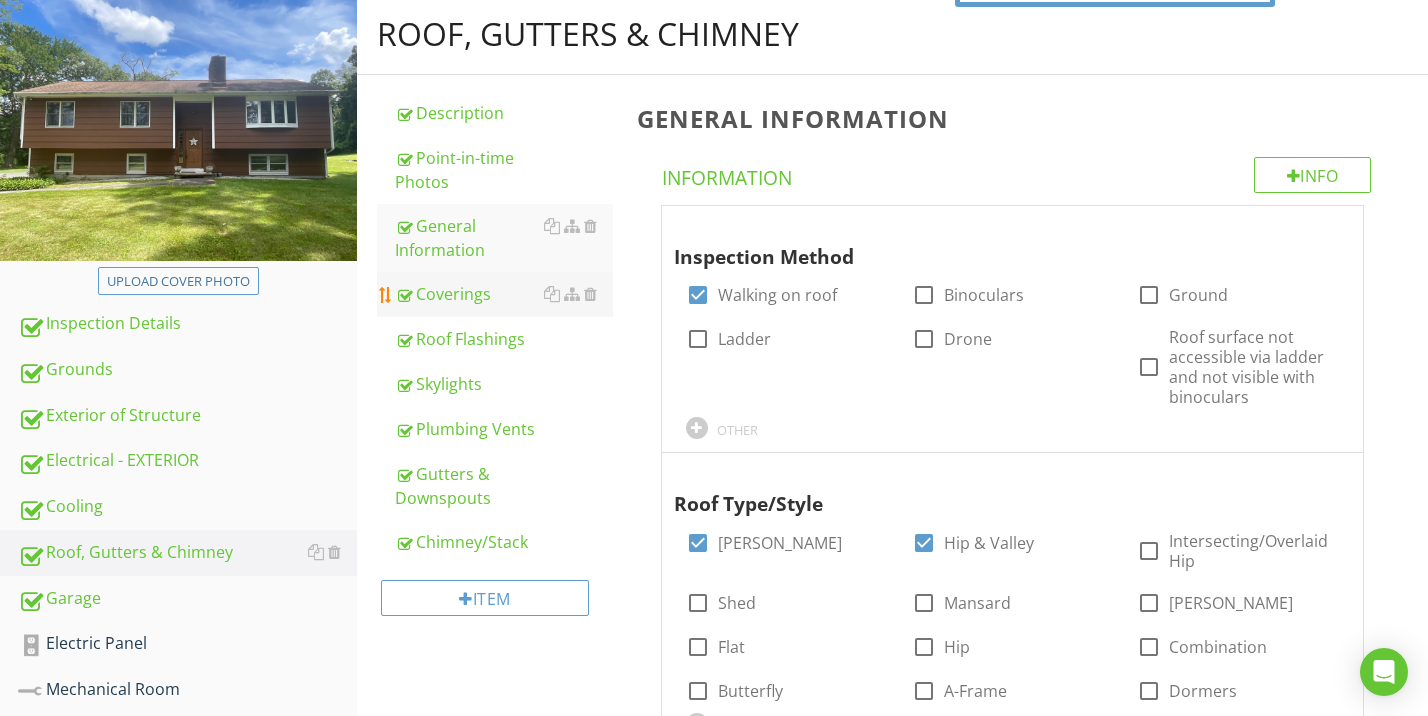 click on "Coverings" at bounding box center (504, 294) 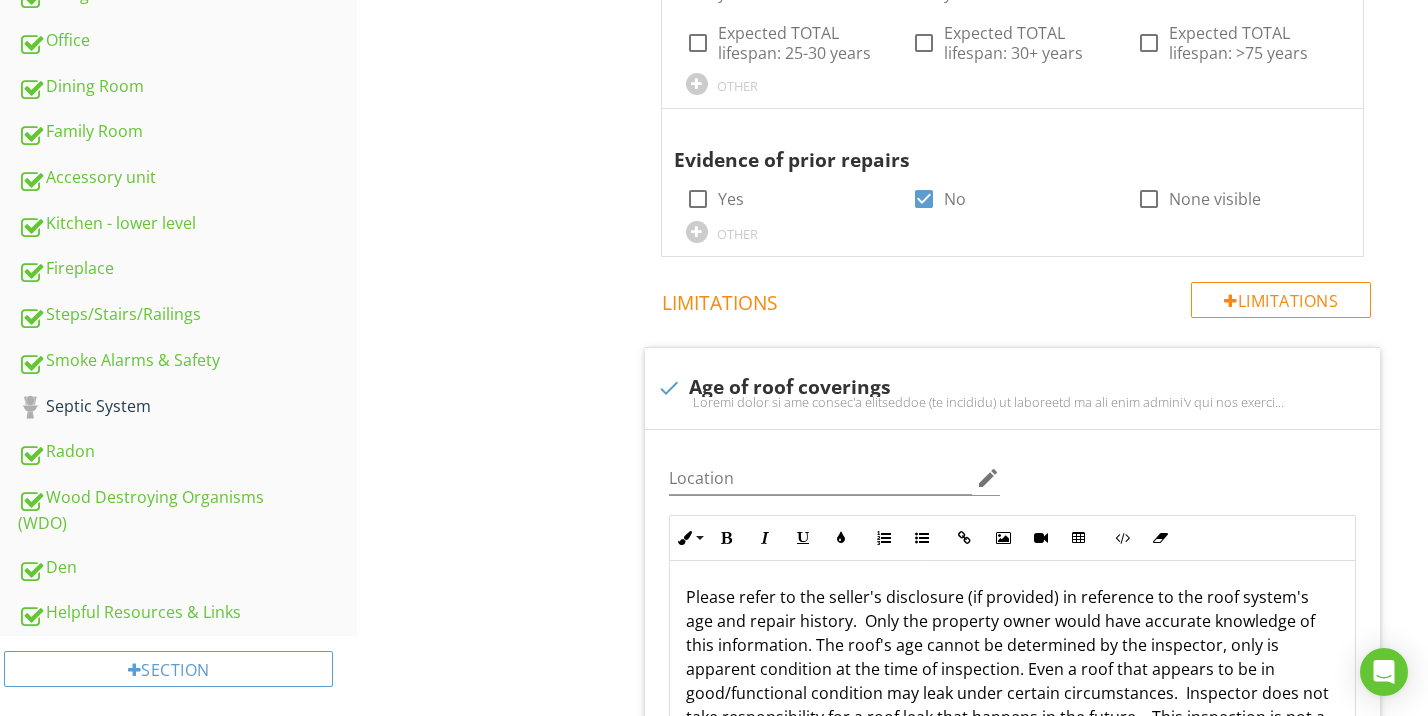 scroll, scrollTop: 1797, scrollLeft: 0, axis: vertical 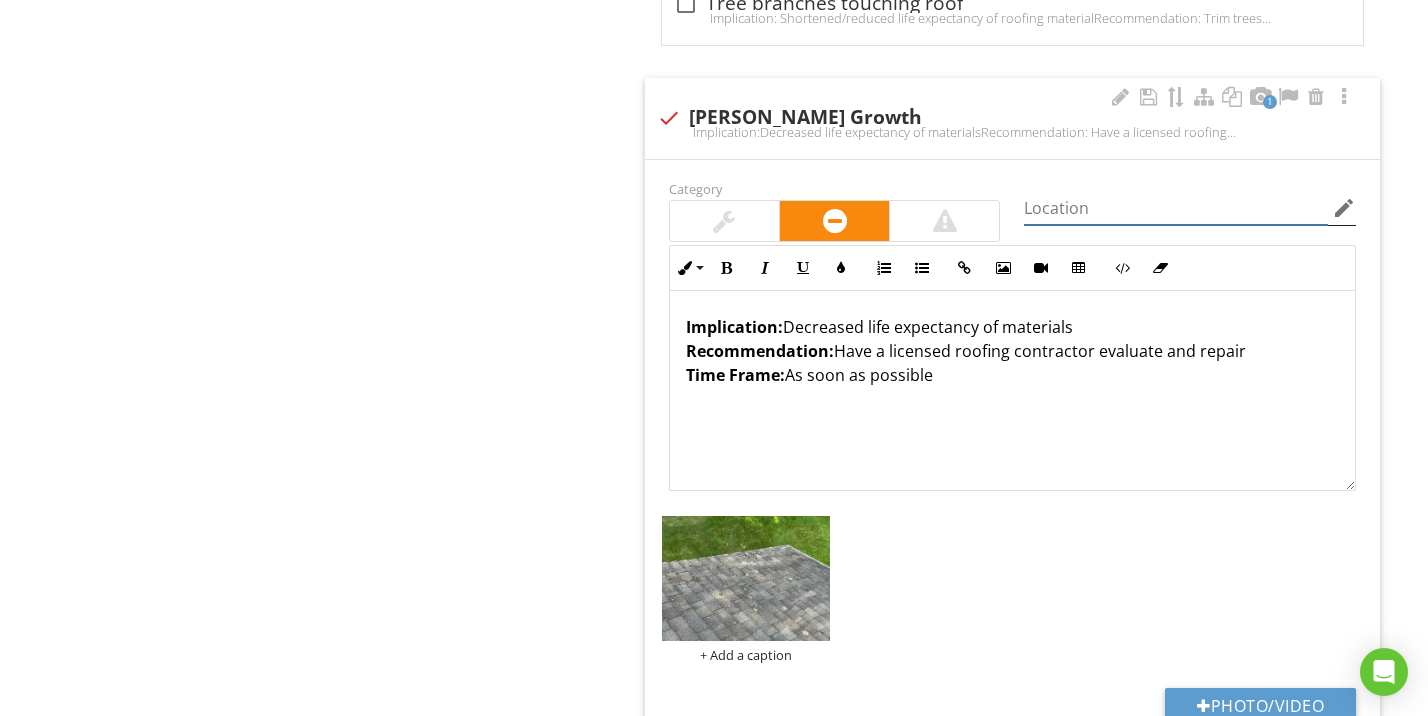 click at bounding box center (1176, 208) 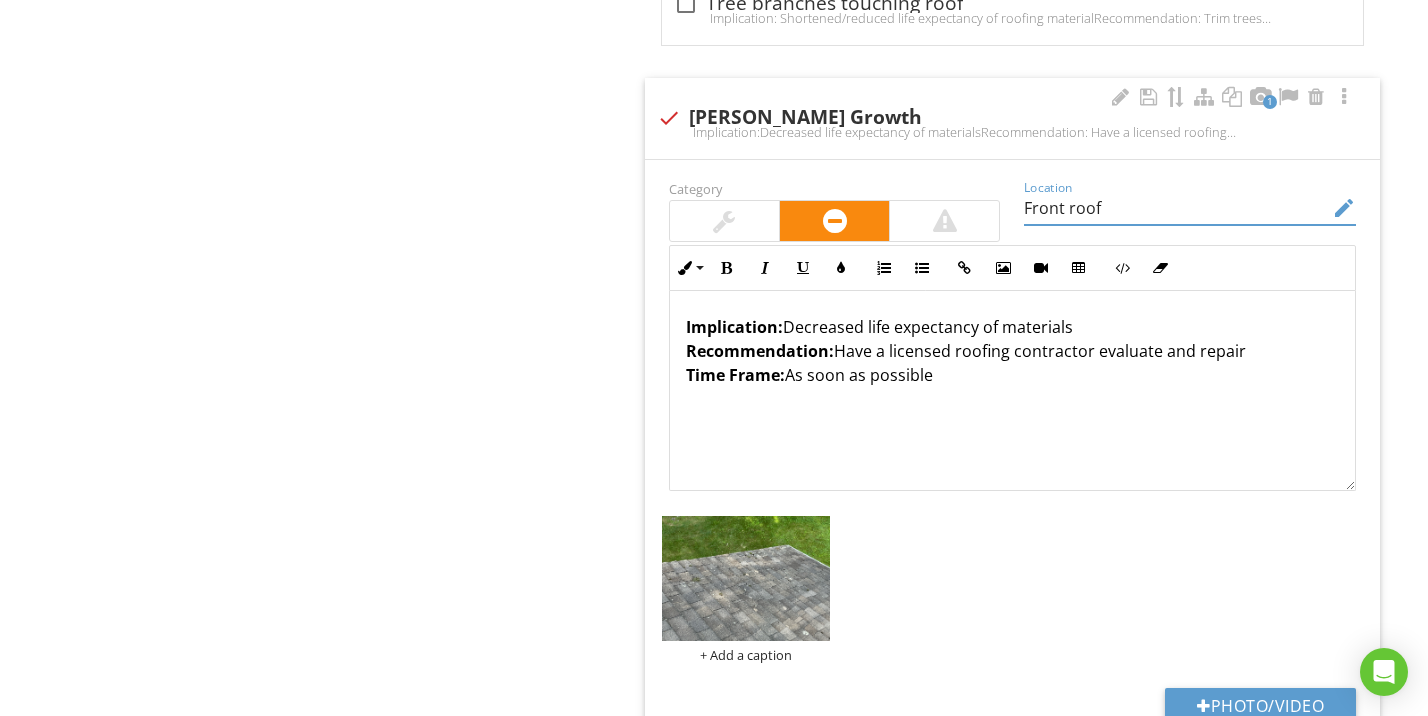 type on "Front roof" 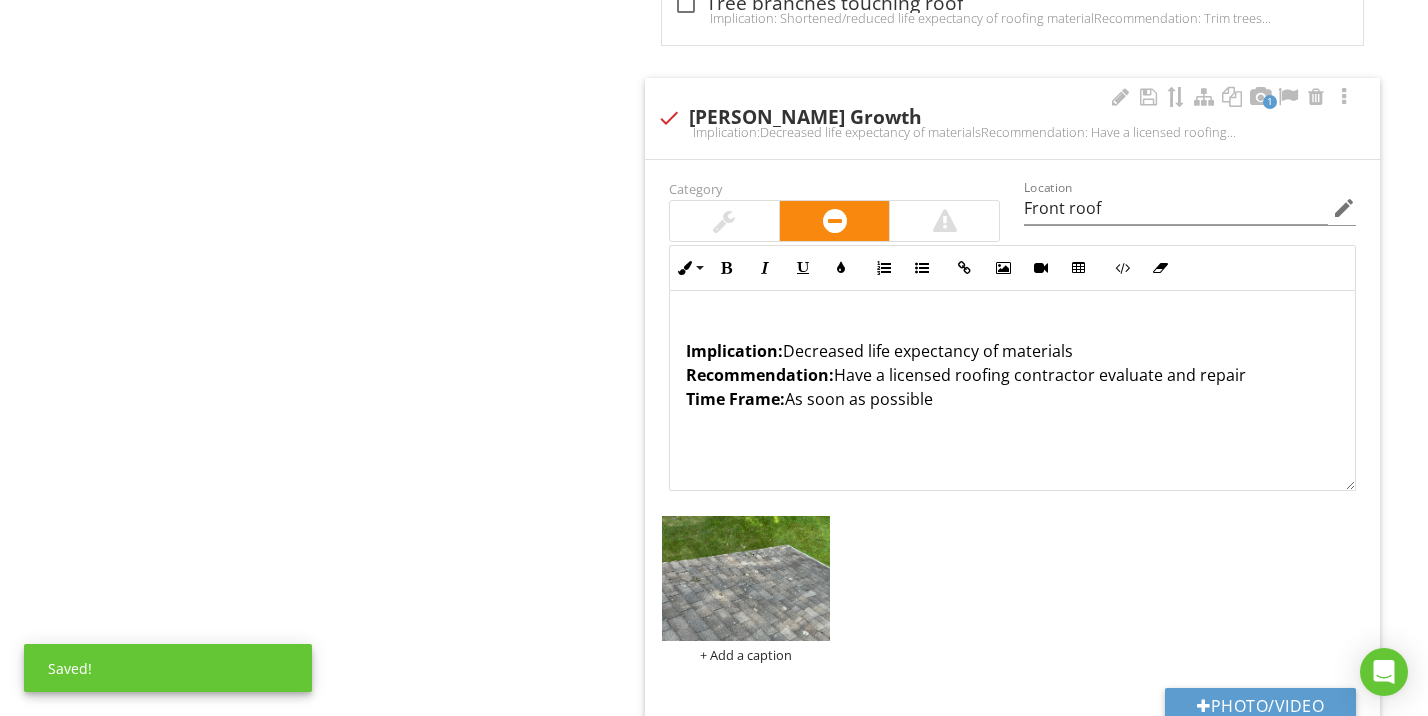 type 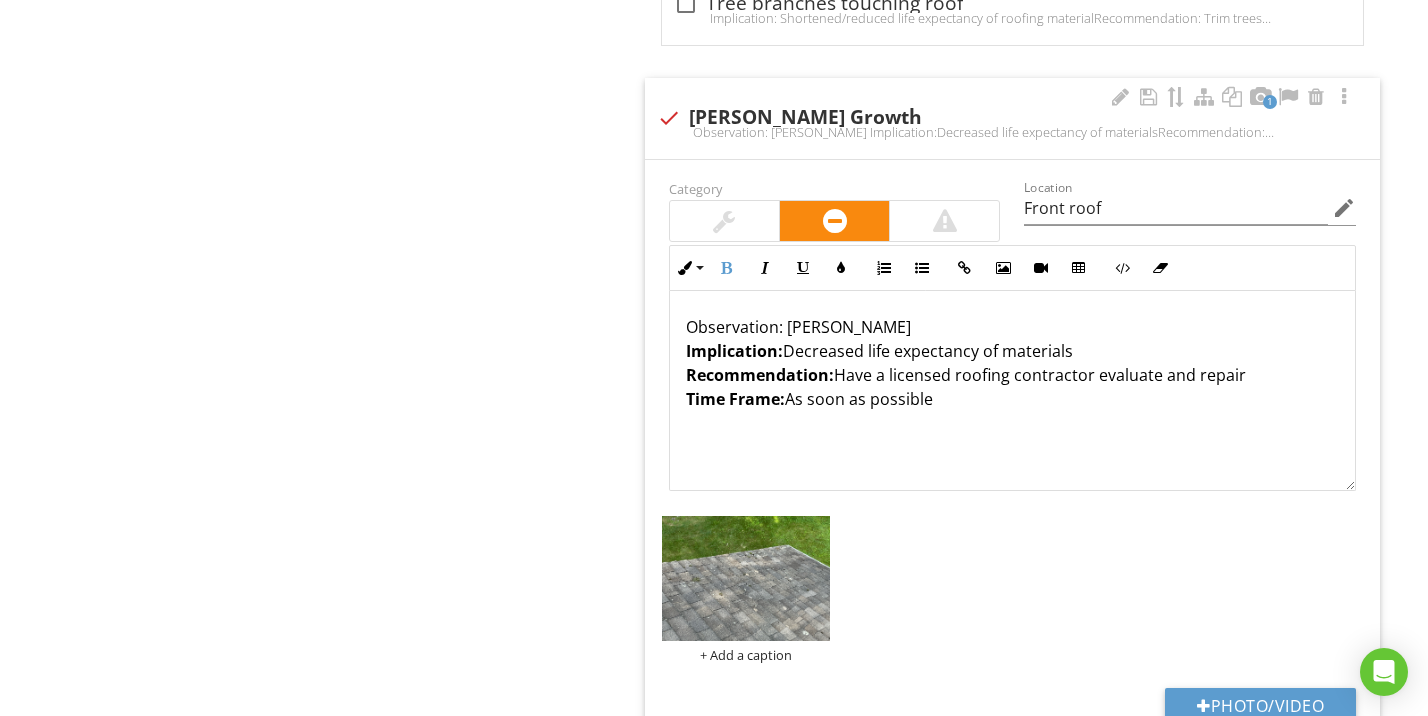 drag, startPoint x: 833, startPoint y: 260, endPoint x: 871, endPoint y: 264, distance: 38.209946 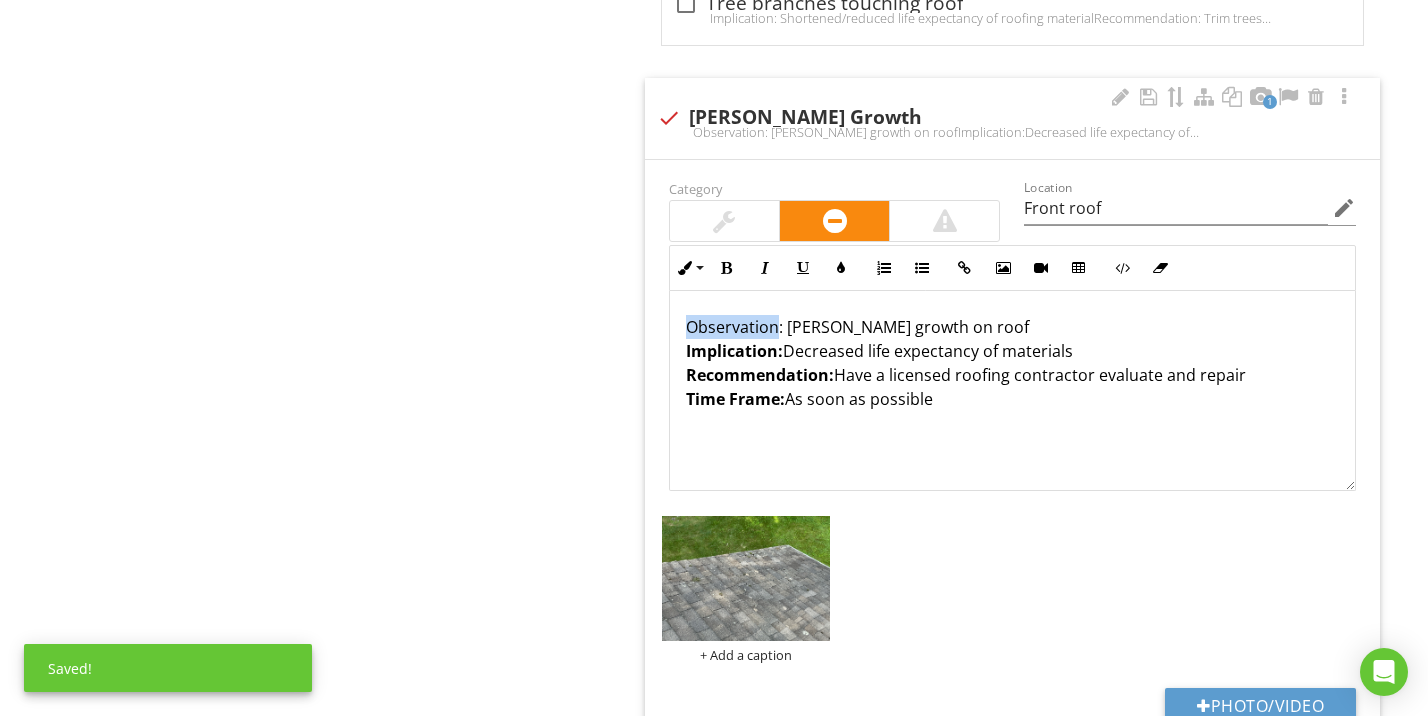 drag, startPoint x: 779, startPoint y: 259, endPoint x: 677, endPoint y: 259, distance: 102 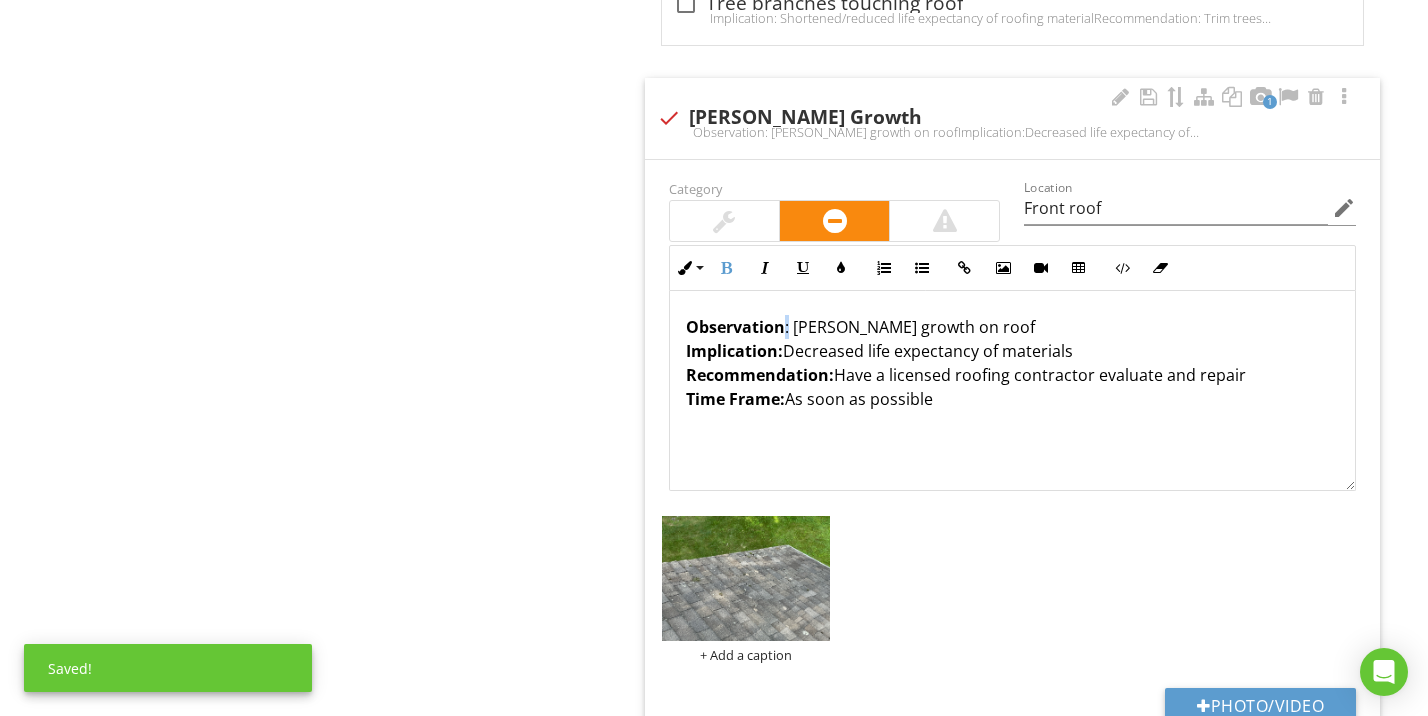 click on "Observation : Moss growth on roof Implication:  Decreased life expectancy of materials Recommendation:   Have a licensed roofing contractor evaluate and repair Time Frame:  As soon as possible" at bounding box center (1012, 363) 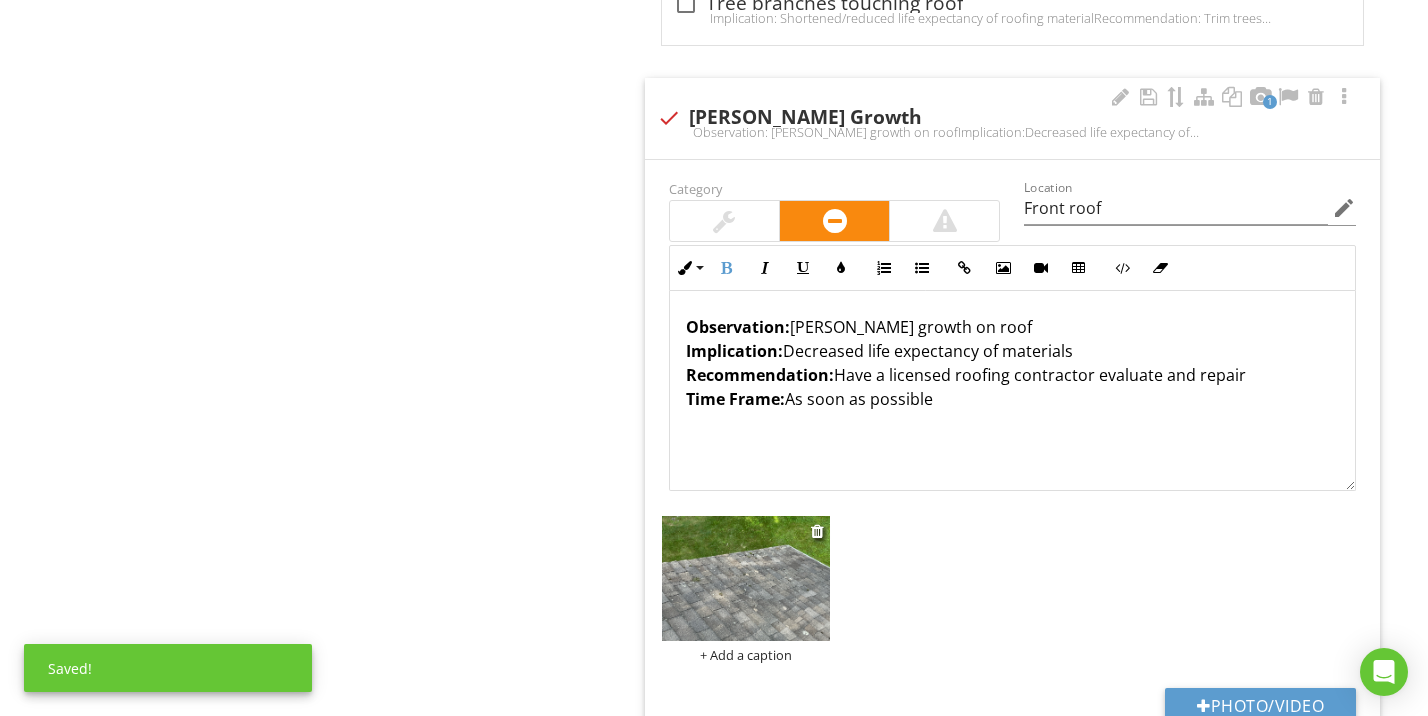 click at bounding box center [746, 579] 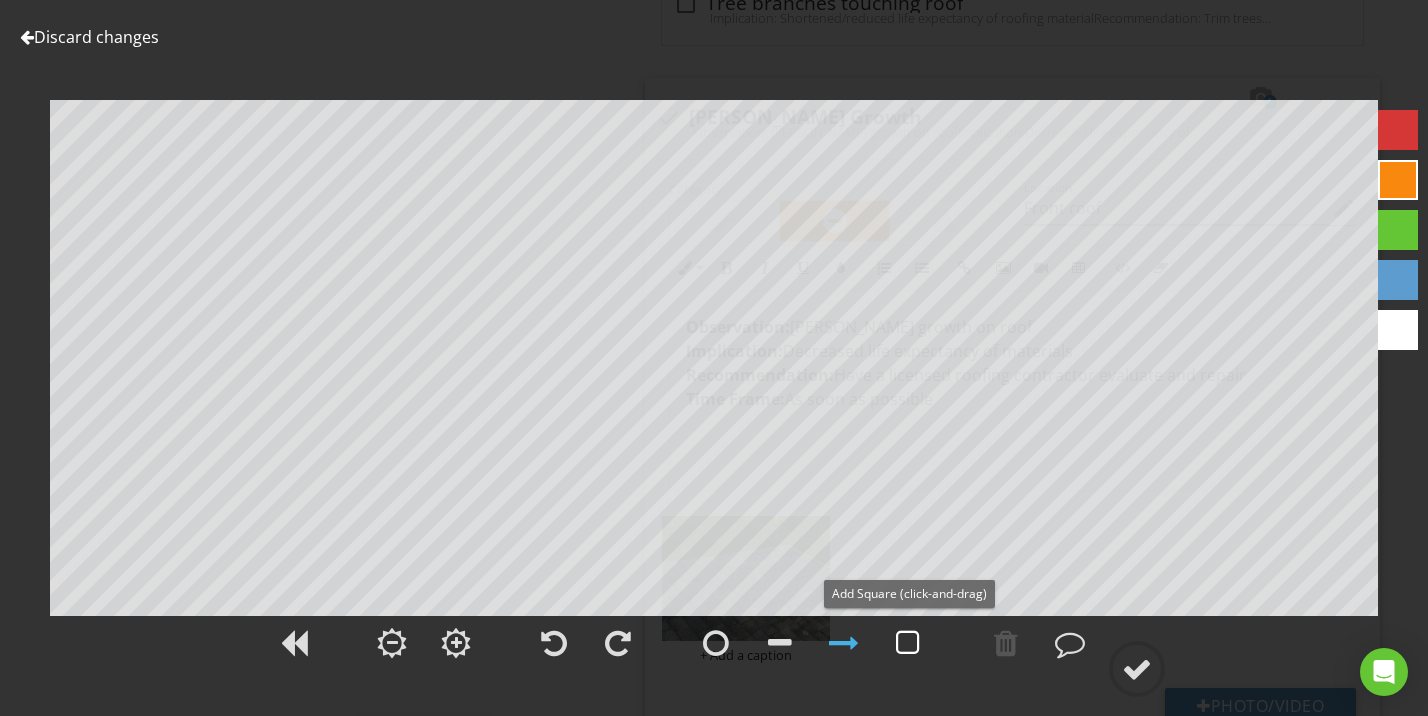 click at bounding box center [908, 643] 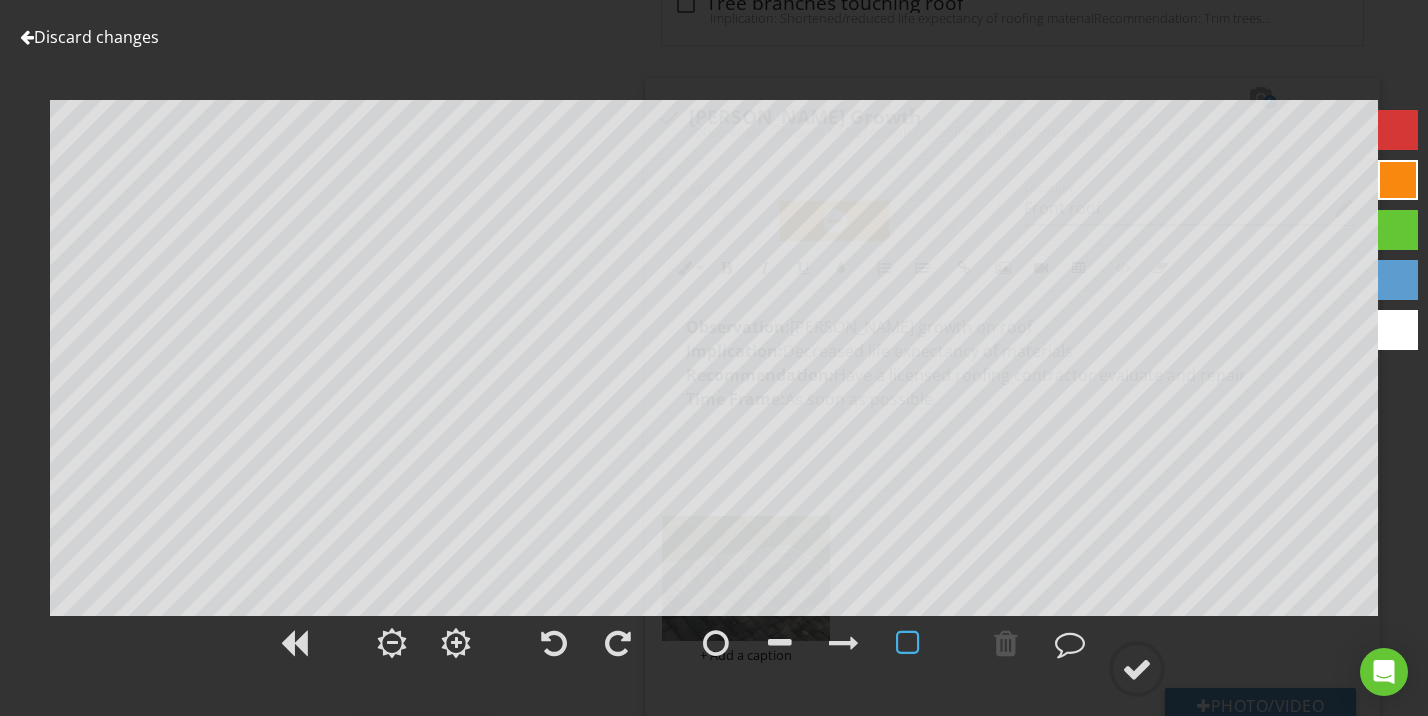 click at bounding box center [1398, 130] 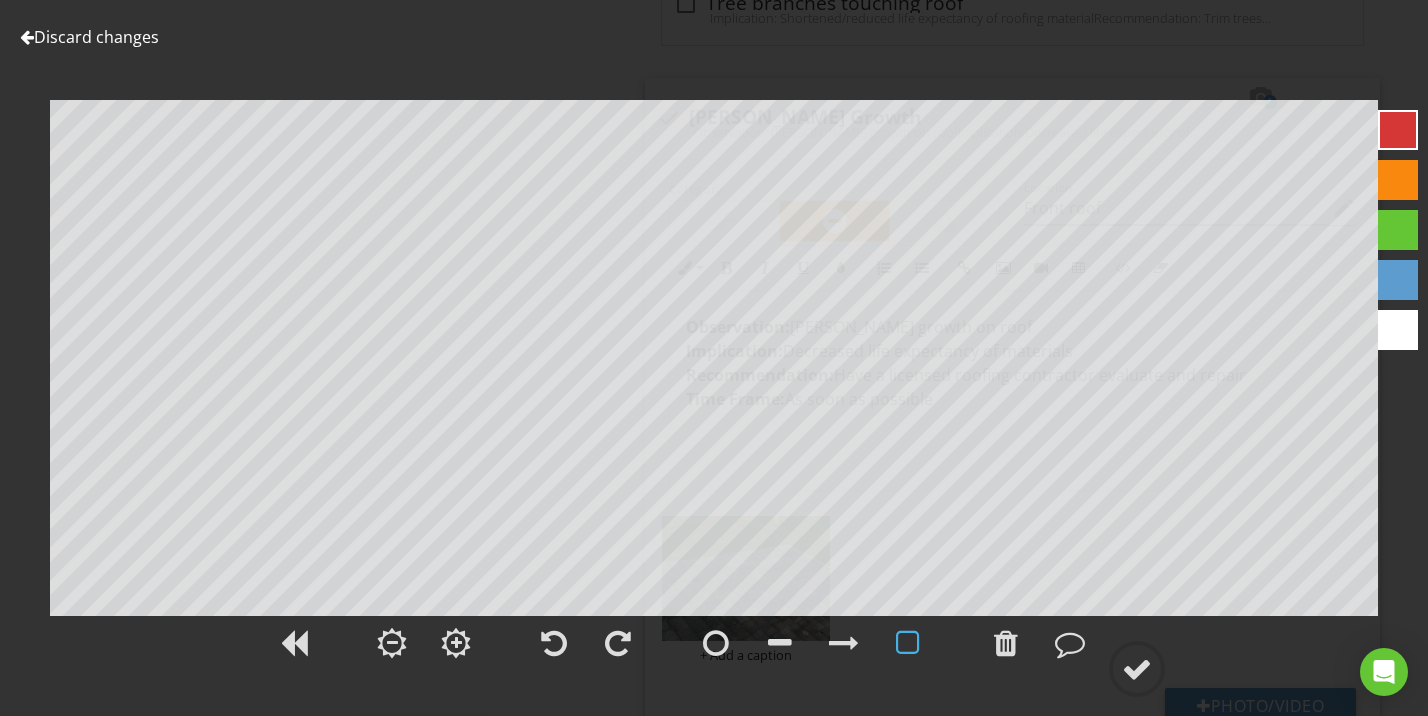 drag, startPoint x: 904, startPoint y: 633, endPoint x: 899, endPoint y: 620, distance: 13.928389 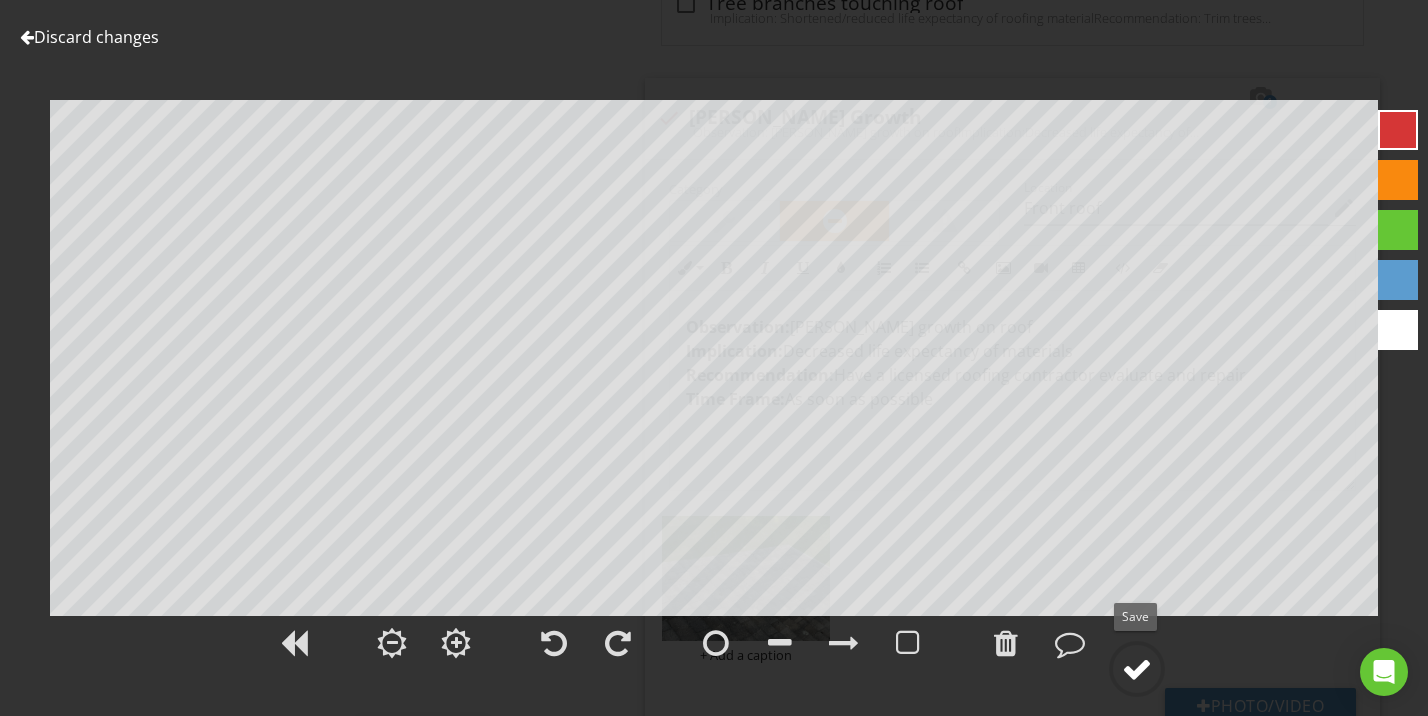 click at bounding box center (1137, 669) 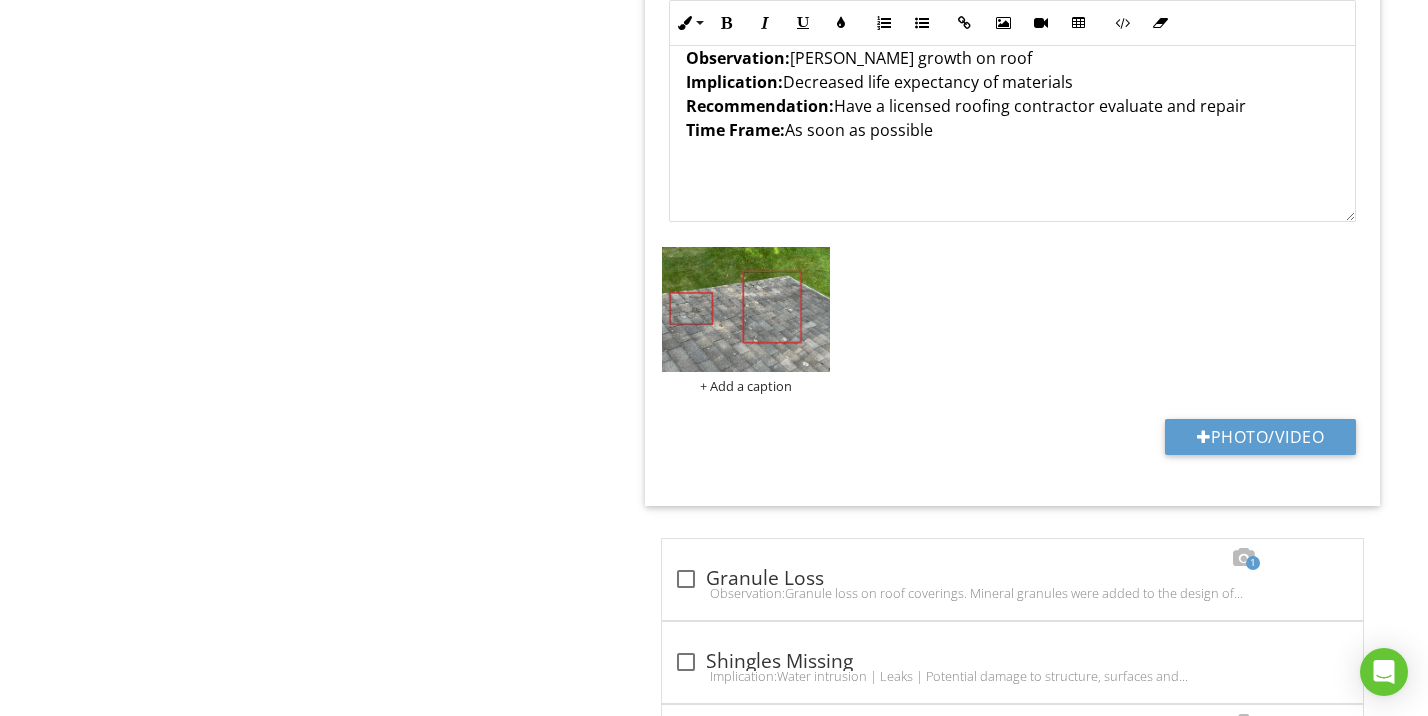 scroll, scrollTop: 2575, scrollLeft: 0, axis: vertical 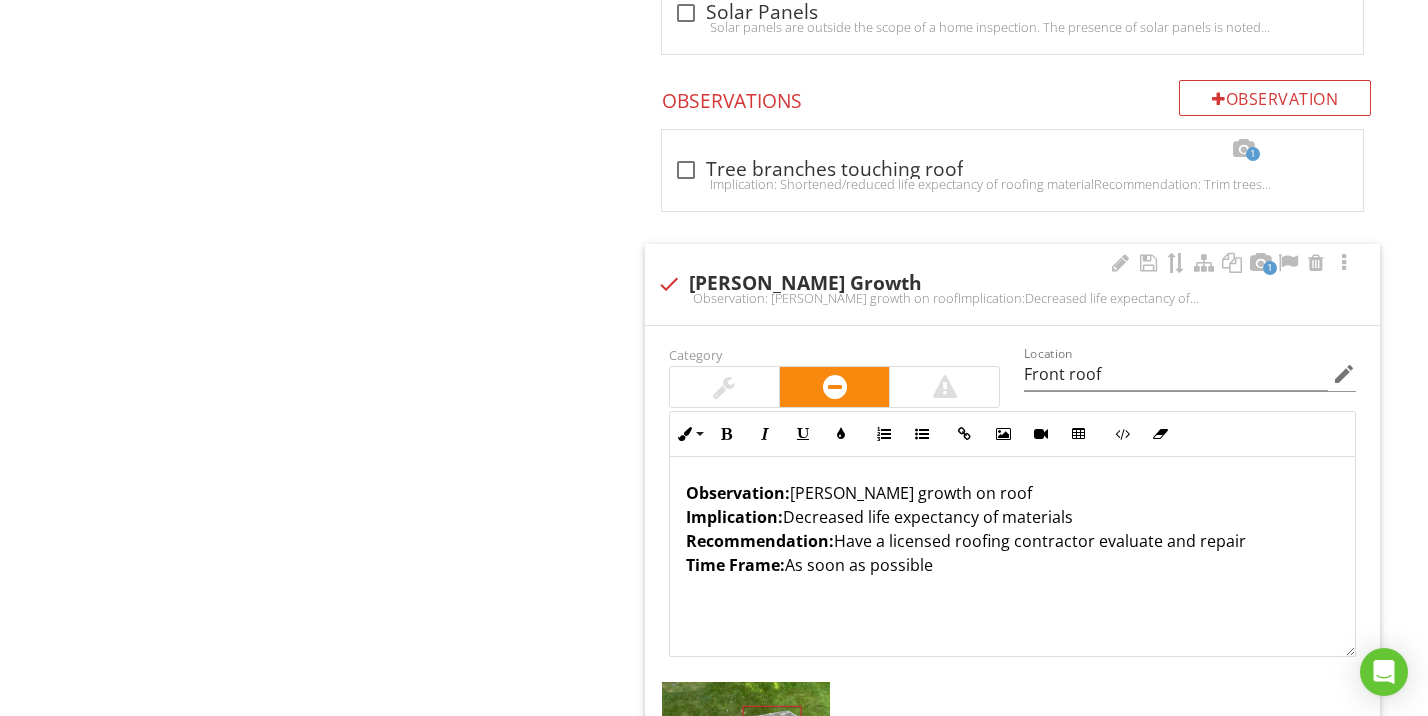 click at bounding box center [724, 387] 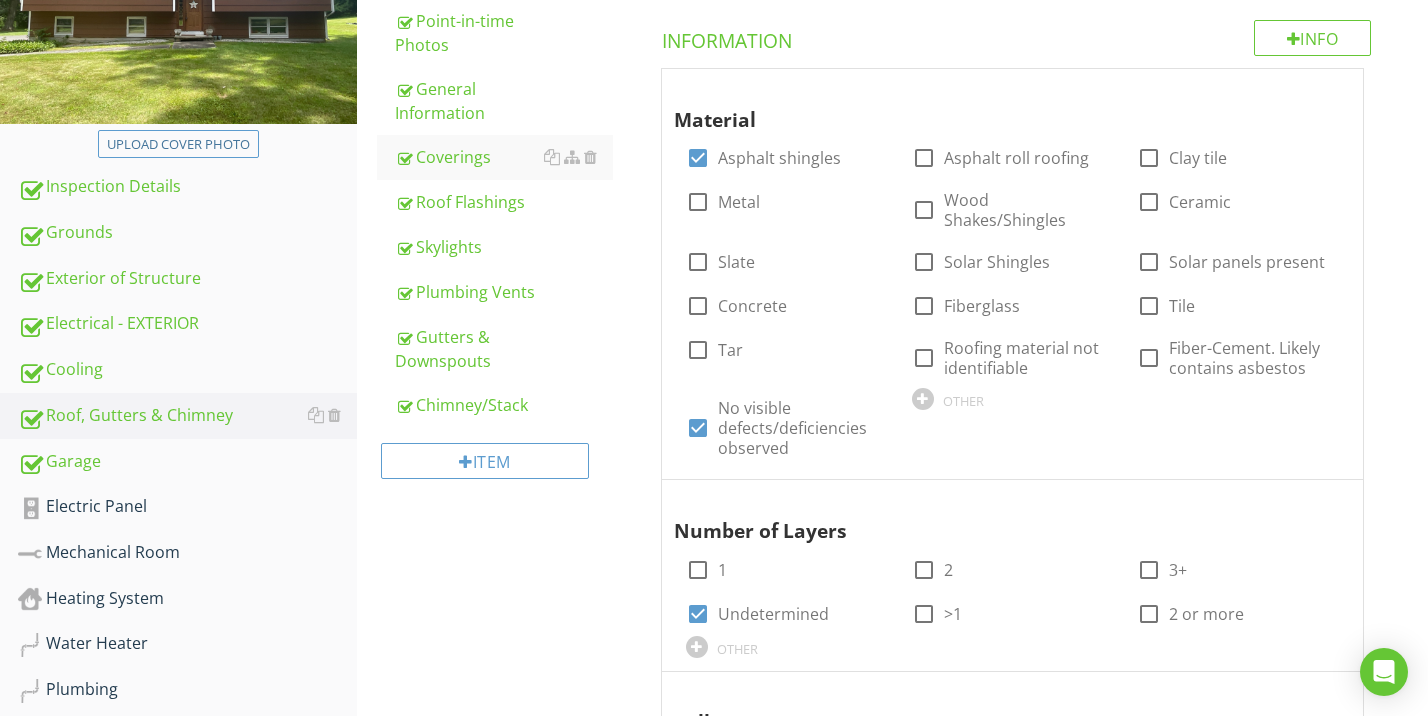 scroll, scrollTop: 275, scrollLeft: 0, axis: vertical 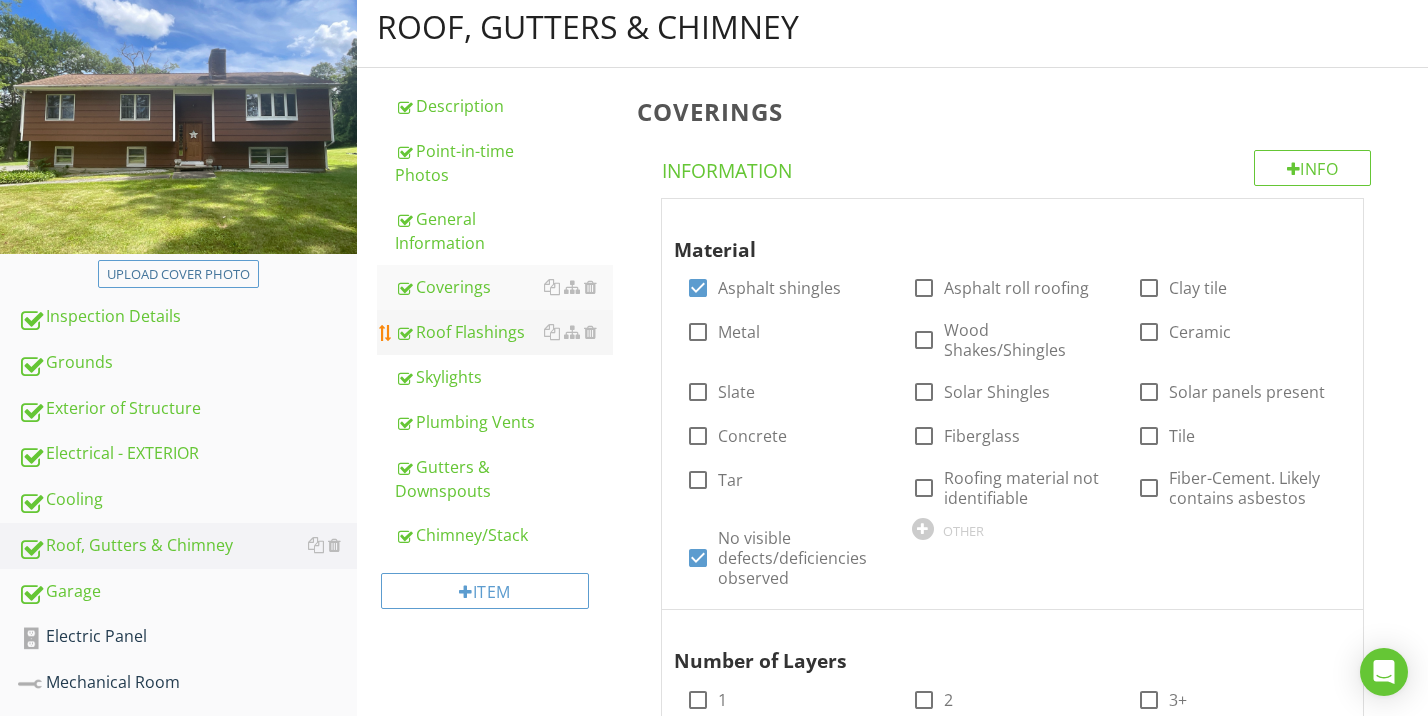 click on "Roof Flashings" at bounding box center (504, 332) 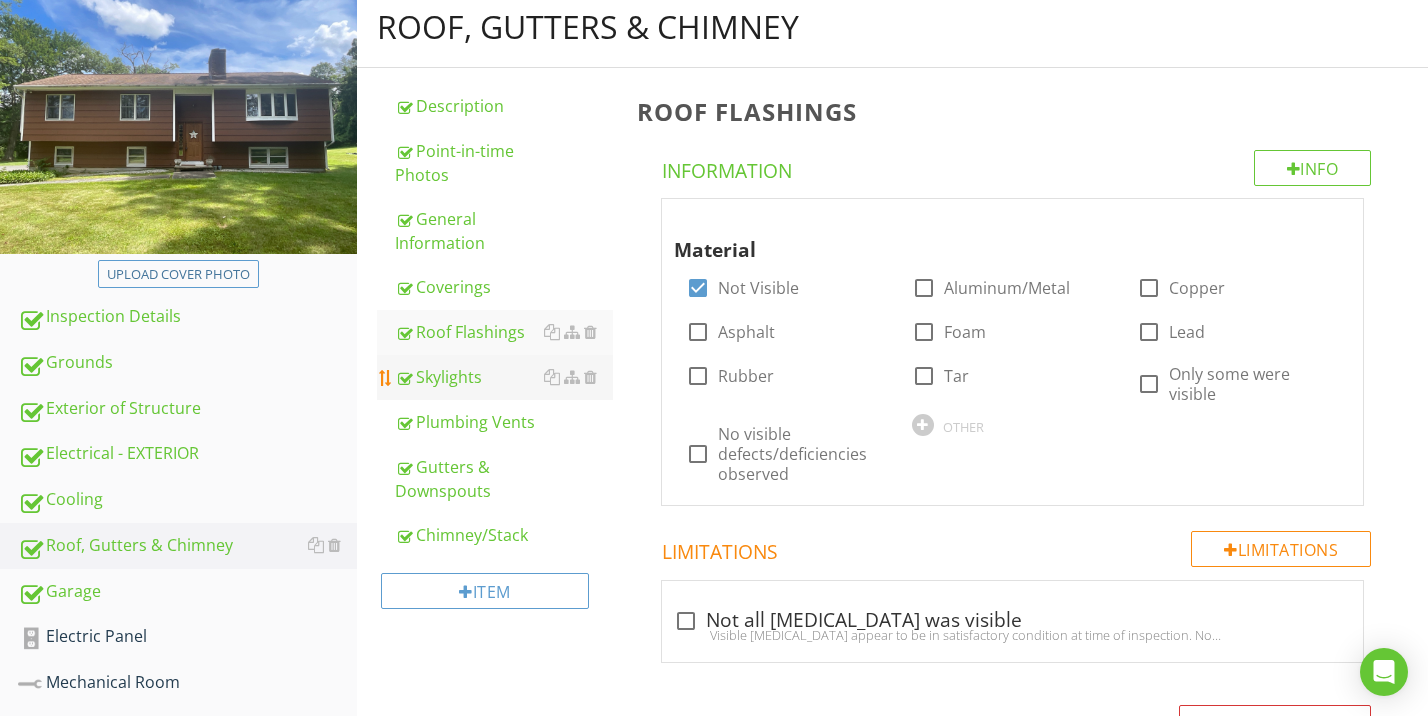click on "Skylights" at bounding box center [504, 377] 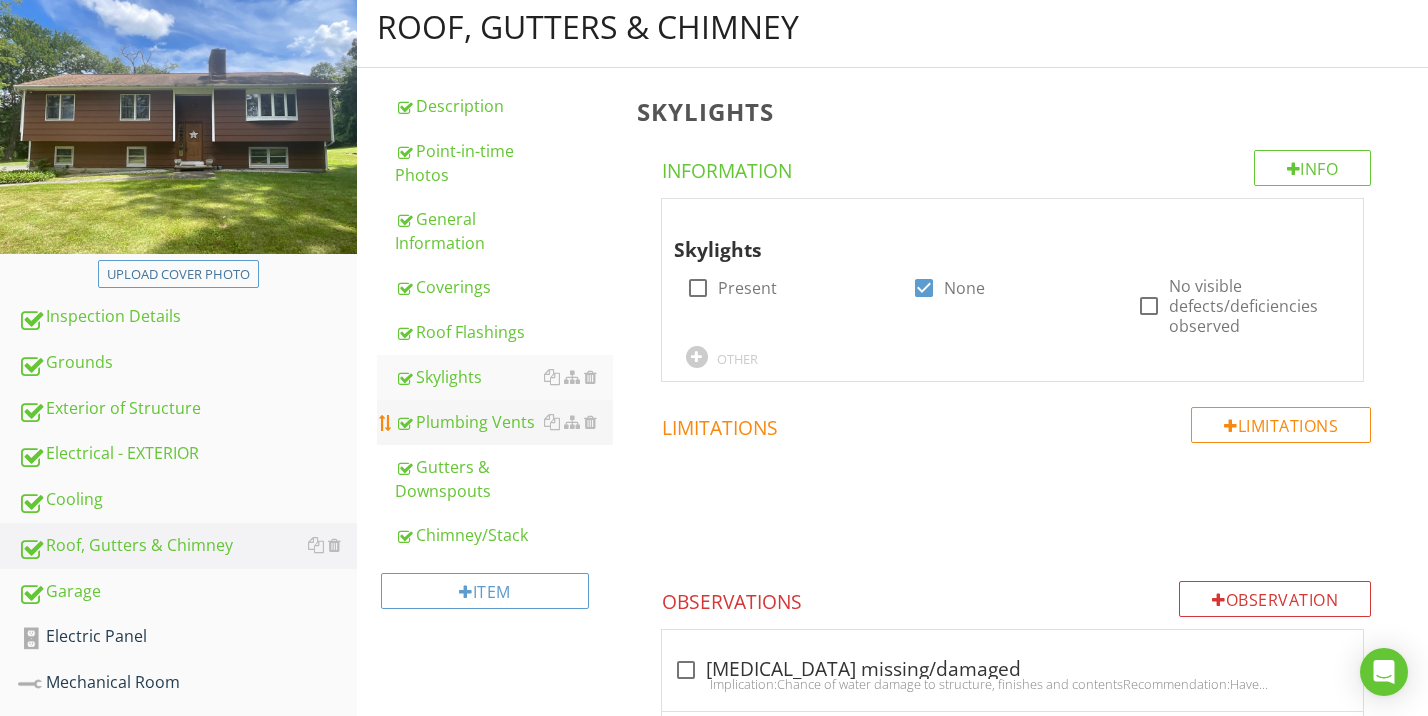 click on "Plumbing Vents" at bounding box center (504, 422) 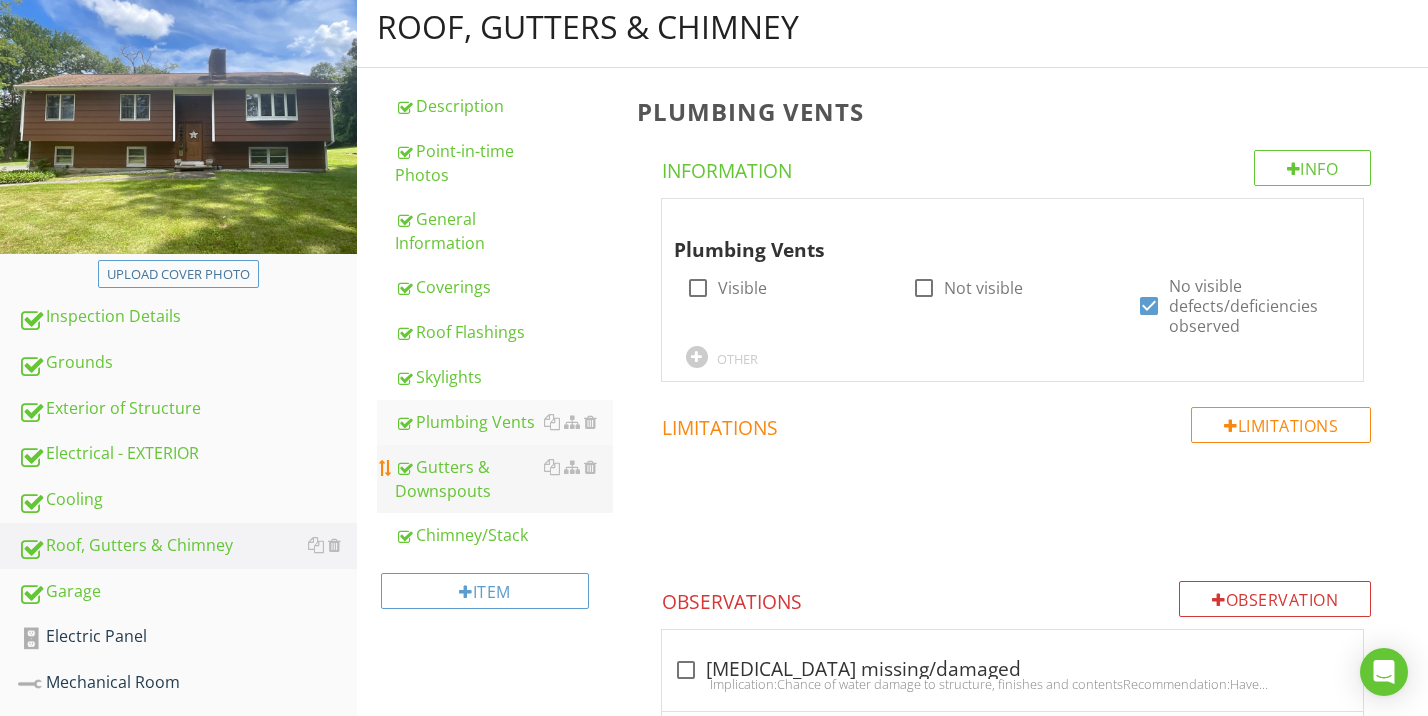click on "Gutters & Downspouts" at bounding box center (504, 479) 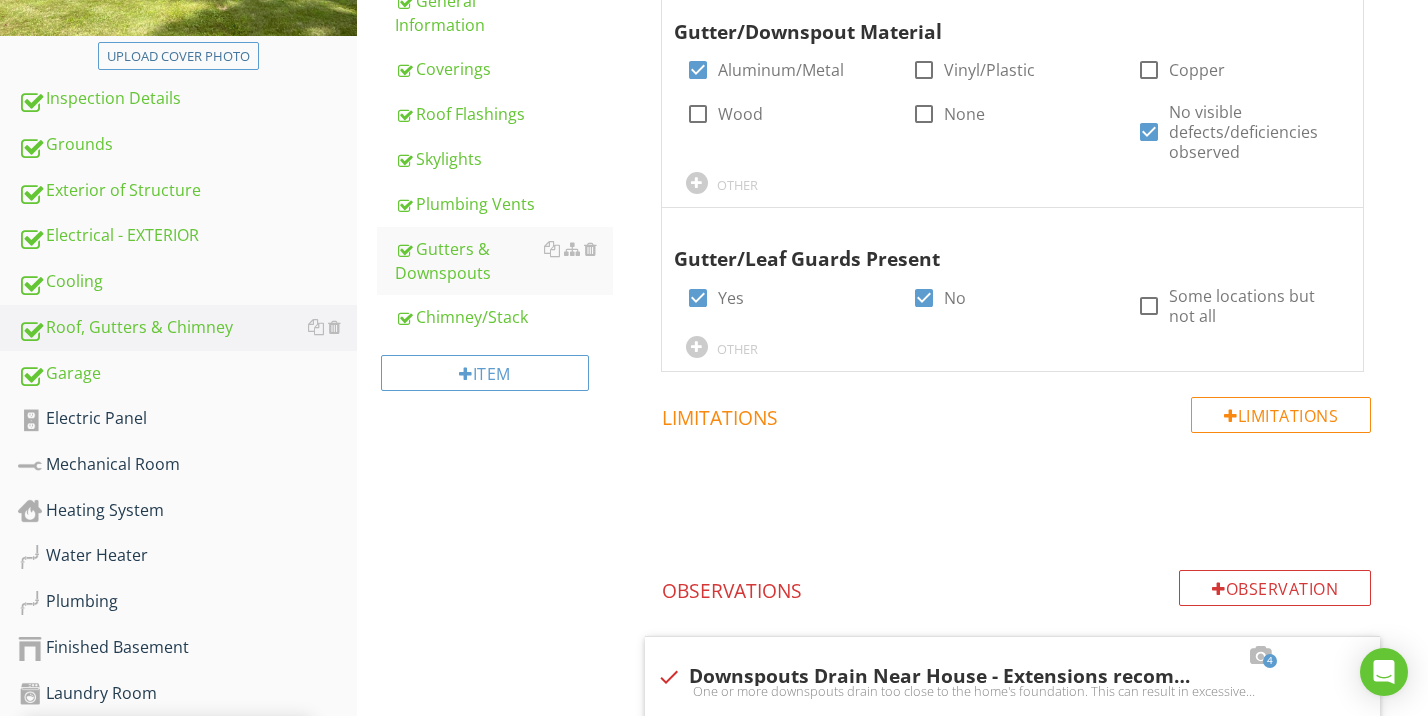 scroll, scrollTop: 463, scrollLeft: 0, axis: vertical 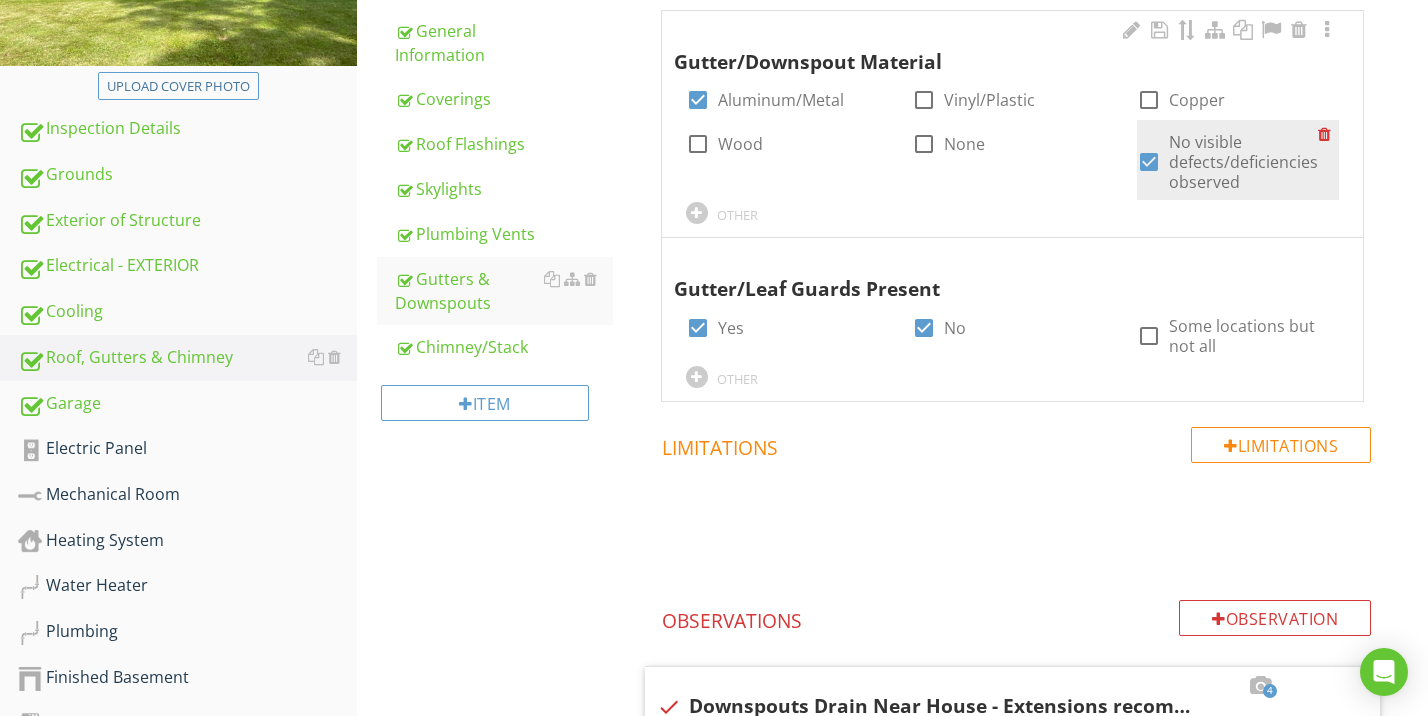 click at bounding box center [1149, 162] 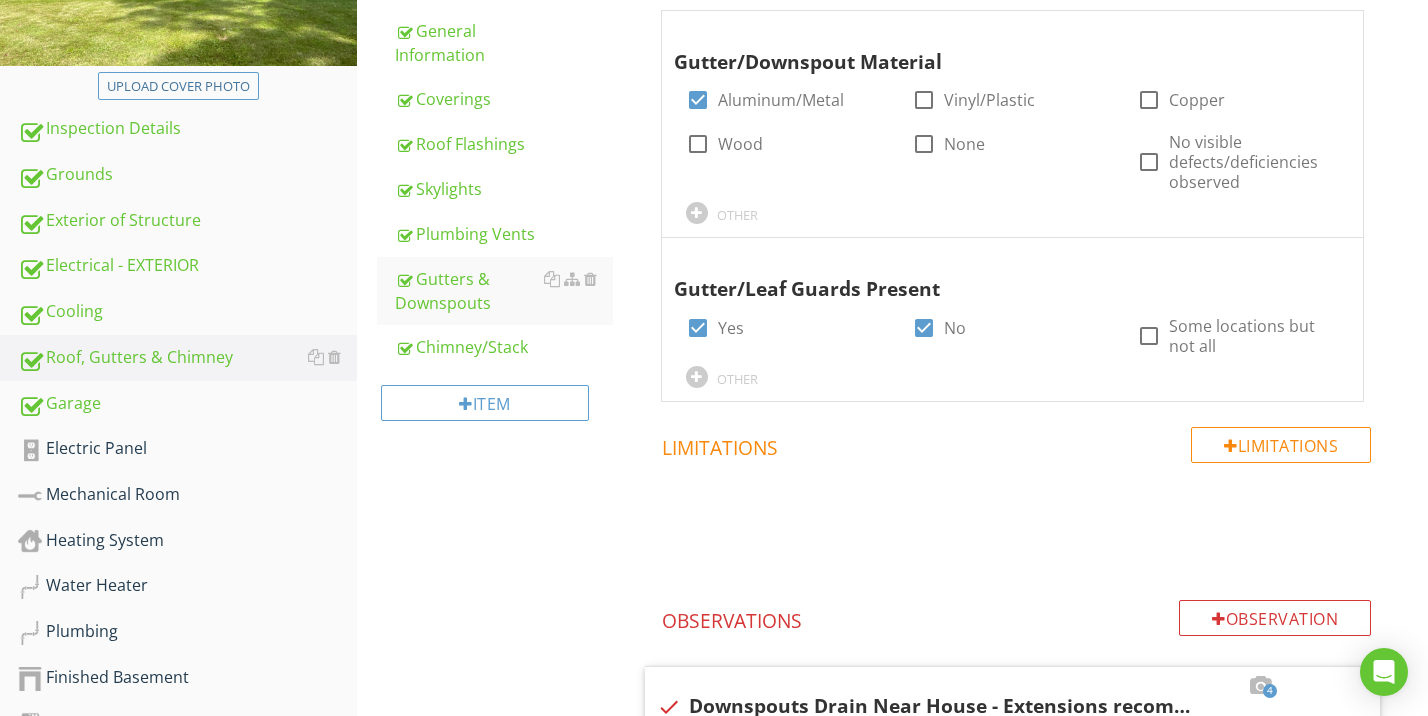 scroll, scrollTop: 467, scrollLeft: 0, axis: vertical 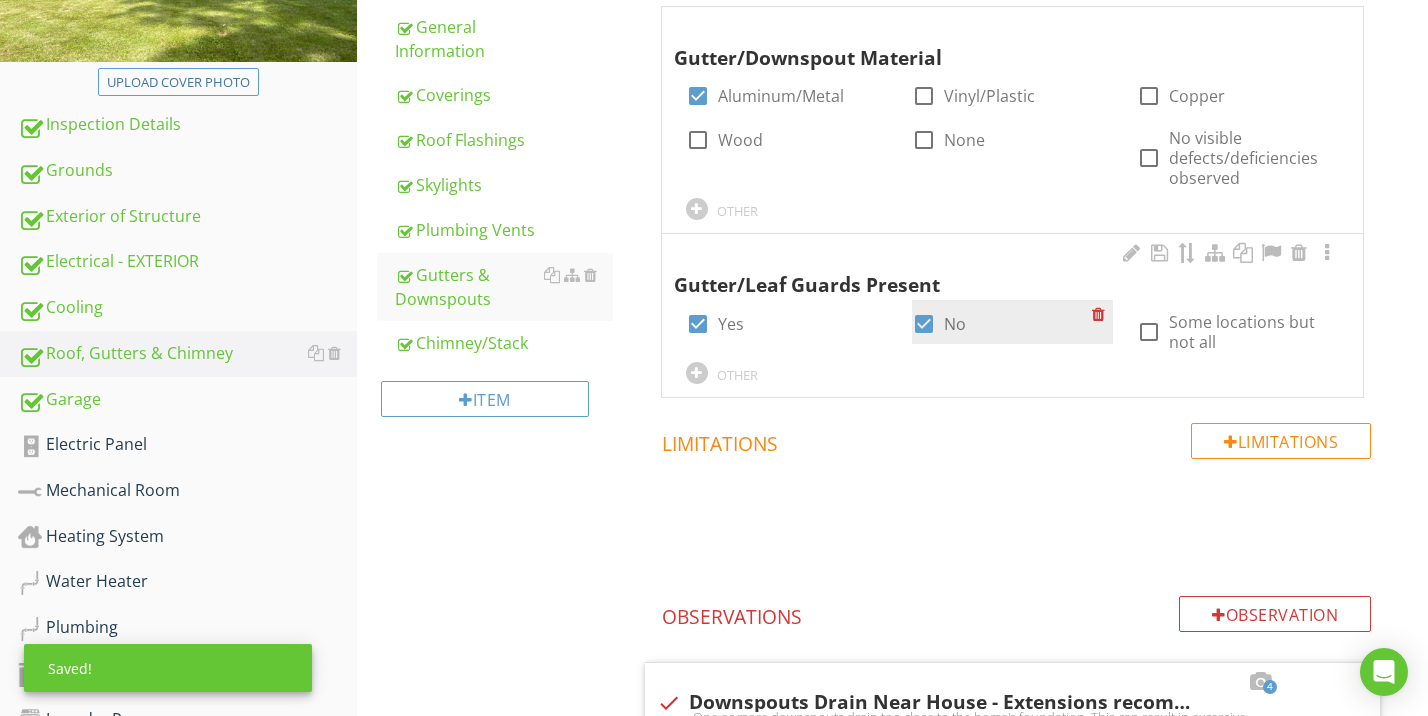 click at bounding box center (924, 324) 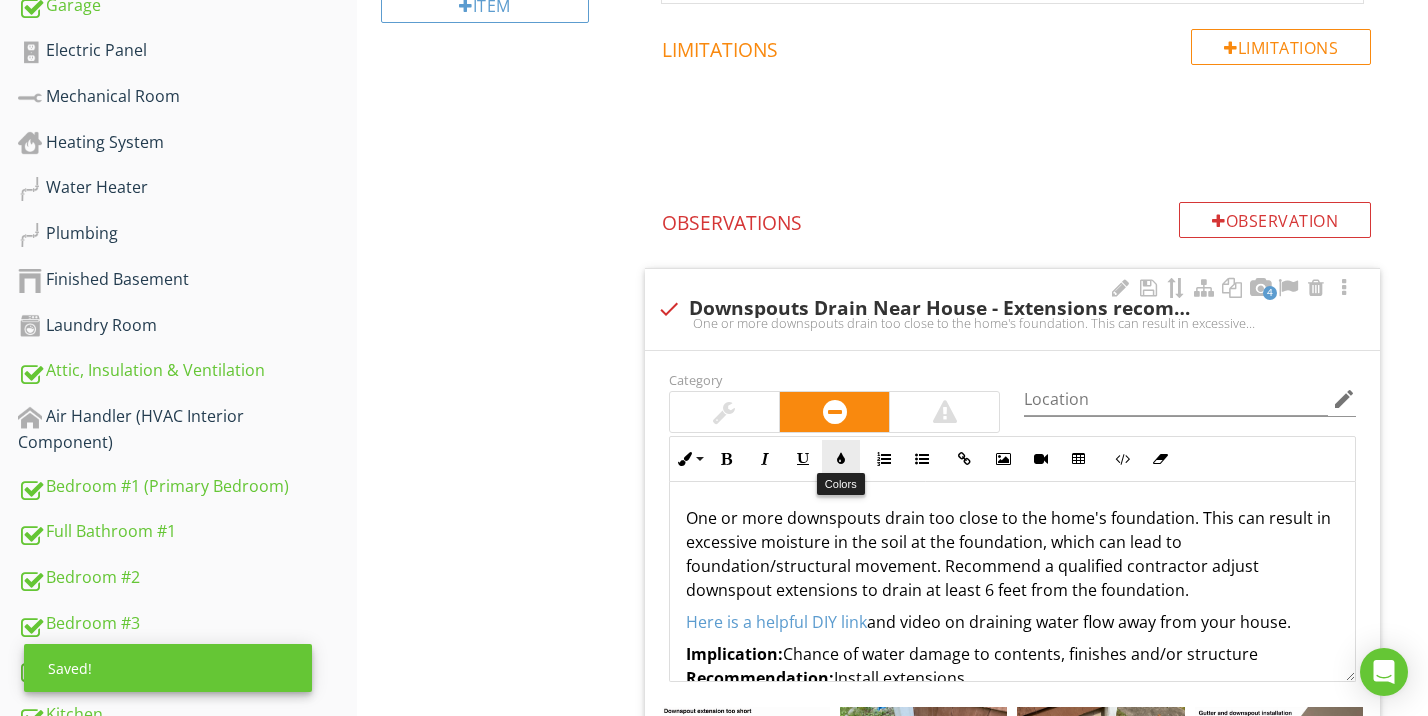 scroll, scrollTop: 943, scrollLeft: 0, axis: vertical 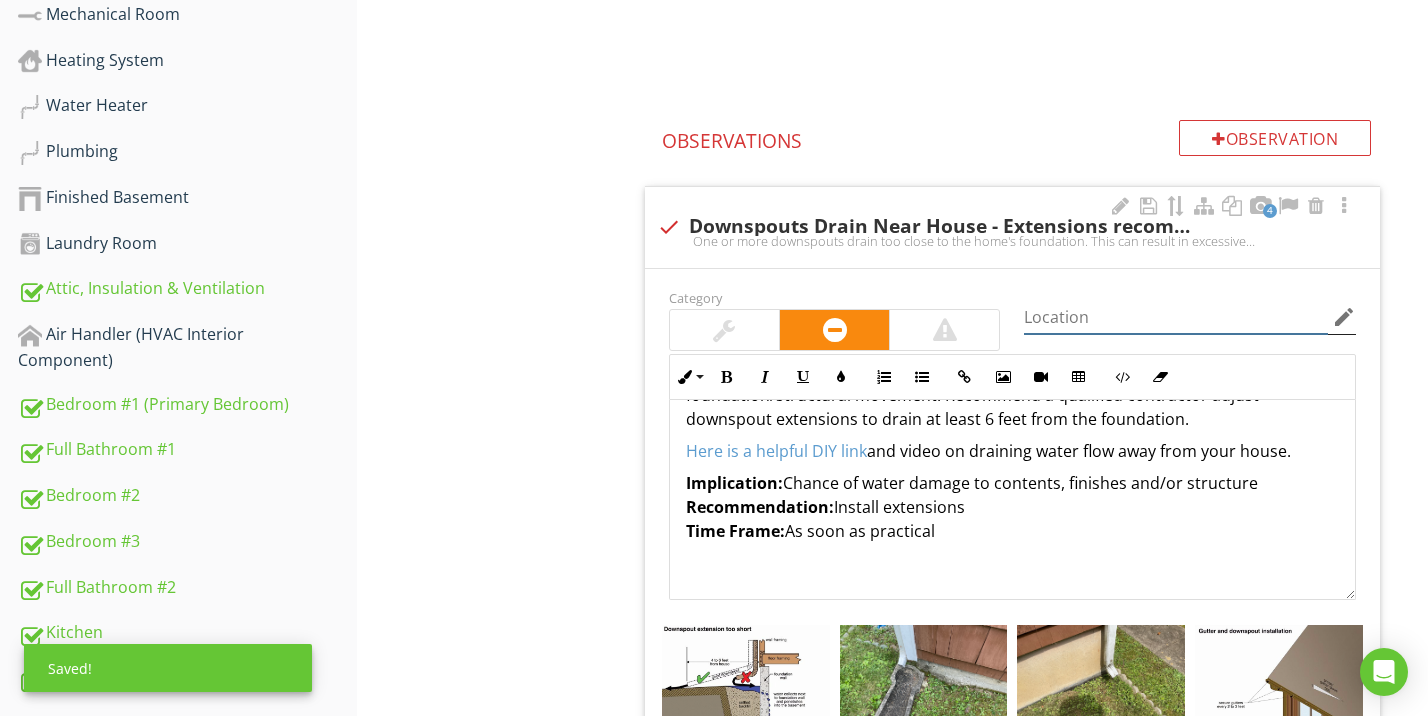 click at bounding box center [1176, 317] 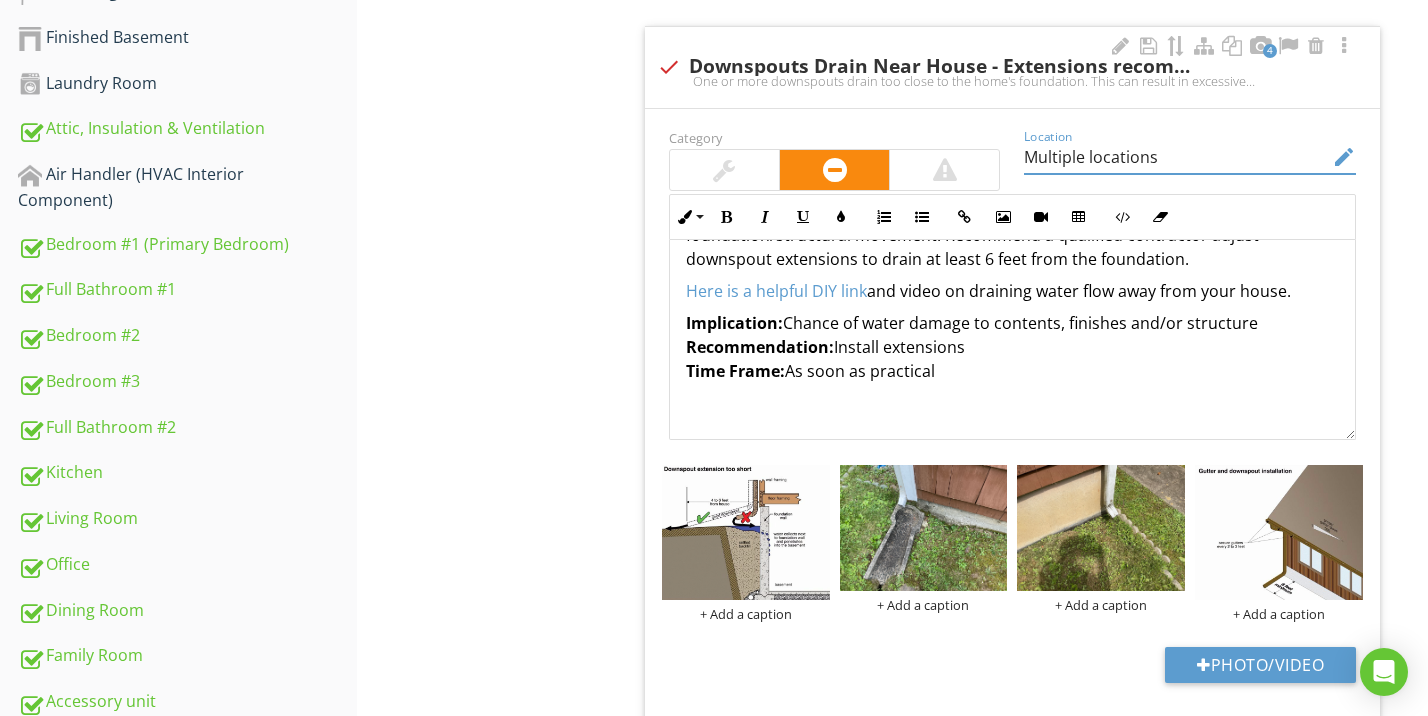 scroll, scrollTop: 1392, scrollLeft: 0, axis: vertical 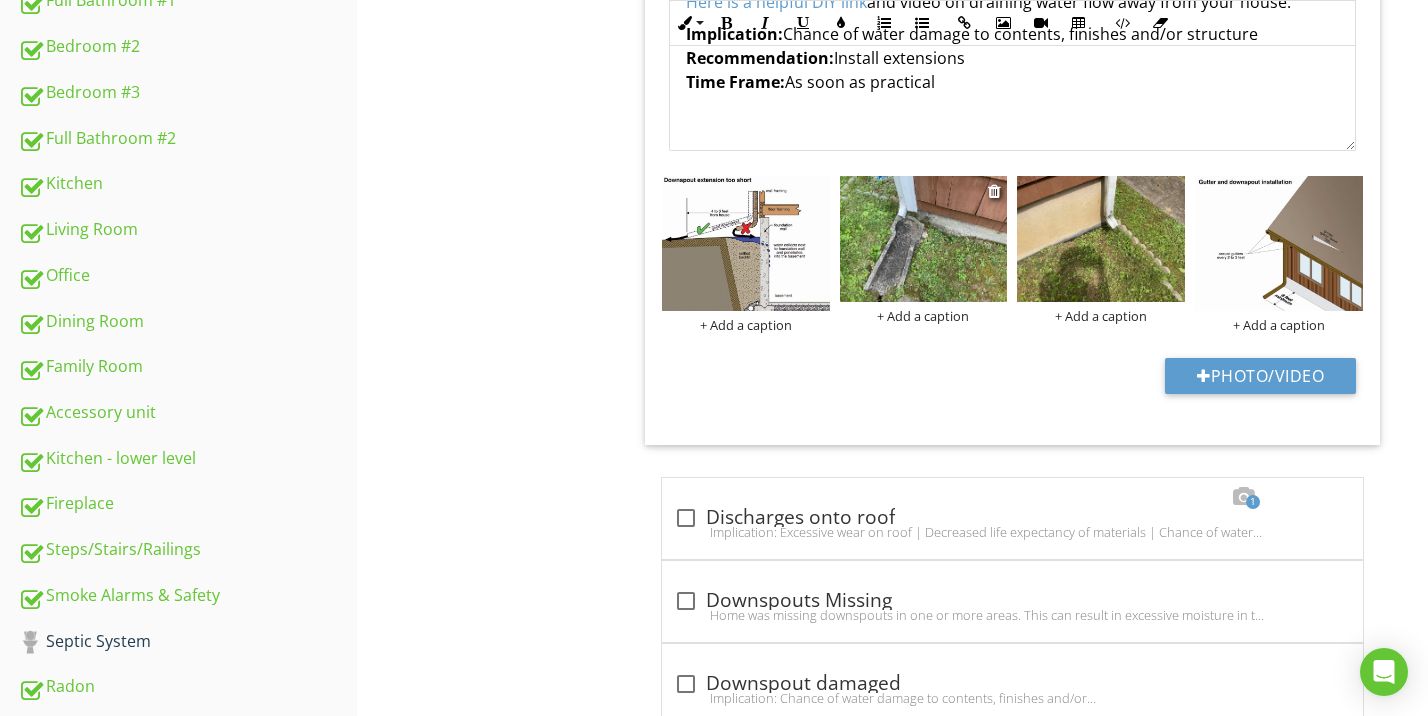 type on "Multiple locations" 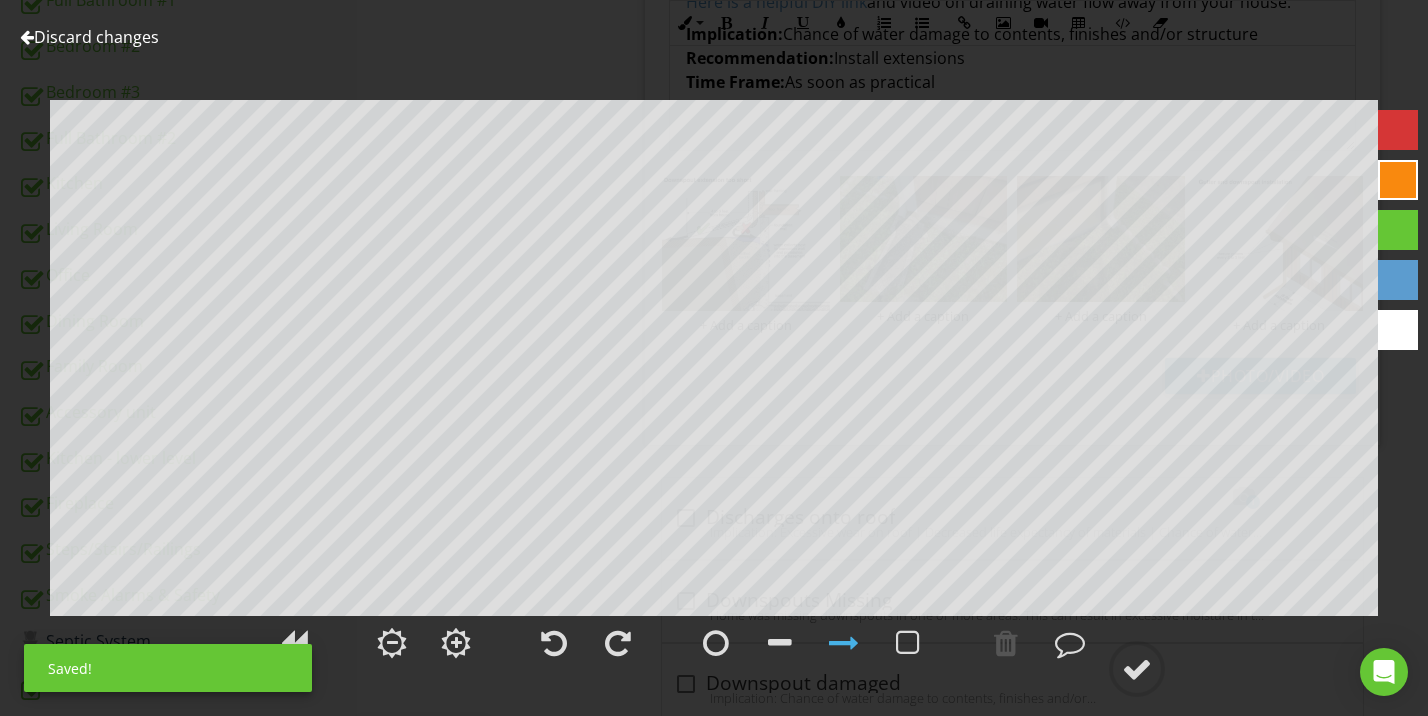 click at bounding box center (1398, 130) 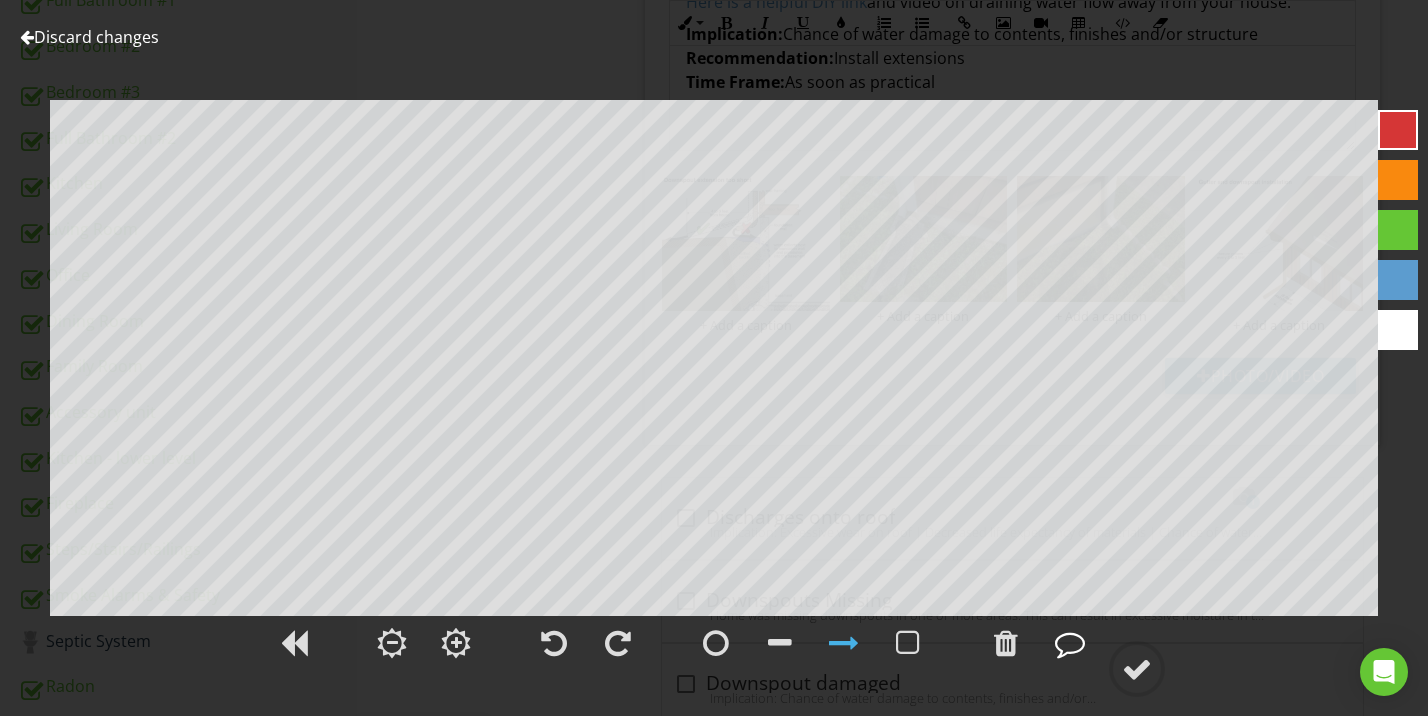 click at bounding box center [1070, 643] 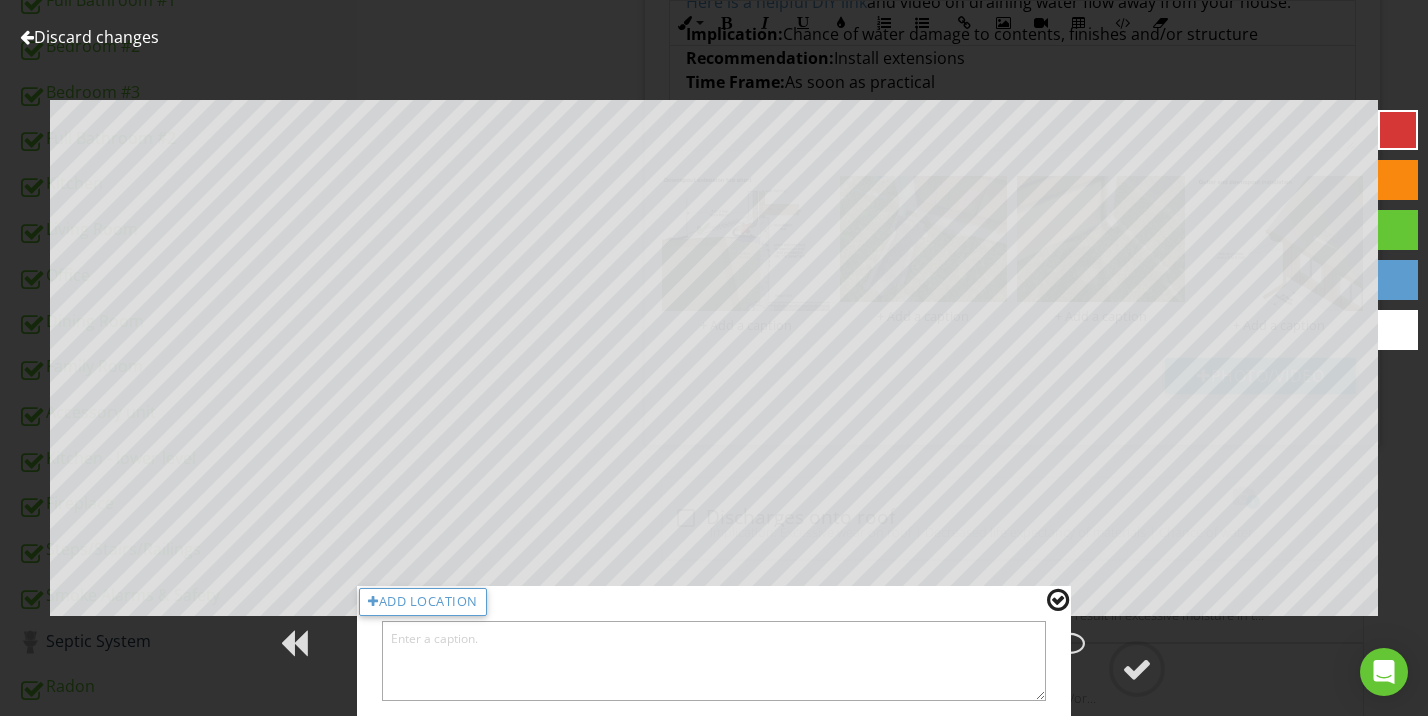 click at bounding box center [714, 661] 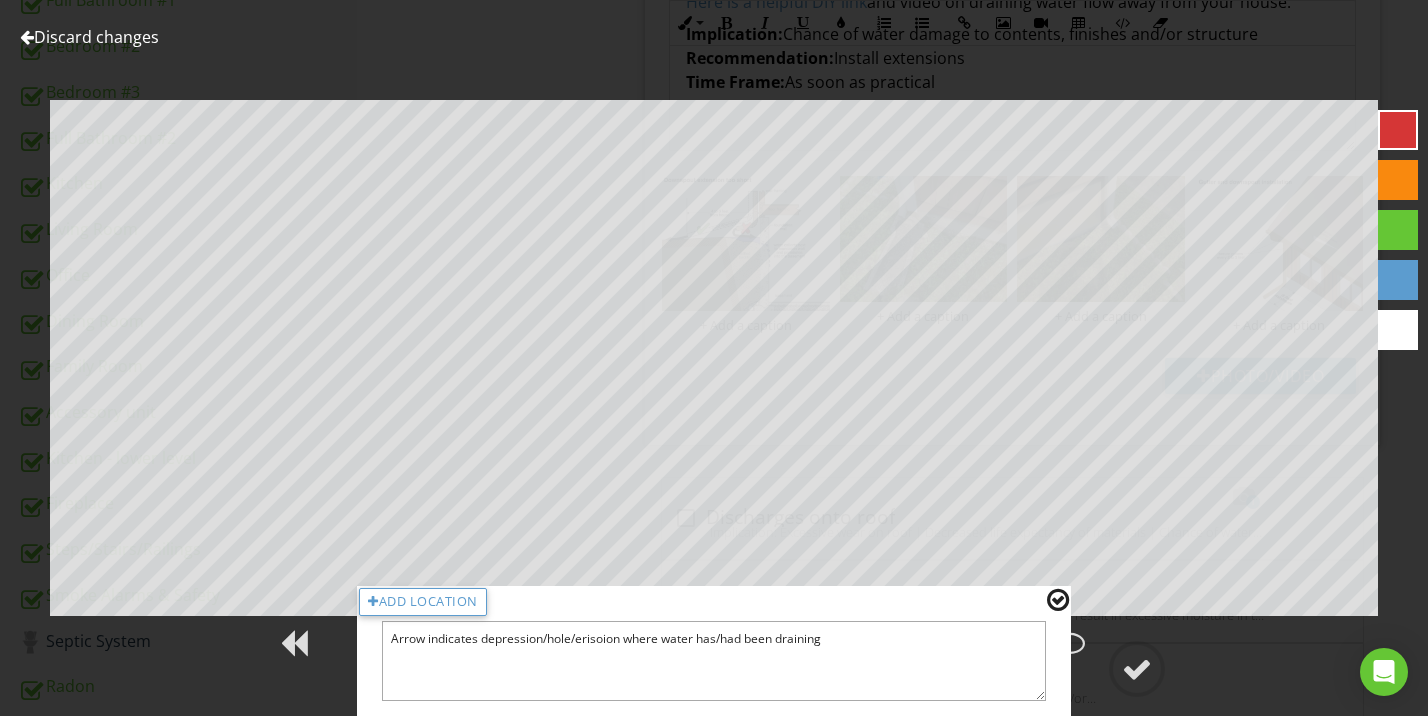 click on "Arrow indicates depression/hole/erisoion where water has/had been draining" at bounding box center [714, 661] 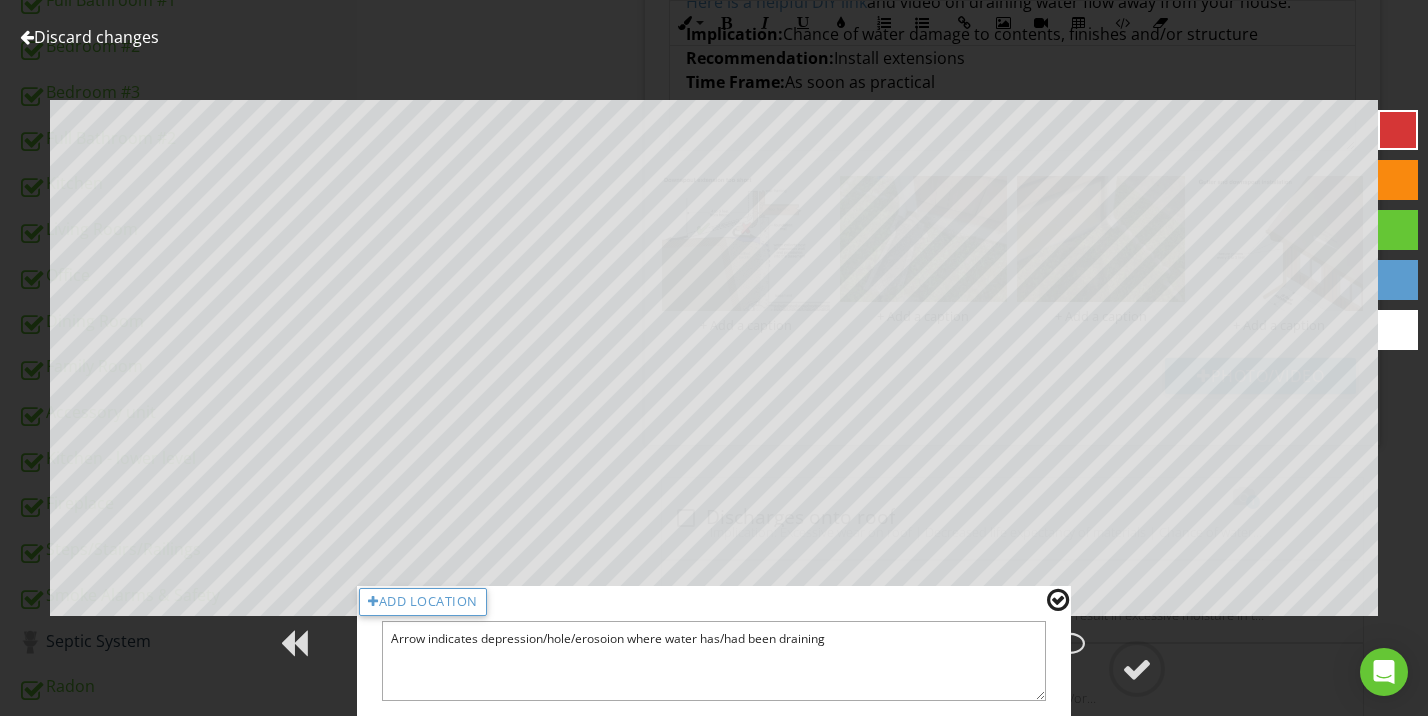 click on "Arrow indicates depression/hole/erosoion where water has/had been draining" at bounding box center [714, 661] 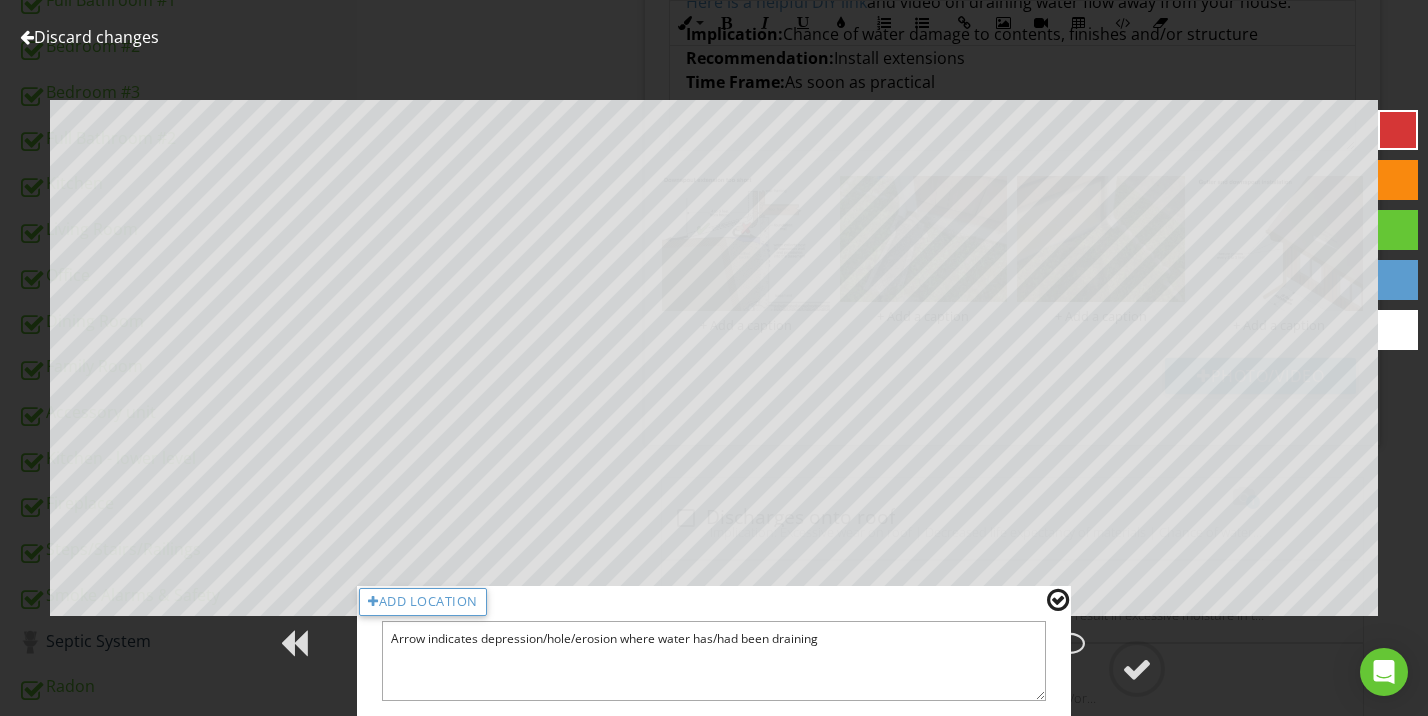 type on "Arrow indicates depression/hole/erosion where water has/had been draining" 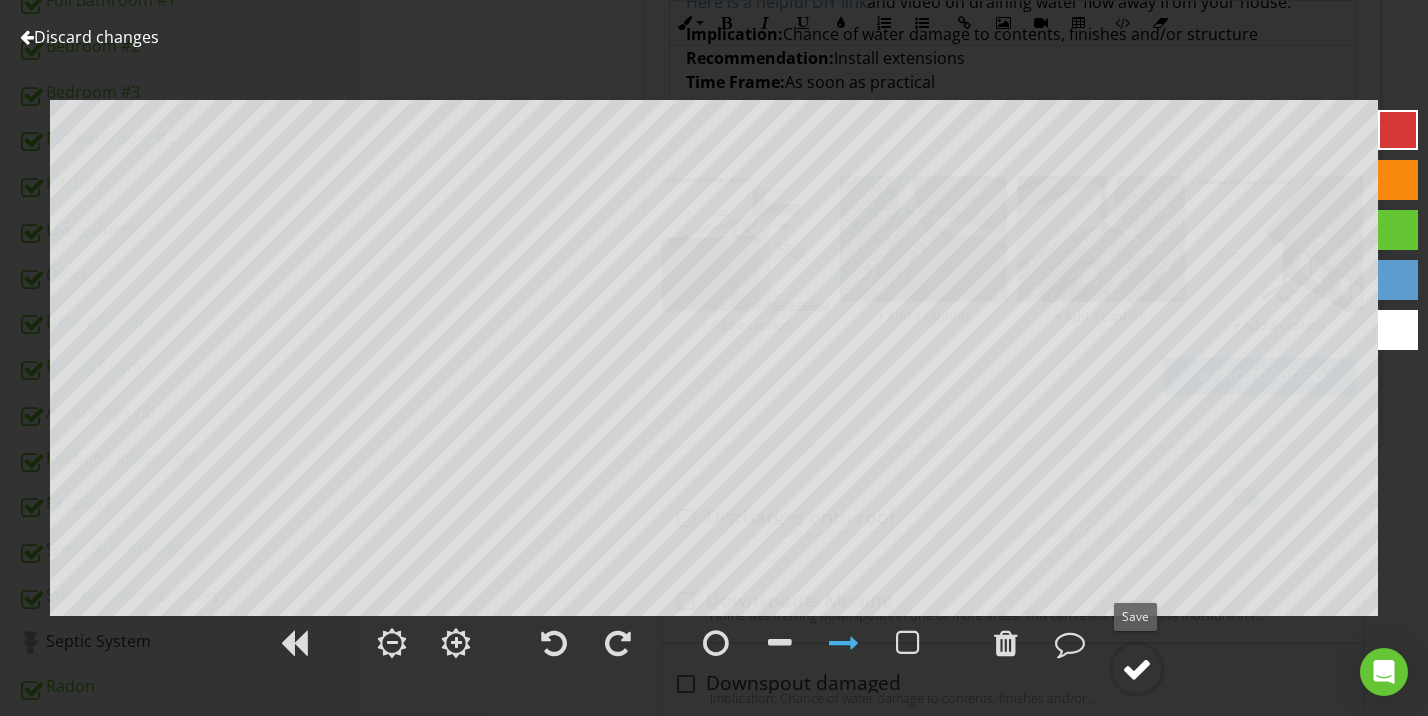 click at bounding box center (1137, 669) 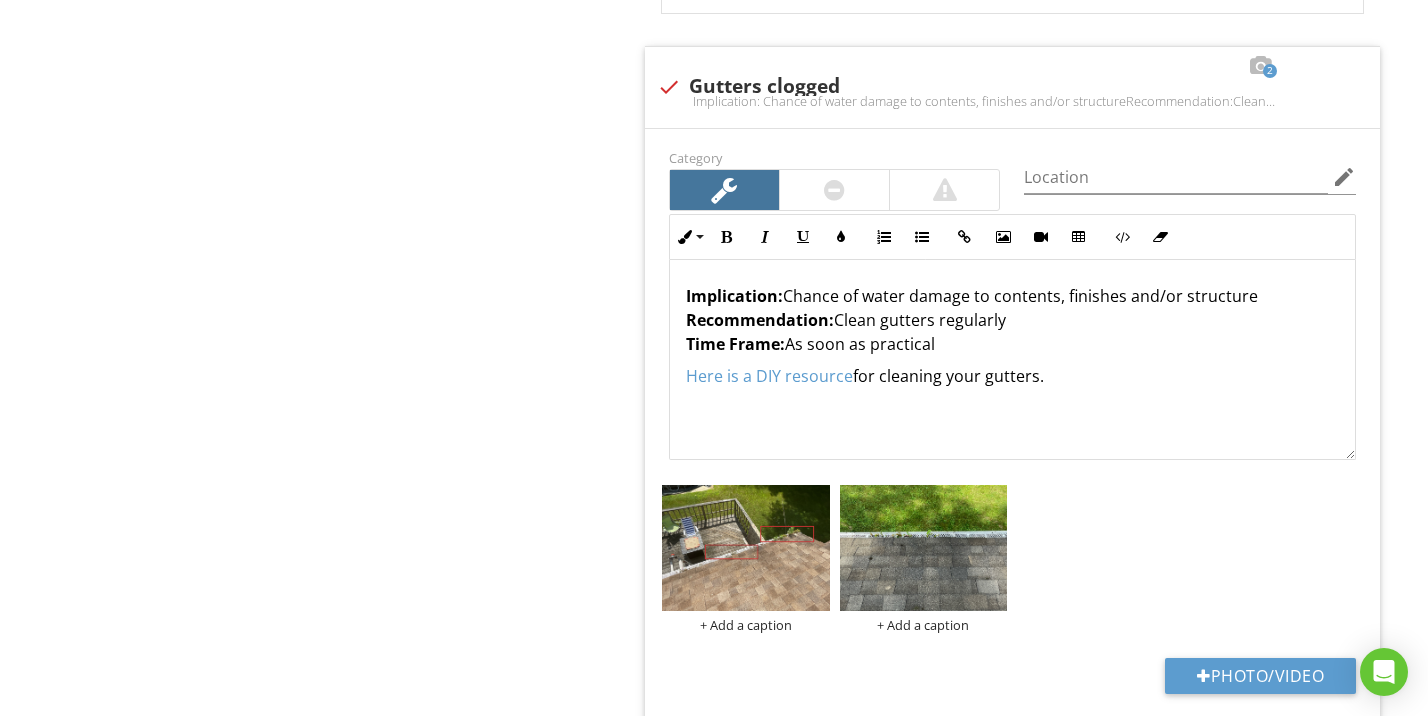 scroll, scrollTop: 2645, scrollLeft: 0, axis: vertical 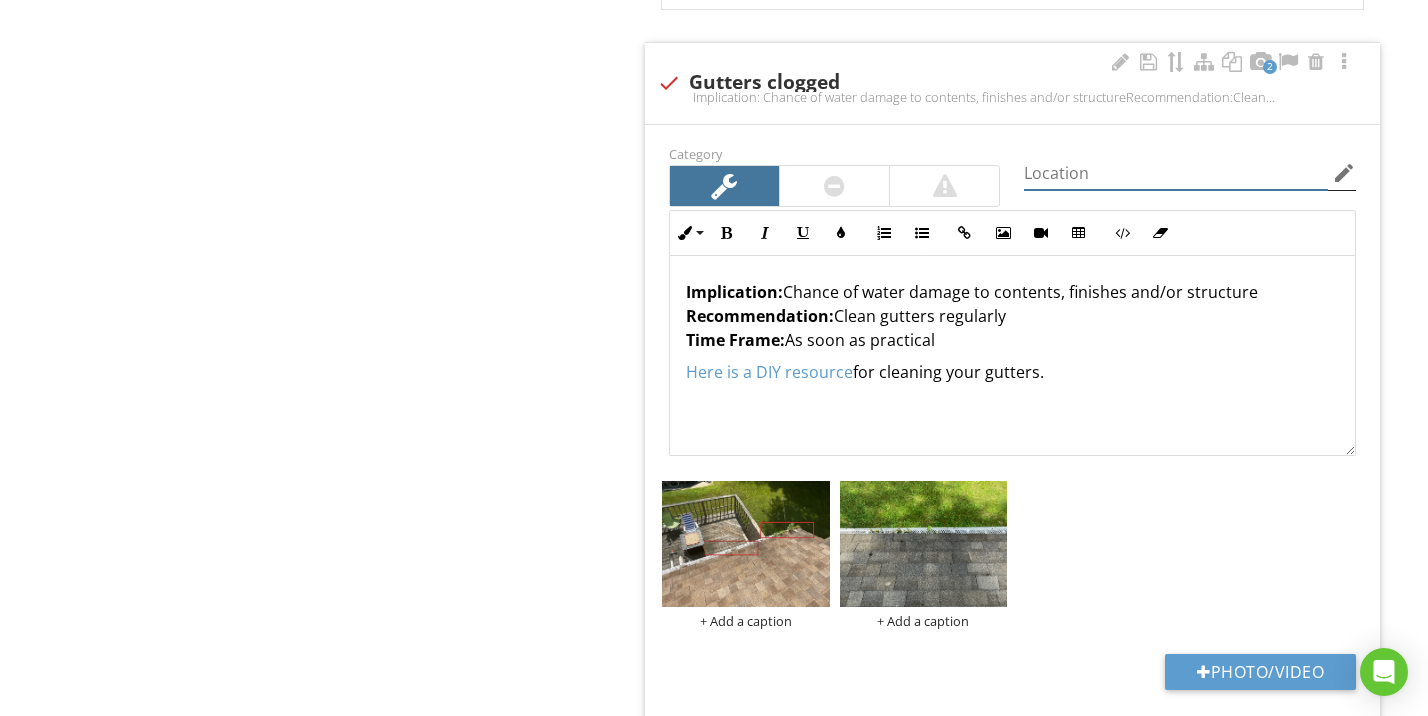 click at bounding box center [1176, 173] 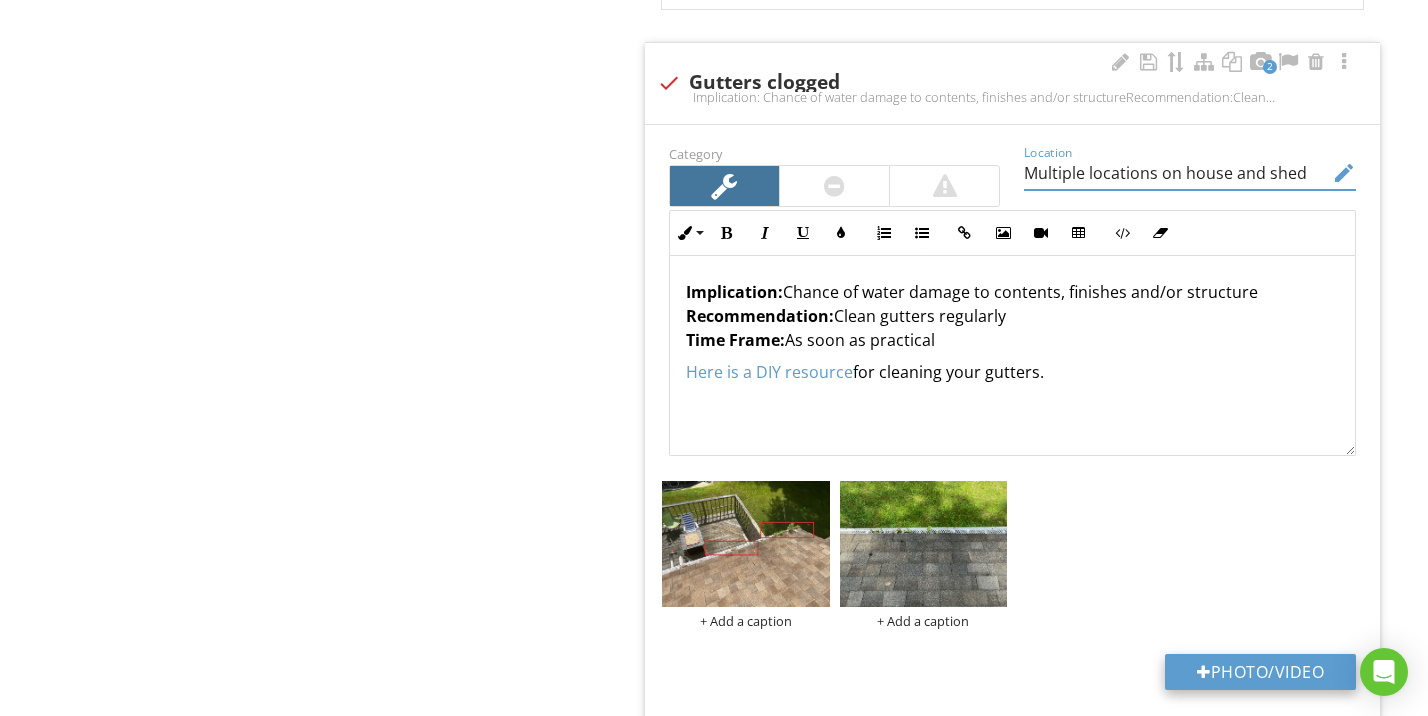 type on "Multiple locations on house and shed" 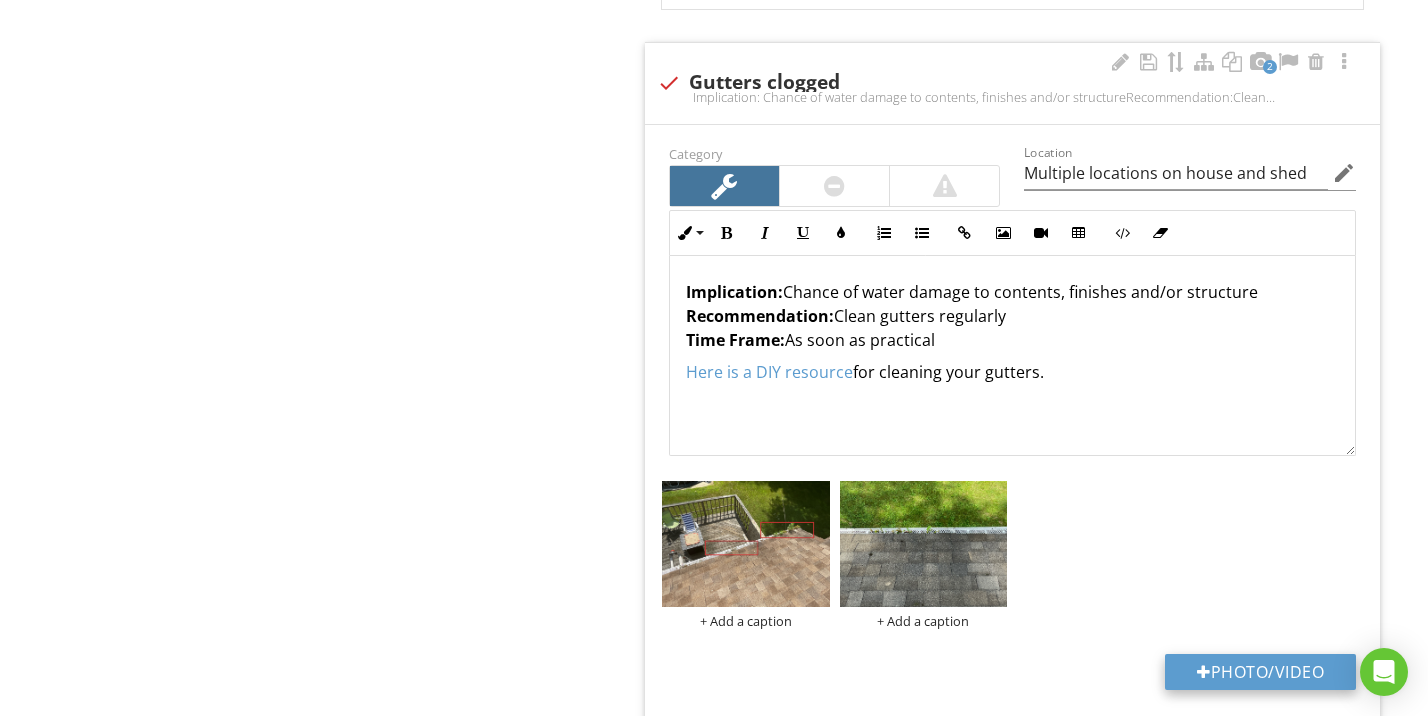 click on "Photo/Video" at bounding box center (1260, 672) 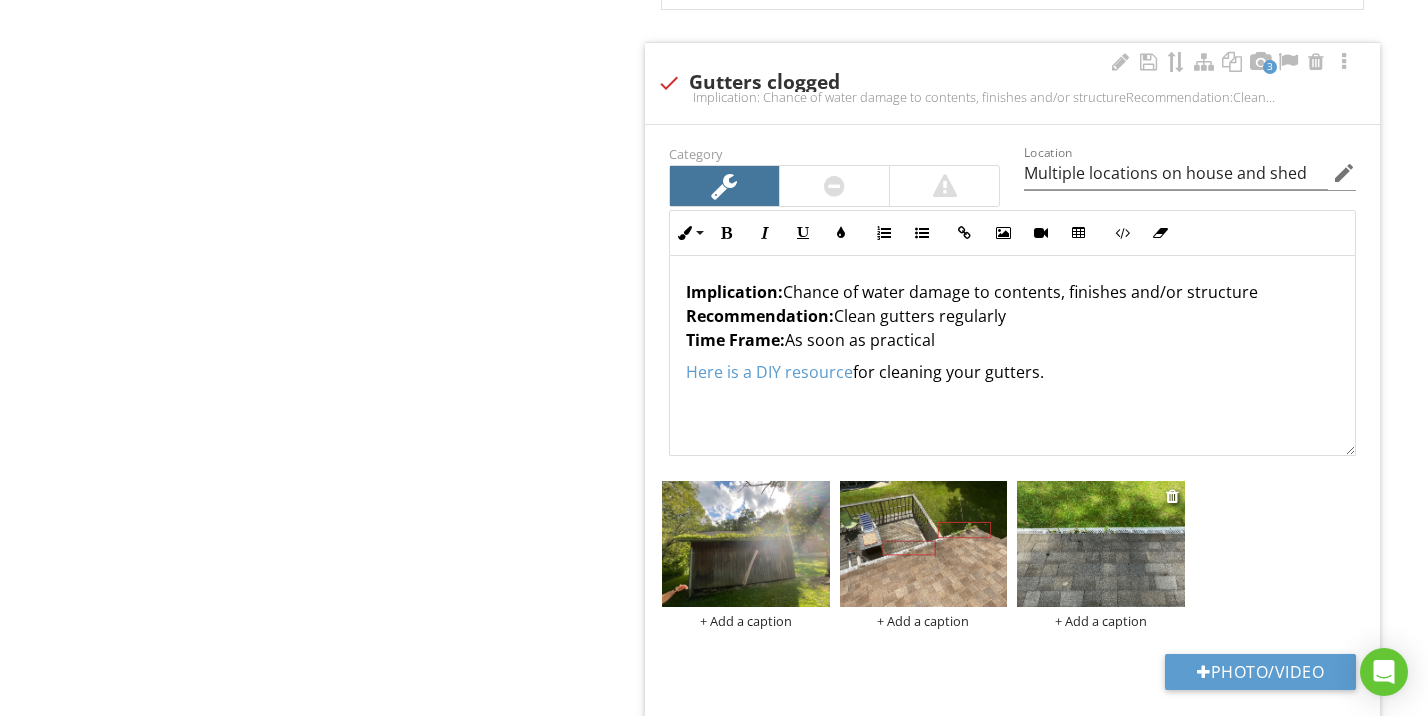click at bounding box center [1101, 544] 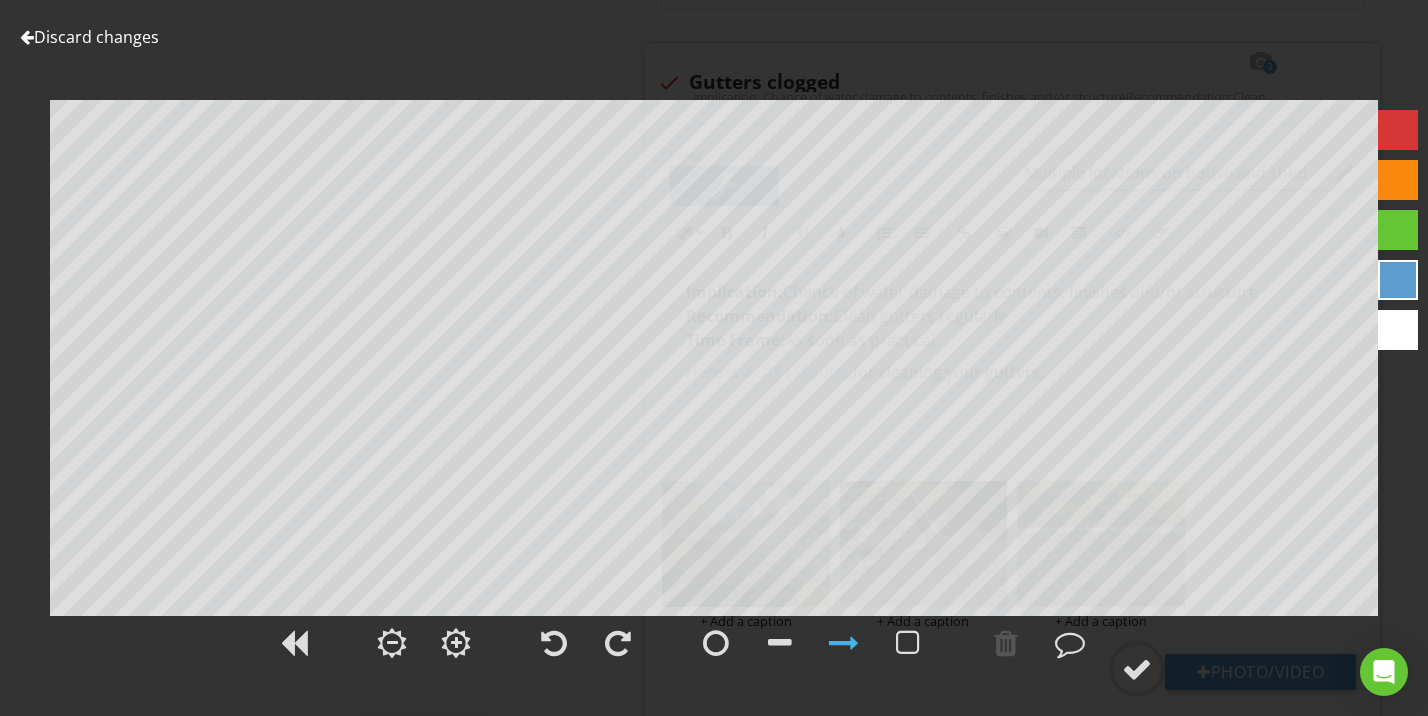 click at bounding box center (1398, 130) 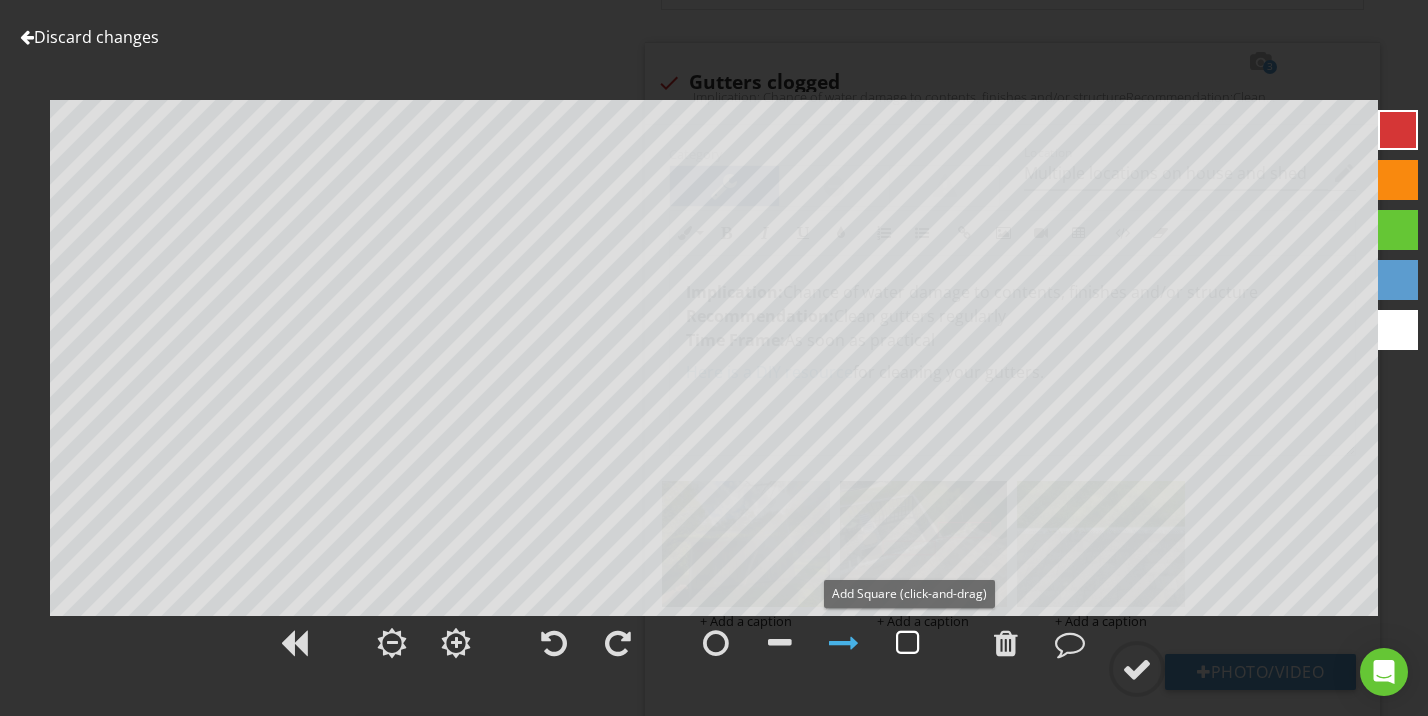 click at bounding box center [908, 643] 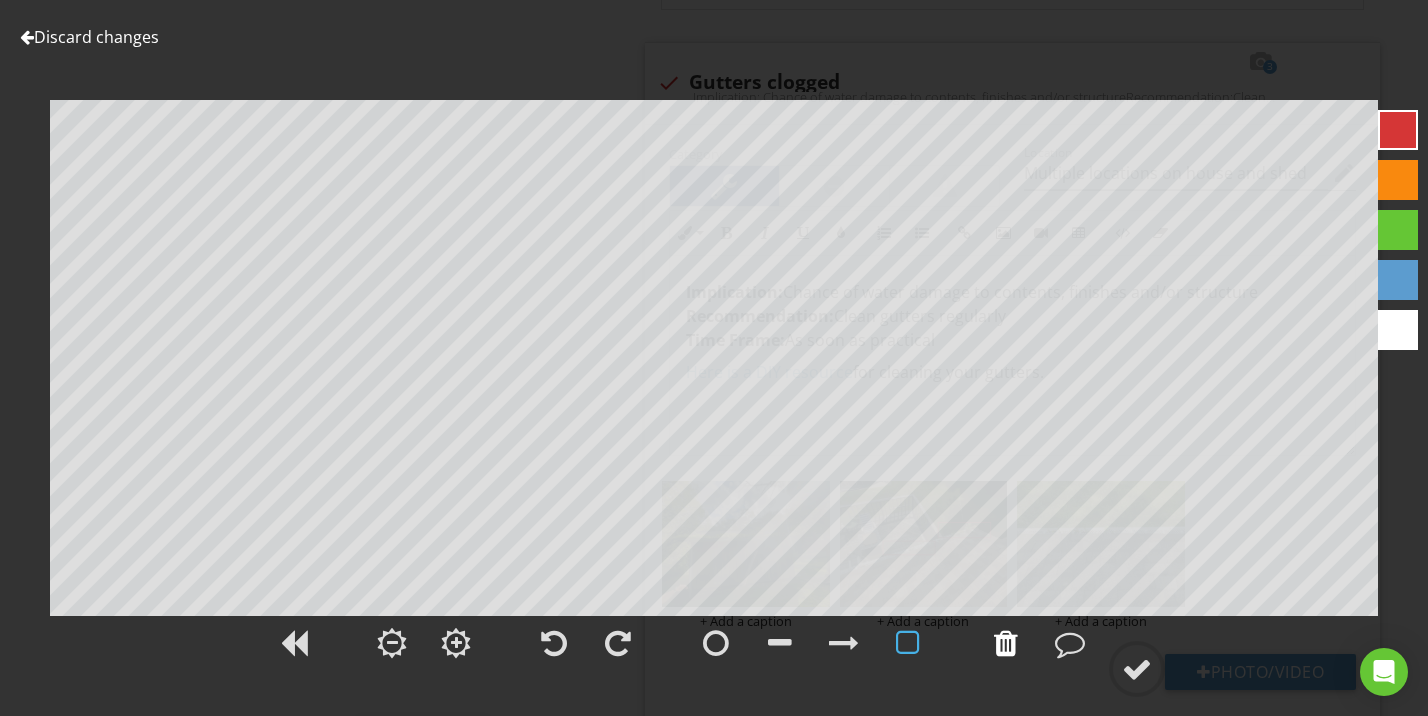 click at bounding box center (1006, 643) 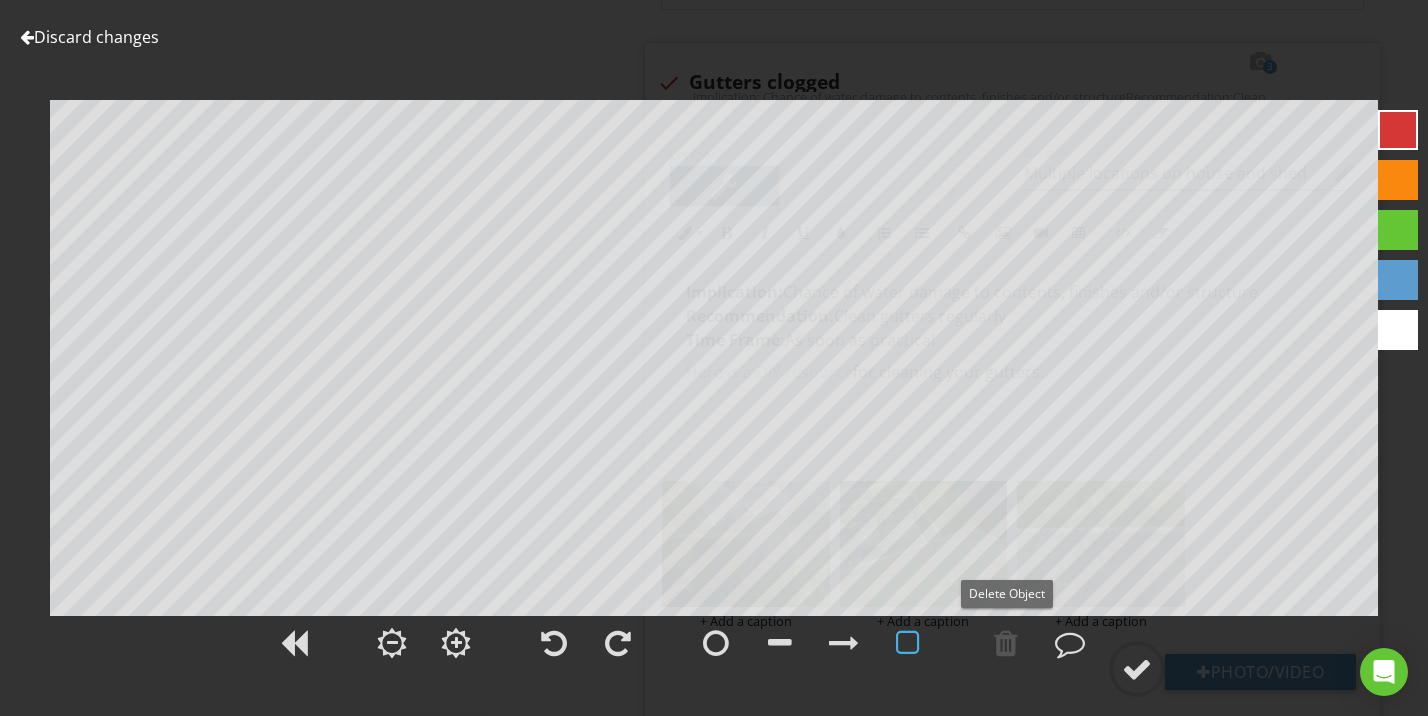 click at bounding box center (908, 643) 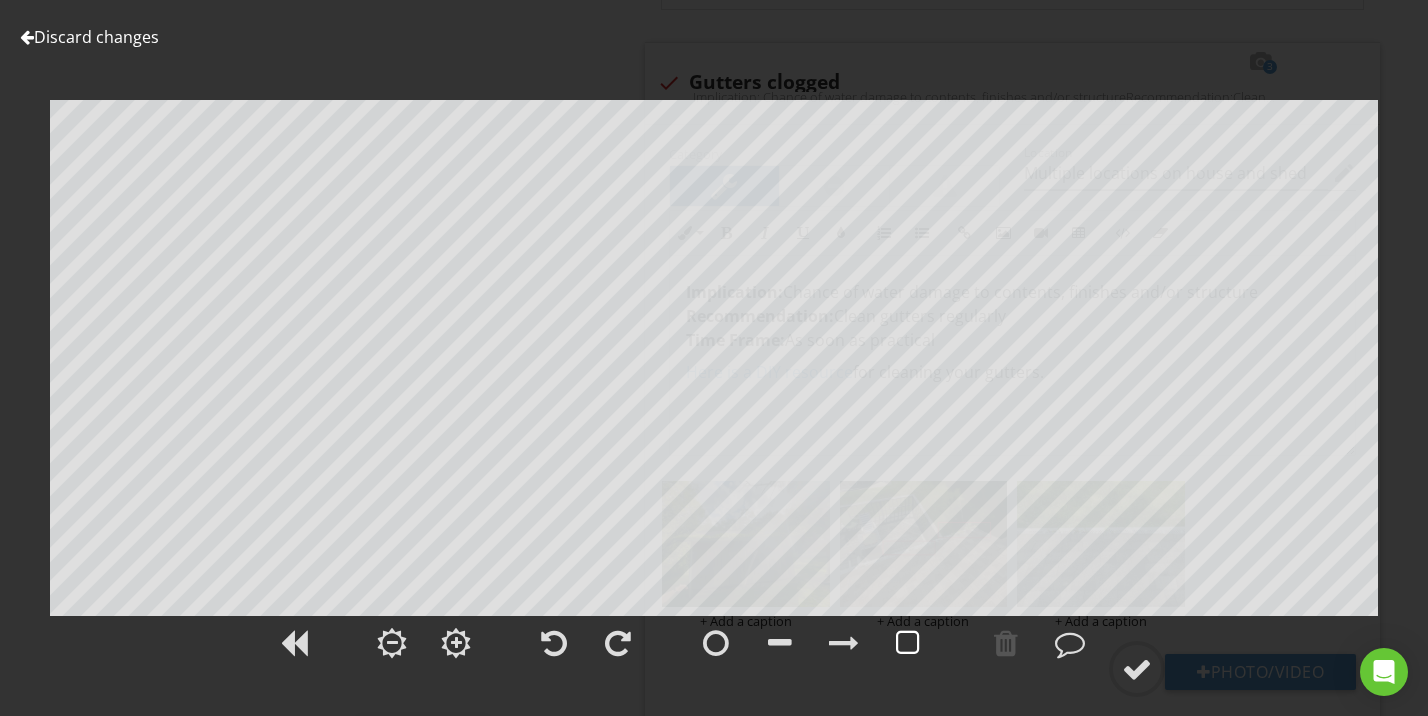 click at bounding box center [908, 643] 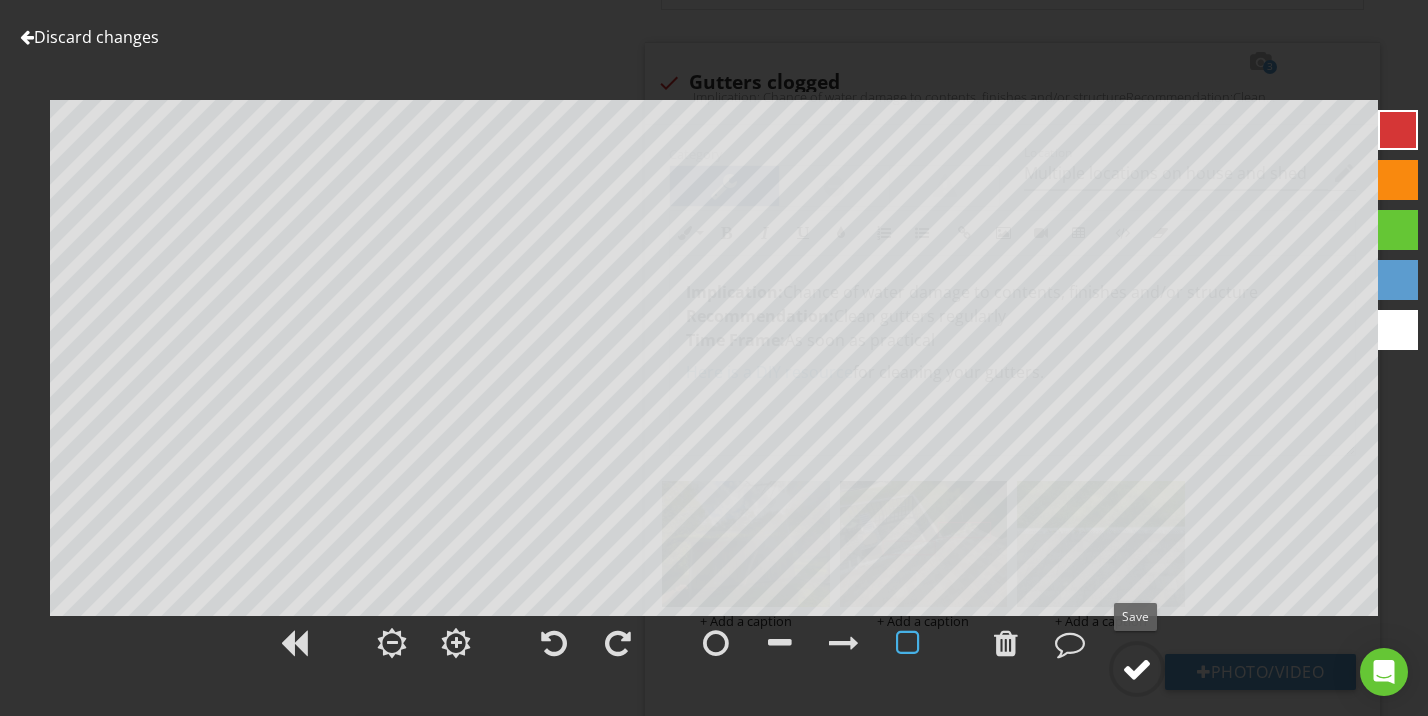 click at bounding box center [1137, 669] 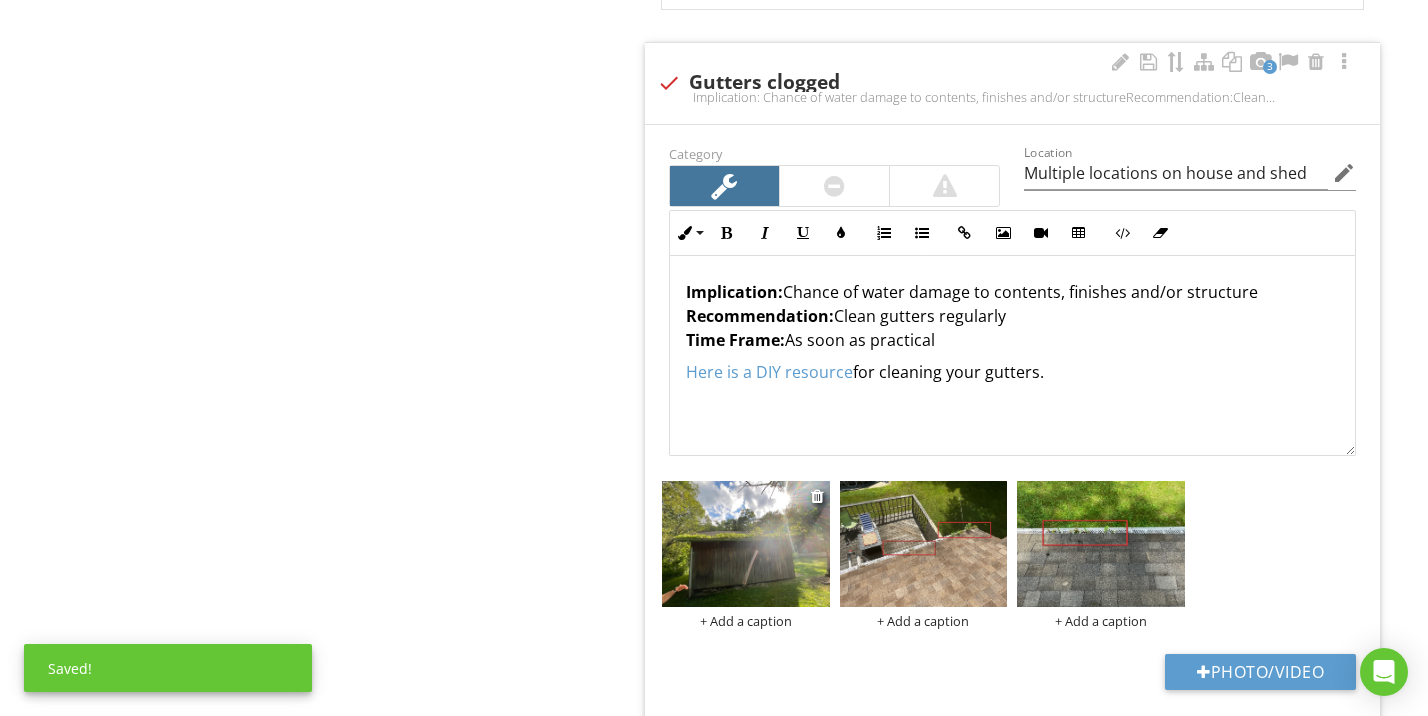 click at bounding box center (746, 544) 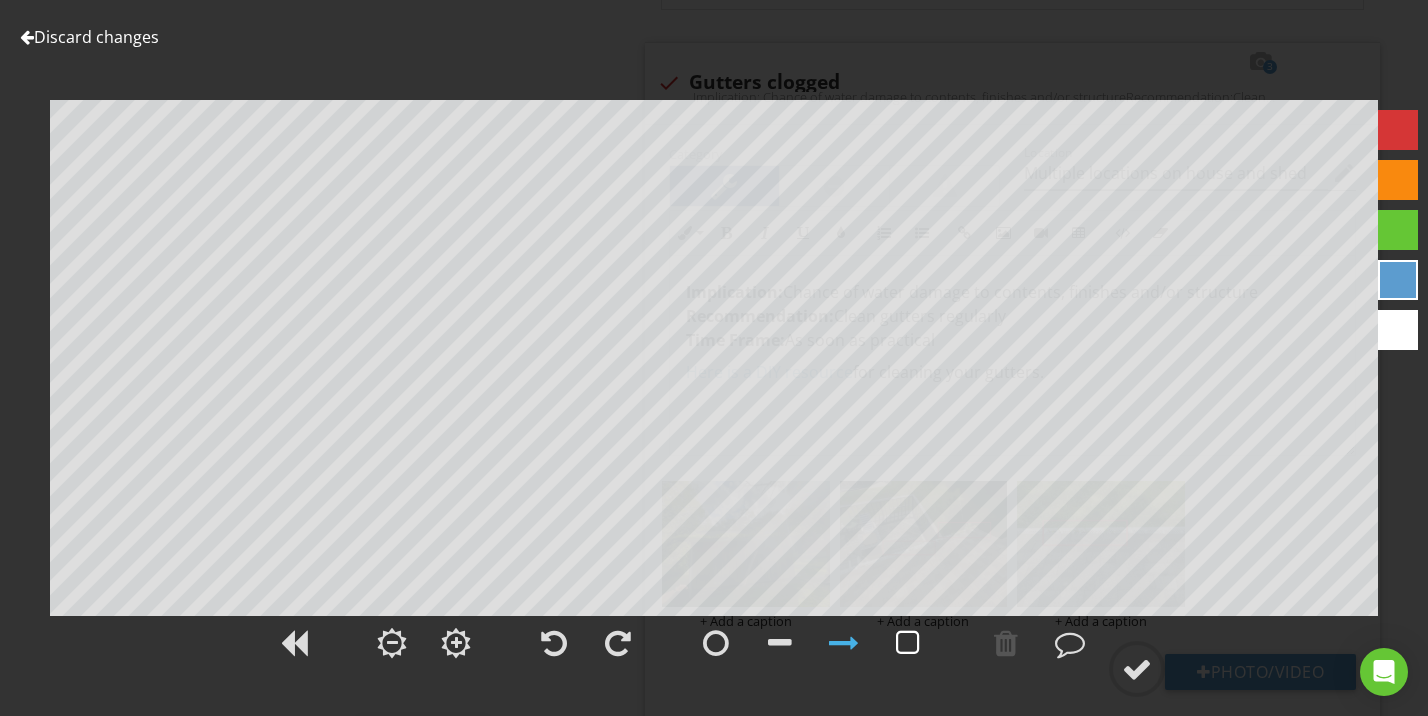 click at bounding box center (908, 643) 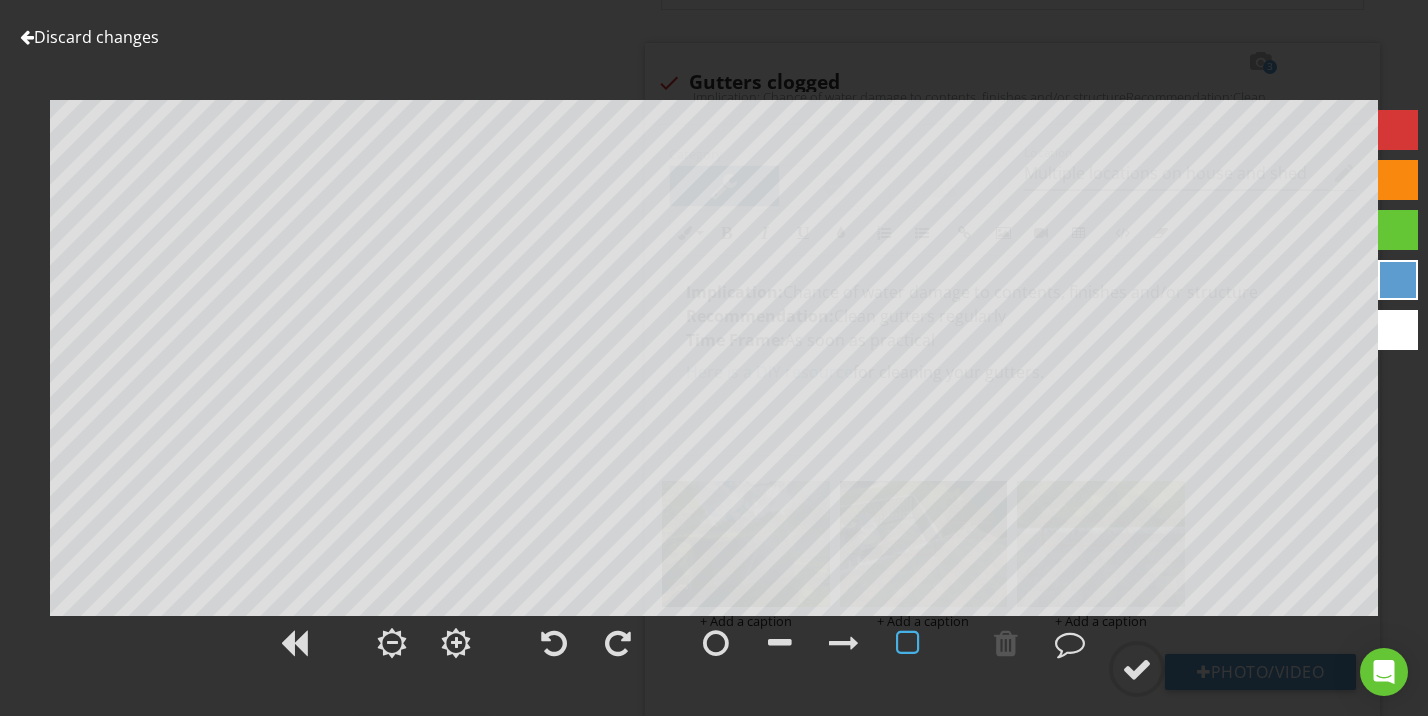 click at bounding box center [1398, 130] 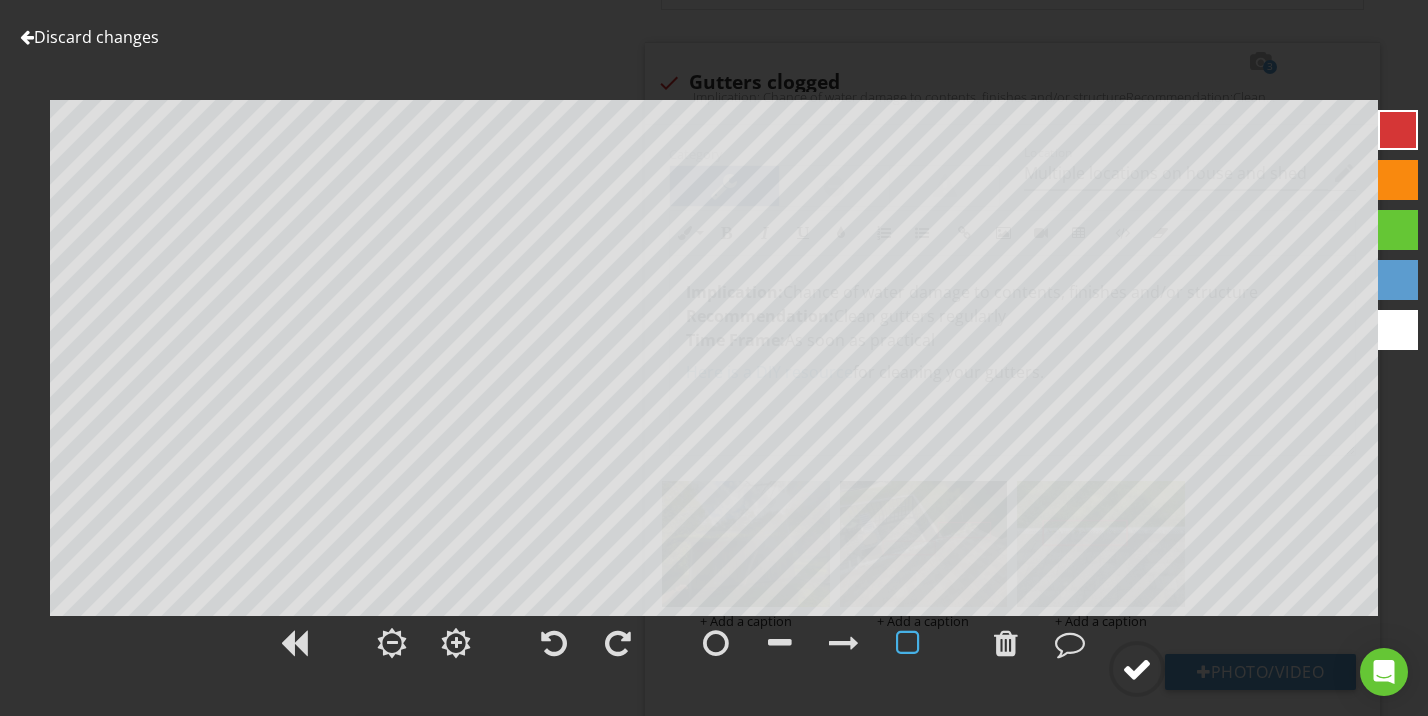 click at bounding box center [1137, 669] 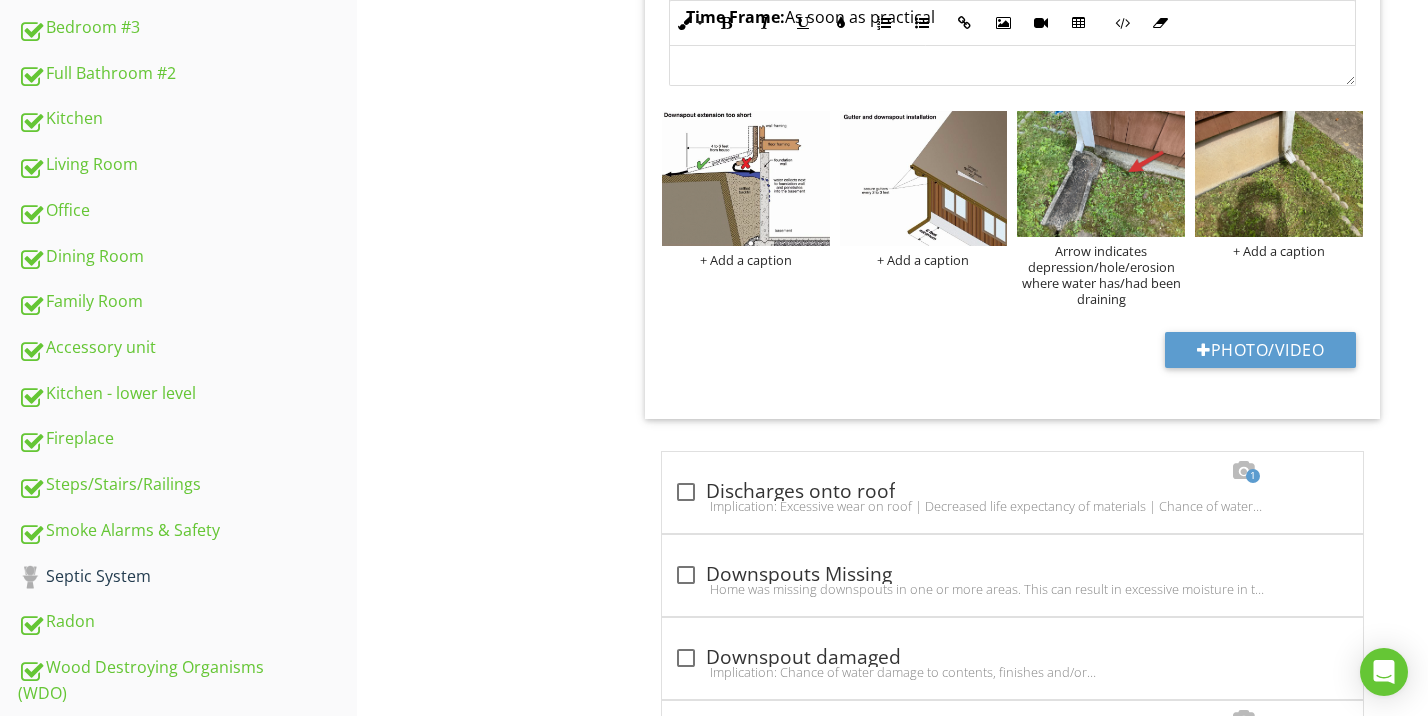 scroll, scrollTop: 1300, scrollLeft: 0, axis: vertical 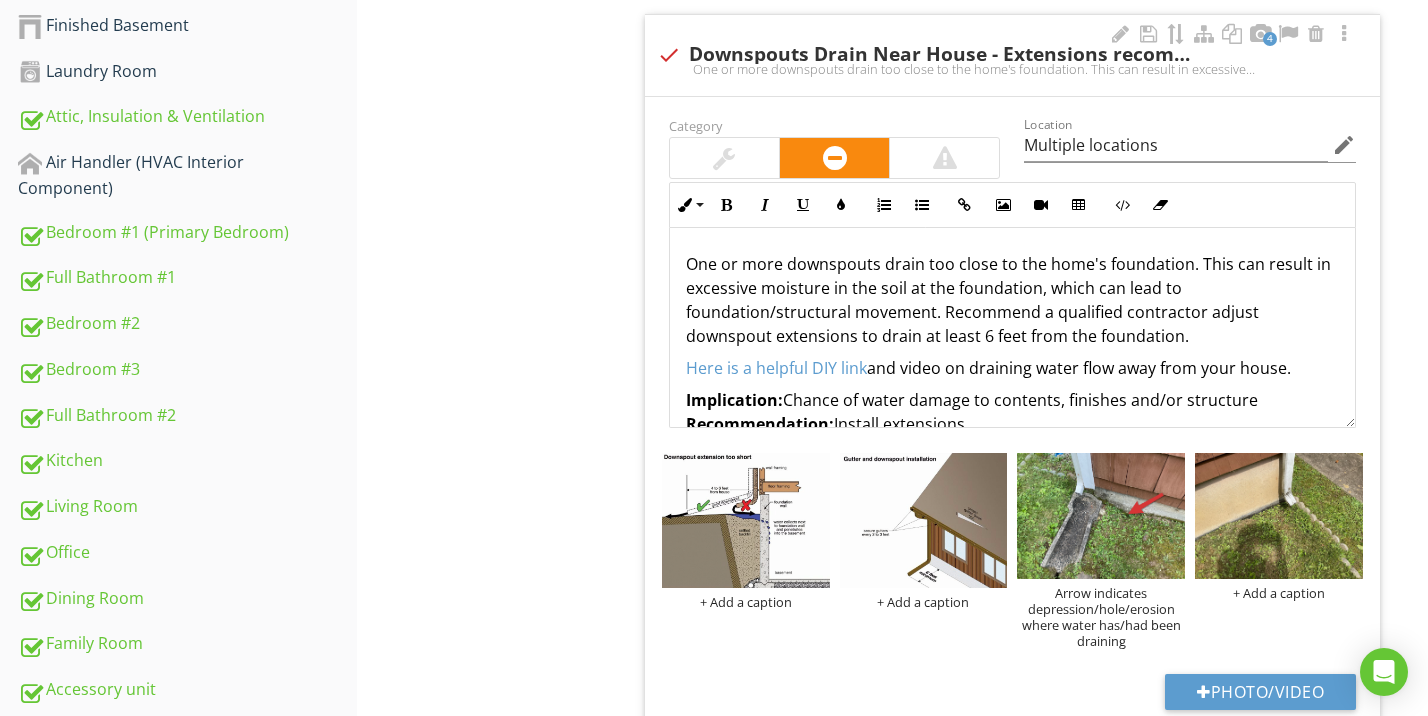 click at bounding box center [724, 158] 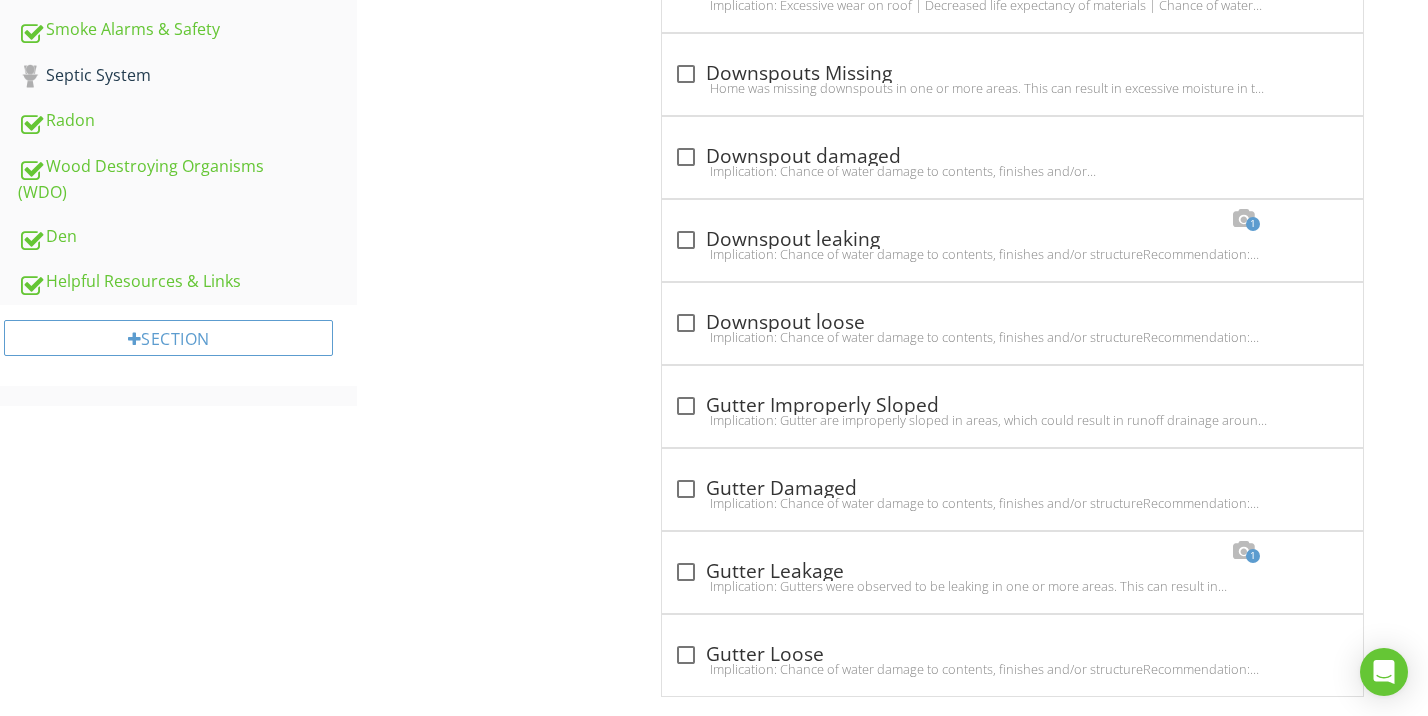 scroll, scrollTop: 1717, scrollLeft: 0, axis: vertical 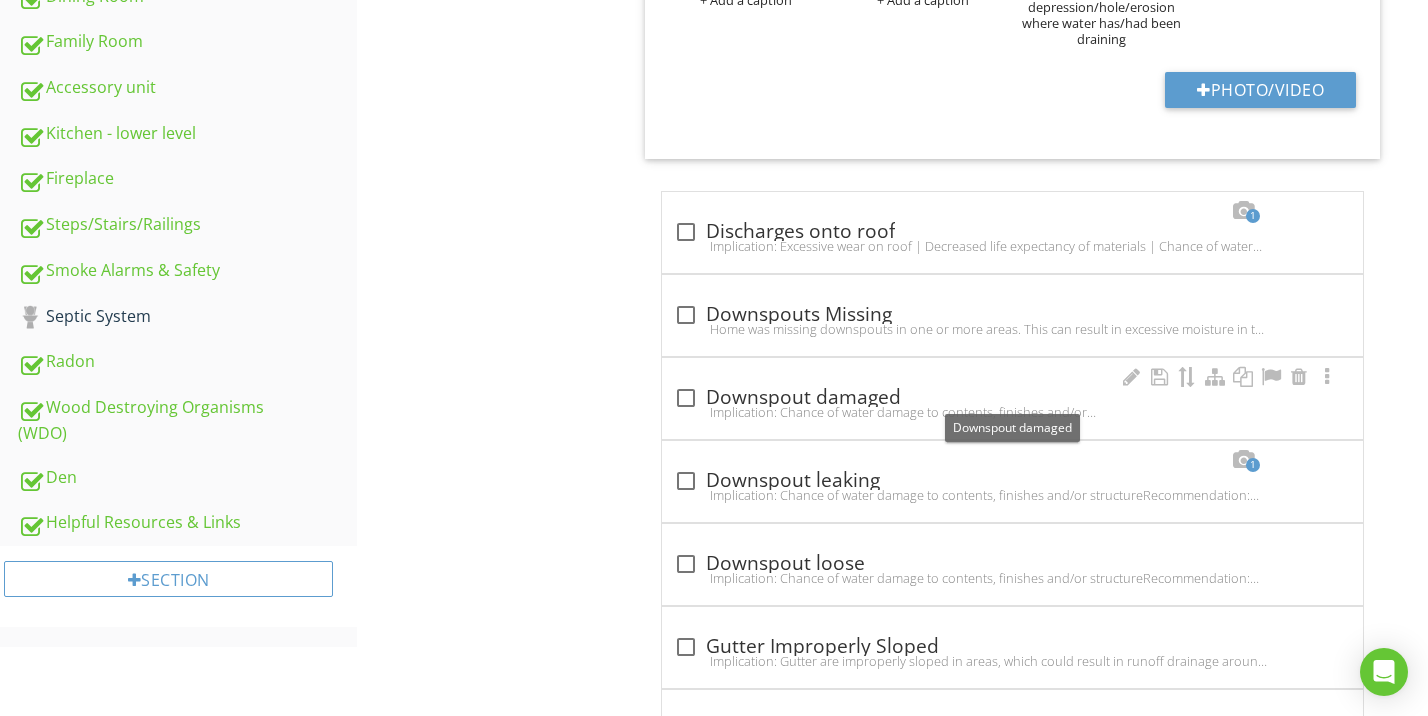 click at bounding box center (686, 398) 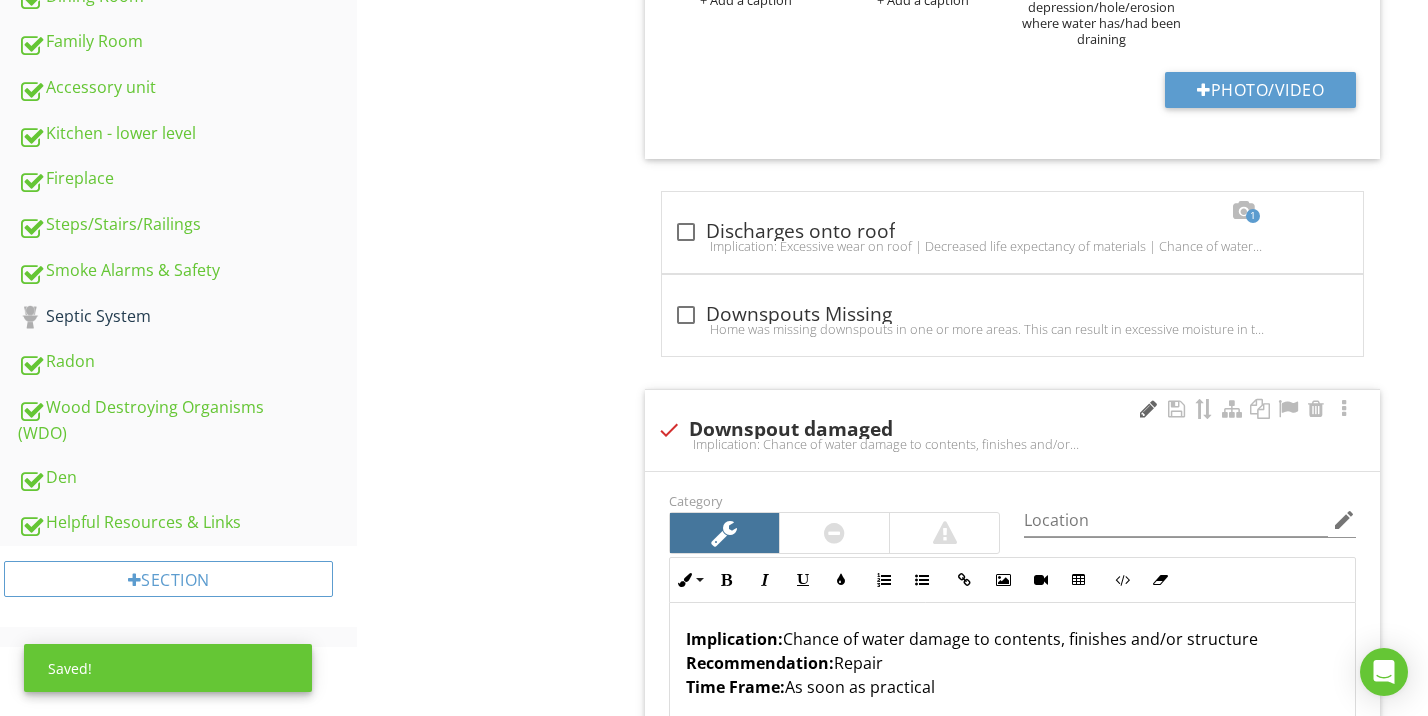 click at bounding box center [1148, 409] 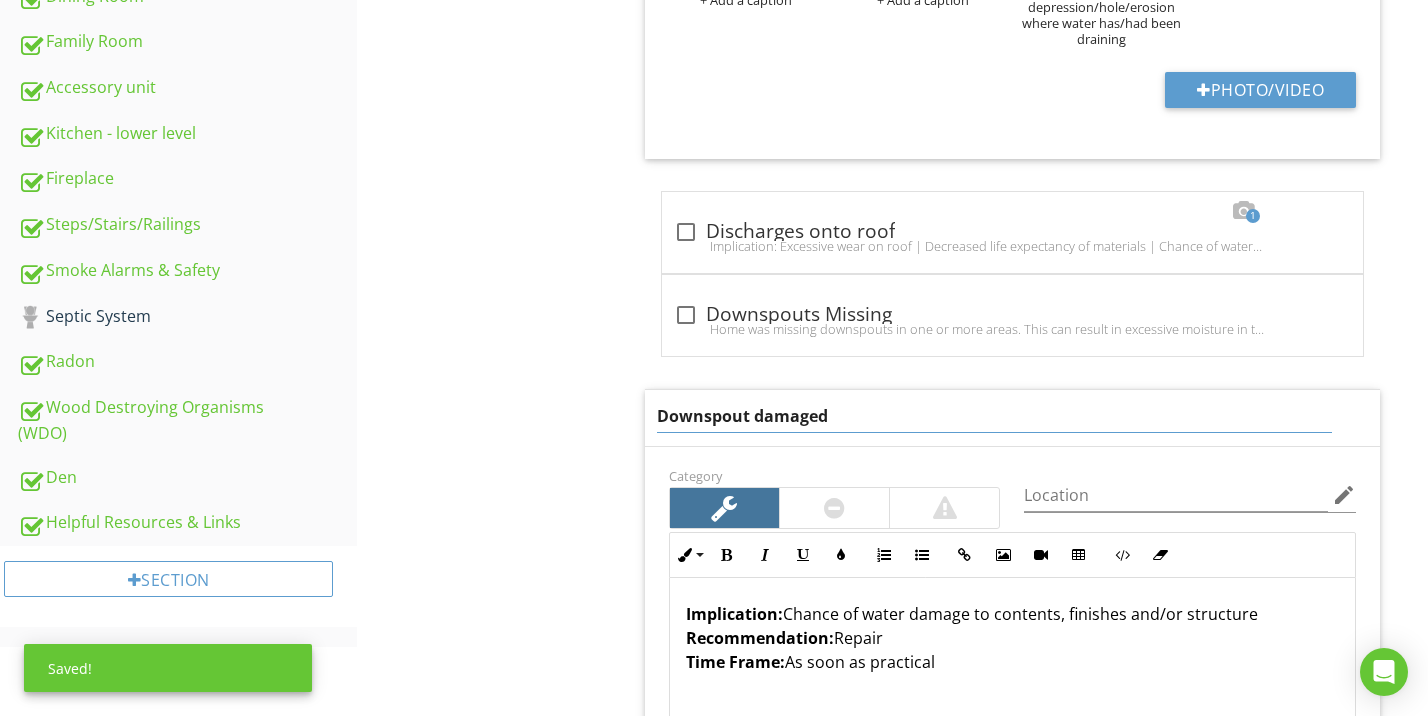 click on "Downspout damaged" at bounding box center (995, 416) 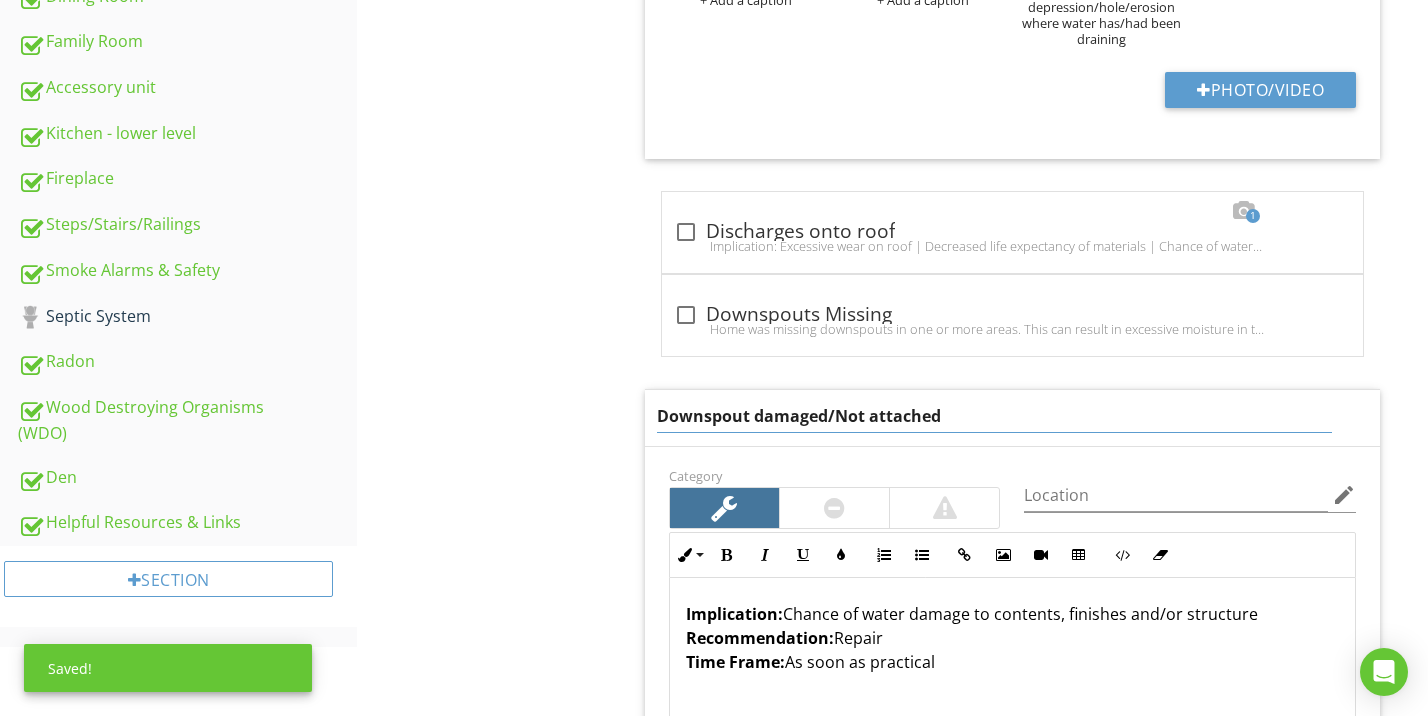 type on "Downspout damaged/Not attached" 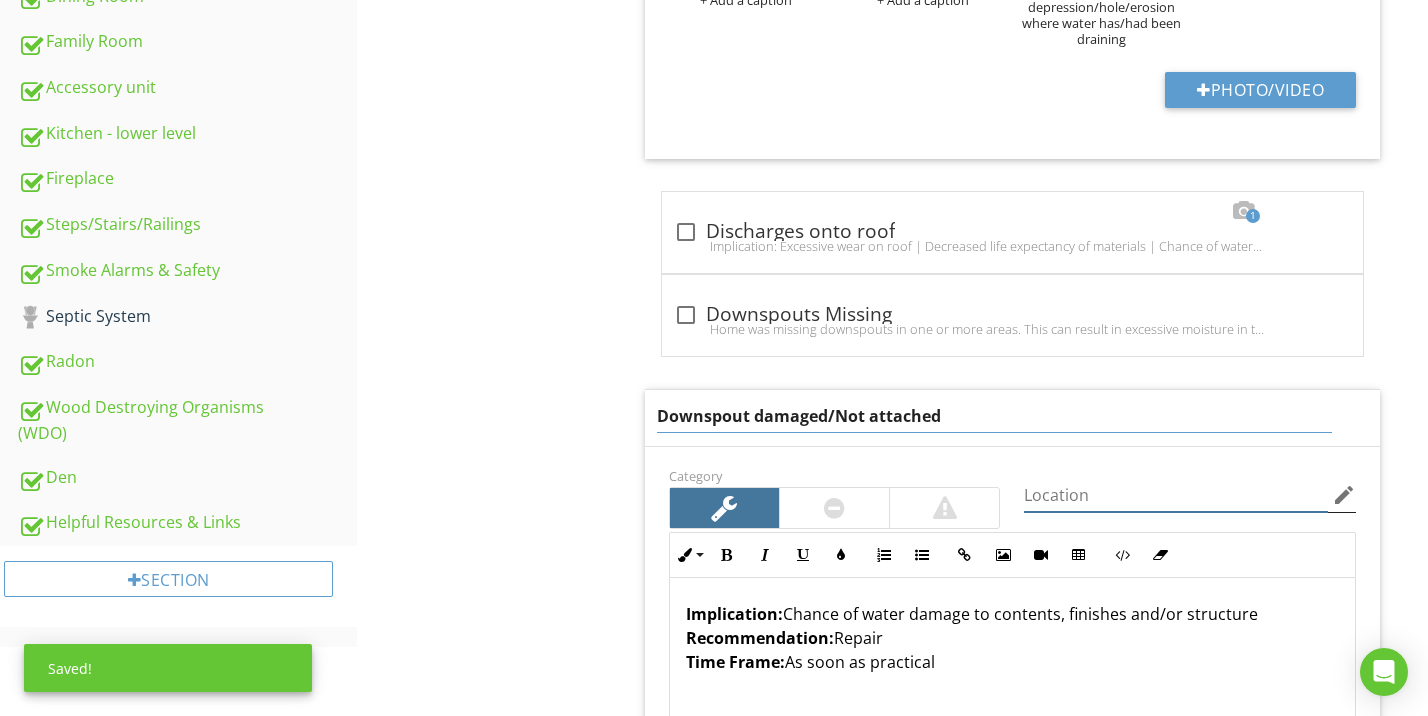 click on "Category                 Location edit       Inline Style XLarge Large Normal Small Light Small/Light Bold Italic Underline Colors Ordered List Unordered List Insert Link Insert Image Insert Video Insert Table Code View Clear Formatting Implication:  Chance of water damage to contents, finishes and/or structure Recommendation:  Repair Time Frame:  As soon as practical Enter text here <p><strong>Implication:</strong> Chance of water damage to contents, finishes and/or structure<br><strong>Recommendation:</strong> Repair<br><strong>Time Frame:</strong> As soon as practical</p>
Photo/Video" at bounding box center (1012, 676) 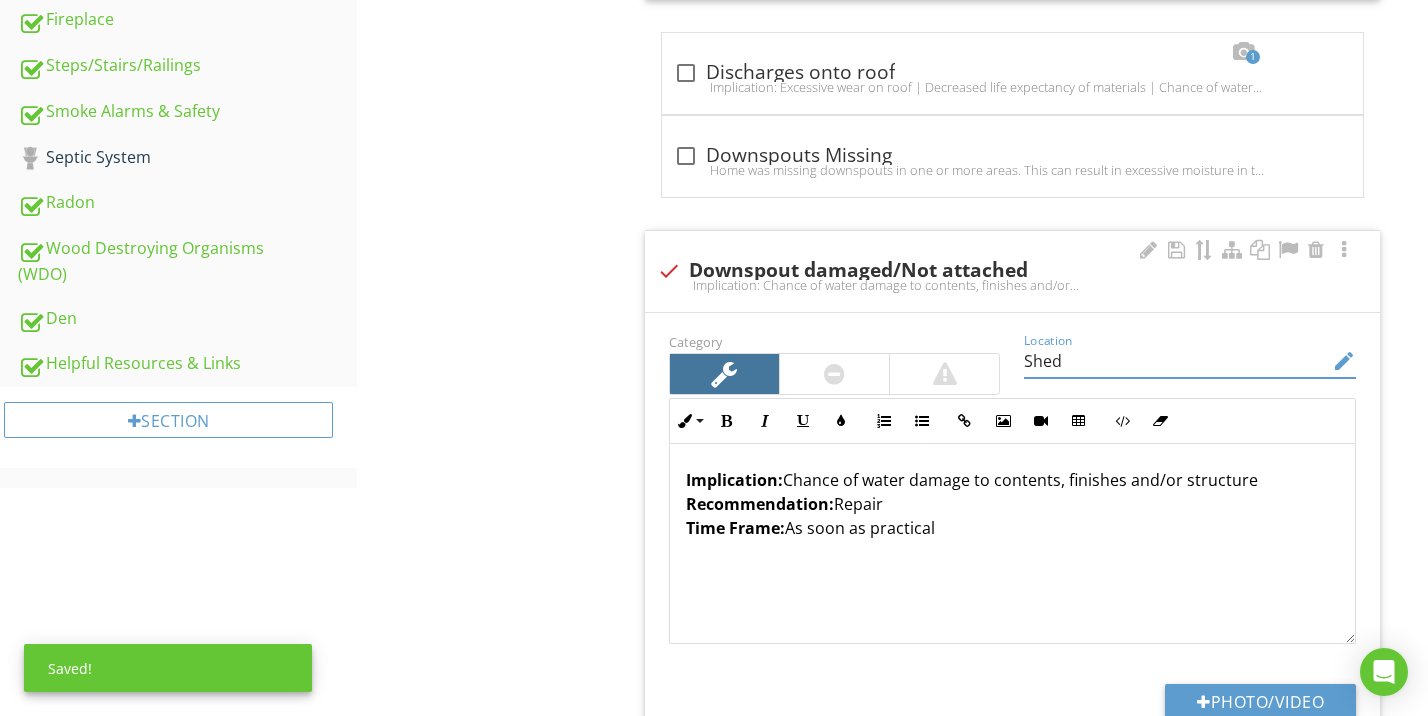 scroll, scrollTop: 2056, scrollLeft: 0, axis: vertical 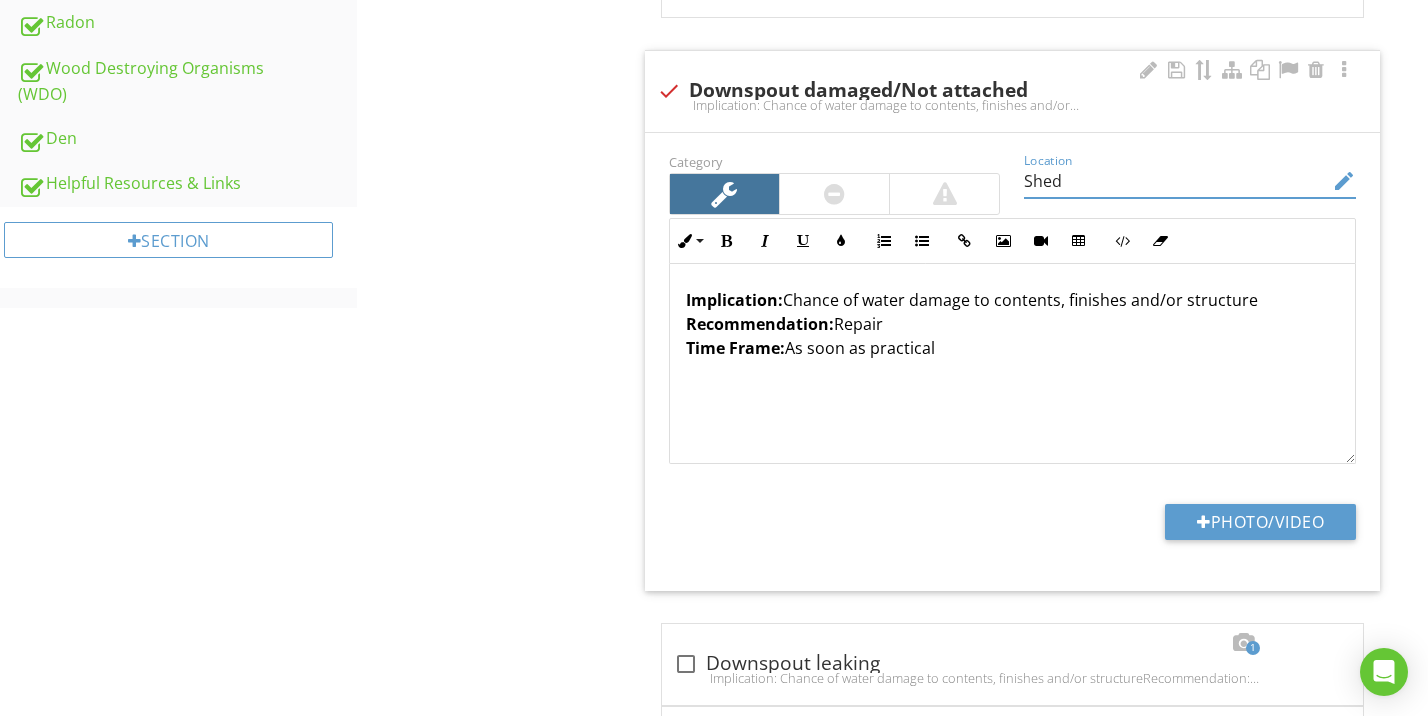 type on "Shed" 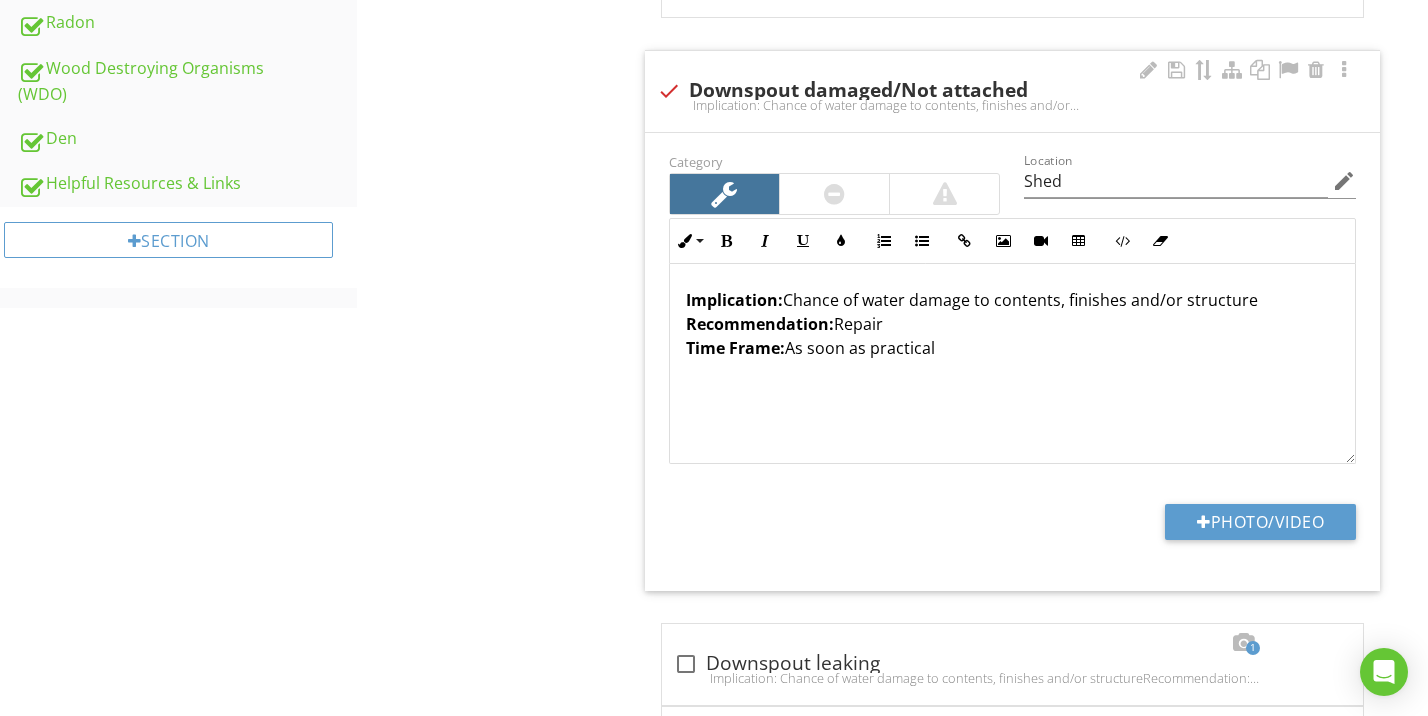 click on "Implication:  Chance of water damage to contents, finishes and/or structure Recommendation:  Repair Time Frame:  As soon as practical" at bounding box center (1012, 324) 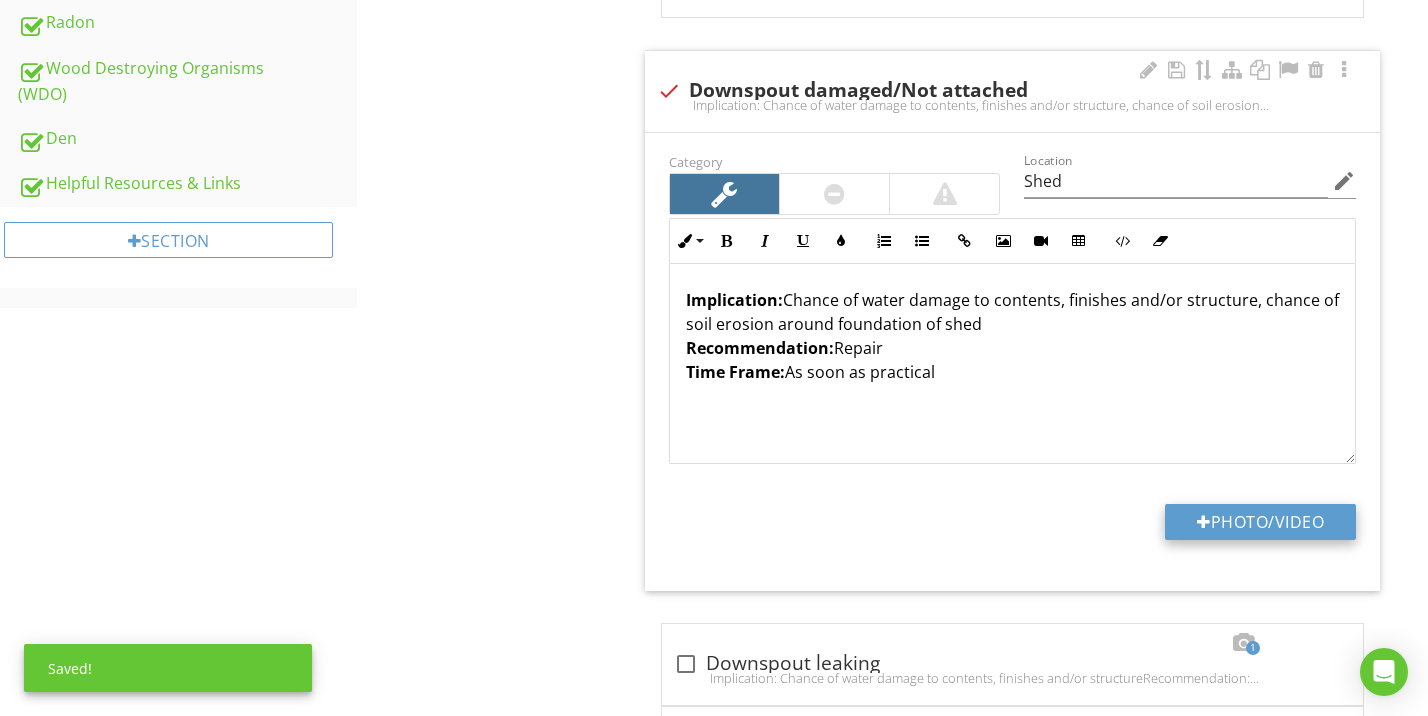 click on "Photo/Video" at bounding box center [1260, 522] 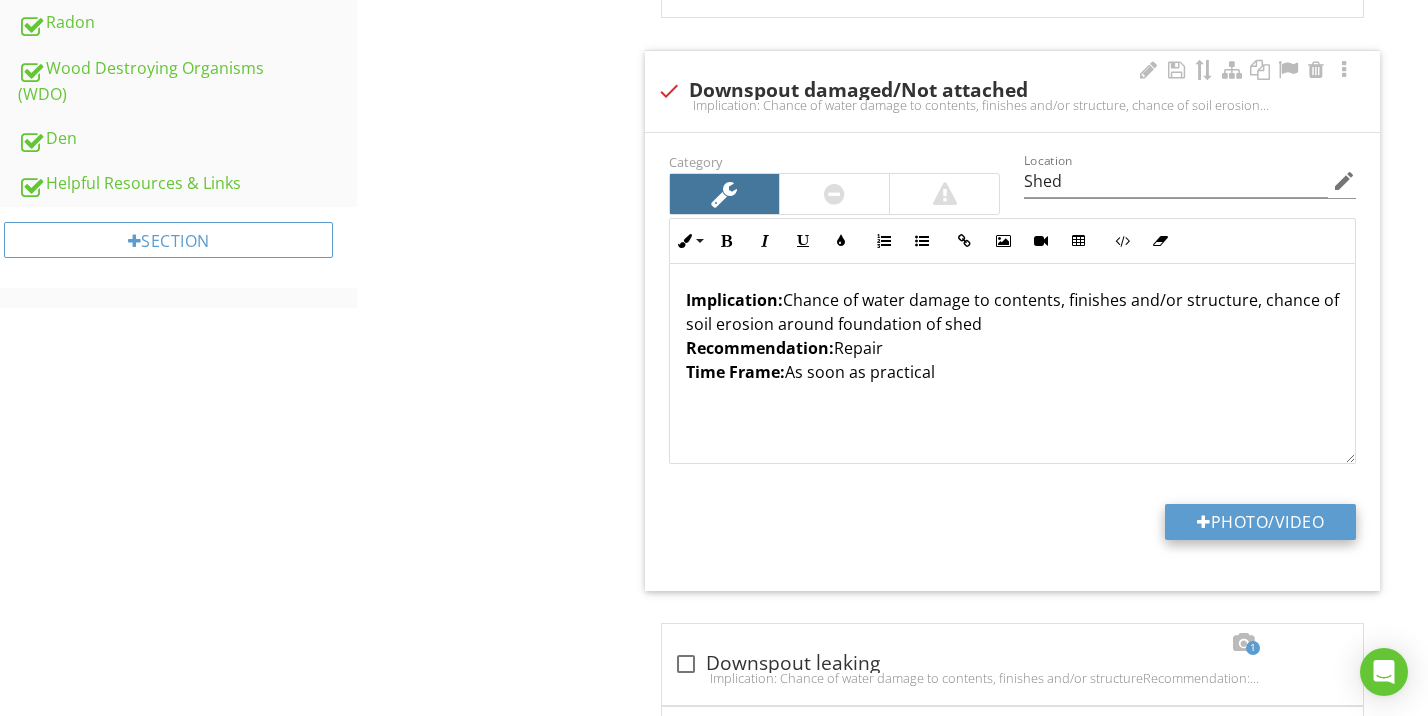 type on "C:\fakepath\IMG_0445.jpeg" 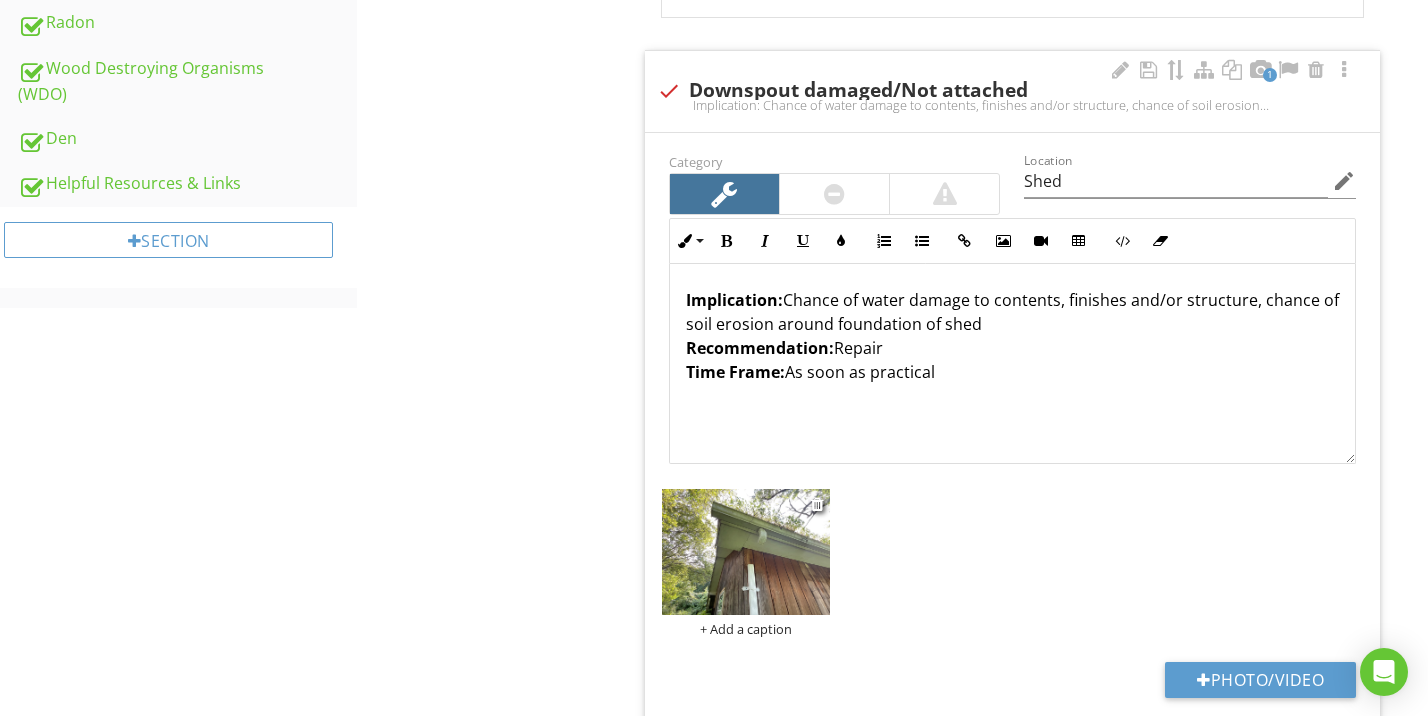 click at bounding box center [746, 552] 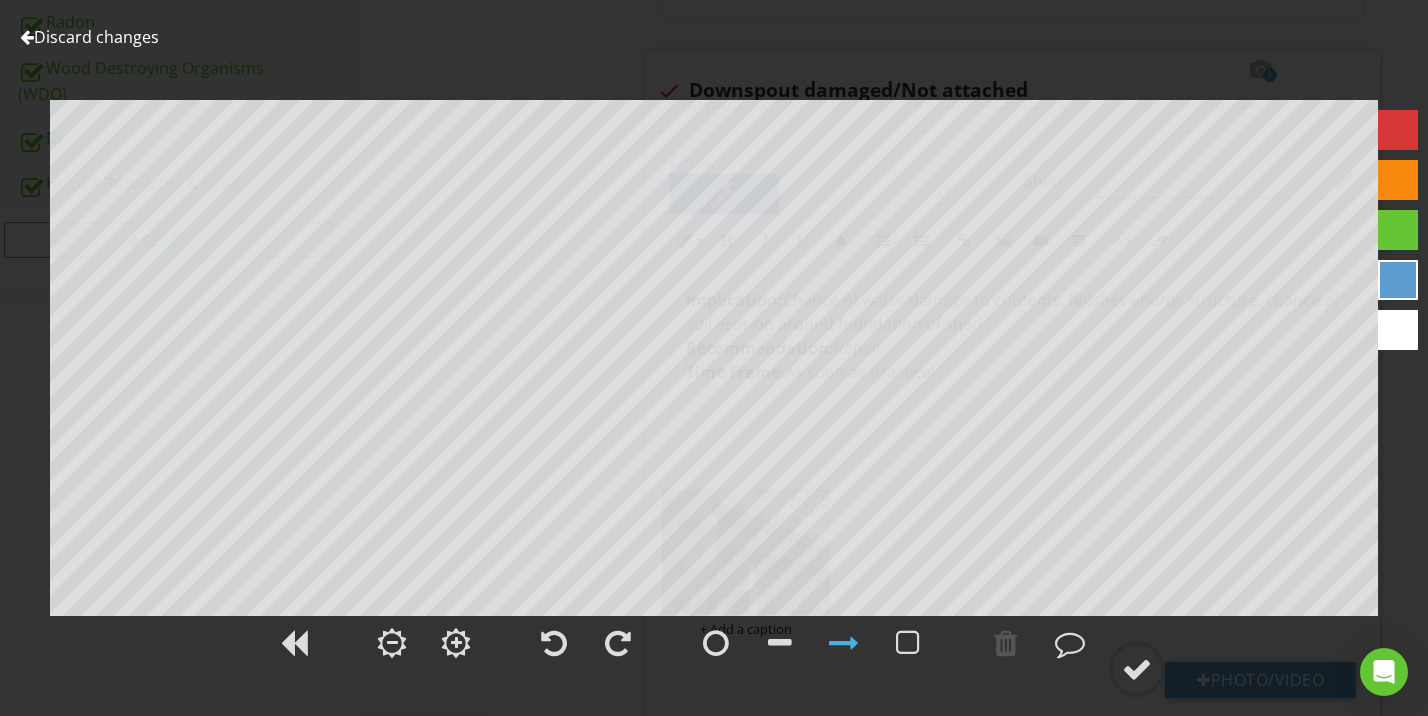click at bounding box center [1398, 130] 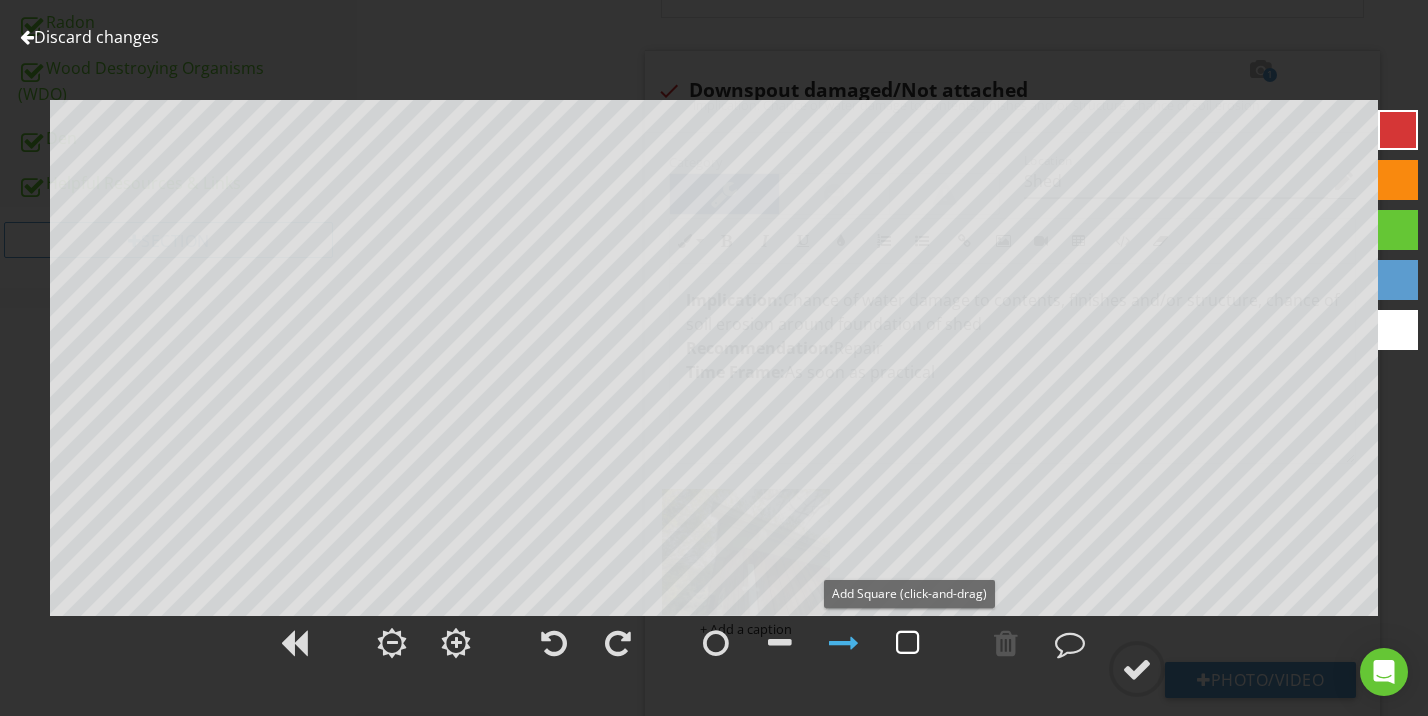 click at bounding box center [908, 643] 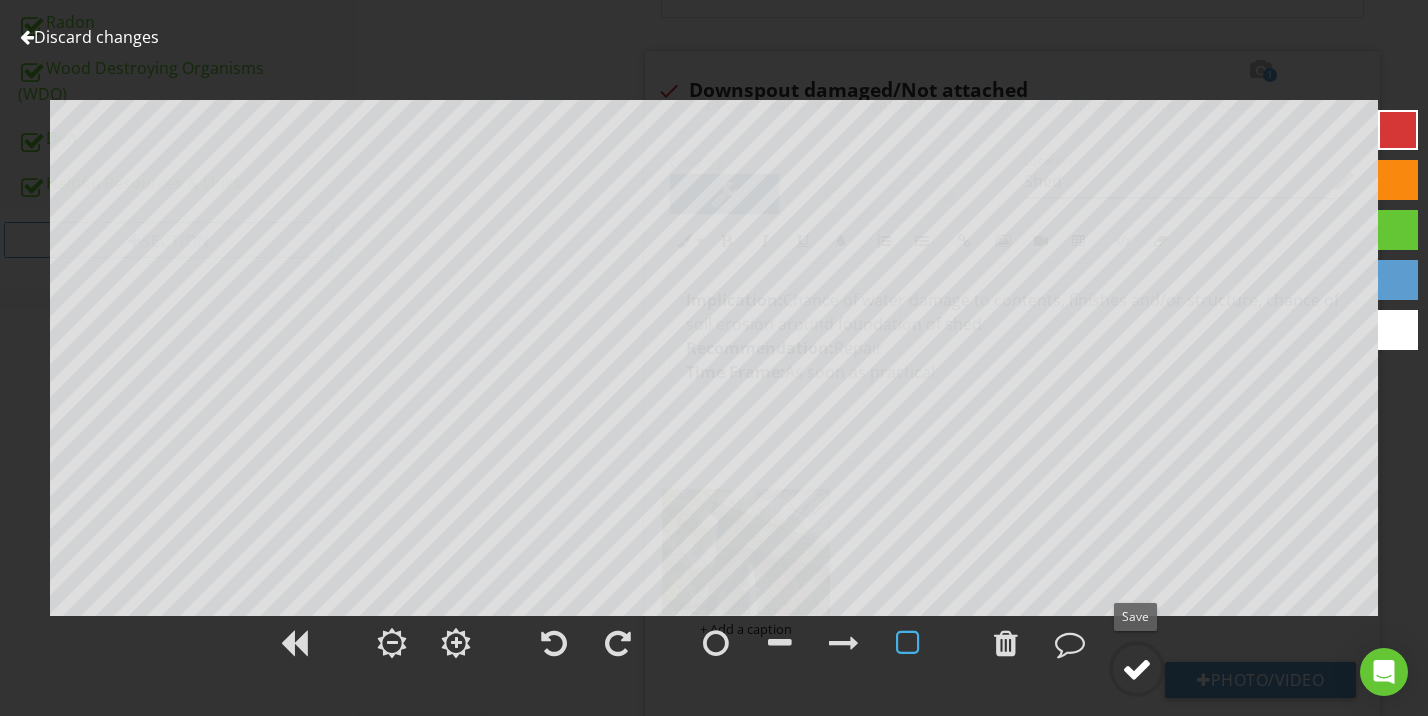 click at bounding box center (1137, 669) 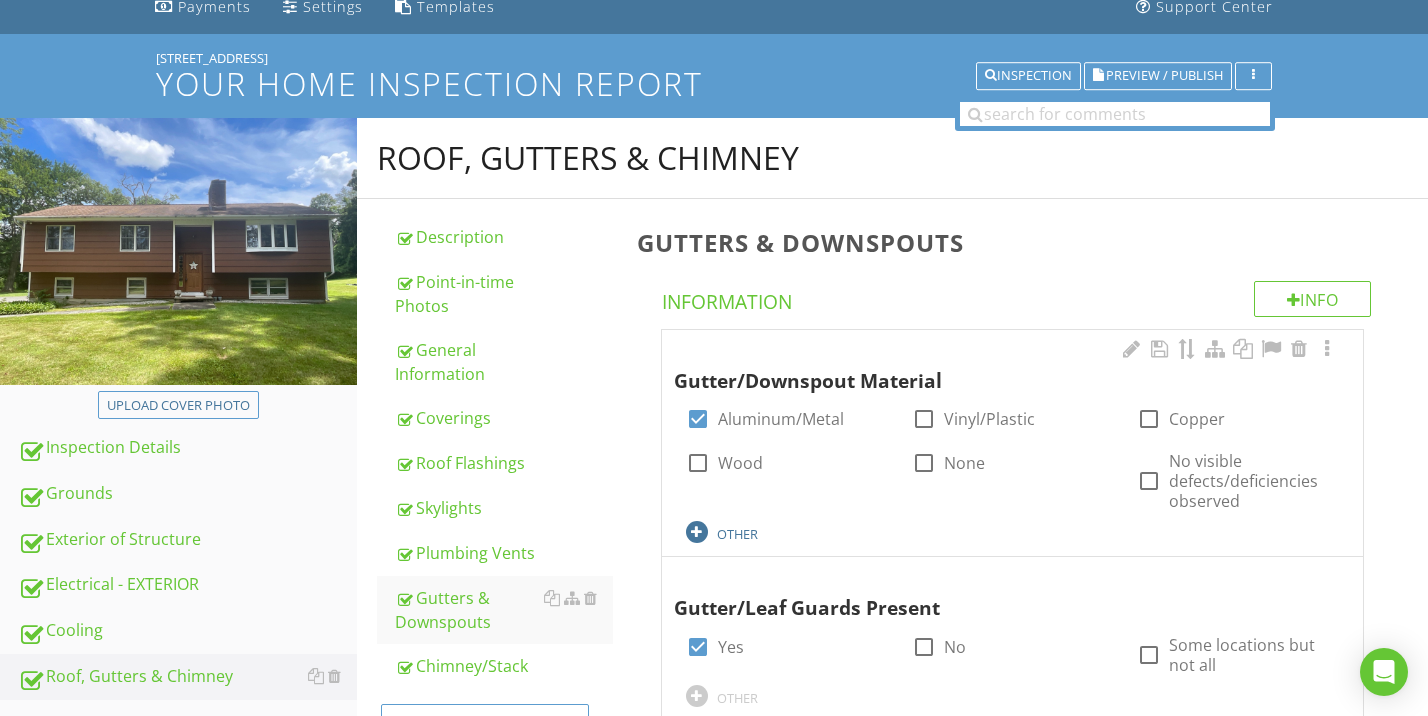 scroll, scrollTop: 324, scrollLeft: 0, axis: vertical 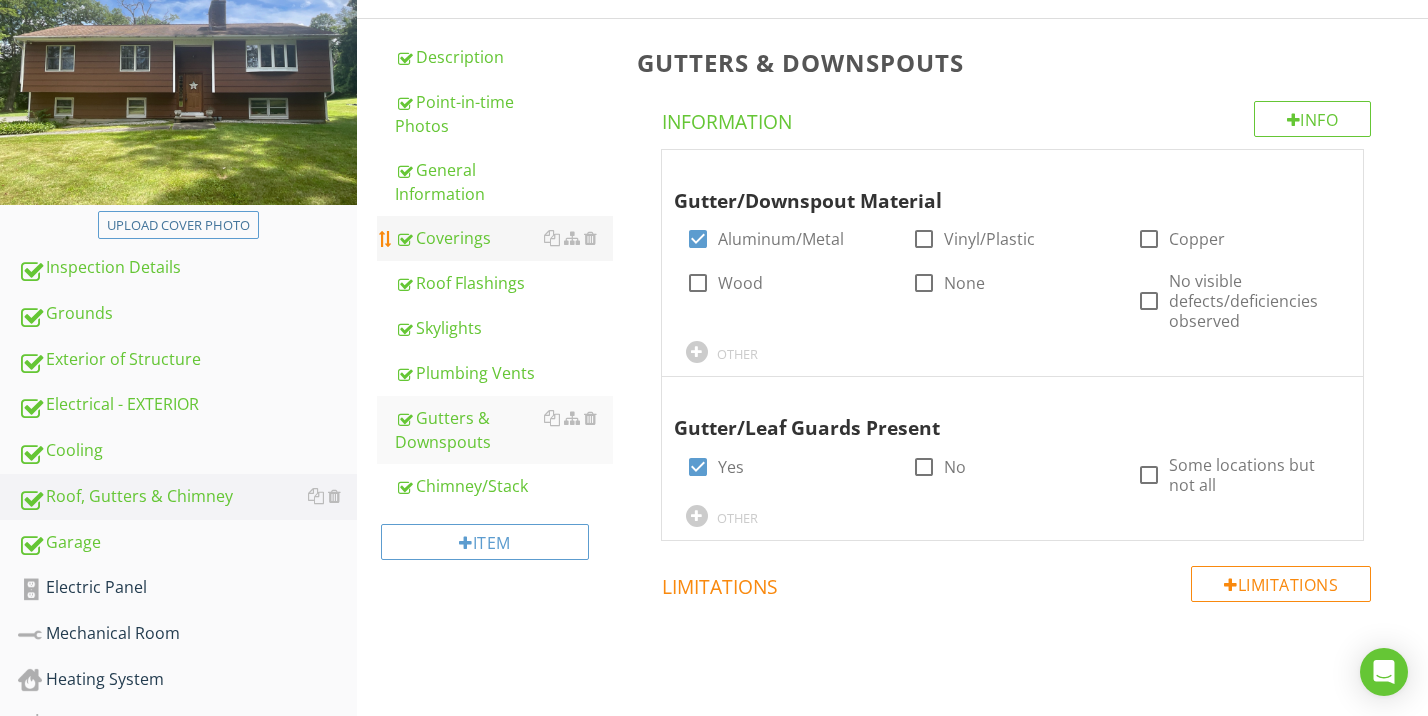 click on "Coverings" at bounding box center [504, 238] 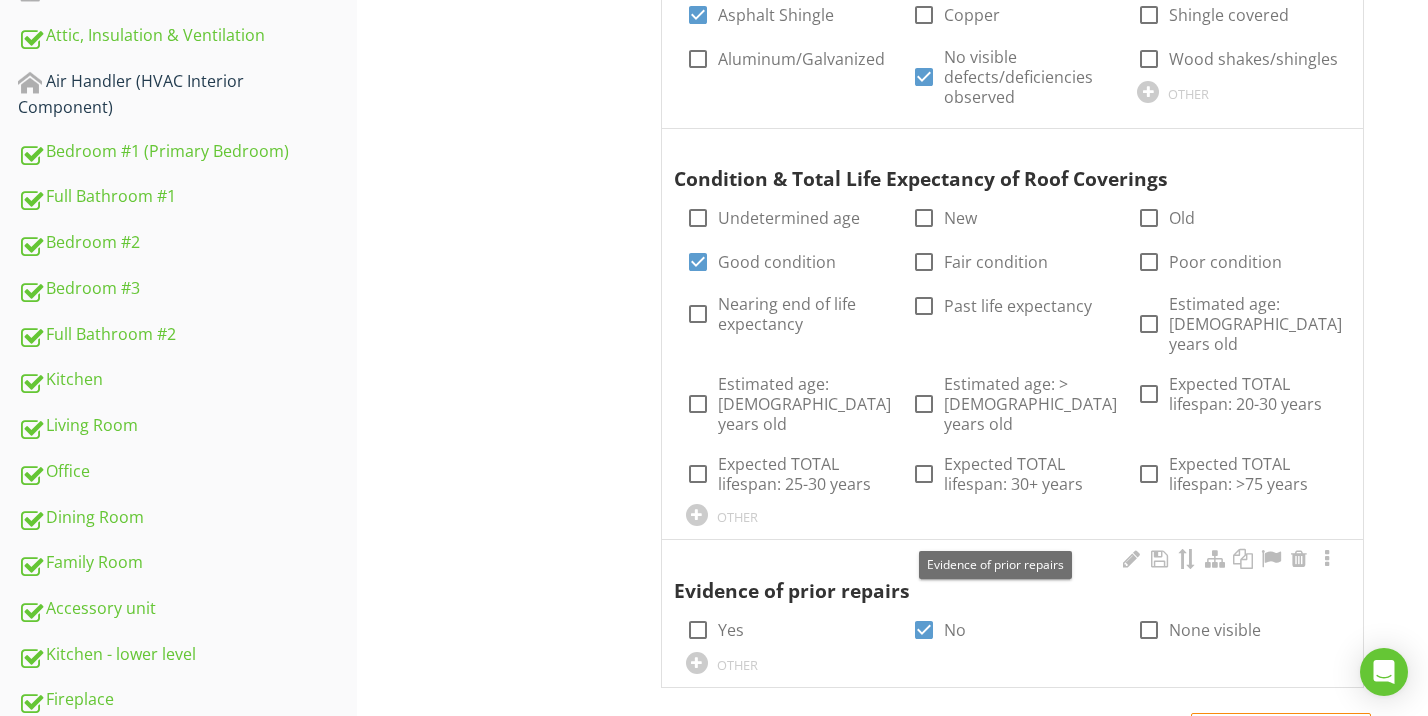 scroll, scrollTop: 1617, scrollLeft: 0, axis: vertical 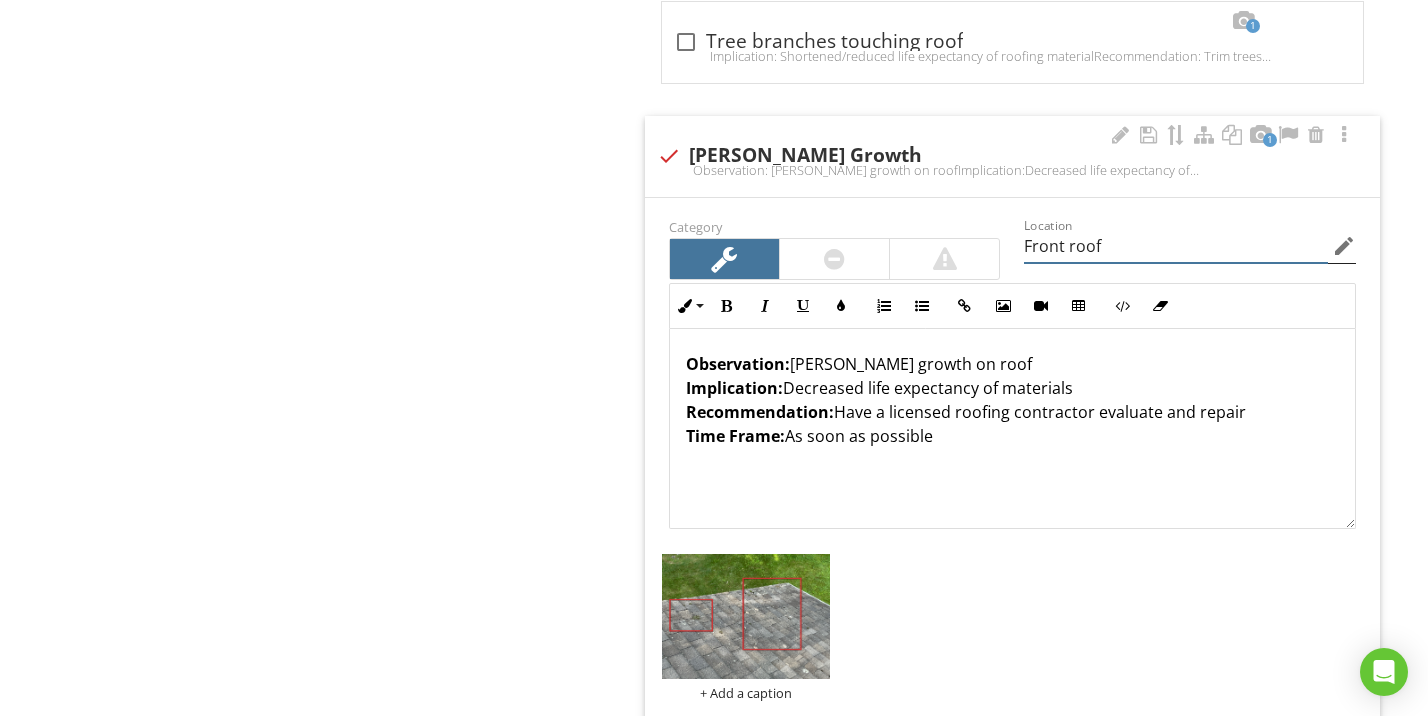 click on "Front roof" at bounding box center [1176, 246] 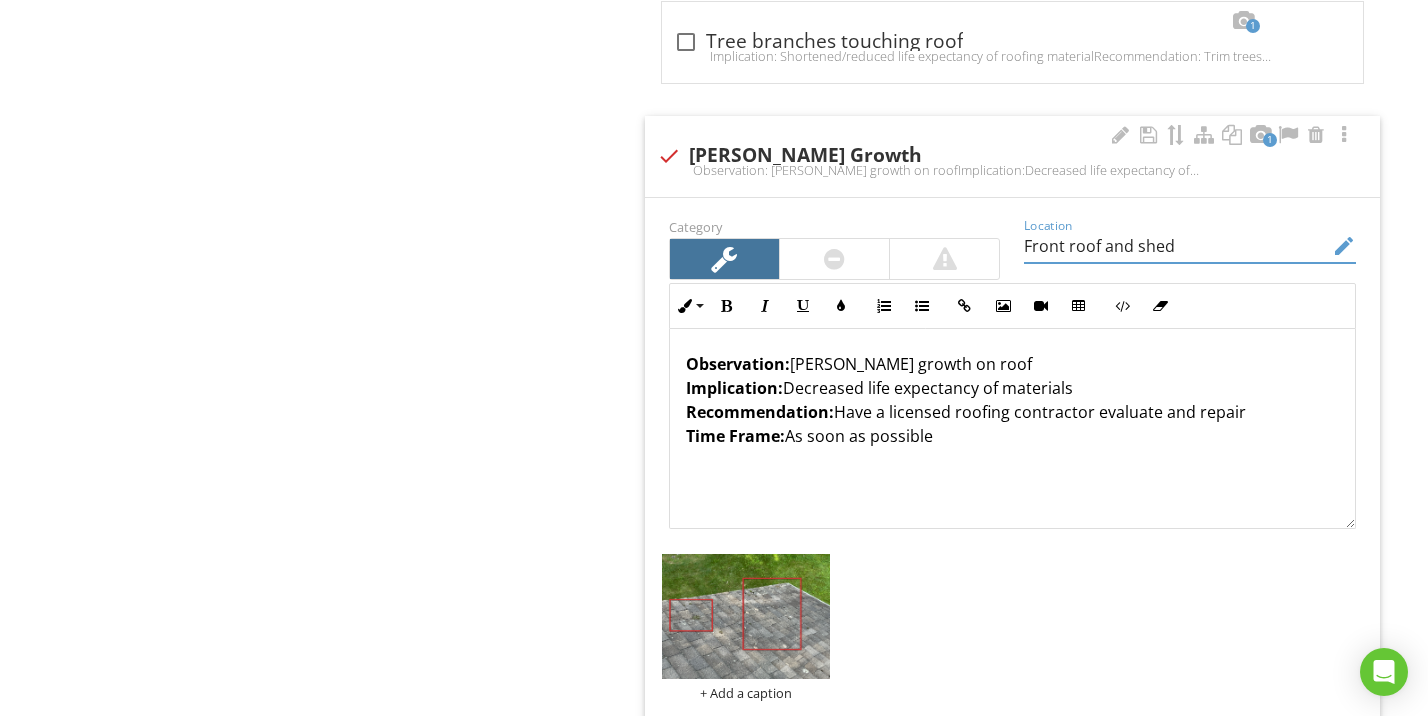 type on "Front roof and shed" 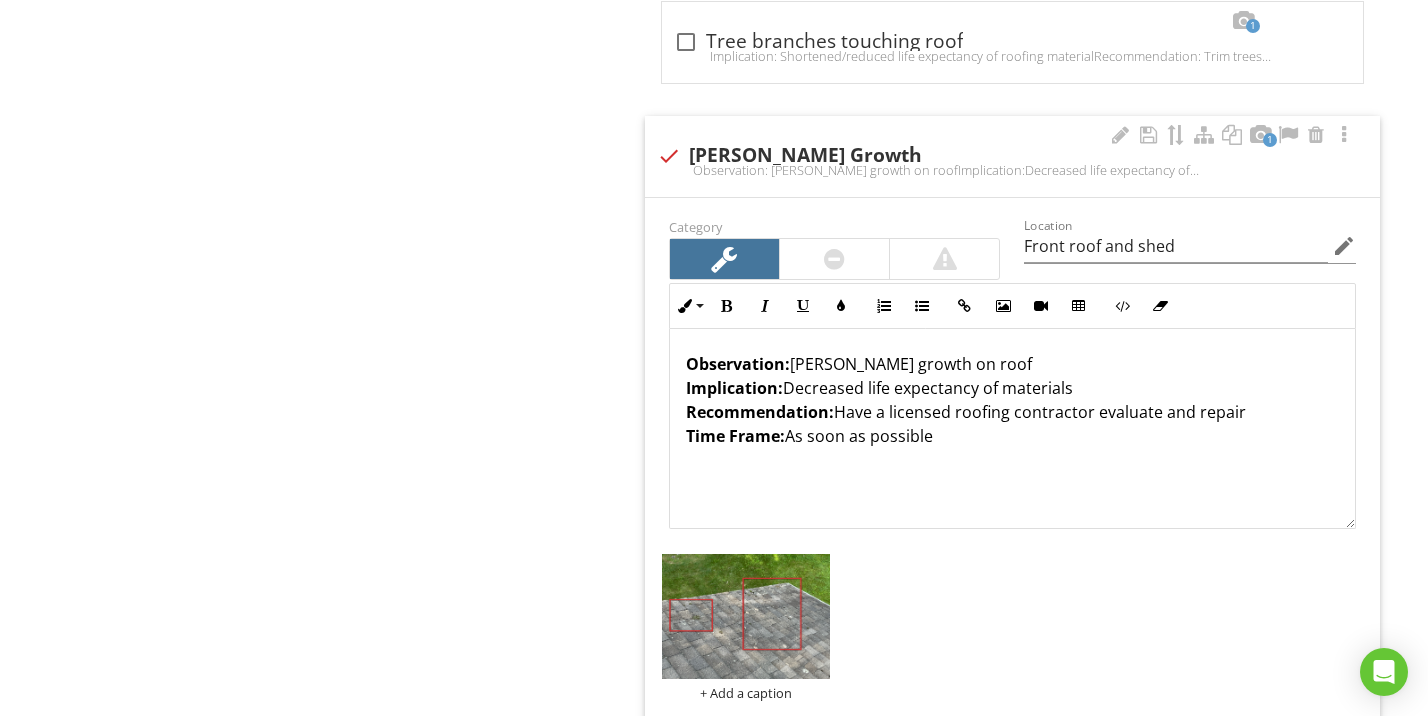 type on "C:\fakepath\IMG_0442.jpeg" 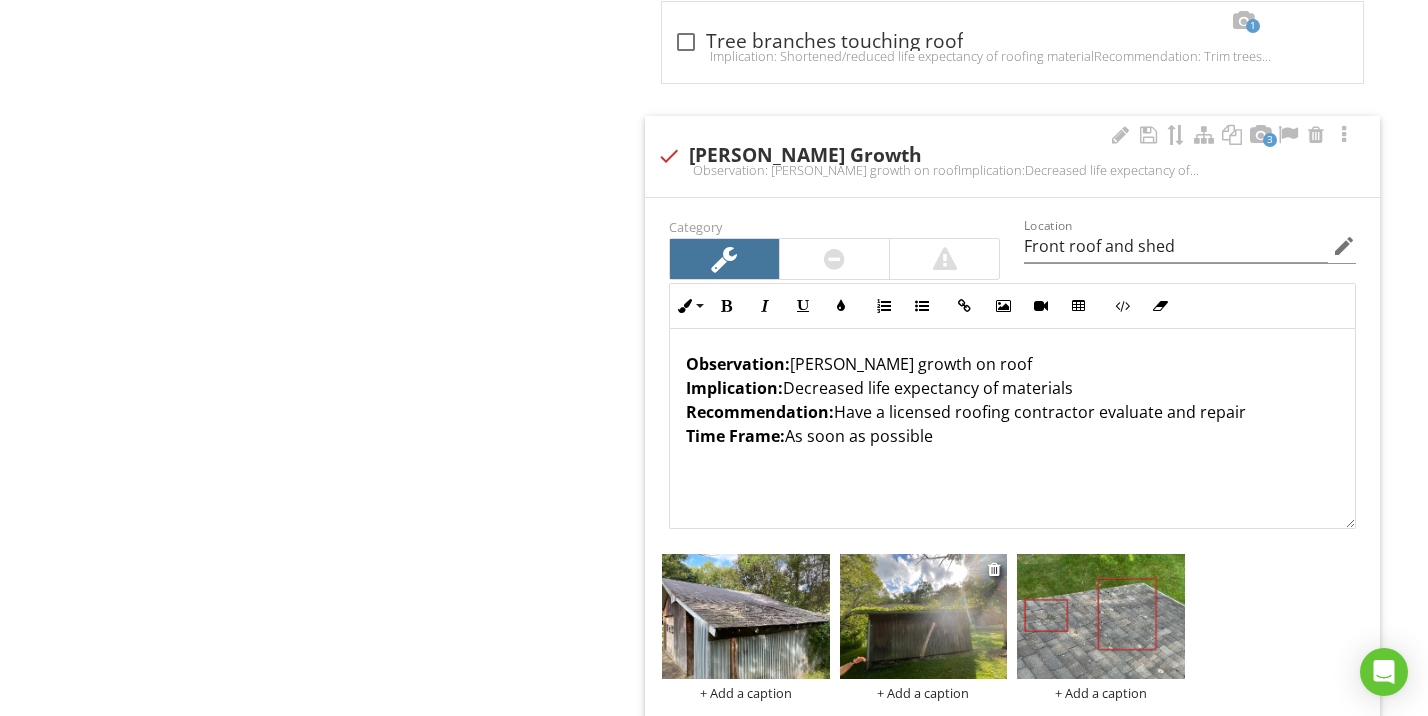 click at bounding box center (924, 617) 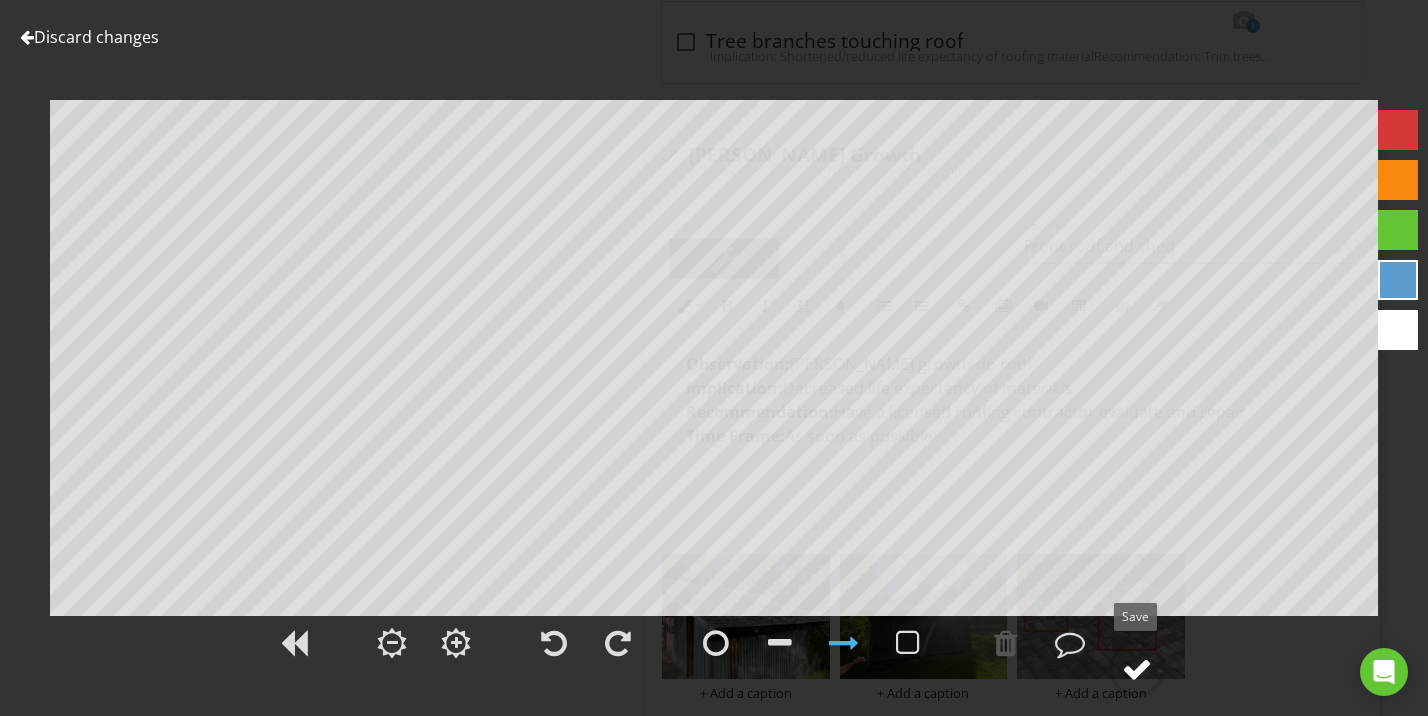 click at bounding box center (1137, 669) 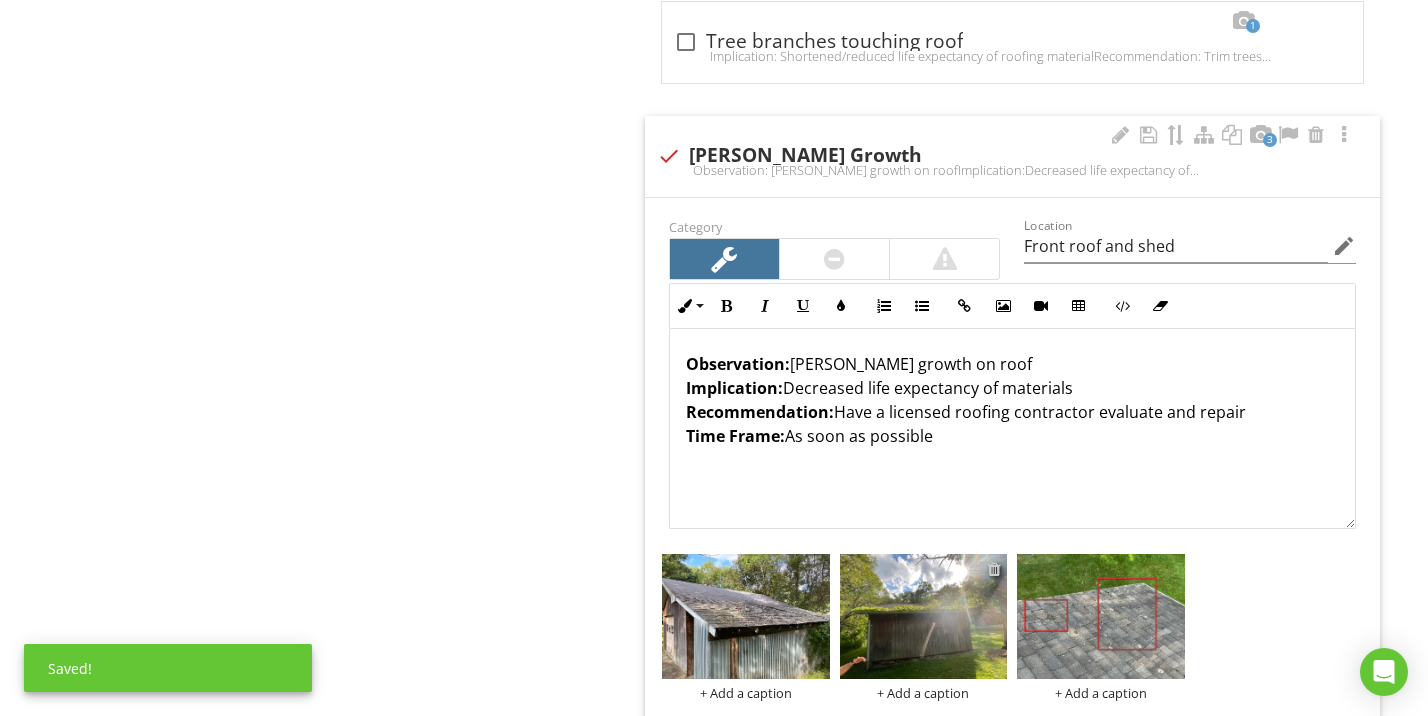click at bounding box center (994, 569) 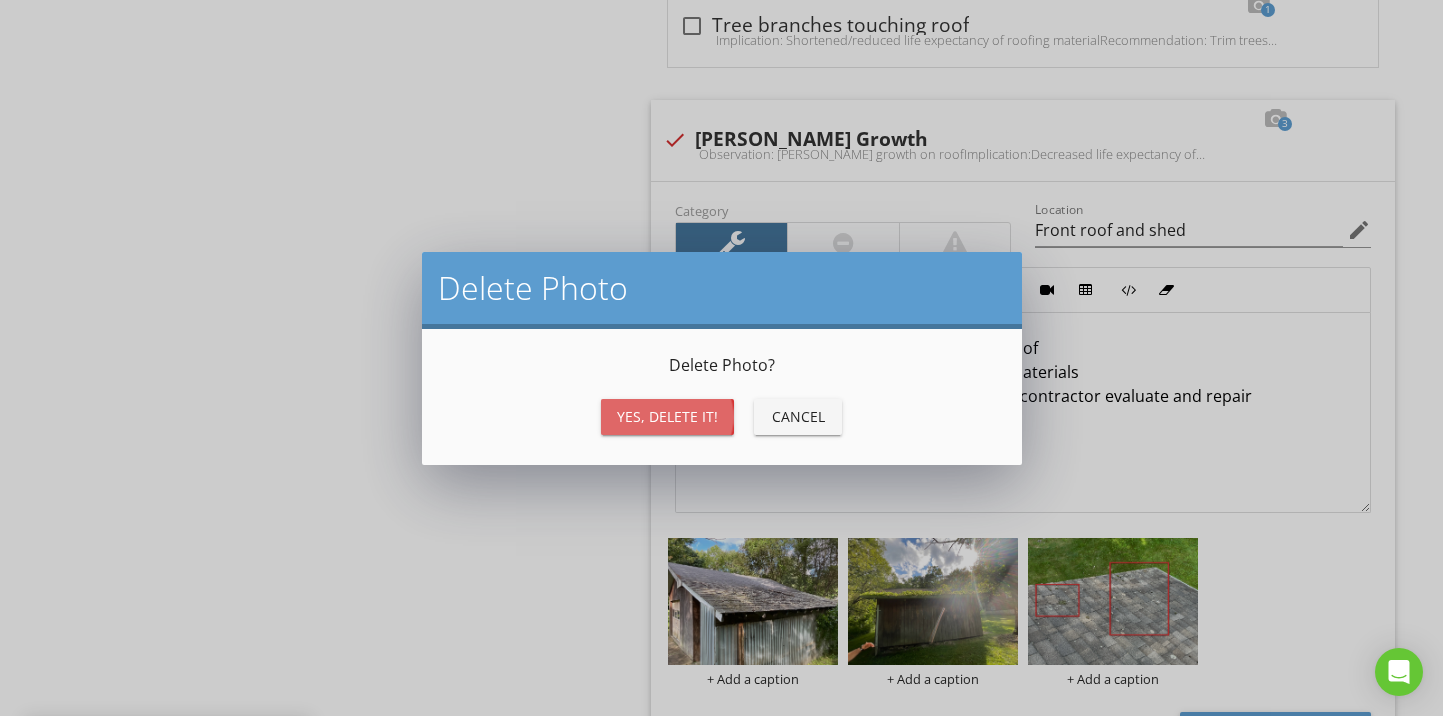 click on "Yes, Delete it!" at bounding box center [667, 416] 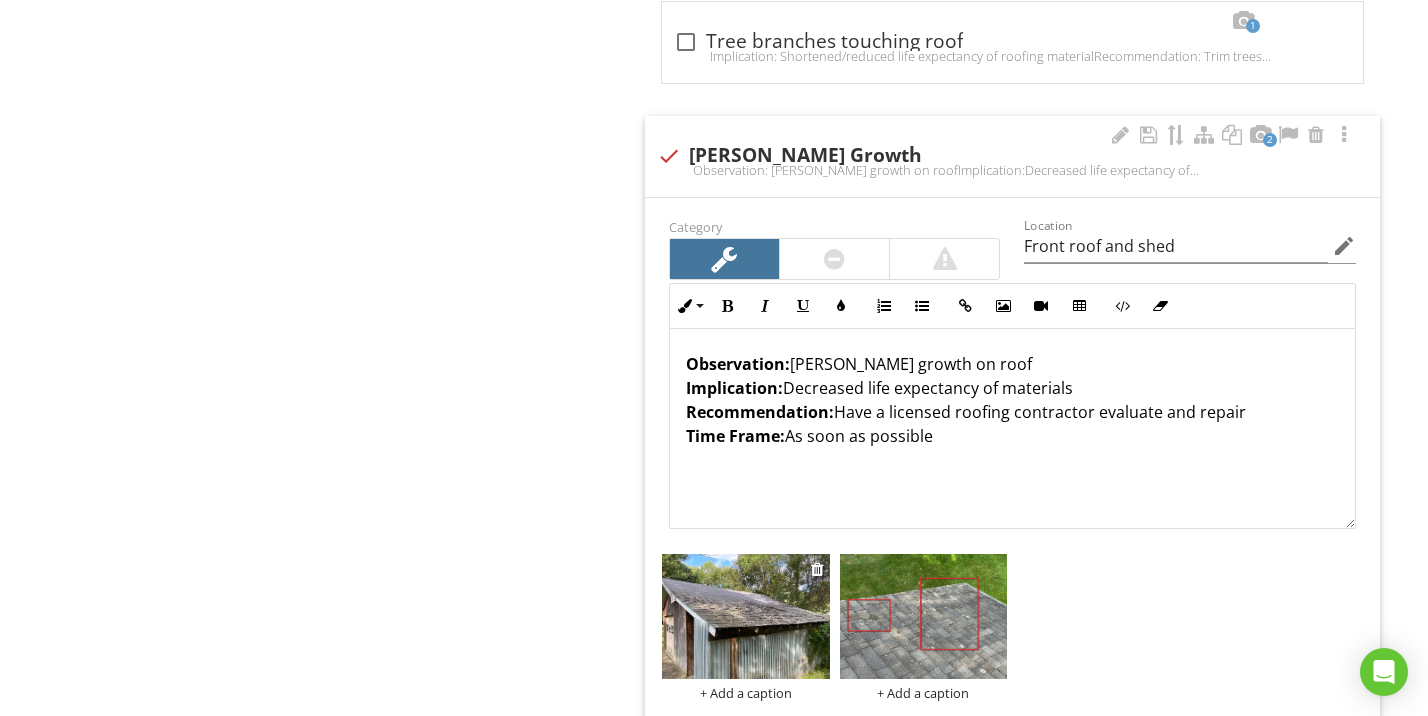 click at bounding box center (746, 617) 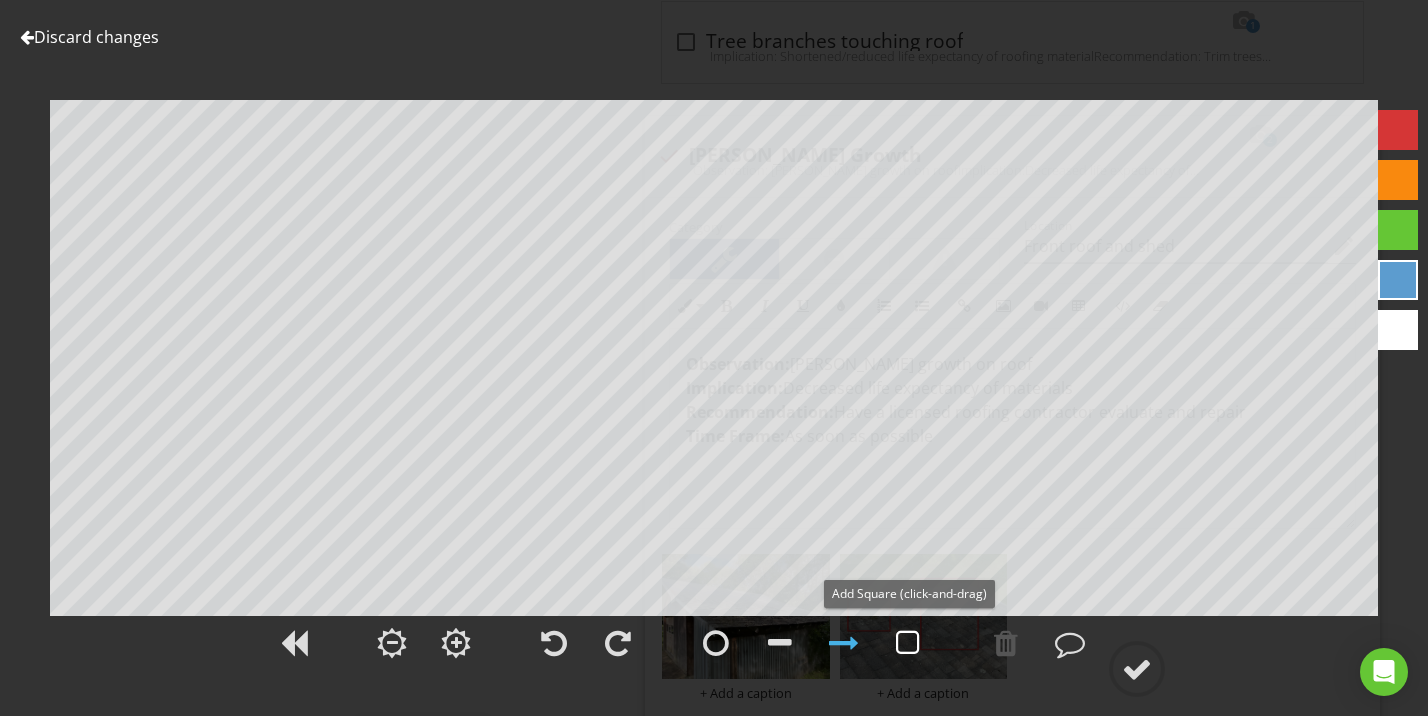 click at bounding box center (908, 643) 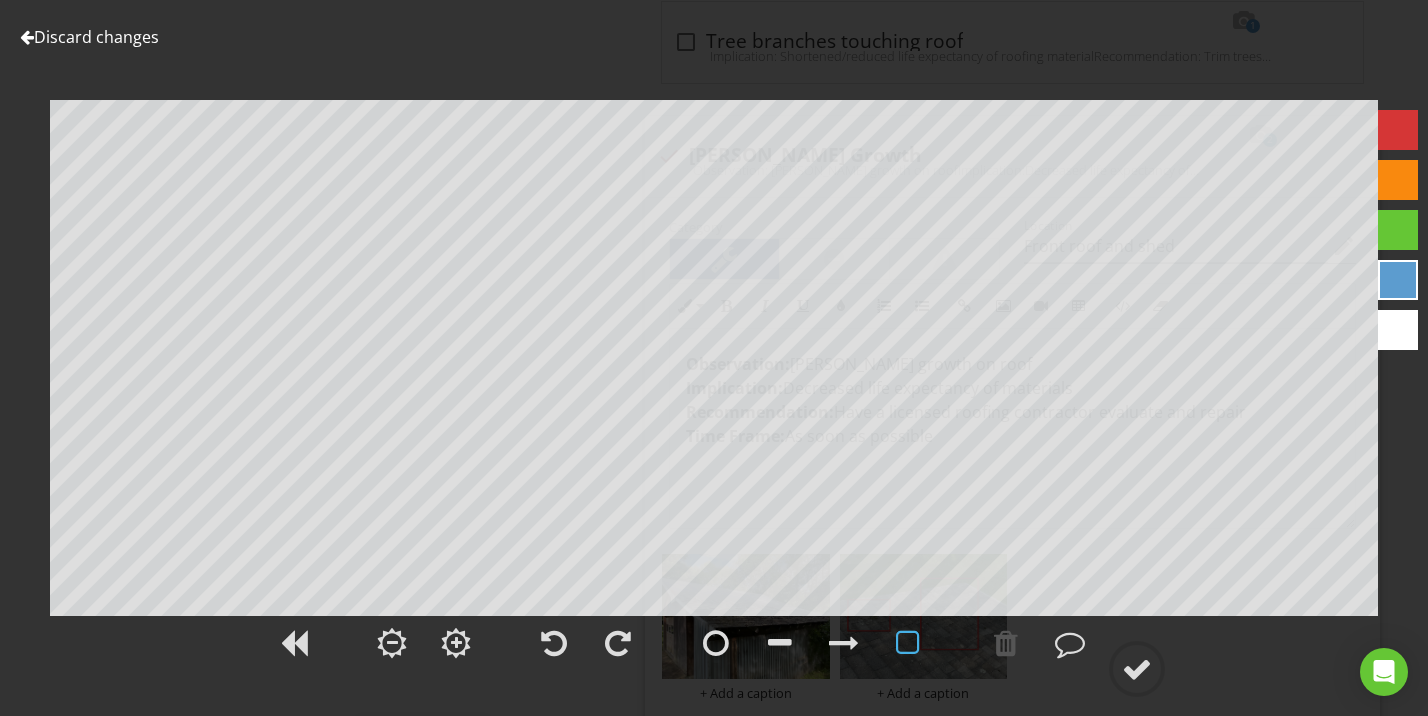 click at bounding box center [1398, 130] 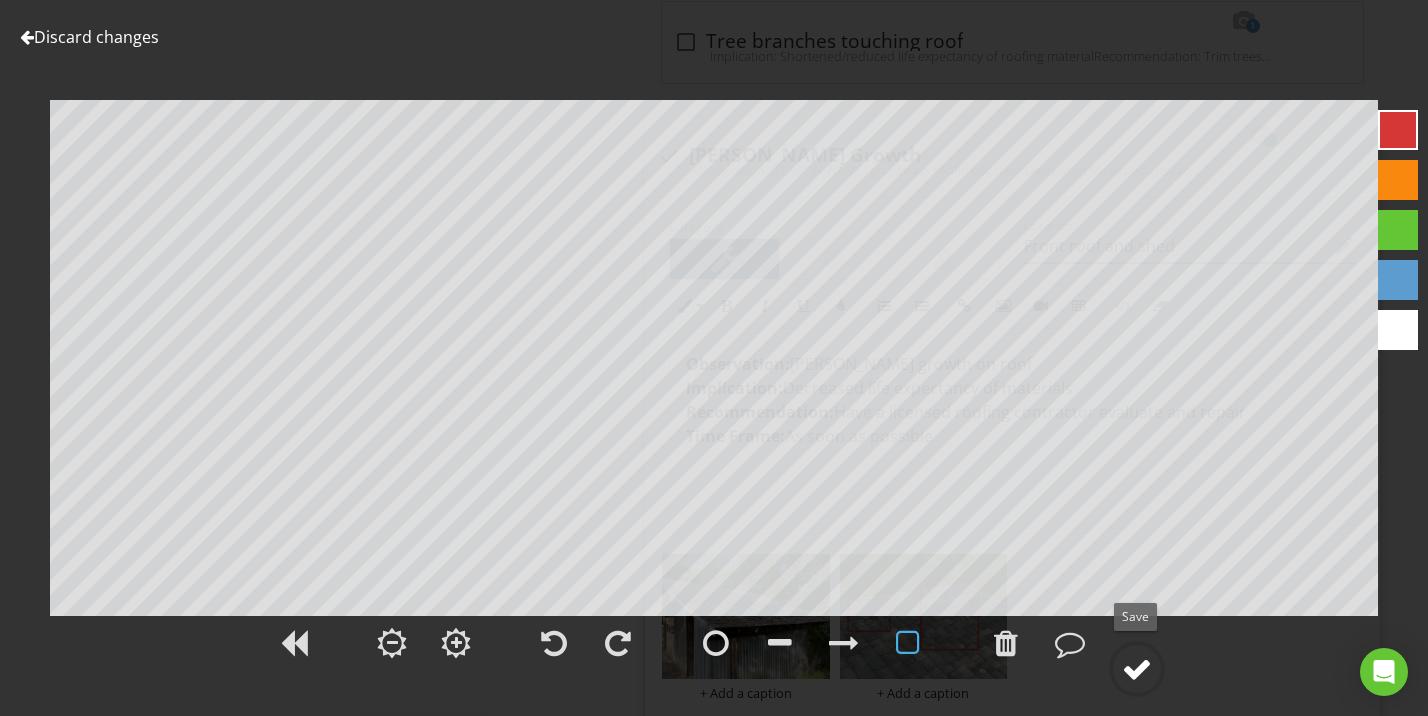 click at bounding box center [1137, 669] 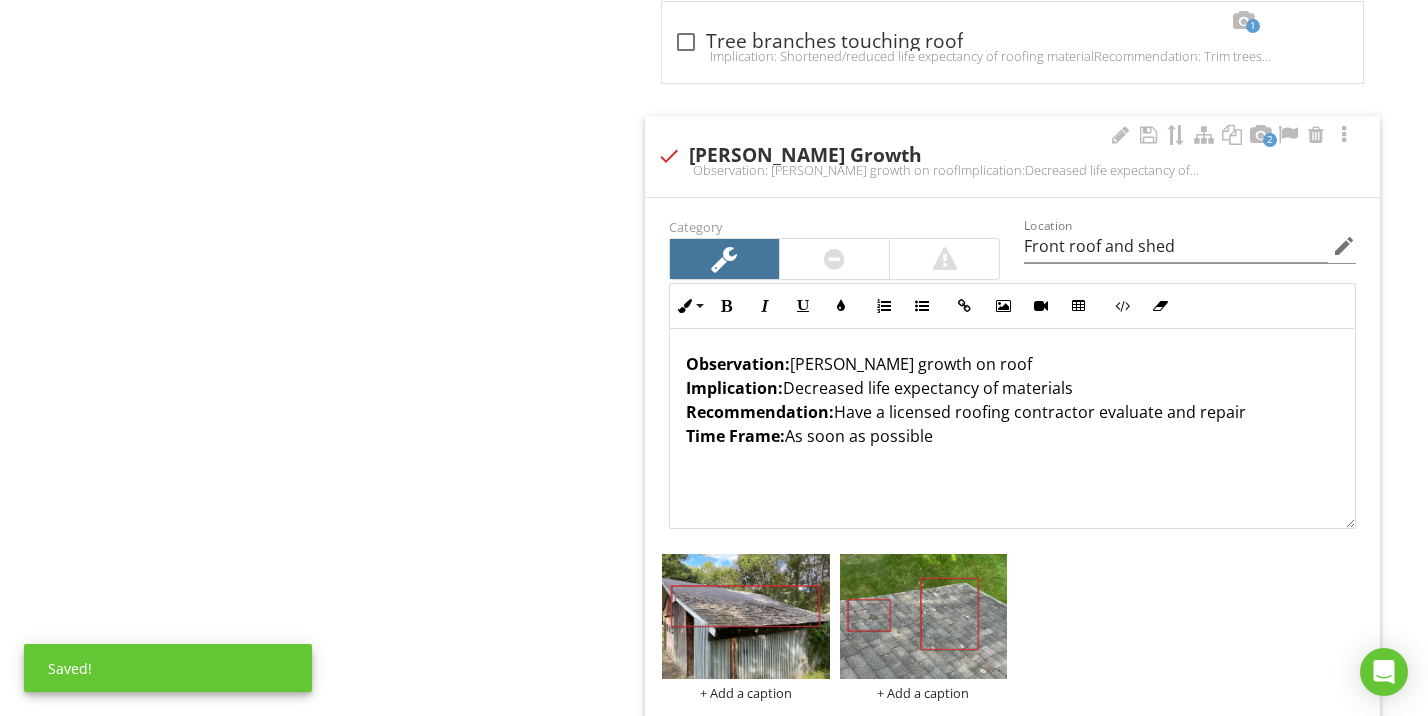 scroll, scrollTop: 0, scrollLeft: 0, axis: both 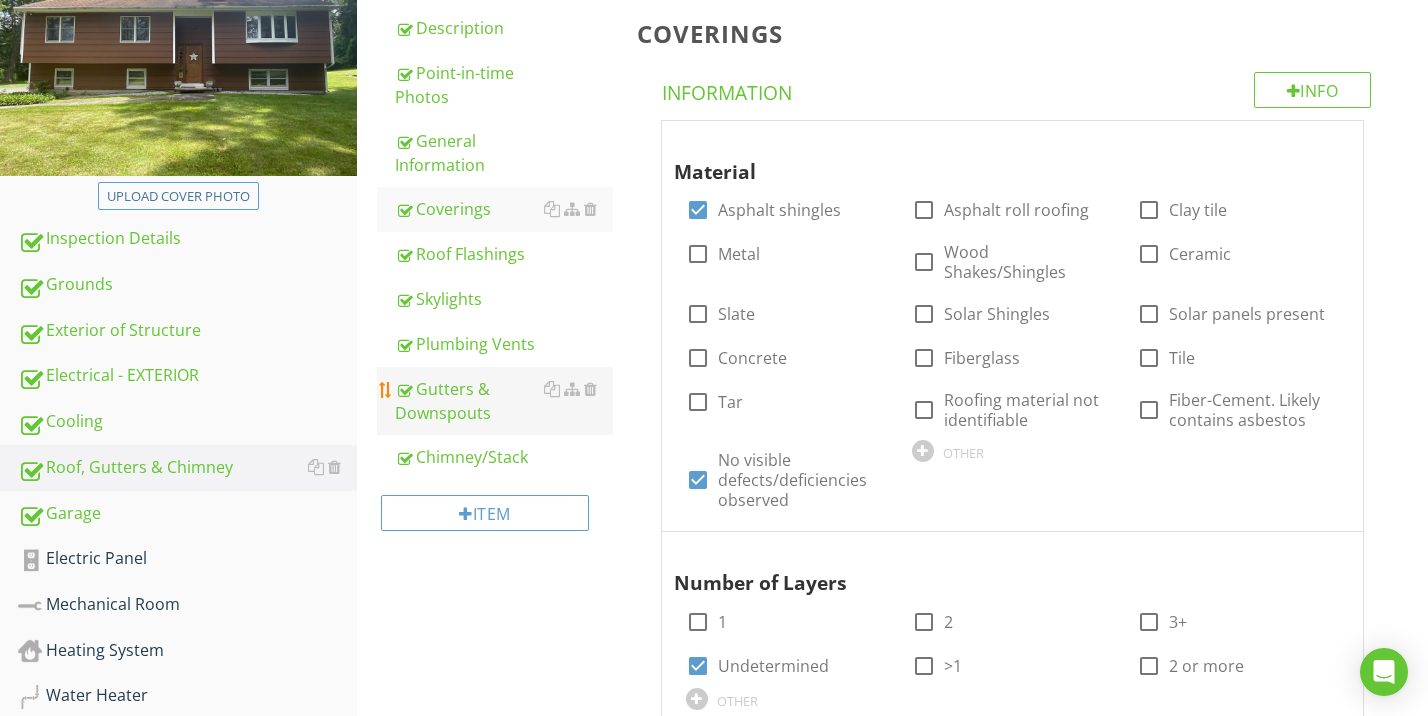 click on "Gutters & Downspouts" at bounding box center (504, 401) 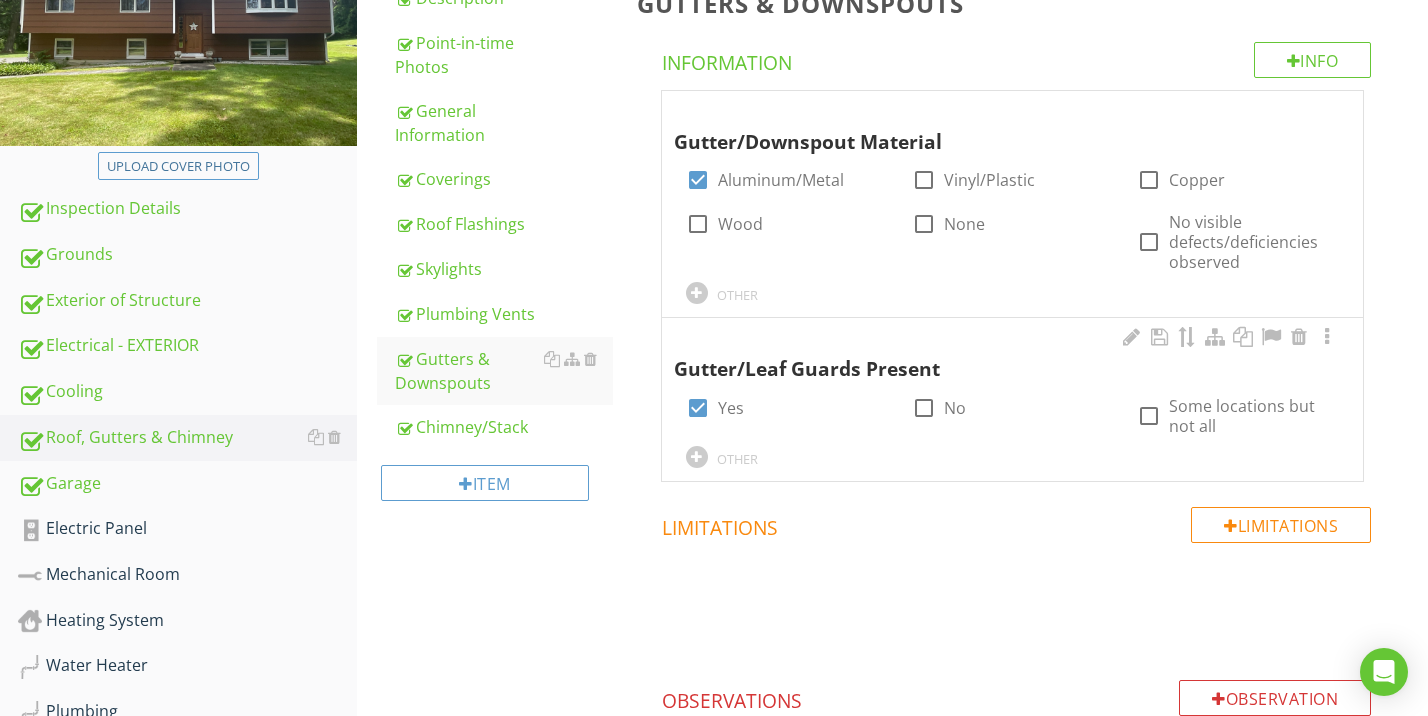 scroll, scrollTop: 903, scrollLeft: 0, axis: vertical 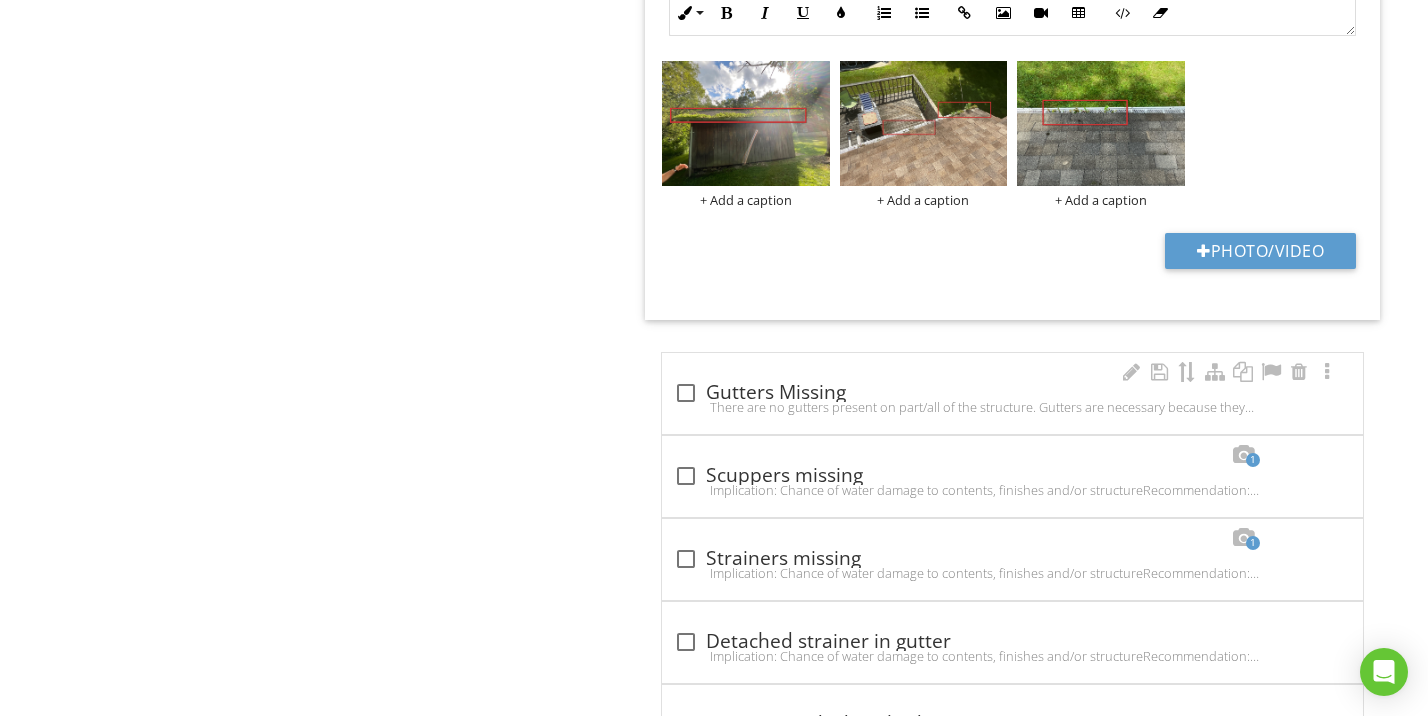 click on "There are no gutters present on part/all of the structure. Gutters are necessary because they collect rain water from the roof and direct it away form the building/structure.Implication: Chance of water damage to contents, finishes and/or structureRecommendation: Install guttersTime Frame: As soon as practical" at bounding box center (1012, 407) 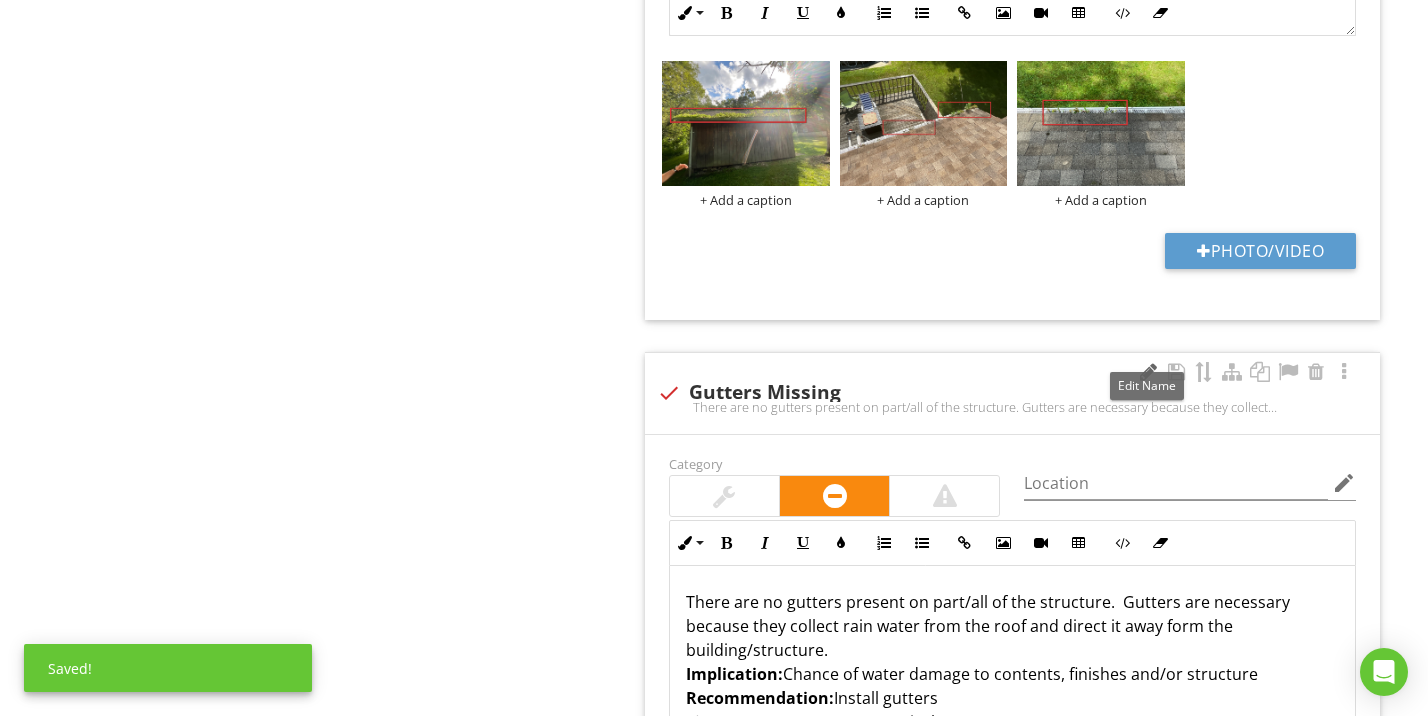 click at bounding box center [1148, 372] 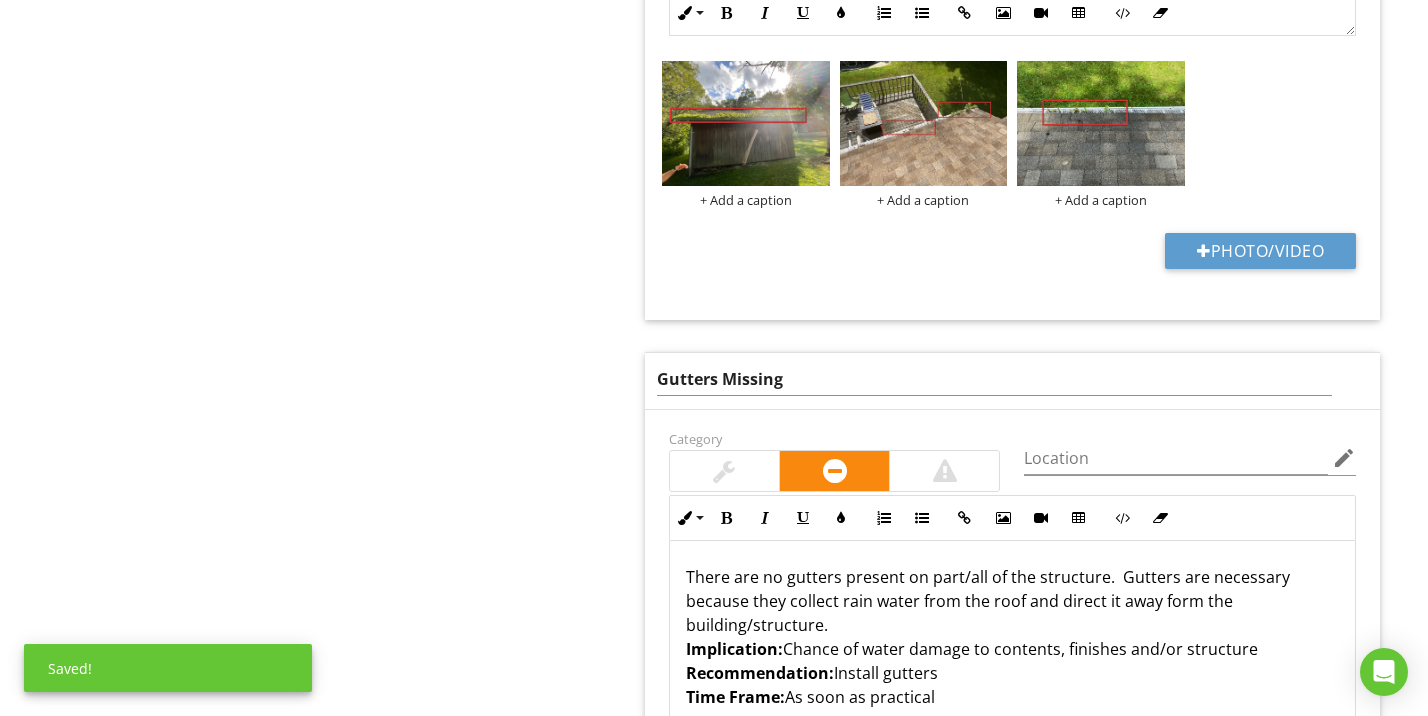 drag, startPoint x: 801, startPoint y: 378, endPoint x: 729, endPoint y: 376, distance: 72.02777 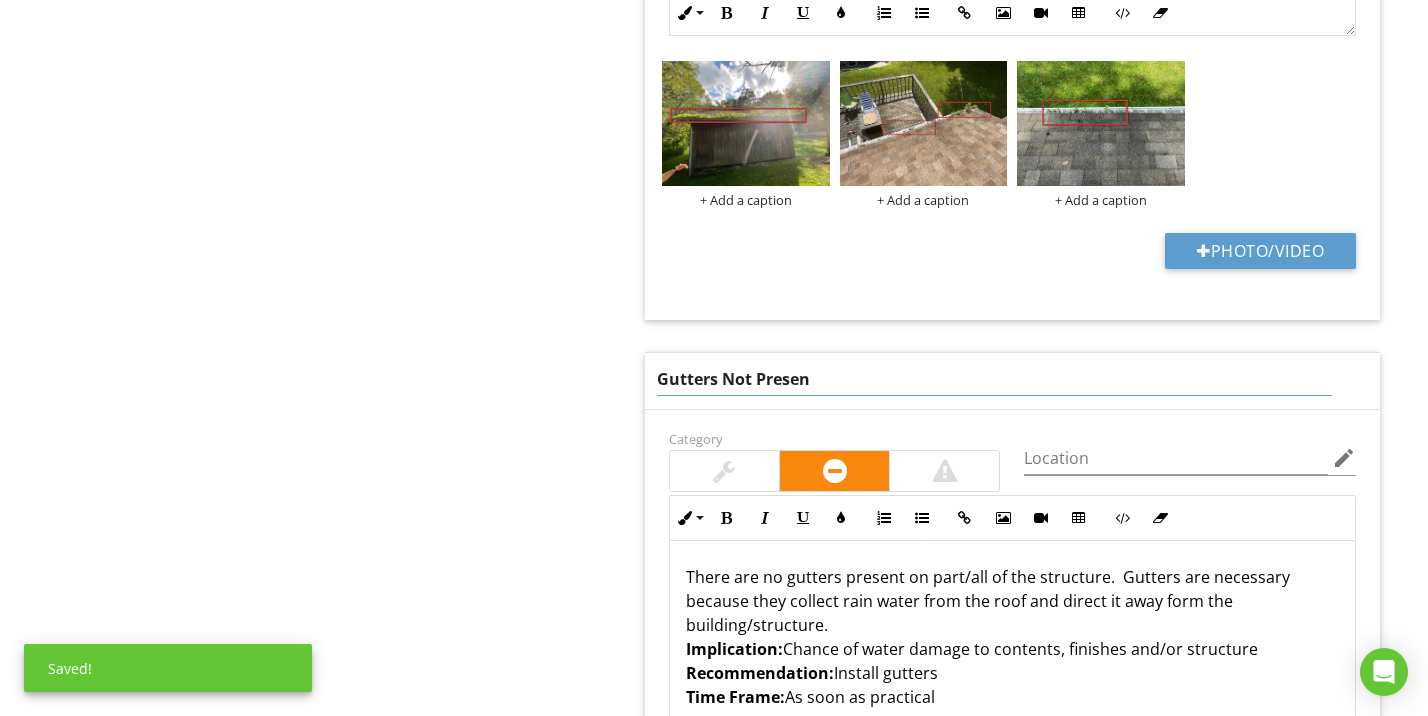 type on "Gutters Not Present" 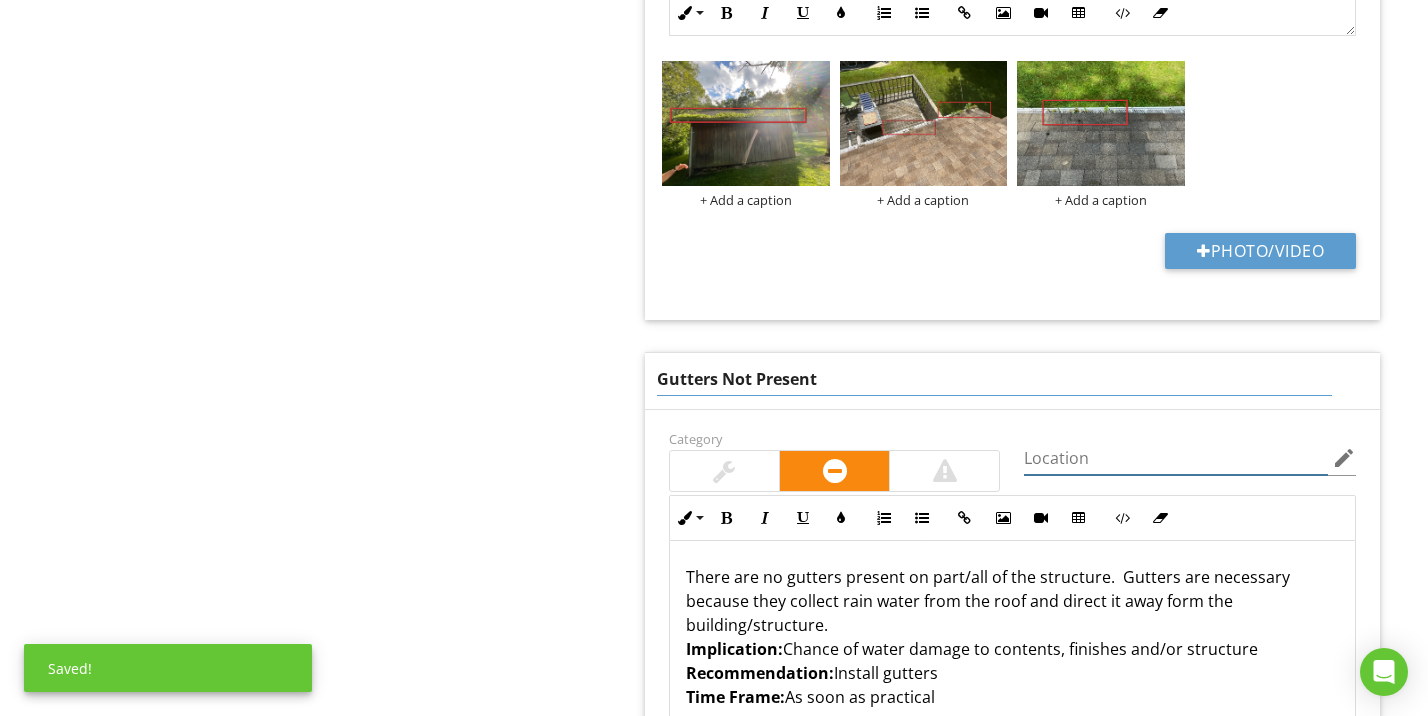 click on "Category                 Location edit       Inline Style XLarge Large Normal Small Light Small/Light Bold Italic Underline Colors Ordered List Unordered List Insert Link Insert Image Insert Video Insert Table Code View Clear Formatting There are no gutters present on part/all of the structure.  Gutters are necessary because they collect rain water from the roof and direct it away form the building/structure. Implication:  Chance of water damage to contents, finishes and/or structure Recommendation:  Install gutters Time Frame:  As soon as practical Enter text here <p>There are no gutters present on part/all of the structure. &nbsp;Gutters are necessary because they collect rain water from the roof and direct it away form the building/structure.<br><strong>Implication:</strong> Chance of water damage to contents, finishes and/or structure<br><strong>Recommendation:</strong> Install gutters<br><strong>Time Frame:</strong> As soon as practical</p>
Photo/Video" at bounding box center (1012, 639) 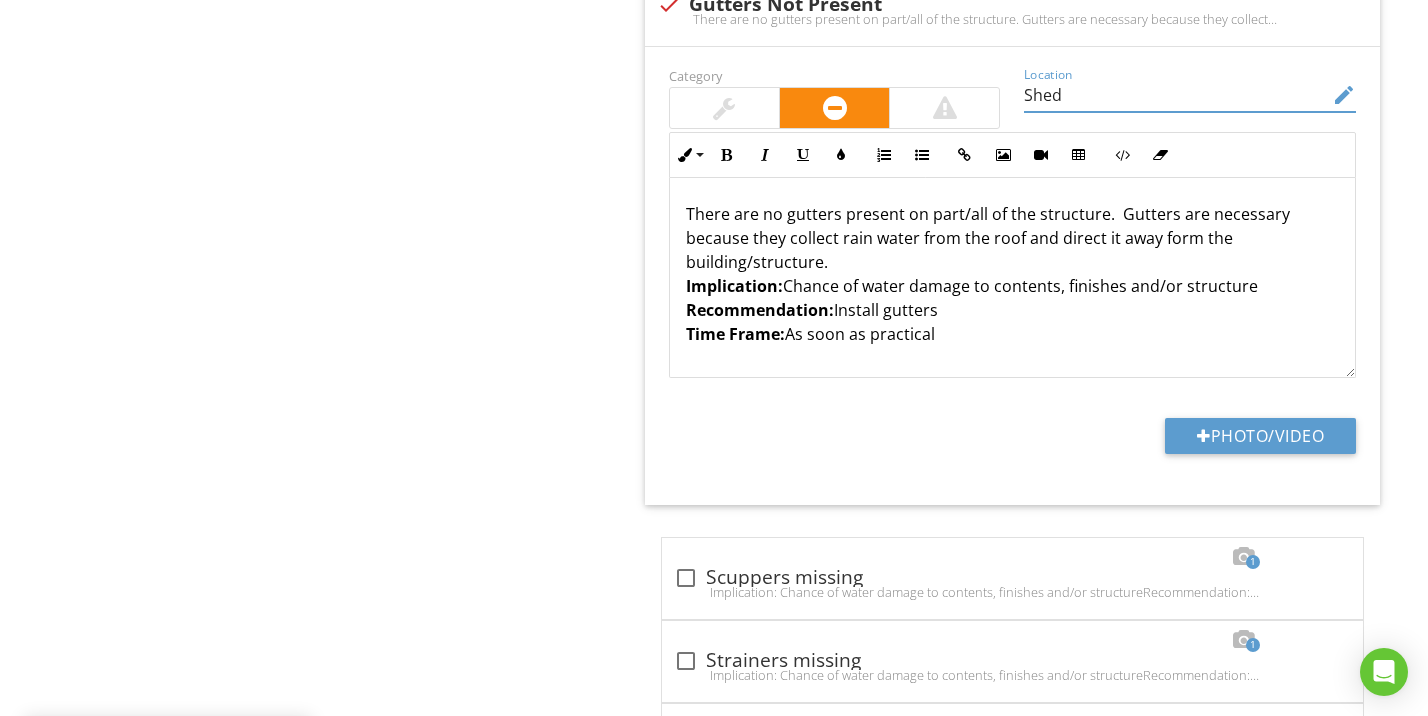 scroll, scrollTop: 4331, scrollLeft: 0, axis: vertical 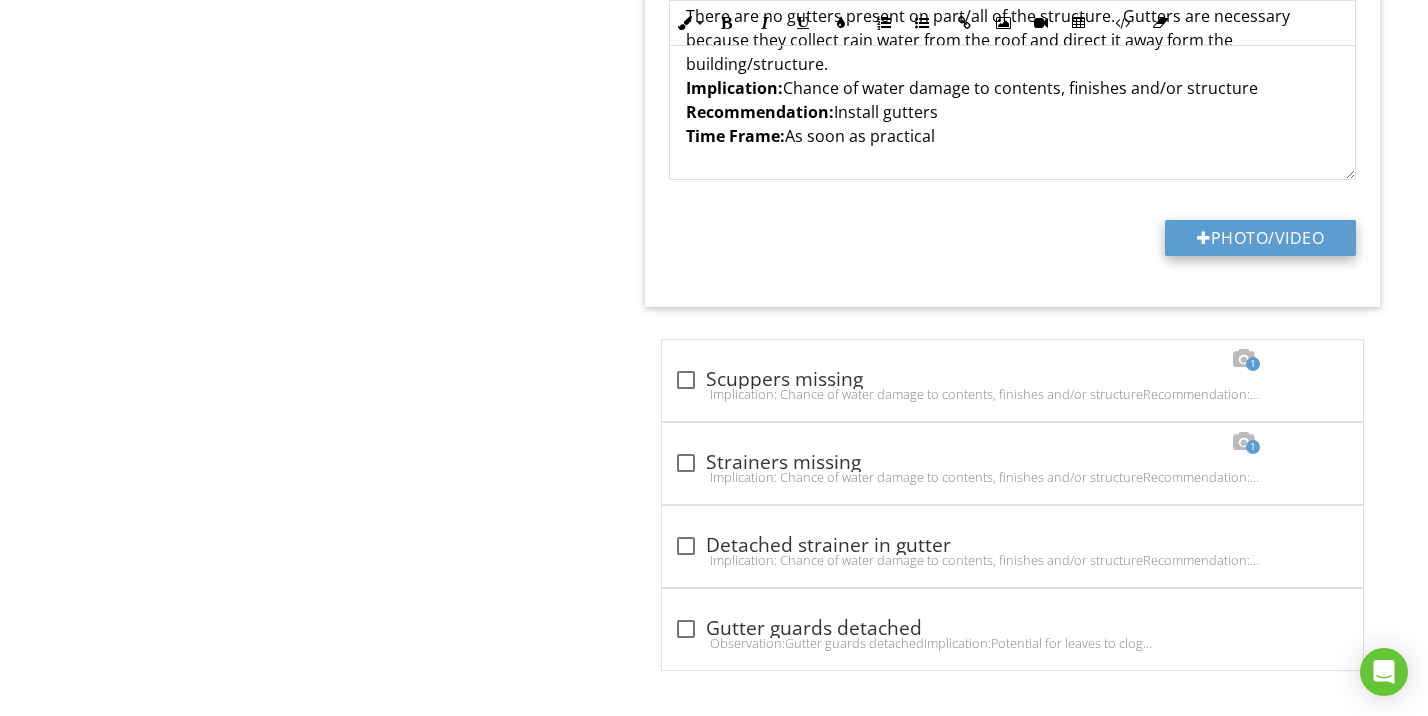 type on "Shed" 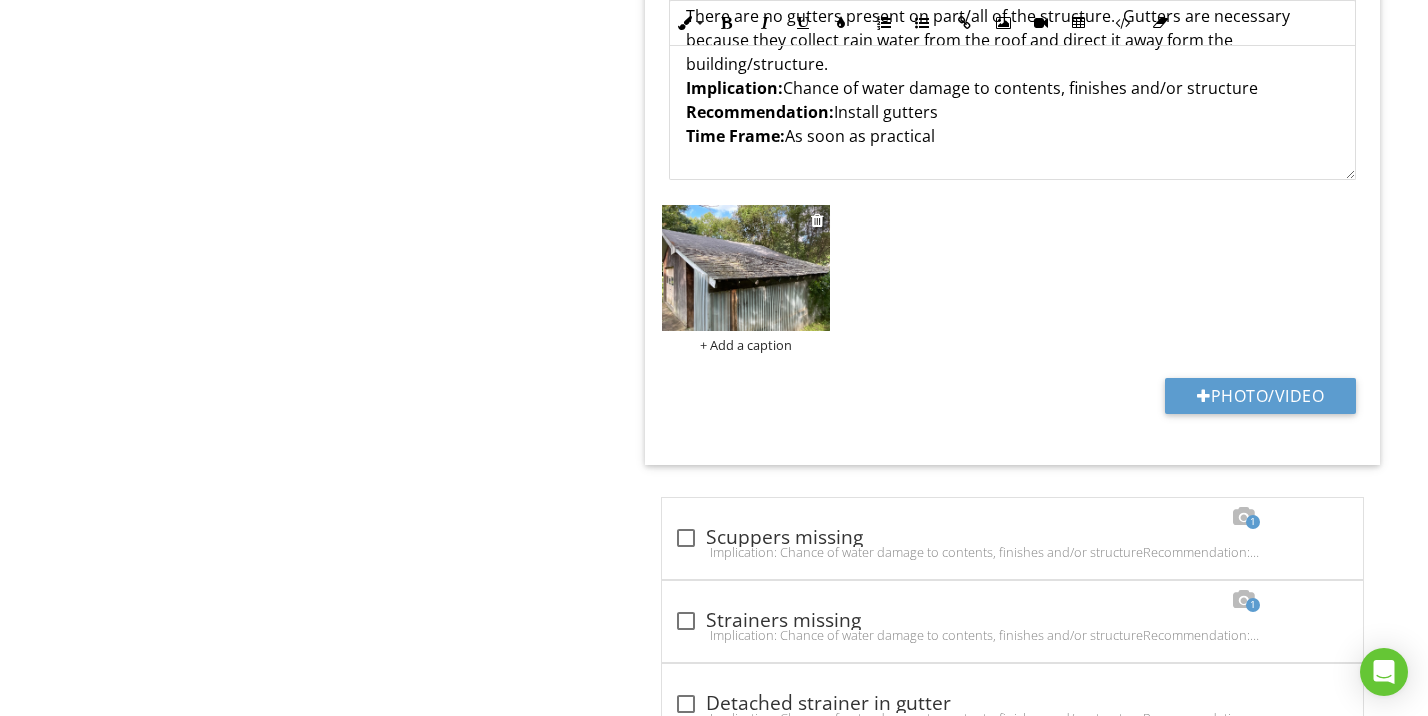 click at bounding box center [746, 268] 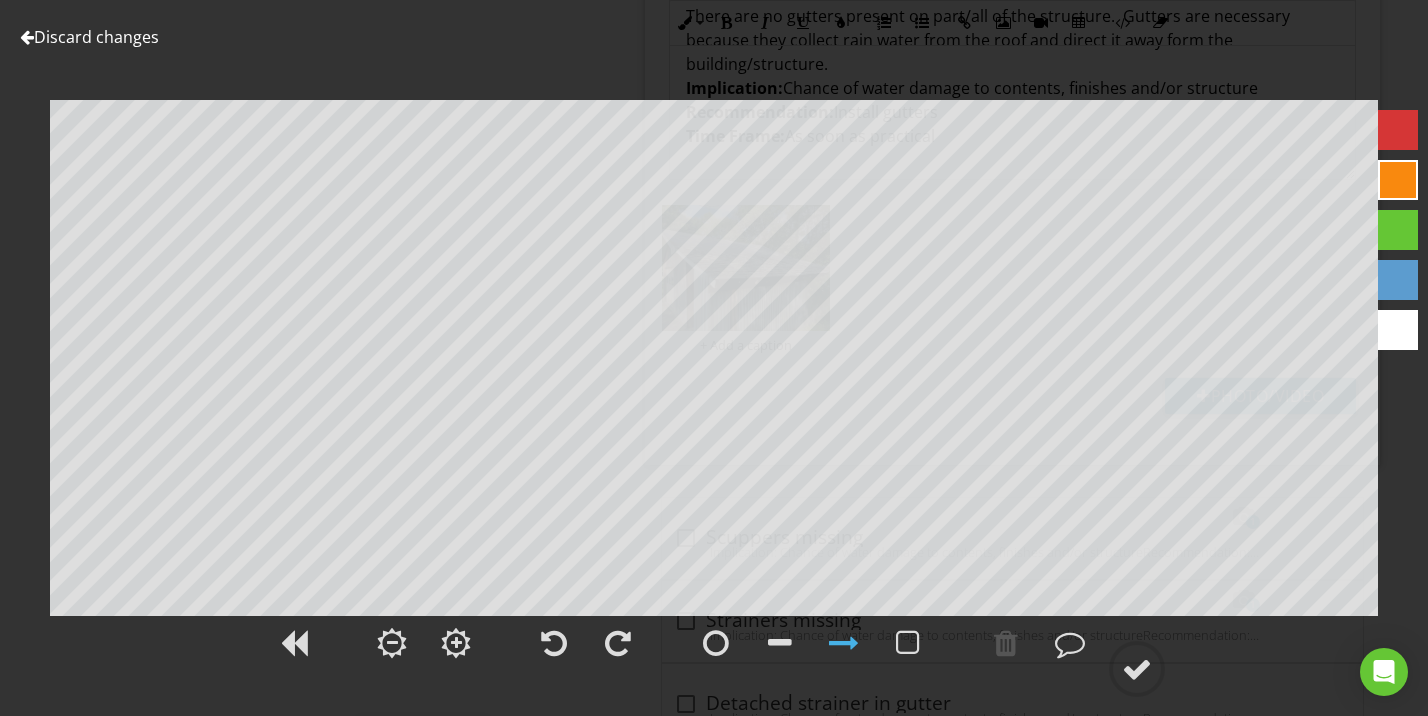 click at bounding box center [1398, 130] 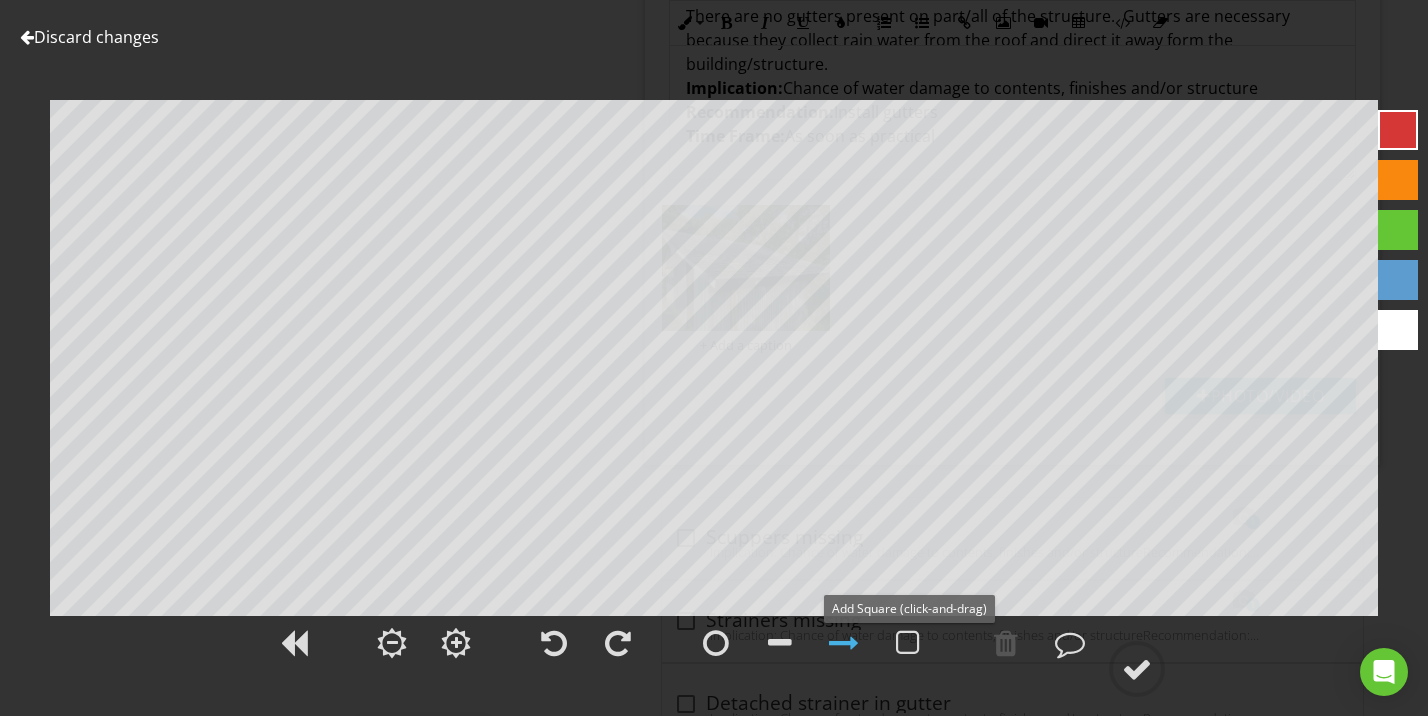 drag, startPoint x: 913, startPoint y: 644, endPoint x: 826, endPoint y: 584, distance: 105.68349 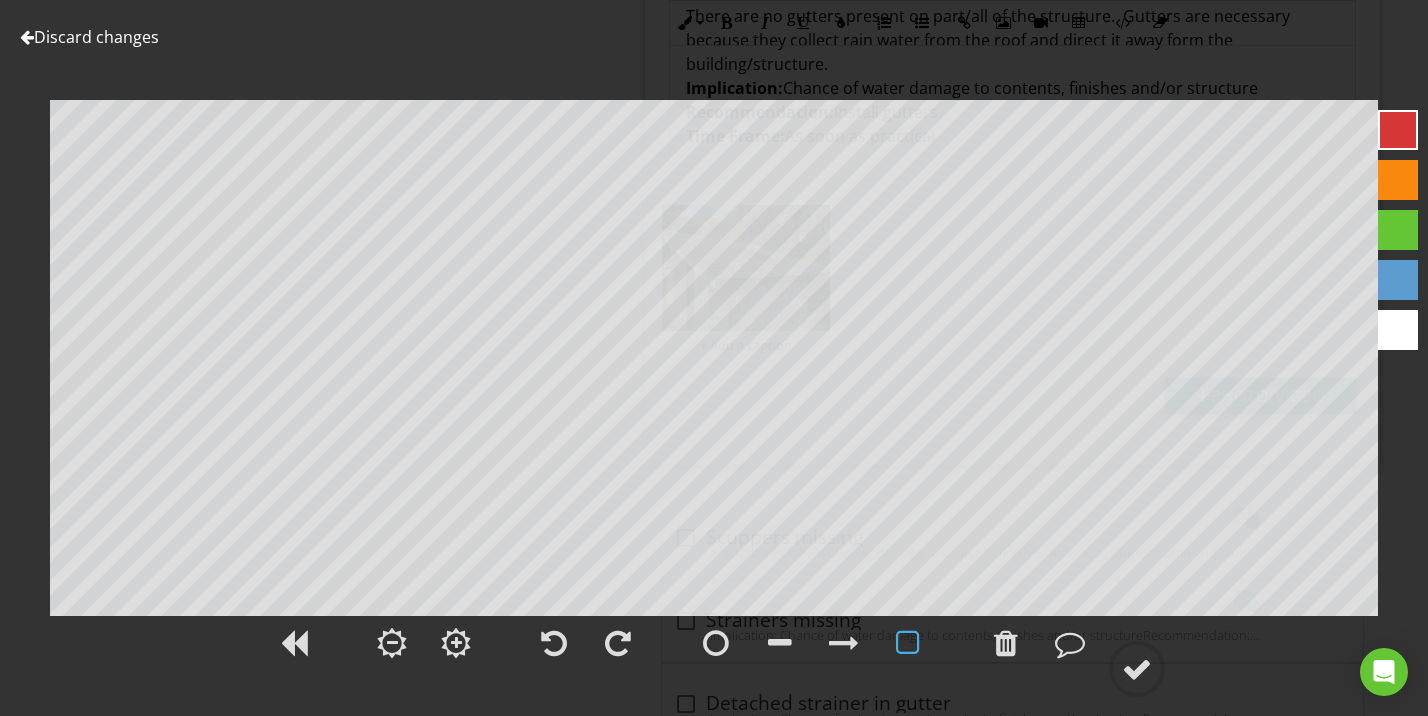click at bounding box center [908, 643] 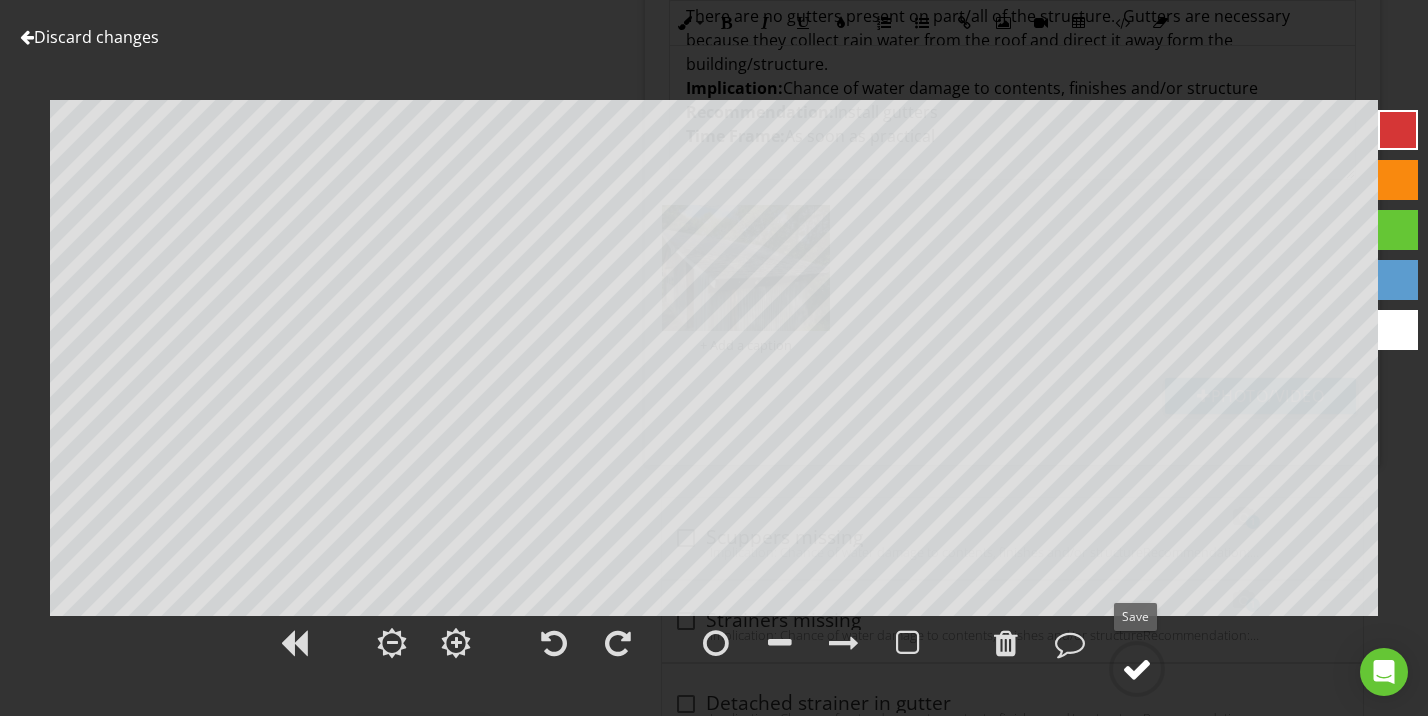 click at bounding box center [1137, 669] 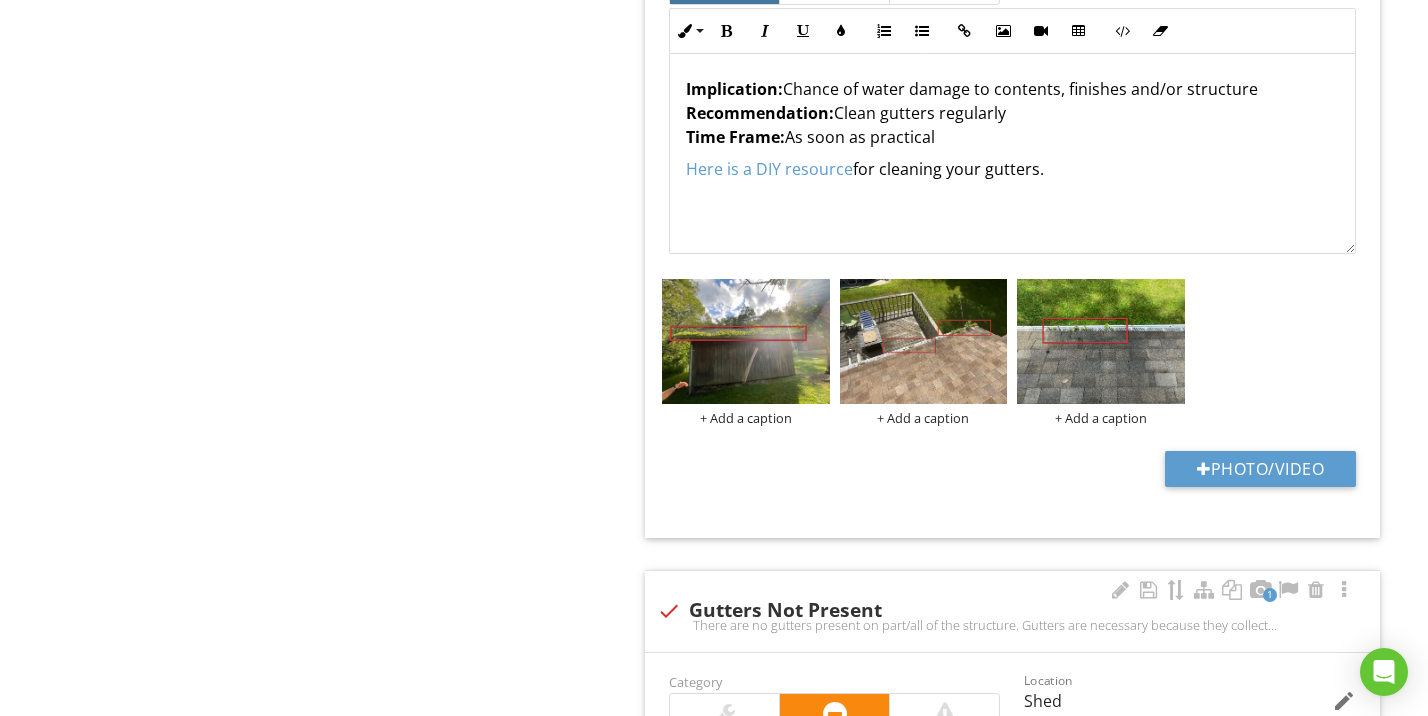 scroll, scrollTop: 2808, scrollLeft: 0, axis: vertical 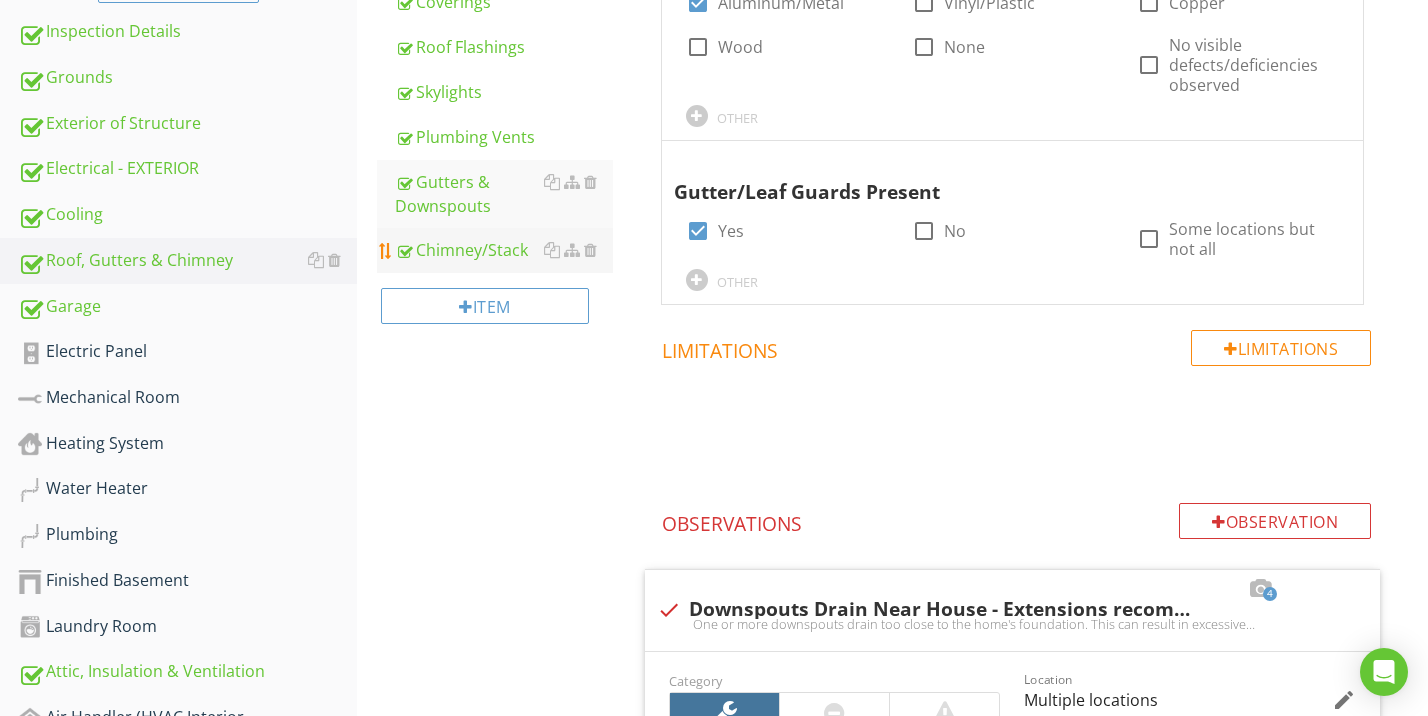 click on "Chimney/Stack" at bounding box center [504, 250] 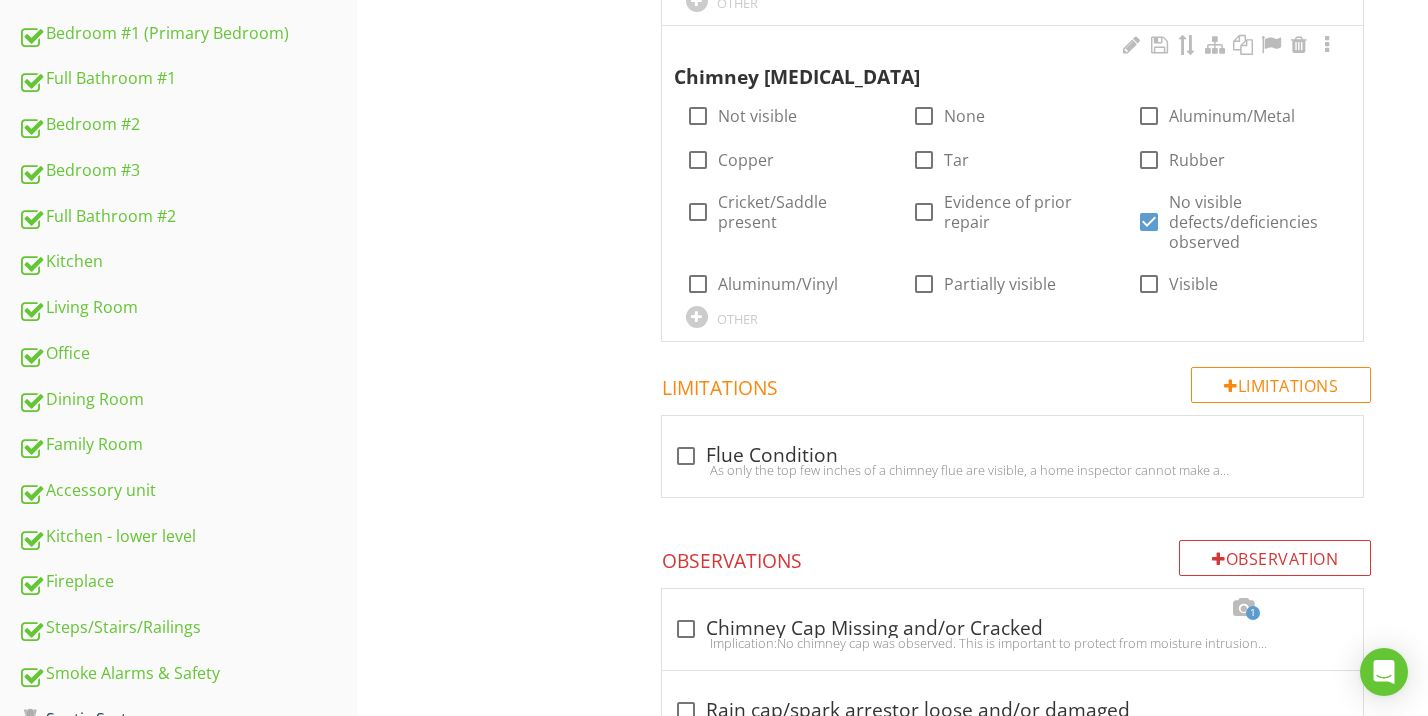 scroll, scrollTop: 903, scrollLeft: 0, axis: vertical 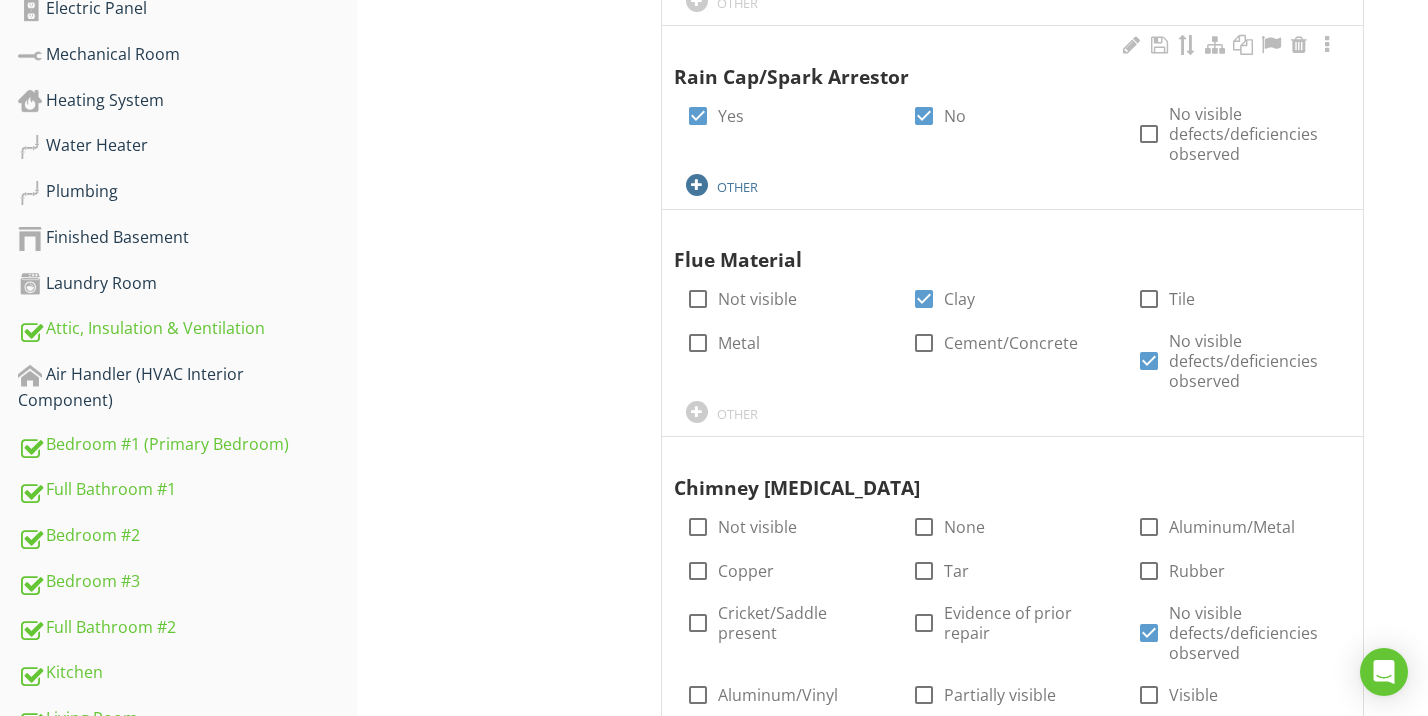 click on "OTHER" at bounding box center [737, 187] 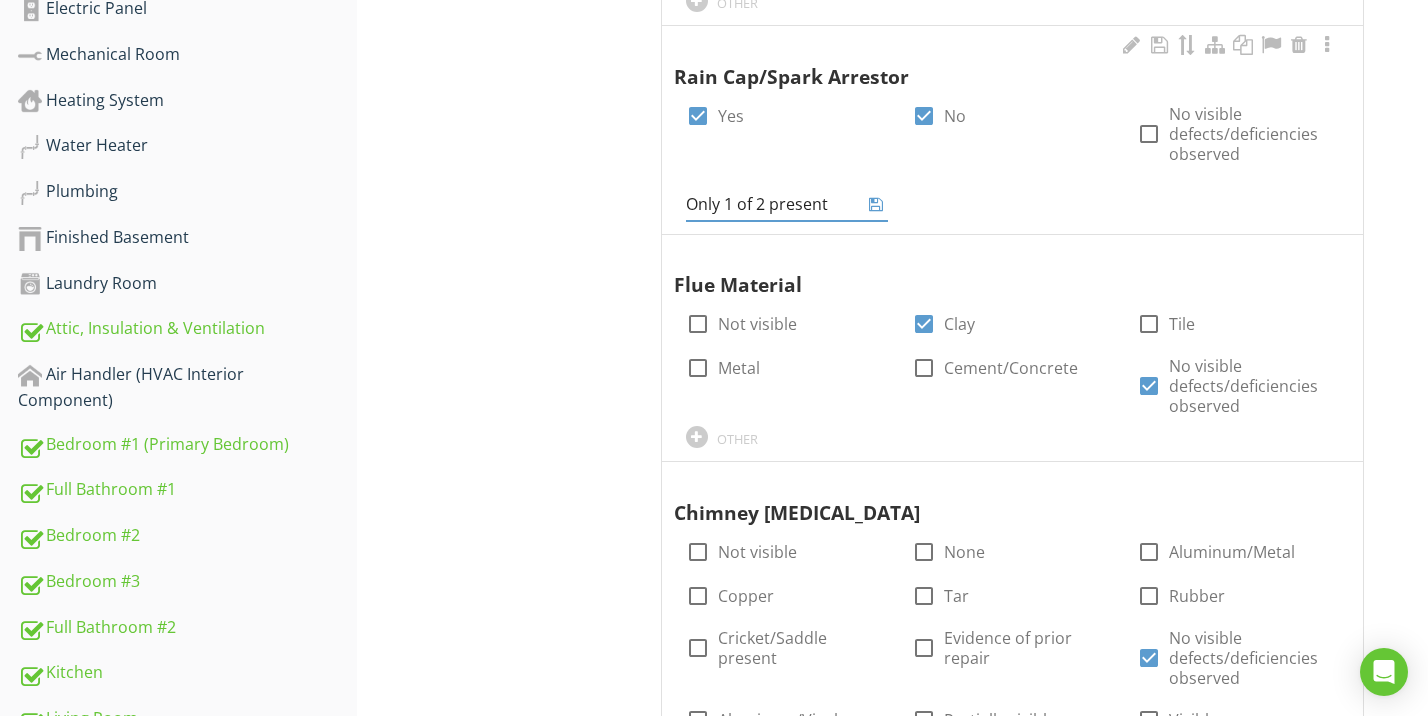 type on "Only 1 of 2 present" 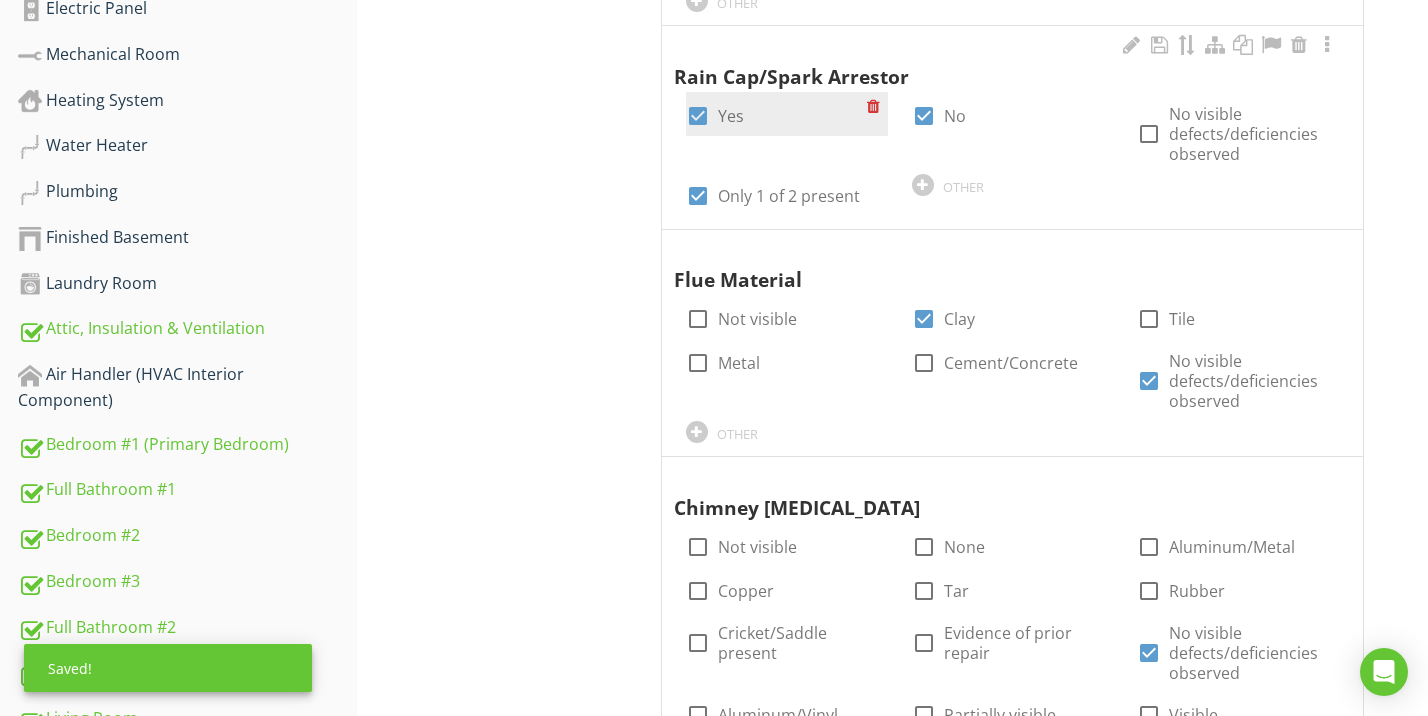 click at bounding box center (698, 116) 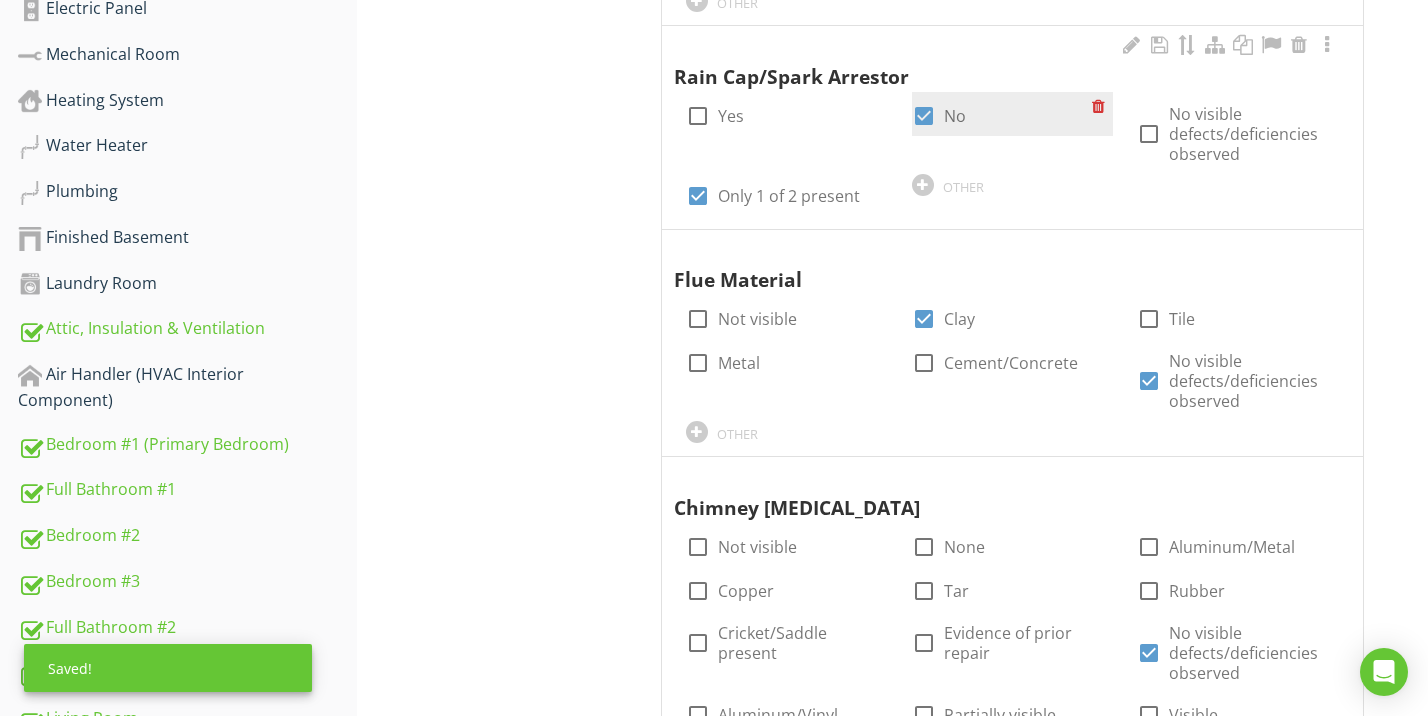 click at bounding box center [924, 116] 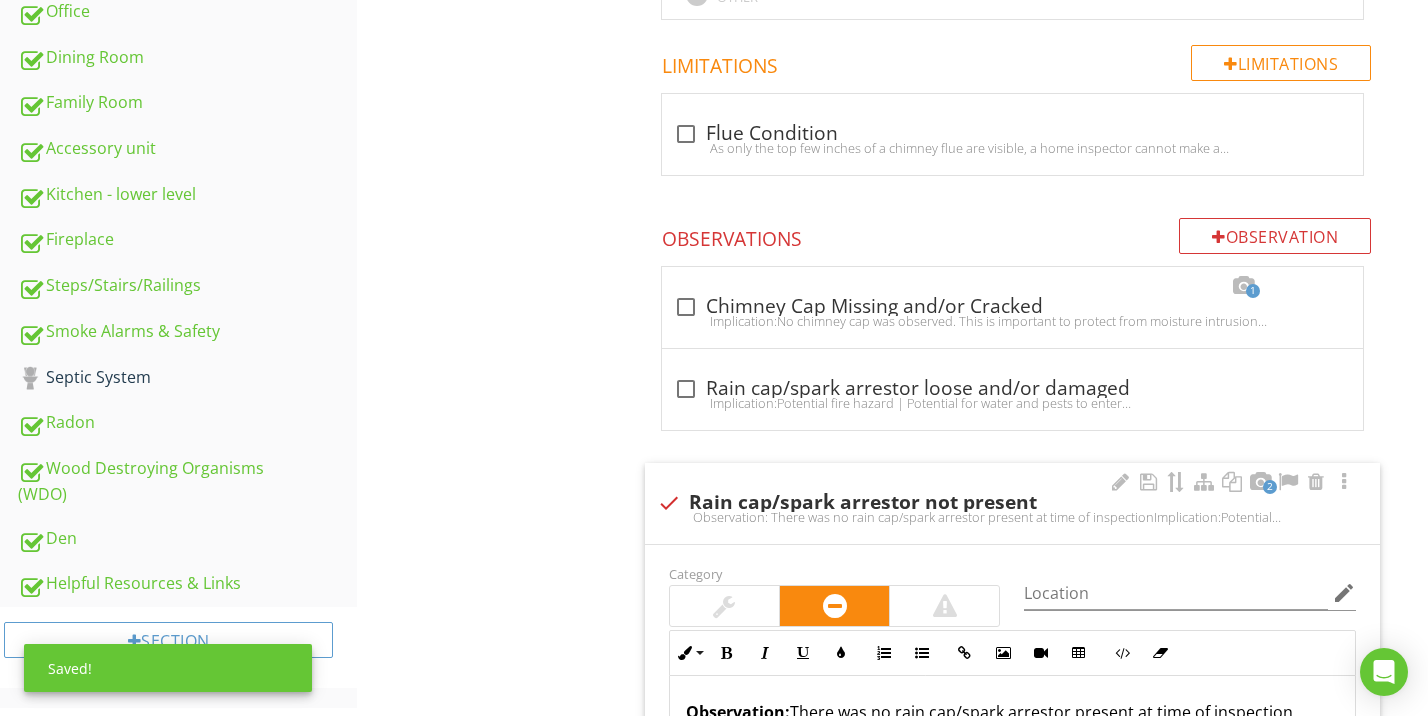 scroll, scrollTop: 1984, scrollLeft: 0, axis: vertical 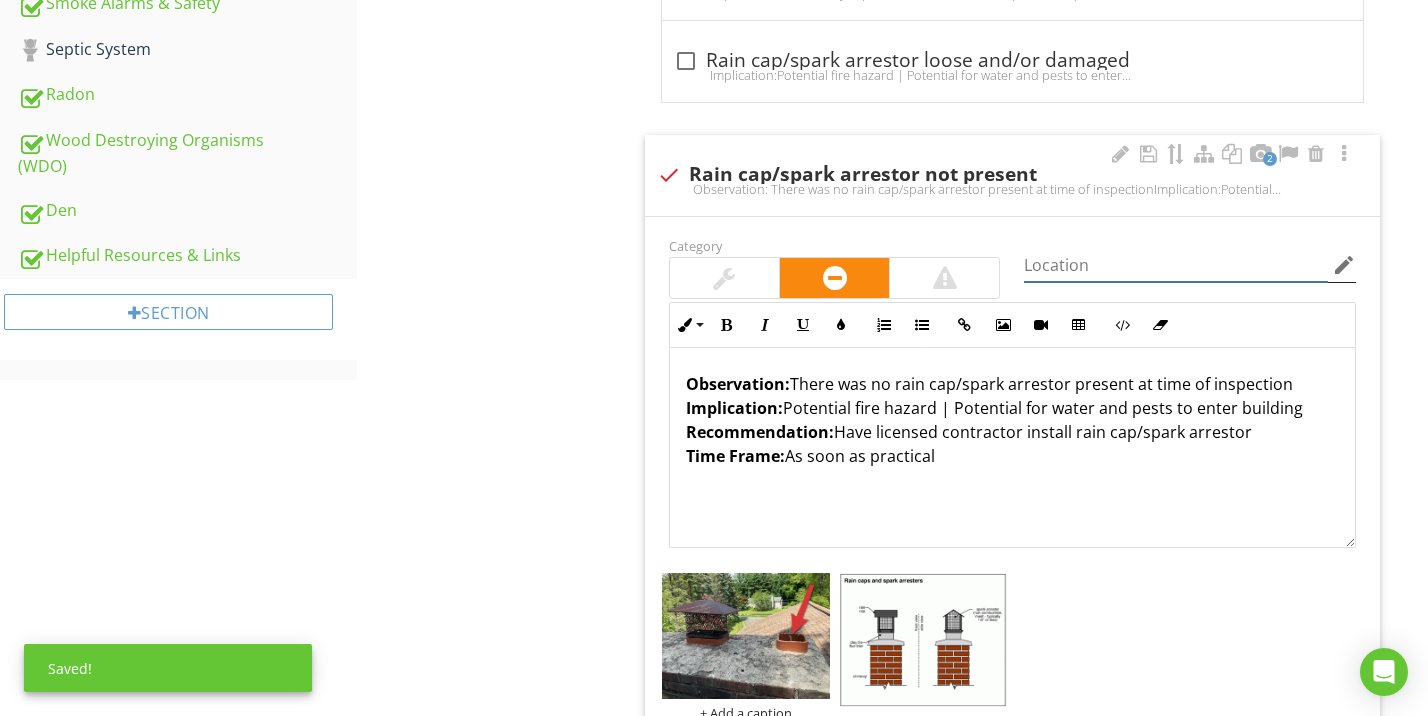 click at bounding box center [1176, 265] 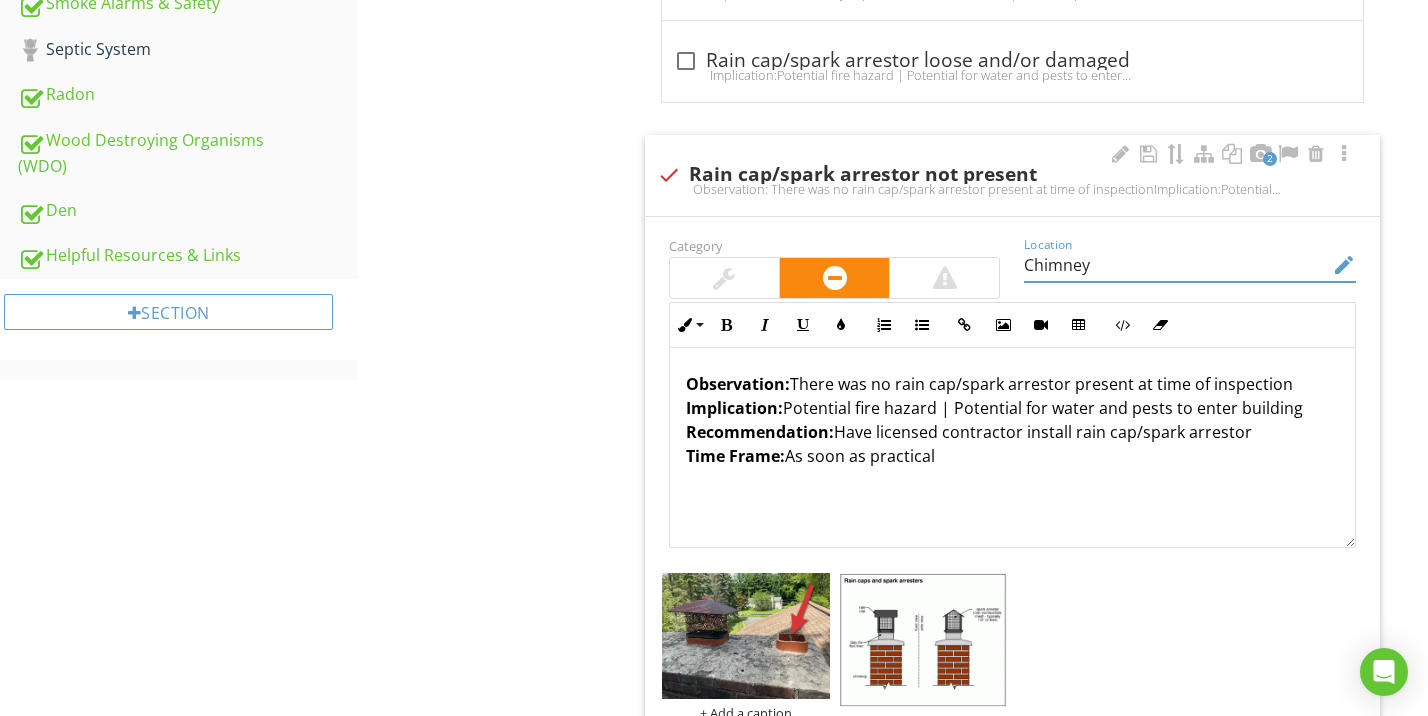 scroll, scrollTop: 1, scrollLeft: 0, axis: vertical 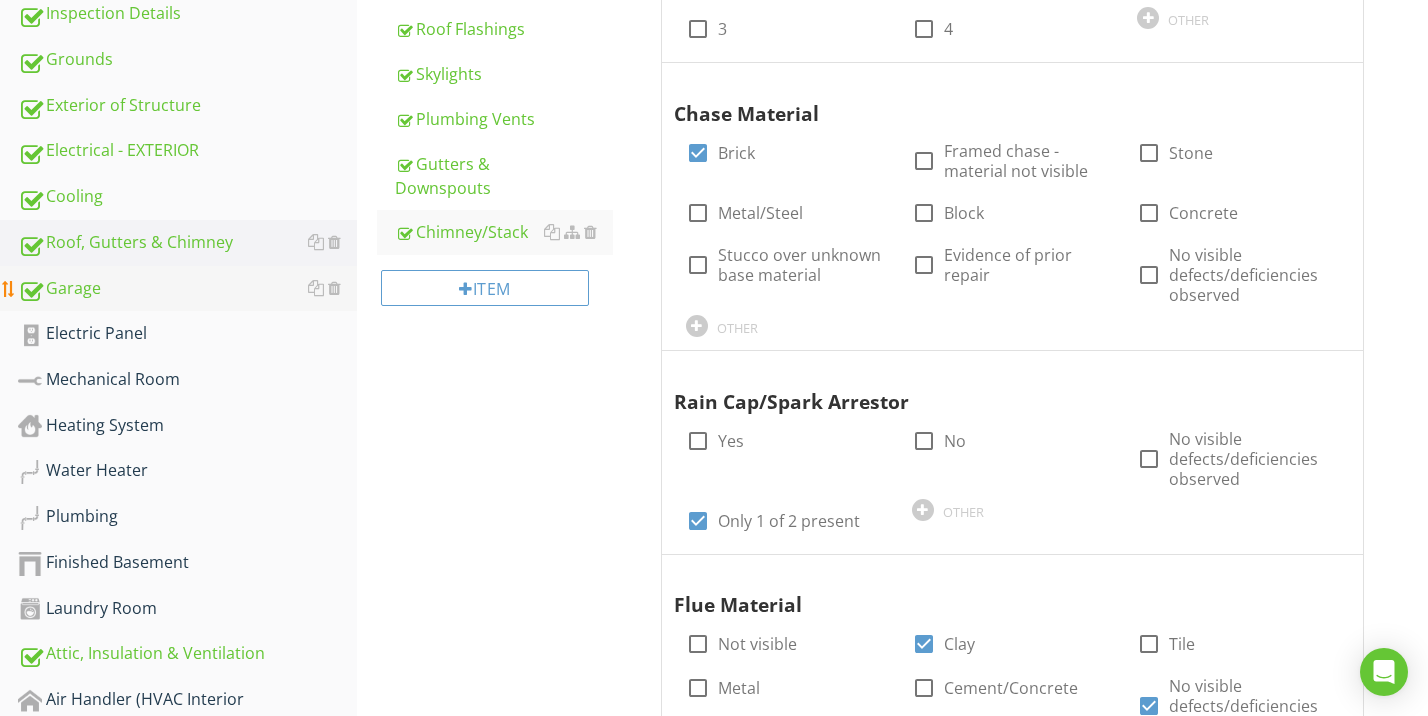 type on "Chimney" 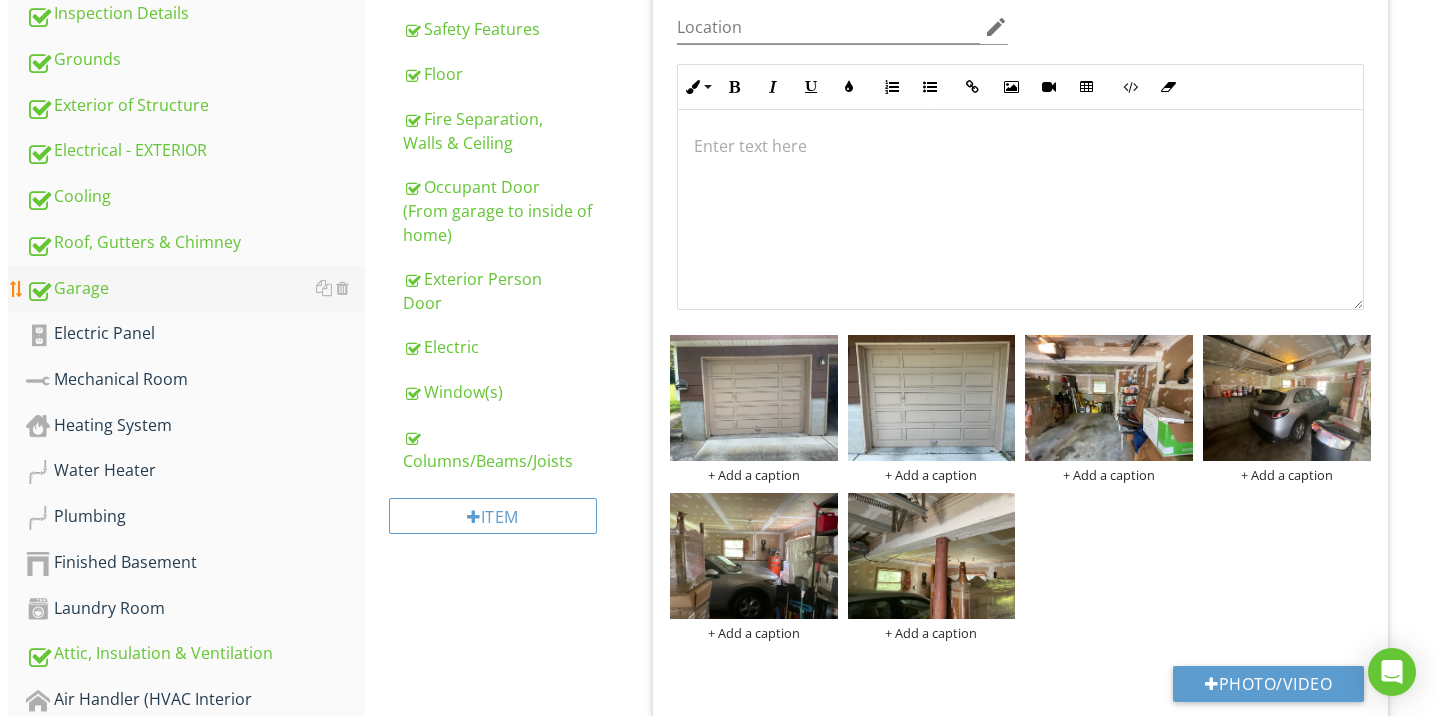 scroll, scrollTop: 0, scrollLeft: 0, axis: both 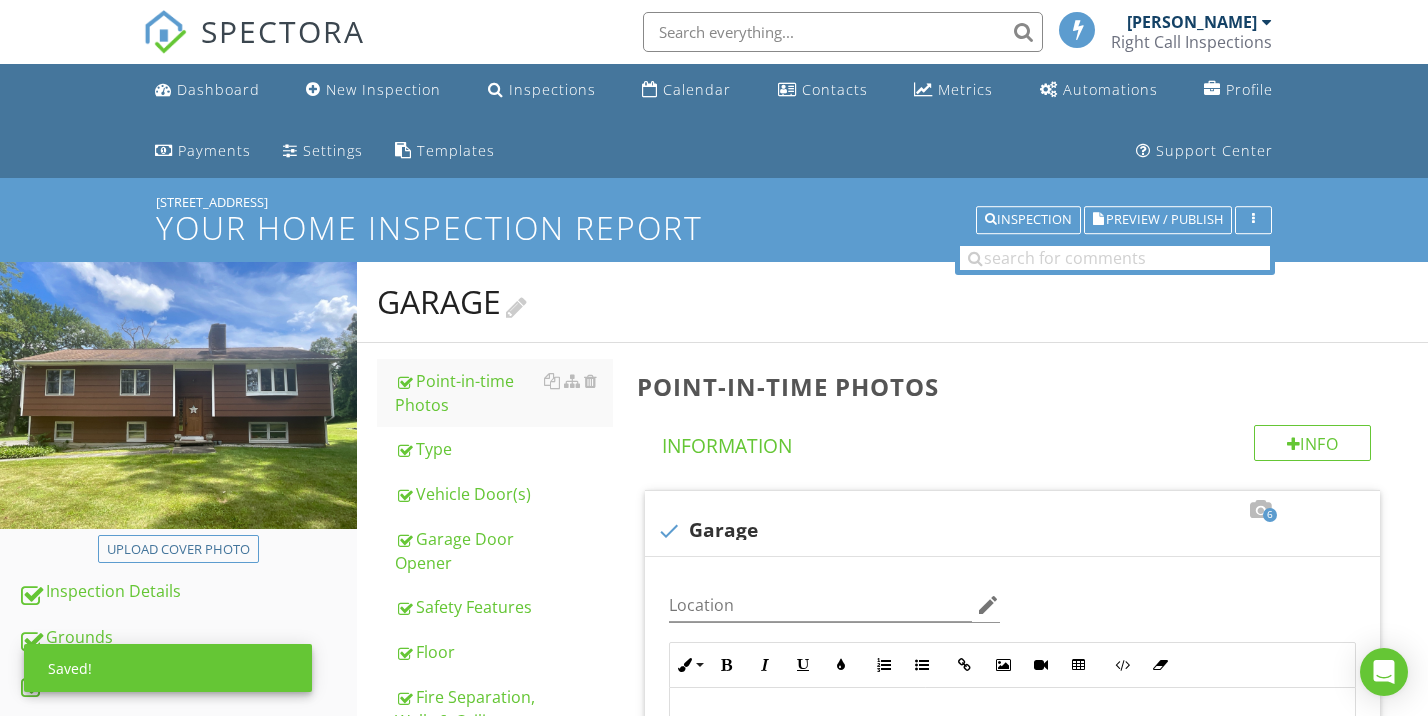 click at bounding box center [516, 304] 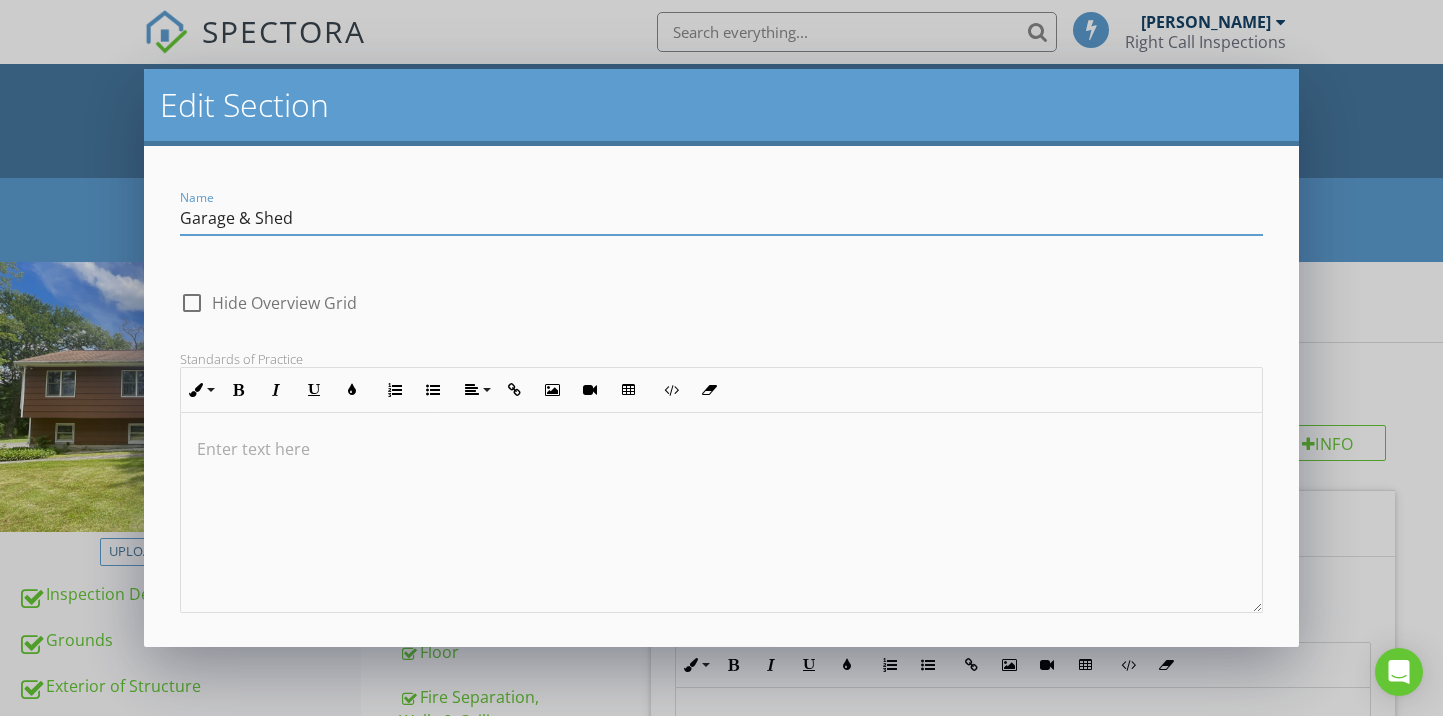 scroll, scrollTop: 1, scrollLeft: 0, axis: vertical 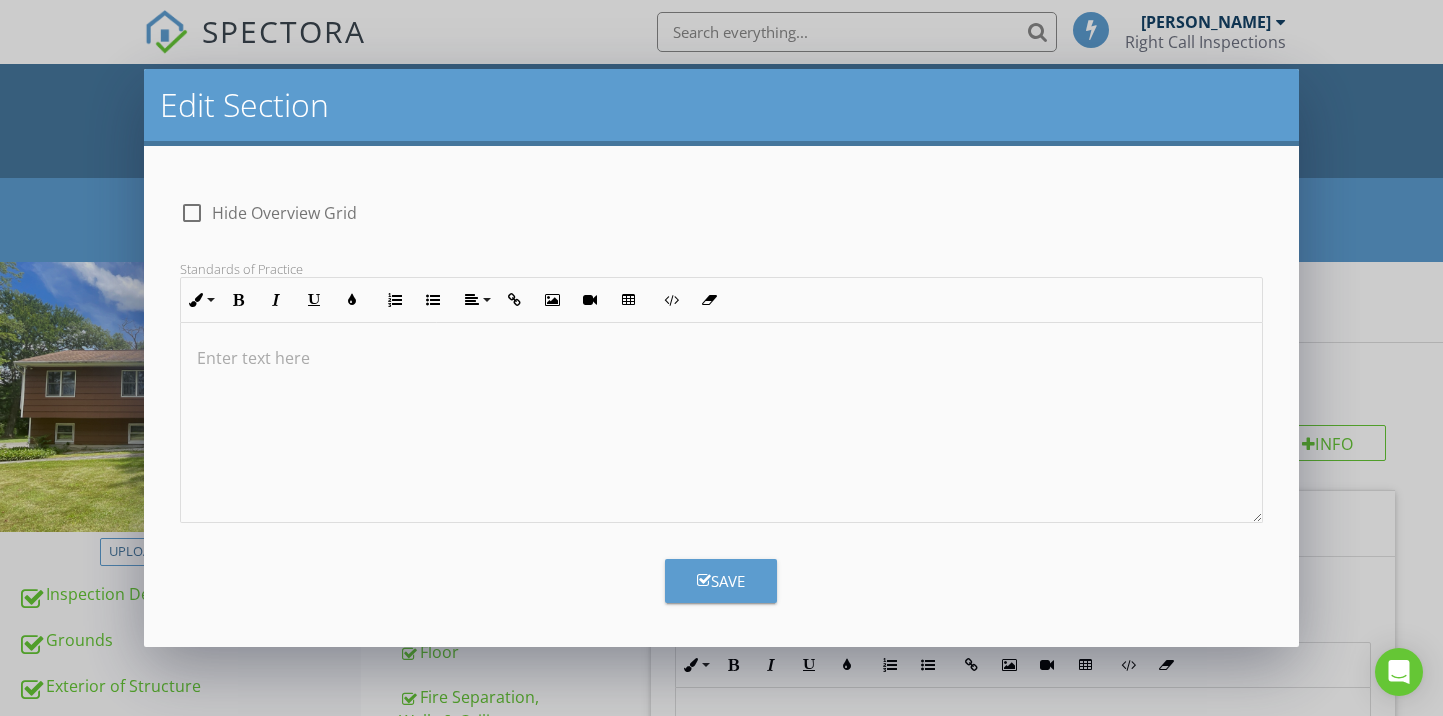 type on "Garage & Shed" 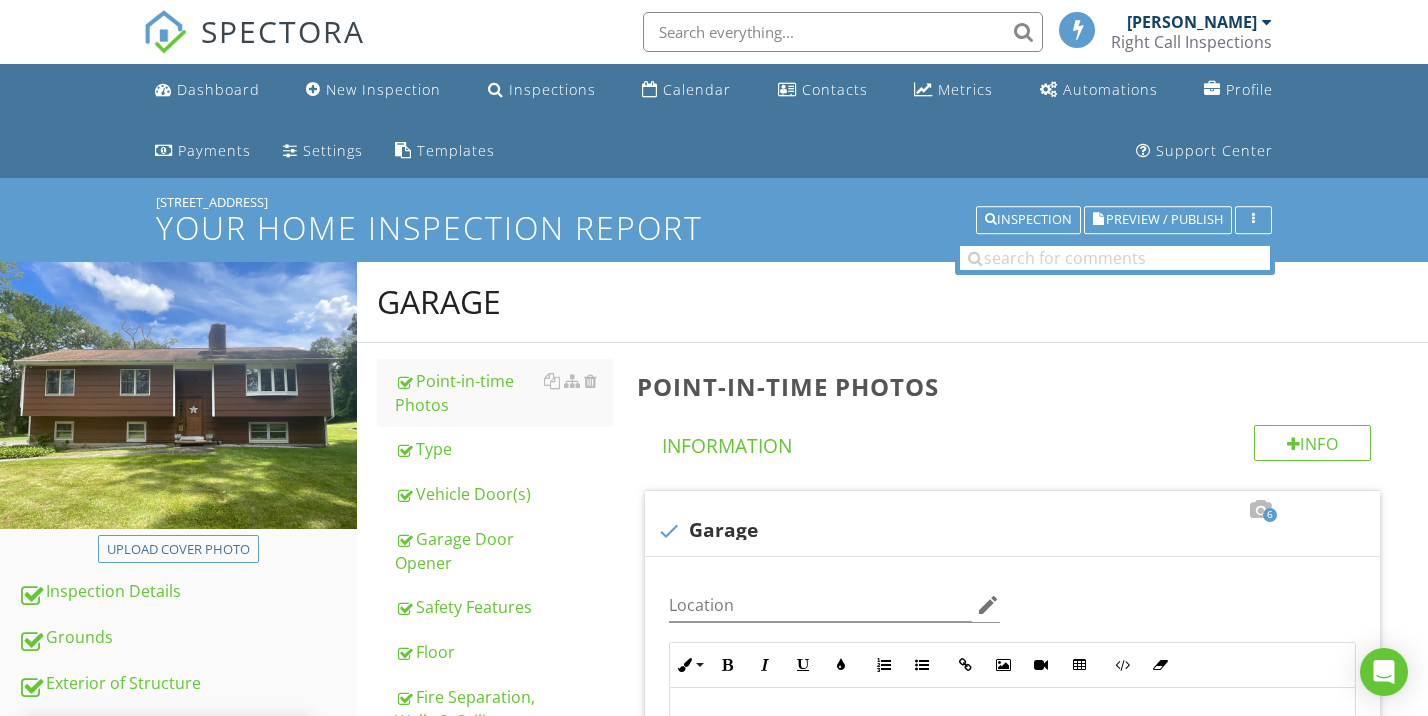 scroll, scrollTop: 0, scrollLeft: 0, axis: both 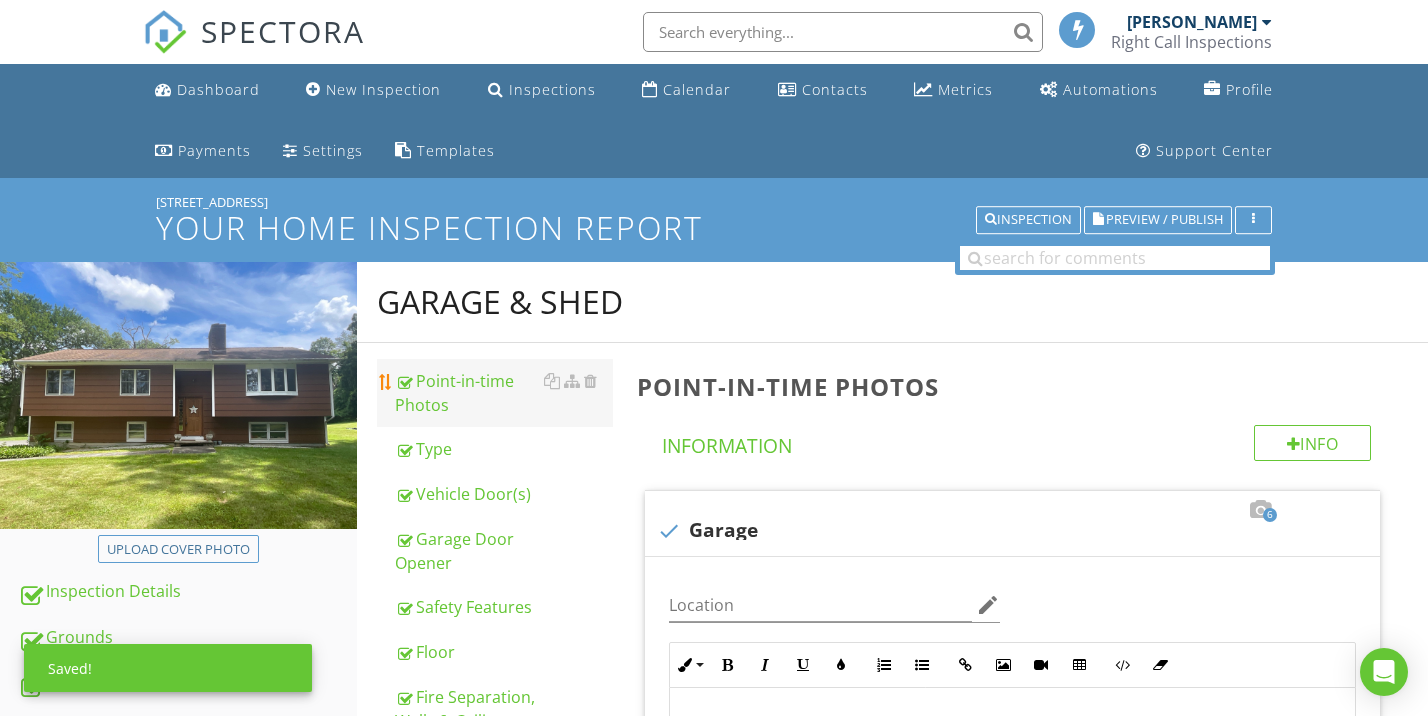 click on "Point-in-time Photos" at bounding box center (504, 393) 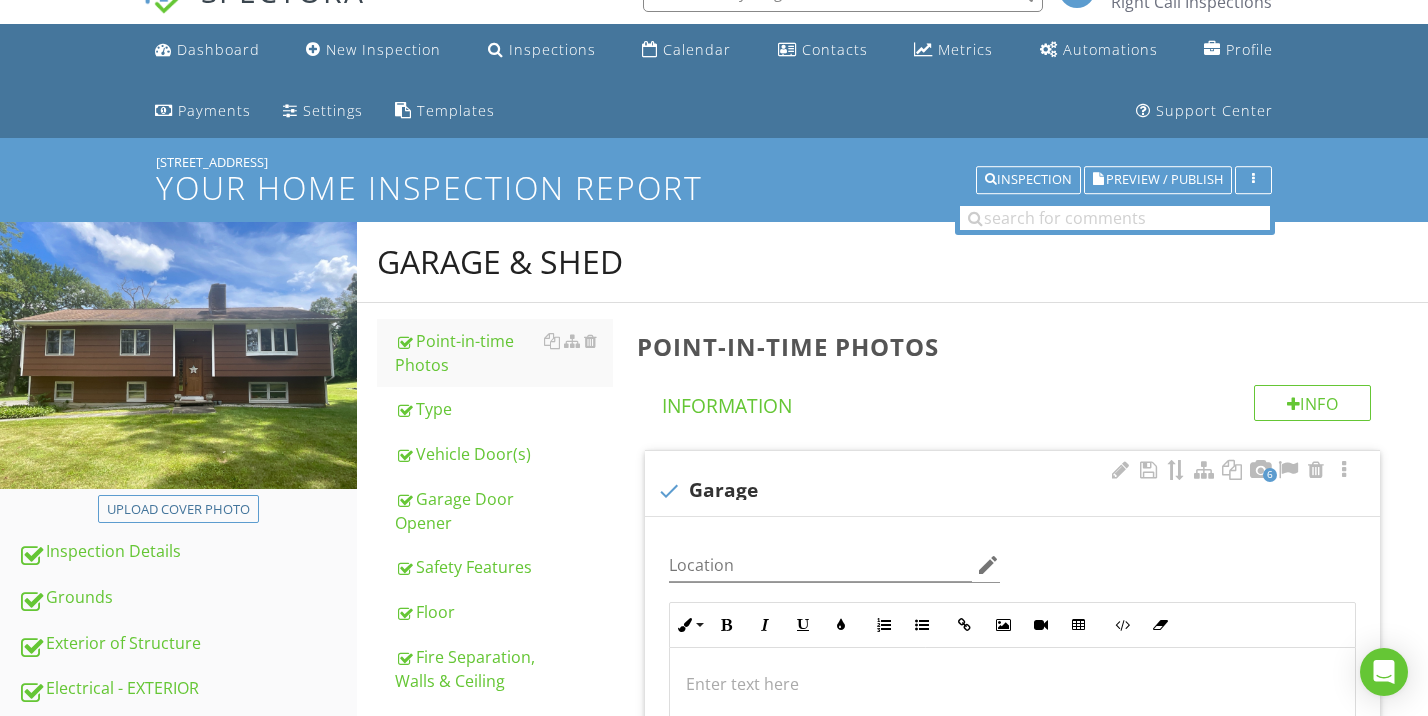 scroll, scrollTop: 349, scrollLeft: 0, axis: vertical 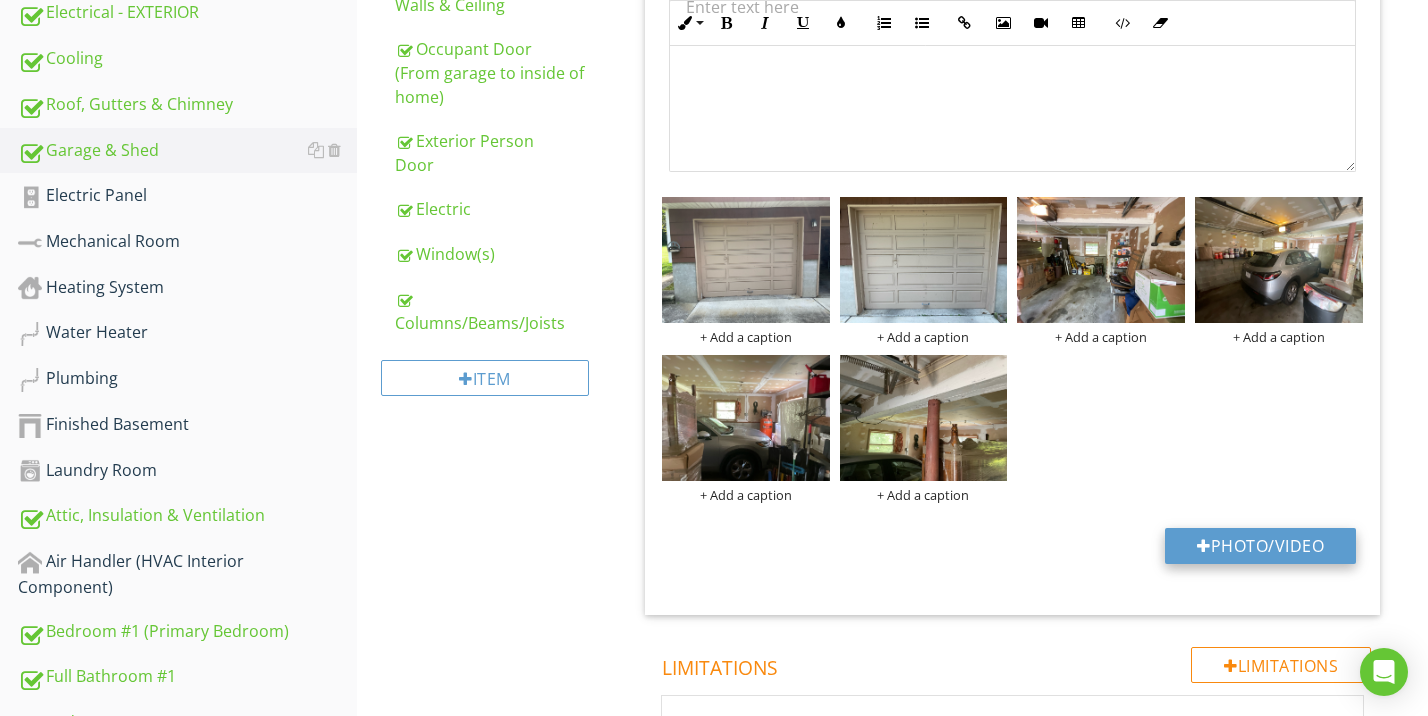 click on "Photo/Video" at bounding box center [1260, 546] 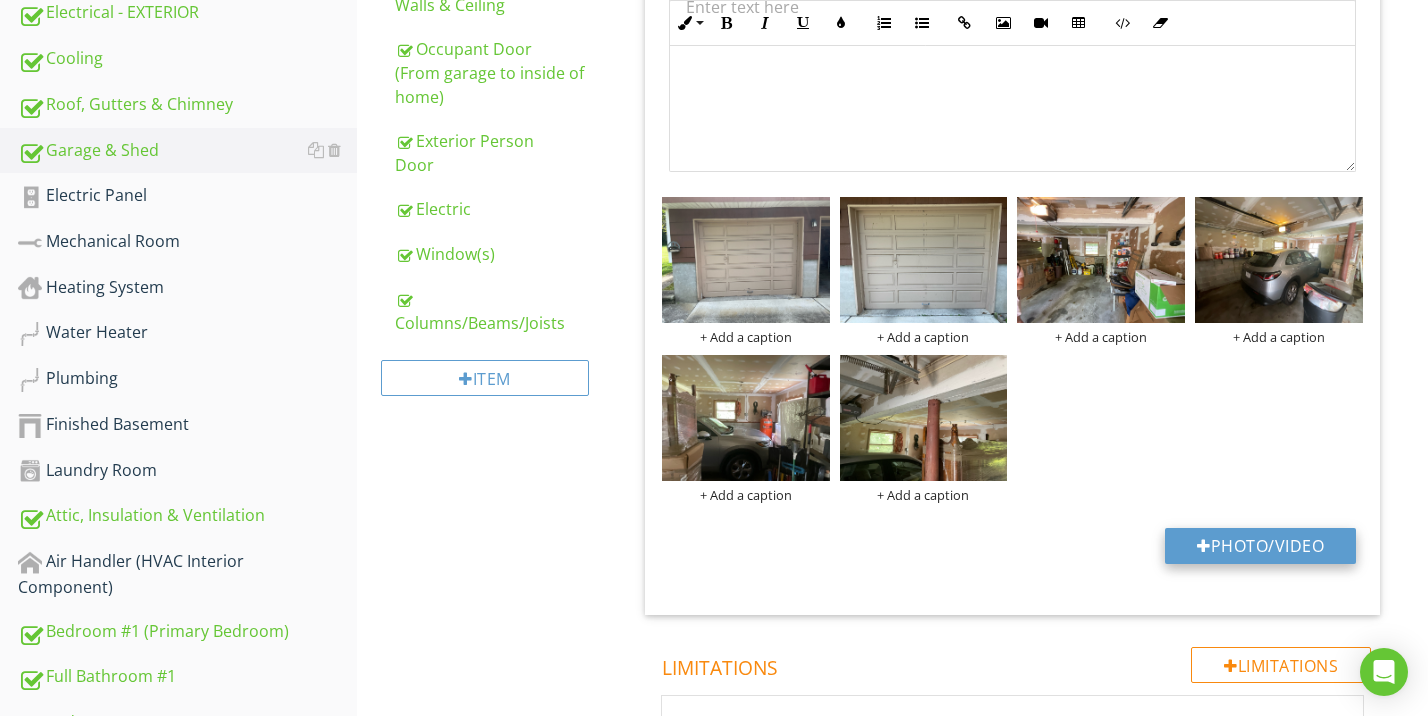 type on "C:\fakepath\IMG_0447.jpeg" 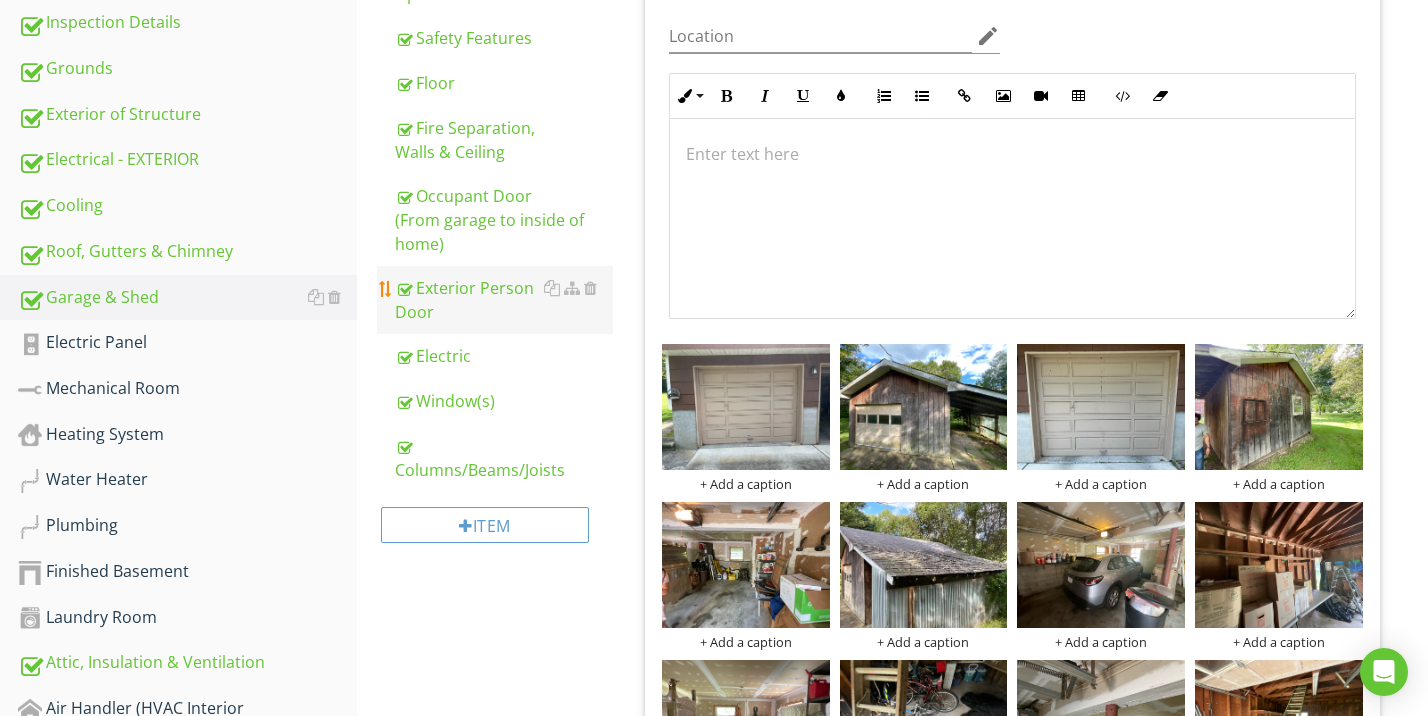 scroll, scrollTop: 536, scrollLeft: 0, axis: vertical 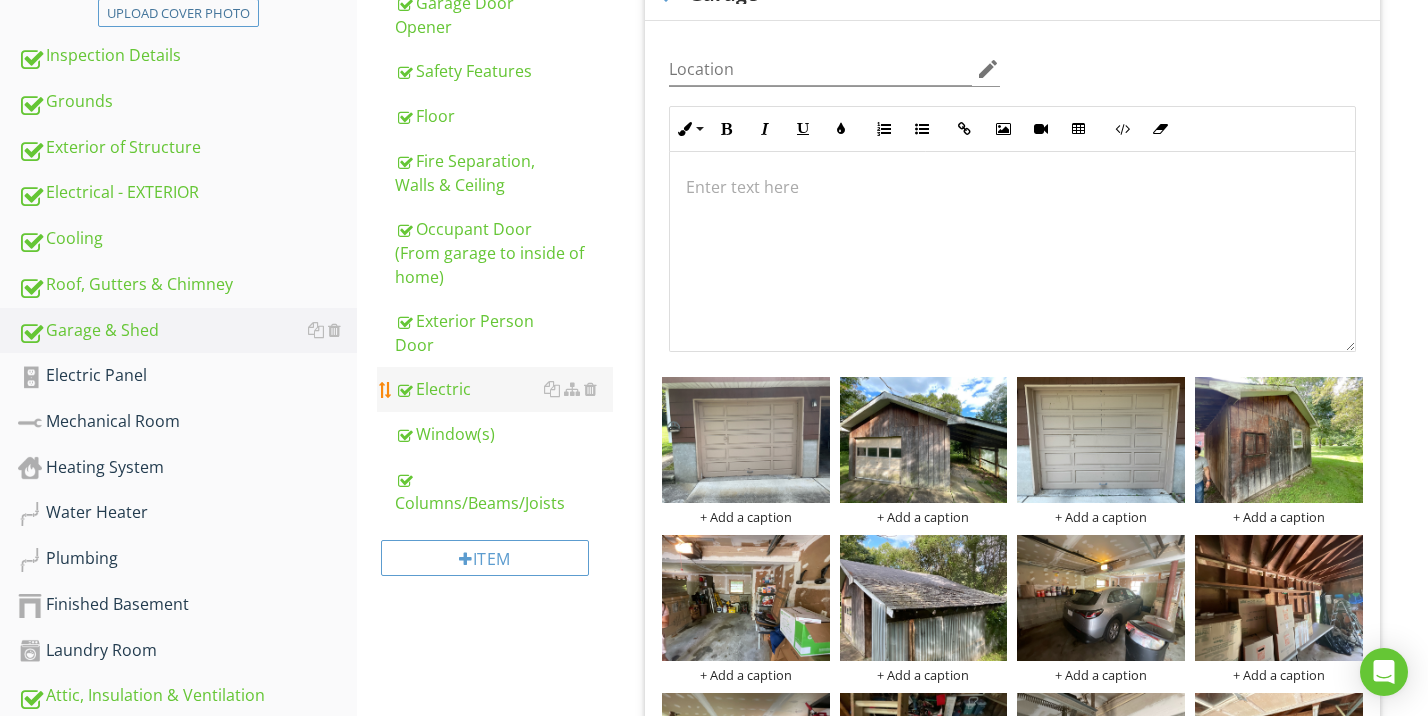 click on "Electric" at bounding box center (504, 389) 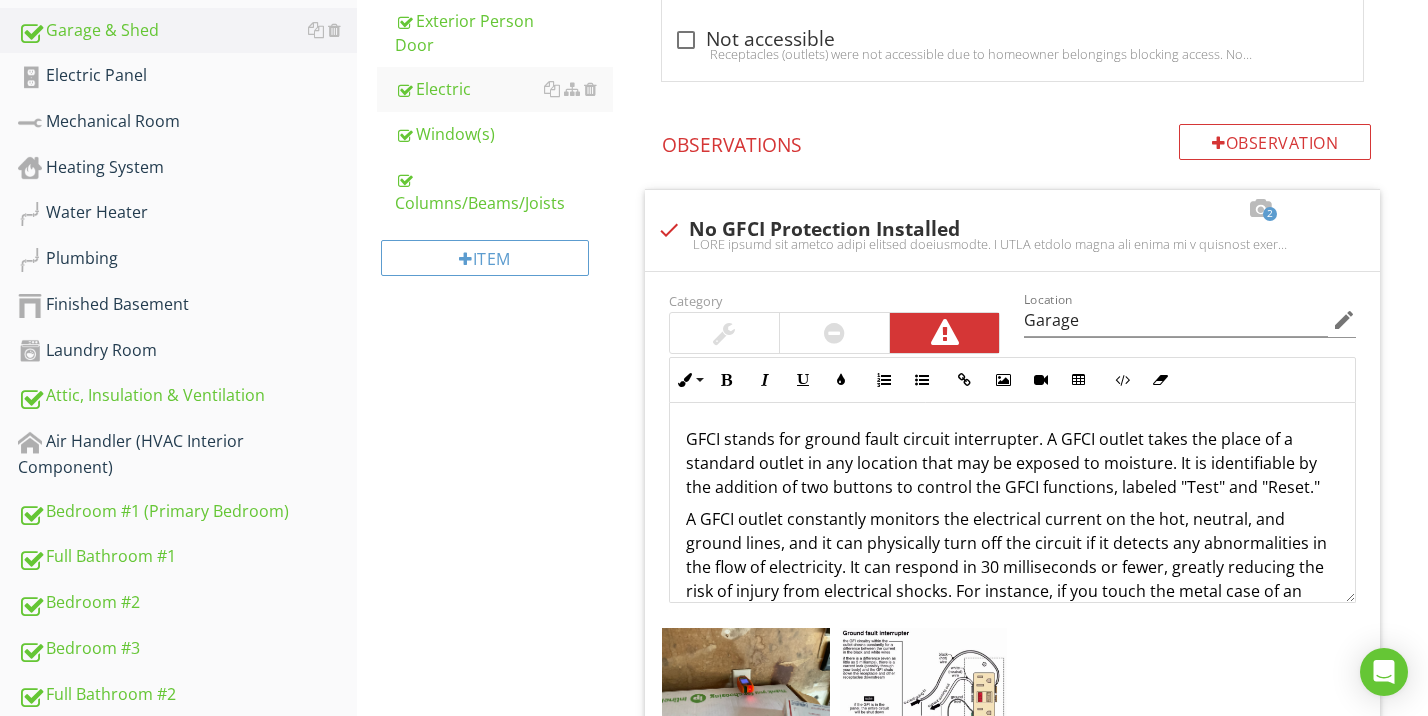 scroll, scrollTop: 1019, scrollLeft: 0, axis: vertical 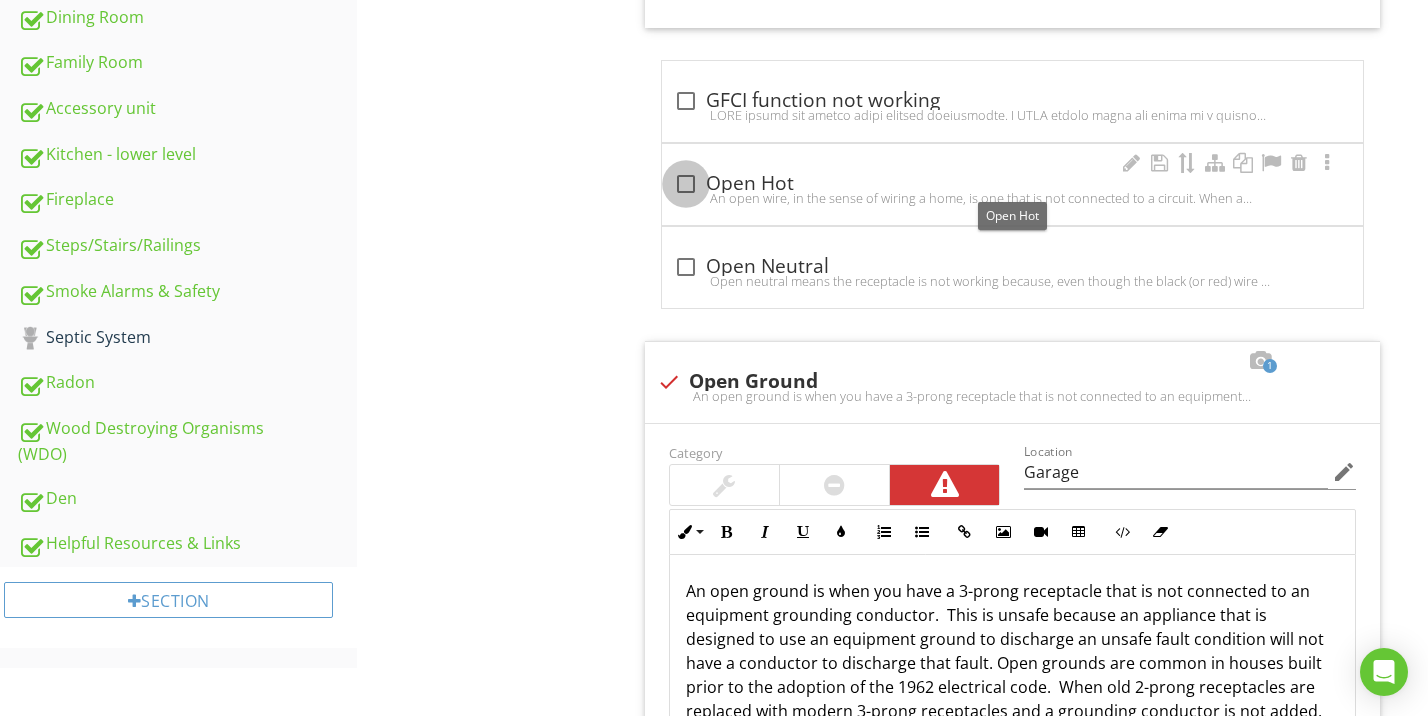 click at bounding box center (686, 184) 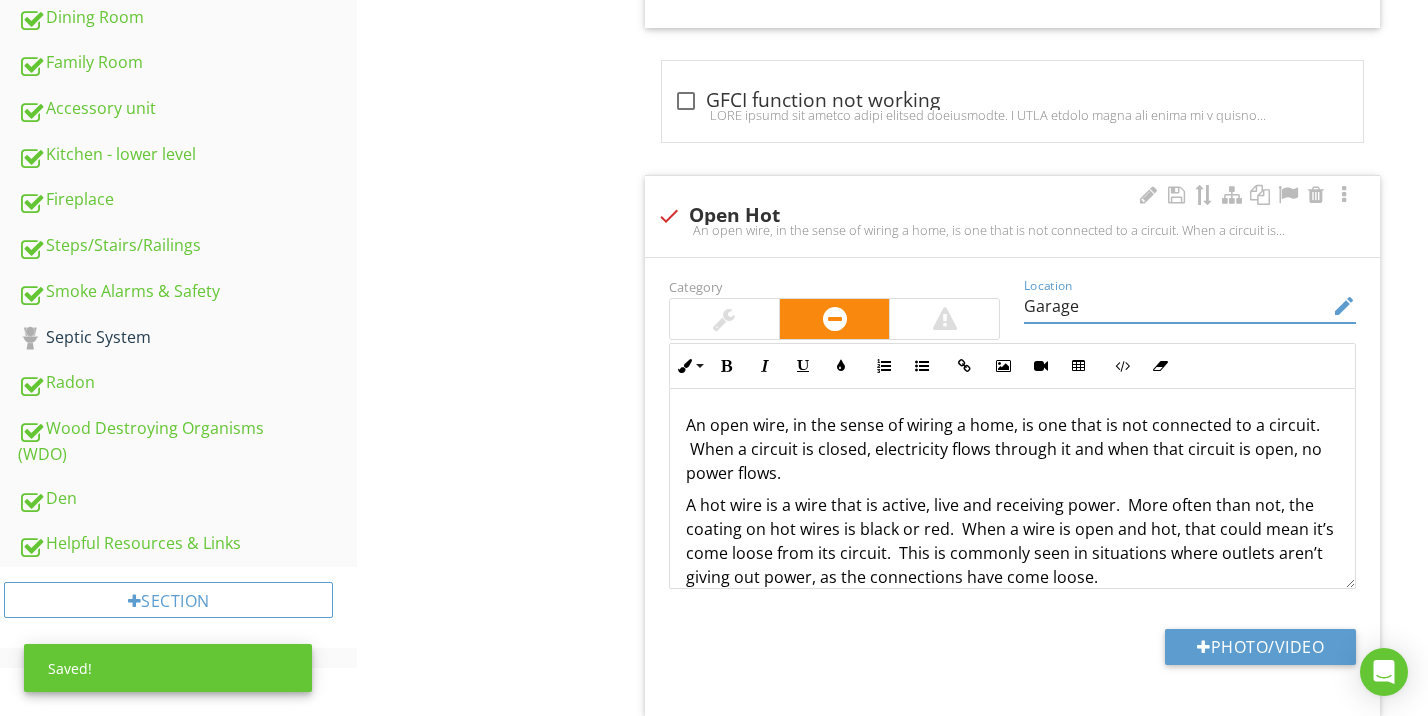 drag, startPoint x: 1139, startPoint y: 303, endPoint x: 992, endPoint y: 307, distance: 147.05441 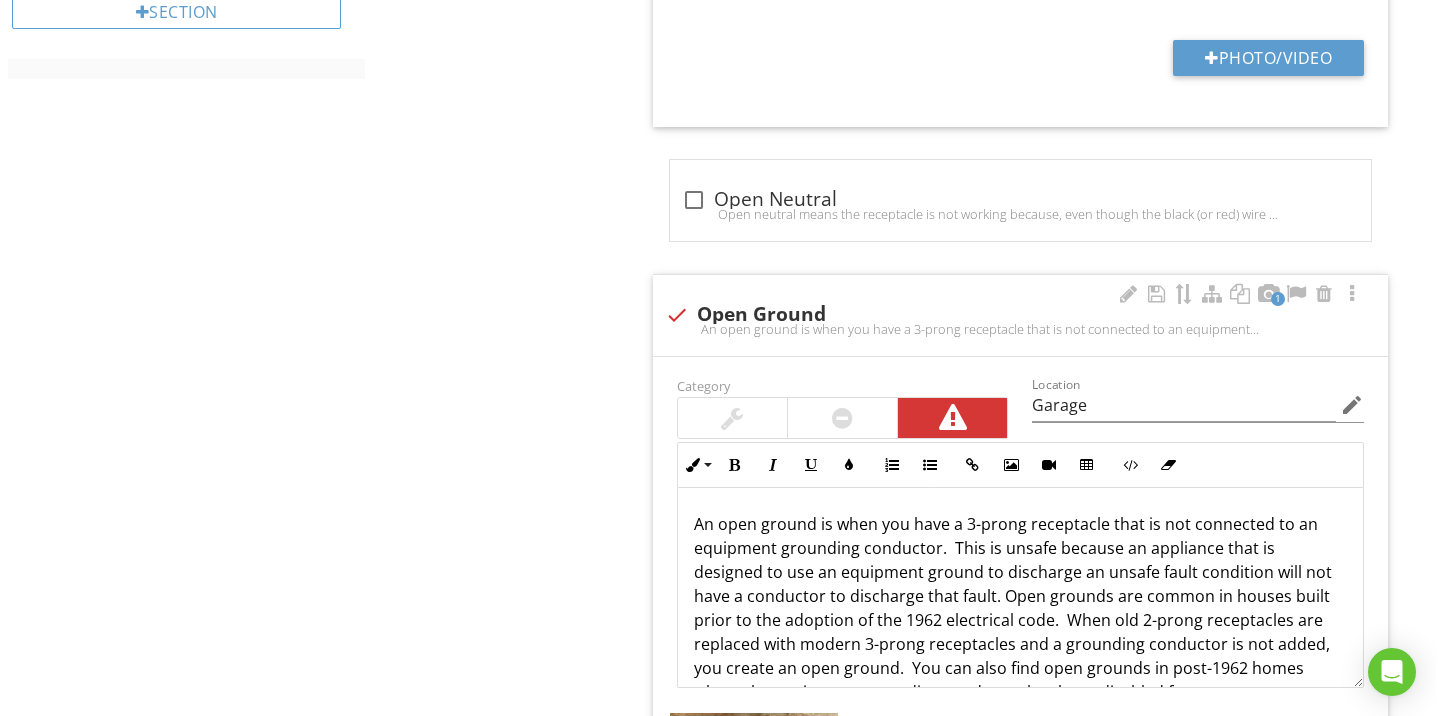 scroll, scrollTop: 2115, scrollLeft: 0, axis: vertical 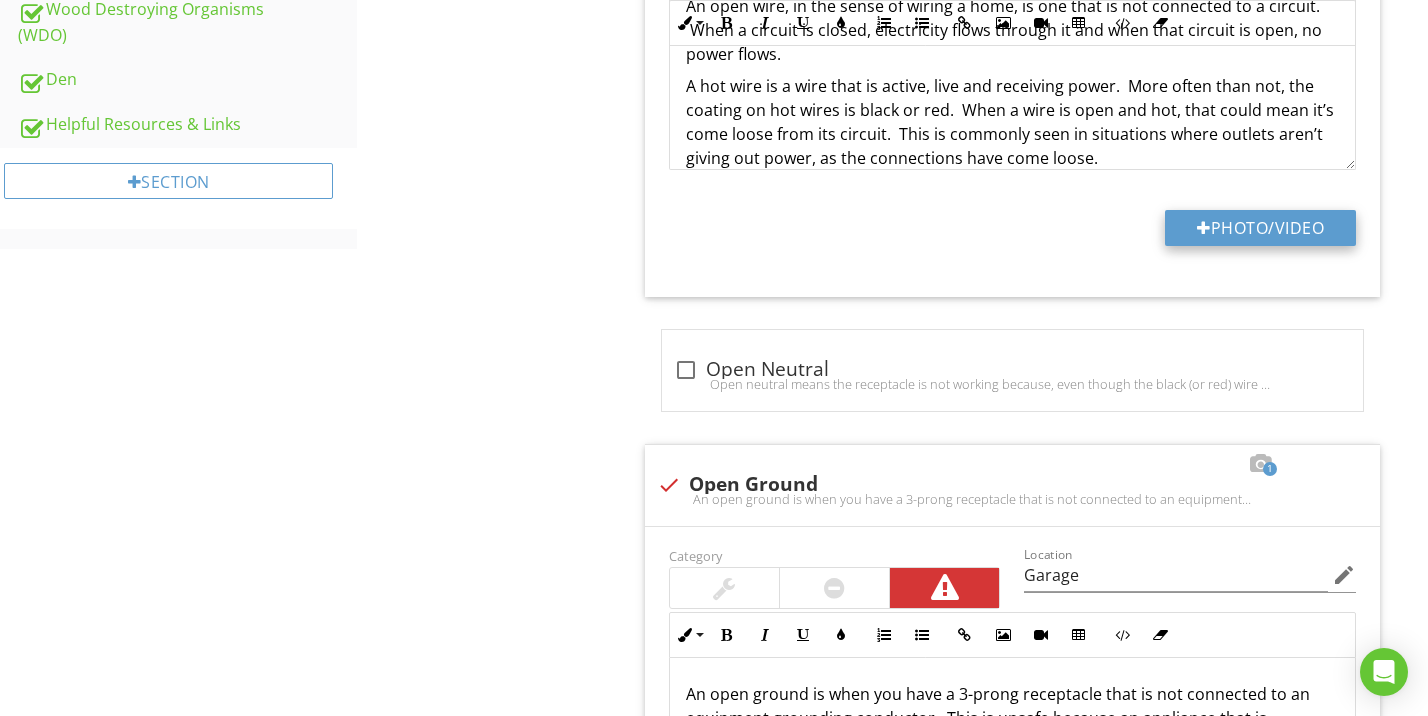 type on "Shed" 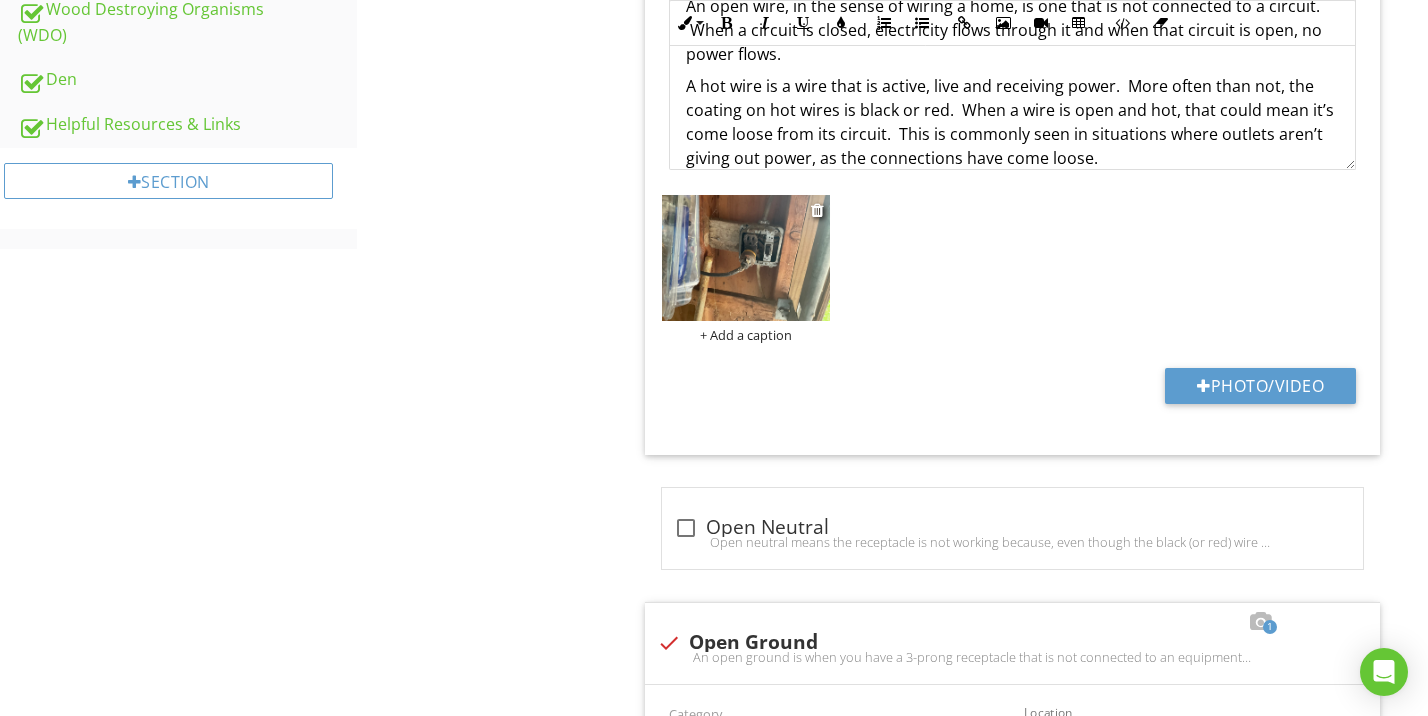 click on "+ Add a caption" at bounding box center (746, 335) 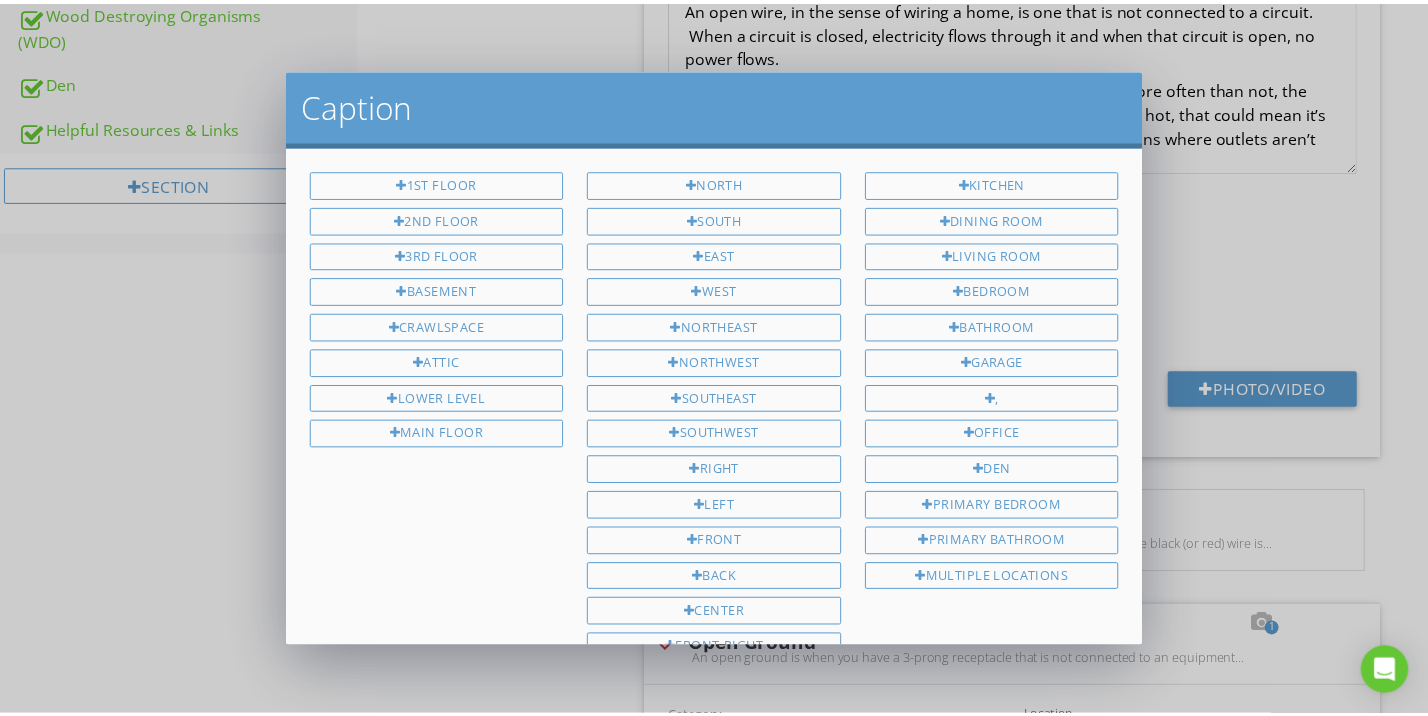 scroll, scrollTop: 389, scrollLeft: 0, axis: vertical 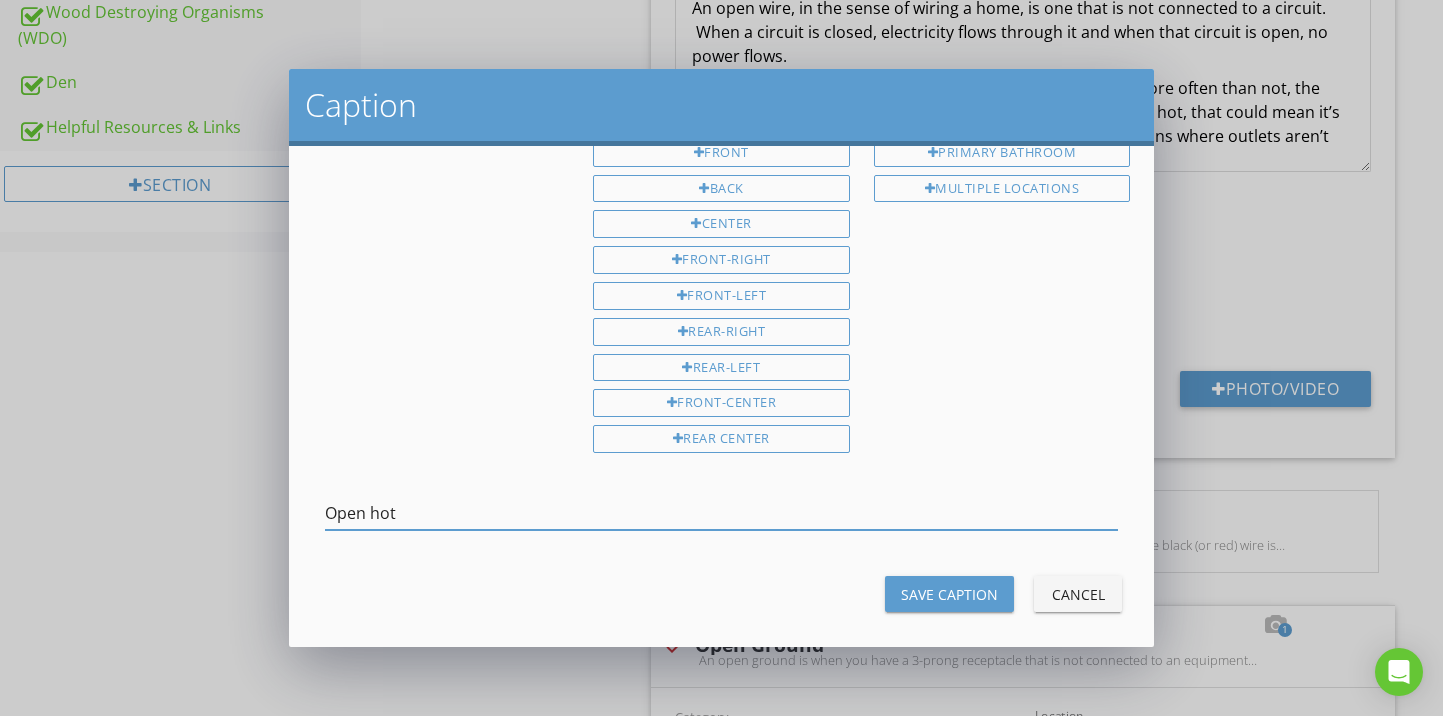 type on "Open hot" 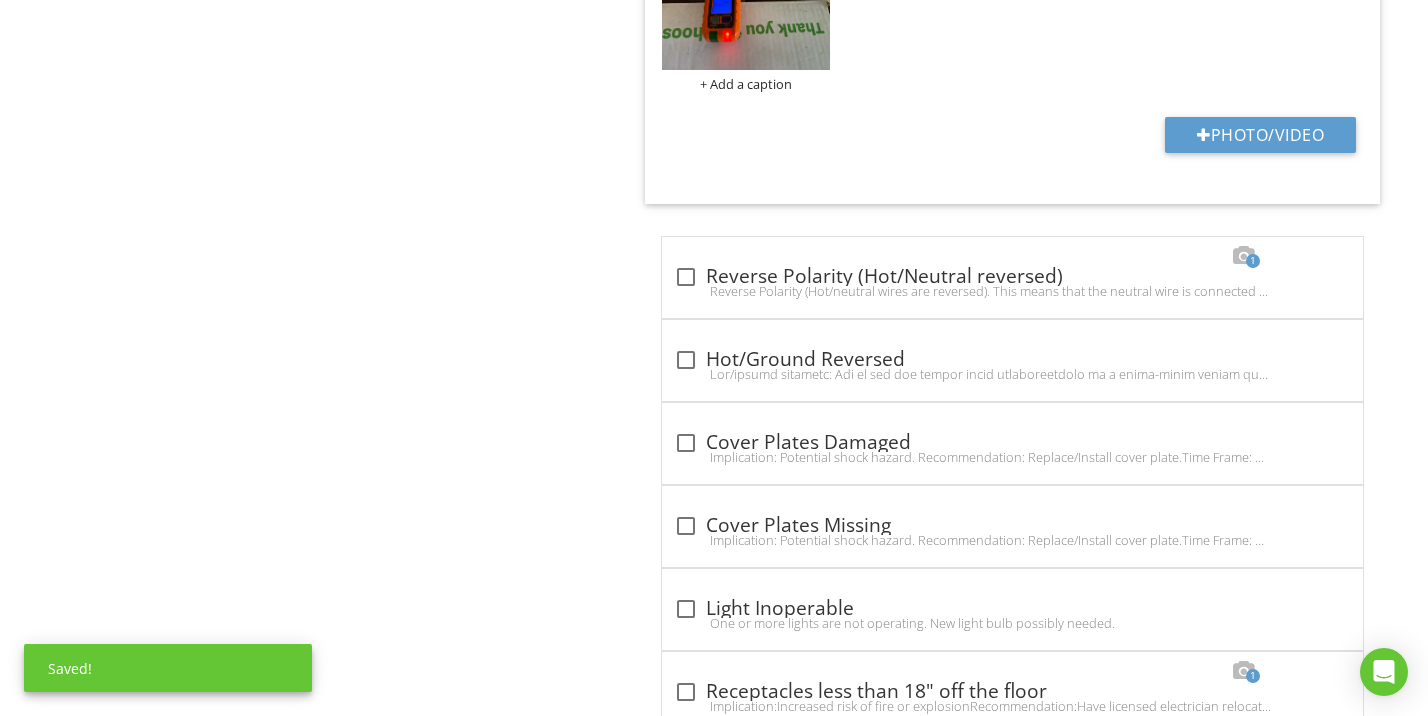 scroll, scrollTop: 3278, scrollLeft: 0, axis: vertical 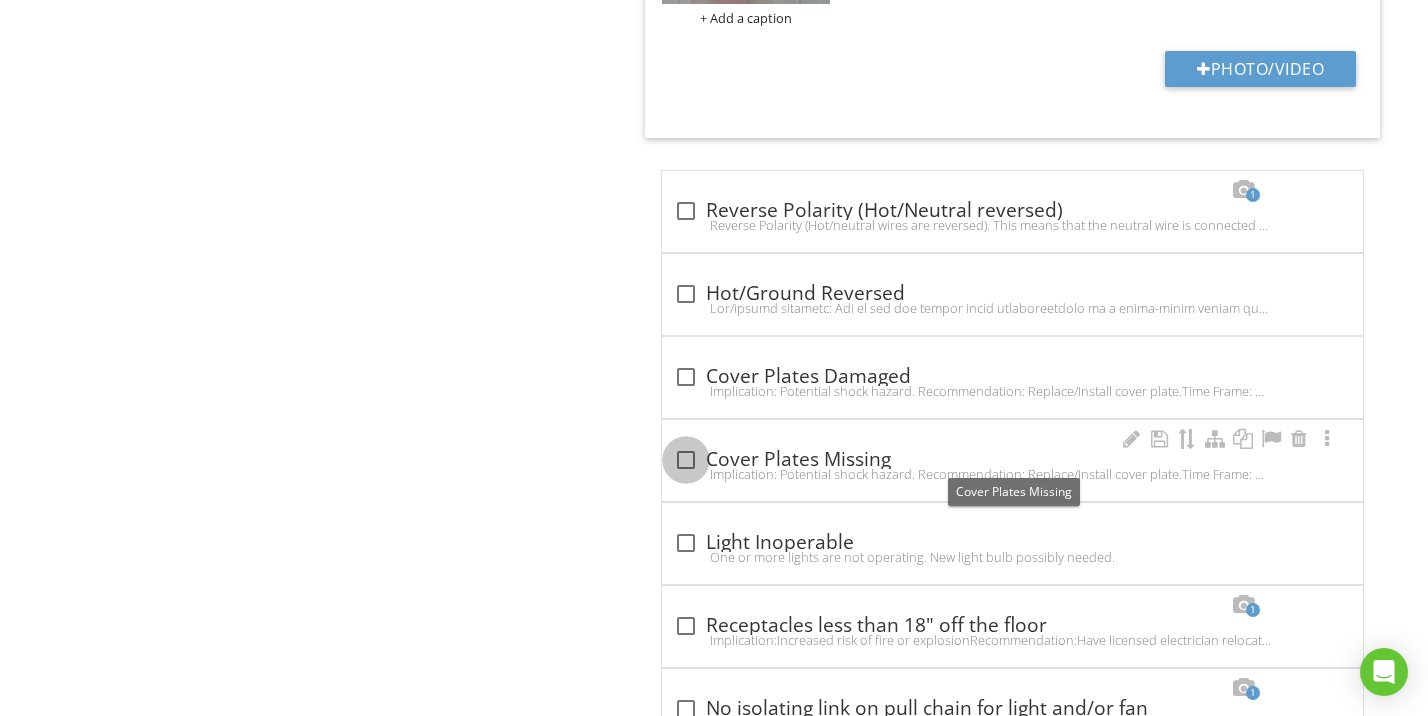 click at bounding box center (686, 460) 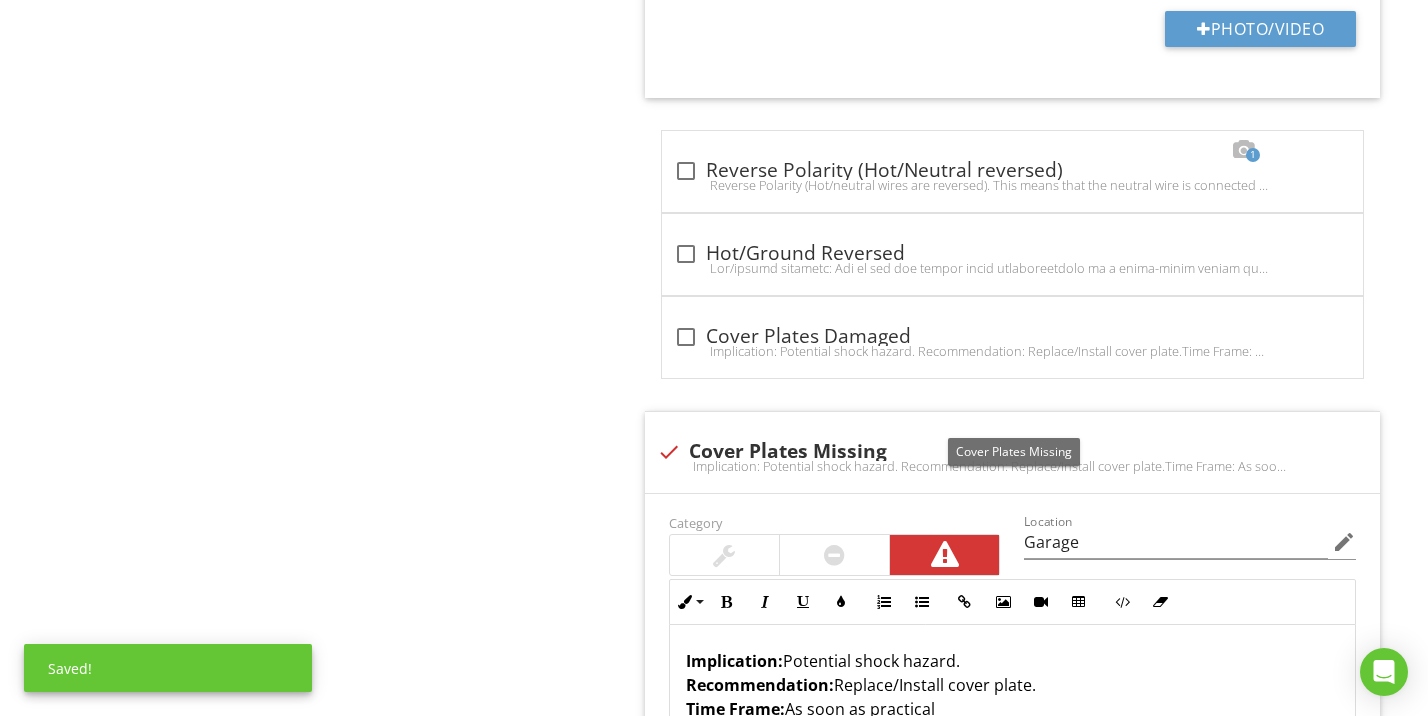 scroll, scrollTop: 3672, scrollLeft: 0, axis: vertical 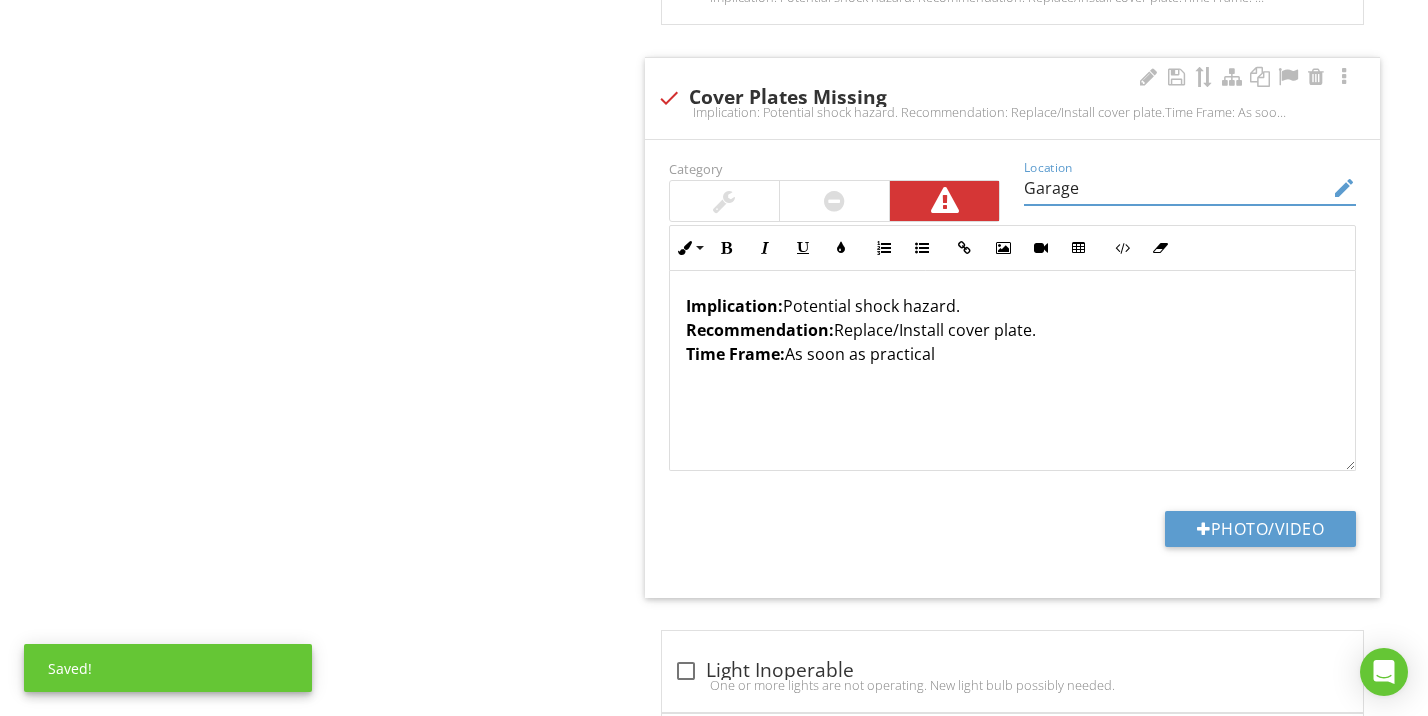 drag, startPoint x: 1106, startPoint y: 182, endPoint x: 958, endPoint y: 193, distance: 148.40822 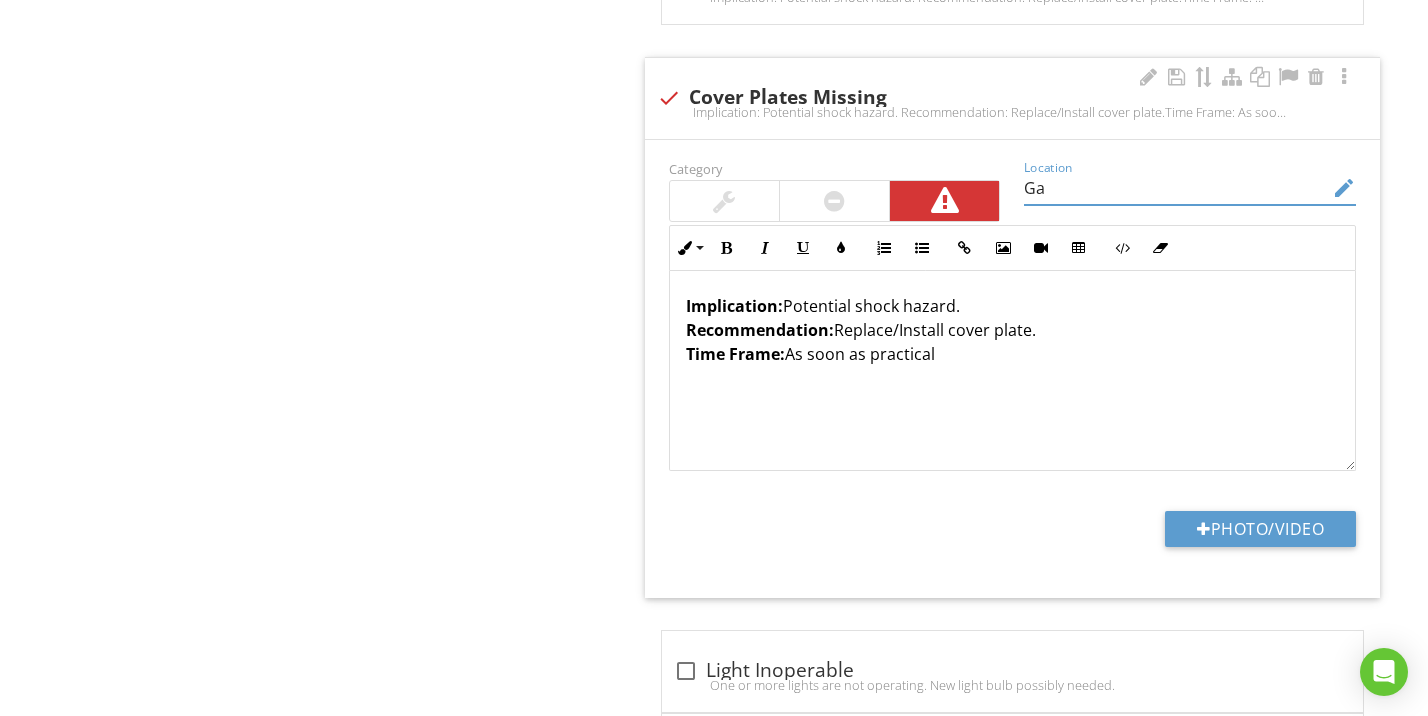 type on "G" 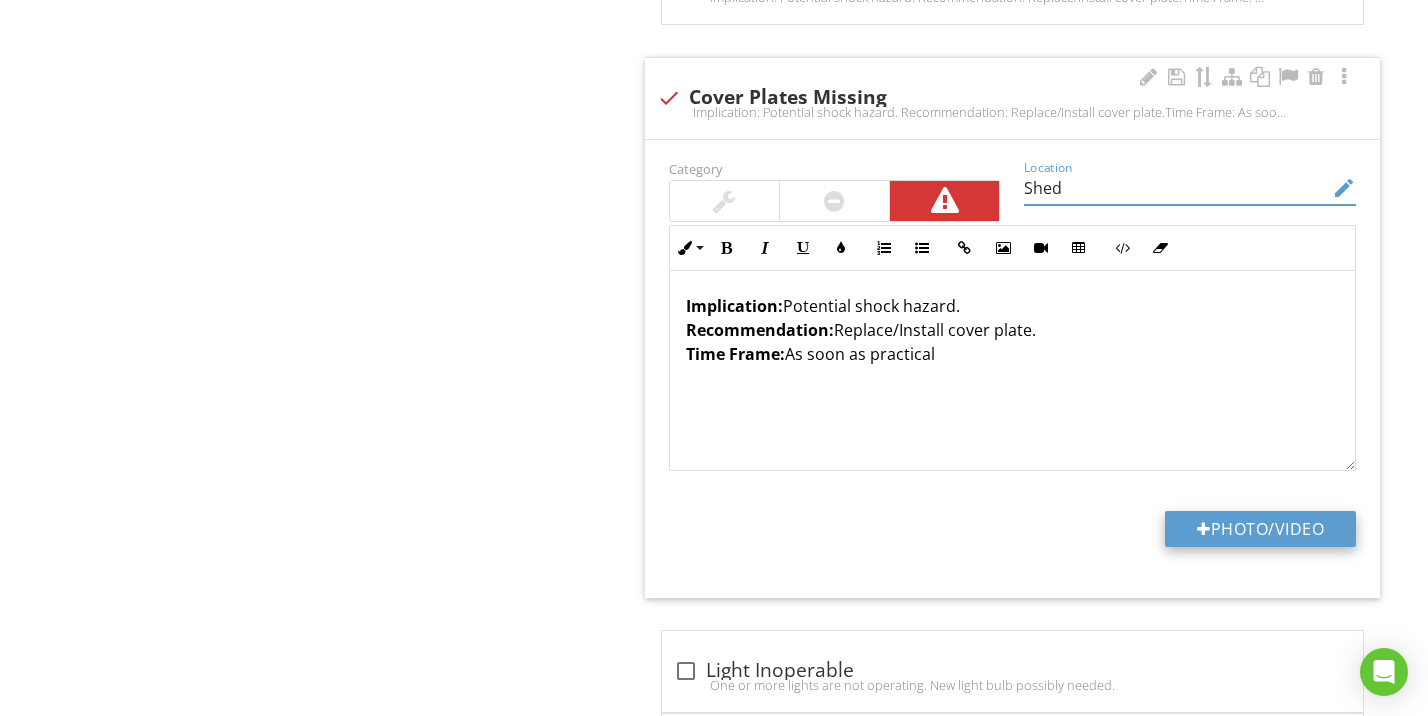 type on "Shed" 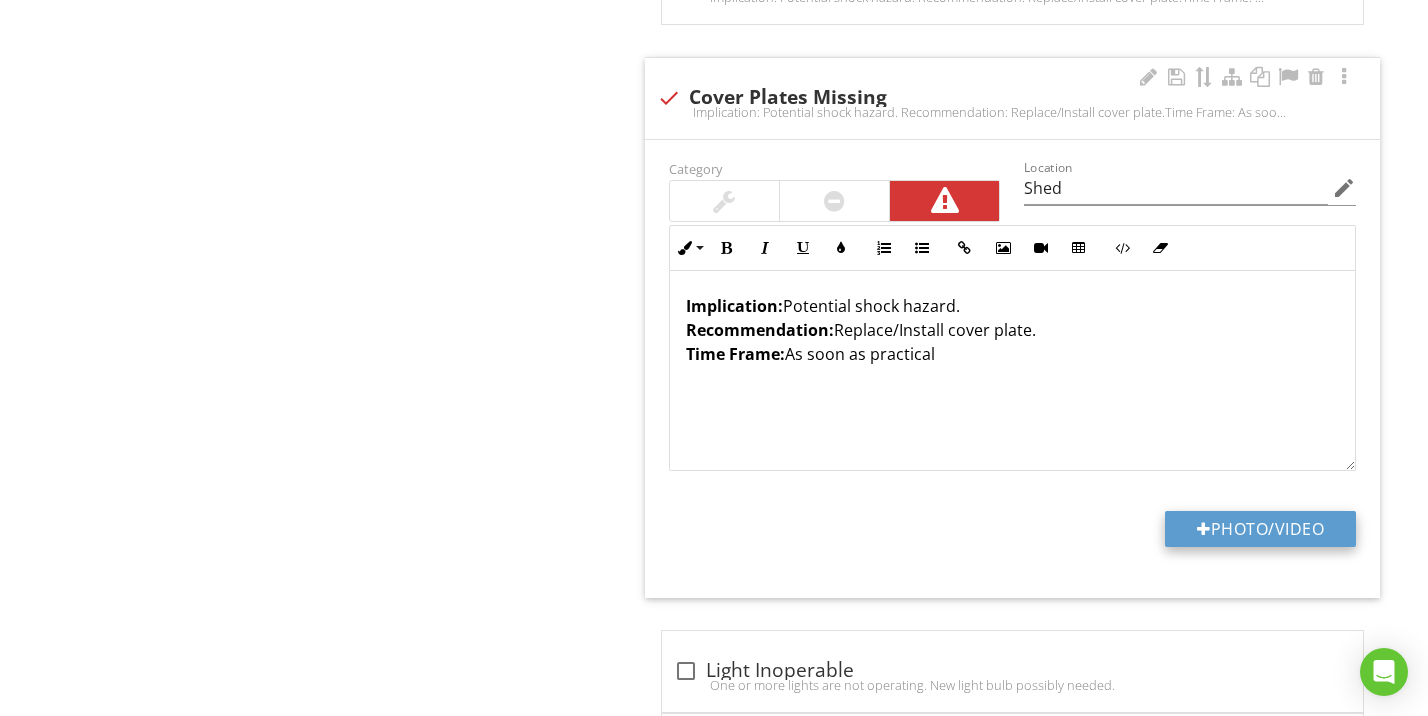 click on "Photo/Video" at bounding box center (1260, 529) 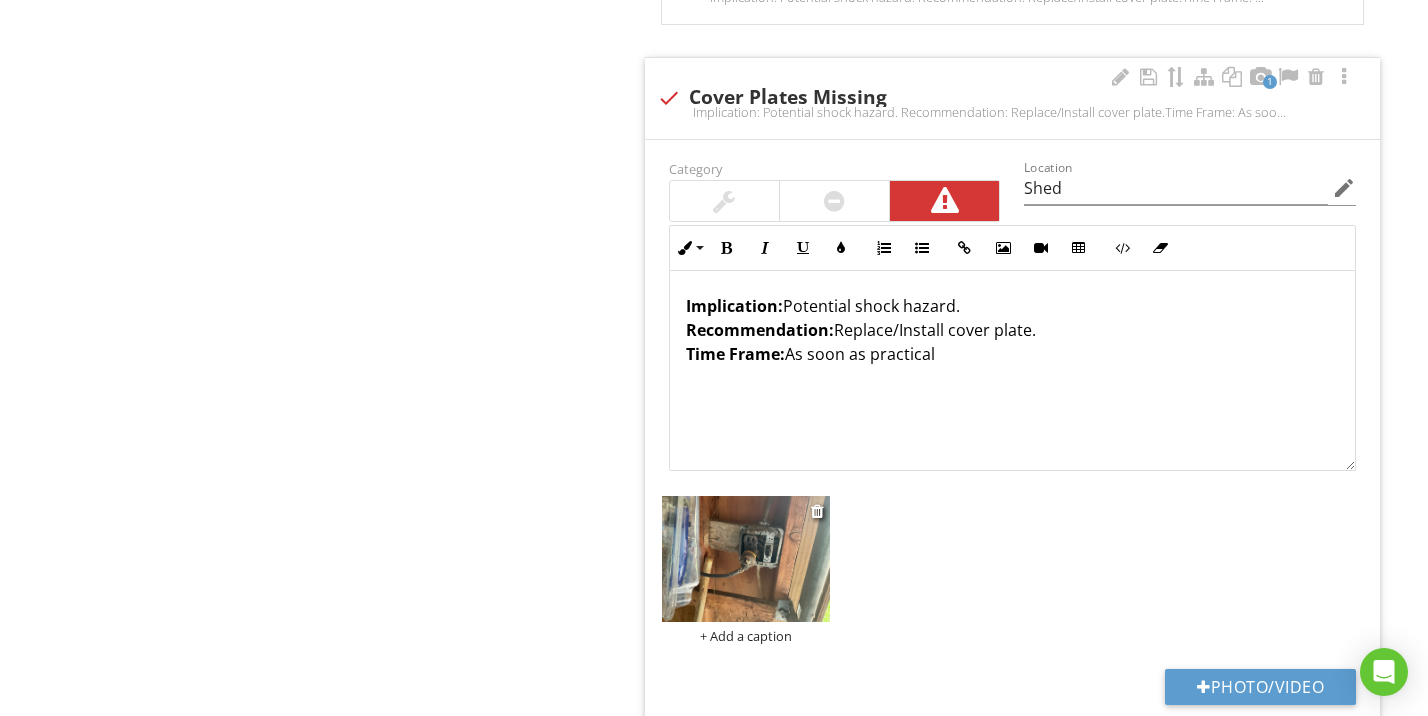 click at bounding box center [746, 559] 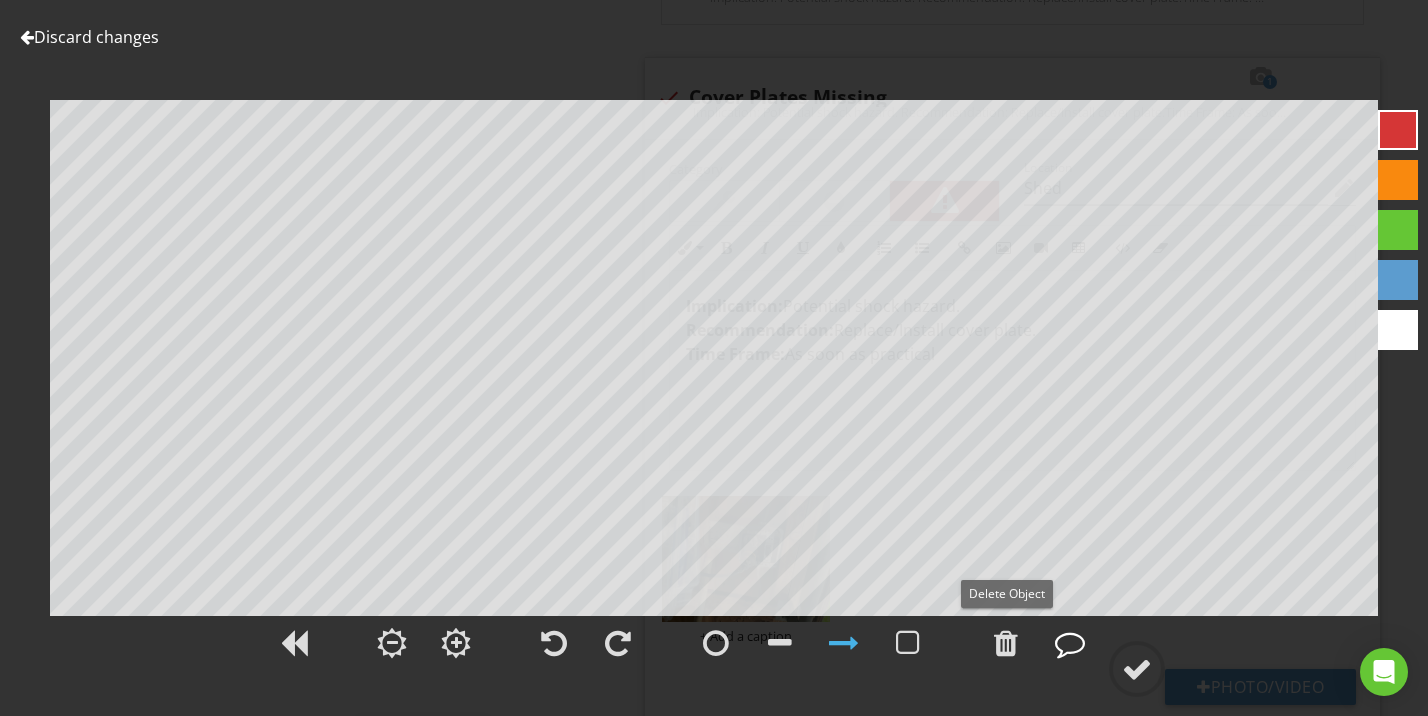 click at bounding box center [1070, 643] 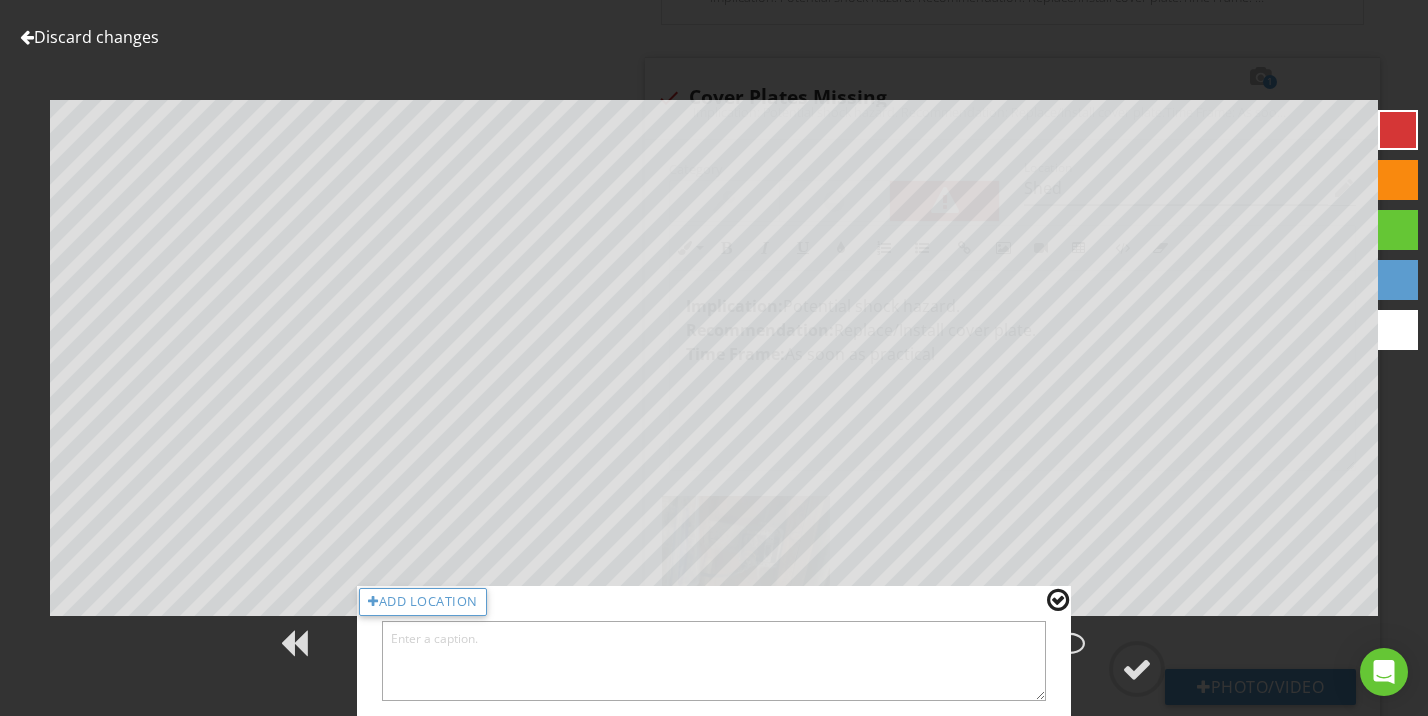 click at bounding box center [714, 661] 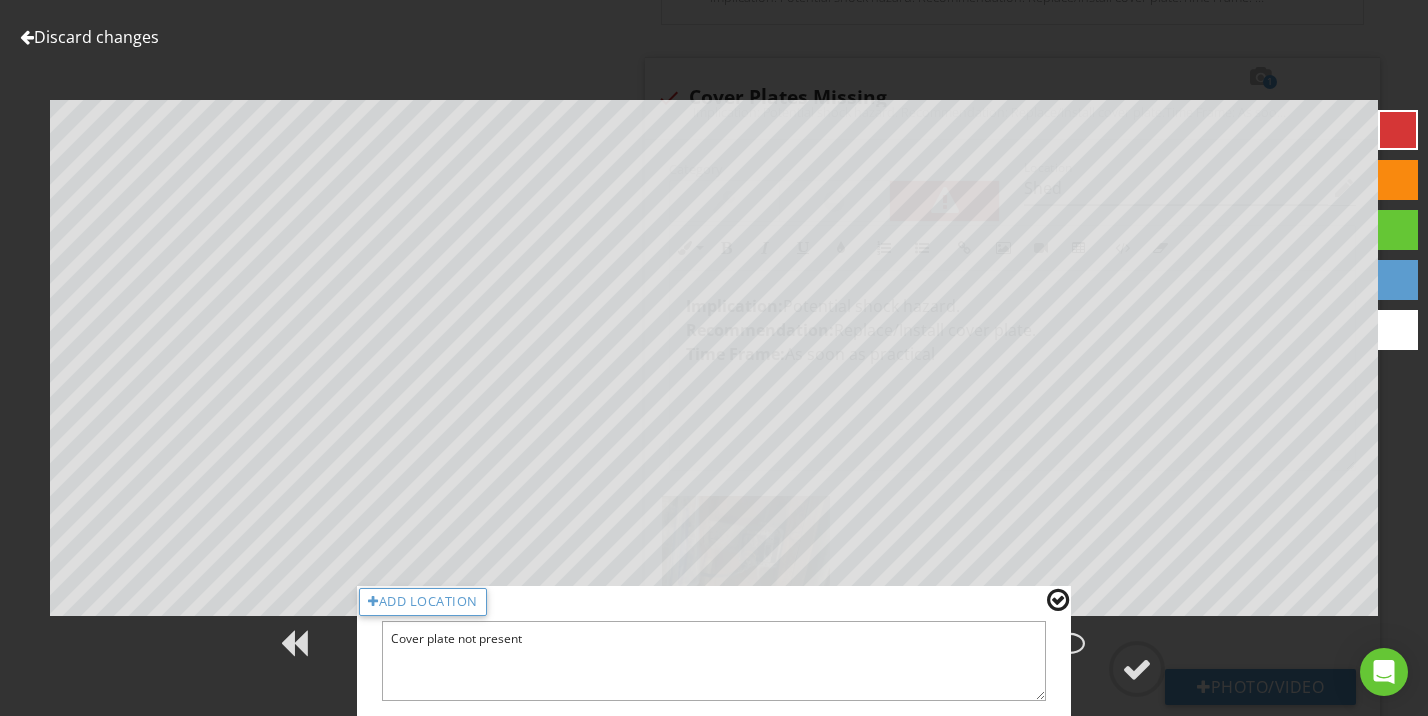 type on "Cover plate not present" 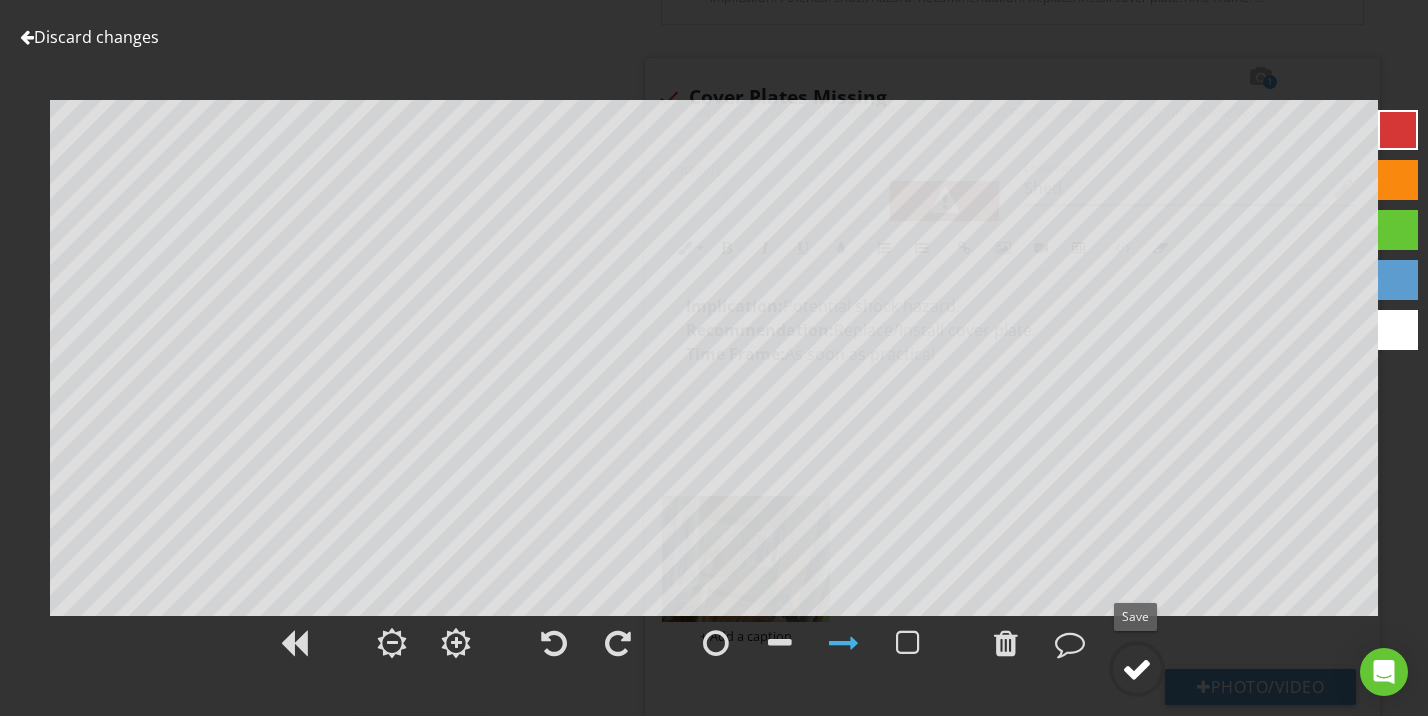 click at bounding box center [1137, 669] 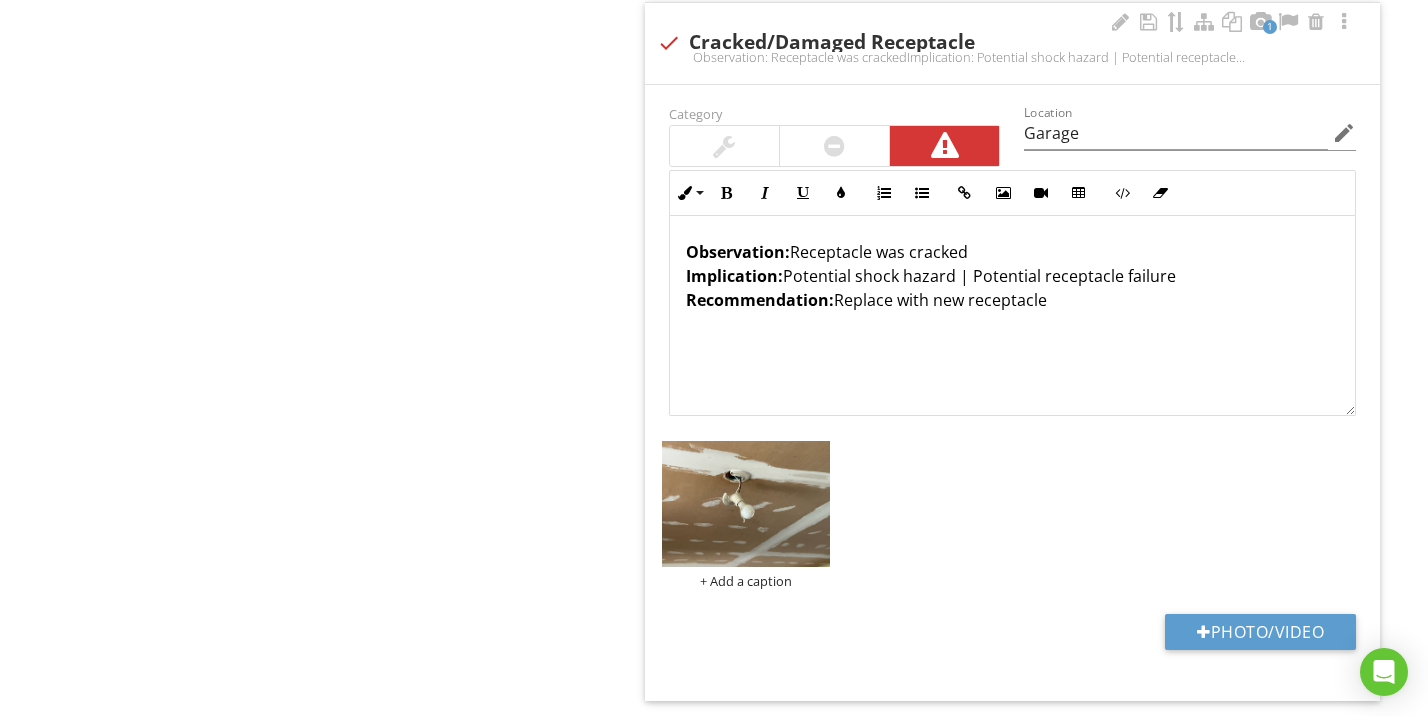 scroll, scrollTop: 4704, scrollLeft: 0, axis: vertical 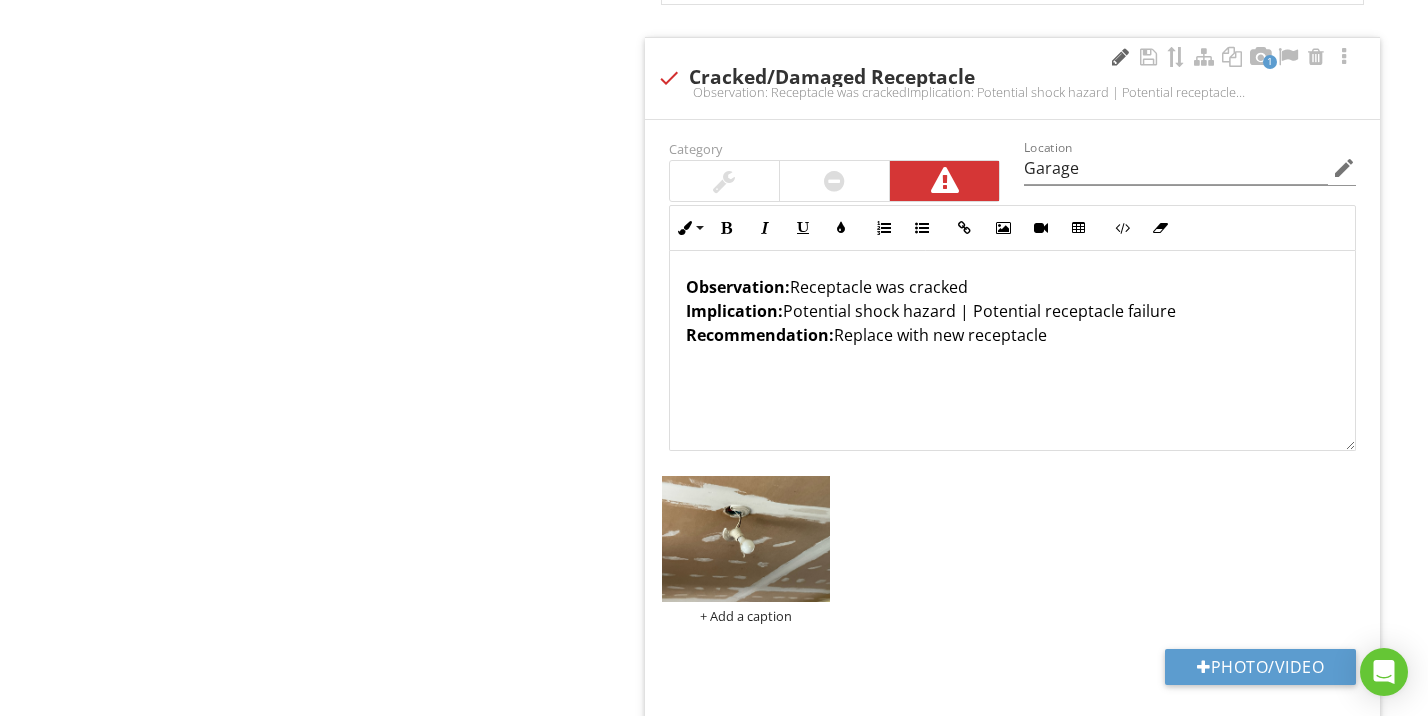 click at bounding box center [1120, 57] 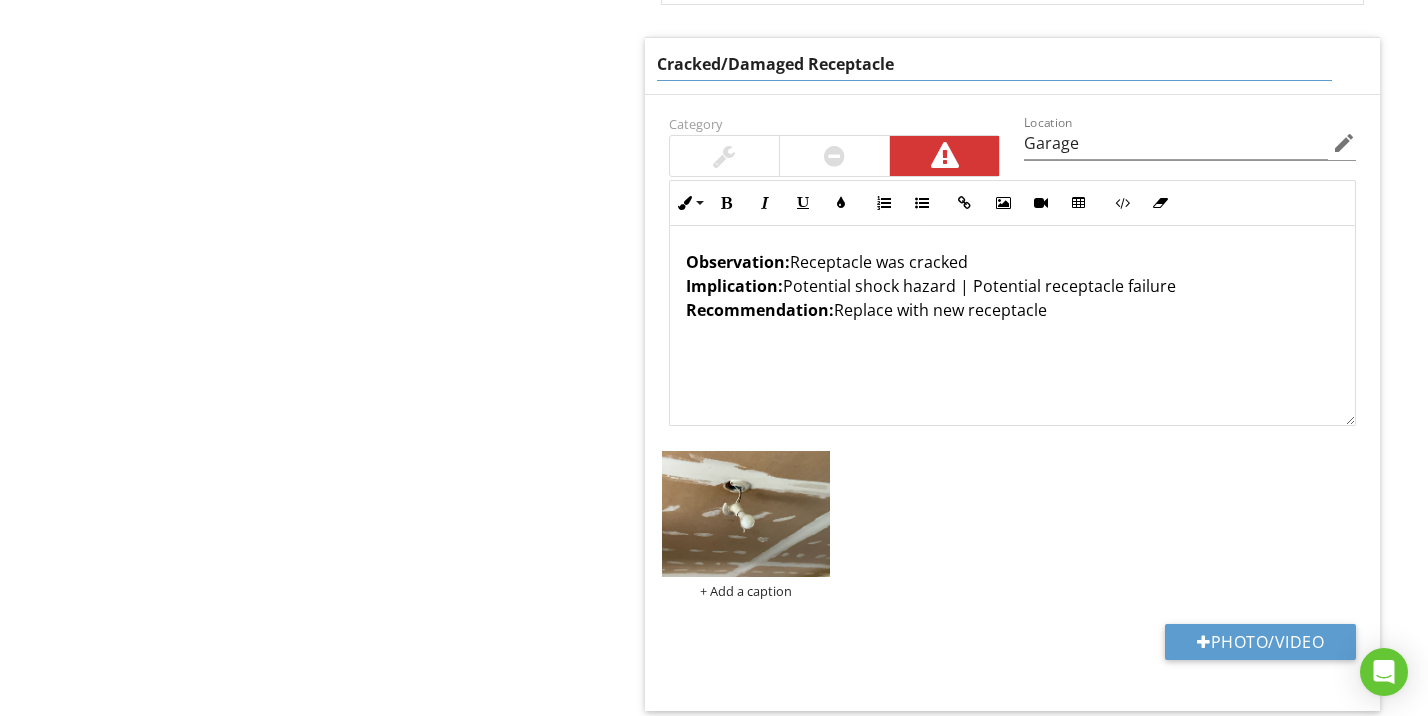 click on "Cracked/Damaged Receptacle" at bounding box center (995, 64) 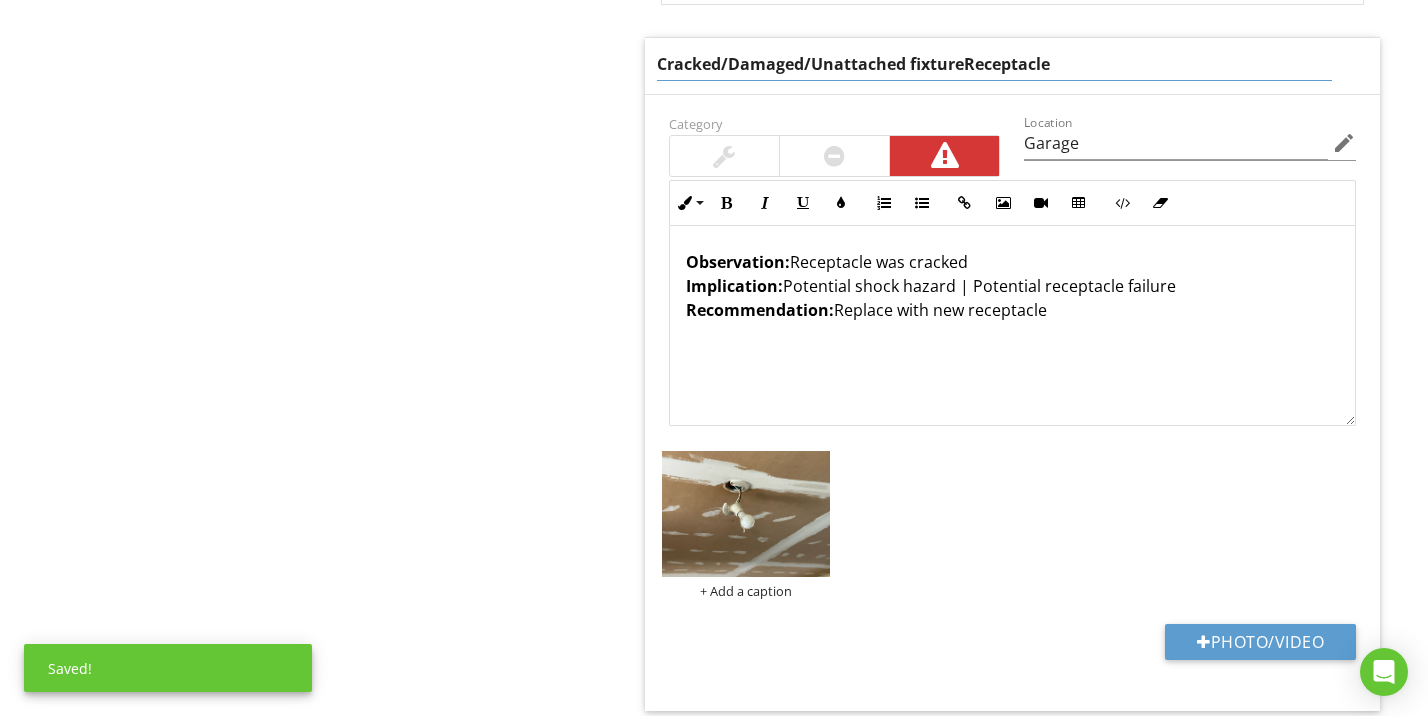 type on "Cracked/Damaged/Unattached fixture" 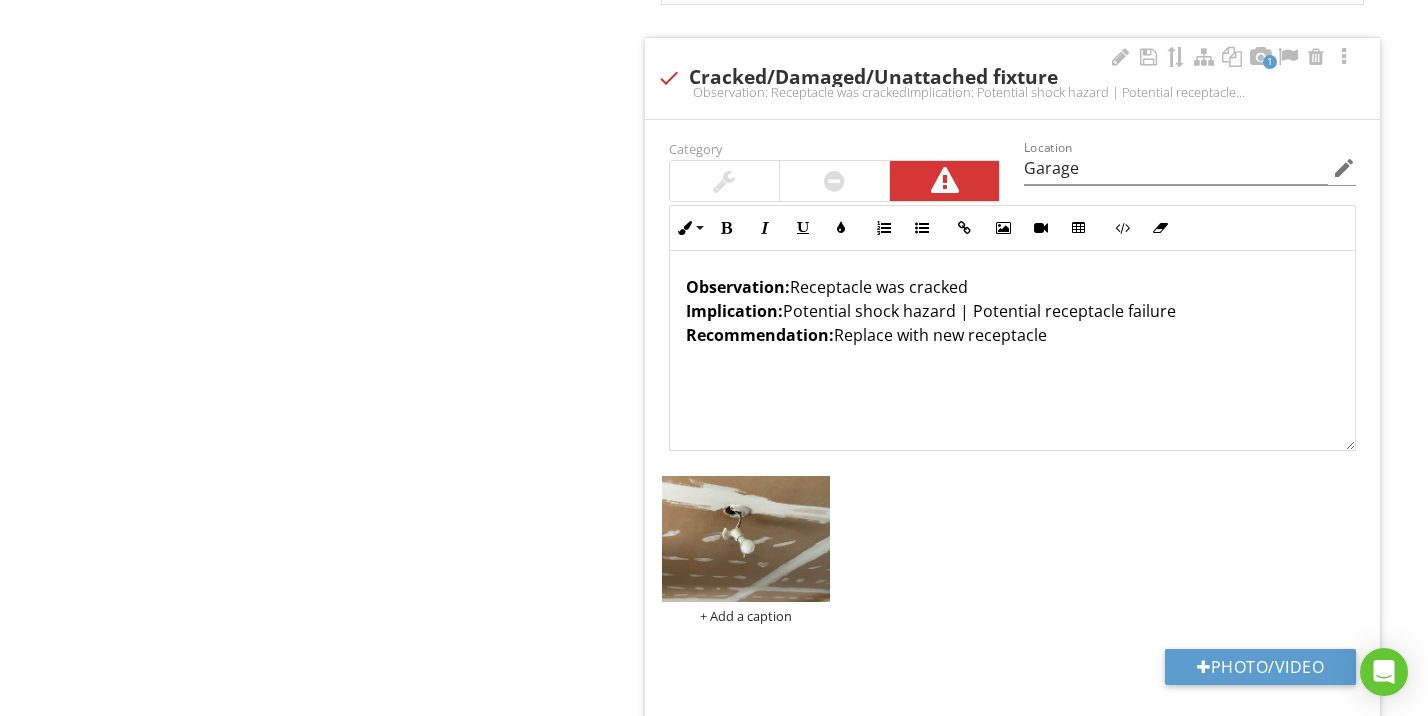 drag, startPoint x: 874, startPoint y: 258, endPoint x: 818, endPoint y: 260, distance: 56.0357 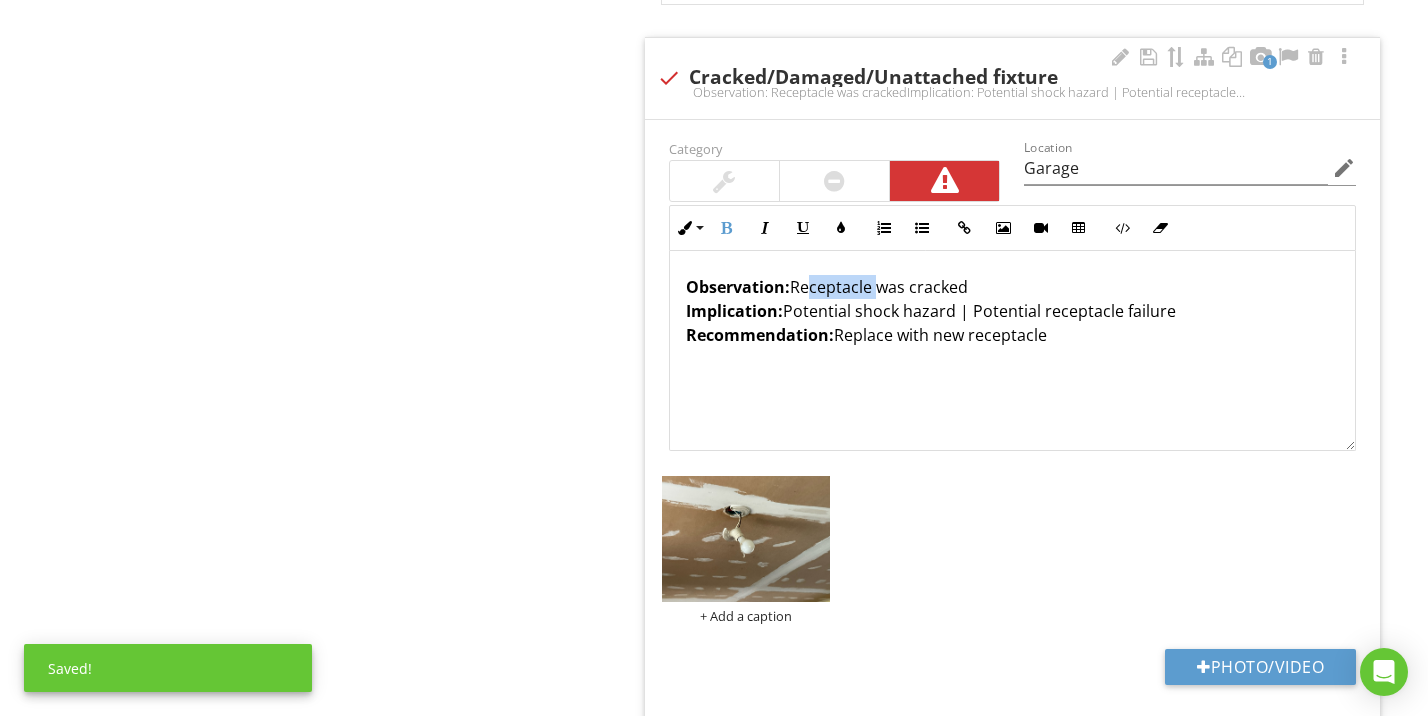 drag, startPoint x: 872, startPoint y: 282, endPoint x: 798, endPoint y: 284, distance: 74.02702 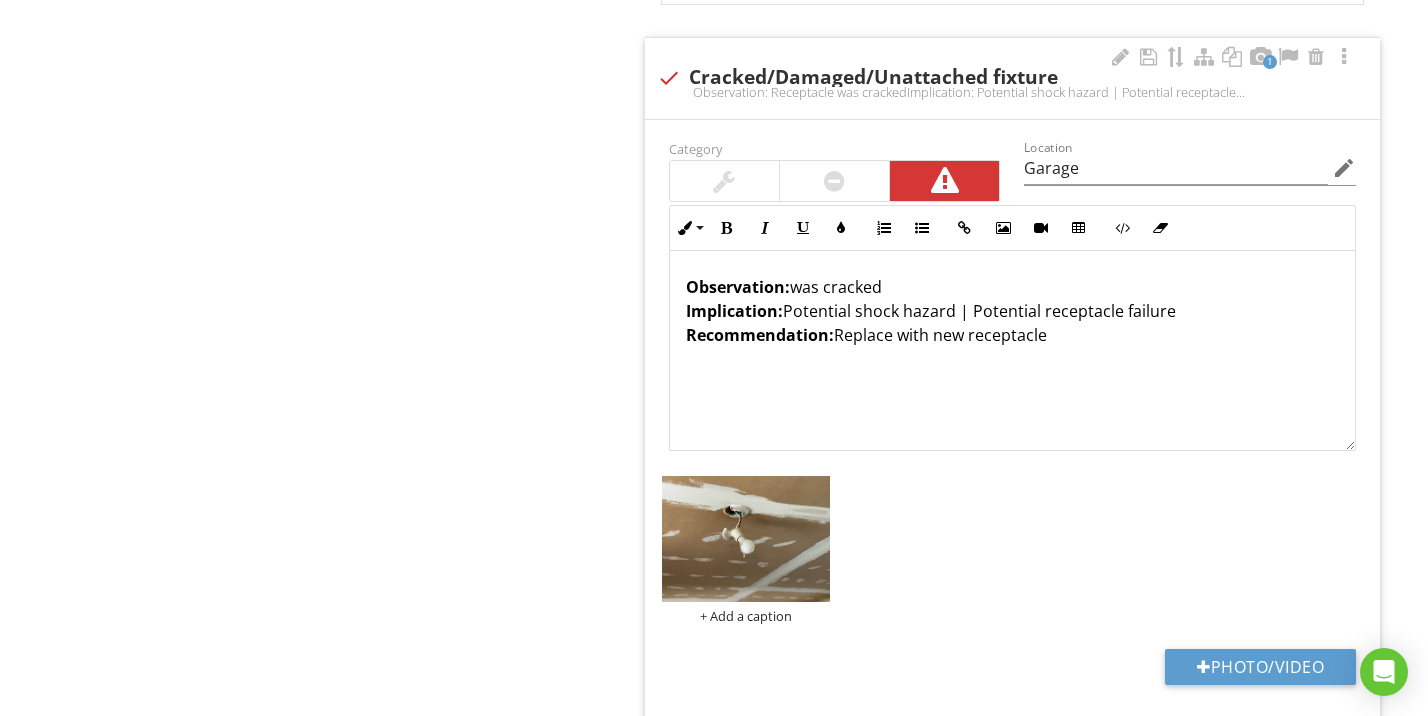 type 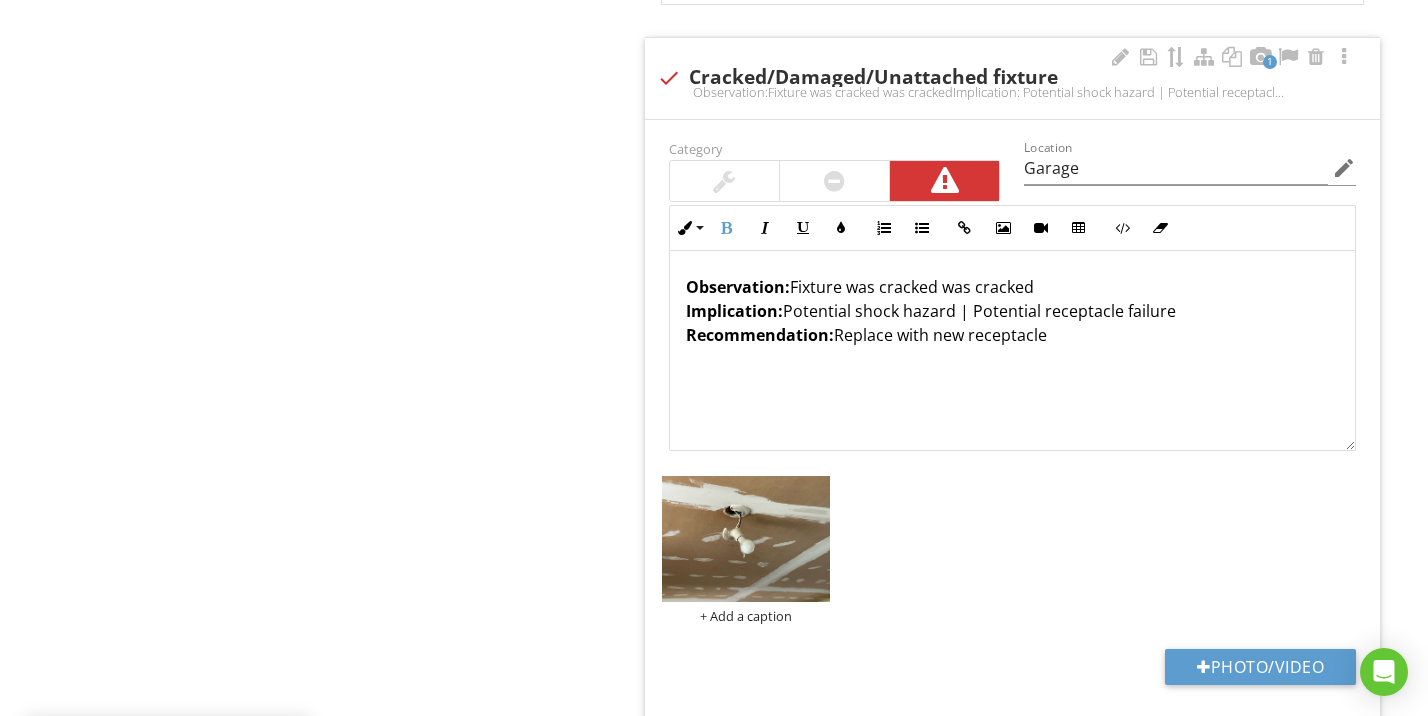 drag, startPoint x: 944, startPoint y: 284, endPoint x: 1069, endPoint y: 283, distance: 125.004 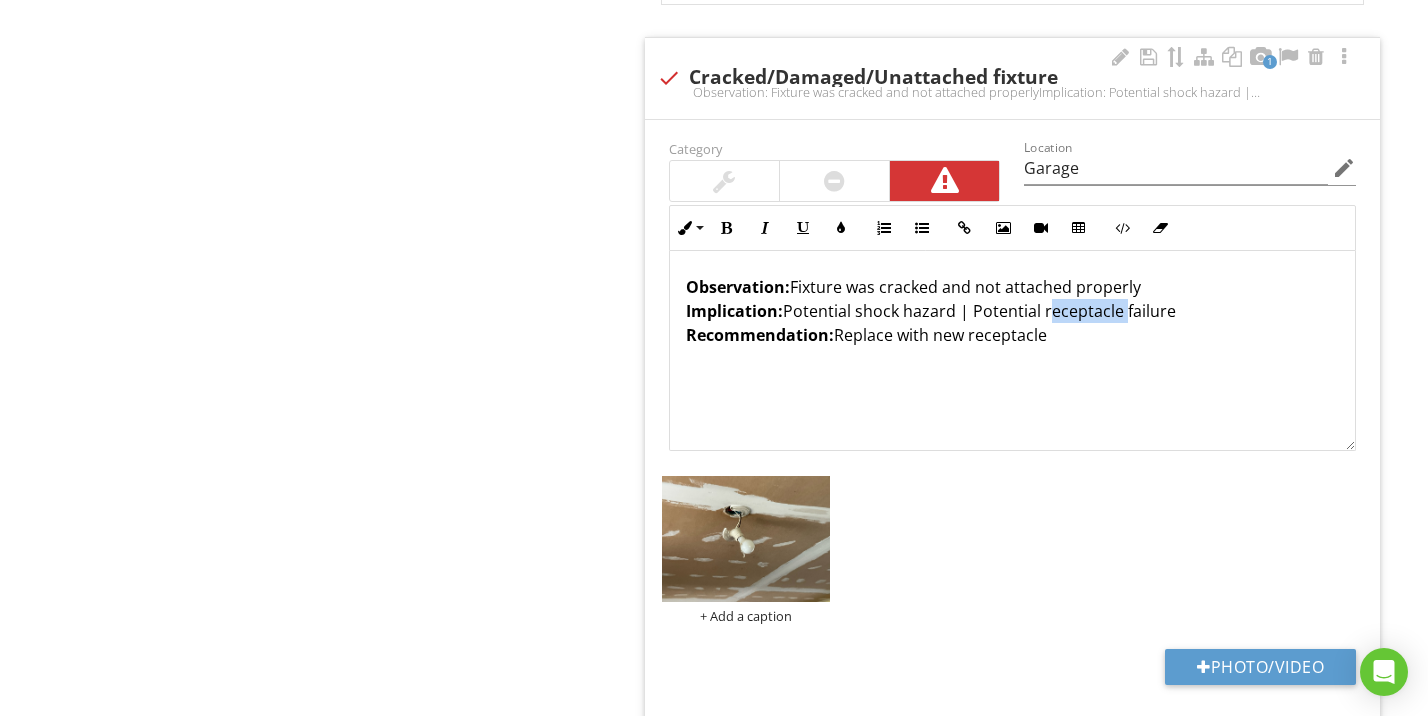 drag, startPoint x: 1042, startPoint y: 306, endPoint x: 1116, endPoint y: 304, distance: 74.02702 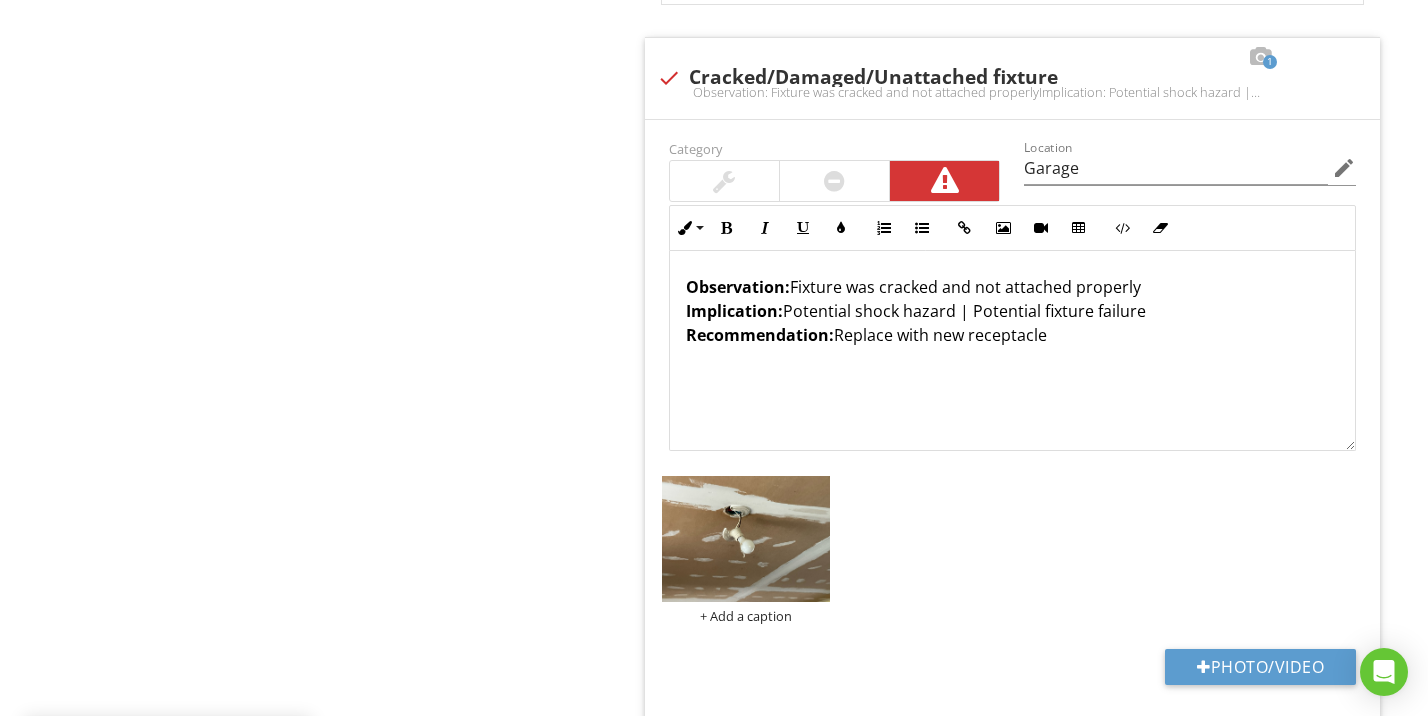click on "Garage & Shed
Point-in-time Photos
Type
Vehicle Door(s)
Garage Door Opener
Safety Features
Floor
Fire Separation,  Walls & Ceiling
Occupant Door (From garage to inside of home)
Exterior Person Door
Electric
Window(s)
Columns/Beams/Joists
Item
Electric
Info
Information
Receptacles (Outlets)
check_box Non-GFCI   check_box_outline_blank GFCI   check_box_outline_blank Not present/not visible   check_box_outline_blank Wired properly   check_box Not wired properly   check_box_outline_blank GFCI Functional" at bounding box center [892, -1812] 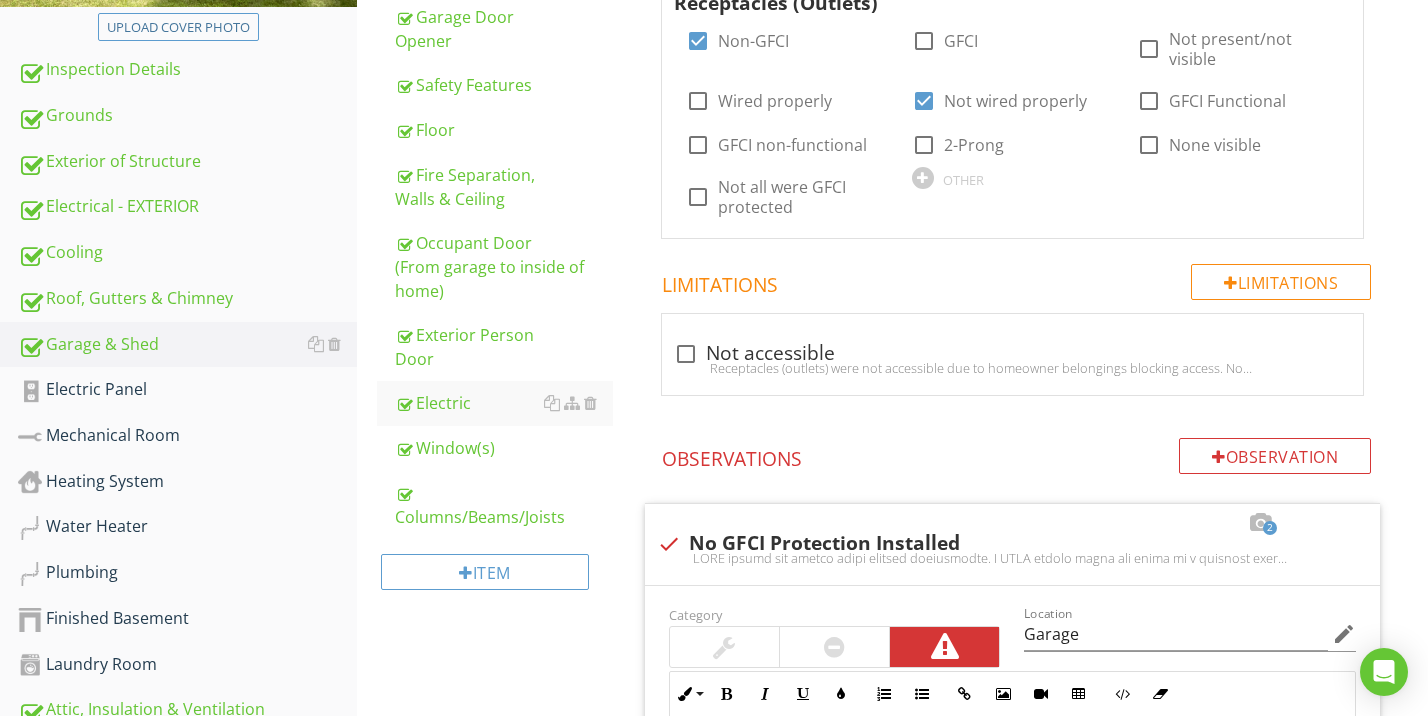 scroll, scrollTop: 540, scrollLeft: 0, axis: vertical 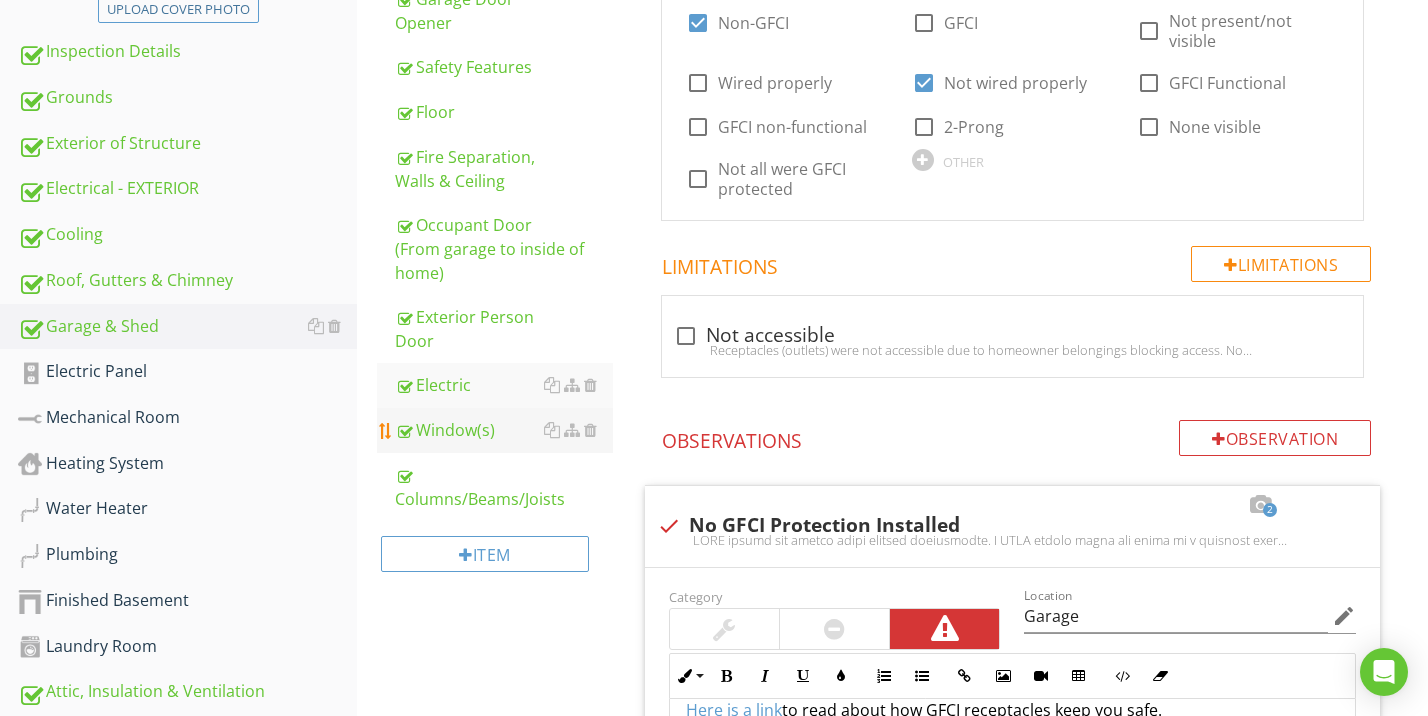 click on "Window(s)" at bounding box center (504, 430) 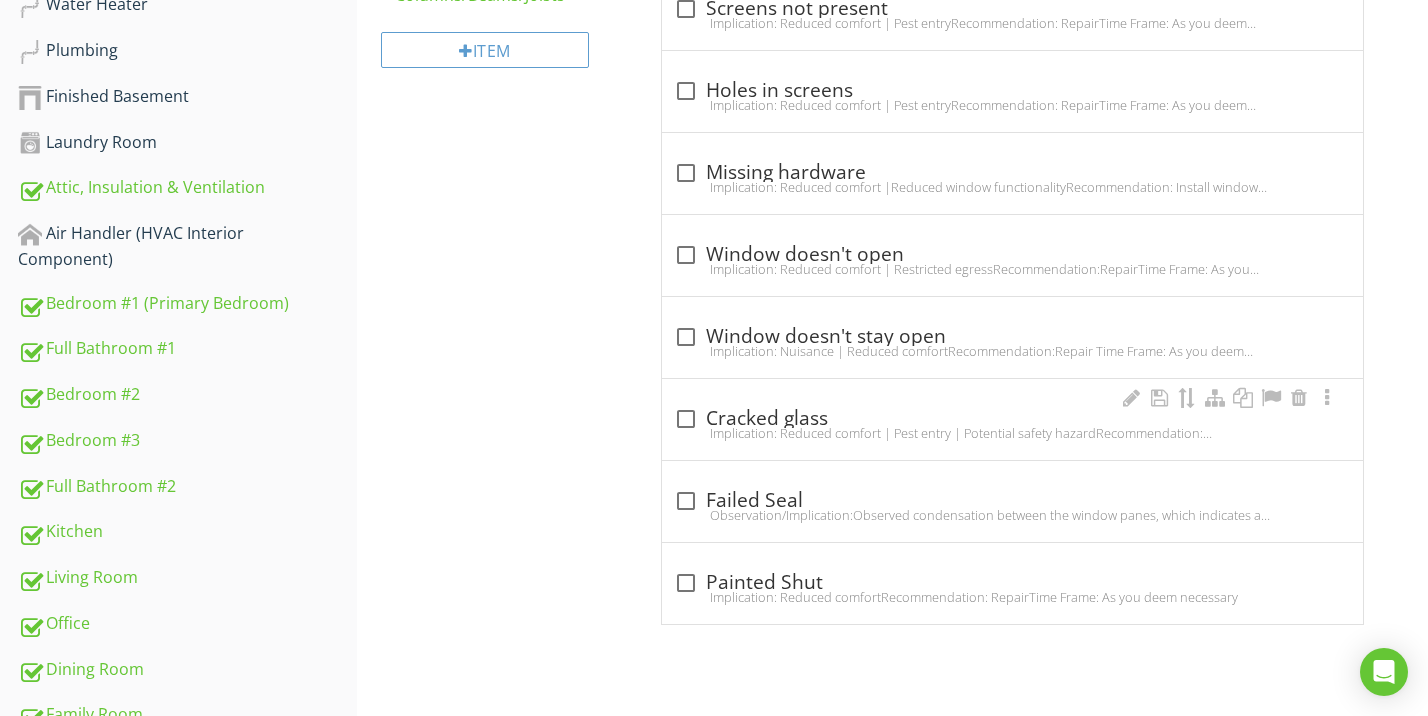 scroll, scrollTop: 1040, scrollLeft: 0, axis: vertical 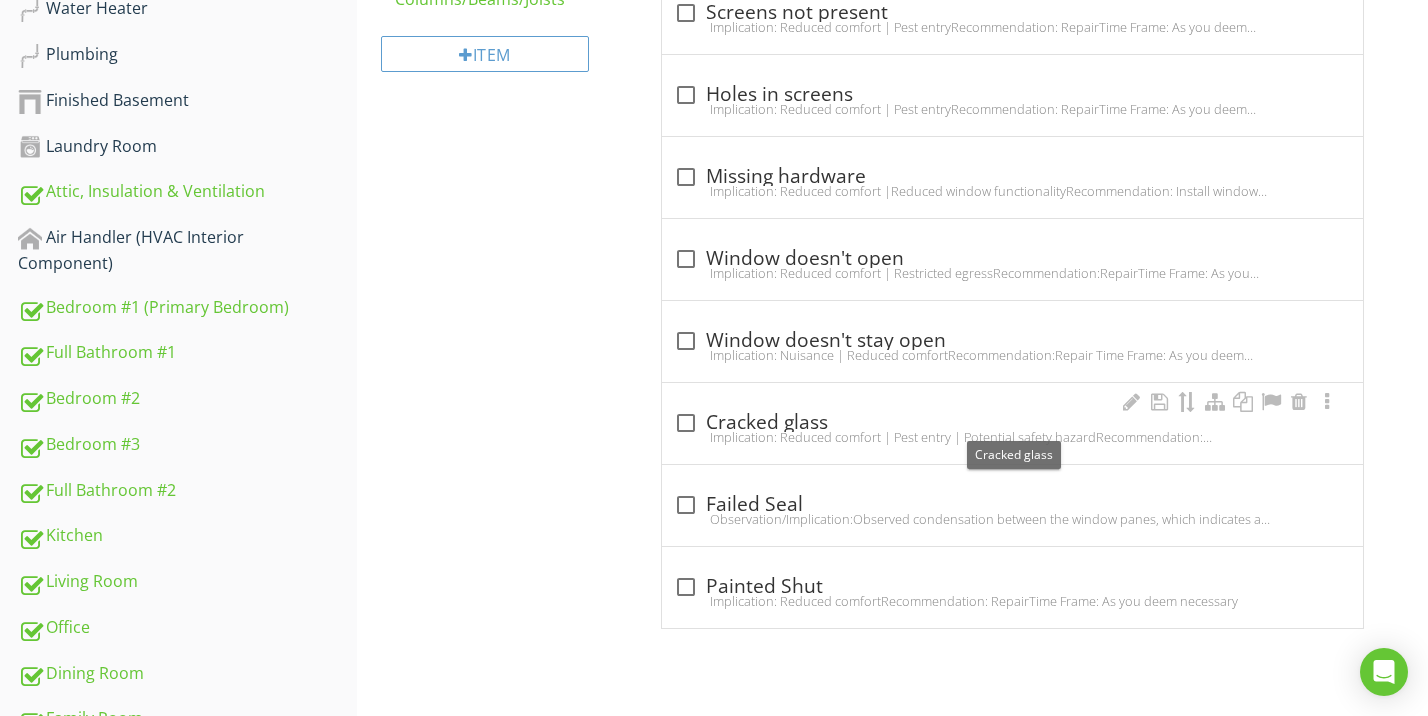 click at bounding box center (686, 423) 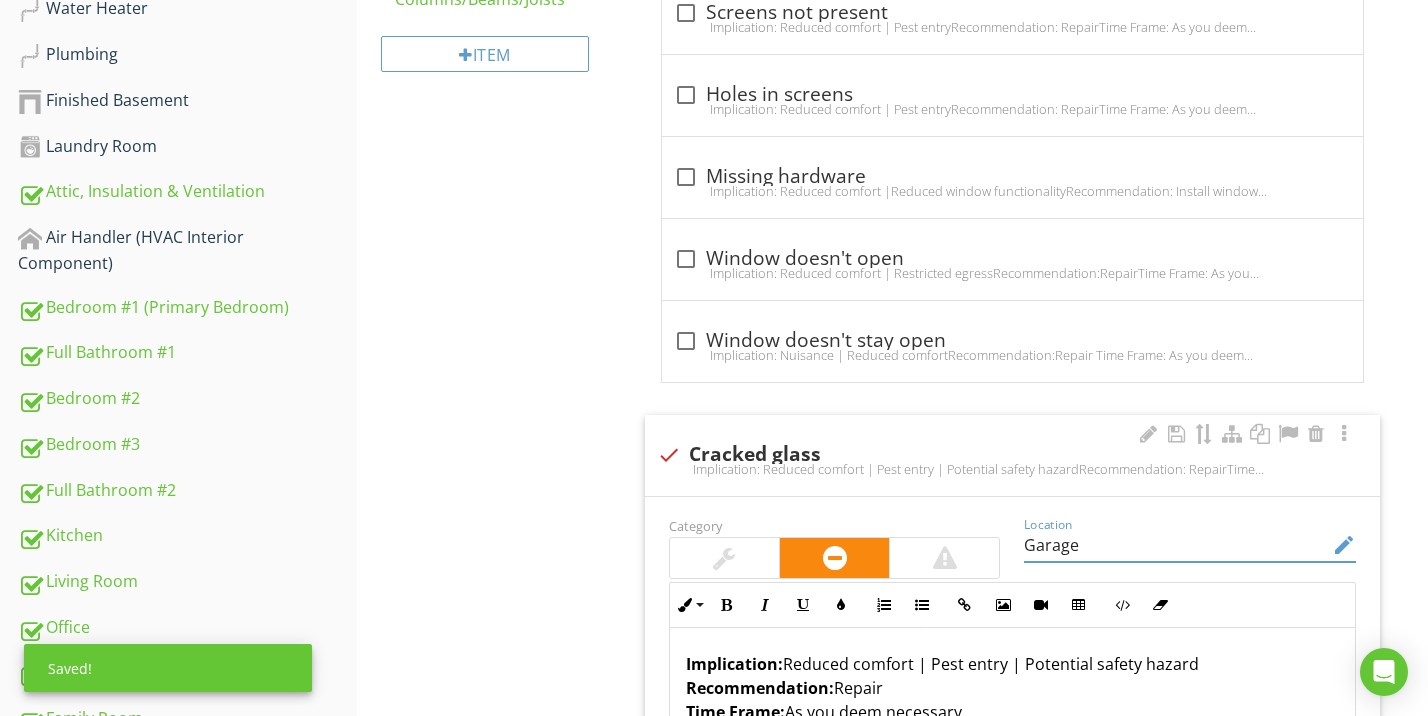 drag, startPoint x: 1123, startPoint y: 541, endPoint x: 970, endPoint y: 545, distance: 153.05228 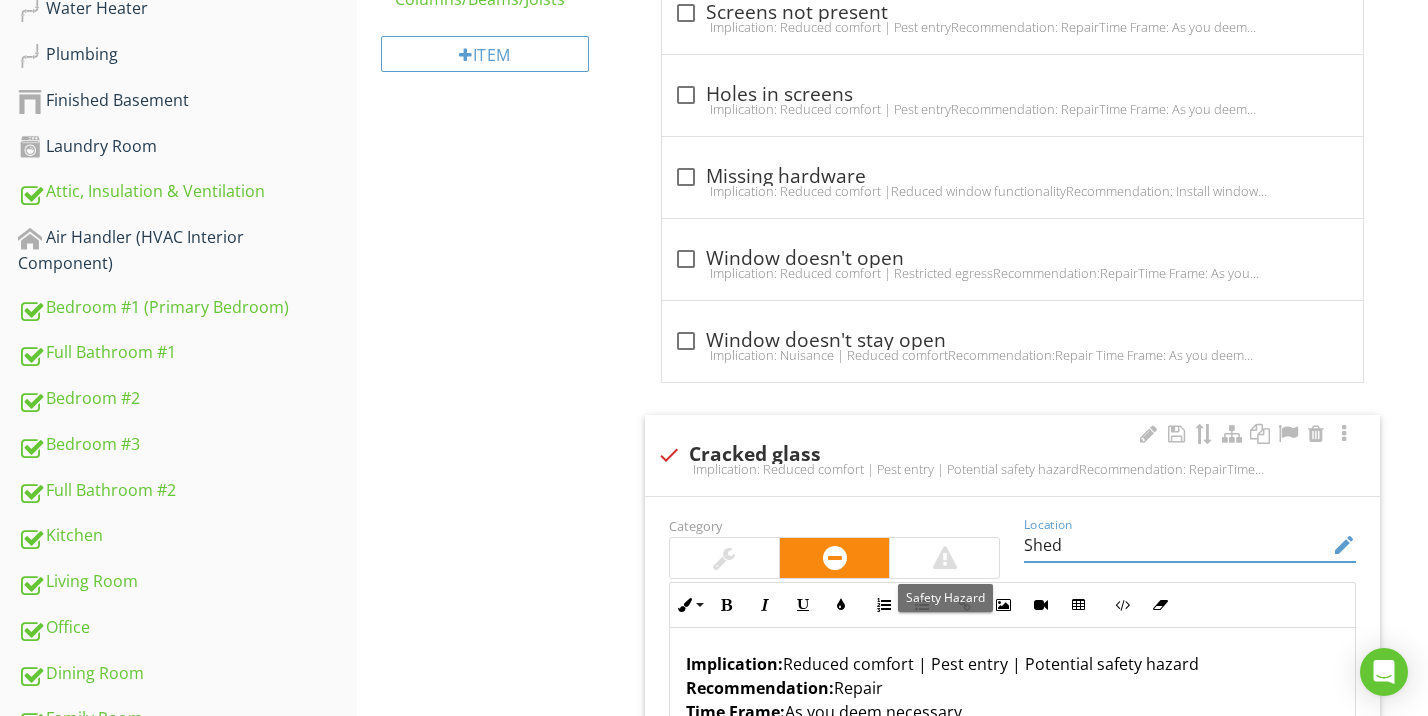 type on "Shed" 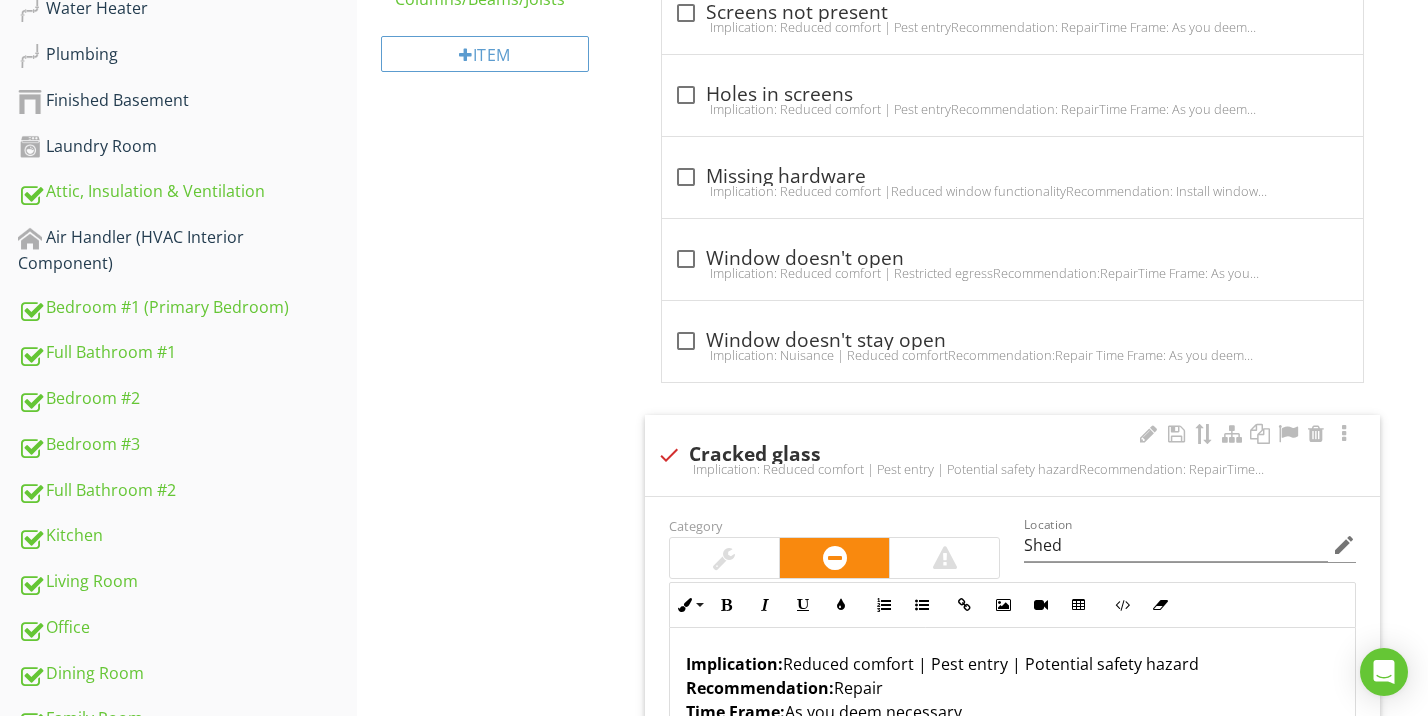 click at bounding box center (724, 558) 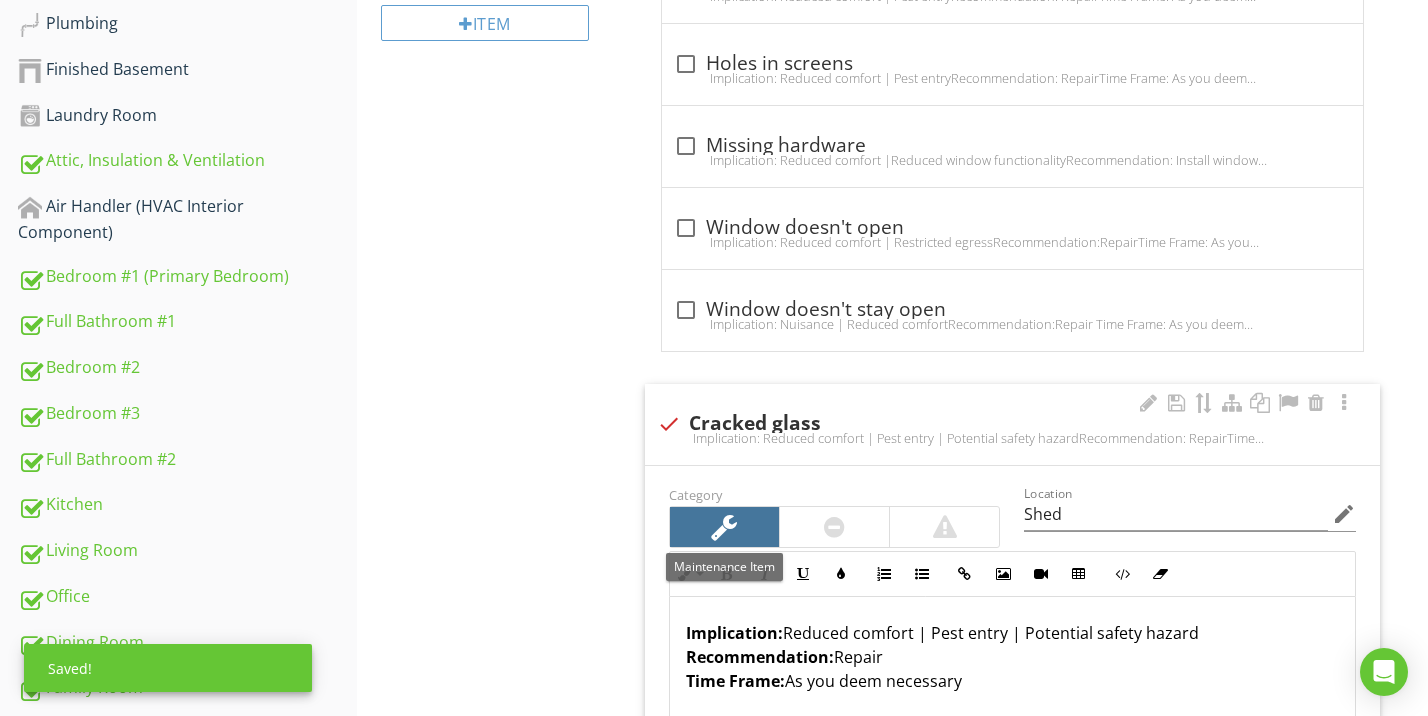 scroll, scrollTop: 1133, scrollLeft: 0, axis: vertical 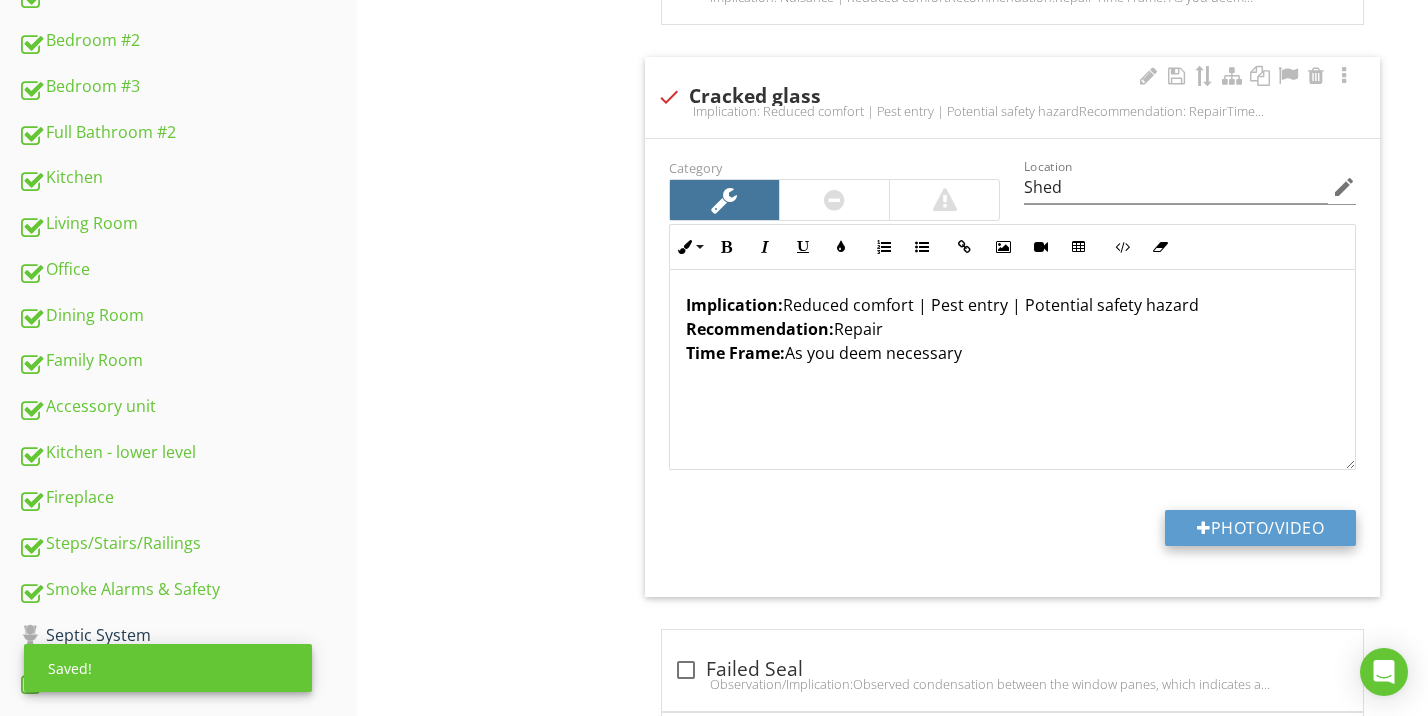 click on "Photo/Video" at bounding box center (1260, 528) 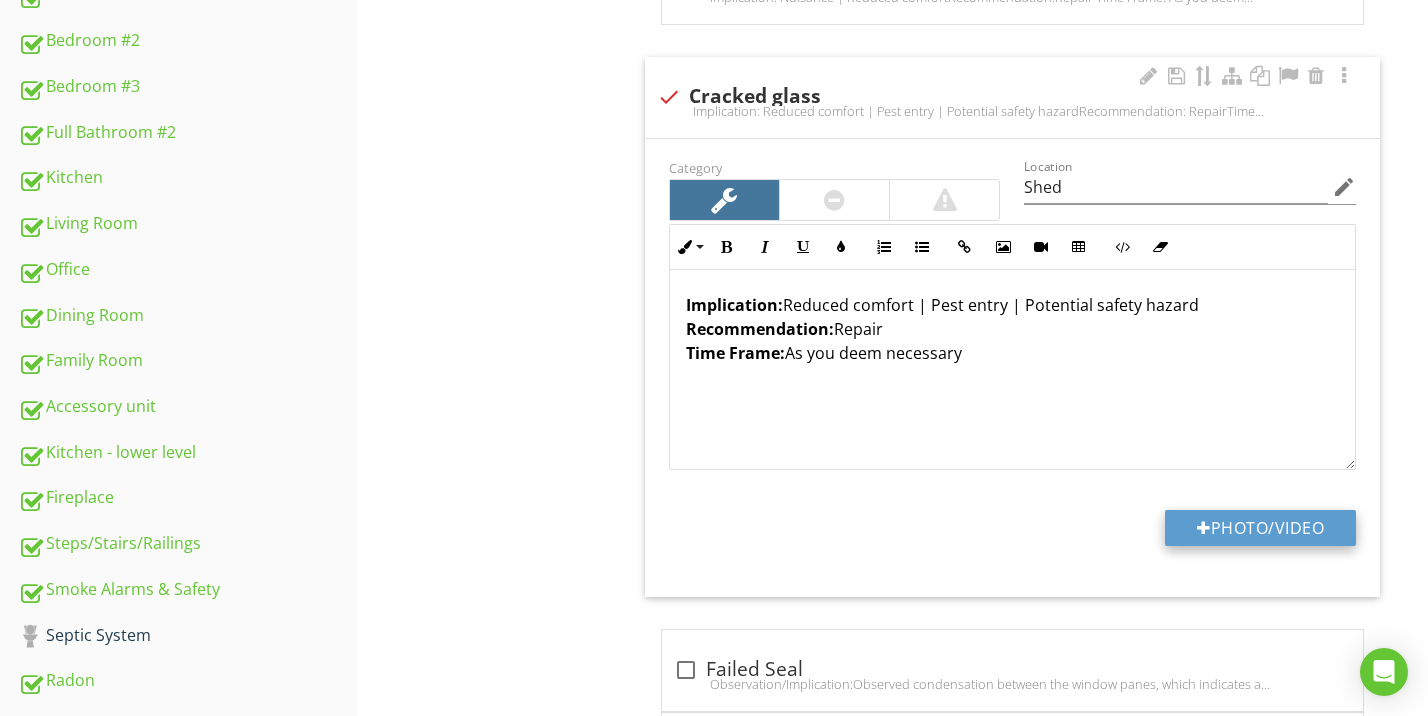 type on "C:\fakepath\IMG_0441.jpeg" 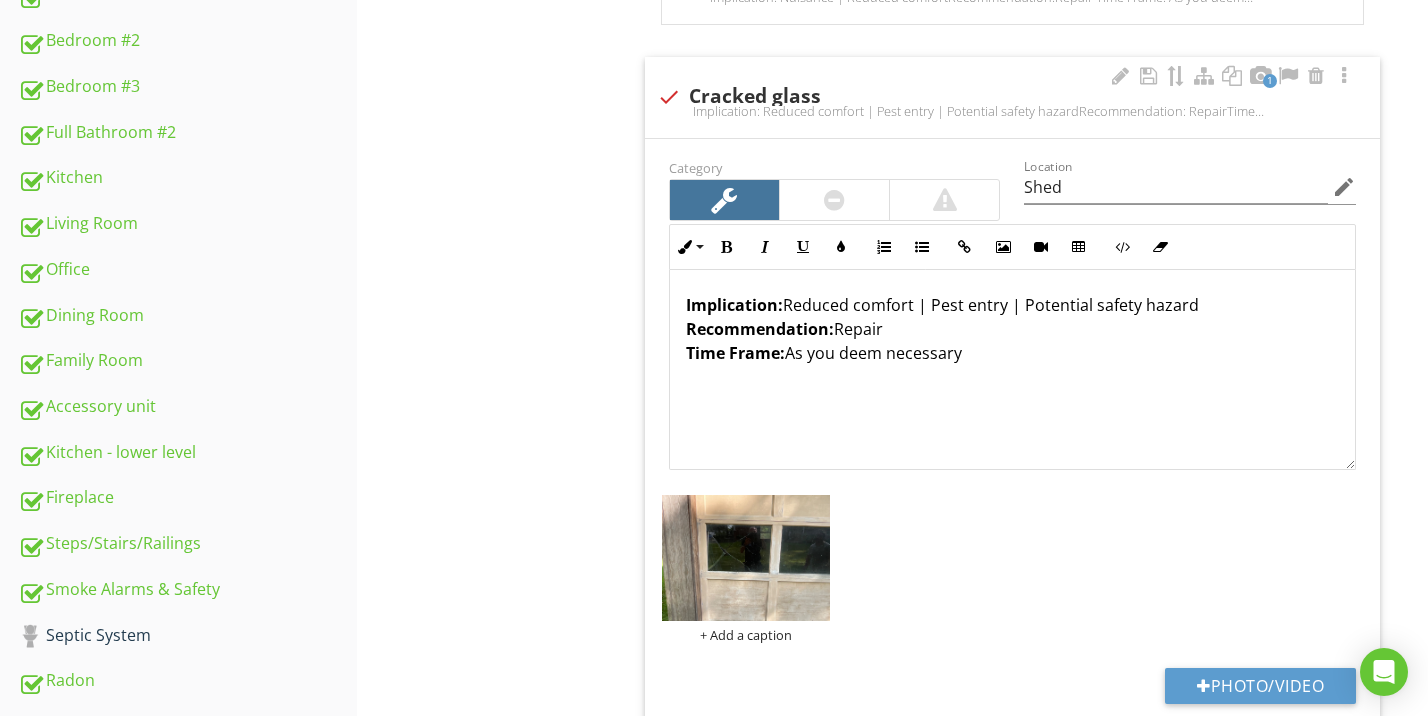 click at bounding box center [746, 558] 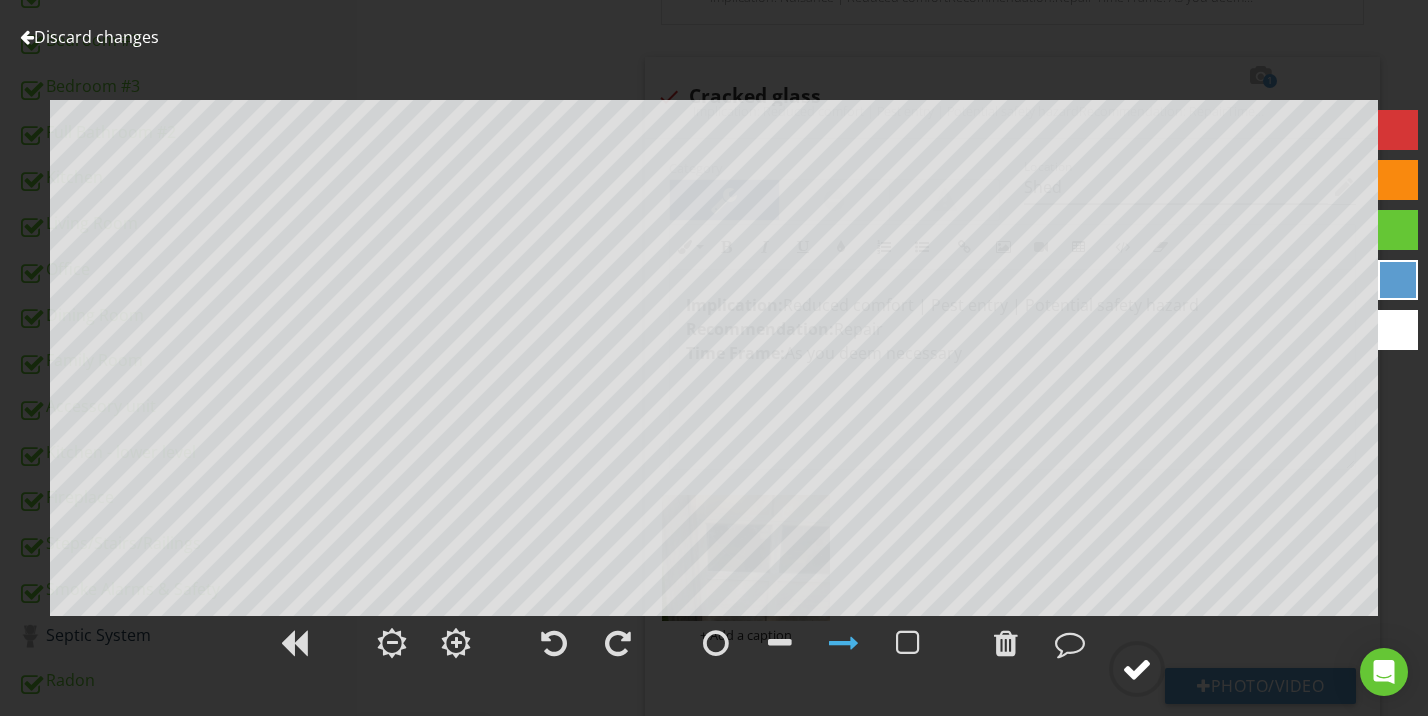 click at bounding box center (1137, 669) 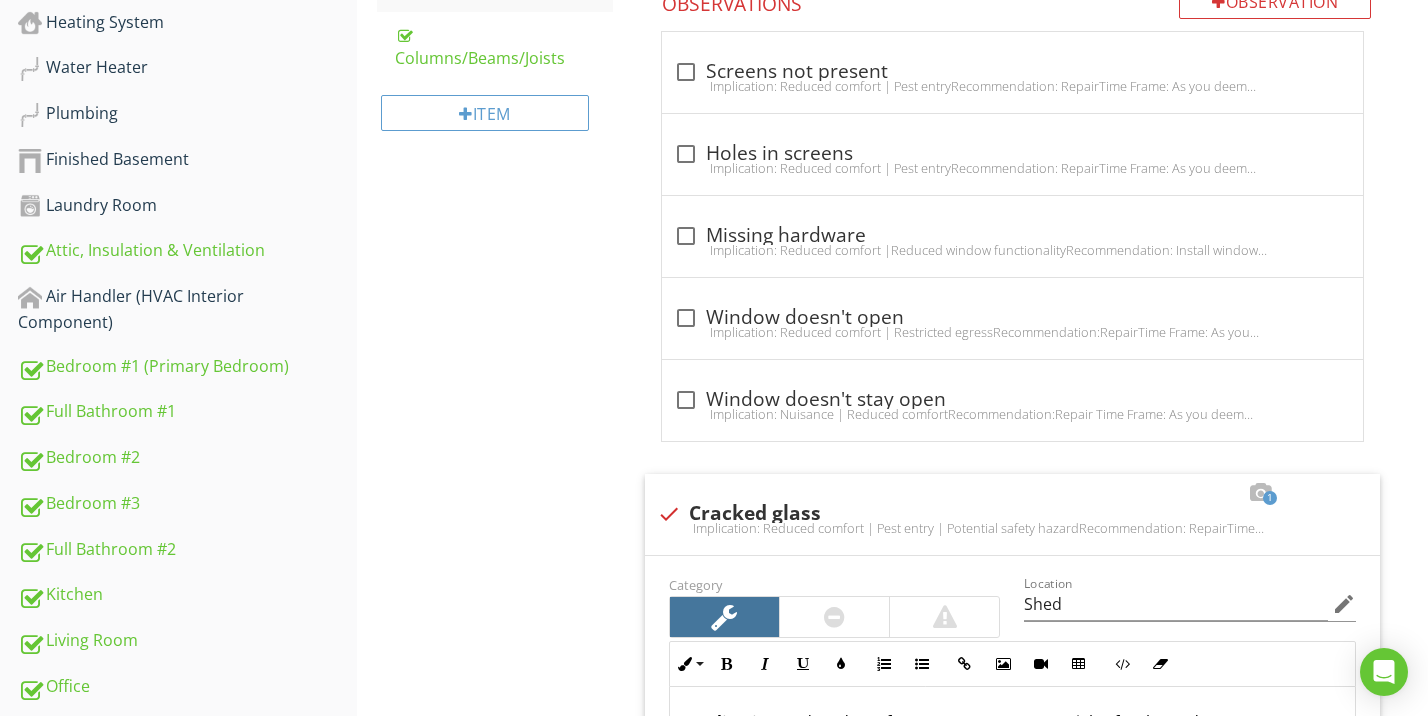 scroll, scrollTop: 606, scrollLeft: 0, axis: vertical 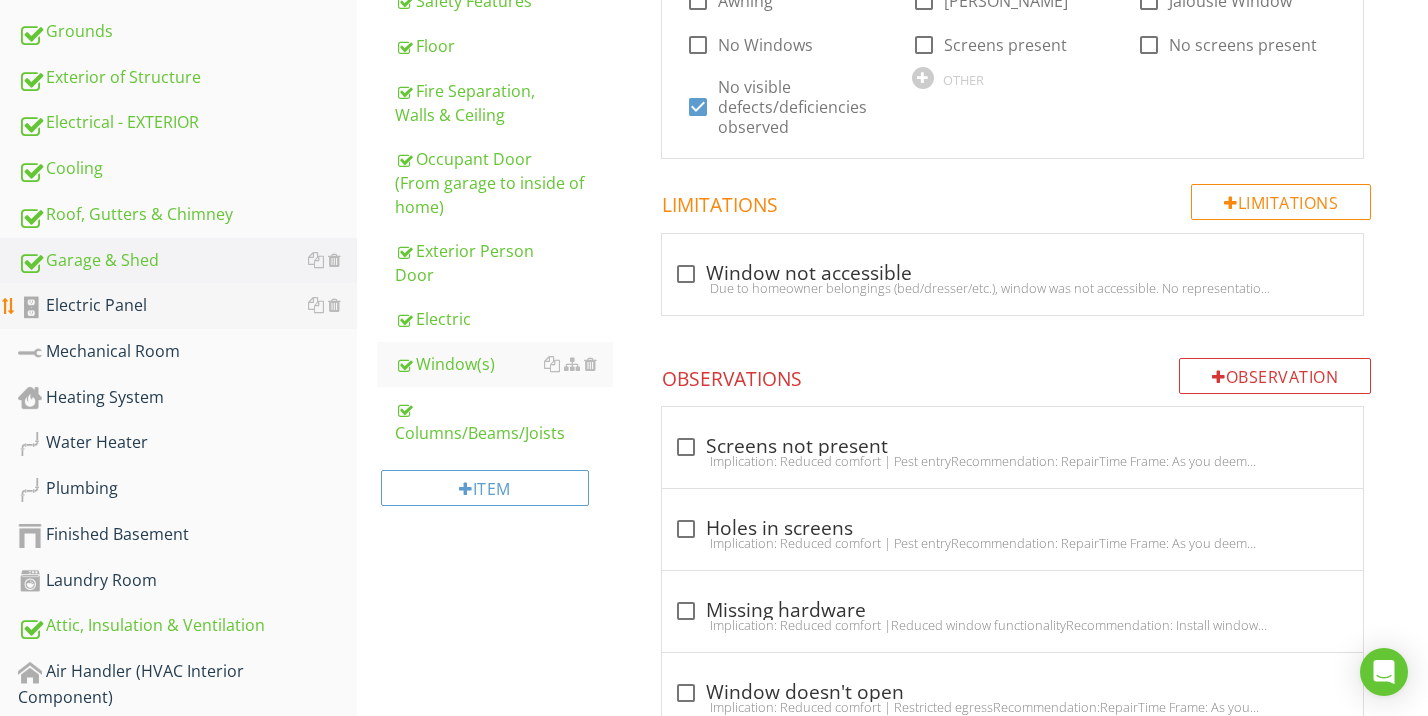 click on "Electric Panel" at bounding box center [187, 306] 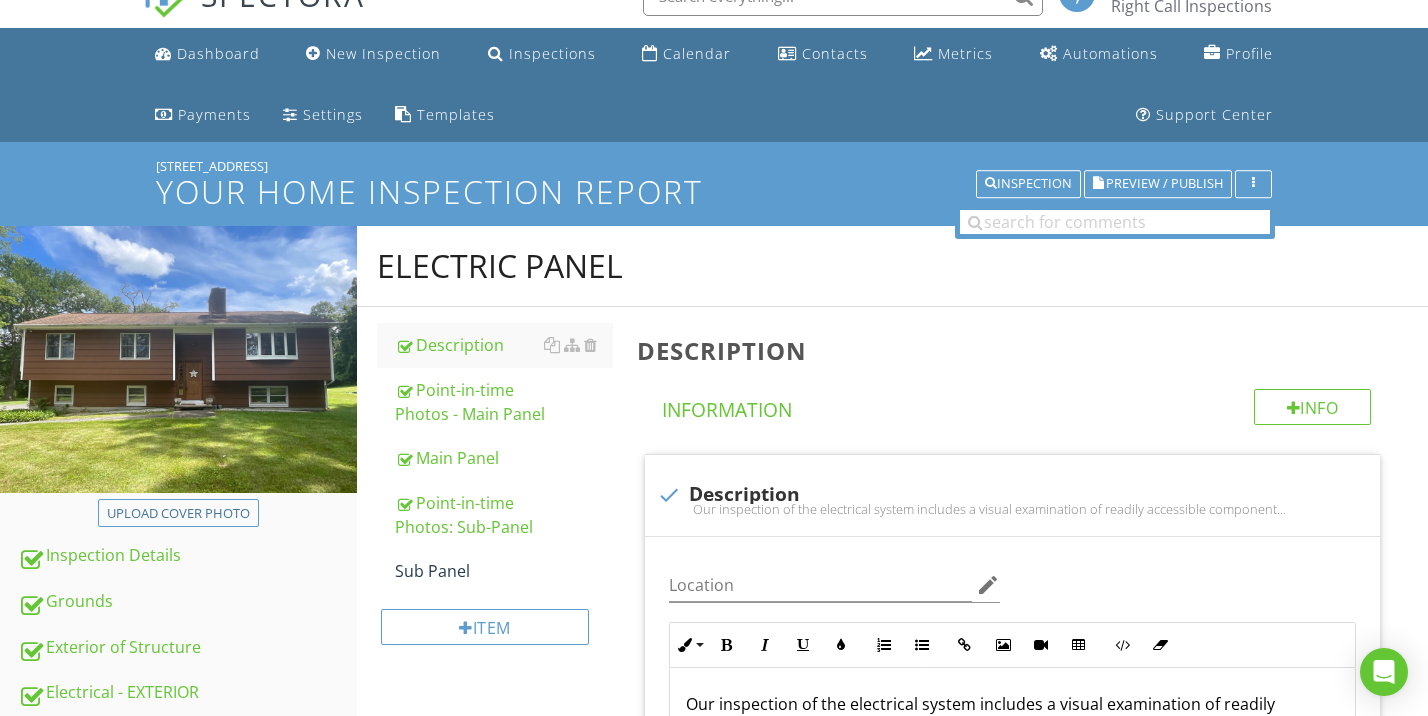 scroll, scrollTop: 140, scrollLeft: 0, axis: vertical 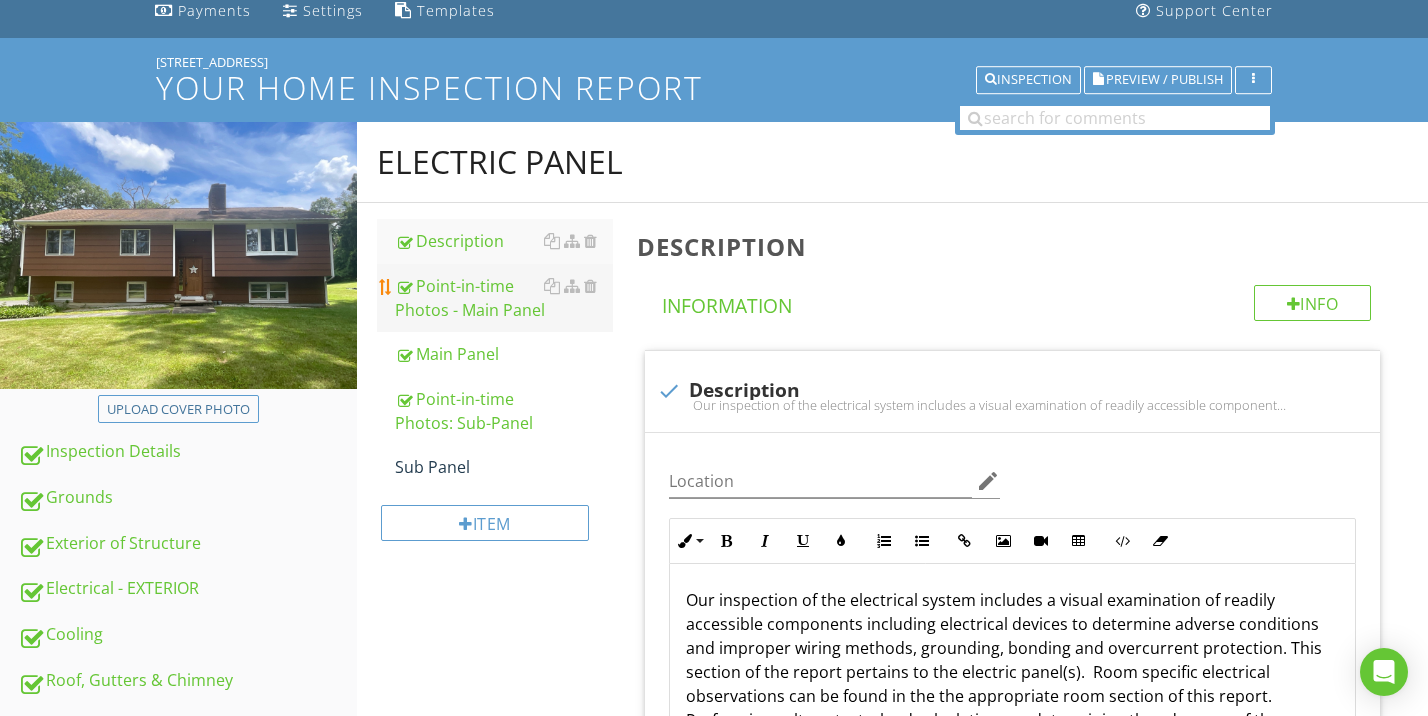 click on "Point-in-time Photos - Main Panel" at bounding box center [504, 298] 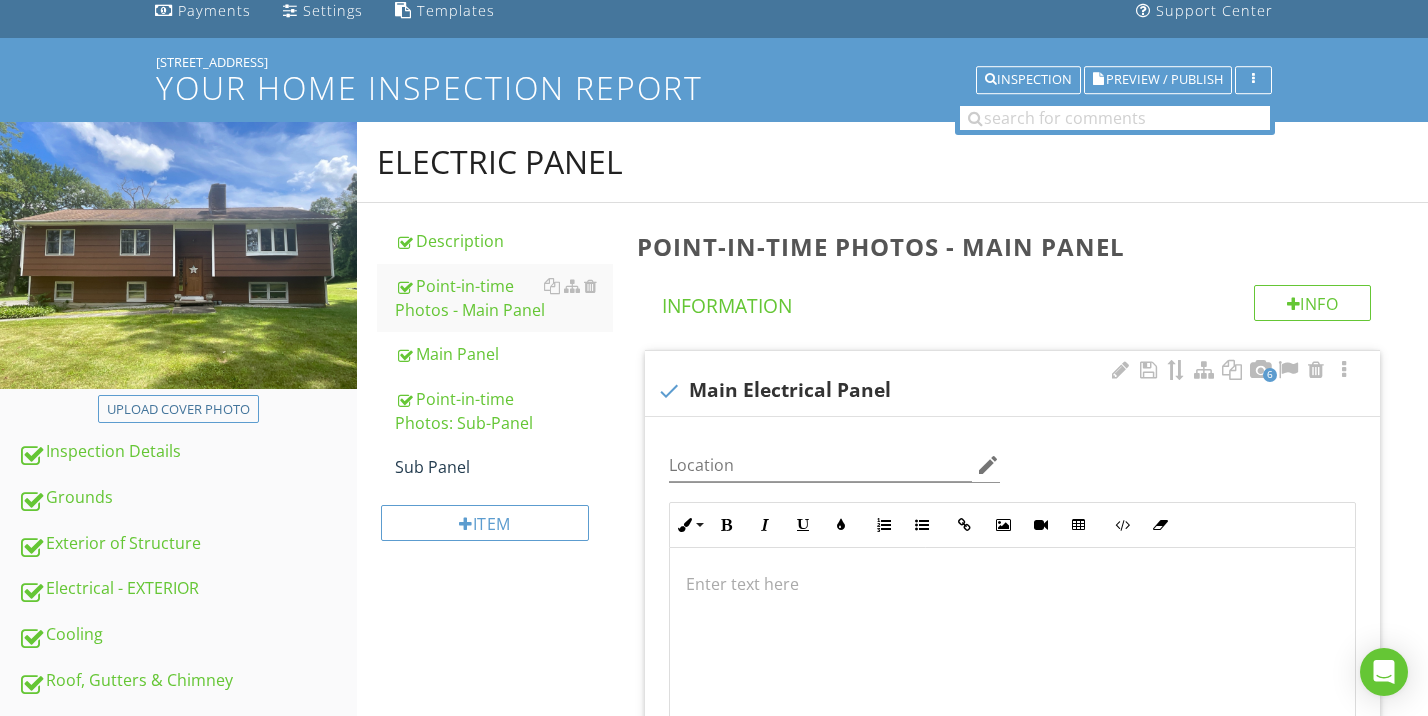 scroll, scrollTop: 443, scrollLeft: 0, axis: vertical 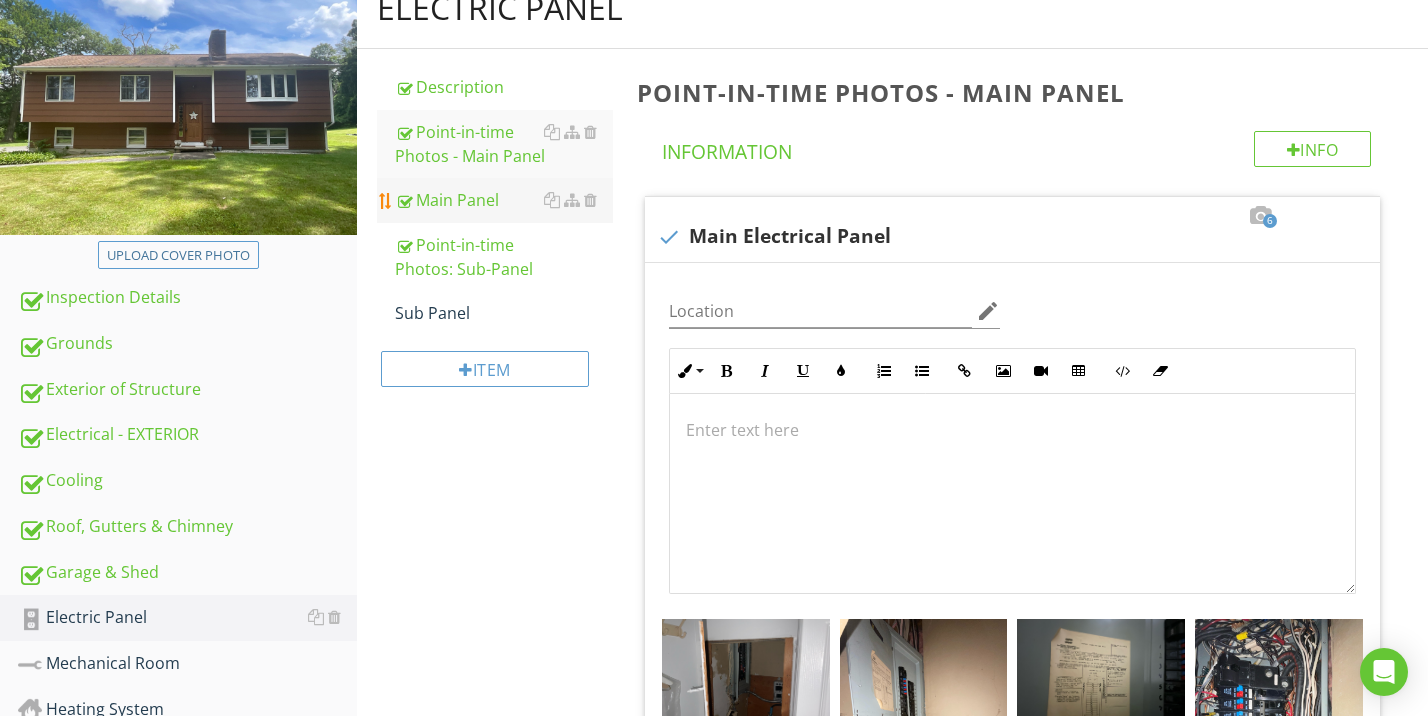 click on "Main Panel" at bounding box center (504, 200) 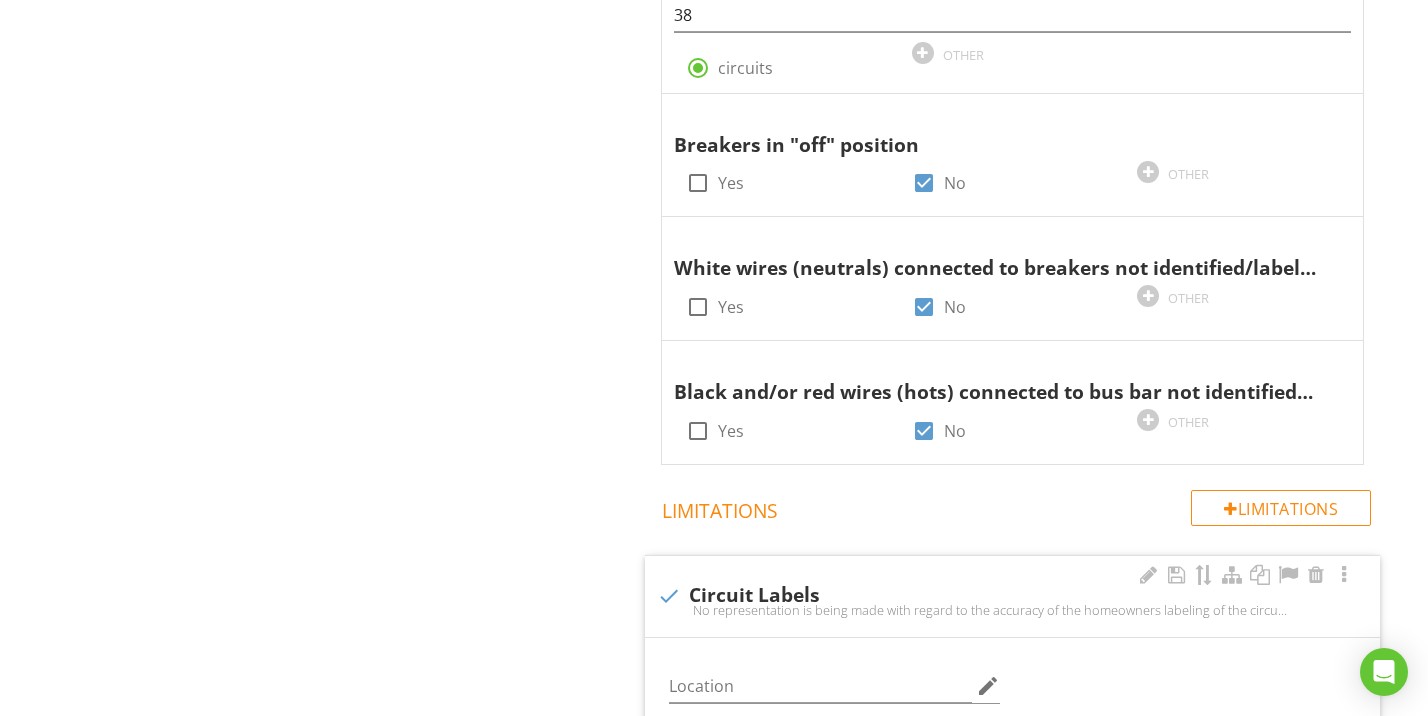 scroll, scrollTop: 4061, scrollLeft: 0, axis: vertical 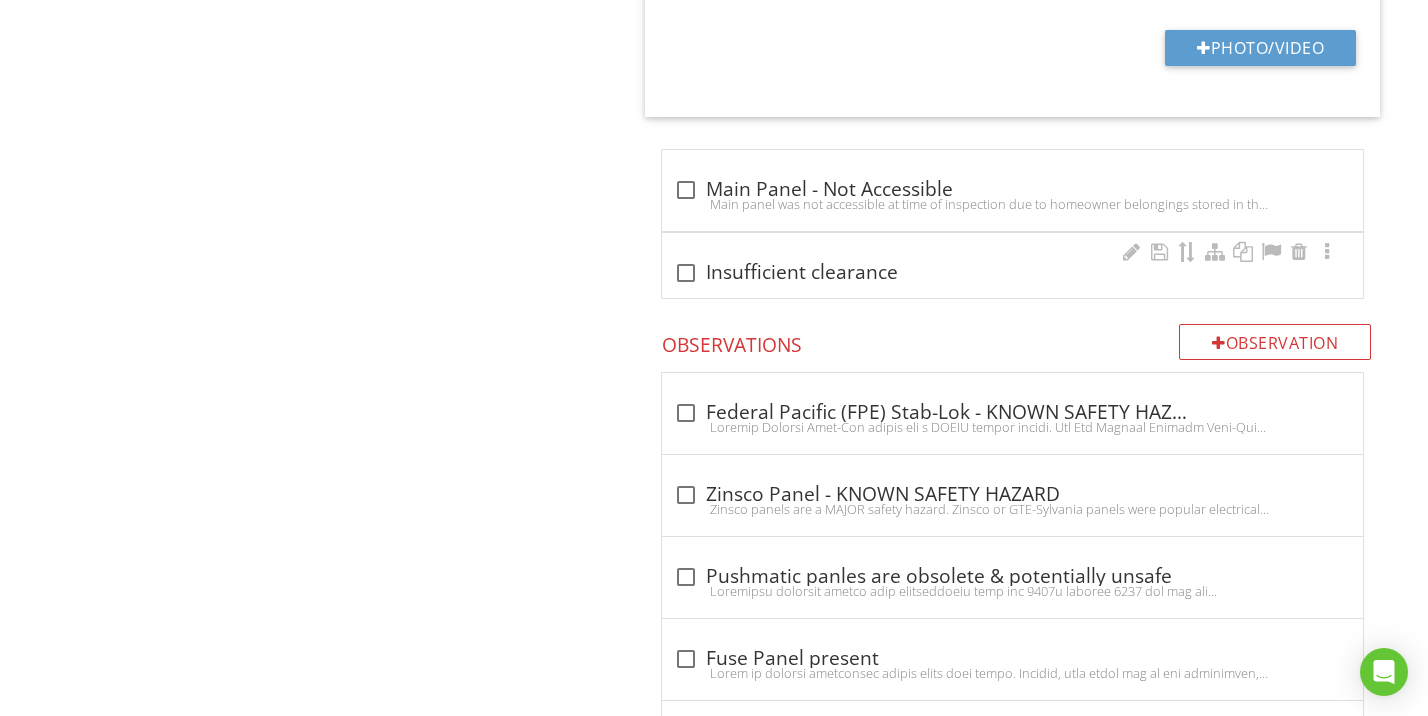 click at bounding box center [686, 273] 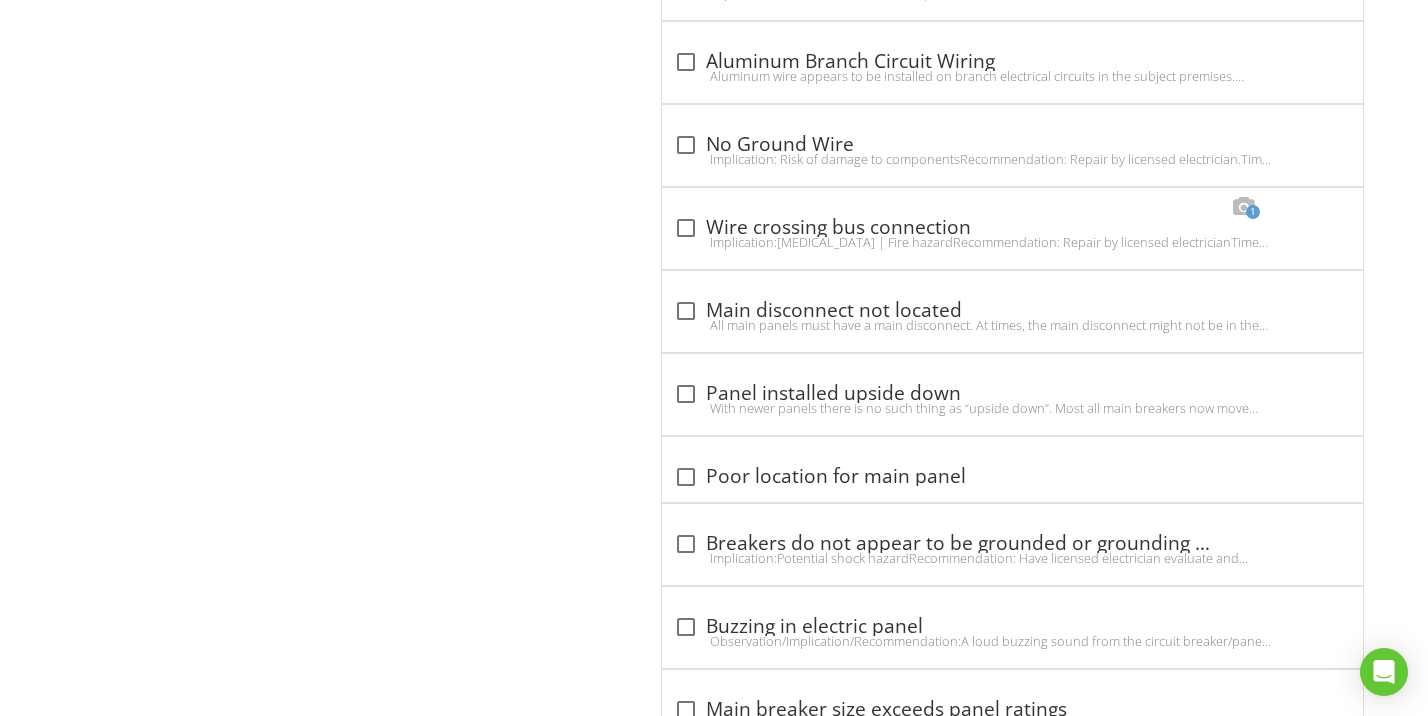 scroll, scrollTop: 7976, scrollLeft: 0, axis: vertical 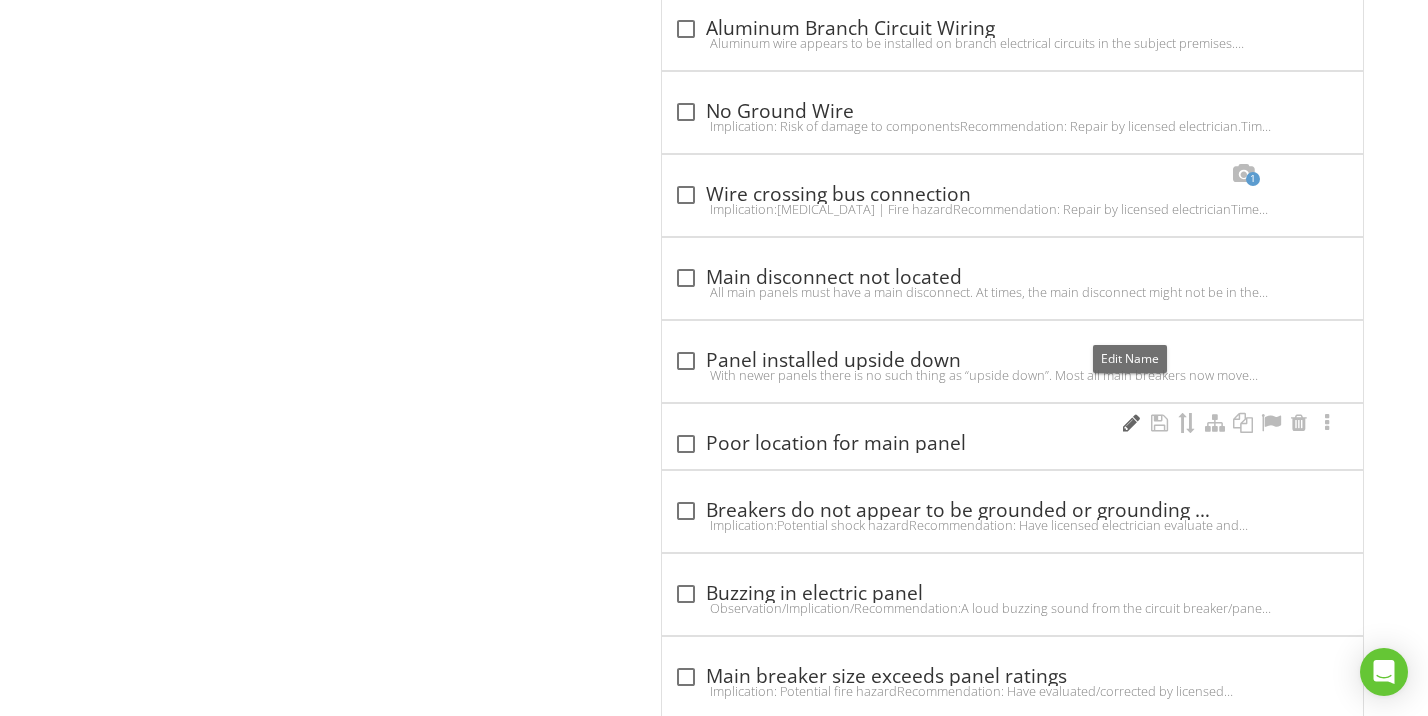 click at bounding box center (1131, 423) 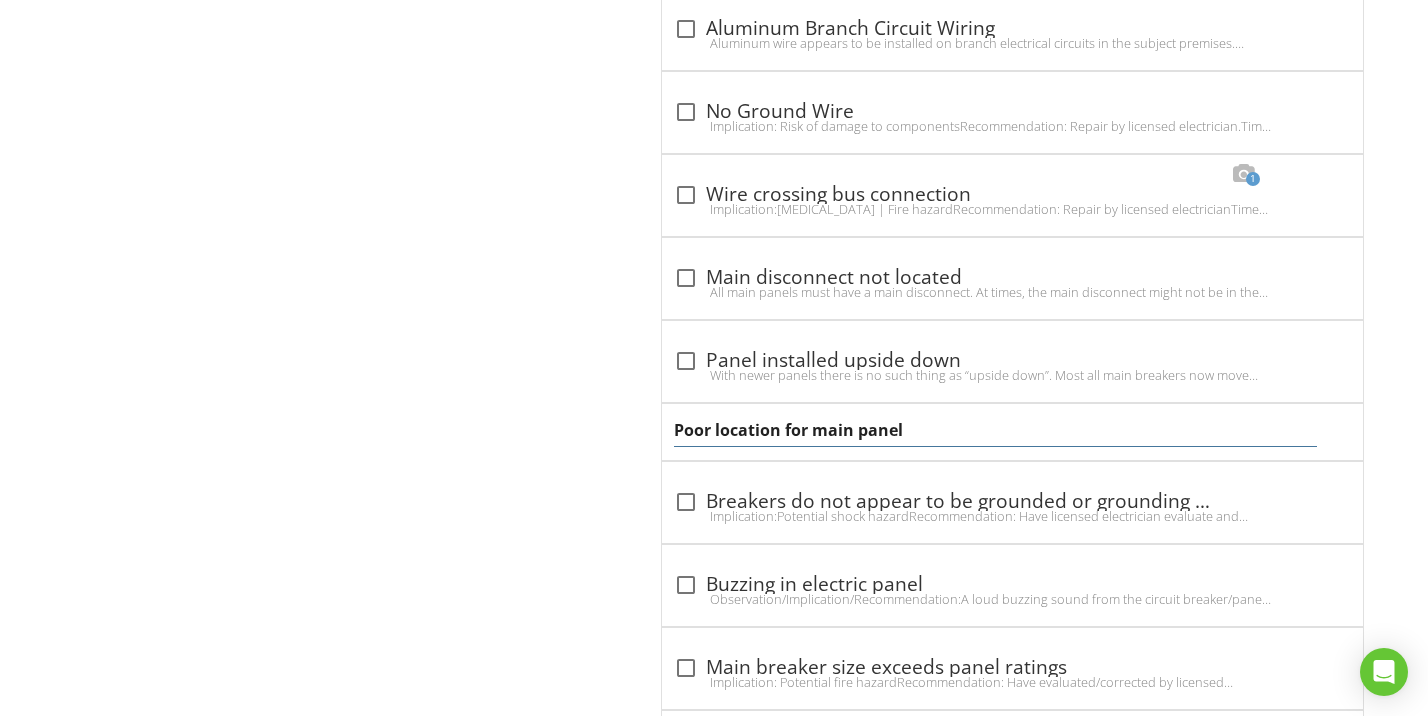 click on "Poor location for main panel" at bounding box center (995, 430) 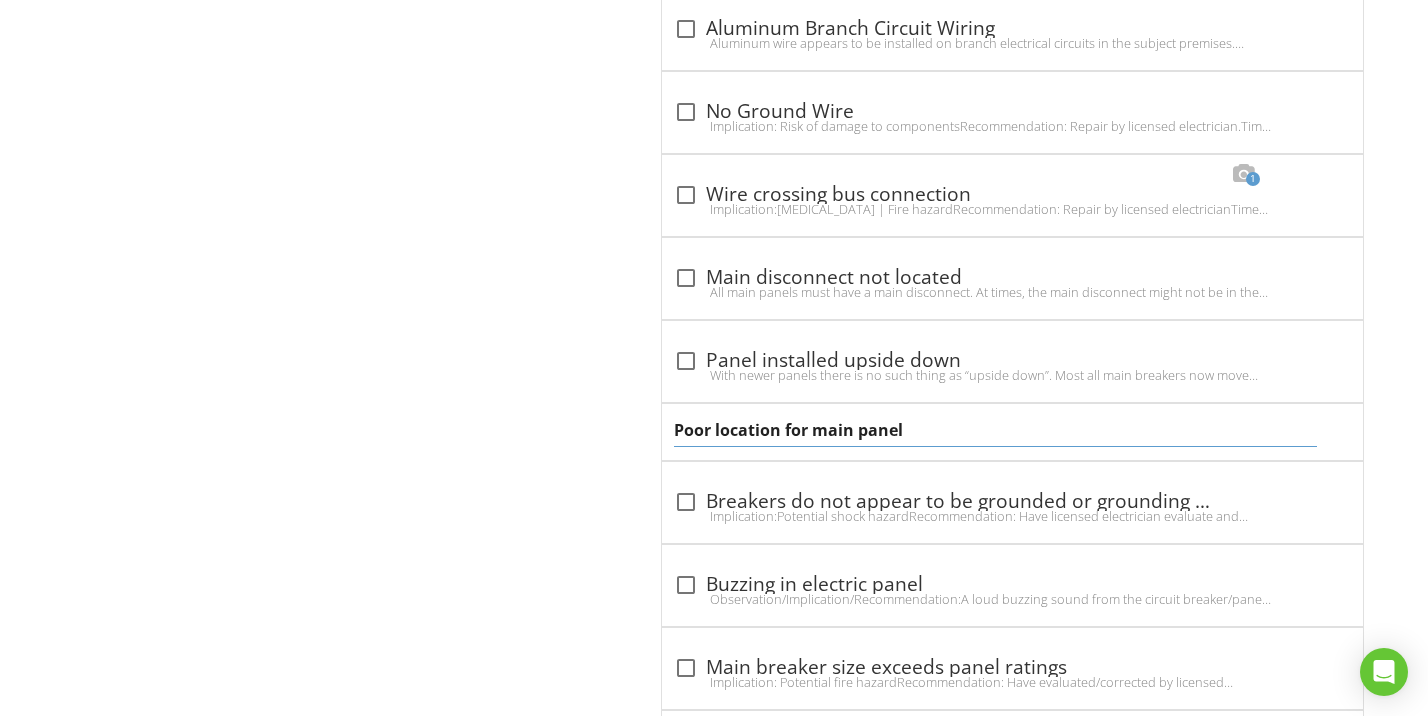 click on "Main Panel
Info
Information
Main Panel Location
check_box_outline_blank Basement   check_box_outline_blank Garage   check_box_outline_blank Utility Room   check_box_outline_blank Kitchen   check_box_outline_blank Hallway   check_box Closet   check_box_outline_blank Dining Room   check_box Bedroom   check_box_outline_blank Living Room   check_box_outline_blank Exterior   check_box_outline_blank Lower level   check_box_outline_blank Laundry Room         OTHER
Adequate Clearance to Panel
check_box_outline_blank Yes   check_box No         OTHER
Main Panel Manufacturer
check_box_outline_blank Bryant   check_box_outline_blank Challenger   check_box Crouse-Hinds   check_box_outline_blank Cutler Hammer   check_box_outline_blank Eaton" at bounding box center [1026, -3220] 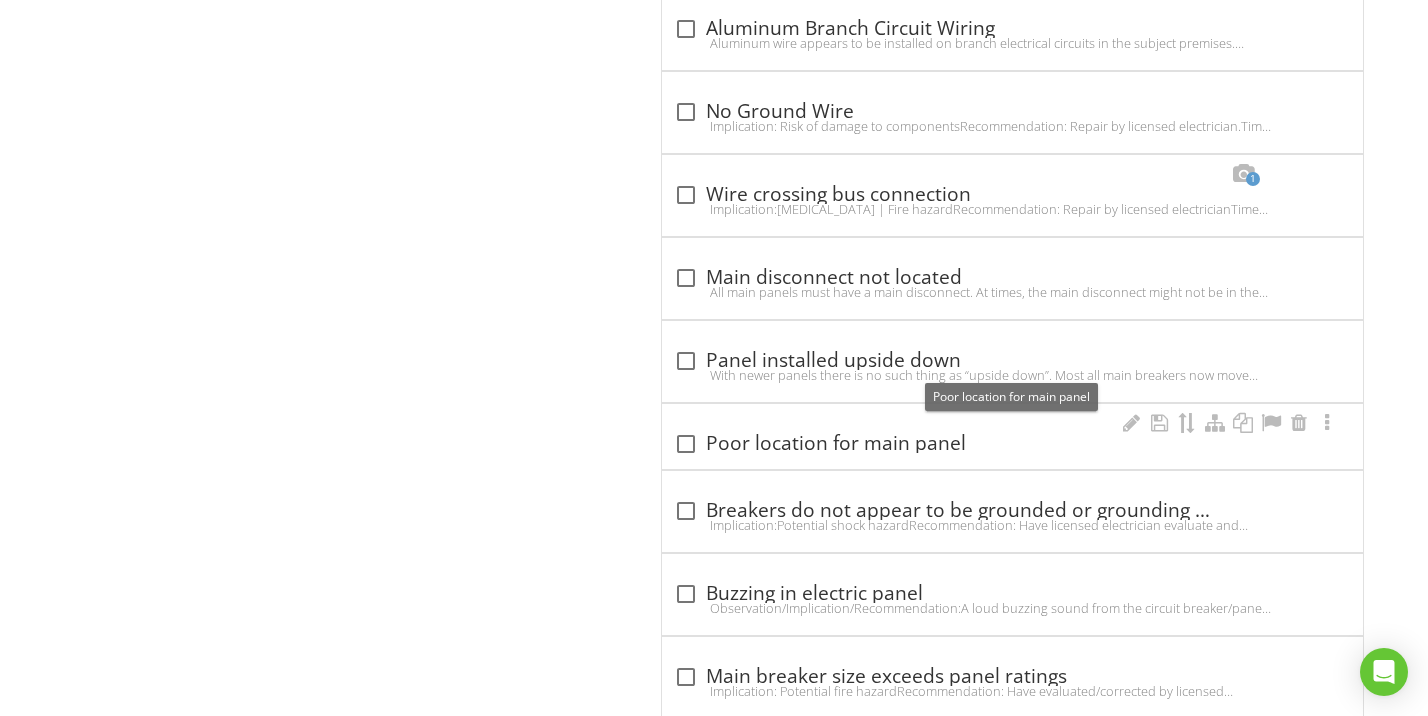 click on "check_box_outline_blank
Poor location for main panel" at bounding box center (1012, 436) 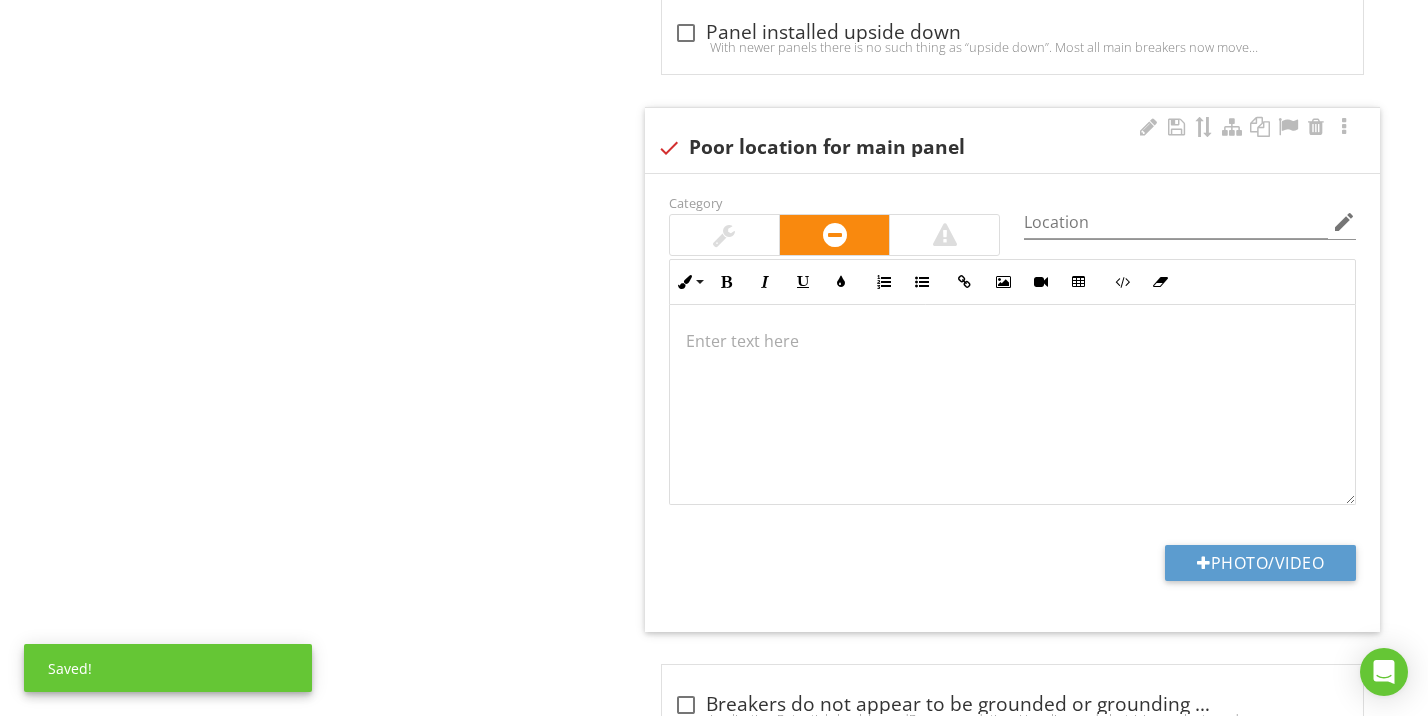scroll, scrollTop: 8104, scrollLeft: 0, axis: vertical 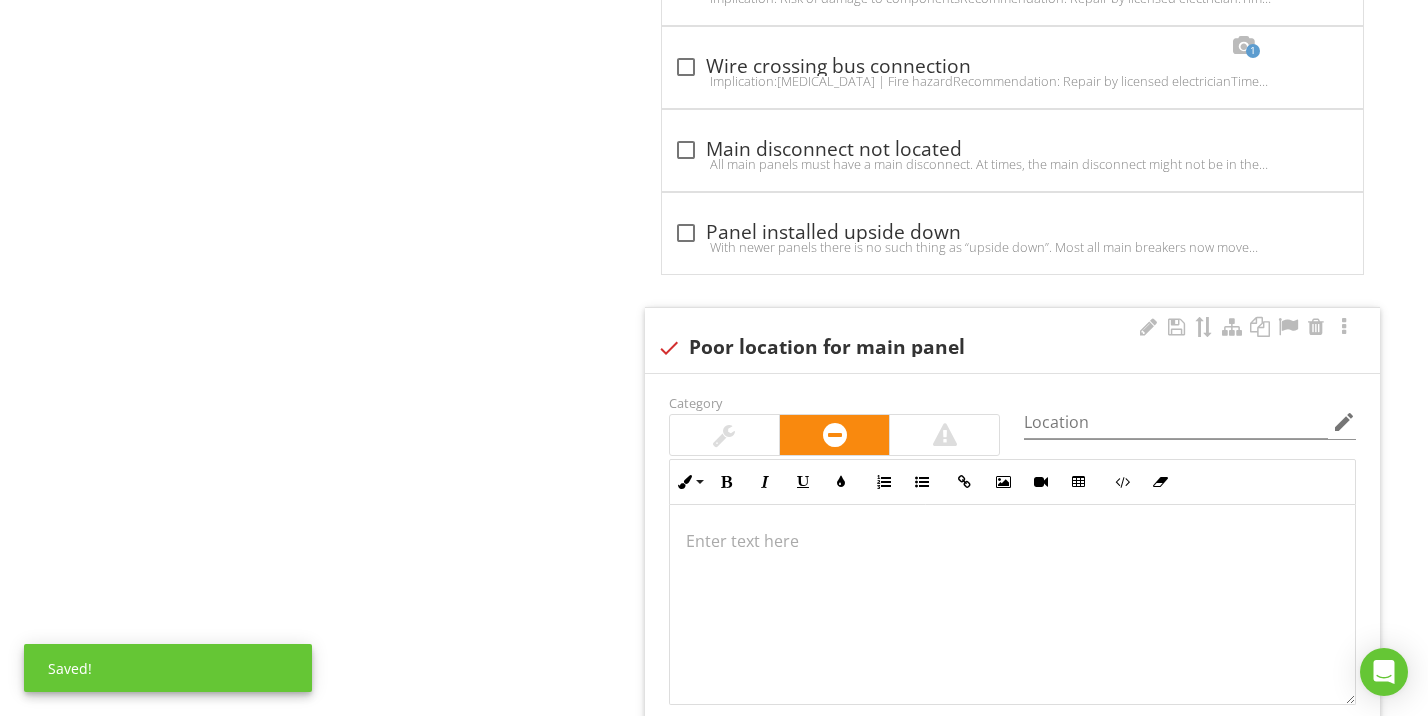 click at bounding box center (669, 348) 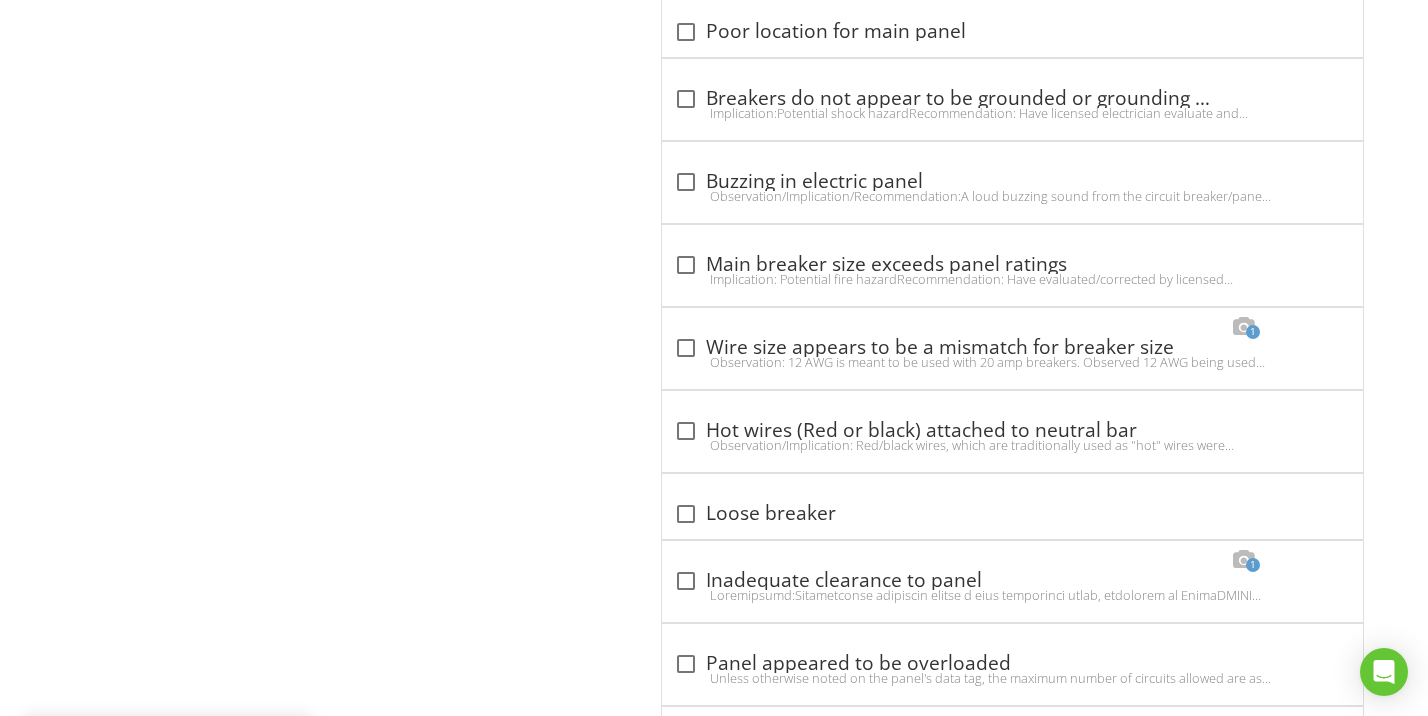 scroll, scrollTop: 8428, scrollLeft: 0, axis: vertical 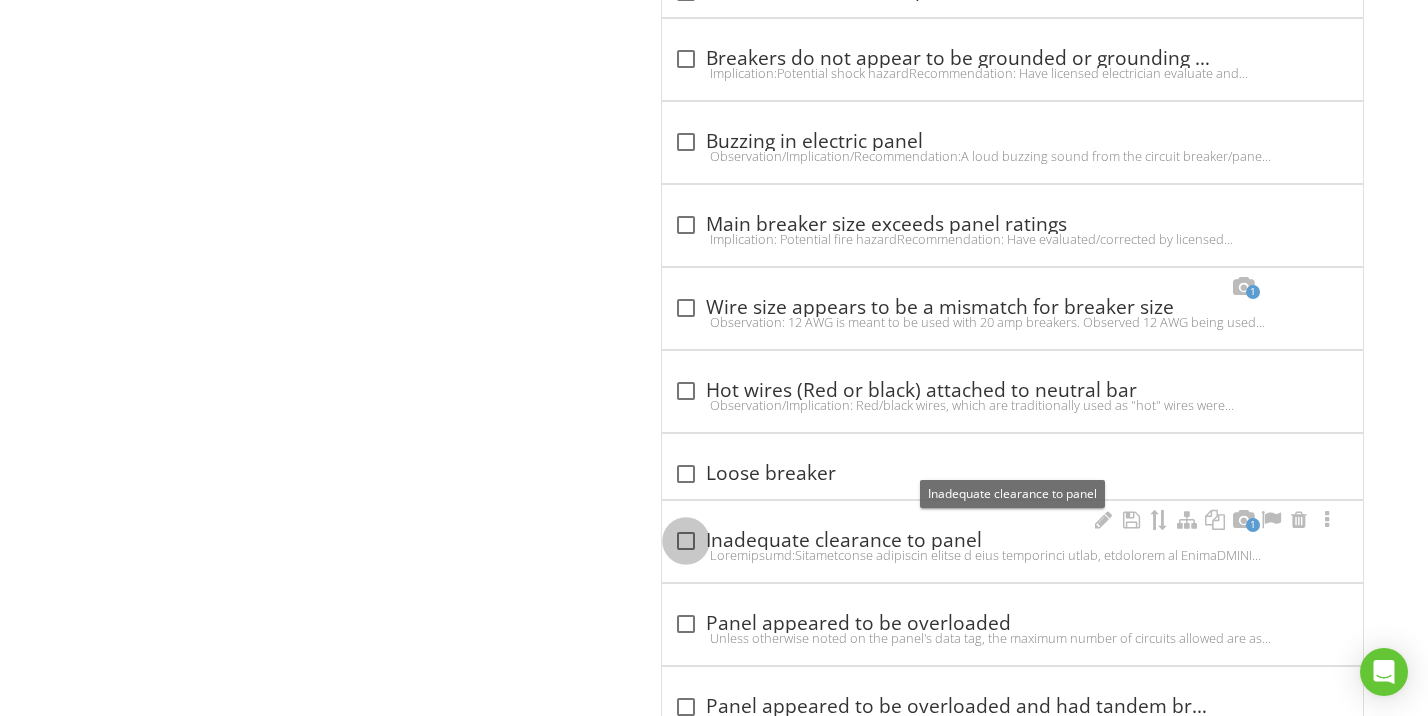 click at bounding box center (686, 541) 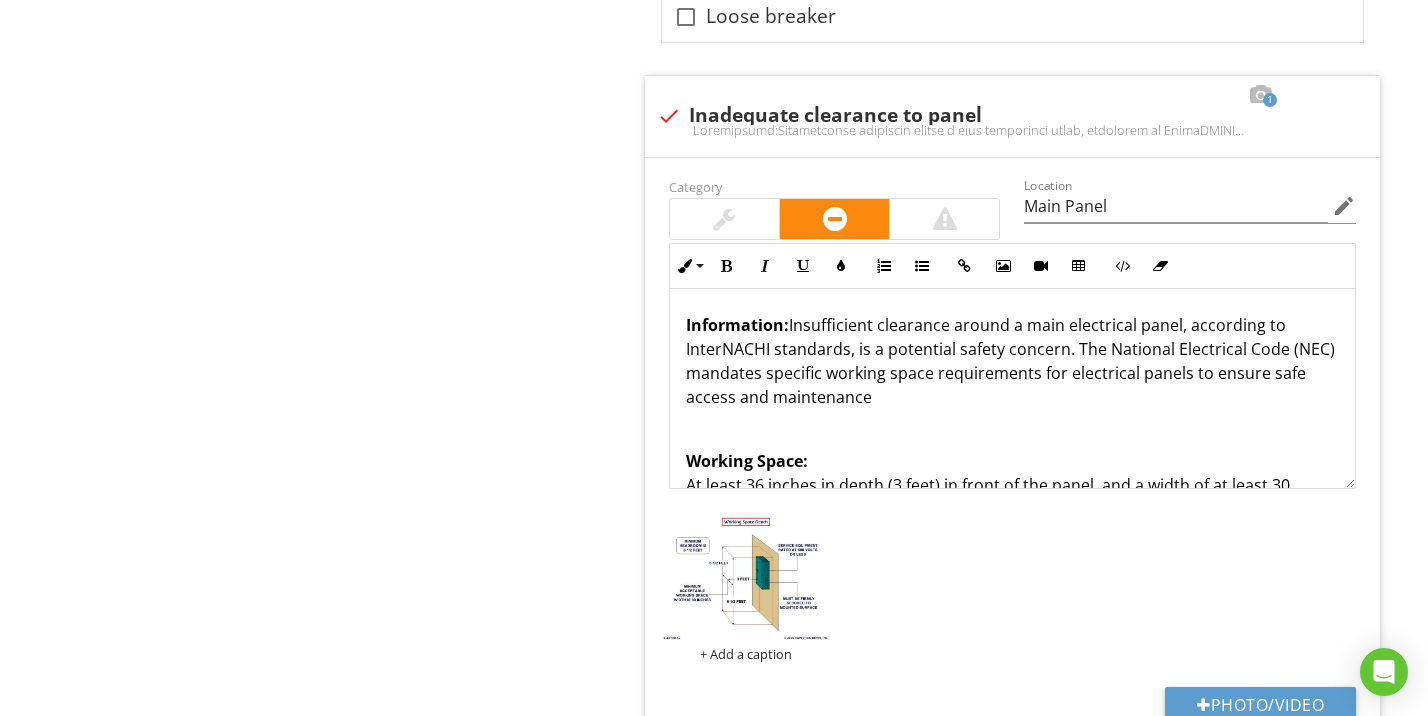 scroll, scrollTop: 8903, scrollLeft: 0, axis: vertical 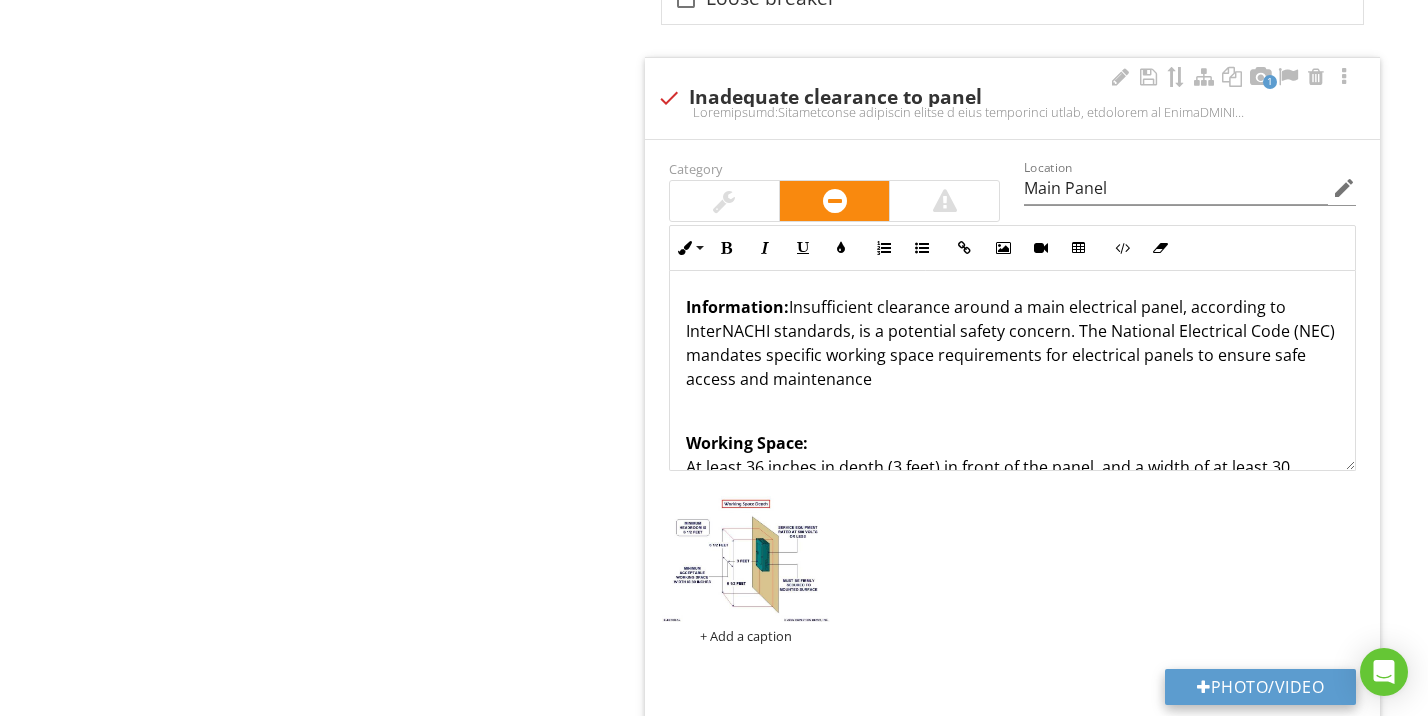 click on "Photo/Video" at bounding box center (1260, 687) 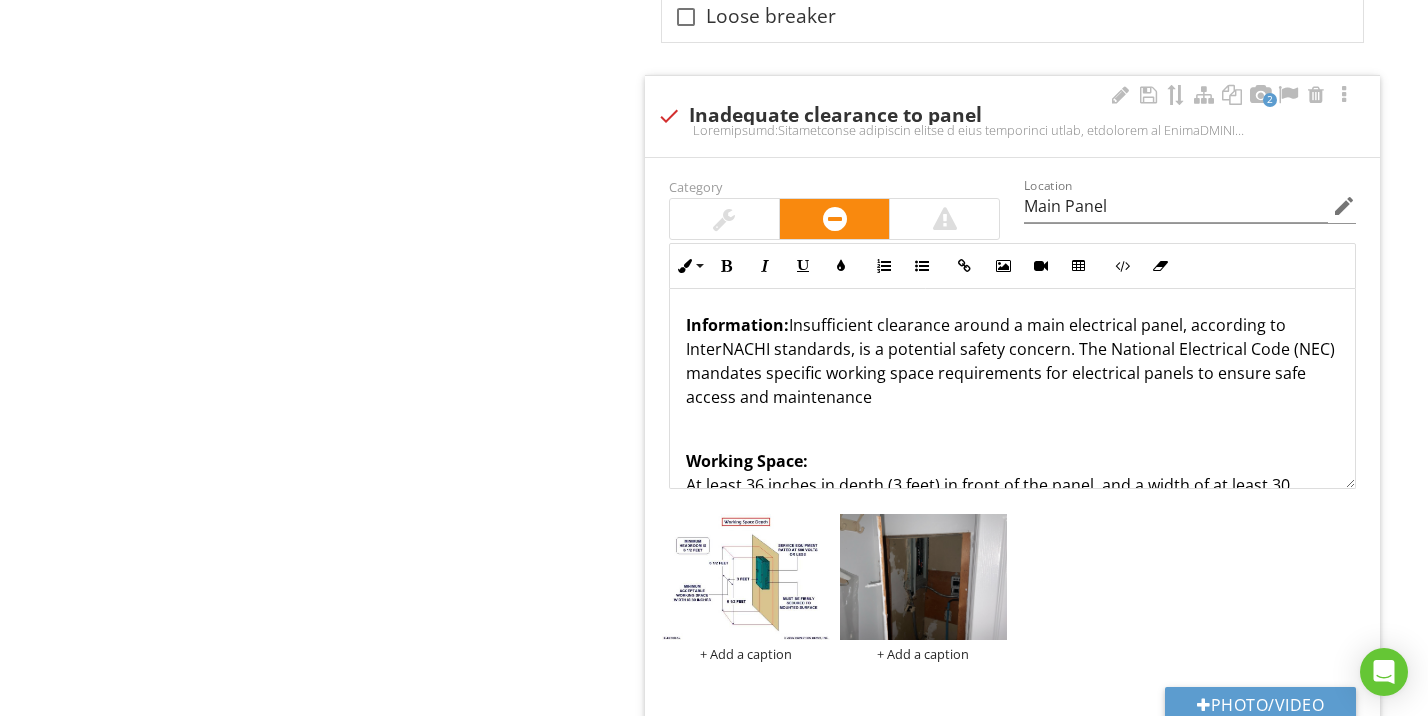 scroll, scrollTop: 8726, scrollLeft: 0, axis: vertical 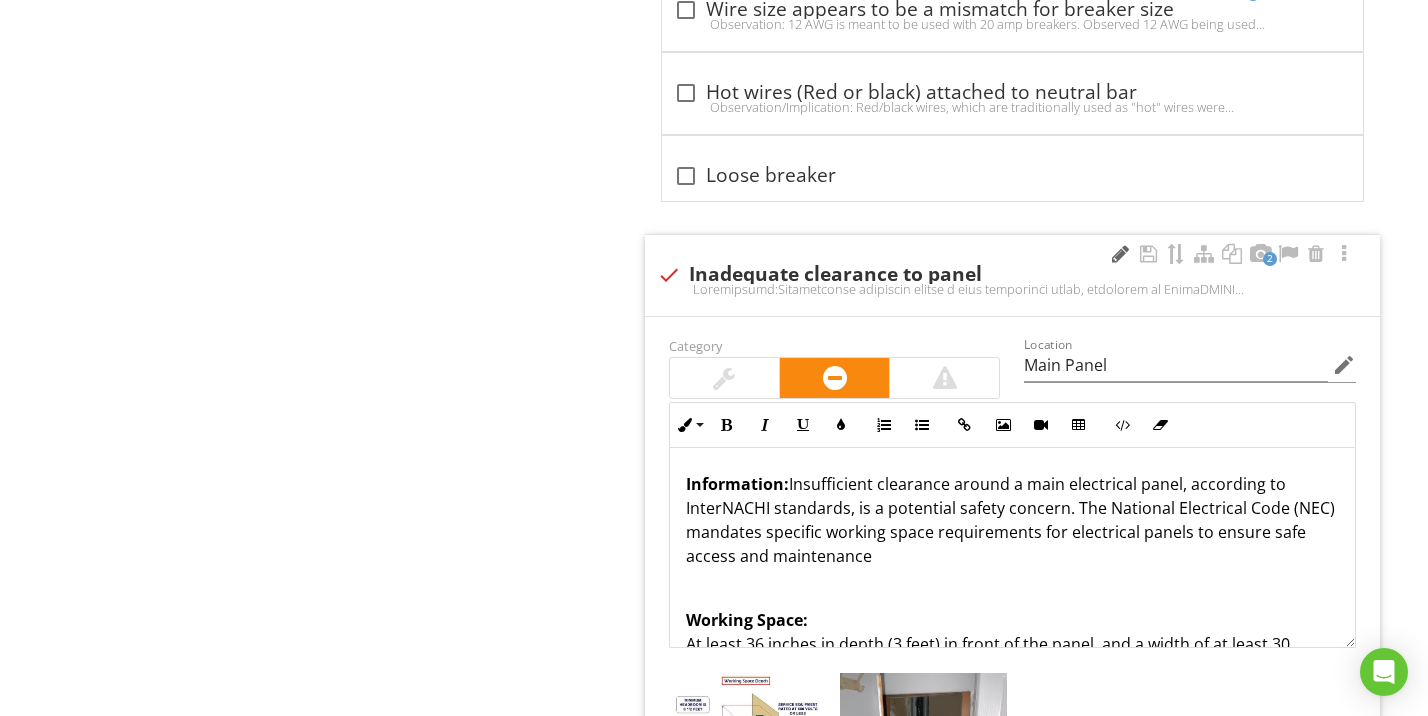 click at bounding box center (1120, 254) 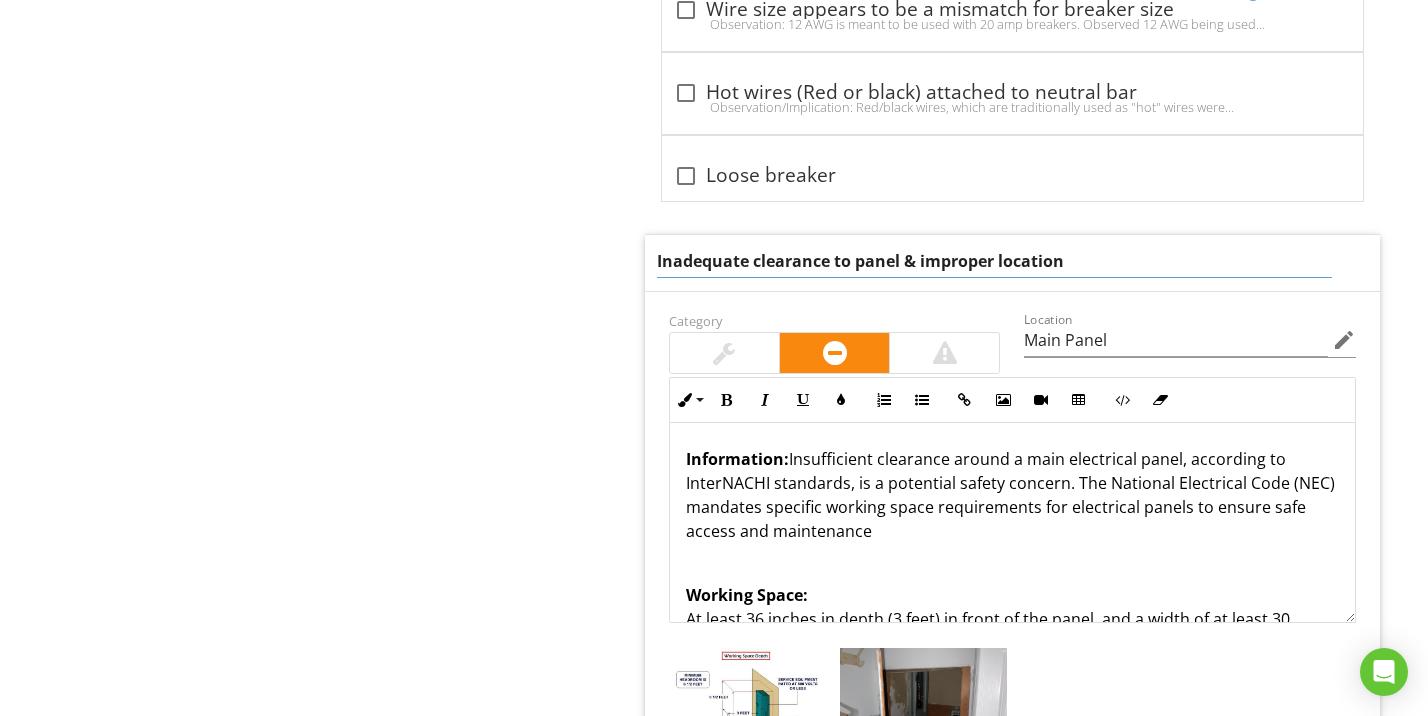 type on "Inadequate clearance to panel & improper location." 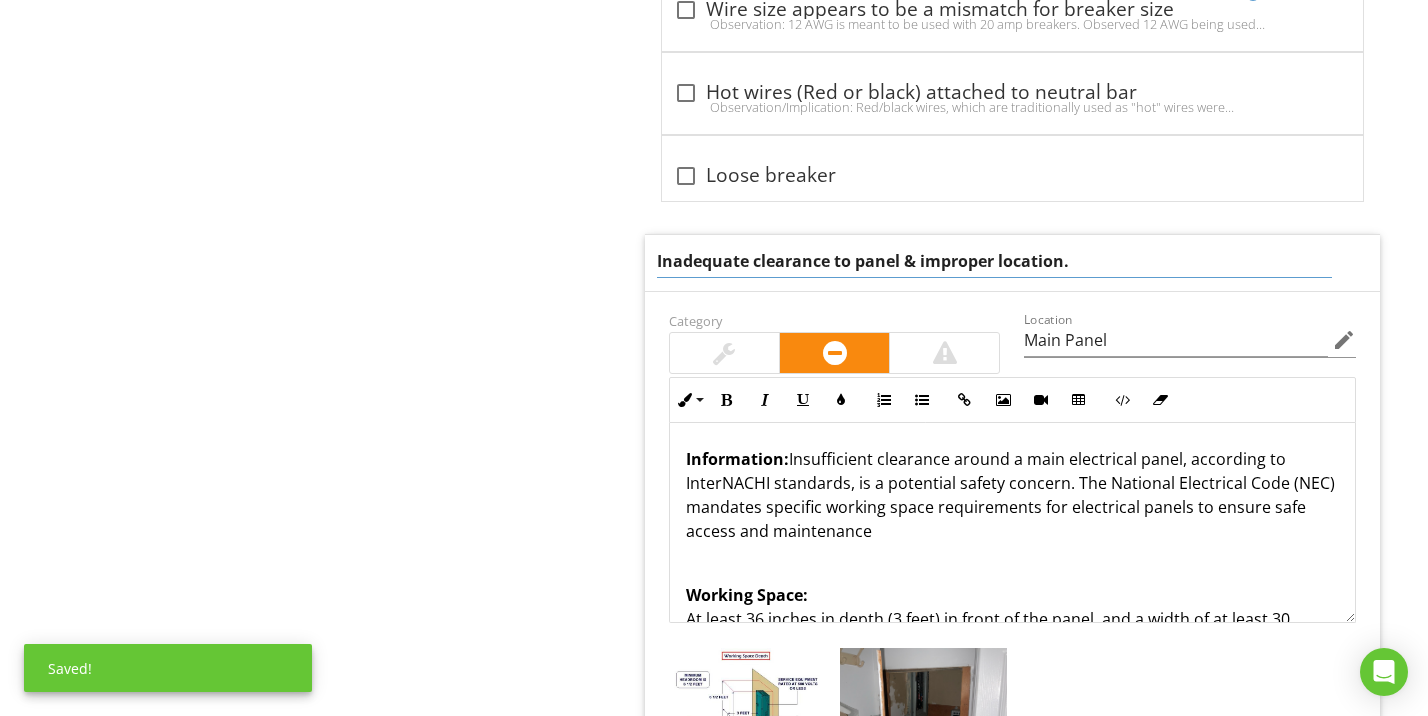 click on "Information:  Insufficient clearance around a main electrical panel, according to InterNACHI standards, is a potential safety concern. The National Electrical Code (NEC) mandates specific working space requirements for electrical panels to ensure safe access and maintenance" at bounding box center [1012, 495] 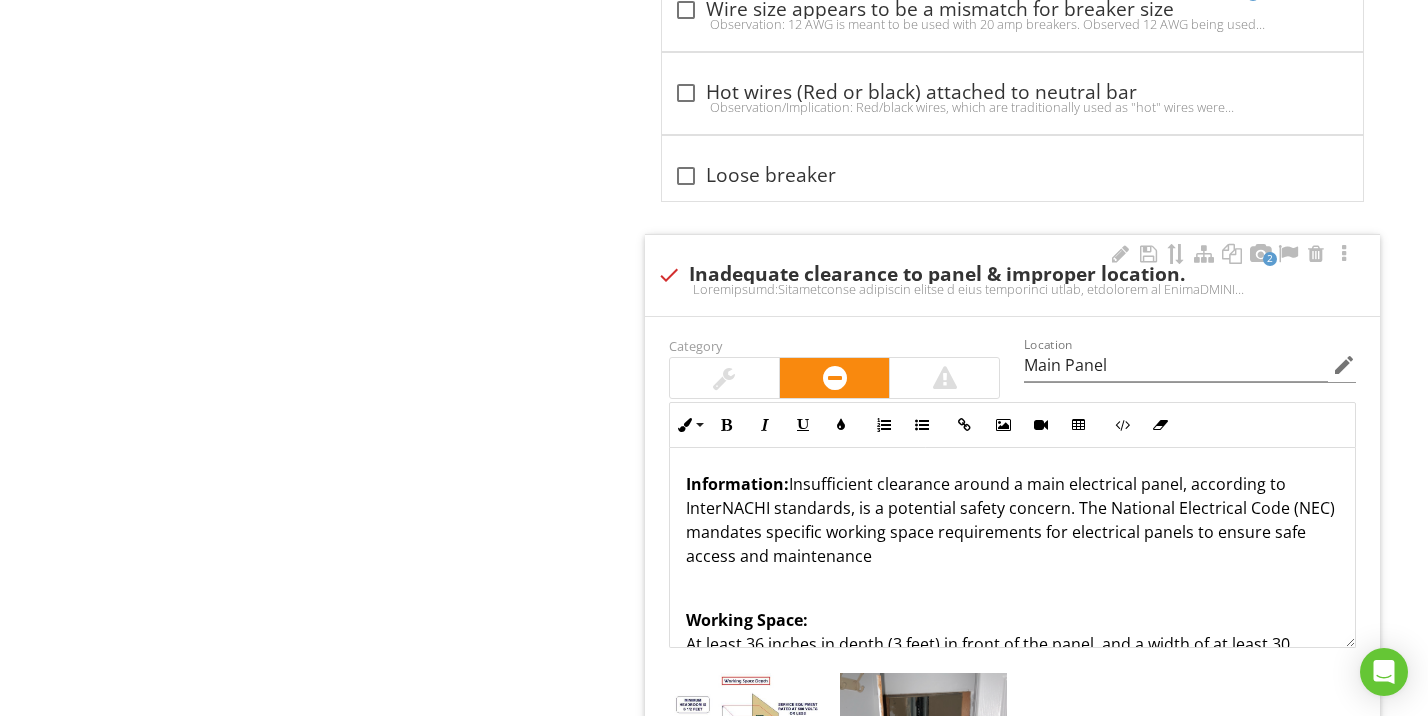 type 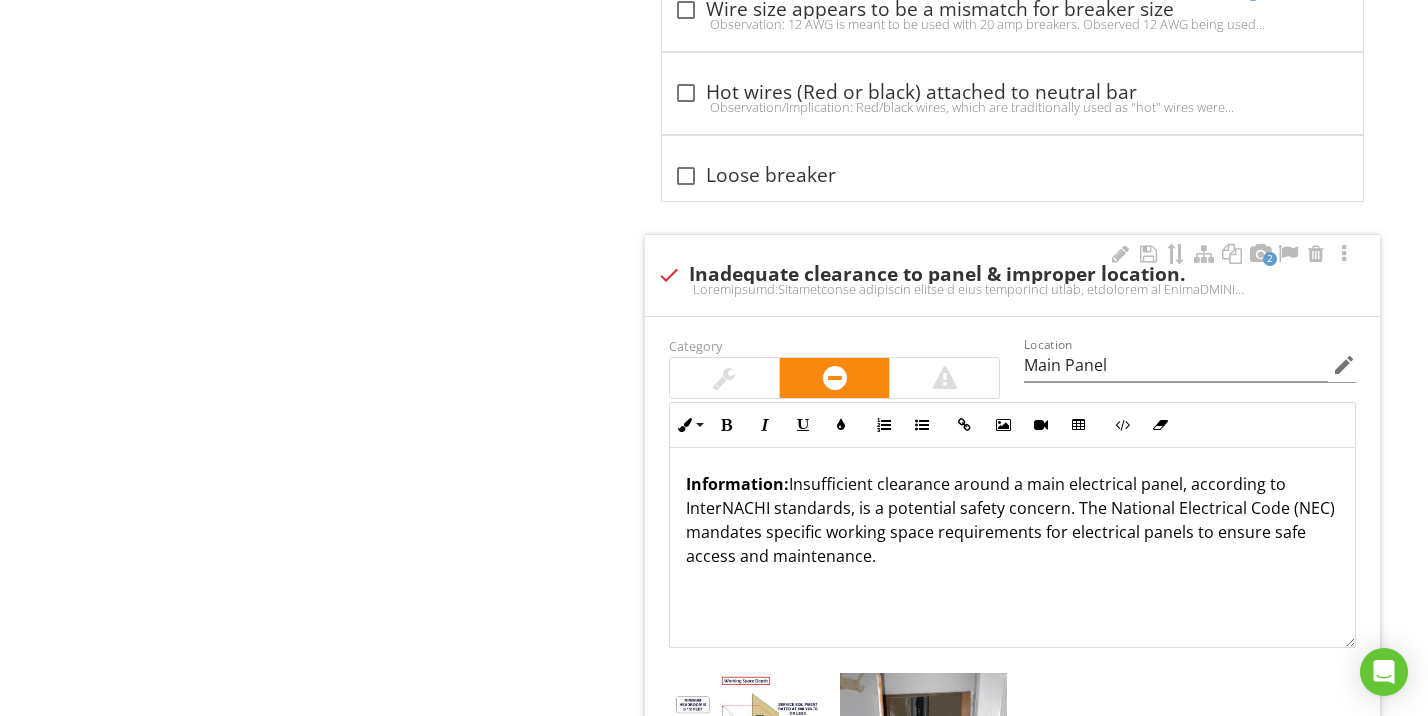 scroll, scrollTop: 30, scrollLeft: 0, axis: vertical 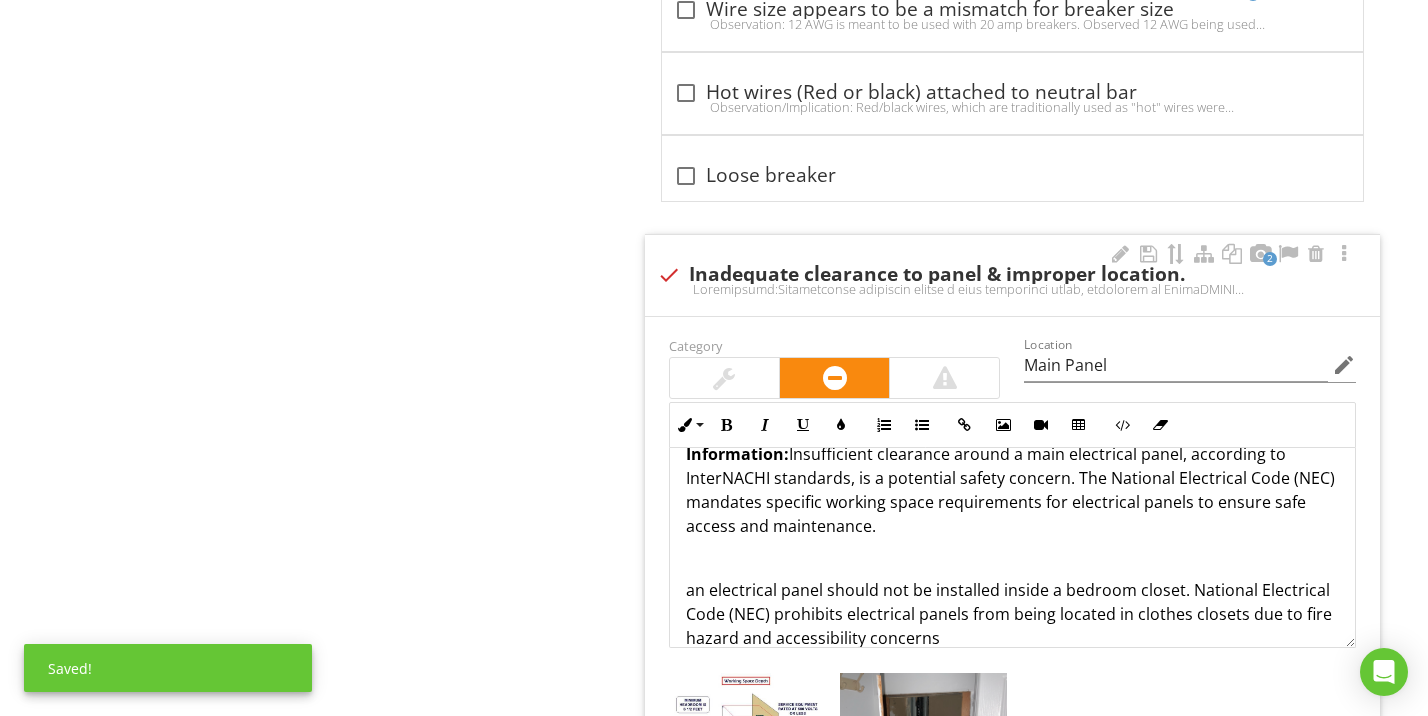drag, startPoint x: 688, startPoint y: 509, endPoint x: 722, endPoint y: 505, distance: 34.234486 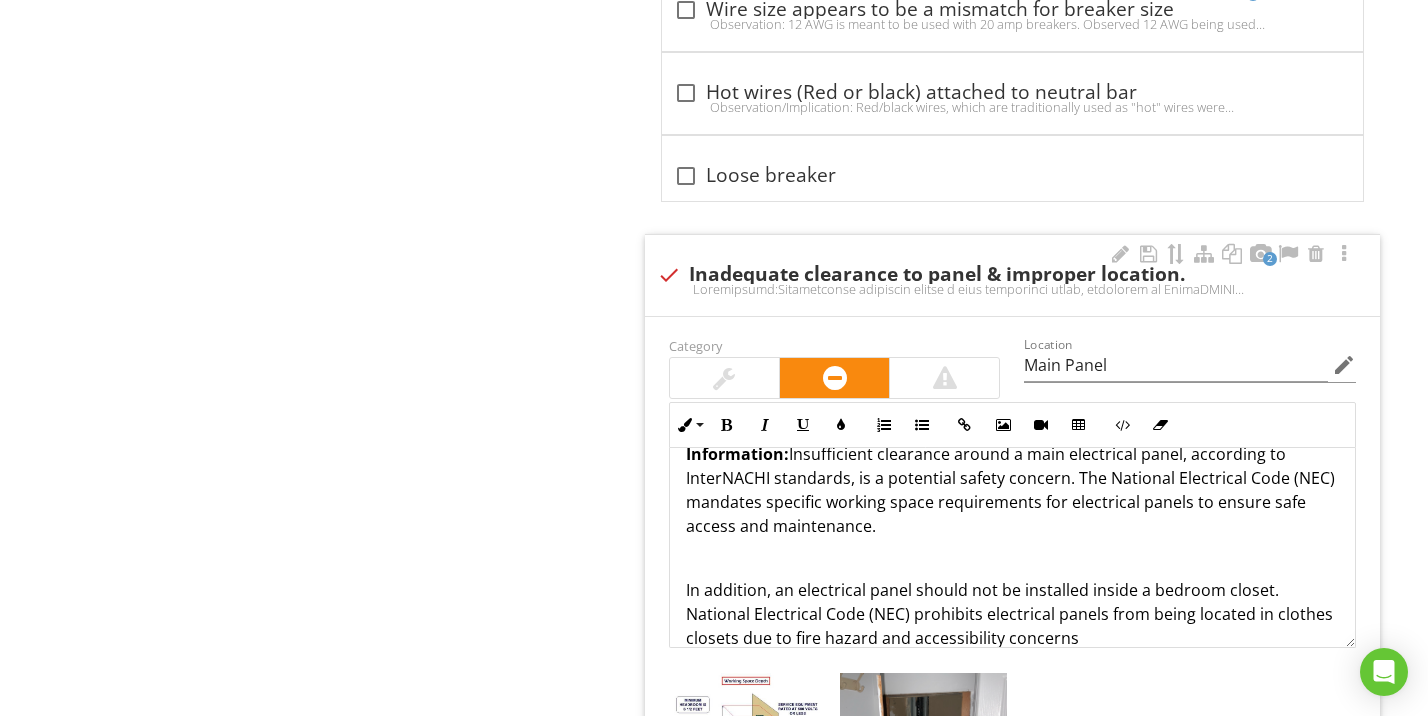 drag, startPoint x: 677, startPoint y: 507, endPoint x: 736, endPoint y: 509, distance: 59.03389 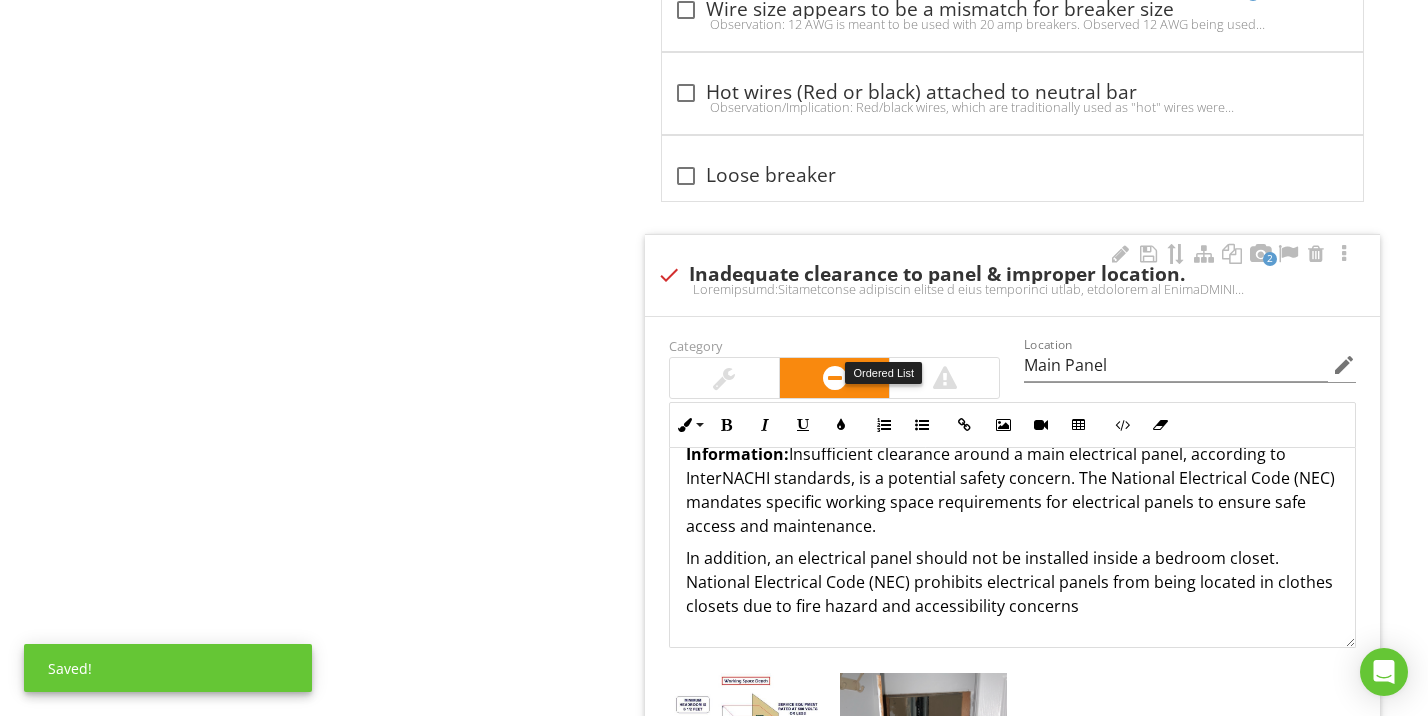 click at bounding box center [945, 378] 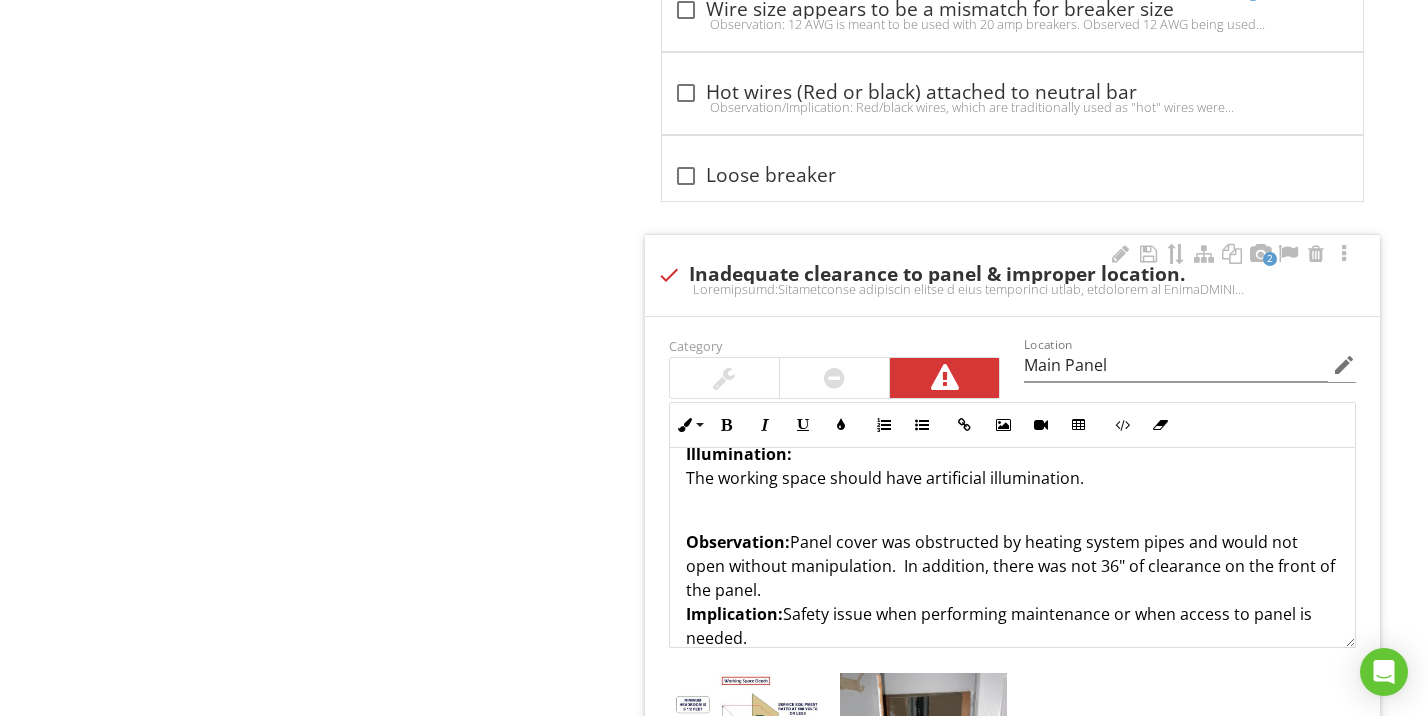 scroll, scrollTop: 585, scrollLeft: 0, axis: vertical 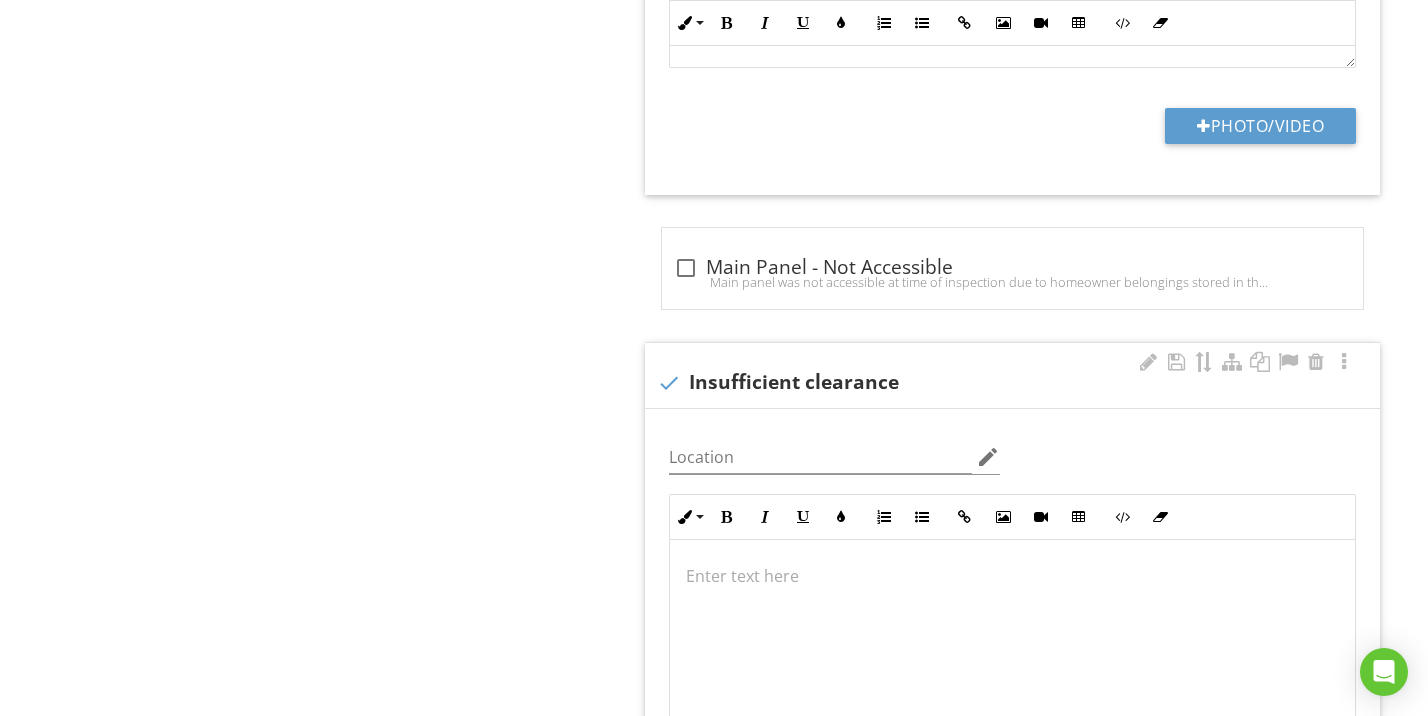 click at bounding box center [669, 383] 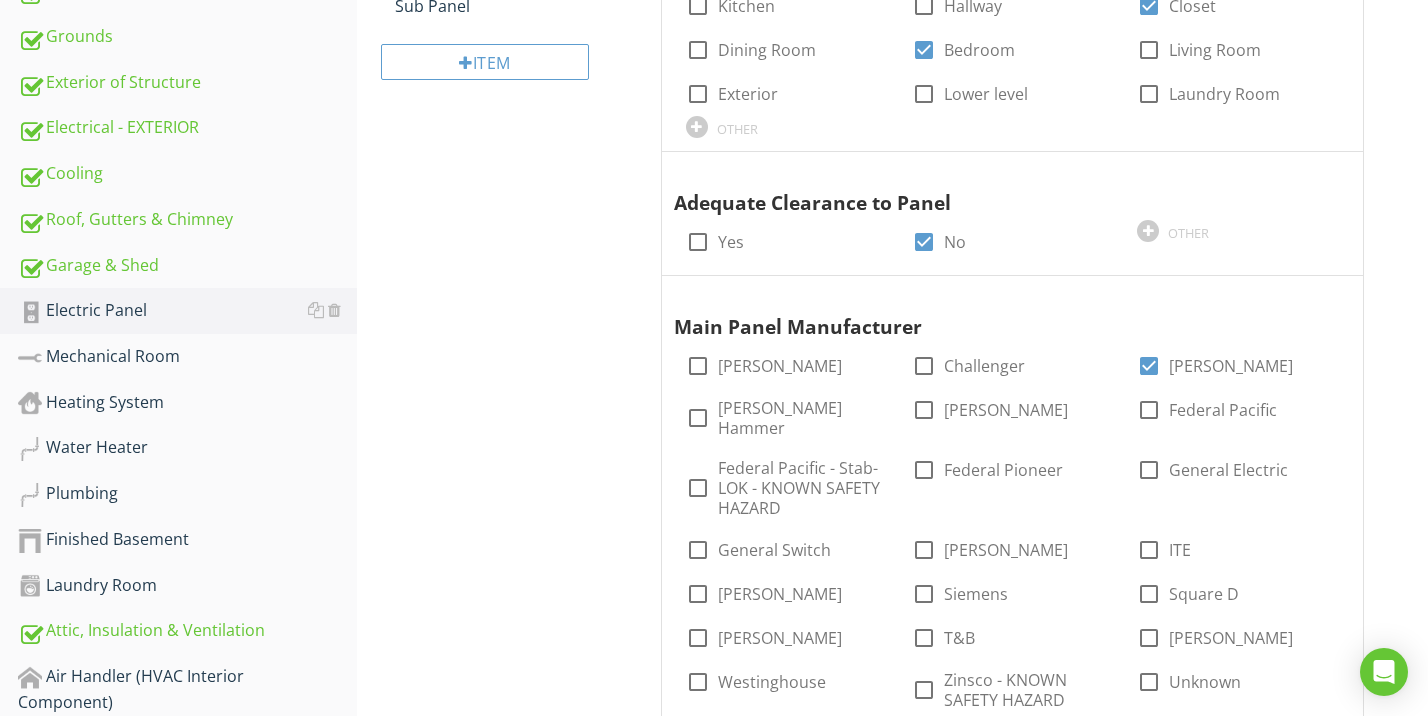 scroll, scrollTop: 179, scrollLeft: 0, axis: vertical 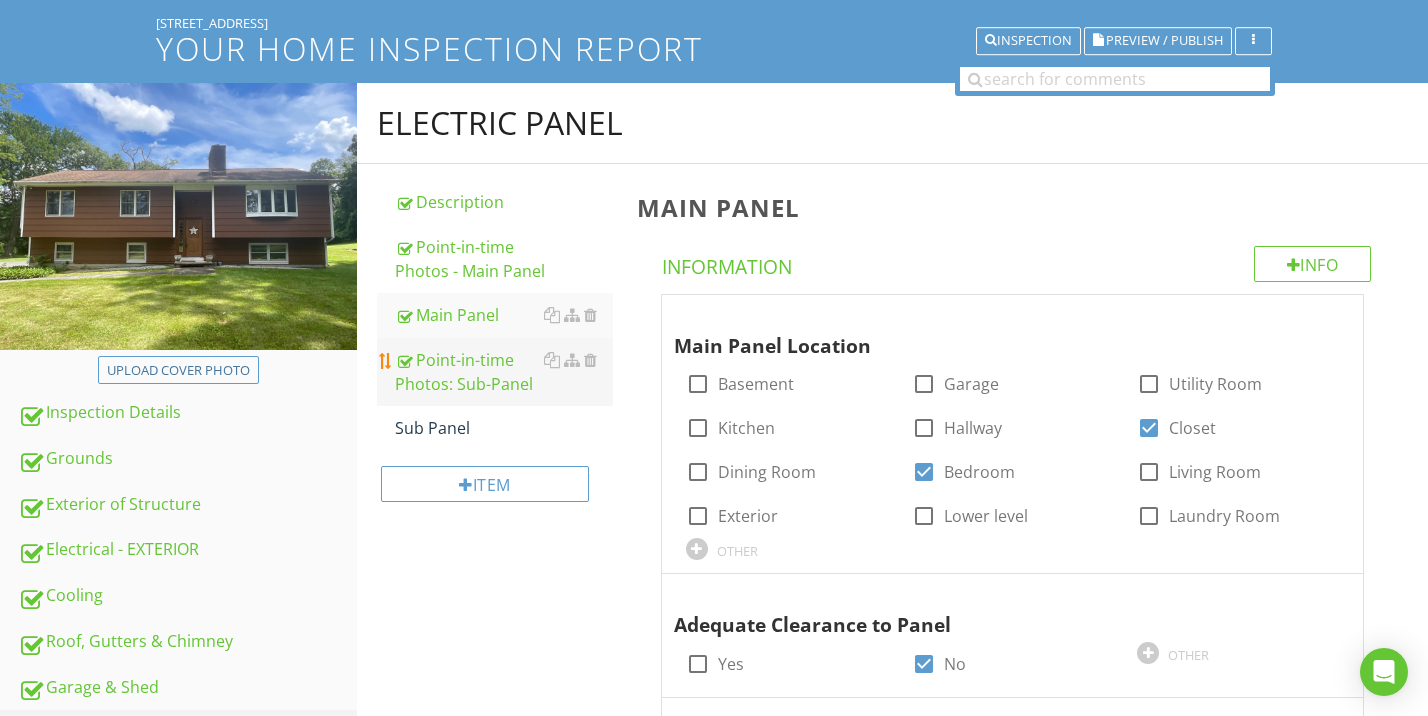 click on "Point-in-time Photos: Sub-Panel" at bounding box center [504, 372] 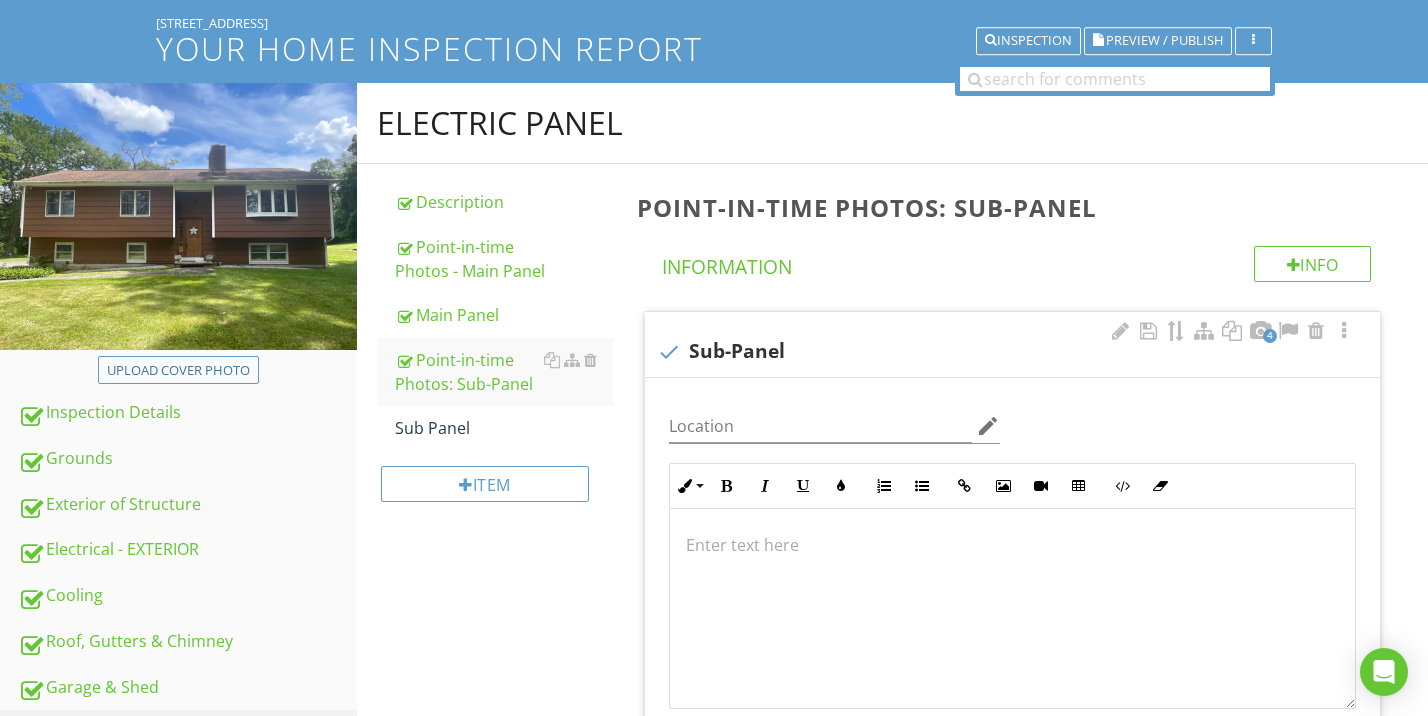 scroll, scrollTop: 357, scrollLeft: 0, axis: vertical 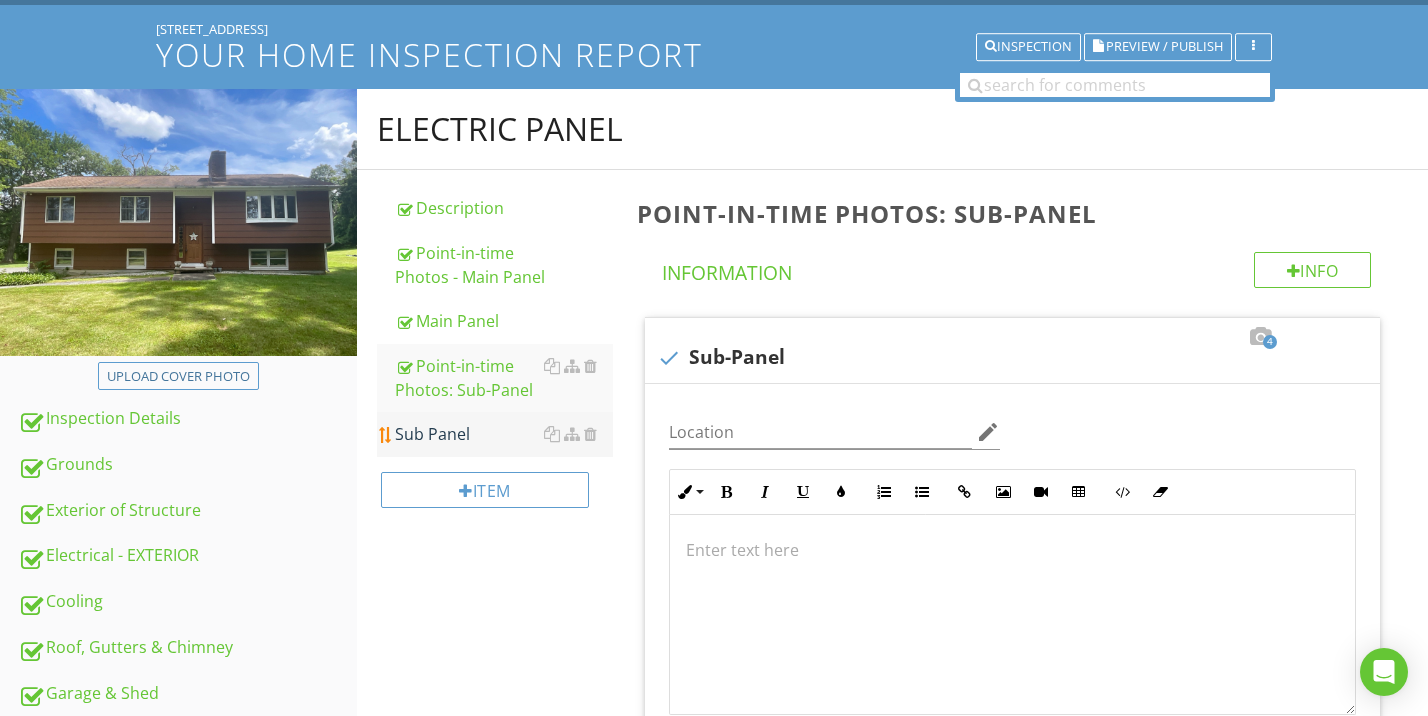 click on "Sub Panel" at bounding box center [504, 434] 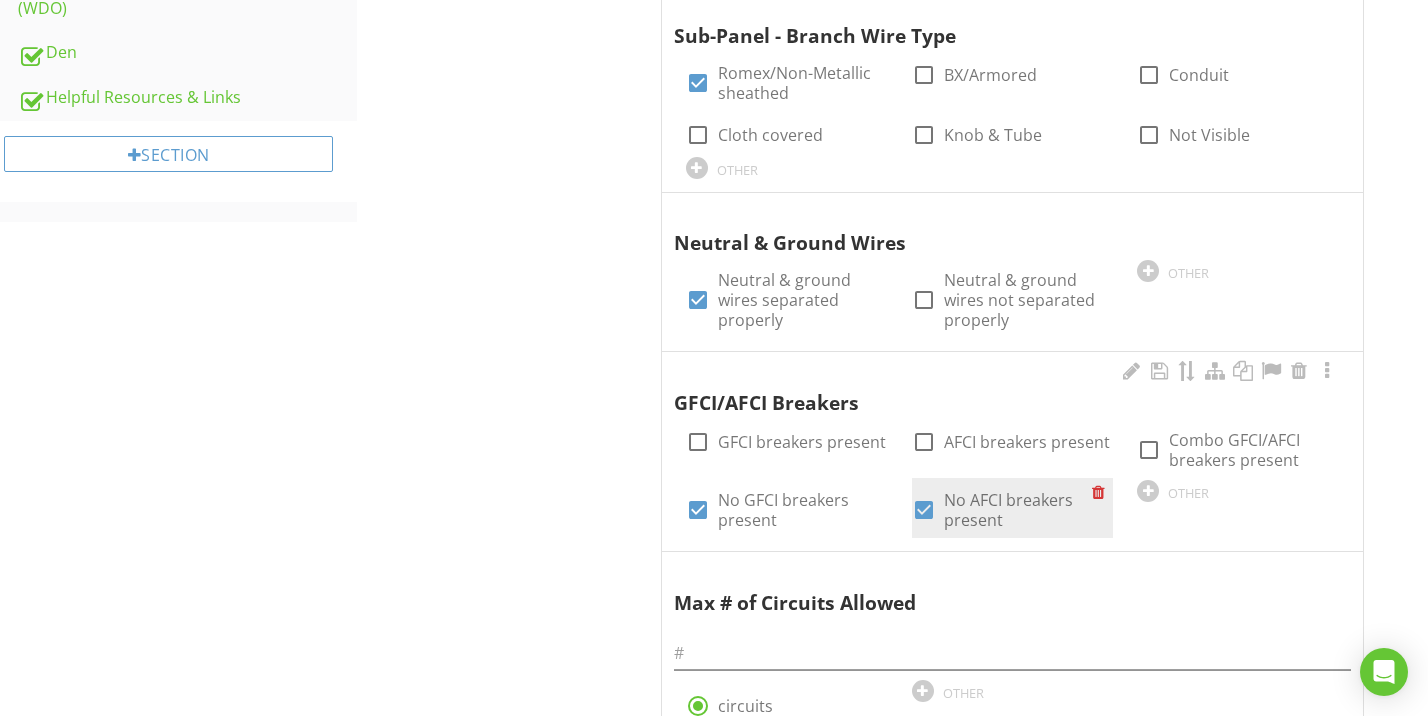 scroll, scrollTop: 2324, scrollLeft: 0, axis: vertical 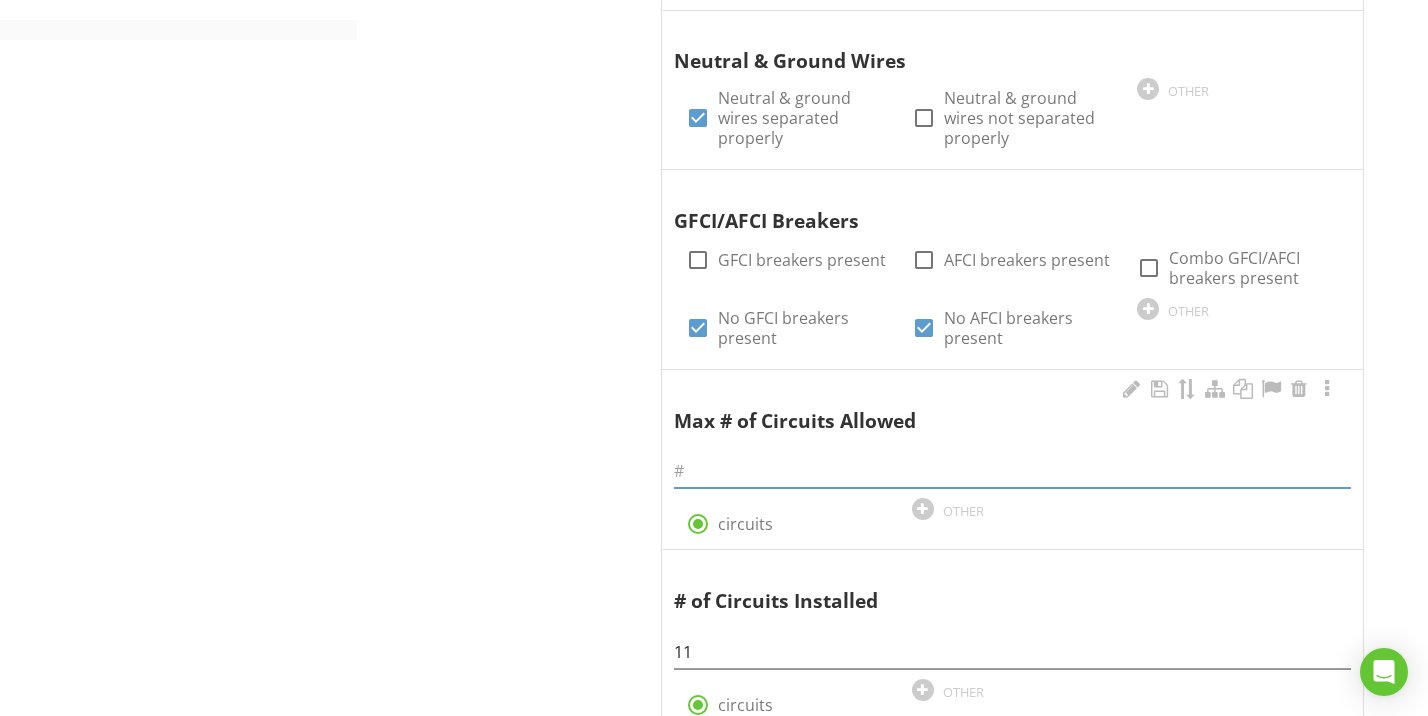 click at bounding box center (1012, 471) 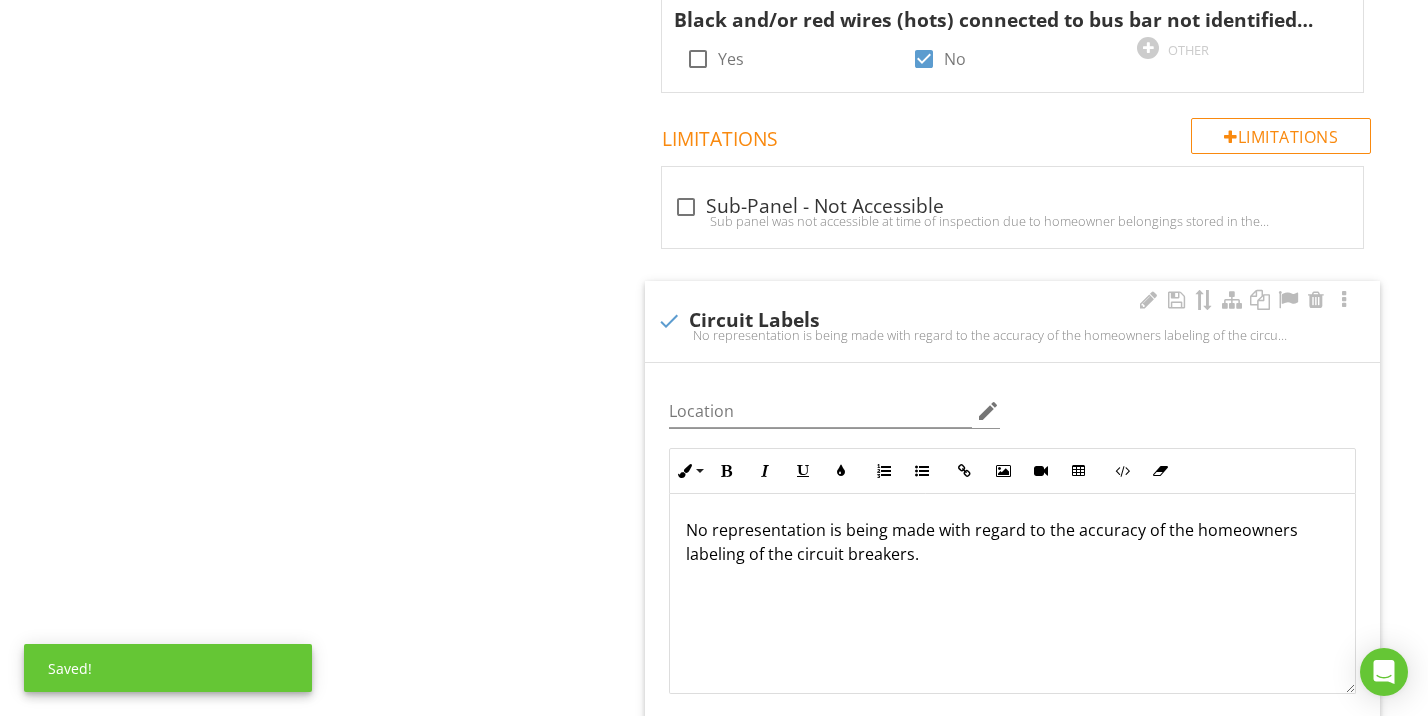 scroll, scrollTop: 3407, scrollLeft: 0, axis: vertical 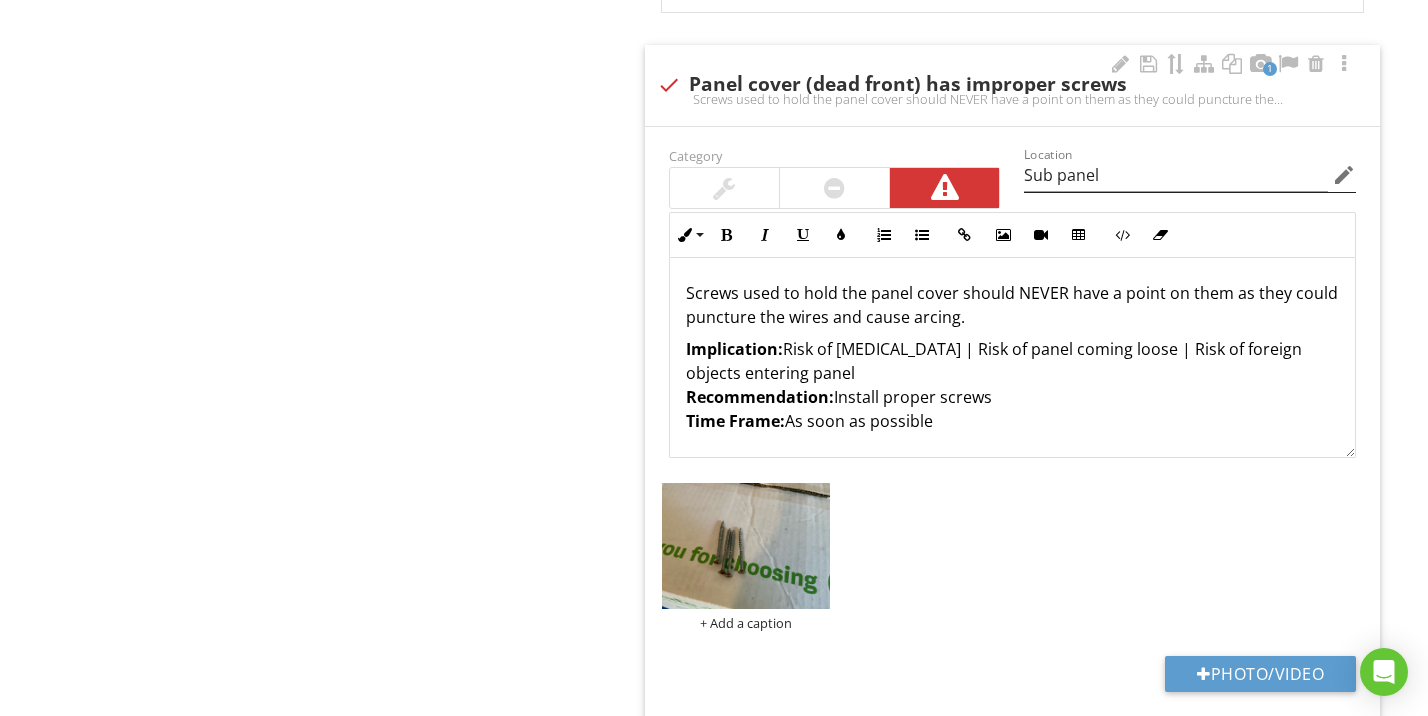 type on "25" 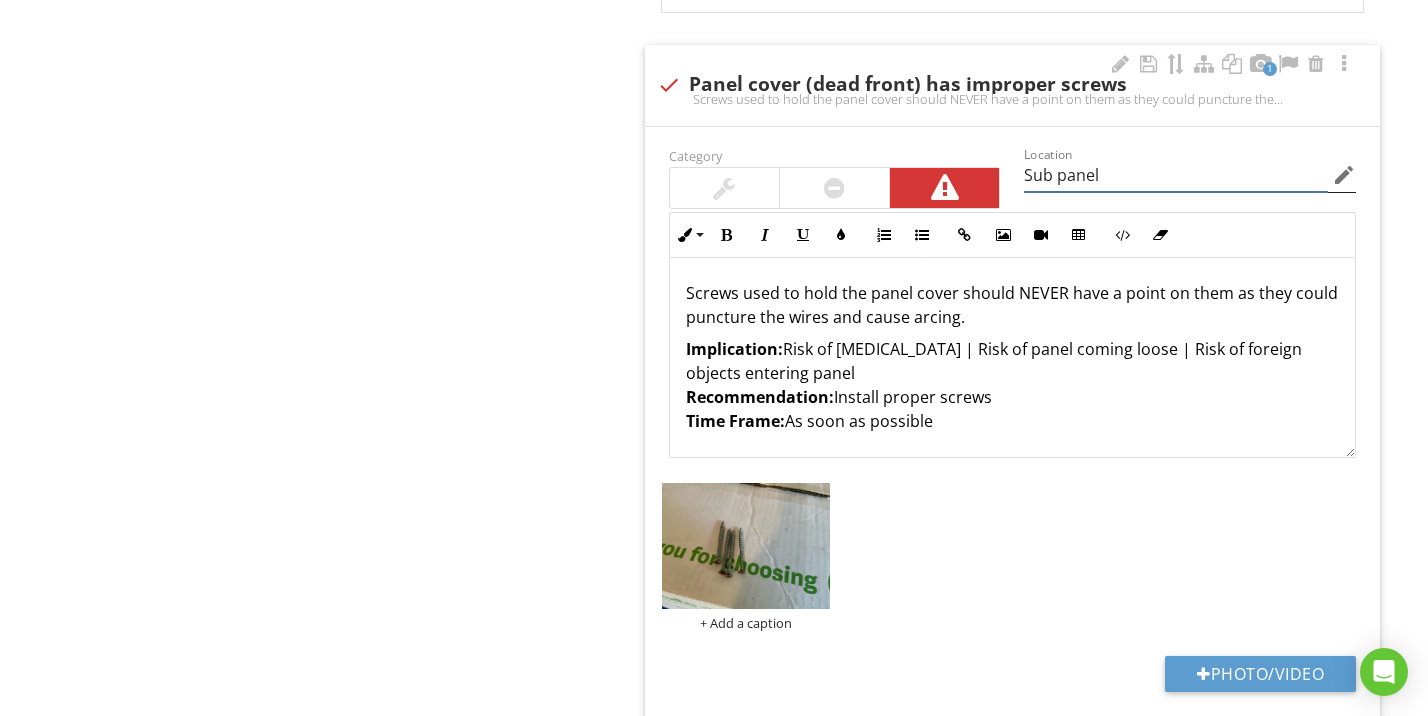 click on "Sub panel" at bounding box center [1176, 175] 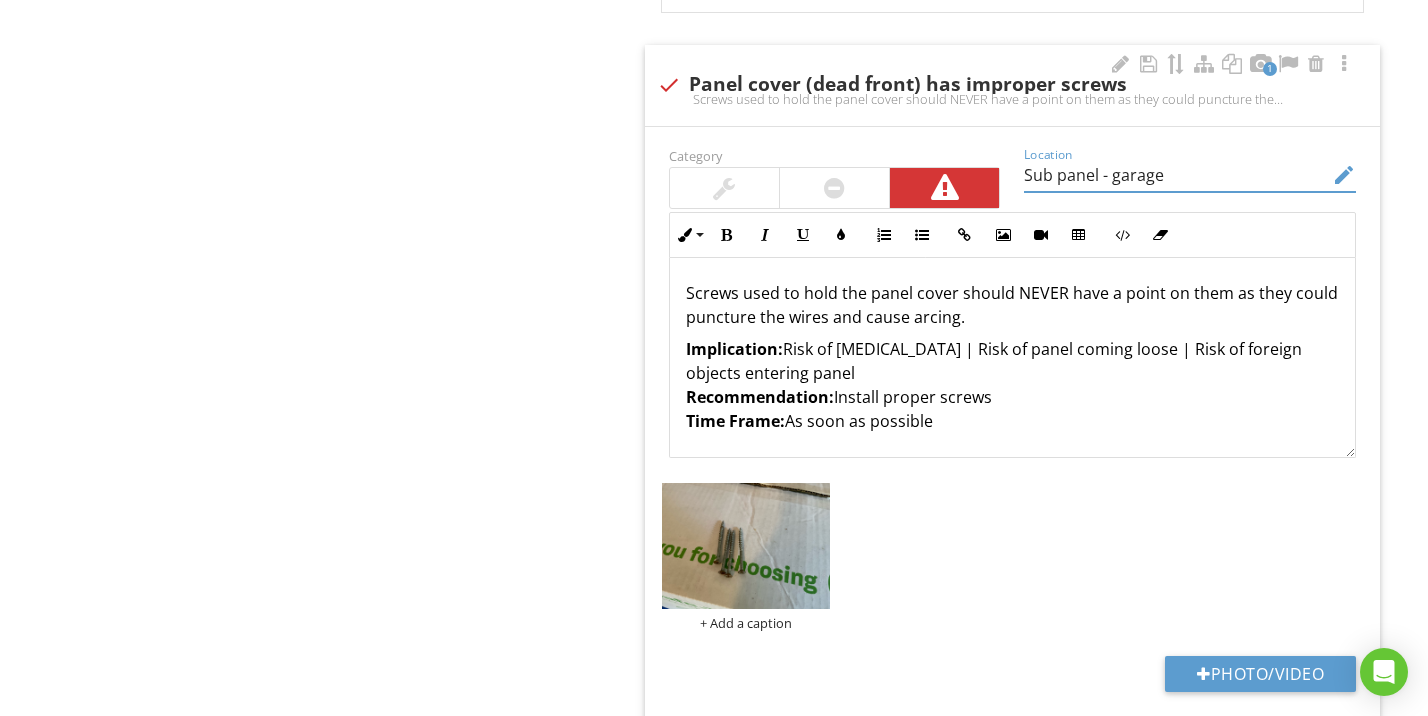 type on "Sub panel - garage" 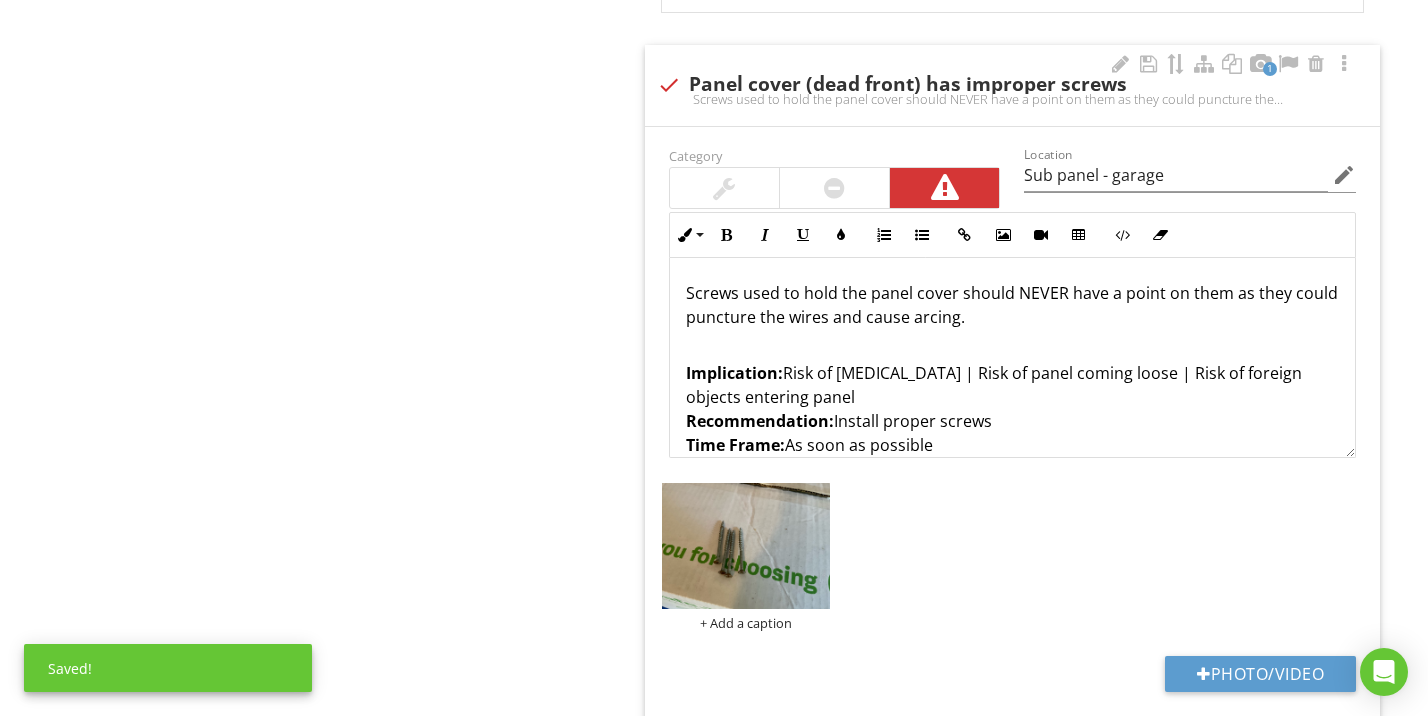type 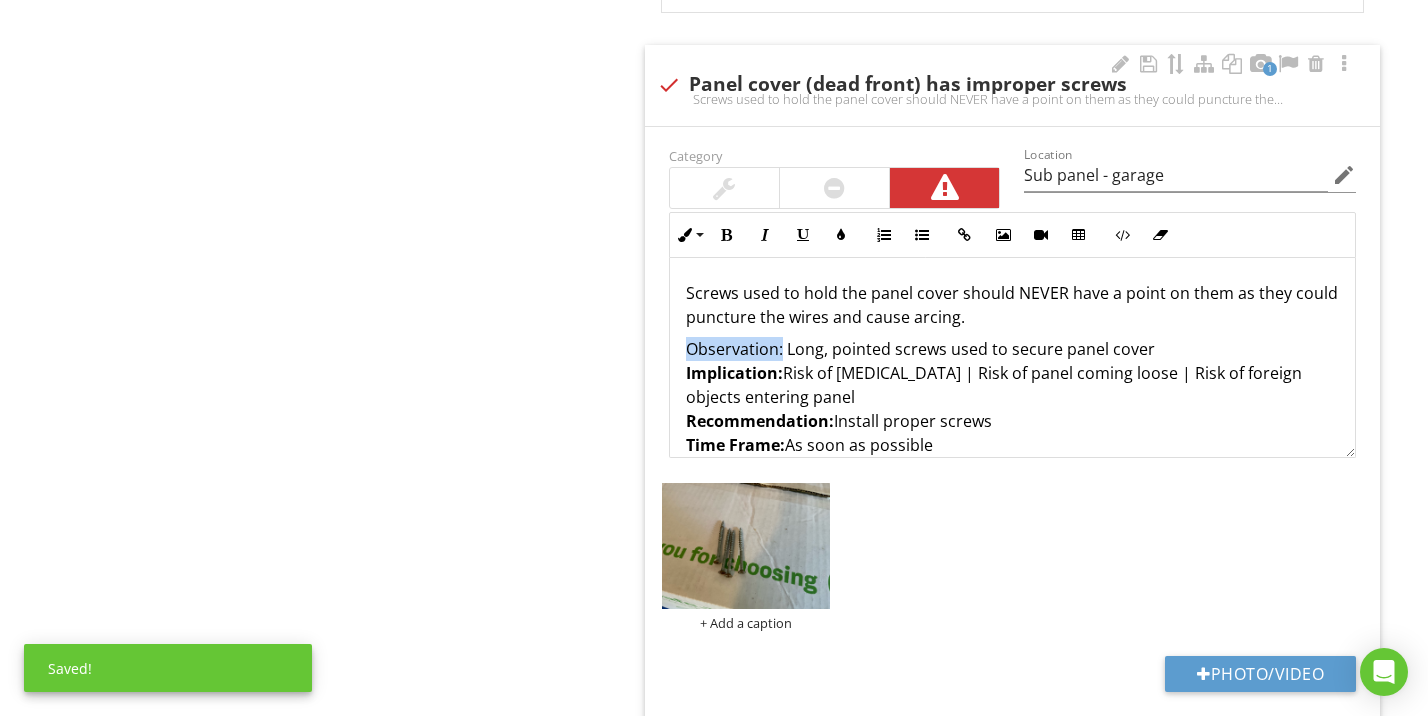 drag, startPoint x: 781, startPoint y: 308, endPoint x: 657, endPoint y: 308, distance: 124 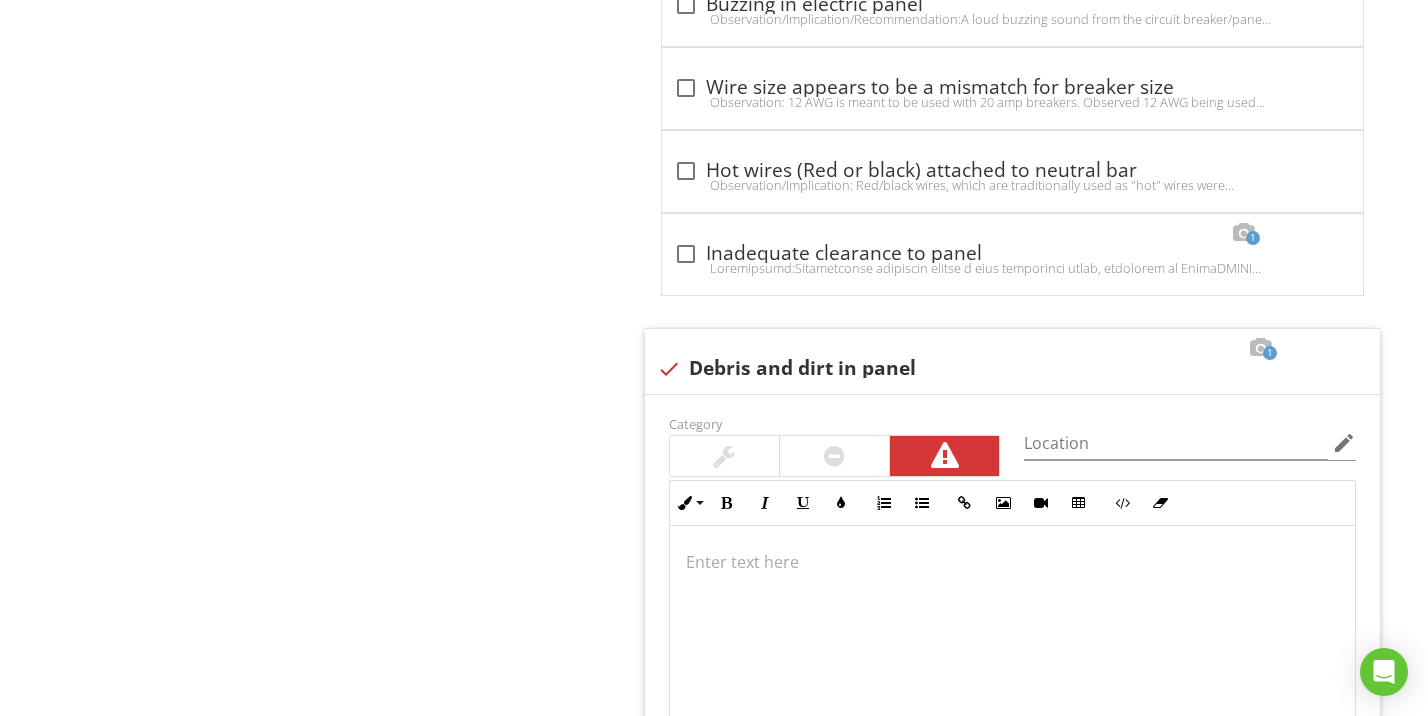 scroll, scrollTop: 6837, scrollLeft: 0, axis: vertical 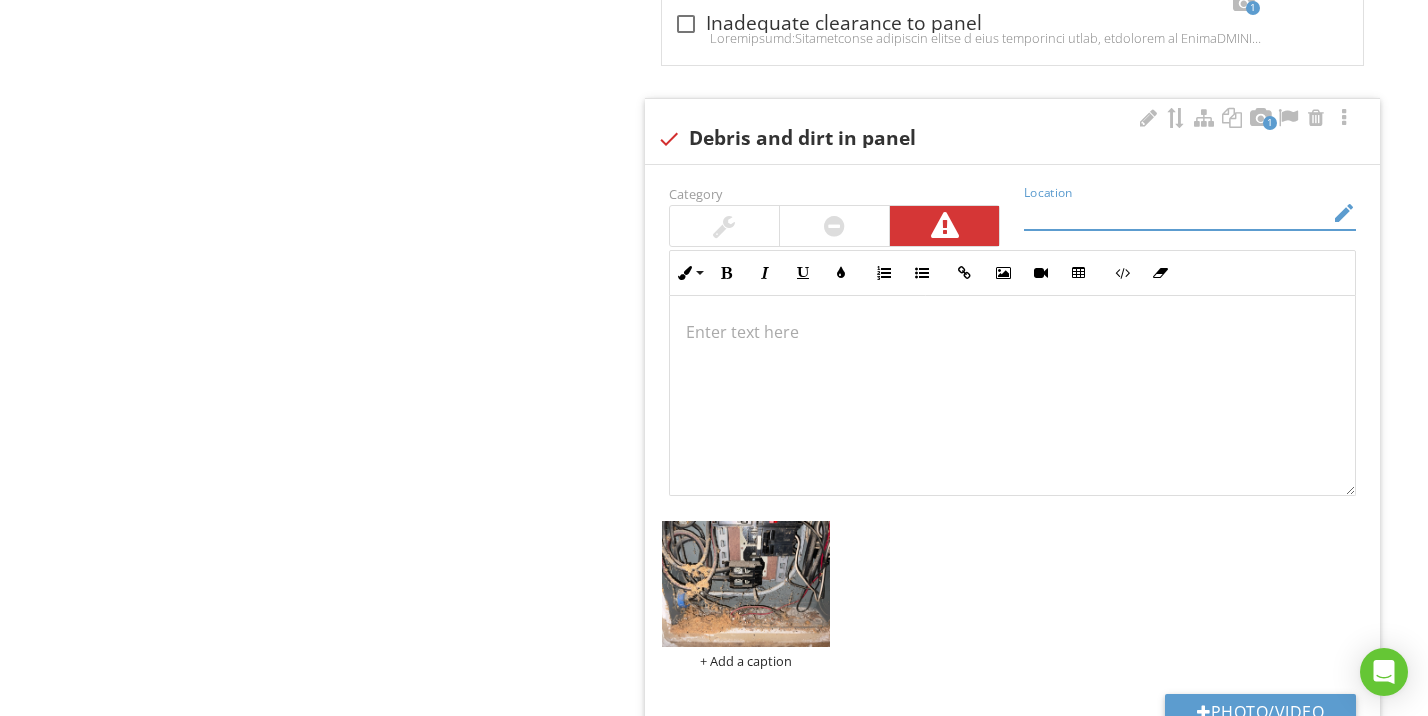 click at bounding box center [1176, 213] 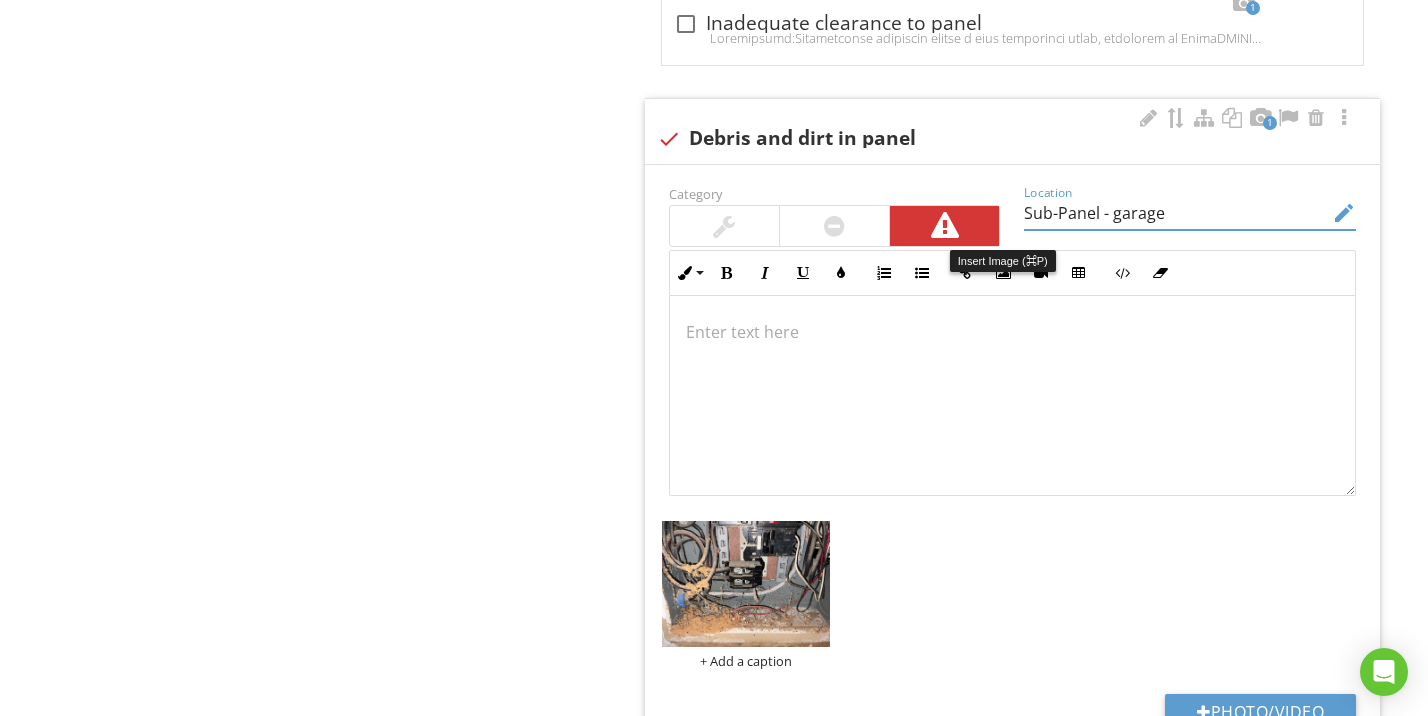 type on "Sub-Panel - garage" 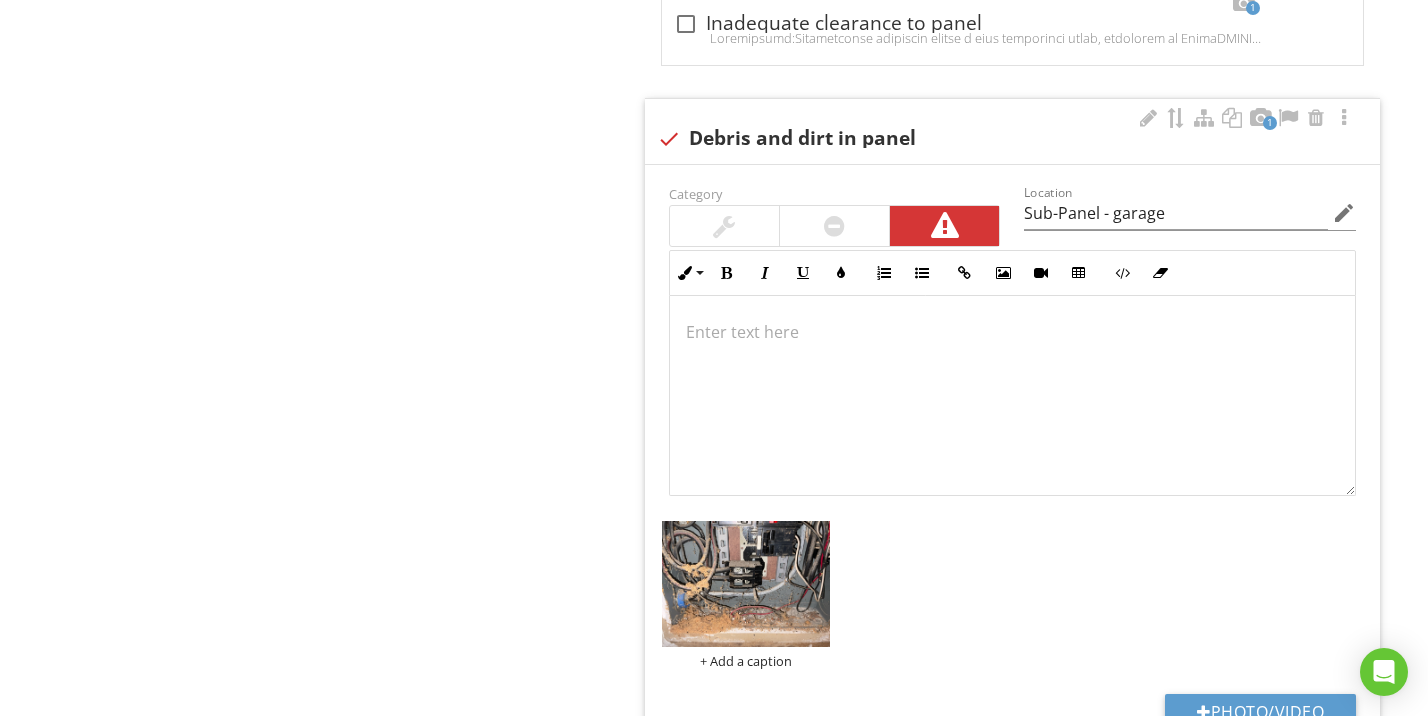 type 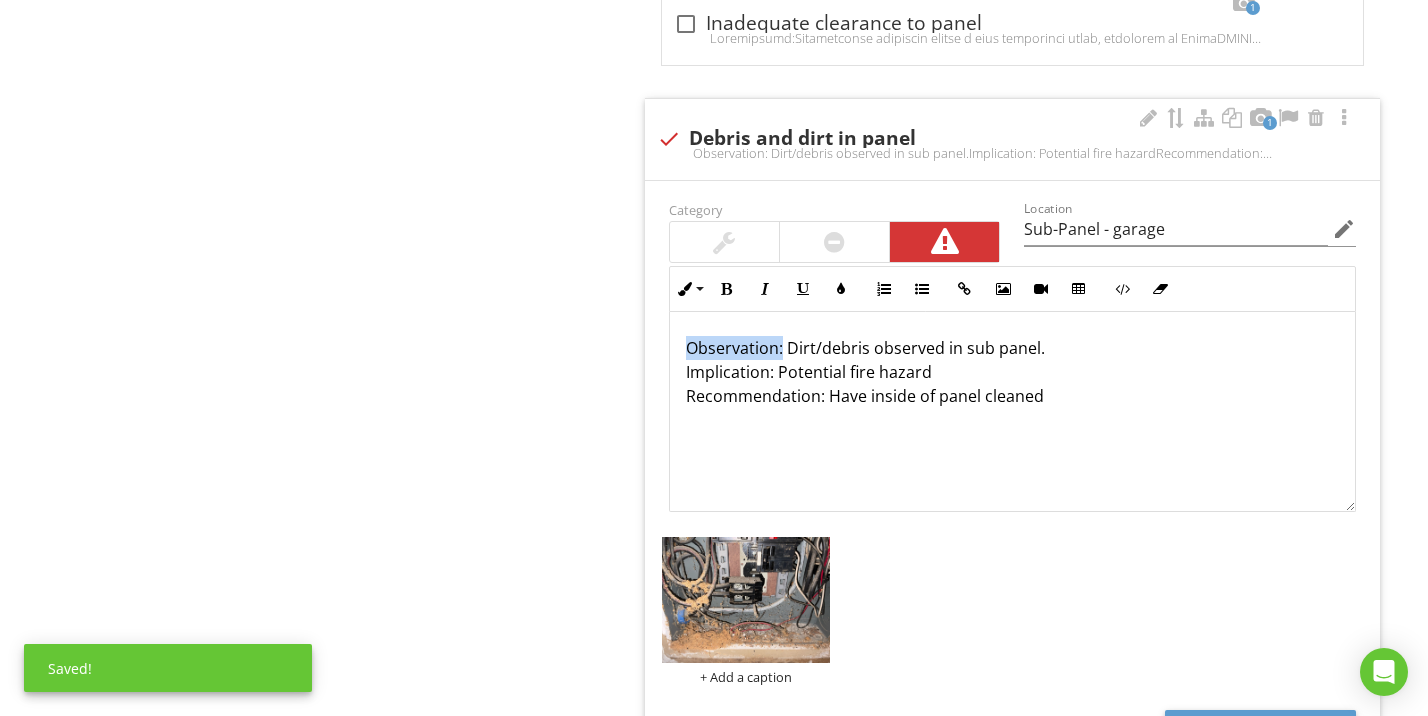 drag, startPoint x: 782, startPoint y: 301, endPoint x: 677, endPoint y: 302, distance: 105.00476 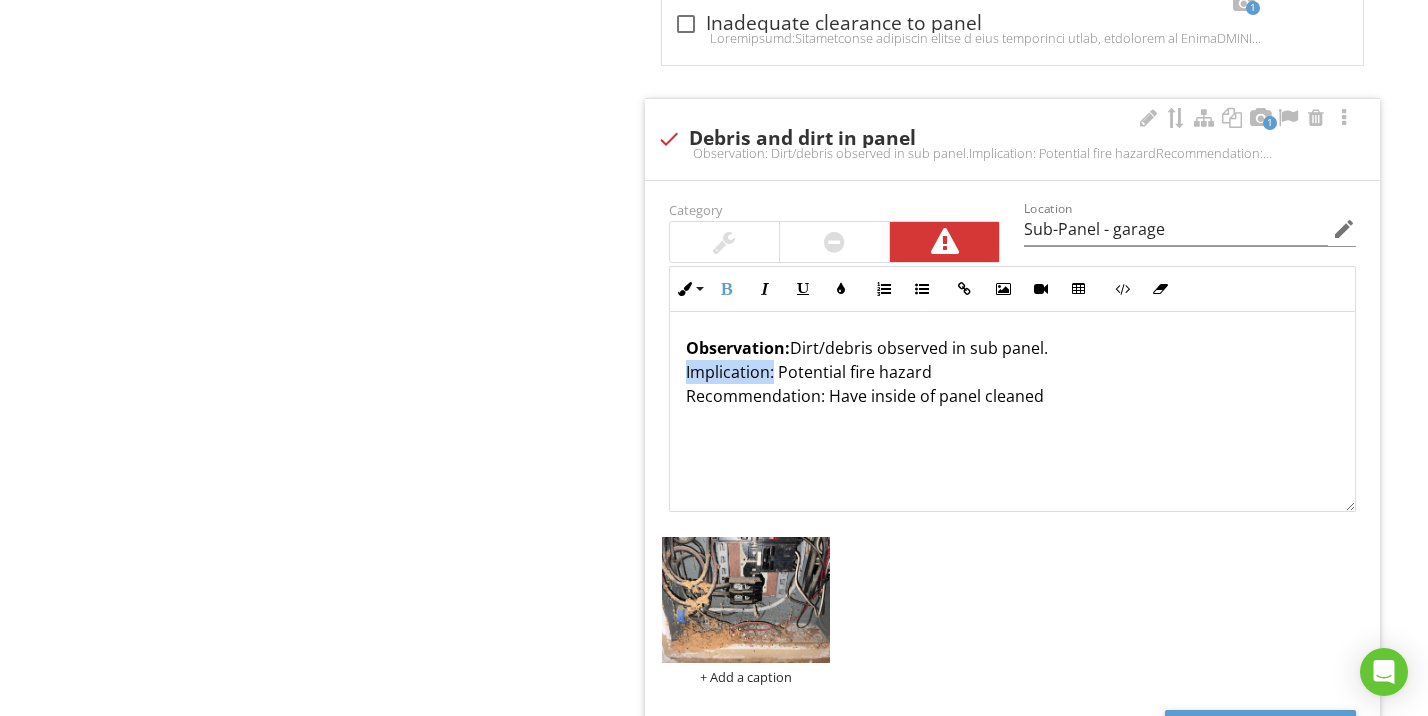 drag, startPoint x: 774, startPoint y: 326, endPoint x: 654, endPoint y: 326, distance: 120 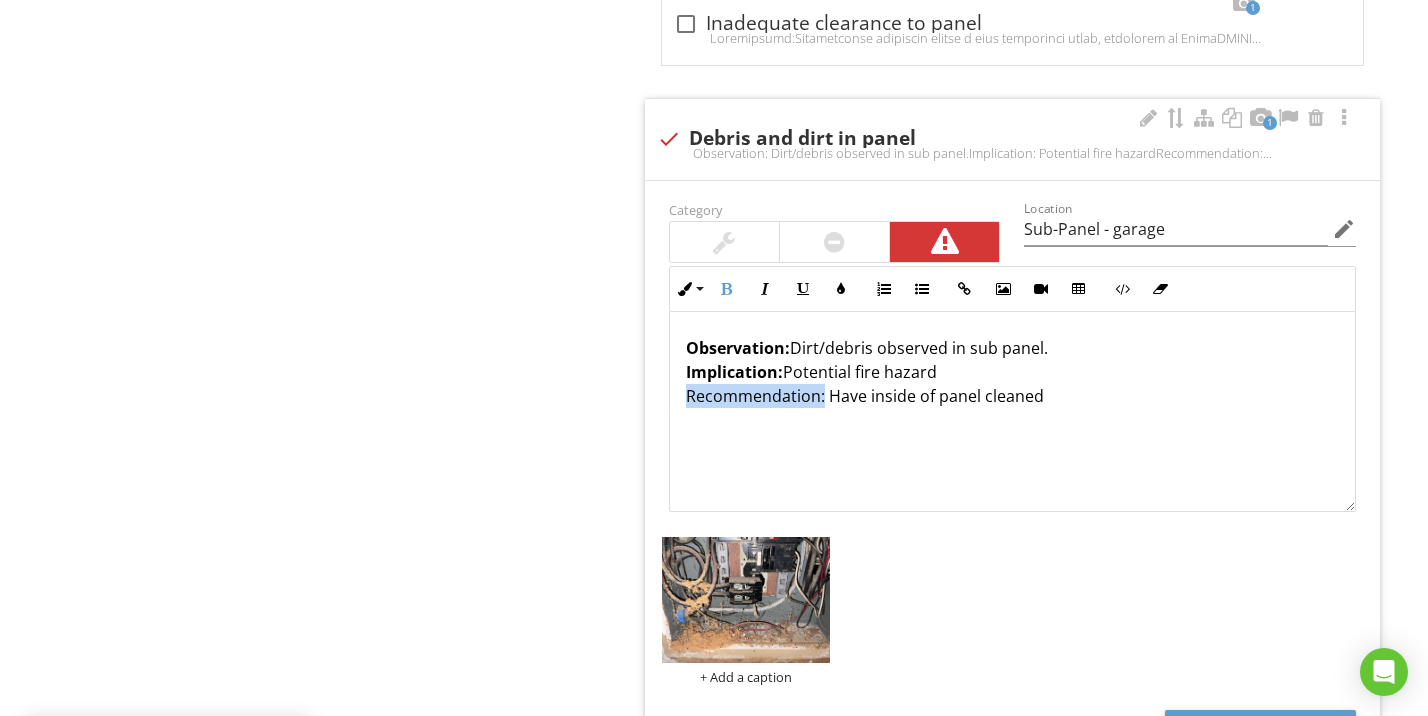drag, startPoint x: 787, startPoint y: 354, endPoint x: 672, endPoint y: 355, distance: 115.00435 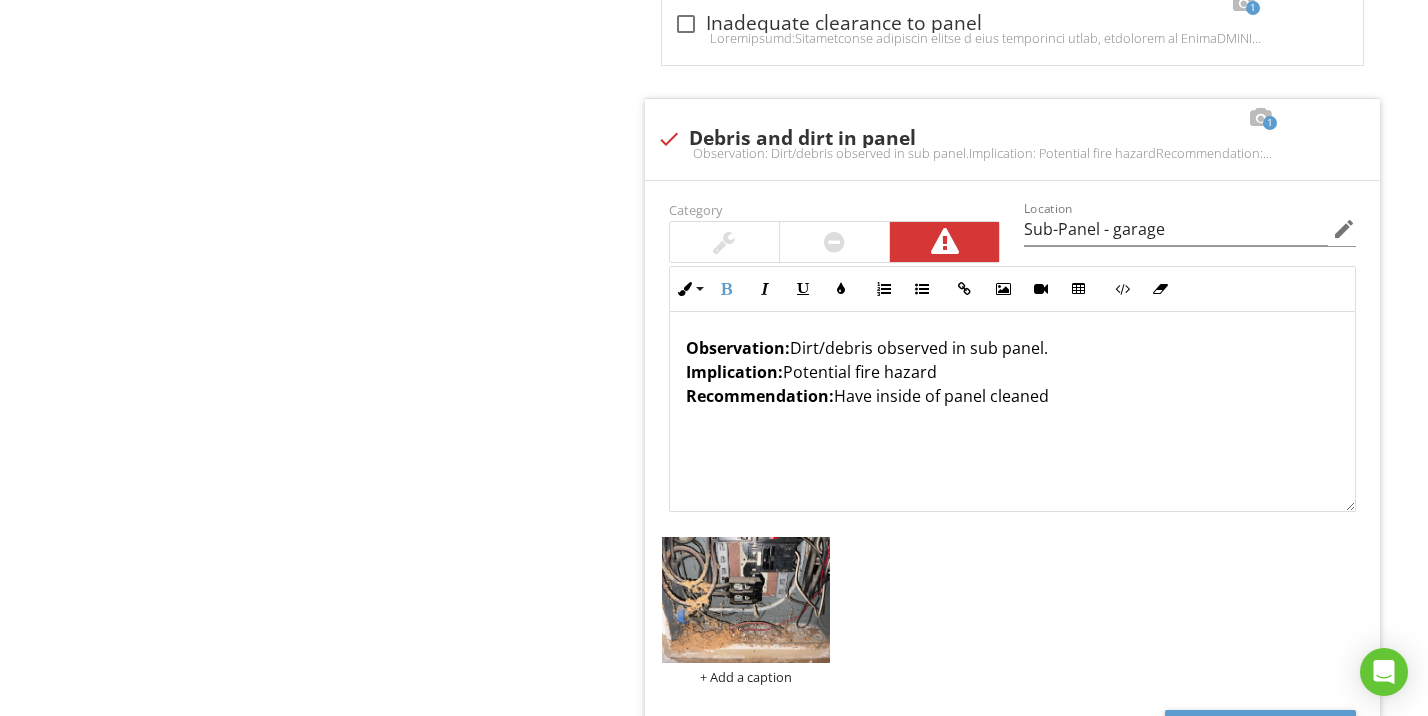 click on "Electric Panel
Description
Point-in-time Photos - Main Panel
Main Panel
Point-in-time Photos: Sub-Panel
Sub Panel
Item
Sub Panel
Info
Information
Sub-Panel Location
check_box Garage   check_box_outline_blank Basement   check_box_outline_blank Utility Room   check_box_outline_blank Kitchen   check_box_outline_blank Hallway   check_box_outline_blank Closet   check_box_outline_blank Dining Room   check_box_outline_blank Bedroom   check_box_outline_blank Living Room   check_box_outline_blank Exterior   check_box_outline_blank Laundry room         OTHER
Adequate Clearance to Panel
check_box Yes   No" at bounding box center [892, -2848] 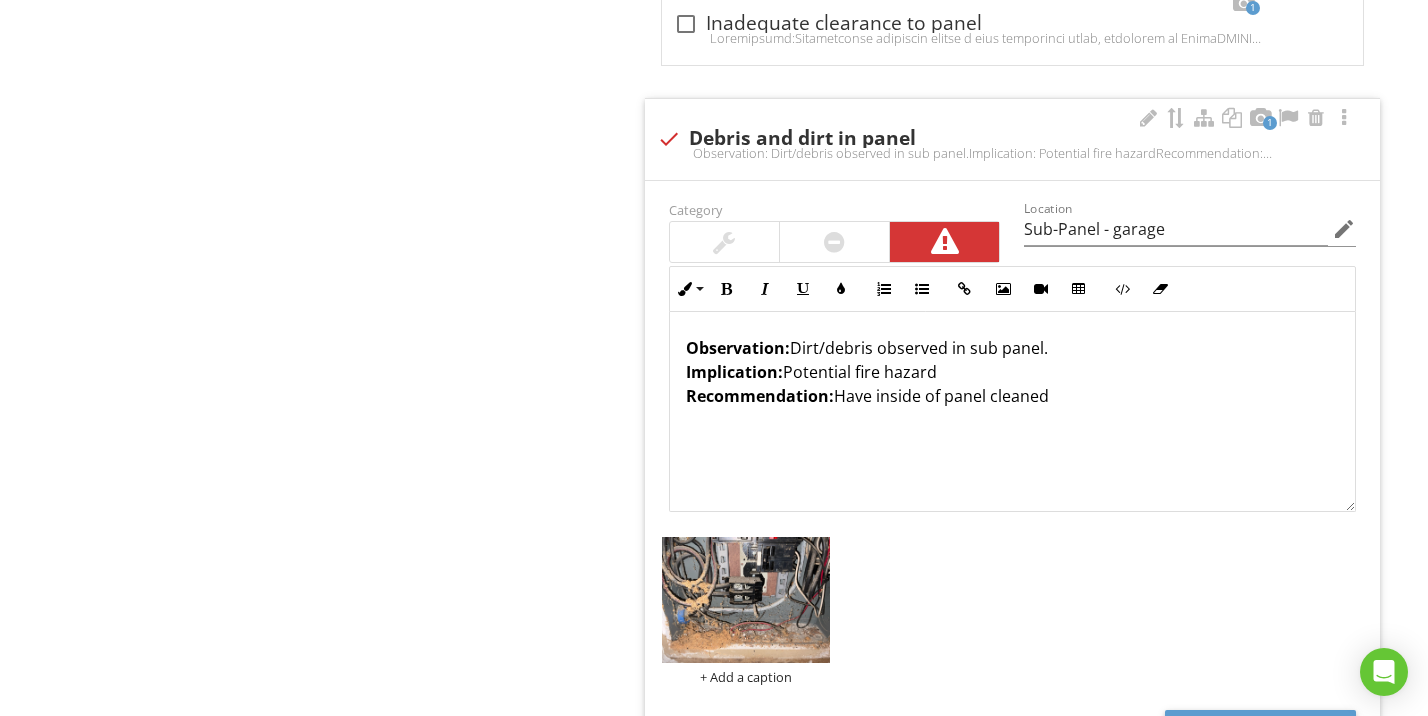 scroll, scrollTop: 1, scrollLeft: 0, axis: vertical 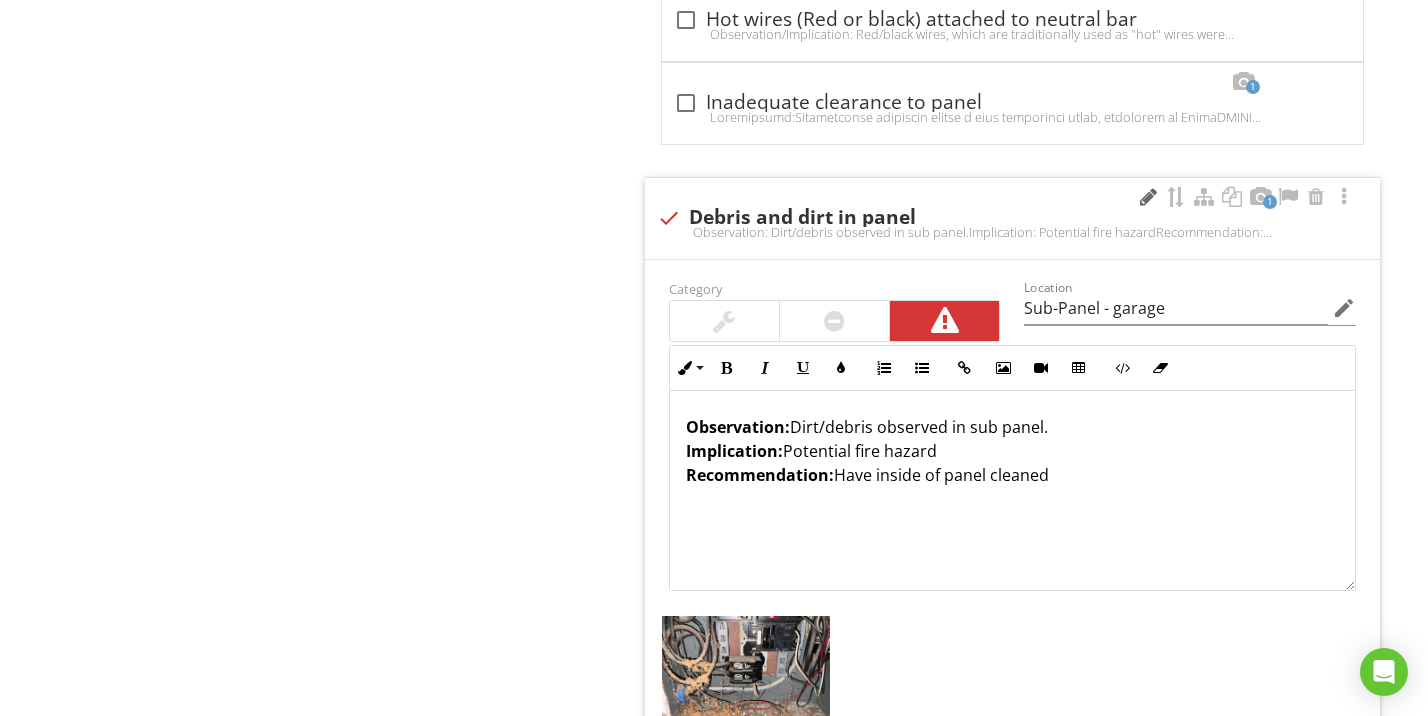 click at bounding box center [1148, 197] 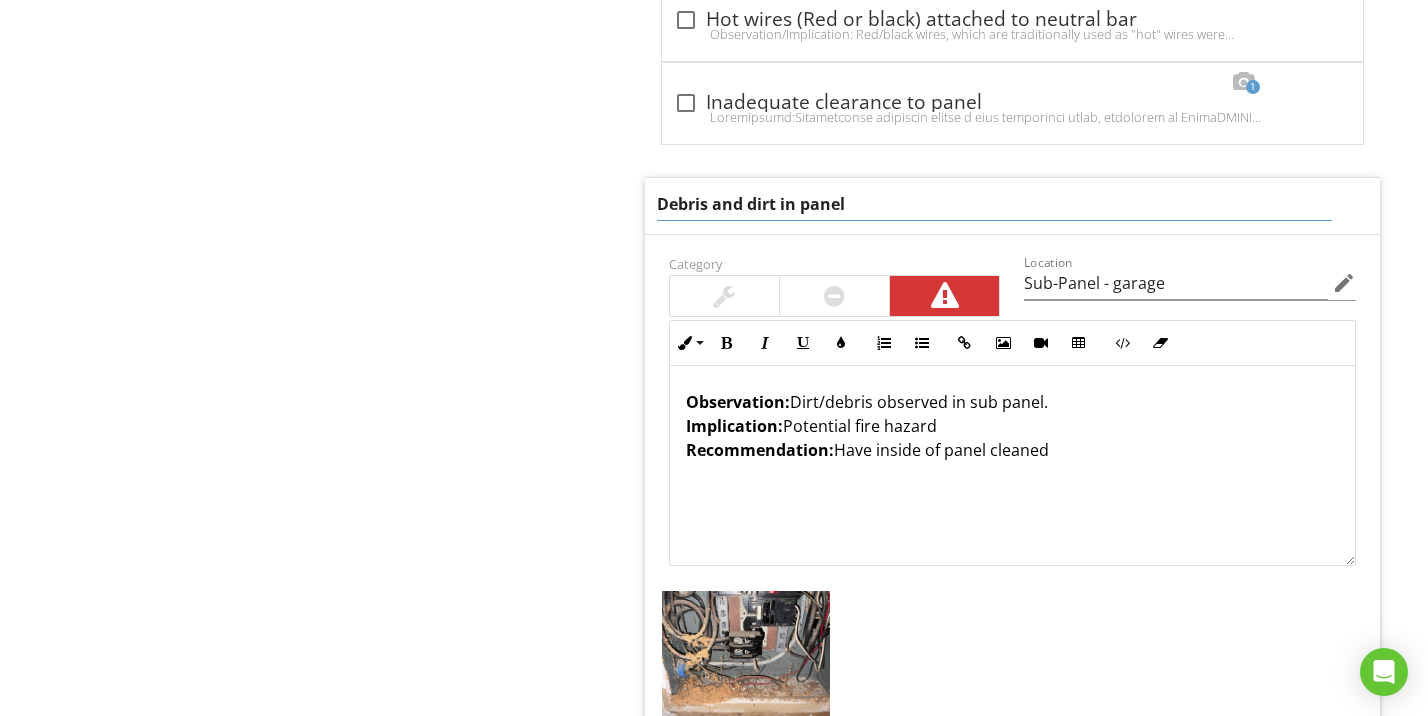 click on "Debris and dirt in panel" at bounding box center [995, 204] 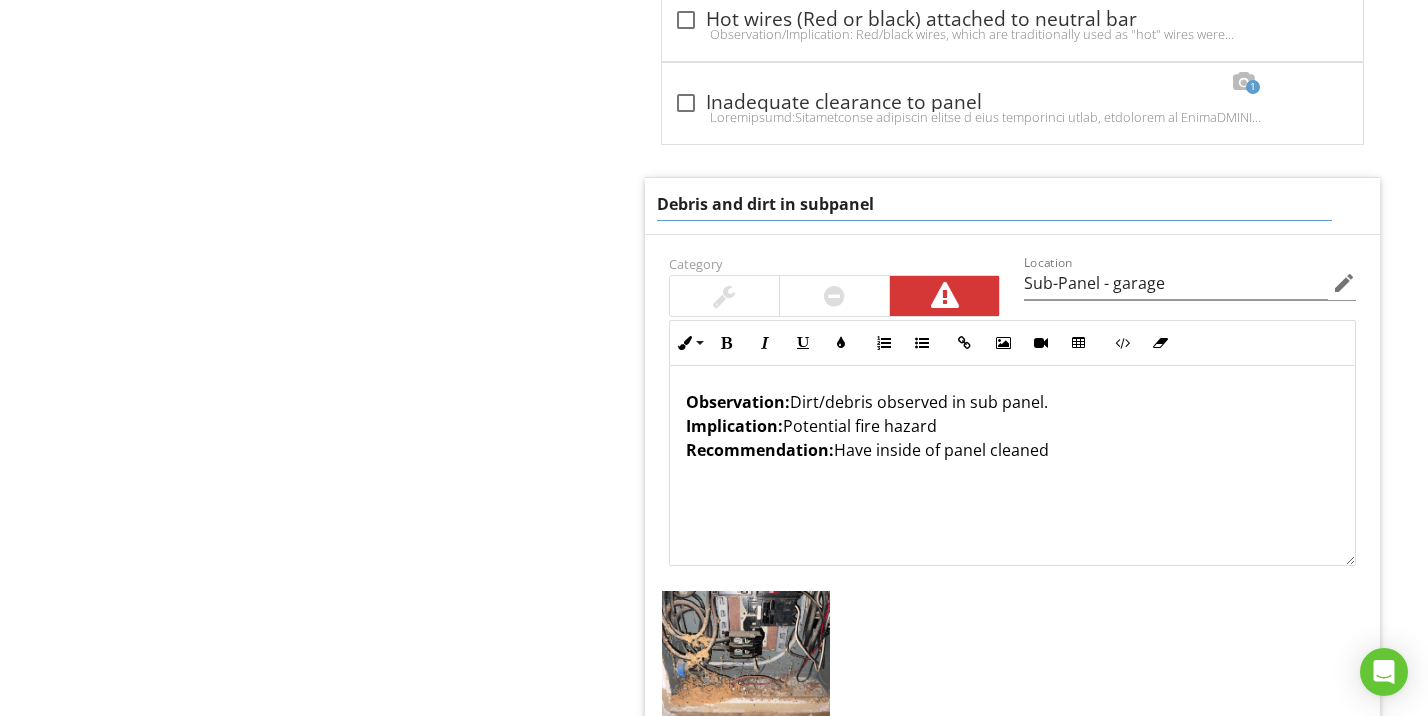 type on "Debris and dirt in sub-panel" 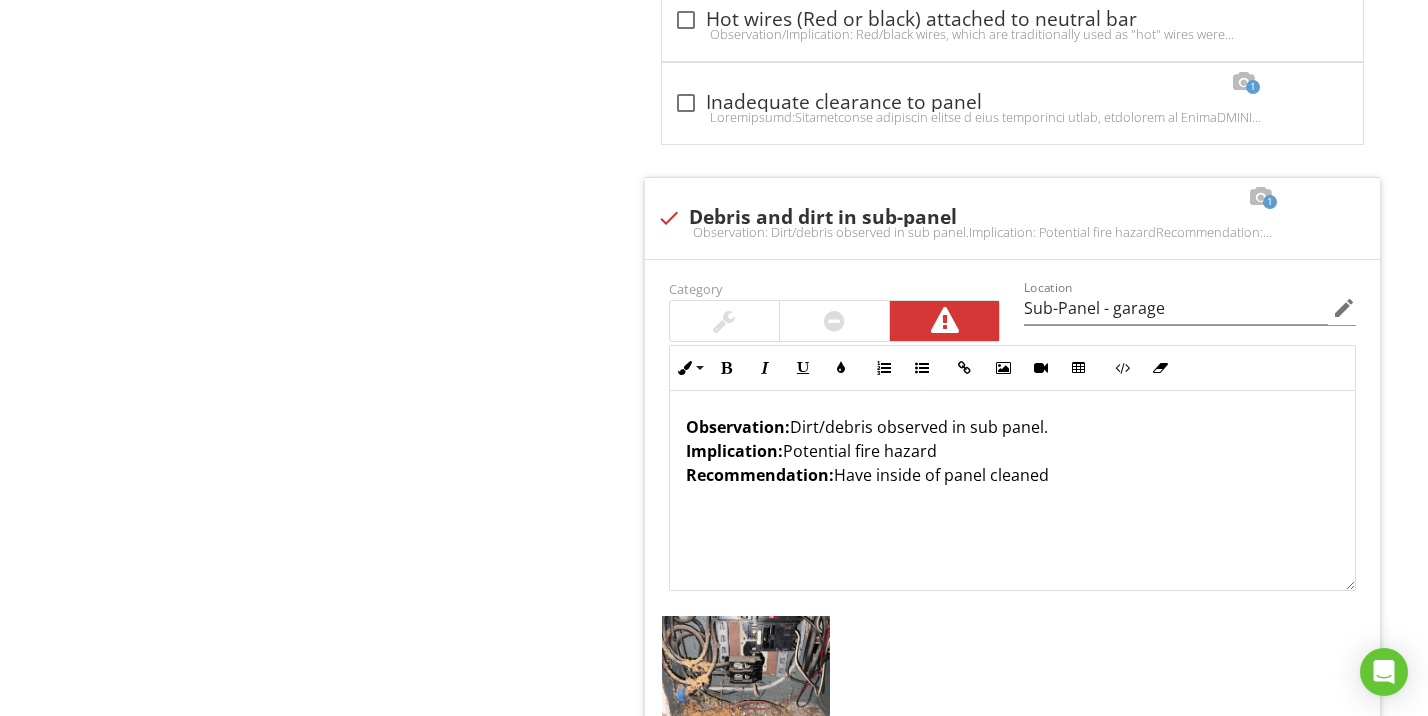 drag, startPoint x: 583, startPoint y: 293, endPoint x: 604, endPoint y: 298, distance: 21.587032 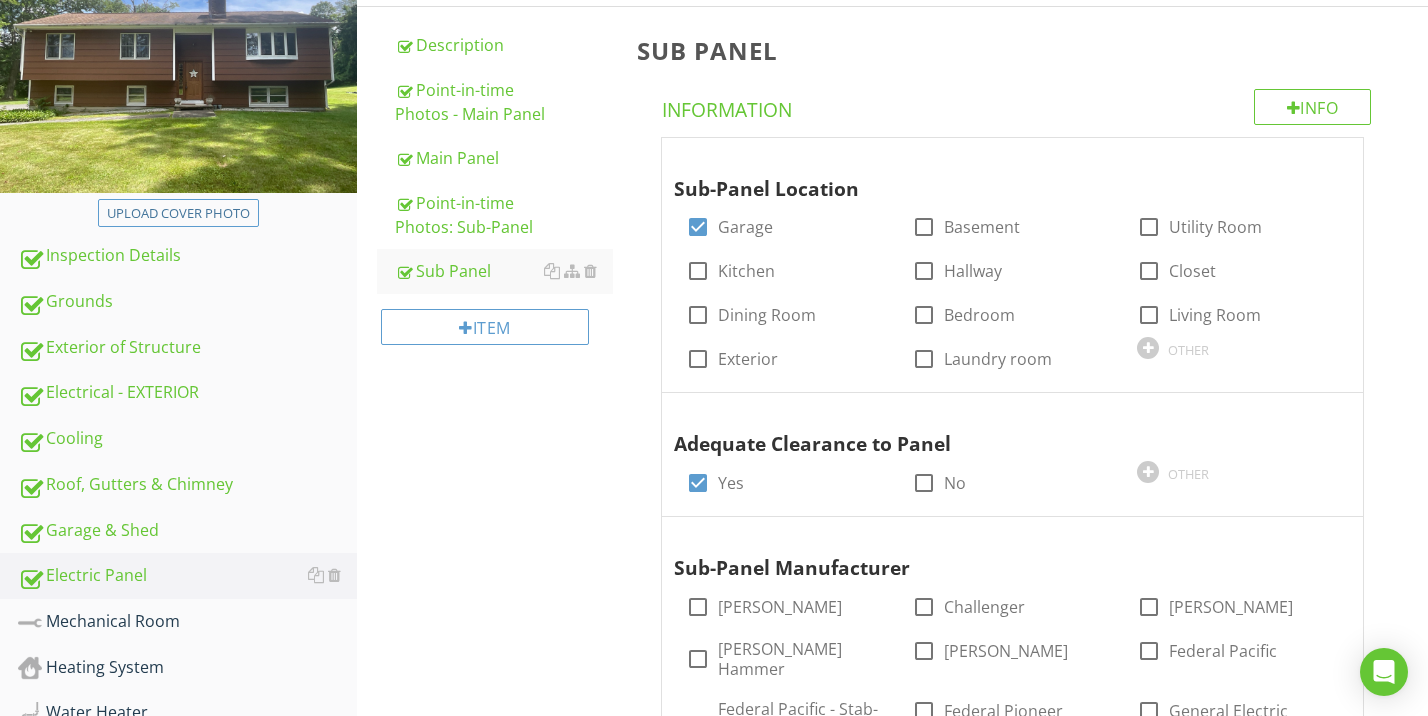 scroll, scrollTop: 296, scrollLeft: 0, axis: vertical 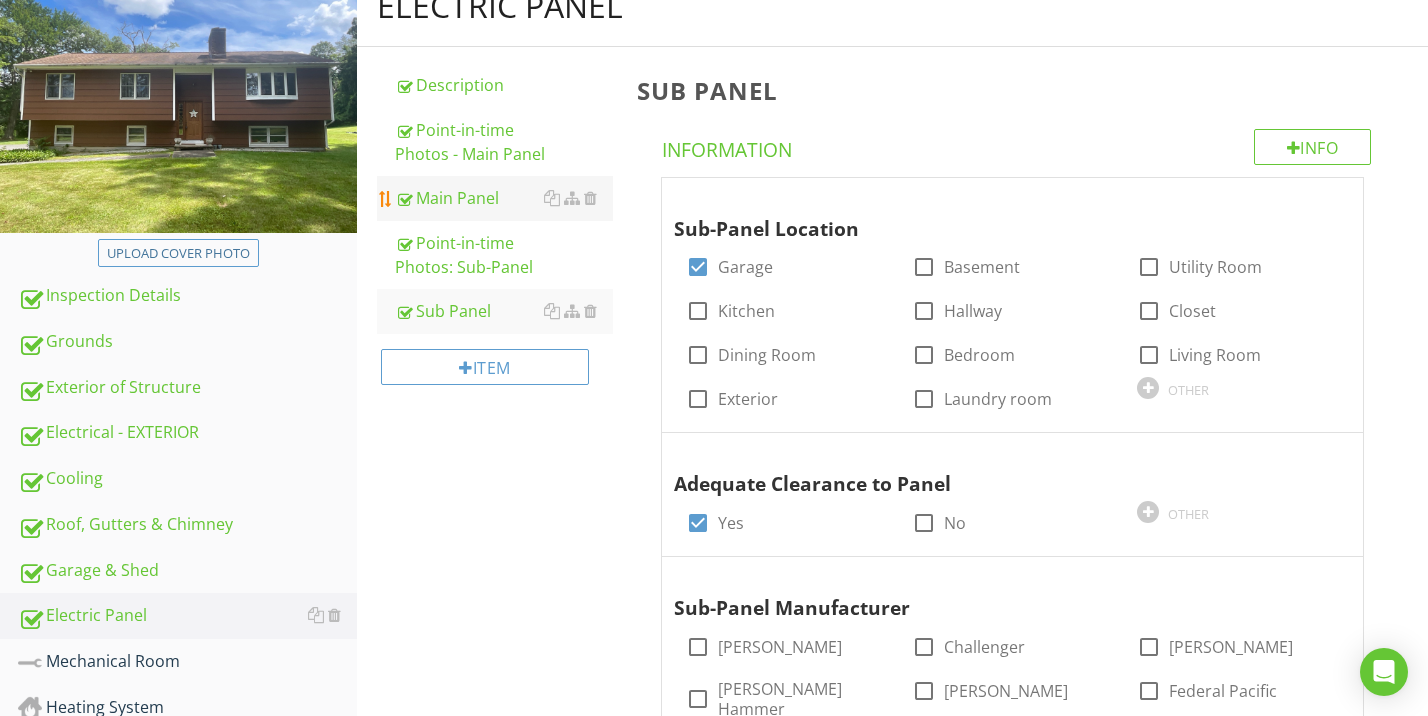 click on "Main Panel" at bounding box center (504, 198) 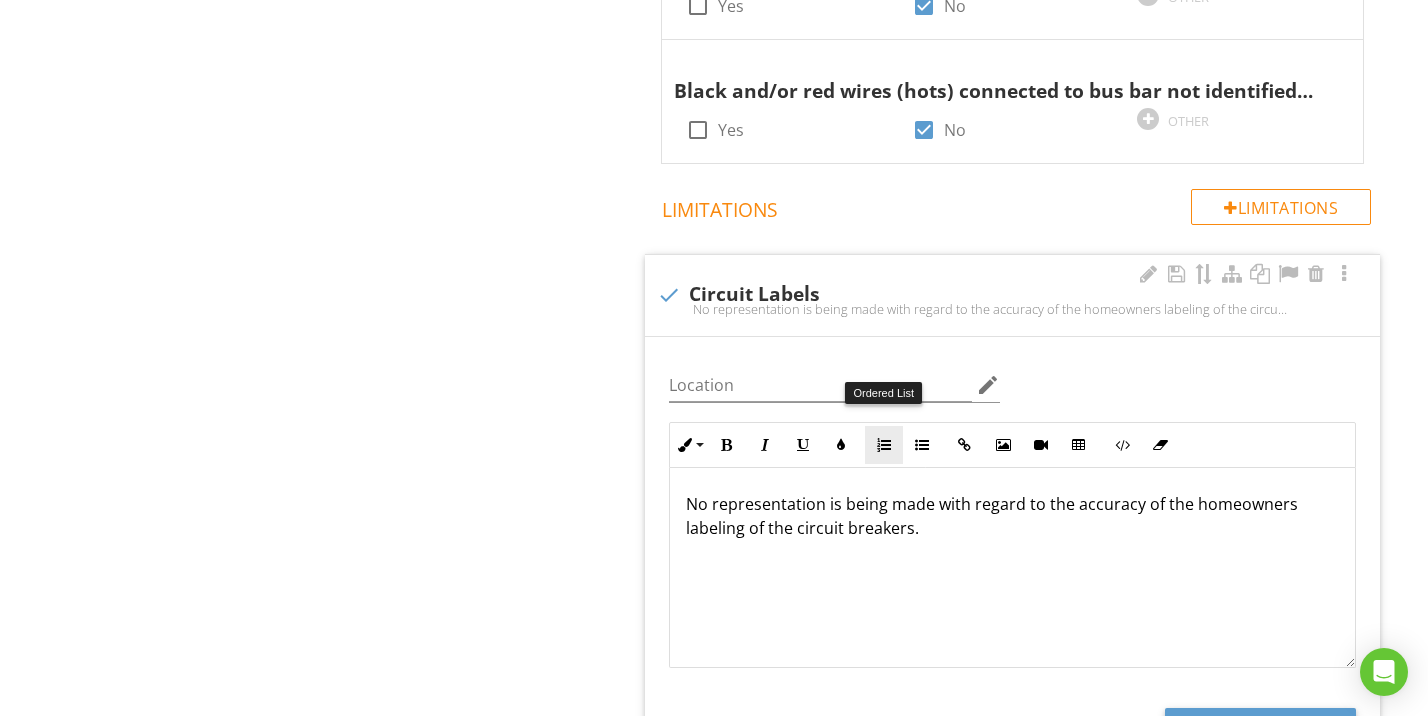 scroll, scrollTop: 4342, scrollLeft: 0, axis: vertical 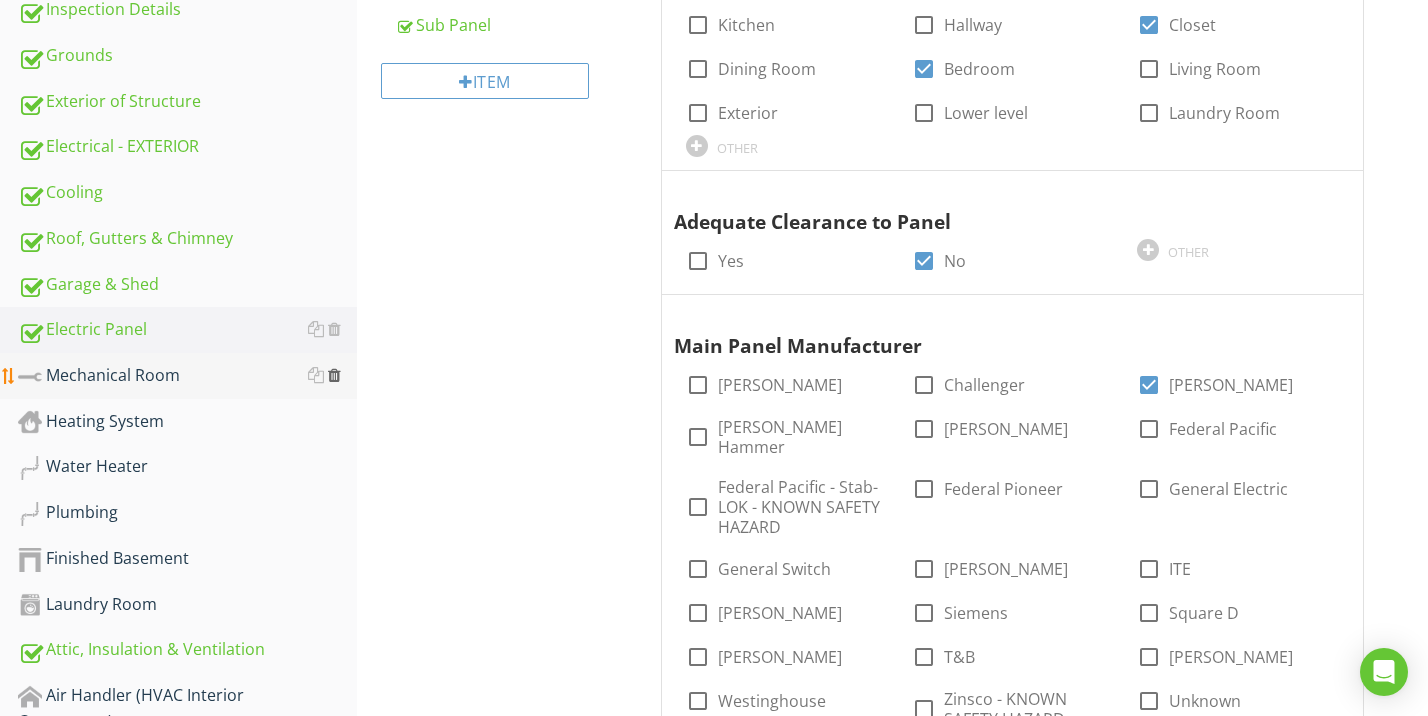 click at bounding box center [334, 375] 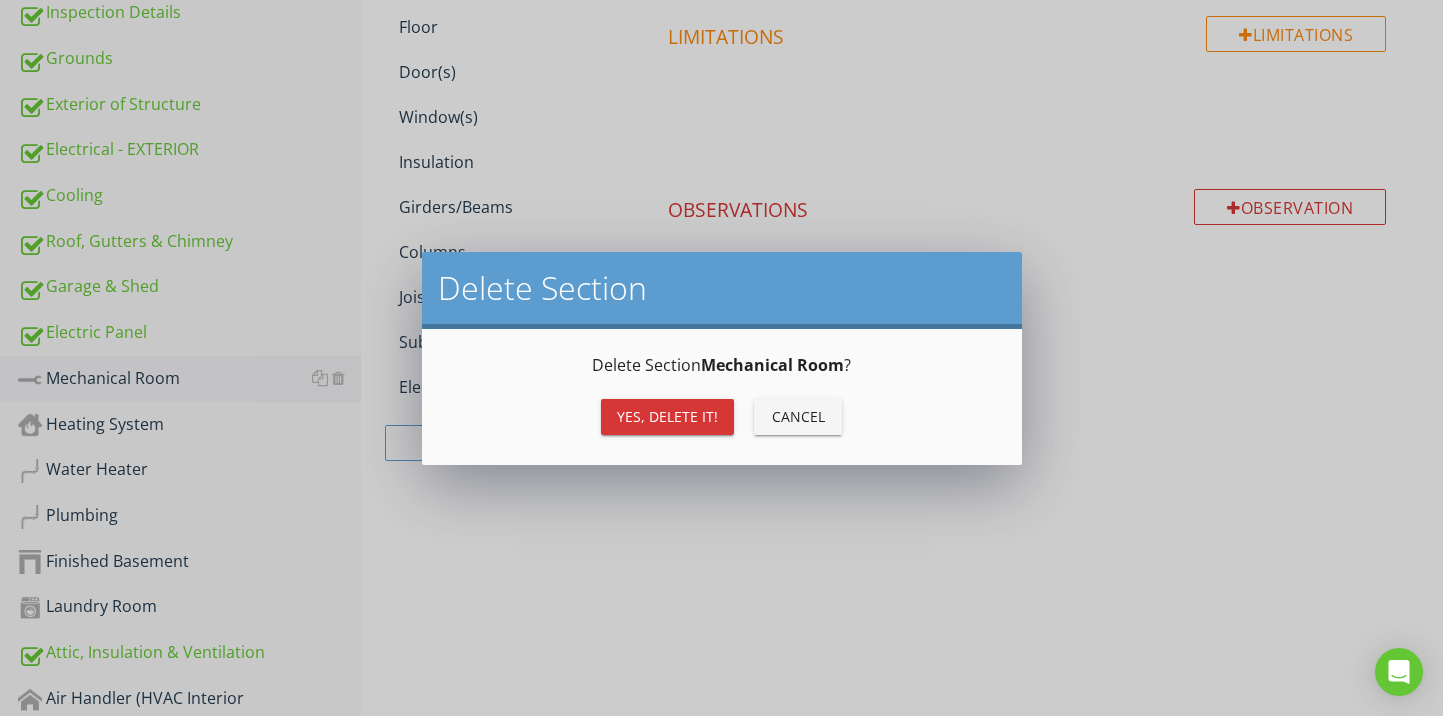 click on "Yes, Delete it!" at bounding box center [667, 416] 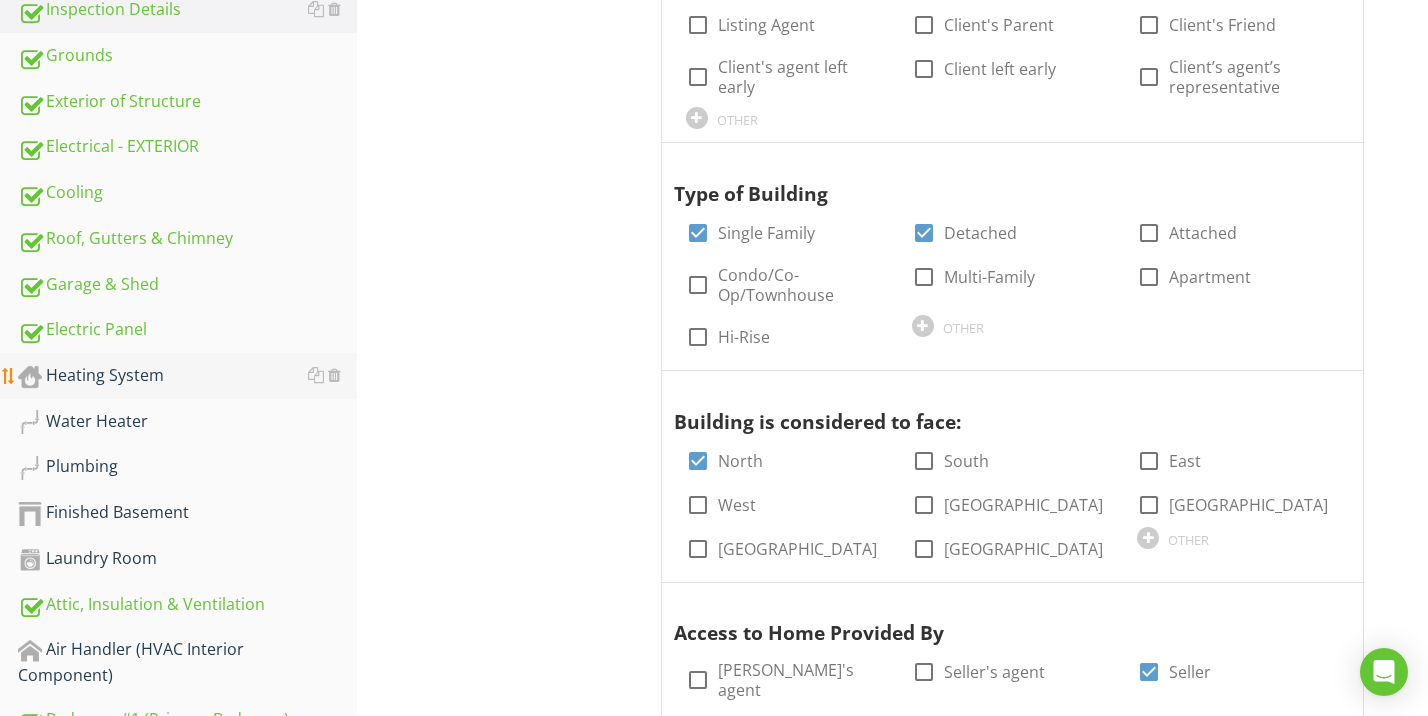click on "Heating System" at bounding box center [187, 376] 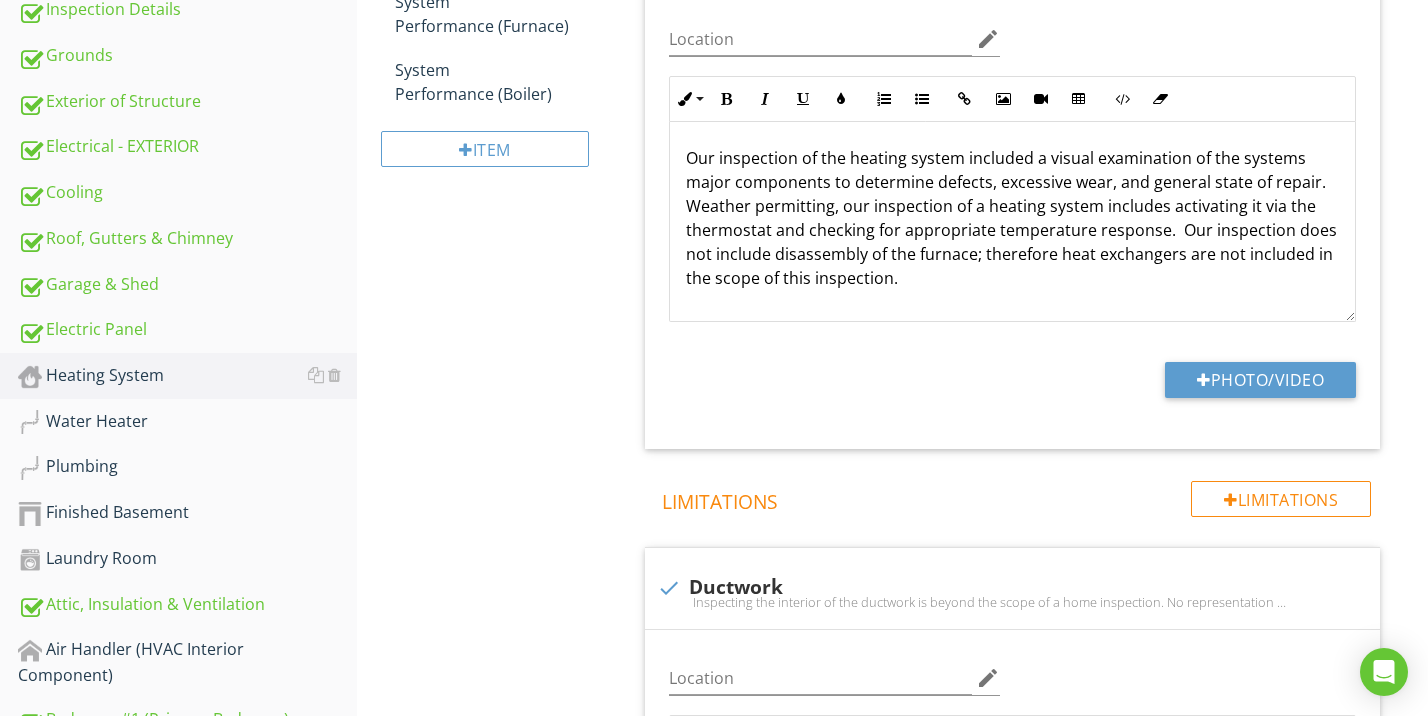 scroll, scrollTop: 189, scrollLeft: 0, axis: vertical 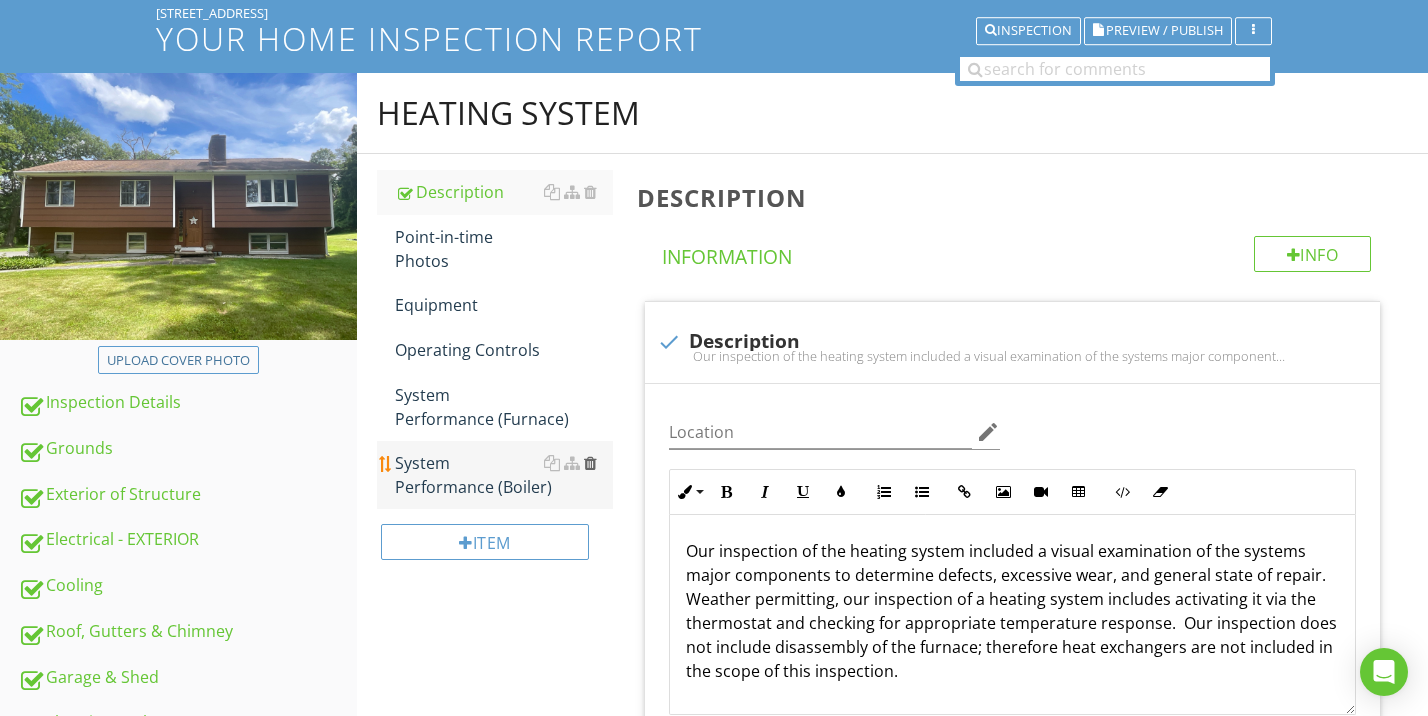 click at bounding box center [590, 463] 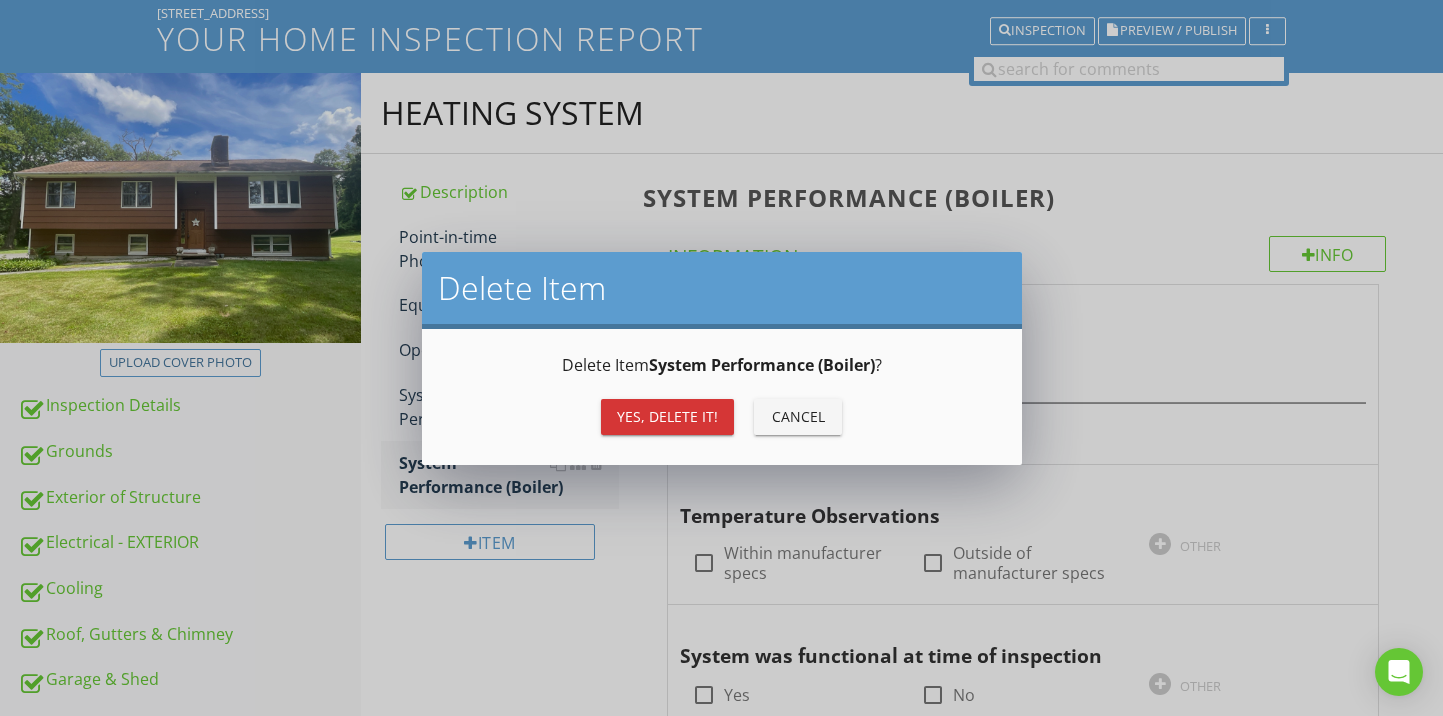 click on "Yes, Delete it!" at bounding box center (667, 417) 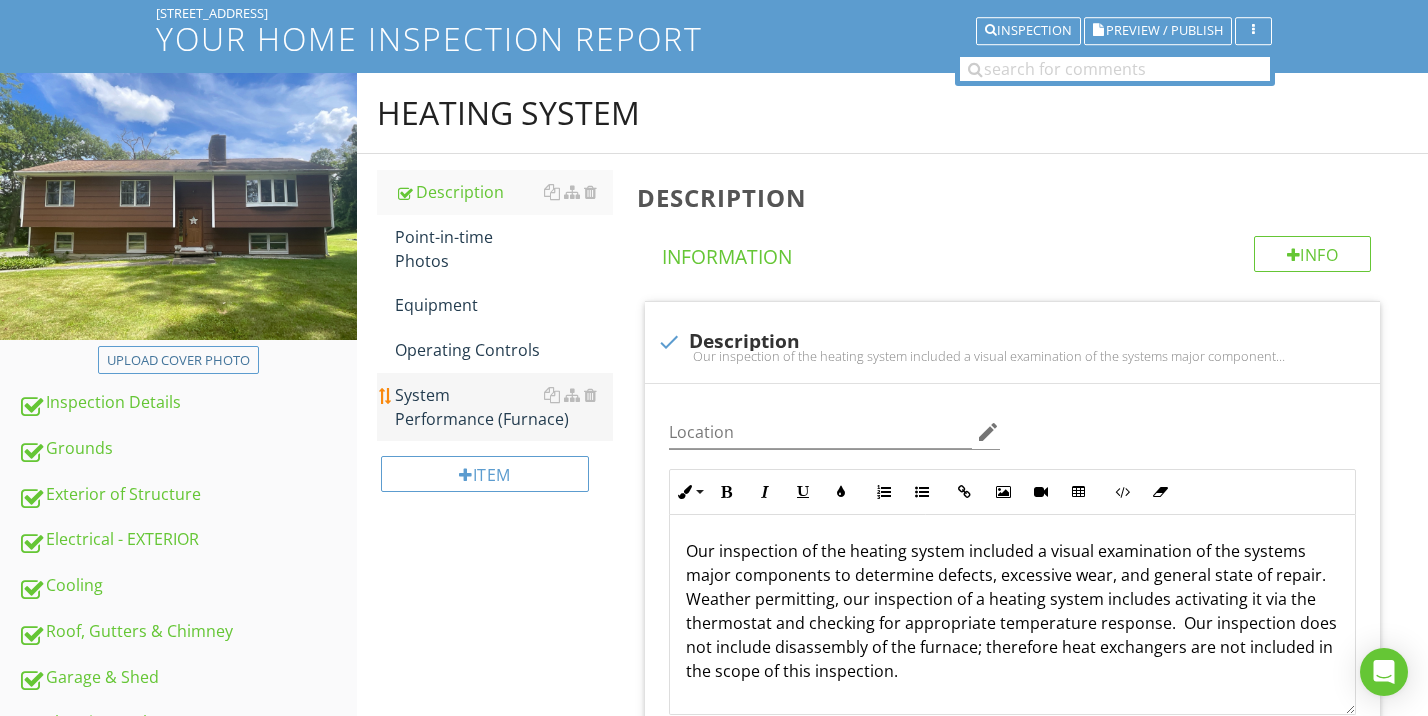 click on "System Performance (Furnace)" at bounding box center [504, 407] 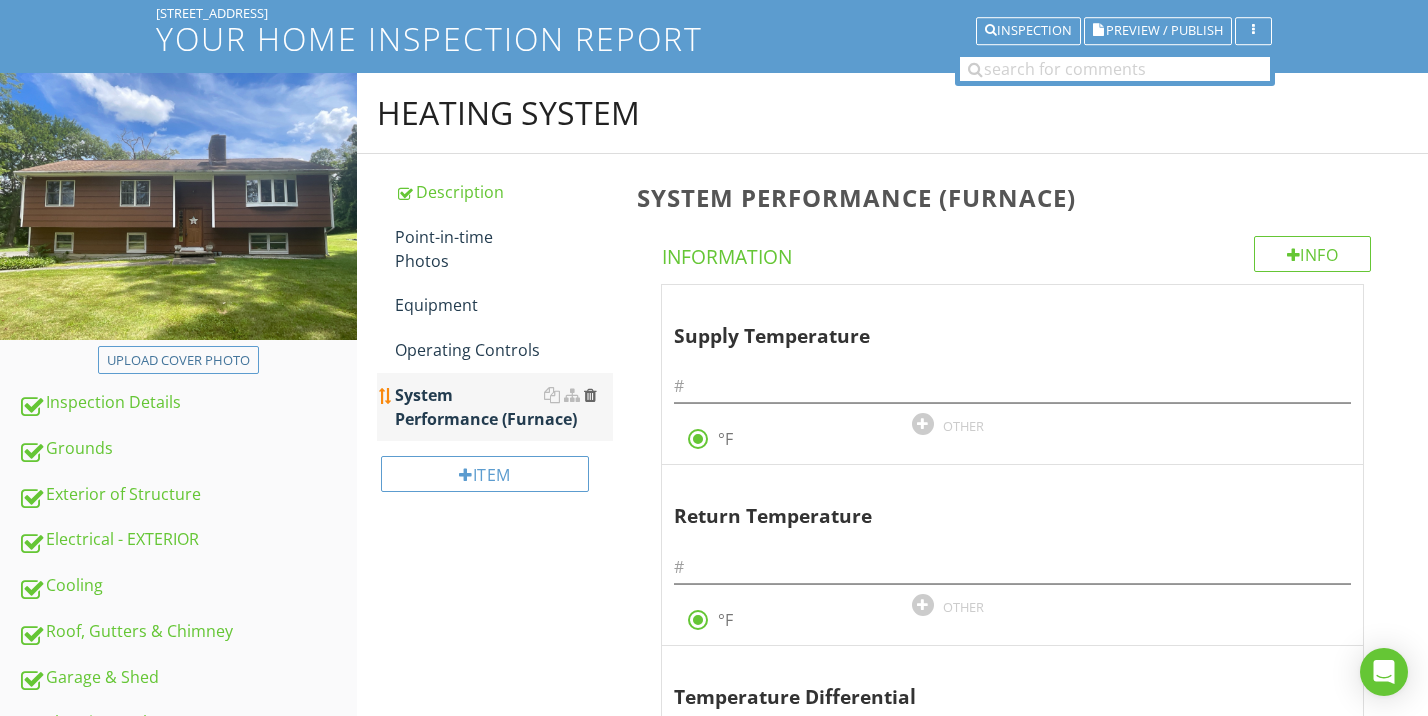 click at bounding box center [590, 395] 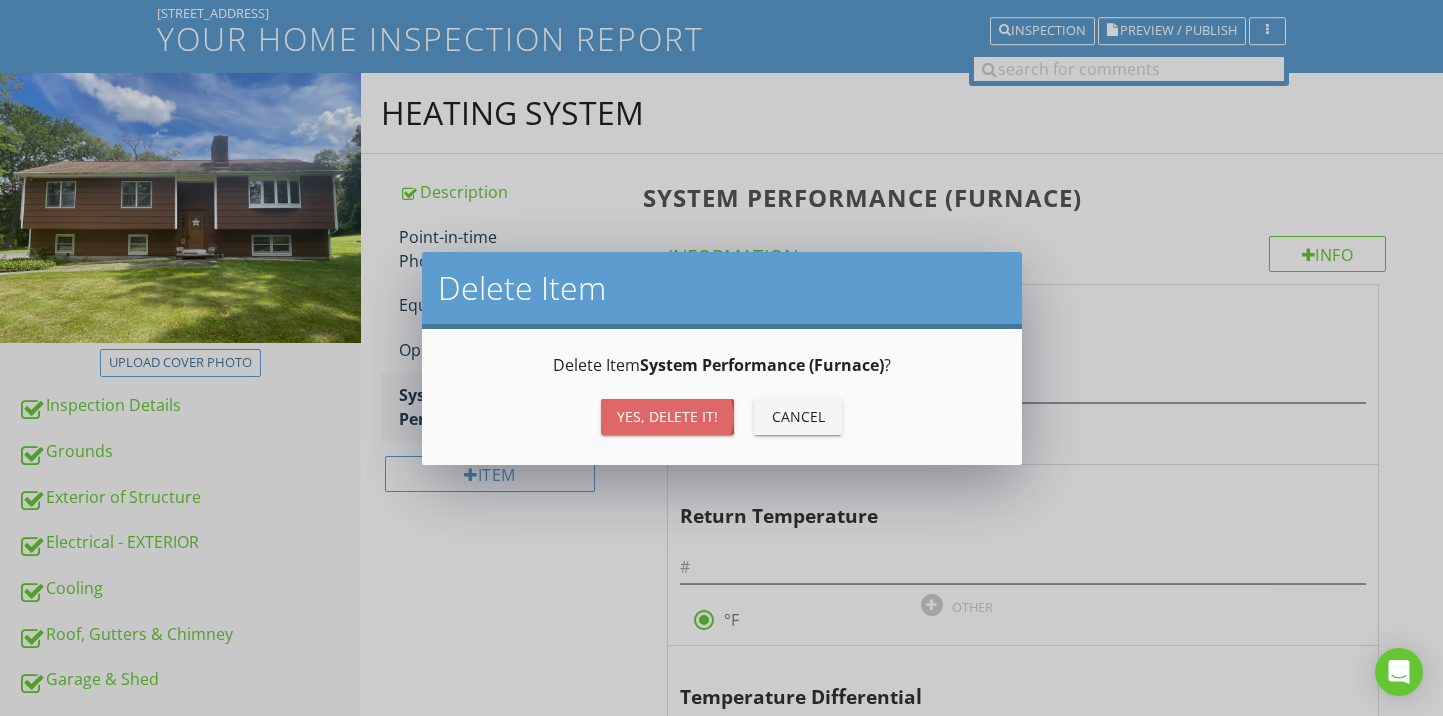 click on "Yes, Delete it!" at bounding box center (667, 417) 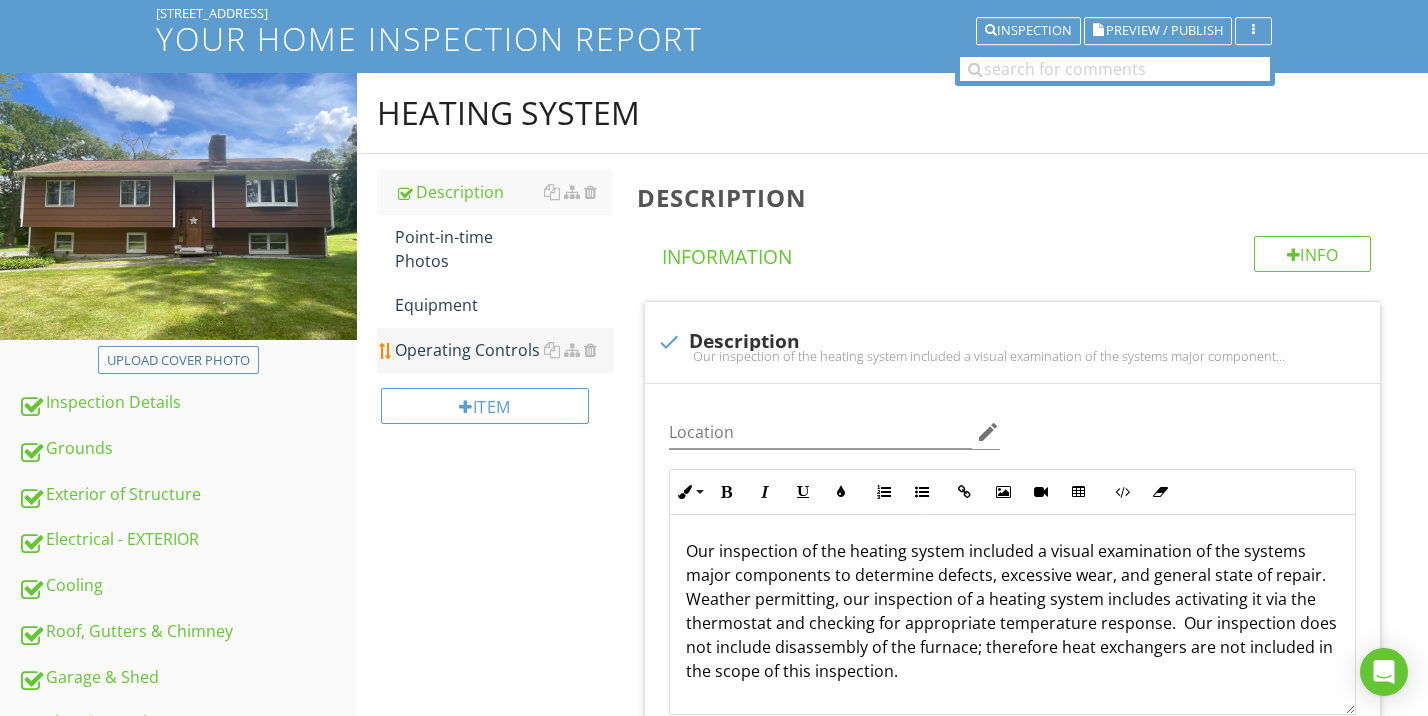click on "Operating Controls" at bounding box center [504, 350] 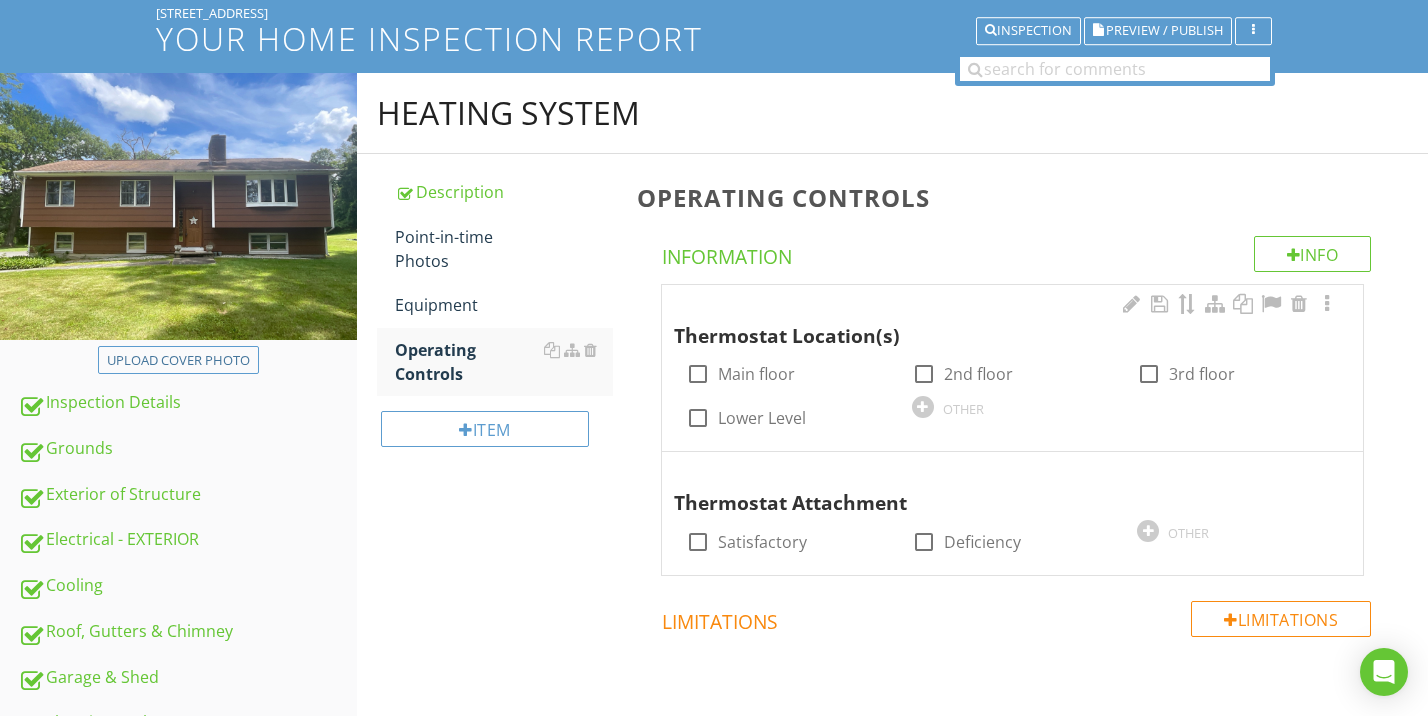 click at bounding box center (923, 407) 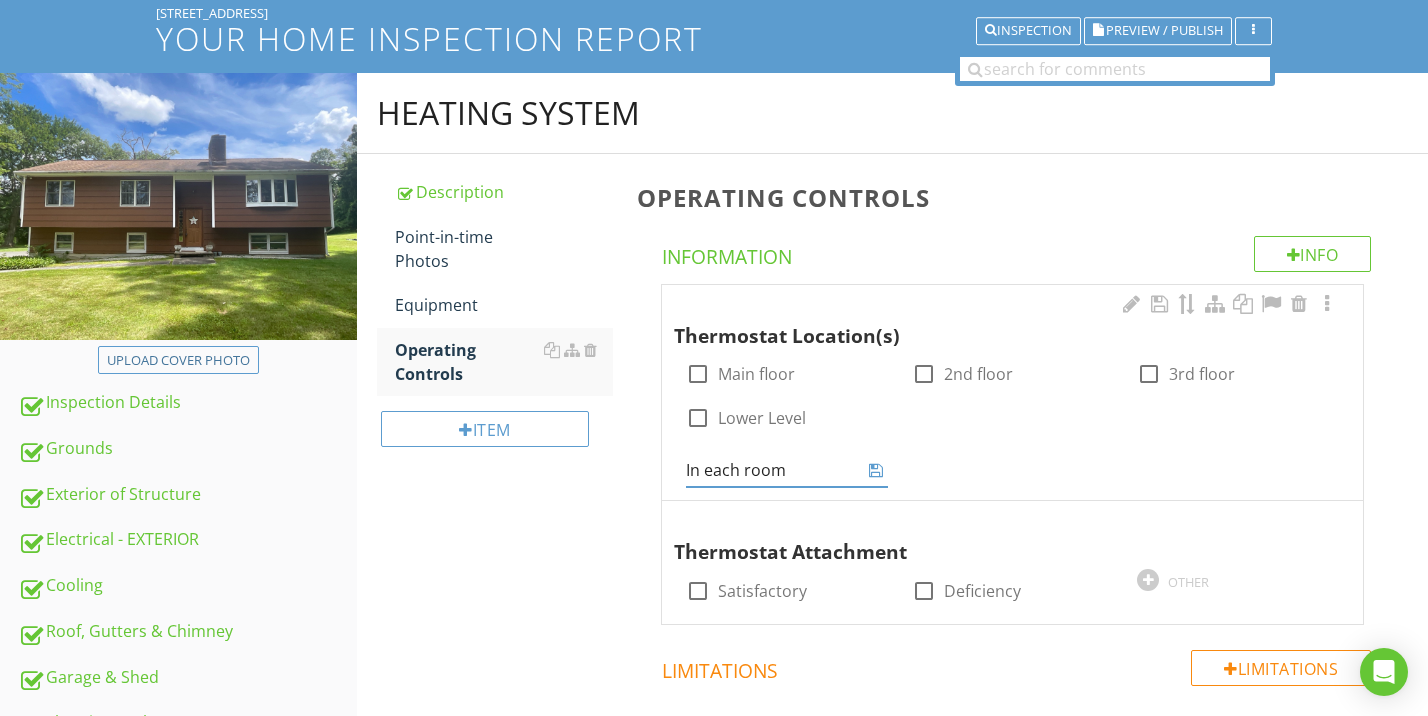 type on "In each room" 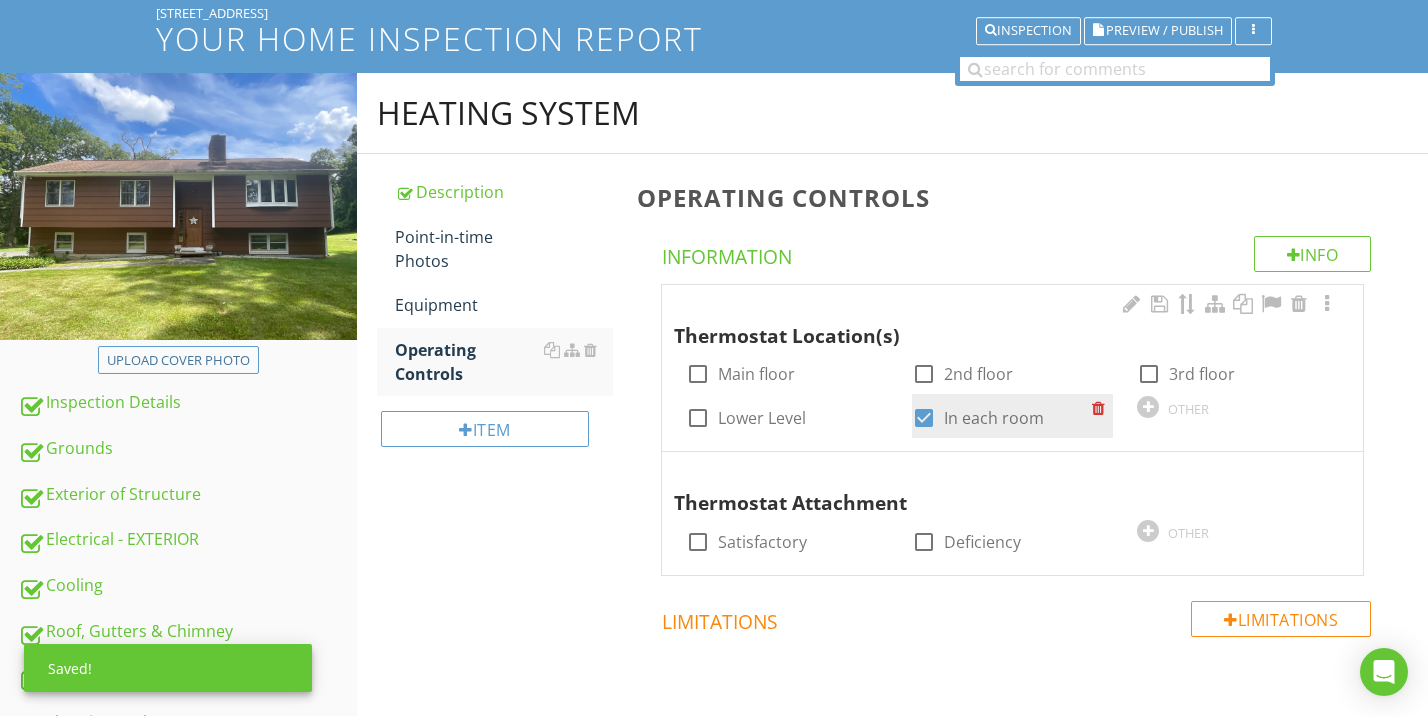 click at bounding box center [1102, 408] 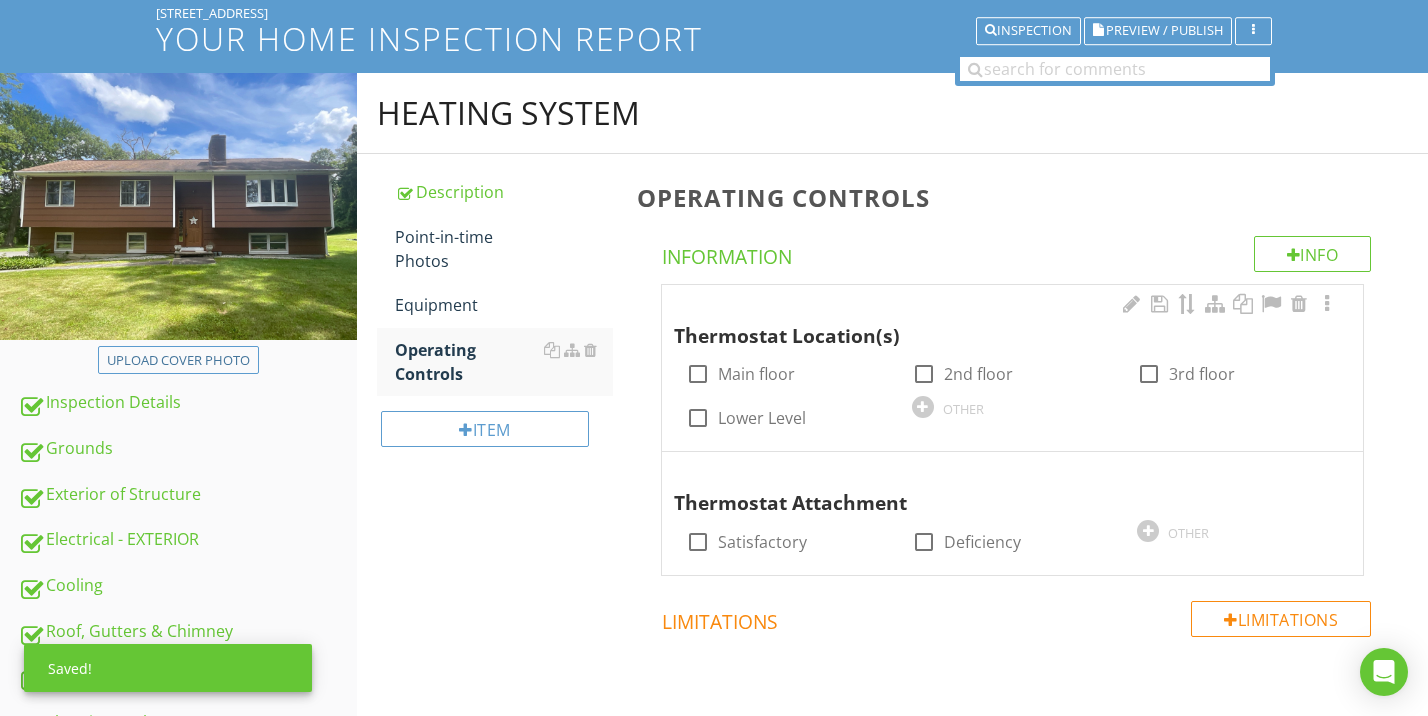 click on "OTHER" at bounding box center [963, 409] 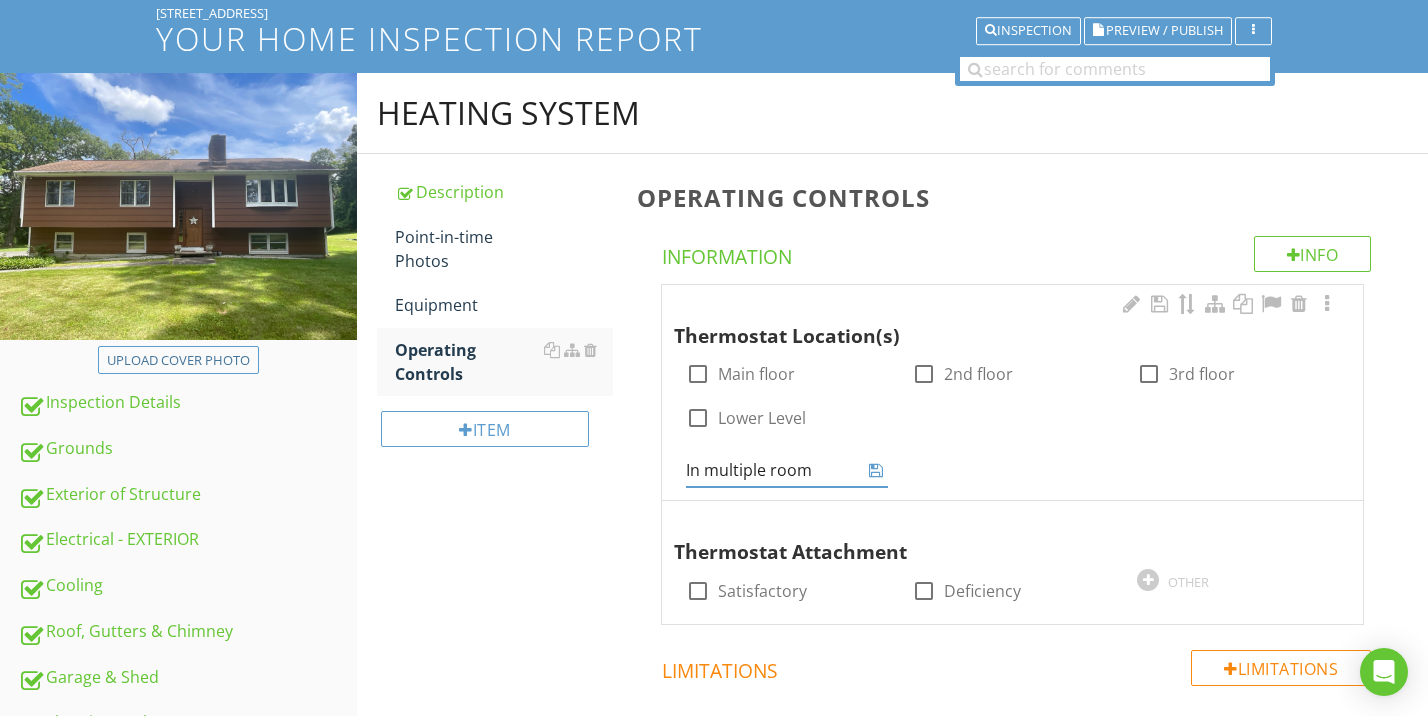 type on "In multiple rooms" 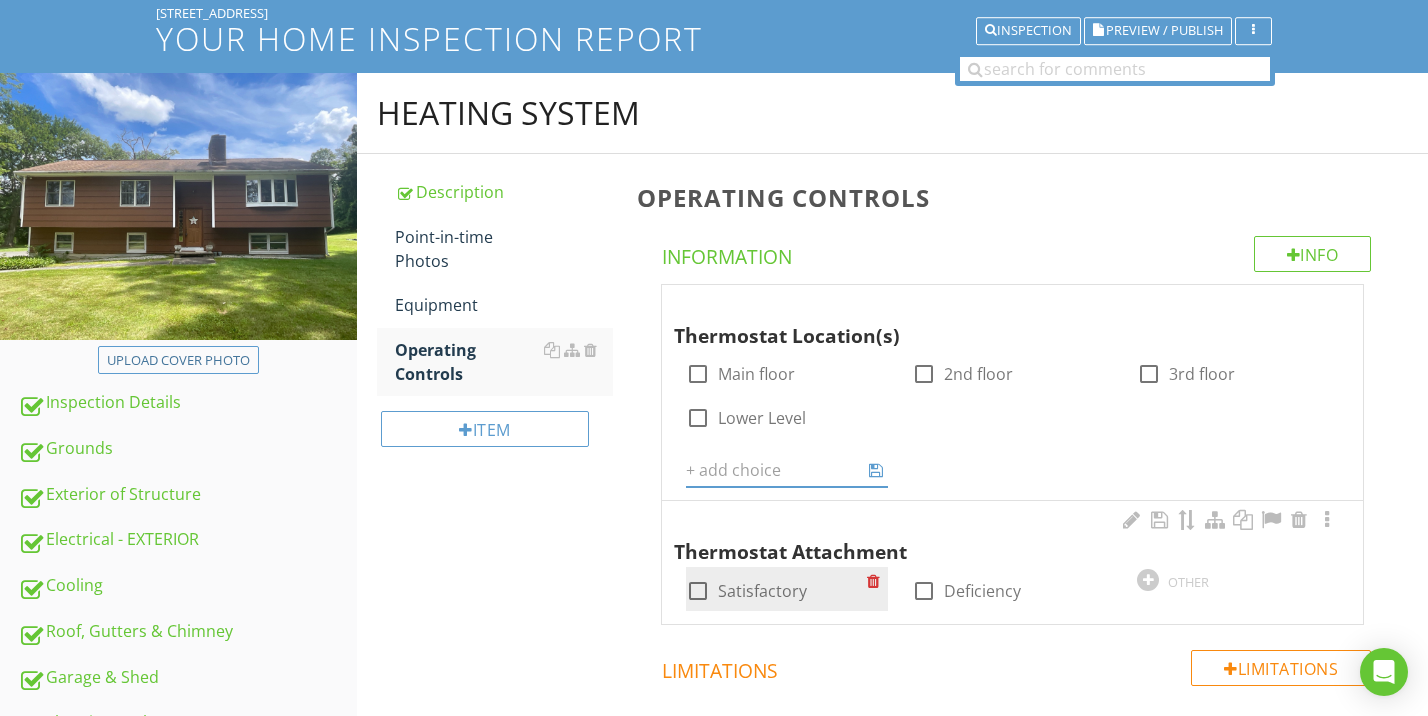 click on "Info
Information
Thermostat Location(s)
check_box_outline_blank Main floor   check_box_outline_blank 2nd floor   check_box_outline_blank 3rd floor   check_box_outline_blank Lower Level         OTHER
Thermostat Attachment
check_box_outline_blank Satisfactory   check_box_outline_blank Deficiency         OTHER
Limitations
Limitations
Observation
Observations
check_box_outline_blank
Thermostat not properly attached to wall
Implication: Potential to not work properly | System InefficiencyRecommendation: Secure thermostat properly to wallTime frame: As you deem necessary" at bounding box center [1016, 604] 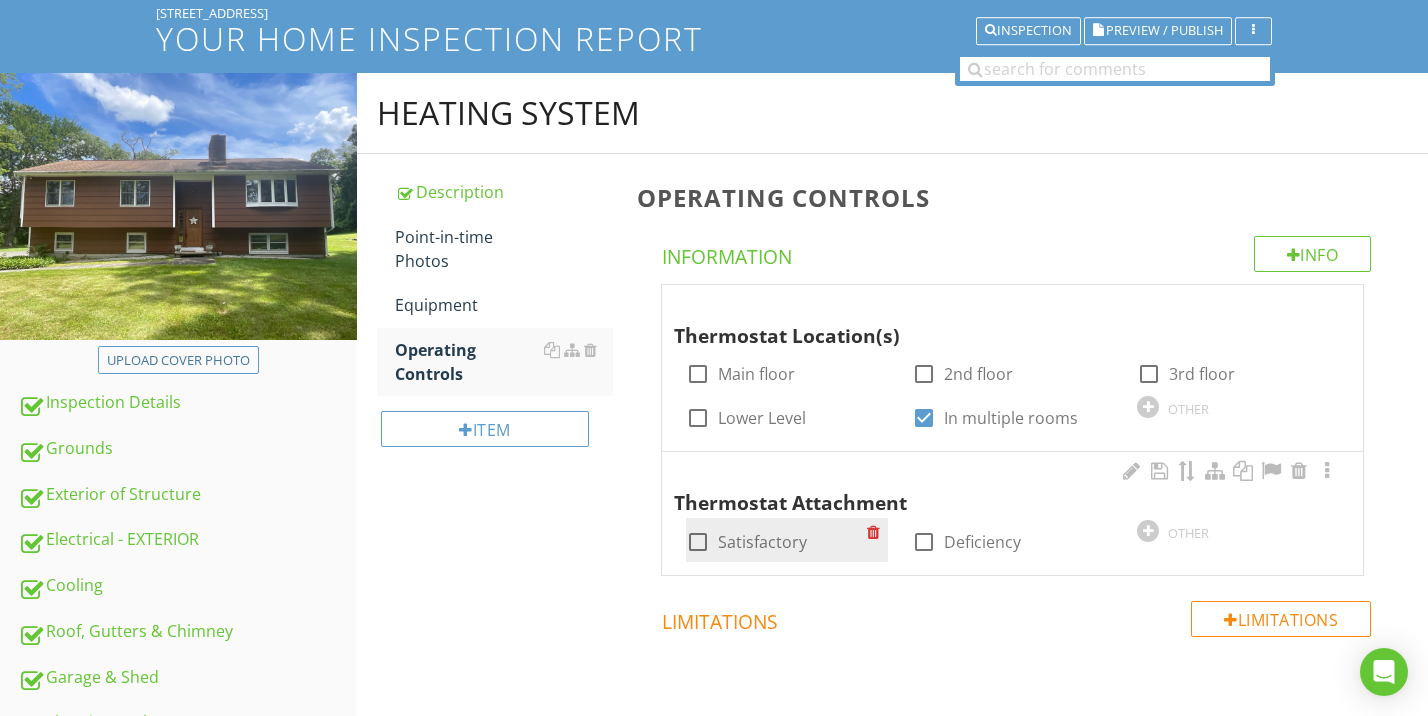 click at bounding box center [698, 542] 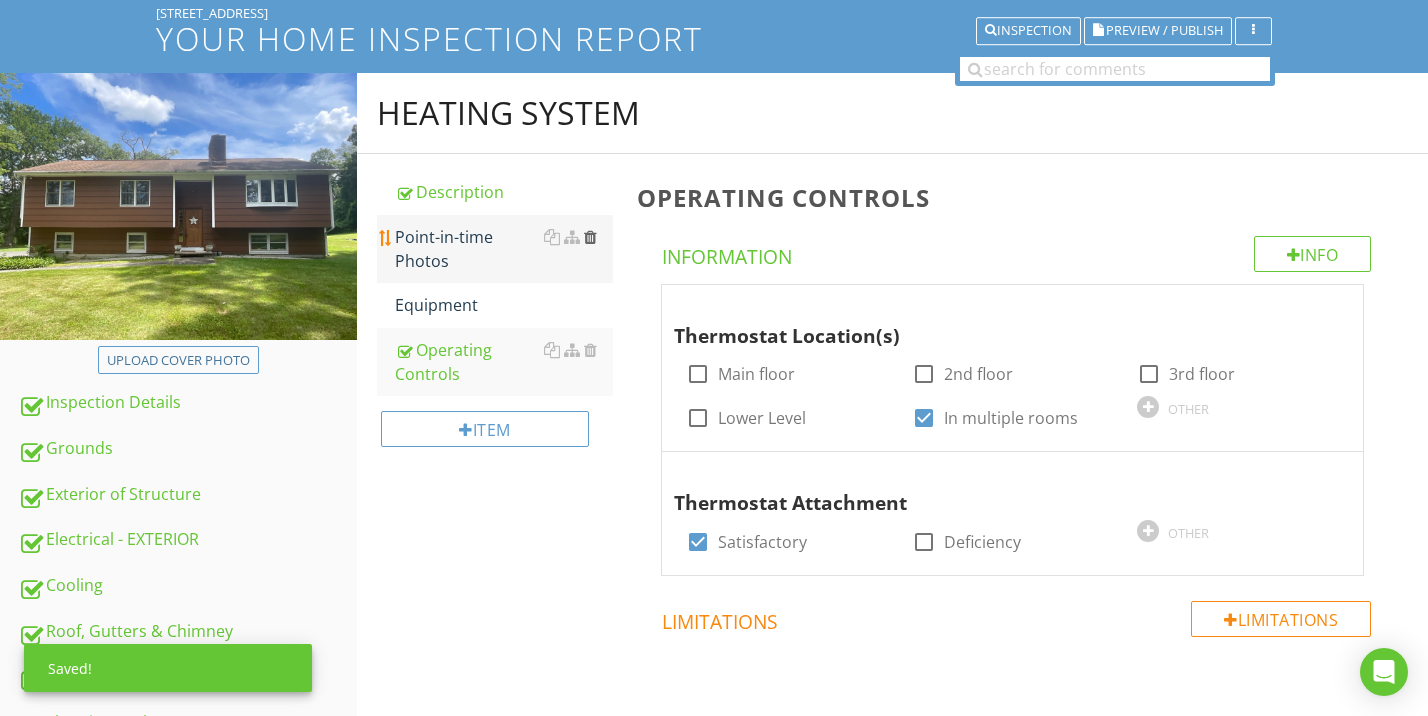 click at bounding box center [590, 237] 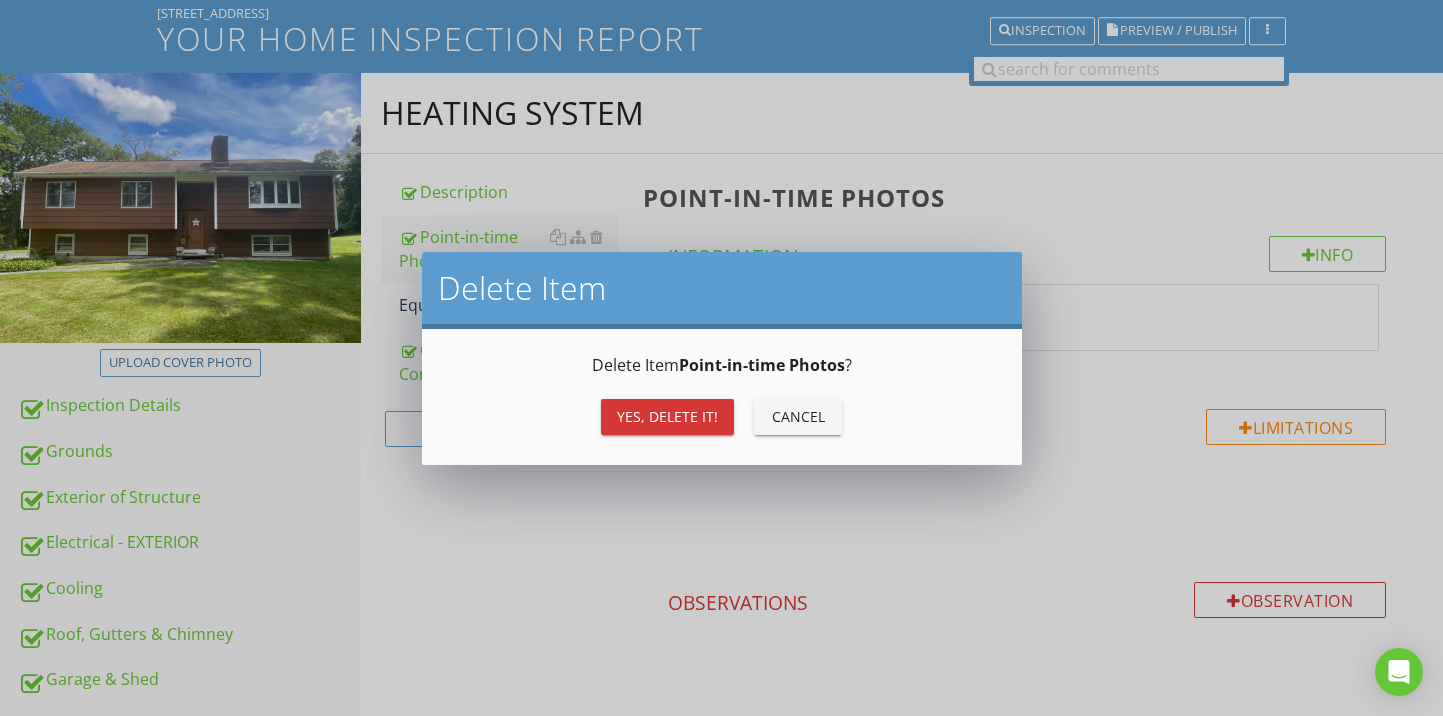 click on "Yes, Delete it!" at bounding box center [667, 416] 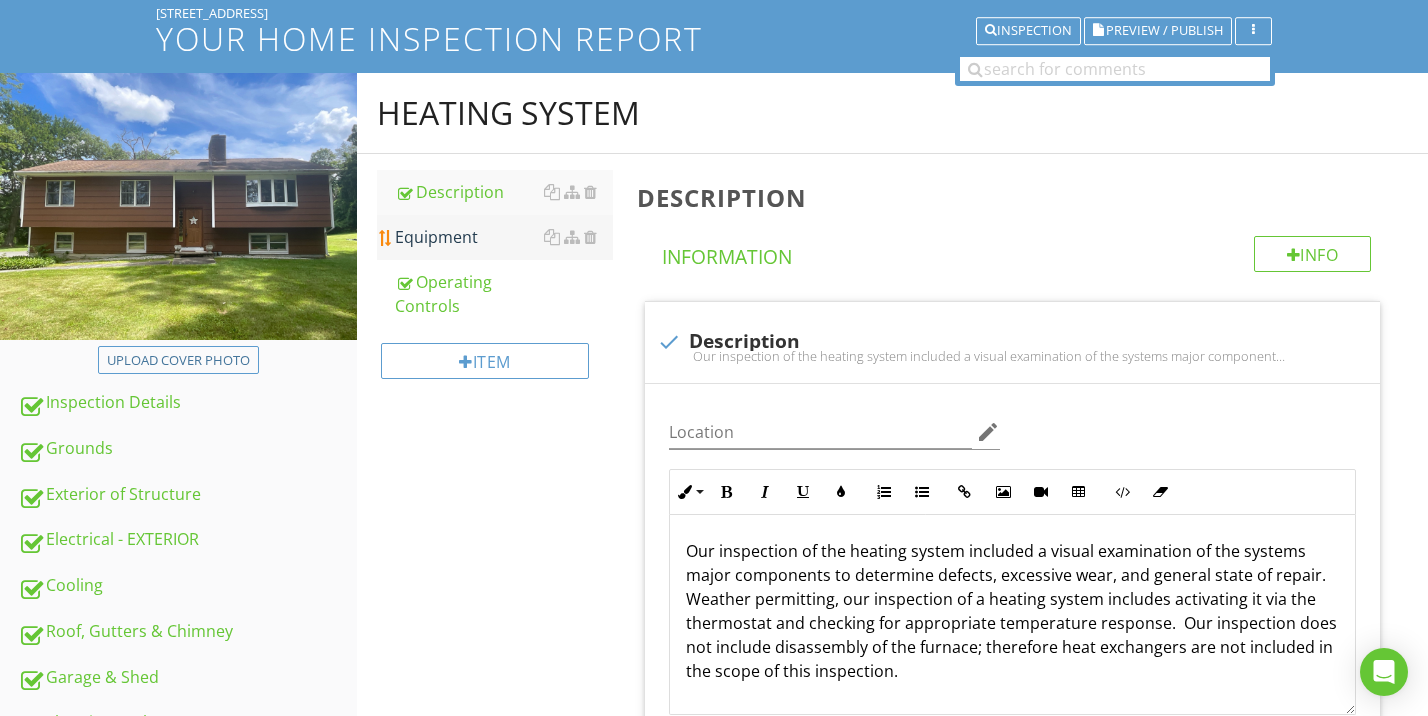 click on "Equipment" at bounding box center (504, 237) 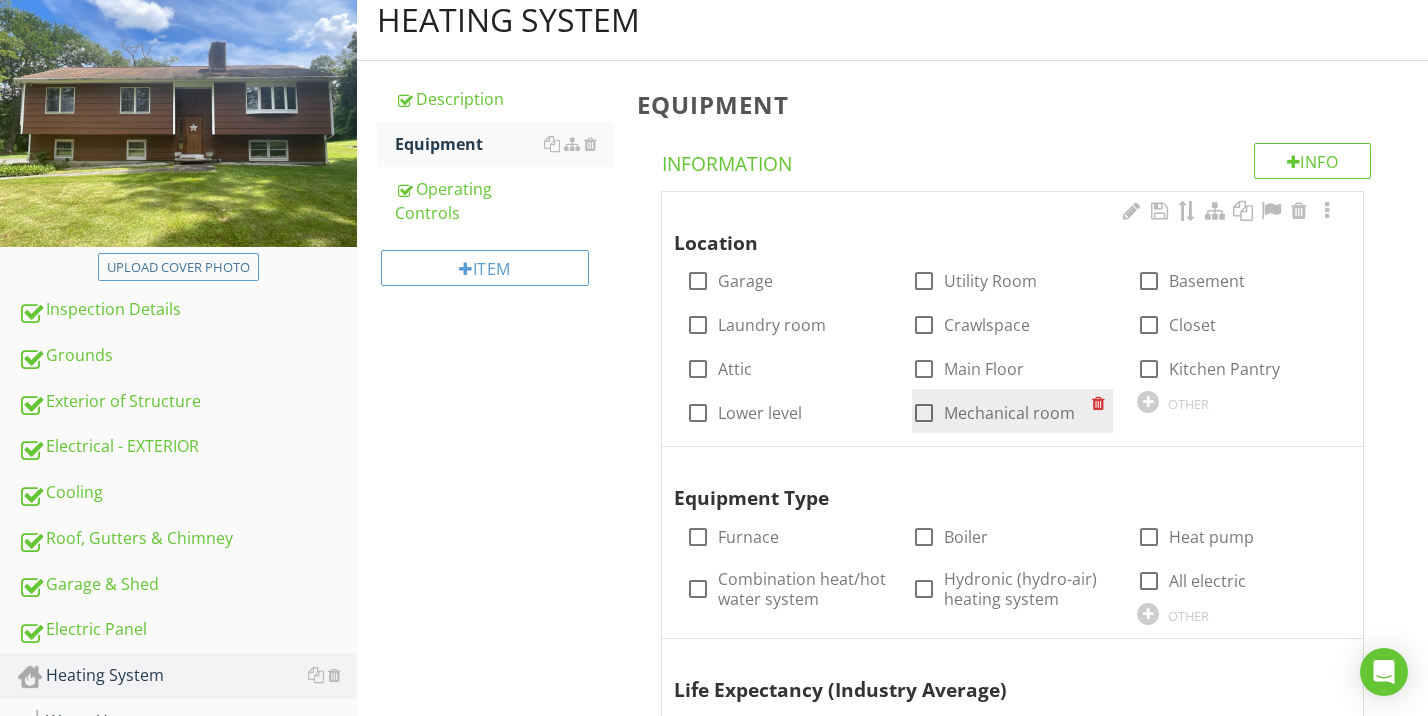 scroll, scrollTop: 294, scrollLeft: 0, axis: vertical 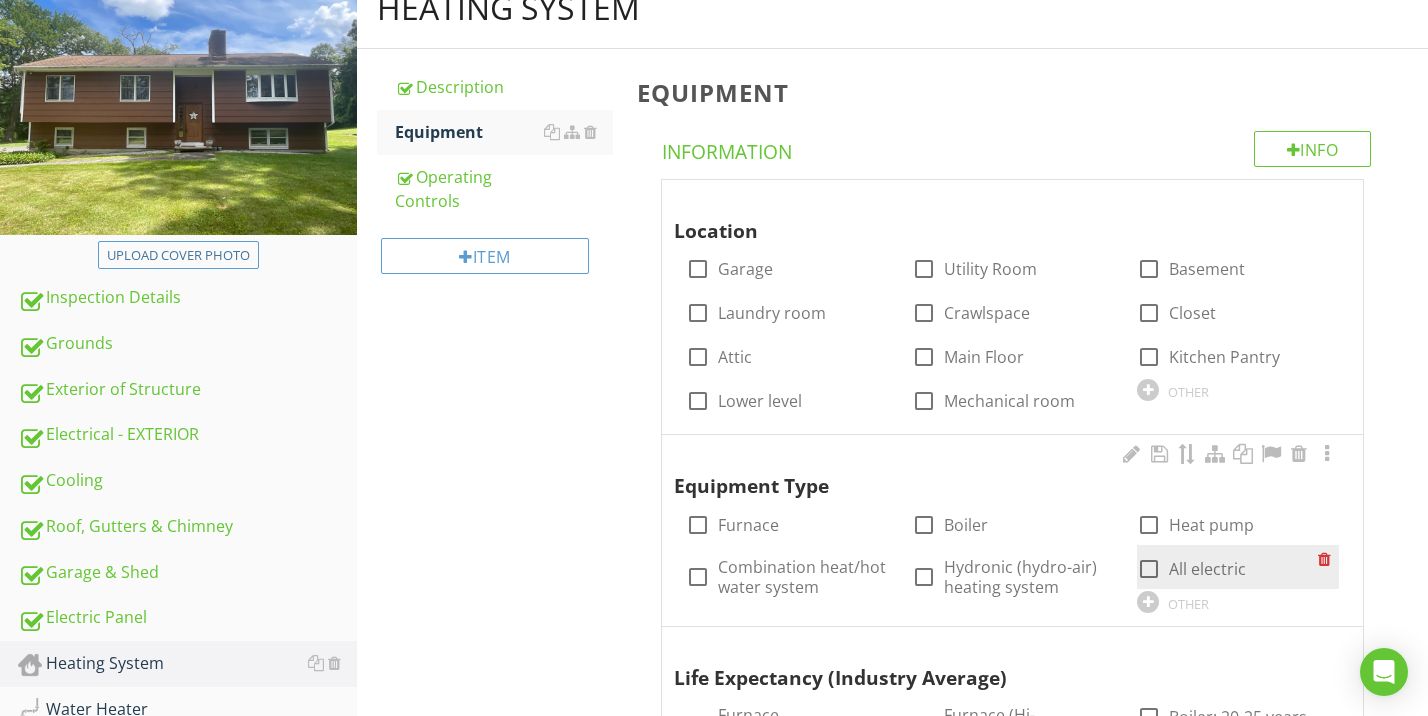 click on "All electric" at bounding box center [1207, 569] 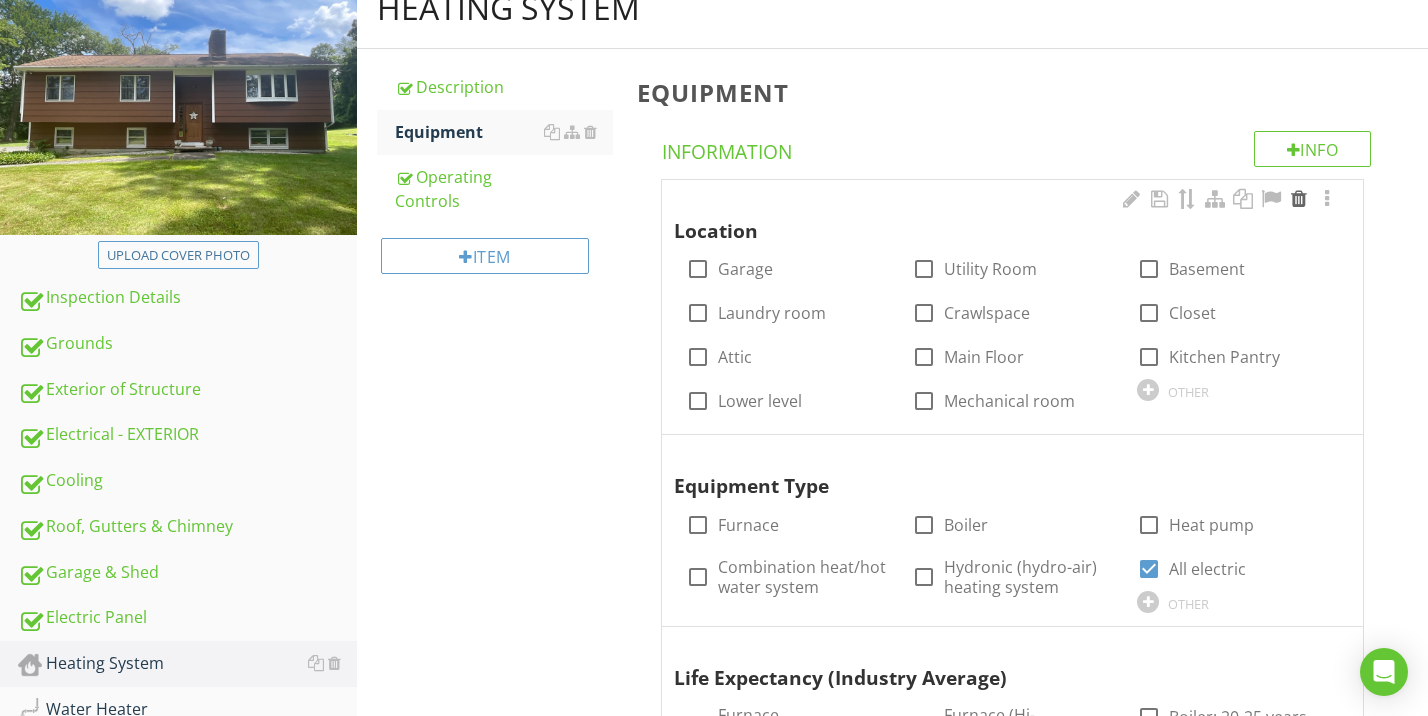 click at bounding box center (1299, 199) 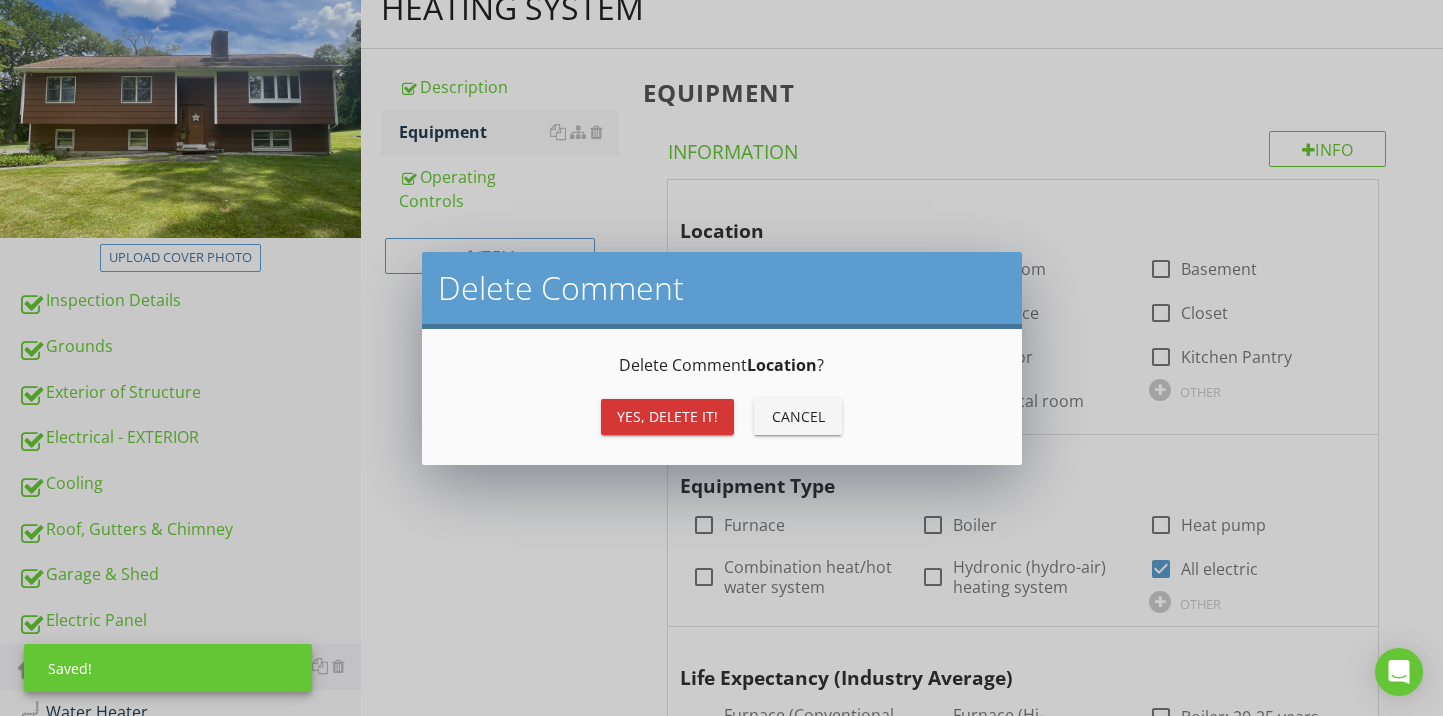 click on "Yes, Delete it!" at bounding box center (667, 416) 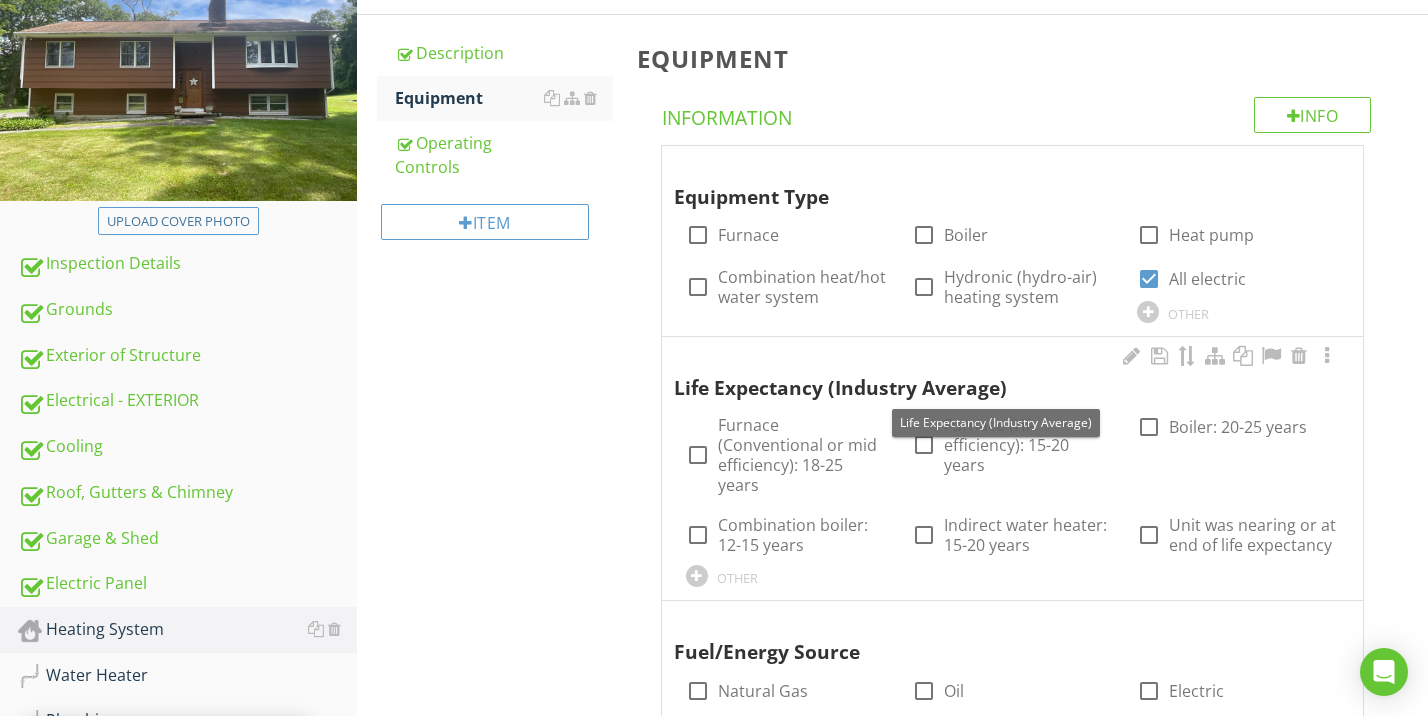 scroll, scrollTop: 497, scrollLeft: 0, axis: vertical 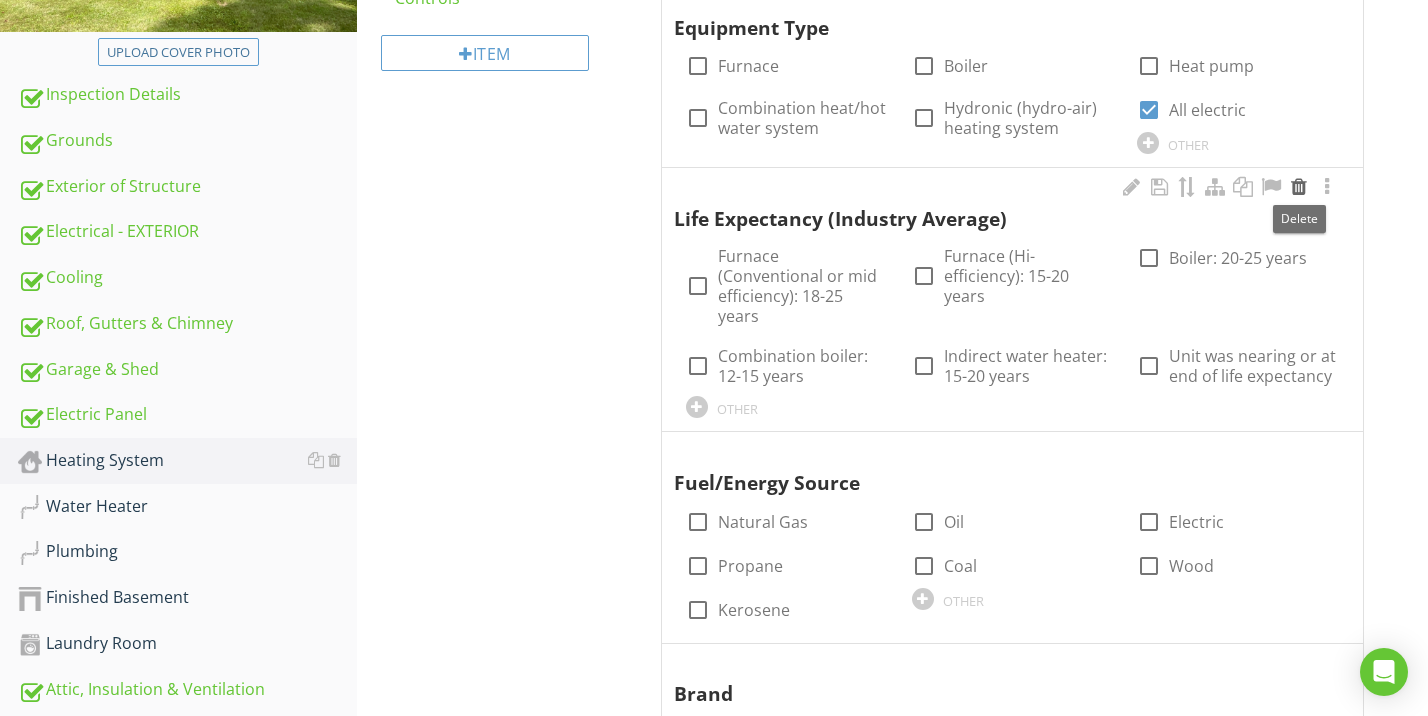 click at bounding box center (1299, 187) 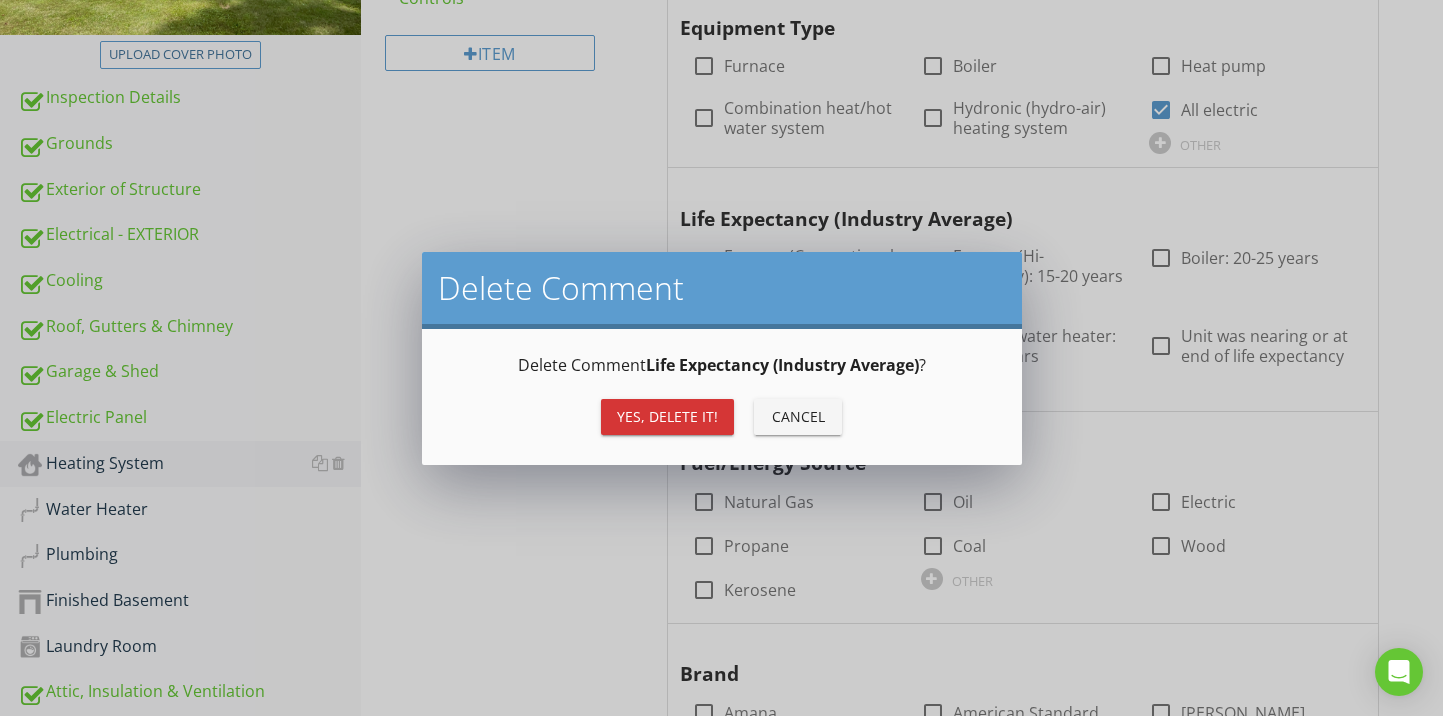 click on "Yes, Delete it!" at bounding box center (667, 416) 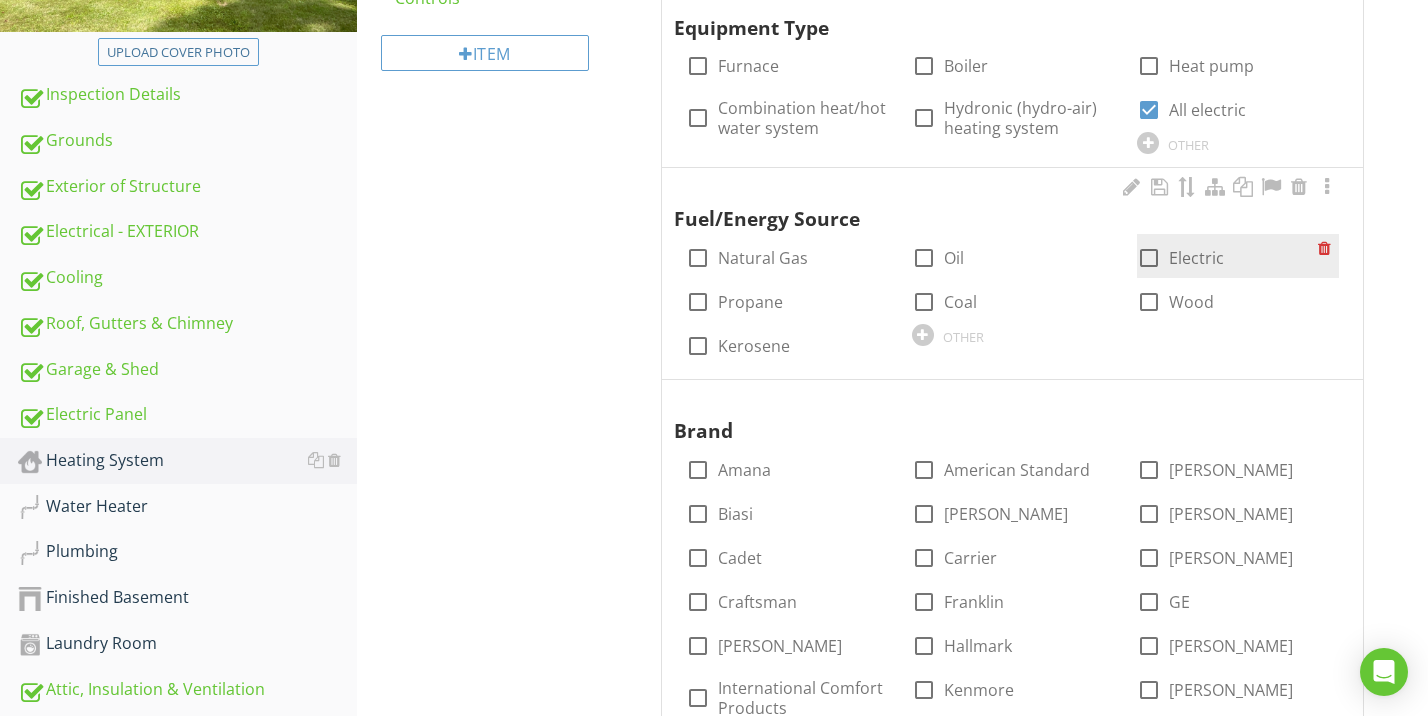 click on "Electric" at bounding box center [1196, 258] 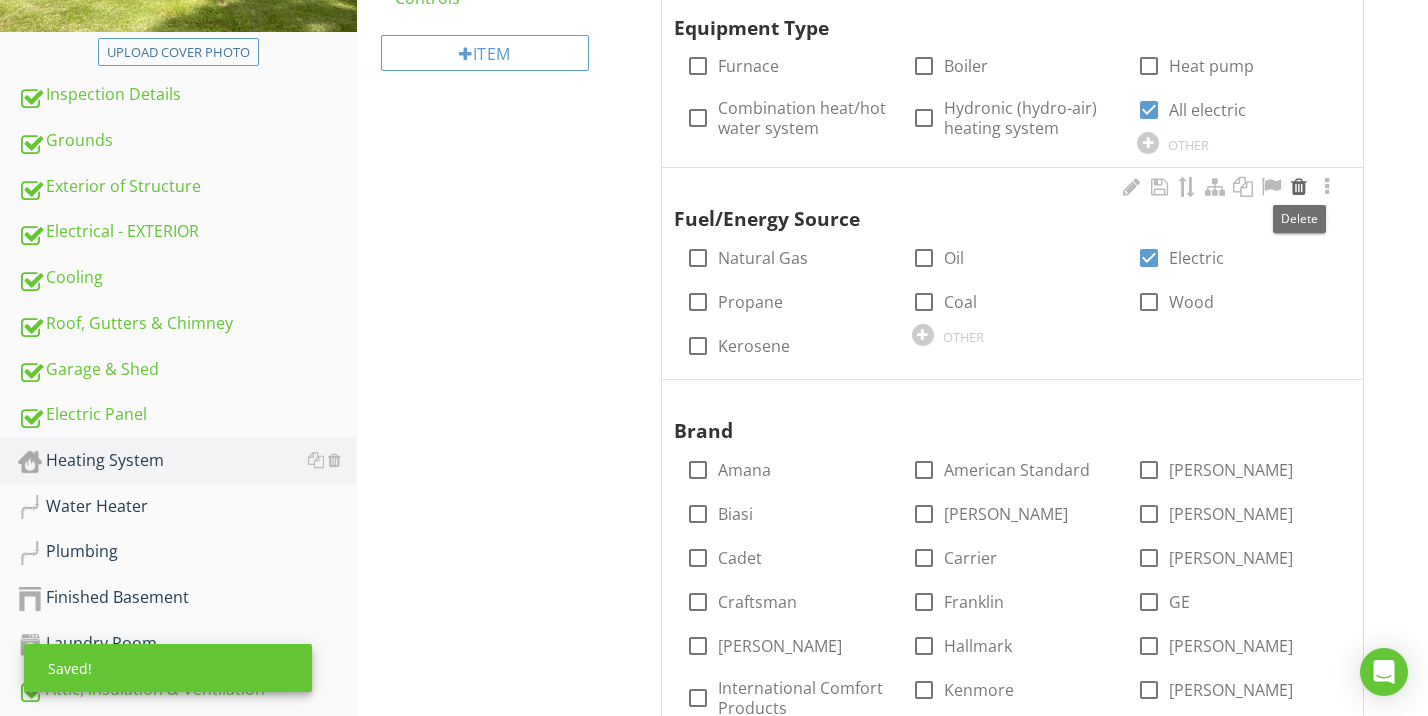 click at bounding box center (1299, 187) 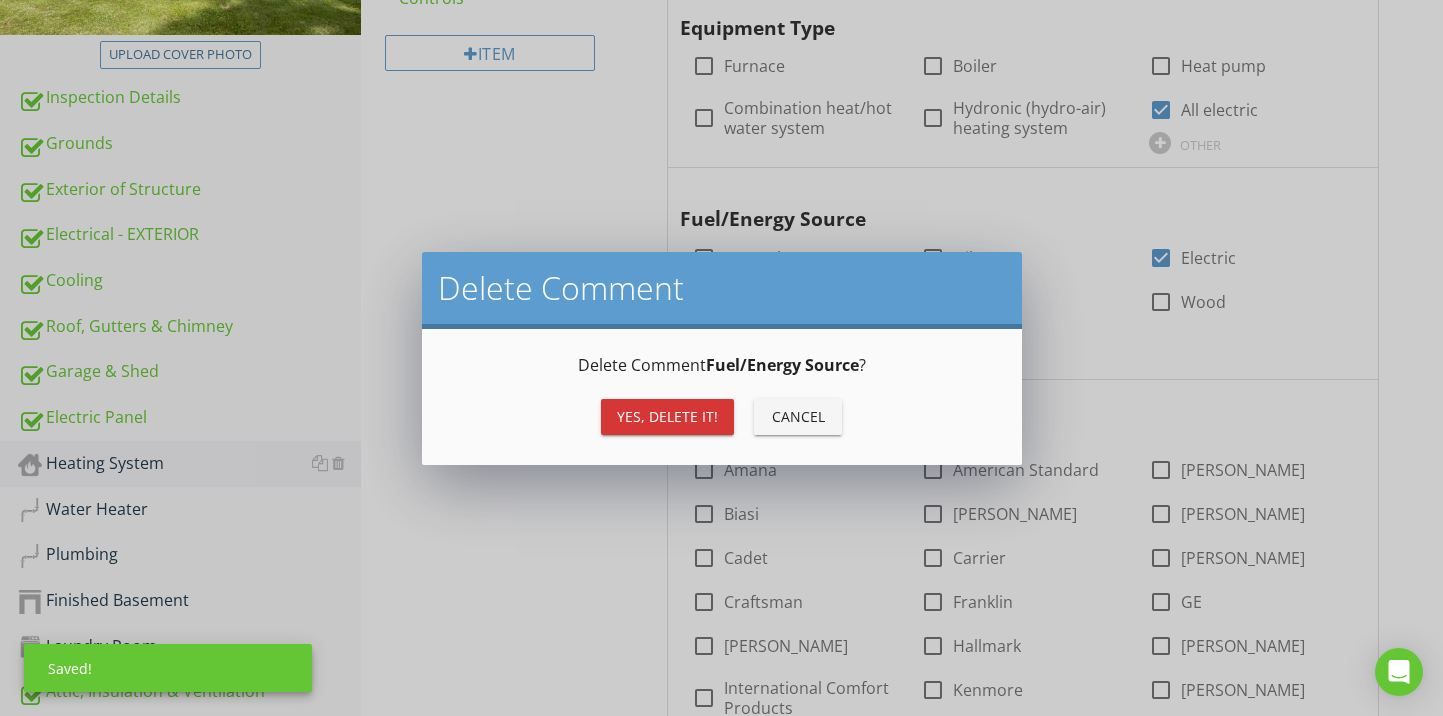 click on "Yes, Delete it!" at bounding box center (667, 416) 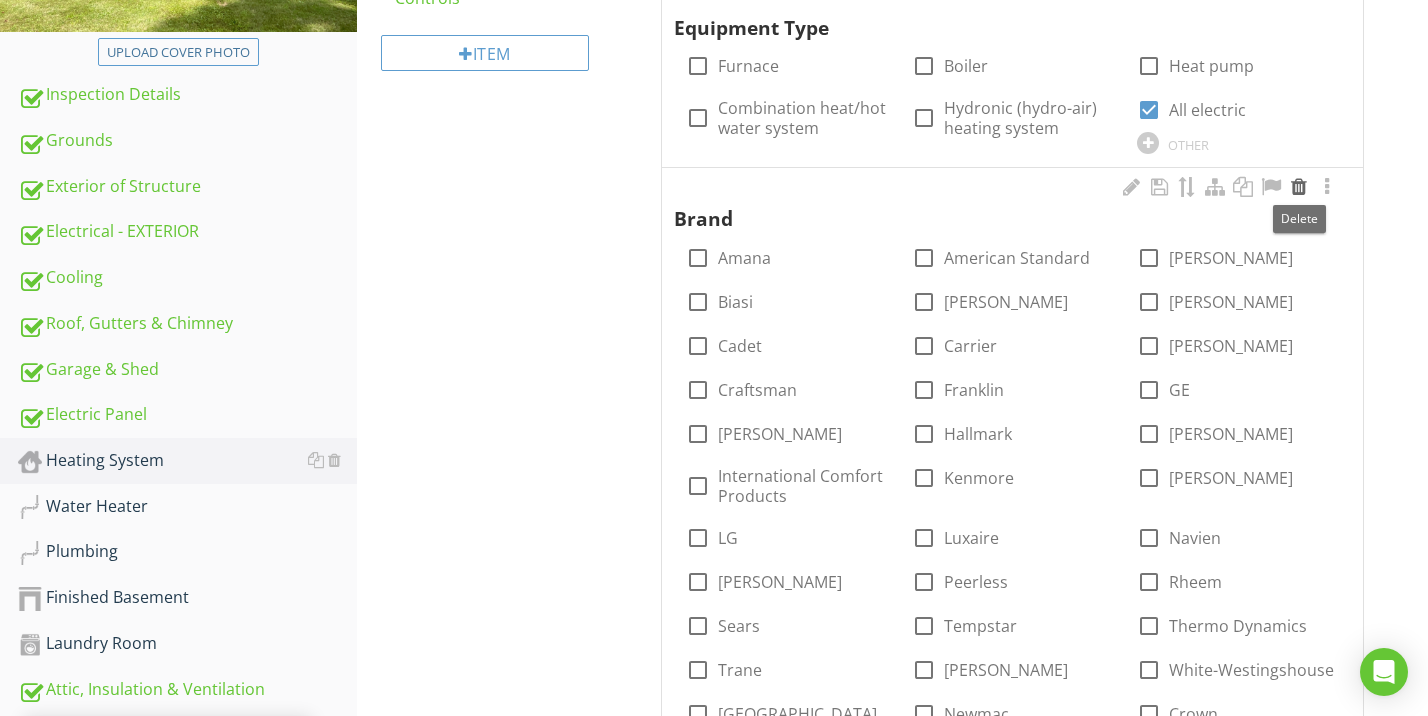 click at bounding box center [1299, 187] 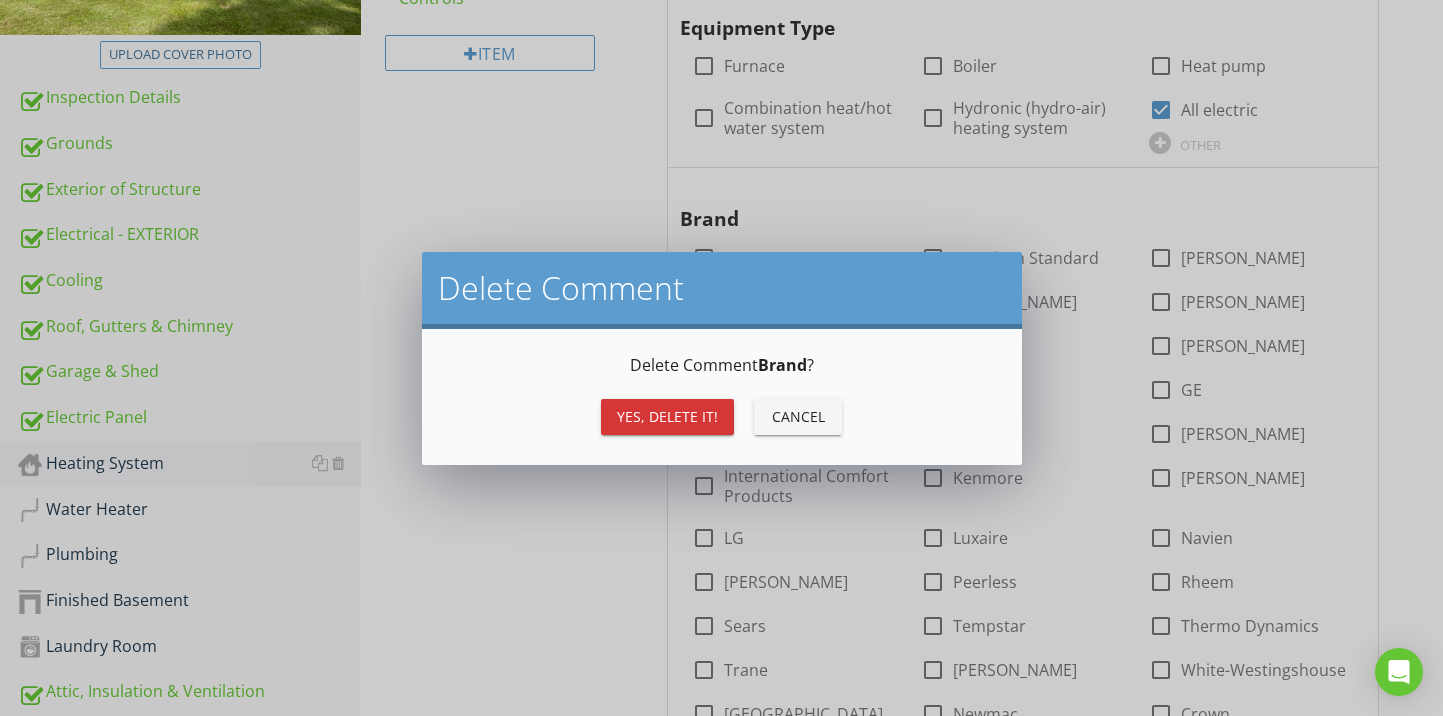click on "Yes, Delete it!" at bounding box center [667, 417] 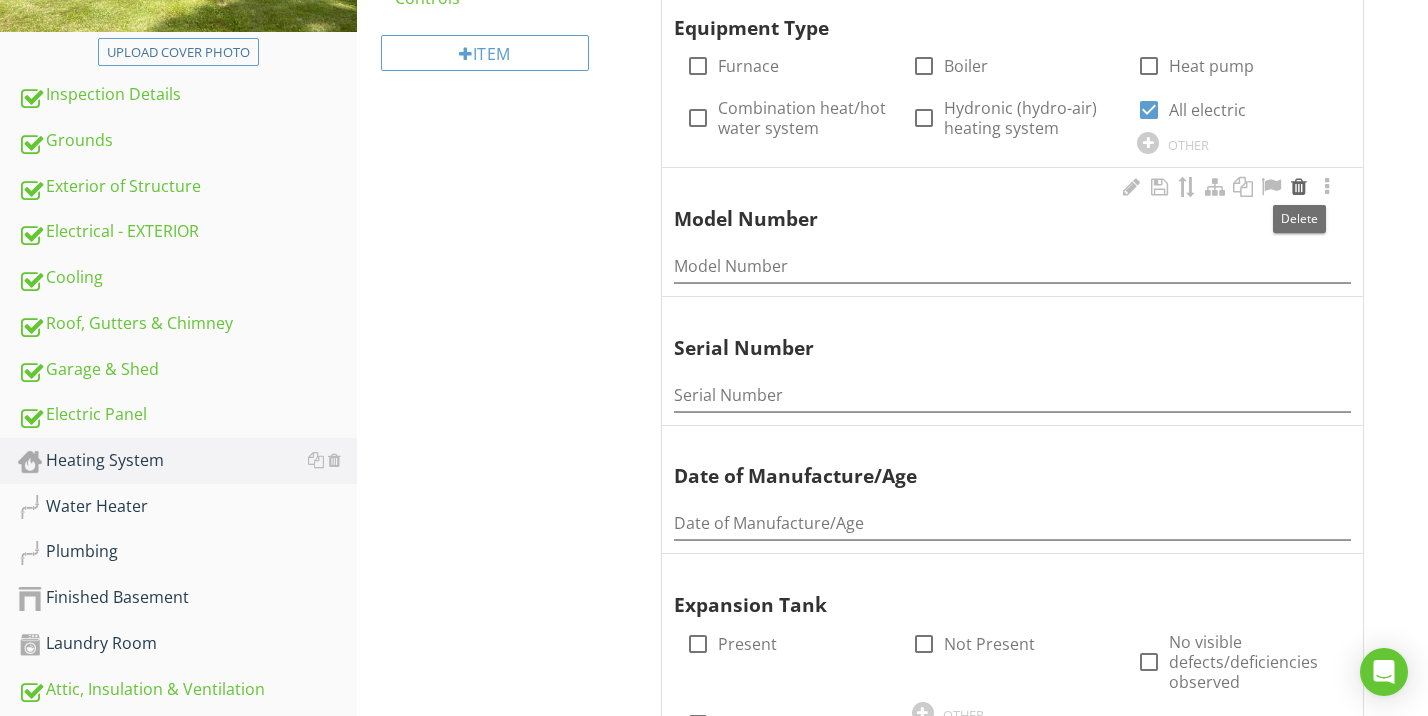 click at bounding box center (1299, 187) 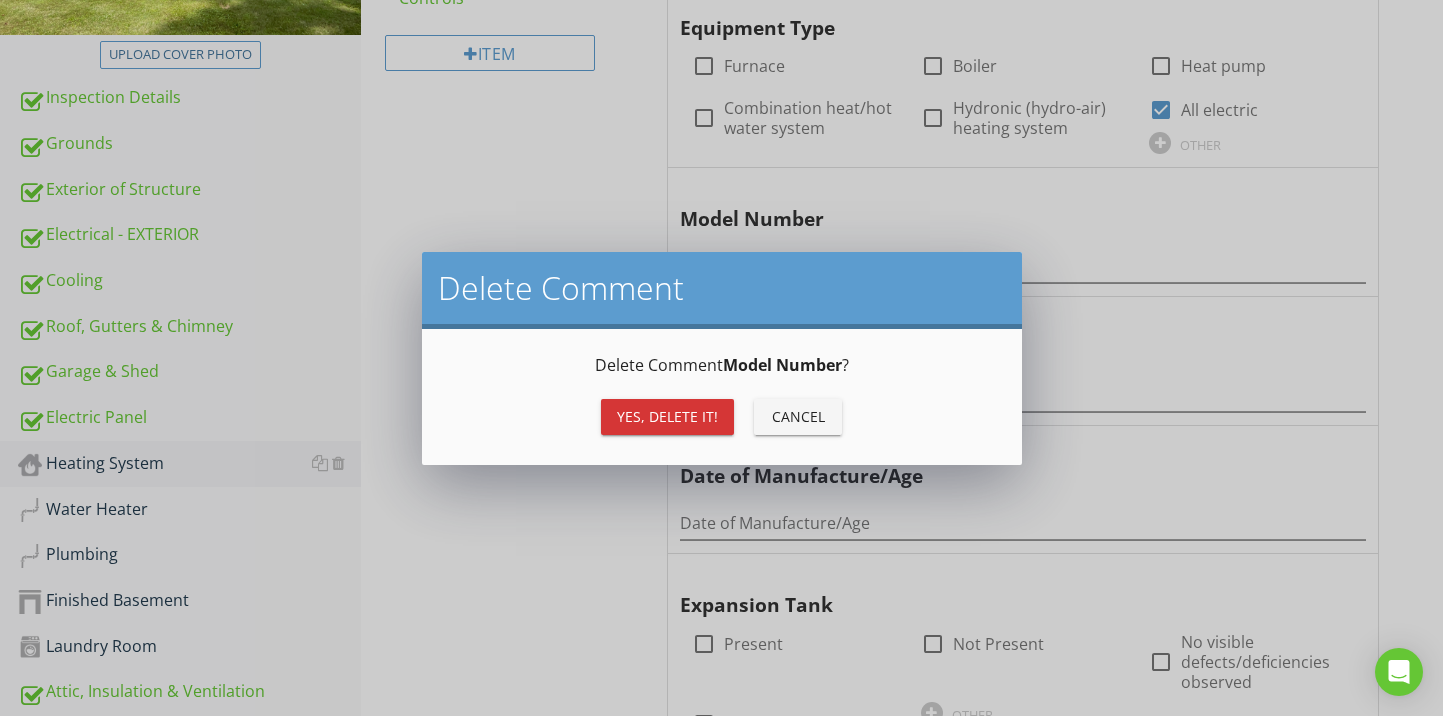 click on "Yes, Delete it!" at bounding box center (667, 416) 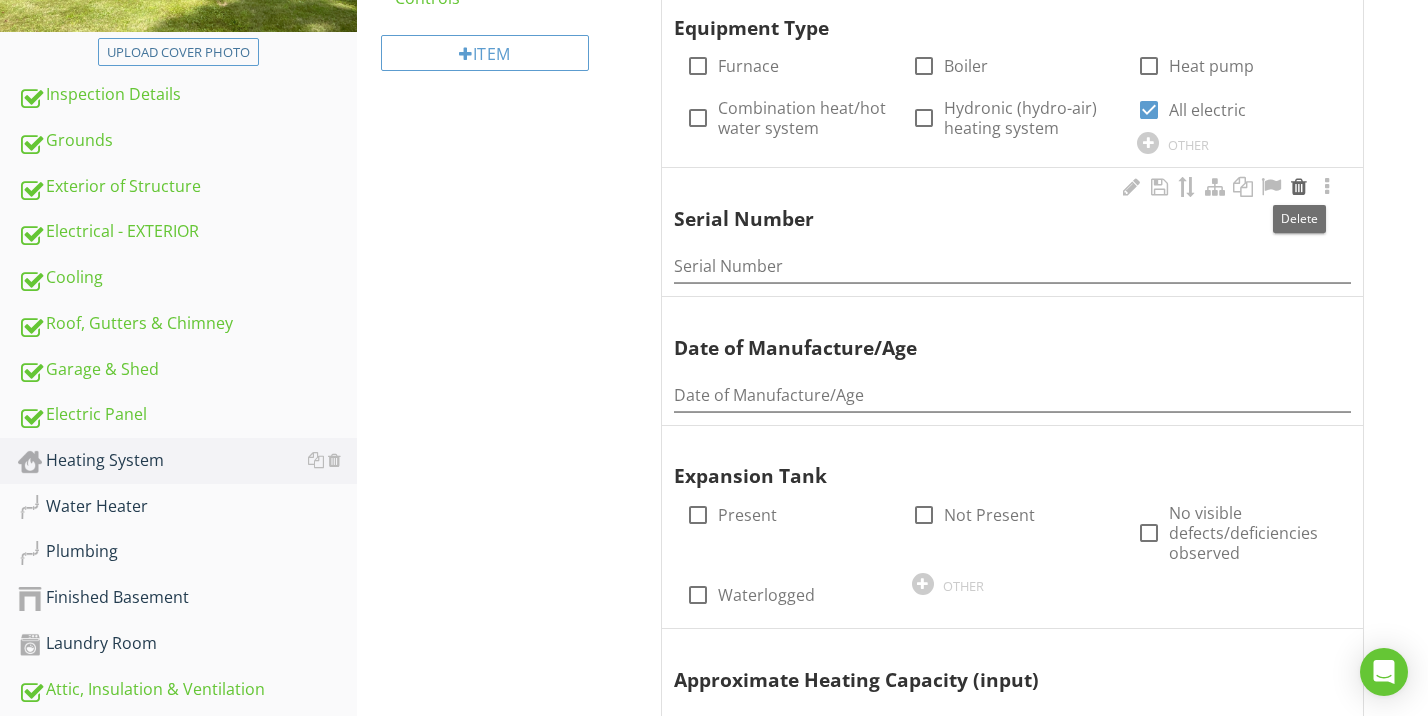 click at bounding box center (1299, 187) 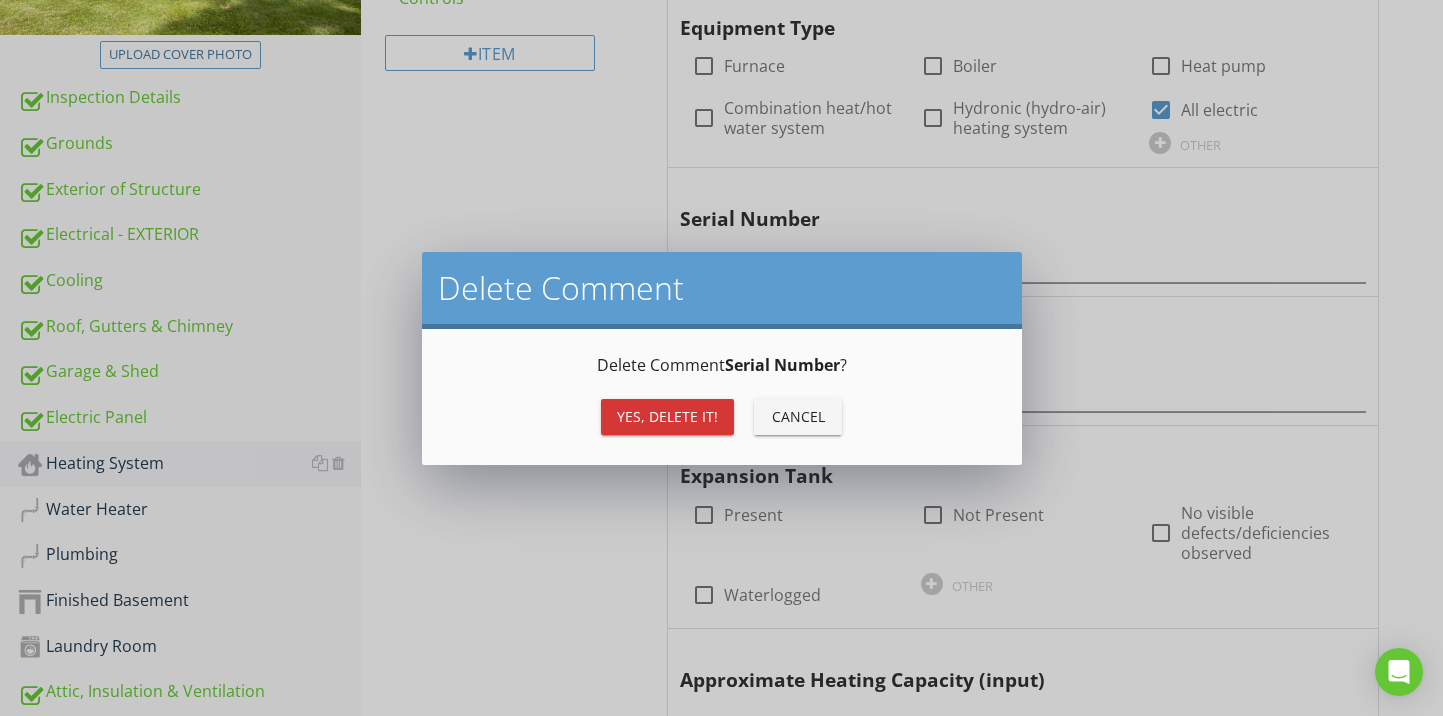 click on "Yes, Delete it!" at bounding box center (667, 416) 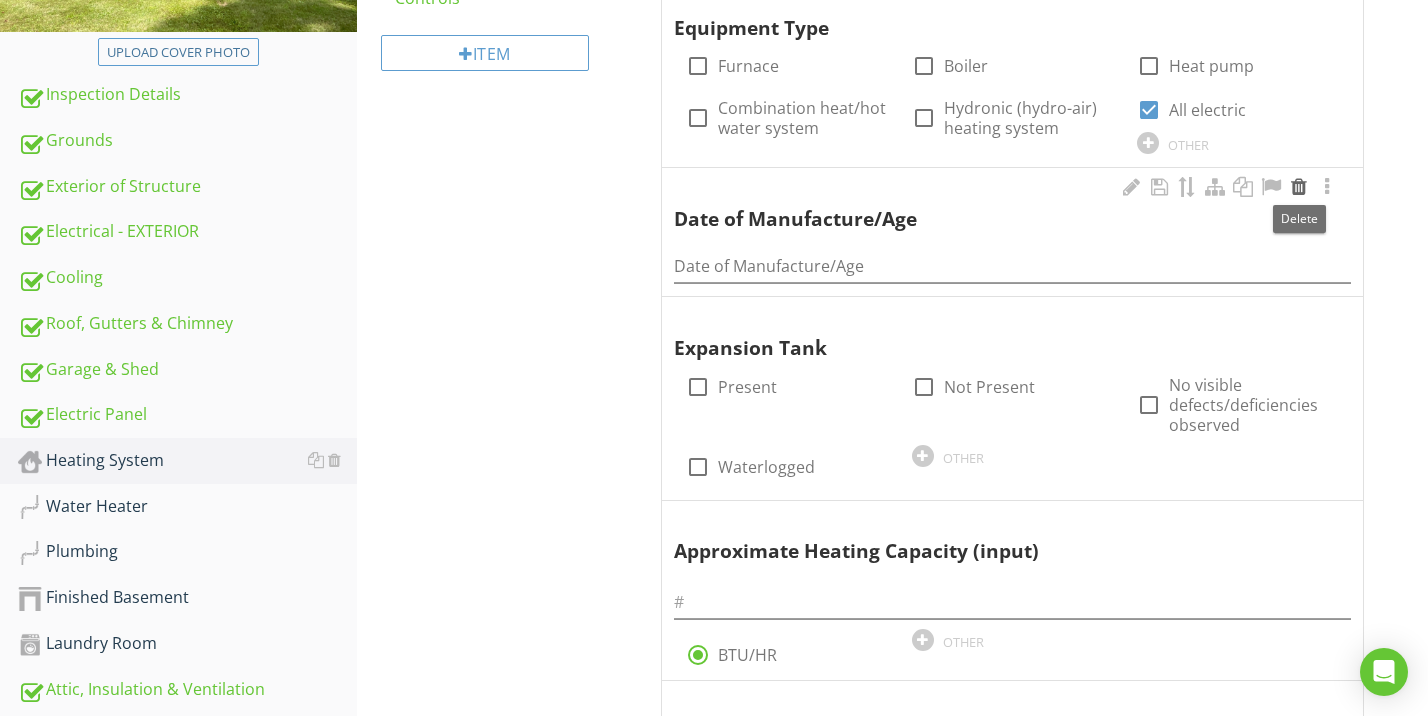 click at bounding box center (1299, 187) 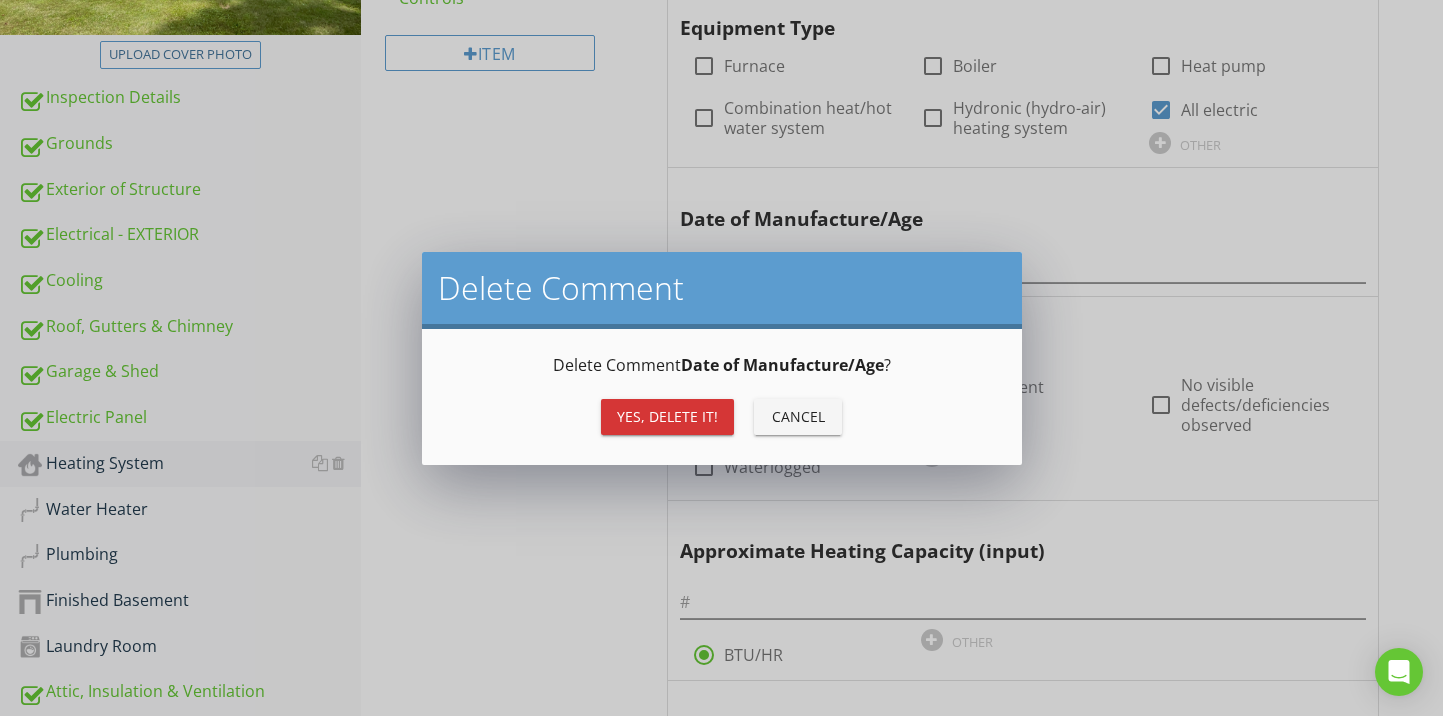 click on "Yes, Delete it!" at bounding box center (667, 416) 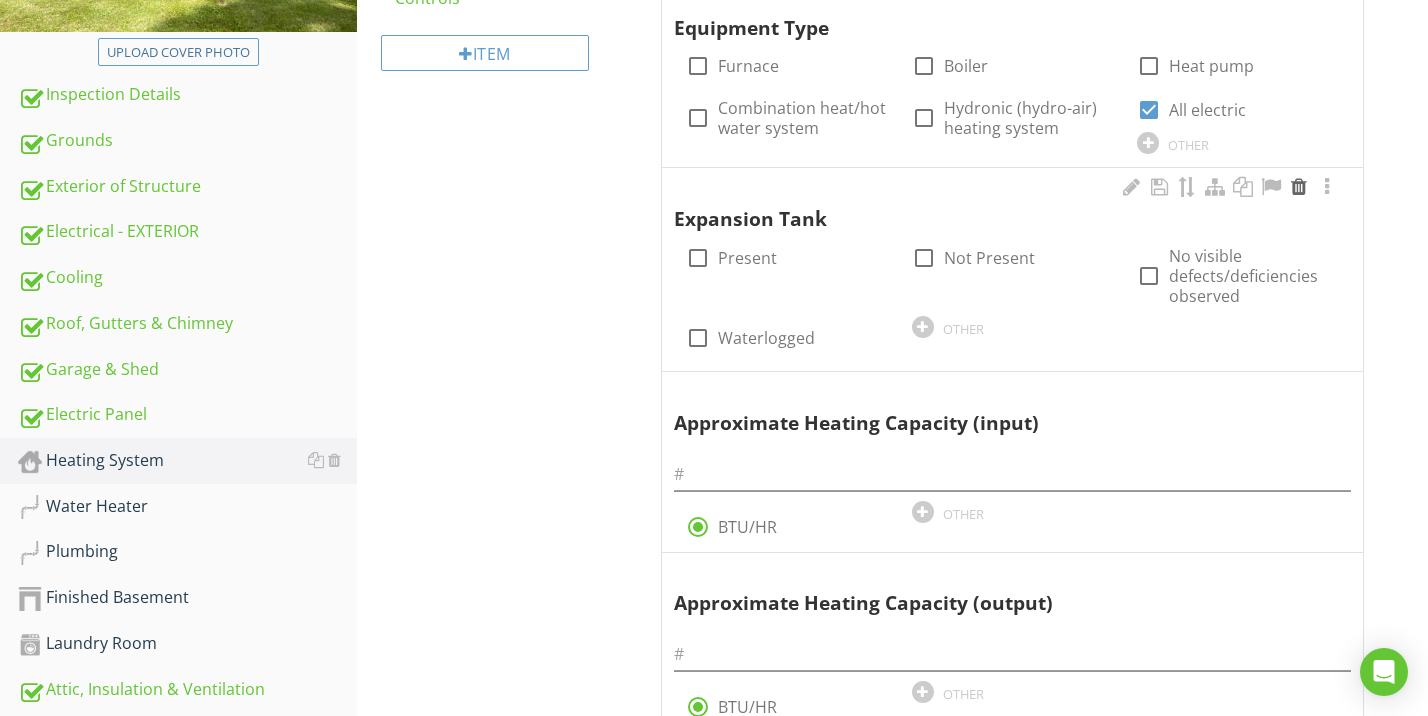 click at bounding box center [1299, 187] 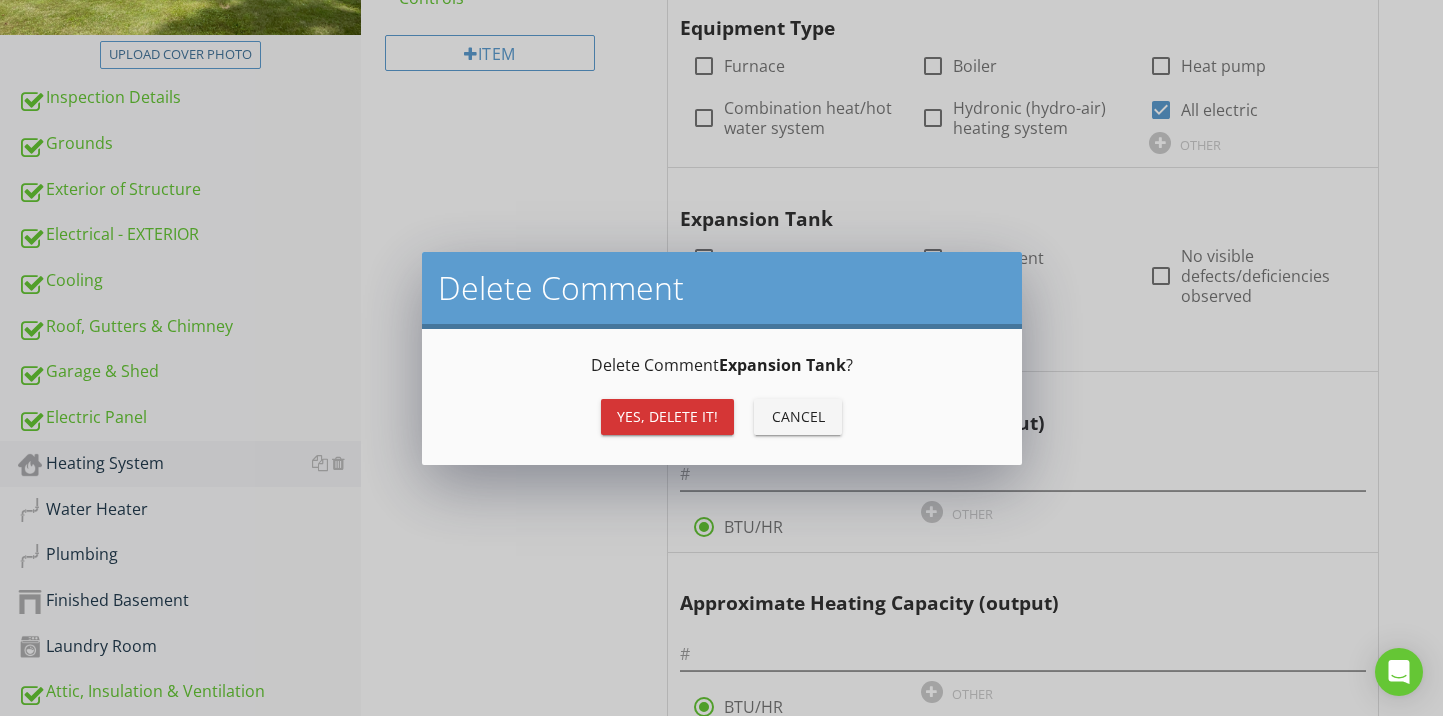 click on "Yes, Delete it!" at bounding box center (667, 416) 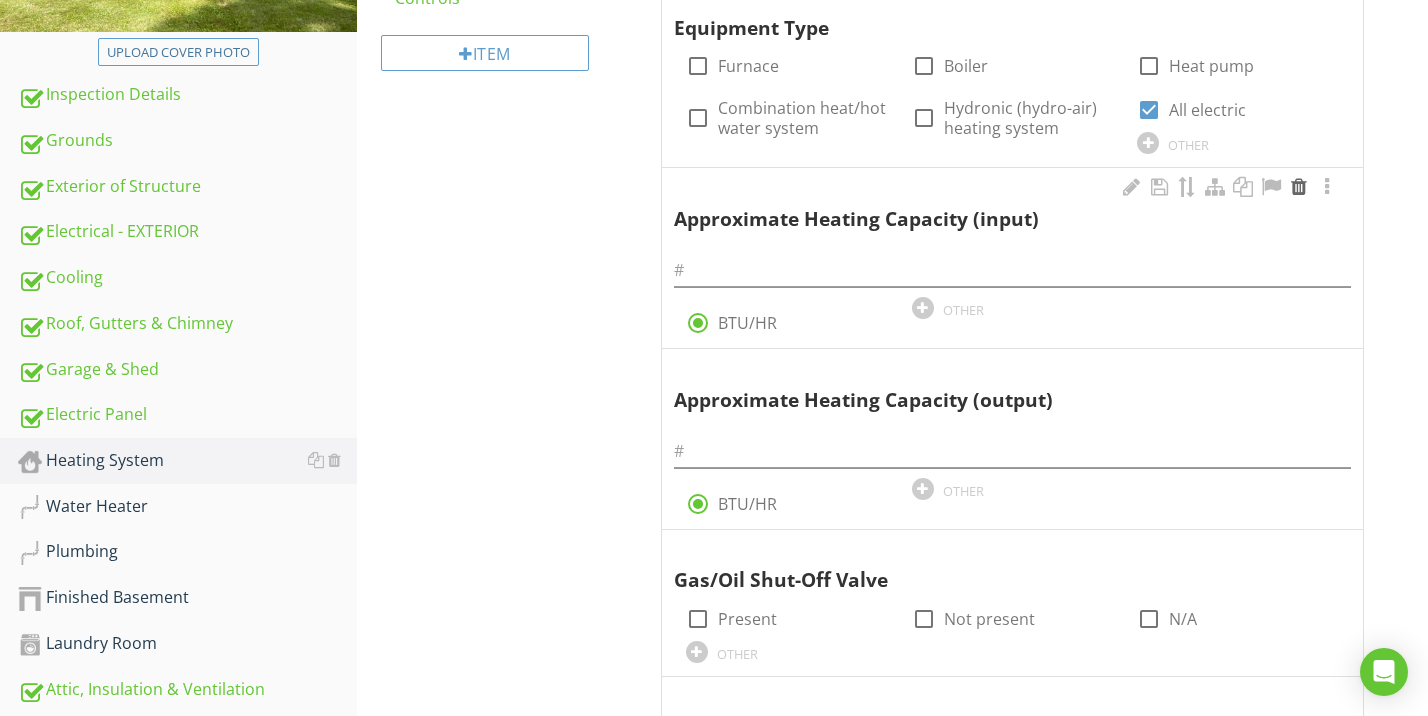 click at bounding box center [1299, 187] 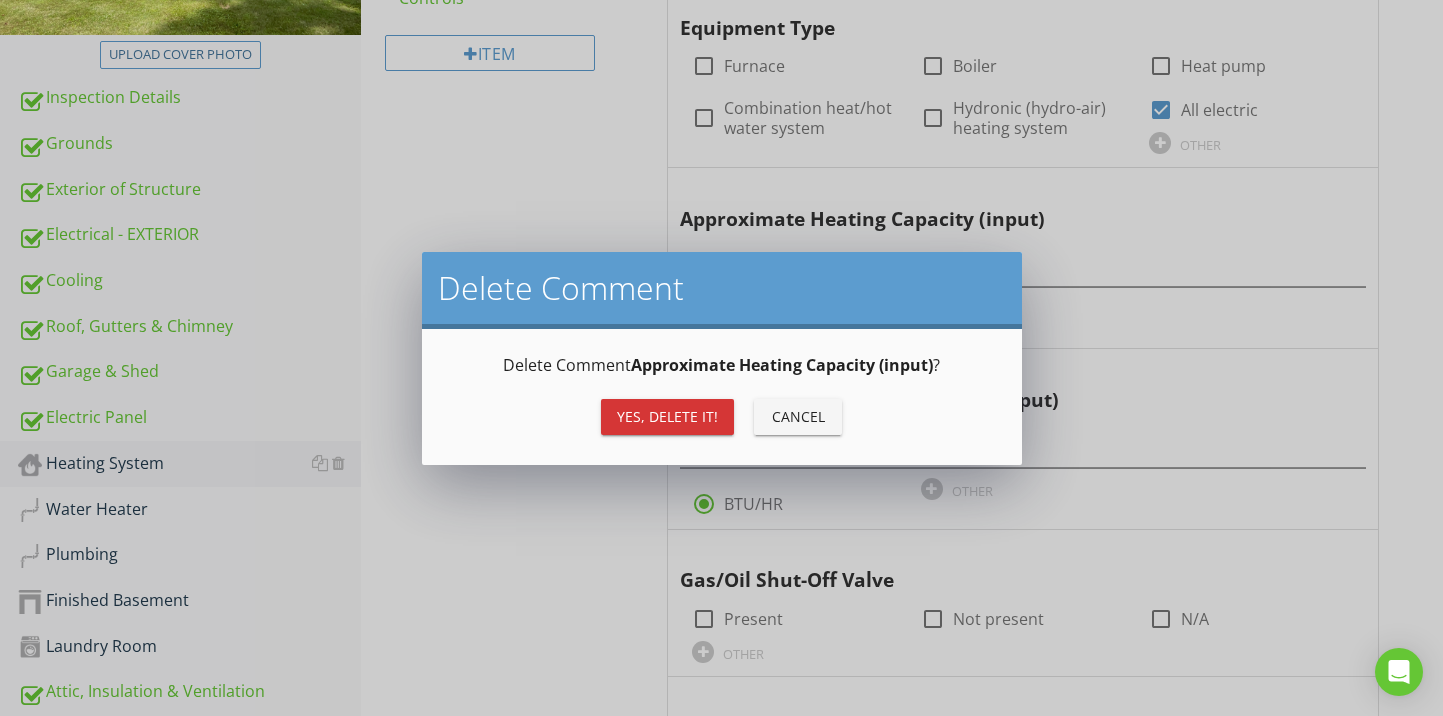 click on "Yes, Delete it!" at bounding box center (667, 416) 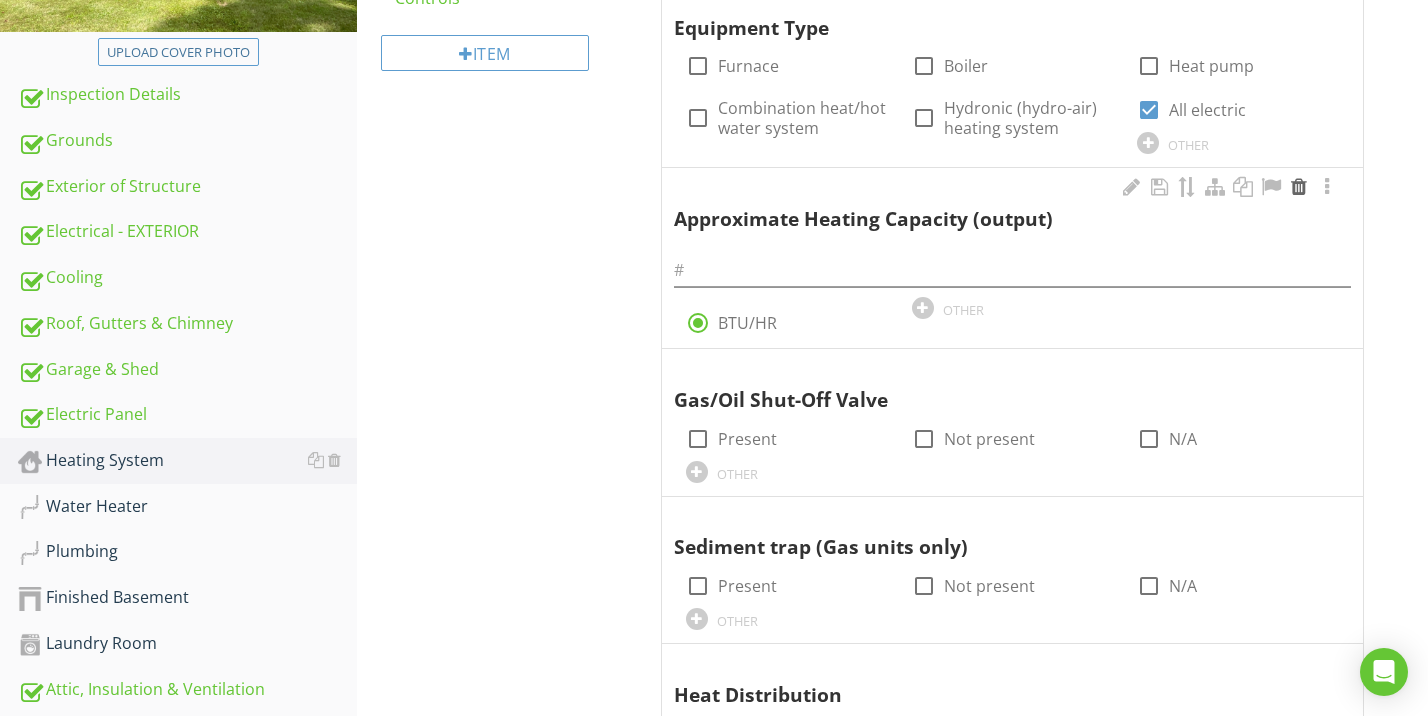 click at bounding box center [1299, 187] 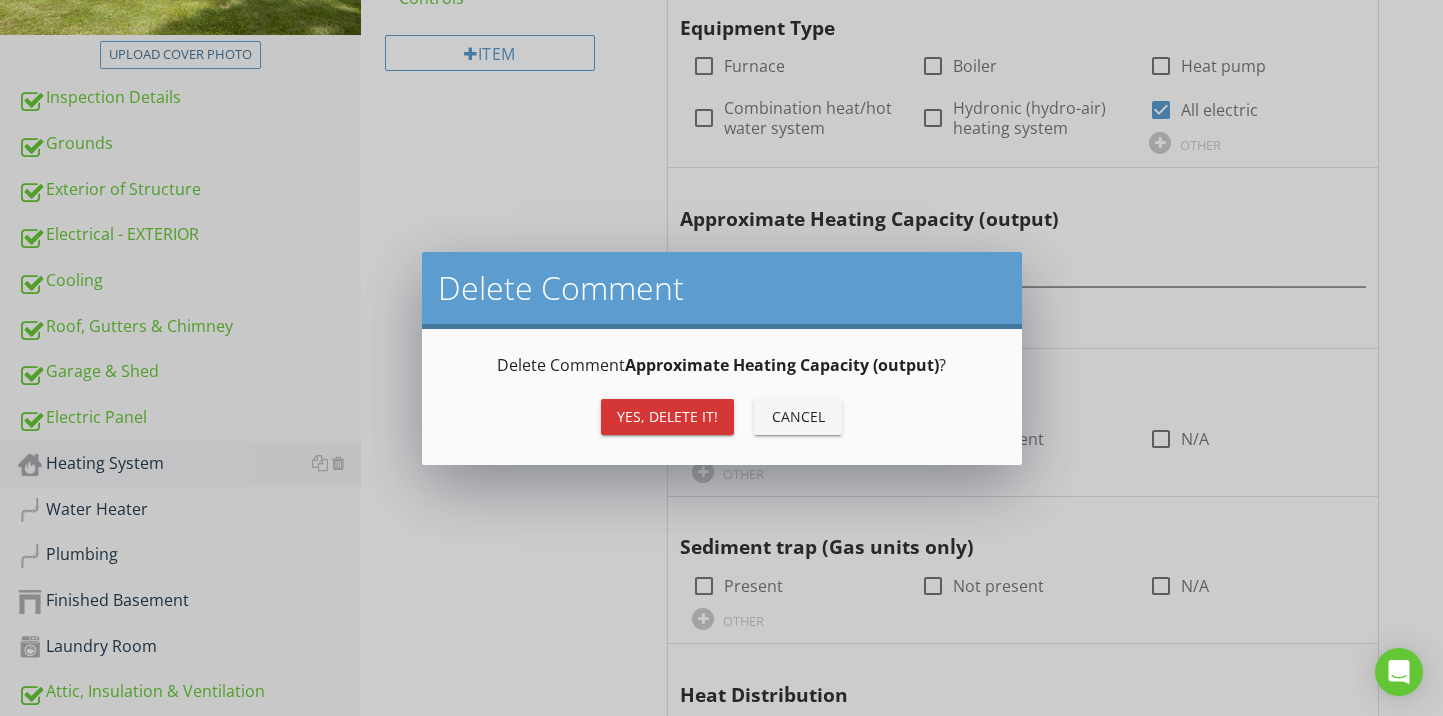 click on "Yes, Delete it!" at bounding box center (667, 416) 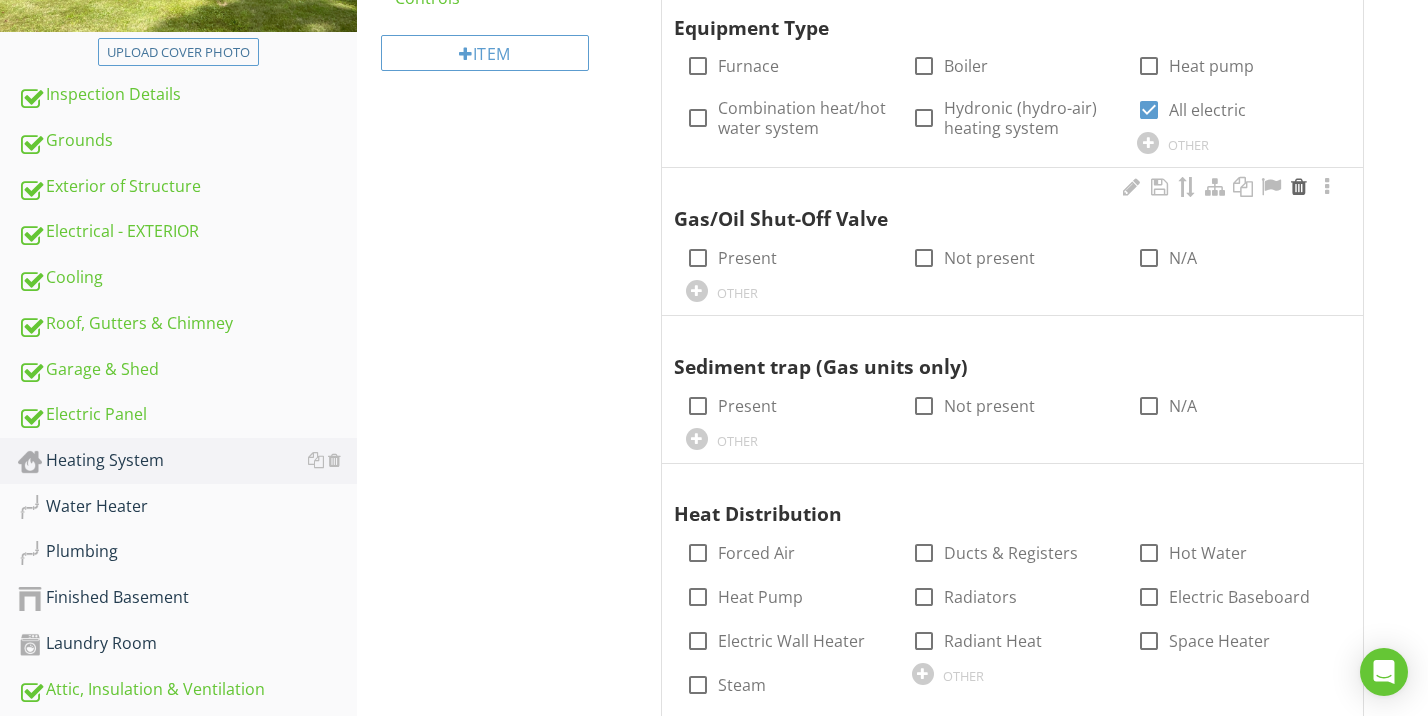 click at bounding box center [1299, 187] 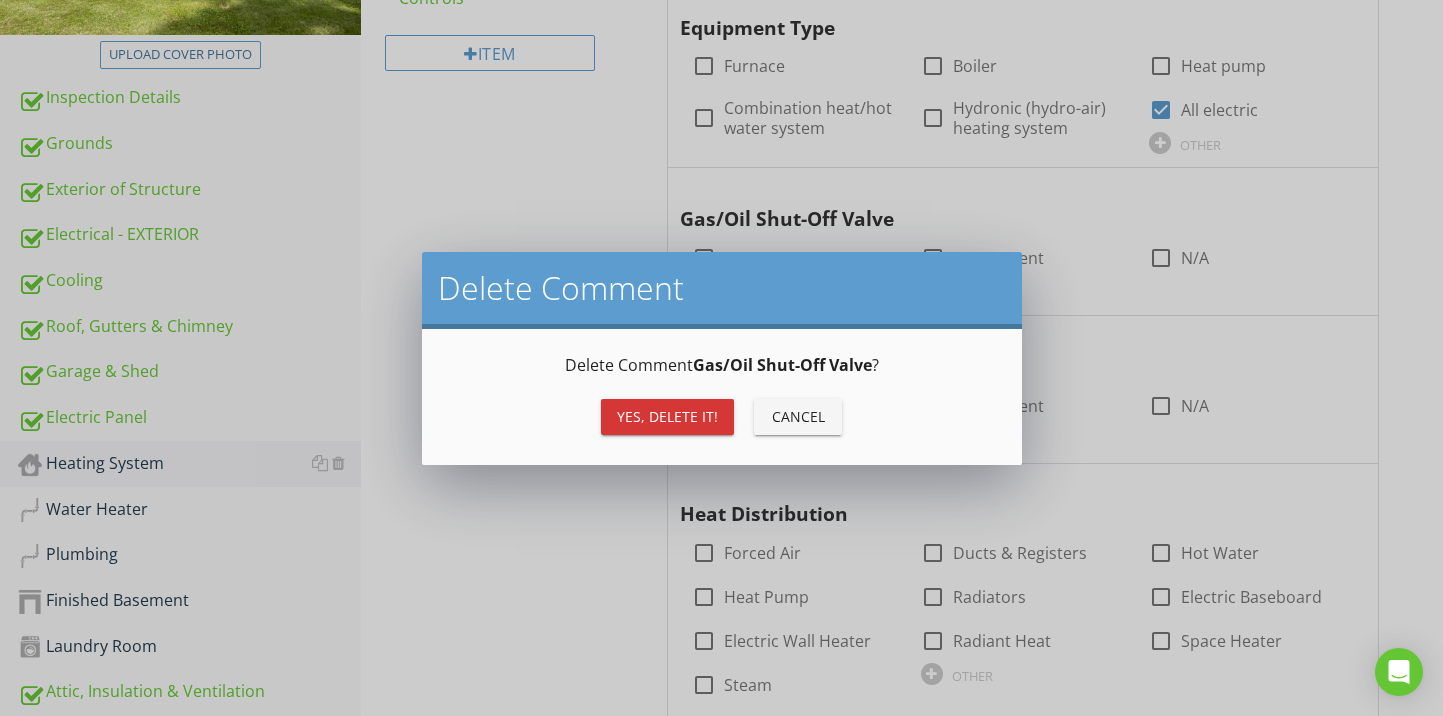 click on "Yes, Delete it!" at bounding box center (667, 417) 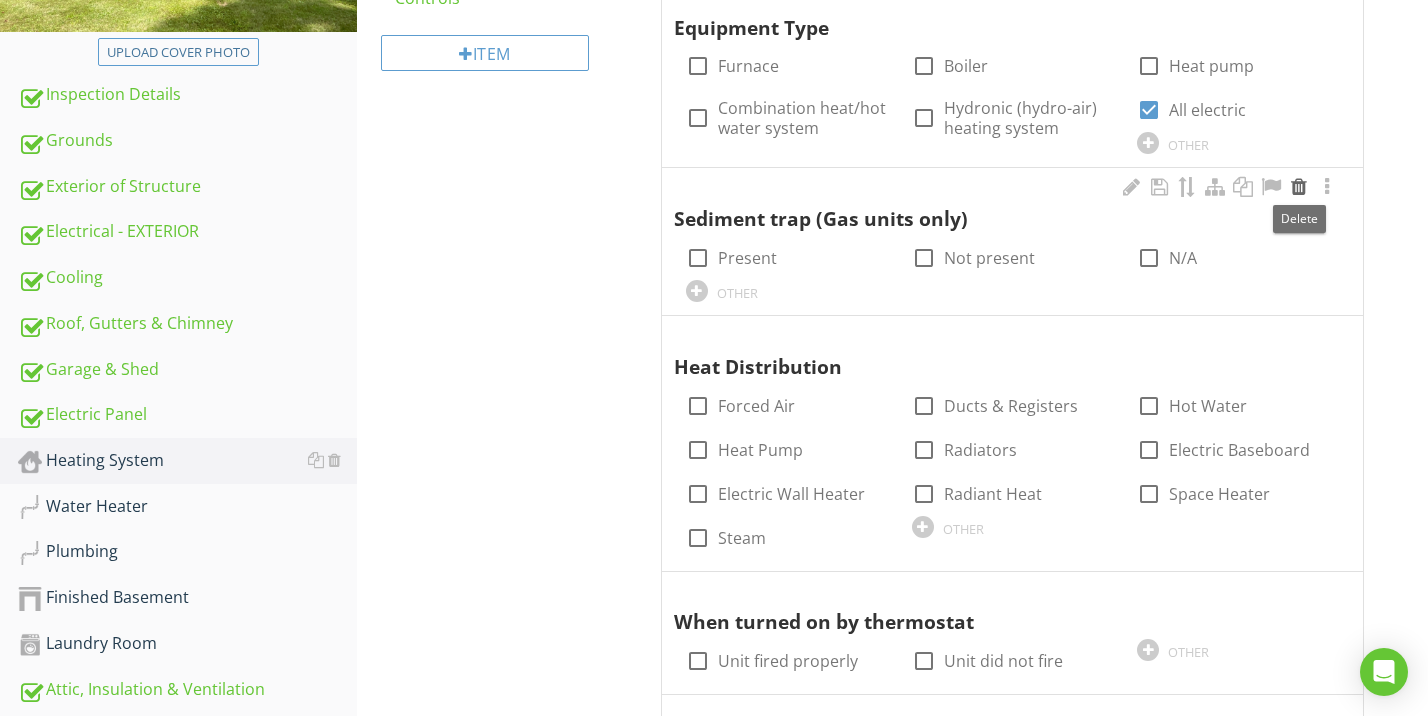 click at bounding box center [1299, 187] 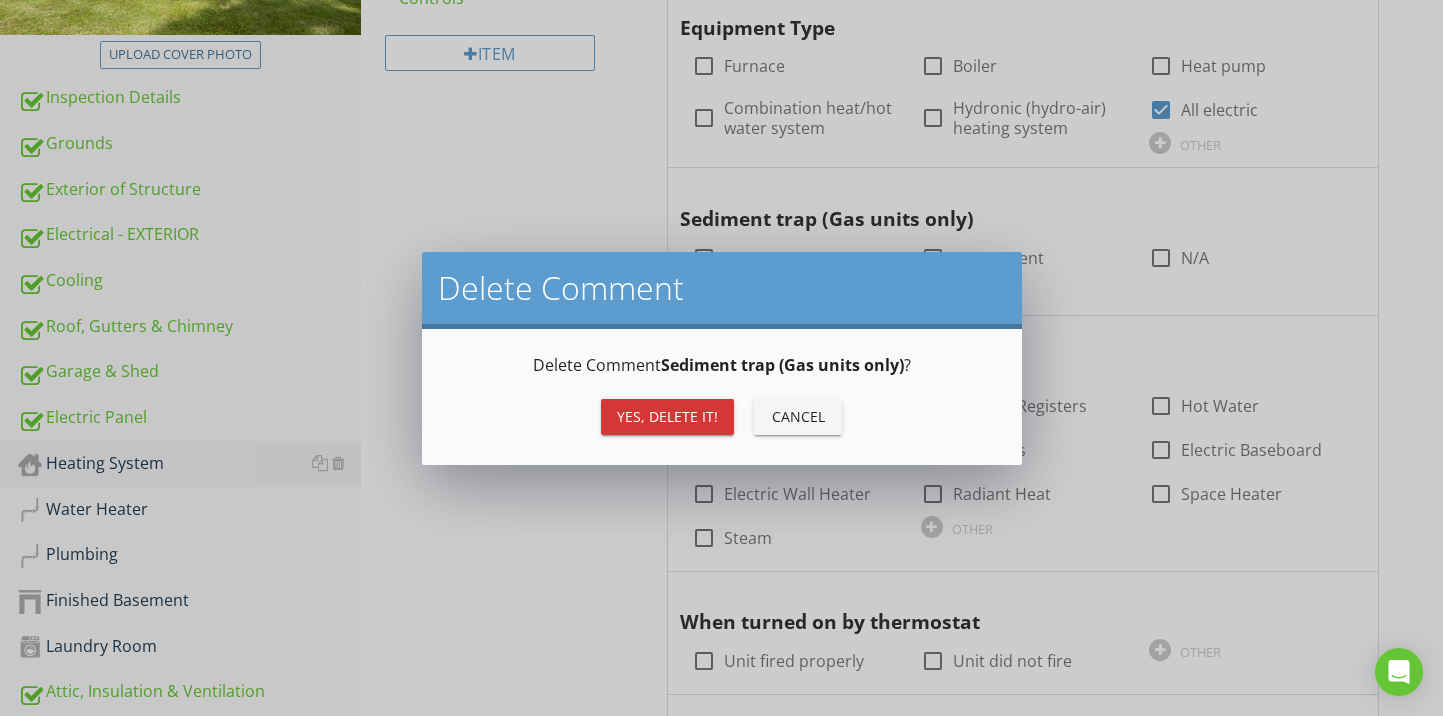 click on "Yes, Delete it!" at bounding box center (667, 417) 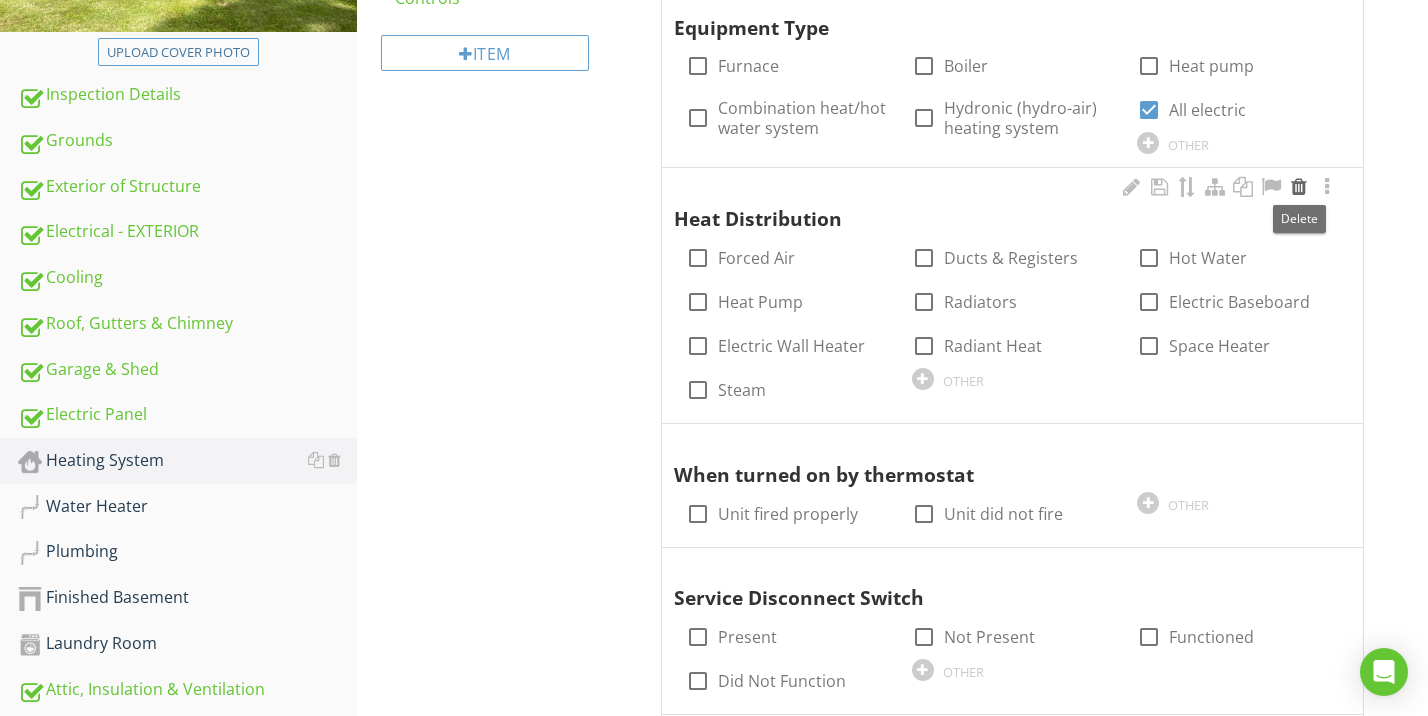 click at bounding box center [1299, 187] 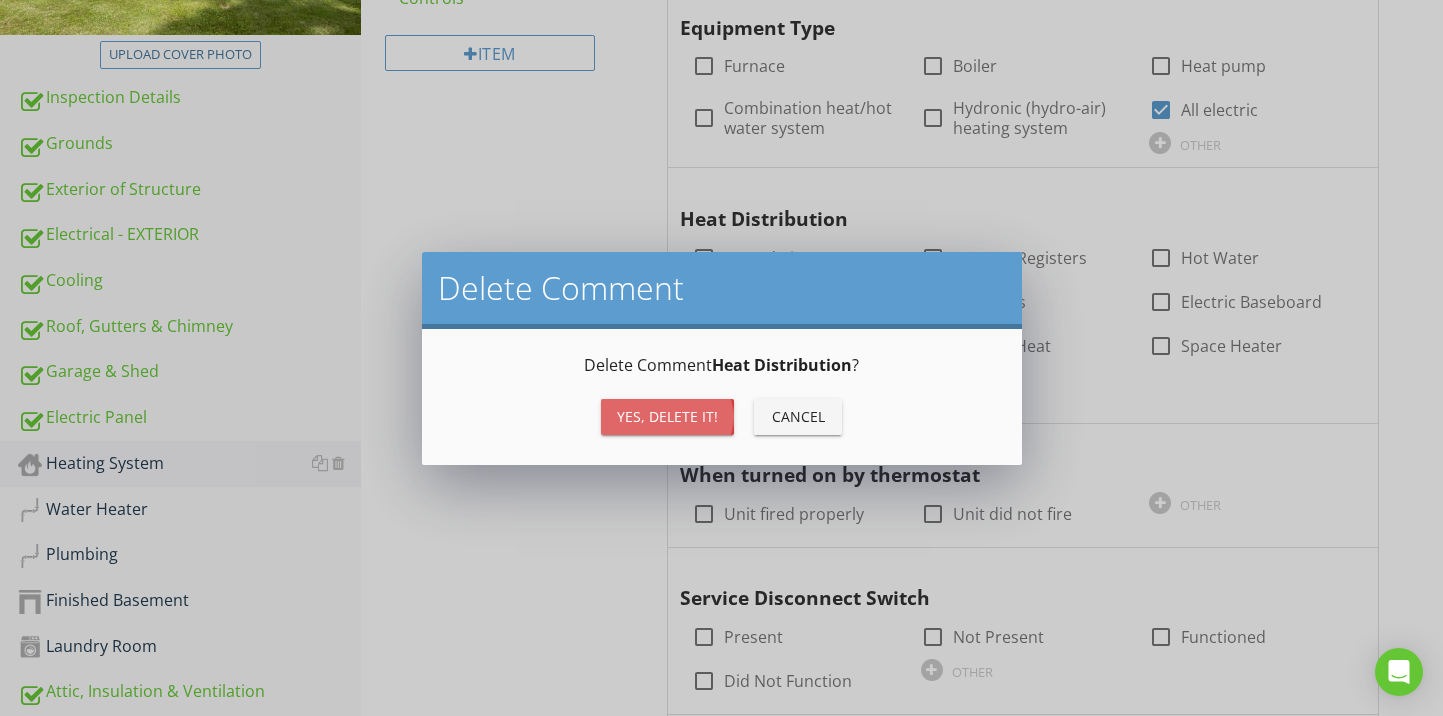 click on "Yes, Delete it!" at bounding box center [667, 416] 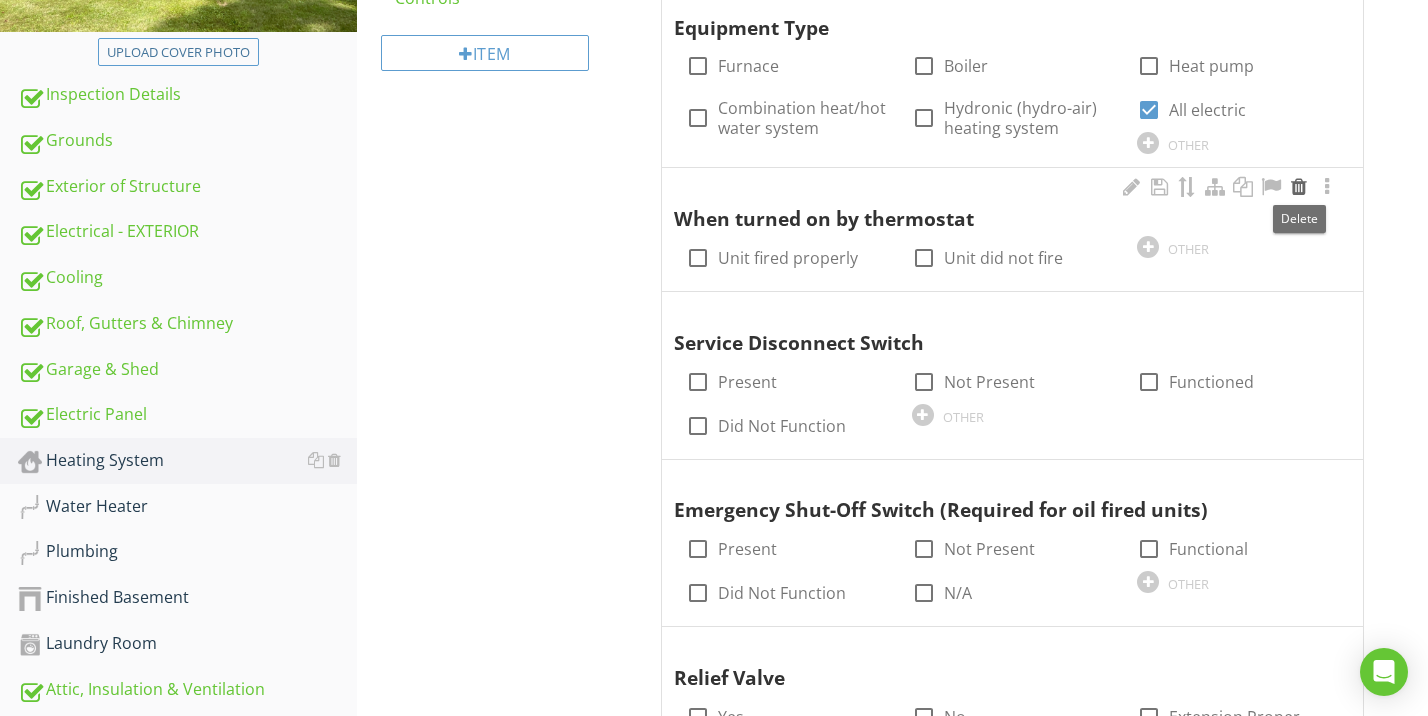 click at bounding box center (1299, 187) 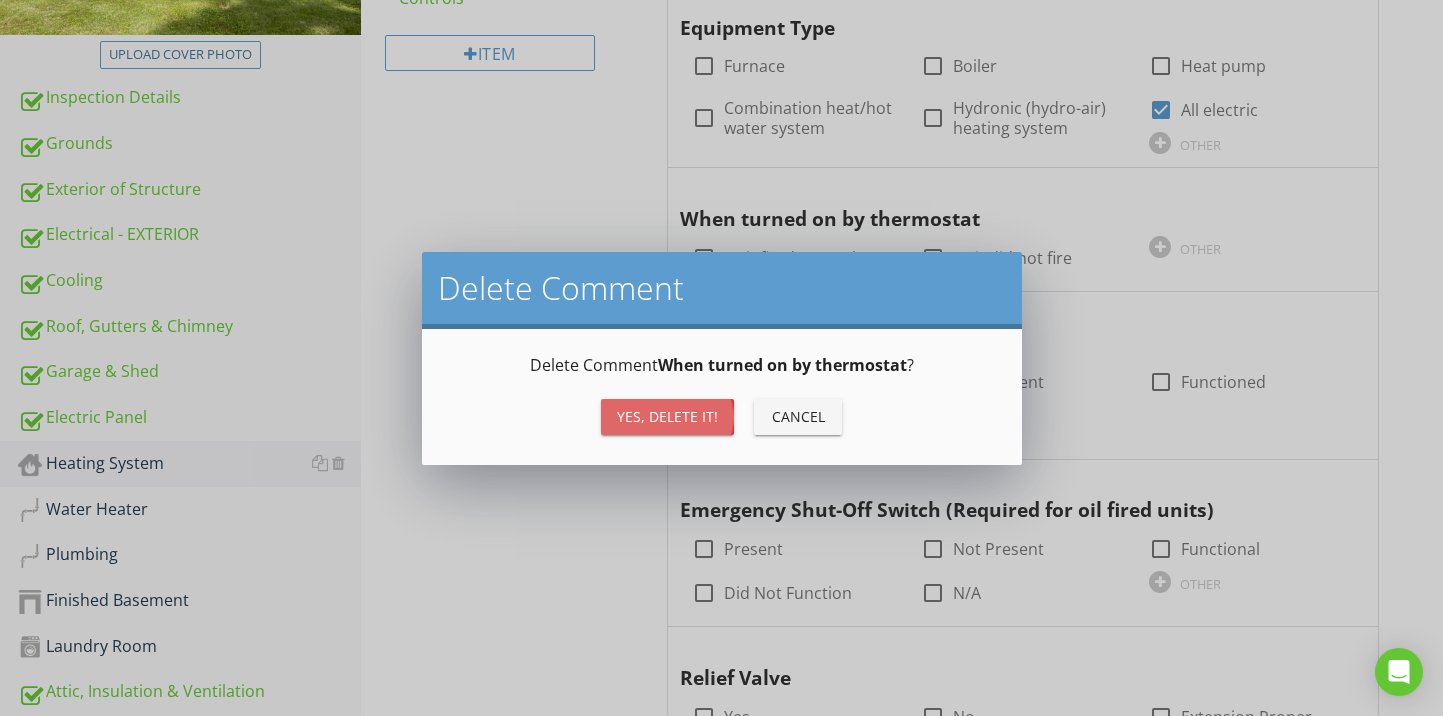 click on "Yes, Delete it!" at bounding box center (667, 416) 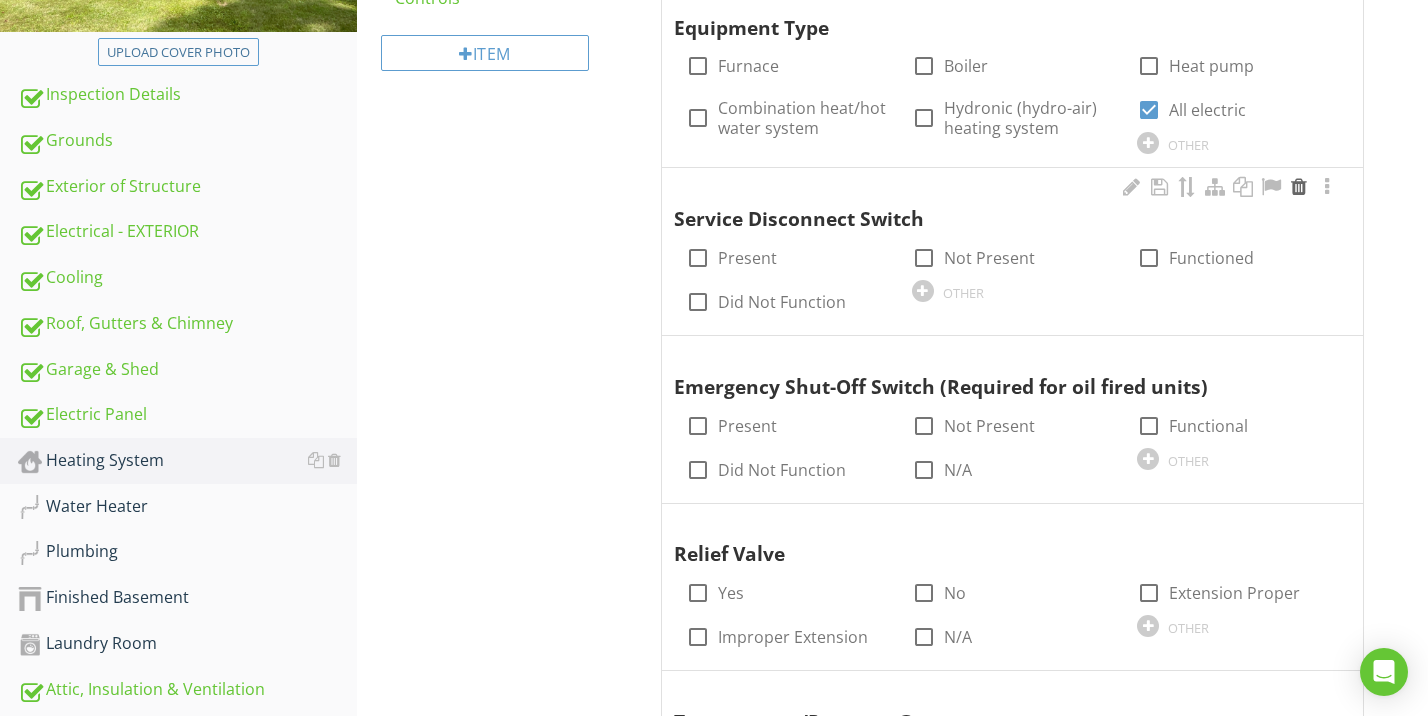 click at bounding box center [1299, 187] 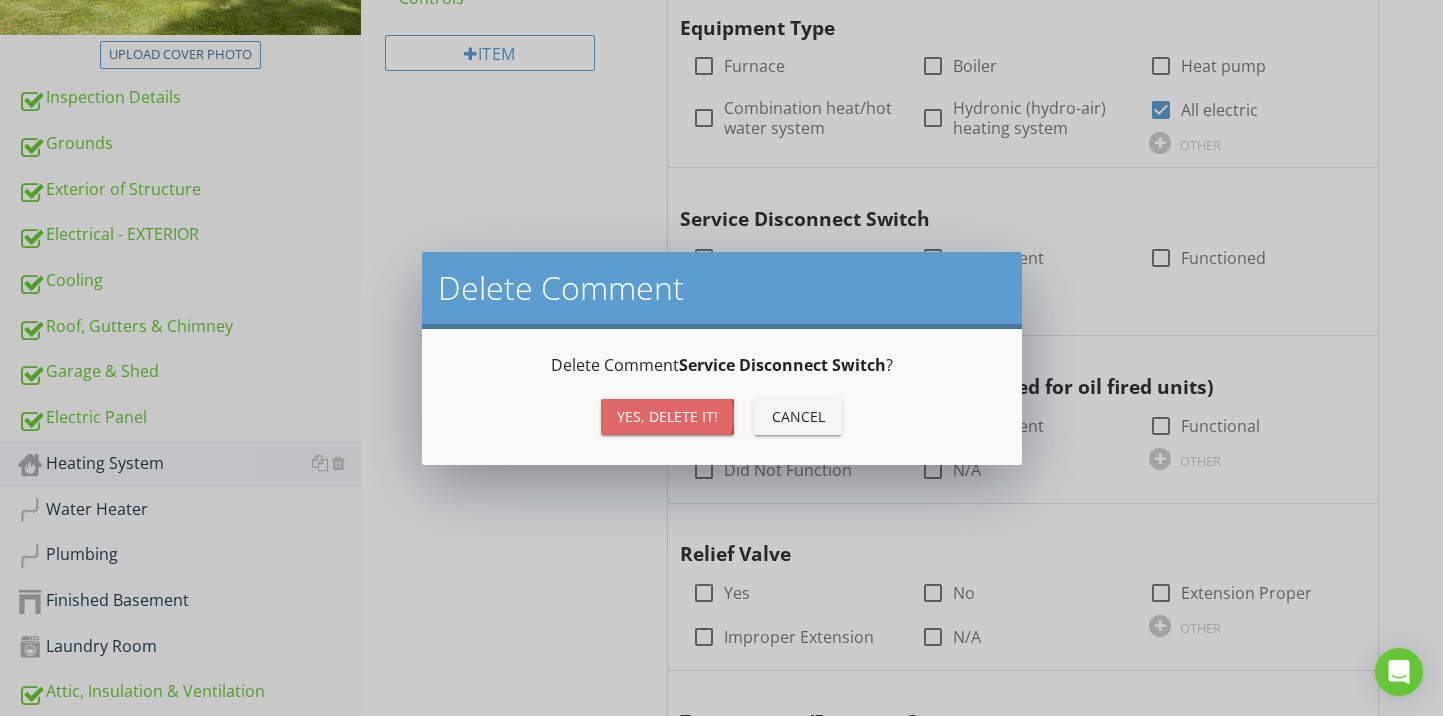 click on "Yes, Delete it!" at bounding box center (667, 416) 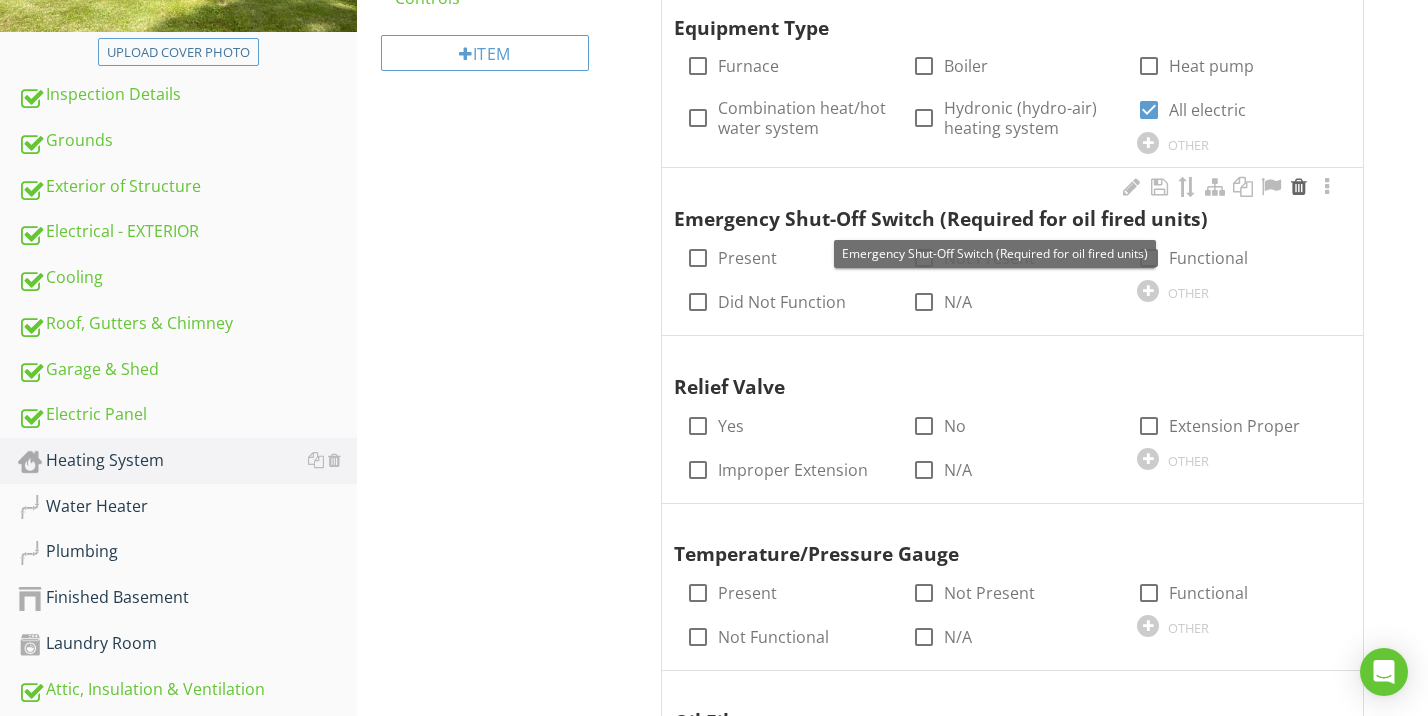 click at bounding box center [1299, 187] 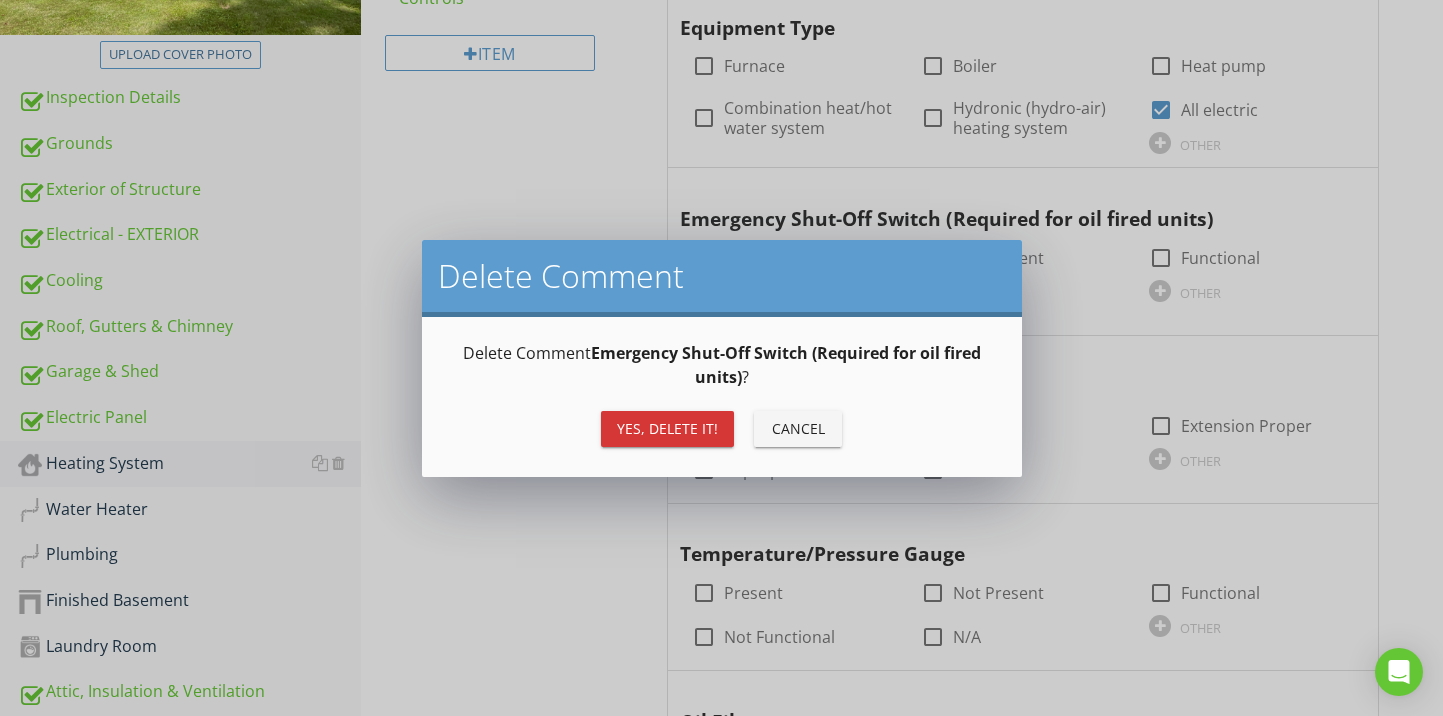 click on "Yes, Delete it!" at bounding box center (667, 428) 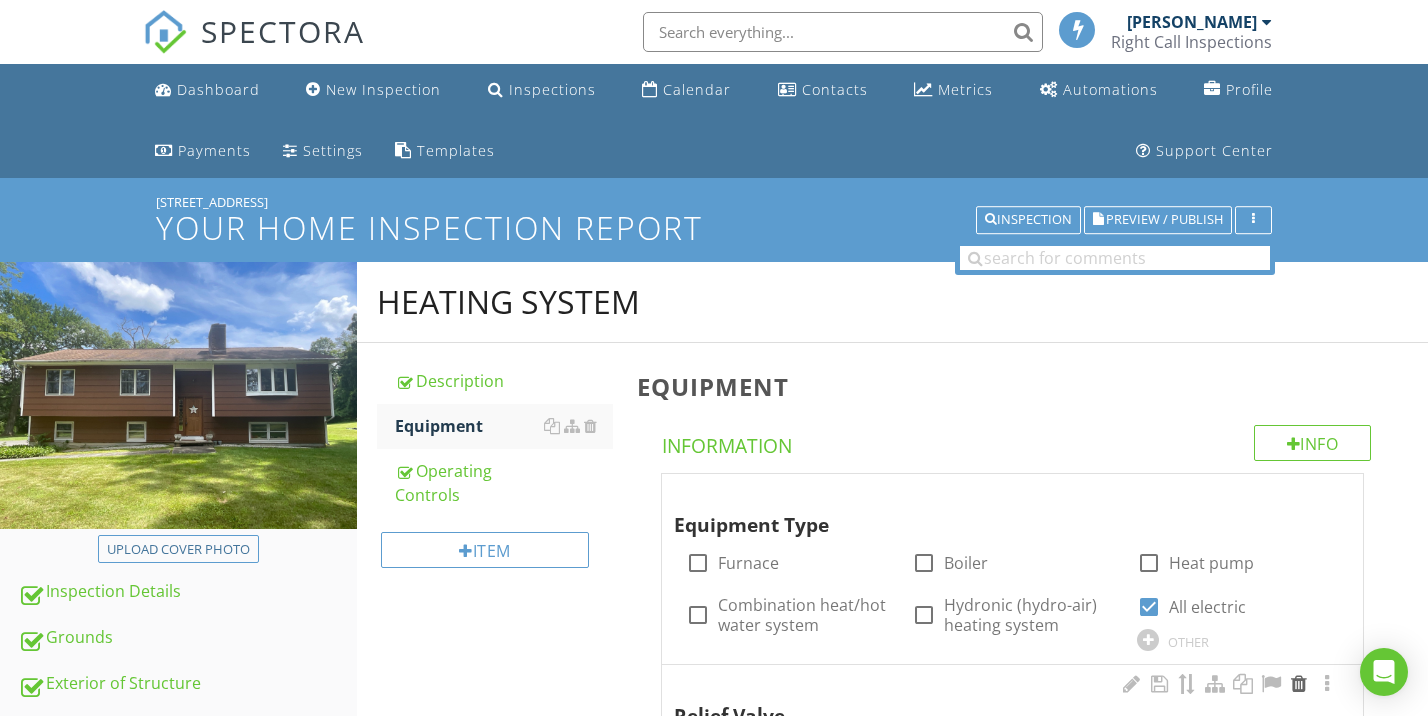 scroll, scrollTop: 497, scrollLeft: 0, axis: vertical 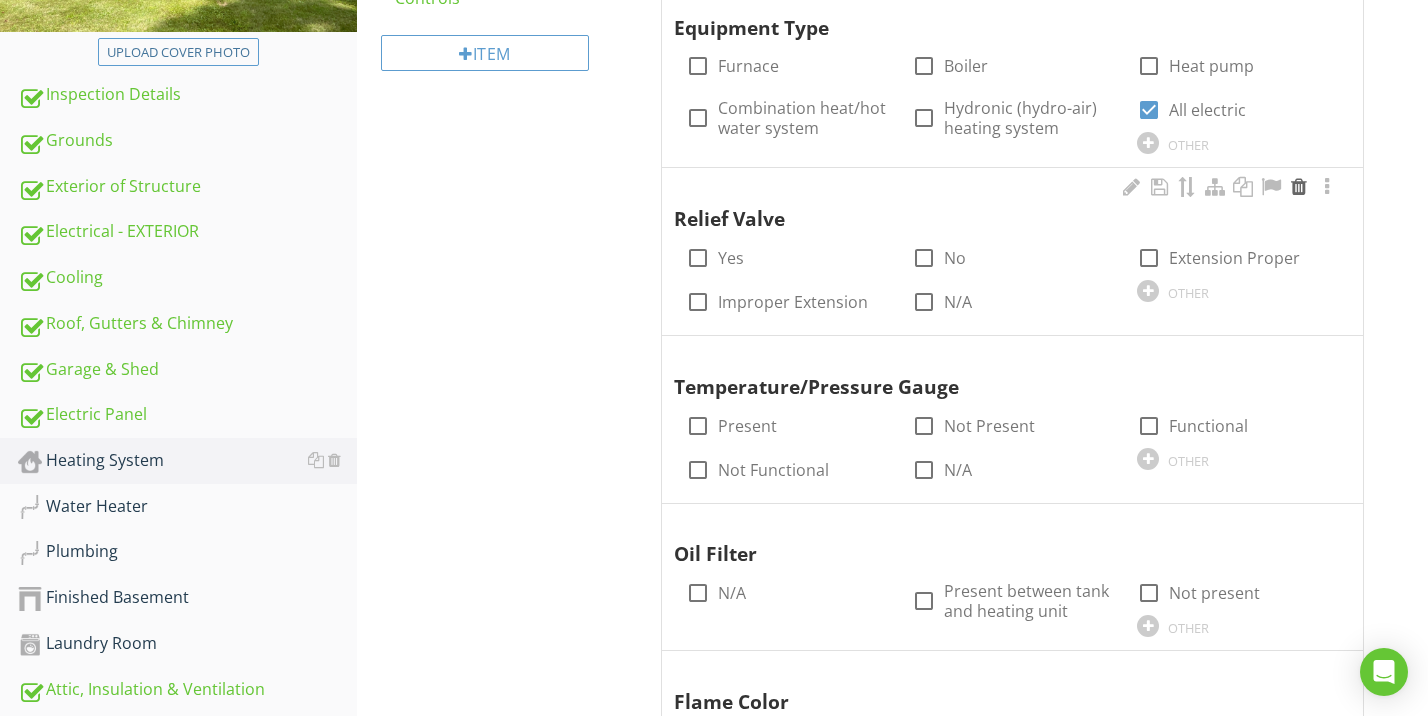 click at bounding box center (1299, 187) 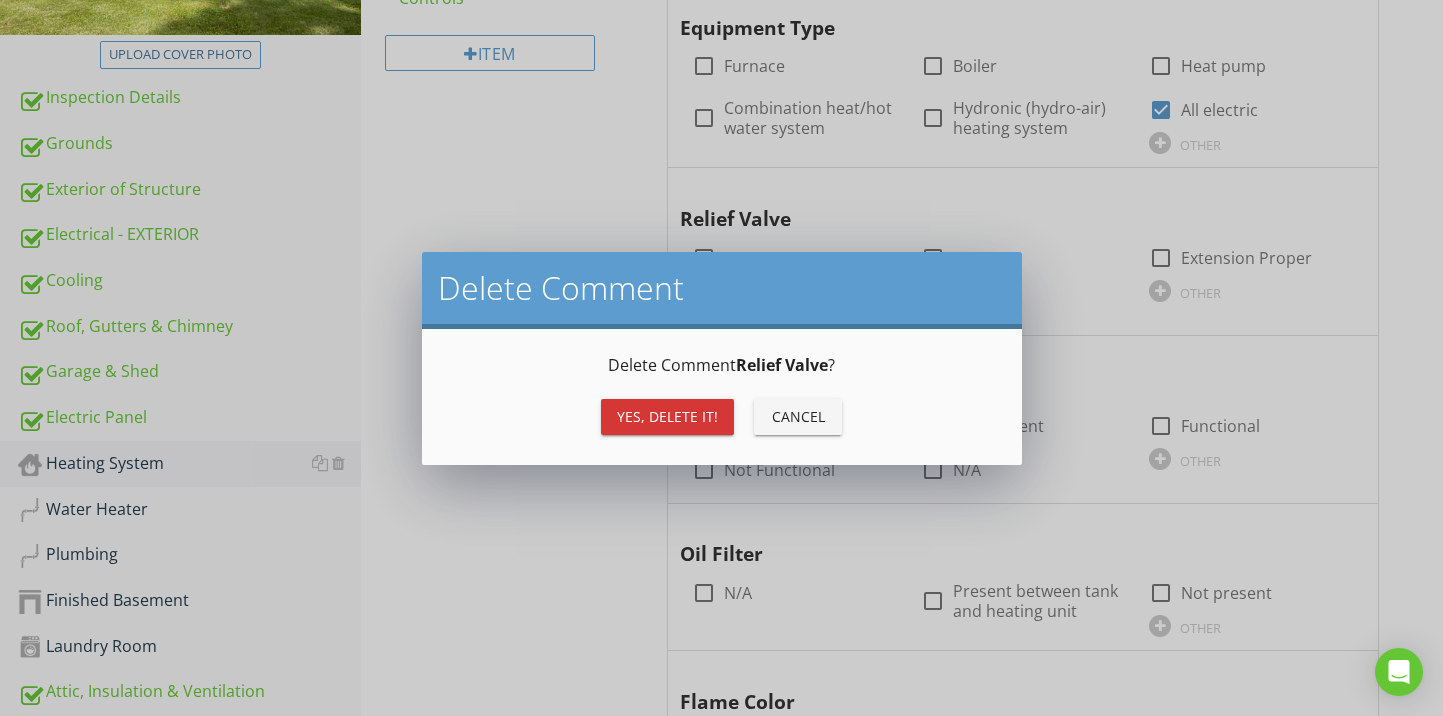 click on "Yes, Delete it!" at bounding box center [667, 416] 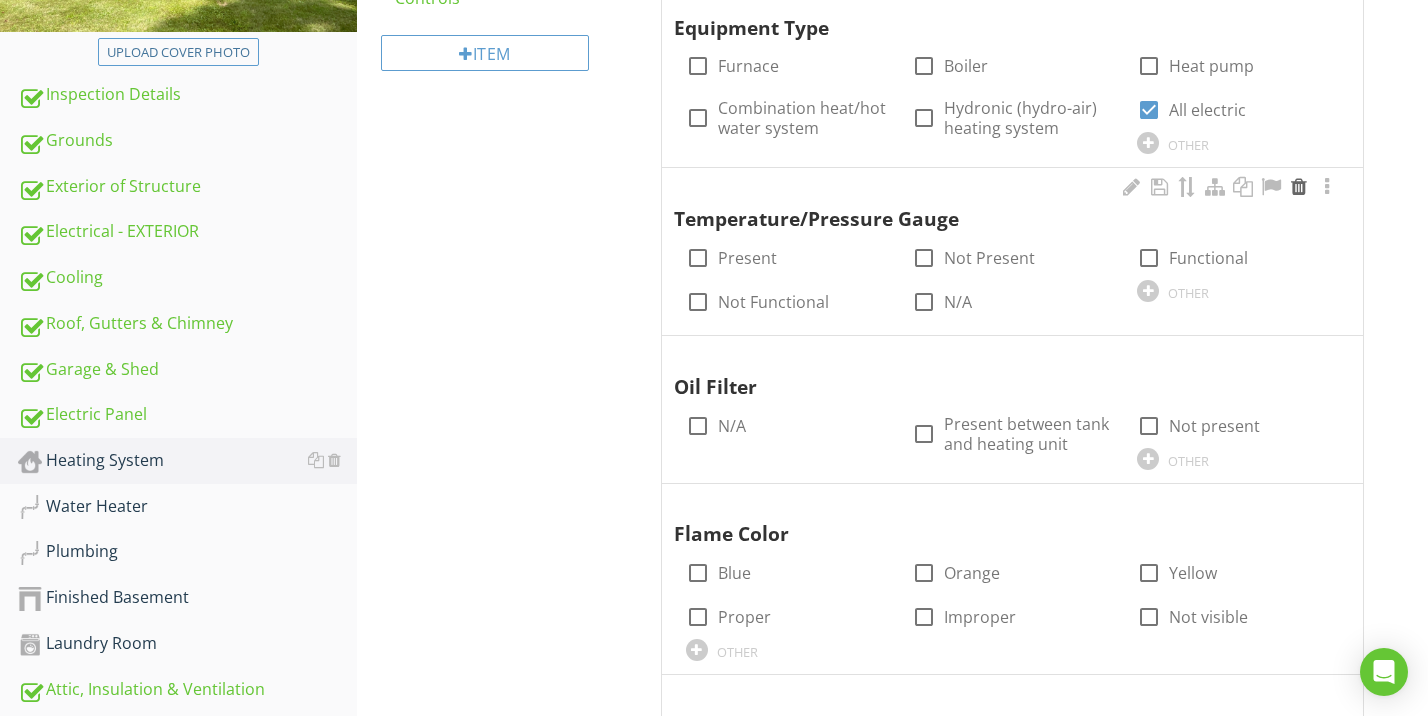click at bounding box center [1299, 187] 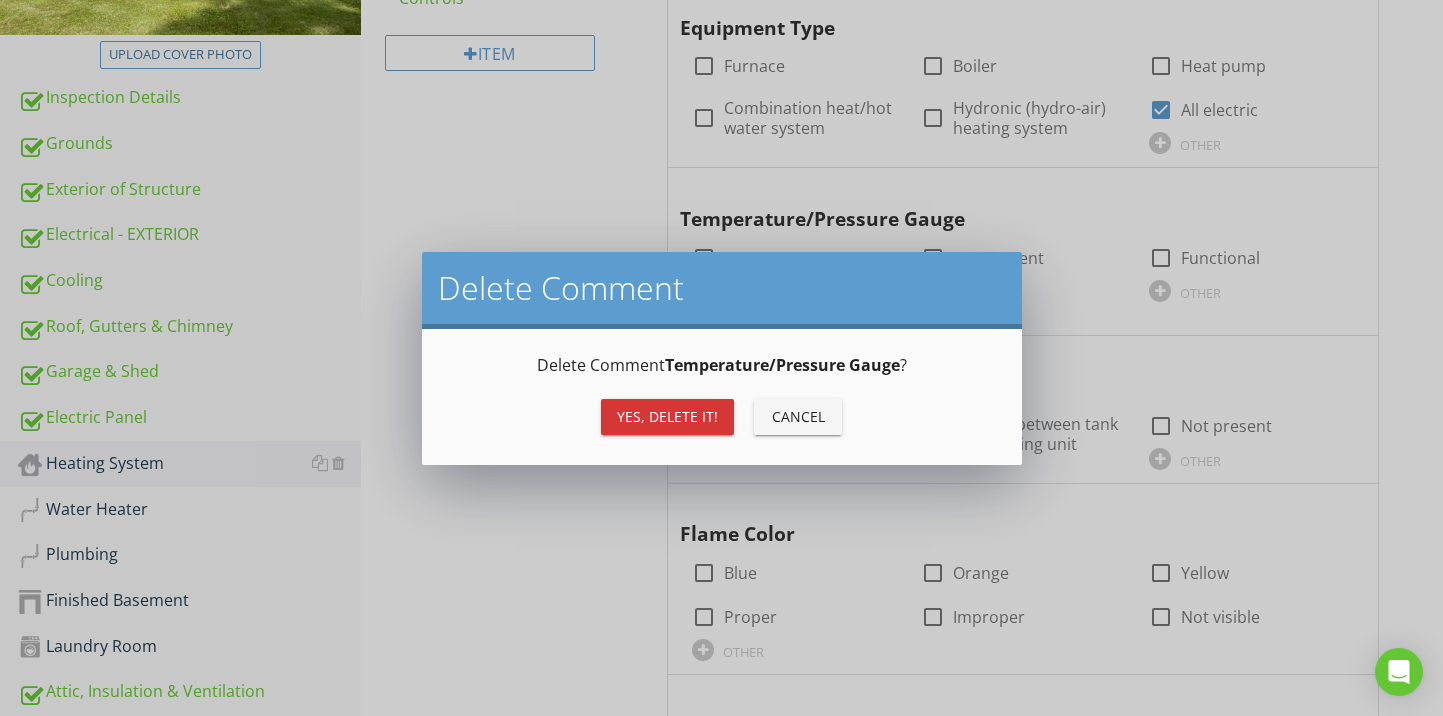 click on "Yes, Delete it!" at bounding box center (667, 416) 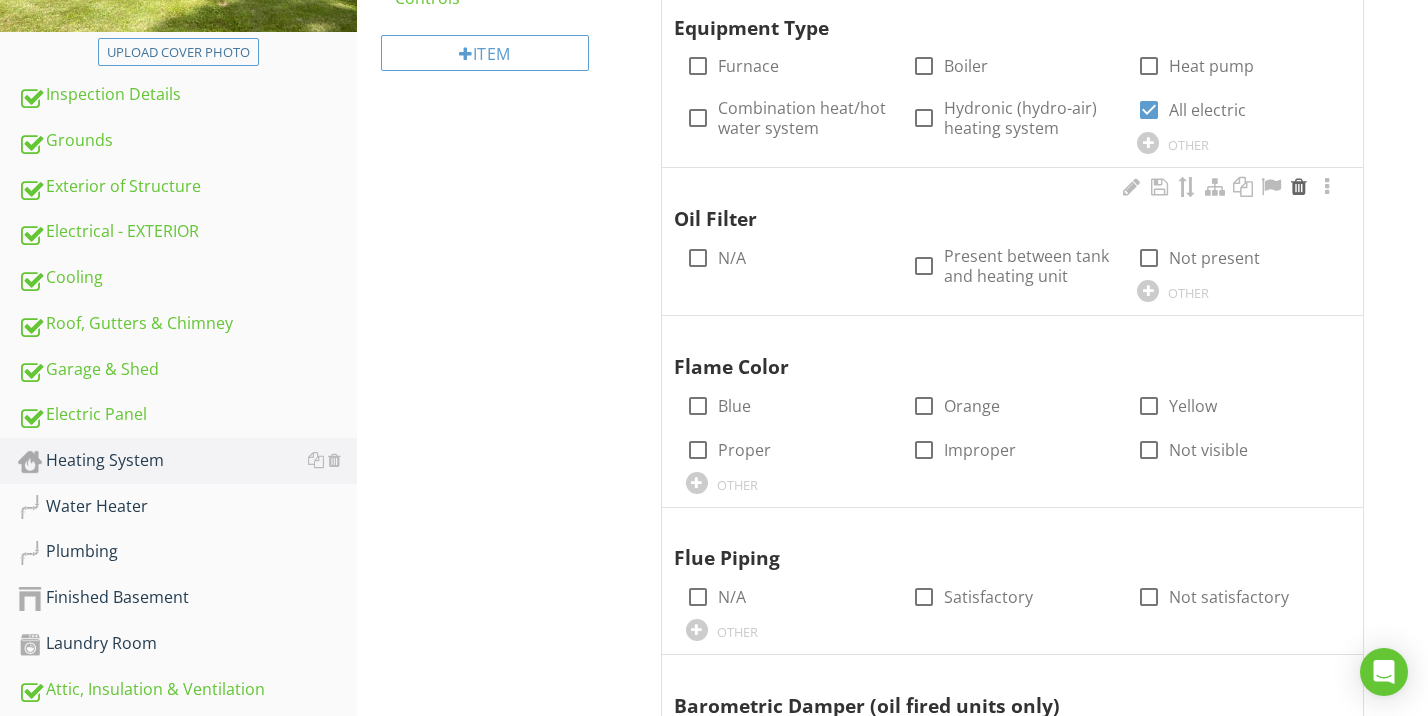 click at bounding box center [1299, 187] 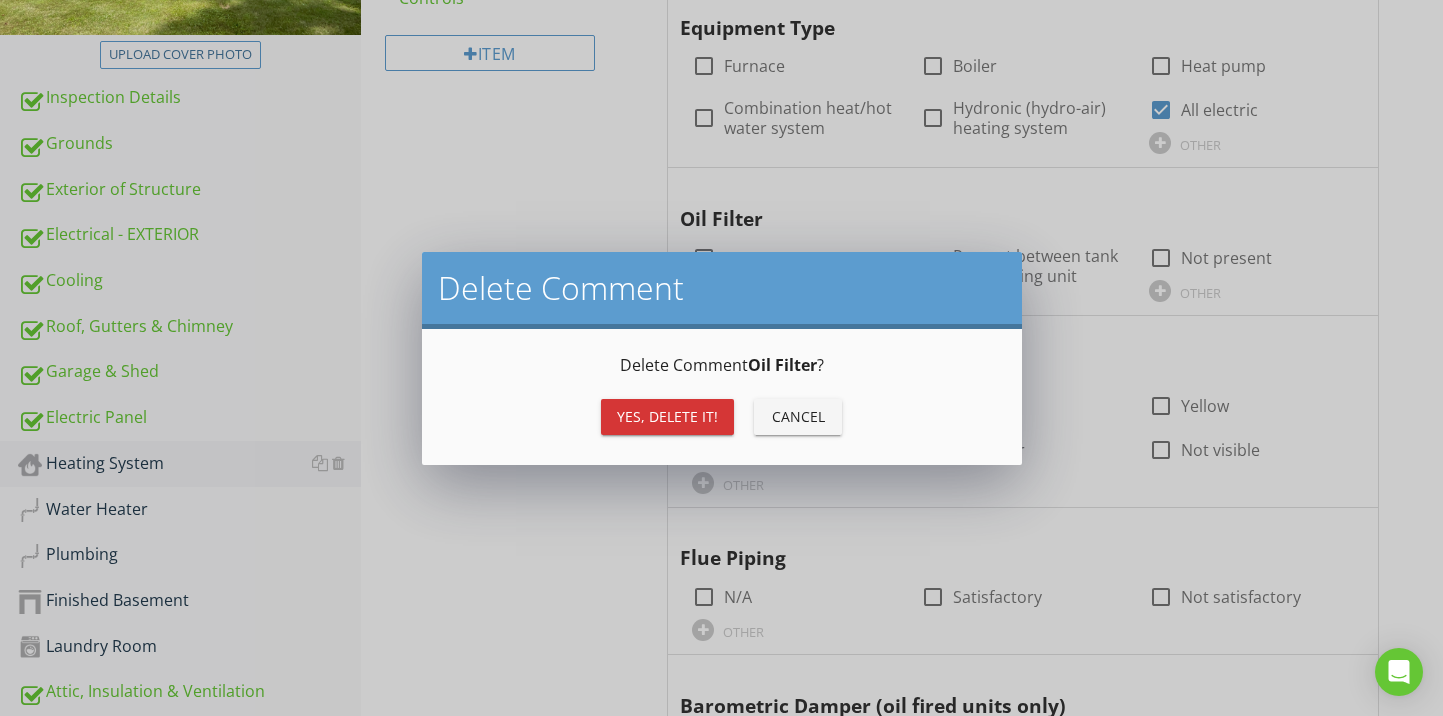 click on "Yes, Delete it!" at bounding box center [667, 416] 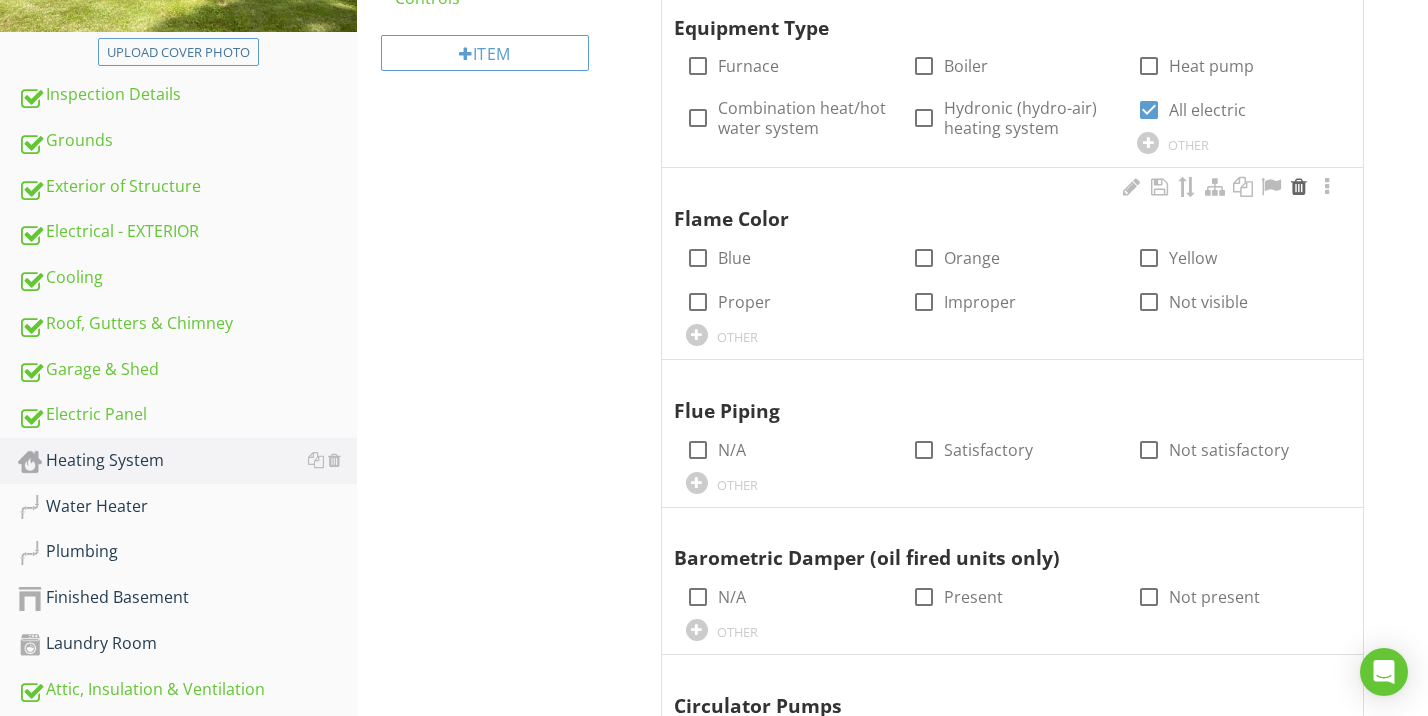 click at bounding box center (1299, 187) 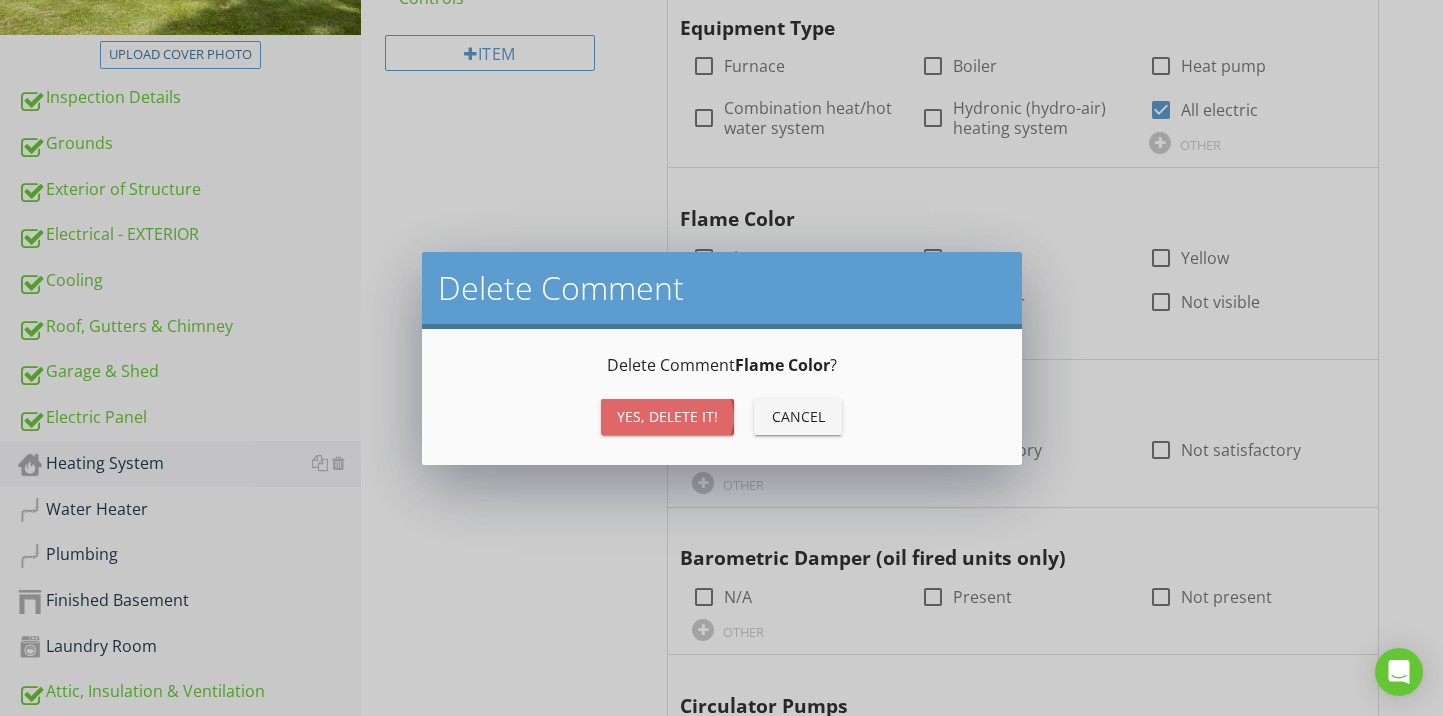click on "Yes, Delete it!" at bounding box center [667, 416] 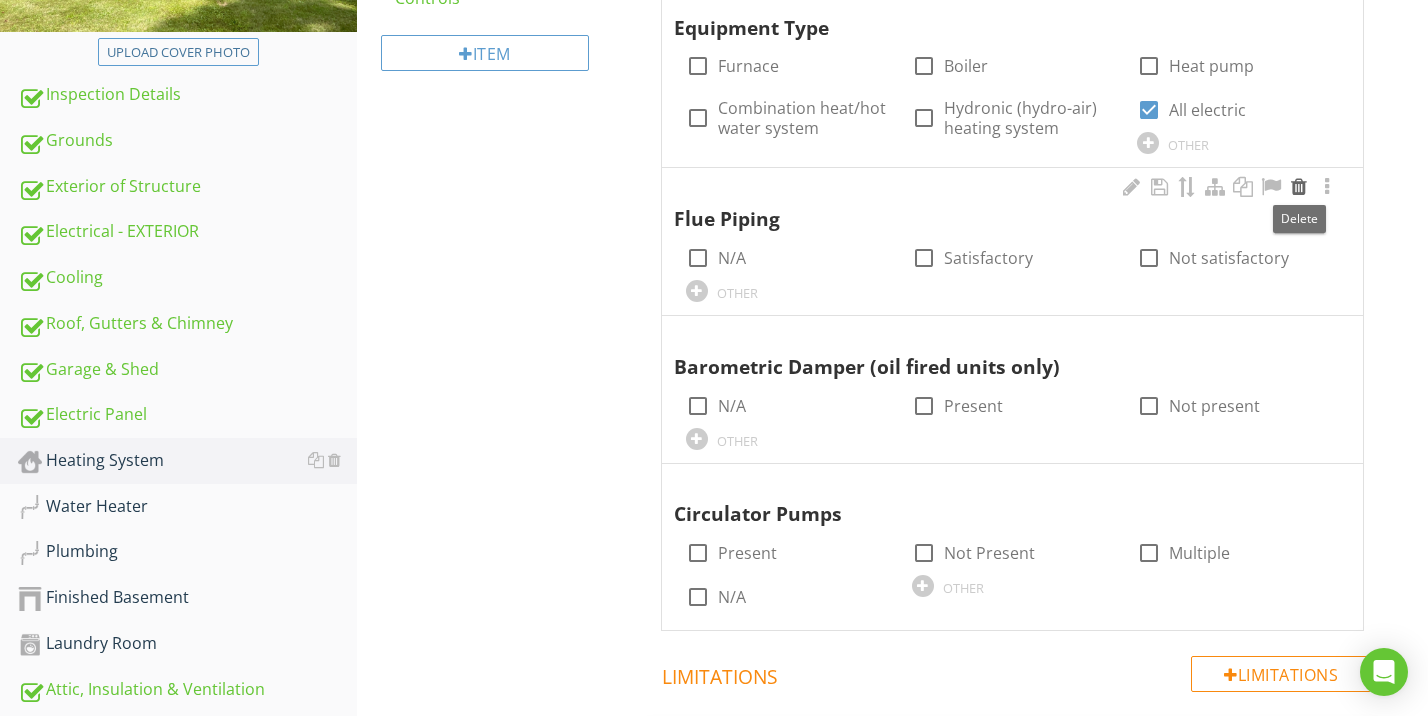 click at bounding box center (1299, 187) 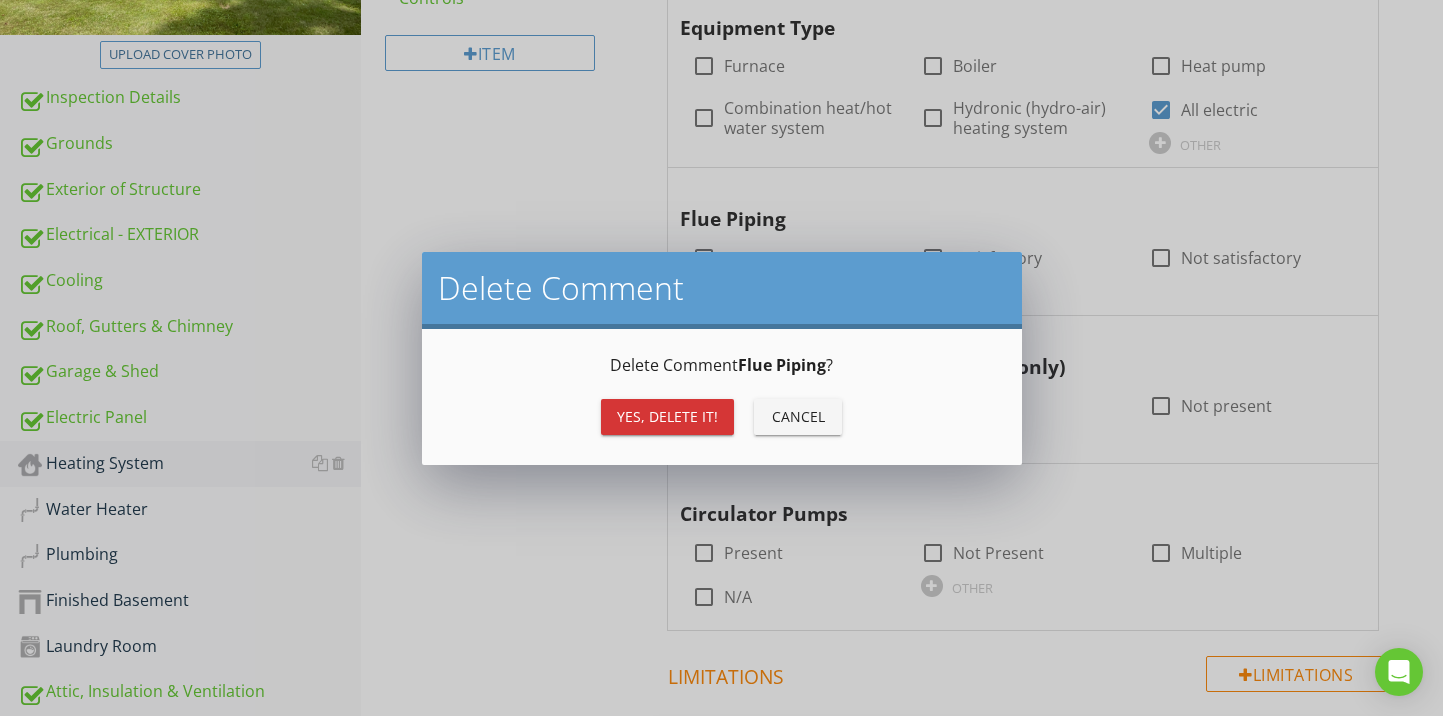 click on "Yes, Delete it!" at bounding box center (667, 416) 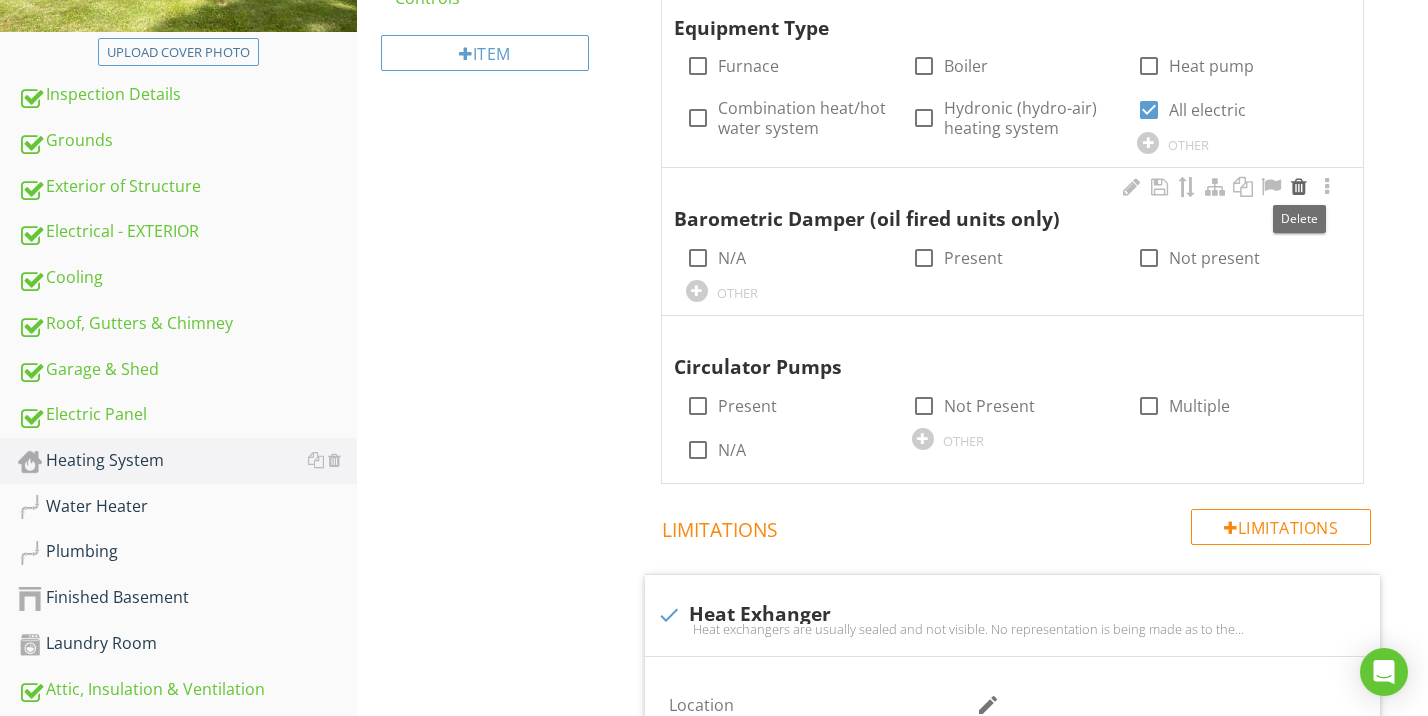 click at bounding box center [1299, 187] 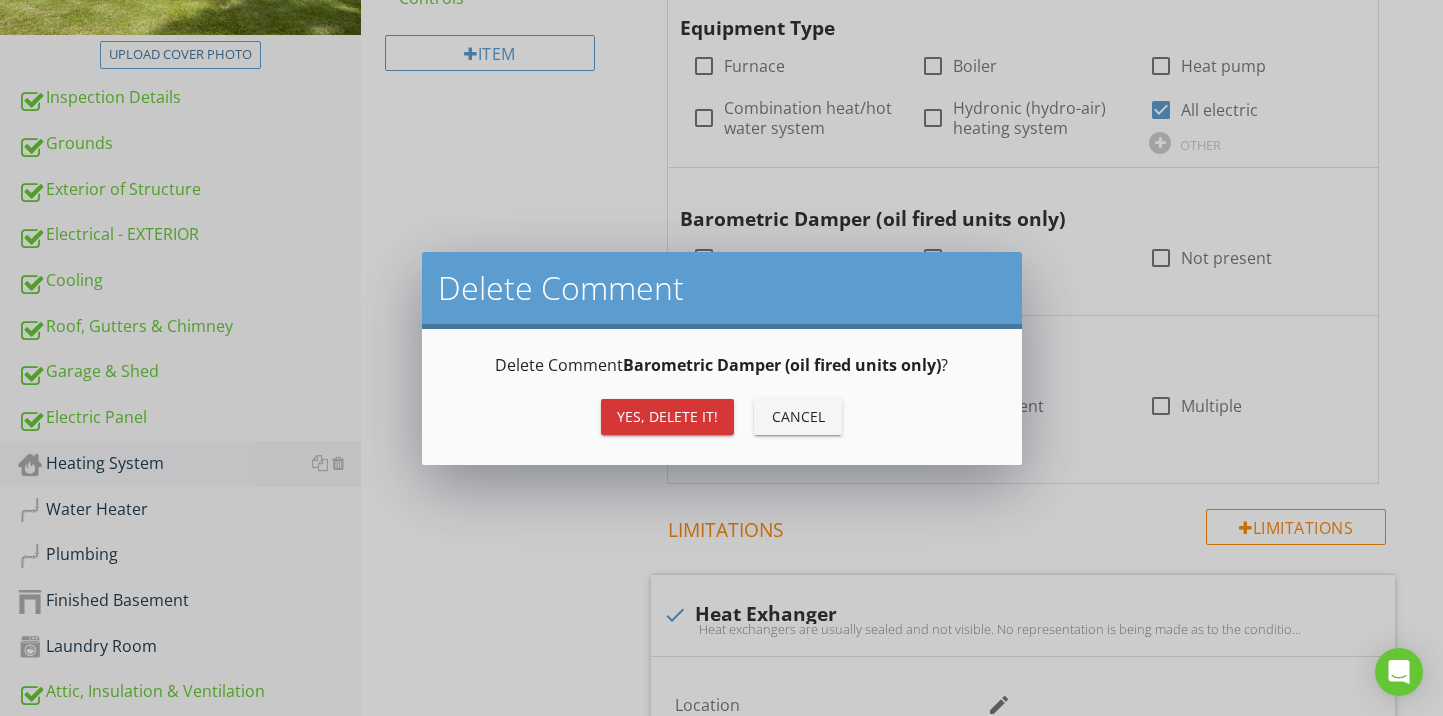 drag, startPoint x: 667, startPoint y: 403, endPoint x: 682, endPoint y: 397, distance: 16.155495 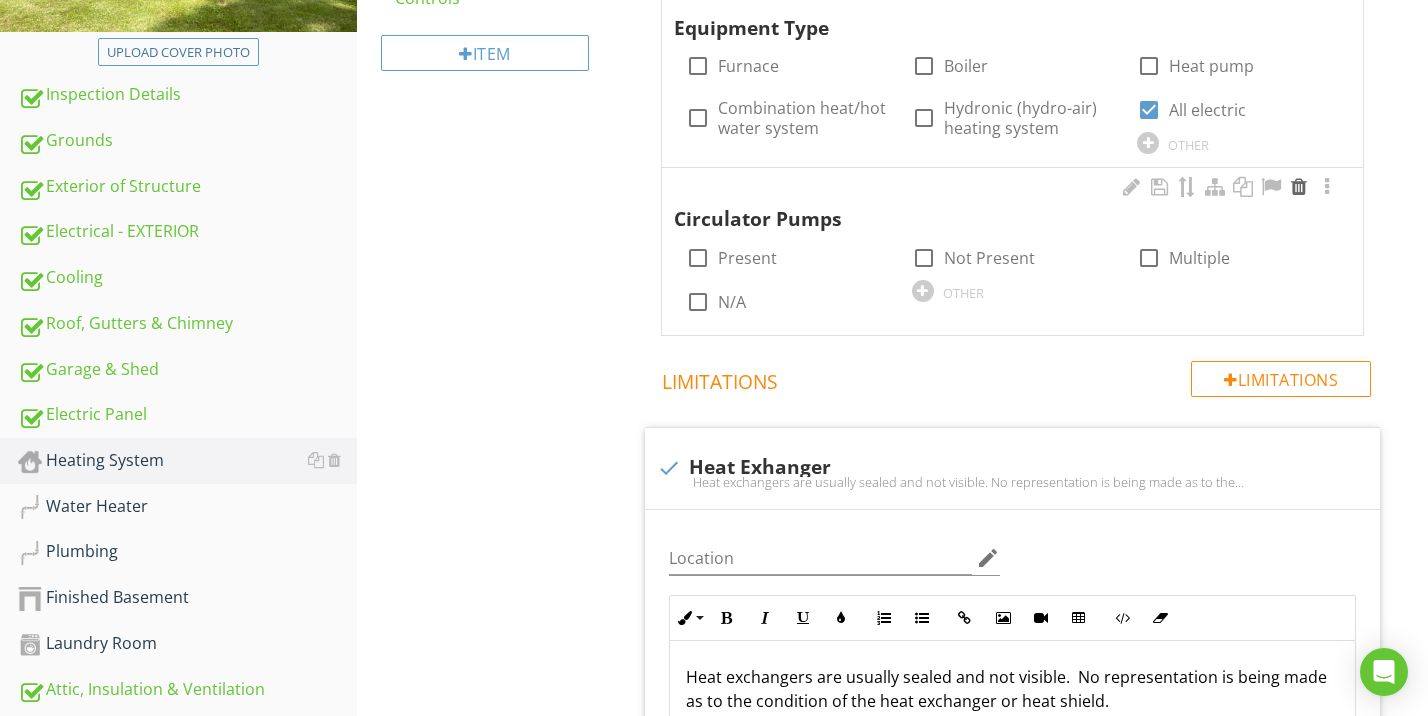 click at bounding box center (1299, 187) 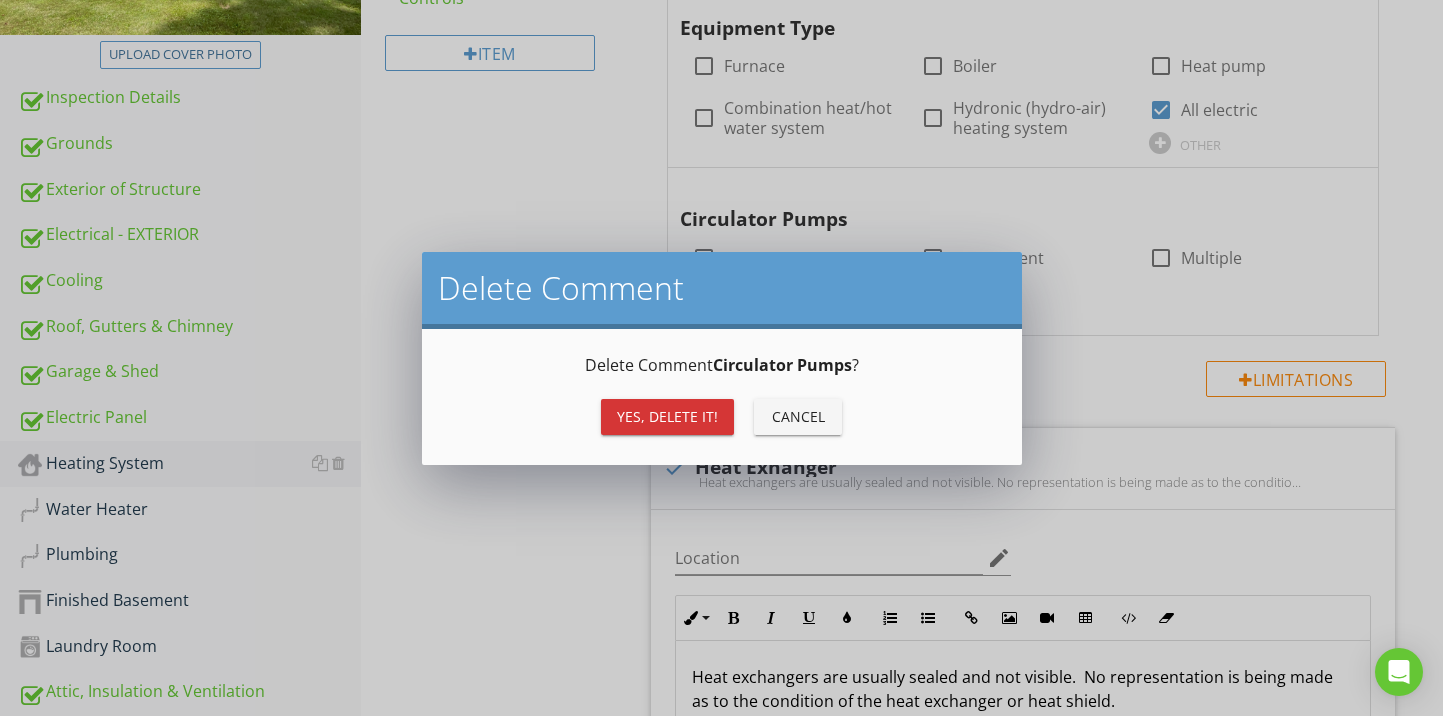 click on "Yes, Delete it!" at bounding box center [667, 416] 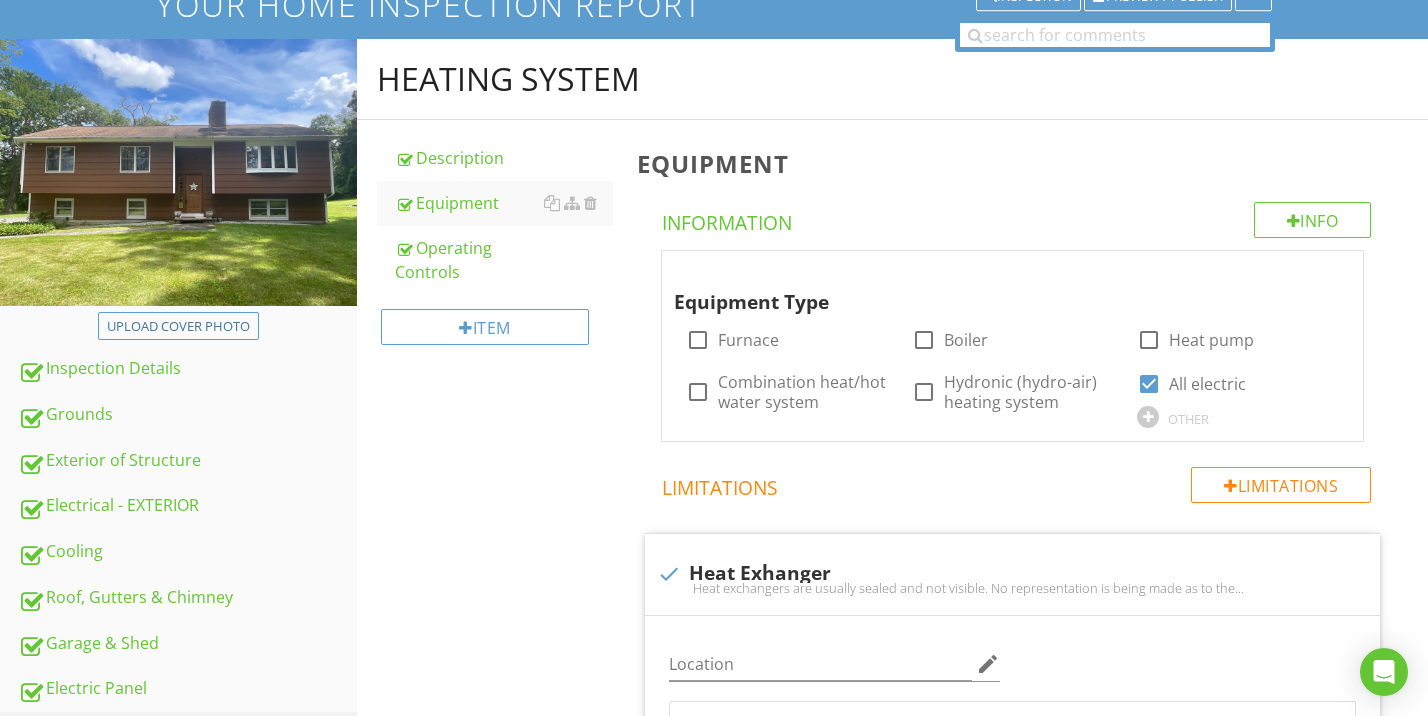 scroll, scrollTop: 219, scrollLeft: 0, axis: vertical 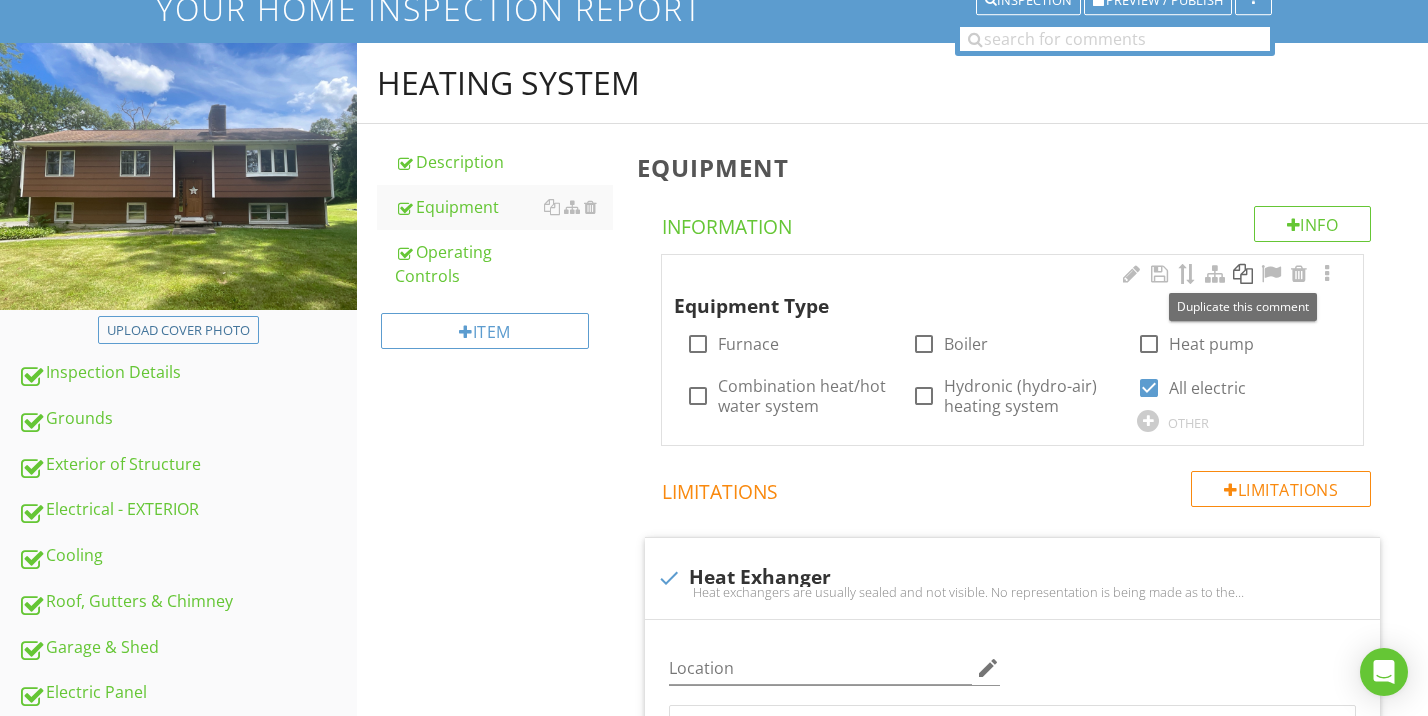 click at bounding box center [1243, 274] 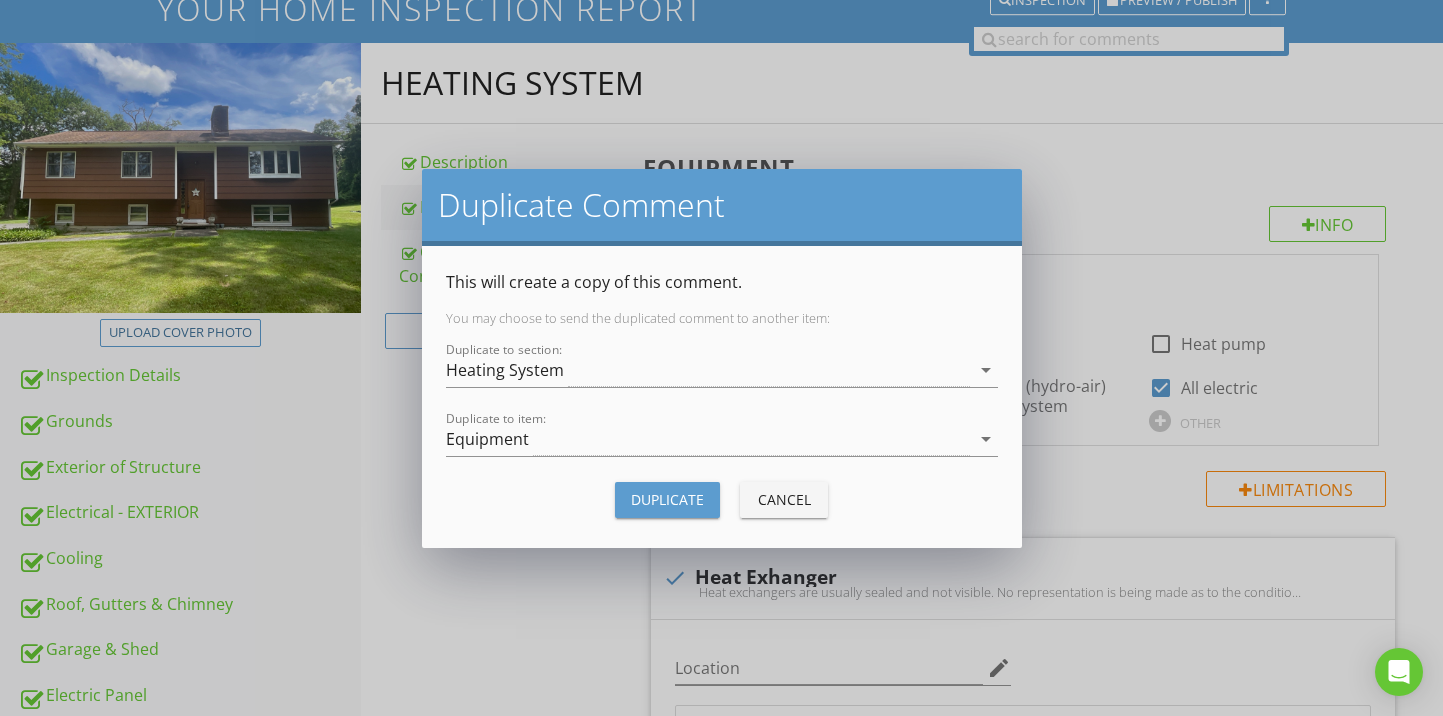 click on "Duplicate" at bounding box center (667, 499) 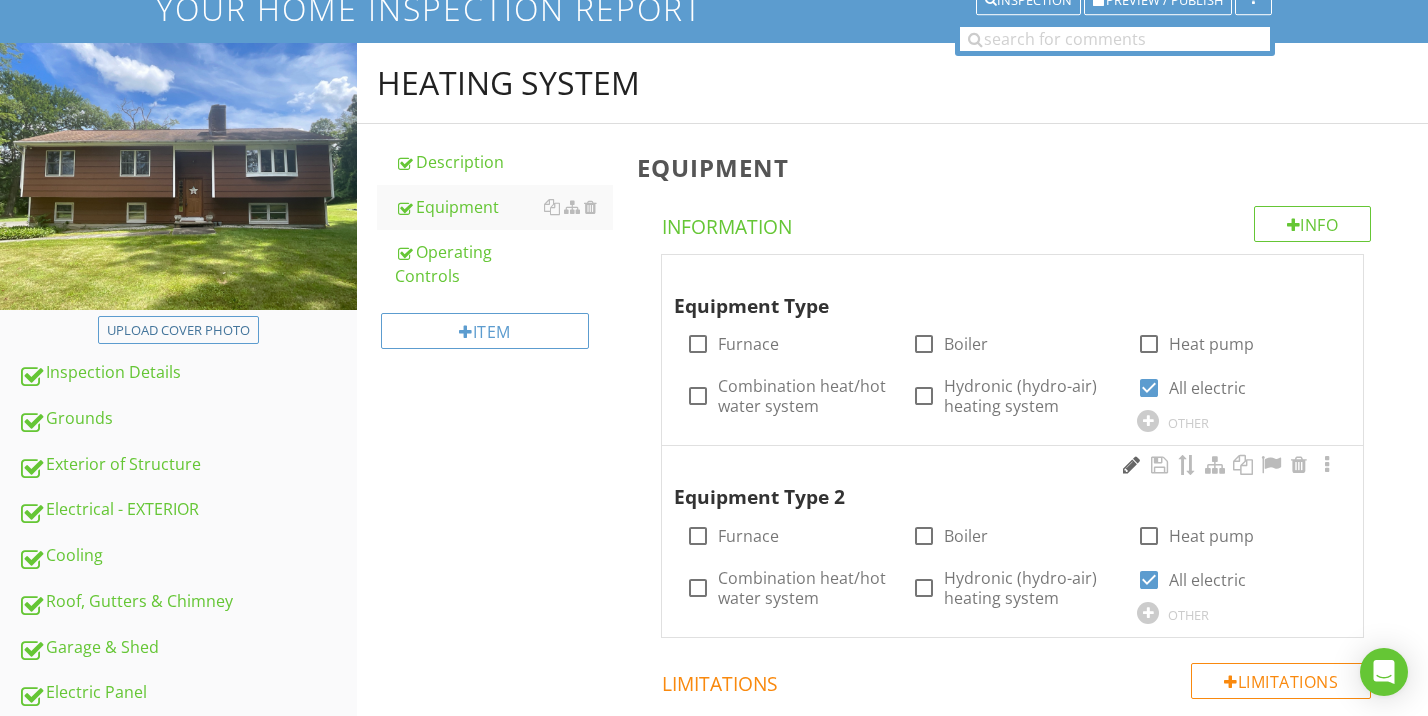 click at bounding box center [1131, 465] 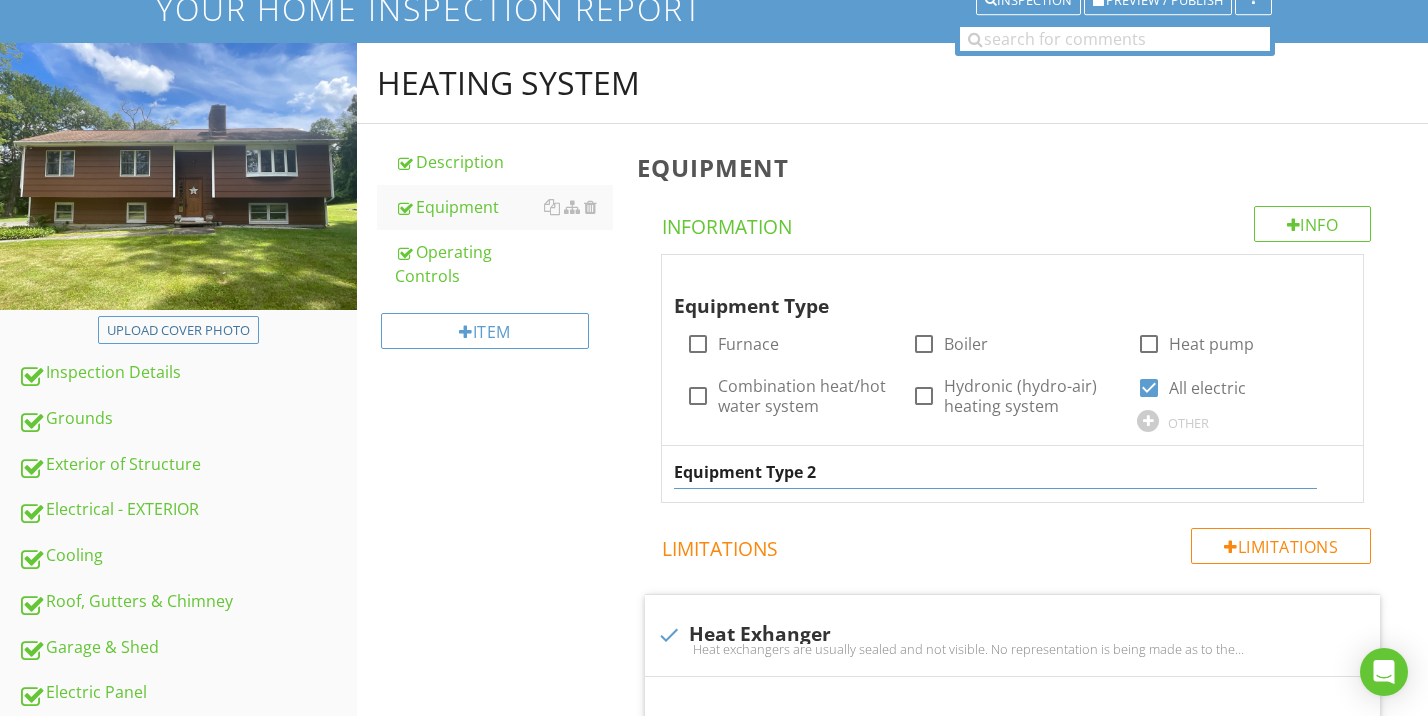 drag, startPoint x: 908, startPoint y: 472, endPoint x: 609, endPoint y: 474, distance: 299.00668 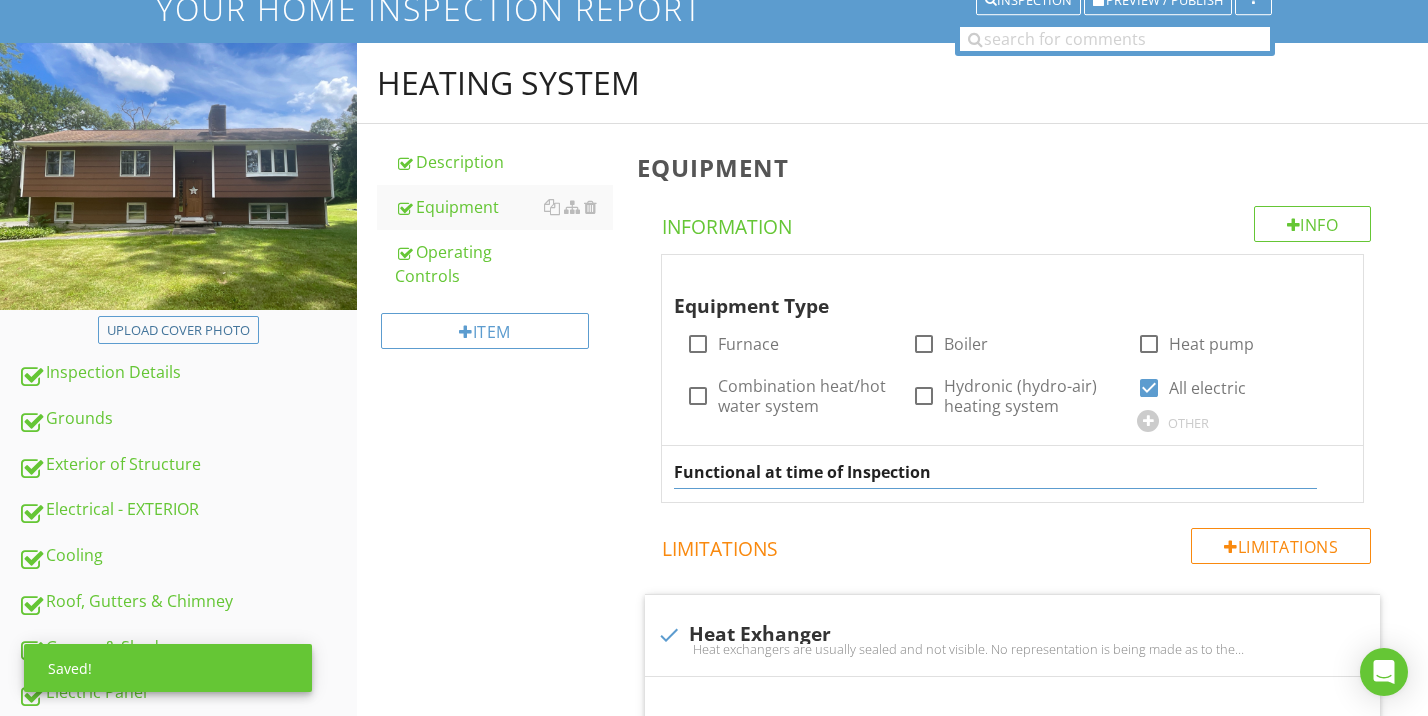 type on "Functional at time of Inspection" 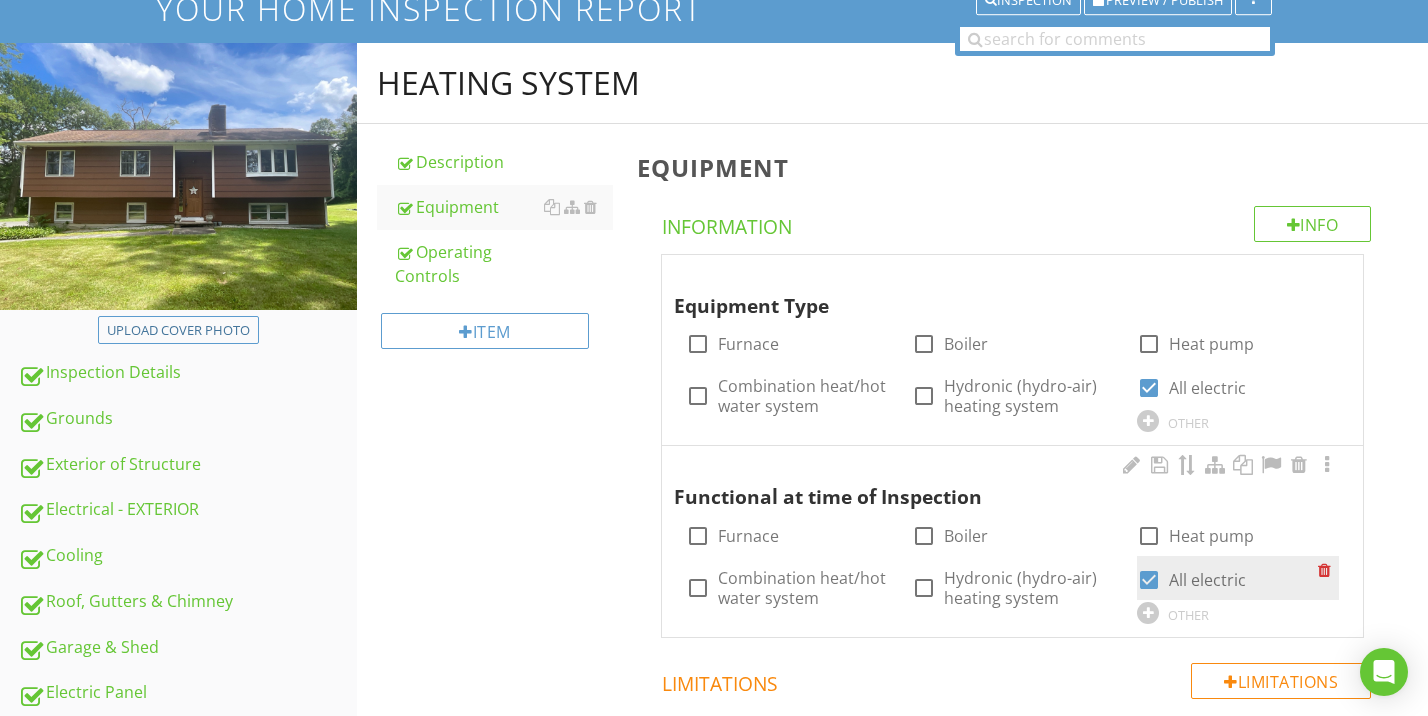 click at bounding box center (1149, 580) 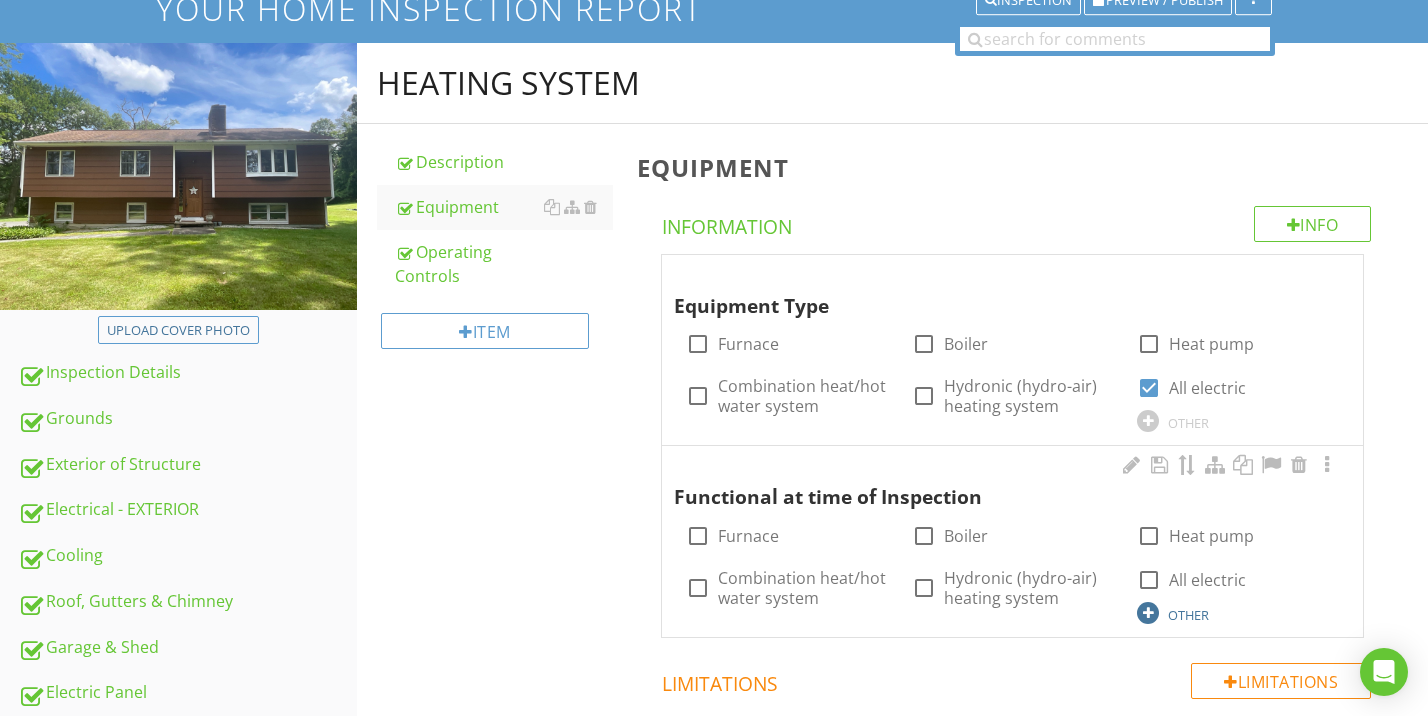 click at bounding box center (1148, 613) 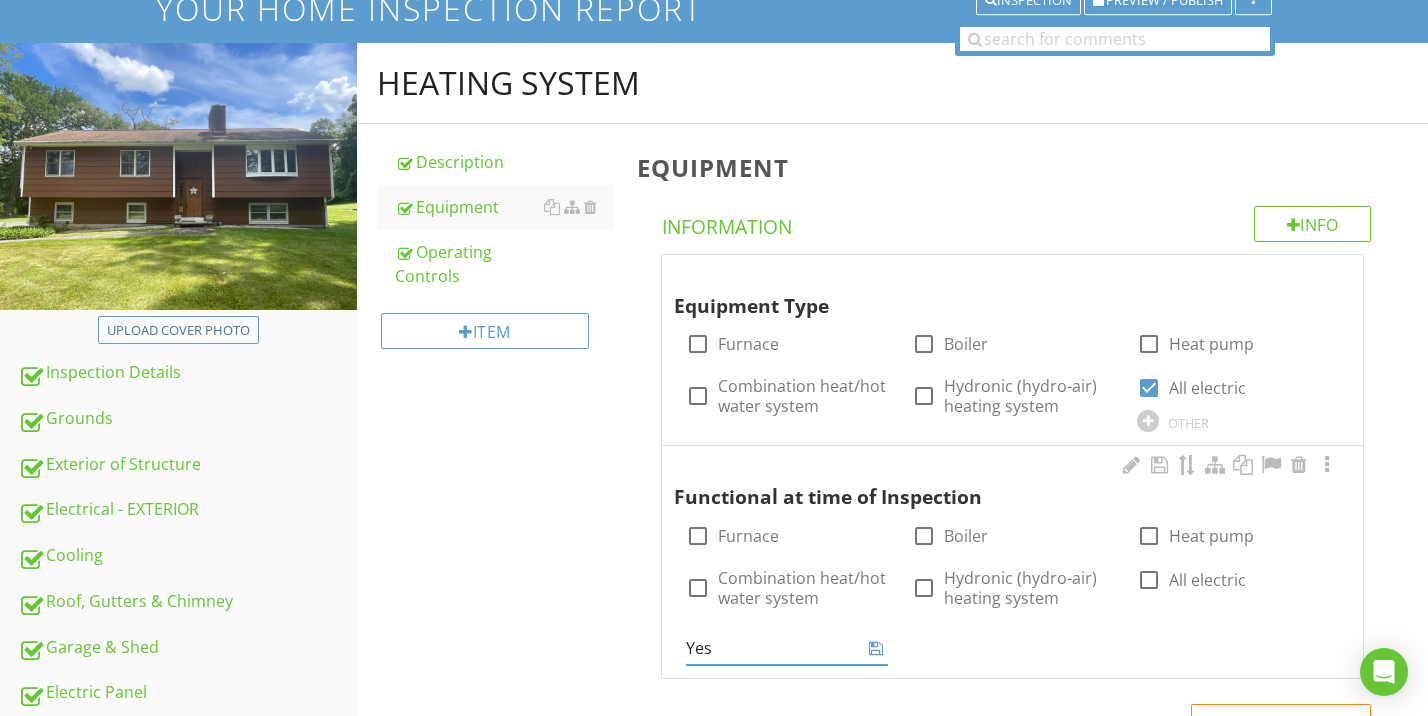 type on "Yes" 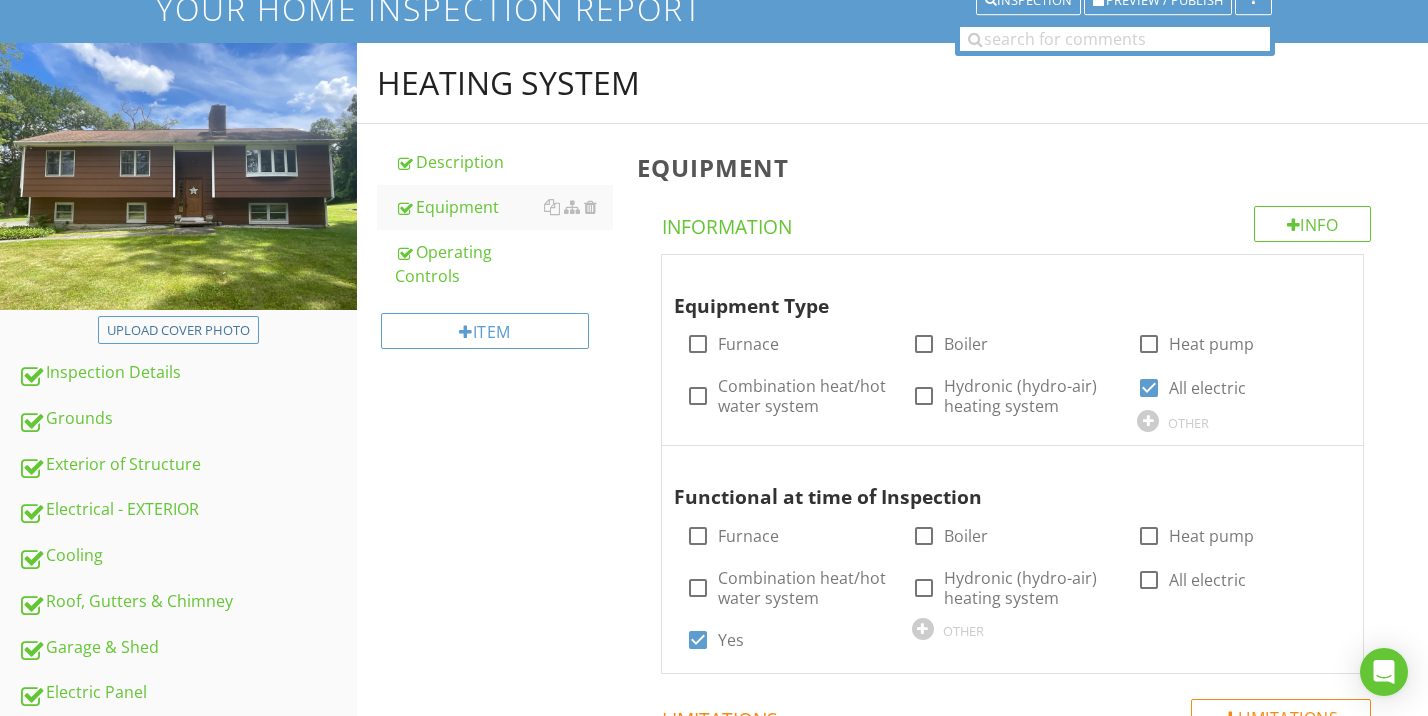 scroll, scrollTop: 599, scrollLeft: 0, axis: vertical 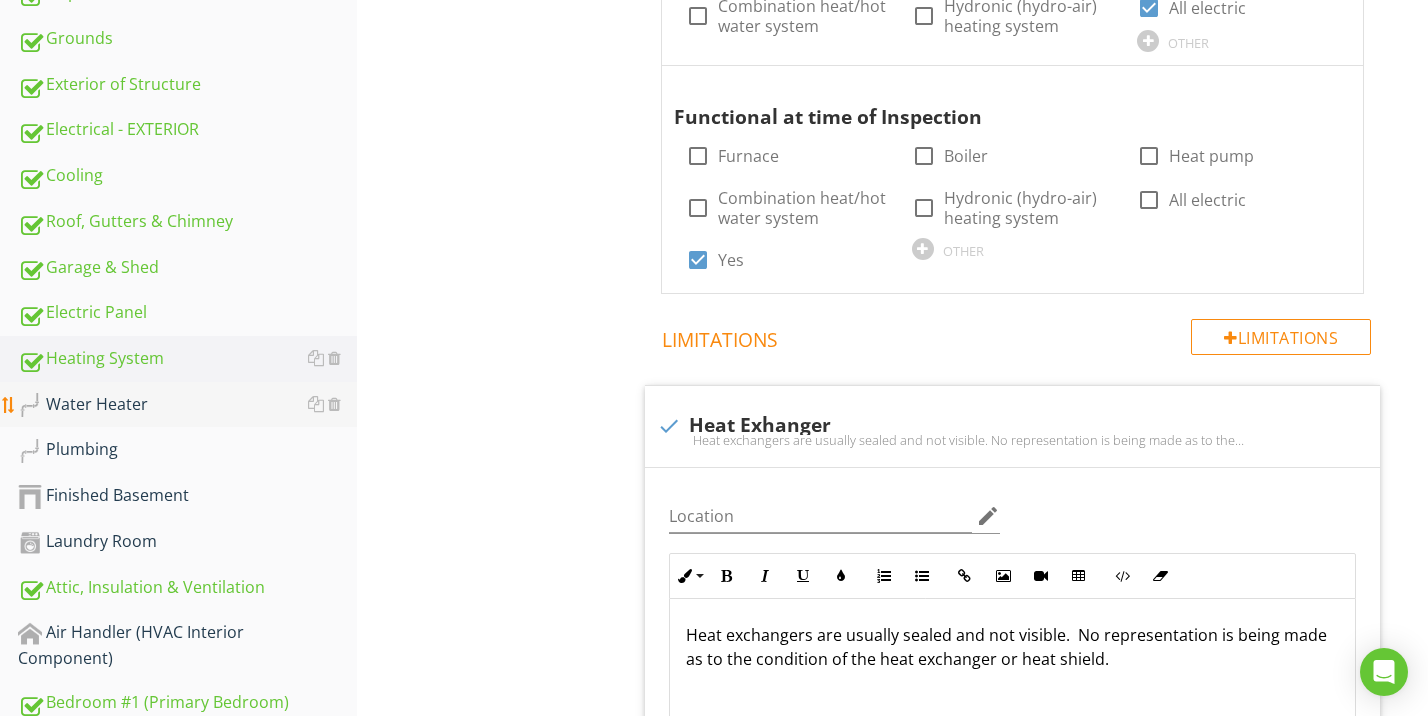 click on "Water Heater" at bounding box center (187, 405) 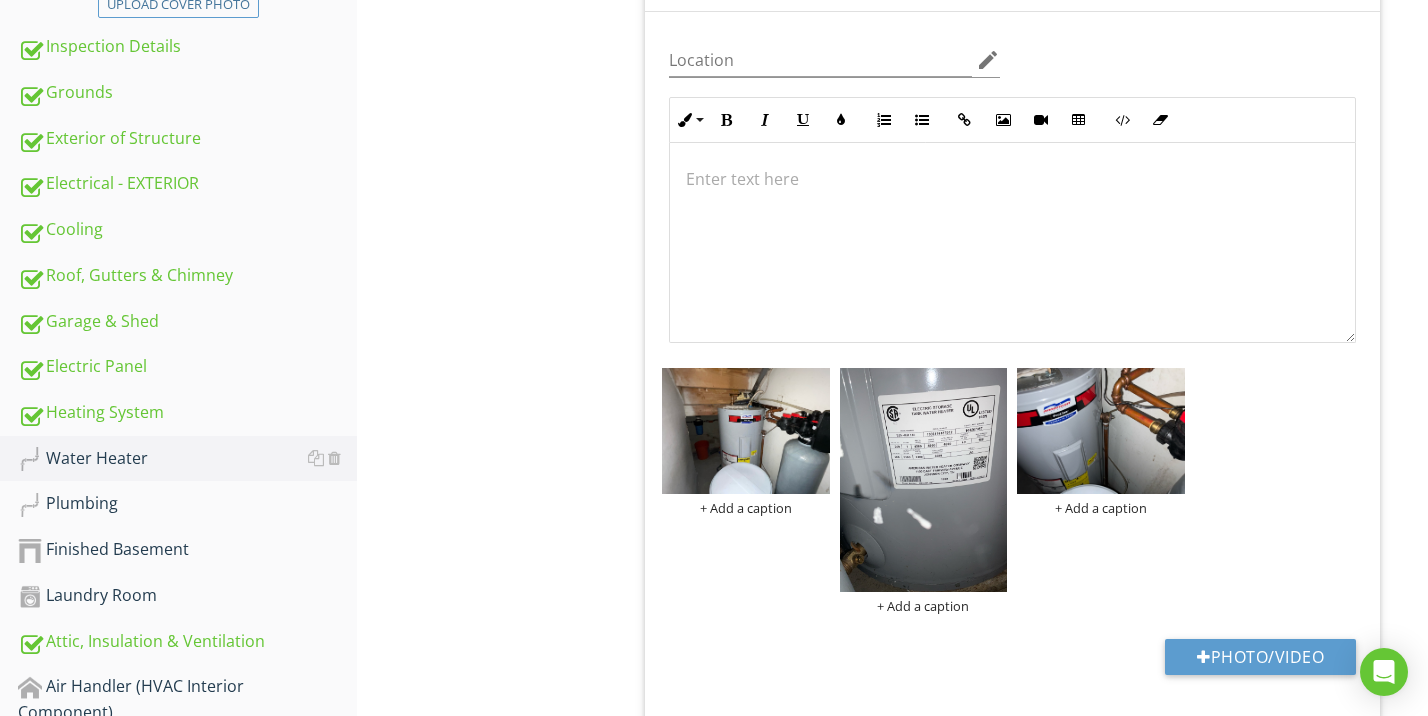 scroll, scrollTop: 144, scrollLeft: 0, axis: vertical 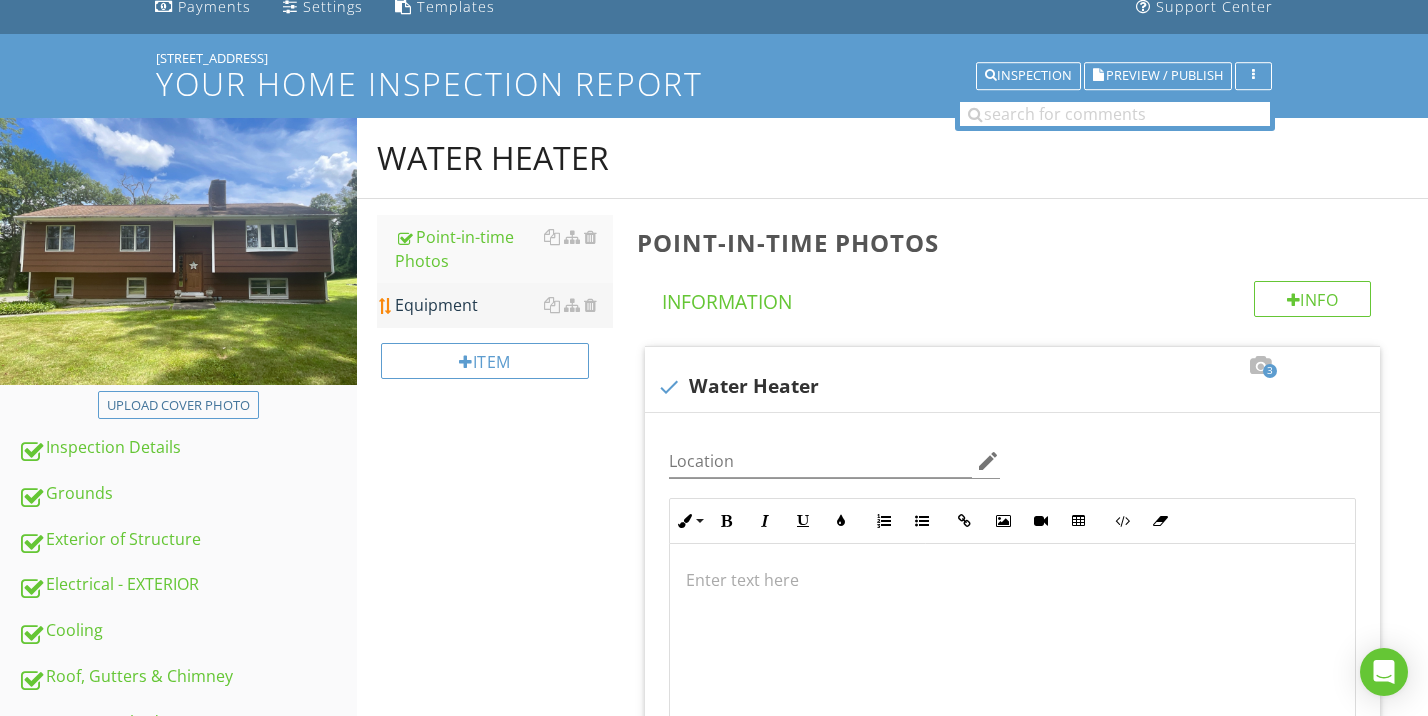 click on "Equipment" at bounding box center [504, 305] 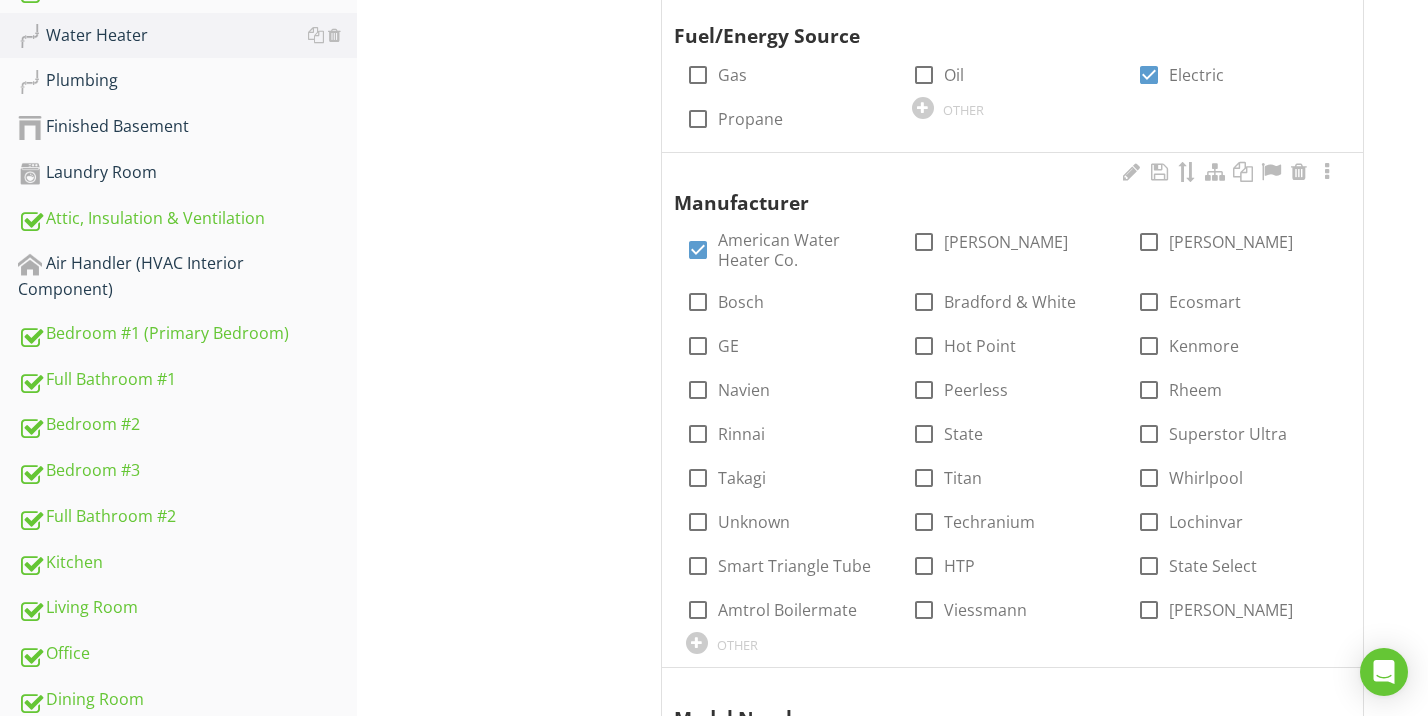 scroll, scrollTop: 1582, scrollLeft: 0, axis: vertical 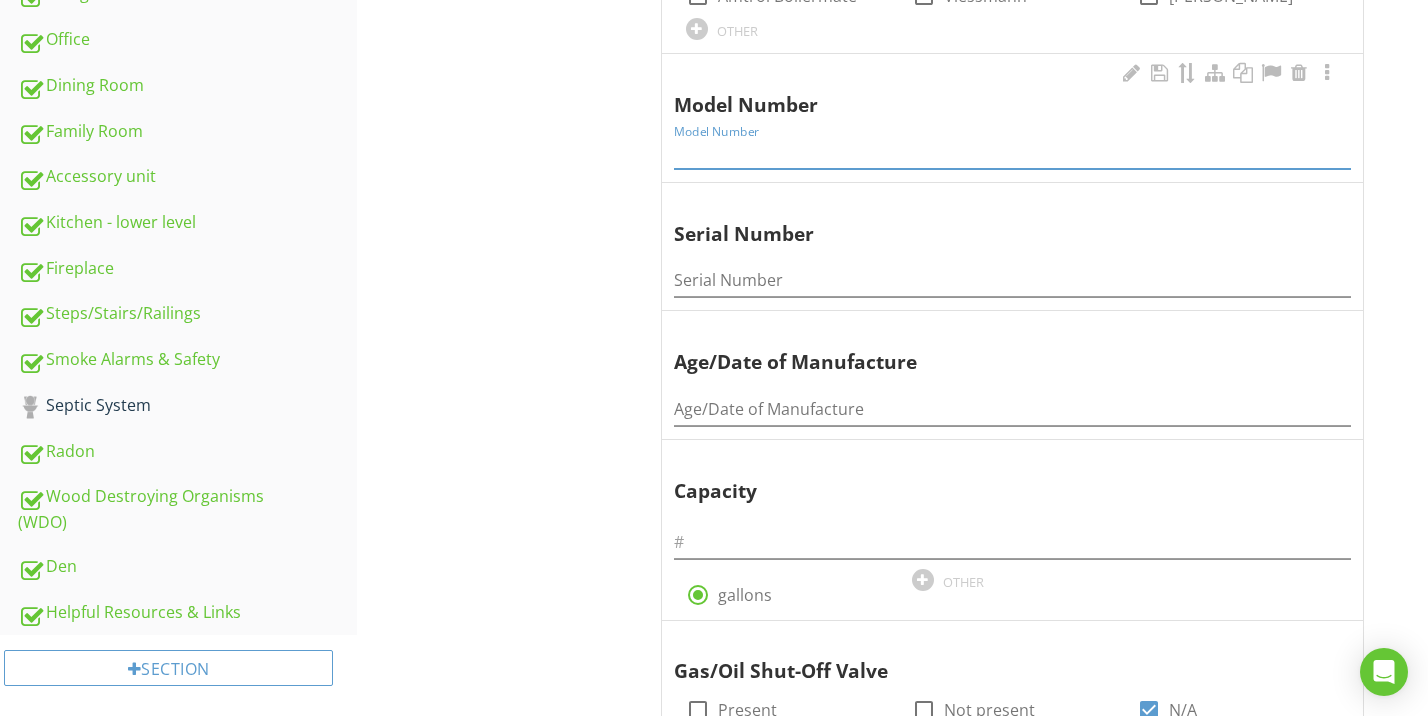 click at bounding box center [1012, 152] 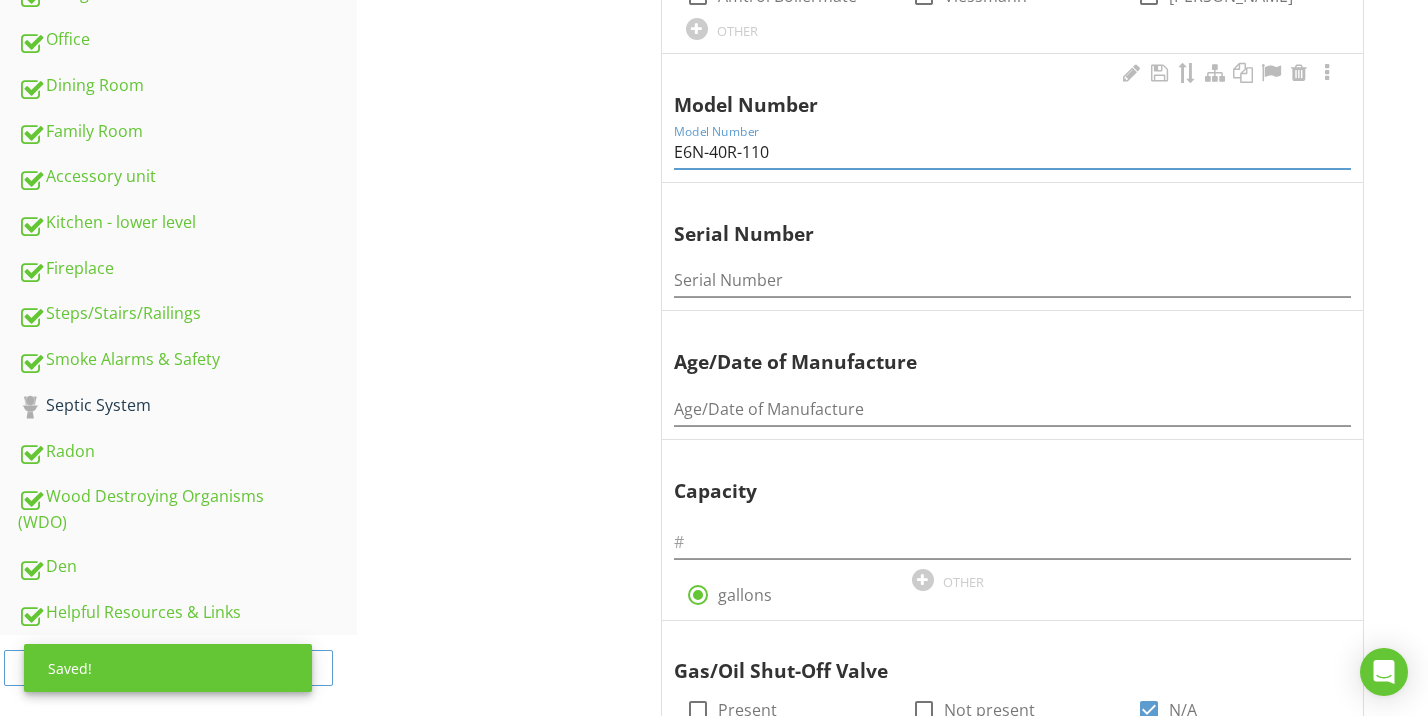 type on "E6N-40R-110" 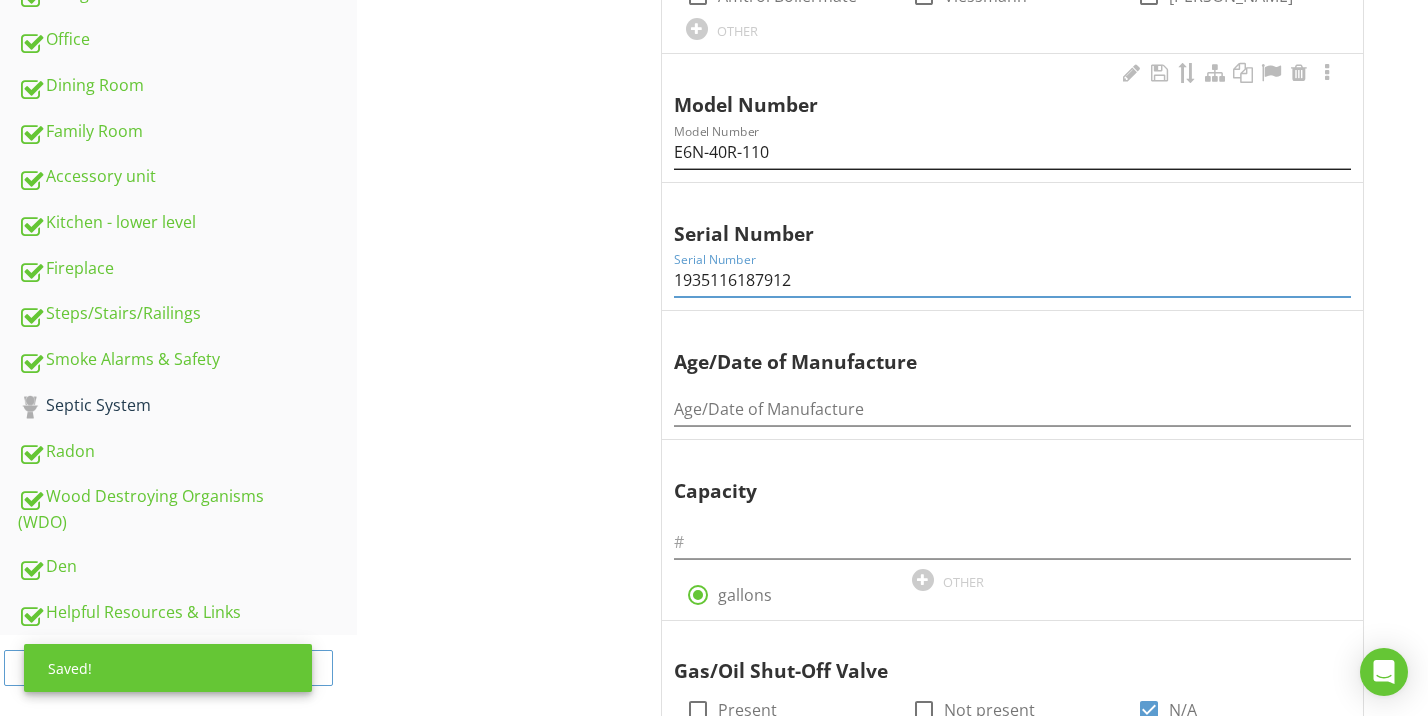 type on "1935116187912" 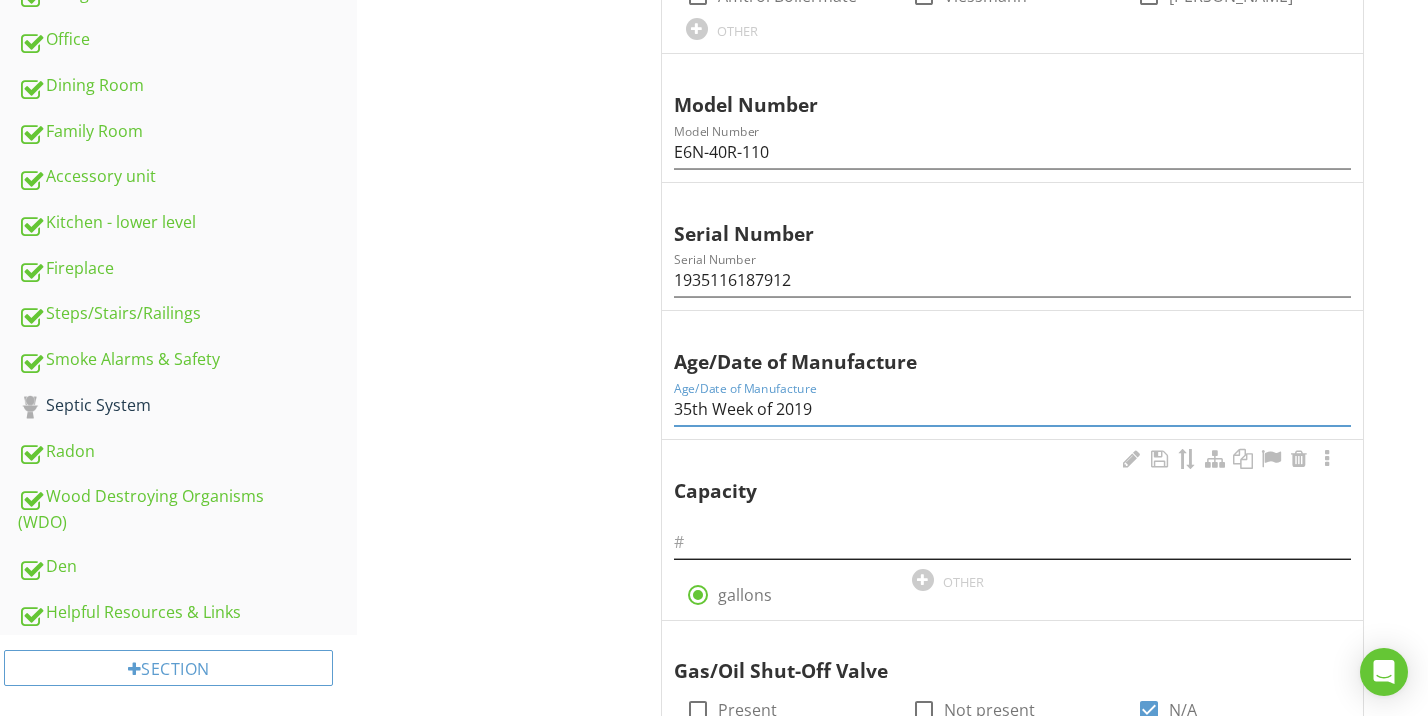 type on "35th Week of 2019" 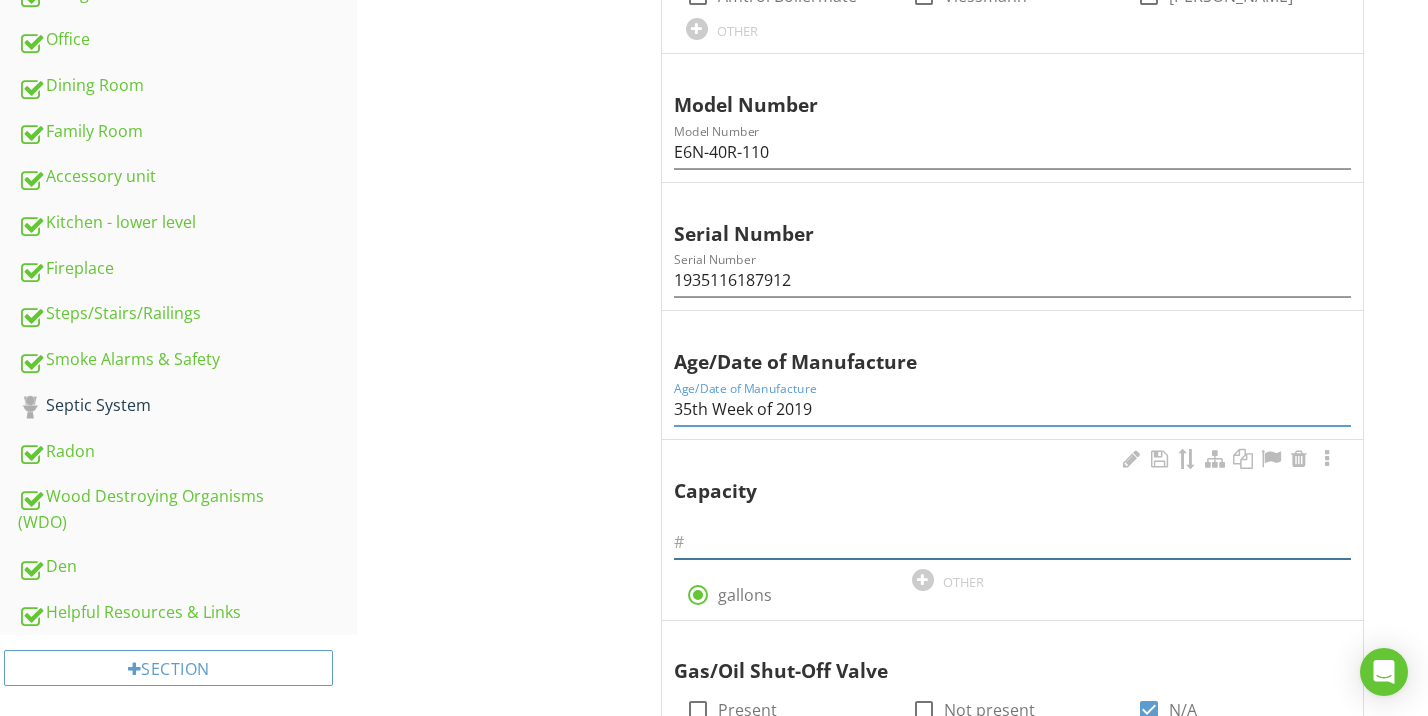 click at bounding box center [1012, 542] 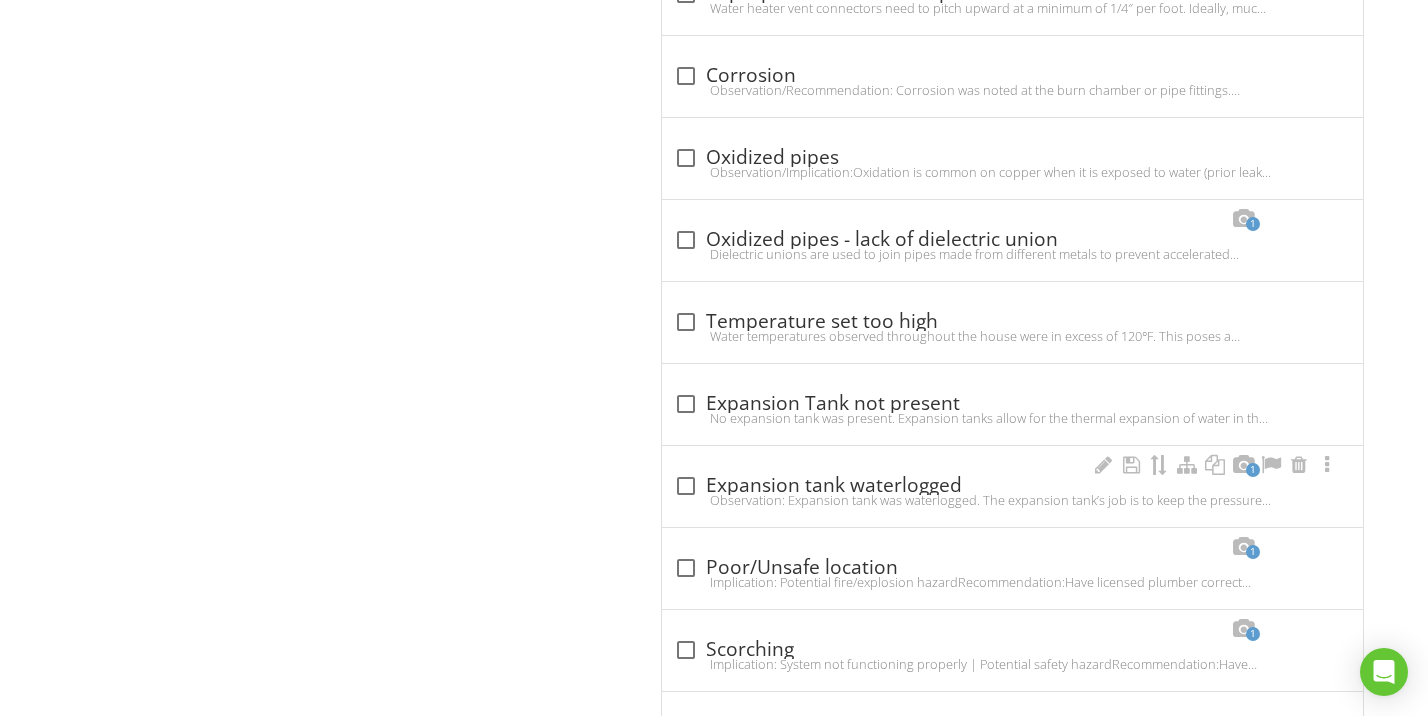 scroll, scrollTop: 4323, scrollLeft: 0, axis: vertical 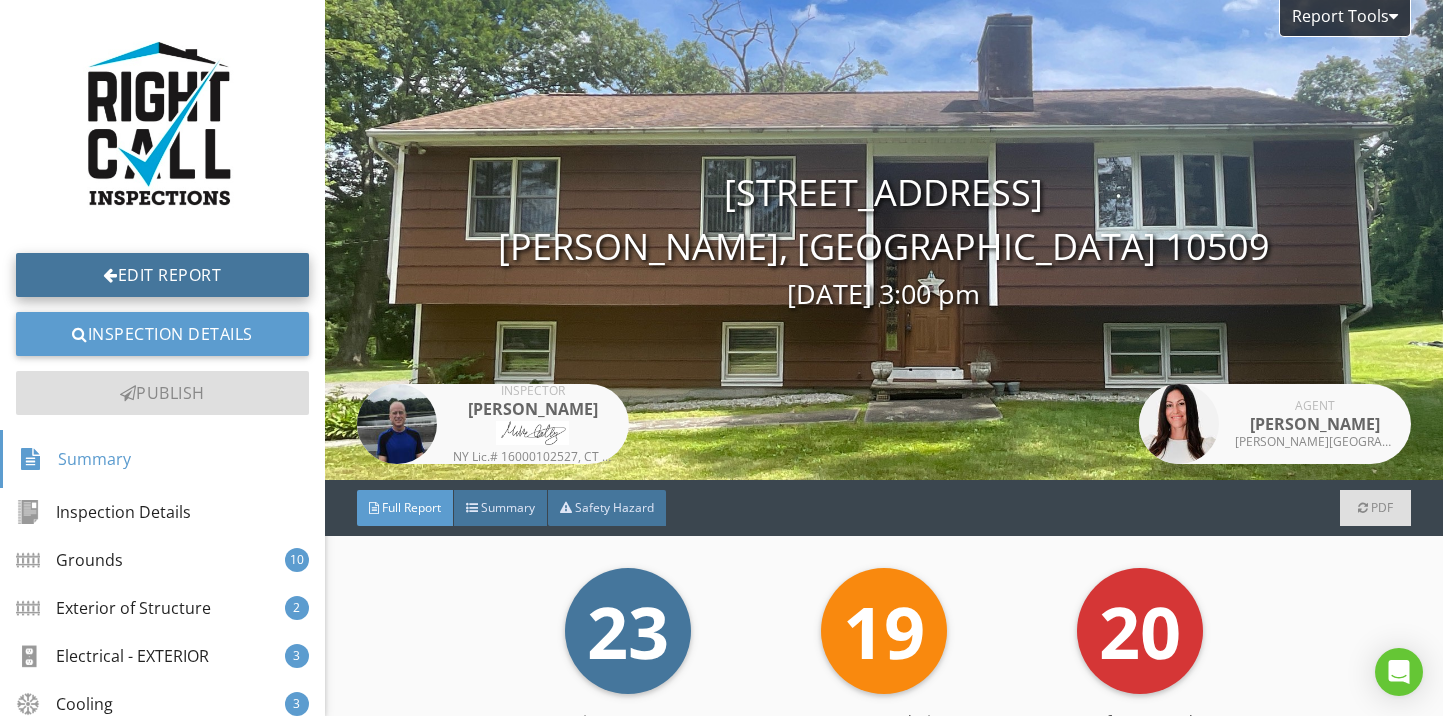 click on "Edit Report" at bounding box center (162, 275) 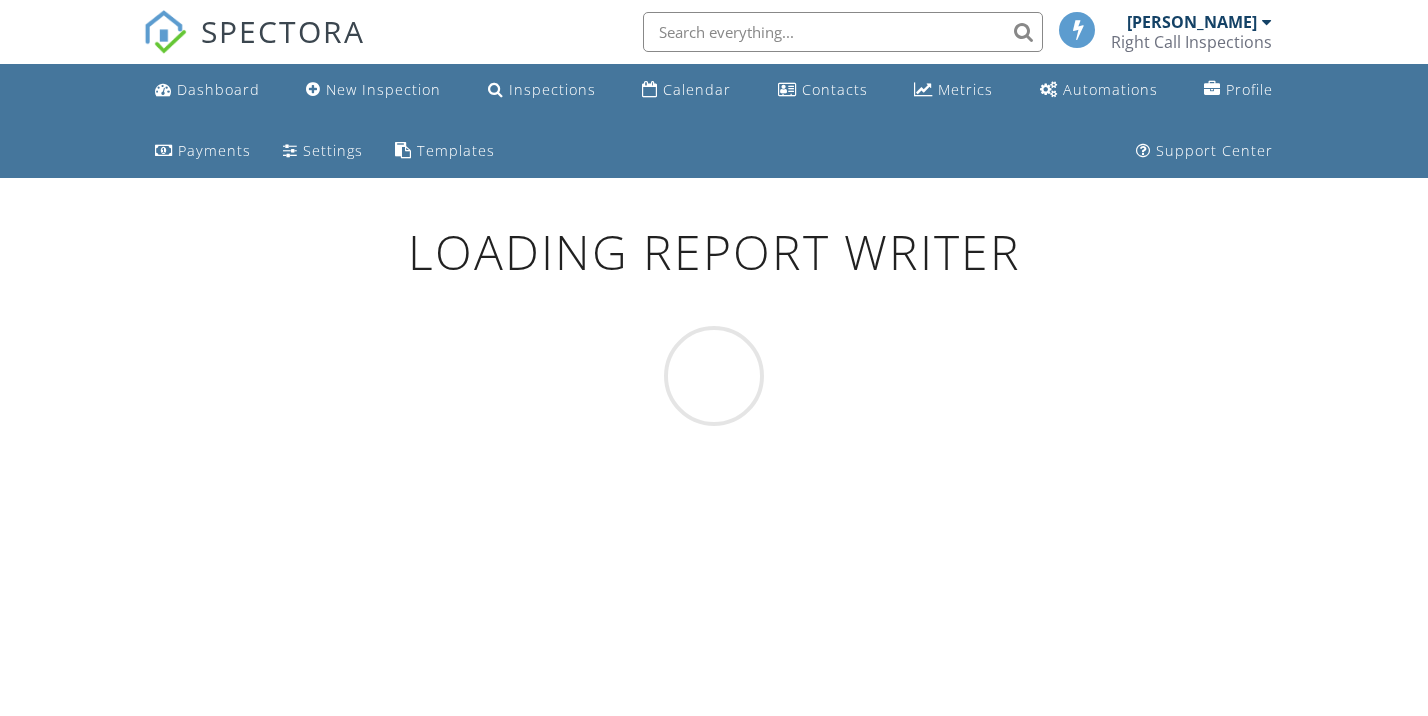scroll, scrollTop: 0, scrollLeft: 0, axis: both 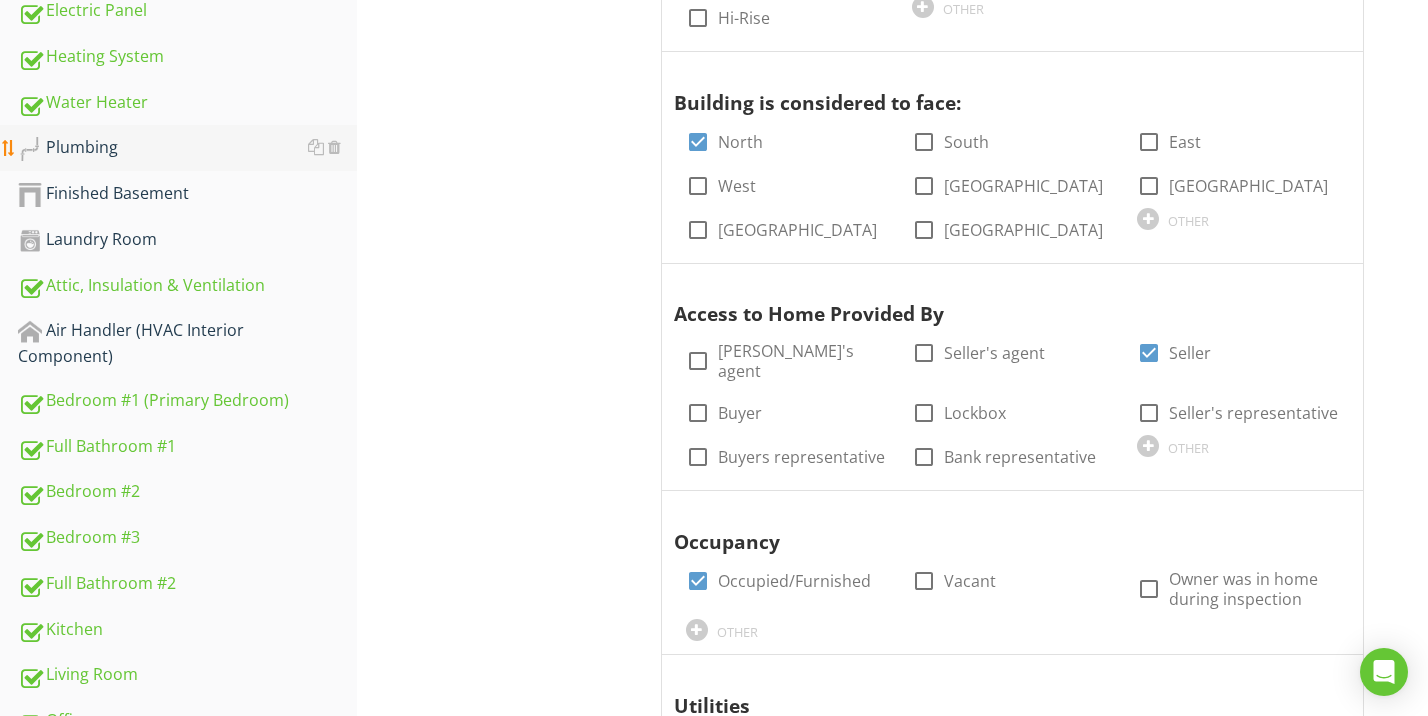 click on "Plumbing" at bounding box center (187, 148) 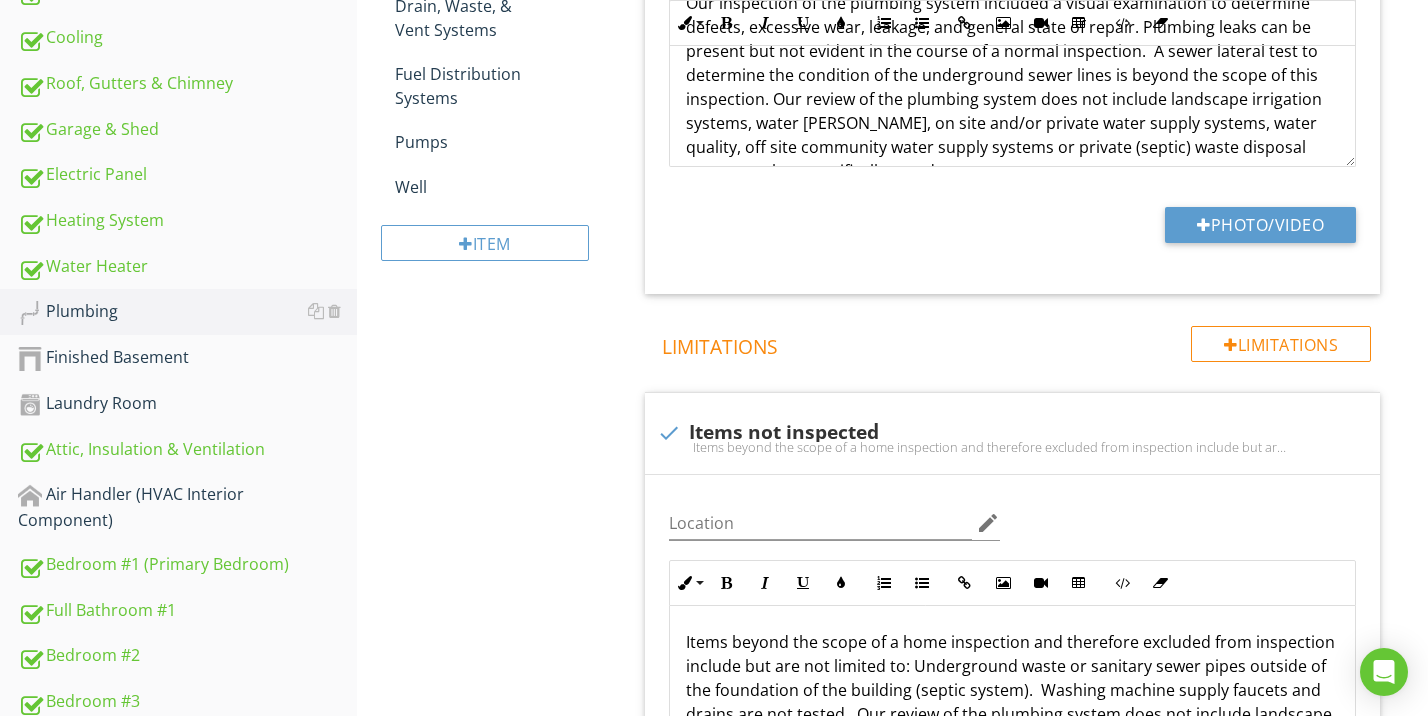 scroll, scrollTop: 326, scrollLeft: 0, axis: vertical 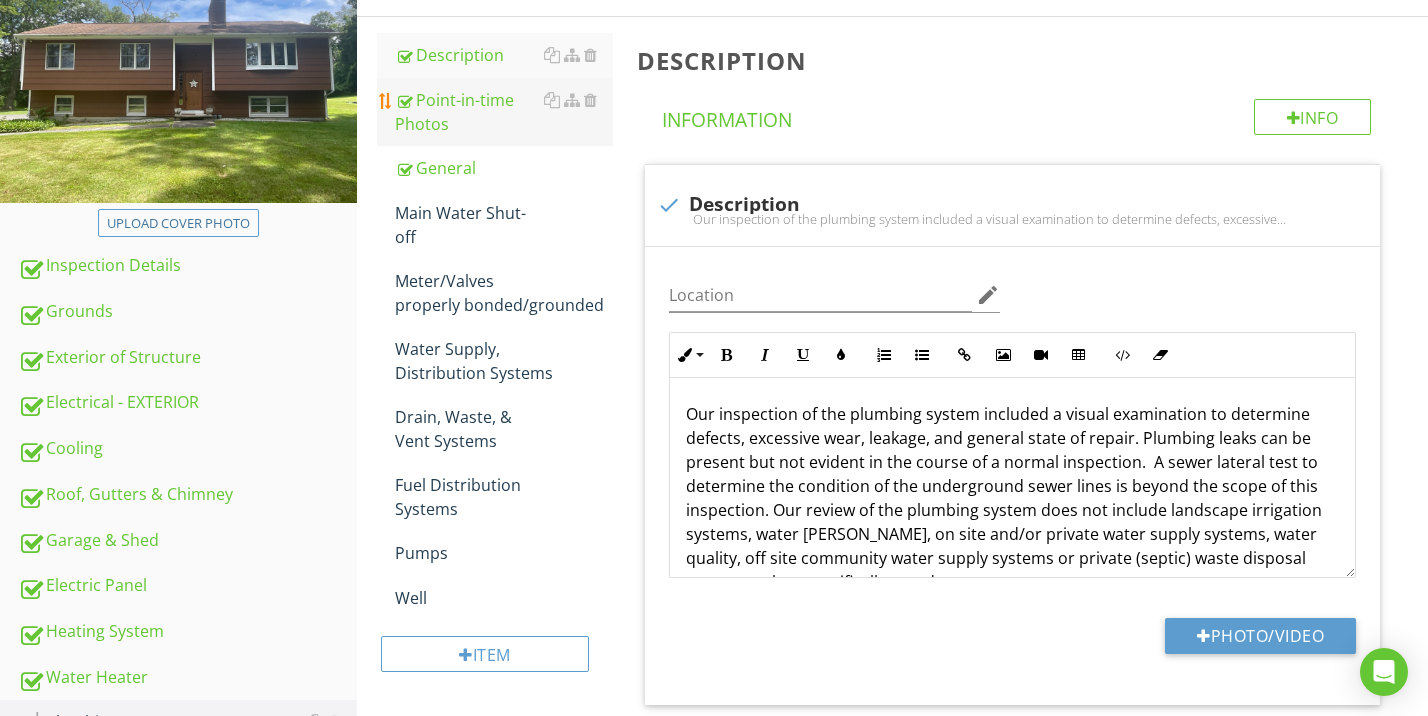 click on "Point-in-time Photos" at bounding box center (504, 112) 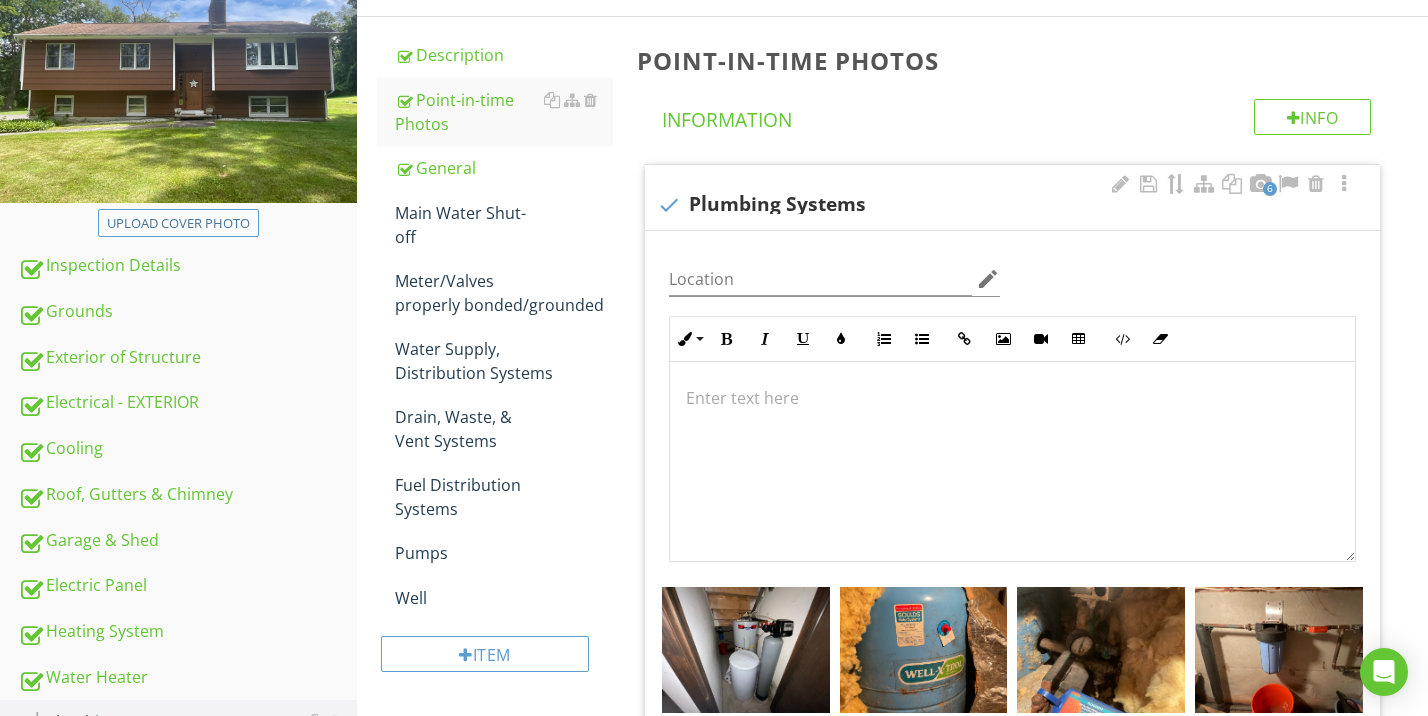scroll, scrollTop: 624, scrollLeft: 0, axis: vertical 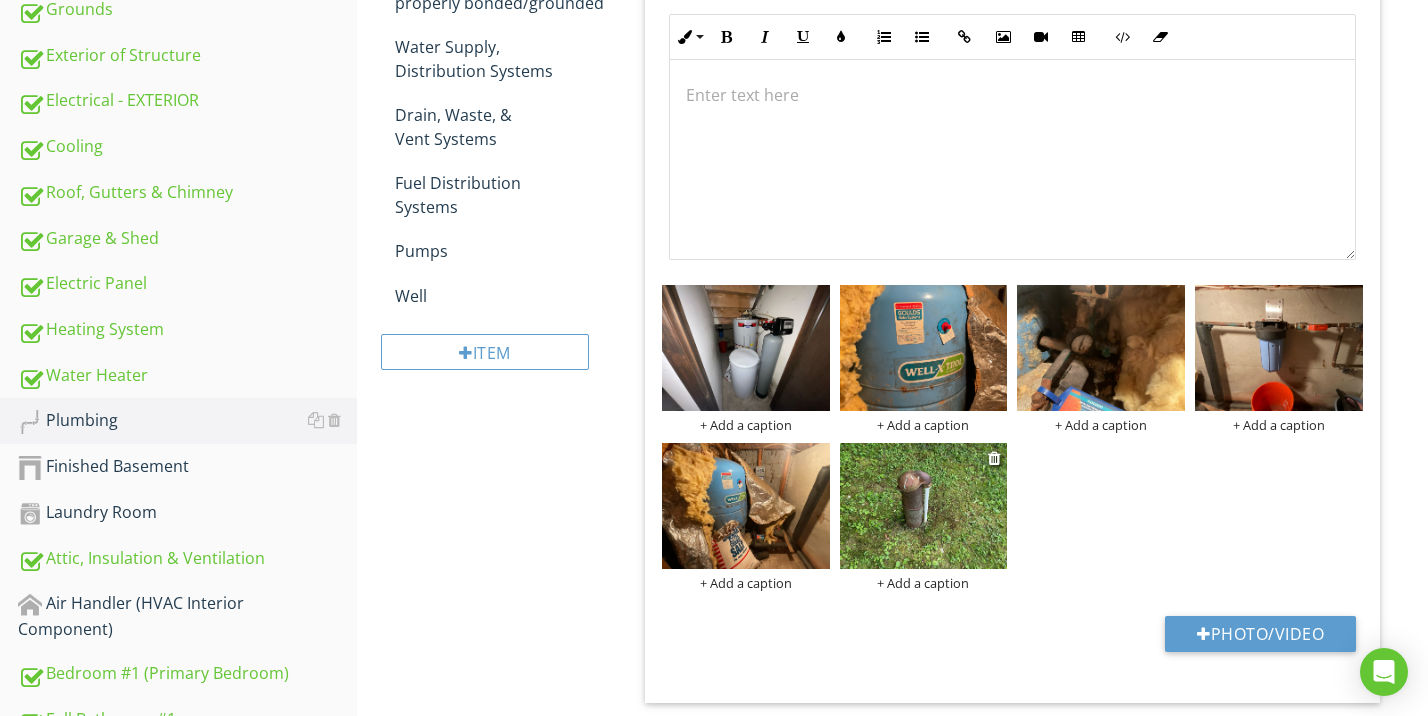 click on "+ Add a caption" at bounding box center (924, 583) 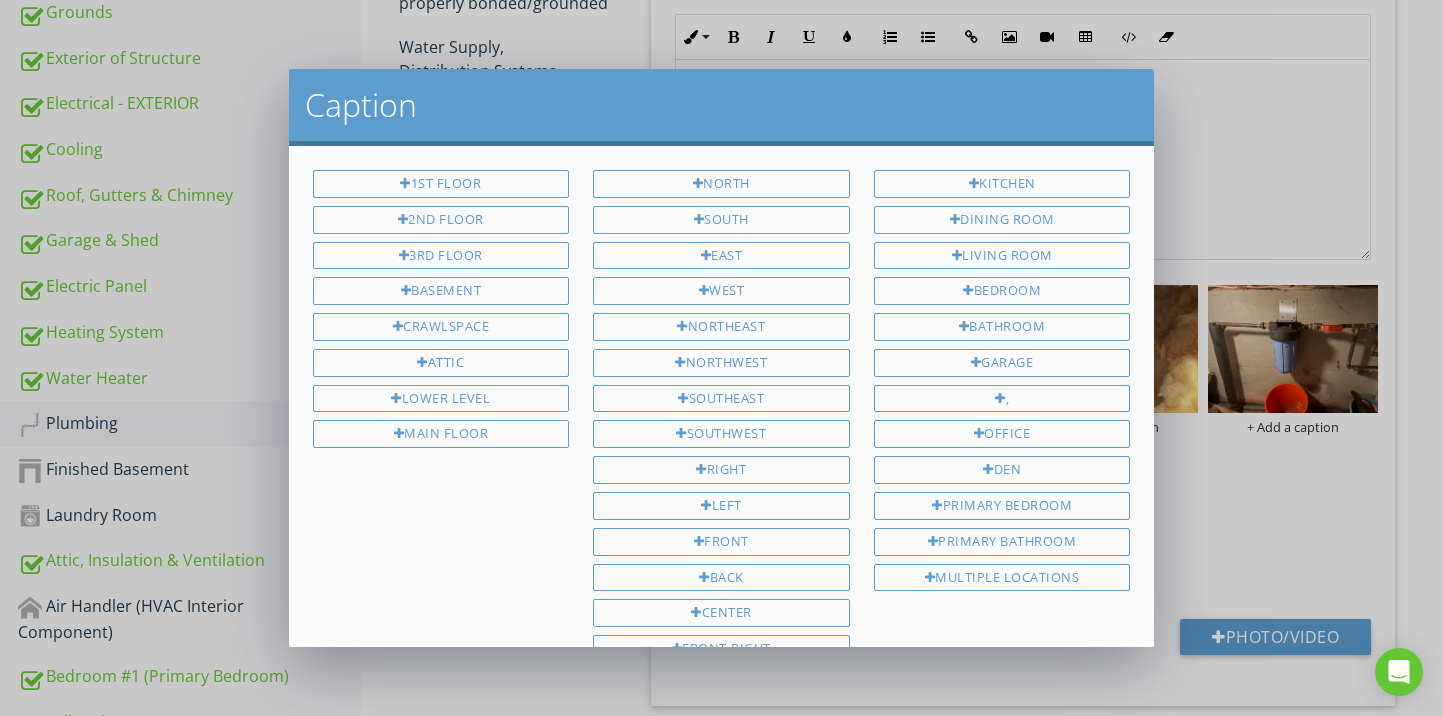 scroll, scrollTop: 389, scrollLeft: 0, axis: vertical 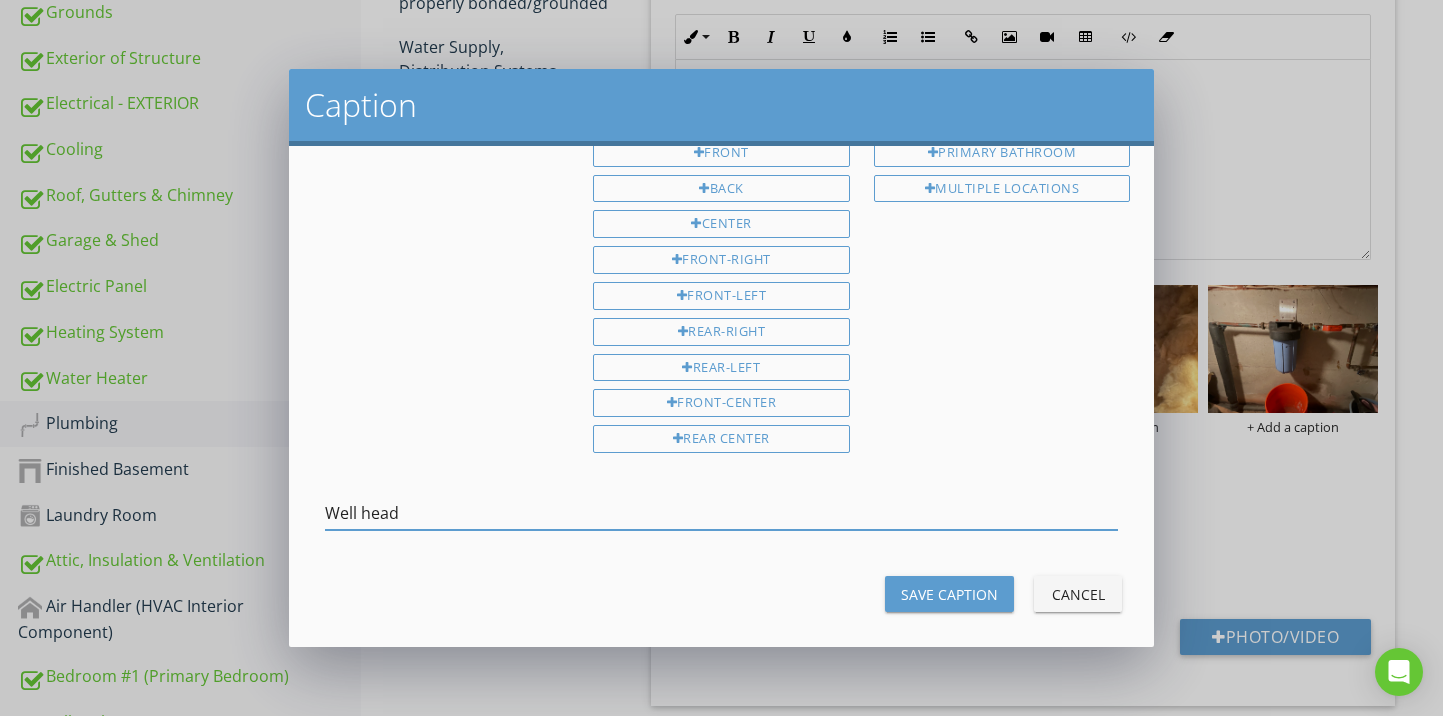 type on "Well head" 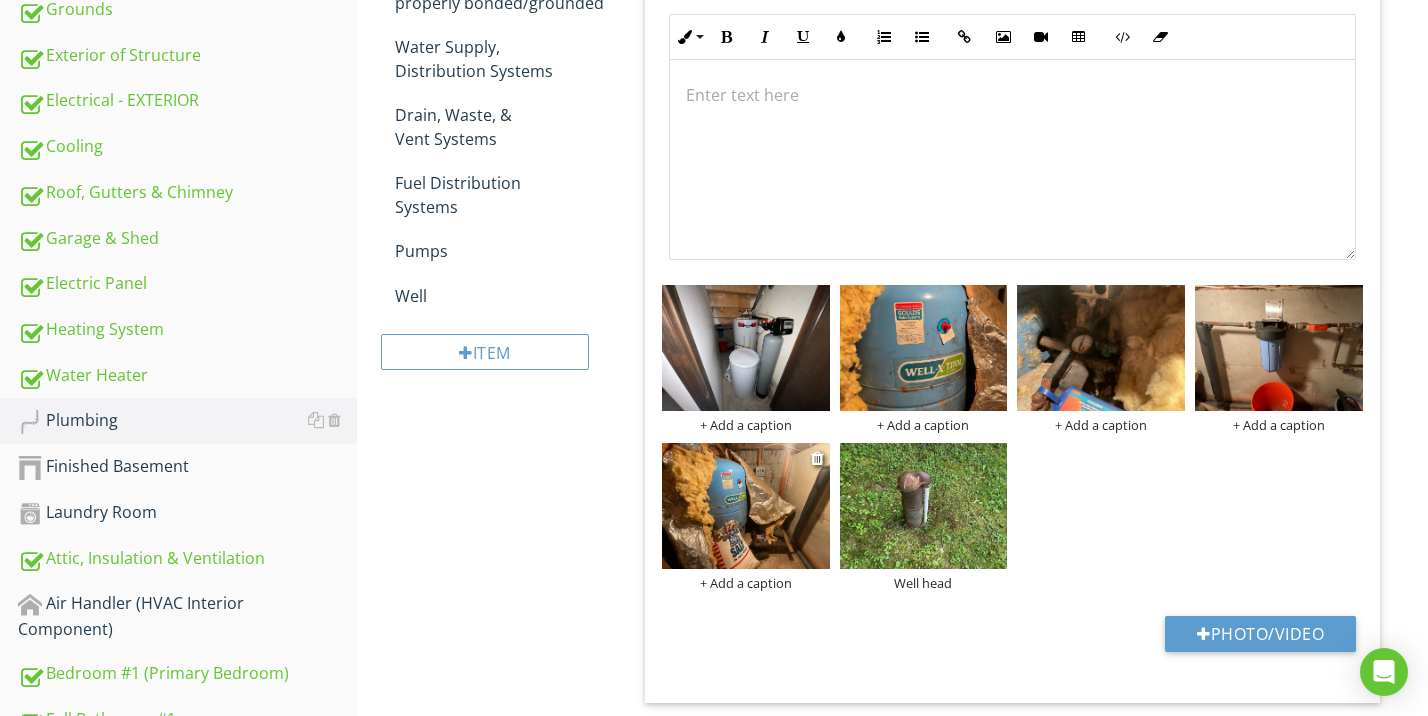 click on "+ Add a caption" at bounding box center (746, 583) 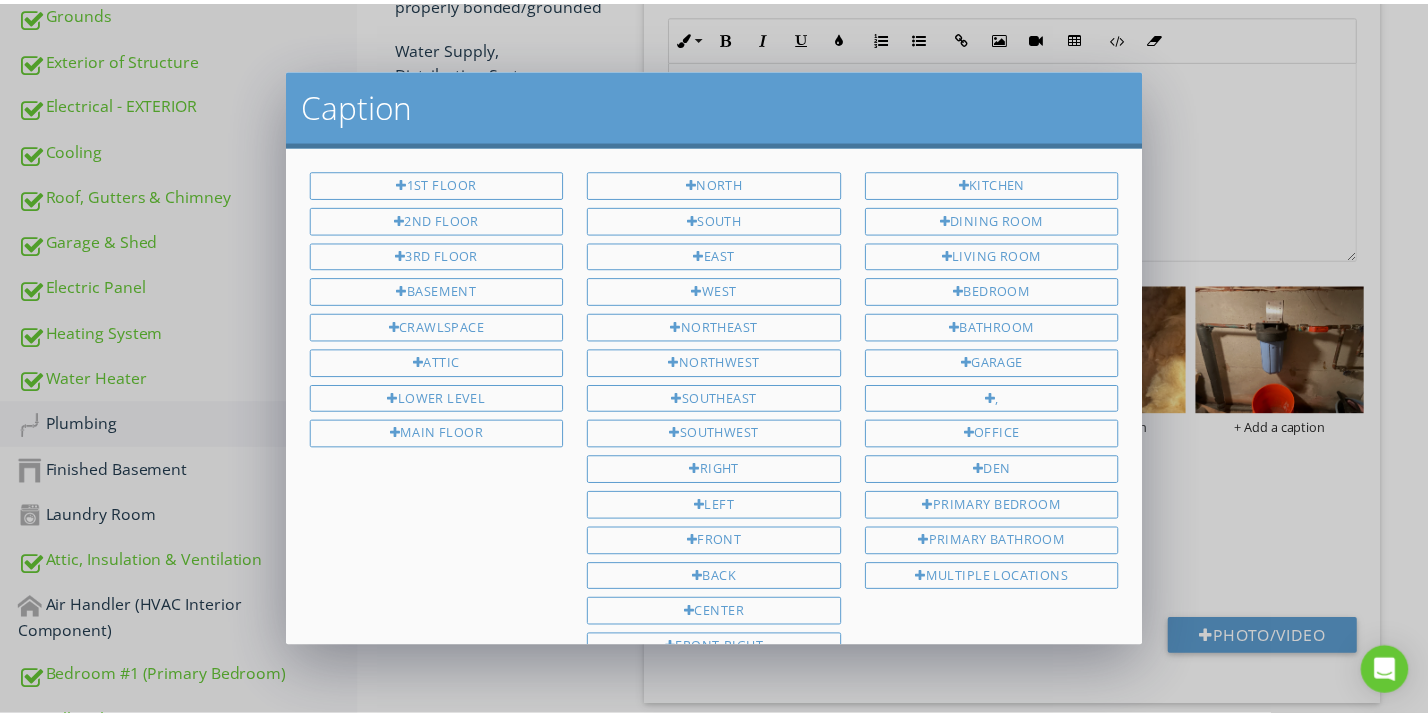 scroll, scrollTop: 389, scrollLeft: 0, axis: vertical 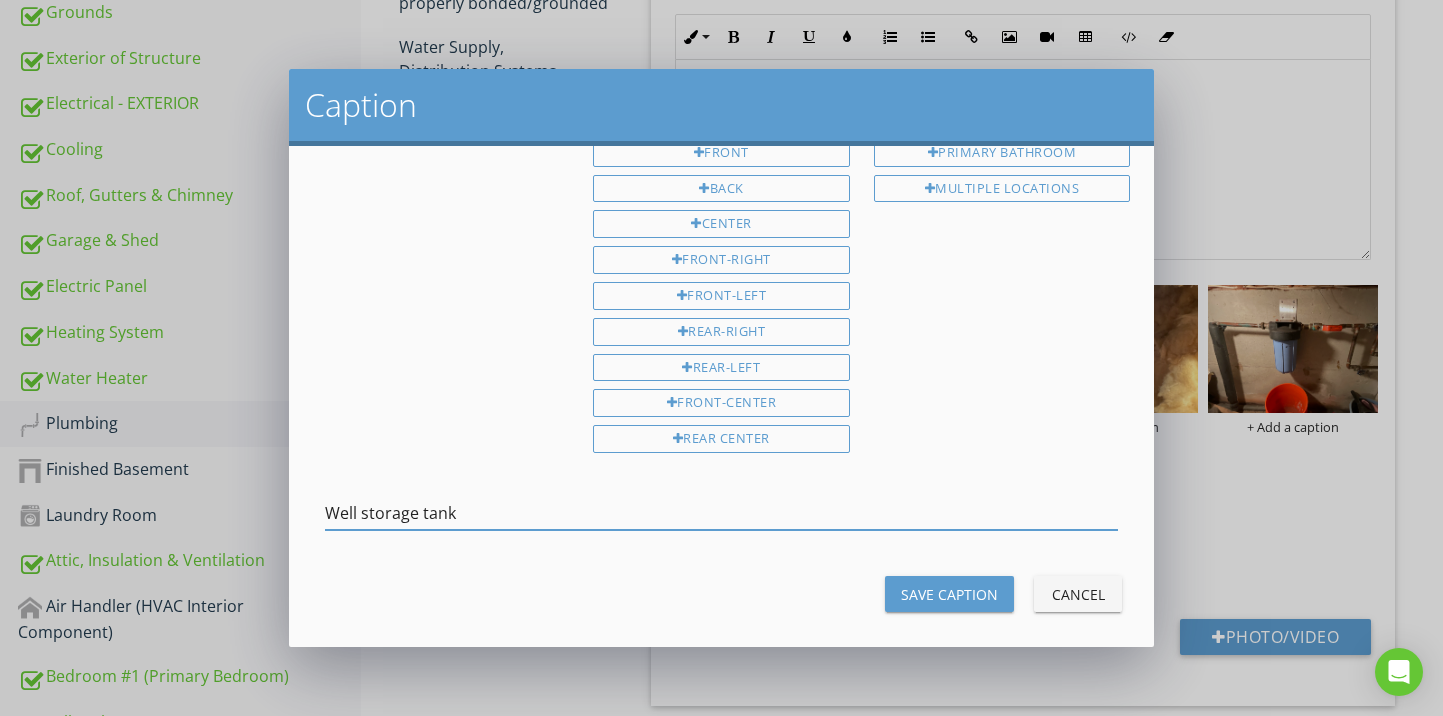 type on "Well storage tank" 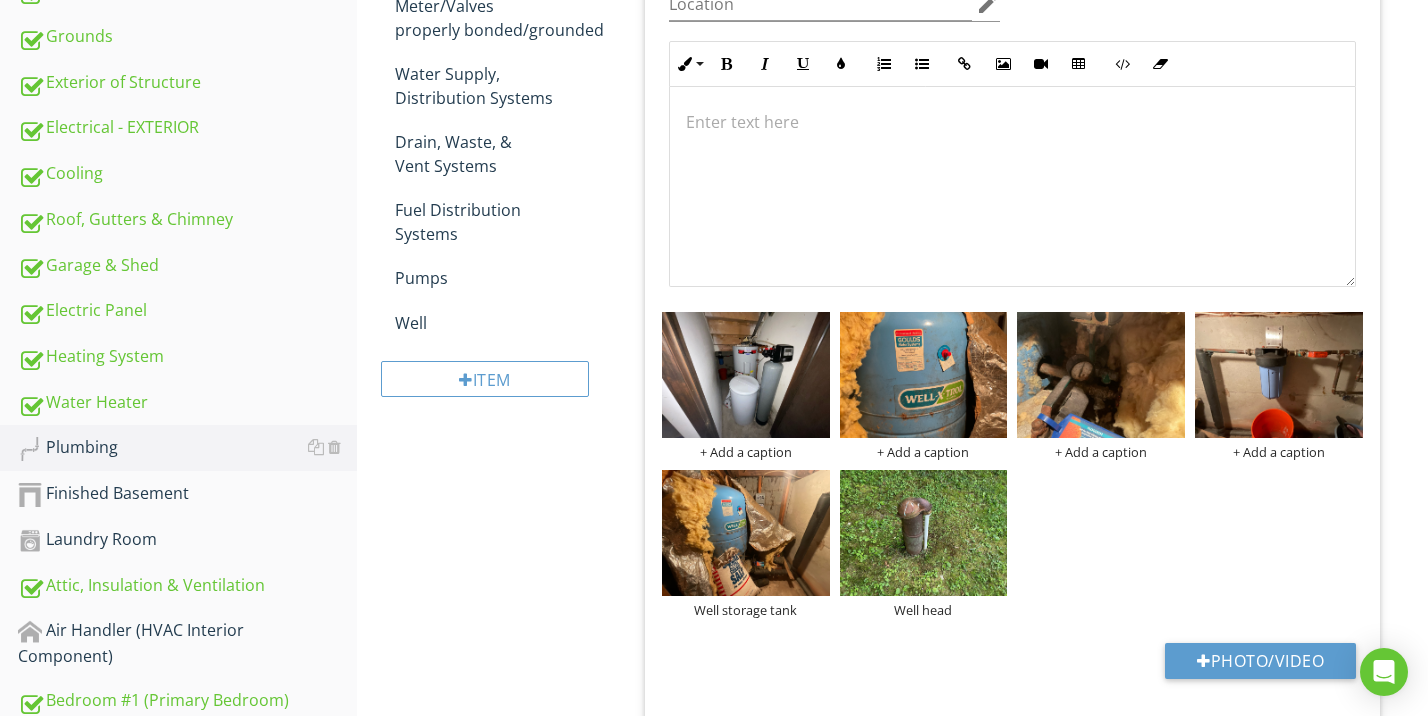 scroll, scrollTop: 411, scrollLeft: 0, axis: vertical 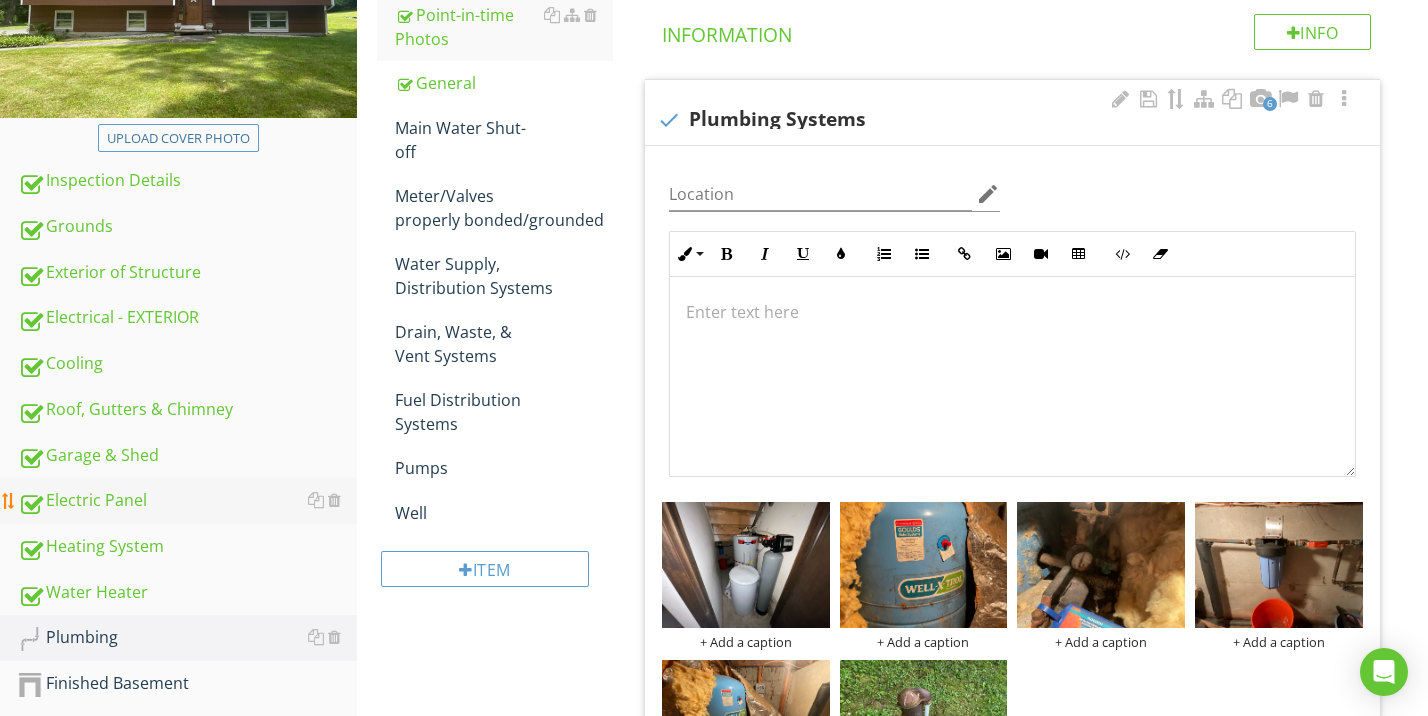 click on "Electric Panel" at bounding box center [187, 501] 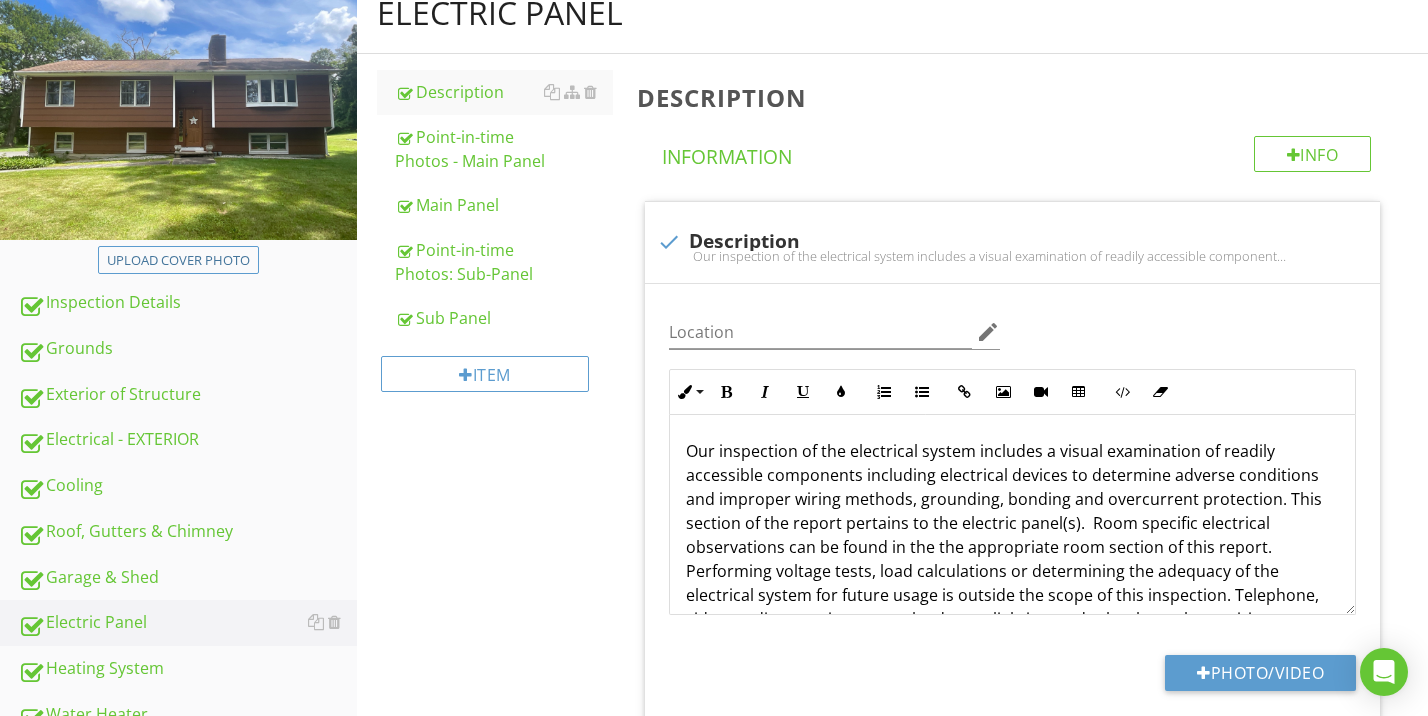 scroll, scrollTop: 145, scrollLeft: 0, axis: vertical 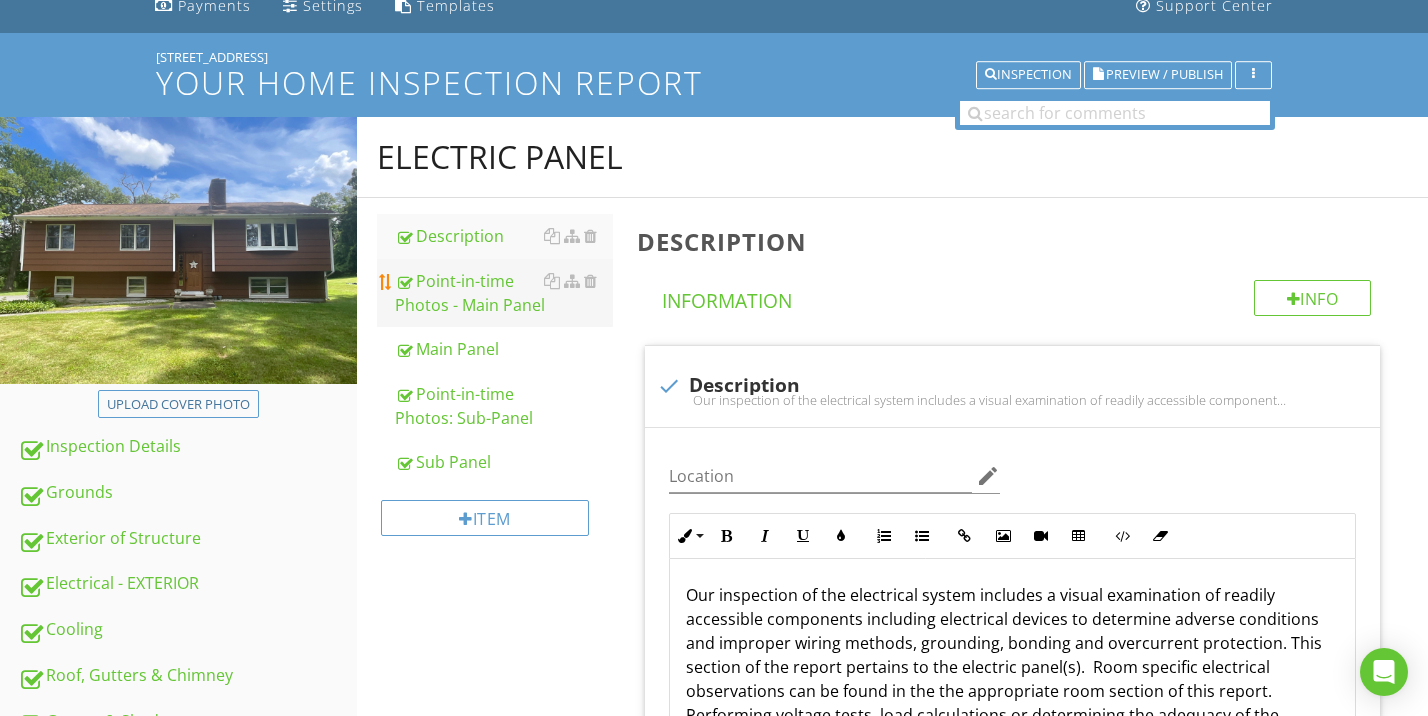 click on "Point-in-time Photos - Main Panel" at bounding box center [504, 293] 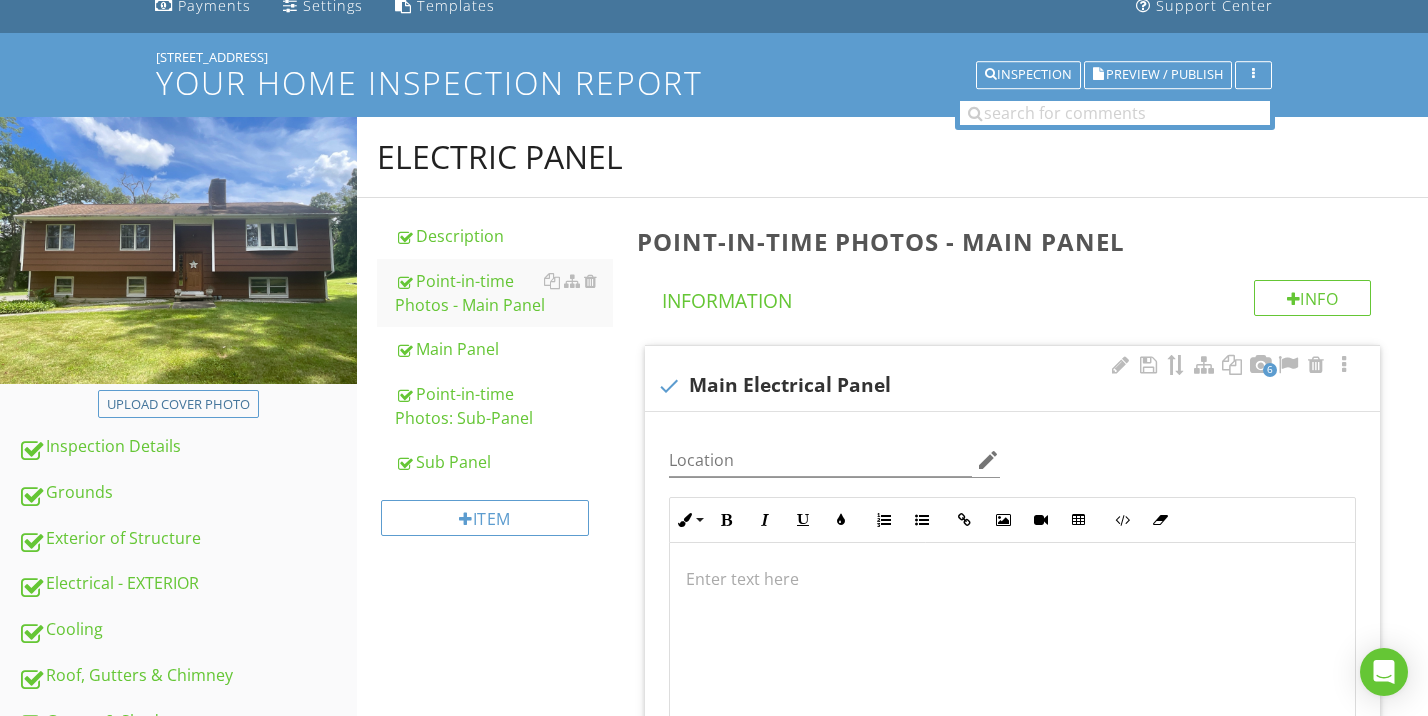 scroll, scrollTop: 1, scrollLeft: 0, axis: vertical 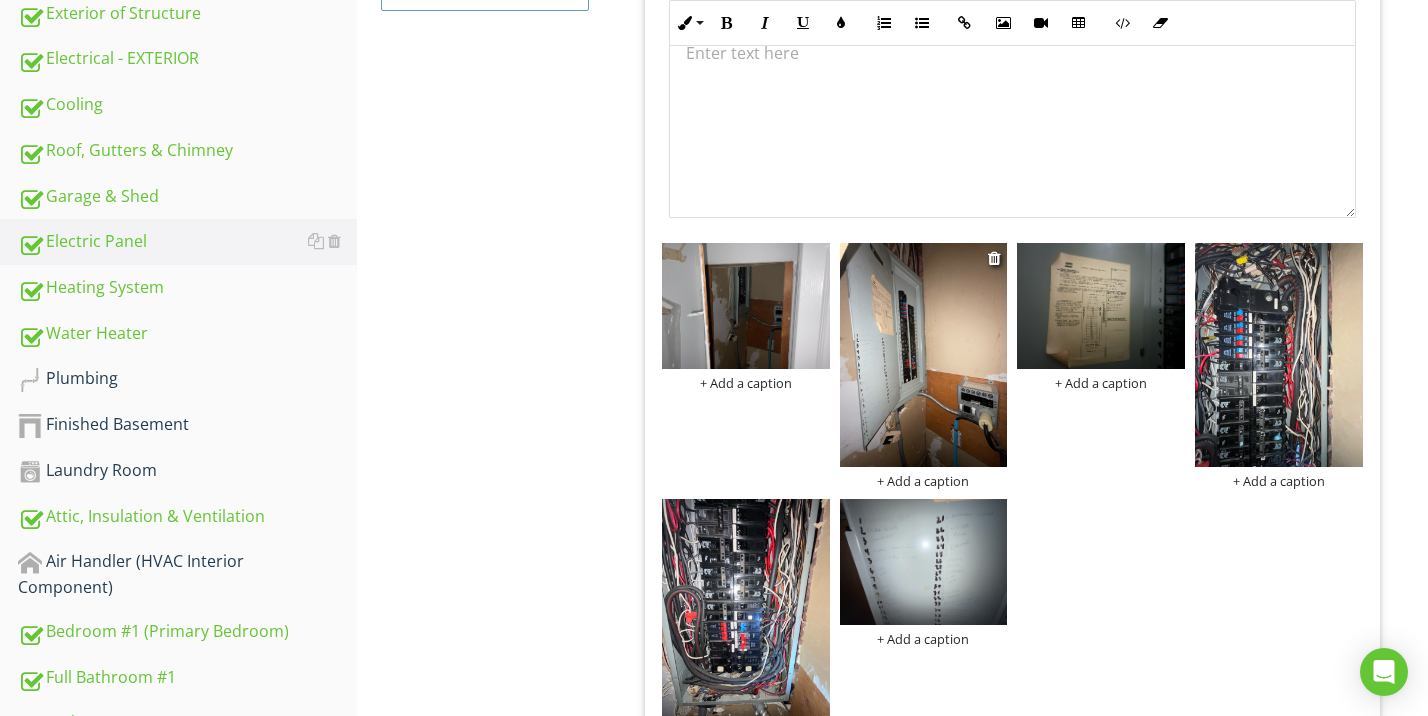 click at bounding box center (924, 355) 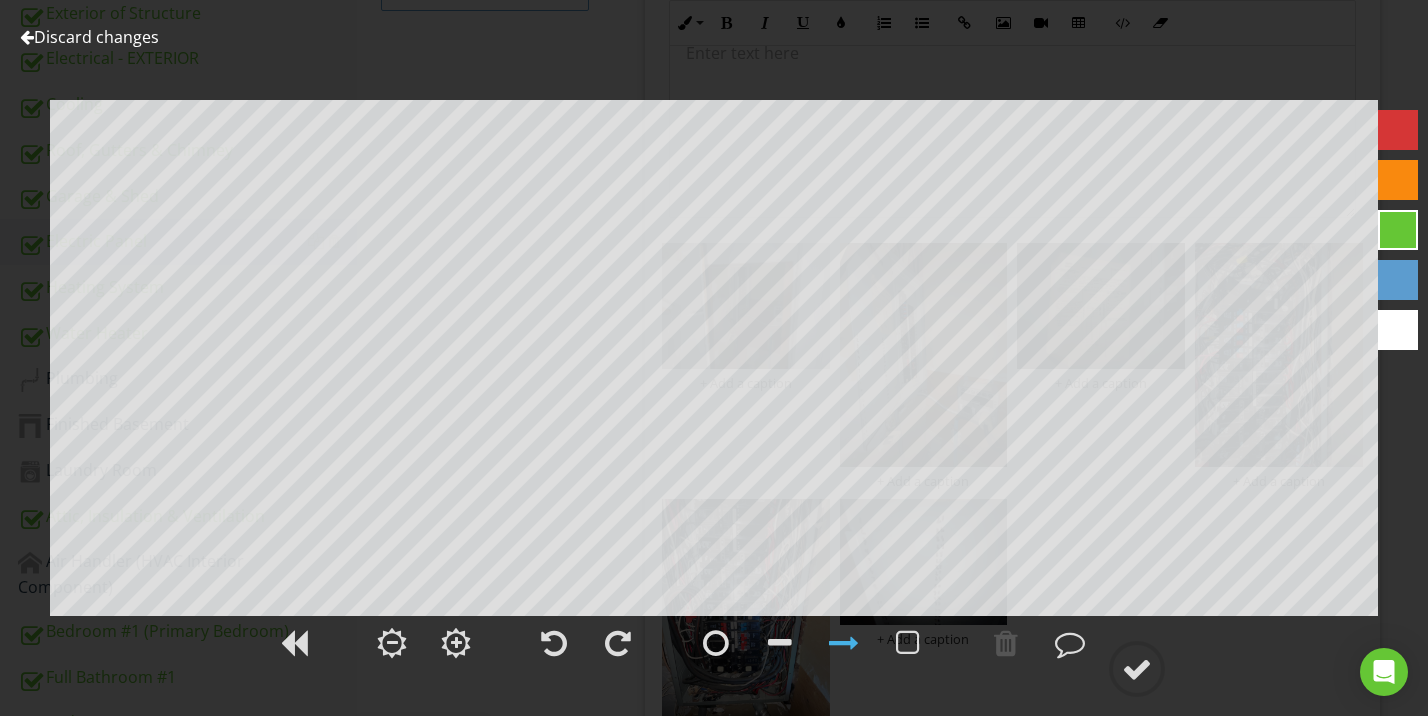 click at bounding box center (1398, 230) 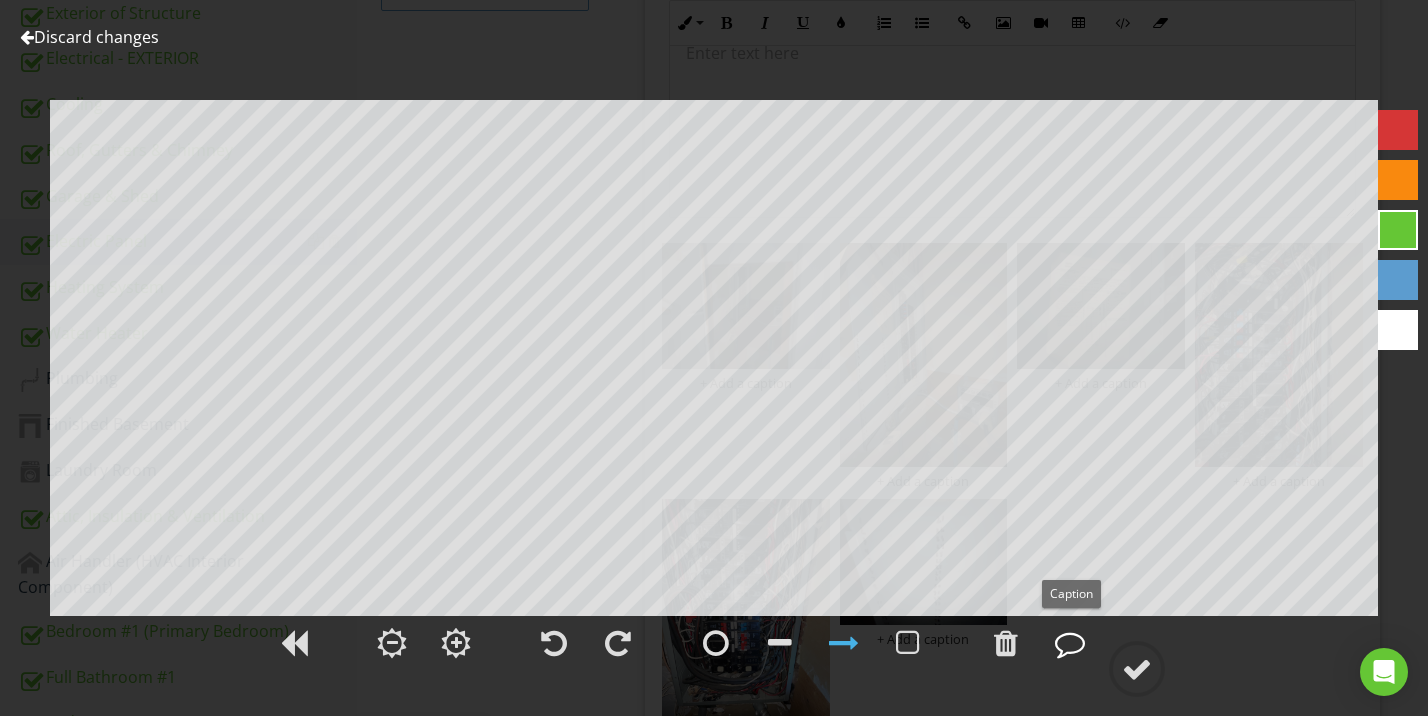 click at bounding box center [1070, 643] 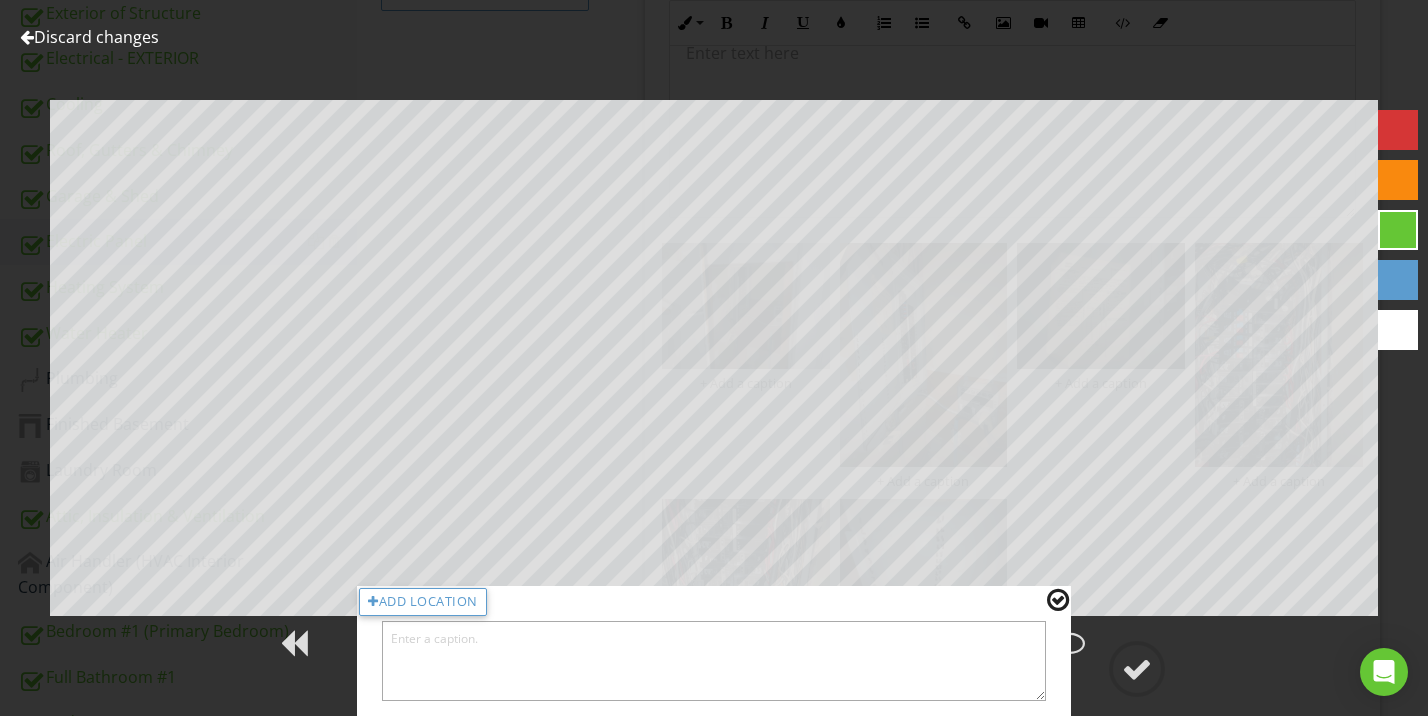 click at bounding box center (714, 661) 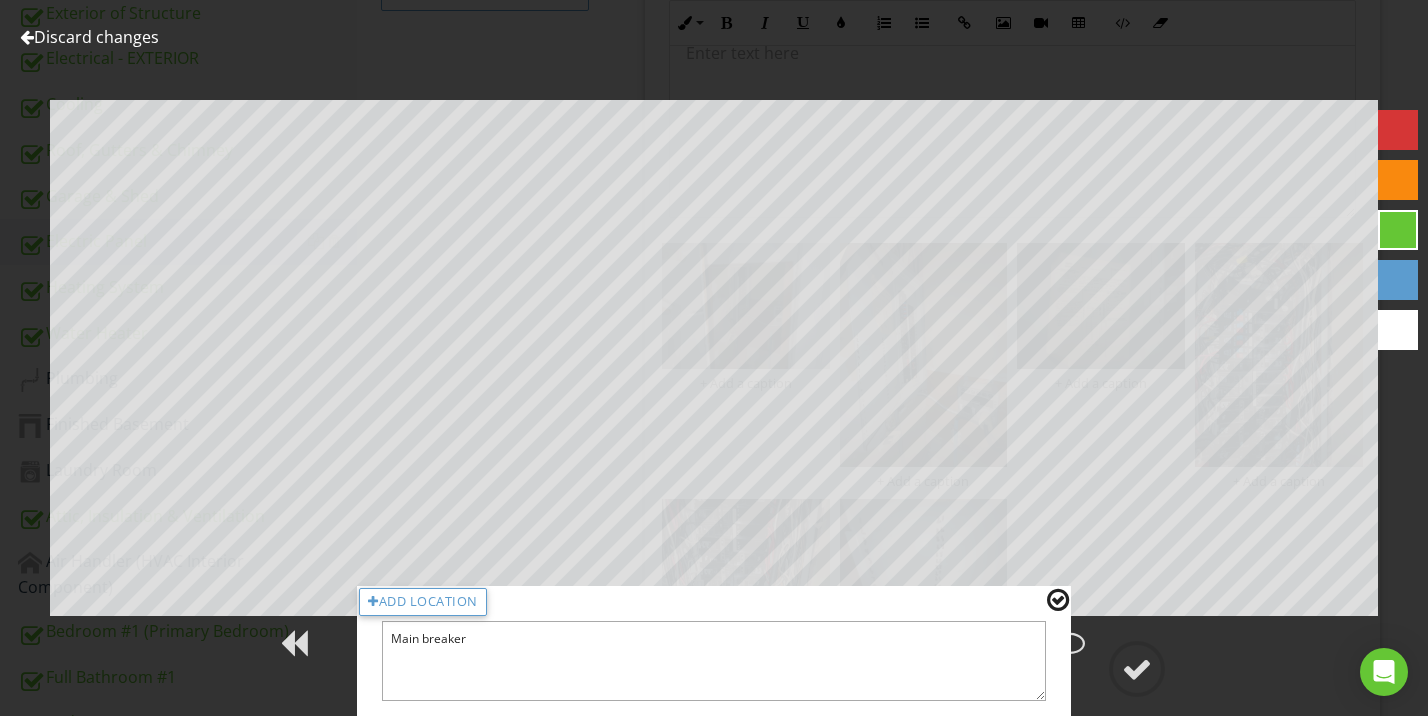 type on "Main breaker" 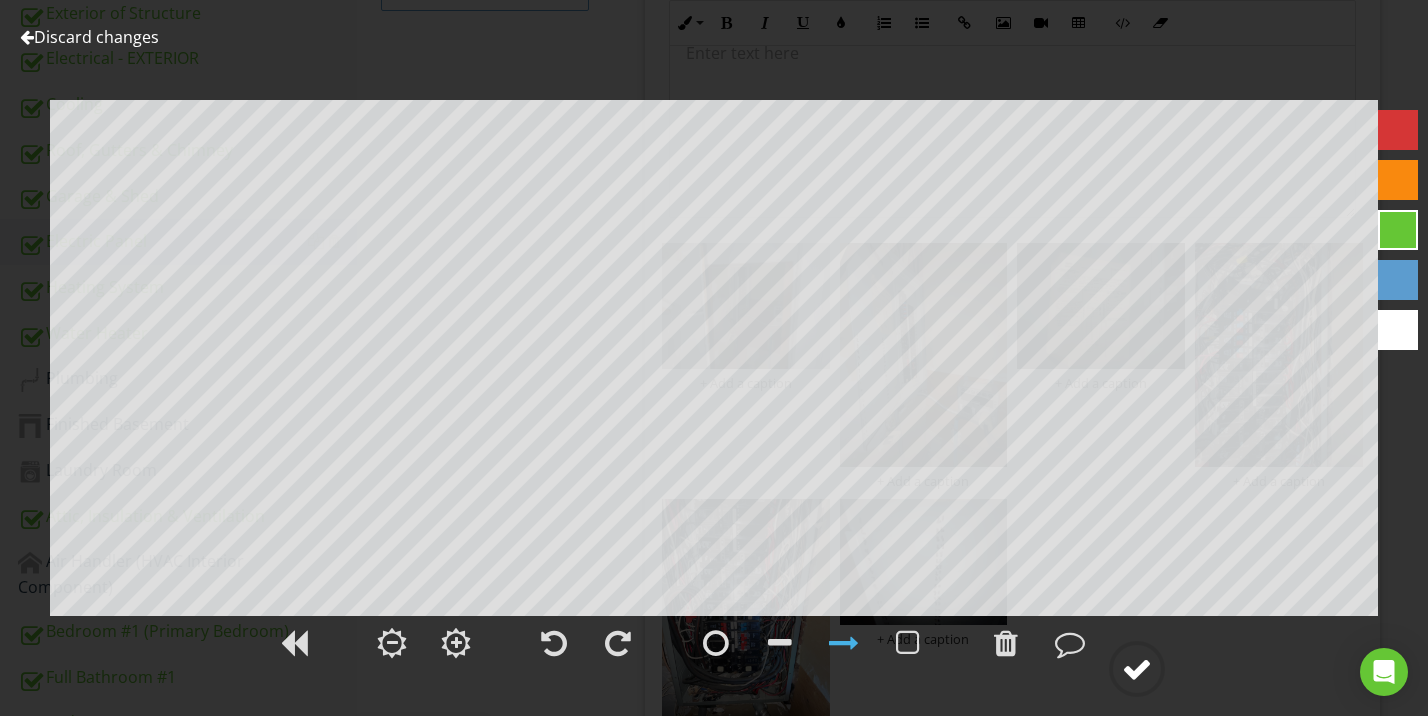 click at bounding box center (1137, 669) 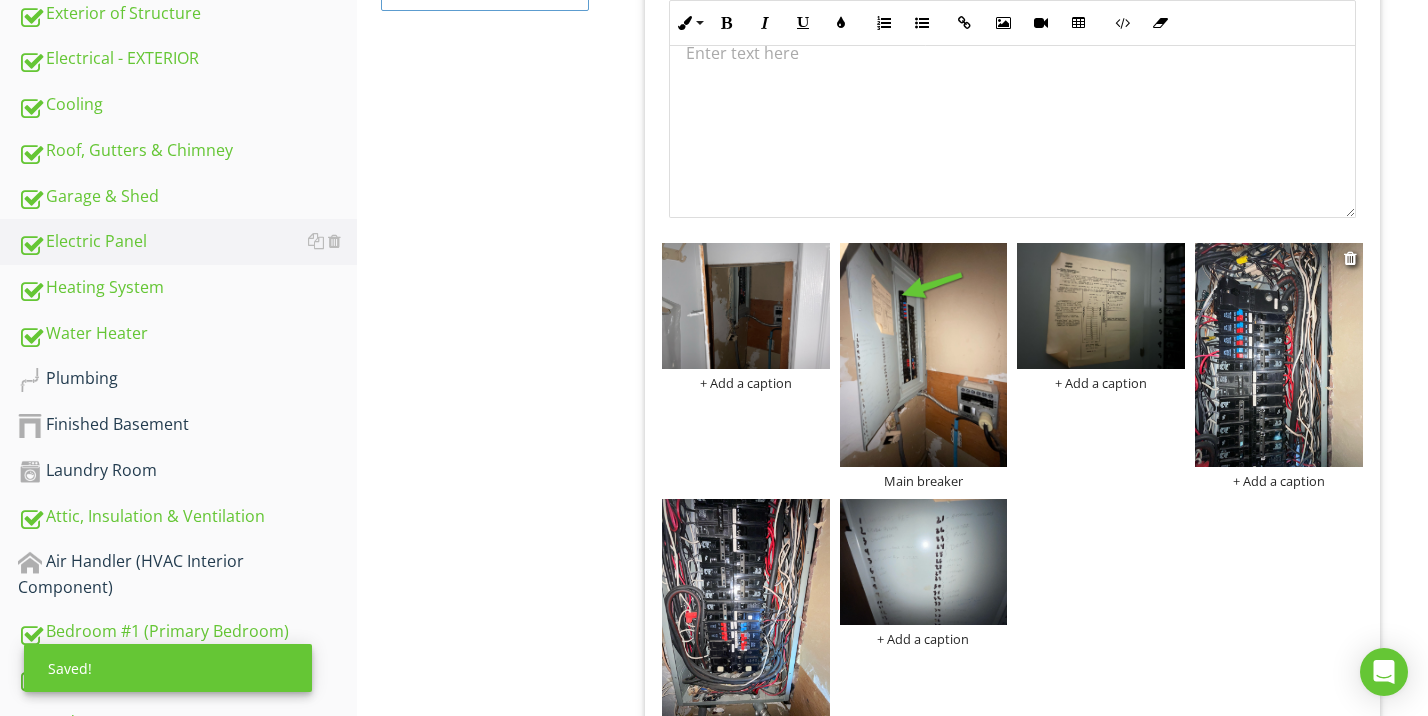 scroll, scrollTop: 726, scrollLeft: 0, axis: vertical 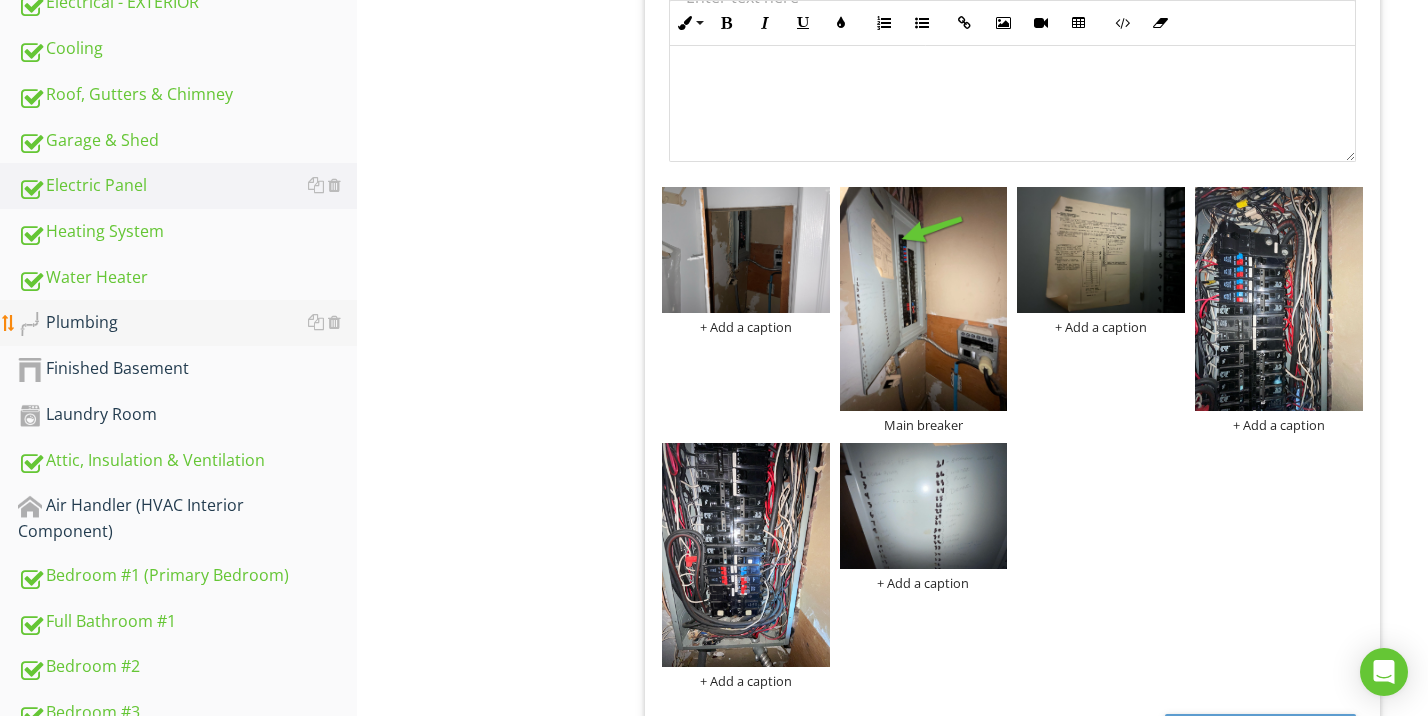 click on "Plumbing" at bounding box center (187, 323) 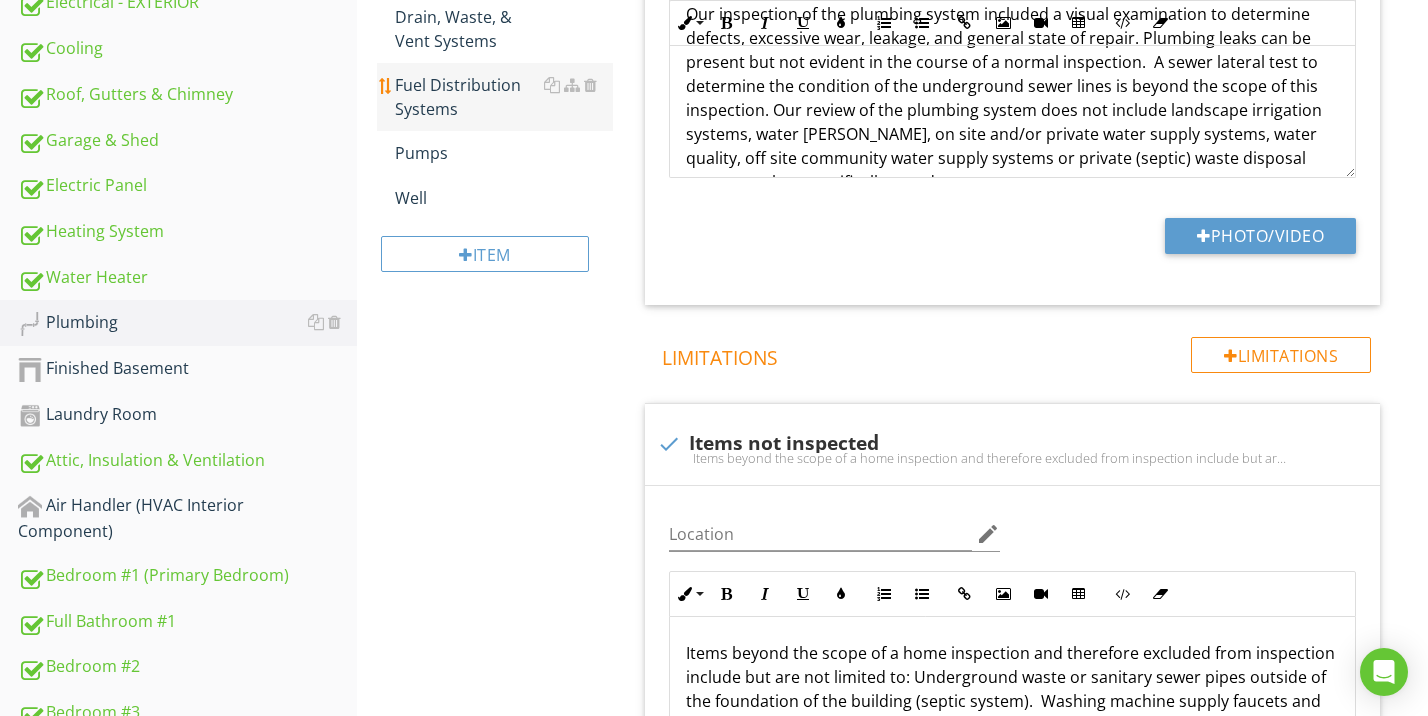 scroll, scrollTop: 547, scrollLeft: 0, axis: vertical 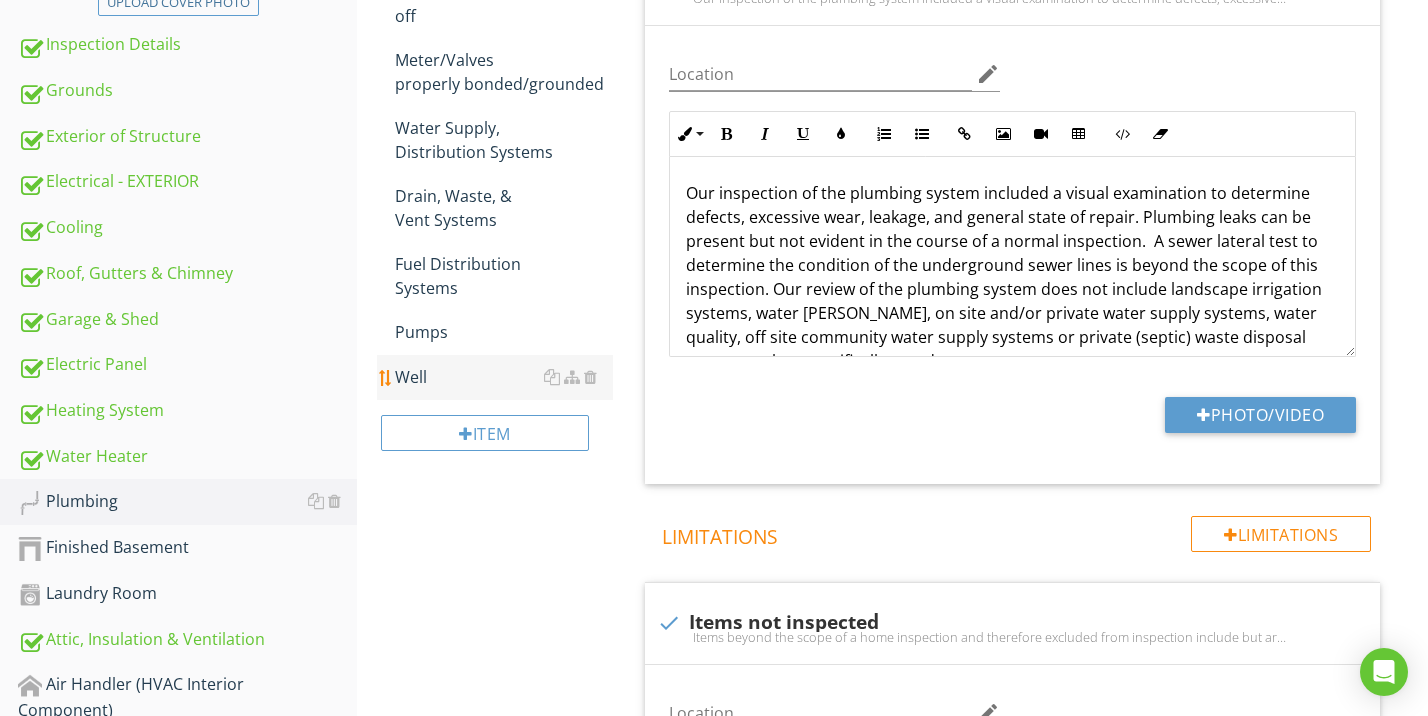 click on "Well" at bounding box center [504, 377] 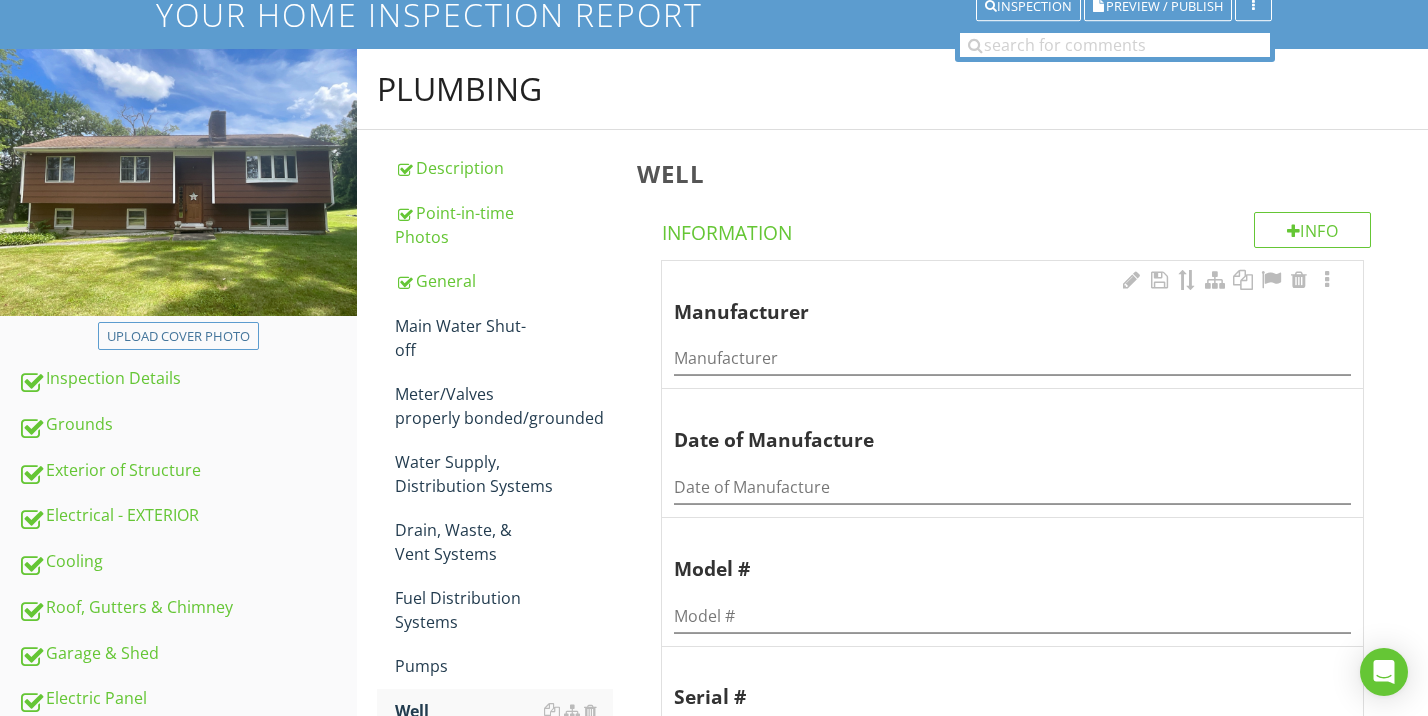 scroll, scrollTop: 335, scrollLeft: 0, axis: vertical 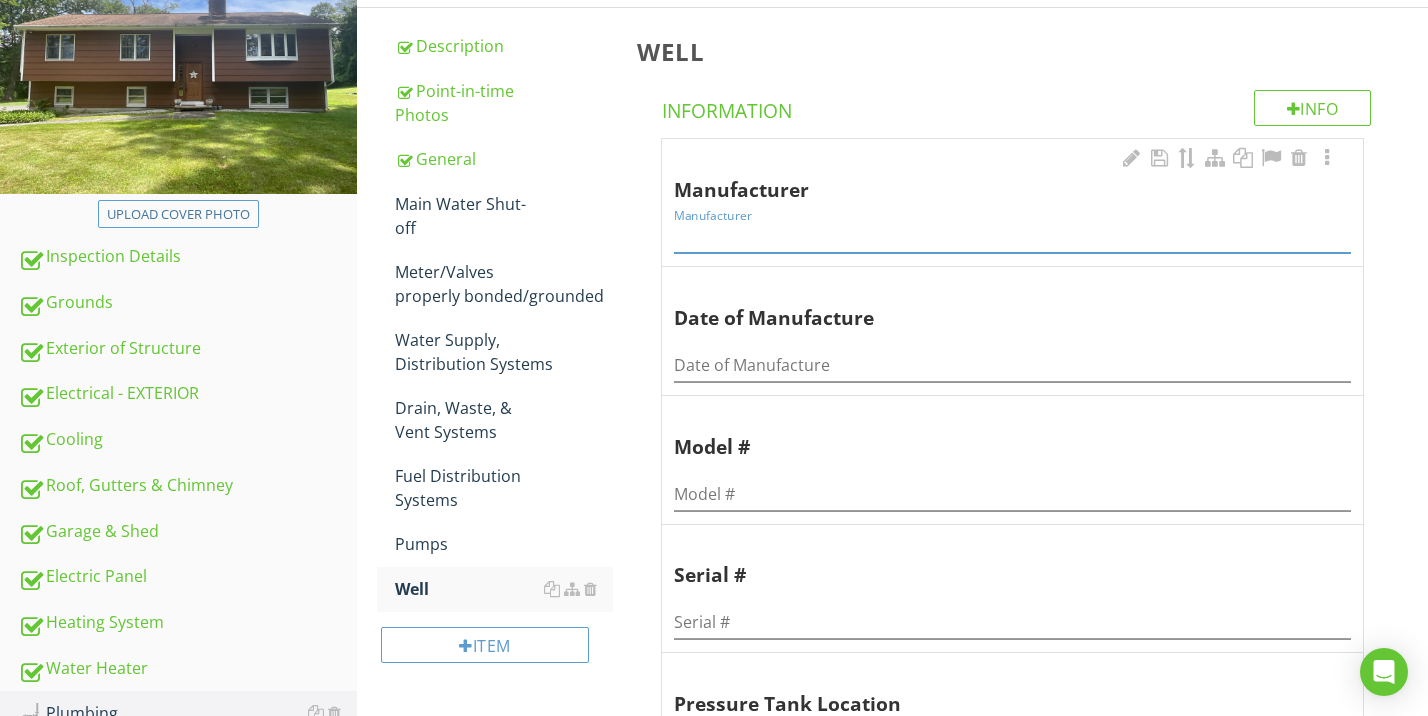 click at bounding box center [1012, 236] 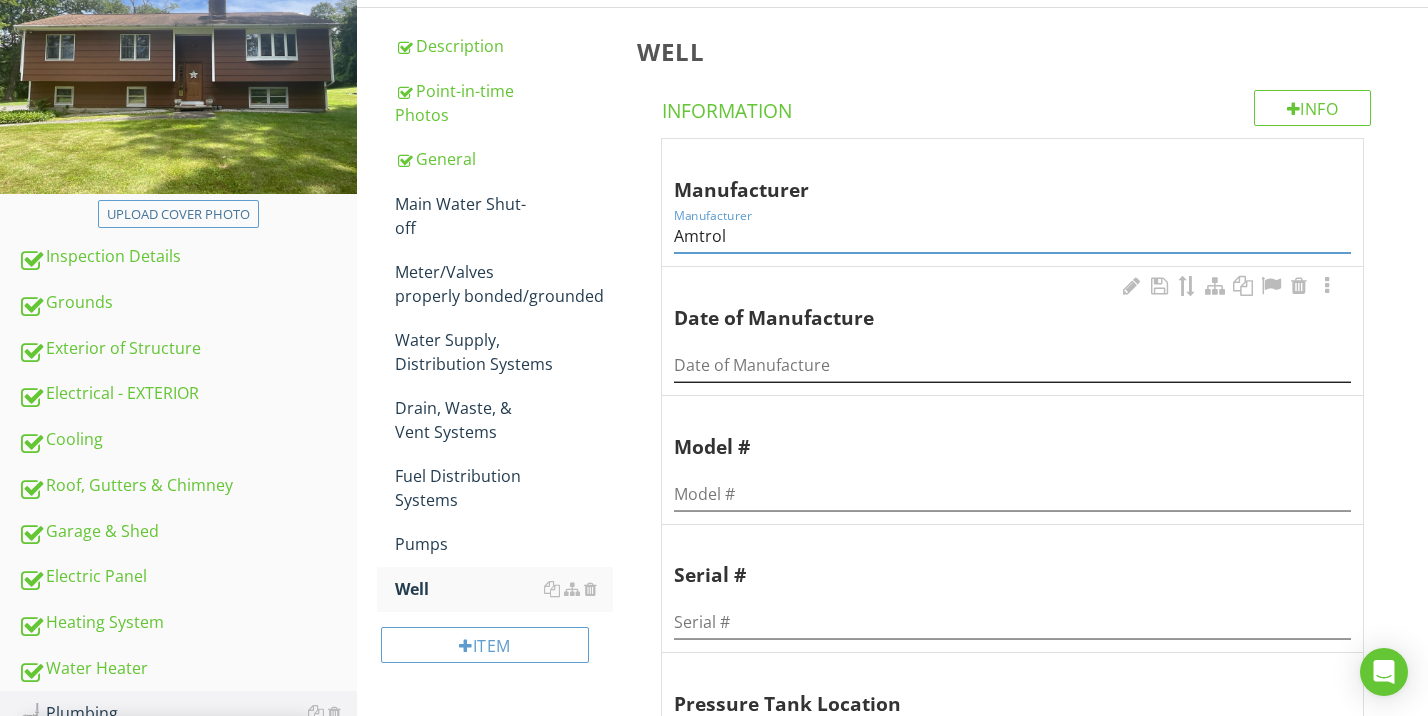 type on "Amtrol" 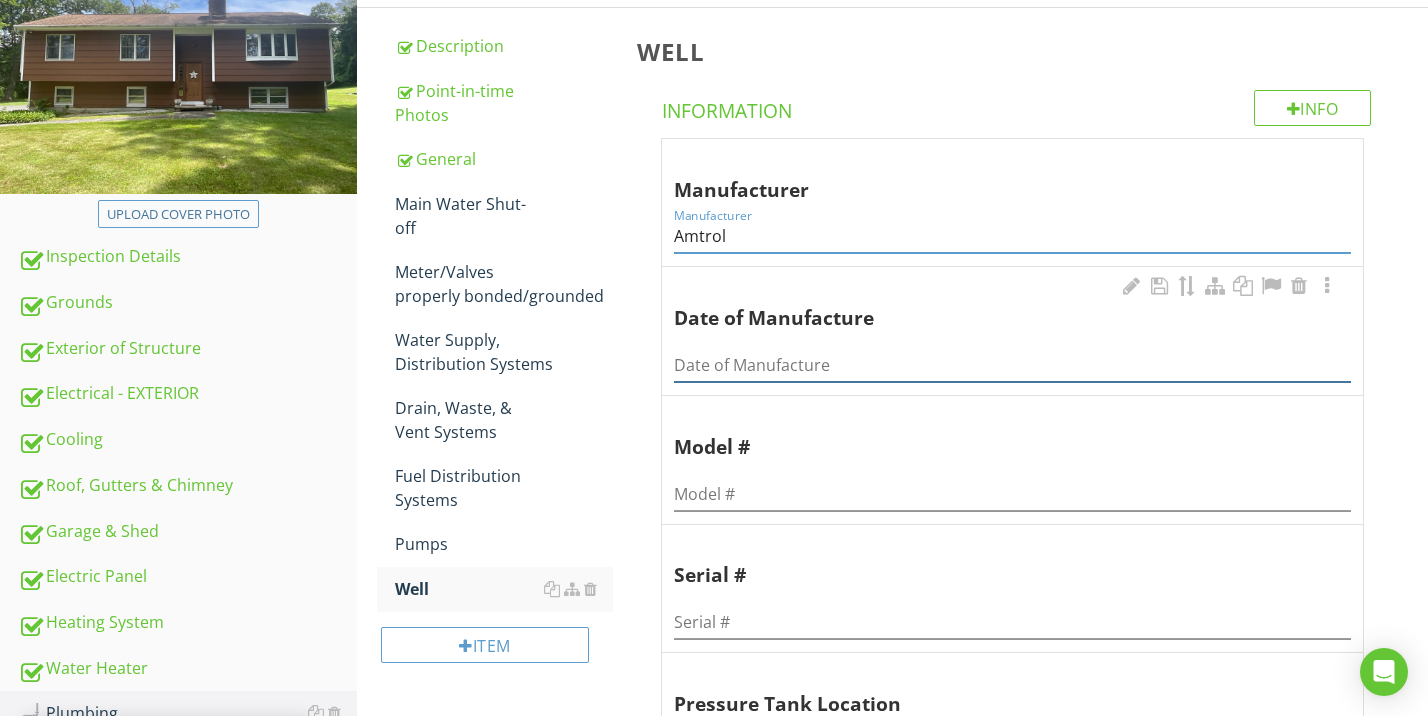 click at bounding box center [1012, 365] 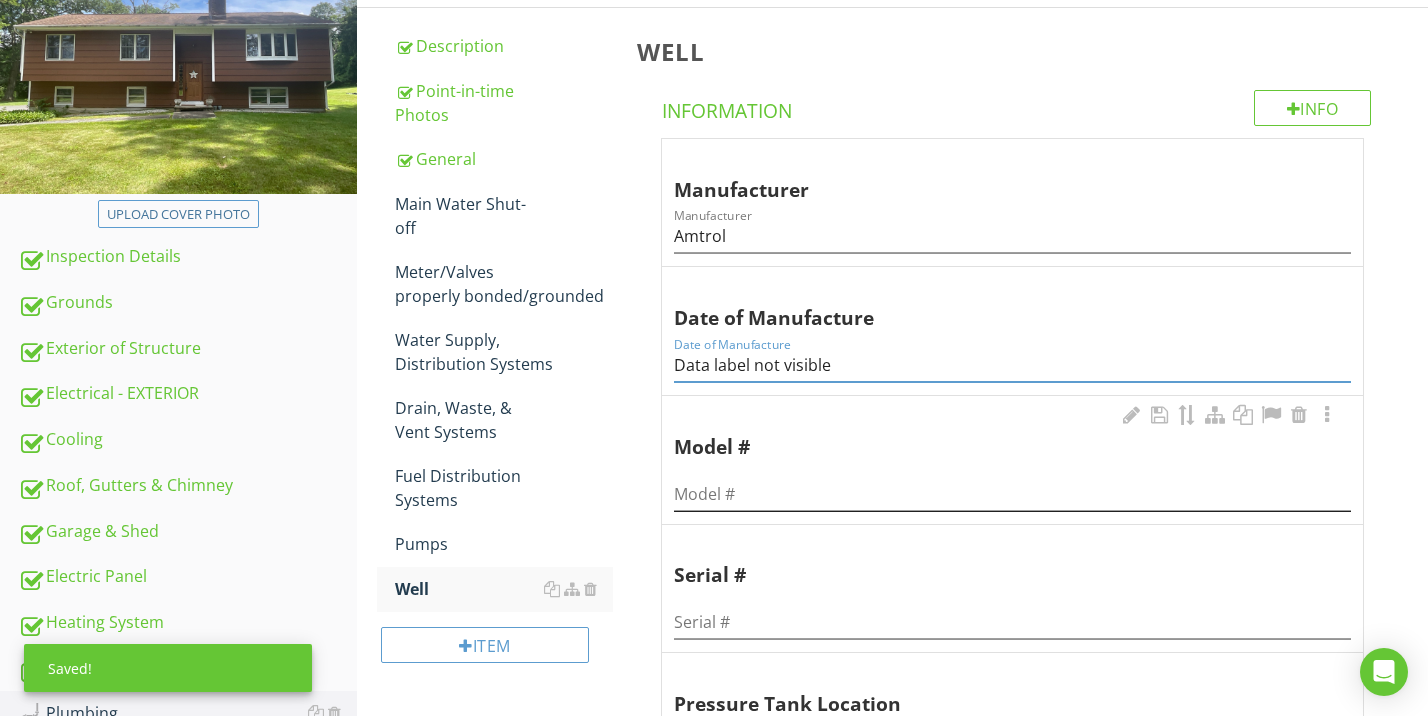 type on "Data label not visible" 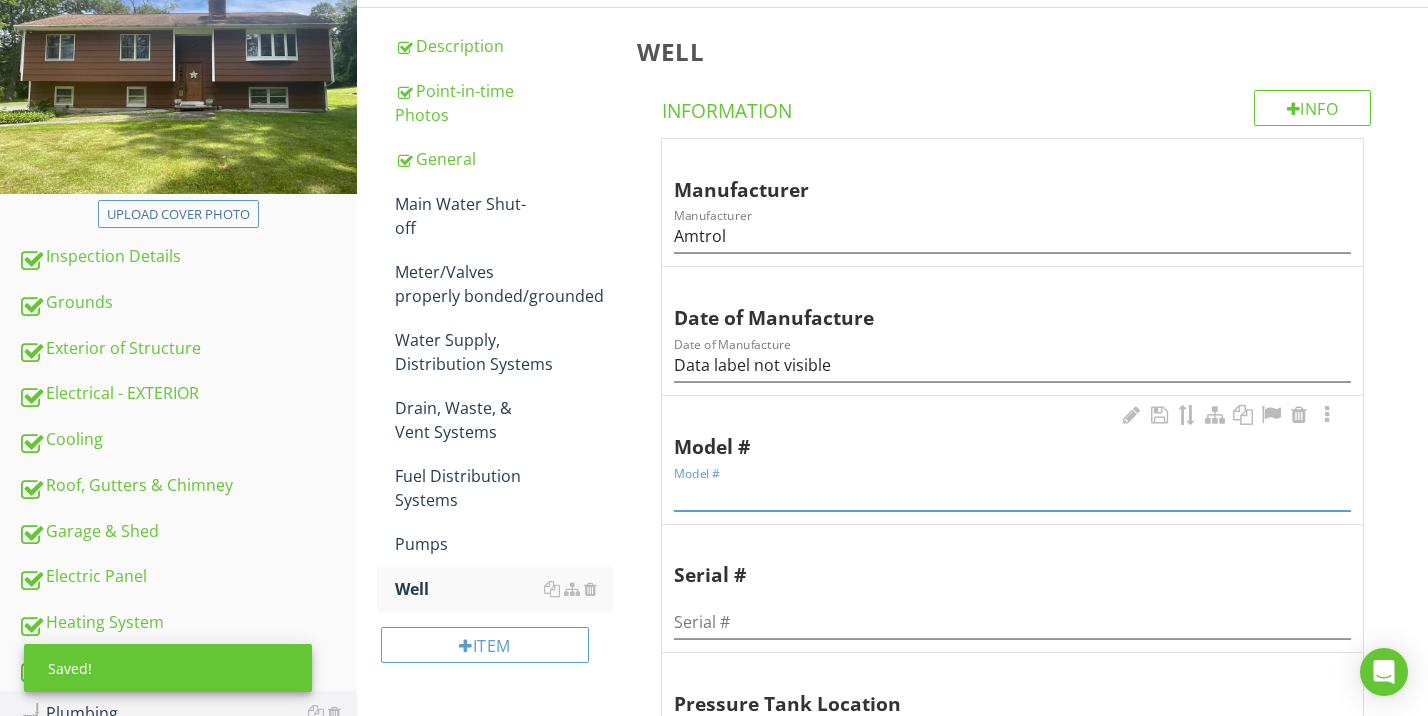 click at bounding box center (1012, 494) 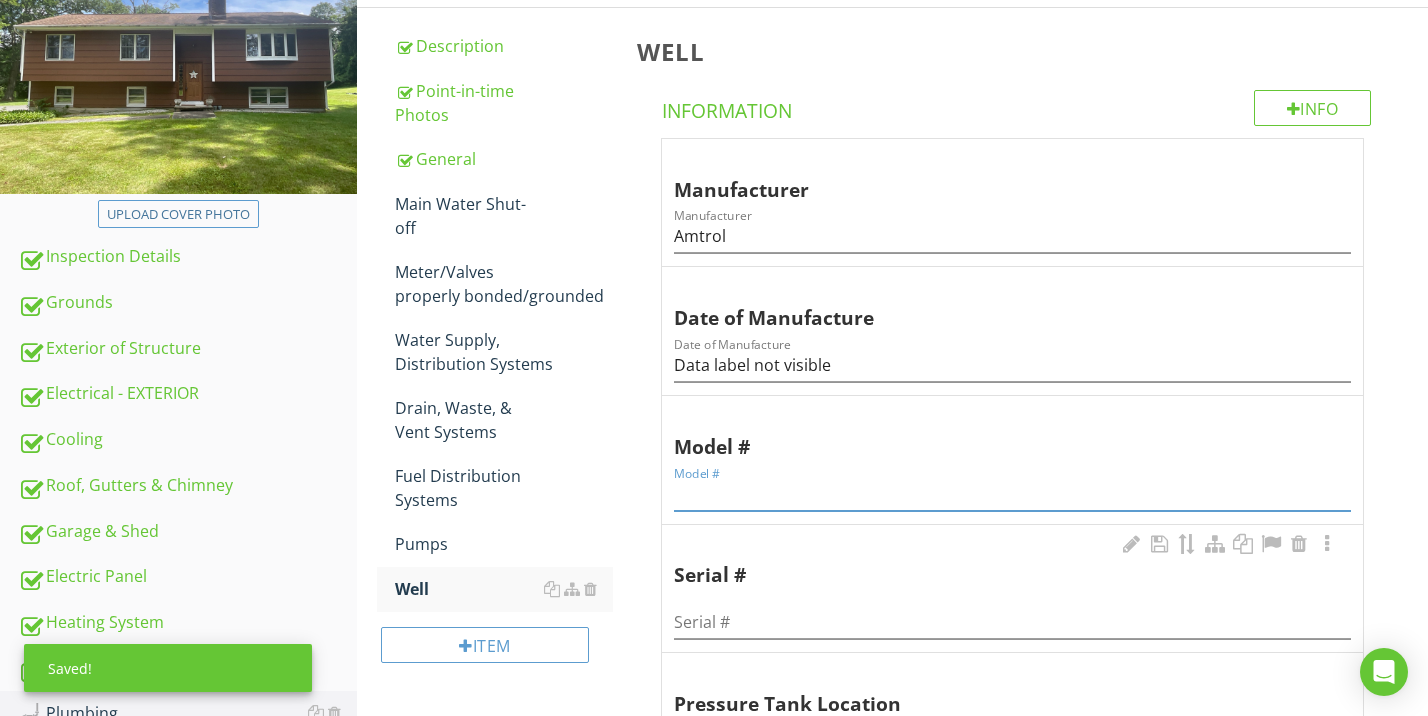paste on "Data label not visible" 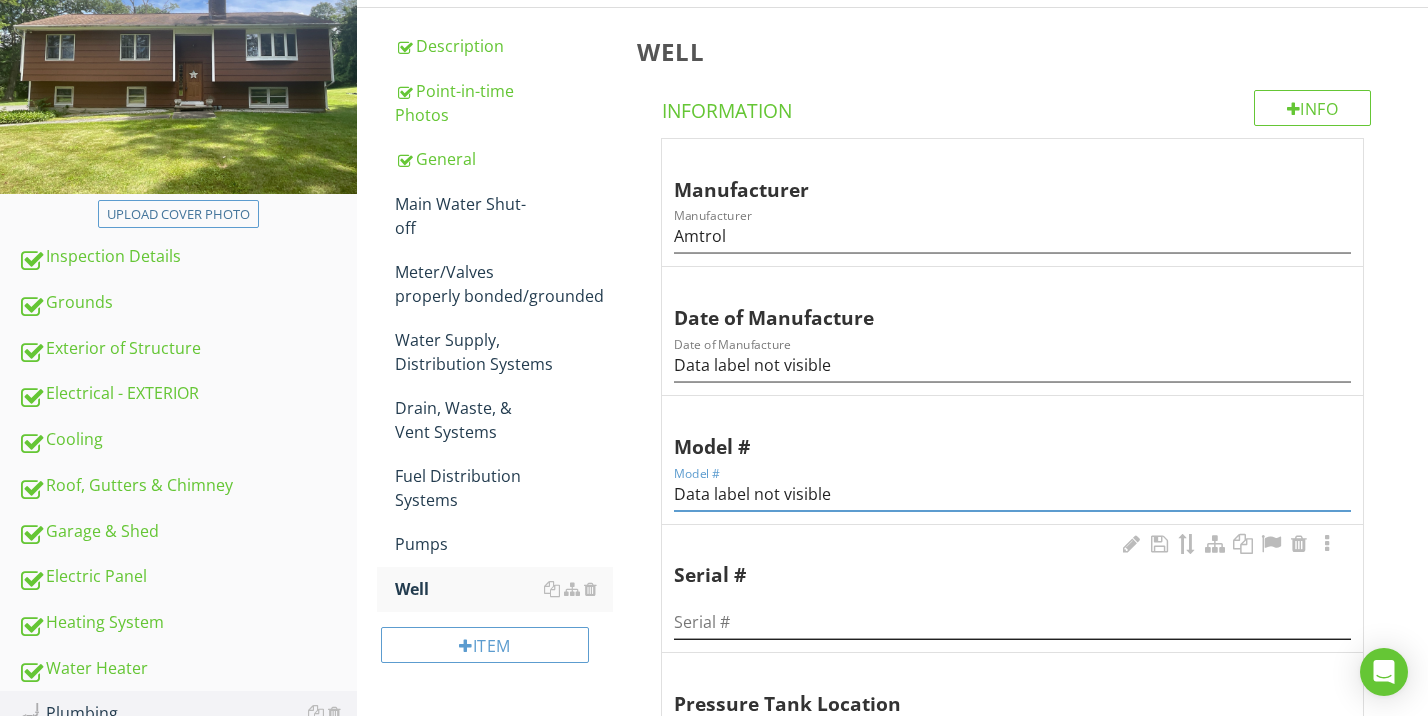type on "Data label not visible" 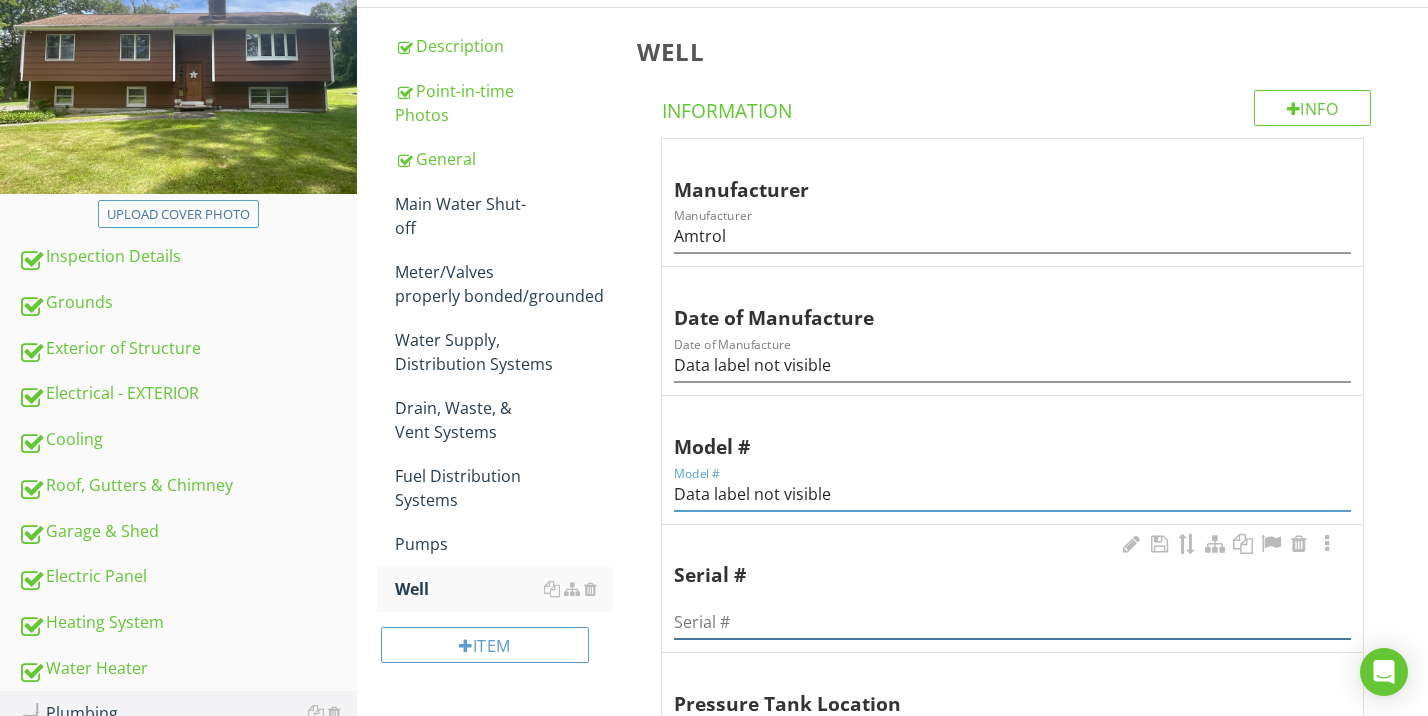 click at bounding box center [1012, 622] 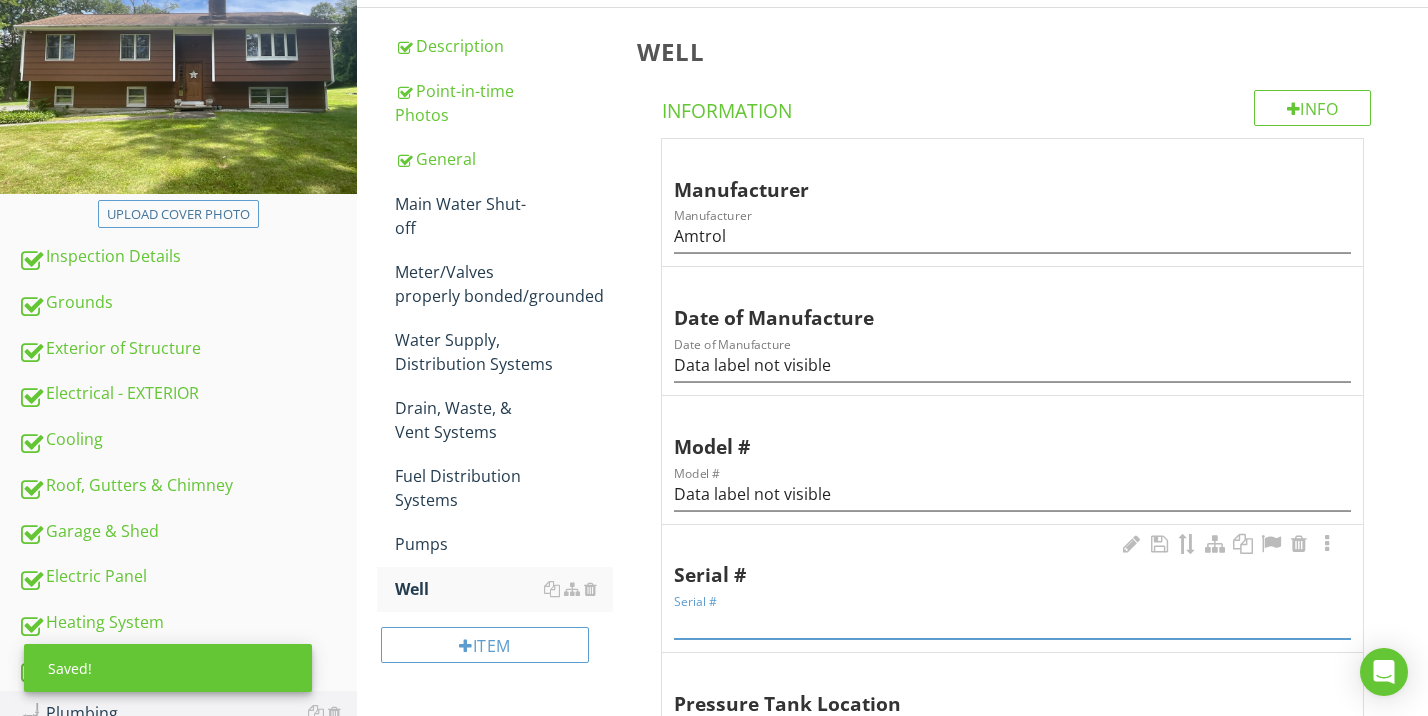 paste on "Data label not visible" 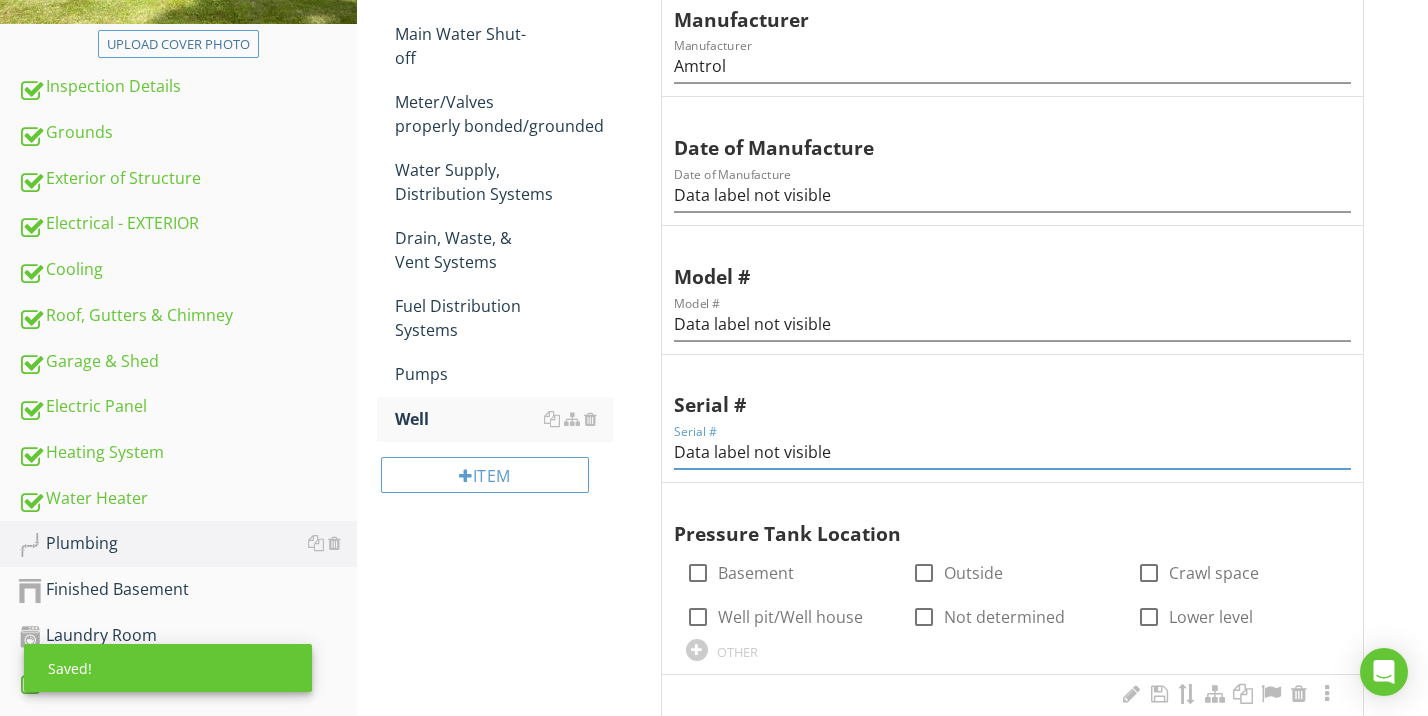 scroll, scrollTop: 671, scrollLeft: 0, axis: vertical 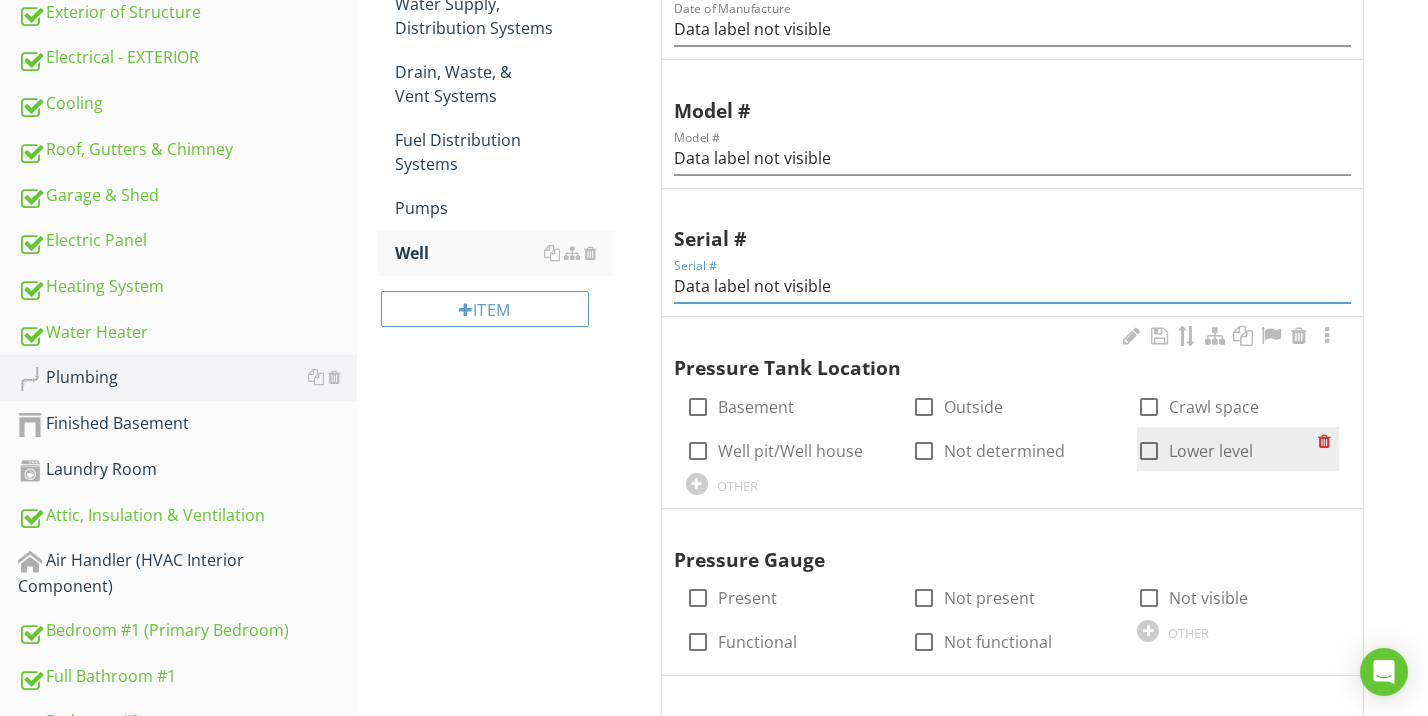 type on "Data label not visible" 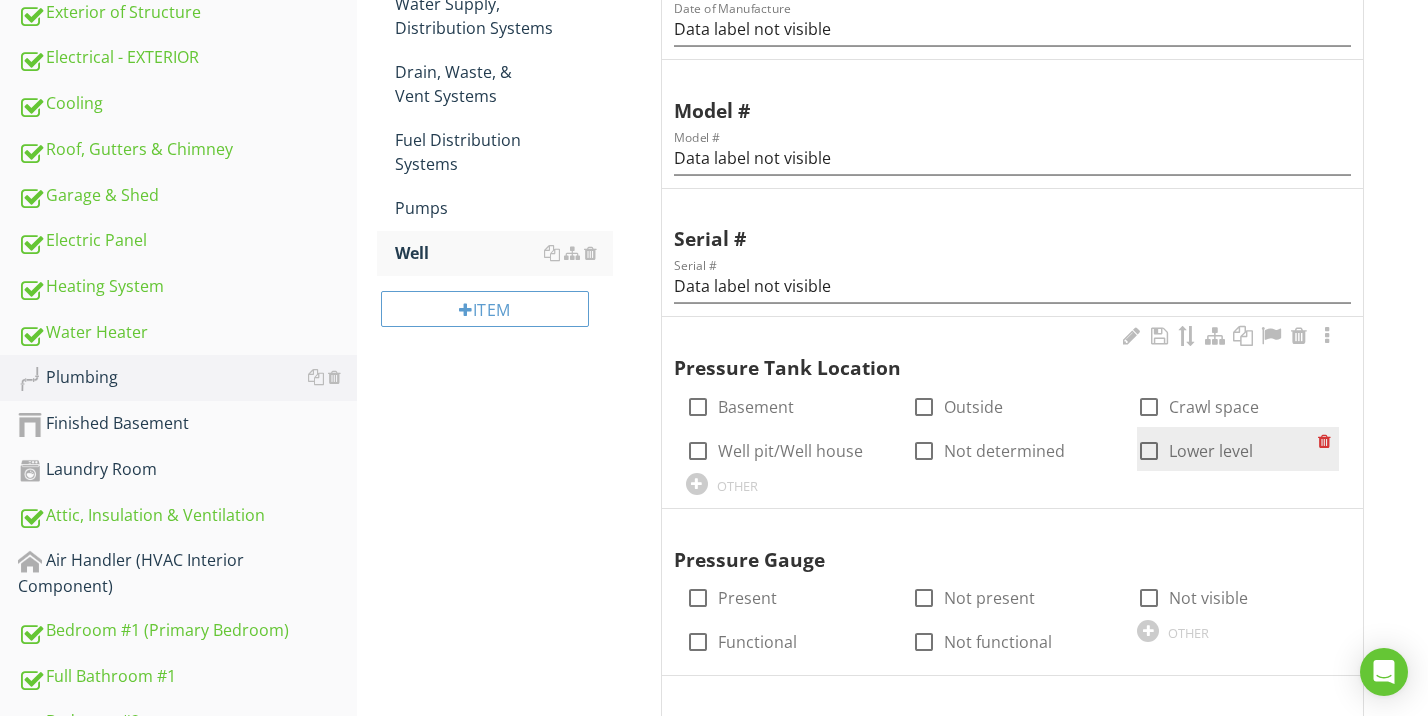 click on "Lower level" at bounding box center [1211, 451] 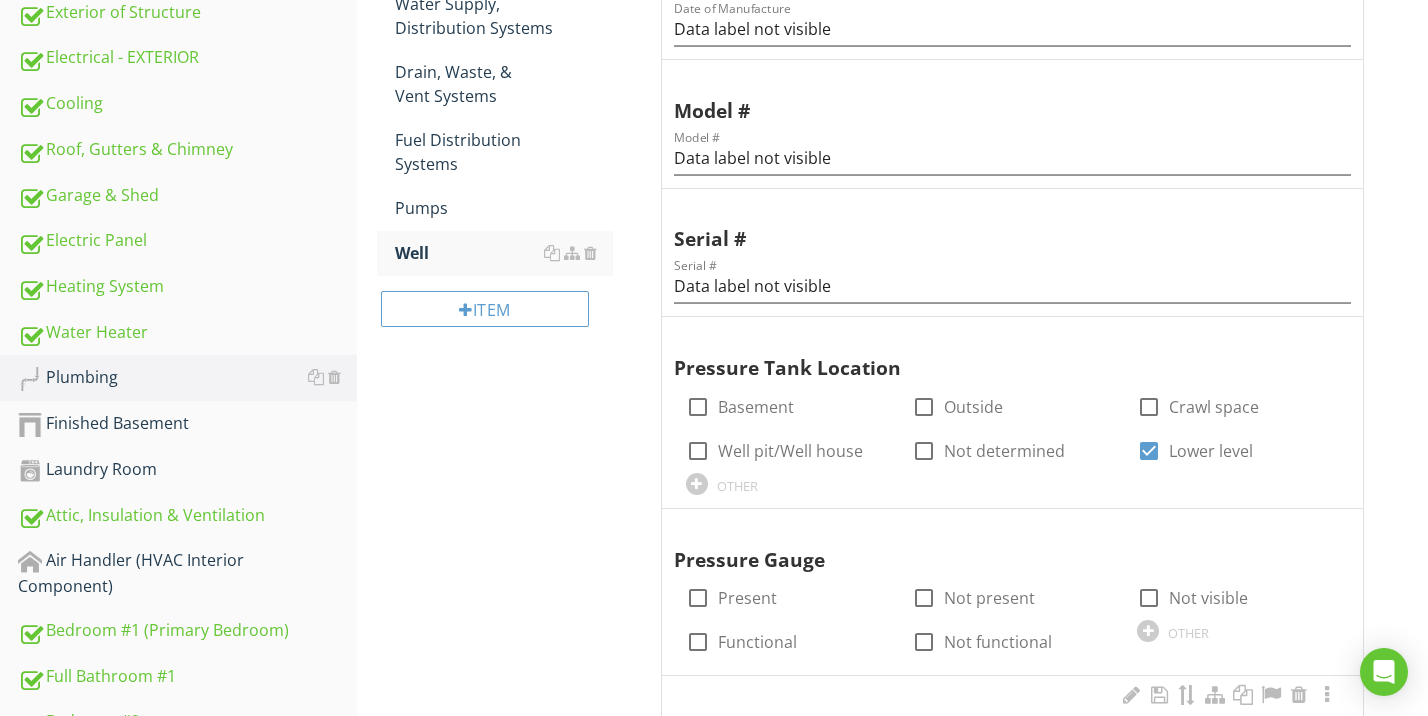 scroll, scrollTop: 854, scrollLeft: 0, axis: vertical 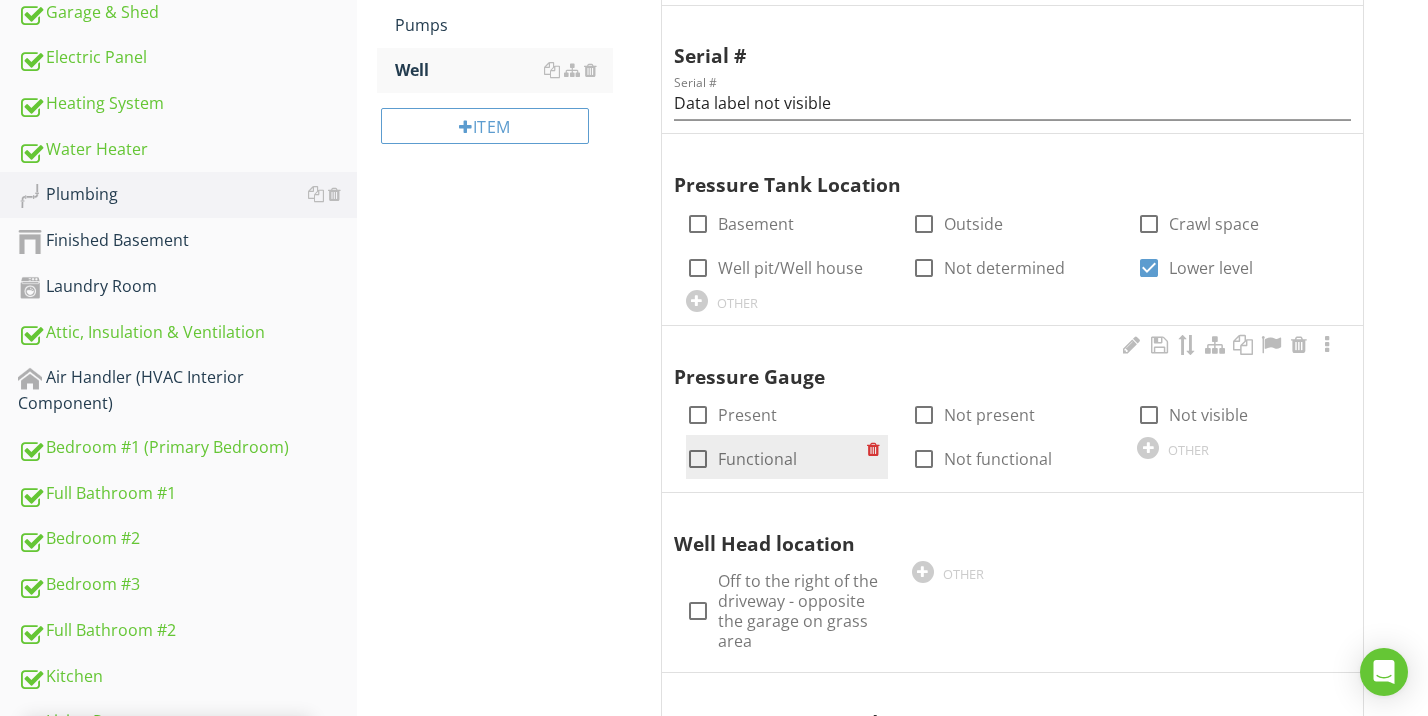 click on "Functional" at bounding box center [757, 459] 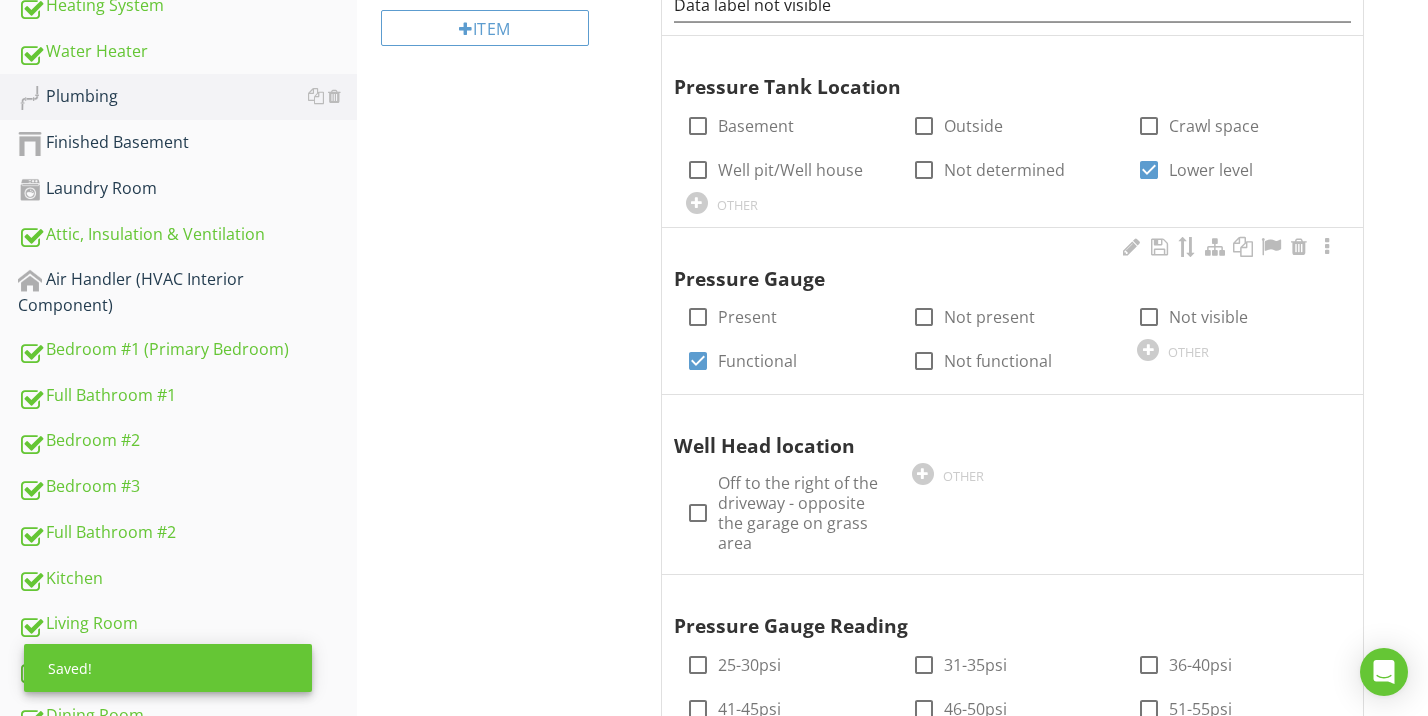 scroll, scrollTop: 1186, scrollLeft: 0, axis: vertical 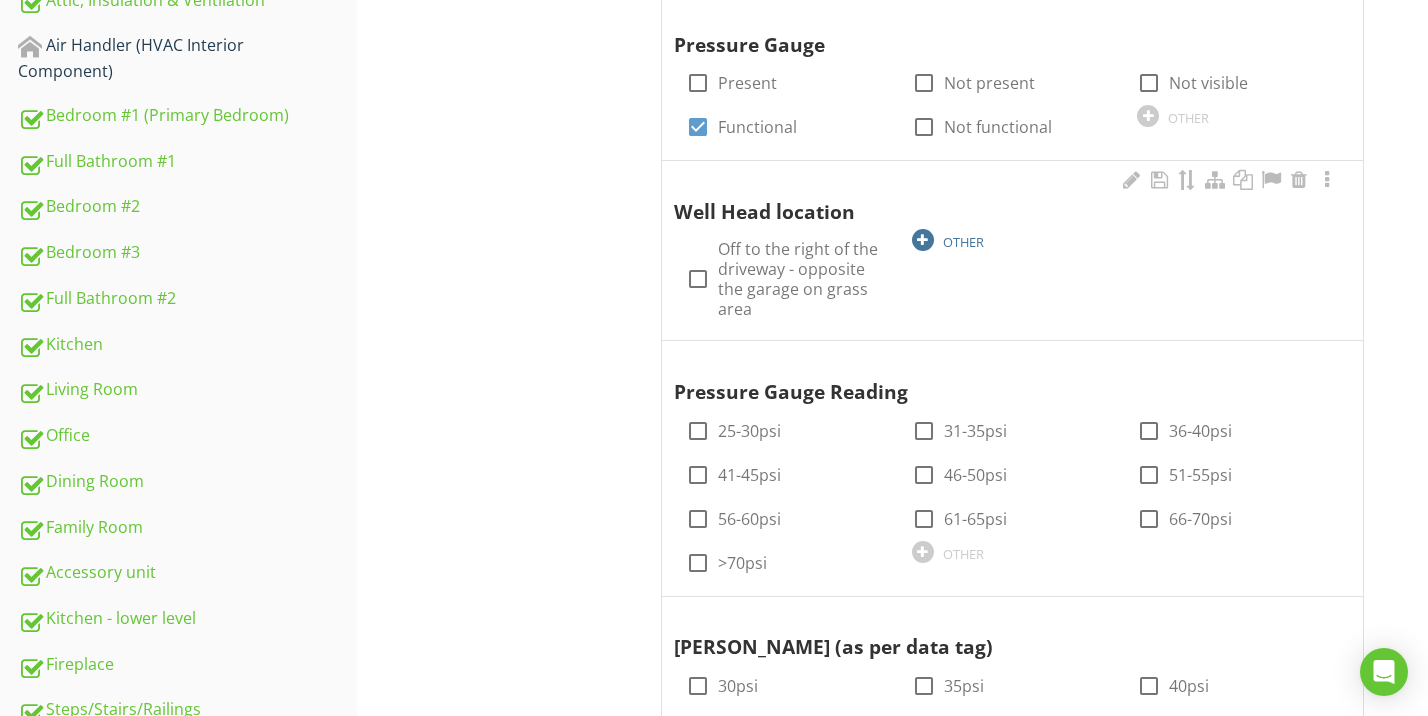 click at bounding box center (923, 240) 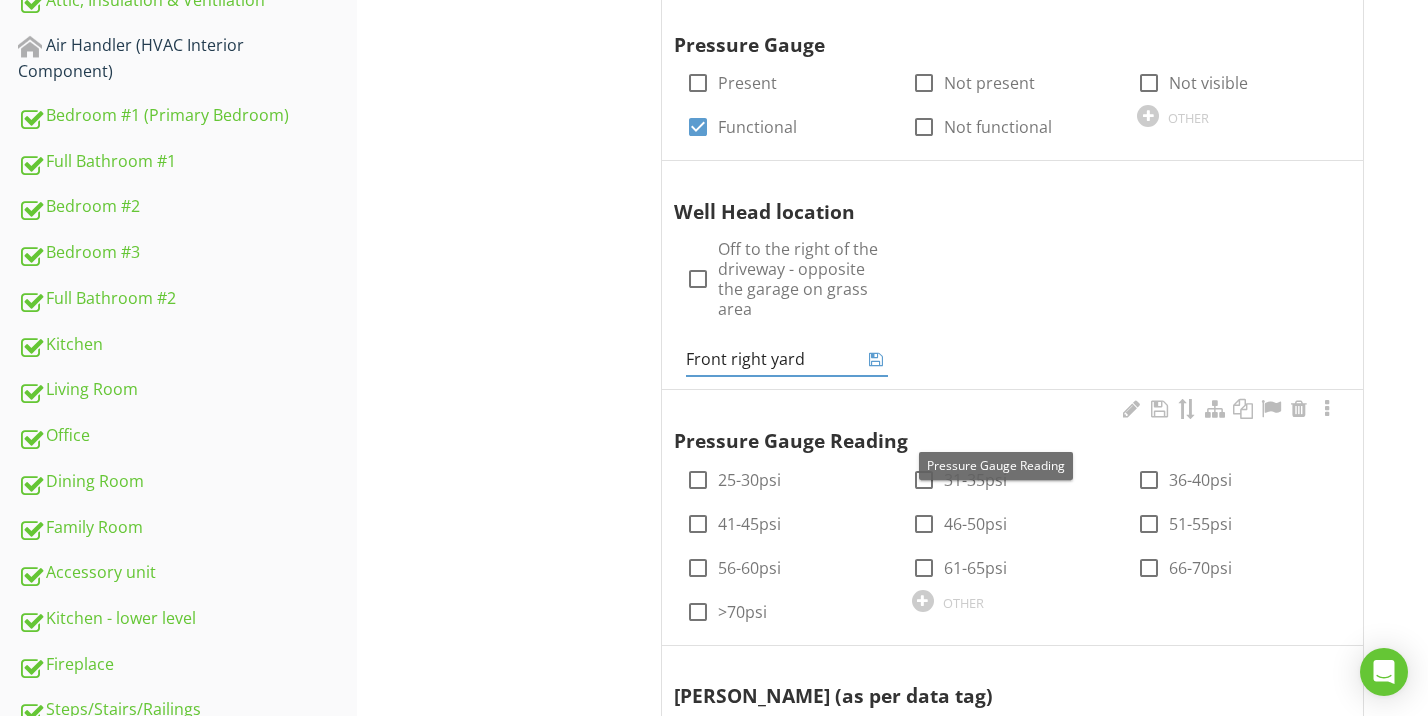 type on "Front right yard" 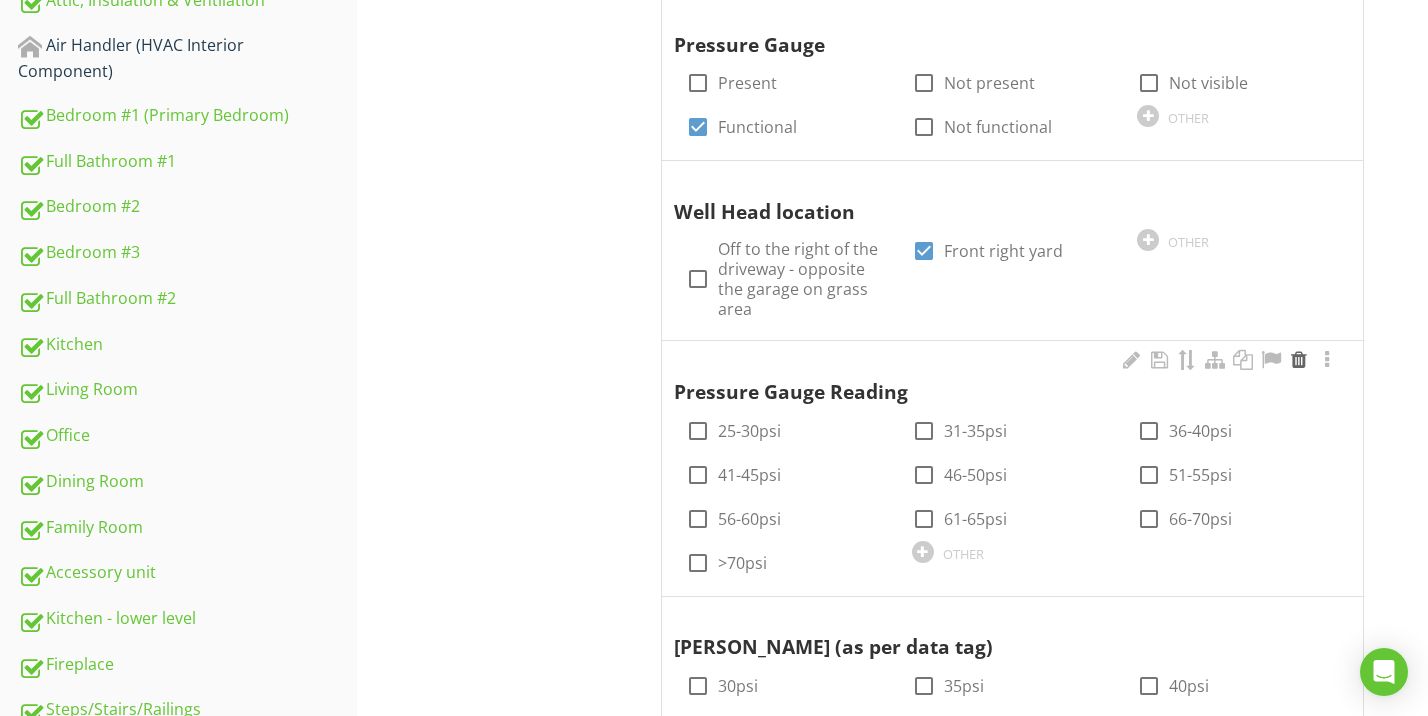 click at bounding box center [1299, 360] 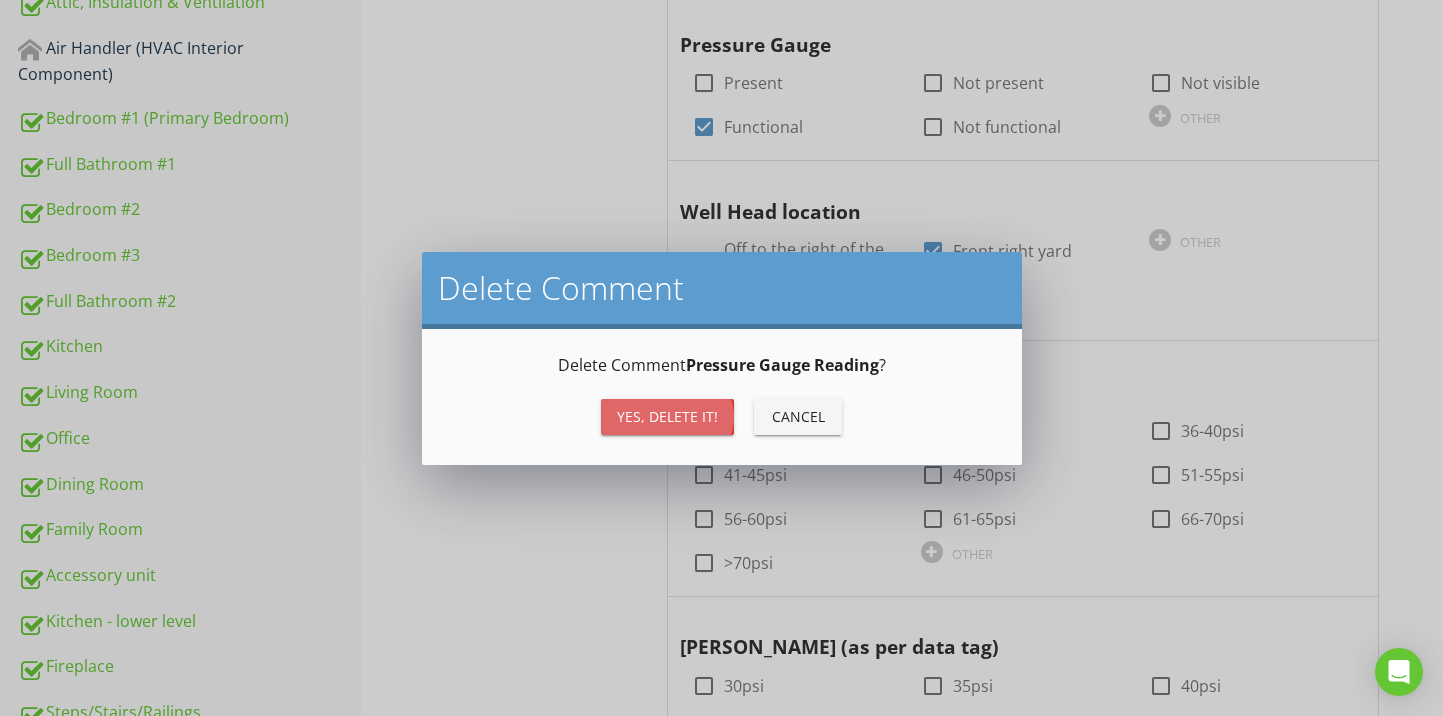 click on "Yes, Delete it!" at bounding box center [667, 416] 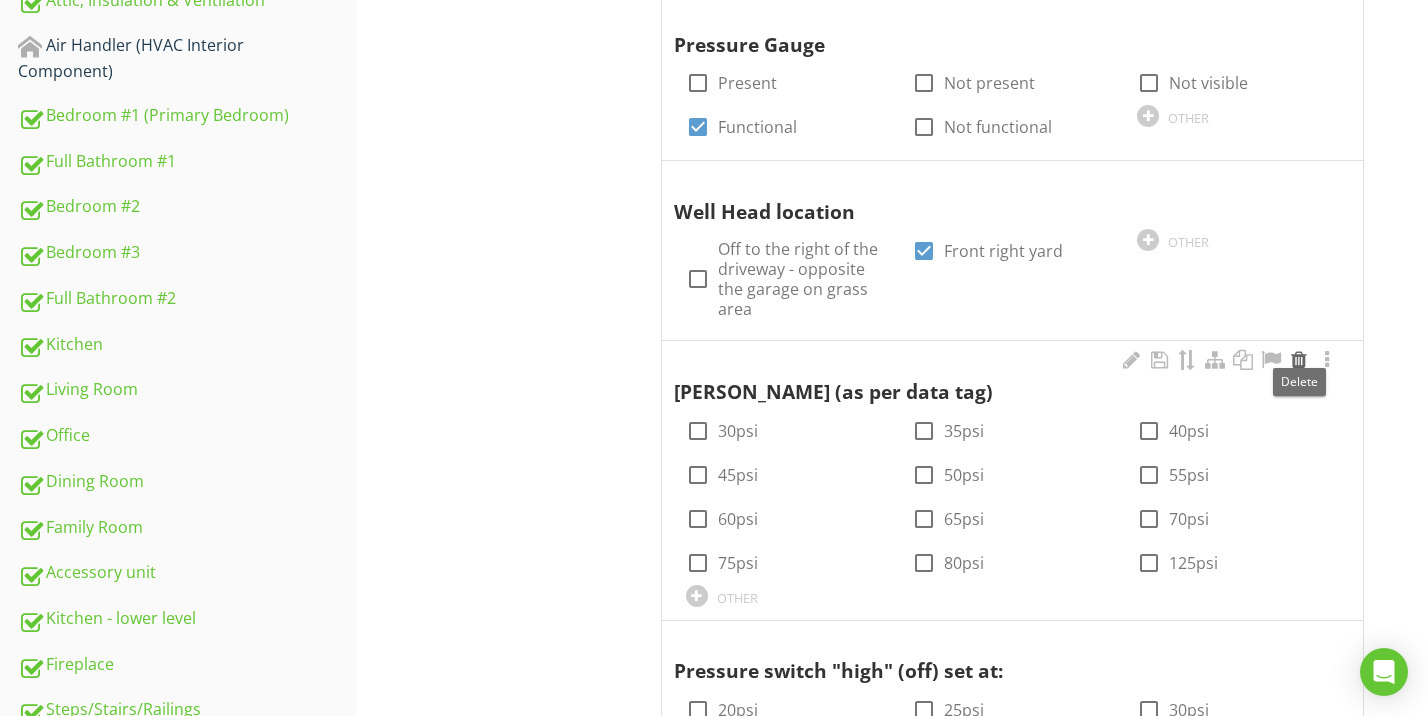 click at bounding box center (1299, 360) 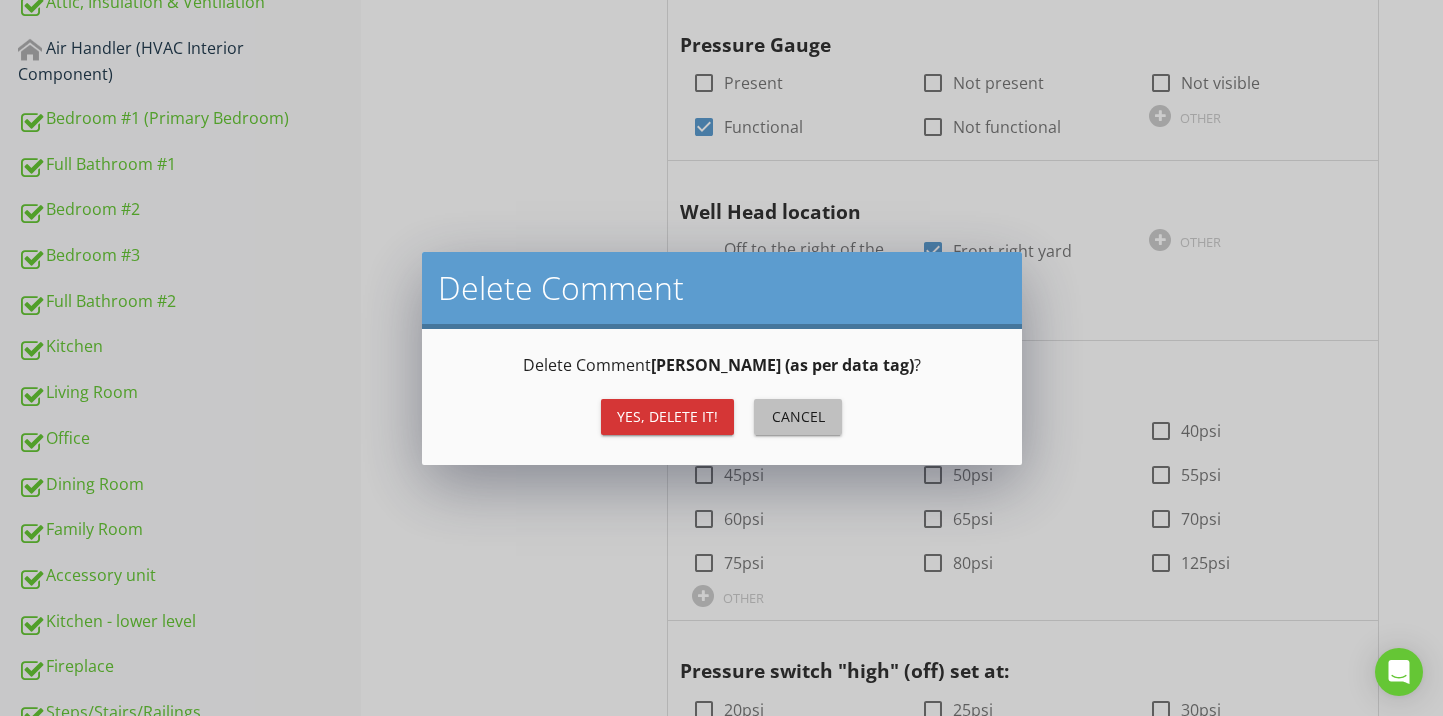 click on "Cancel" at bounding box center [798, 417] 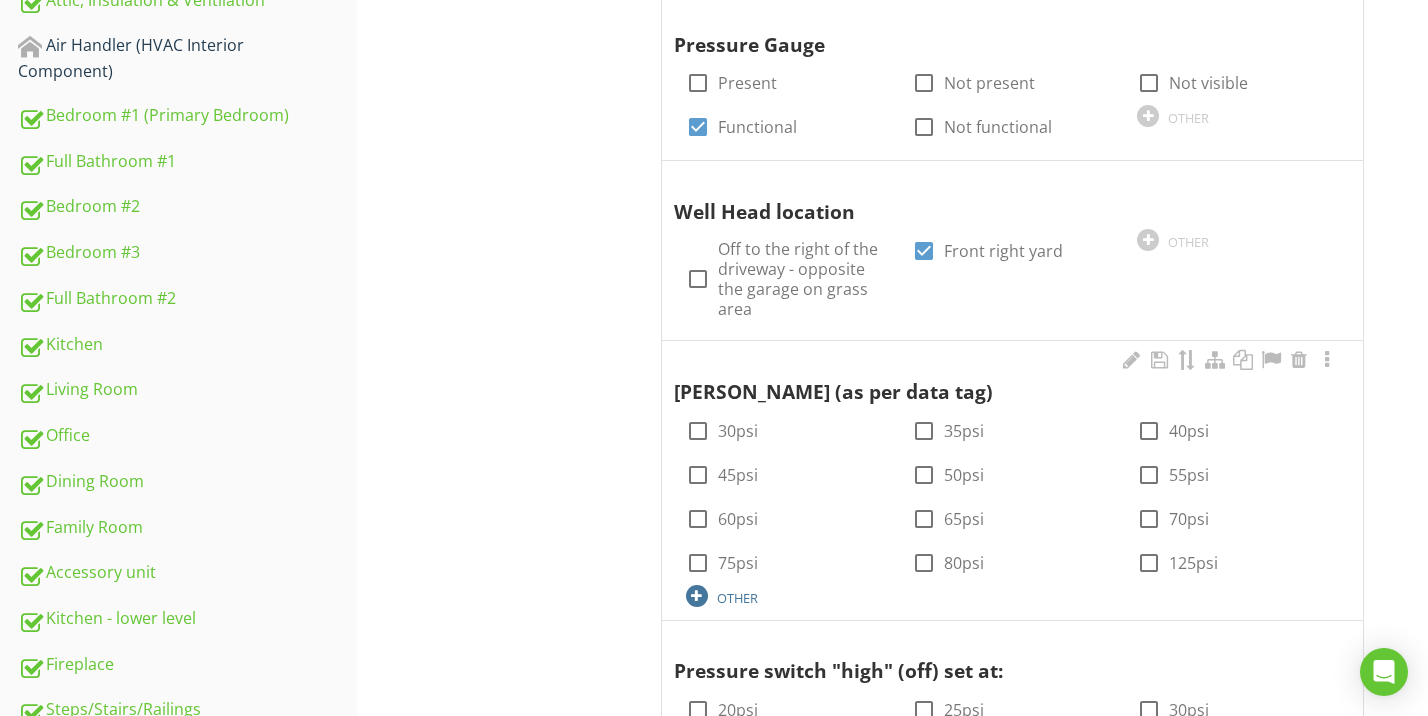 click on "OTHER" at bounding box center (737, 598) 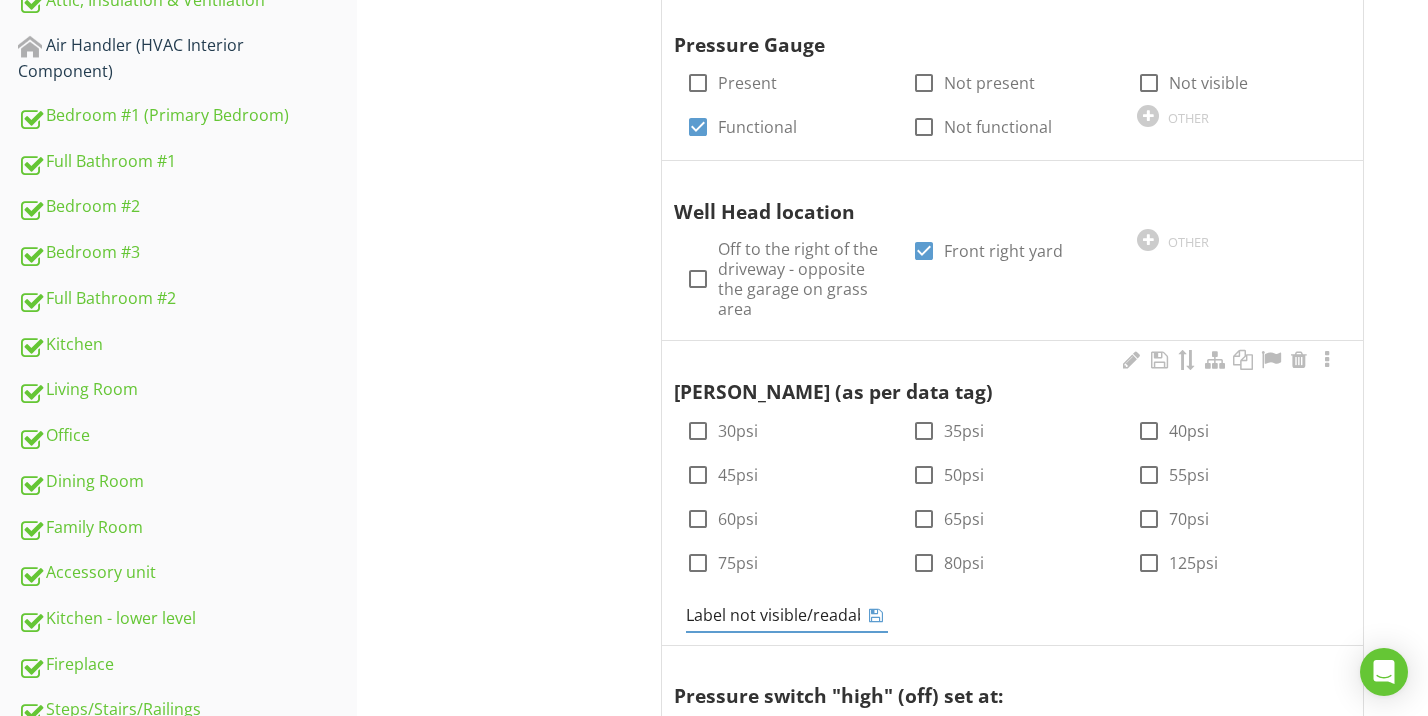 type on "Label not visible/readable" 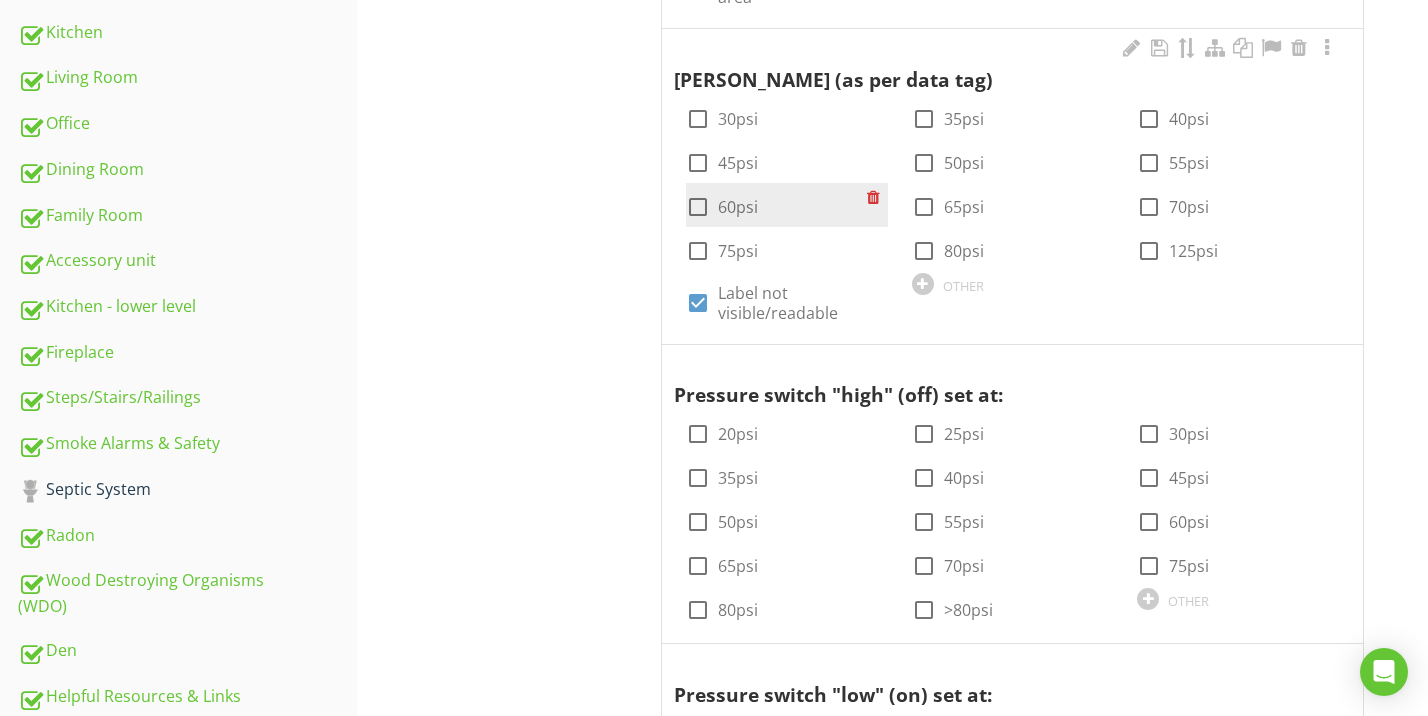 scroll, scrollTop: 1636, scrollLeft: 0, axis: vertical 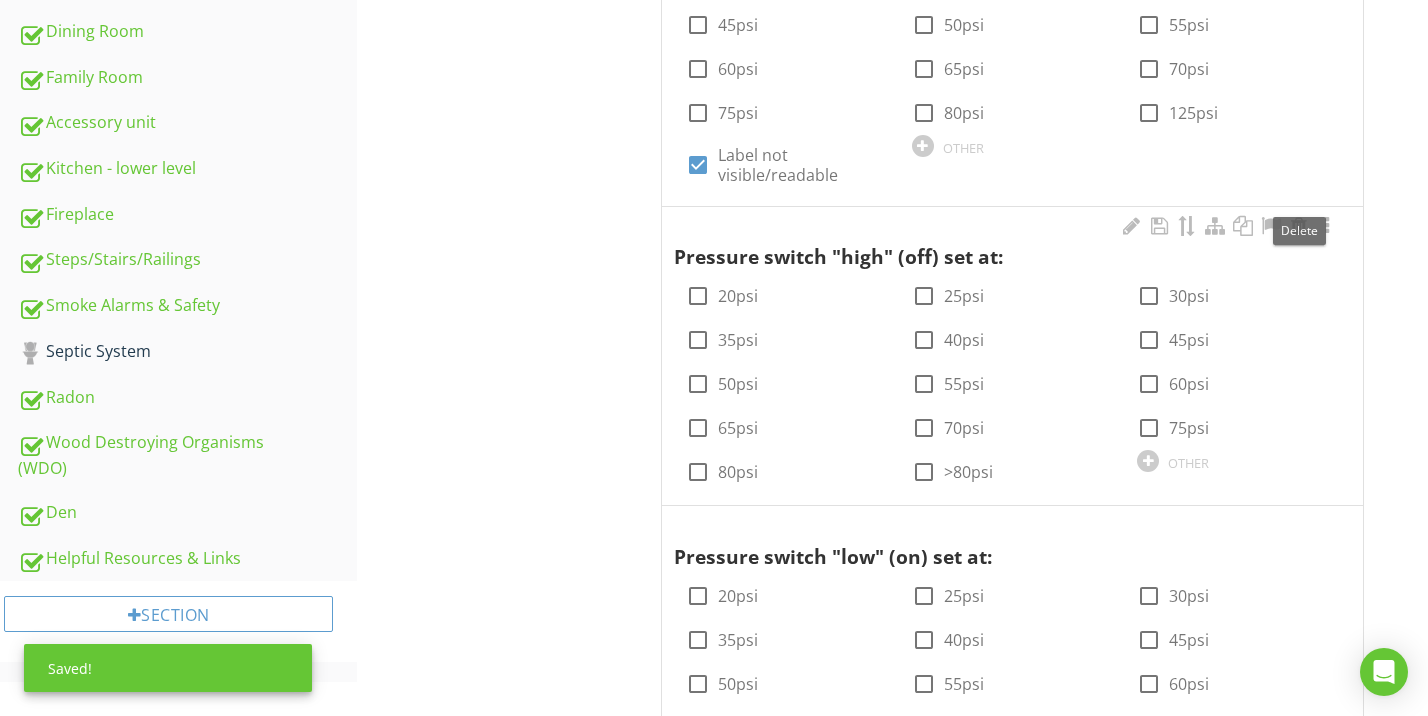 click at bounding box center (1299, 226) 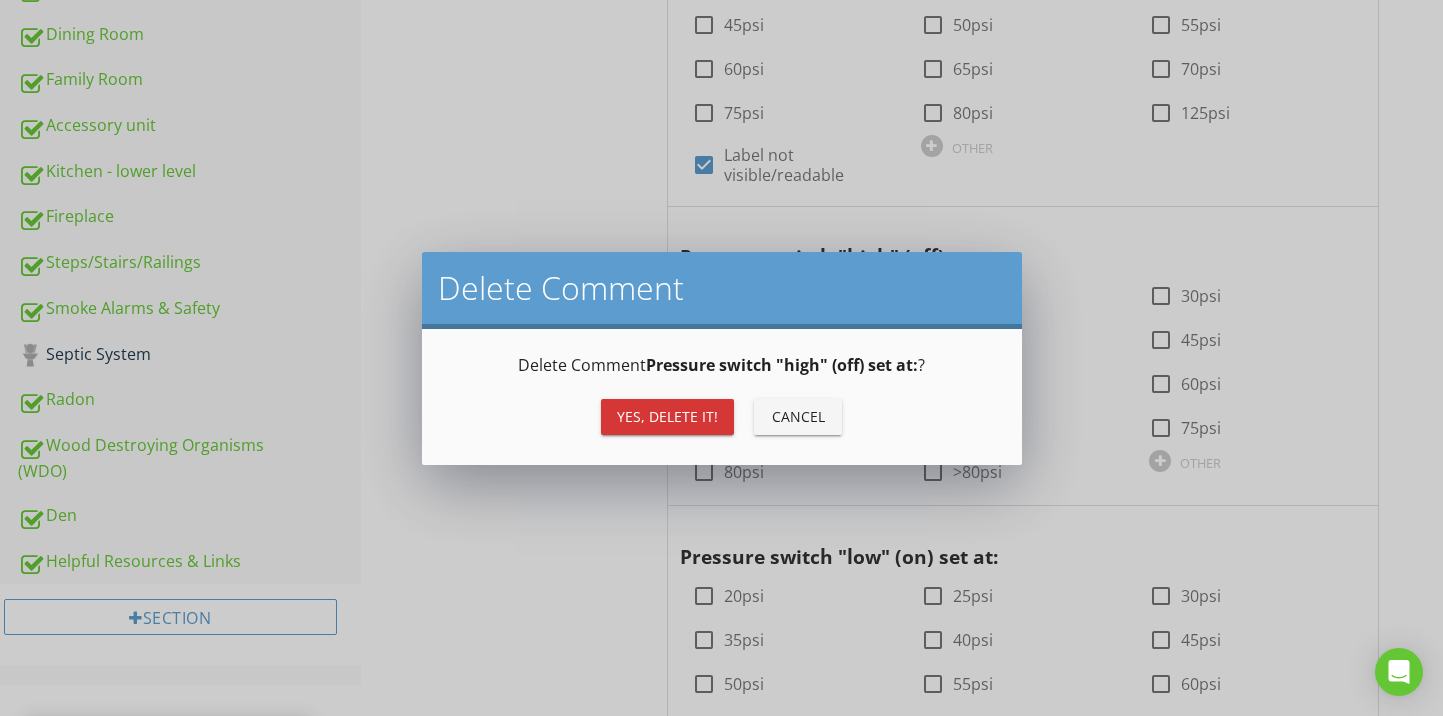 click on "Yes, Delete it!" at bounding box center [667, 416] 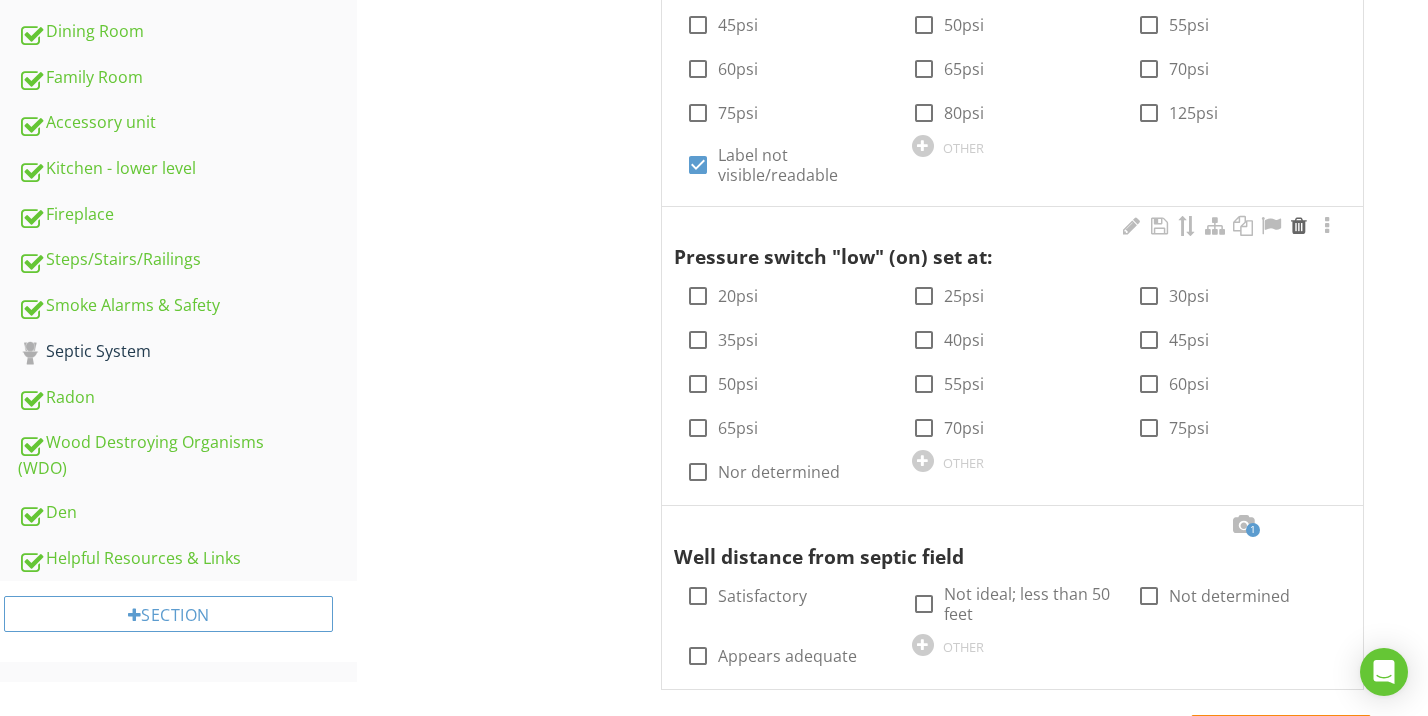 click at bounding box center (1299, 226) 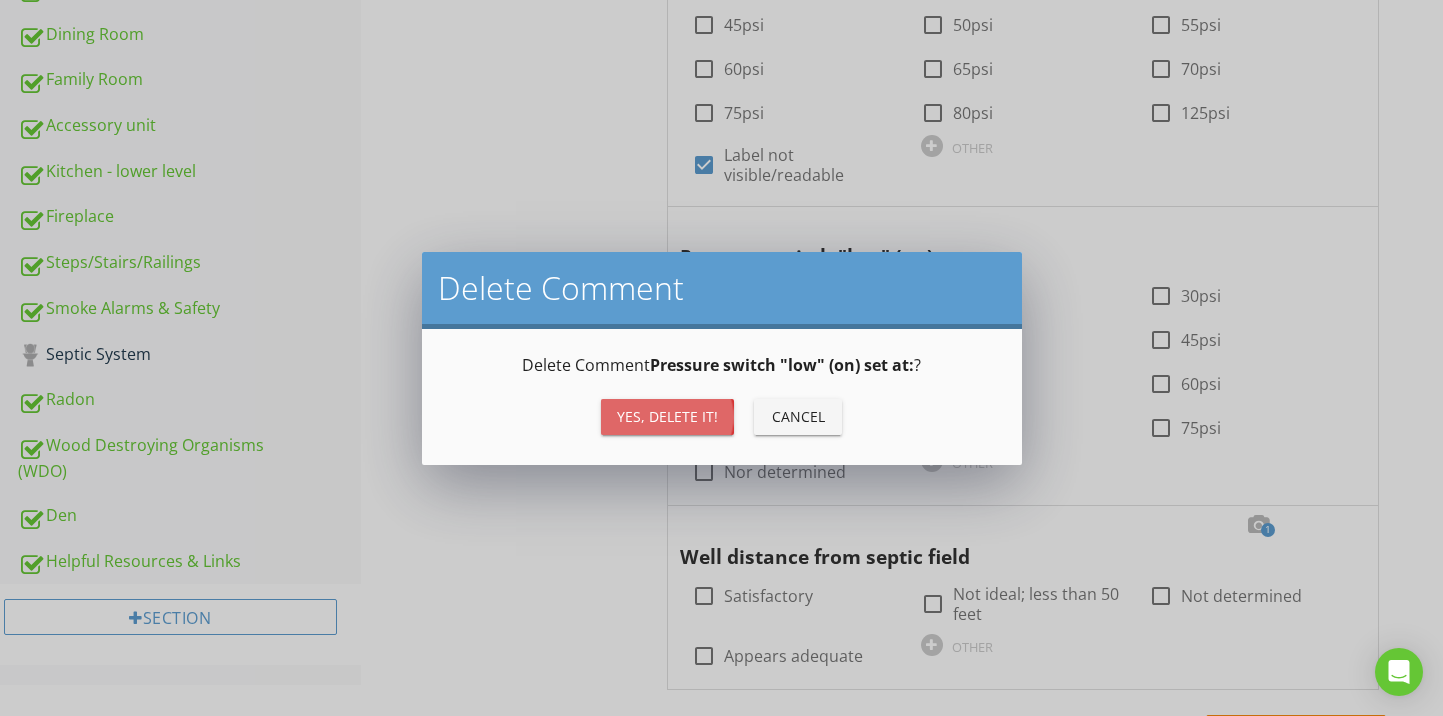 click on "Yes, Delete it!" at bounding box center (667, 417) 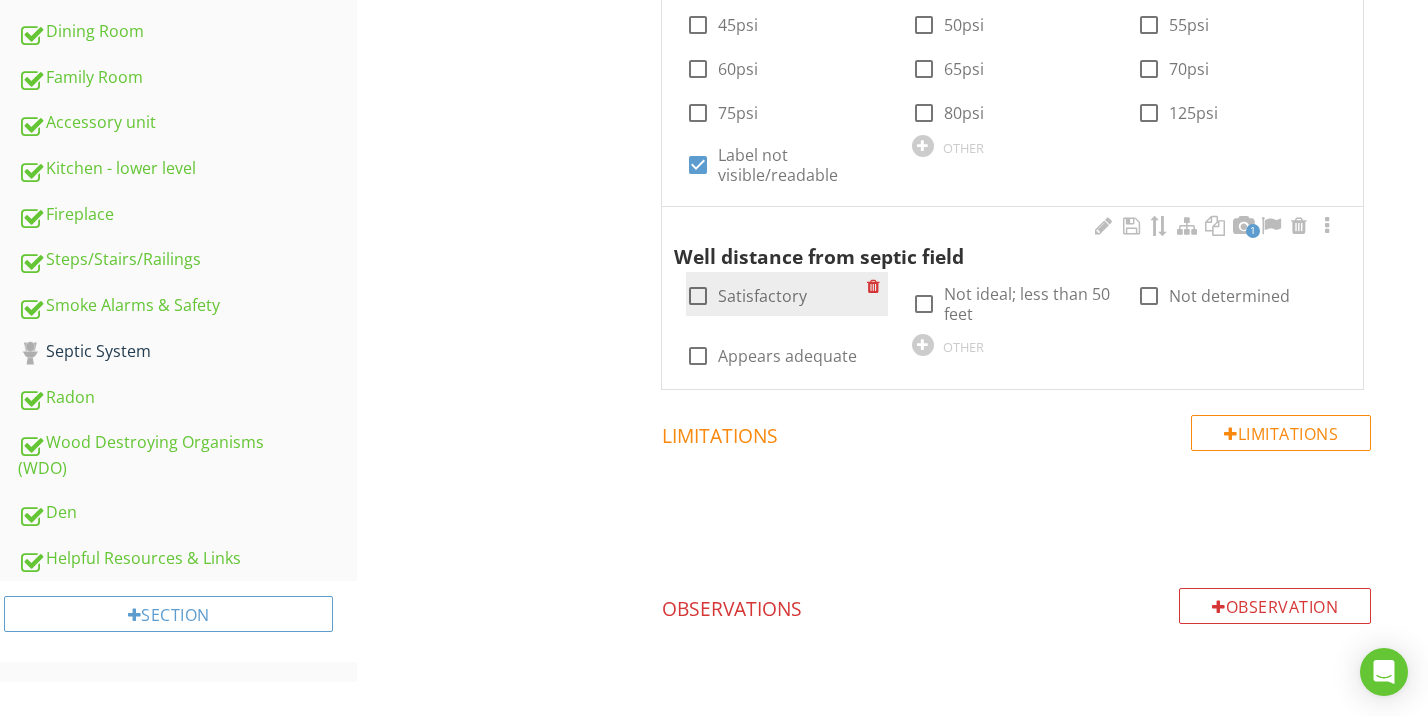 click on "Satisfactory" at bounding box center (762, 296) 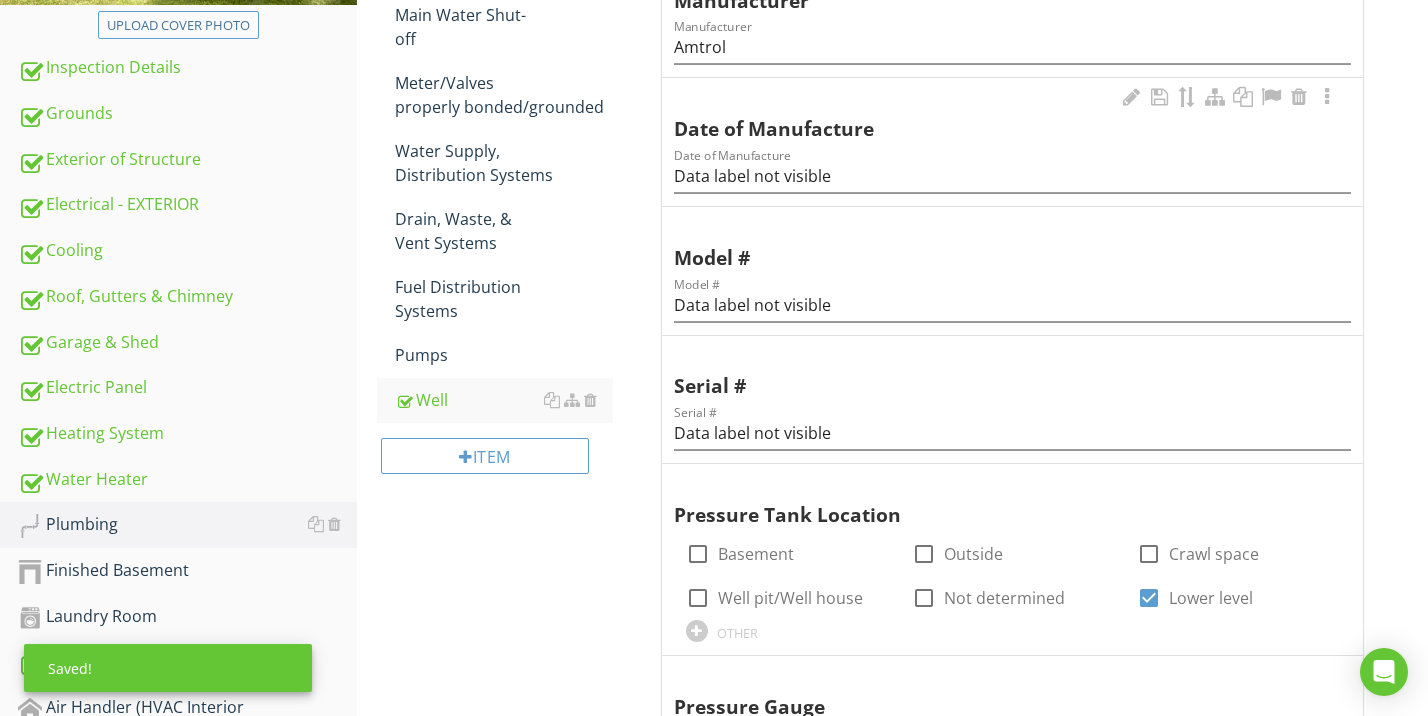 scroll, scrollTop: 111, scrollLeft: 0, axis: vertical 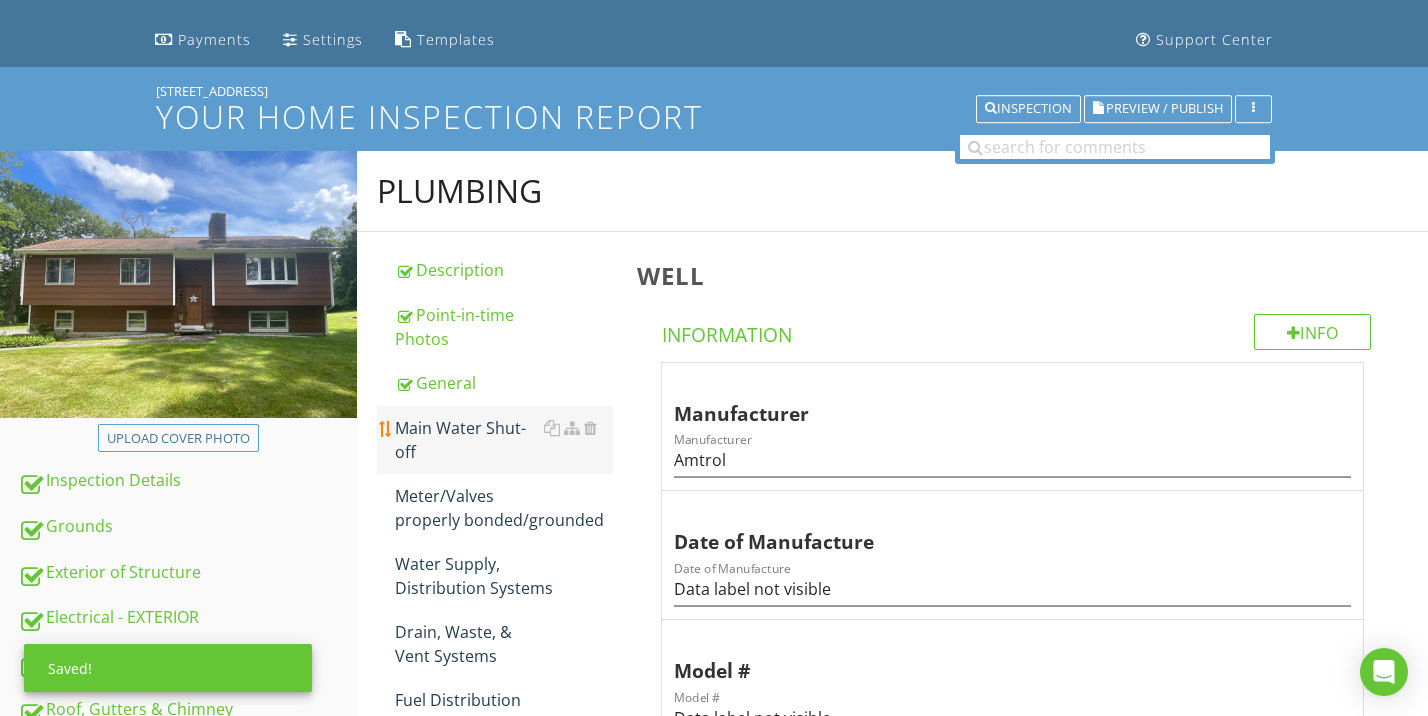 click on "Main Water Shut-off" at bounding box center (504, 440) 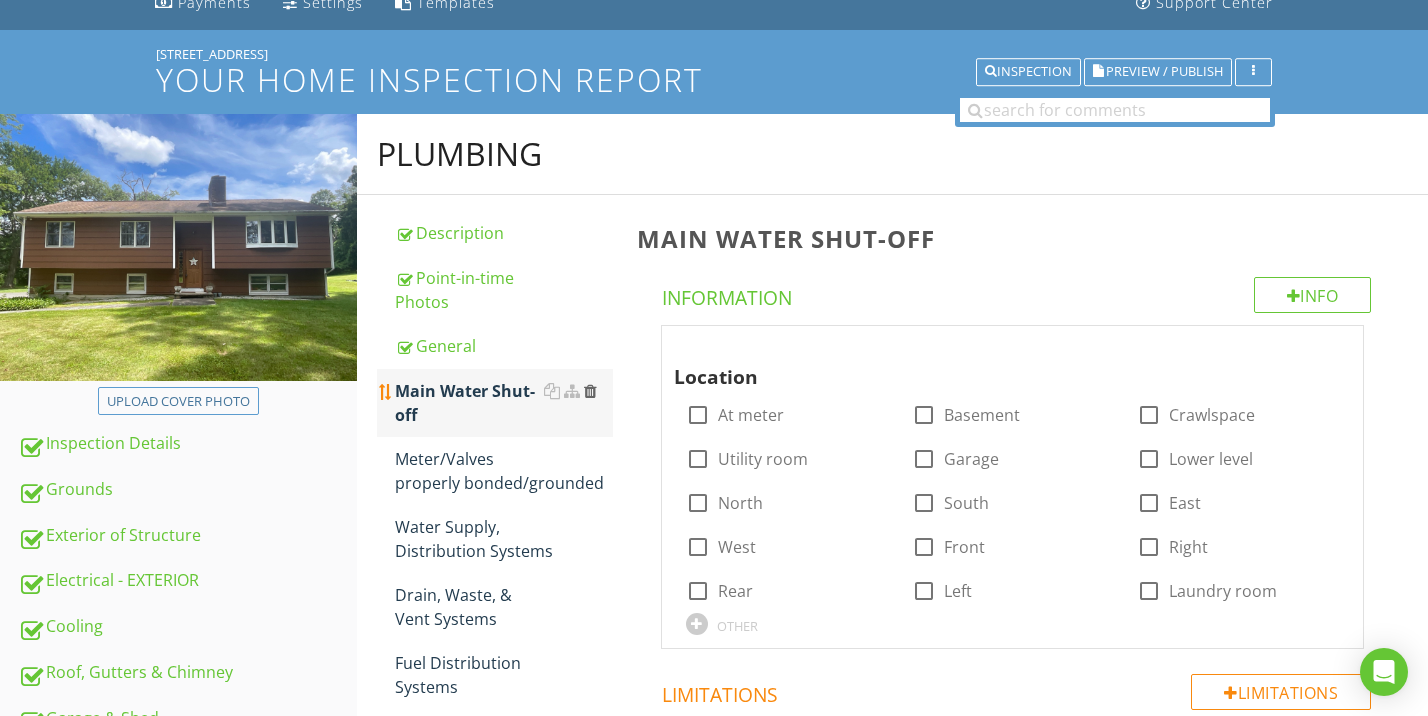 scroll, scrollTop: 423, scrollLeft: 0, axis: vertical 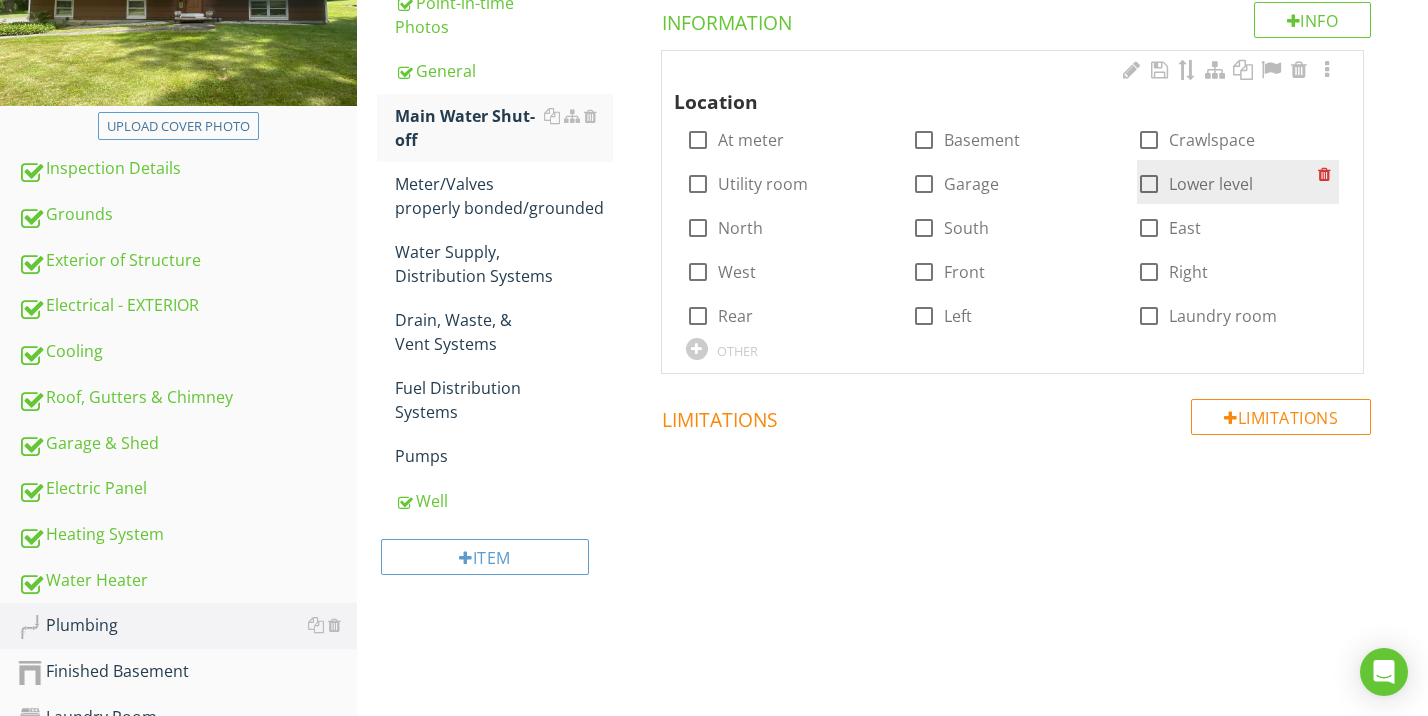 click on "check_box_outline_blank Lower level" at bounding box center (1227, 182) 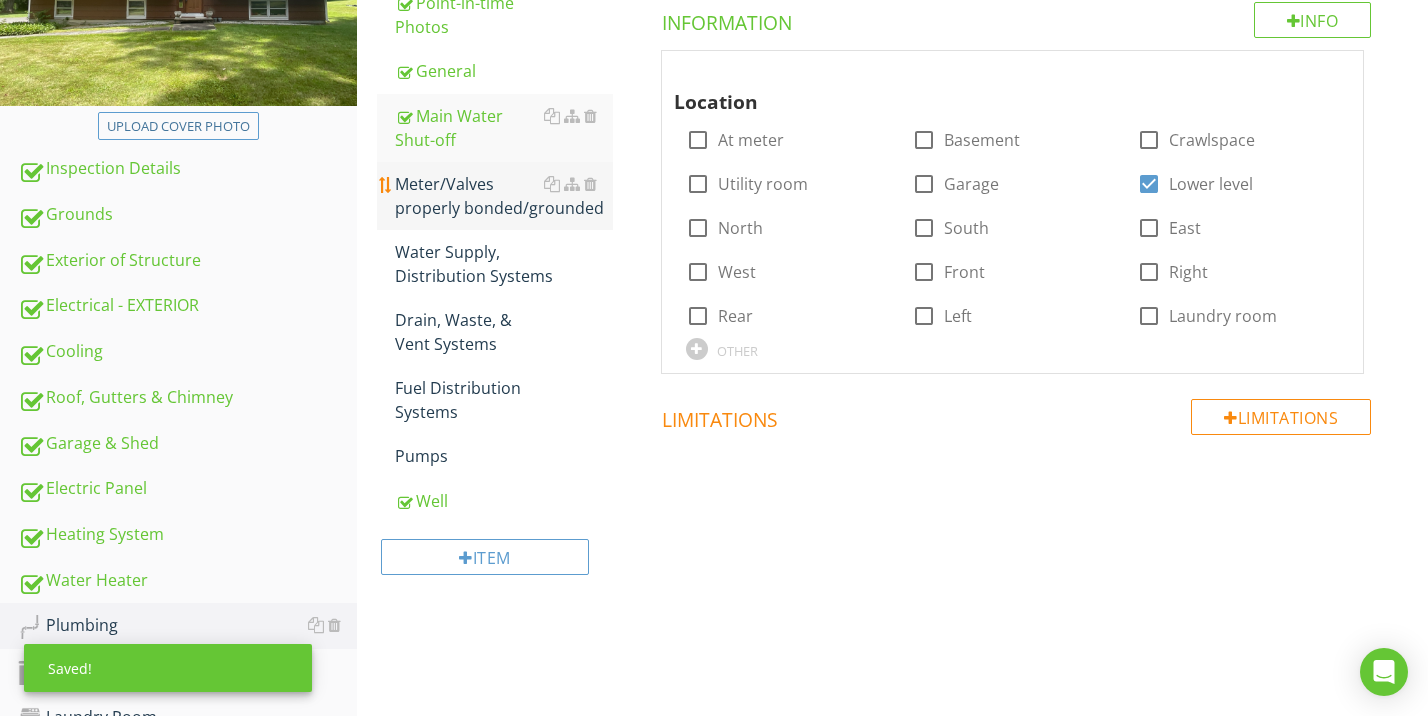 click on "Meter/Valves properly bonded/grounded" at bounding box center [504, 196] 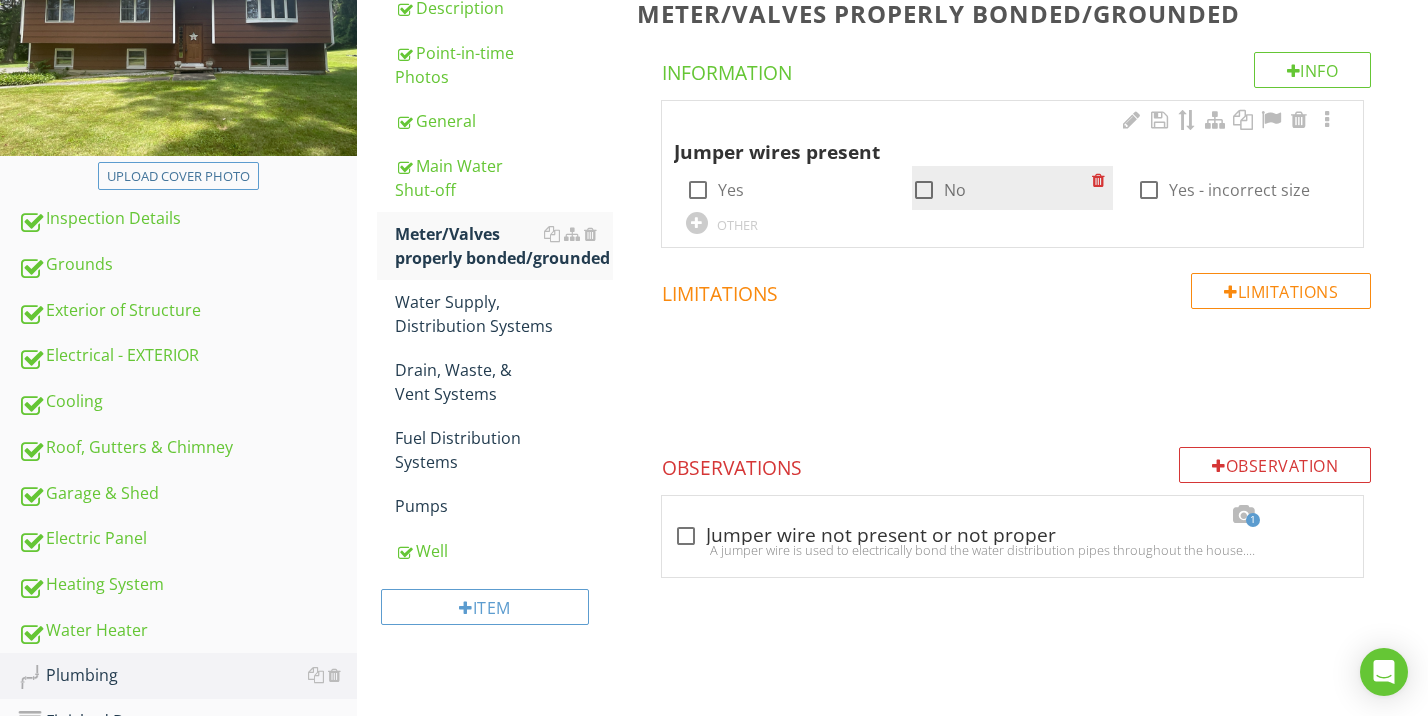 scroll, scrollTop: 338, scrollLeft: 0, axis: vertical 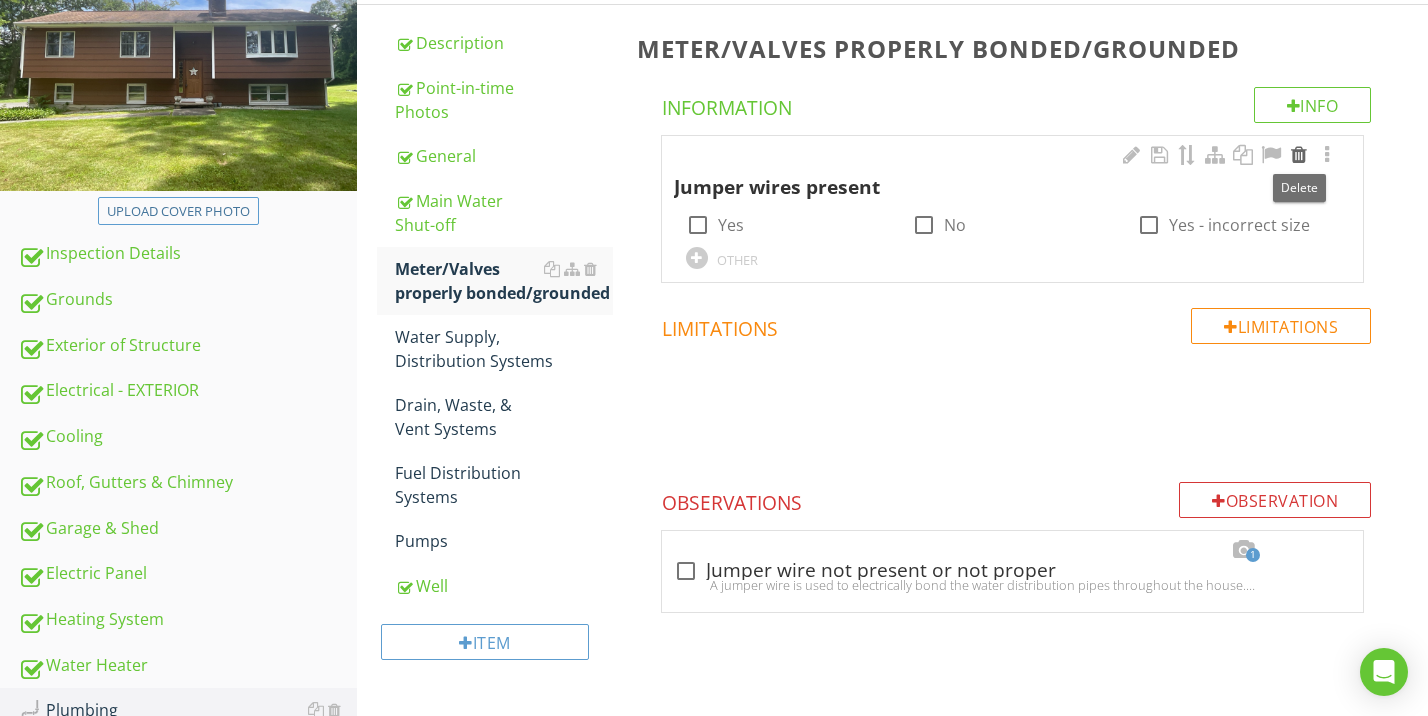 click at bounding box center (1299, 155) 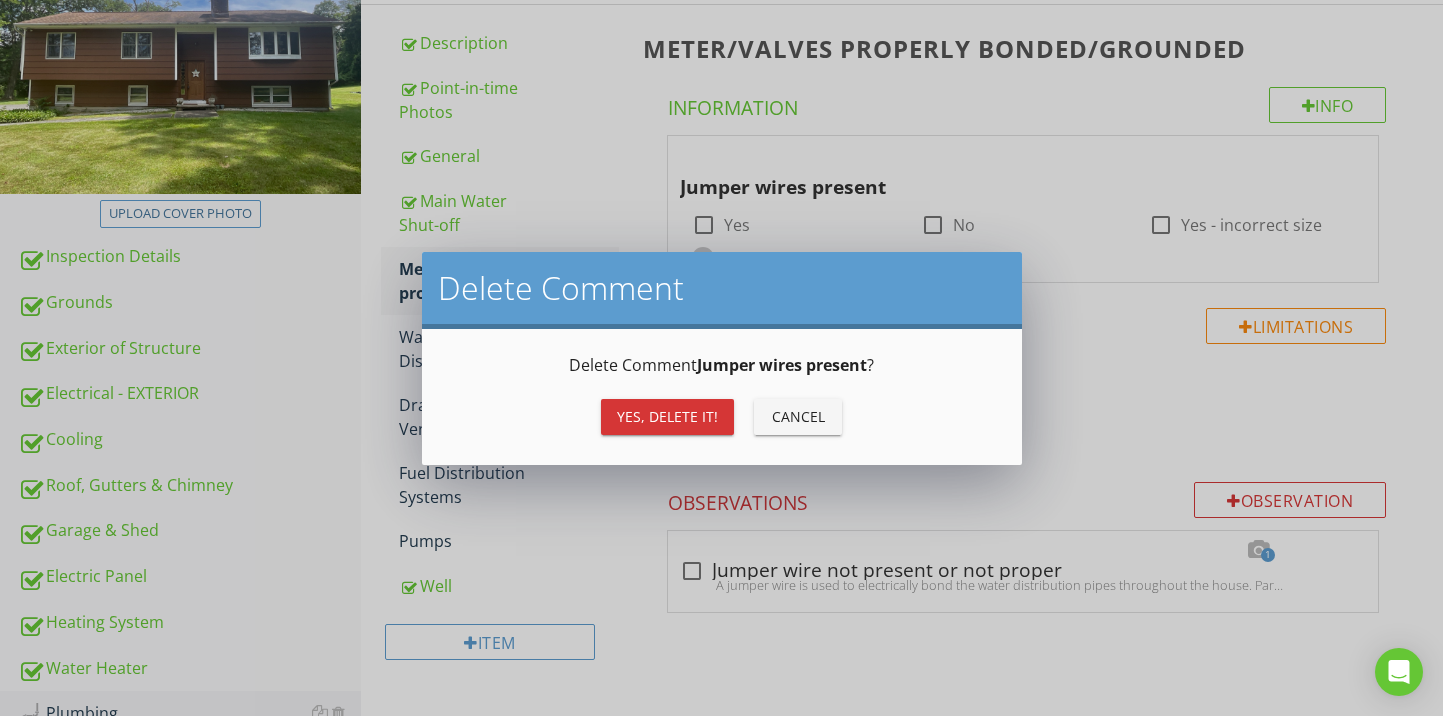 click on "Yes, Delete it!" at bounding box center [667, 417] 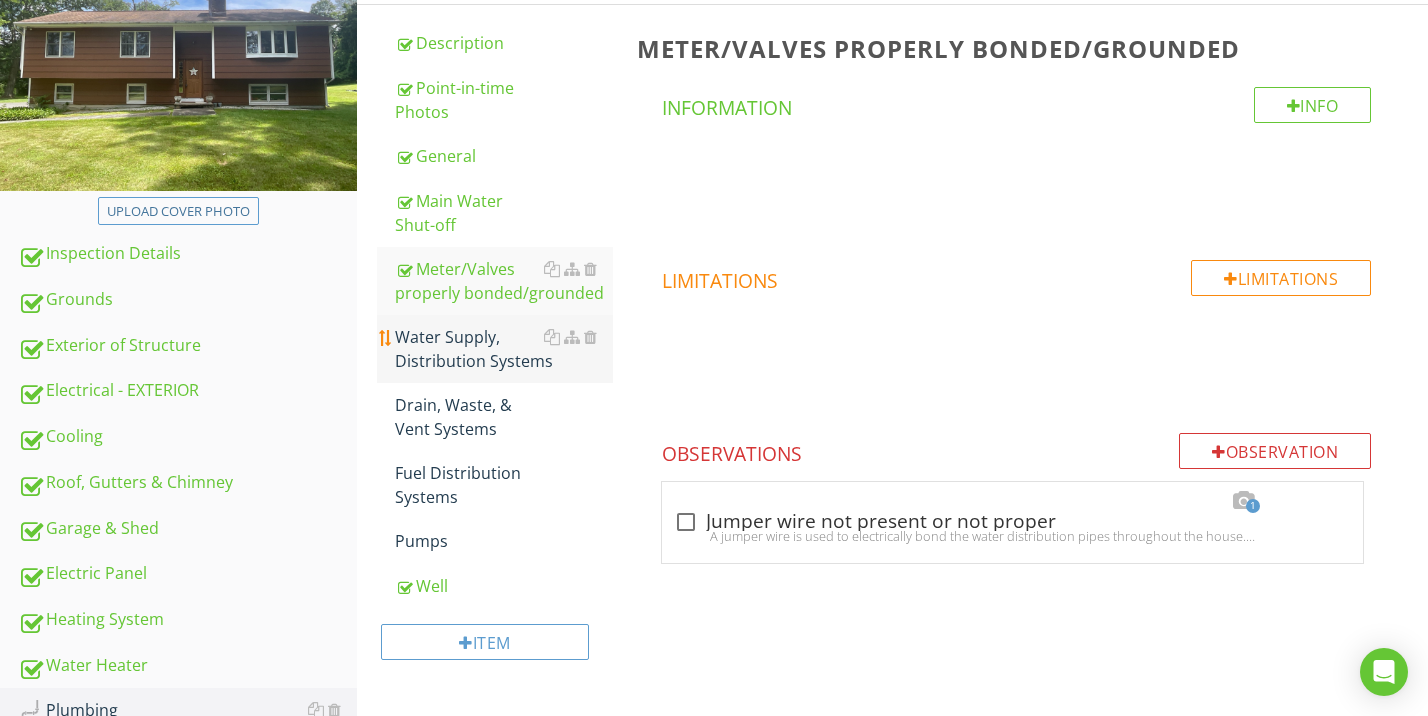 click on "Water Supply, Distribution Systems" at bounding box center [504, 349] 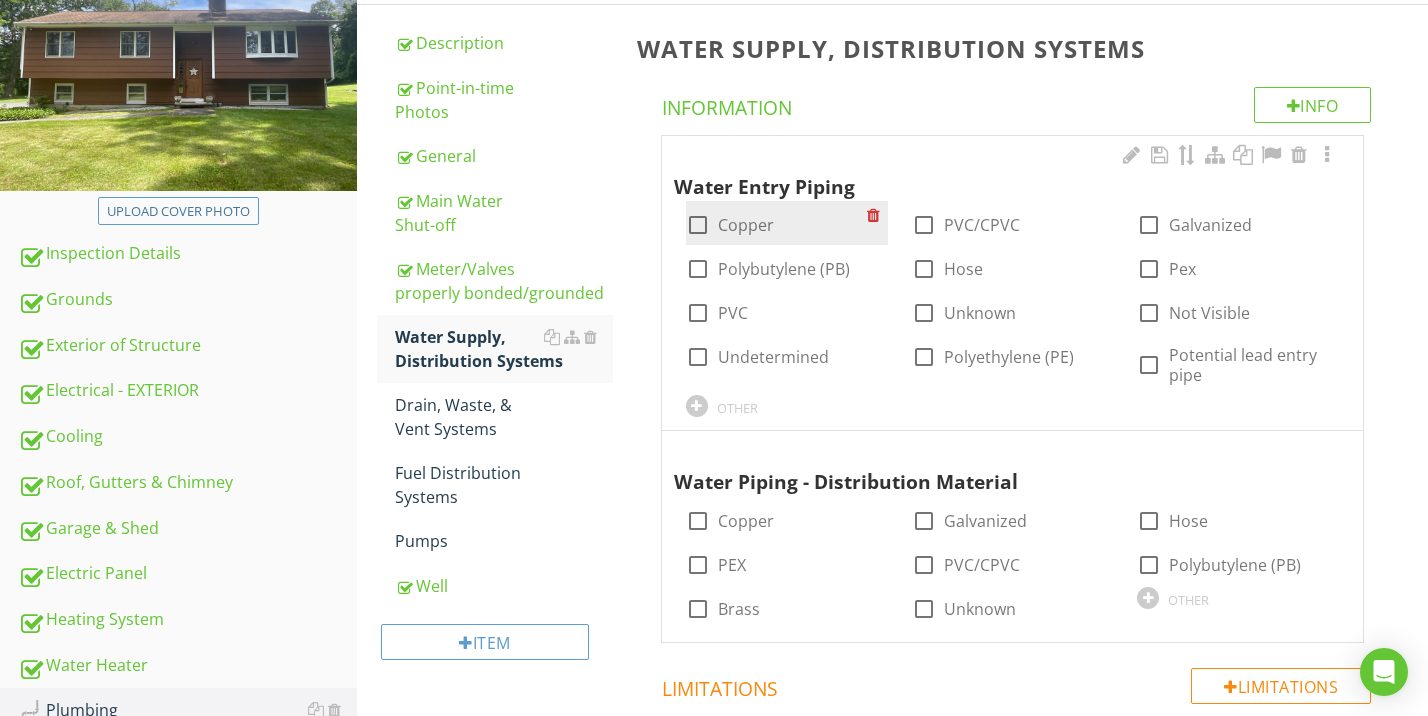 click on "Copper" at bounding box center (746, 225) 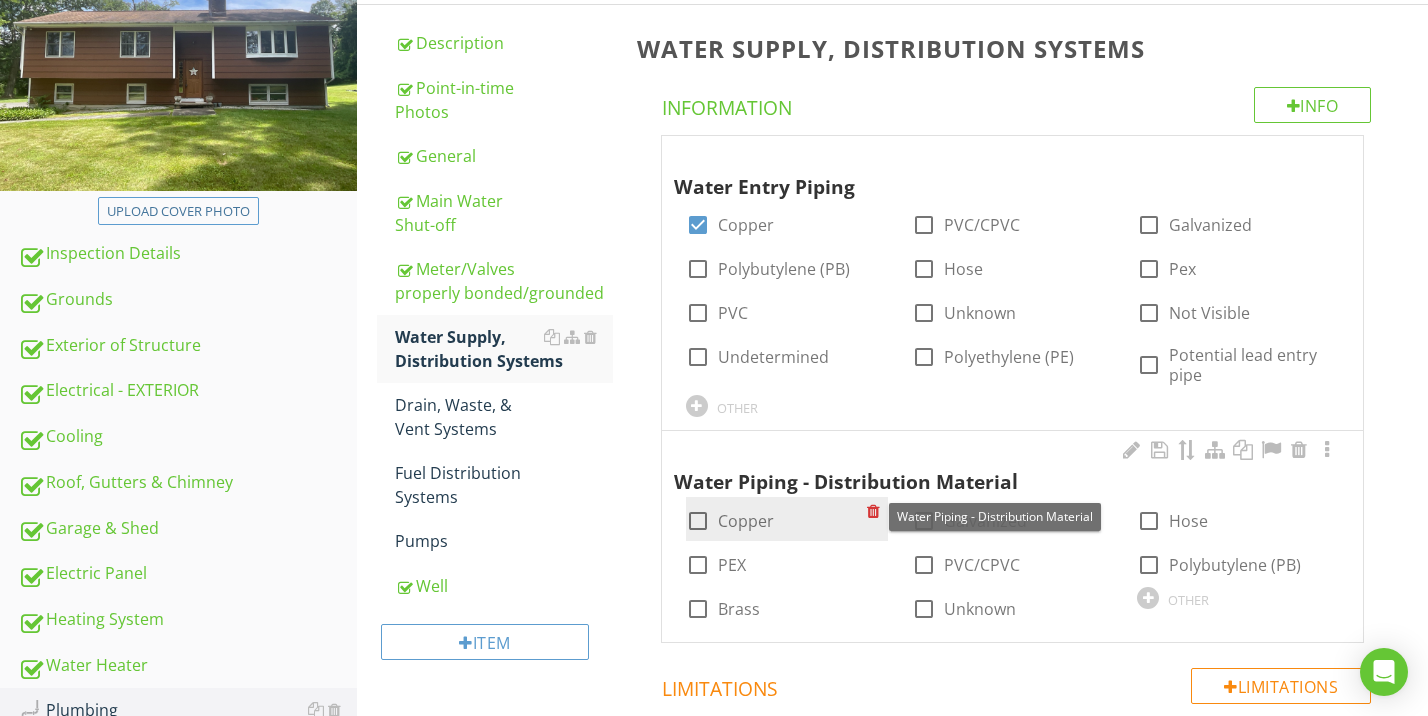 click on "Copper" at bounding box center (746, 521) 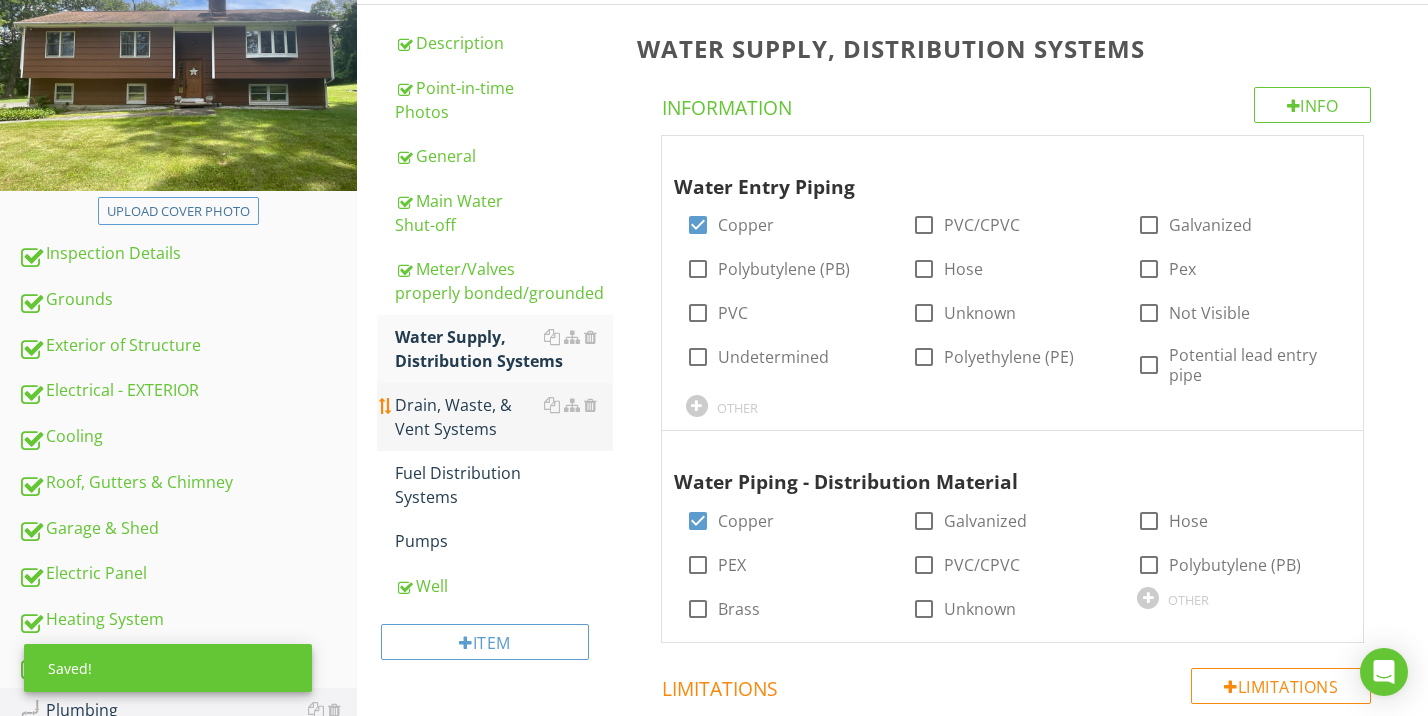 click on "Drain, Waste, & Vent Systems" at bounding box center (504, 417) 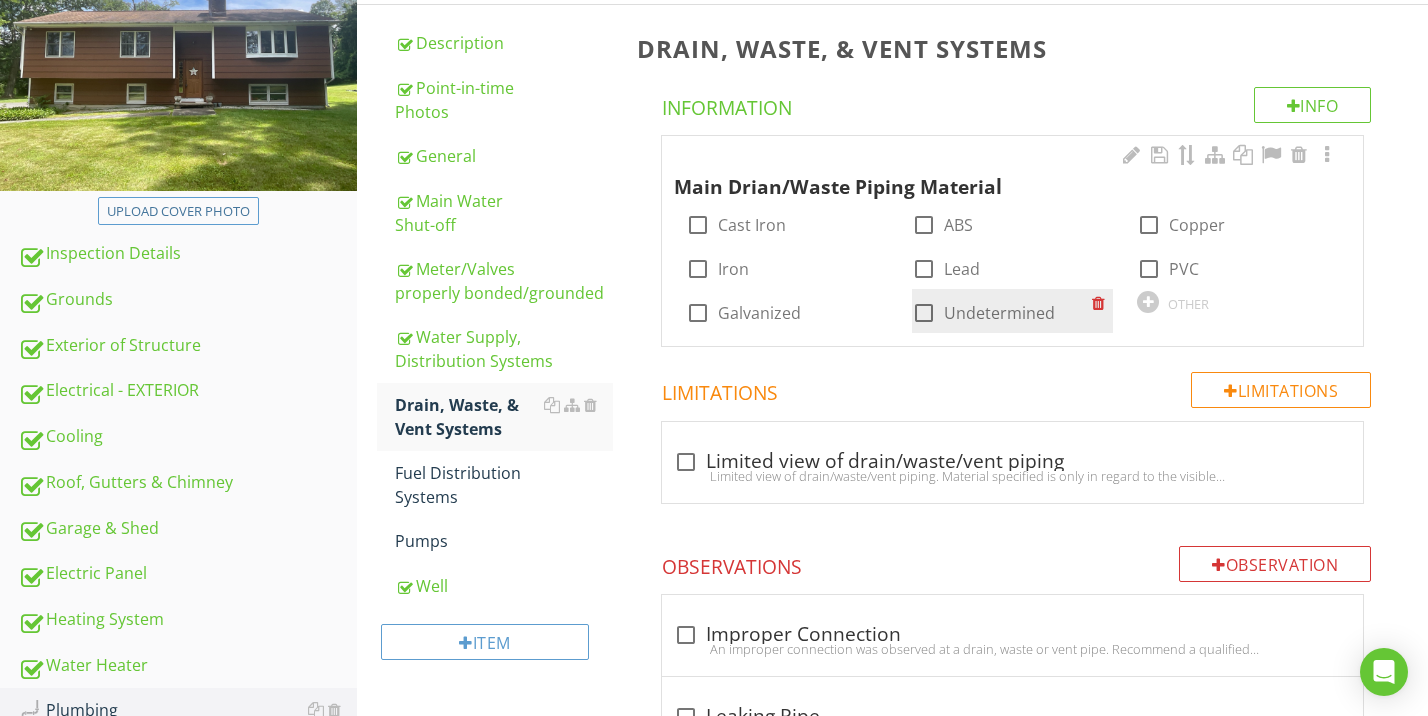 click on "Undetermined" at bounding box center (999, 313) 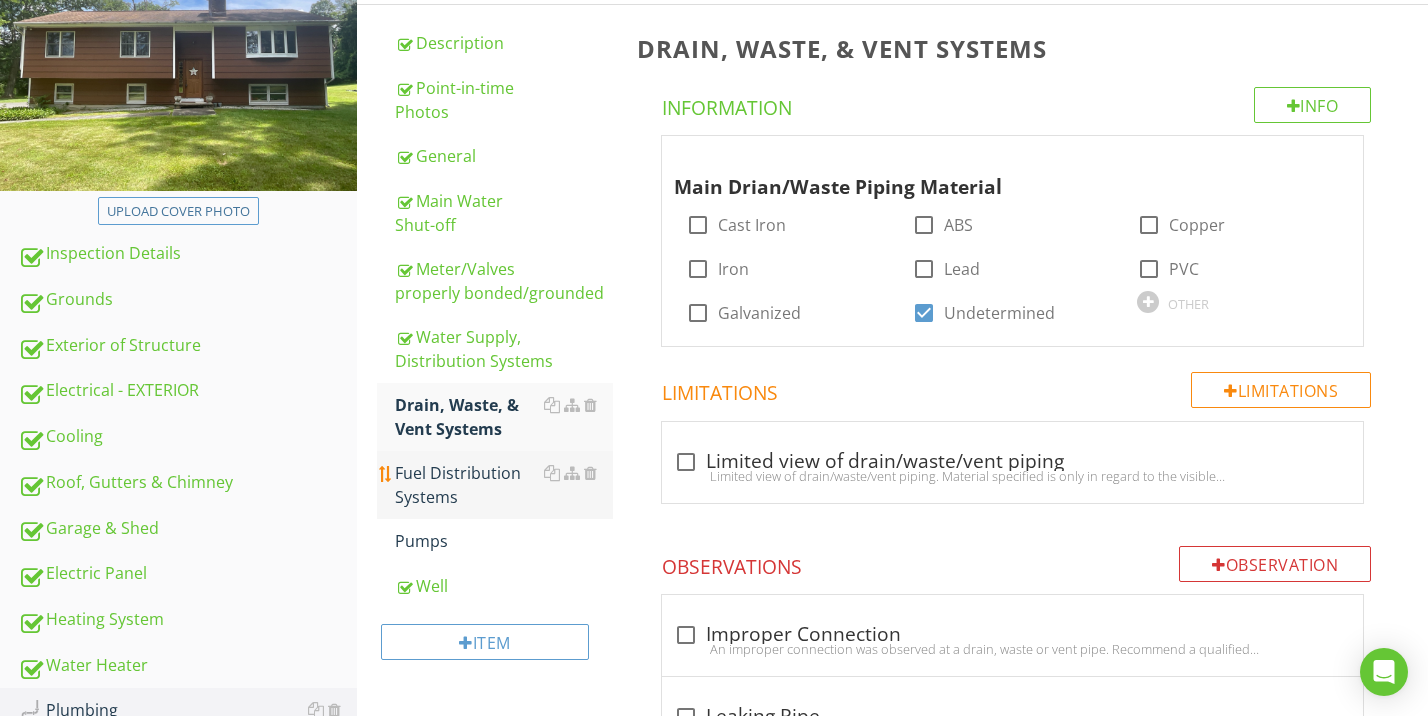 click on "Fuel Distribution Systems" at bounding box center [504, 485] 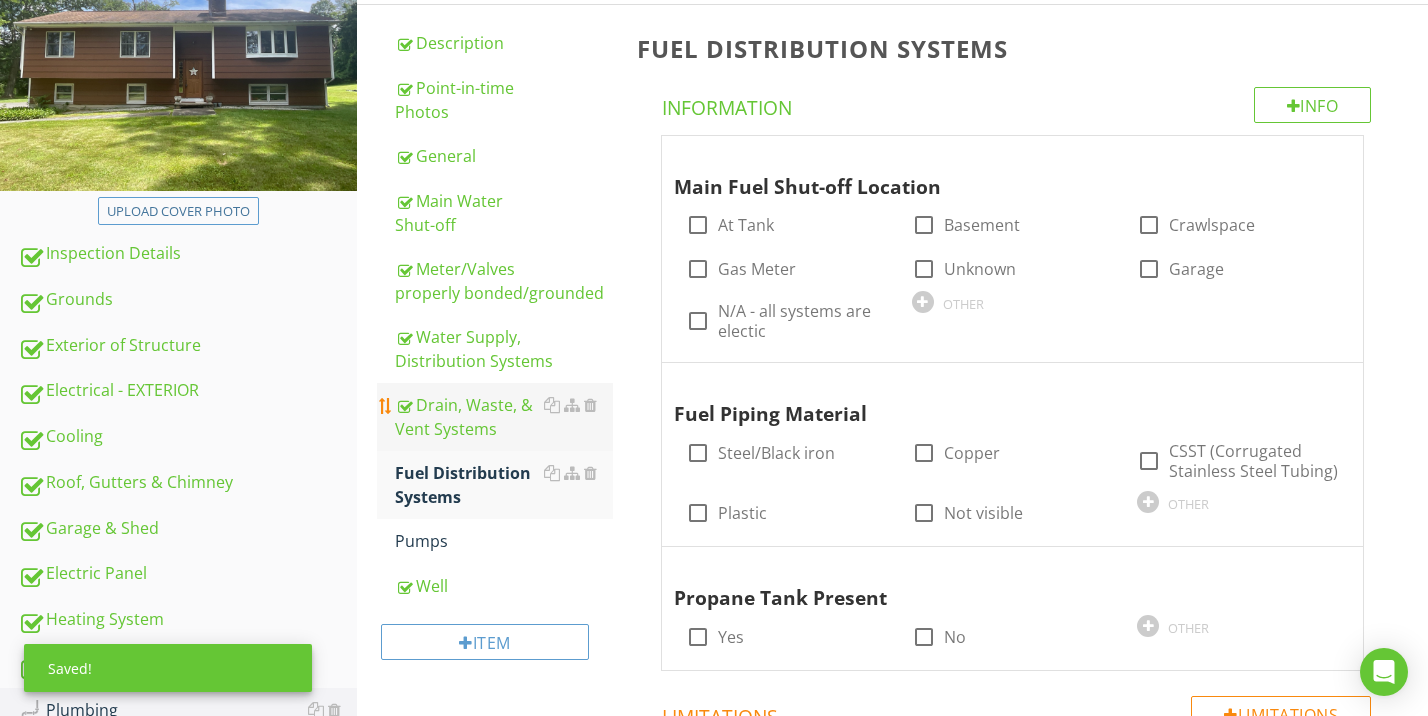 click on "Drain, Waste, & Vent Systems" at bounding box center (504, 417) 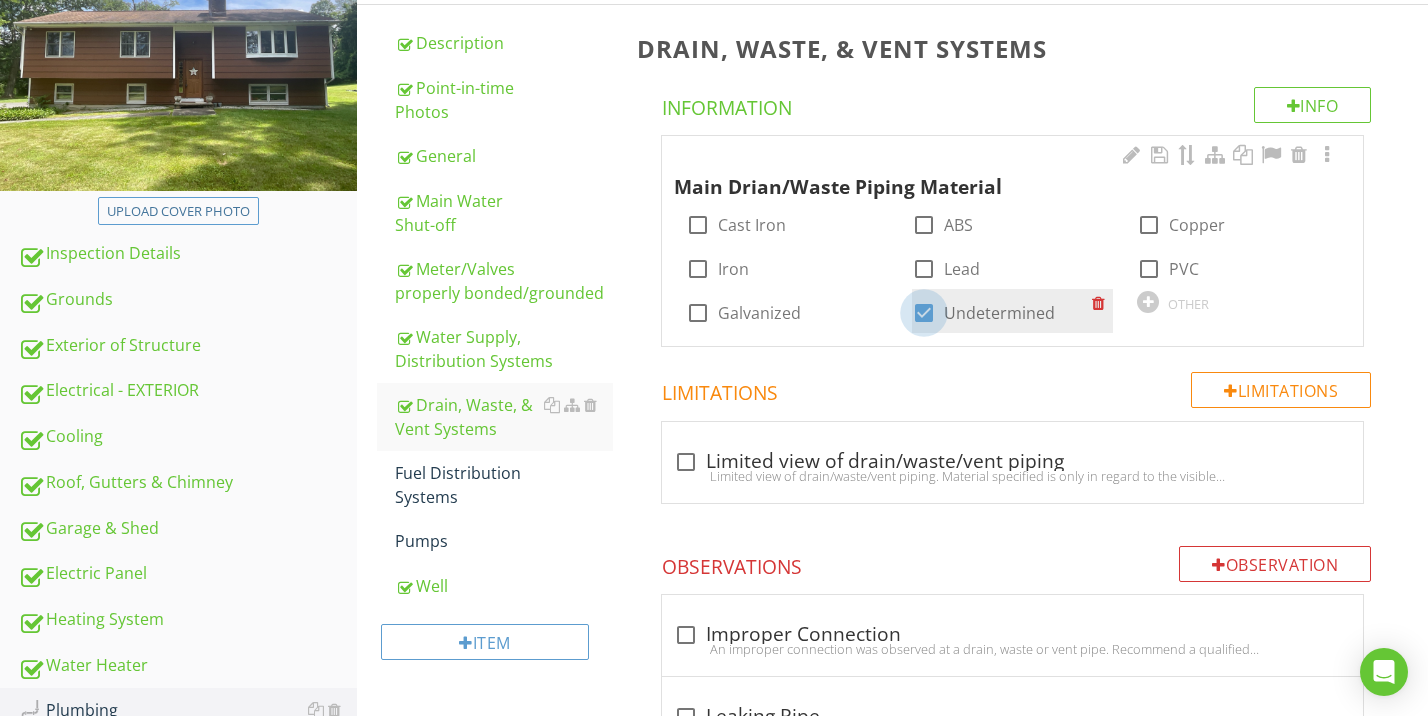 click at bounding box center [924, 313] 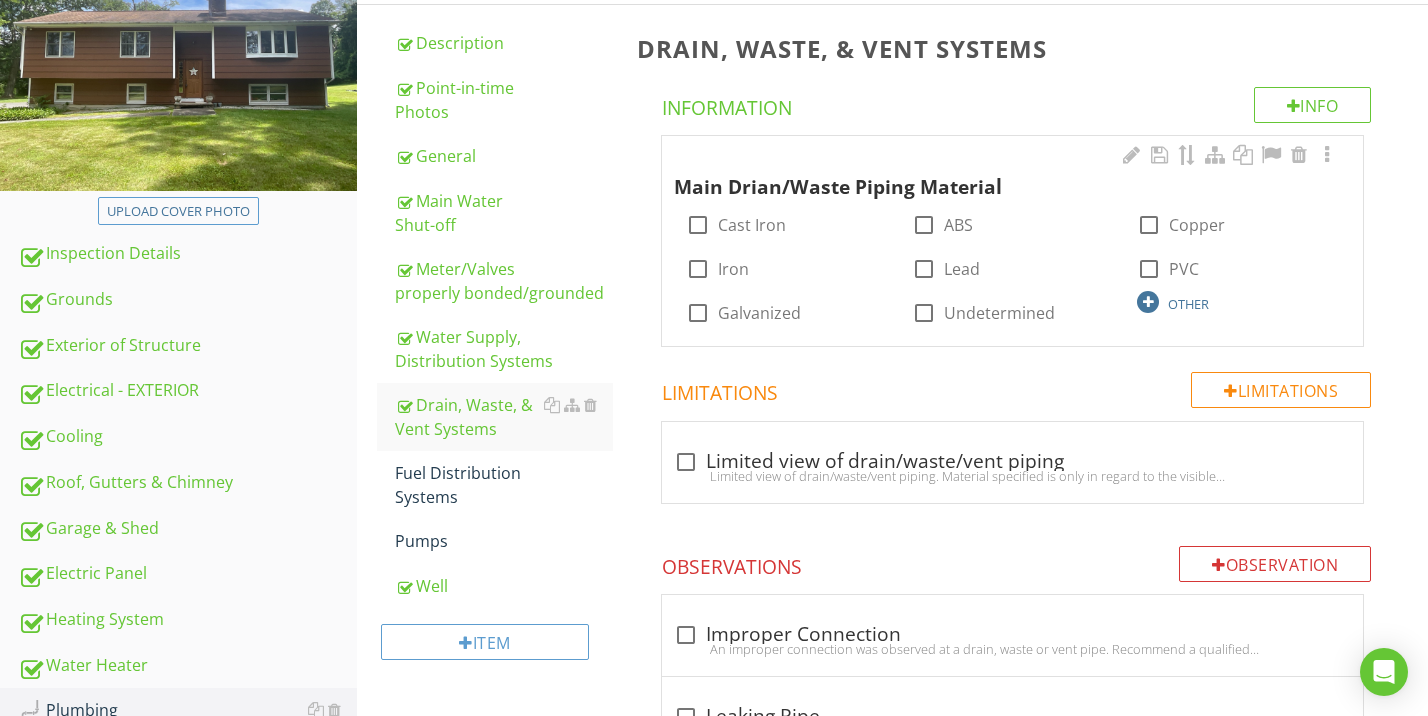 click at bounding box center (1148, 302) 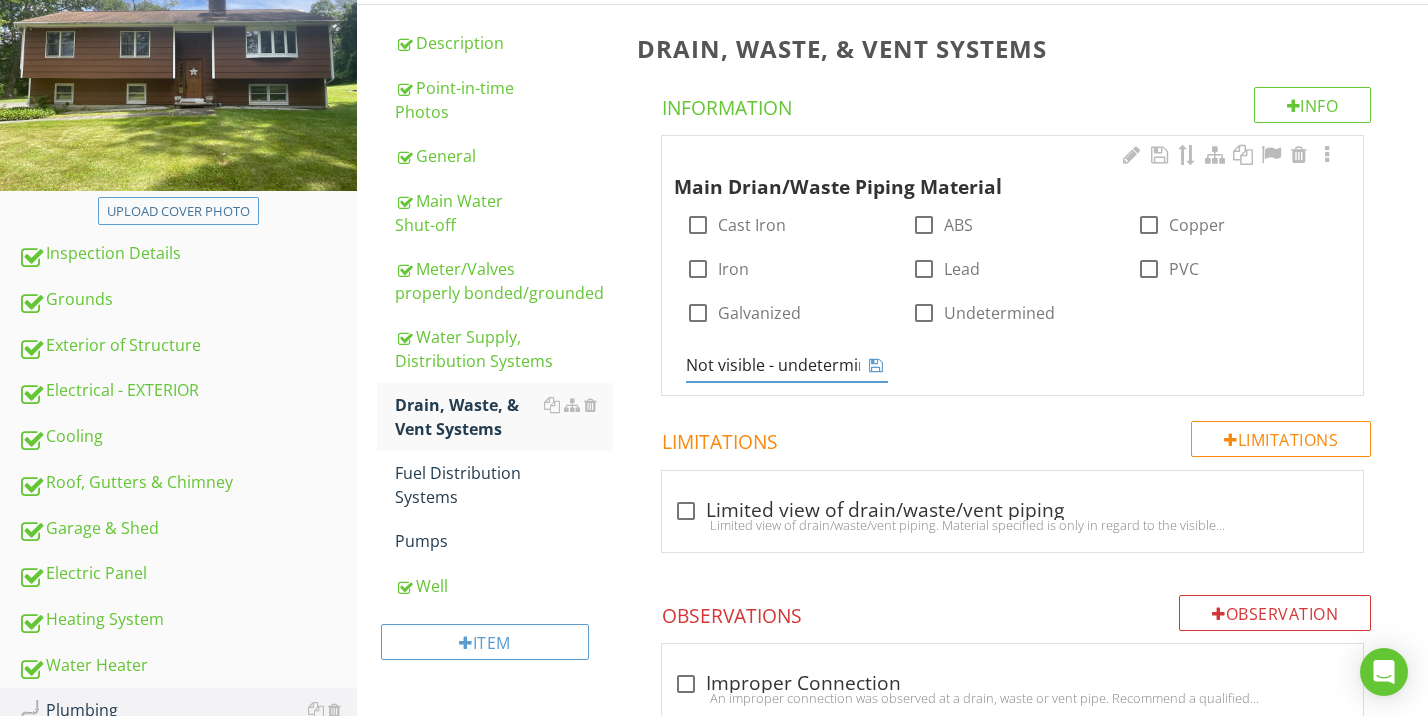 type on "Not visible - undetermined" 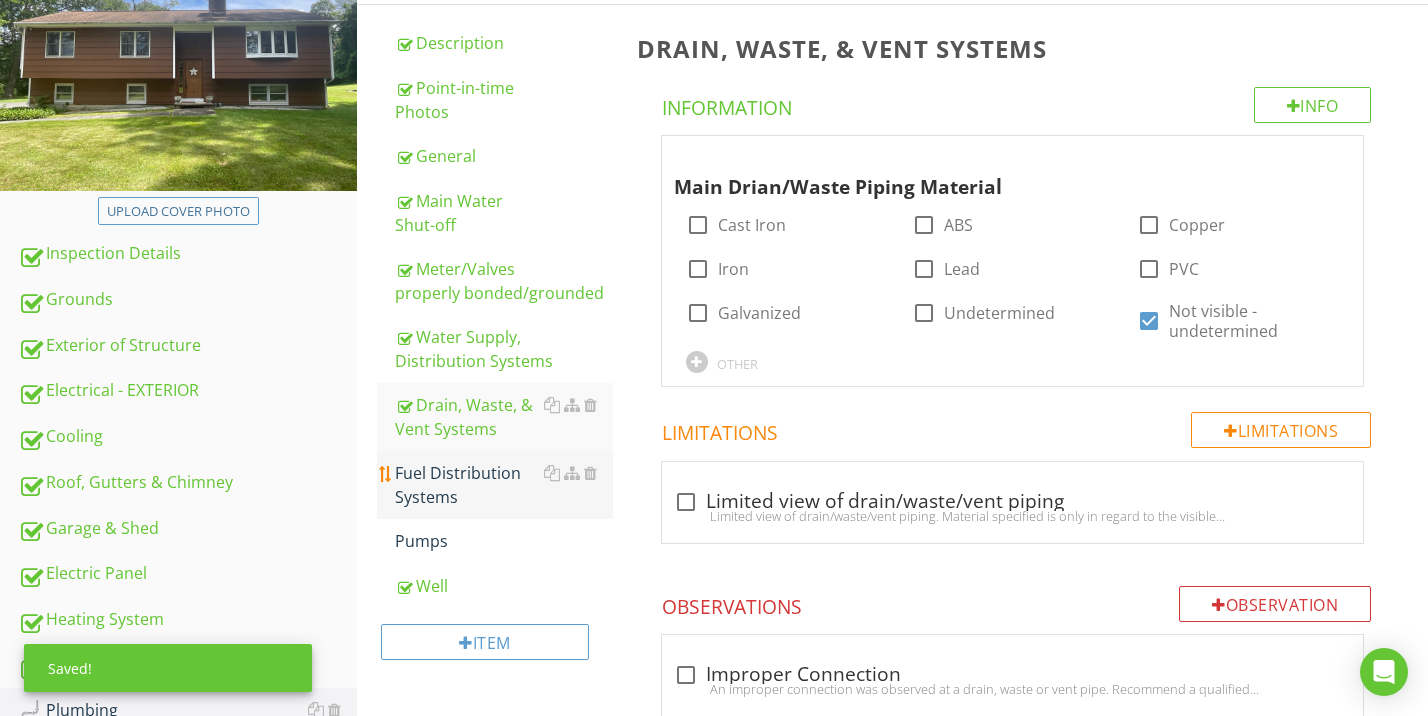 click on "Fuel Distribution Systems" at bounding box center (504, 485) 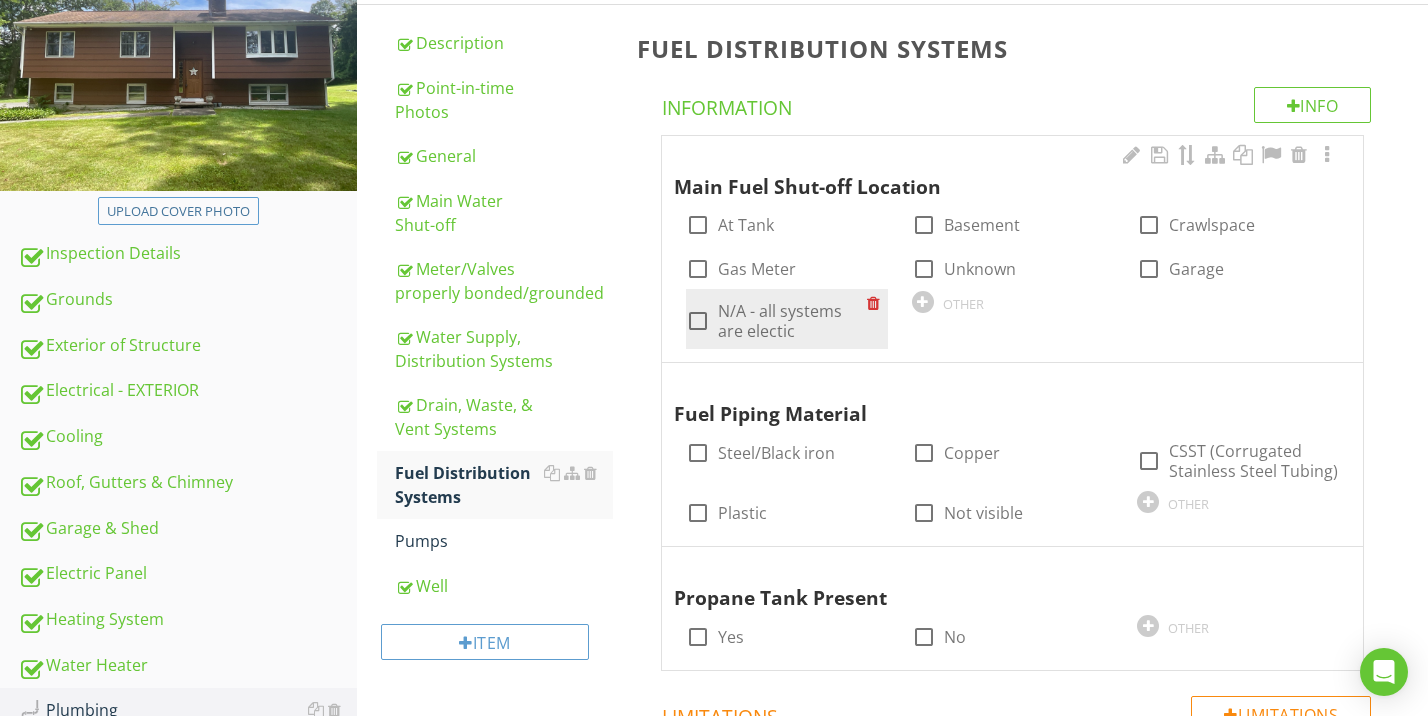 click on "N/A - all systems are electic" at bounding box center [792, 321] 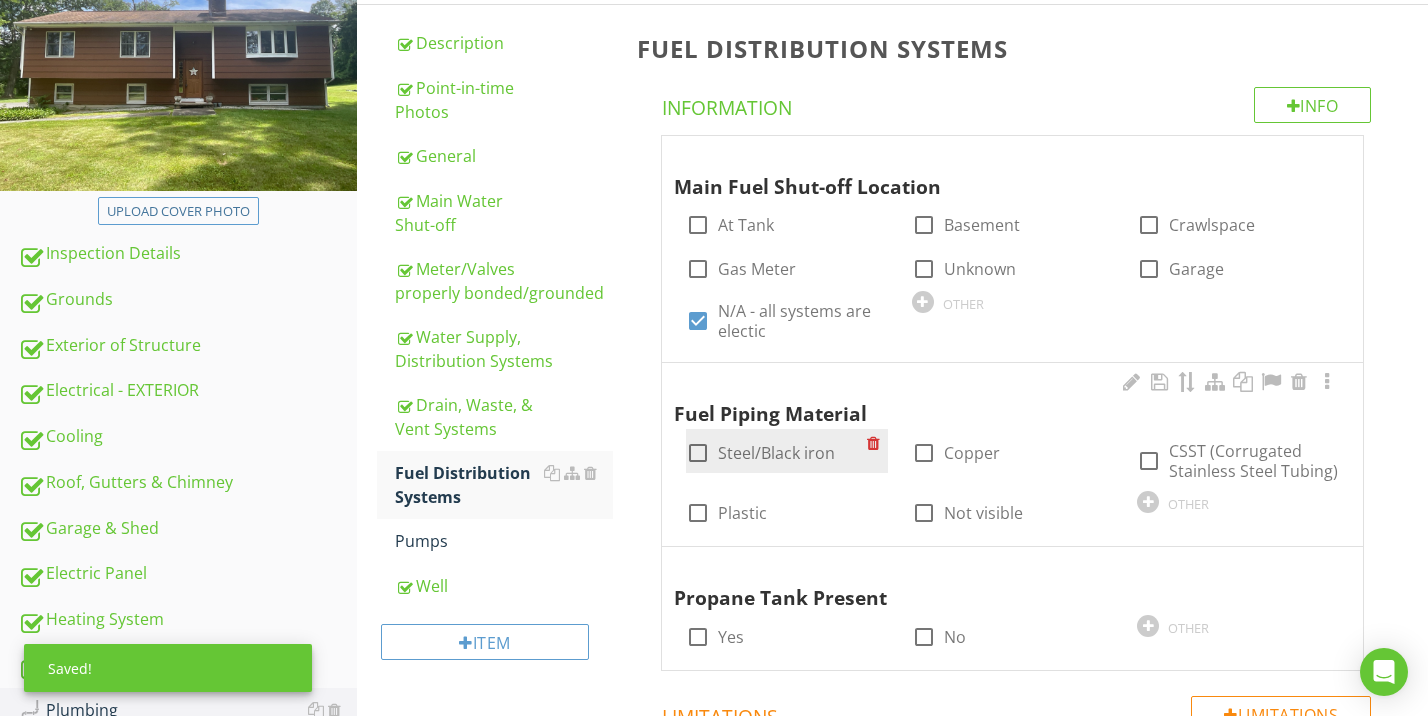 scroll, scrollTop: 398, scrollLeft: 0, axis: vertical 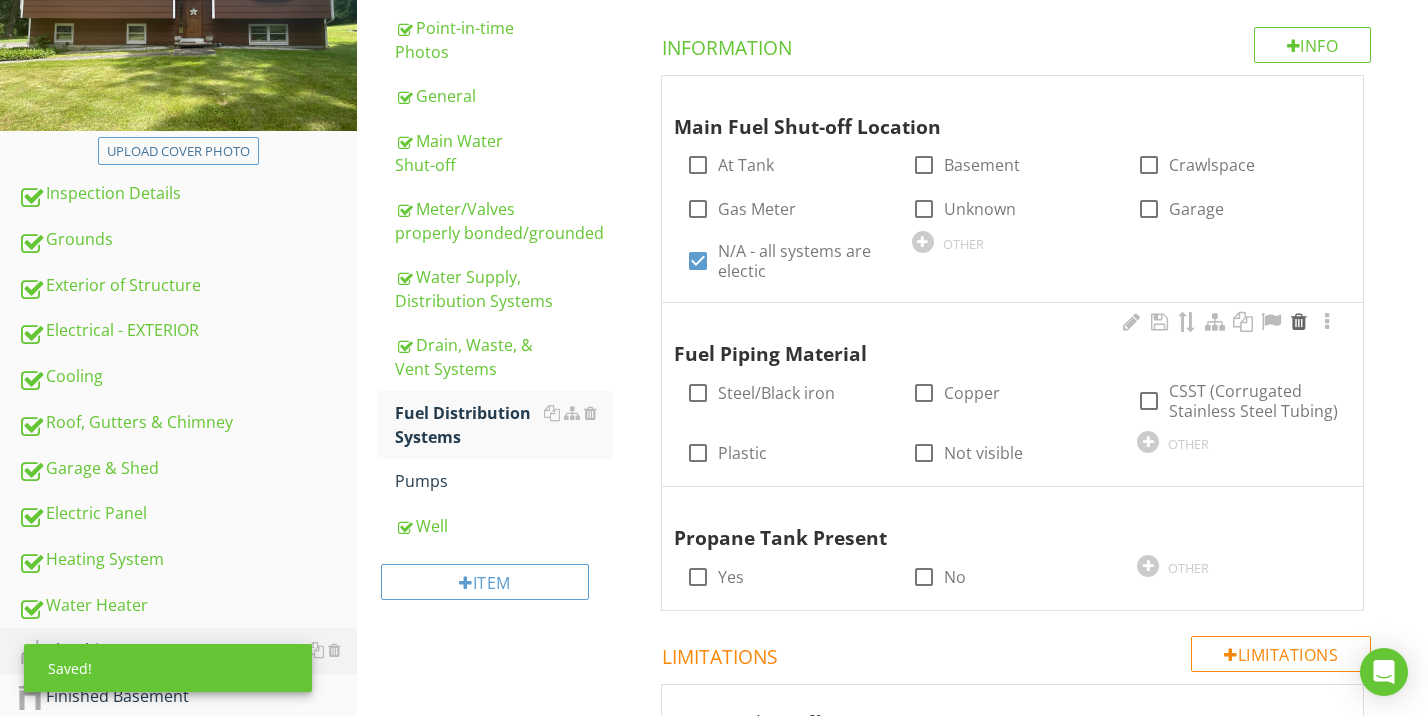 click at bounding box center (1299, 322) 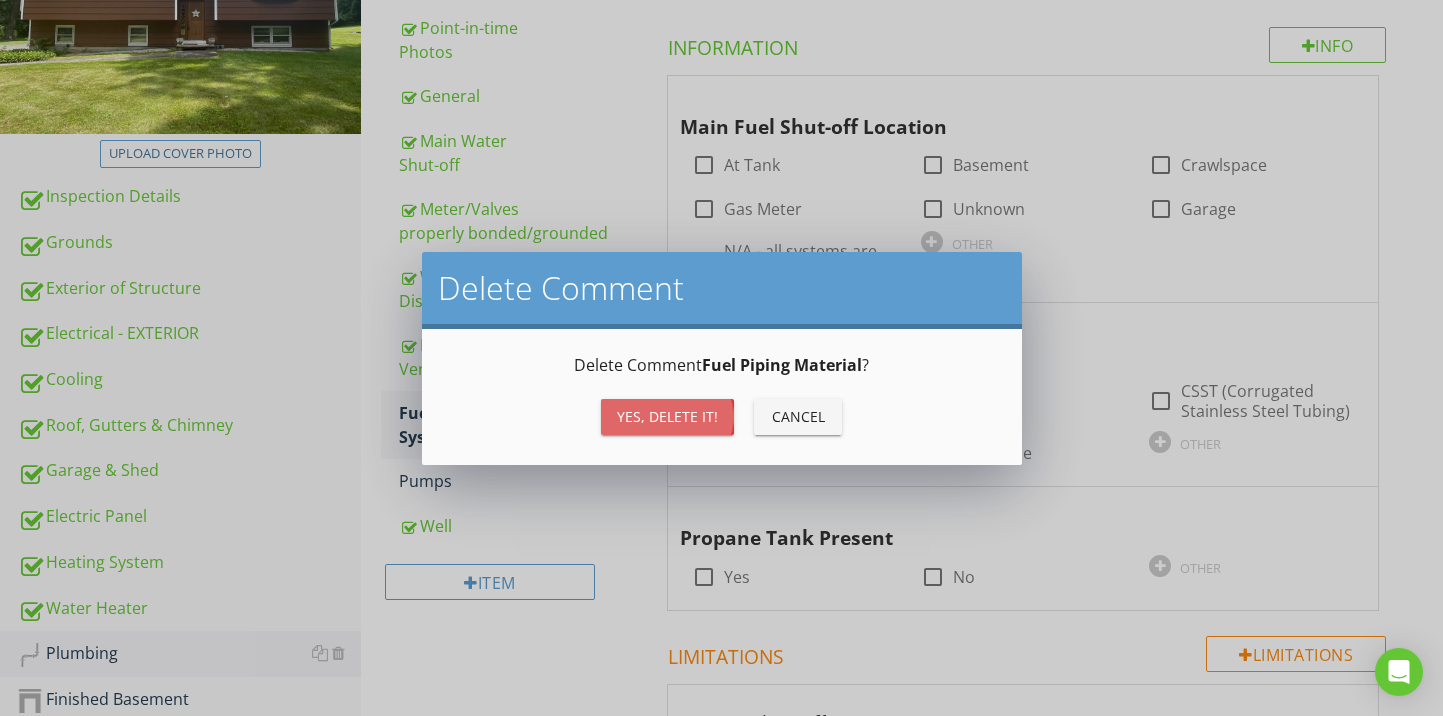 click on "Yes, Delete it!" at bounding box center (667, 417) 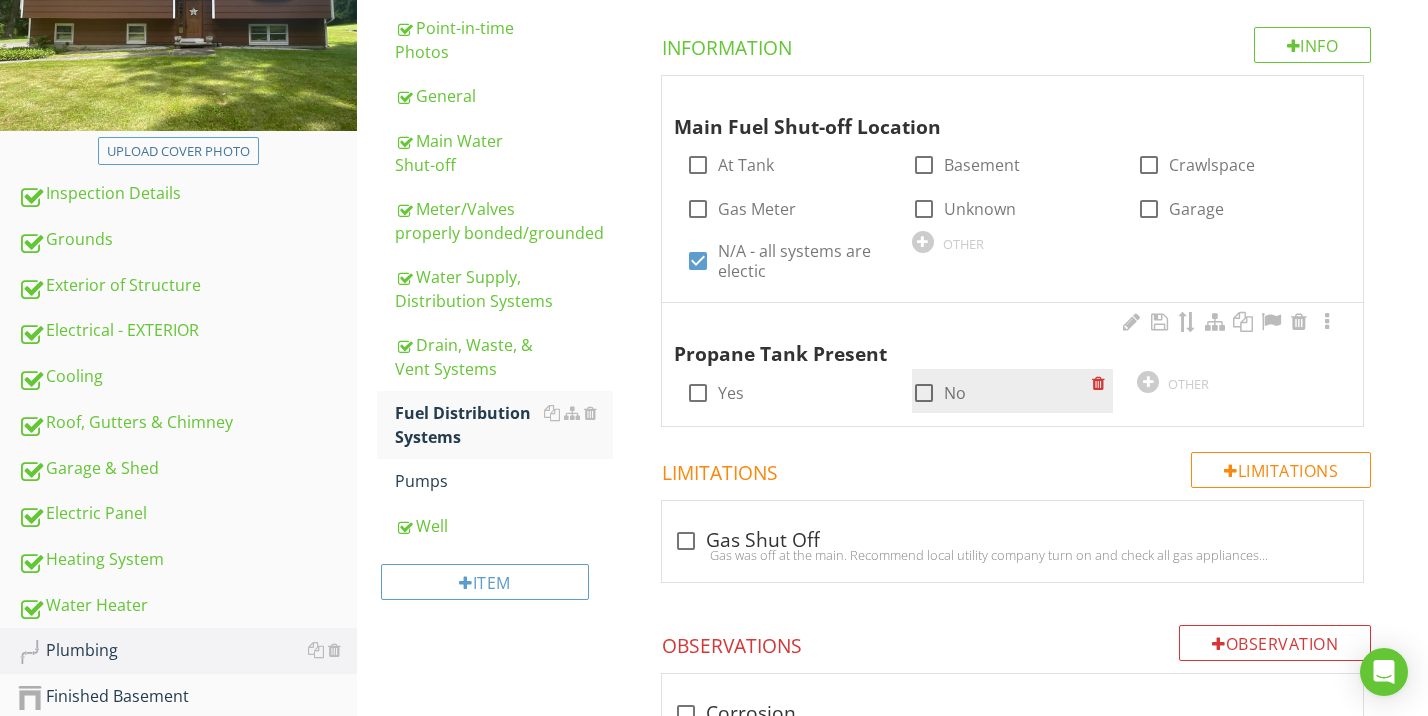 click at bounding box center [924, 393] 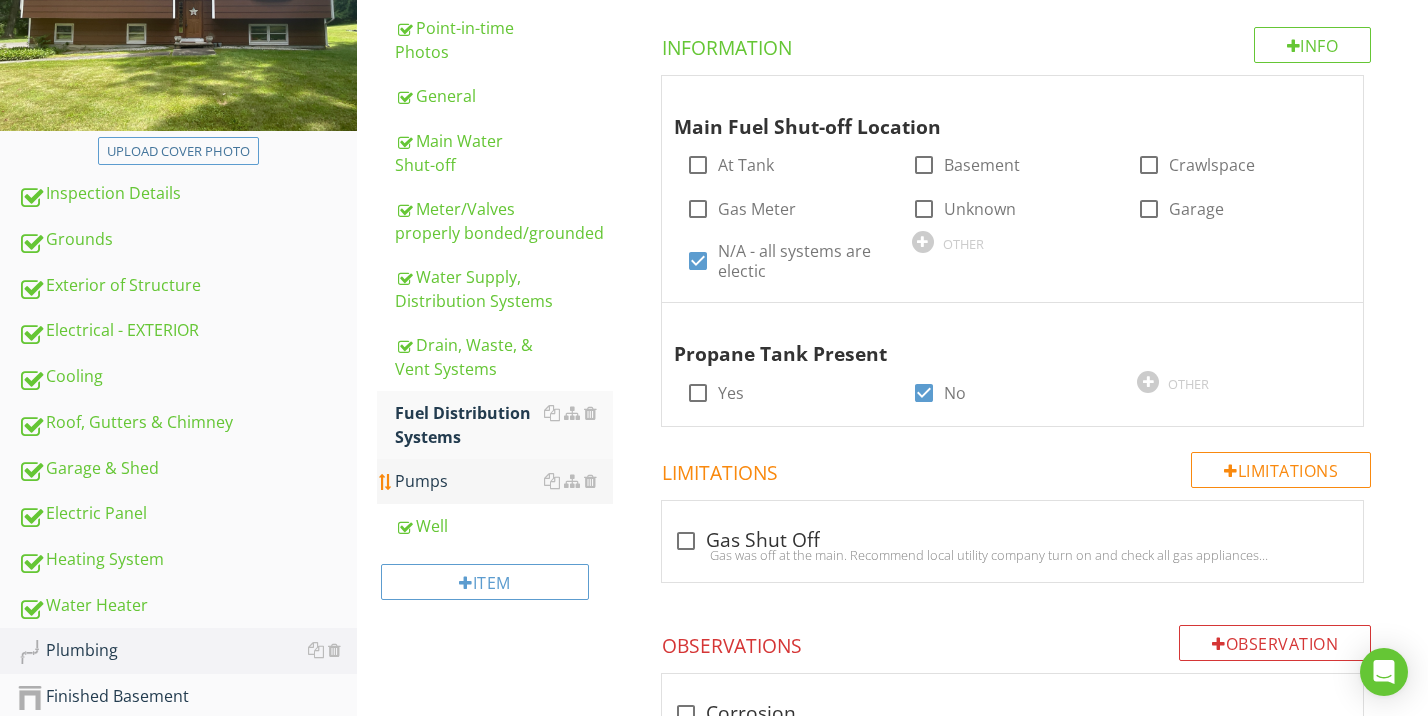 click on "Pumps" at bounding box center (504, 481) 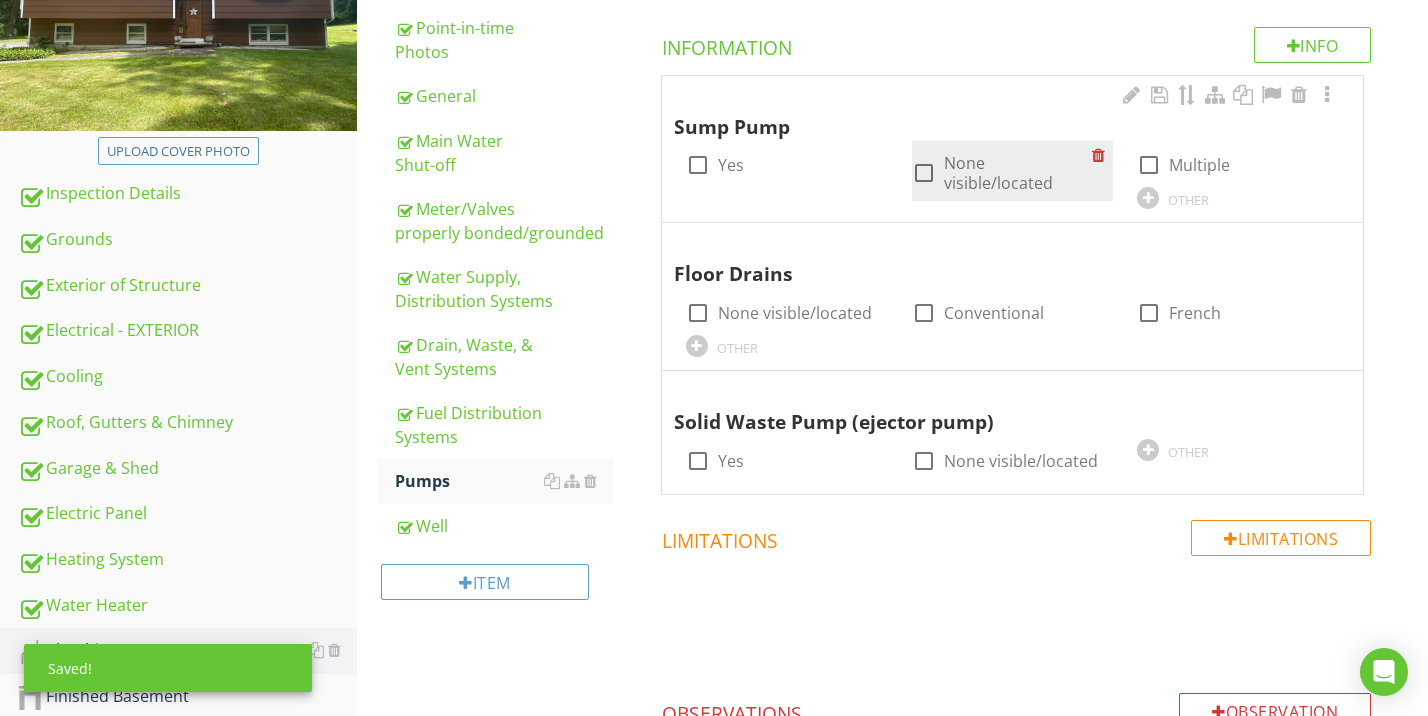 click on "None visible/located" at bounding box center (1018, 173) 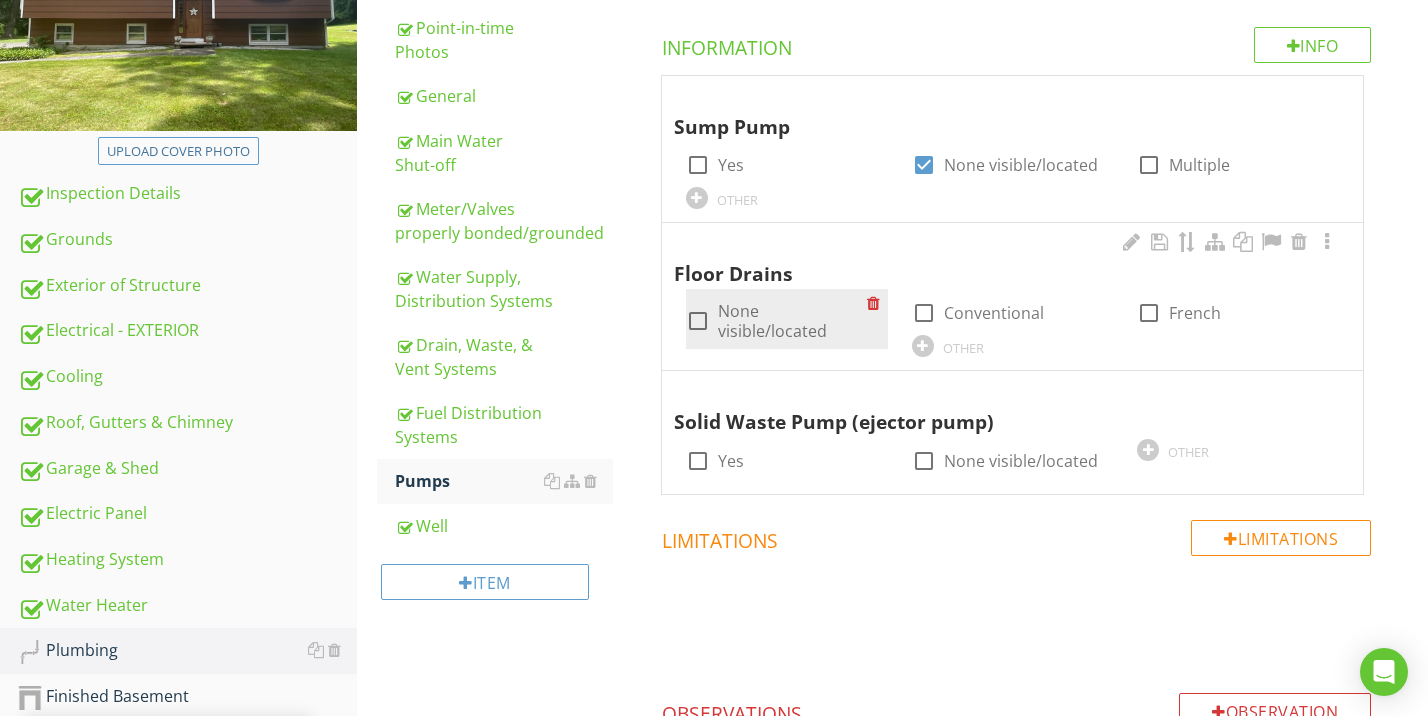 click on "None visible/located" at bounding box center (792, 321) 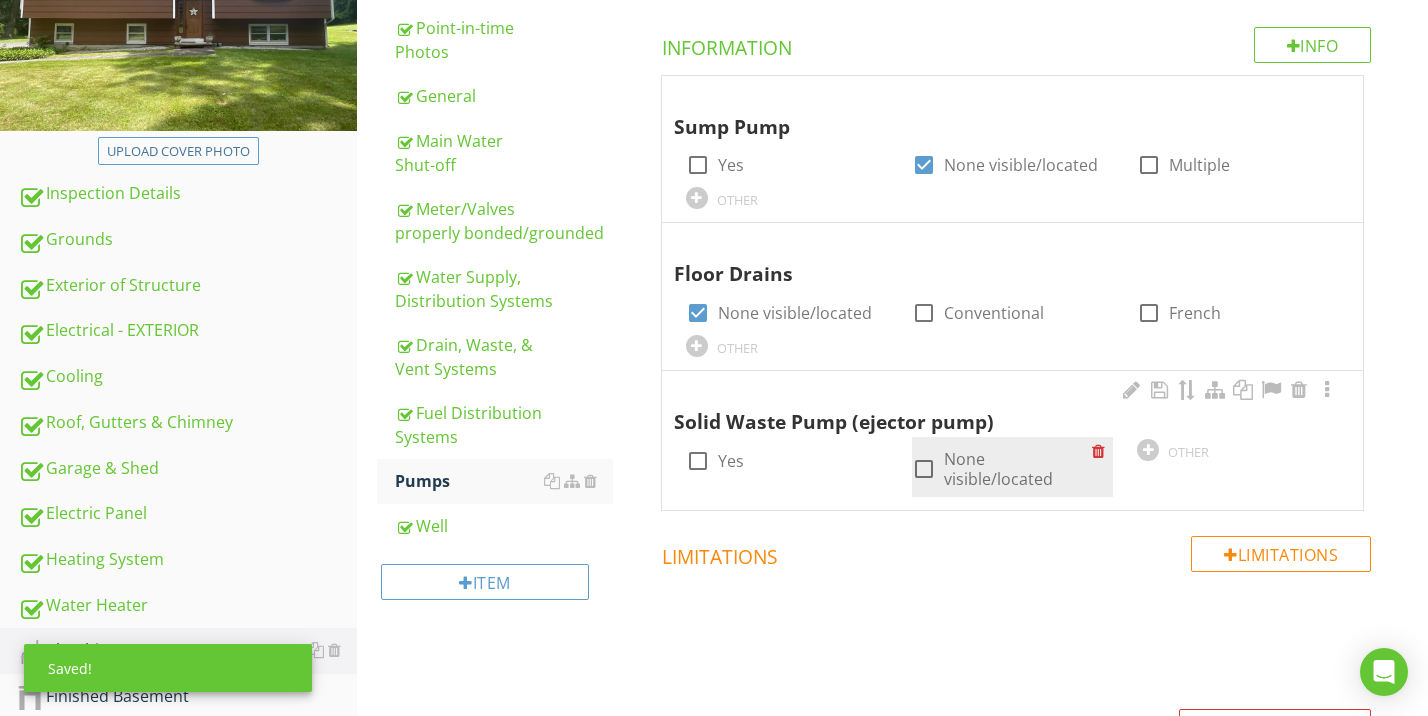 click at bounding box center (924, 469) 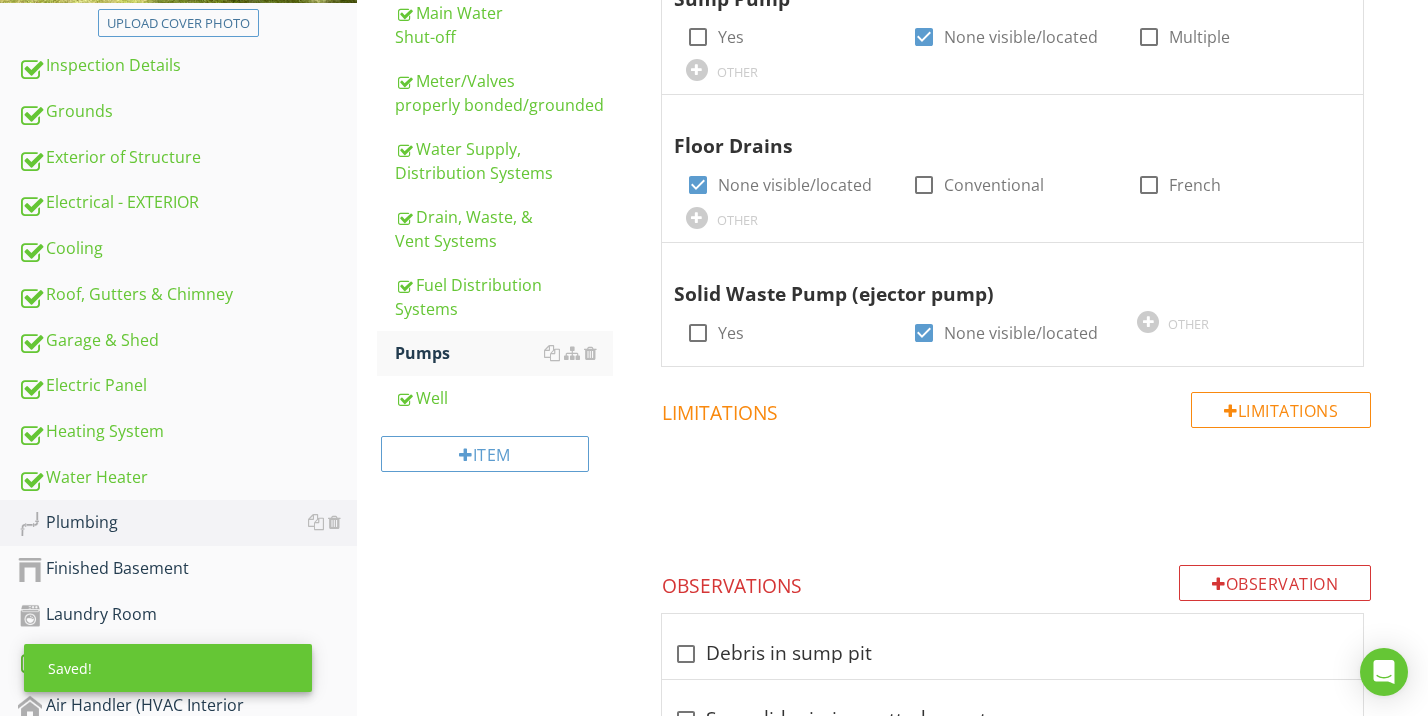scroll, scrollTop: 677, scrollLeft: 0, axis: vertical 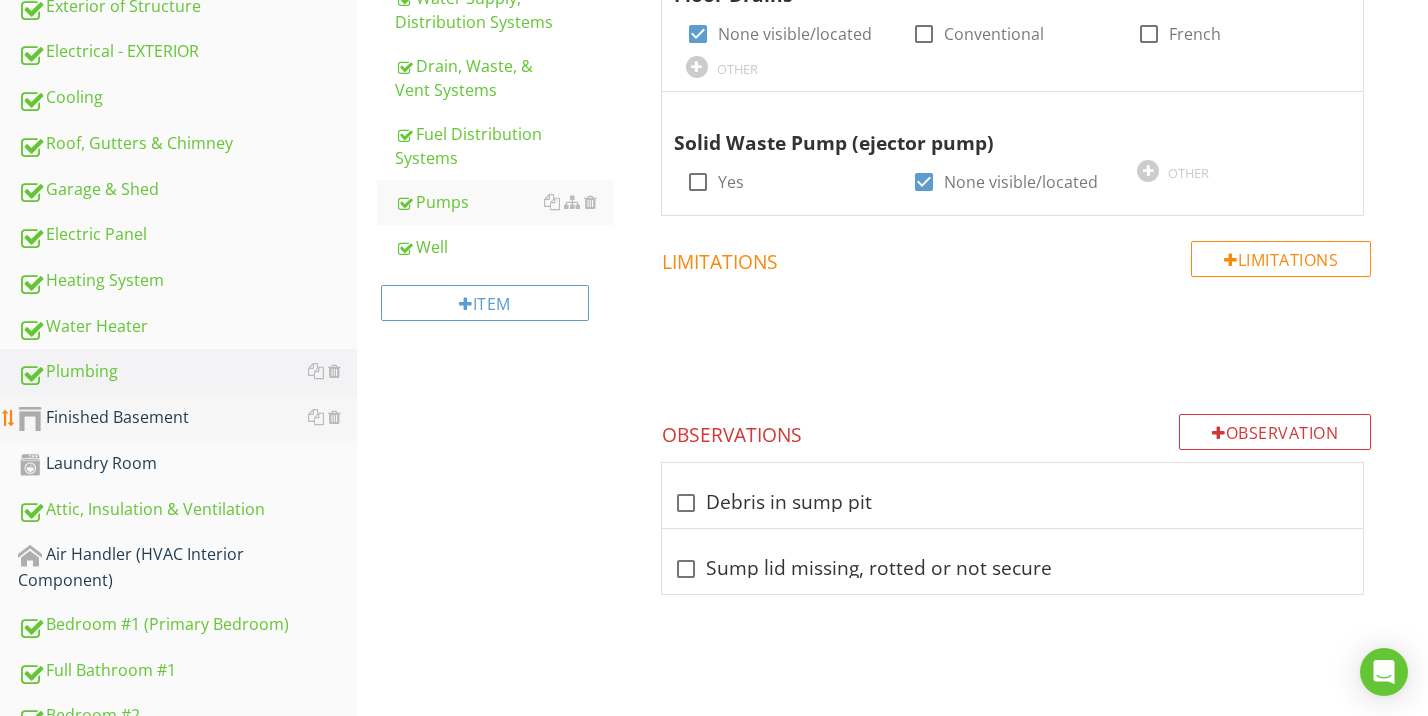 click on "Finished Basement" at bounding box center [187, 418] 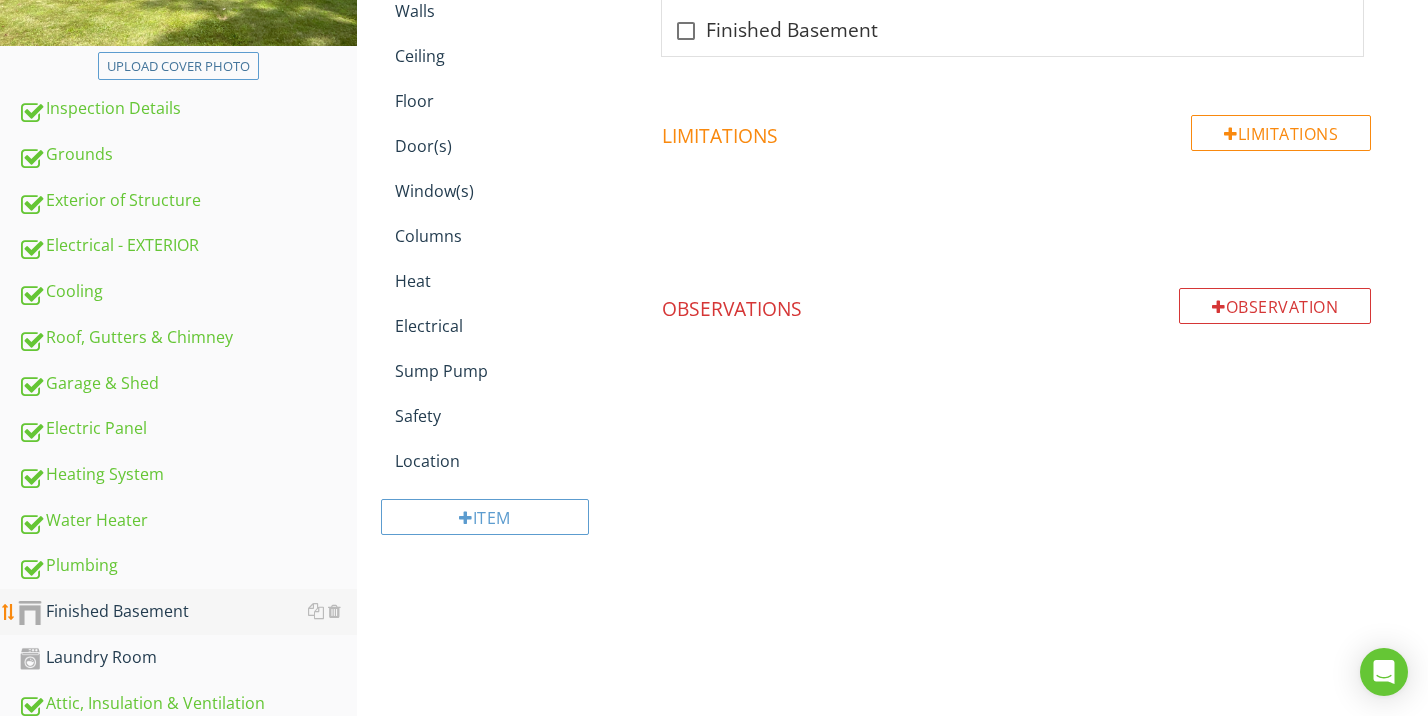 scroll, scrollTop: 663, scrollLeft: 0, axis: vertical 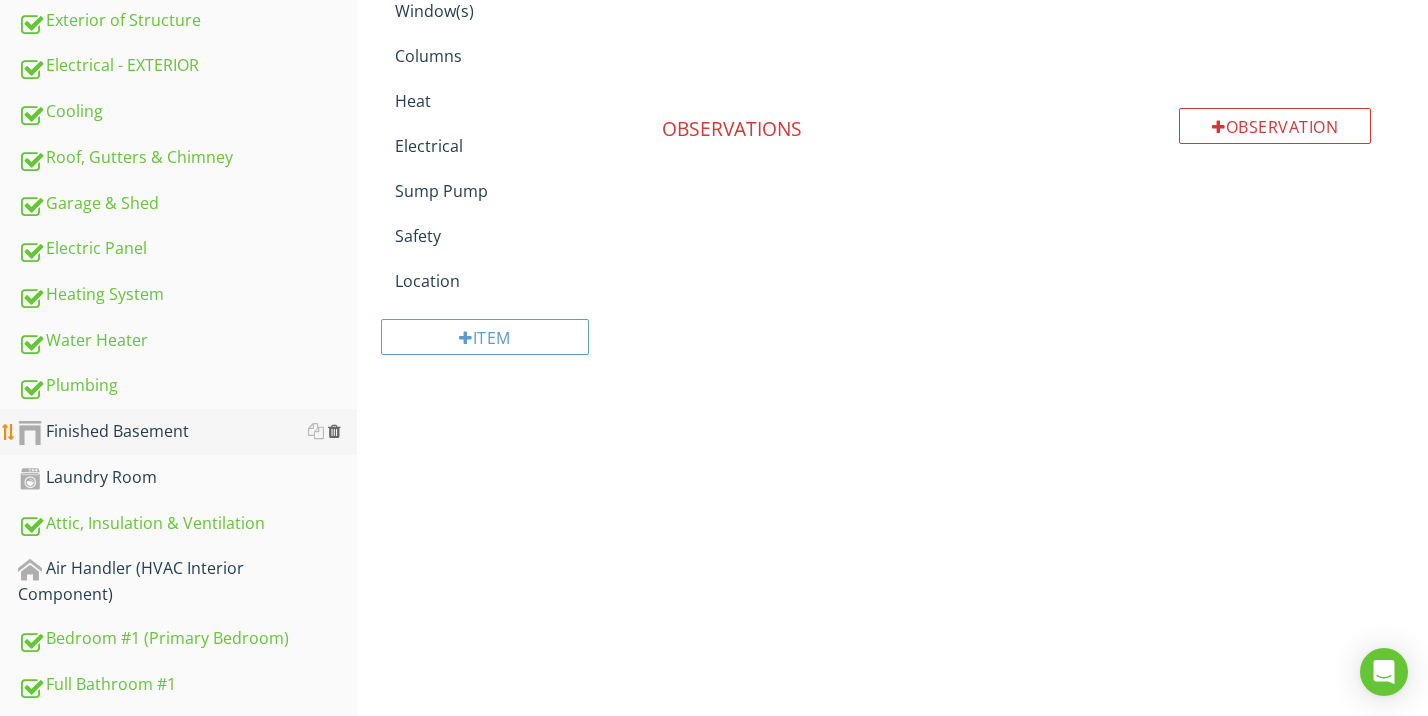 click at bounding box center (334, 431) 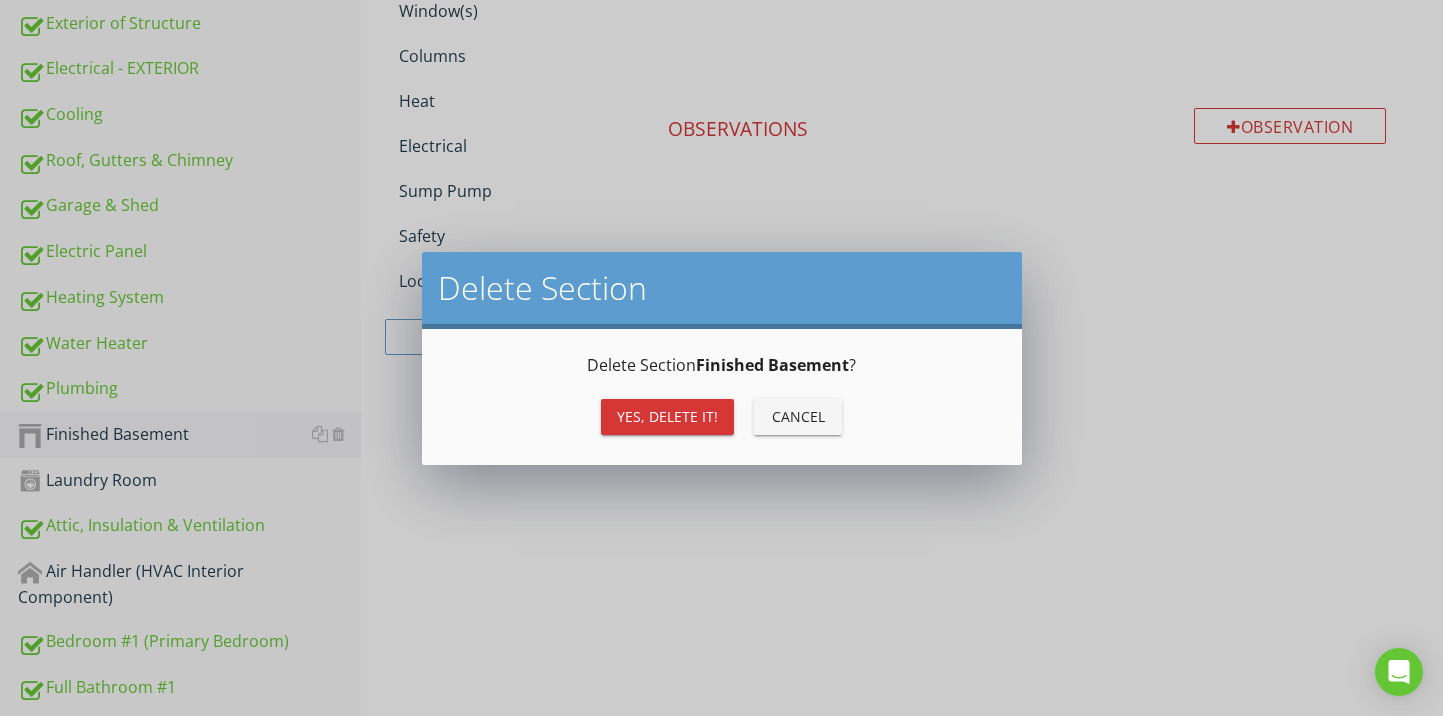 click on "Yes, Delete it!" at bounding box center [667, 416] 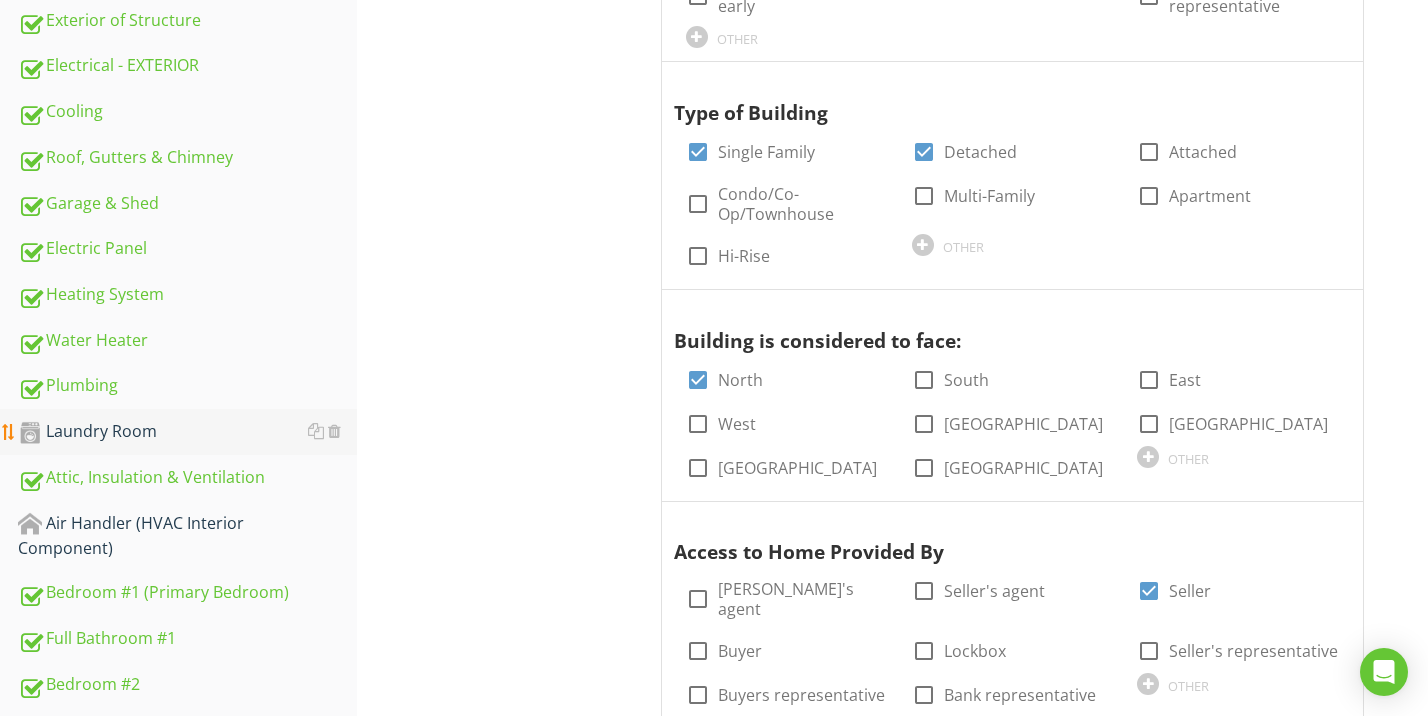 click on "Laundry Room" at bounding box center [187, 432] 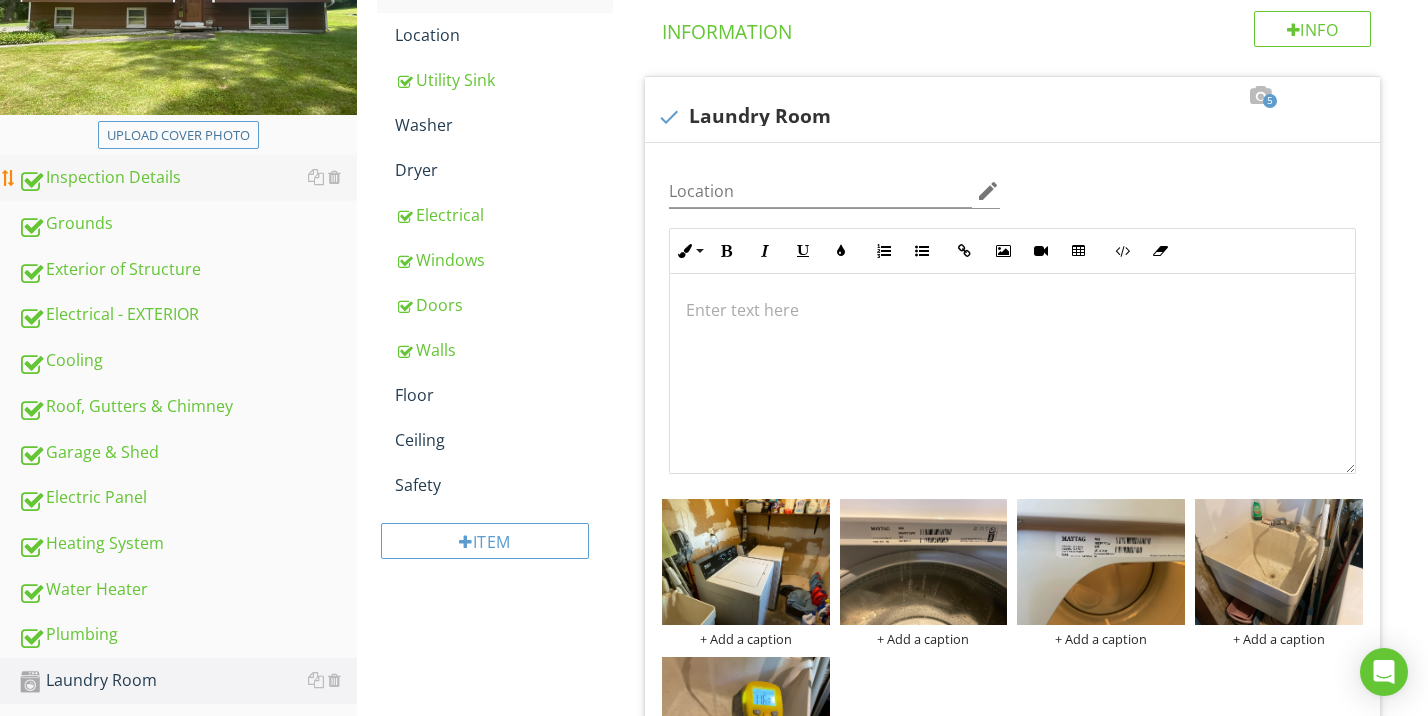 scroll, scrollTop: 270, scrollLeft: 0, axis: vertical 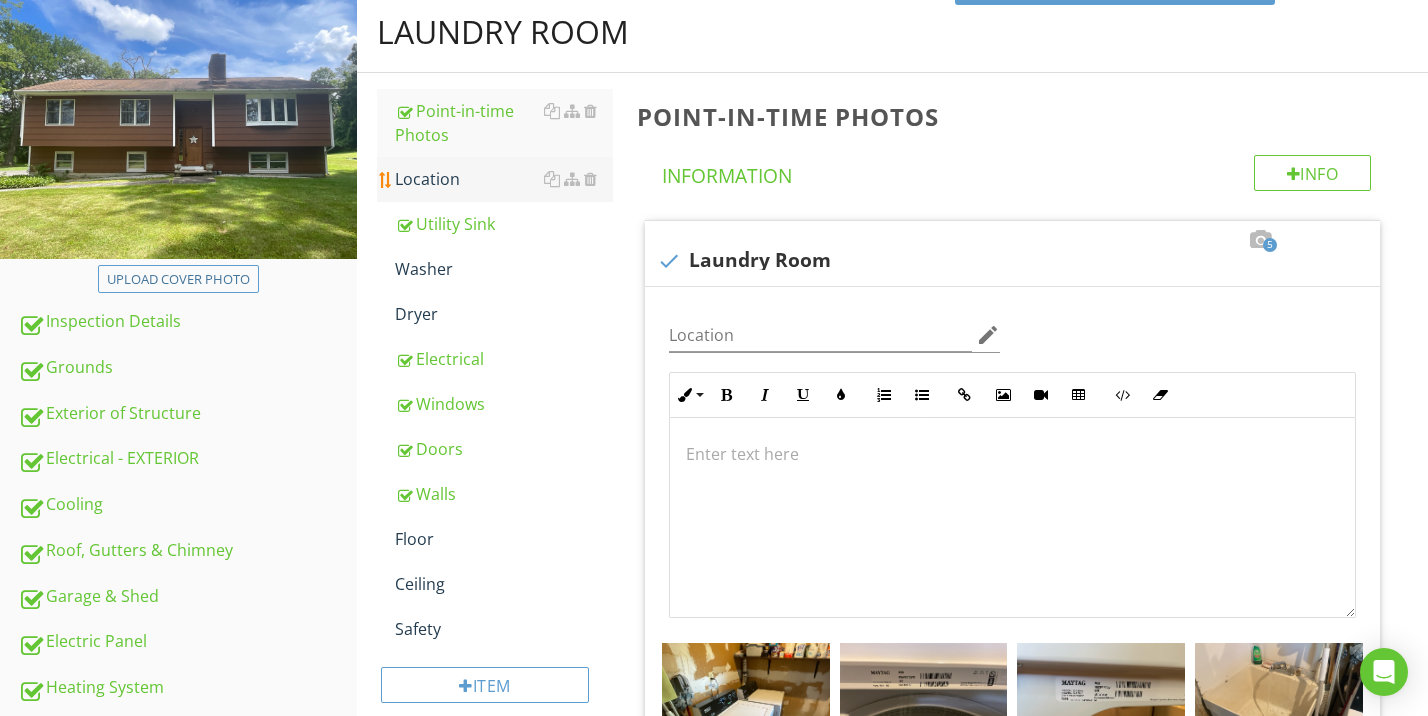 click on "Location" at bounding box center [504, 179] 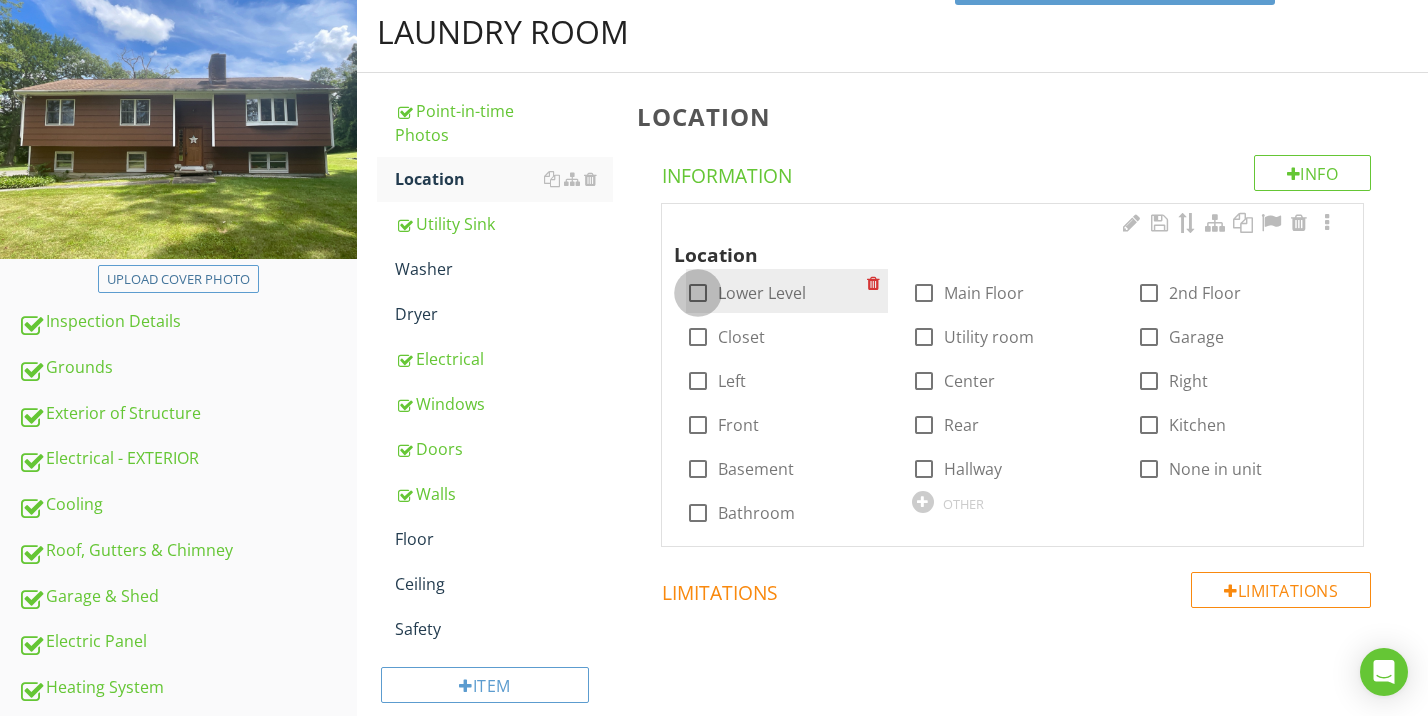 click at bounding box center [698, 293] 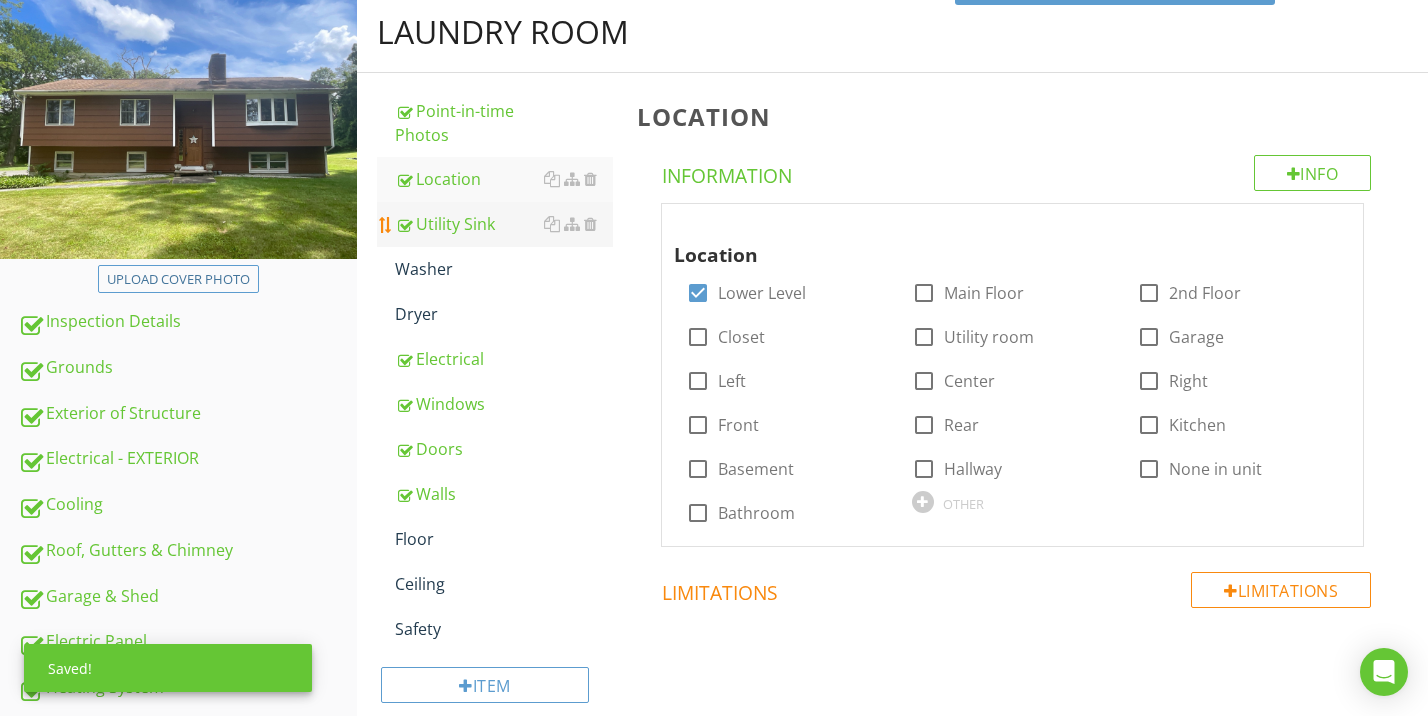 click on "Utility Sink" at bounding box center (504, 224) 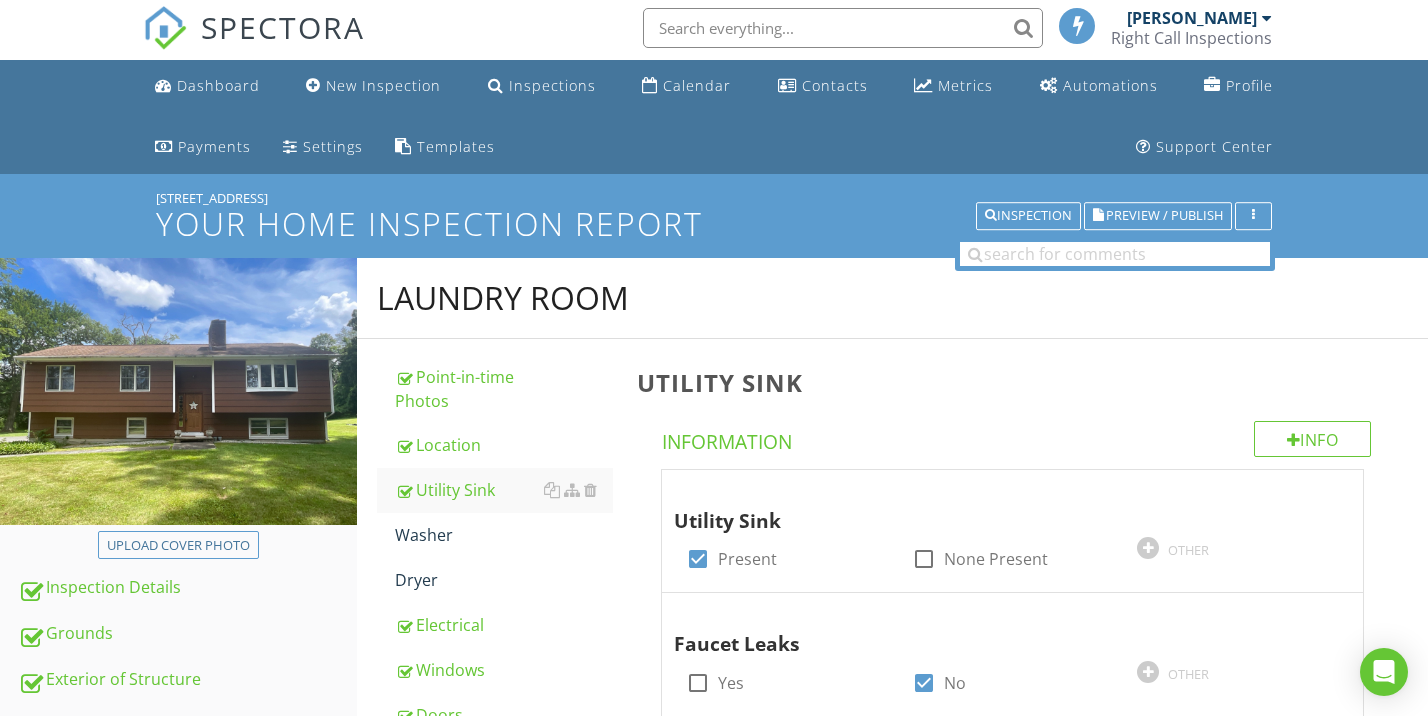 scroll, scrollTop: 385, scrollLeft: 0, axis: vertical 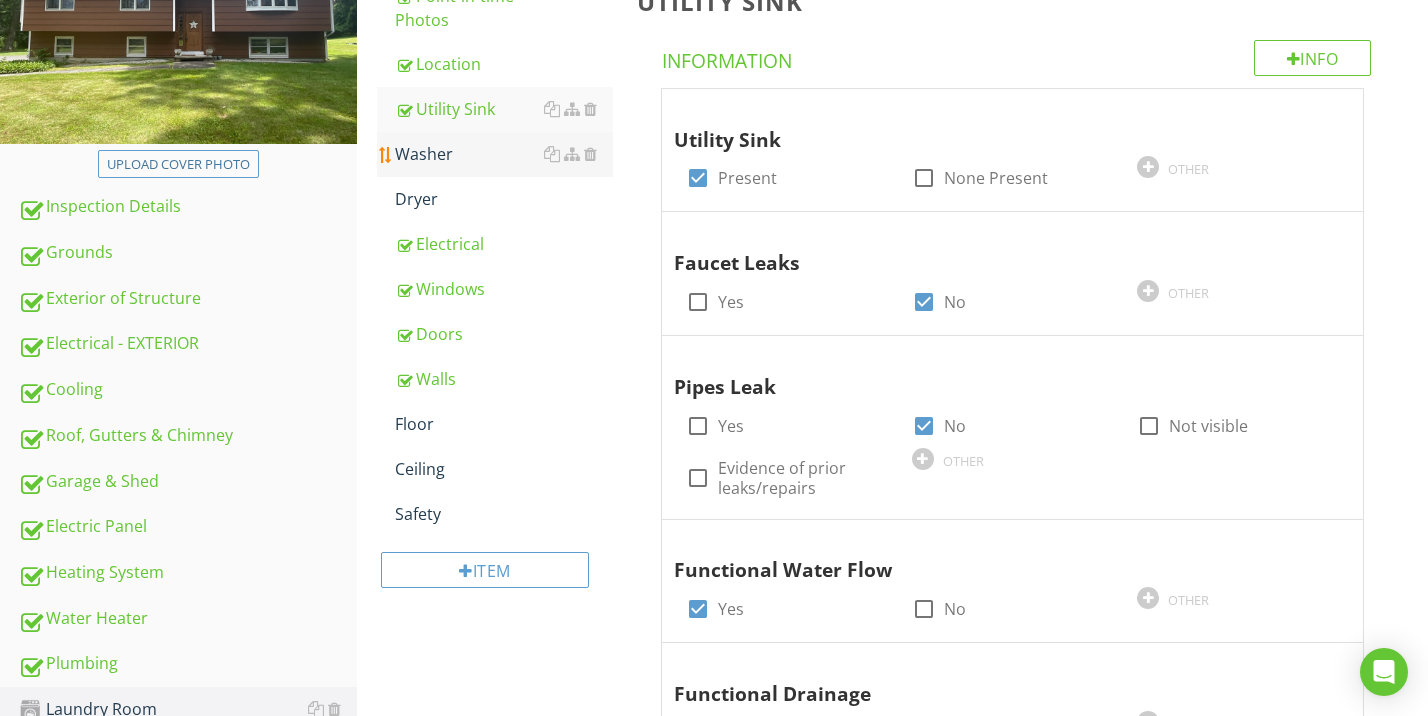click on "Washer" at bounding box center [504, 154] 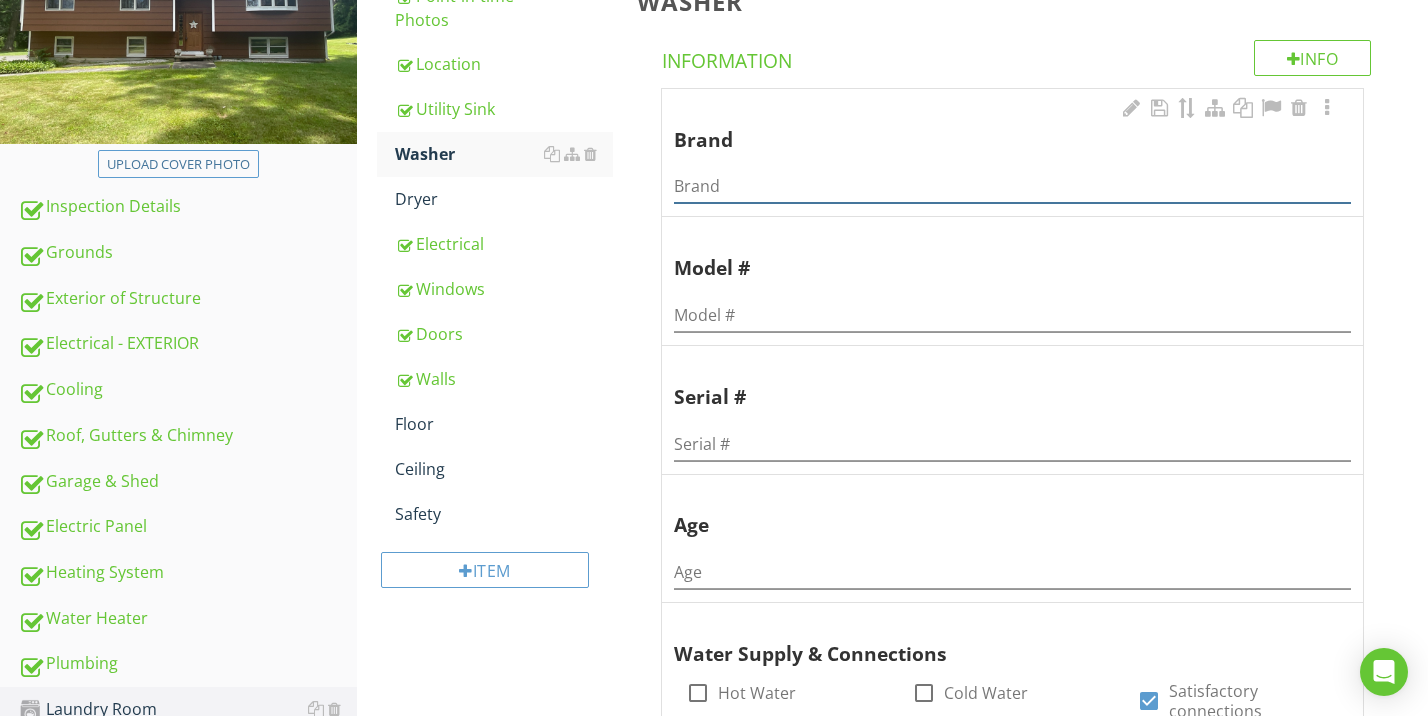 click at bounding box center (1012, 186) 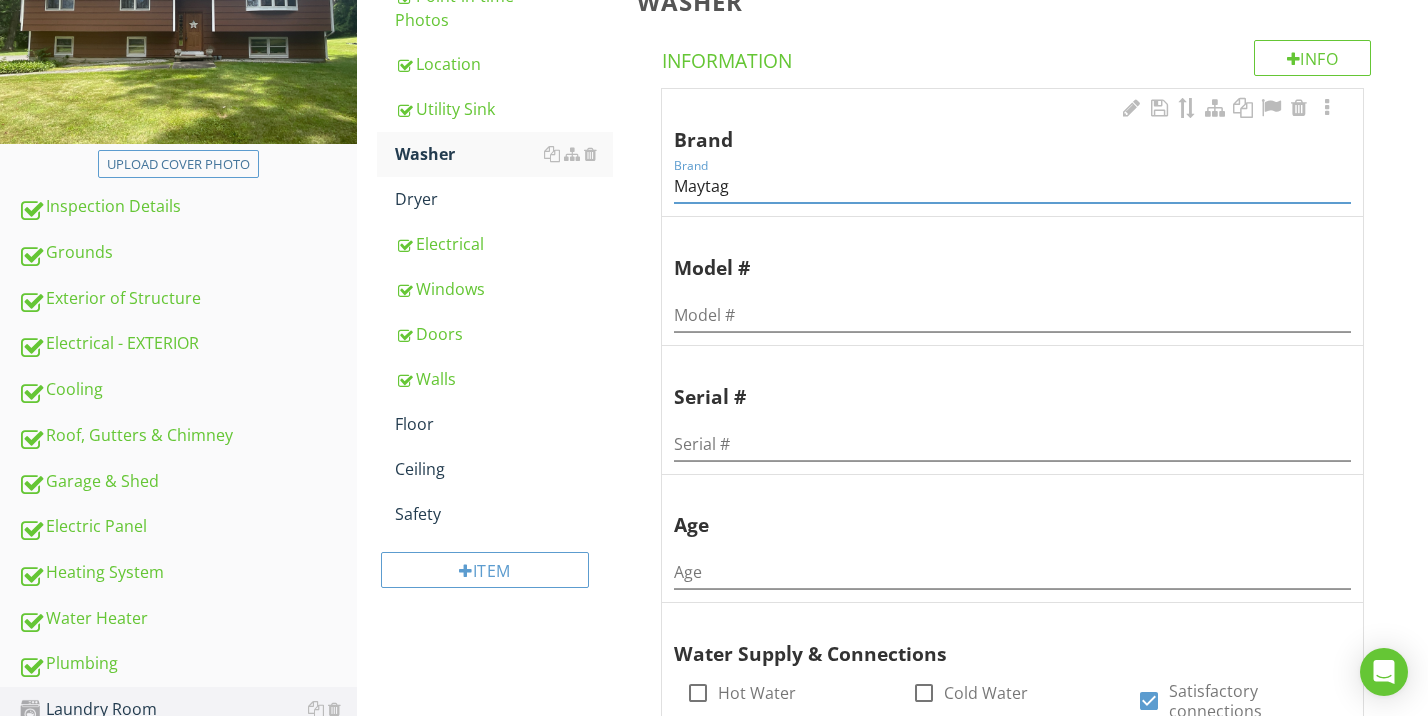 type on "Maytag" 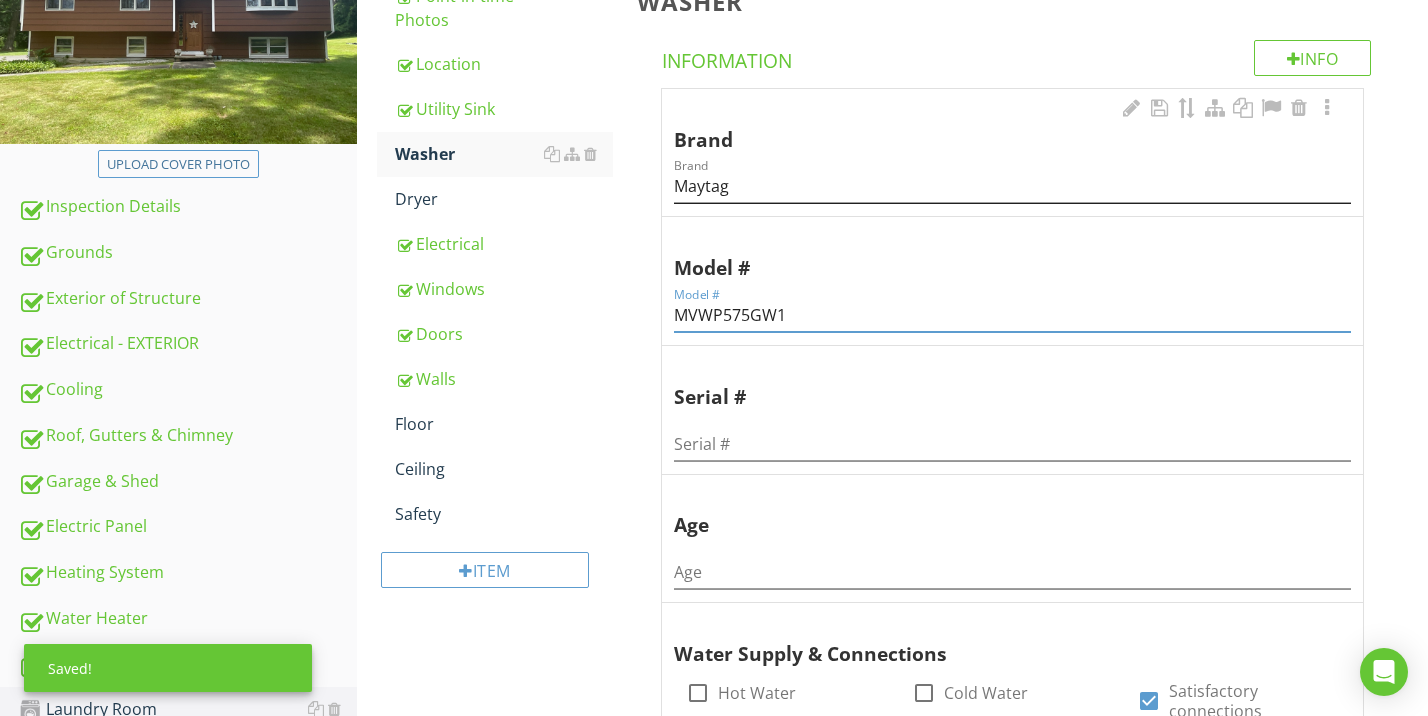 type on "MVWP575GW1" 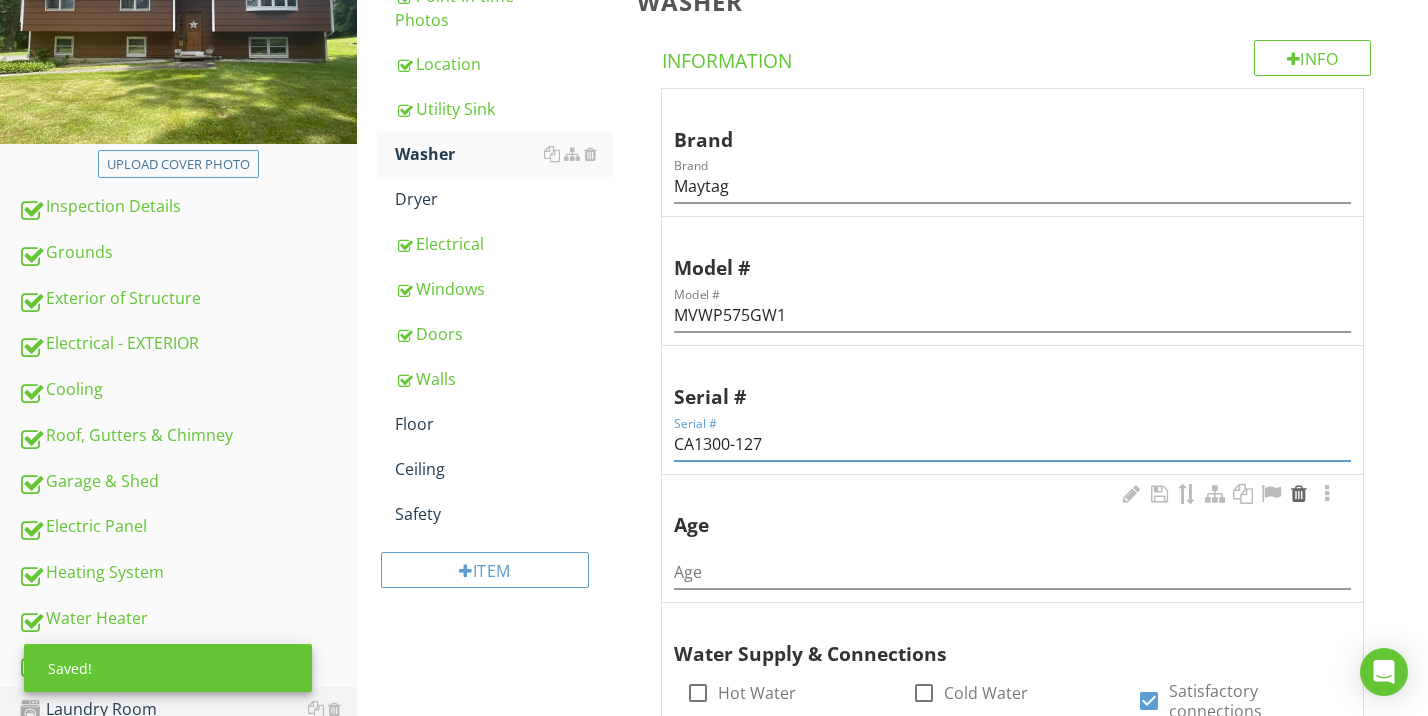 type on "CA1300-127" 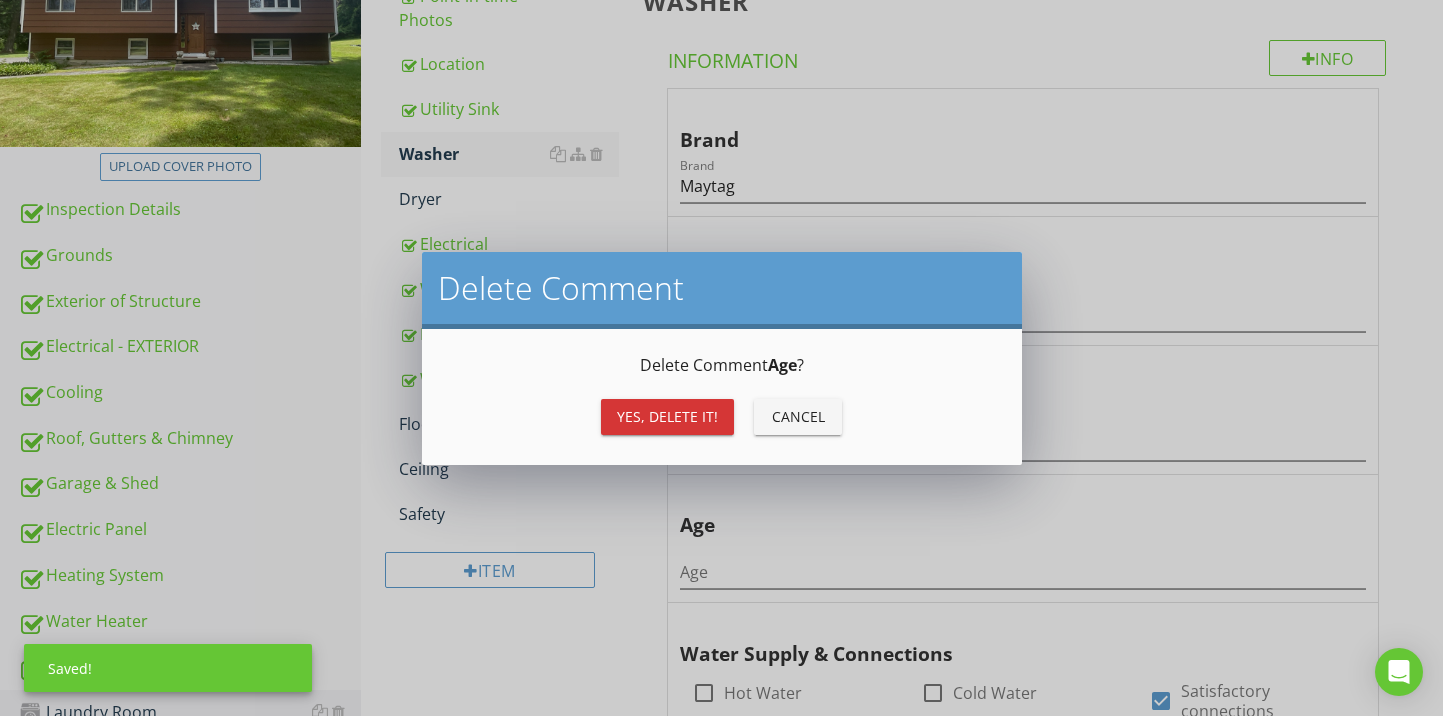 click on "Yes, Delete it!" at bounding box center [667, 416] 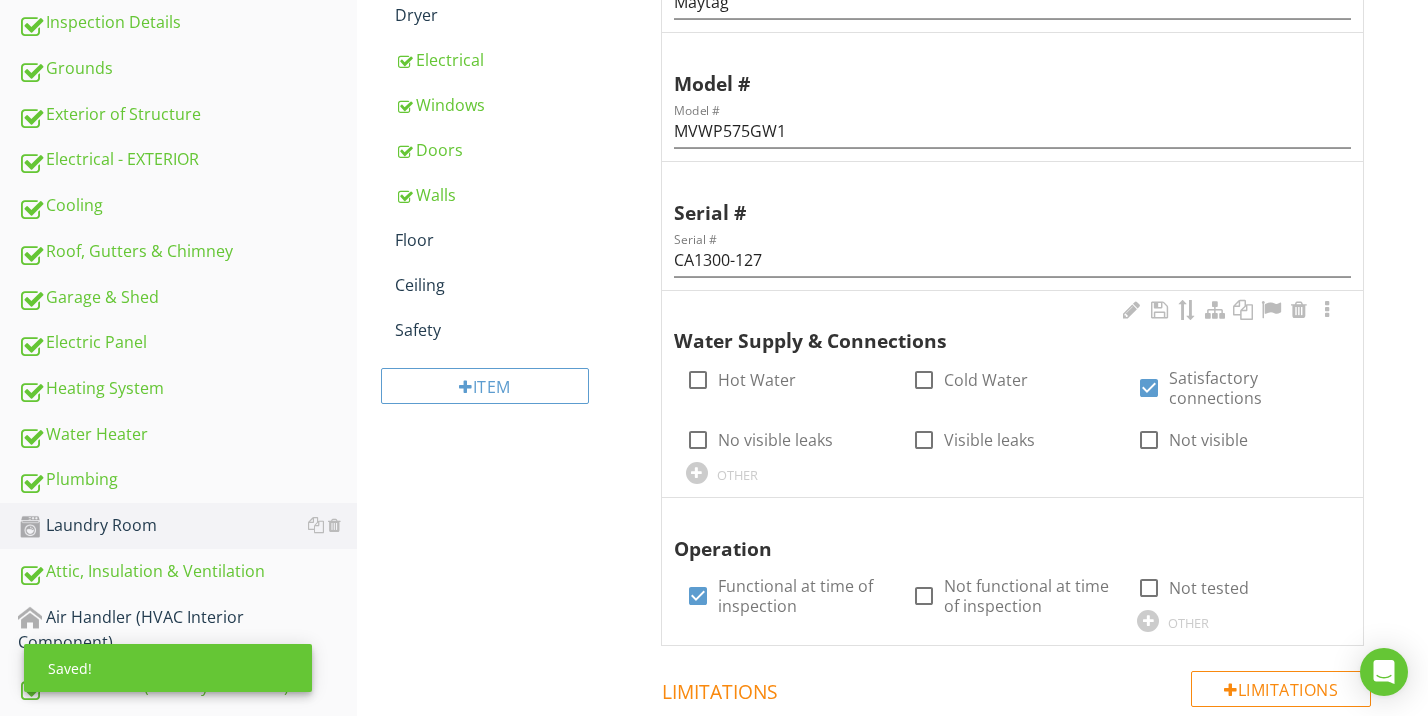 scroll, scrollTop: 802, scrollLeft: 0, axis: vertical 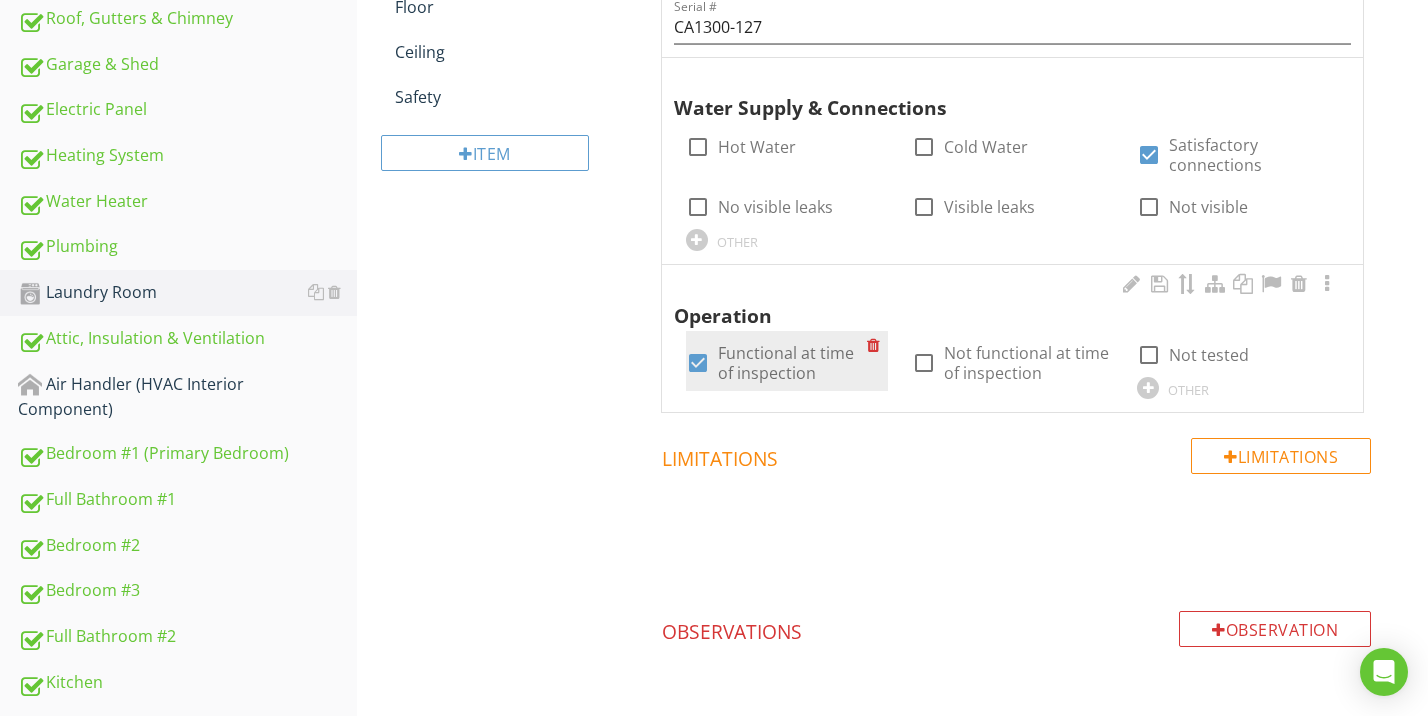 click at bounding box center [698, 363] 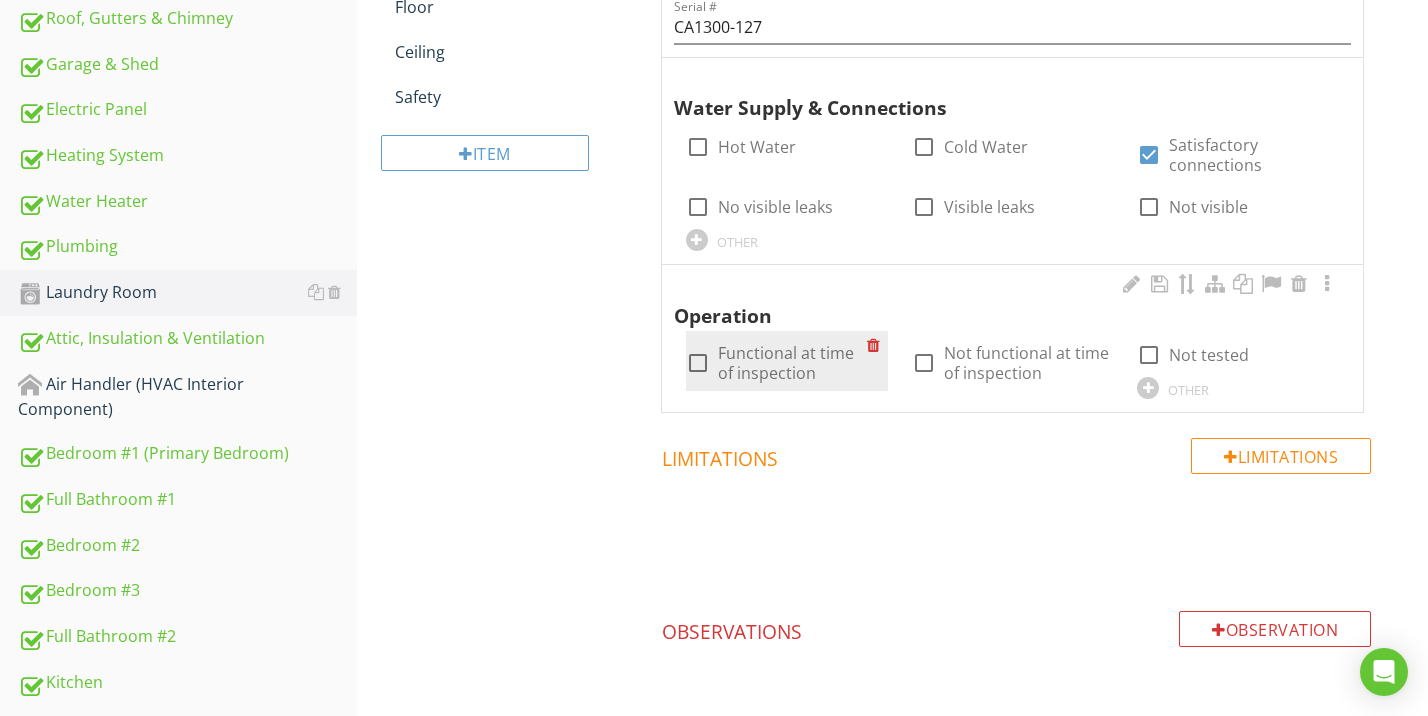 click at bounding box center [698, 363] 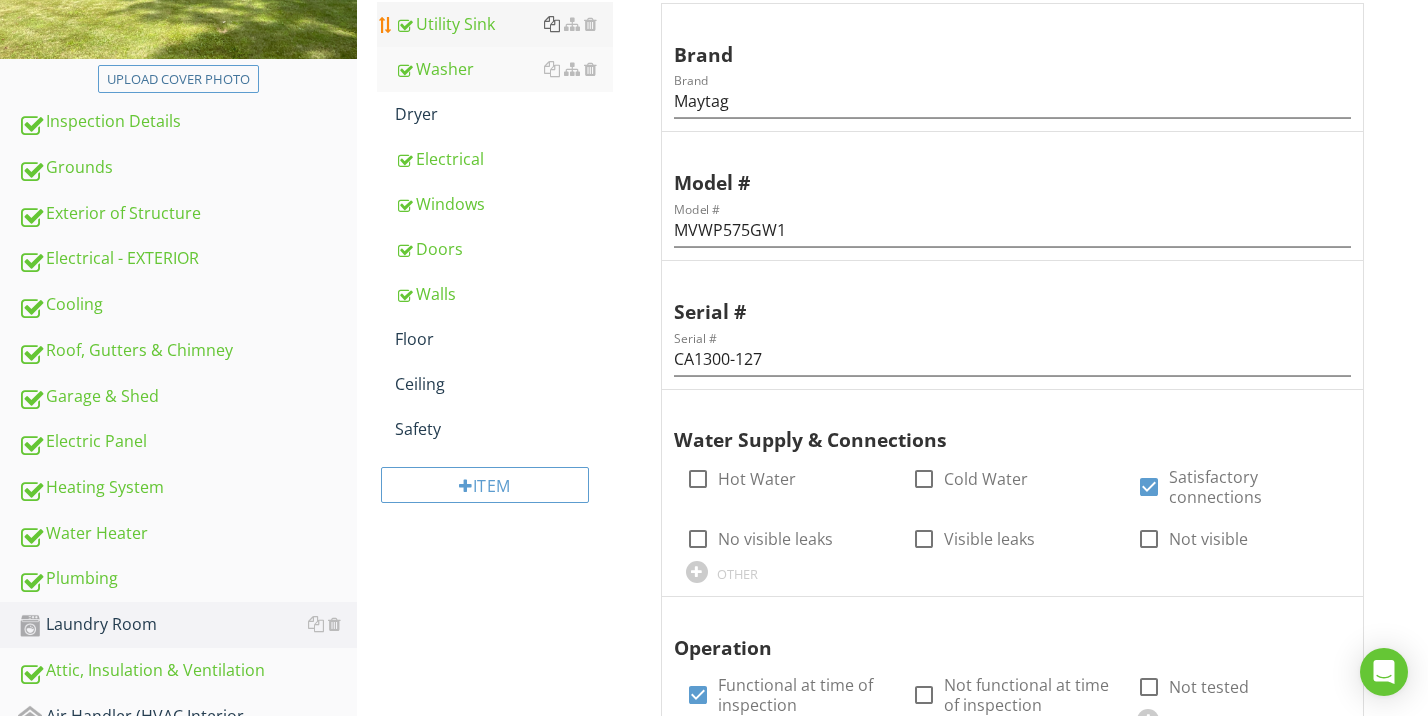 scroll, scrollTop: 249, scrollLeft: 0, axis: vertical 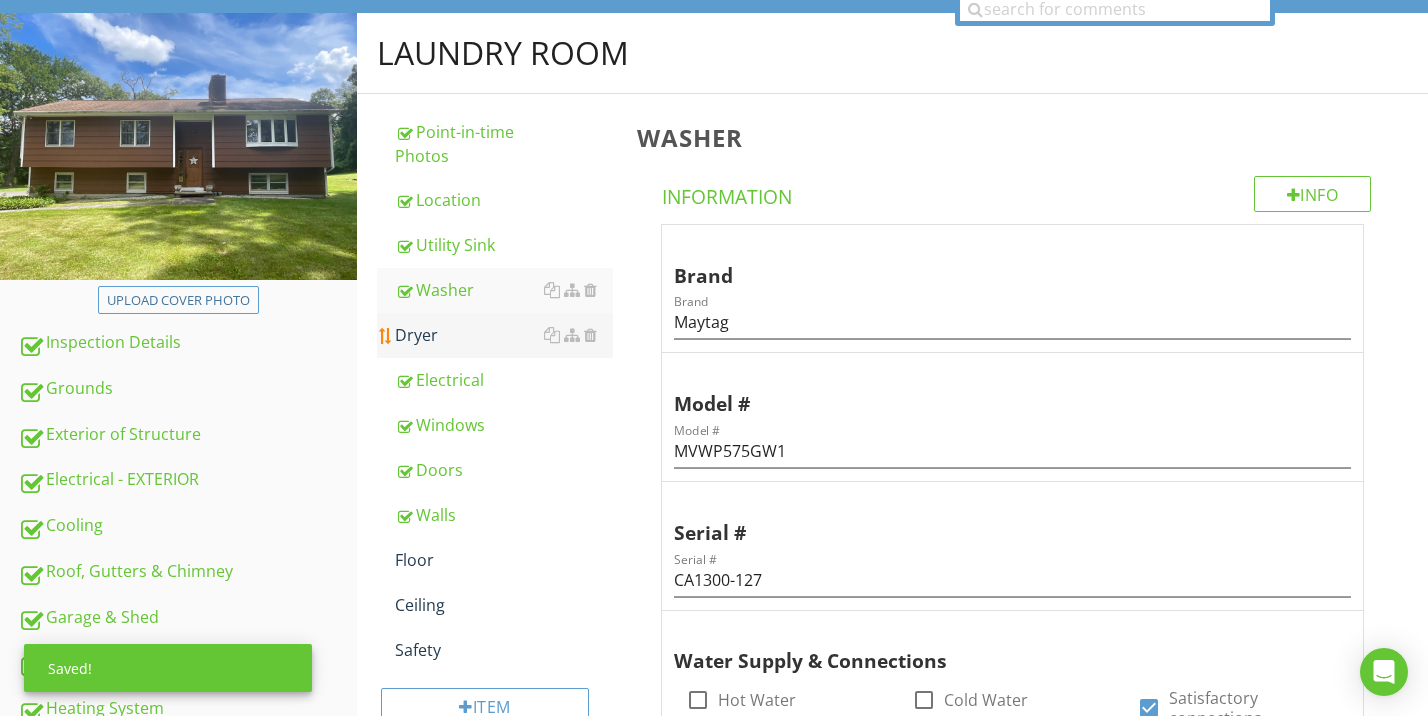 click on "Dryer" at bounding box center [504, 335] 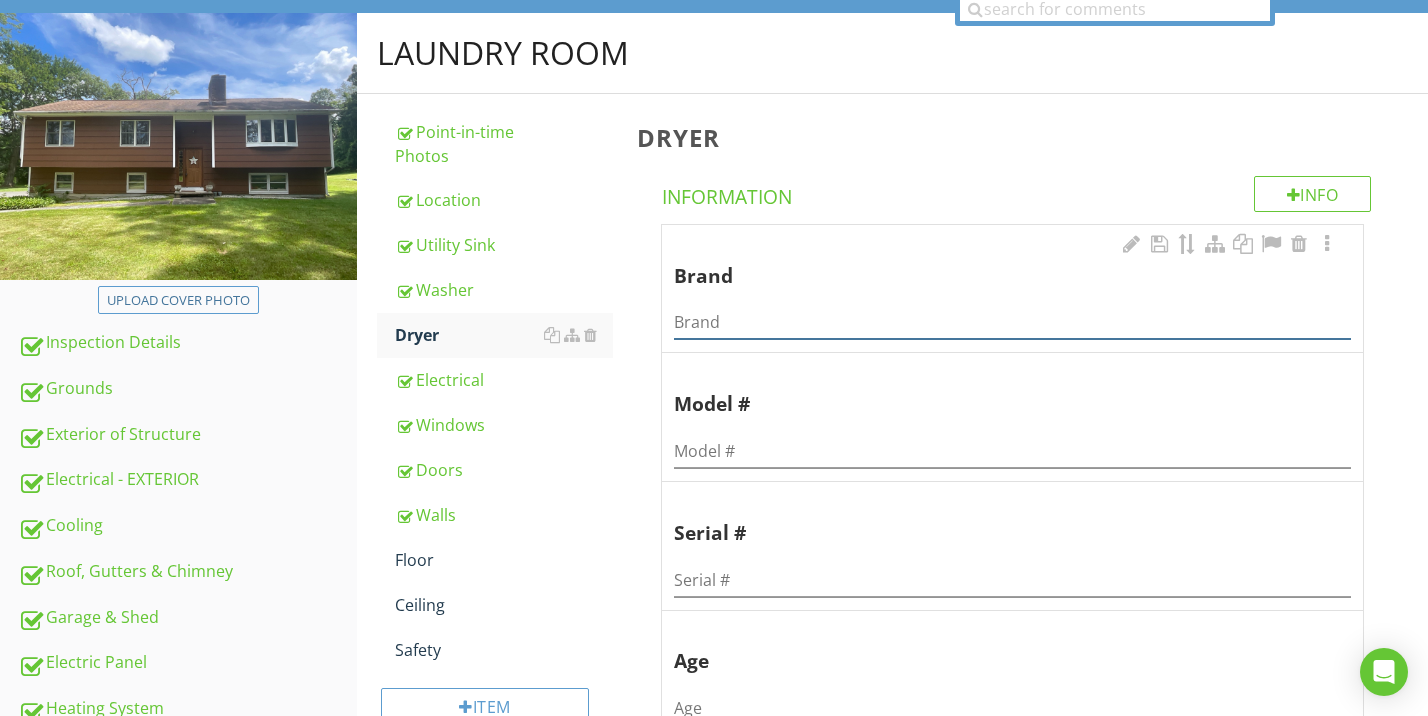 click at bounding box center [1012, 322] 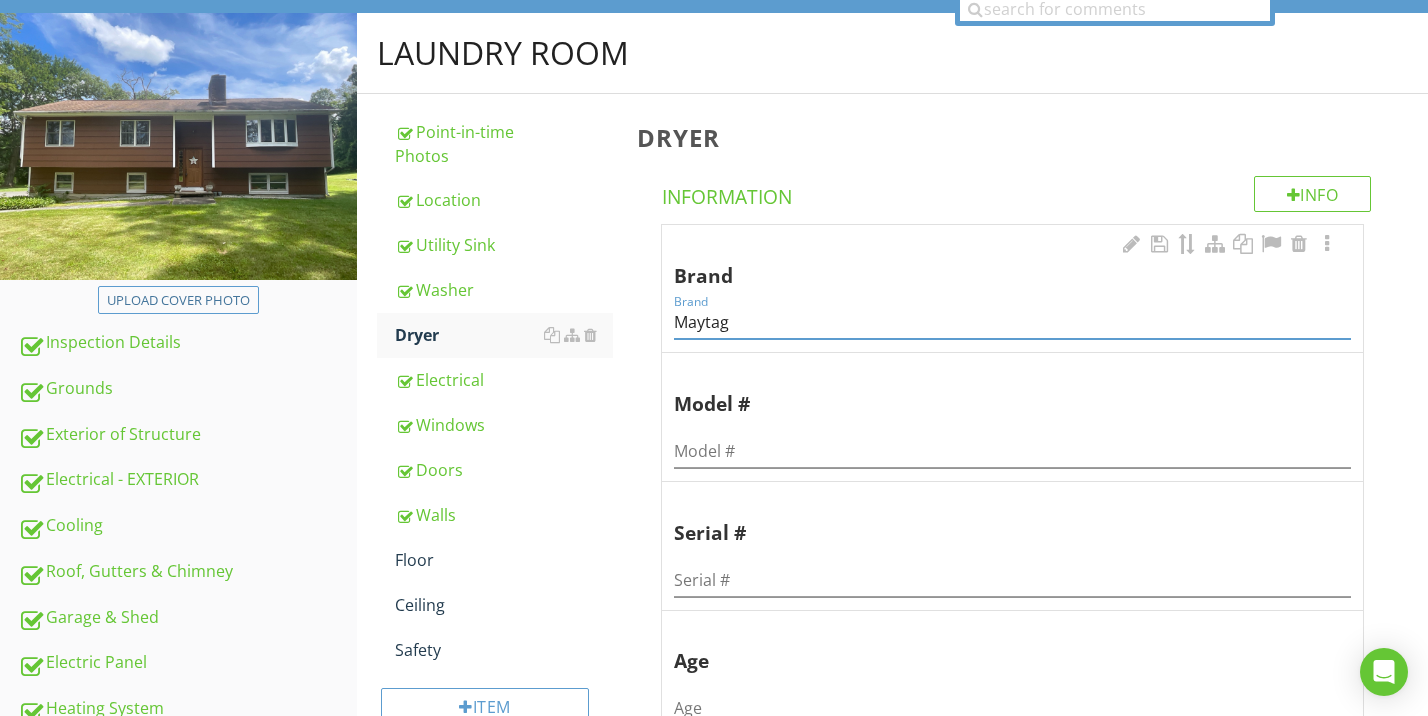 type on "Maytag" 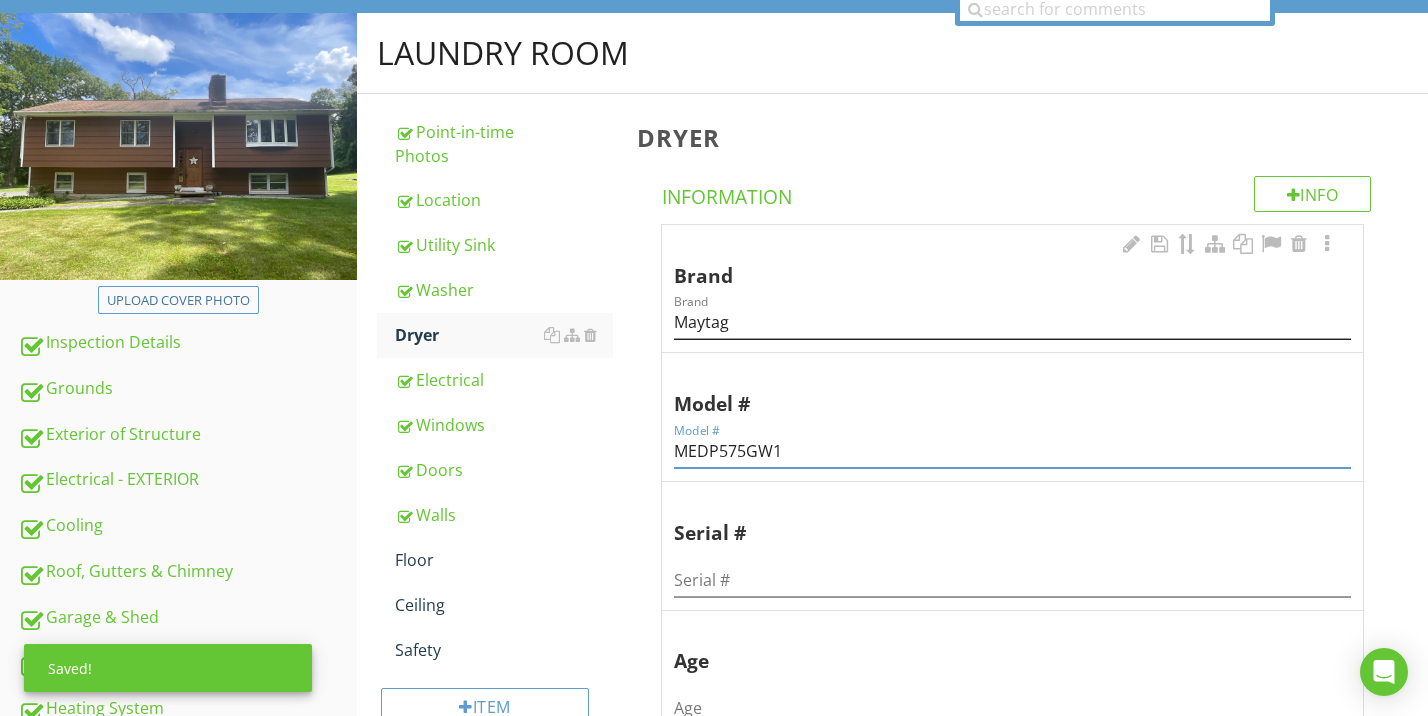 type on "MEDP575GW1" 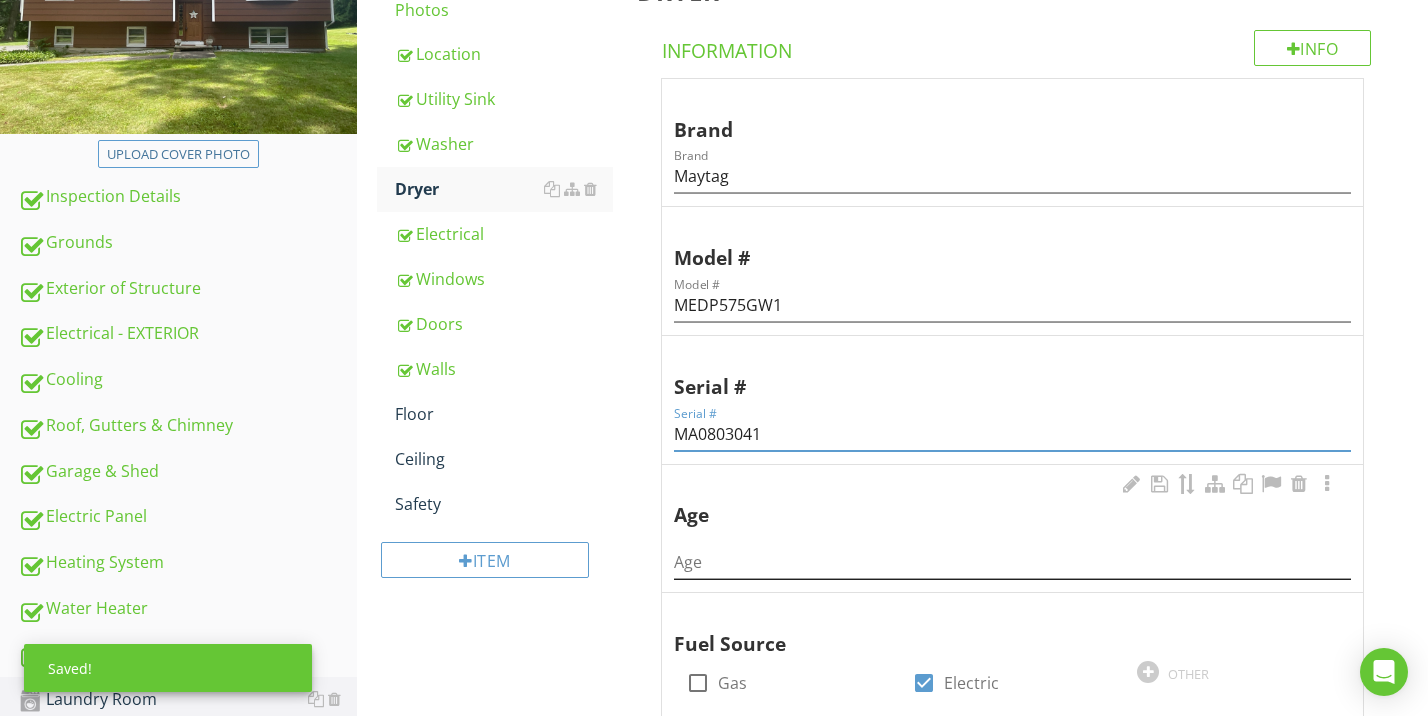 scroll, scrollTop: 553, scrollLeft: 0, axis: vertical 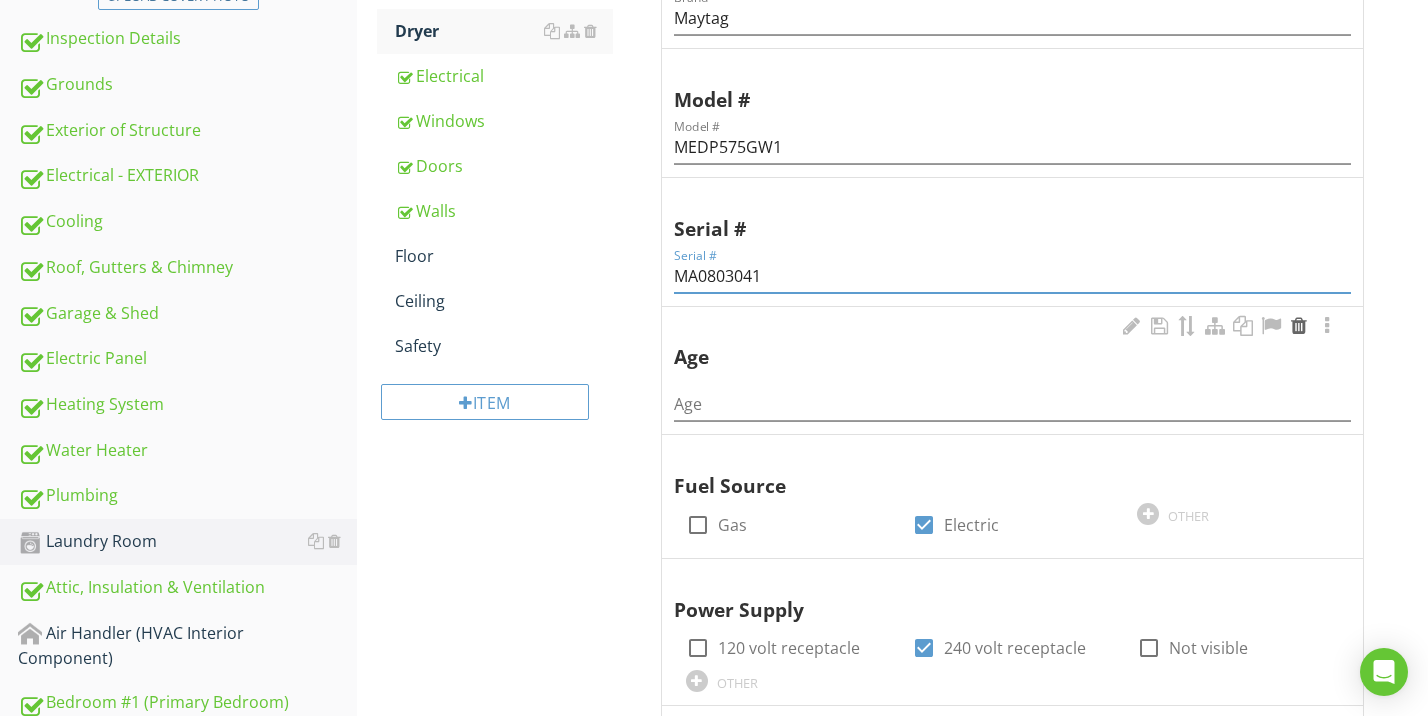 type on "MA0803041" 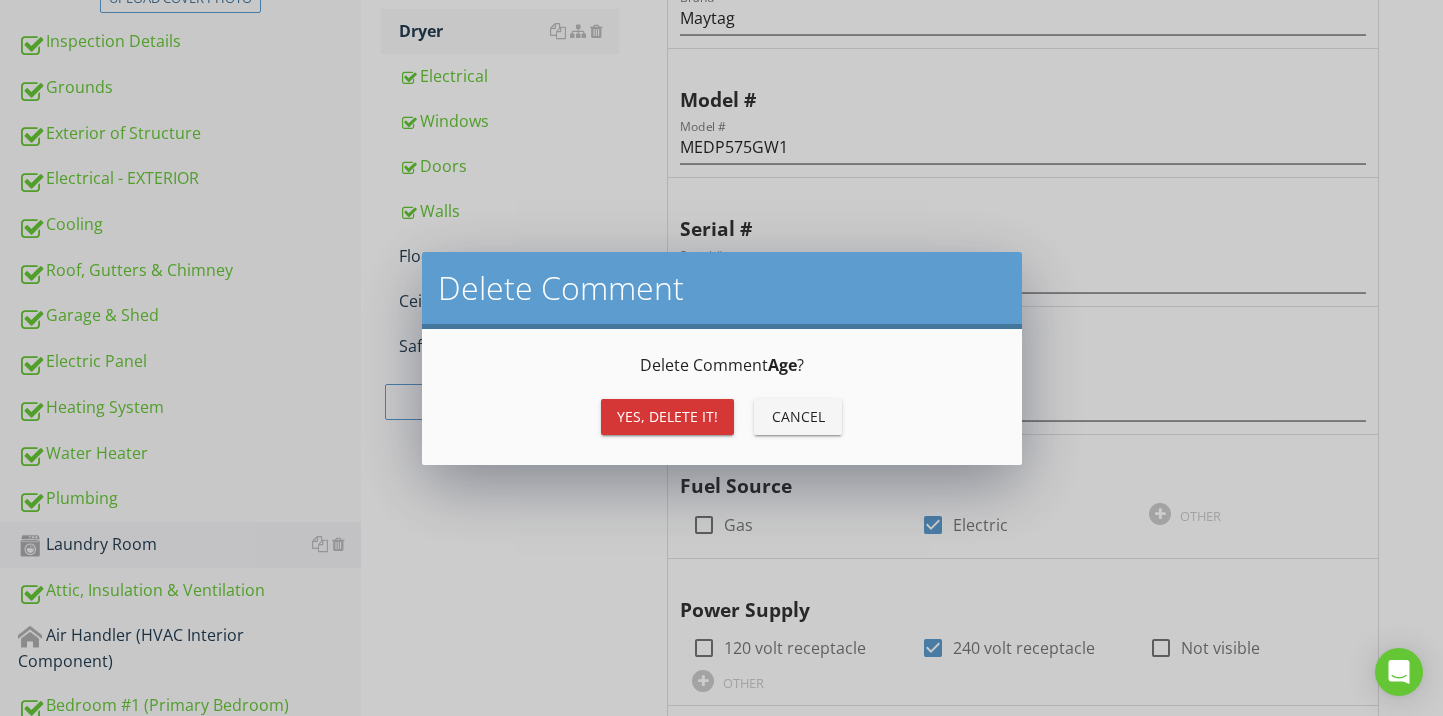 click on "Yes, Delete it!" at bounding box center [667, 416] 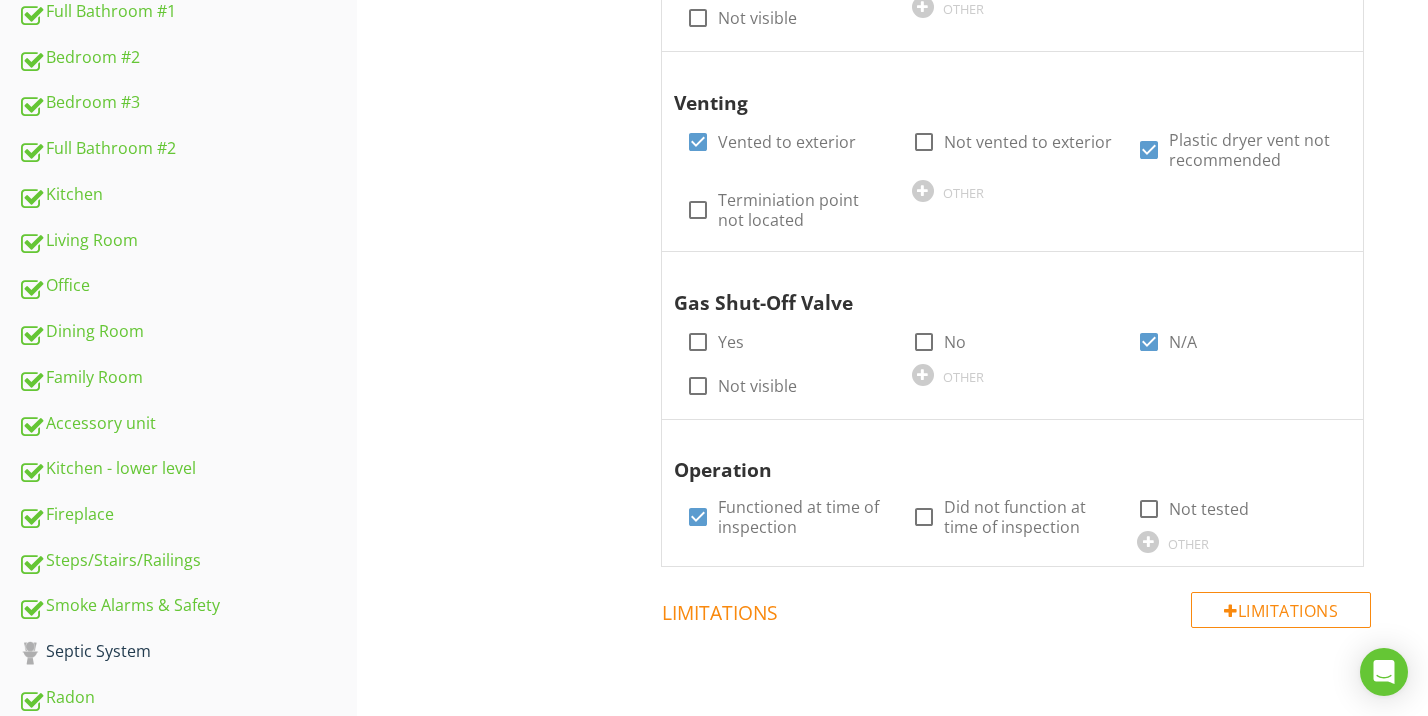 scroll, scrollTop: 1459, scrollLeft: 0, axis: vertical 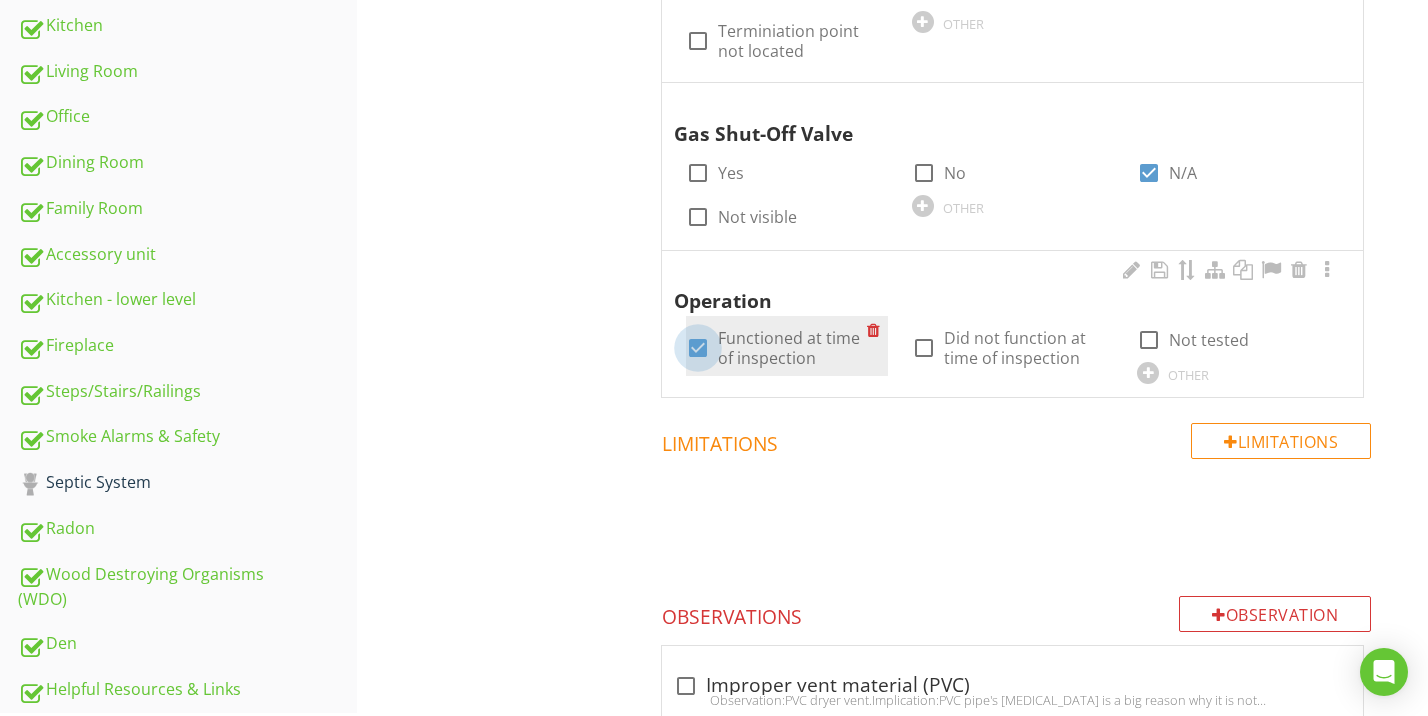 click at bounding box center (698, 348) 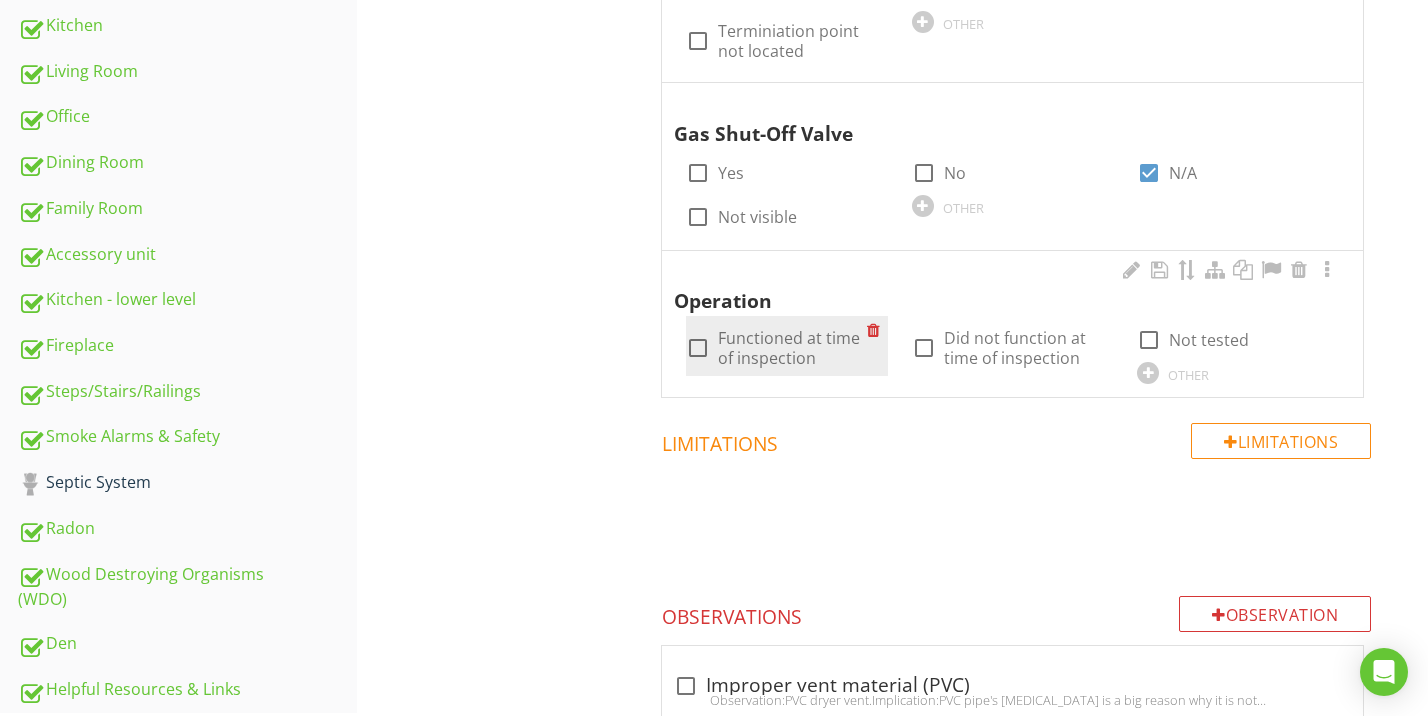 click at bounding box center (698, 348) 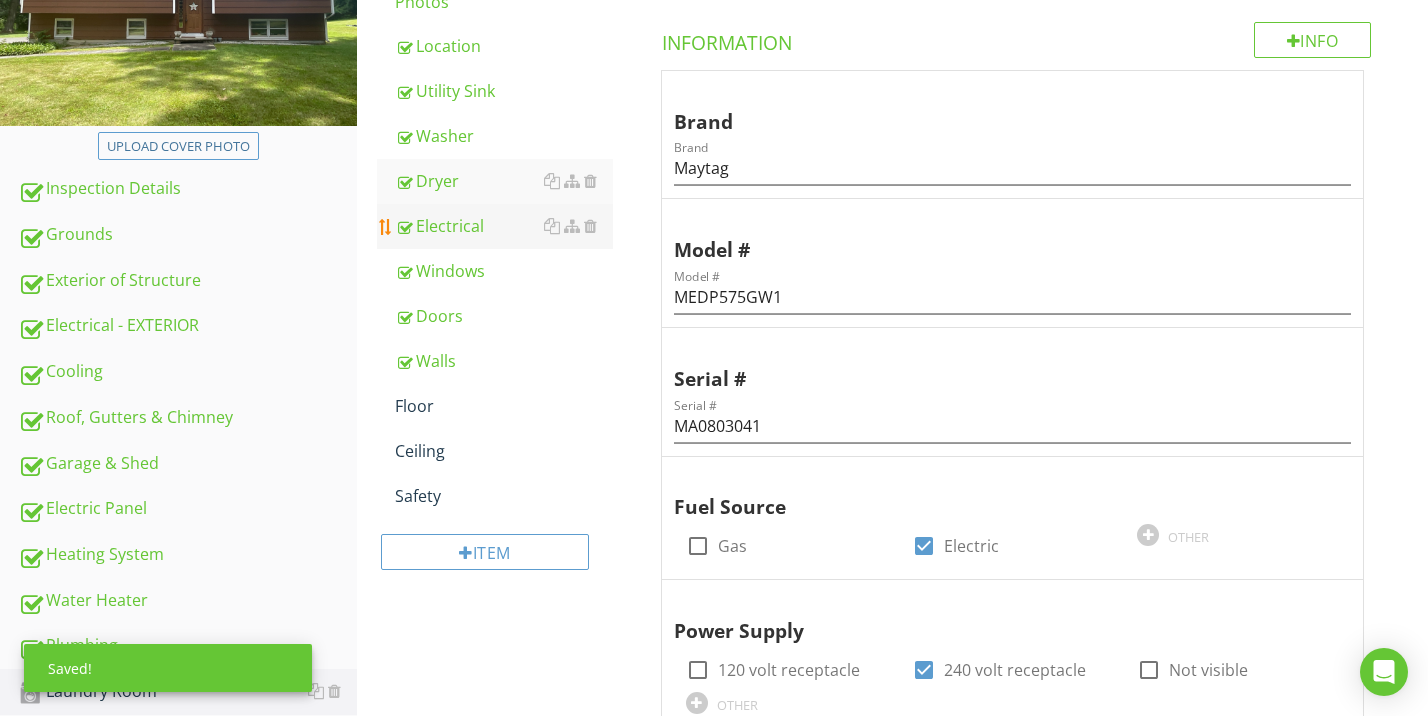 scroll, scrollTop: 224, scrollLeft: 0, axis: vertical 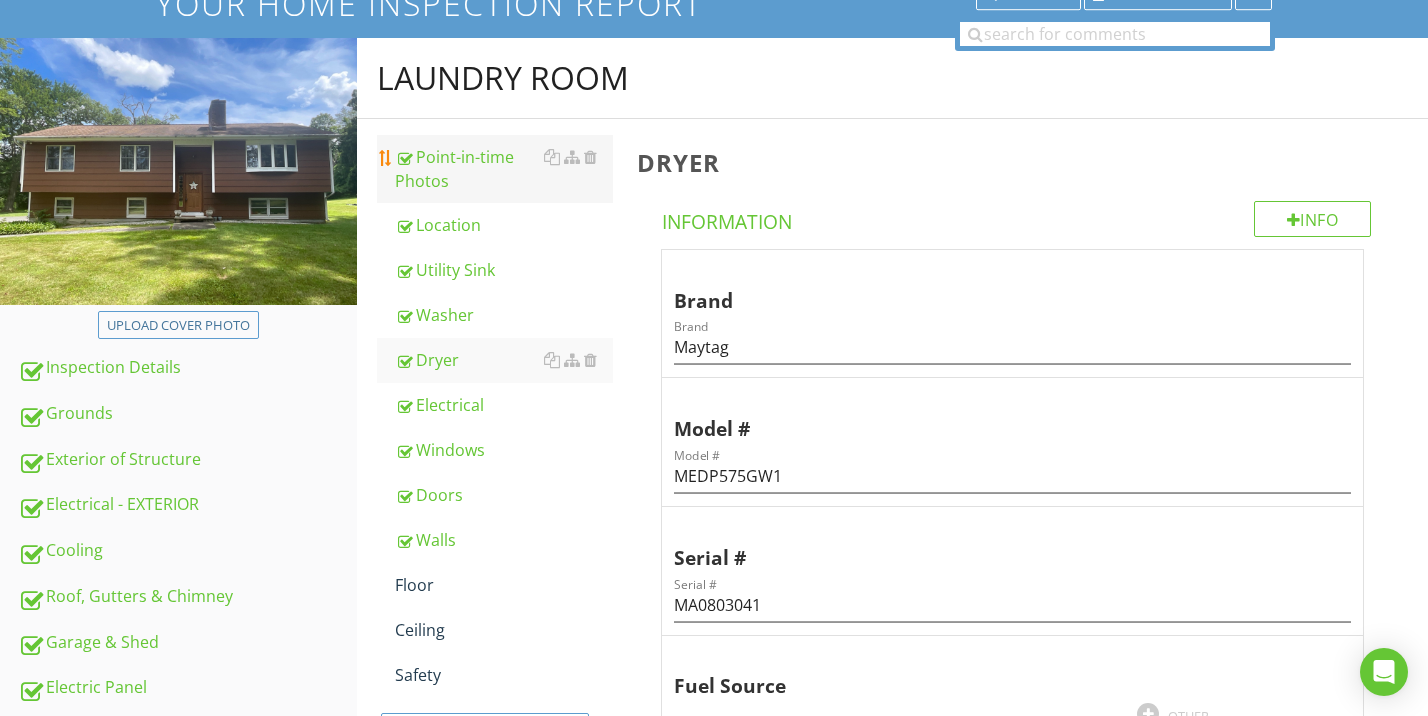 click on "Point-in-time Photos" at bounding box center (504, 169) 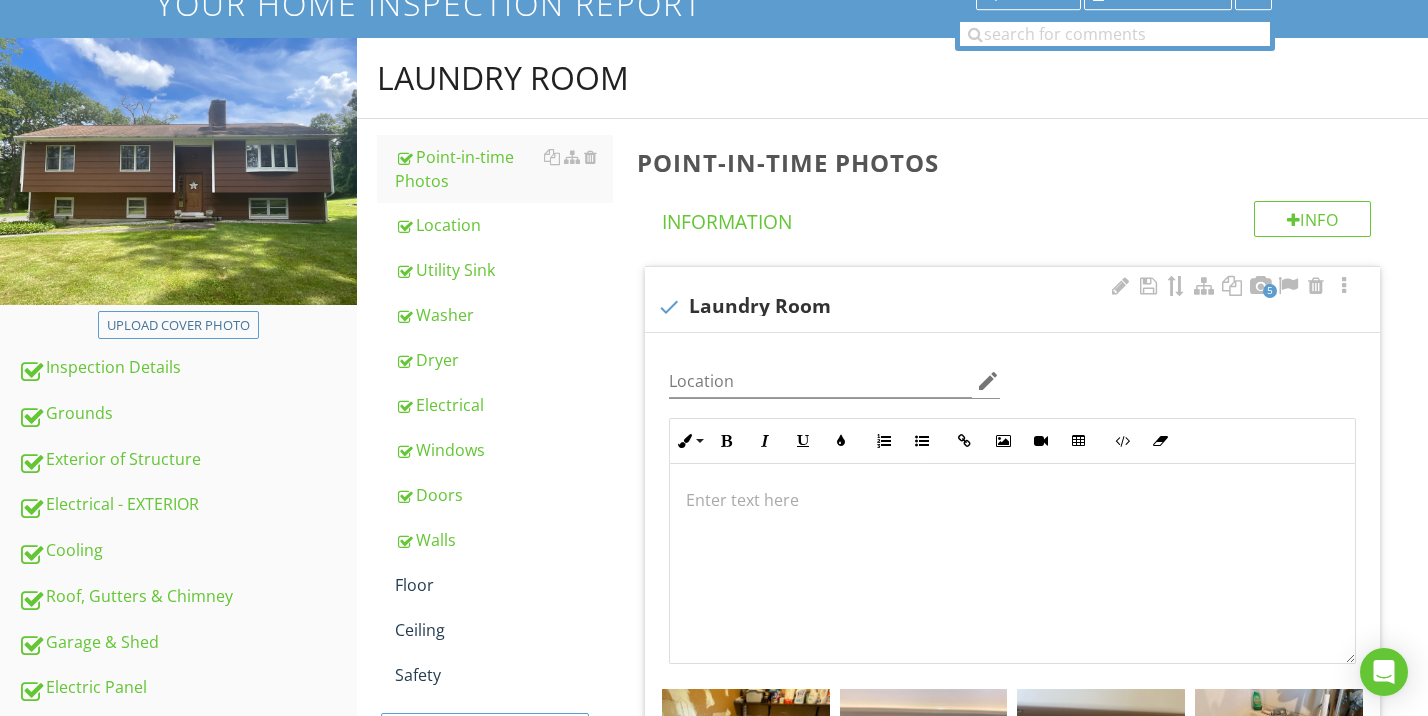 scroll, scrollTop: 334, scrollLeft: 0, axis: vertical 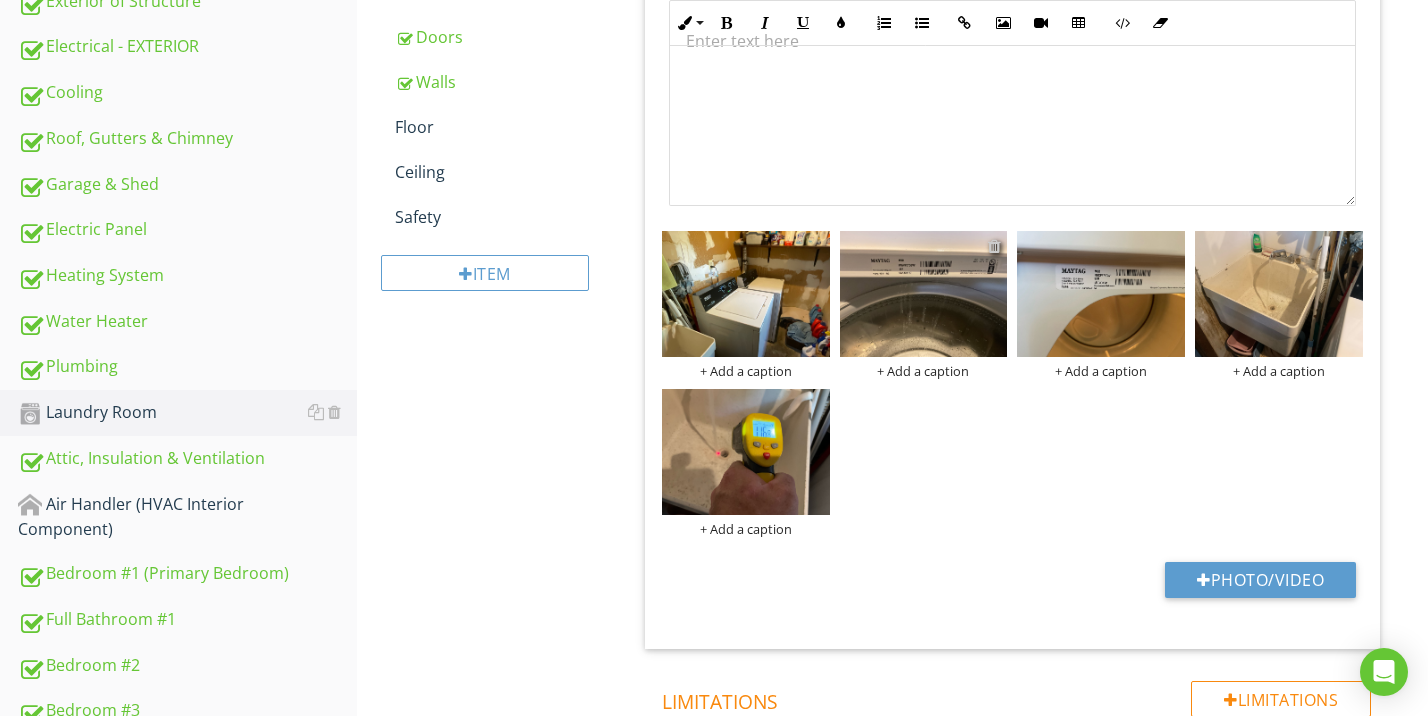 click at bounding box center (994, 246) 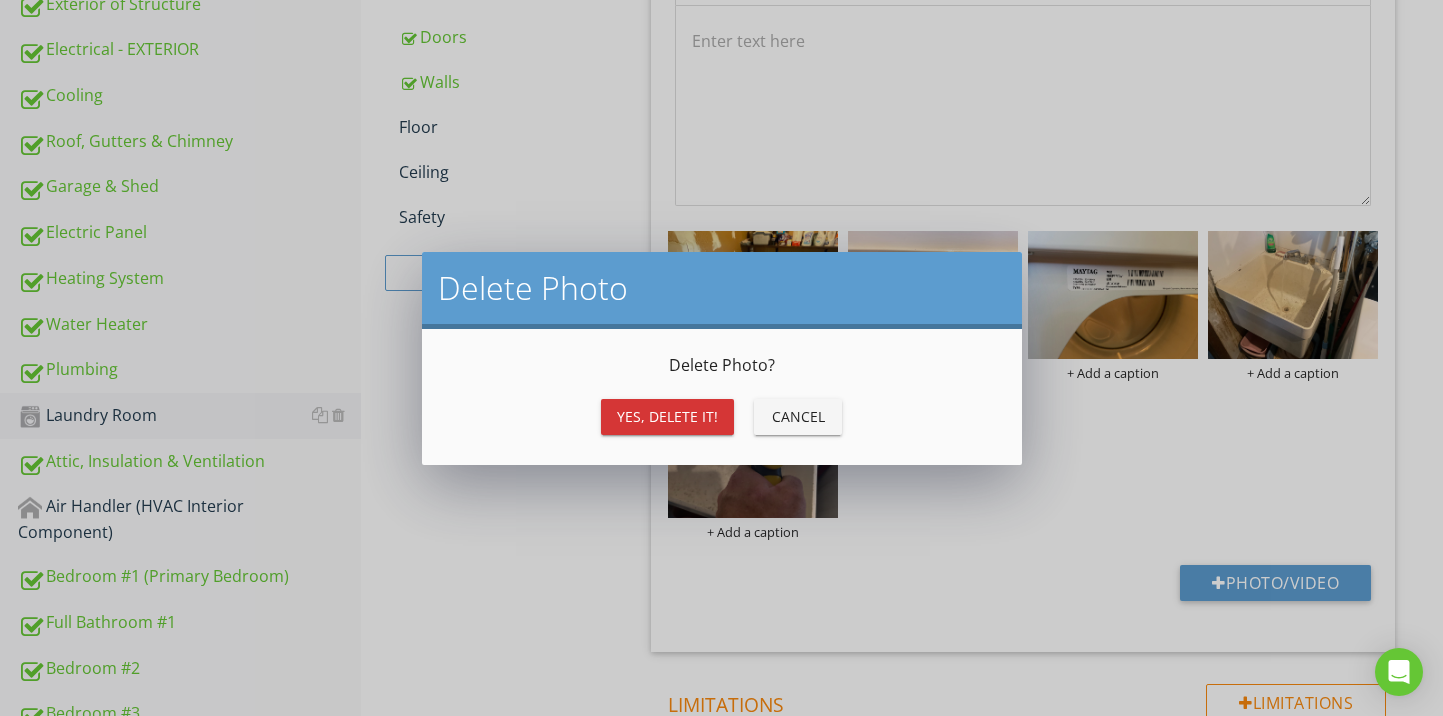 click on "Yes, Delete it!" at bounding box center (667, 416) 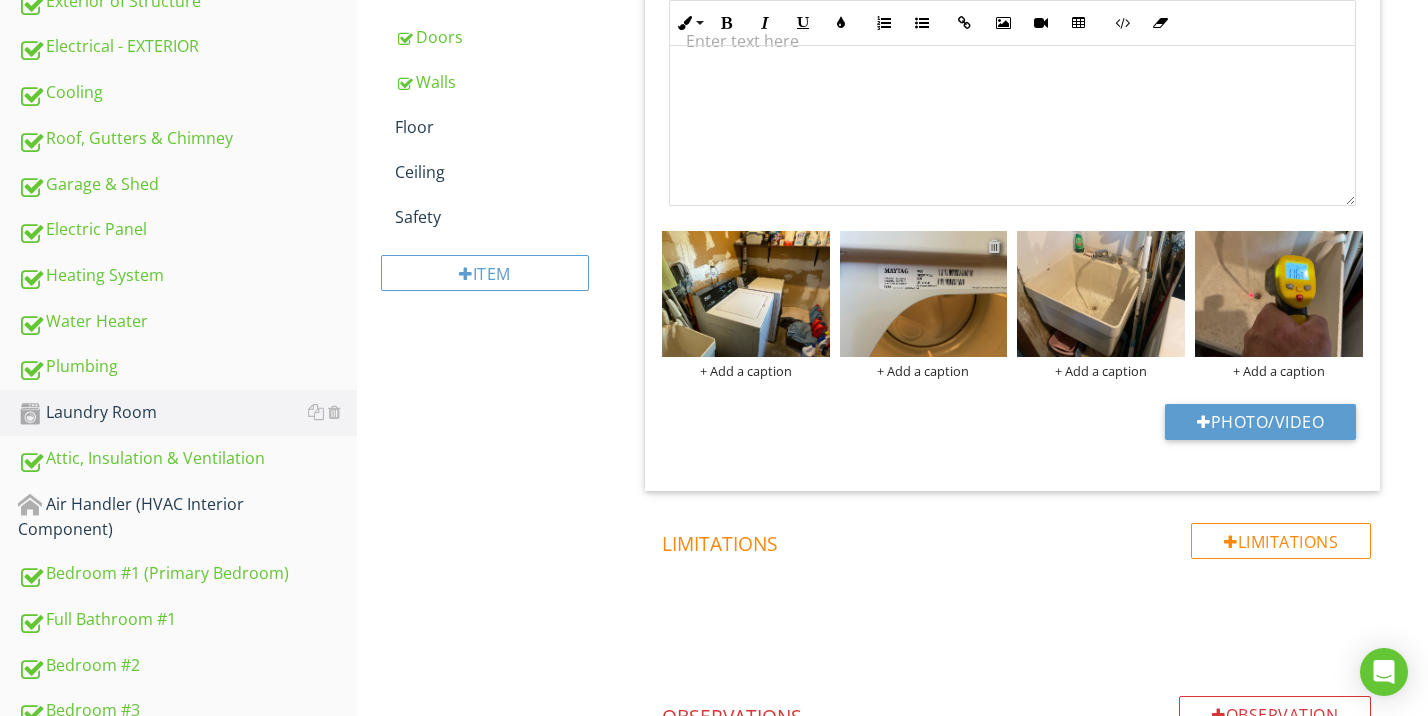 click at bounding box center [994, 246] 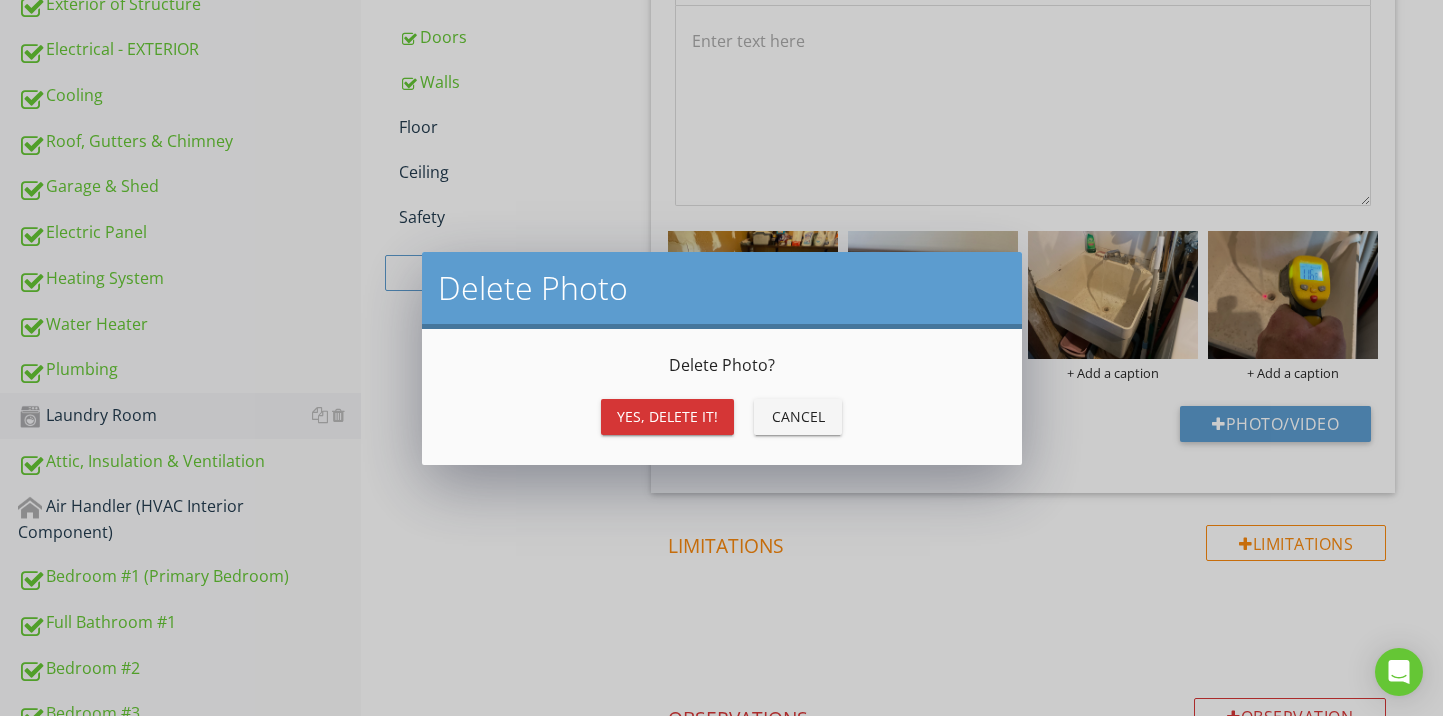 click on "Yes, Delete it!" at bounding box center (667, 416) 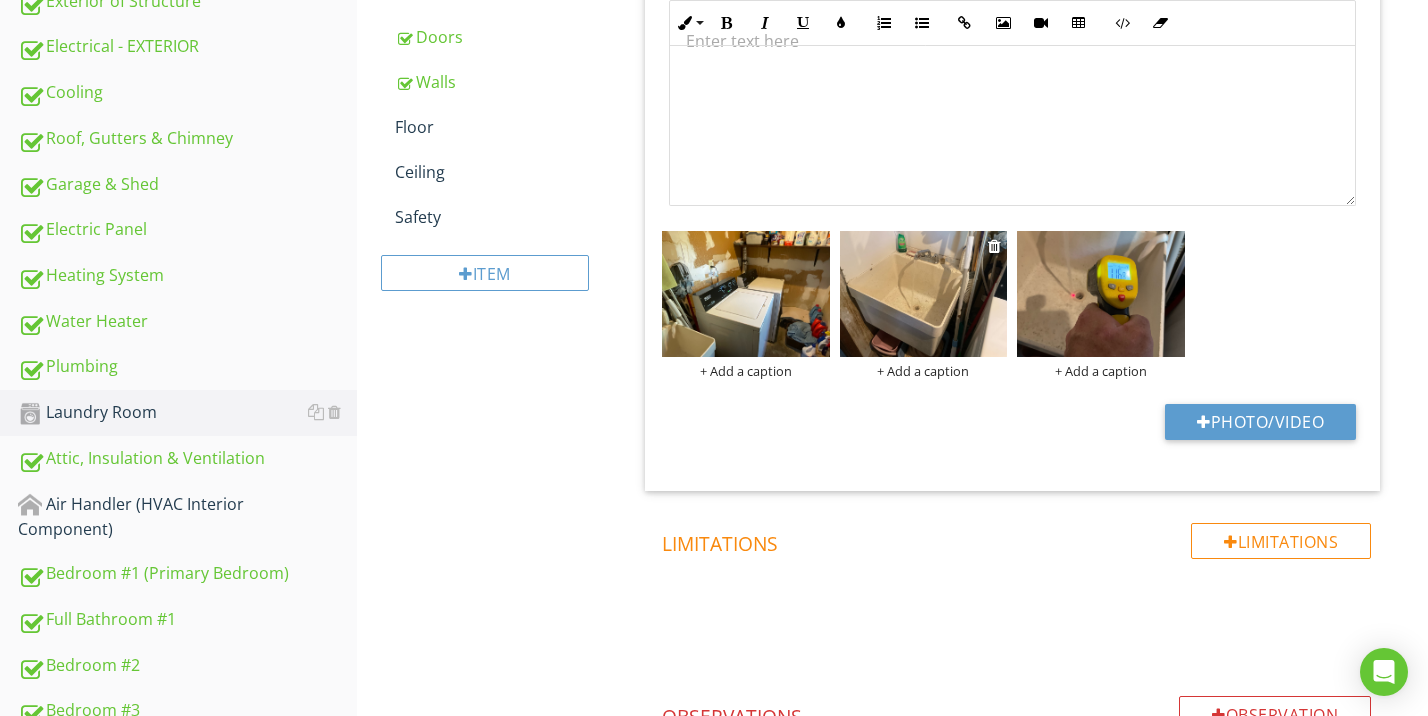 click at bounding box center [924, 294] 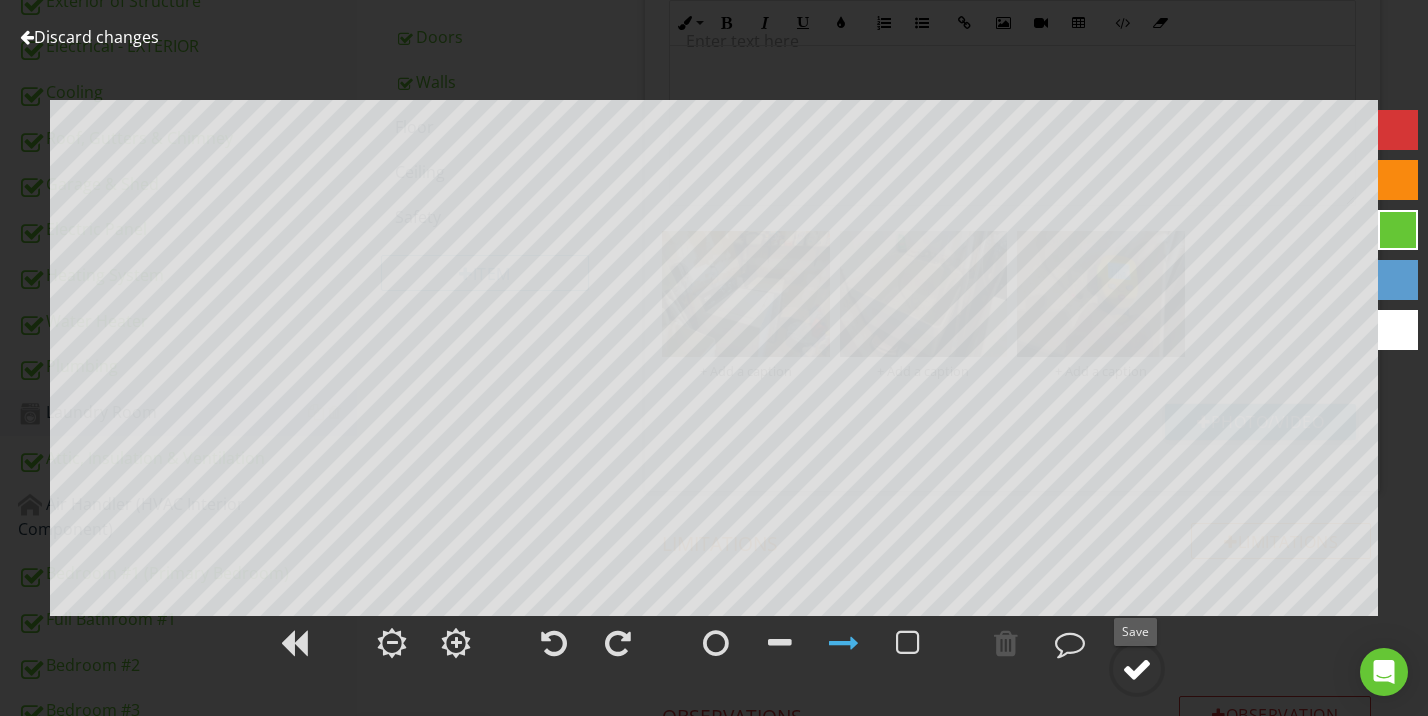click at bounding box center [1137, 669] 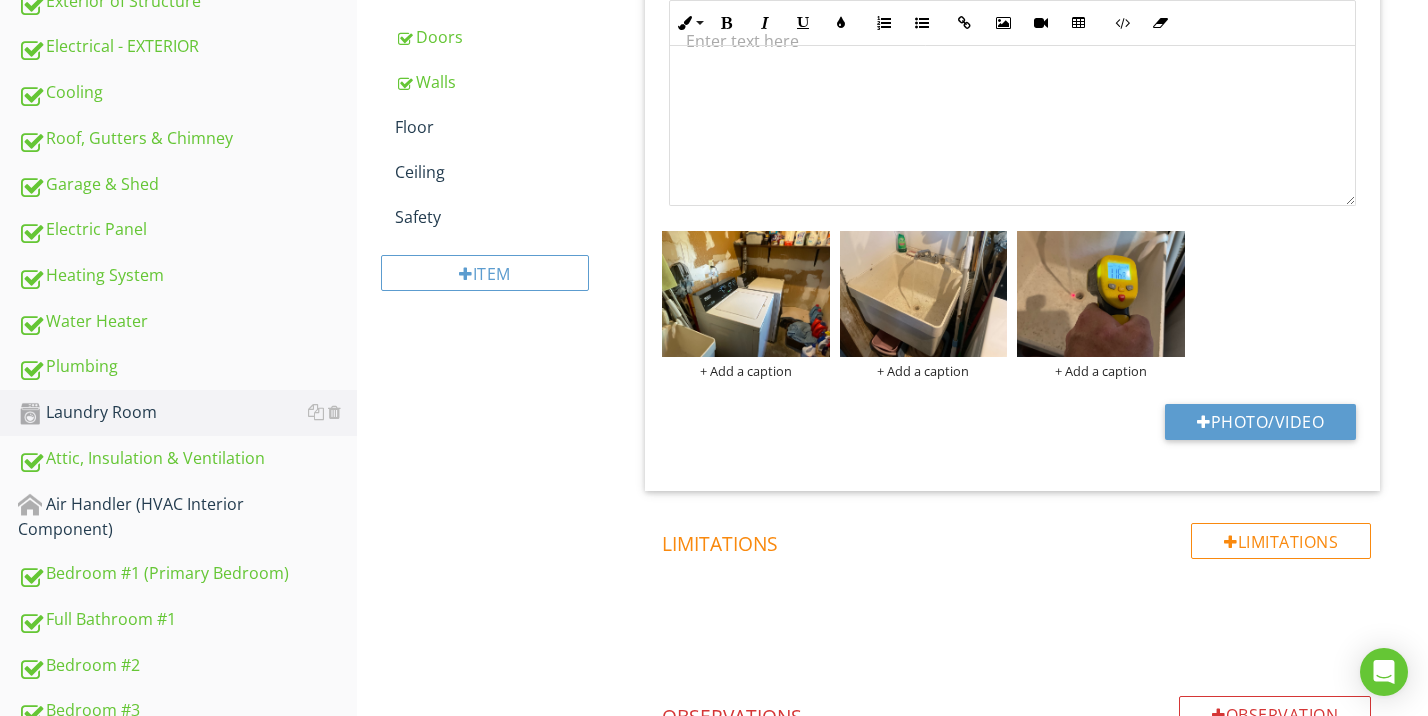 scroll, scrollTop: 528, scrollLeft: 0, axis: vertical 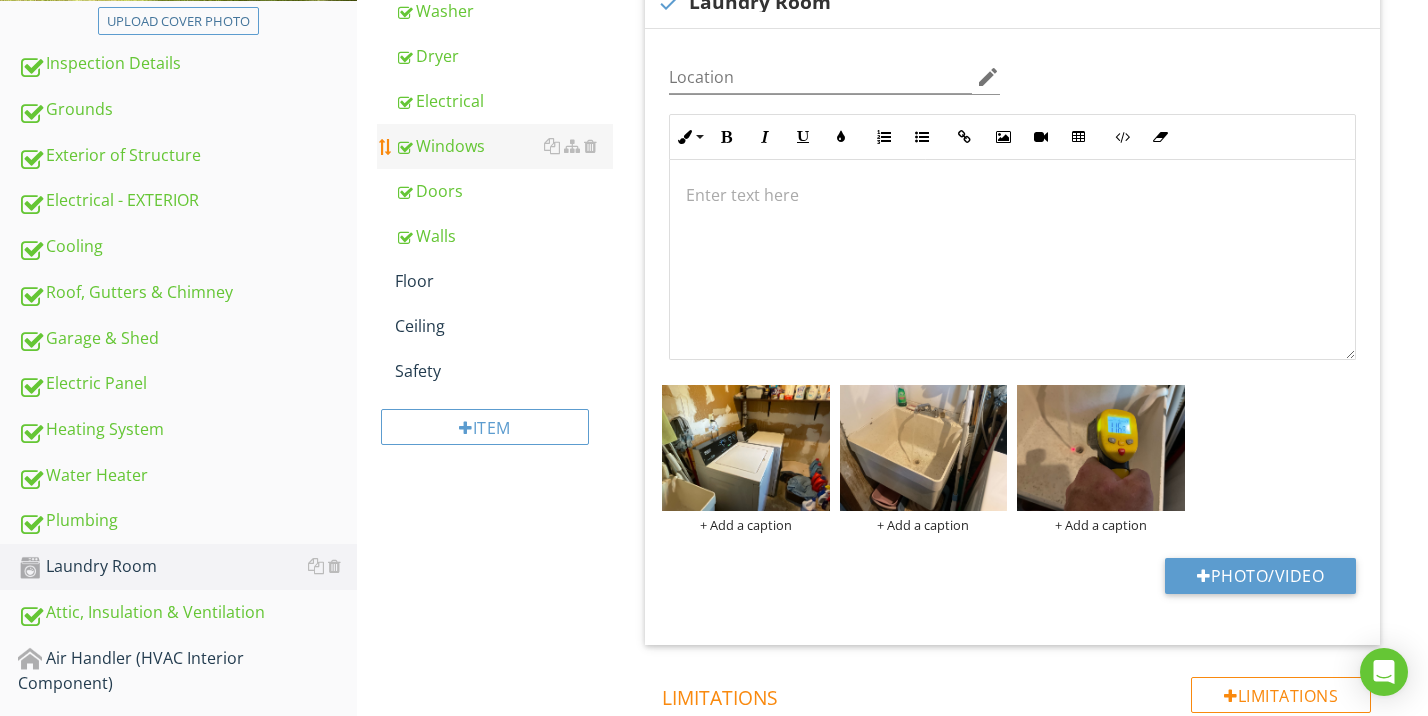click on "Windows" at bounding box center (504, 146) 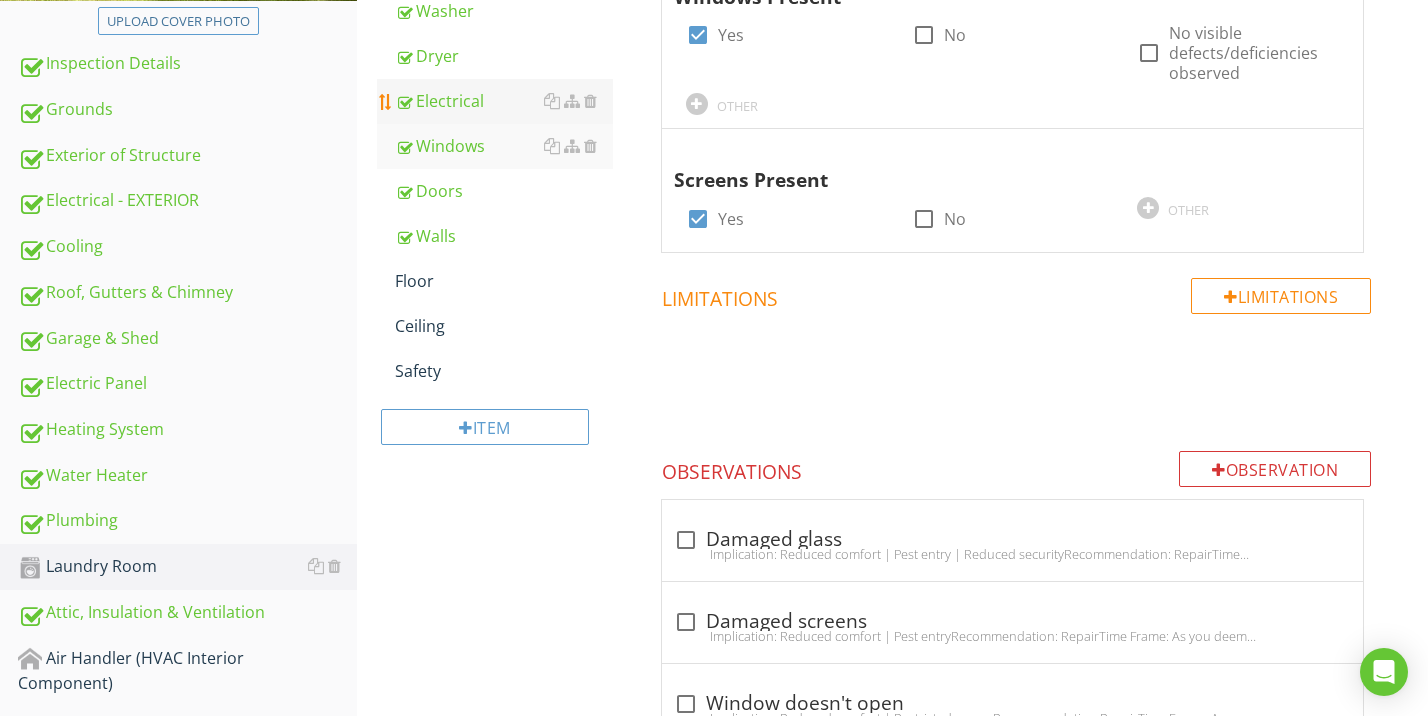 click on "Electrical" at bounding box center (504, 101) 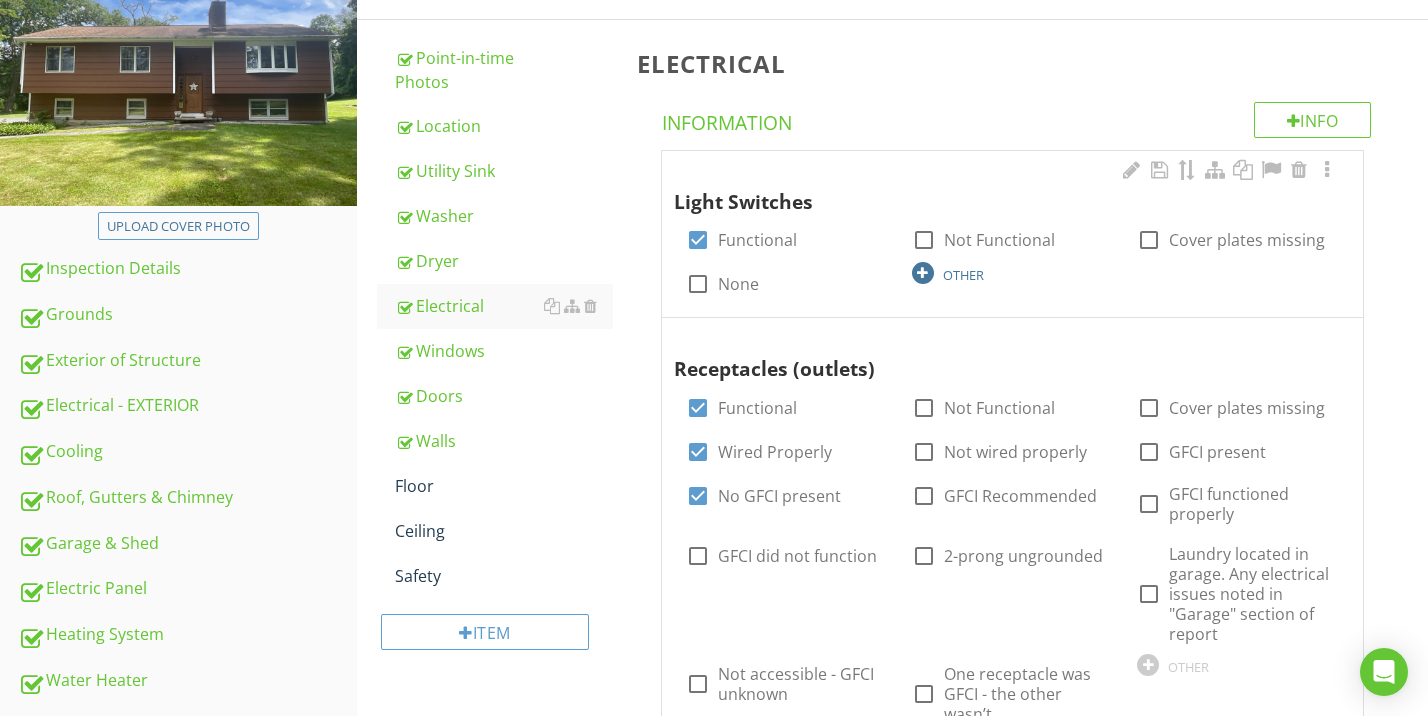 scroll, scrollTop: 485, scrollLeft: 0, axis: vertical 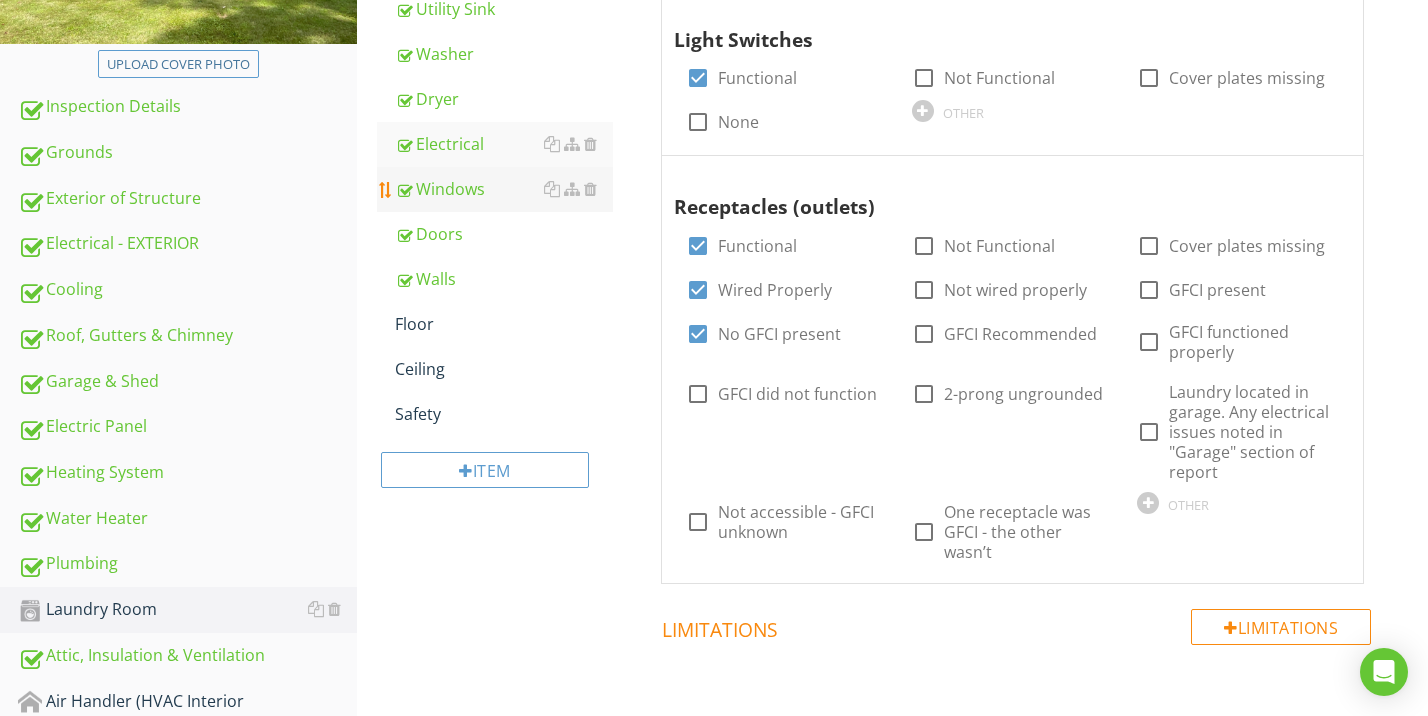 click on "Windows" at bounding box center (504, 189) 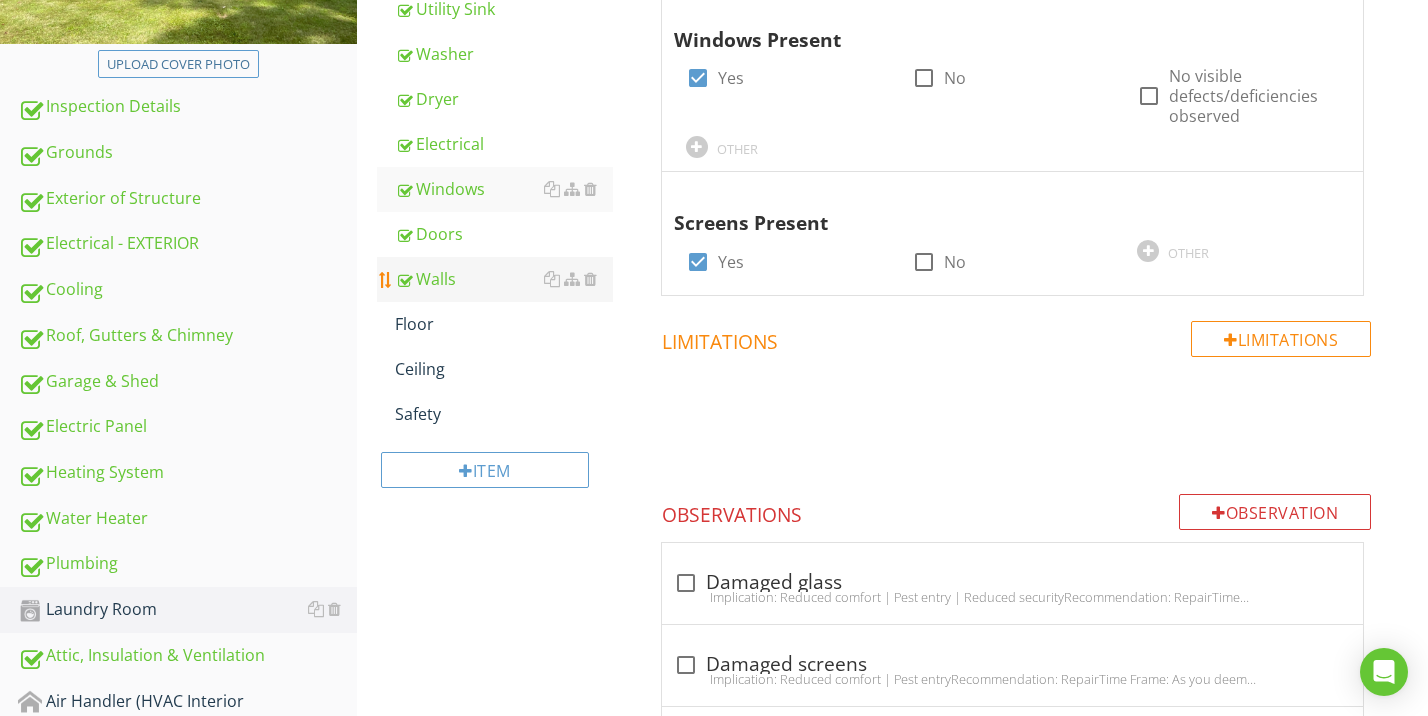 click on "Walls" at bounding box center (504, 279) 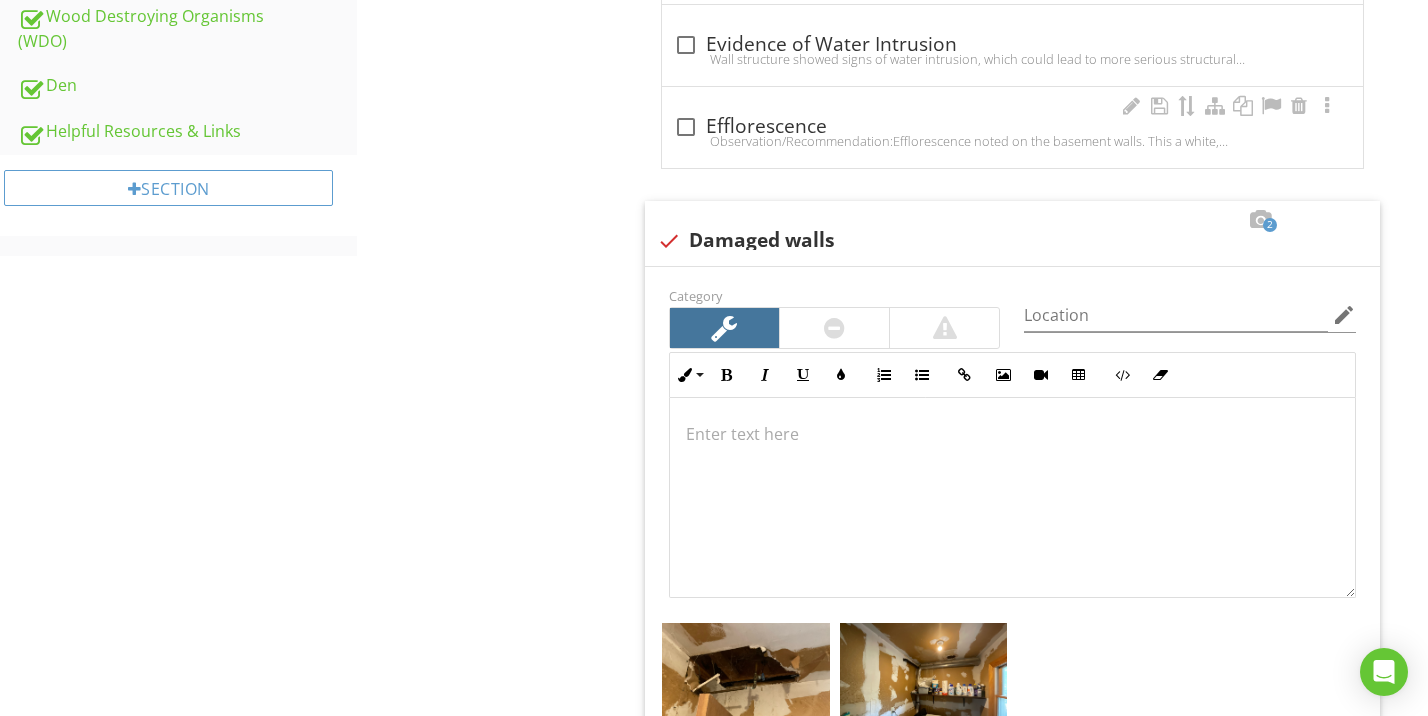 scroll, scrollTop: 2187, scrollLeft: 0, axis: vertical 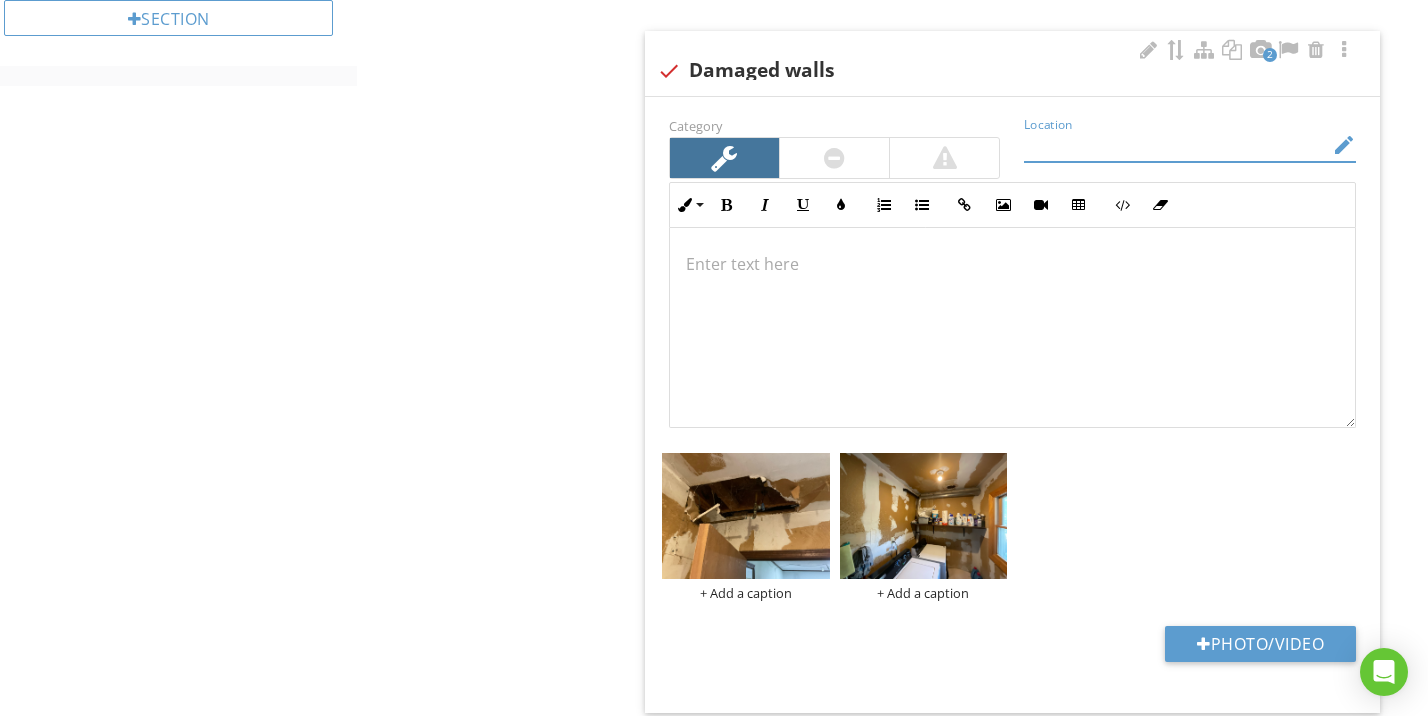 click at bounding box center [1176, 145] 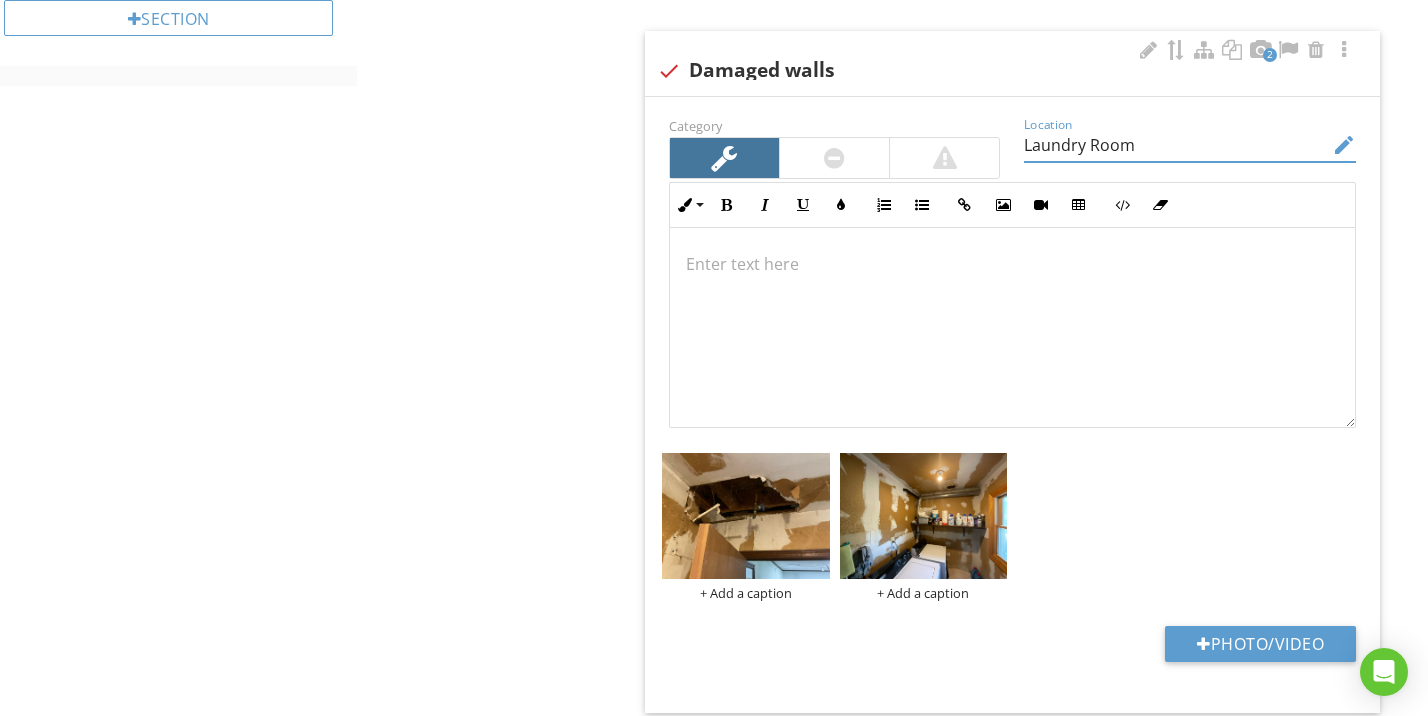 type on "Laundry Room" 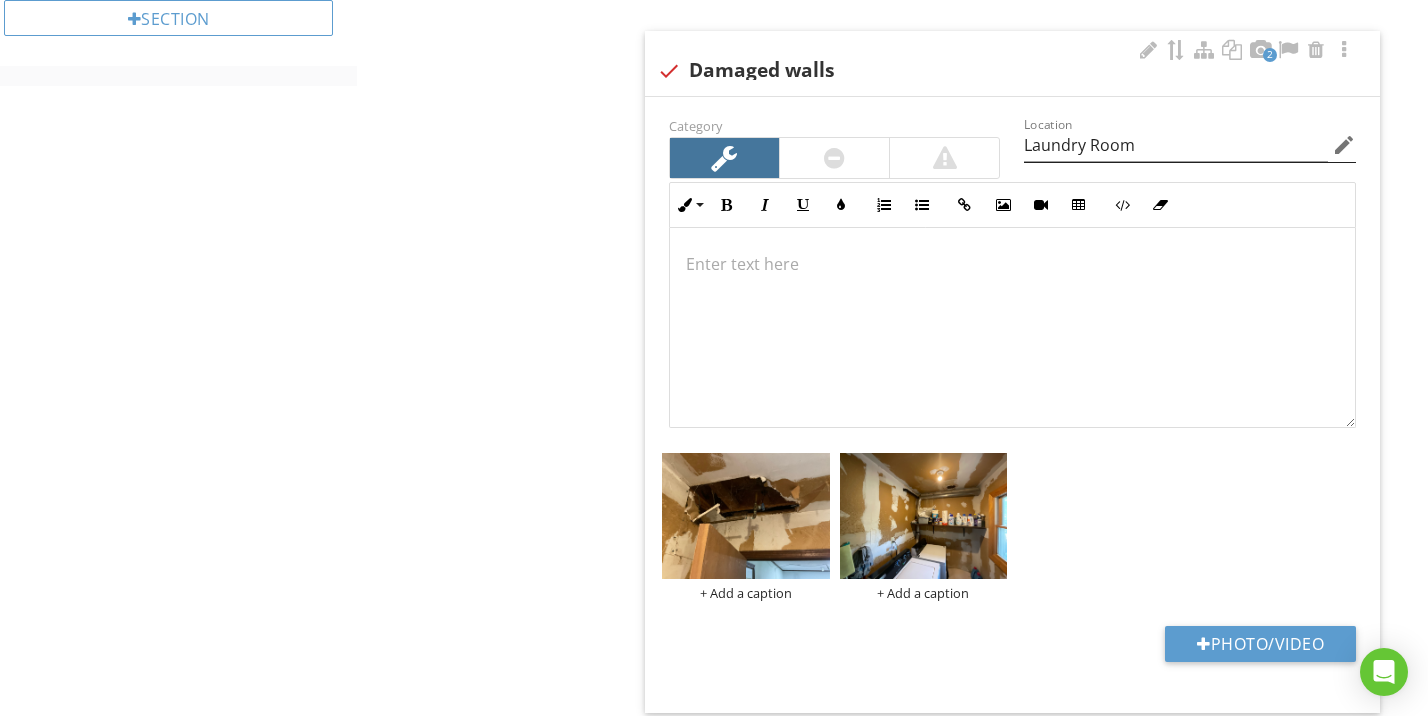 type 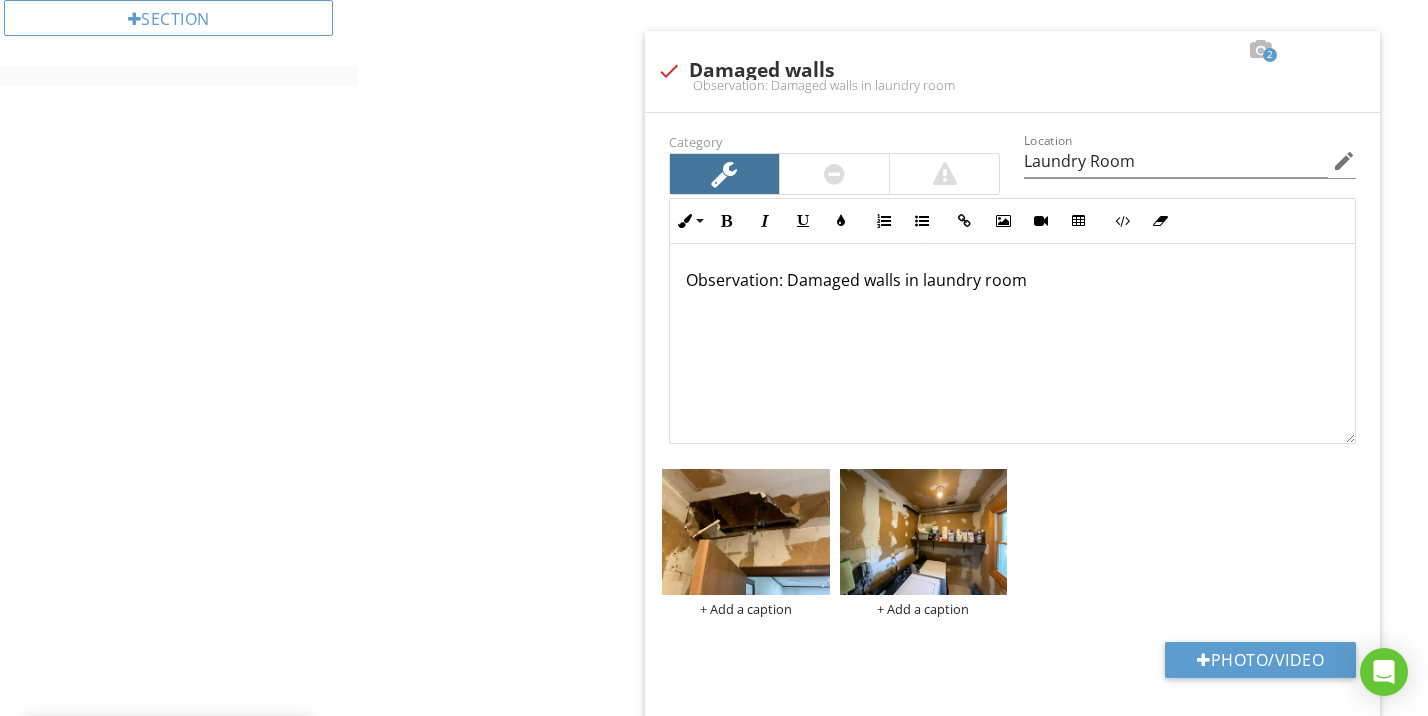 click on "Laundry Room
Point-in-time Photos
Location
Utility Sink
Washer
Dryer
Electrical
Windows
Doors
Walls
Floor
Ceiling
Safety
Item
Walls
Info
Information
Wall Material
check_box Drywall/Sheetrock   check_box_outline_blank Brick   check_box_outline_blank Paneling   check_box_outline_blank Plaster   check_box_outline_blank Tile   check_box_outline_blank Unfinished   check_box_outline_blank Wood   check_box_outline_blank Wallpaper over unknown material   check_box_outline_blank   check_box_outline_blank         OTHER" at bounding box center [892, -557] 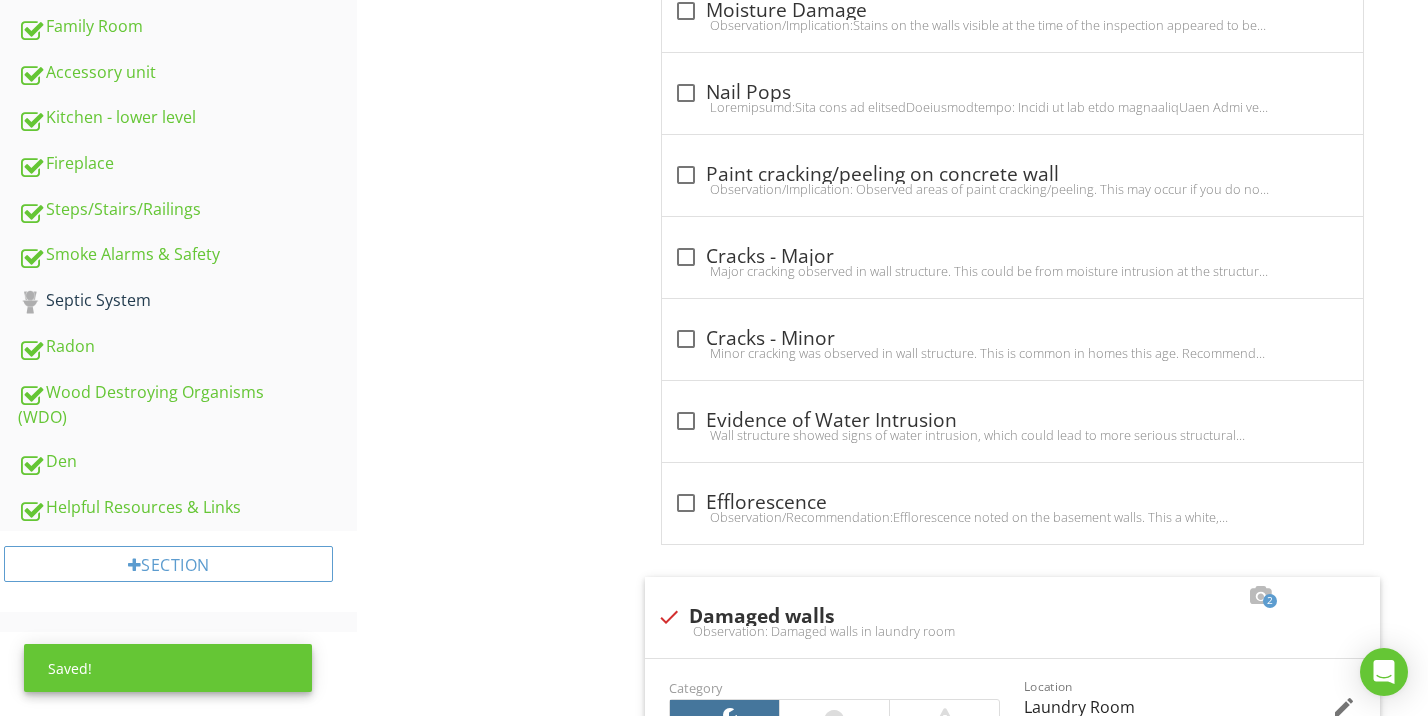 scroll, scrollTop: 342, scrollLeft: 0, axis: vertical 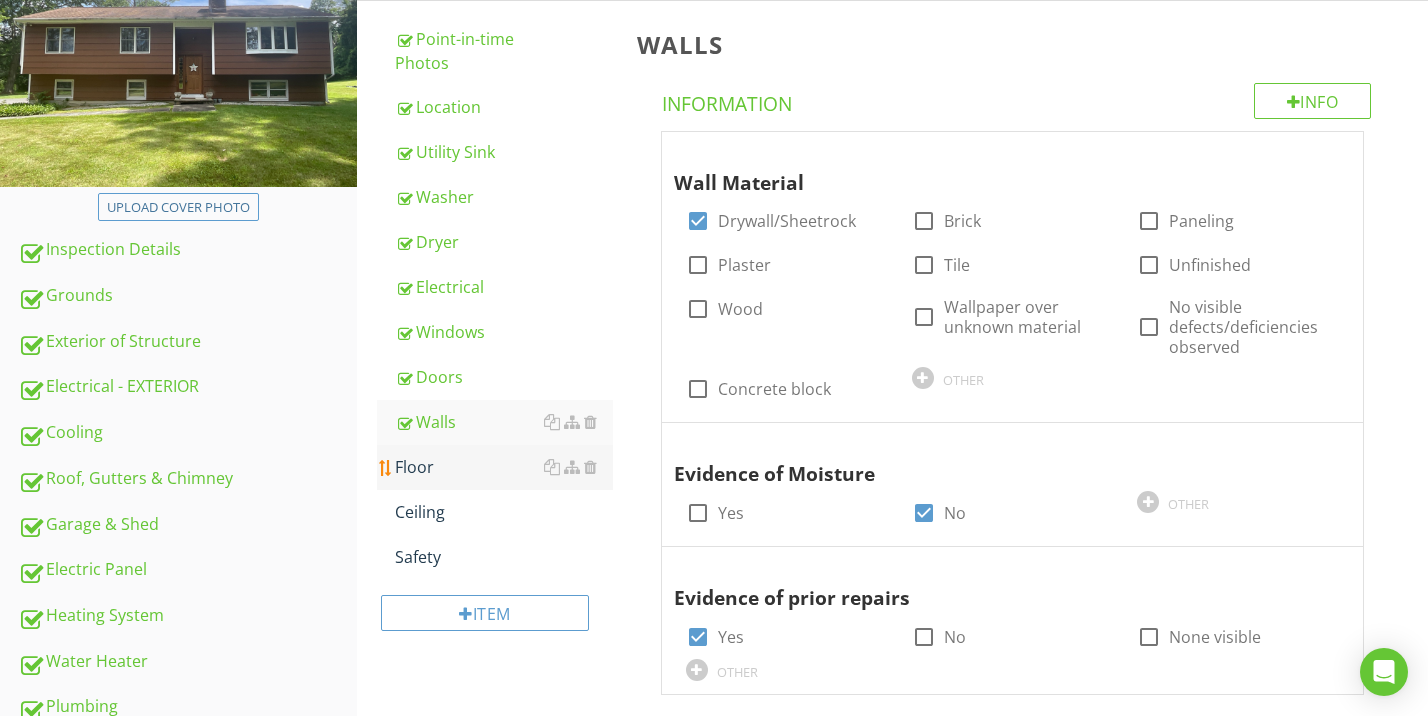 click on "Floor" at bounding box center [504, 467] 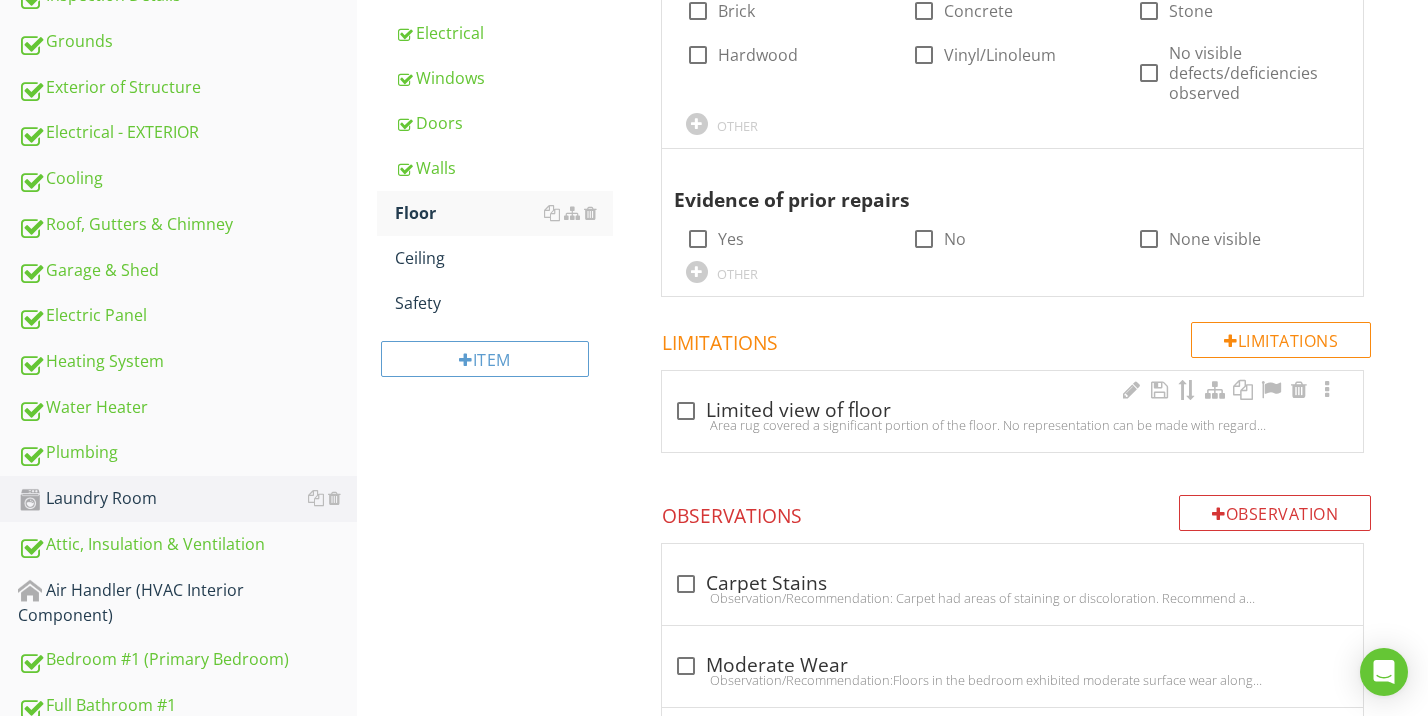 scroll, scrollTop: 573, scrollLeft: 0, axis: vertical 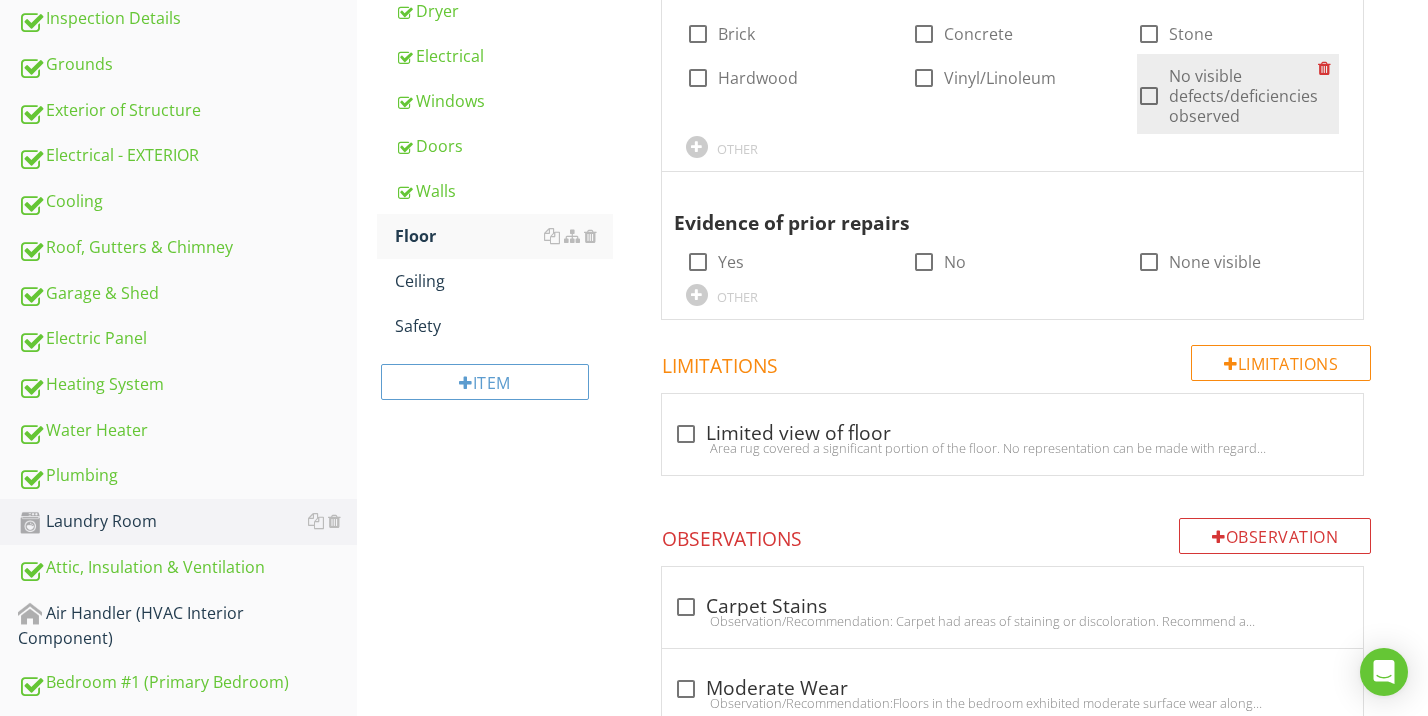 click on "No visible defects/deficiencies observed" at bounding box center (1243, 96) 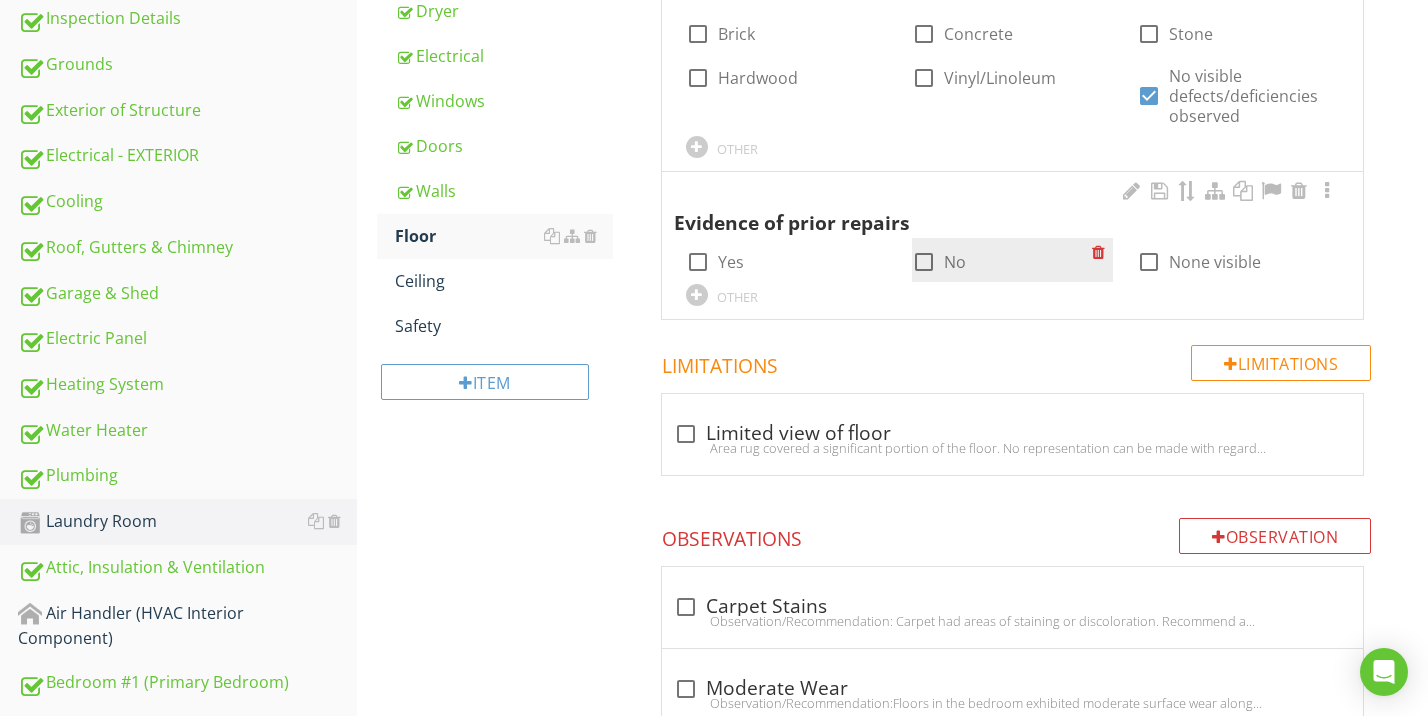 click at bounding box center (924, 262) 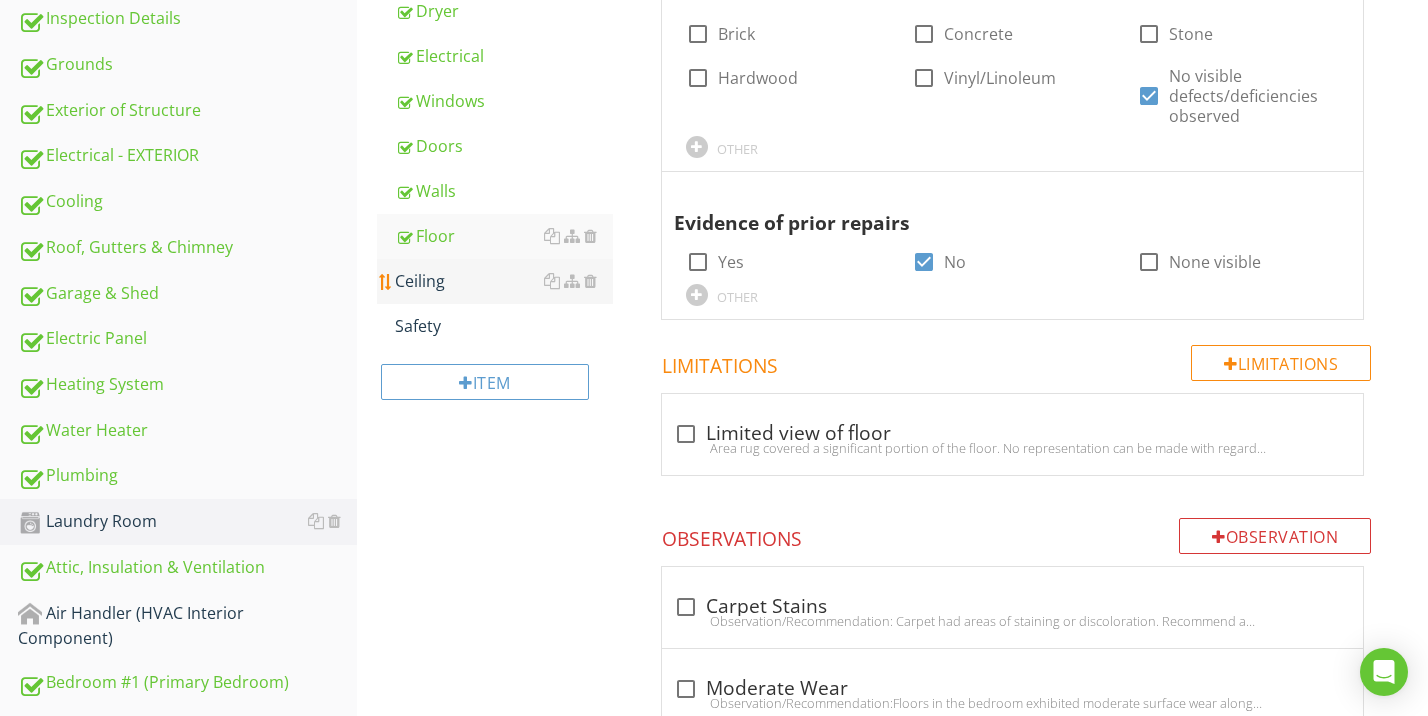 click on "Ceiling" at bounding box center [504, 281] 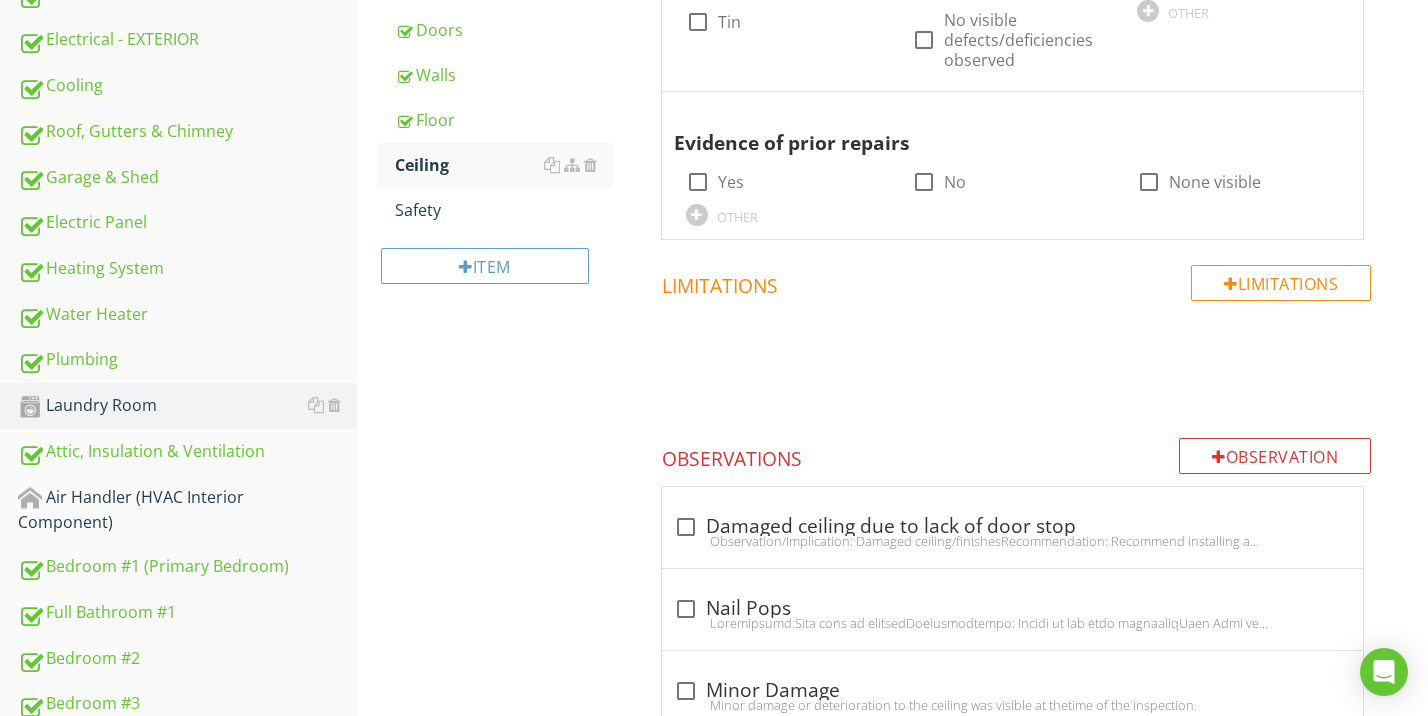 scroll, scrollTop: 285, scrollLeft: 0, axis: vertical 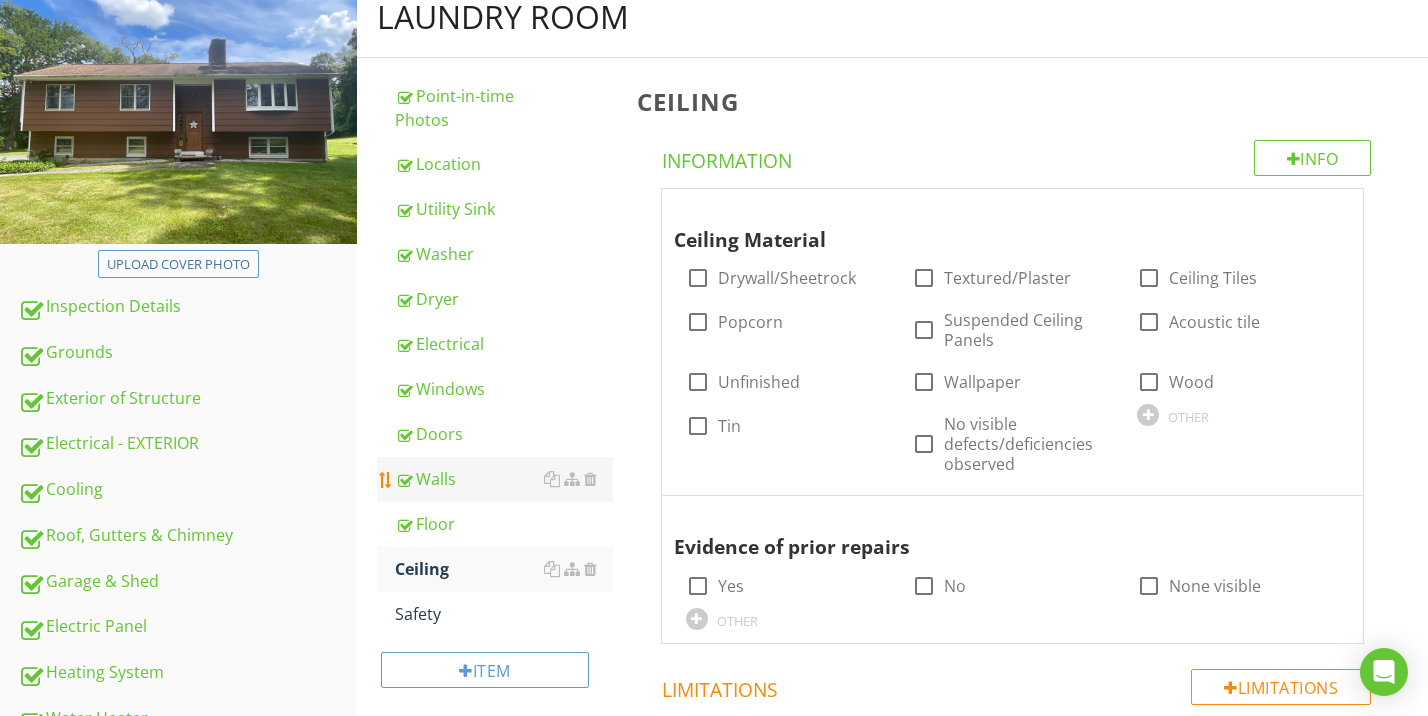 click on "Walls" at bounding box center (504, 479) 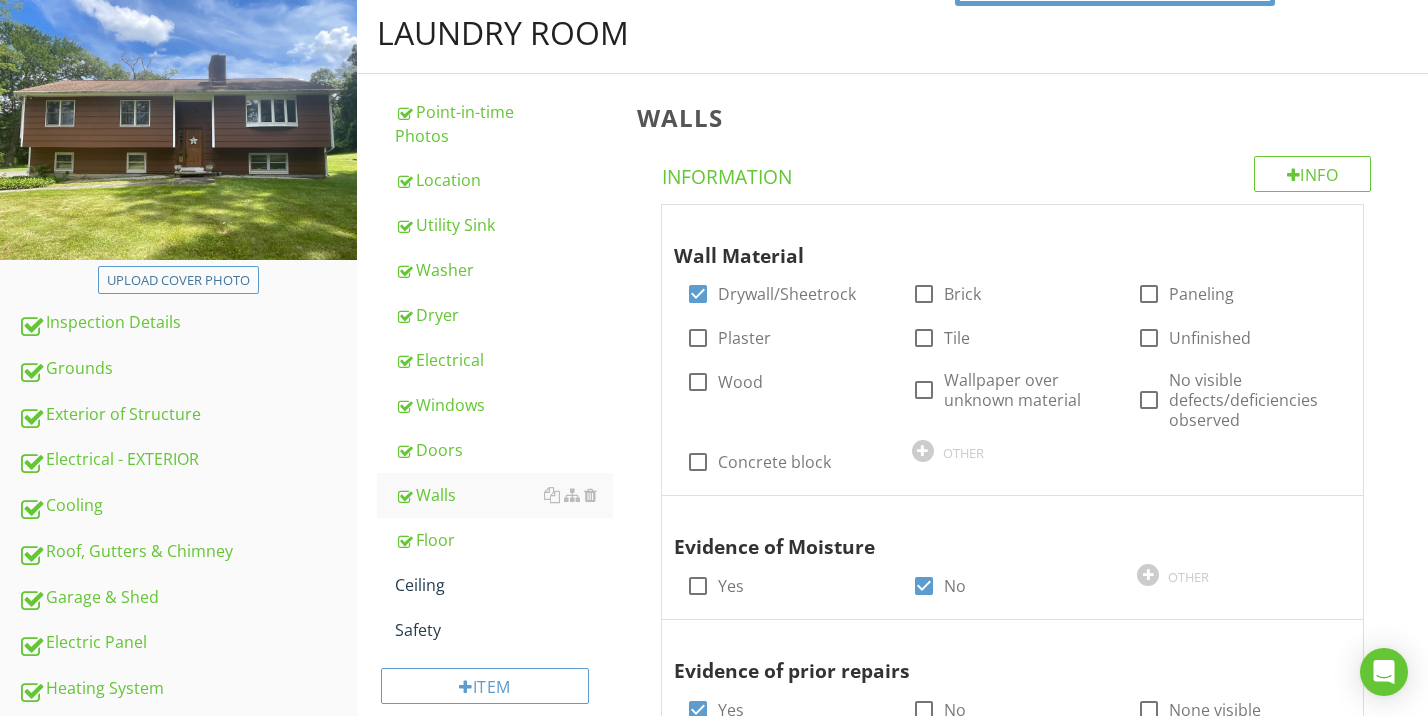 scroll, scrollTop: 127, scrollLeft: 0, axis: vertical 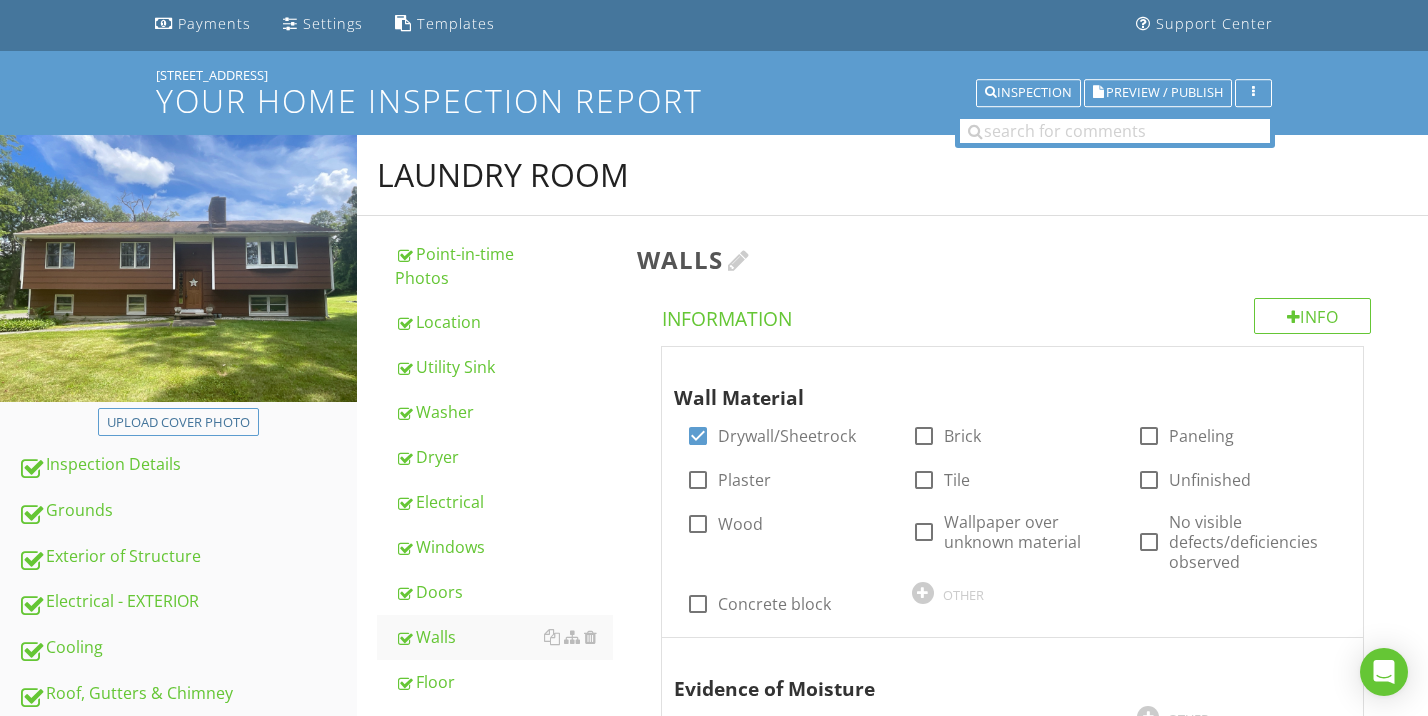 click at bounding box center (739, 260) 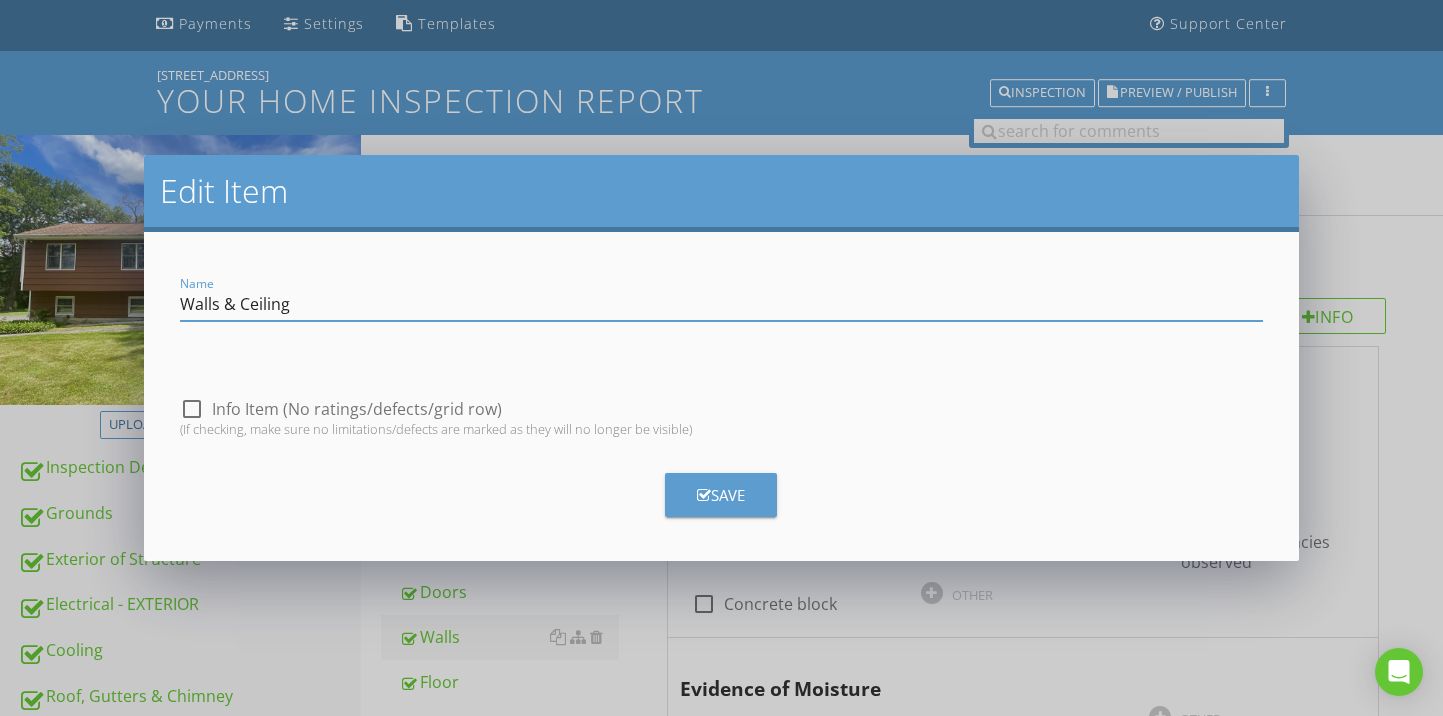 type on "Walls & Ceiling" 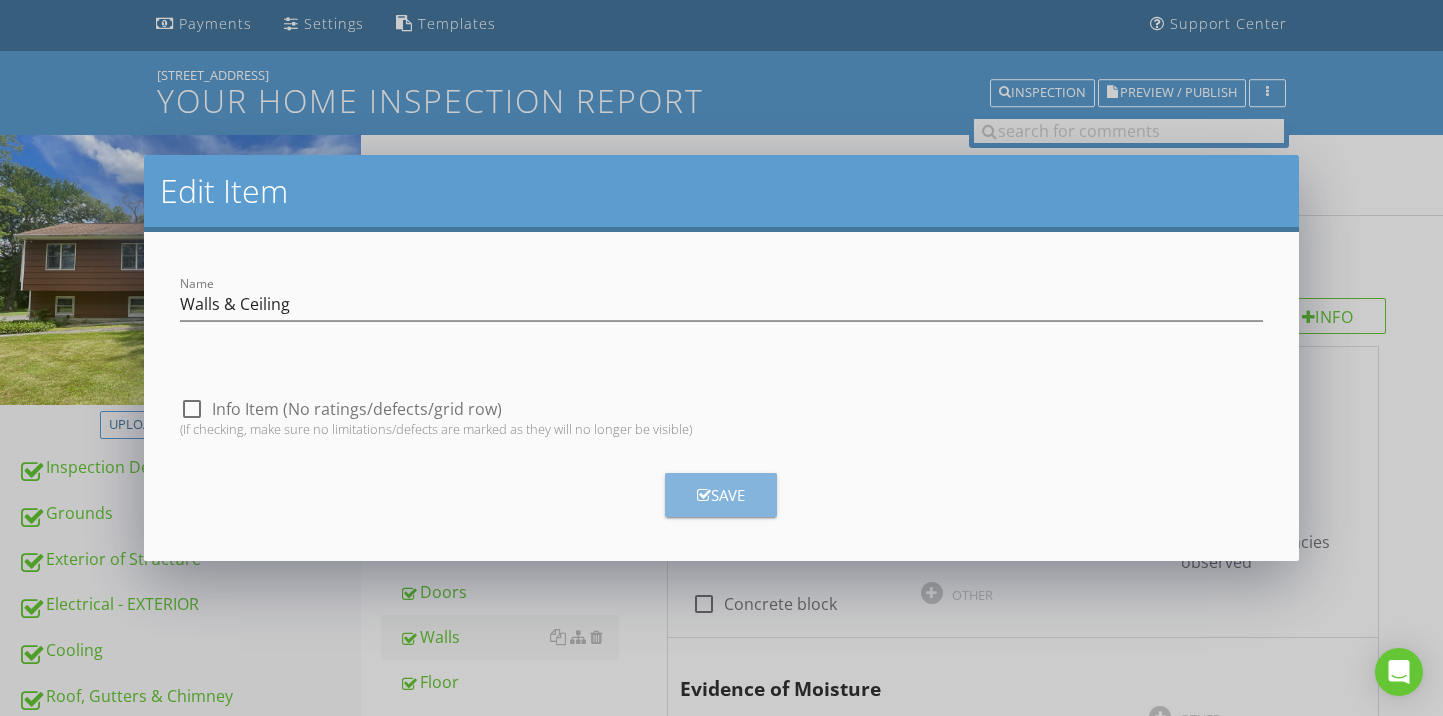 click on "Save" at bounding box center [721, 495] 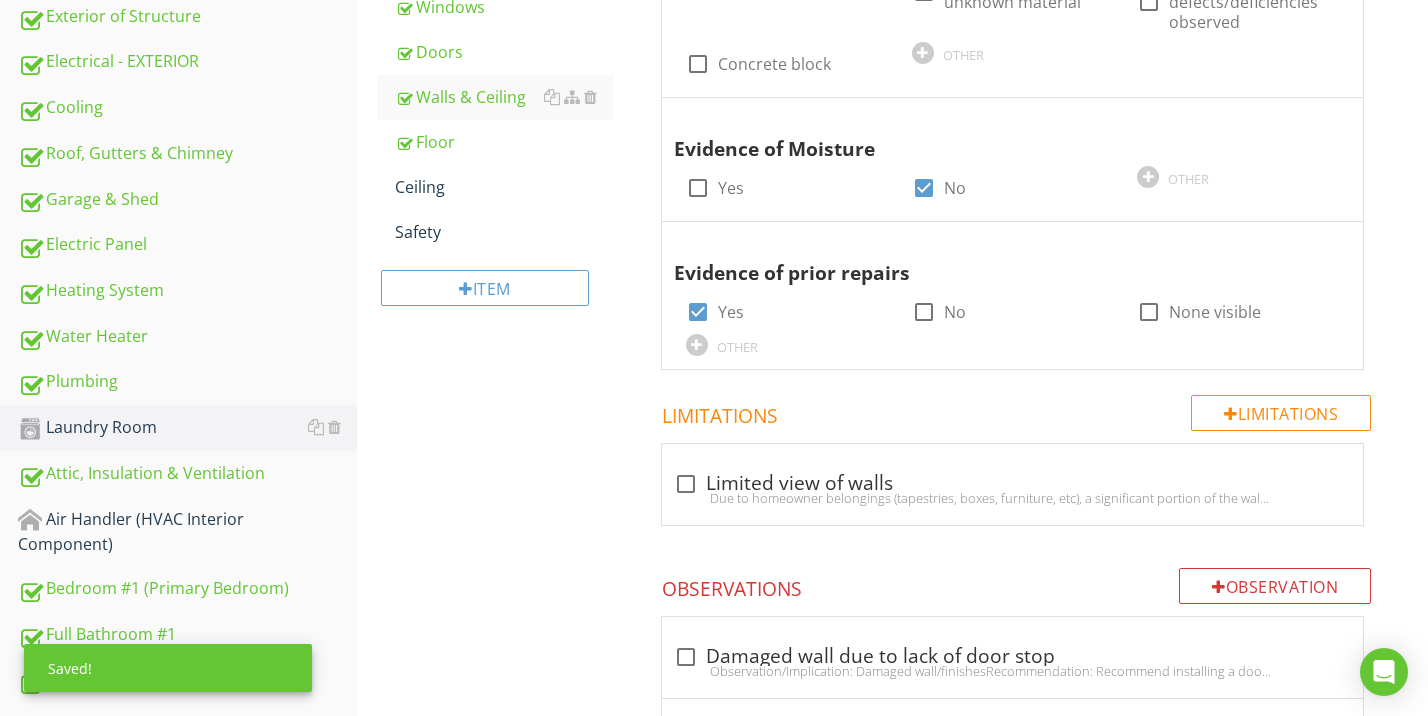 scroll, scrollTop: 634, scrollLeft: 0, axis: vertical 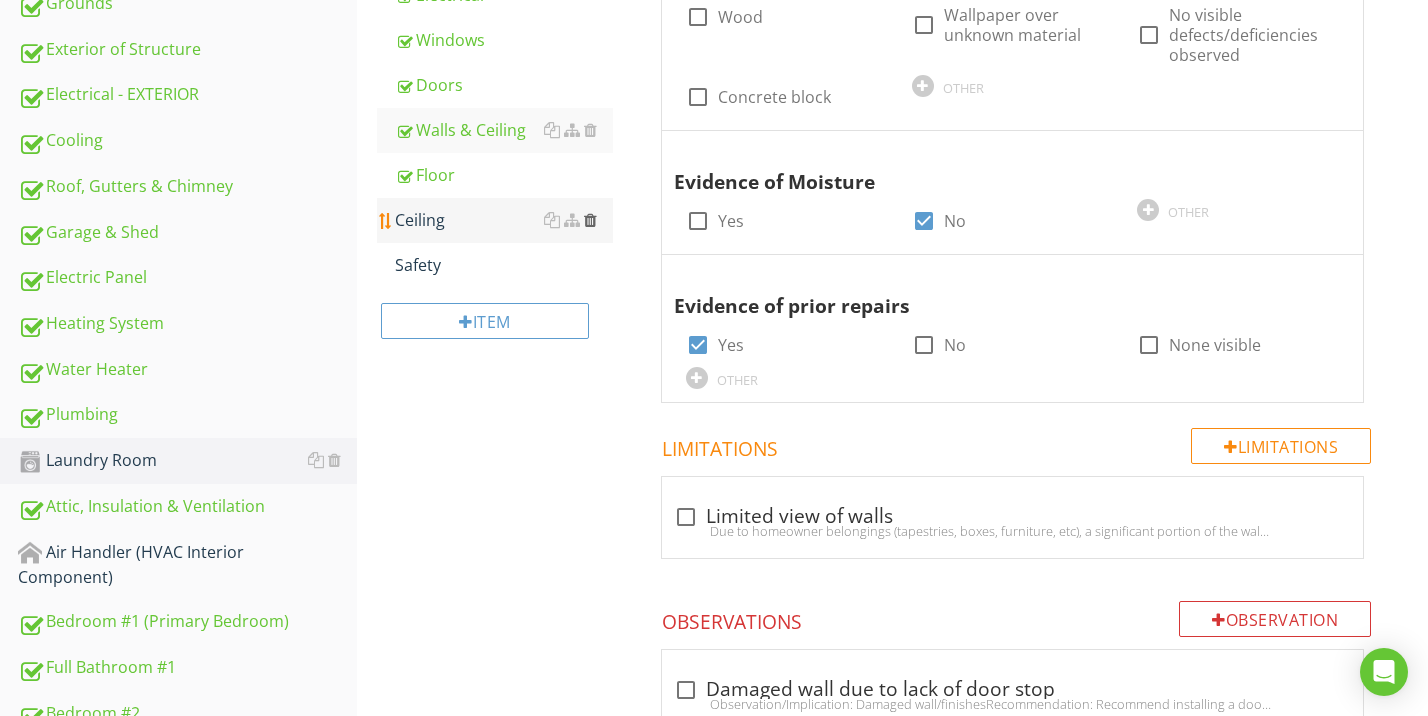 click at bounding box center [590, 220] 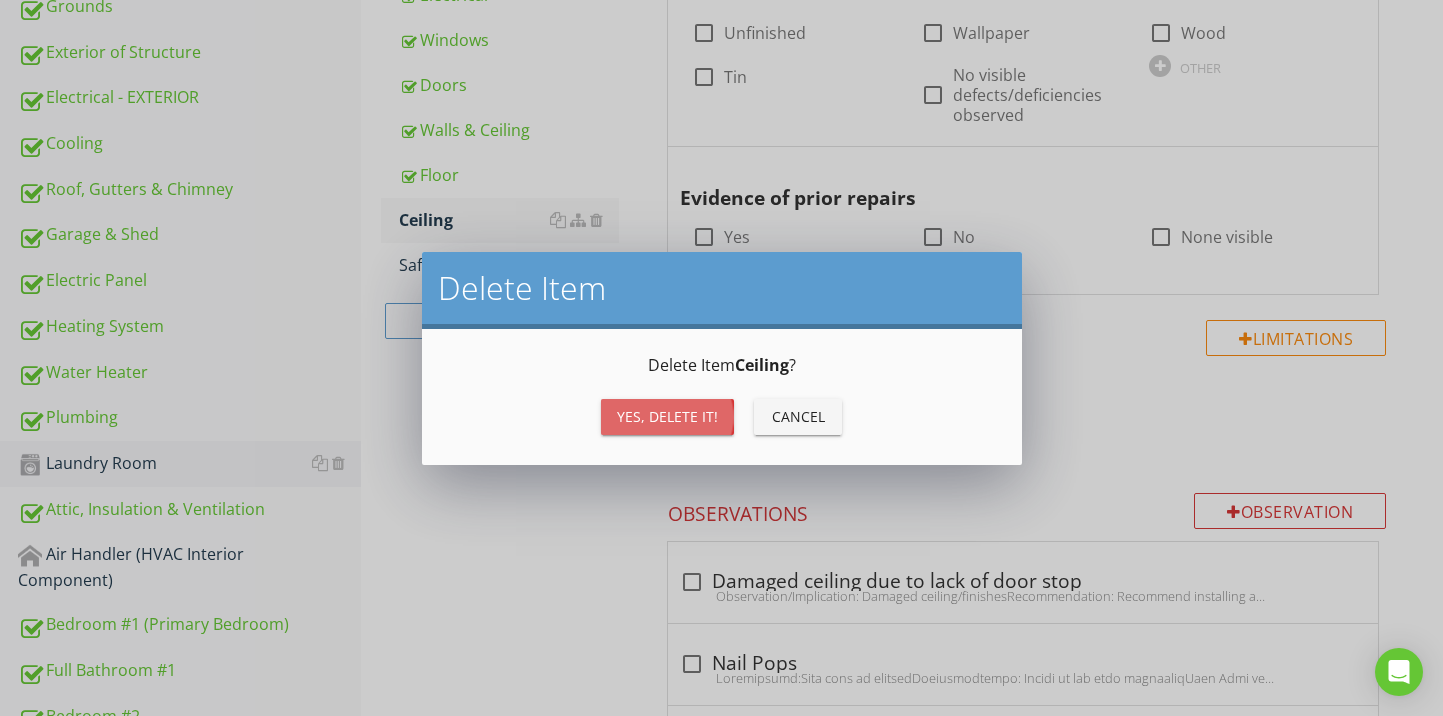 click on "Yes, Delete it!" at bounding box center (667, 416) 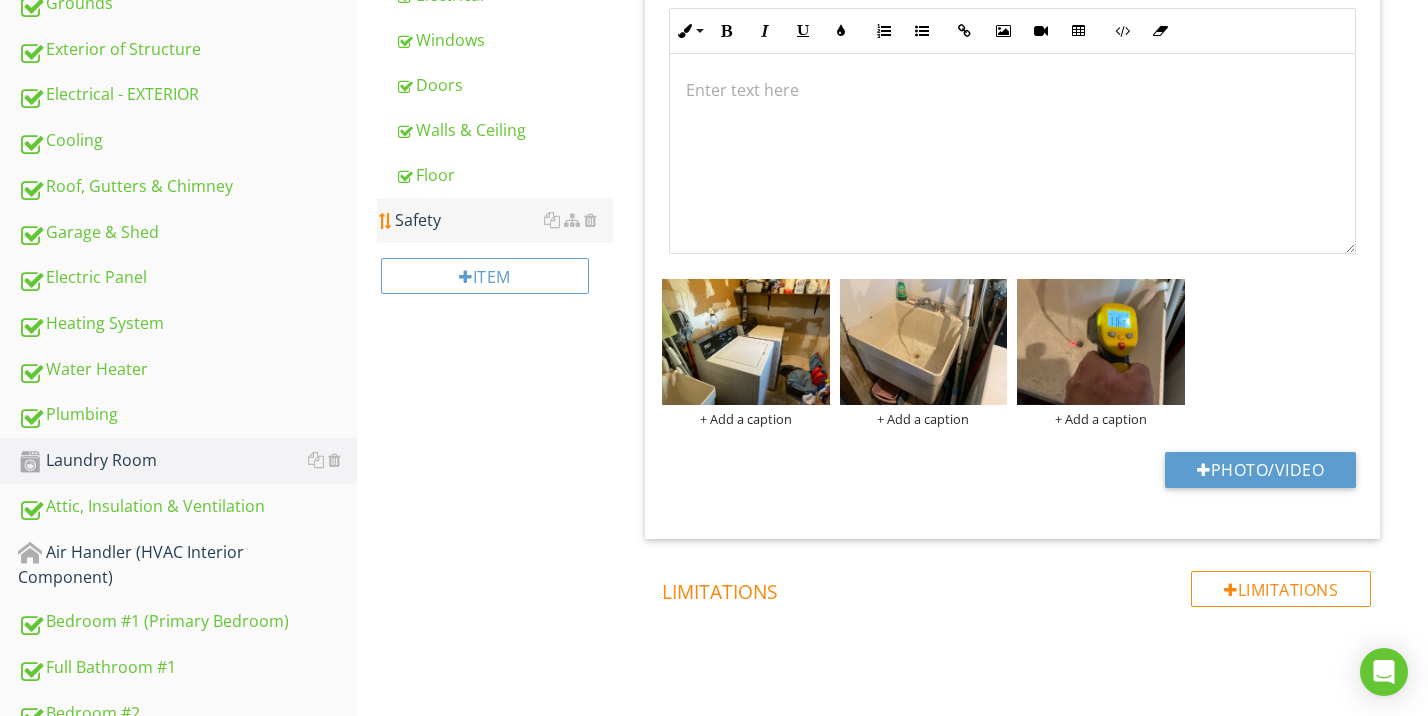 click on "Safety" at bounding box center (504, 220) 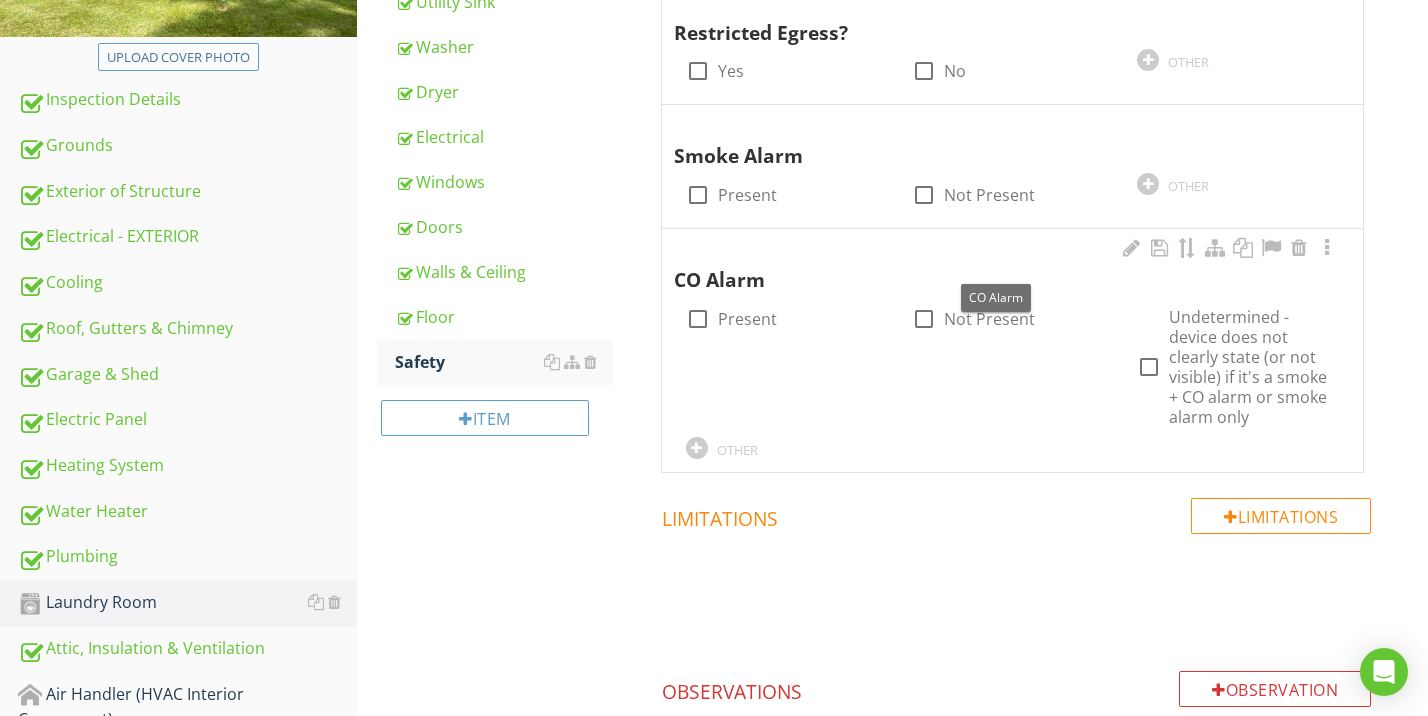 scroll, scrollTop: 488, scrollLeft: 0, axis: vertical 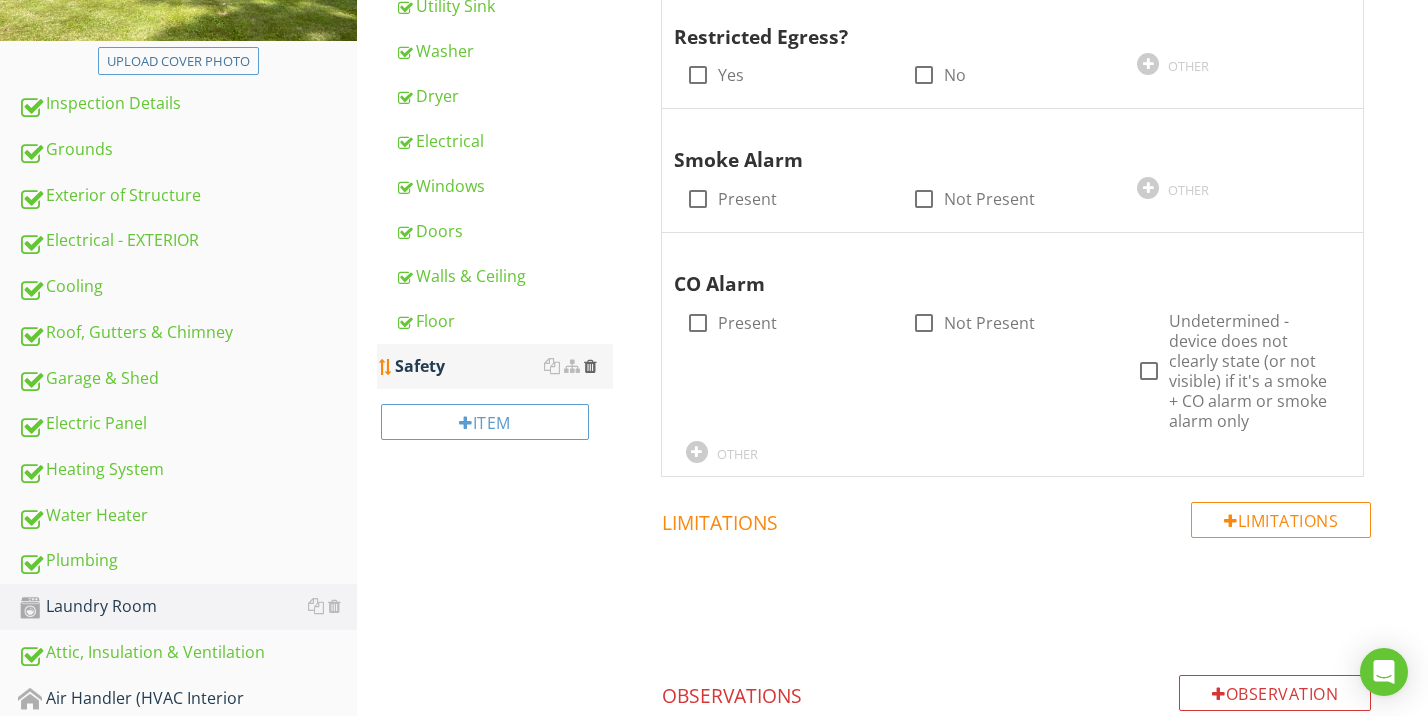 click at bounding box center [590, 366] 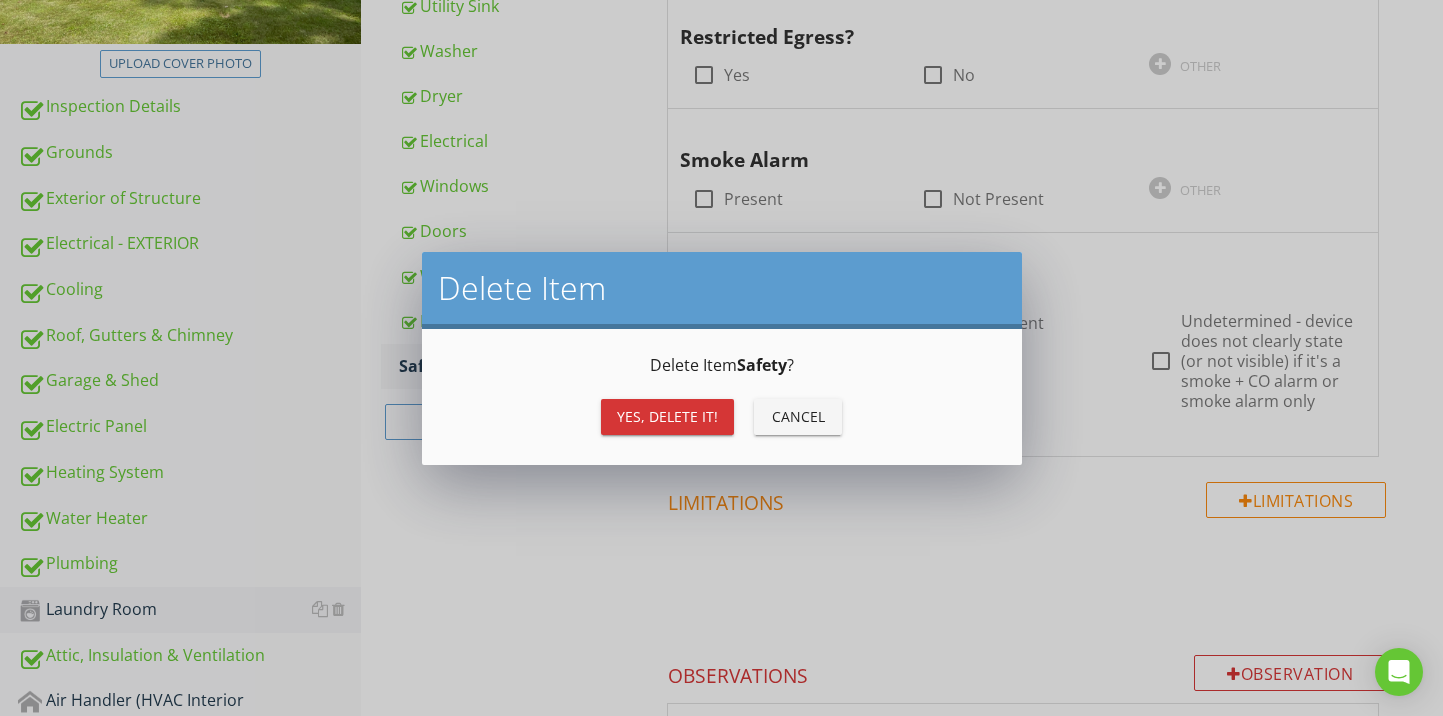 click on "Yes, Delete it!" at bounding box center (667, 416) 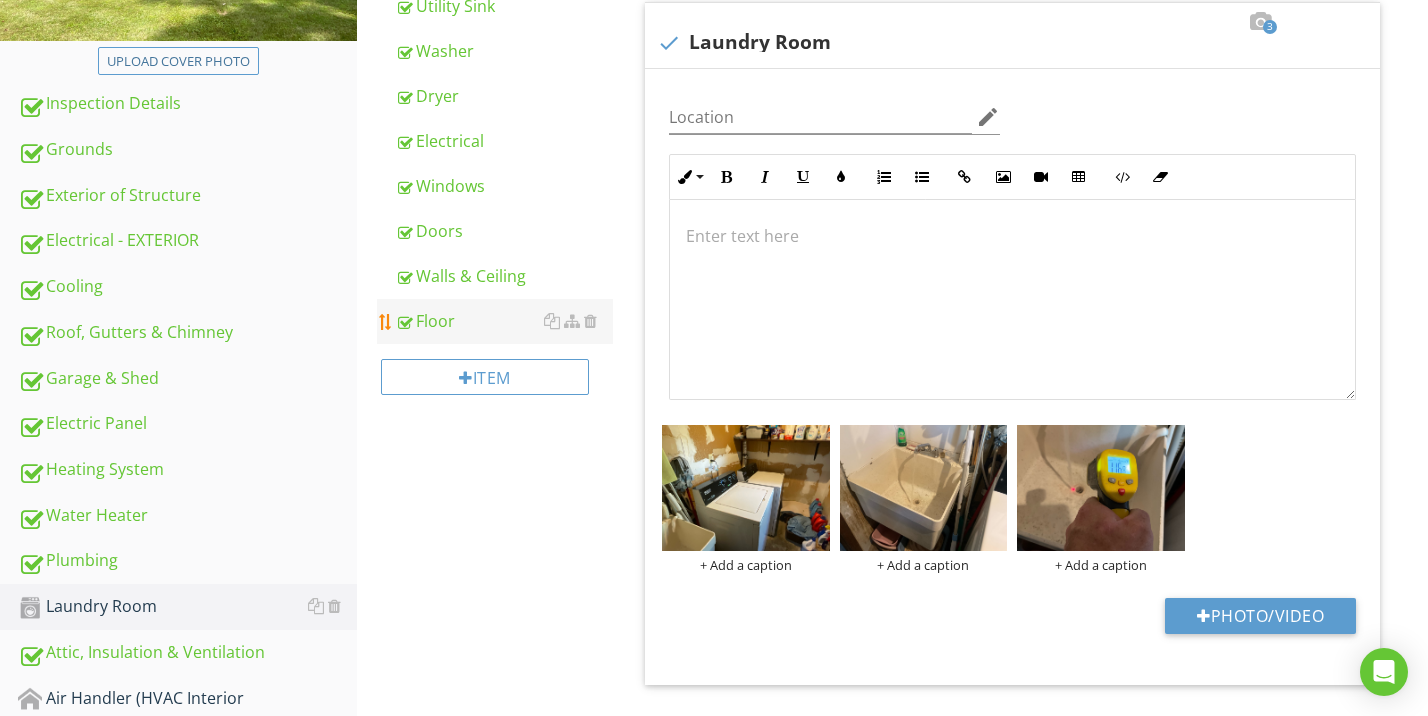 click on "Floor" at bounding box center (504, 321) 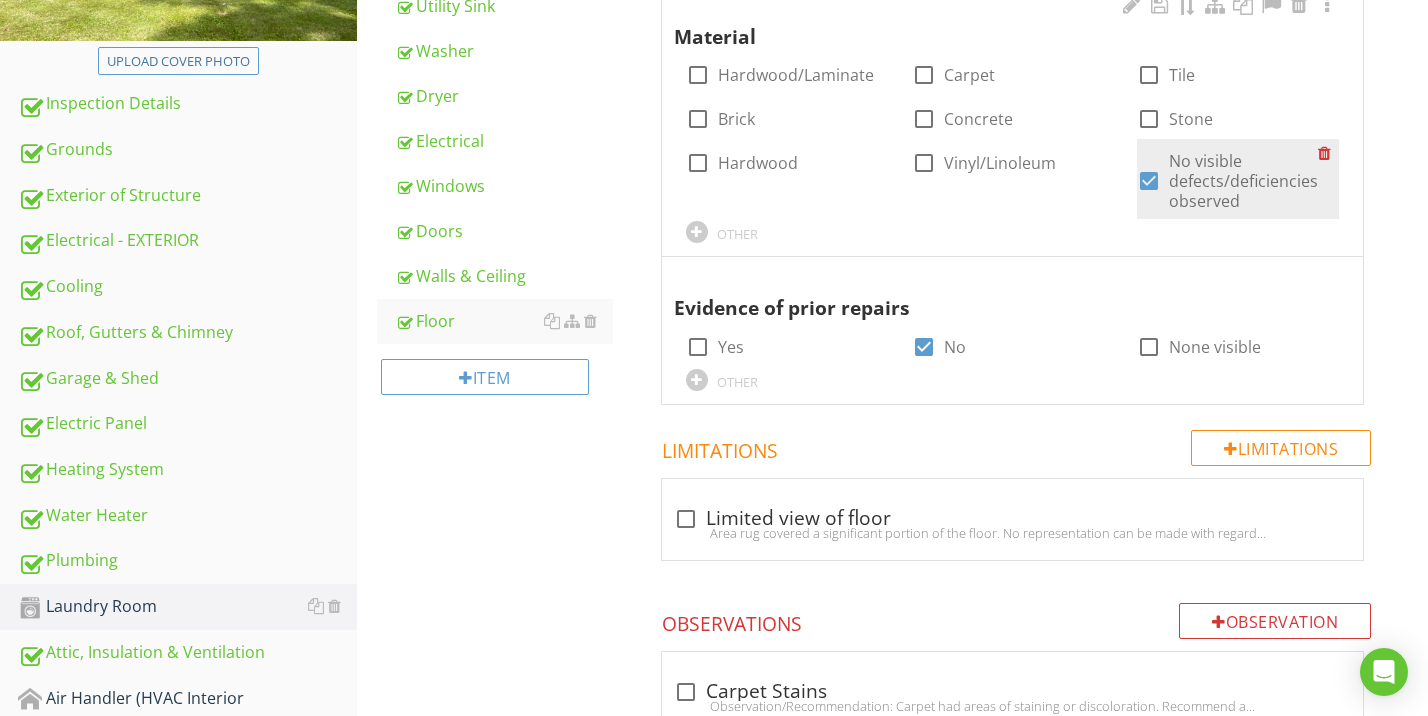 click at bounding box center (1149, 181) 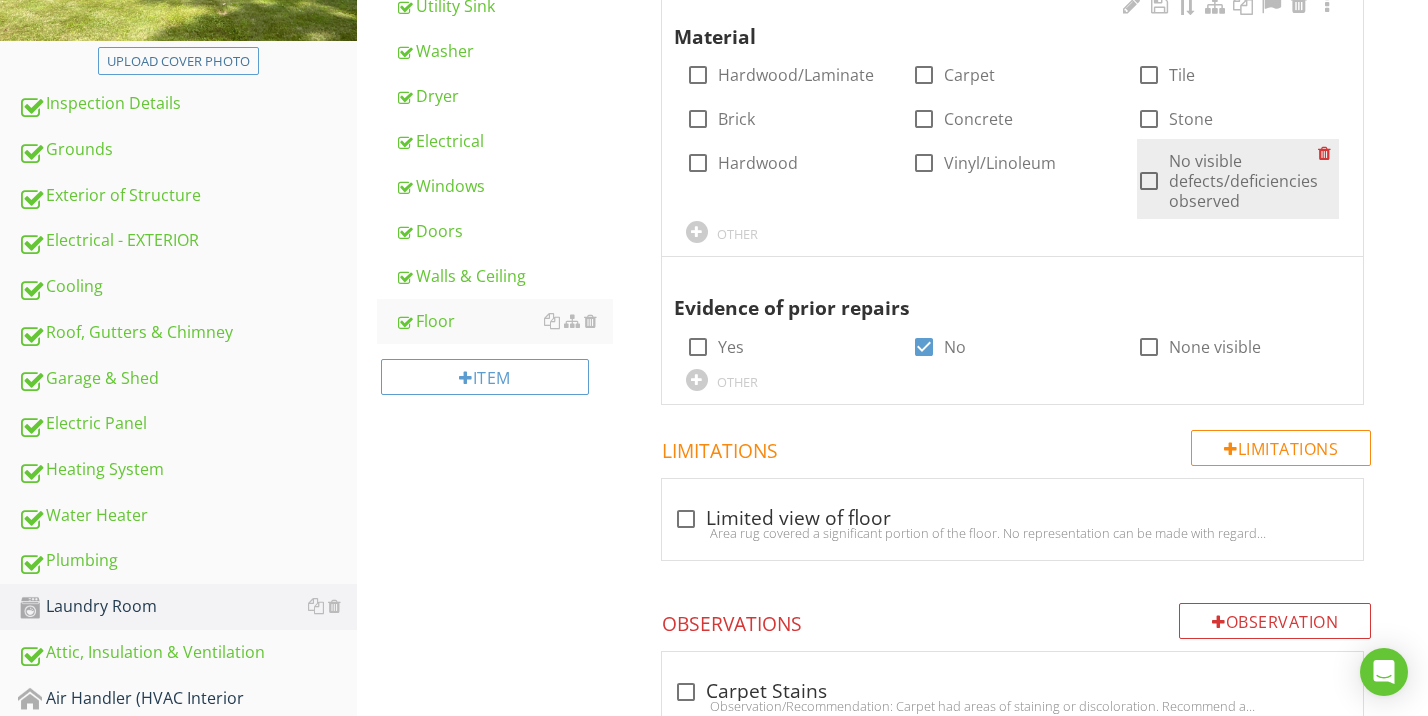 click at bounding box center (1149, 181) 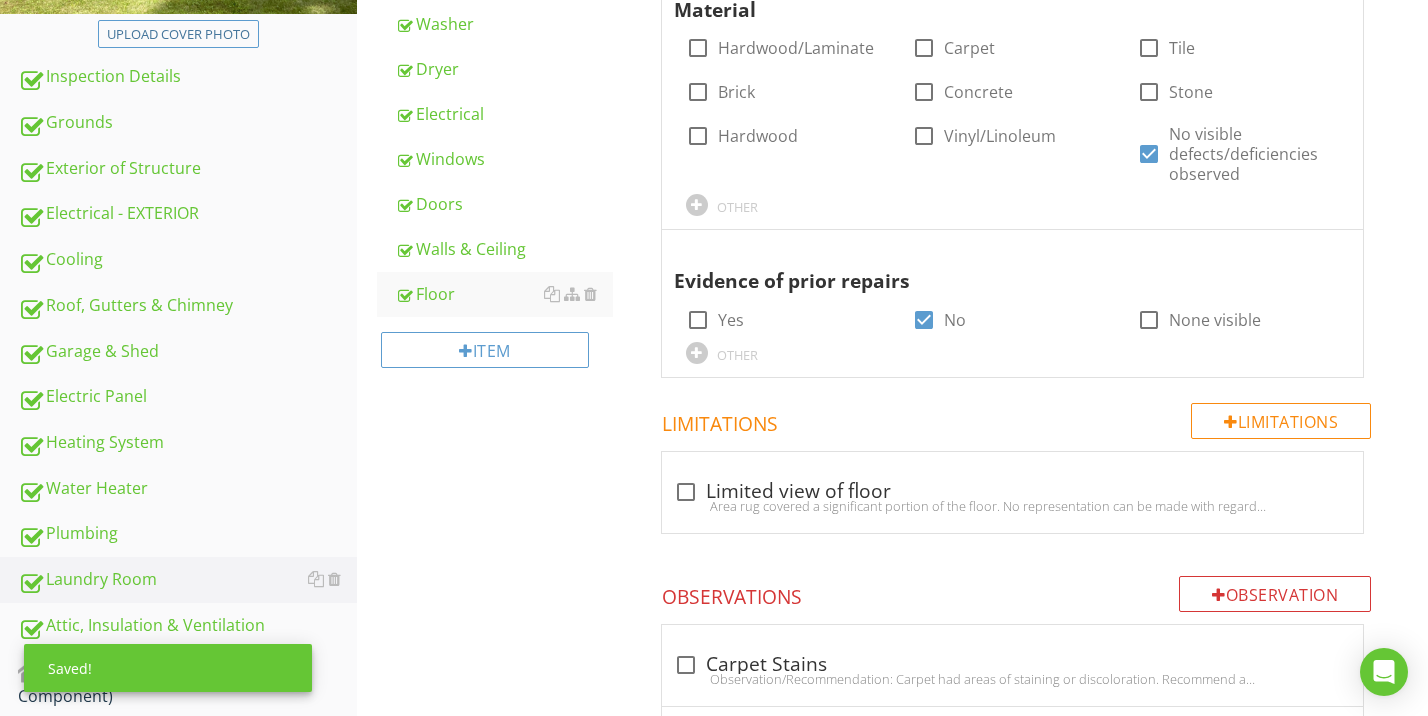 scroll, scrollTop: 741, scrollLeft: 0, axis: vertical 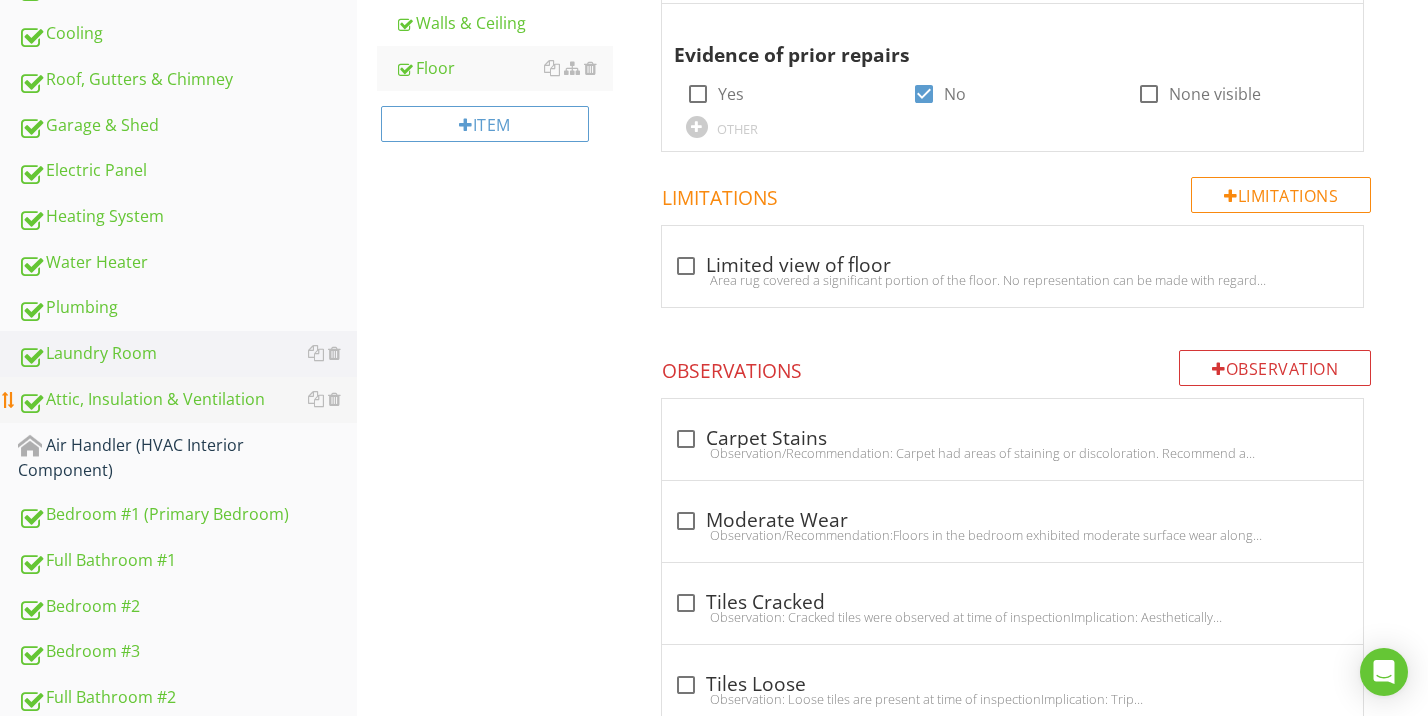 click on "Attic, Insulation & Ventilation" at bounding box center [187, 400] 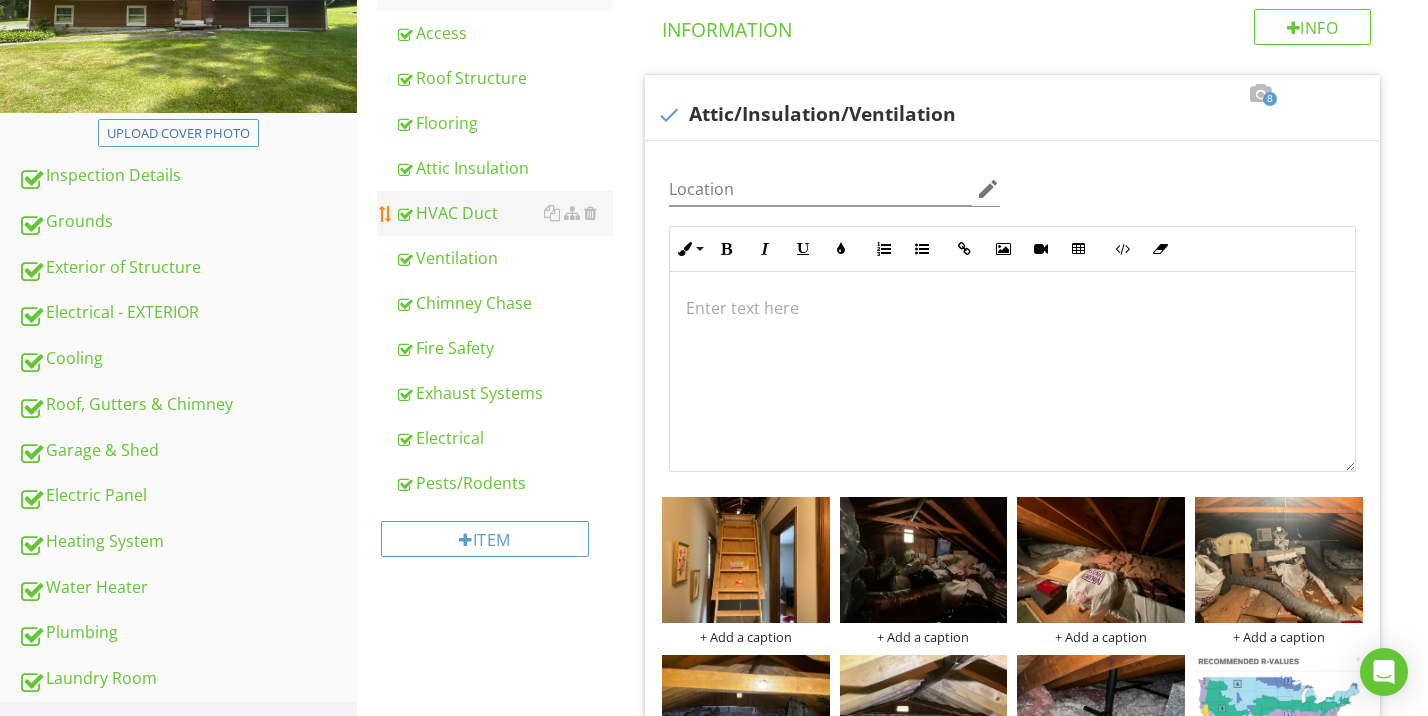 scroll, scrollTop: 232, scrollLeft: 0, axis: vertical 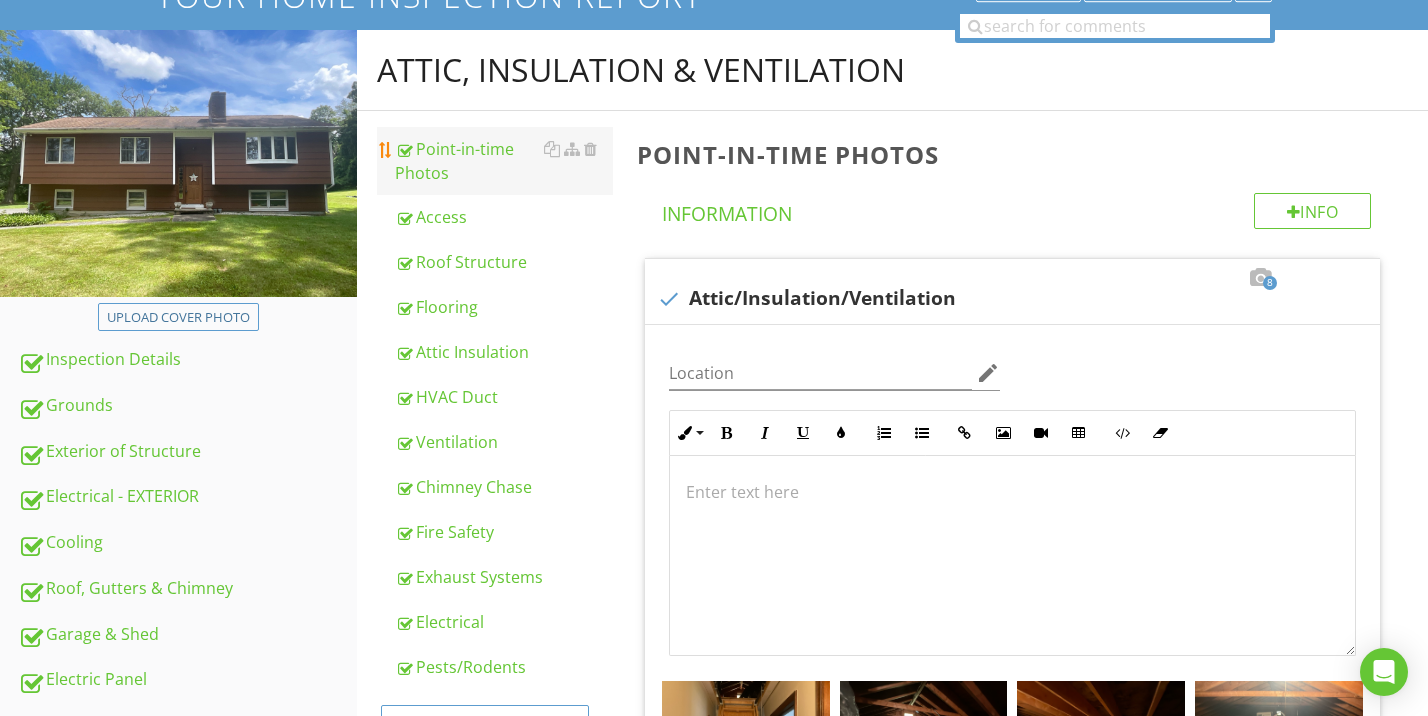 click on "Point-in-time Photos" at bounding box center (504, 161) 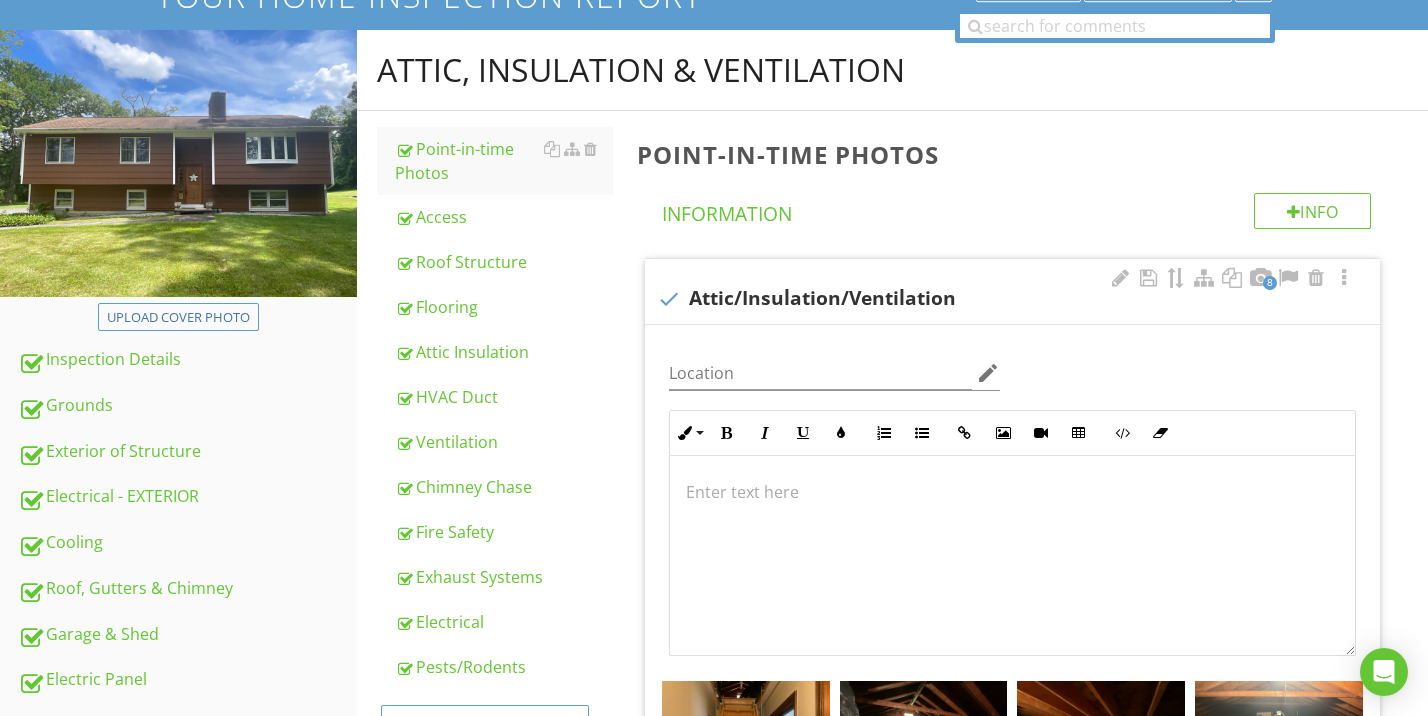 scroll, scrollTop: 391, scrollLeft: 0, axis: vertical 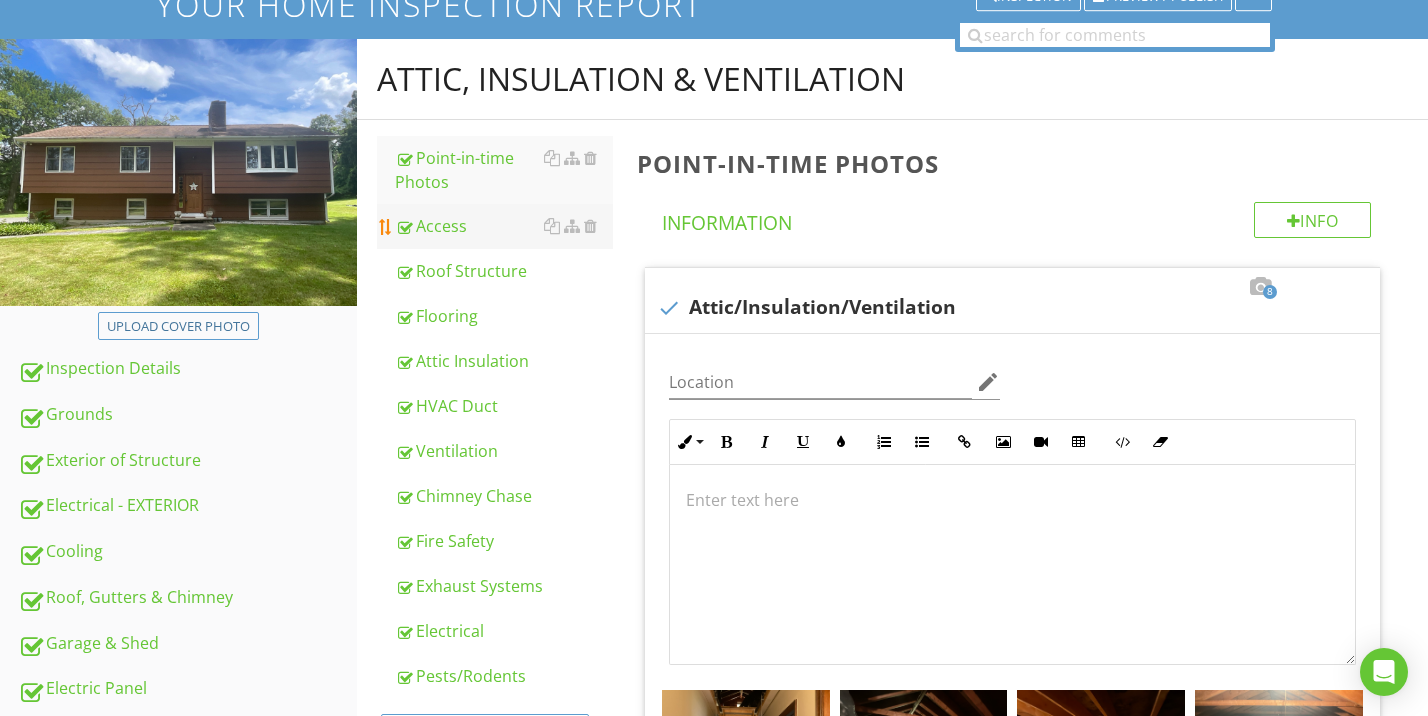 click on "Access" at bounding box center [504, 226] 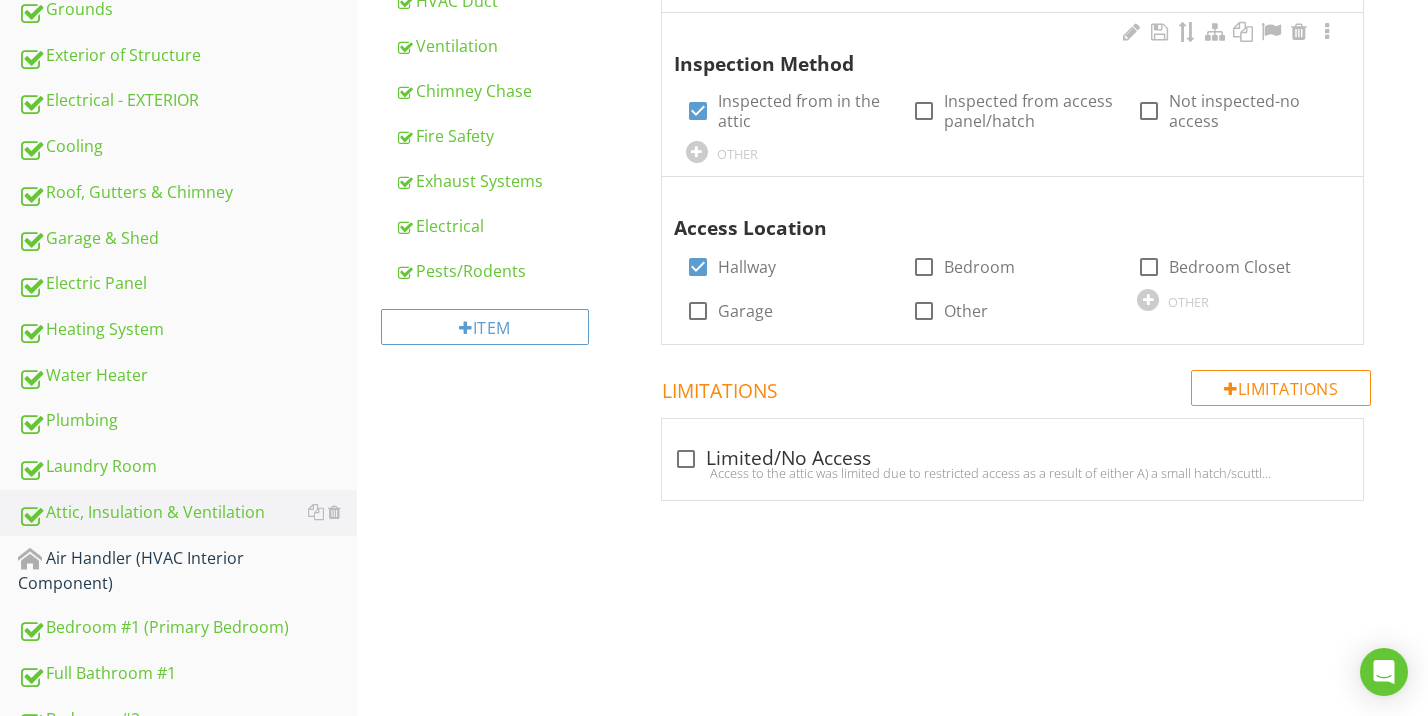 scroll, scrollTop: 229, scrollLeft: 0, axis: vertical 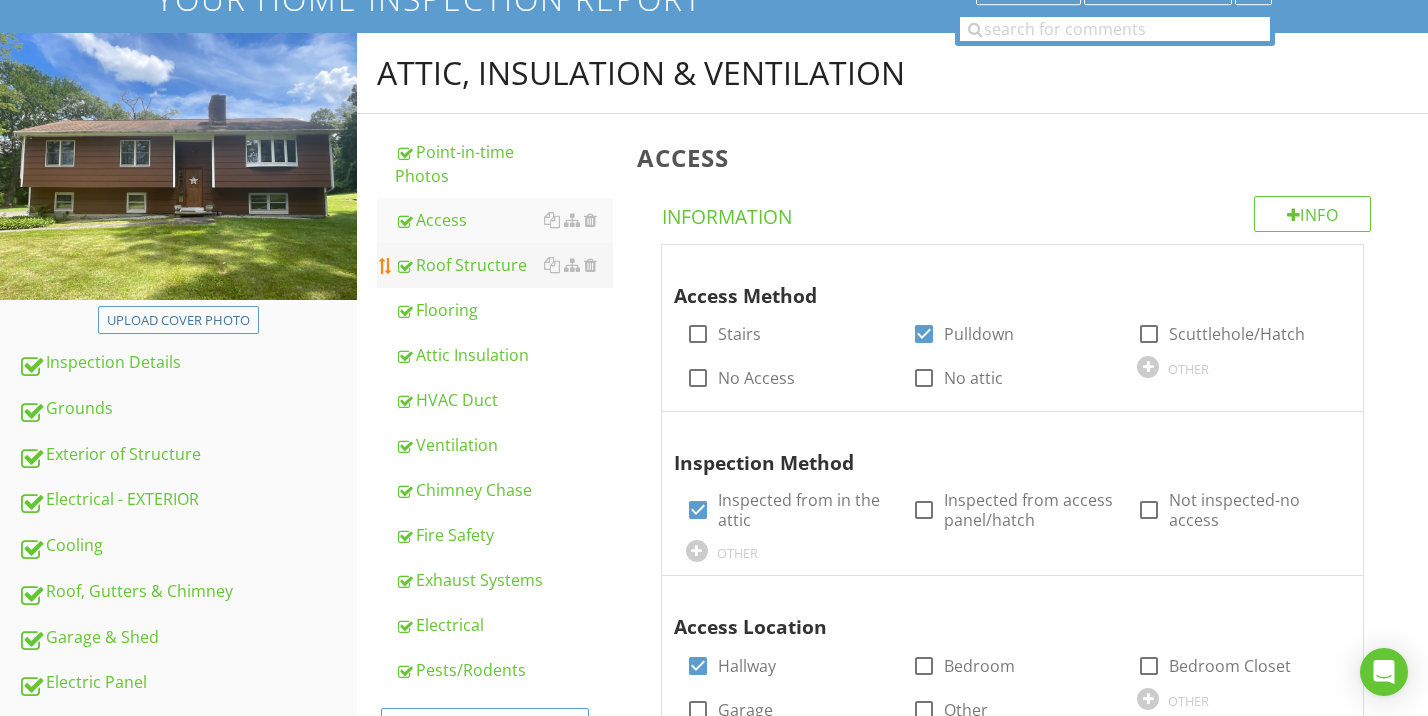 click on "Roof Structure" at bounding box center (504, 265) 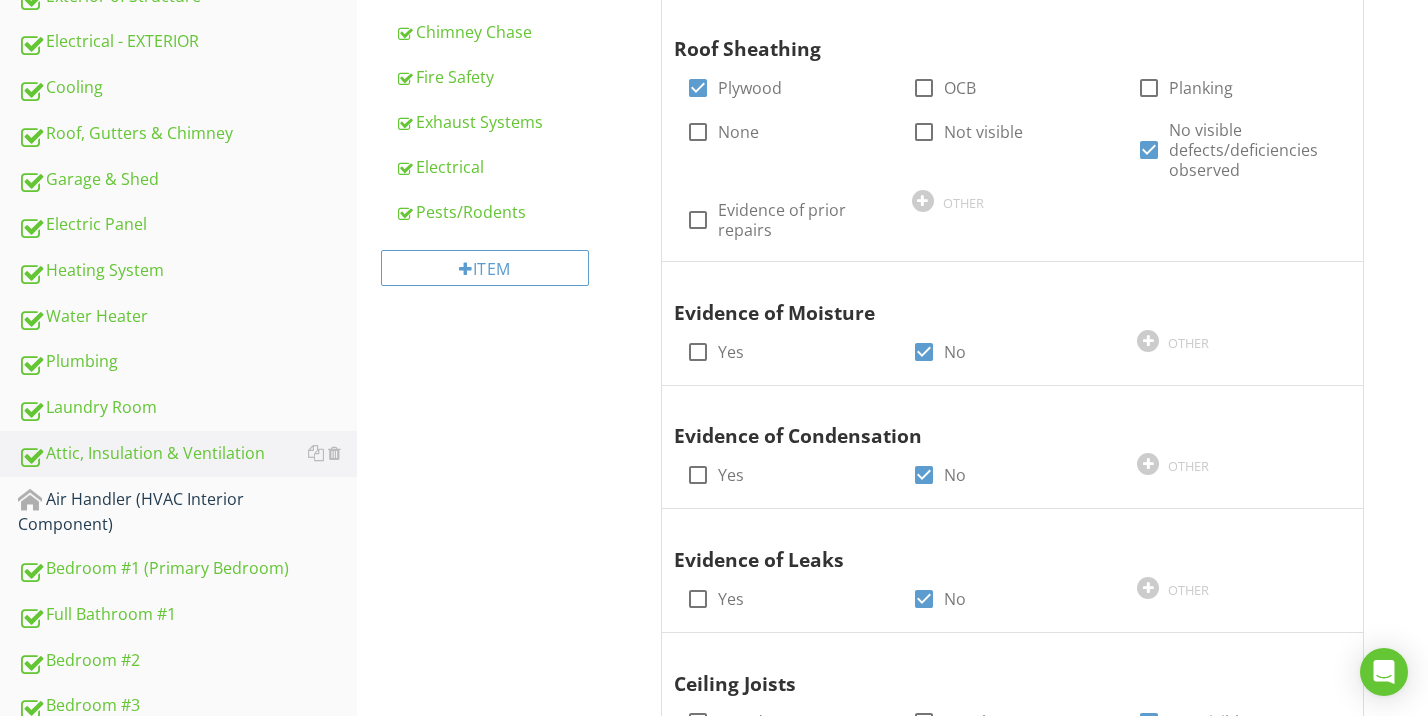 scroll, scrollTop: 255, scrollLeft: 0, axis: vertical 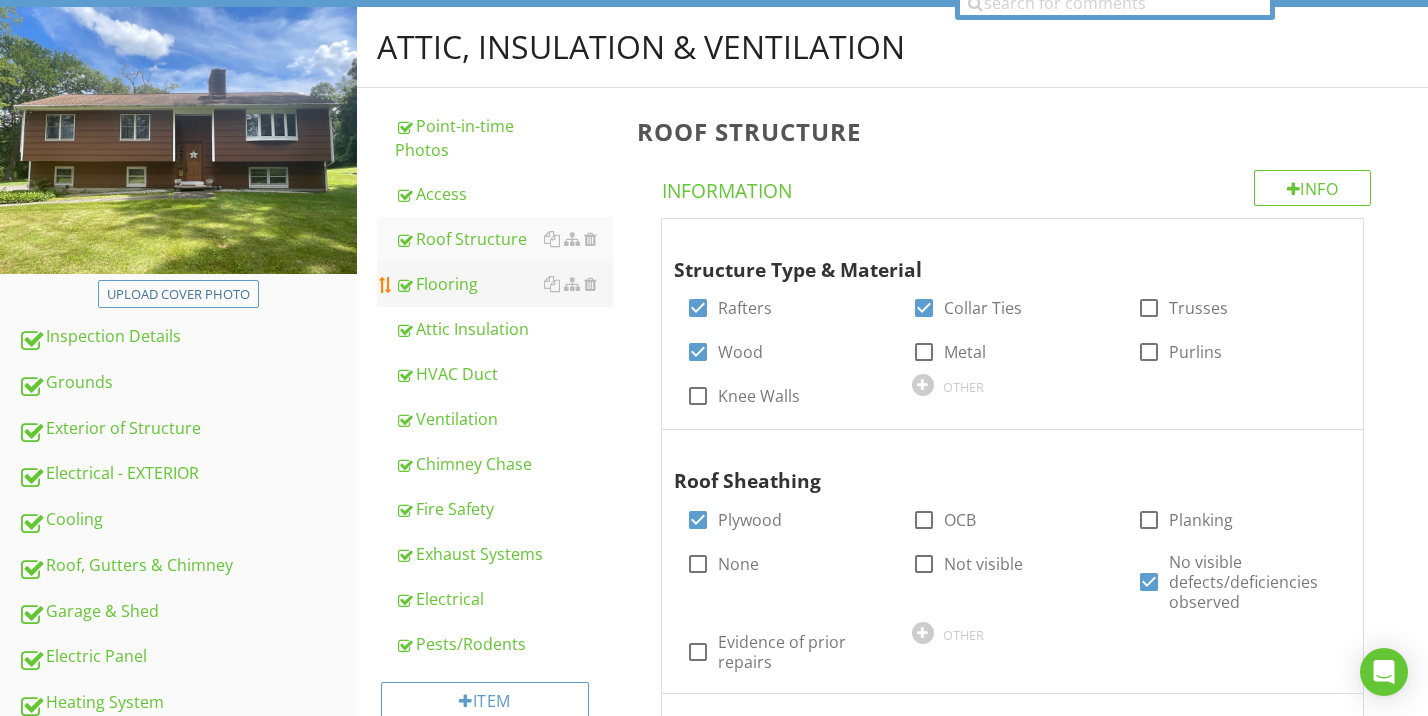 click on "Flooring" at bounding box center (504, 284) 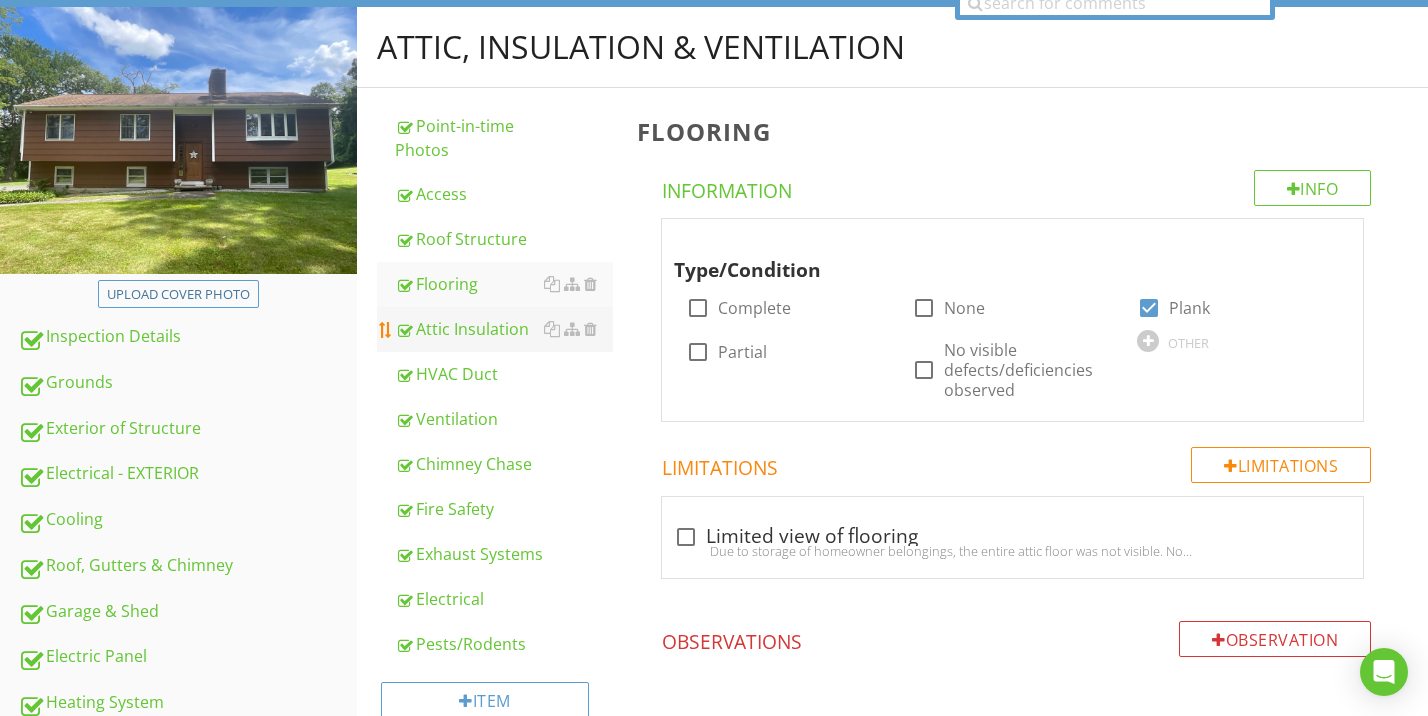 click on "Attic Insulation" at bounding box center [504, 329] 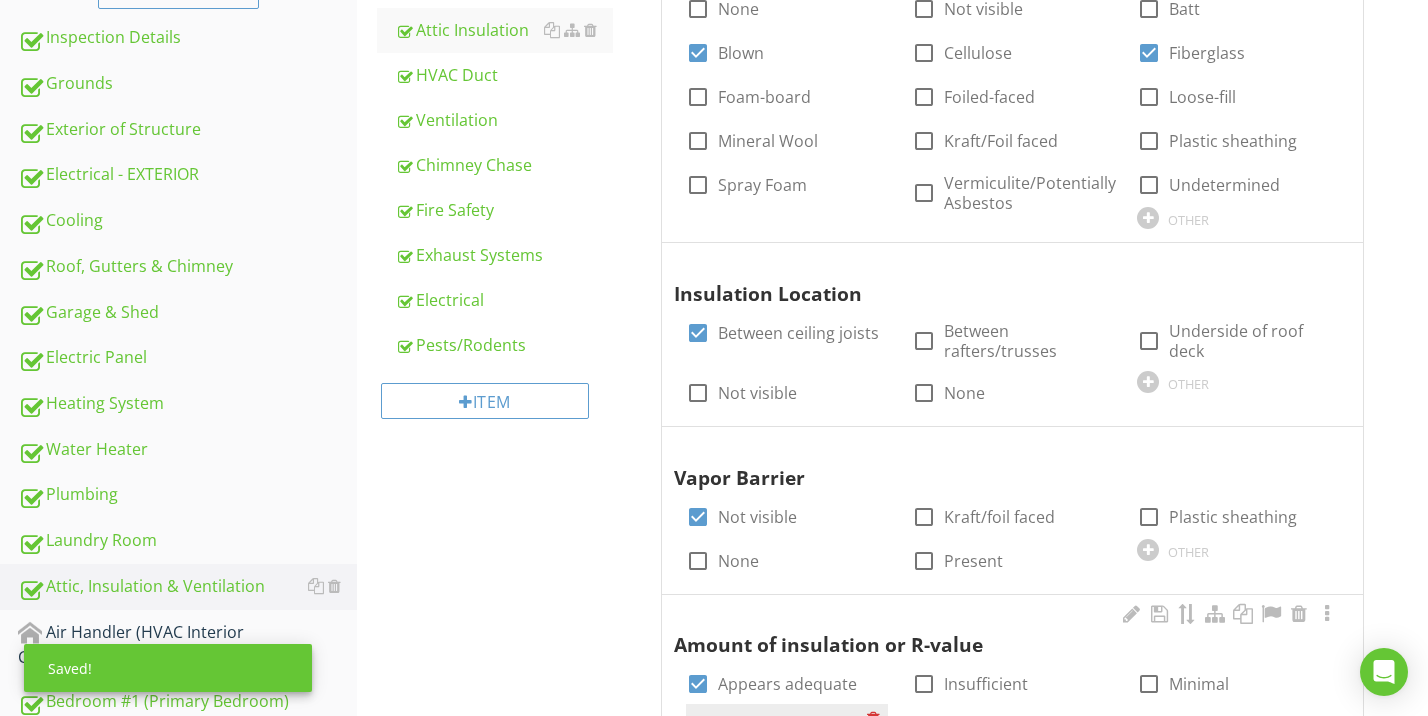 scroll, scrollTop: 365, scrollLeft: 0, axis: vertical 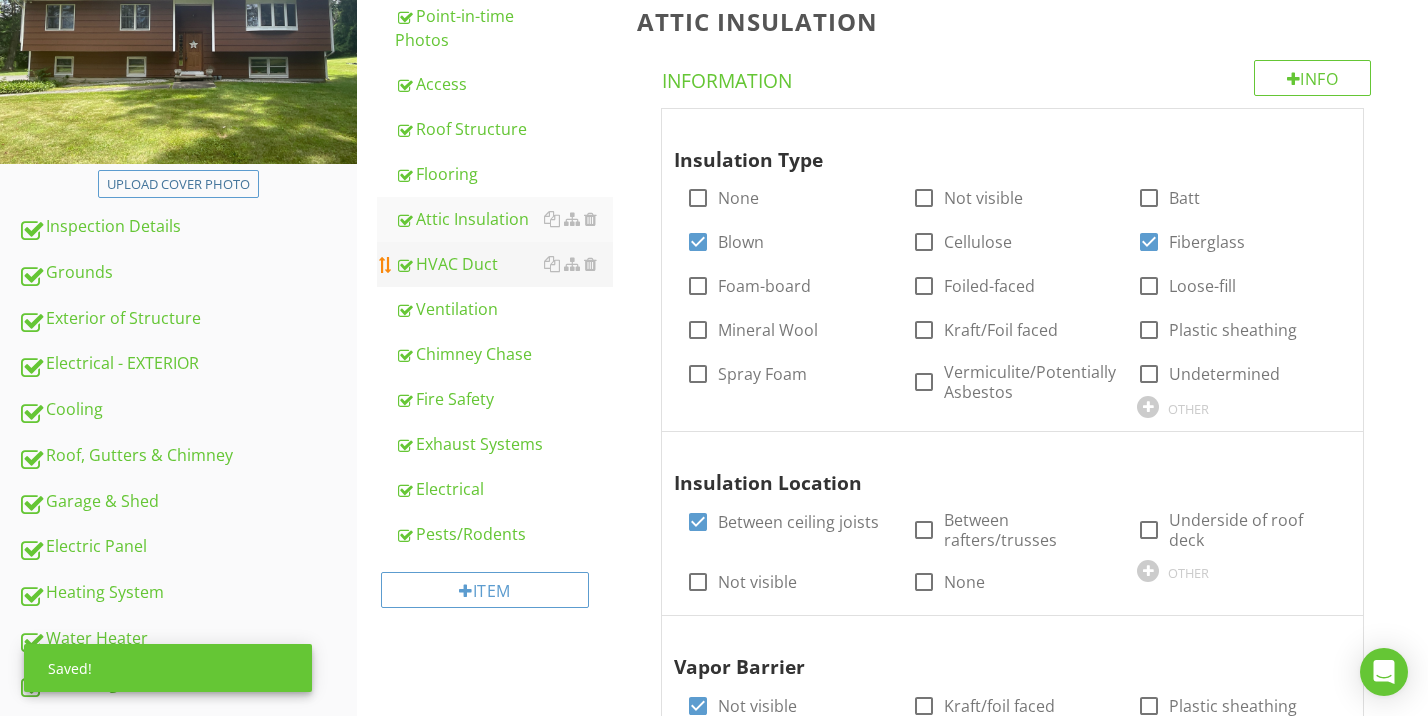 click on "HVAC Duct" at bounding box center (504, 264) 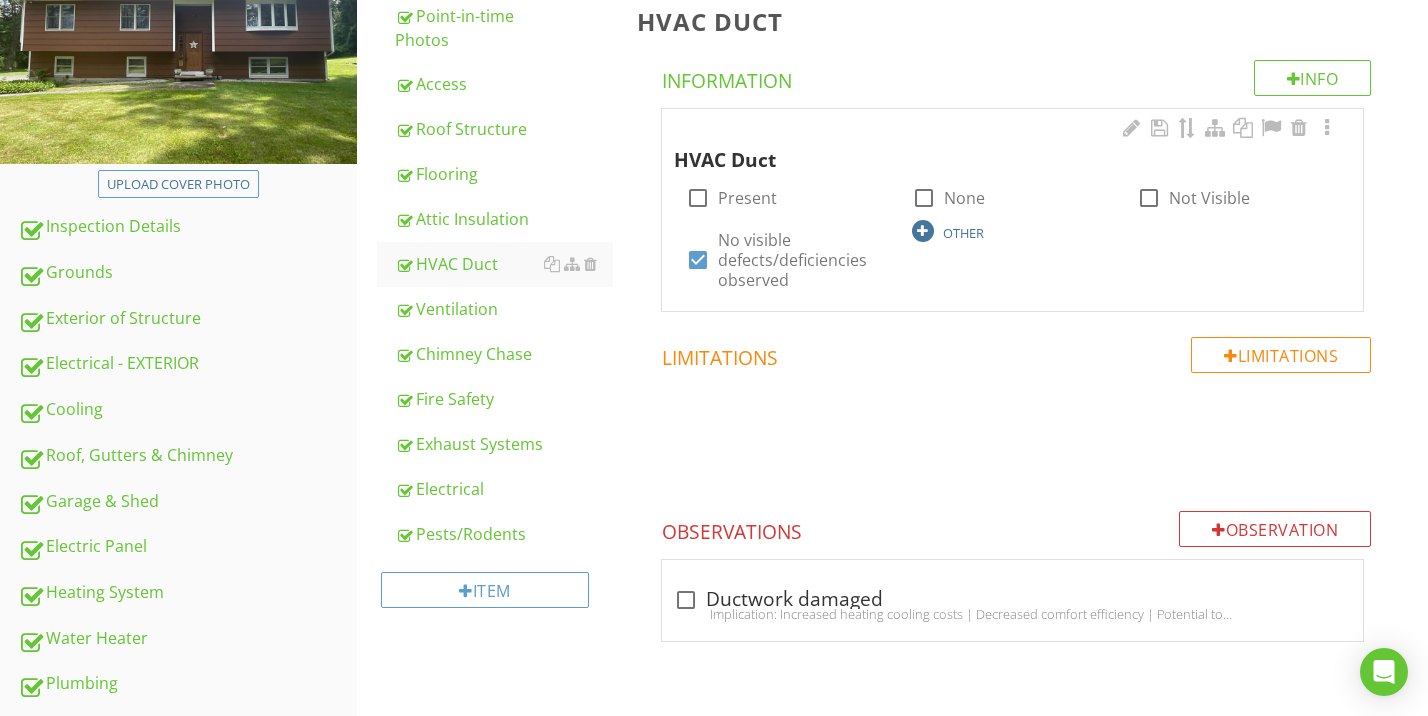 click at bounding box center (923, 231) 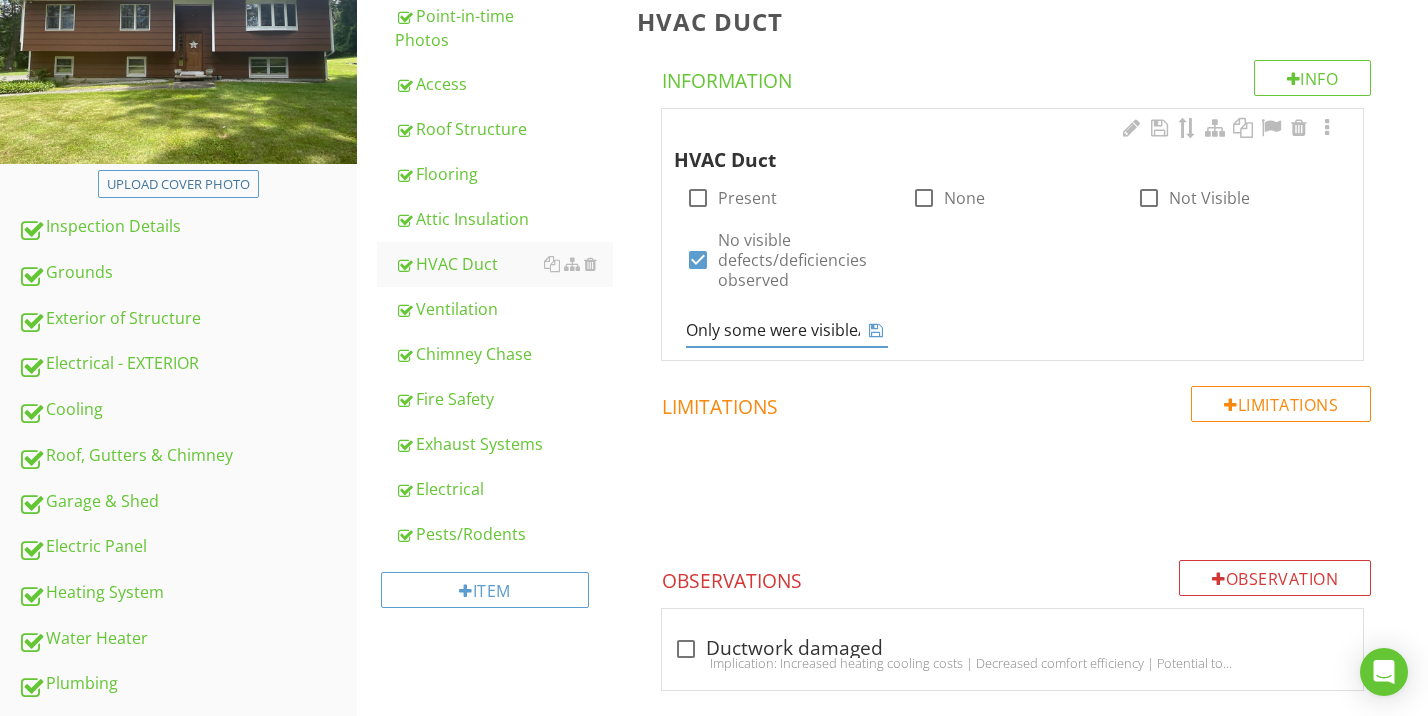 type on "Only some were visible/accessible" 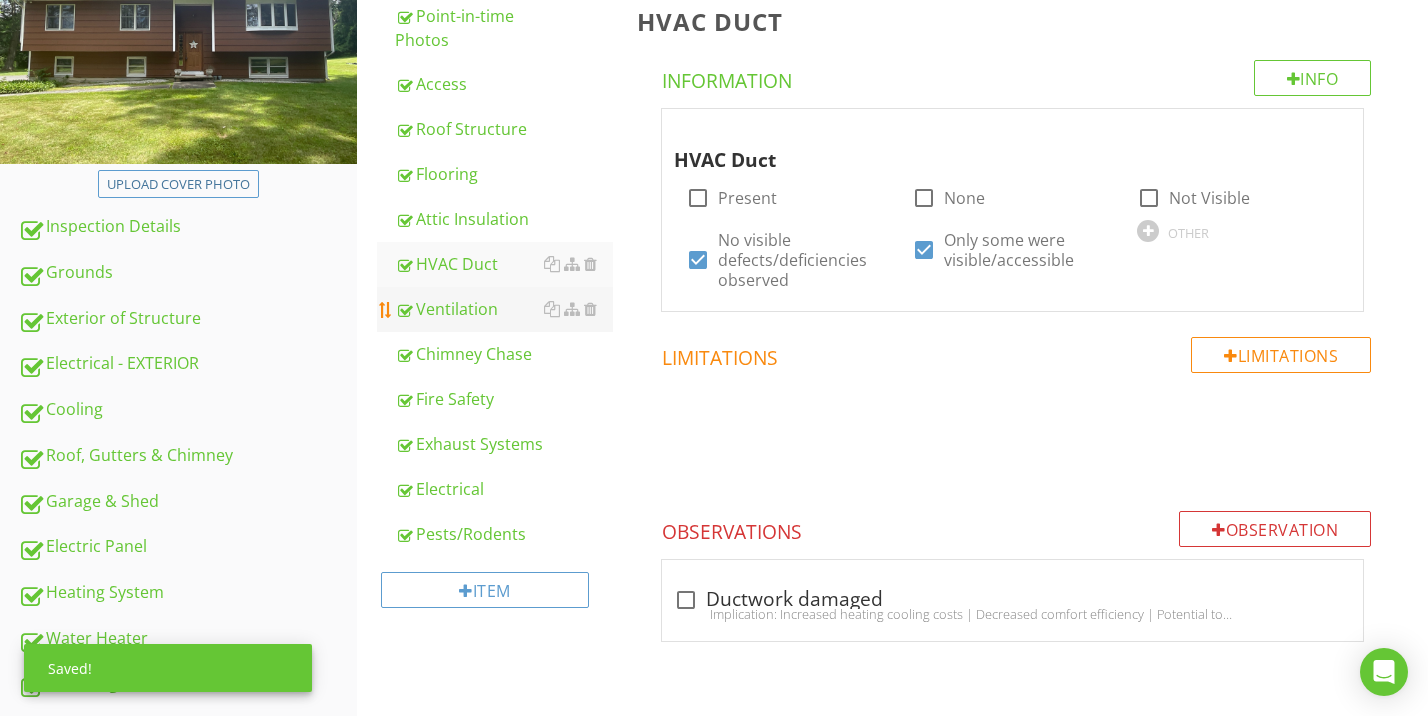 click on "Ventilation" at bounding box center (504, 309) 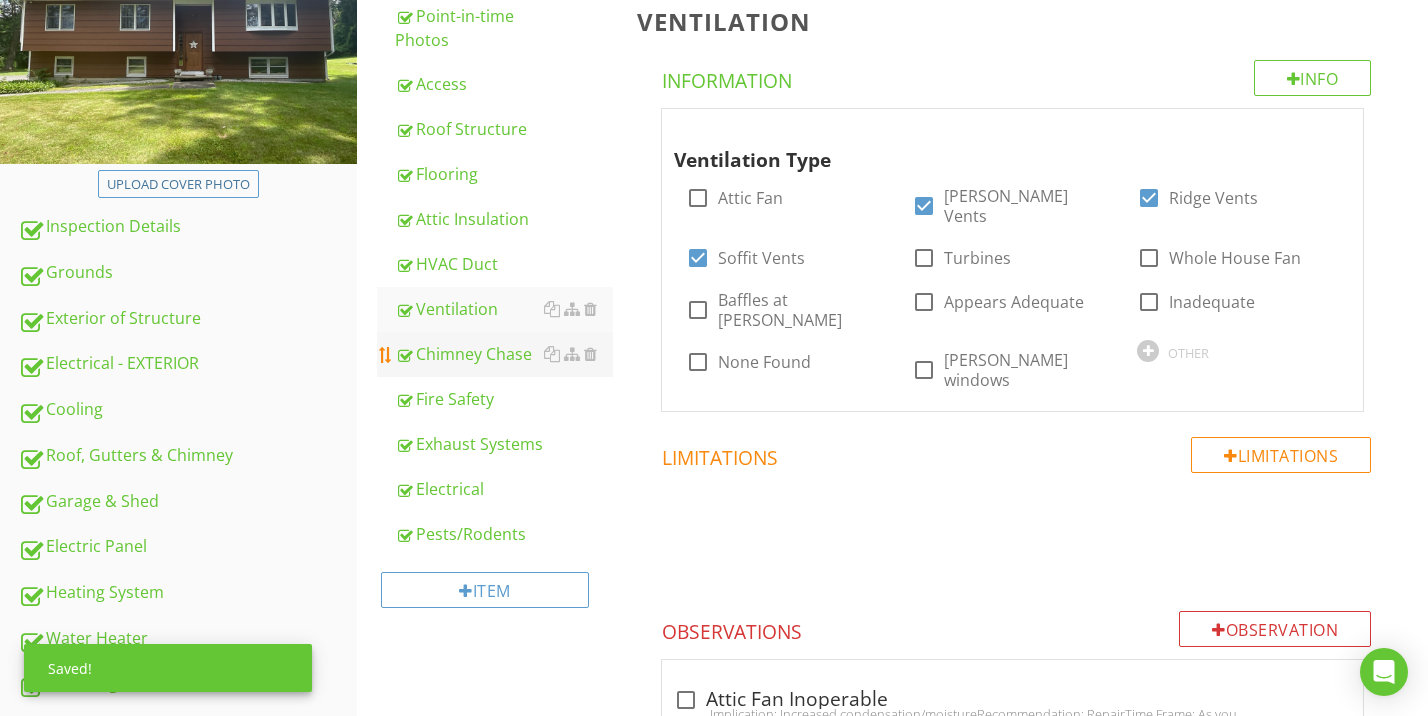 click on "Chimney Chase" at bounding box center (504, 354) 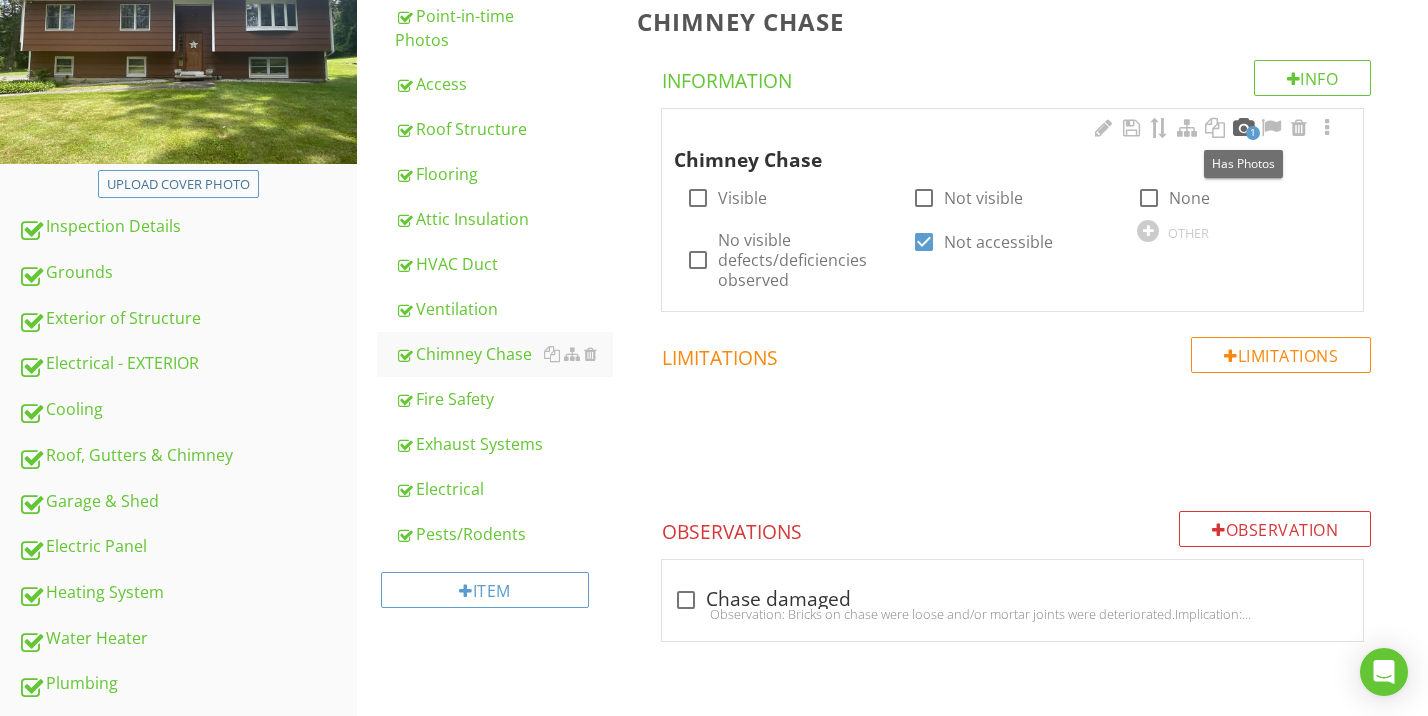 click at bounding box center [1243, 128] 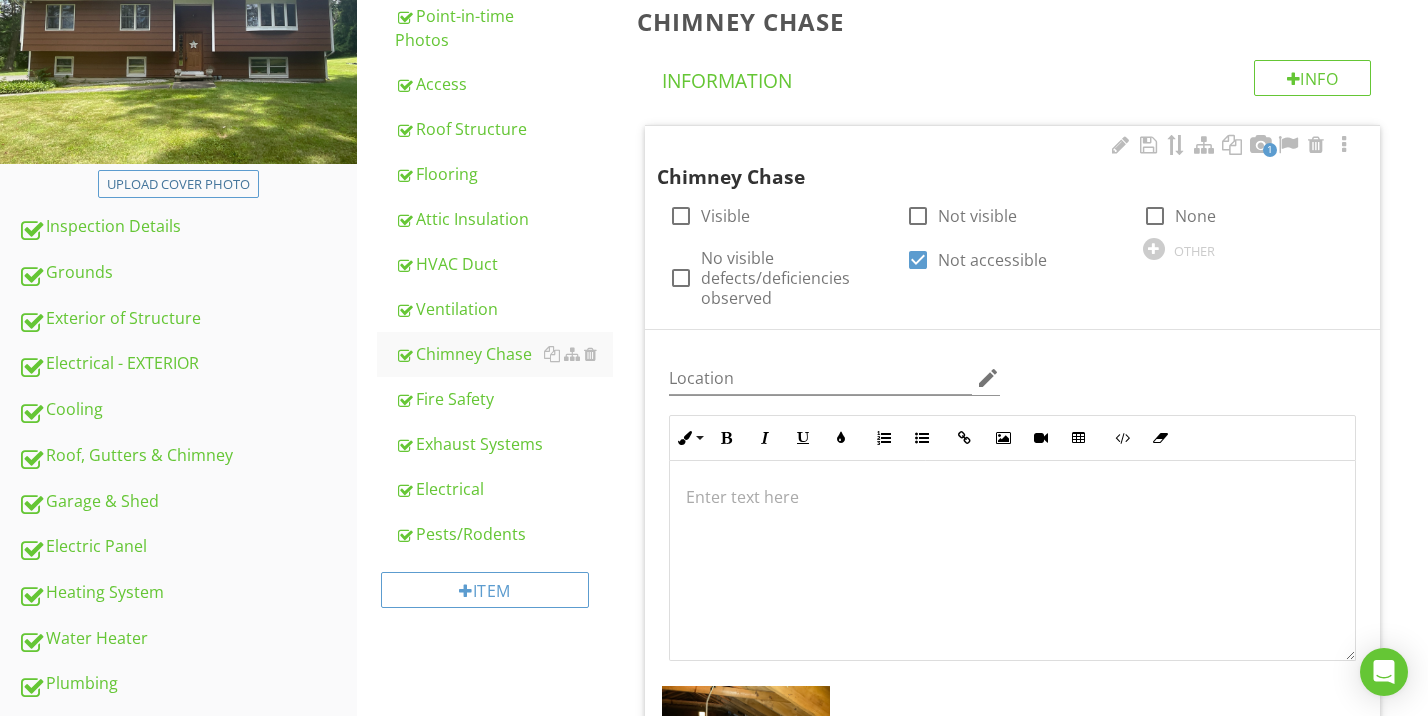 scroll, scrollTop: 401, scrollLeft: 0, axis: vertical 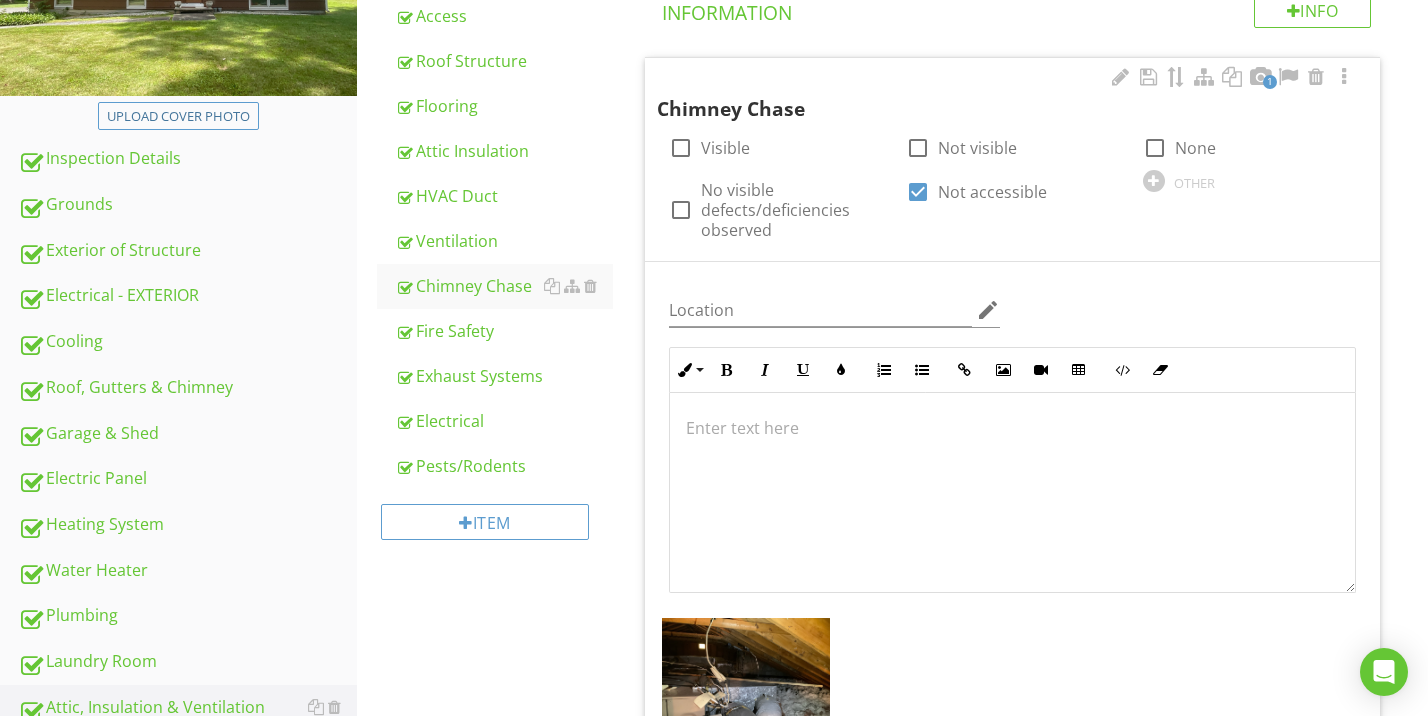 click at bounding box center [1012, 428] 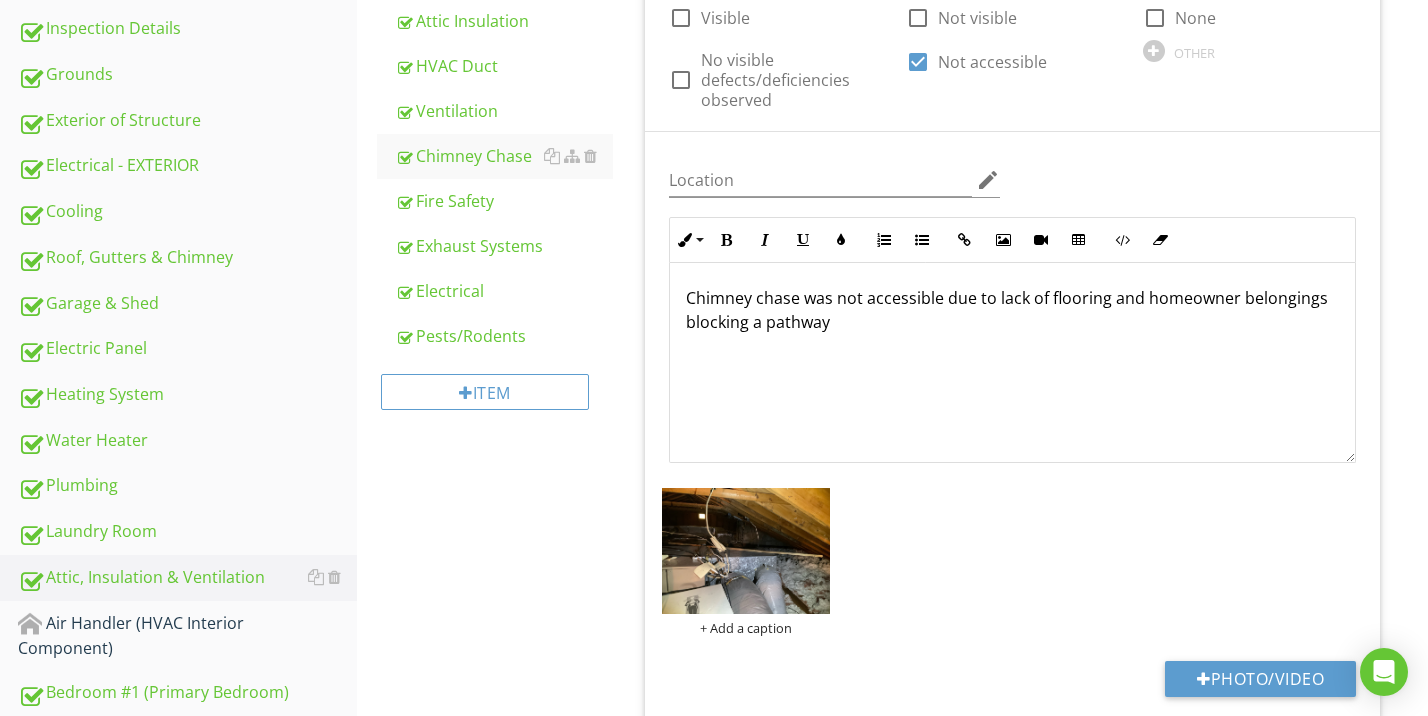scroll, scrollTop: 673, scrollLeft: 0, axis: vertical 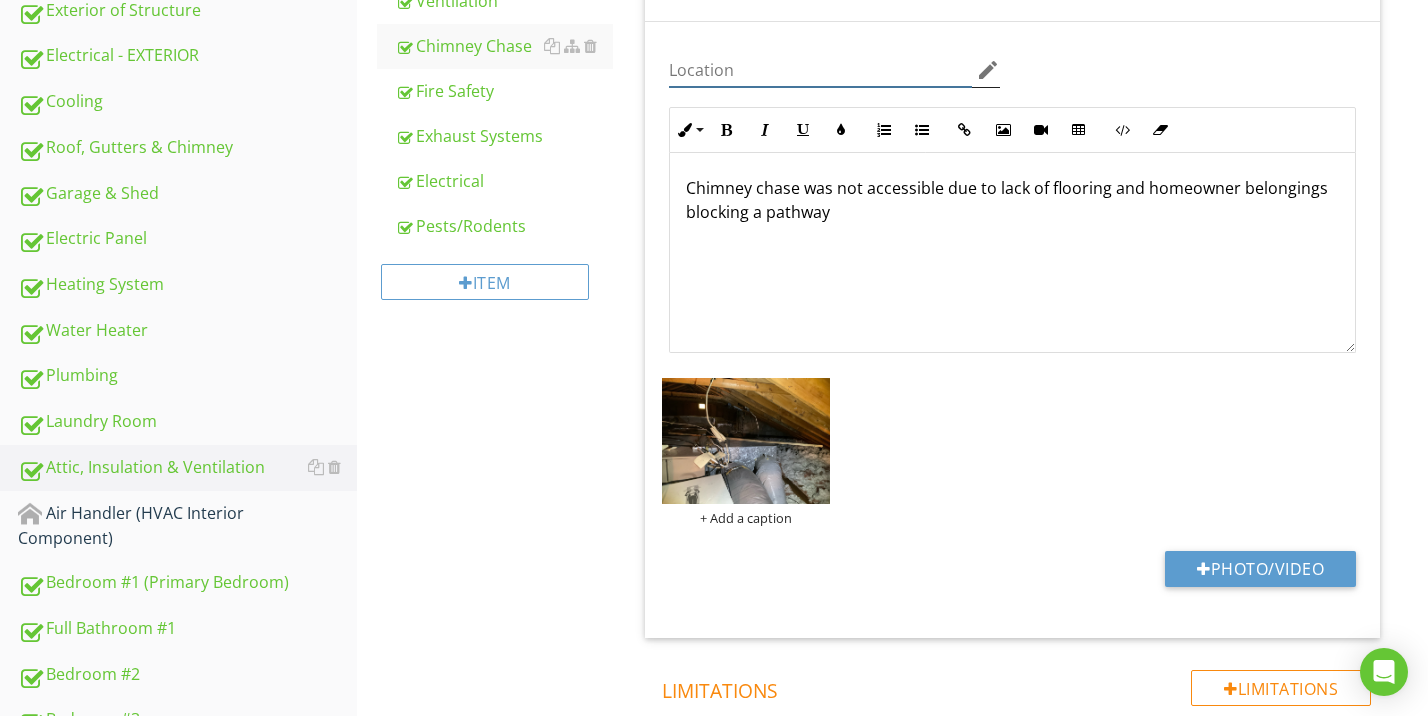 click at bounding box center [821, 70] 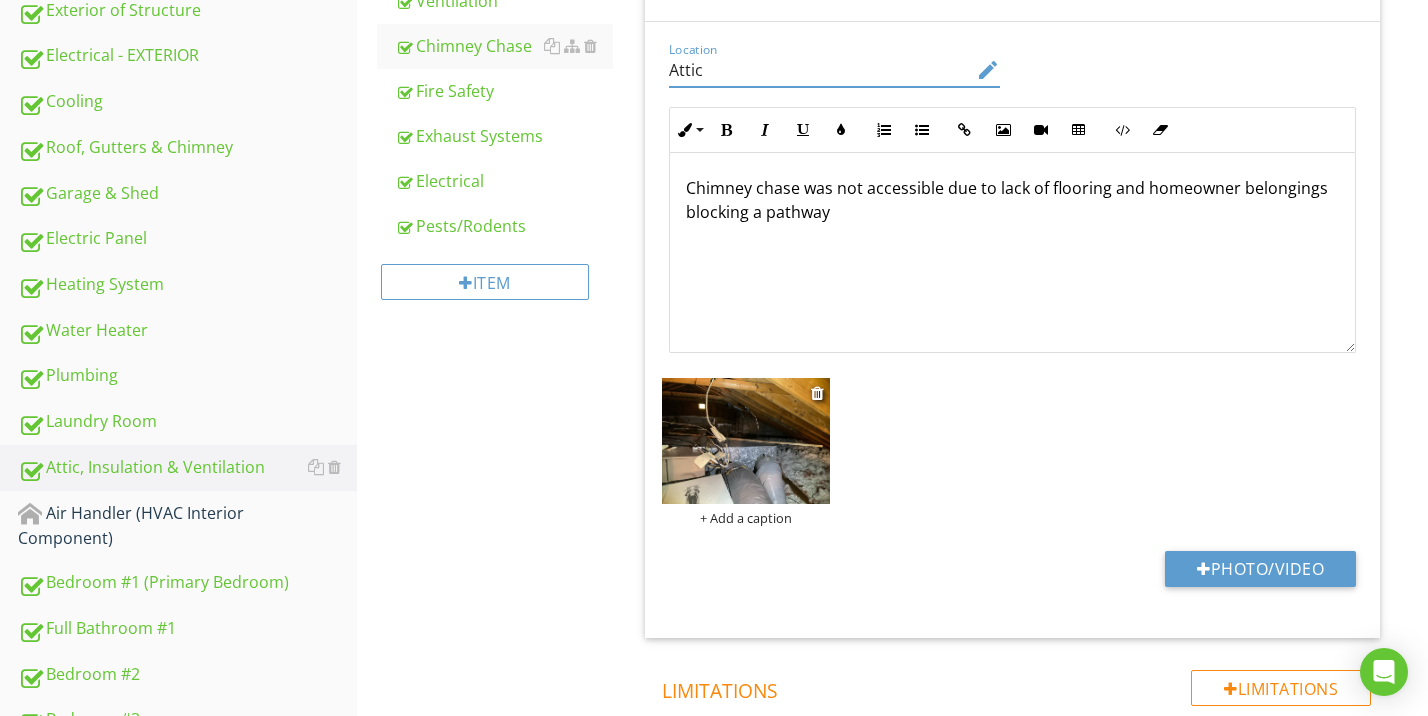 type on "Attic" 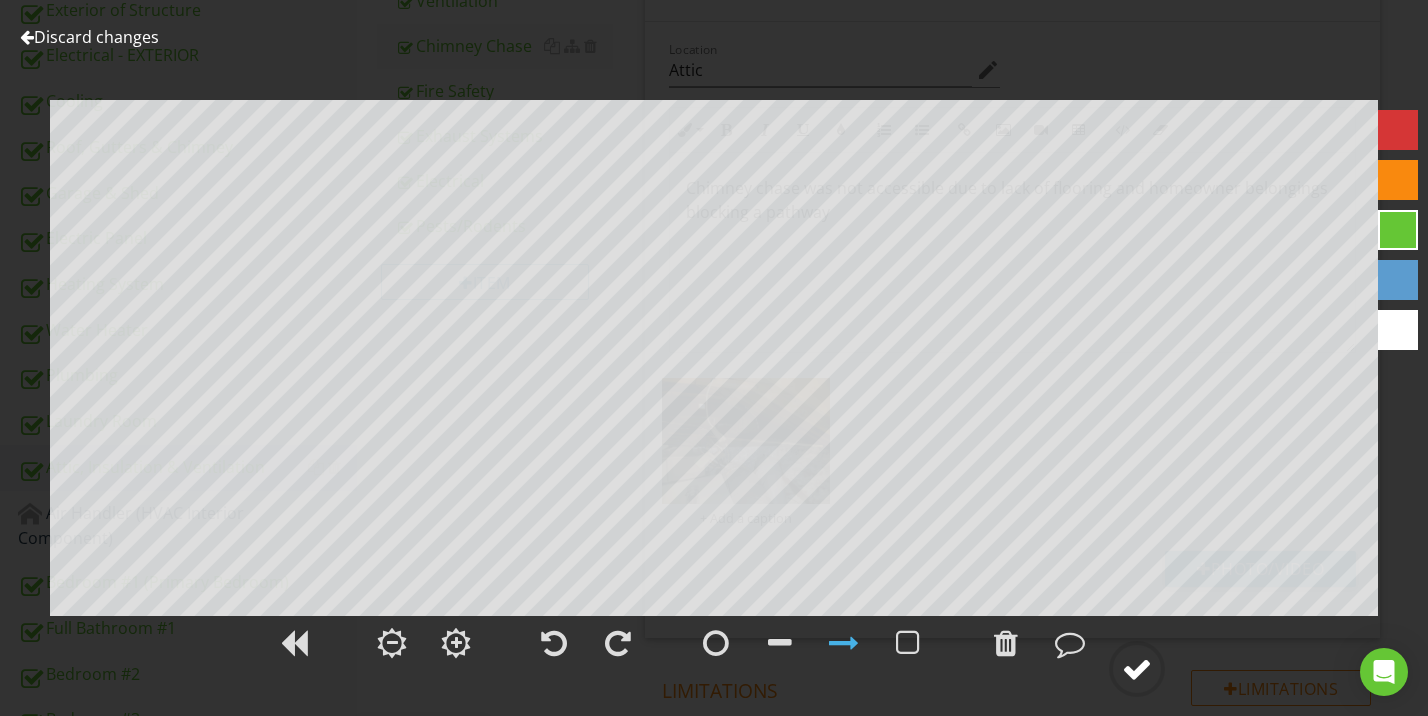 click at bounding box center [1137, 669] 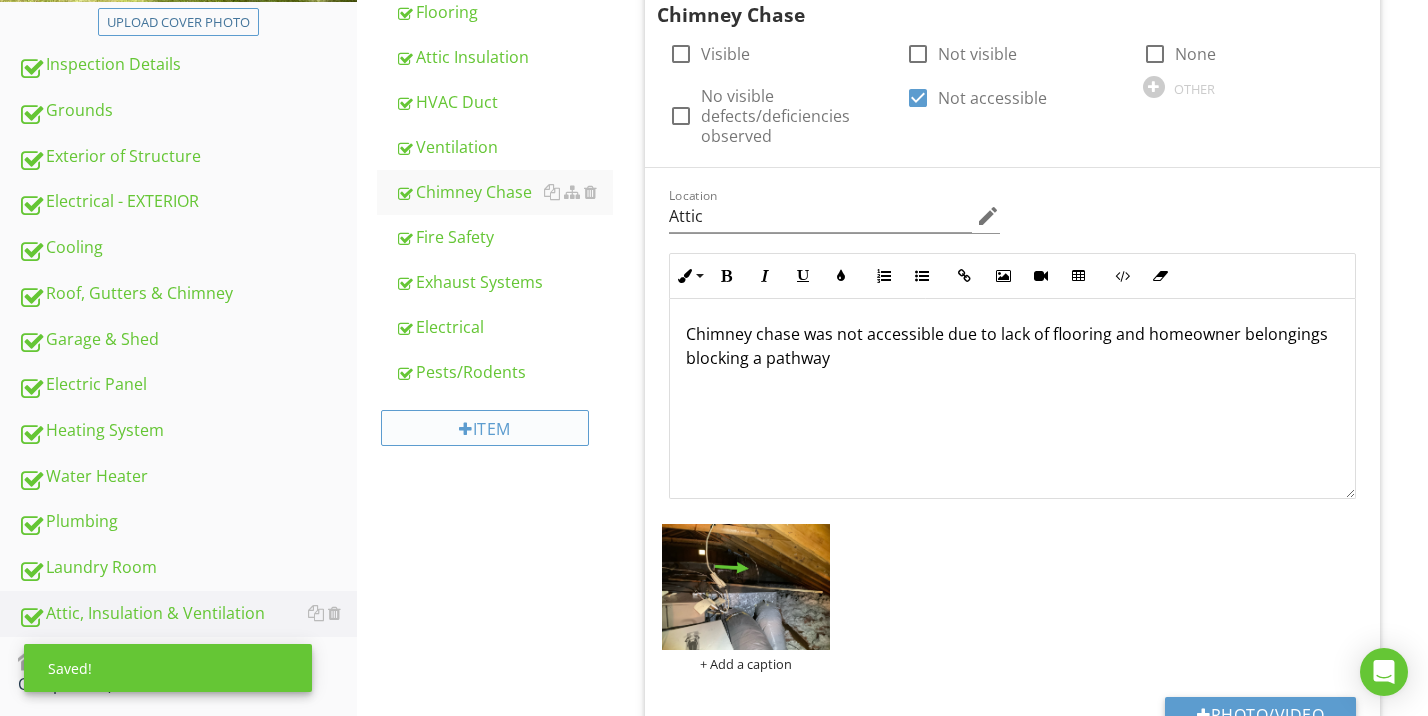 scroll, scrollTop: 425, scrollLeft: 0, axis: vertical 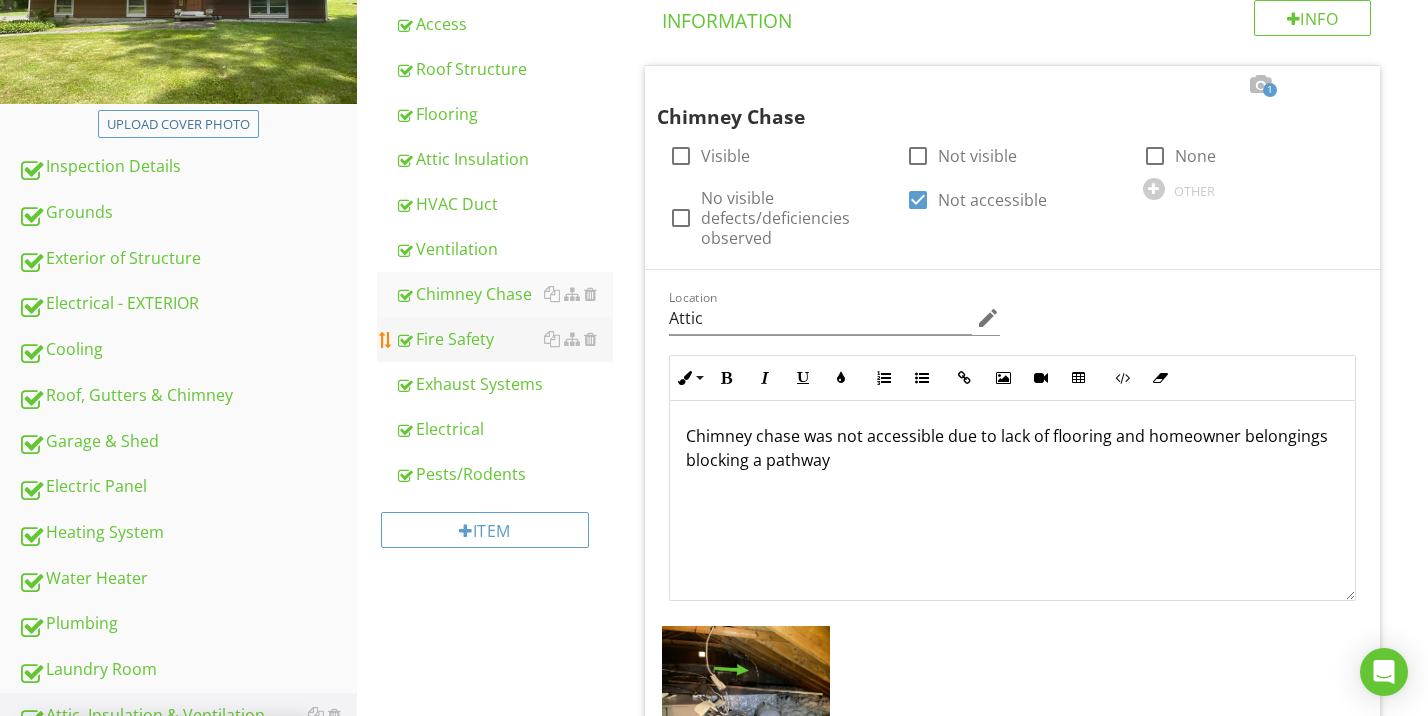 click on "Fire Safety" at bounding box center [504, 339] 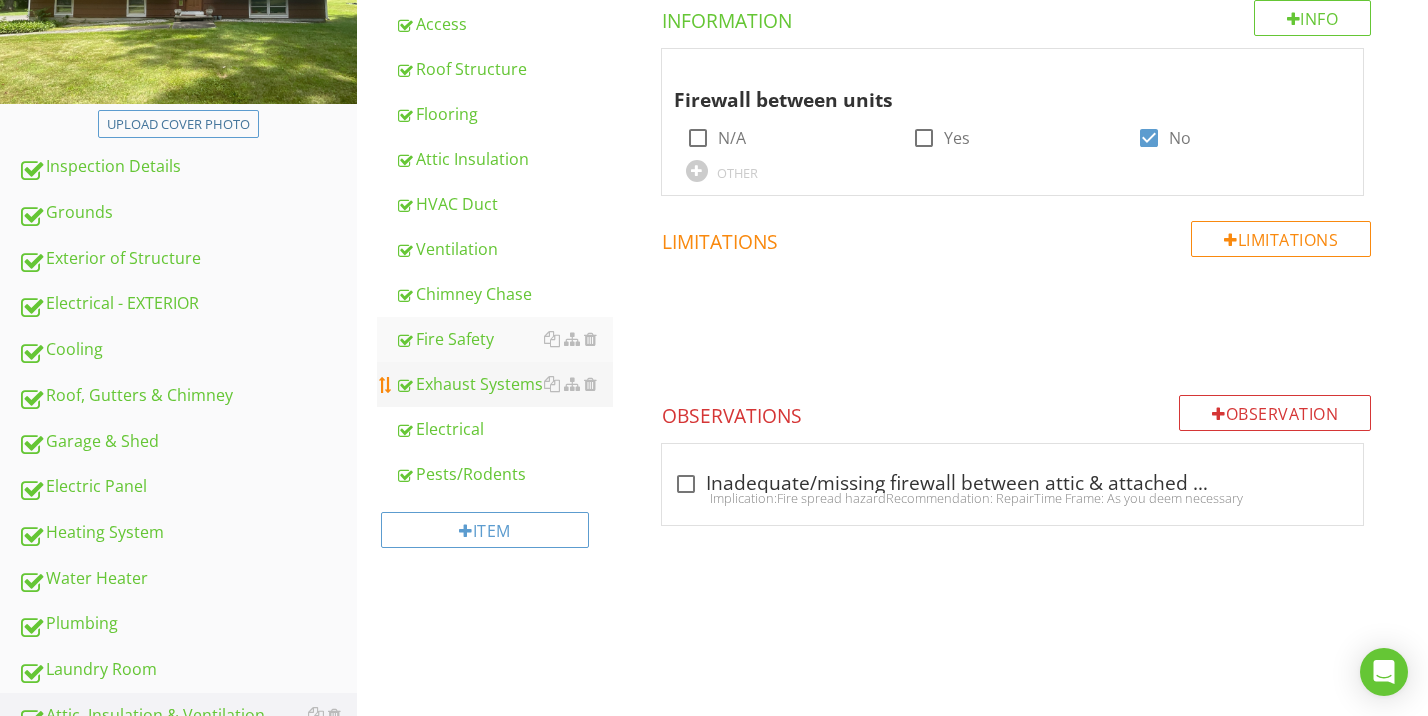 click on "Exhaust Systems" at bounding box center [504, 384] 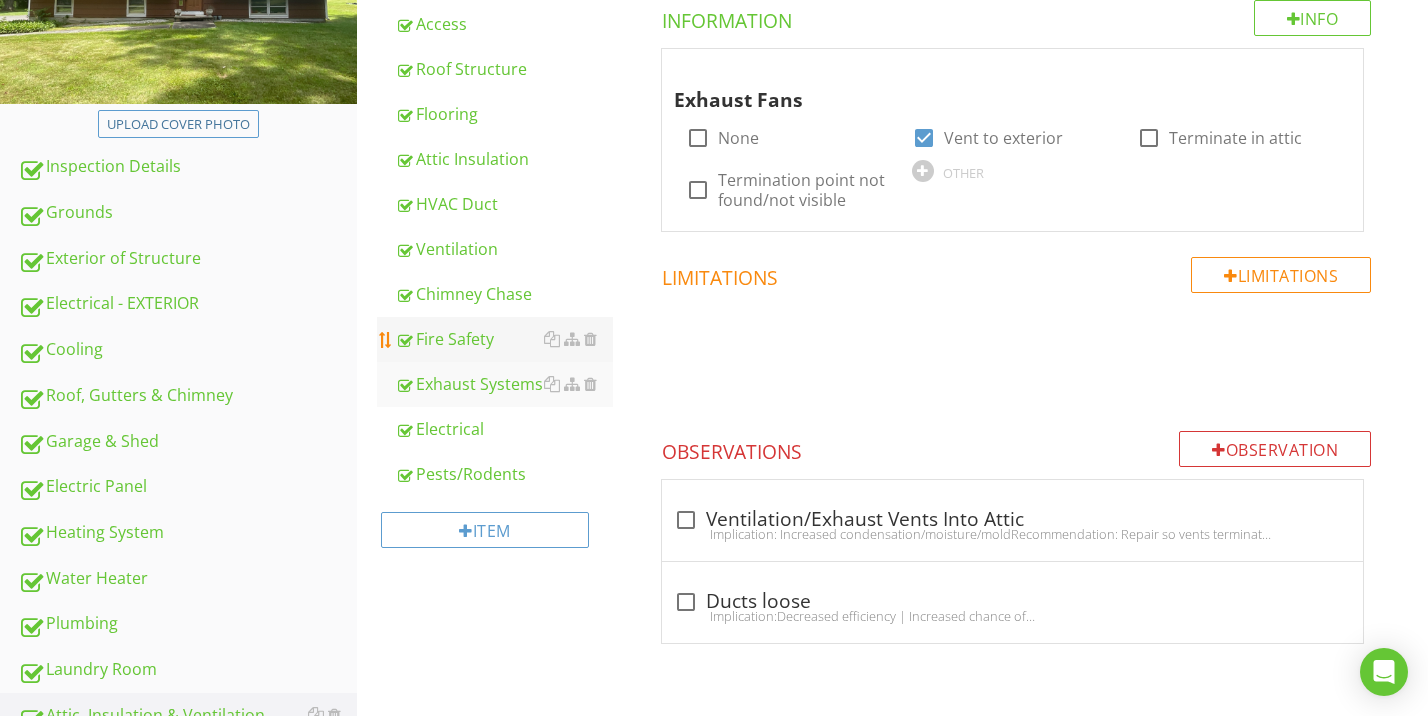 click on "Fire Safety" at bounding box center [504, 339] 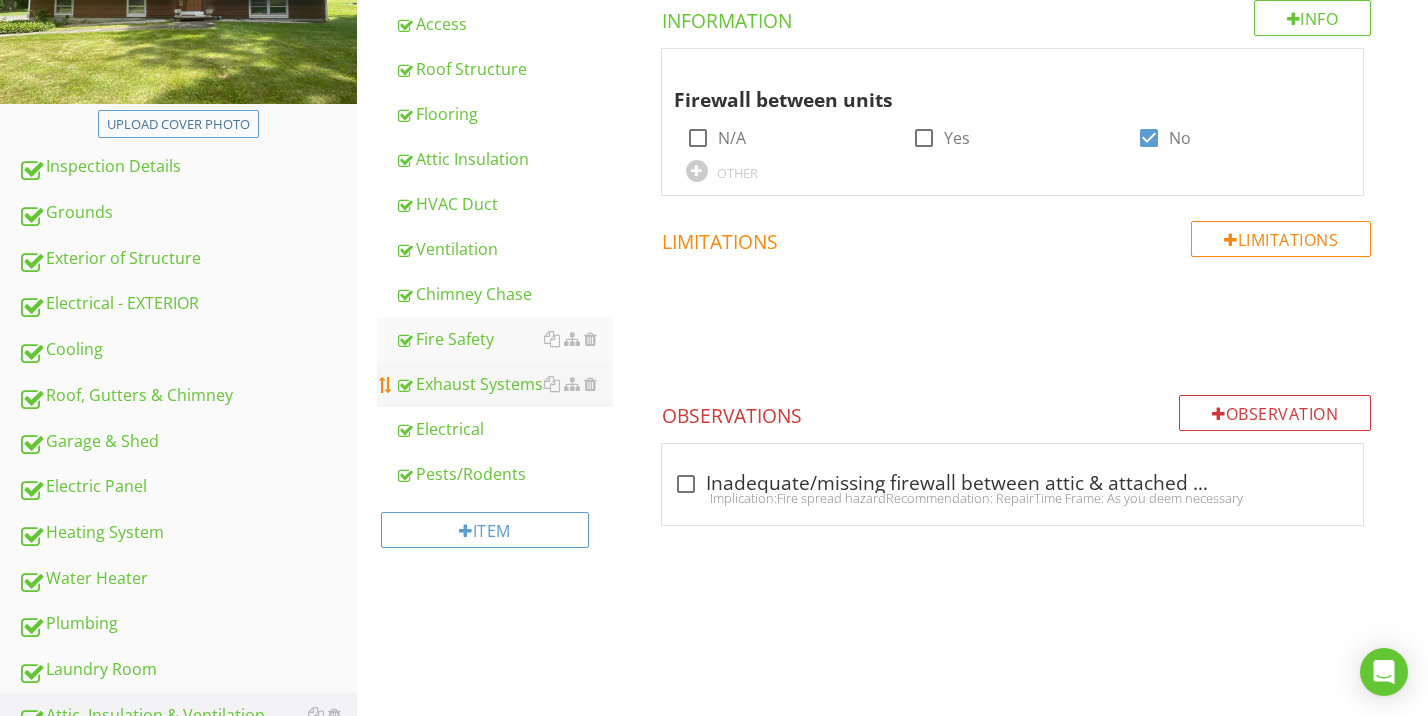 click on "Exhaust Systems" at bounding box center (504, 384) 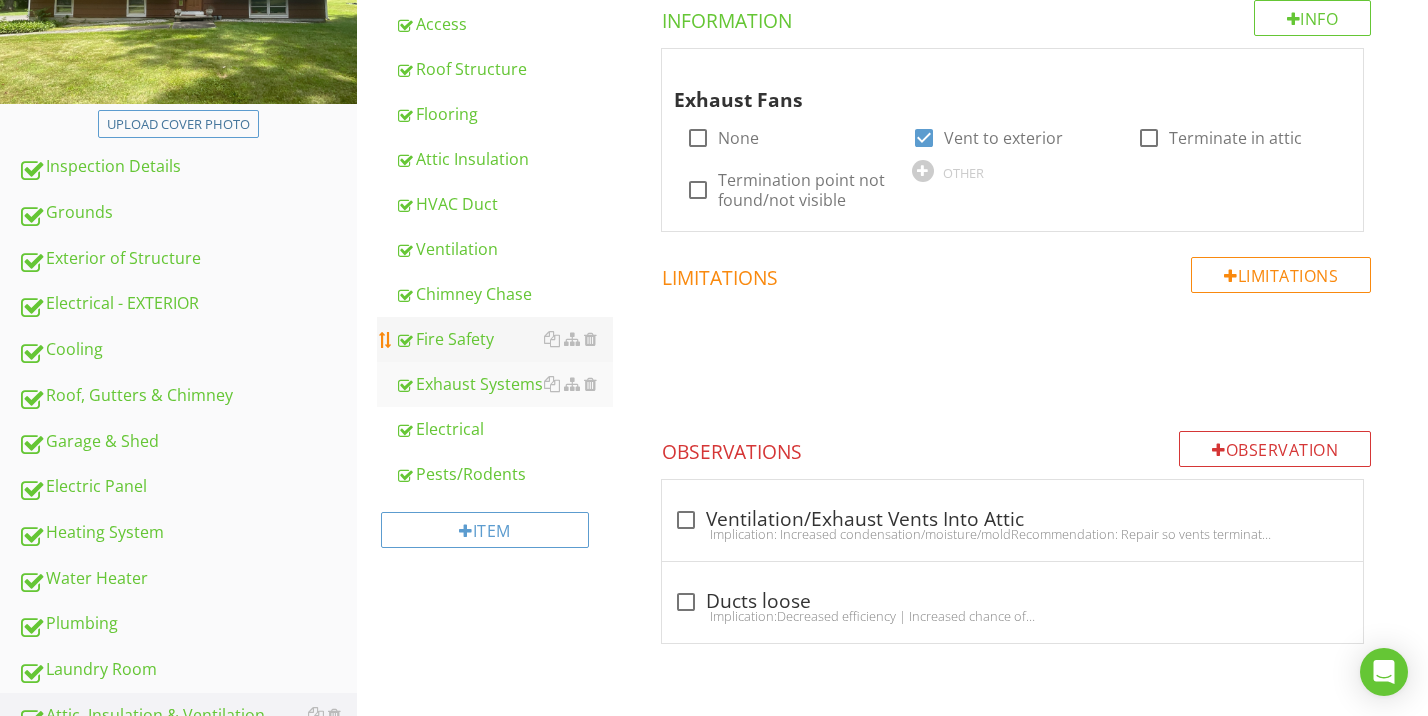 click on "Fire Safety" at bounding box center [504, 339] 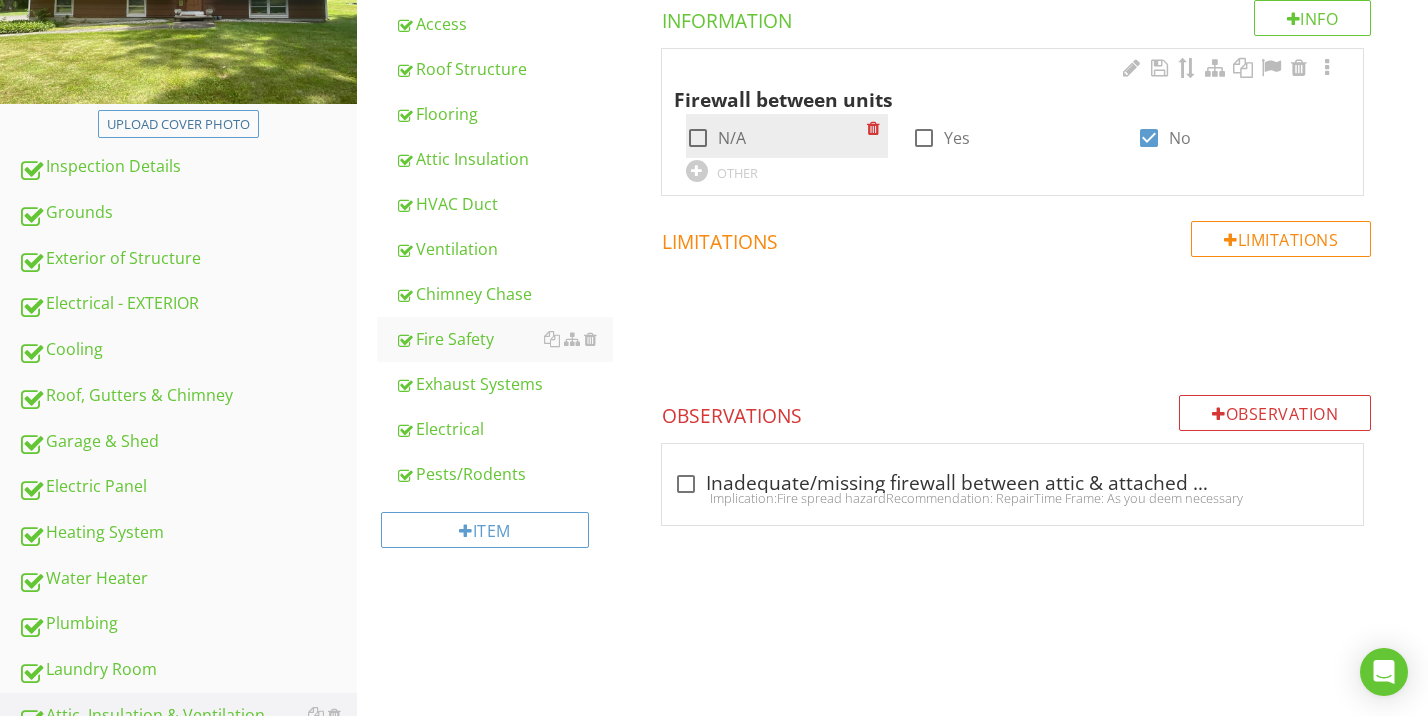 click on "N/A" at bounding box center (732, 138) 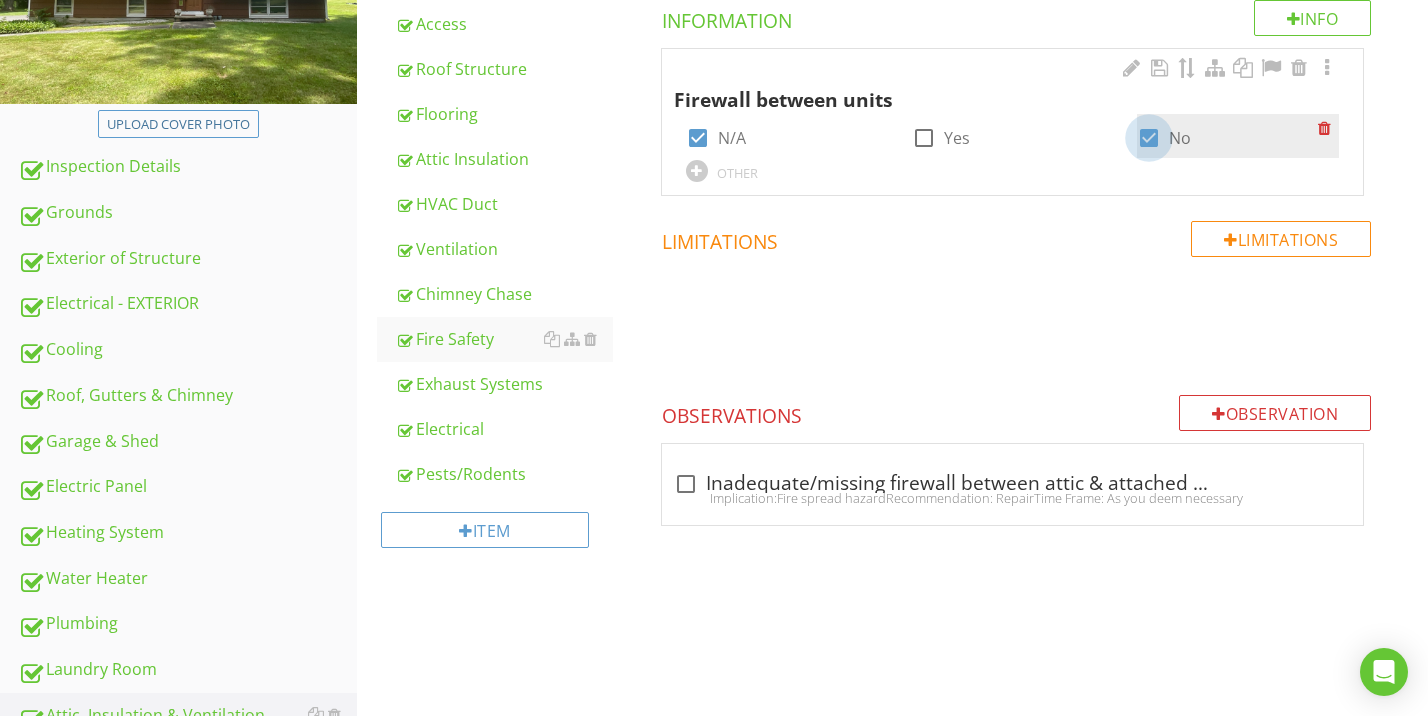 click at bounding box center [1149, 138] 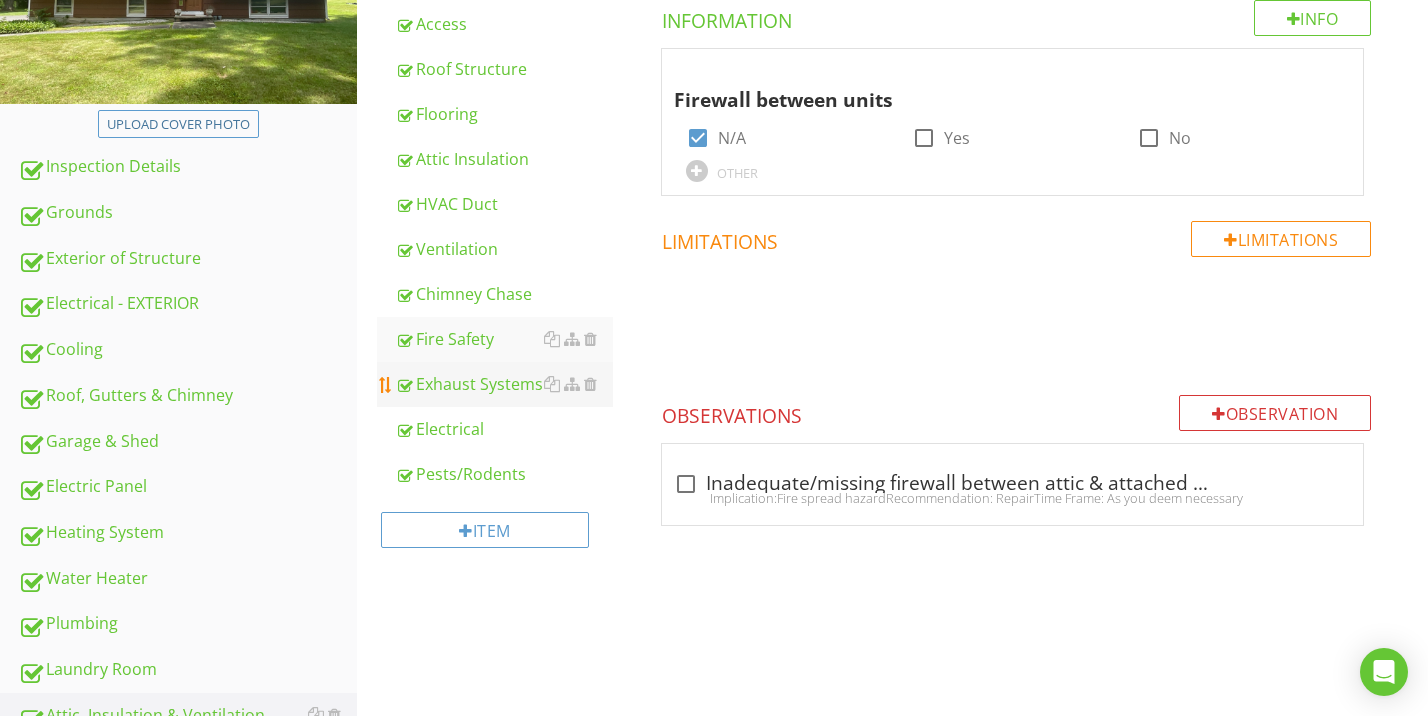 click on "Exhaust Systems" at bounding box center [504, 384] 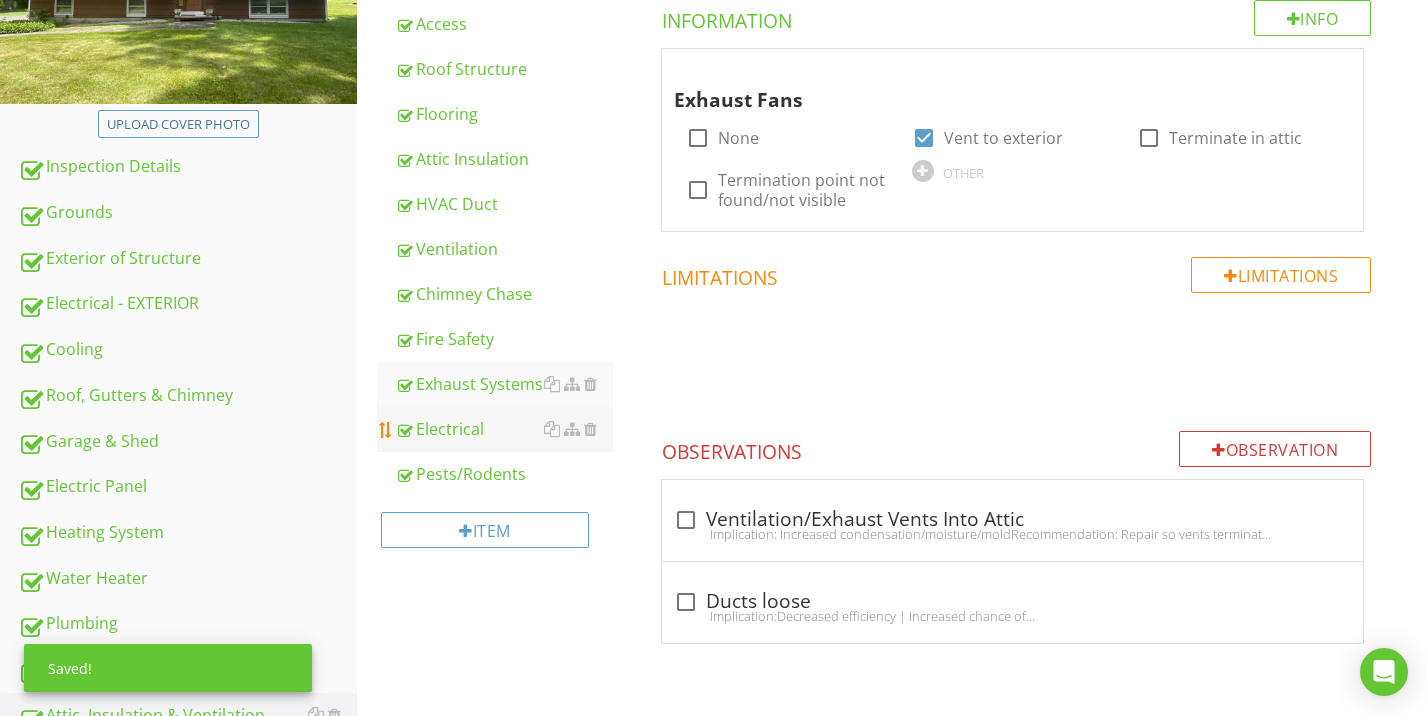 click on "Electrical" at bounding box center [504, 429] 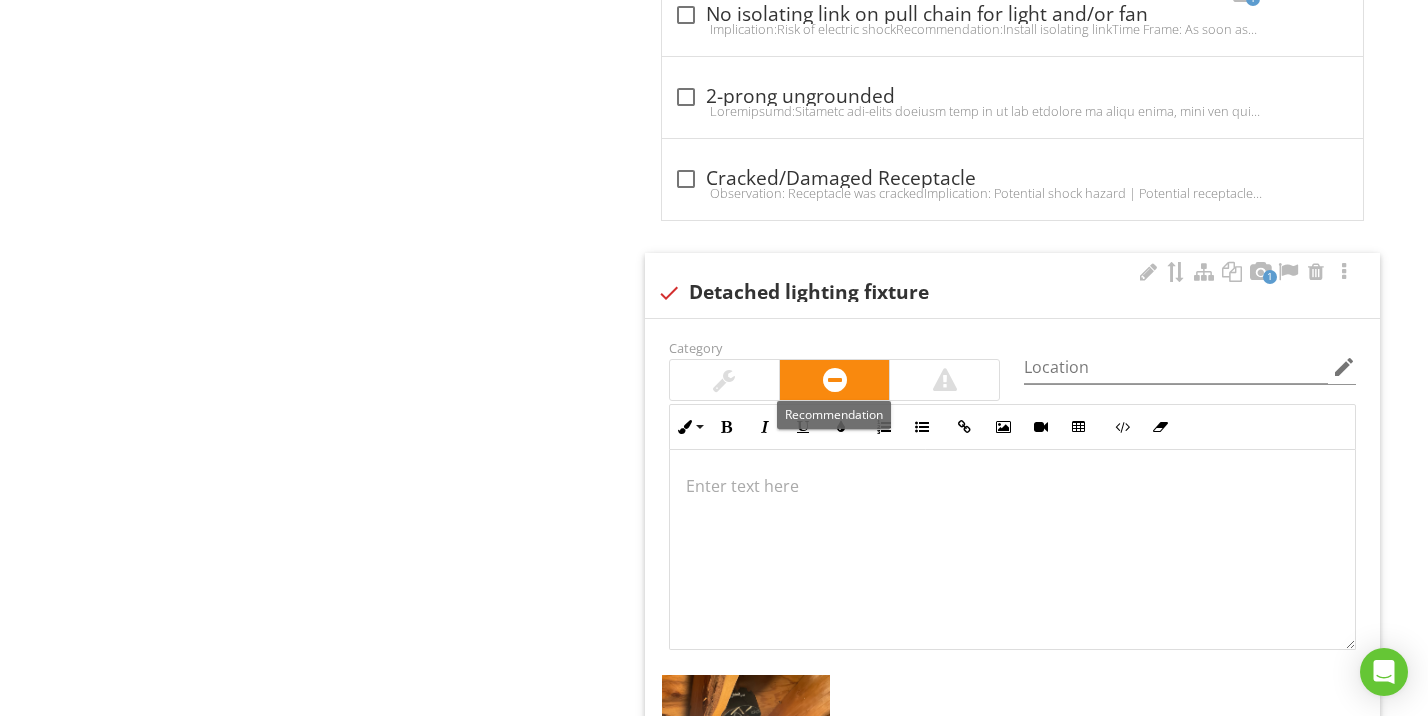 scroll, scrollTop: 2518, scrollLeft: 0, axis: vertical 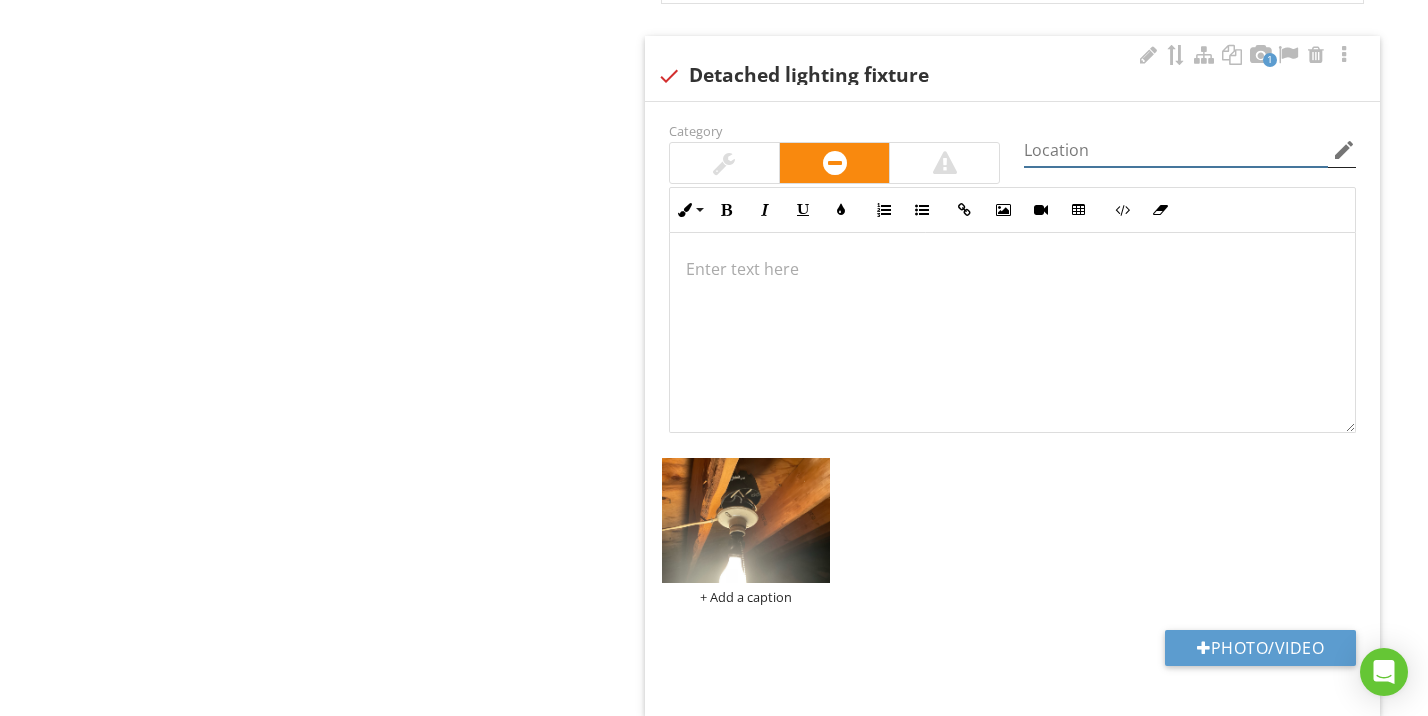 click at bounding box center [1176, 150] 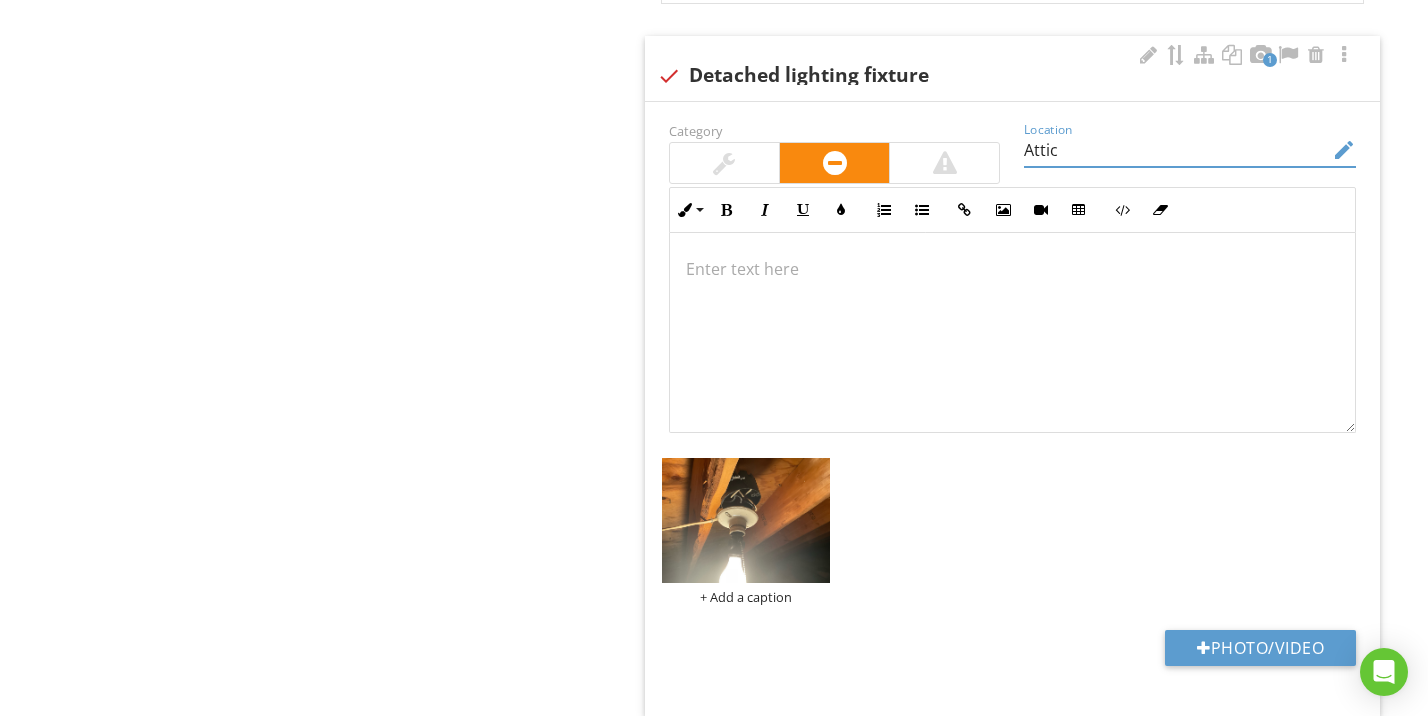 type on "Attic" 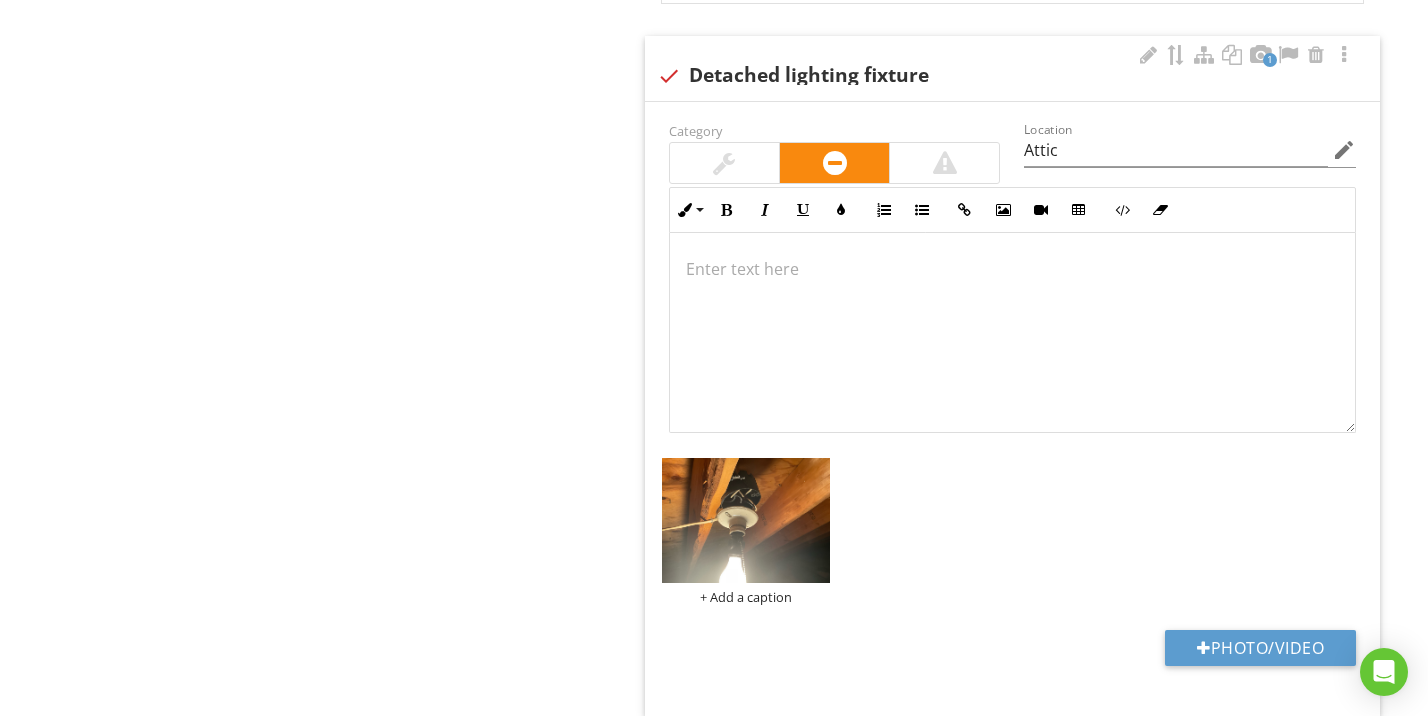 type 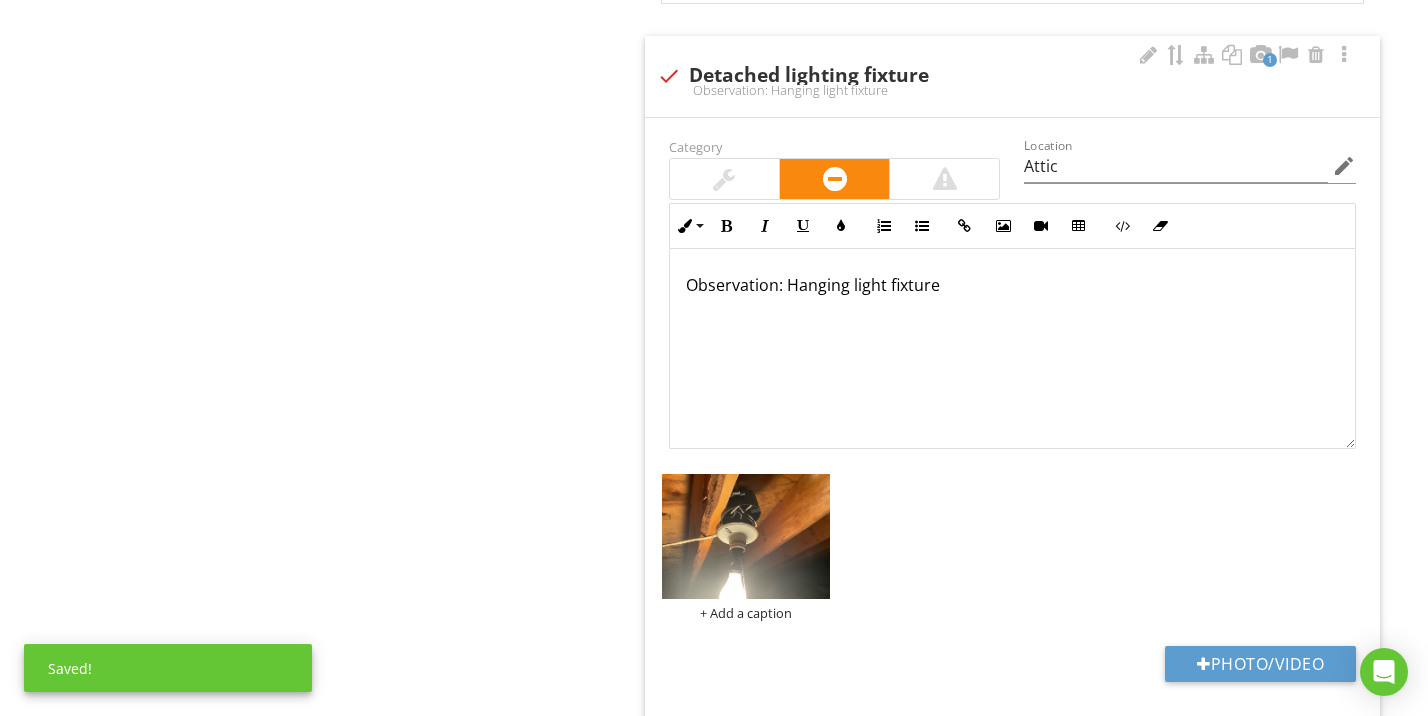 click on "Observation: Hanging light fixture" at bounding box center [1012, 349] 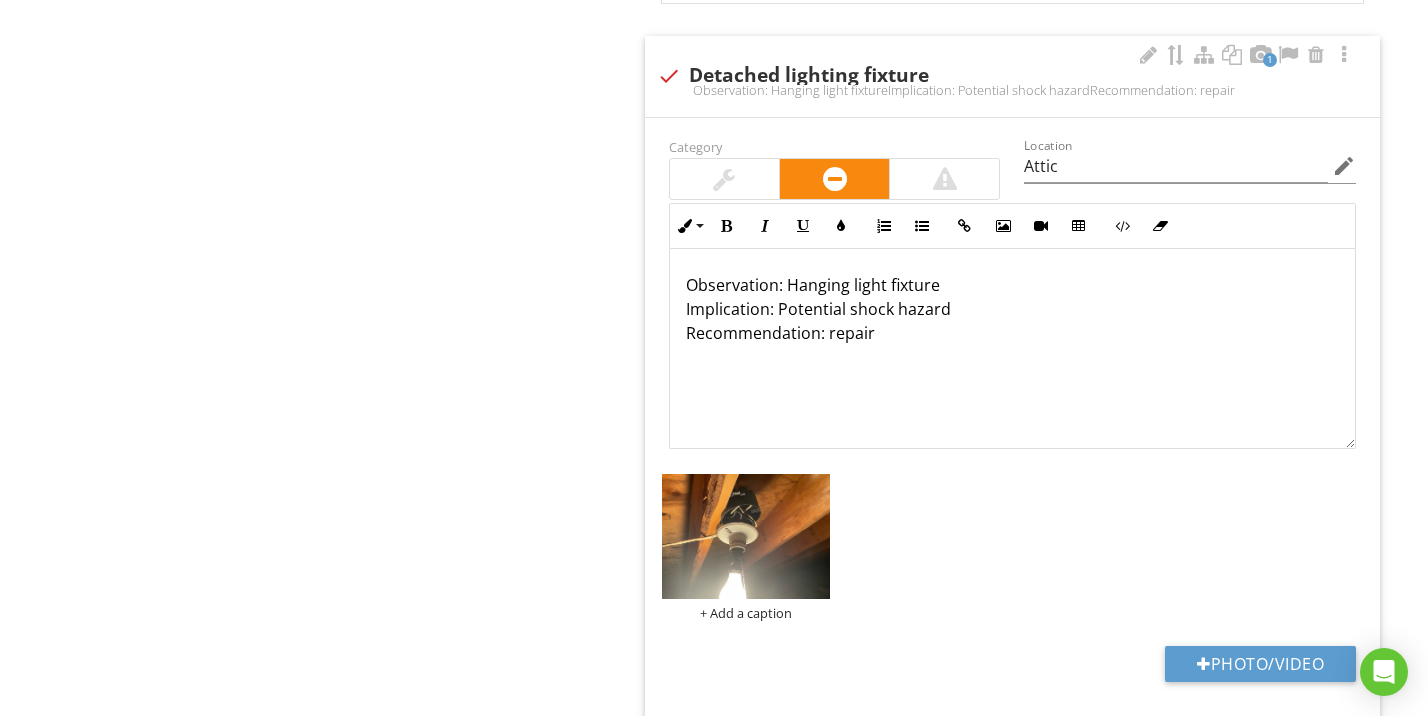 click on "Observation: Hanging light fixture Implication: Potential shock hazard Recommendation: repair" at bounding box center [1012, 309] 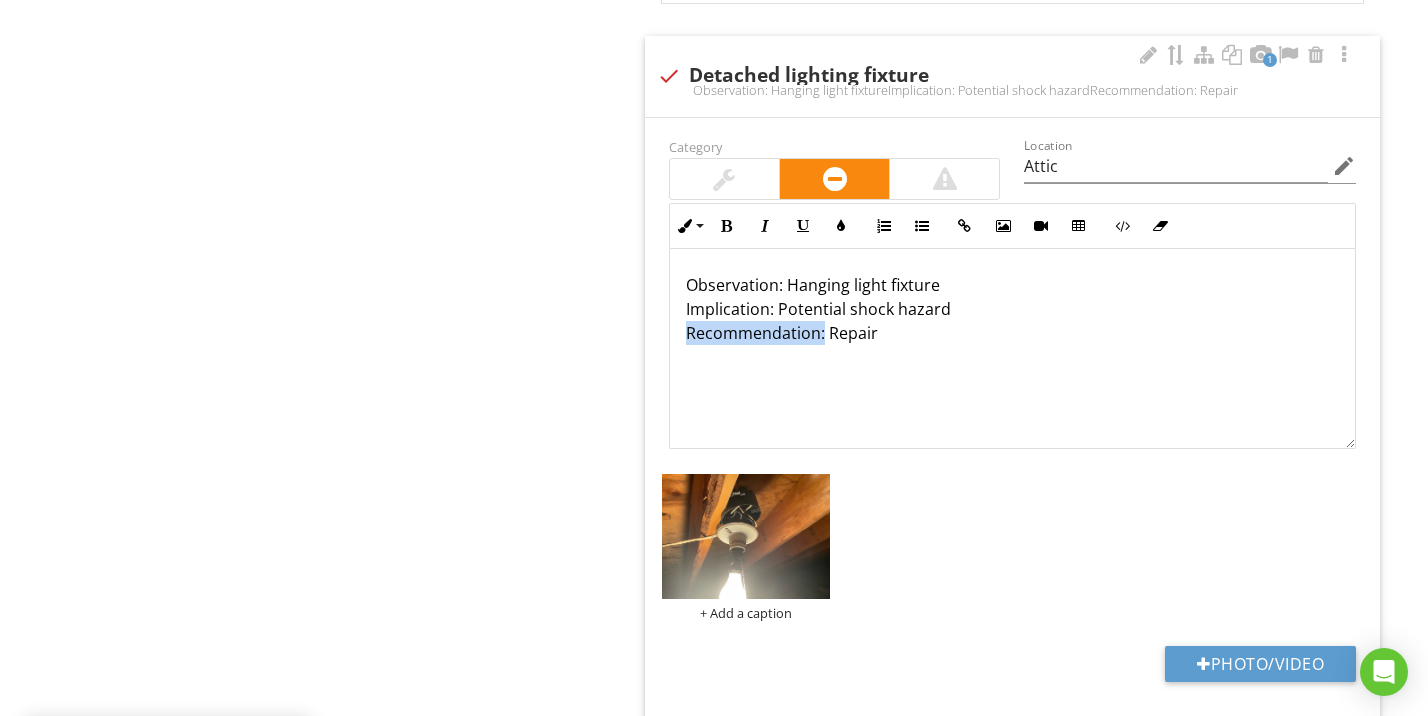 drag, startPoint x: 821, startPoint y: 317, endPoint x: 647, endPoint y: 319, distance: 174.01149 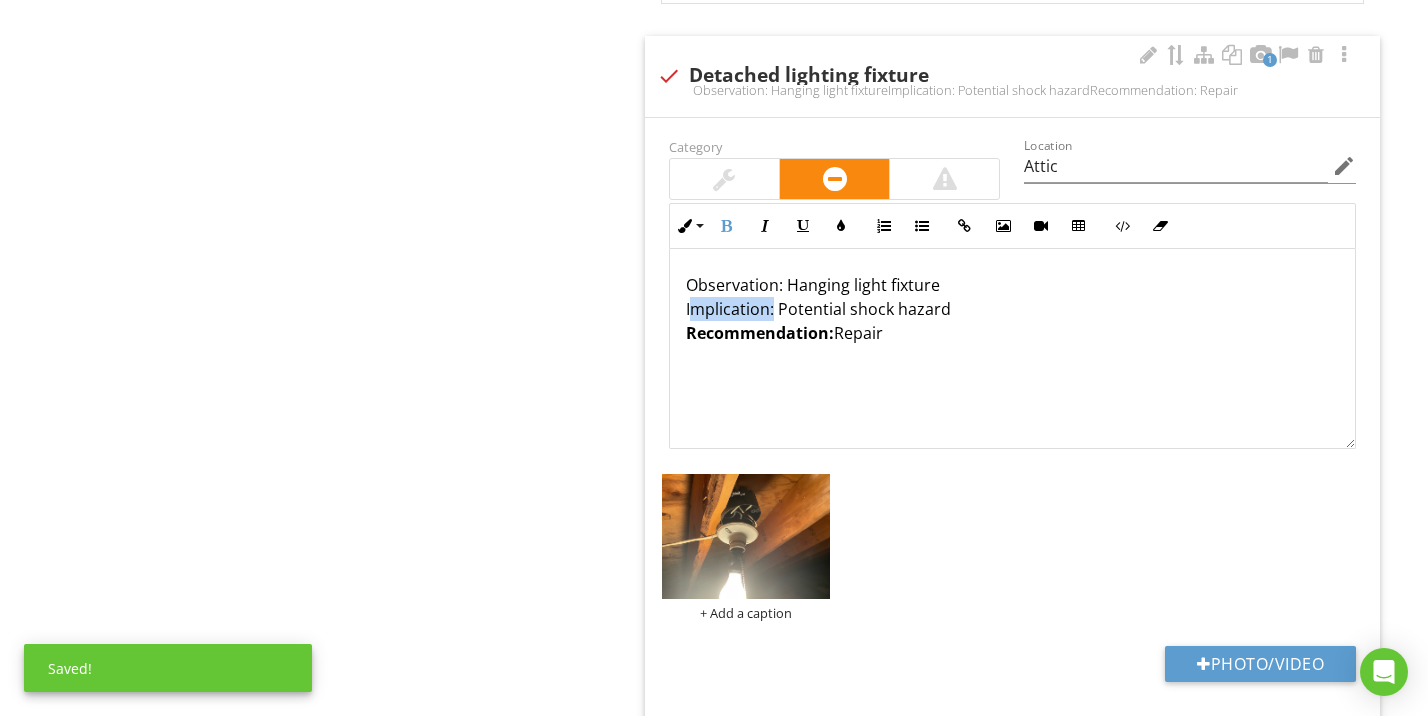 drag, startPoint x: 771, startPoint y: 301, endPoint x: 692, endPoint y: 301, distance: 79 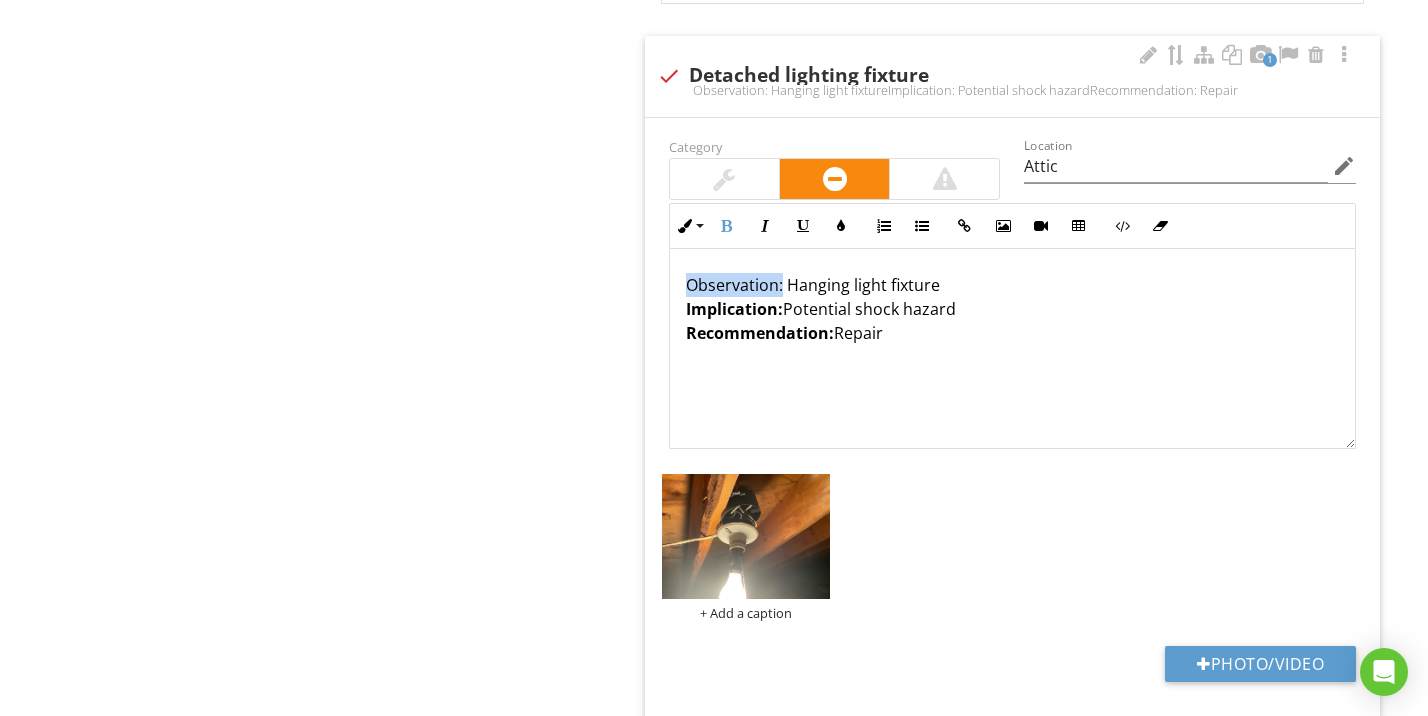 drag, startPoint x: 783, startPoint y: 276, endPoint x: 662, endPoint y: 276, distance: 121 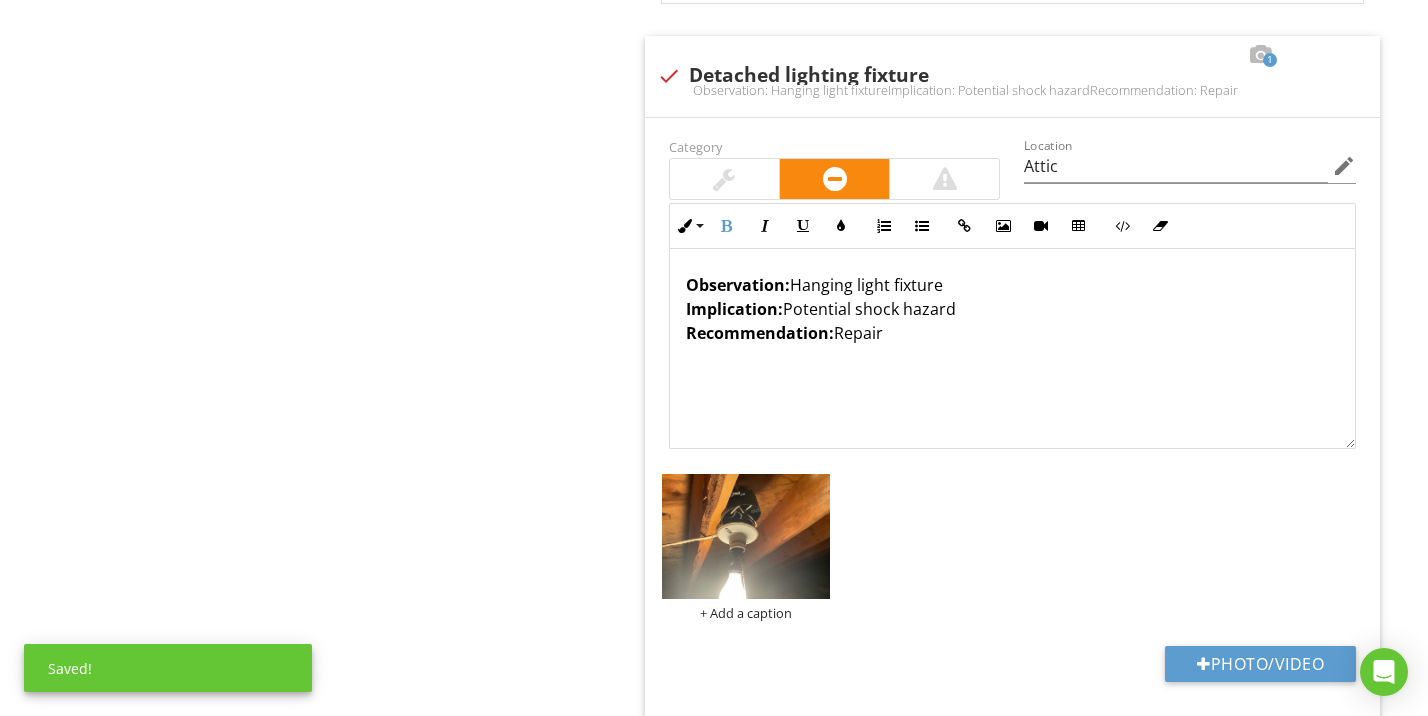click on "Attic, Insulation & Ventilation
Point-in-time Photos
Access
Roof Structure
Flooring
Attic Insulation
HVAC Duct
Ventilation
Chimney Chase
Fire Safety
Exhaust Systems
Electrical
Pests/Rodents
Item
Electrical
Info
Information
Receptacles (outlets)
check_box_outline_blank Functional   check_box None present/not visible   check_box_outline_blank Yes   check_box_outline_blank No   check_box_outline_blank 2-prong ungrounded   check_box_outline_blank Not functional   check_box_outline_blank Wired properly" at bounding box center (892, -788) 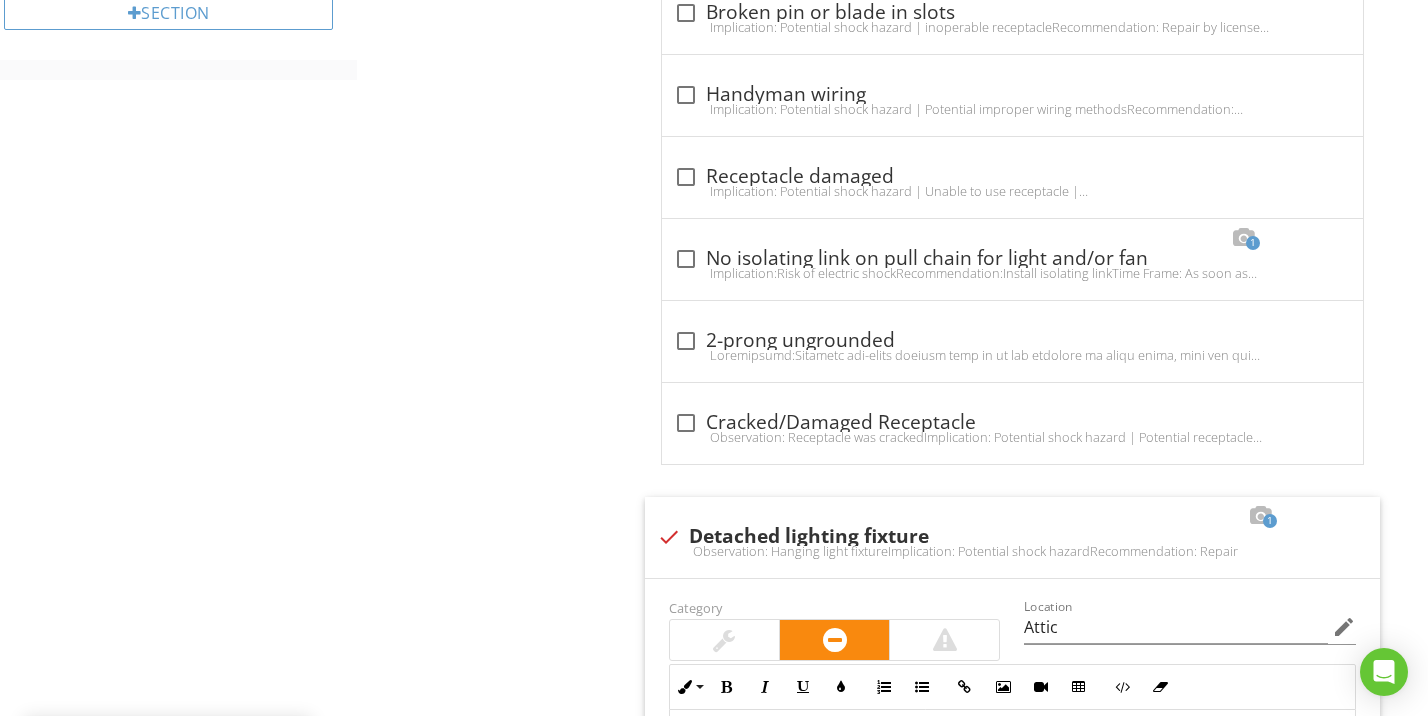 scroll, scrollTop: 2745, scrollLeft: 0, axis: vertical 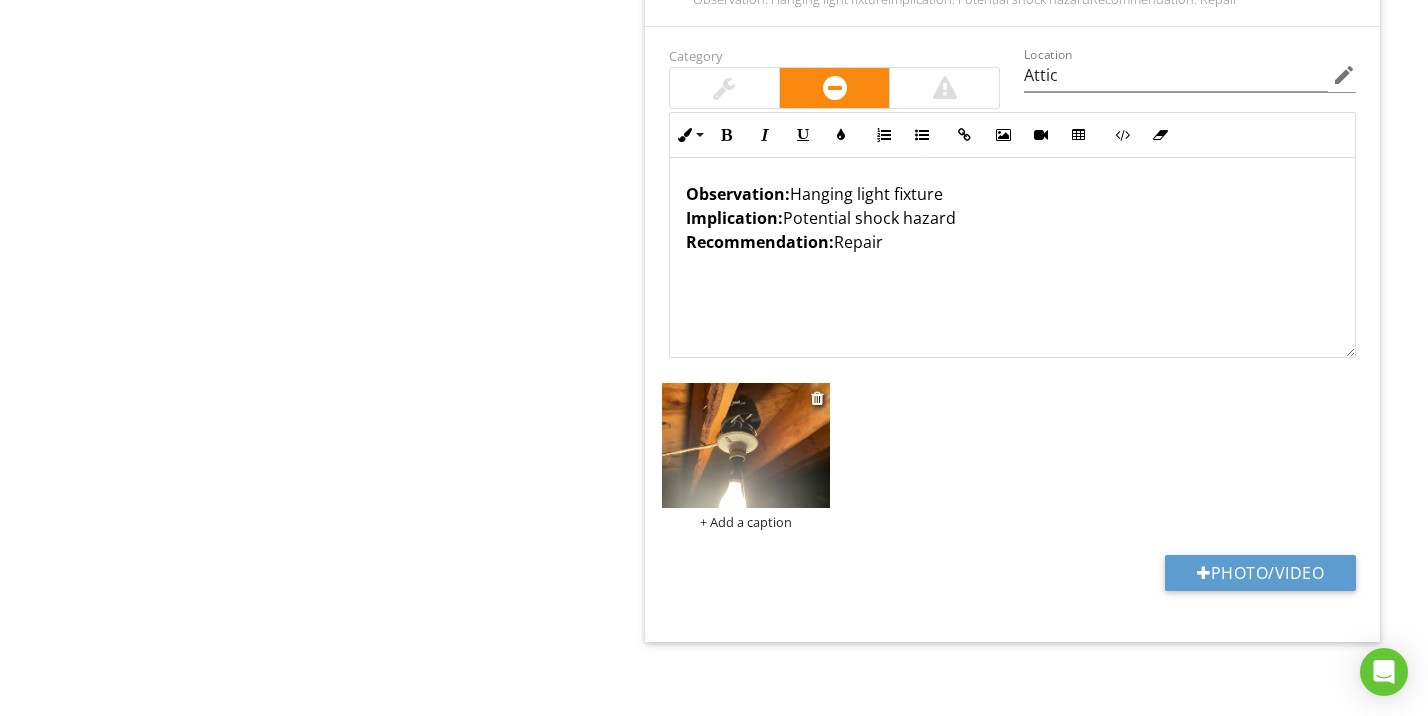 click at bounding box center (746, 446) 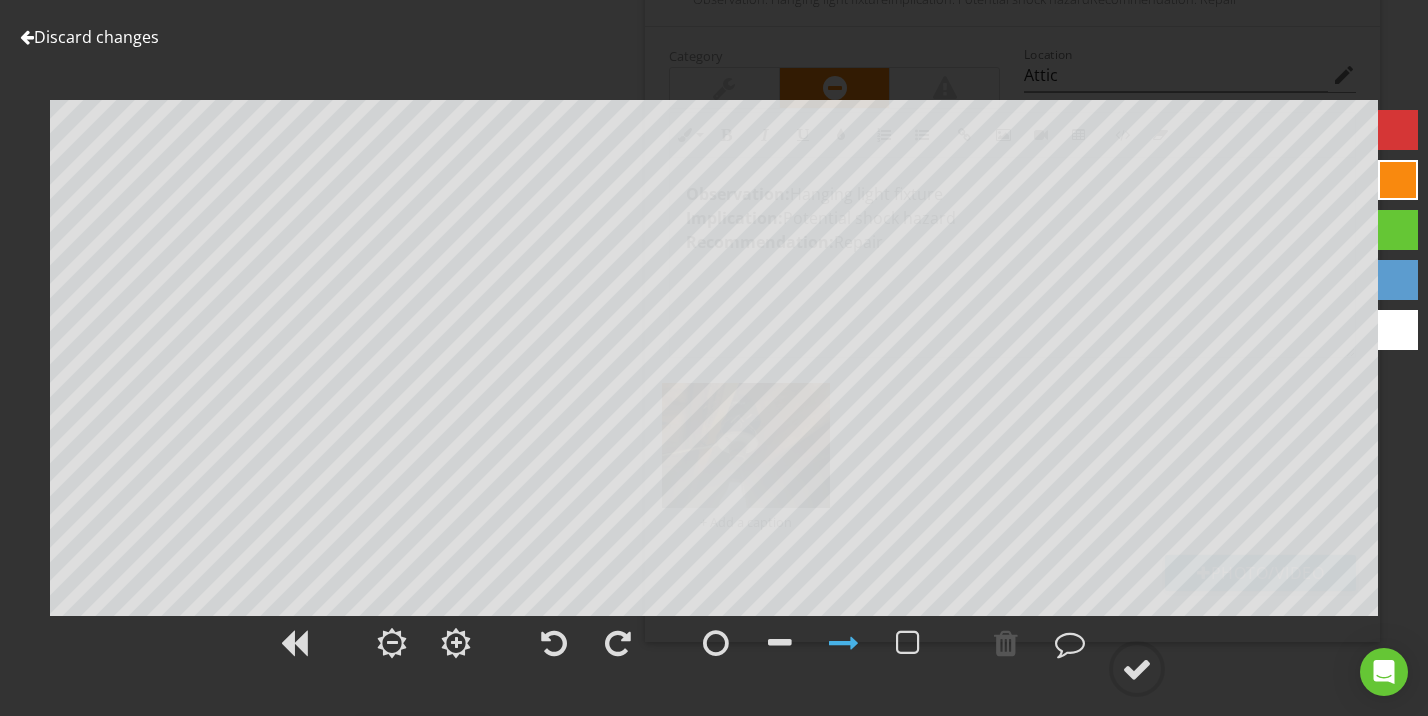 click at bounding box center (1398, 130) 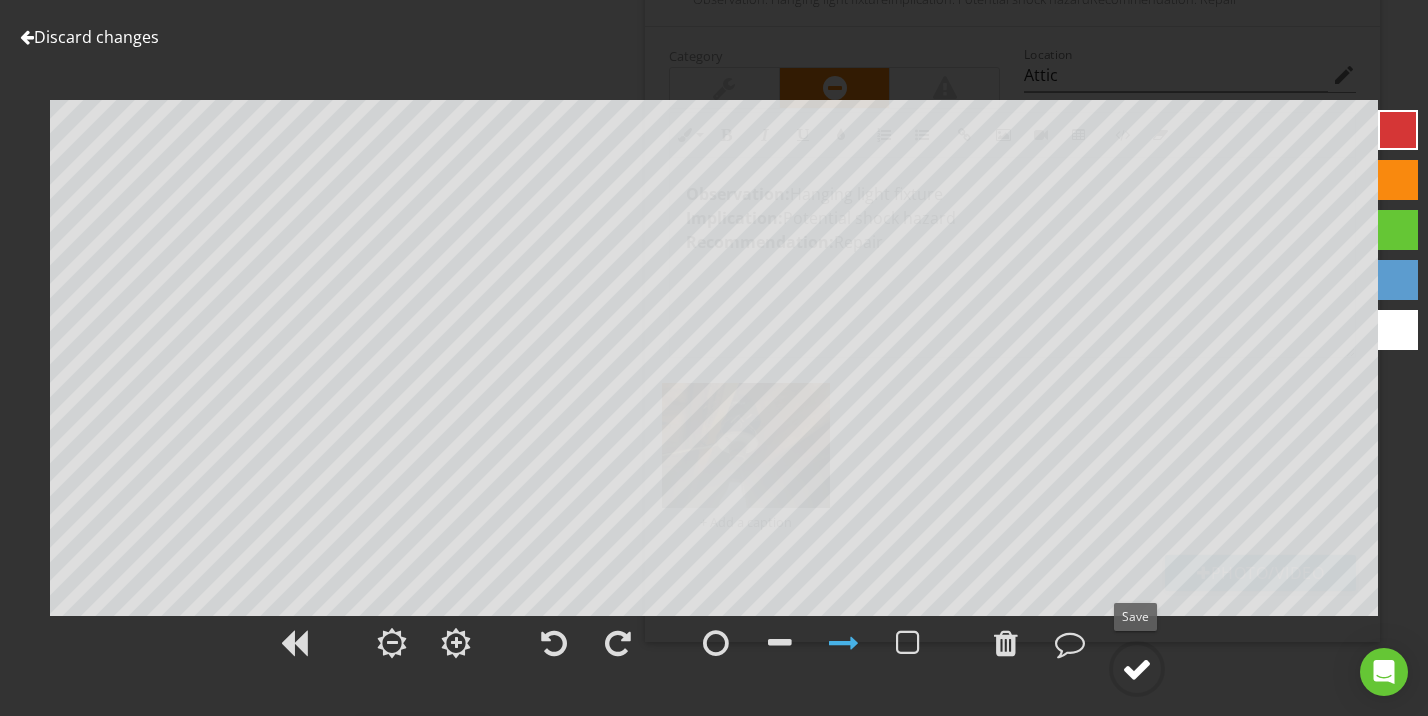 click at bounding box center [1137, 669] 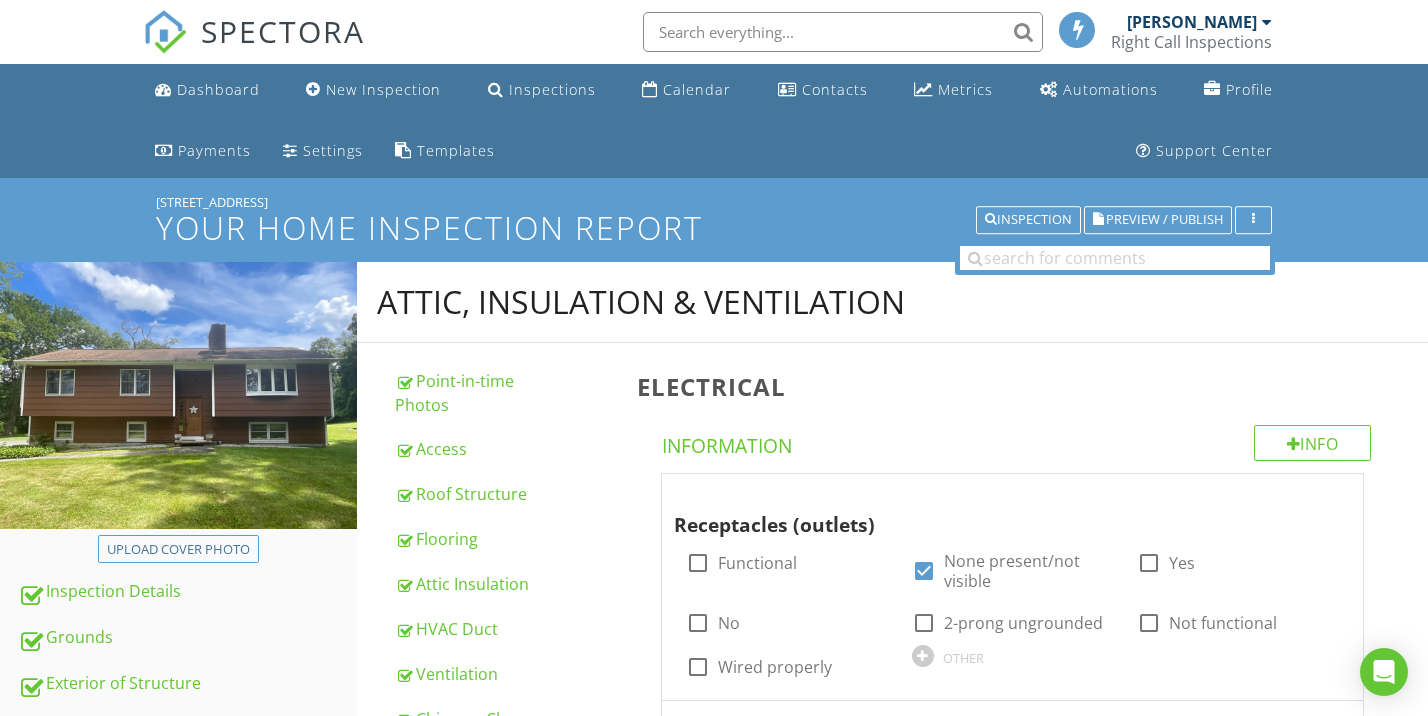 scroll, scrollTop: 685, scrollLeft: 0, axis: vertical 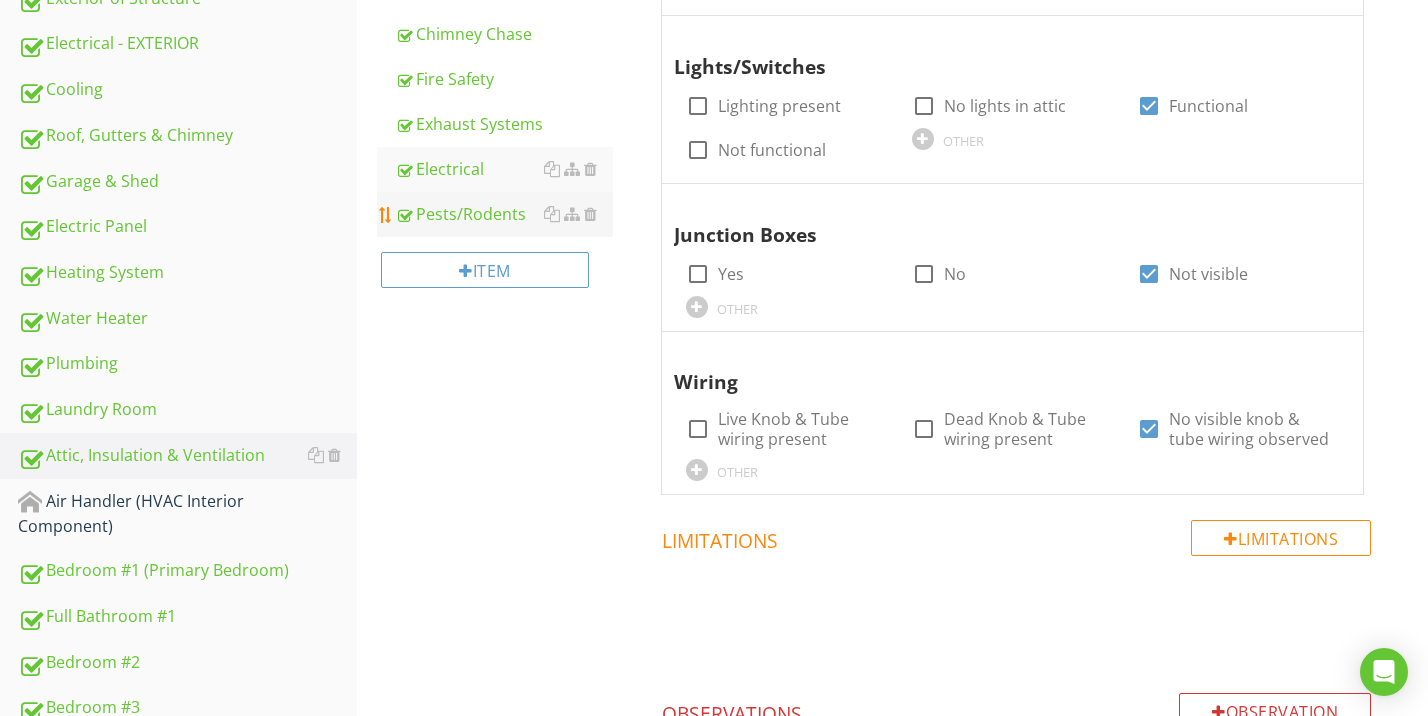 click on "Pests/Rodents" at bounding box center [504, 214] 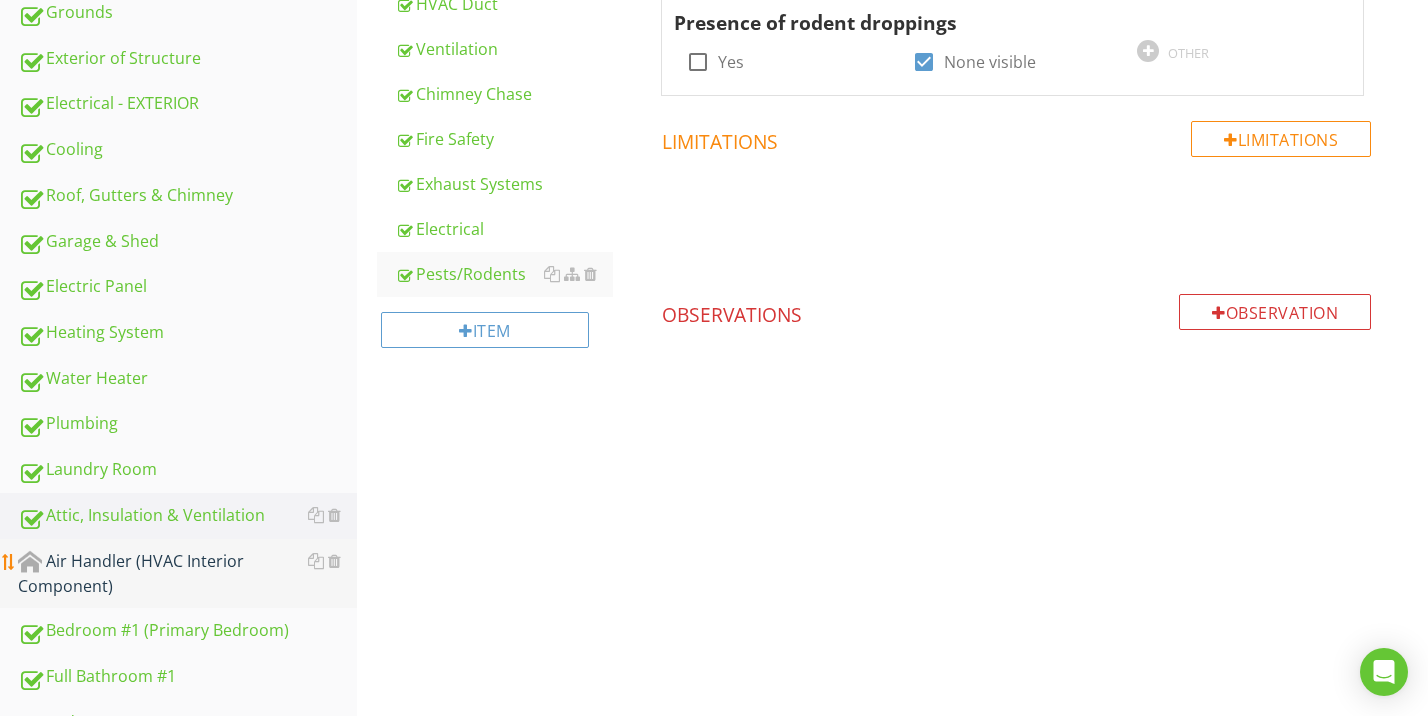 scroll, scrollTop: 787, scrollLeft: 0, axis: vertical 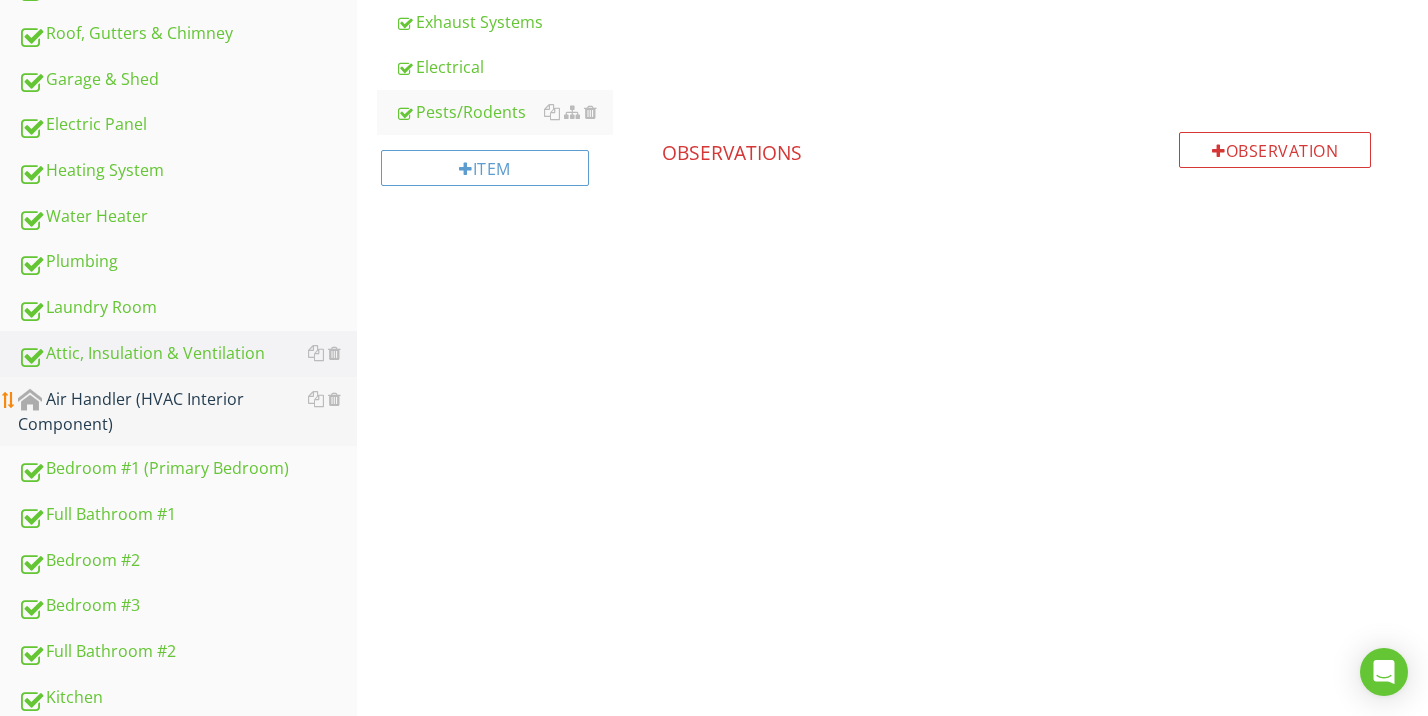 click on "Air Handler (HVAC Interior Component)" at bounding box center (187, 412) 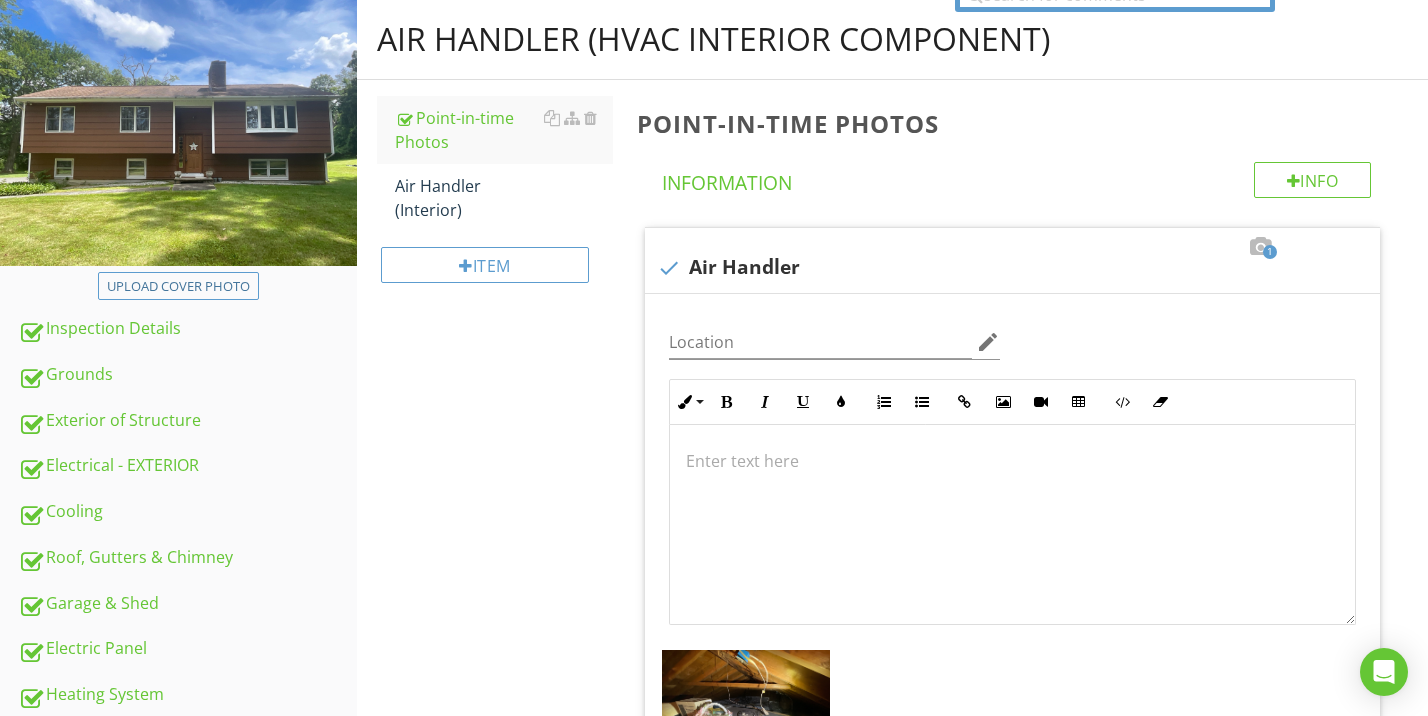 scroll, scrollTop: 267, scrollLeft: 0, axis: vertical 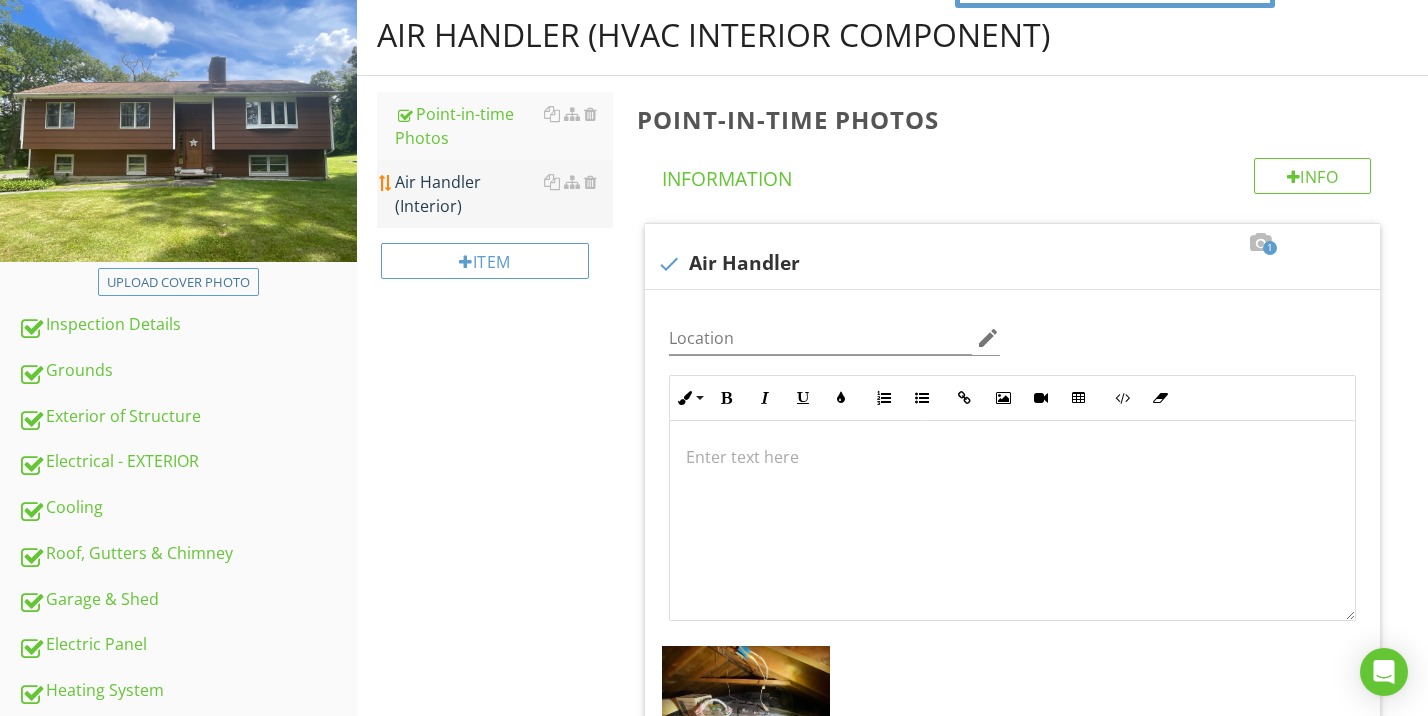 click on "Air Handler (Interior)" at bounding box center (504, 194) 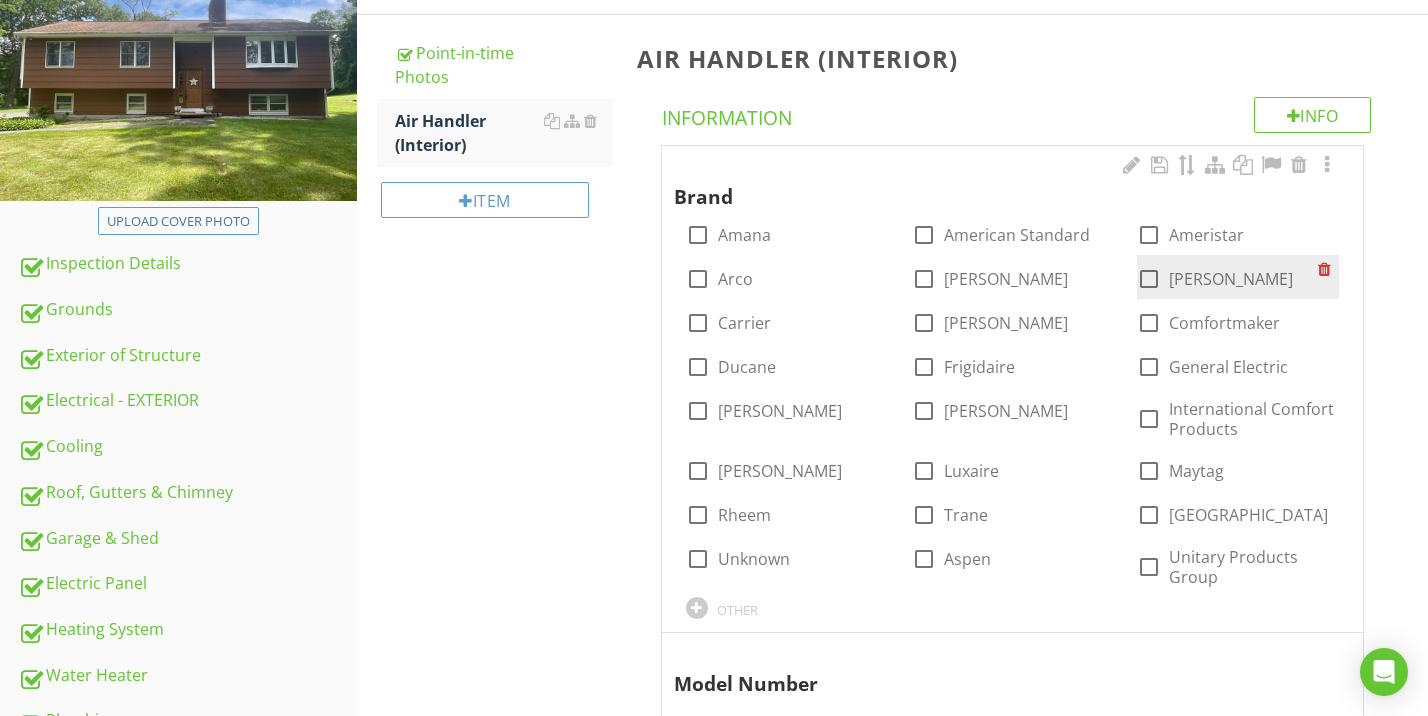 scroll, scrollTop: 402, scrollLeft: 0, axis: vertical 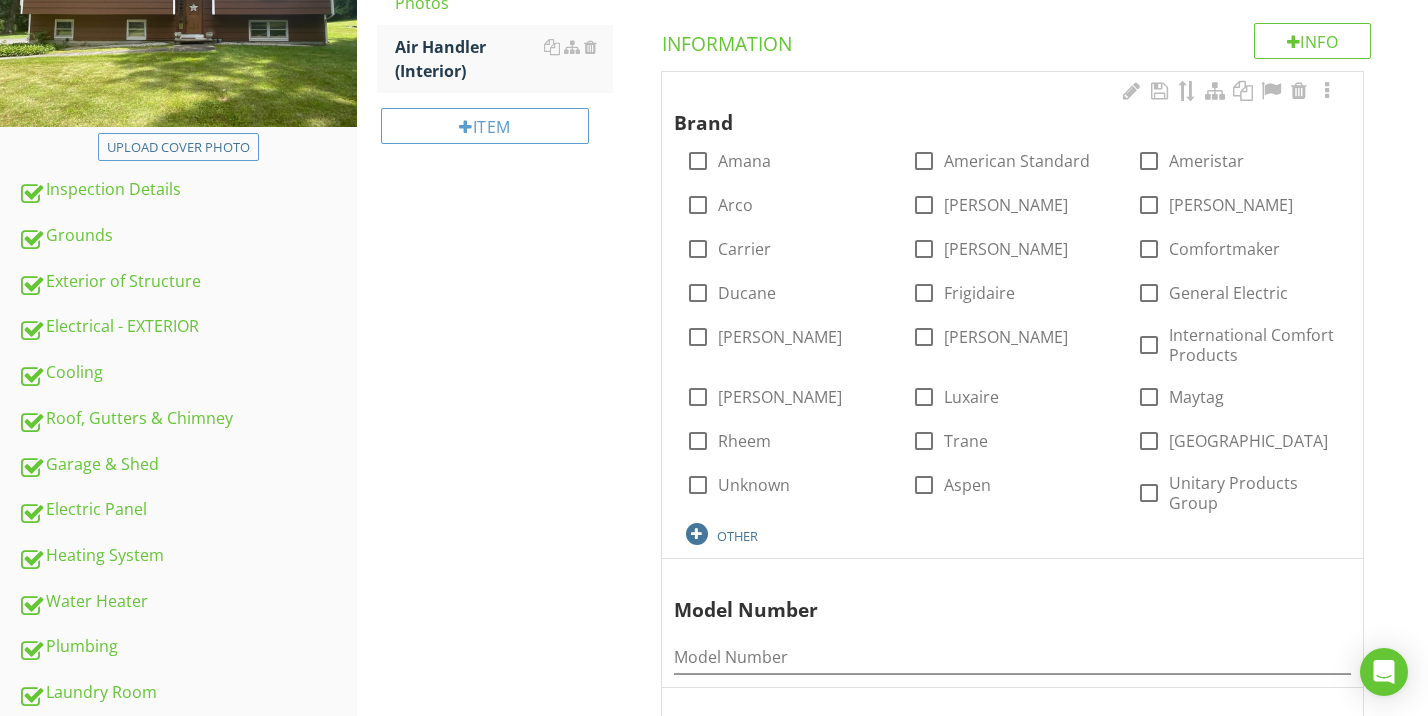 click on "OTHER" at bounding box center [737, 536] 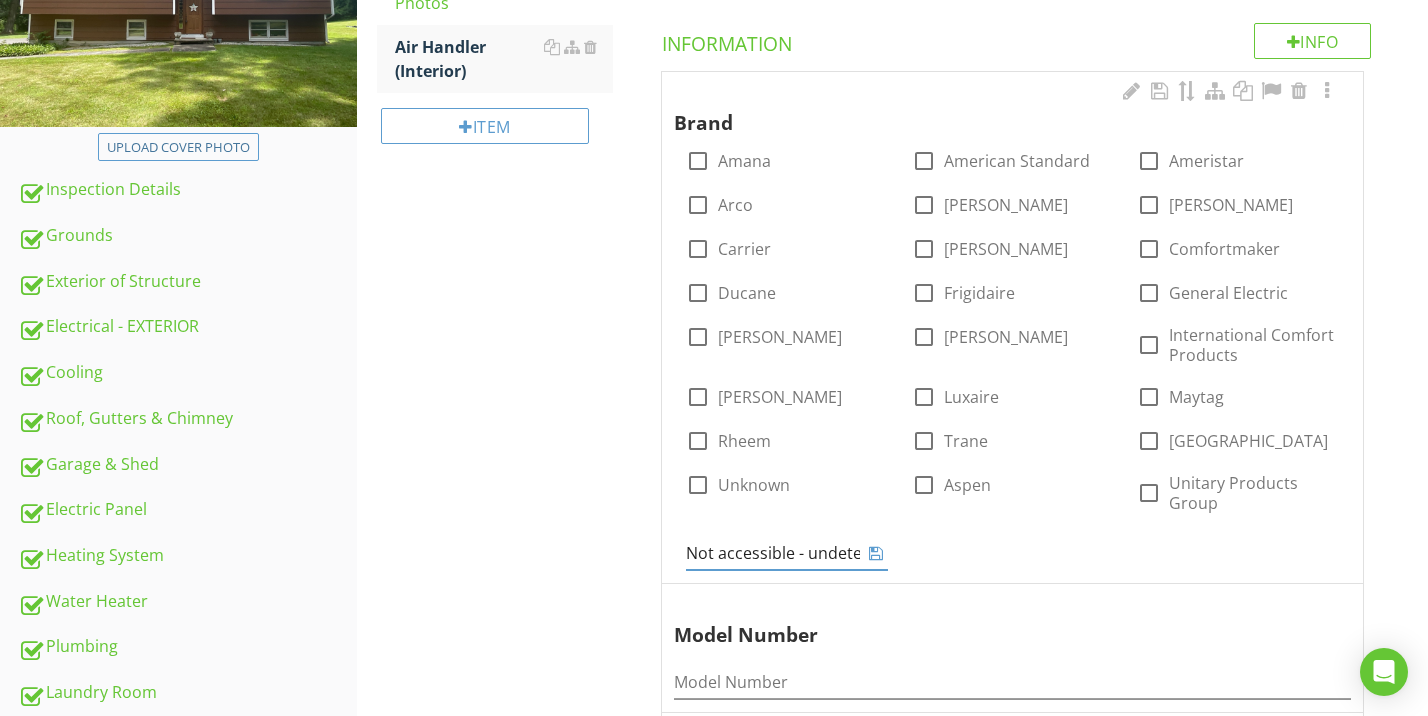 type on "Not accessible - undetermined" 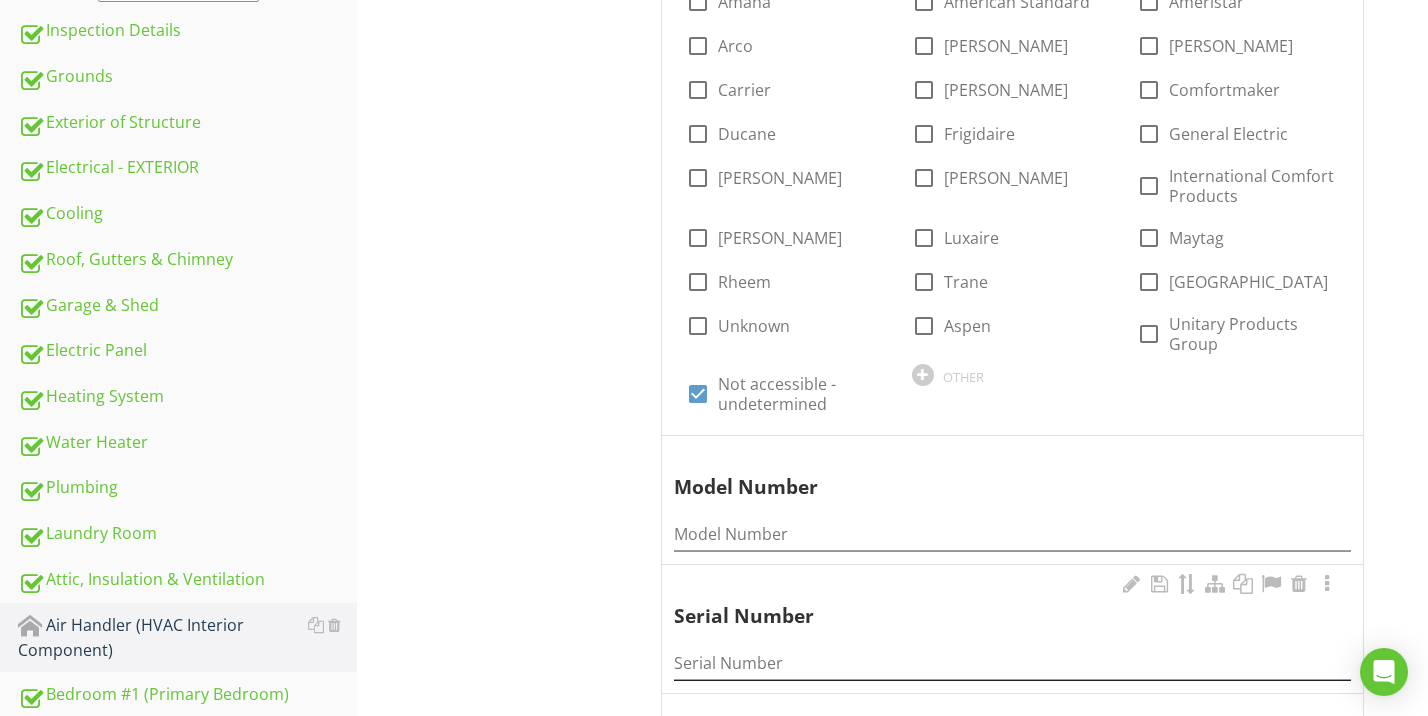 scroll, scrollTop: 727, scrollLeft: 0, axis: vertical 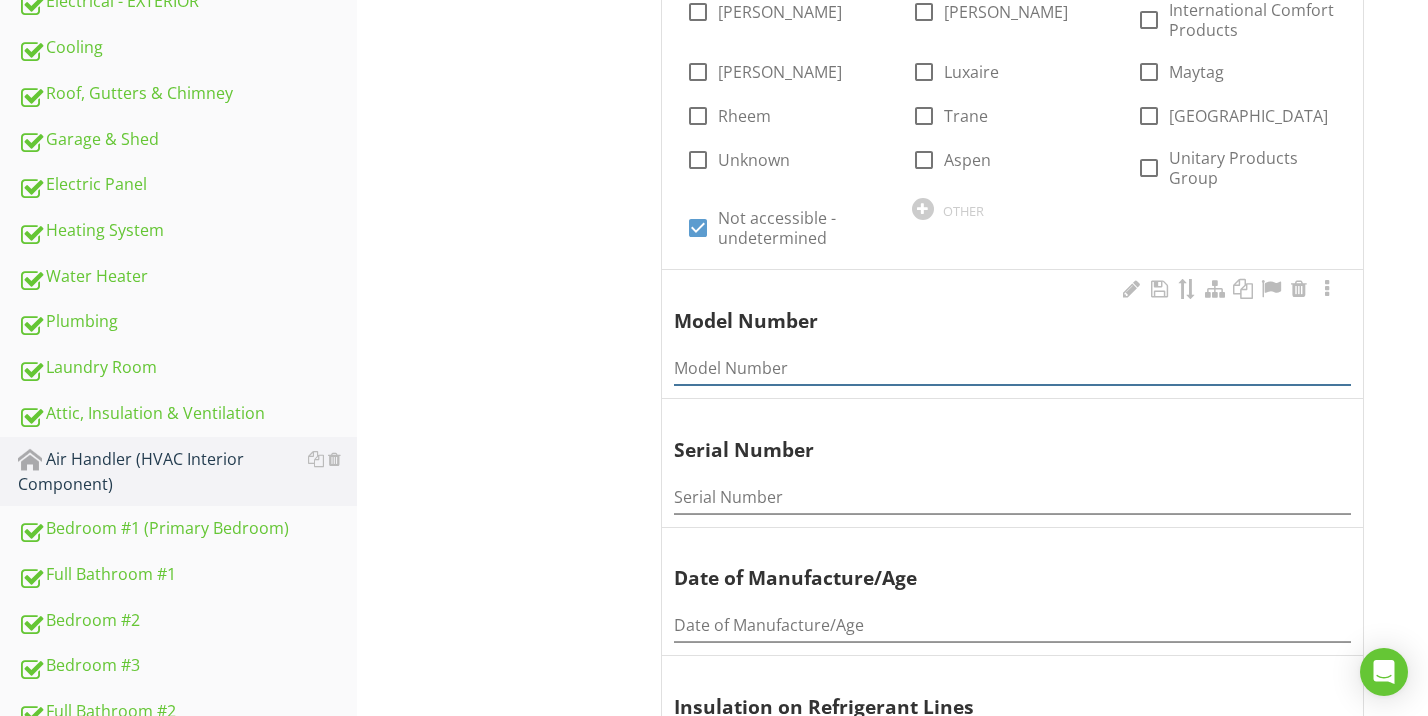 click at bounding box center [1012, 368] 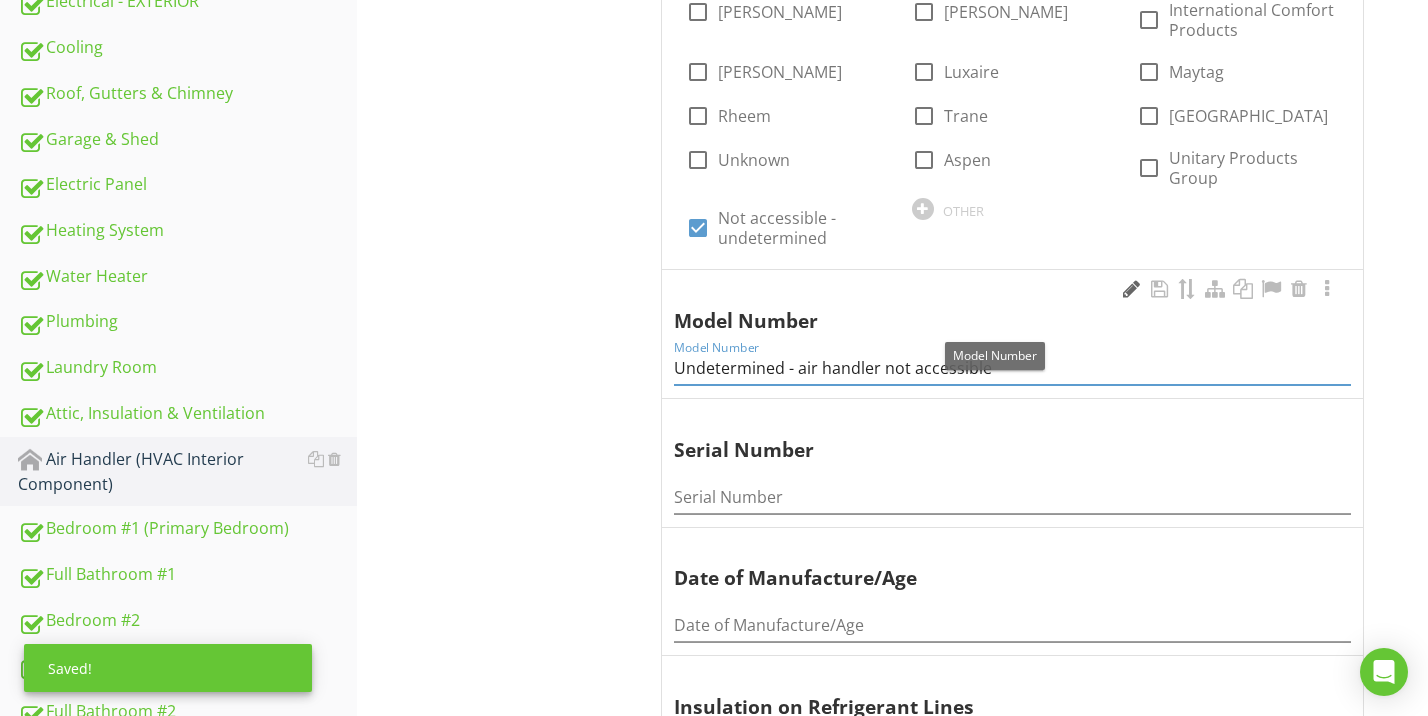 type on "Undetermined - air handler not accessible" 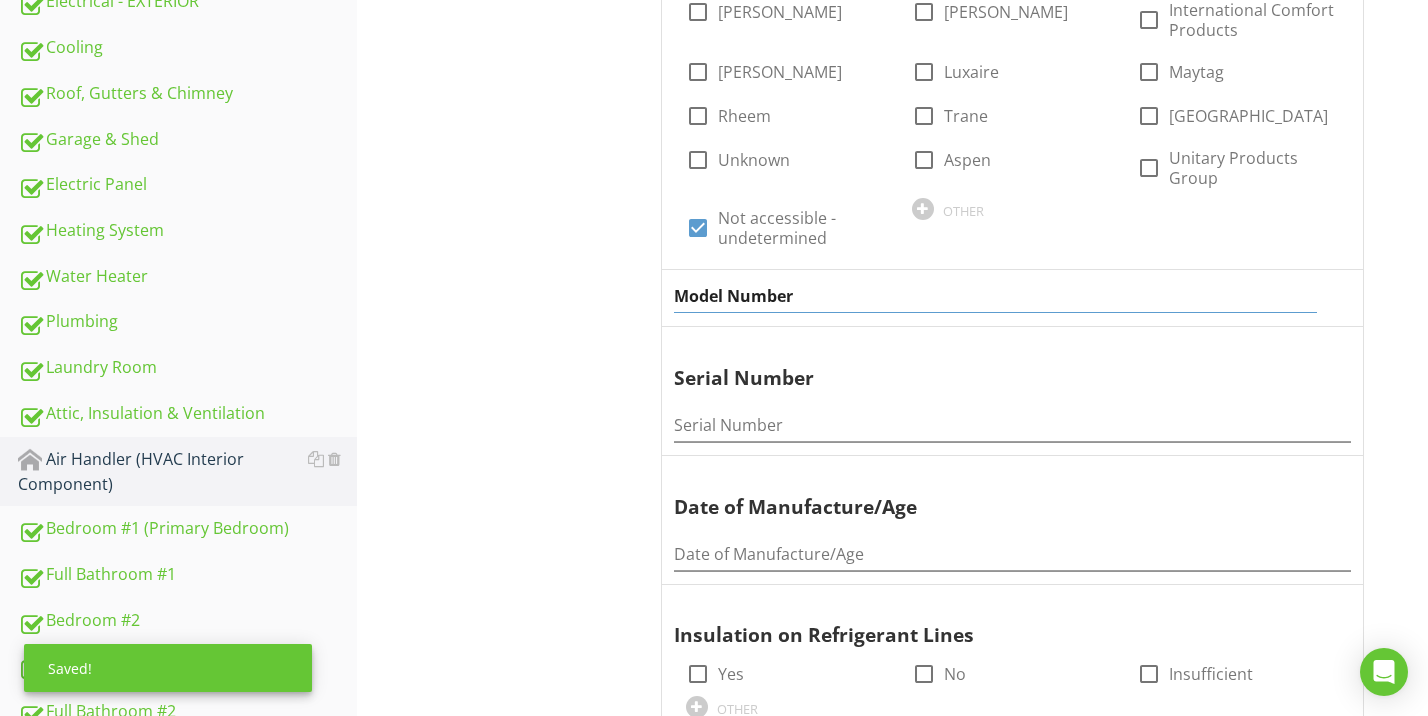 click on "Model Number" at bounding box center (995, 296) 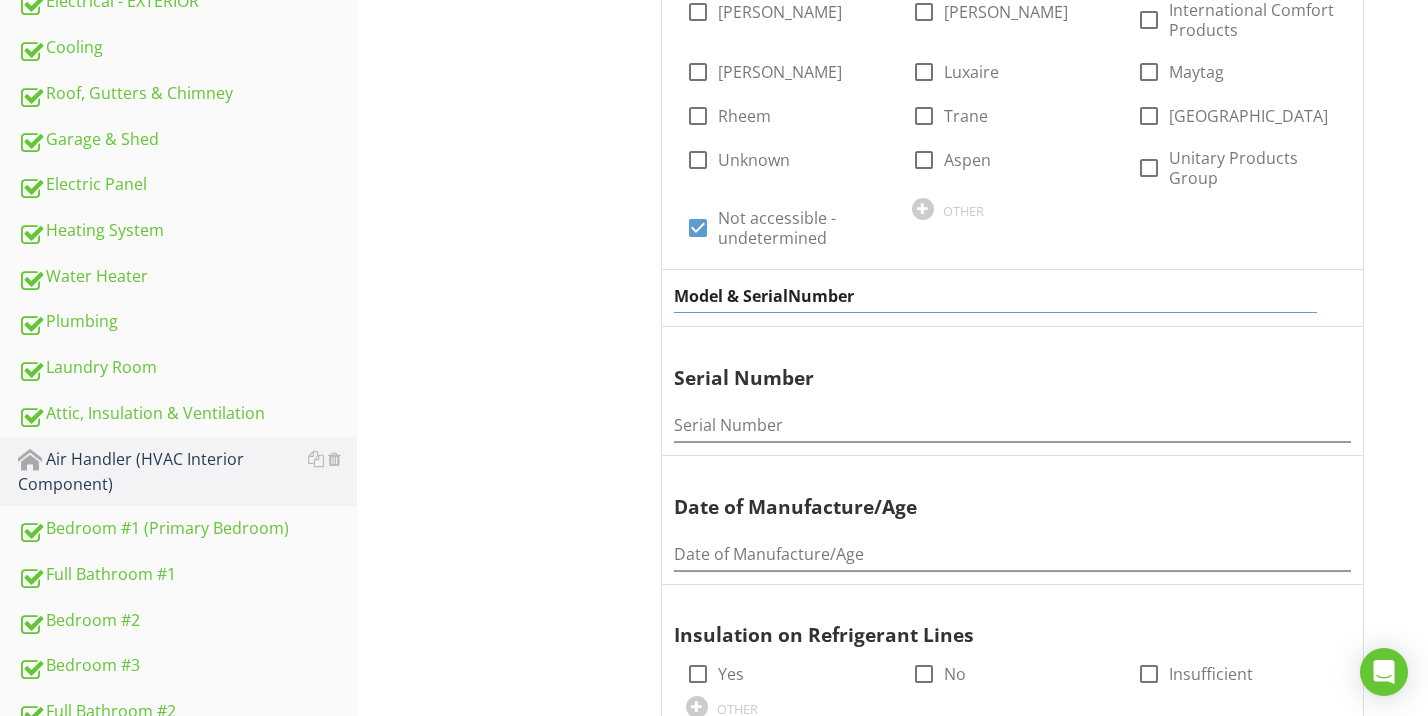type on "Model & Serial Number" 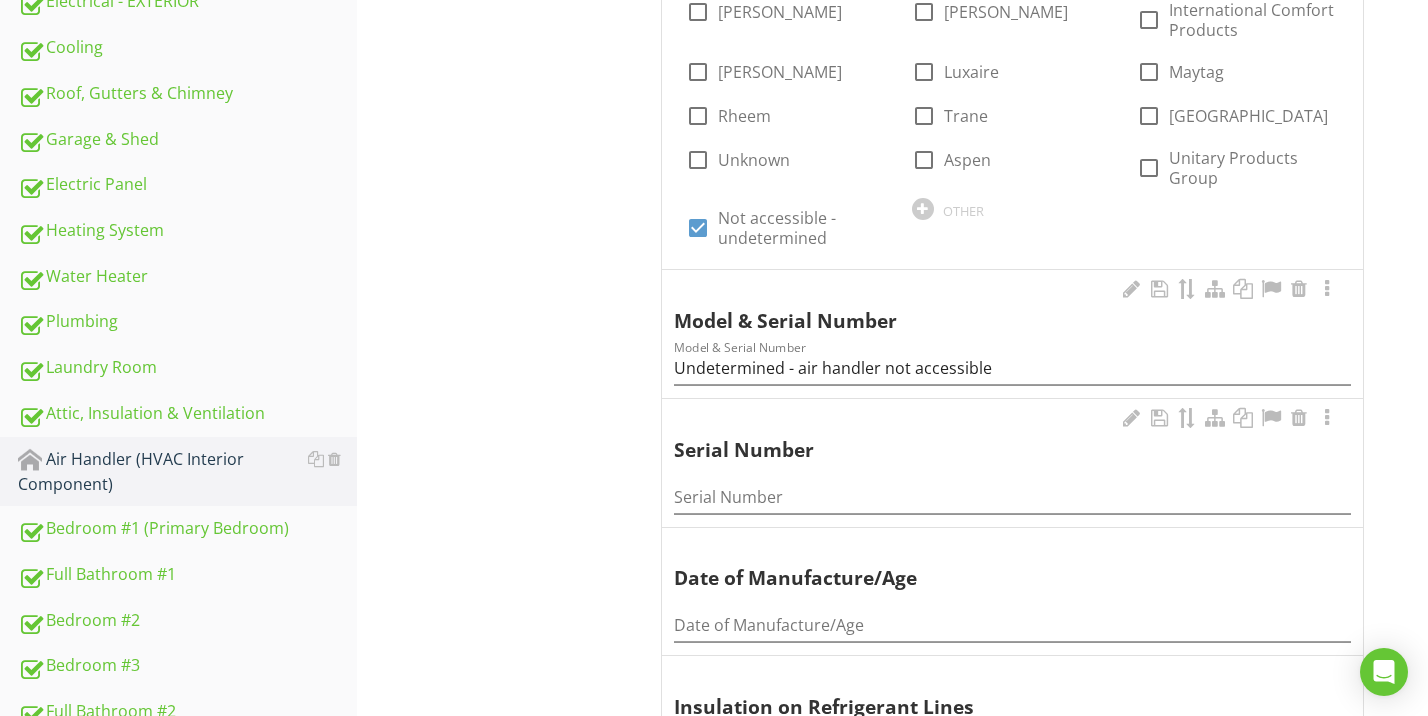 click on "Serial Number
Serial Number" at bounding box center (1012, 463) 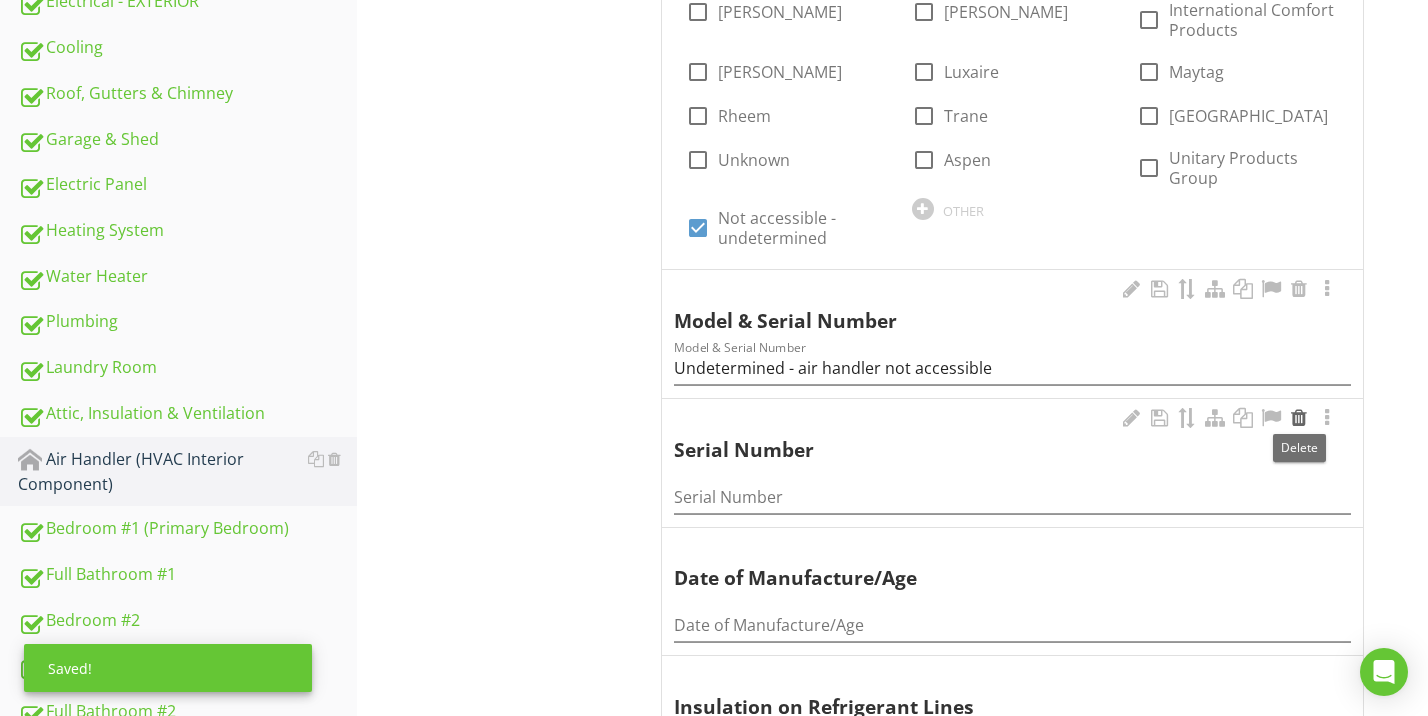 click at bounding box center [1299, 418] 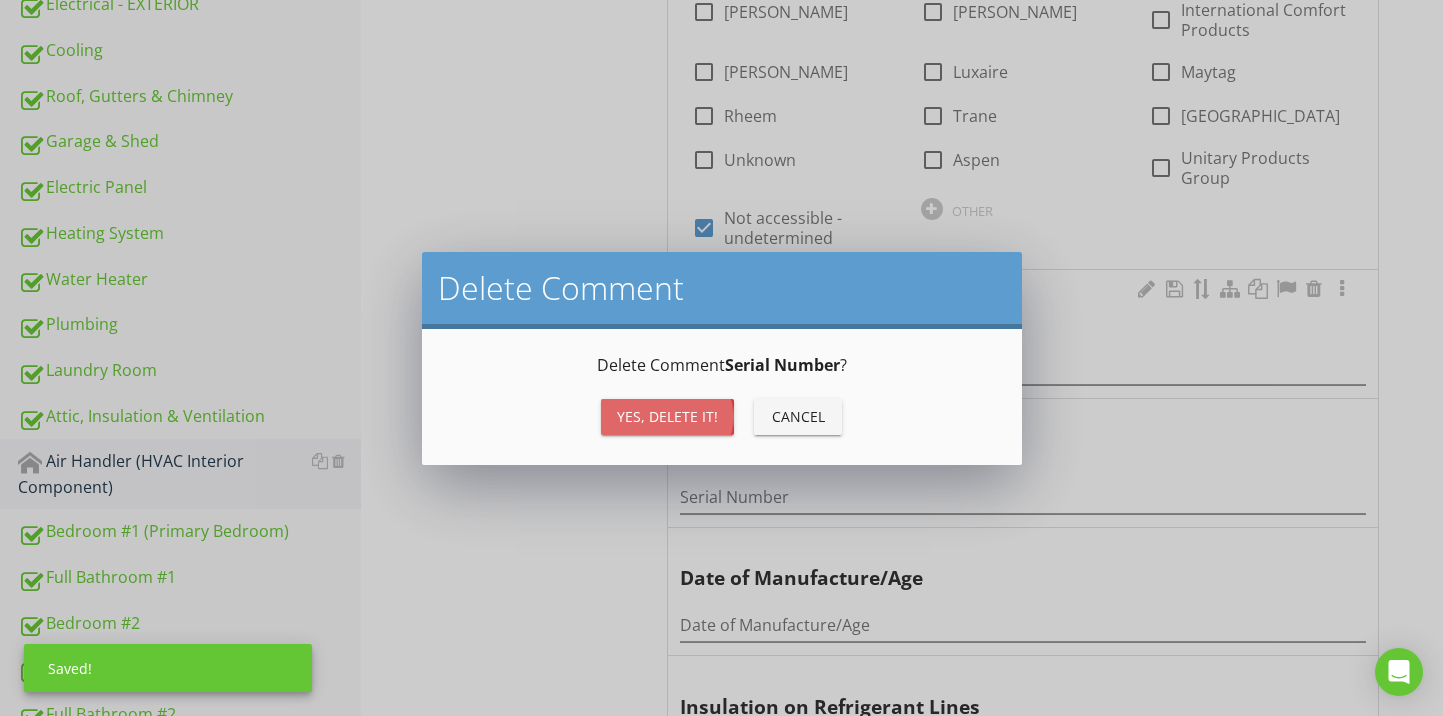 click on "Yes, Delete it!" at bounding box center [667, 416] 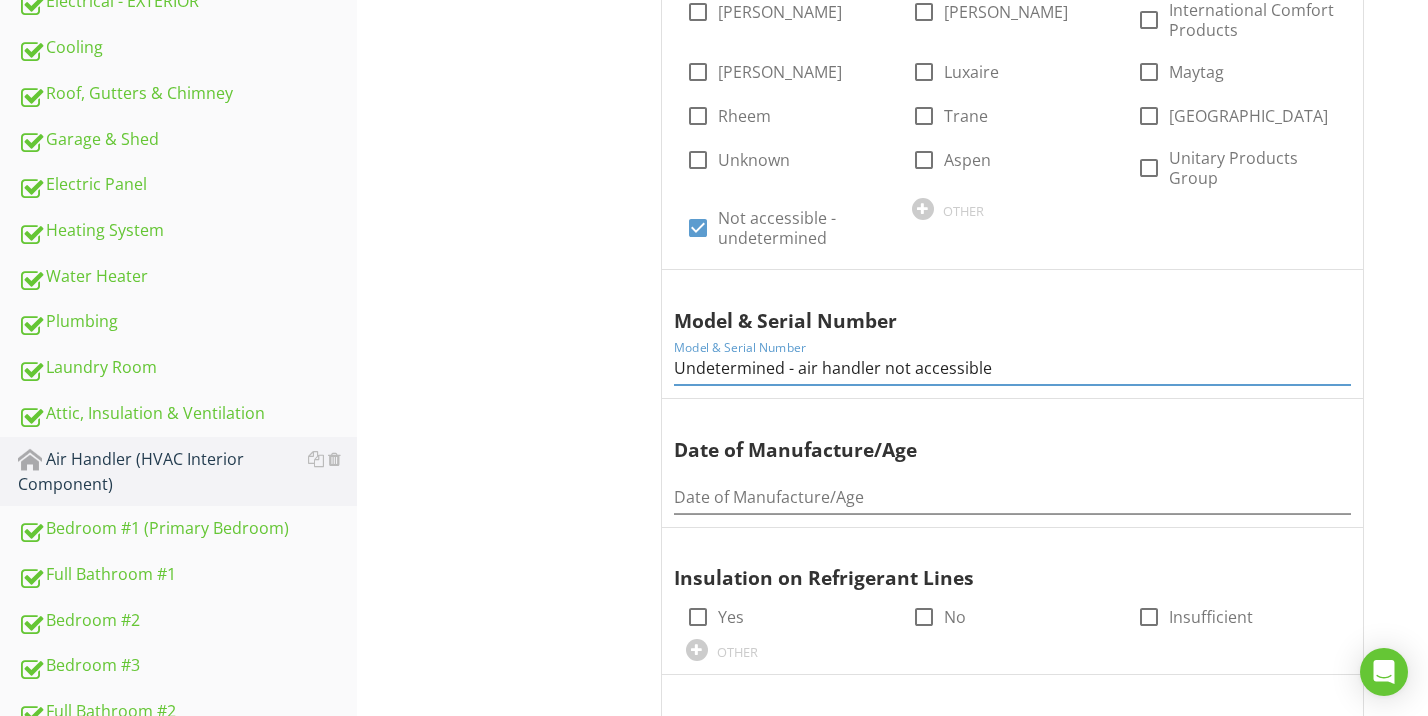 drag, startPoint x: 1006, startPoint y: 359, endPoint x: 650, endPoint y: 368, distance: 356.11374 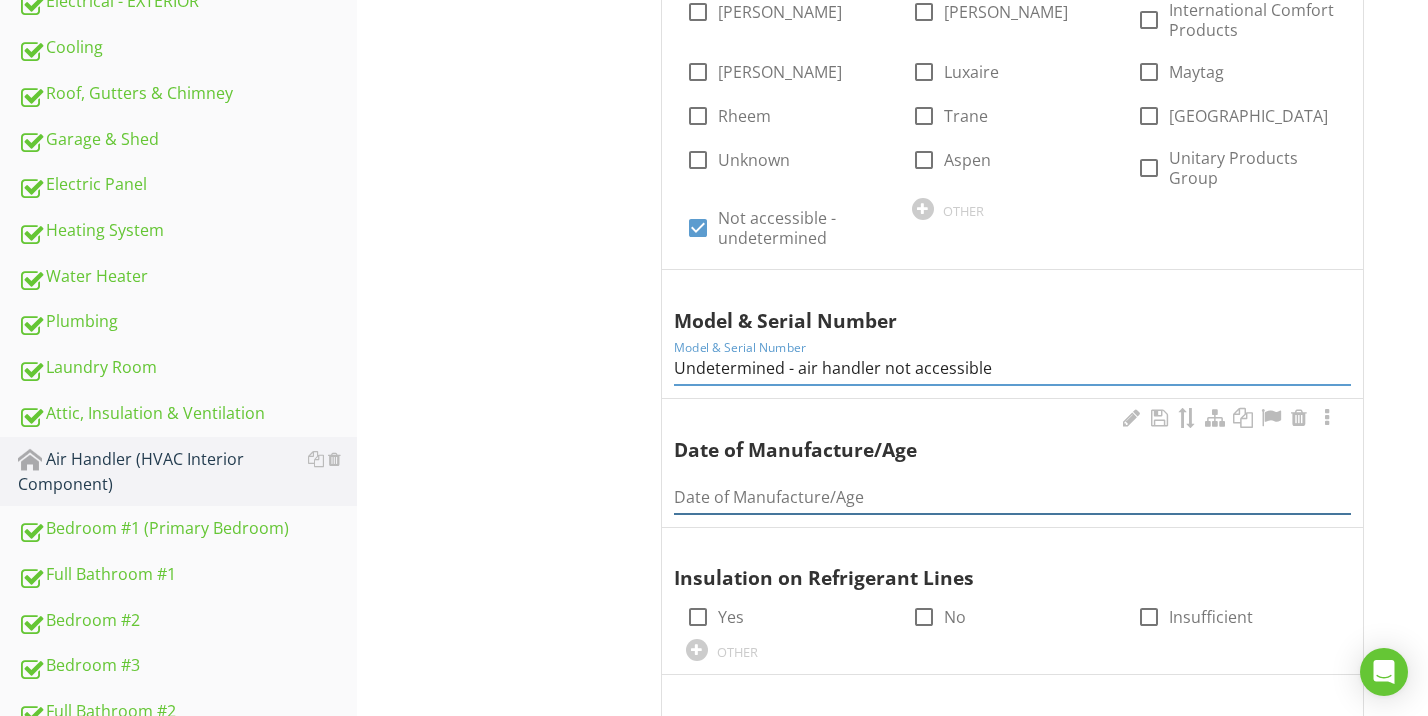 click at bounding box center (1012, 497) 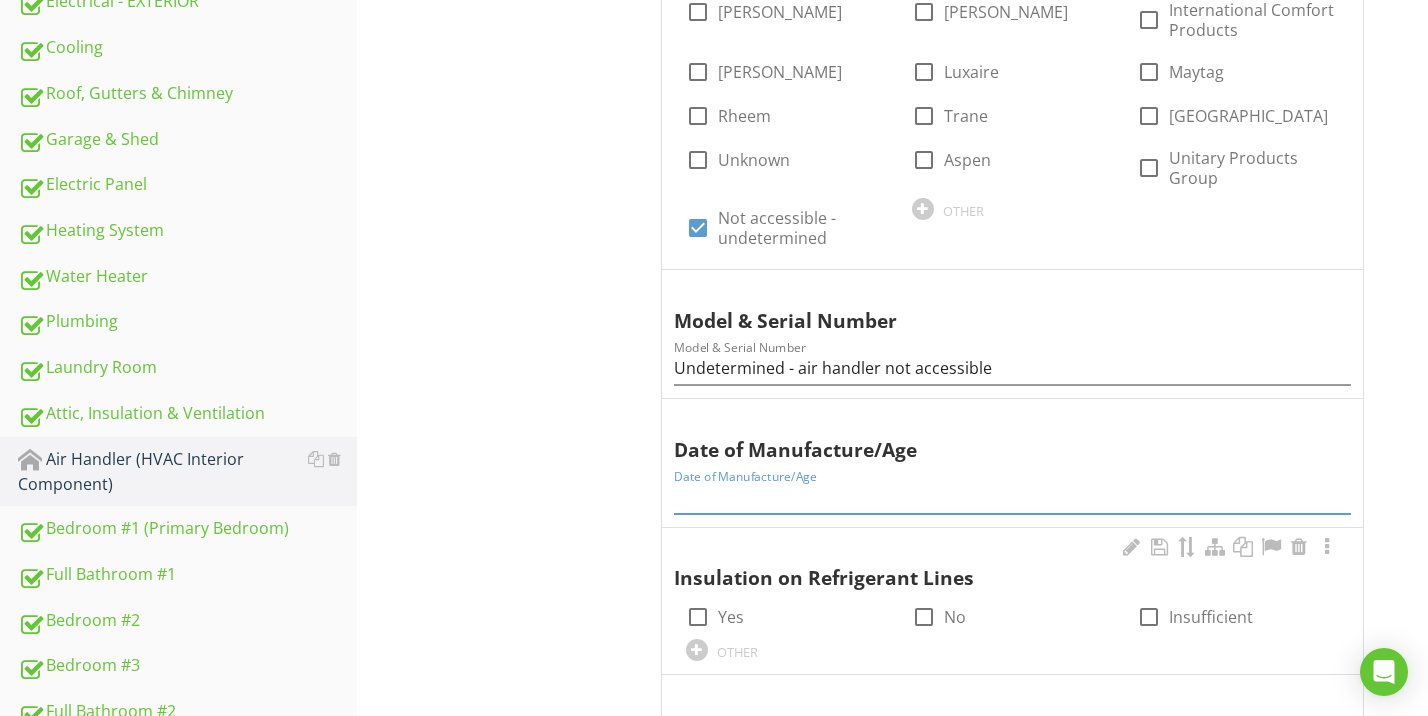 paste on "Undetermined - air handler not accessible" 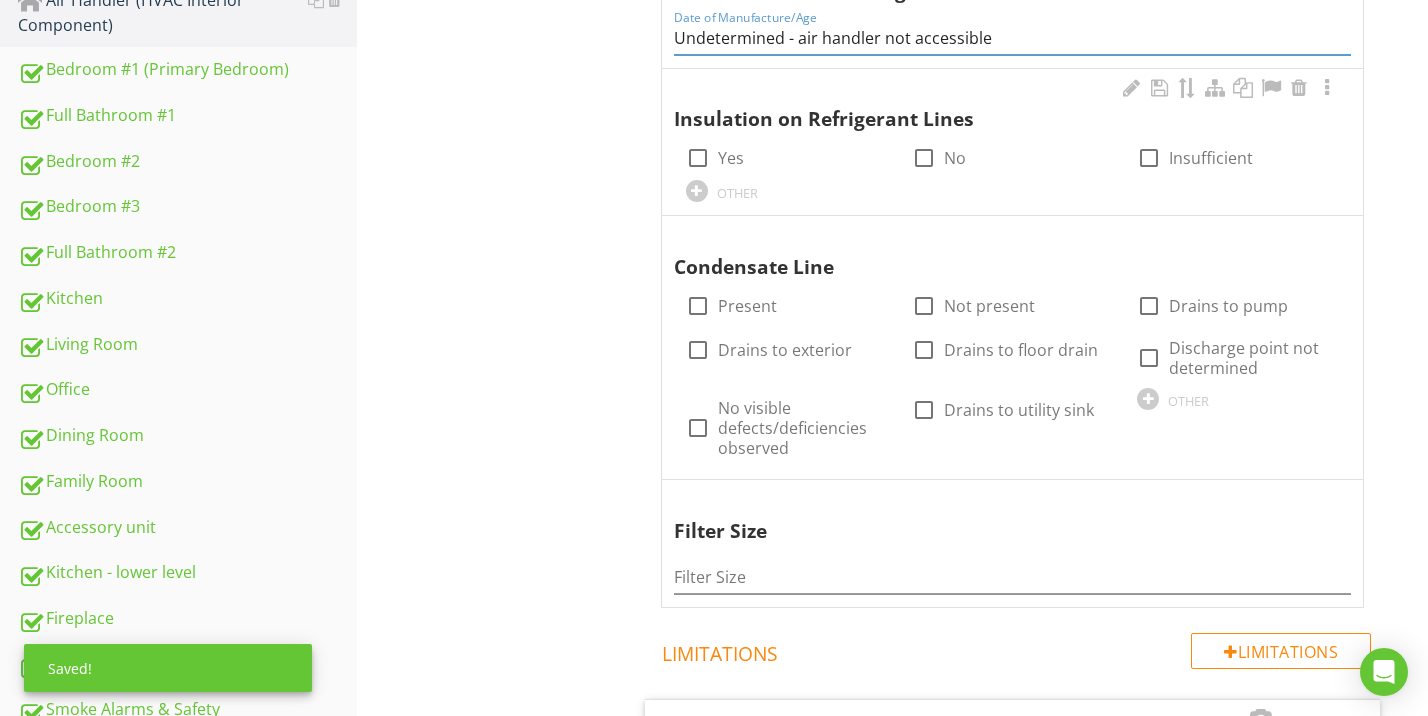 scroll, scrollTop: 1121, scrollLeft: 0, axis: vertical 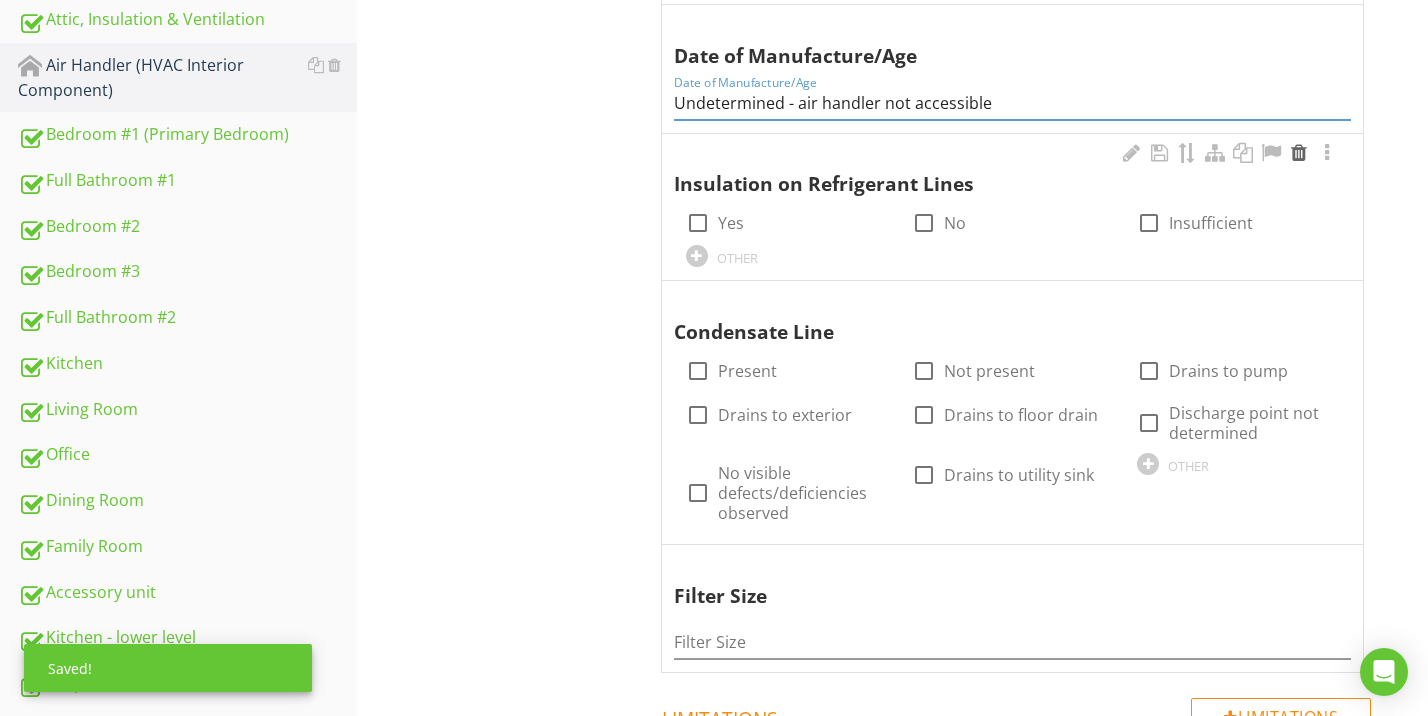 type on "Undetermined - air handler not accessible" 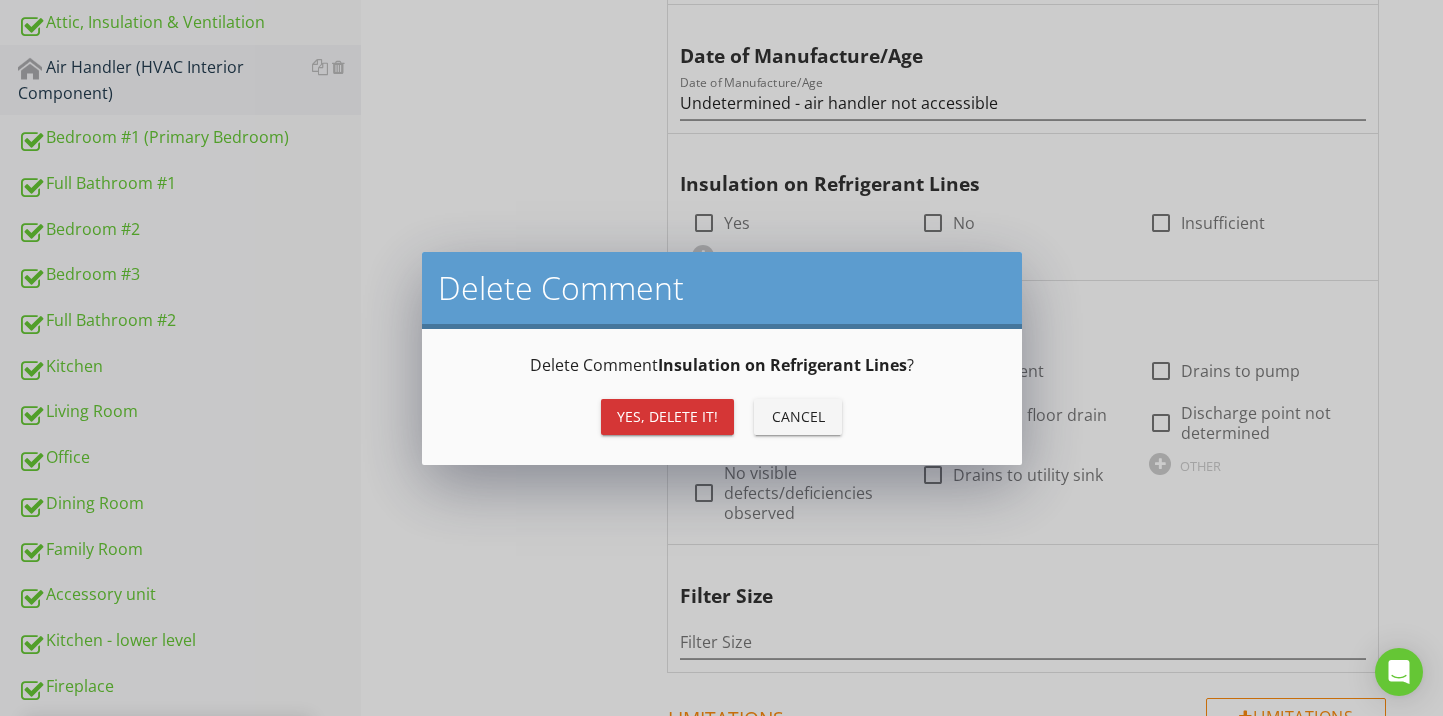 click on "Yes, Delete it!" at bounding box center (667, 416) 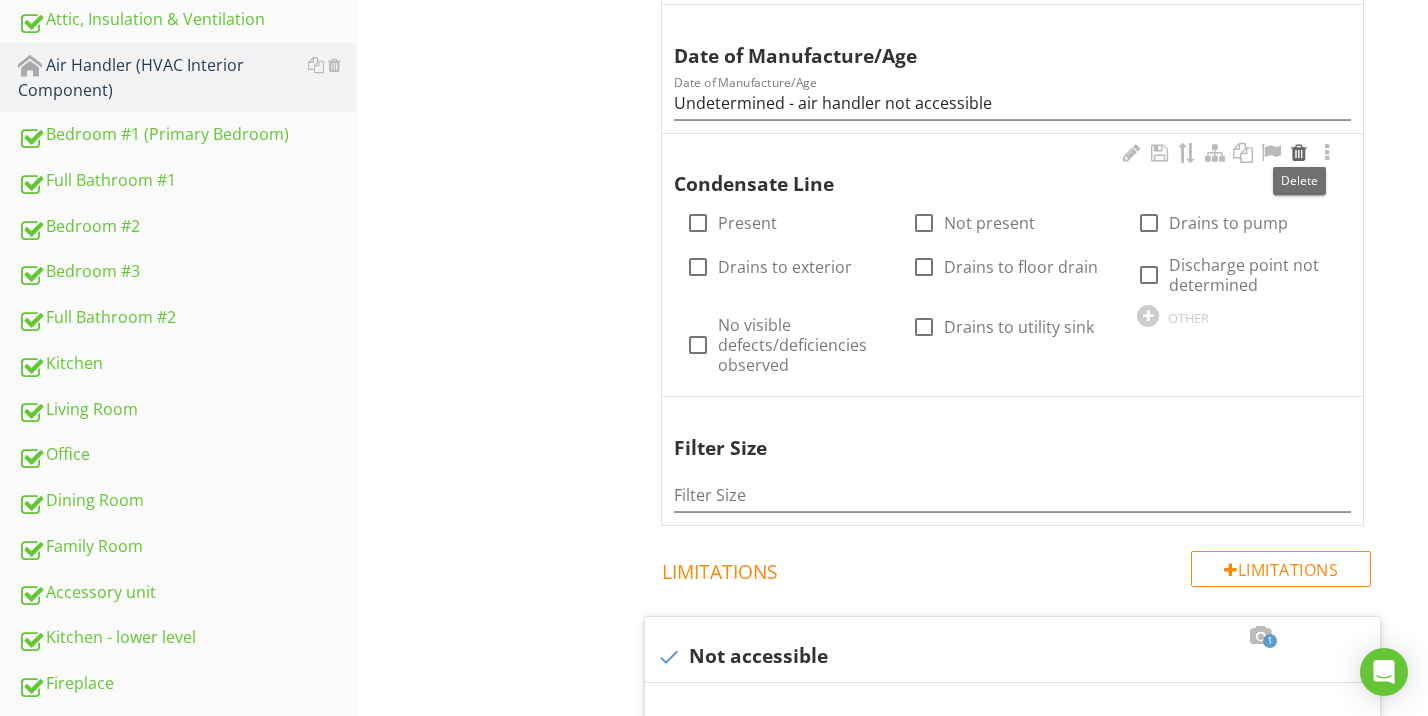 click at bounding box center [1299, 153] 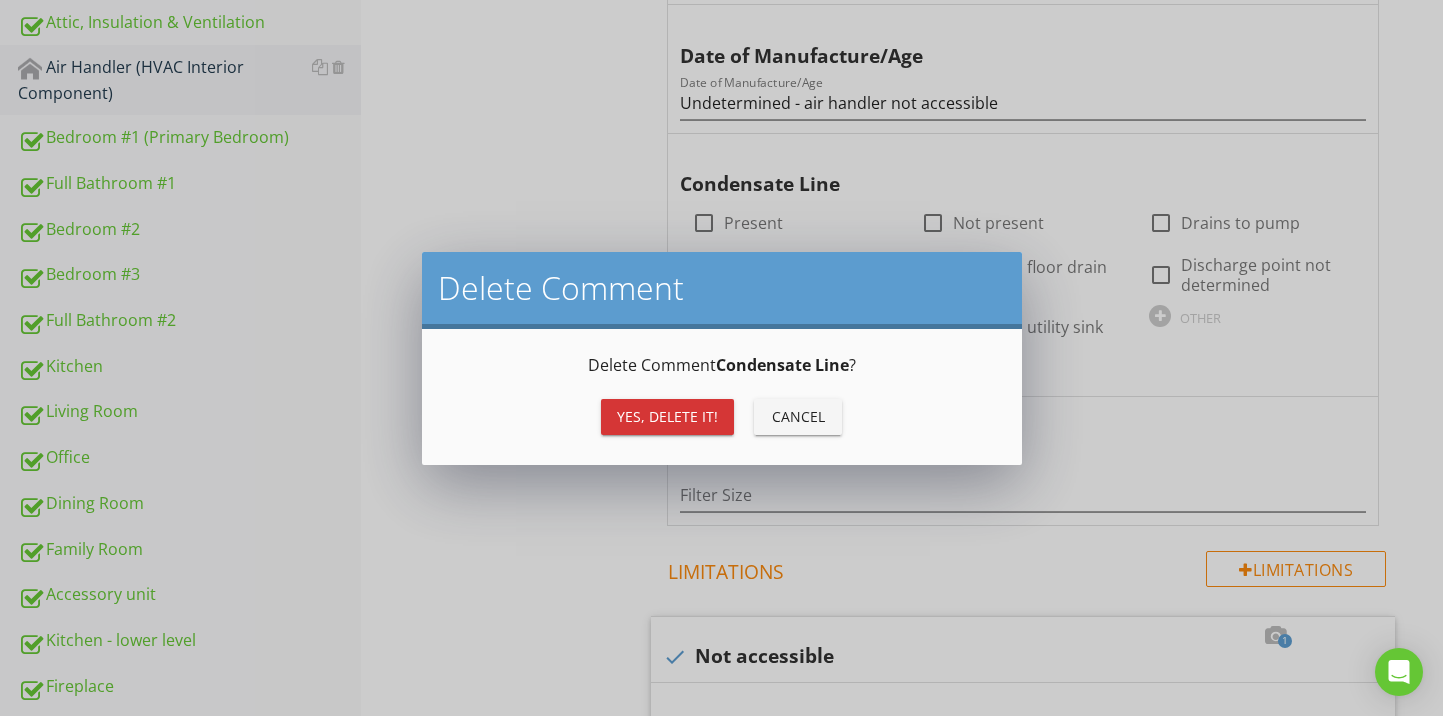 click on "Yes, Delete it!" at bounding box center (667, 416) 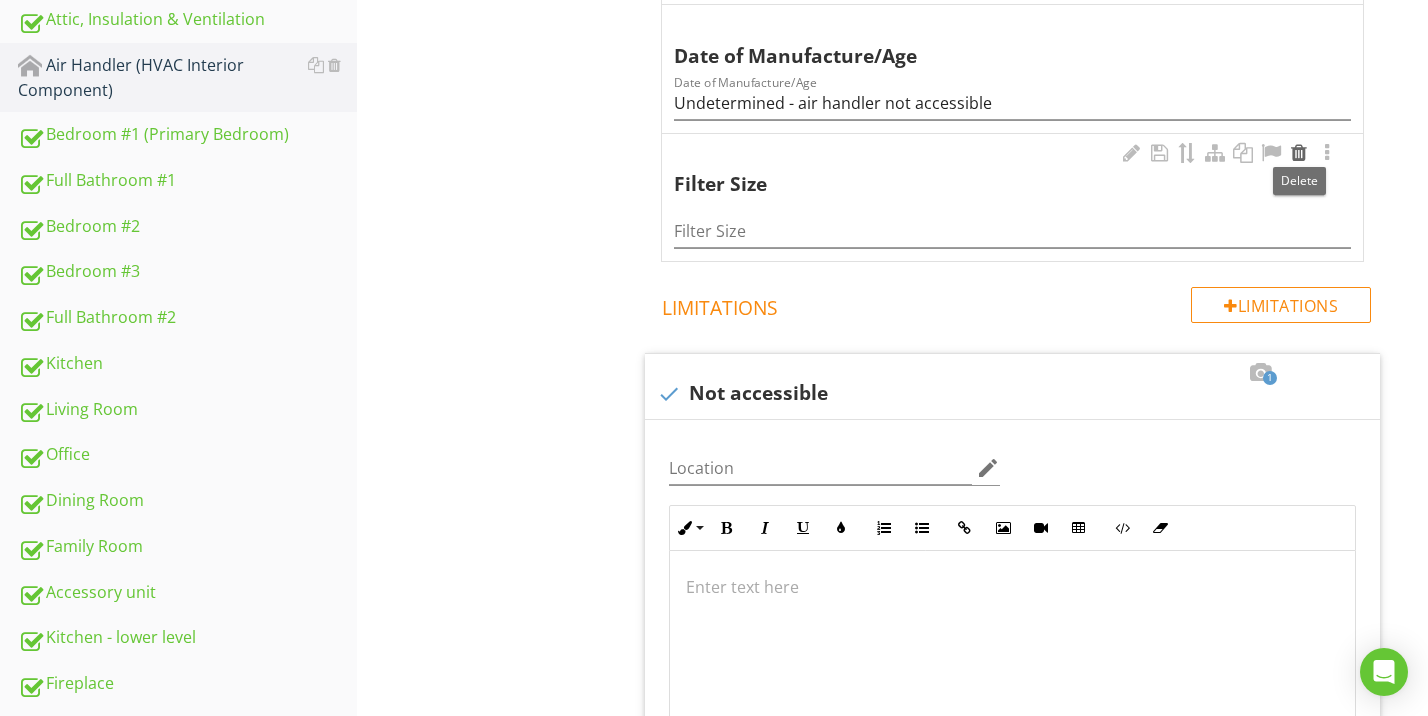 click at bounding box center [1299, 153] 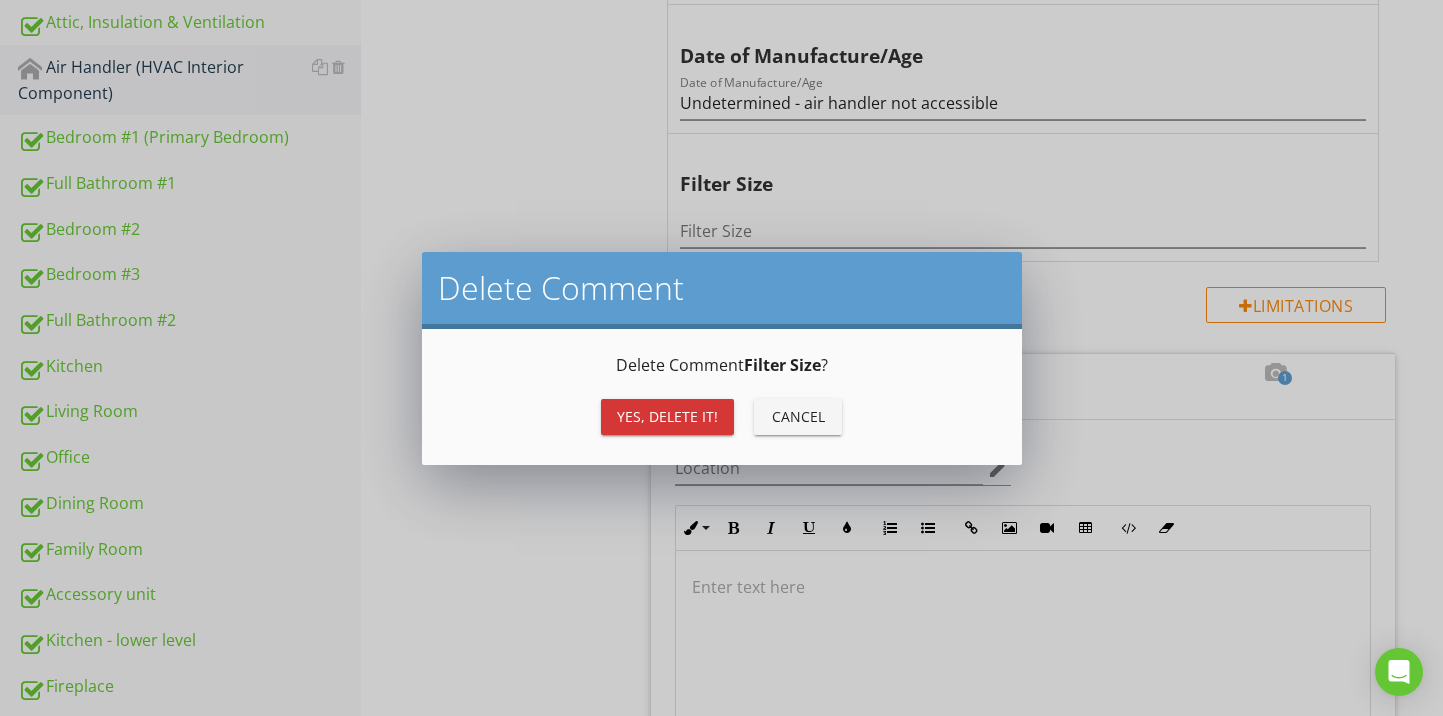 click on "Yes, Delete it!" at bounding box center (667, 416) 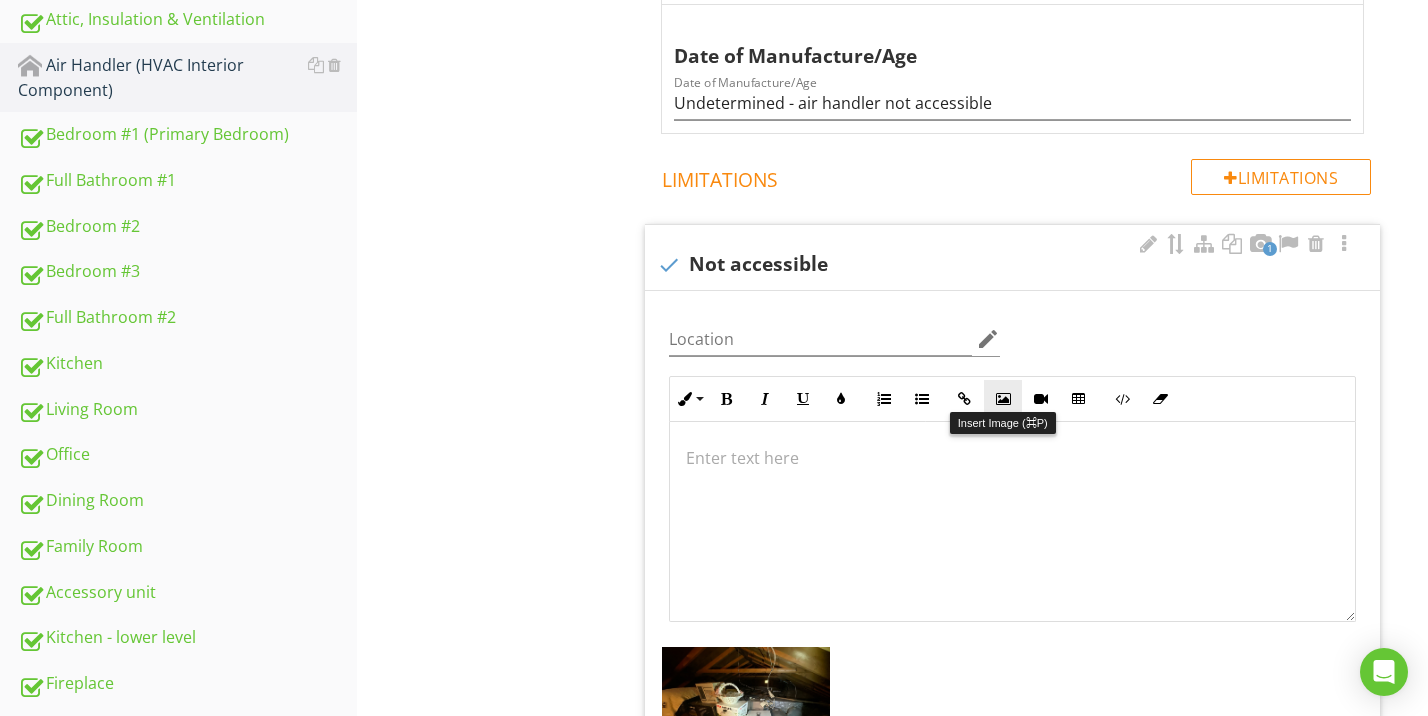 scroll, scrollTop: 1297, scrollLeft: 0, axis: vertical 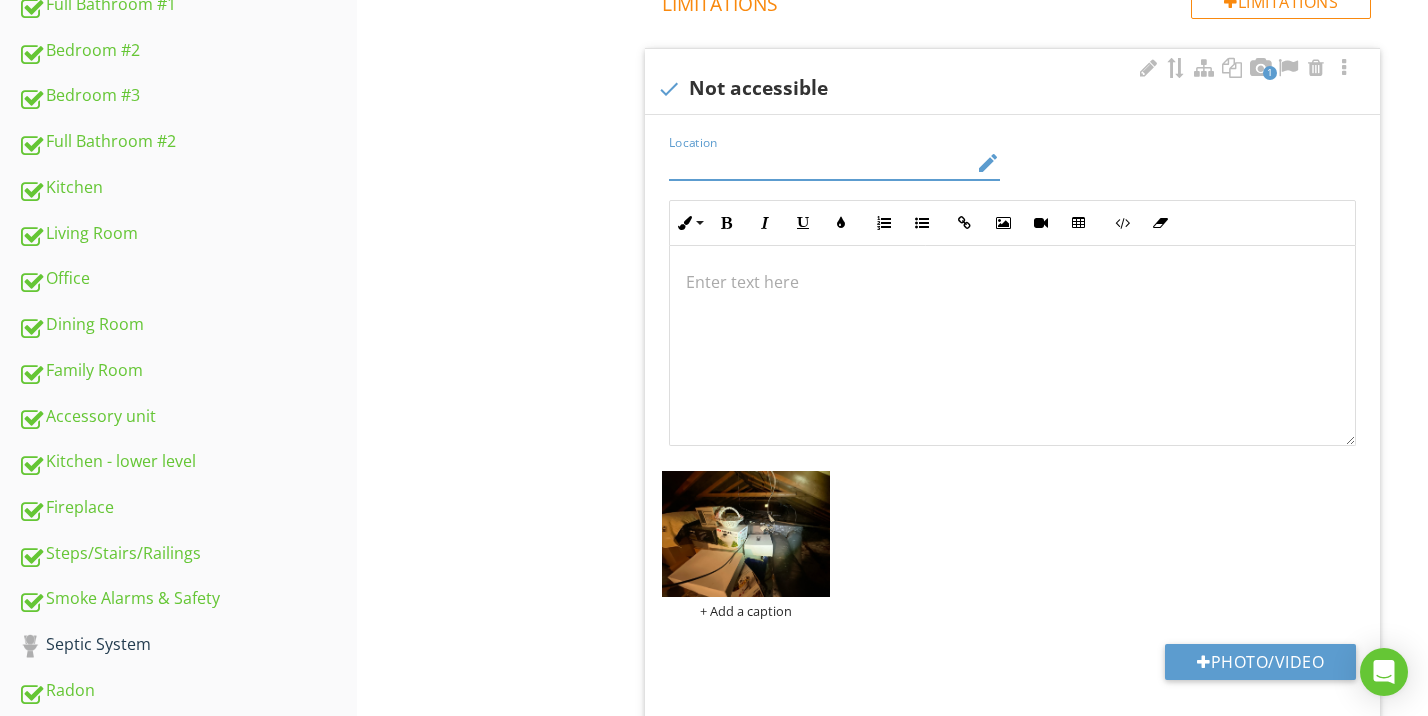 click at bounding box center [821, 163] 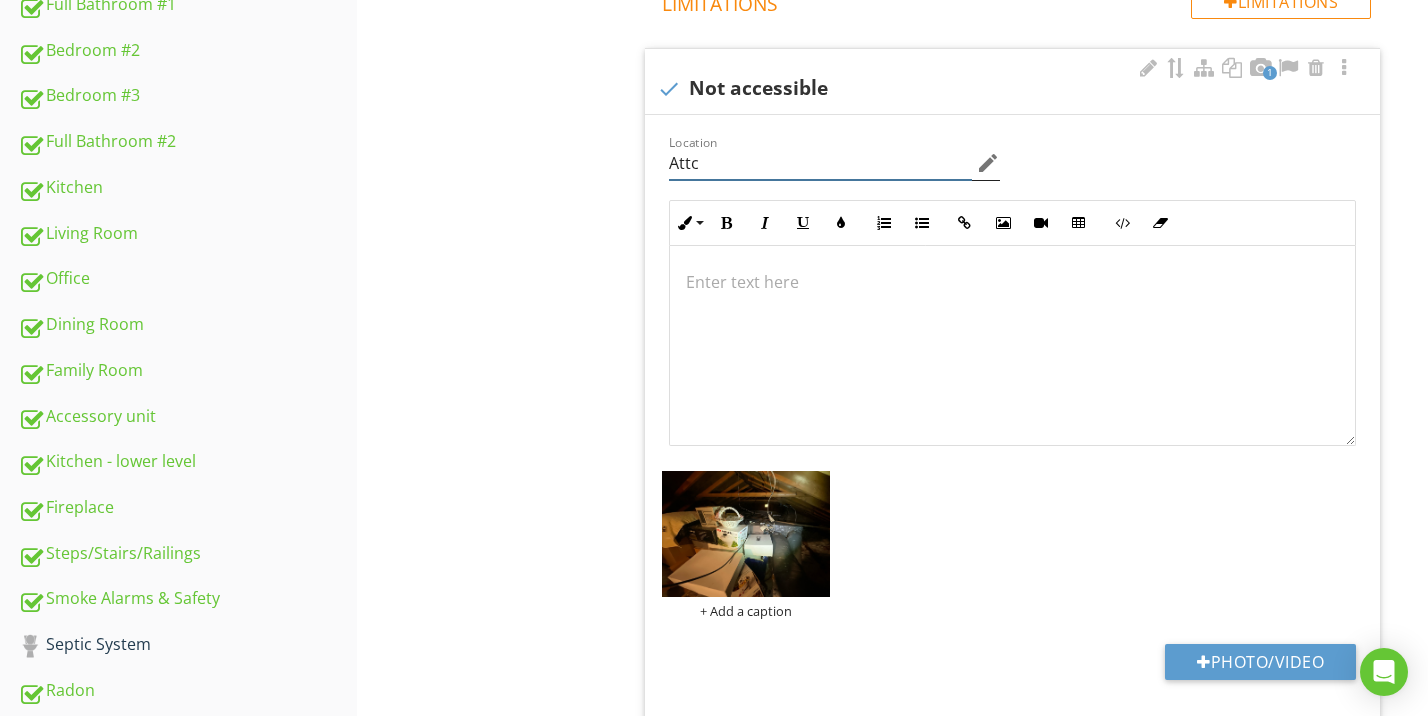 click on "Attc" at bounding box center (821, 163) 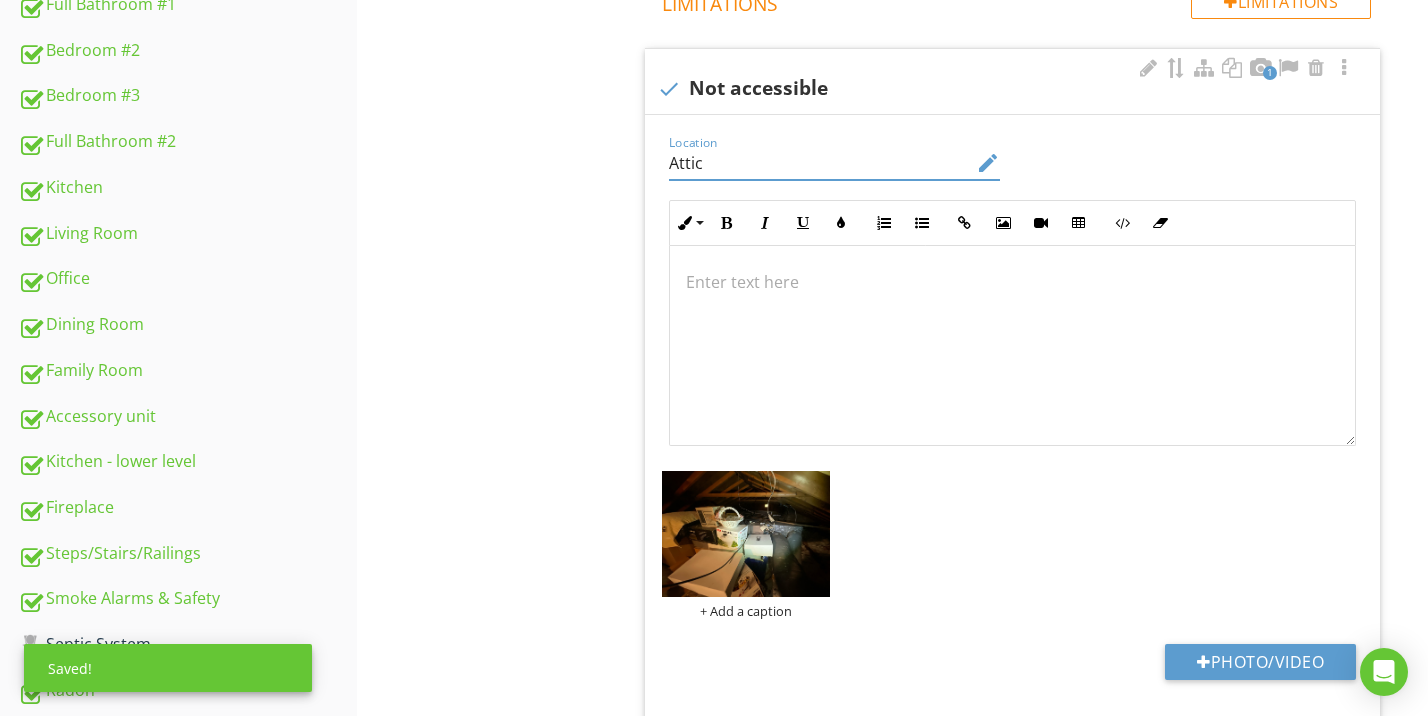 type on "Attic" 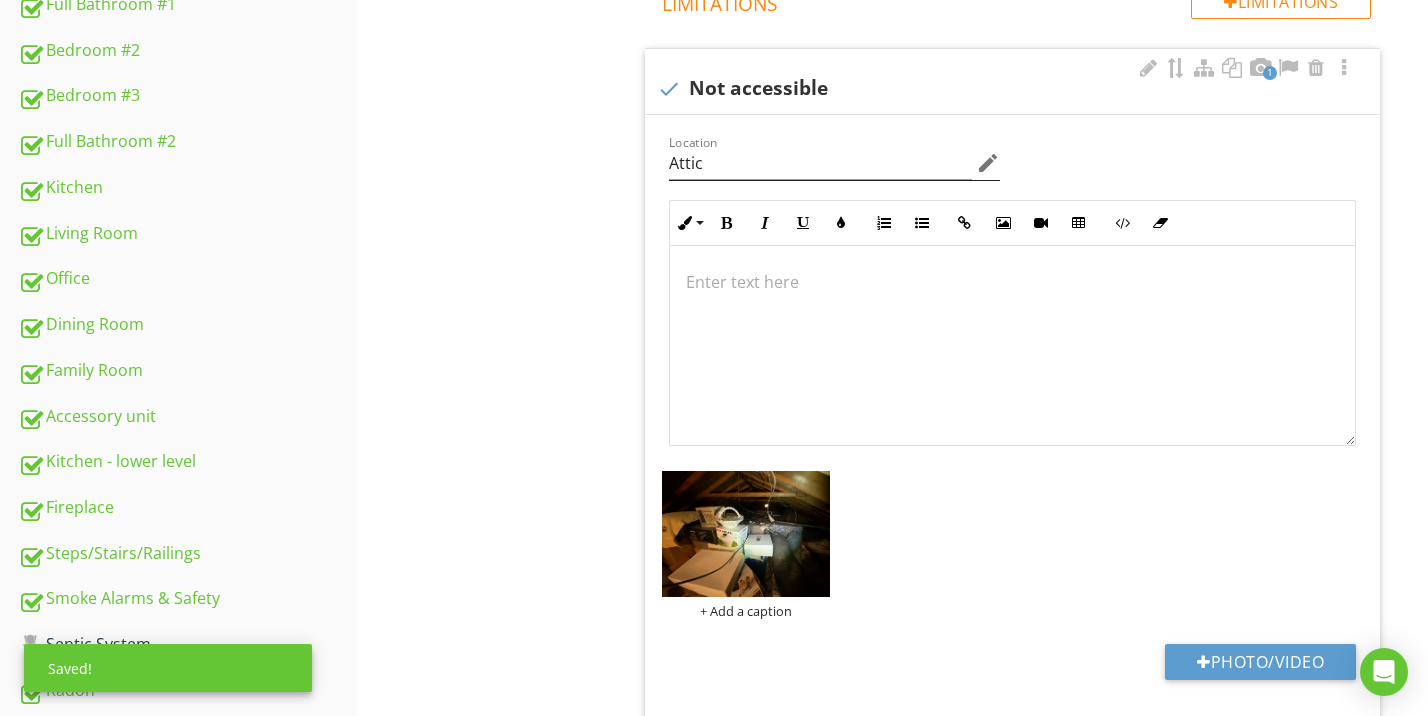 type 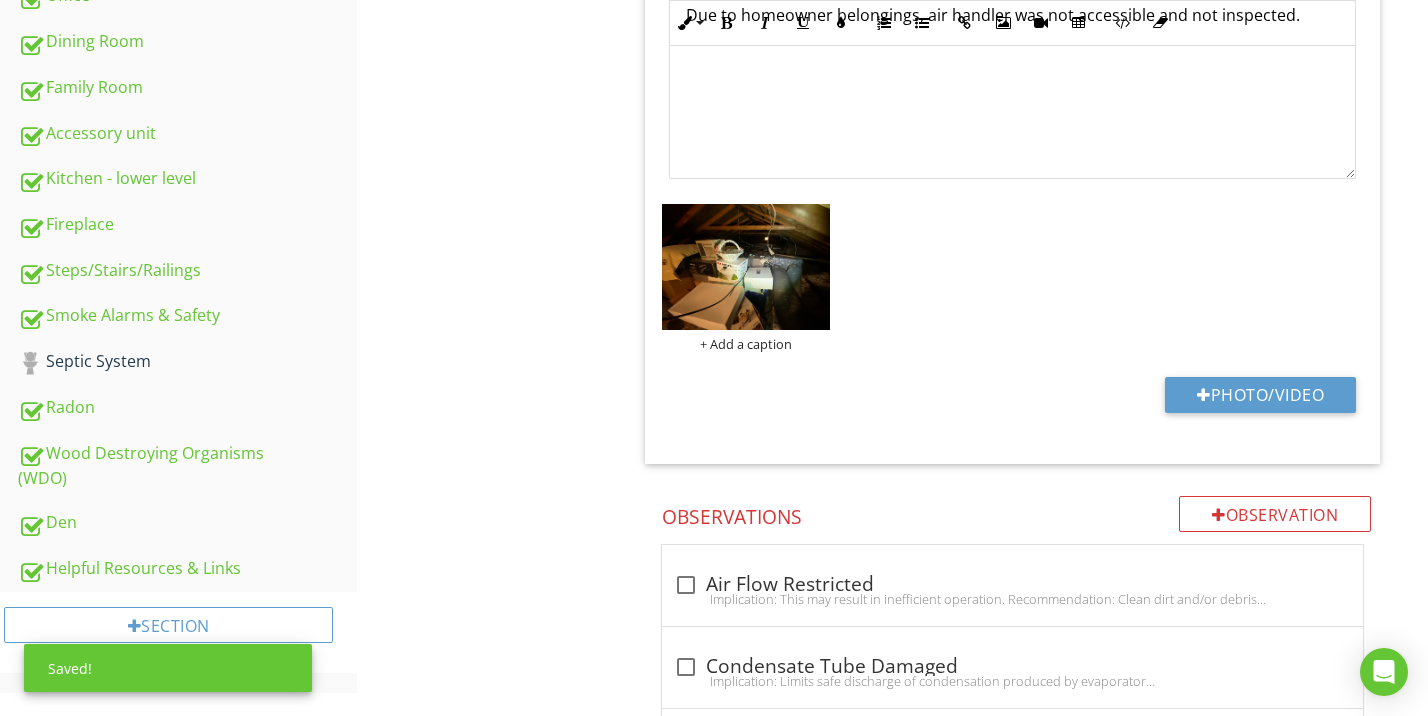 click on "Air Handler (HVAC Interior Component)
Point-in-time Photos
Air Handler (Interior)
Item
Air Handler (Interior)
Info
Information
Brand
check_box_outline_blank Amana   check_box_outline_blank American Standard   check_box_outline_blank Ameristar   check_box_outline_blank Arco   check_box_outline_blank Armstrong   check_box_outline_blank Bryant   check_box_outline_blank Carrier   check_box_outline_blank Coleman   check_box_outline_blank Comfortmaker   check_box_outline_blank Ducane   check_box_outline_blank Frigidaire   check_box_outline_blank General Electric   check_box_outline_blank Goodman   check_box_outline_blank Heil   check_box_outline_blank International Comfort Products   check_box_outline_blank Lennox   Luxaire" at bounding box center [892, 131] 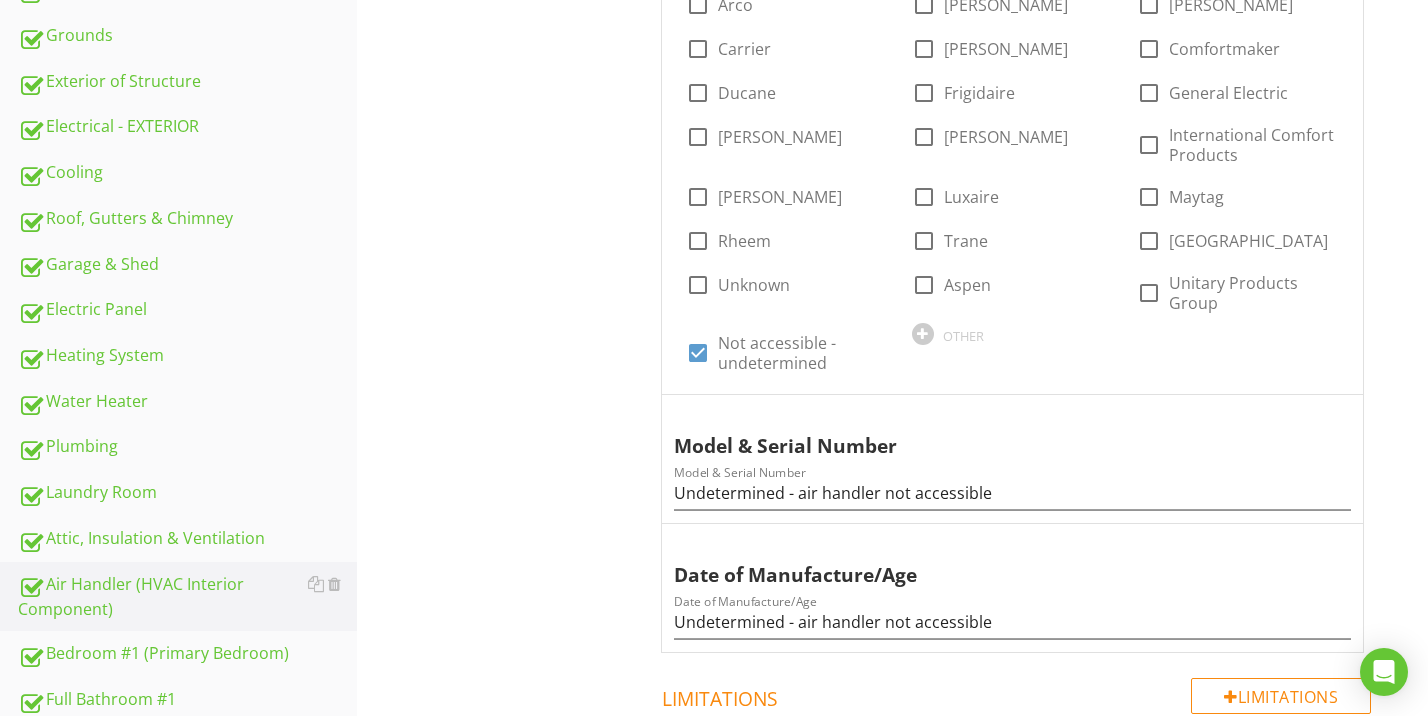 scroll, scrollTop: 1004, scrollLeft: 0, axis: vertical 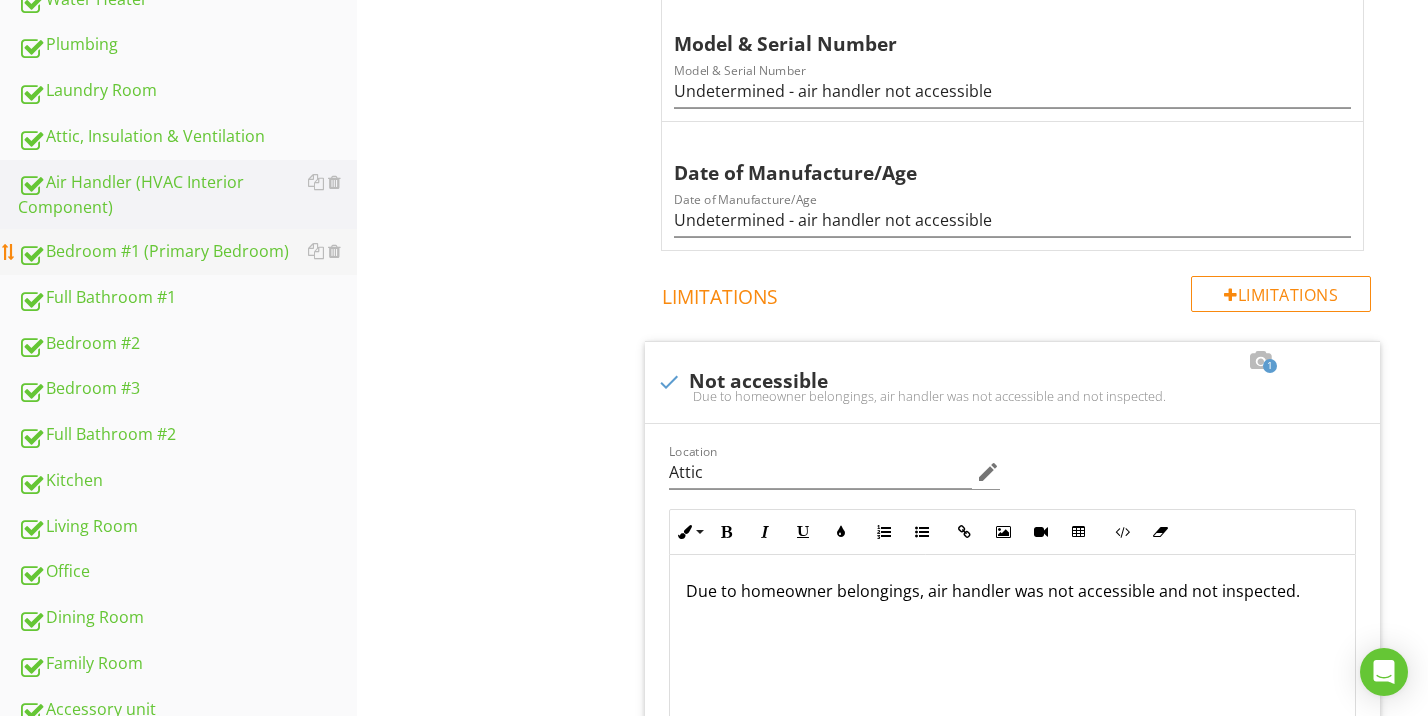 click on "Bedroom #1 (Primary Bedroom)" at bounding box center [187, 252] 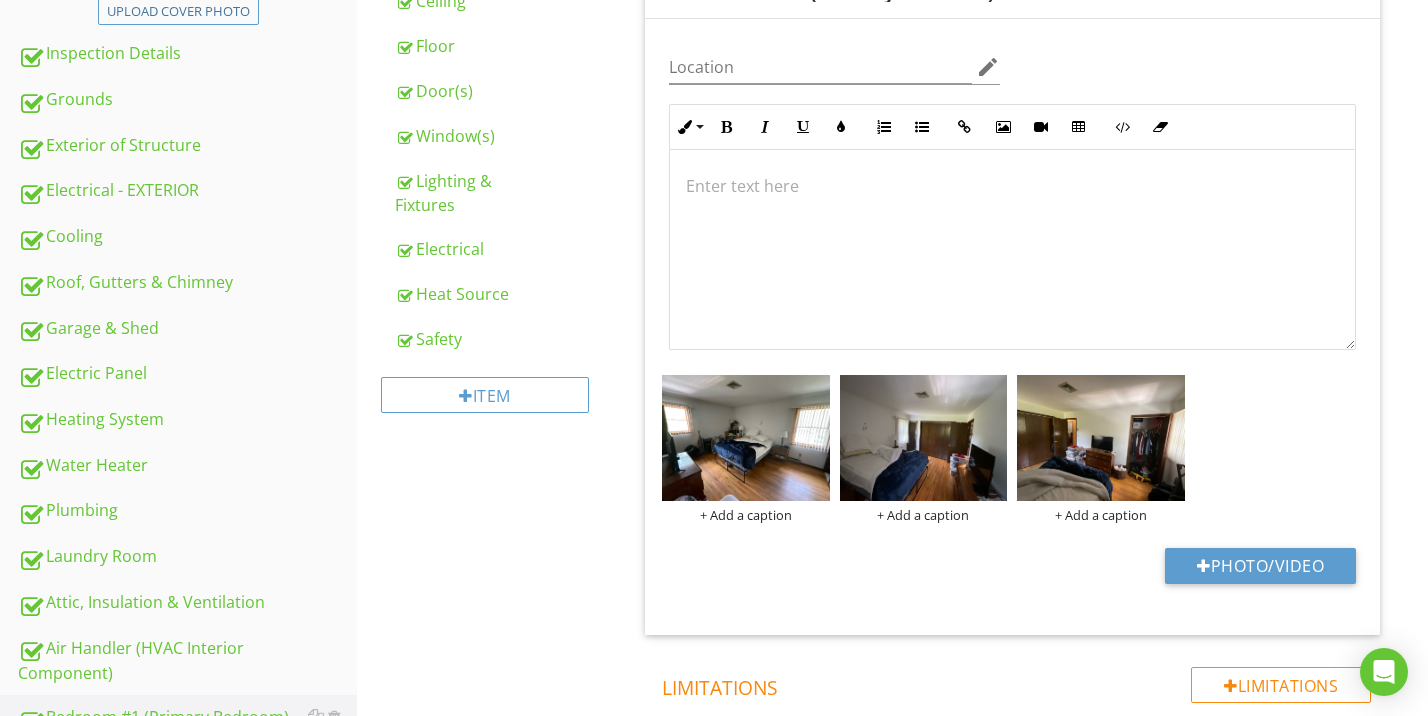 scroll, scrollTop: 344, scrollLeft: 0, axis: vertical 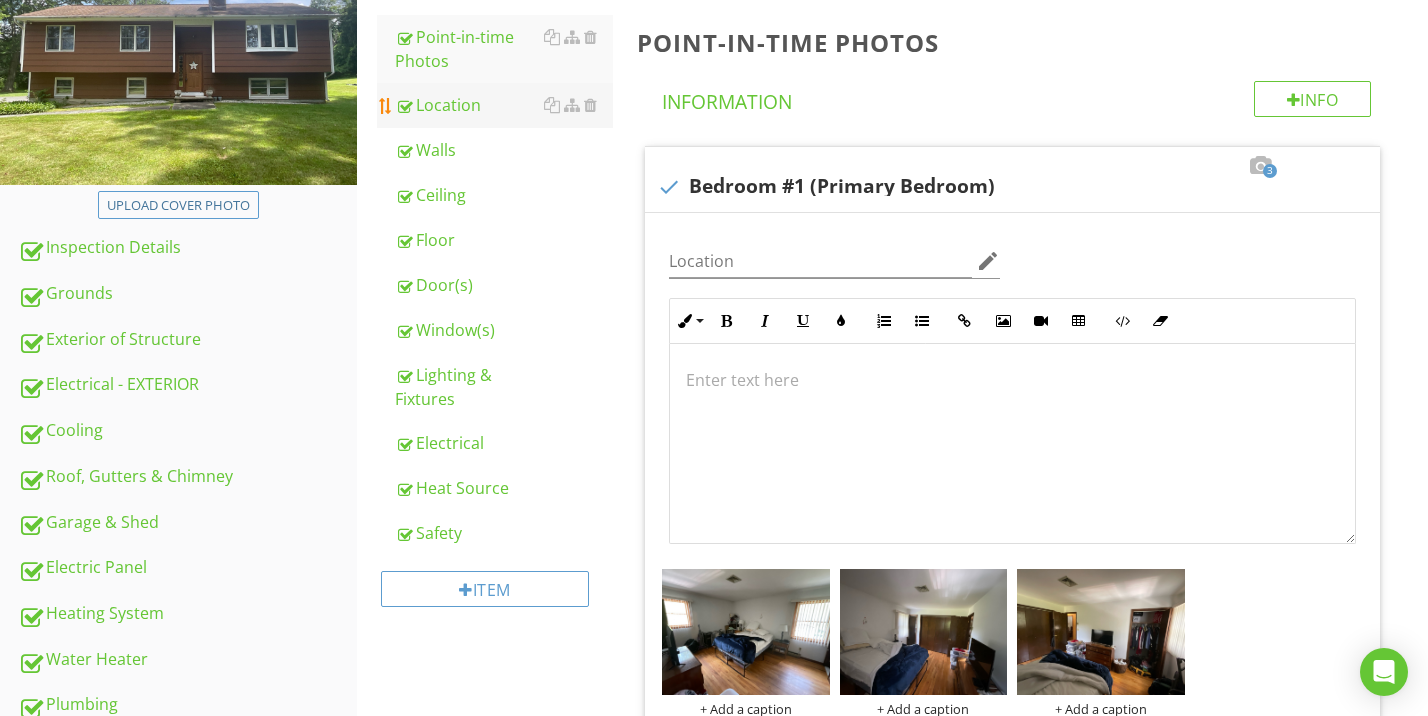 click on "Location" at bounding box center (504, 105) 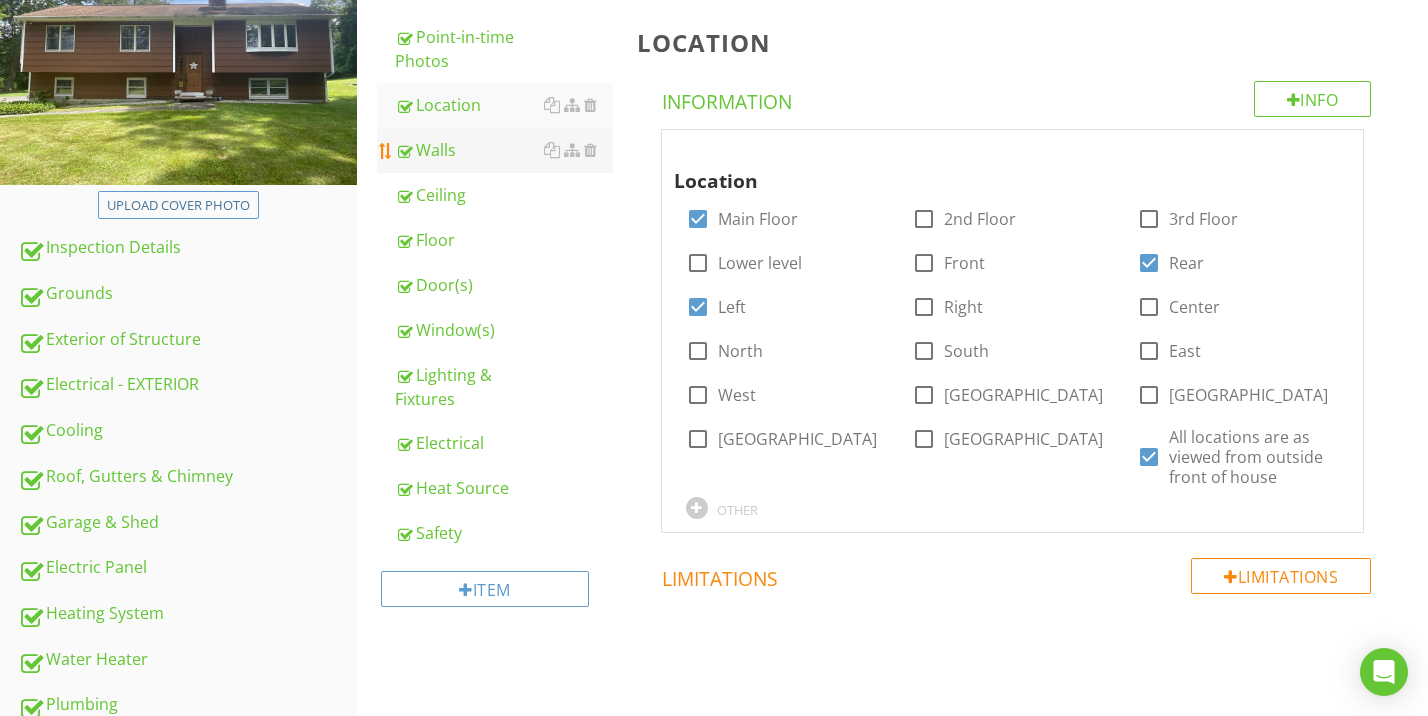 click on "Walls" at bounding box center (504, 150) 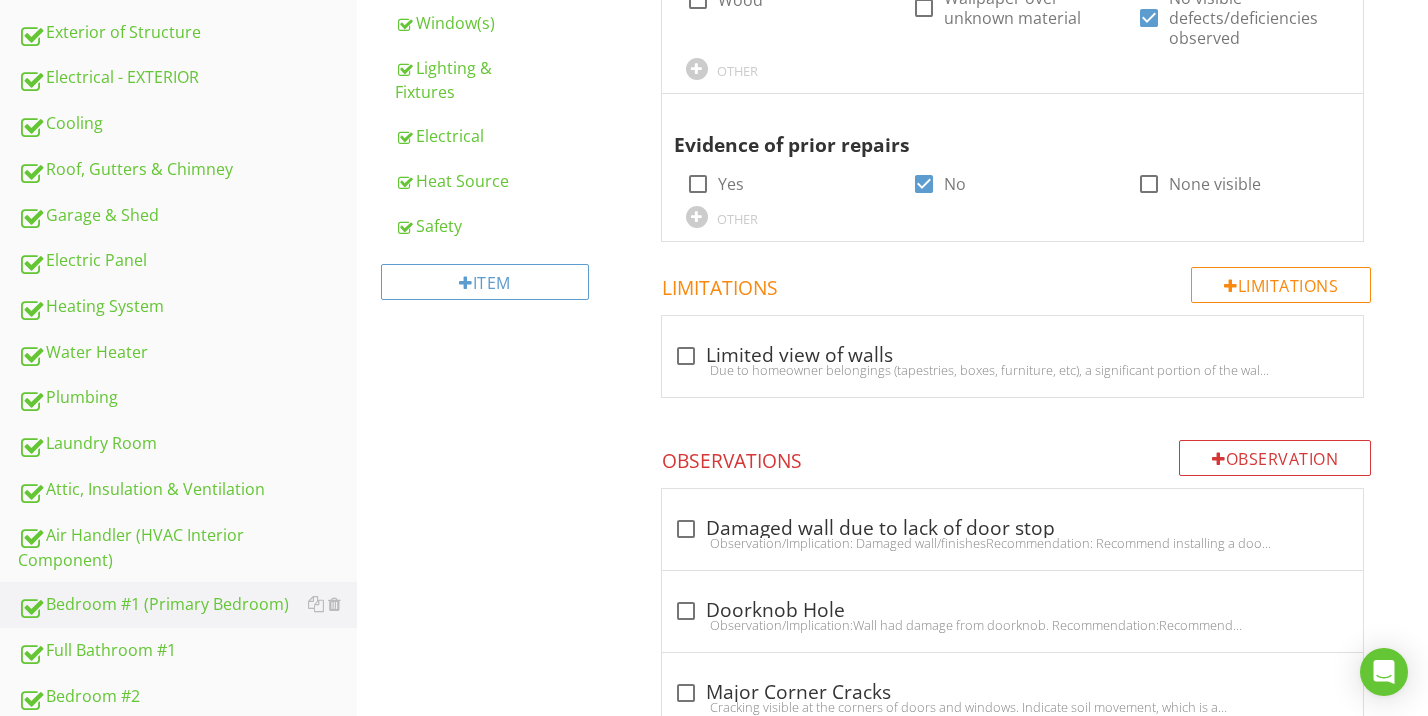 scroll, scrollTop: 233, scrollLeft: 0, axis: vertical 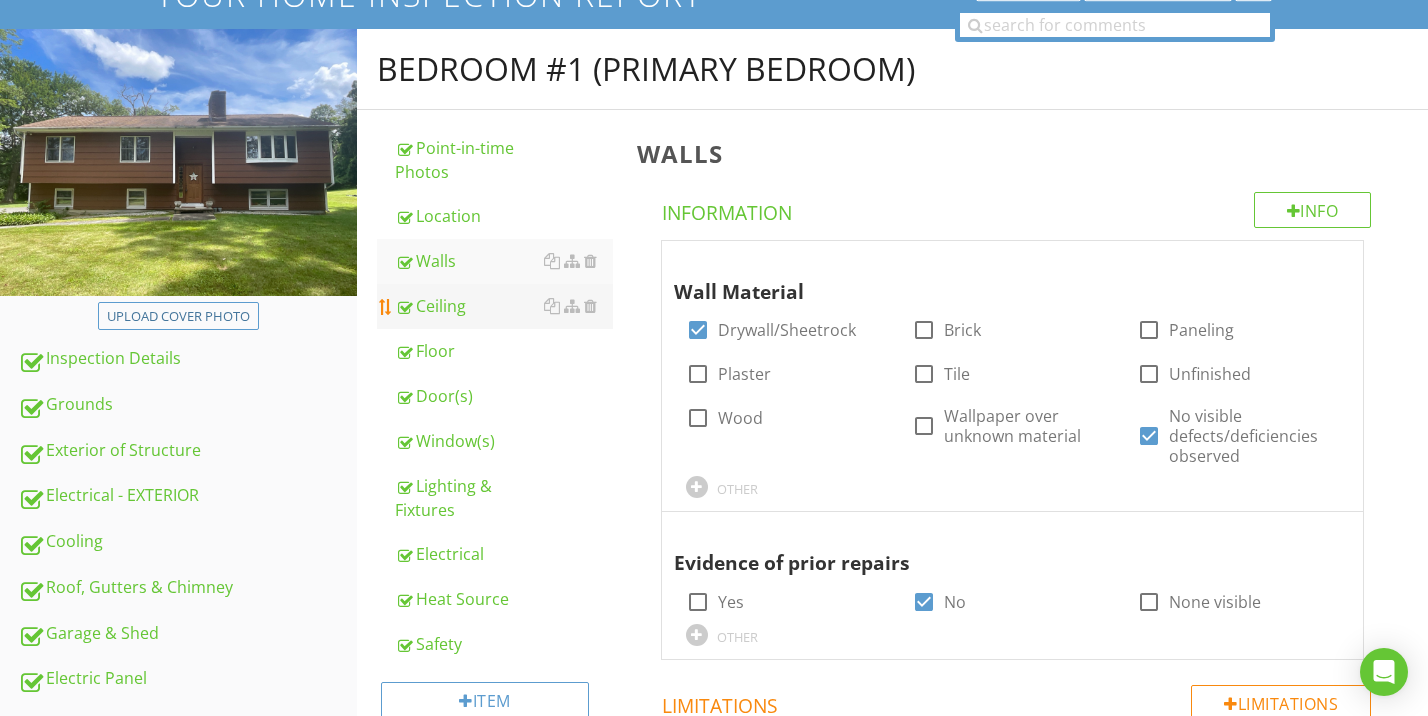 click on "Ceiling" at bounding box center [504, 306] 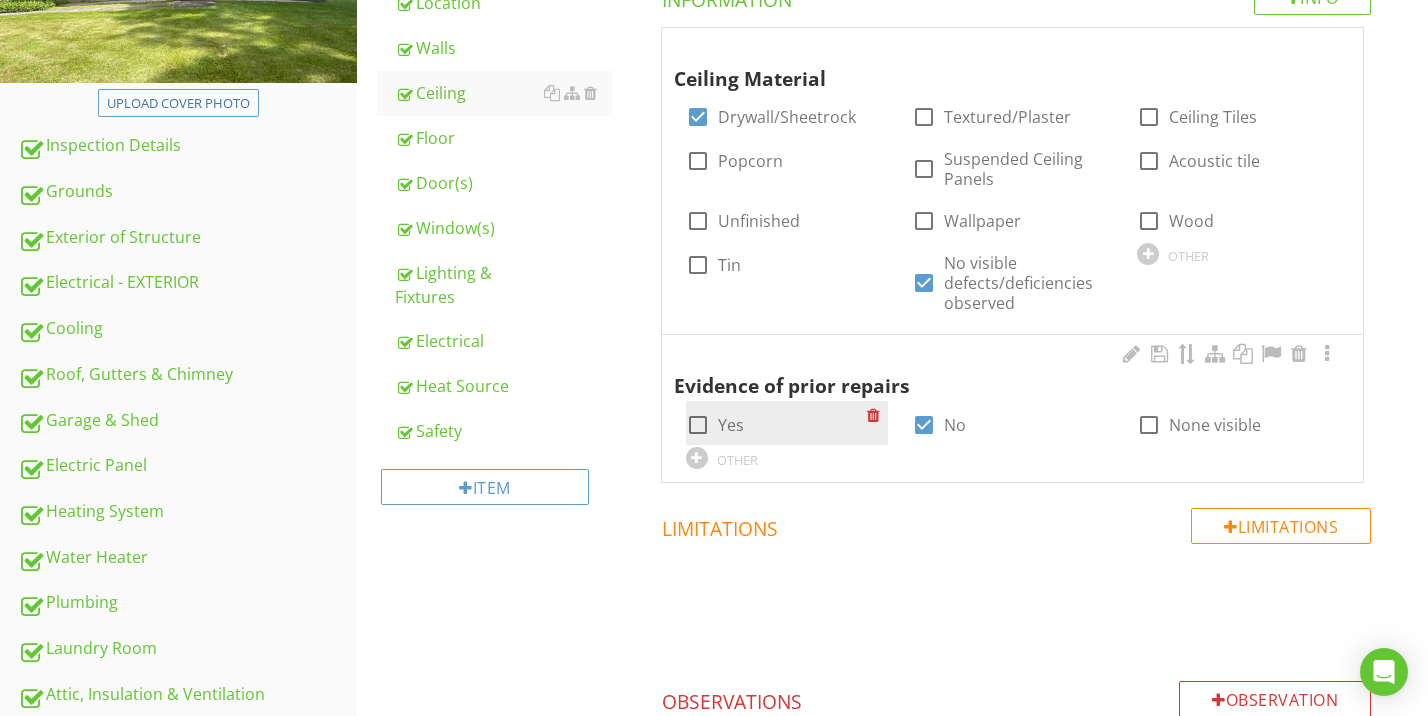 scroll, scrollTop: 406, scrollLeft: 0, axis: vertical 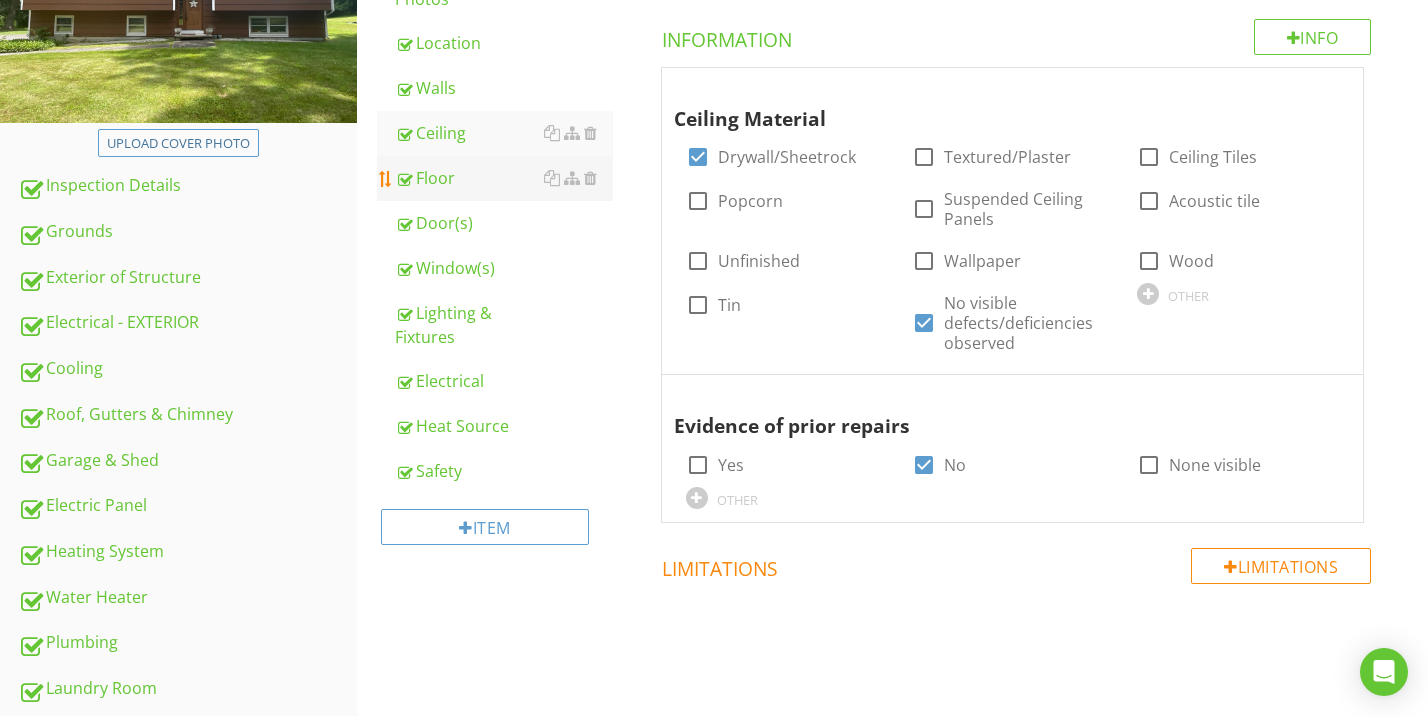 click on "Floor" at bounding box center (504, 178) 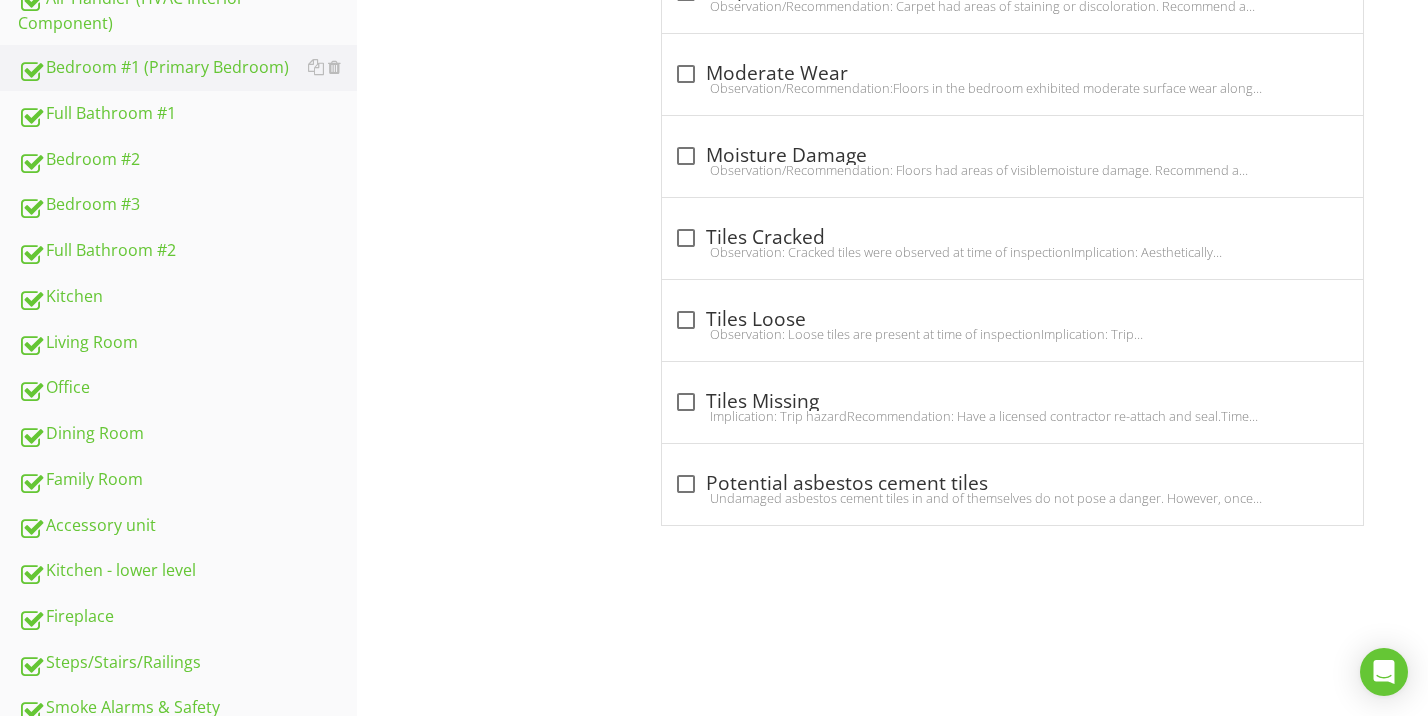 scroll, scrollTop: 18, scrollLeft: 0, axis: vertical 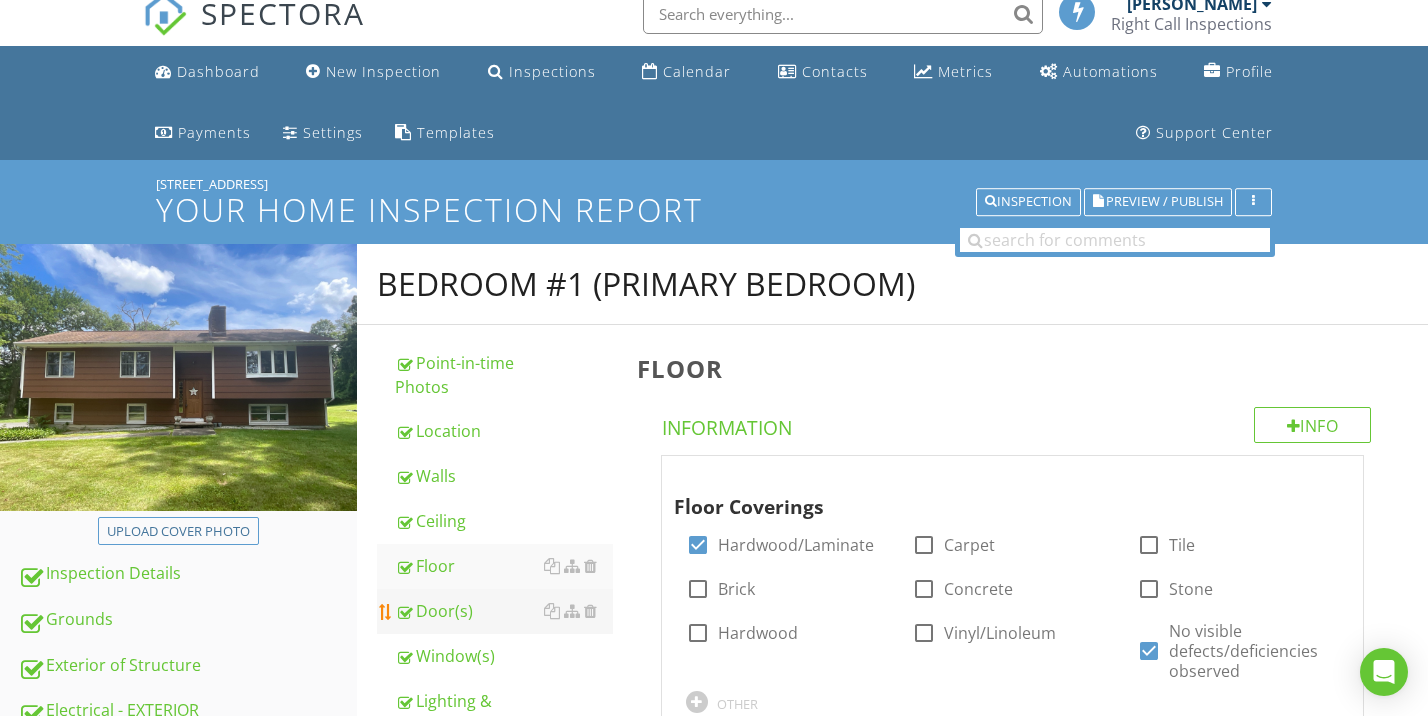 click on "Door(s)" at bounding box center (504, 611) 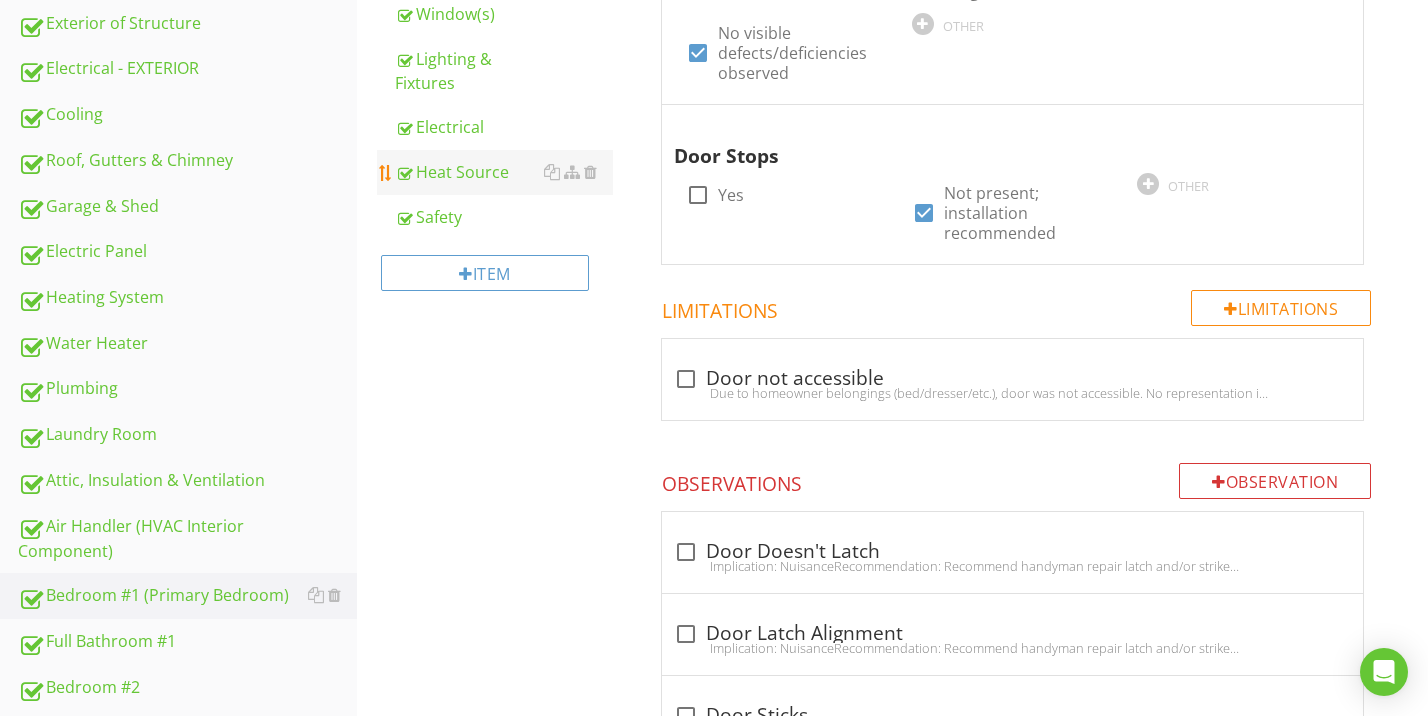 scroll, scrollTop: 499, scrollLeft: 0, axis: vertical 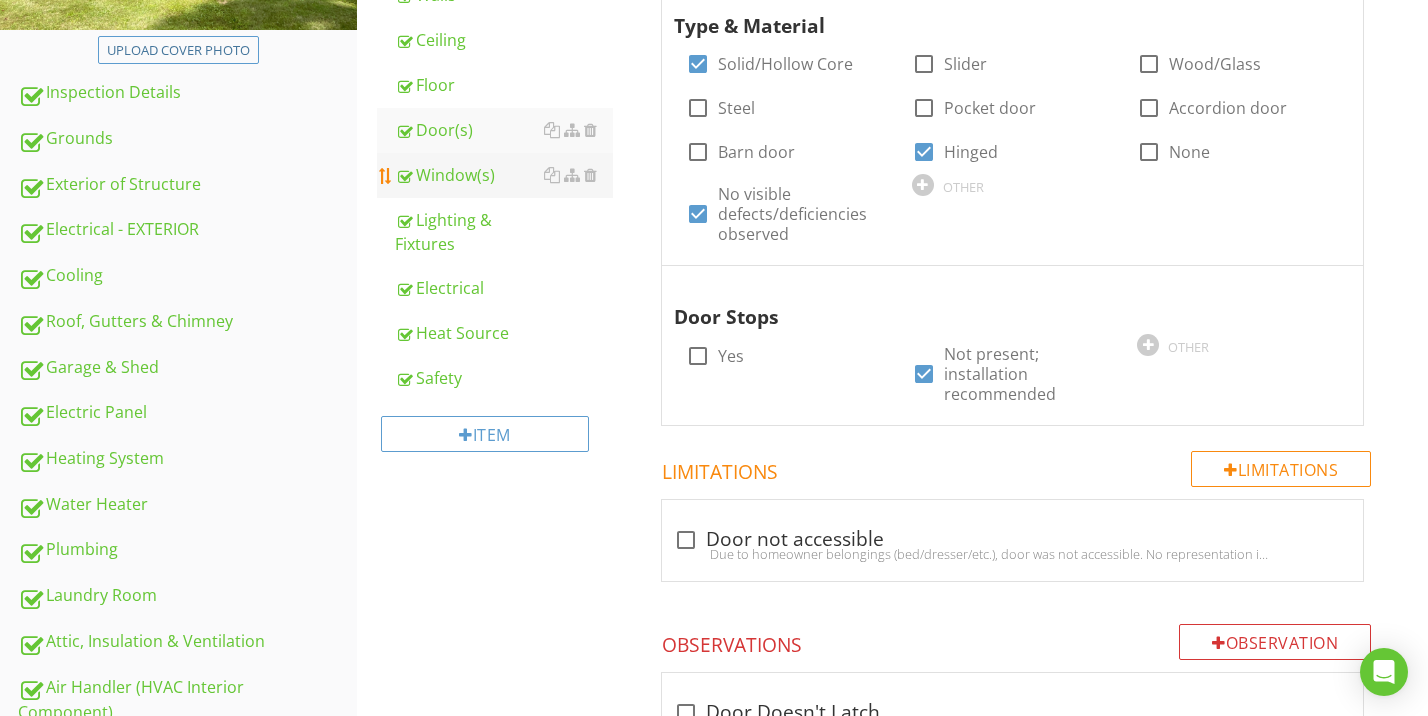 click on "Window(s)" at bounding box center [504, 175] 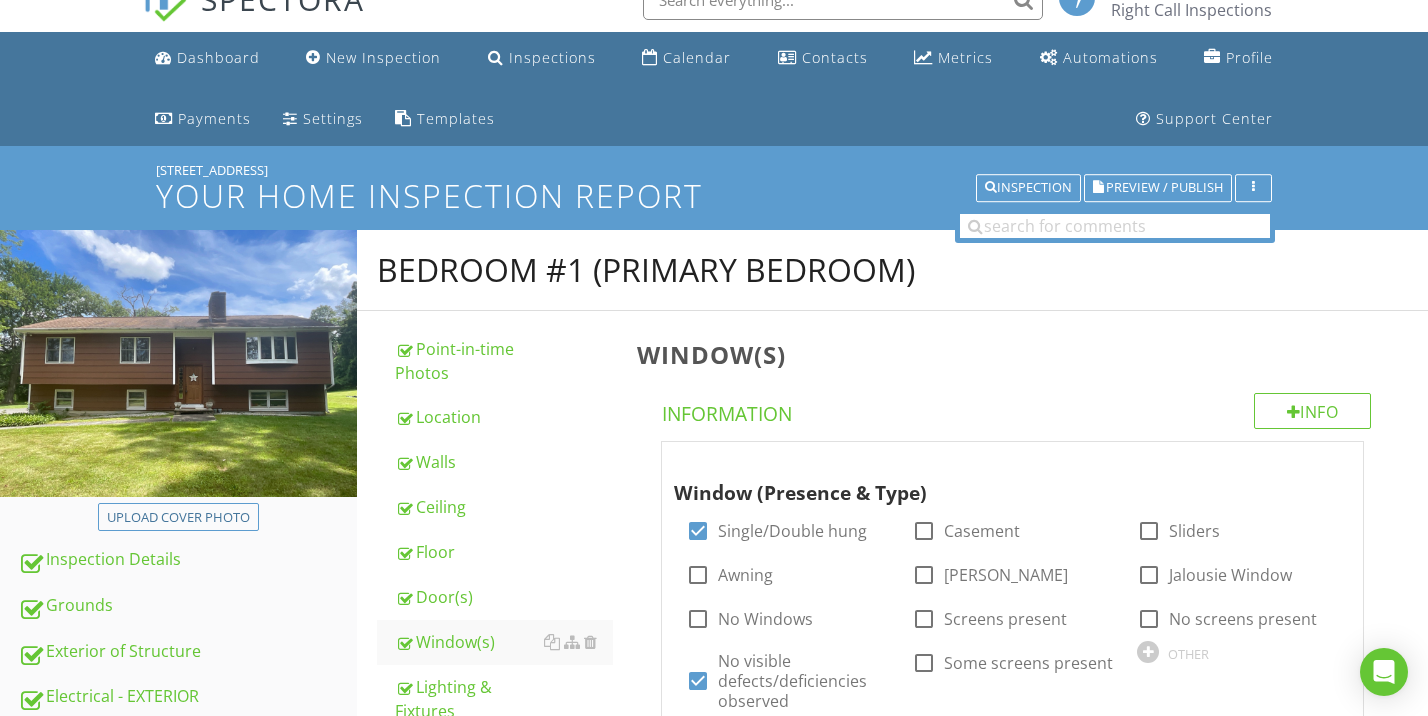 scroll, scrollTop: 383, scrollLeft: 0, axis: vertical 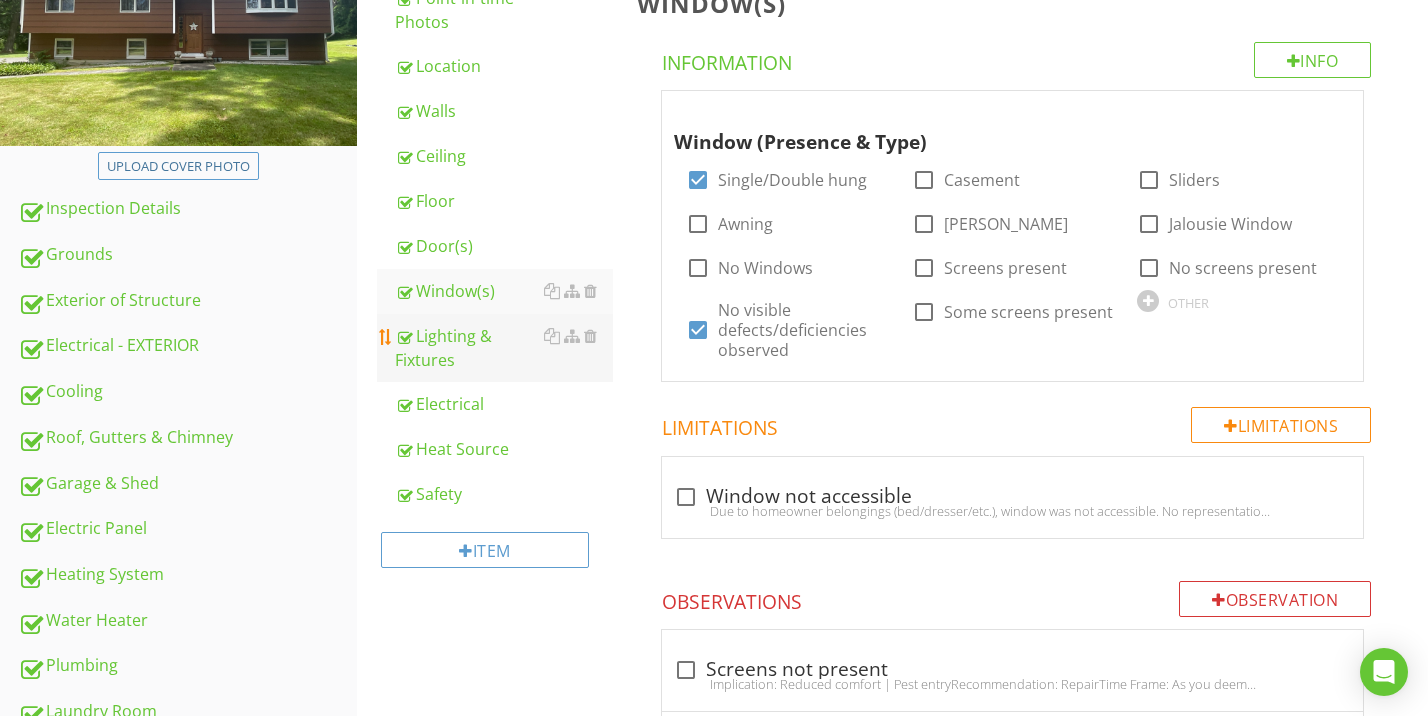 click on "Lighting & Fixtures" at bounding box center [504, 348] 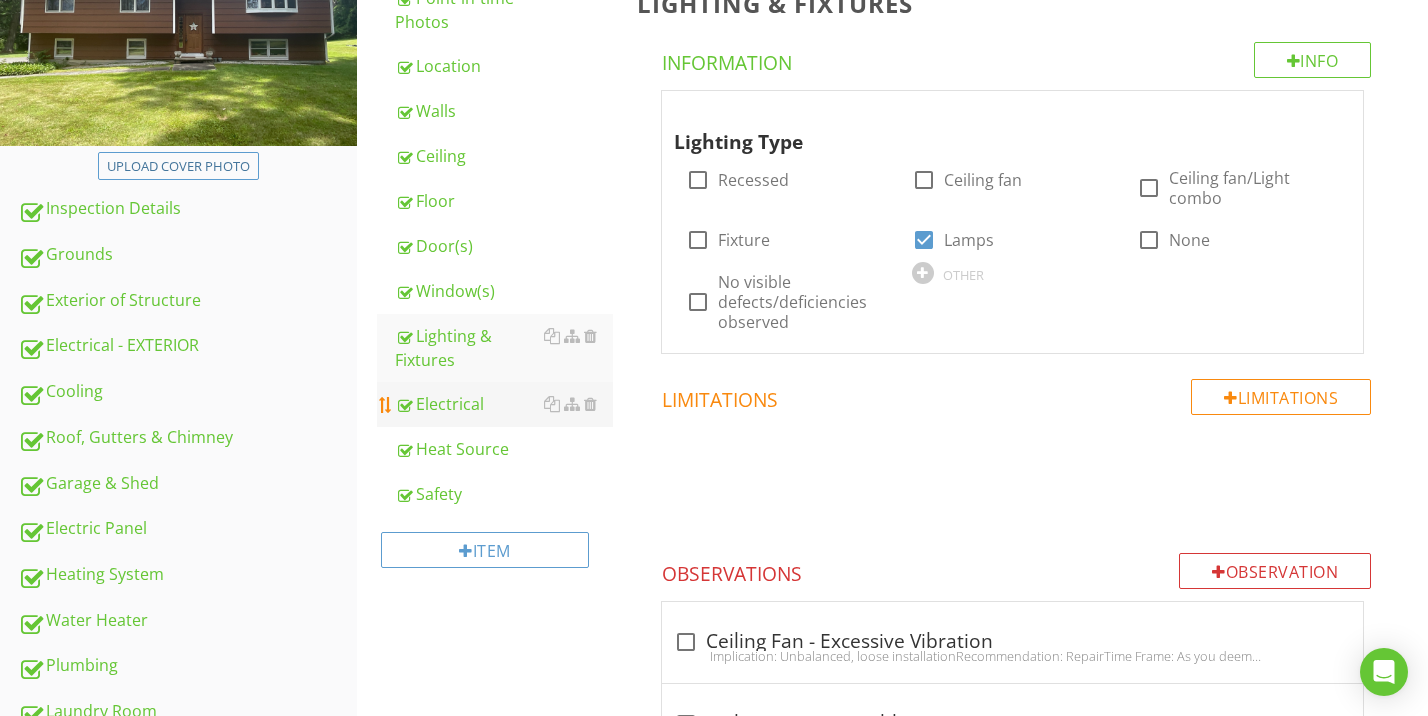 click on "Electrical" at bounding box center [504, 404] 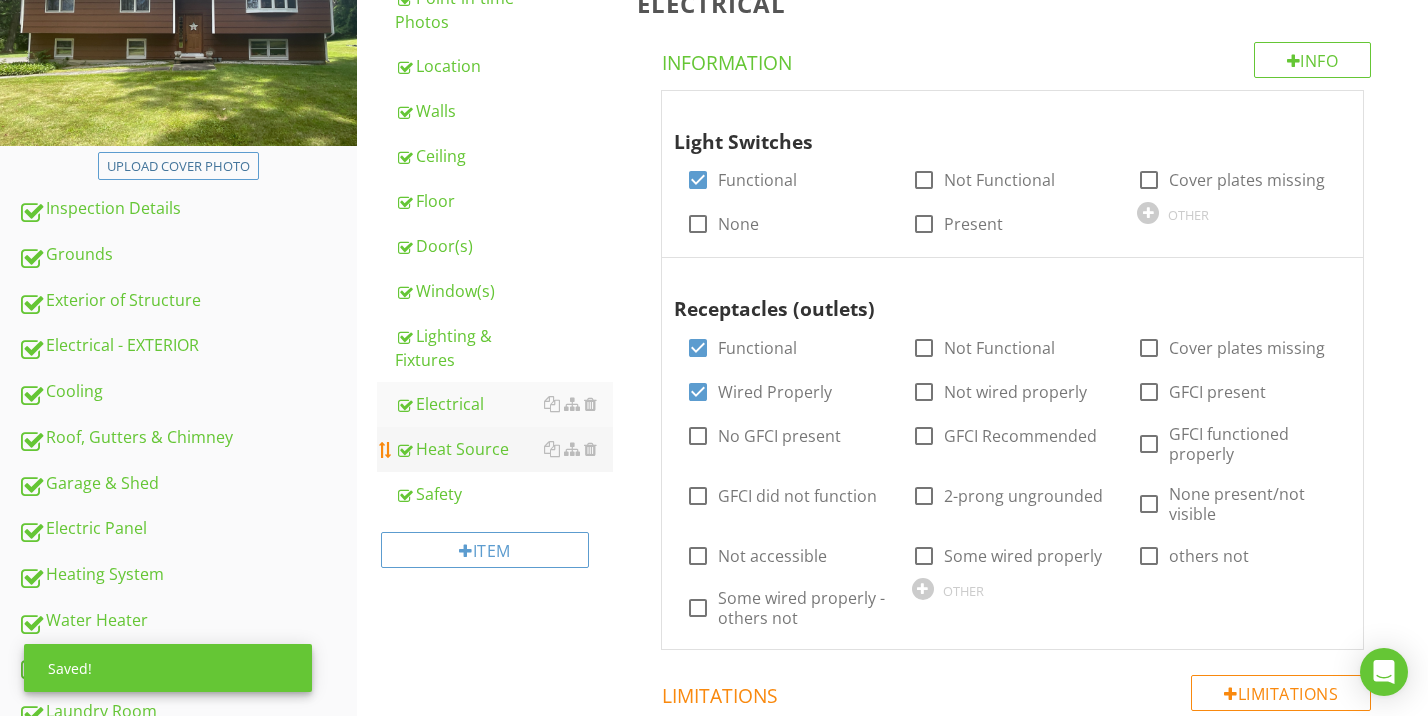 click on "Heat Source" at bounding box center (504, 449) 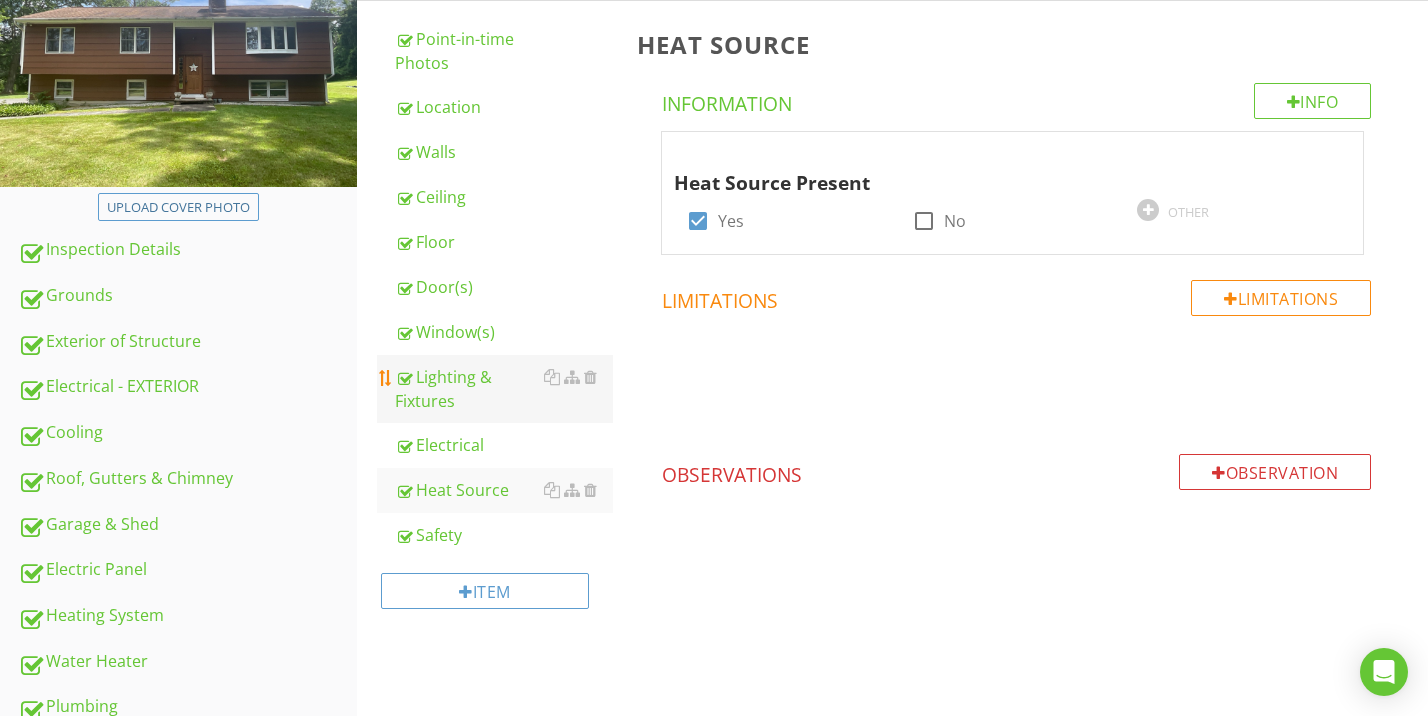 scroll, scrollTop: 424, scrollLeft: 0, axis: vertical 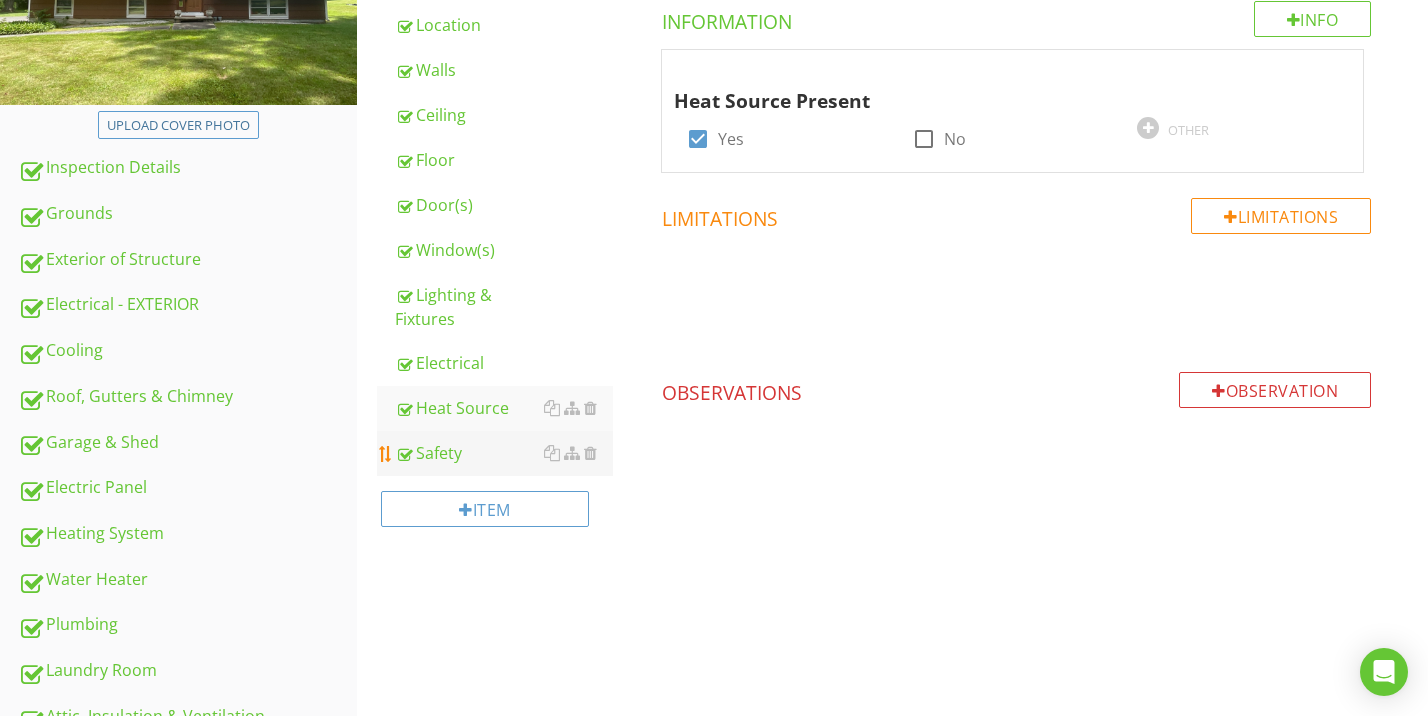 click on "Safety" at bounding box center [504, 453] 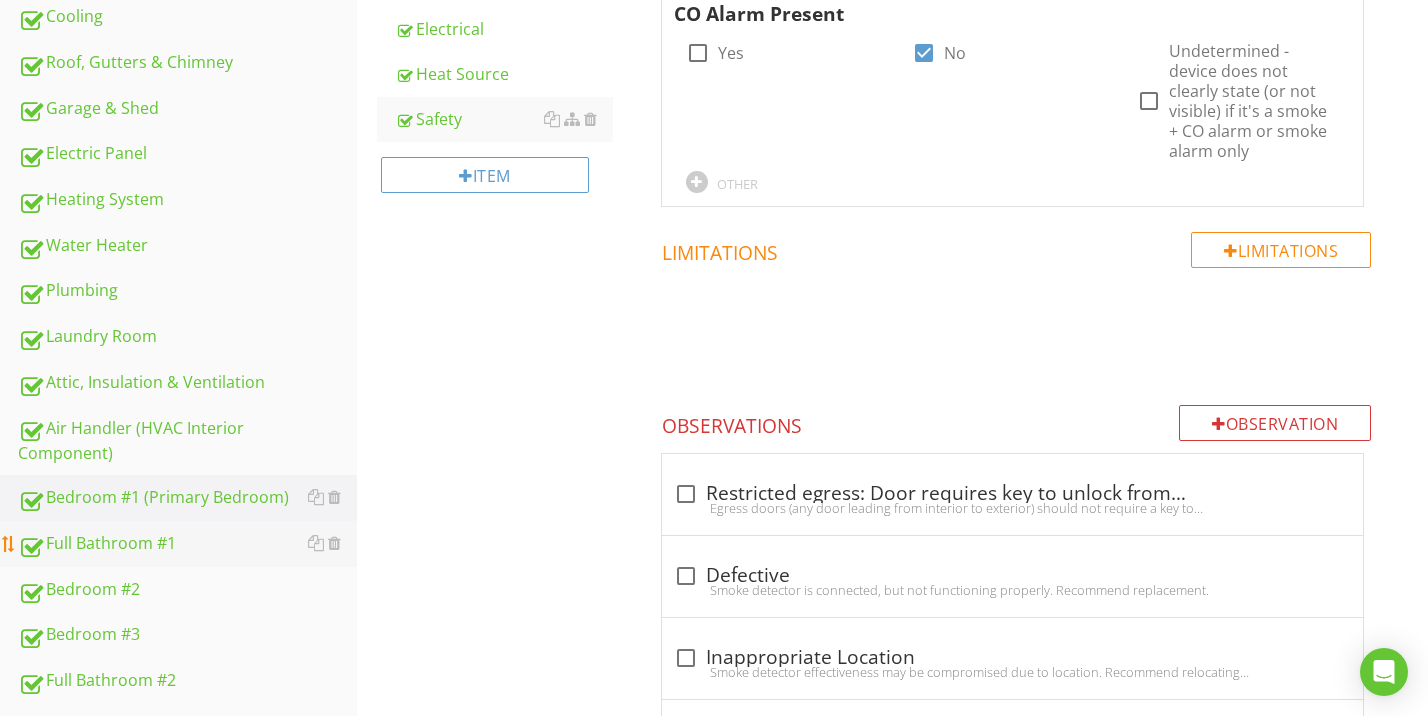 scroll, scrollTop: 932, scrollLeft: 0, axis: vertical 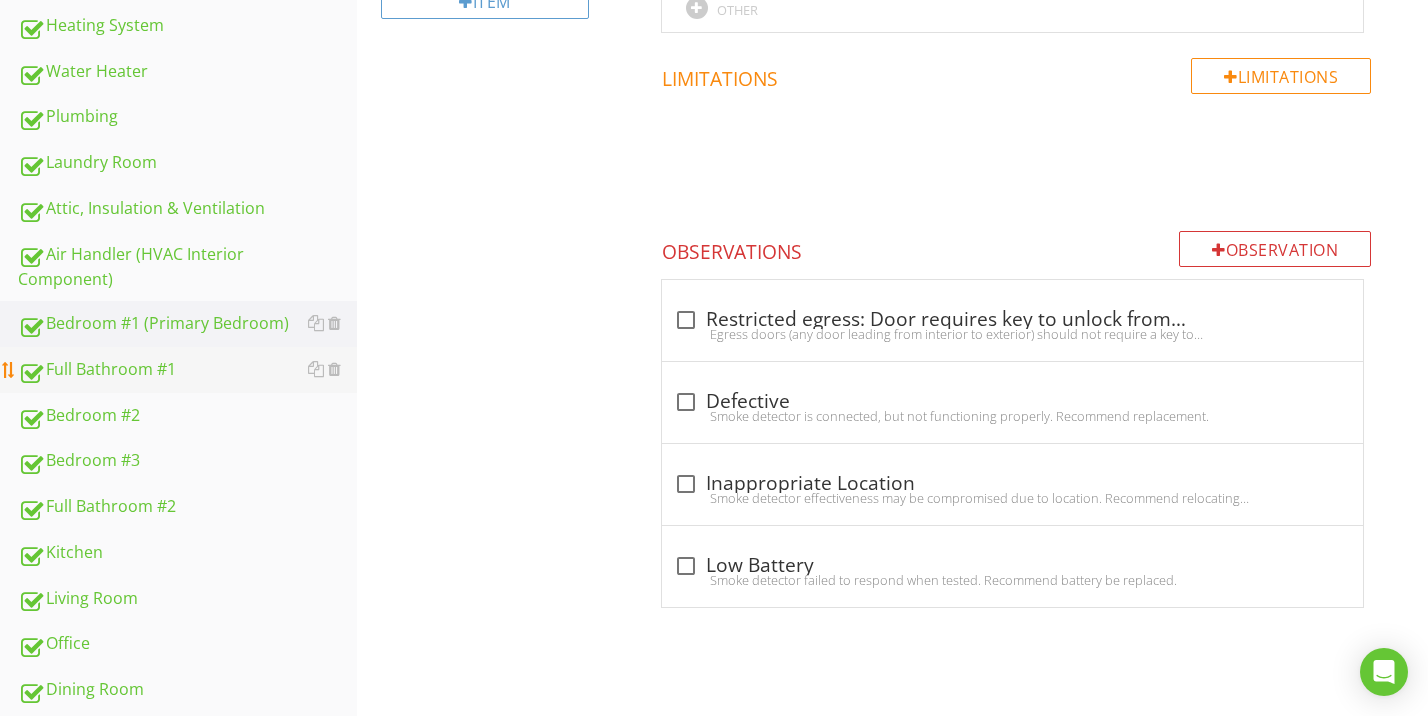 click on "Full Bathroom #1" at bounding box center (187, 370) 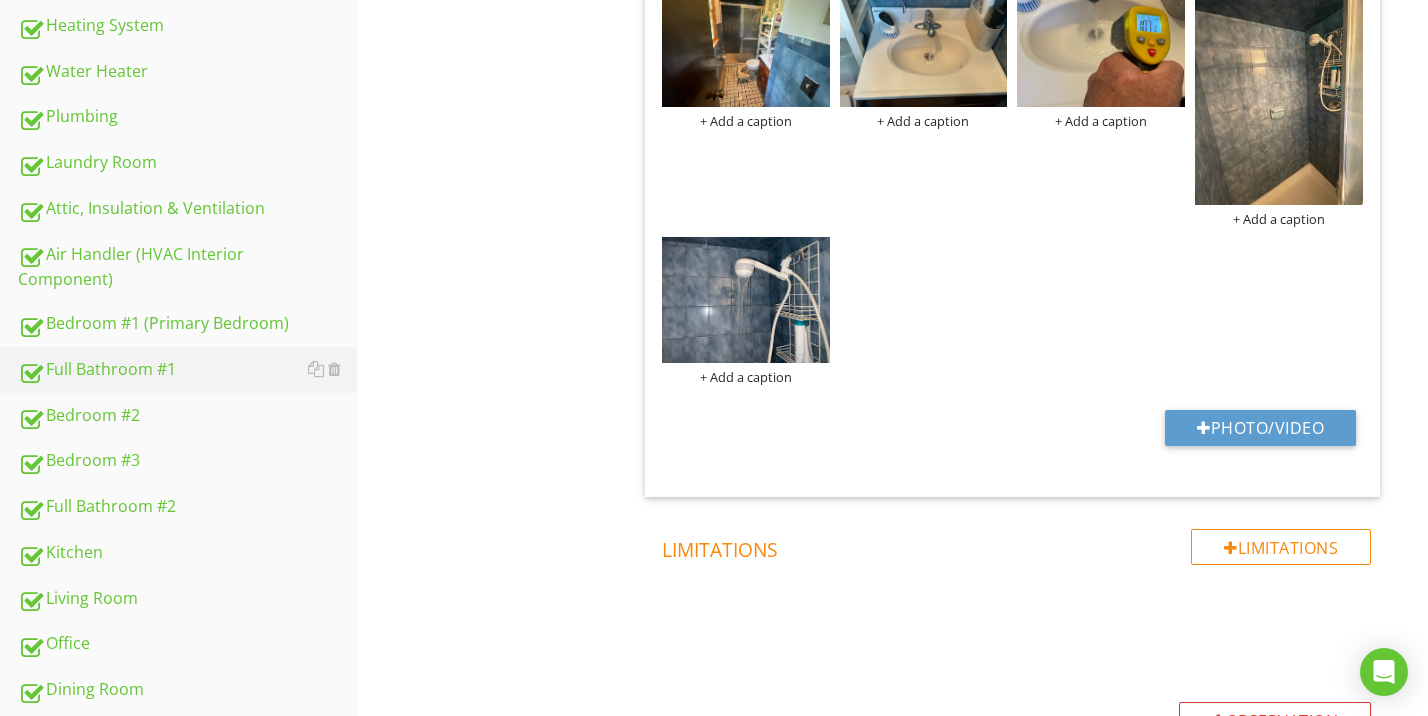 scroll, scrollTop: 0, scrollLeft: 0, axis: both 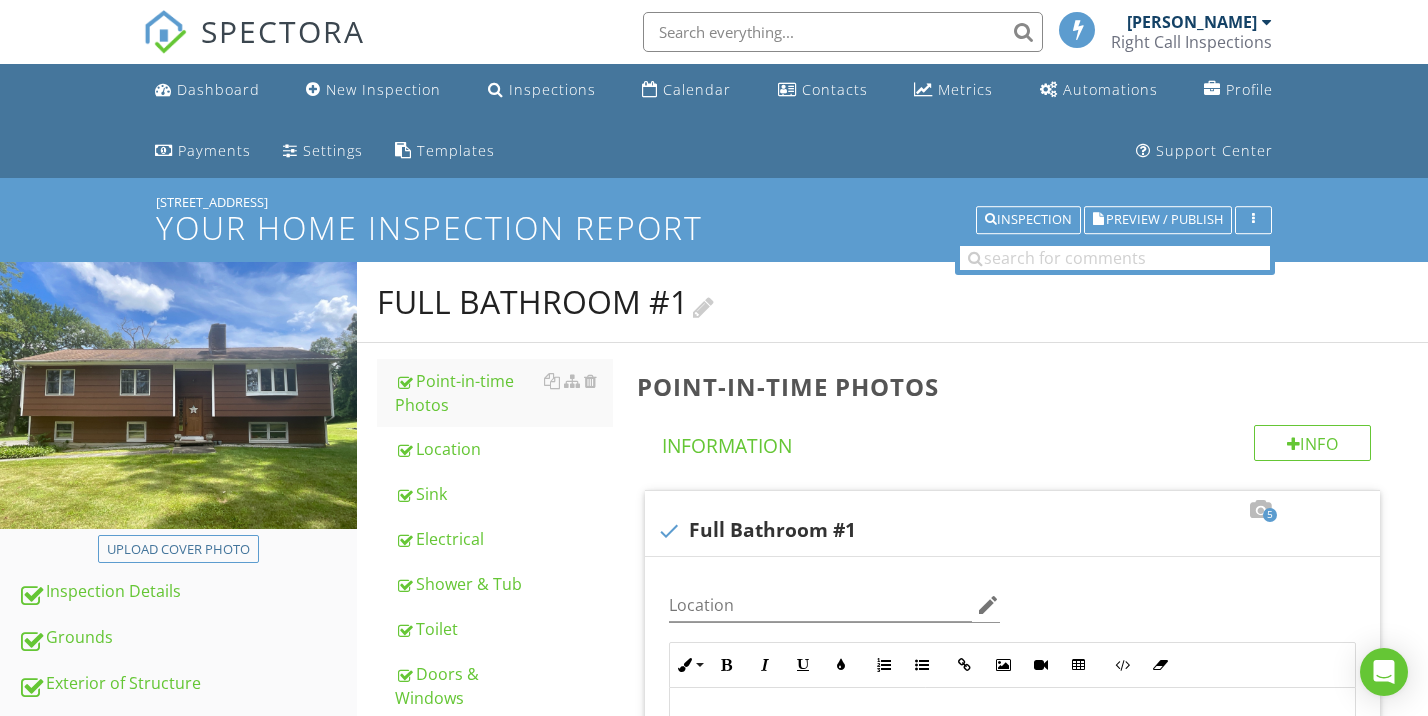 click at bounding box center [703, 304] 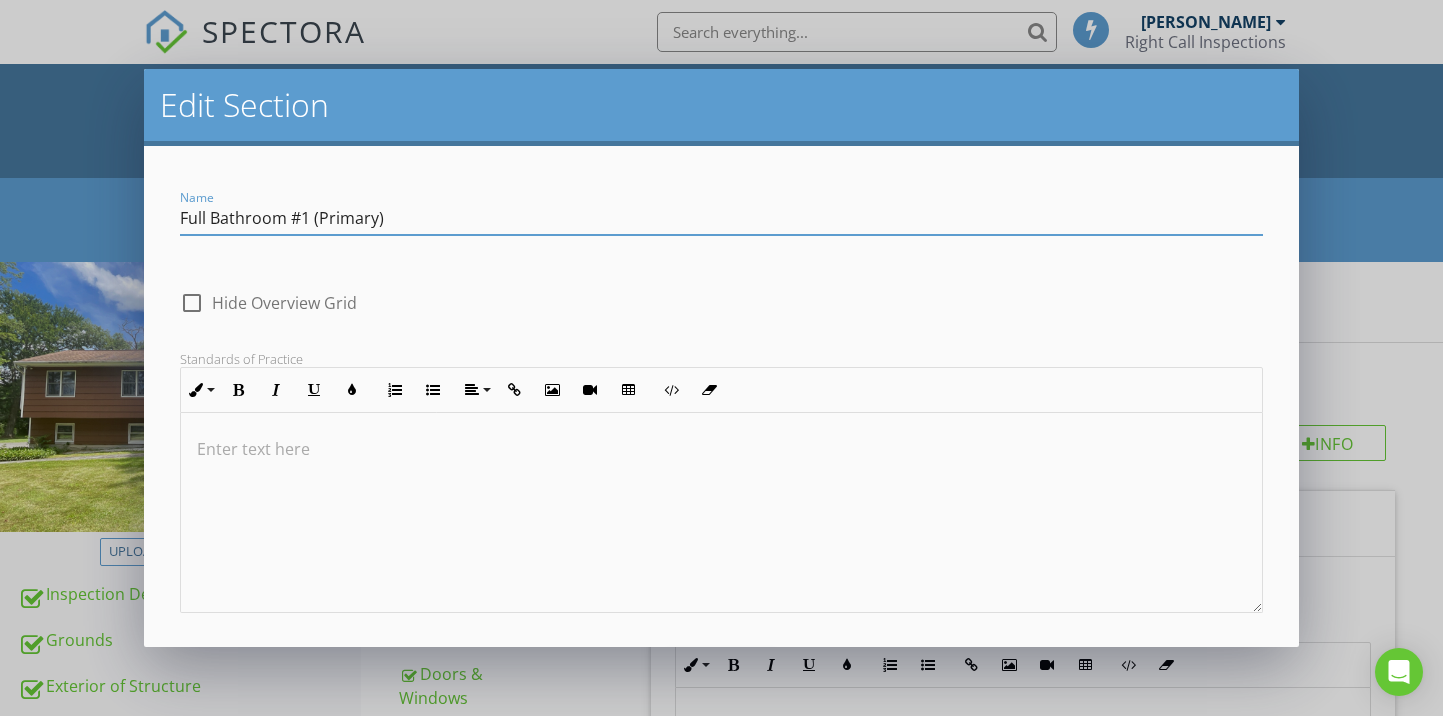 type on "Full Bathroom #1 (Primary)" 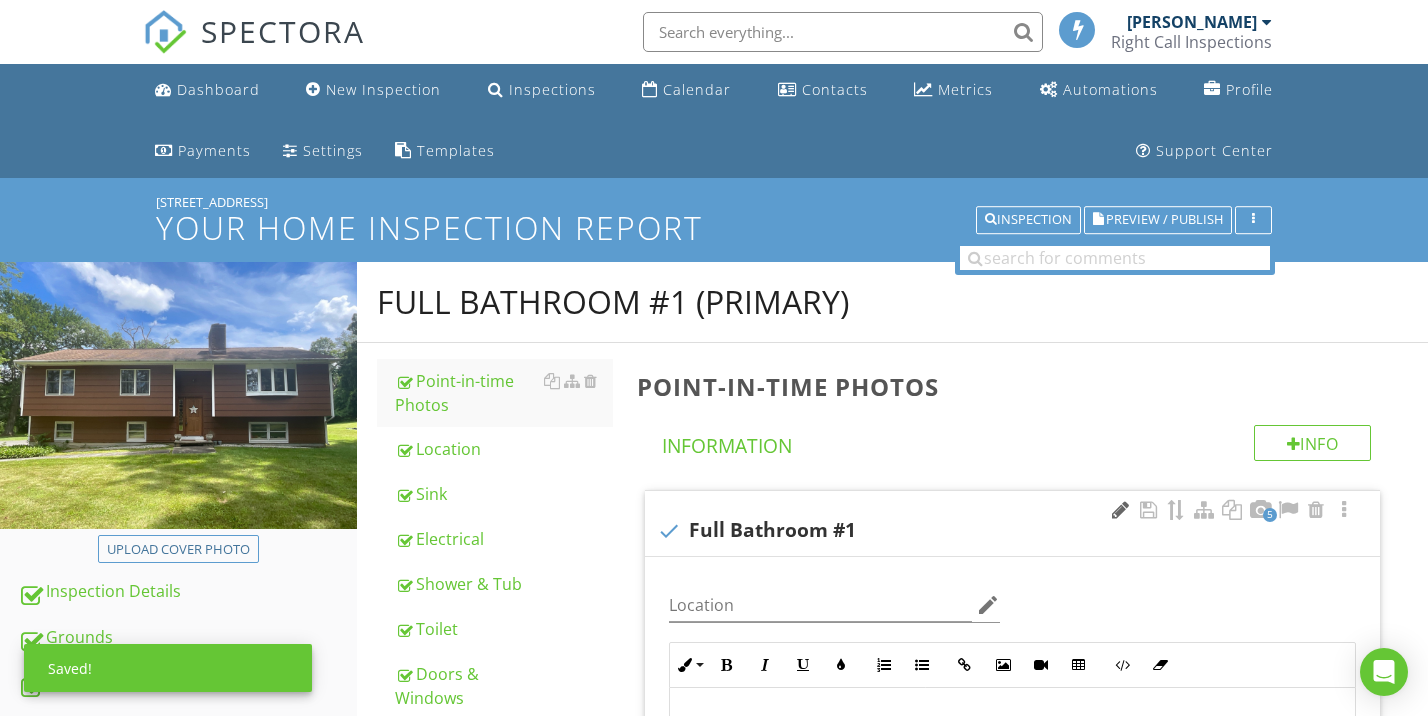 click at bounding box center (1120, 510) 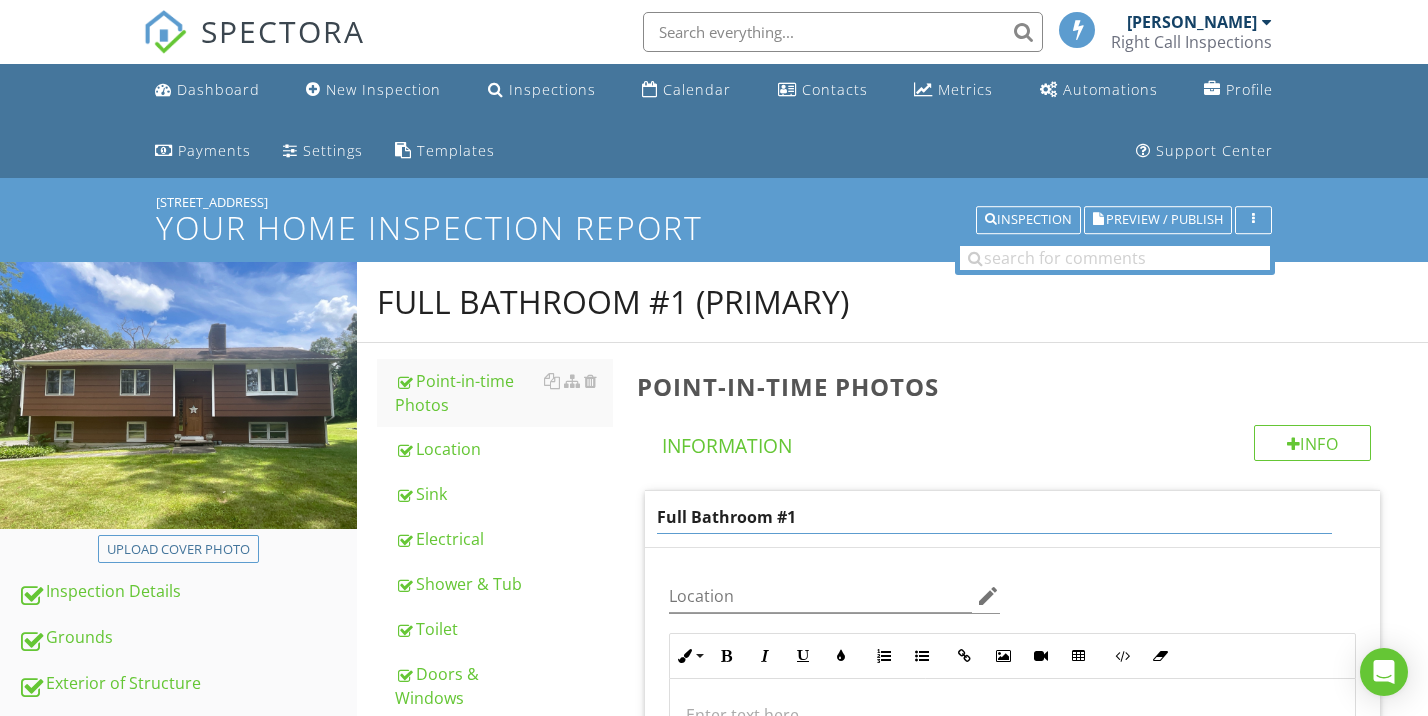 click on "Full Bathroom #1" at bounding box center (995, 517) 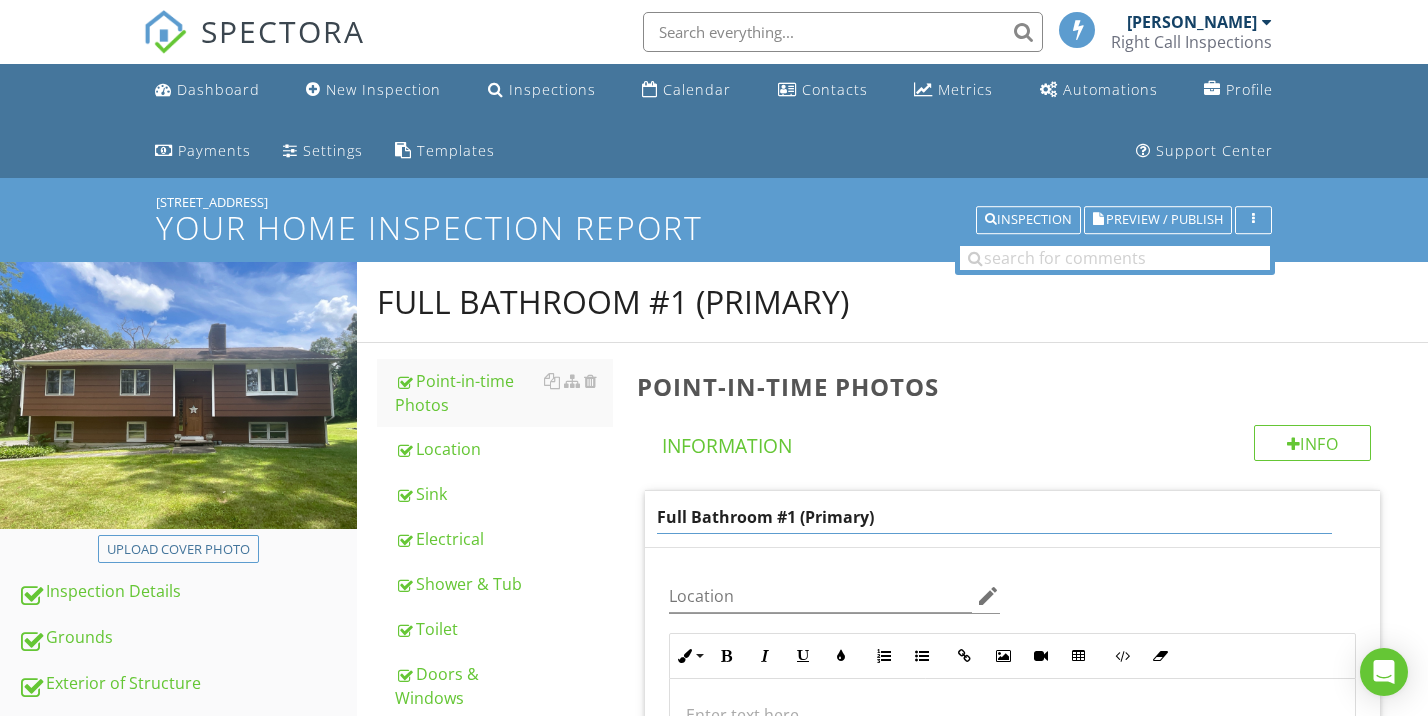 type on "Full Bathroom #1 (Primary)" 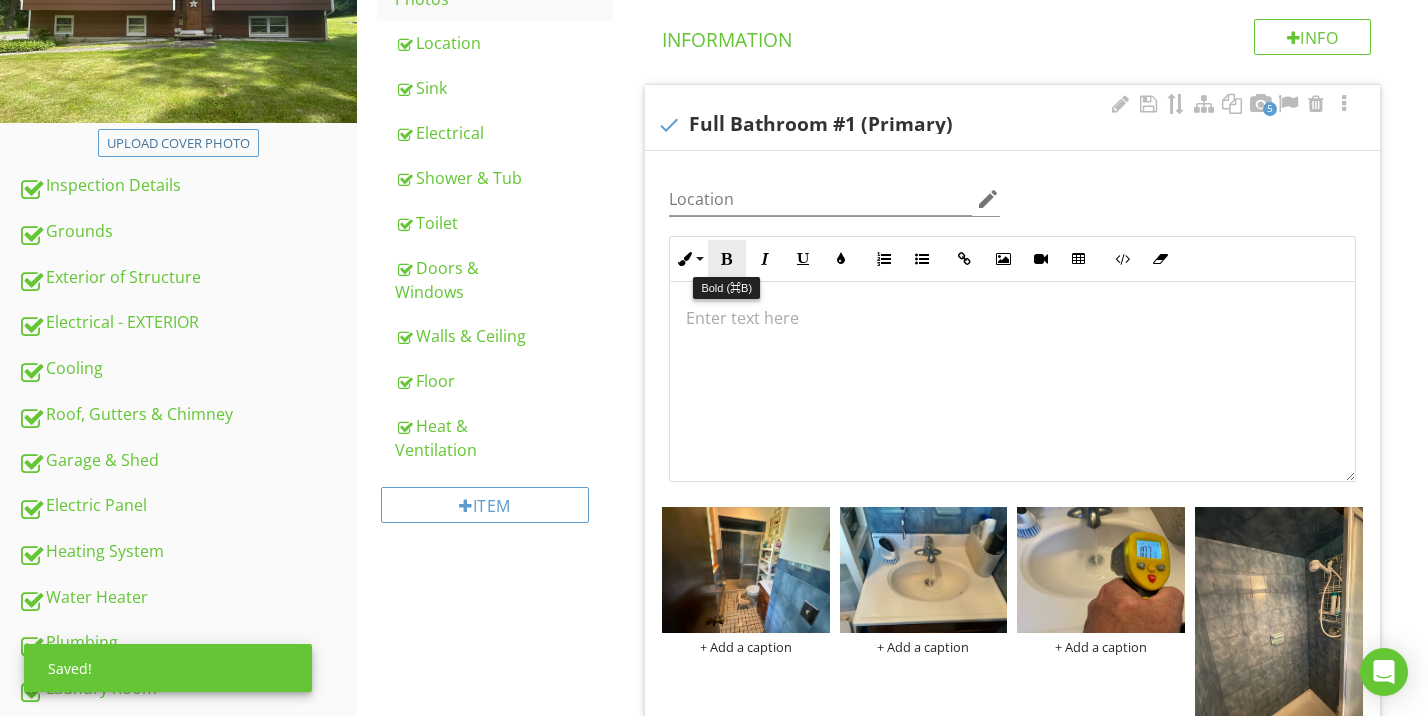 scroll, scrollTop: 464, scrollLeft: 0, axis: vertical 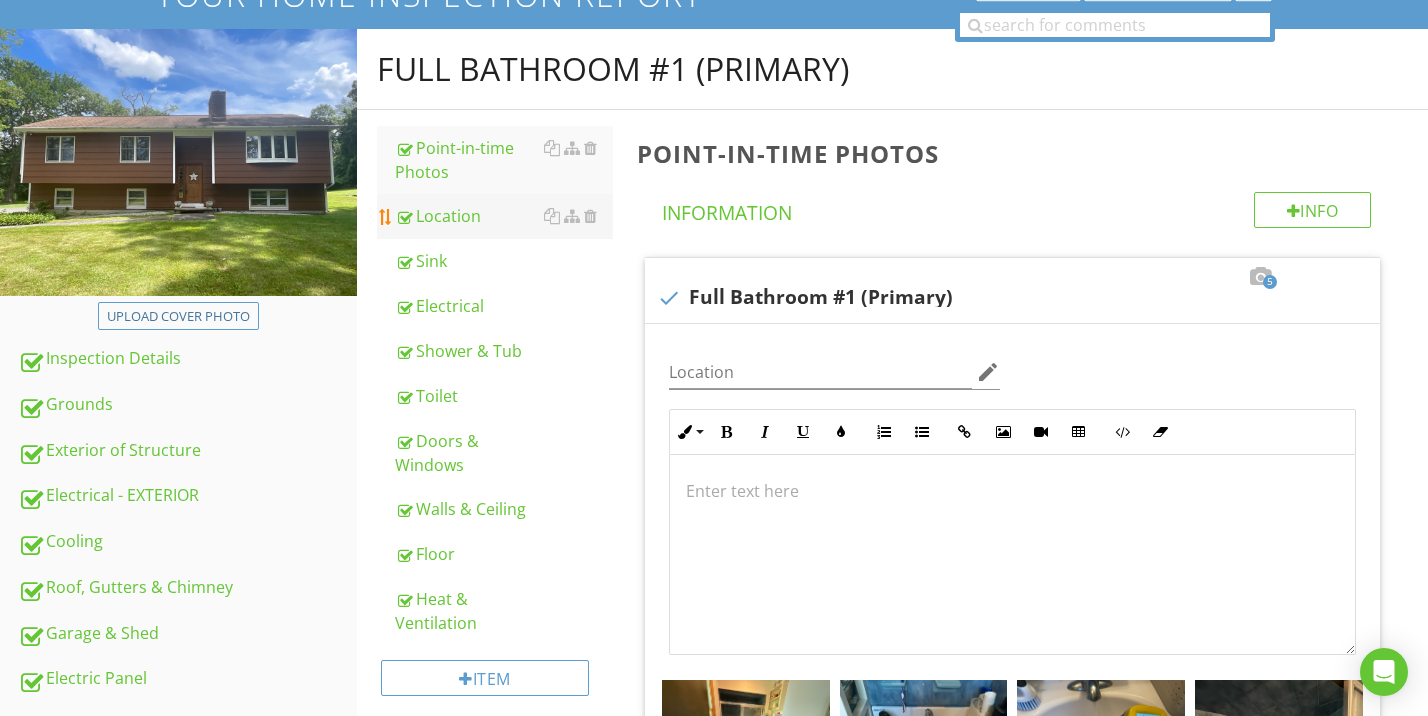 click on "Location" at bounding box center [504, 216] 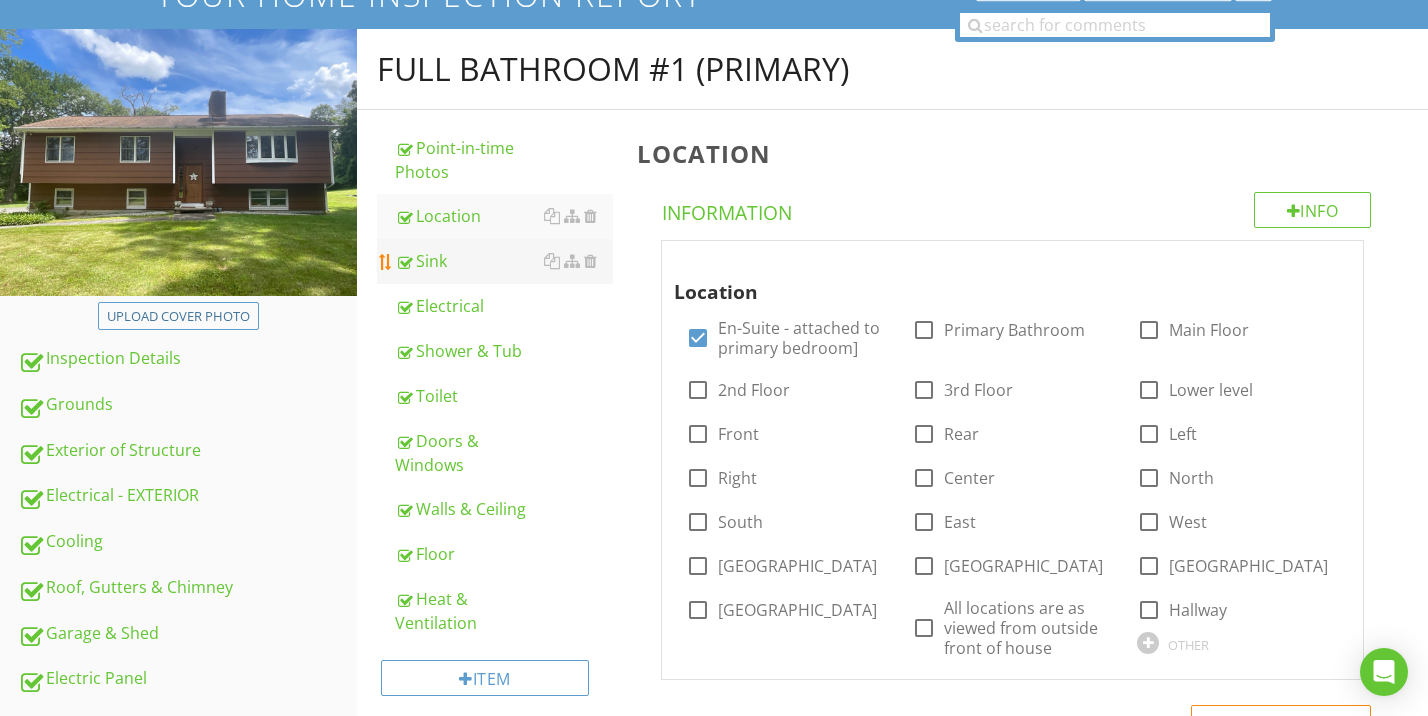 click on "Sink" at bounding box center [504, 261] 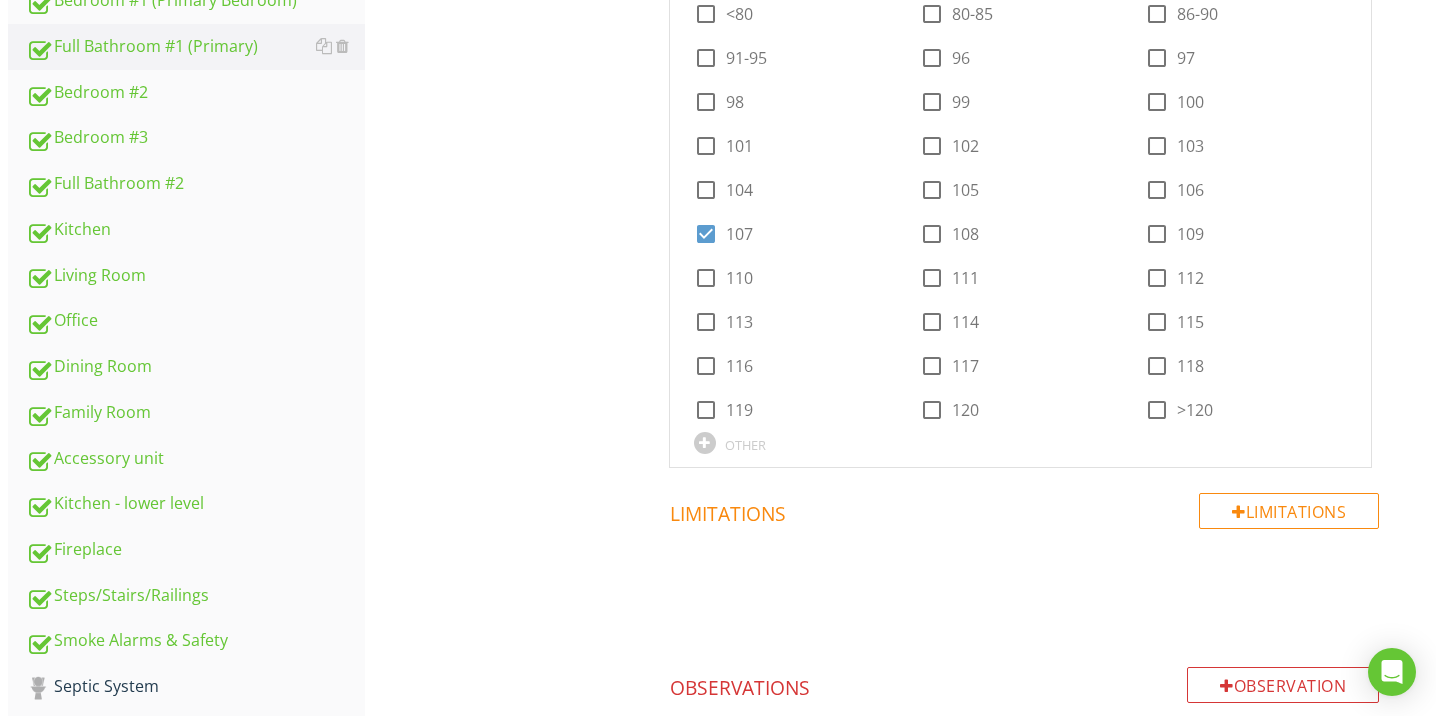 scroll, scrollTop: 1957, scrollLeft: 0, axis: vertical 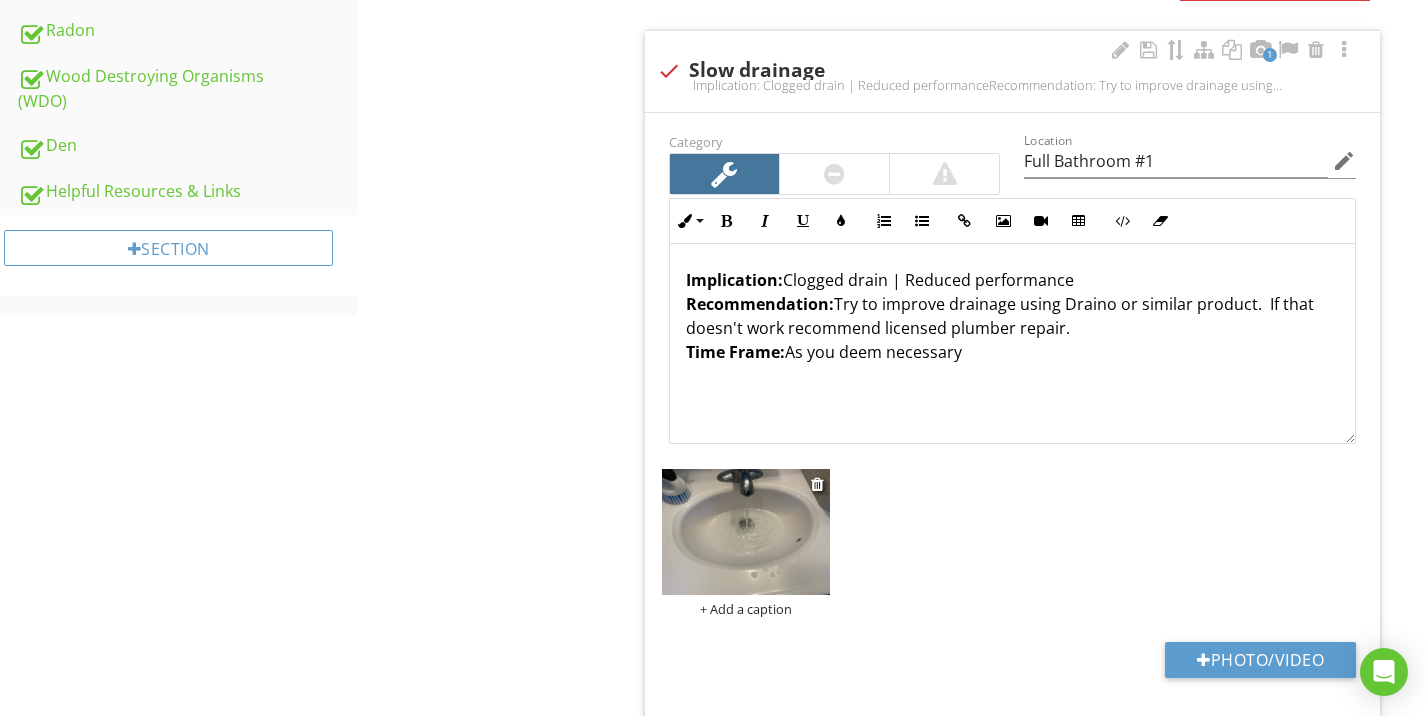 click on "+ Add a caption" at bounding box center [746, 609] 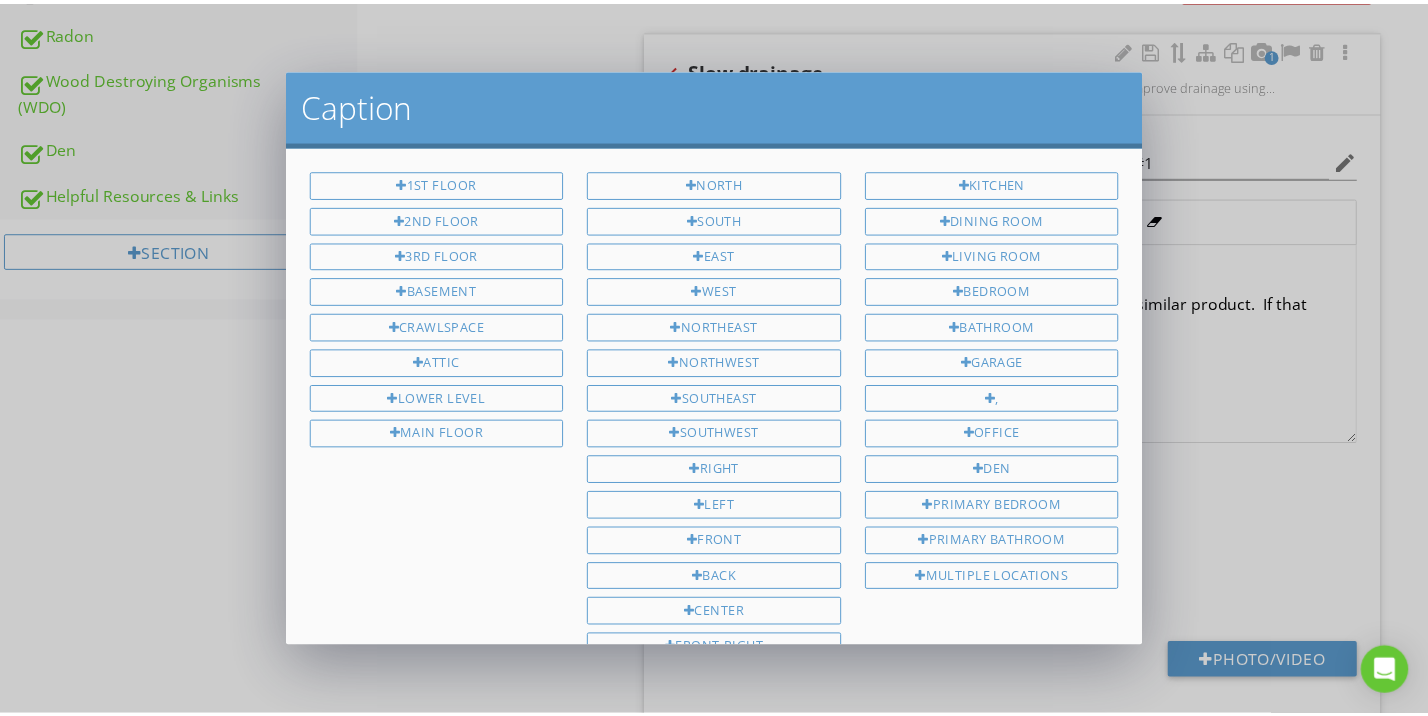 scroll, scrollTop: 389, scrollLeft: 0, axis: vertical 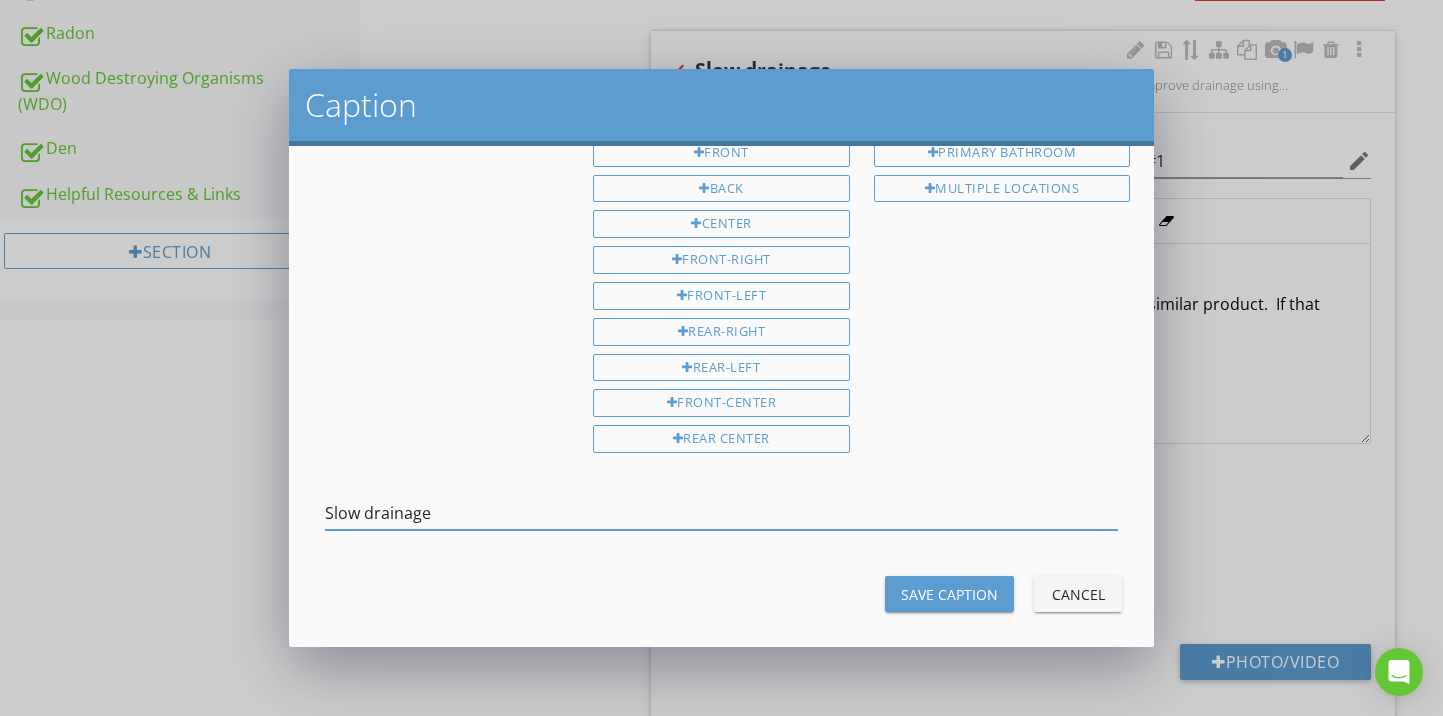 type on "Slow drainage" 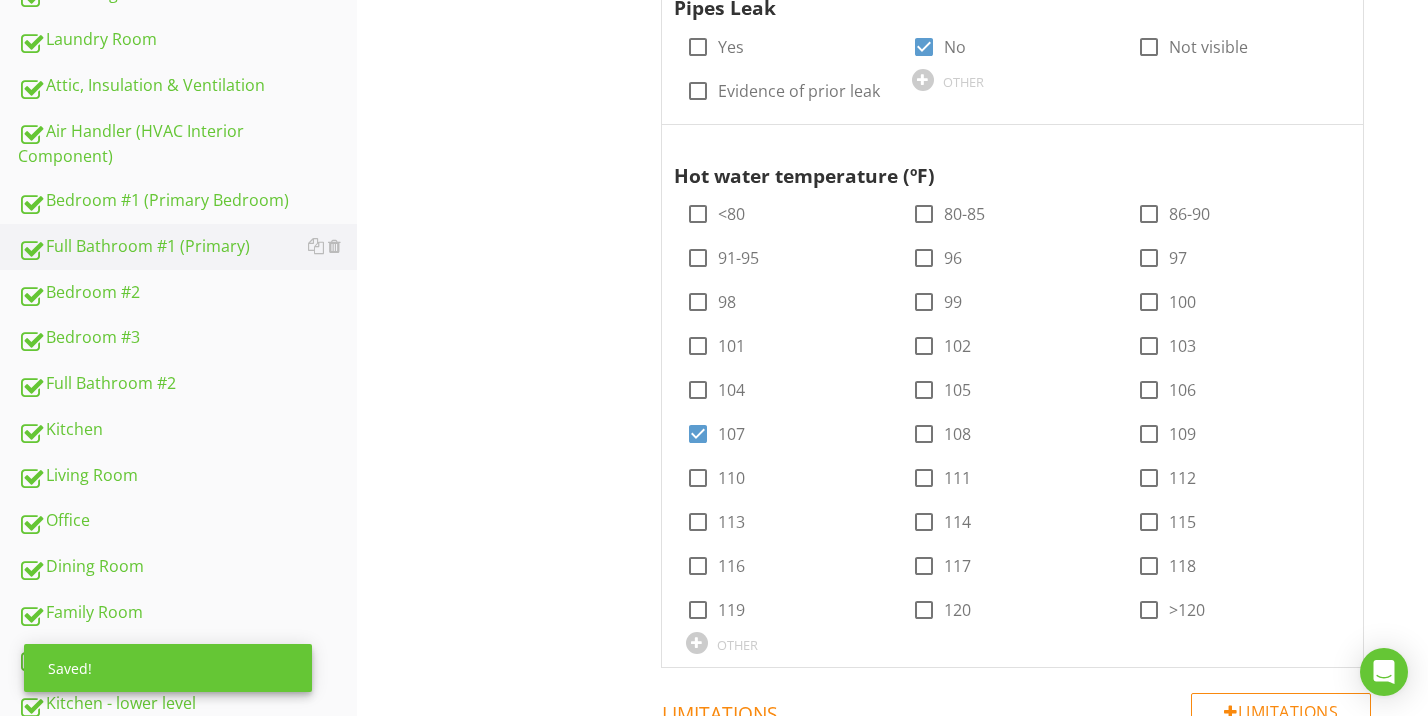 scroll, scrollTop: 385, scrollLeft: 0, axis: vertical 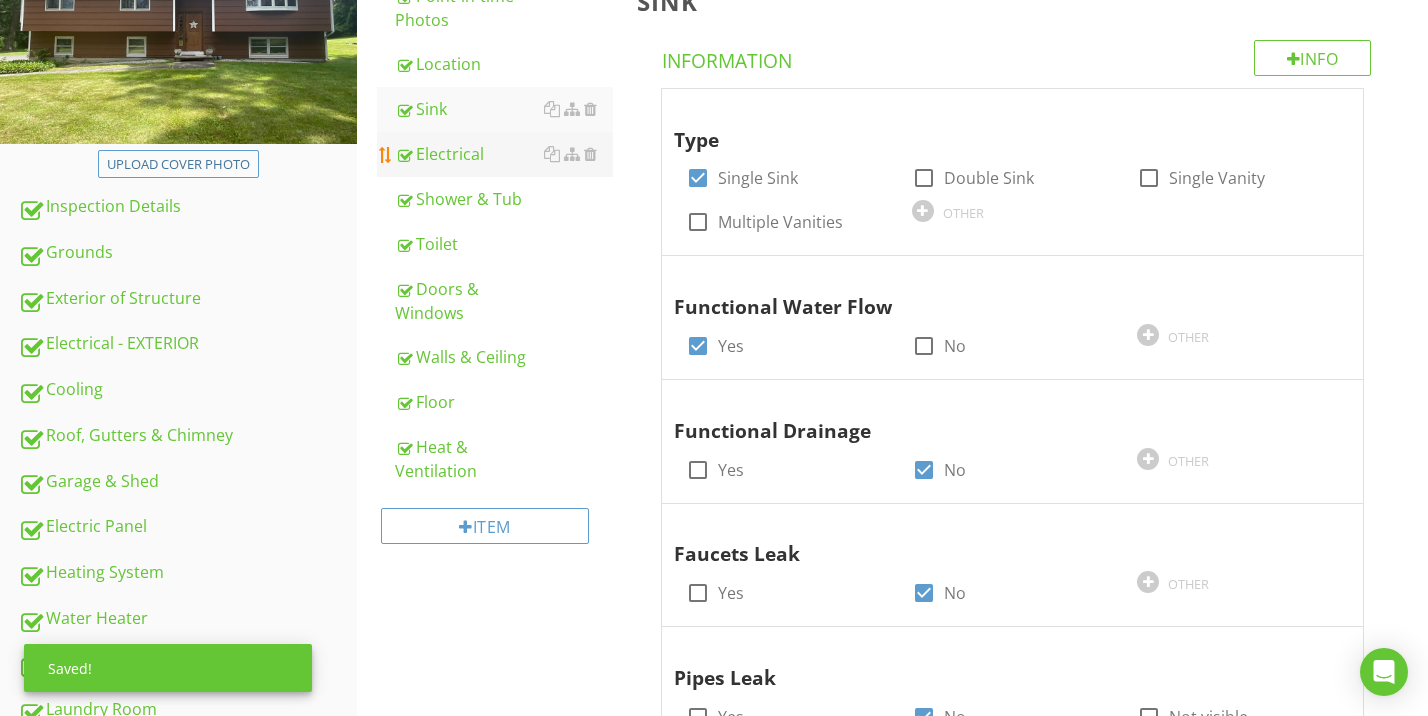 click on "Electrical" at bounding box center [504, 154] 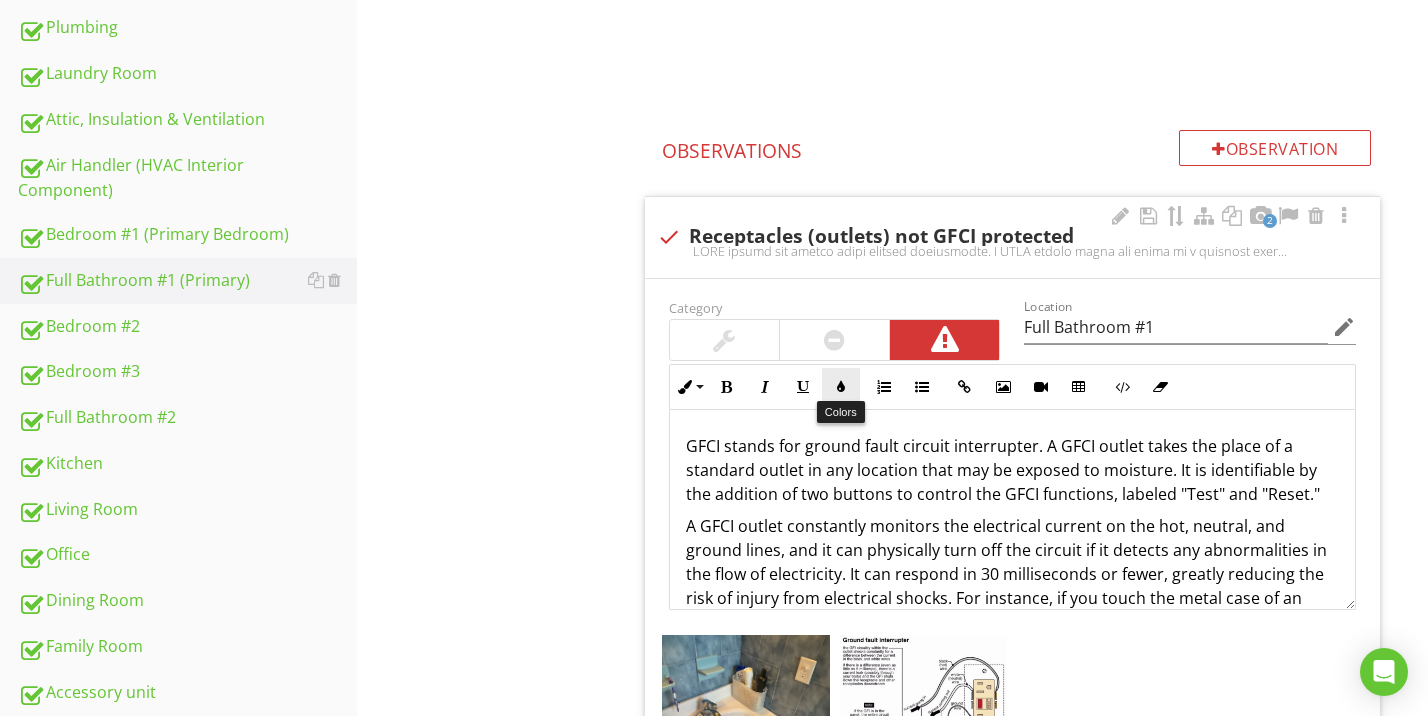 scroll, scrollTop: 1200, scrollLeft: 0, axis: vertical 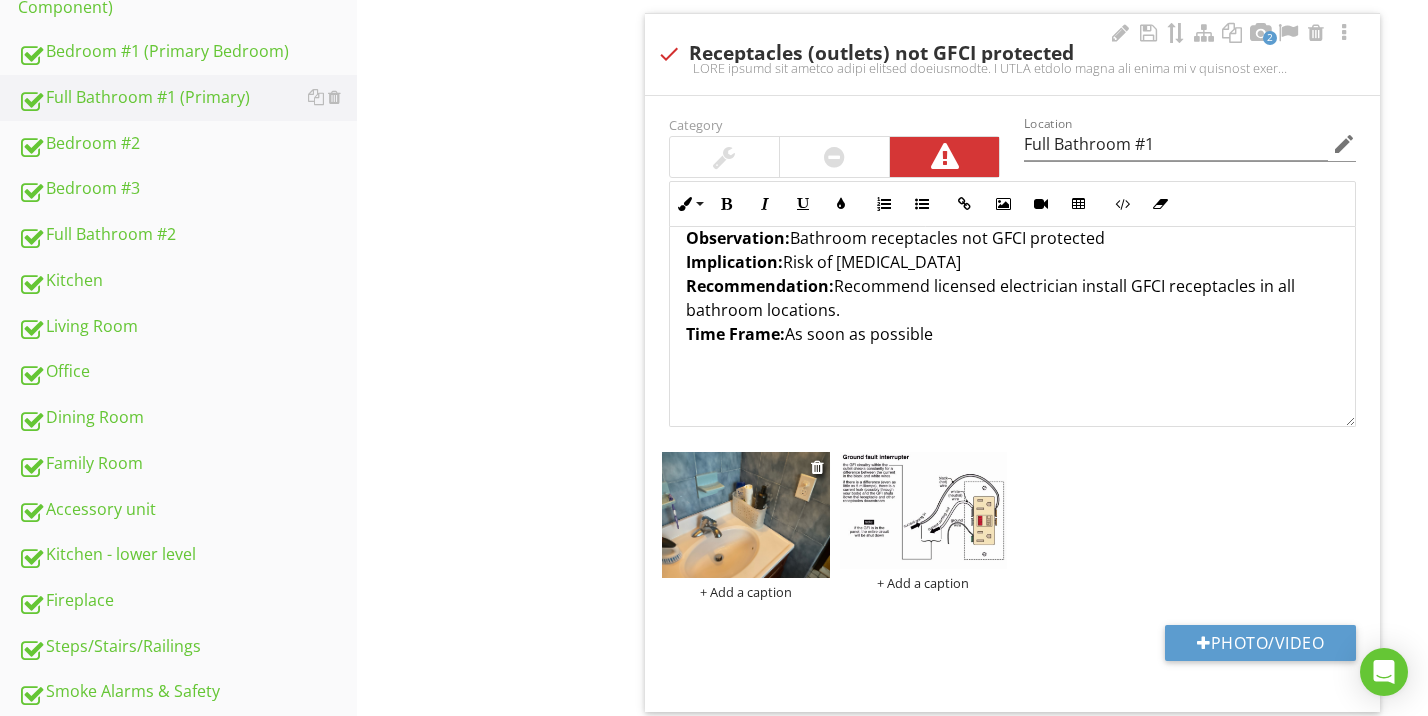 click on "+ Add a caption" at bounding box center (746, 592) 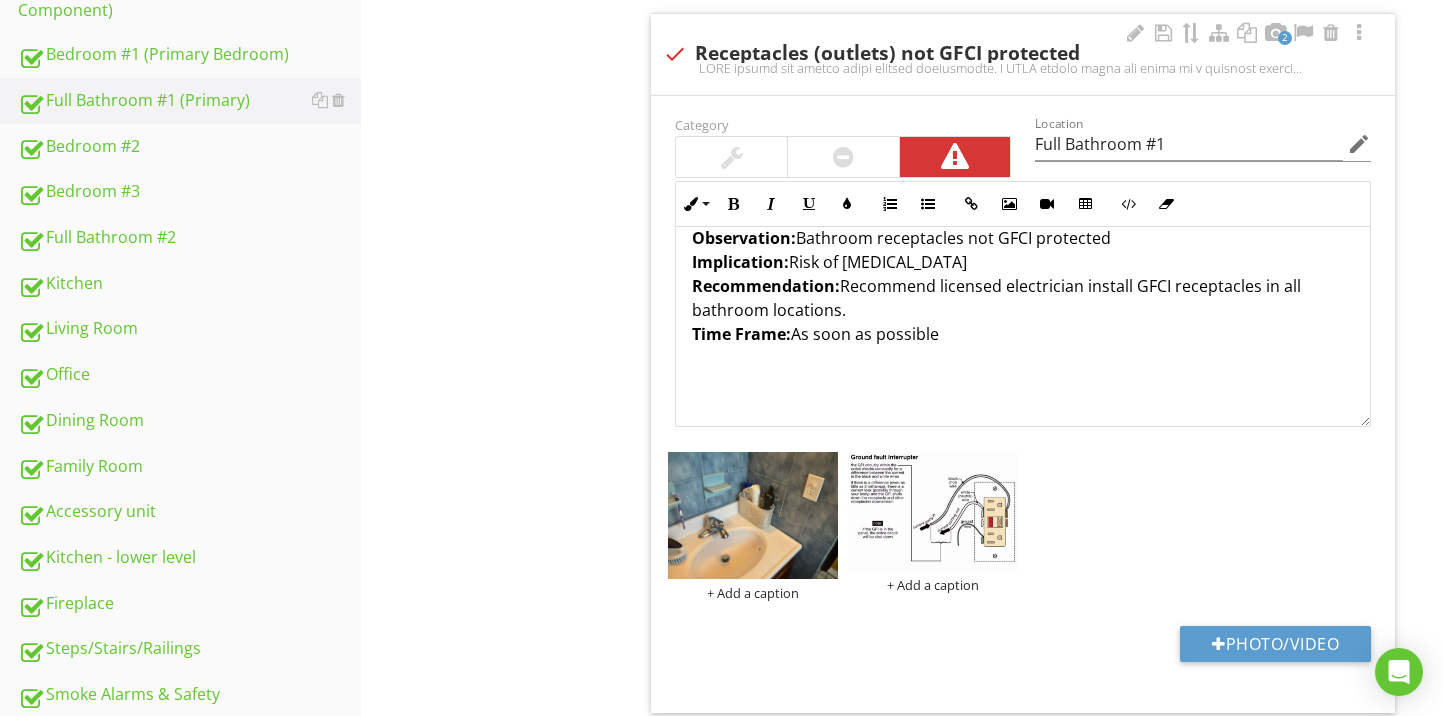 scroll, scrollTop: 389, scrollLeft: 0, axis: vertical 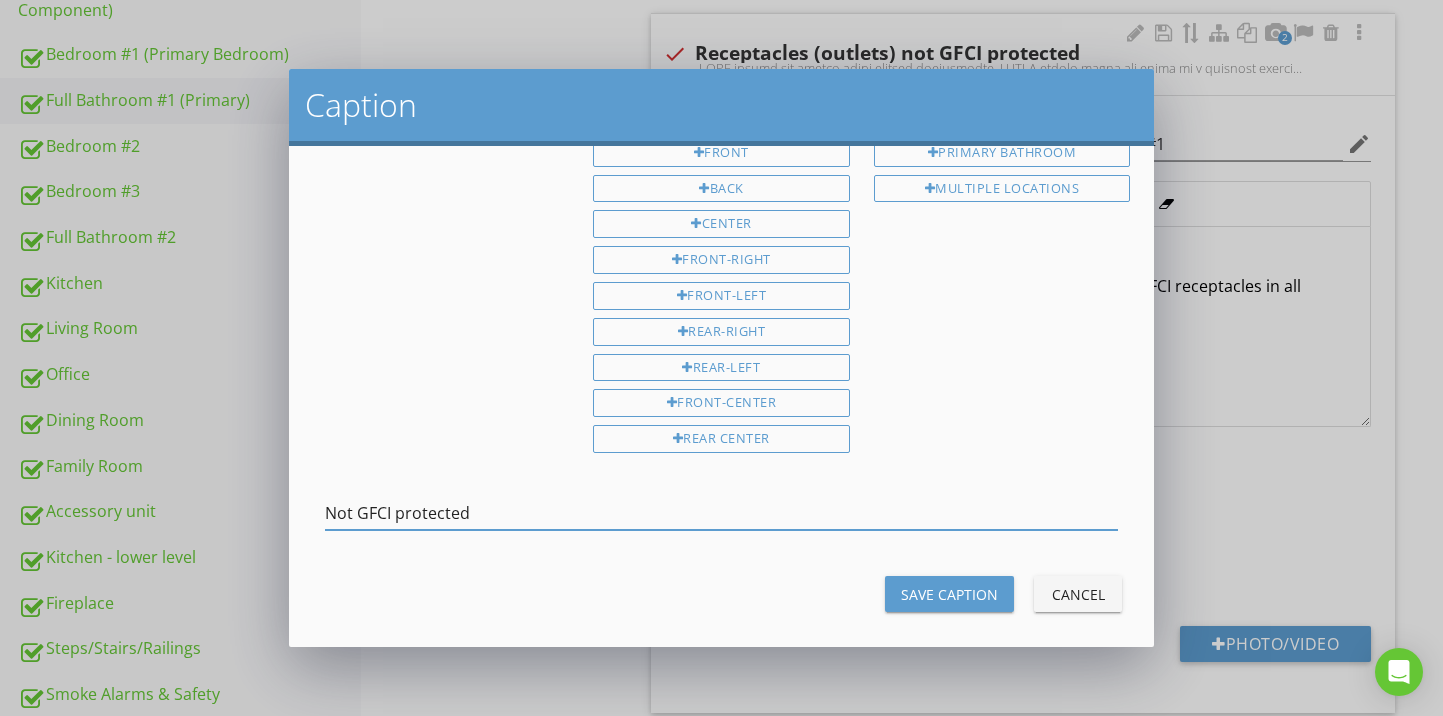 type on "Not GFCI protected" 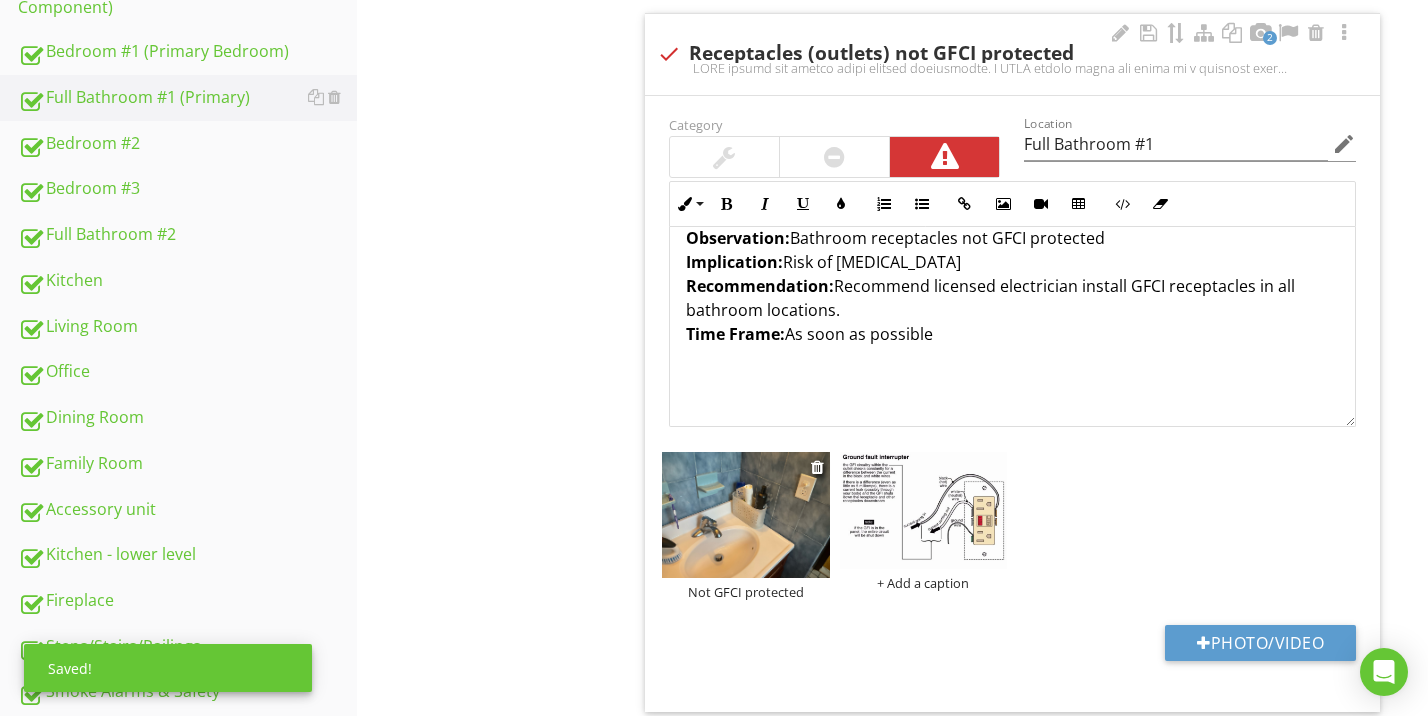 click at bounding box center (746, 515) 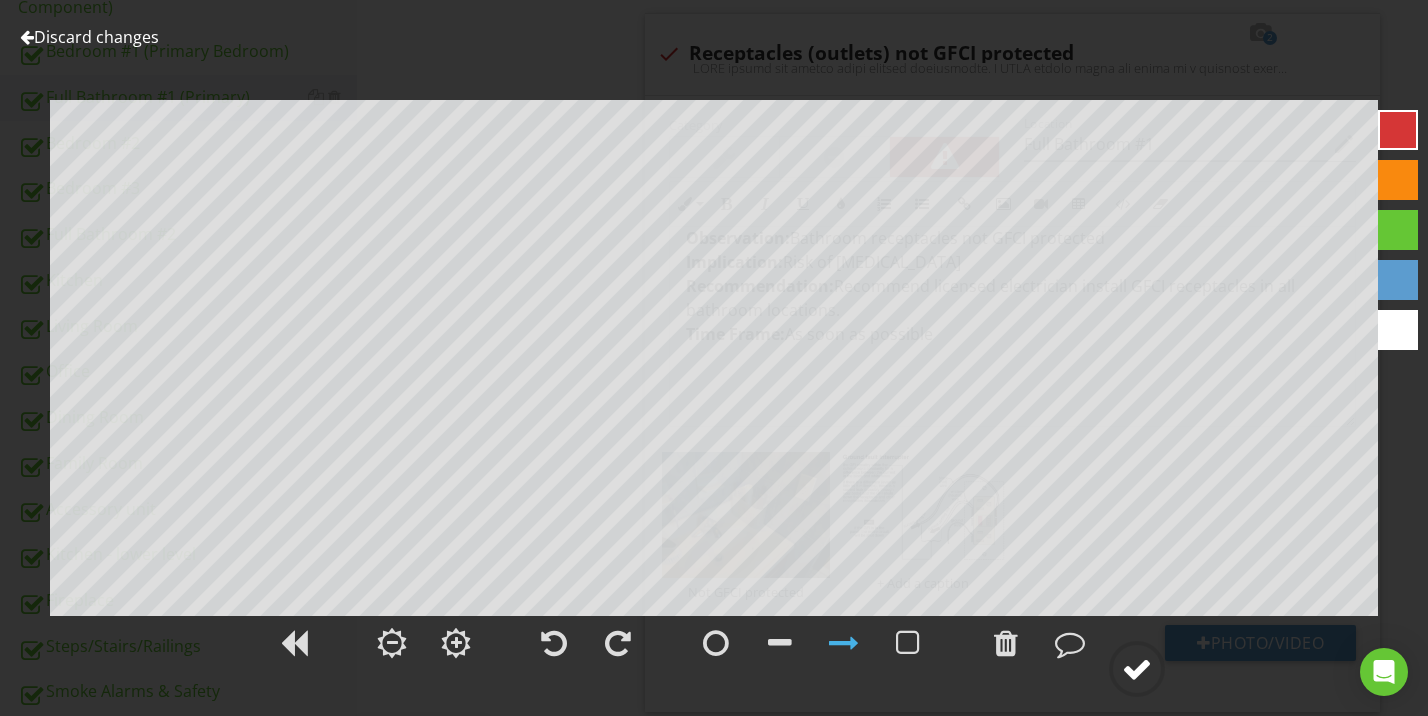 click at bounding box center [1137, 669] 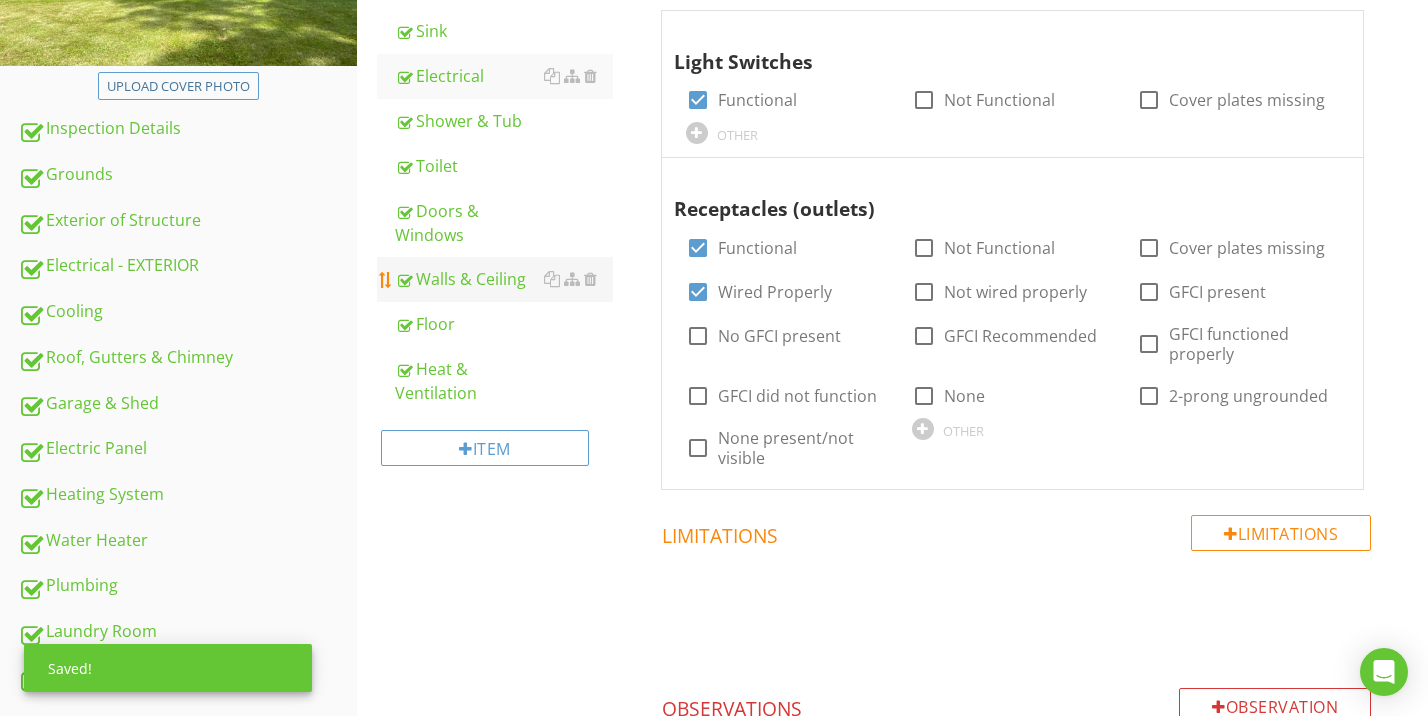 scroll, scrollTop: 424, scrollLeft: 0, axis: vertical 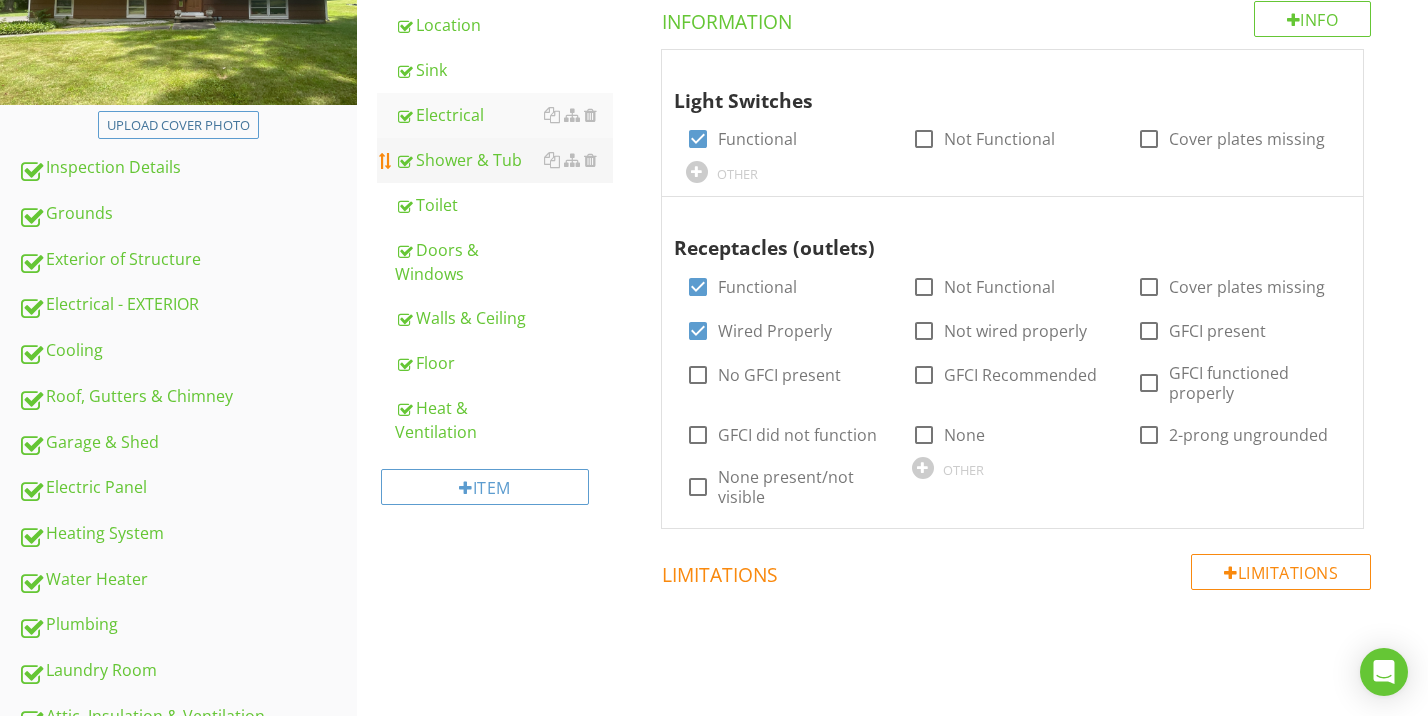 click on "Shower & Tub" at bounding box center (504, 160) 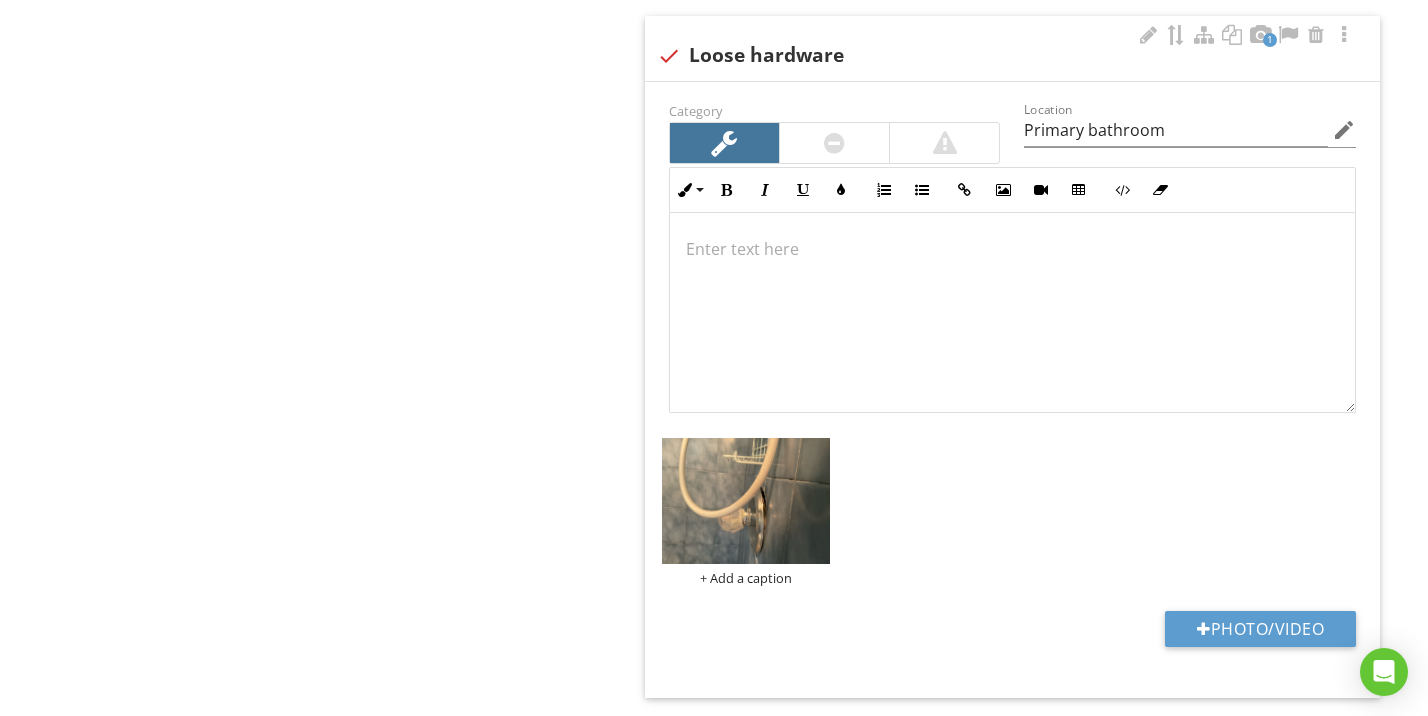 scroll, scrollTop: 2587, scrollLeft: 0, axis: vertical 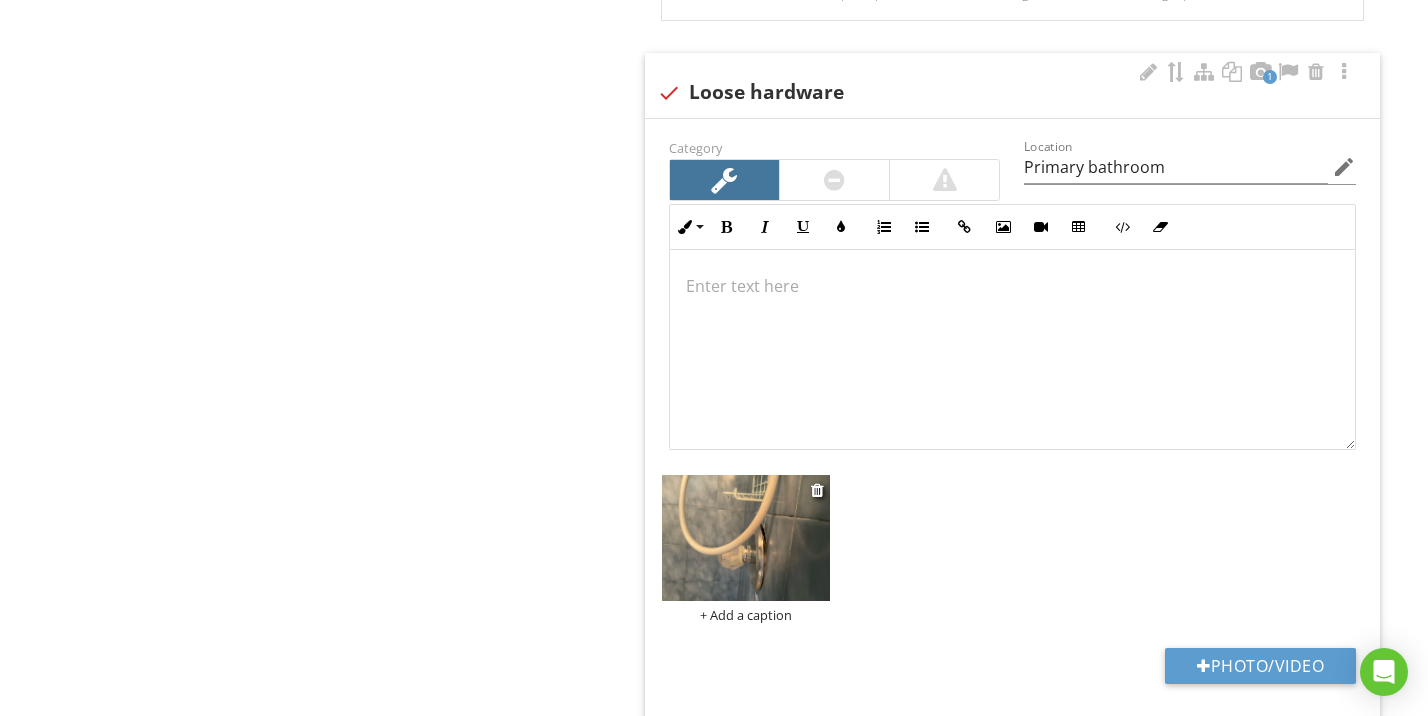 click at bounding box center (746, 538) 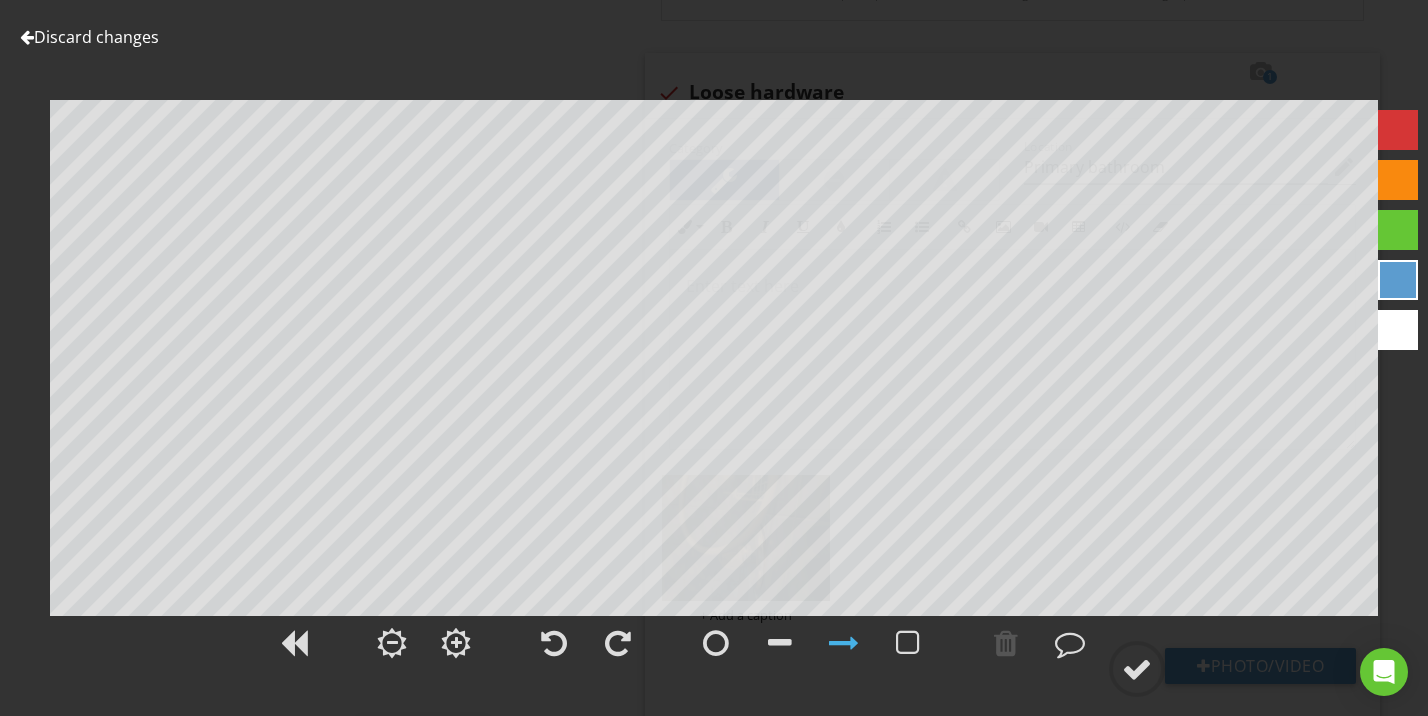 click at bounding box center [1398, 130] 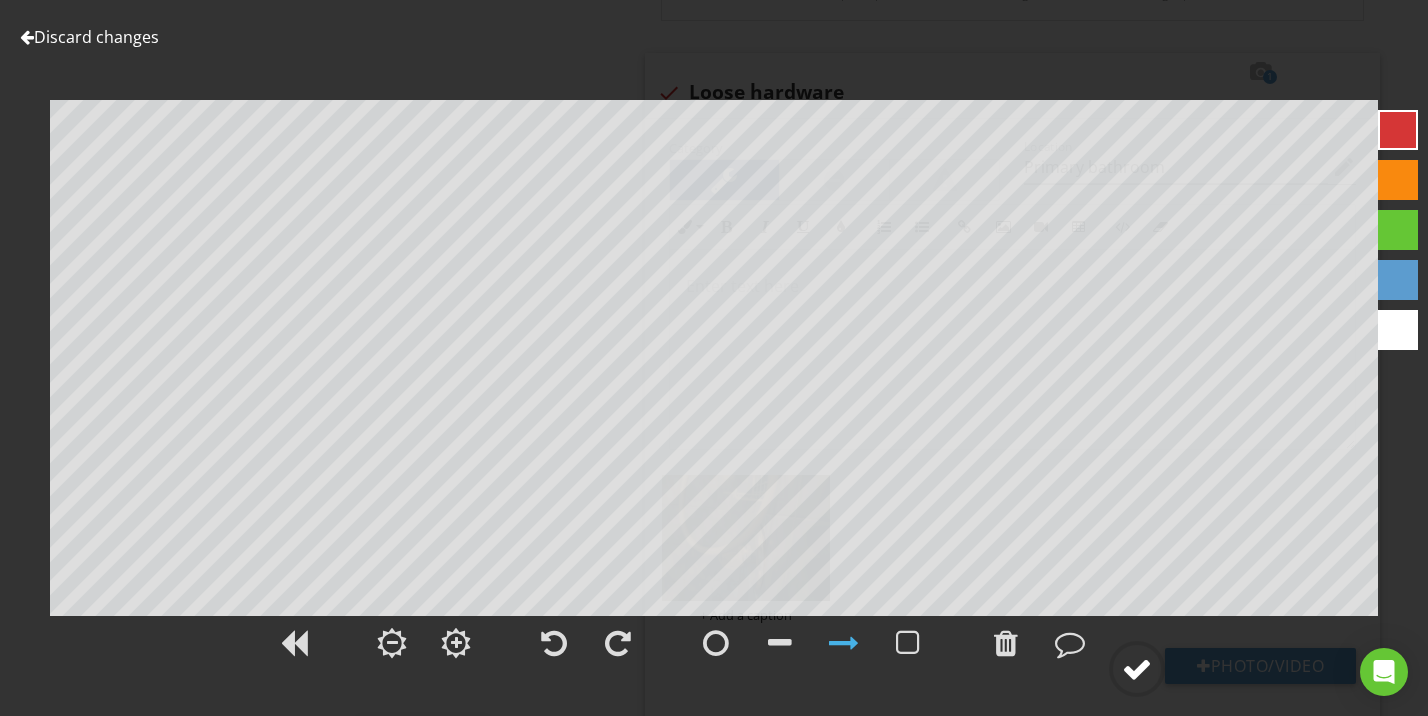 click at bounding box center (1137, 669) 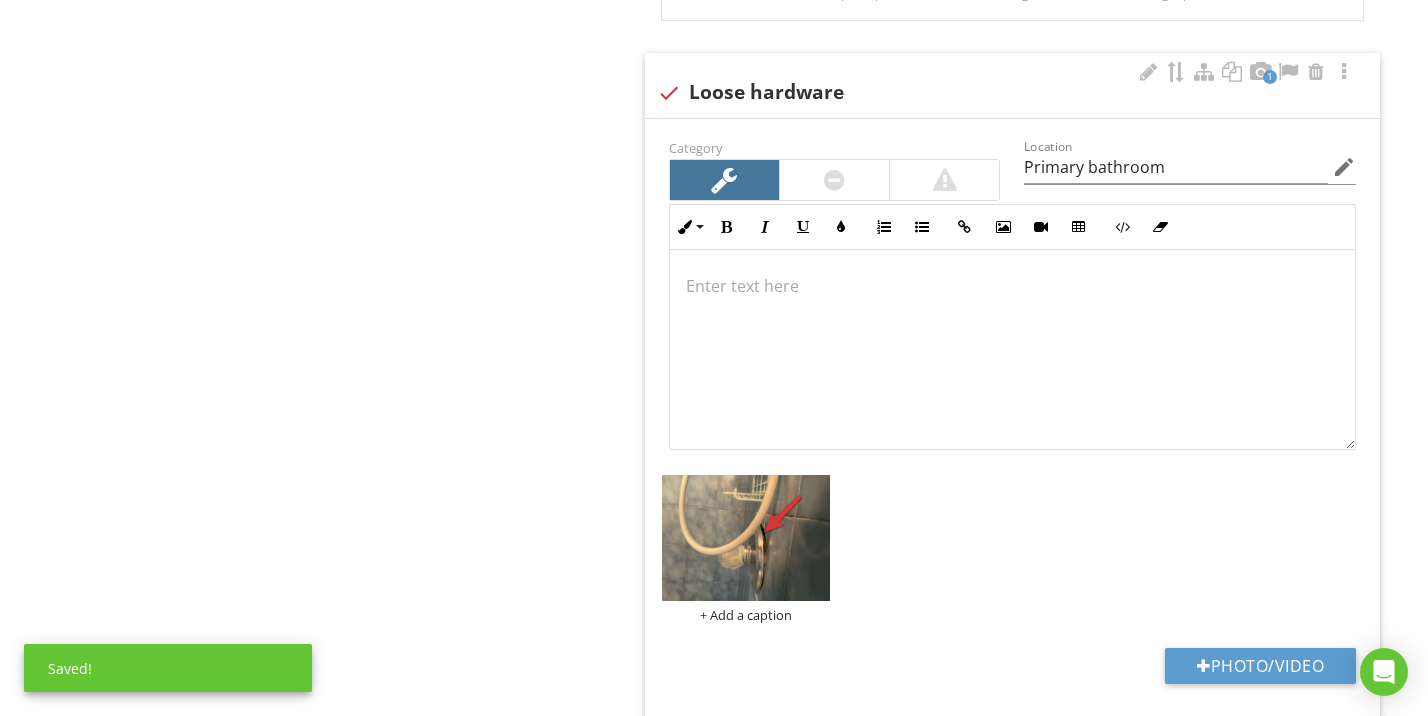 click at bounding box center [1012, 350] 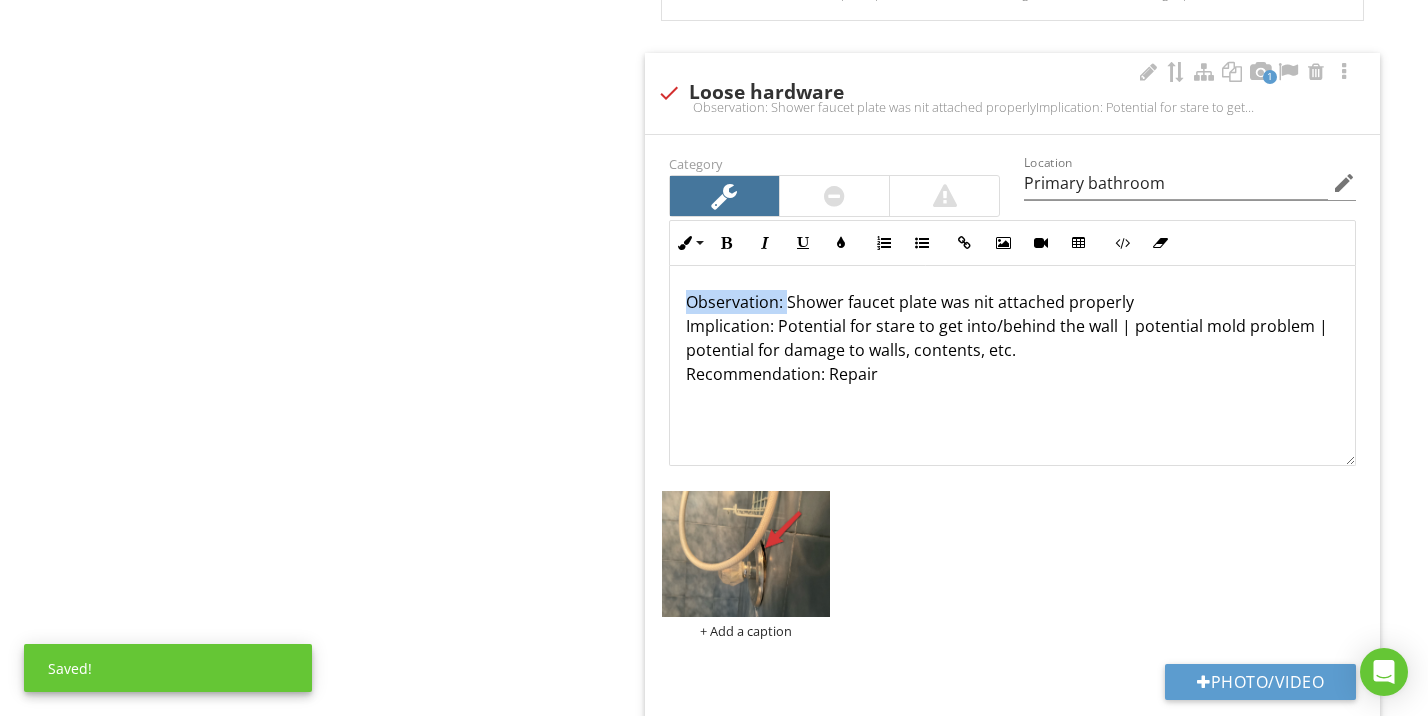 drag, startPoint x: 780, startPoint y: 284, endPoint x: 685, endPoint y: 288, distance: 95.084175 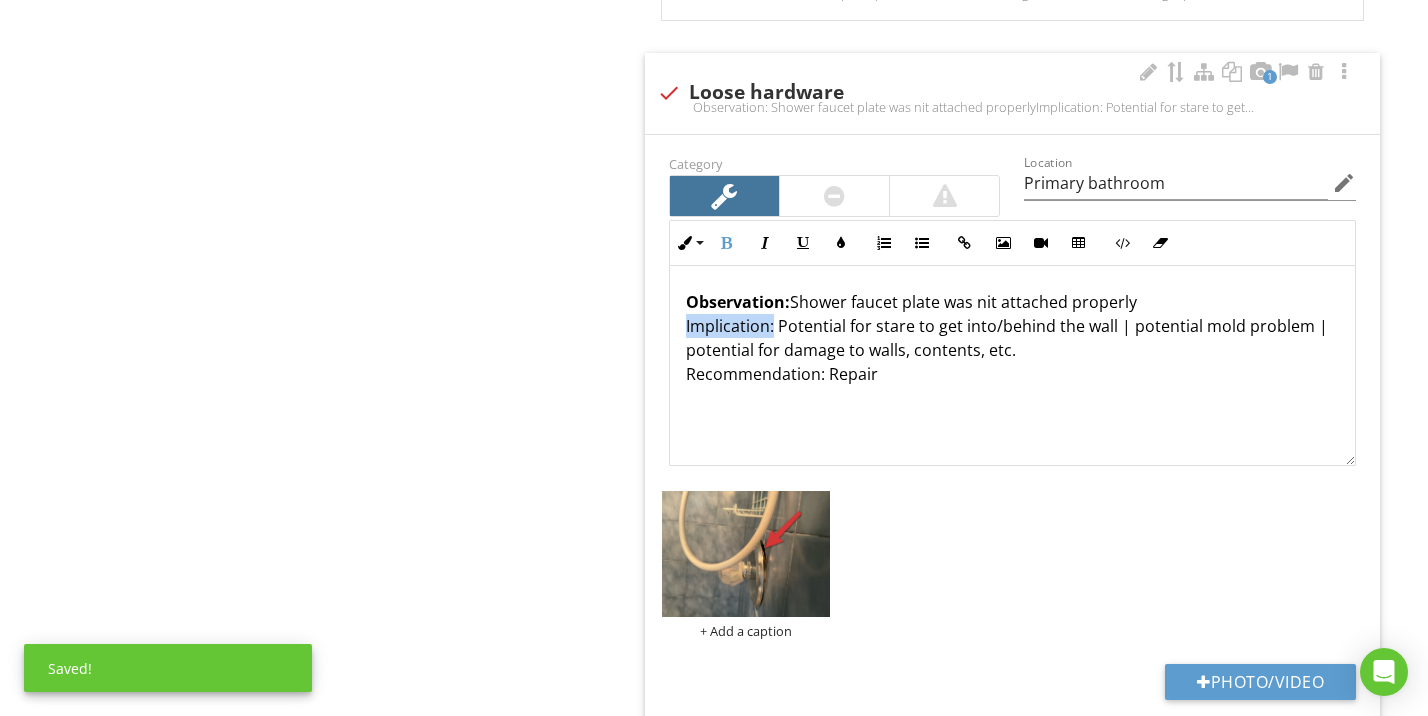 drag, startPoint x: 772, startPoint y: 312, endPoint x: 657, endPoint y: 313, distance: 115.00435 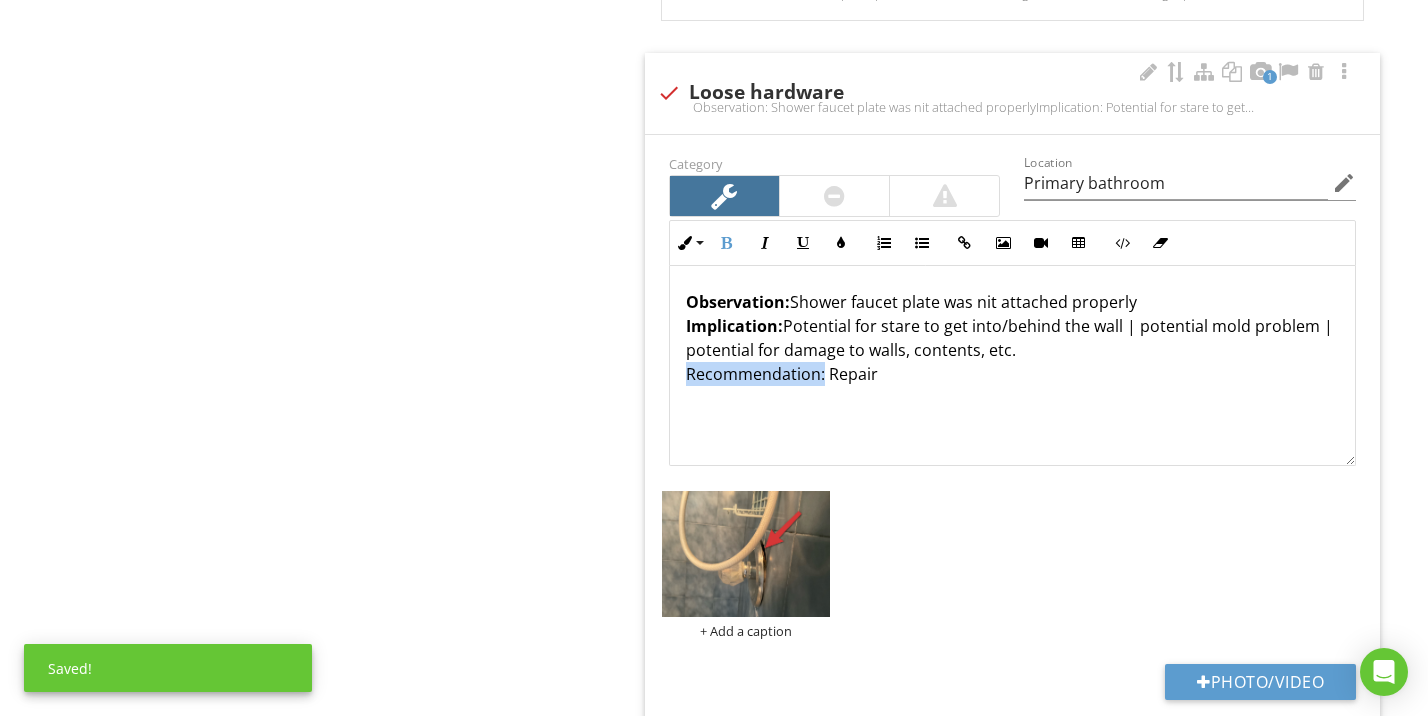 drag, startPoint x: 821, startPoint y: 357, endPoint x: 671, endPoint y: 358, distance: 150.00333 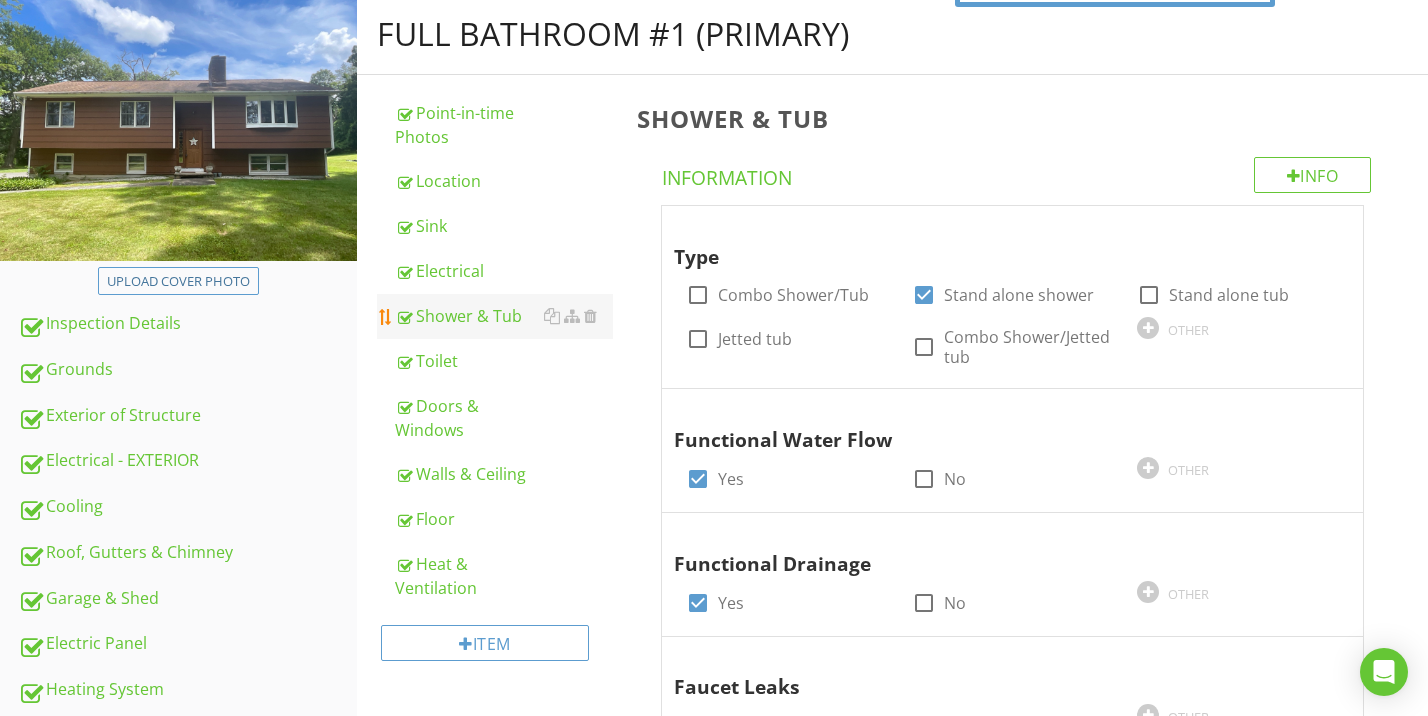 scroll, scrollTop: 407, scrollLeft: 0, axis: vertical 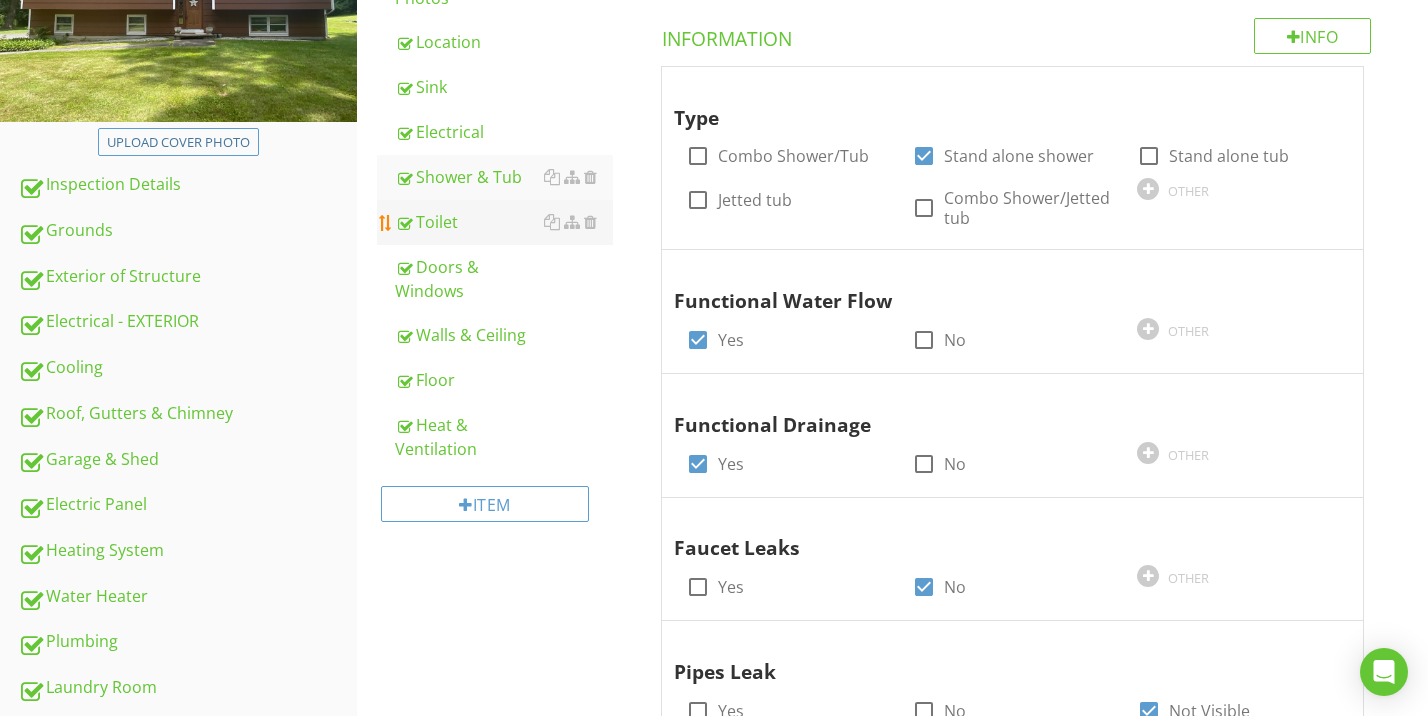 click on "Toilet" at bounding box center (504, 222) 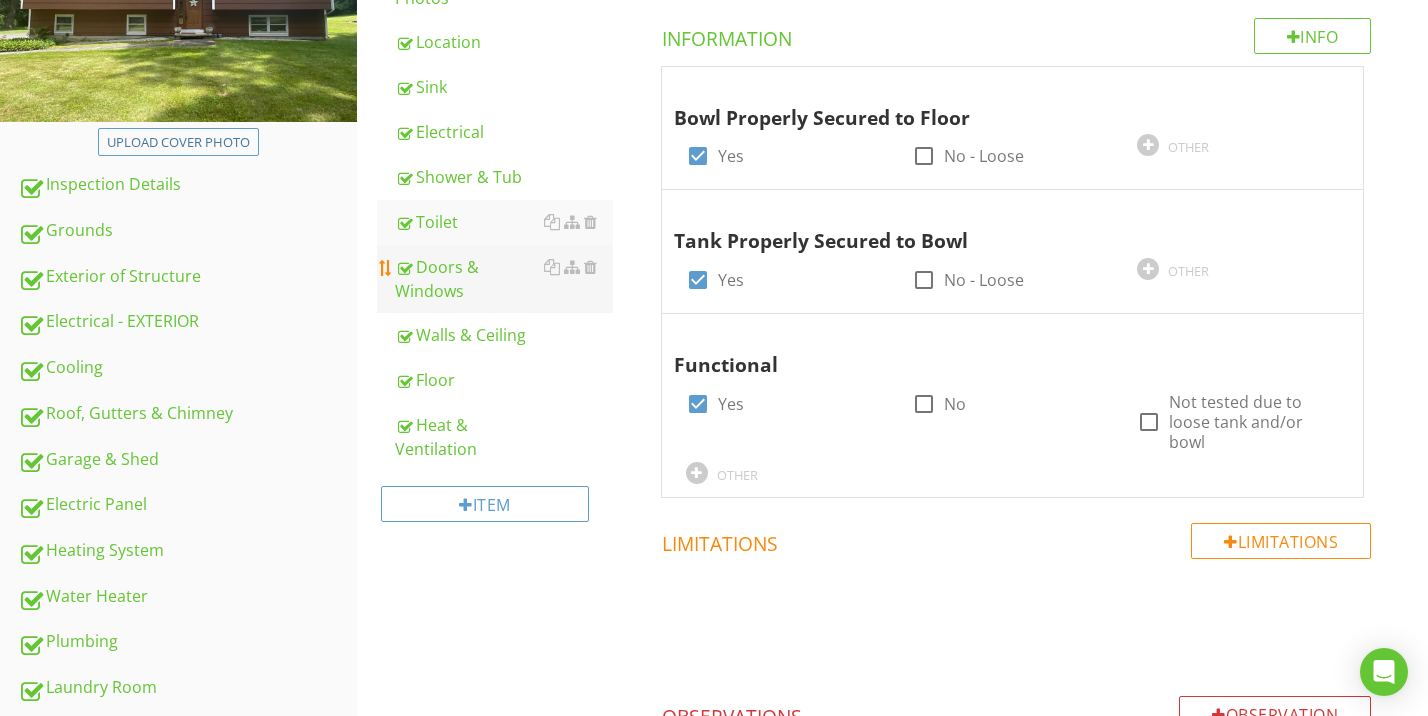 click on "Doors & Windows" at bounding box center [504, 279] 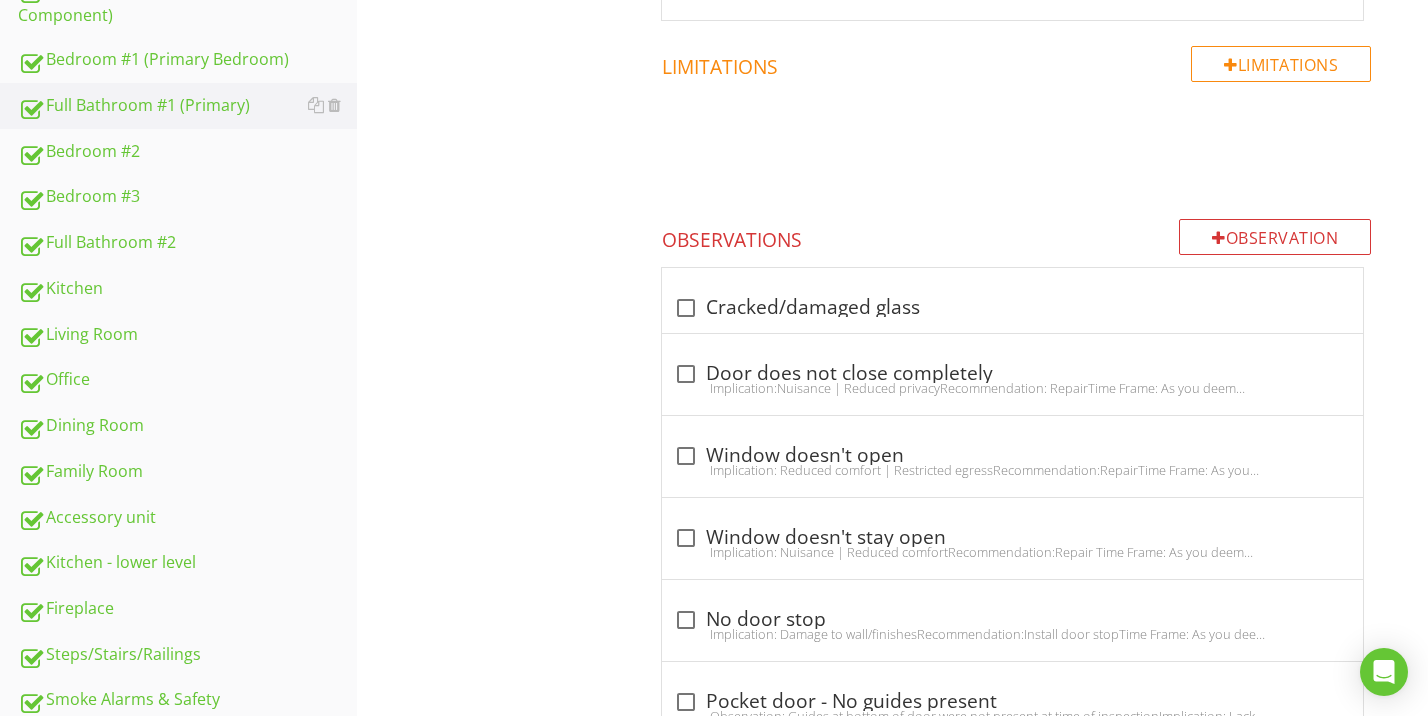 scroll, scrollTop: 303, scrollLeft: 0, axis: vertical 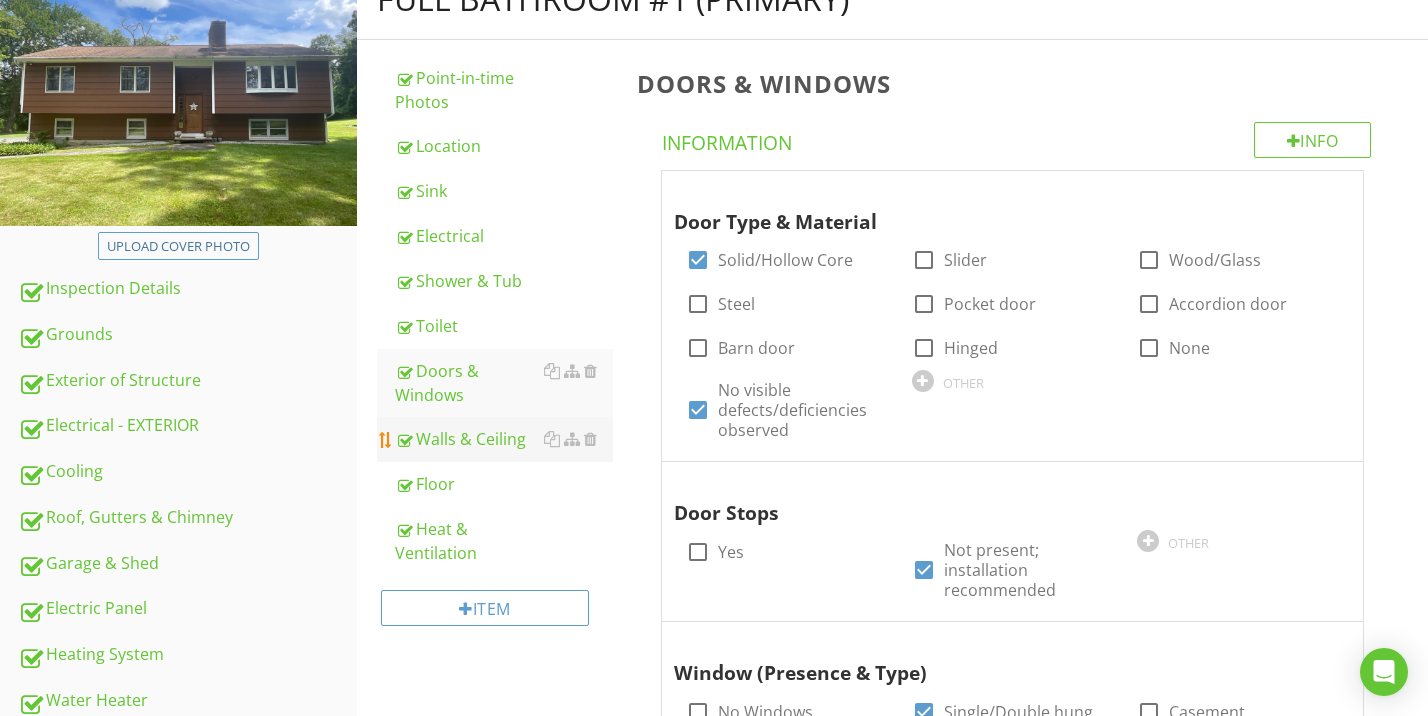 click on "Walls & Ceiling" at bounding box center [504, 439] 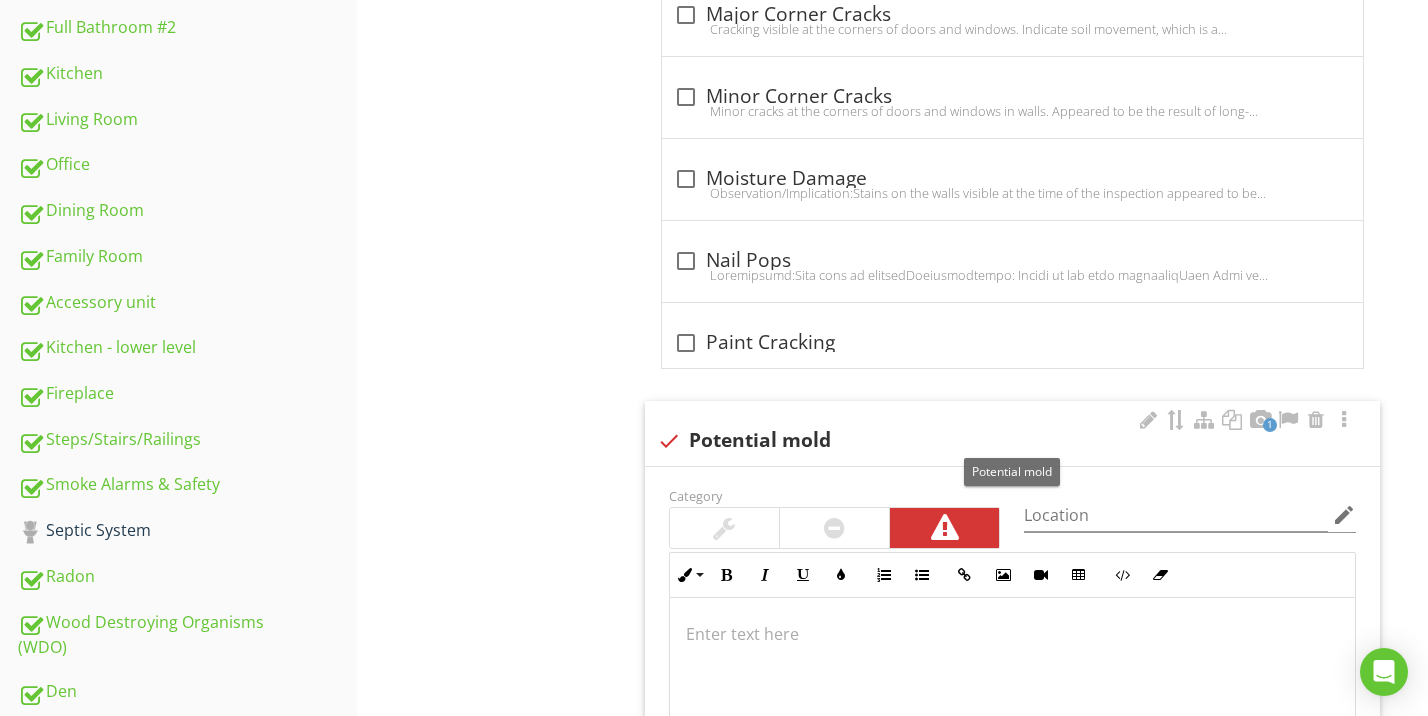 scroll, scrollTop: 1730, scrollLeft: 0, axis: vertical 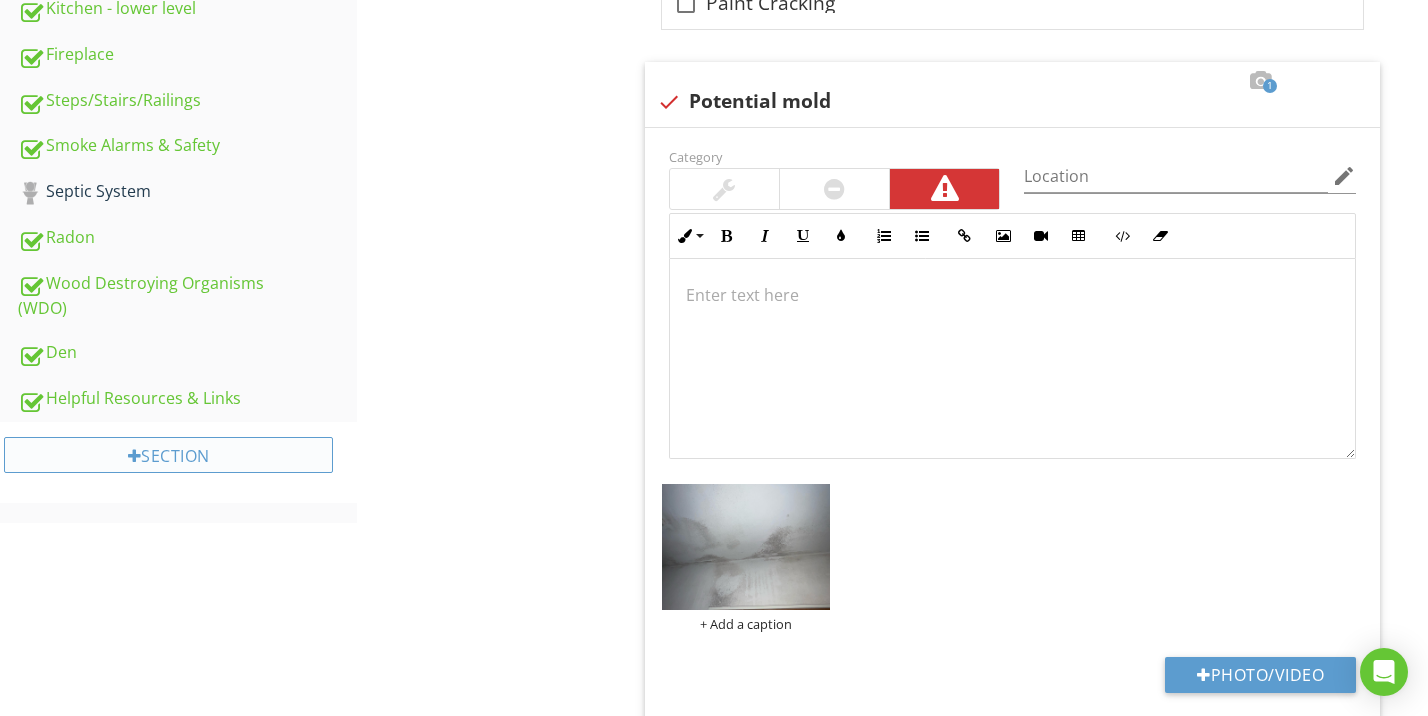 click on "Section" at bounding box center (168, 455) 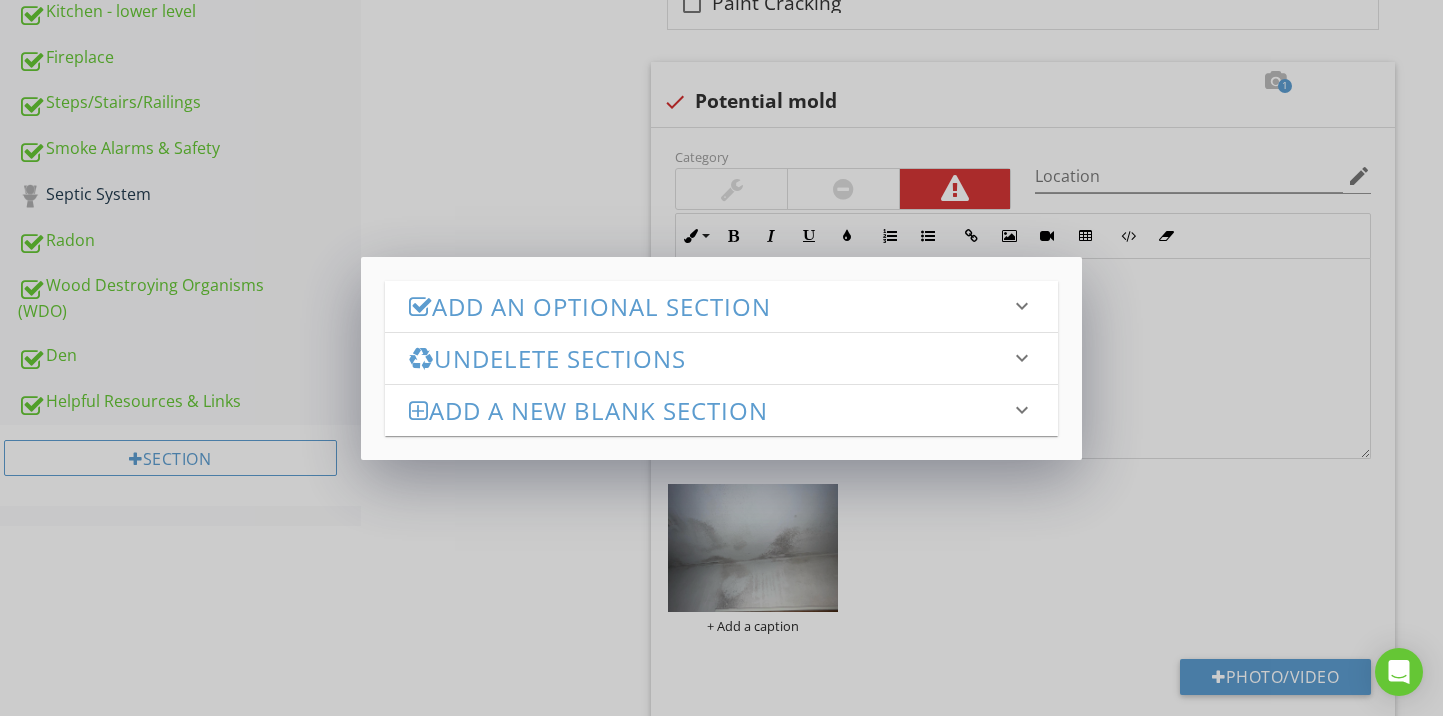 click on "Add an Optional Section" at bounding box center [710, 306] 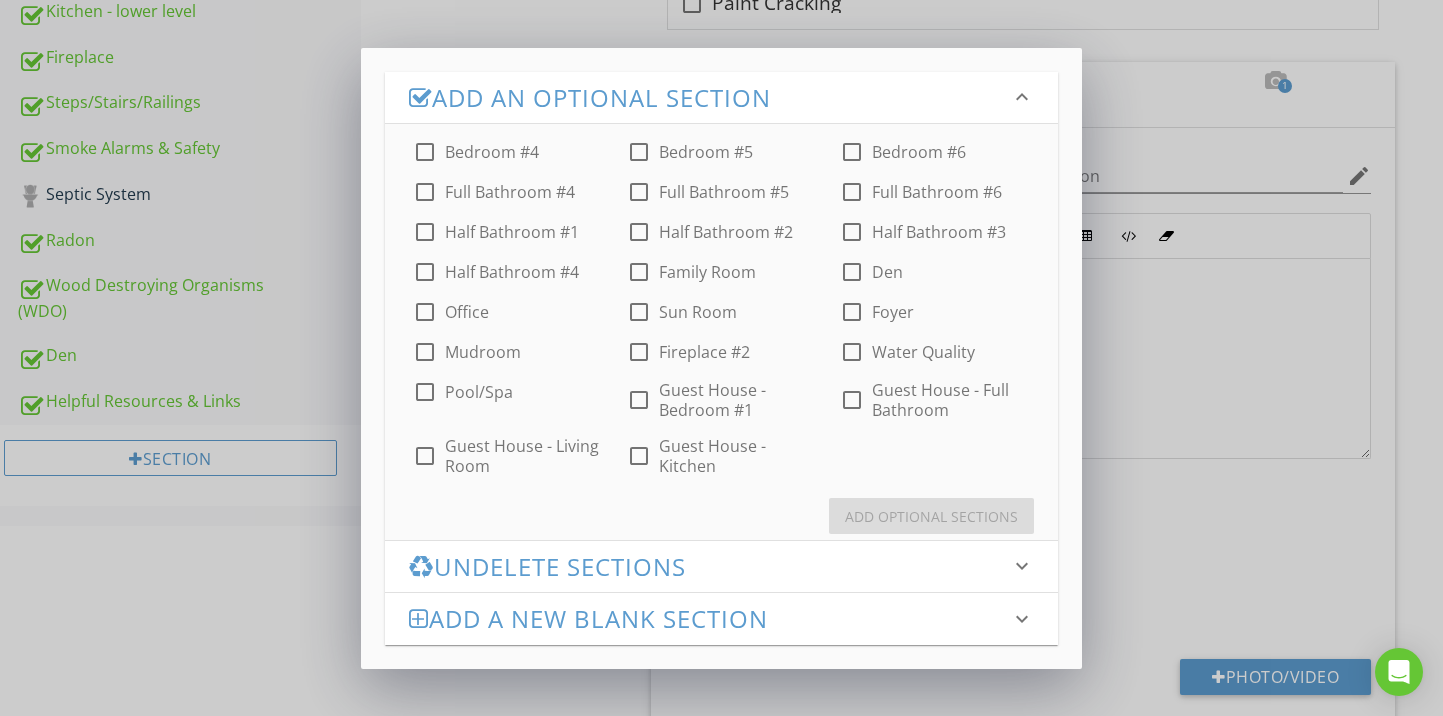 click on "Add an Optional Section
keyboard_arrow_down     check_box_outline_blank Bedroom #4 check_box_outline_blank Bedroom #5 check_box_outline_blank Bedroom #6 check_box_outline_blank Full Bathroom #4 check_box_outline_blank Full Bathroom #5 check_box_outline_blank Full Bathroom #6 check_box_outline_blank Half Bathroom #1 check_box_outline_blank Half Bathroom #2 check_box_outline_blank Half Bathroom #3 check_box_outline_blank Half Bathroom #4 check_box_outline_blank Family Room check_box_outline_blank Den check_box_outline_blank Office check_box_outline_blank Sun Room check_box_outline_blank Foyer check_box_outline_blank Mudroom check_box_outline_blank Fireplace #2 check_box_outline_blank Water Quality check_box_outline_blank Pool/Spa check_box_outline_blank Guest House - Bedroom #1 check_box_outline_blank Guest House - Full Bathroom check_box_outline_blank Guest House - Living Room check_box_outline_blank Guest House - Kitchen
Add Optional Sections
Name" at bounding box center (721, 358) 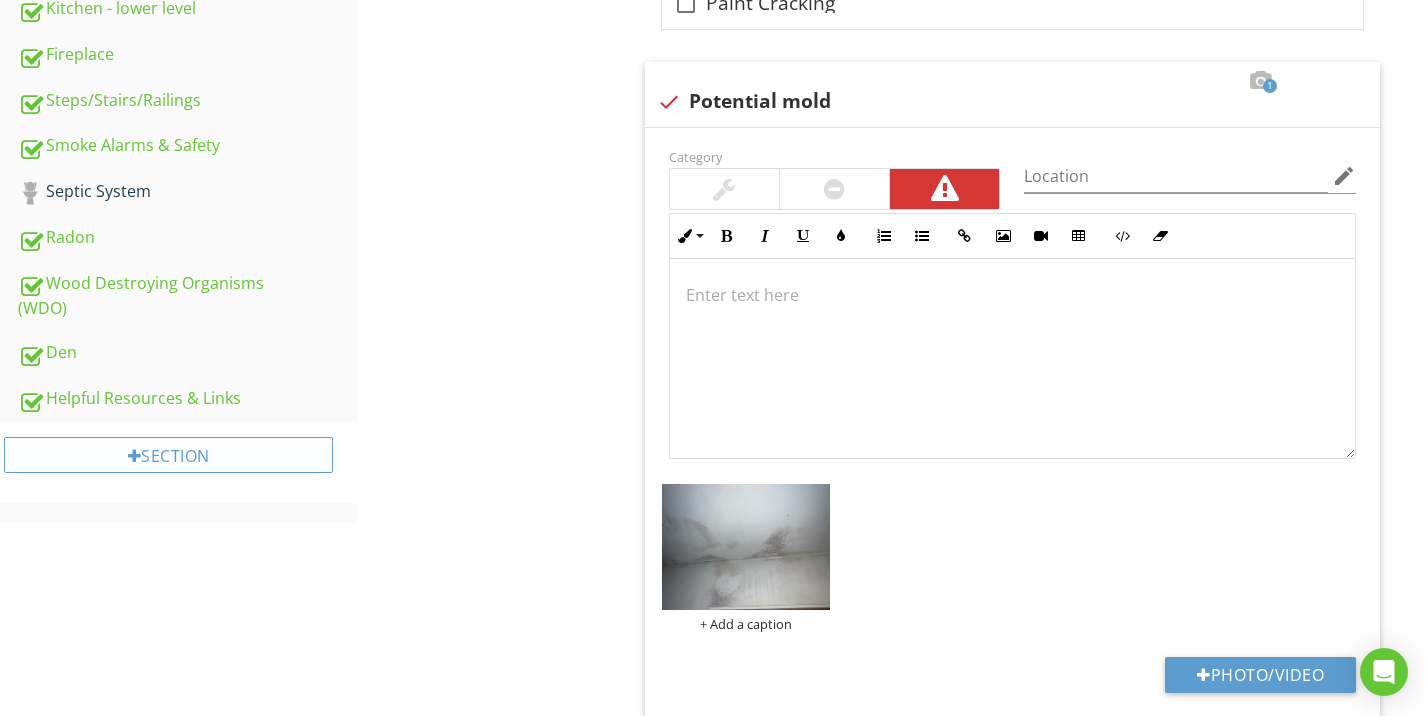 click on "Section" at bounding box center [168, 455] 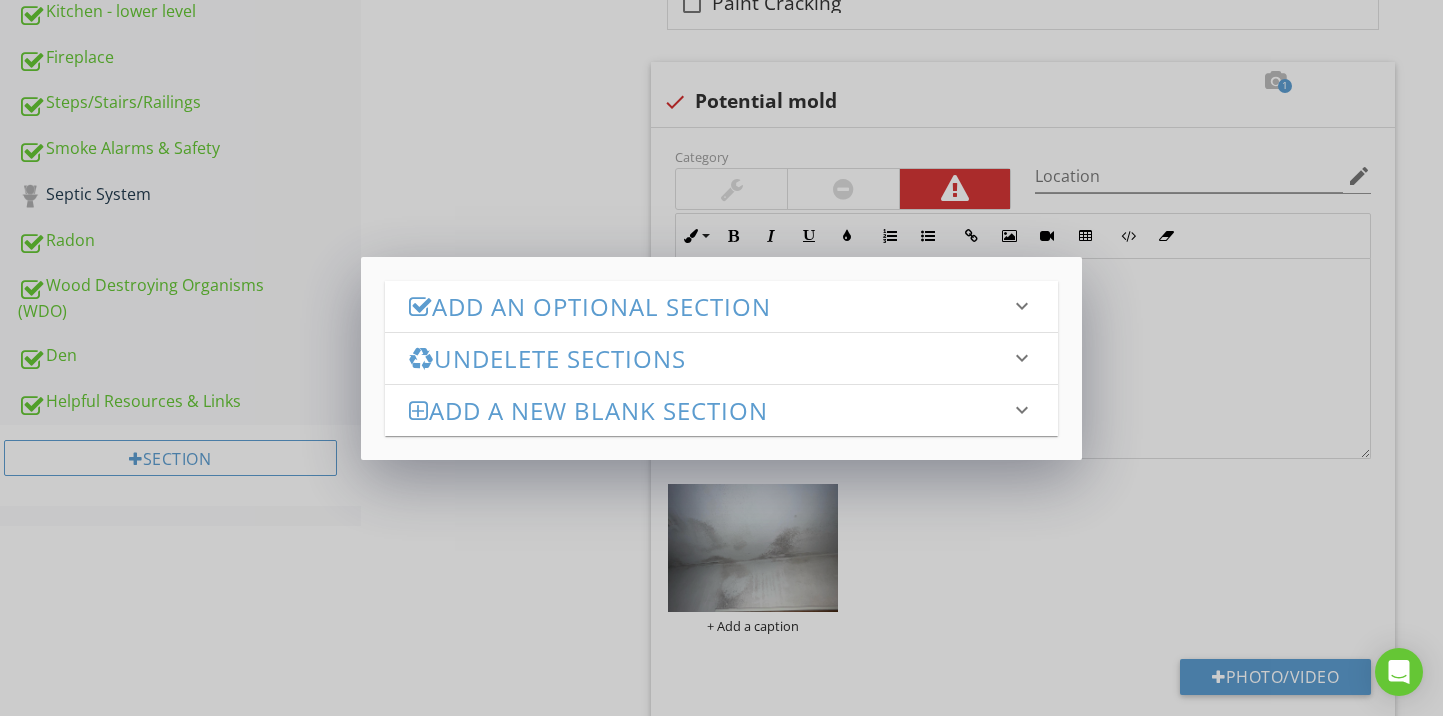 click on "Undelete Sections" at bounding box center (710, 358) 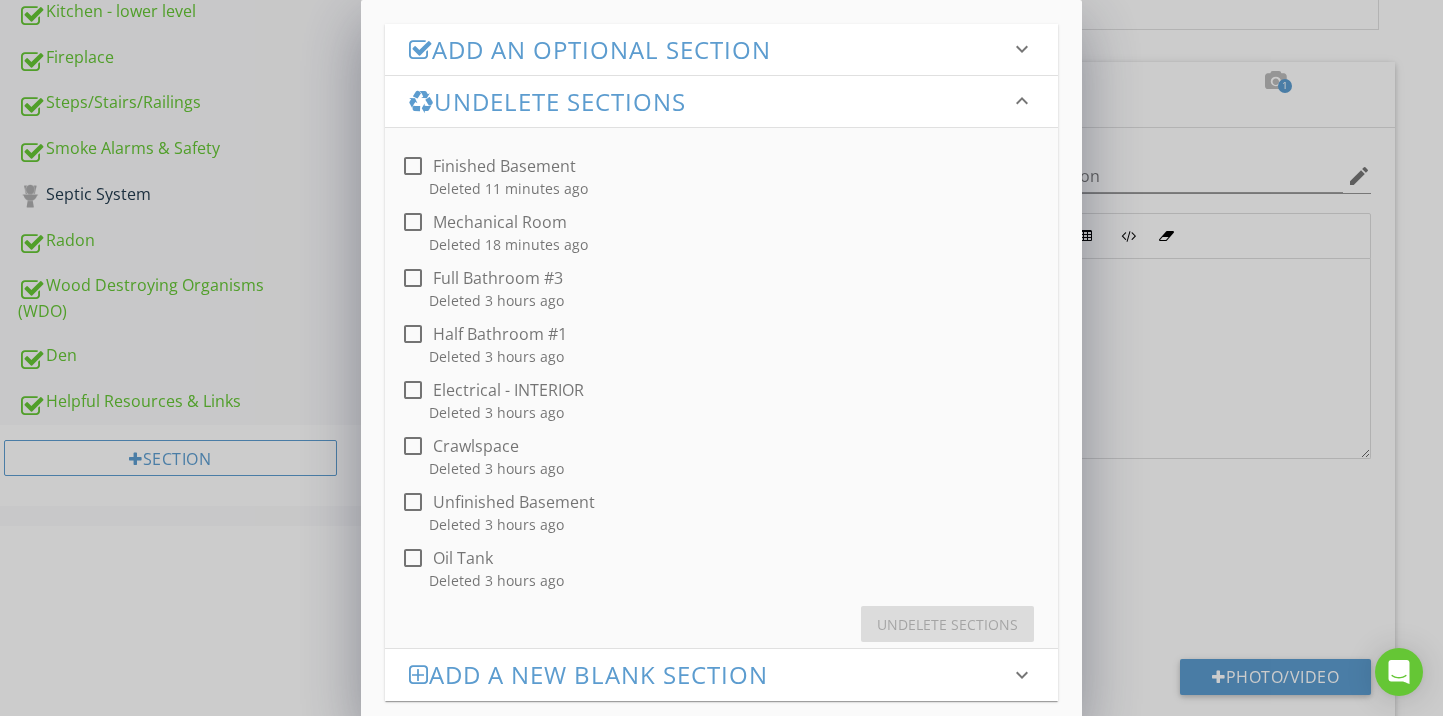 drag, startPoint x: 405, startPoint y: 500, endPoint x: 460, endPoint y: 509, distance: 55.7315 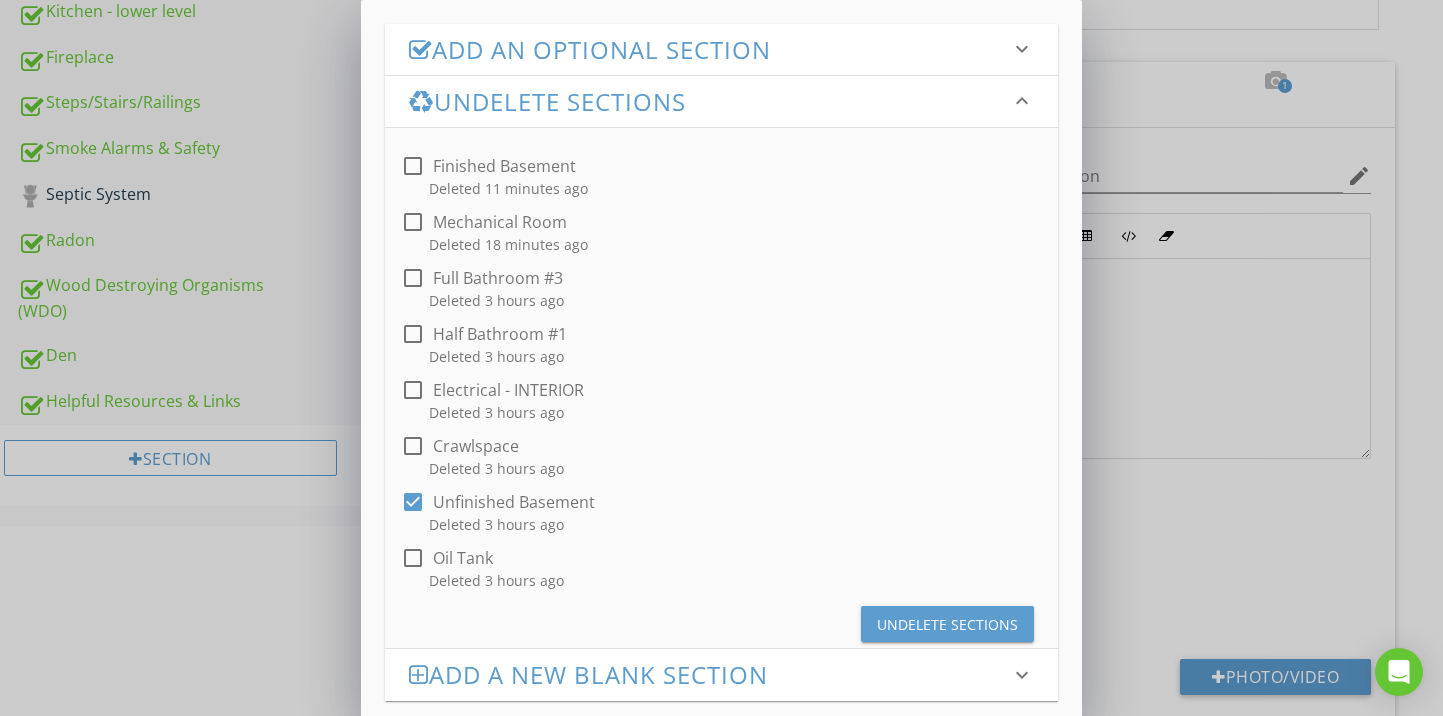 click on "Undelete Sections" at bounding box center (947, 624) 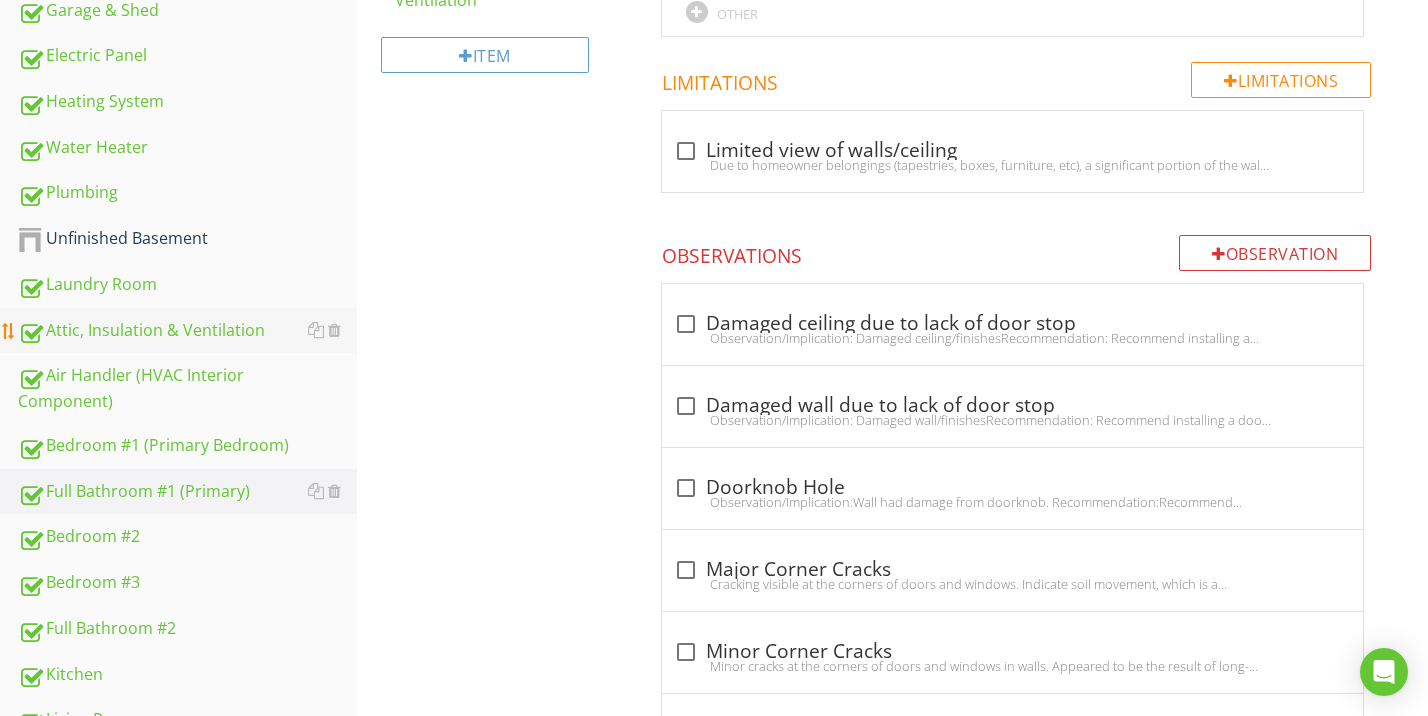 scroll, scrollTop: 852, scrollLeft: 0, axis: vertical 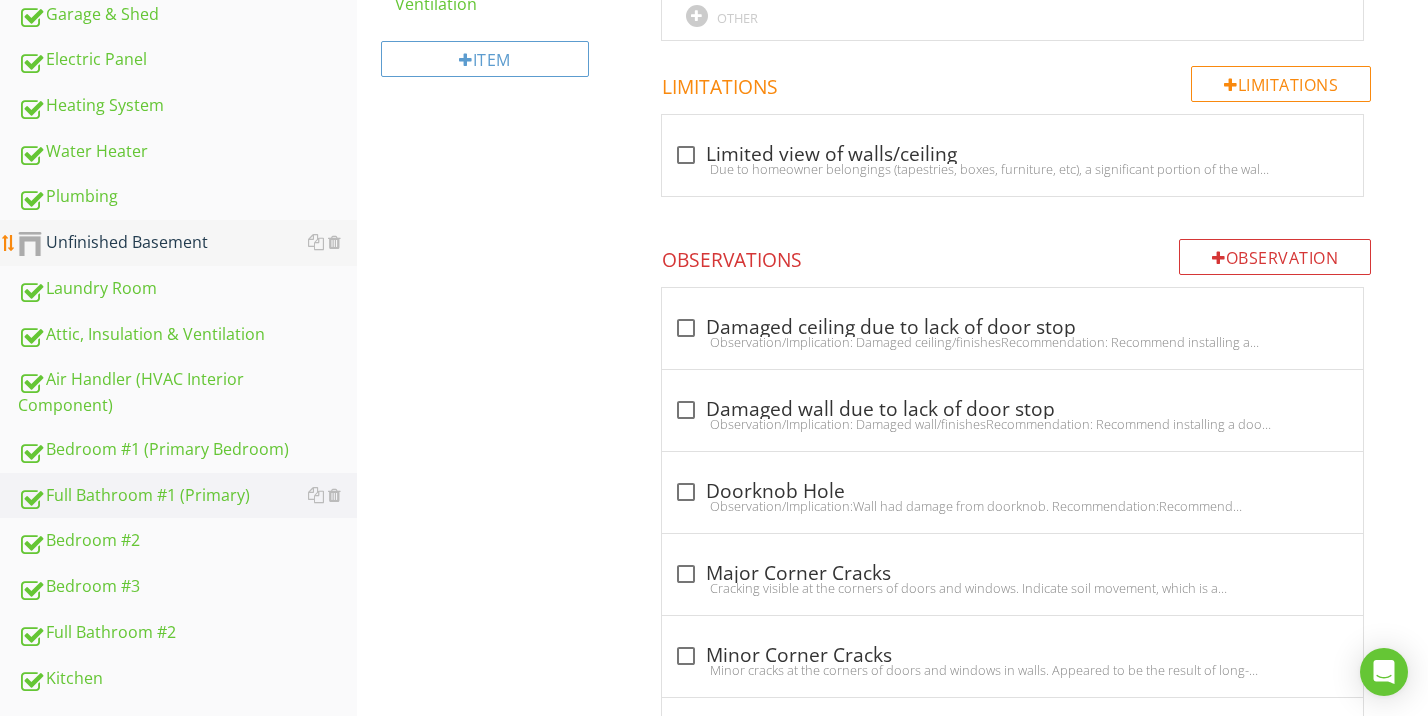 click on "Unfinished Basement" at bounding box center (187, 243) 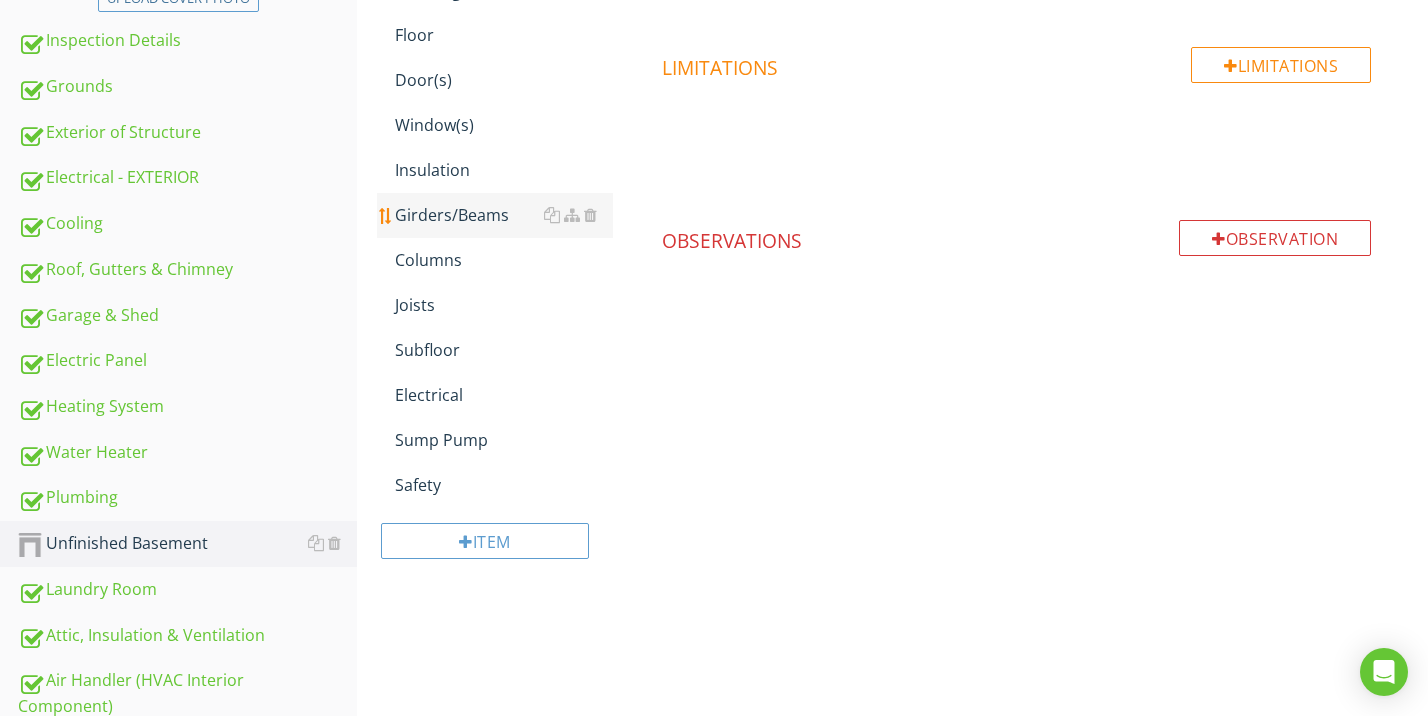 scroll, scrollTop: 372, scrollLeft: 0, axis: vertical 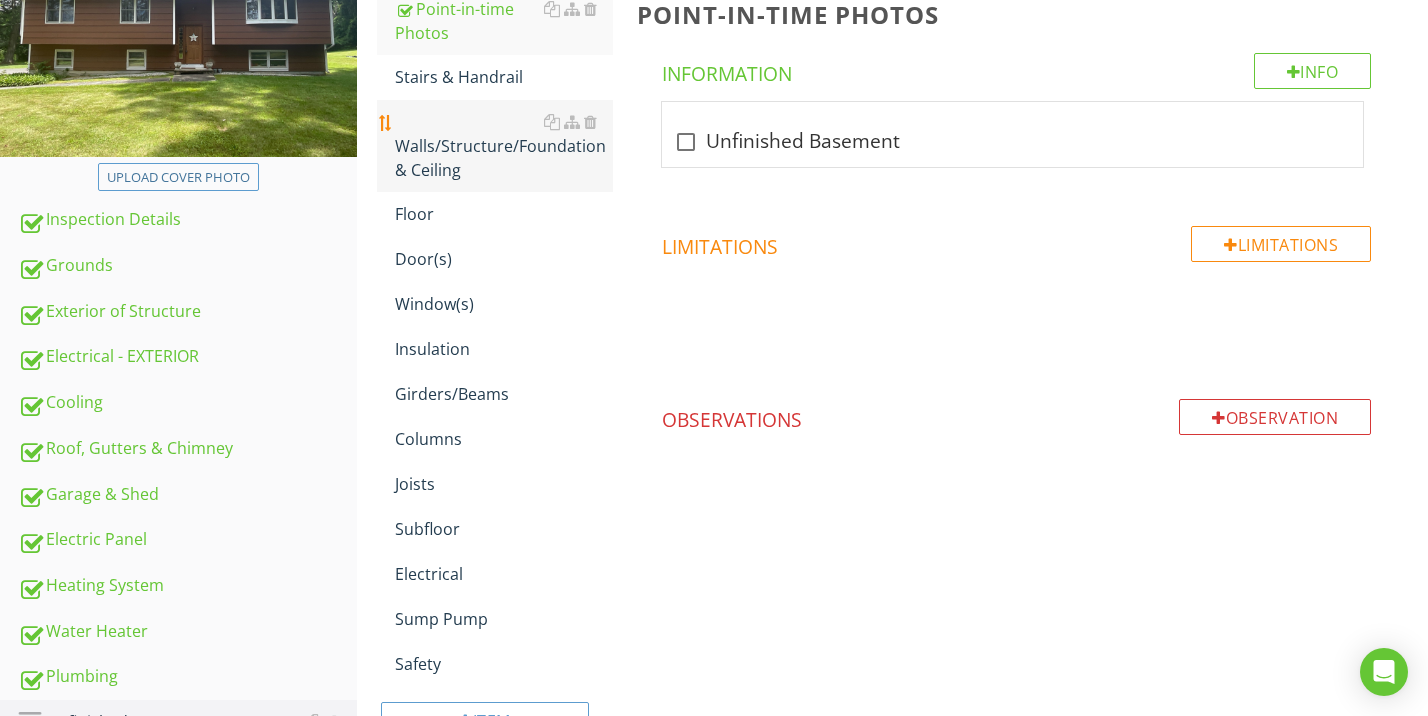 click on "Walls/Structure/Foundation & Ceiling" at bounding box center (504, 146) 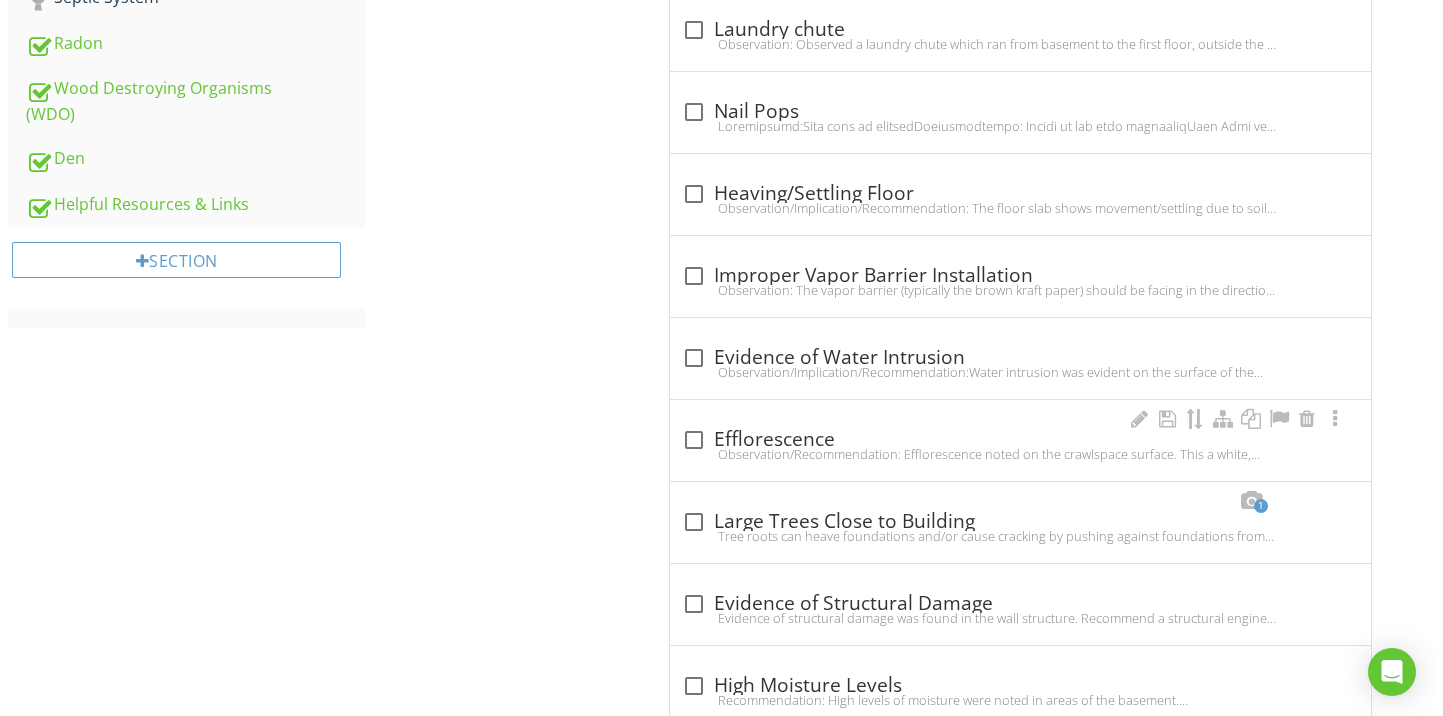 scroll, scrollTop: 2371, scrollLeft: 0, axis: vertical 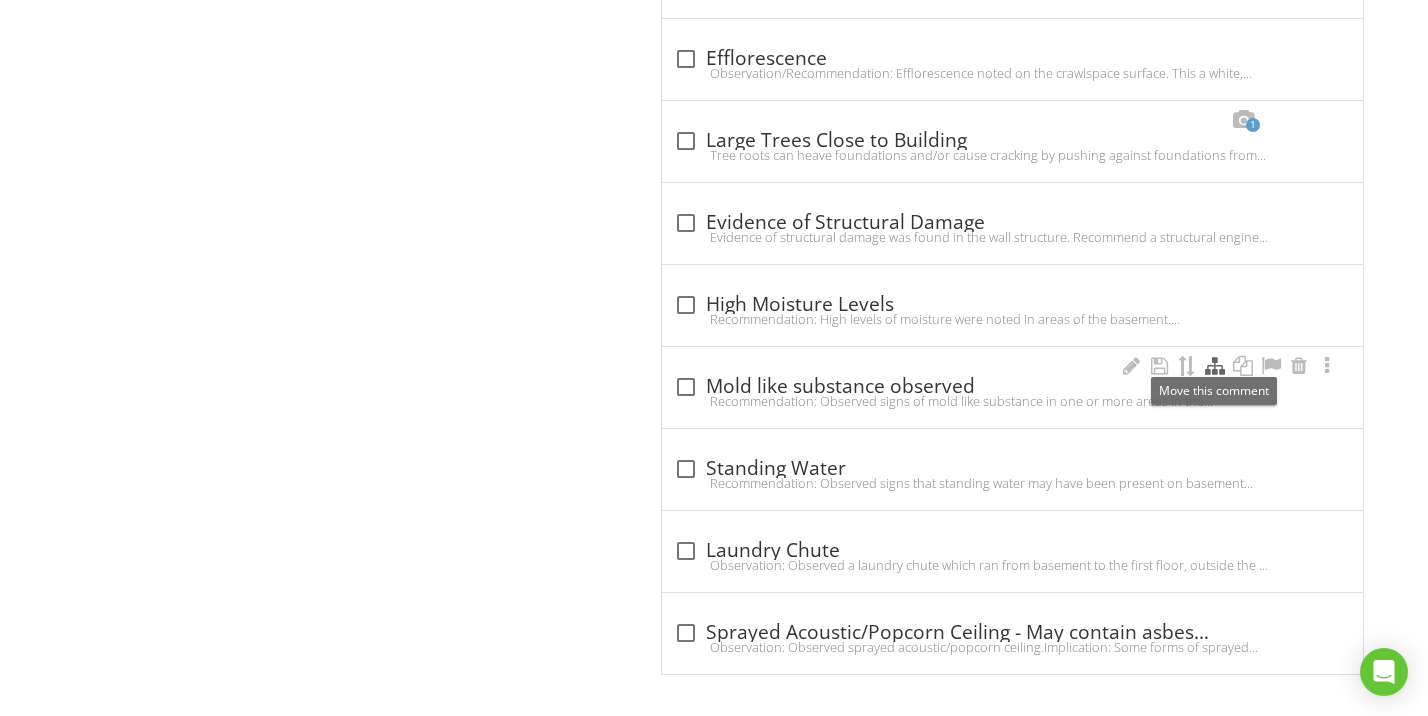 click at bounding box center [1215, 366] 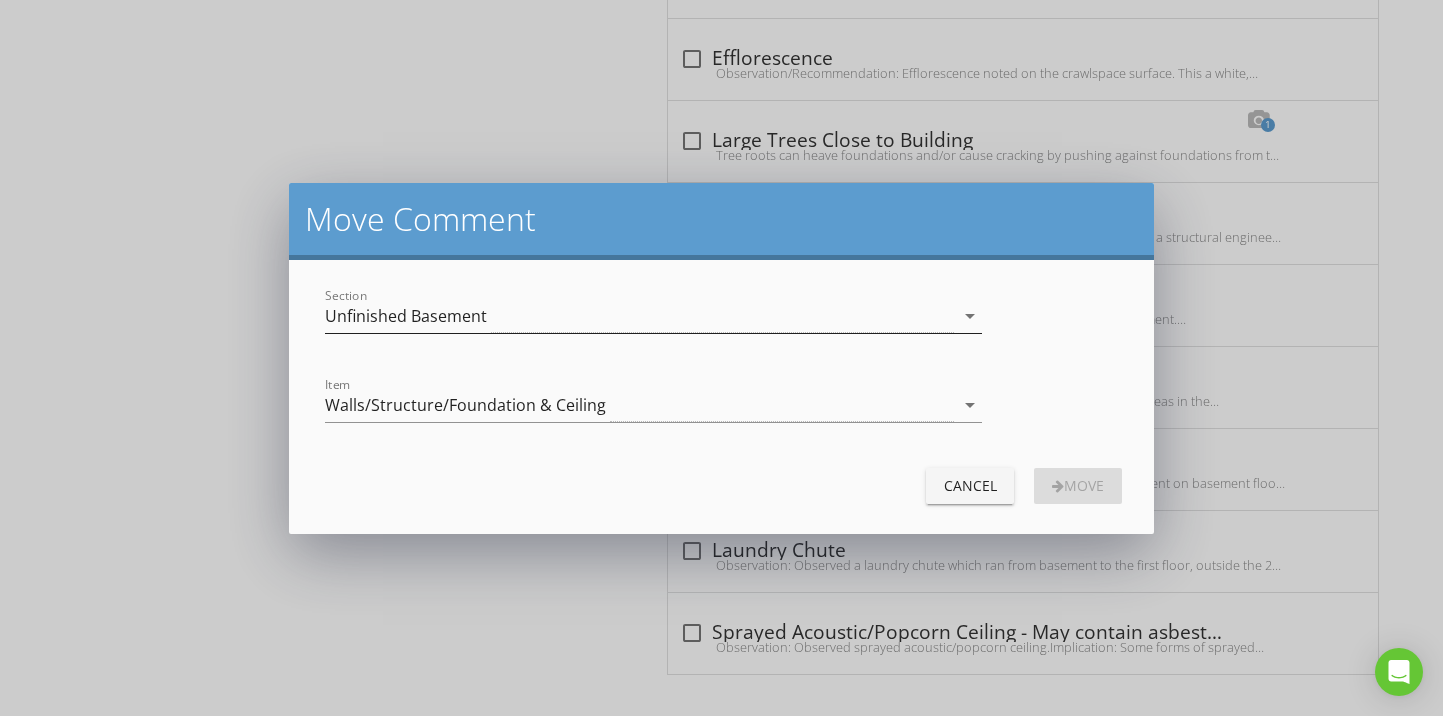 click on "Unfinished Basement" at bounding box center [639, 316] 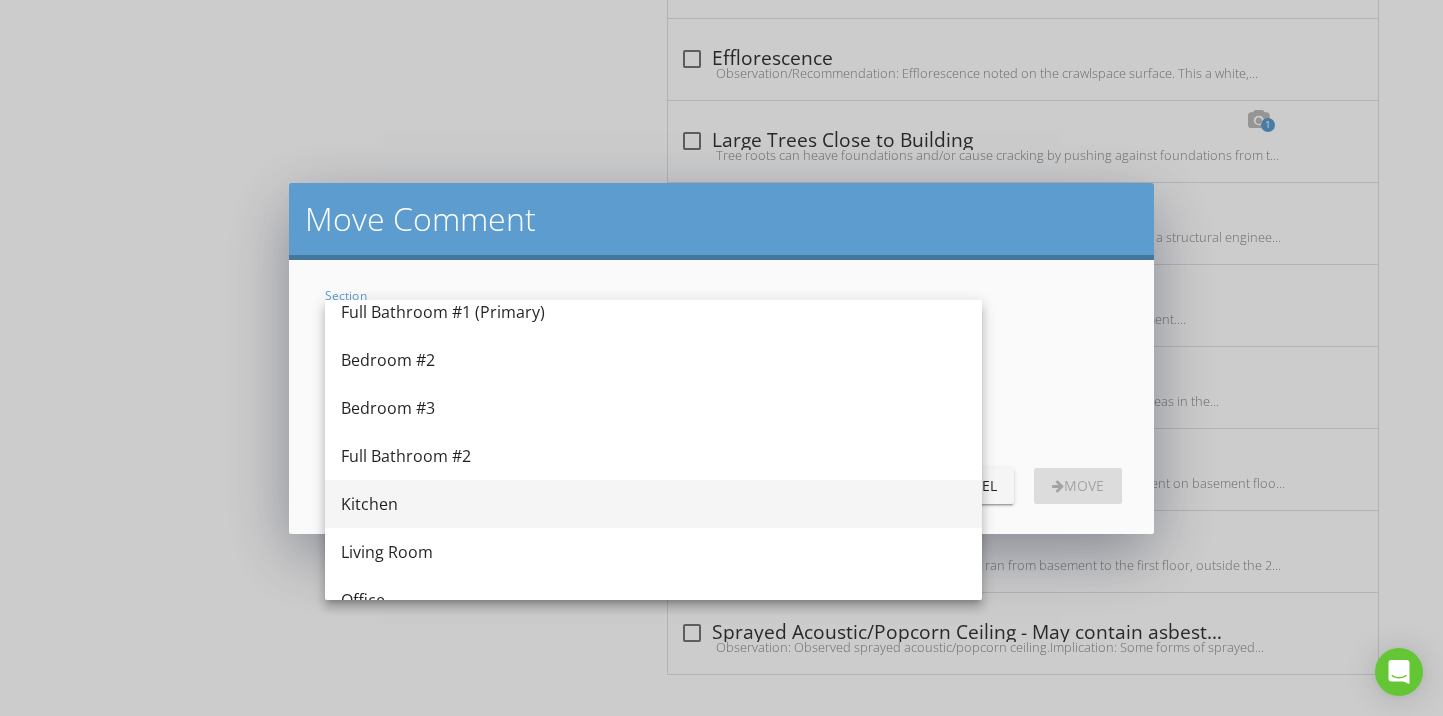 scroll, scrollTop: 770, scrollLeft: 0, axis: vertical 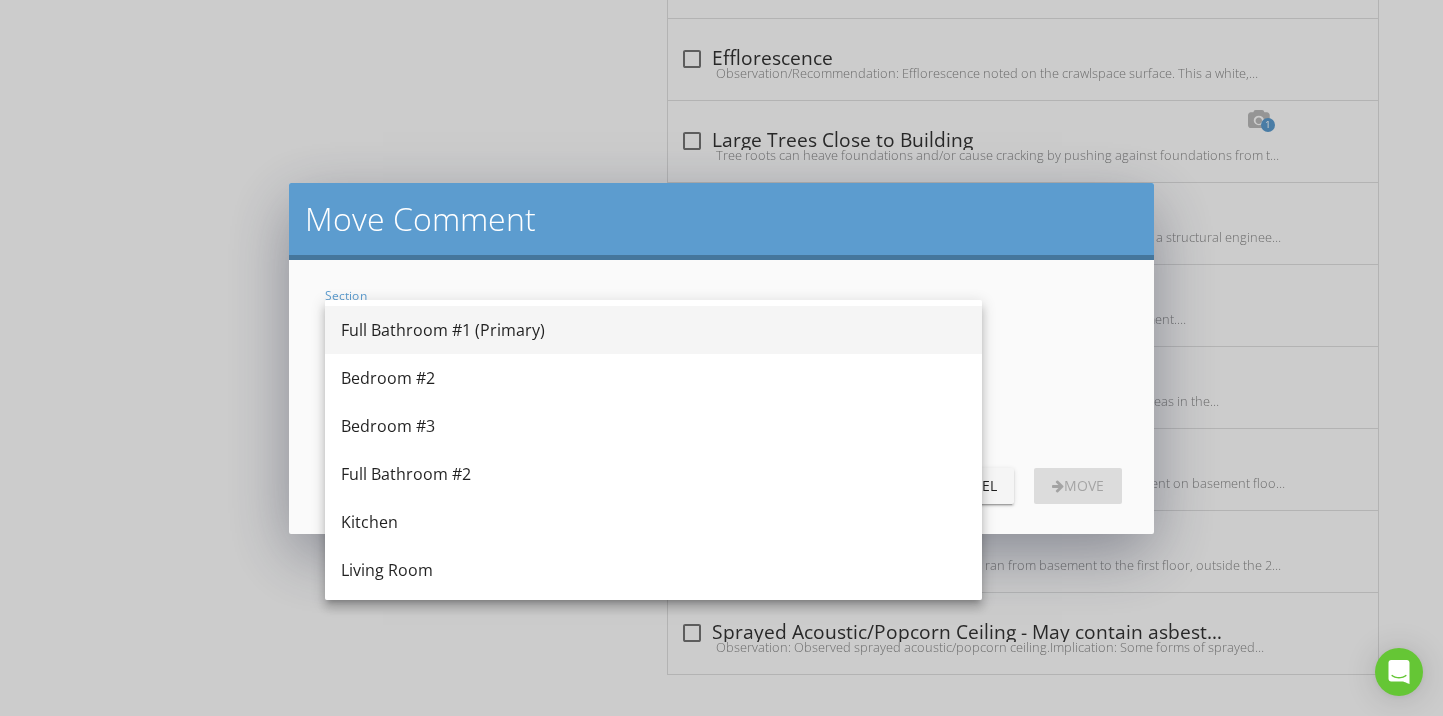 click on "Full Bathroom #1 (Primary)" at bounding box center (653, 330) 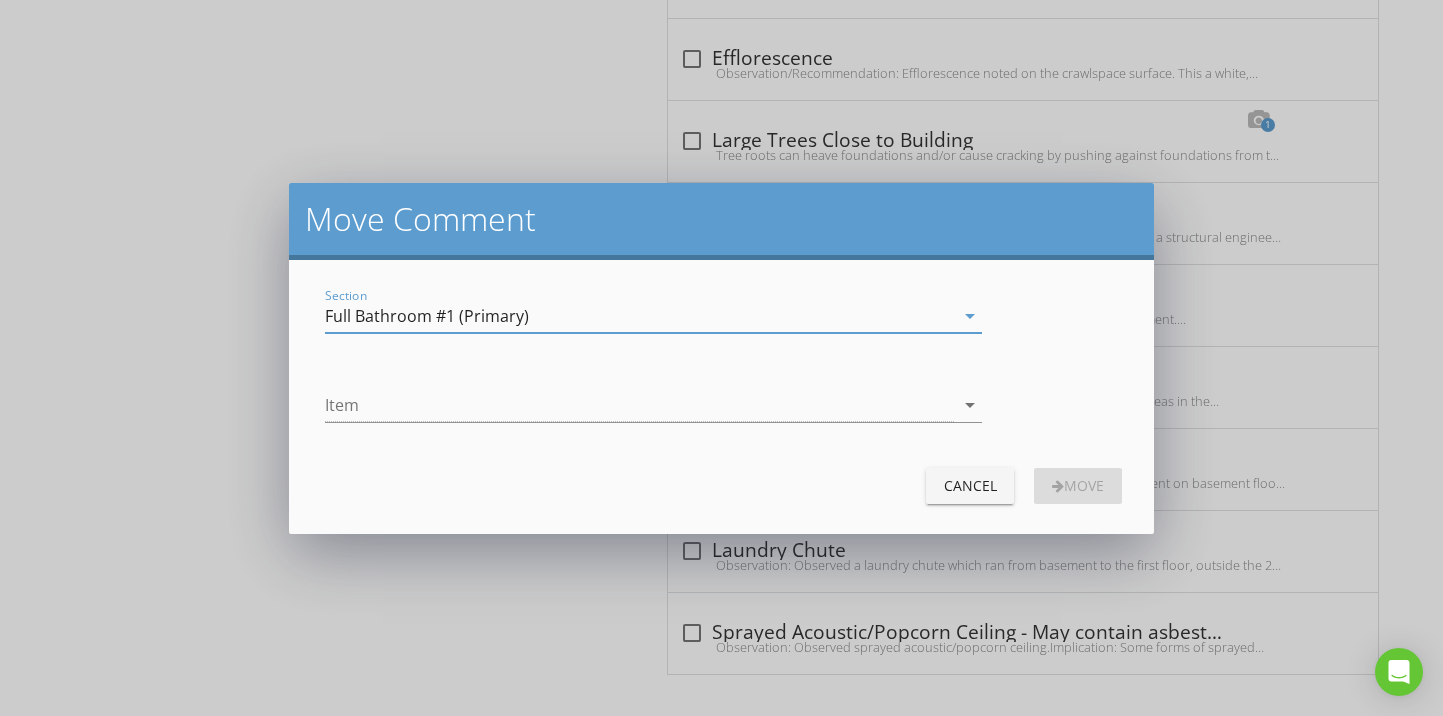 click on "Item arrow_drop_down" at bounding box center [653, 415] 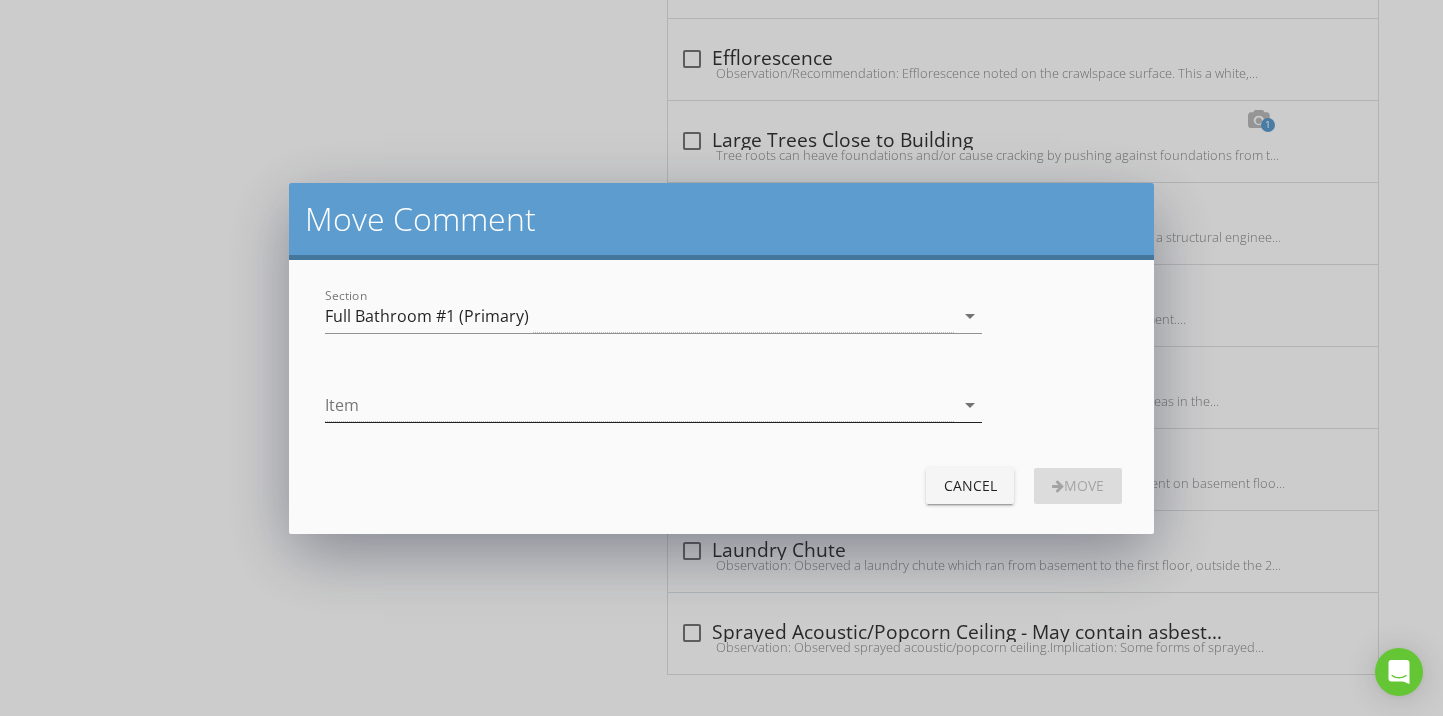 click at bounding box center [639, 405] 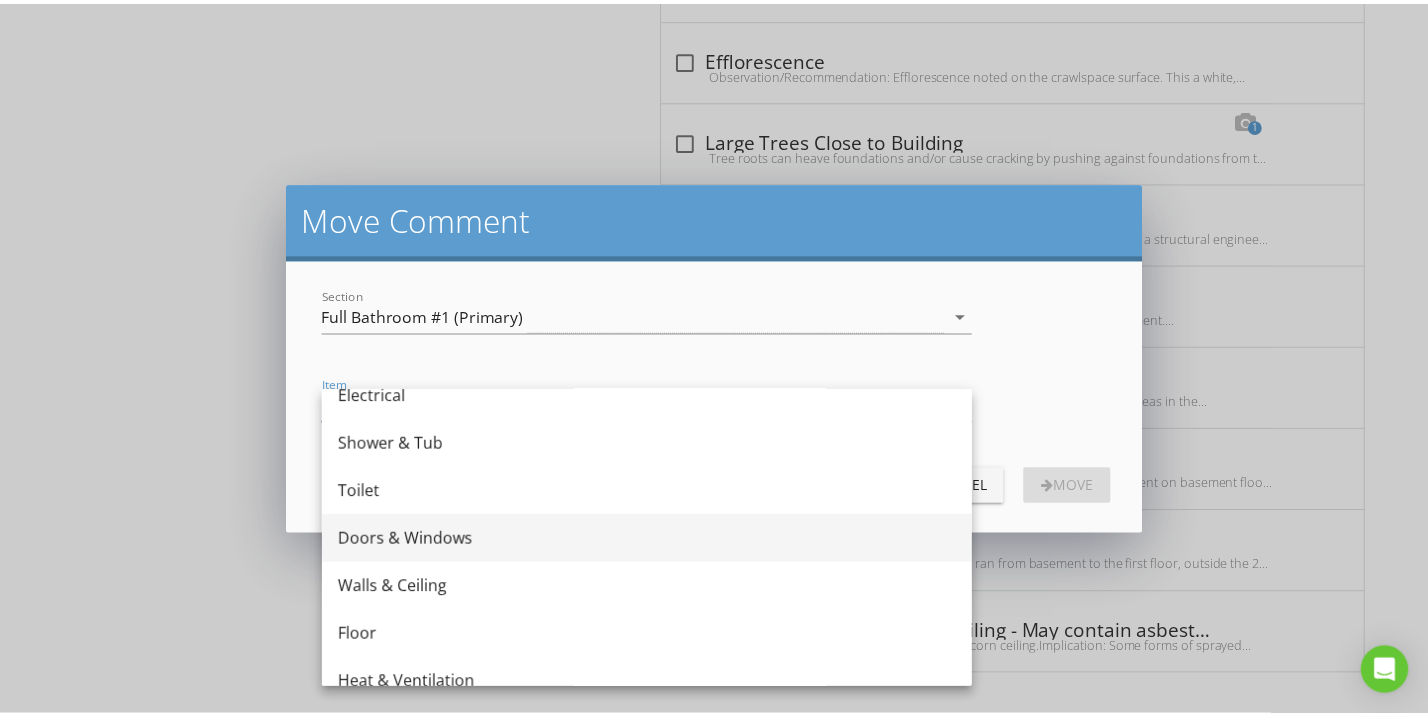 scroll, scrollTop: 174, scrollLeft: 0, axis: vertical 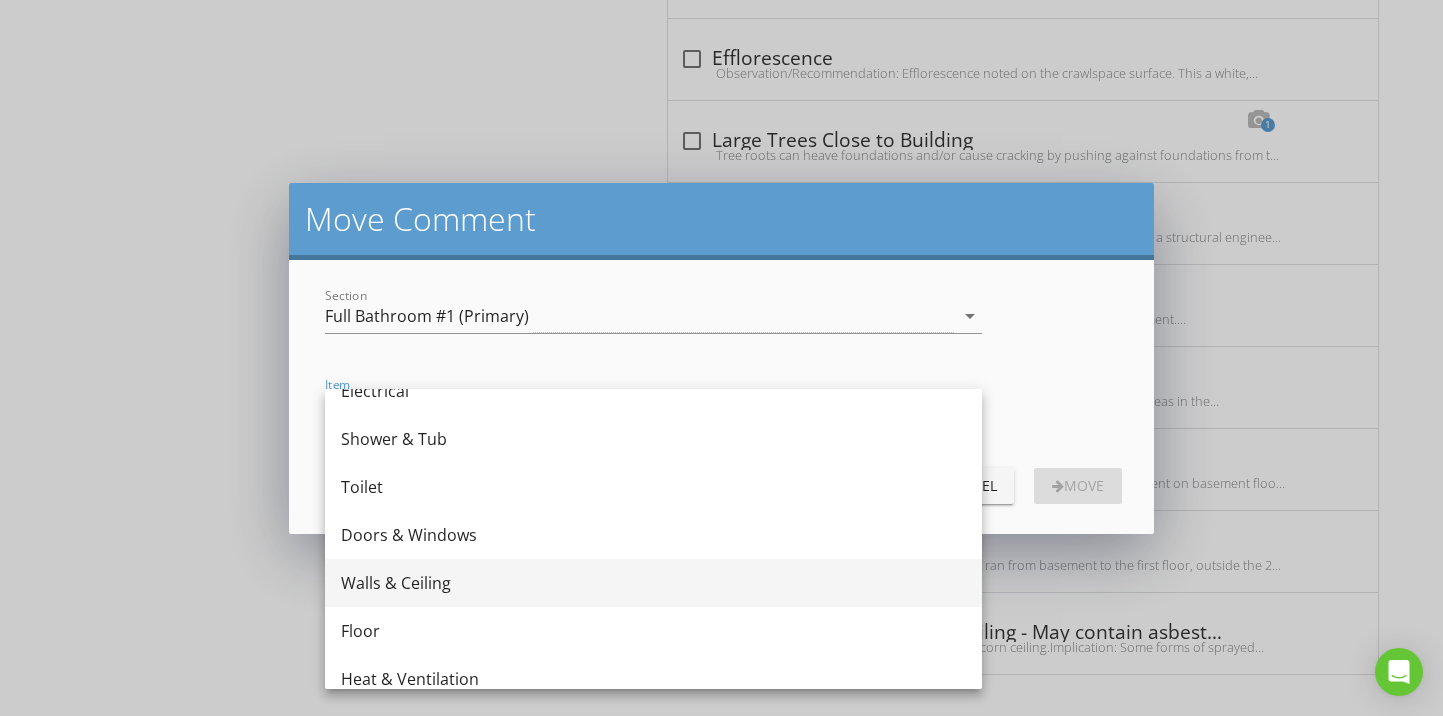 click on "Walls & Ceiling" at bounding box center (653, 583) 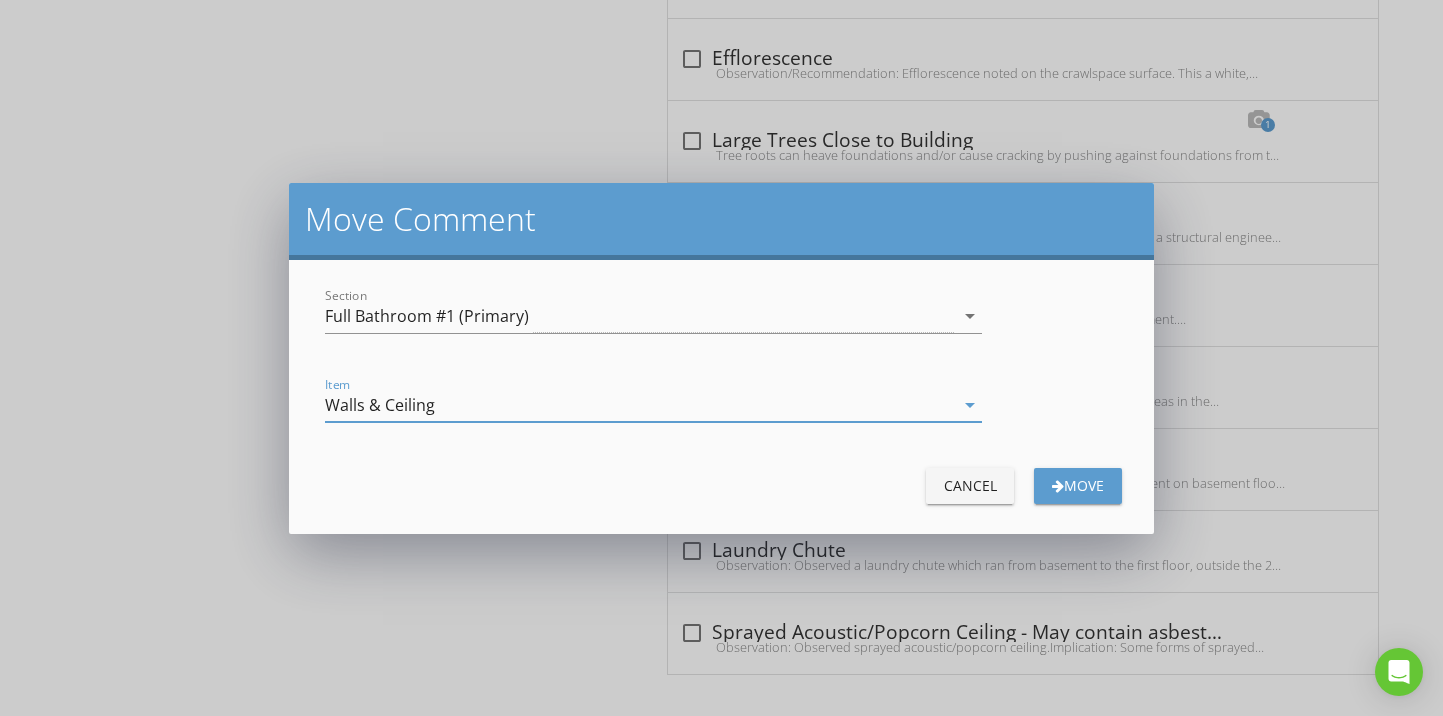 click on "Move" at bounding box center (1078, 485) 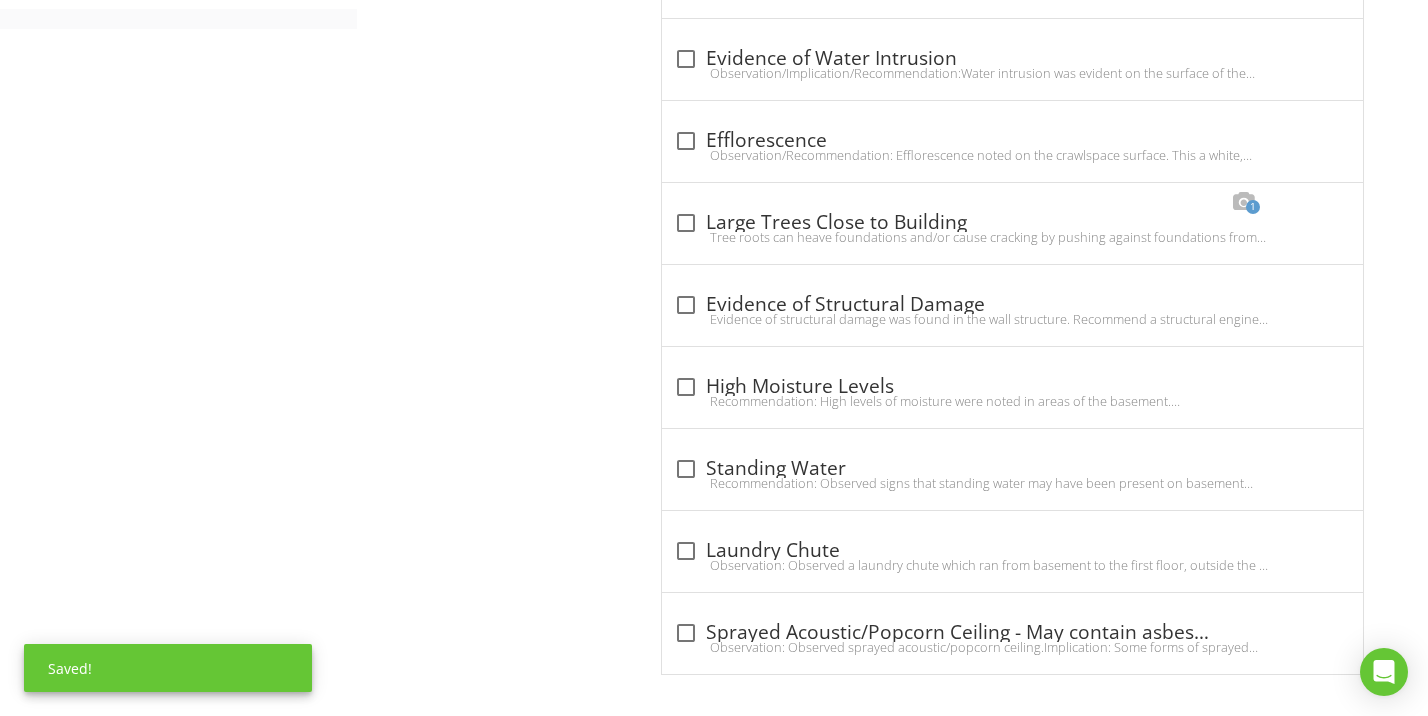 scroll, scrollTop: 1014, scrollLeft: 0, axis: vertical 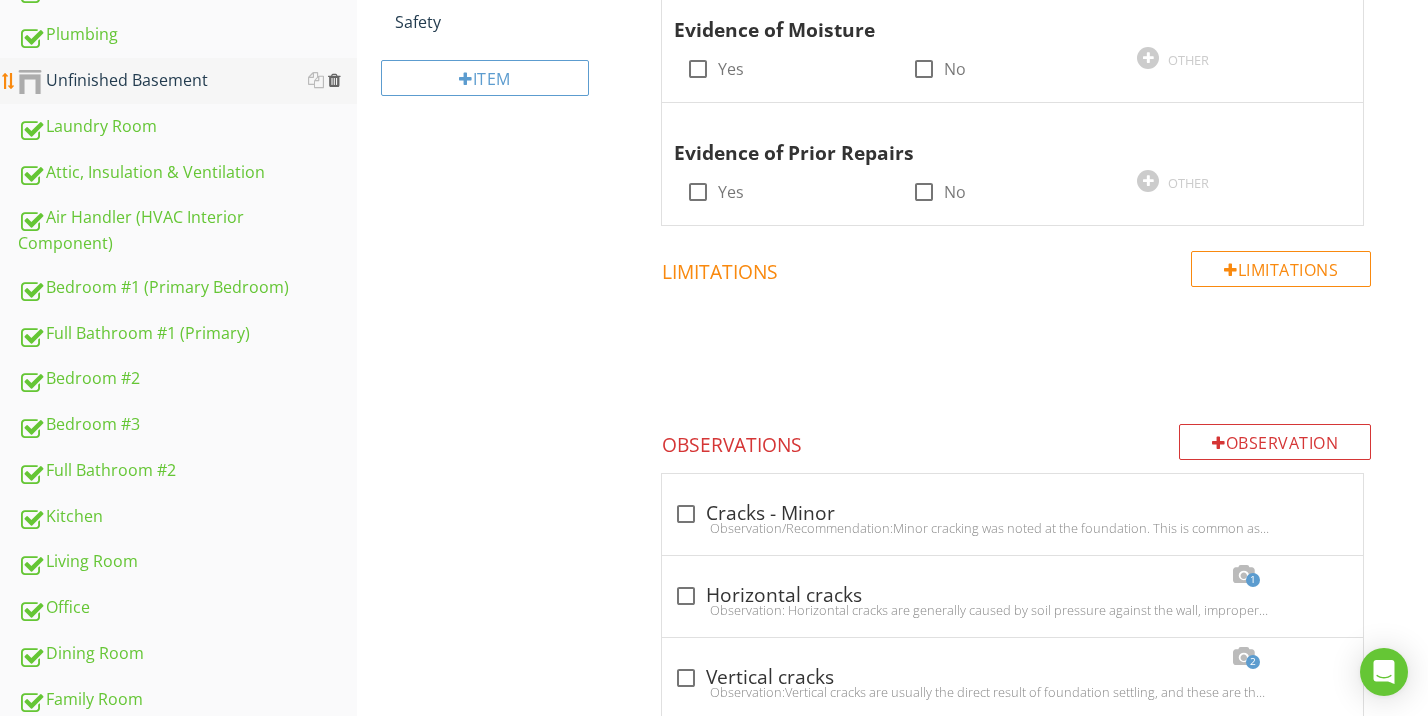 click at bounding box center (334, 80) 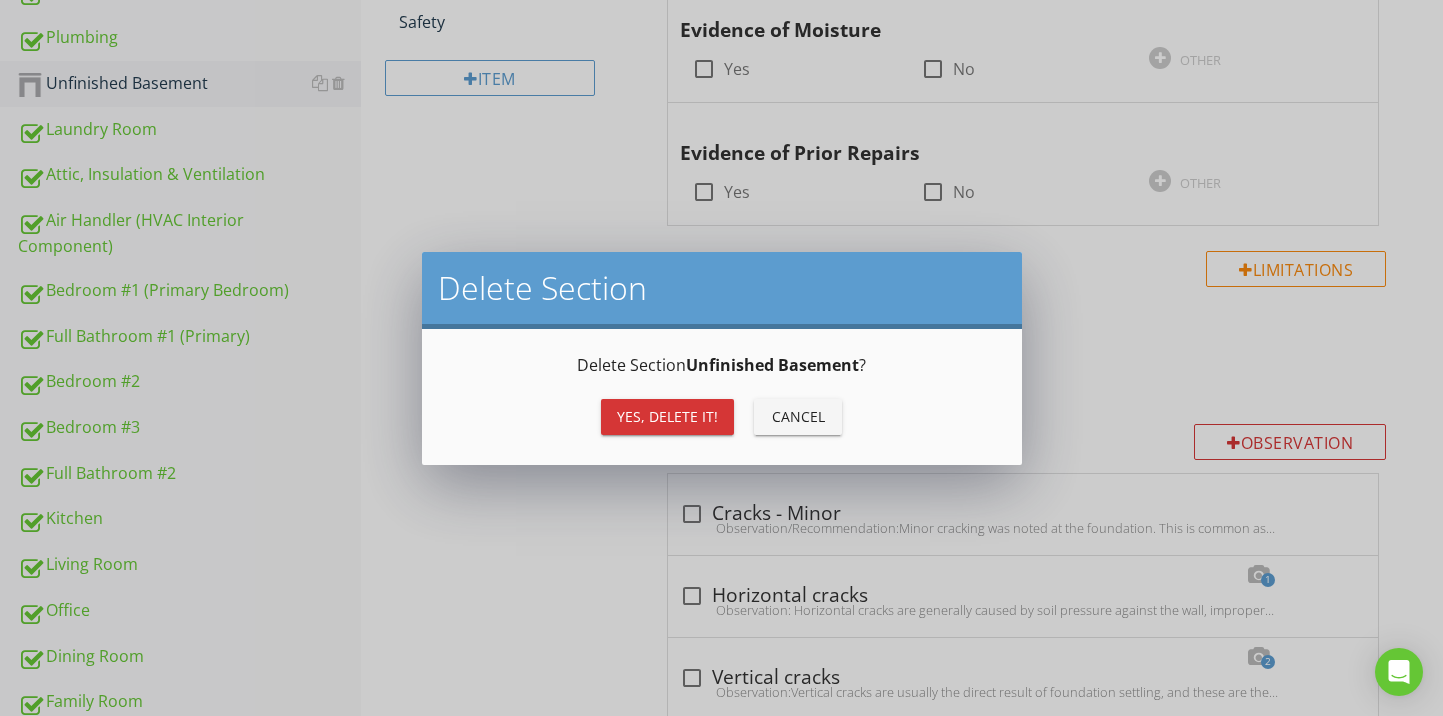 click on "Yes, Delete it!" at bounding box center [667, 416] 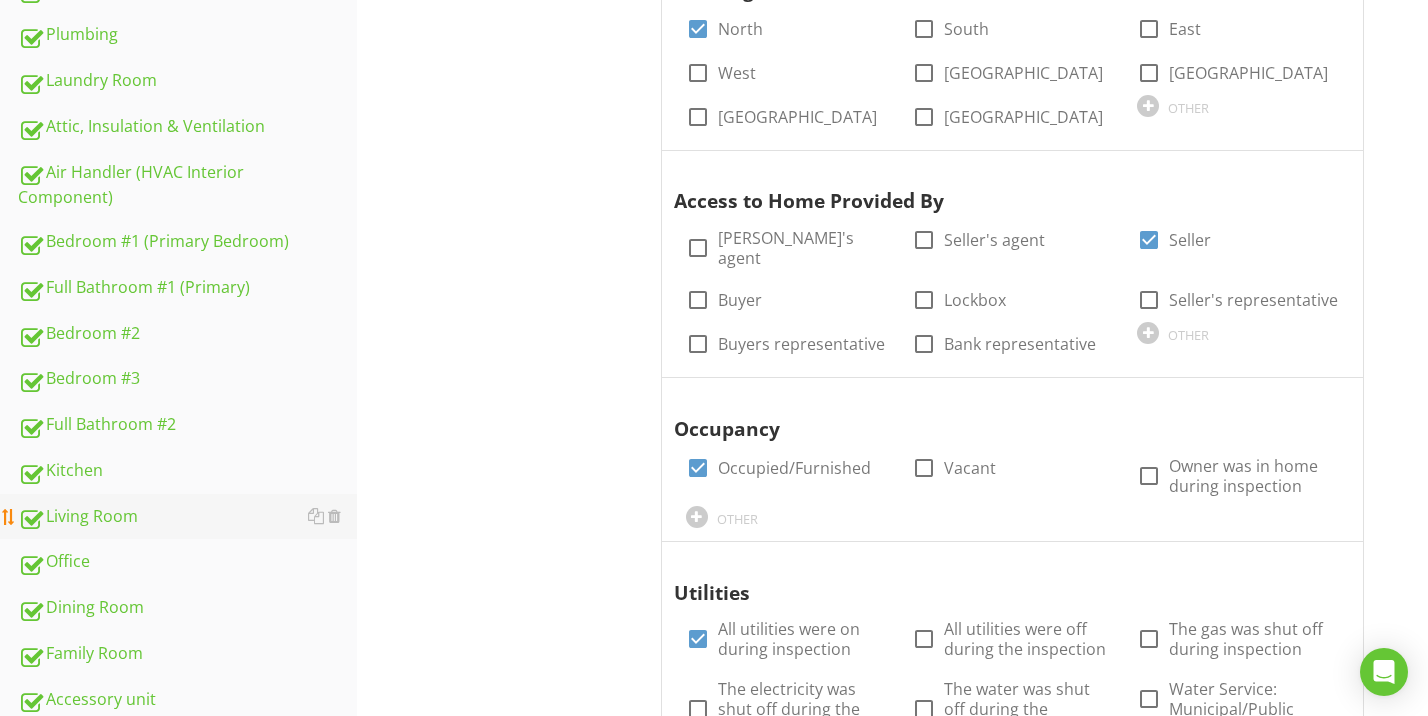 scroll, scrollTop: 1018, scrollLeft: 0, axis: vertical 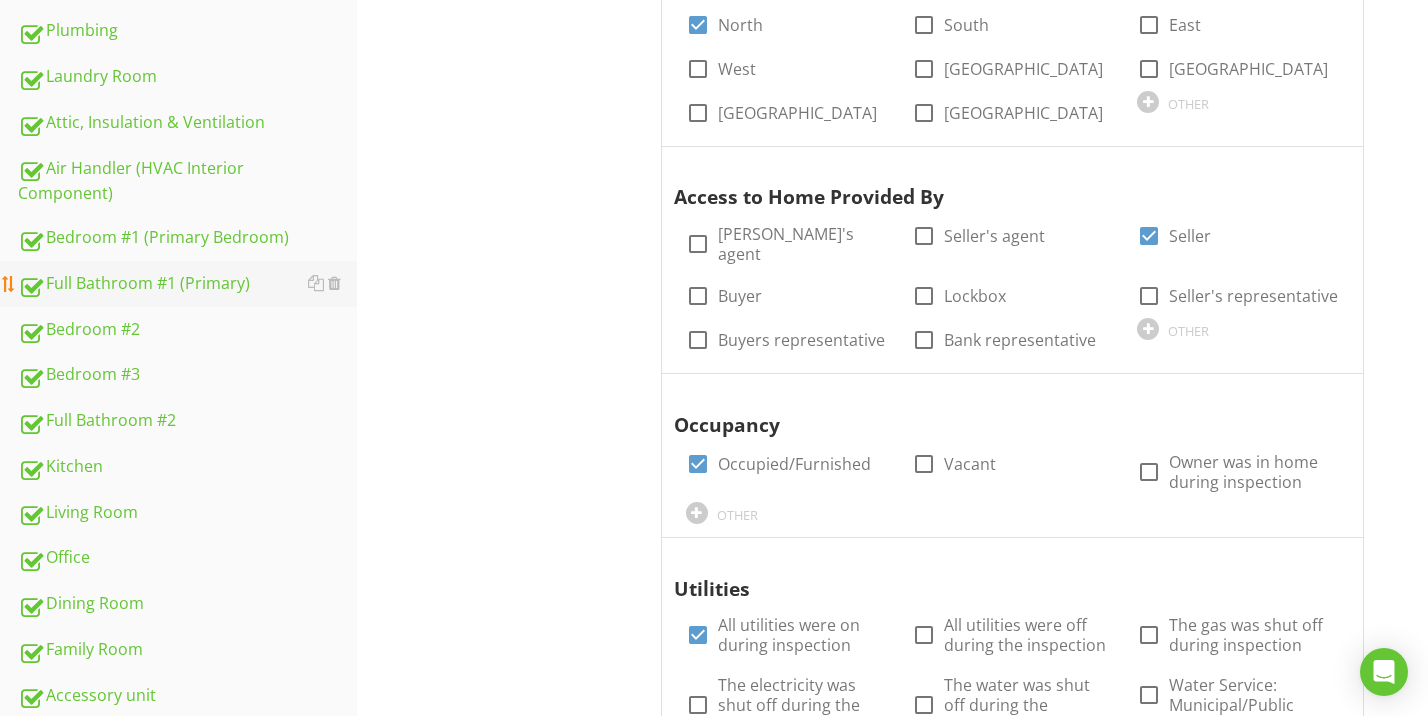 click on "Full Bathroom #1 (Primary)" at bounding box center [187, 284] 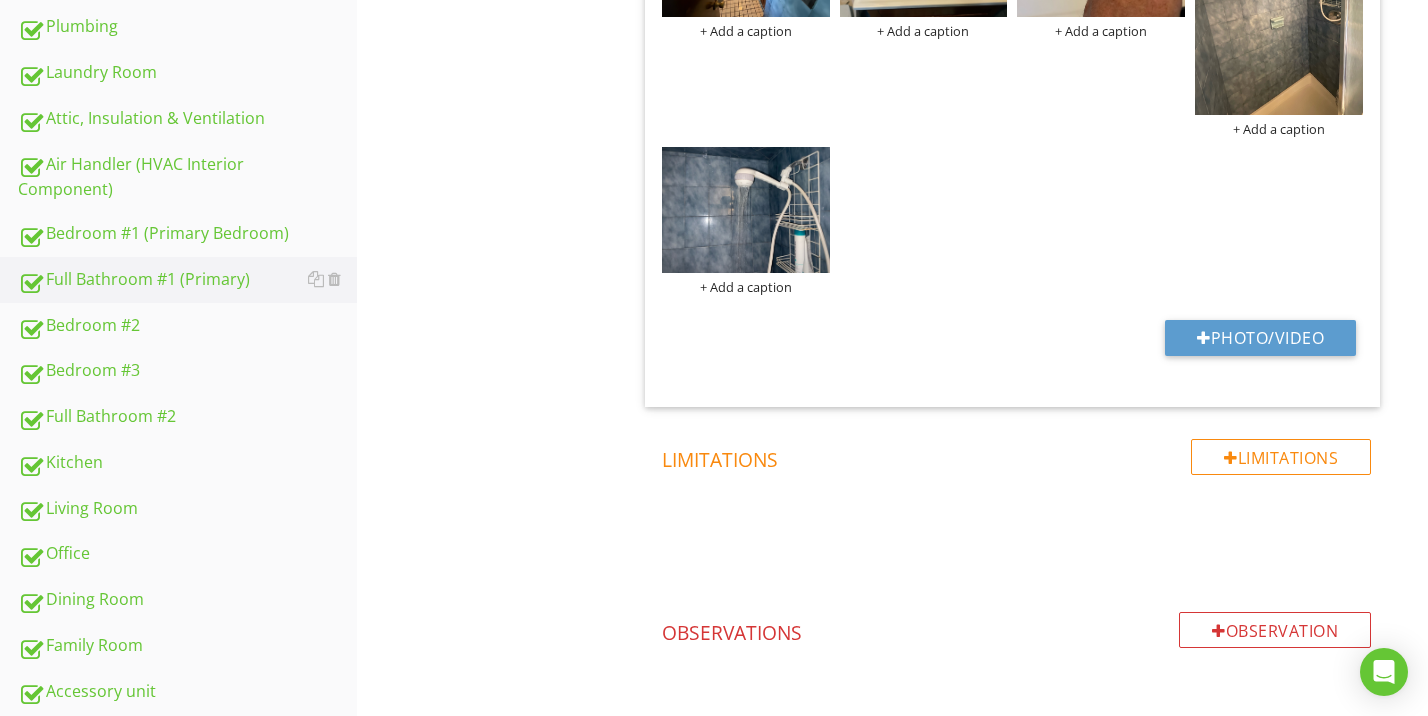 scroll, scrollTop: 601, scrollLeft: 0, axis: vertical 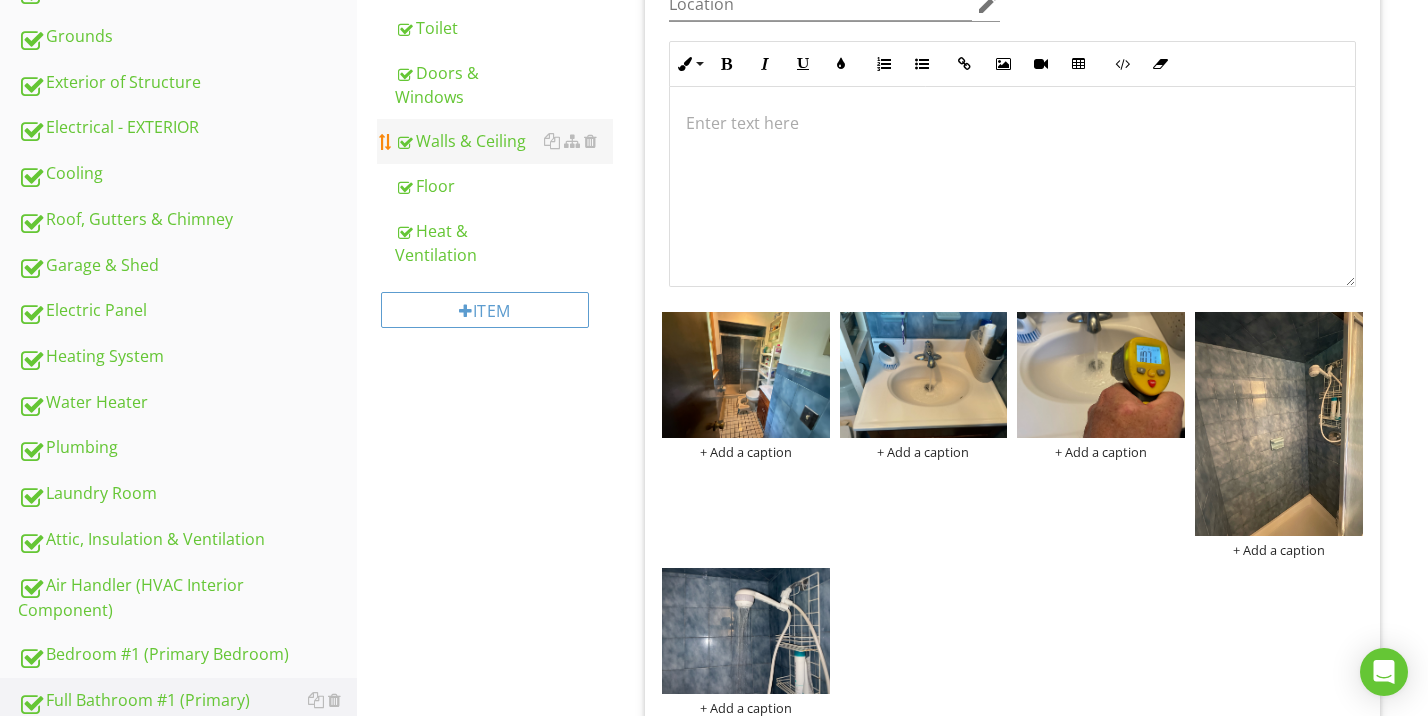 click on "Walls & Ceiling" at bounding box center [504, 141] 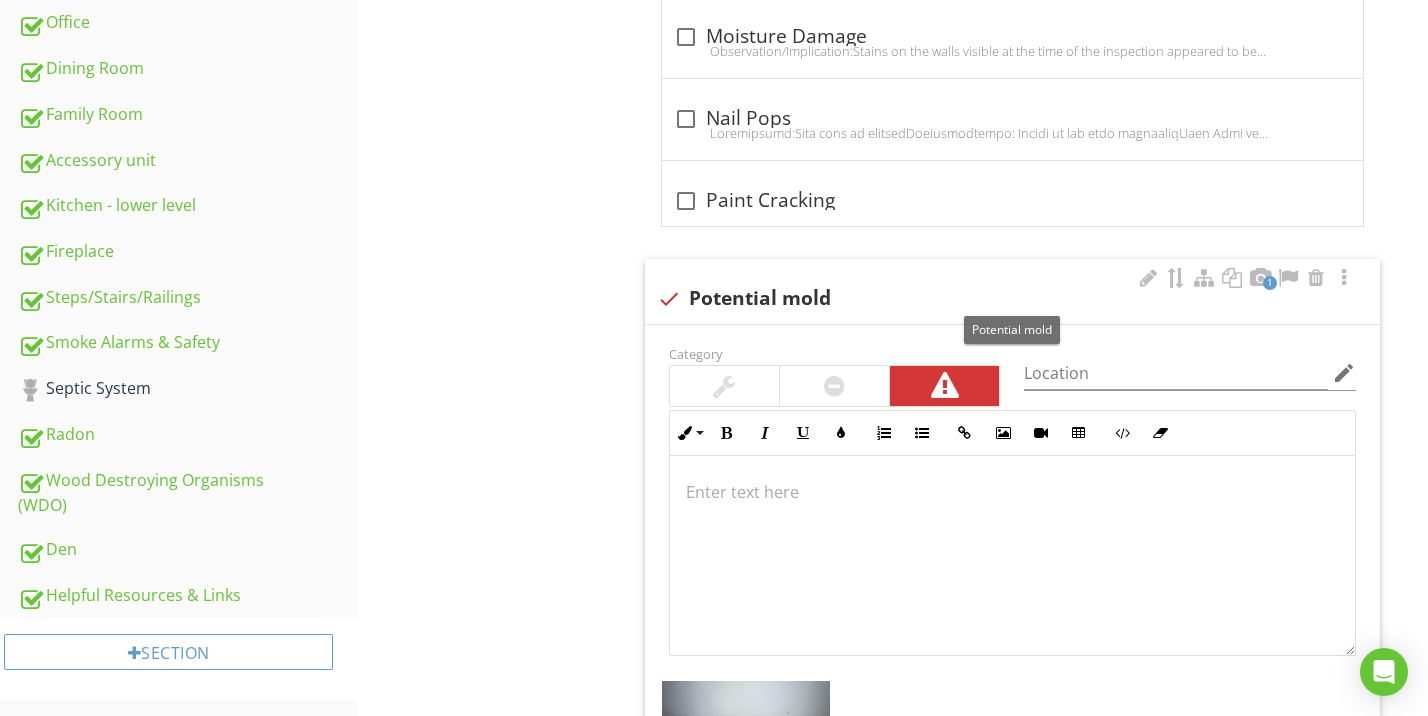 scroll, scrollTop: 1588, scrollLeft: 0, axis: vertical 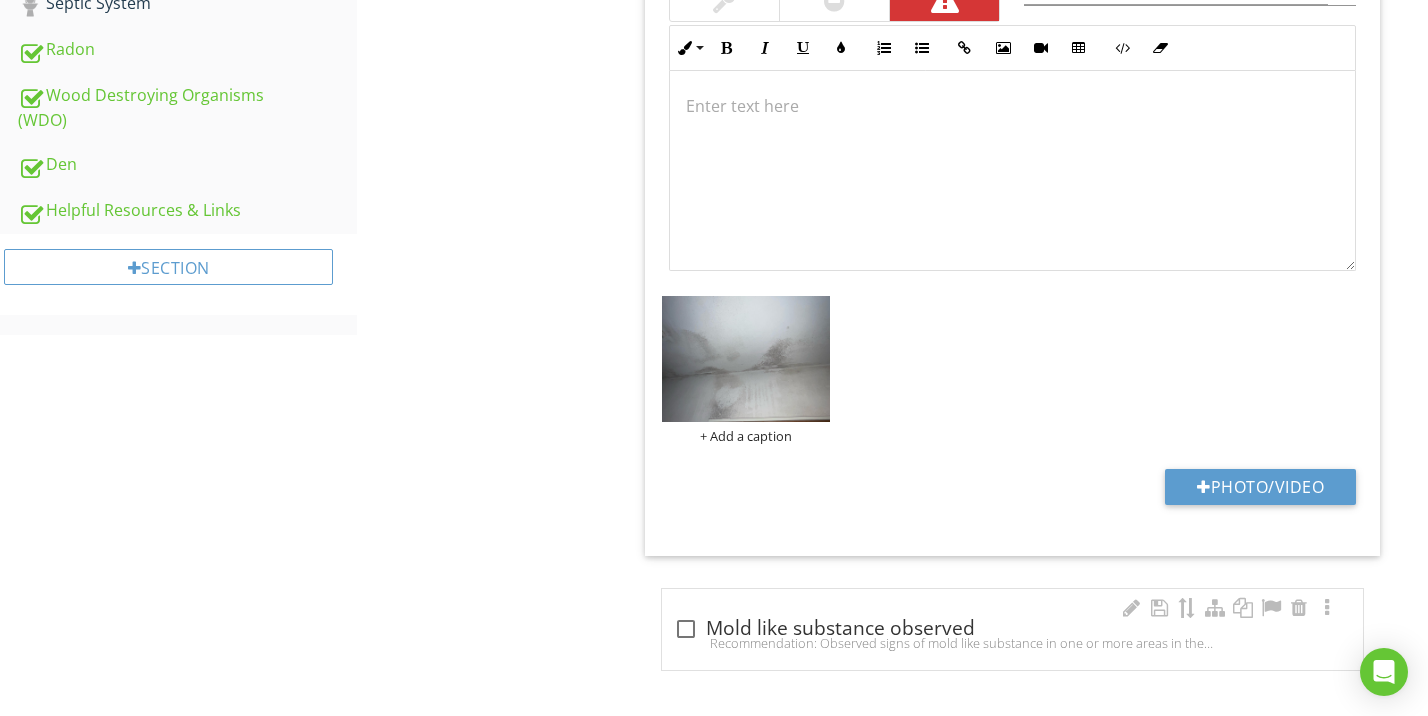 click on "check_box_outline_blank
Mold like substance observed
Recommendation: Observed signs of mold like substance in one or more areas in the wallstructure. Recommend identifying source or moisture intrusion and sending samples to a lab for testing." at bounding box center (1012, 629) 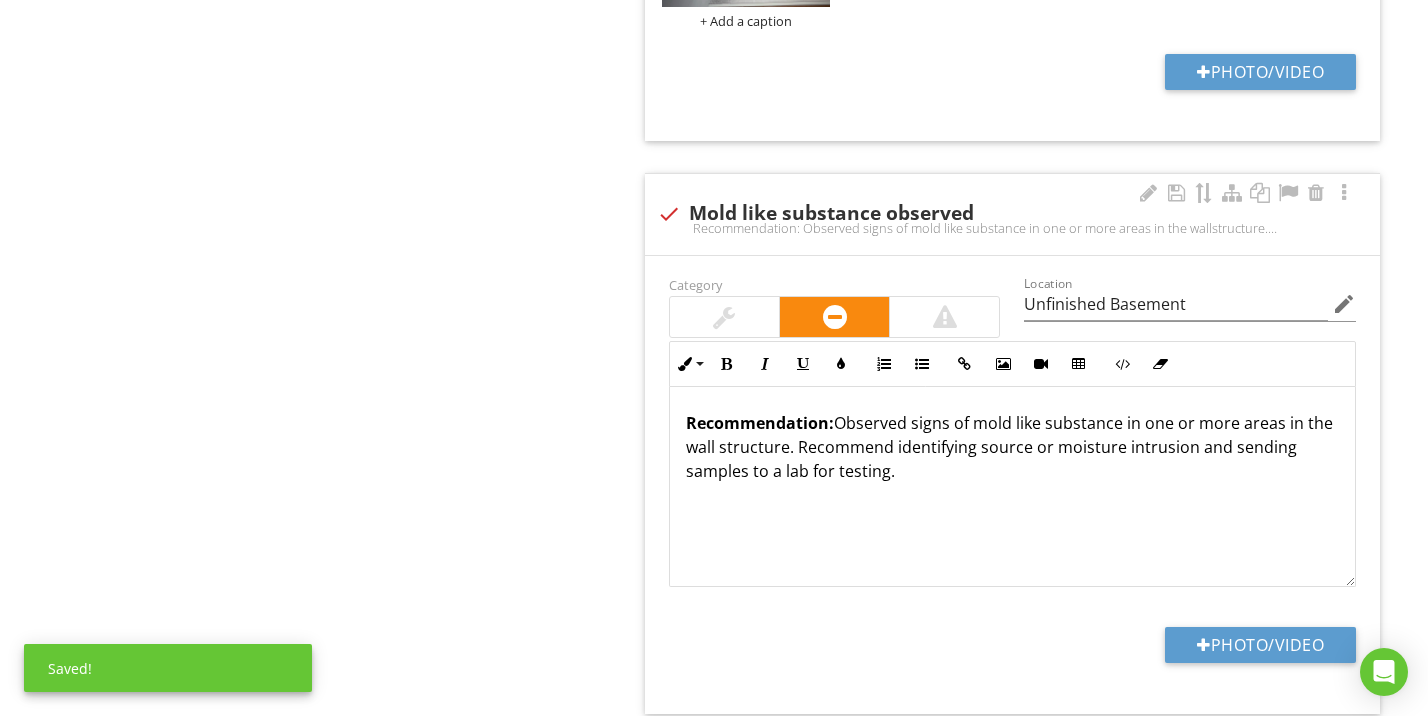 scroll, scrollTop: 2226, scrollLeft: 0, axis: vertical 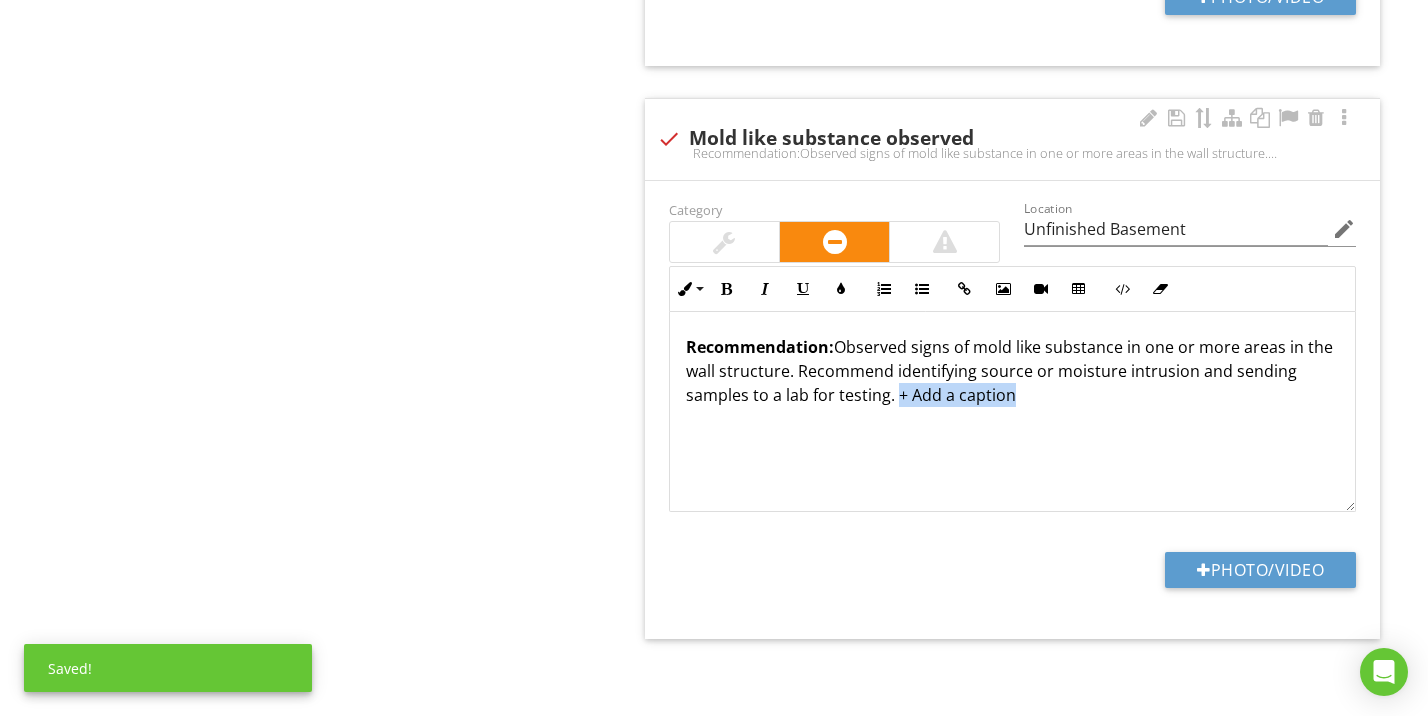 drag, startPoint x: 997, startPoint y: 391, endPoint x: 897, endPoint y: 395, distance: 100.07997 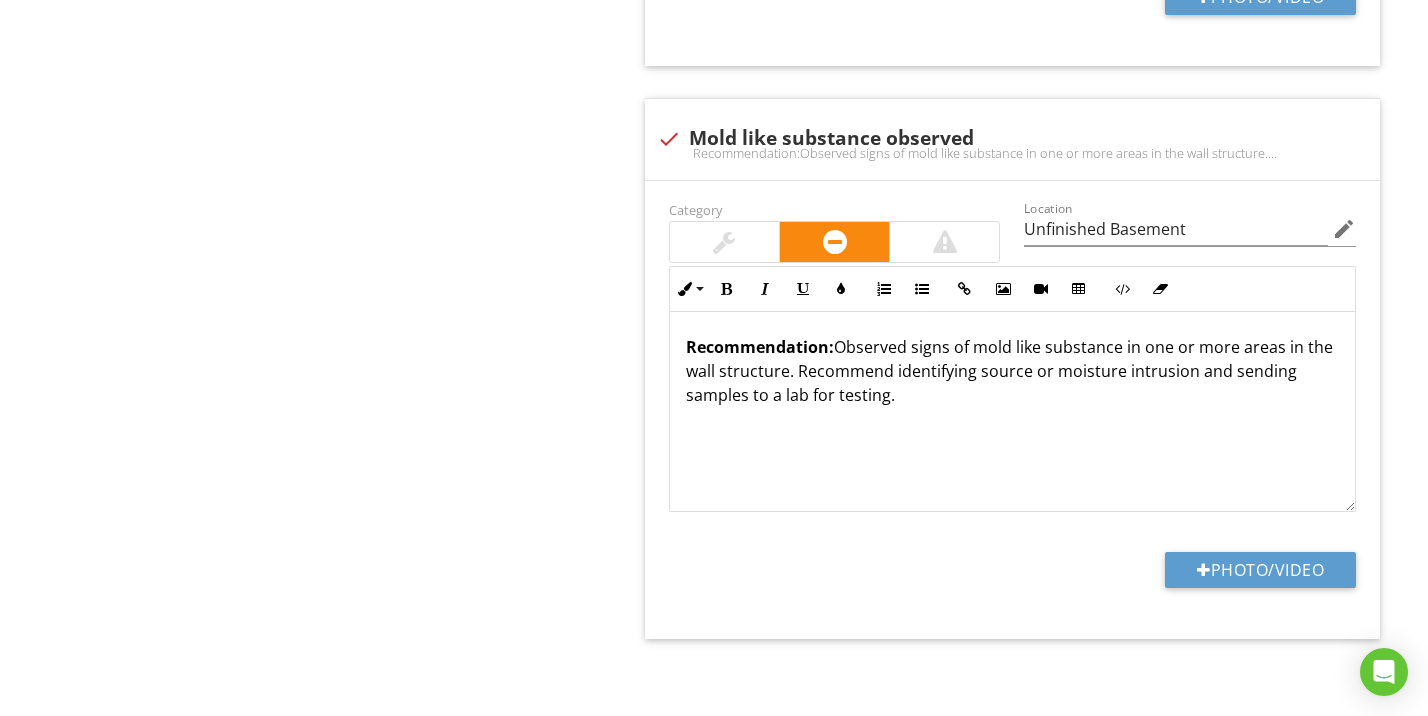 scroll, scrollTop: 2392, scrollLeft: 0, axis: vertical 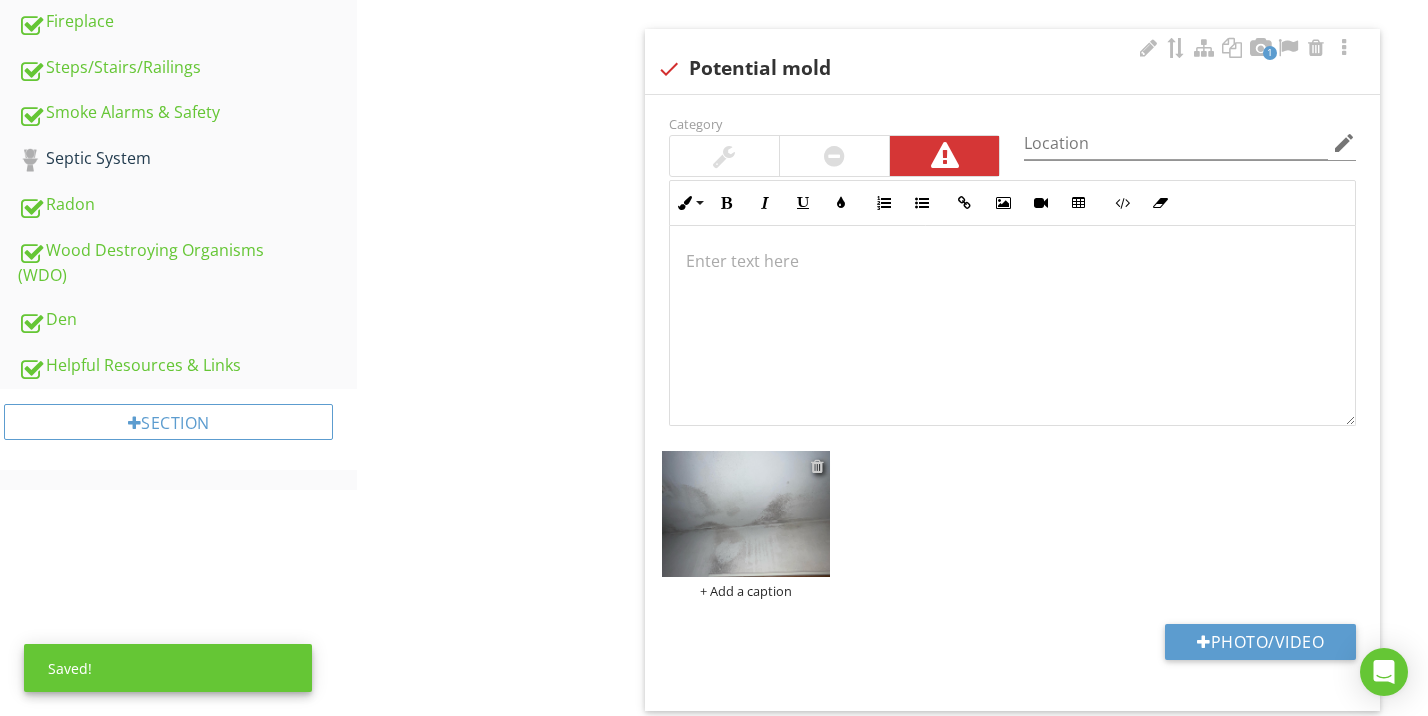 click at bounding box center (817, 466) 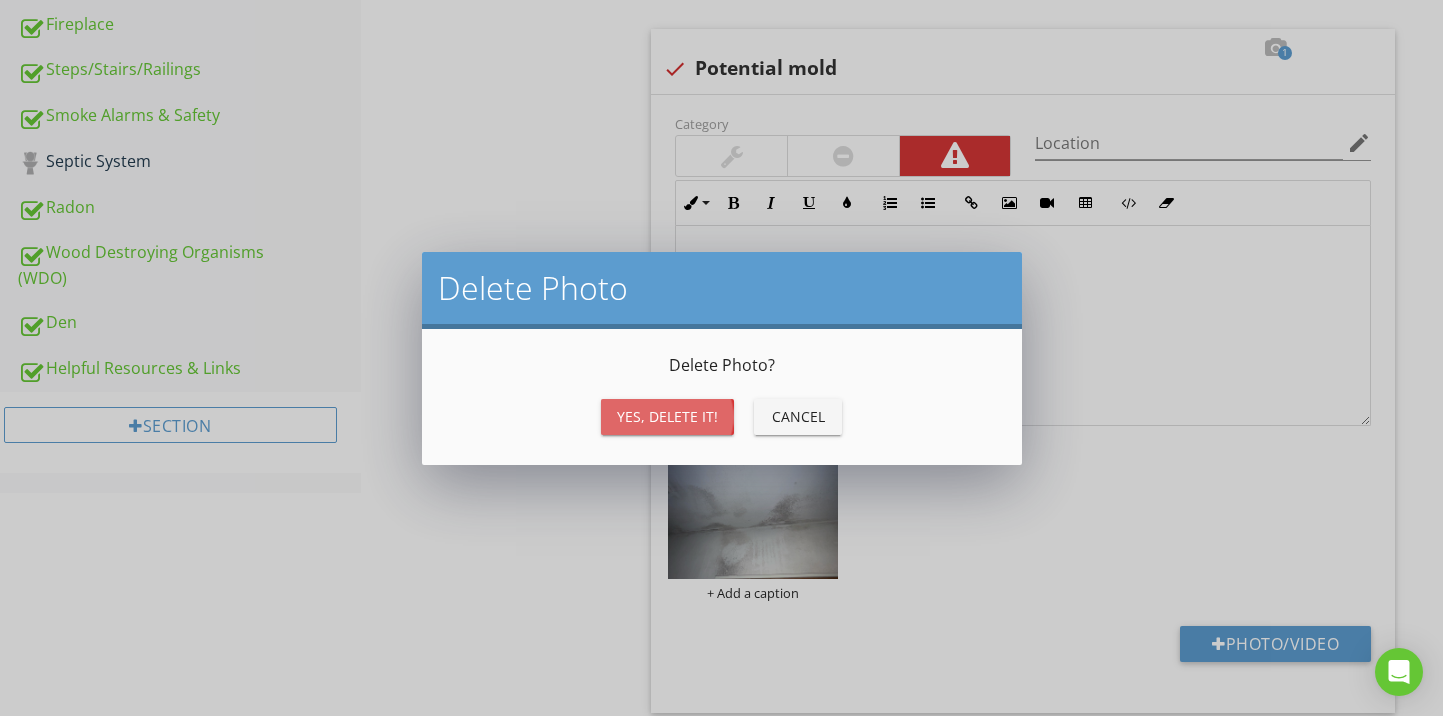 click on "Yes, Delete it!" at bounding box center (667, 416) 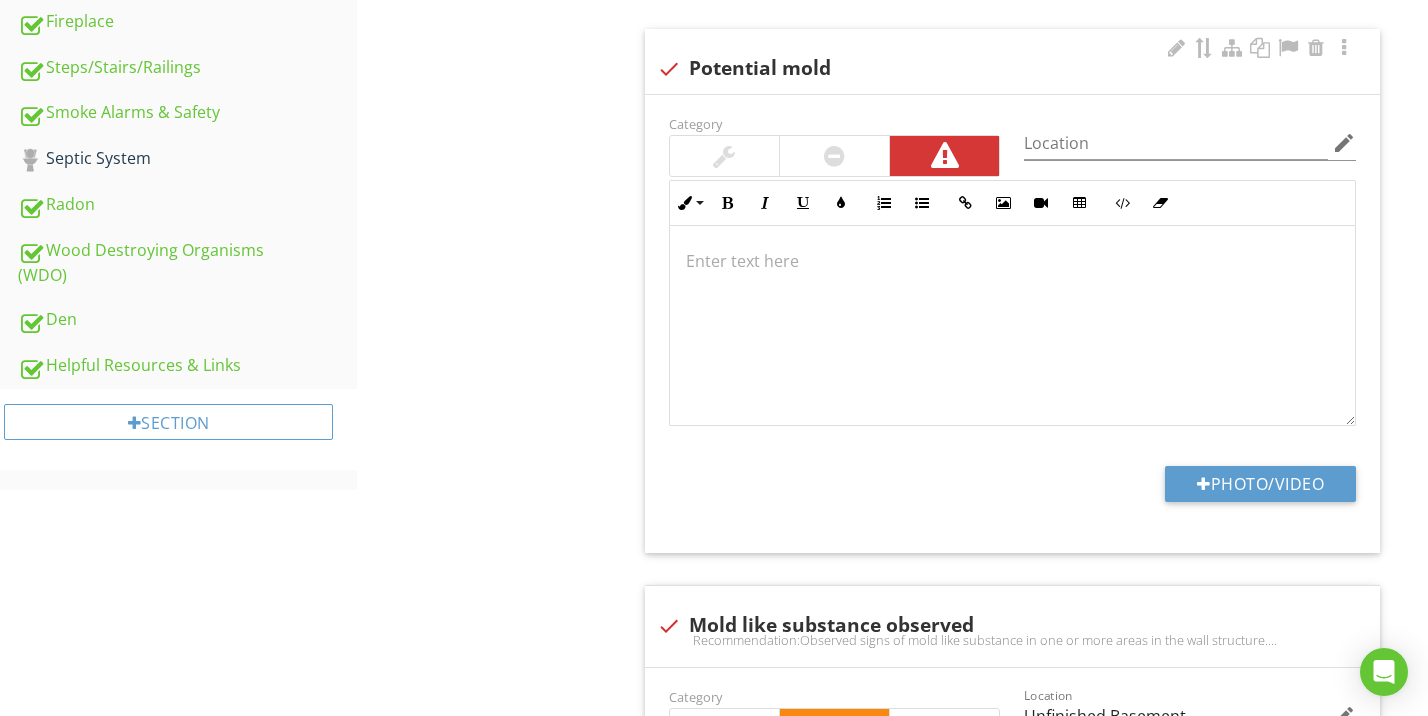 click at bounding box center [669, 69] 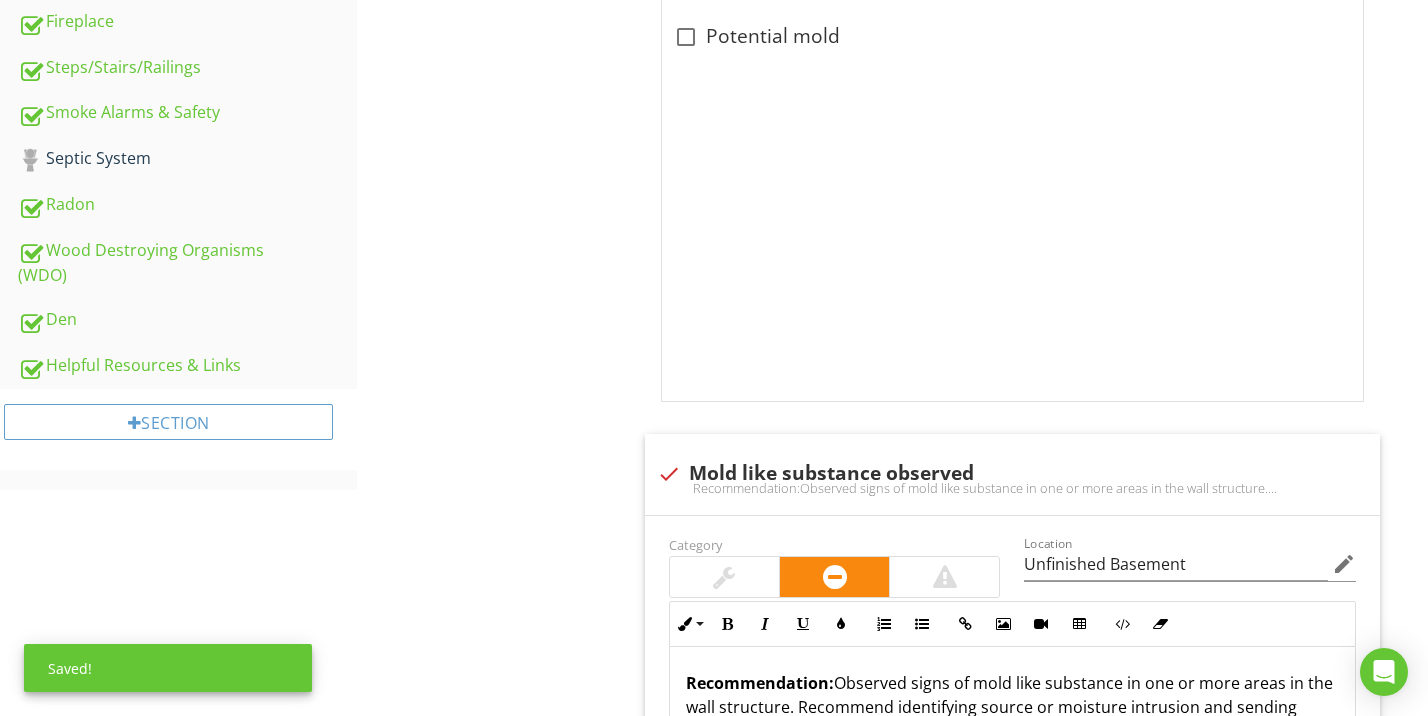 scroll, scrollTop: 1779, scrollLeft: 0, axis: vertical 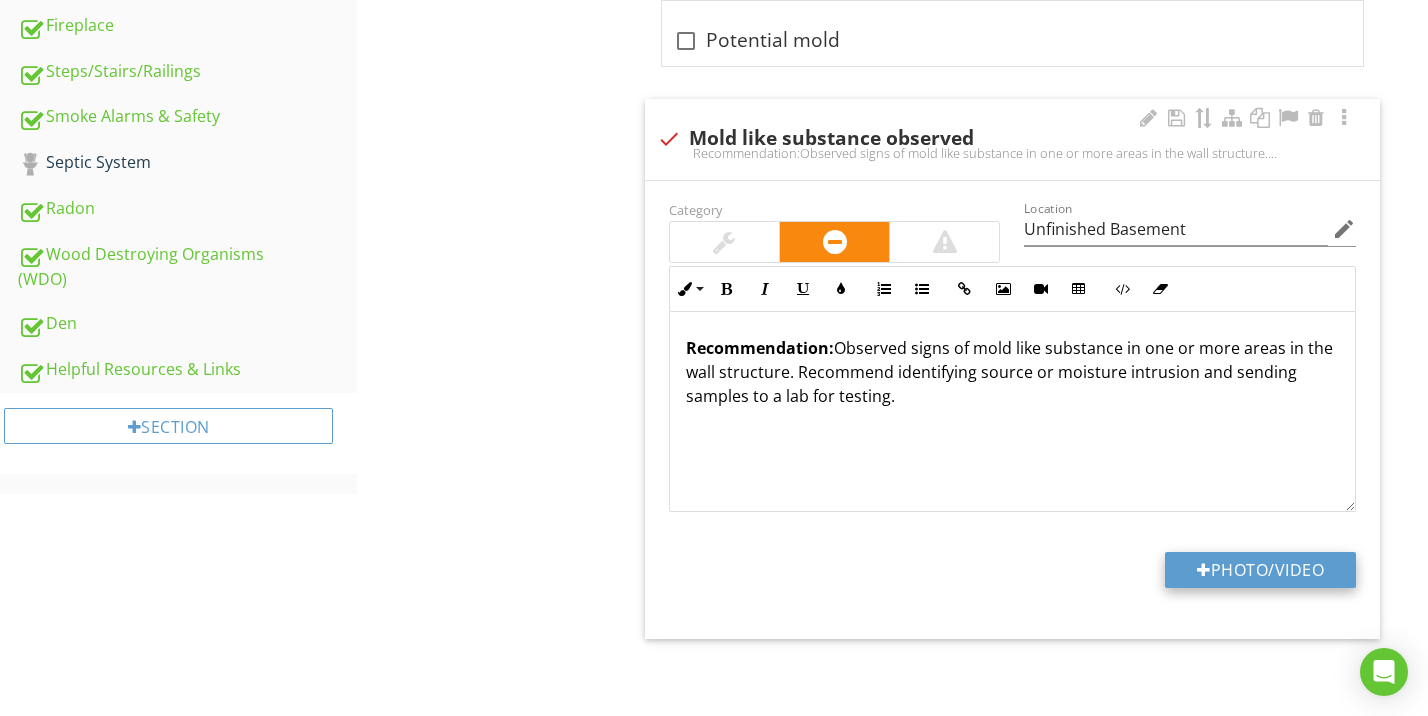 click on "Photo/Video" at bounding box center (1260, 570) 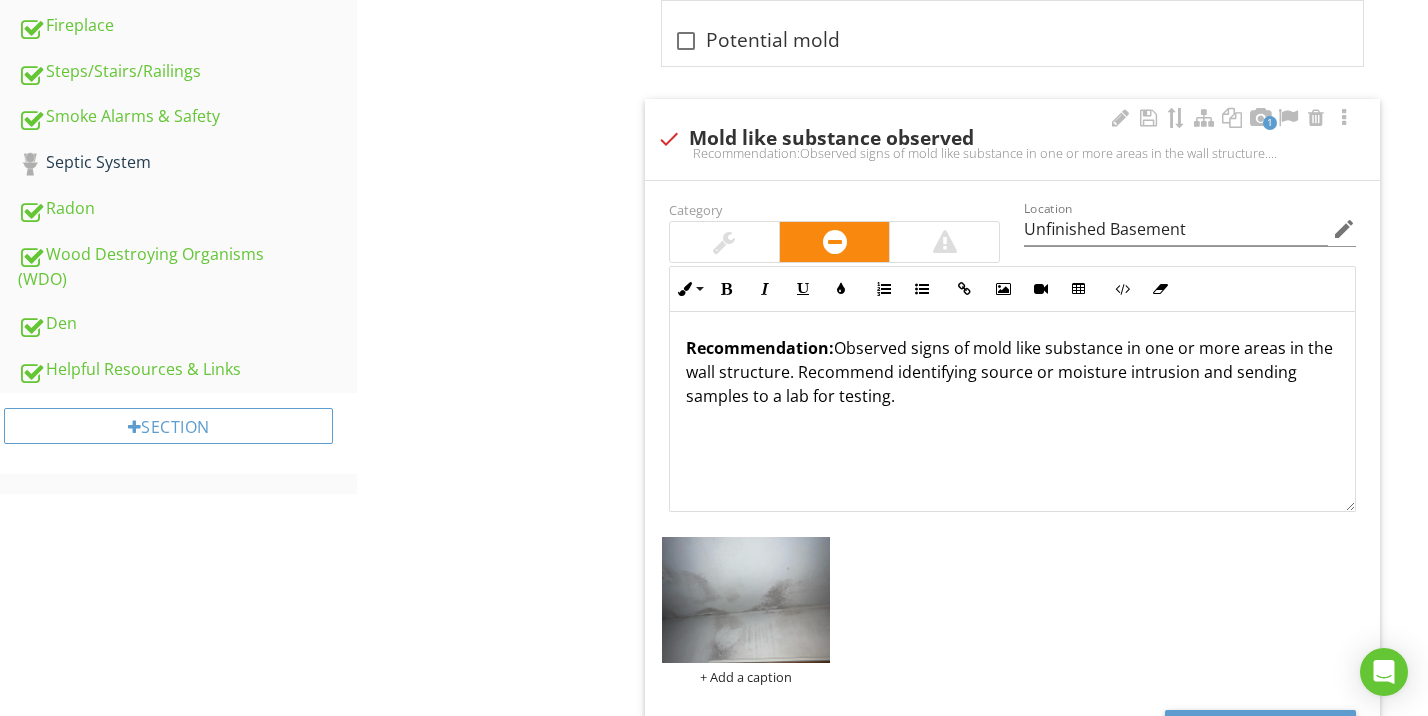 scroll, scrollTop: 1937, scrollLeft: 0, axis: vertical 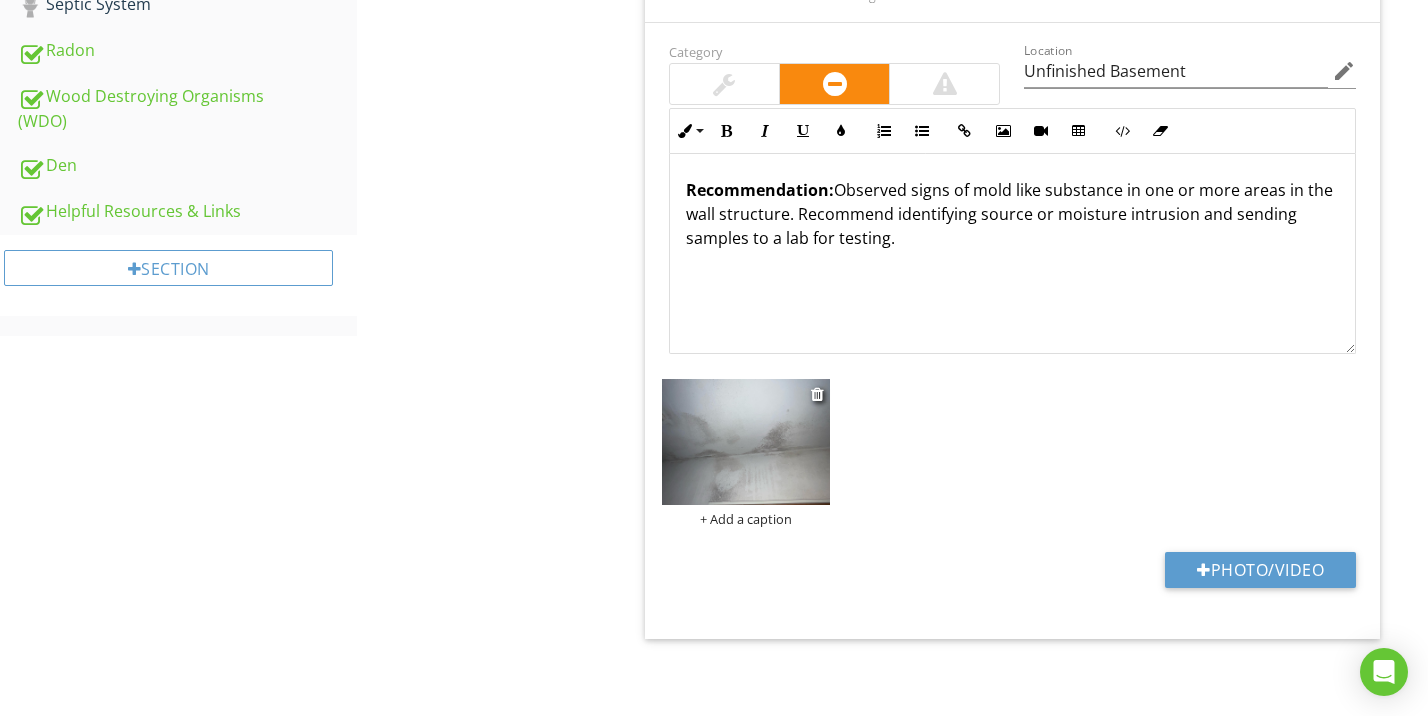 click at bounding box center (746, 442) 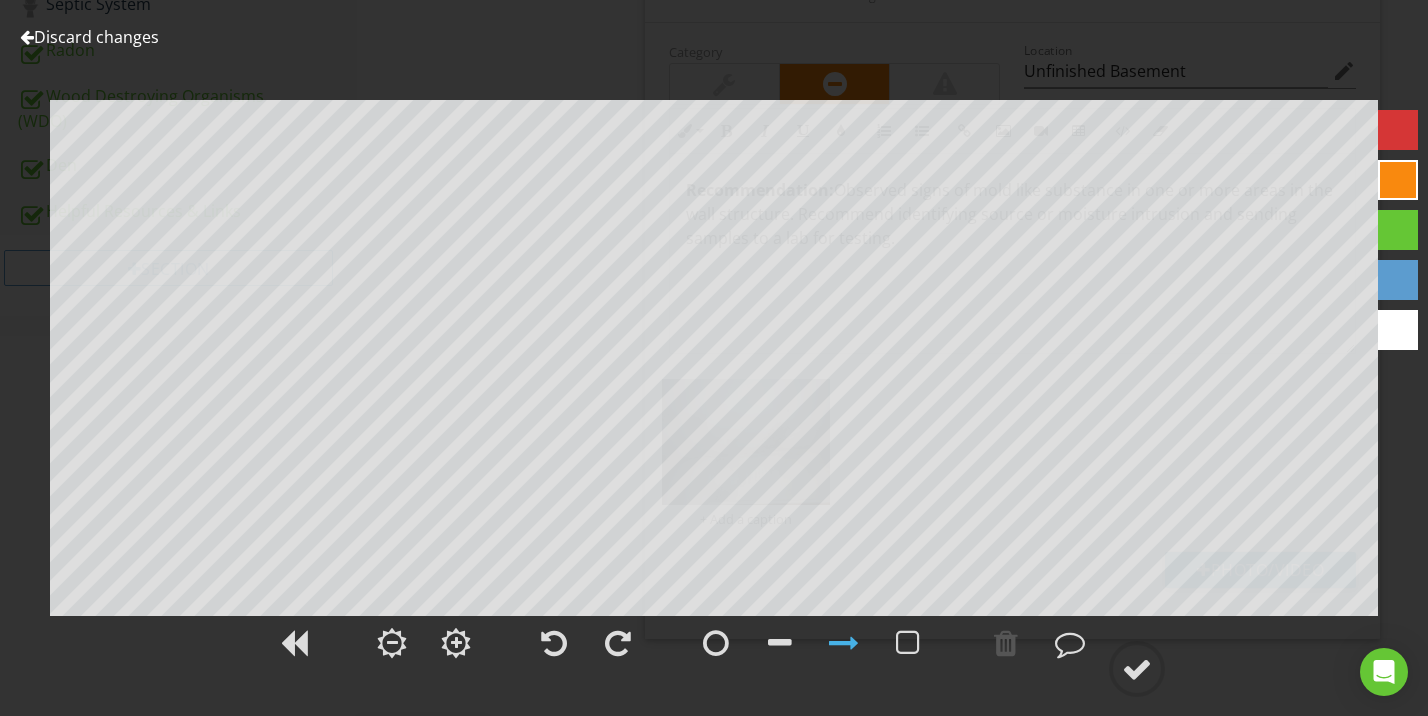 click at bounding box center [1398, 130] 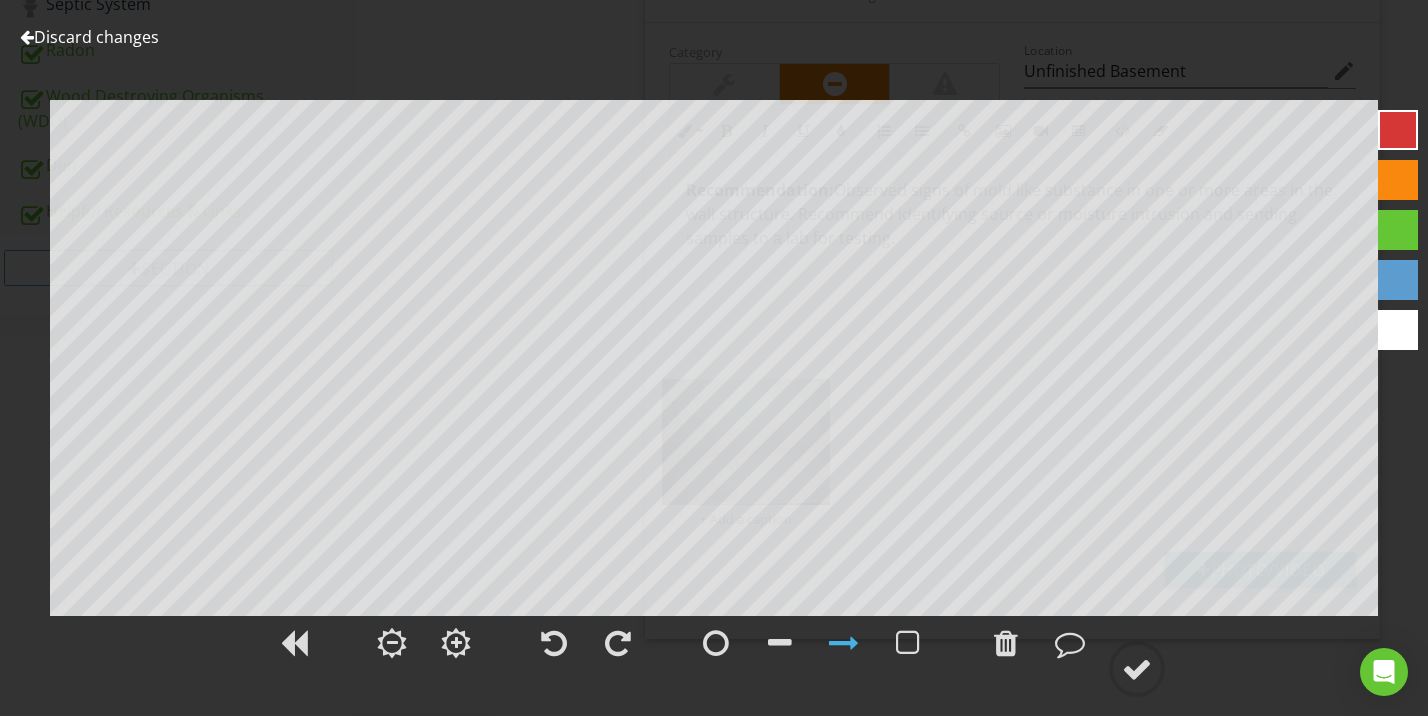 drag, startPoint x: 1011, startPoint y: 641, endPoint x: 974, endPoint y: 643, distance: 37.054016 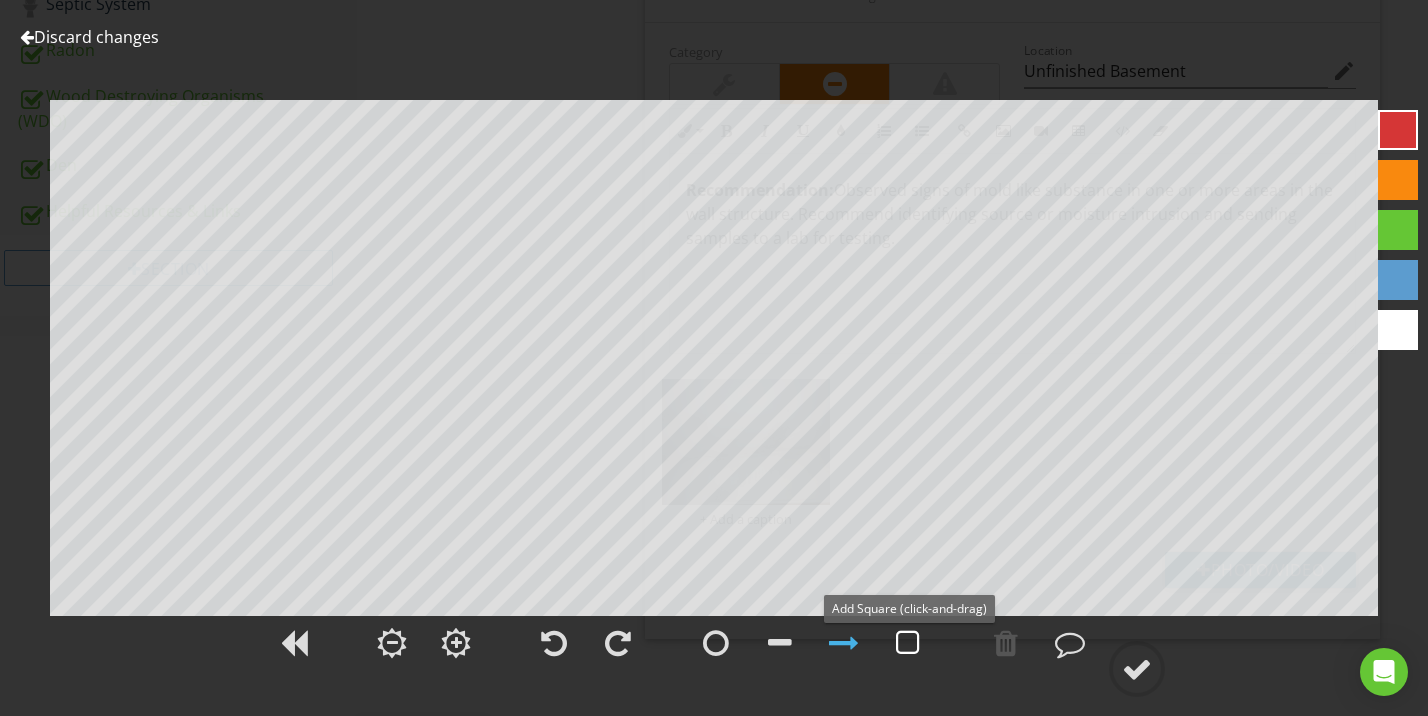 click at bounding box center (908, 643) 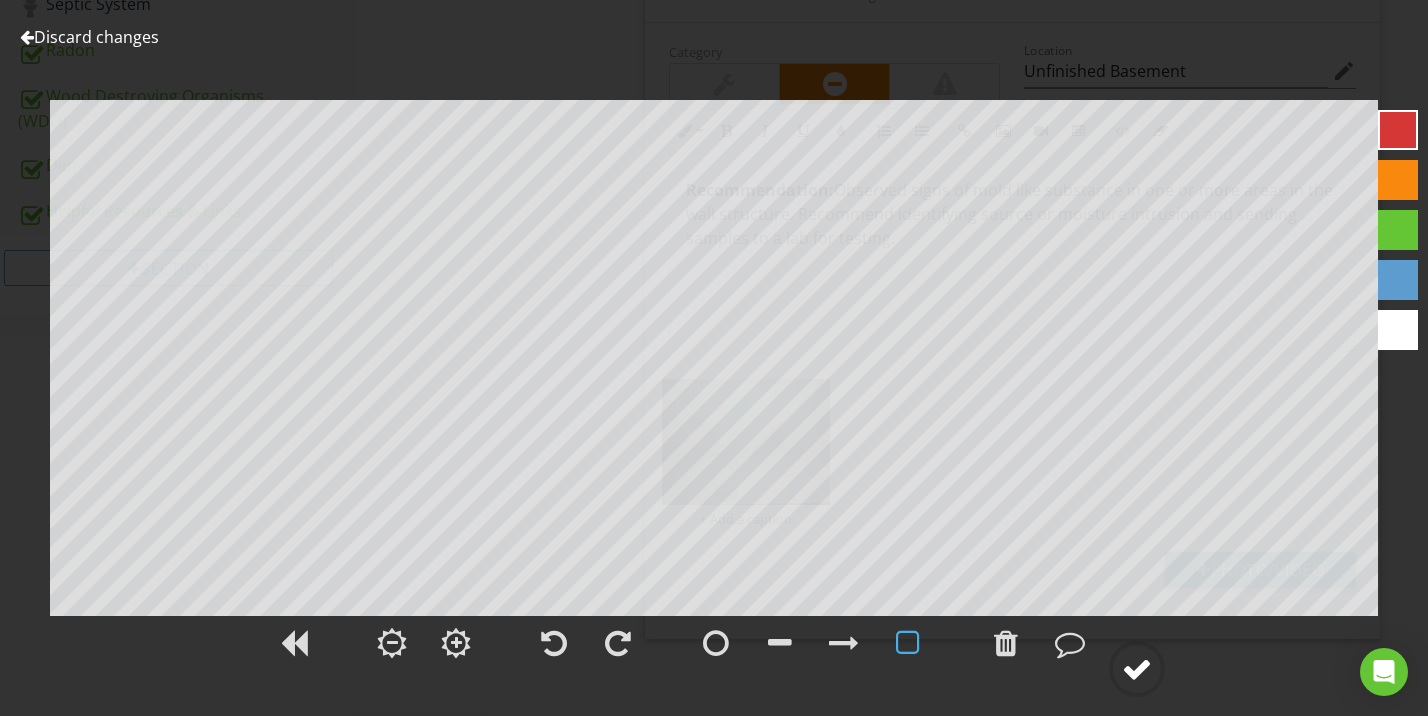 click at bounding box center [1137, 669] 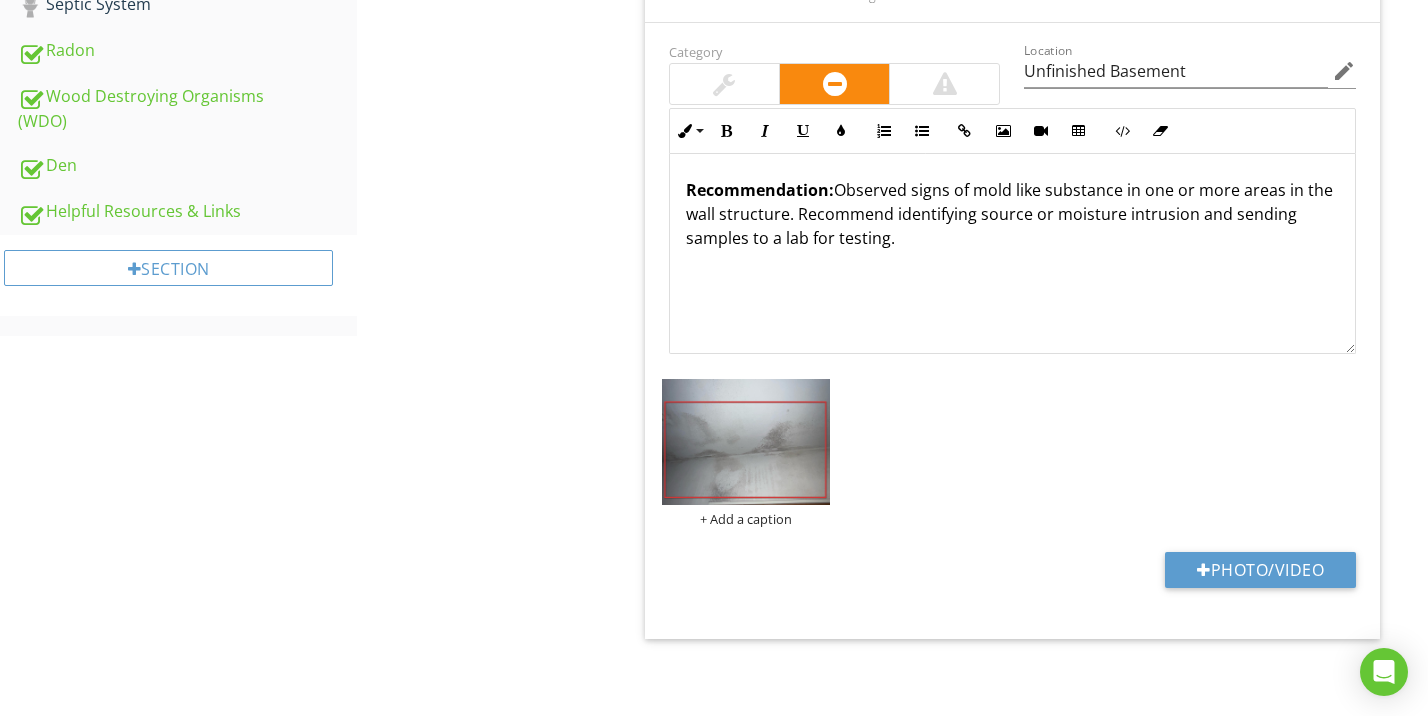 click on "Recommendation:  Observed signs of mold like substance in one or more areas in the wall structure. Recommend identifying source or moisture intrusion and sending samples to a lab for testing." at bounding box center [1012, 214] 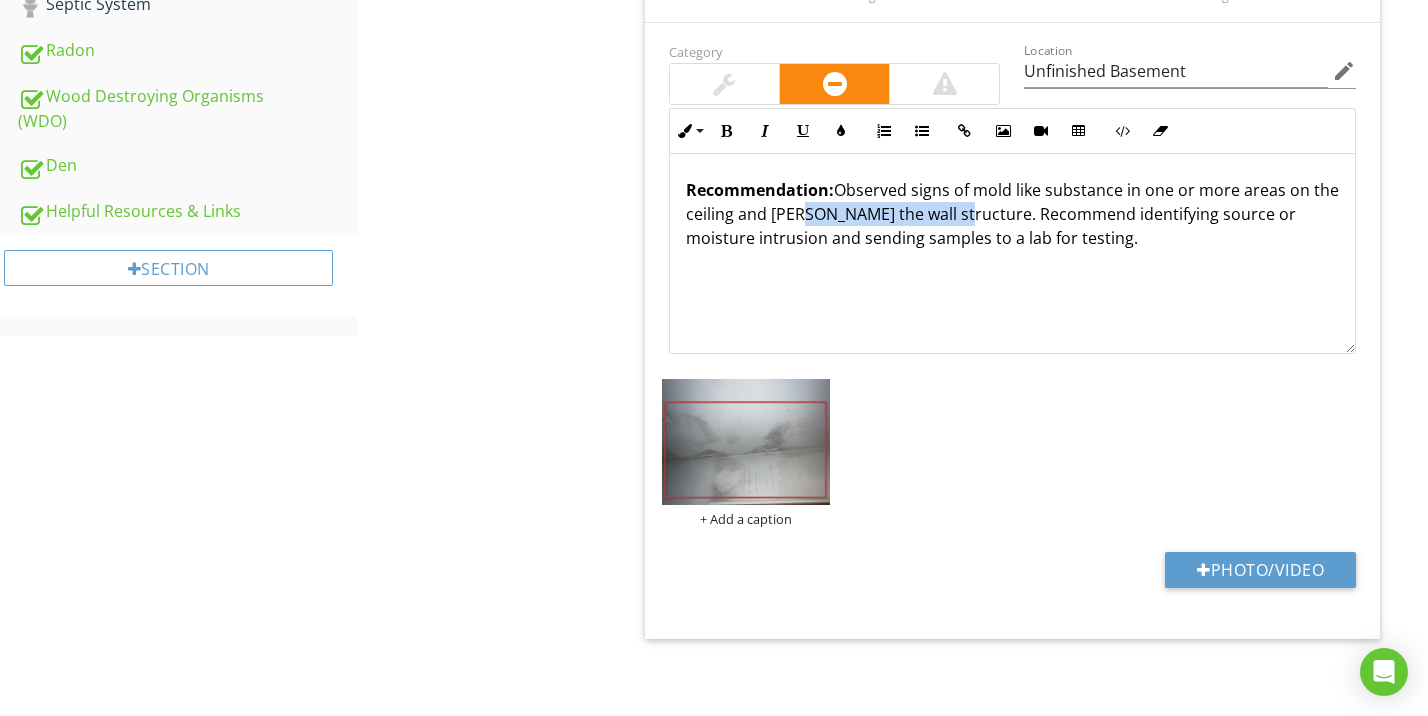 drag, startPoint x: 978, startPoint y: 211, endPoint x: 829, endPoint y: 208, distance: 149.0302 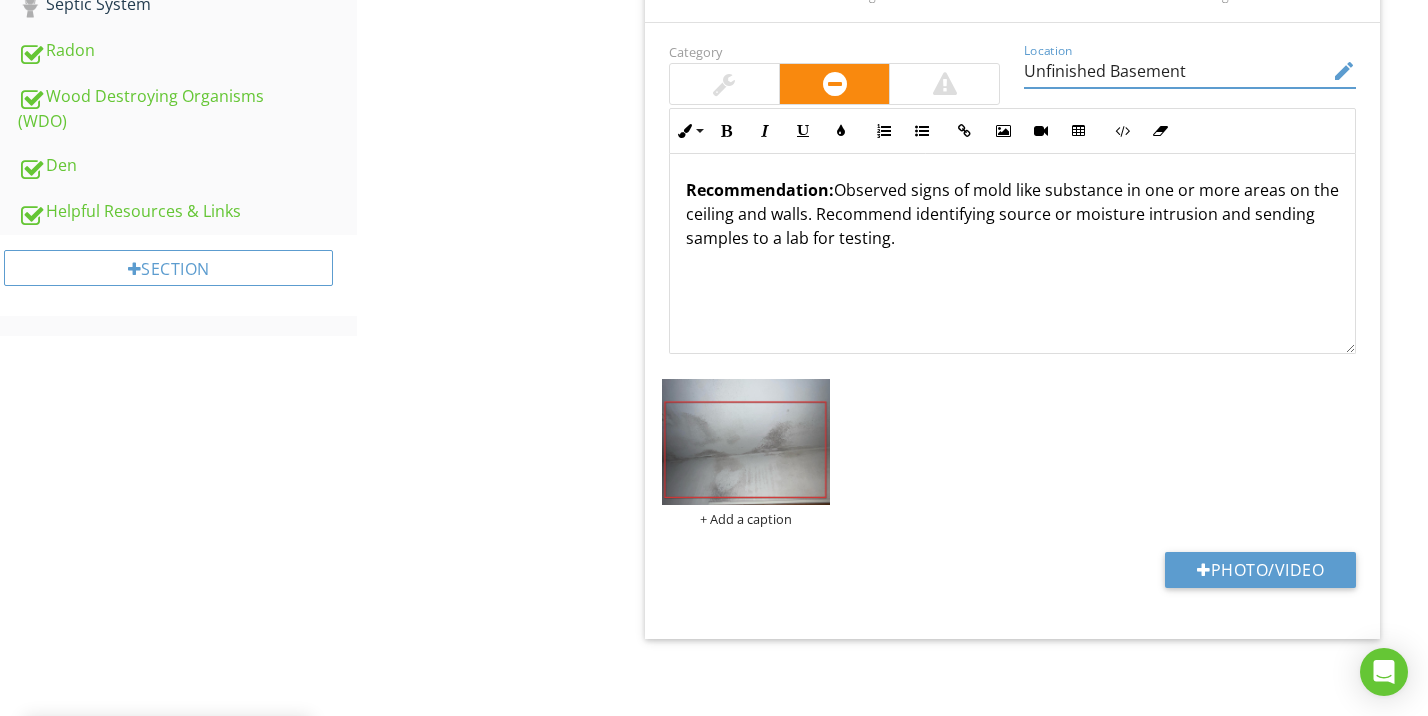 drag, startPoint x: 1187, startPoint y: 67, endPoint x: 993, endPoint y: 72, distance: 194.06442 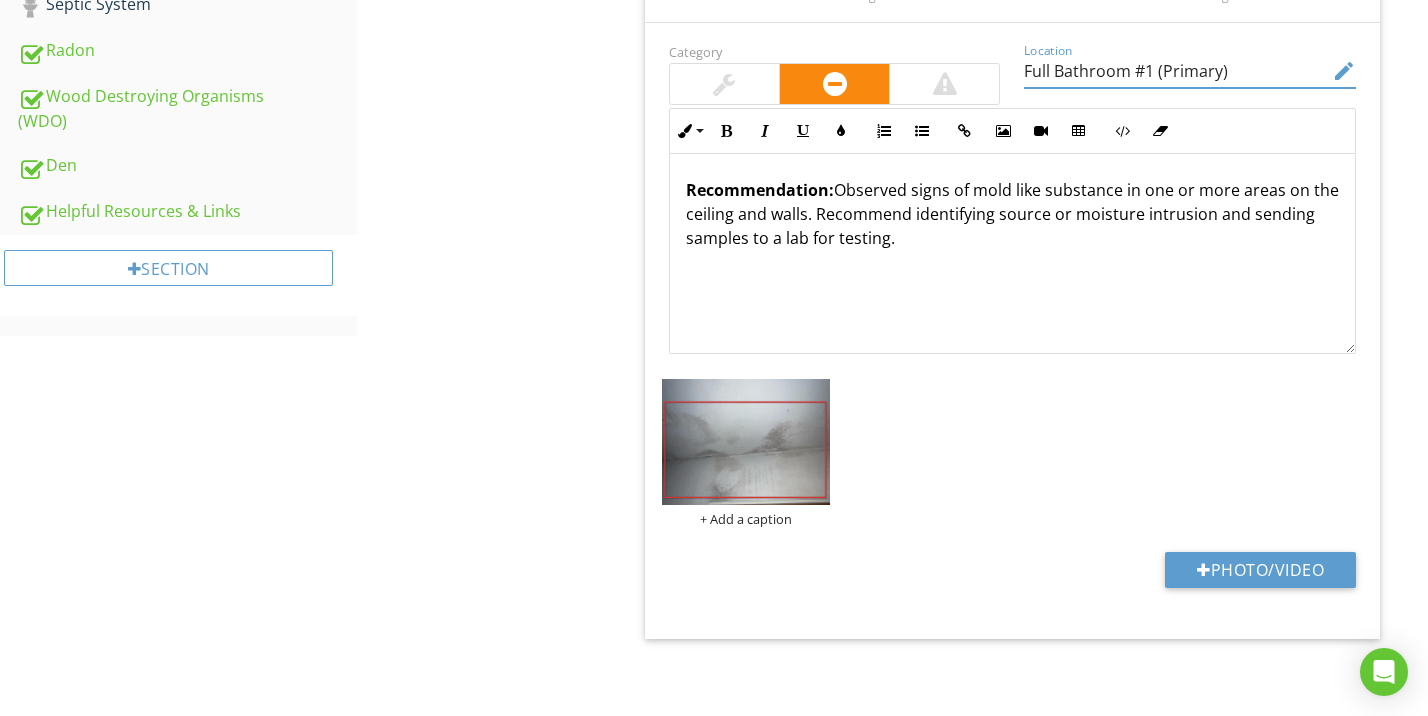 type on "Full Bathroom #1 (Primary)" 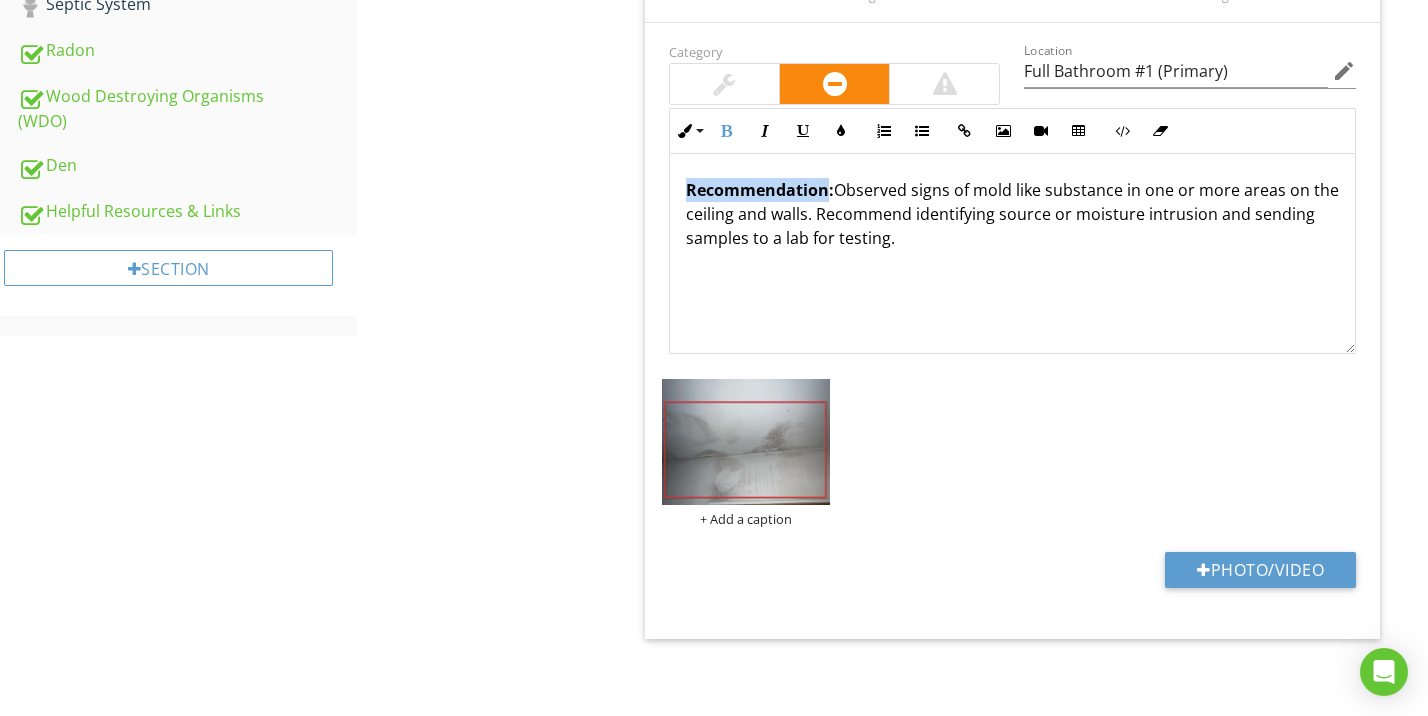 drag, startPoint x: 827, startPoint y: 183, endPoint x: 686, endPoint y: 180, distance: 141.0319 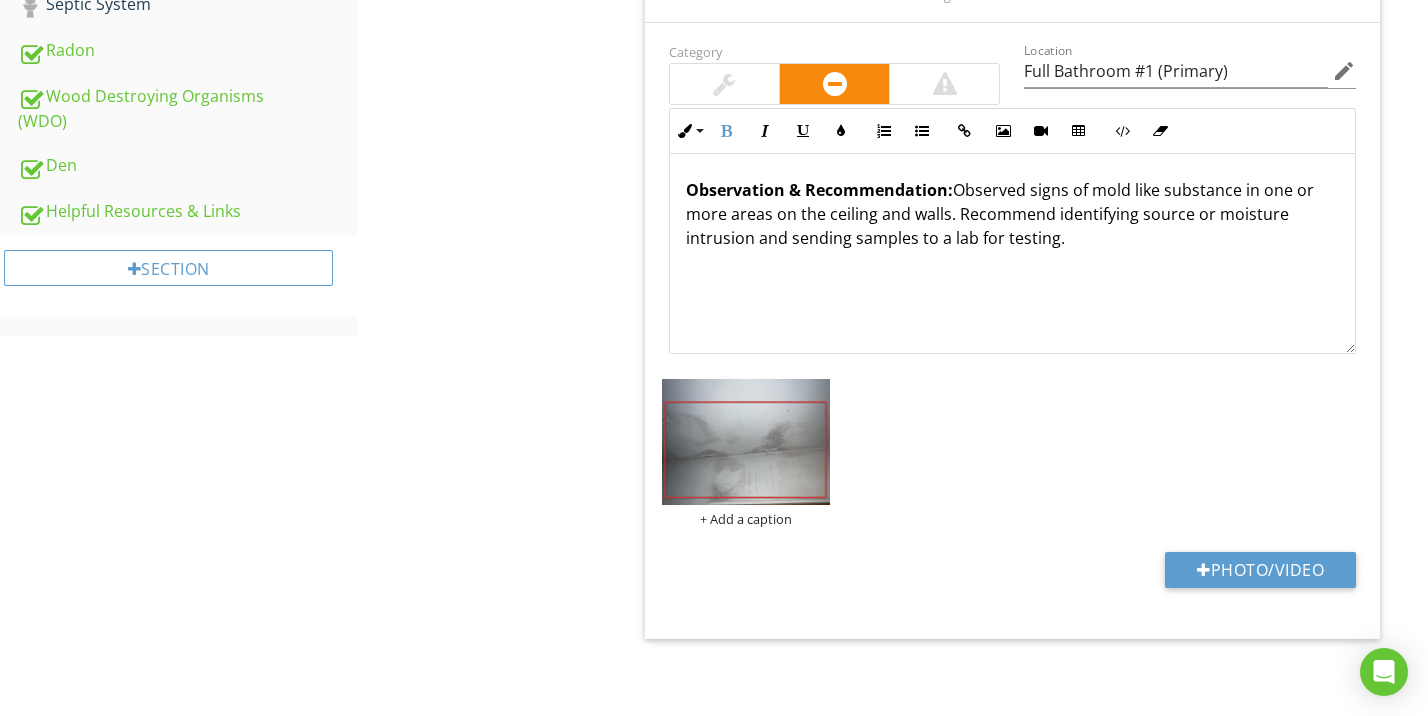 drag, startPoint x: 1193, startPoint y: 209, endPoint x: 1223, endPoint y: 232, distance: 37.802116 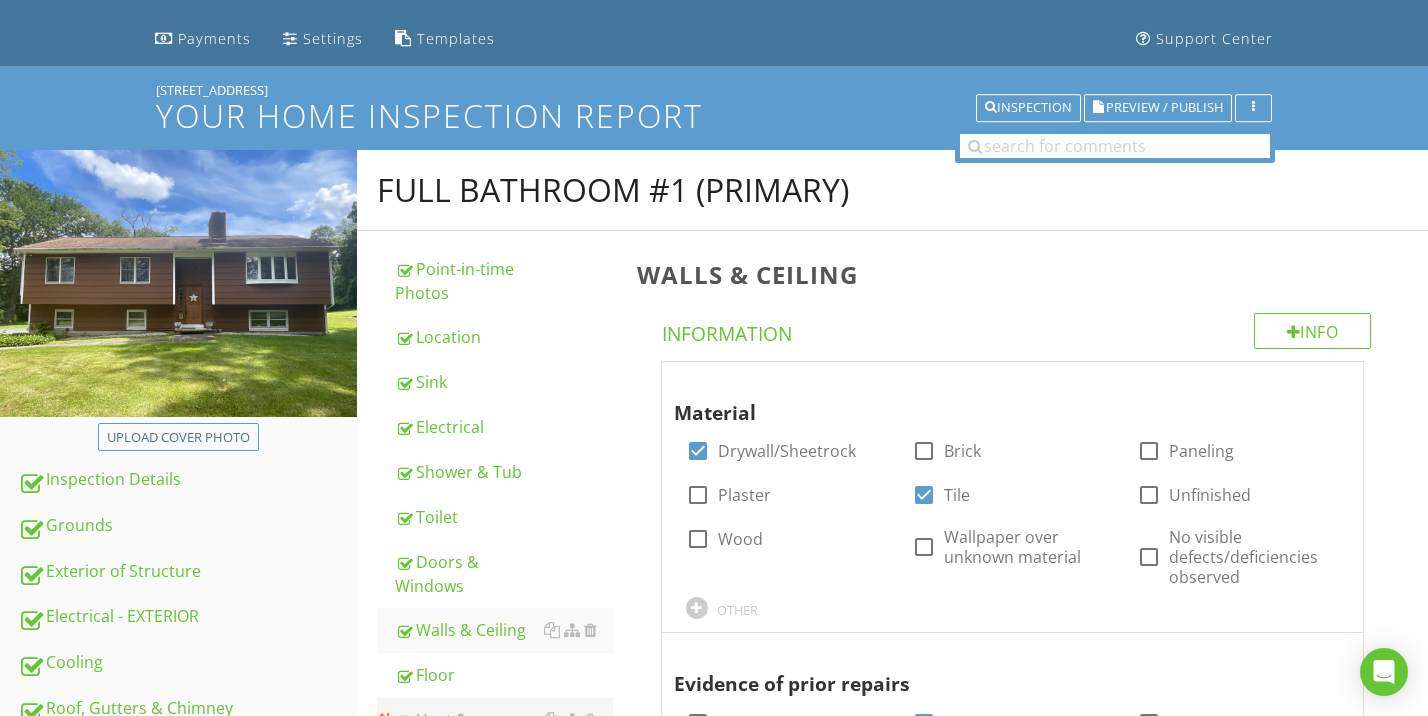 scroll, scrollTop: 305, scrollLeft: 0, axis: vertical 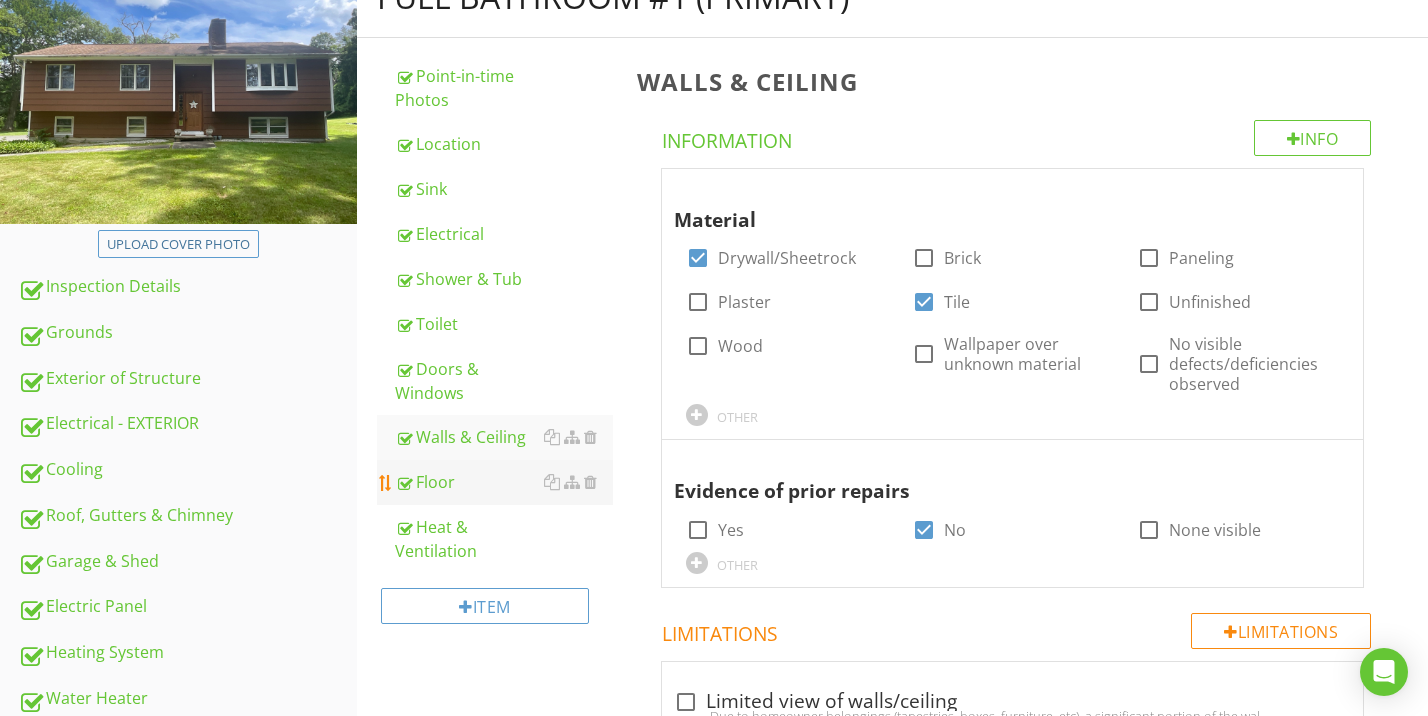 click on "Floor" at bounding box center (504, 482) 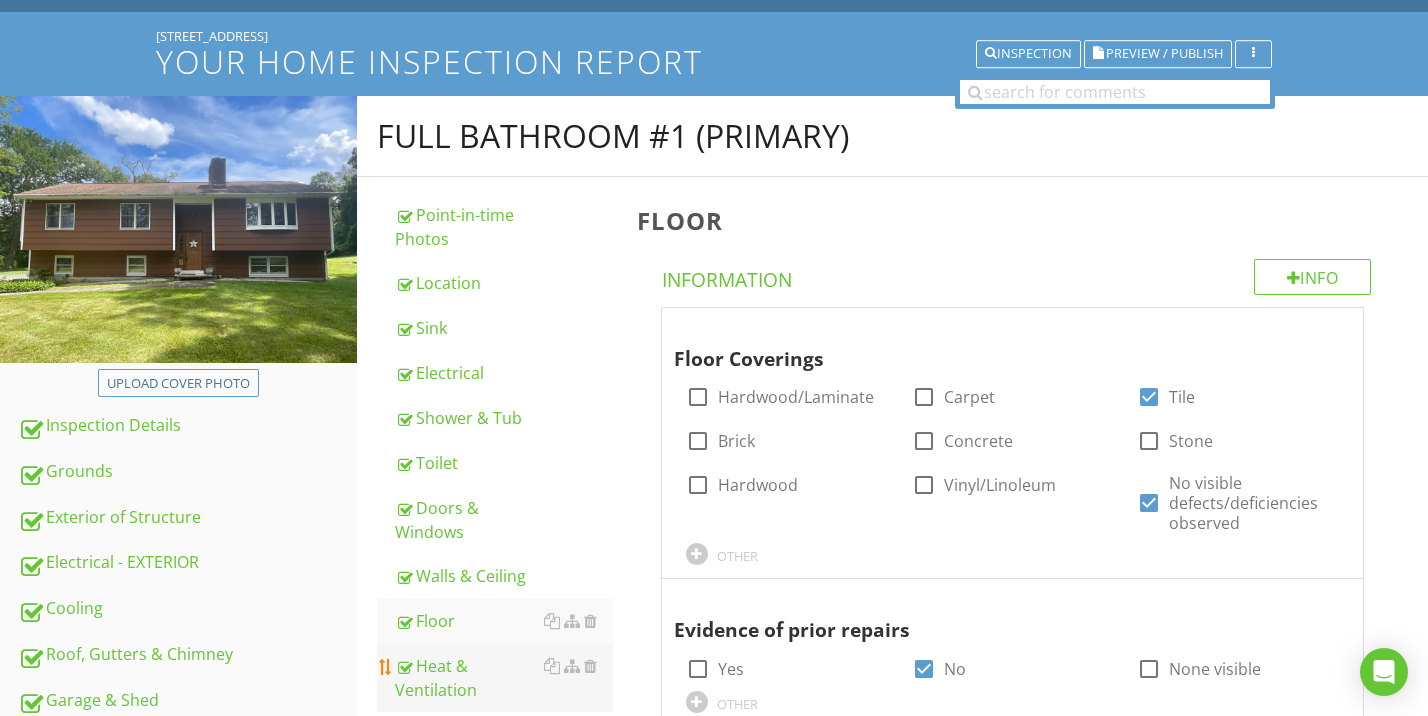 scroll, scrollTop: 338, scrollLeft: 0, axis: vertical 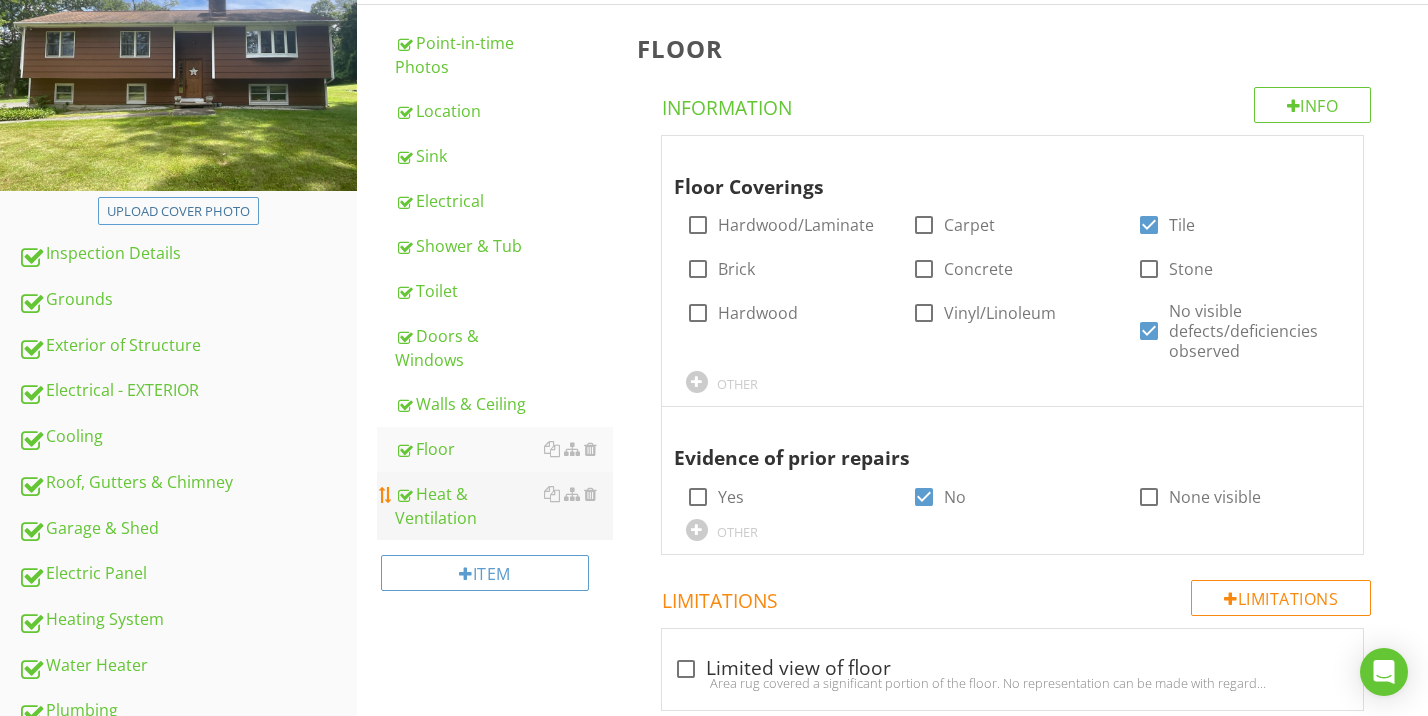 click on "Heat & Ventilation" at bounding box center (504, 506) 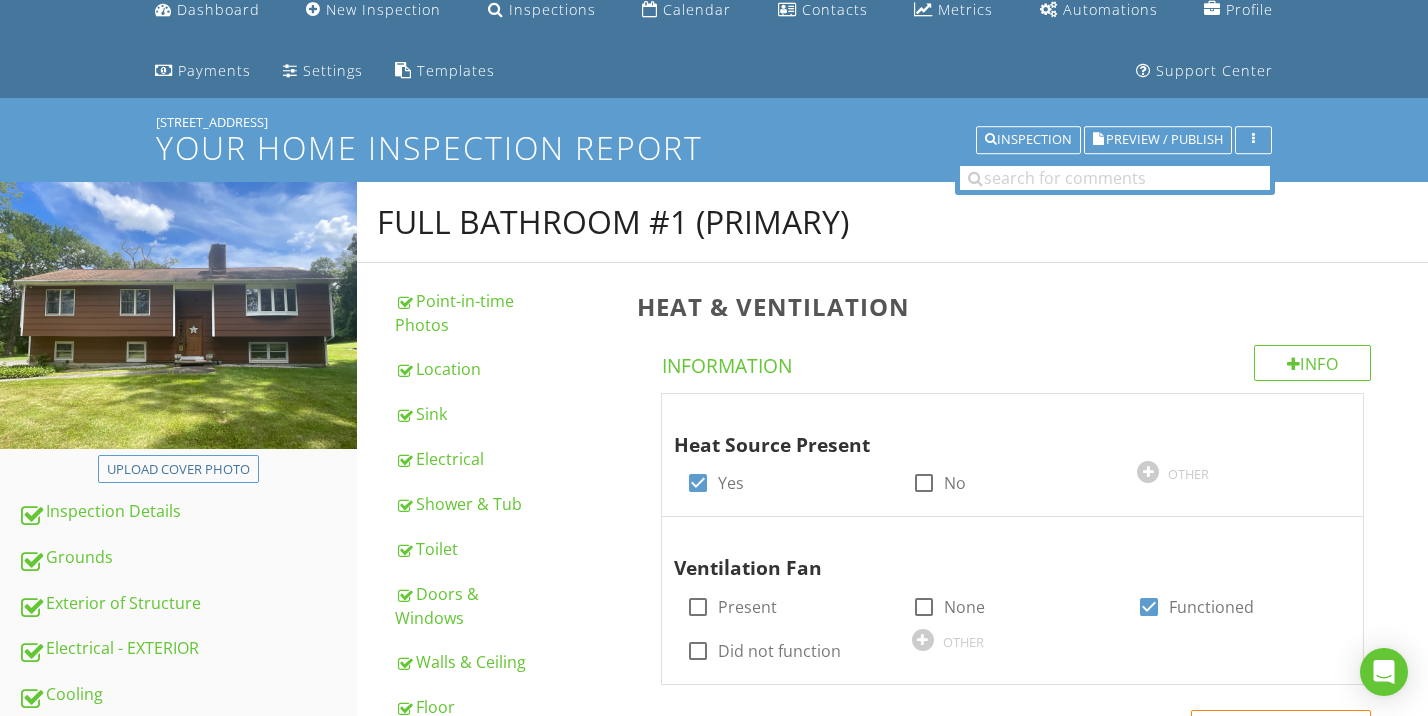 scroll, scrollTop: 151, scrollLeft: 0, axis: vertical 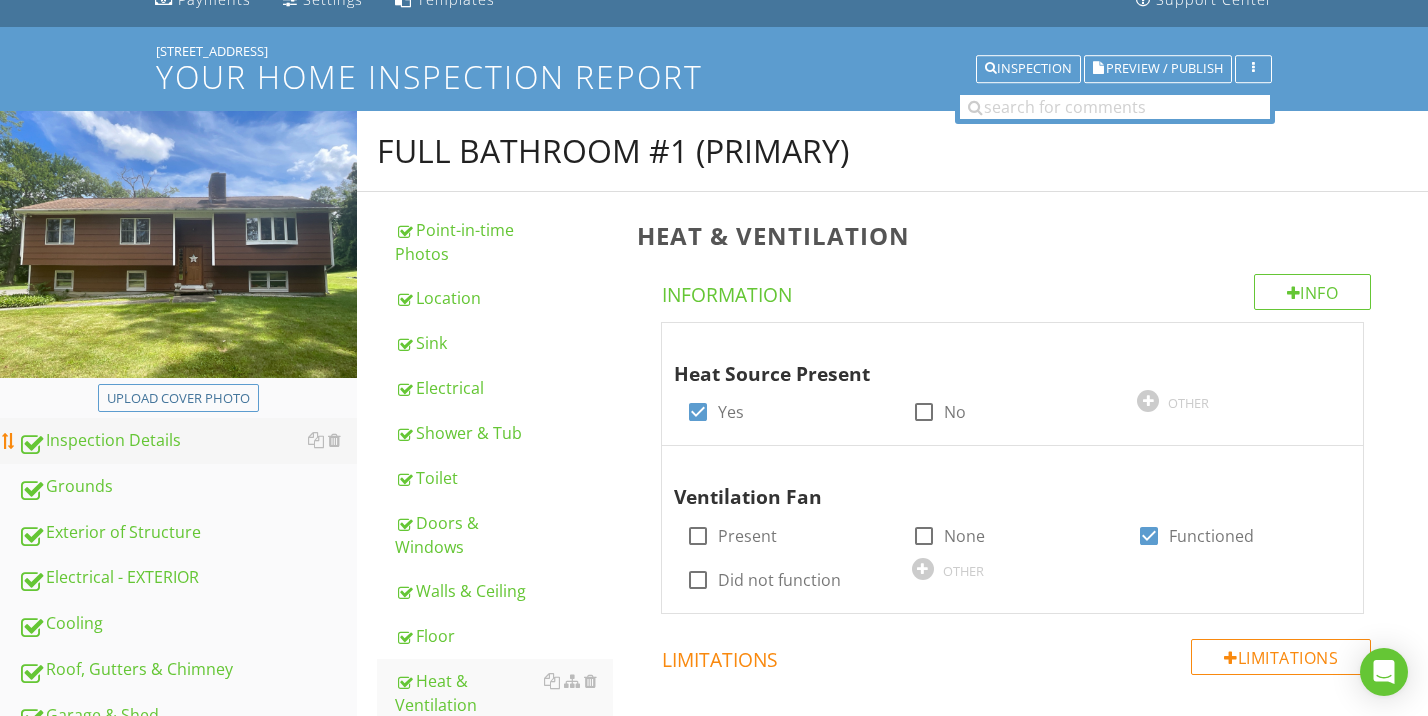 click on "Inspection Details" at bounding box center (187, 441) 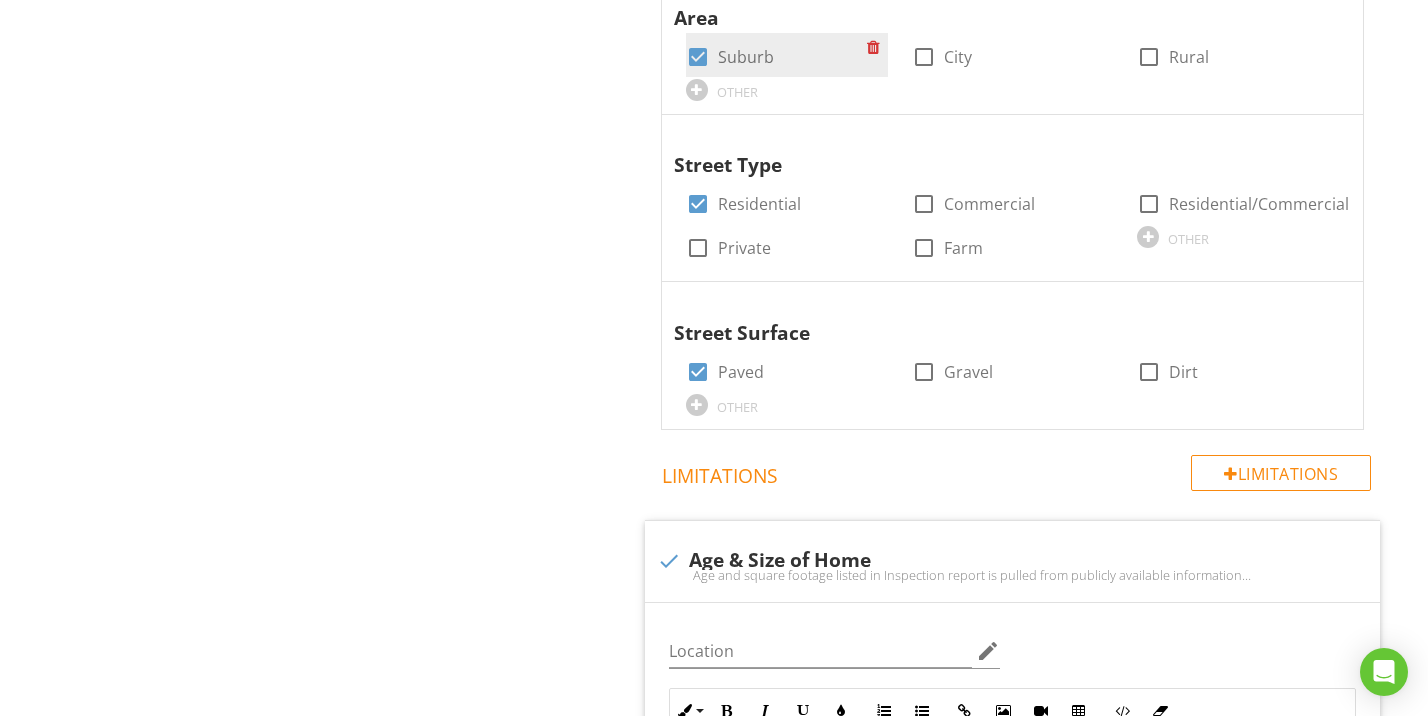 scroll, scrollTop: 4538, scrollLeft: 0, axis: vertical 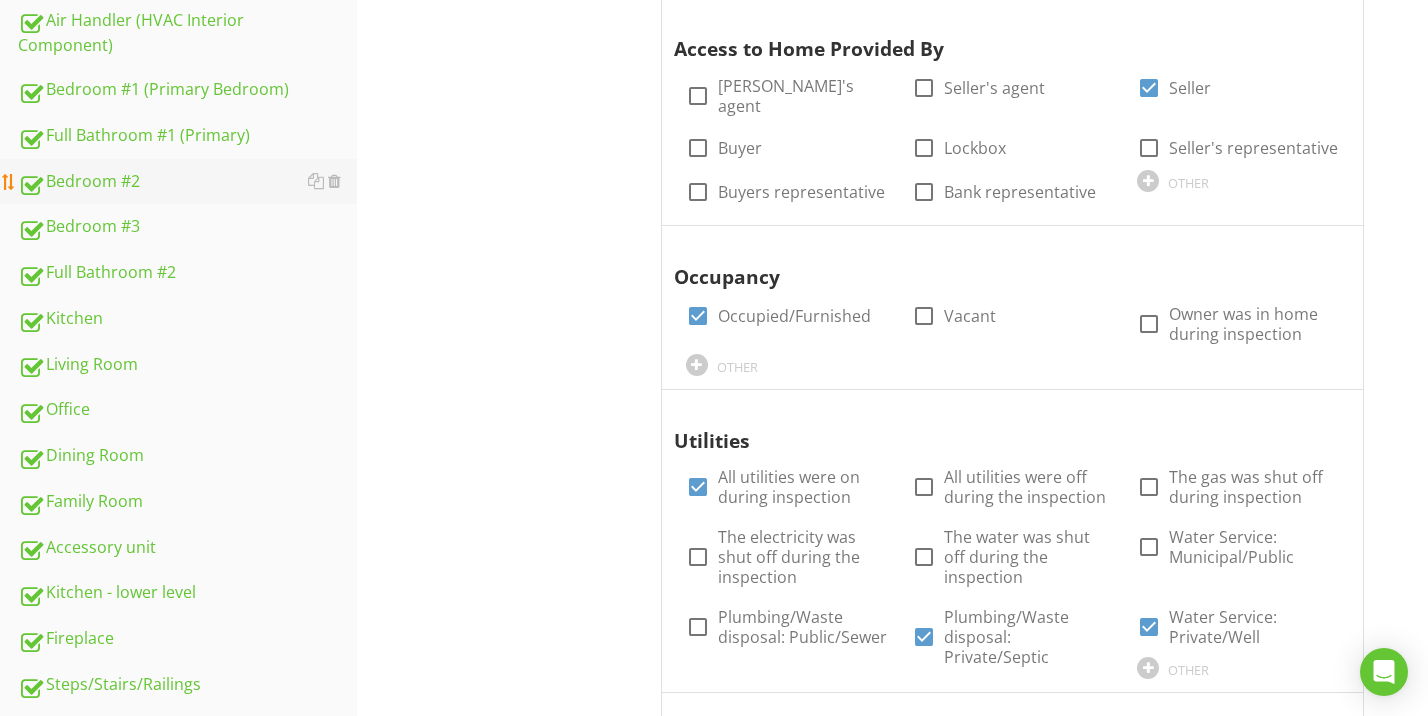 click on "Bedroom #2" at bounding box center (187, 182) 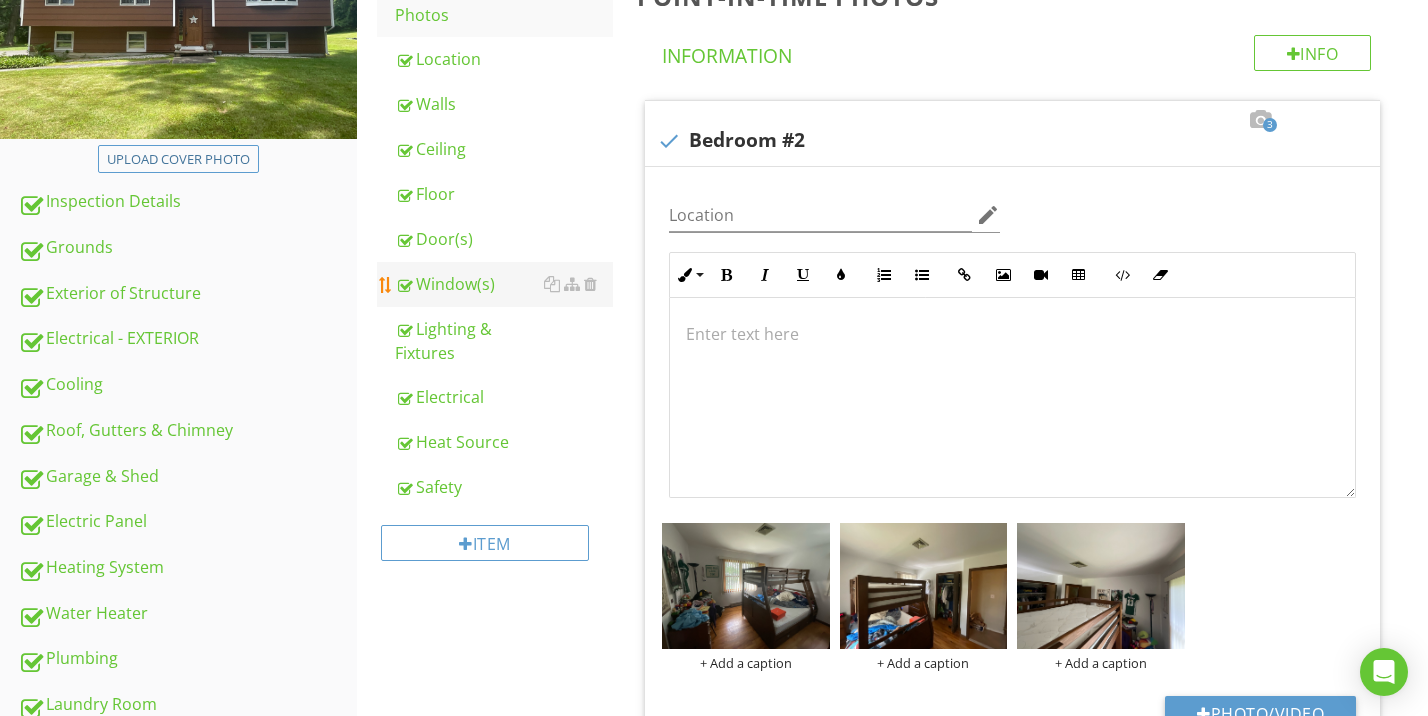 scroll, scrollTop: 345, scrollLeft: 0, axis: vertical 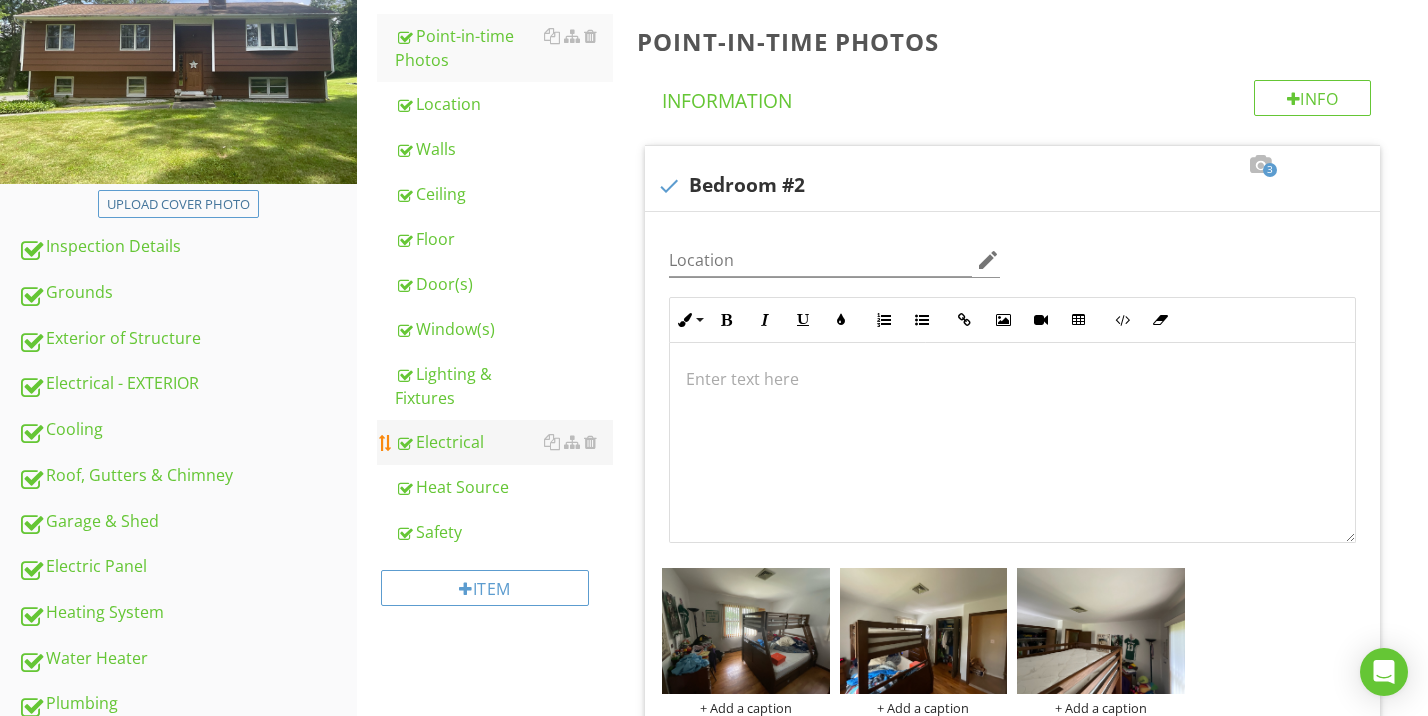 click on "Electrical" at bounding box center [504, 442] 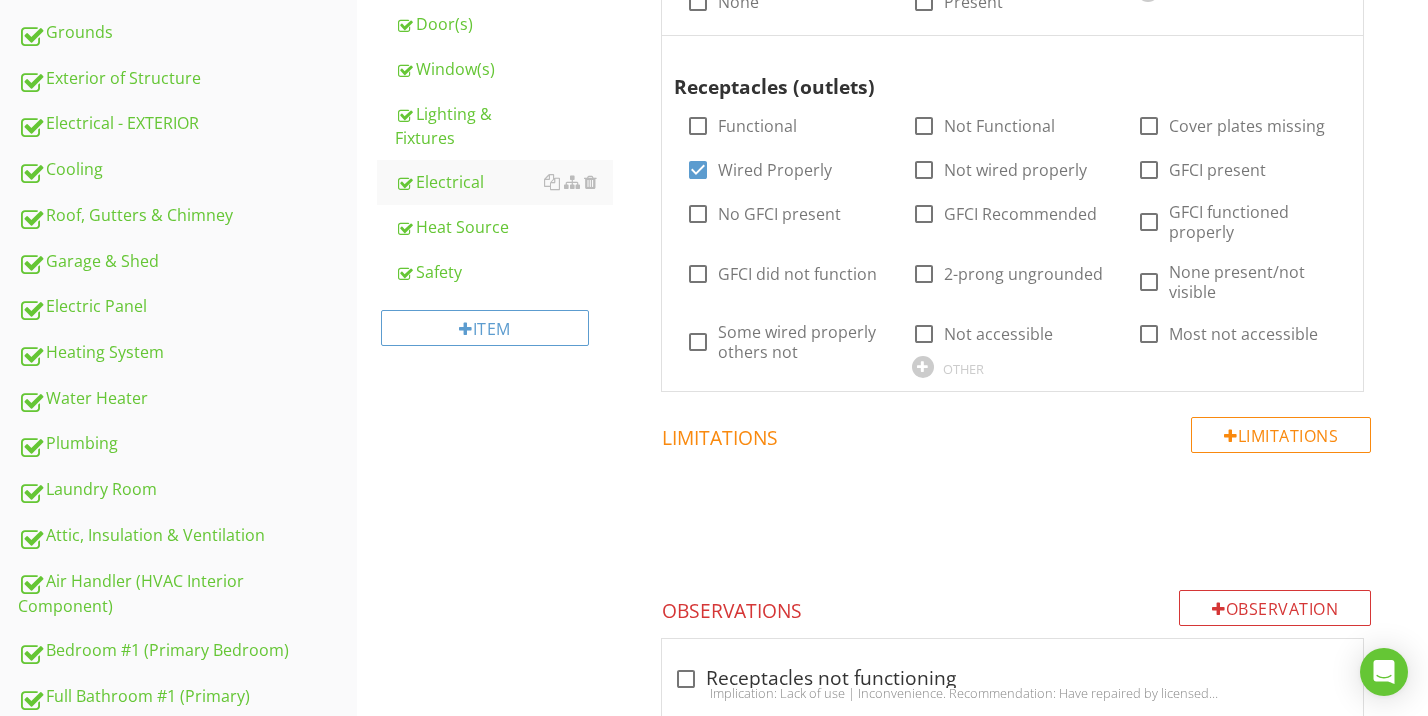scroll, scrollTop: 979, scrollLeft: 0, axis: vertical 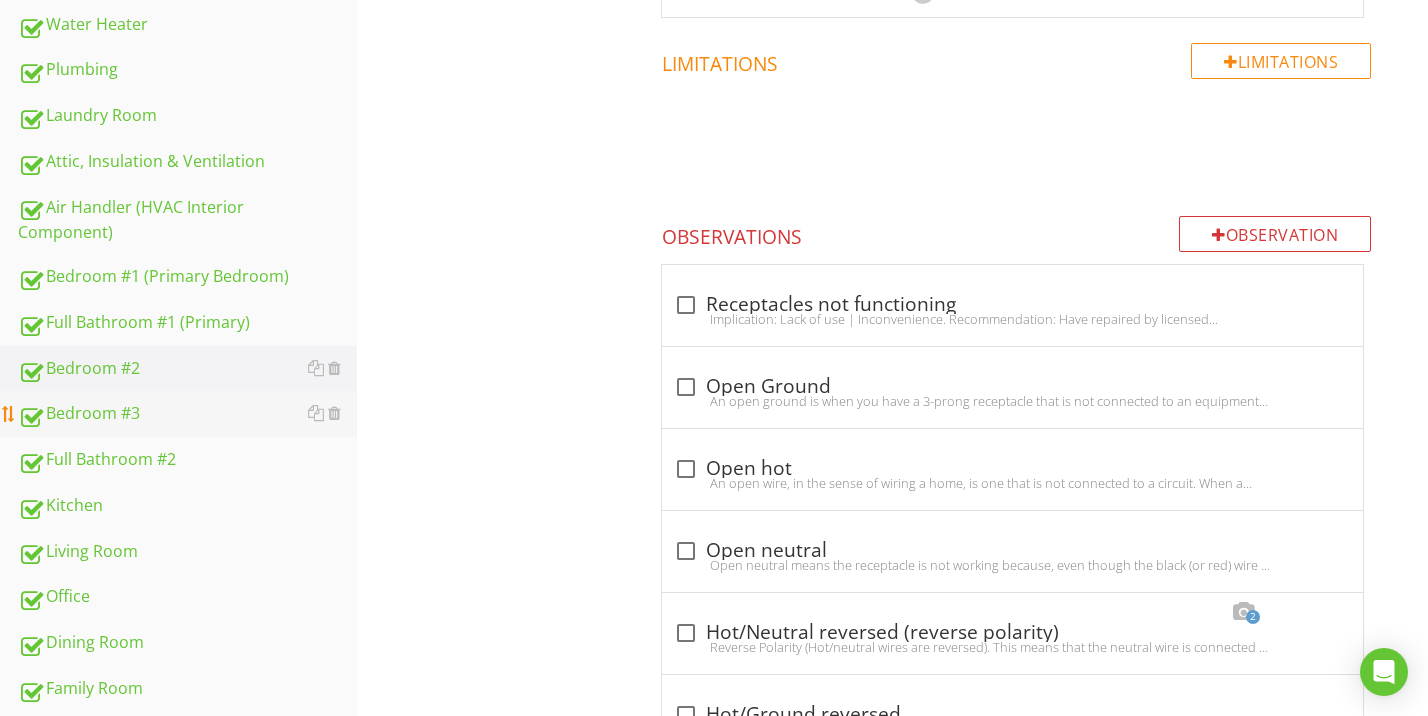 click on "Bedroom #3" at bounding box center (187, 414) 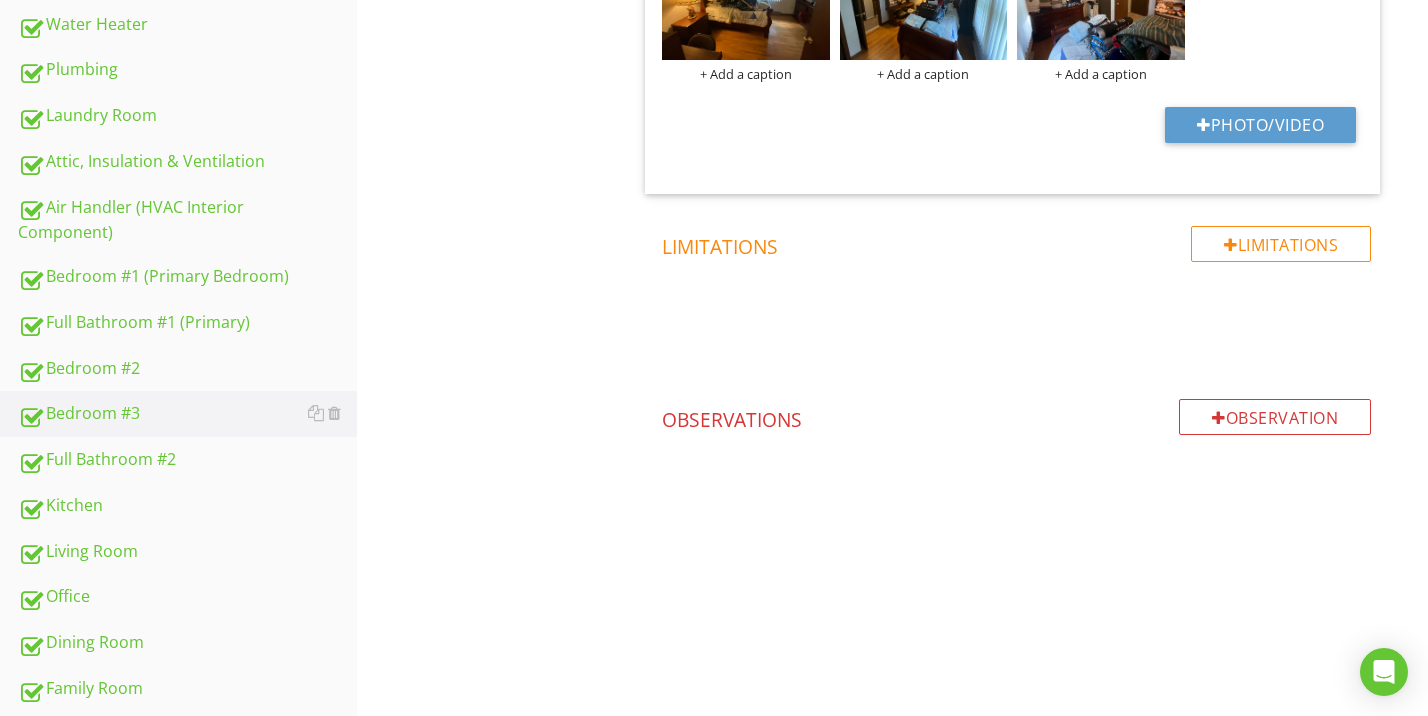 scroll, scrollTop: 573, scrollLeft: 0, axis: vertical 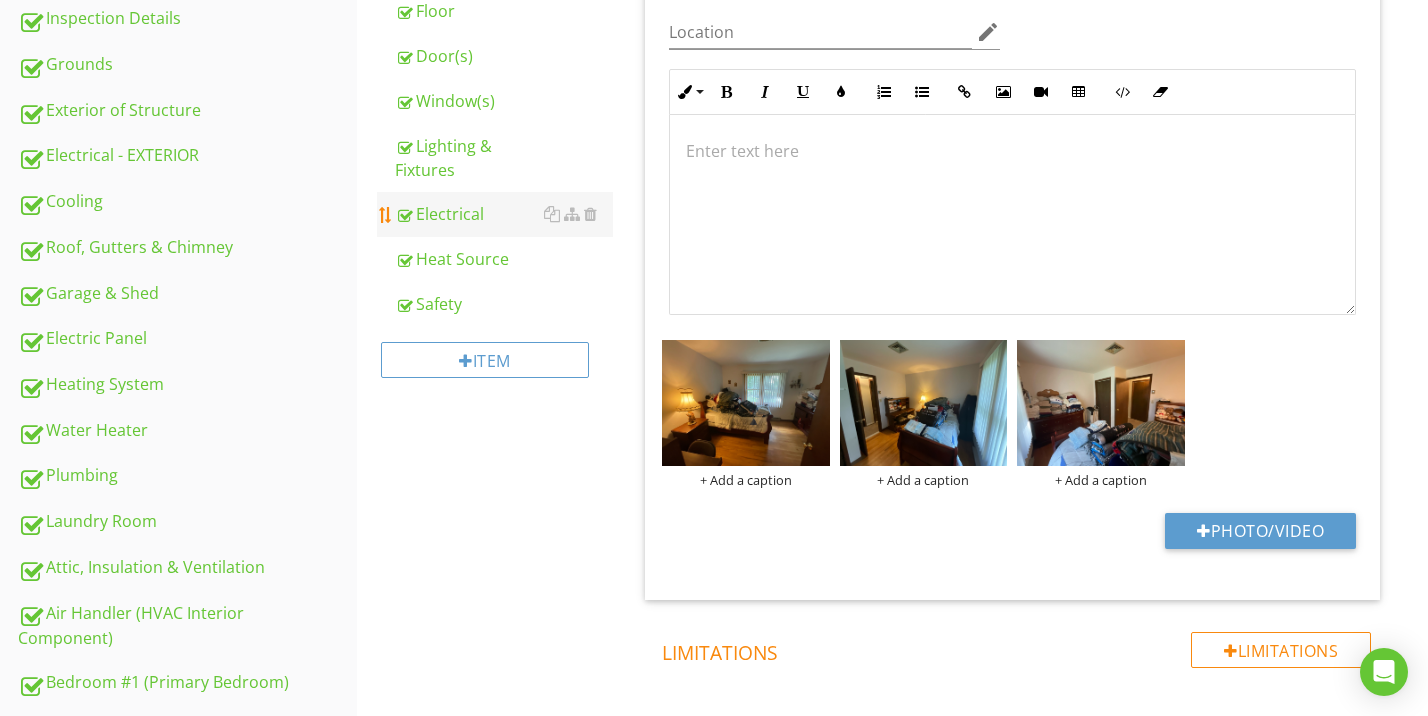 click on "Electrical" at bounding box center [504, 214] 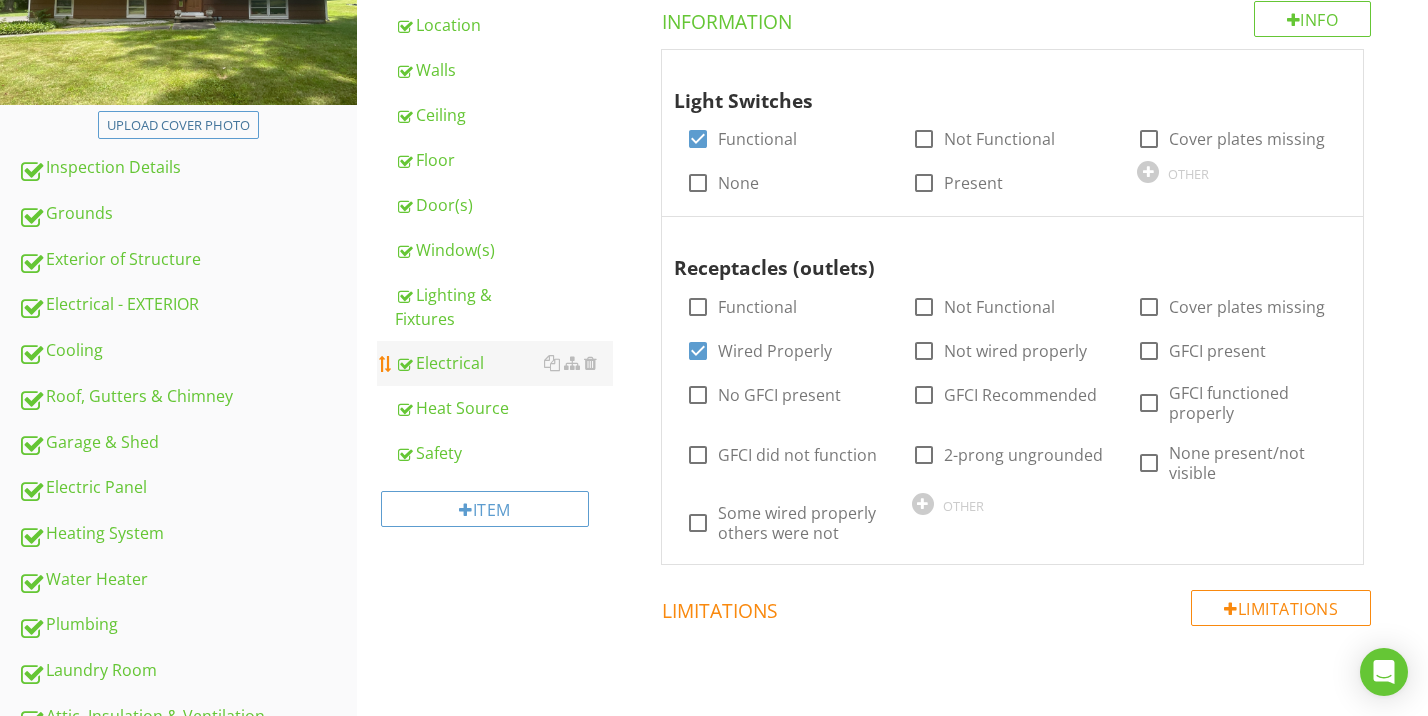 scroll, scrollTop: 234, scrollLeft: 0, axis: vertical 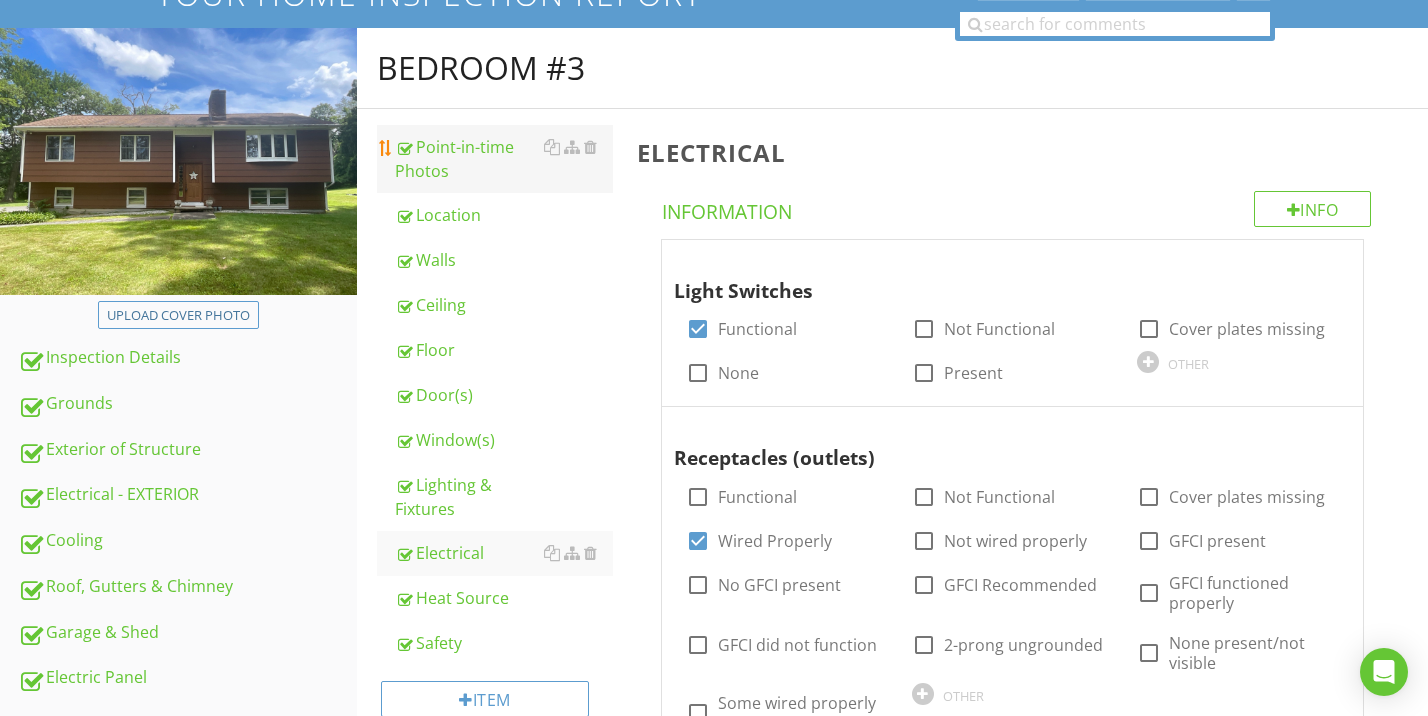 click on "Point-in-time Photos" at bounding box center [504, 159] 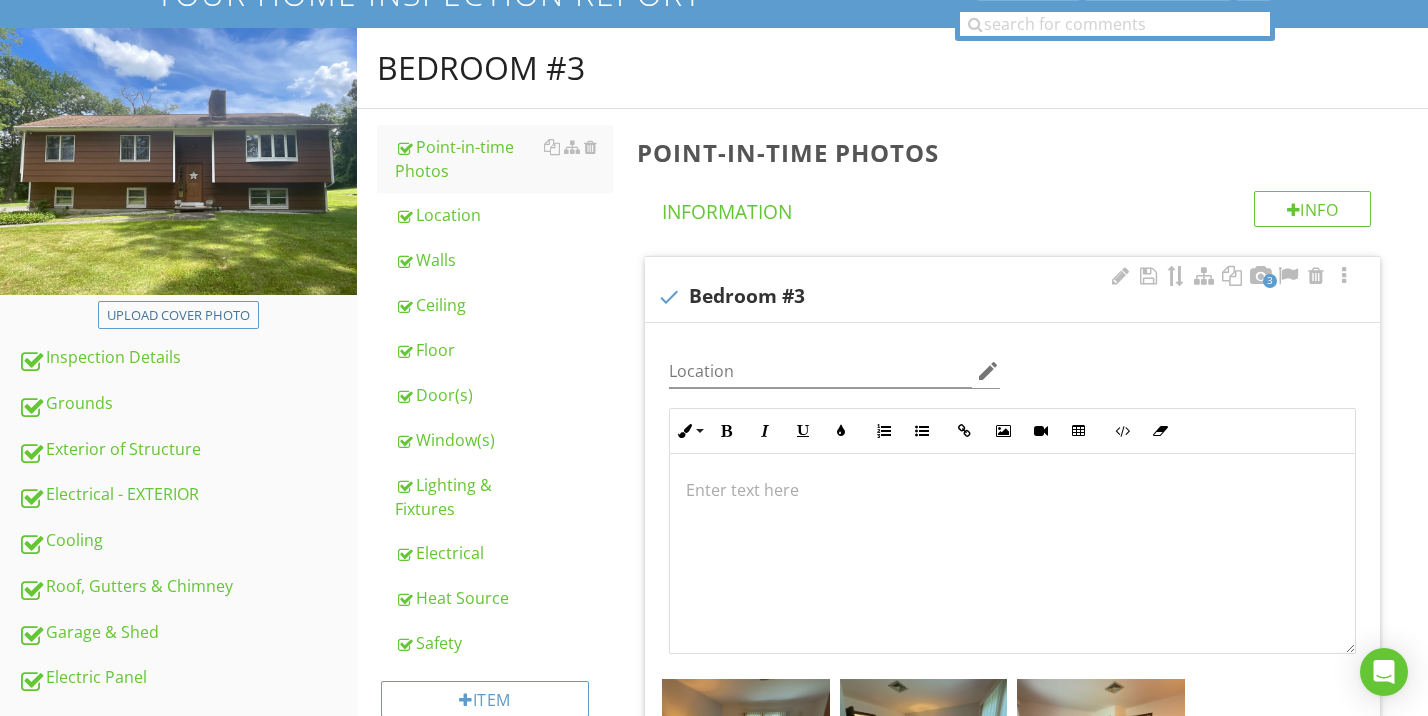 scroll, scrollTop: 785, scrollLeft: 0, axis: vertical 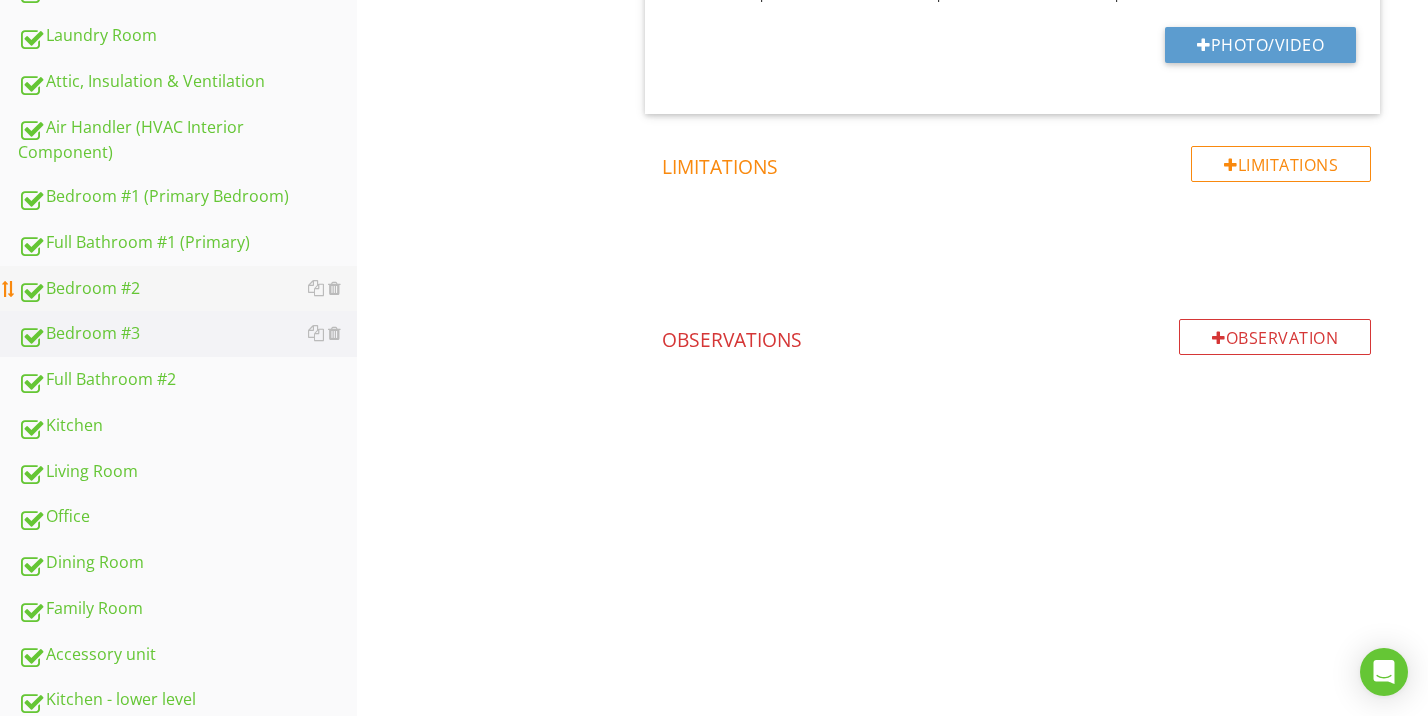 click on "Bedroom #2" at bounding box center [187, 289] 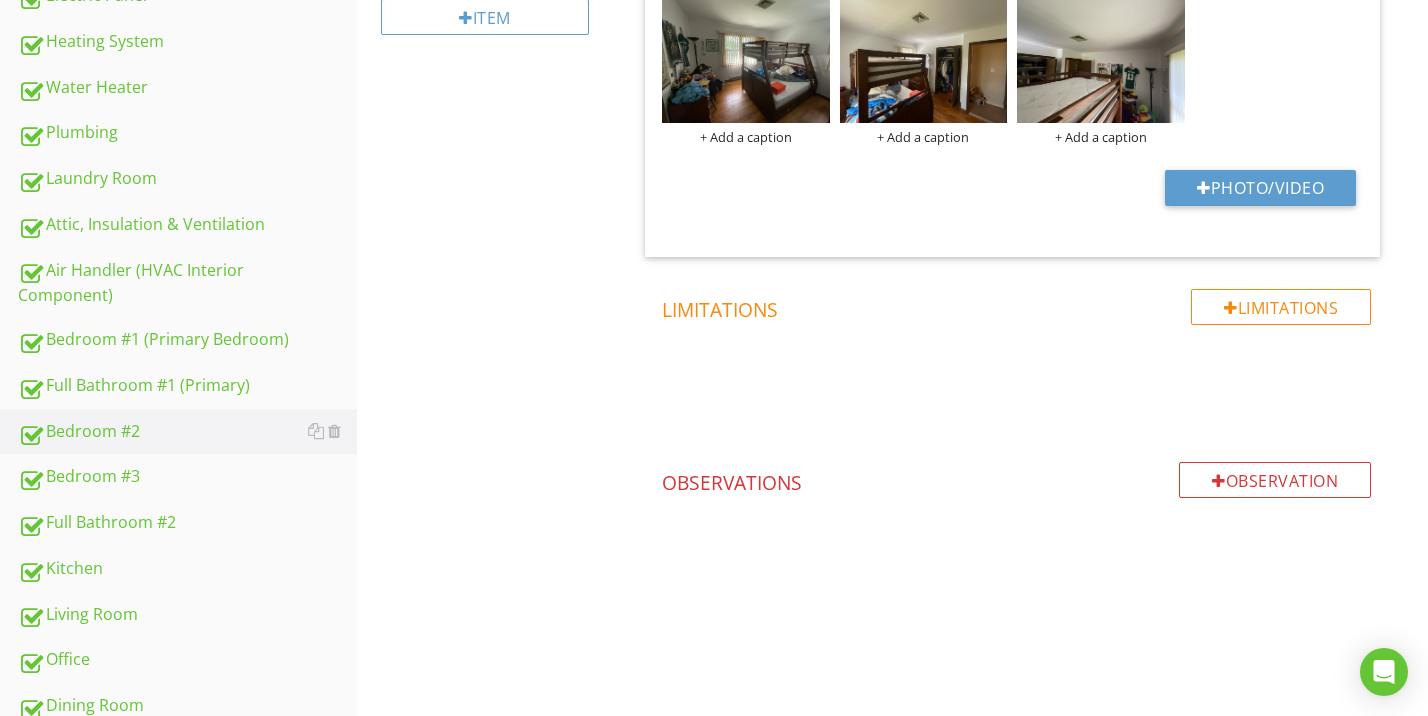 scroll, scrollTop: 516, scrollLeft: 0, axis: vertical 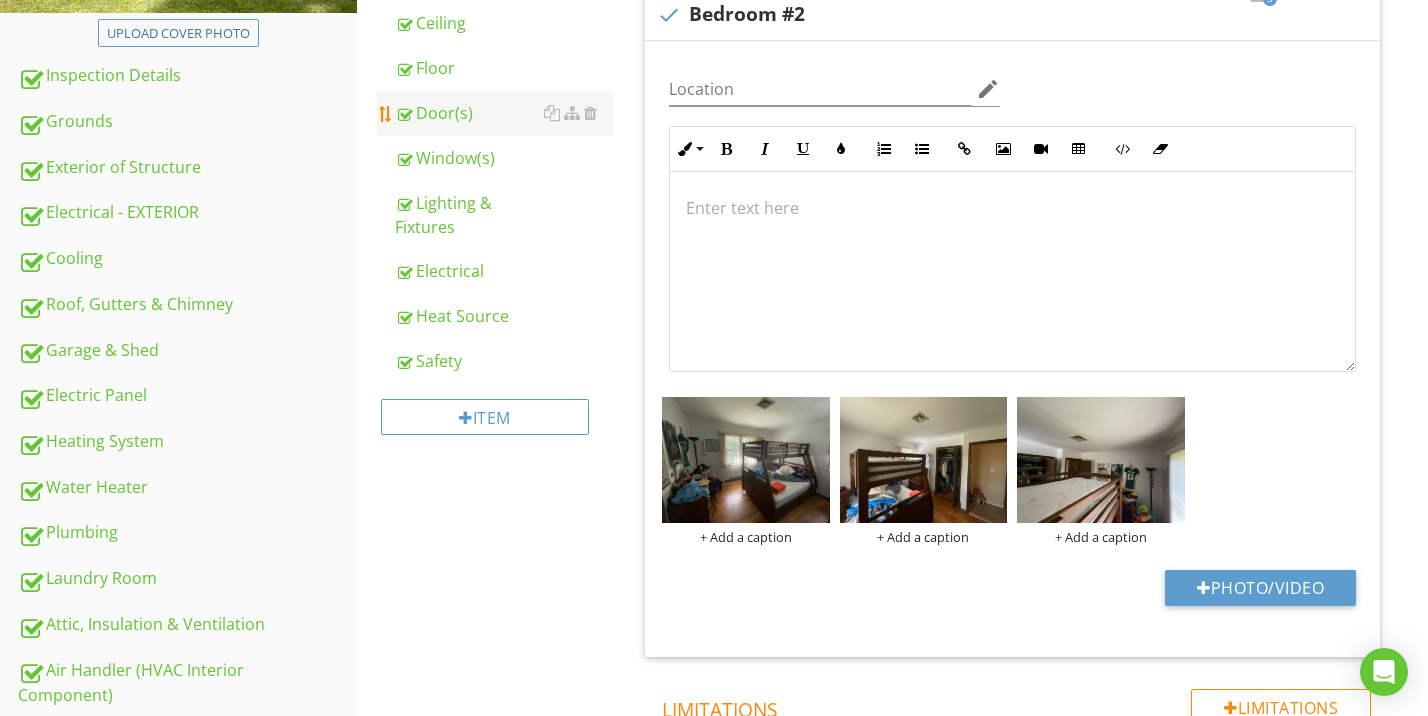 click on "Door(s)" at bounding box center [504, 113] 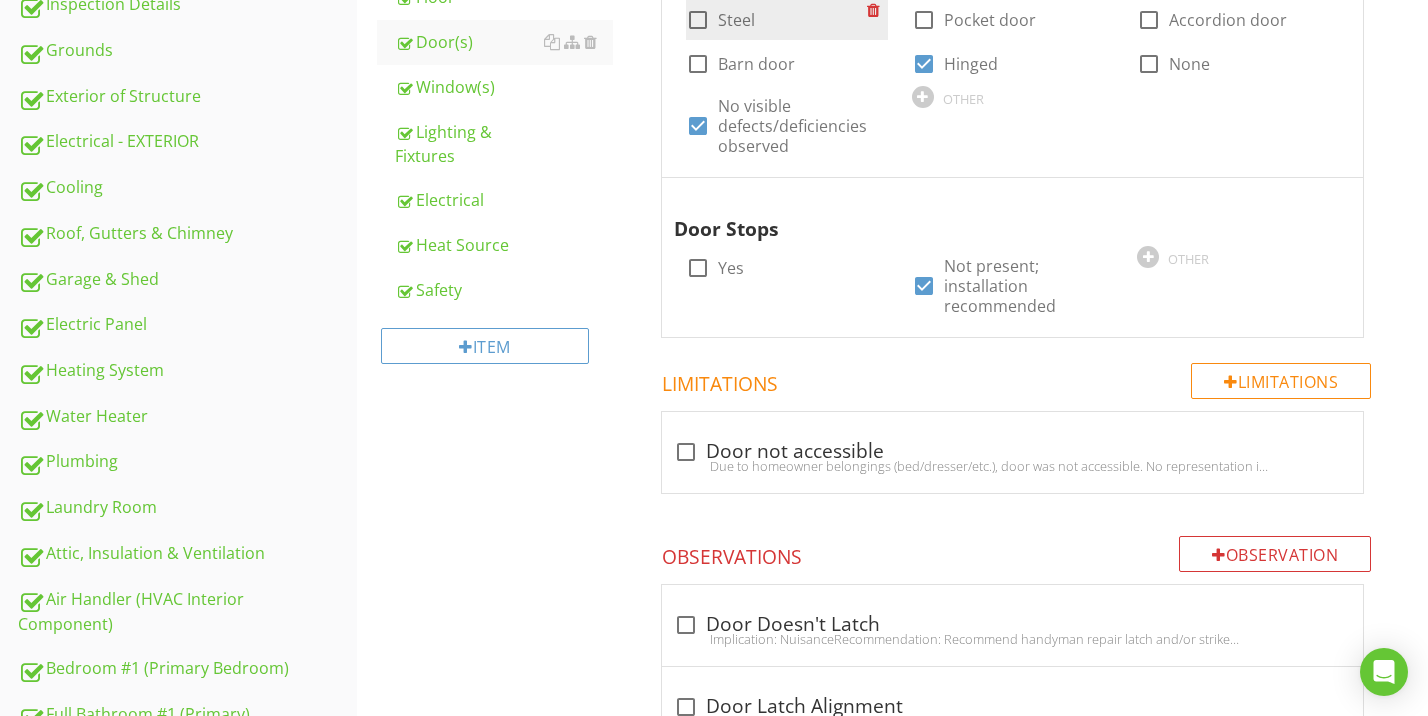 scroll, scrollTop: 285, scrollLeft: 0, axis: vertical 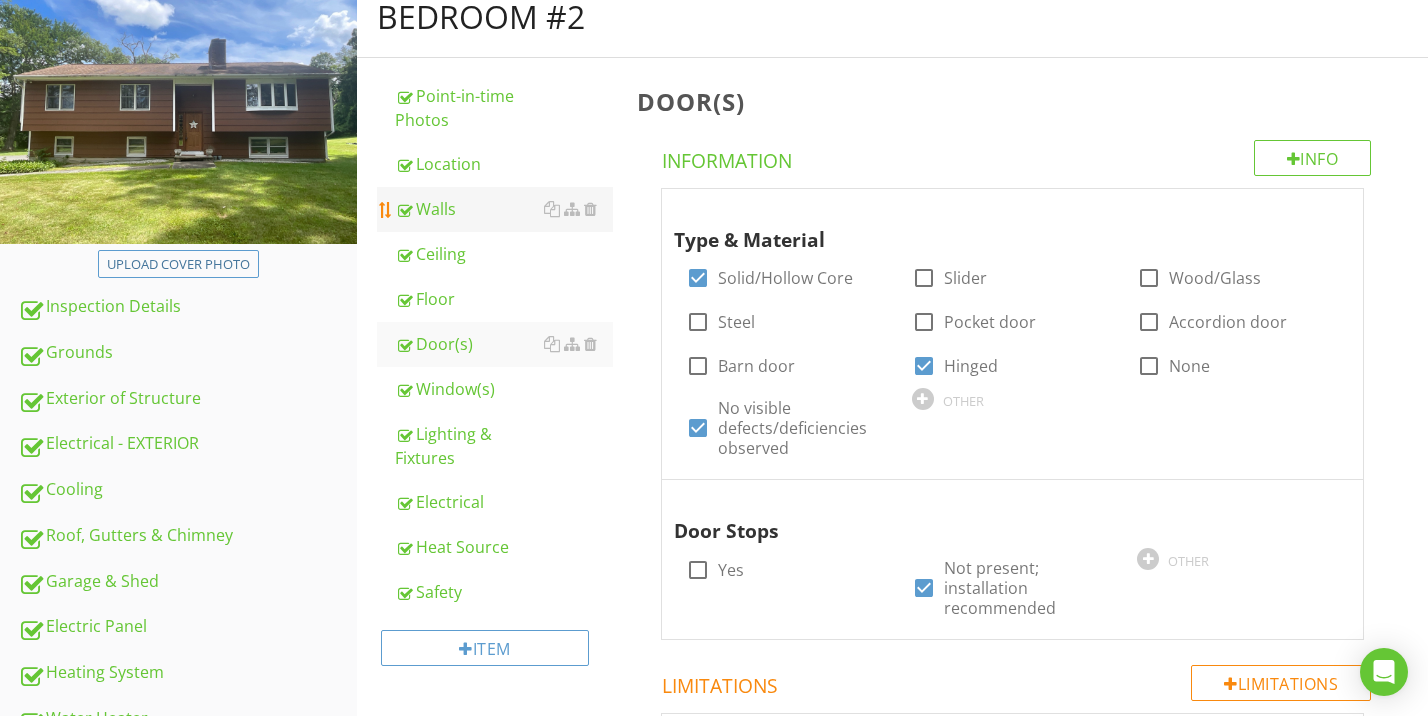 click on "Walls" at bounding box center [504, 209] 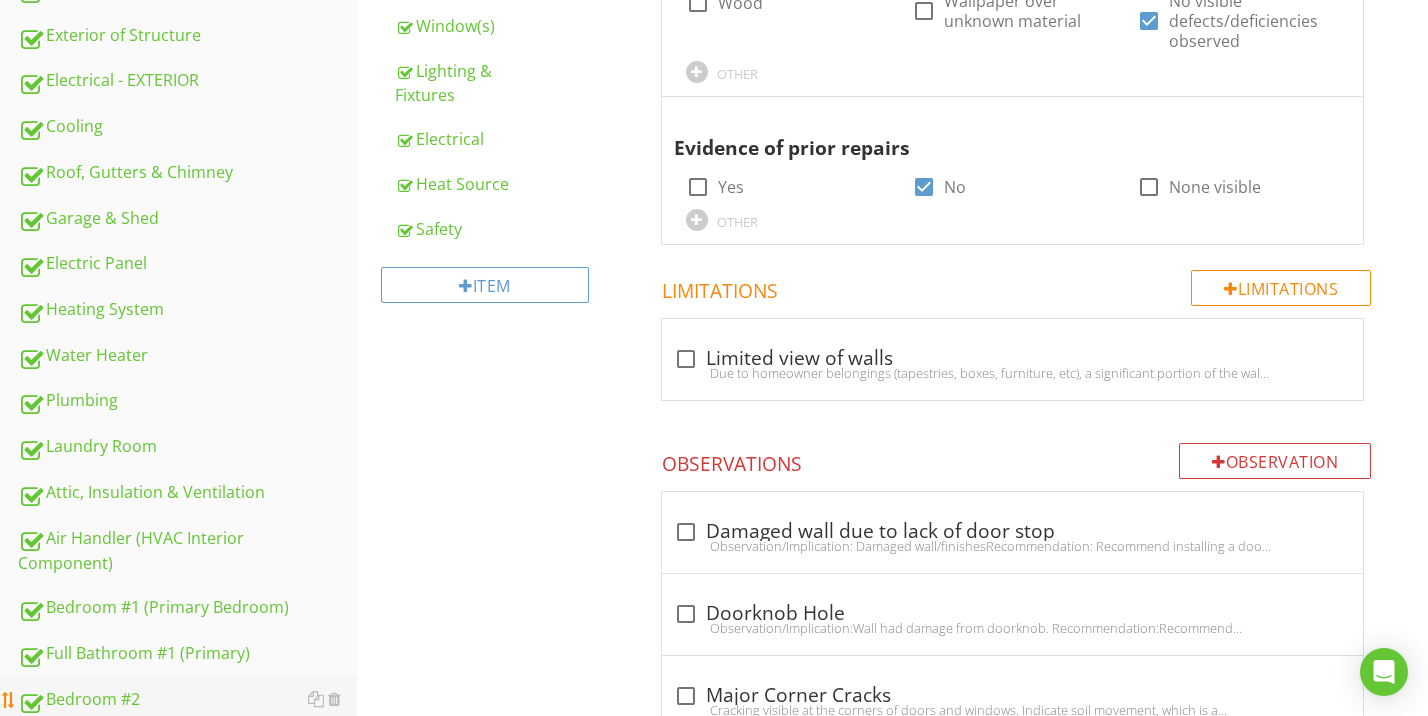 scroll, scrollTop: 1002, scrollLeft: 0, axis: vertical 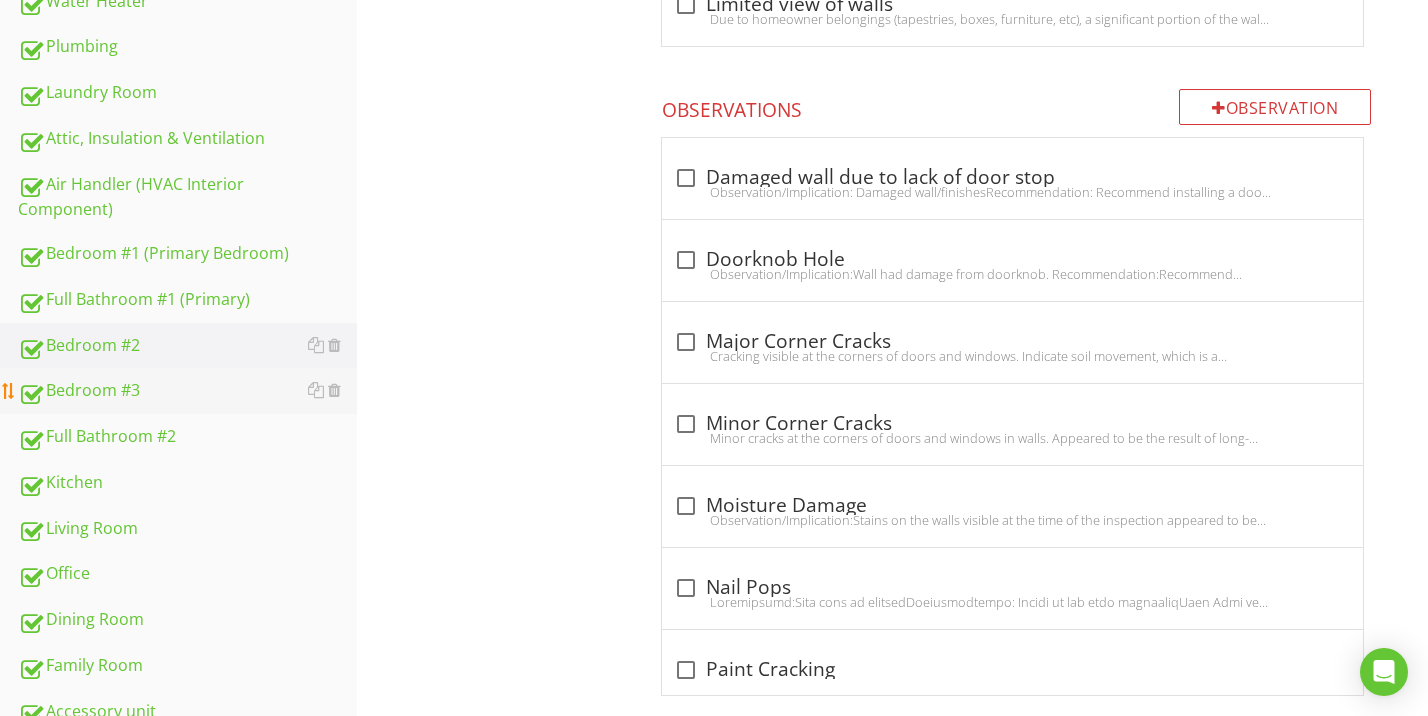 click on "Bedroom #3" at bounding box center (187, 391) 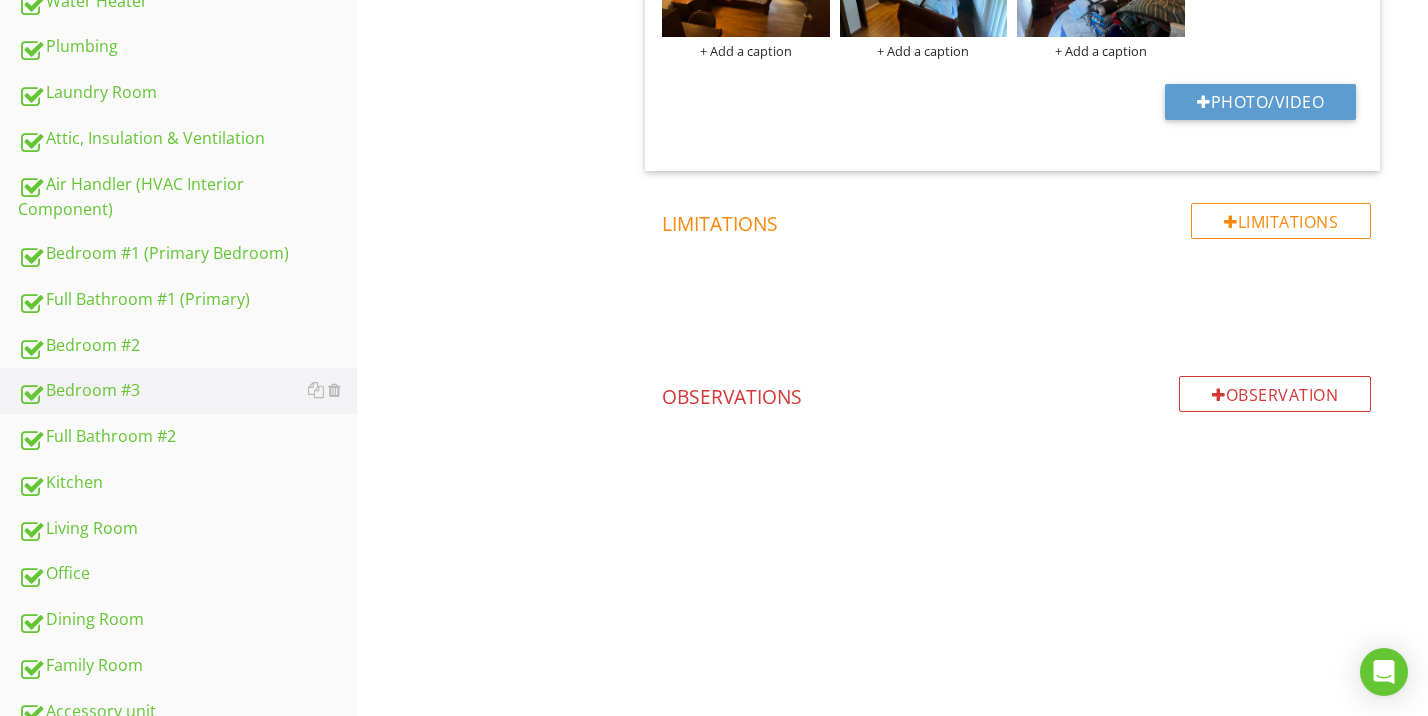 scroll, scrollTop: 329, scrollLeft: 0, axis: vertical 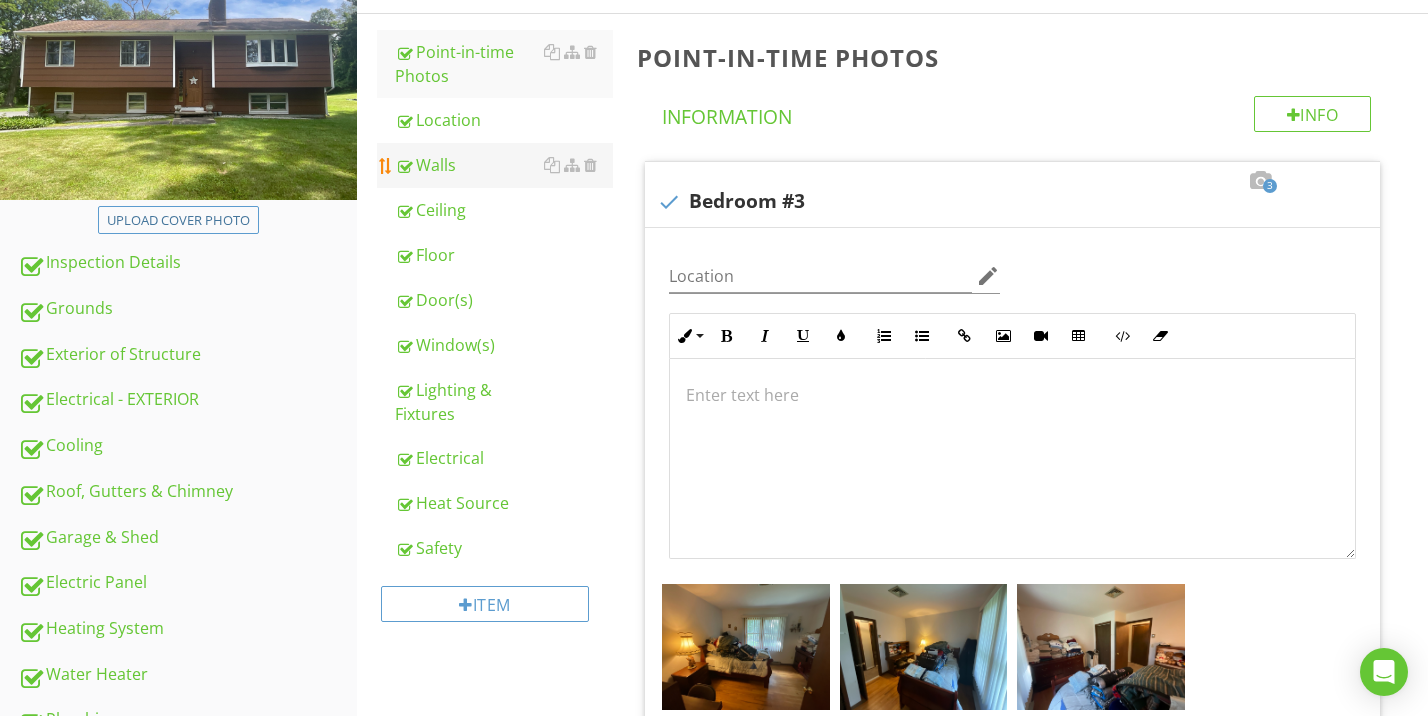 click on "Walls" at bounding box center [504, 165] 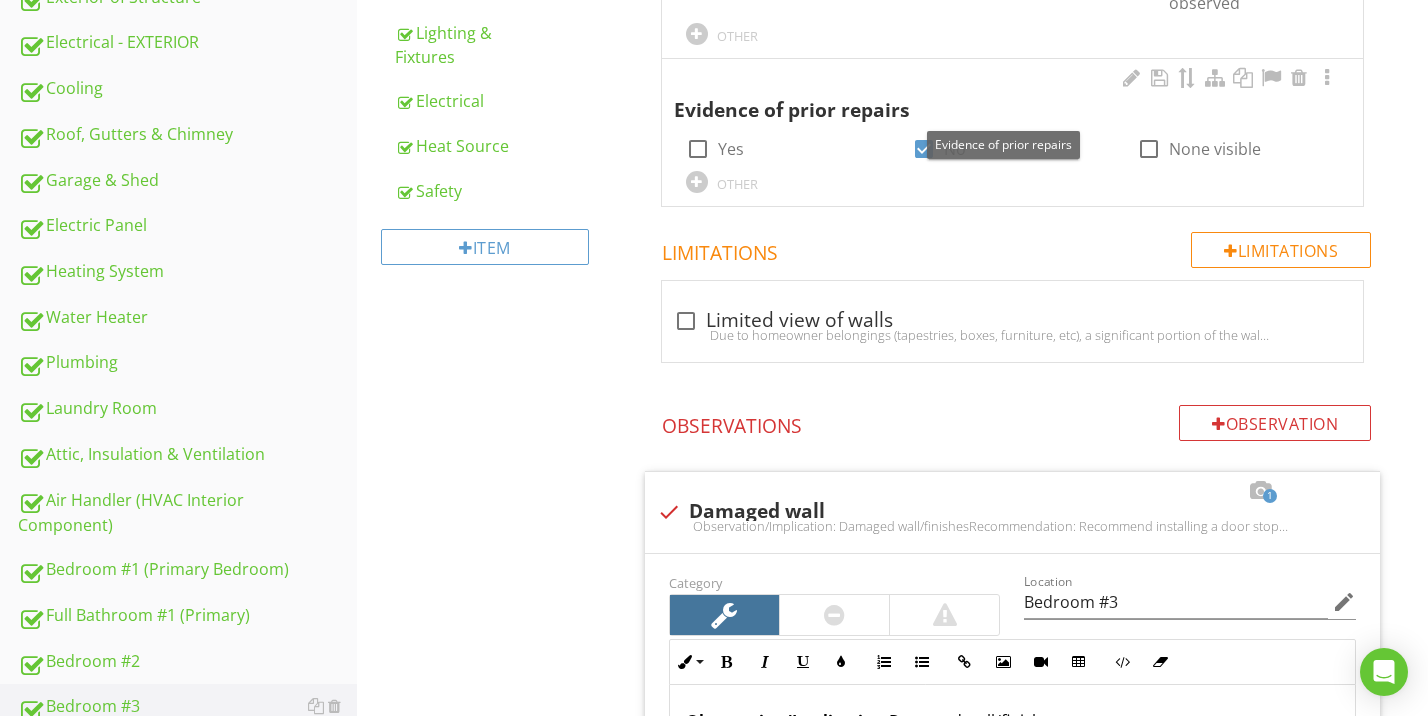 scroll, scrollTop: 1188, scrollLeft: 0, axis: vertical 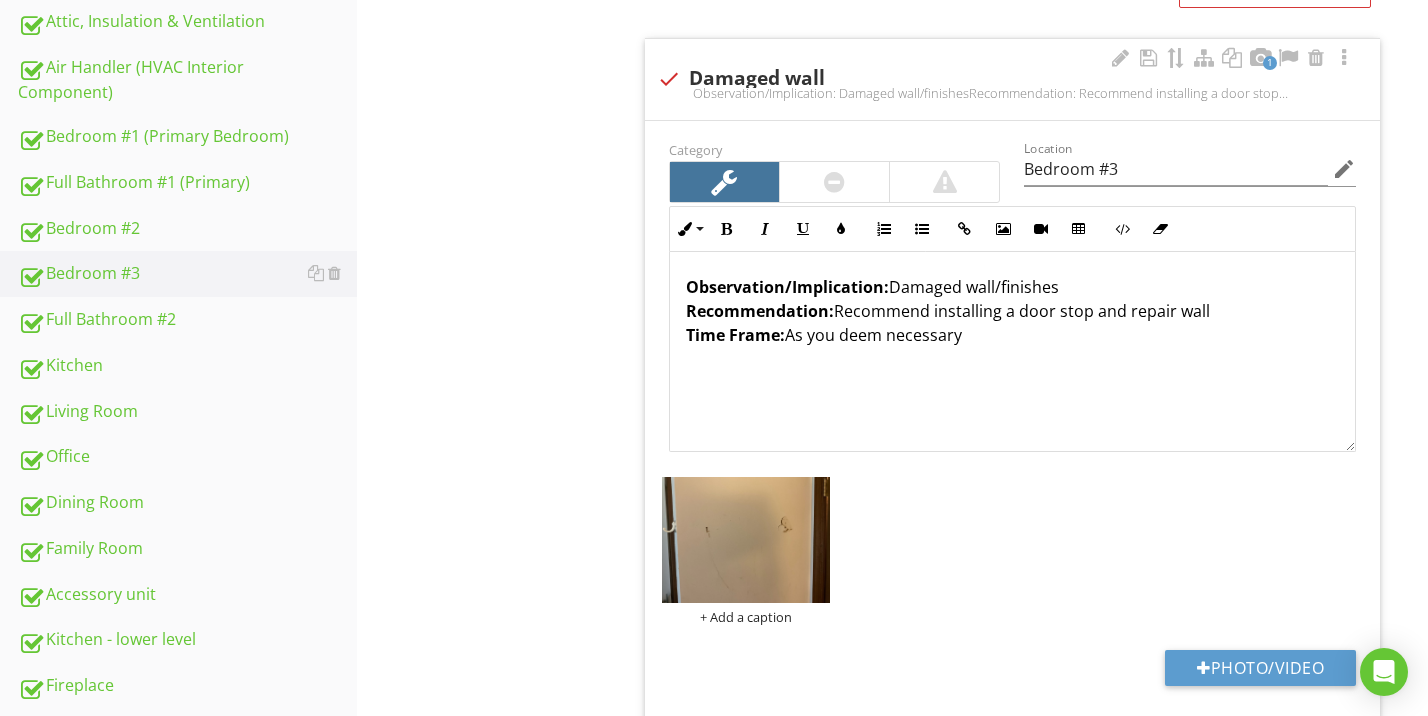 drag, startPoint x: 933, startPoint y: 308, endPoint x: 1255, endPoint y: 306, distance: 322.00623 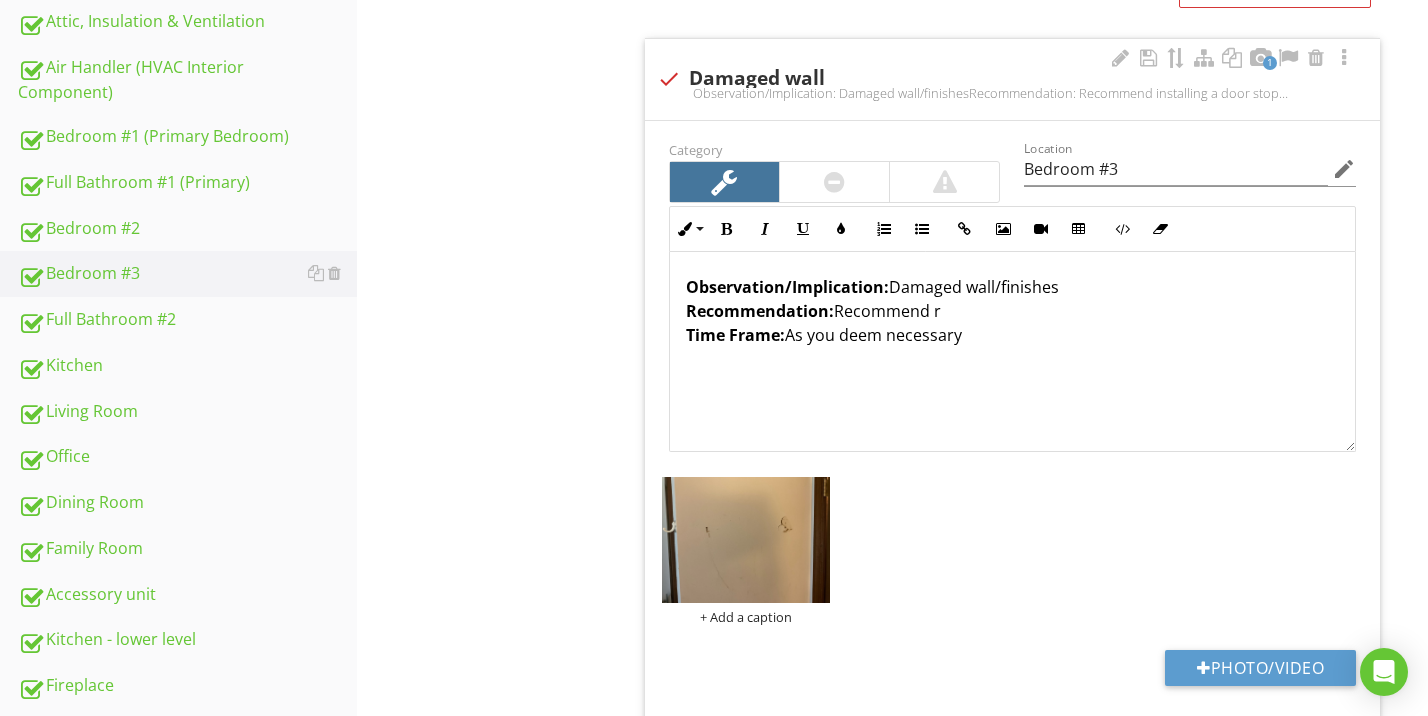 type 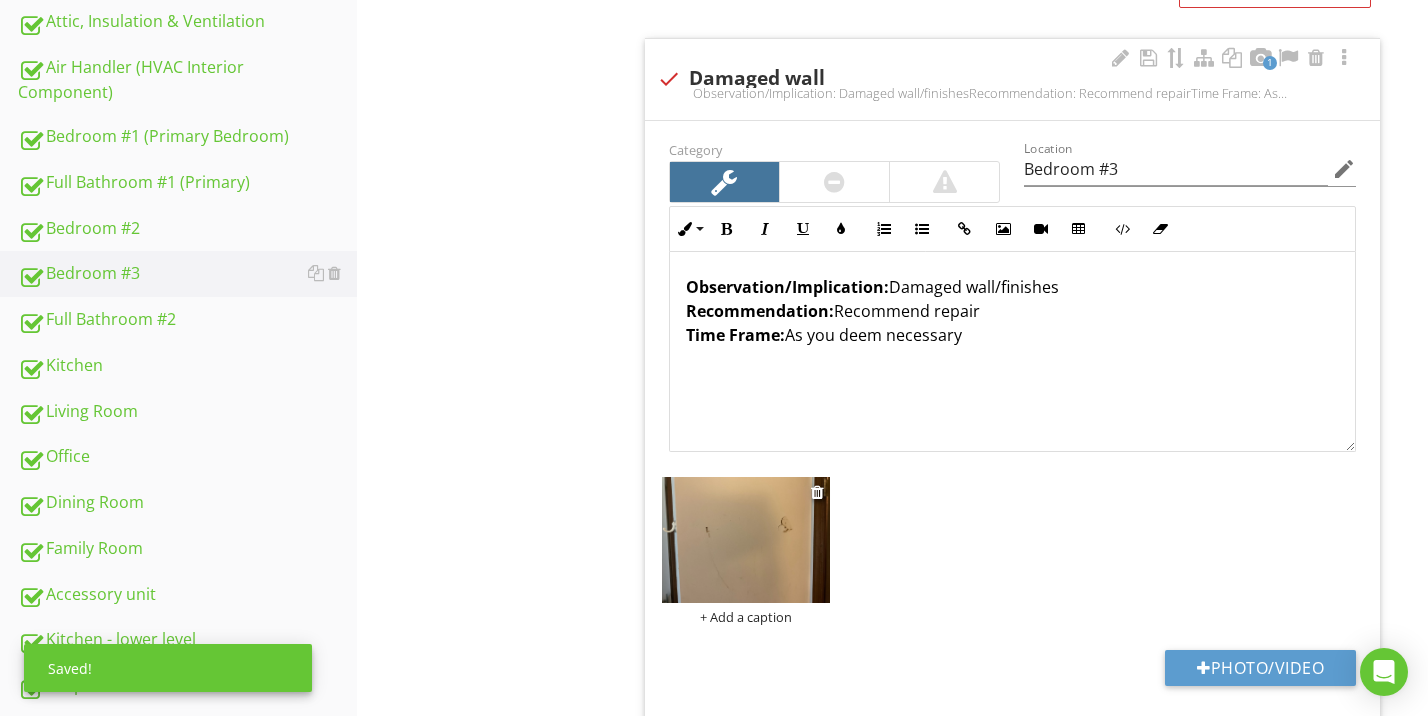 click at bounding box center (746, 540) 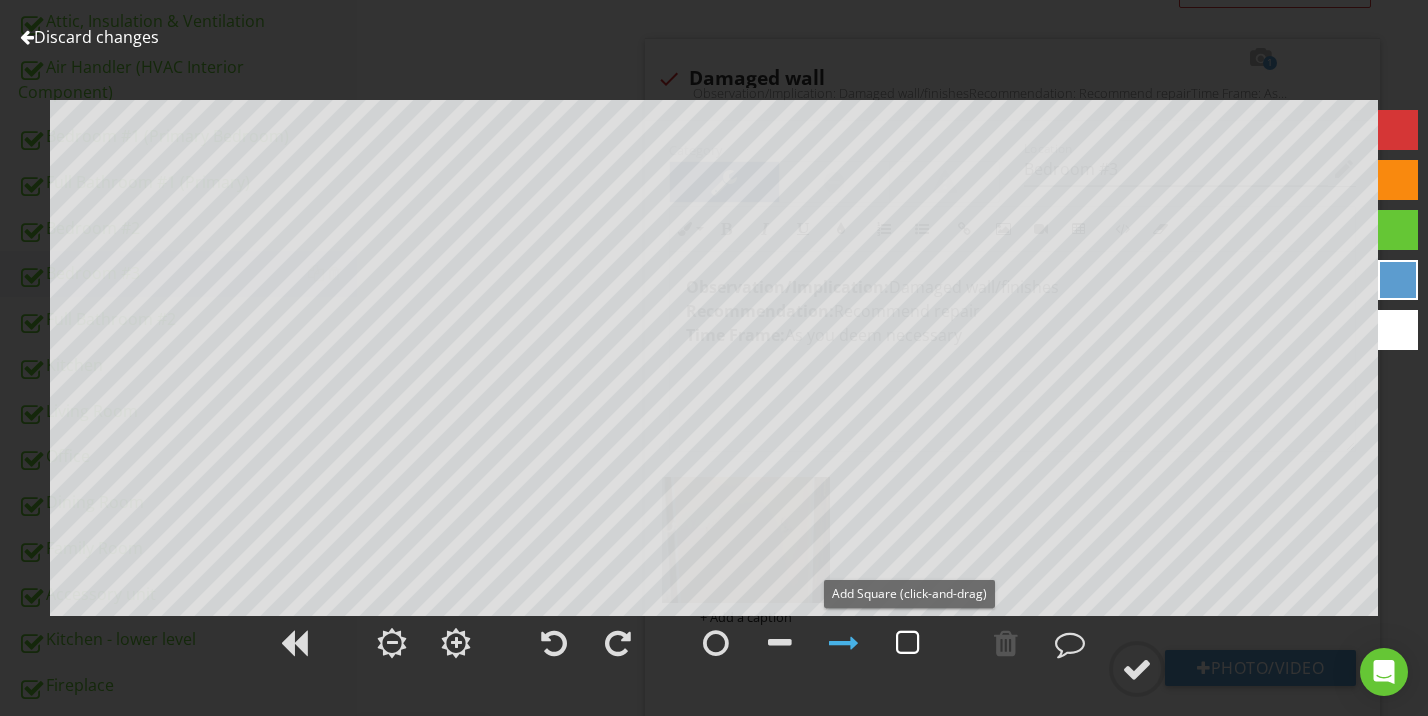 click at bounding box center [908, 643] 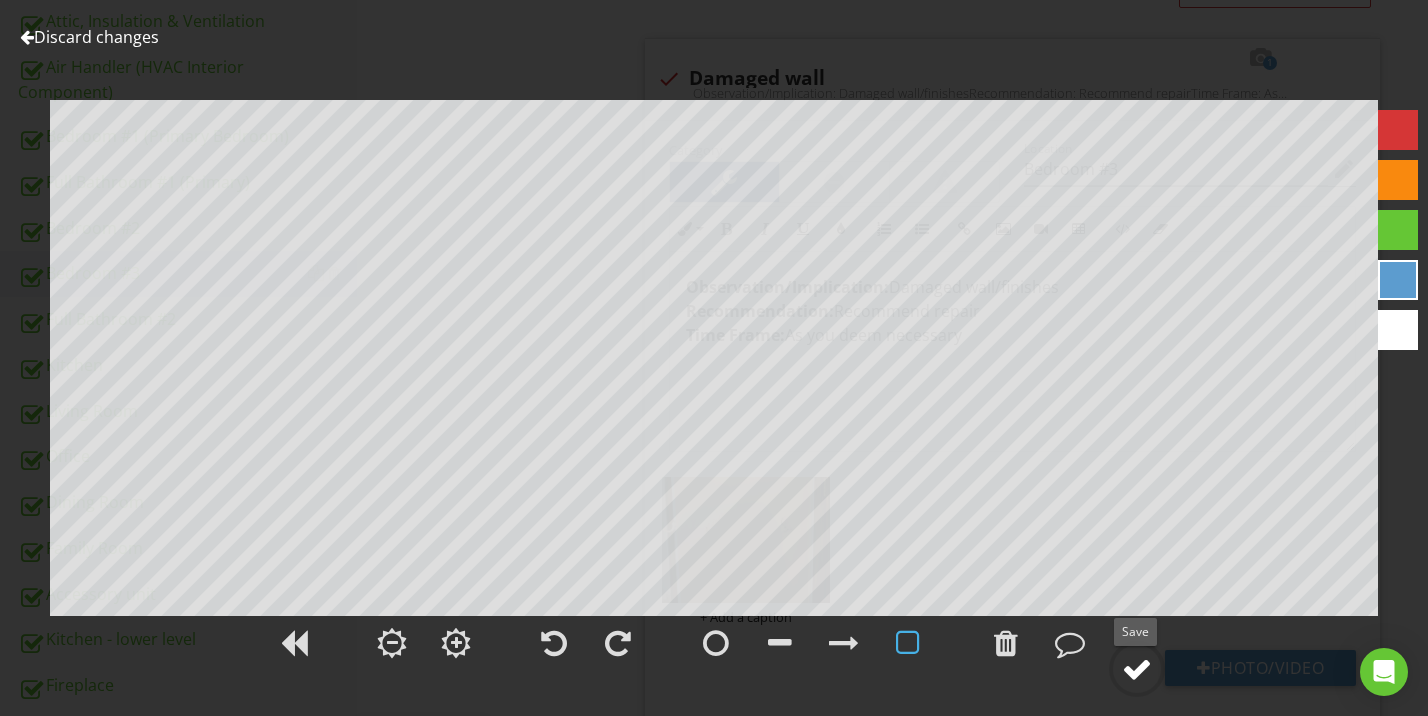 click at bounding box center [1137, 669] 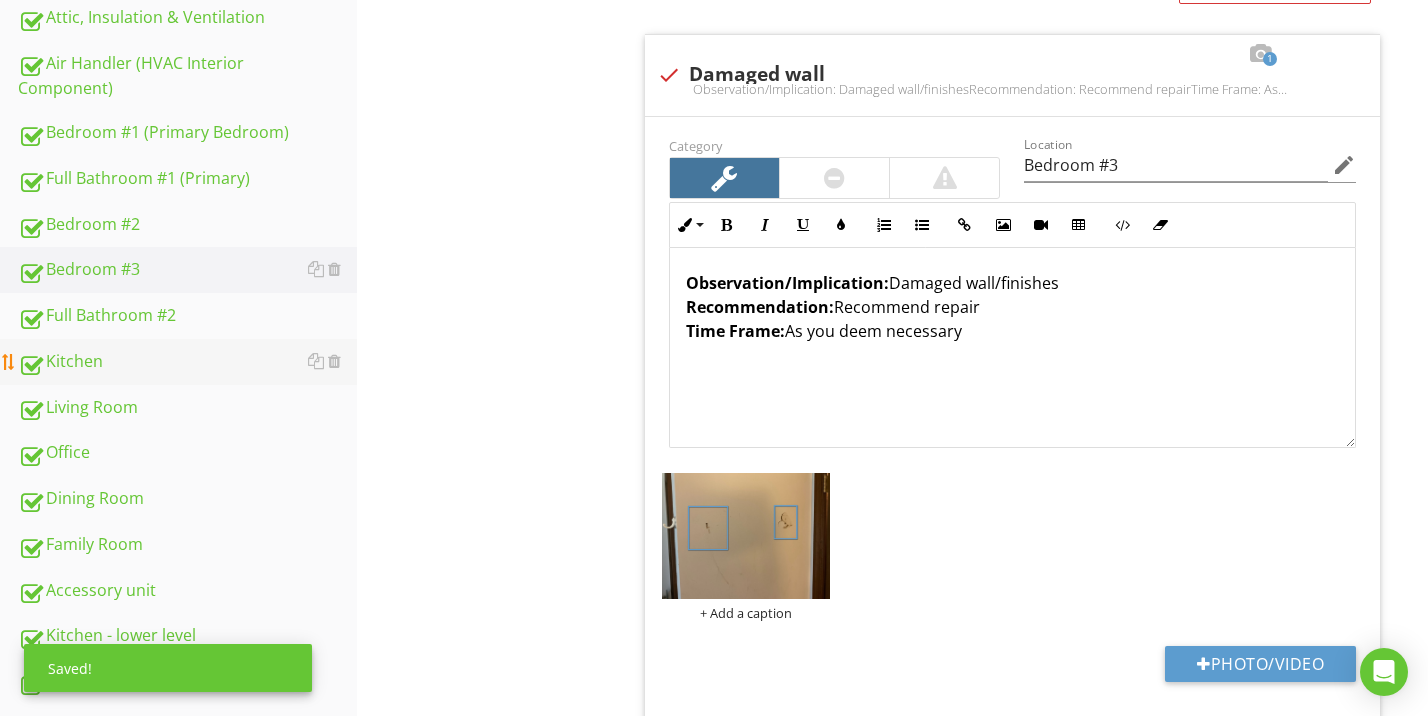 scroll, scrollTop: 1127, scrollLeft: 0, axis: vertical 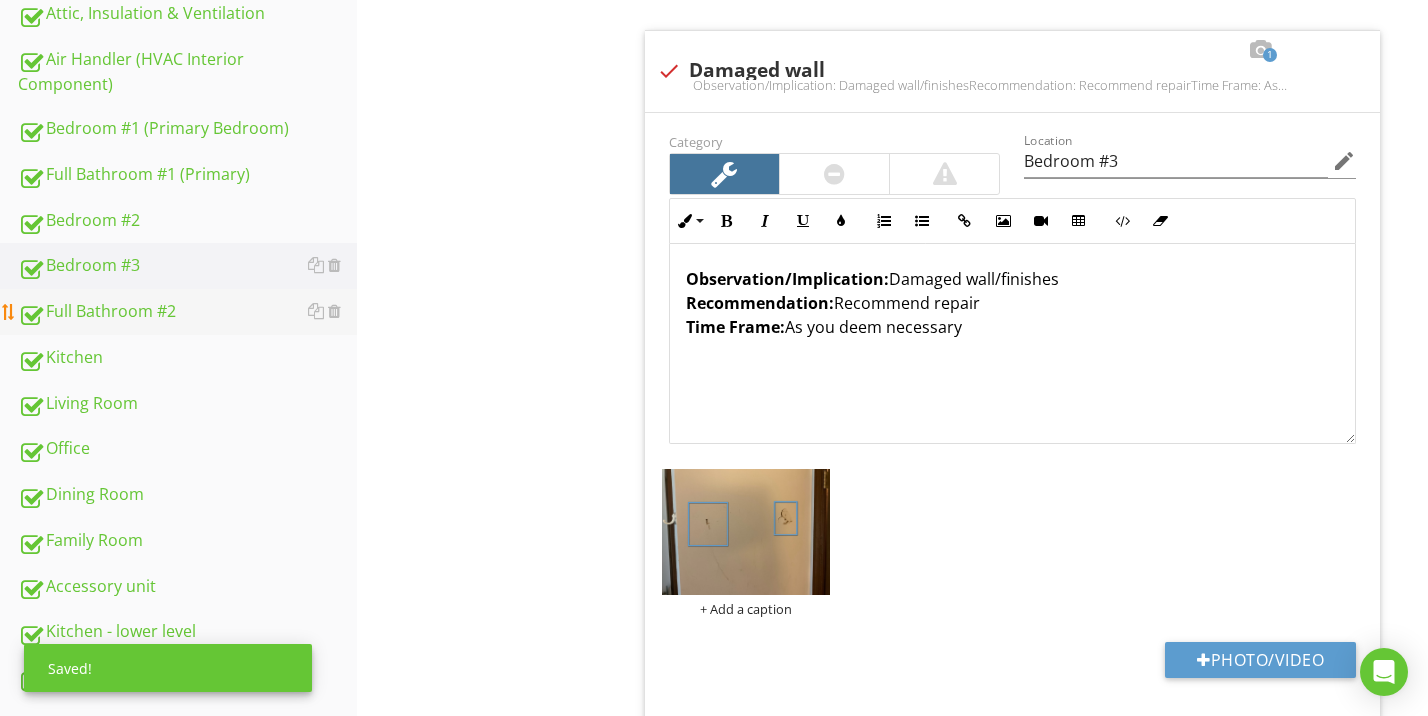 click on "Full Bathroom #2" at bounding box center [187, 312] 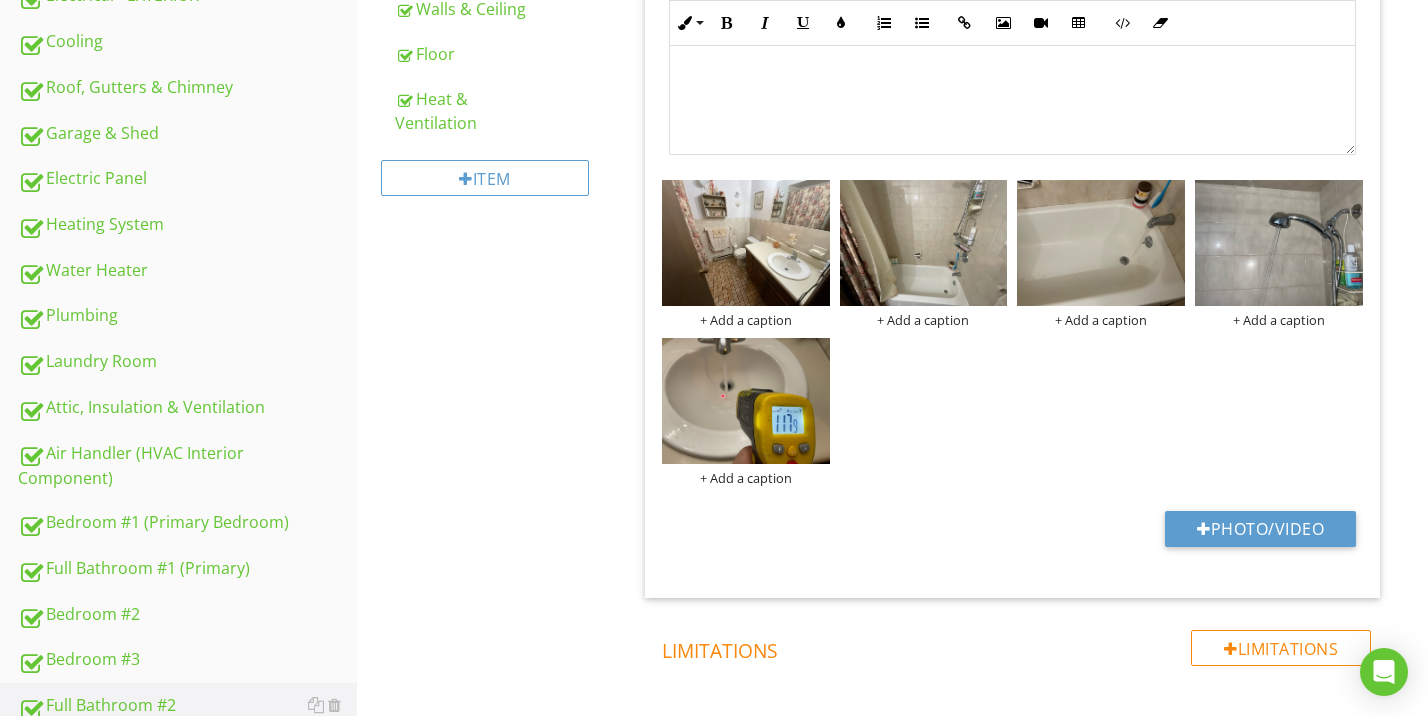 scroll, scrollTop: 347, scrollLeft: 0, axis: vertical 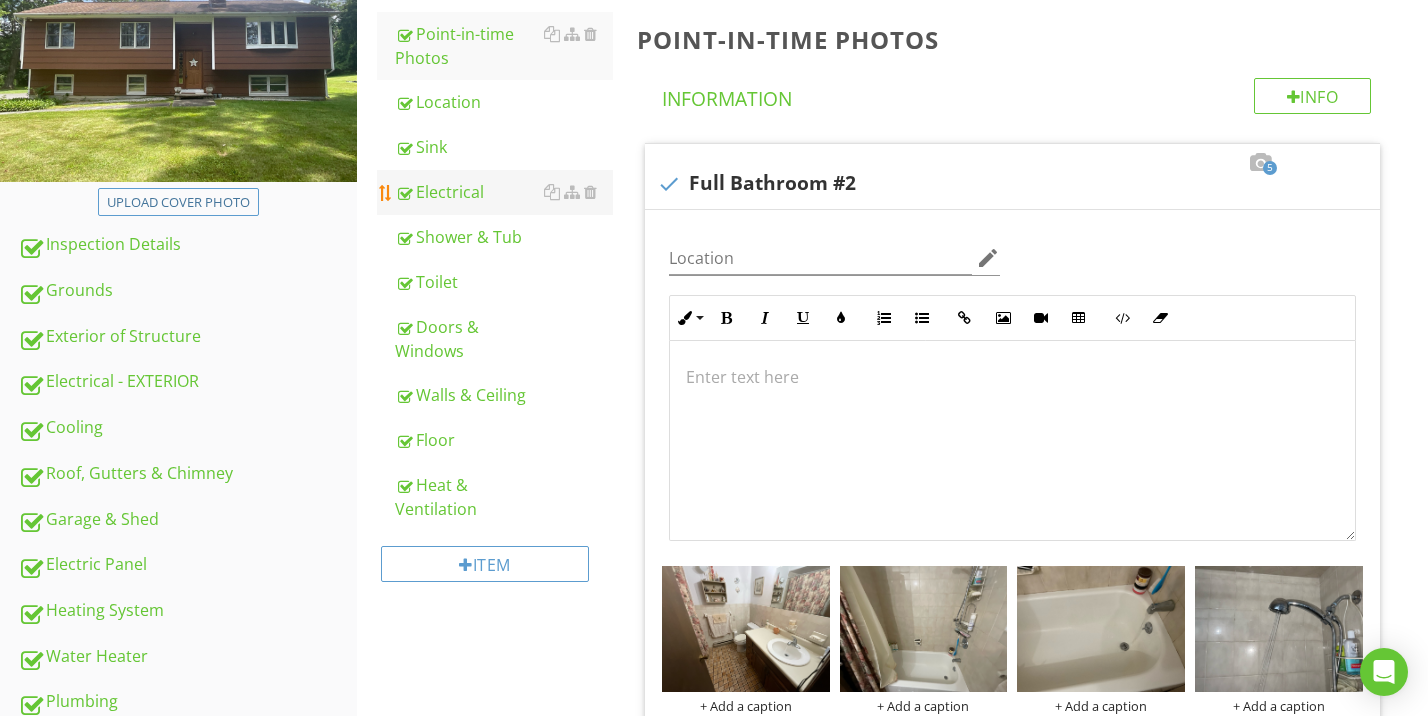 click on "Electrical" at bounding box center (504, 192) 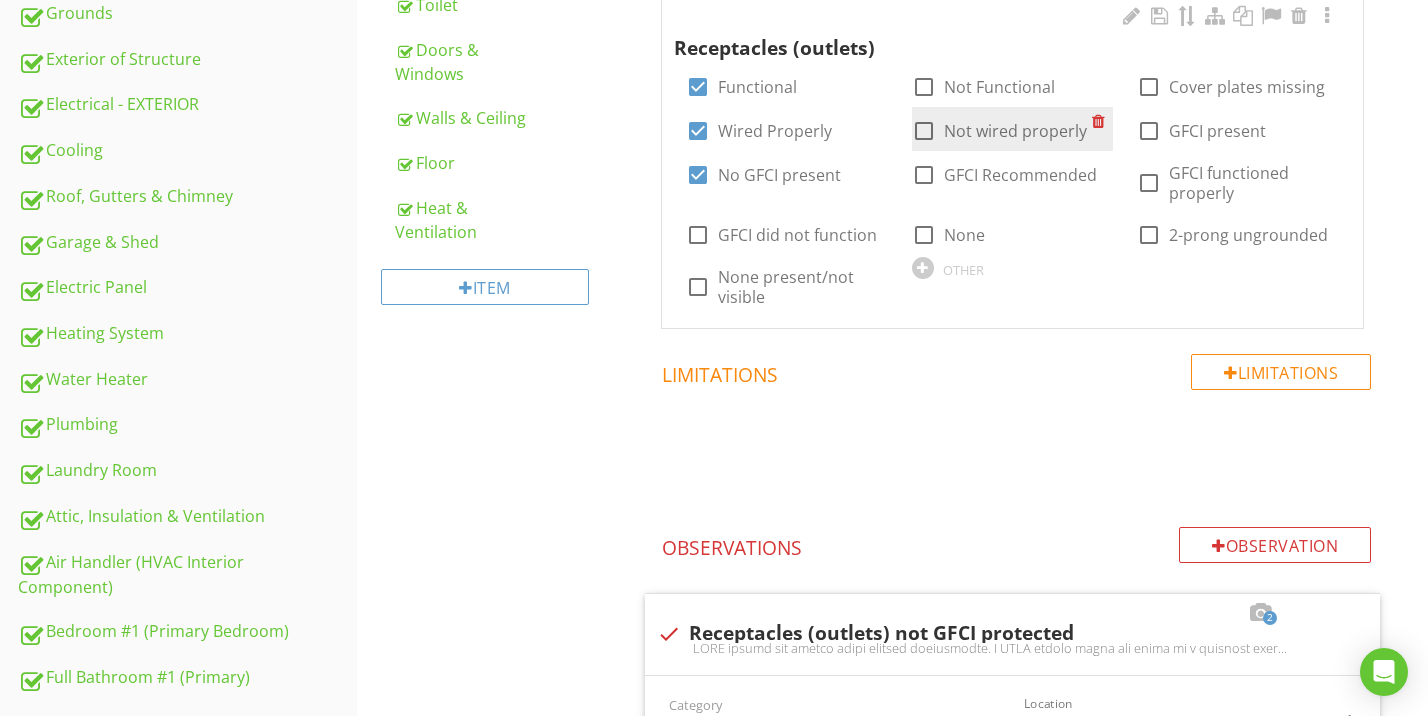 scroll, scrollTop: 1127, scrollLeft: 0, axis: vertical 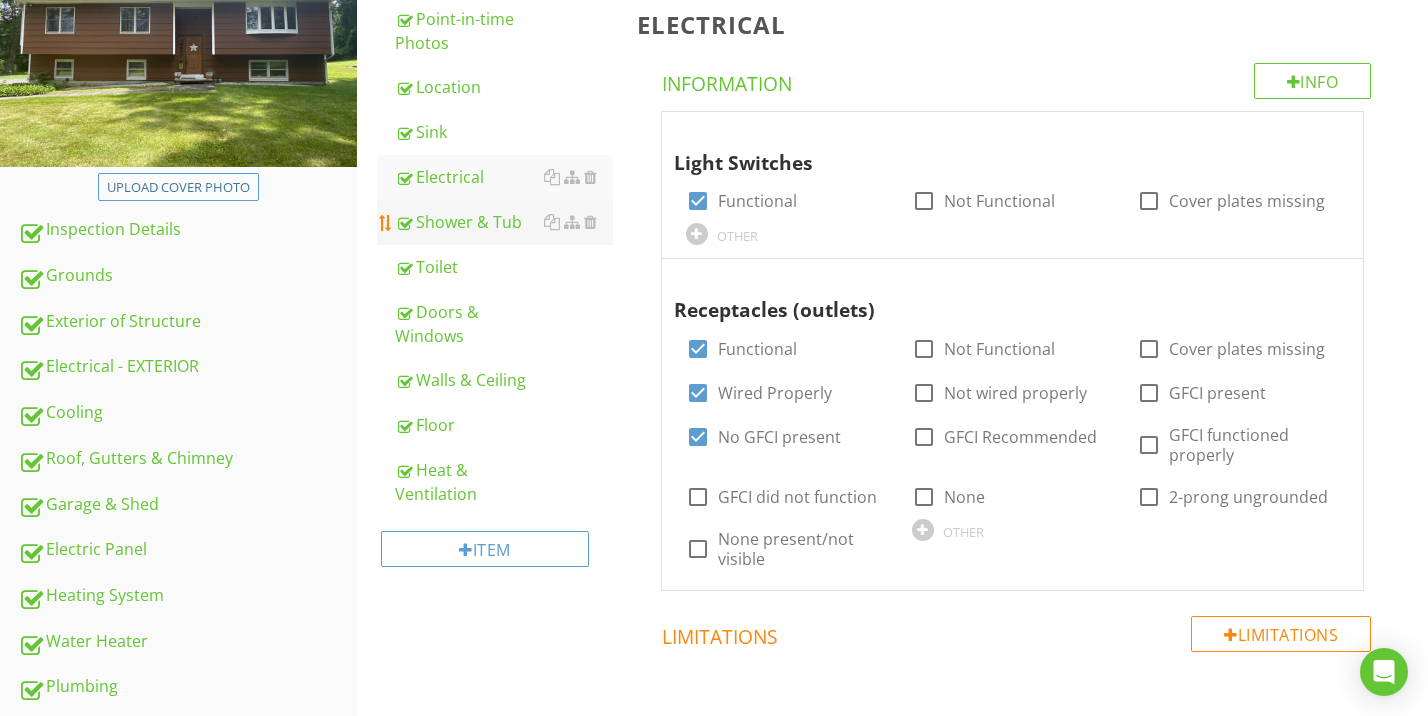 click on "Shower & Tub" at bounding box center [504, 222] 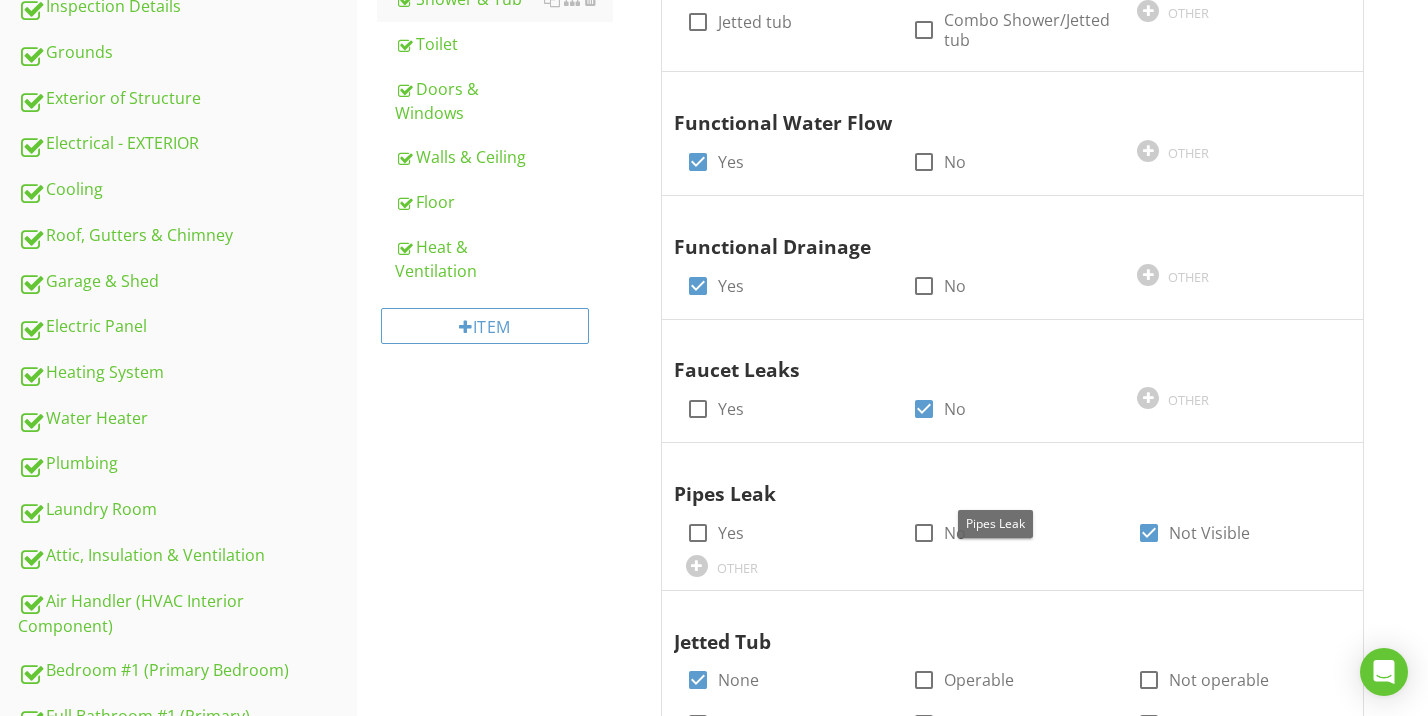 scroll, scrollTop: 185, scrollLeft: 0, axis: vertical 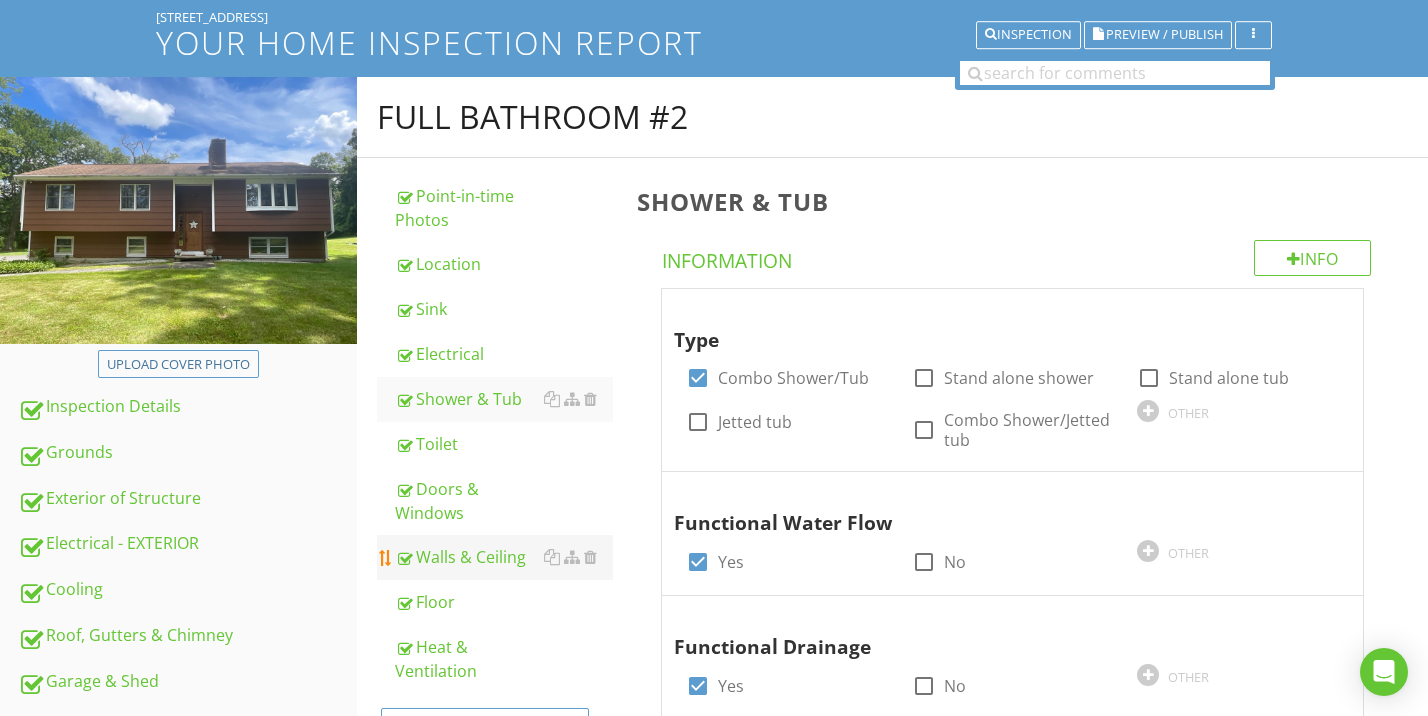 click on "Walls & Ceiling" at bounding box center [504, 557] 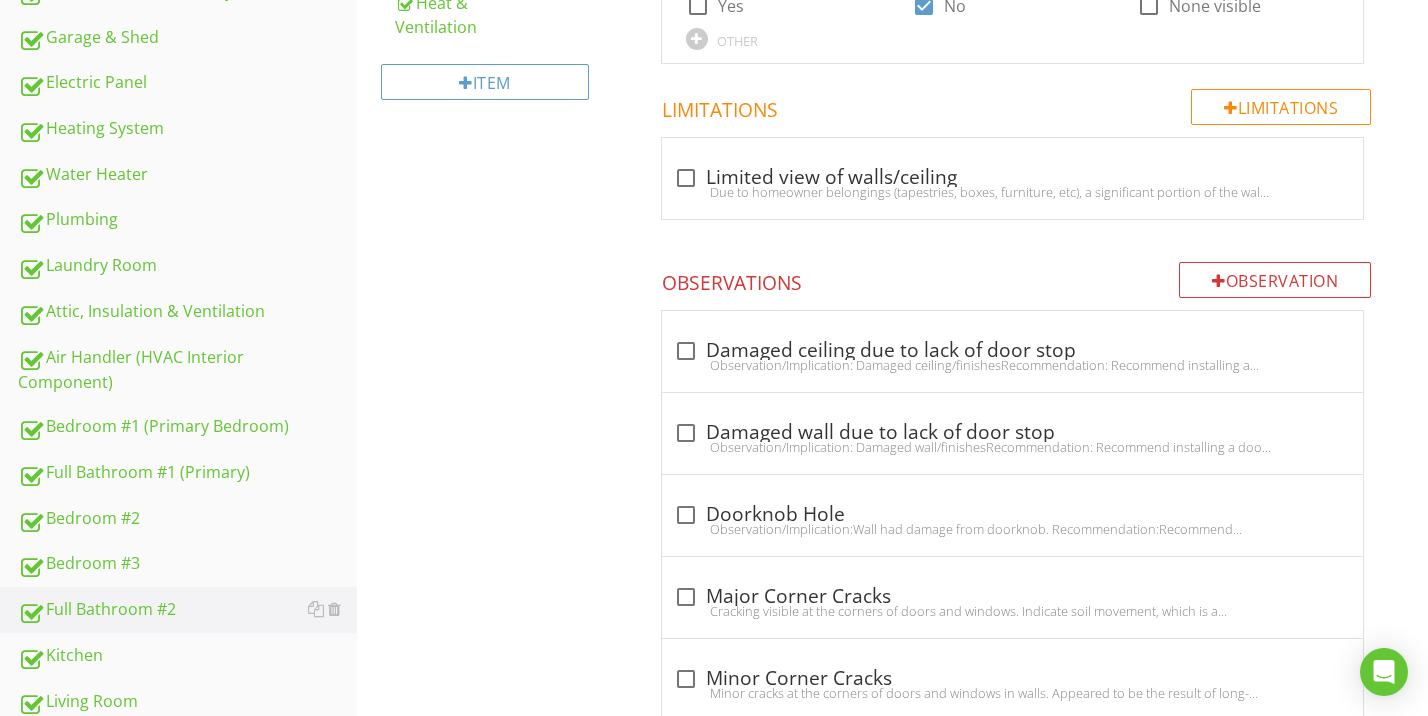 scroll, scrollTop: 217, scrollLeft: 0, axis: vertical 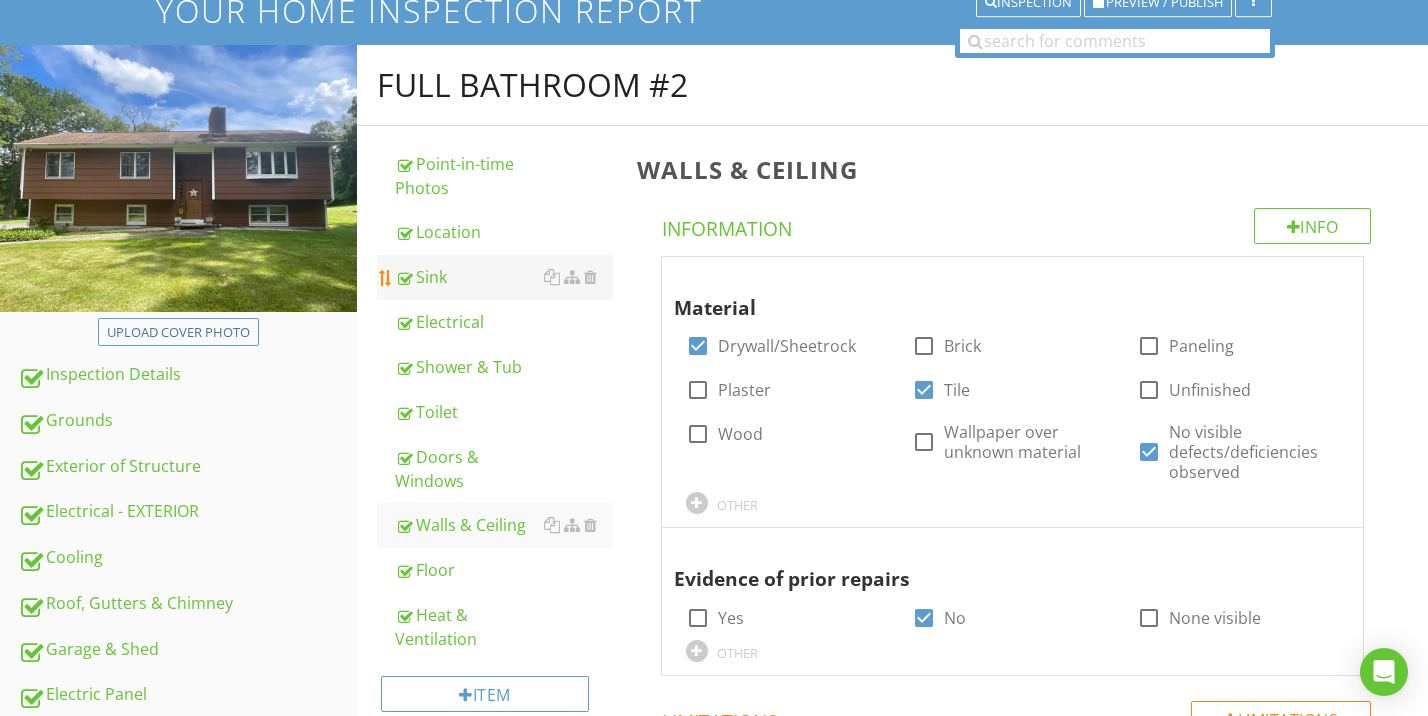 click on "Sink" at bounding box center [504, 277] 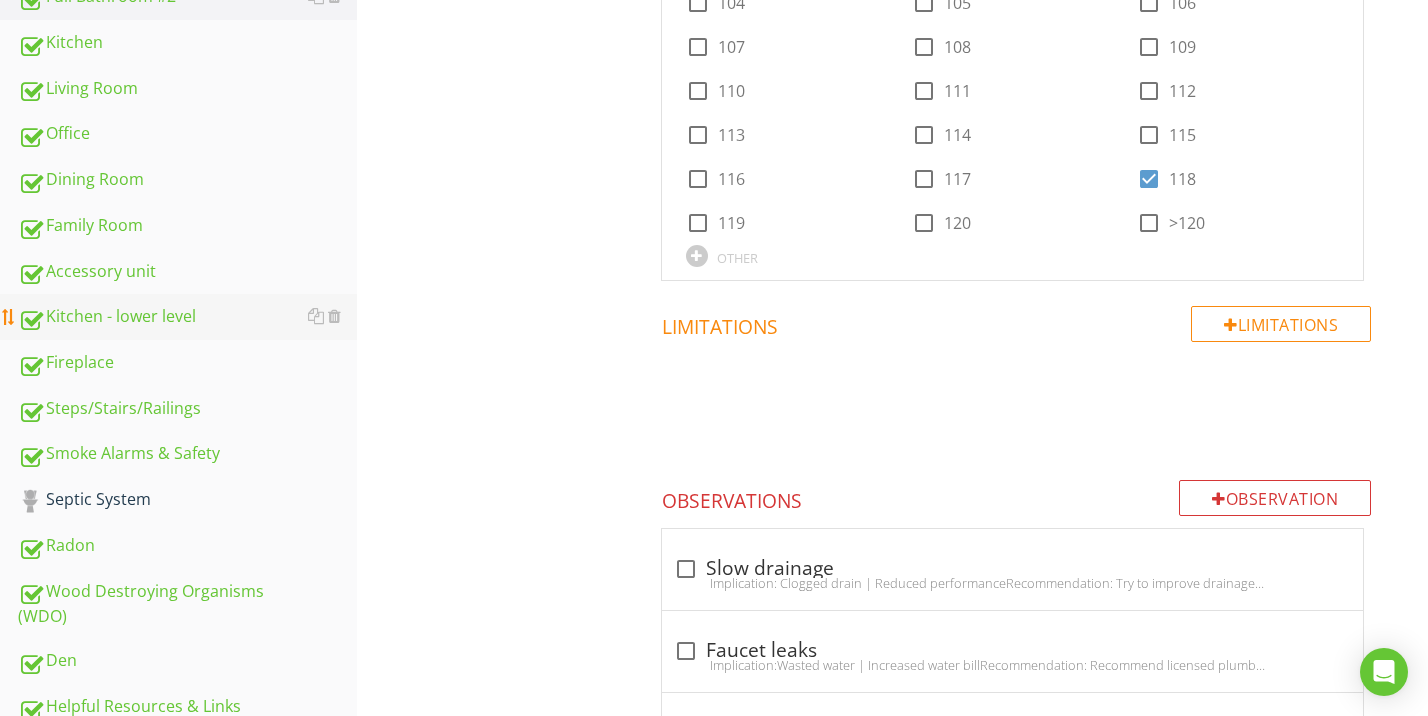 scroll, scrollTop: 1041, scrollLeft: 0, axis: vertical 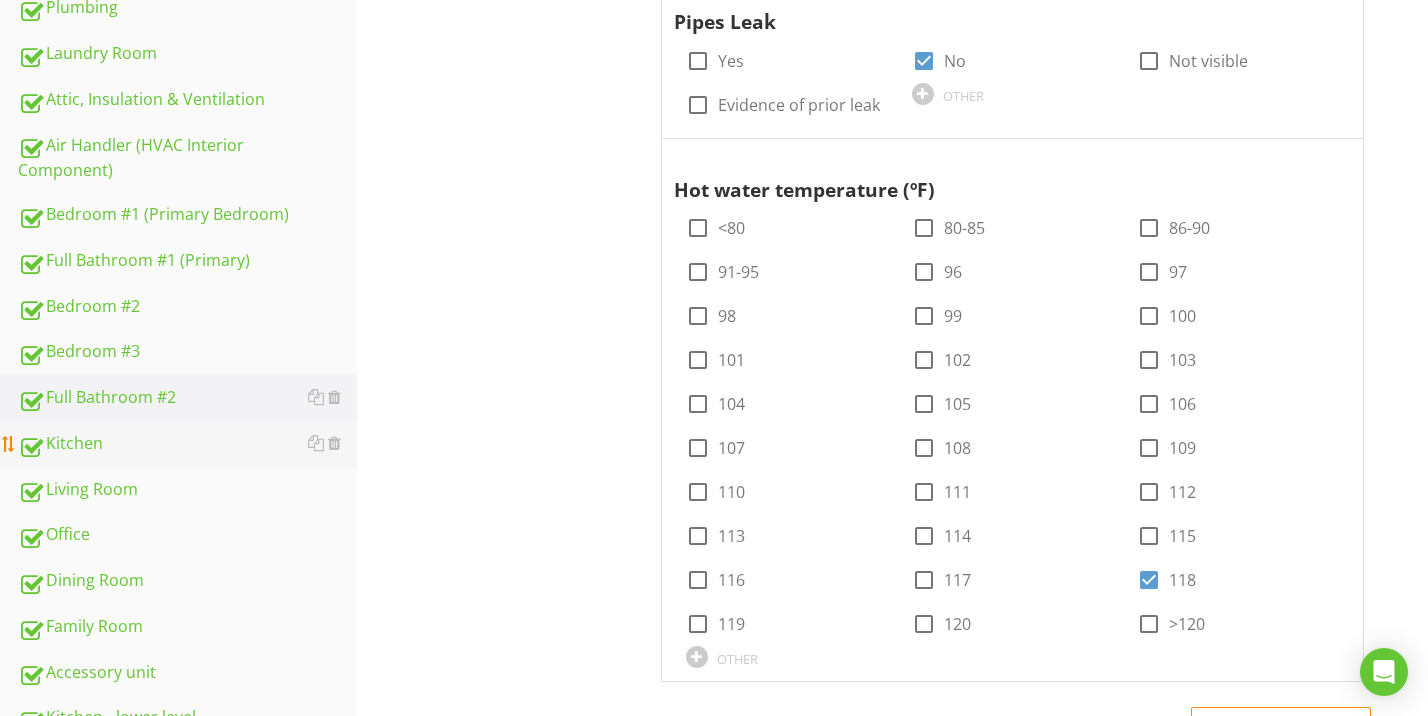 click on "Kitchen" at bounding box center (187, 444) 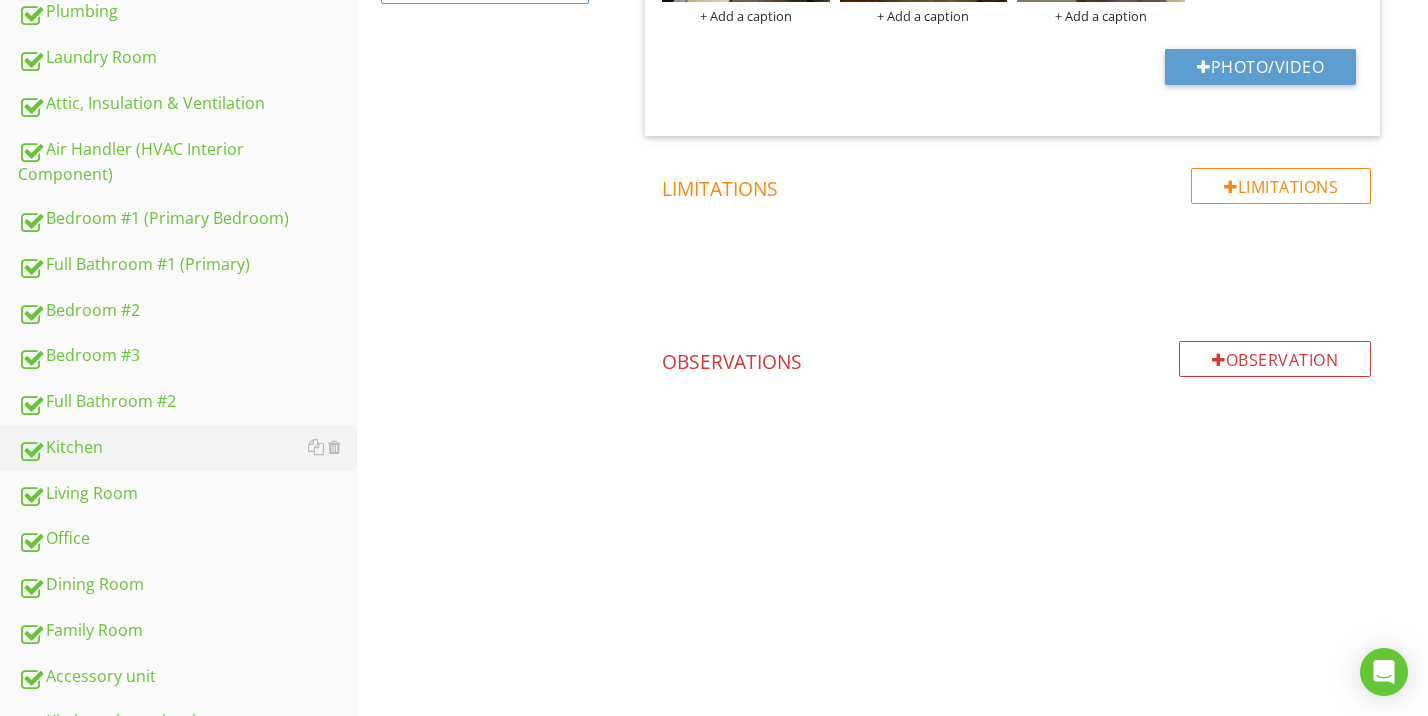 scroll, scrollTop: 388, scrollLeft: 0, axis: vertical 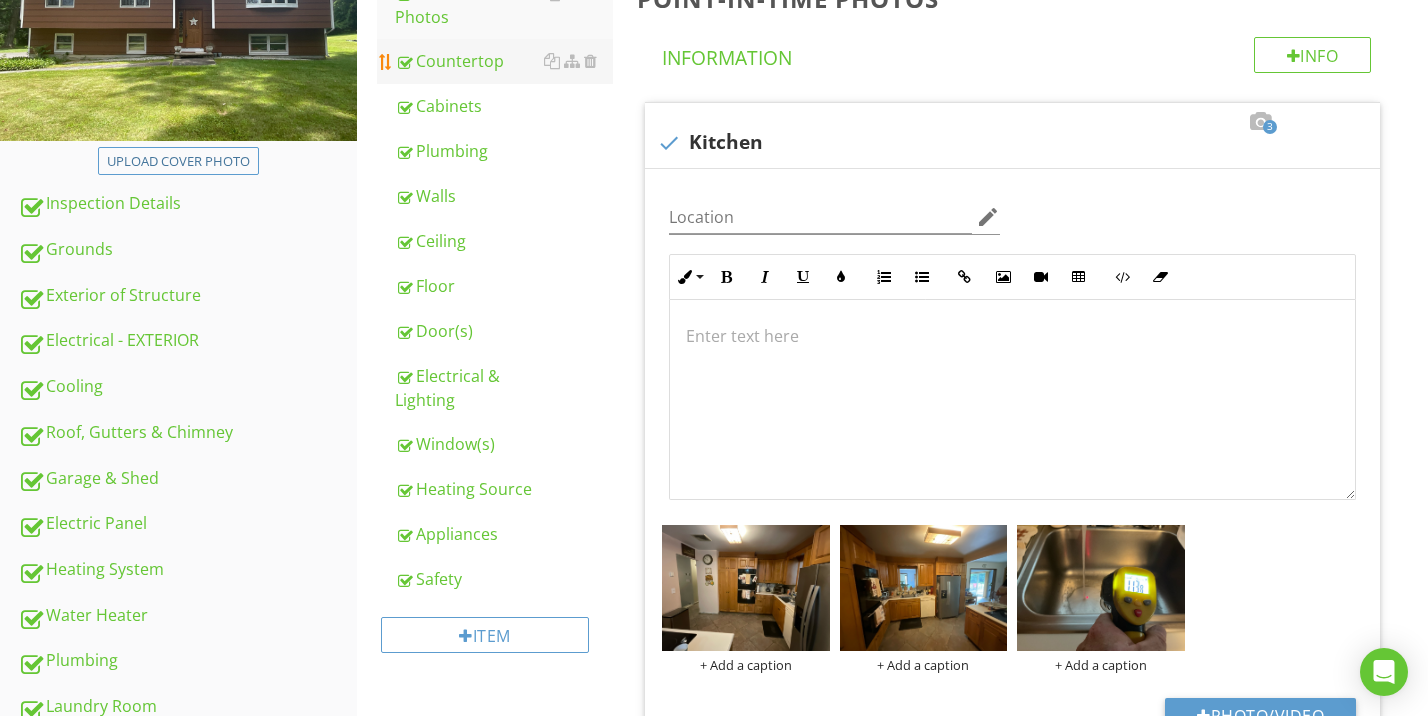 click on "Countertop" at bounding box center [504, 61] 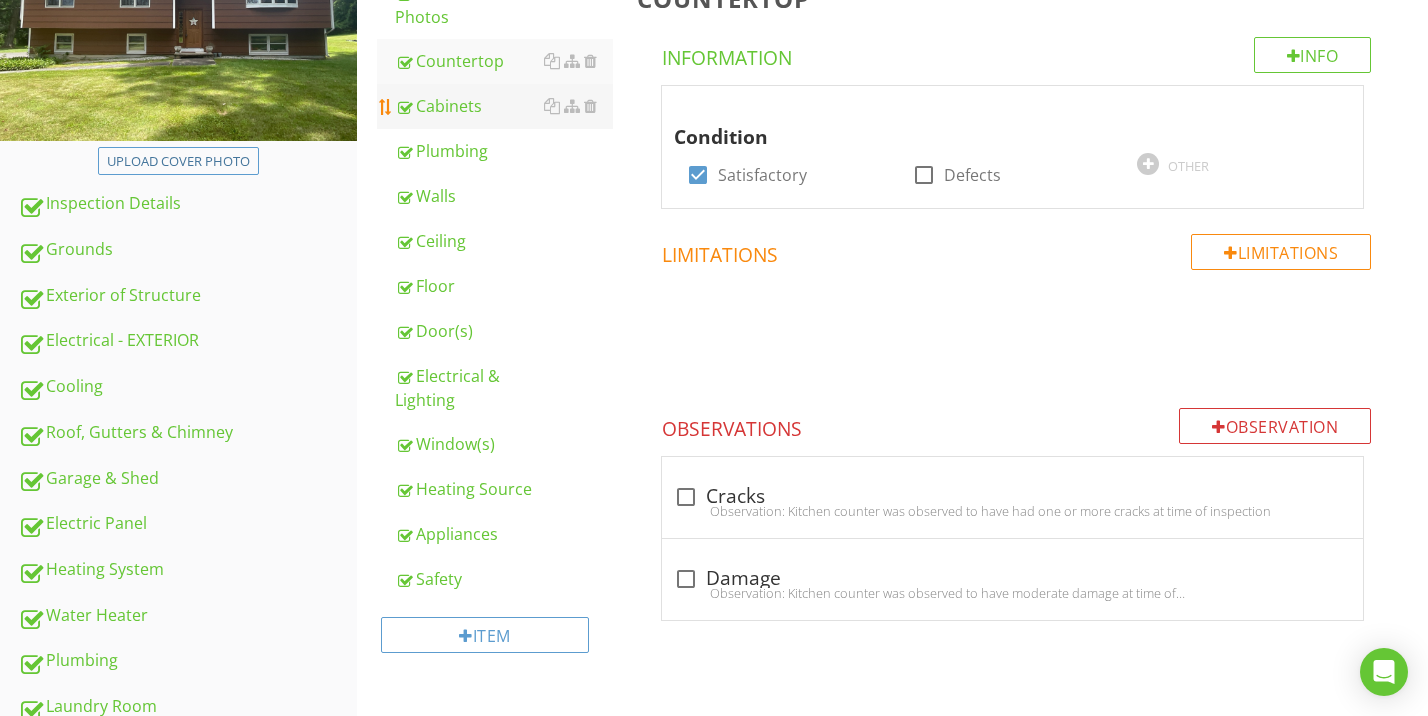 click on "Cabinets" at bounding box center [504, 106] 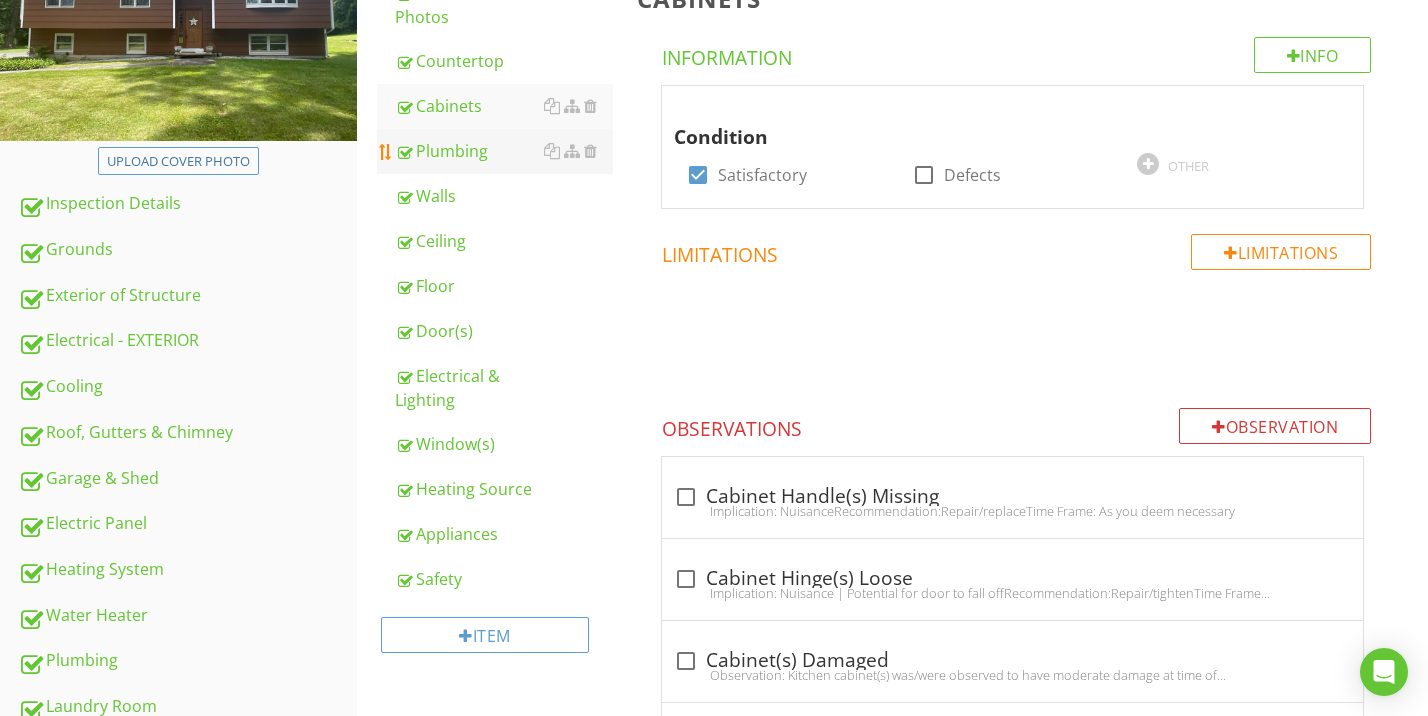 click on "Plumbing" at bounding box center (504, 151) 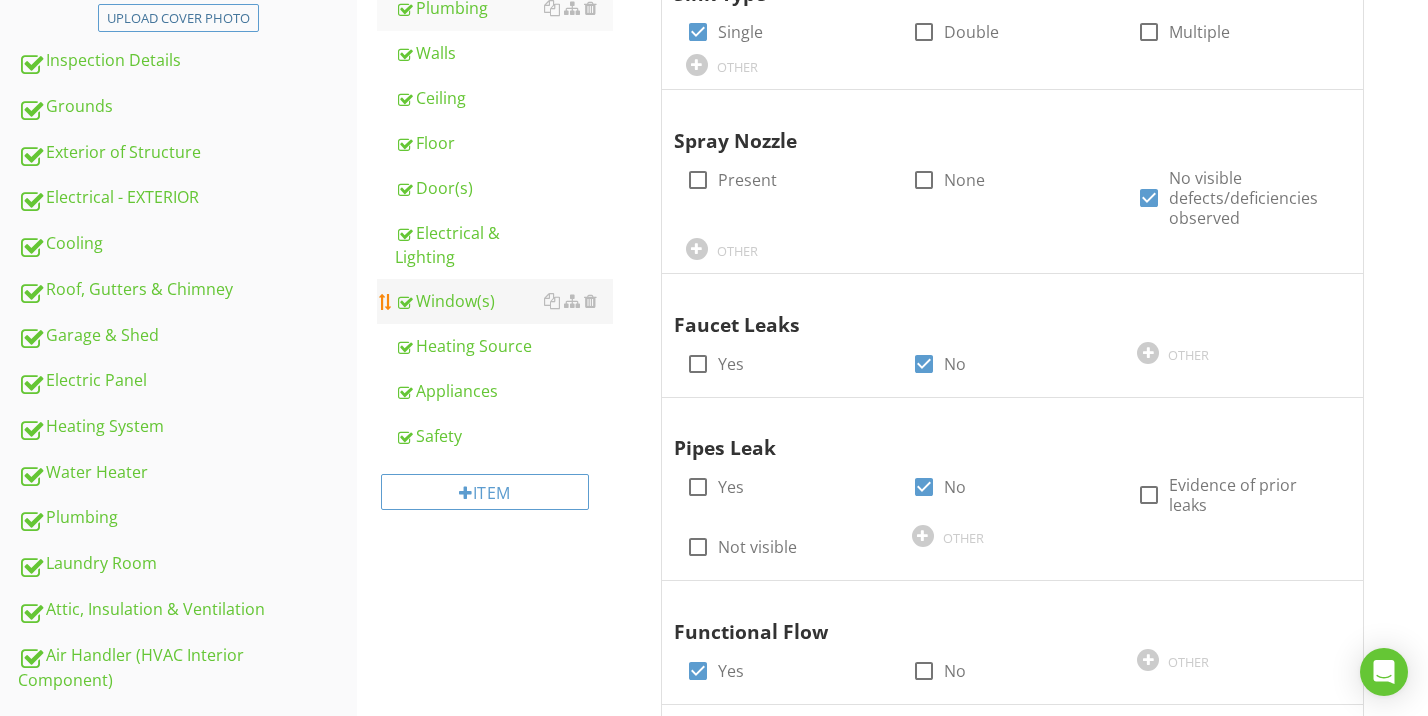 scroll, scrollTop: 135, scrollLeft: 0, axis: vertical 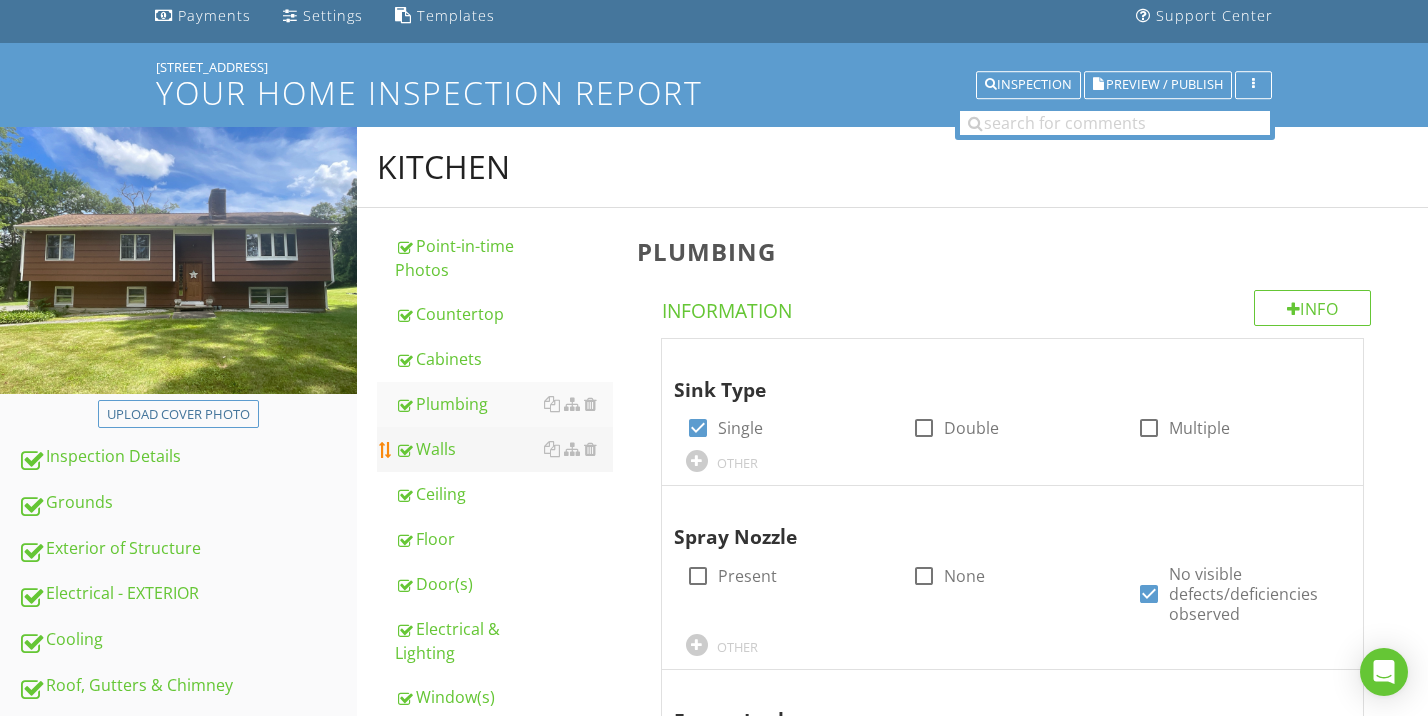 click on "Walls" at bounding box center (504, 449) 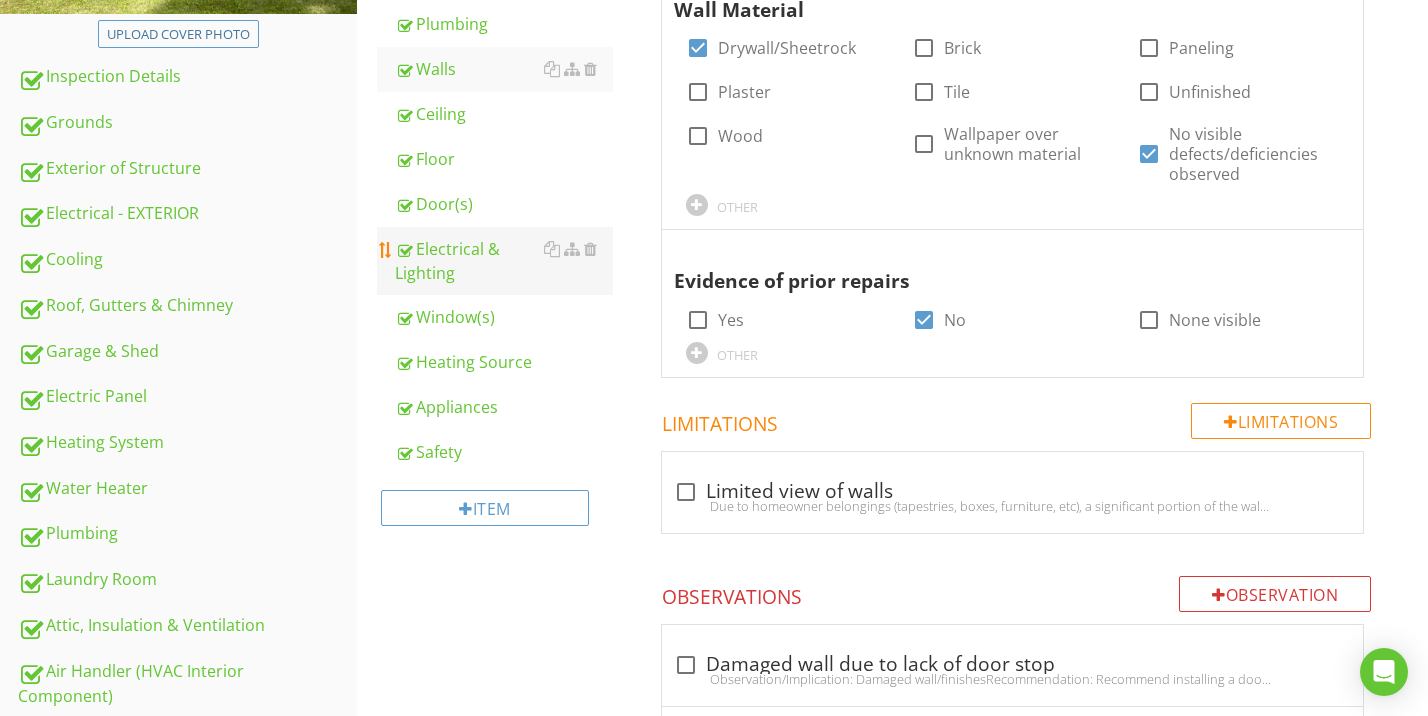 scroll, scrollTop: 338, scrollLeft: 0, axis: vertical 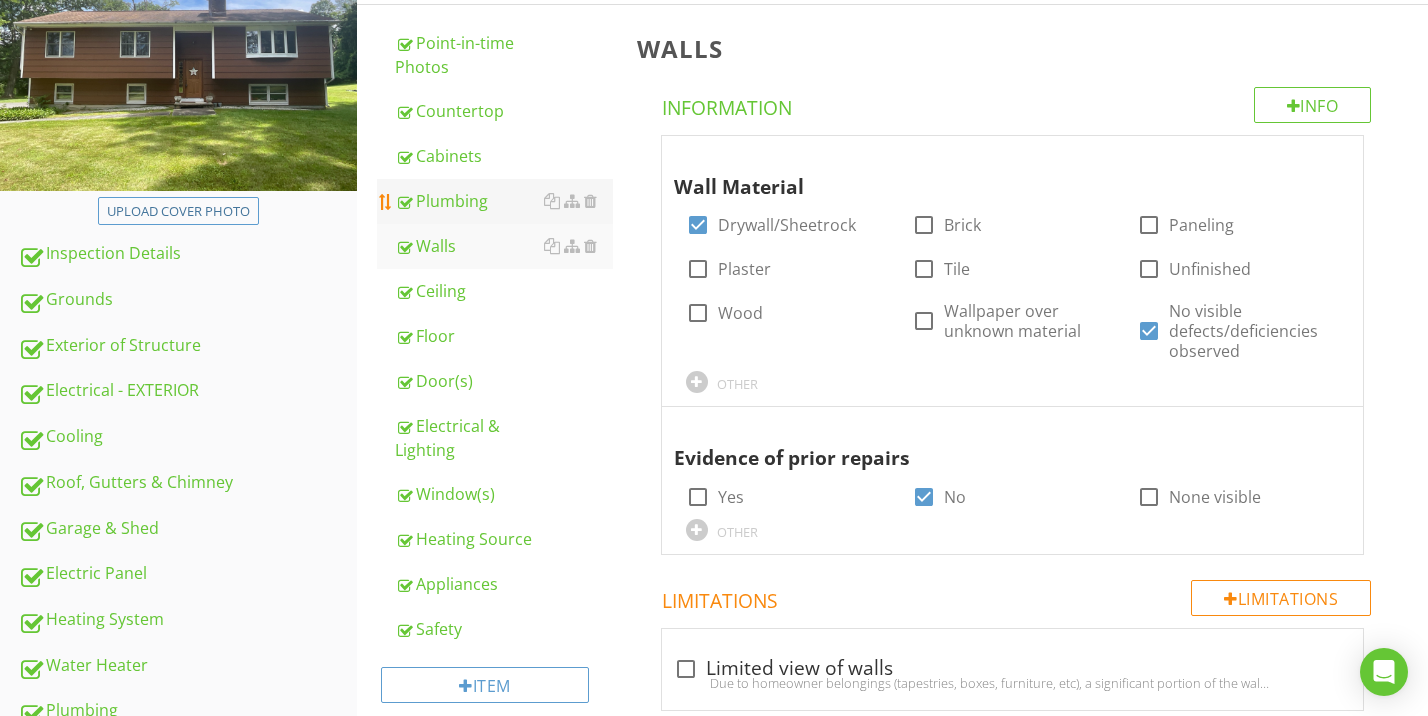 click on "Plumbing" at bounding box center (504, 201) 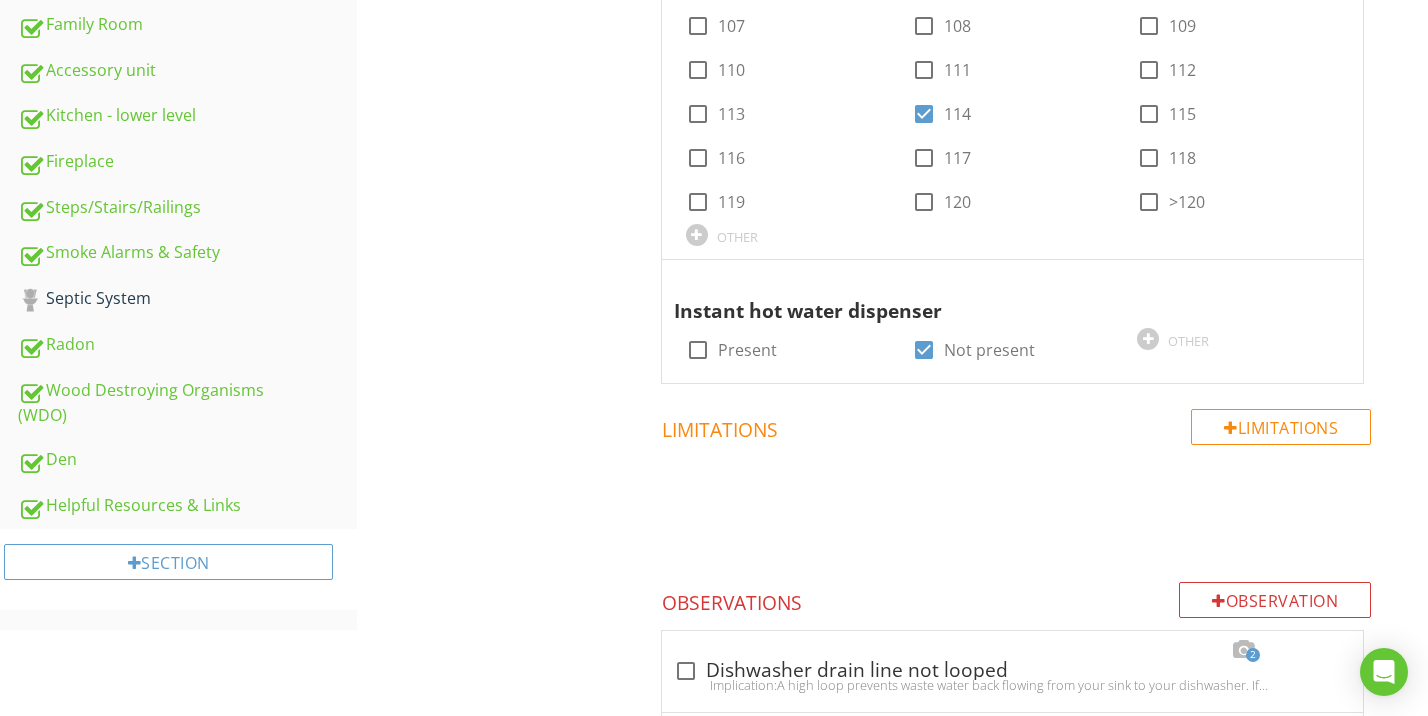 scroll, scrollTop: 2040, scrollLeft: 0, axis: vertical 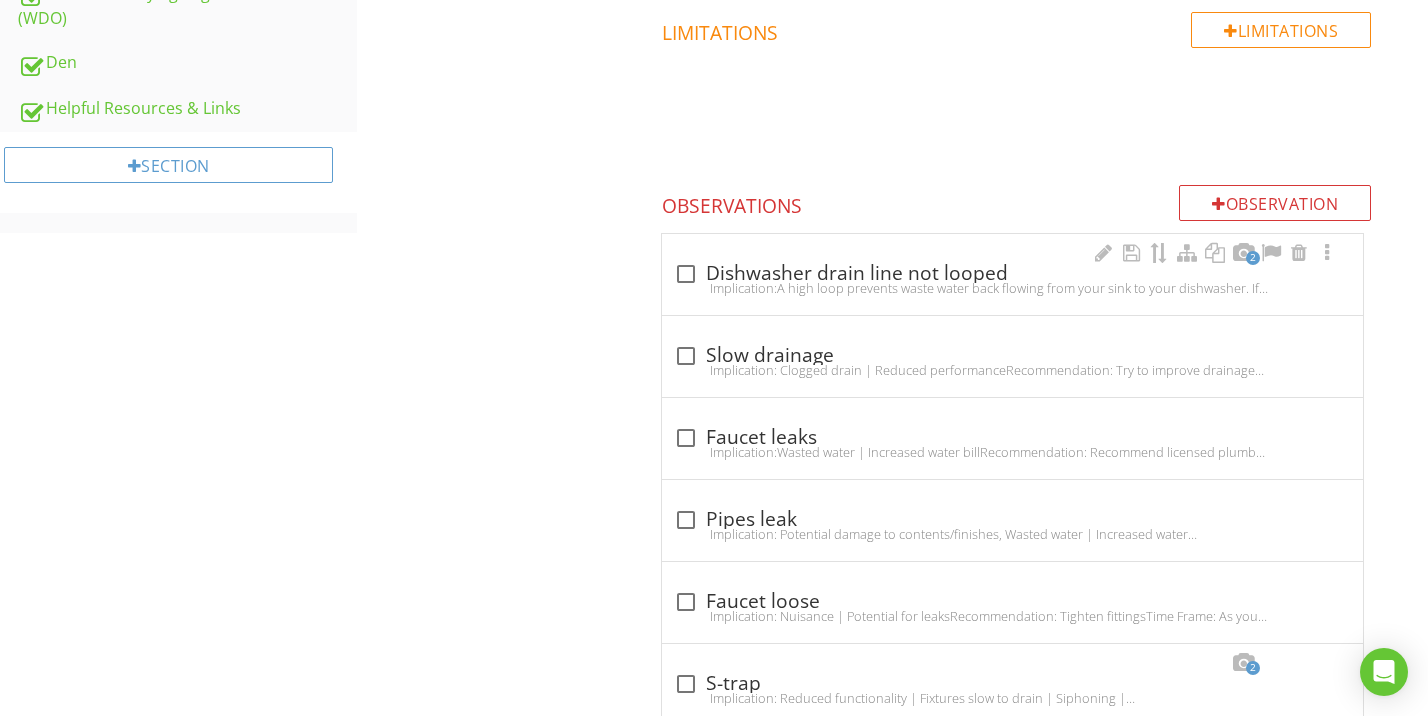 click on "Implication:A high loop prevents waste water back flowing from your sink to your dishwasher. If the drain hose is not elevated, there is a potential for water to run the wrong way through your drain hose and can cause standing water at the bottom of your dishwasher.Recommendation: Loop drain line" at bounding box center (1012, 288) 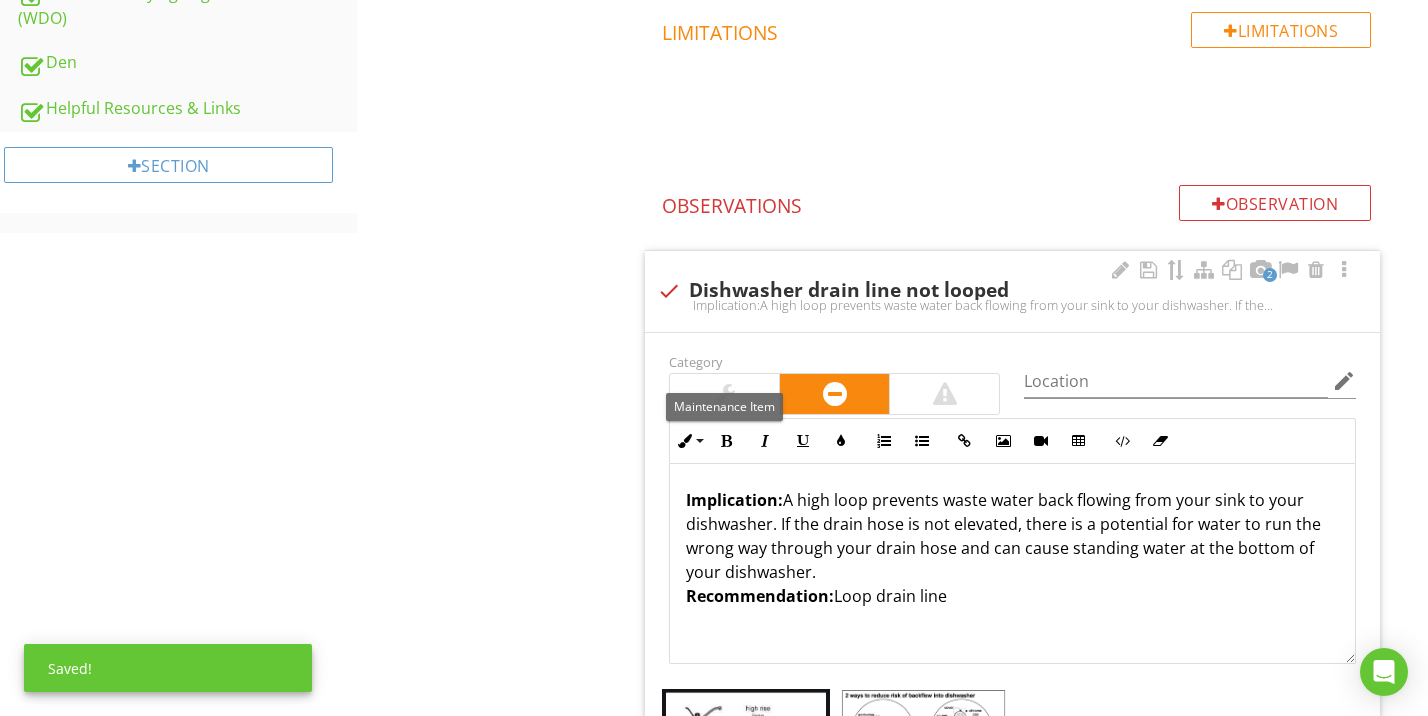 click at bounding box center [724, 394] 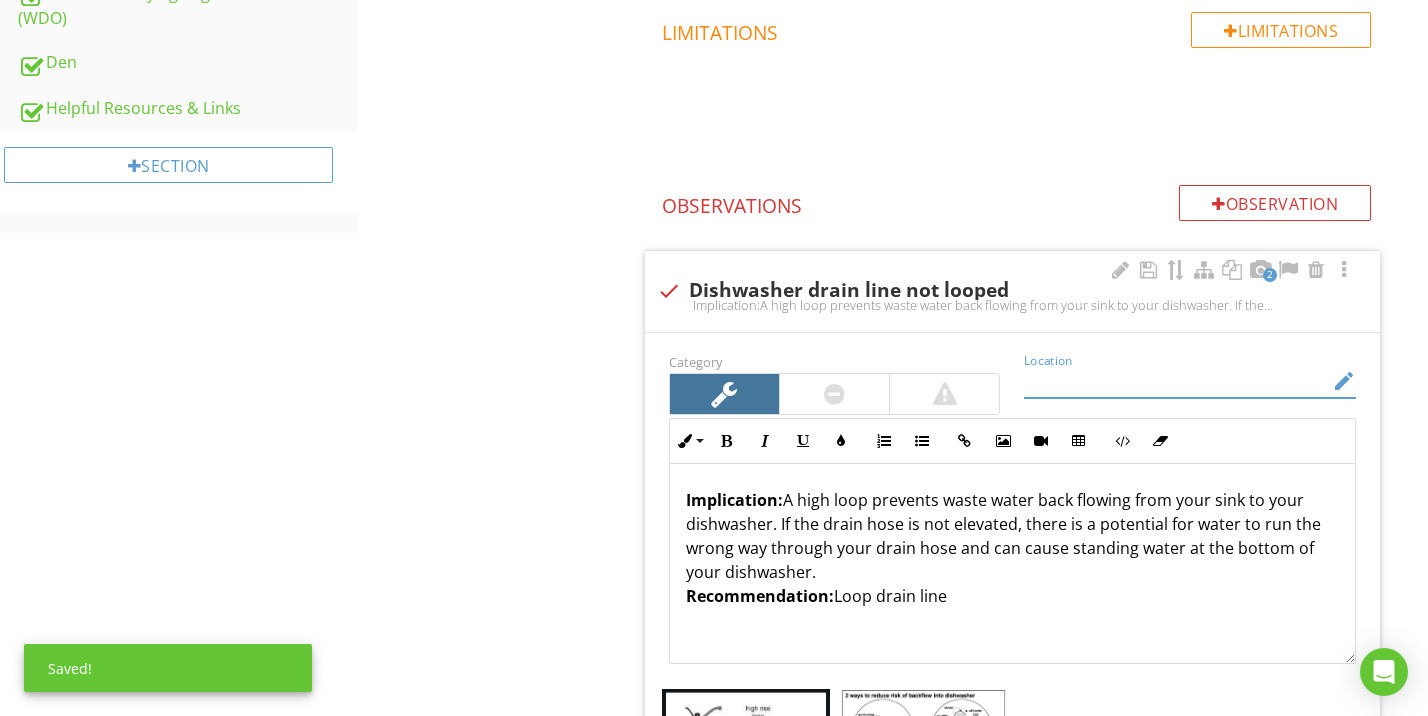 click at bounding box center (1176, 381) 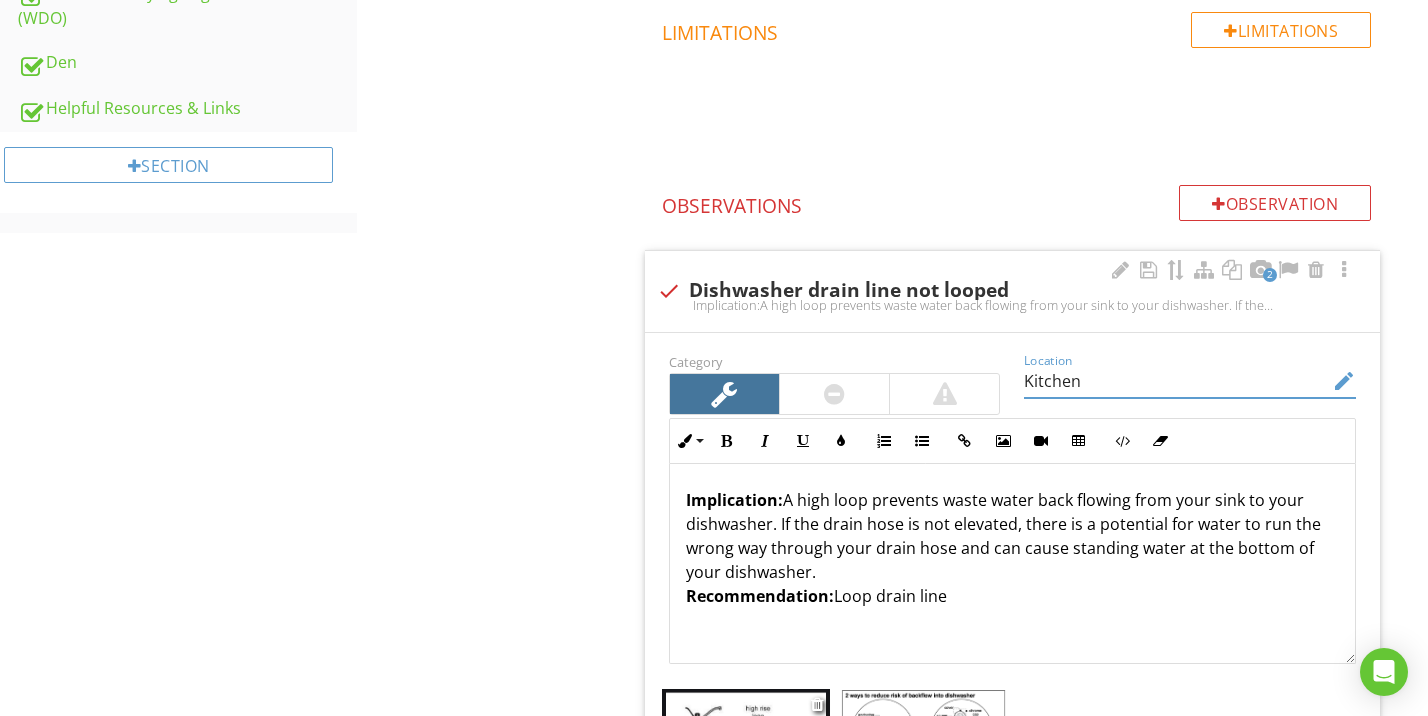 scroll, scrollTop: 1, scrollLeft: 0, axis: vertical 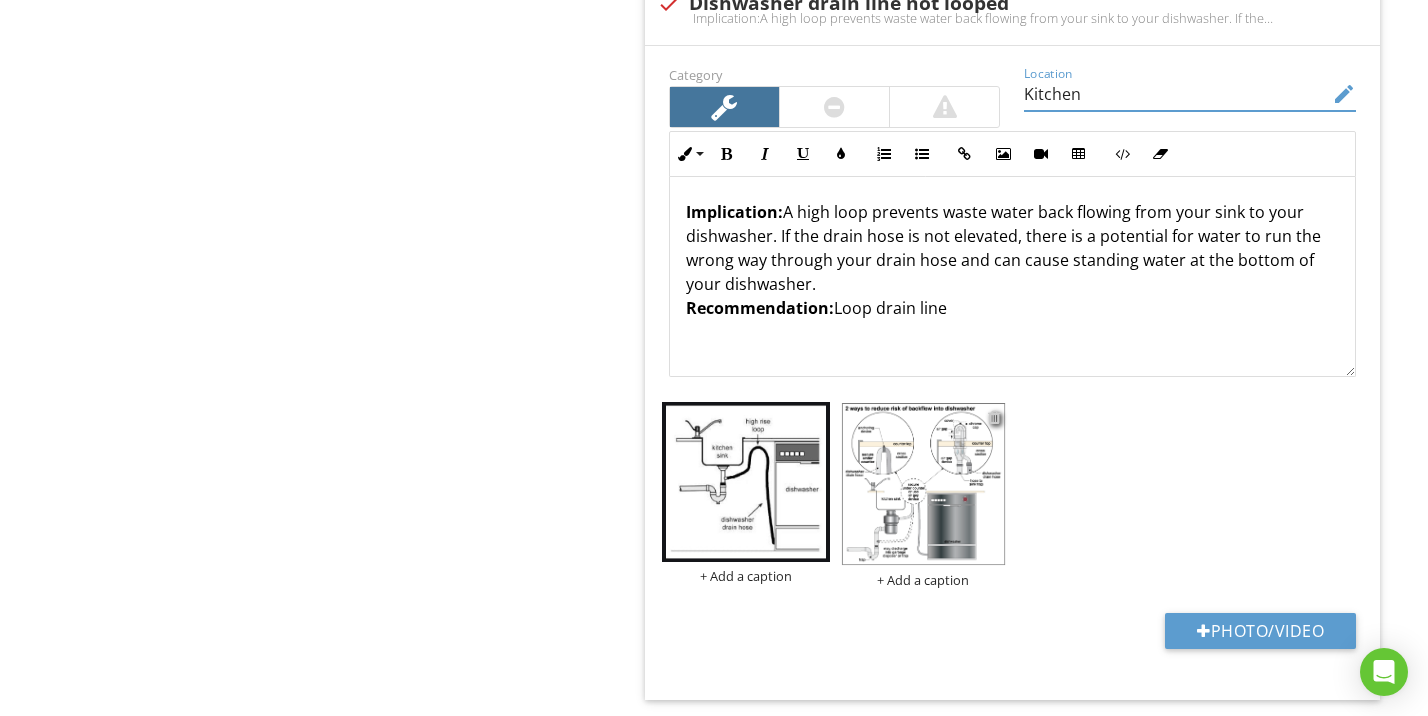 type on "Kitchen" 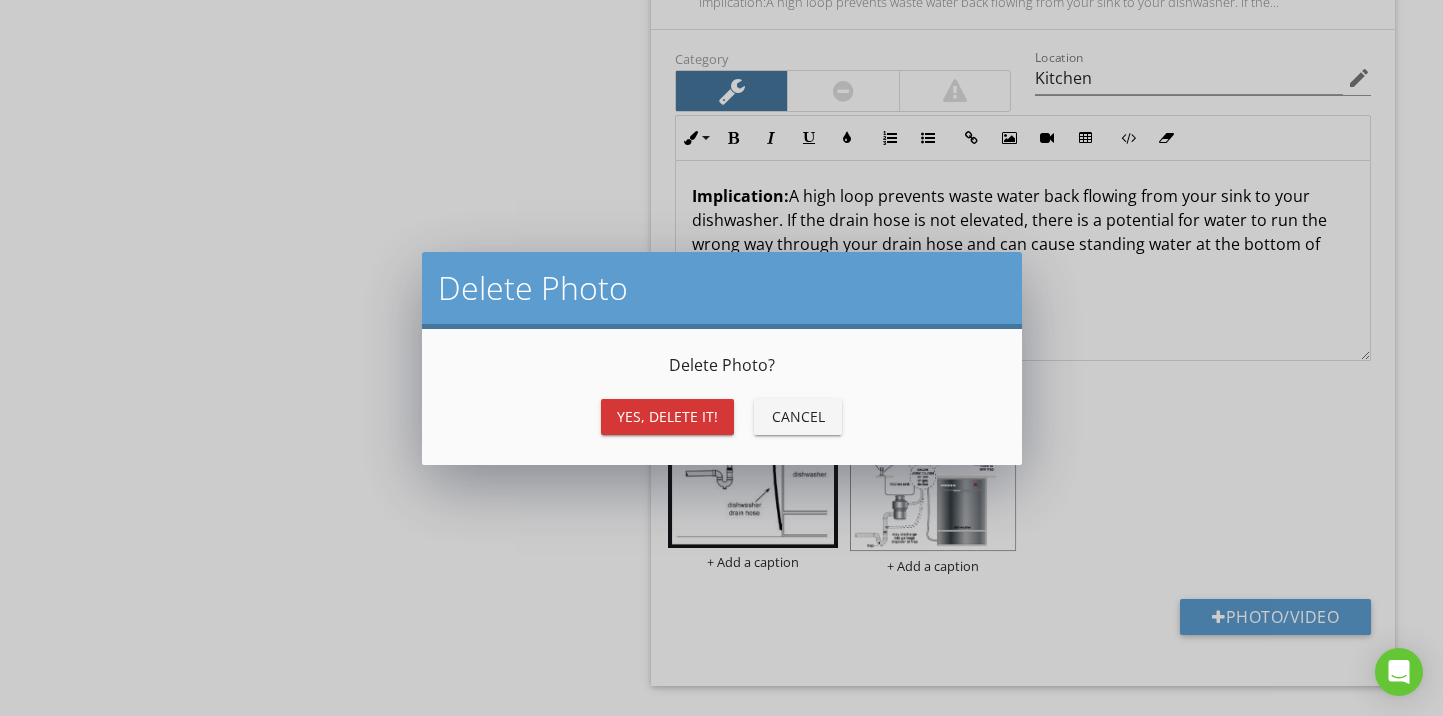 click on "Yes, Delete it!" at bounding box center (667, 417) 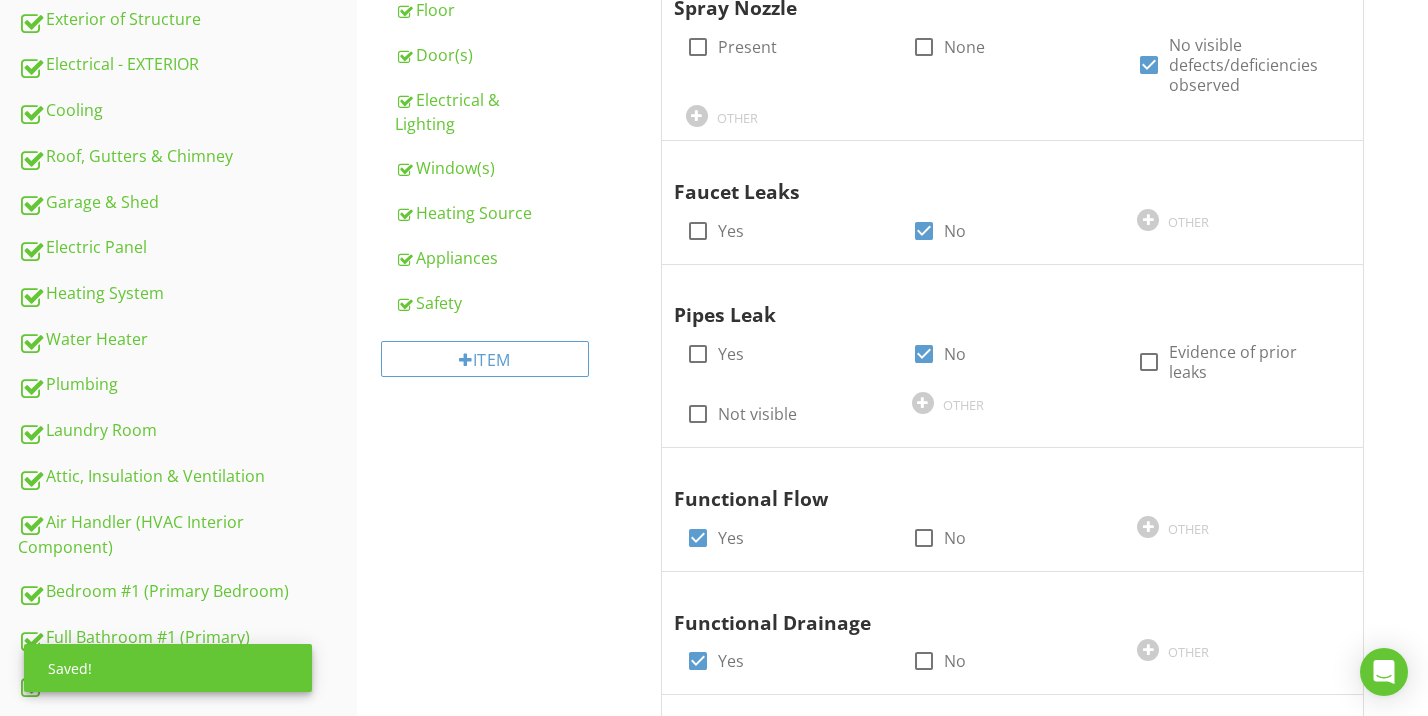 scroll, scrollTop: 288, scrollLeft: 0, axis: vertical 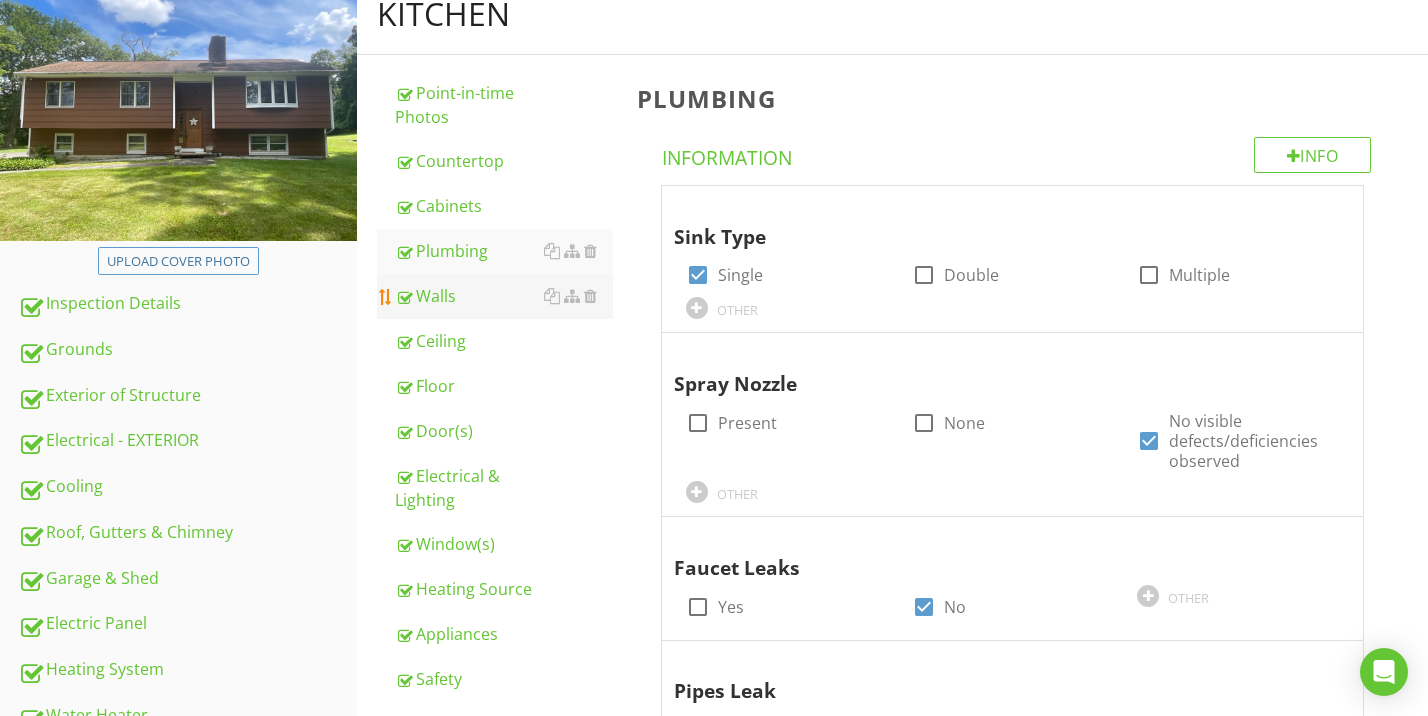 click on "Walls" at bounding box center (504, 296) 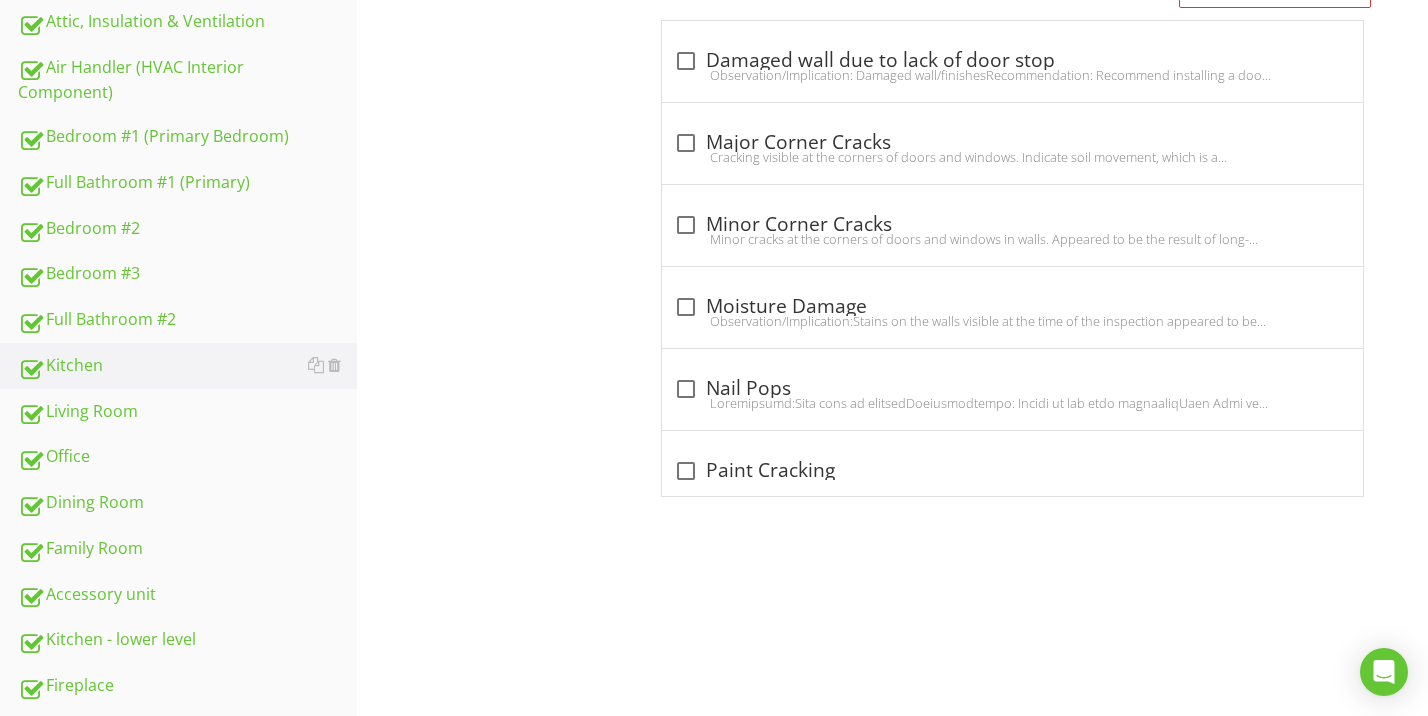 scroll, scrollTop: 444, scrollLeft: 0, axis: vertical 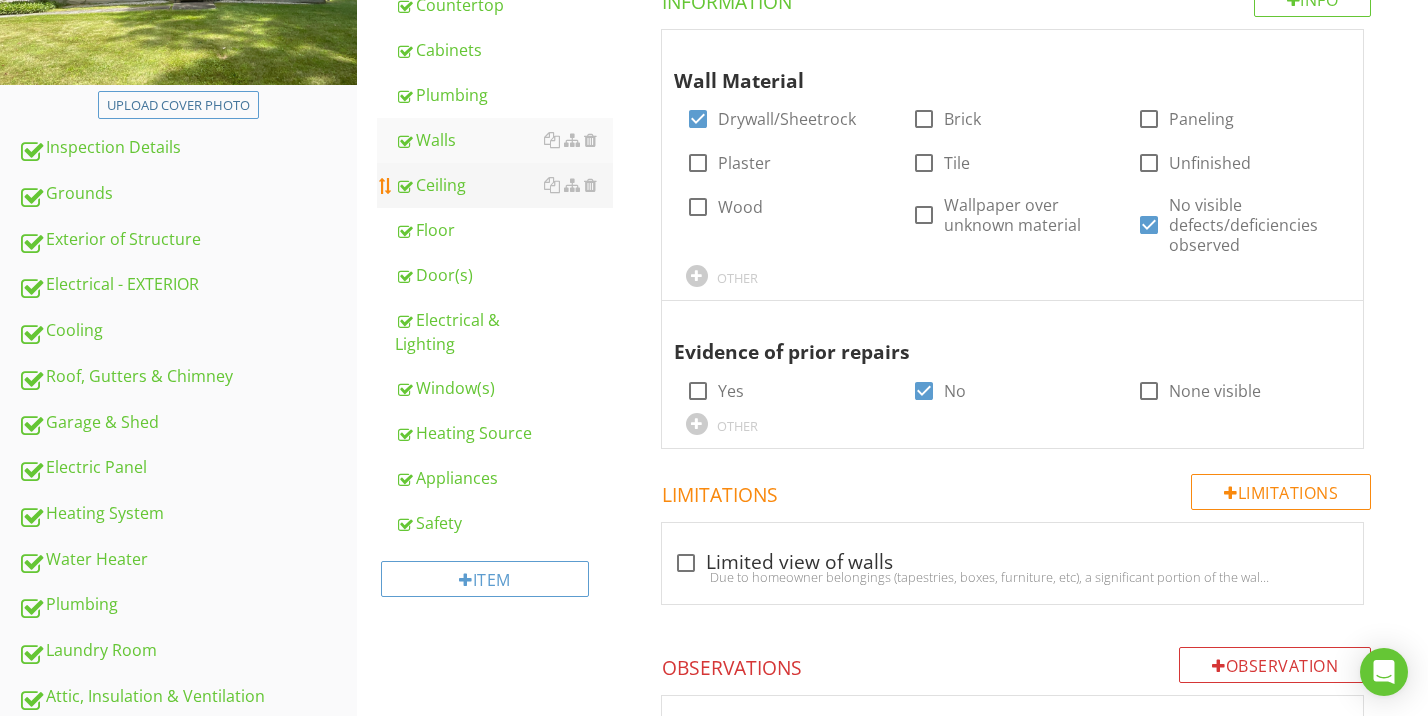 click on "Ceiling" at bounding box center (504, 185) 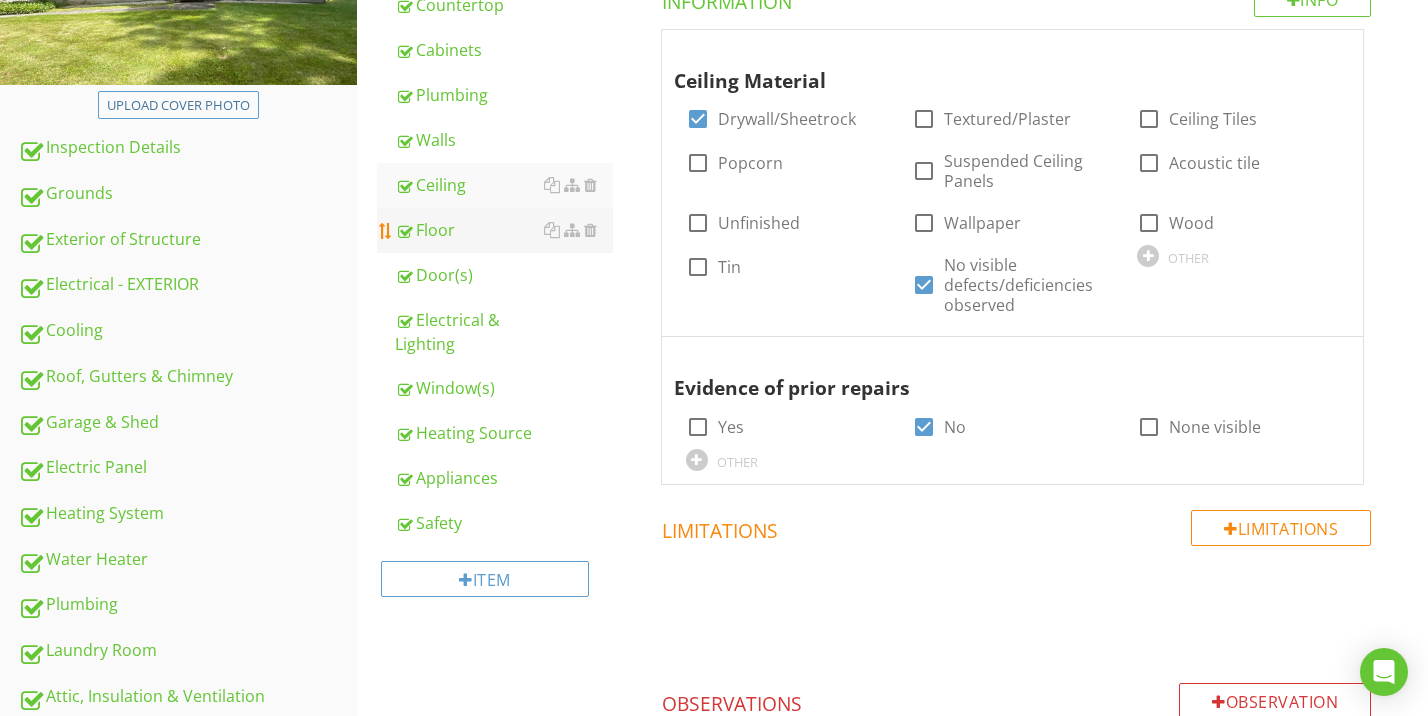 click on "Floor" at bounding box center [504, 230] 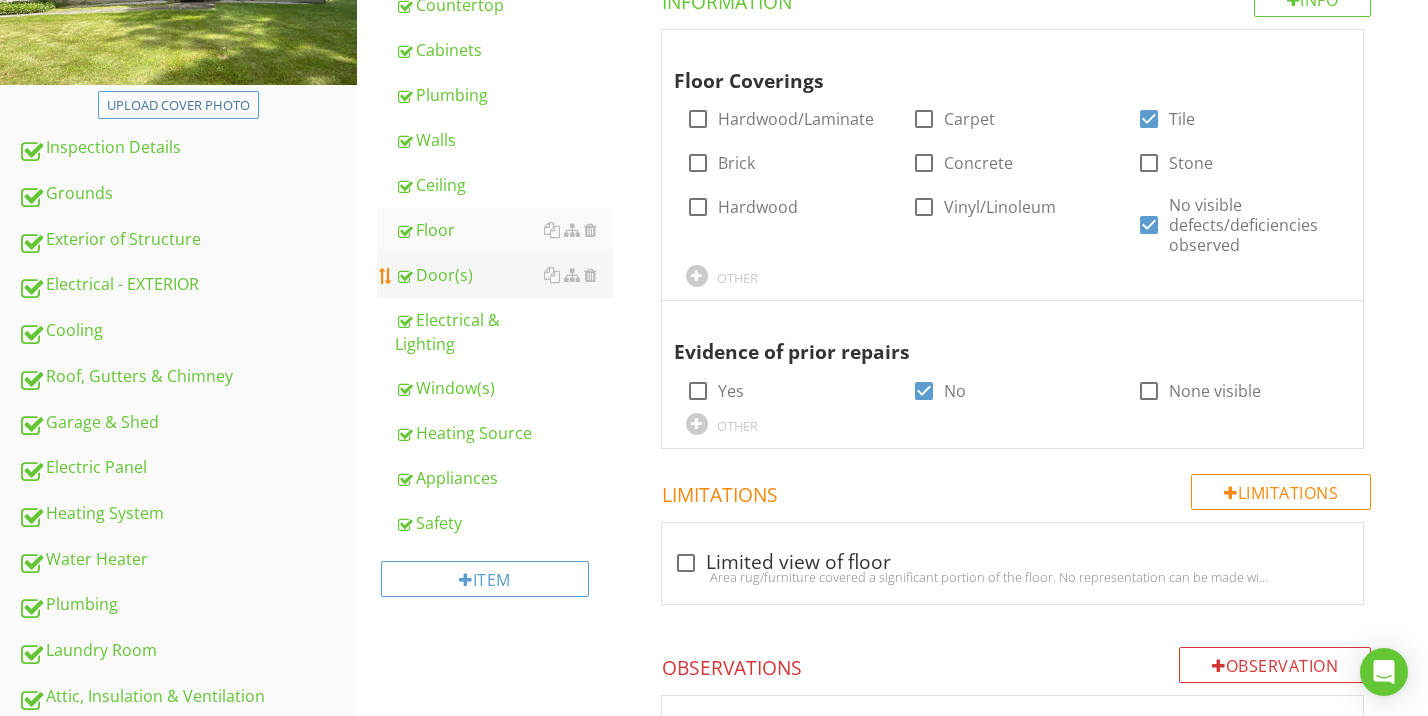 click on "Door(s)" at bounding box center (504, 275) 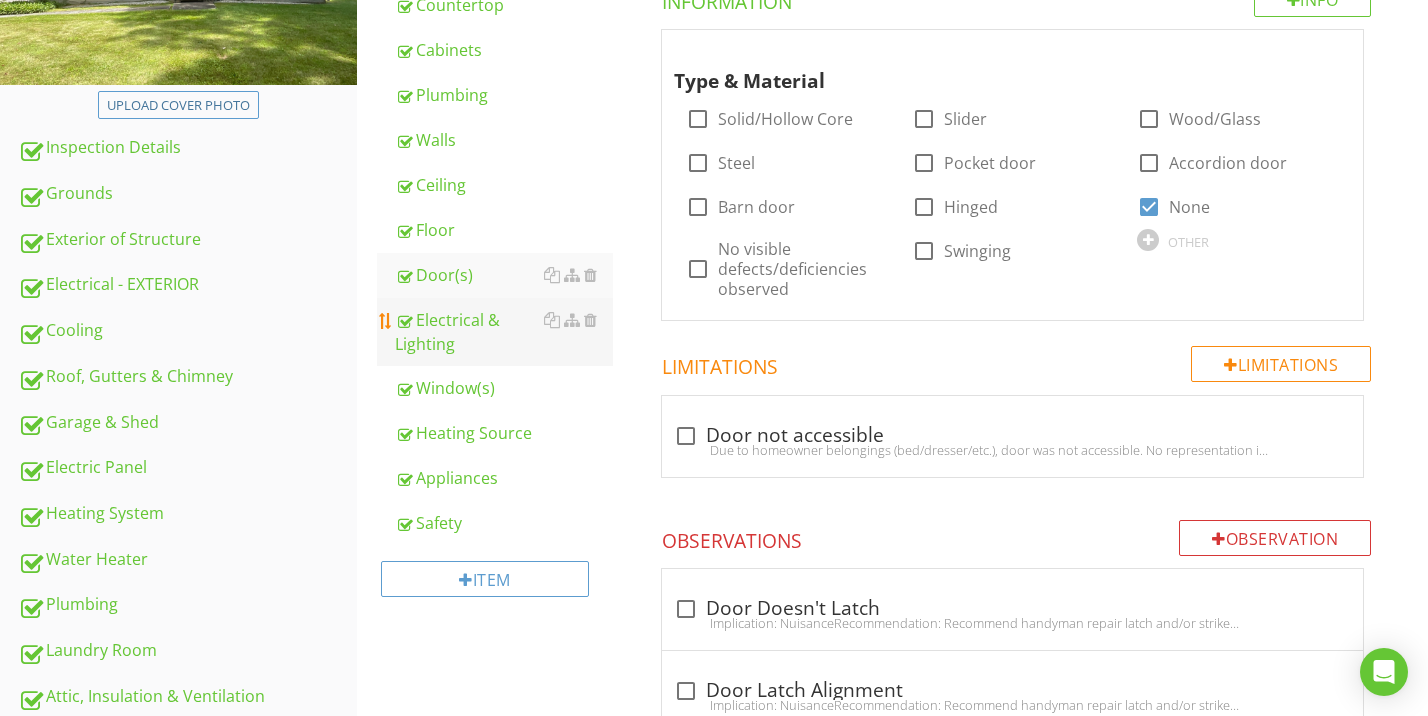 click on "Electrical & Lighting" at bounding box center (504, 332) 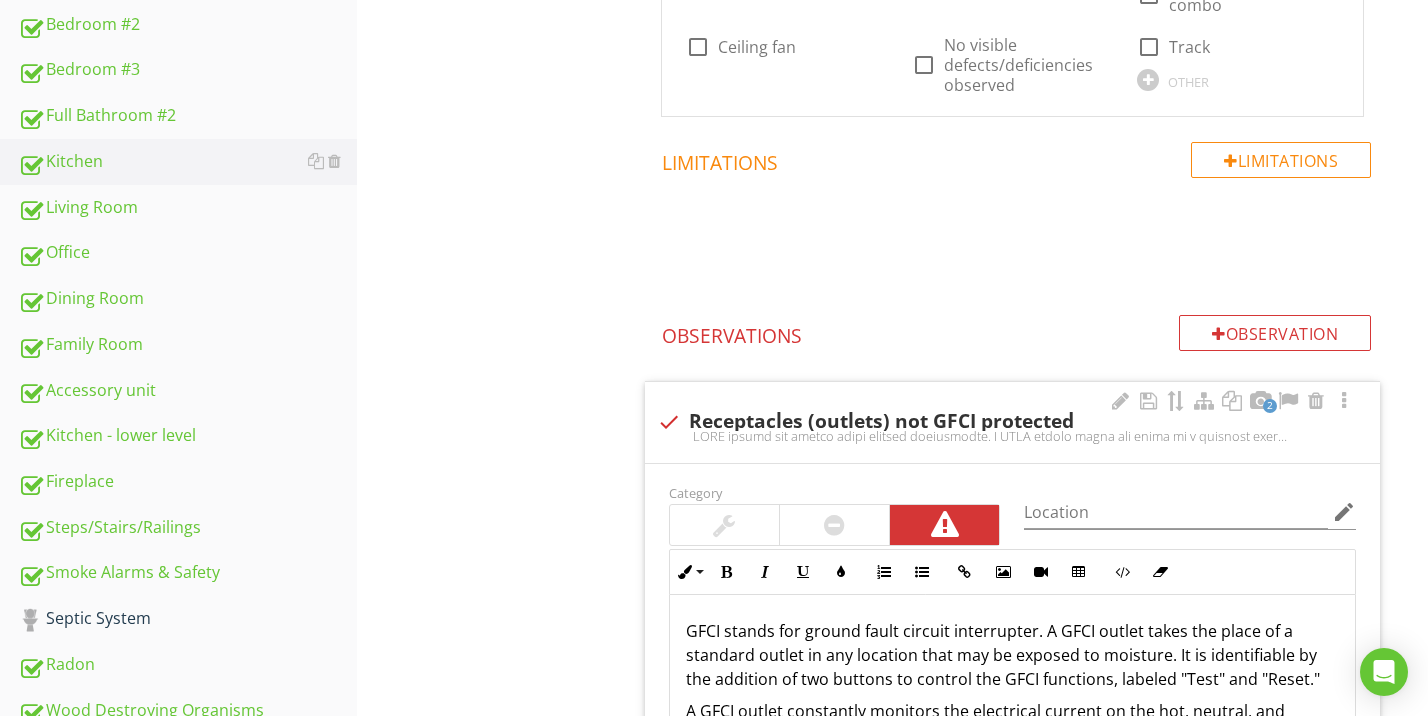 scroll, scrollTop: 1646, scrollLeft: 0, axis: vertical 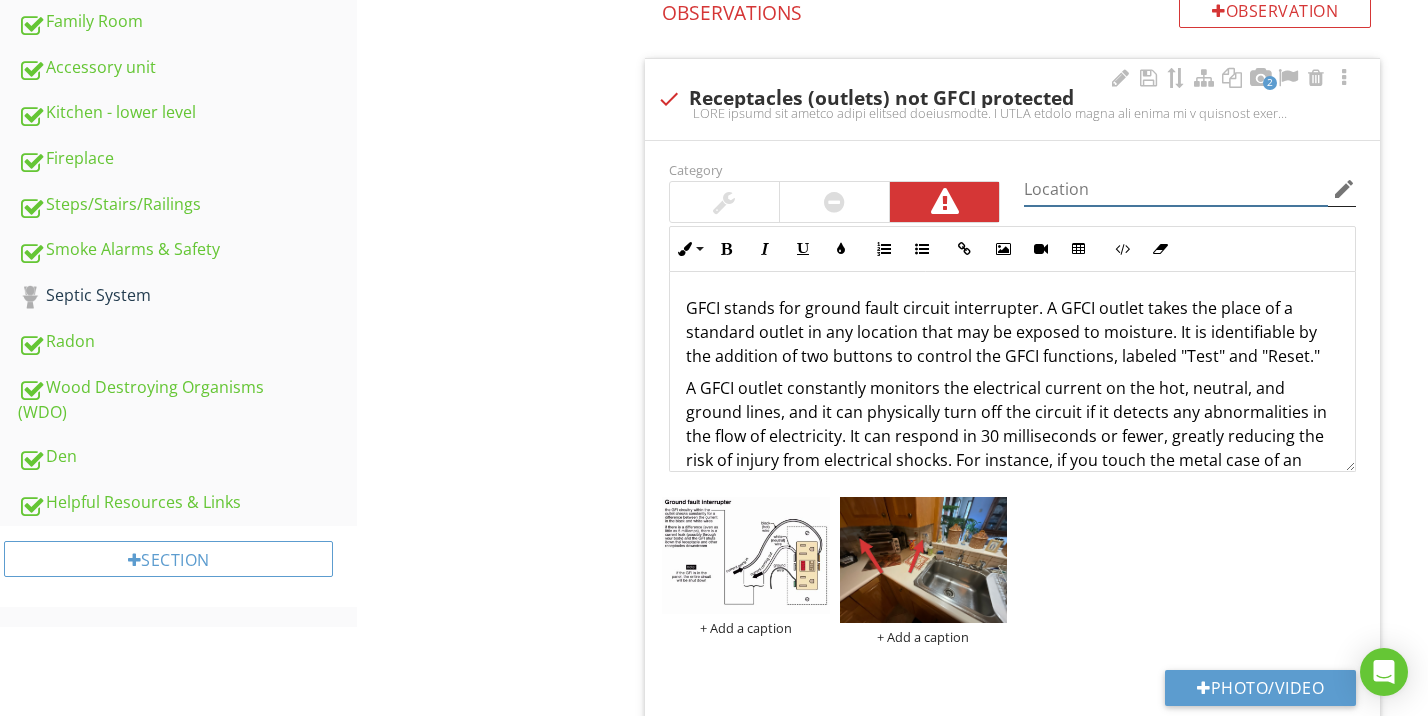 click at bounding box center (1176, 189) 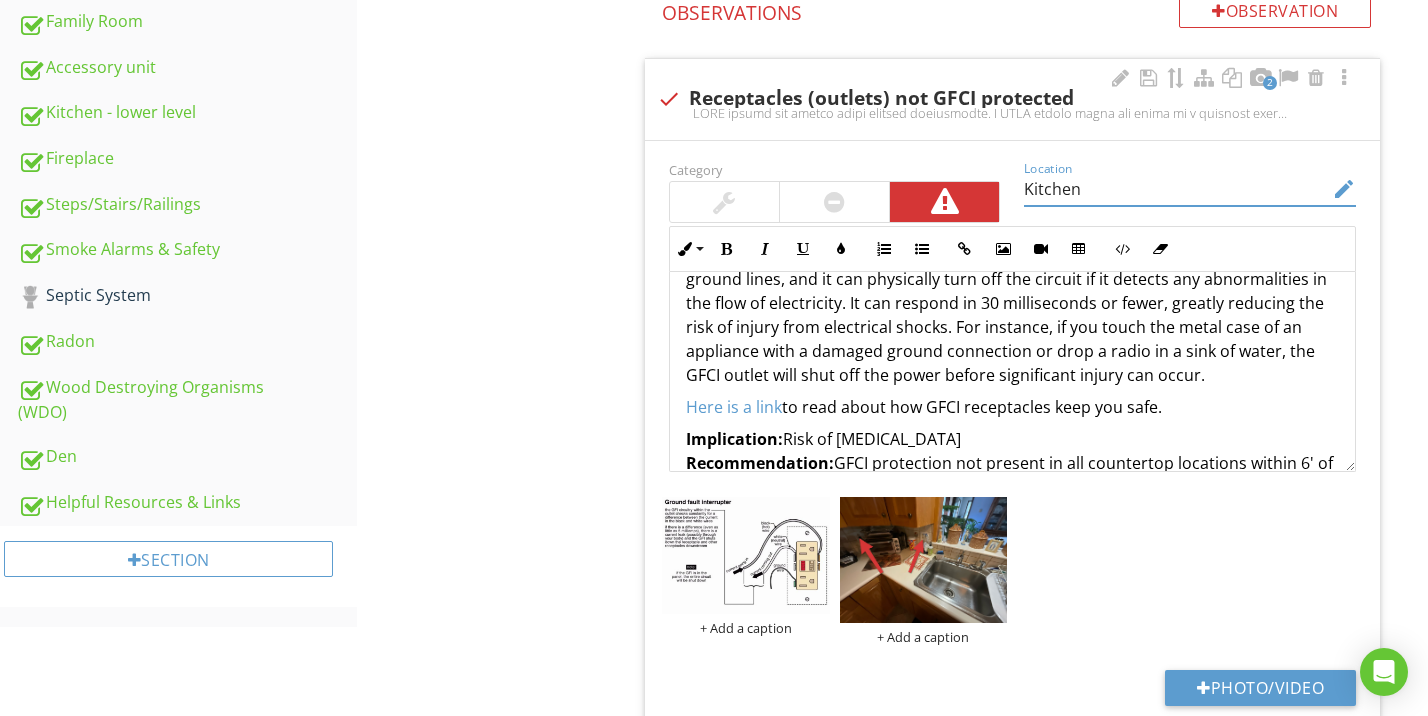 scroll, scrollTop: 0, scrollLeft: 0, axis: both 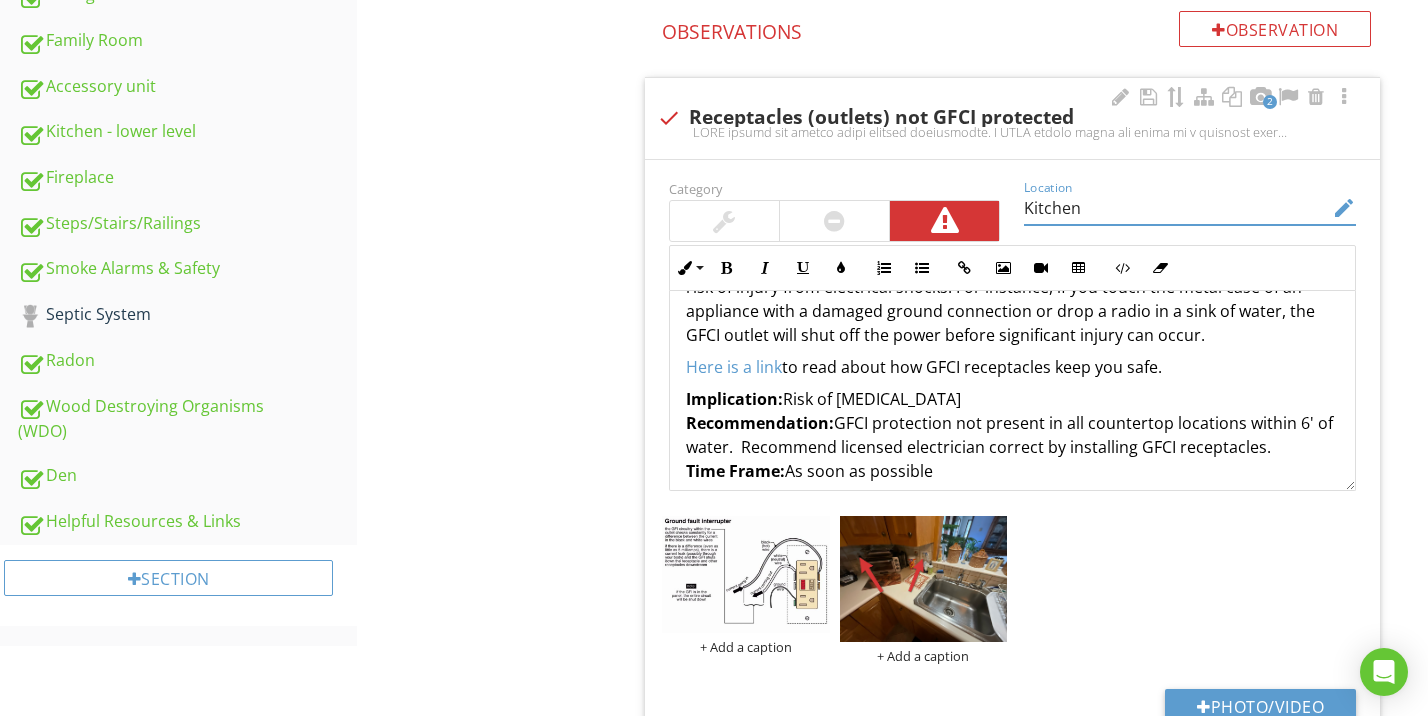 type on "Kitchen" 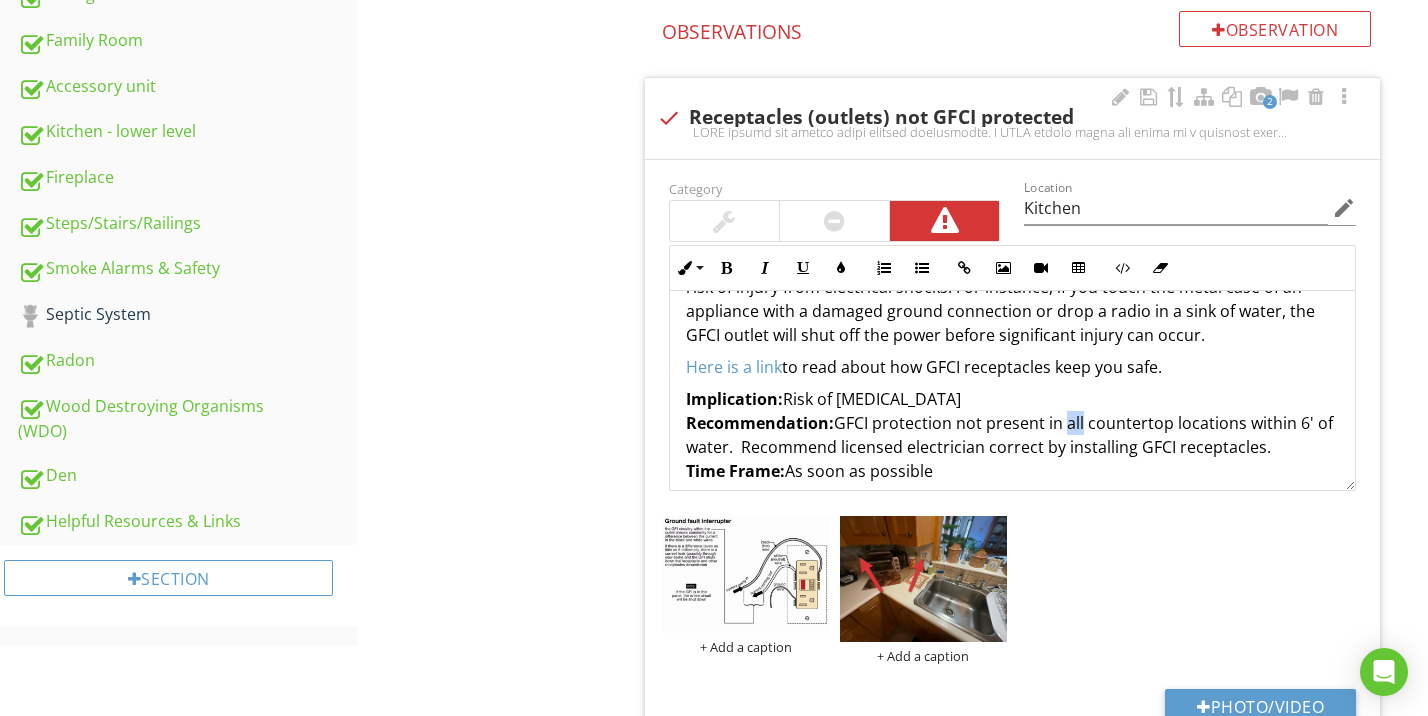 drag, startPoint x: 1064, startPoint y: 415, endPoint x: 1083, endPoint y: 418, distance: 19.235384 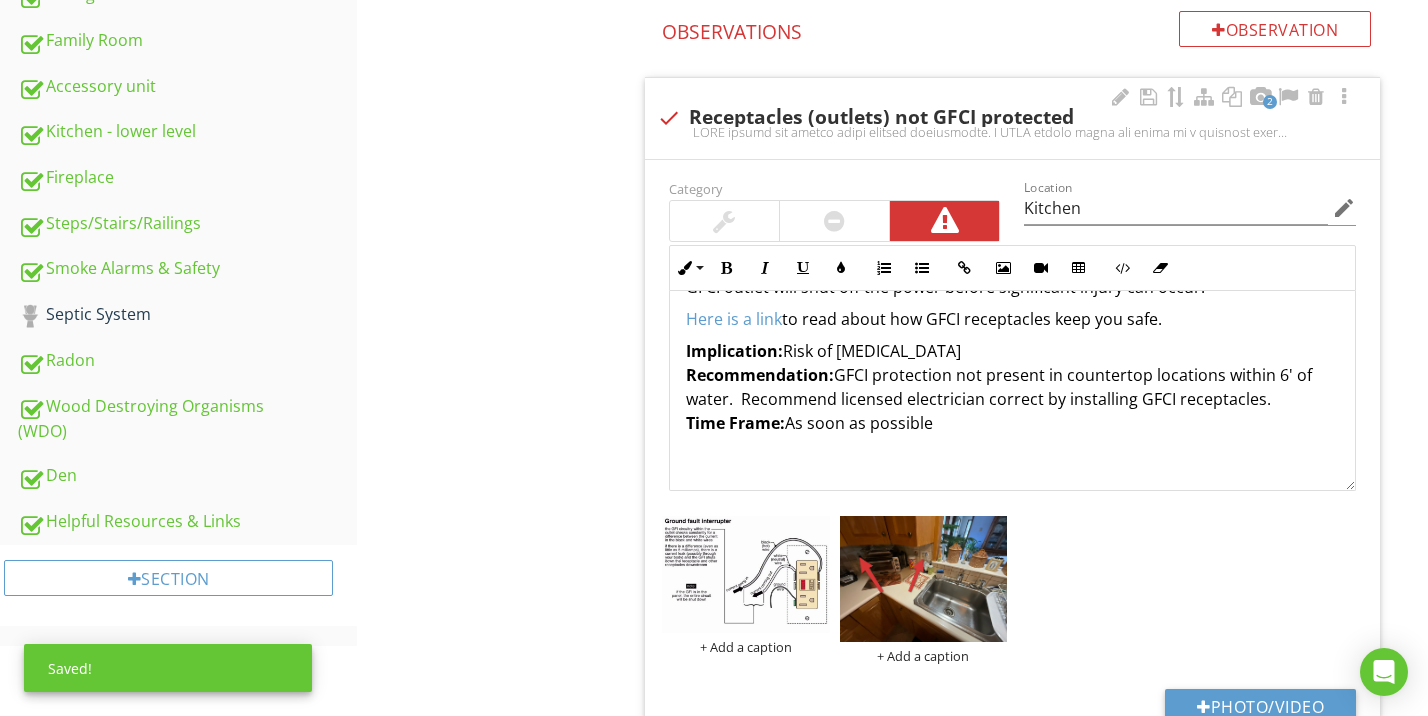 scroll, scrollTop: 265, scrollLeft: 0, axis: vertical 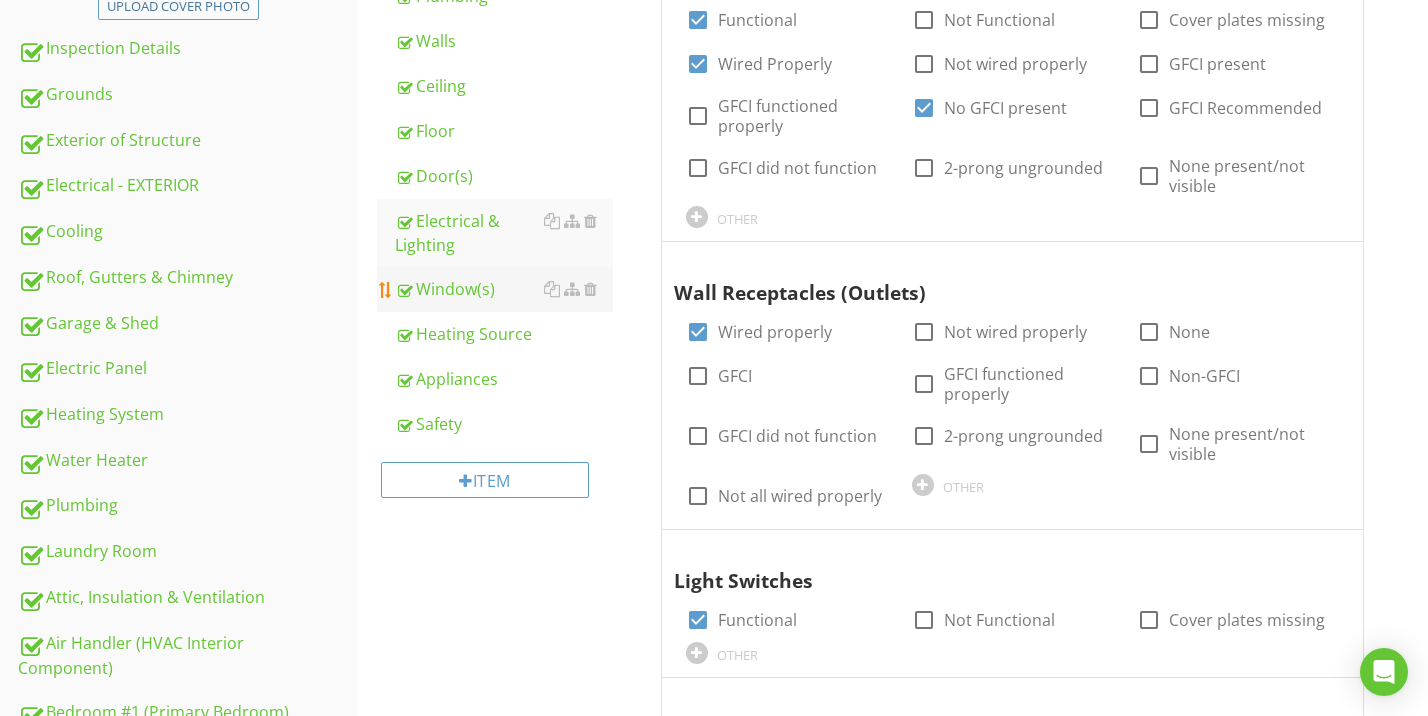 click on "Window(s)" at bounding box center [504, 289] 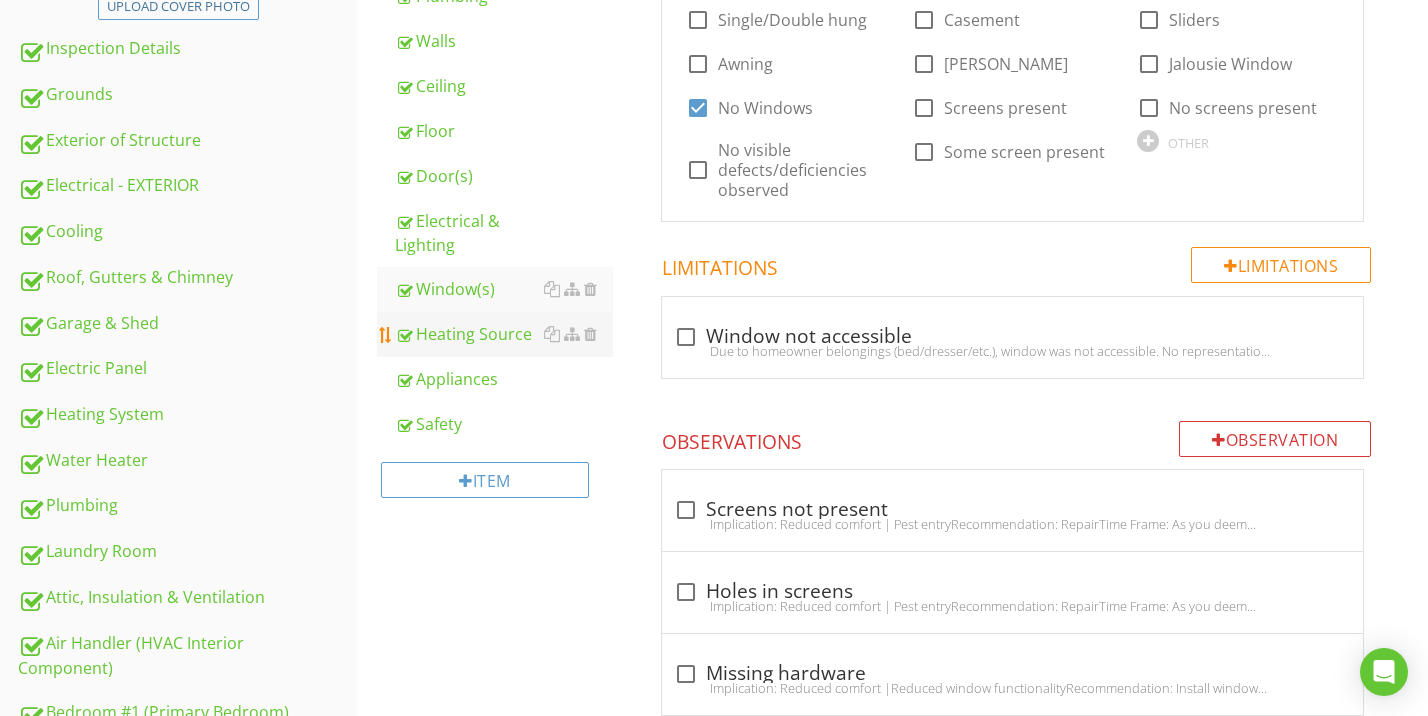 click on "Heating Source" at bounding box center [504, 334] 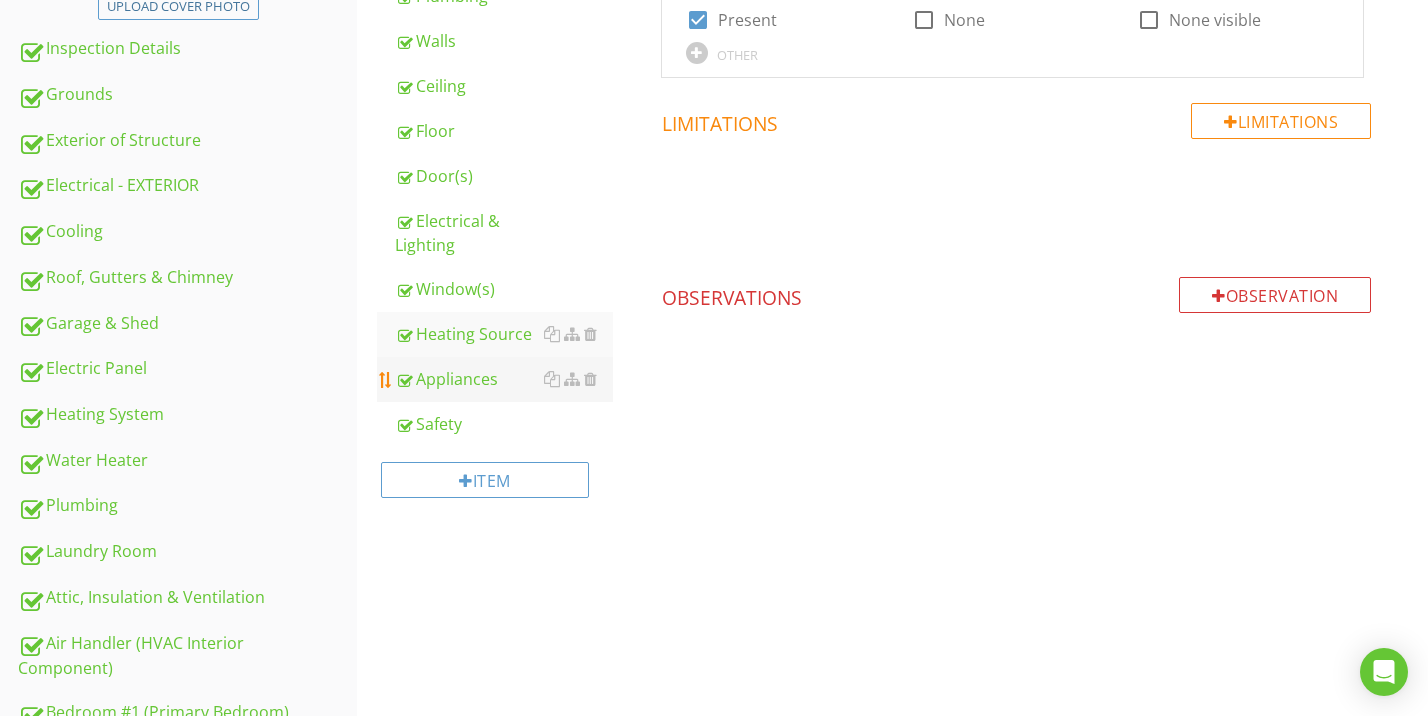 click on "Appliances" at bounding box center [504, 379] 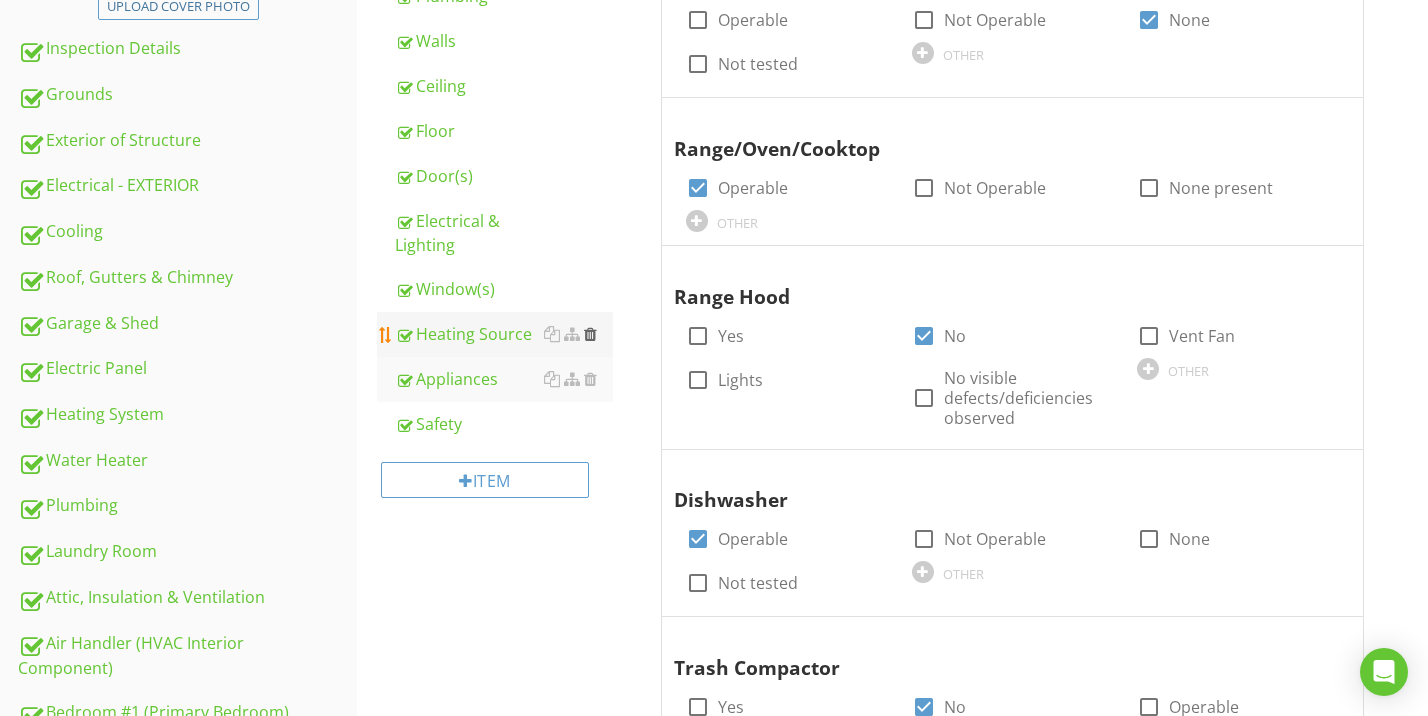 click at bounding box center (590, 334) 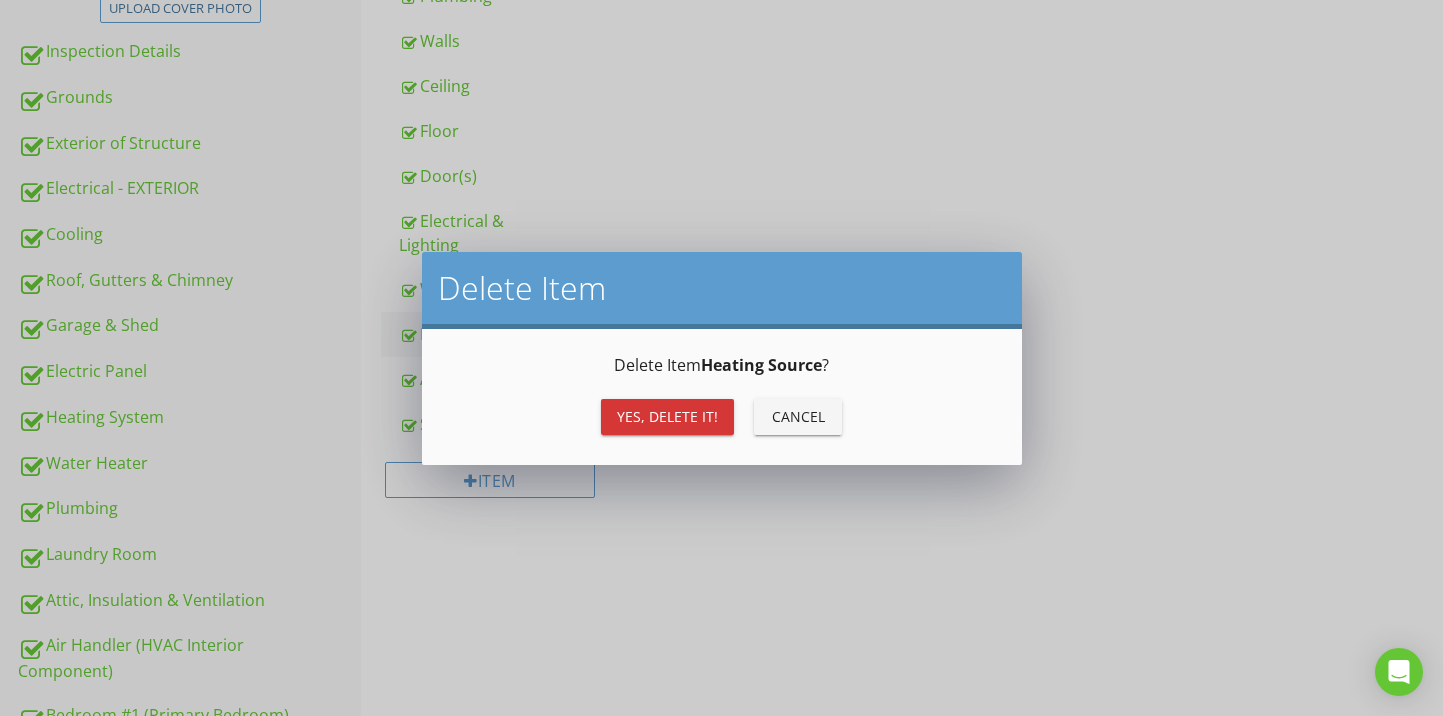 click on "Yes, Delete it!" at bounding box center [667, 416] 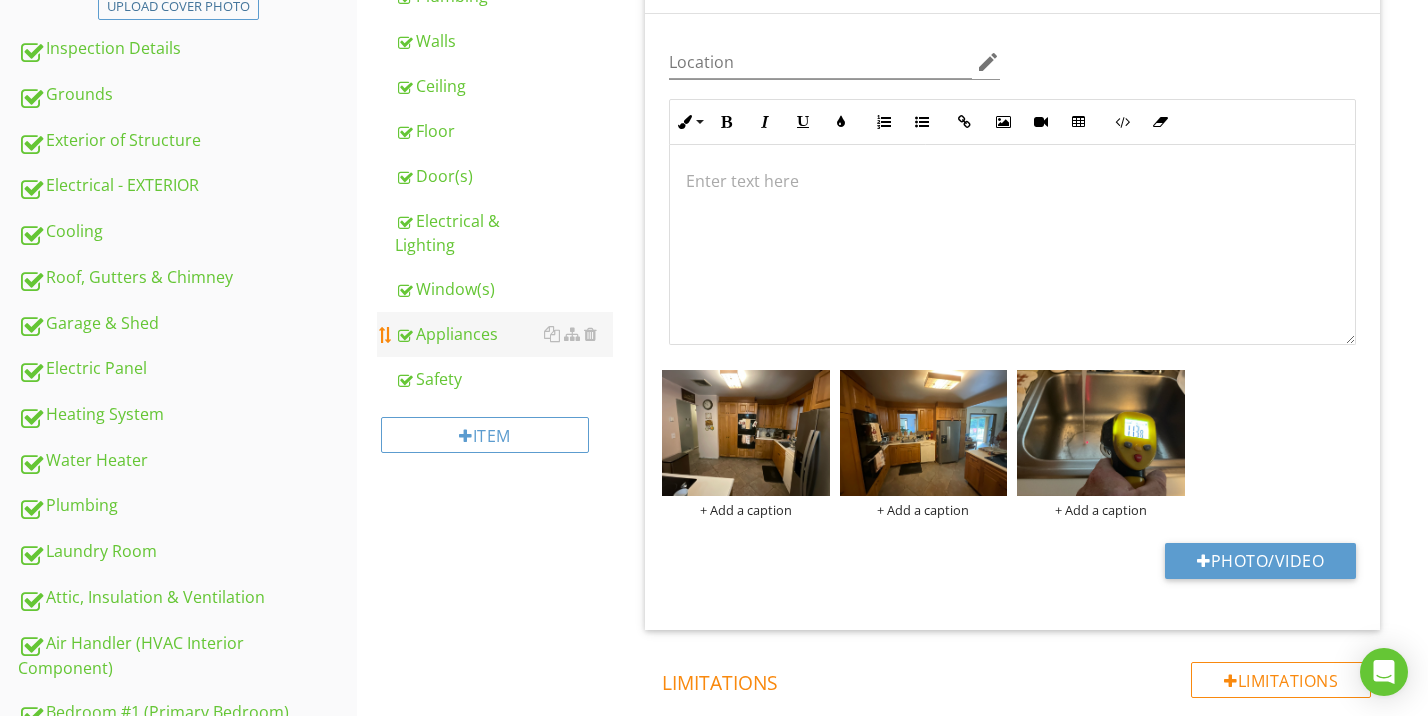 click on "Appliances" at bounding box center (504, 334) 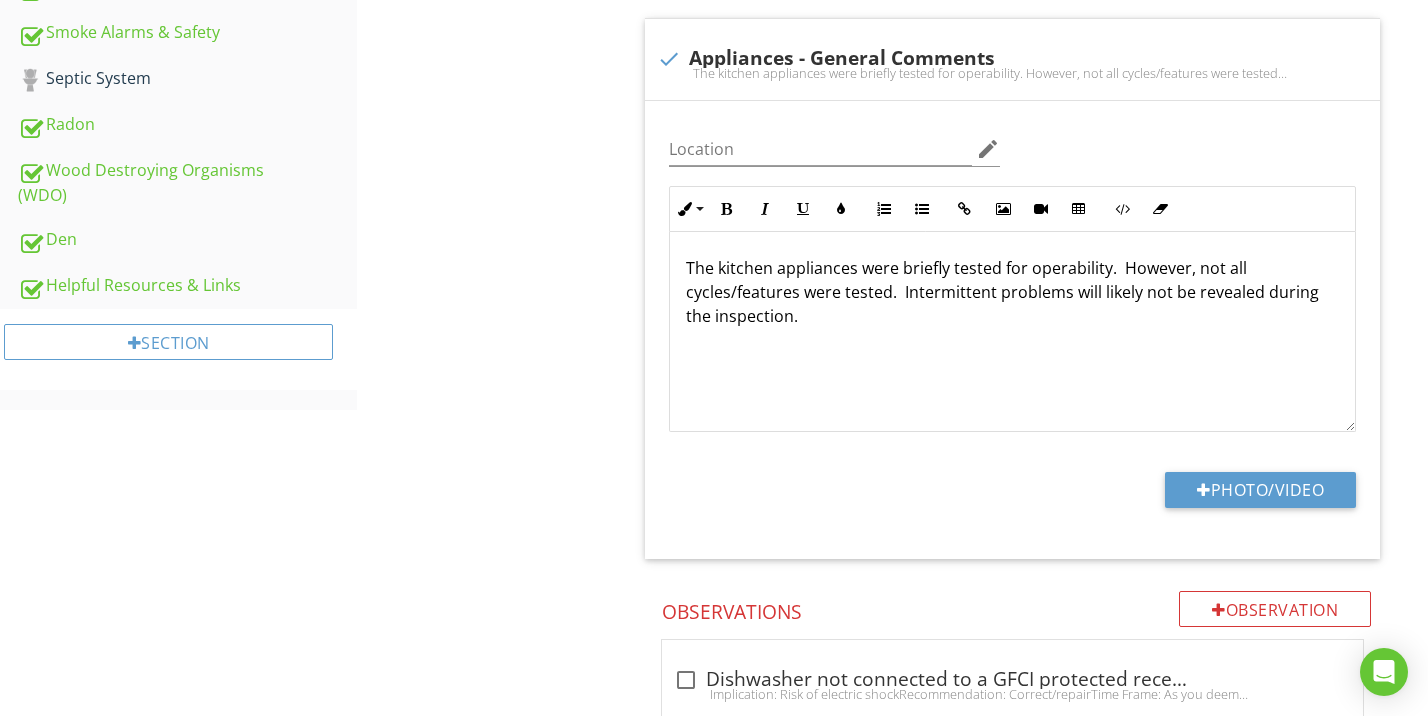 scroll, scrollTop: 2536, scrollLeft: 0, axis: vertical 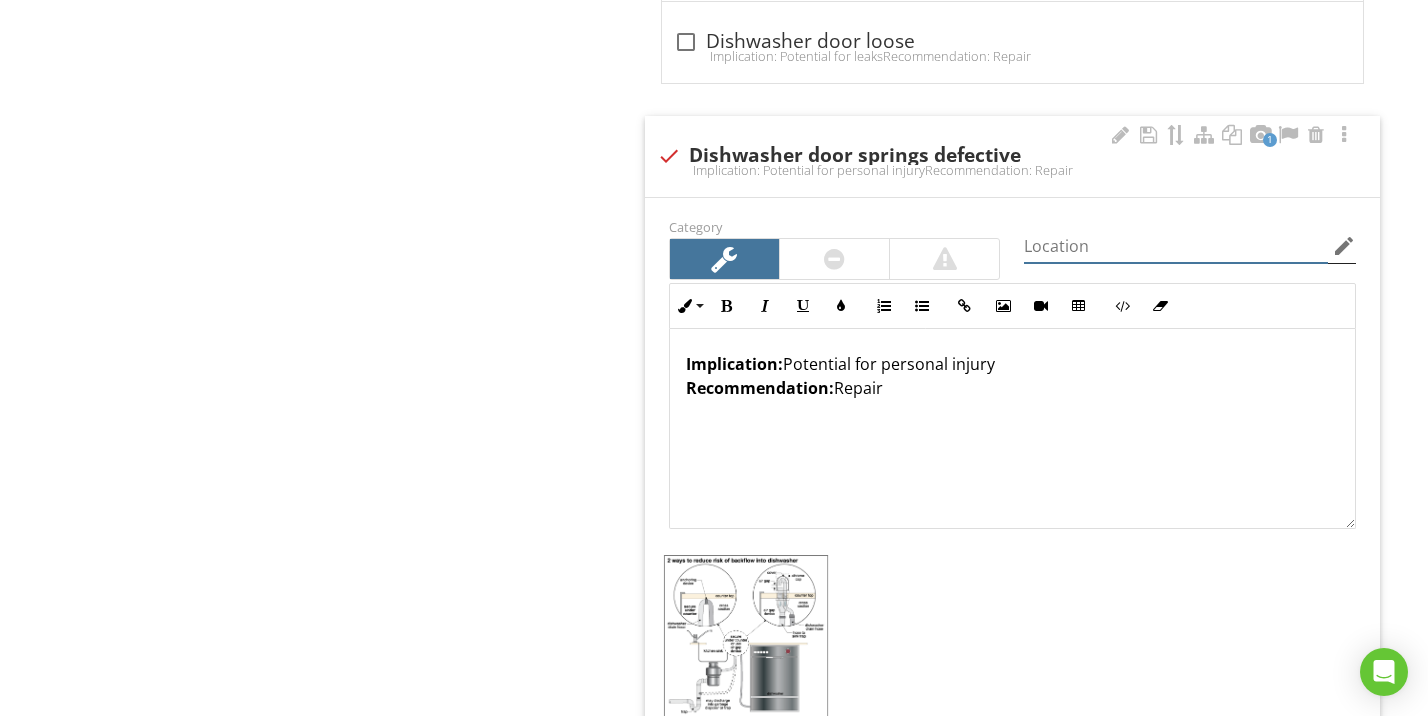 click at bounding box center [1176, 246] 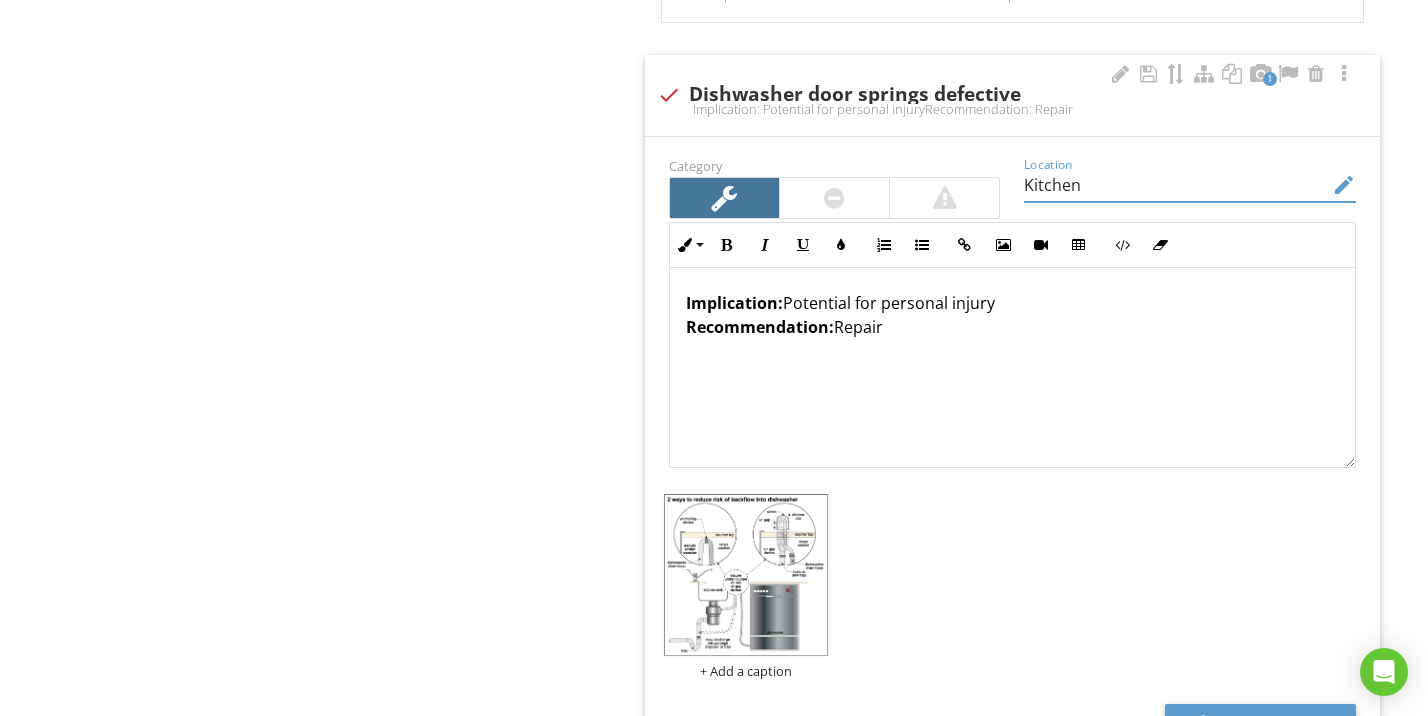 scroll, scrollTop: 2850, scrollLeft: 0, axis: vertical 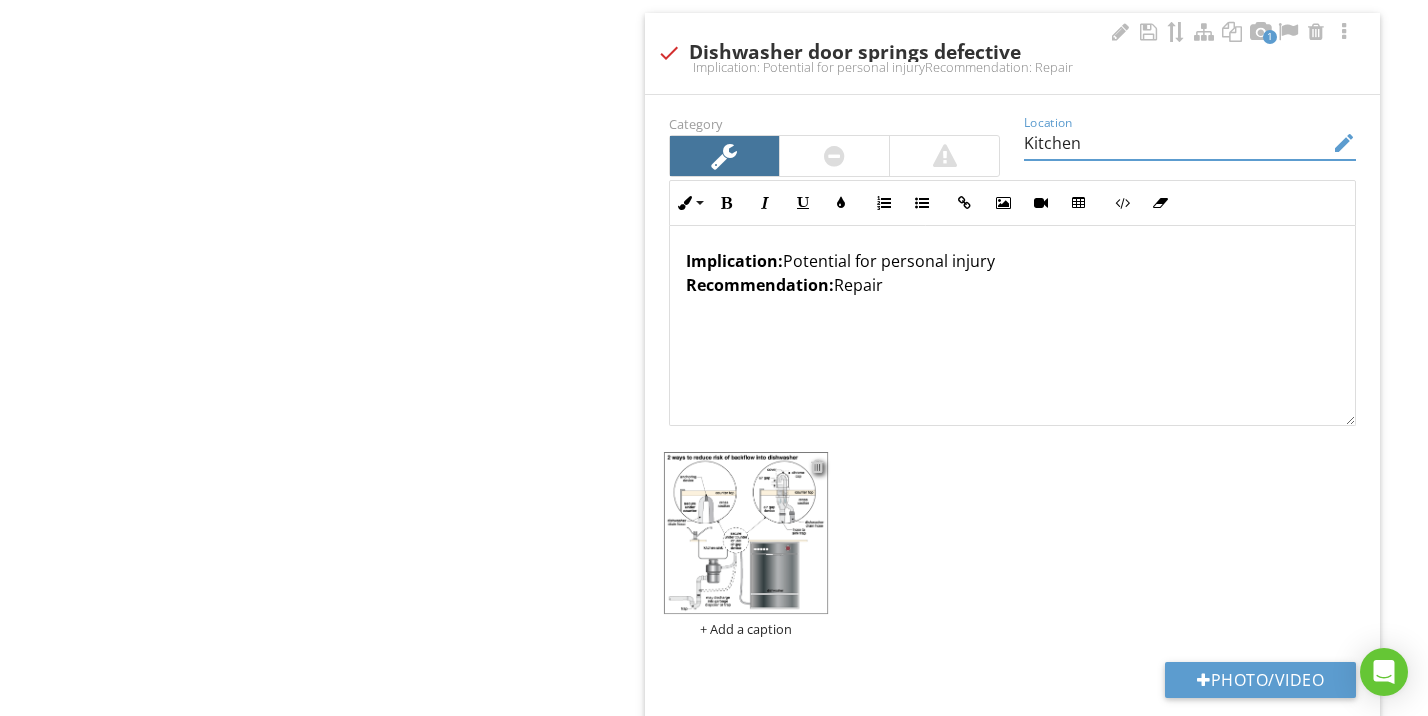 type on "Kitchen" 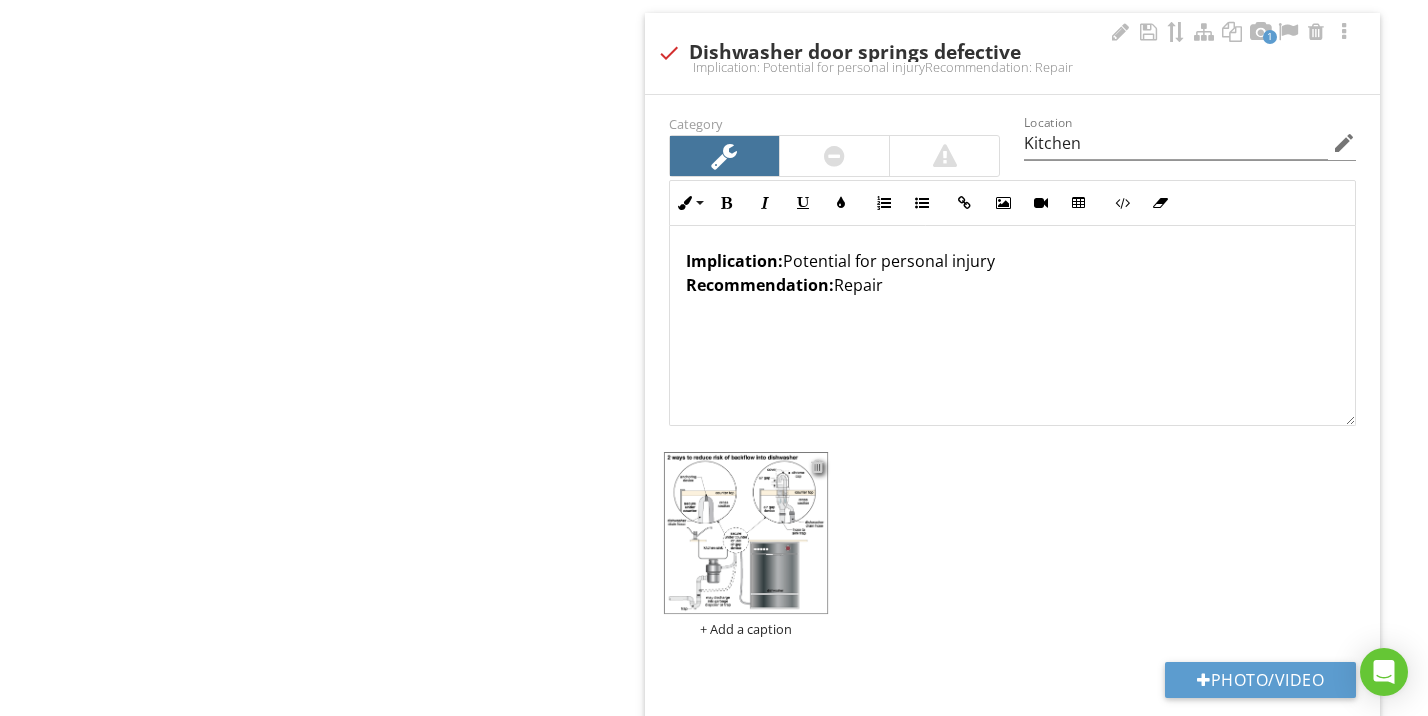 click at bounding box center (817, 466) 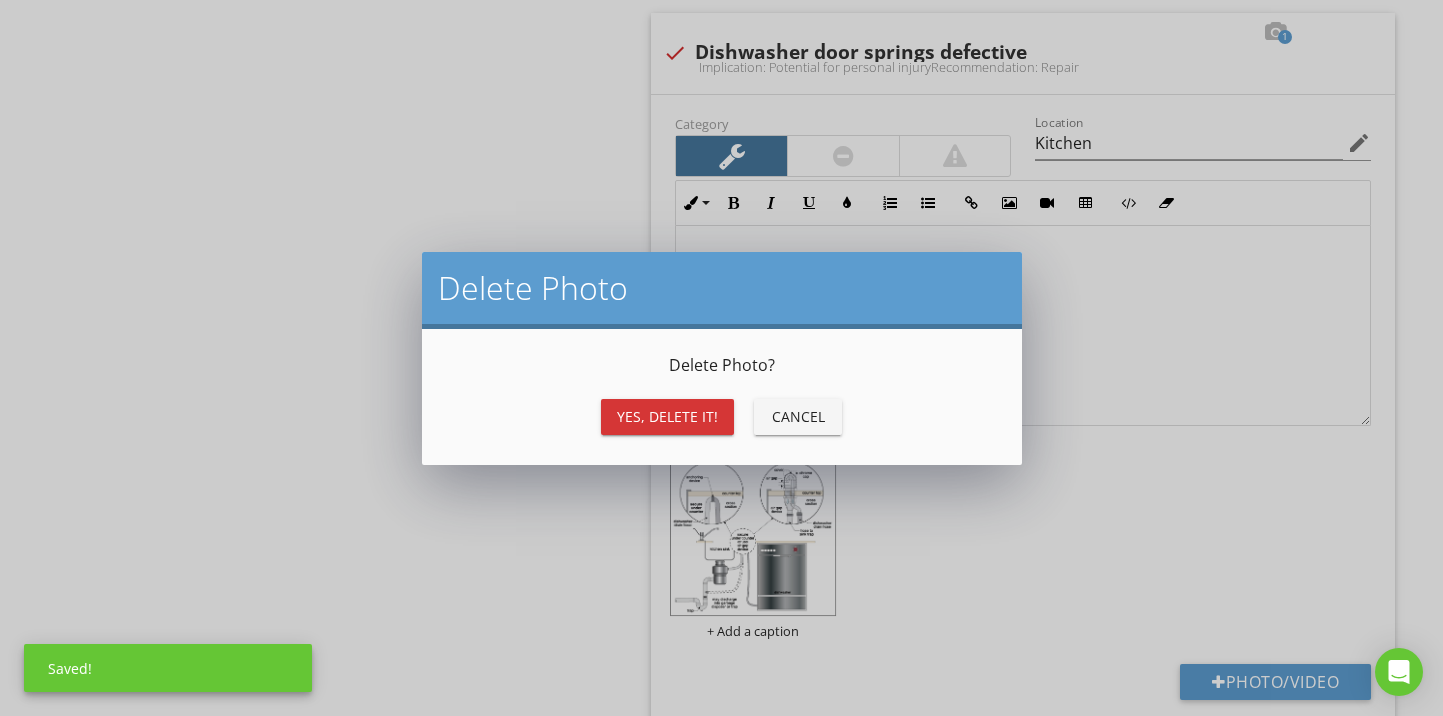 click on "Yes, Delete it!" at bounding box center [667, 416] 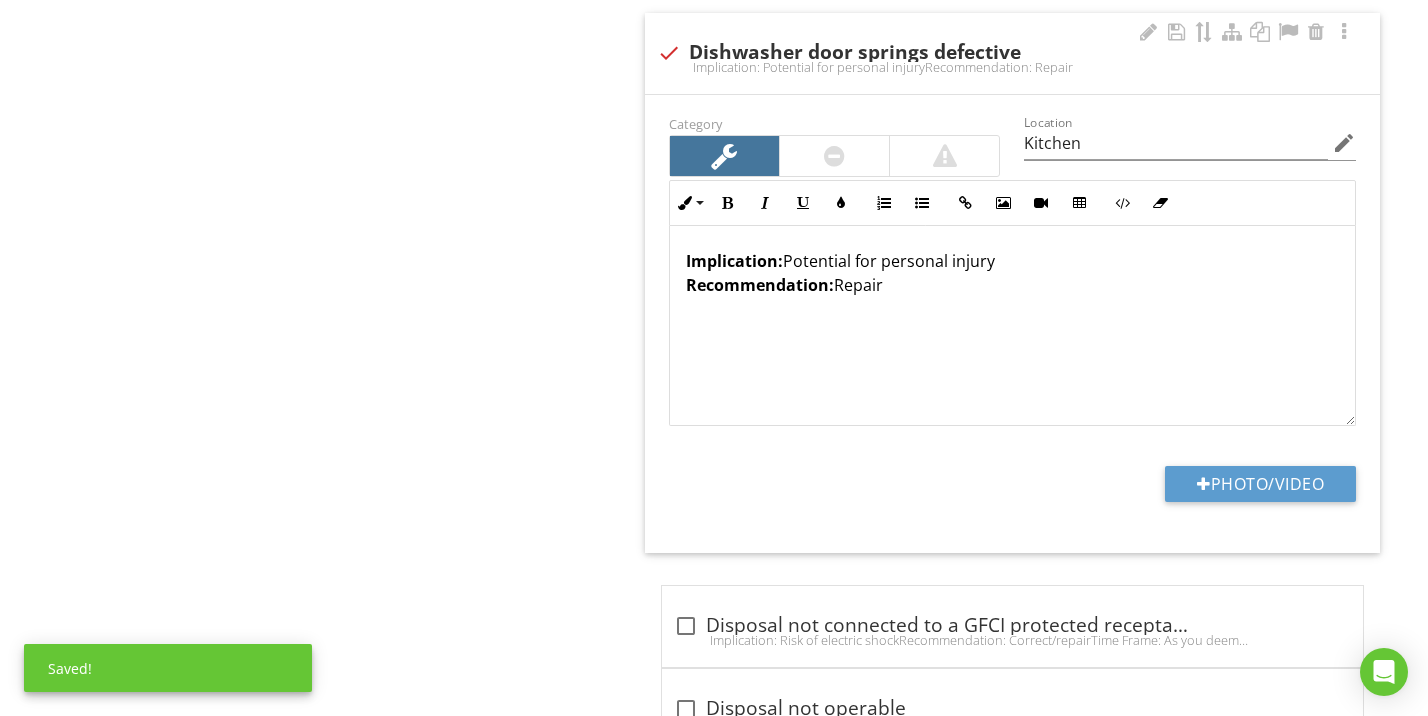 click on "Implication:  Potential for personal injury Recommendation:  Repair" at bounding box center [1012, 325] 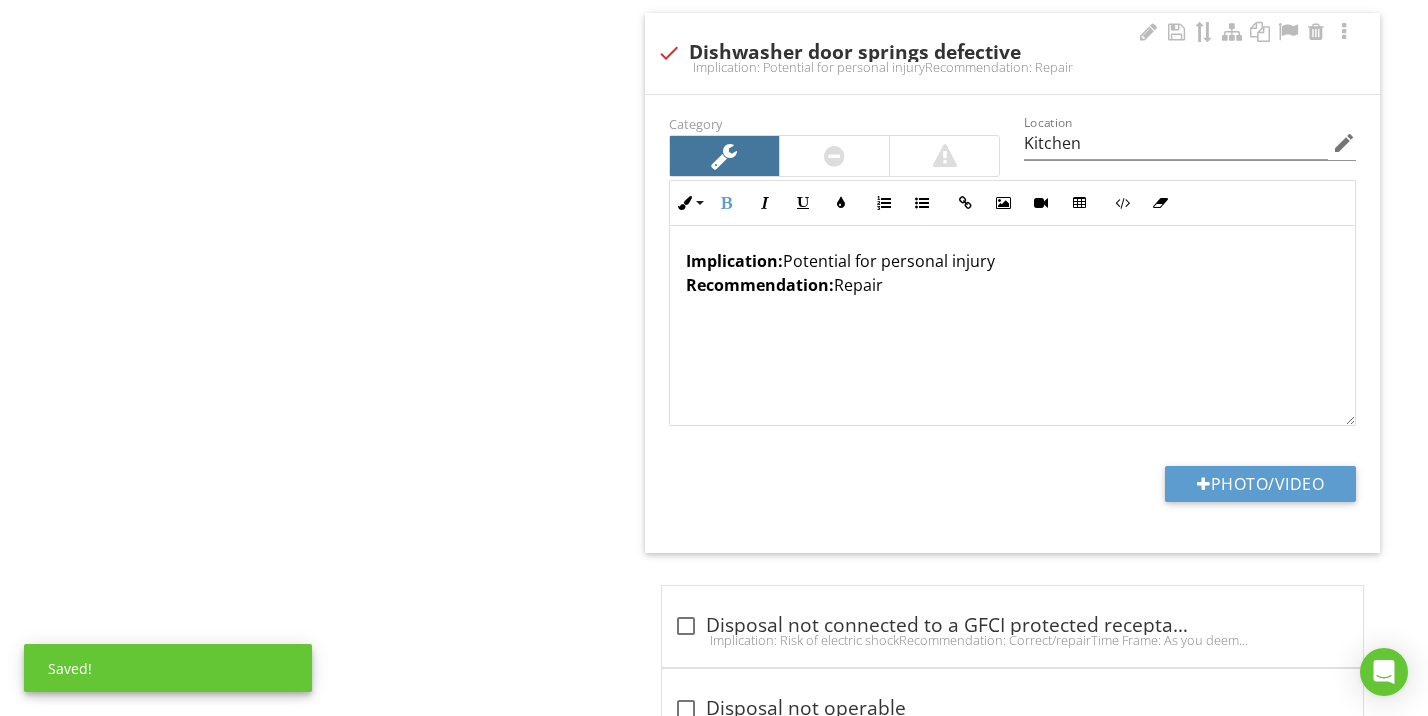 type 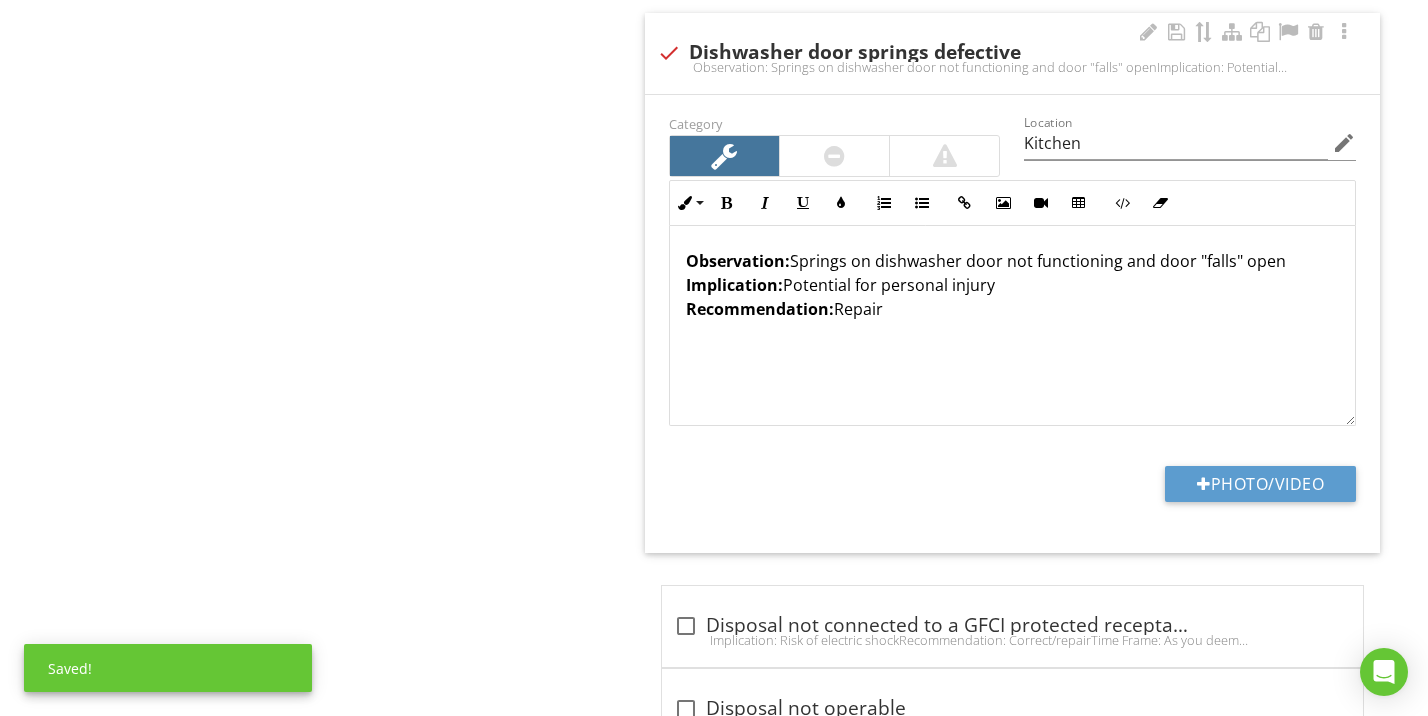 click on "Observation:  Springs on dishwasher door not functioning and door "falls" open Implication:  Potential for personal injury Recommendation:  Repair" at bounding box center (1012, 285) 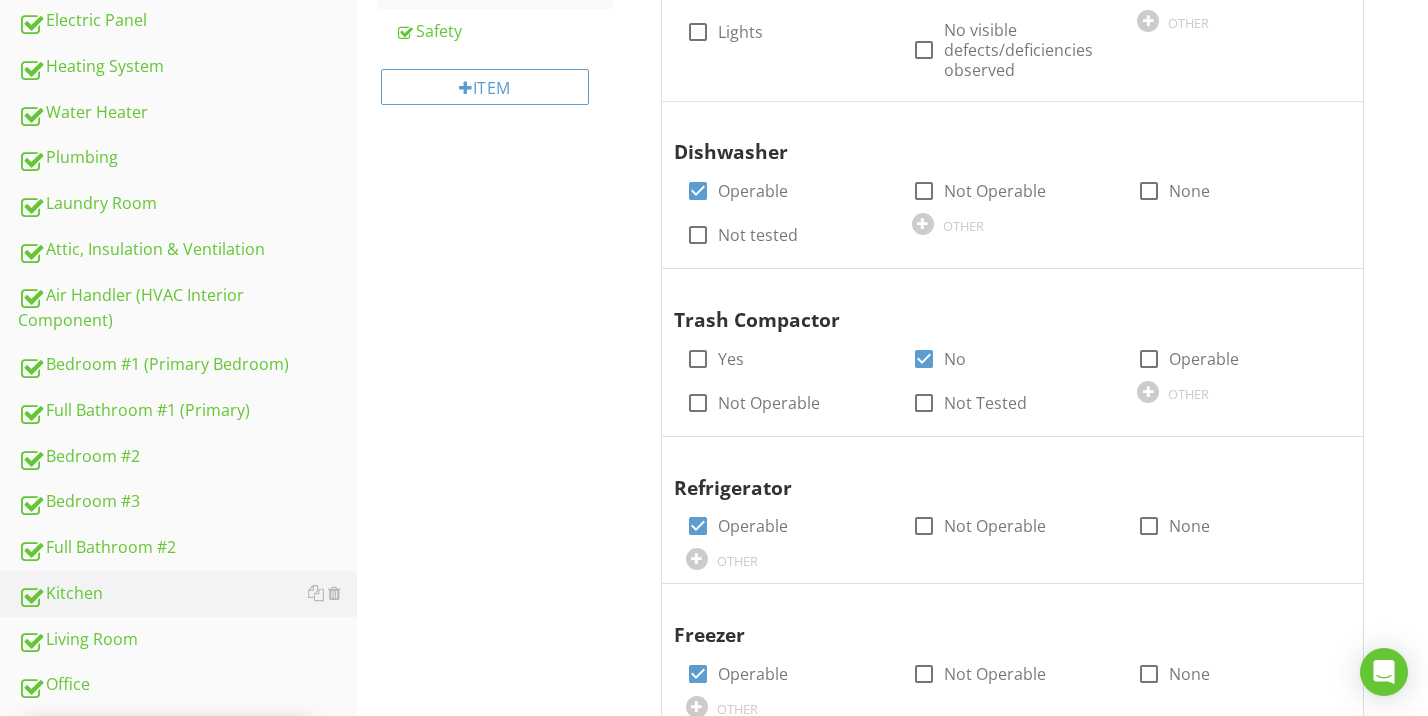 scroll, scrollTop: 470, scrollLeft: 0, axis: vertical 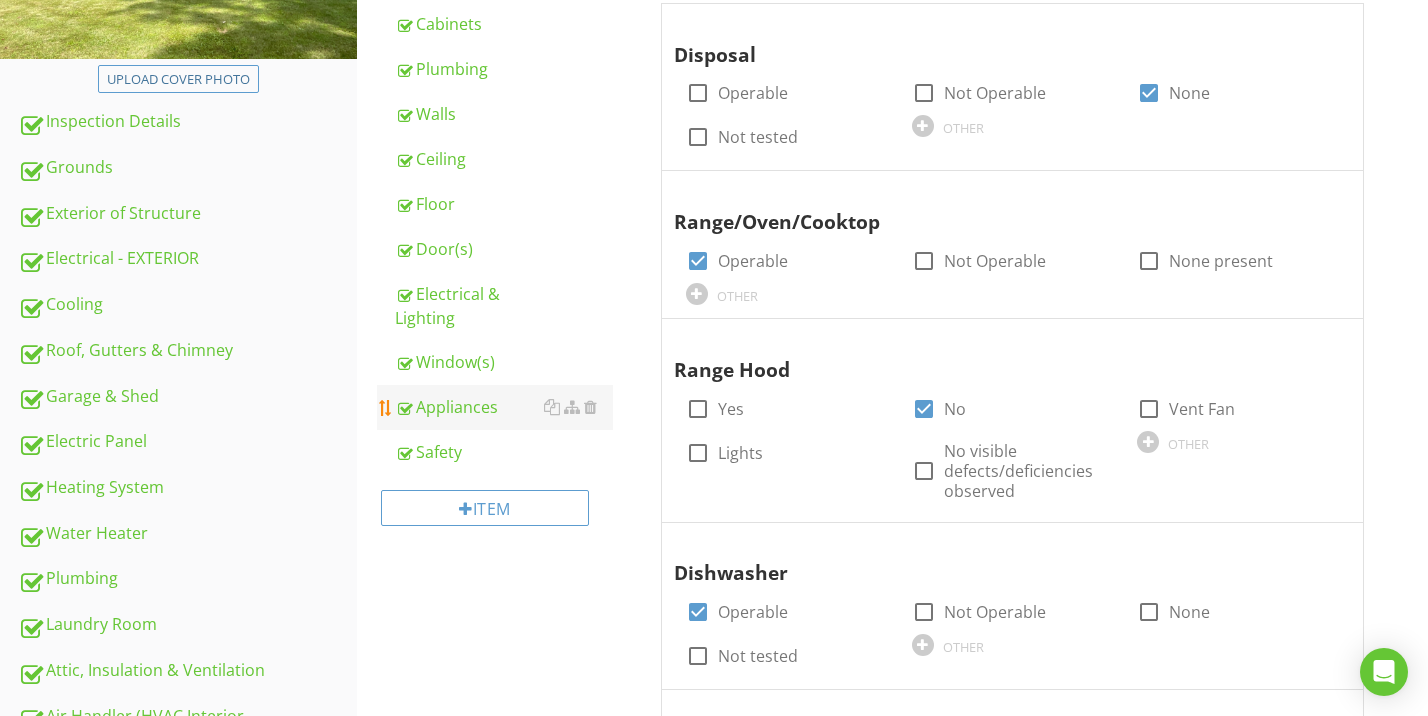 click on "Appliances" at bounding box center (504, 407) 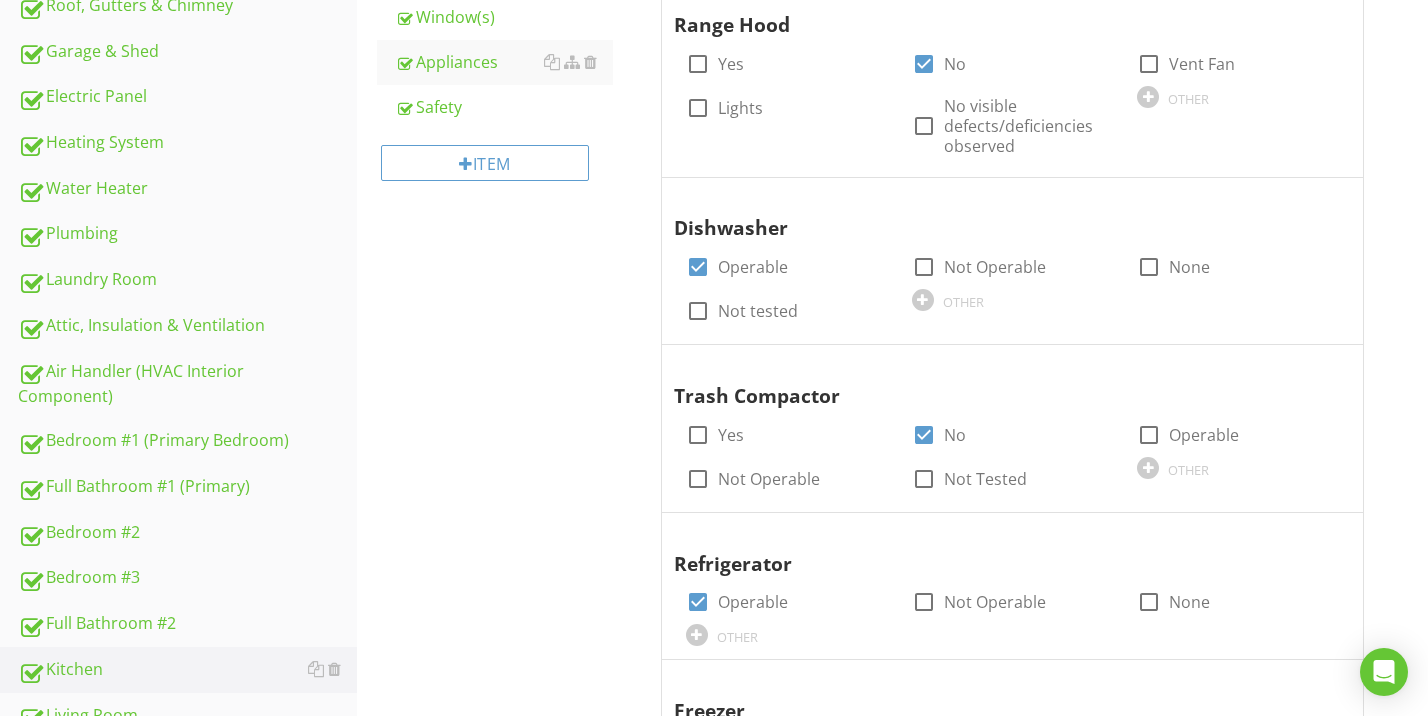 scroll, scrollTop: 782, scrollLeft: 0, axis: vertical 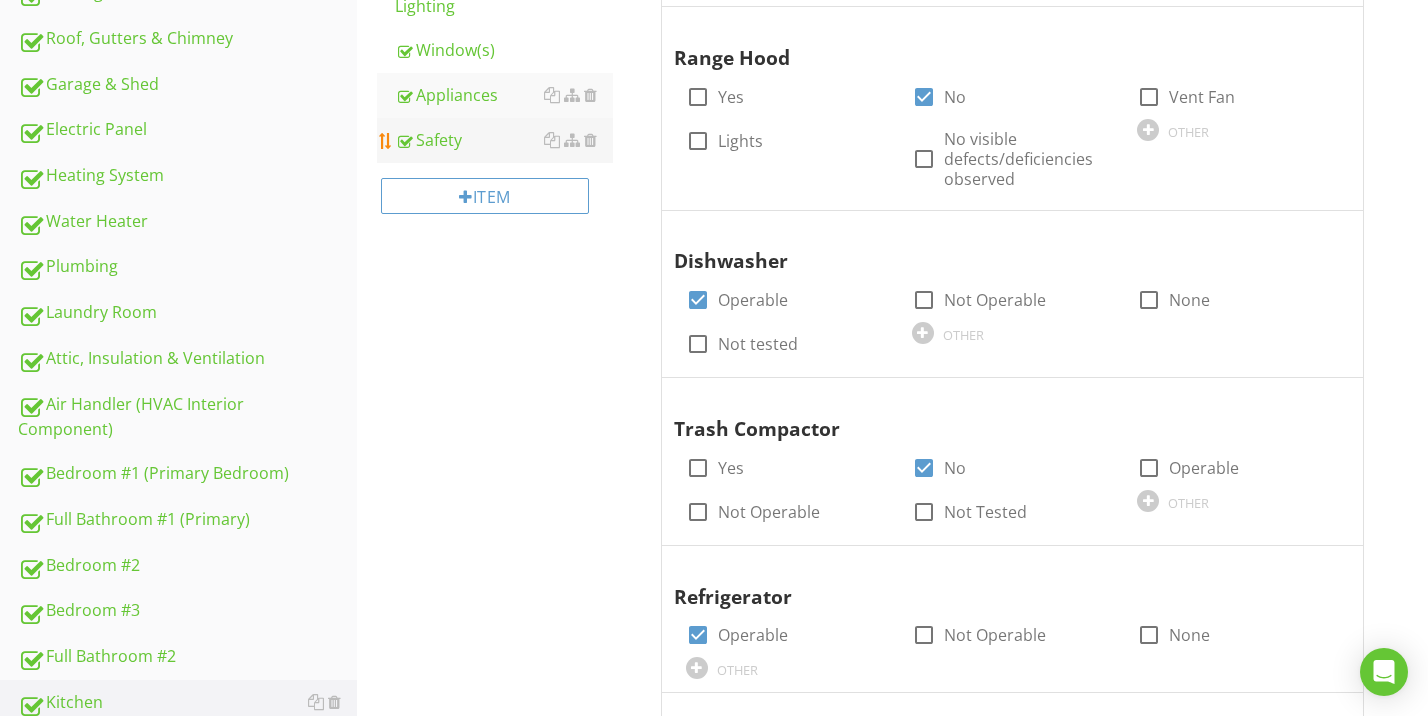 click on "Safety" at bounding box center (504, 140) 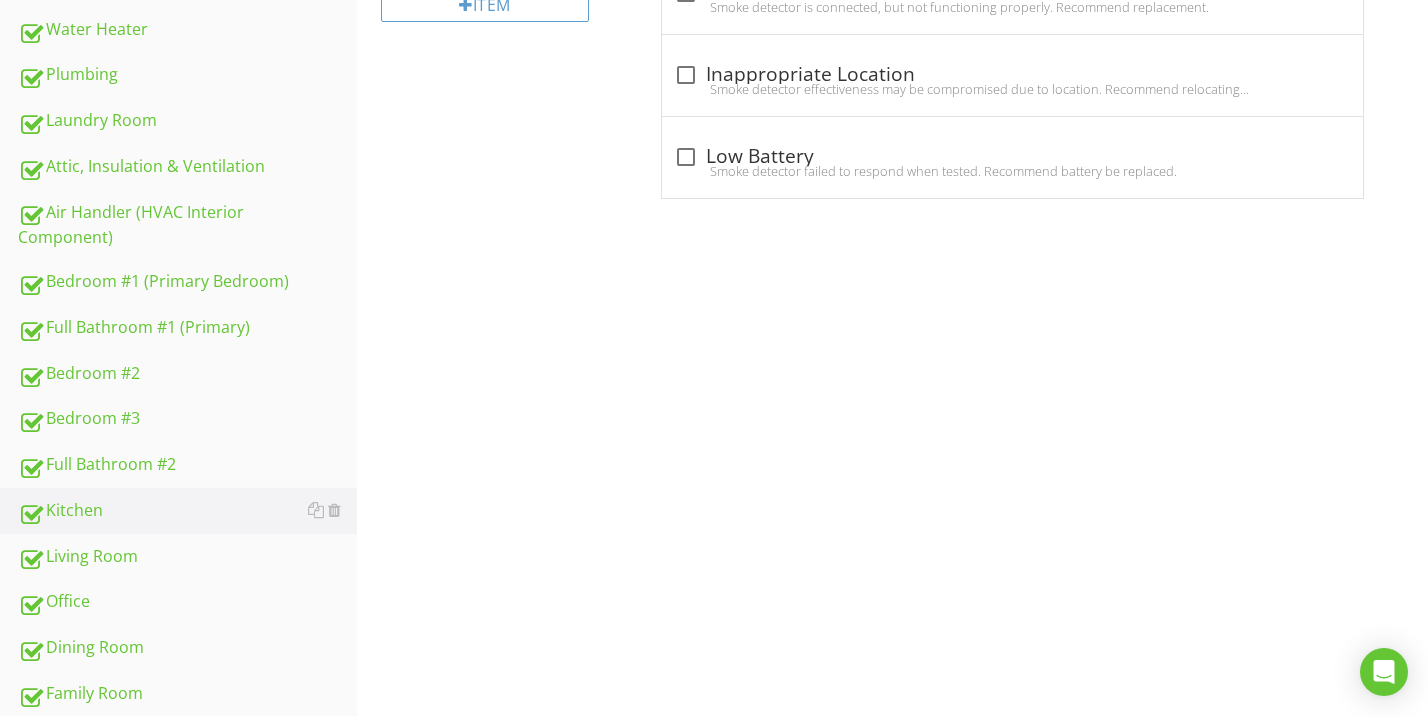 scroll, scrollTop: 1123, scrollLeft: 0, axis: vertical 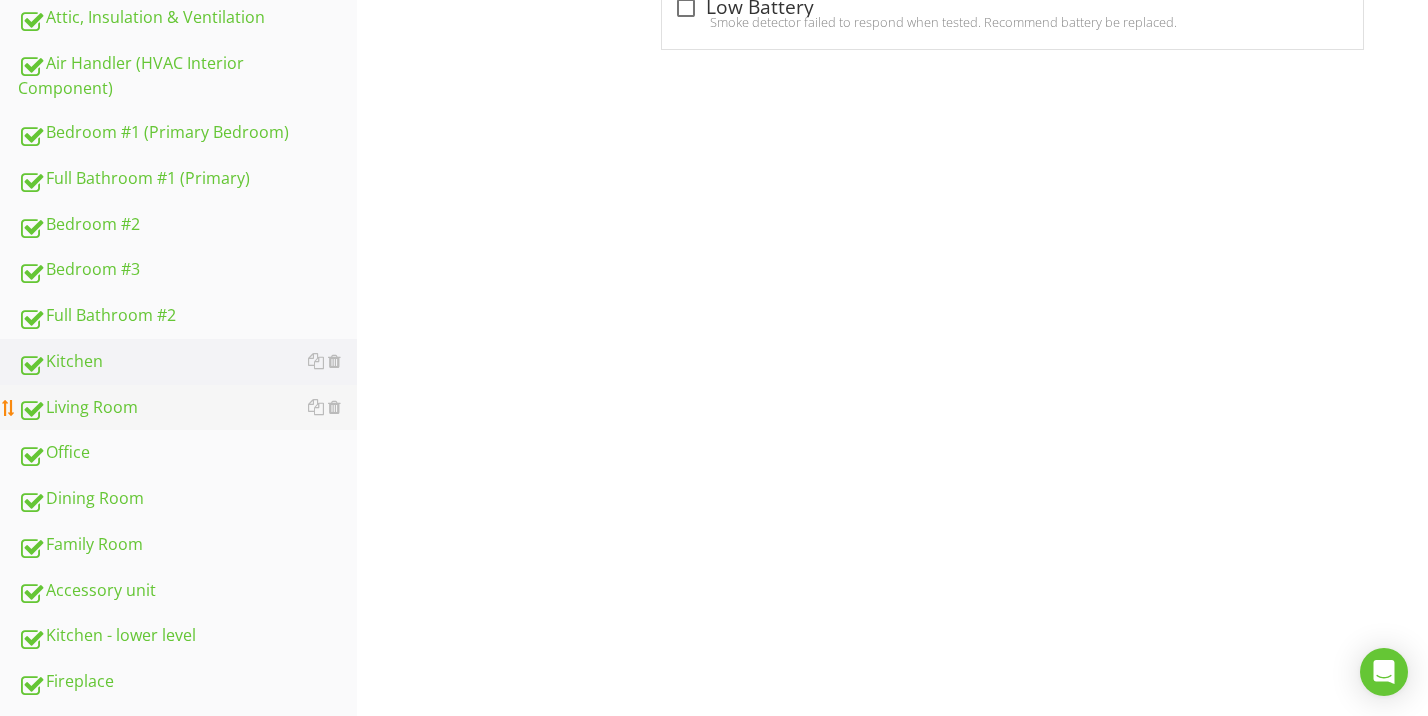 click on "Living Room" at bounding box center [187, 408] 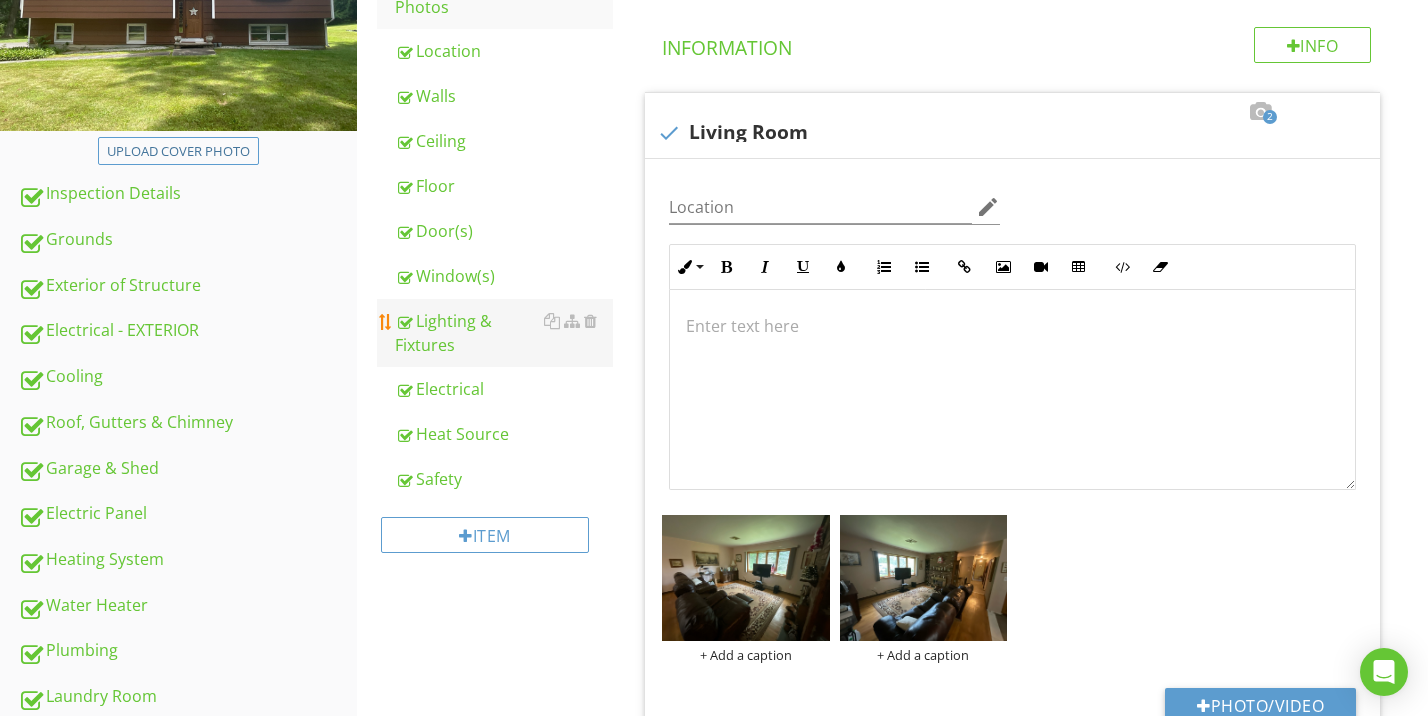 scroll, scrollTop: 535, scrollLeft: 0, axis: vertical 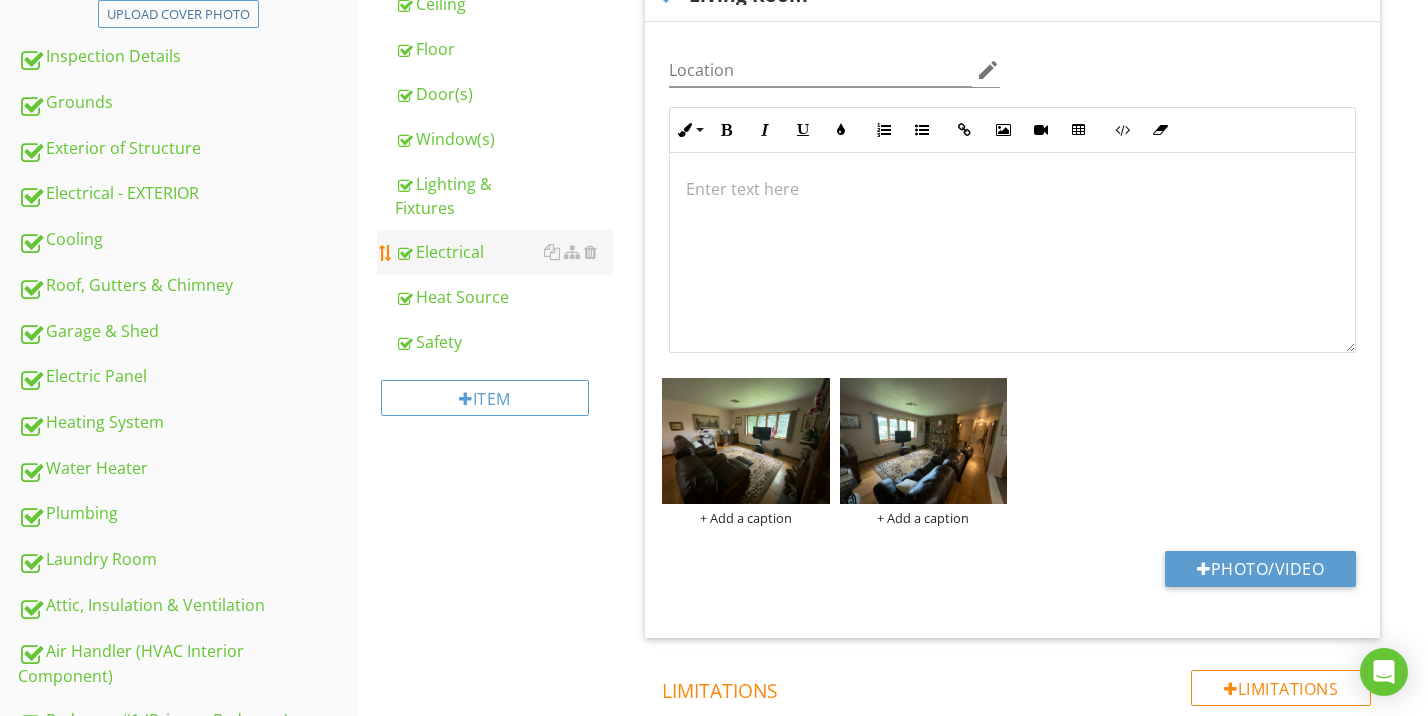 click on "Electrical" at bounding box center (504, 252) 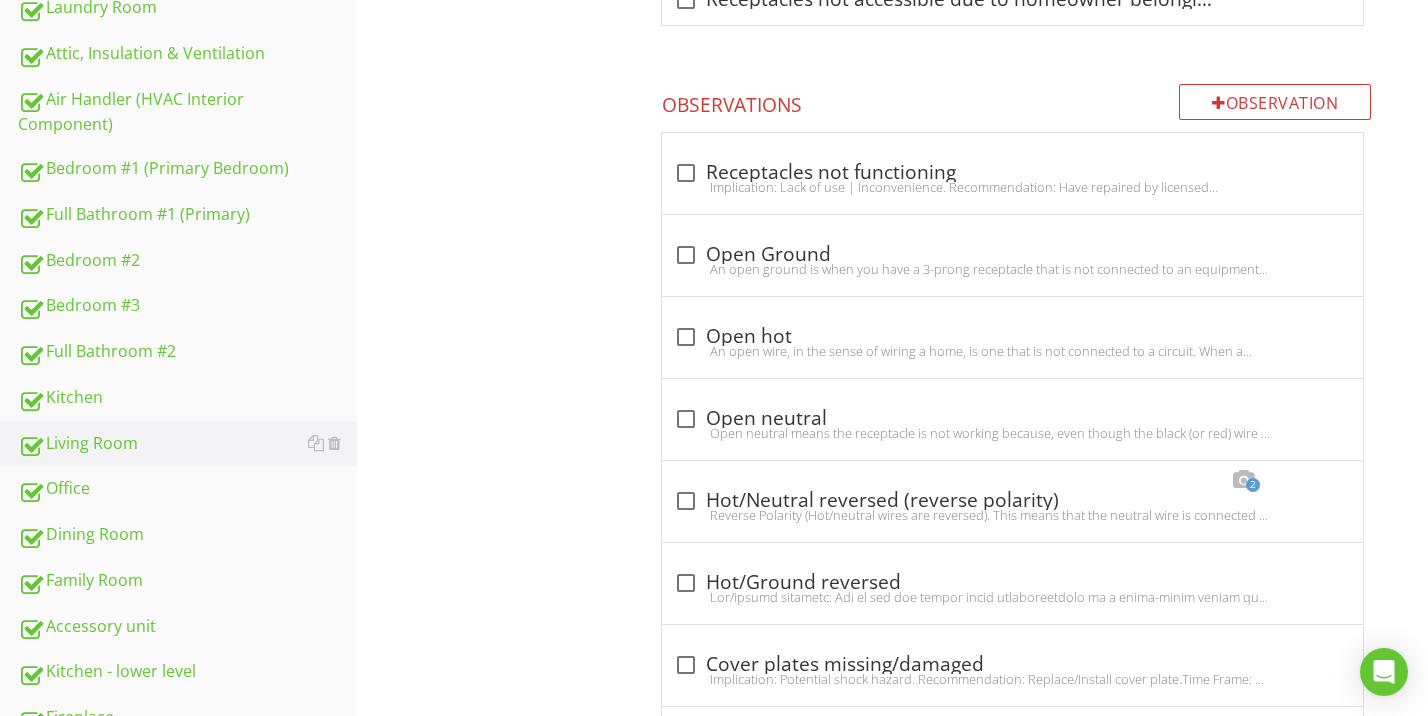 scroll, scrollTop: 1278, scrollLeft: 0, axis: vertical 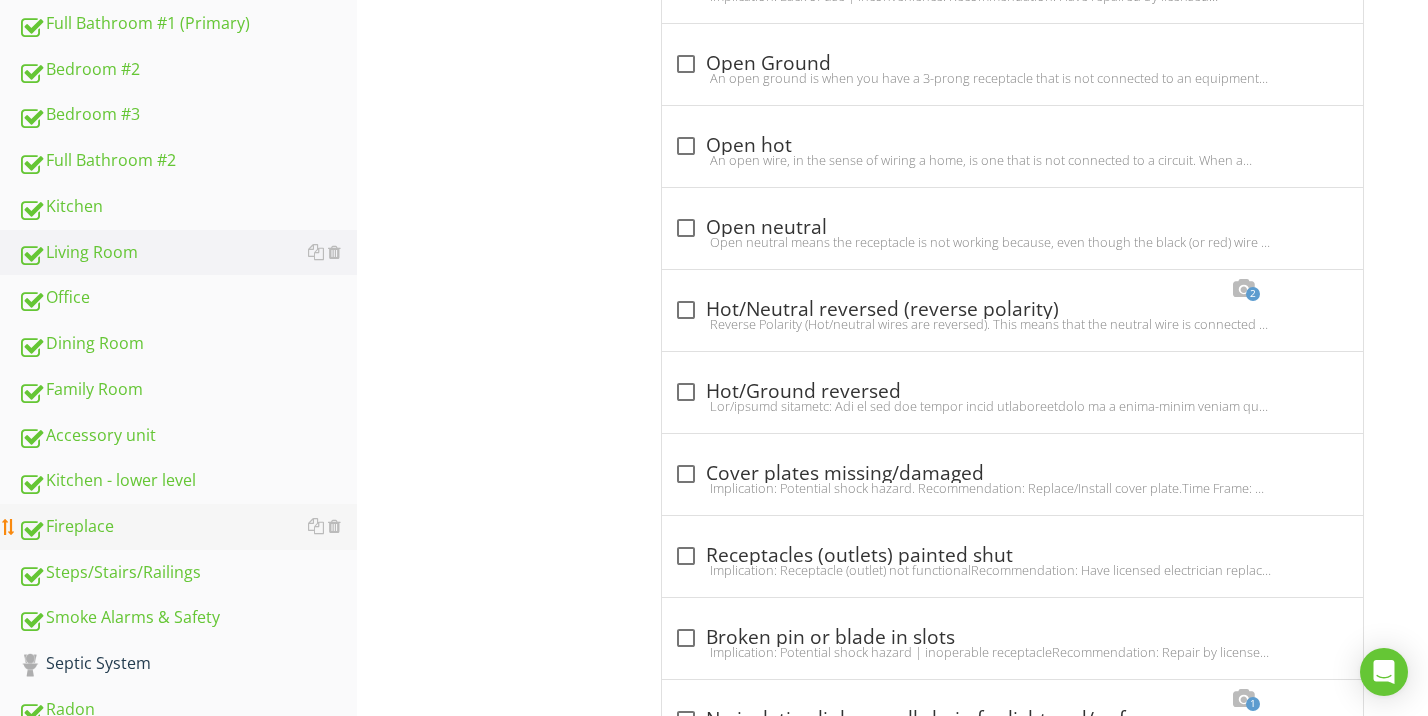 type 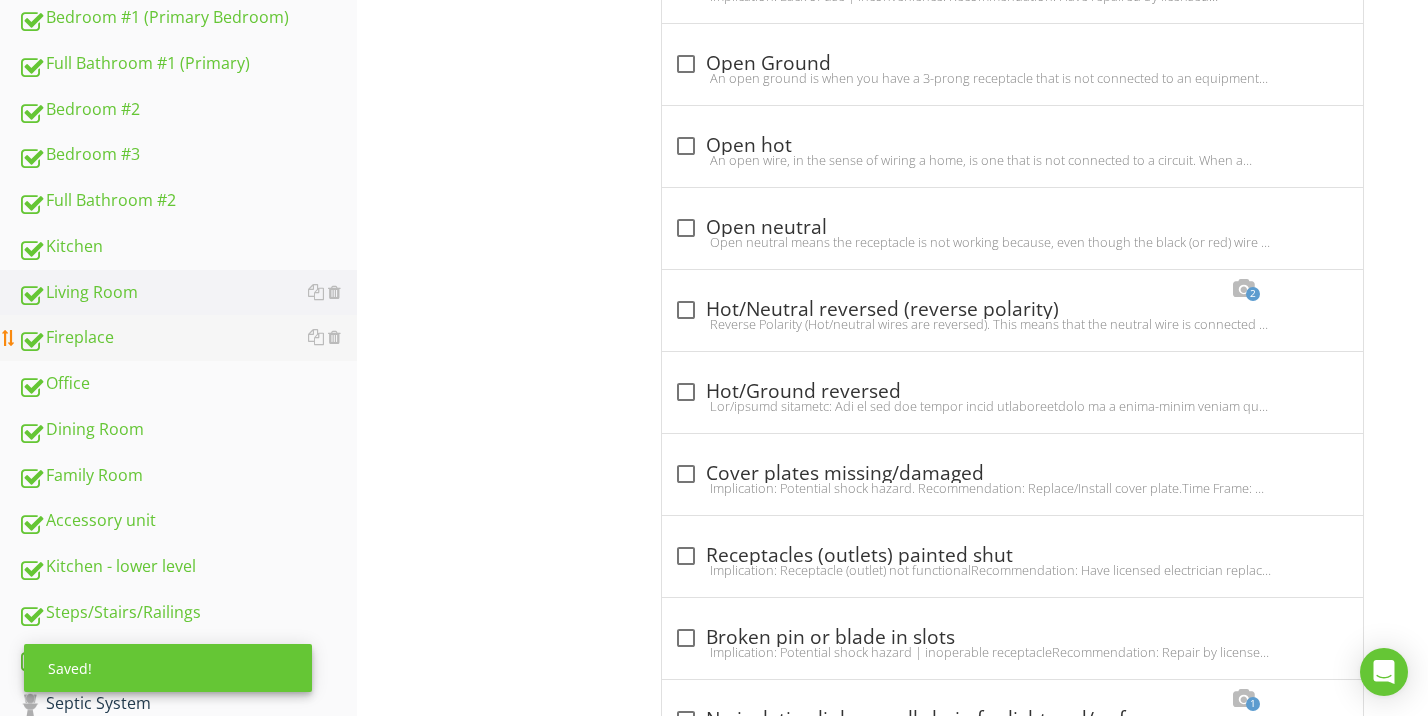 click on "Fireplace" at bounding box center [187, 338] 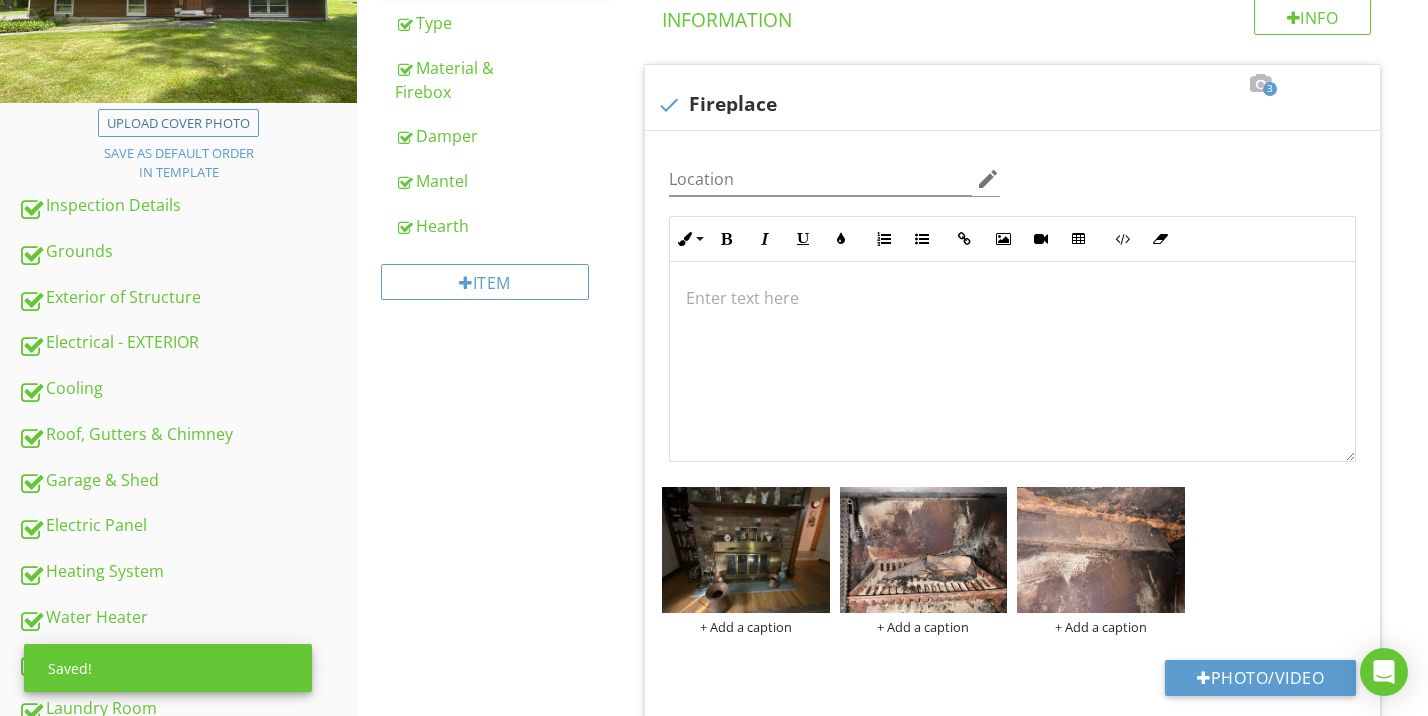 scroll, scrollTop: 330, scrollLeft: 0, axis: vertical 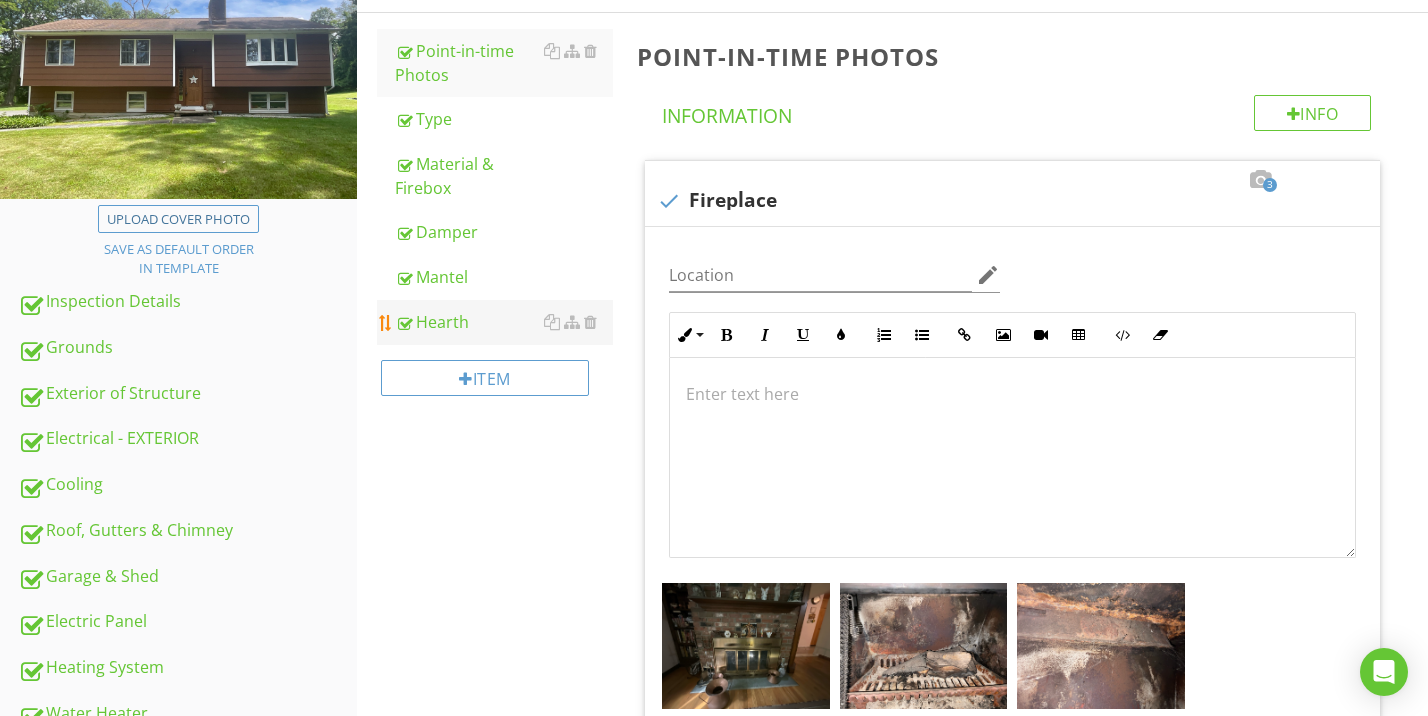click on "Hearth" at bounding box center (504, 322) 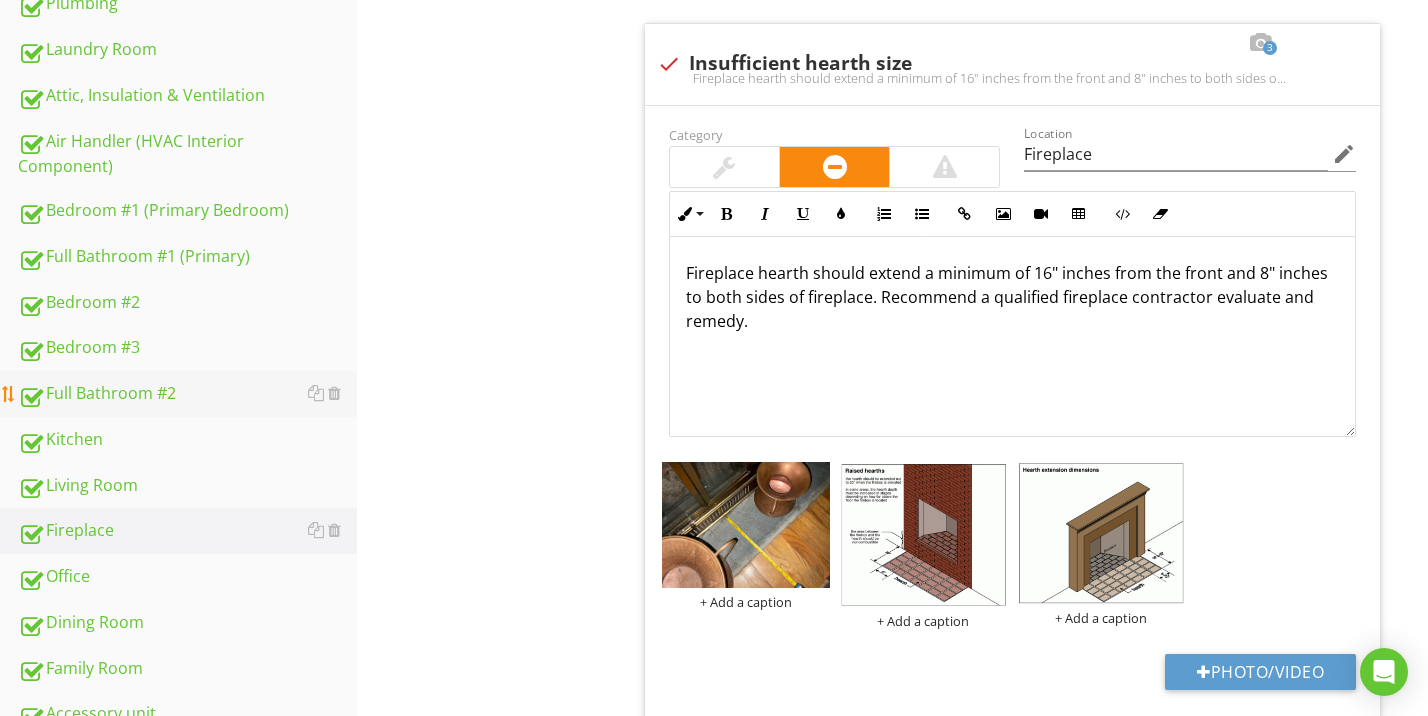 scroll, scrollTop: 1190, scrollLeft: 0, axis: vertical 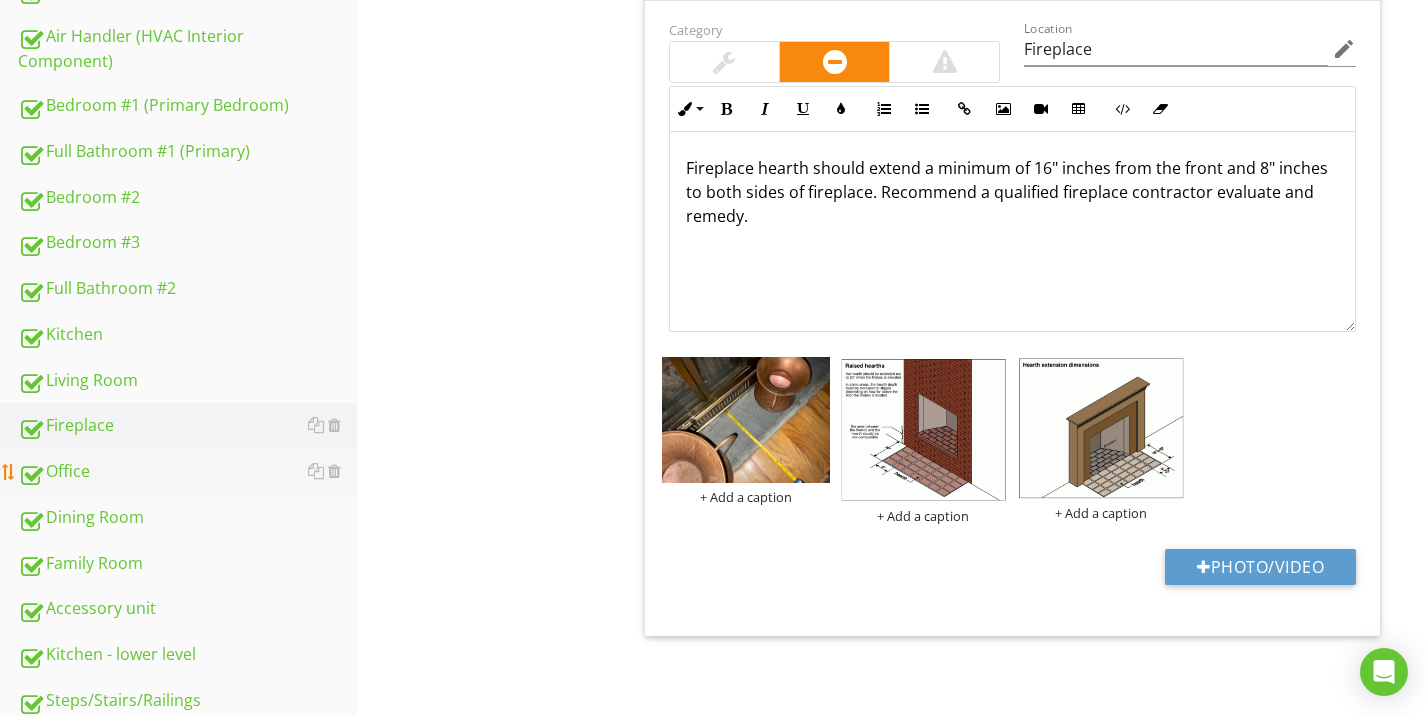 click on "Office" at bounding box center [187, 472] 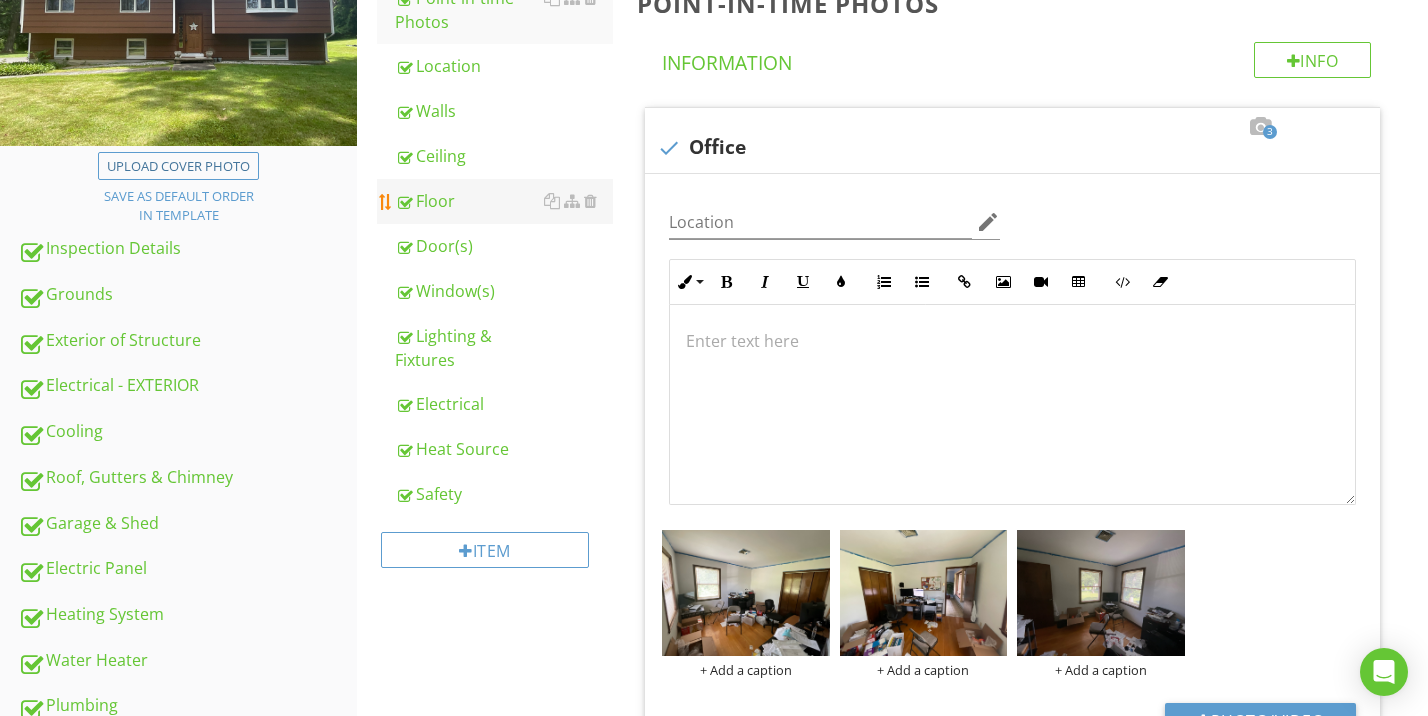 scroll, scrollTop: 270, scrollLeft: 0, axis: vertical 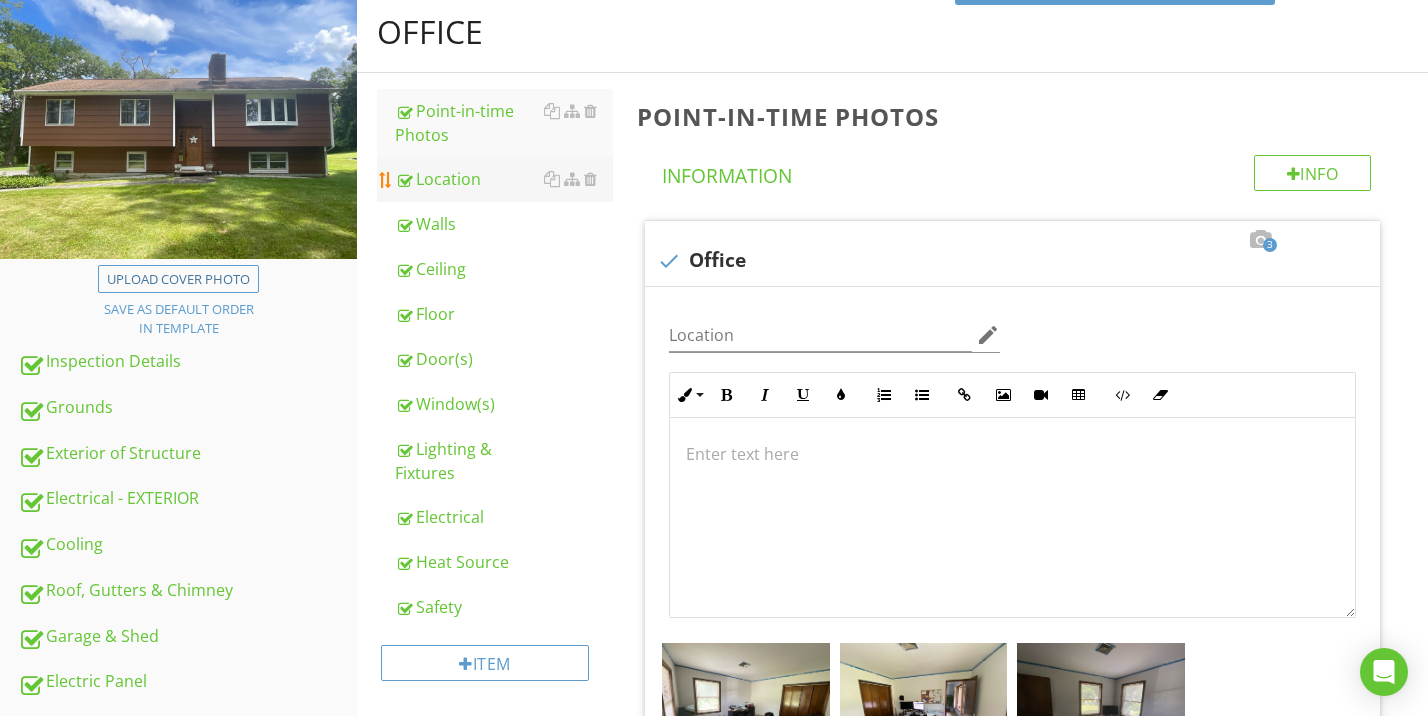 click on "Location" at bounding box center [504, 179] 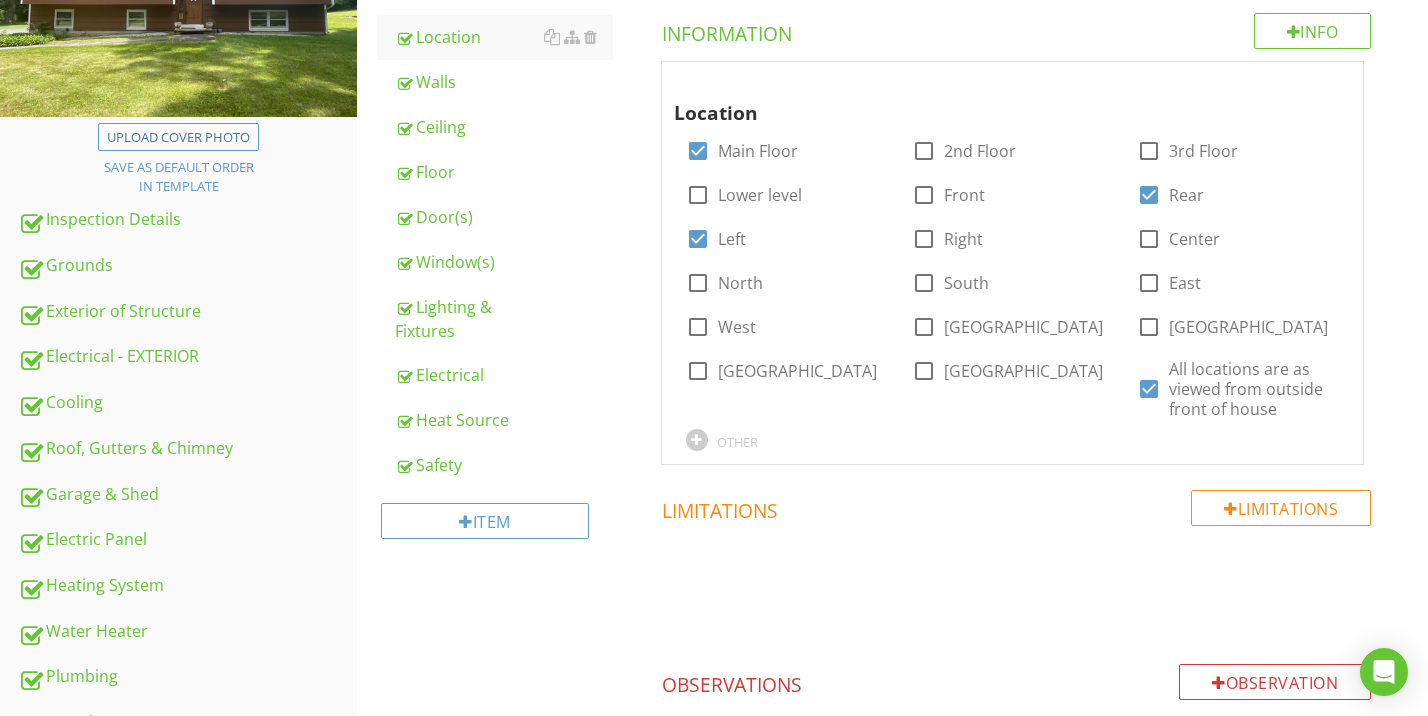 scroll, scrollTop: 0, scrollLeft: 0, axis: both 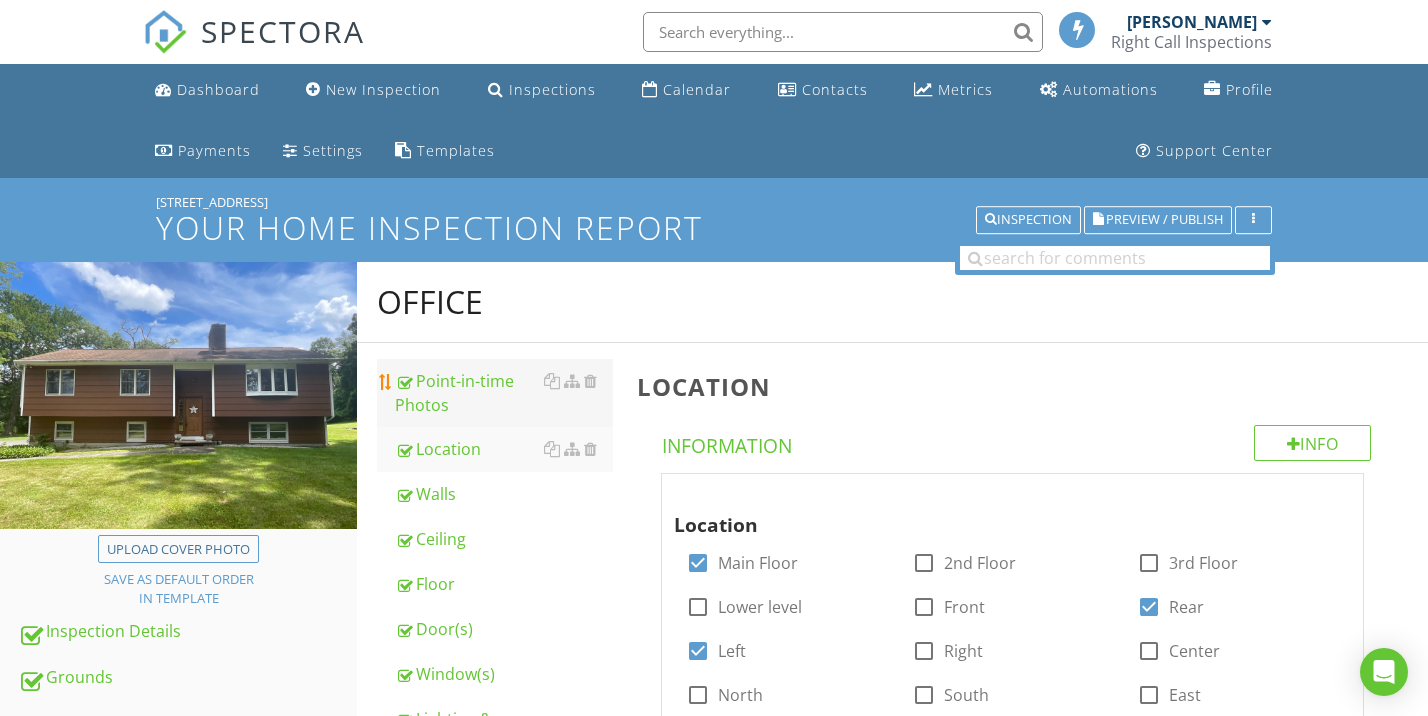click on "Point-in-time Photos" at bounding box center (504, 393) 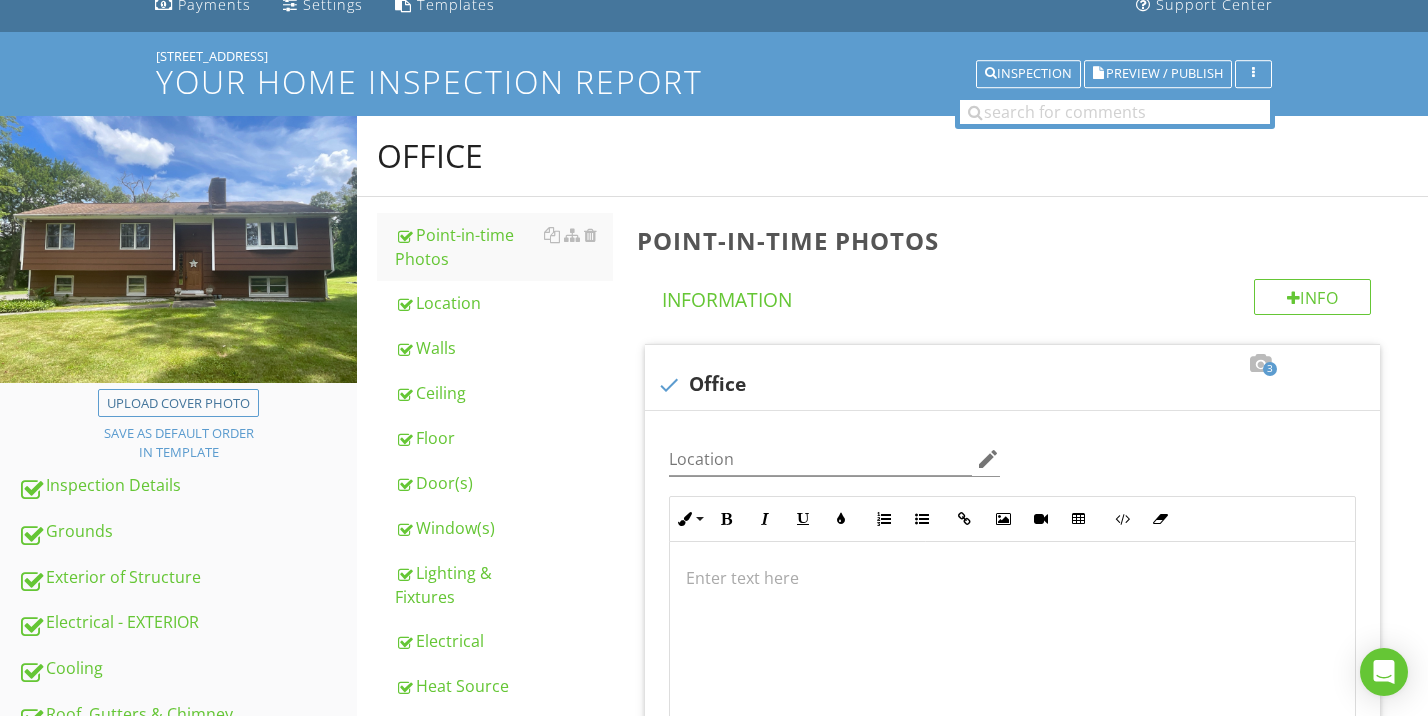 scroll, scrollTop: 304, scrollLeft: 0, axis: vertical 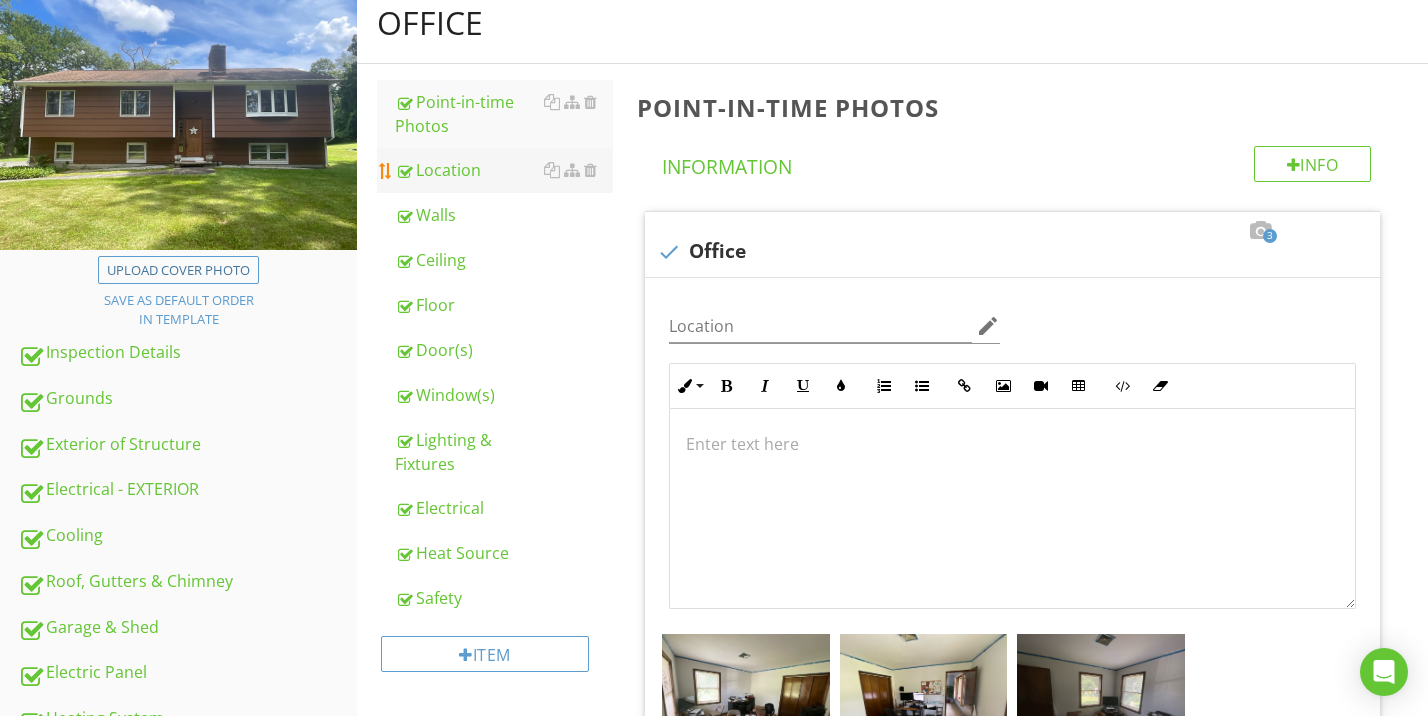 click on "Location" at bounding box center [504, 170] 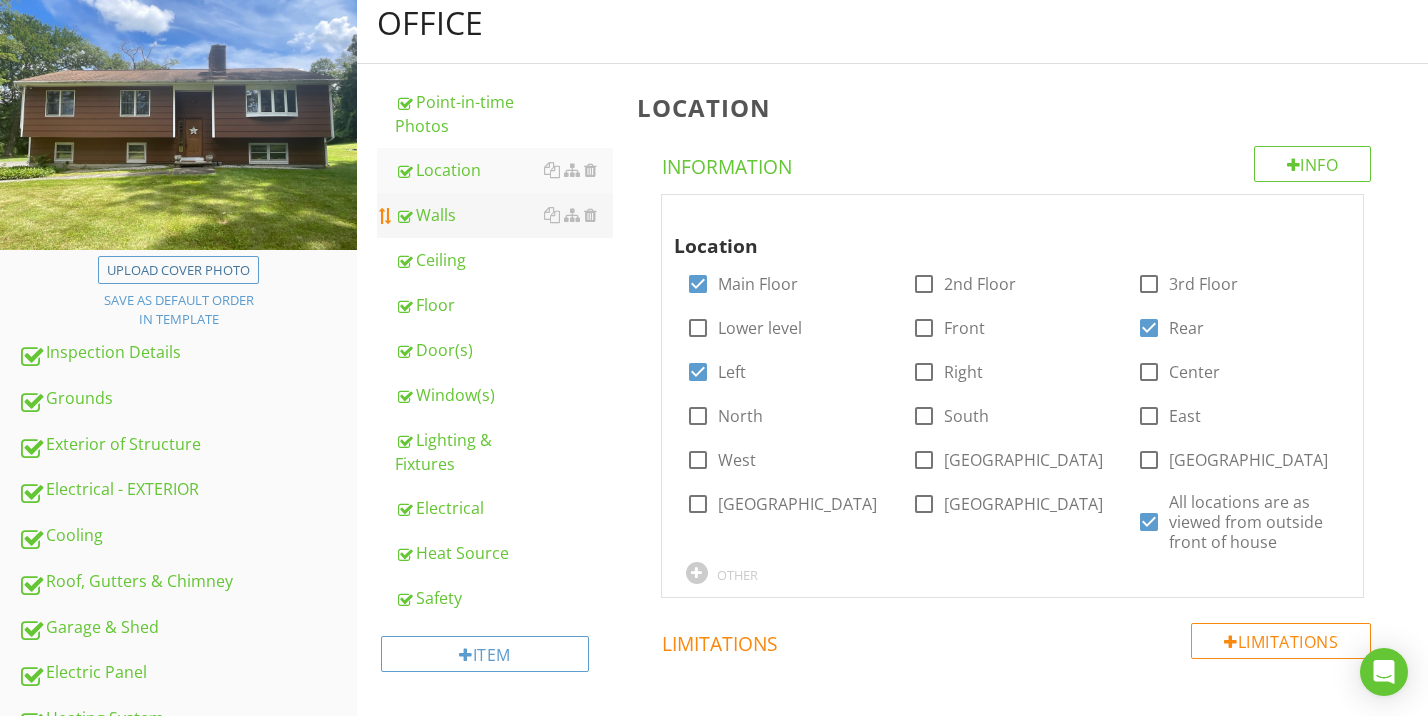 click on "Walls" at bounding box center [504, 215] 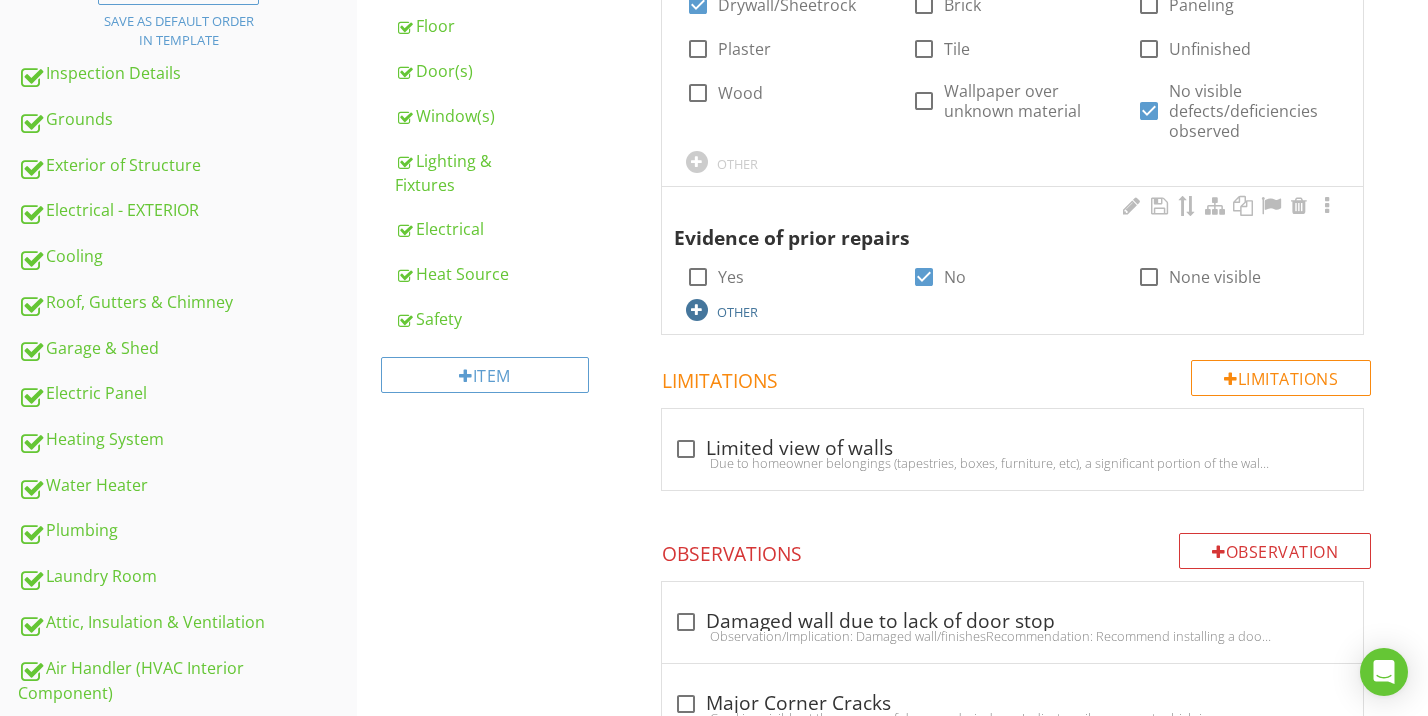 scroll, scrollTop: 518, scrollLeft: 0, axis: vertical 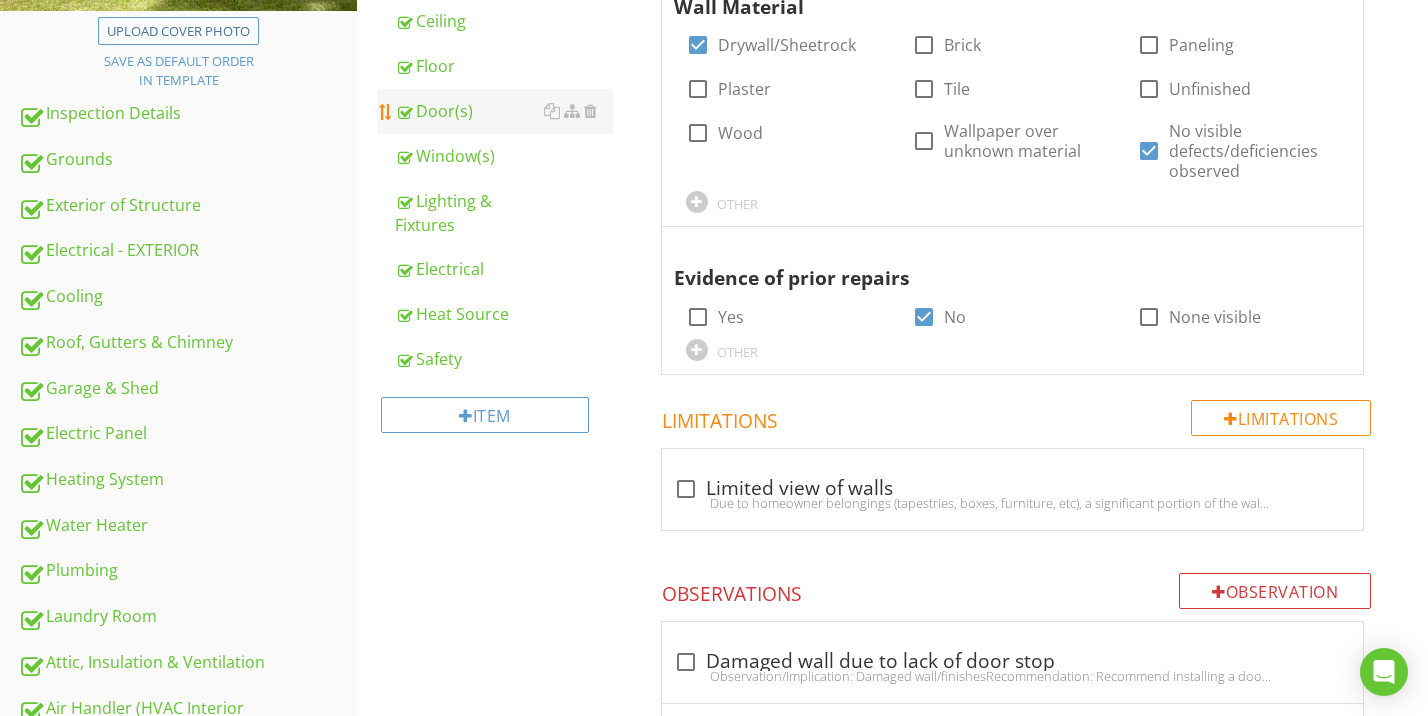 click on "Door(s)" at bounding box center (504, 111) 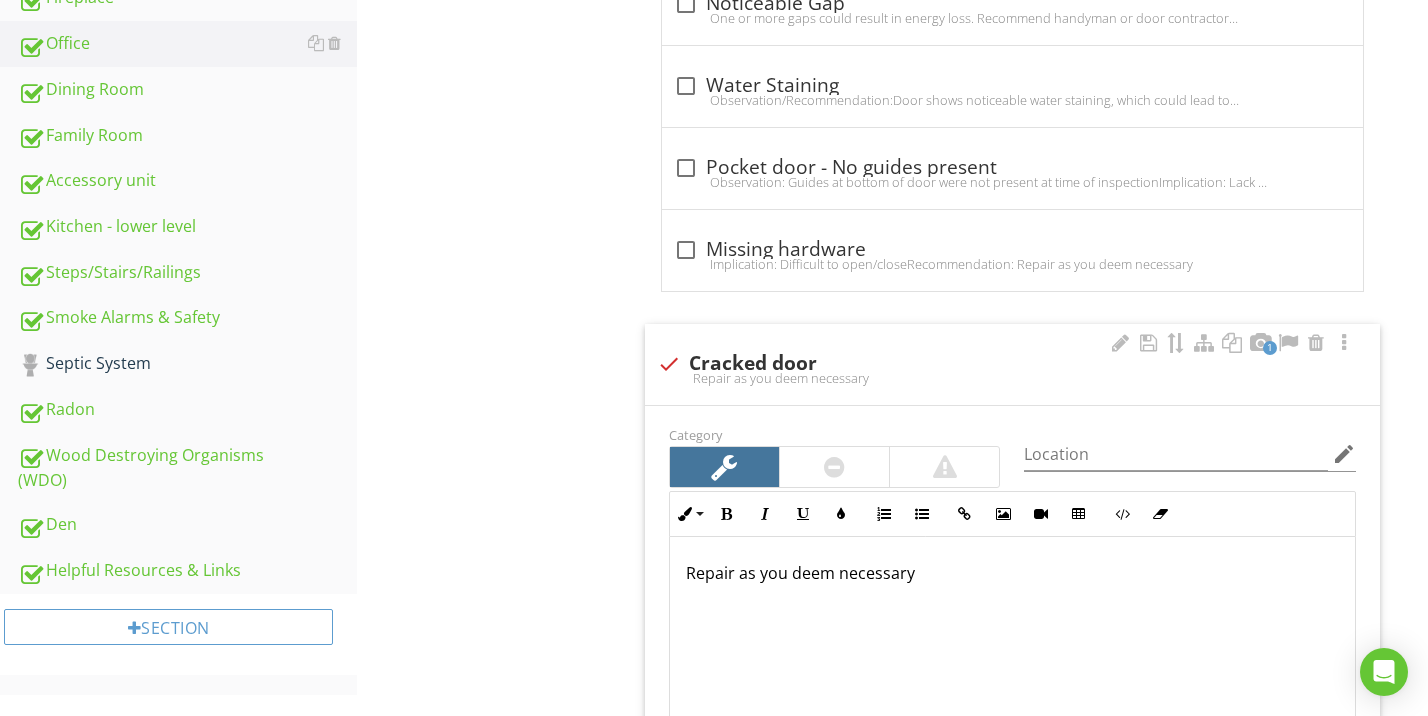 scroll, scrollTop: 1771, scrollLeft: 0, axis: vertical 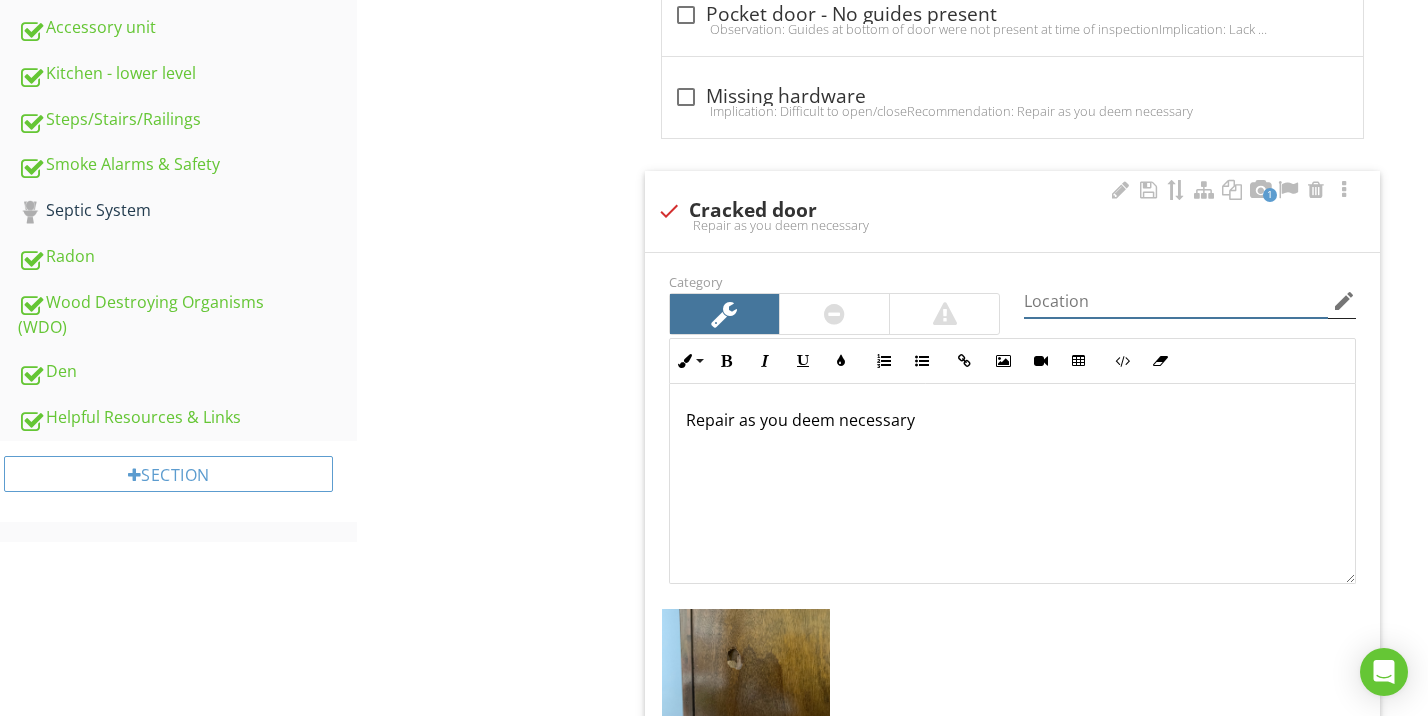 click at bounding box center (1176, 301) 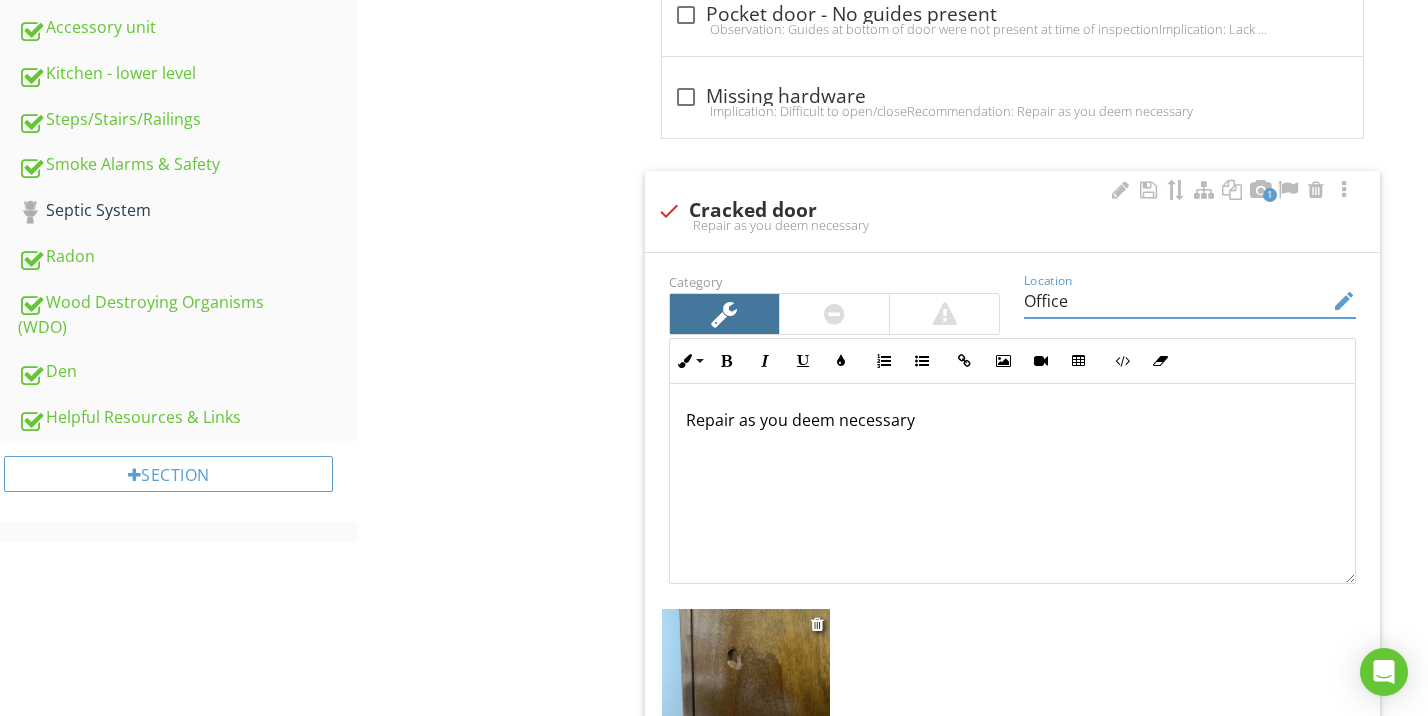 scroll, scrollTop: 1, scrollLeft: 0, axis: vertical 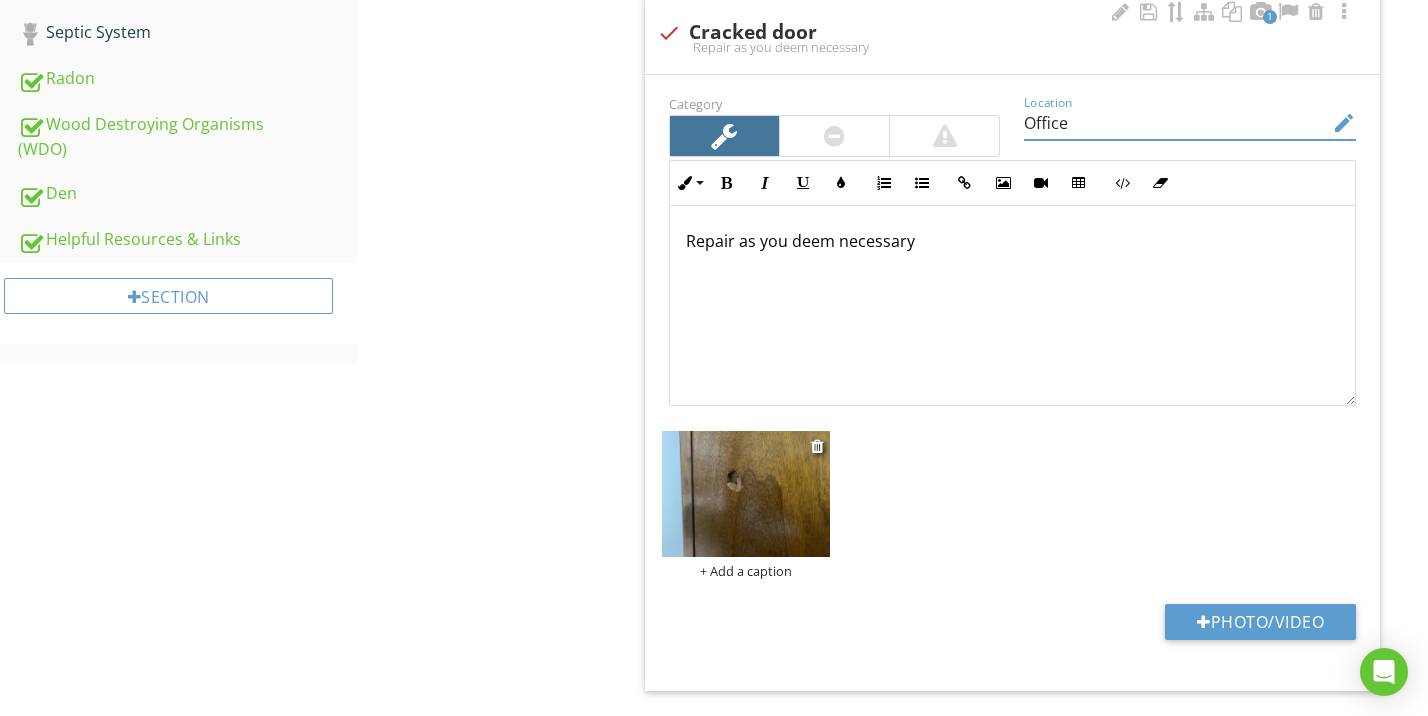 type on "Office" 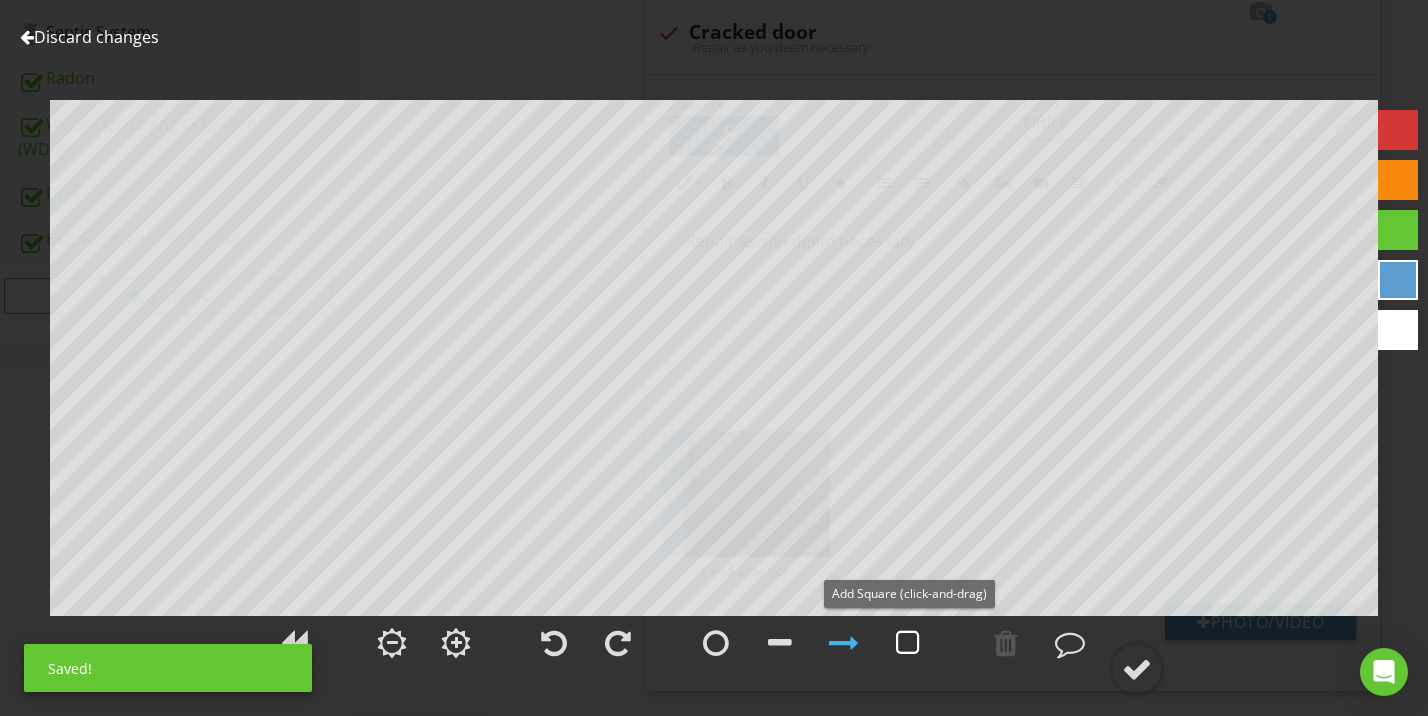 click at bounding box center (908, 643) 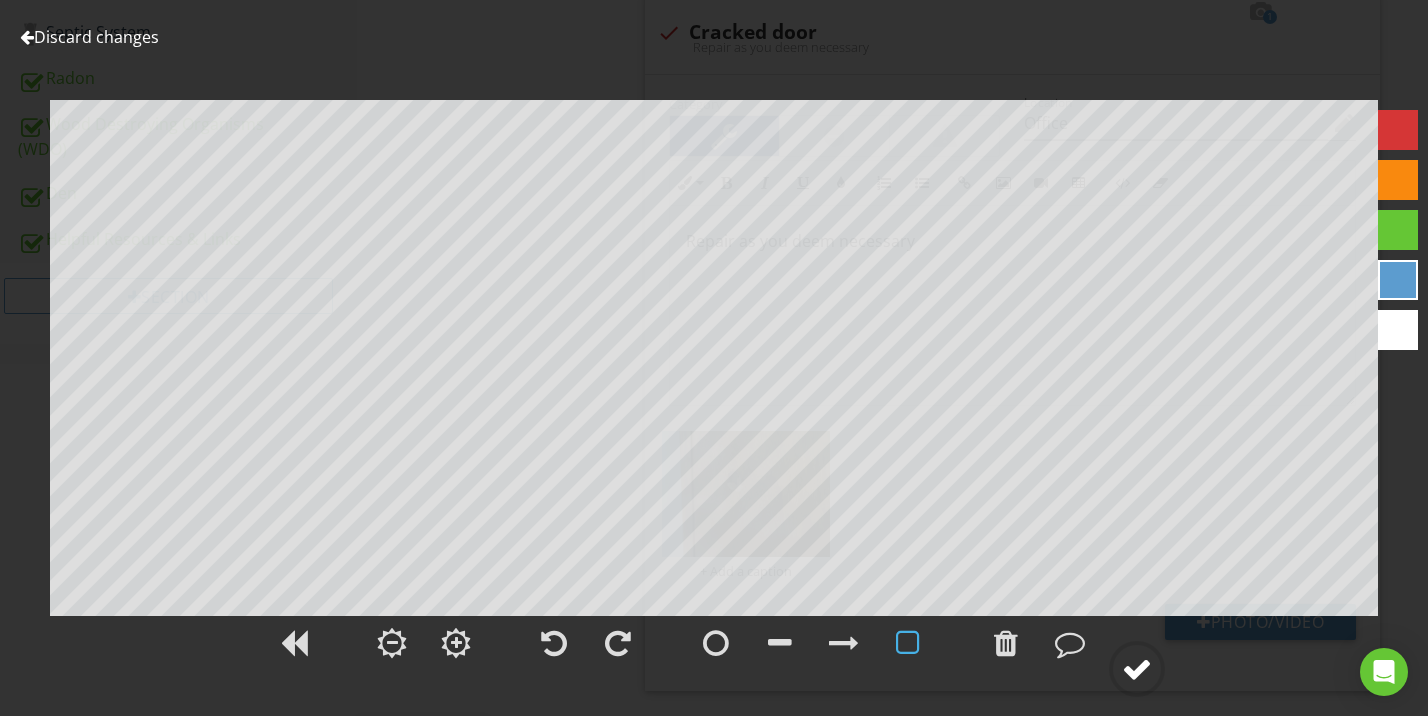 click at bounding box center (1137, 669) 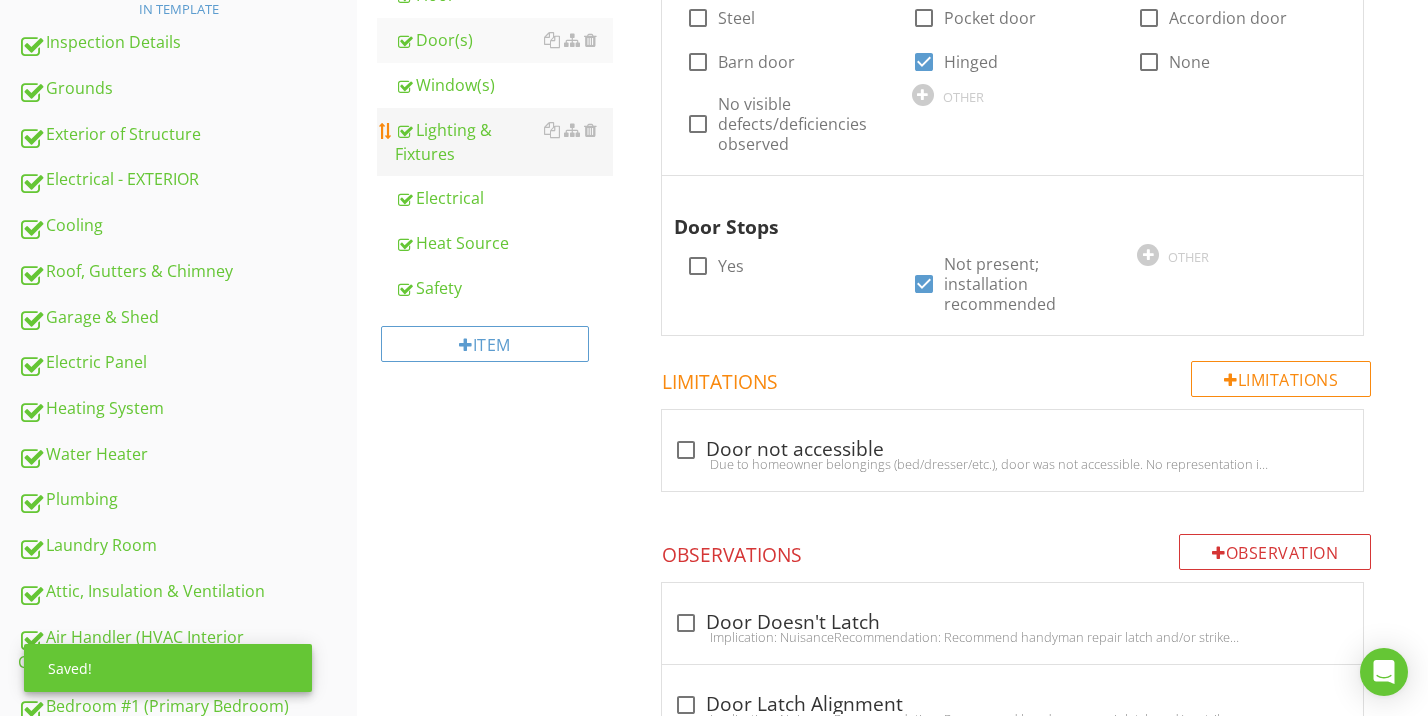 scroll, scrollTop: 403, scrollLeft: 0, axis: vertical 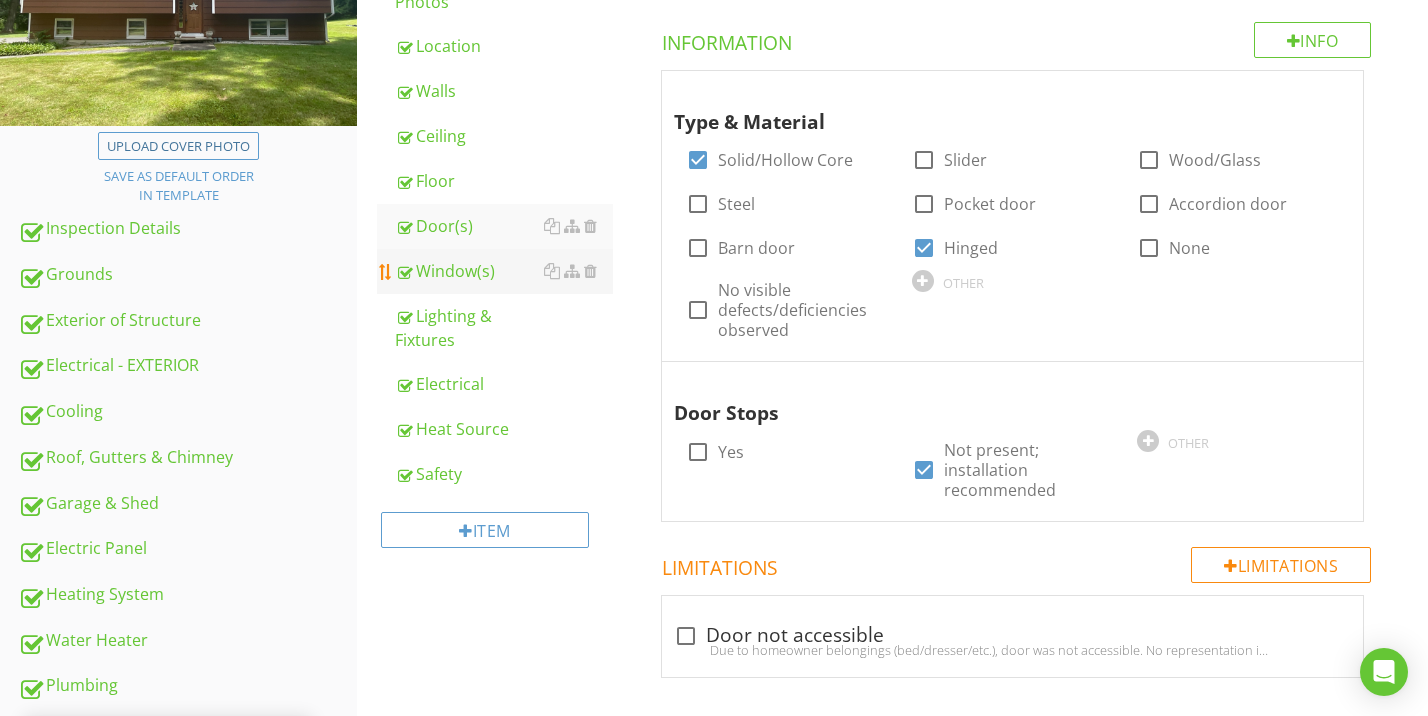 click on "Window(s)" at bounding box center (504, 271) 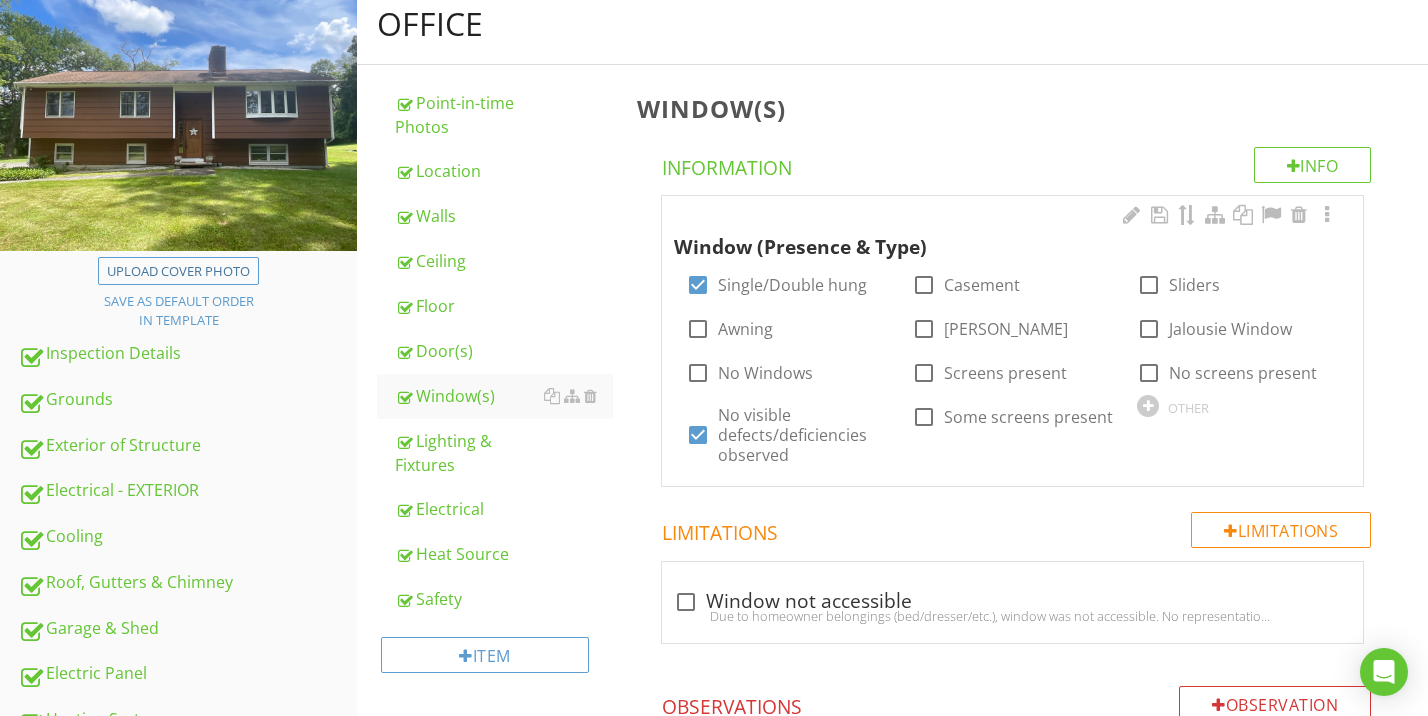 scroll, scrollTop: 451, scrollLeft: 0, axis: vertical 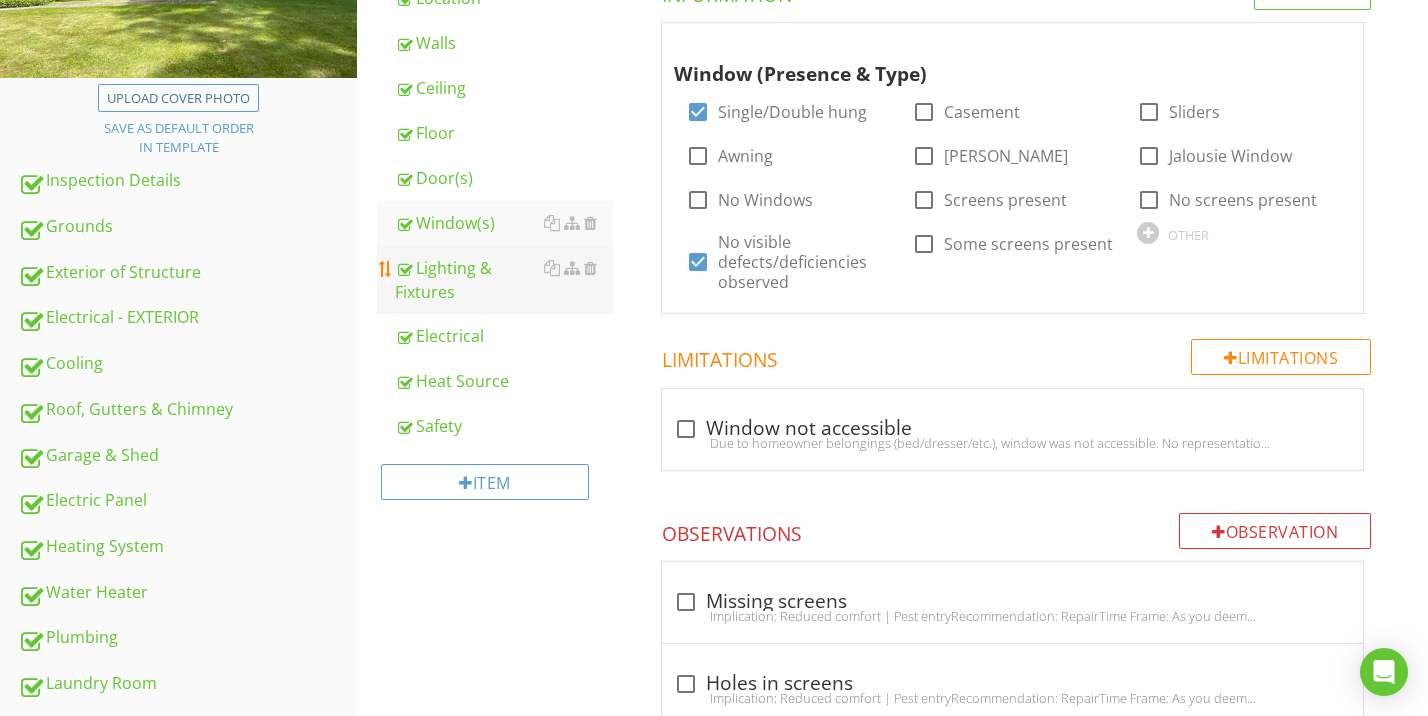 click on "Lighting & Fixtures" at bounding box center [504, 280] 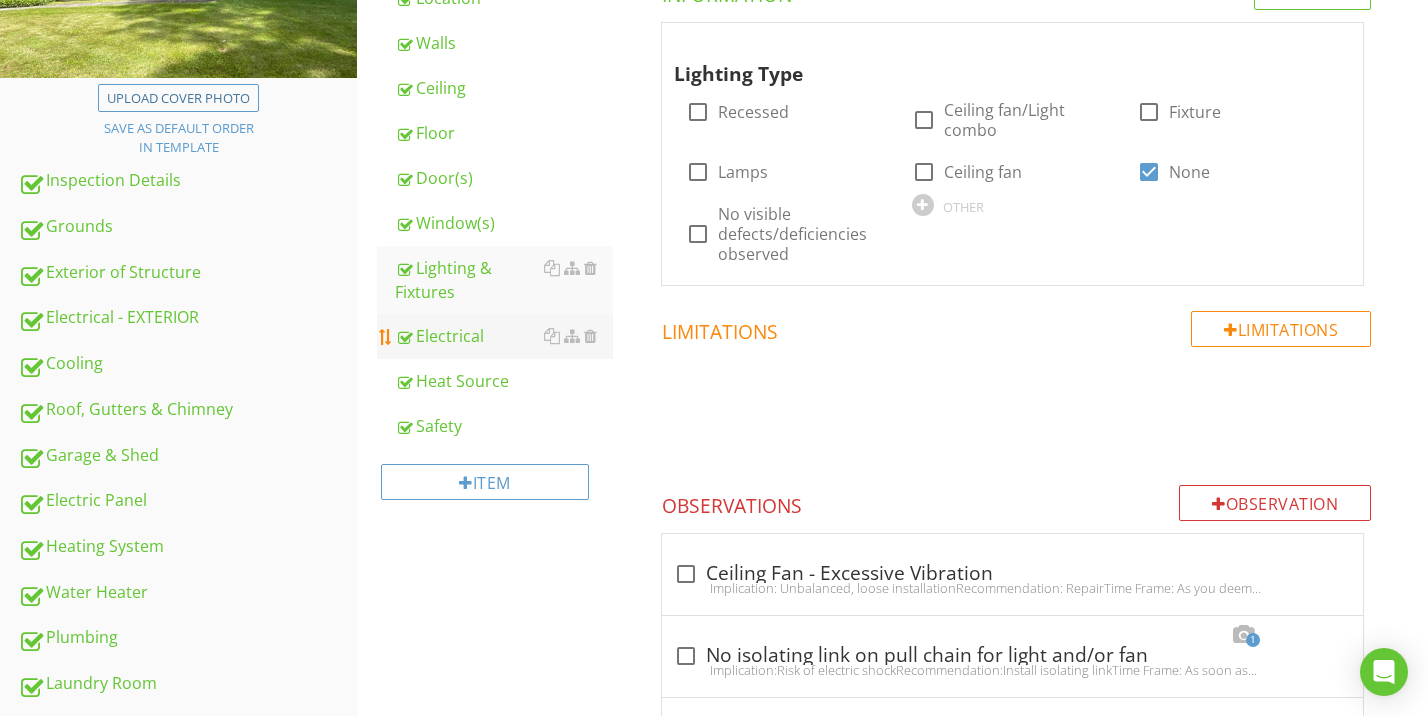 click on "Electrical" at bounding box center (504, 336) 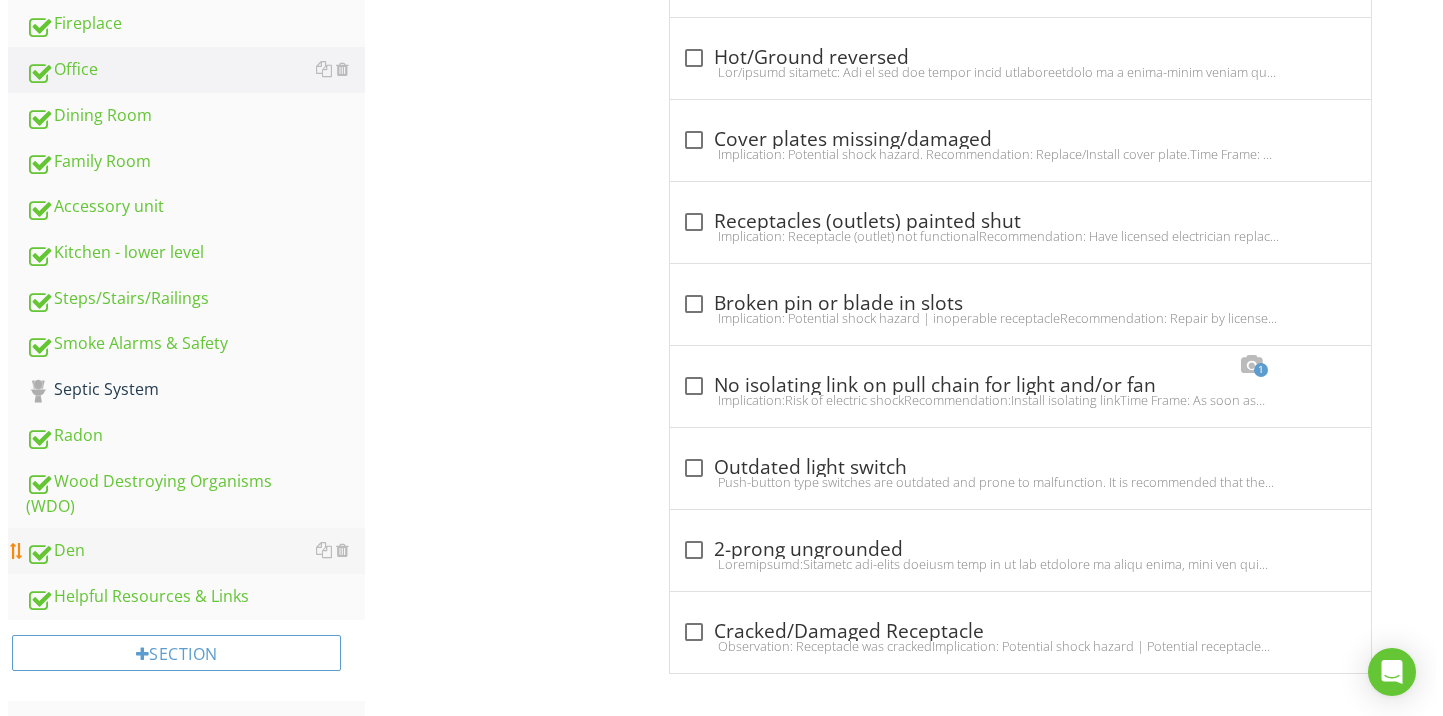 scroll, scrollTop: 1588, scrollLeft: 0, axis: vertical 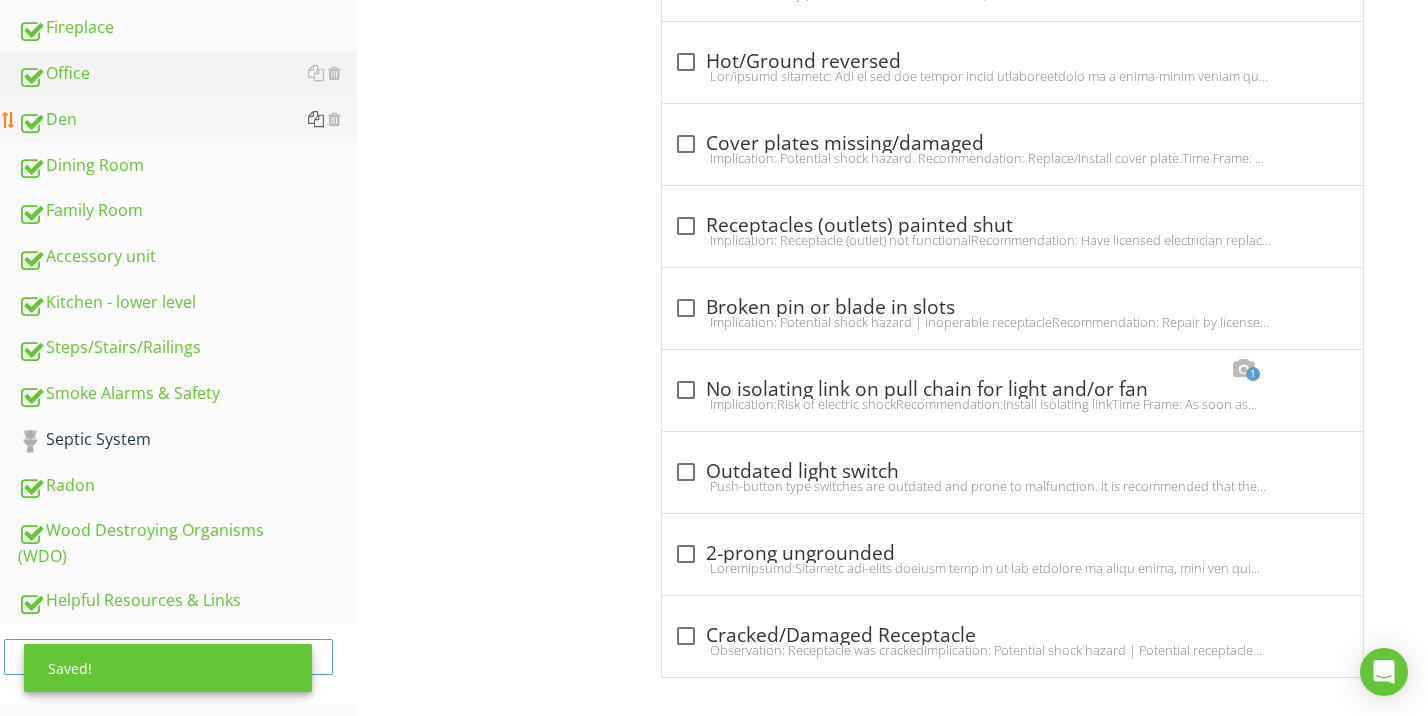 click at bounding box center [316, 119] 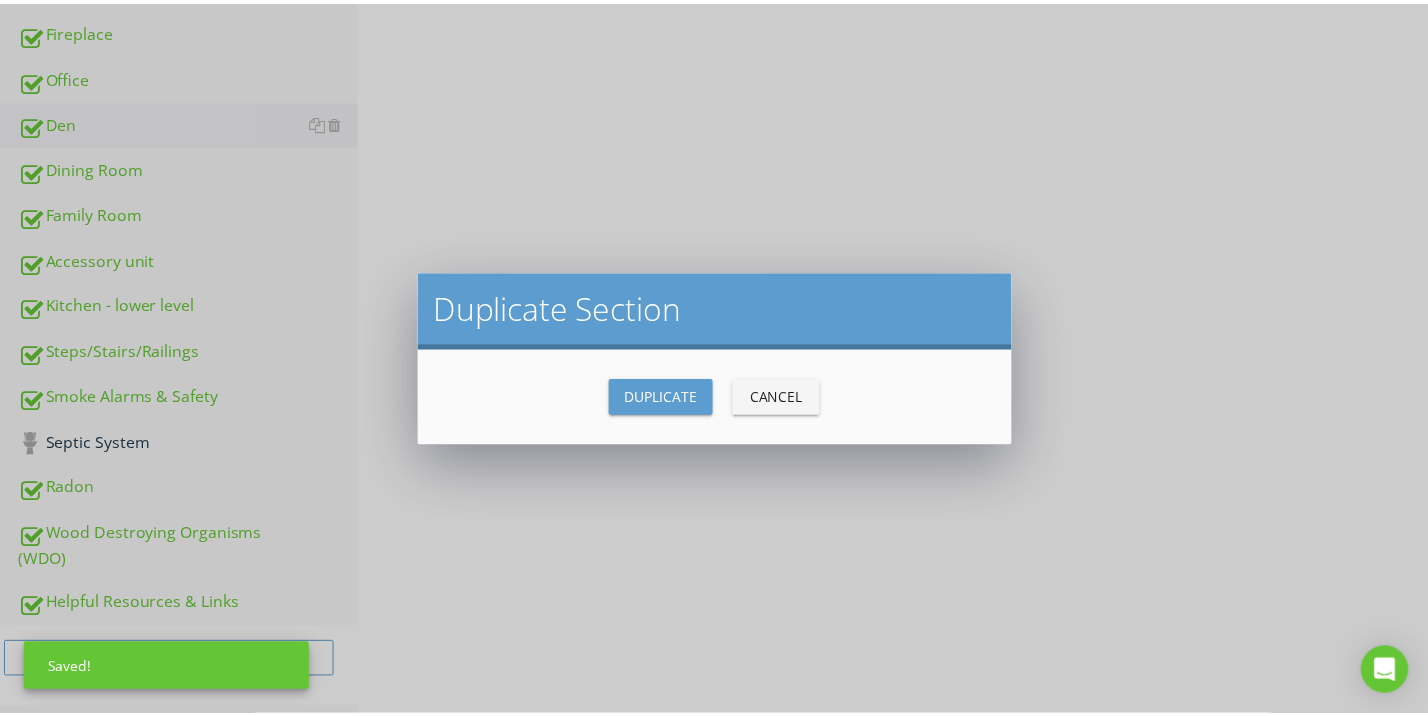 scroll, scrollTop: 1575, scrollLeft: 0, axis: vertical 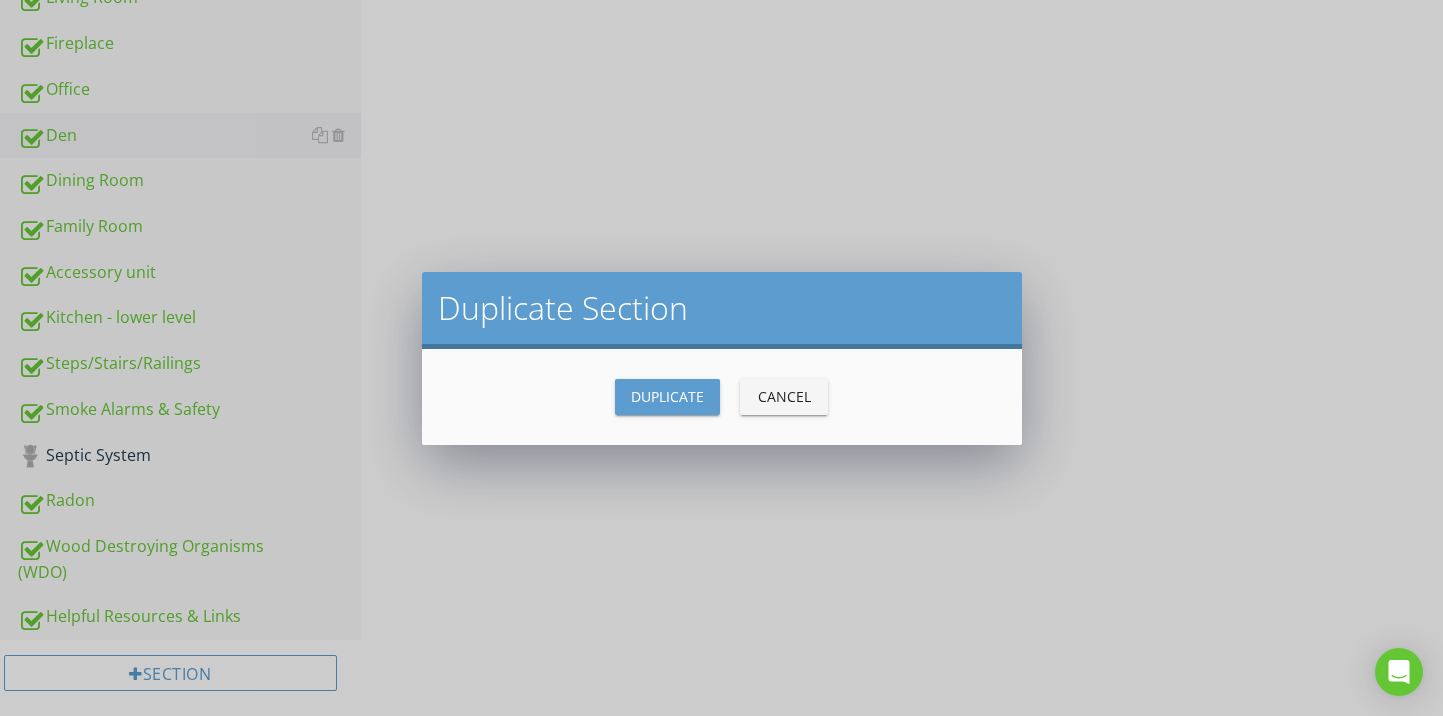 click on "Cancel" at bounding box center (784, 396) 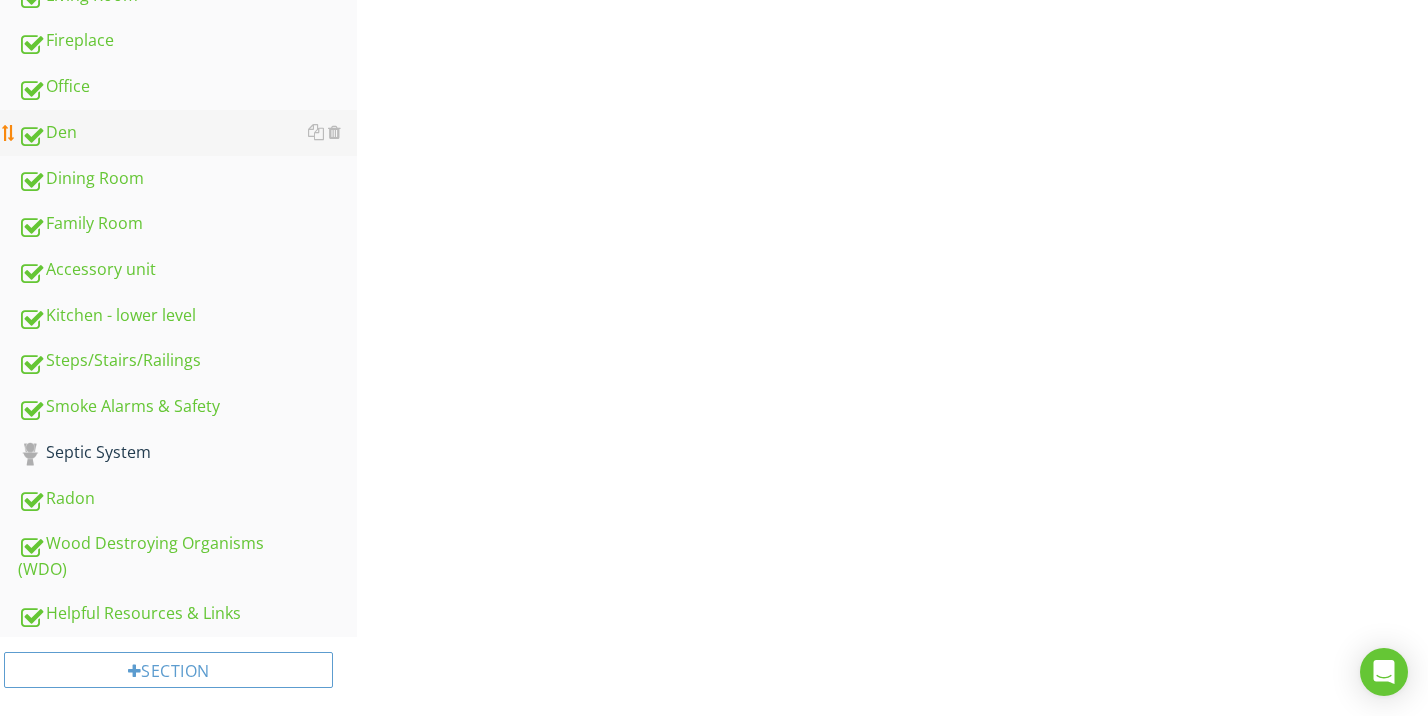 click on "Den" at bounding box center (187, 133) 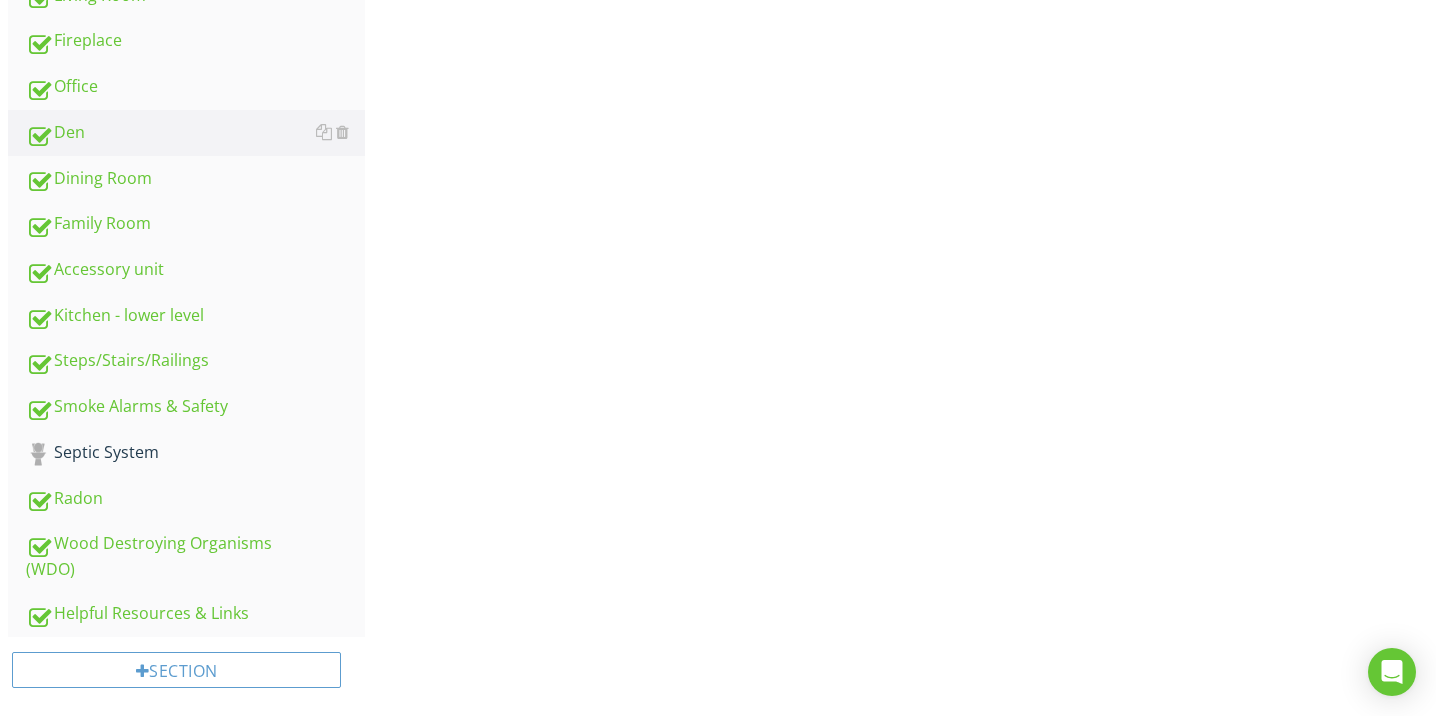 scroll, scrollTop: 255, scrollLeft: 0, axis: vertical 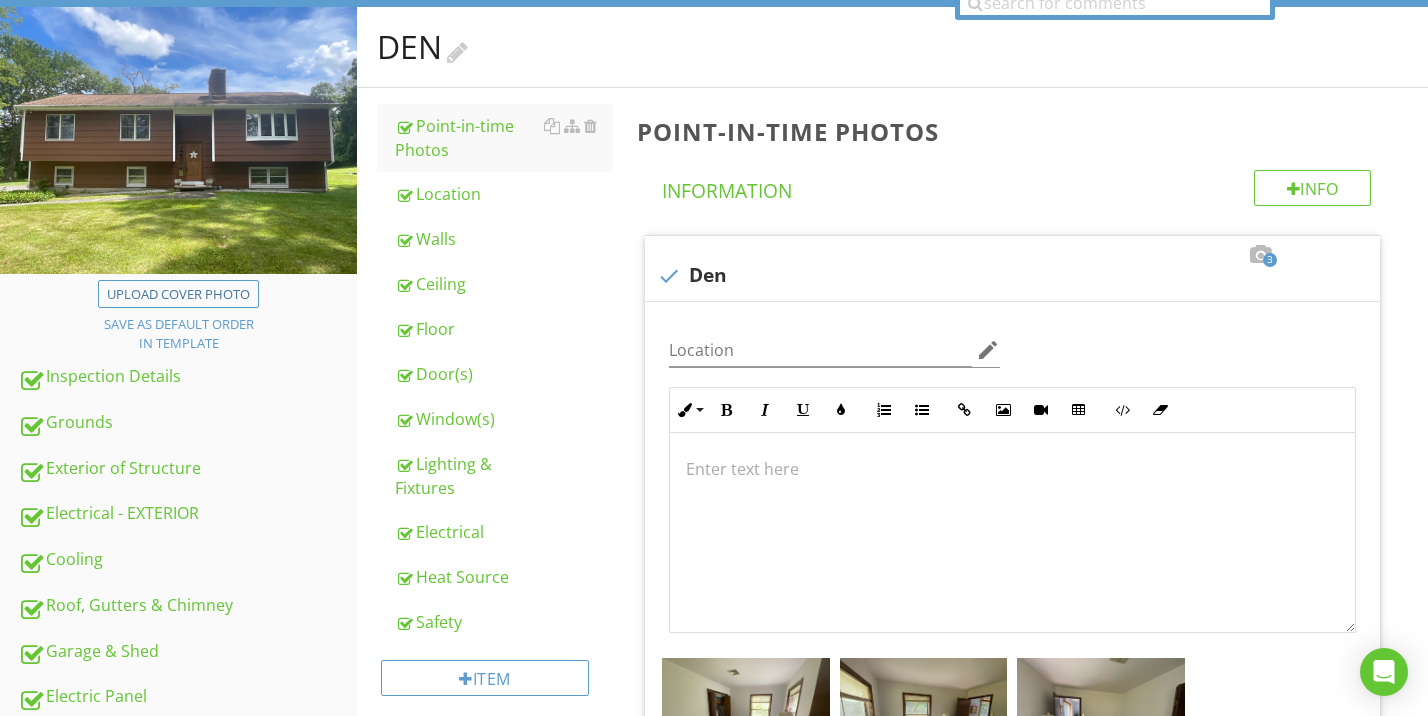 click at bounding box center [457, 49] 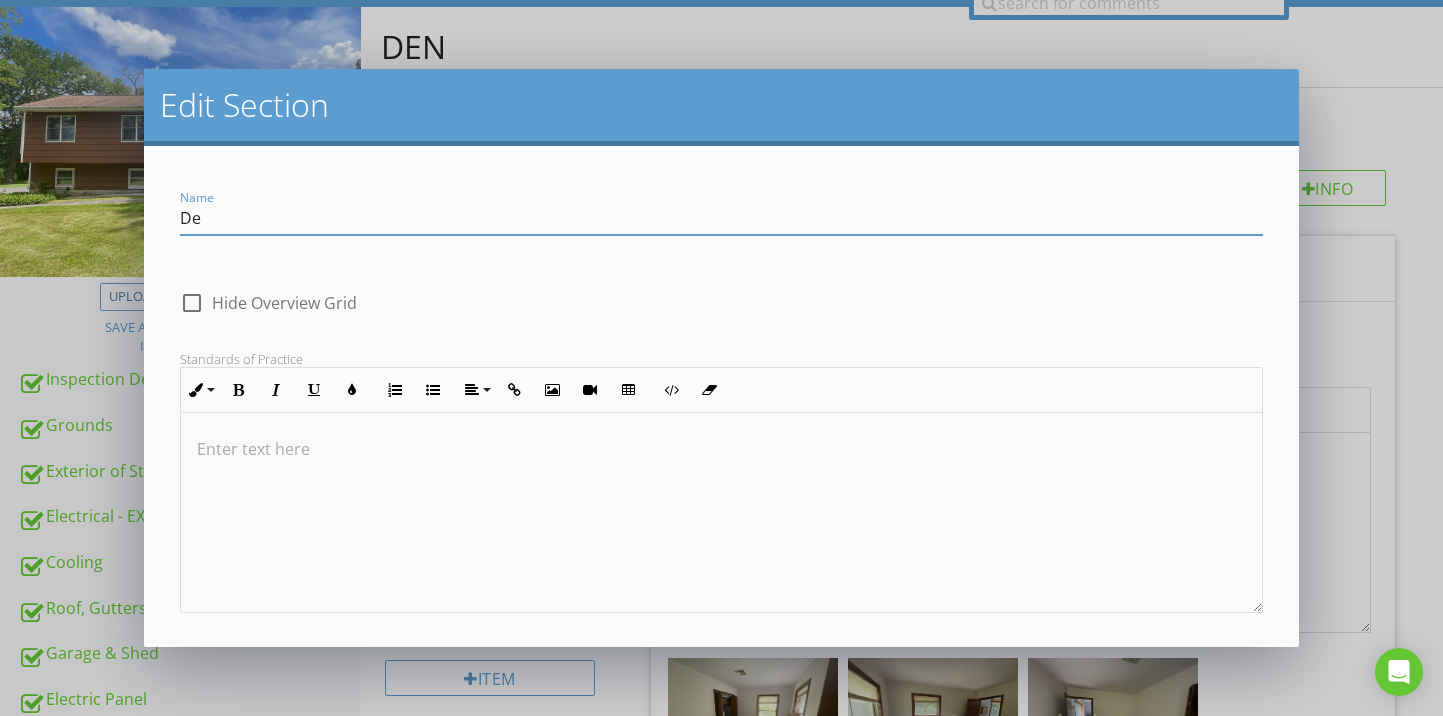 type on "D" 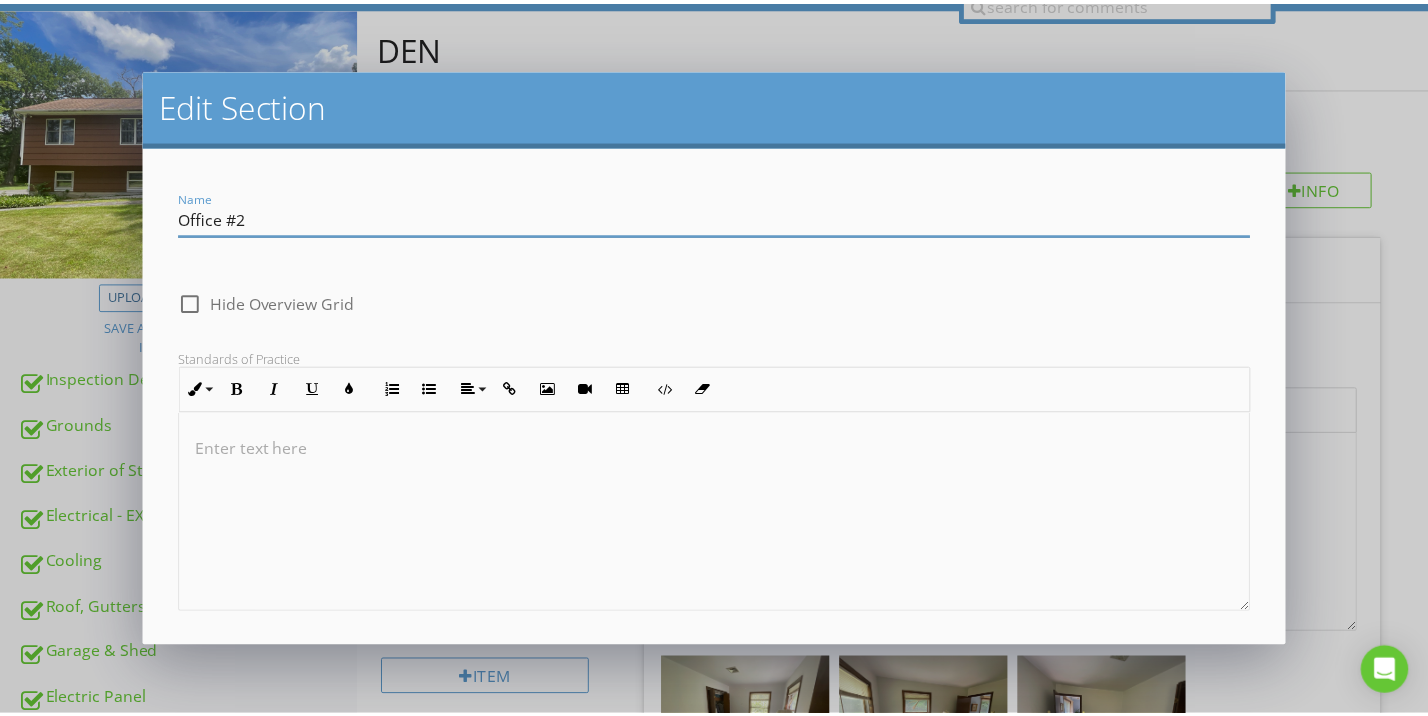 scroll, scrollTop: 90, scrollLeft: 0, axis: vertical 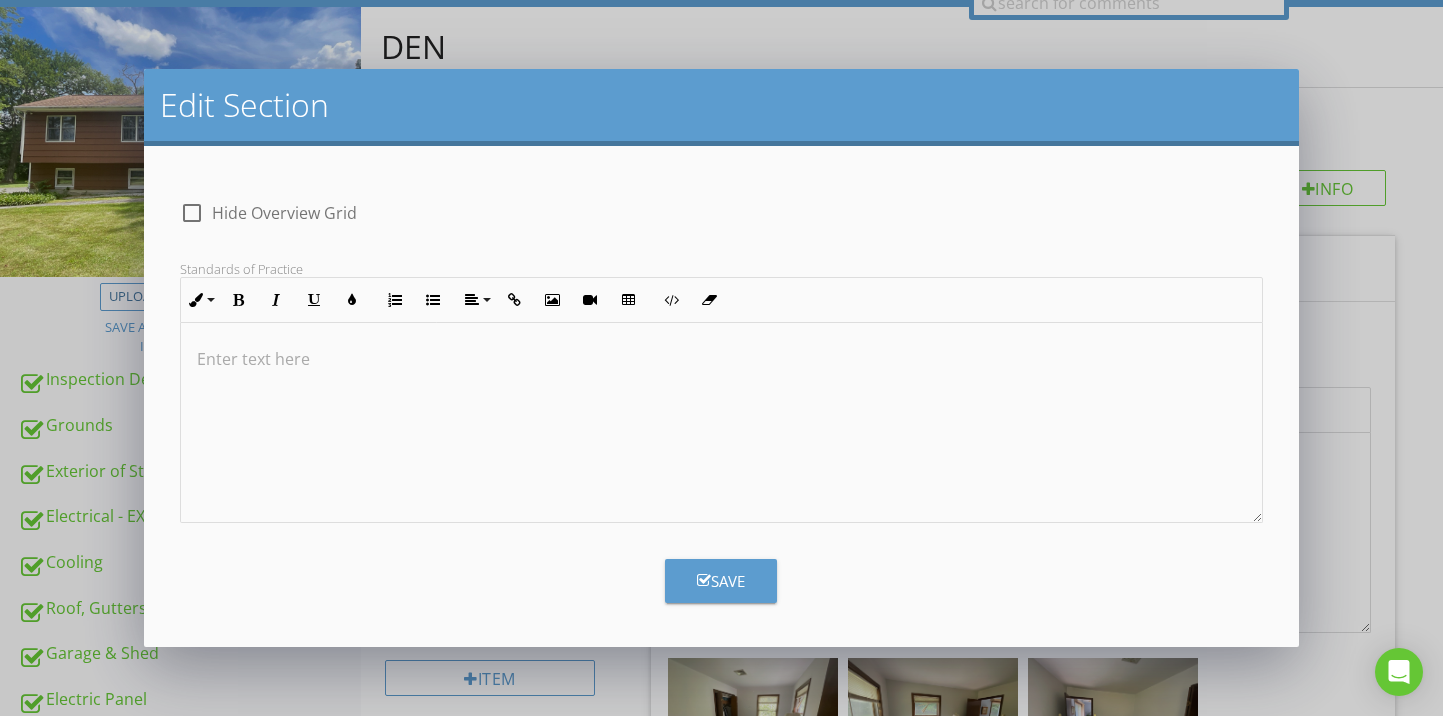 type on "Office #2" 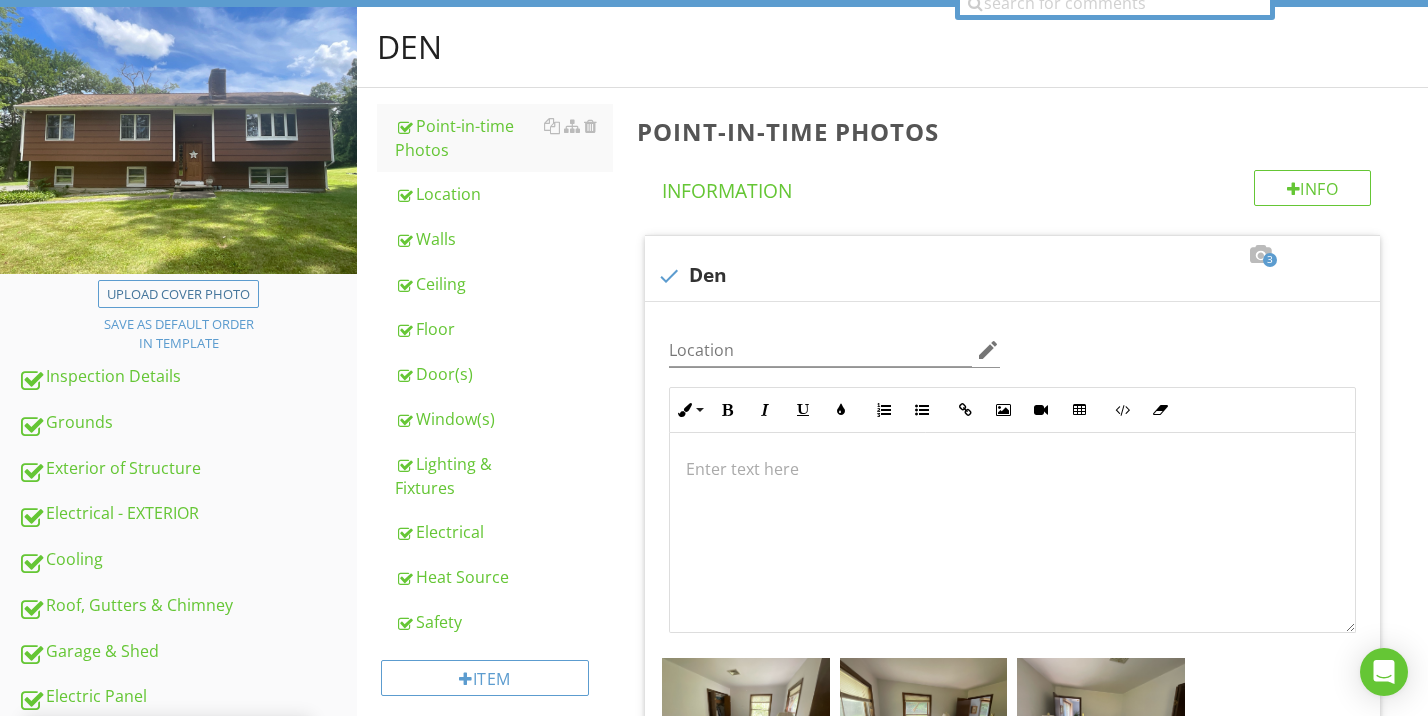 scroll, scrollTop: 0, scrollLeft: 0, axis: both 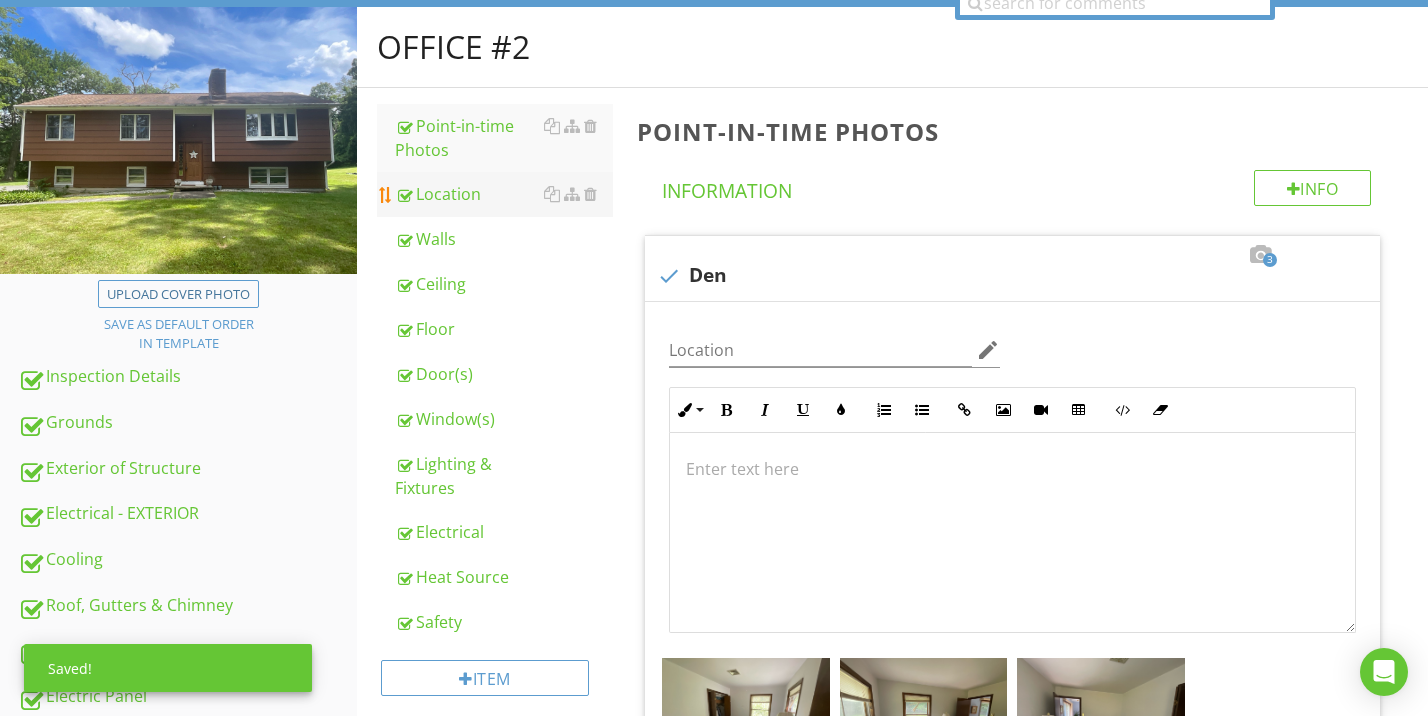 click on "Location" at bounding box center (504, 194) 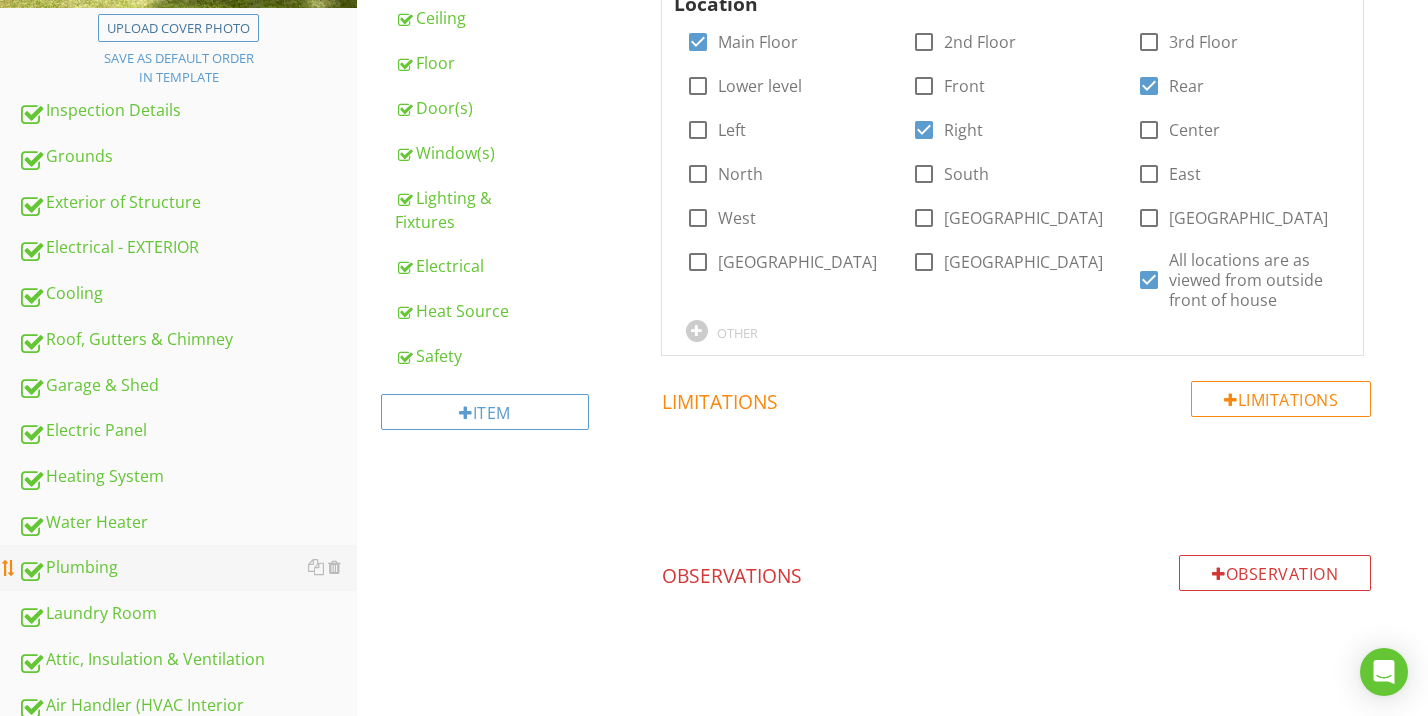 scroll, scrollTop: 484, scrollLeft: 0, axis: vertical 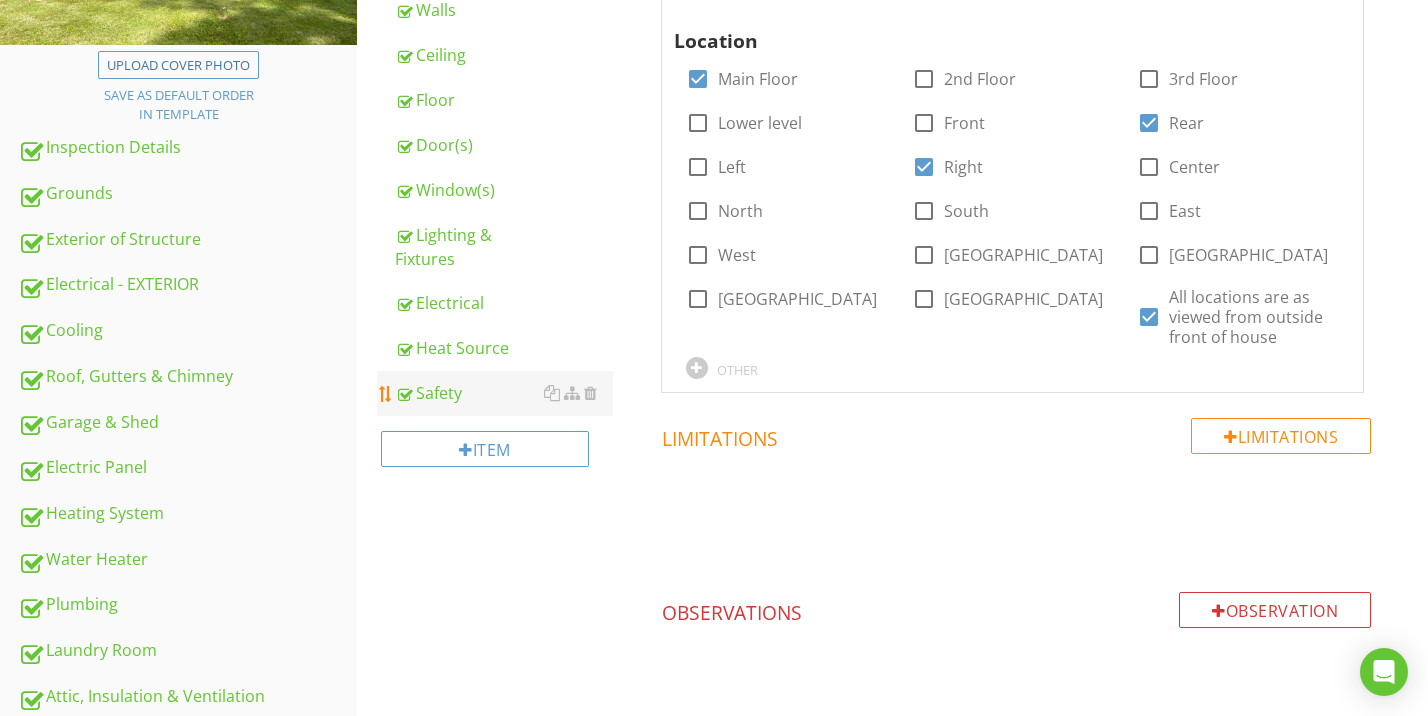 click on "Safety" at bounding box center (504, 393) 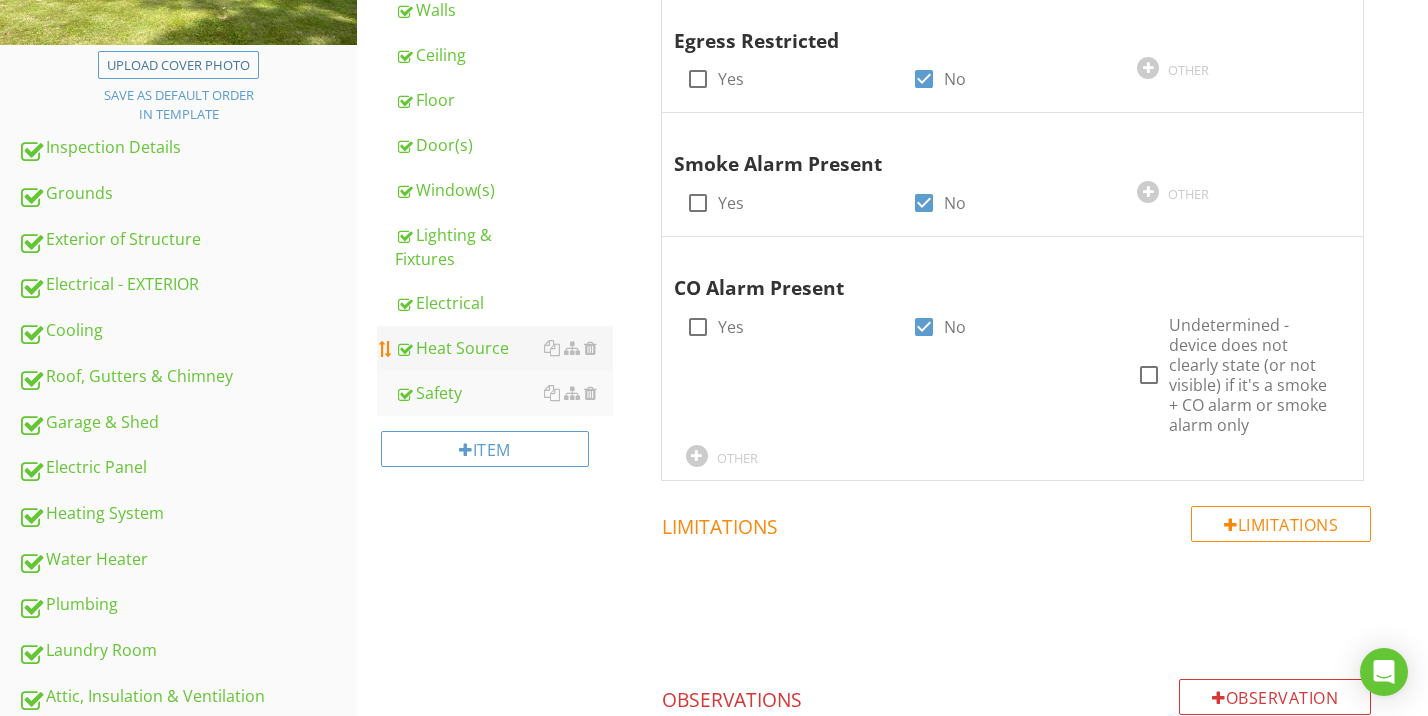click on "Heat Source" at bounding box center [504, 348] 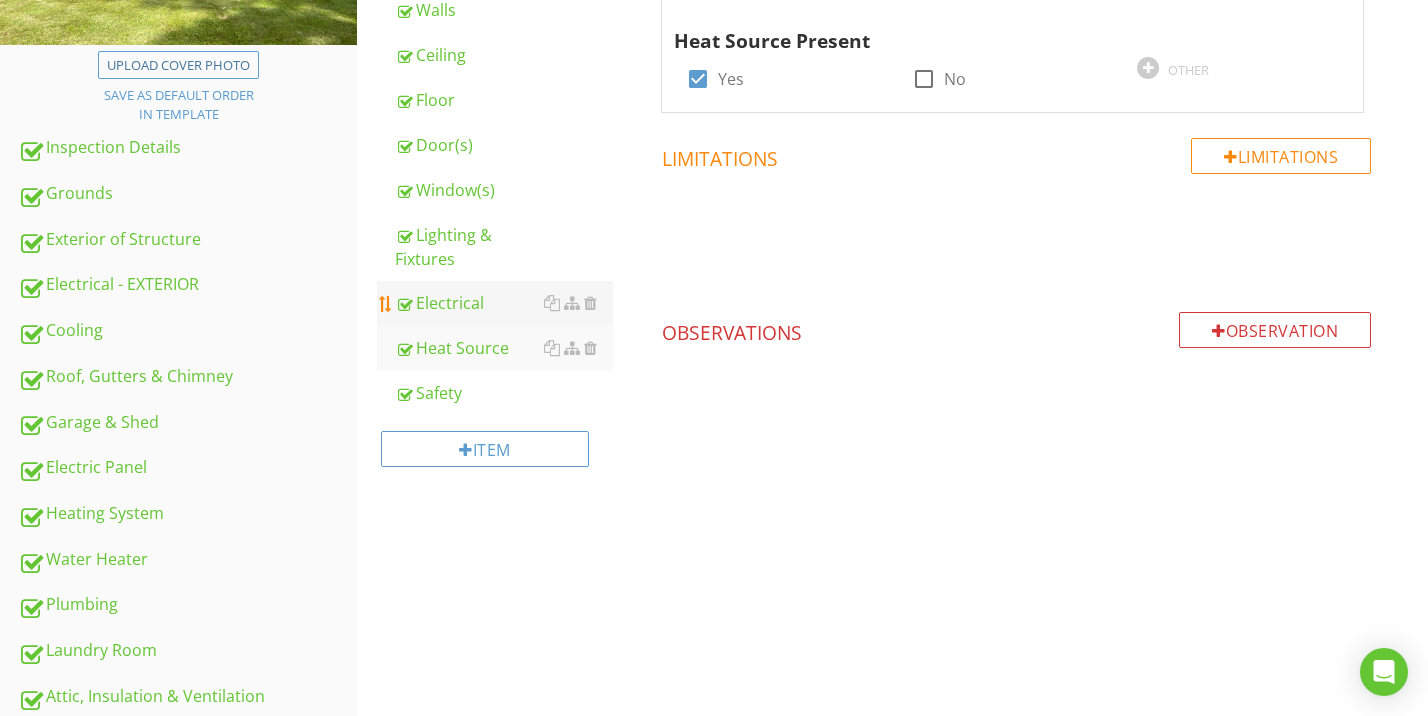 click on "Electrical" at bounding box center (504, 303) 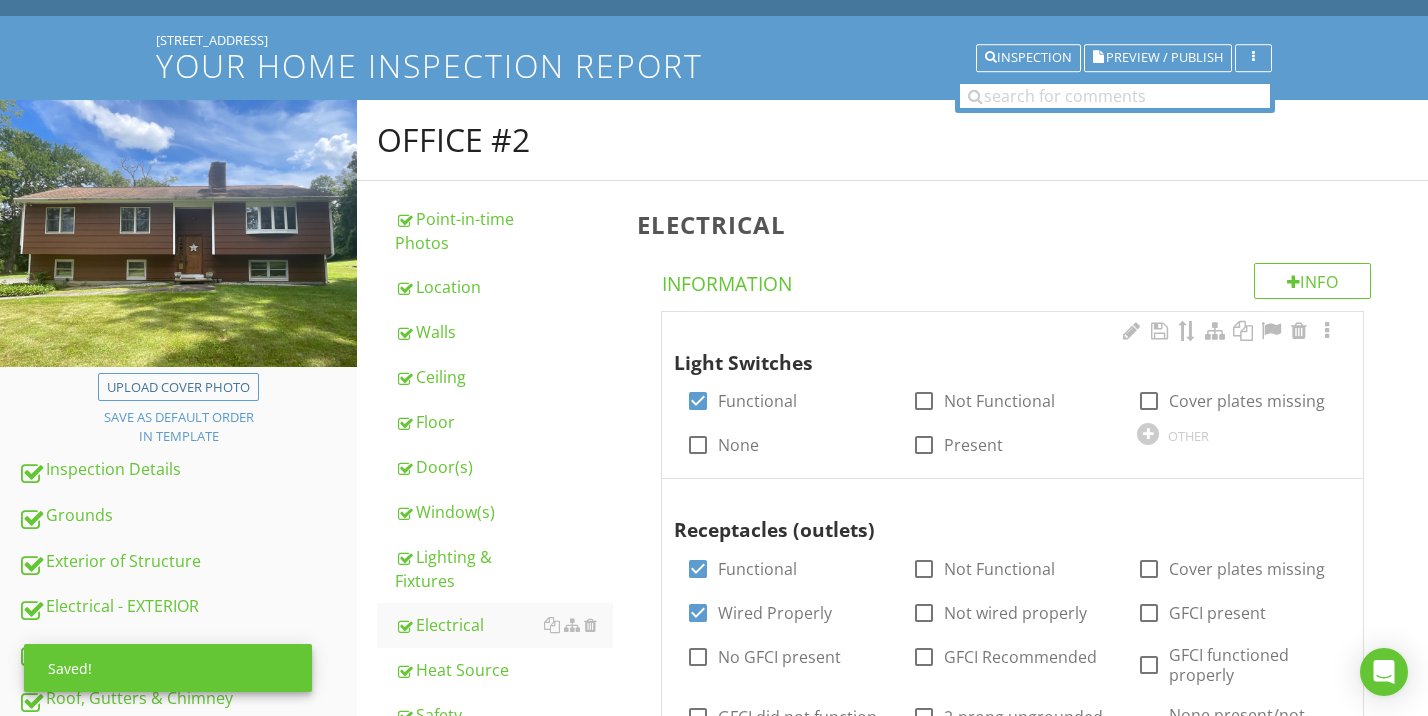 scroll, scrollTop: 324, scrollLeft: 0, axis: vertical 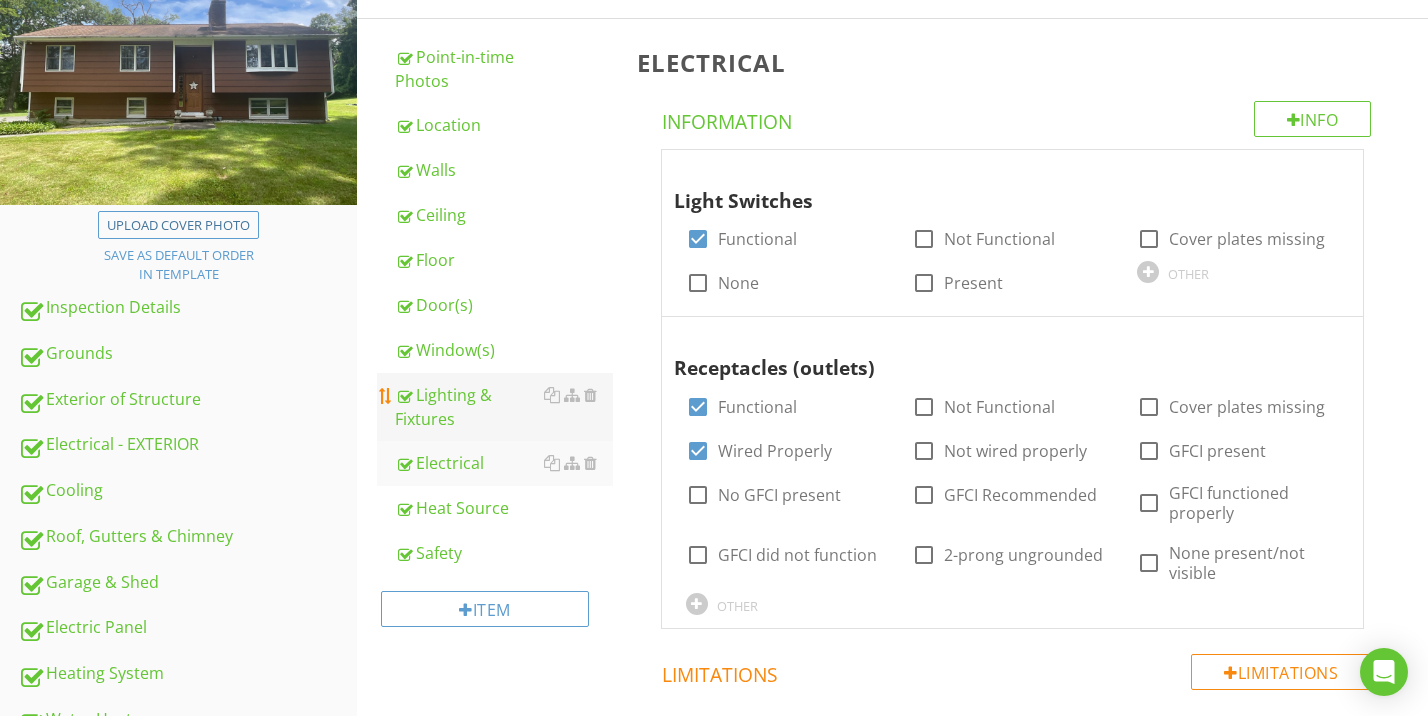 click on "Lighting & Fixtures" at bounding box center (504, 407) 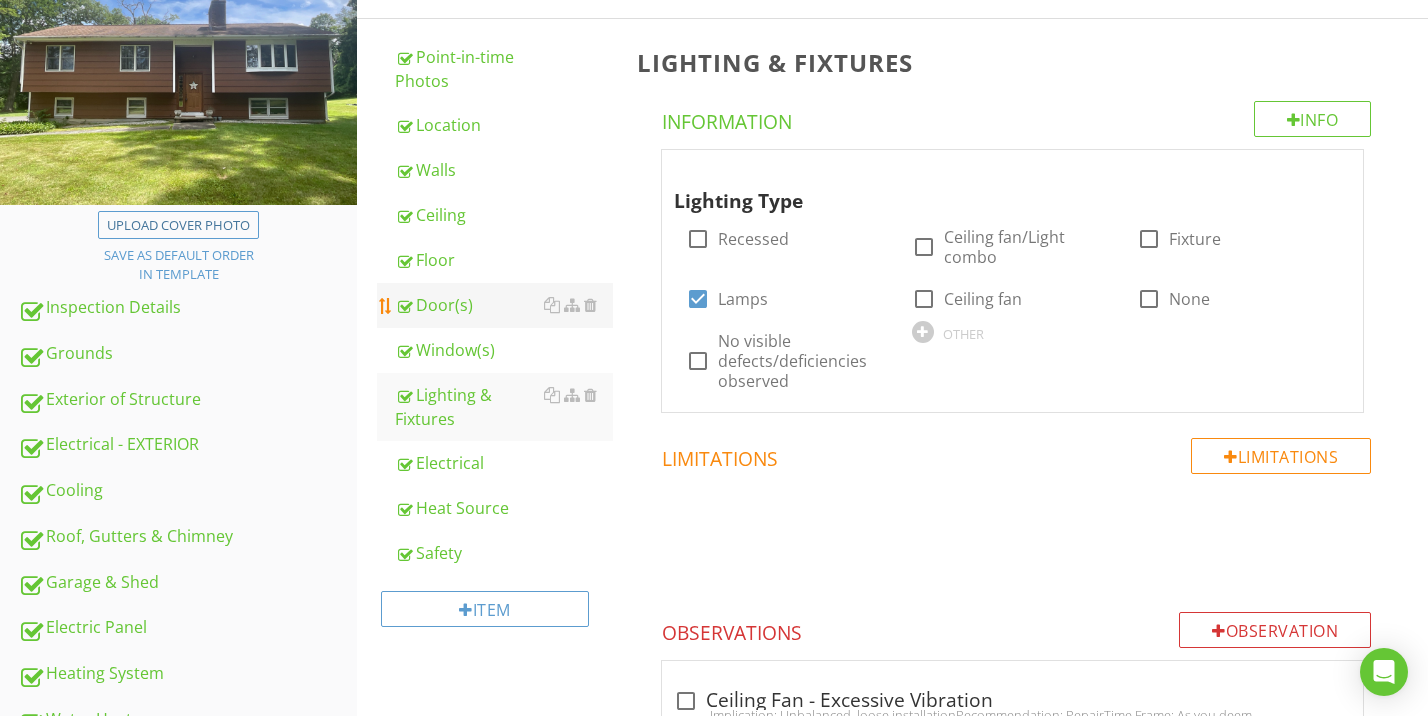 click on "Door(s)" at bounding box center (504, 305) 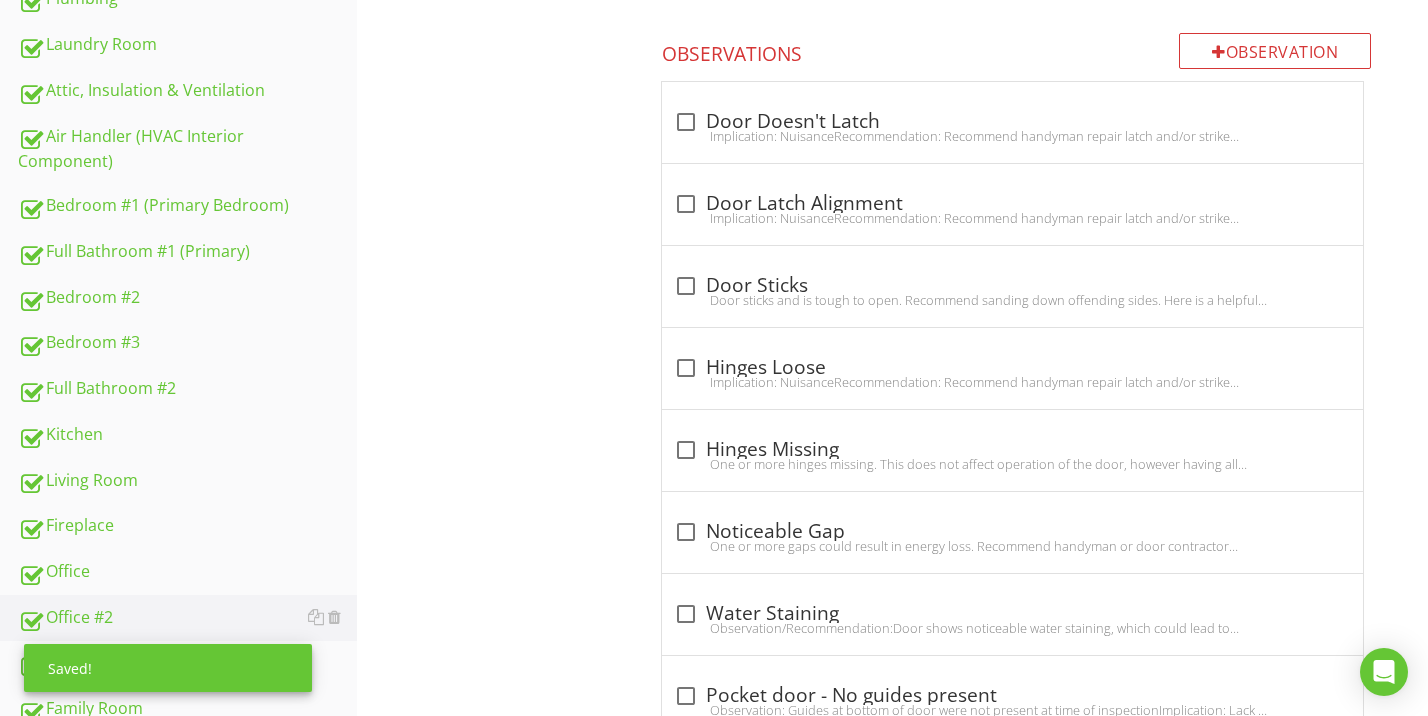 scroll, scrollTop: 151, scrollLeft: 0, axis: vertical 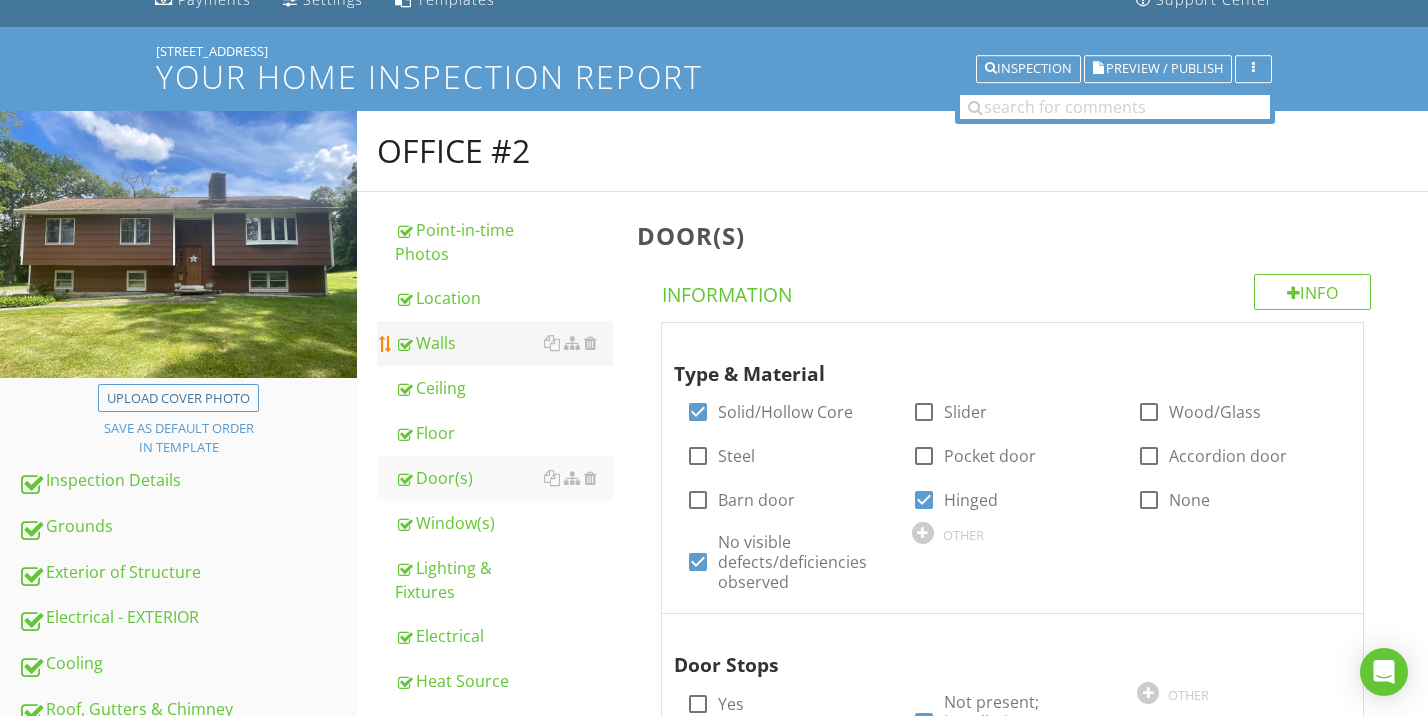 click on "Walls" at bounding box center (504, 343) 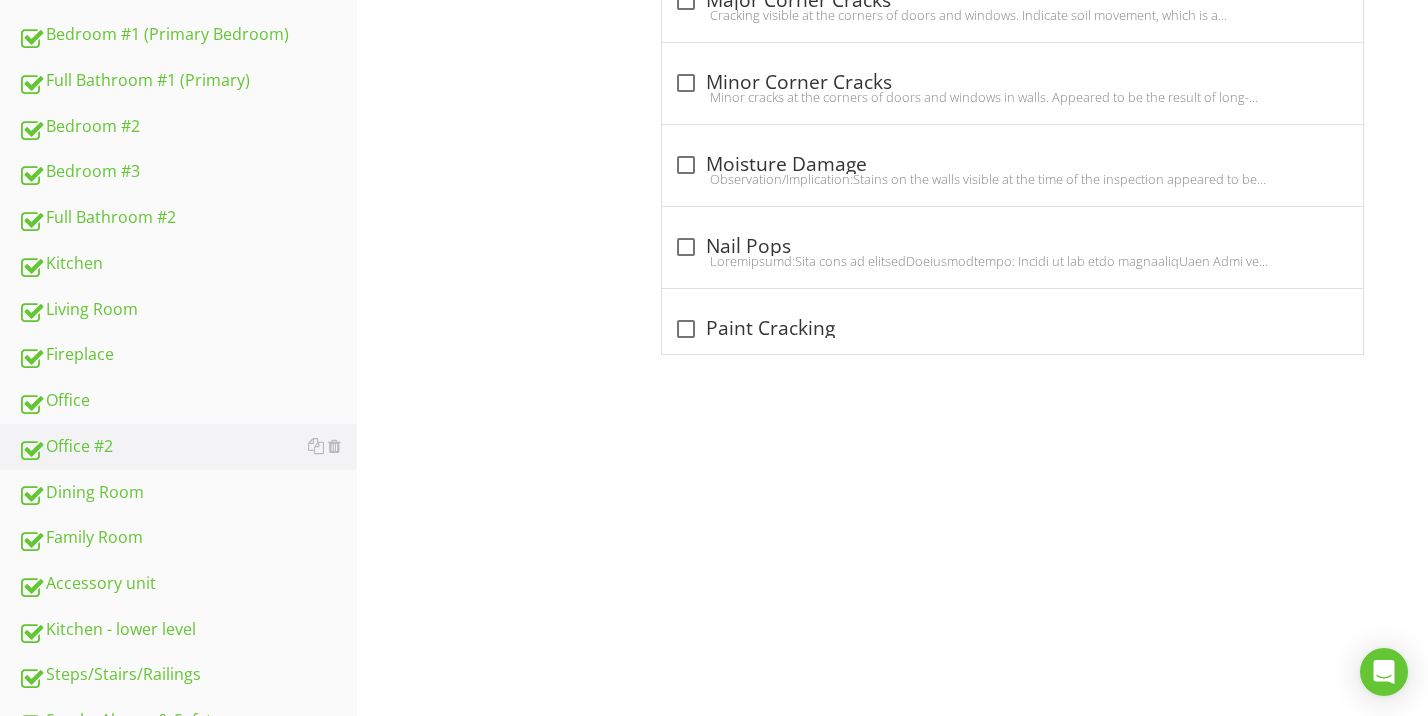 scroll, scrollTop: 1542, scrollLeft: 0, axis: vertical 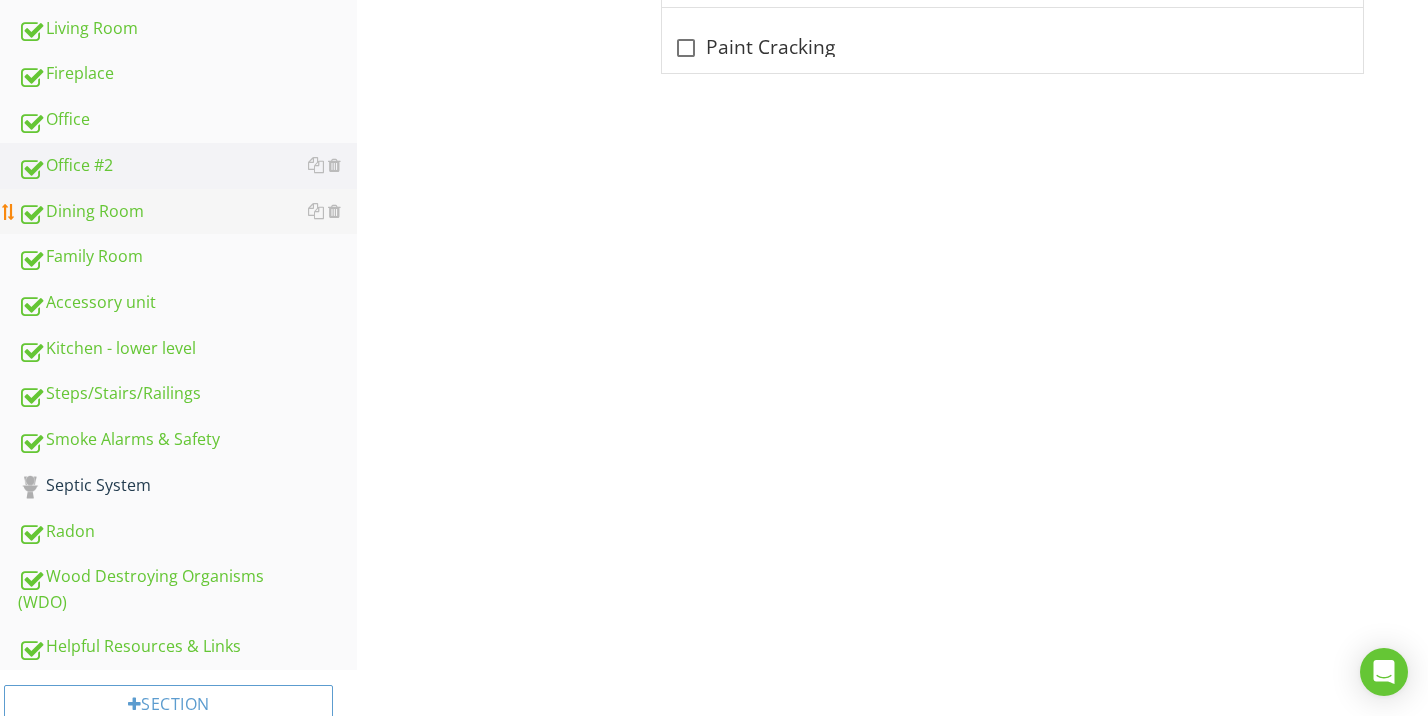 click on "Dining Room" at bounding box center (187, 212) 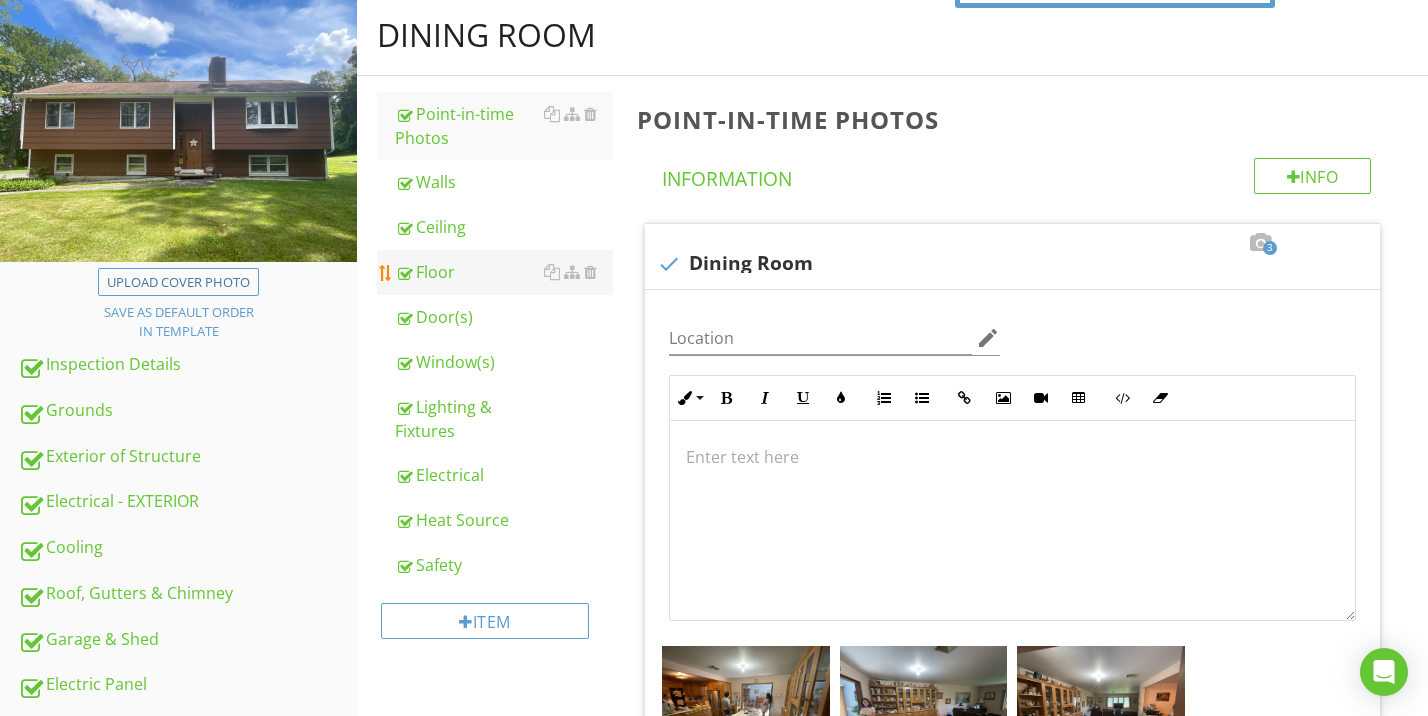 scroll, scrollTop: 271, scrollLeft: 0, axis: vertical 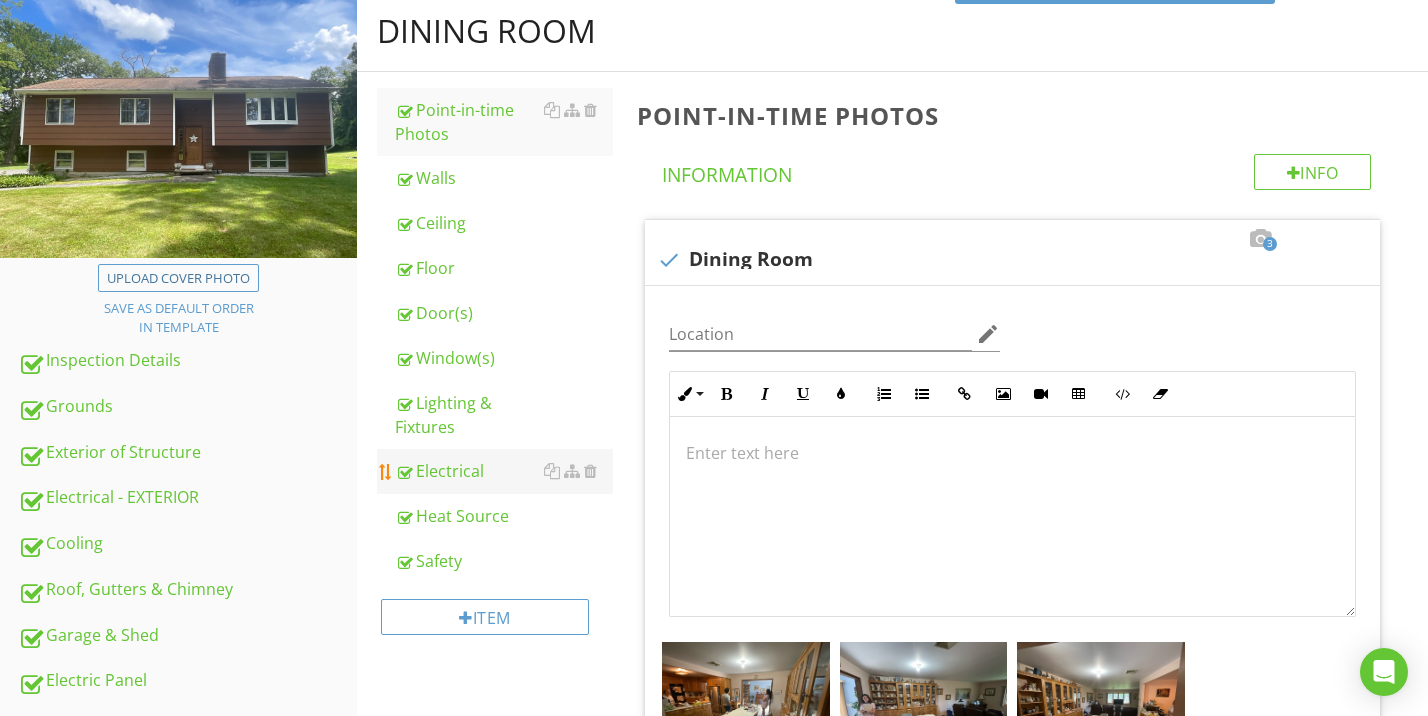 click on "Electrical" at bounding box center (504, 471) 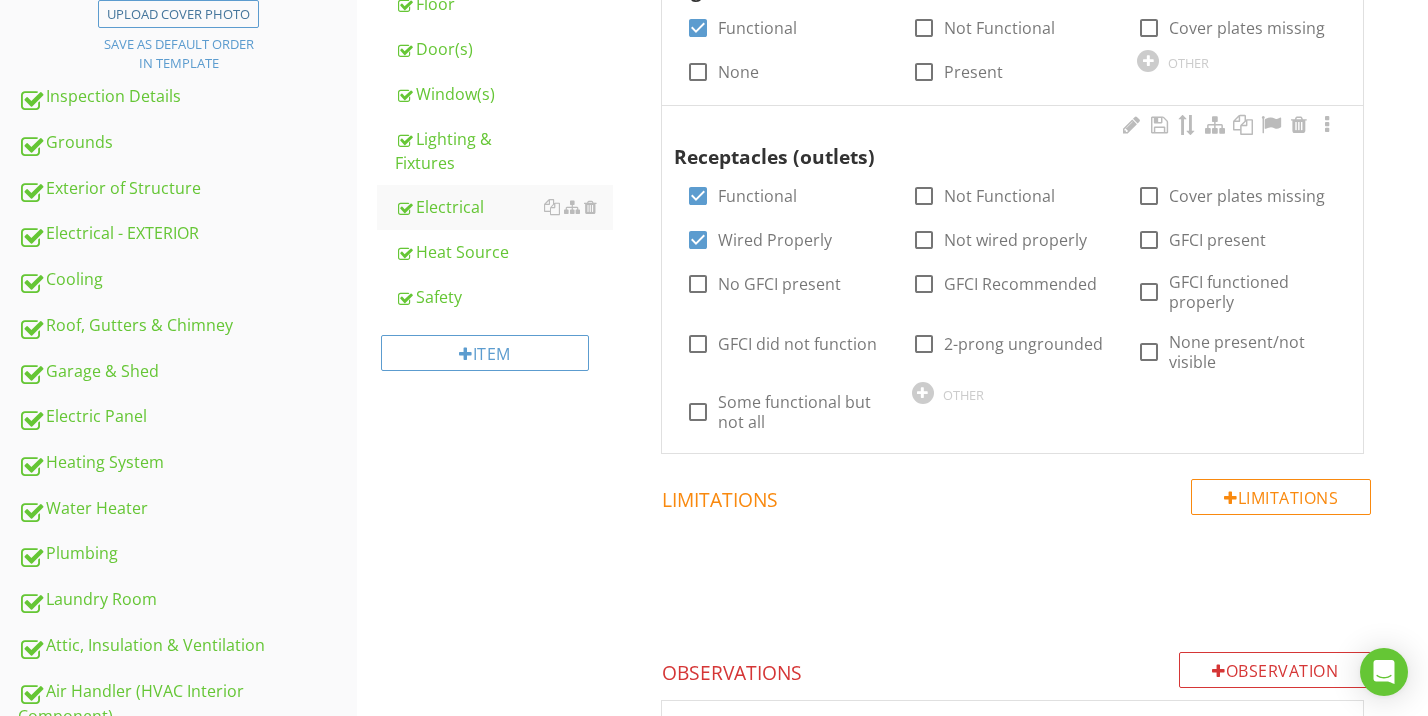 scroll, scrollTop: 352, scrollLeft: 0, axis: vertical 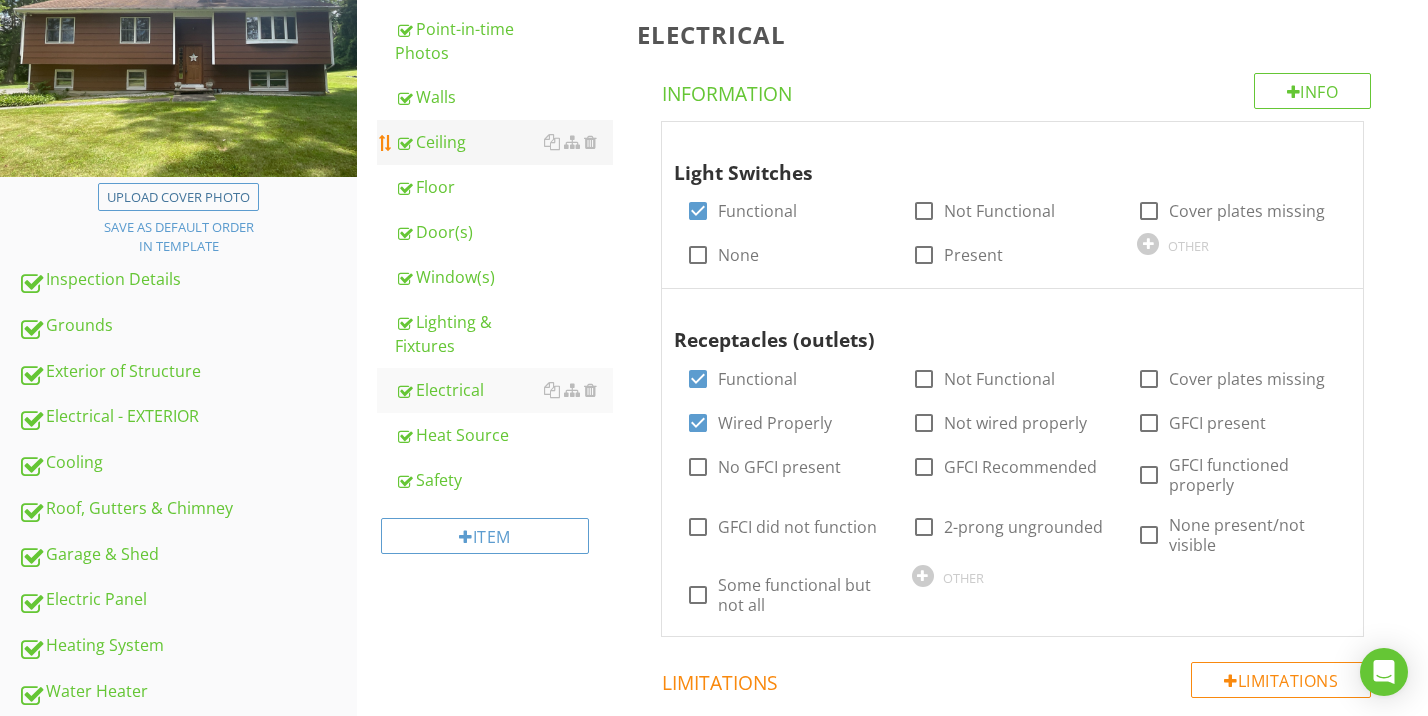 click on "Ceiling" at bounding box center (504, 142) 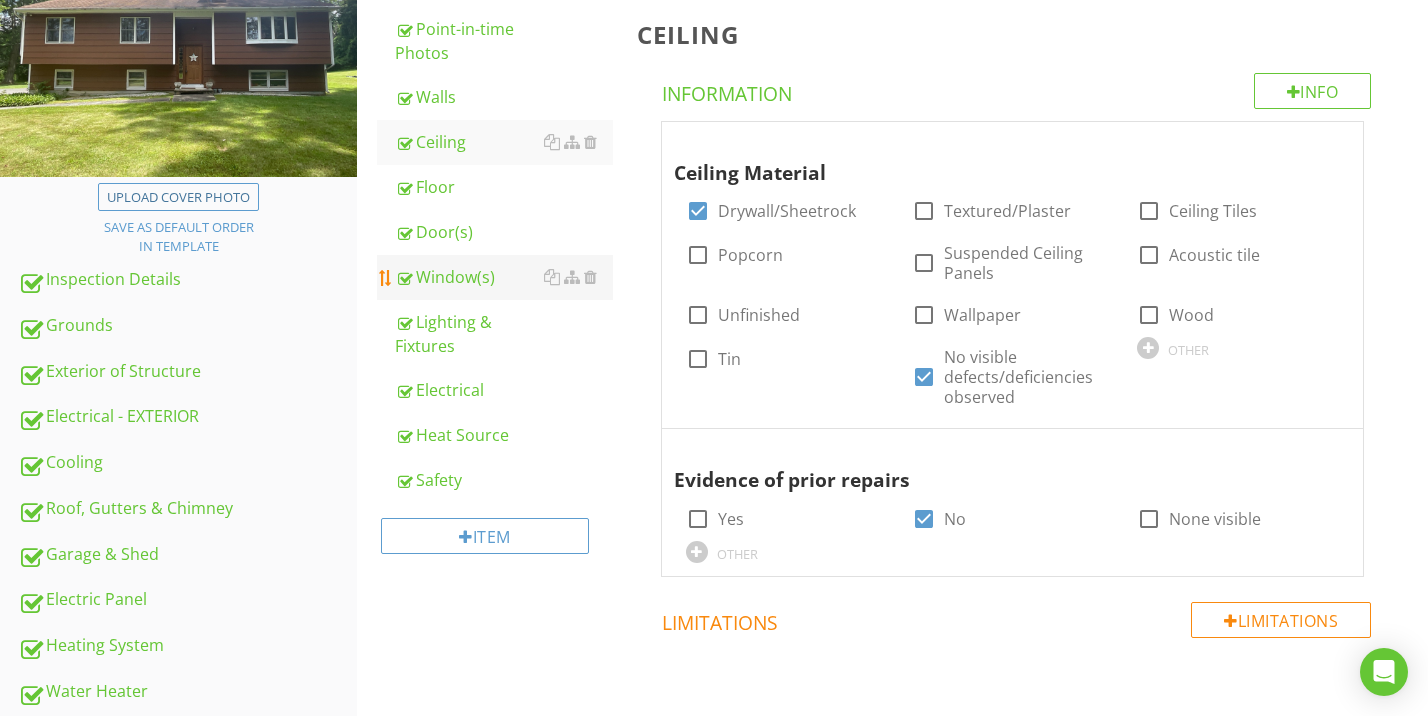 click on "Window(s)" at bounding box center [504, 277] 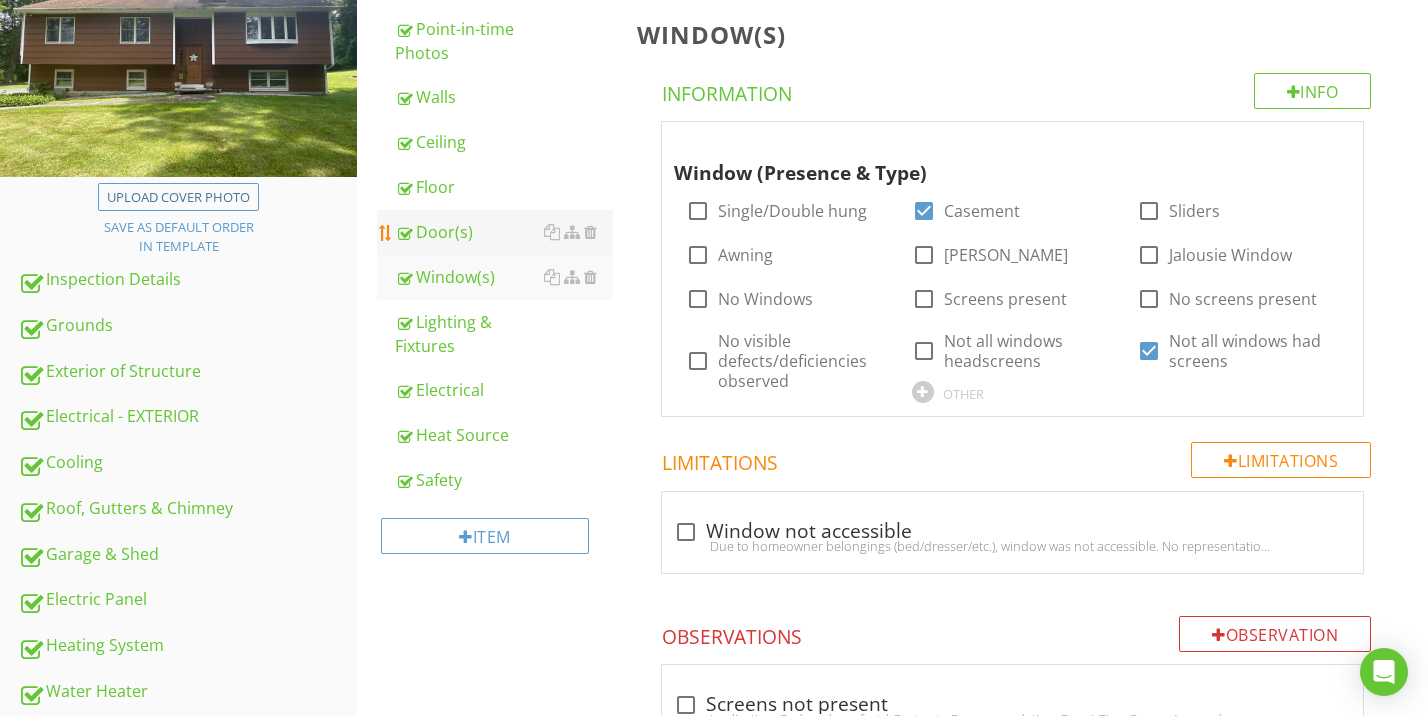 click on "Door(s)" at bounding box center (504, 232) 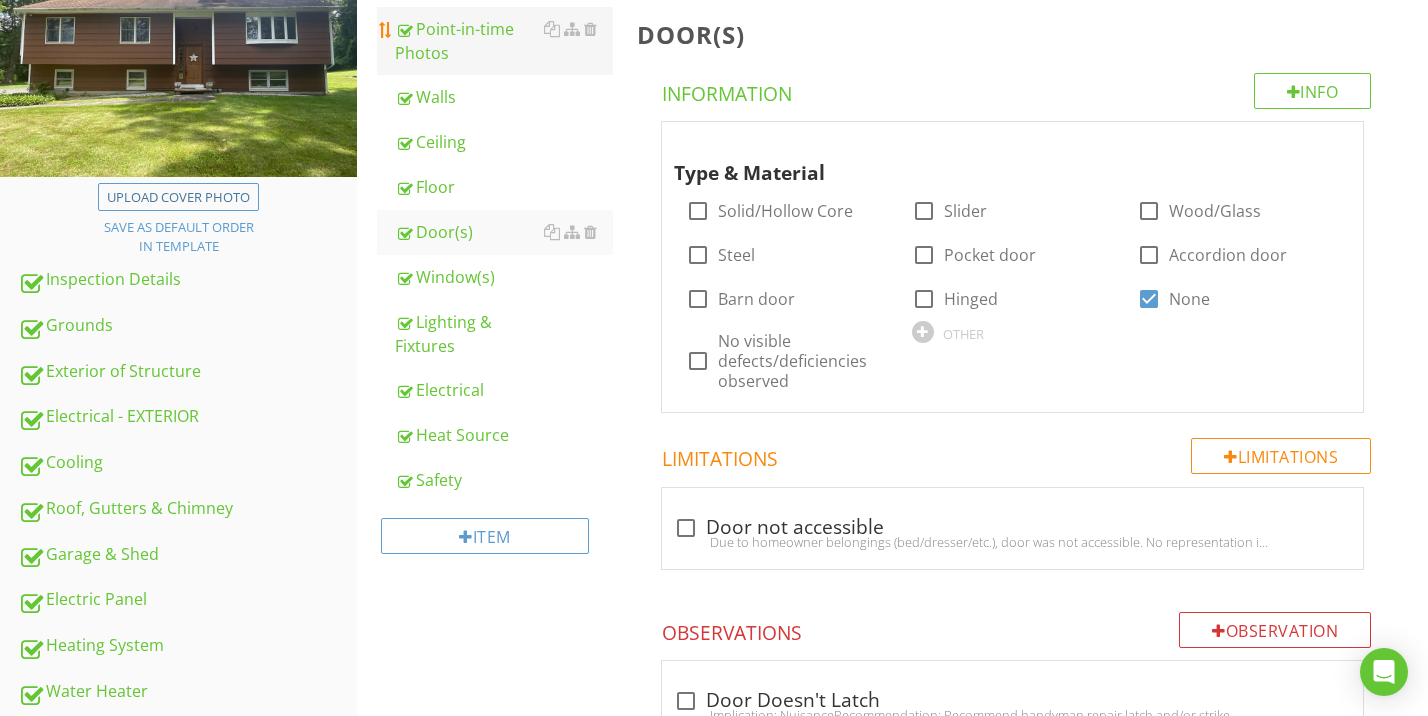 click on "Point-in-time Photos" at bounding box center (504, 41) 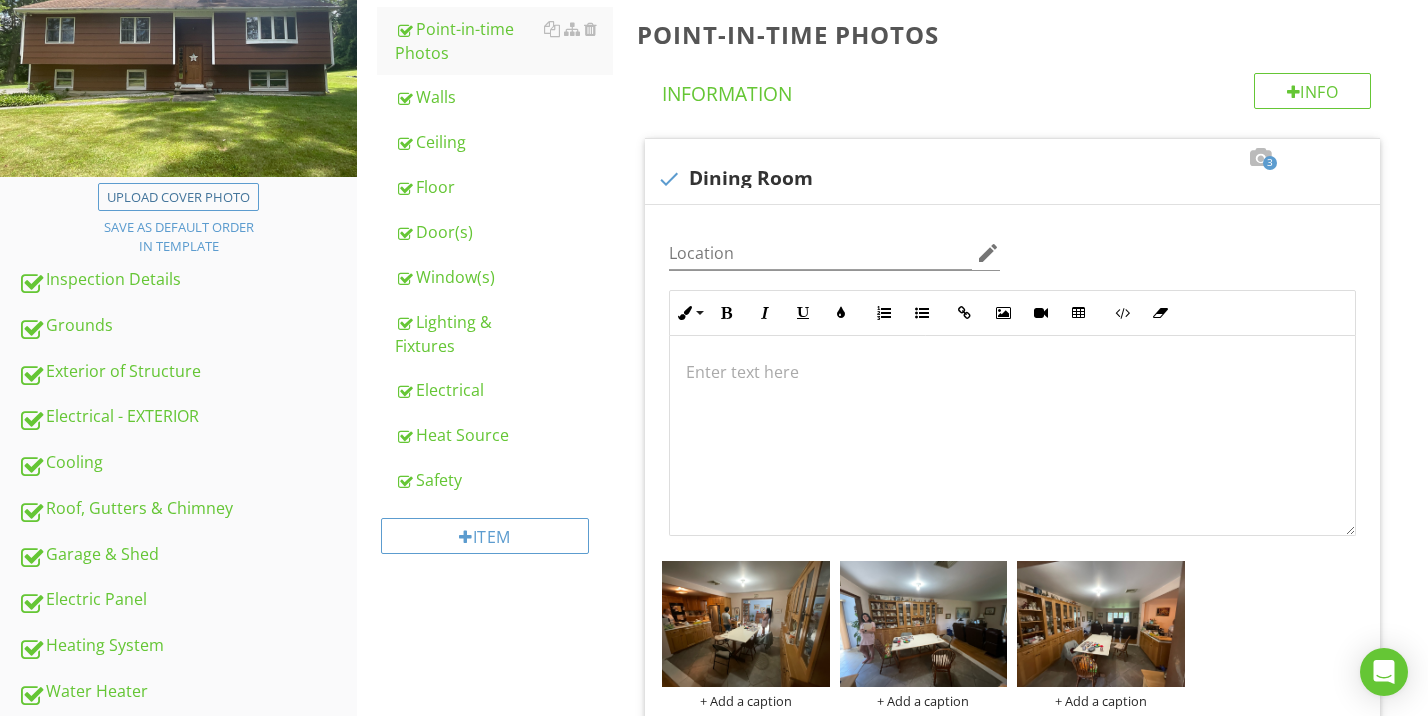 scroll, scrollTop: 664, scrollLeft: 0, axis: vertical 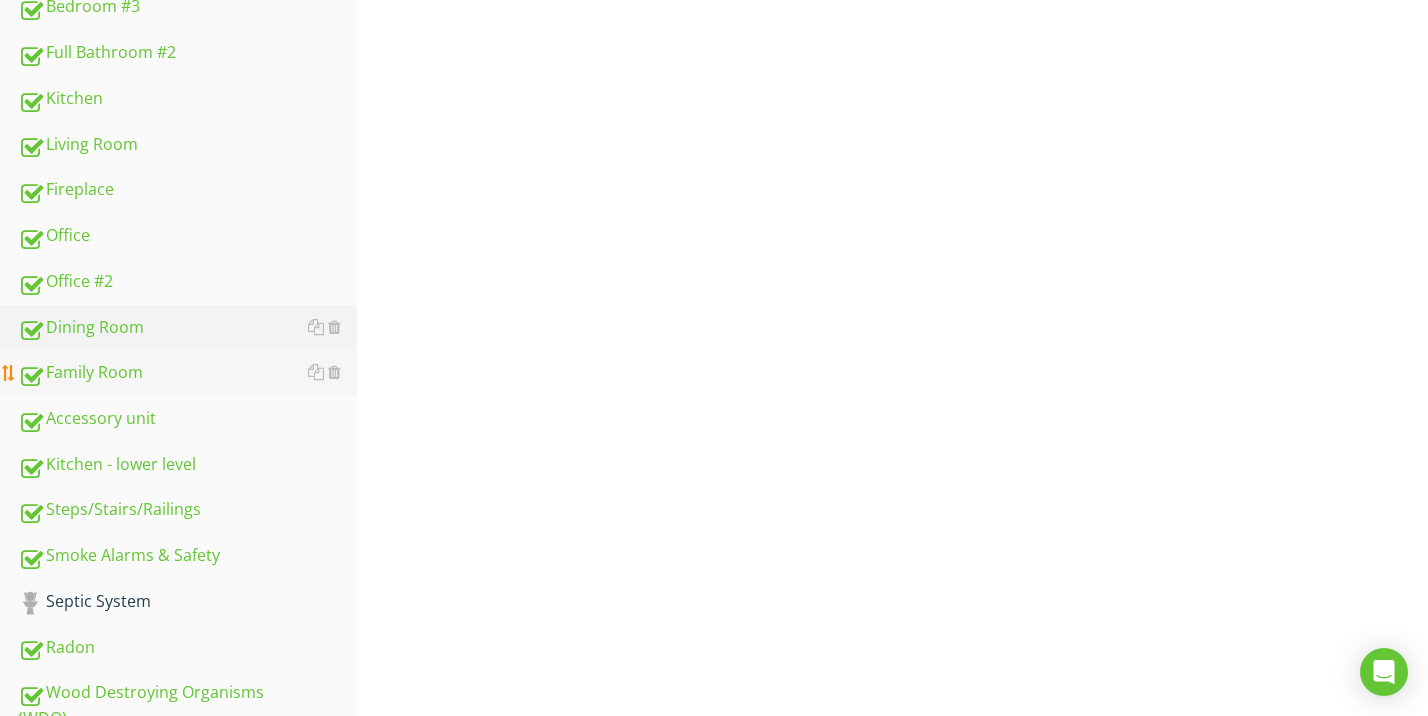 click on "Family Room" at bounding box center [187, 373] 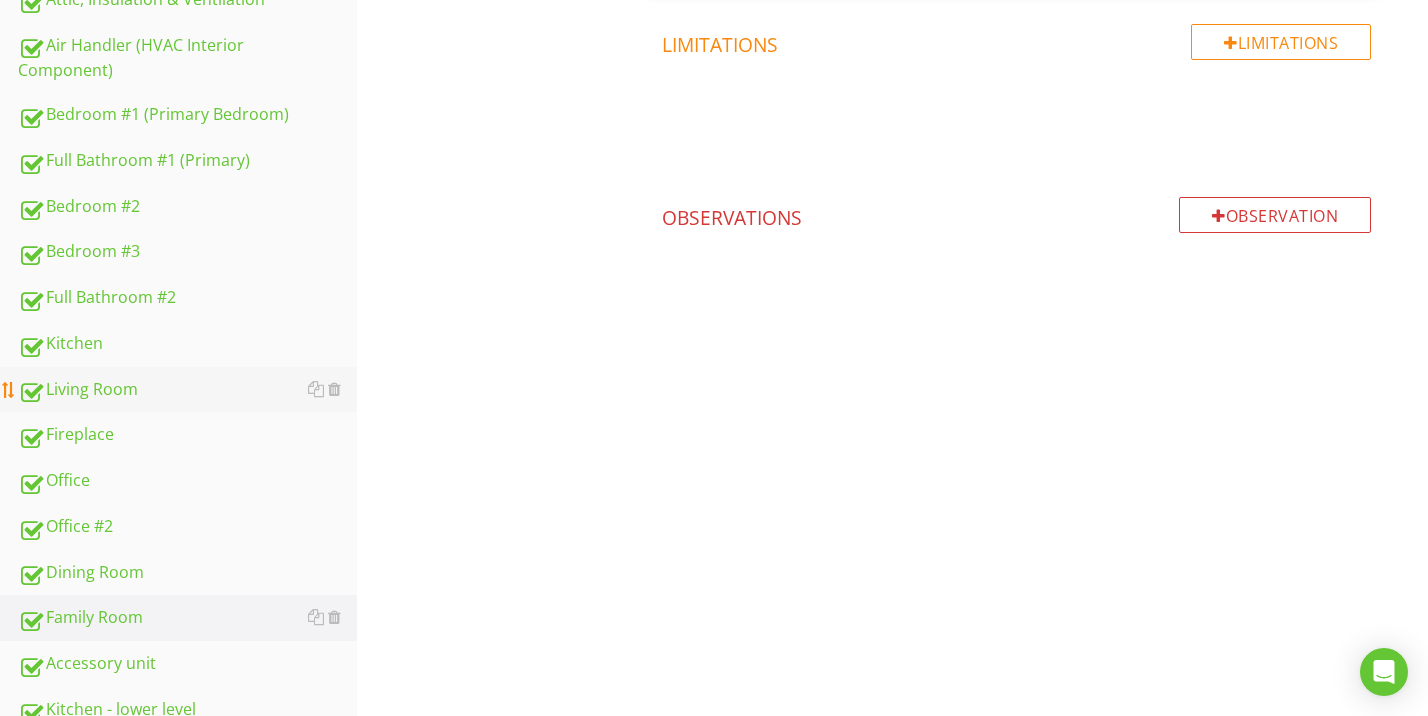 scroll, scrollTop: 1204, scrollLeft: 0, axis: vertical 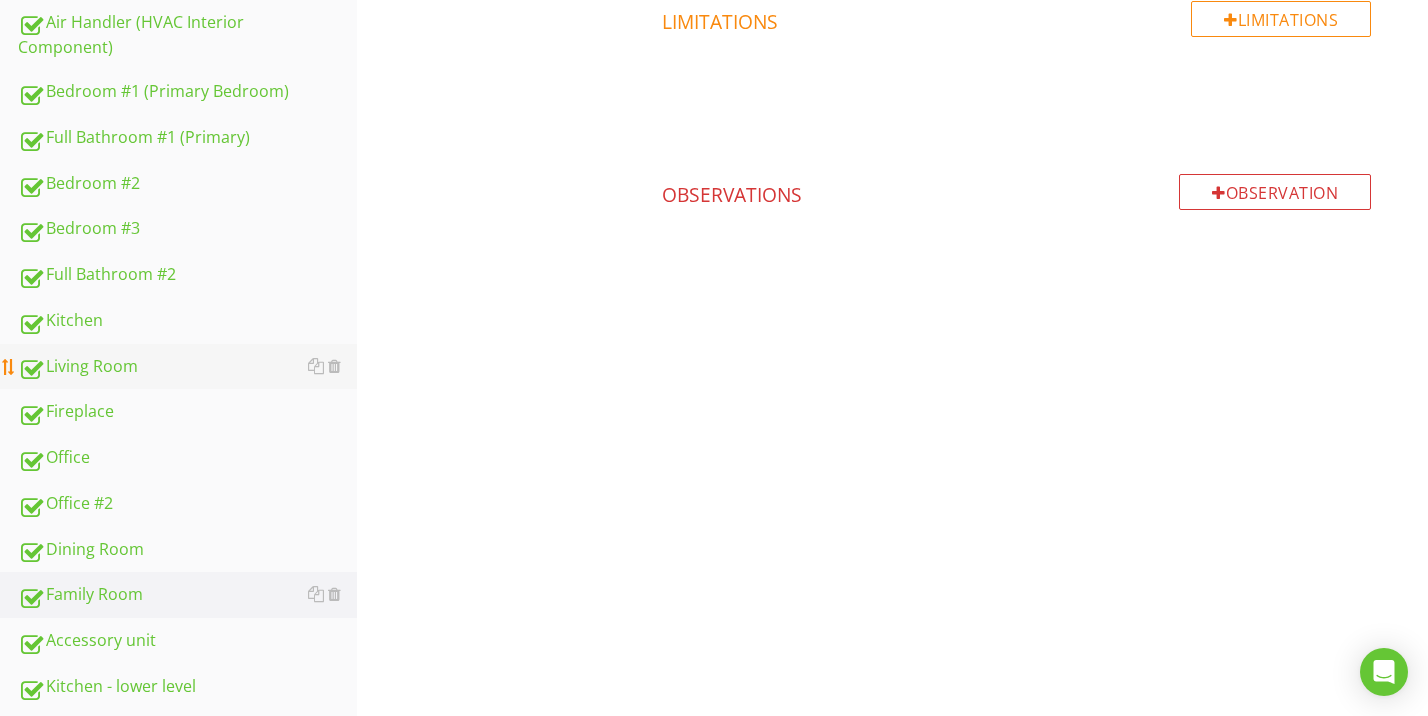 click on "Living Room" at bounding box center (187, 367) 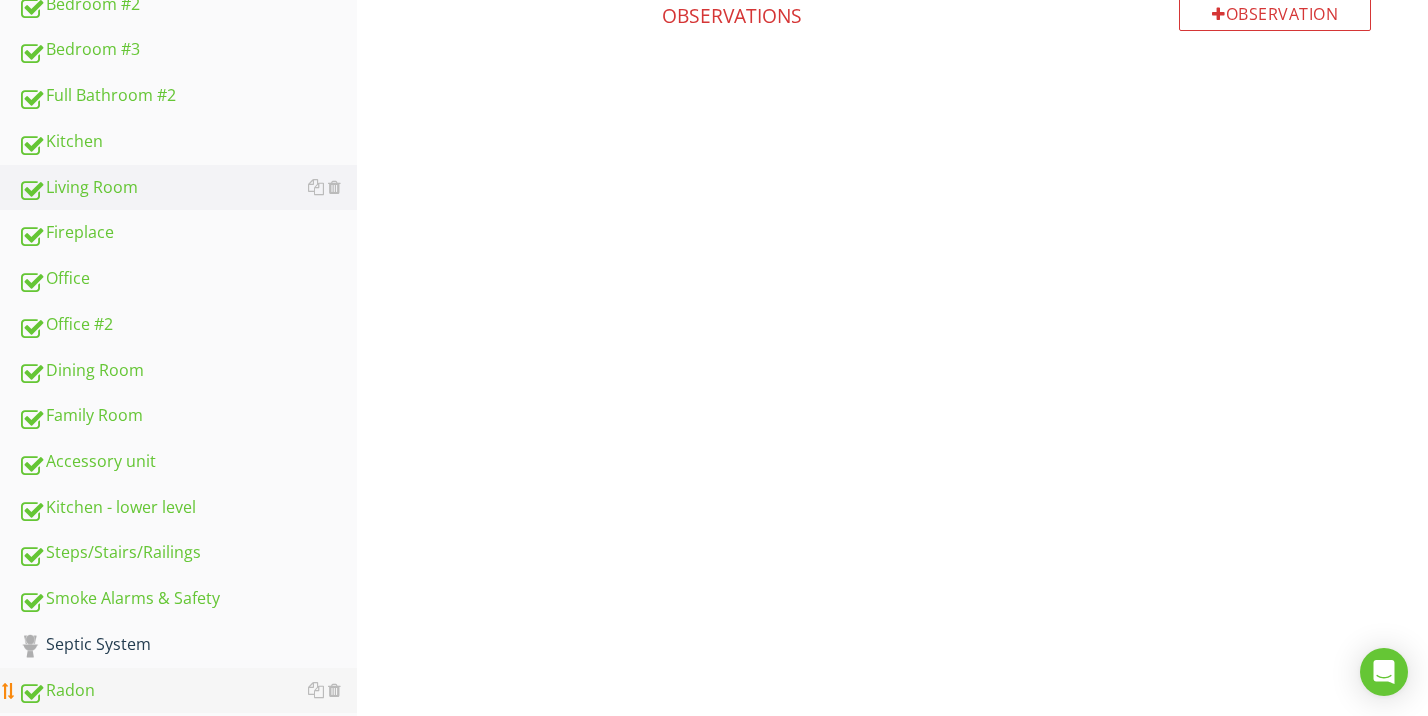scroll, scrollTop: 1542, scrollLeft: 0, axis: vertical 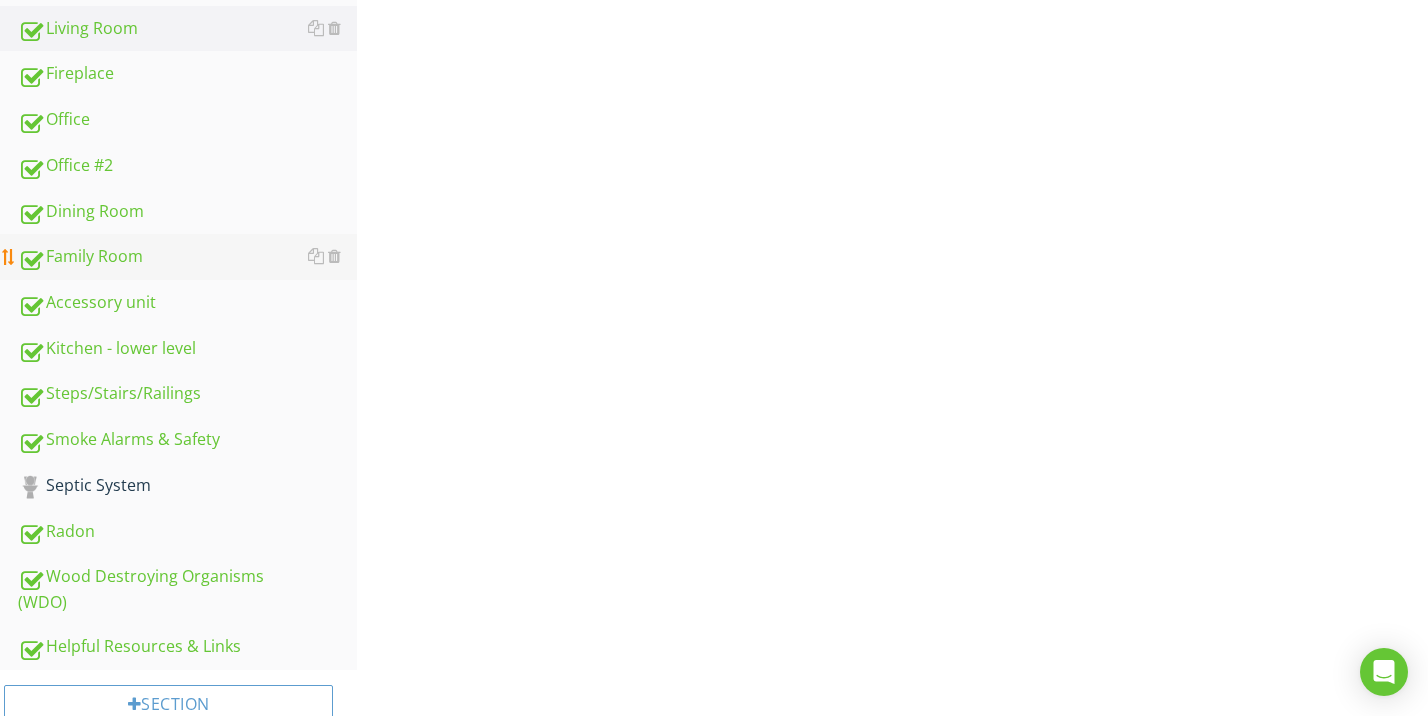 click on "Family Room" at bounding box center [187, 257] 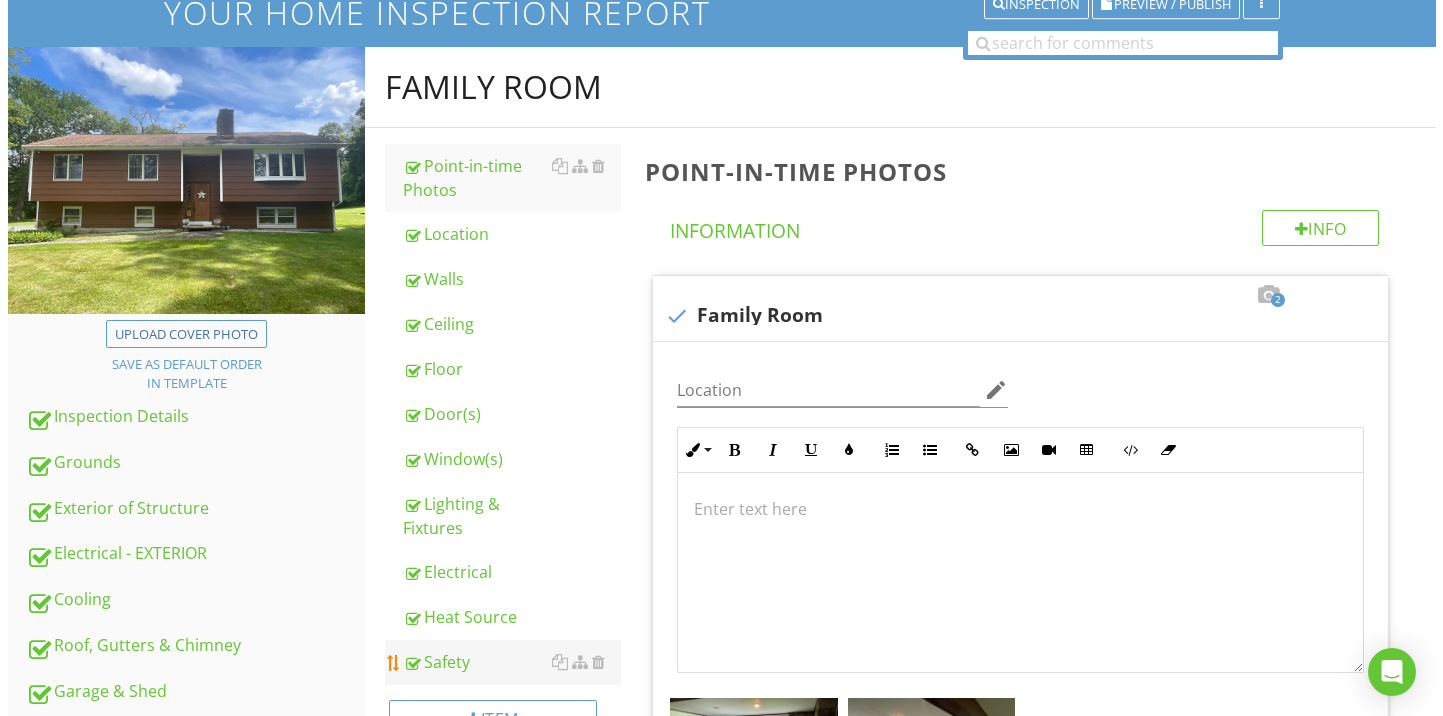 scroll, scrollTop: 200, scrollLeft: 0, axis: vertical 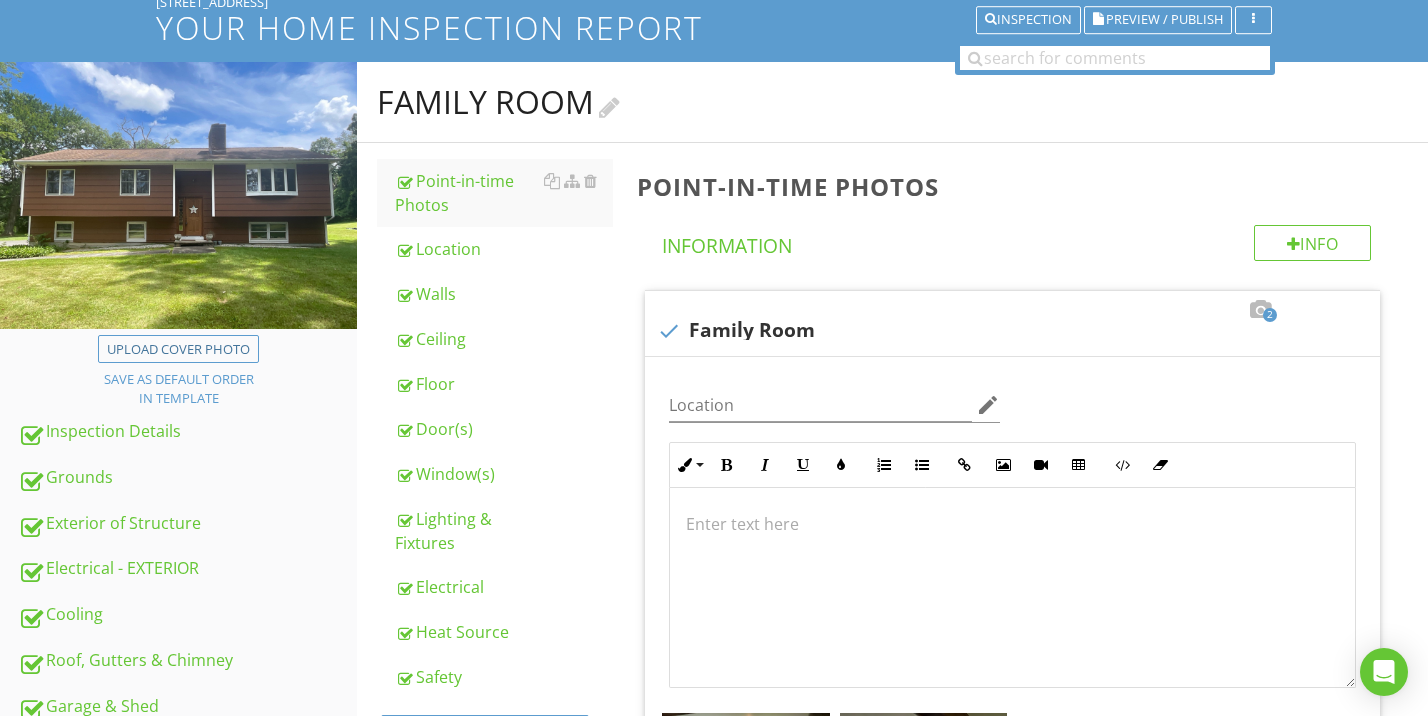 click at bounding box center (609, 104) 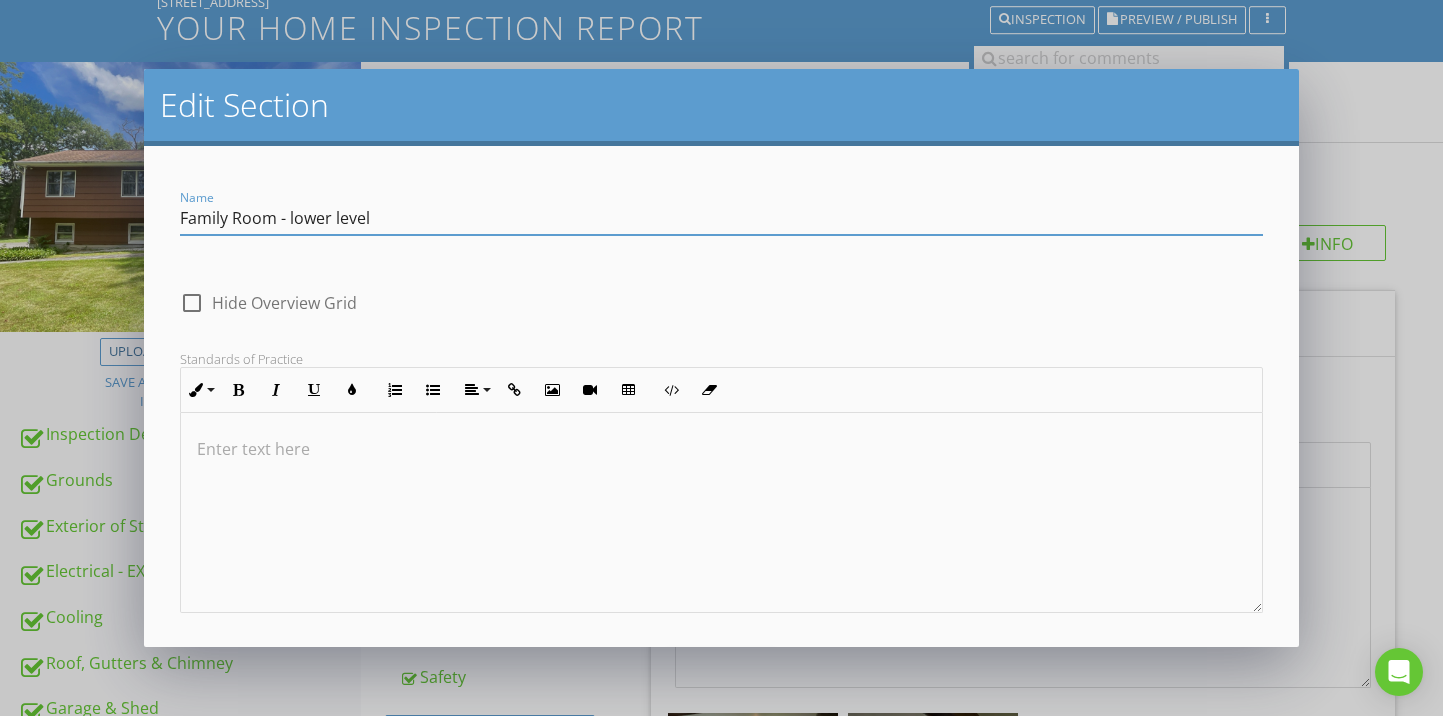 scroll, scrollTop: 90, scrollLeft: 0, axis: vertical 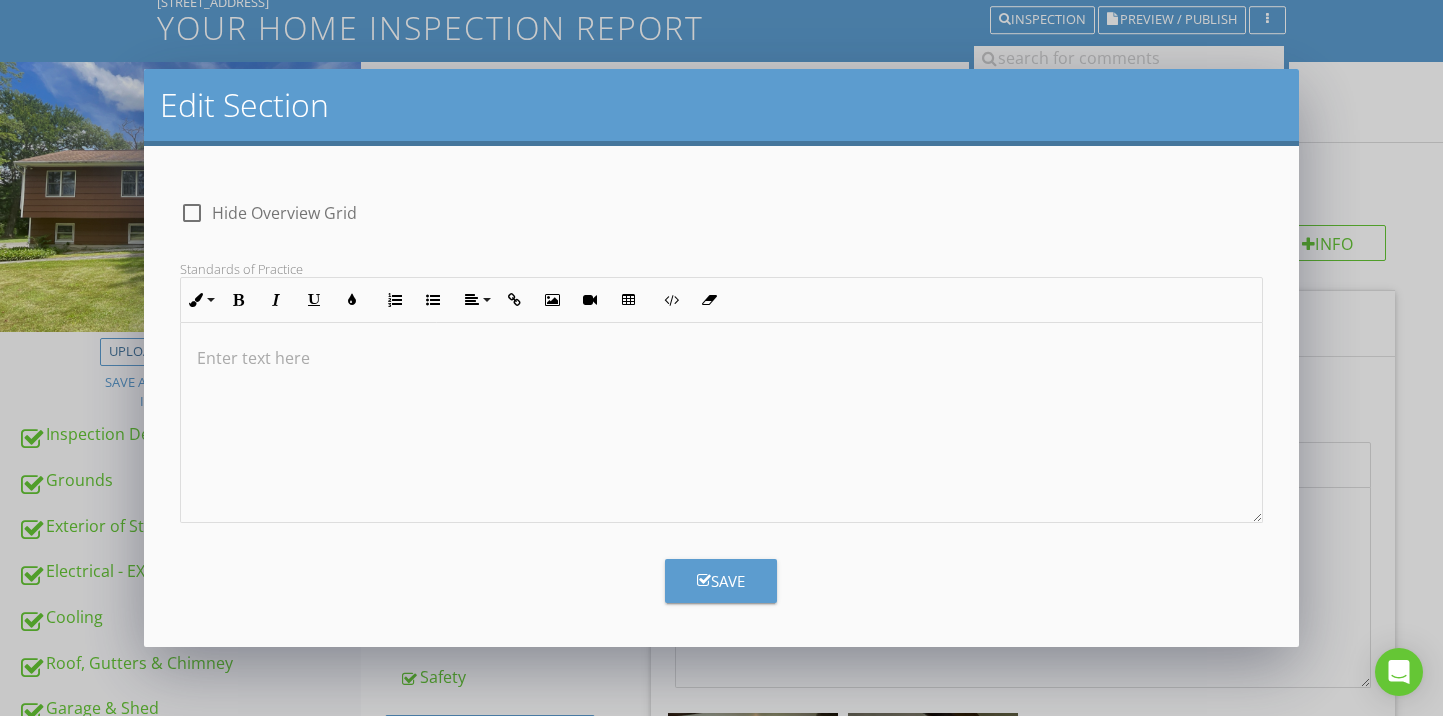 type on "Family Room - lower level" 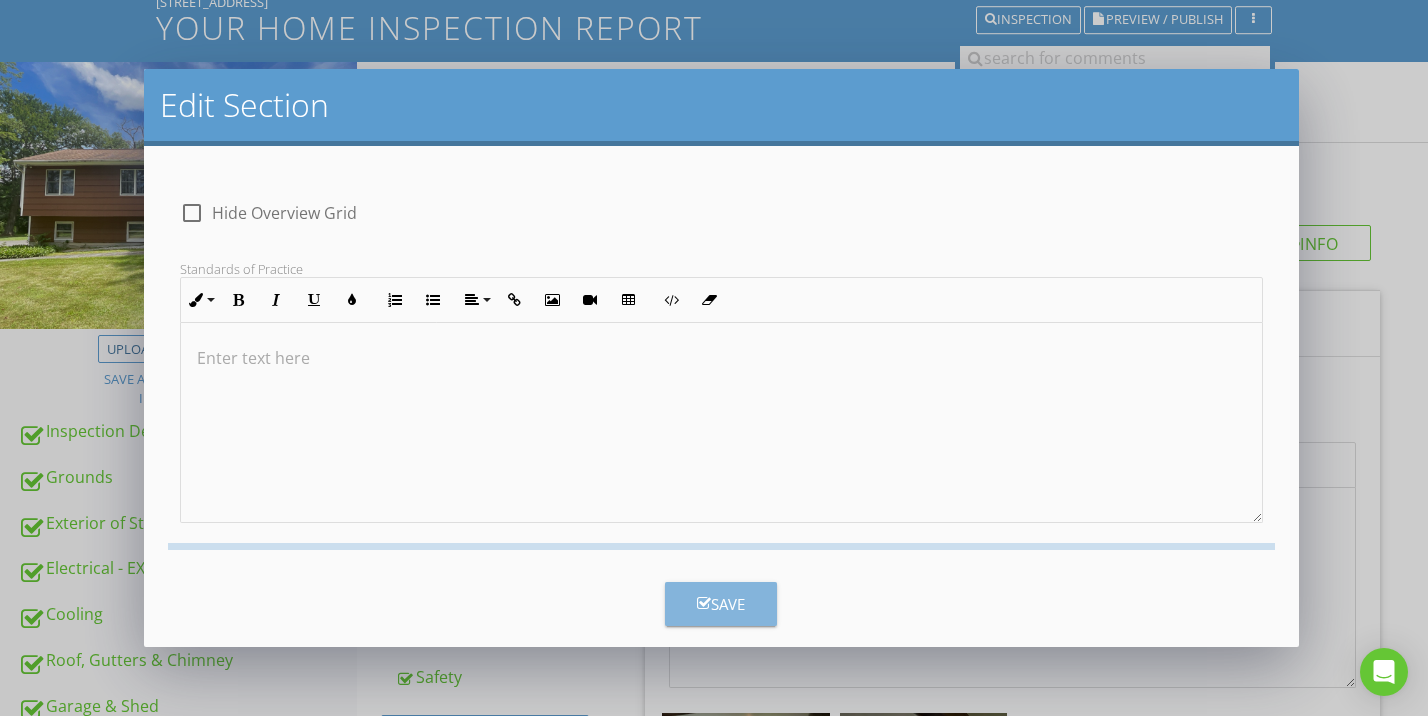 scroll, scrollTop: 0, scrollLeft: 0, axis: both 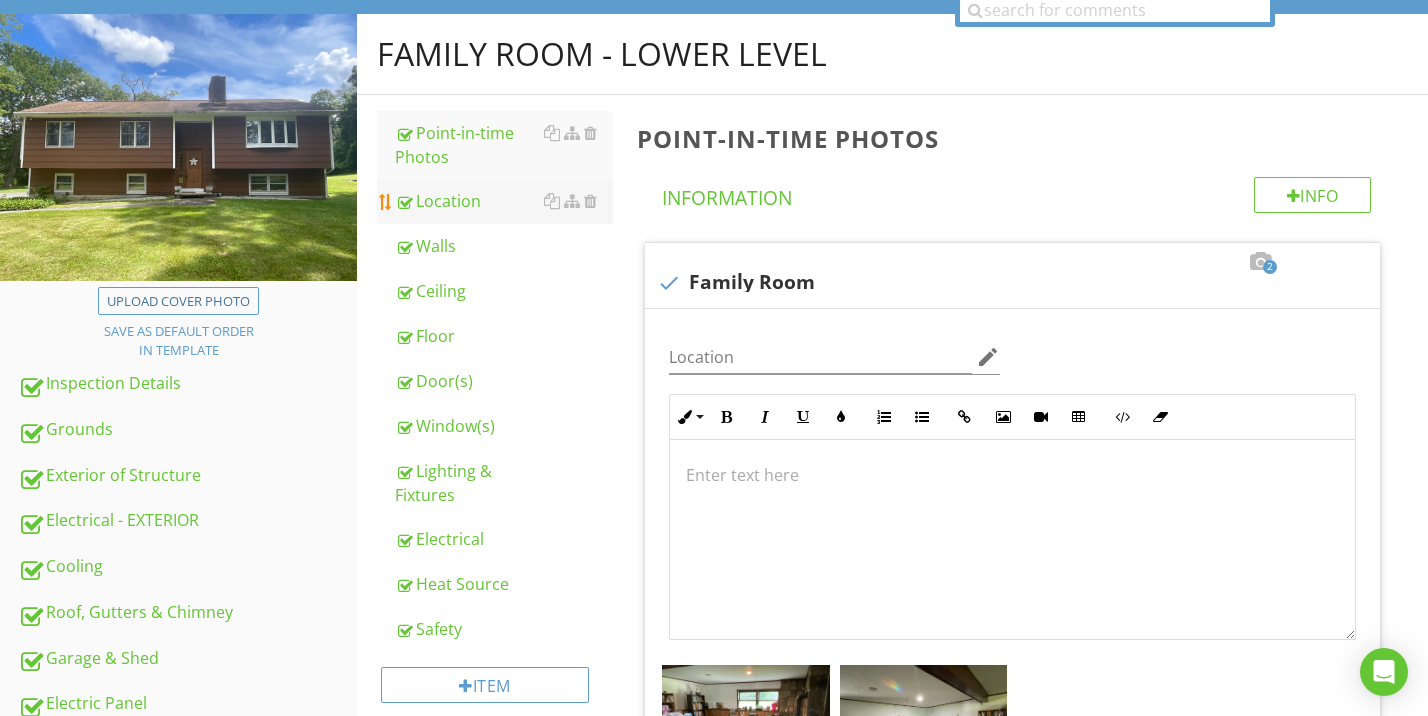 click on "Location" at bounding box center (504, 201) 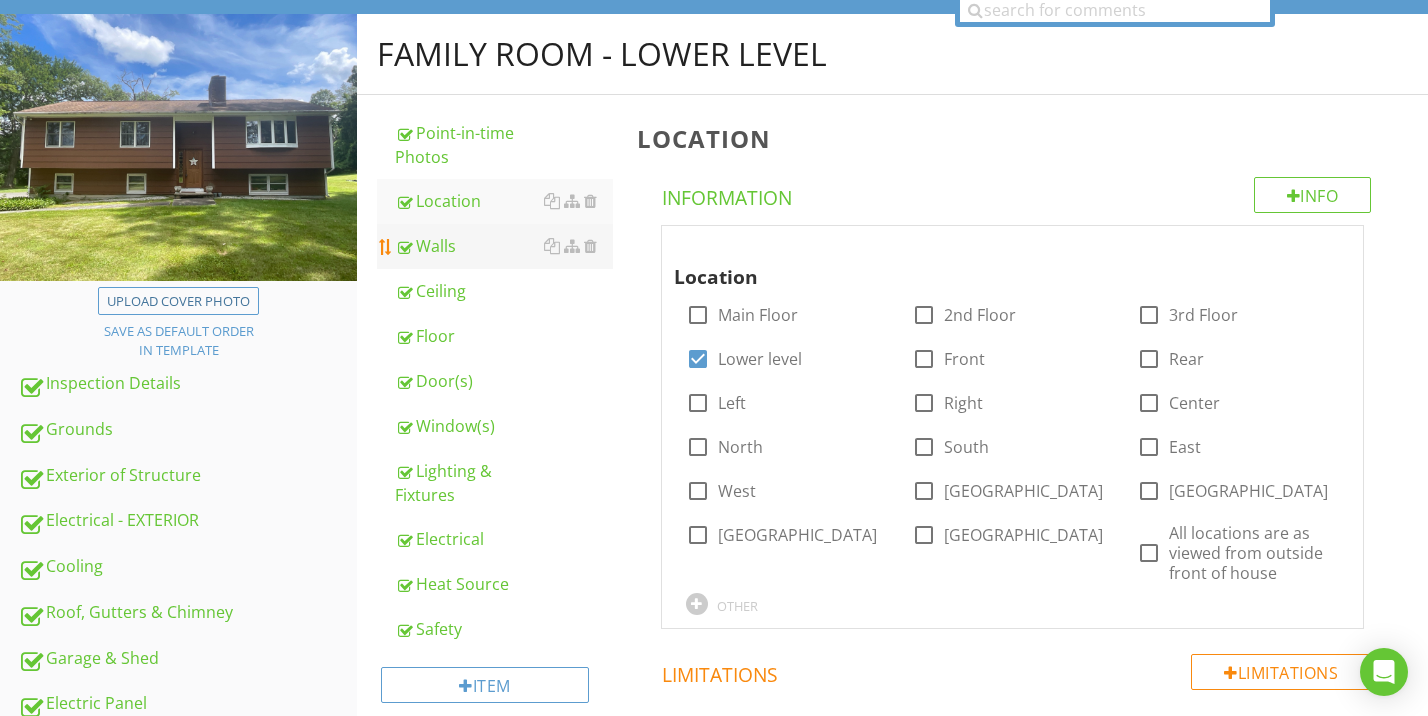 click on "Walls" at bounding box center (504, 246) 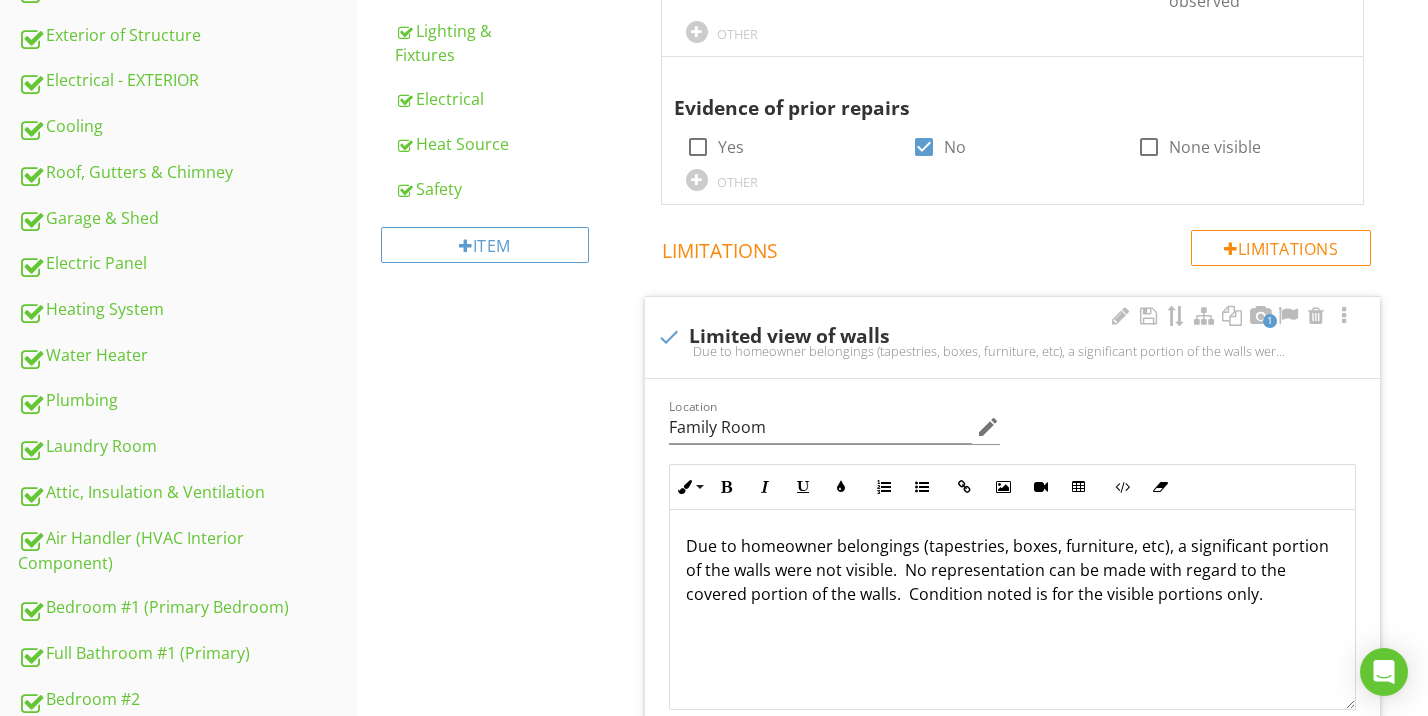 scroll, scrollTop: 864, scrollLeft: 0, axis: vertical 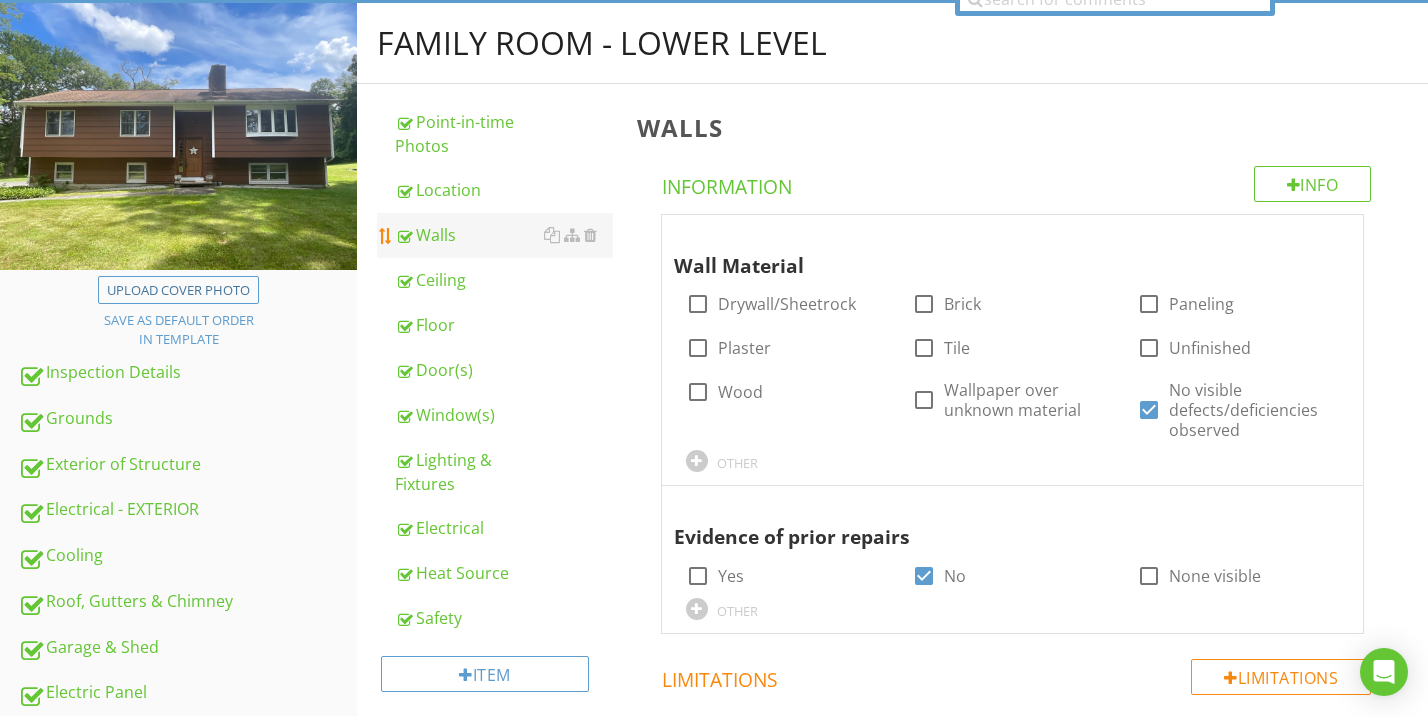 click on "Walls" at bounding box center (504, 235) 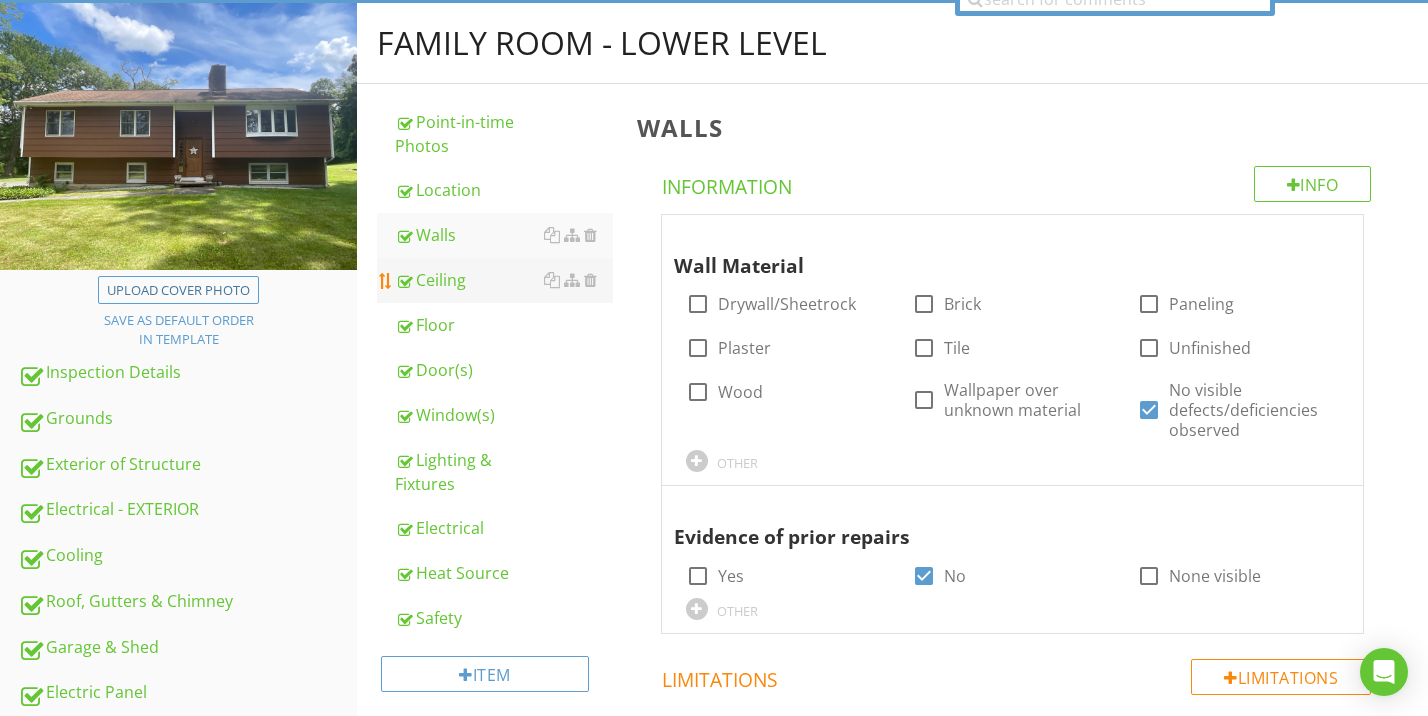 click on "Ceiling" at bounding box center (504, 280) 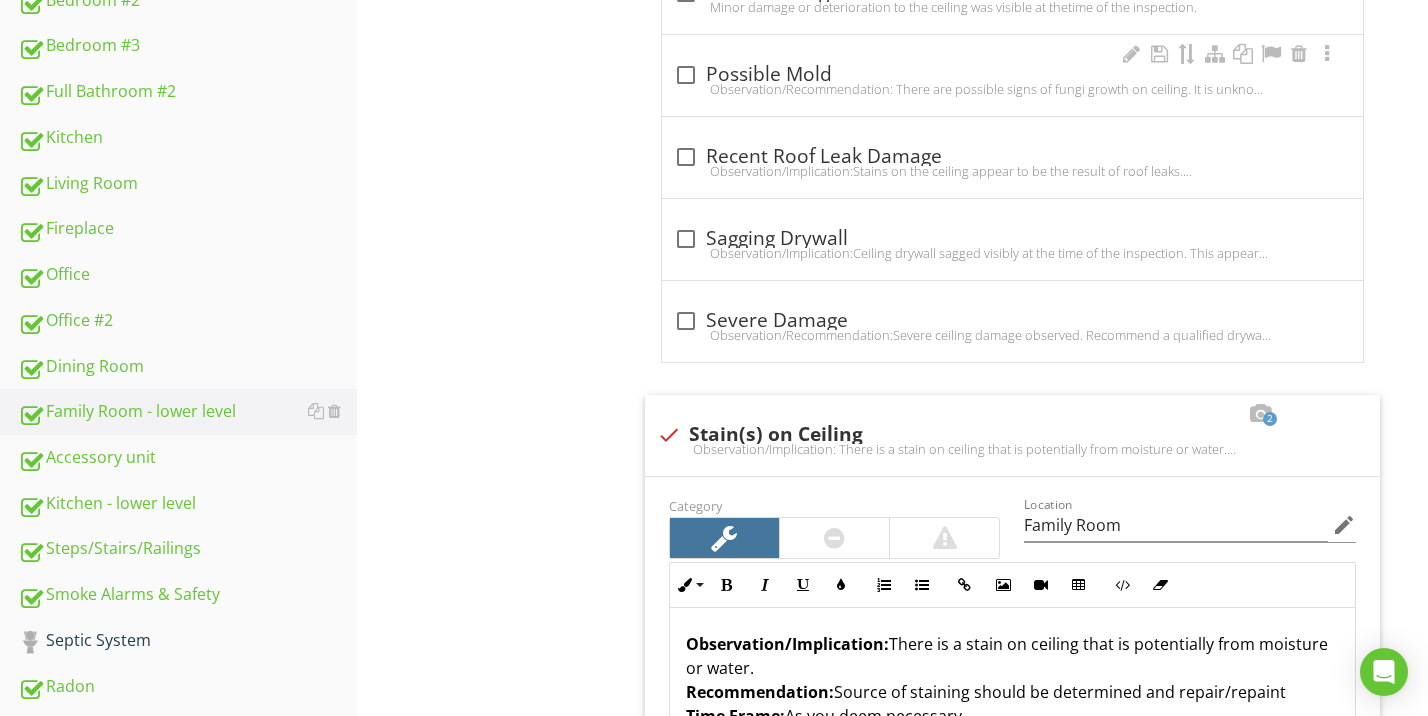 scroll, scrollTop: 1615, scrollLeft: 0, axis: vertical 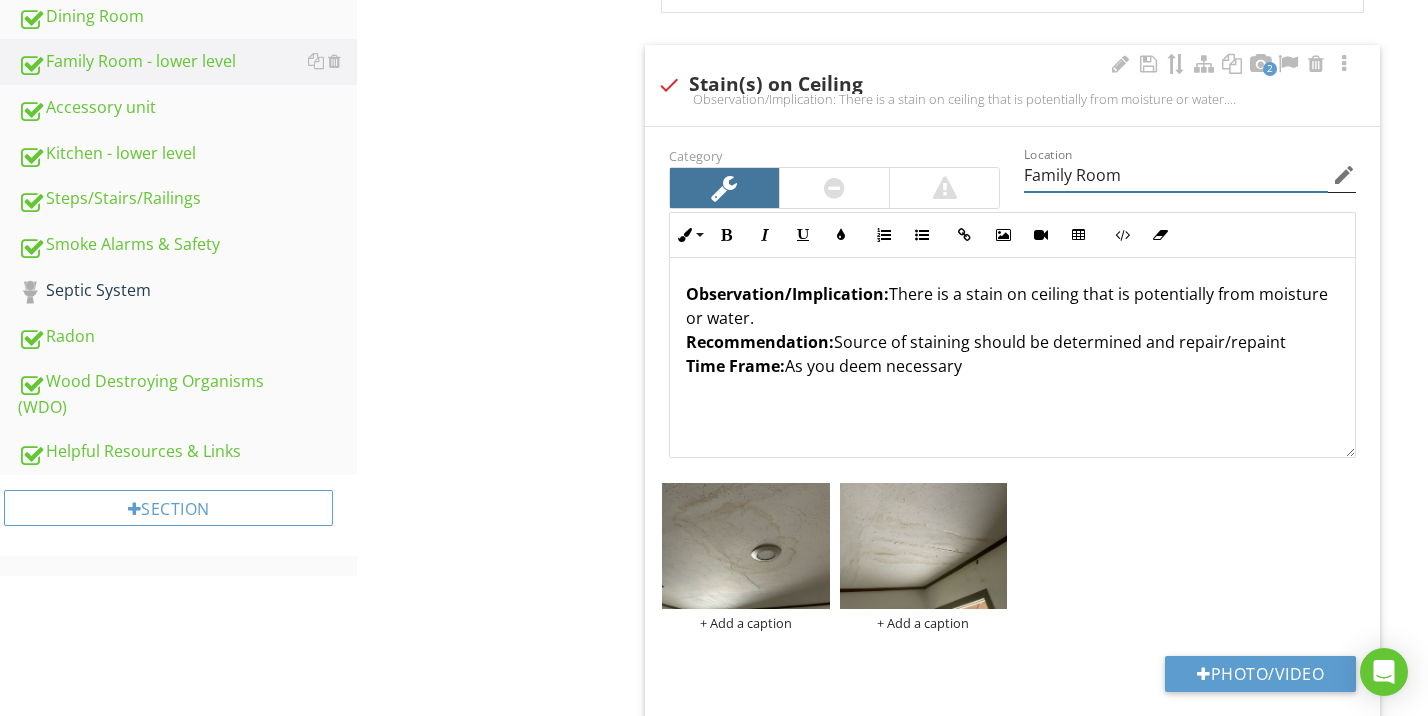 click on "Family Room" at bounding box center (1176, 175) 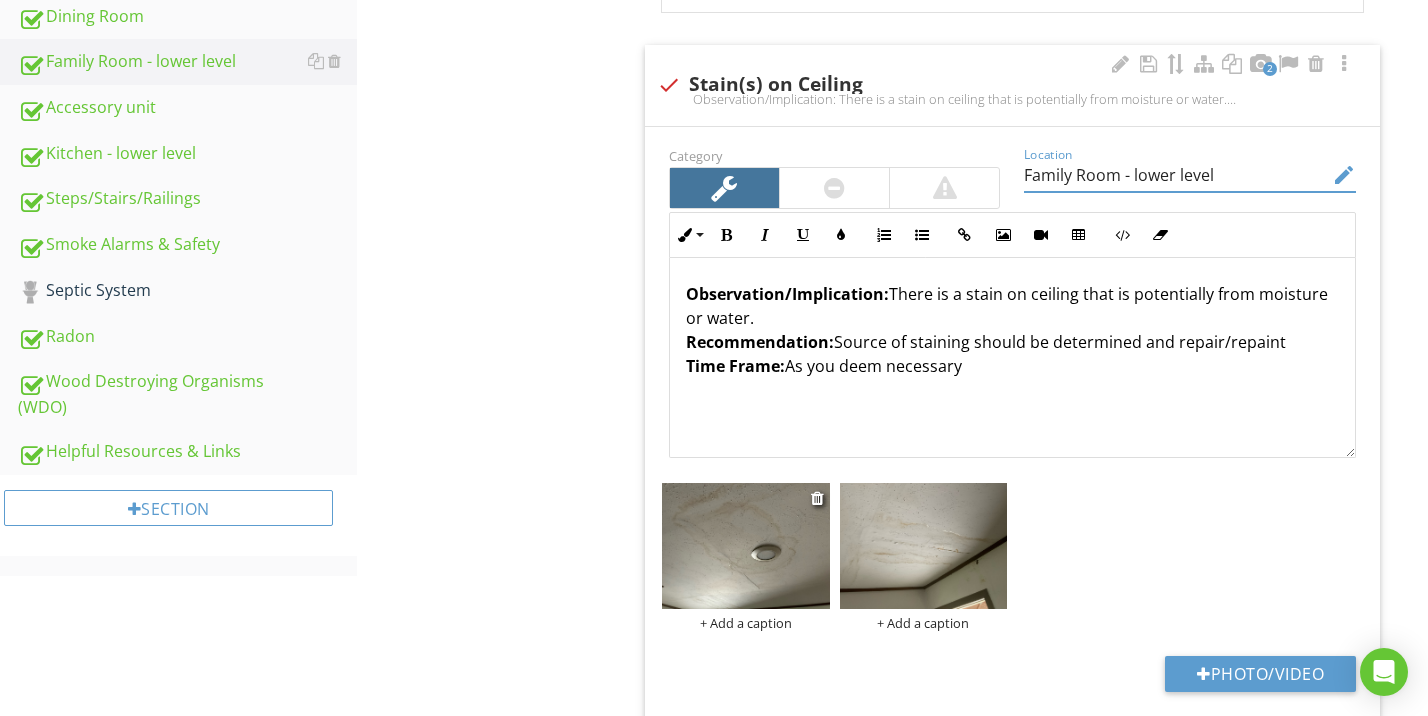 type on "Family Room - lower level" 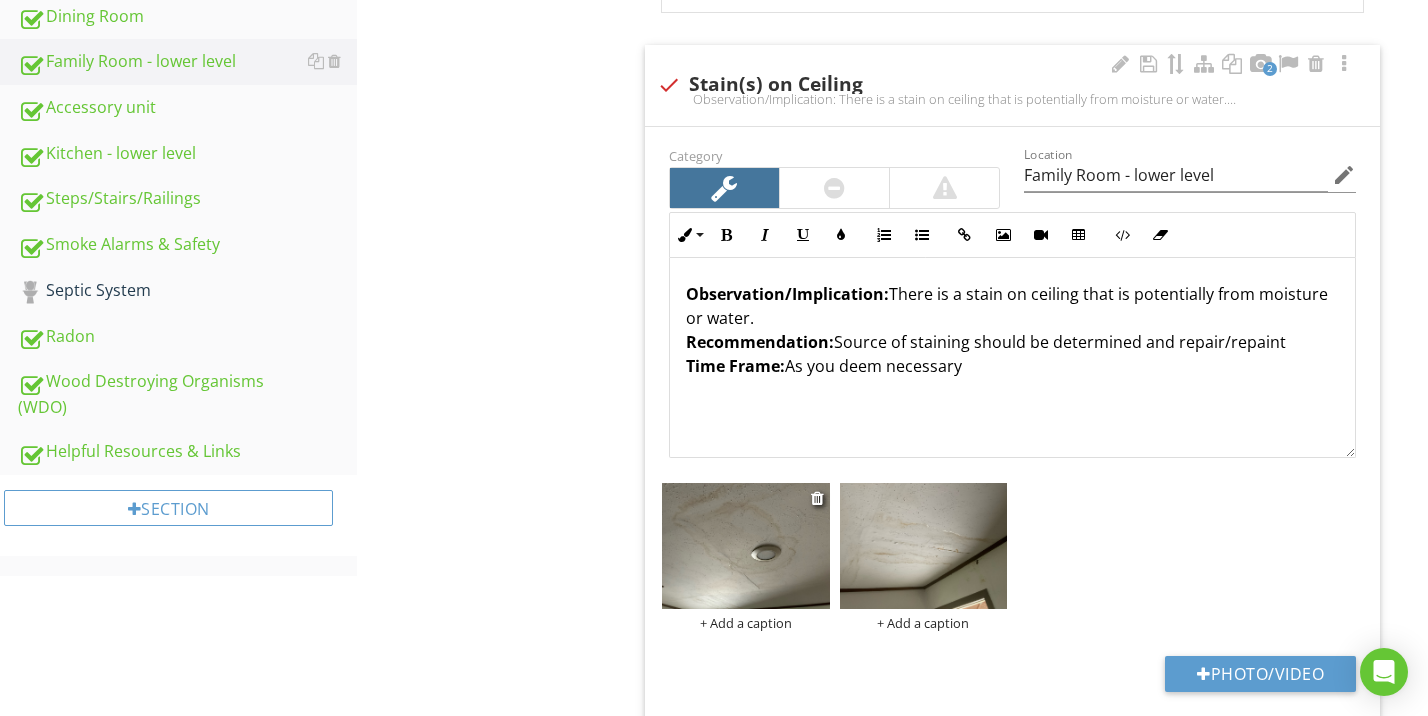 click at bounding box center (746, 546) 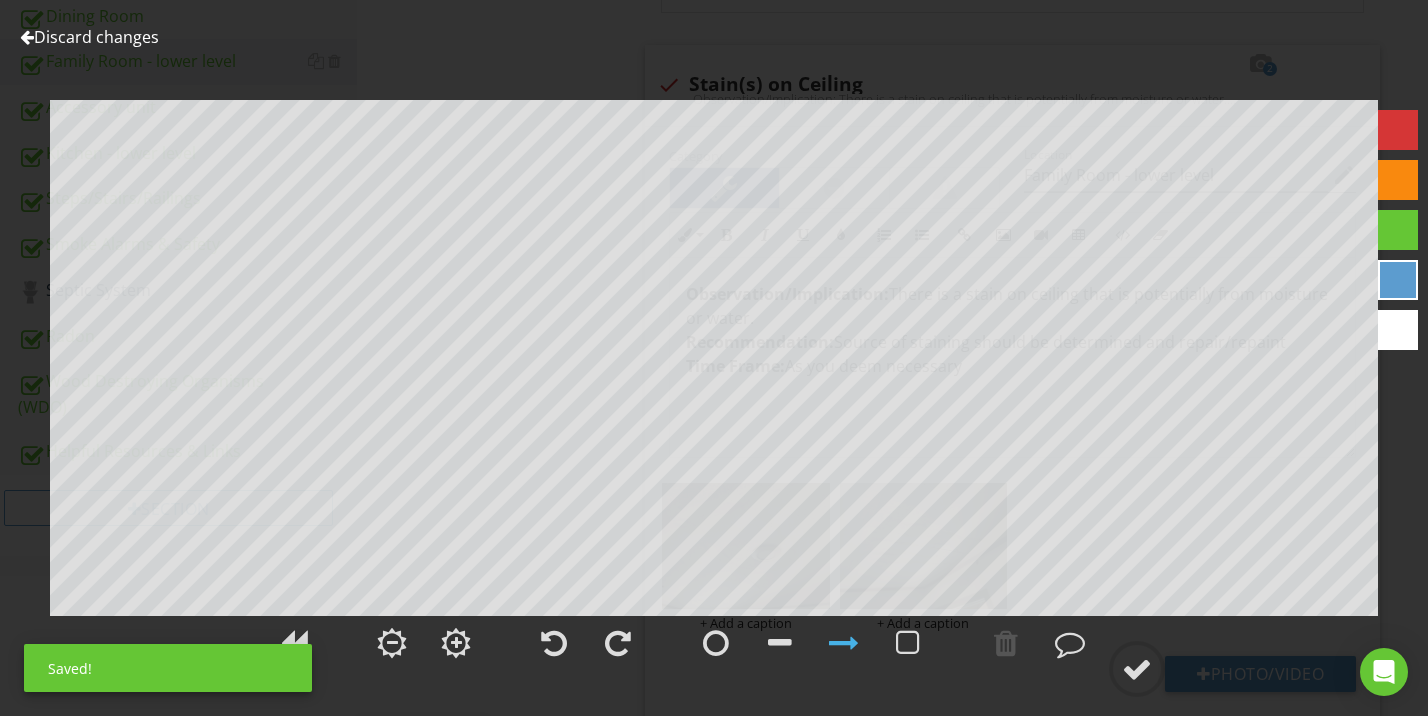 click at bounding box center (1398, 280) 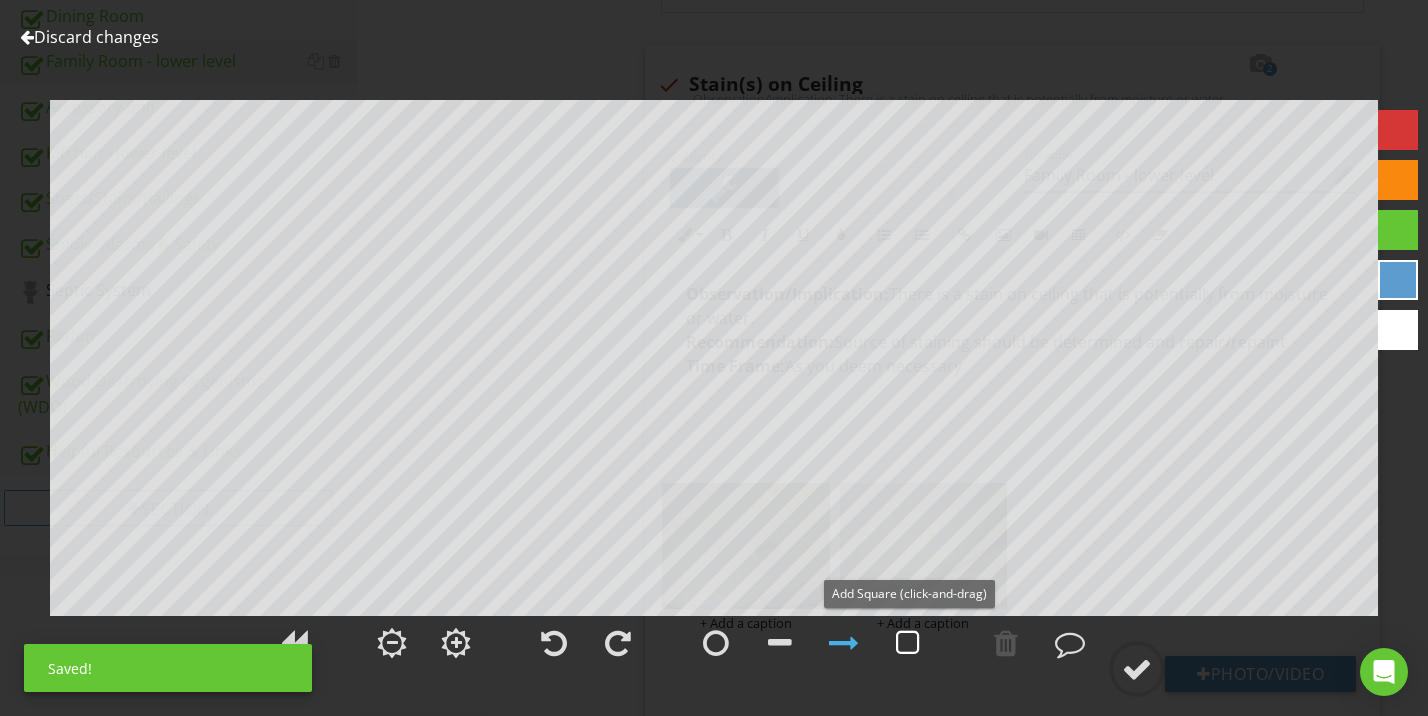click at bounding box center (908, 643) 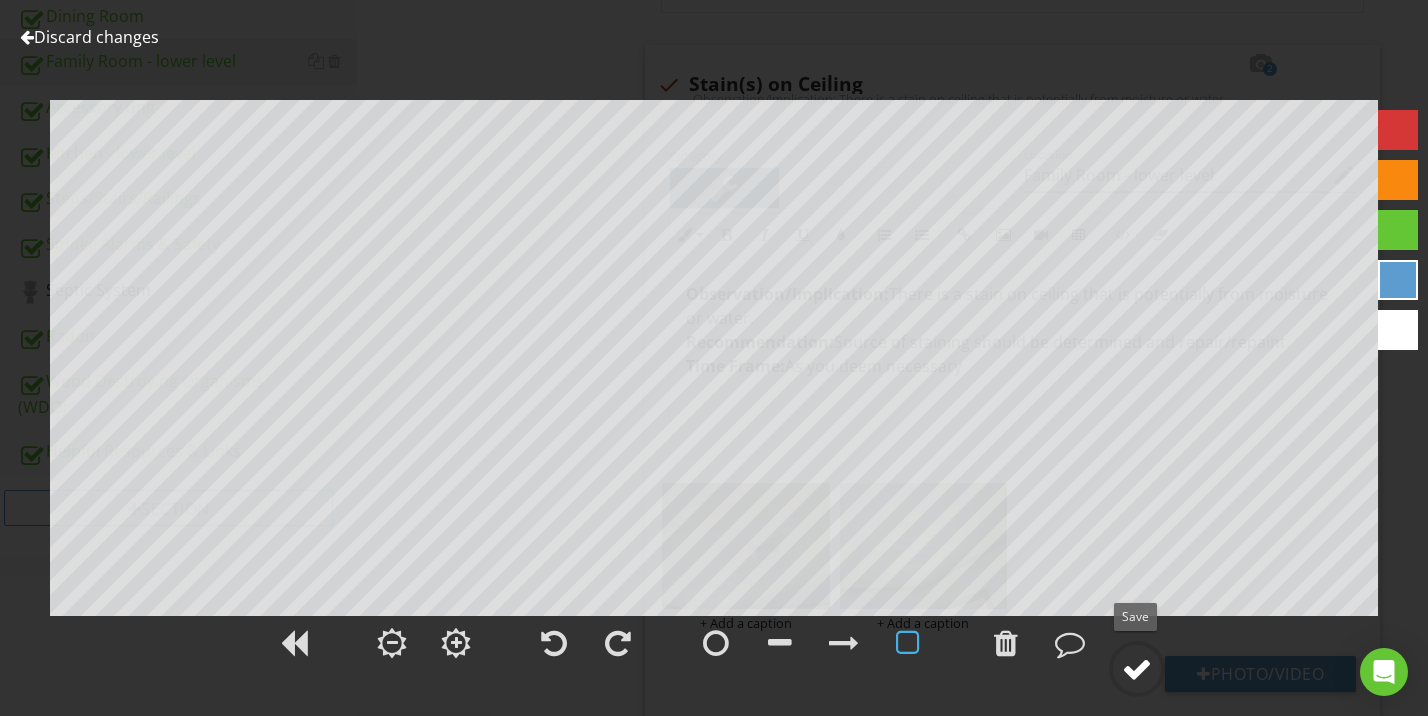 click at bounding box center [1137, 669] 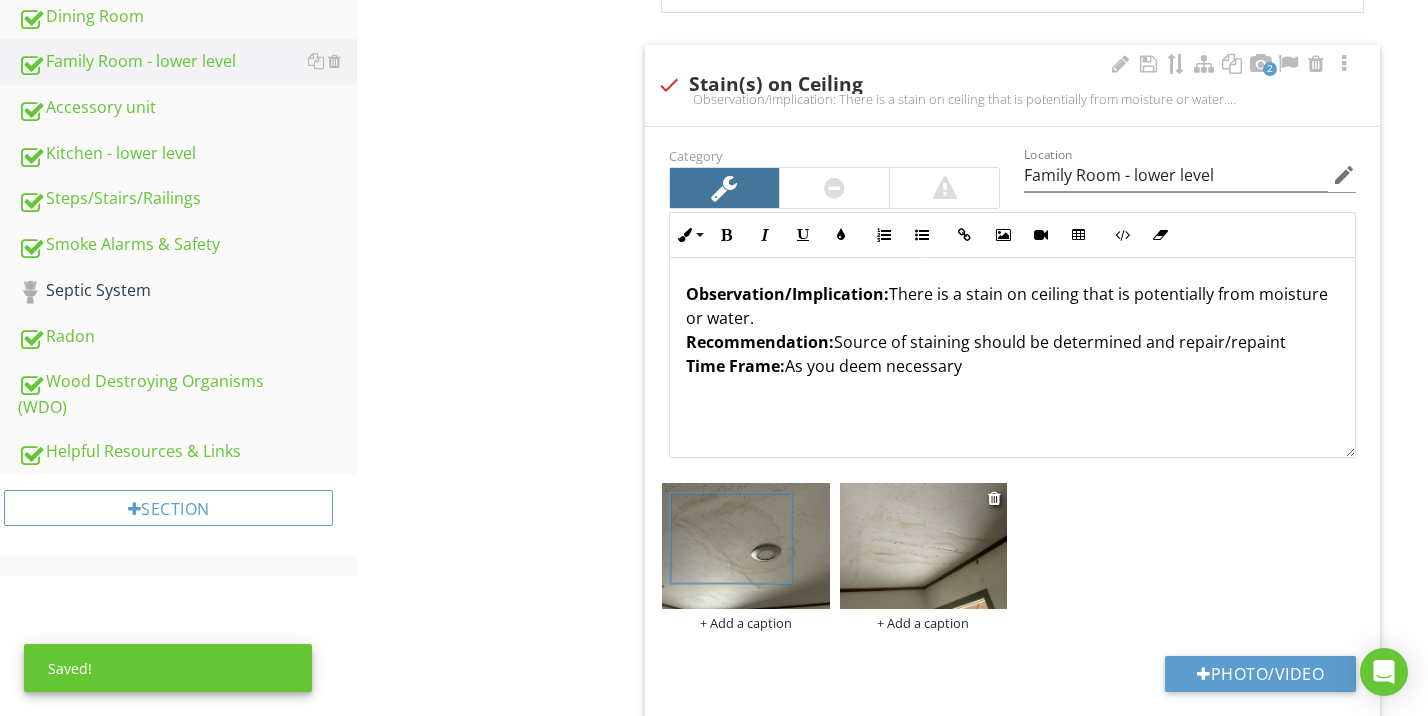 click at bounding box center [924, 546] 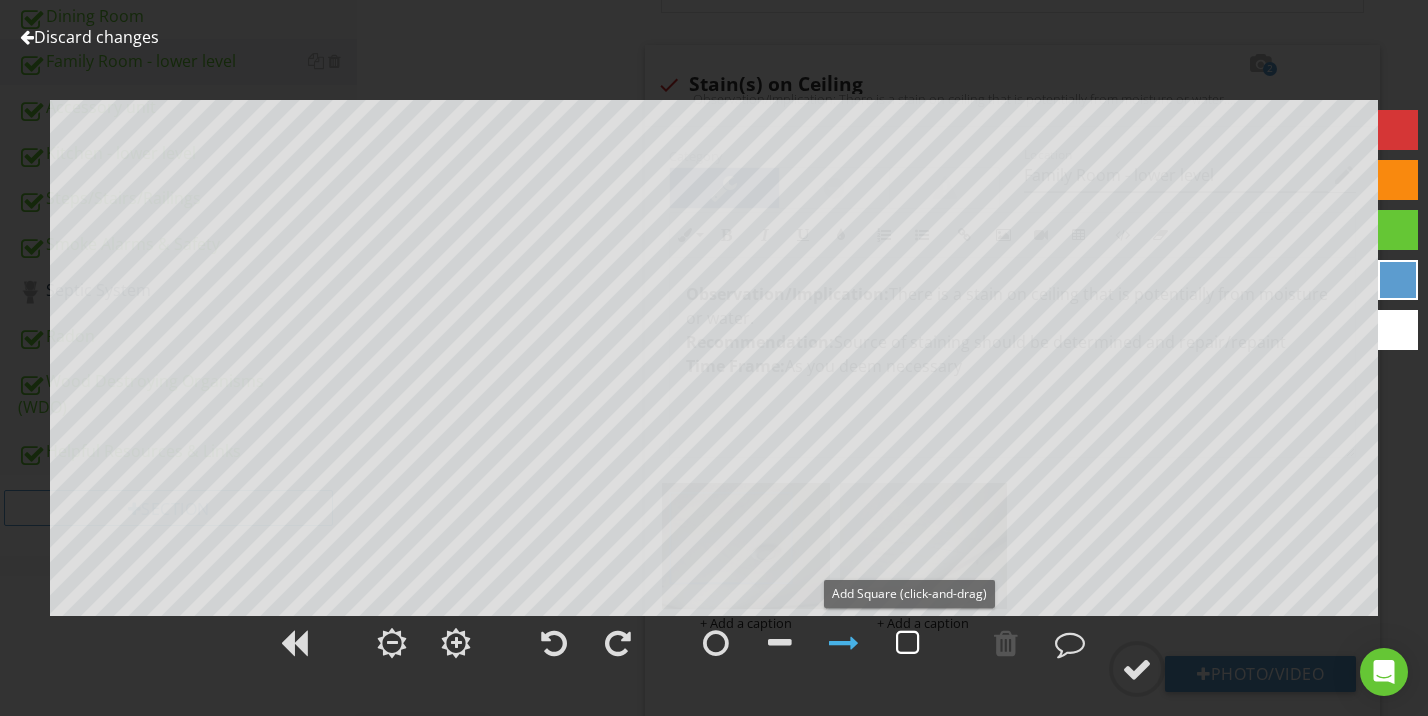click at bounding box center [908, 643] 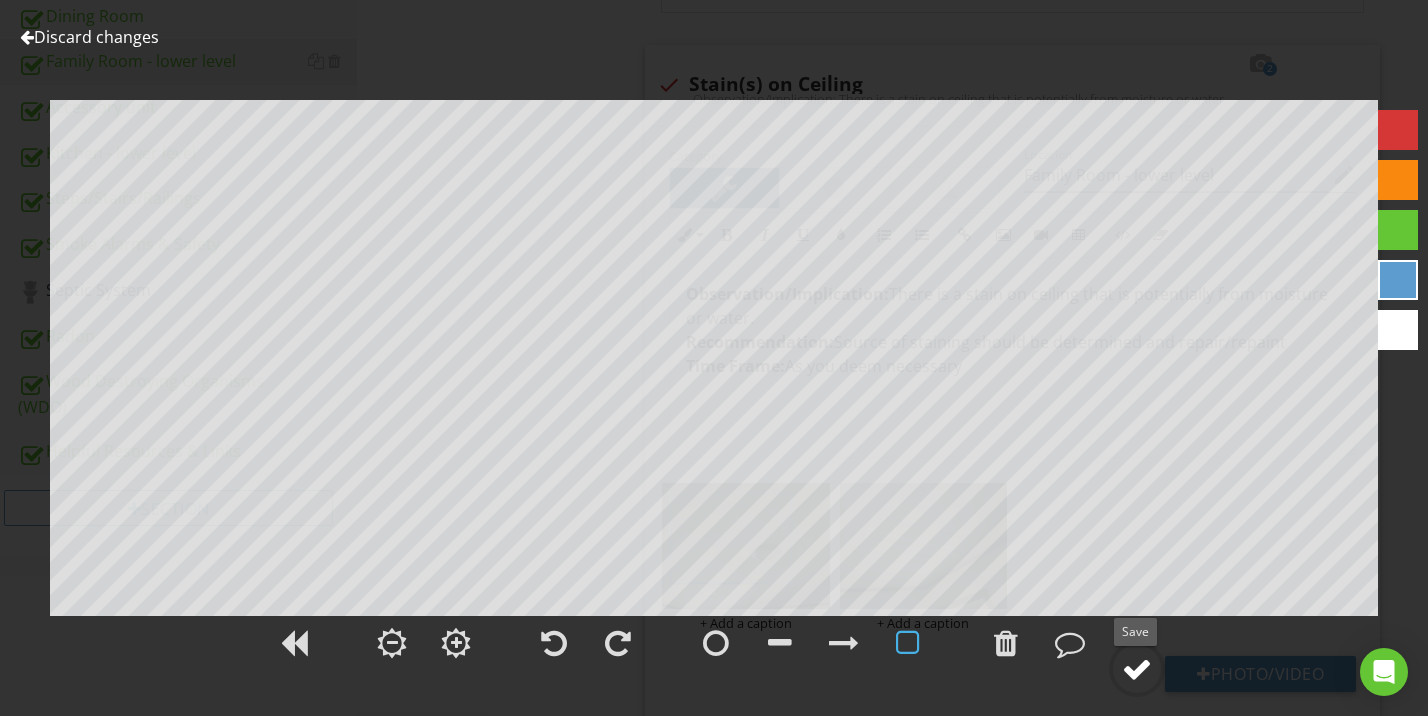 click at bounding box center [1137, 669] 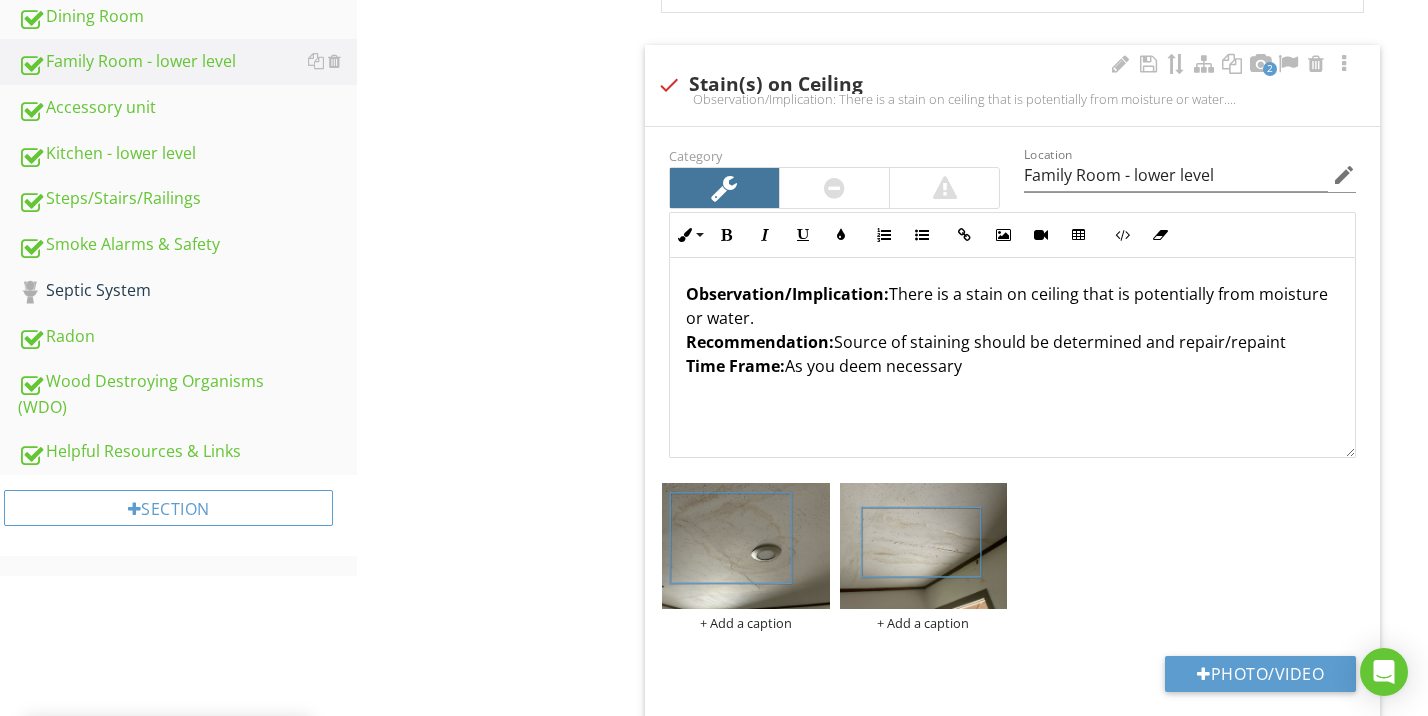click on "Observation/Implication:  There is a stain on ceiling that is potentially from moisture or water. Recommendation:  Source of staining should be determined and repair/repaint Time Frame:  As you deem necessary" at bounding box center [1012, 330] 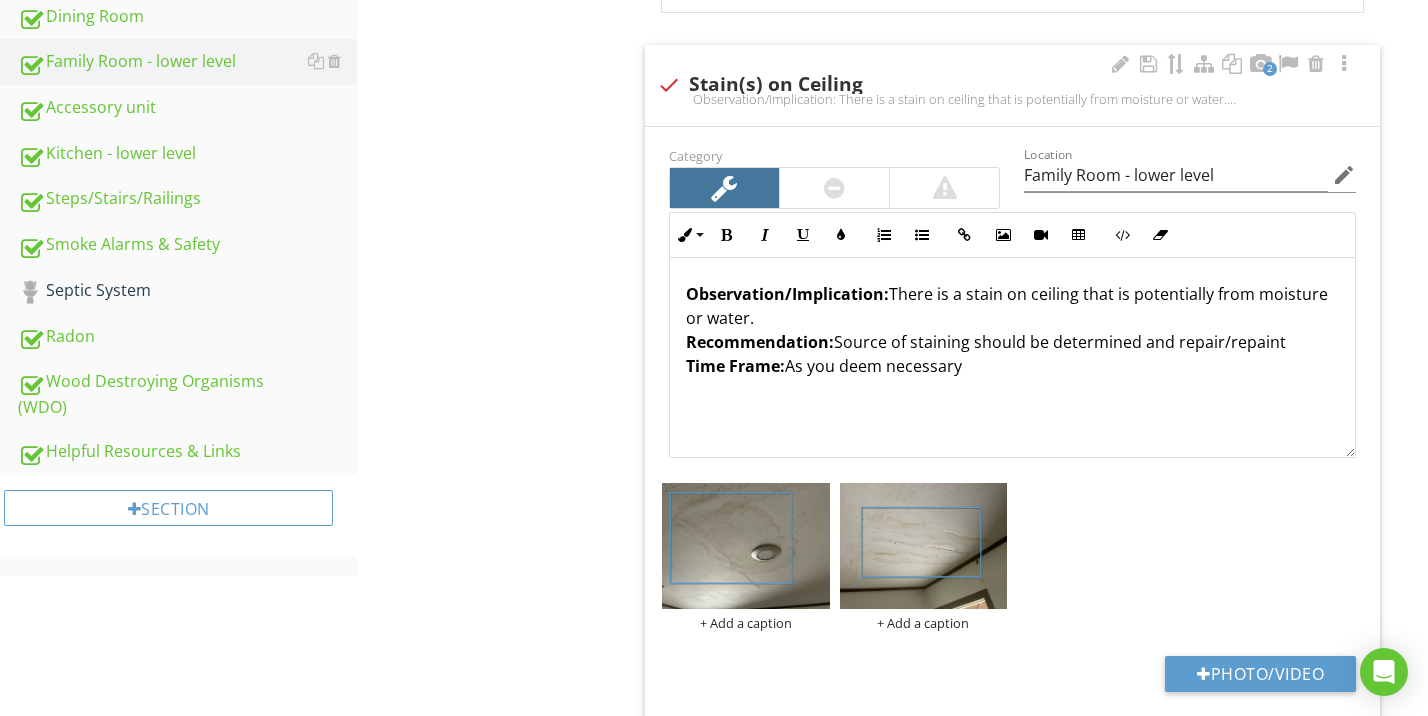 type 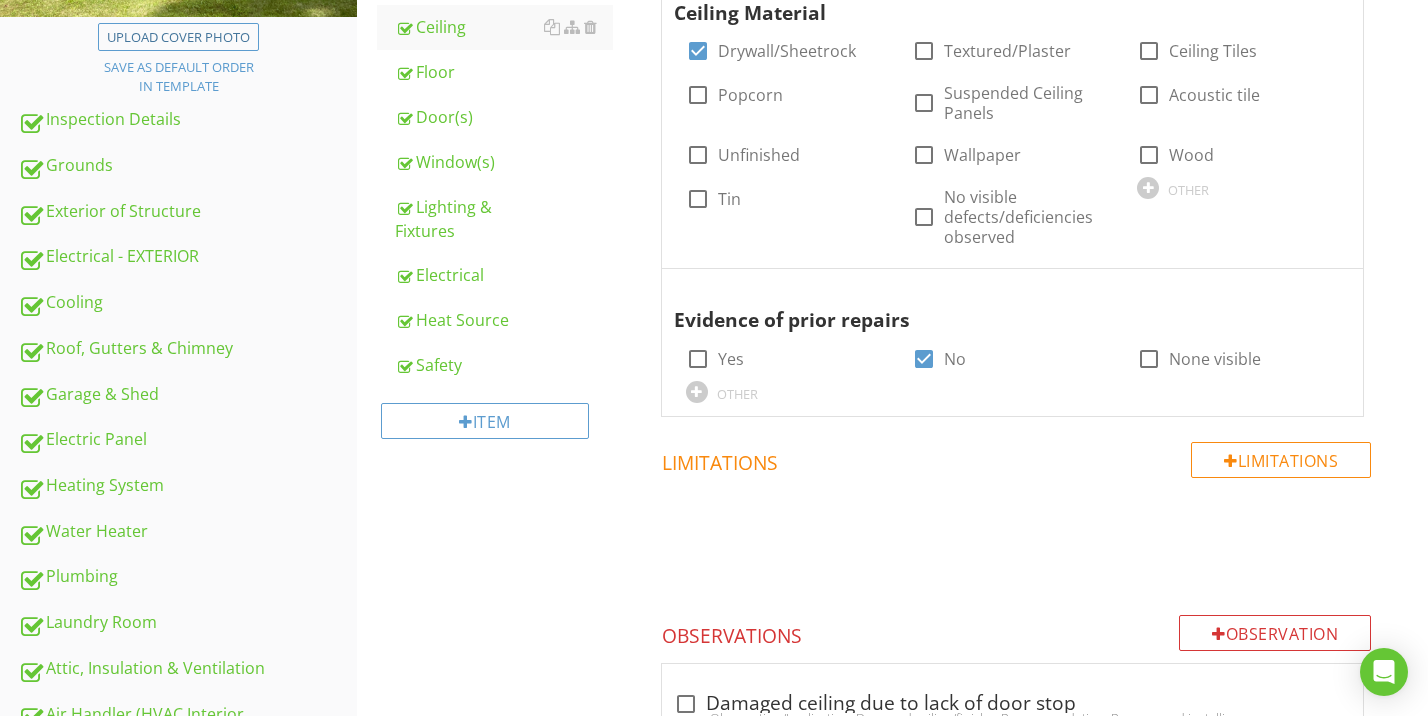 scroll, scrollTop: 469, scrollLeft: 0, axis: vertical 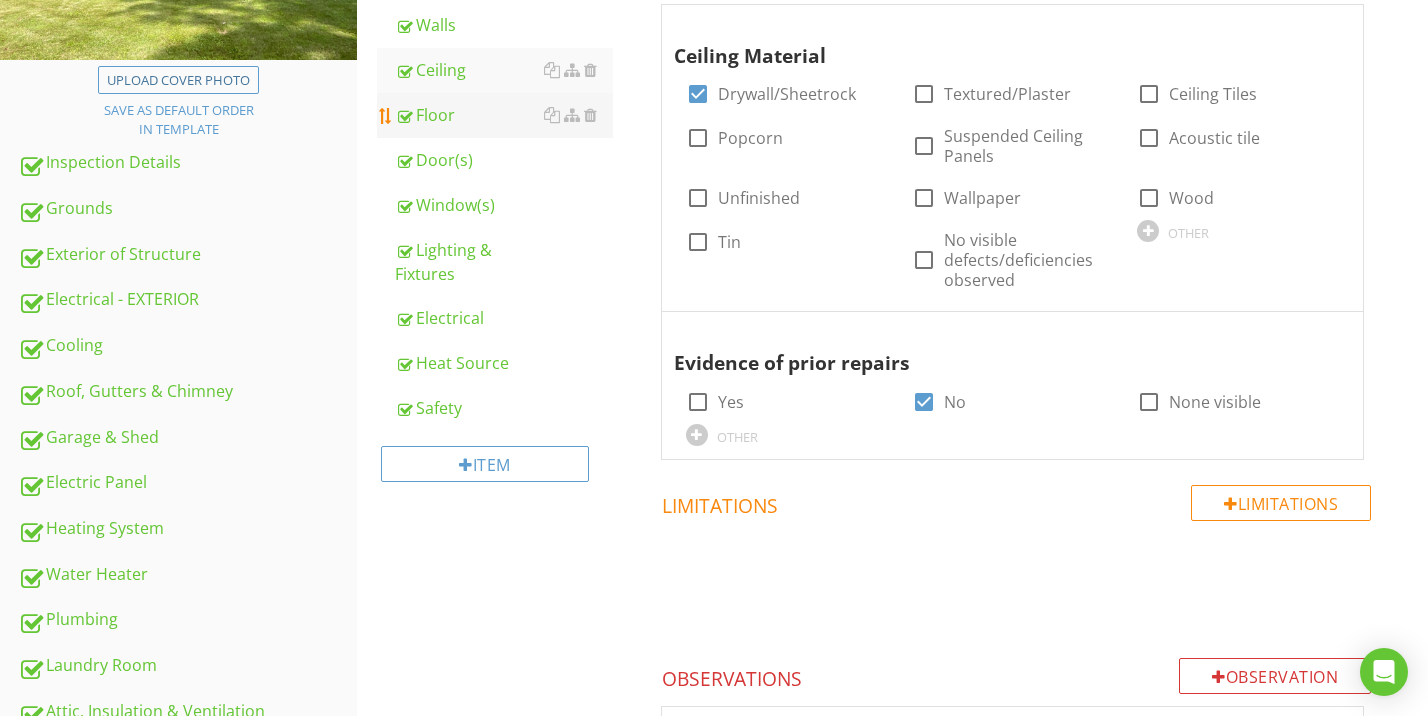 click on "Floor" at bounding box center [504, 115] 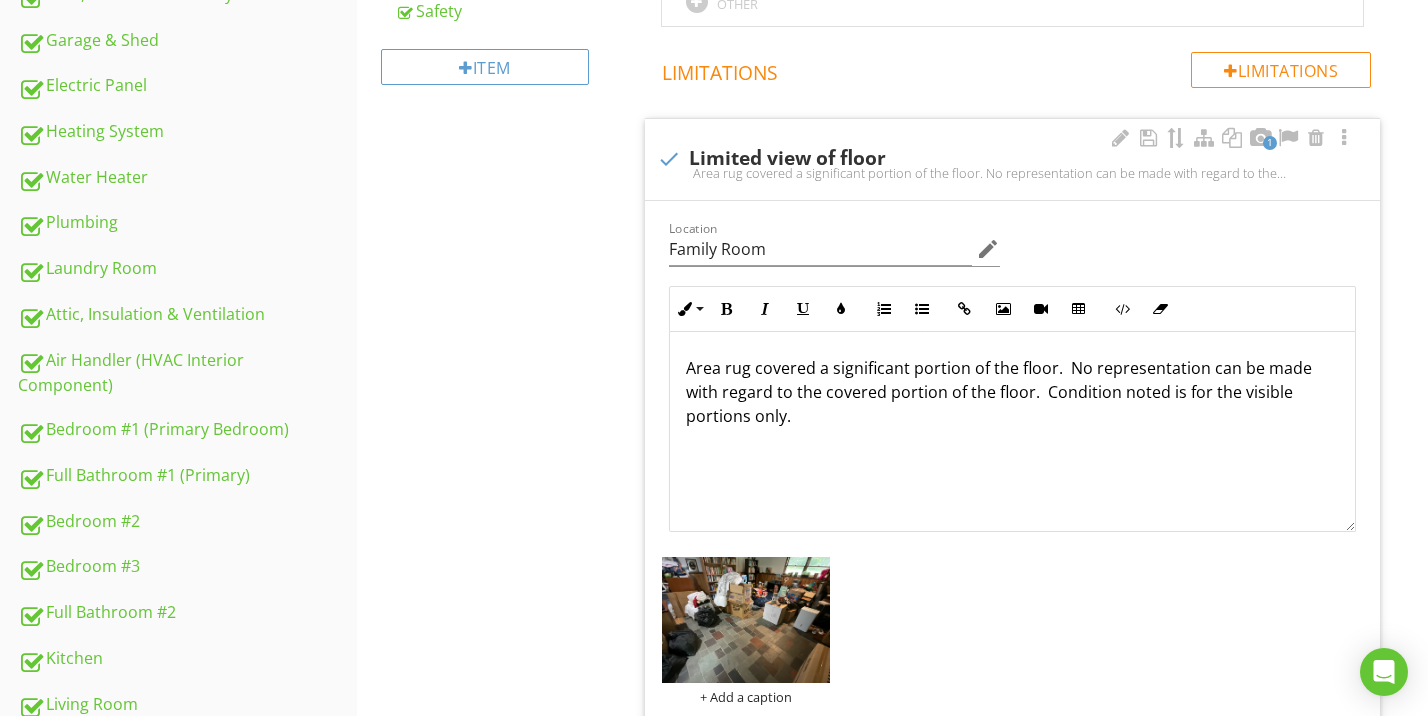 scroll, scrollTop: 1244, scrollLeft: 0, axis: vertical 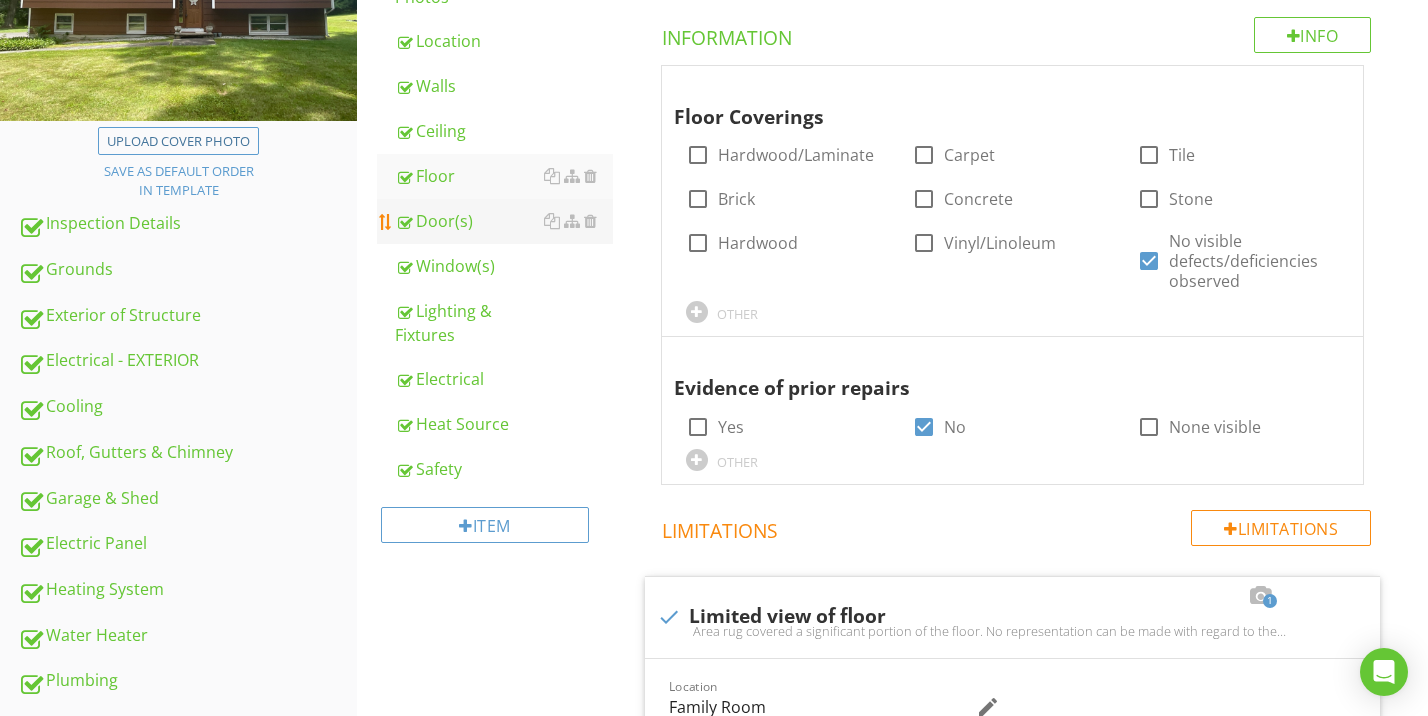 click on "Door(s)" at bounding box center (504, 221) 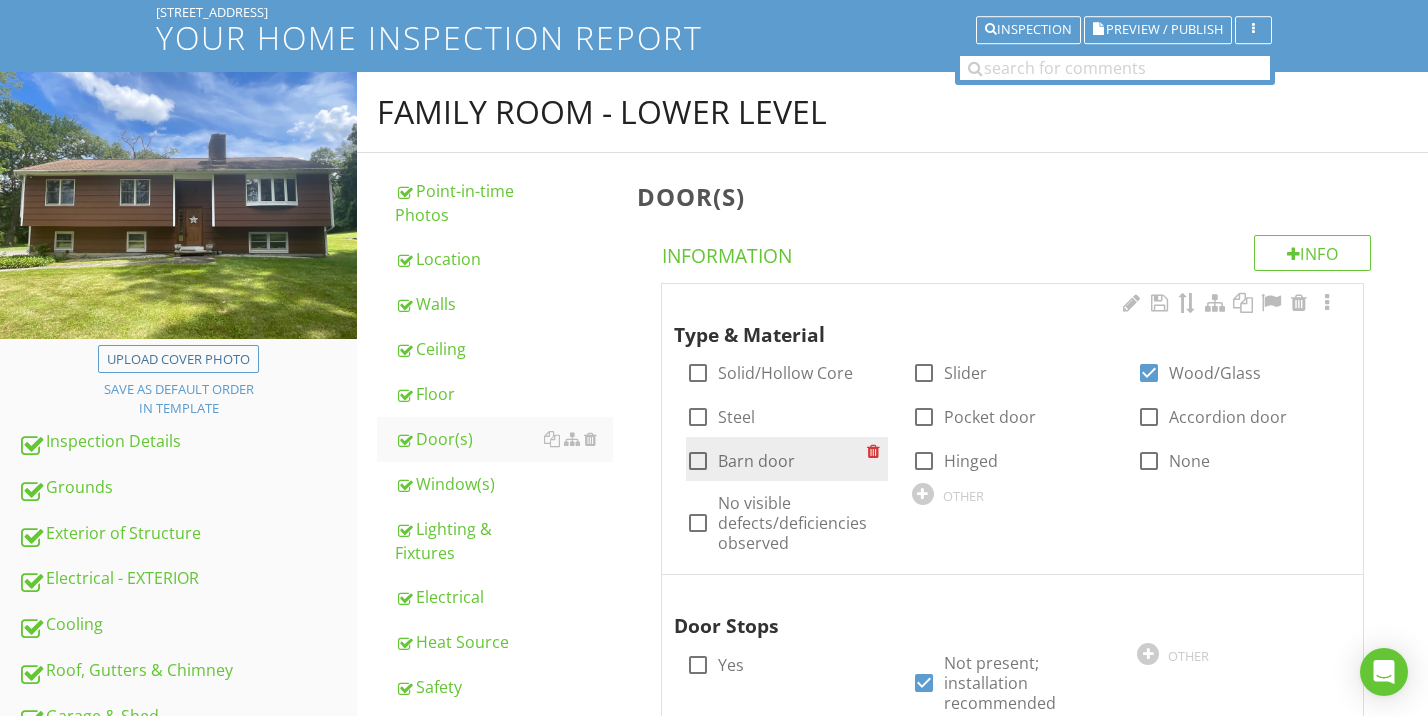scroll, scrollTop: 361, scrollLeft: 0, axis: vertical 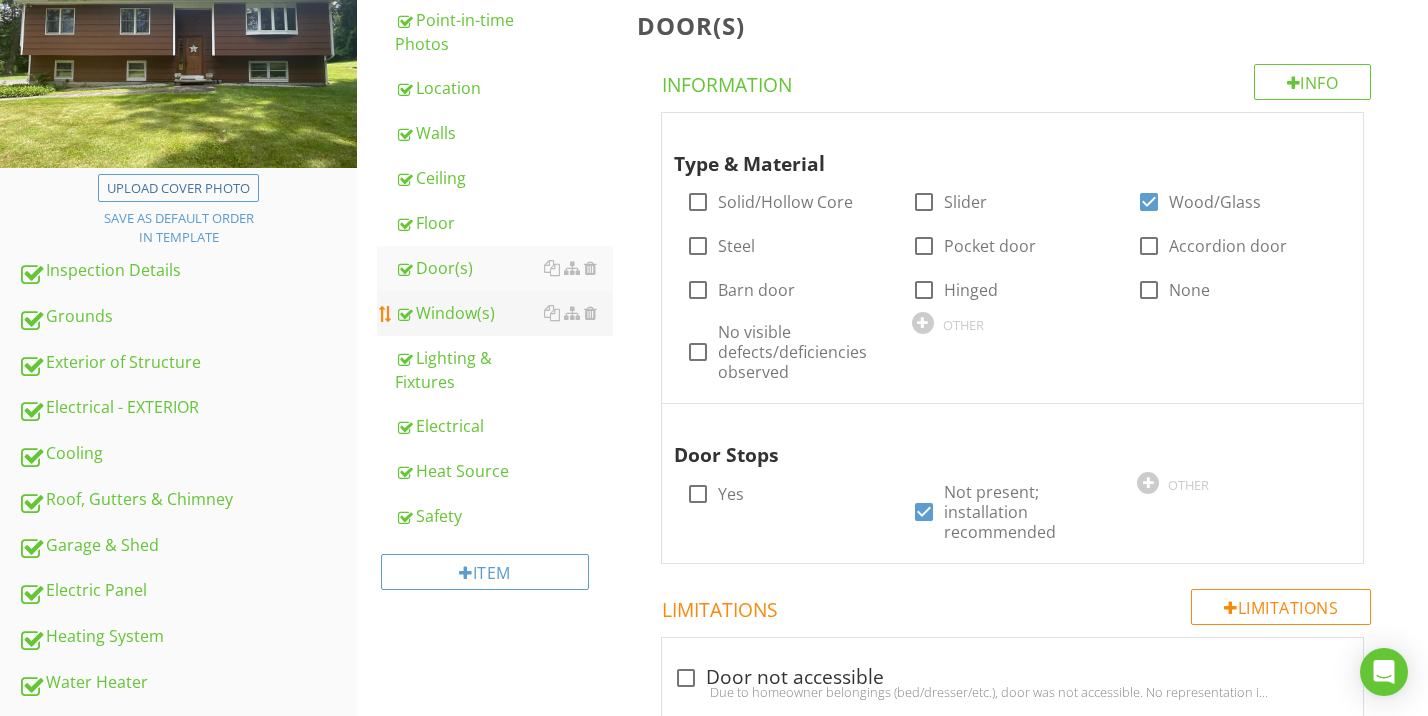 click on "Window(s)" at bounding box center [504, 313] 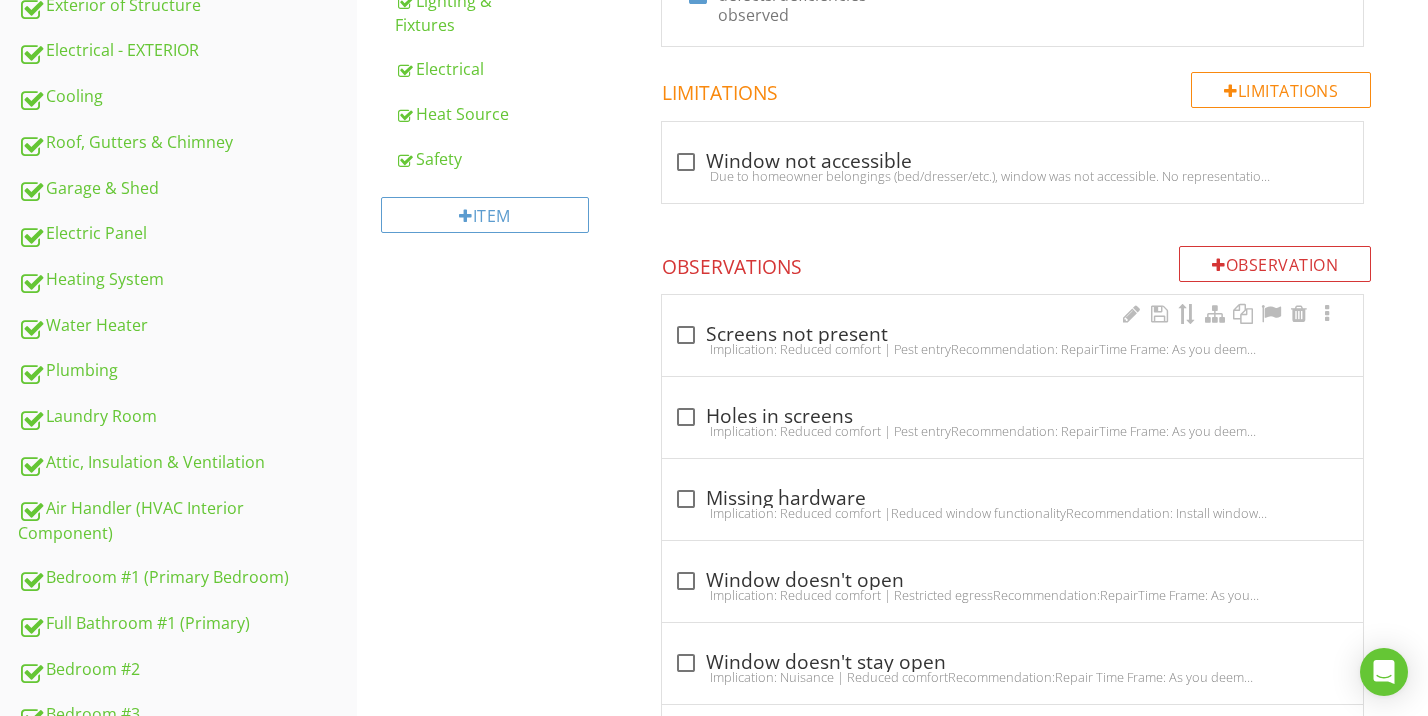 scroll, scrollTop: 561, scrollLeft: 0, axis: vertical 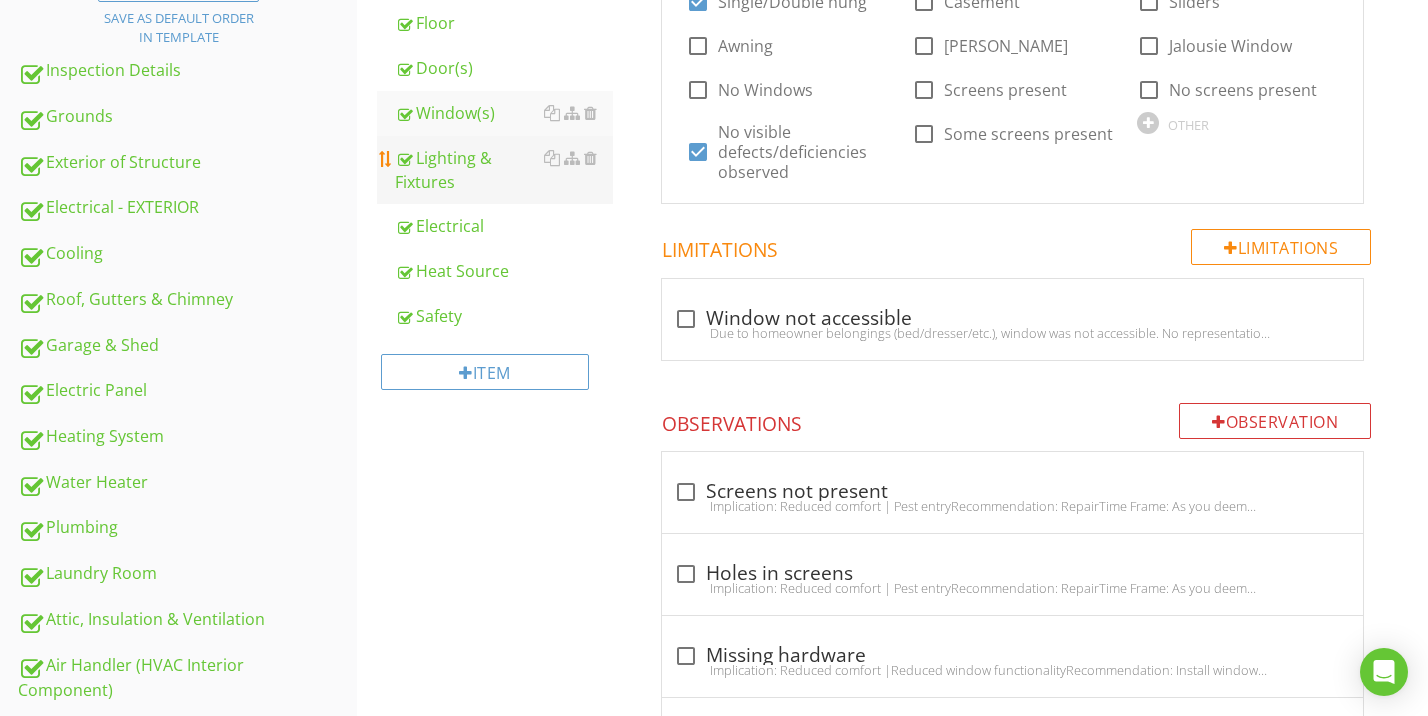 click on "Lighting & Fixtures" at bounding box center [504, 170] 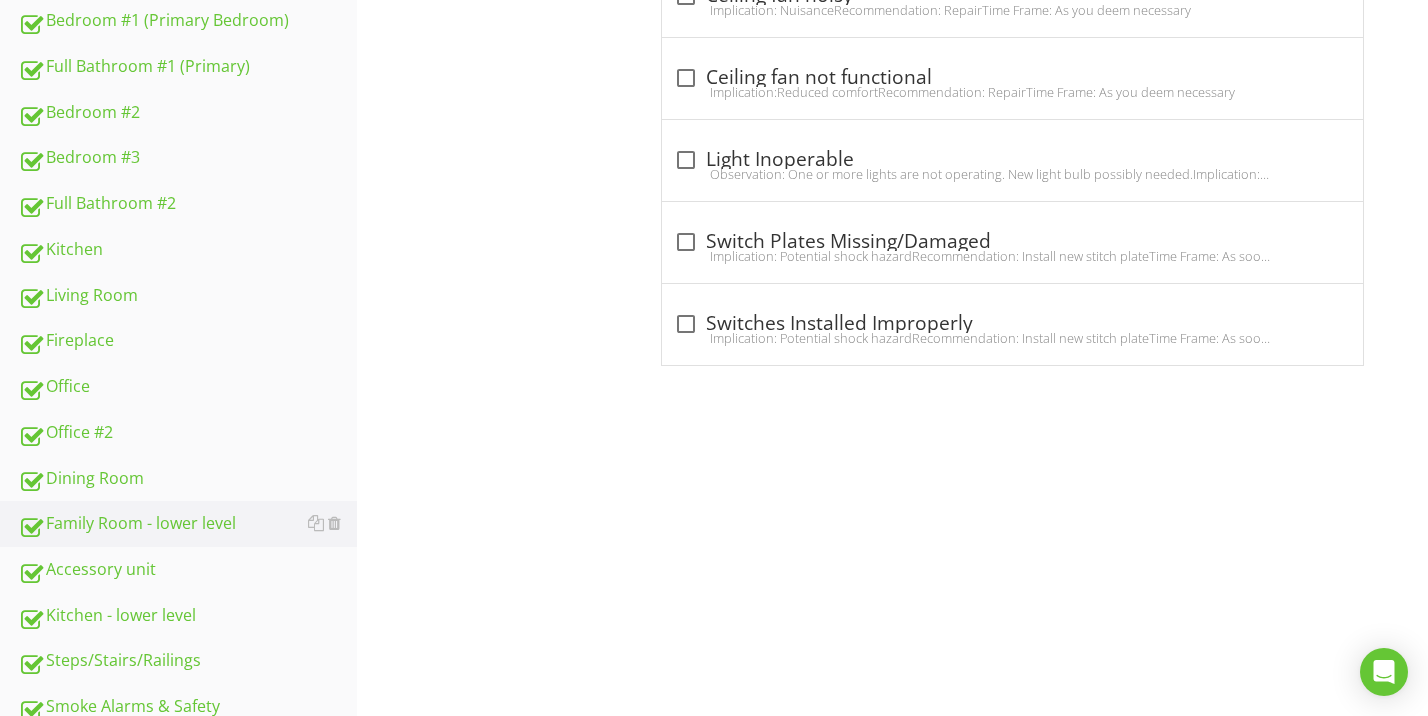scroll, scrollTop: 685, scrollLeft: 0, axis: vertical 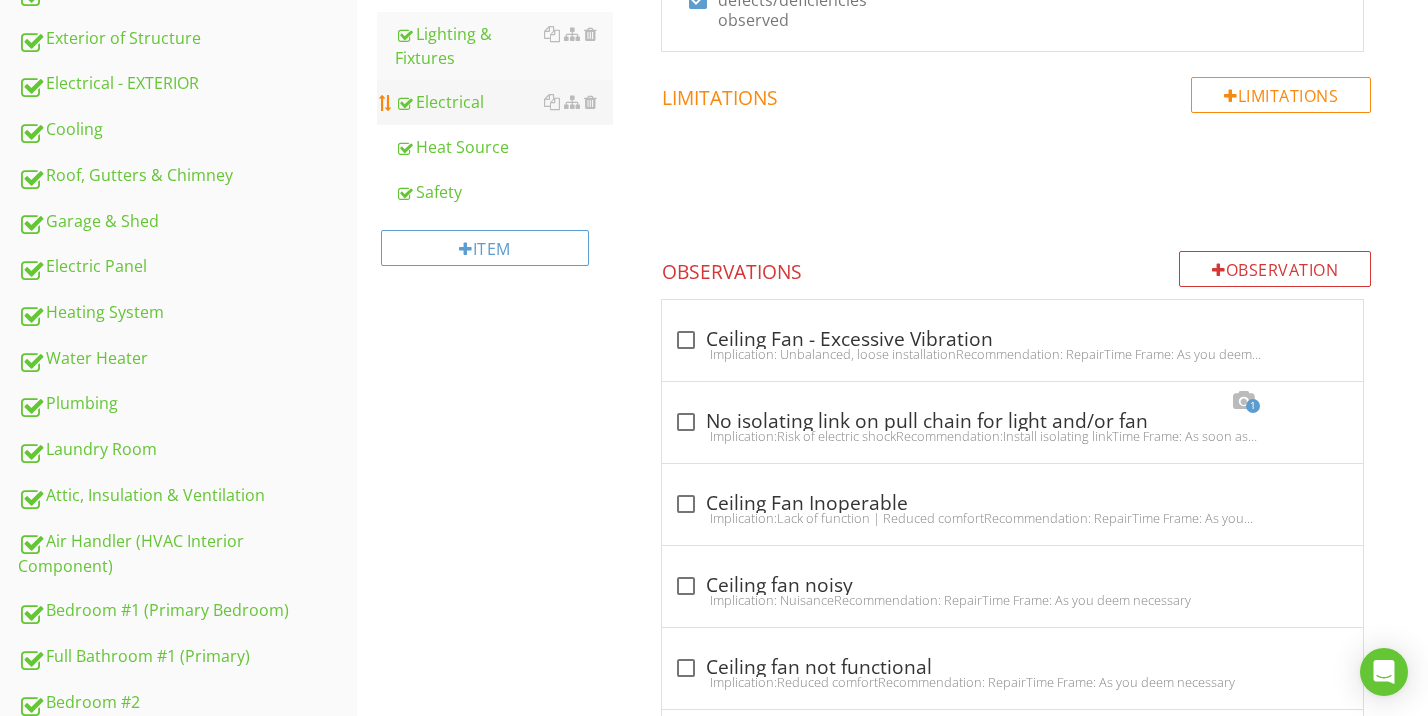 click on "Electrical" at bounding box center [504, 102] 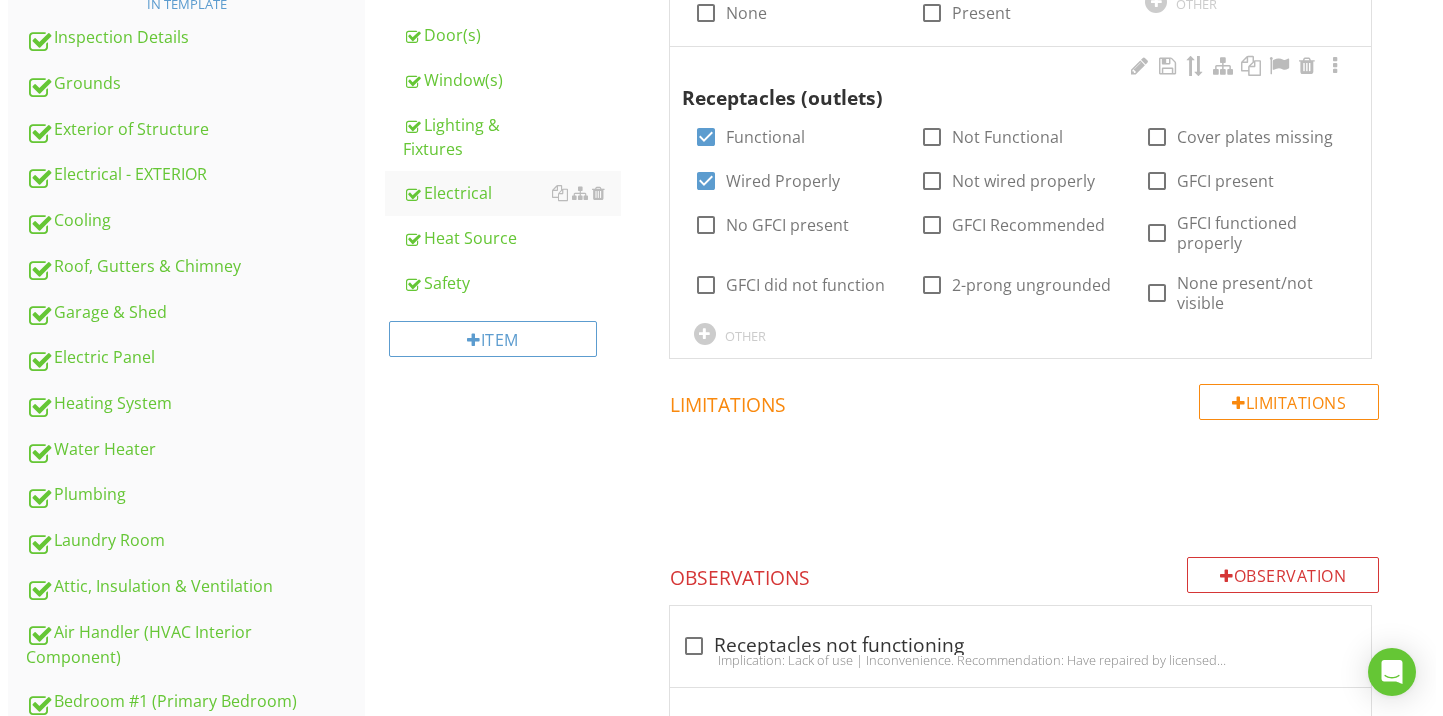 scroll, scrollTop: 565, scrollLeft: 0, axis: vertical 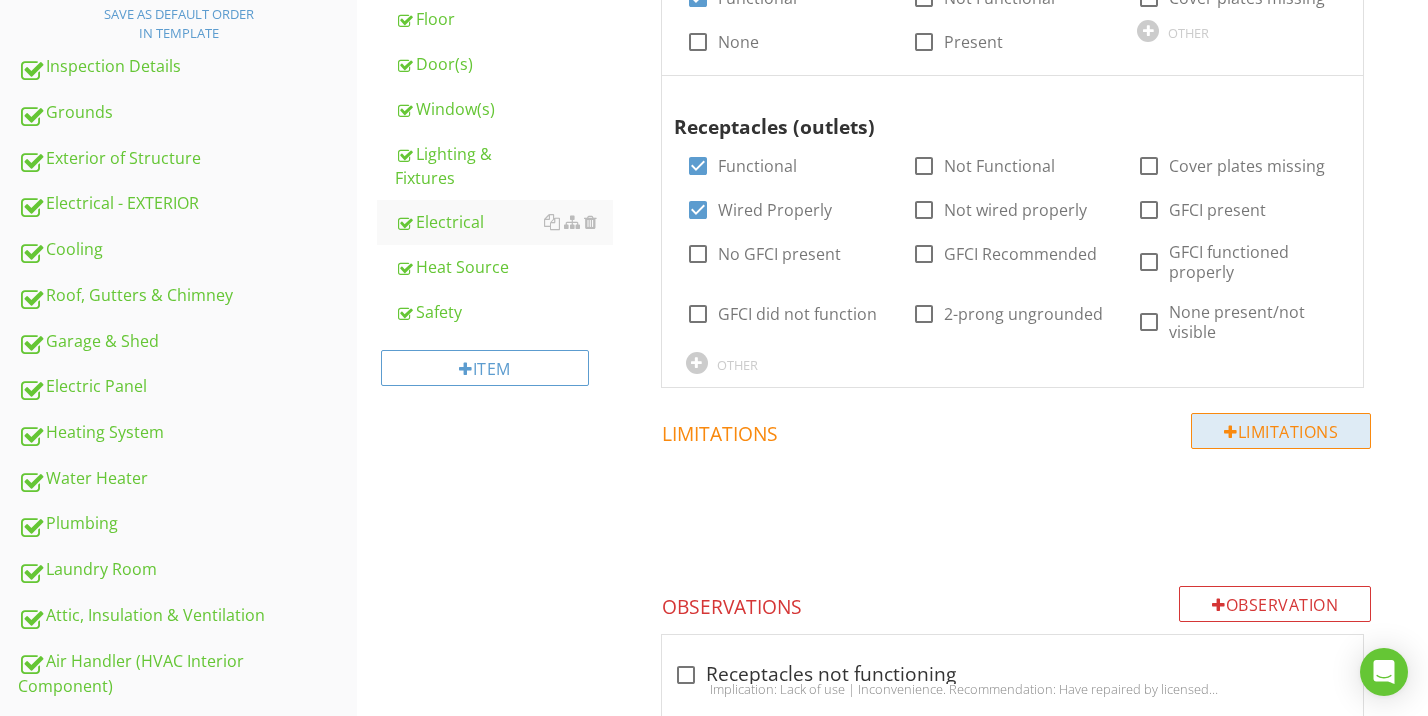 click on "Limitations" at bounding box center (1281, 431) 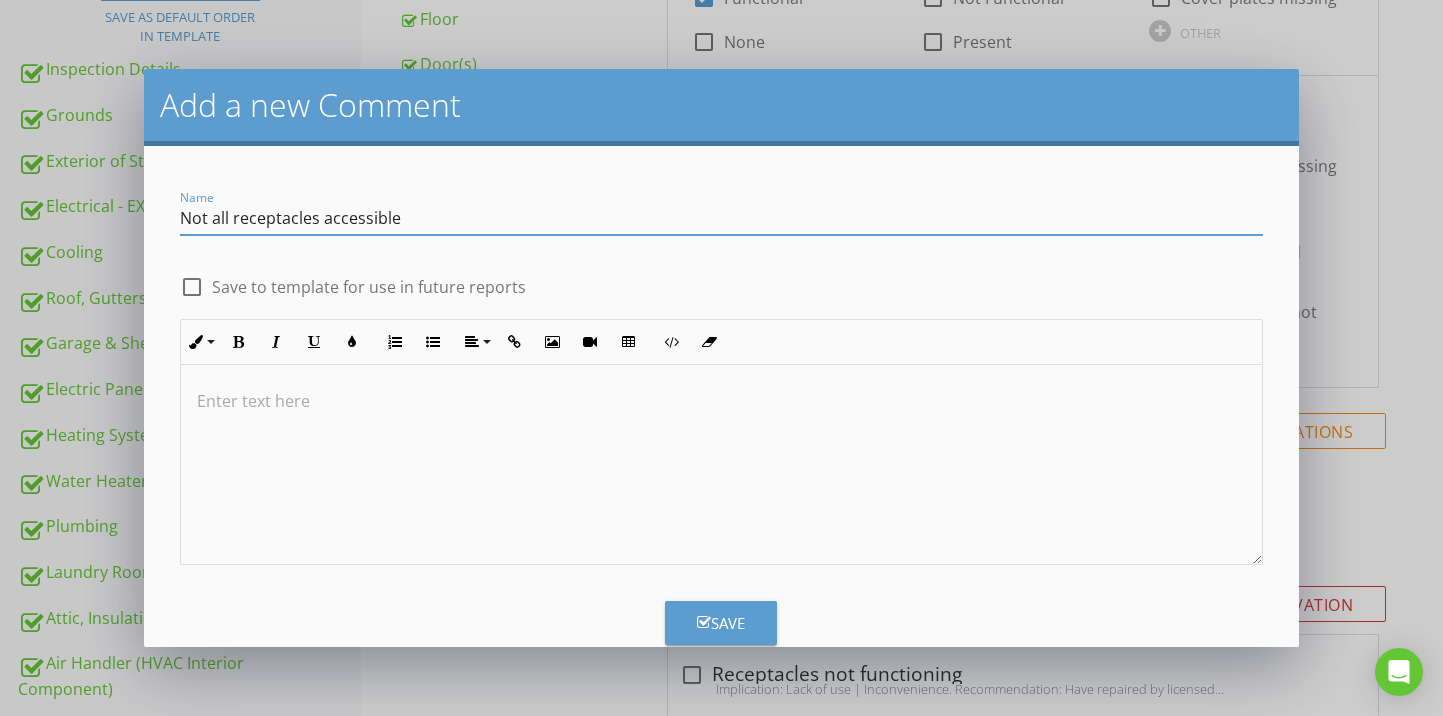 type on "Not all receptacles accessible" 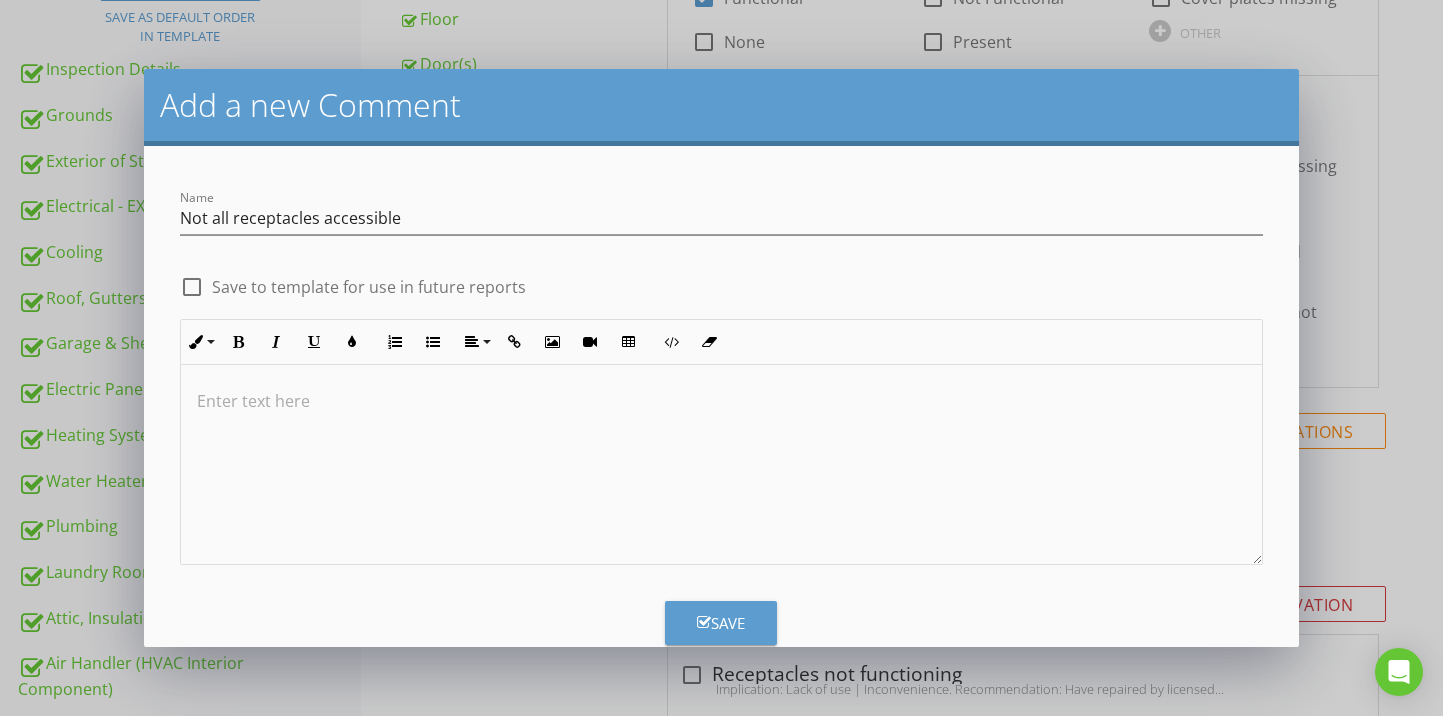 type 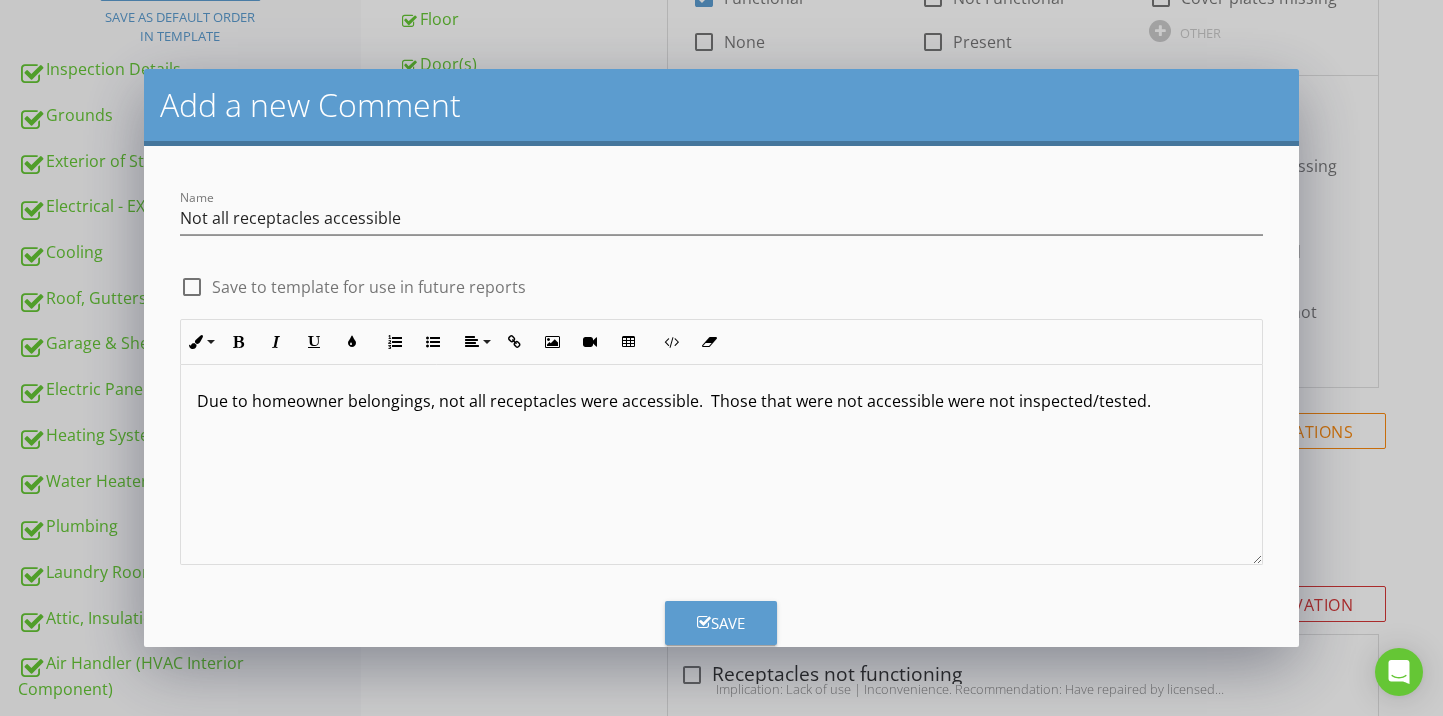 scroll, scrollTop: 1, scrollLeft: 0, axis: vertical 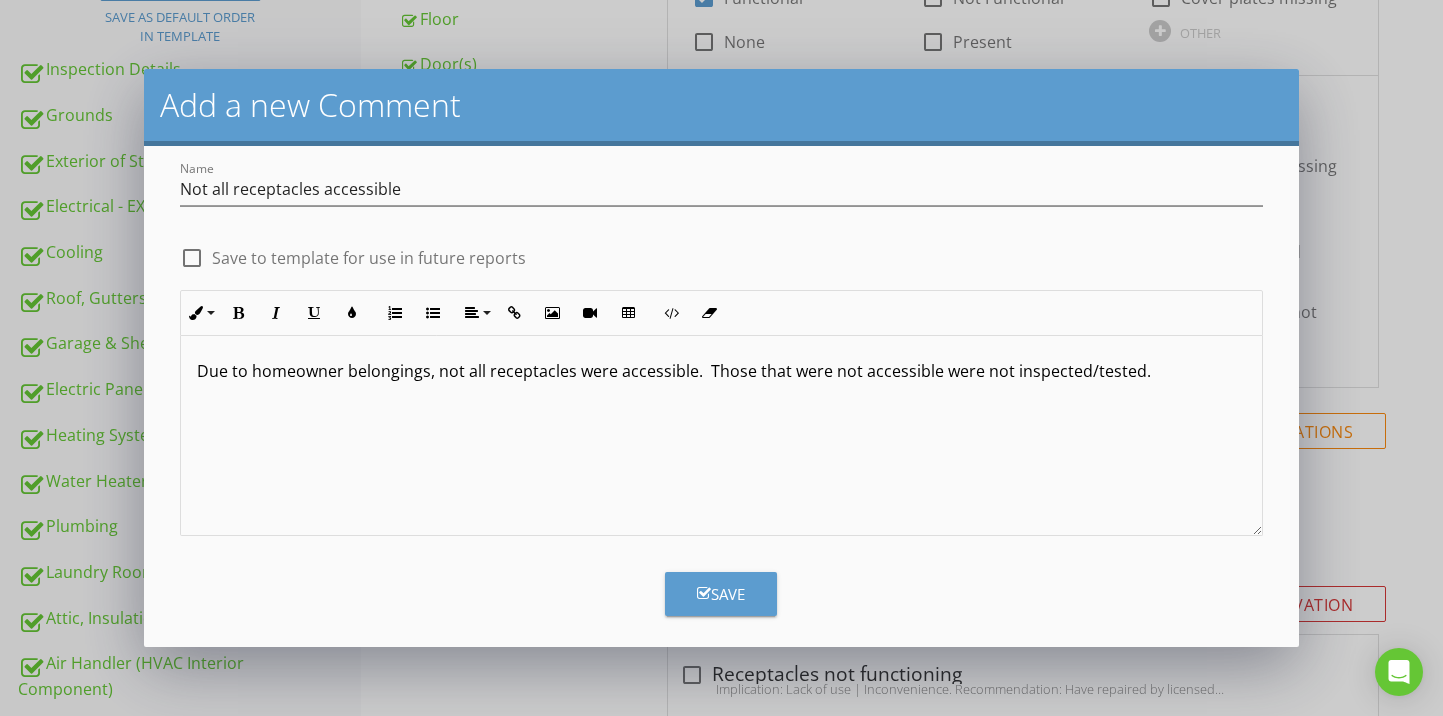 click on "Save" at bounding box center [721, 594] 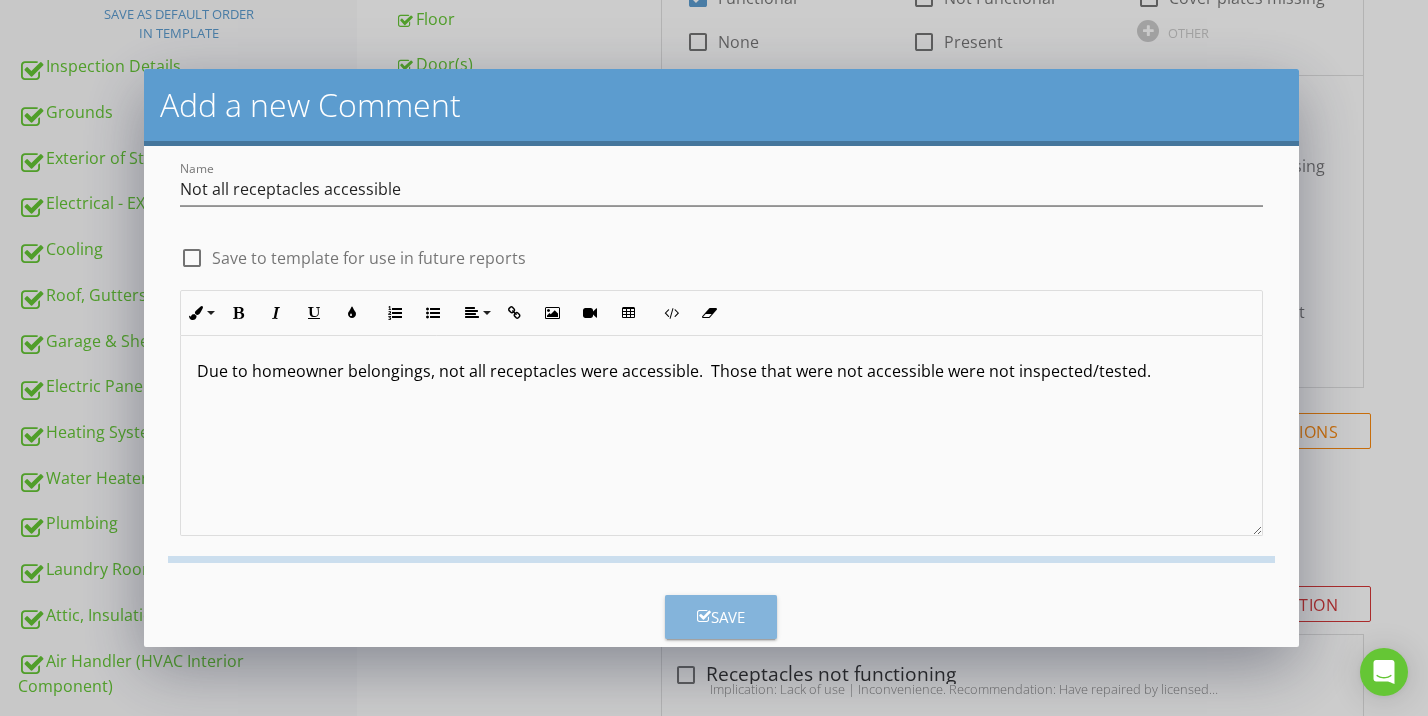 scroll, scrollTop: 0, scrollLeft: 0, axis: both 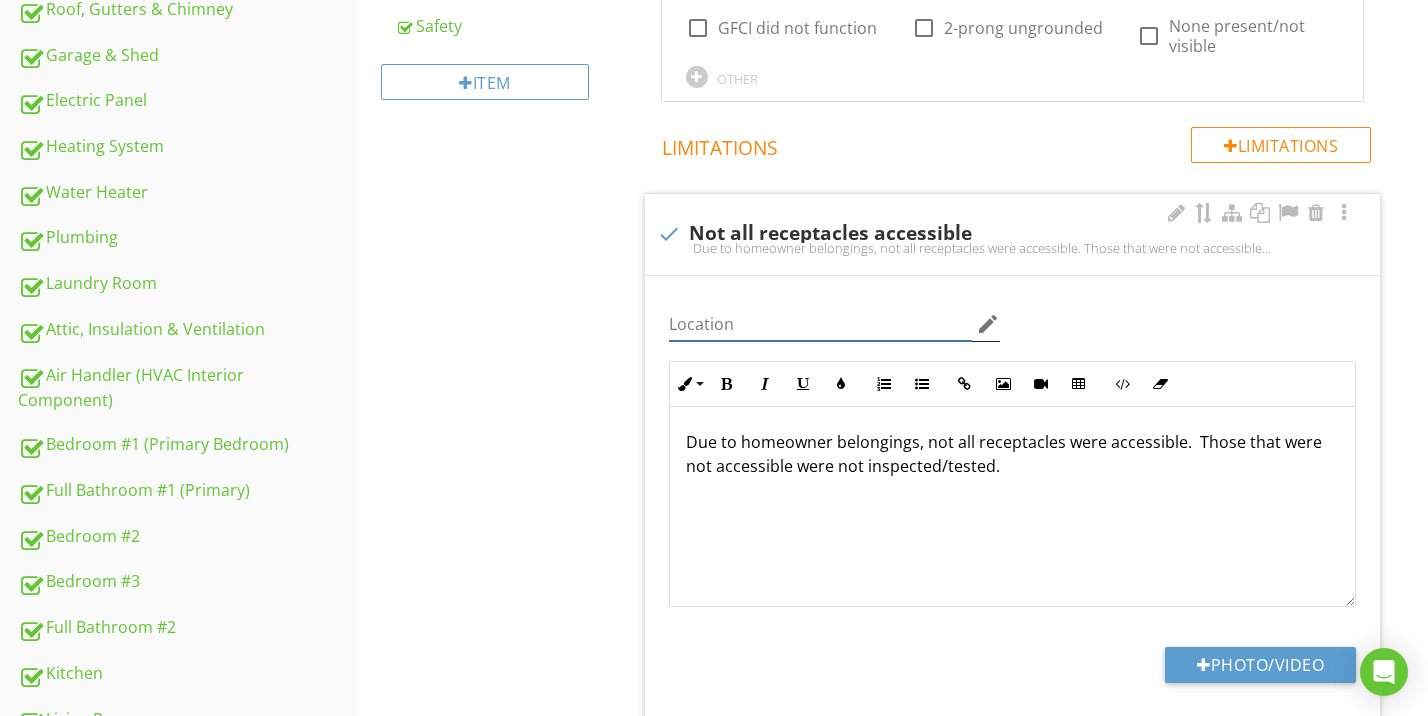 click at bounding box center [821, 324] 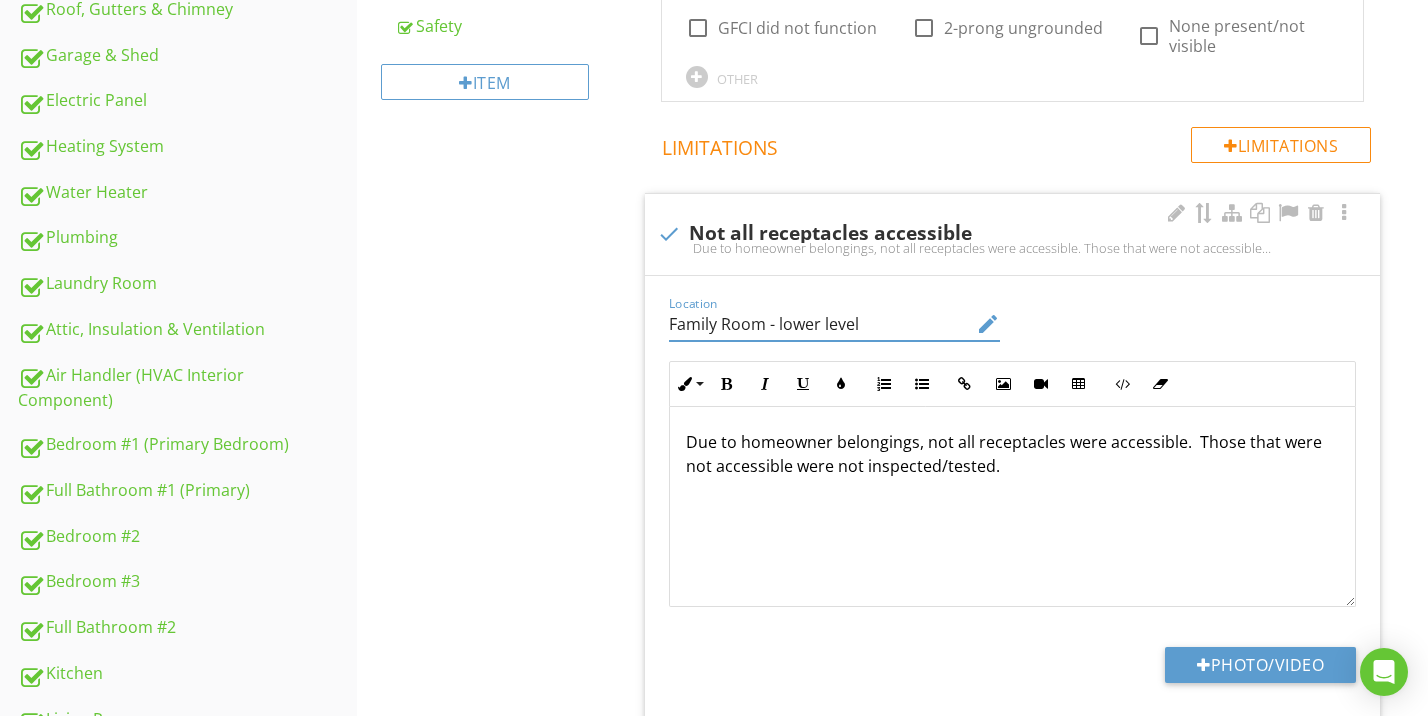 scroll, scrollTop: 855, scrollLeft: 0, axis: vertical 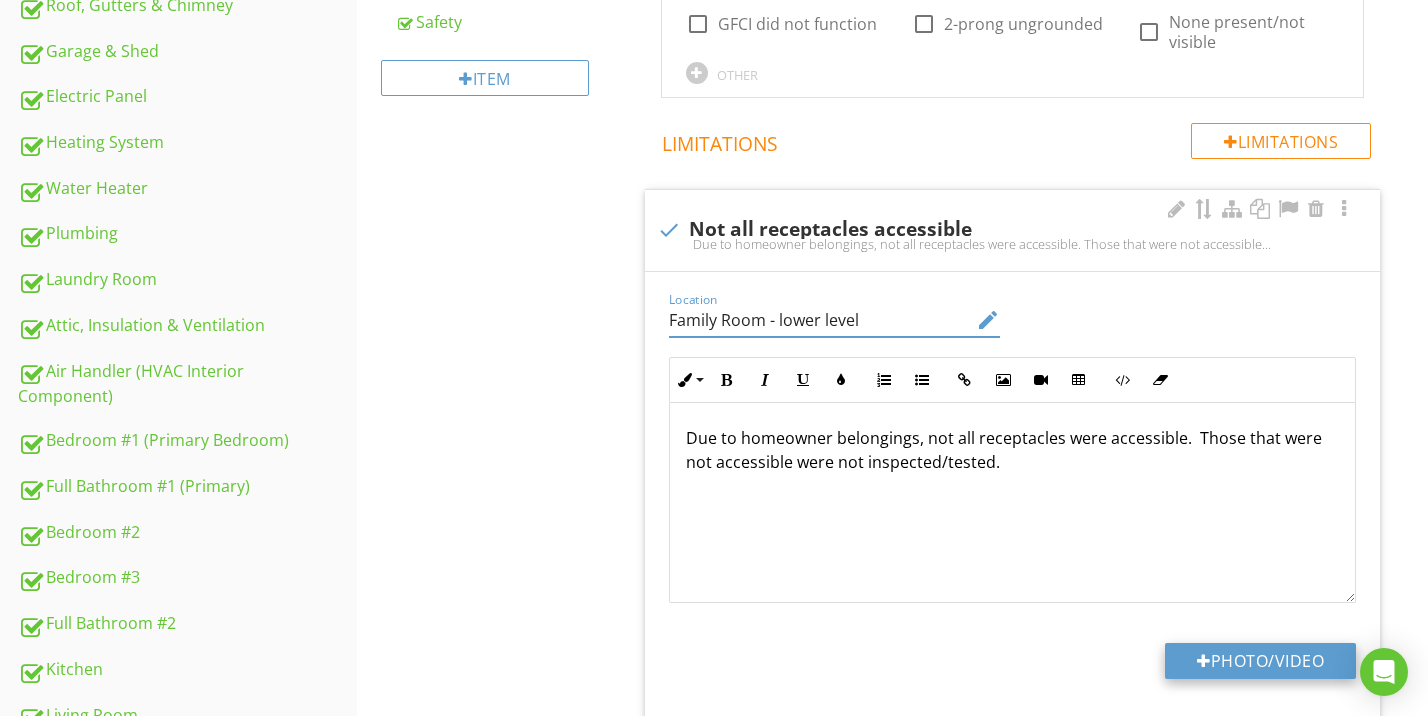 type on "Family Room - lower level" 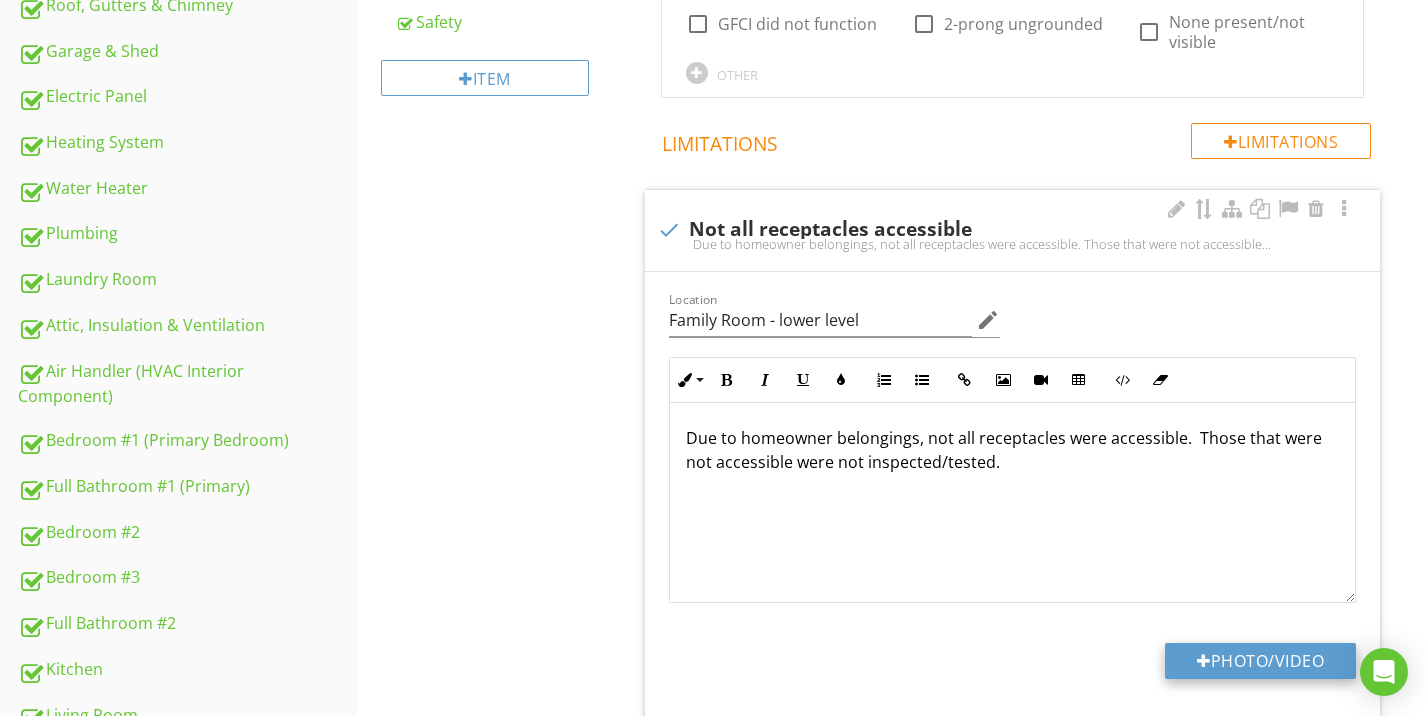 type on "C:\fakepath\IMG_0338.jpeg" 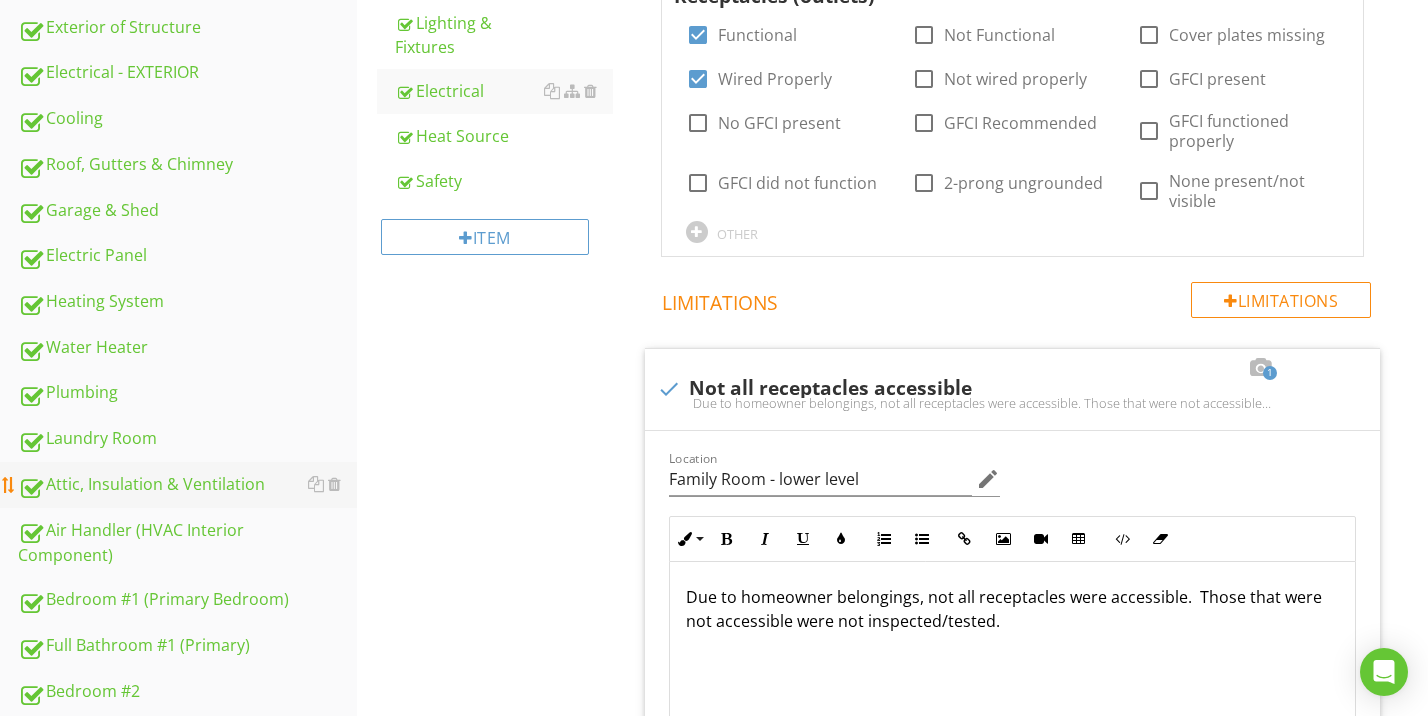 scroll, scrollTop: 284, scrollLeft: 0, axis: vertical 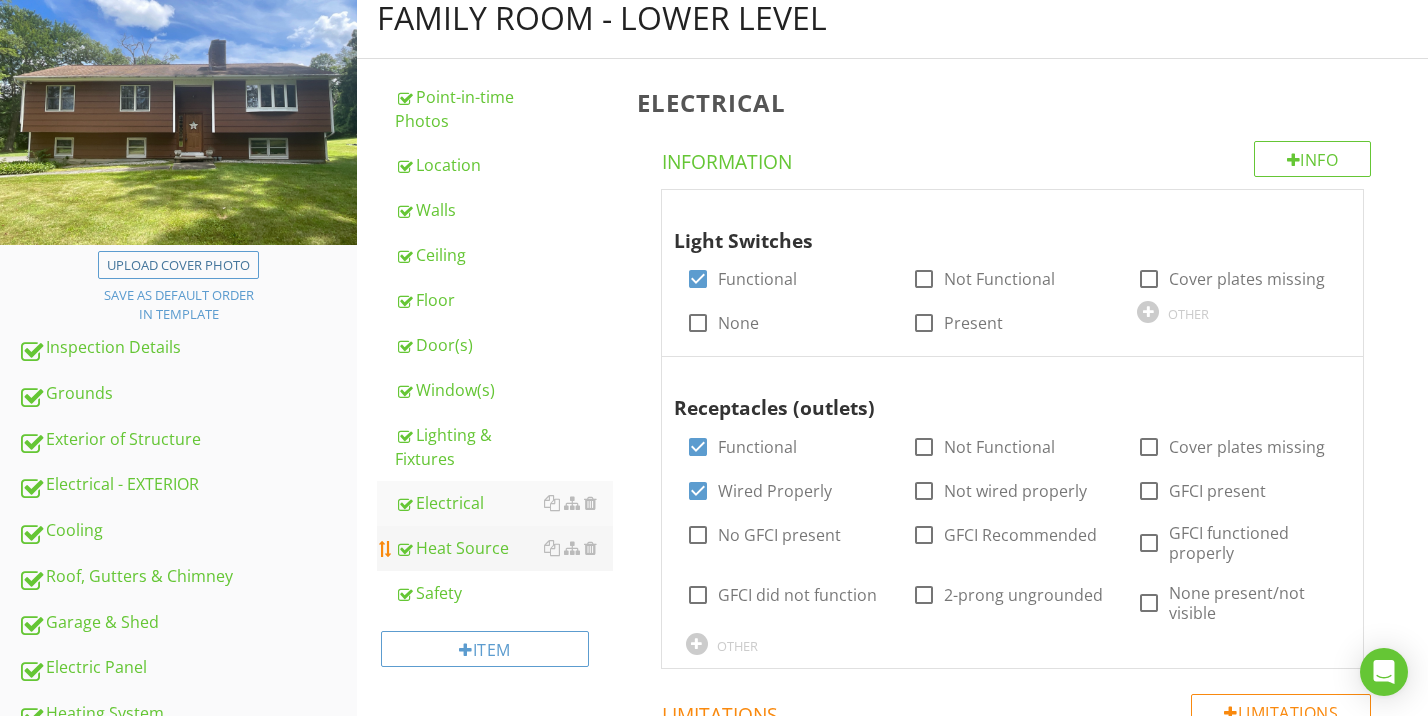 click on "Heat Source" at bounding box center [504, 548] 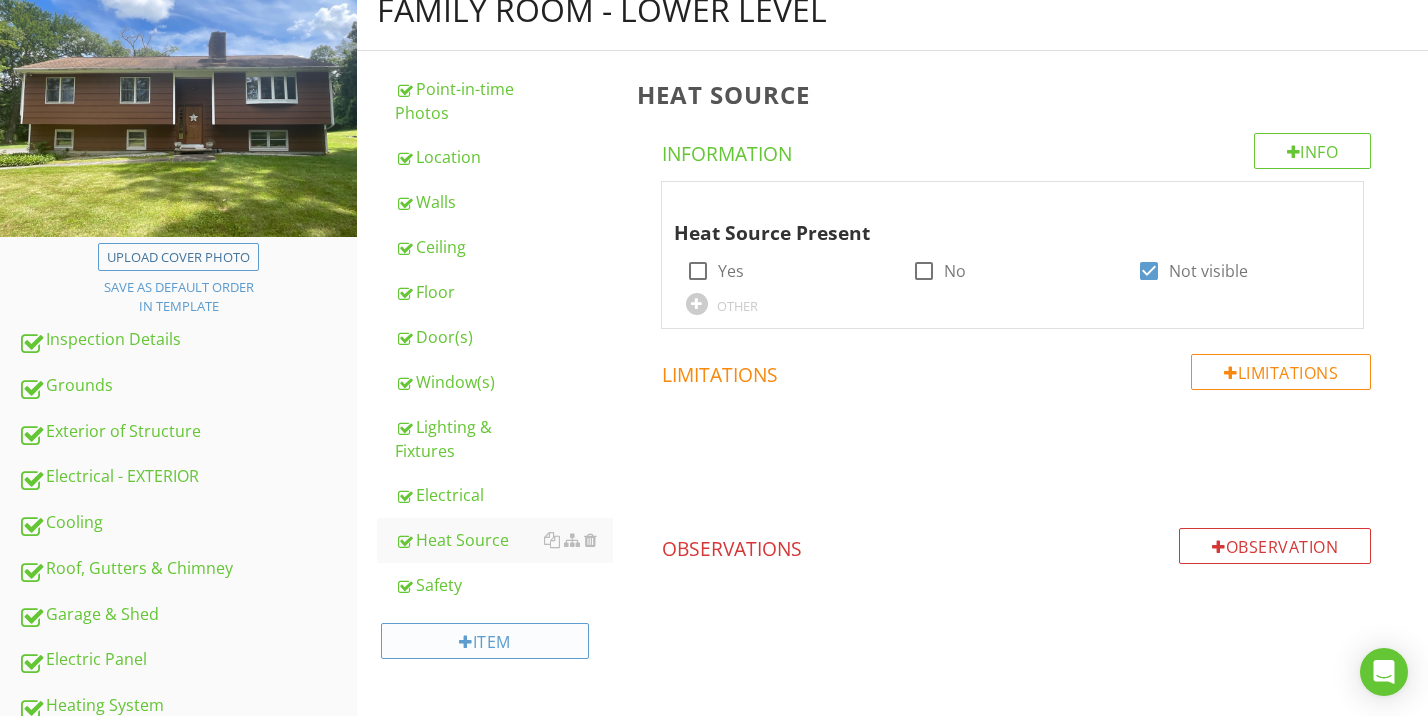 scroll, scrollTop: 482, scrollLeft: 0, axis: vertical 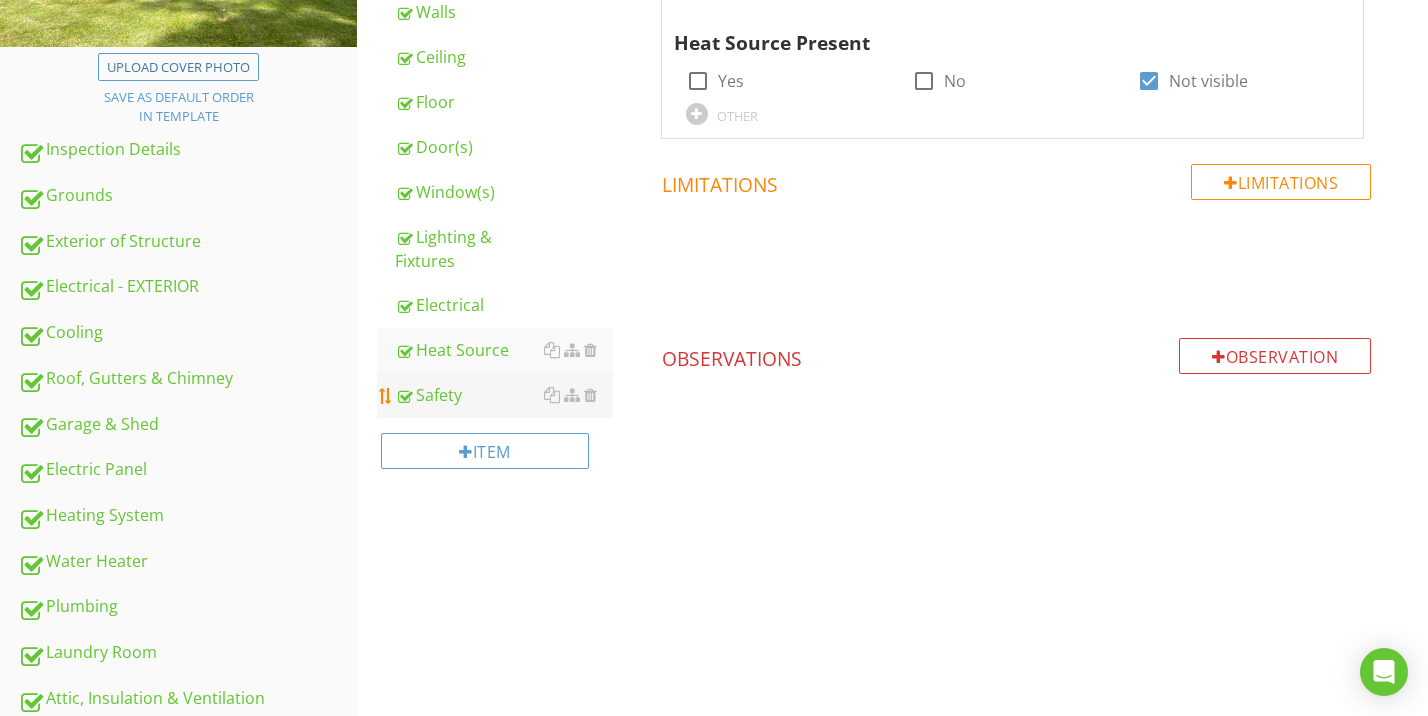 click on "Safety" at bounding box center [504, 395] 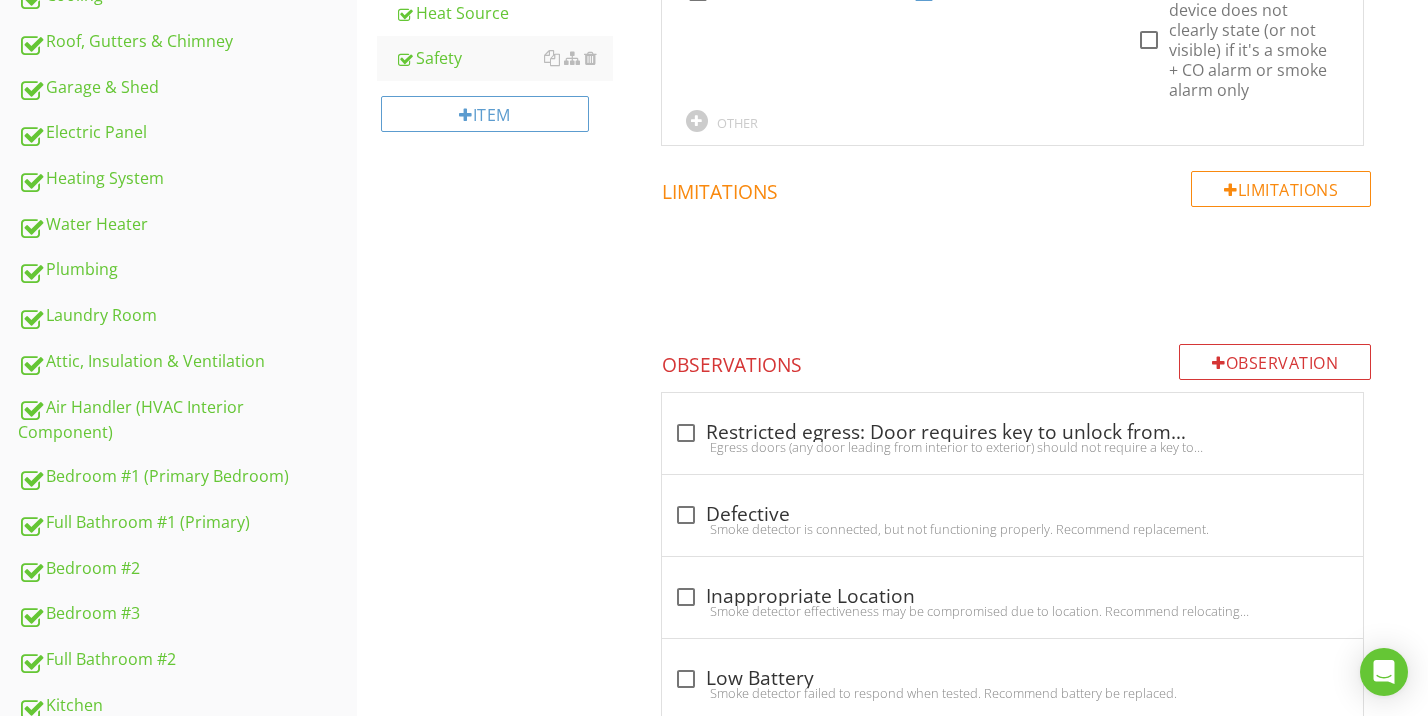 scroll, scrollTop: 1356, scrollLeft: 0, axis: vertical 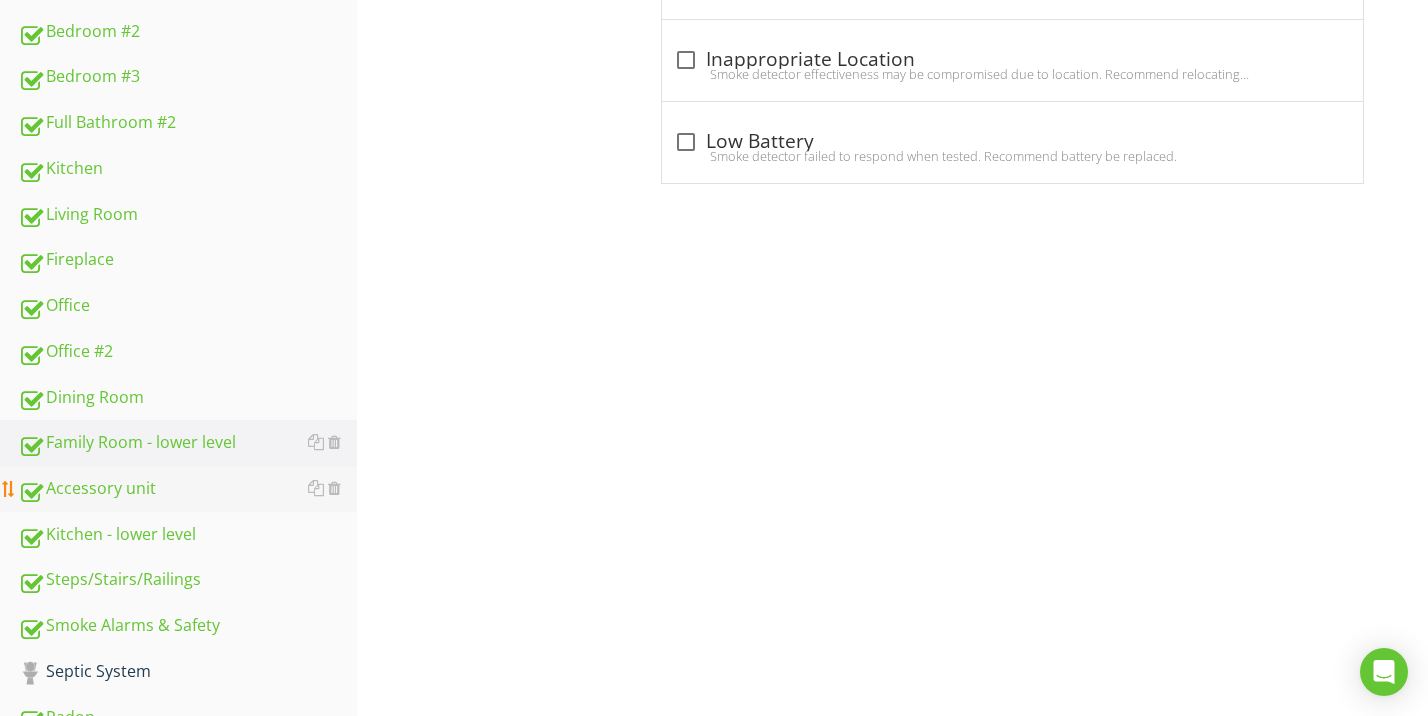 click on "Accessory unit" at bounding box center (187, 489) 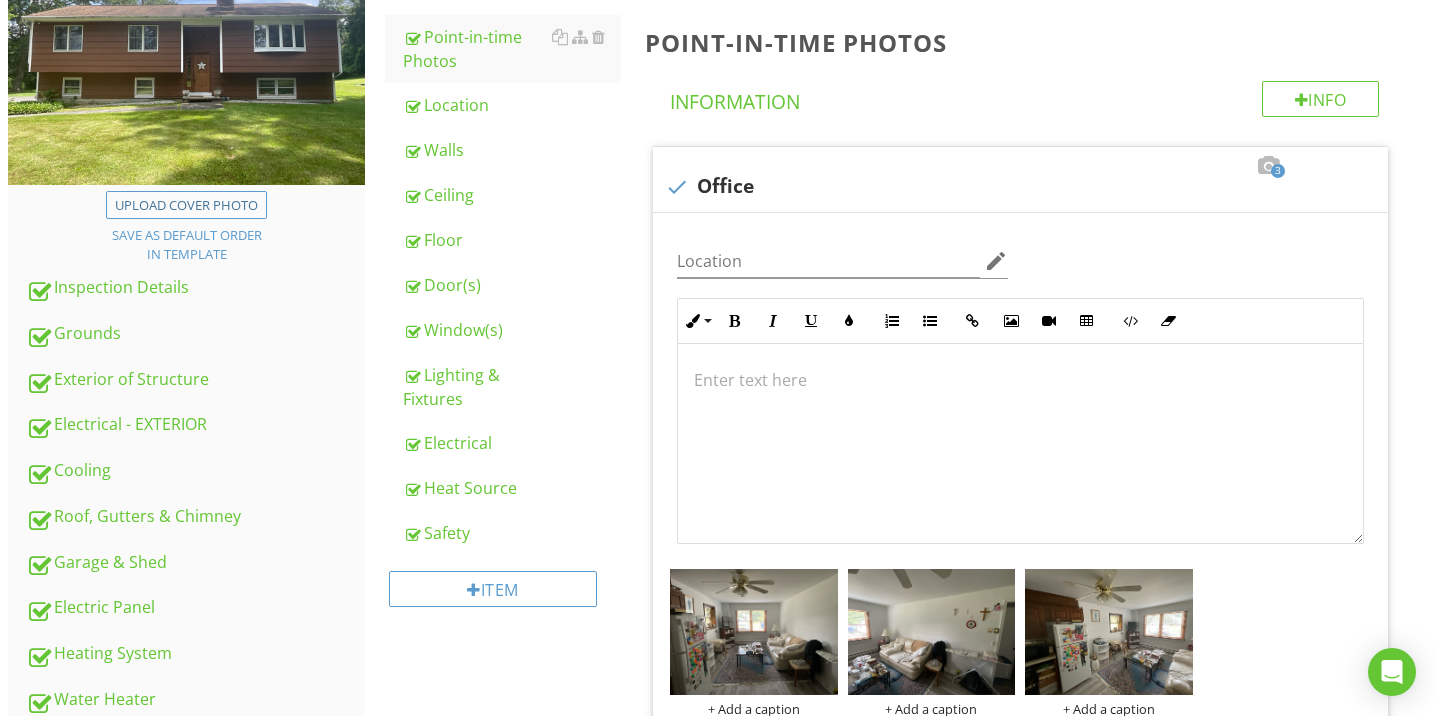 scroll, scrollTop: 0, scrollLeft: 0, axis: both 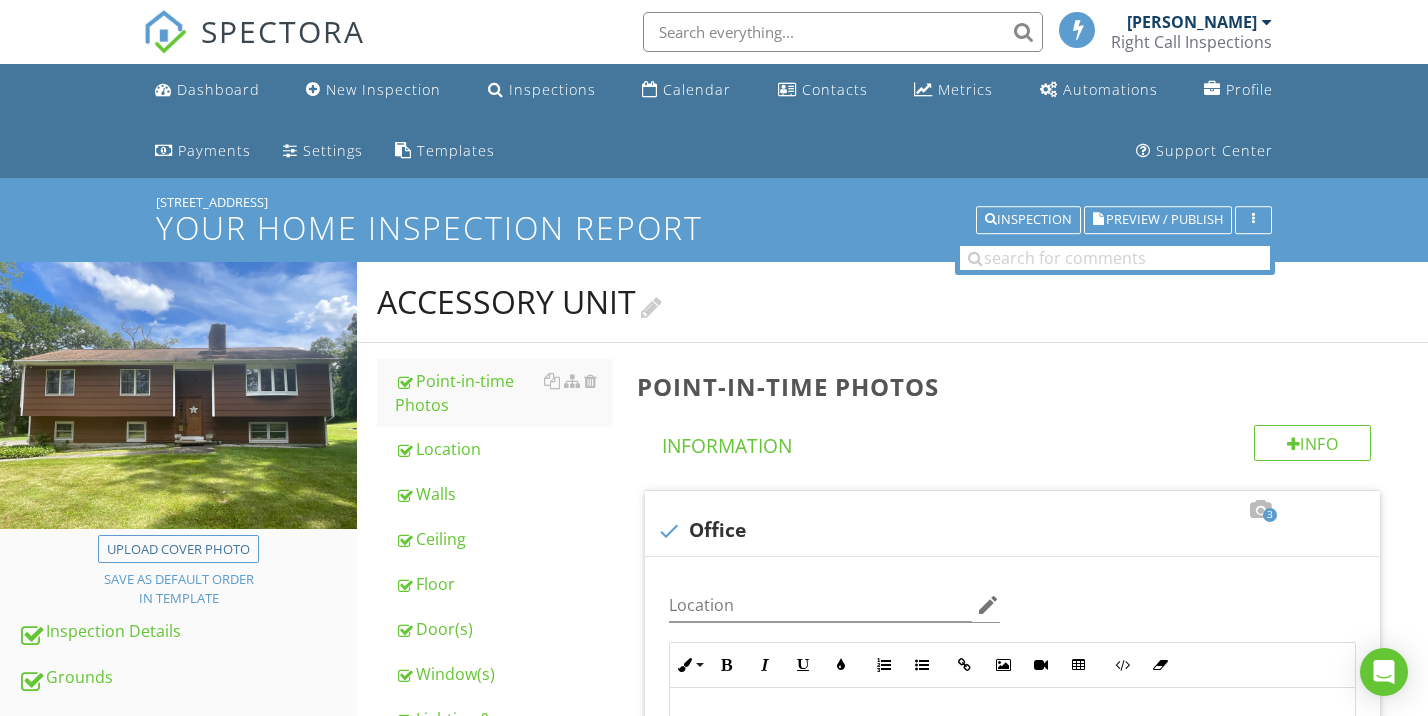 click at bounding box center (651, 304) 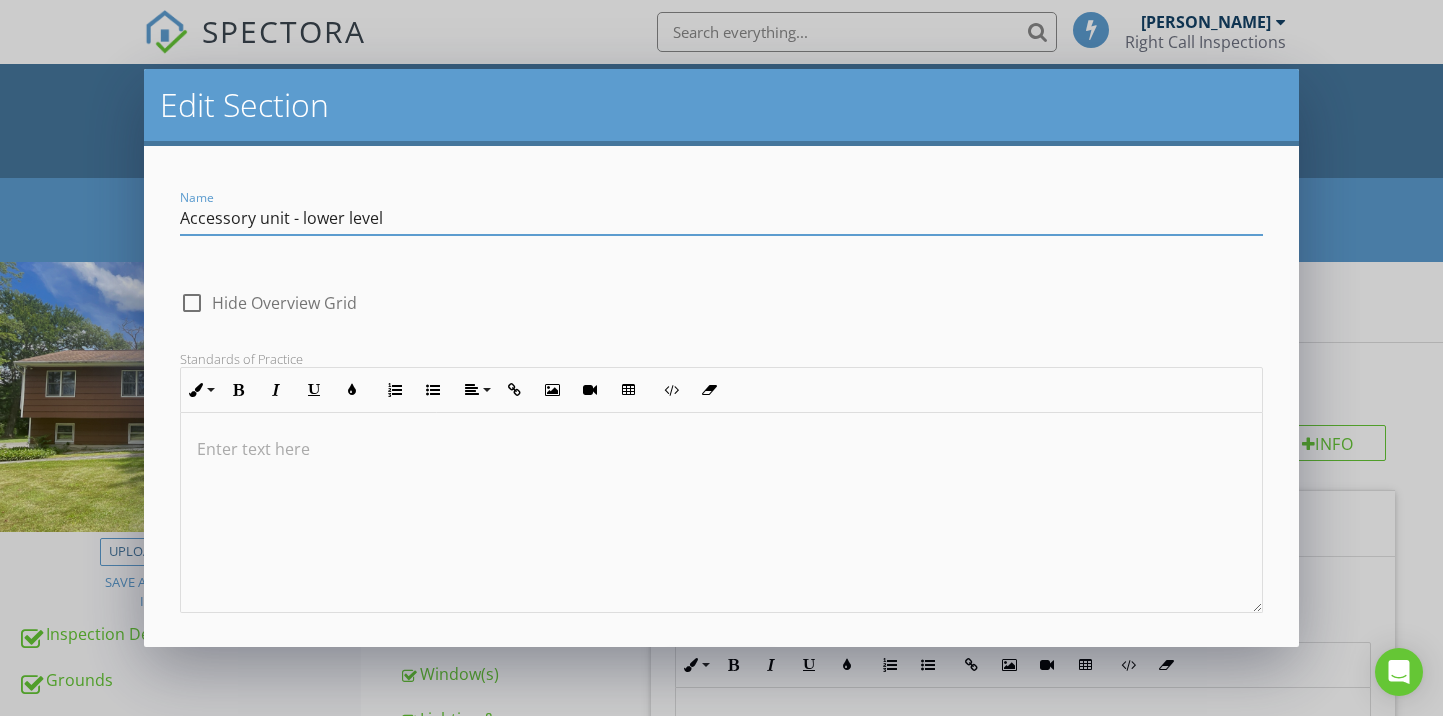 scroll, scrollTop: 1, scrollLeft: 0, axis: vertical 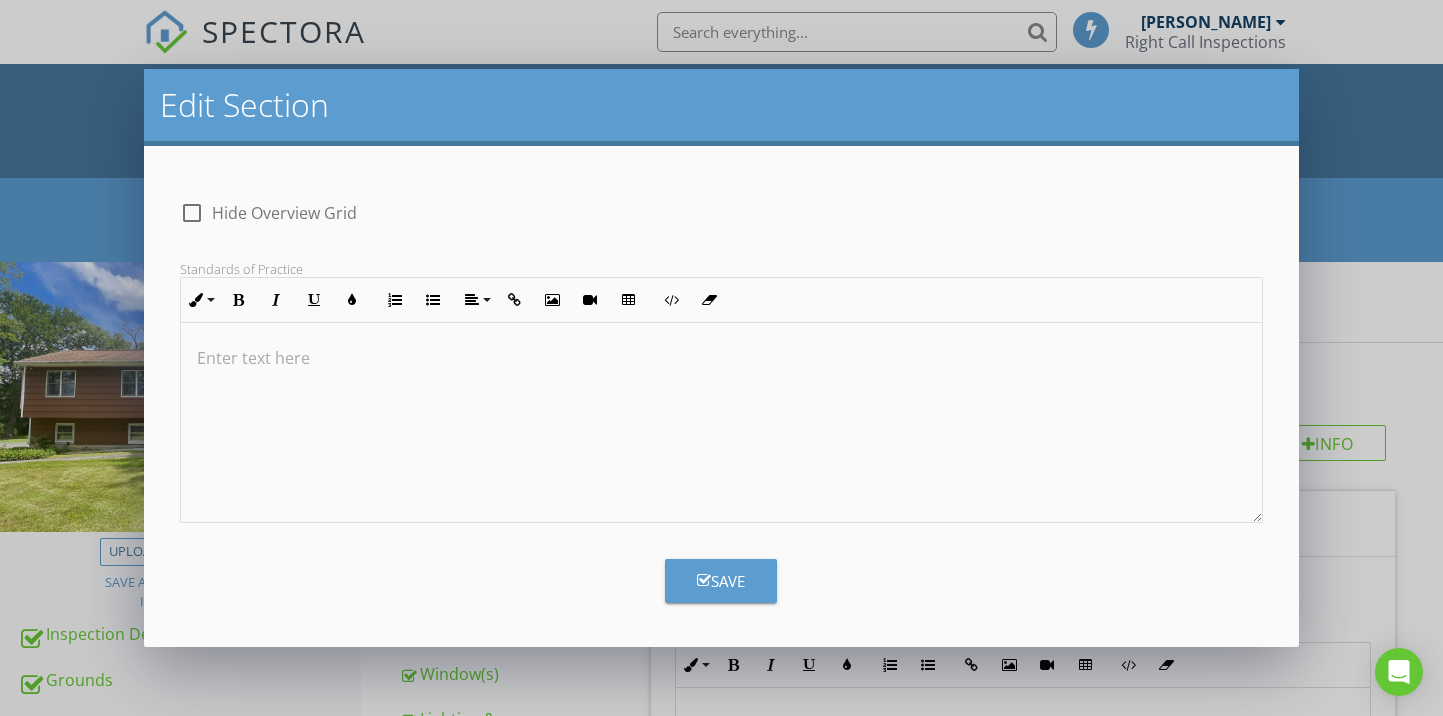 type on "Accessory unit - lower level" 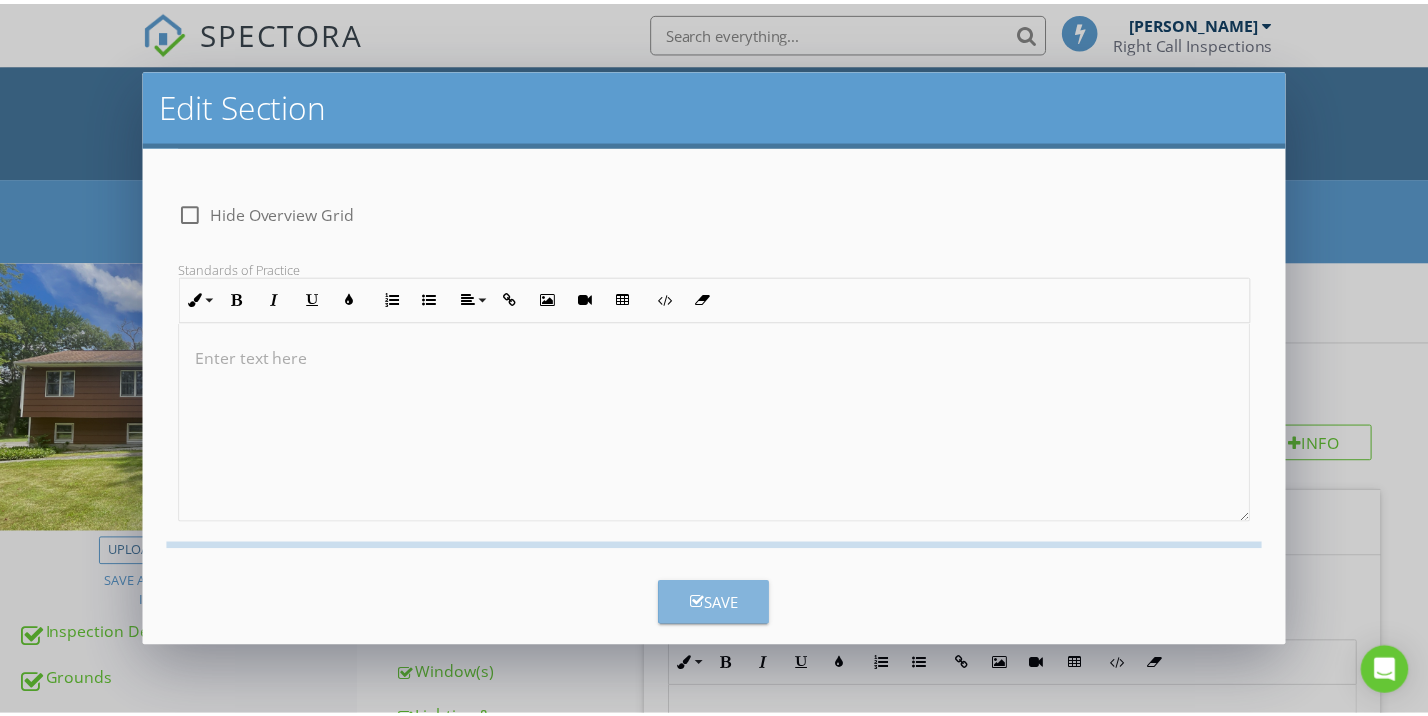 scroll, scrollTop: 0, scrollLeft: 0, axis: both 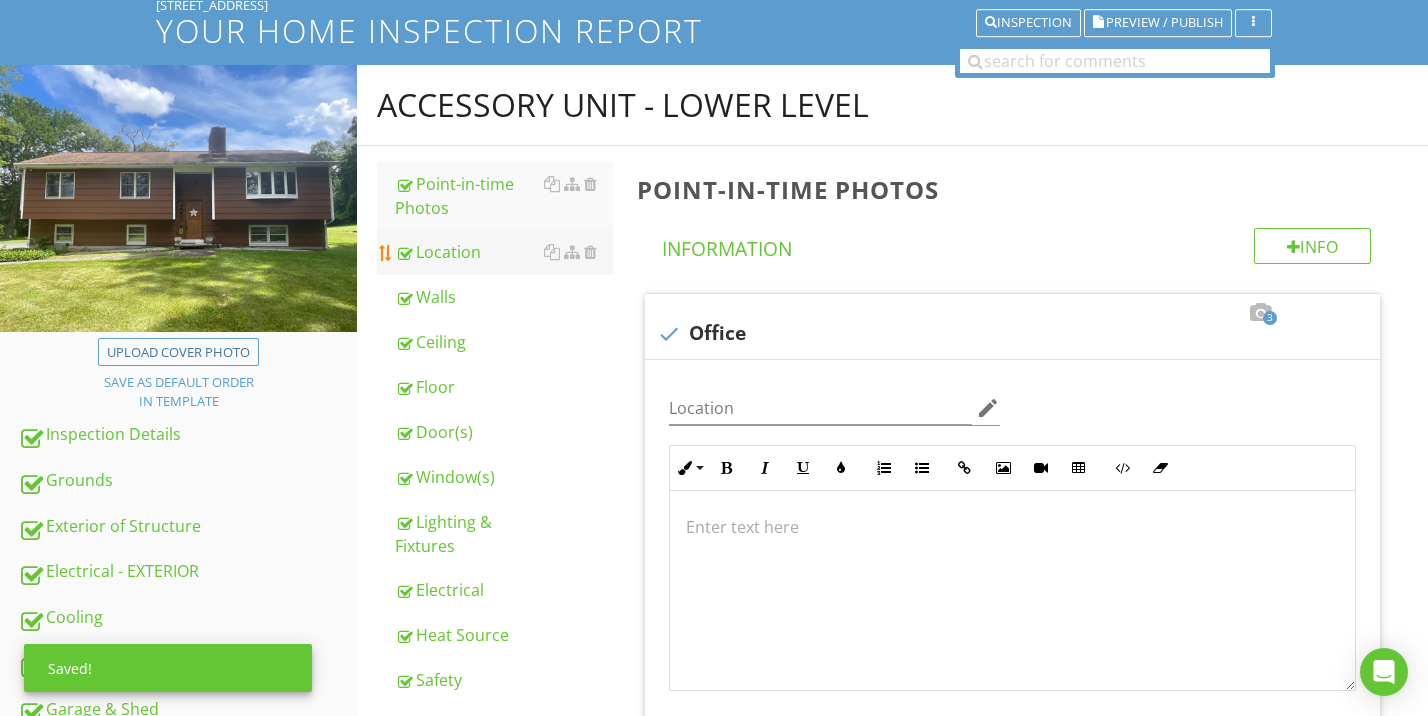 click on "Location" at bounding box center (504, 252) 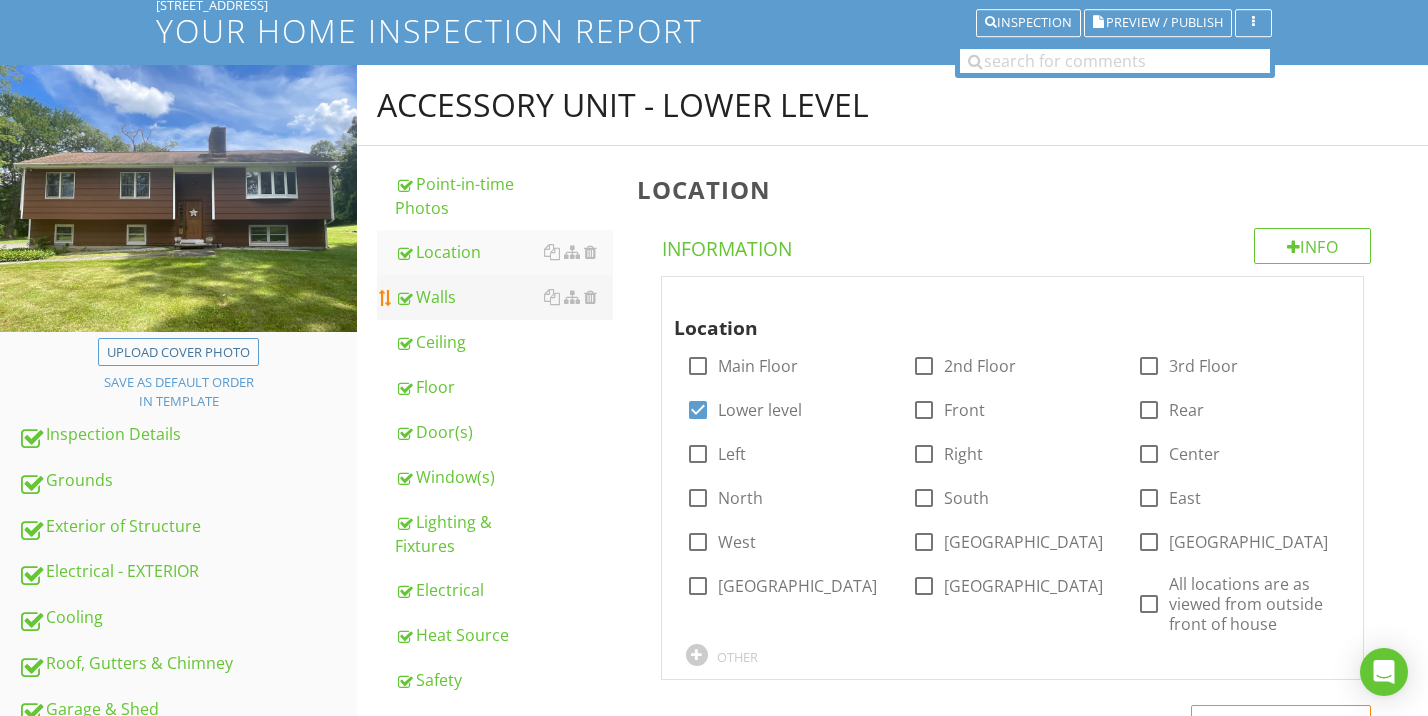 click on "Walls" at bounding box center (504, 297) 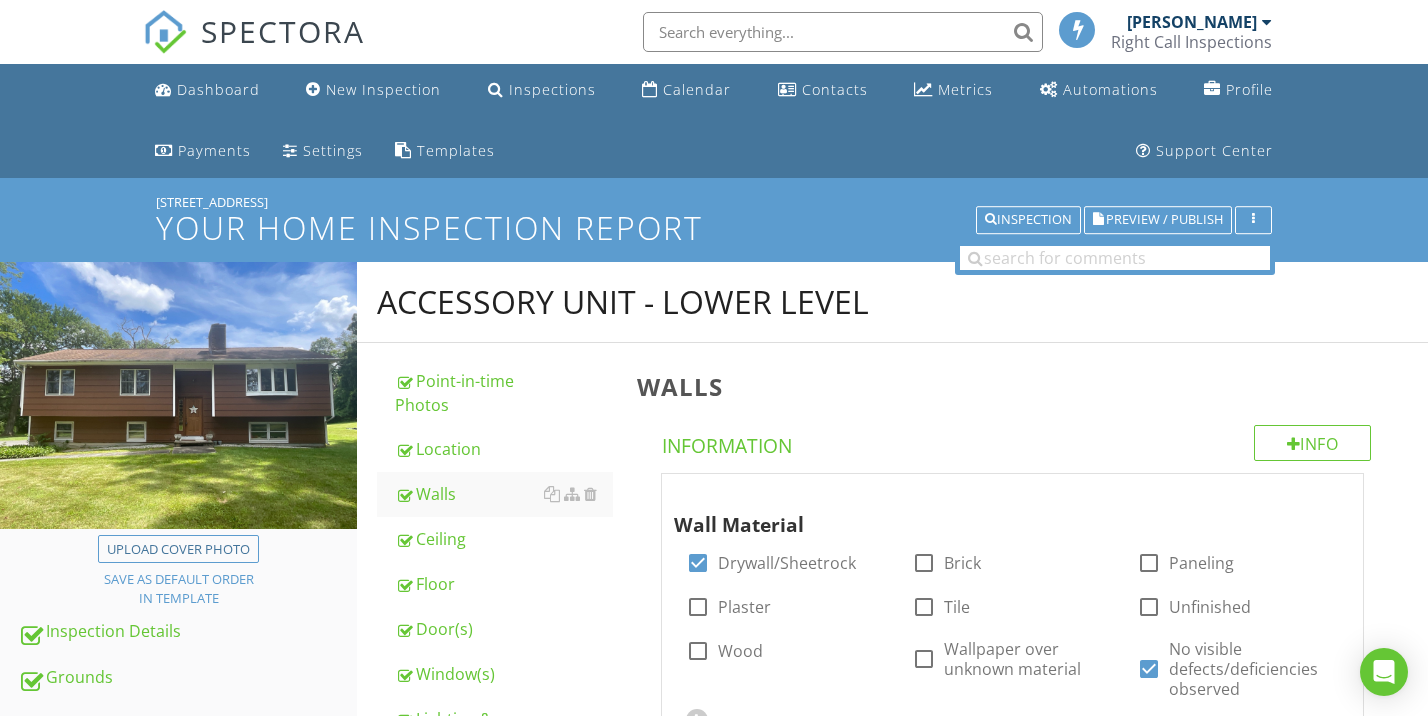 scroll, scrollTop: 390, scrollLeft: 0, axis: vertical 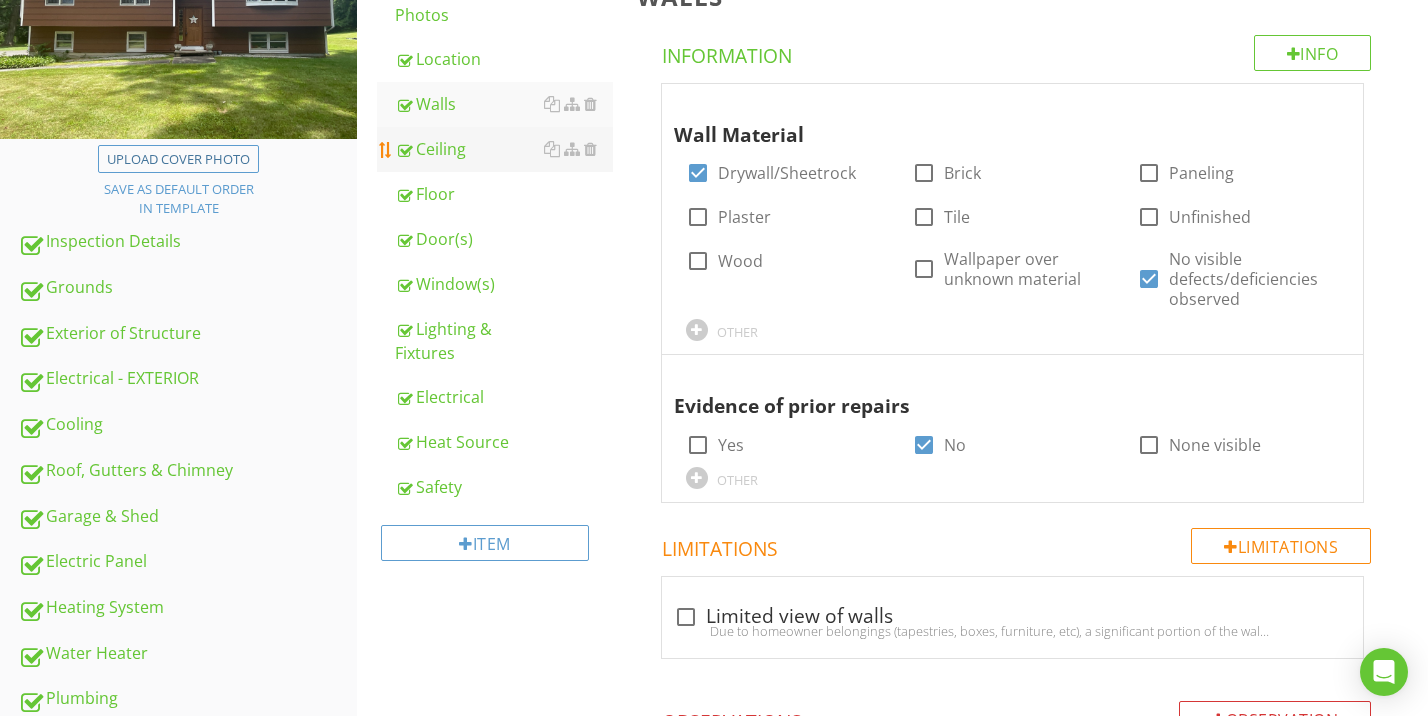 click on "Ceiling" at bounding box center [504, 149] 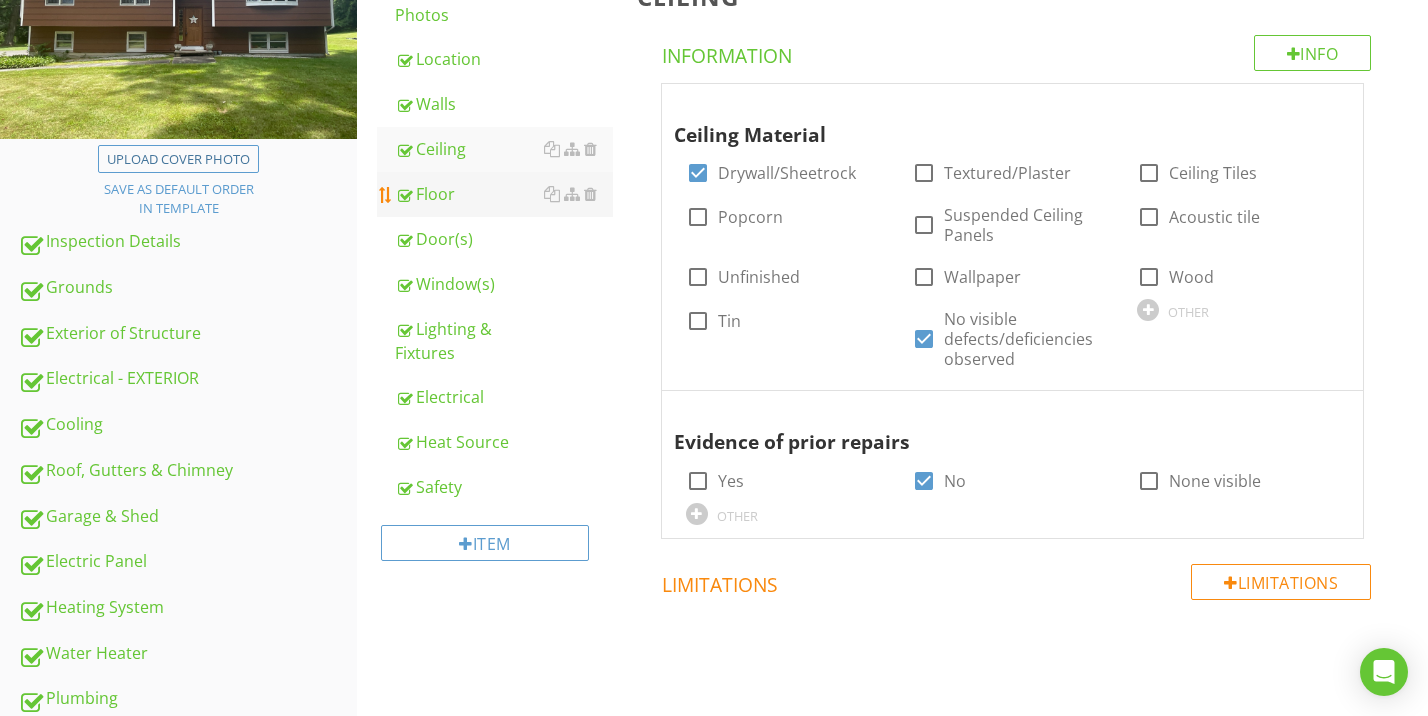 click on "Floor" at bounding box center (504, 194) 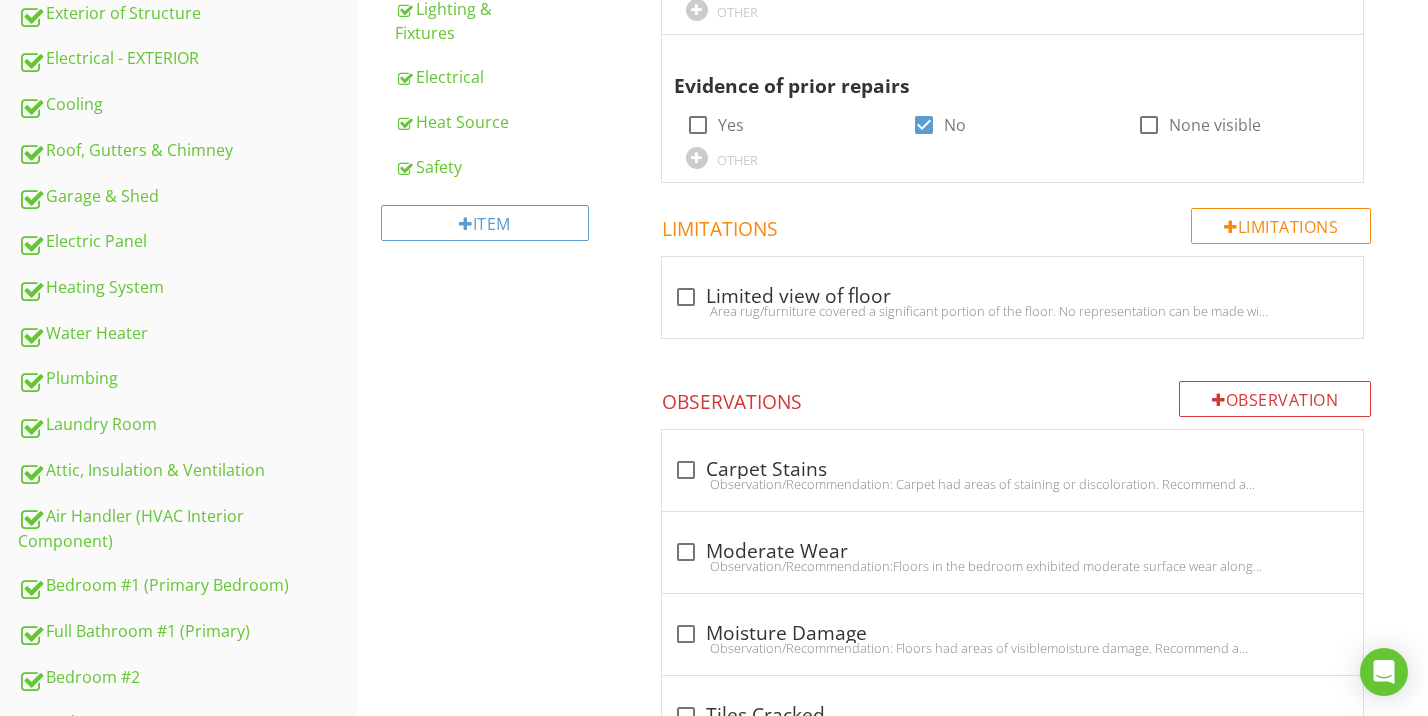 scroll, scrollTop: 714, scrollLeft: 0, axis: vertical 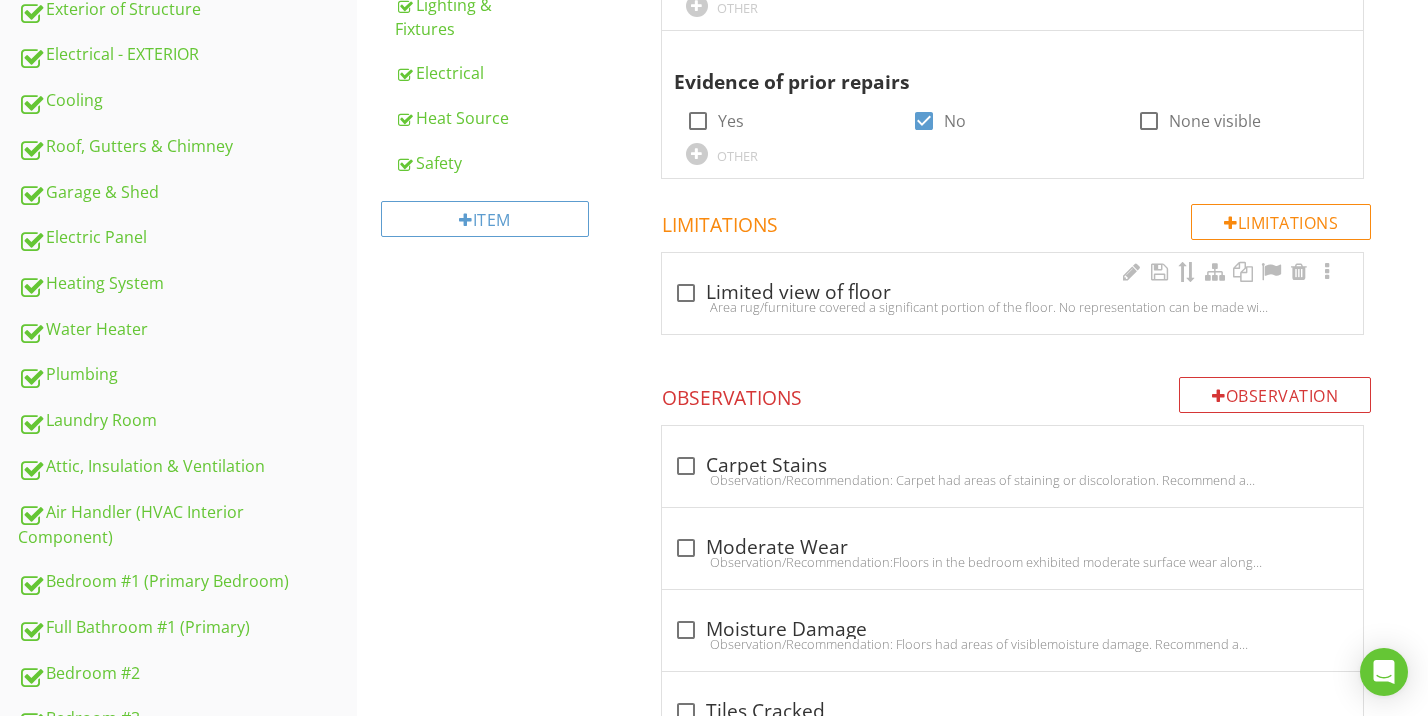 click at bounding box center [686, 293] 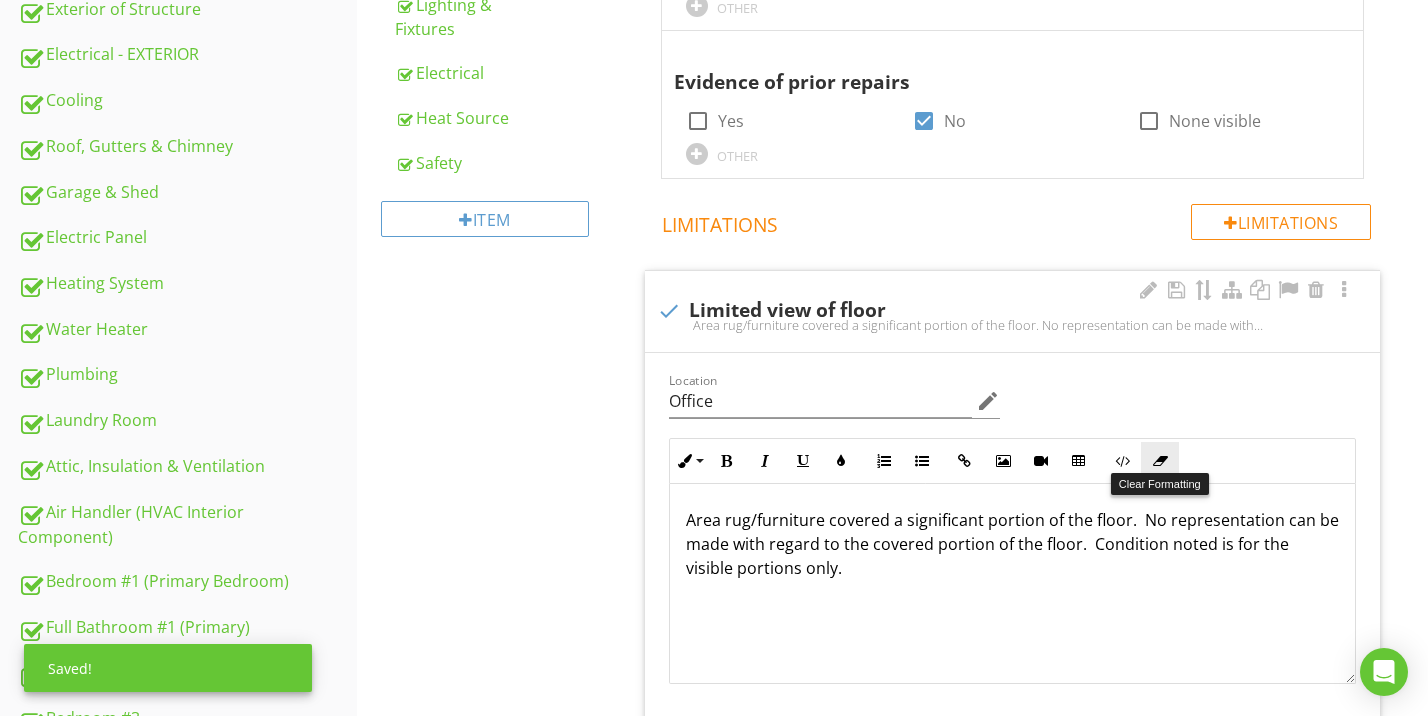 scroll, scrollTop: 753, scrollLeft: 0, axis: vertical 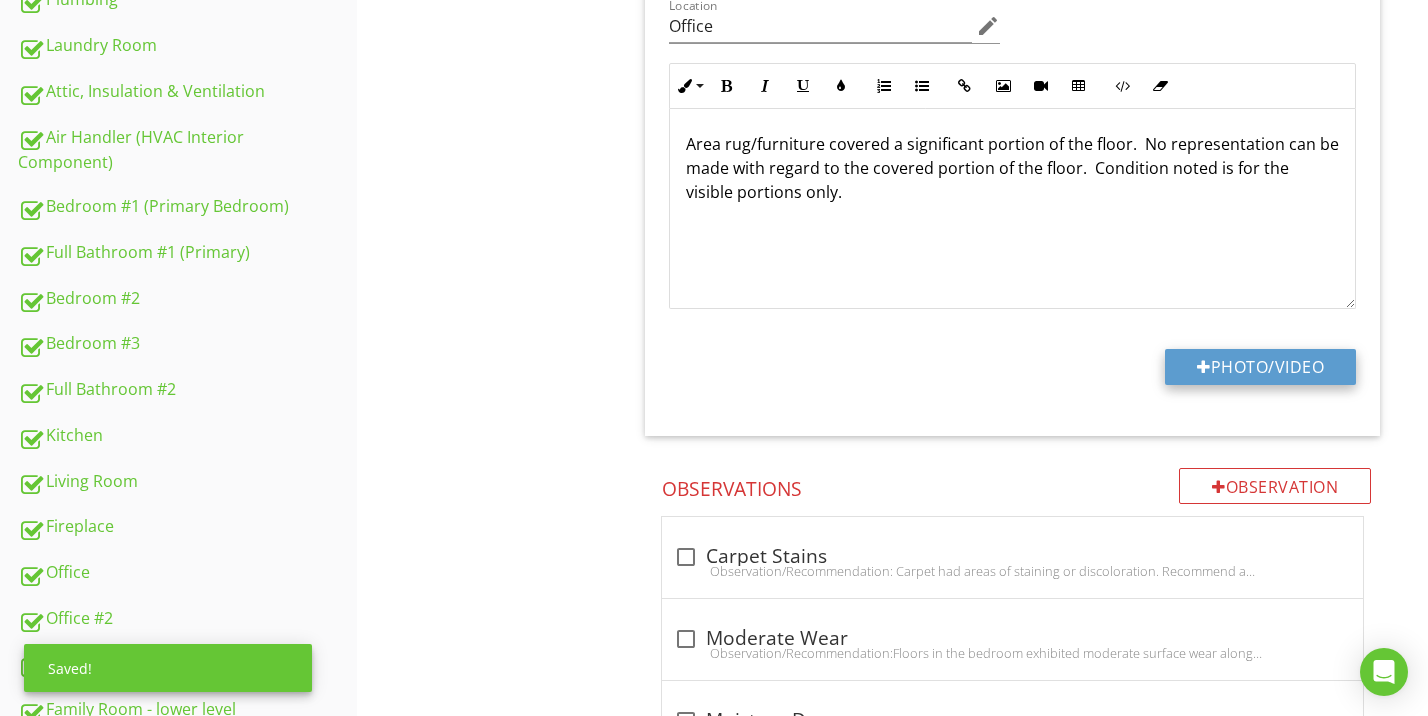 click on "Photo/Video" at bounding box center (1260, 367) 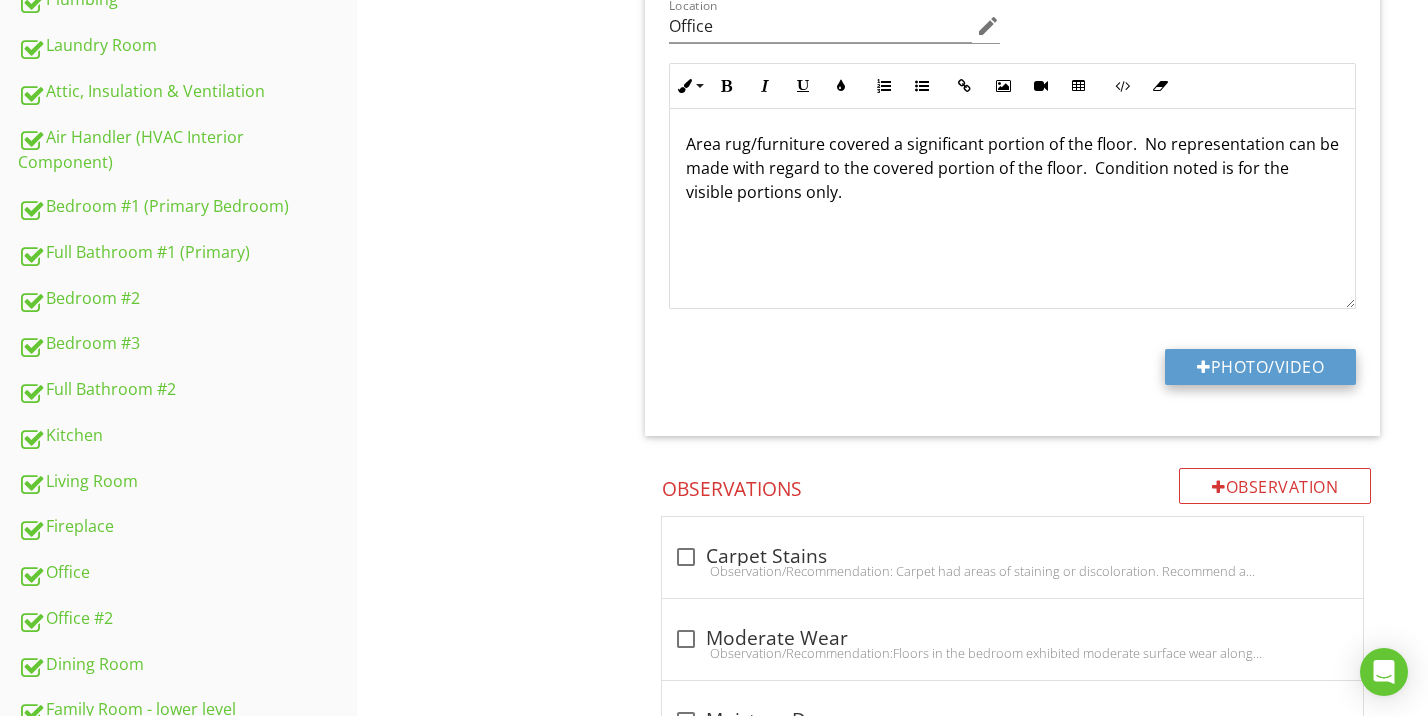 type on "C:\fakepath\IMG_0352.jpeg" 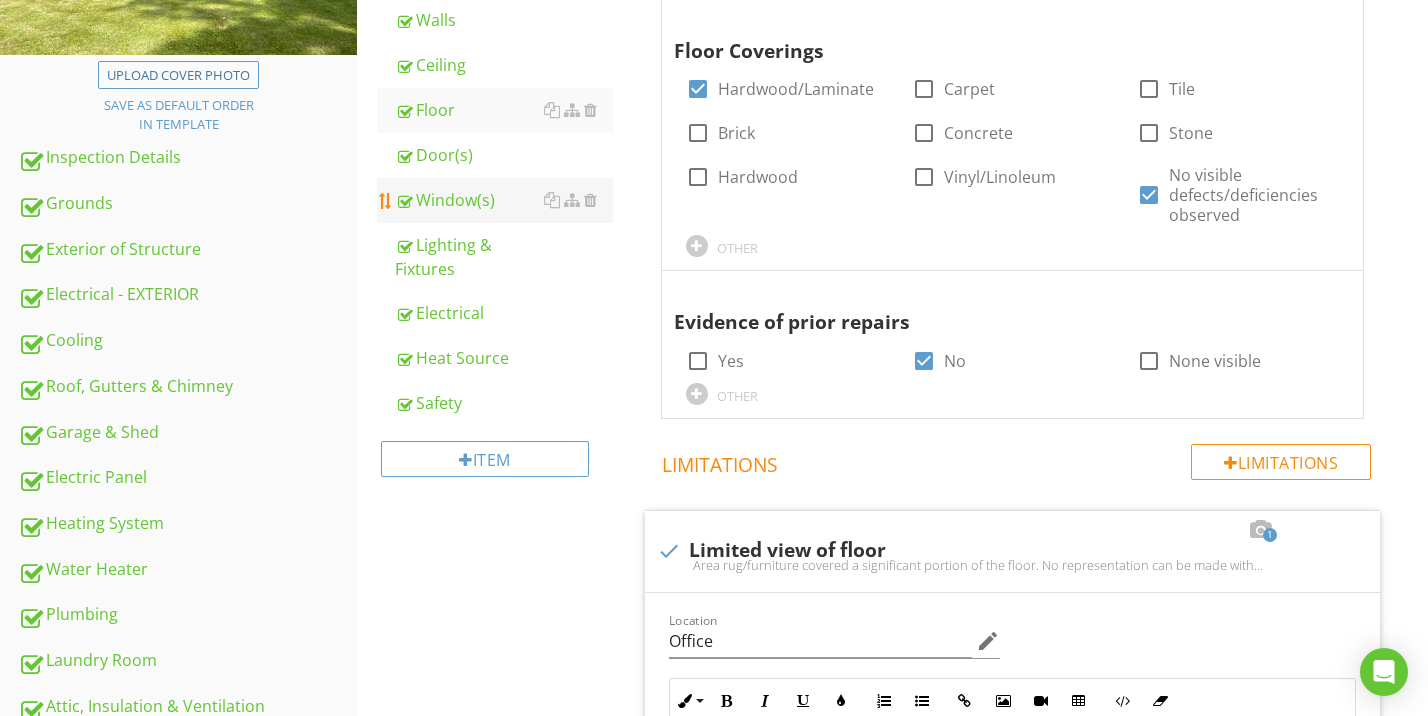 scroll, scrollTop: 470, scrollLeft: 0, axis: vertical 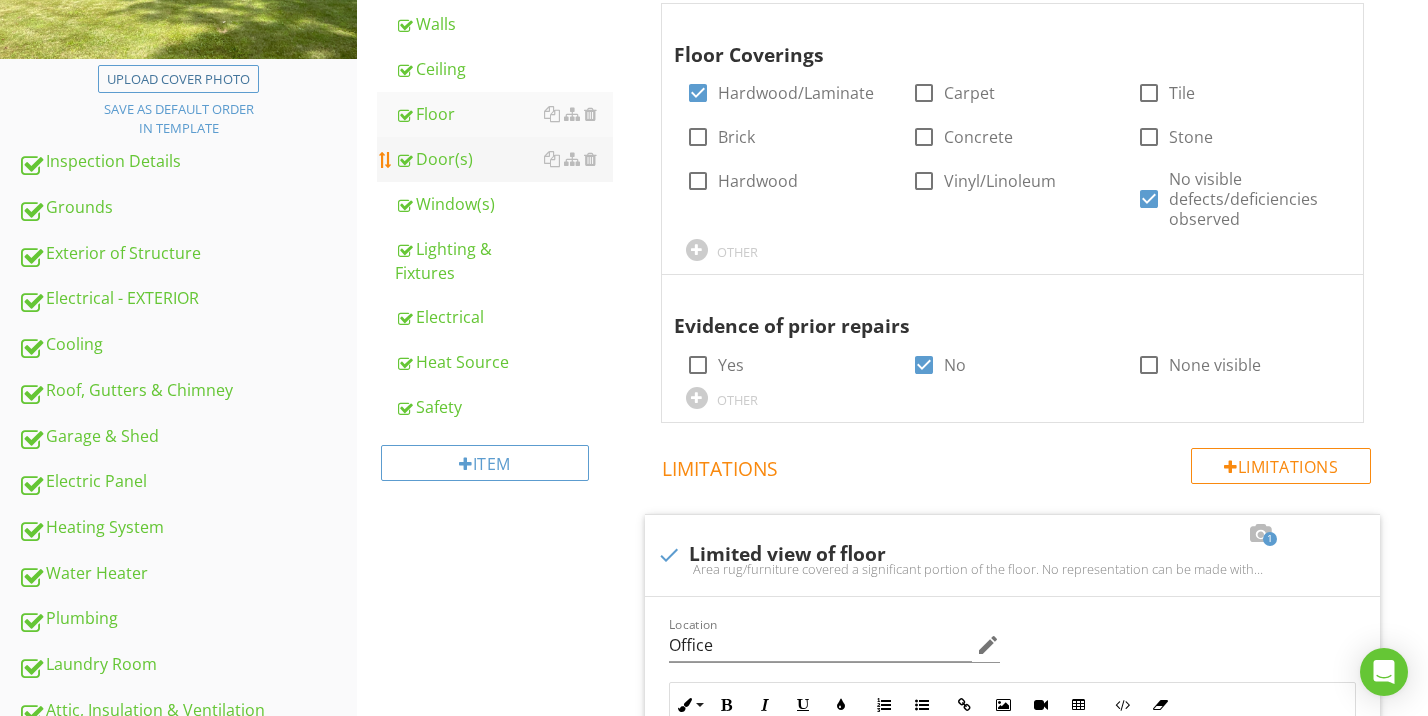 click on "Door(s)" at bounding box center [504, 159] 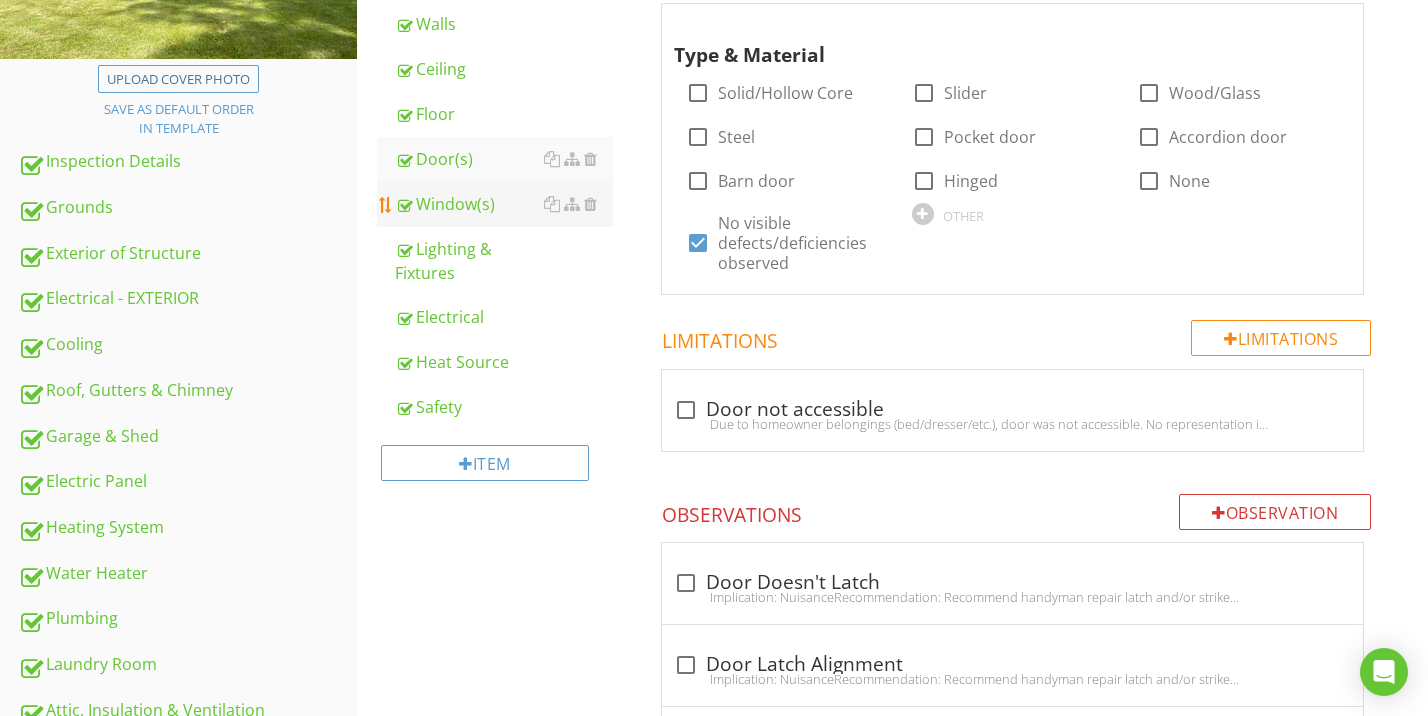 click on "Window(s)" at bounding box center [504, 204] 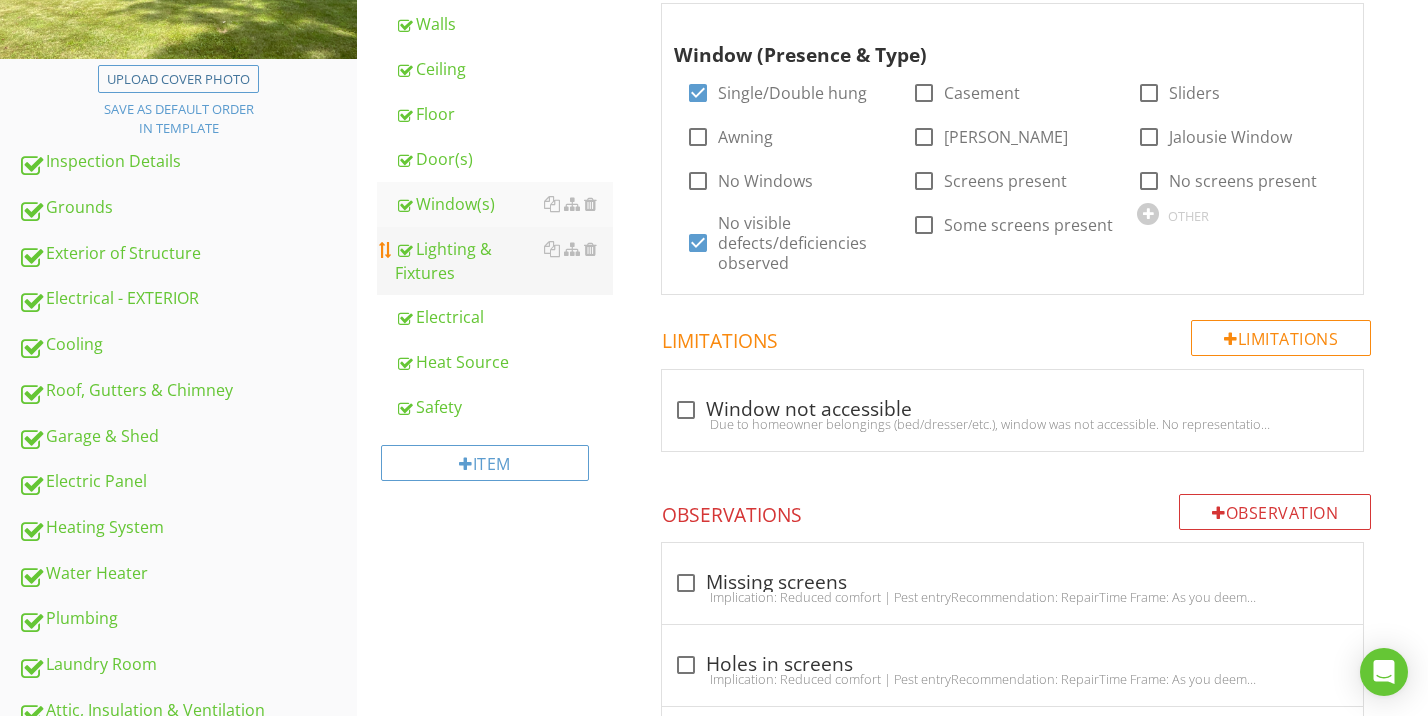 click on "Lighting & Fixtures" at bounding box center [504, 261] 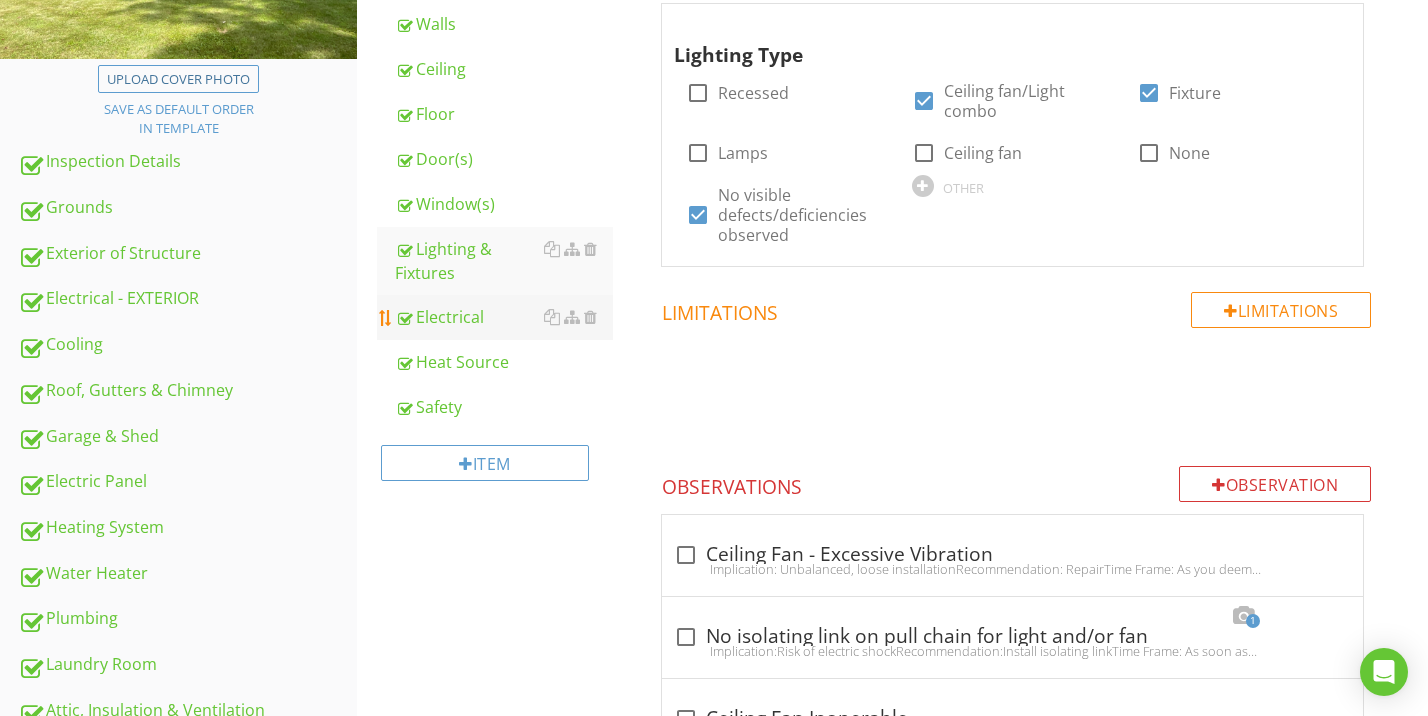 click on "Electrical" at bounding box center [504, 317] 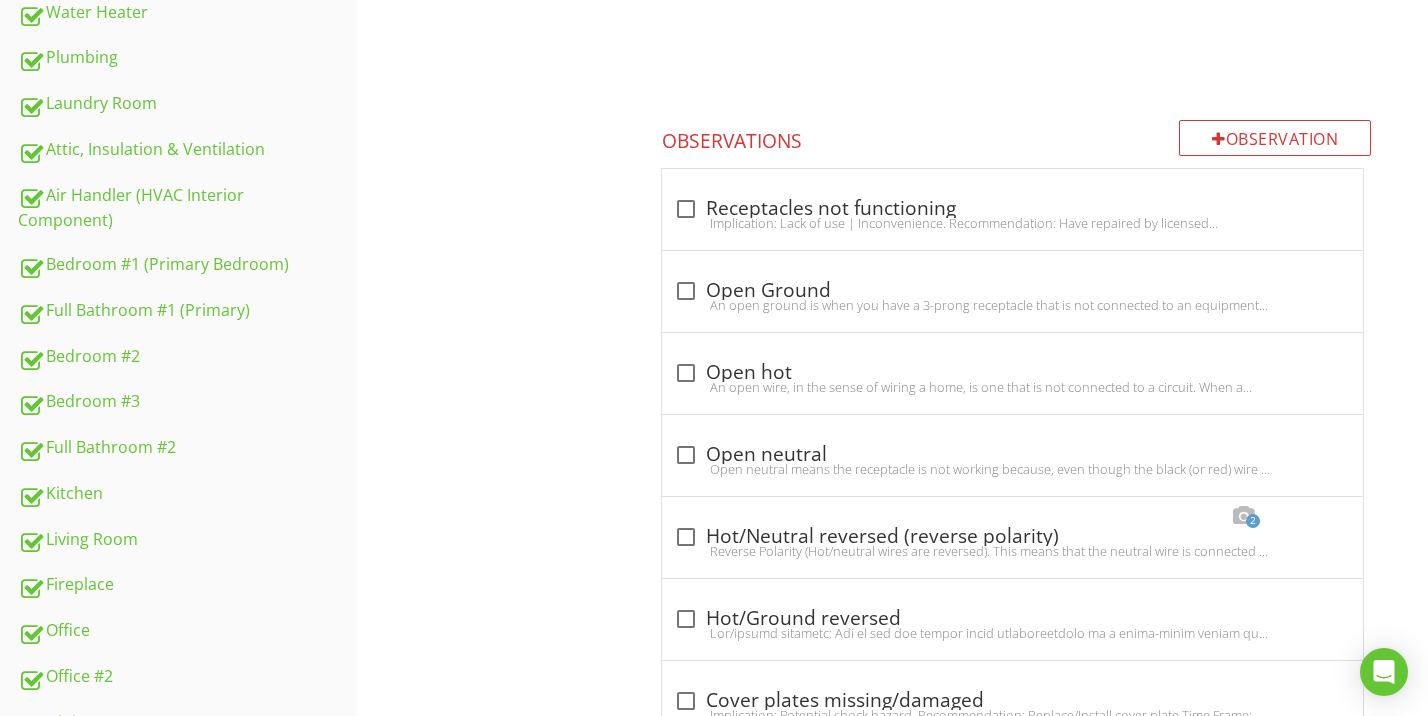 scroll, scrollTop: 619, scrollLeft: 0, axis: vertical 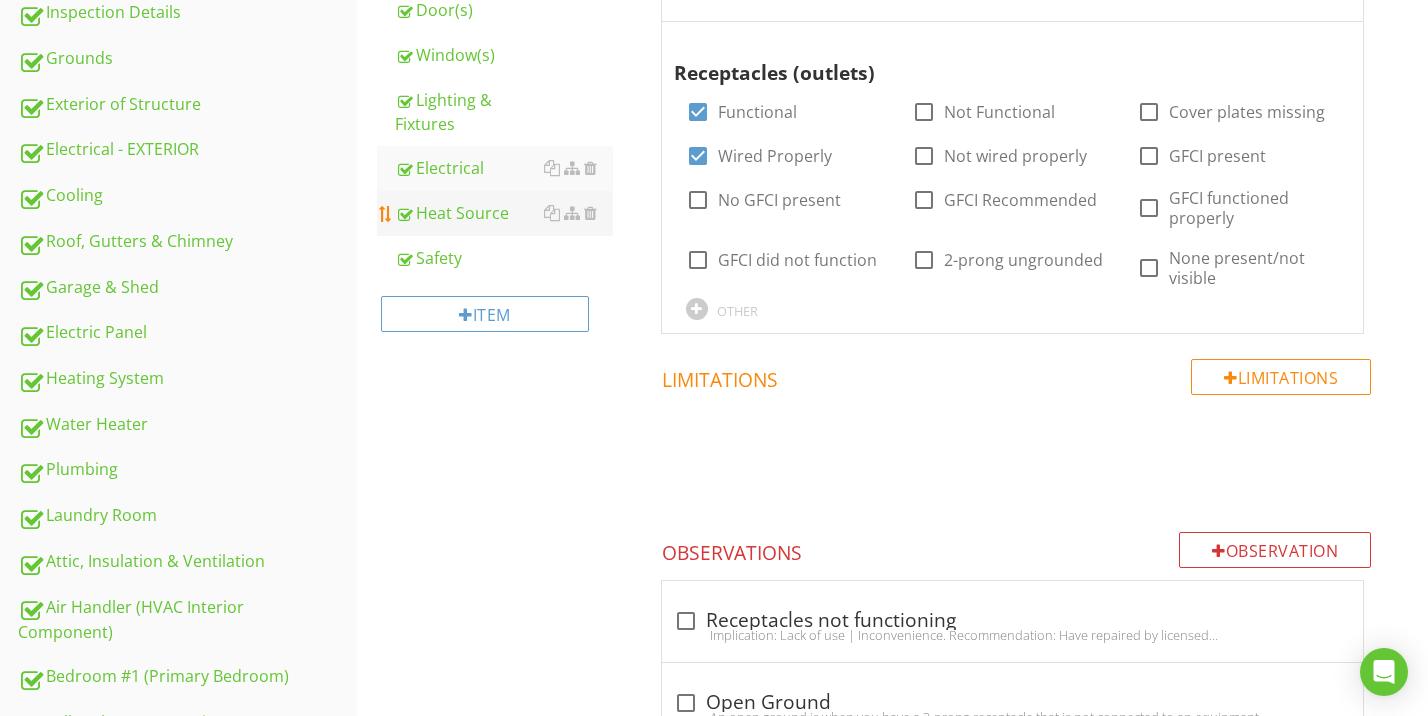click on "Heat Source" at bounding box center [504, 213] 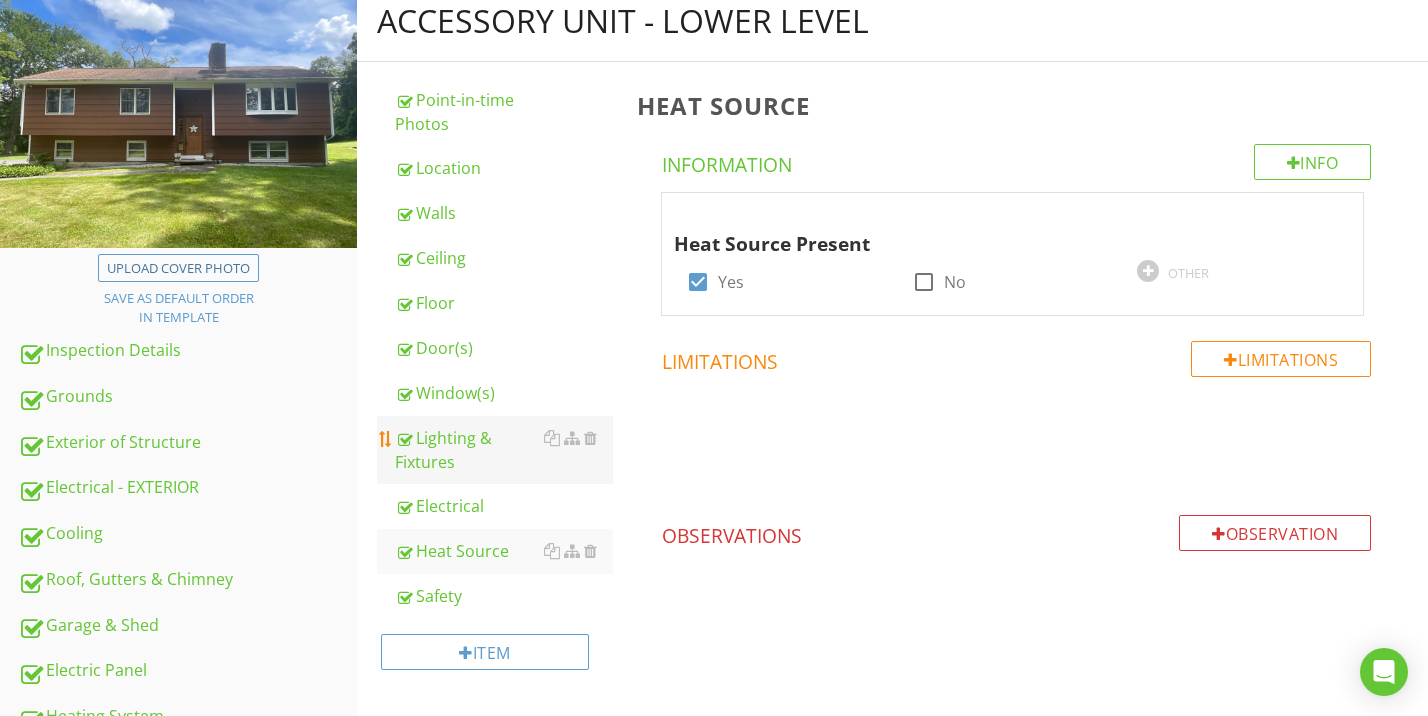 scroll, scrollTop: 438, scrollLeft: 0, axis: vertical 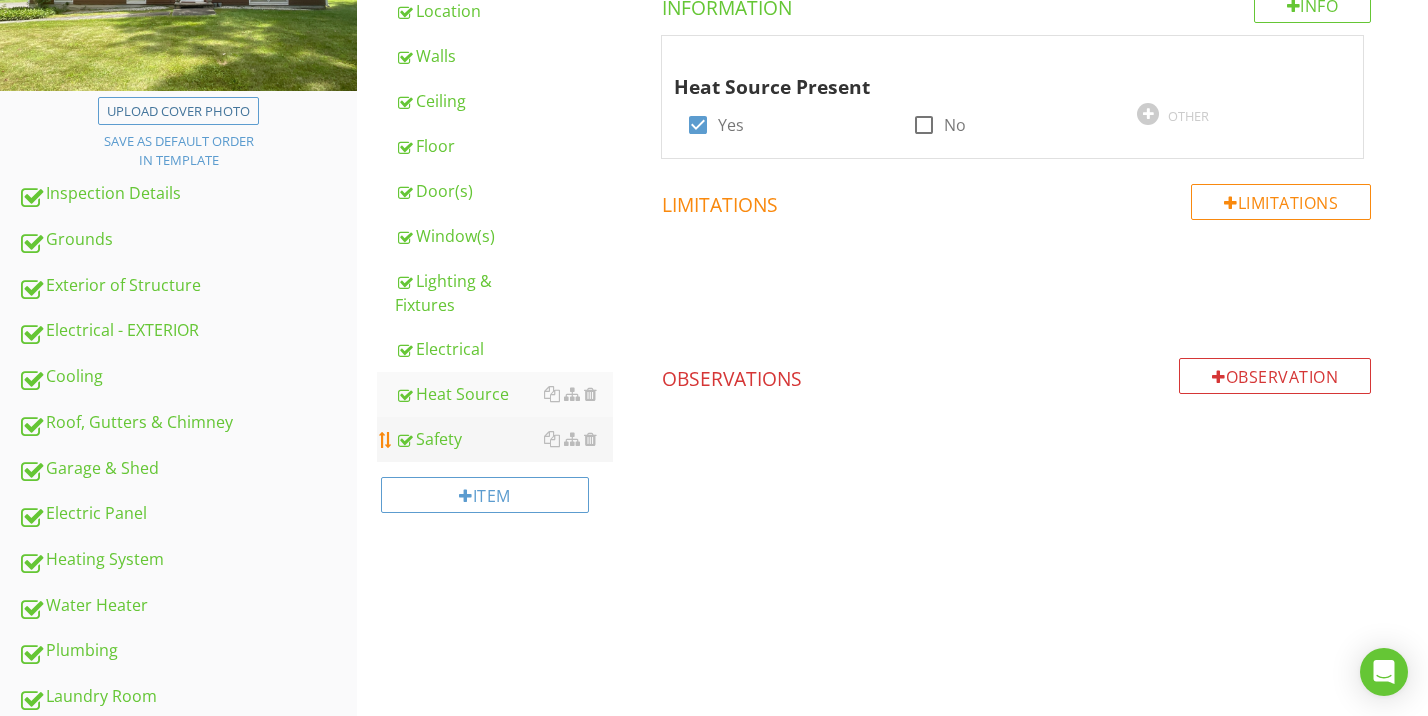 click on "Safety" at bounding box center [504, 439] 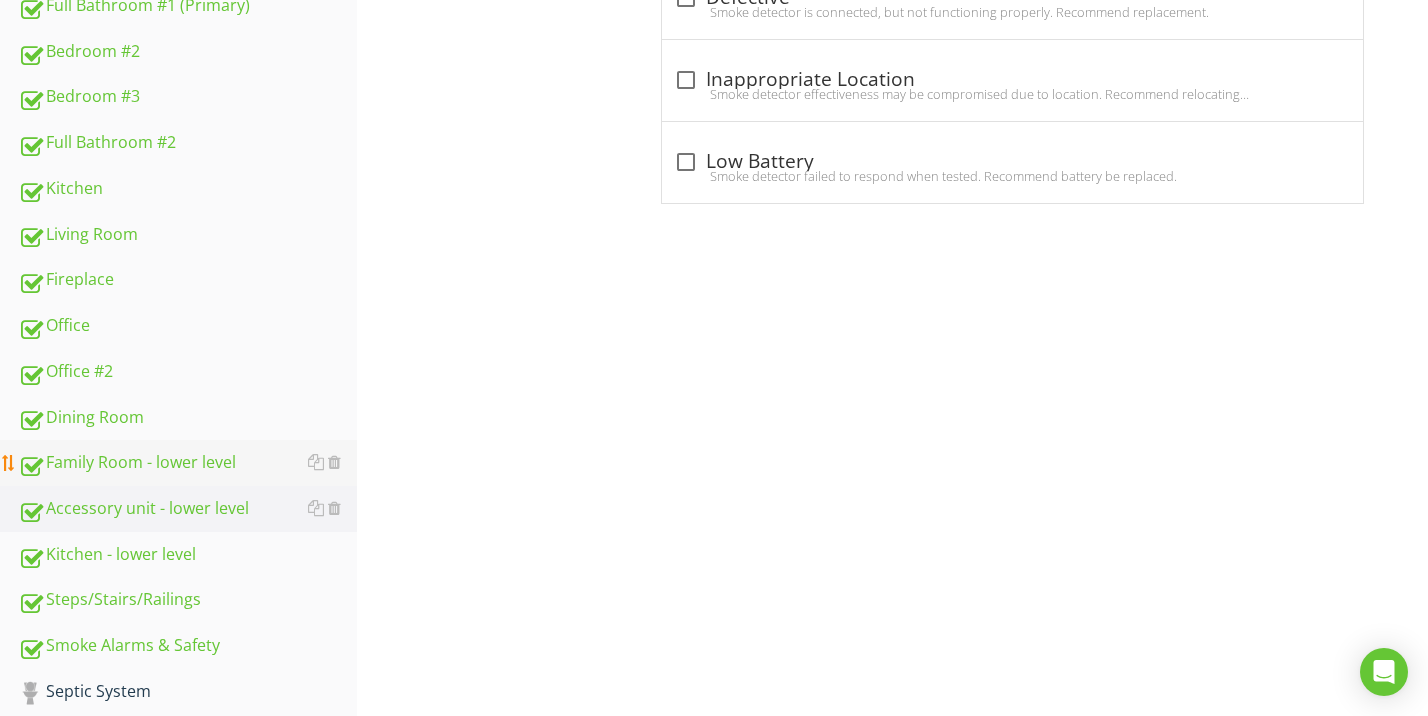 scroll, scrollTop: 1389, scrollLeft: 0, axis: vertical 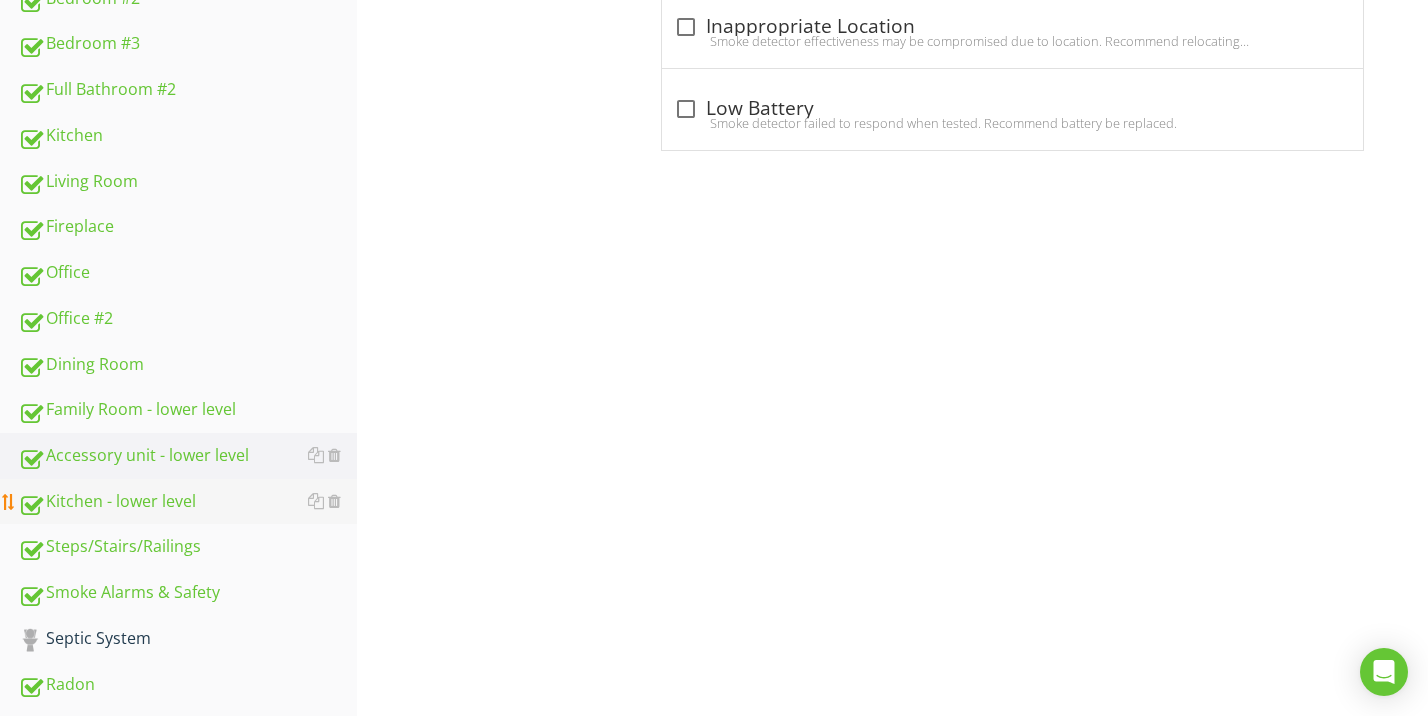 click on "Kitchen - lower level" at bounding box center [187, 502] 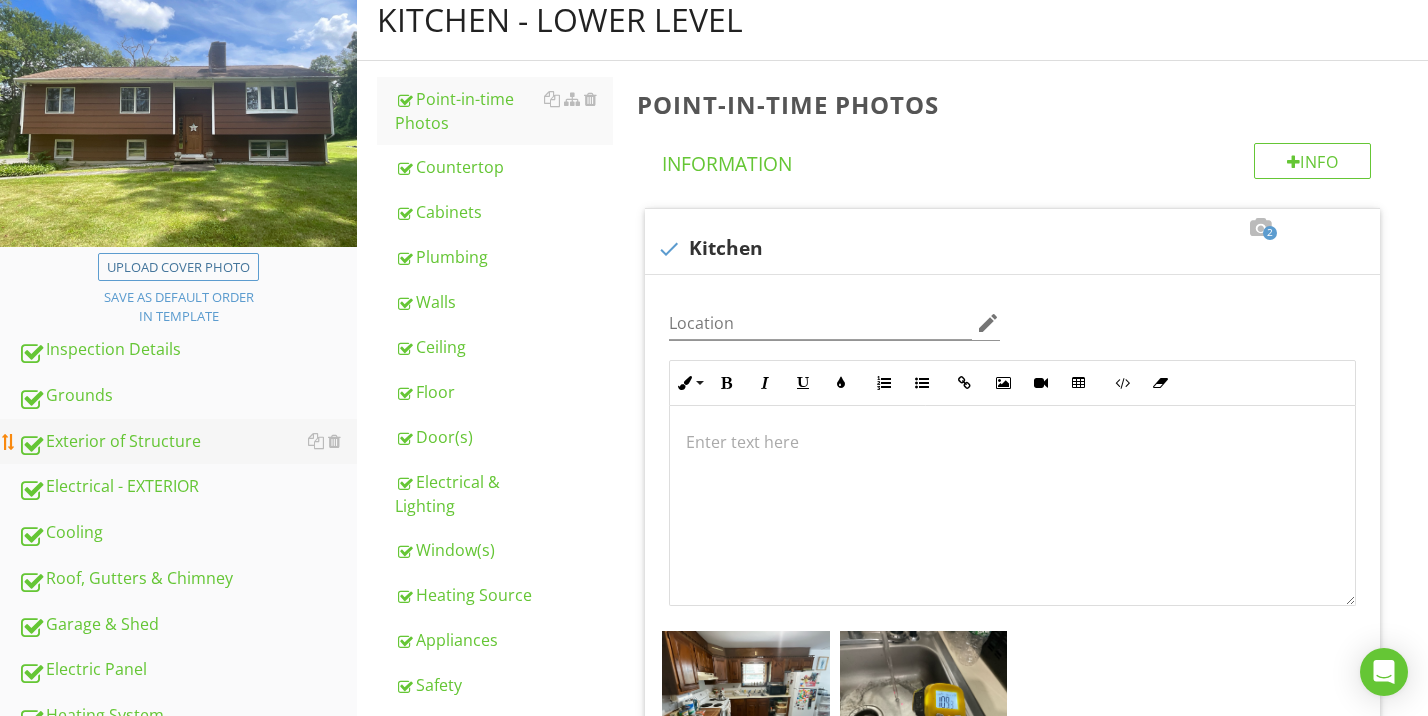 scroll, scrollTop: 341, scrollLeft: 0, axis: vertical 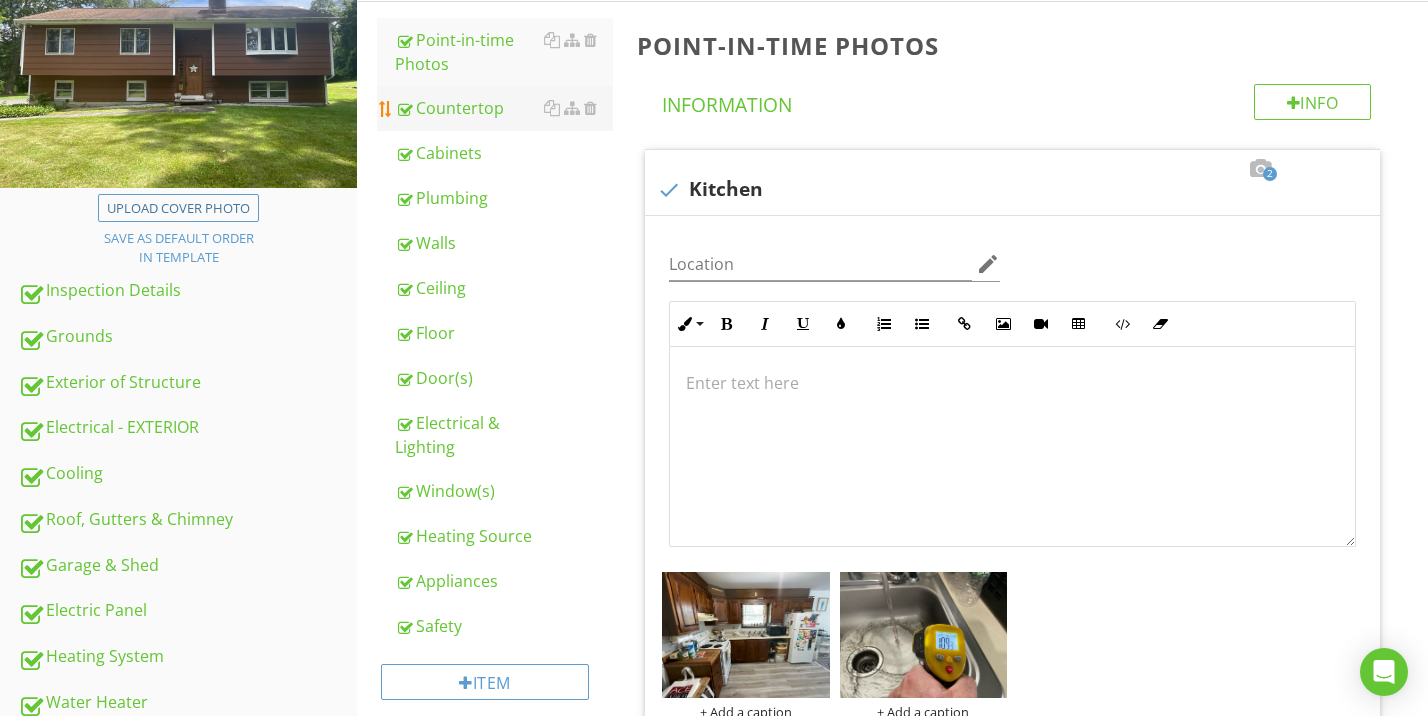 click on "Countertop" at bounding box center (504, 108) 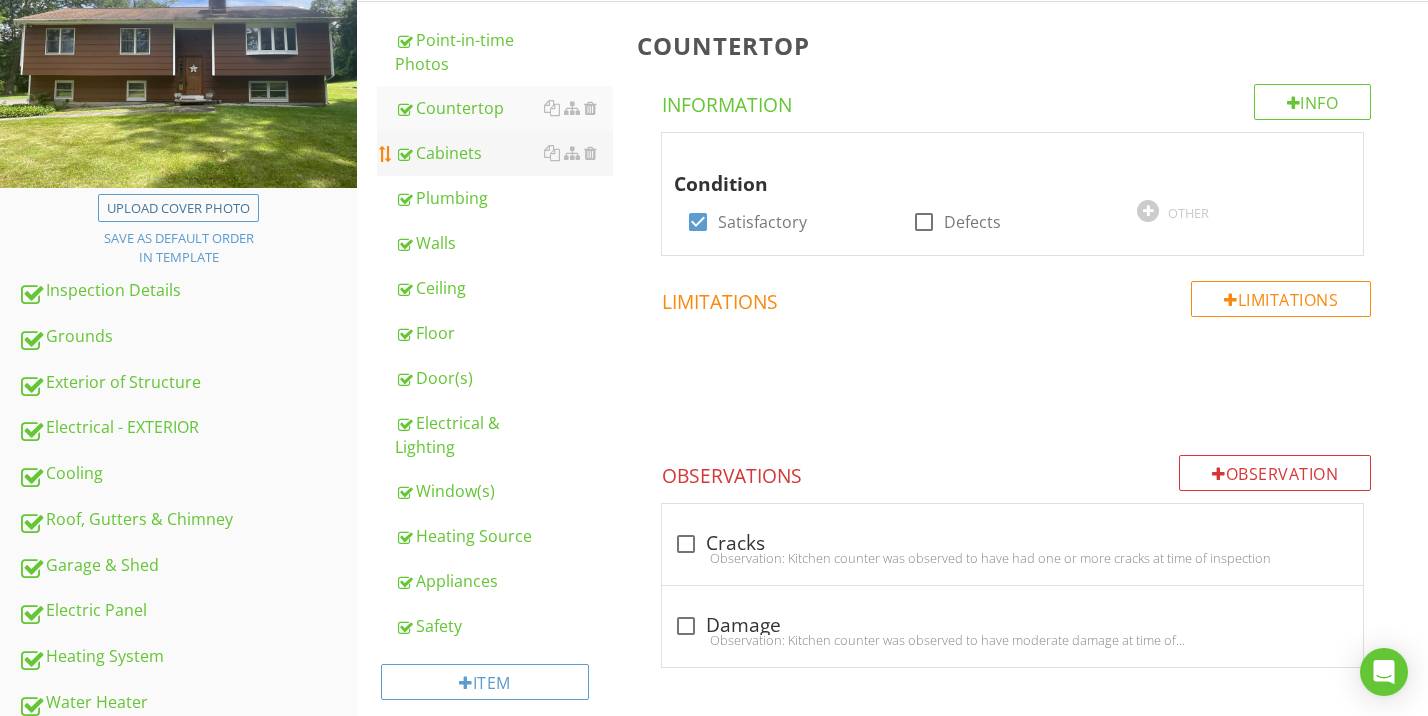 click on "Cabinets" at bounding box center [504, 153] 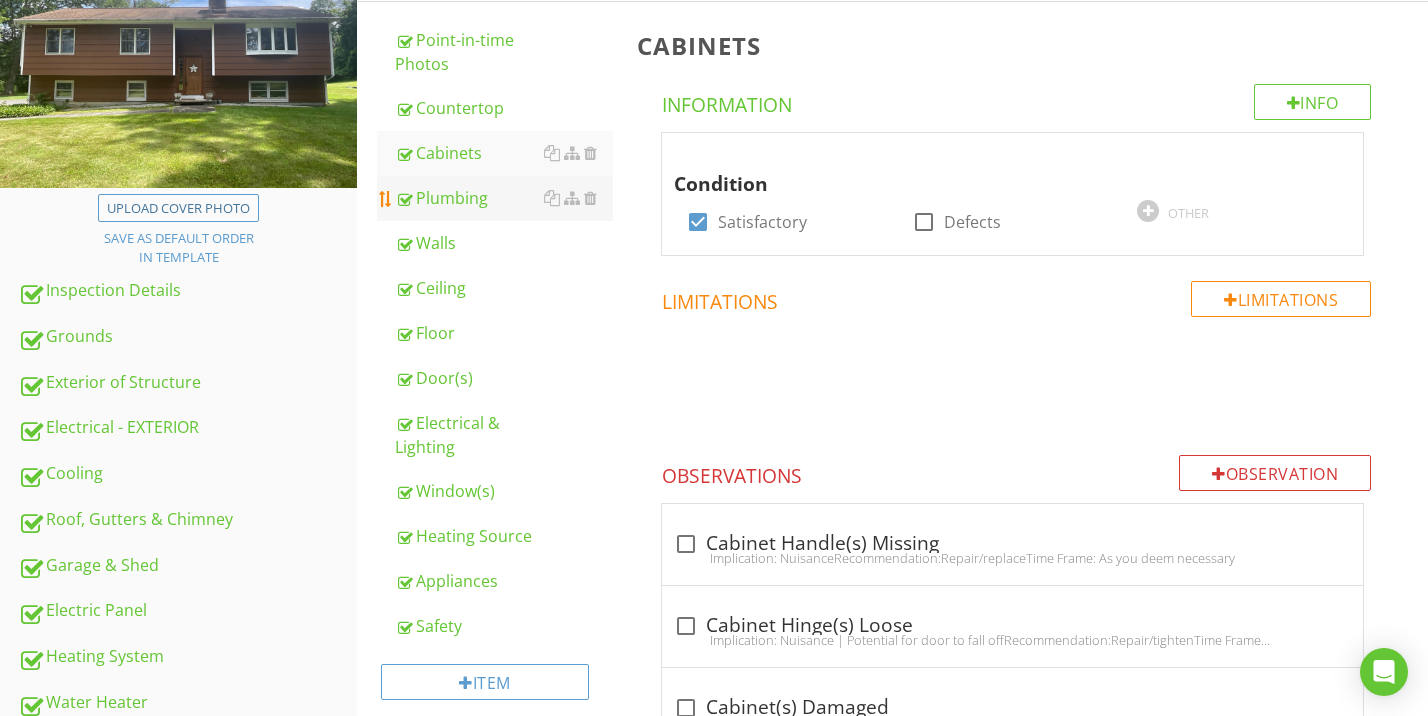 click on "Plumbing" at bounding box center [504, 198] 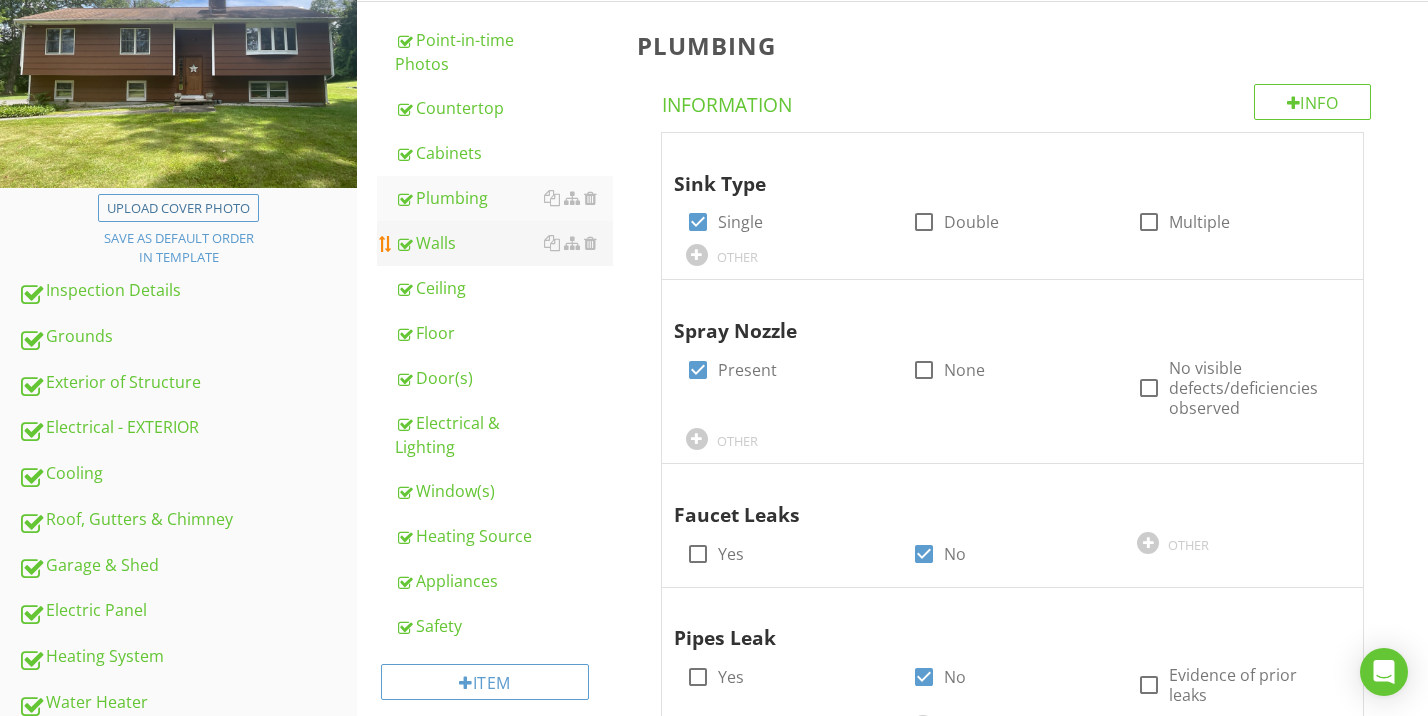 click on "Walls" at bounding box center [504, 243] 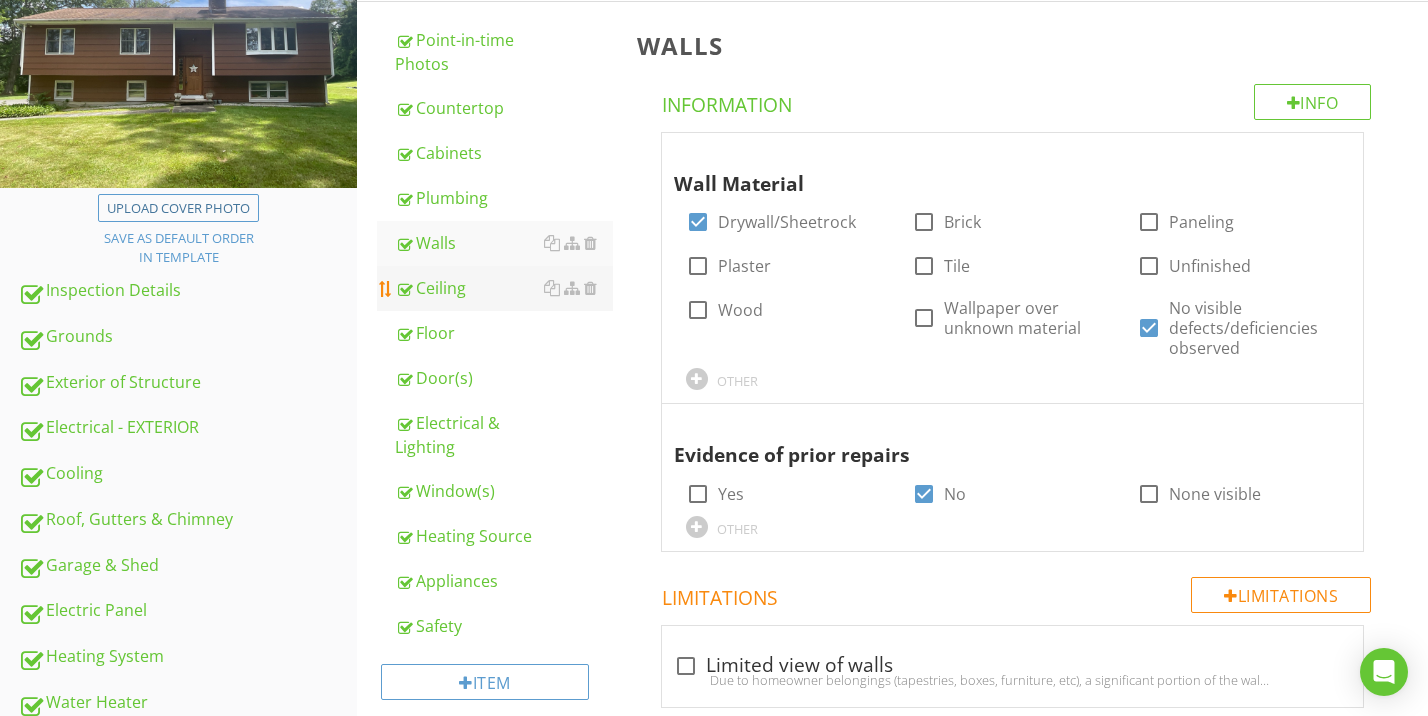 click on "Ceiling" at bounding box center [504, 288] 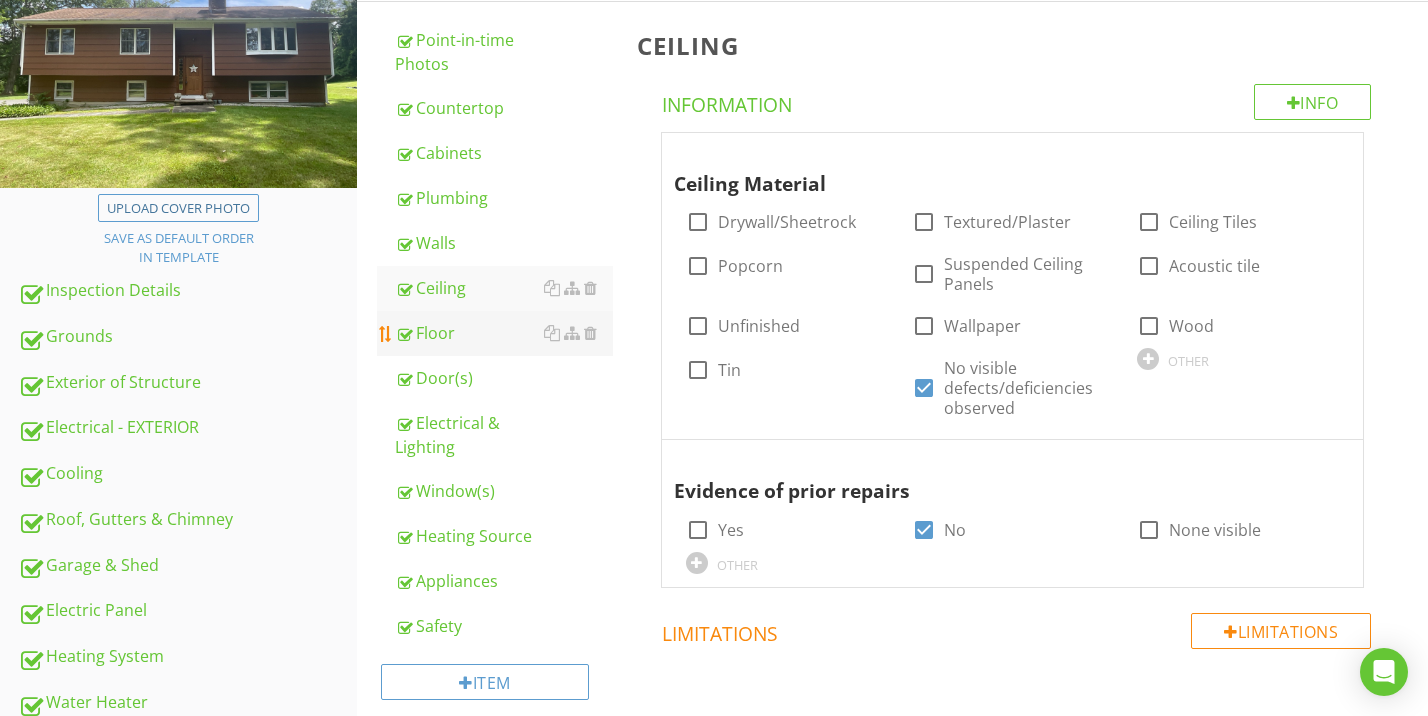 click on "Floor" at bounding box center (504, 333) 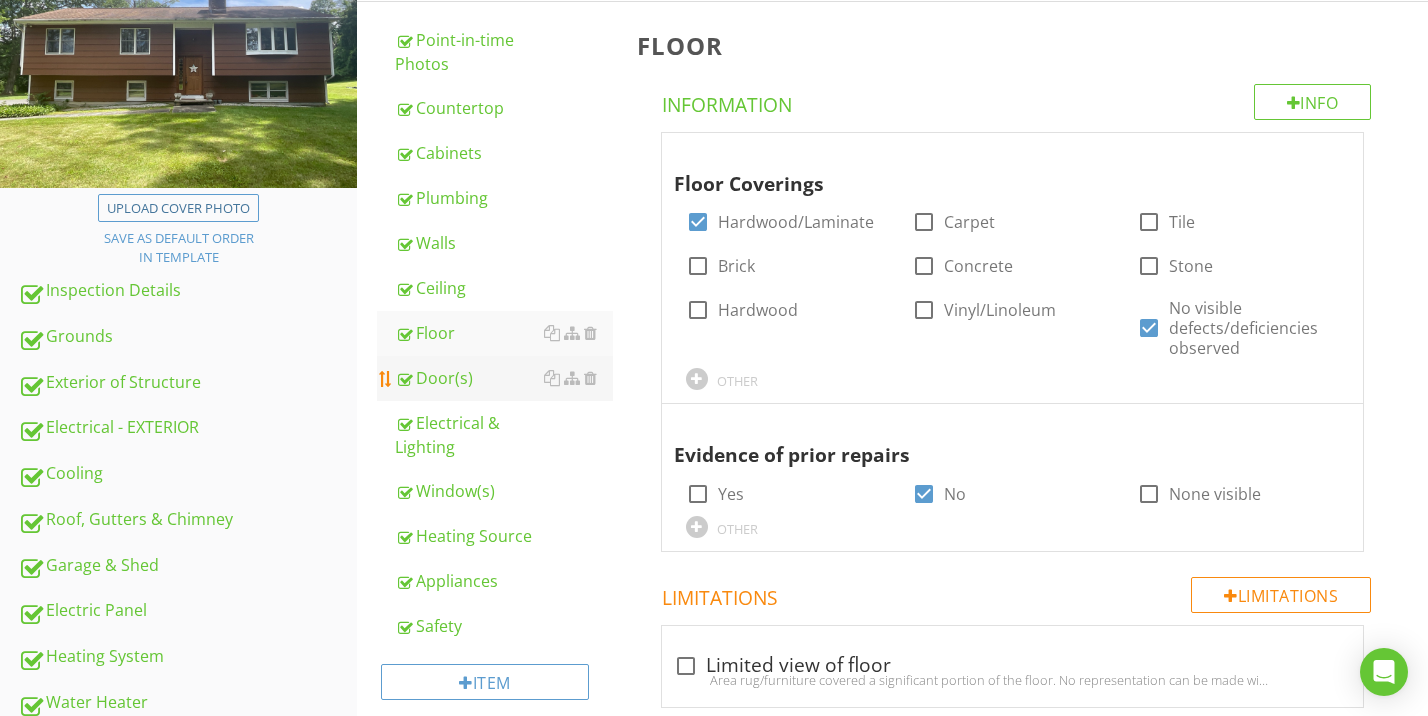click on "Door(s)" at bounding box center (504, 378) 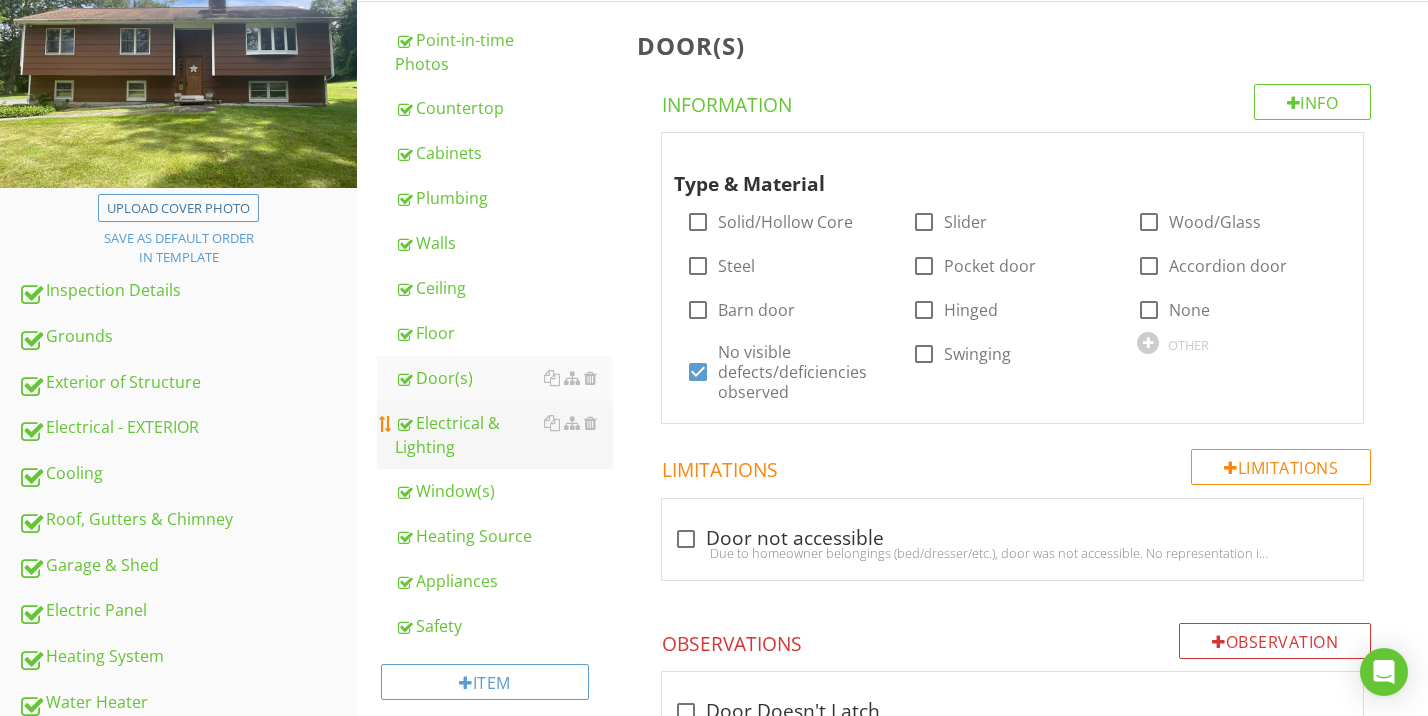 click on "Electrical & Lighting" at bounding box center (504, 435) 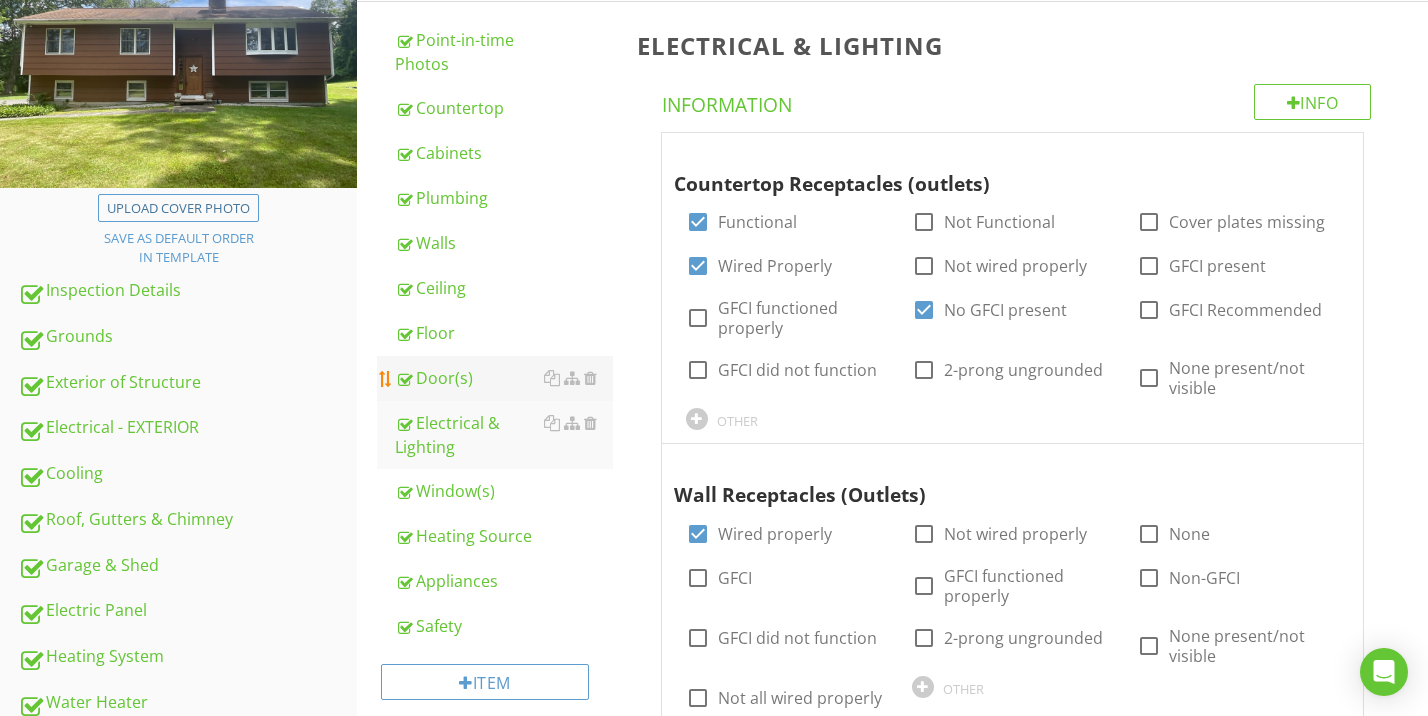 click on "Door(s)" at bounding box center (504, 378) 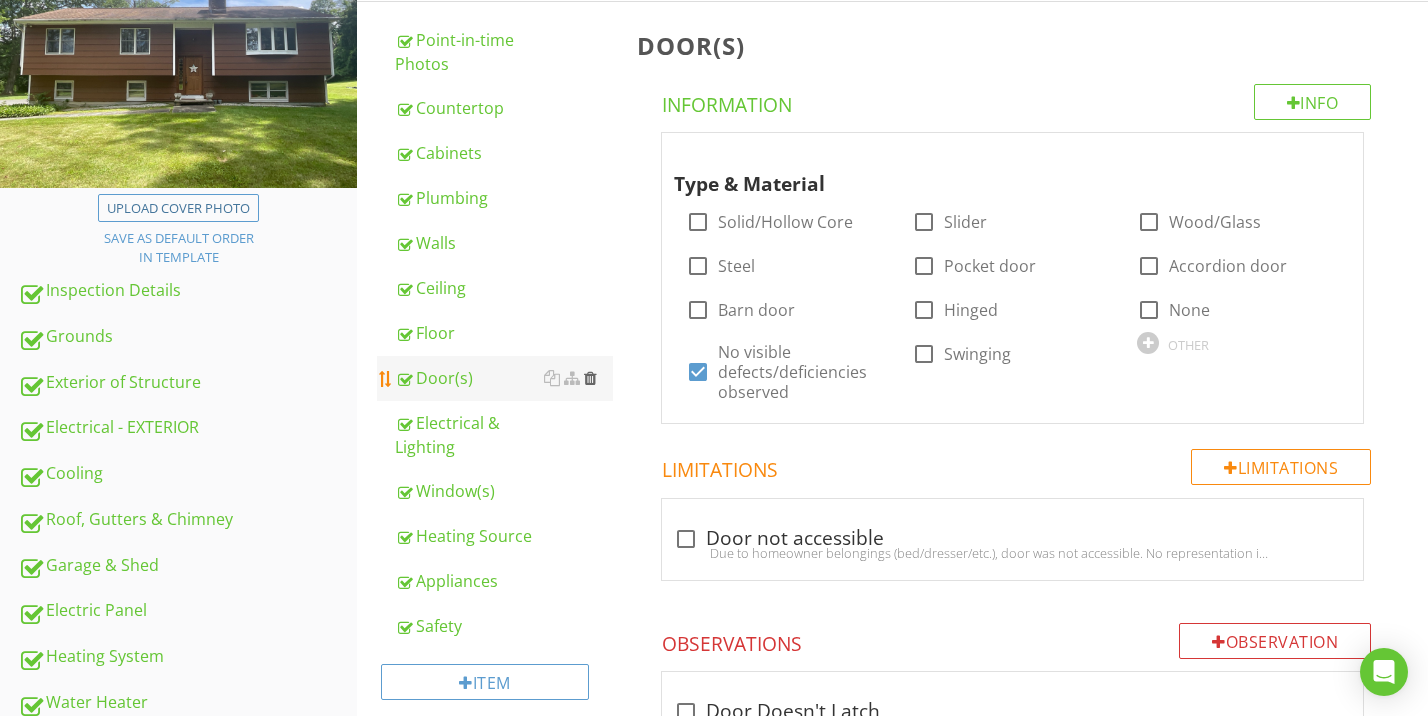 click at bounding box center [590, 378] 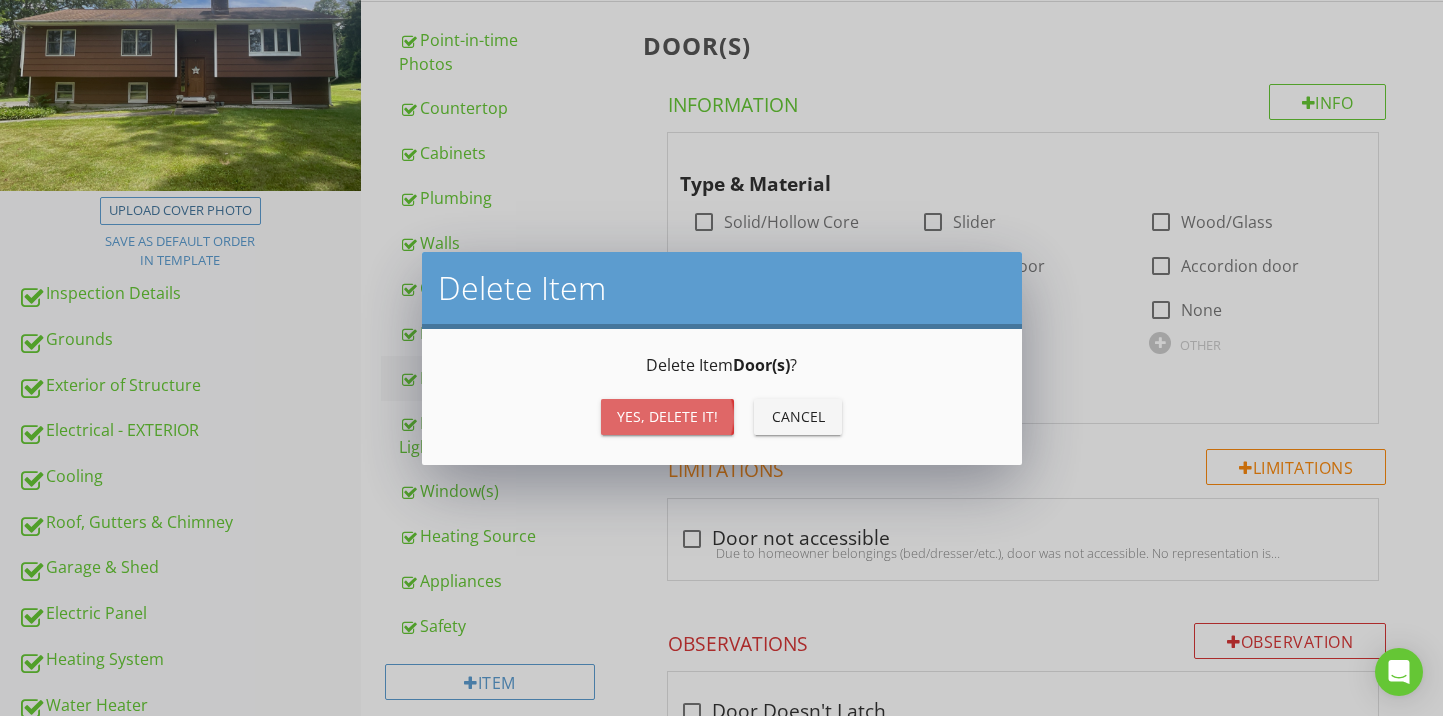 click on "Yes, Delete it!" at bounding box center (667, 416) 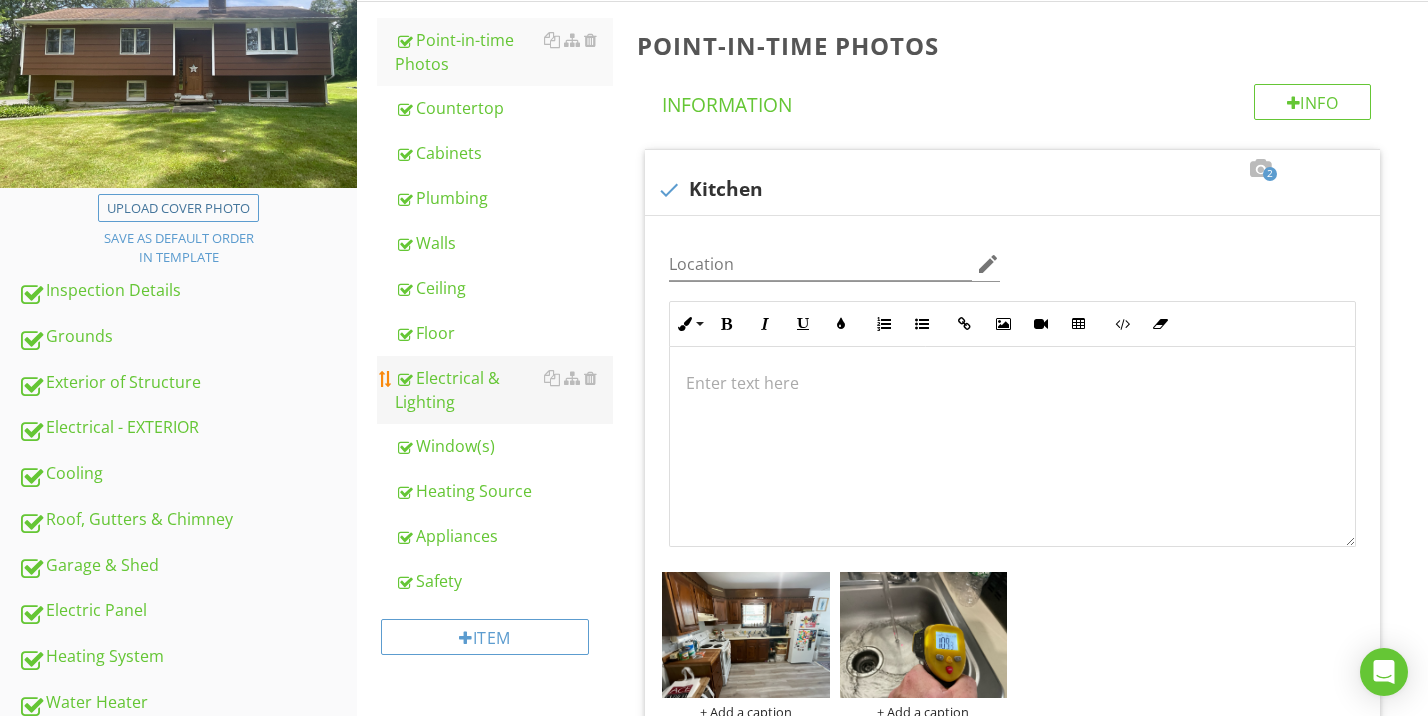 click on "Electrical & Lighting" at bounding box center [504, 390] 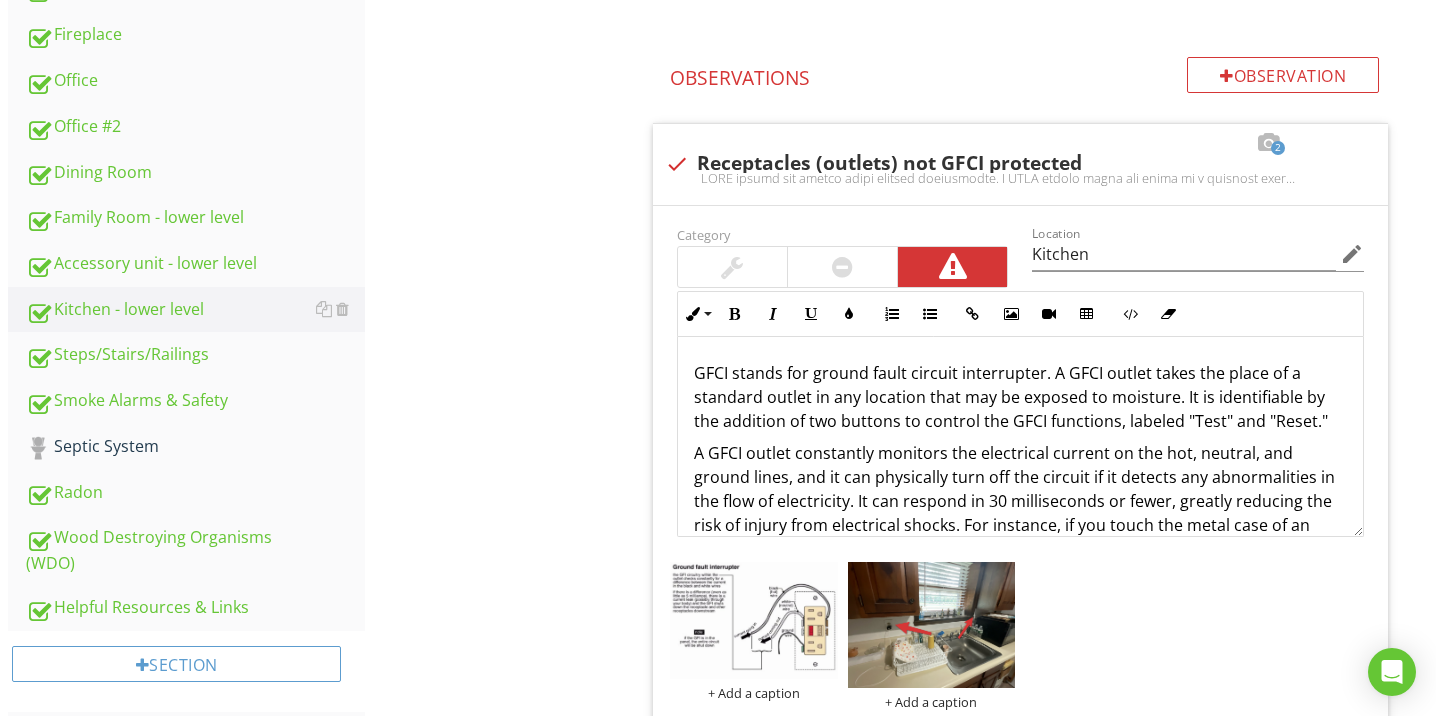 scroll, scrollTop: 1757, scrollLeft: 0, axis: vertical 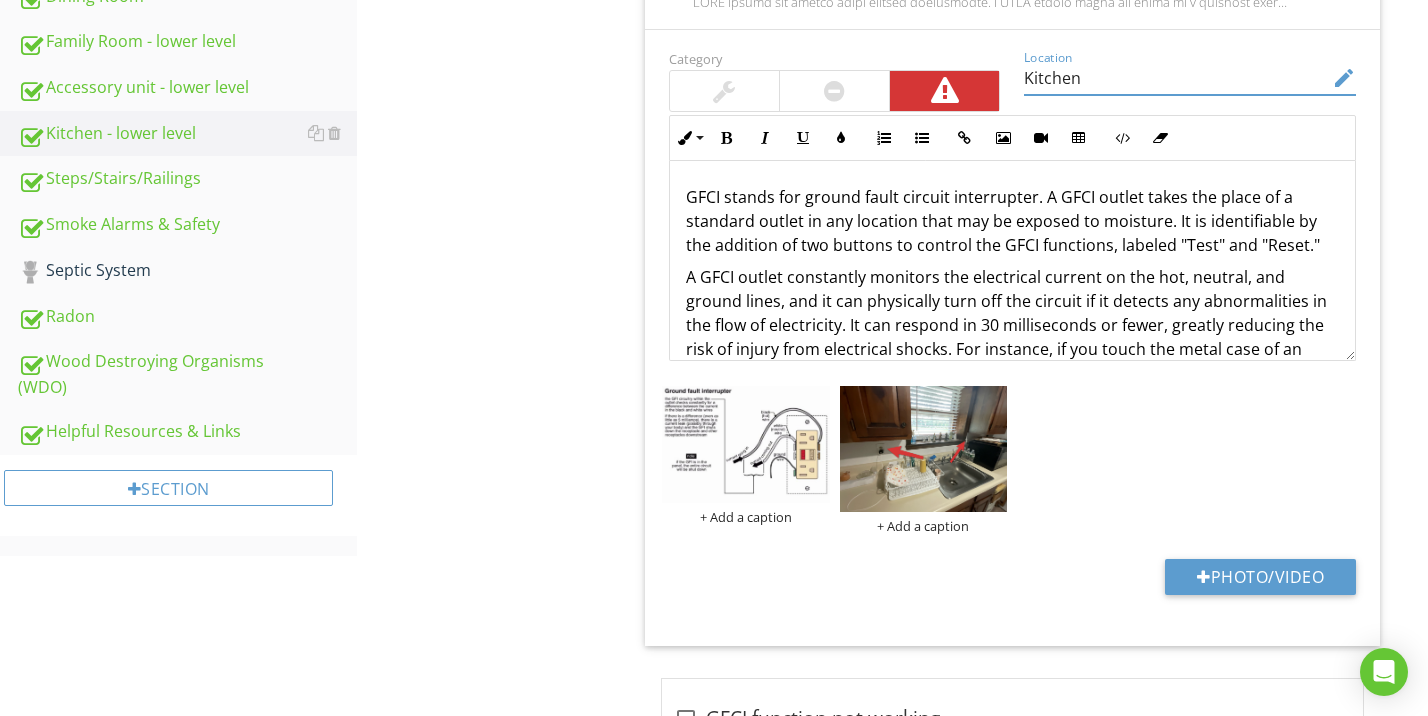 click on "Kitchen" at bounding box center (1176, 78) 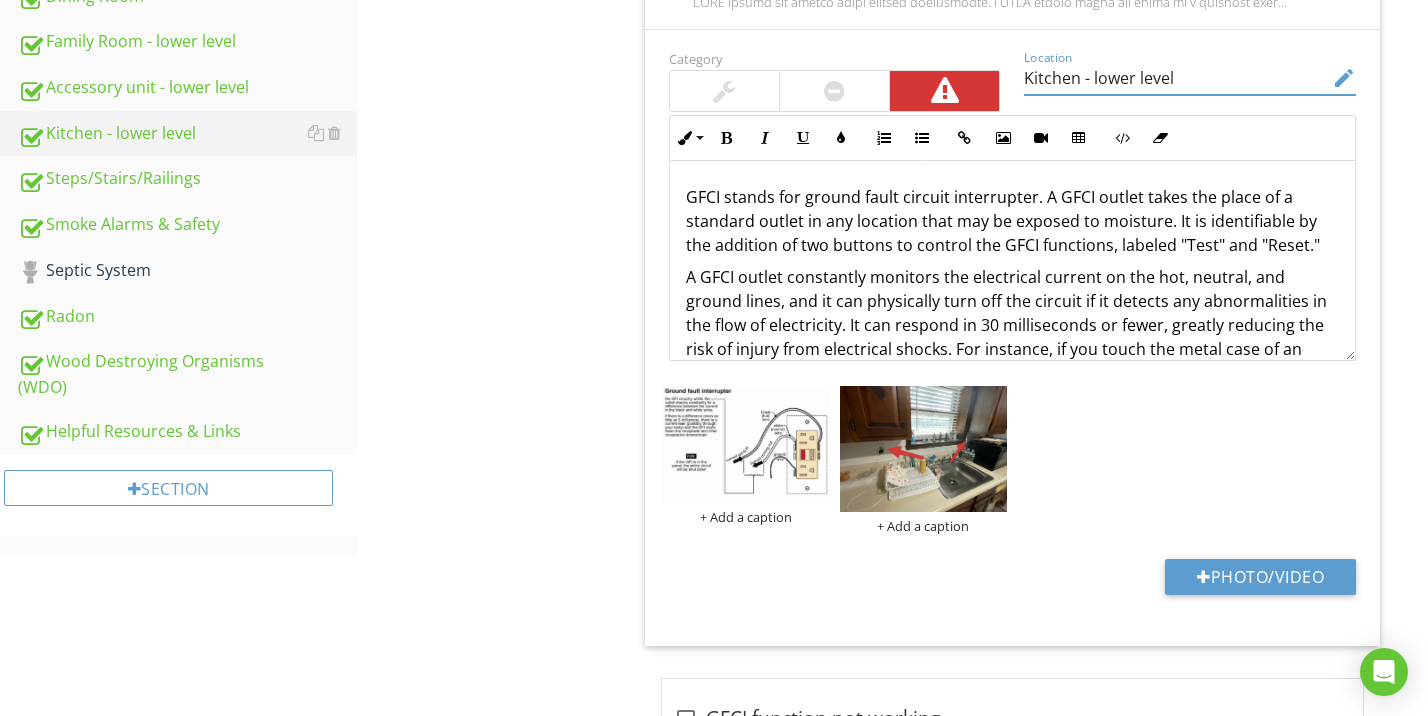 type on "Kitchen - lower level" 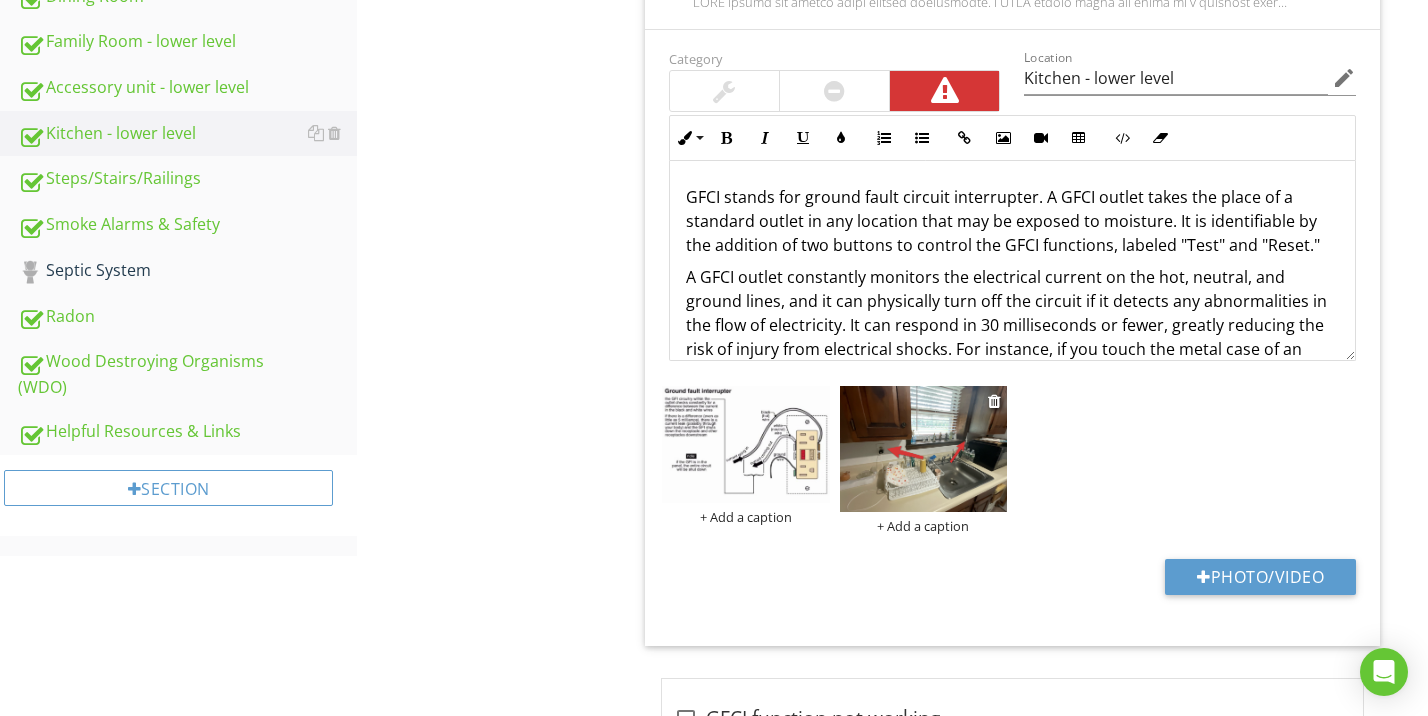 click on "+ Add a caption" at bounding box center [924, 526] 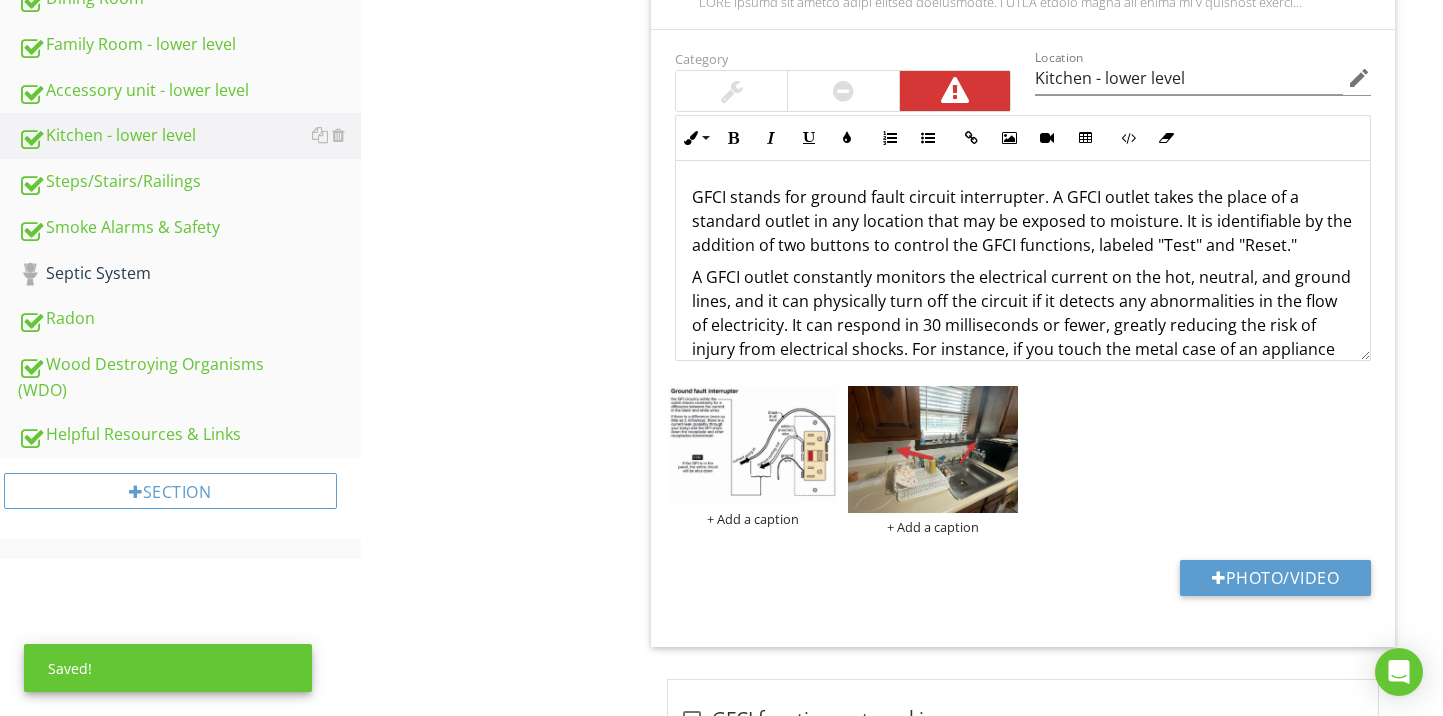 scroll, scrollTop: 389, scrollLeft: 0, axis: vertical 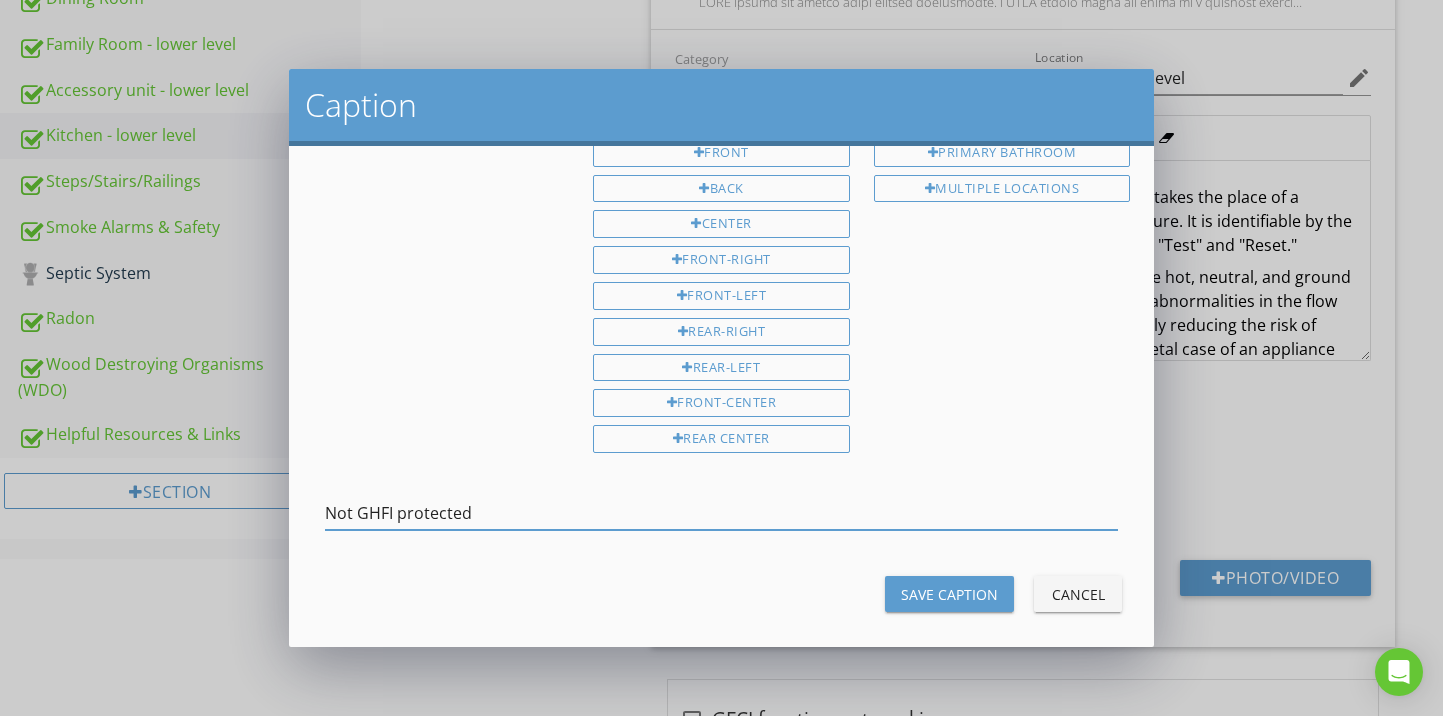 type on "Not GHFI protected" 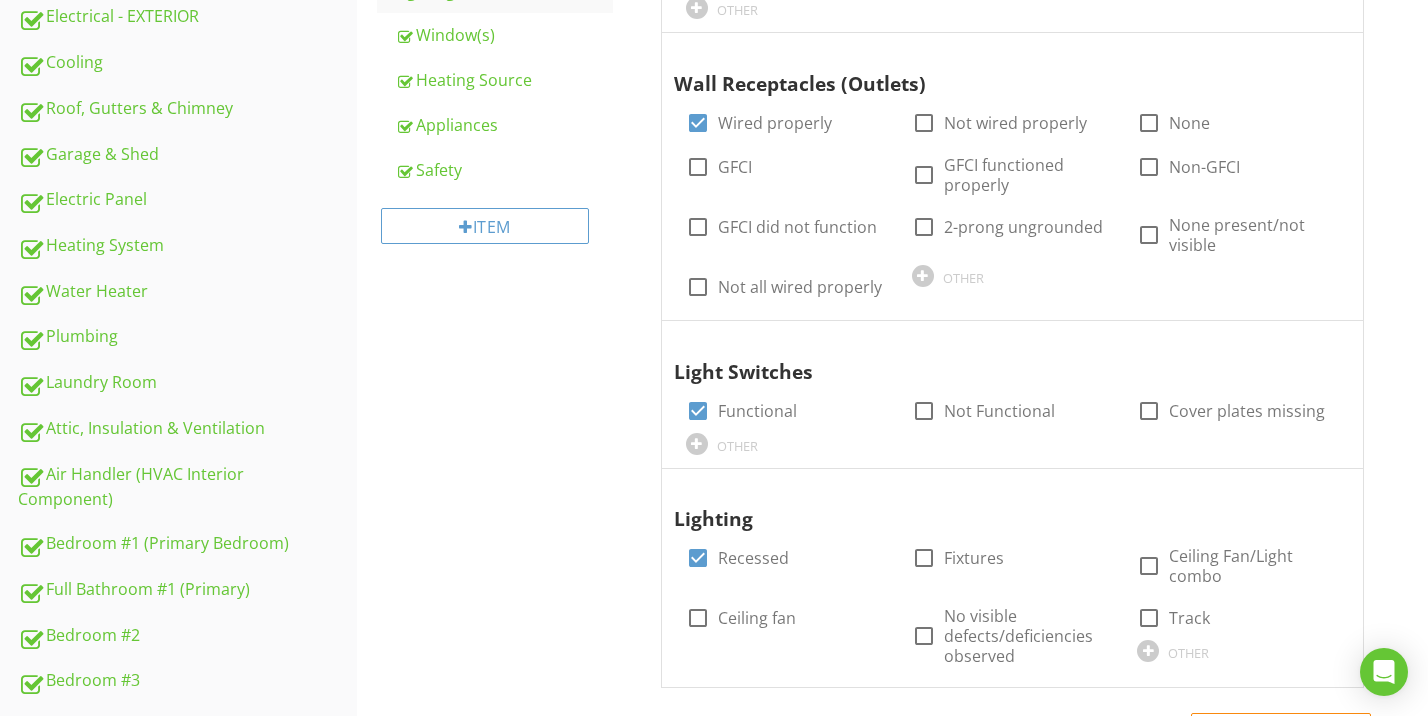 scroll, scrollTop: 597, scrollLeft: 0, axis: vertical 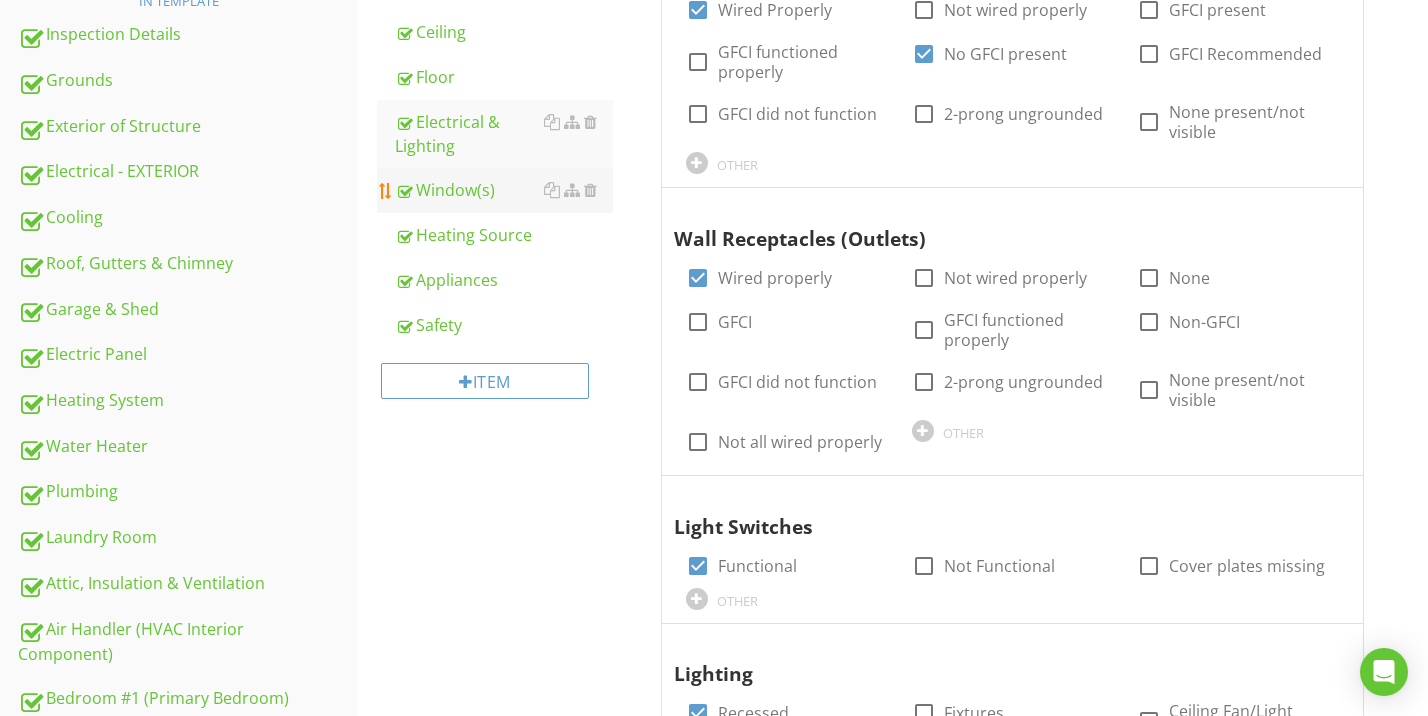 click on "Window(s)" at bounding box center [504, 190] 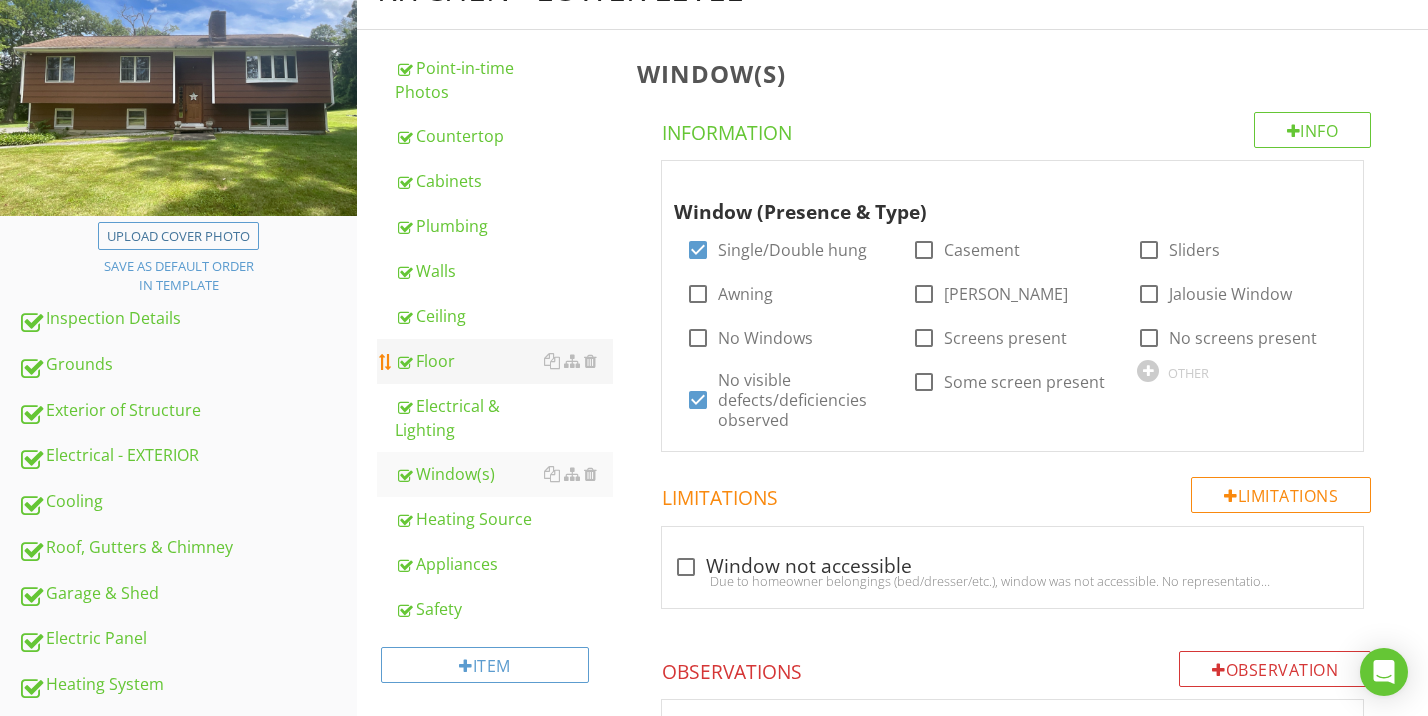 scroll, scrollTop: 623, scrollLeft: 0, axis: vertical 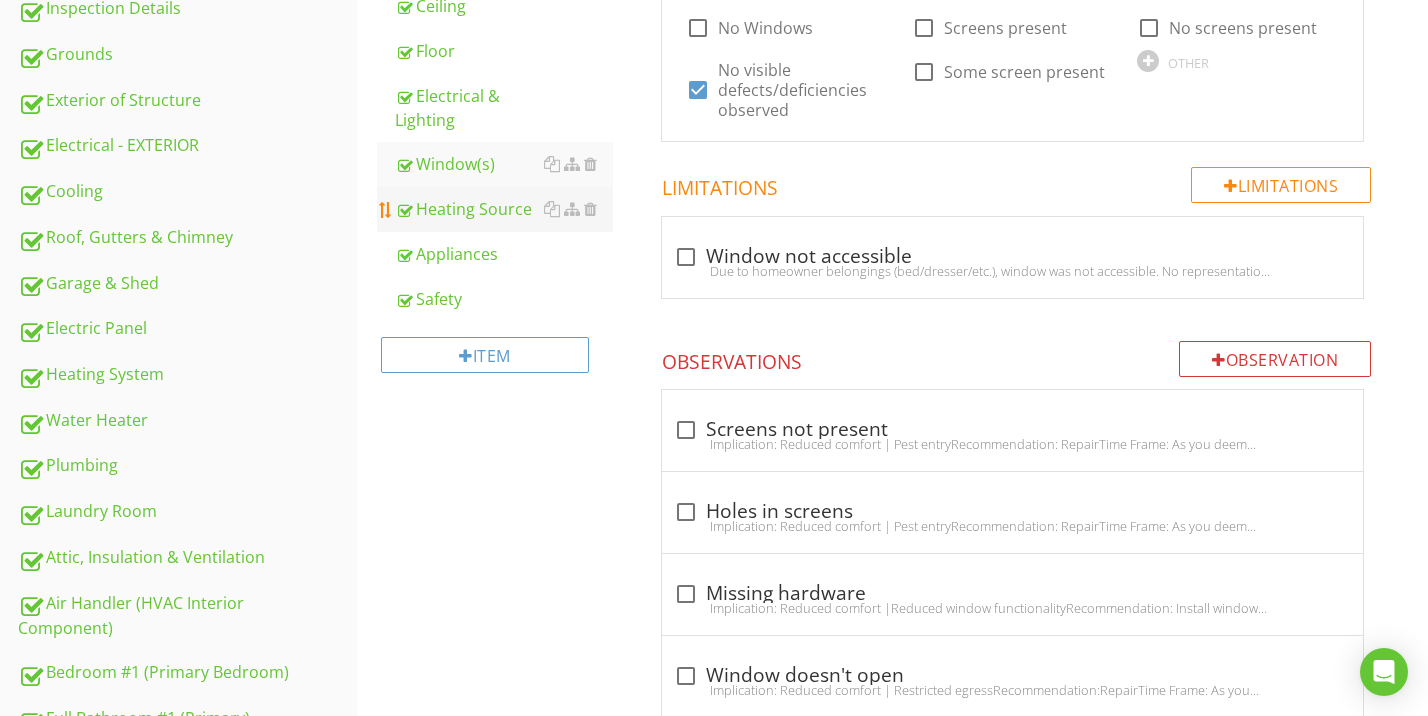 click on "Heating Source" at bounding box center [504, 209] 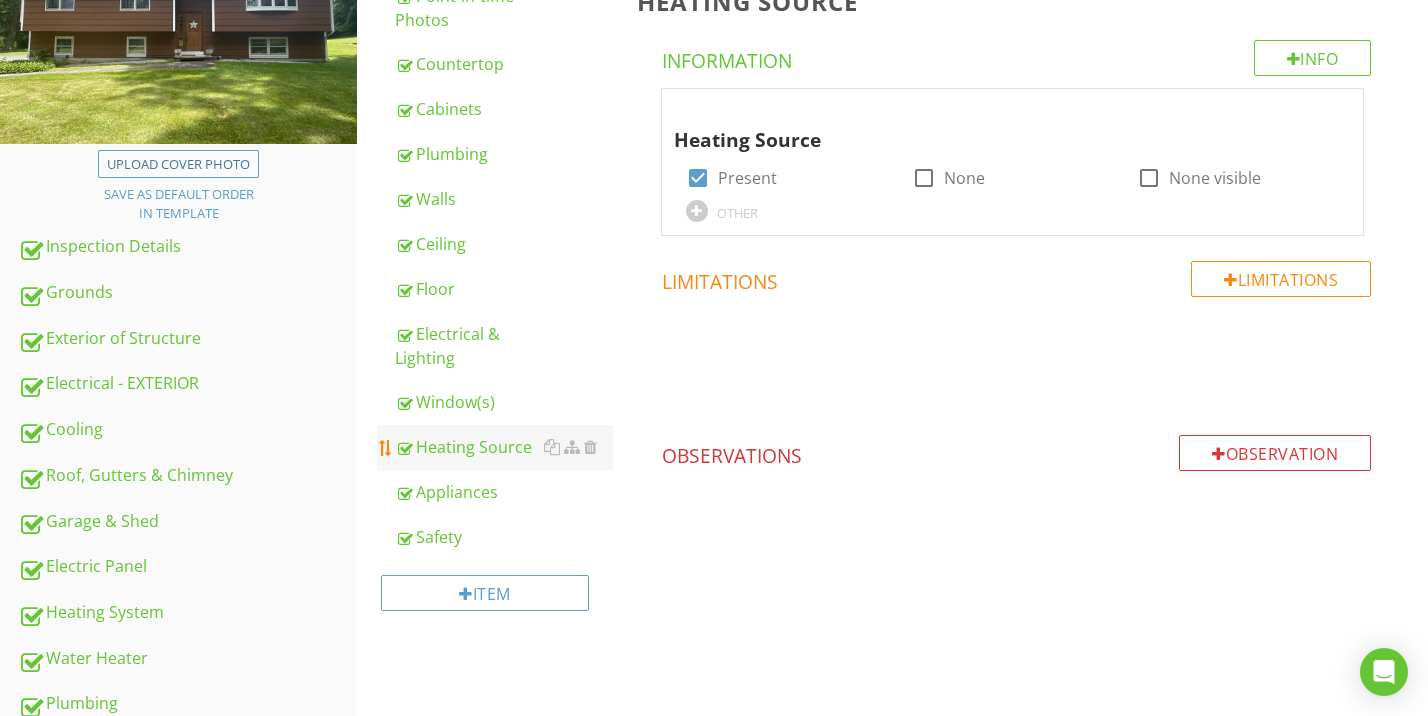 scroll, scrollTop: 556, scrollLeft: 0, axis: vertical 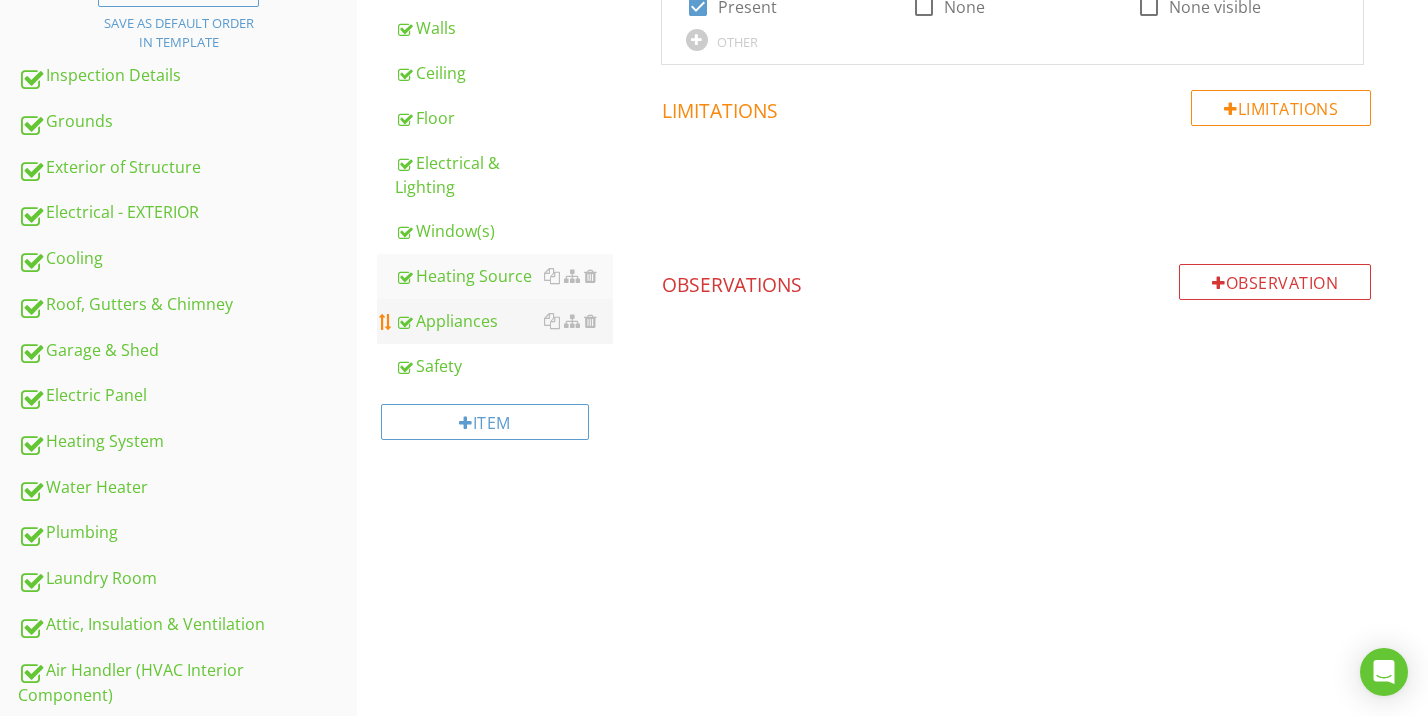 click on "Appliances" at bounding box center [504, 321] 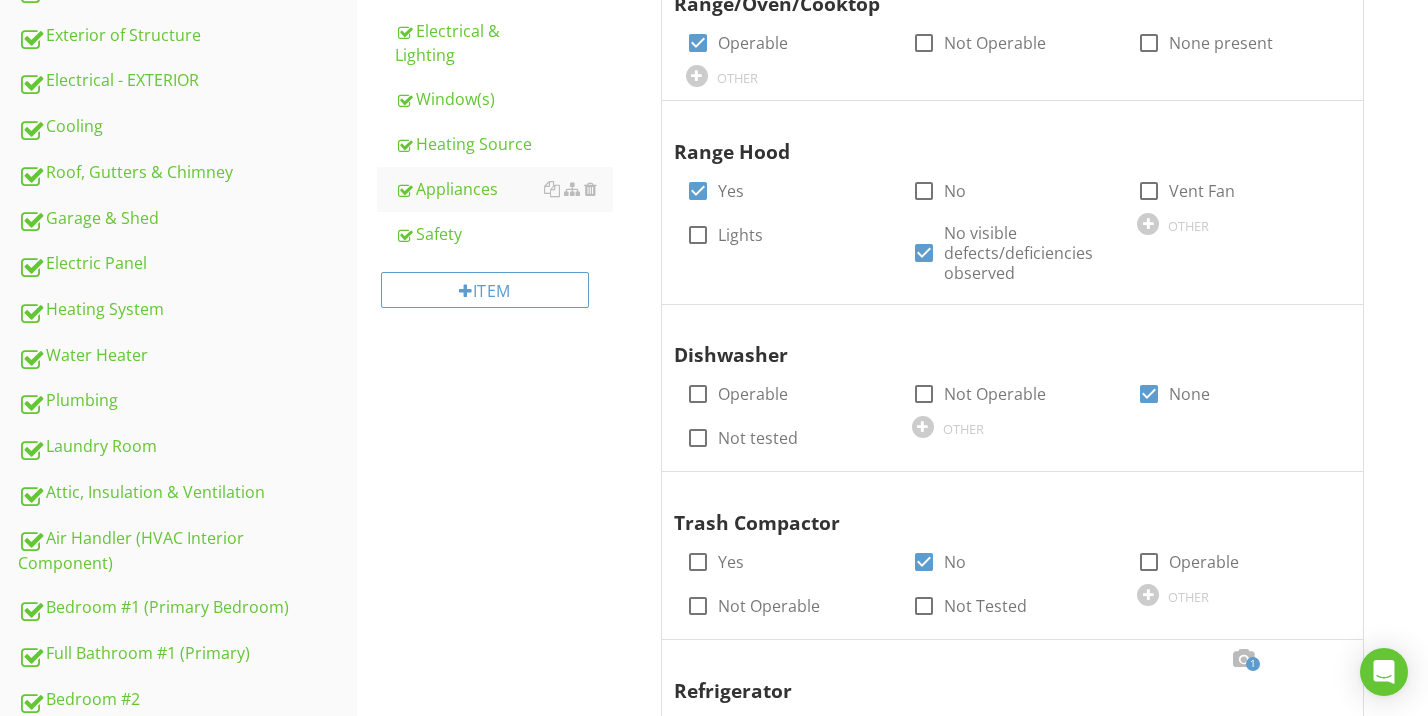 scroll, scrollTop: 506, scrollLeft: 0, axis: vertical 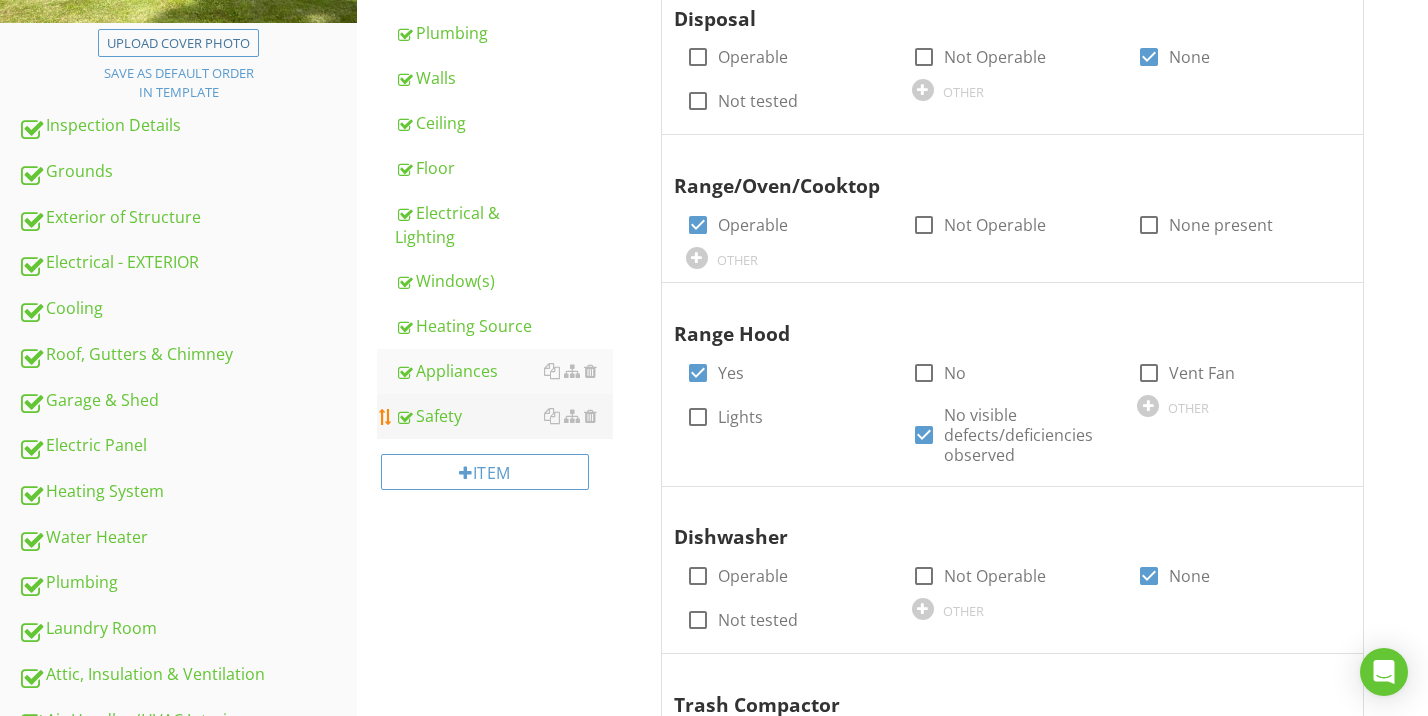 click on "Safety" at bounding box center [504, 416] 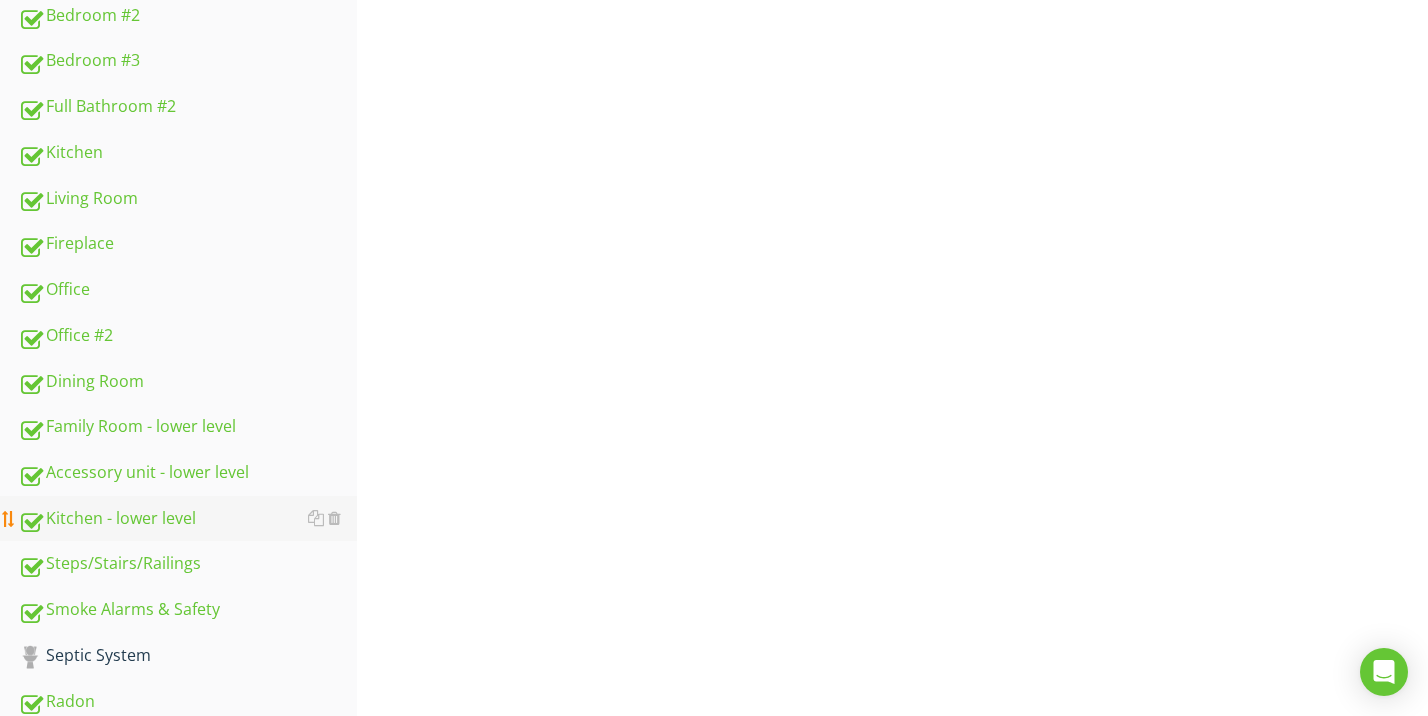 scroll, scrollTop: 1508, scrollLeft: 0, axis: vertical 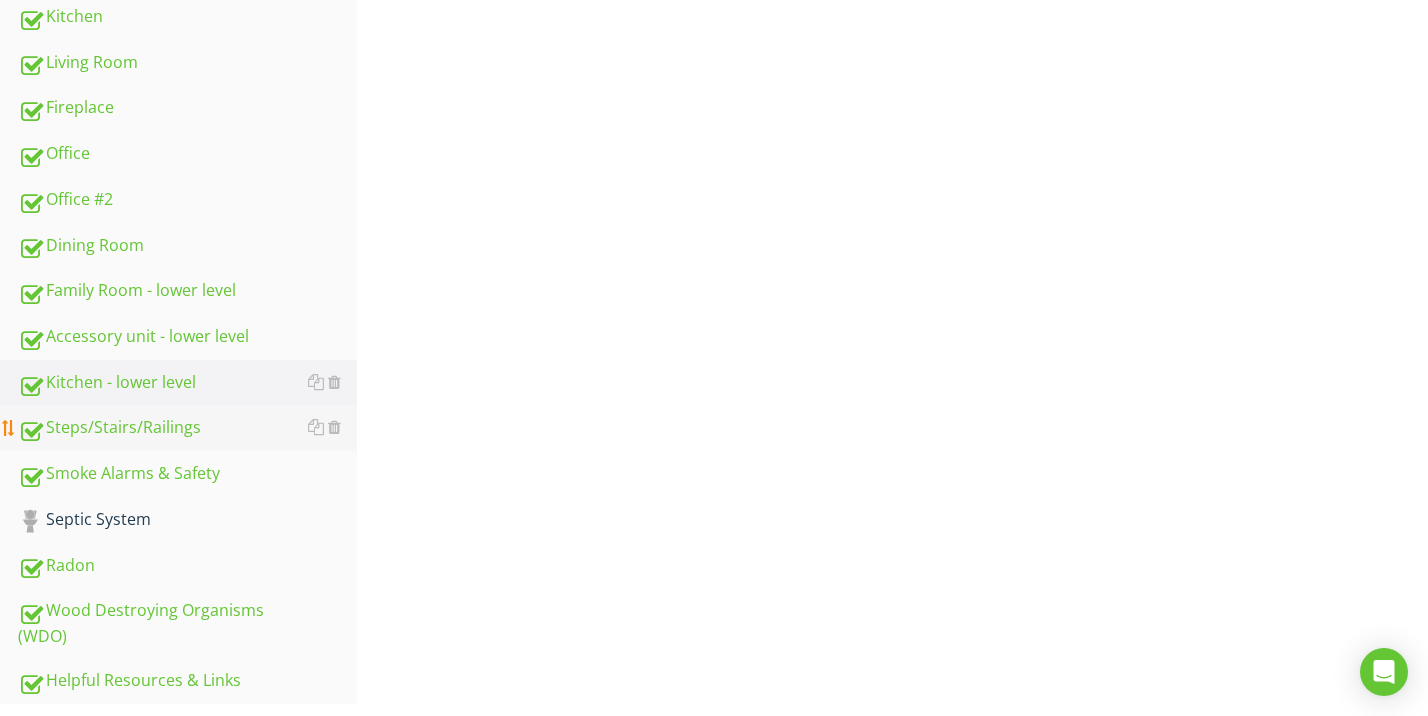 click on "Steps/Stairs/Railings" at bounding box center (187, 428) 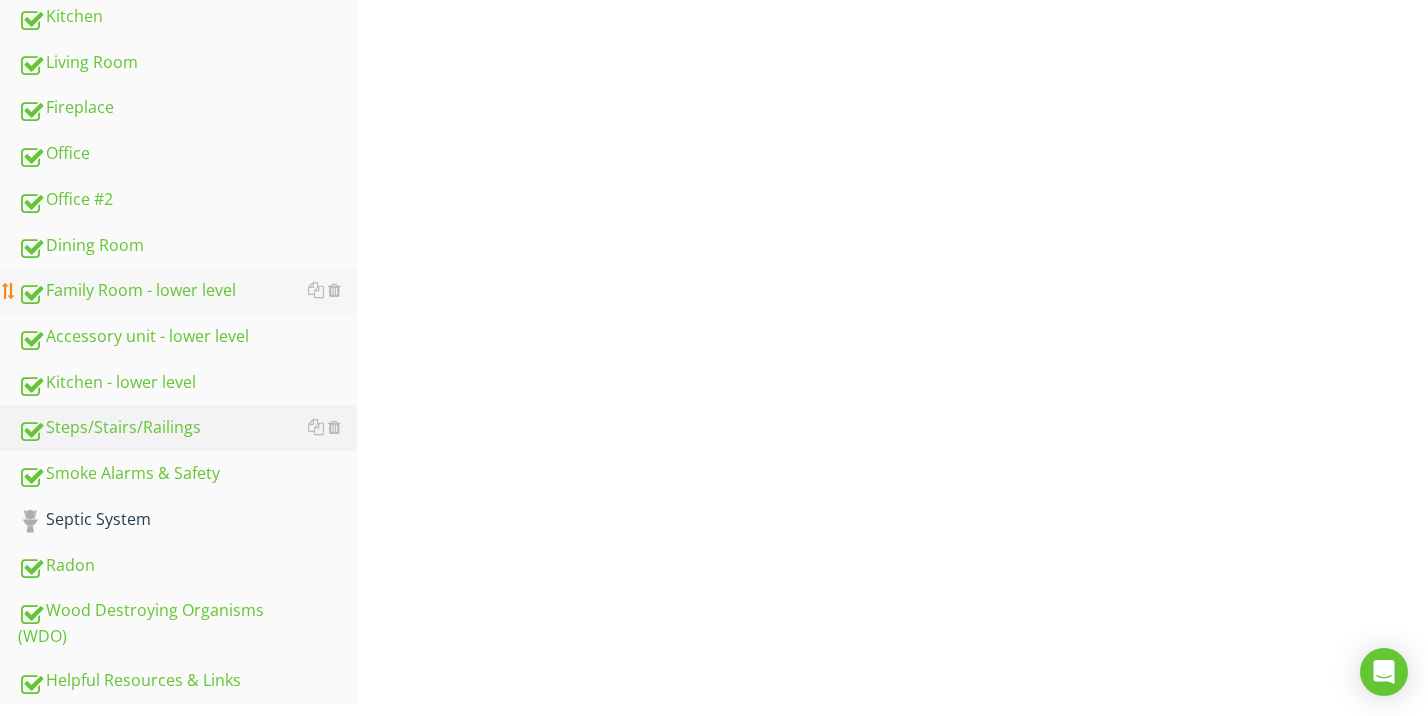 click on "Family Room - lower level" at bounding box center [187, 291] 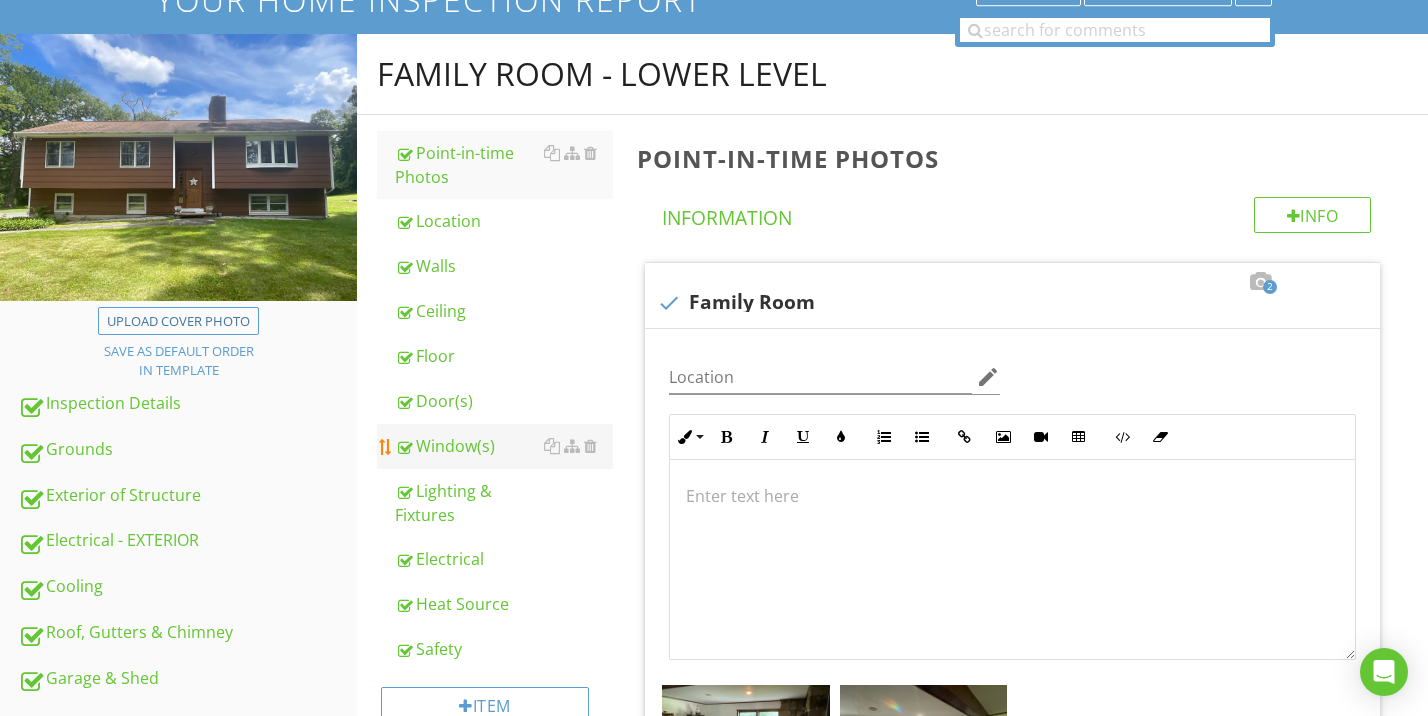 scroll, scrollTop: 268, scrollLeft: 0, axis: vertical 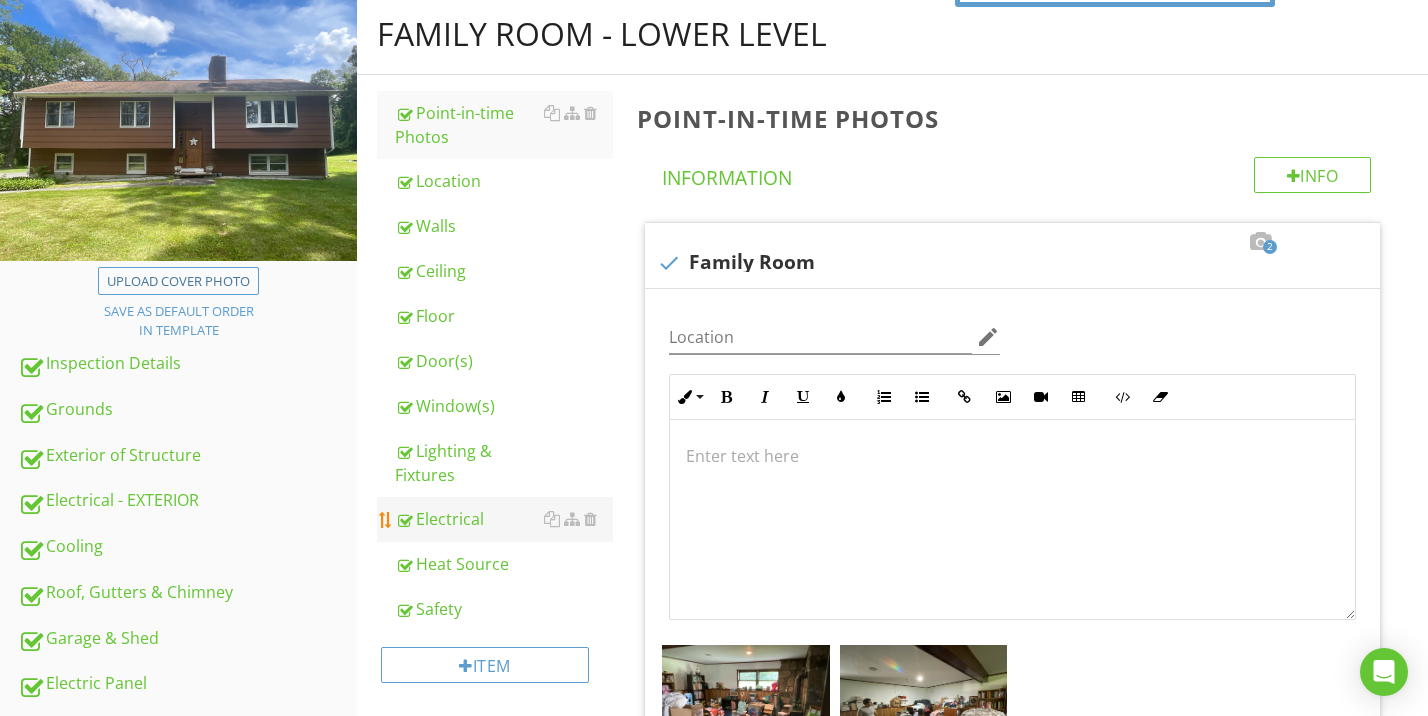 click on "Electrical" at bounding box center (504, 519) 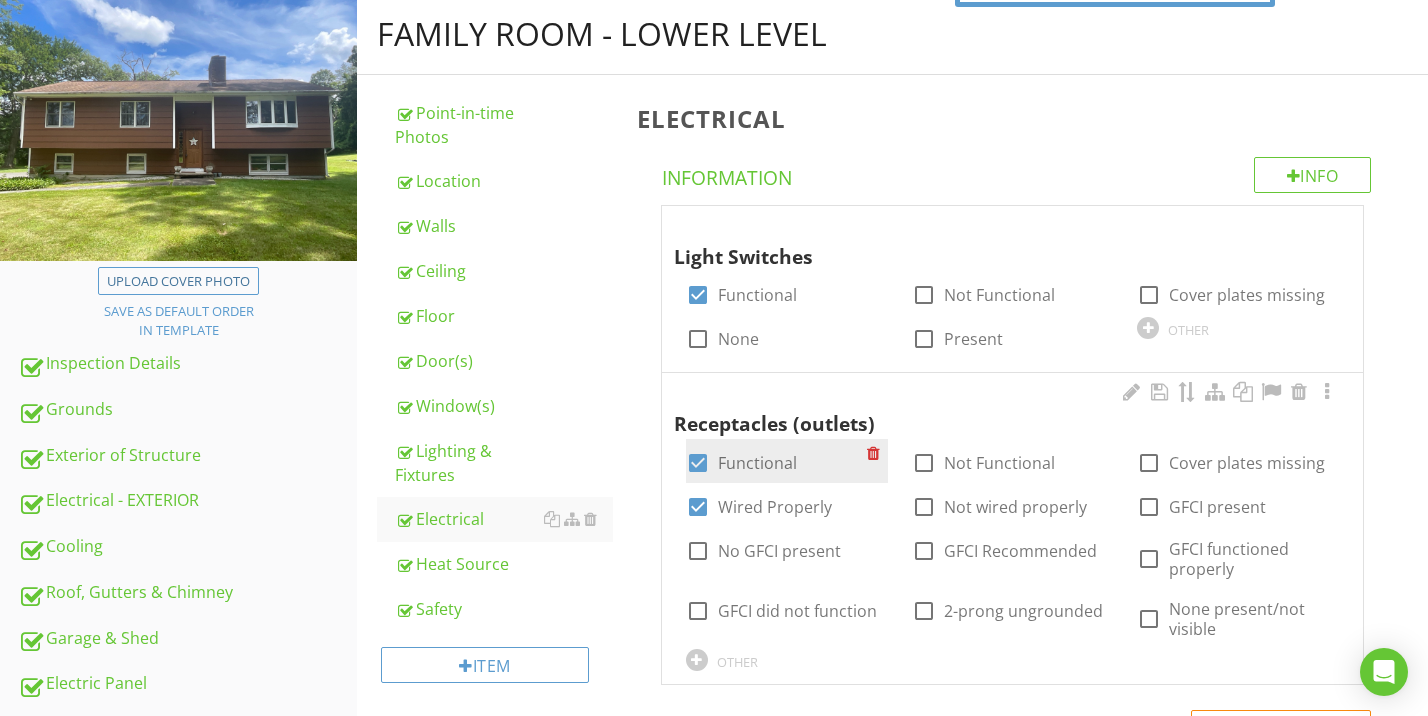 scroll, scrollTop: 888, scrollLeft: 0, axis: vertical 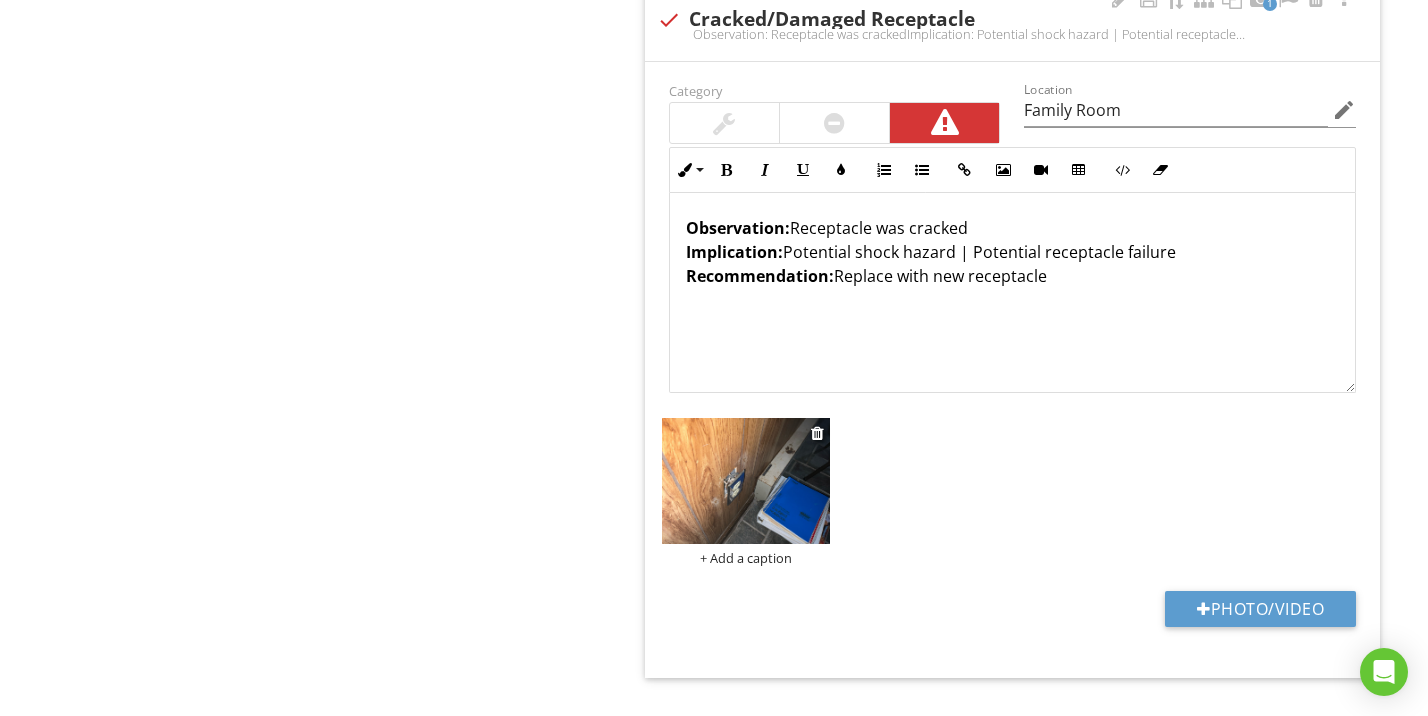click at bounding box center [746, 481] 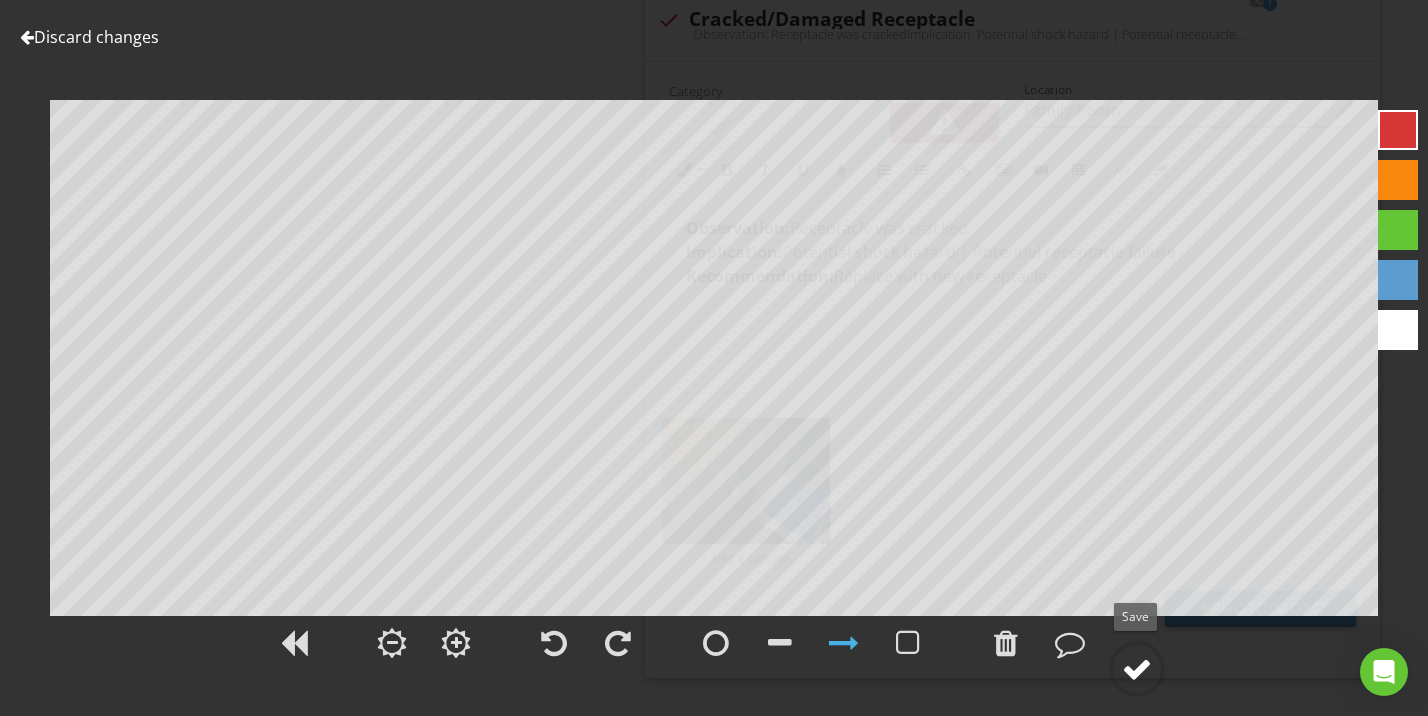 click at bounding box center (1137, 669) 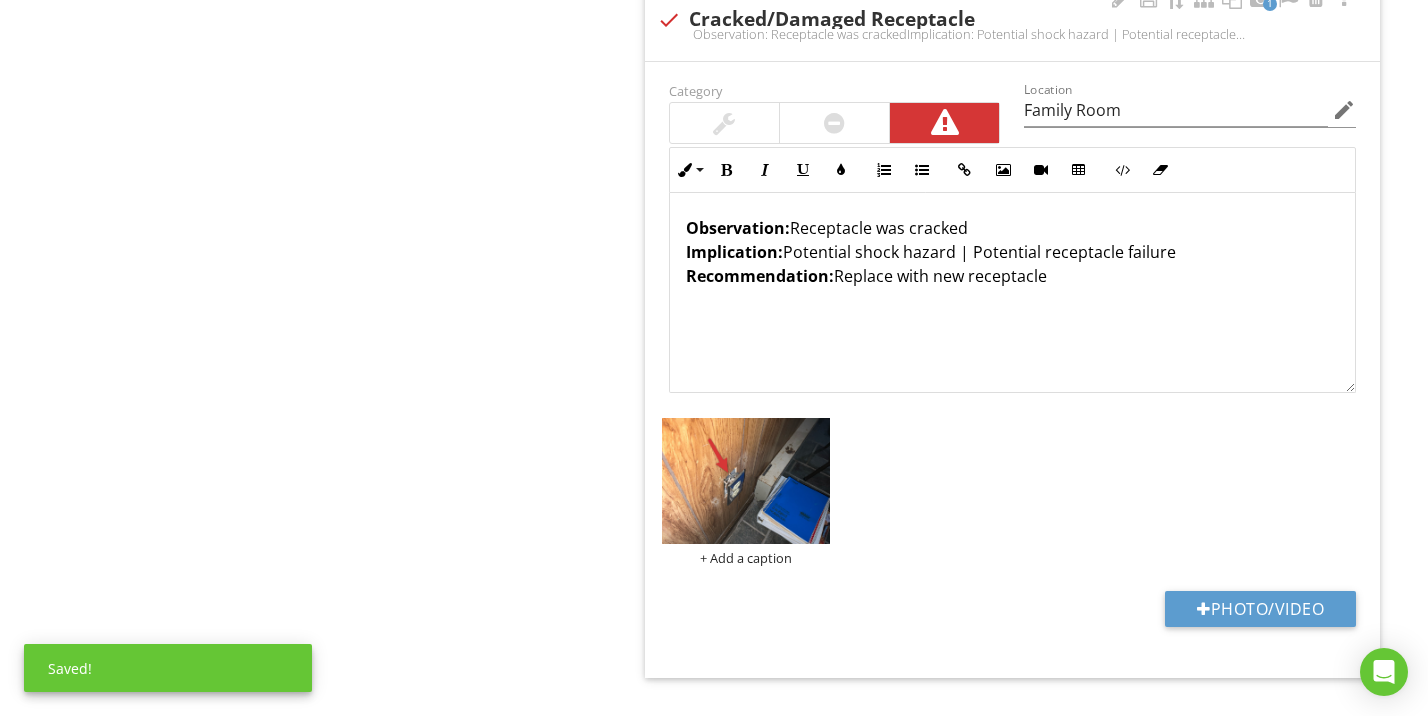scroll, scrollTop: 0, scrollLeft: 0, axis: both 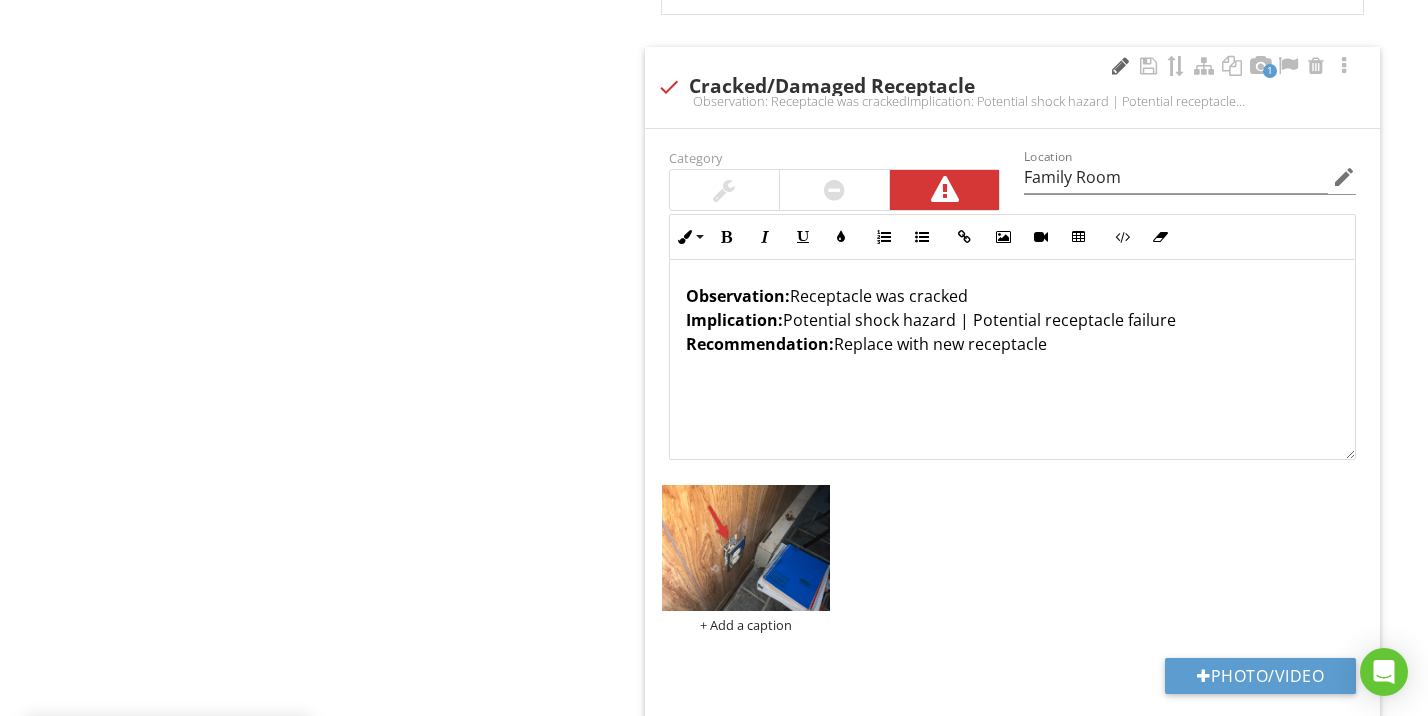click at bounding box center (1120, 66) 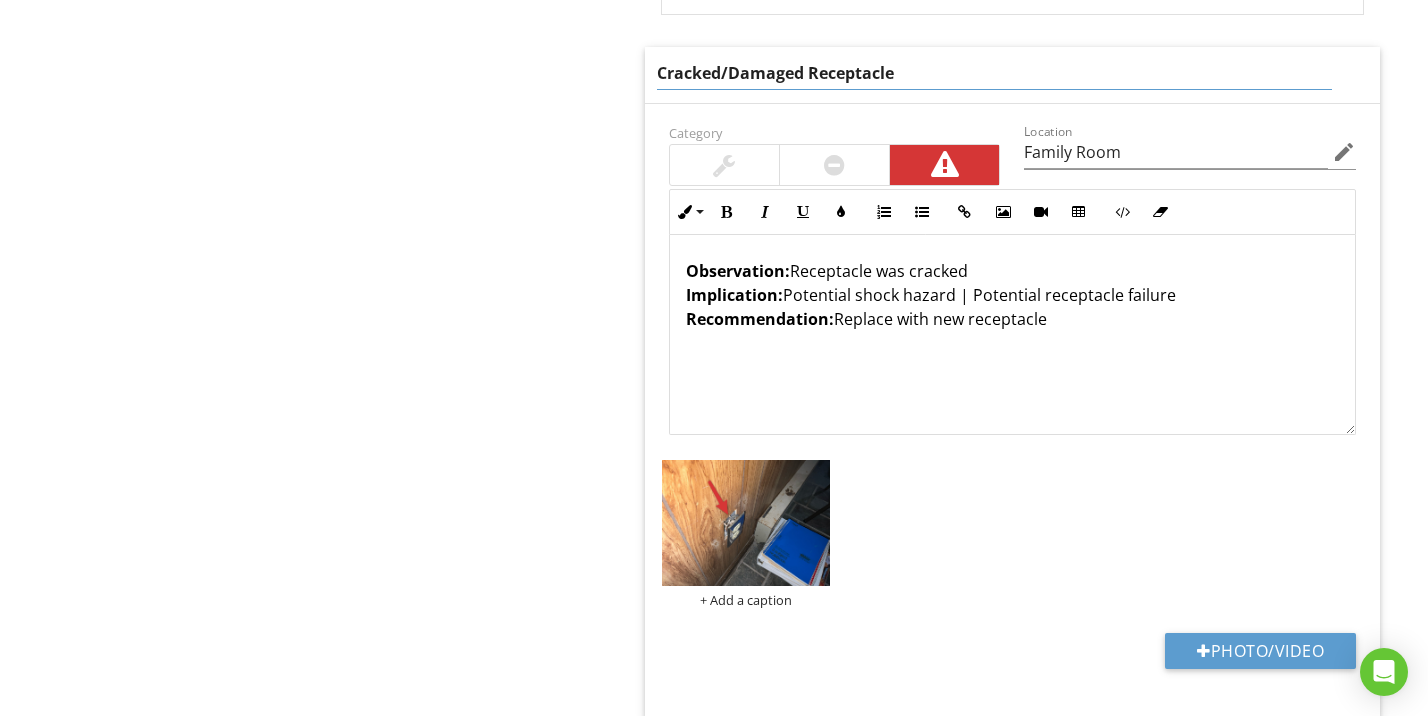 drag, startPoint x: 901, startPoint y: 66, endPoint x: 611, endPoint y: 67, distance: 290.0017 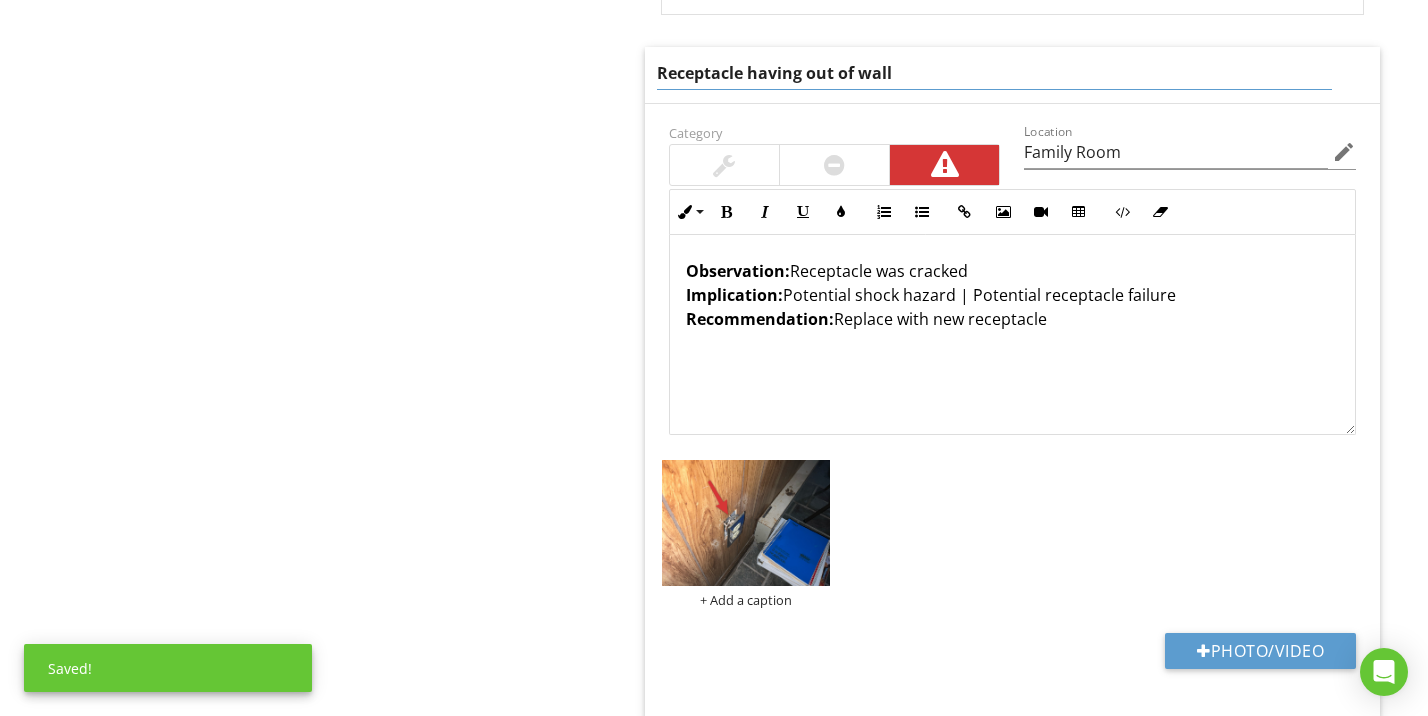 drag, startPoint x: 774, startPoint y: 68, endPoint x: 816, endPoint y: 65, distance: 42.107006 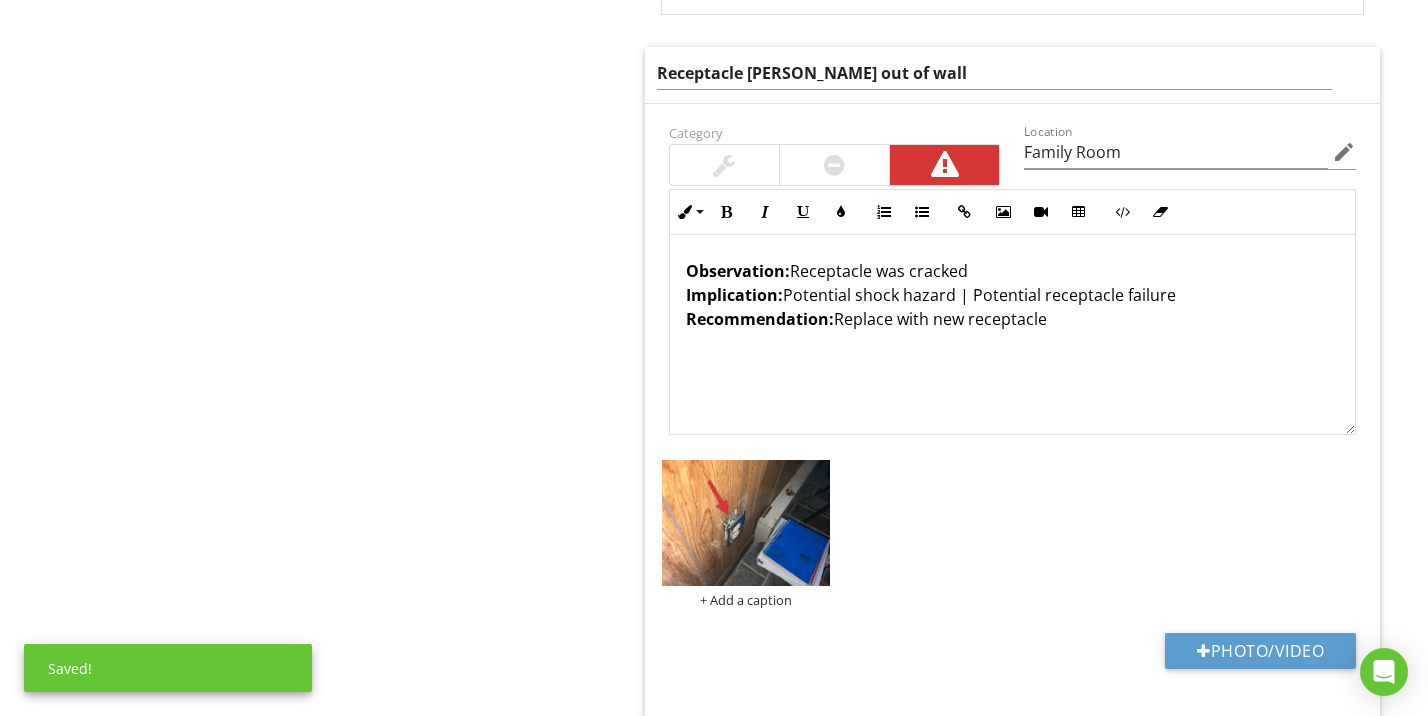 type on "Receptacle hanging out of wall" 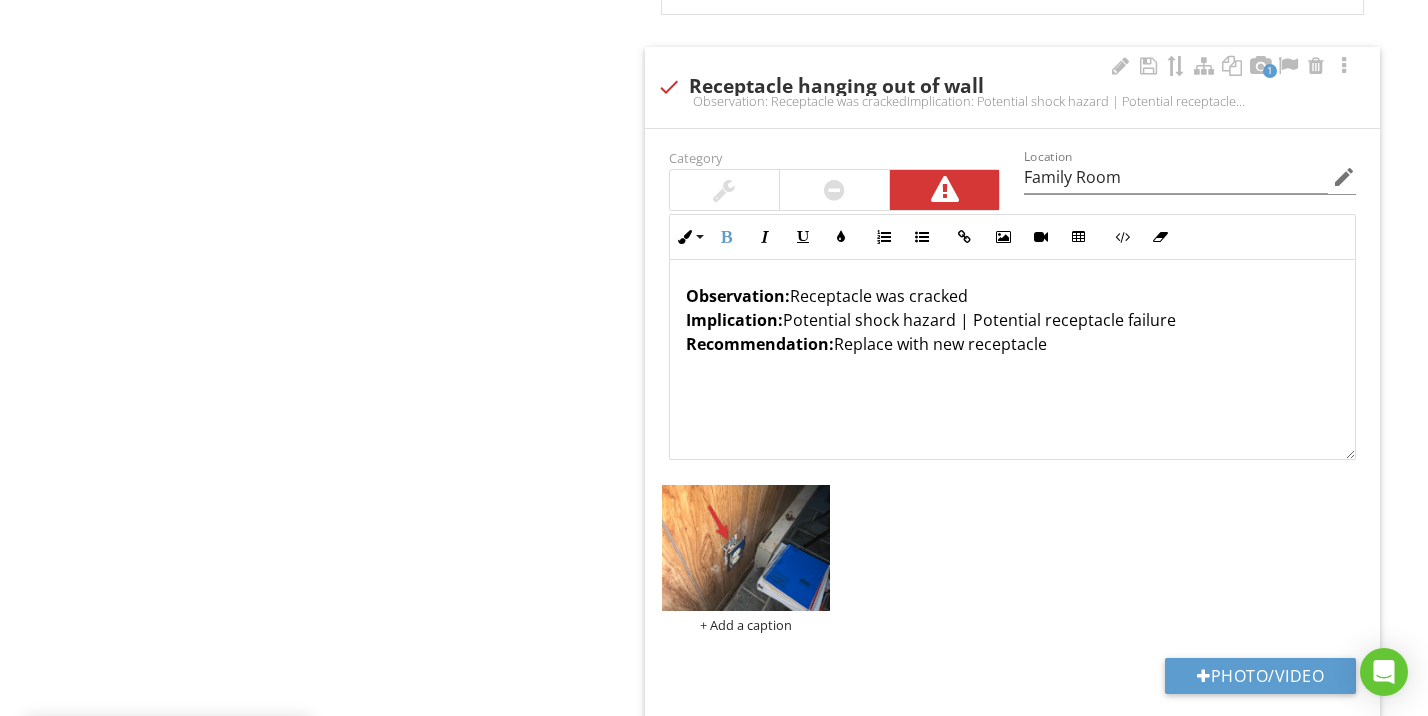 drag, startPoint x: 795, startPoint y: 262, endPoint x: 980, endPoint y: 293, distance: 187.57932 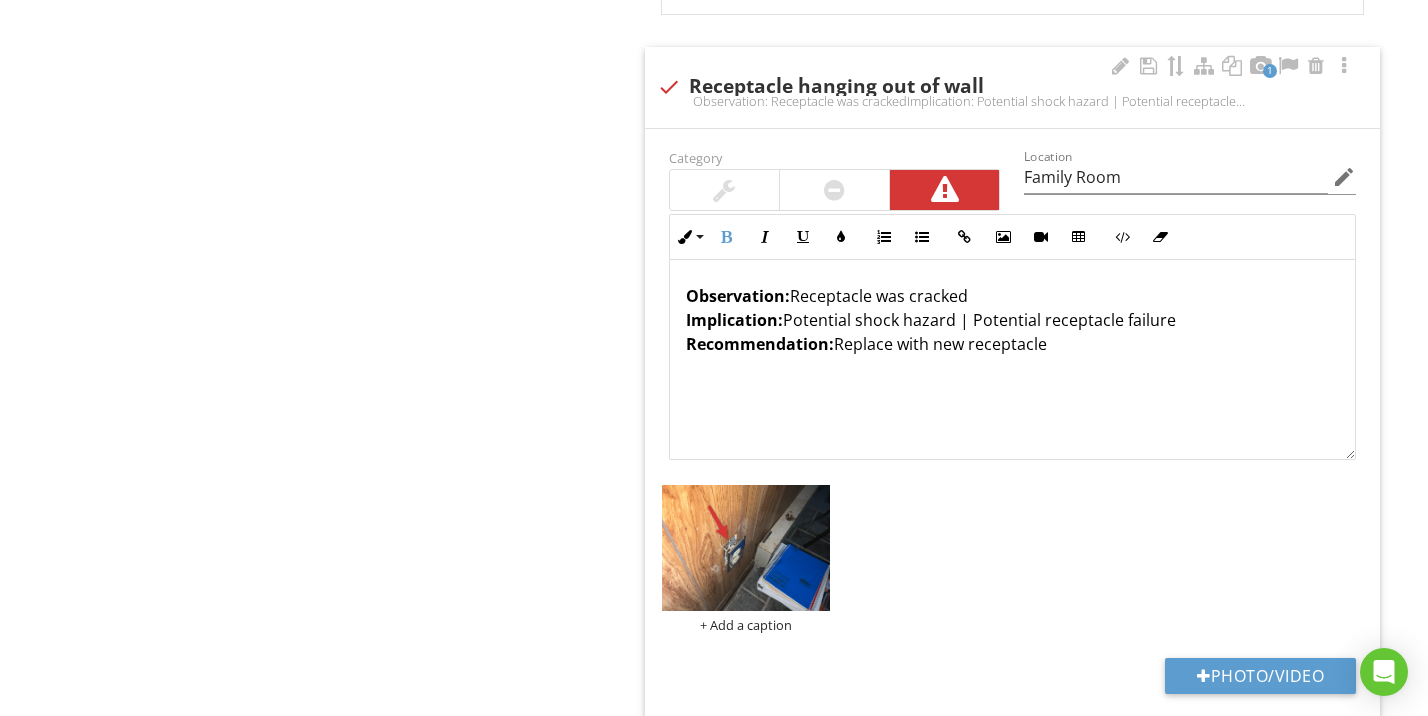 drag, startPoint x: 980, startPoint y: 293, endPoint x: 889, endPoint y: 293, distance: 91 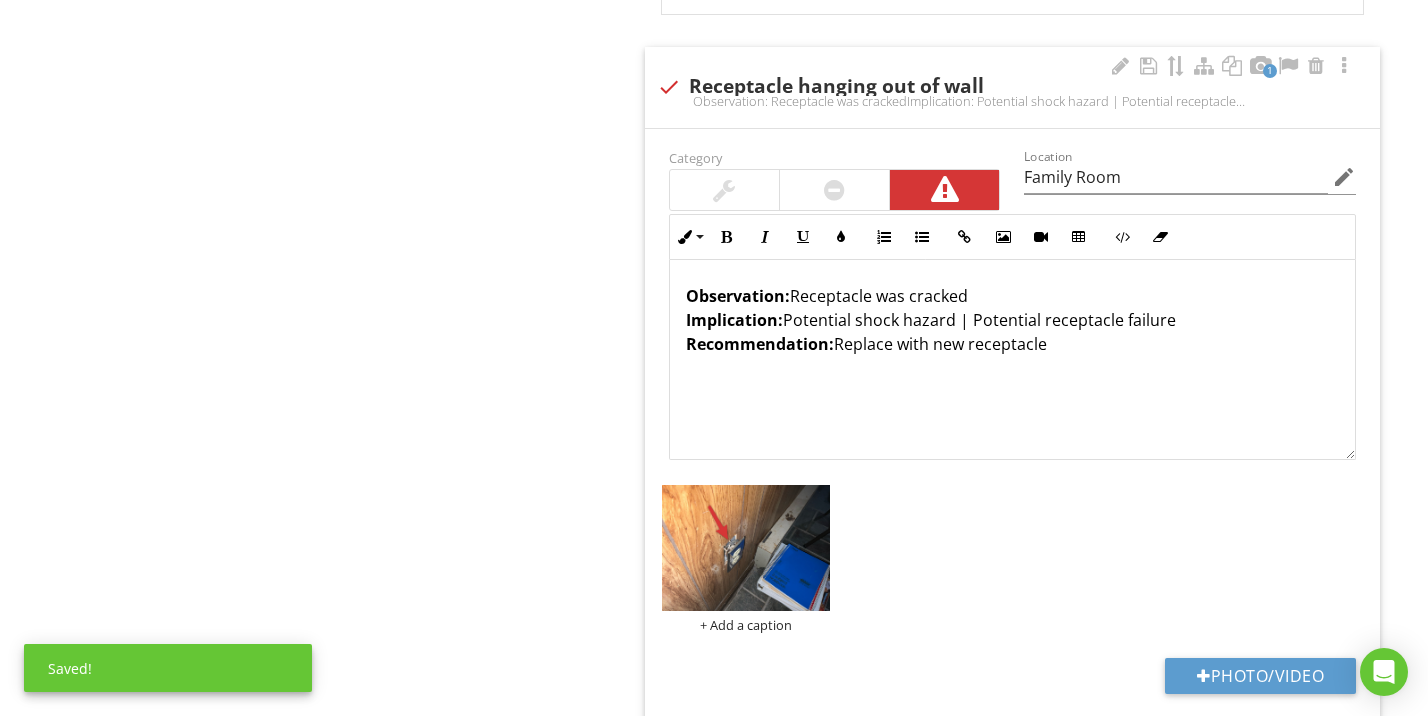 drag, startPoint x: 797, startPoint y: 289, endPoint x: 979, endPoint y: 293, distance: 182.04395 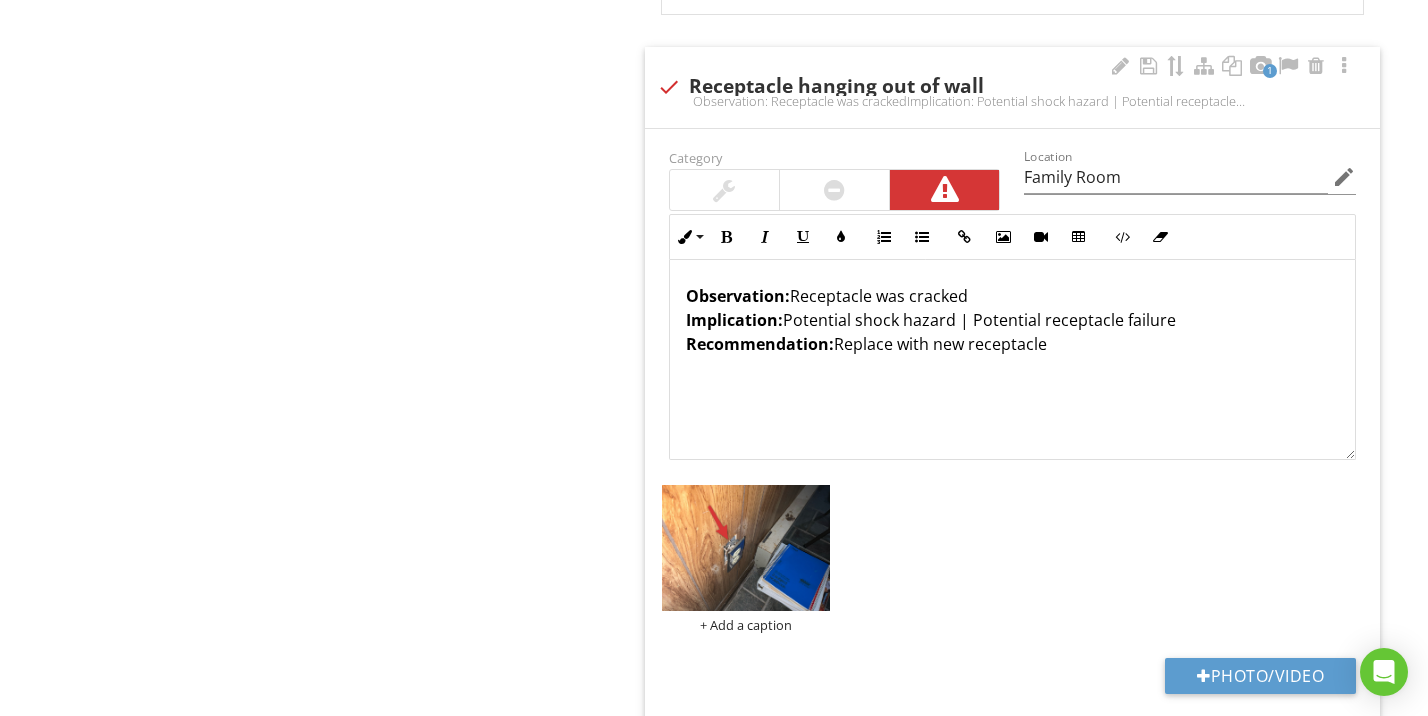 type 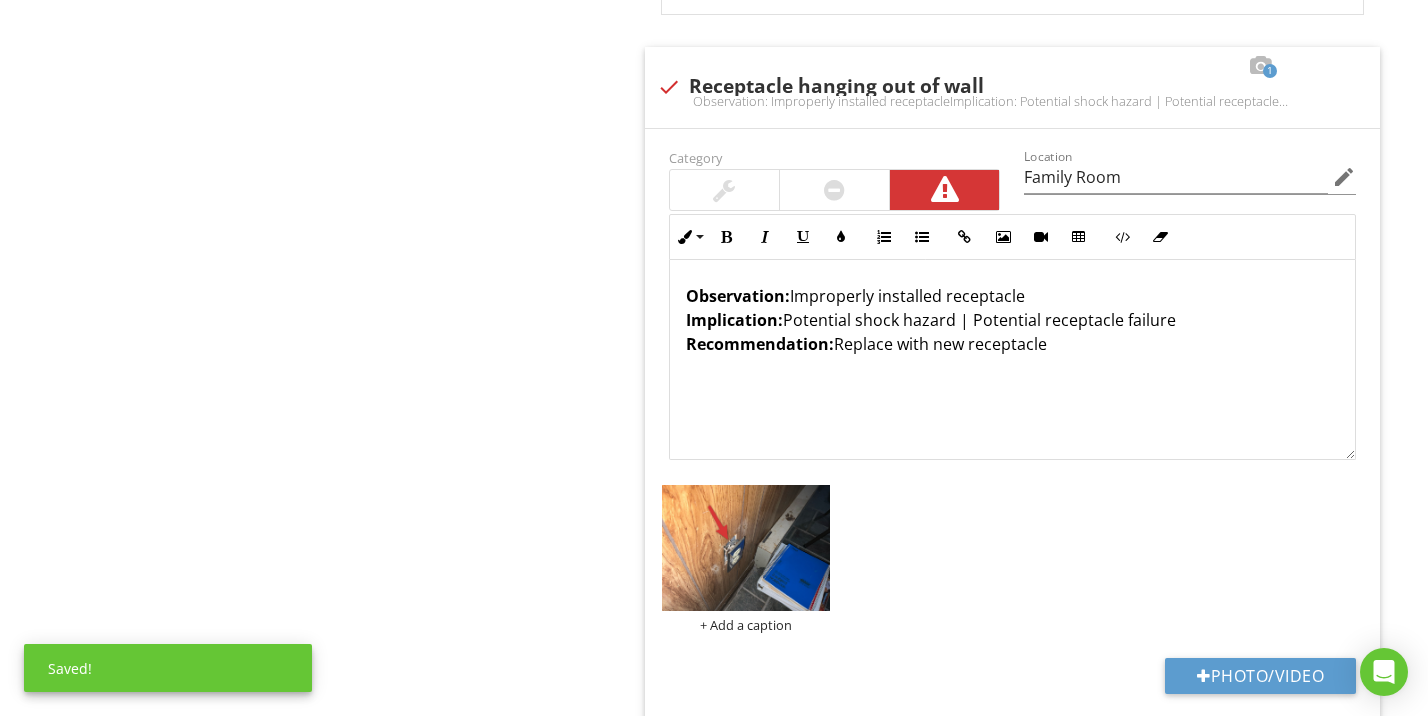 click on "Family Room - lower level
Point-in-time Photos
Location
Walls
Ceiling
Floor
Door(s)
Window(s)
Lighting & Fixtures
Electrical
Heat Source
Safety
Item
Electrical
Info
Information
Light Switches
check_box Functional   check_box_outline_blank Not Functional   check_box_outline_blank Cover plates missing   check_box_outline_blank None   check_box_outline_blank Present         OTHER
Receptacles (outlets)
check_box Functional   check_box_outline_blank Not Functional" at bounding box center [892, -852] 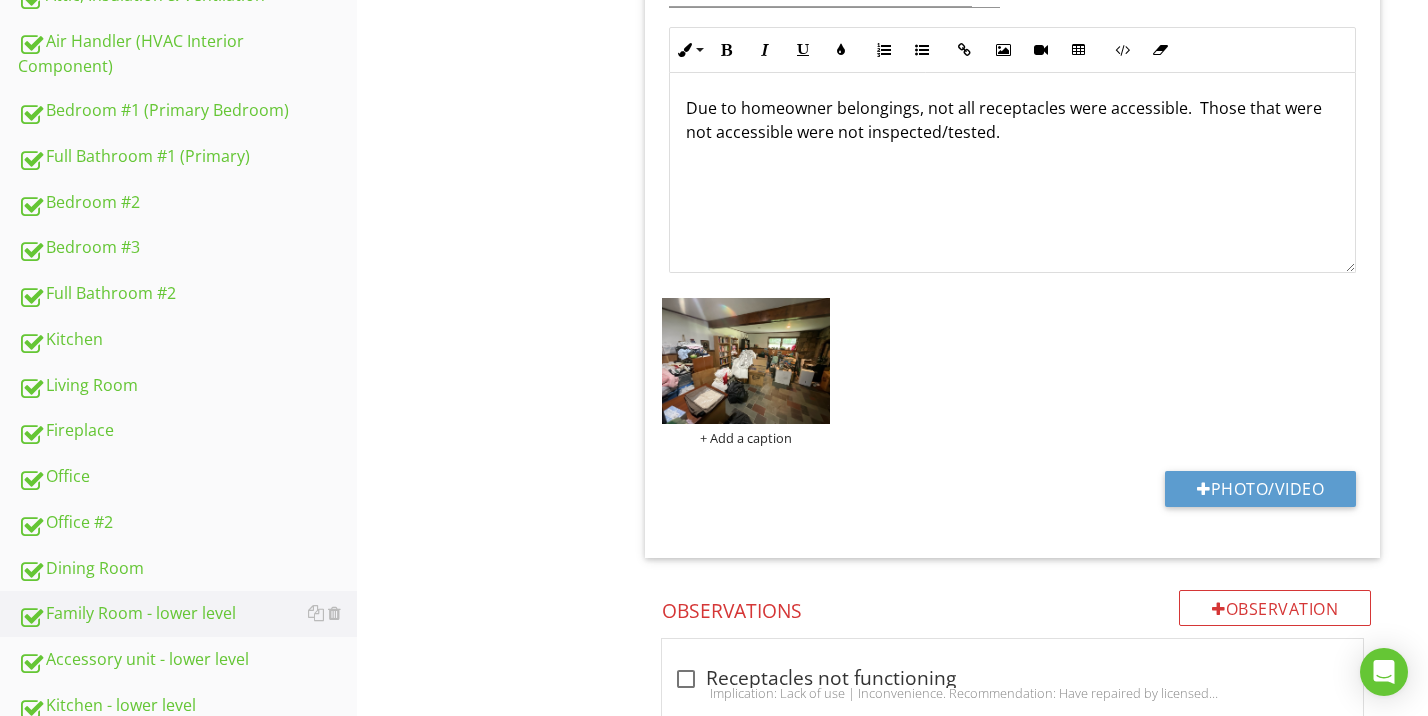 scroll, scrollTop: 1620, scrollLeft: 0, axis: vertical 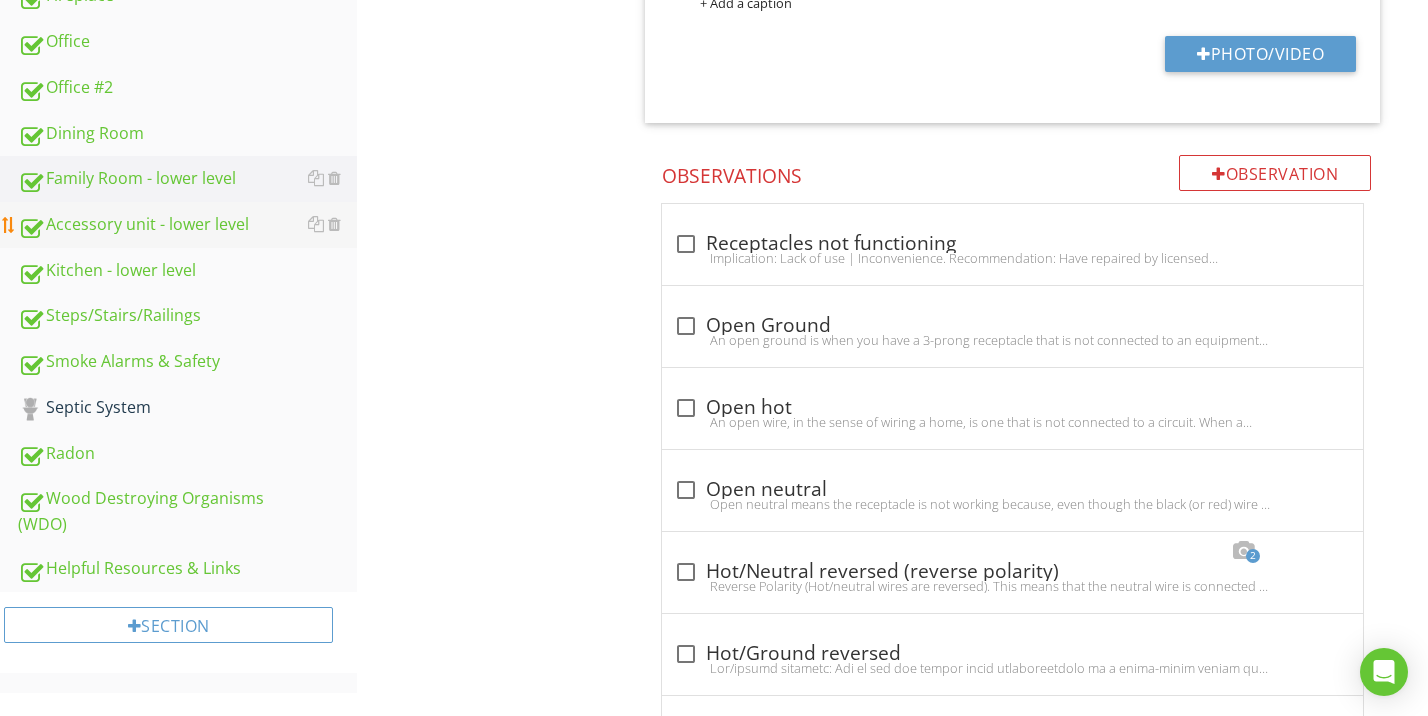 click on "Accessory unit - lower level" at bounding box center [187, 225] 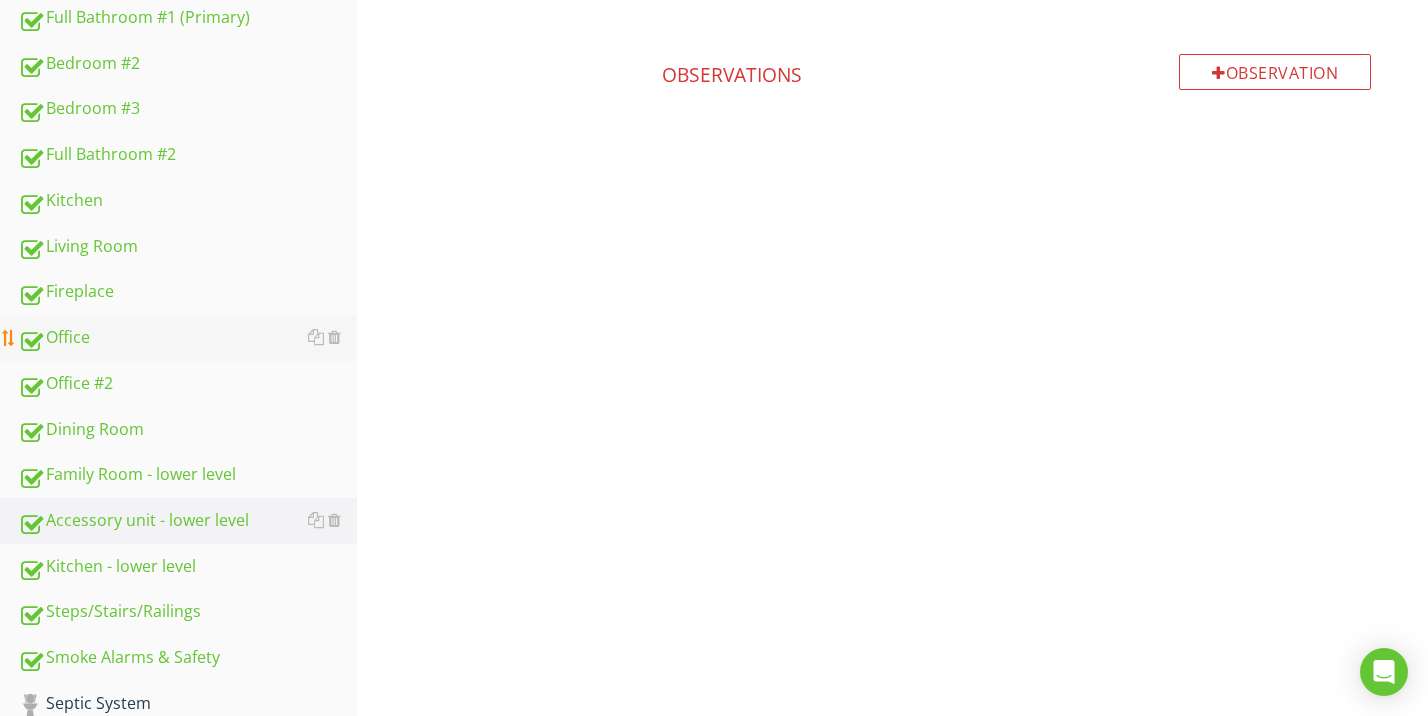 scroll, scrollTop: 1427, scrollLeft: 0, axis: vertical 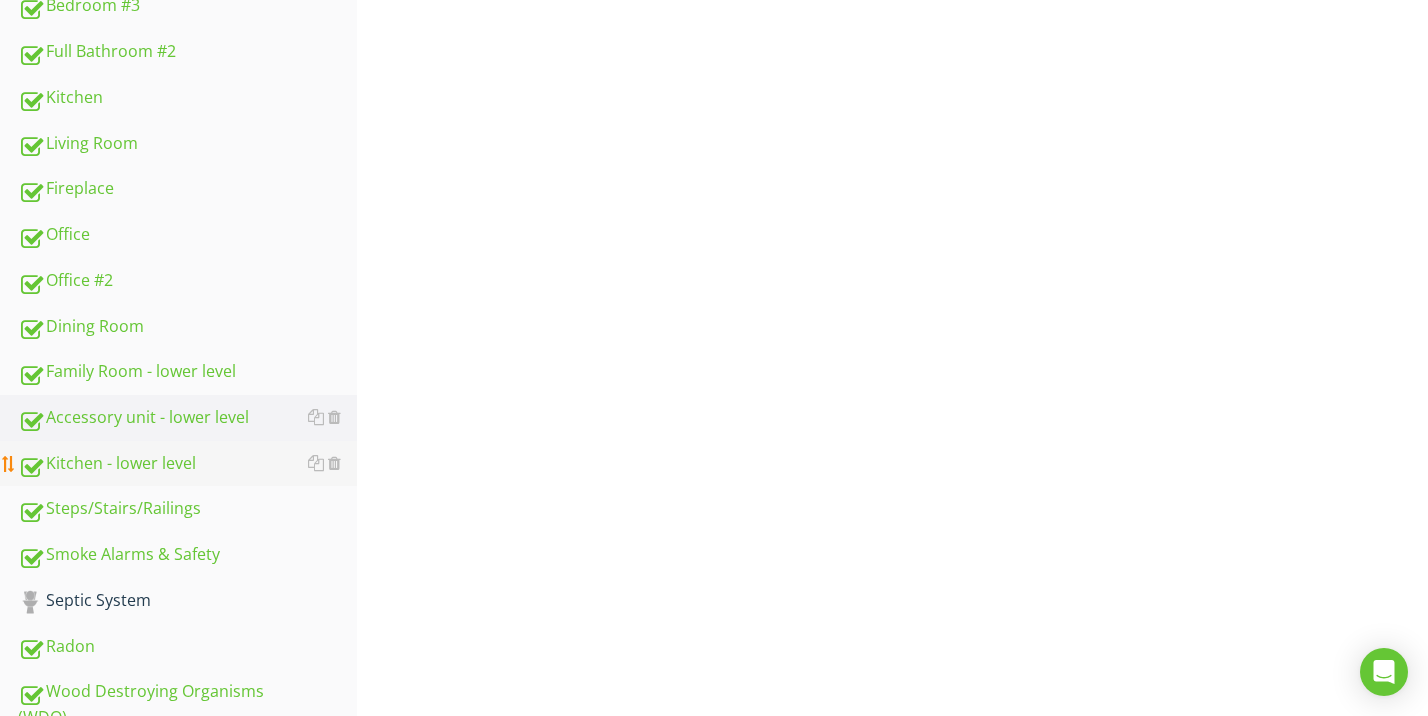 click on "Kitchen - lower level" at bounding box center [187, 464] 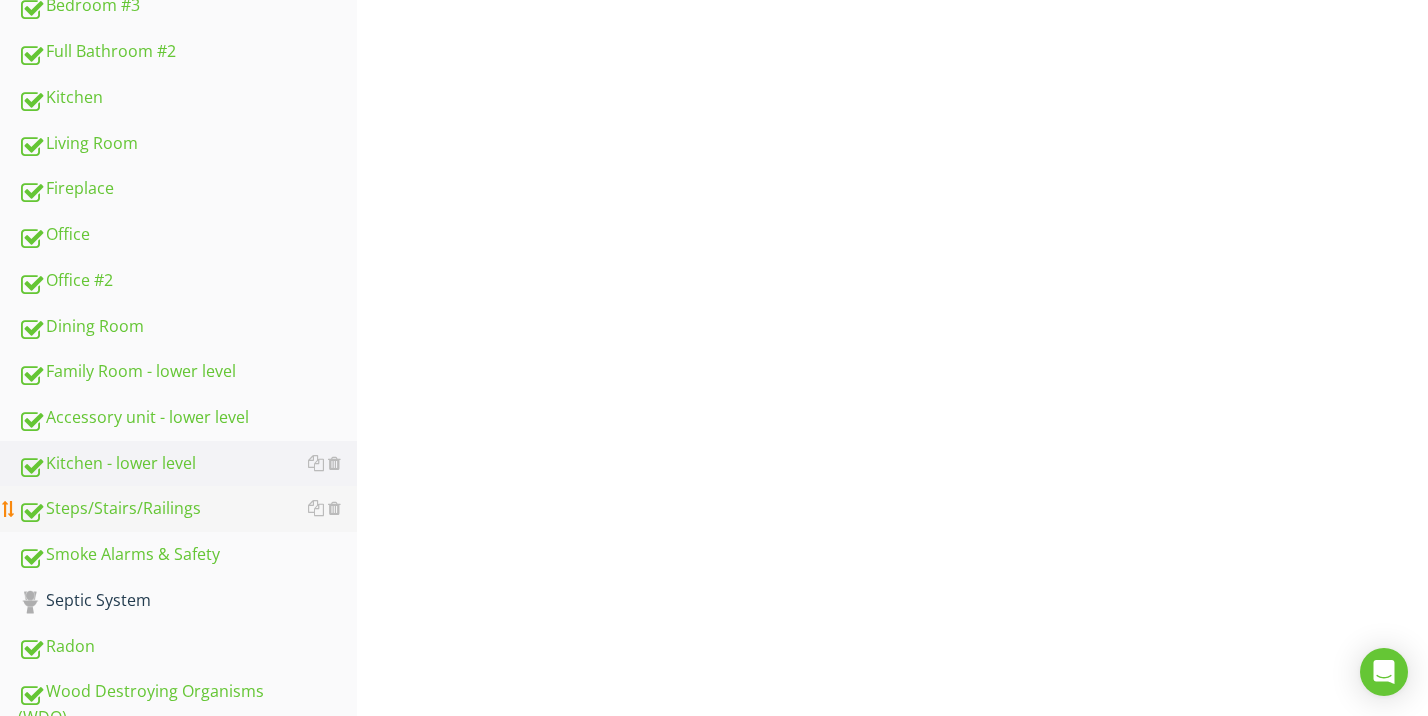 click on "Steps/Stairs/Railings" at bounding box center (187, 509) 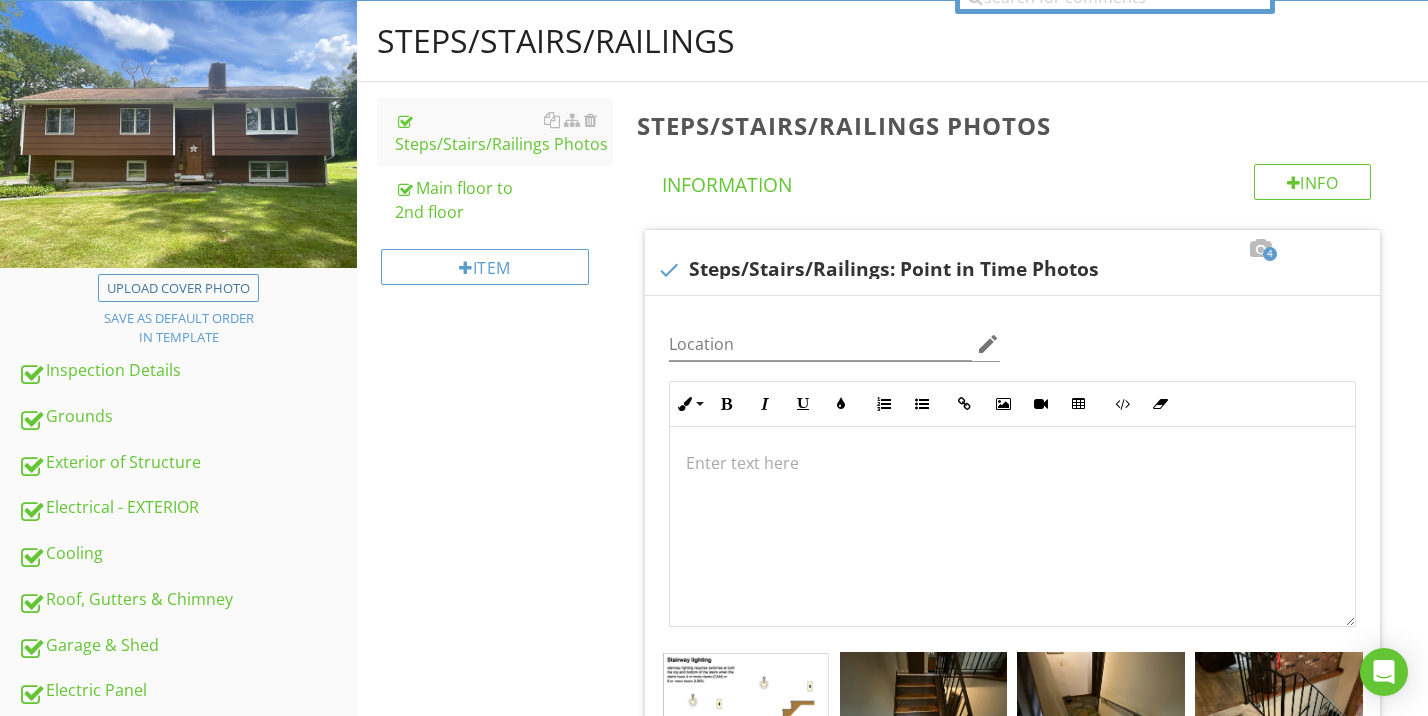 scroll, scrollTop: 282, scrollLeft: 0, axis: vertical 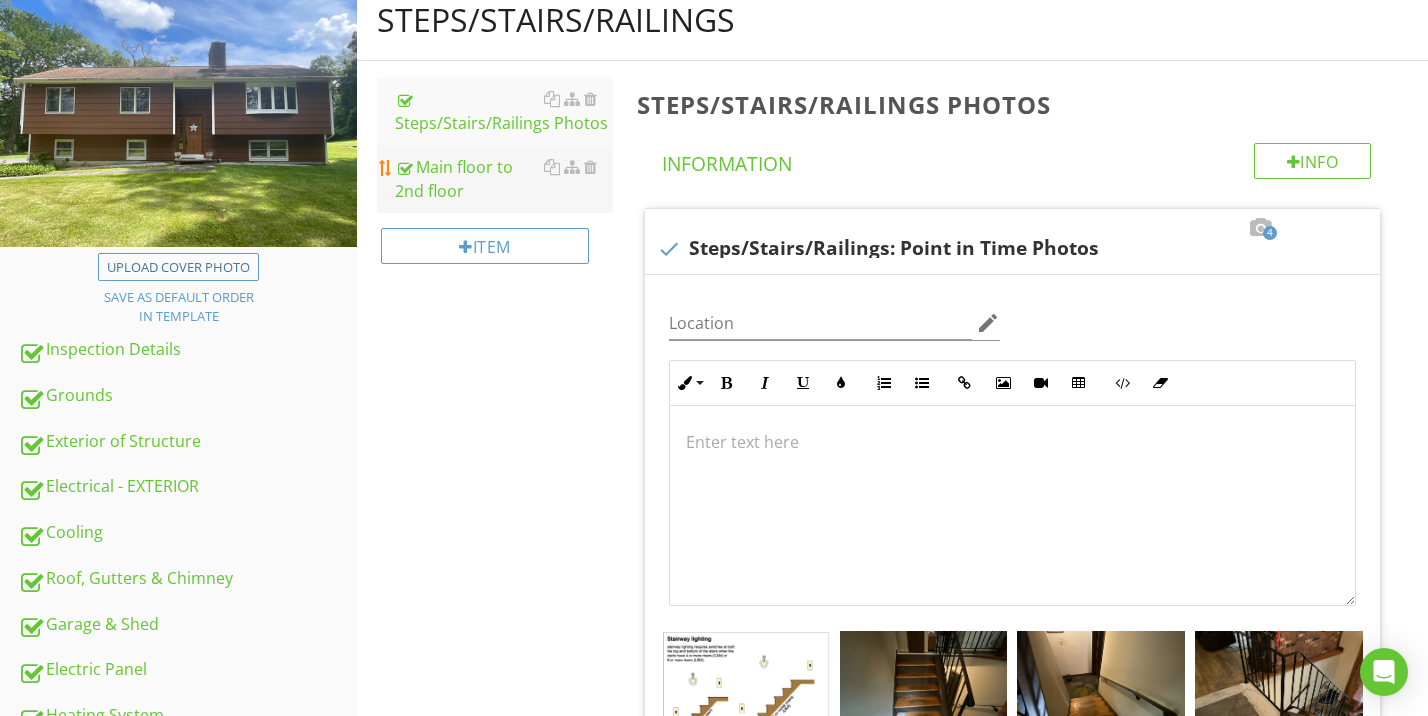 click on "Main floor to 2nd floor" at bounding box center [504, 179] 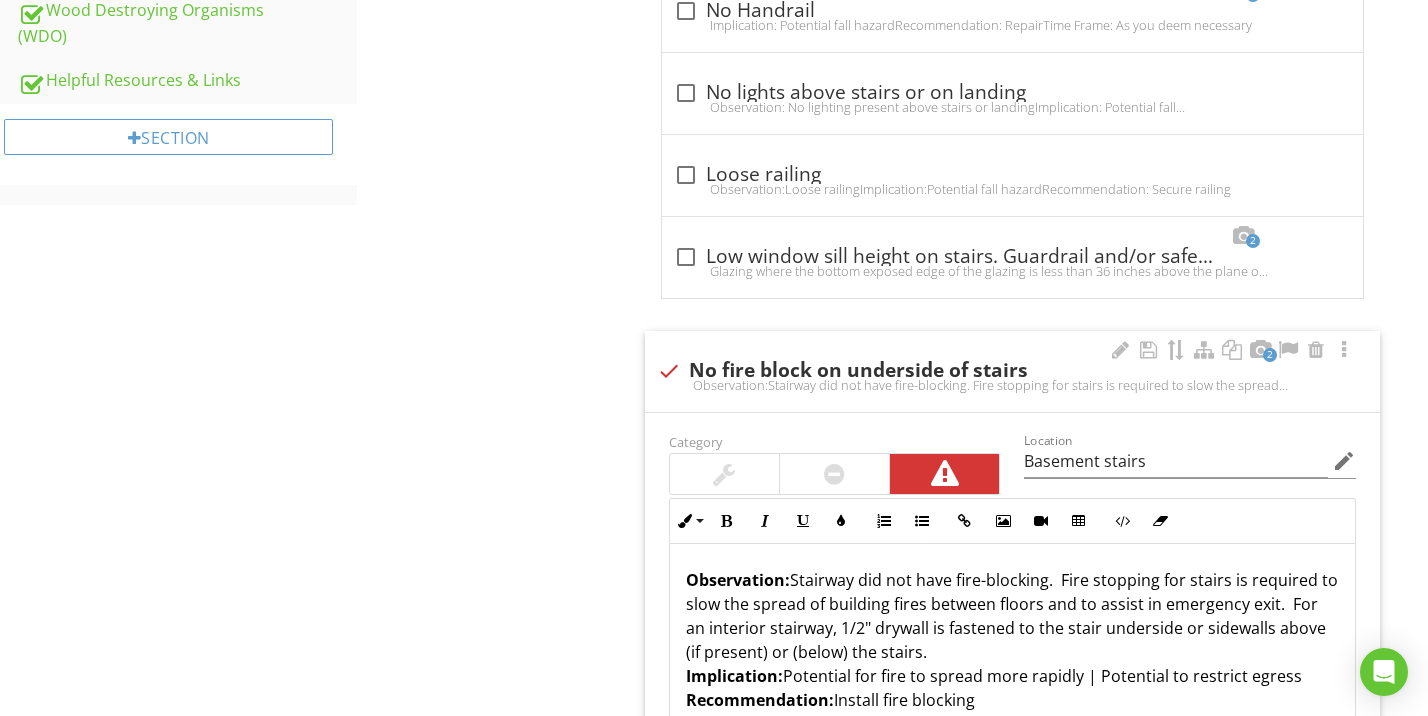 scroll, scrollTop: 2286, scrollLeft: 0, axis: vertical 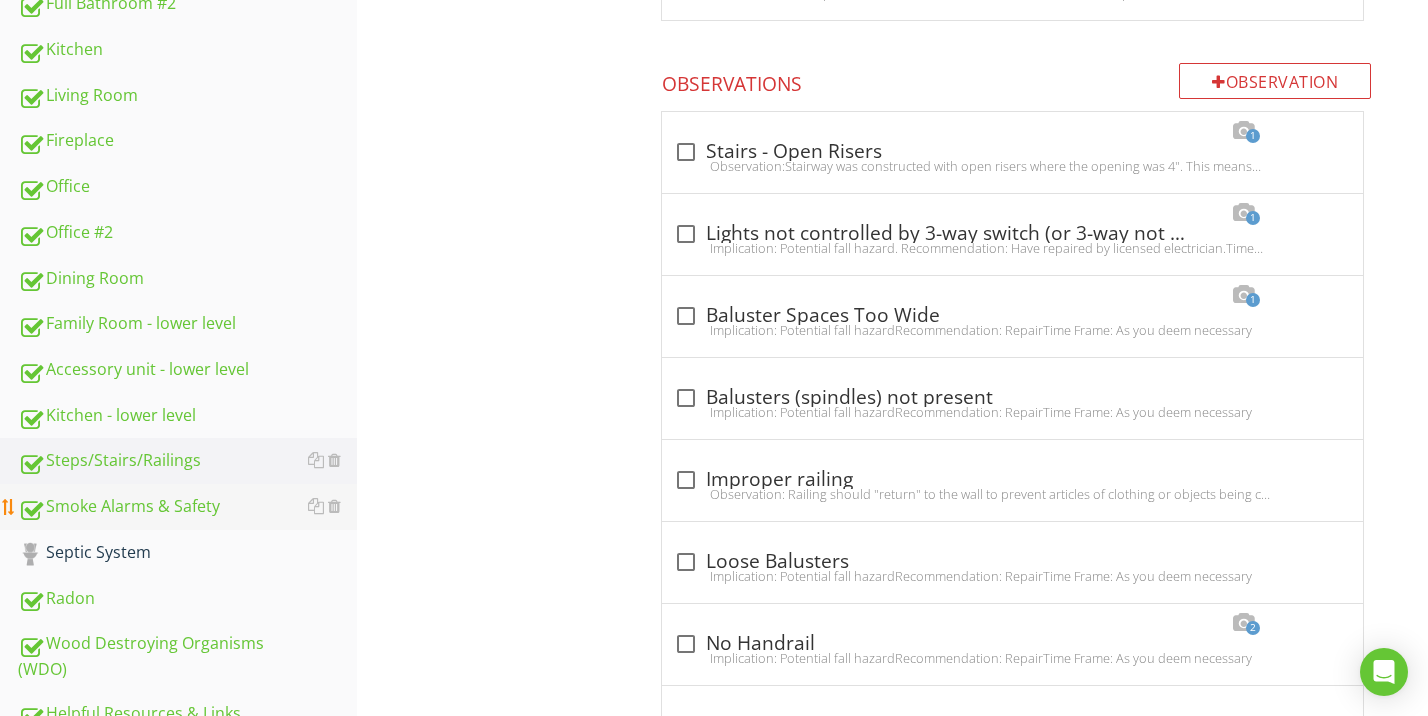 click on "Smoke Alarms & Safety" at bounding box center [187, 507] 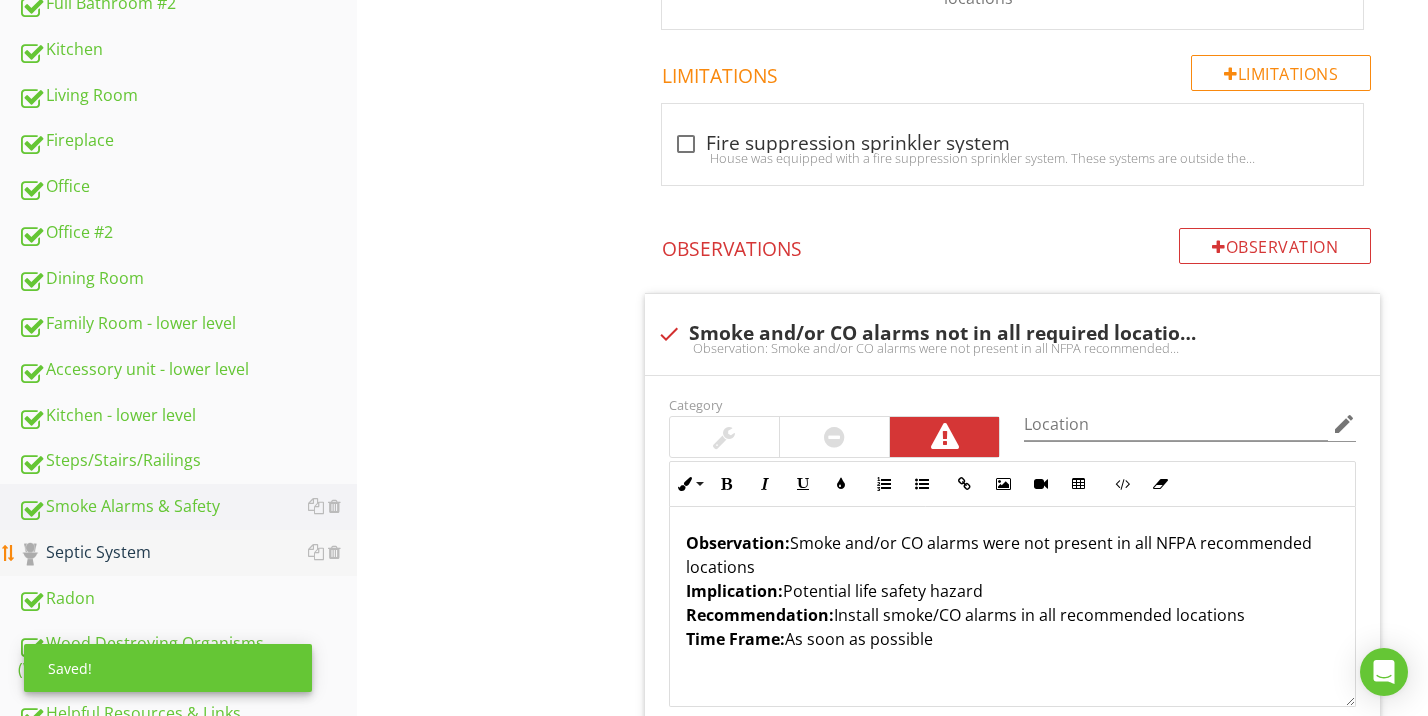 click on "Septic System" at bounding box center [187, 553] 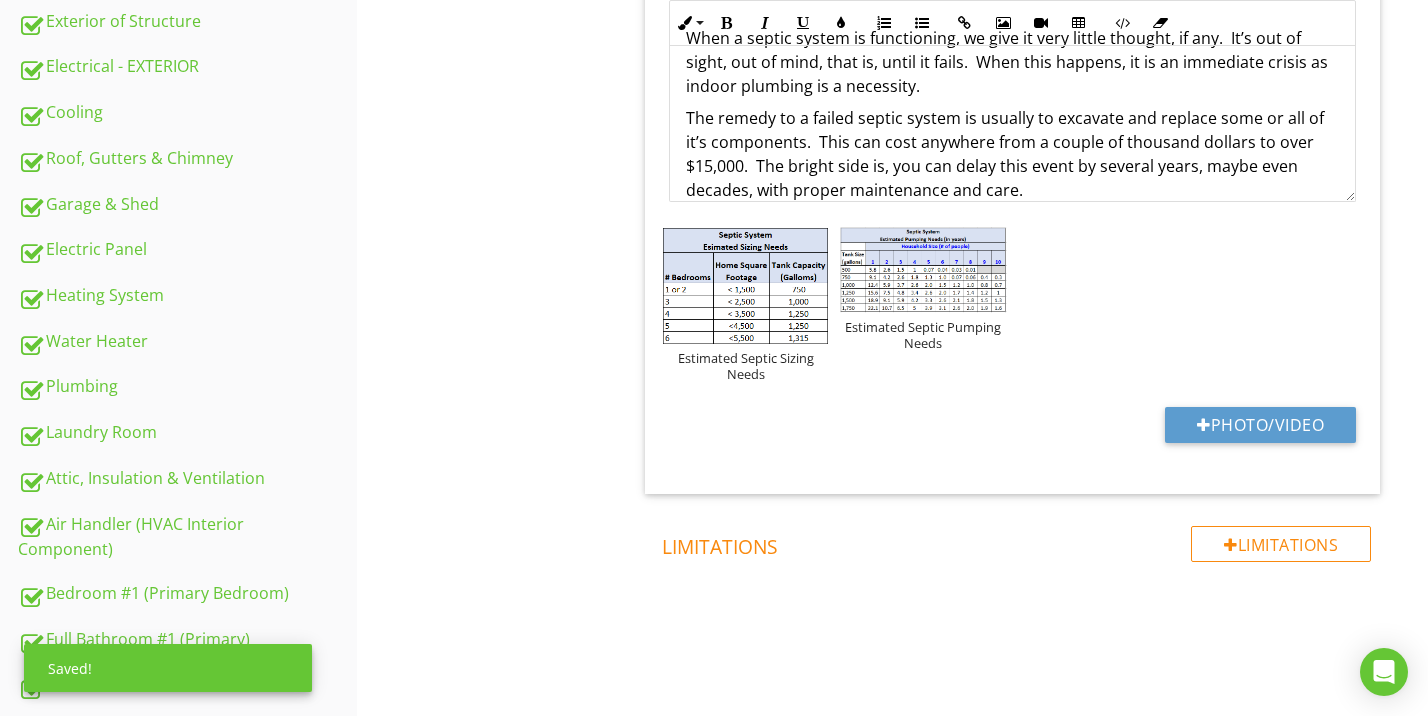 scroll, scrollTop: 267, scrollLeft: 0, axis: vertical 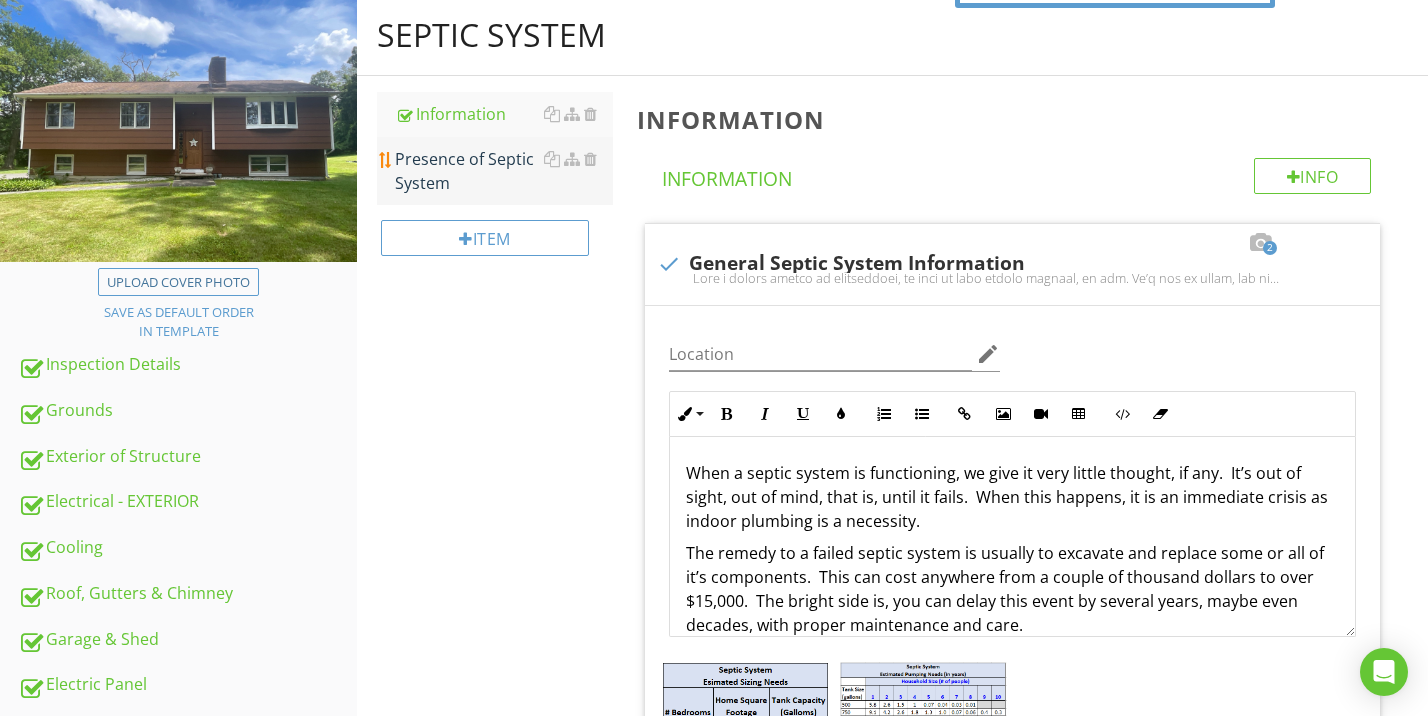 click on "Presence of Septic System" at bounding box center [504, 171] 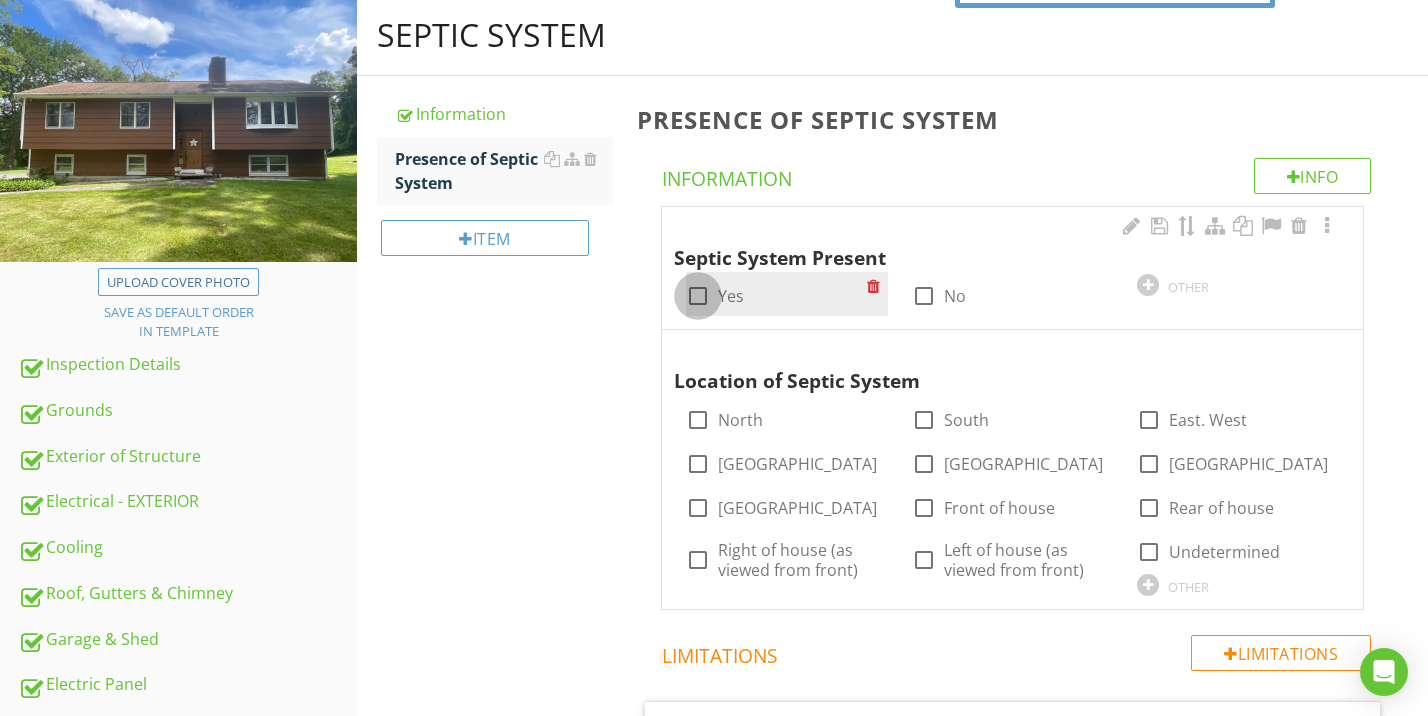 click at bounding box center [698, 296] 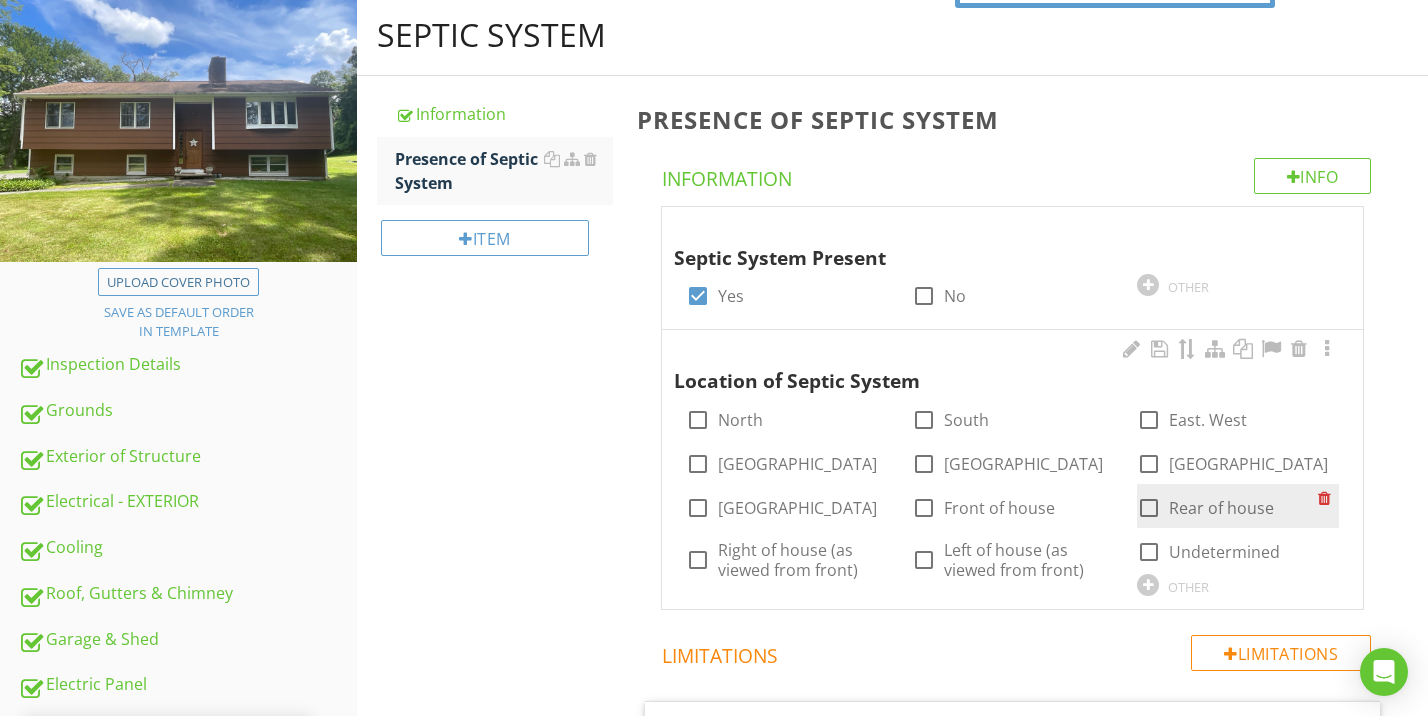 click on "Rear of house" at bounding box center [1221, 508] 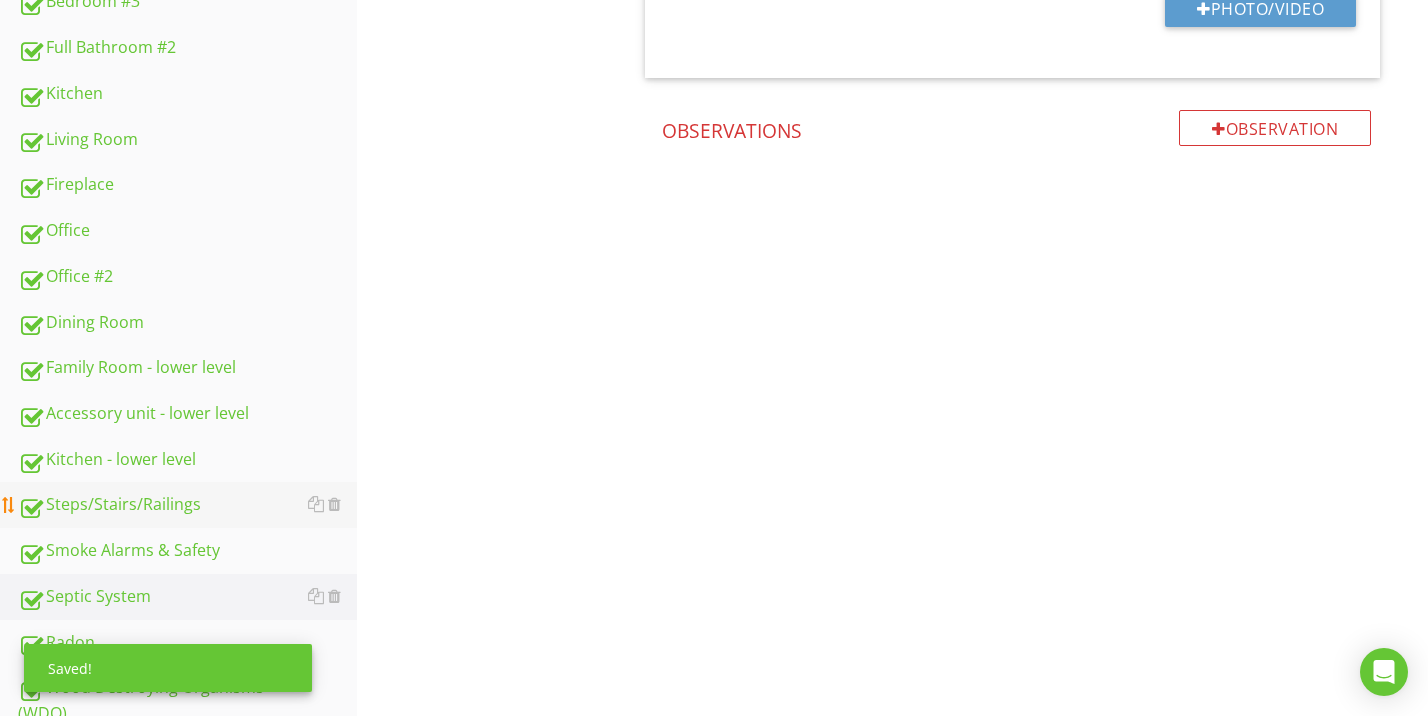 scroll, scrollTop: 1596, scrollLeft: 0, axis: vertical 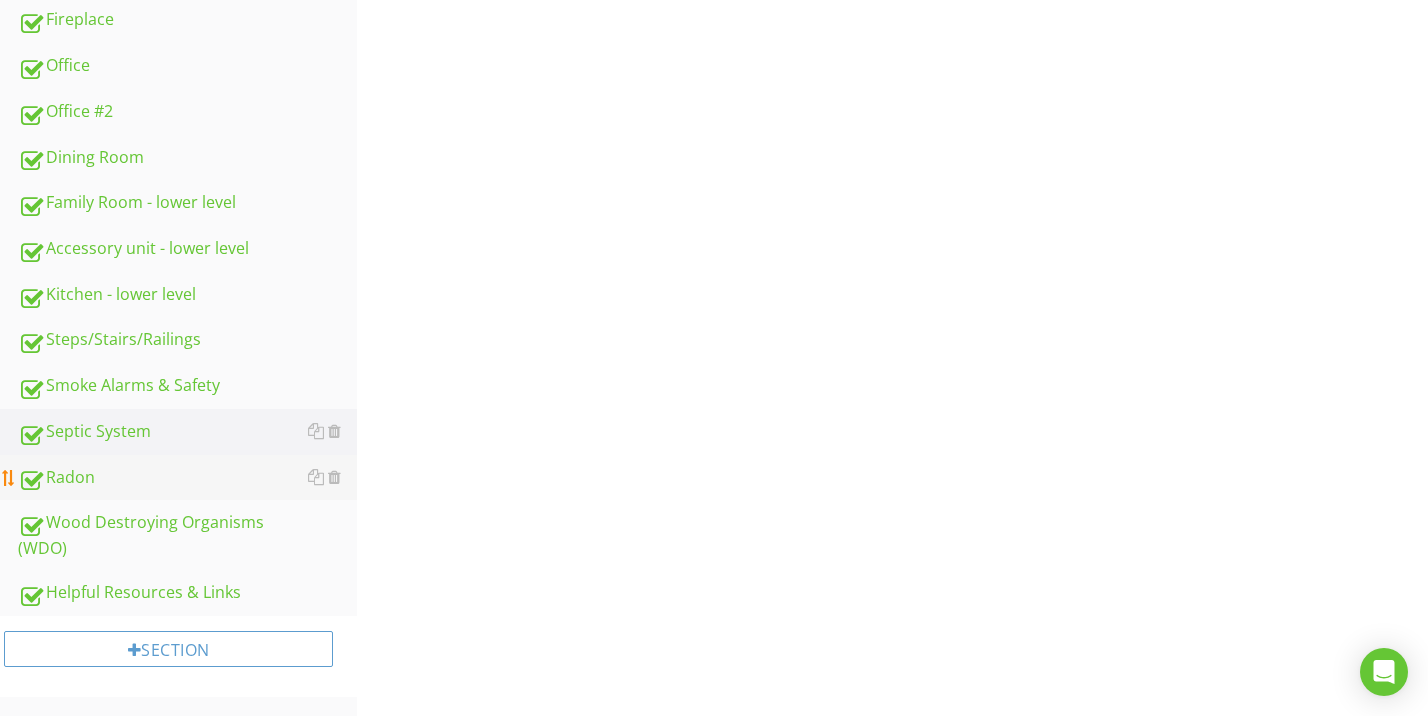 click on "Radon" at bounding box center [187, 478] 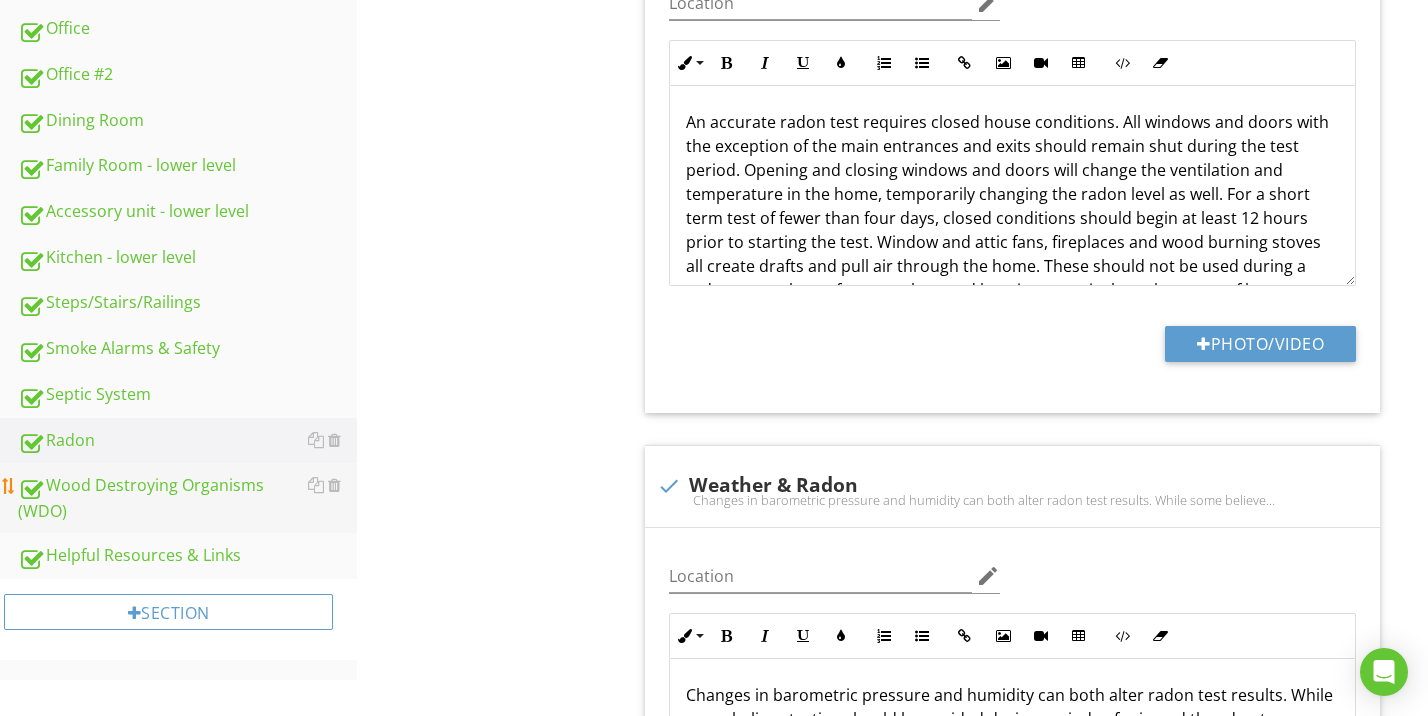 click on "Wood Destroying Organisms (WDO)" at bounding box center (187, 498) 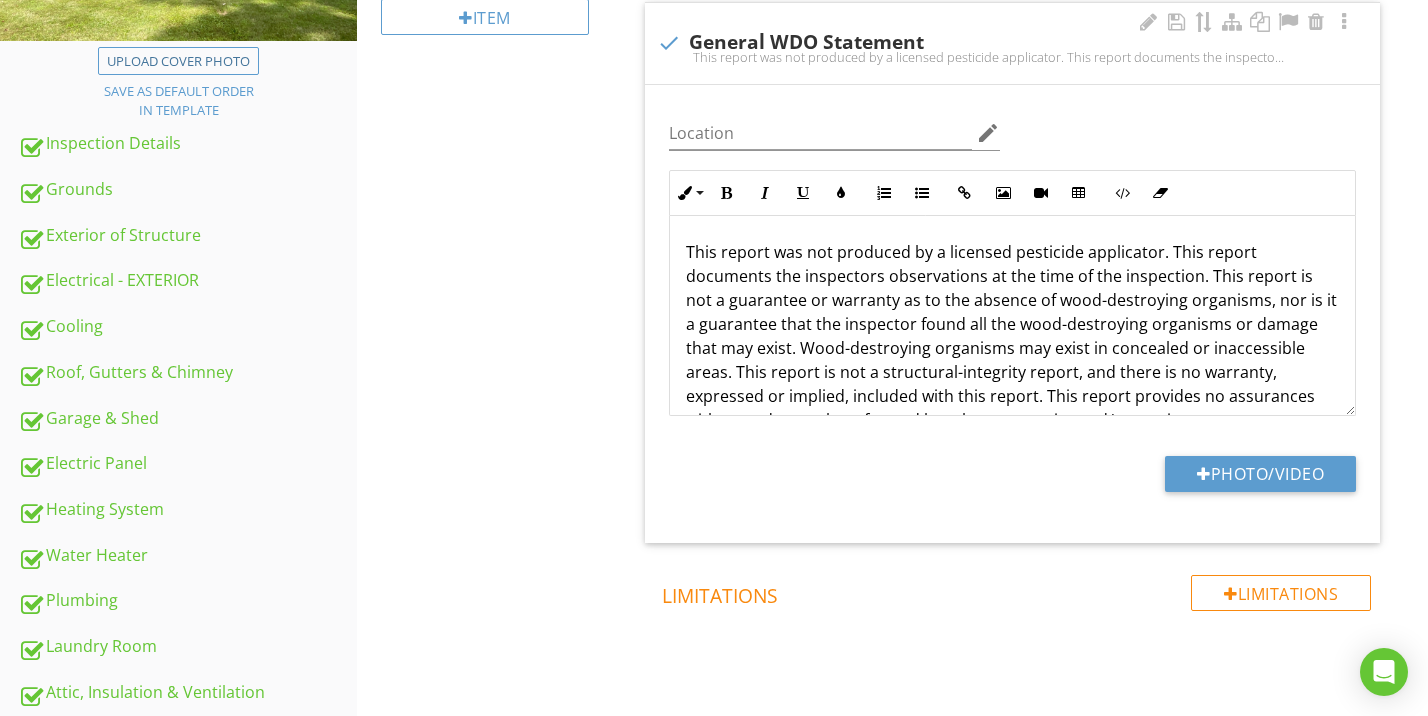 scroll, scrollTop: 87, scrollLeft: 0, axis: vertical 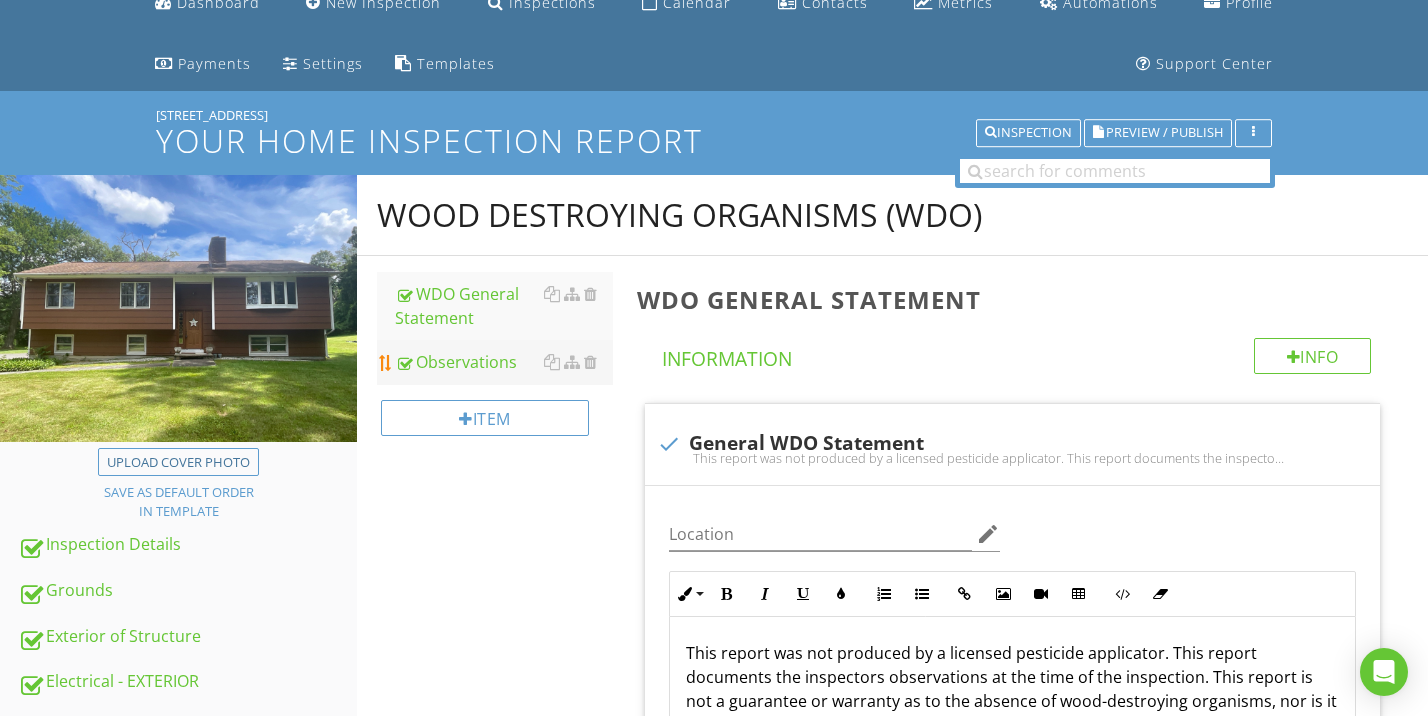 click on "Observations" at bounding box center (504, 362) 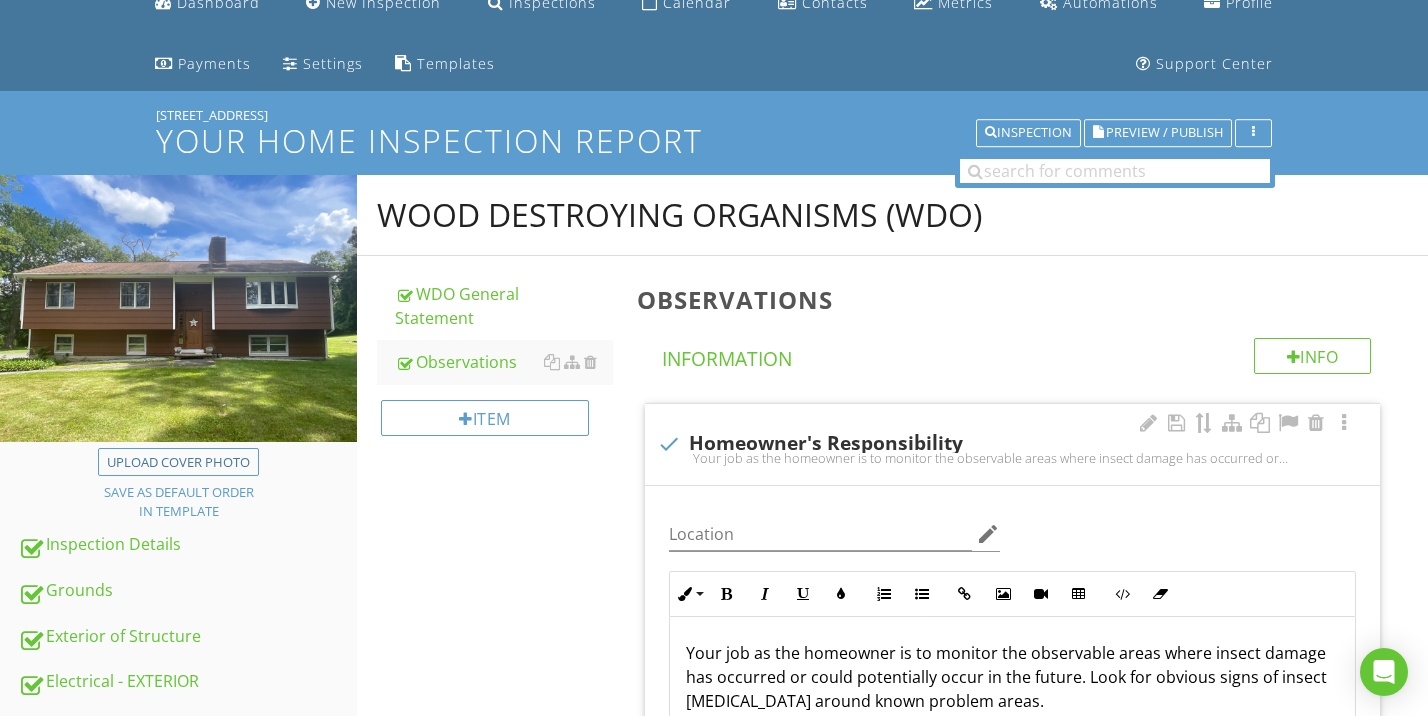 scroll, scrollTop: 218, scrollLeft: 0, axis: vertical 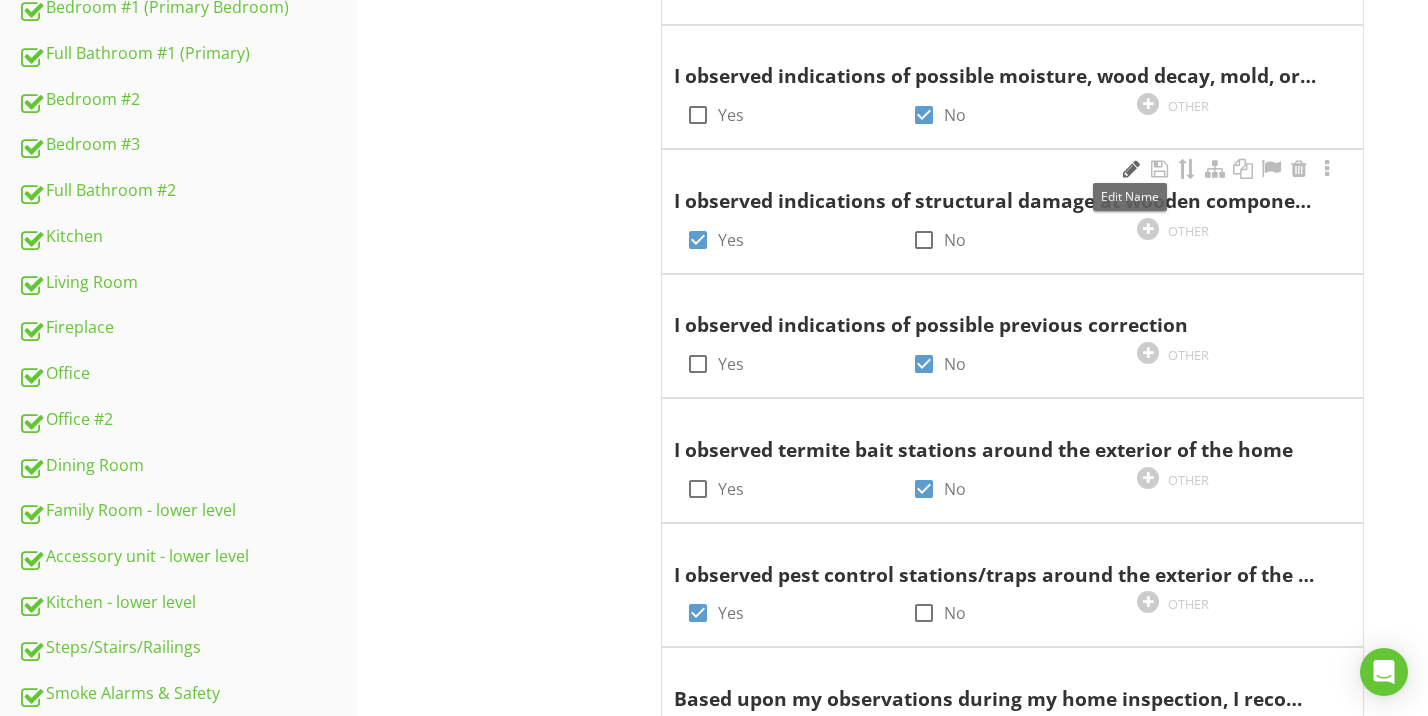 click at bounding box center [1131, 169] 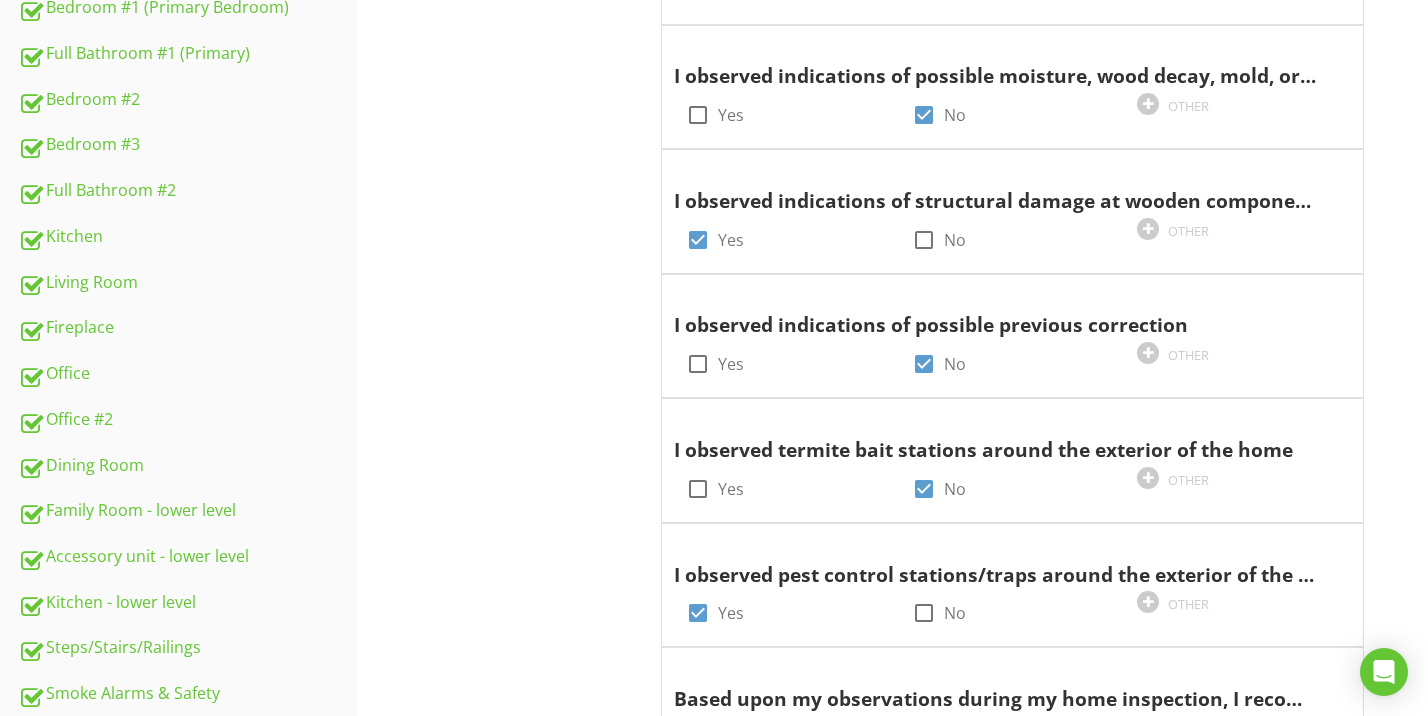 click on "Observations
Info
Information                       check
Homeowner's Responsibility
Your job as the homeowner is to monitor the observable areas where insect damage has occurred or could potentially occur in the future. Look for obvious signs of insect infestation around known problem areas.For more information, visit this website: Top 5 Signs of a Termite Infestation in Your Home.
Location edit       Inline Style XLarge Large Normal Small Light Small/Light Bold Italic Underline Colors Ordered List Unordered List Insert Link Insert Image Insert Video Insert Table Code View Clear Formatting Your job as the homeowner is to monitor the observable areas where insect damage has occurred or could potentially occur in the future. Look for obvious signs of insect infestation around known problem areas. For more information, visit this website:" at bounding box center (1026, 1757) 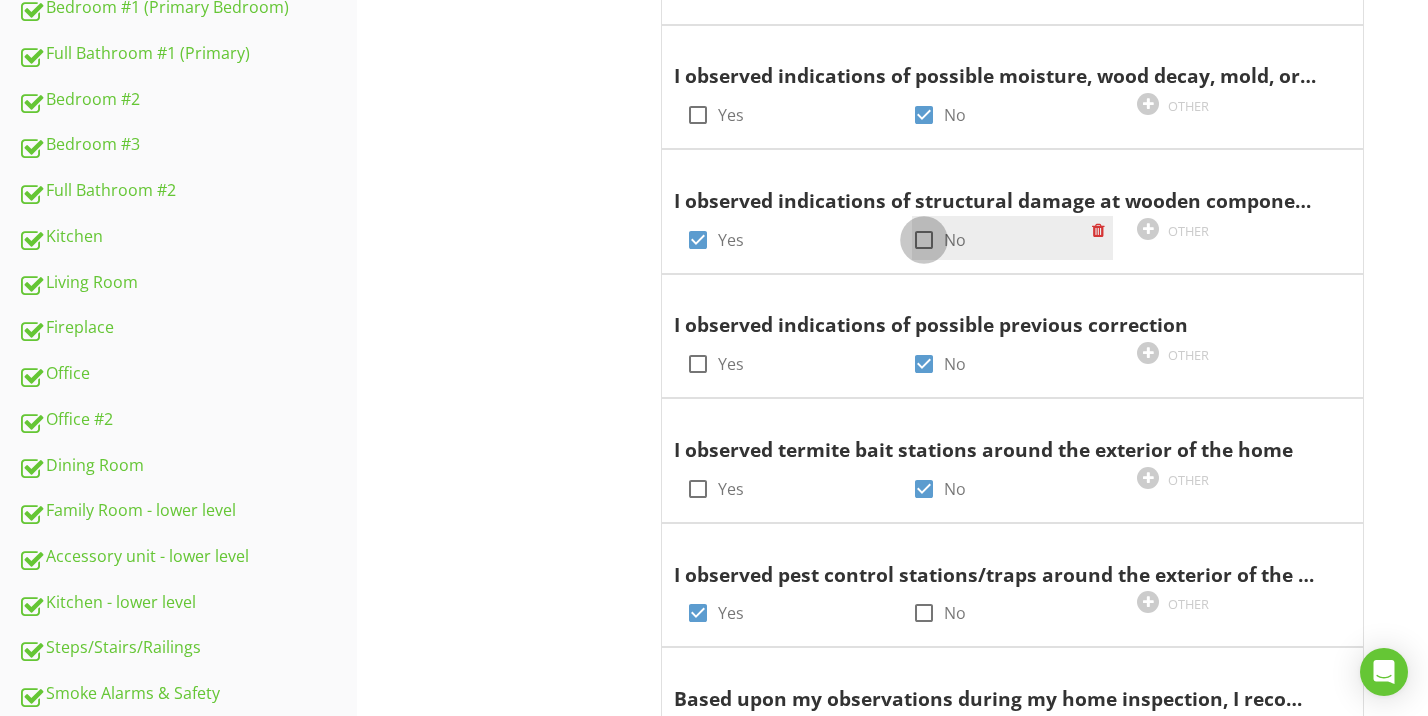 click at bounding box center [924, 240] 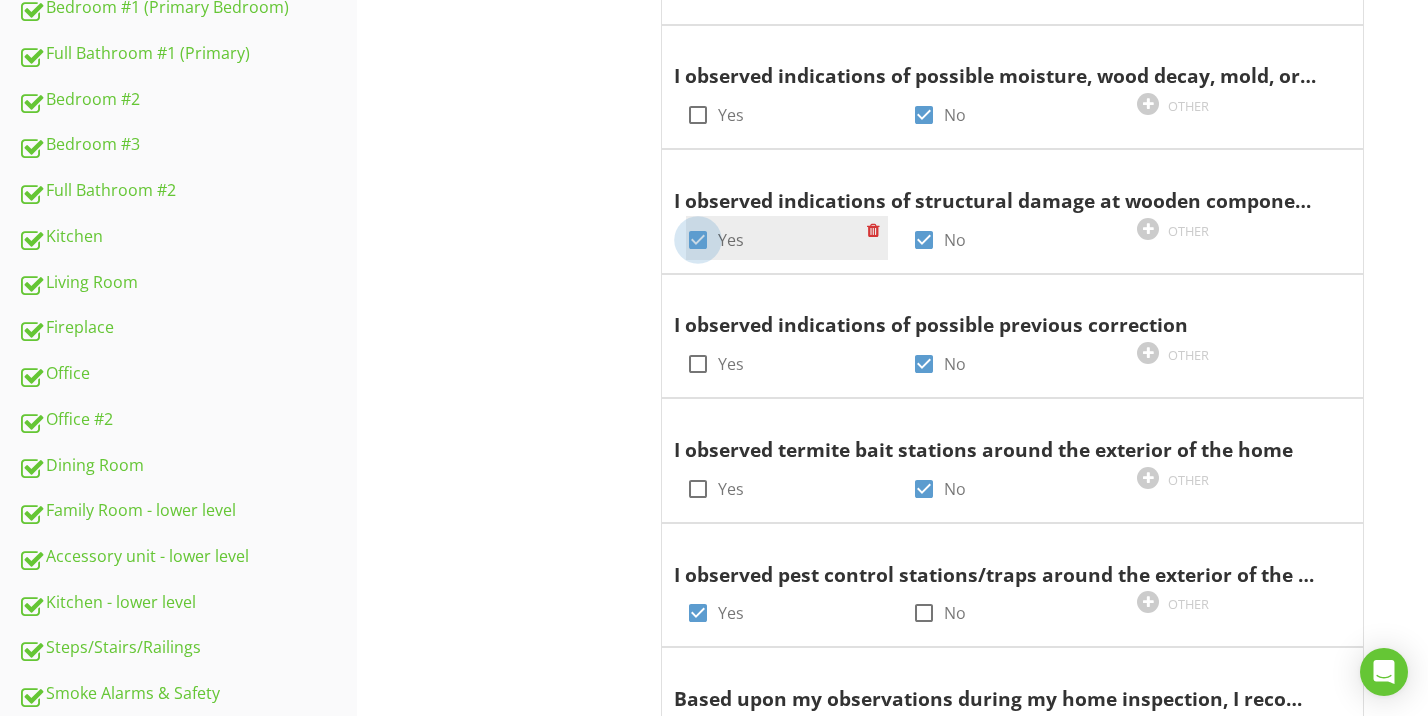 click at bounding box center [698, 240] 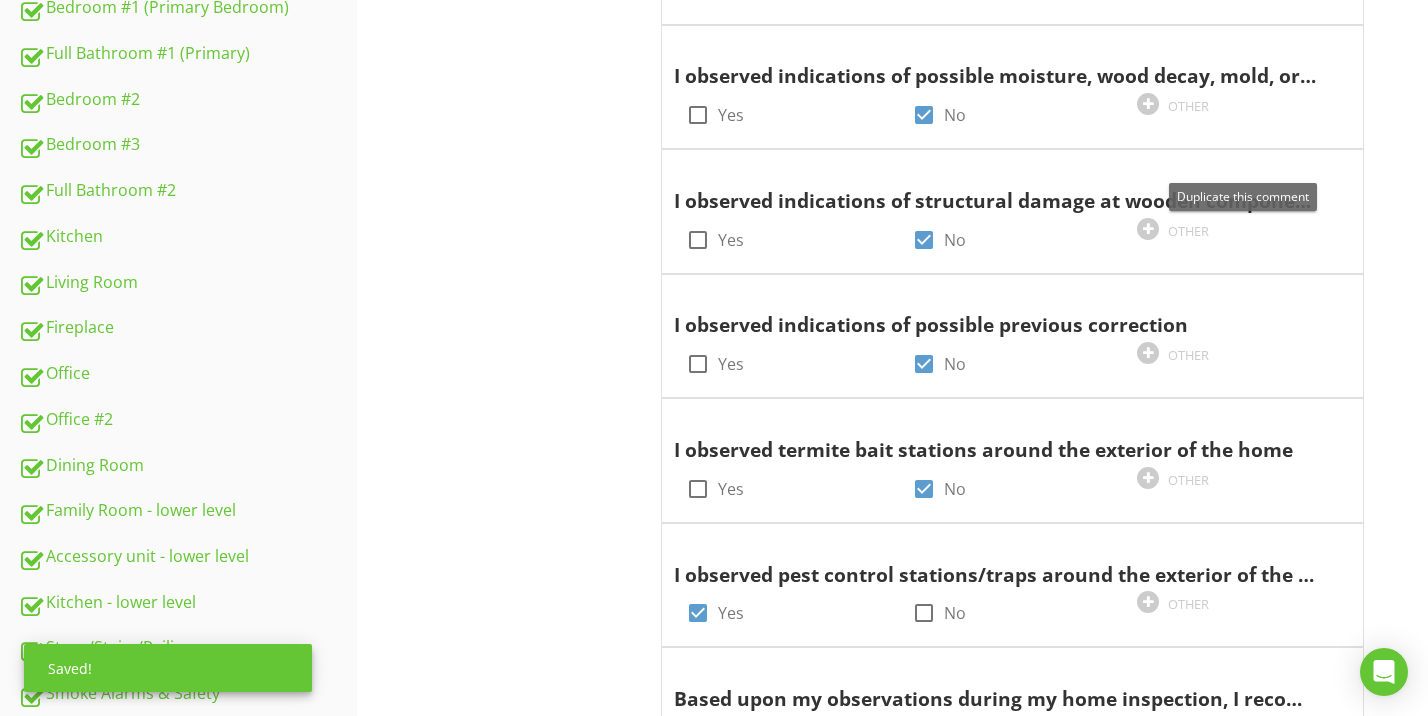 click at bounding box center [1243, 169] 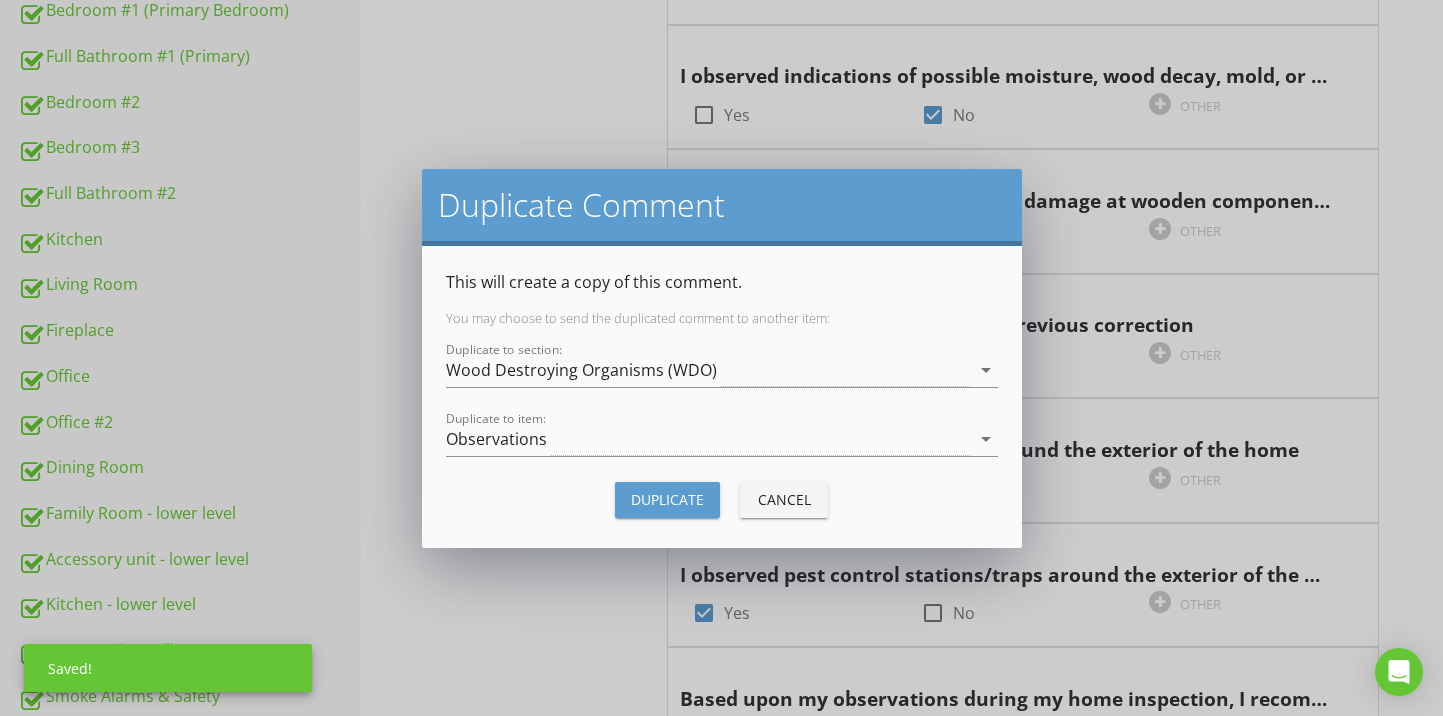 click on "Duplicate" at bounding box center (667, 499) 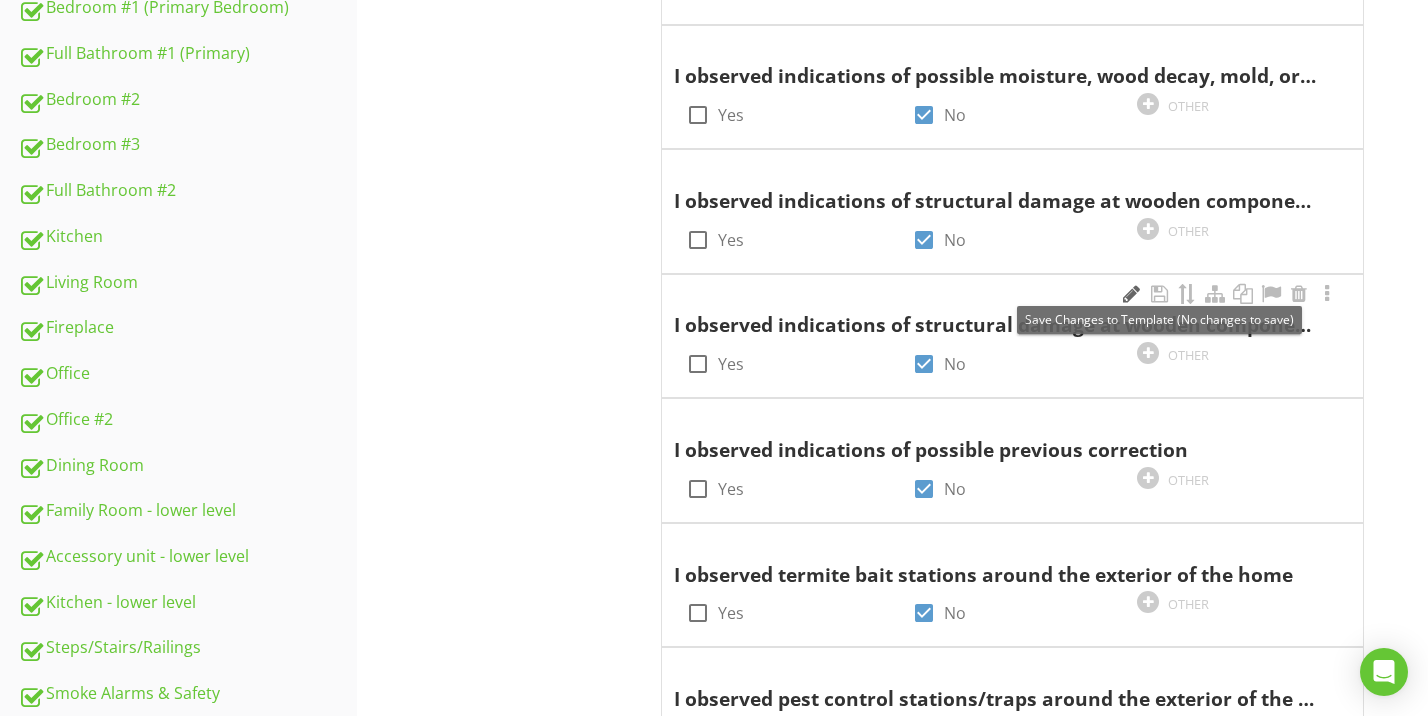 click at bounding box center [1131, 294] 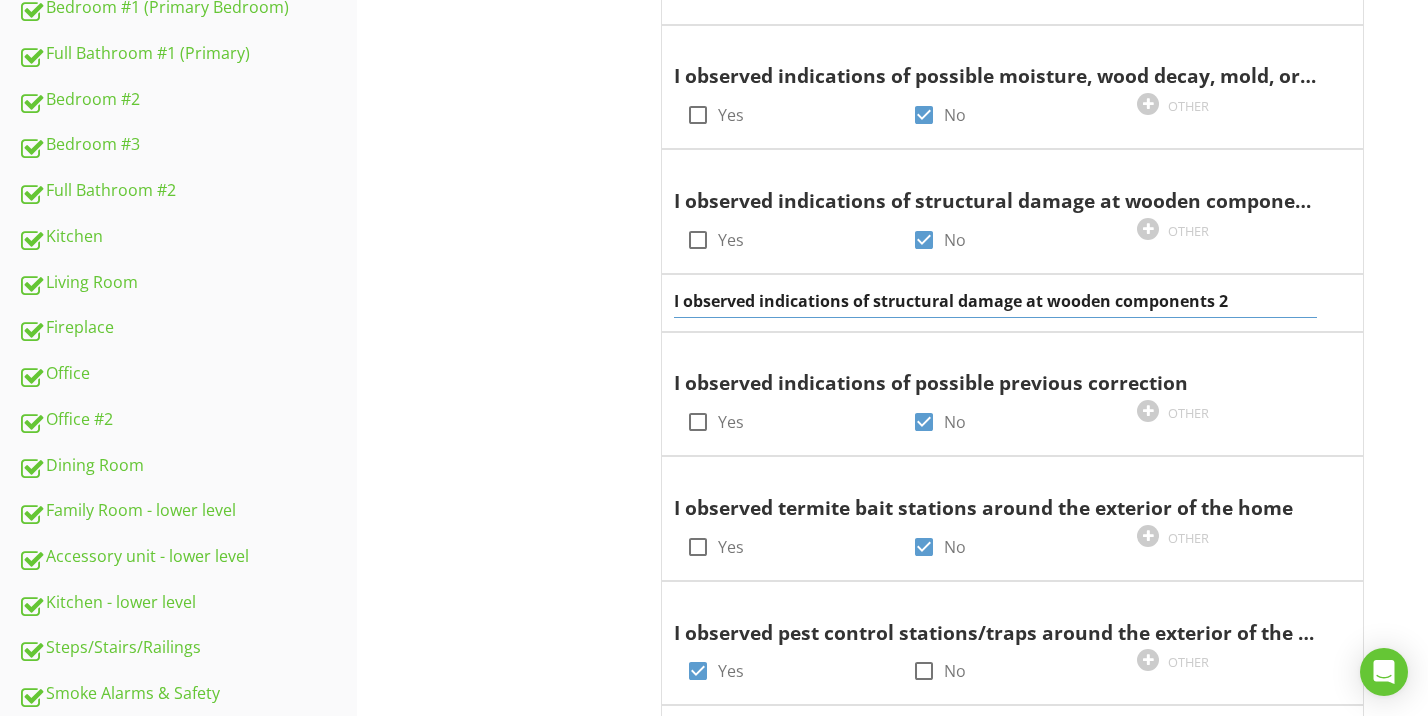drag, startPoint x: 875, startPoint y: 294, endPoint x: 960, endPoint y: 294, distance: 85 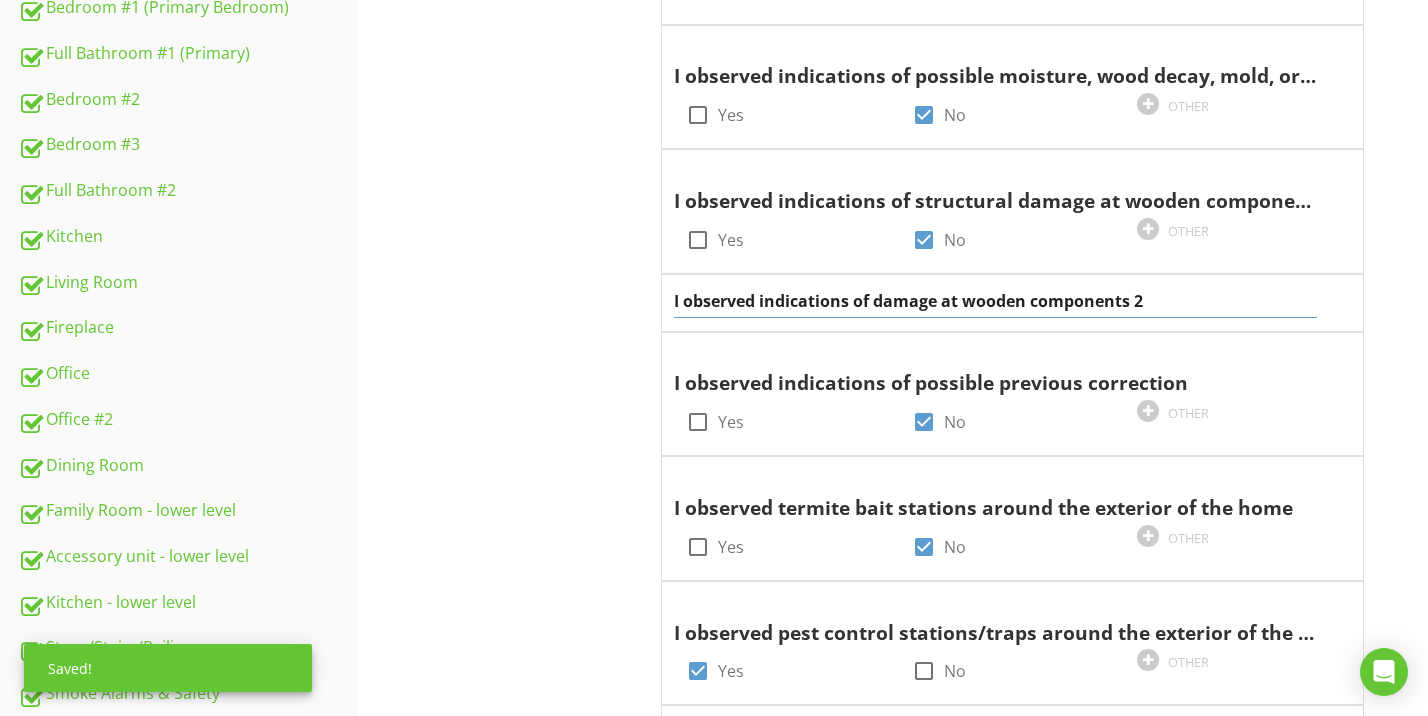 drag, startPoint x: 1131, startPoint y: 295, endPoint x: 1198, endPoint y: 294, distance: 67.00746 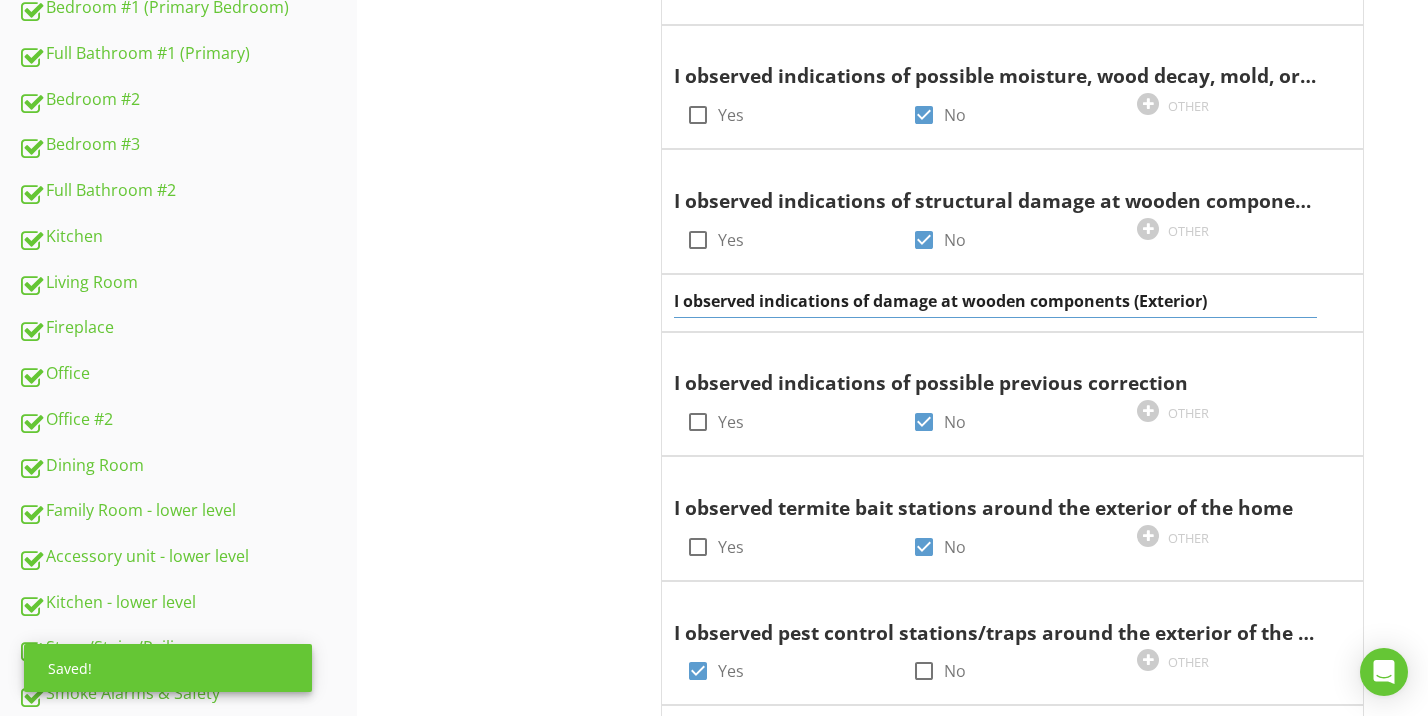 type on "I observed indications of damage at wooden components (Exterior)" 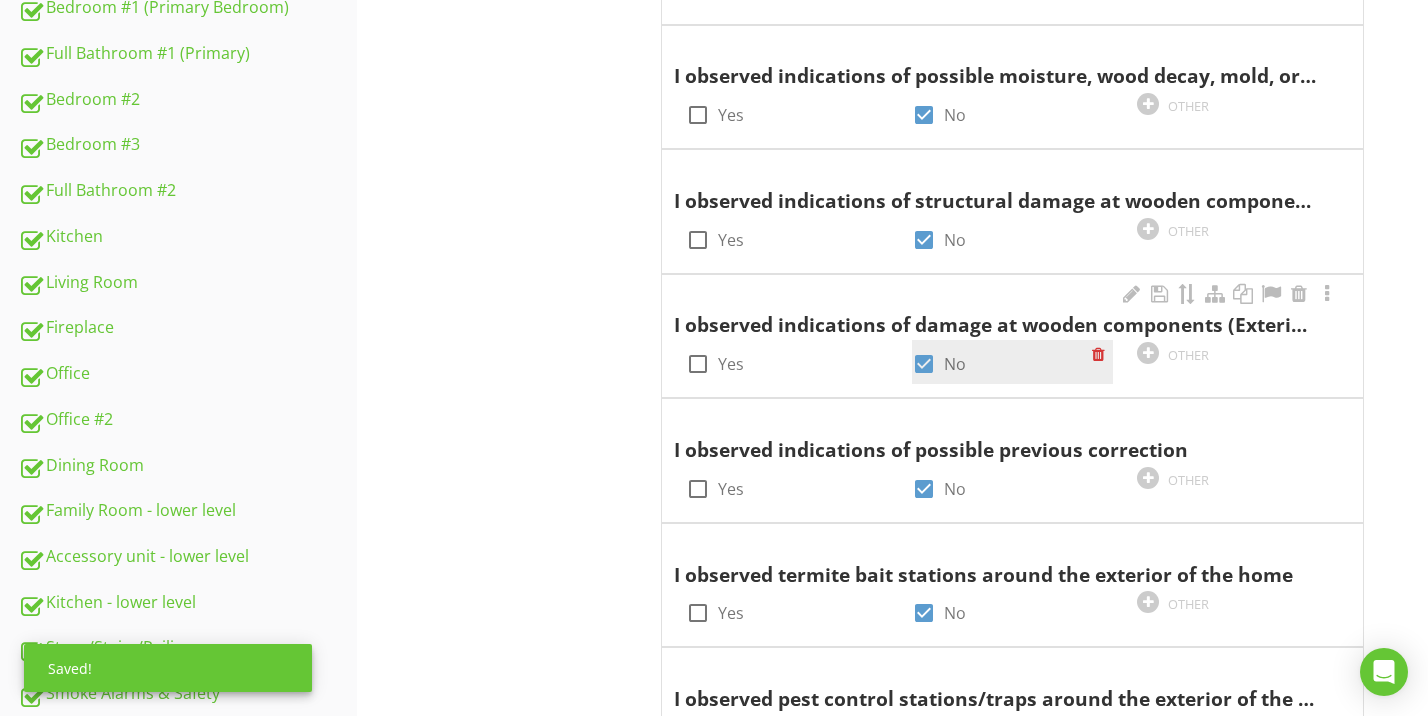 click at bounding box center [924, 364] 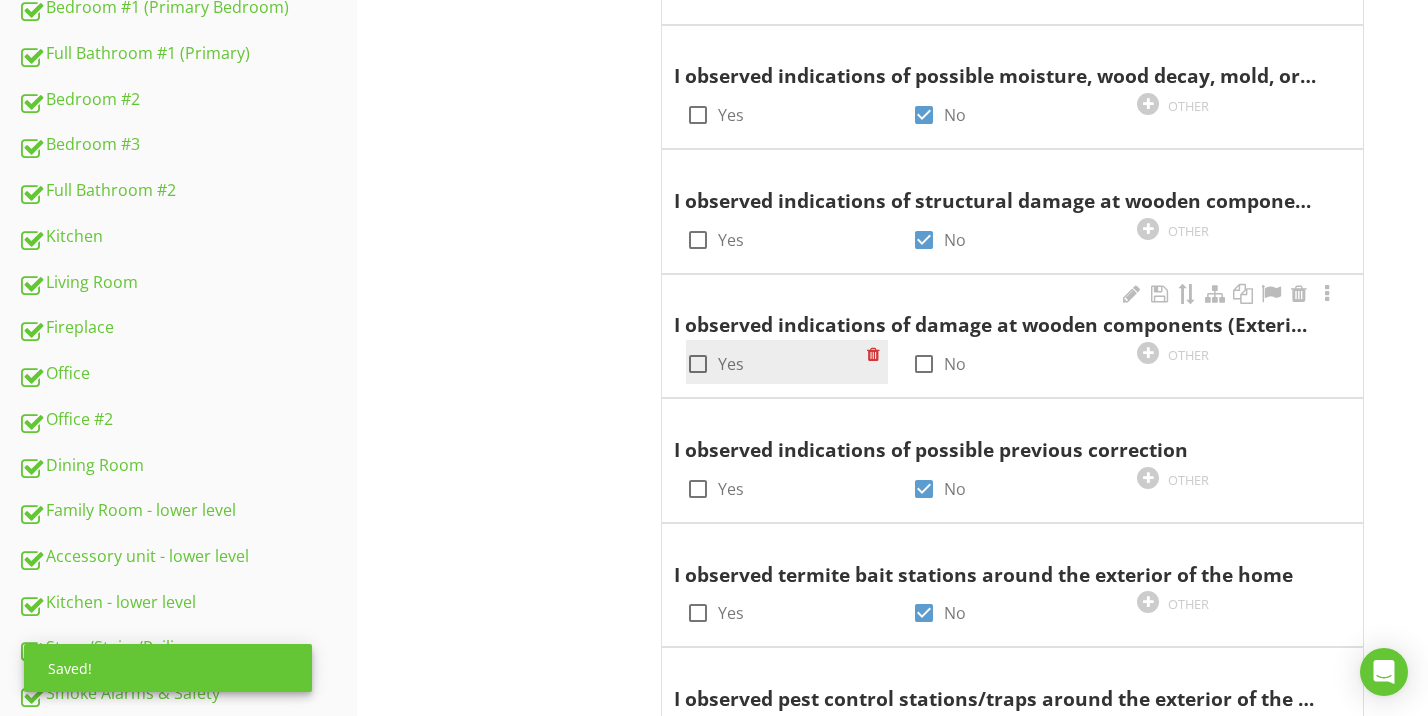 click at bounding box center [698, 364] 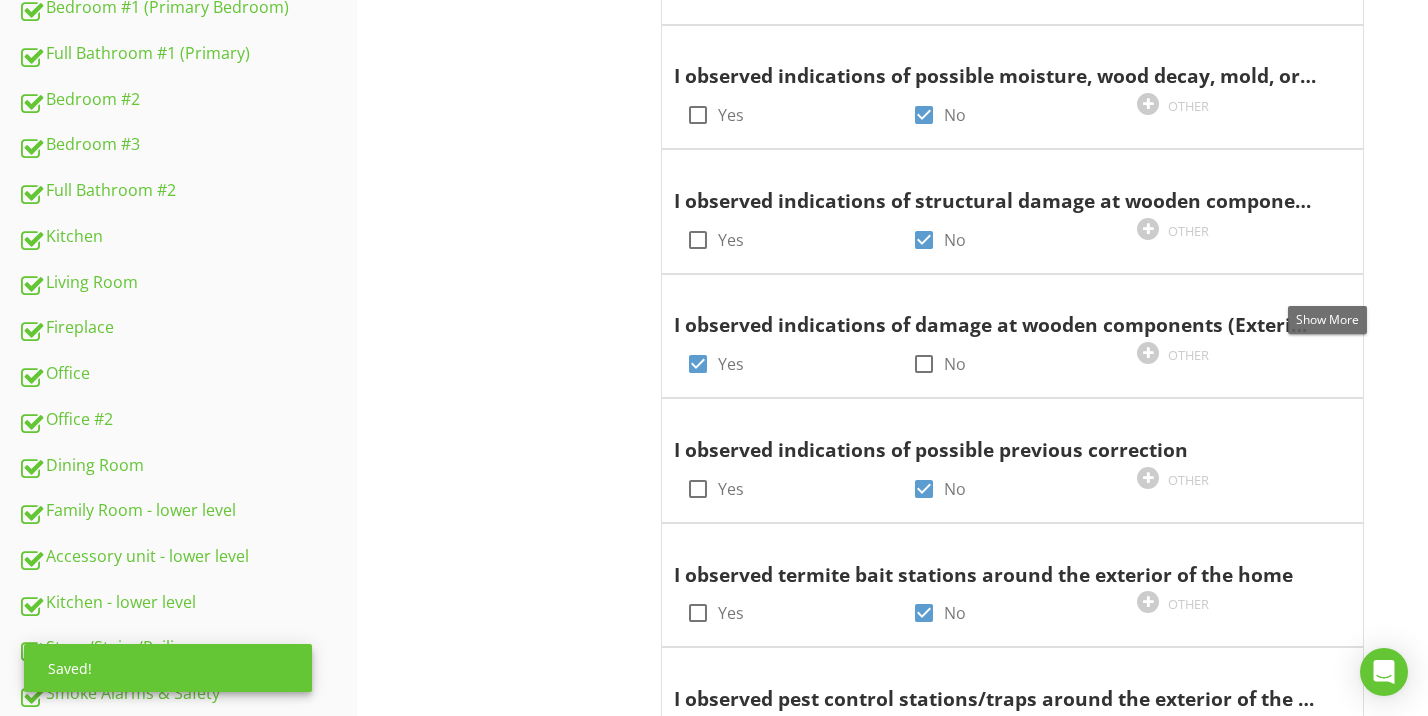 click at bounding box center [1327, 294] 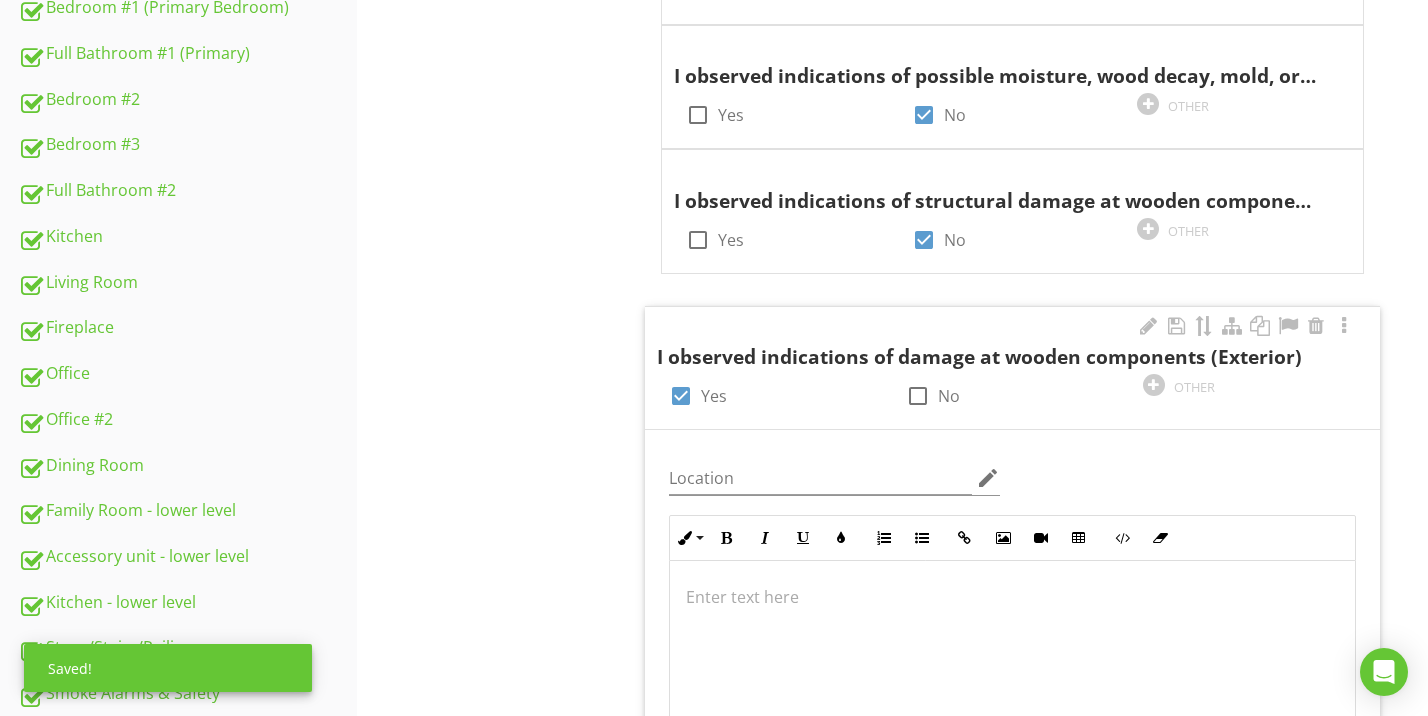 scroll, scrollTop: 1455, scrollLeft: 0, axis: vertical 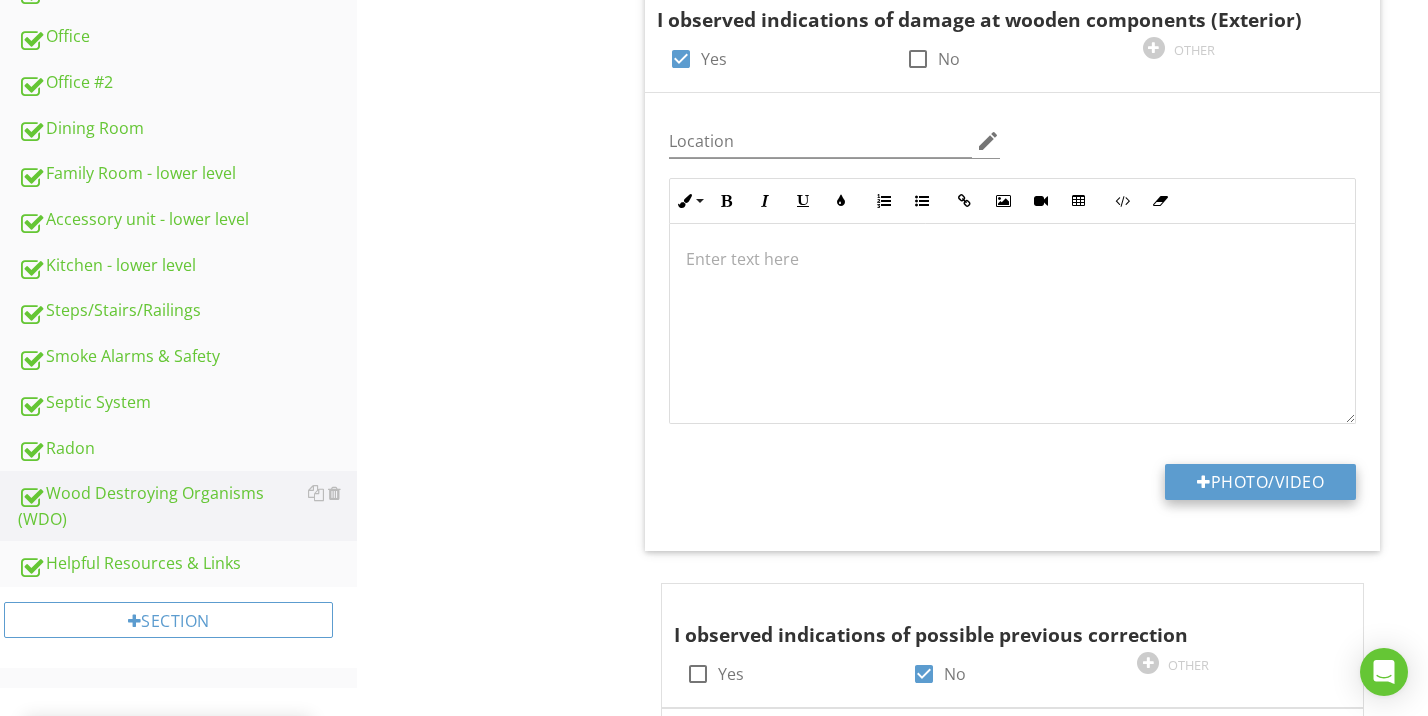 click on "Photo/Video" at bounding box center (1260, 482) 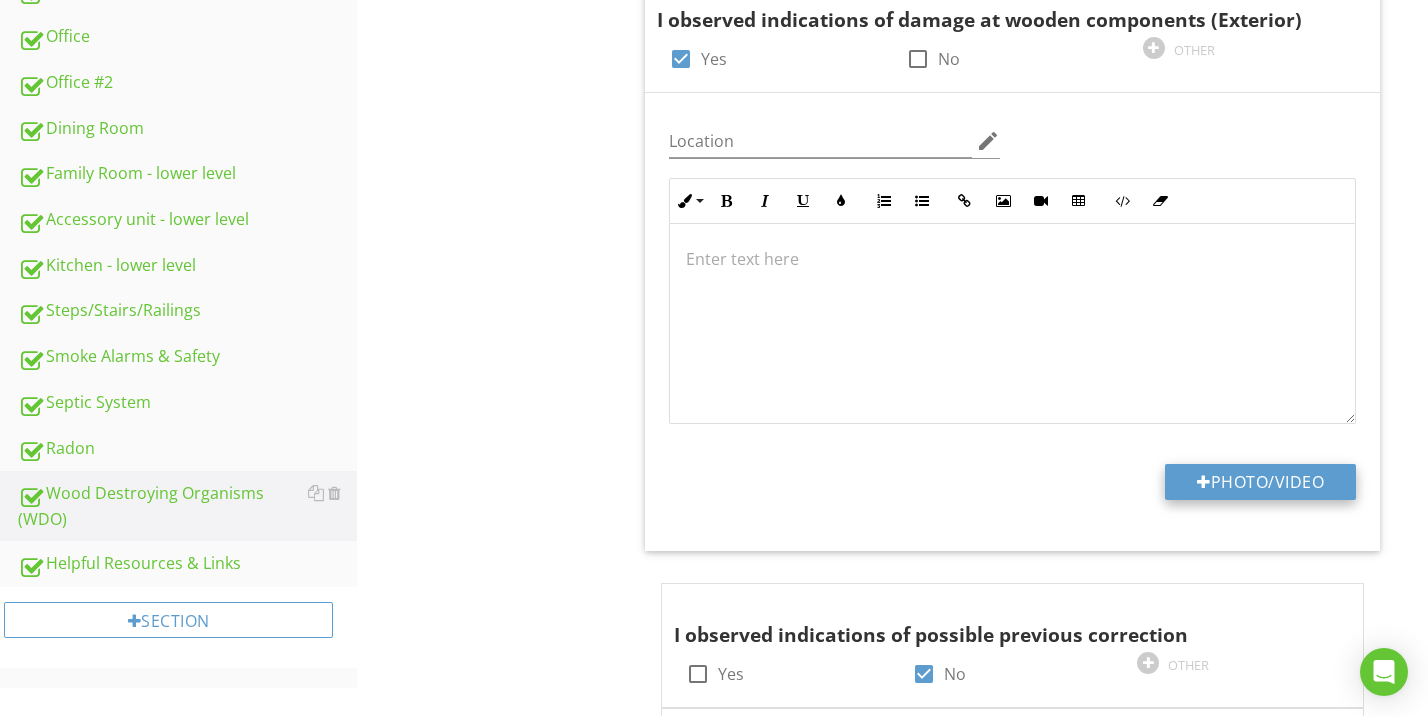 type on "C:\fakepath\IMG_0275.jpeg" 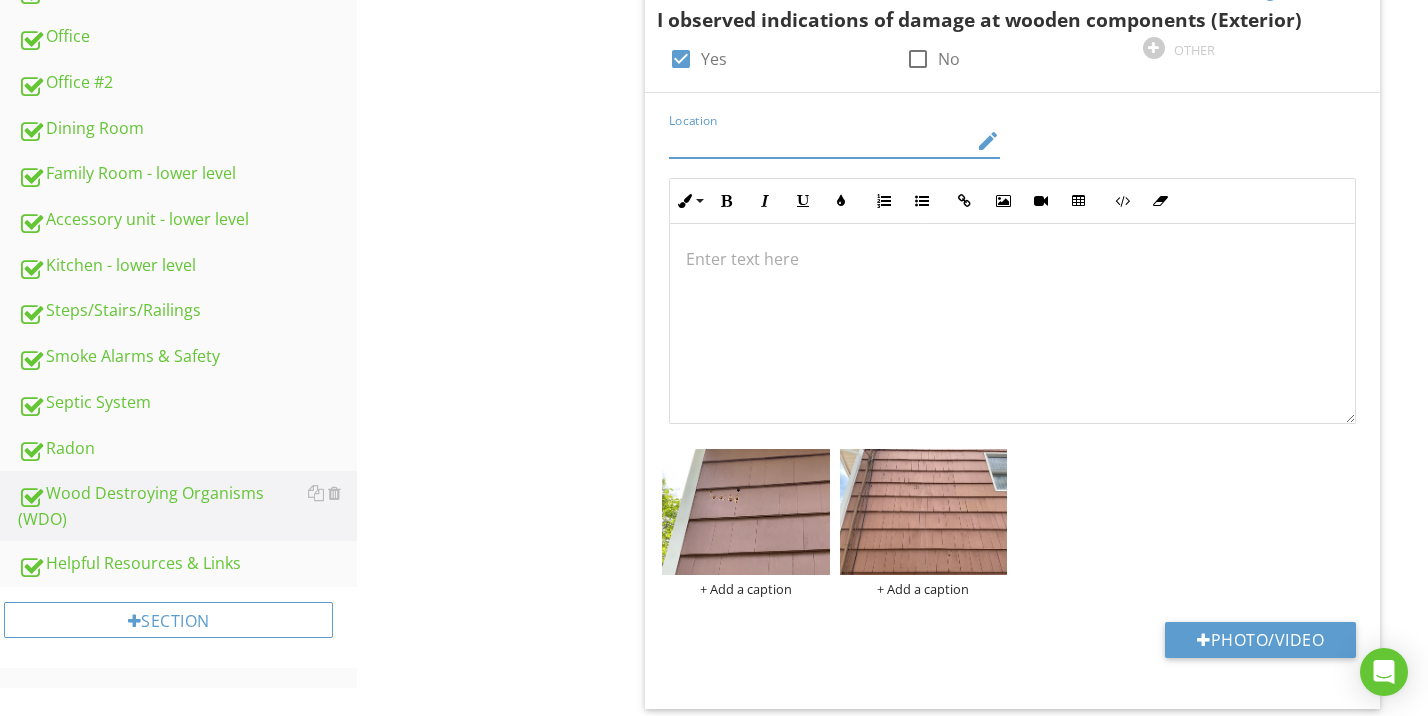 click at bounding box center (821, 141) 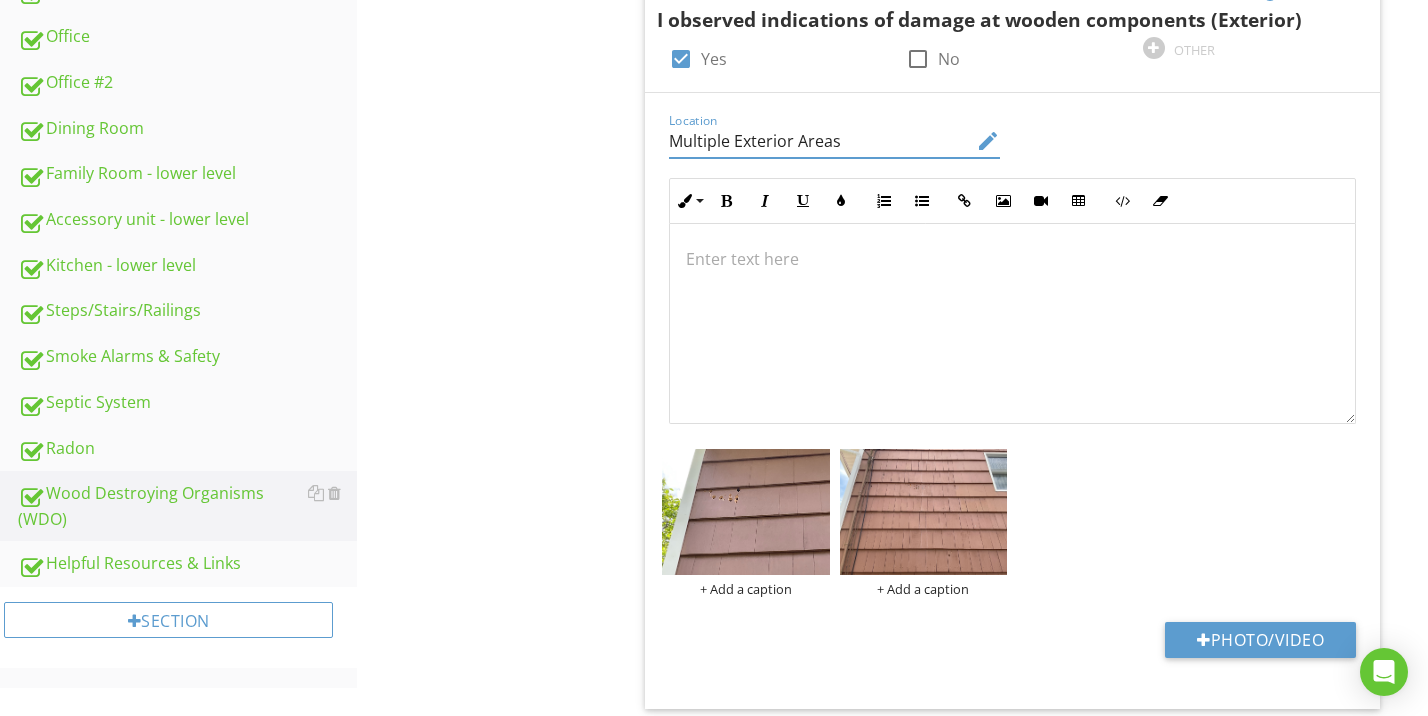 type on "Multiple Exterior Areas" 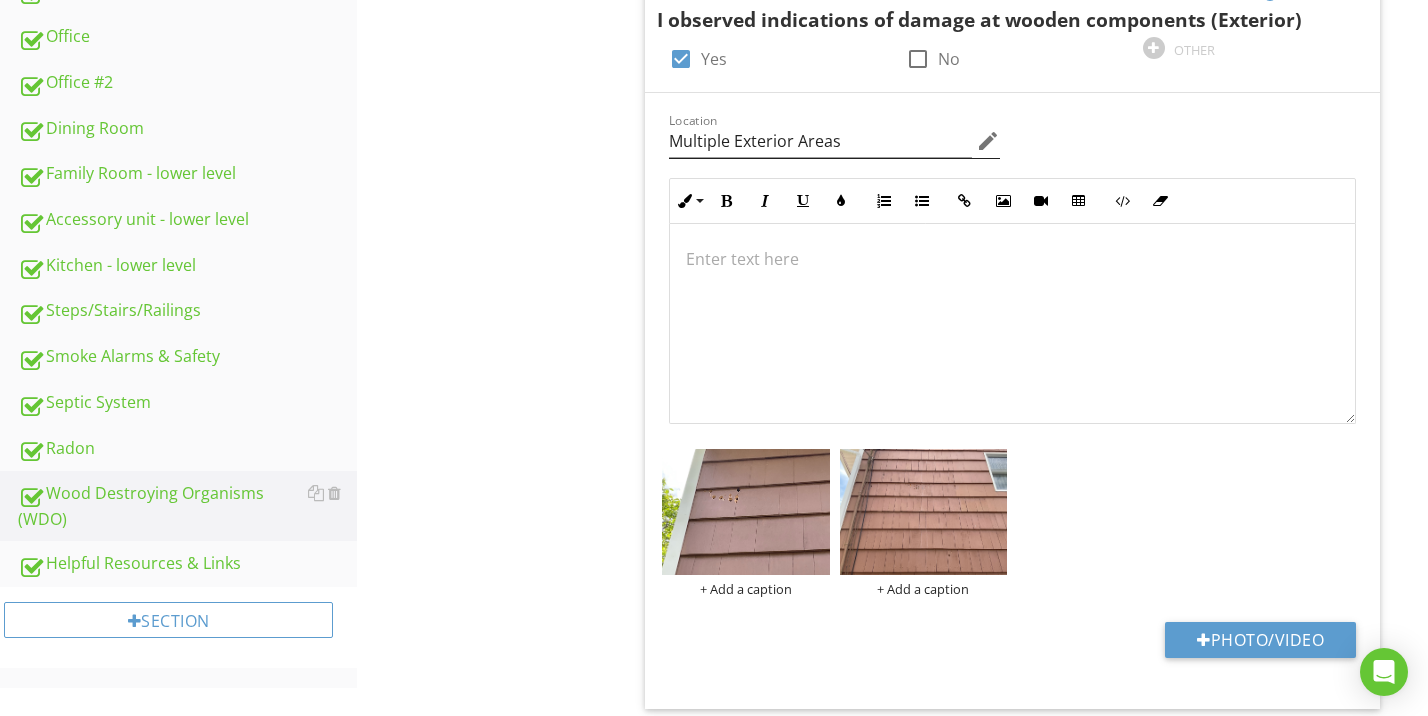 type 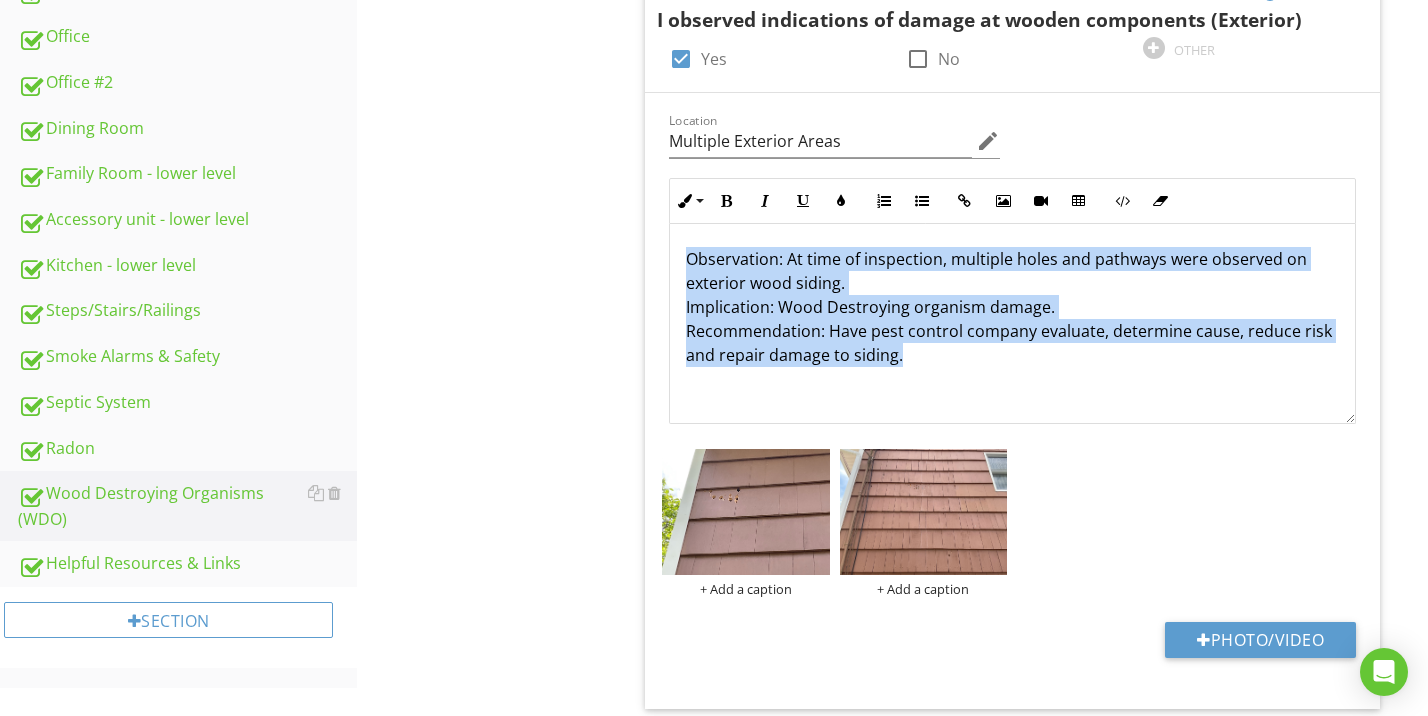 drag, startPoint x: 914, startPoint y: 350, endPoint x: 651, endPoint y: 223, distance: 292.05823 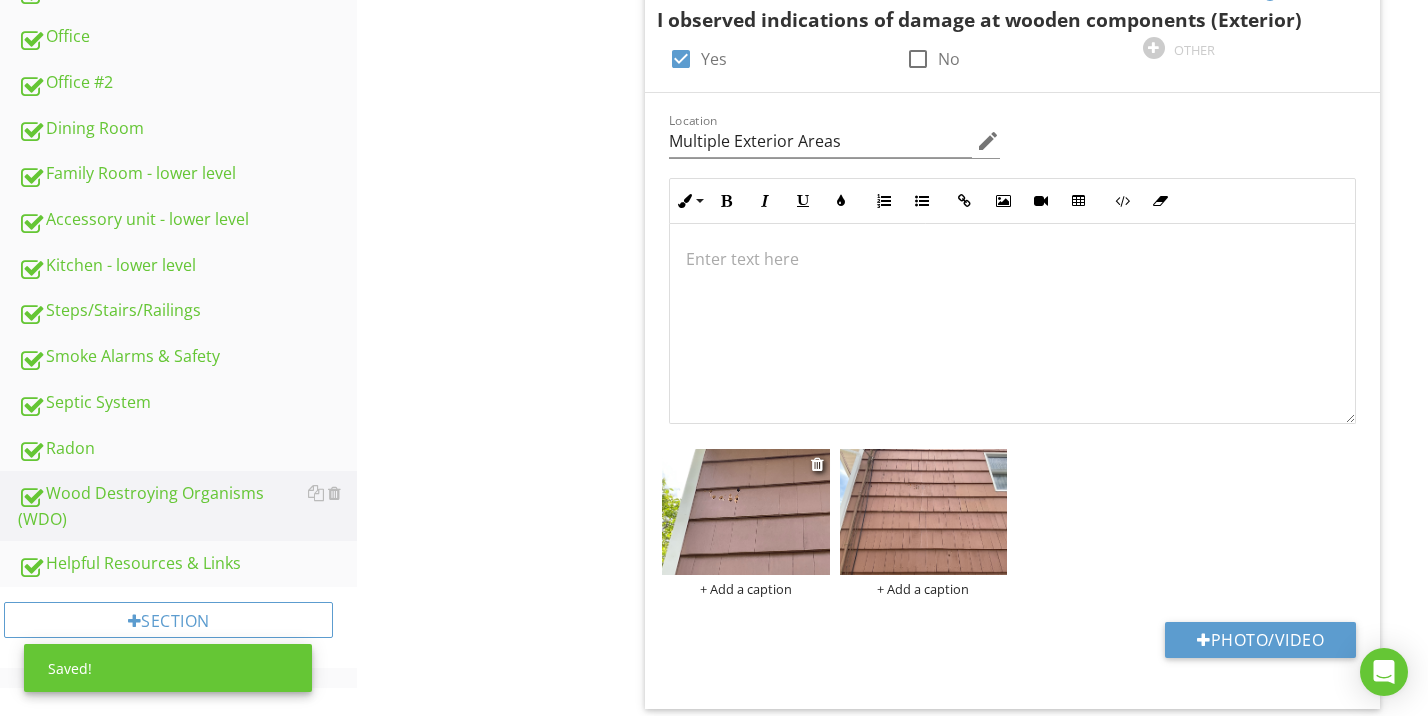 click at bounding box center [746, 512] 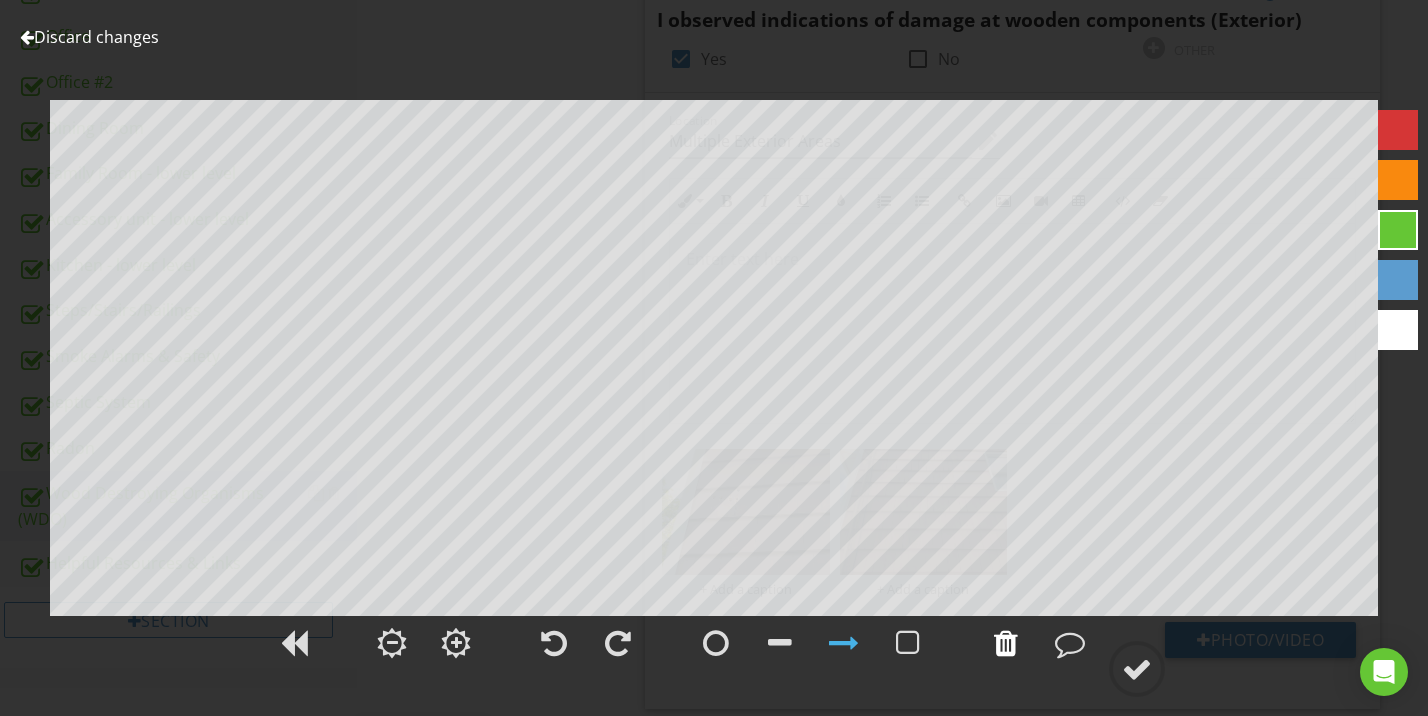 click at bounding box center (1006, 643) 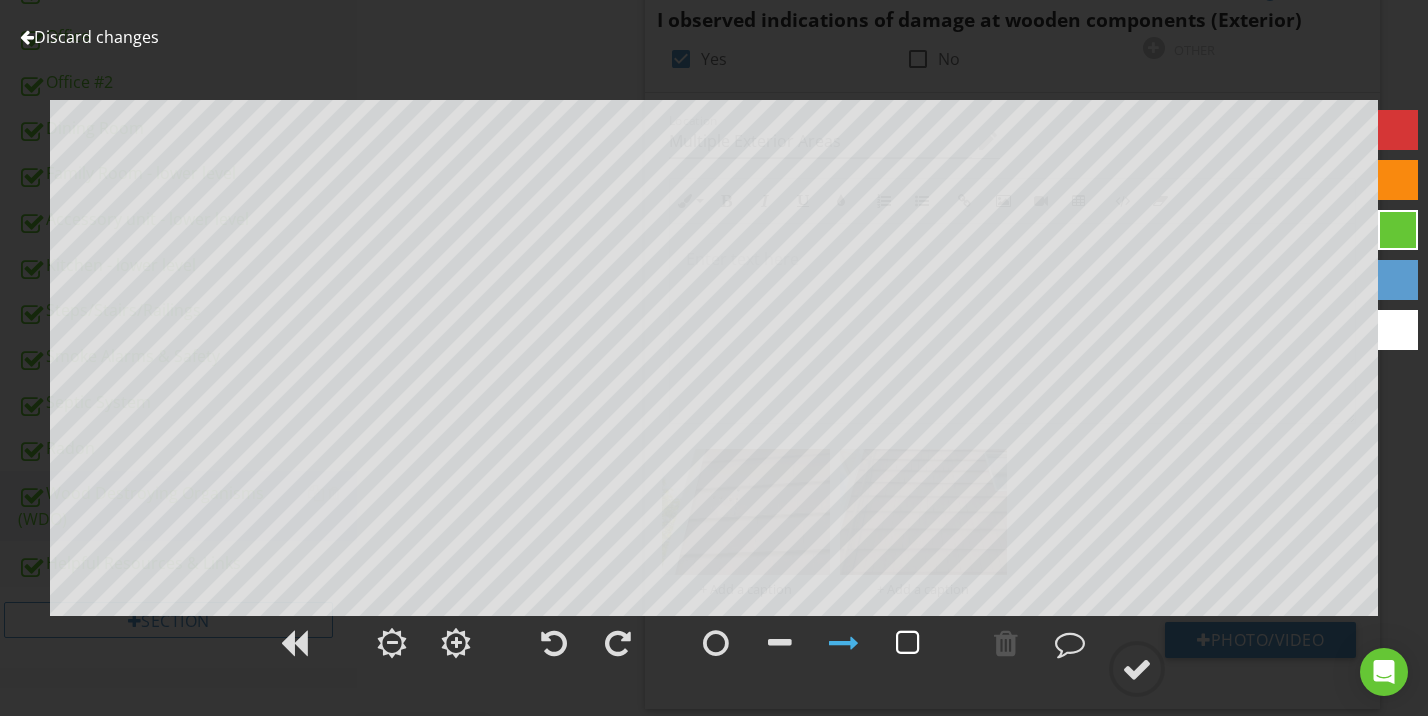 click at bounding box center (908, 643) 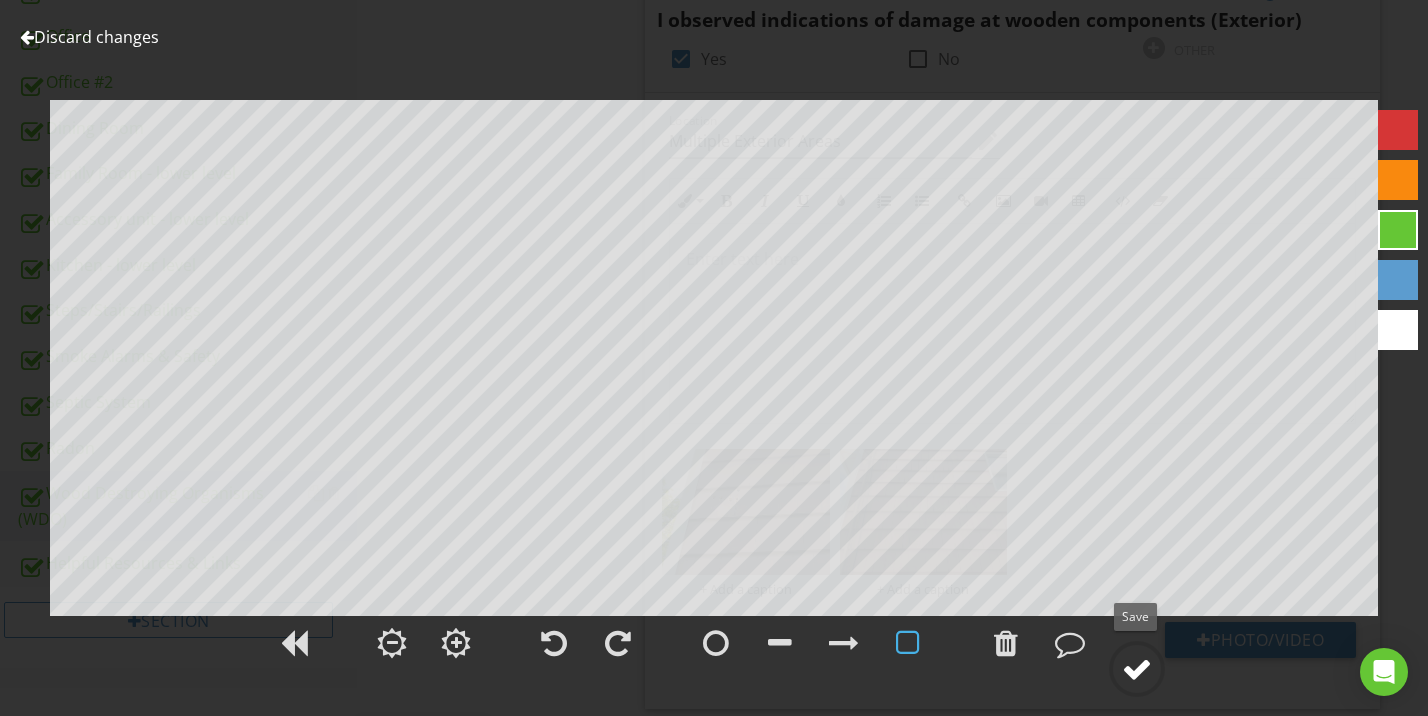 click at bounding box center [1137, 669] 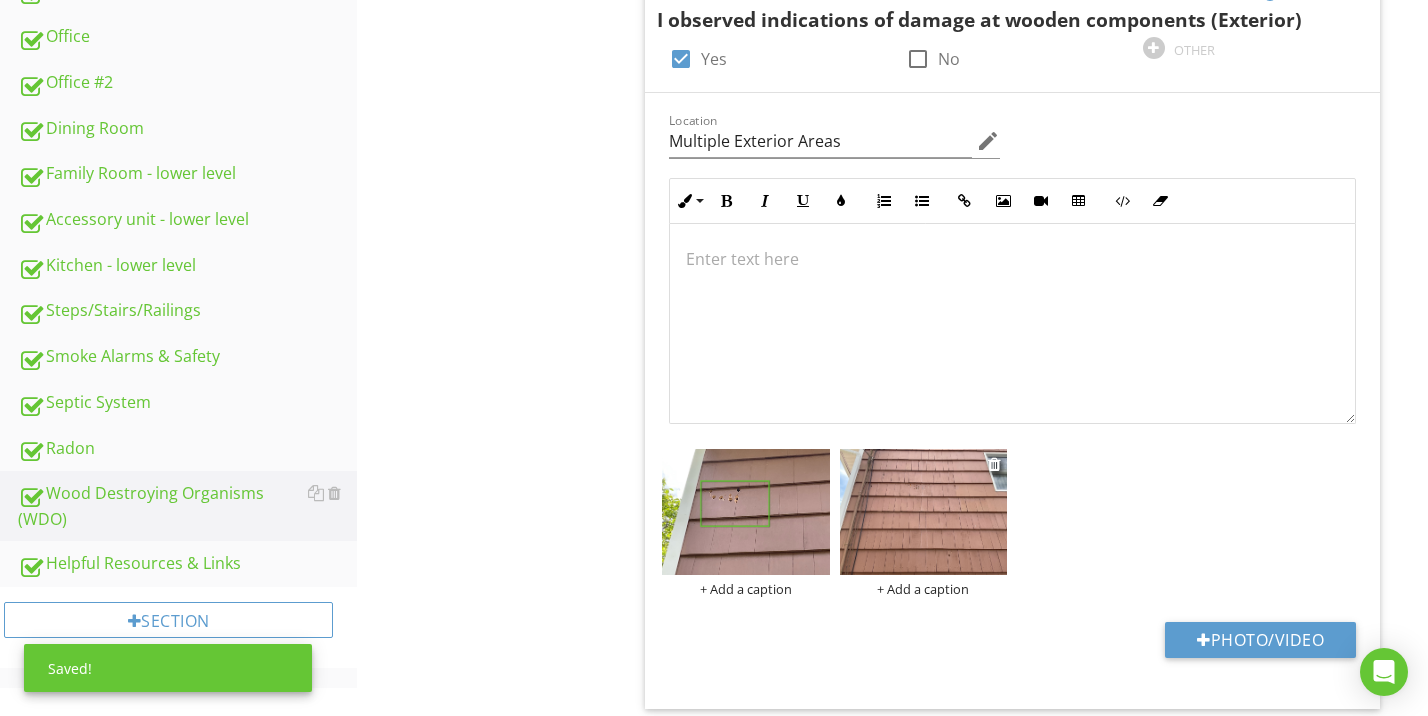 click at bounding box center (924, 512) 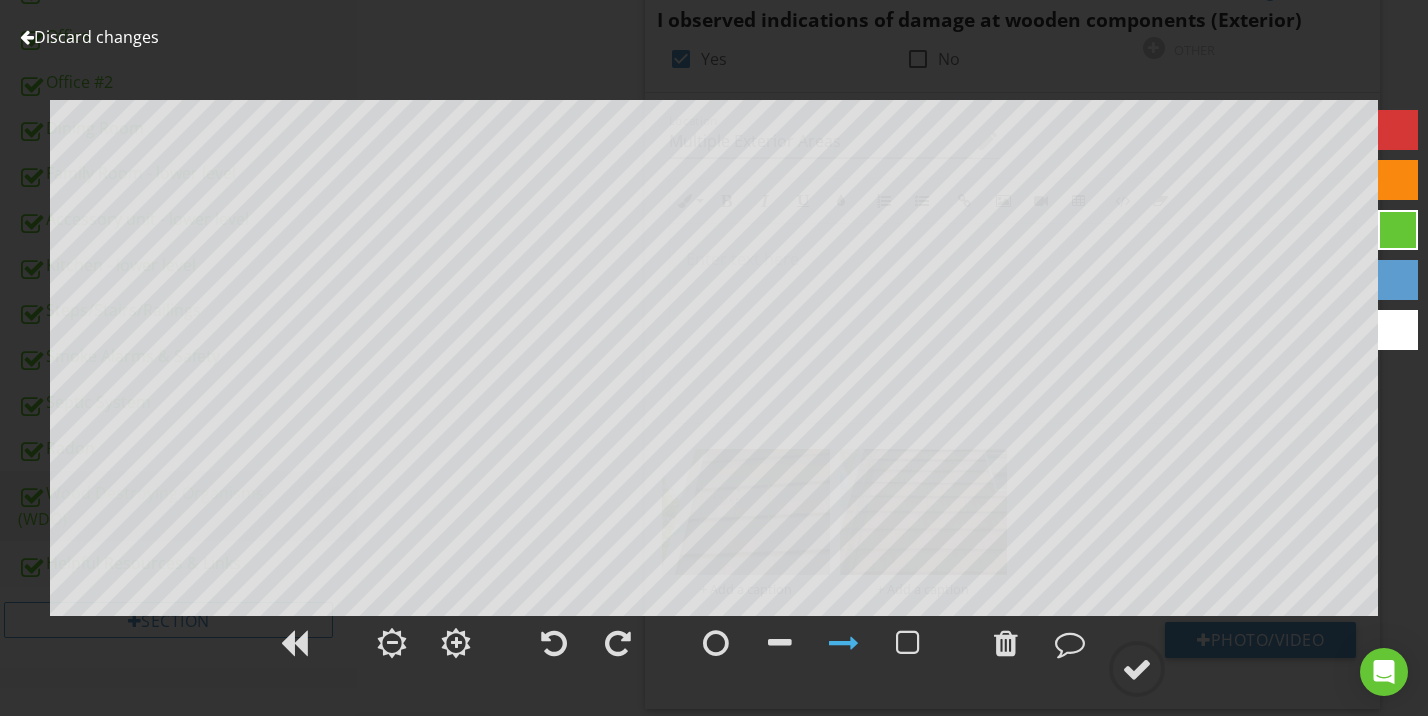 click at bounding box center (1398, 230) 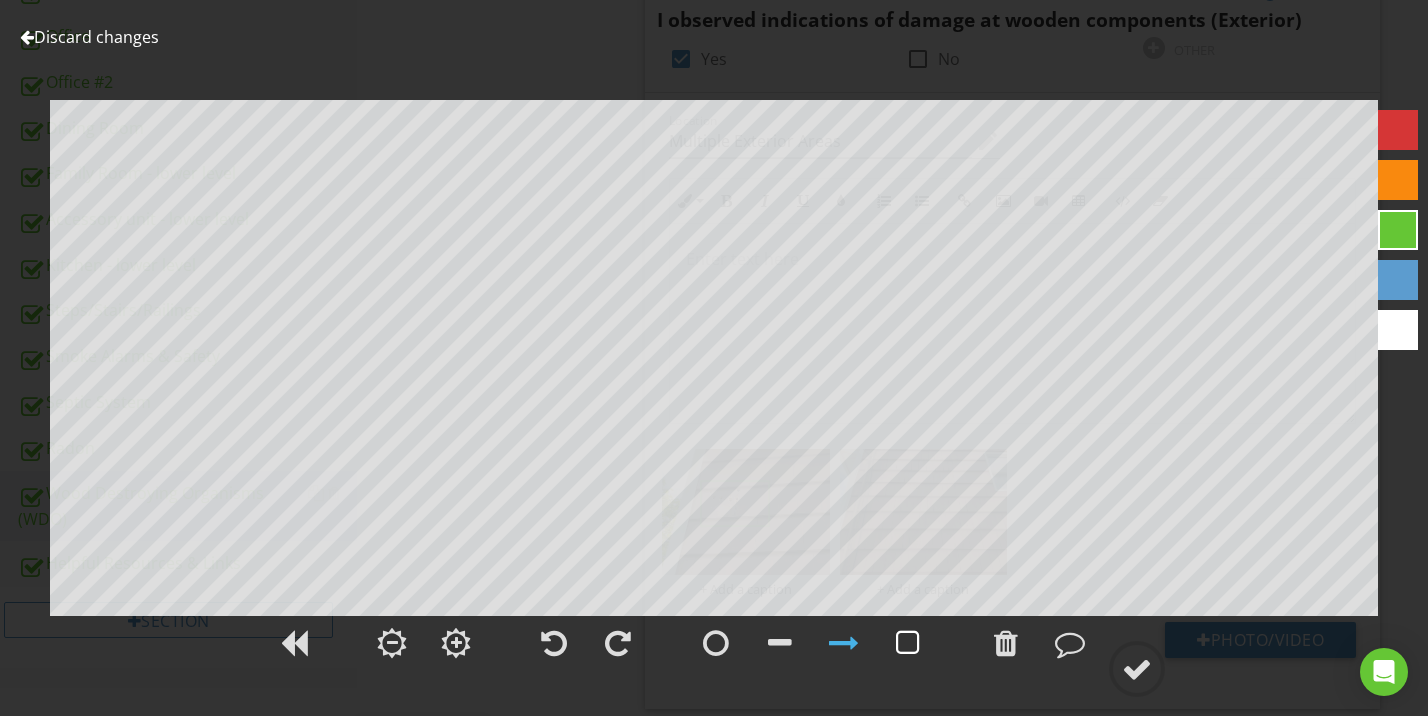 click at bounding box center [908, 643] 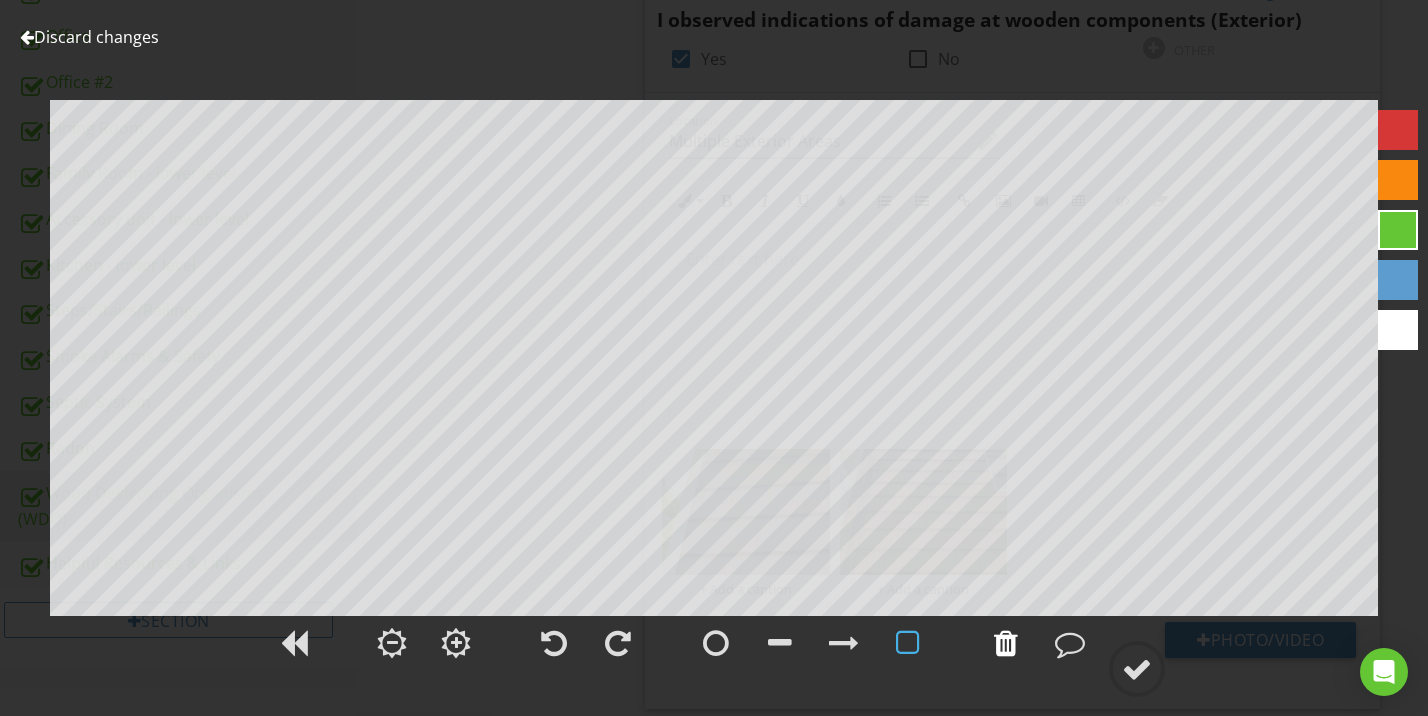 click at bounding box center [1006, 643] 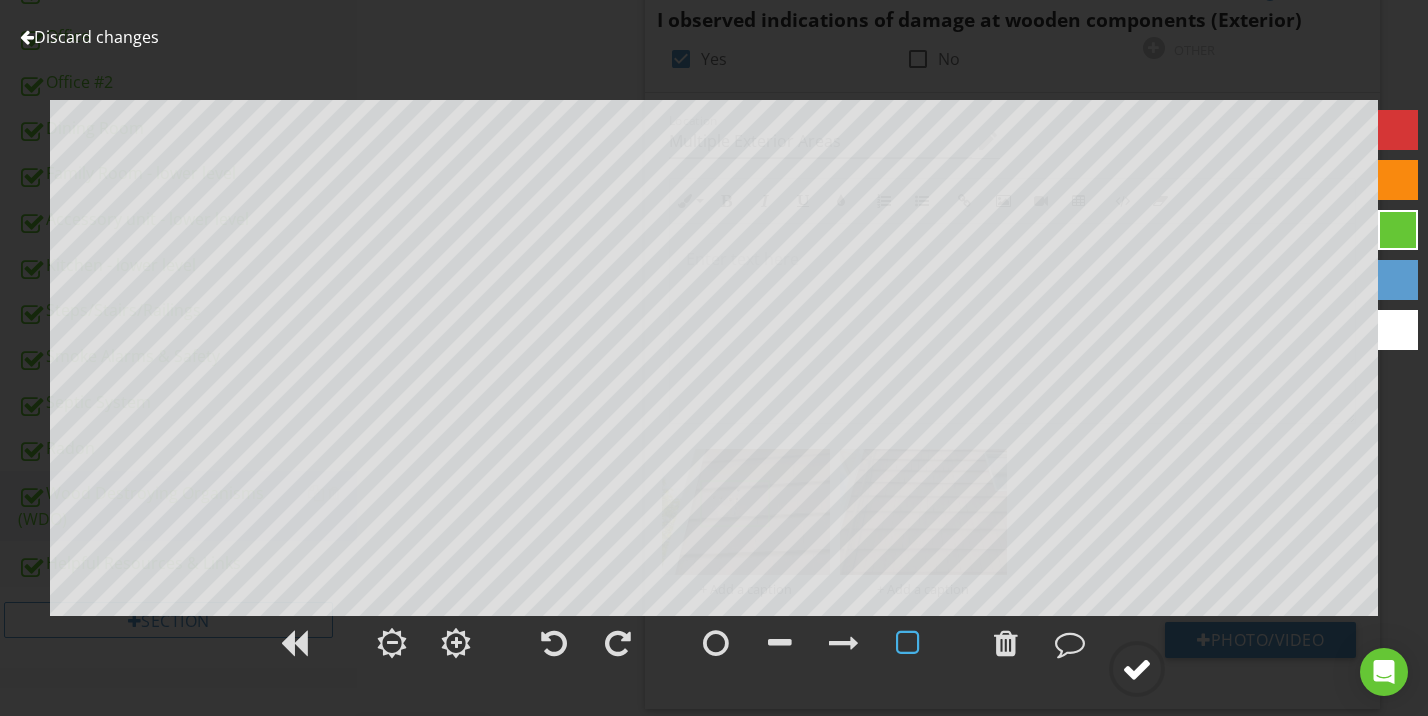 click at bounding box center (1137, 669) 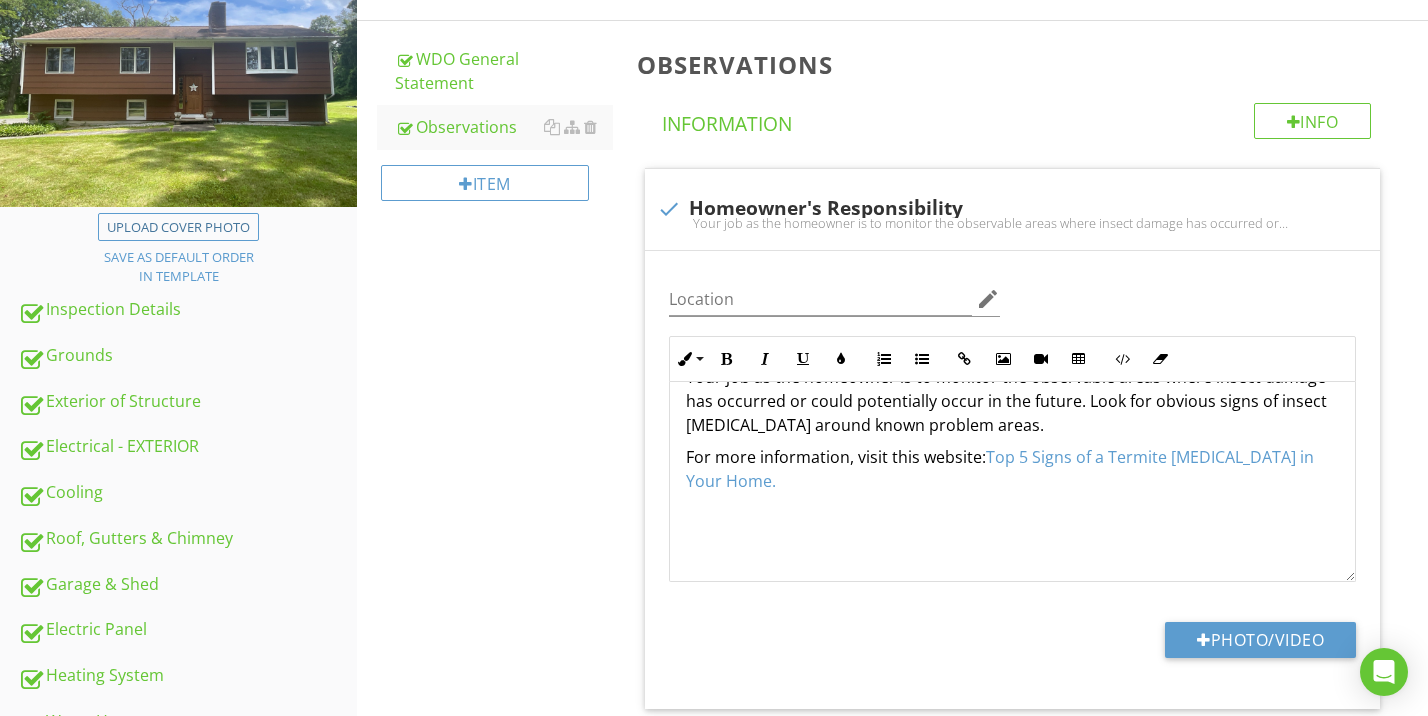 scroll, scrollTop: 141, scrollLeft: 0, axis: vertical 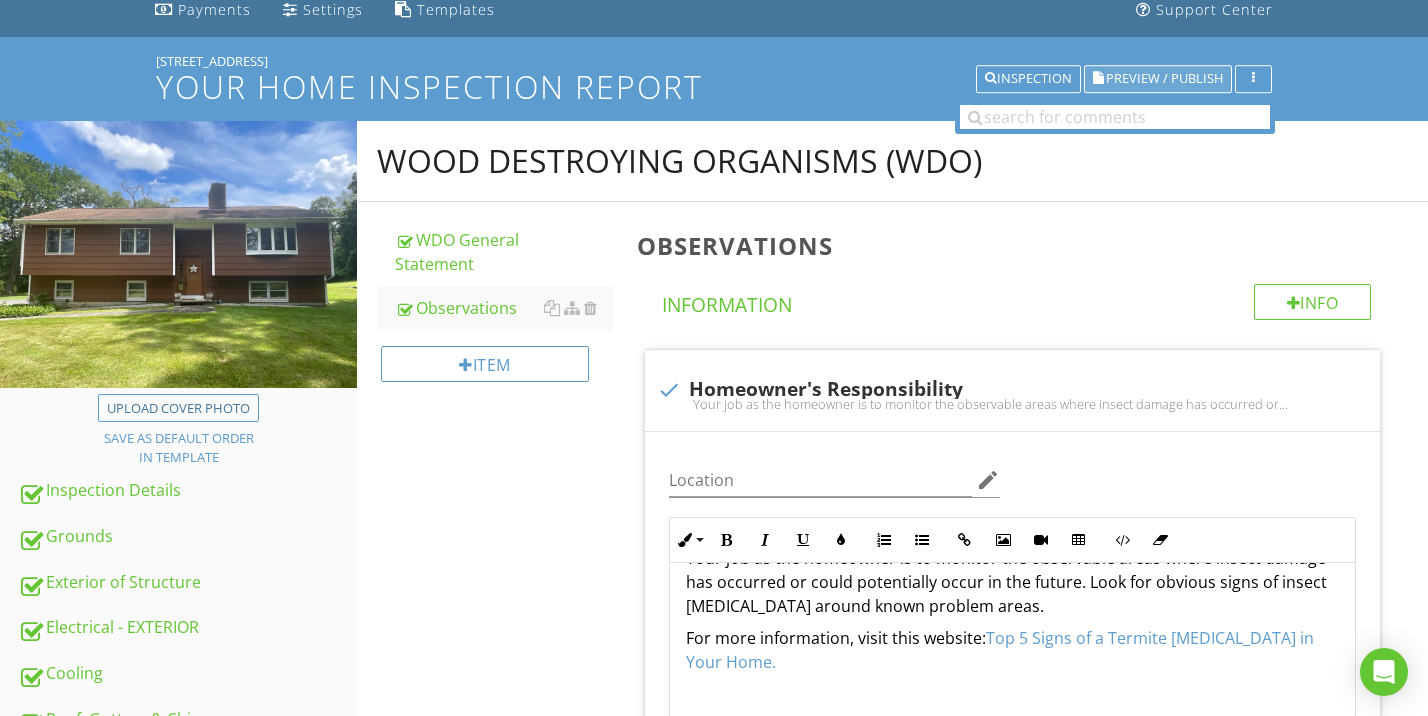 click on "Preview / Publish" at bounding box center [1164, 79] 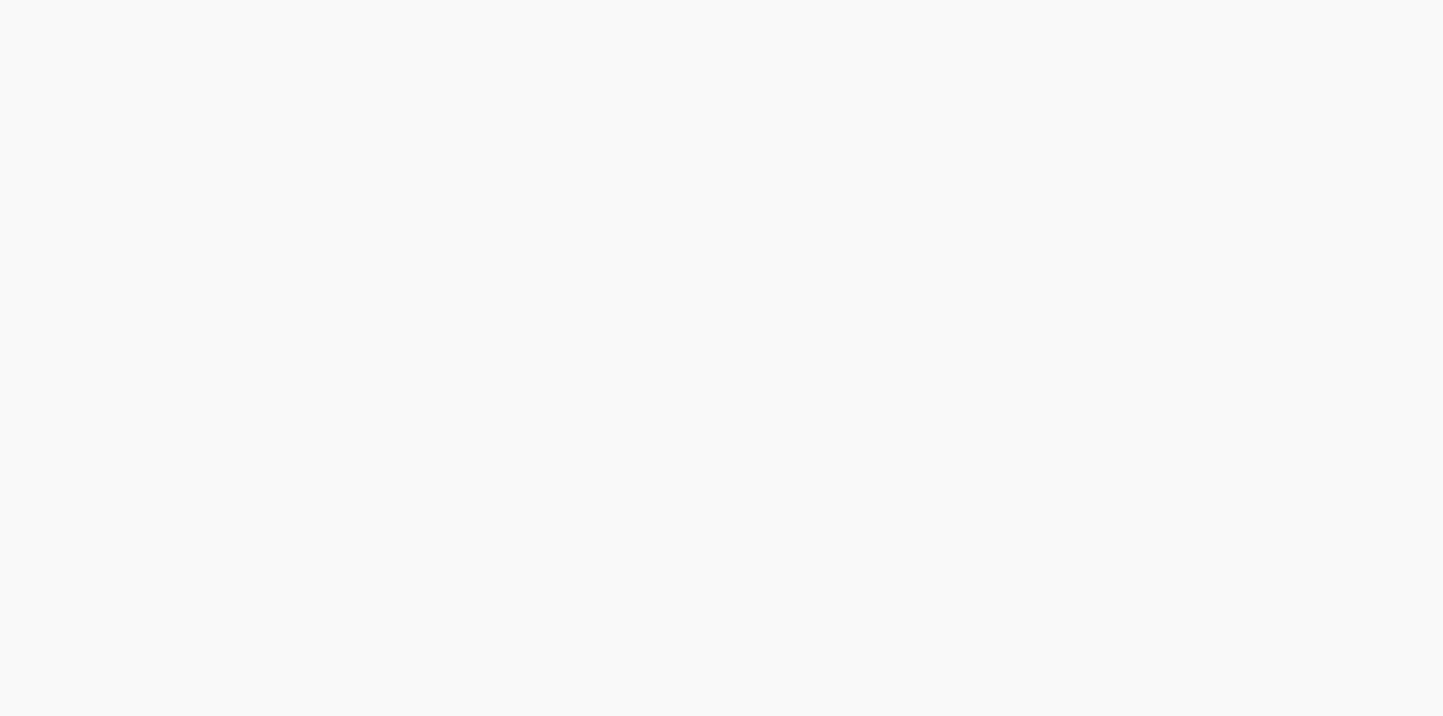 scroll, scrollTop: 0, scrollLeft: 0, axis: both 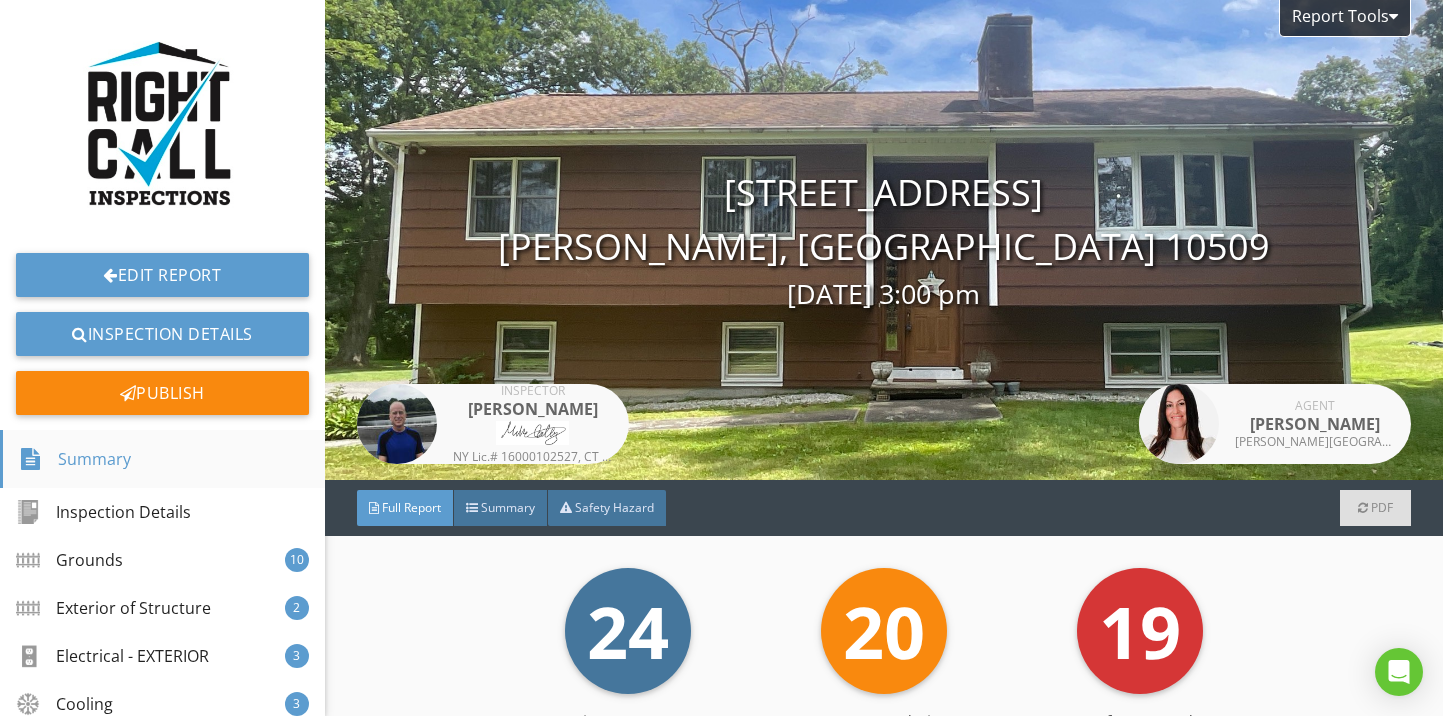 click on "Summary" at bounding box center [75, 459] 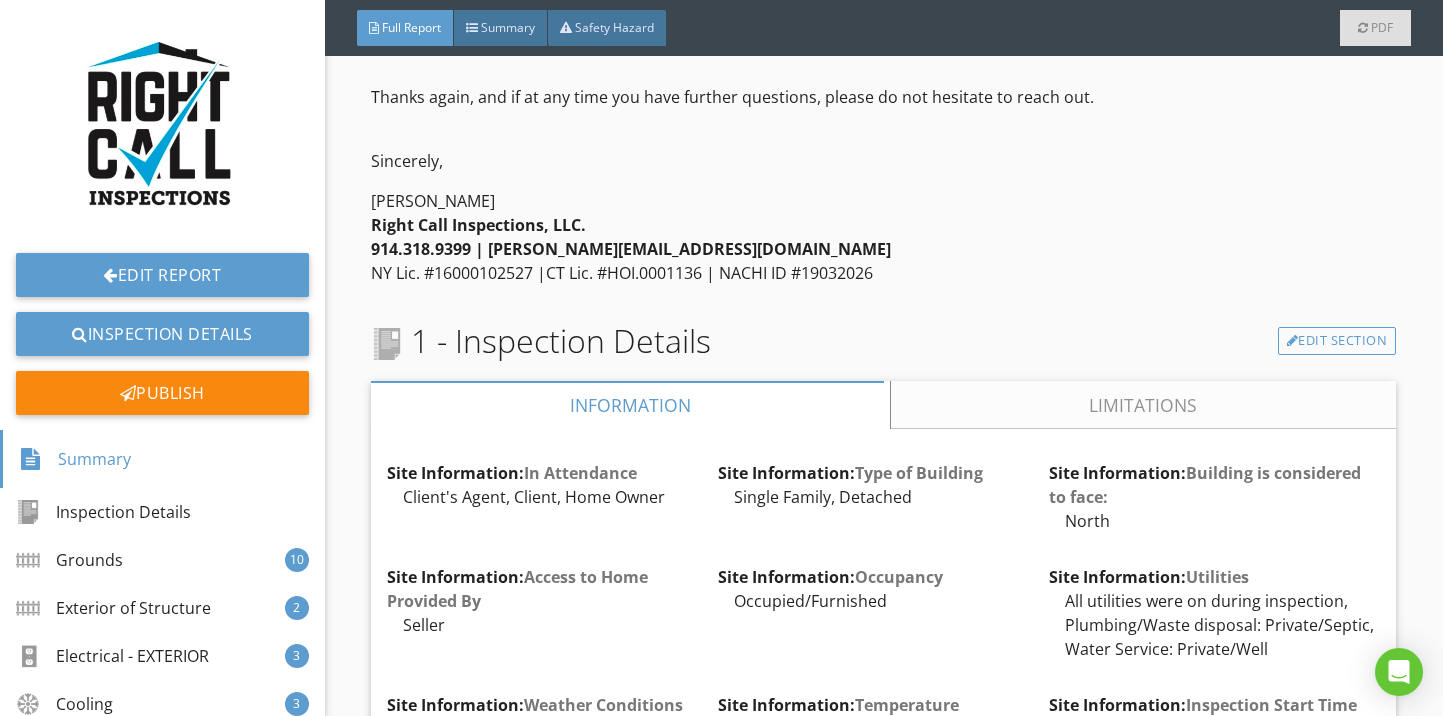 scroll, scrollTop: 1136, scrollLeft: 0, axis: vertical 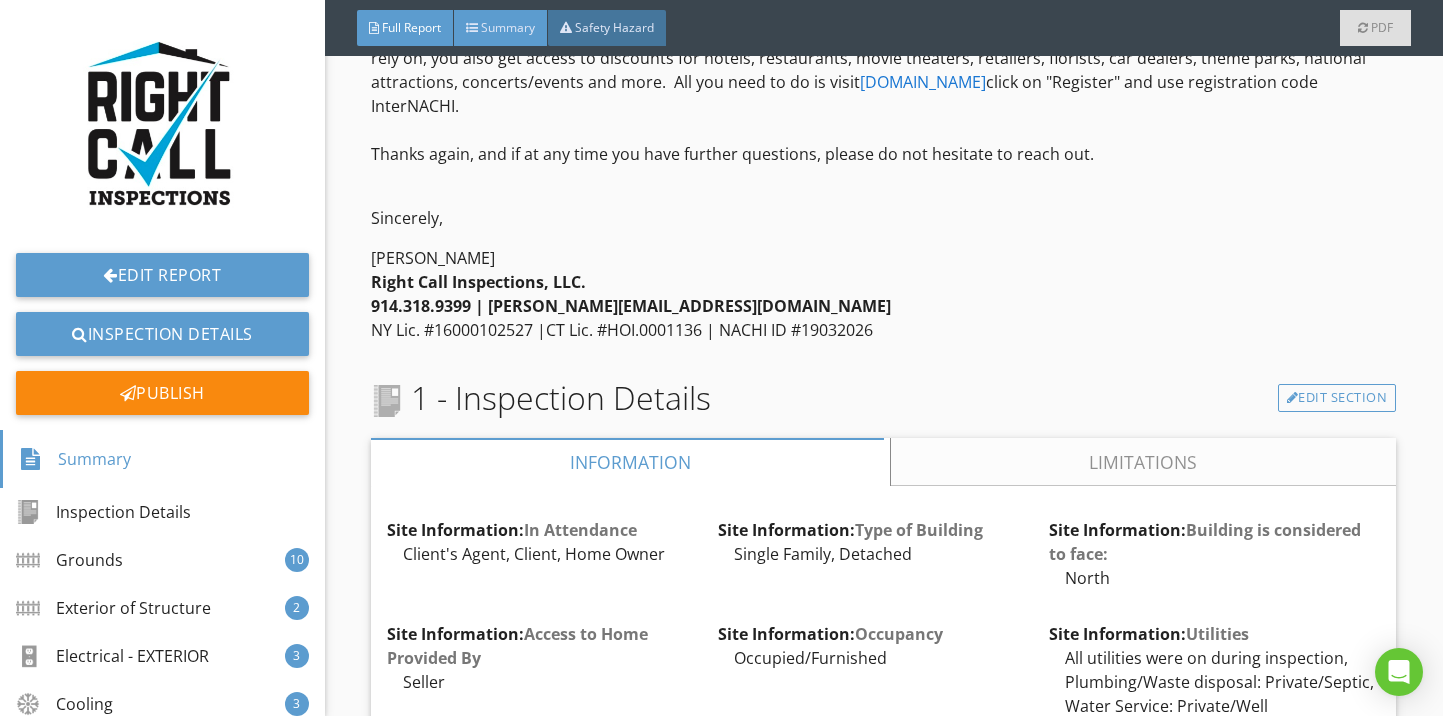 click on "Summary" at bounding box center (508, 27) 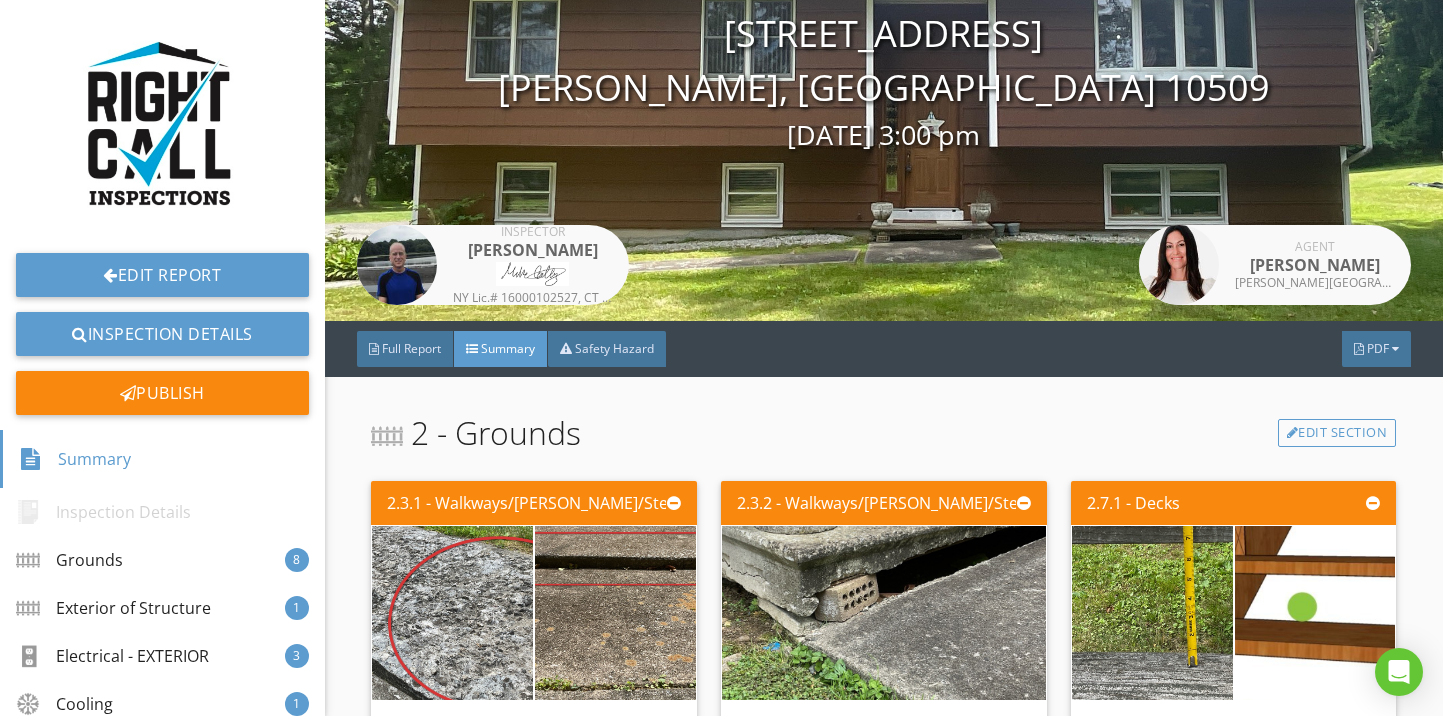 scroll, scrollTop: 0, scrollLeft: 0, axis: both 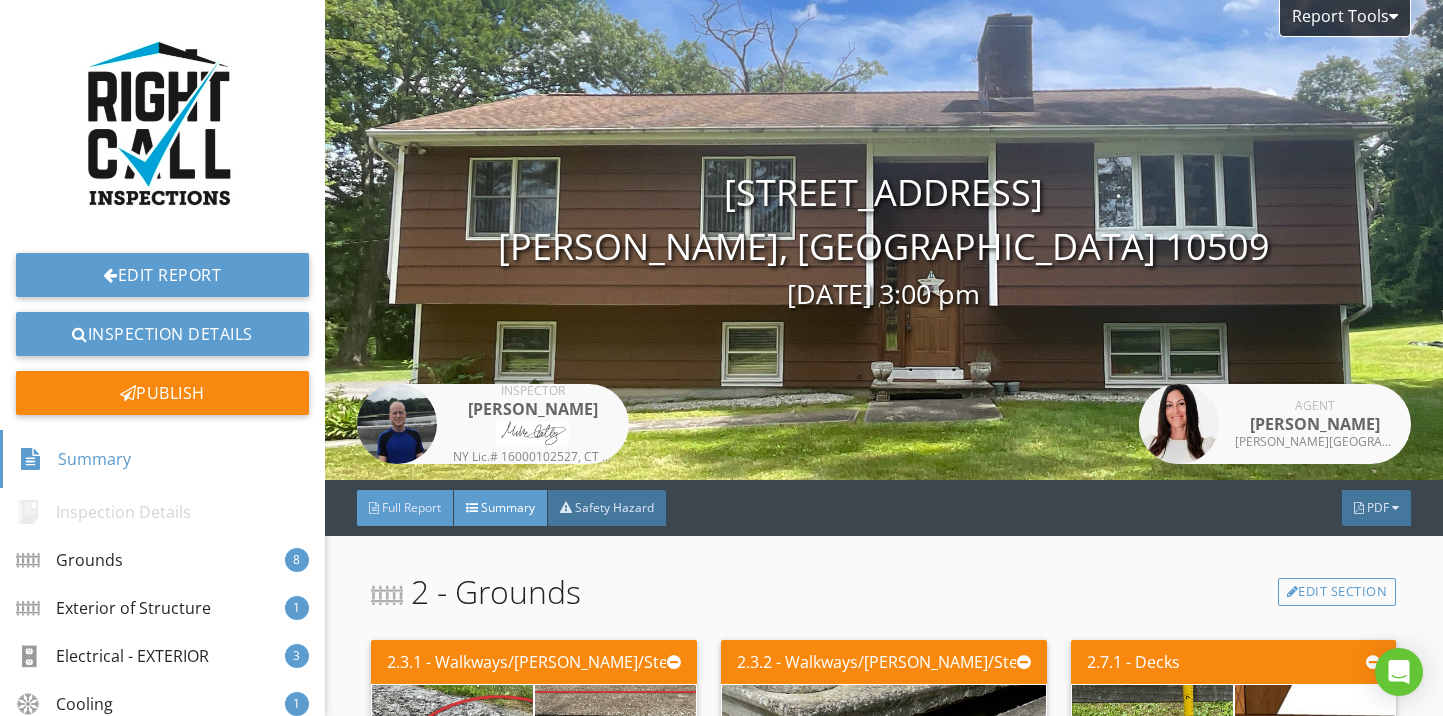 click on "Full Report" at bounding box center (405, 508) 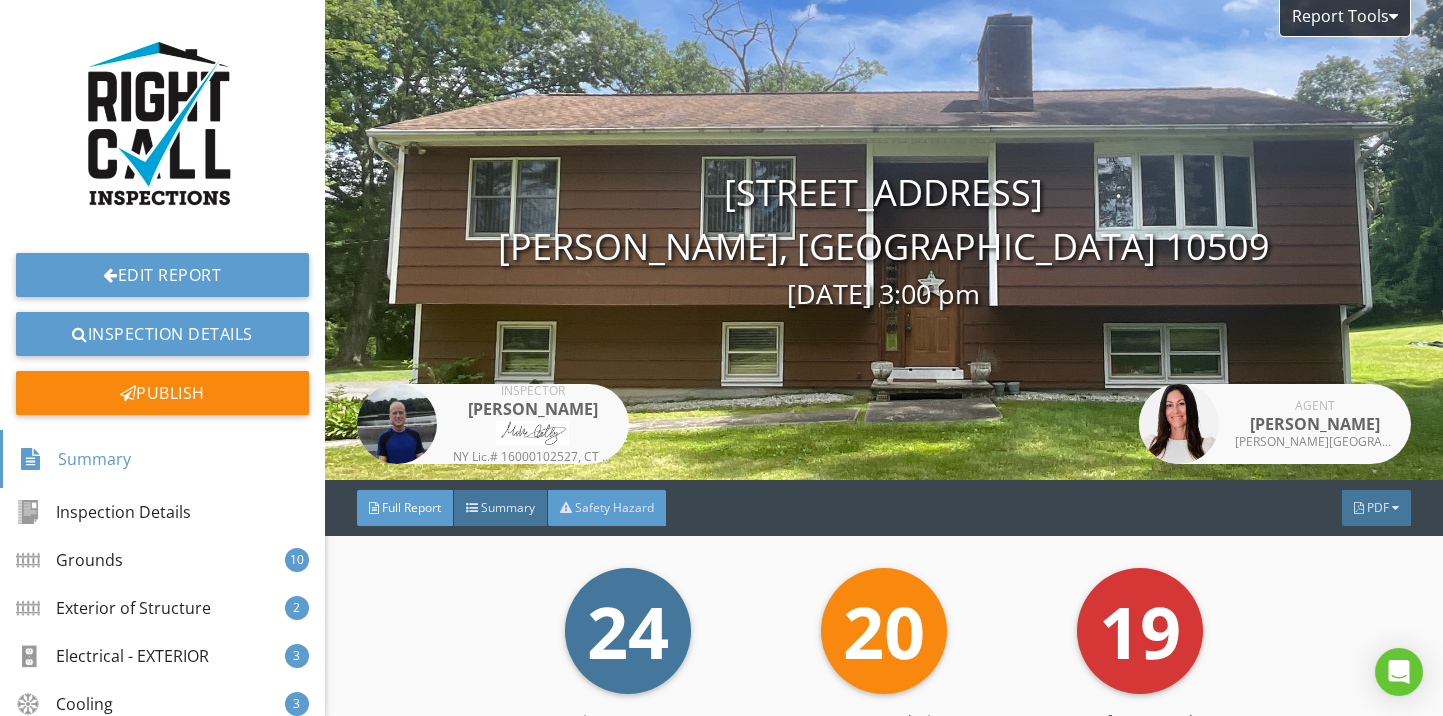click on "Safety Hazard" at bounding box center [614, 507] 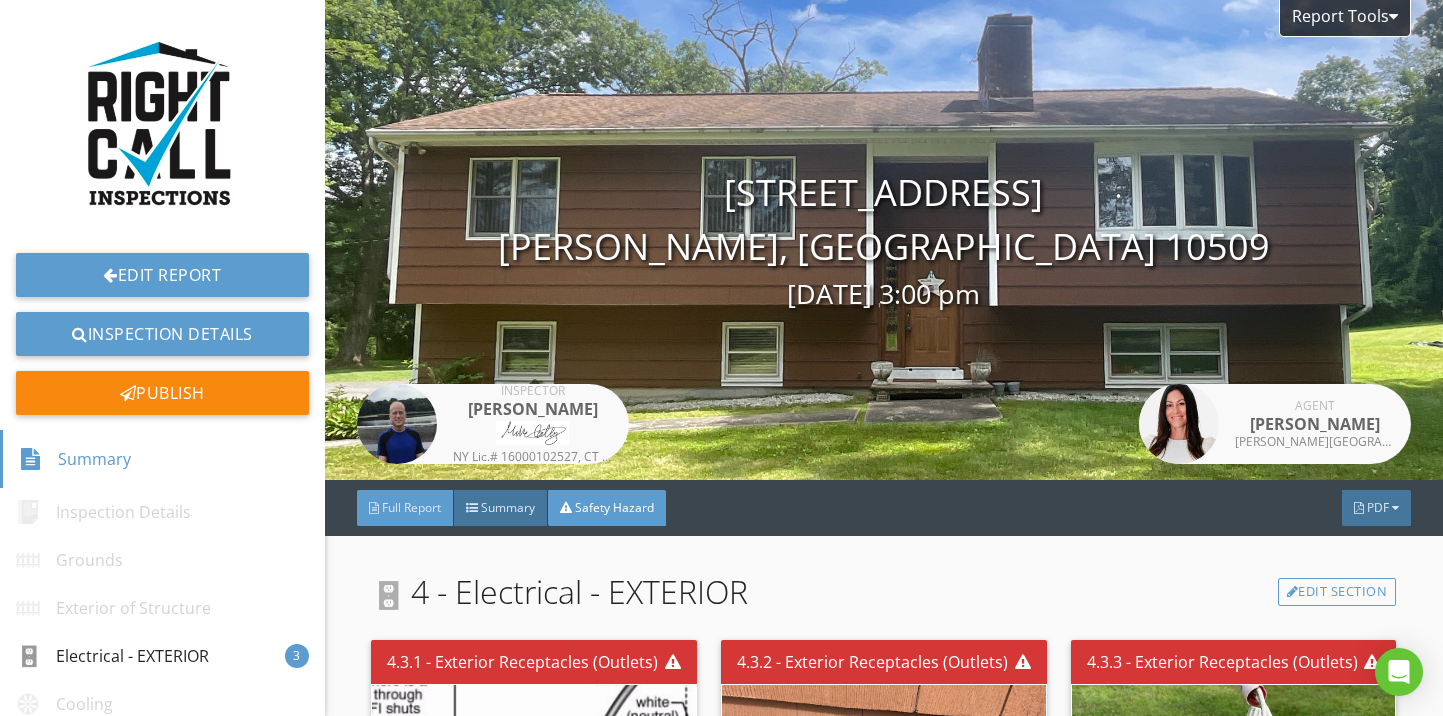 click on "Full Report" at bounding box center [411, 507] 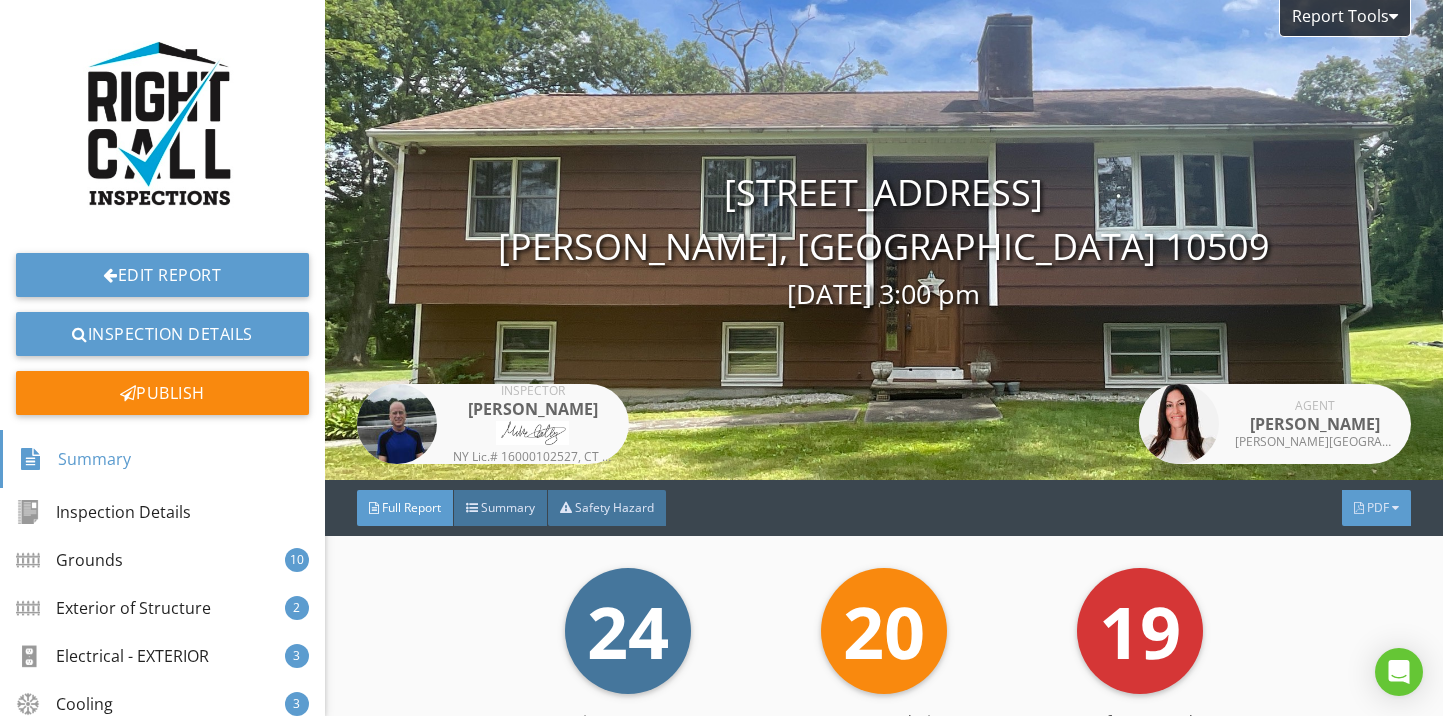 click on "PDF" at bounding box center (1376, 508) 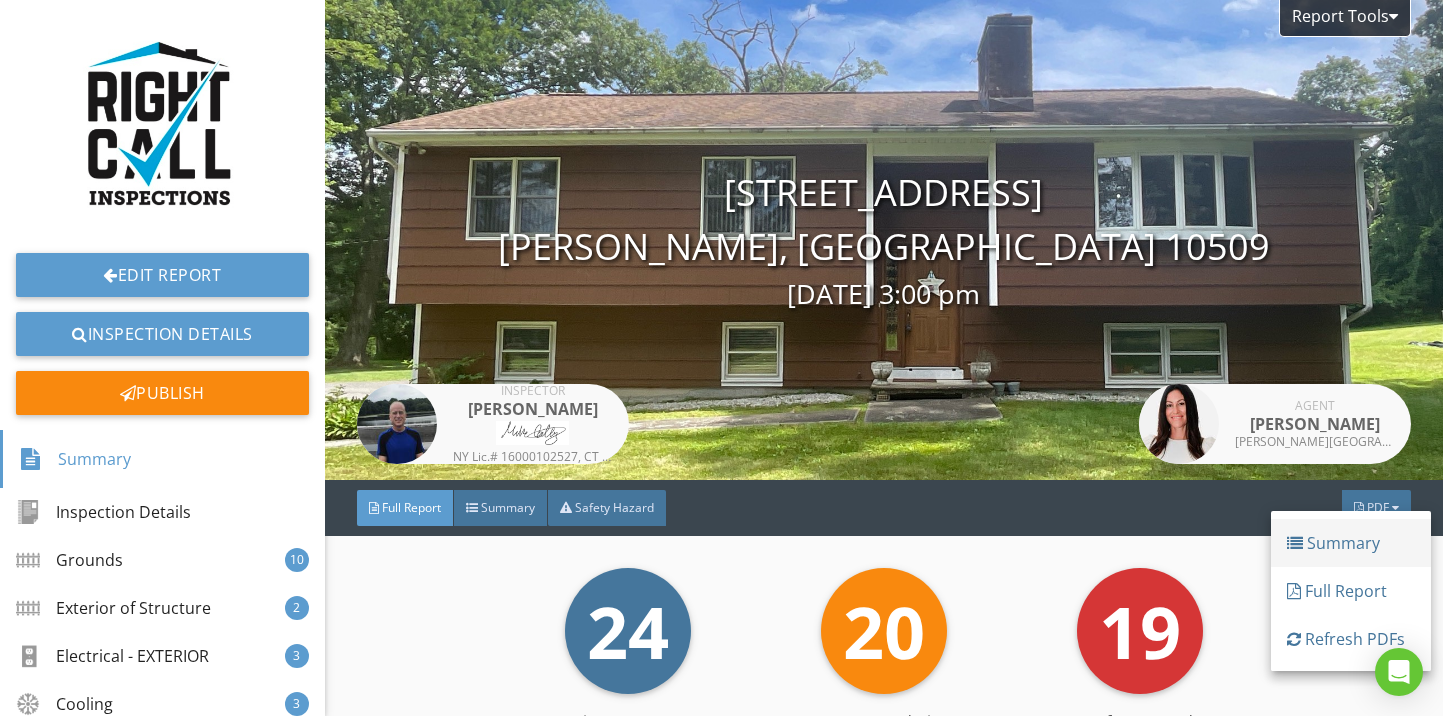 click on "Summary" at bounding box center [1351, 543] 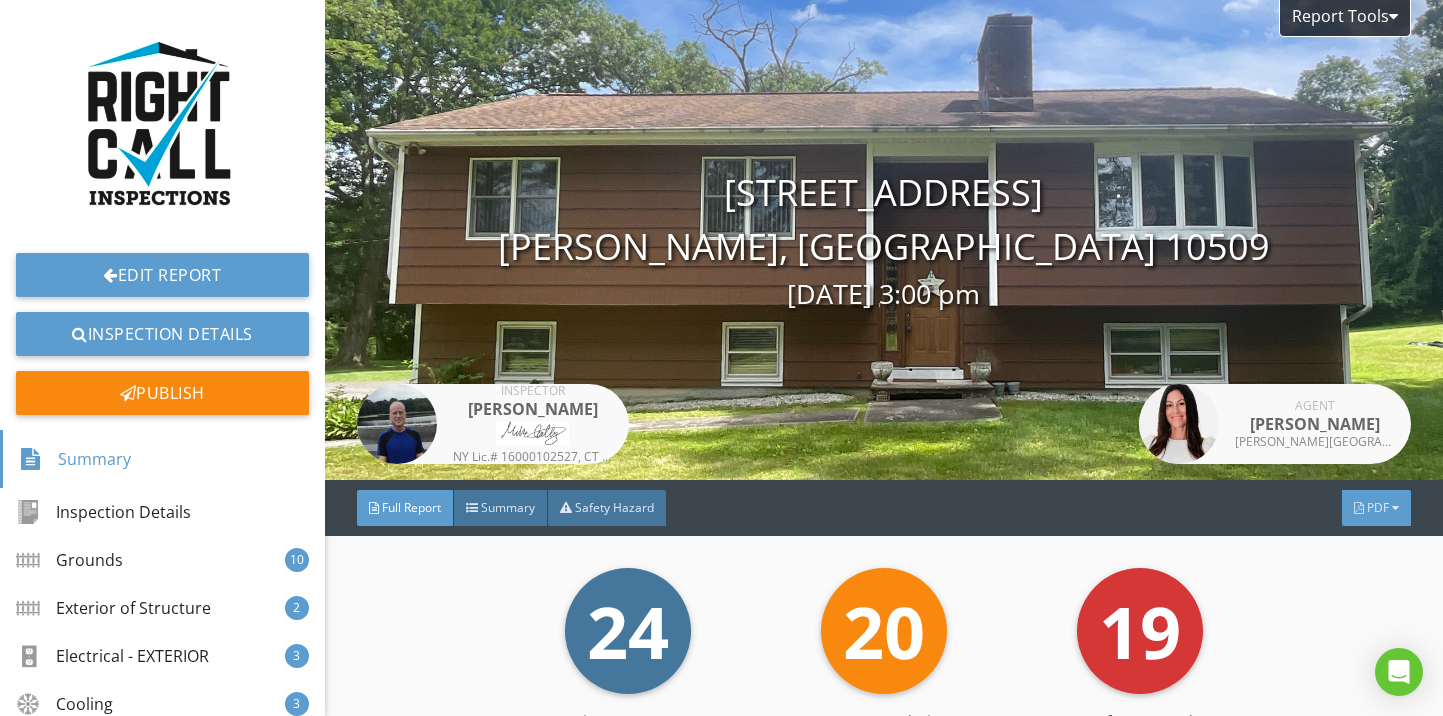 click on "PDF" at bounding box center [1378, 507] 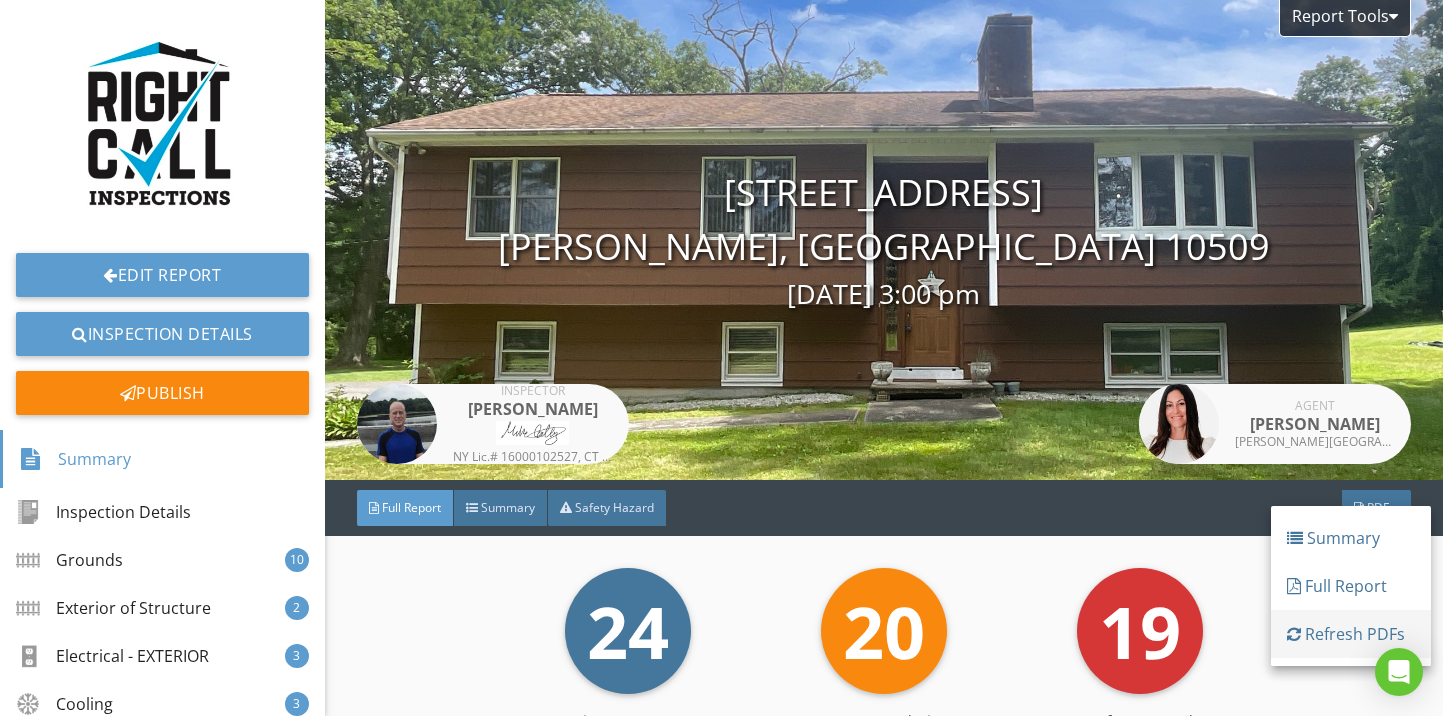 click on "Refresh PDFs" at bounding box center (1351, 634) 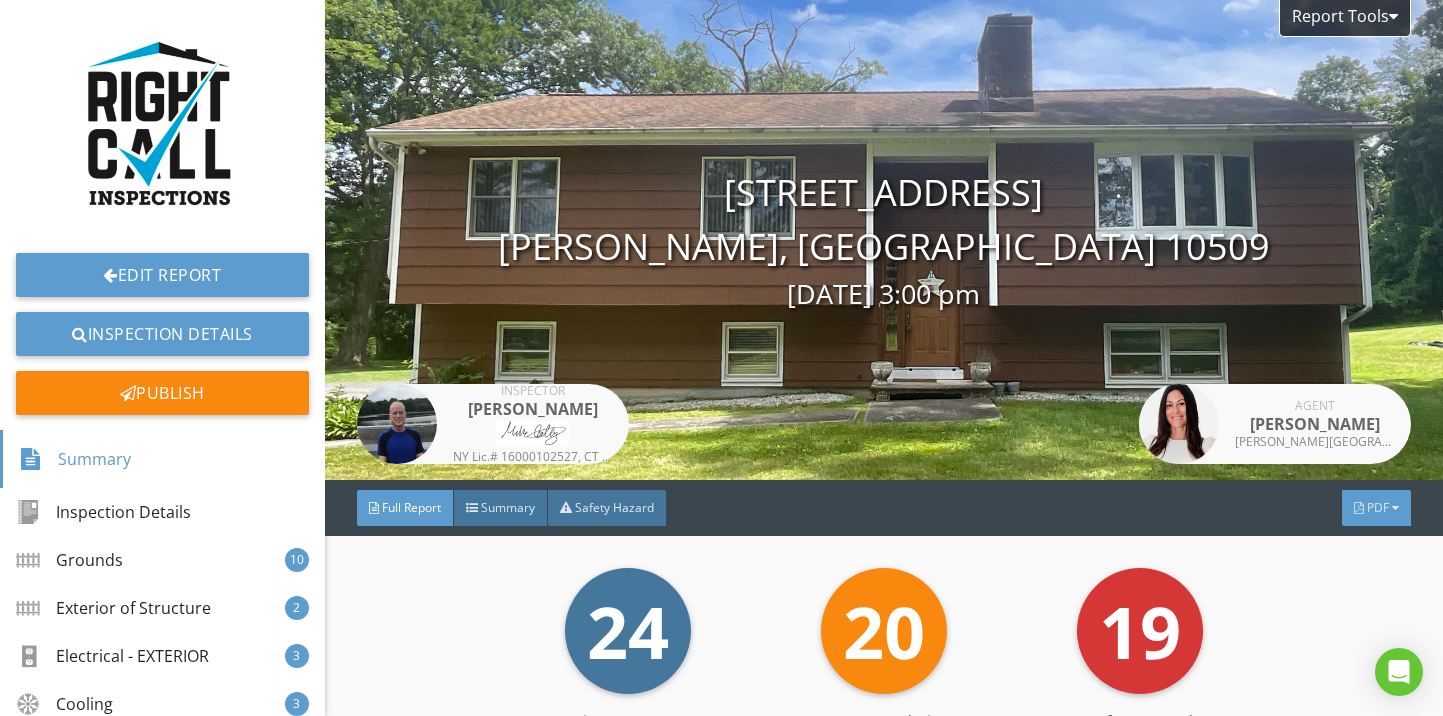 click on "PDF" at bounding box center (1378, 507) 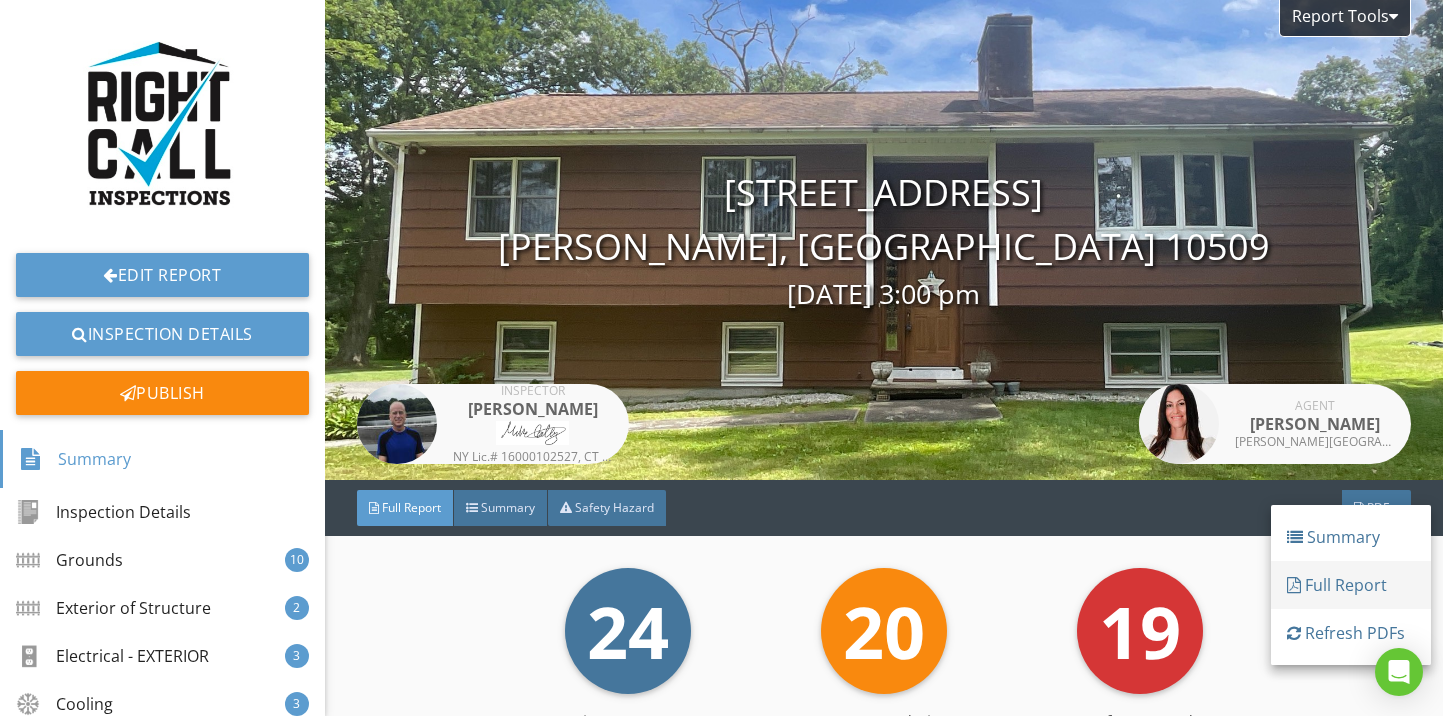 click on "Full Report" at bounding box center [1351, 585] 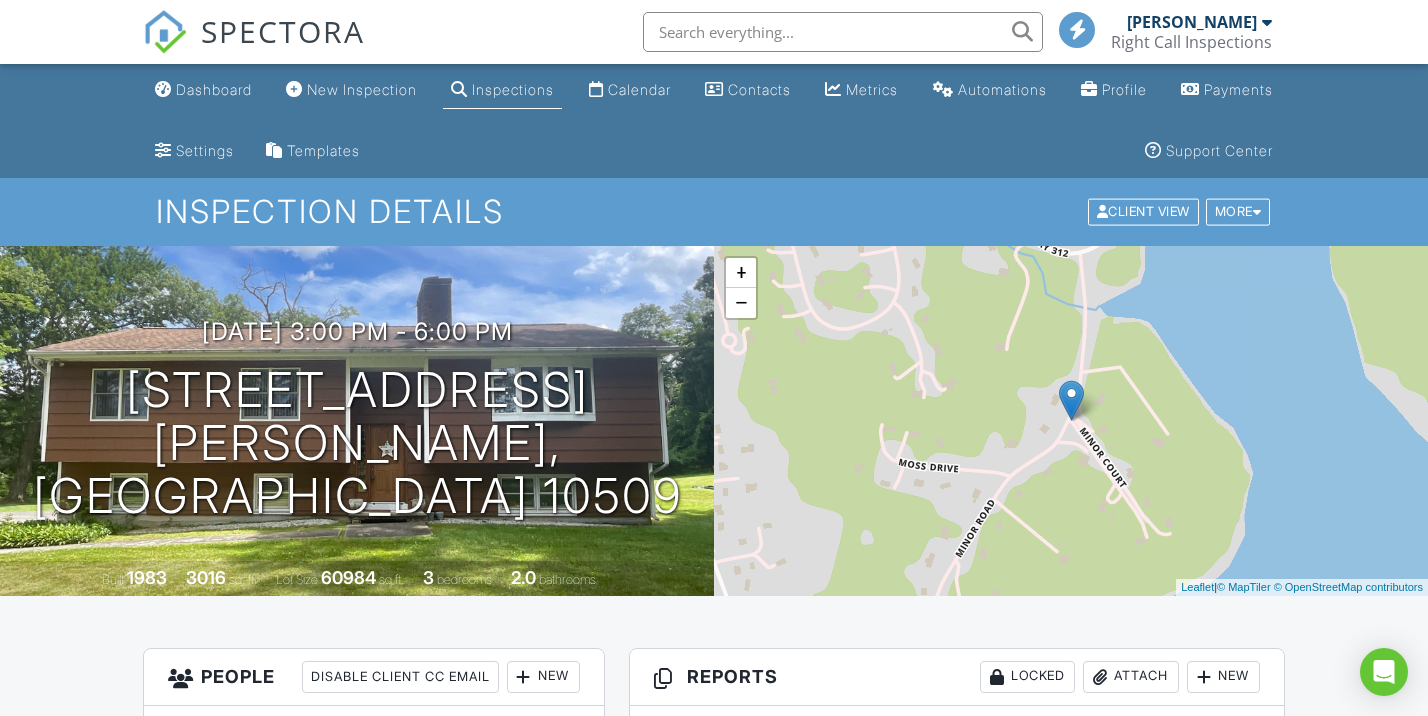 scroll, scrollTop: 386, scrollLeft: 0, axis: vertical 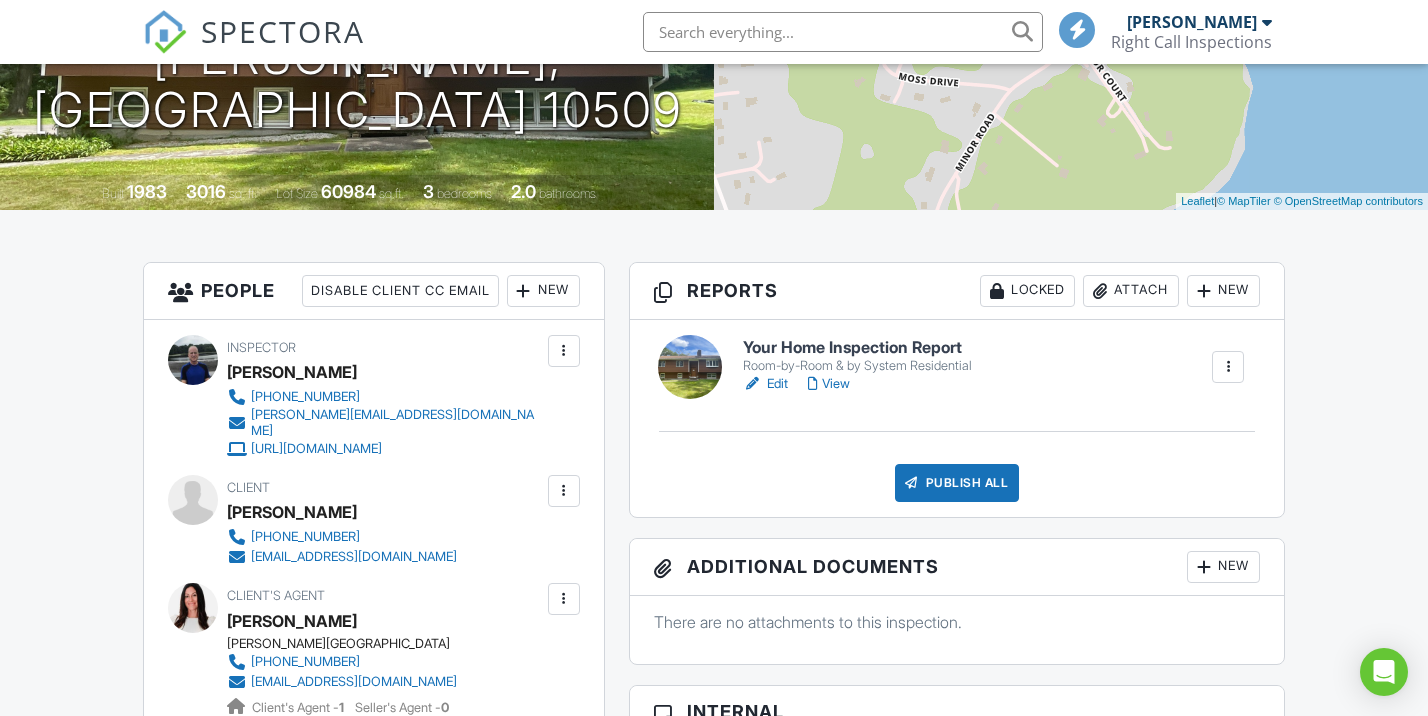 click on "Edit" at bounding box center [765, 384] 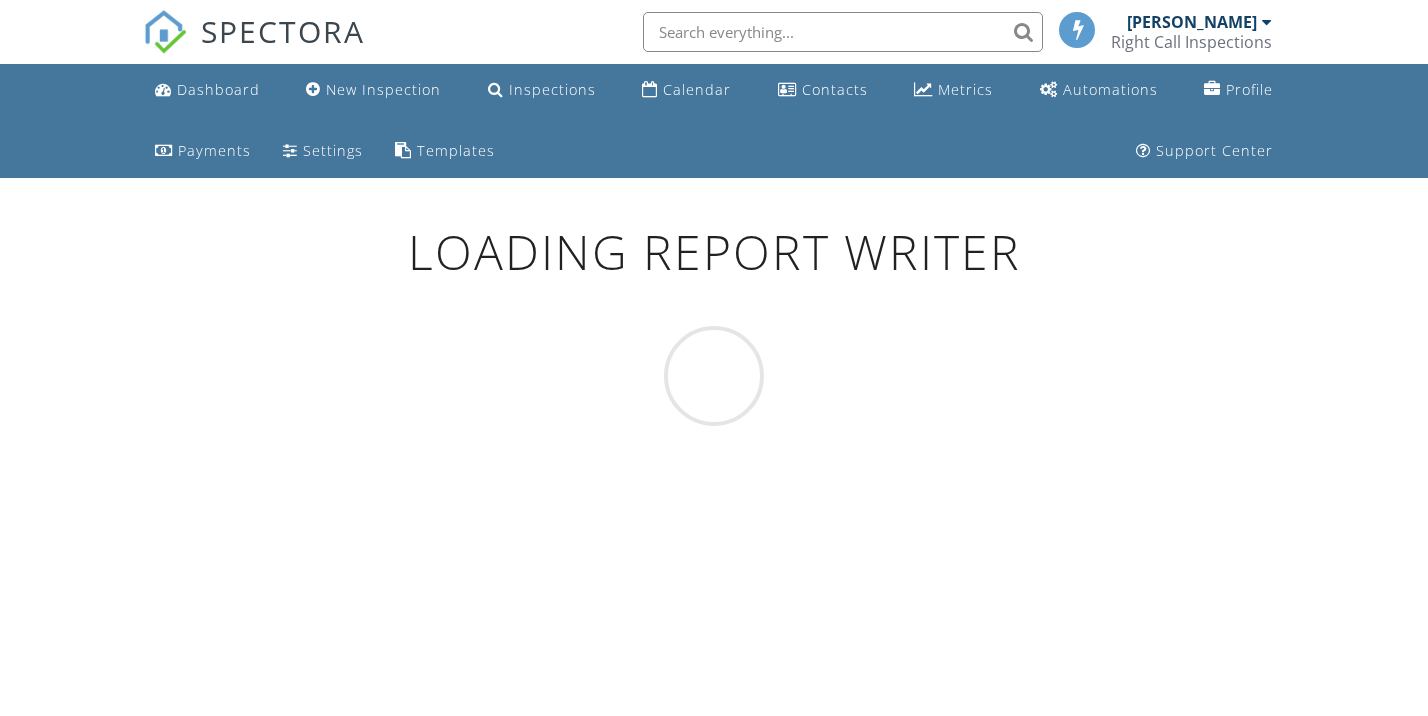 scroll, scrollTop: 0, scrollLeft: 0, axis: both 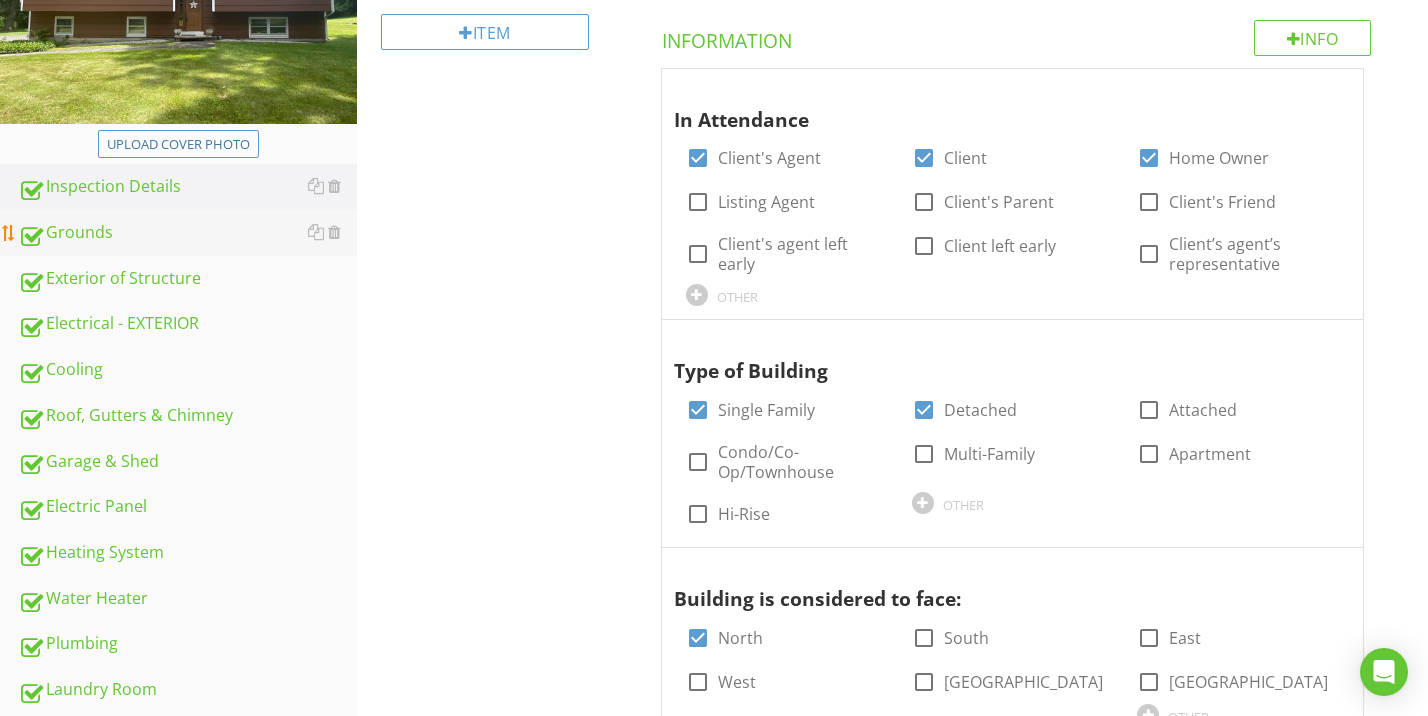 click on "Grounds" at bounding box center [187, 233] 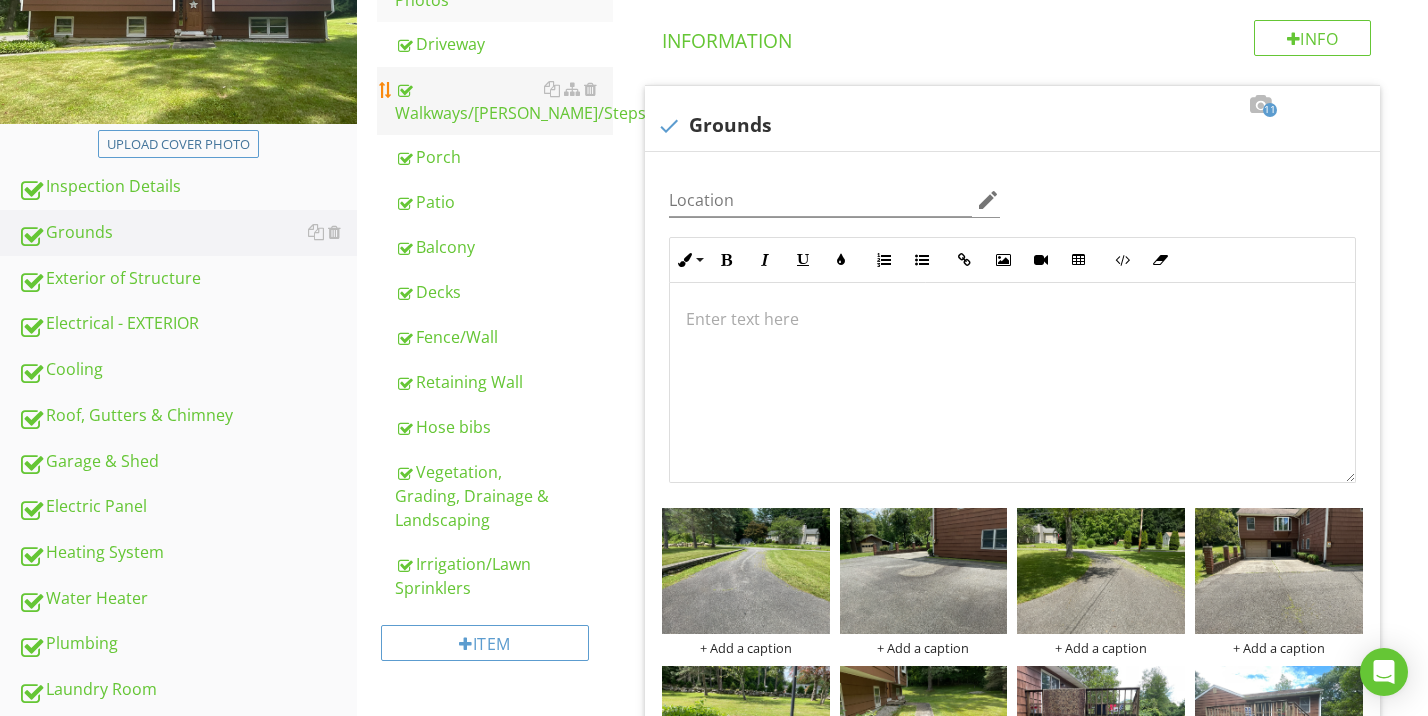 click on "Walkways/[PERSON_NAME]/Steps" at bounding box center [504, 101] 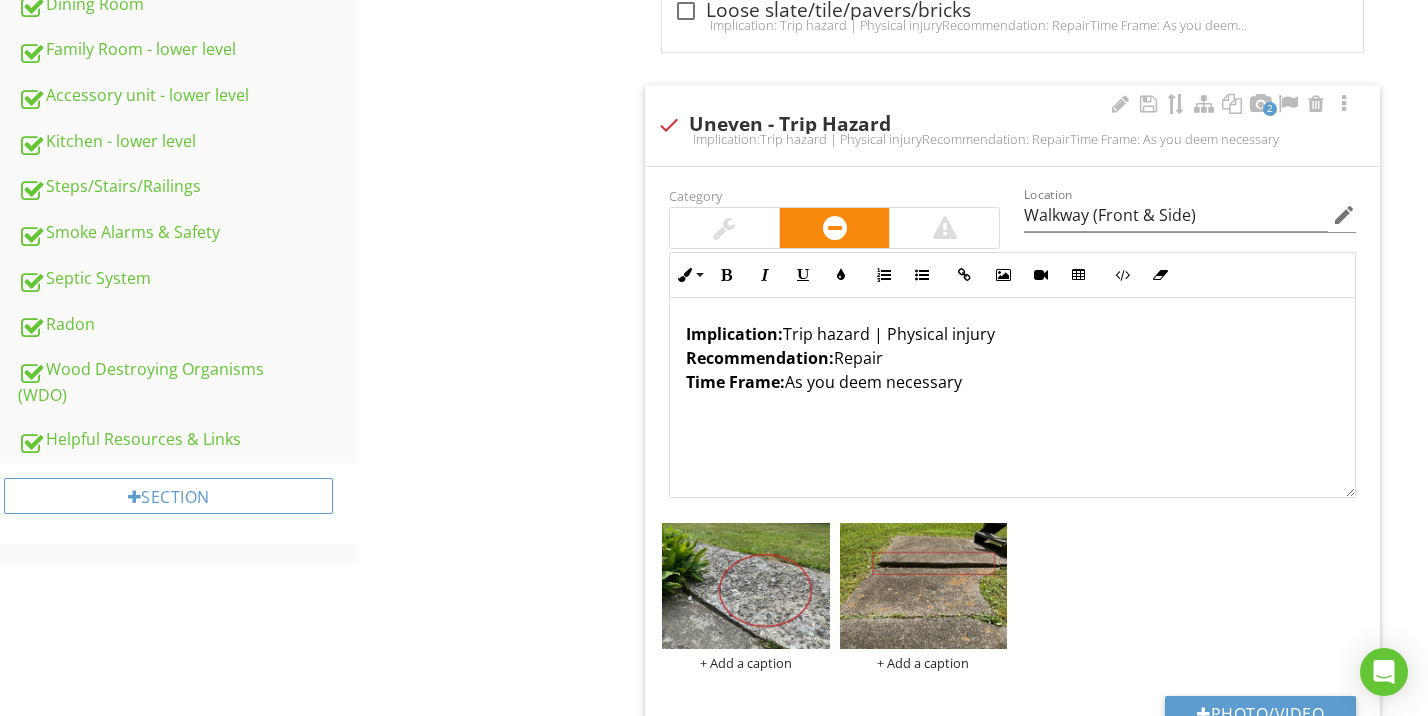 scroll, scrollTop: 1897, scrollLeft: 0, axis: vertical 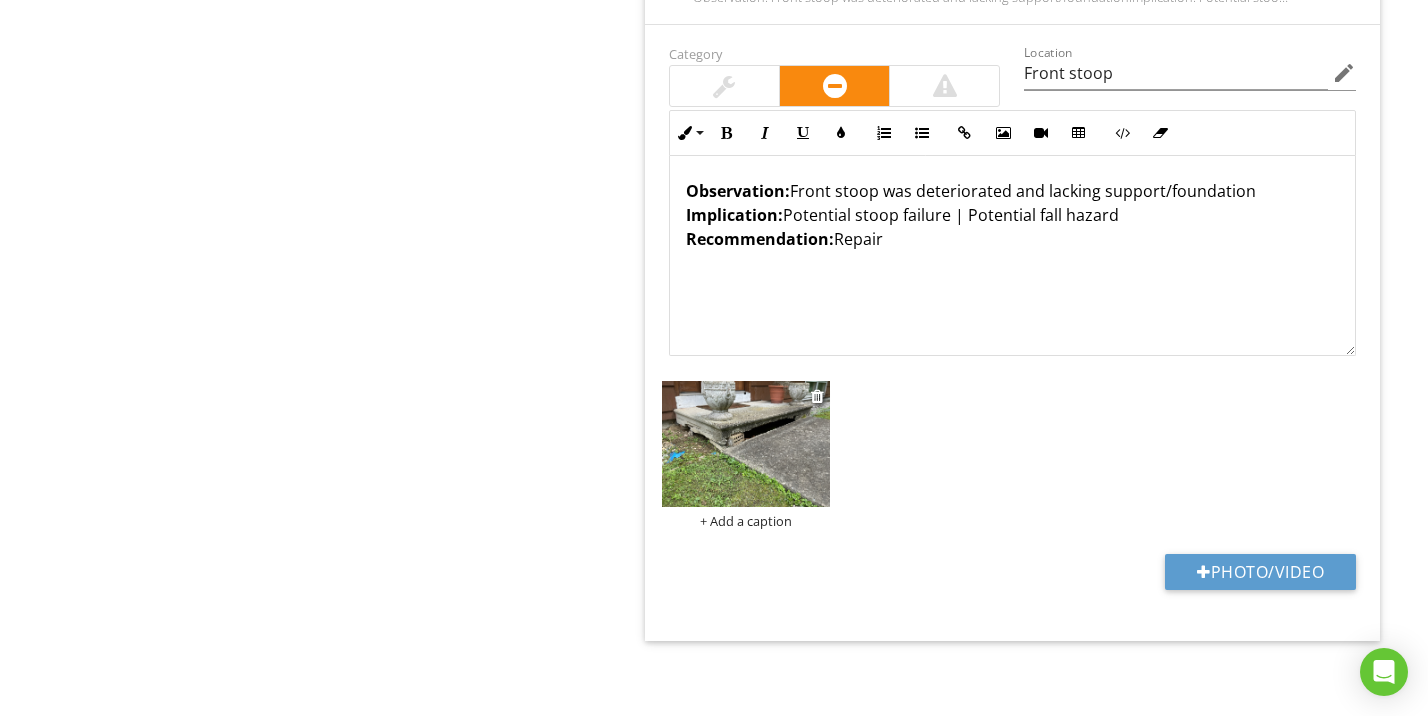 click at bounding box center (746, 444) 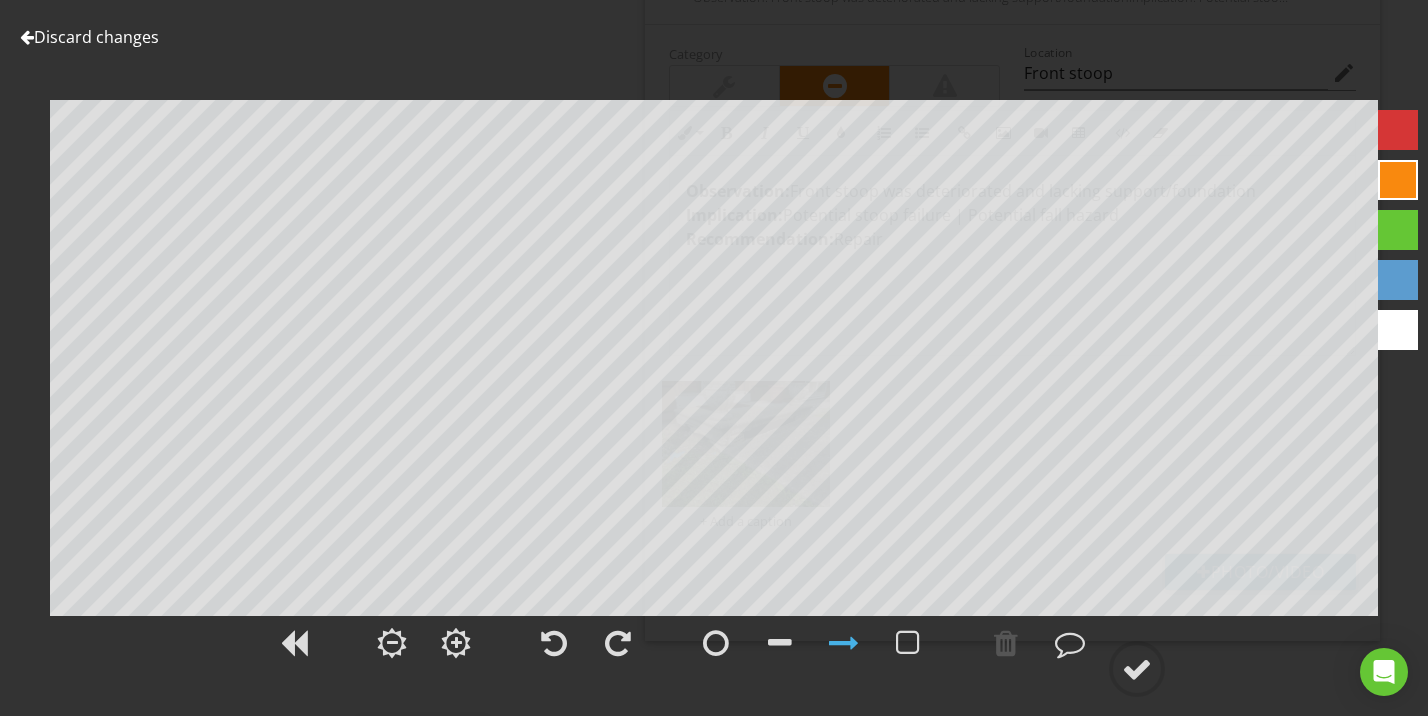 click at bounding box center [1398, 130] 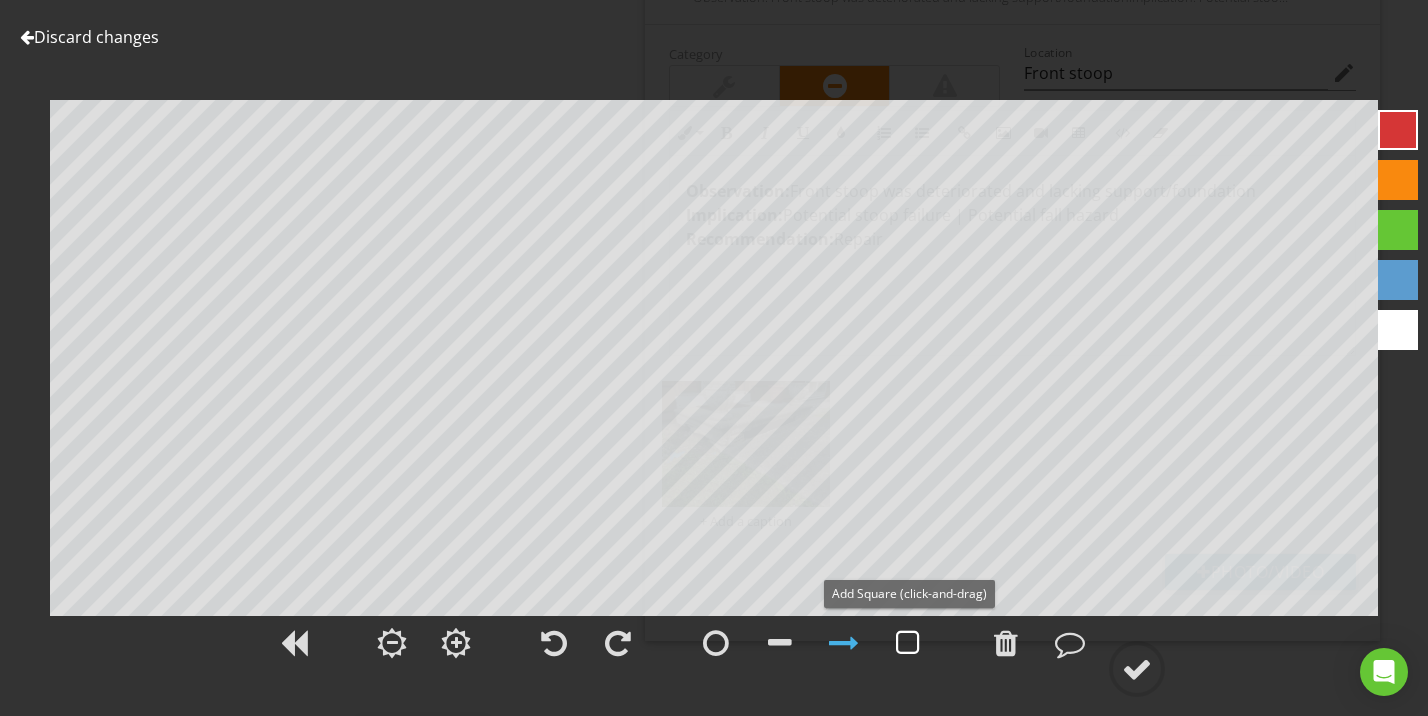 click at bounding box center [908, 643] 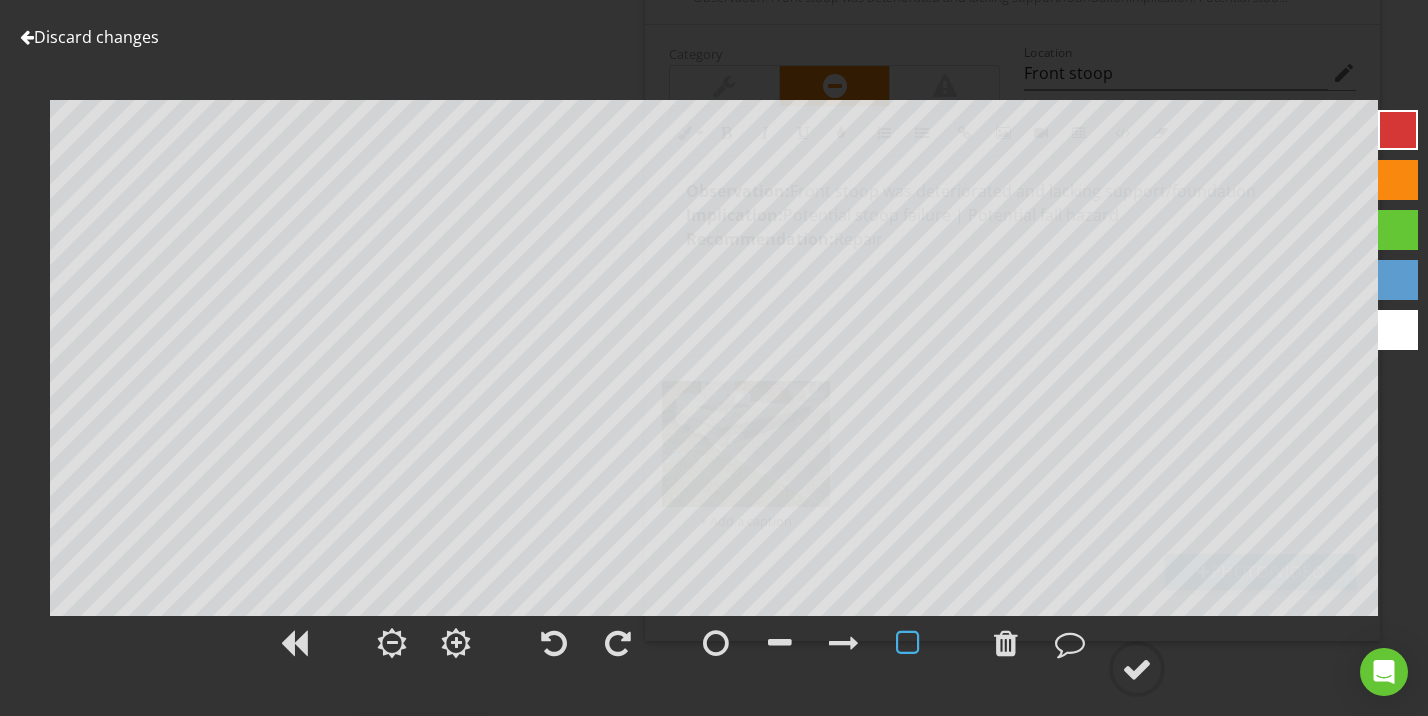 click at bounding box center (908, 643) 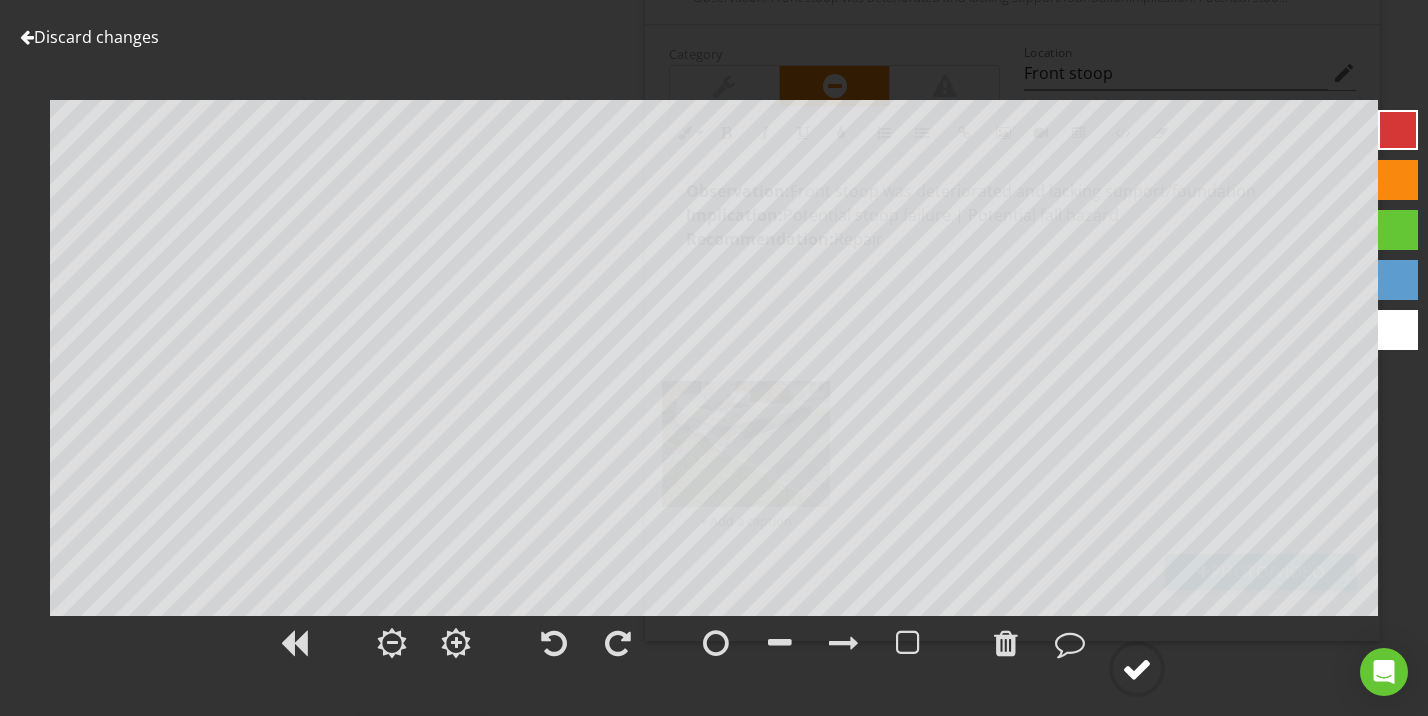 click at bounding box center [1137, 669] 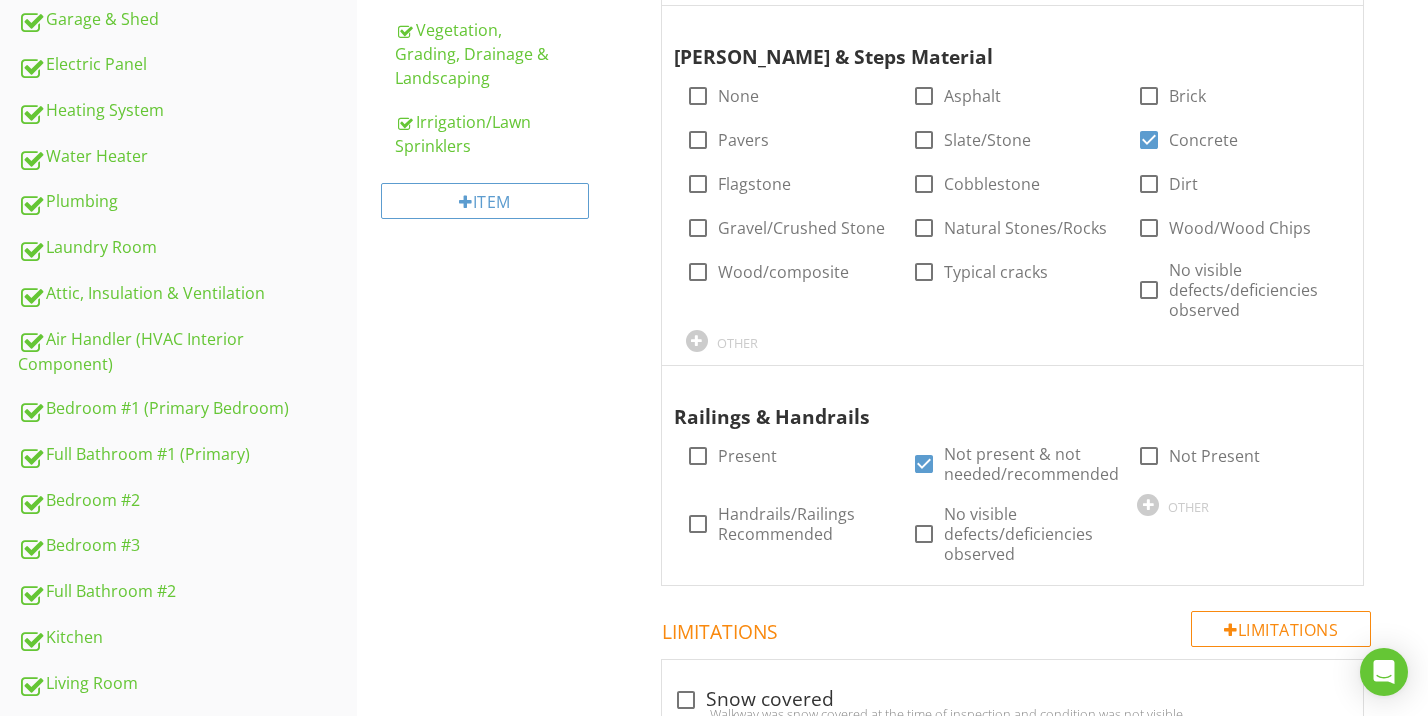 scroll, scrollTop: 681, scrollLeft: 0, axis: vertical 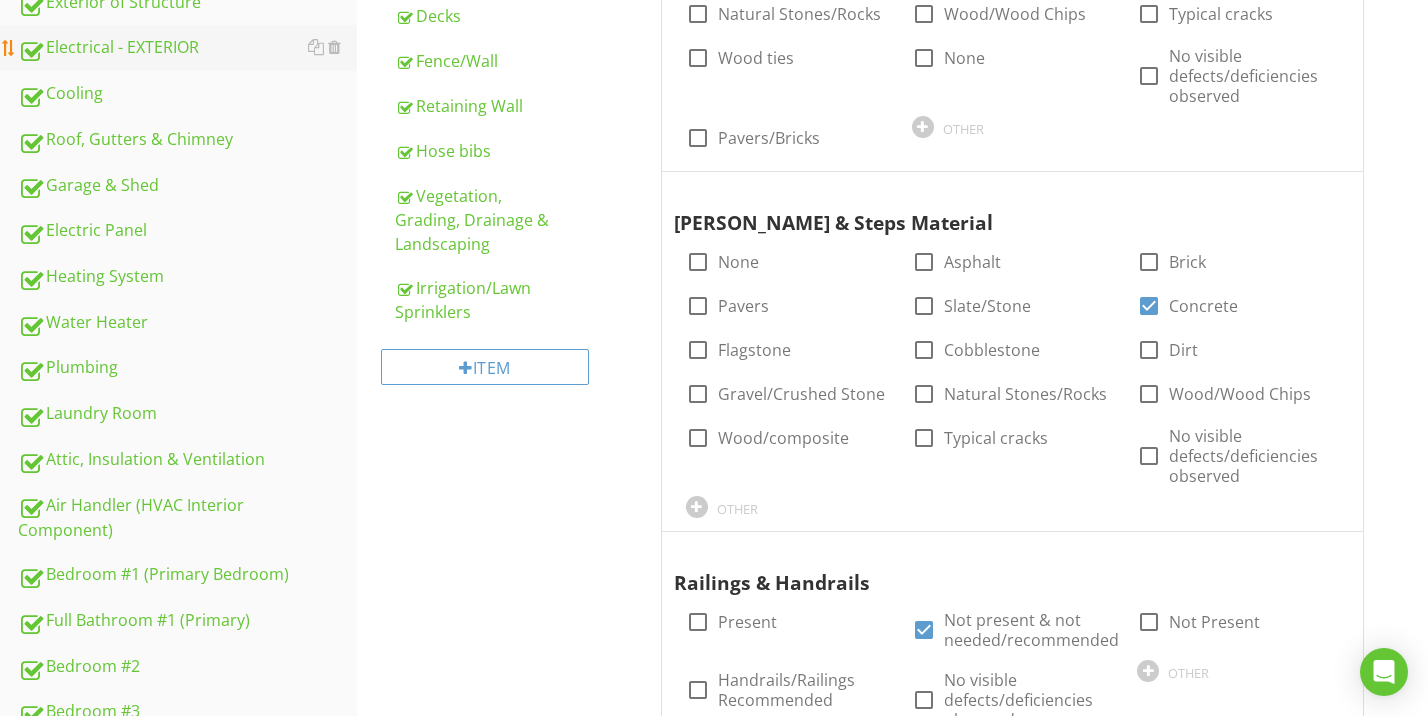 click on "Electrical - EXTERIOR" at bounding box center (187, 48) 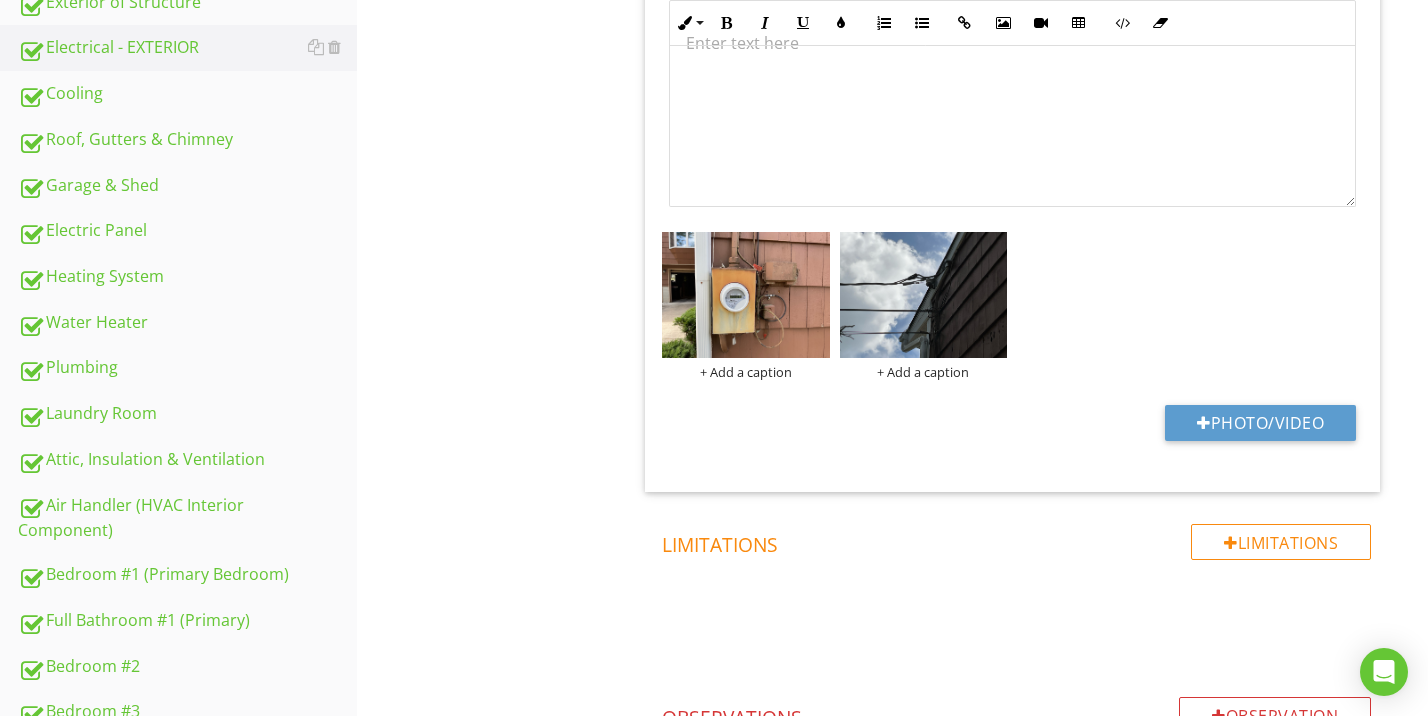 scroll, scrollTop: 262, scrollLeft: 0, axis: vertical 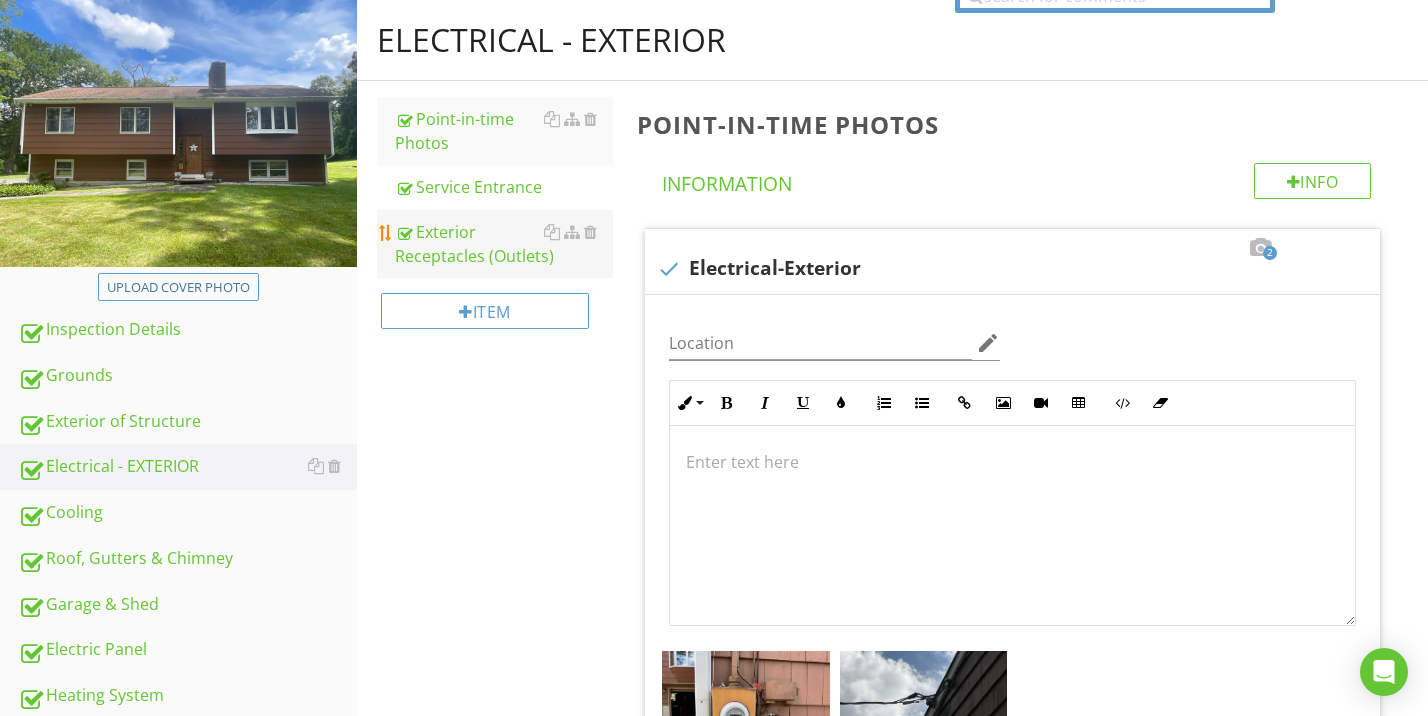 click on "Exterior Receptacles (Outlets)" at bounding box center [504, 244] 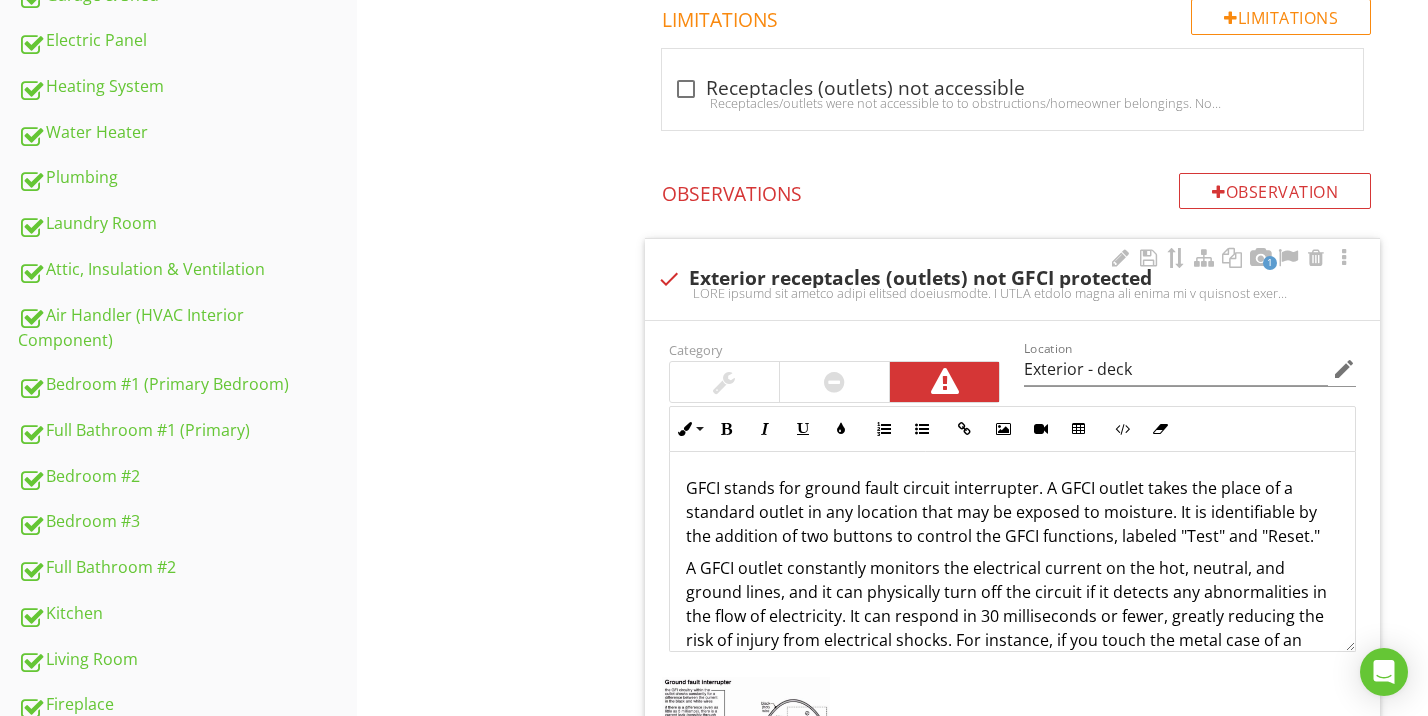 scroll, scrollTop: 1071, scrollLeft: 0, axis: vertical 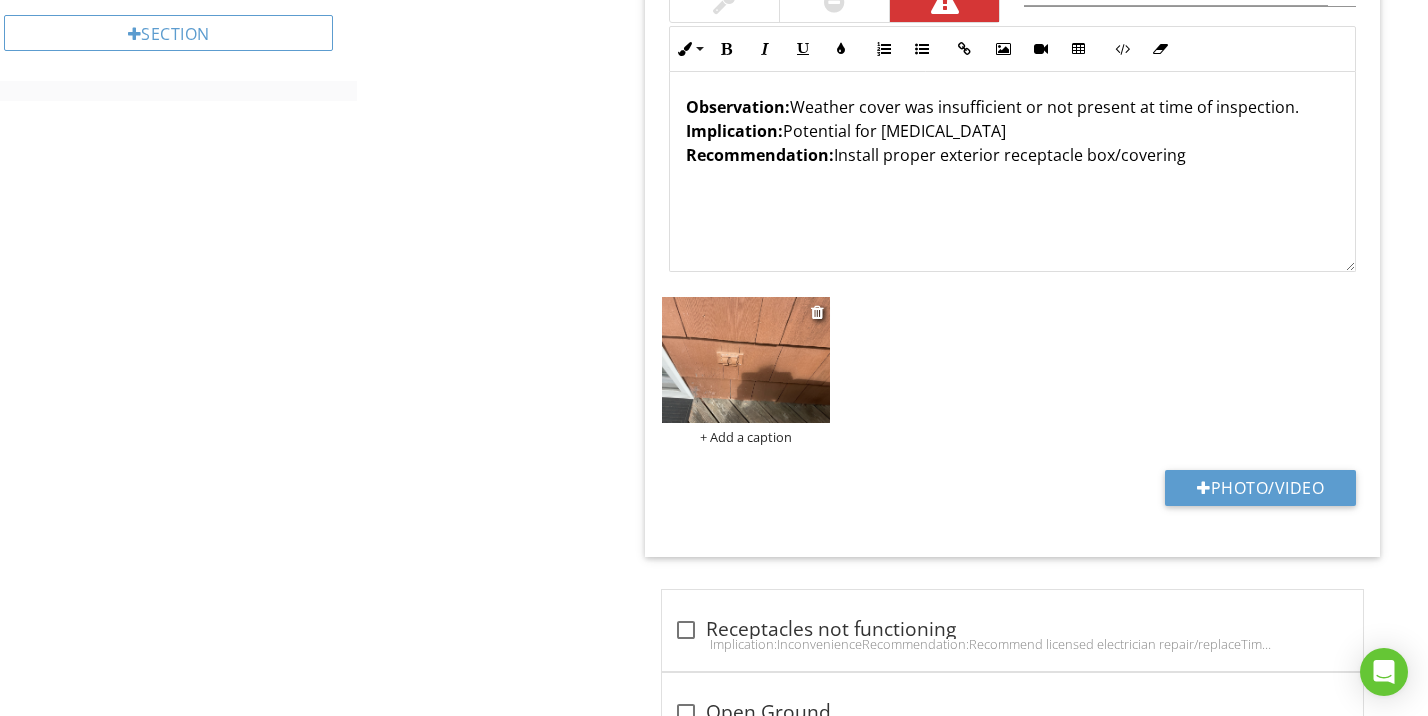 click at bounding box center (746, 360) 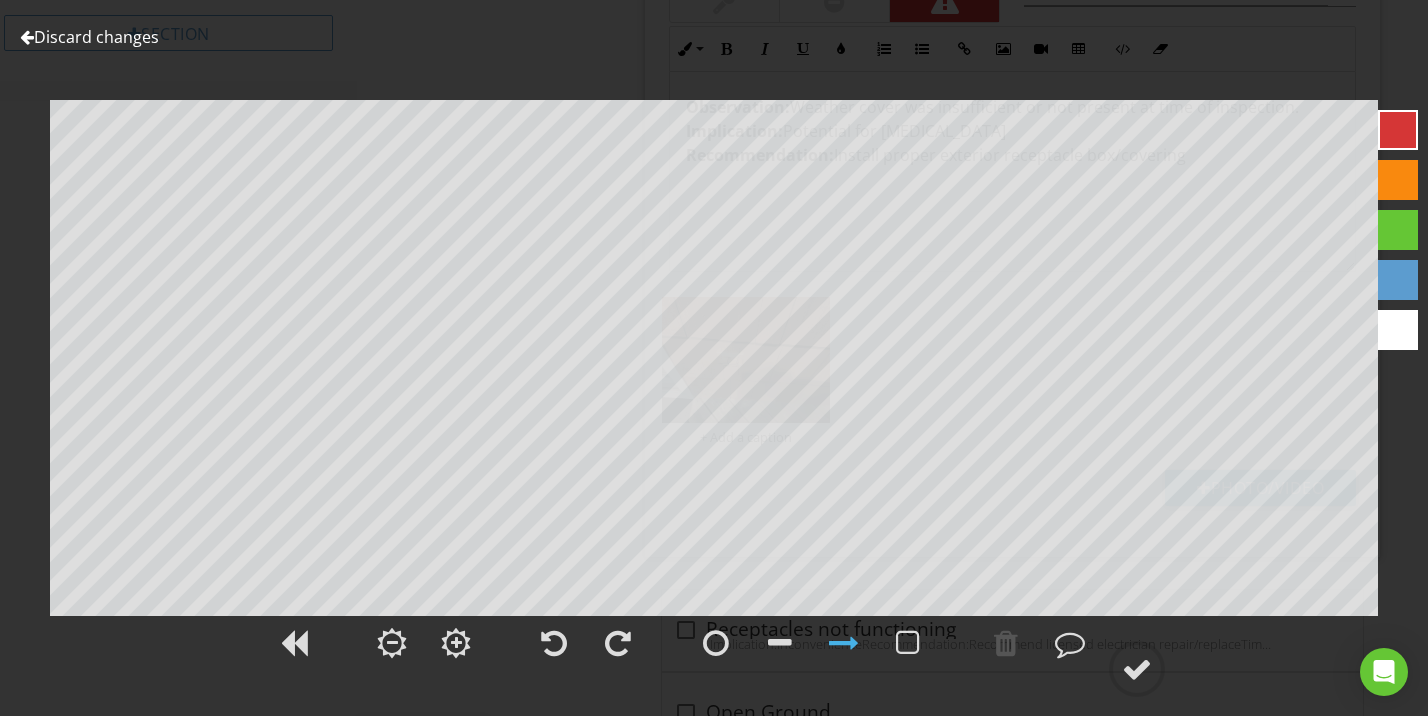 click at bounding box center (1398, 280) 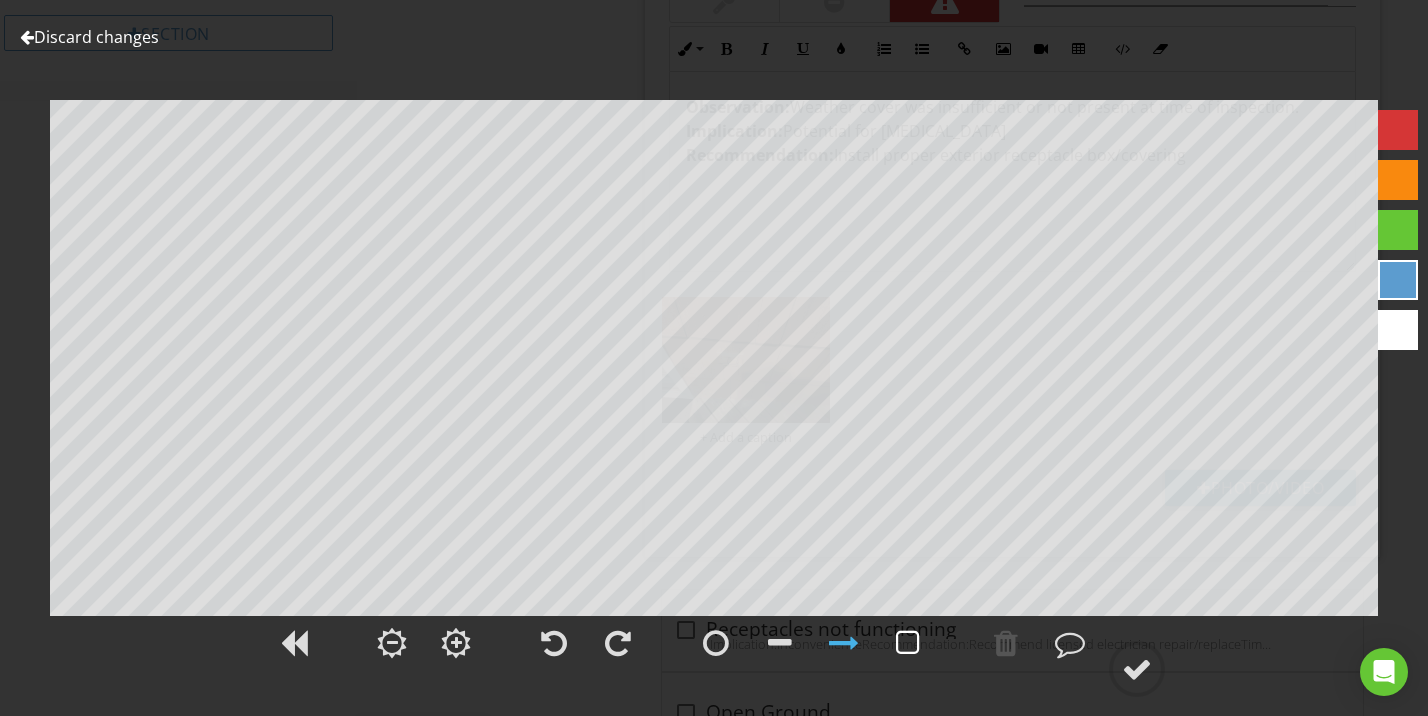 click at bounding box center (908, 643) 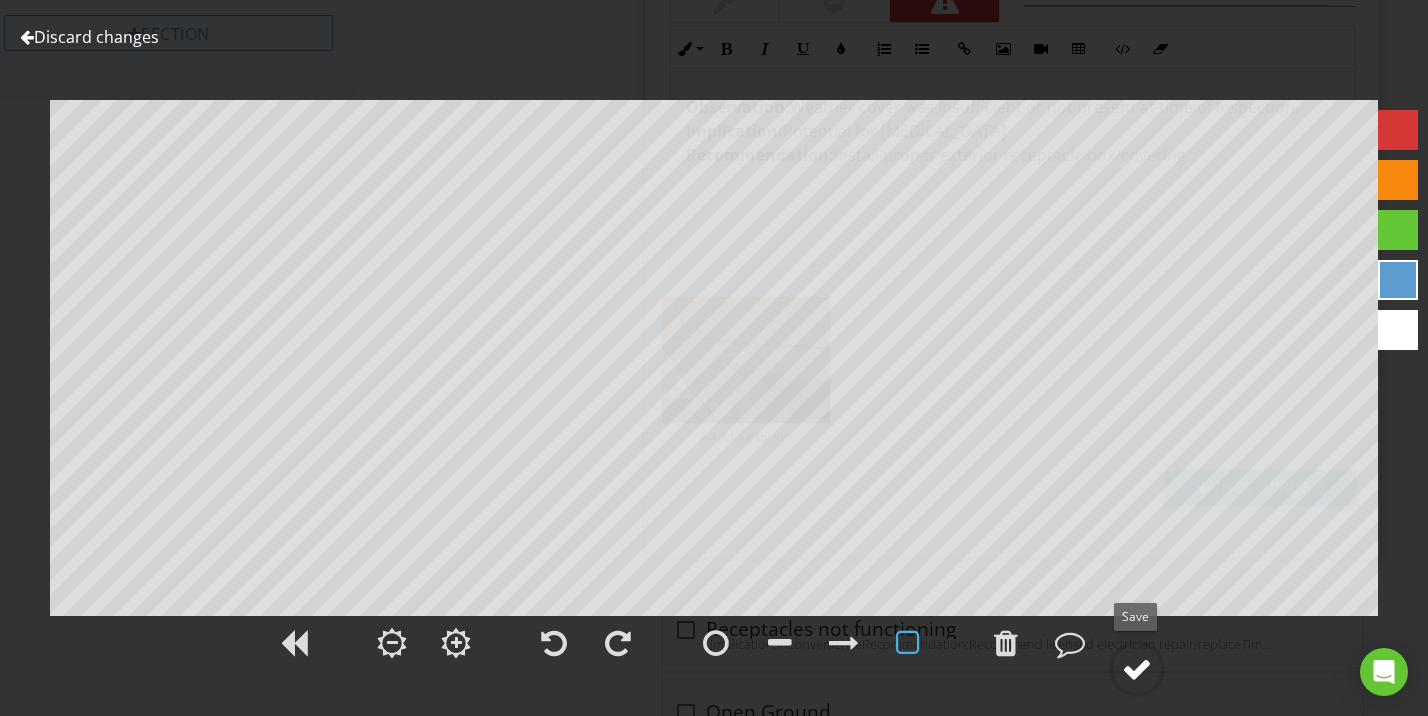 click at bounding box center [1137, 669] 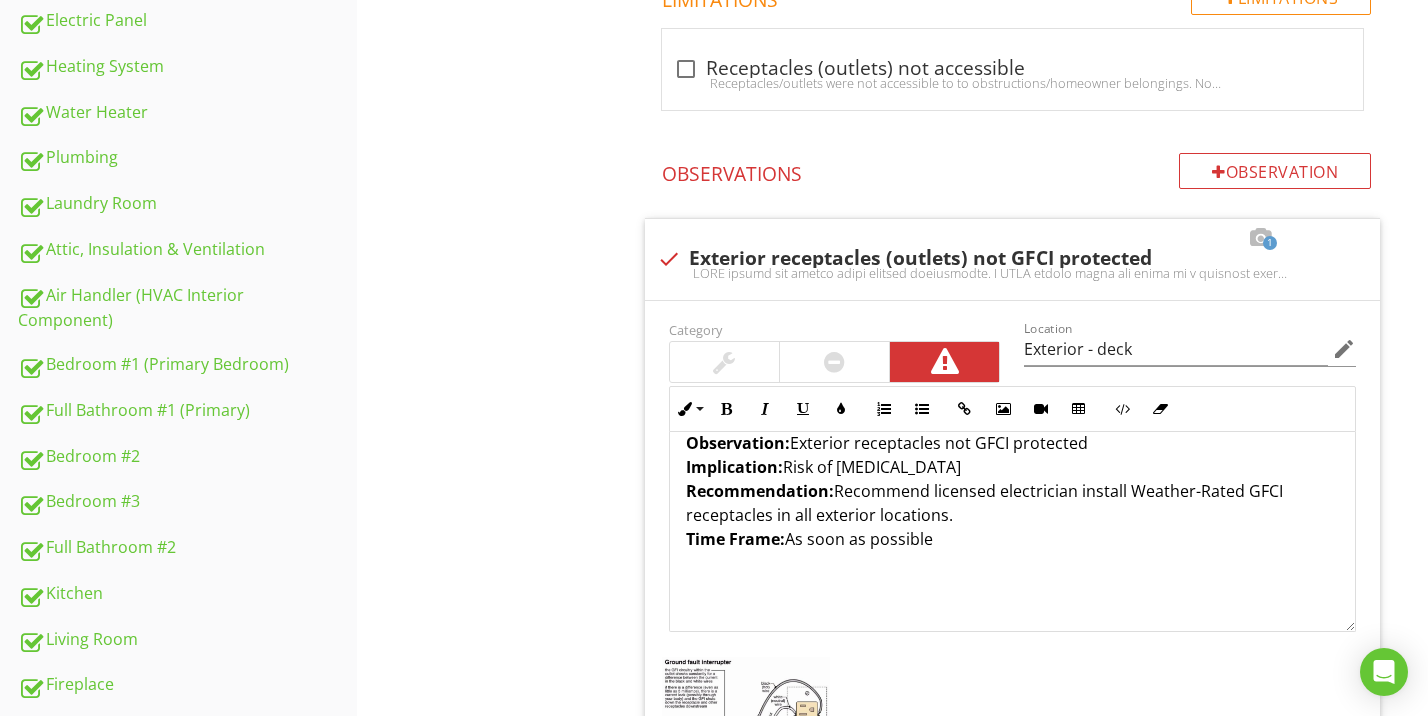 scroll, scrollTop: 437, scrollLeft: 0, axis: vertical 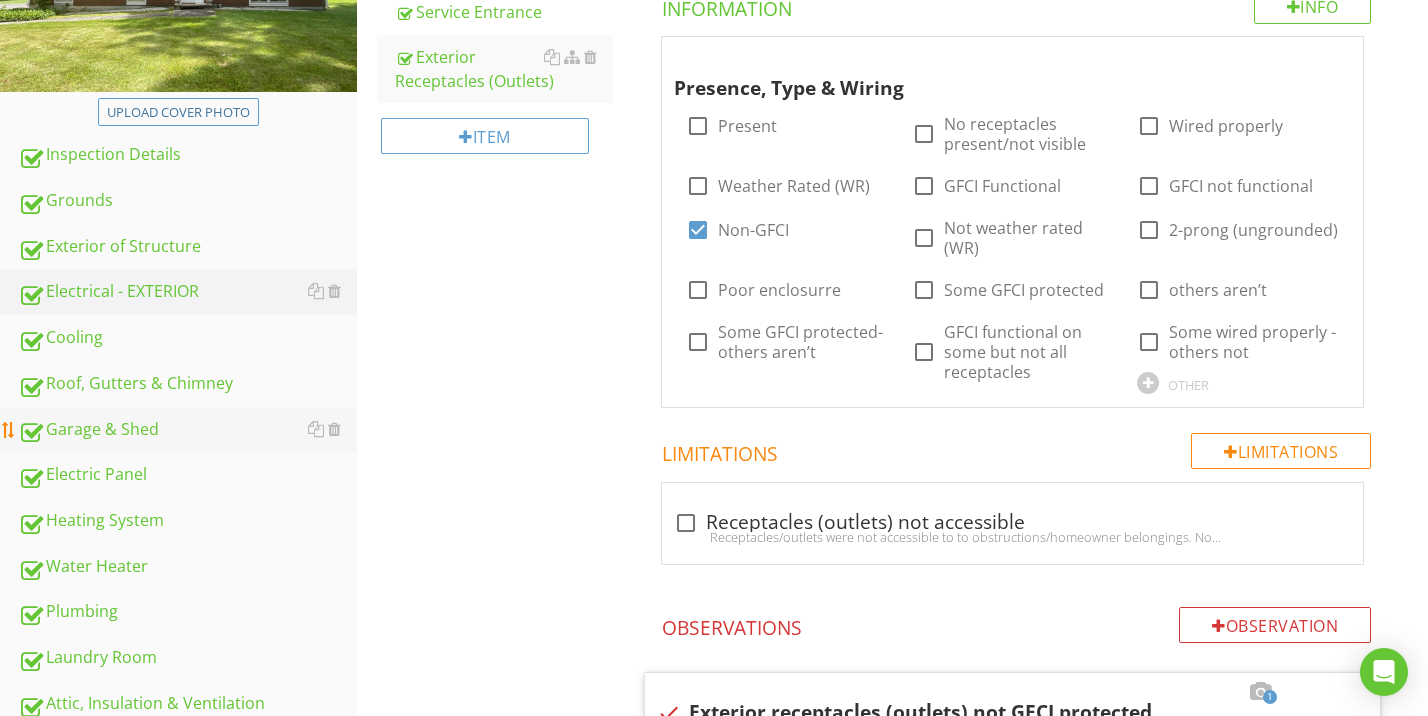 click on "Garage & Shed" at bounding box center (187, 430) 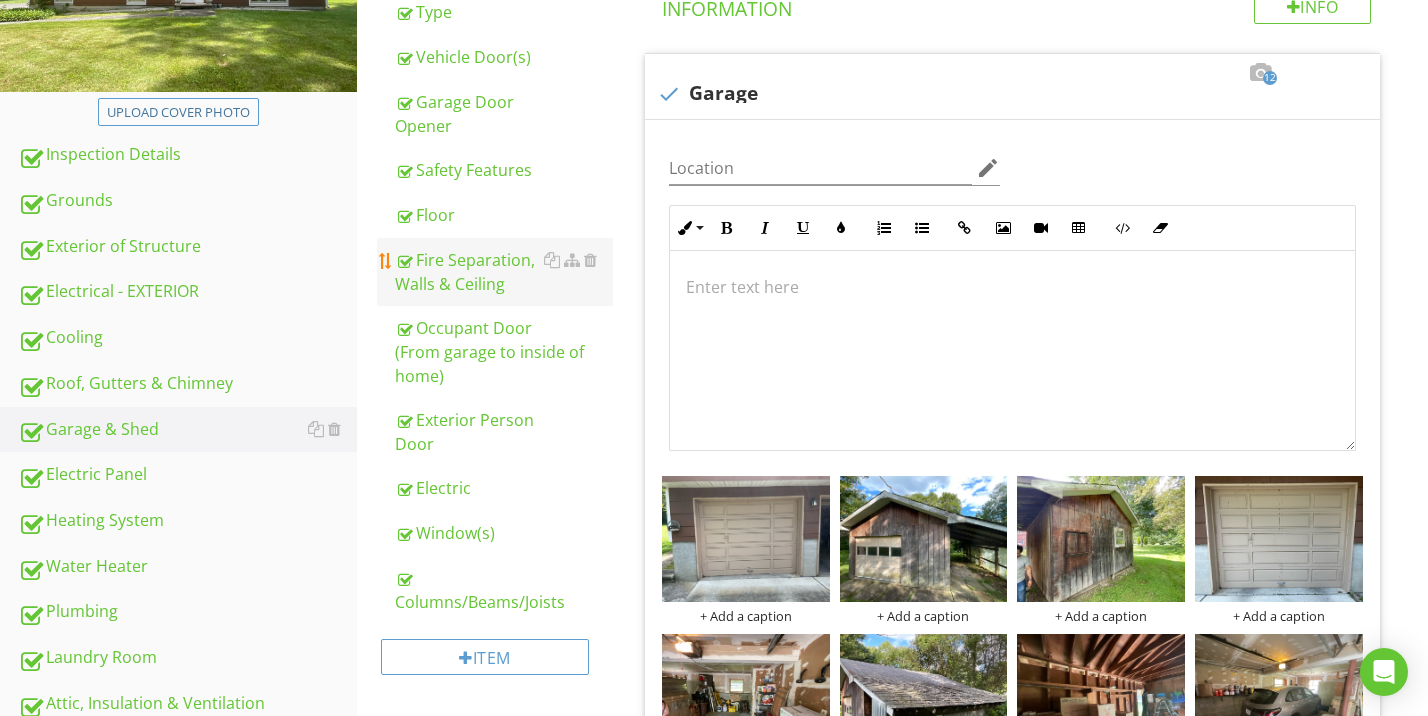 click on "Fire Separation,  Walls & Ceiling" at bounding box center (504, 272) 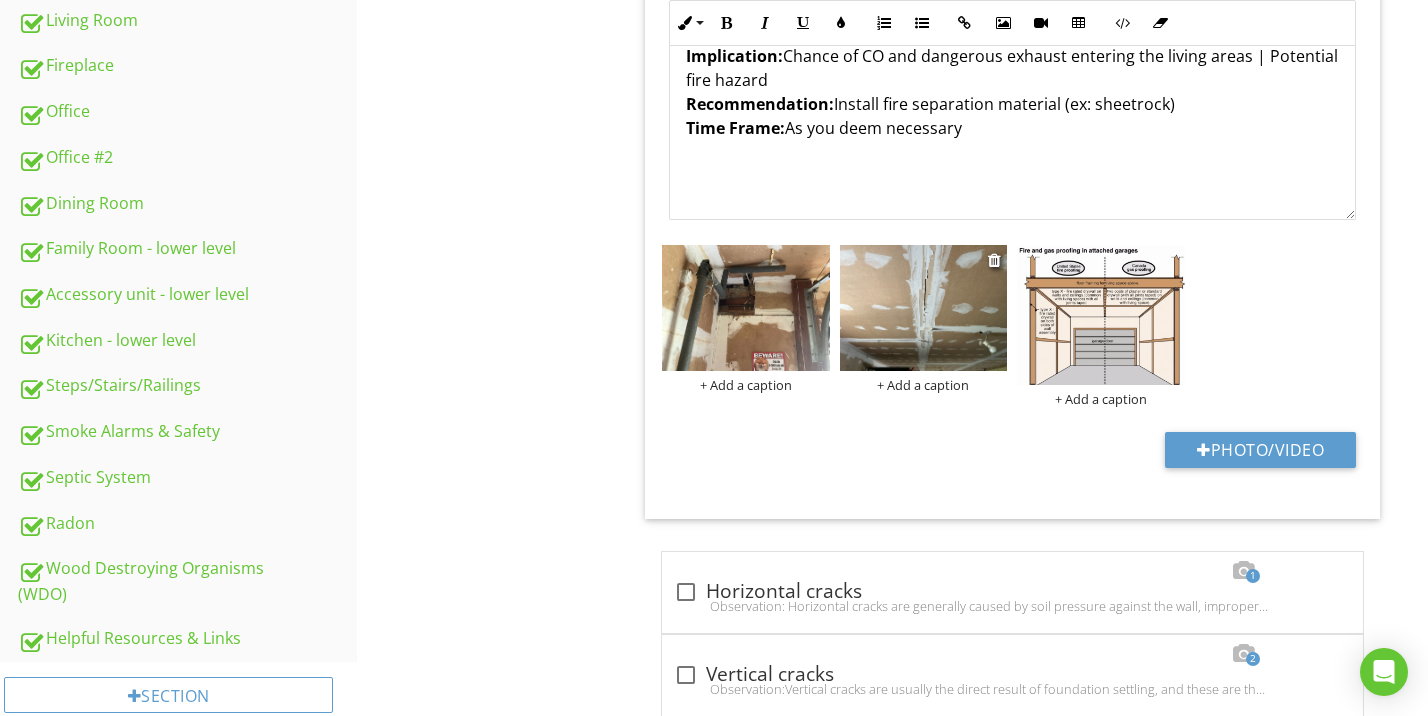 scroll, scrollTop: 1474, scrollLeft: 0, axis: vertical 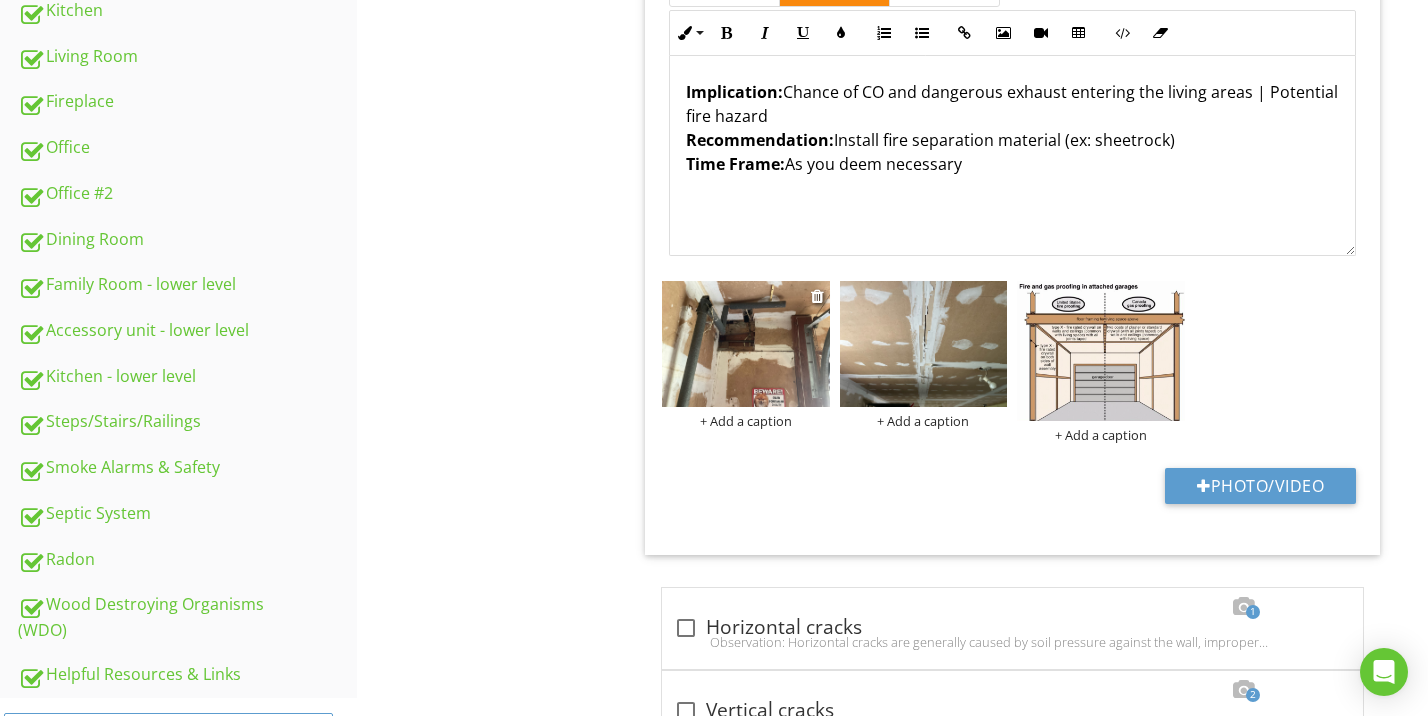 click at bounding box center [746, 344] 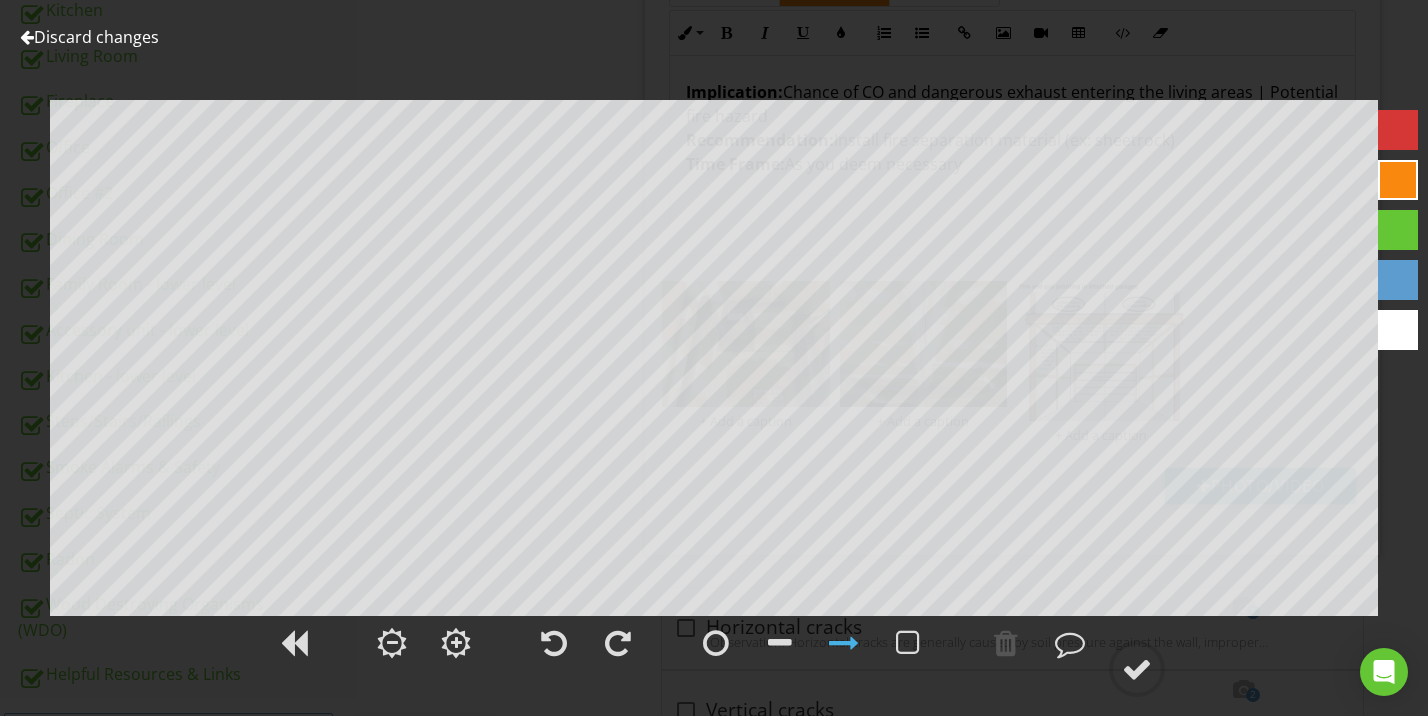click at bounding box center [1398, 130] 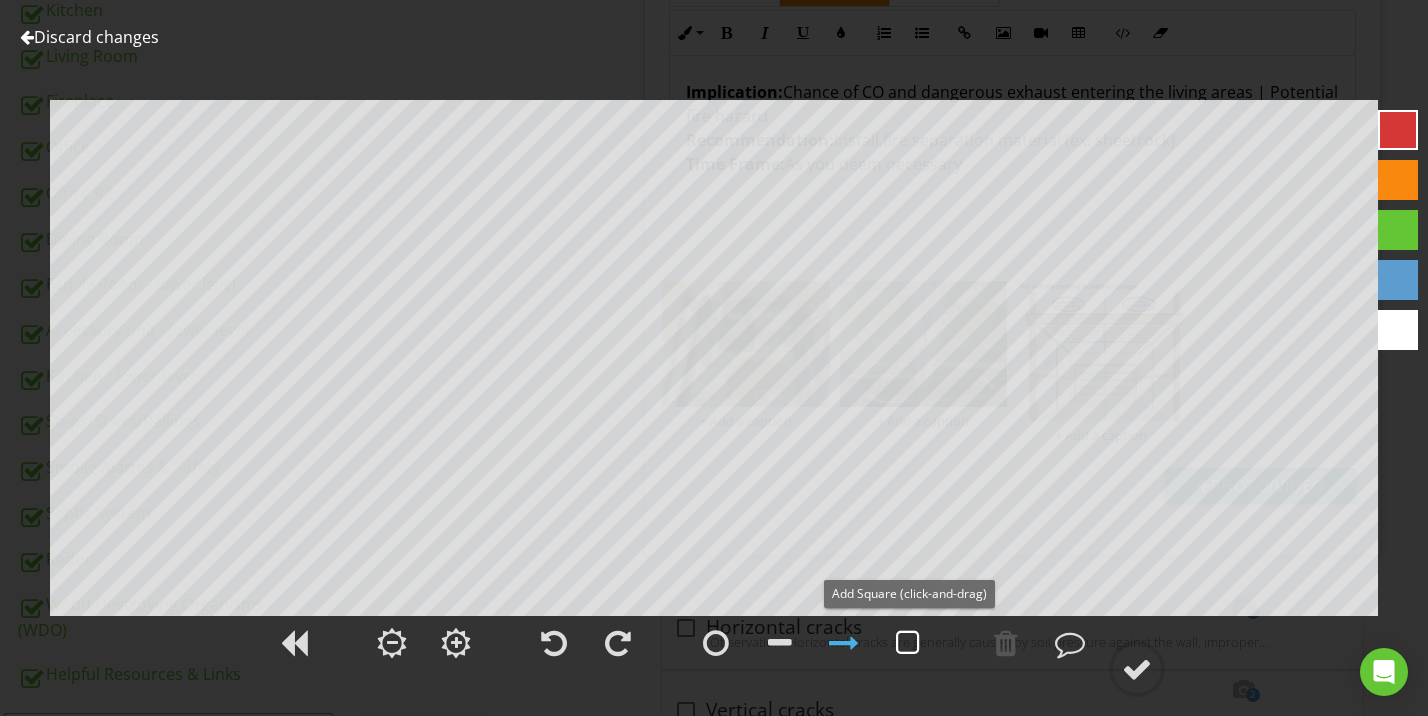 click at bounding box center [908, 643] 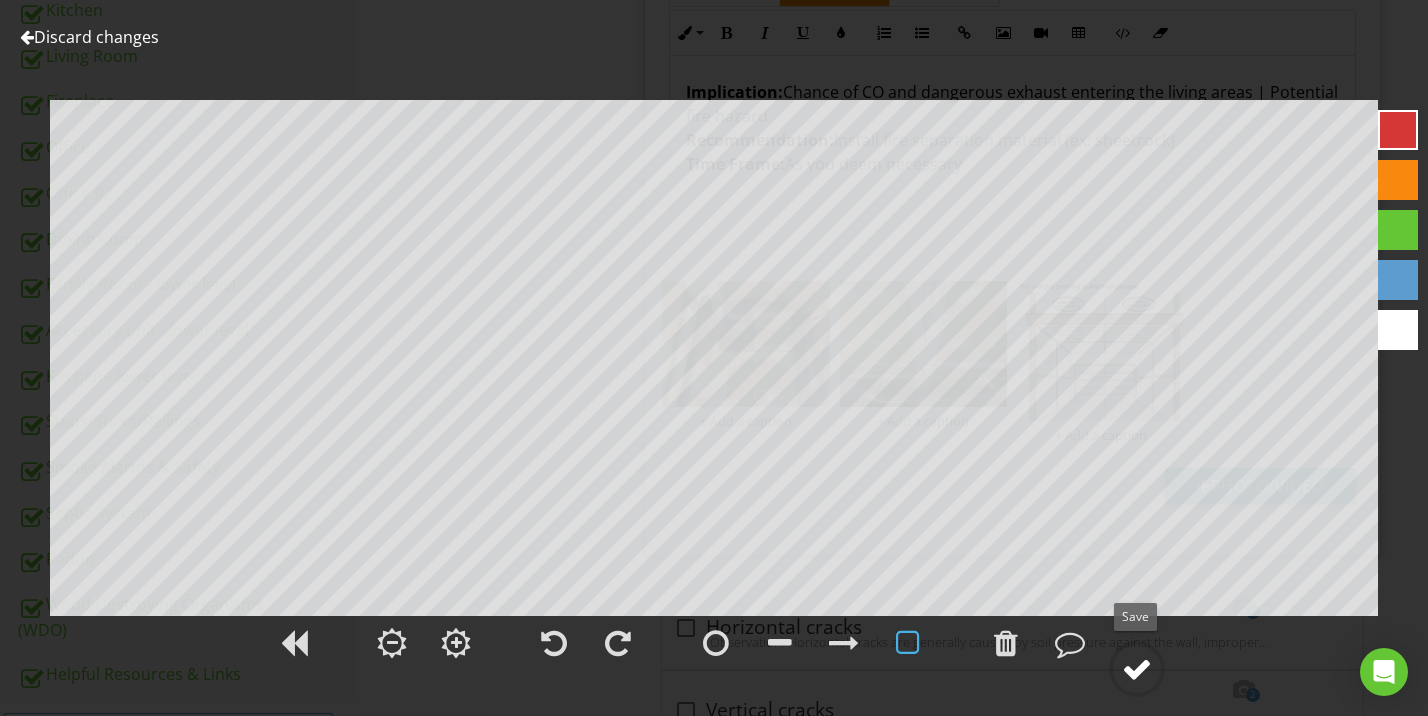 click at bounding box center [1137, 669] 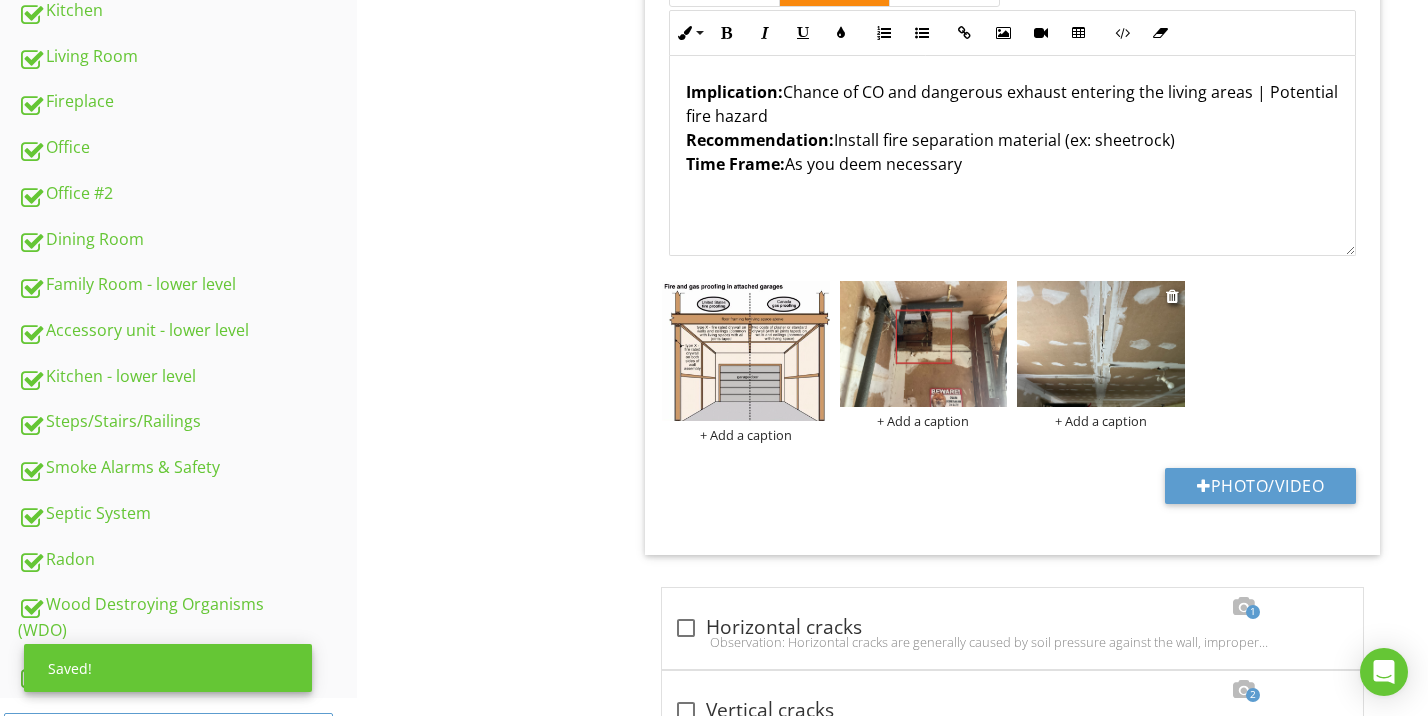 click at bounding box center [1101, 344] 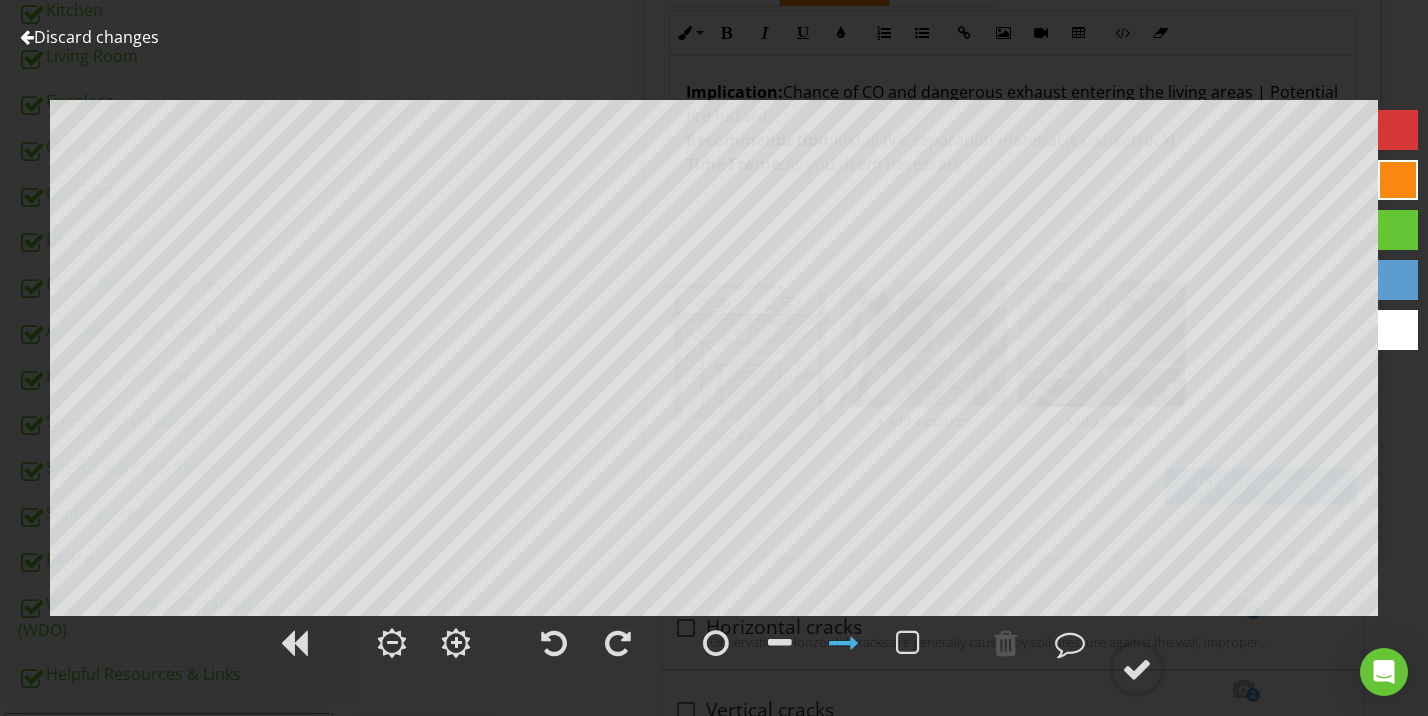click at bounding box center [1398, 130] 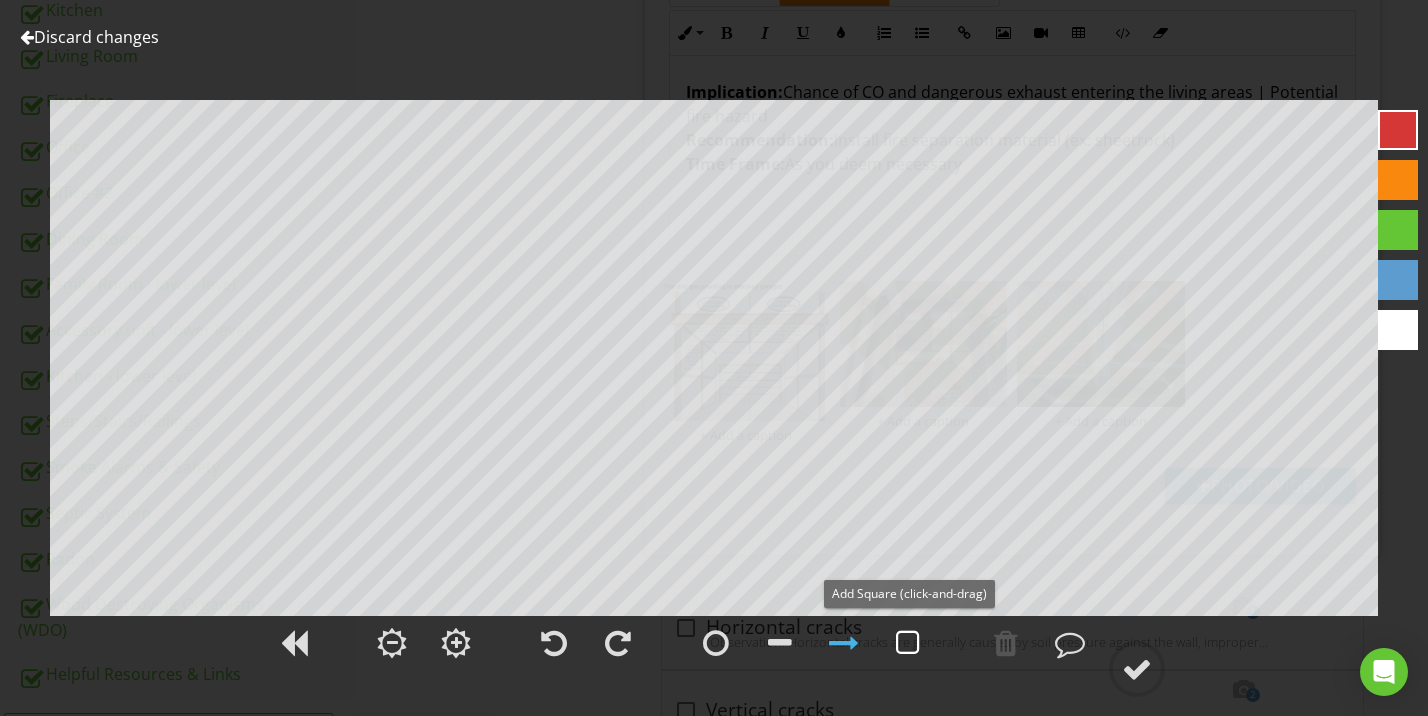 click at bounding box center (908, 643) 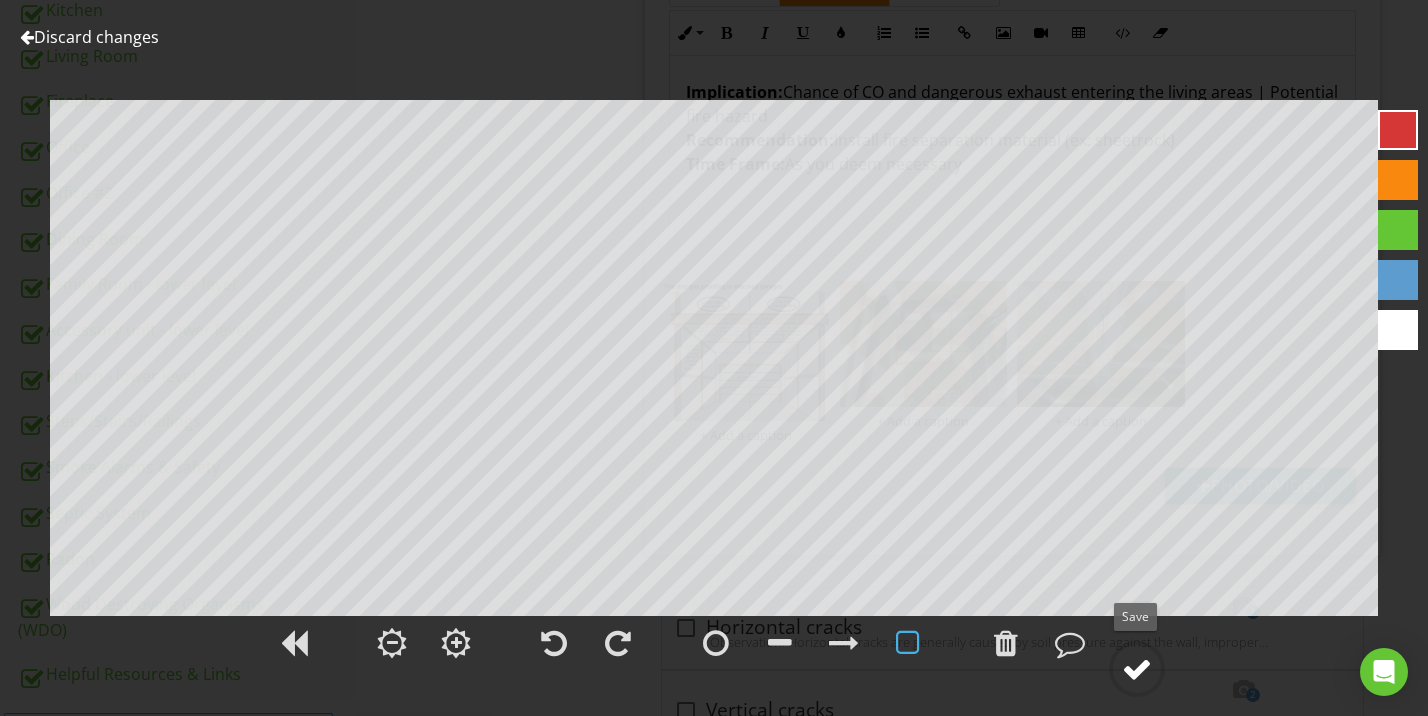click at bounding box center (1137, 669) 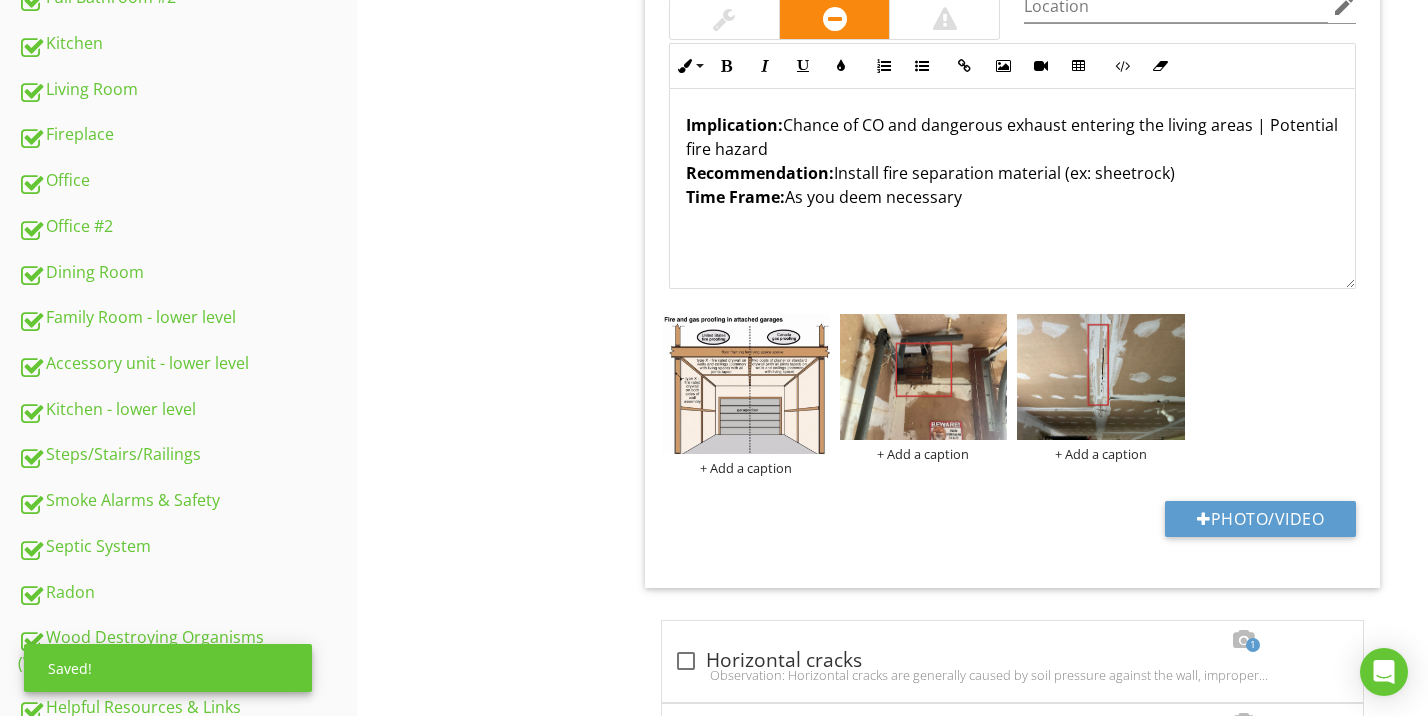 scroll, scrollTop: 1211, scrollLeft: 0, axis: vertical 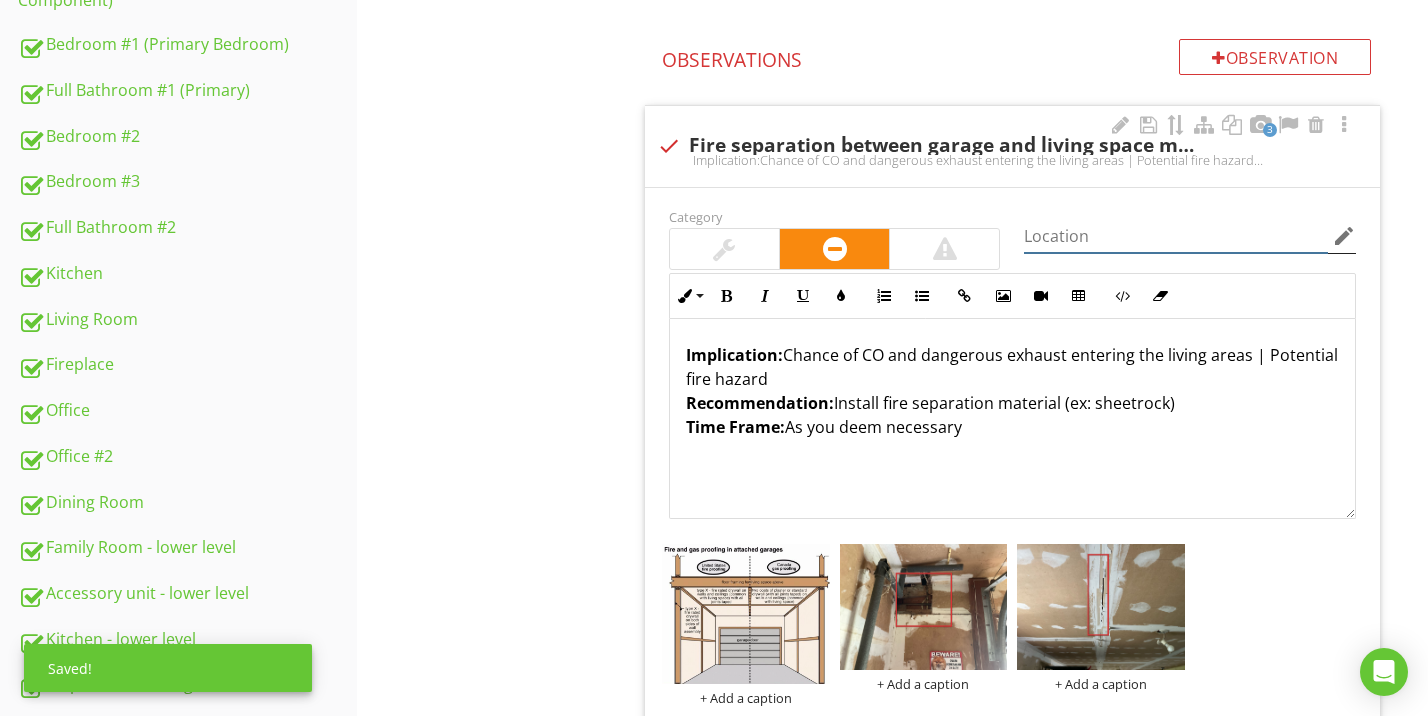 click at bounding box center [1176, 236] 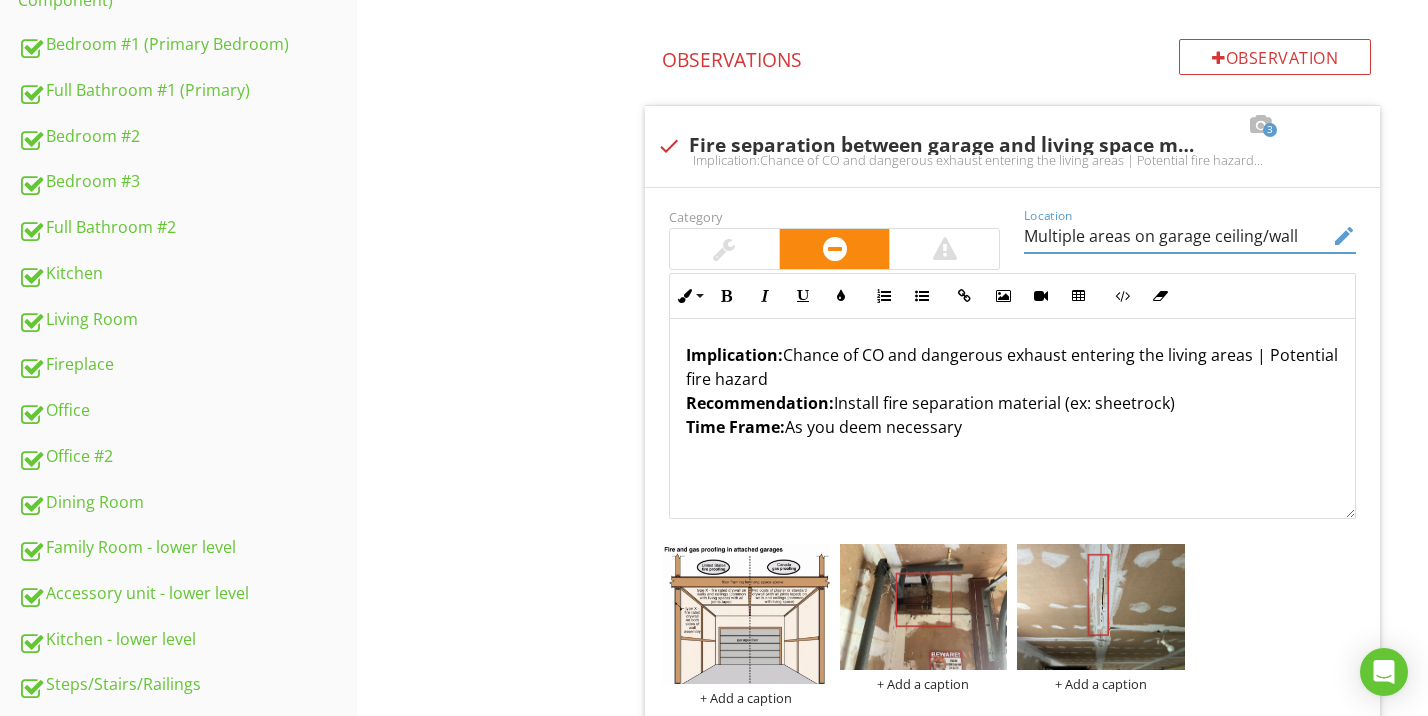 type on "Multiple areas on garage ceiling/wall" 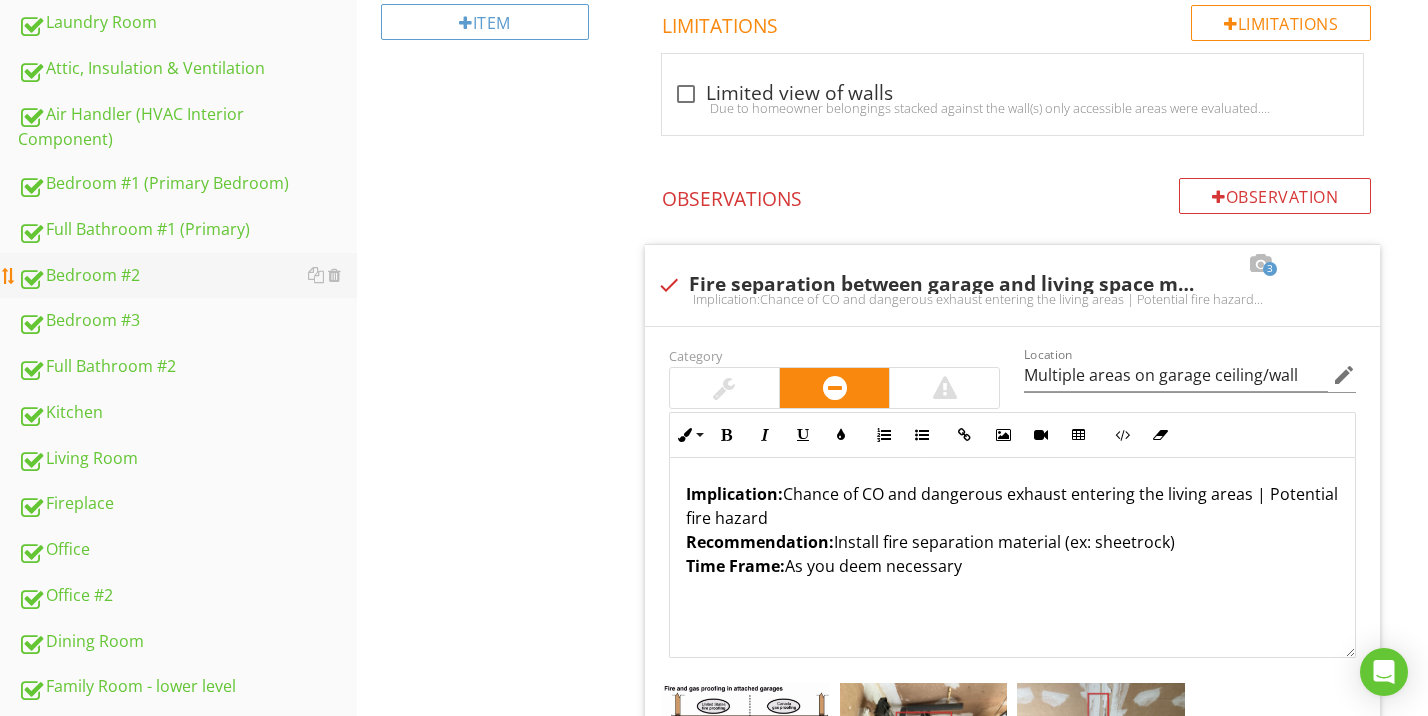 scroll, scrollTop: 1043, scrollLeft: 0, axis: vertical 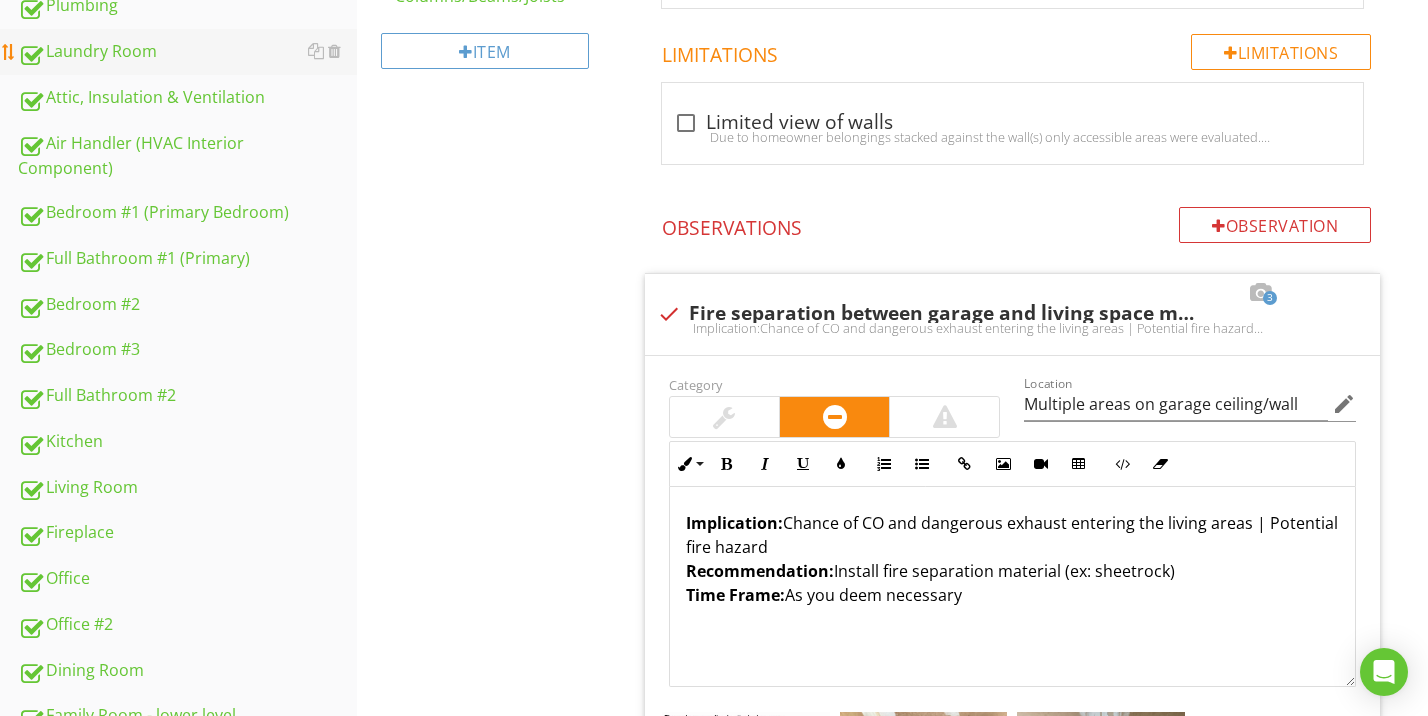 click on "Laundry Room" at bounding box center [187, 52] 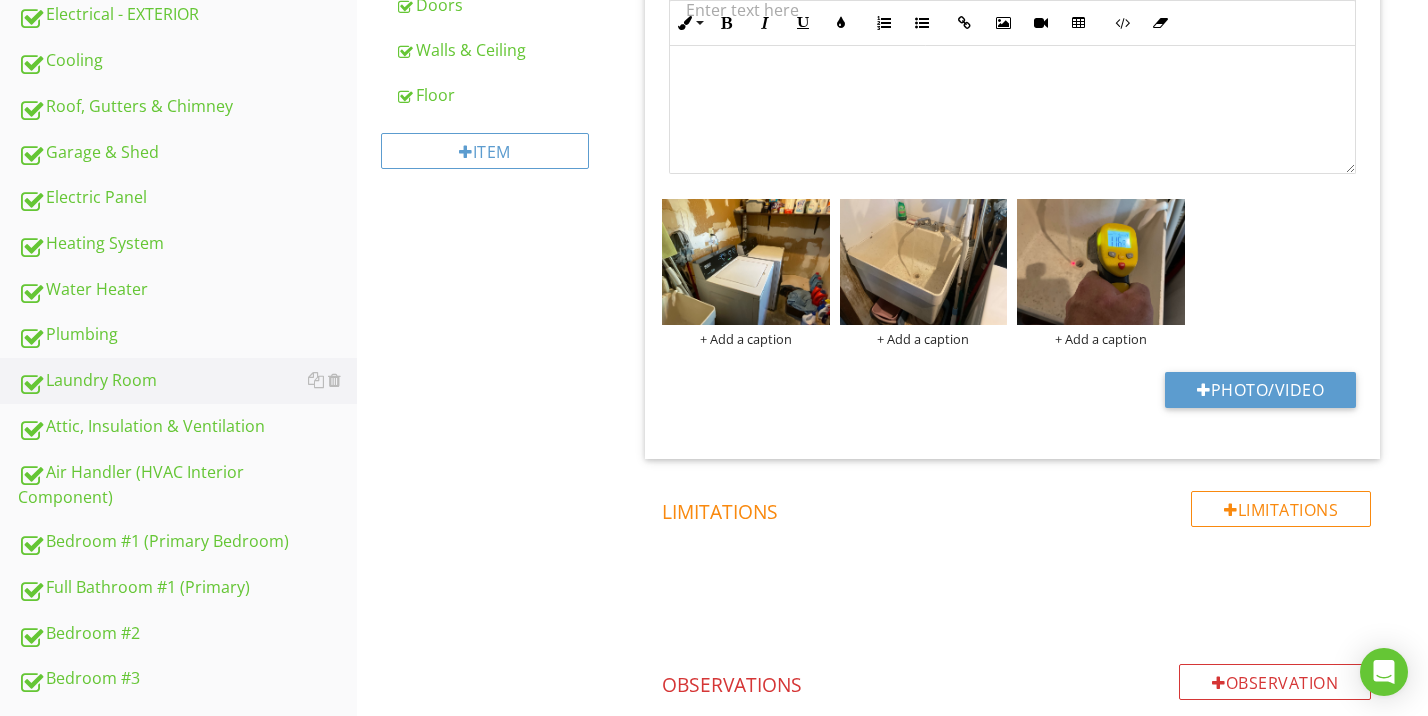 scroll, scrollTop: 297, scrollLeft: 0, axis: vertical 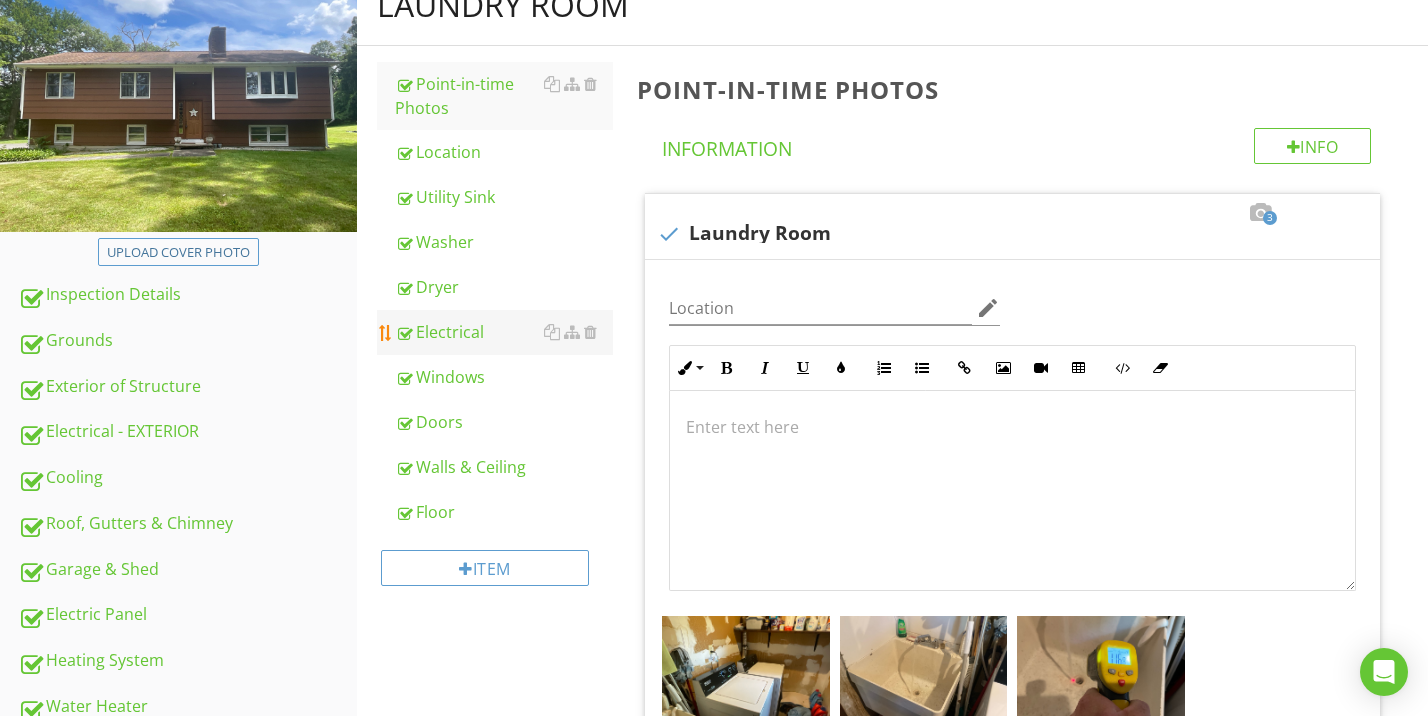 click on "Electrical" at bounding box center (504, 332) 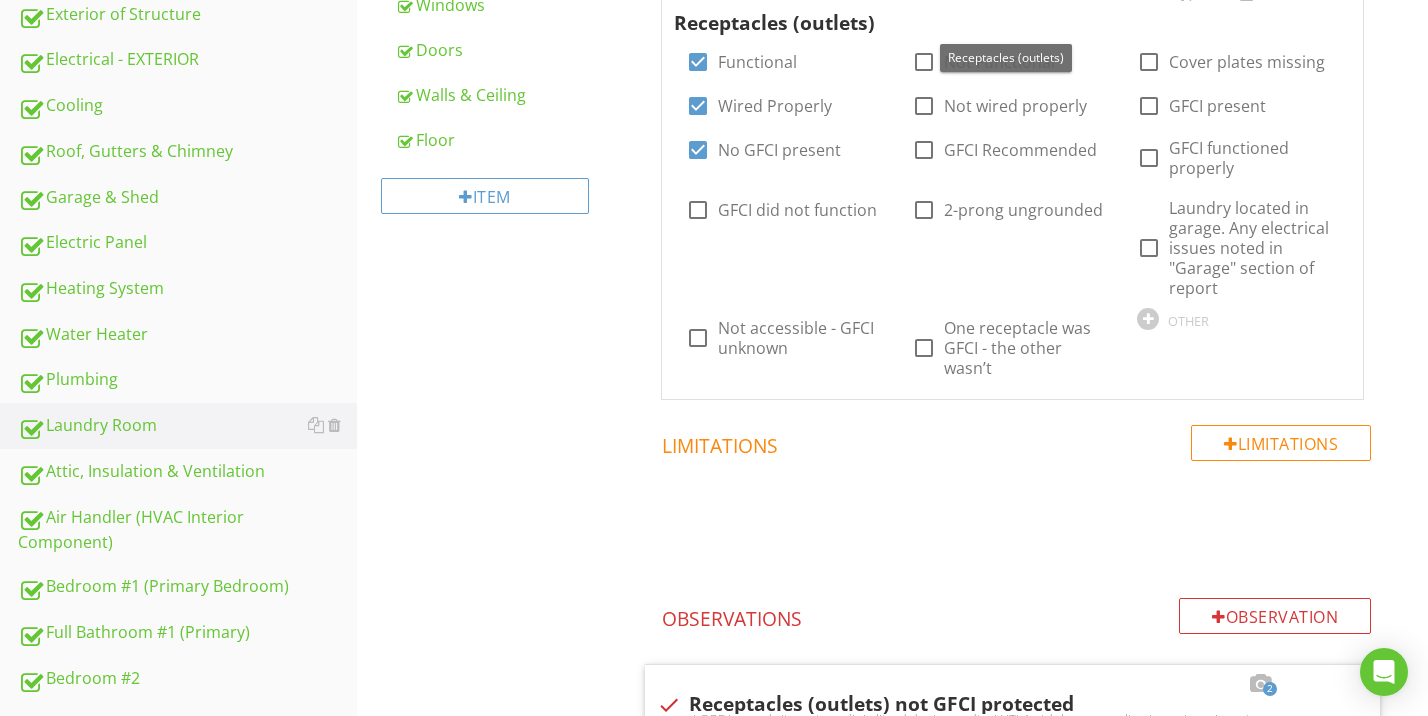 scroll, scrollTop: 1173, scrollLeft: 0, axis: vertical 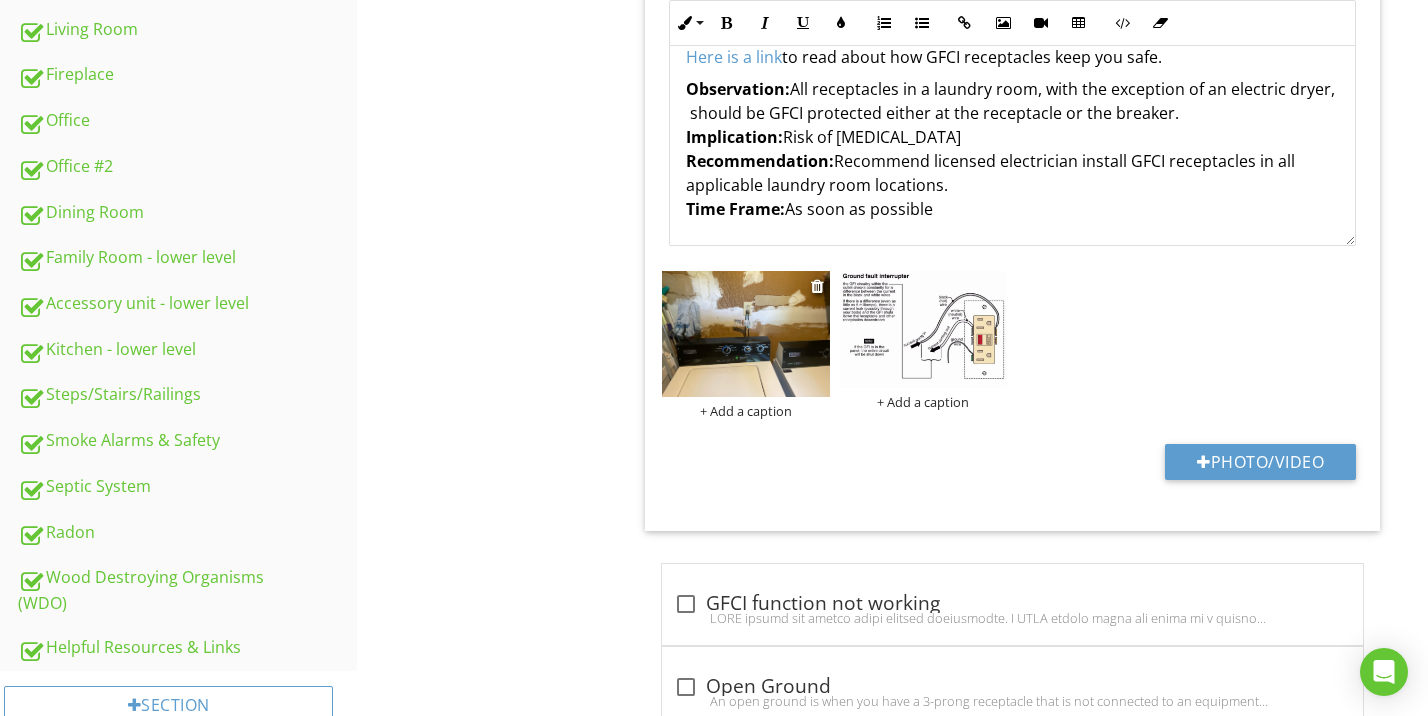 click at bounding box center (746, 334) 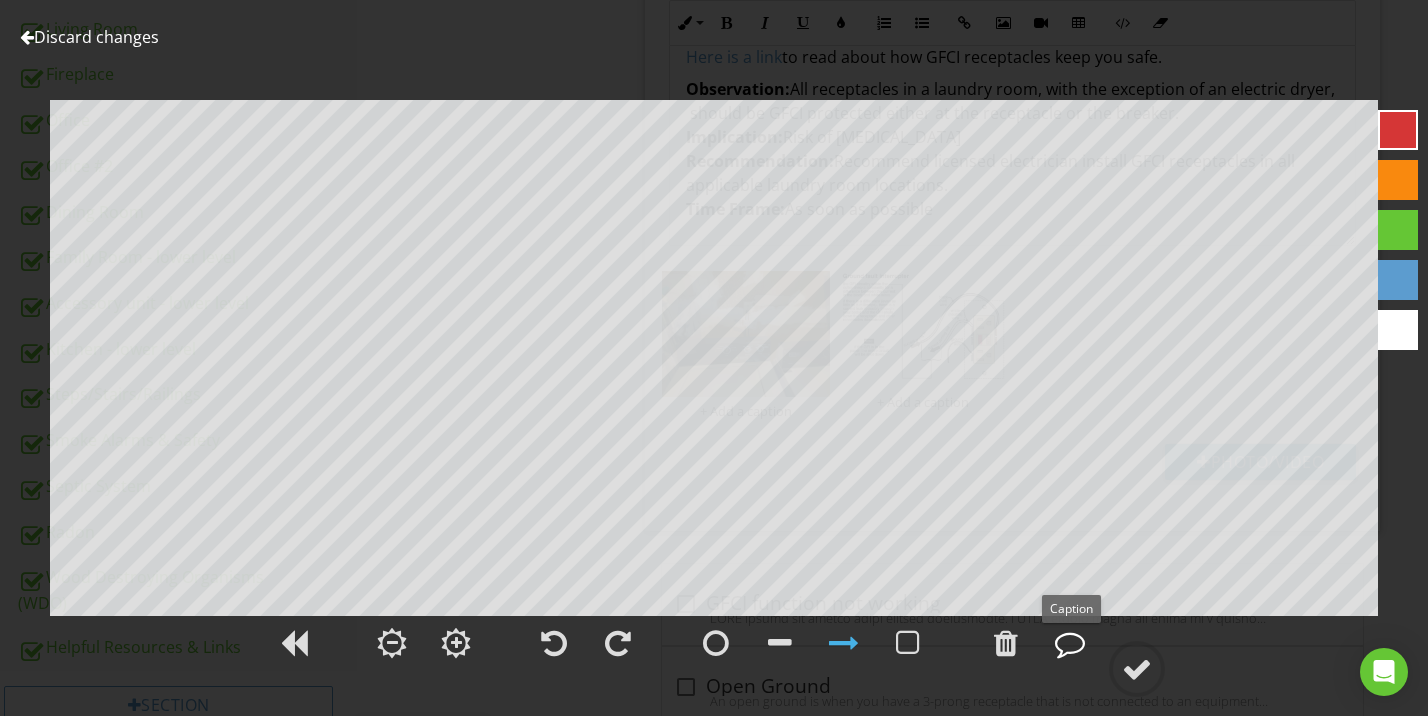 click at bounding box center (1070, 643) 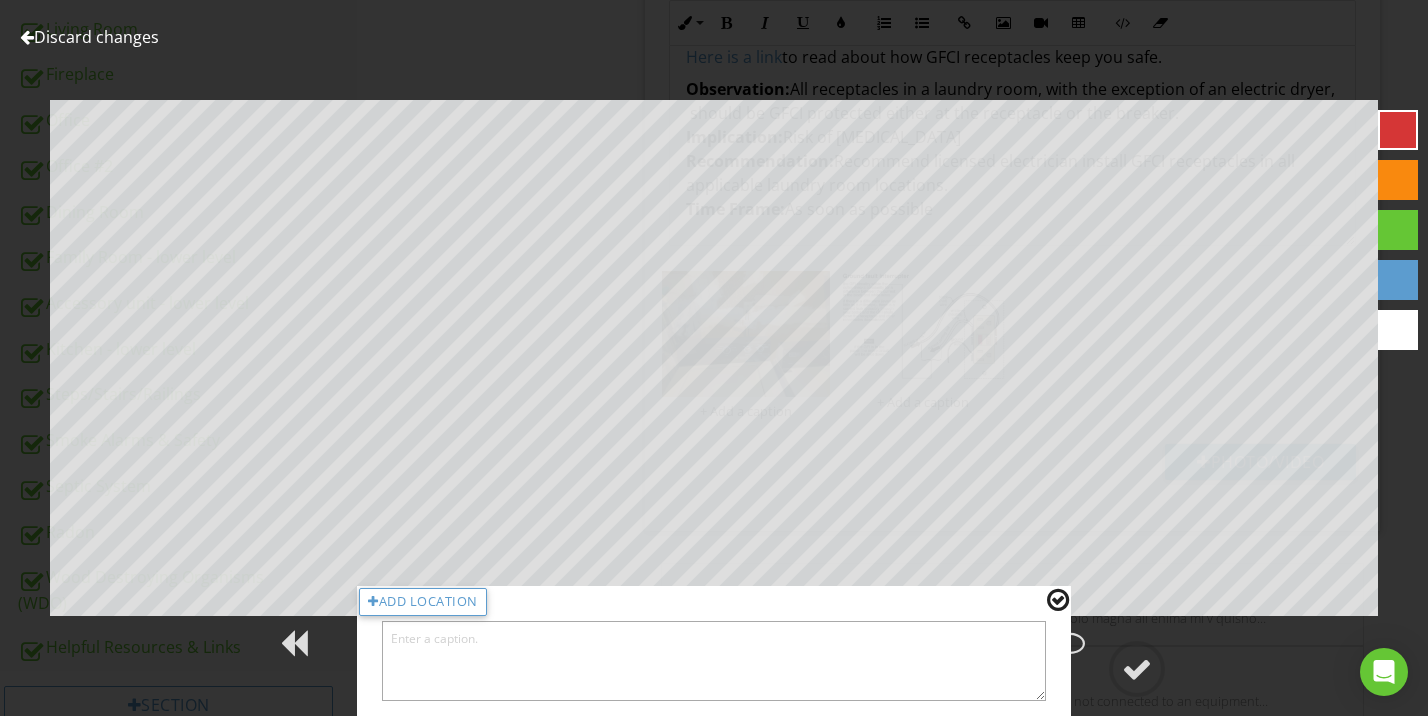 click at bounding box center [714, 661] 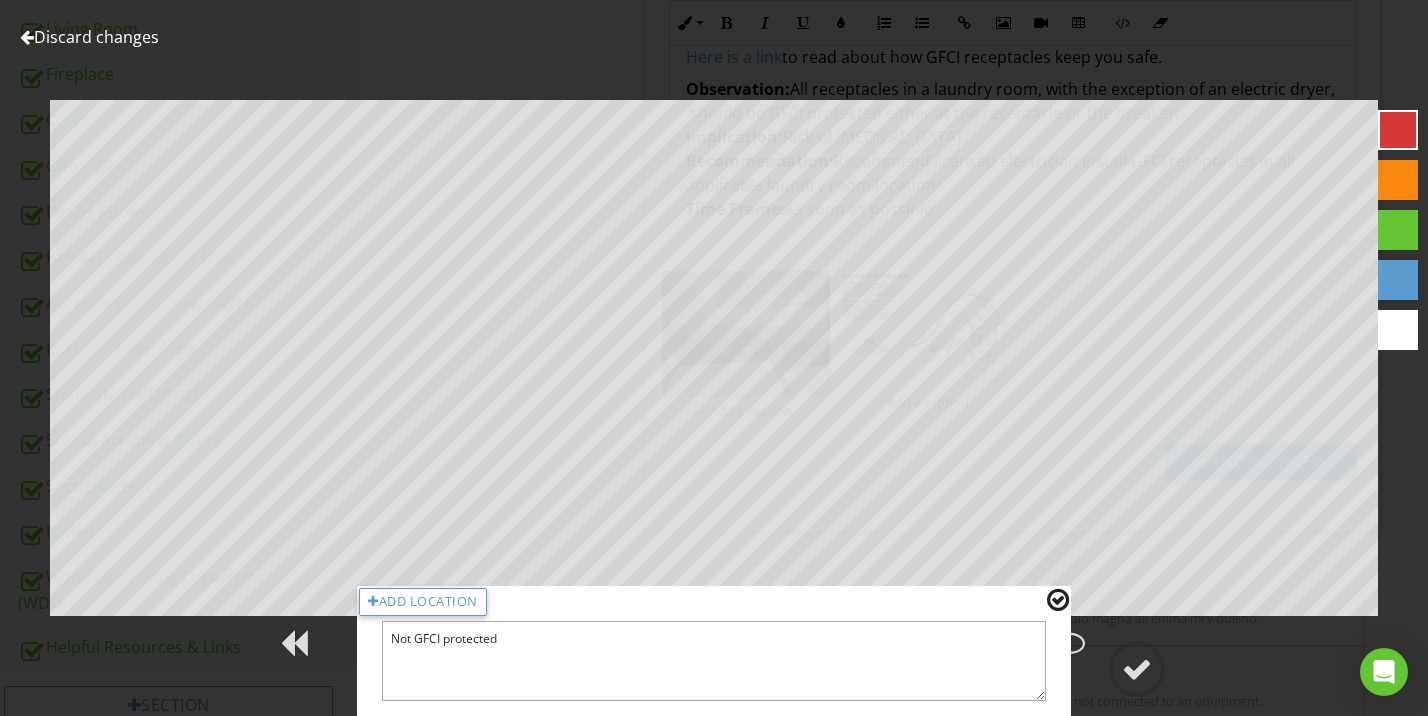 type on "Not GFCI protected" 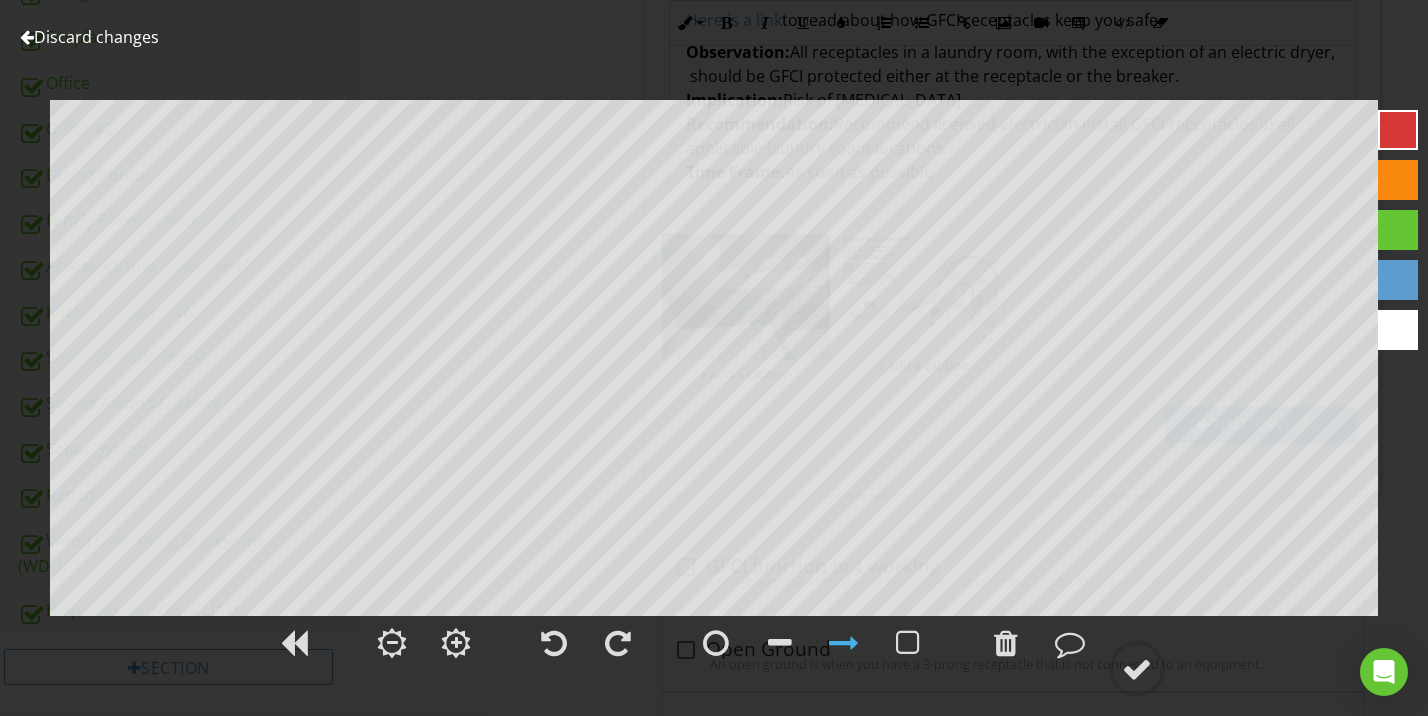 scroll, scrollTop: 1652, scrollLeft: 0, axis: vertical 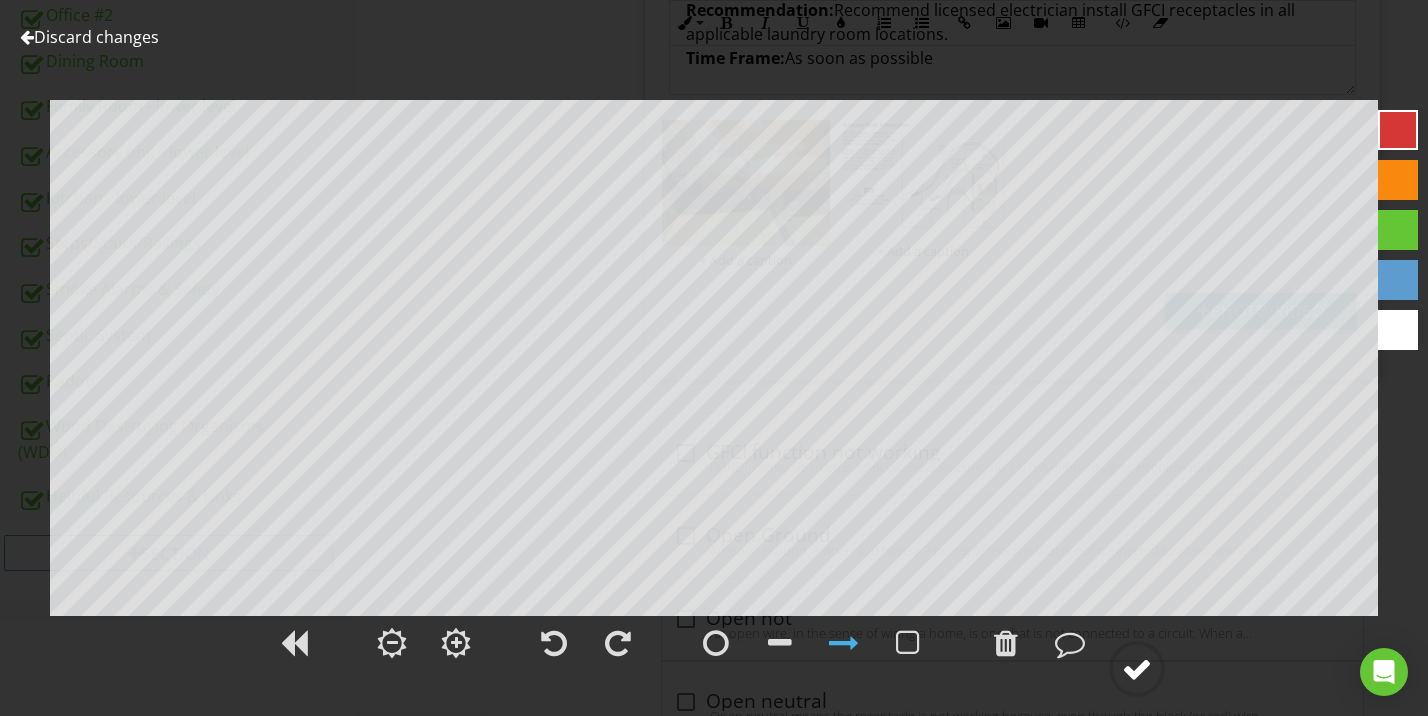 click at bounding box center [1137, 669] 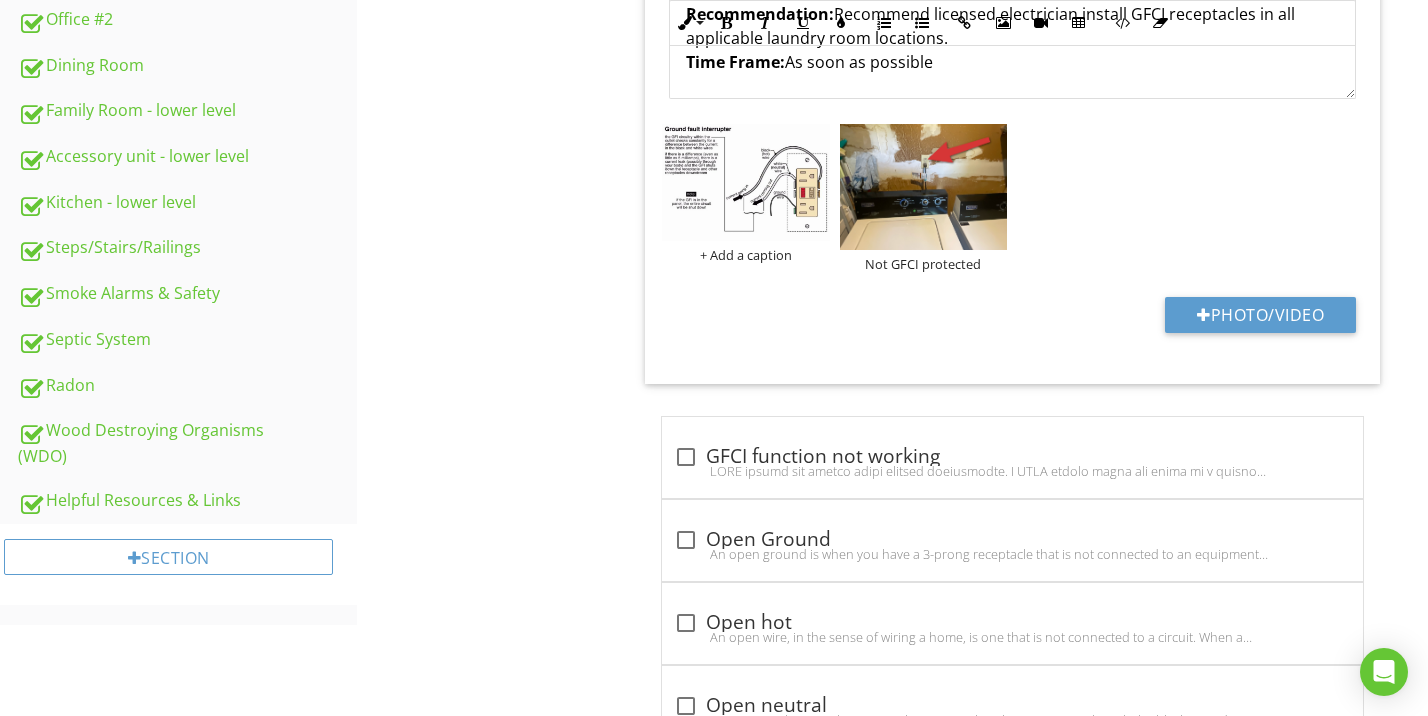 scroll, scrollTop: 1236, scrollLeft: 0, axis: vertical 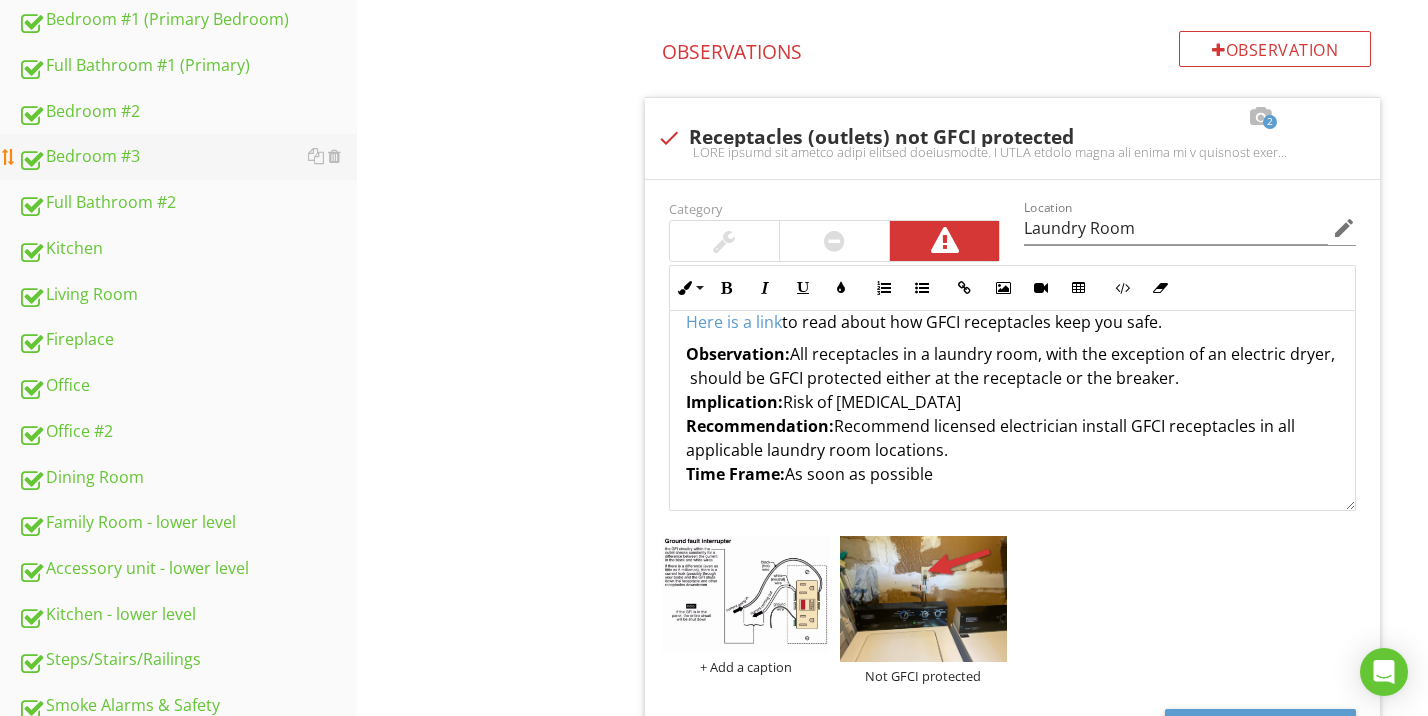 click on "Bedroom #3" at bounding box center [187, 157] 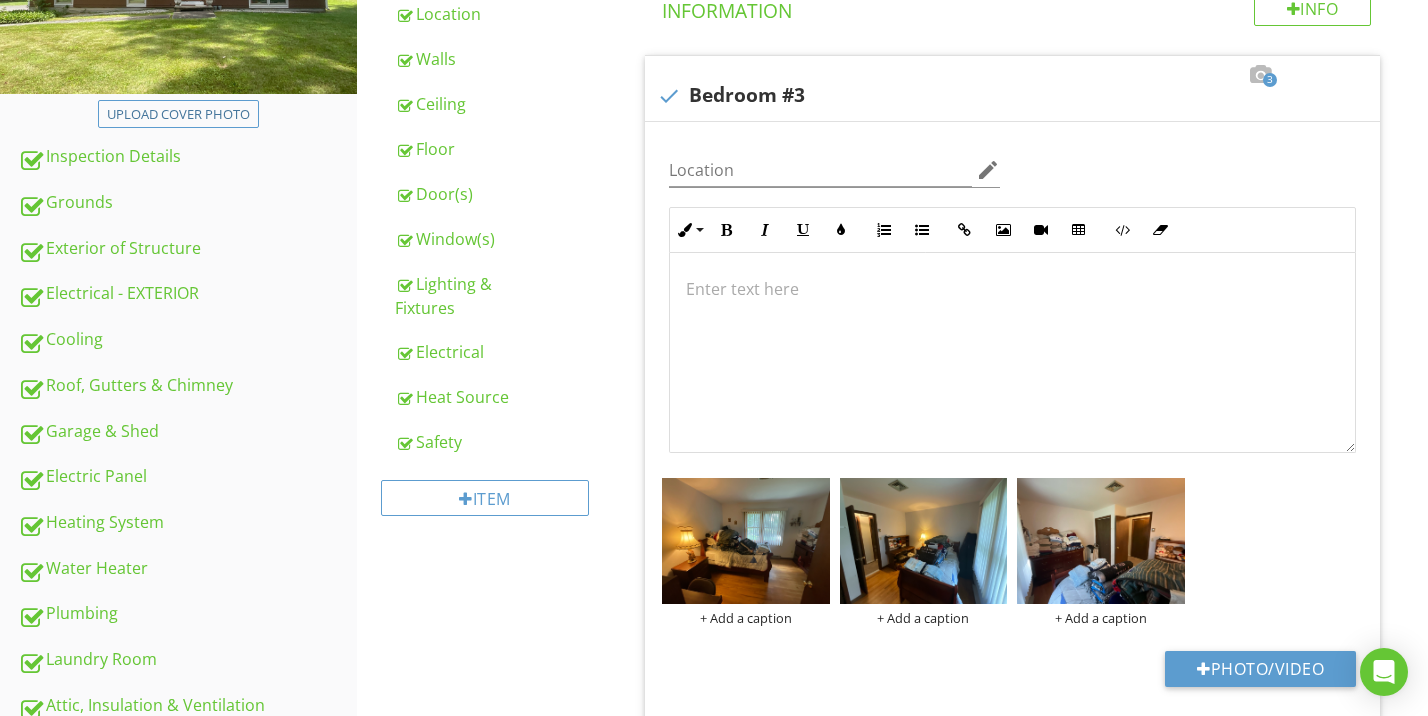 scroll, scrollTop: 277, scrollLeft: 0, axis: vertical 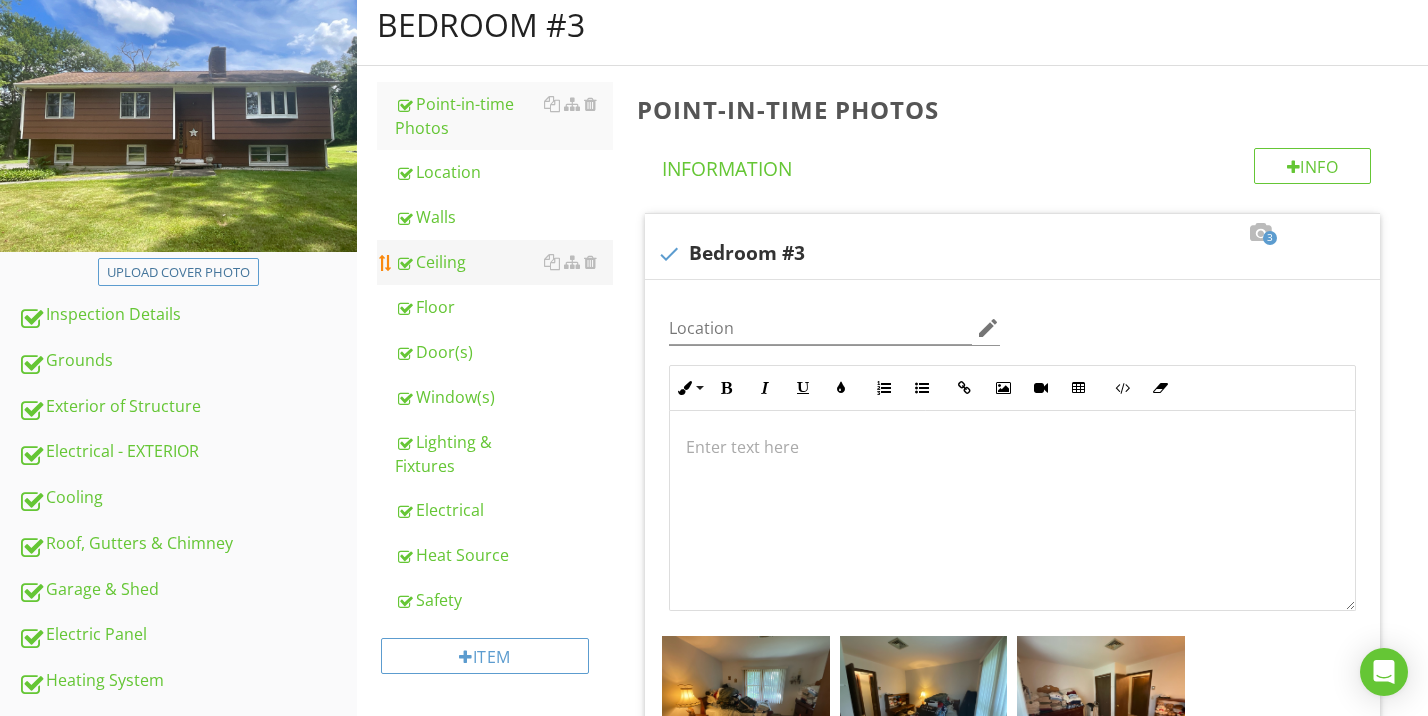 click on "Ceiling" at bounding box center [504, 262] 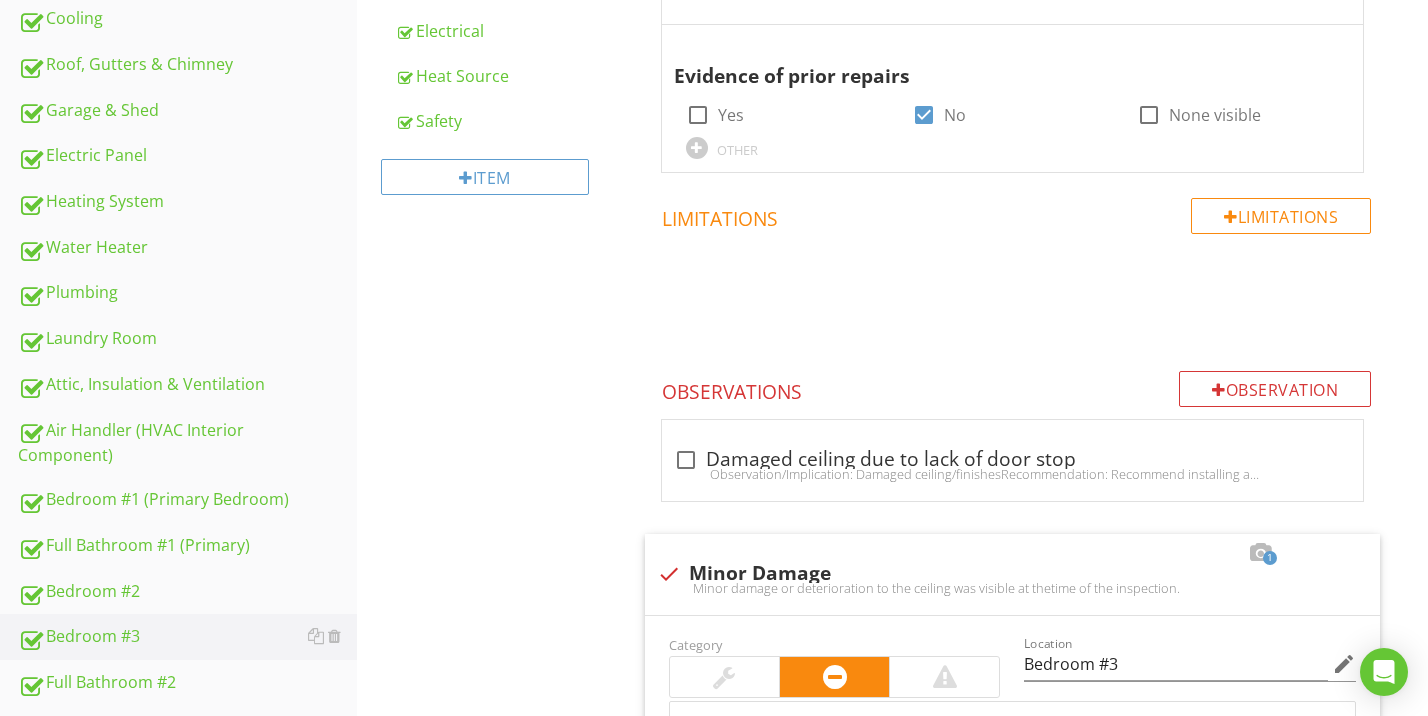 scroll, scrollTop: 1219, scrollLeft: 0, axis: vertical 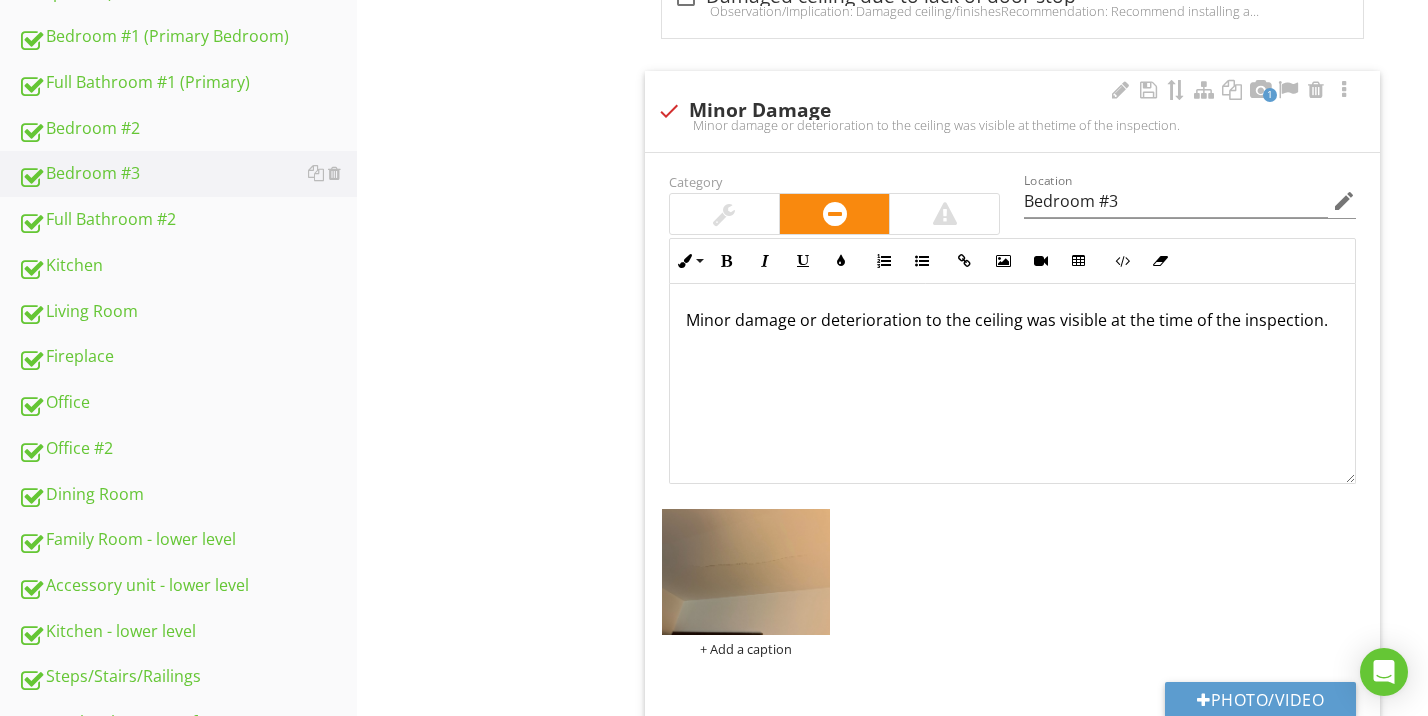 click at bounding box center [724, 214] 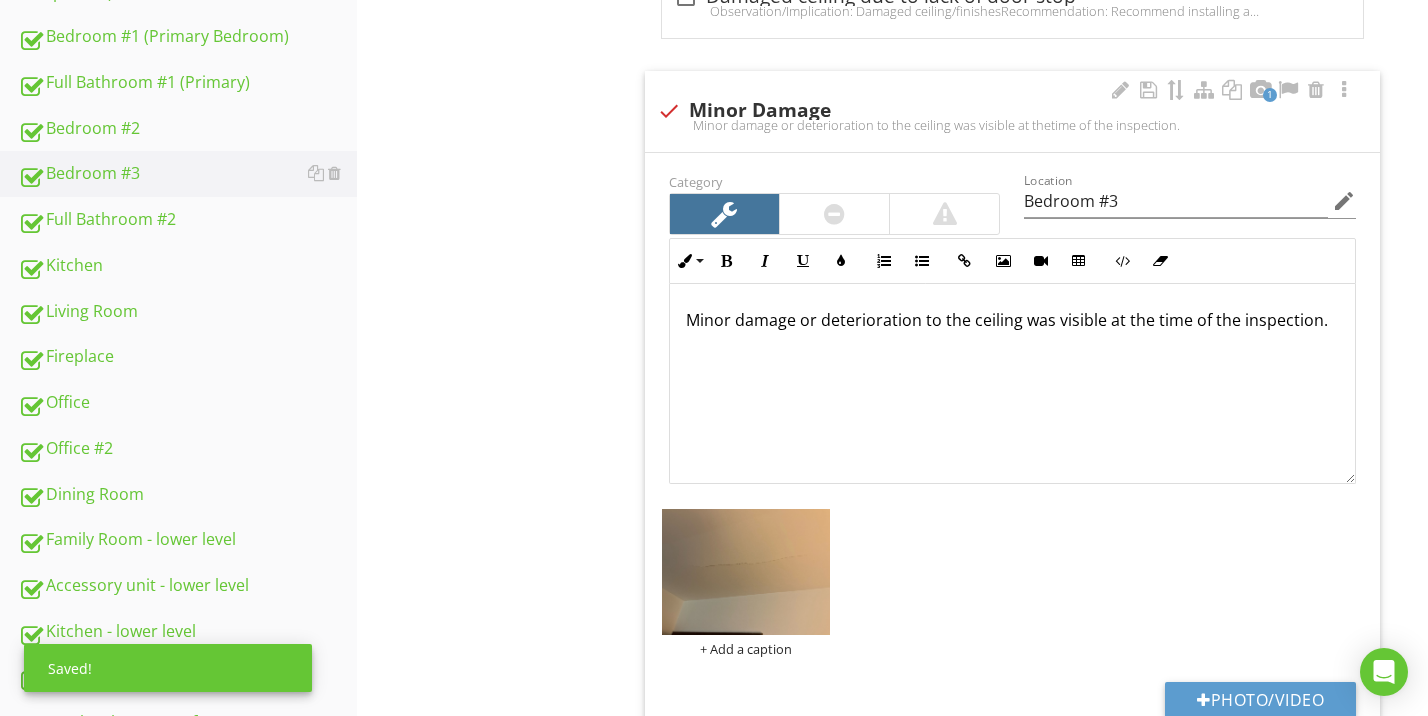 click on "Minor damage or deterioration to the ceiling was visible at the time of the inspection." at bounding box center [1012, 320] 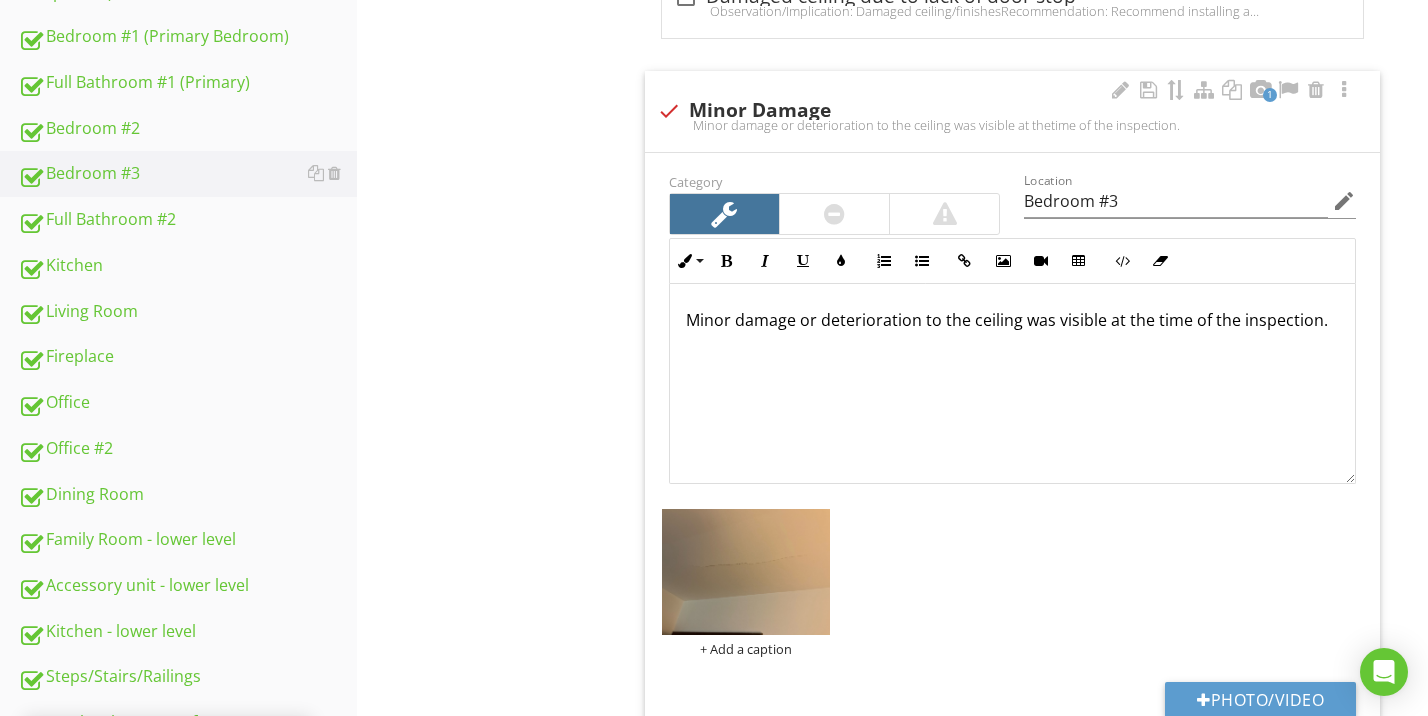 type 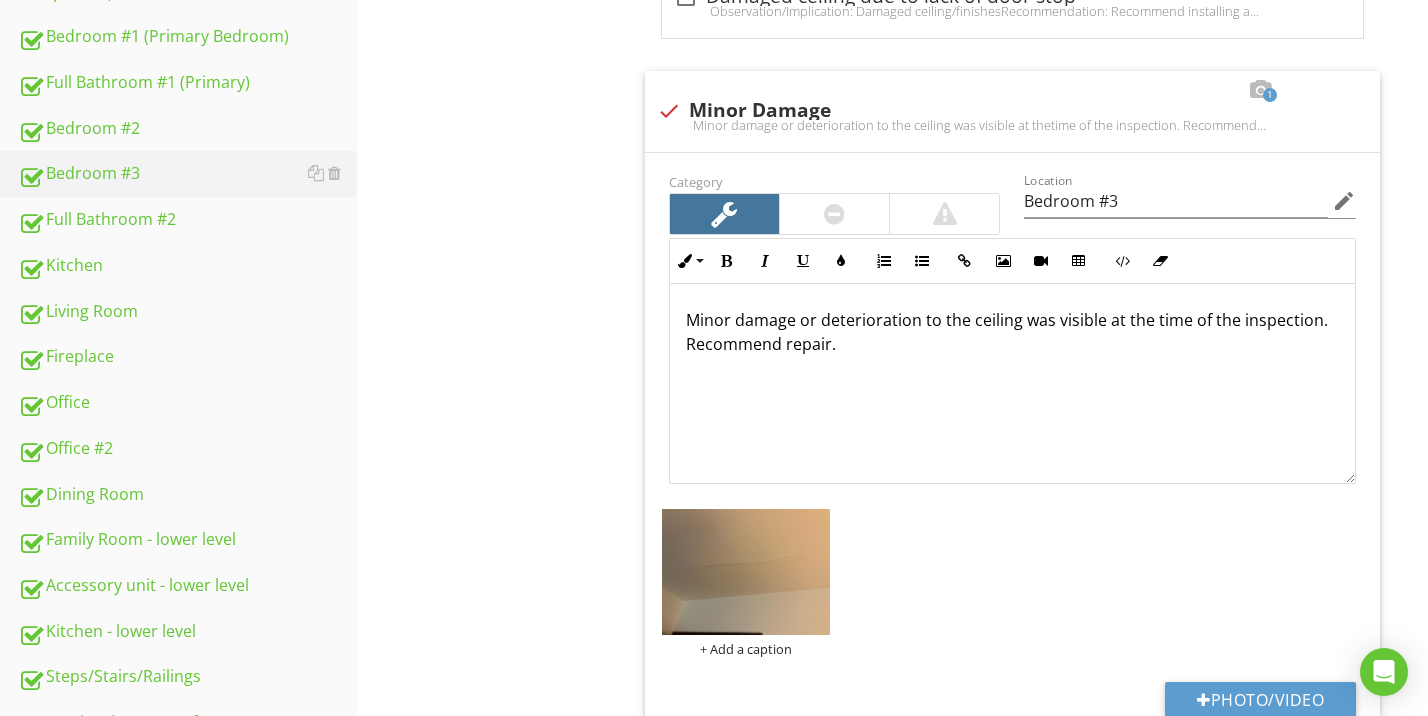 click on "Bedroom #3
Point-in-time Photos
Location
Walls
Ceiling
Floor
Door(s)
Window(s)
Lighting & Fixtures
Electrical
Heat Source
Safety
Item
Ceiling
Info
Information
Ceiling Material
check_box Drywall/Sheetrock   check_box_outline_blank Textured/Plaster   check_box_outline_blank Ceiling Tiles   check_box_outline_blank Popcorn   check_box_outline_blank Suspended Ceiling Panels   check_box_outline_blank Acoustic tile   check_box_outline_blank Unfinished   check_box_outline_blank Wallpaper   check_box_outline_blank Wood   Tin" at bounding box center [892, 196] 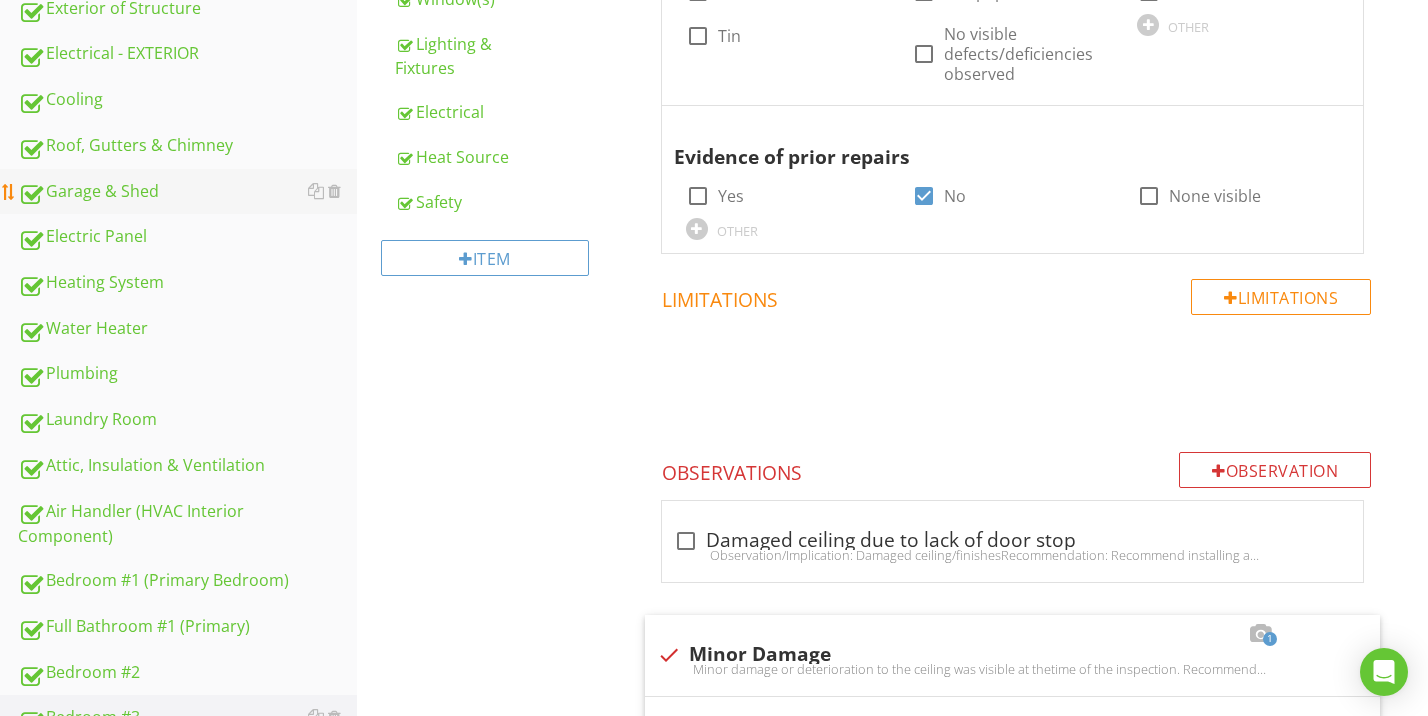 scroll, scrollTop: 508, scrollLeft: 0, axis: vertical 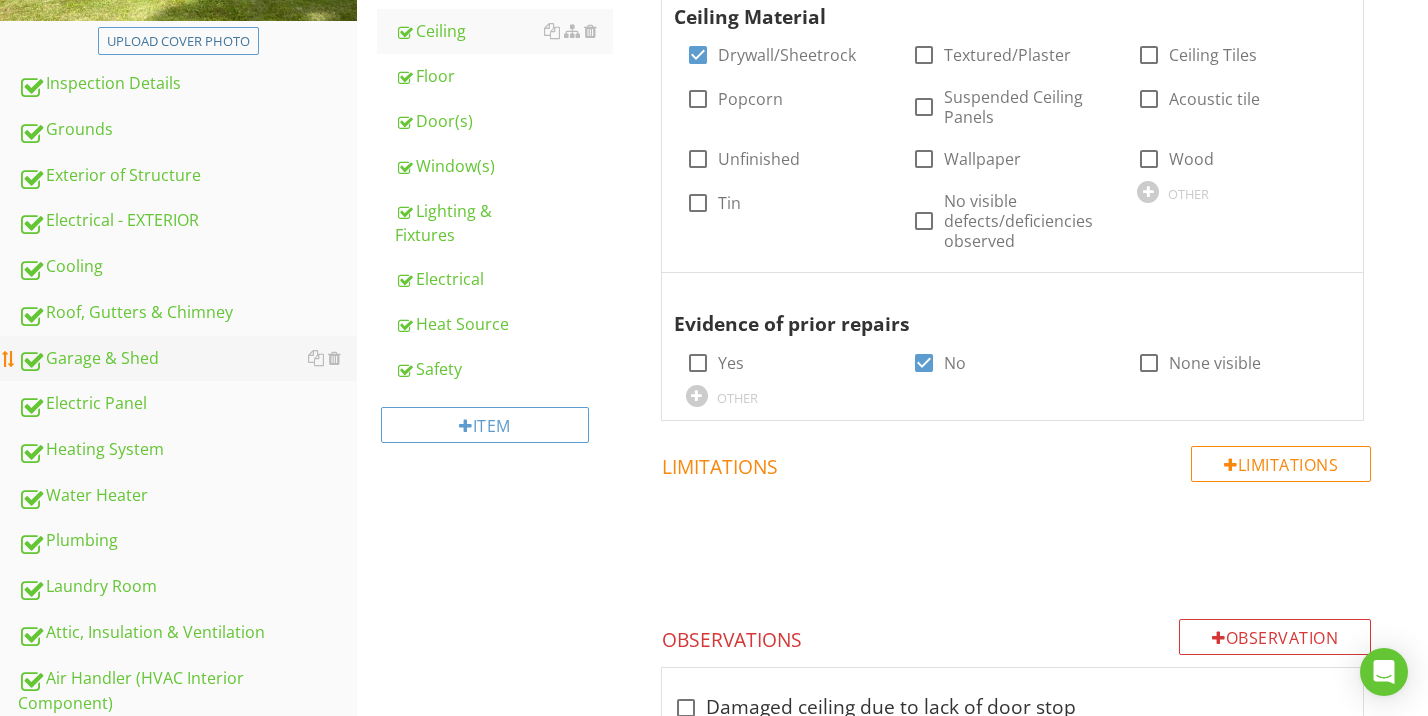click on "Garage & Shed" at bounding box center (187, 359) 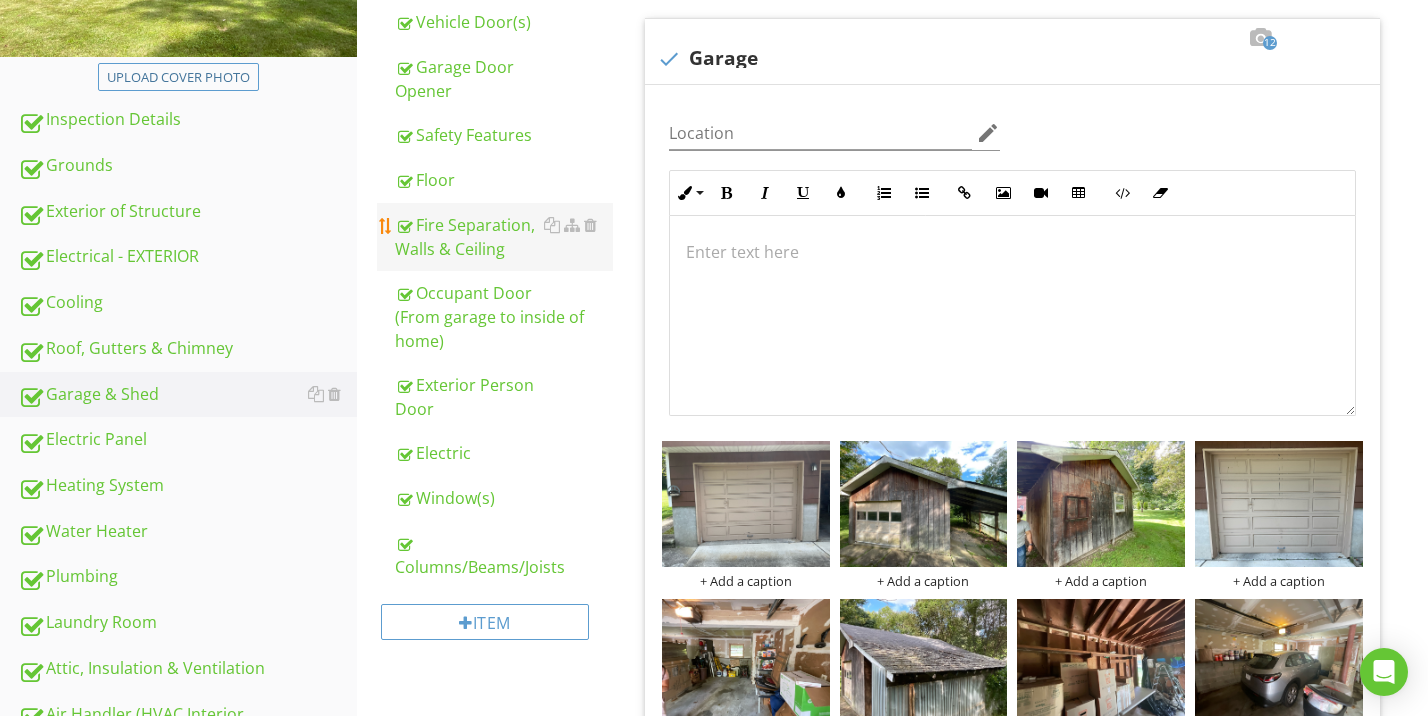 scroll, scrollTop: 430, scrollLeft: 0, axis: vertical 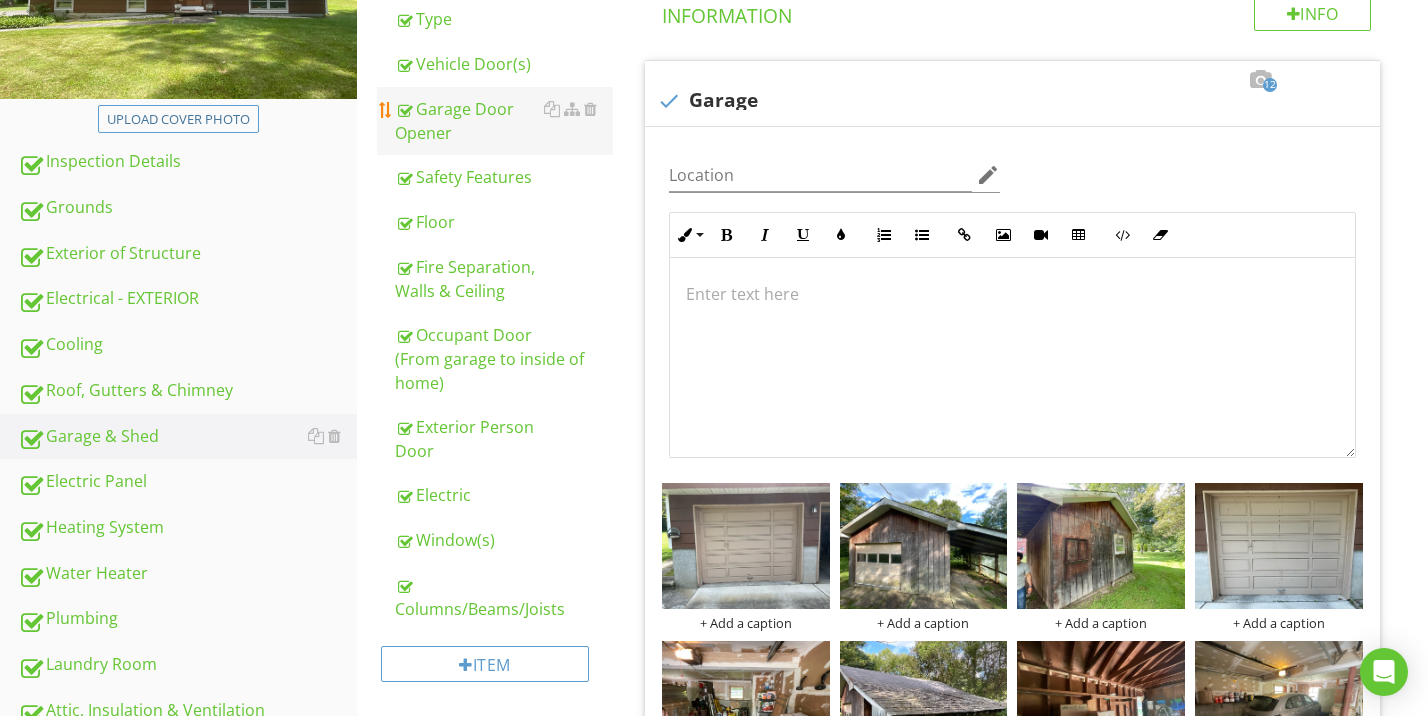 click on "Garage Door Opener" at bounding box center (504, 121) 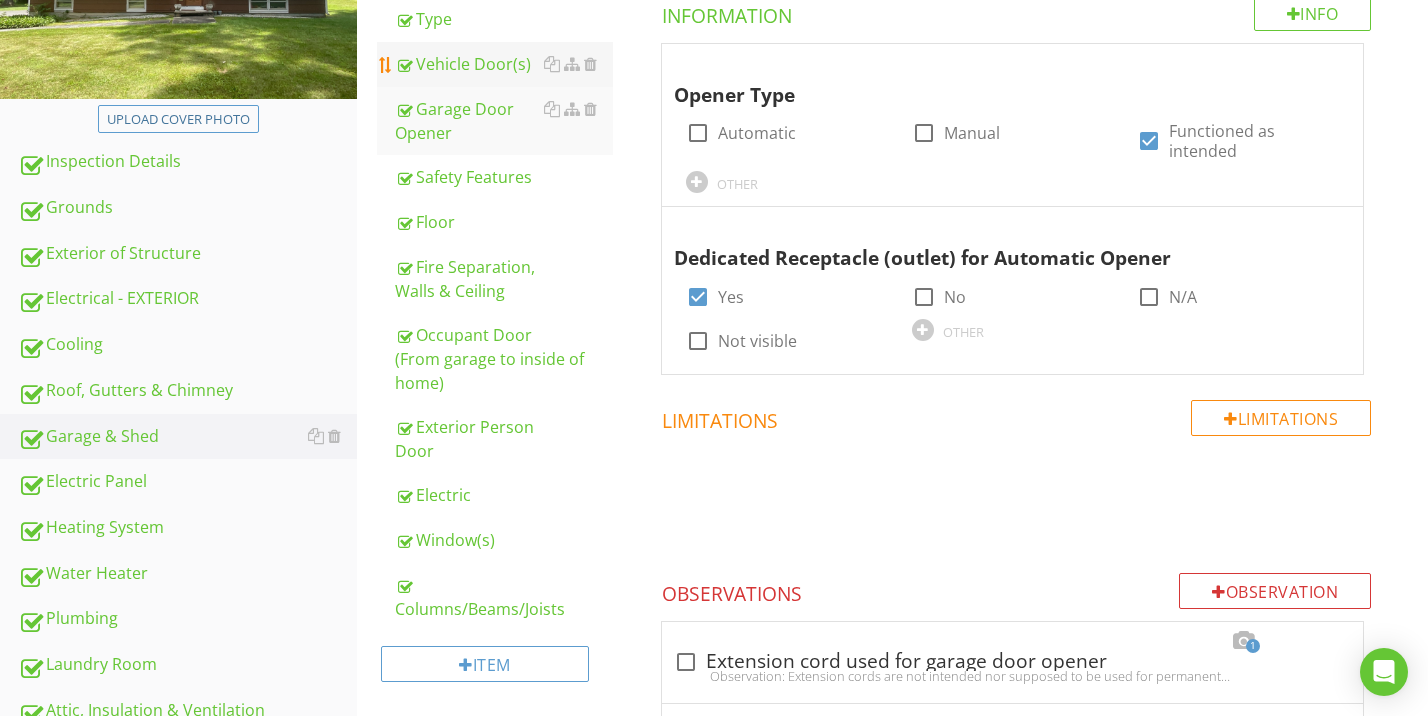click on "Vehicle Door(s)" at bounding box center [504, 64] 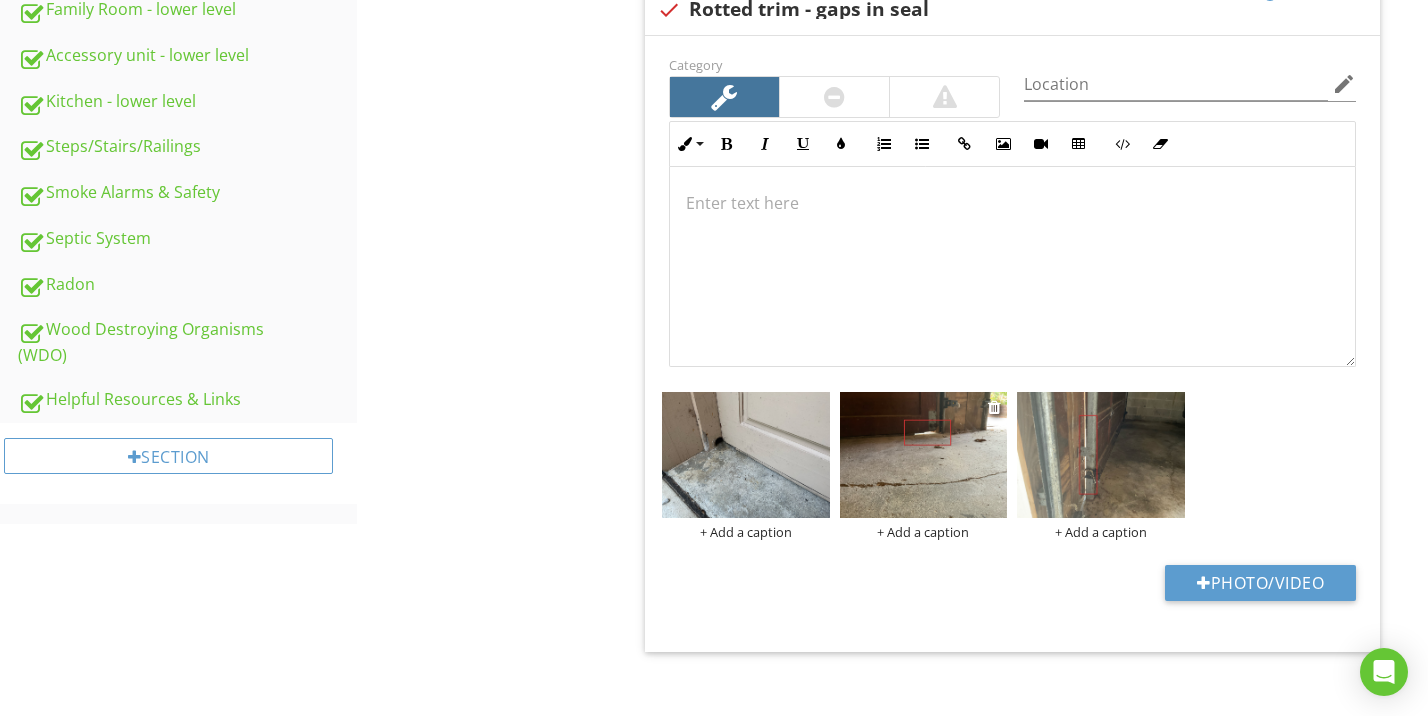 scroll, scrollTop: 1601, scrollLeft: 0, axis: vertical 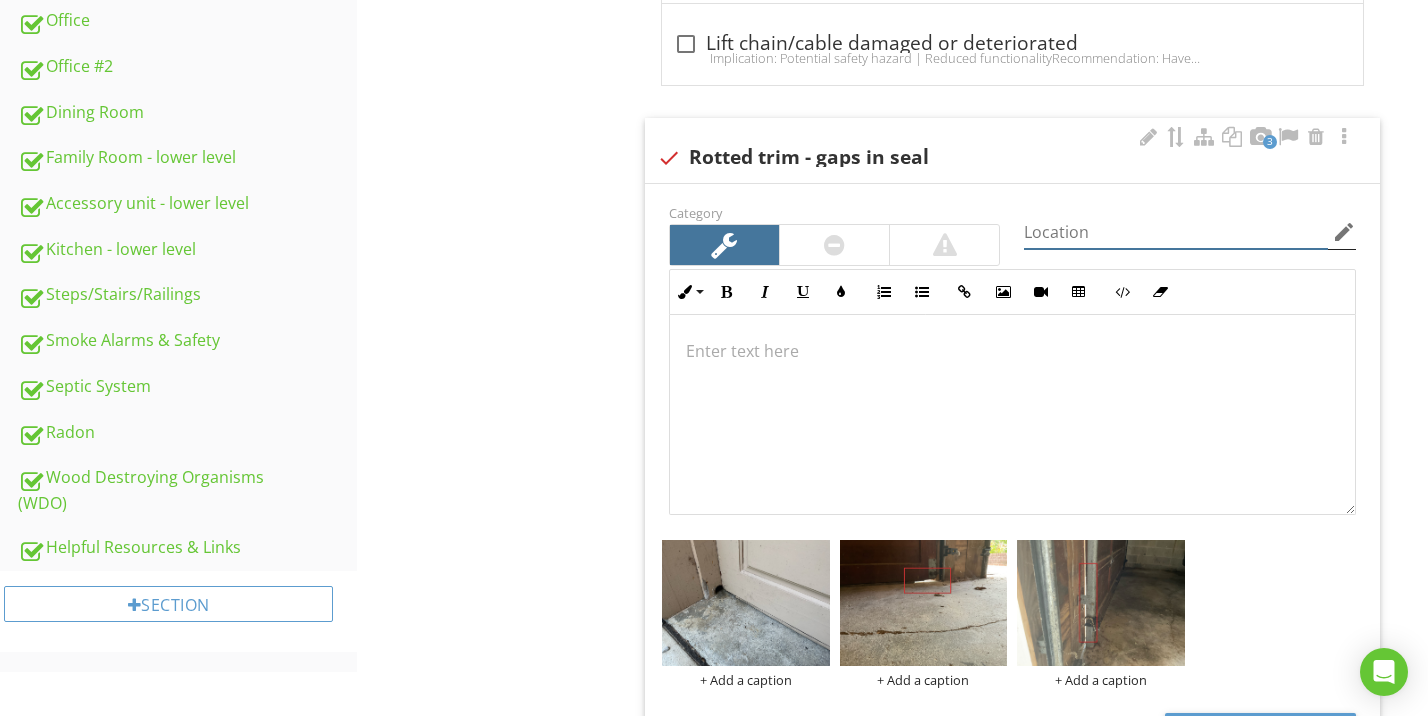 click at bounding box center (1176, 232) 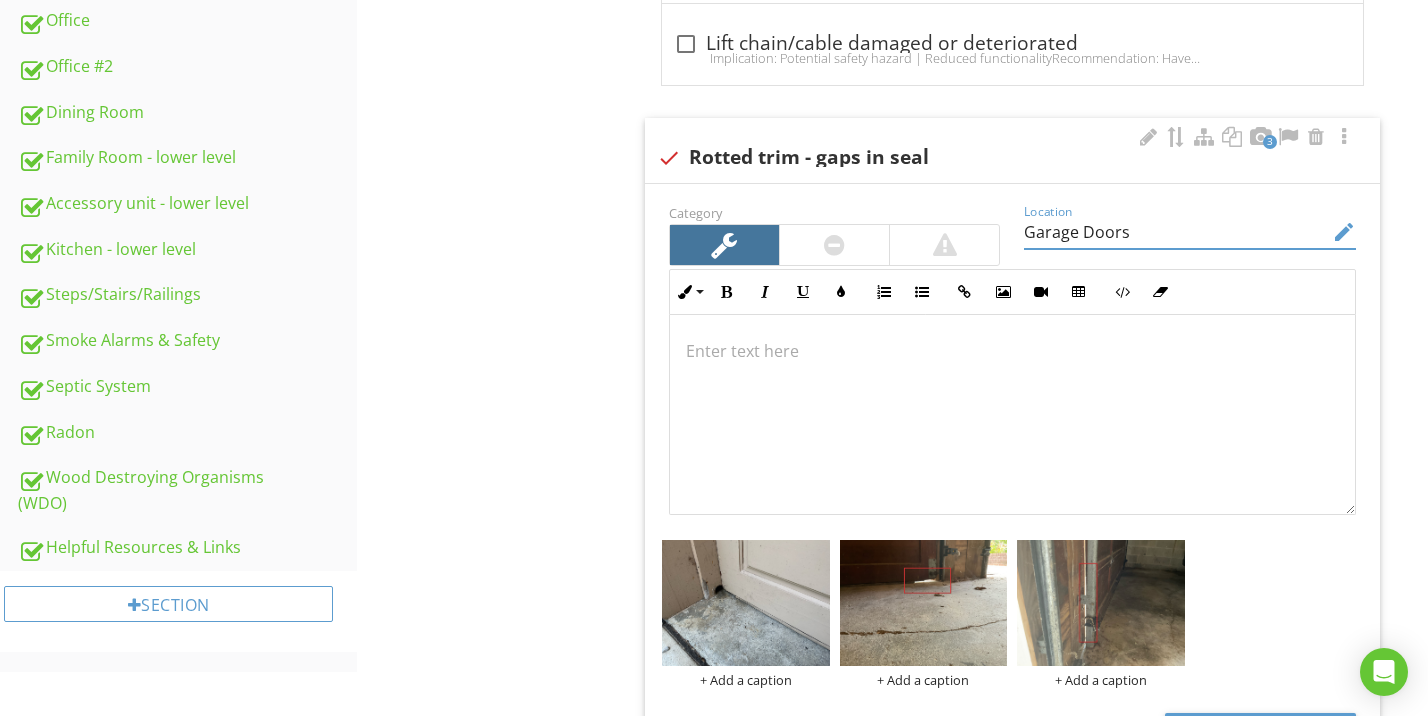 type on "Garage Doors" 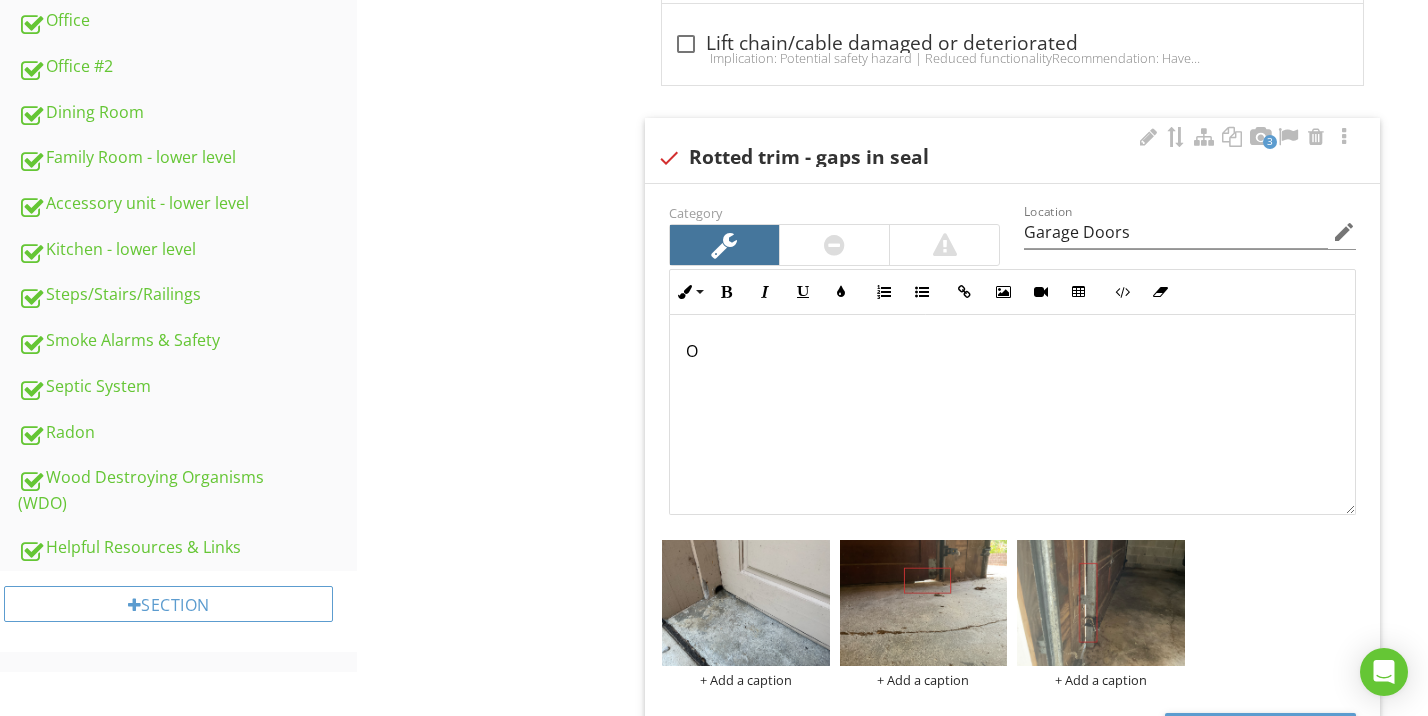 type 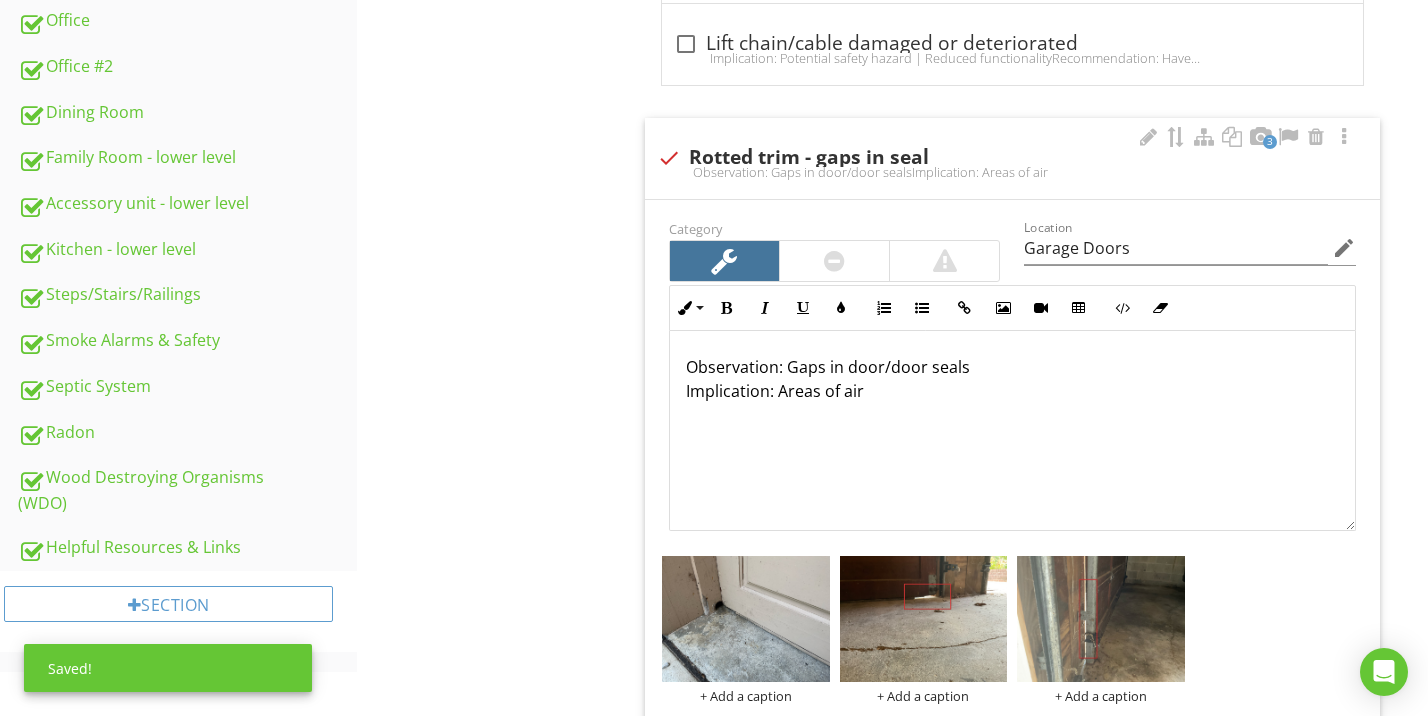 click on "Observation: Gaps in door/door seals Implication: Areas of air" at bounding box center (1012, 379) 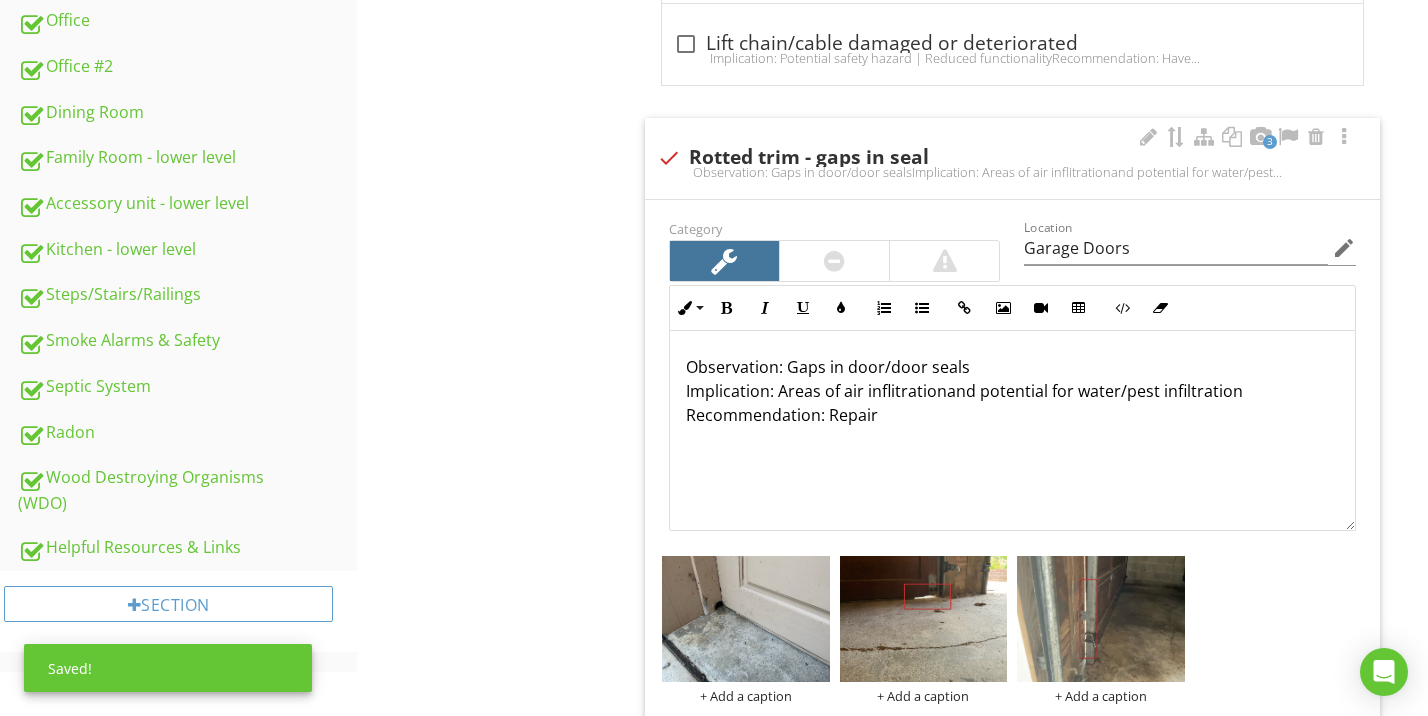 click on "Observation: Gaps in door/door seals Implication: Areas of air inflitrationand potential for water/pest infiltration Recommendation: Repair" at bounding box center (1012, 391) 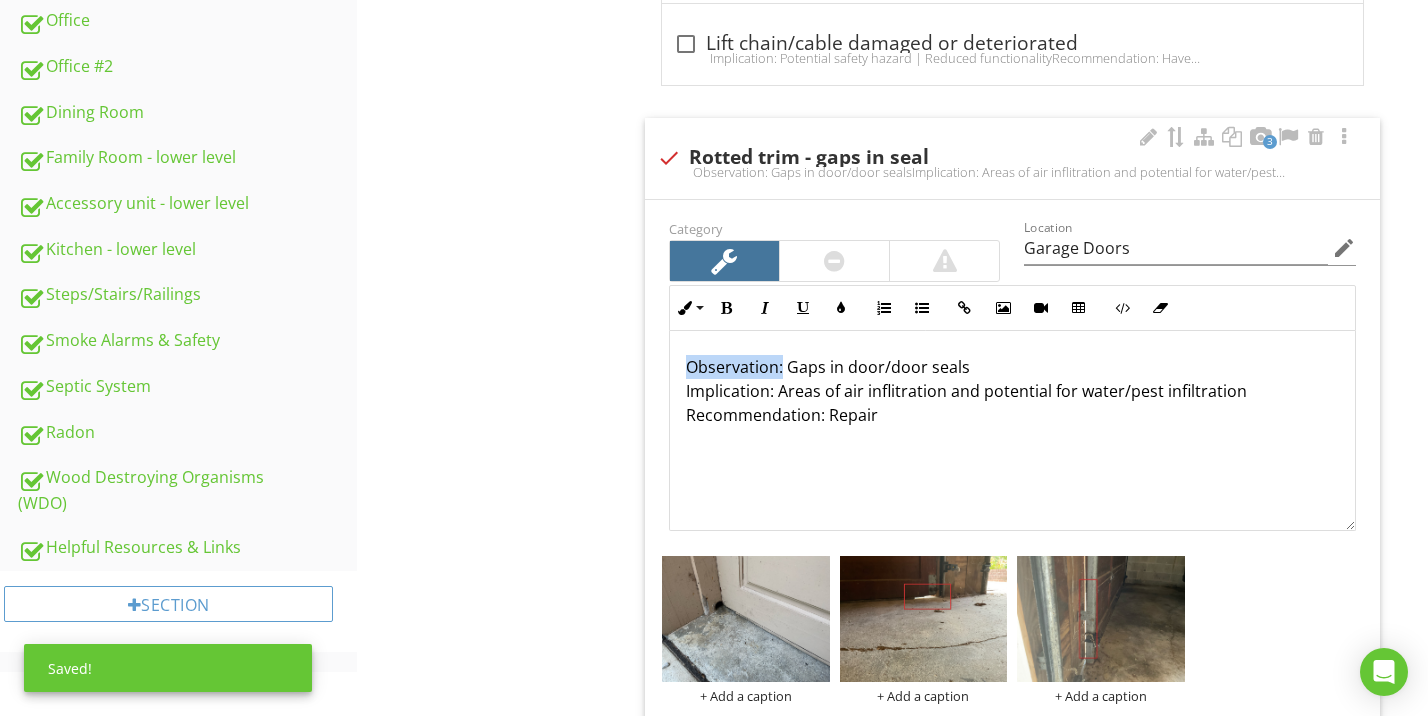 drag, startPoint x: 781, startPoint y: 360, endPoint x: 689, endPoint y: 368, distance: 92.34717 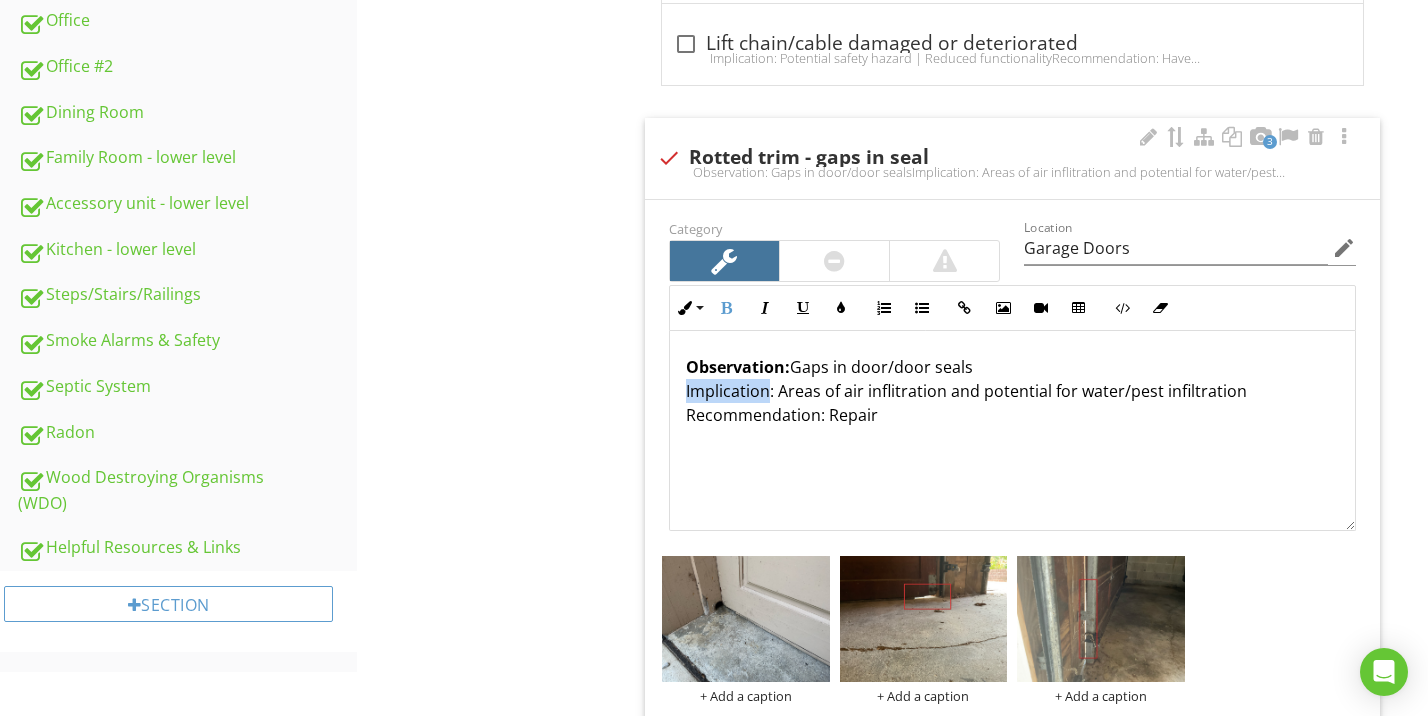 drag, startPoint x: 770, startPoint y: 385, endPoint x: 672, endPoint y: 388, distance: 98.045906 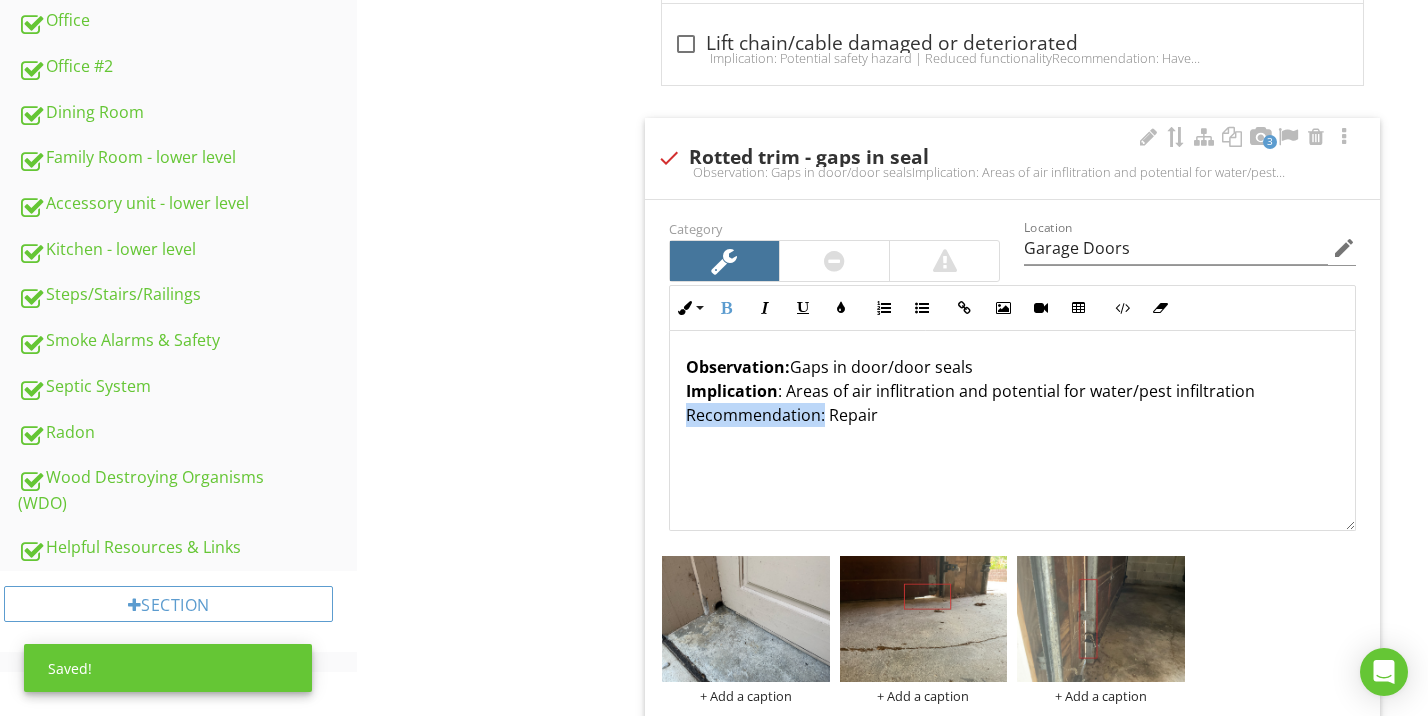drag, startPoint x: 824, startPoint y: 412, endPoint x: 689, endPoint y: 411, distance: 135.00371 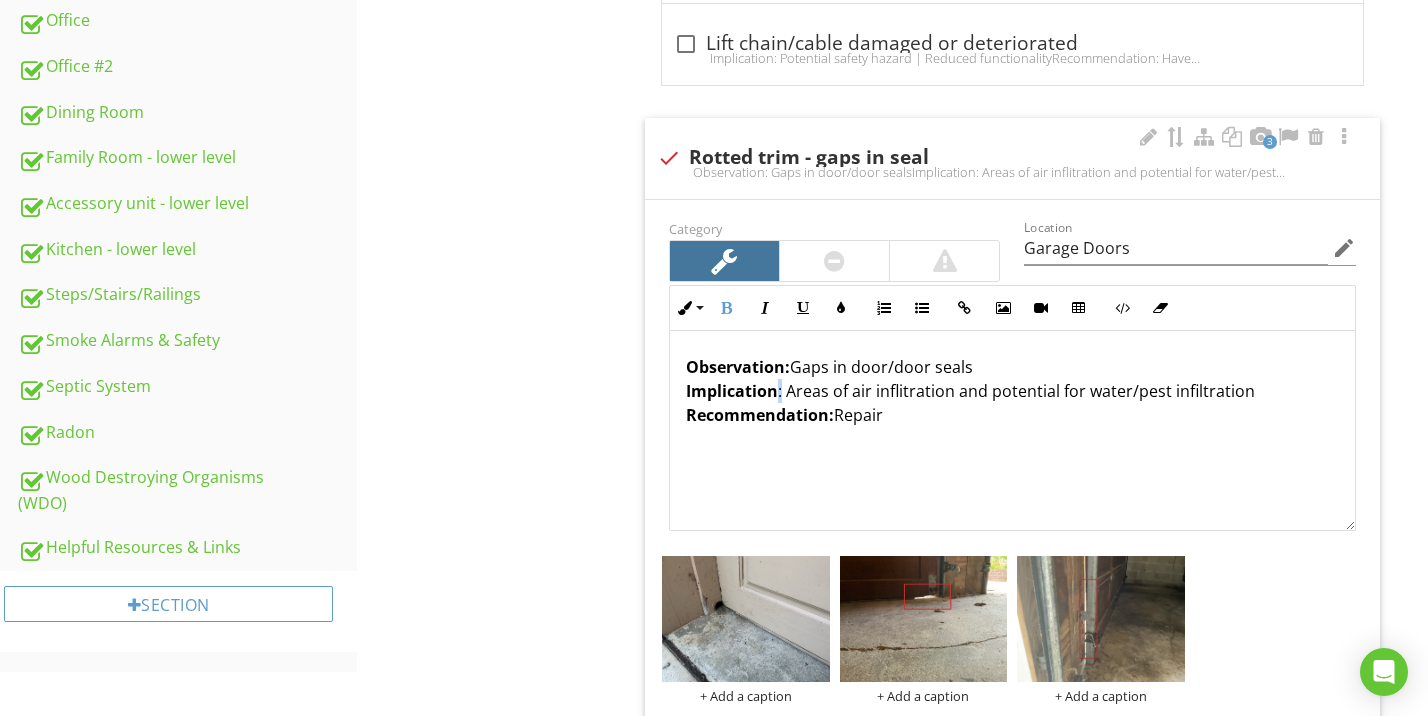 click on "Observation:  Gaps in door/door seals Implication : Areas of air inflitration and potential for water/pest infiltration Recommendation:  Repair" at bounding box center [1012, 391] 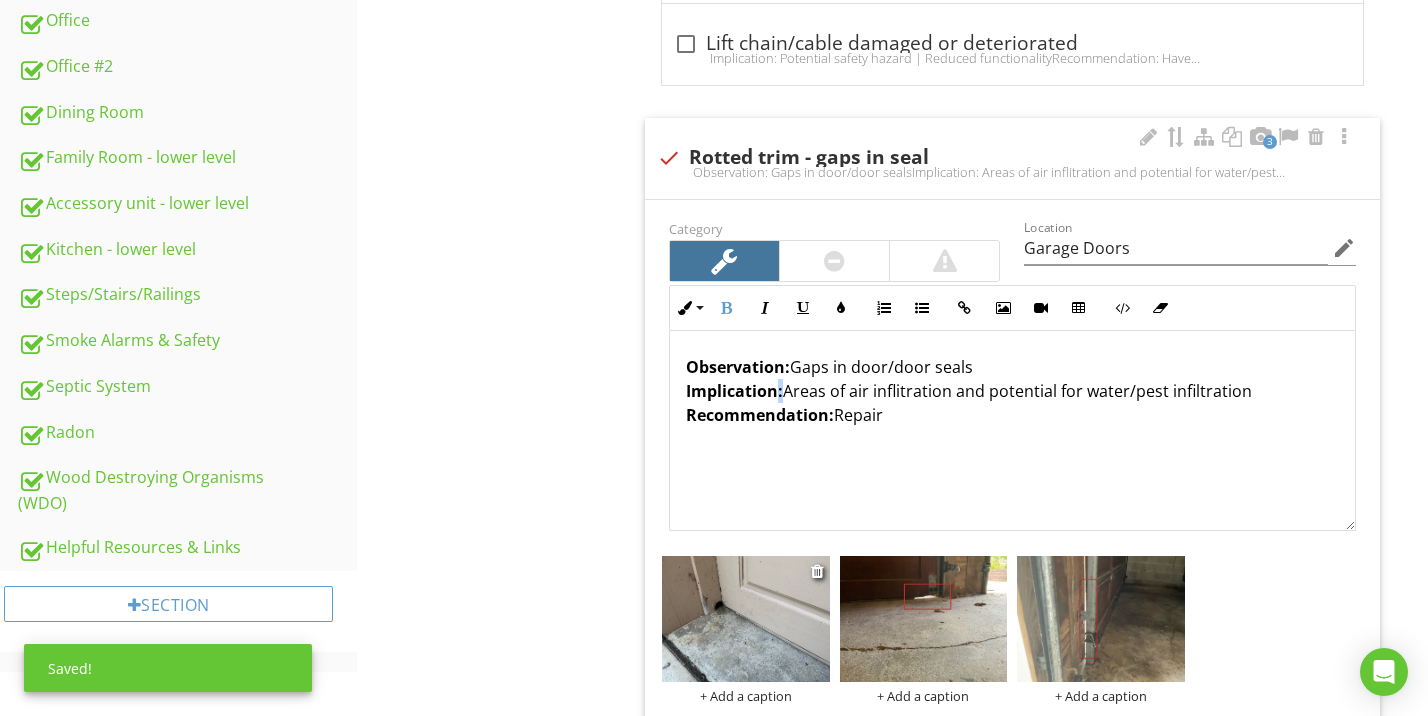 click at bounding box center (746, 619) 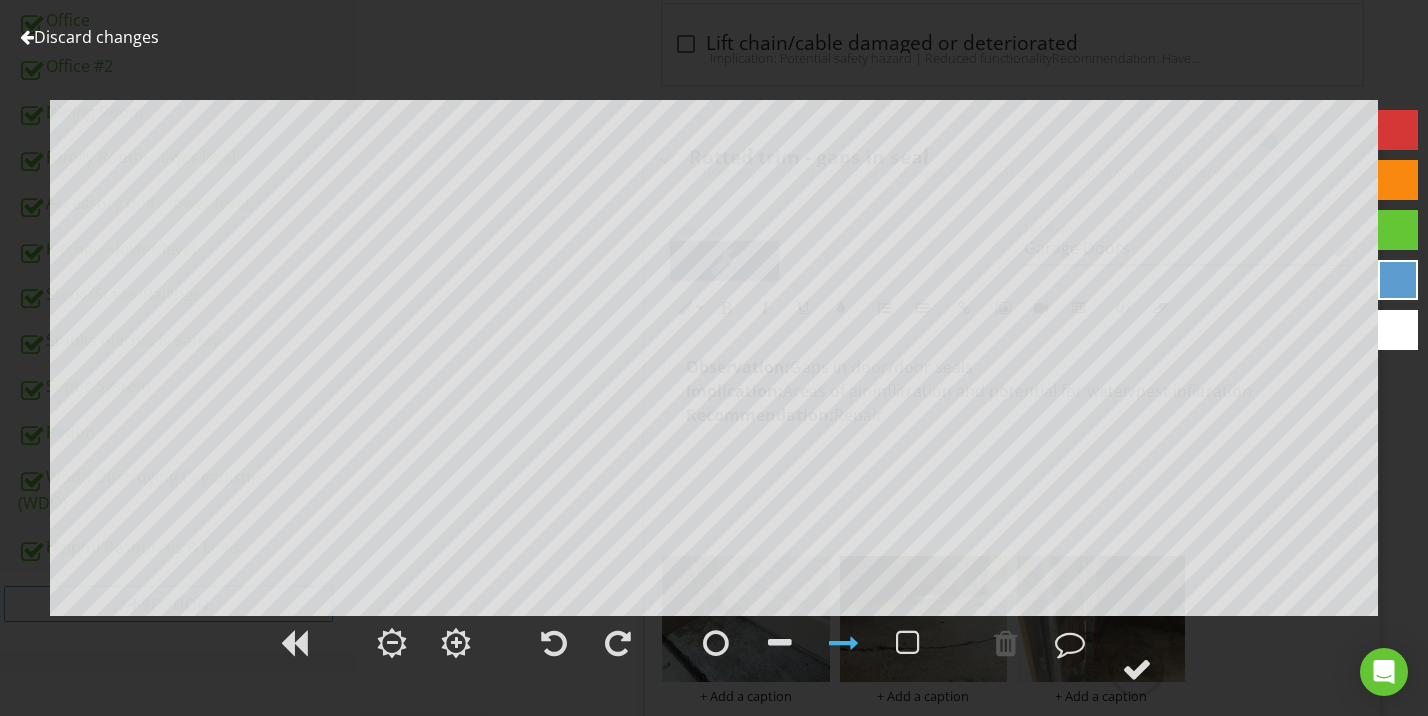 click at bounding box center [1398, 130] 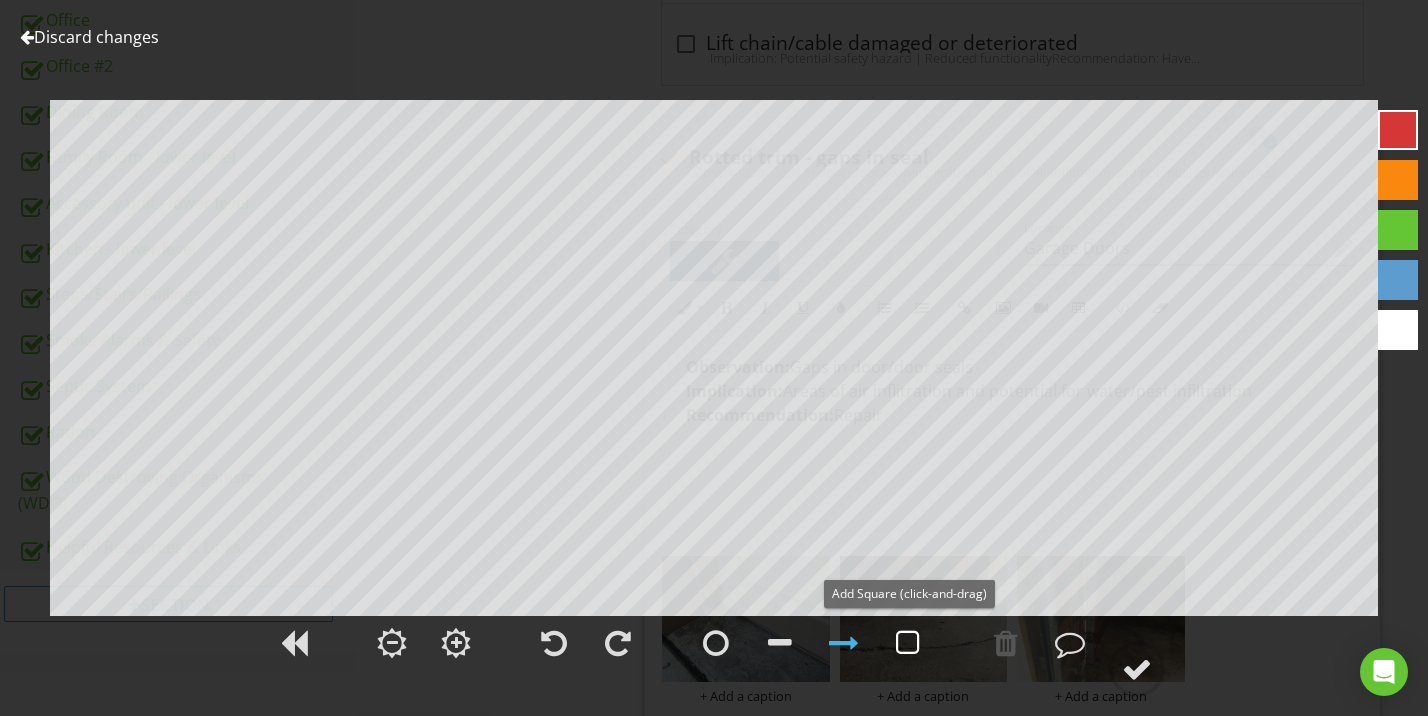 click at bounding box center (908, 643) 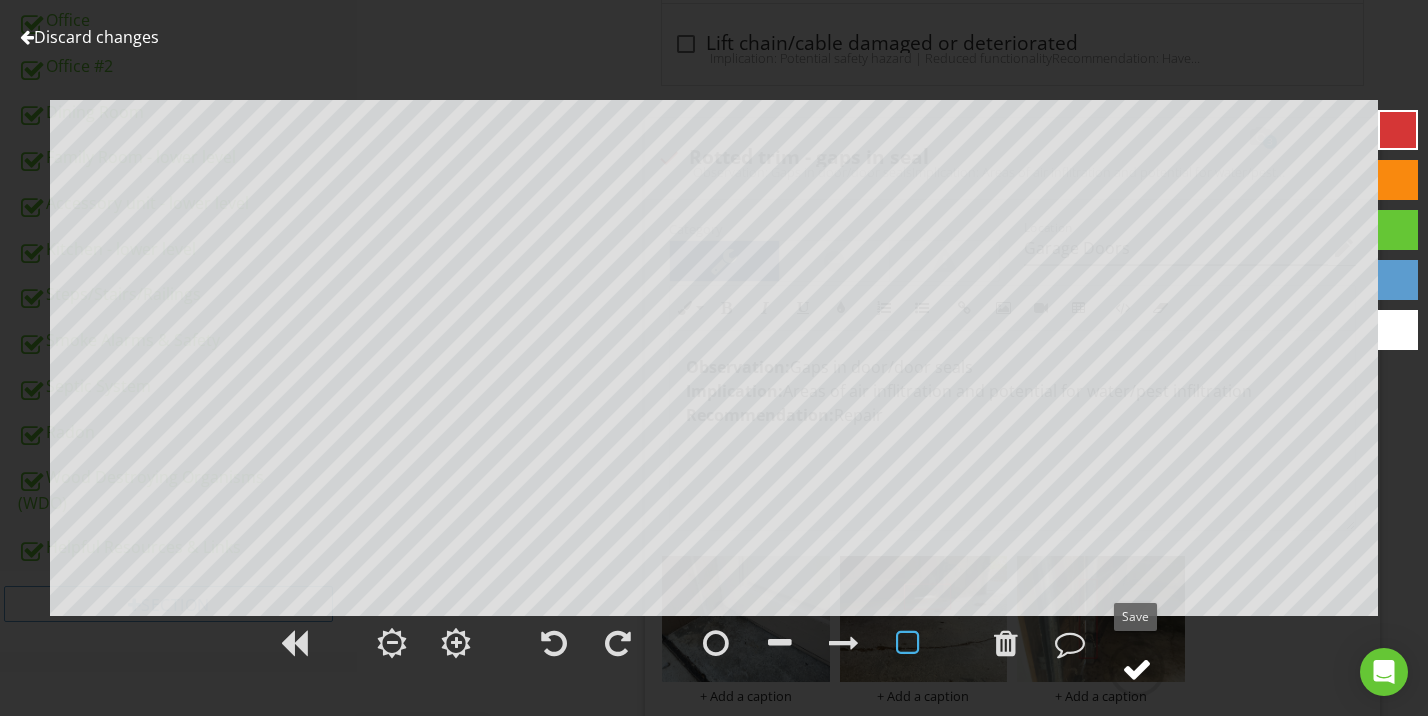 click 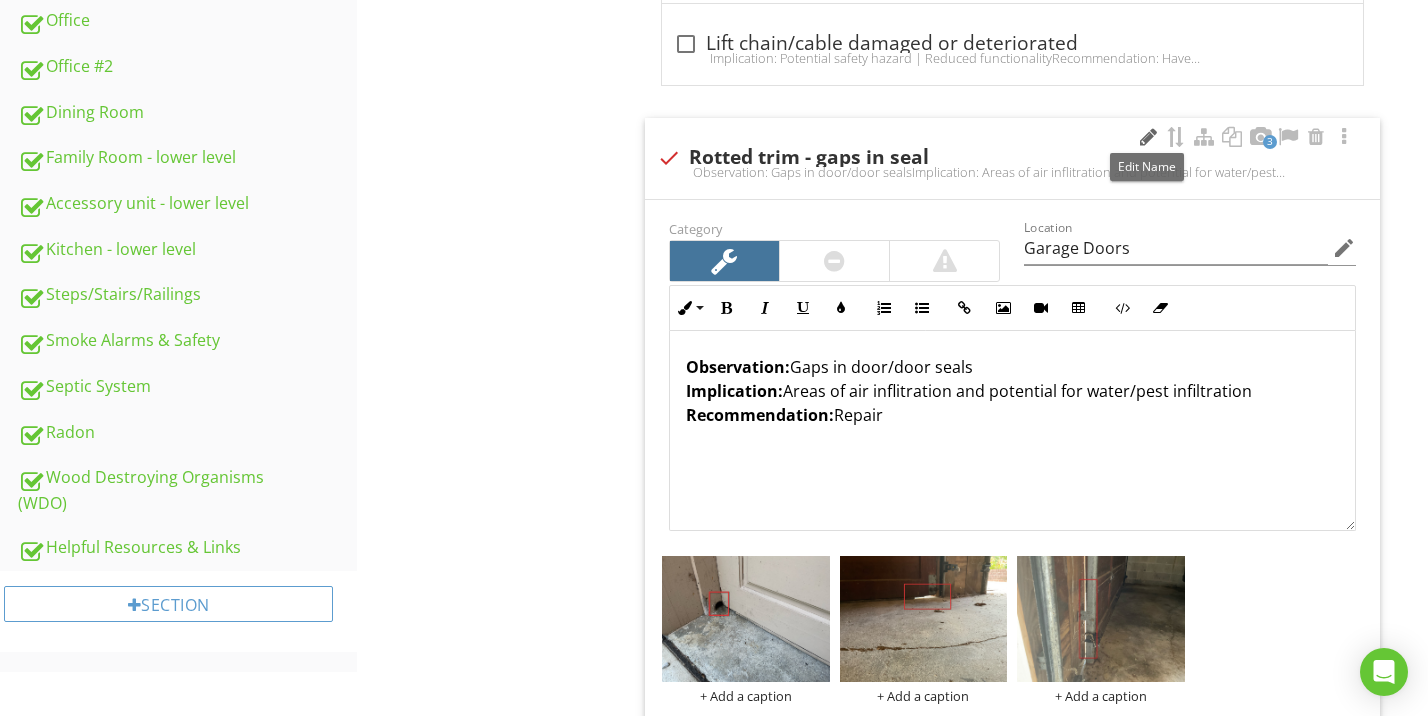 click at bounding box center (1148, 137) 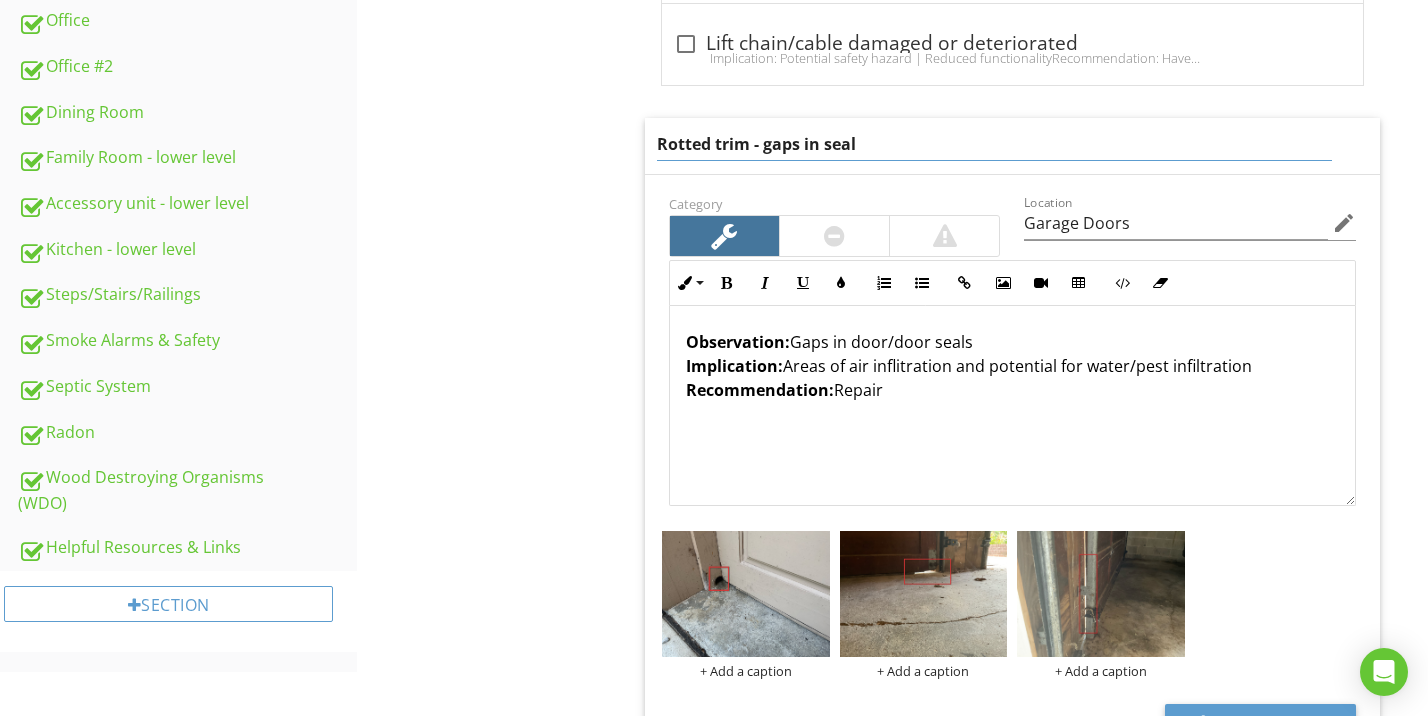 click on "Rotted trim - gaps in seal" at bounding box center (995, 144) 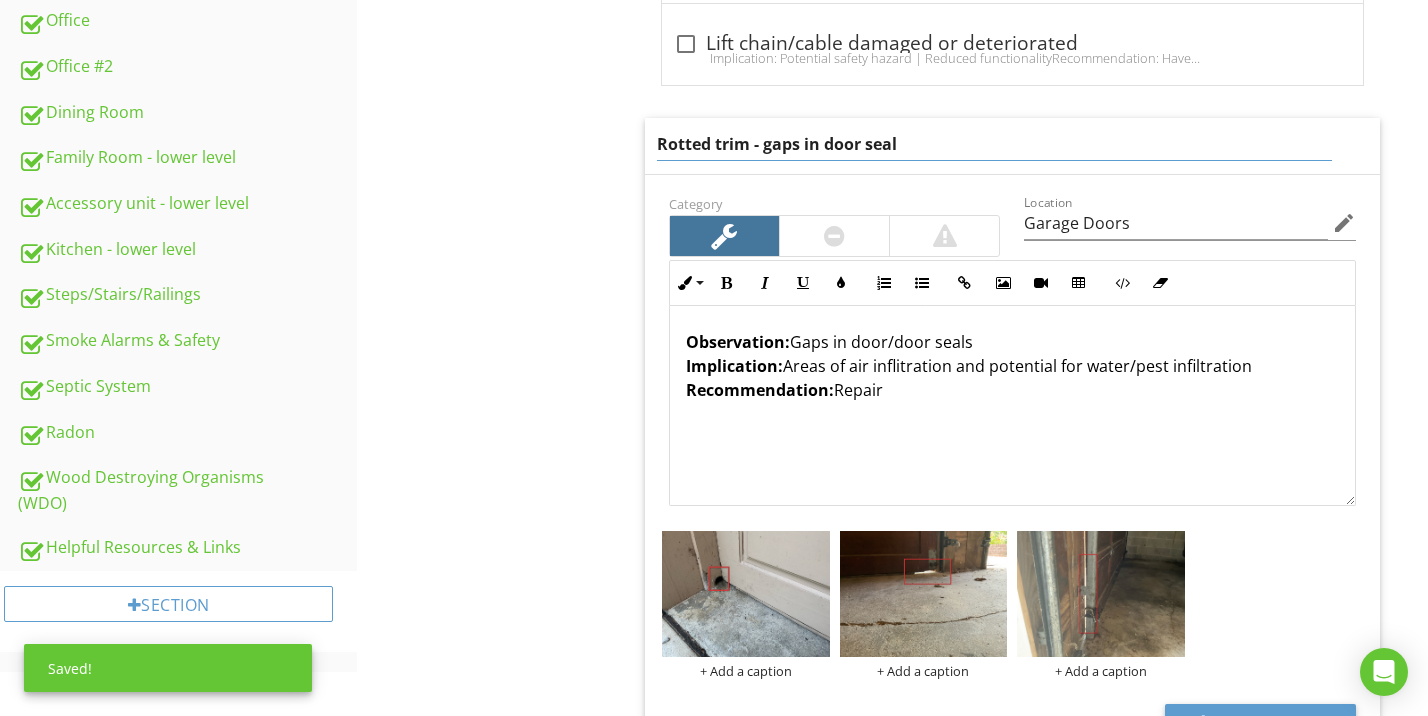 drag, startPoint x: 758, startPoint y: 142, endPoint x: 768, endPoint y: 137, distance: 11.18034 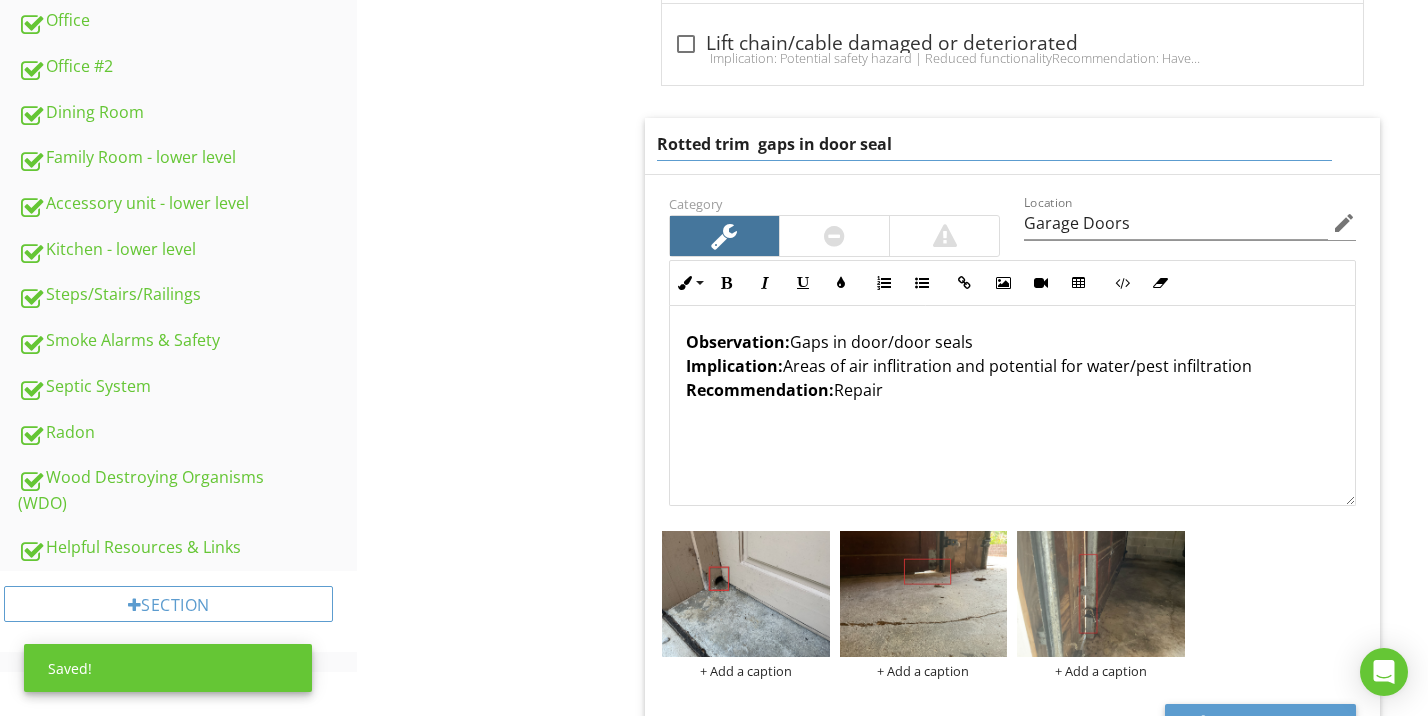 type on "Rotted trim & gaps in door seal" 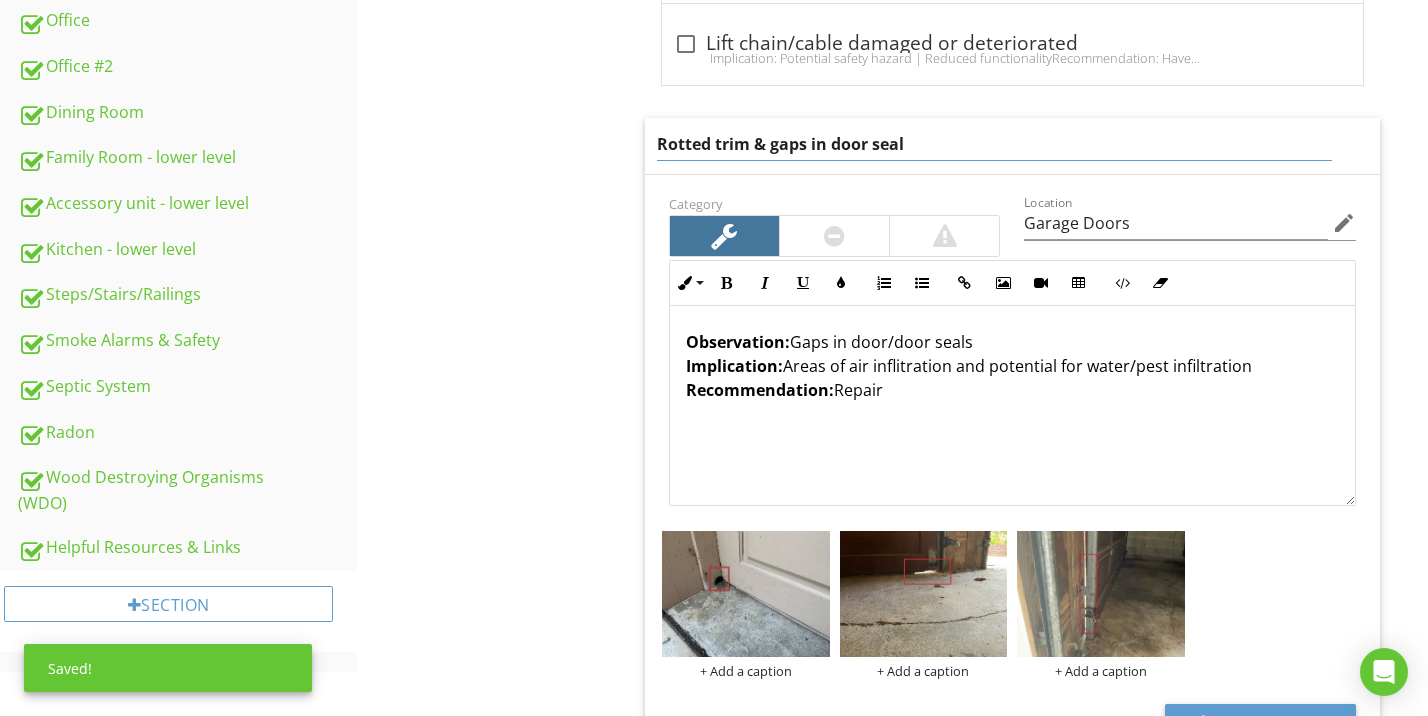 click on "Garage & Shed
Point-in-time Photos
Type
Vehicle Door(s)
Garage Door Opener
Safety Features
Floor
Fire Separation,  Walls & Ceiling
Occupant Door (From garage to inside of home)
Exterior Person Door
Electric
Window(s)
Columns/Beams/Joists
Item
Vehicle Door(s)
Info
Information
Condition
check_box_outline_blank Vinyl/Fiberglass   check_box_outline_blank Aluminum/Metal/Steel   check_box Wood/composite   check_box_outline_blank Vinyl/metal or wood with glass panels/windows   check_box_outline_blank Damaged" at bounding box center (892, -233) 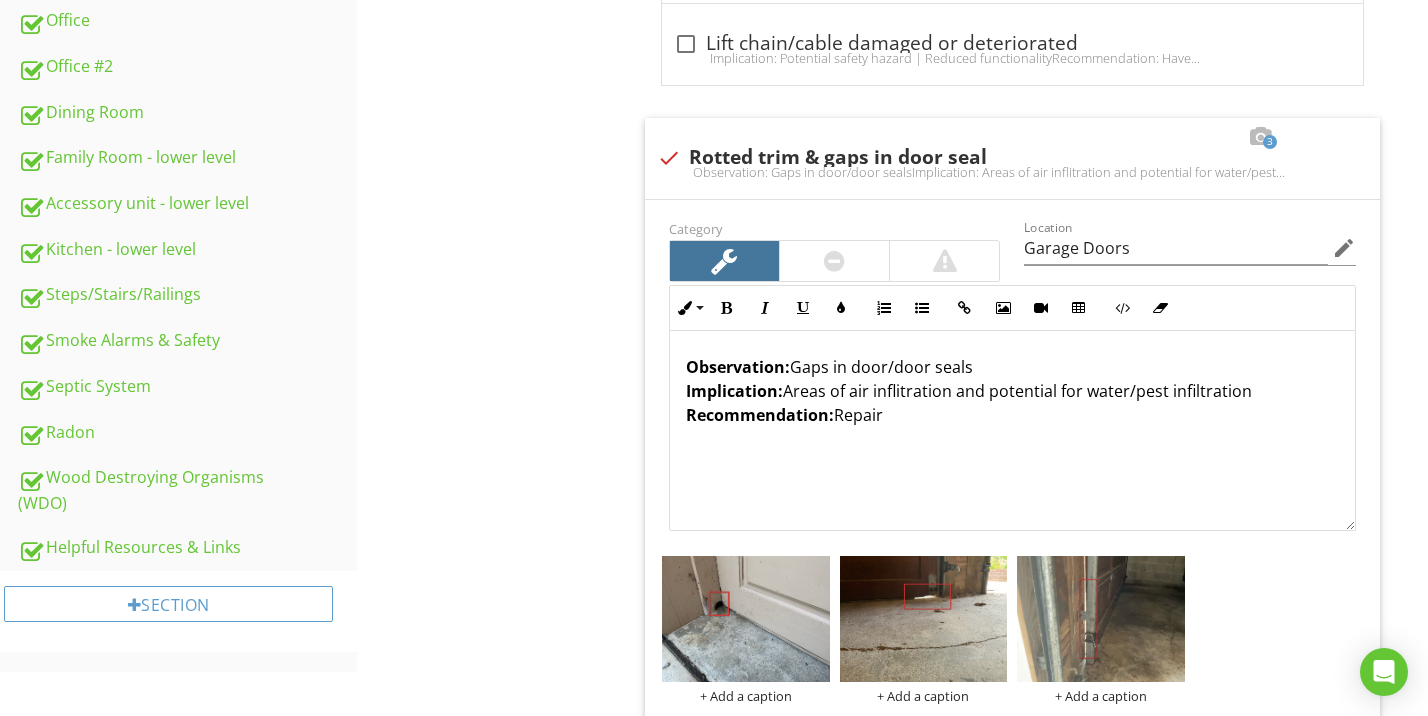 scroll, scrollTop: 1184, scrollLeft: 0, axis: vertical 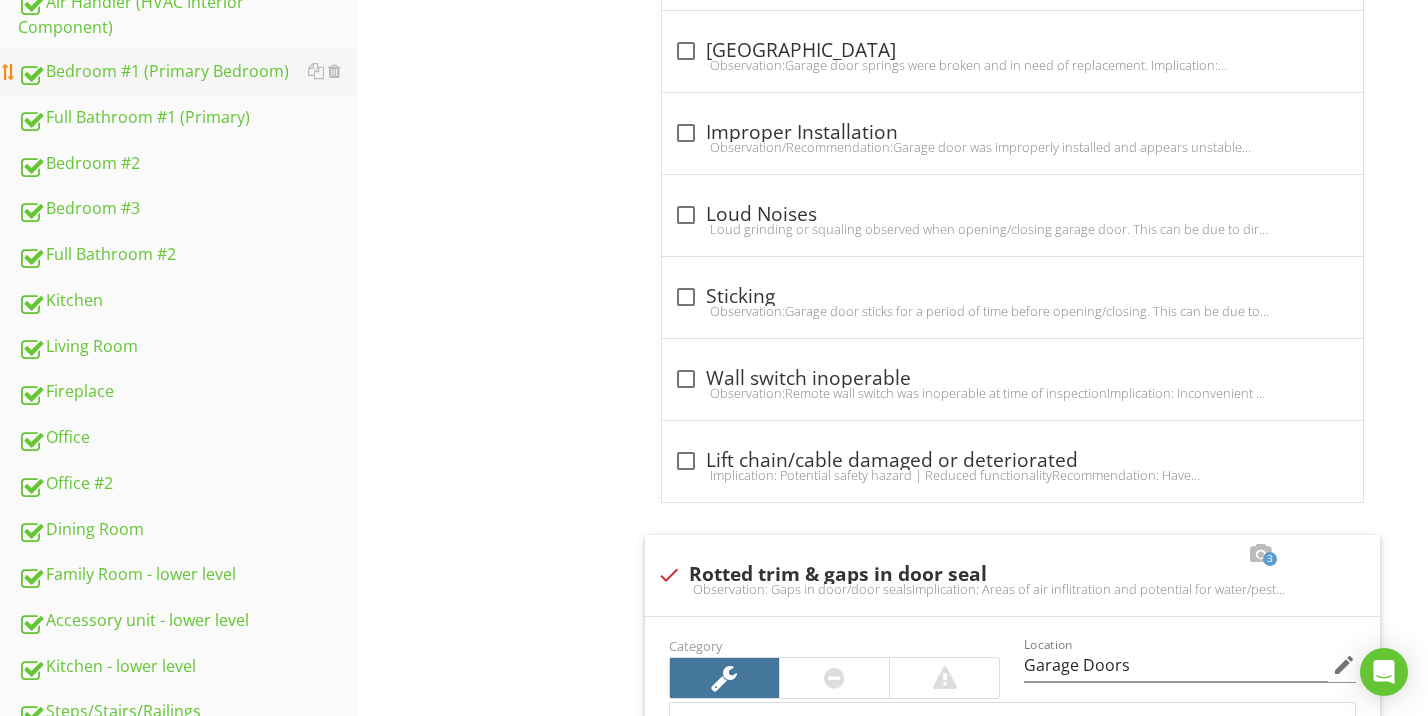 click on "Bedroom #1 (Primary Bedroom)" at bounding box center [187, 72] 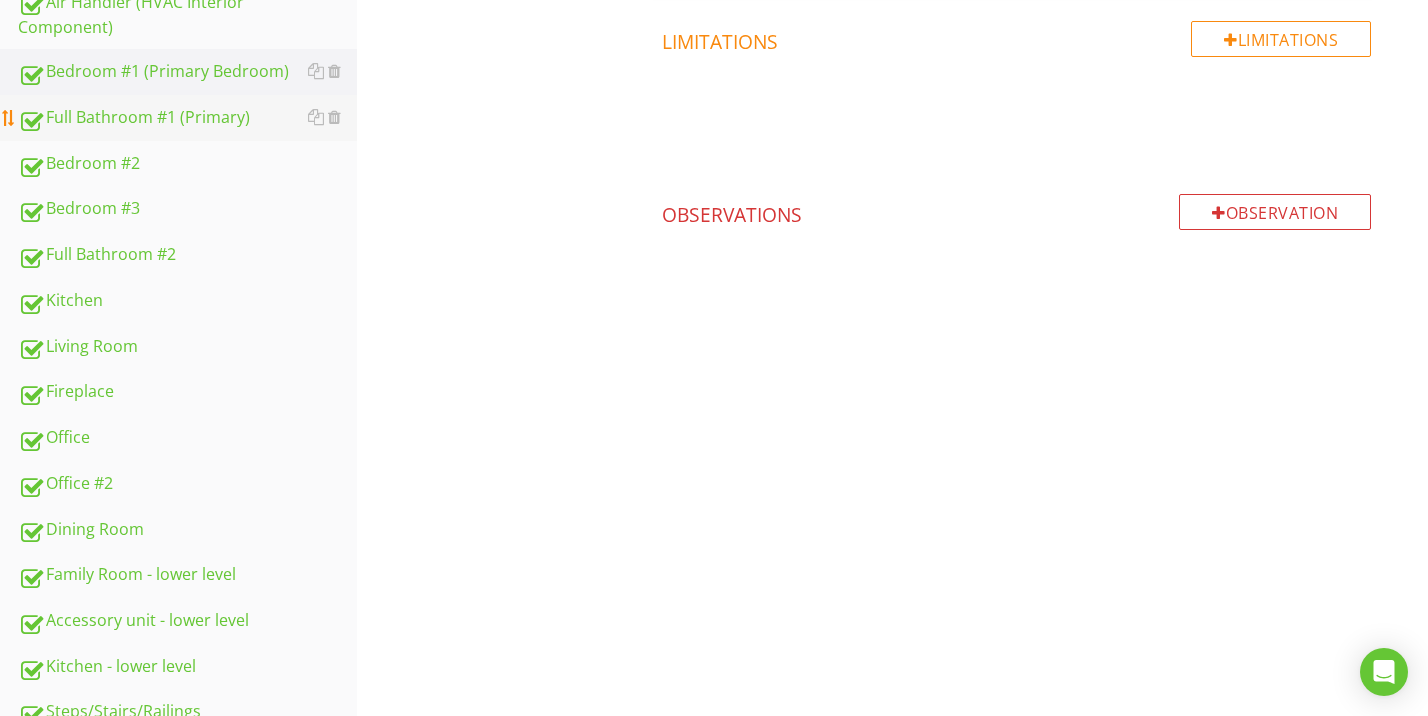 click on "Full Bathroom #1 (Primary)" at bounding box center (187, 118) 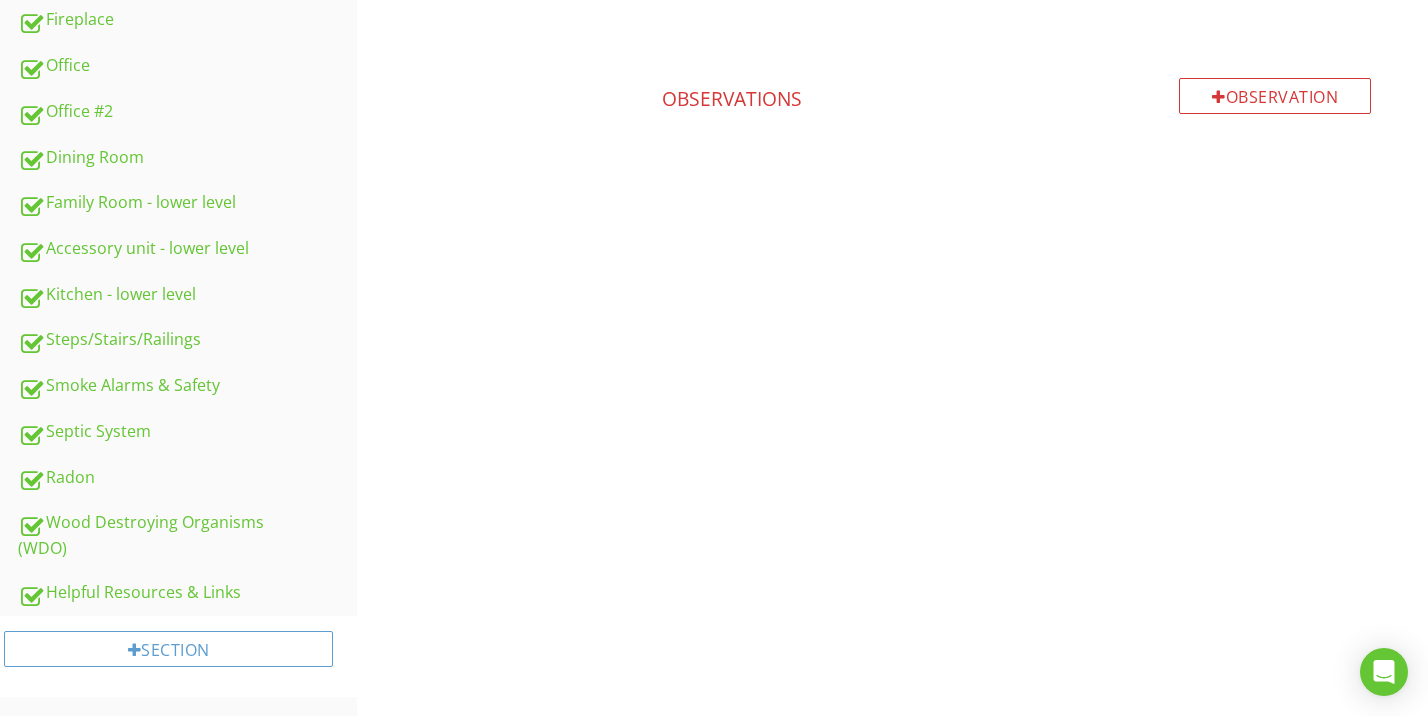 scroll, scrollTop: 476, scrollLeft: 0, axis: vertical 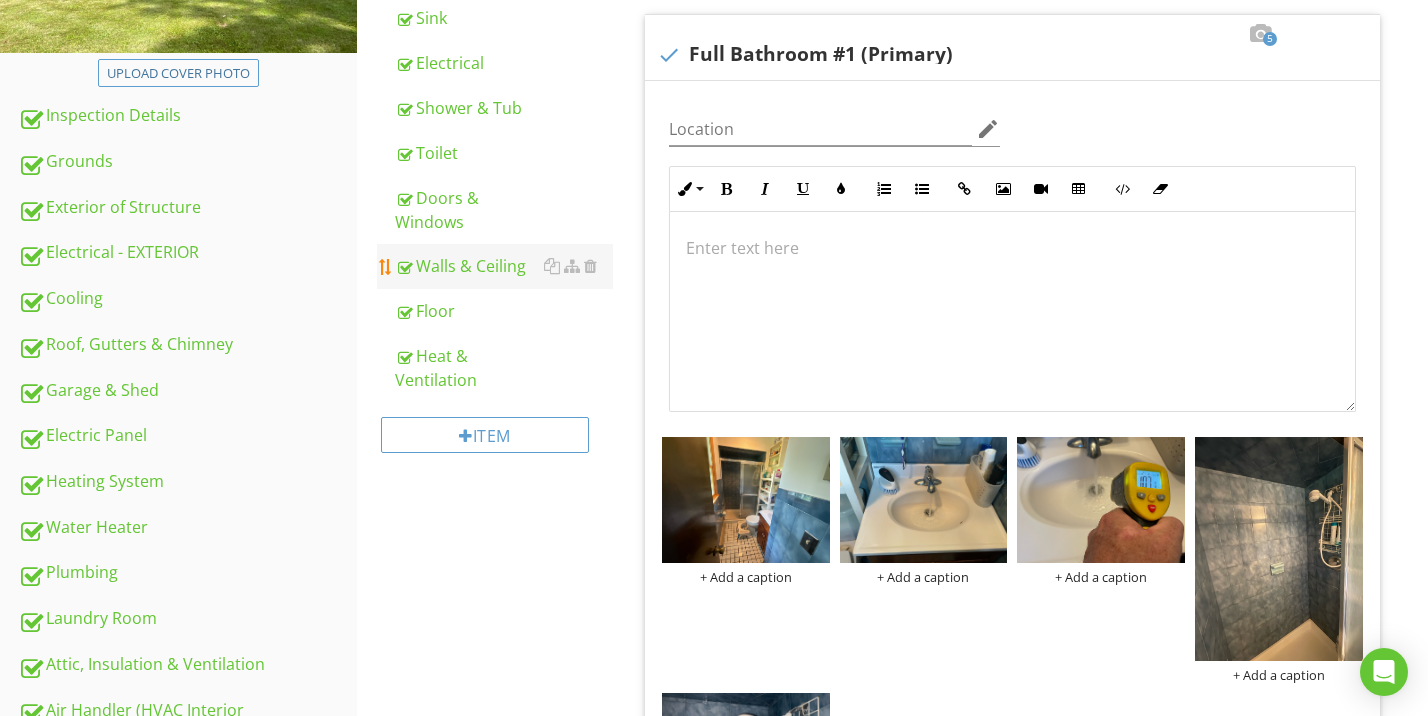 click on "Walls & Ceiling" at bounding box center [504, 266] 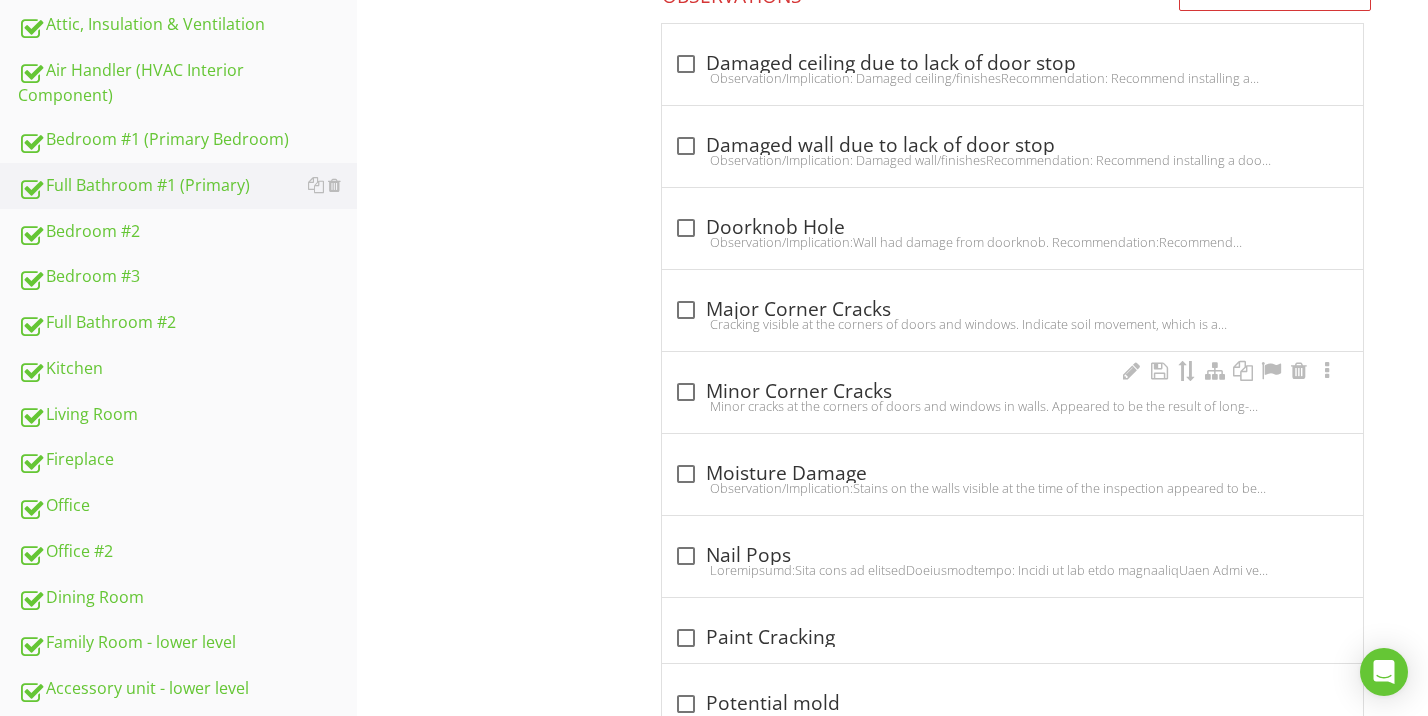 scroll, scrollTop: 1809, scrollLeft: 0, axis: vertical 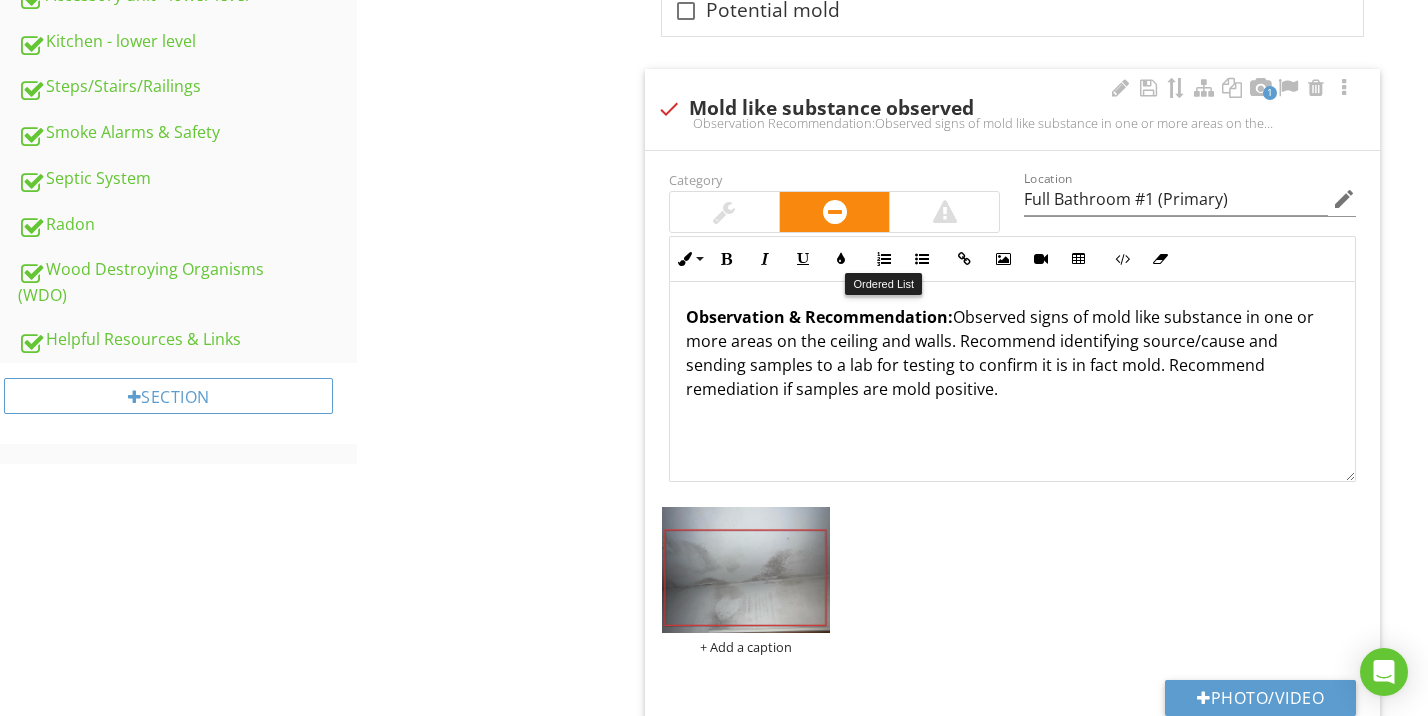 click at bounding box center [944, 212] 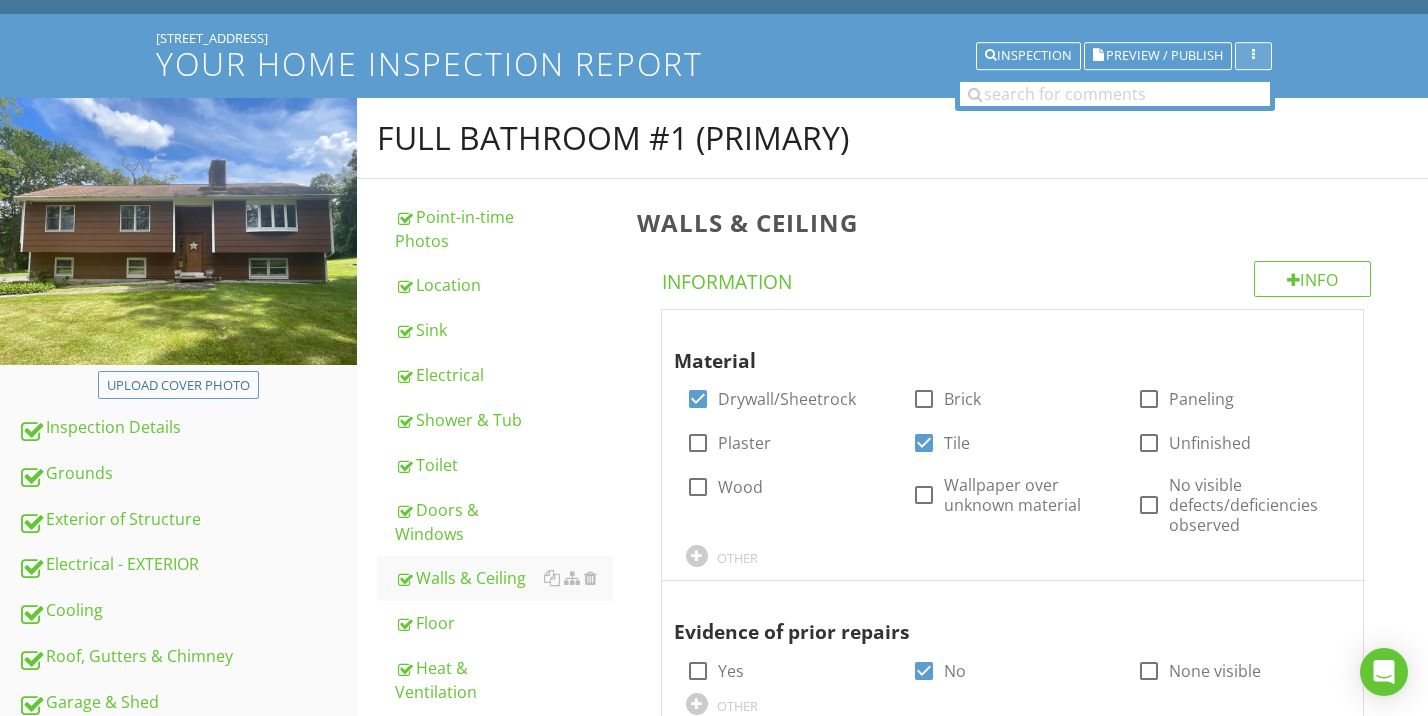 scroll, scrollTop: 0, scrollLeft: 0, axis: both 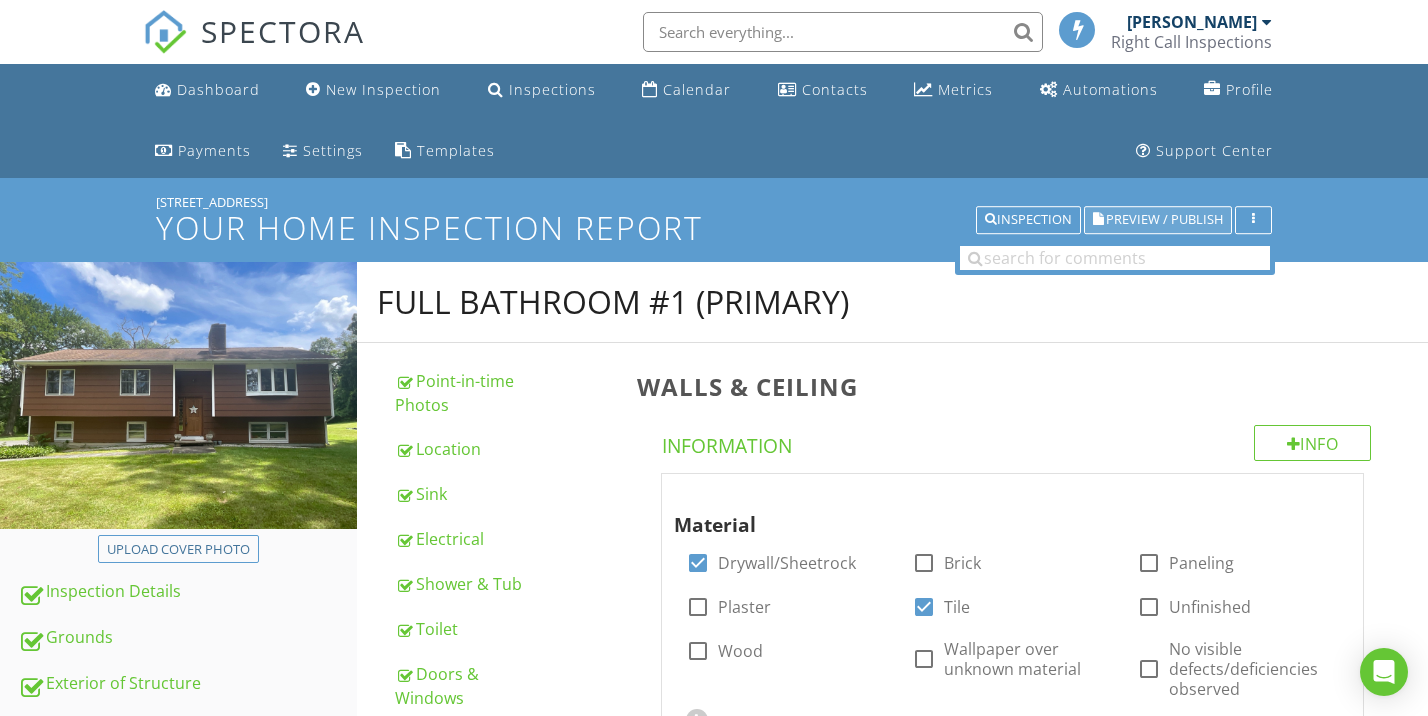 click on "Preview / Publish" at bounding box center (1164, 220) 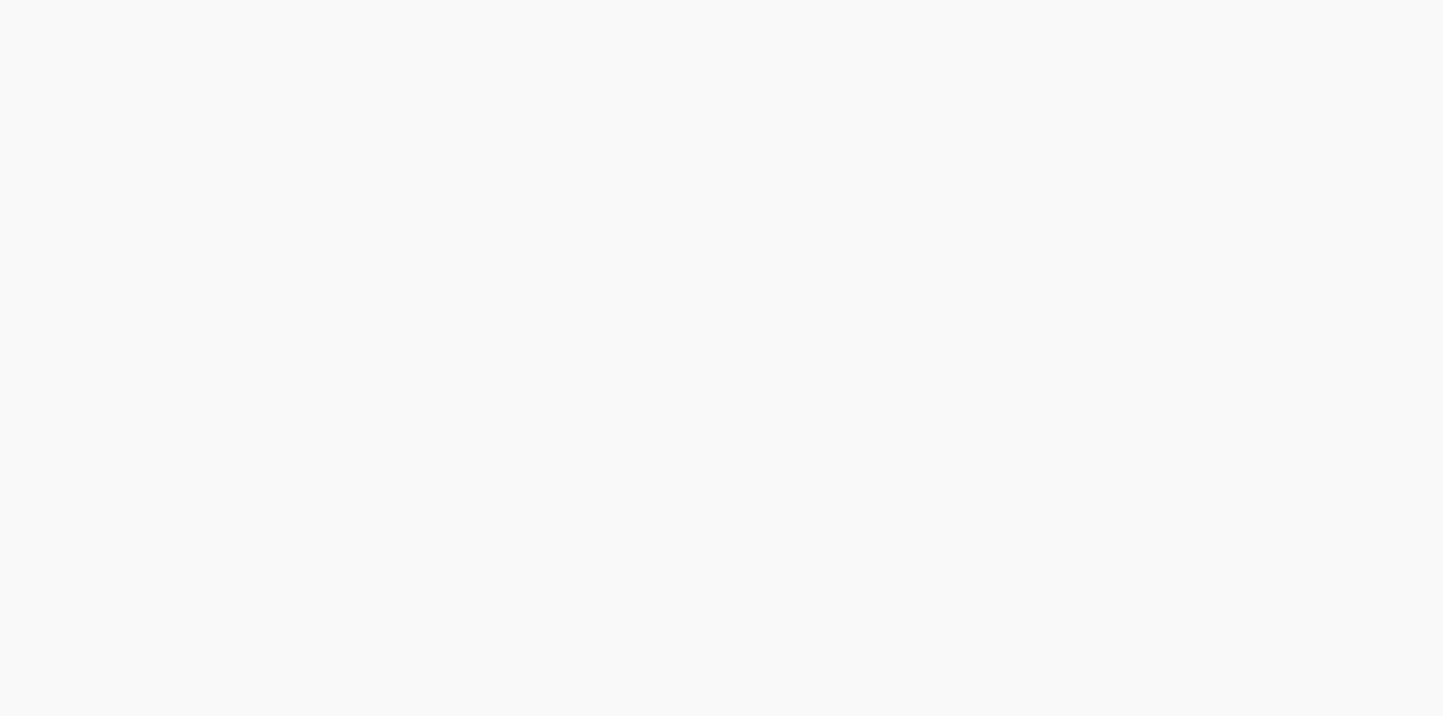 scroll, scrollTop: 0, scrollLeft: 0, axis: both 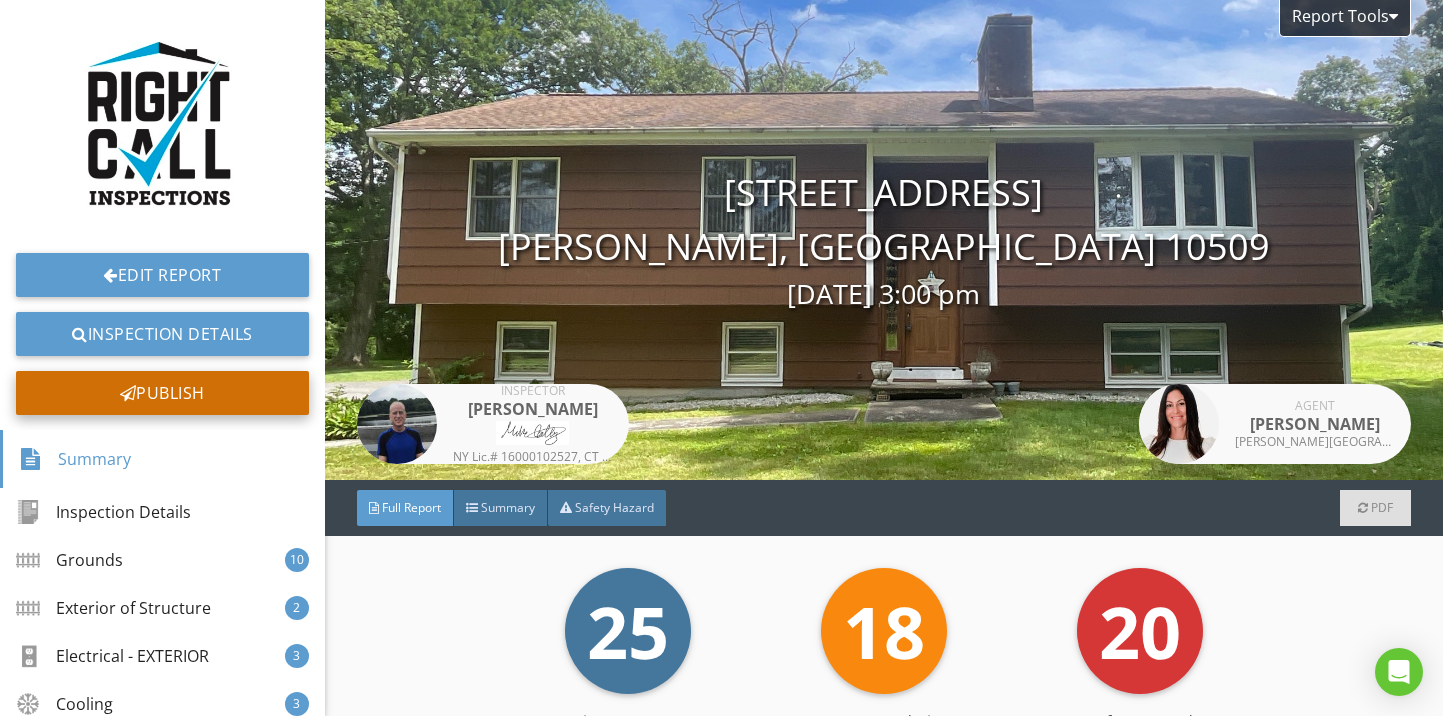 click on "Publish" at bounding box center [162, 393] 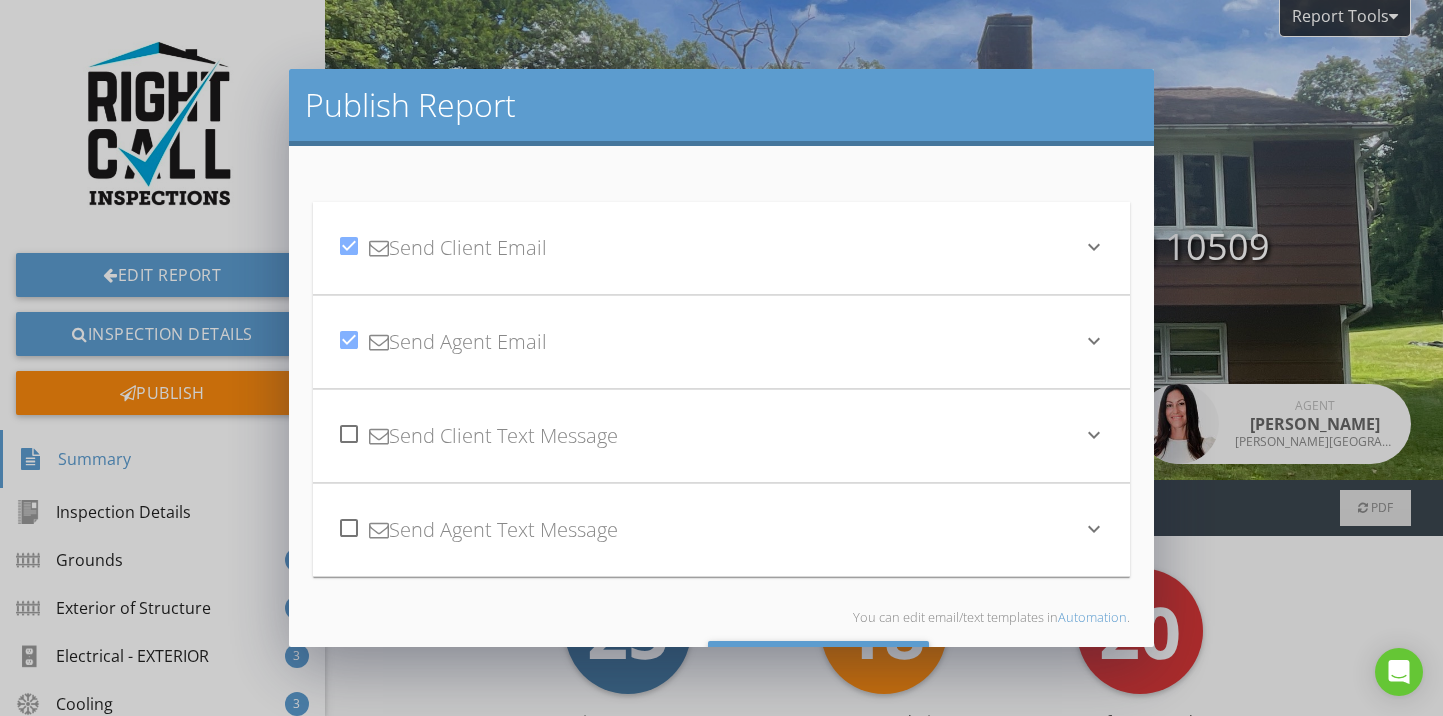 scroll, scrollTop: 87, scrollLeft: 0, axis: vertical 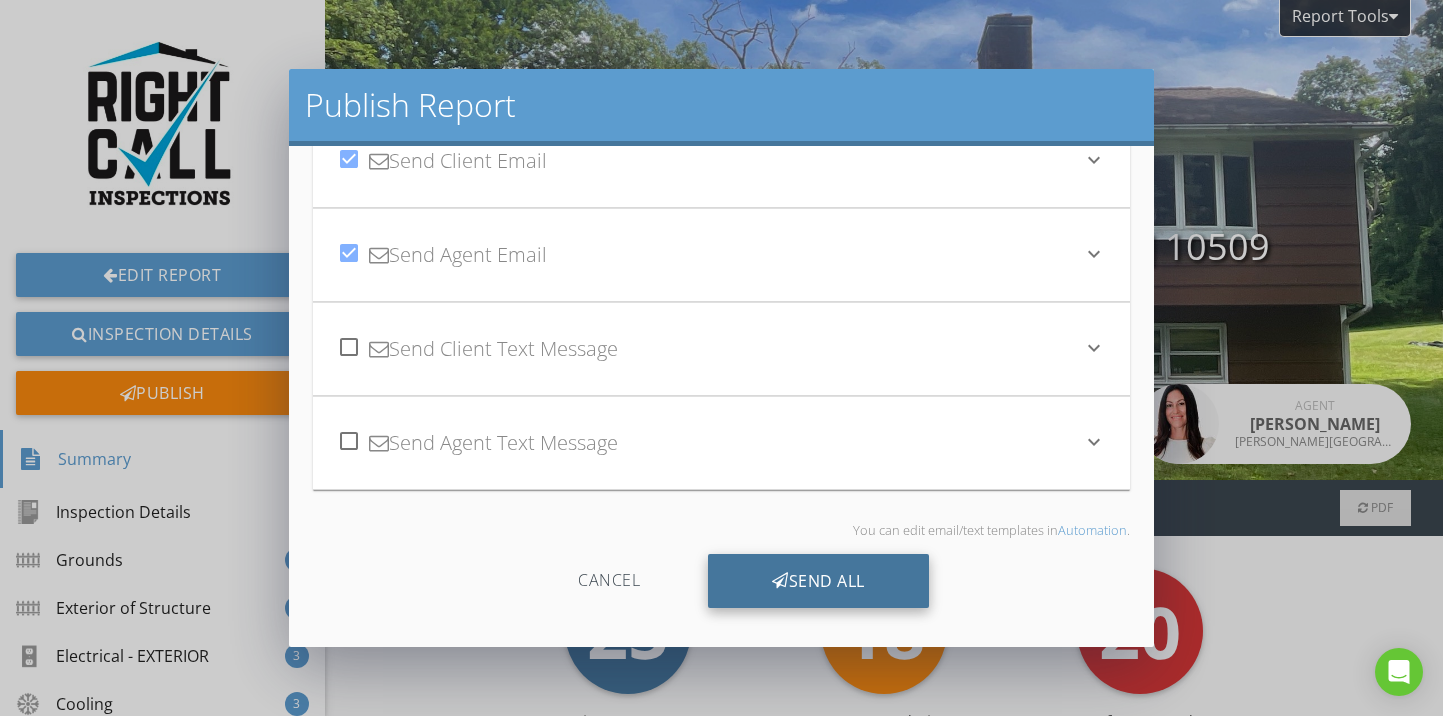 click at bounding box center [780, 581] 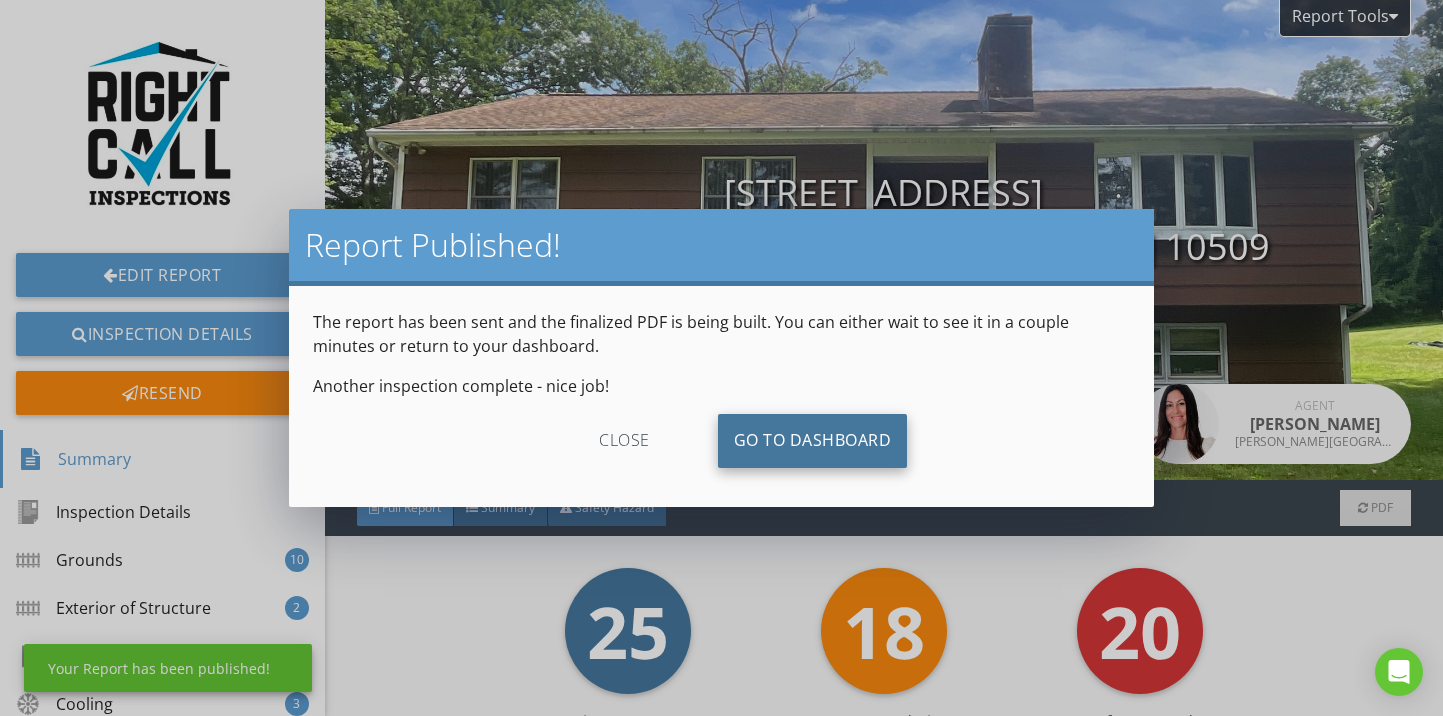 click on "Go To Dashboard" at bounding box center (813, 441) 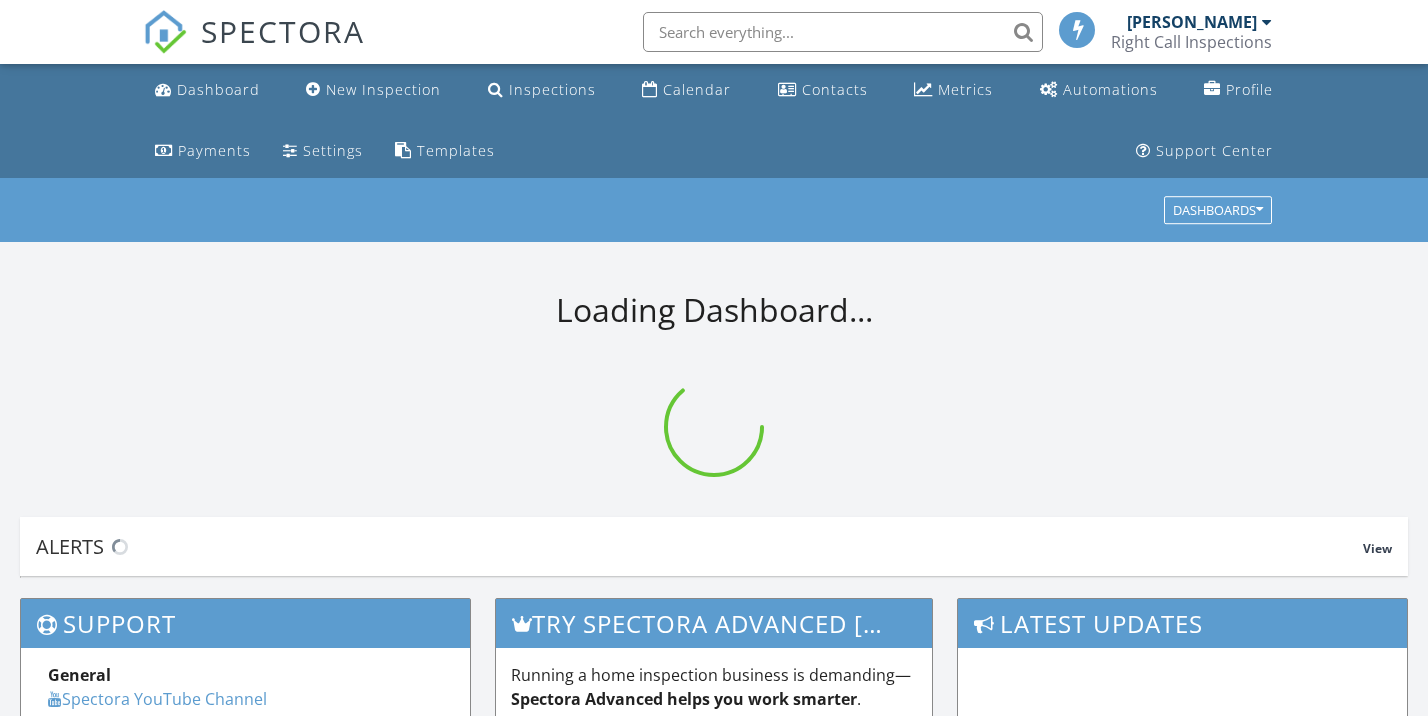 scroll, scrollTop: 0, scrollLeft: 0, axis: both 